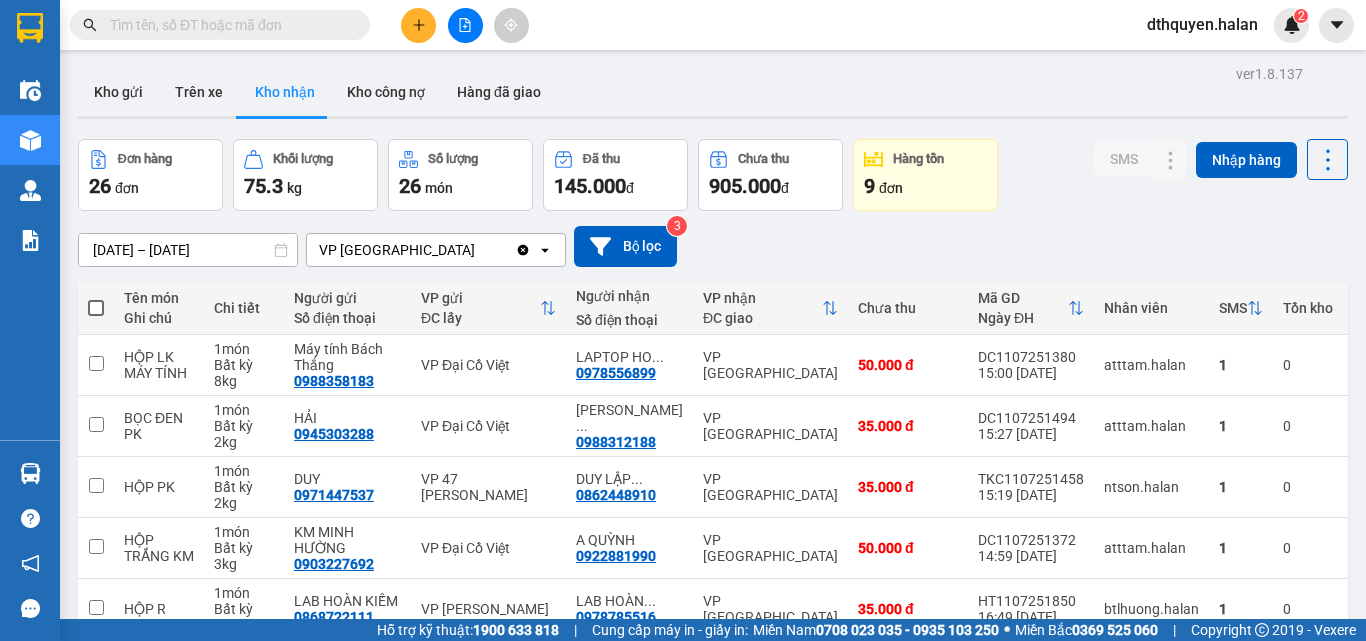 scroll, scrollTop: 0, scrollLeft: 0, axis: both 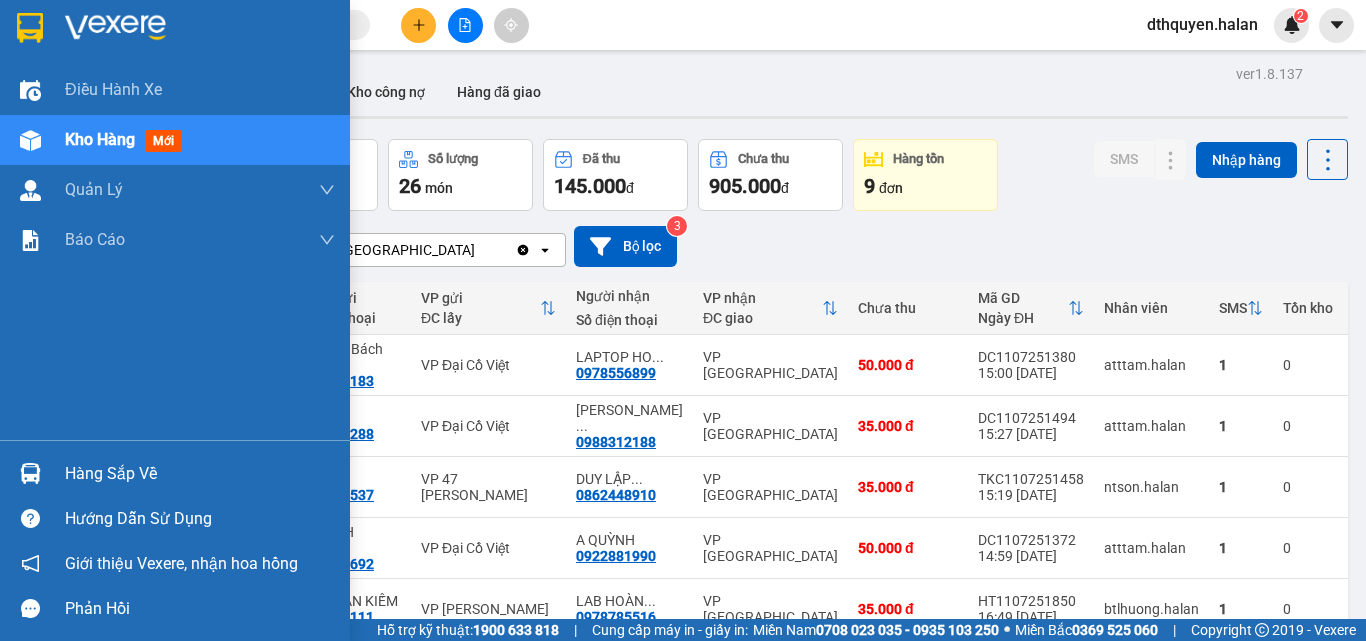 click on "Hàng sắp về" at bounding box center [200, 474] 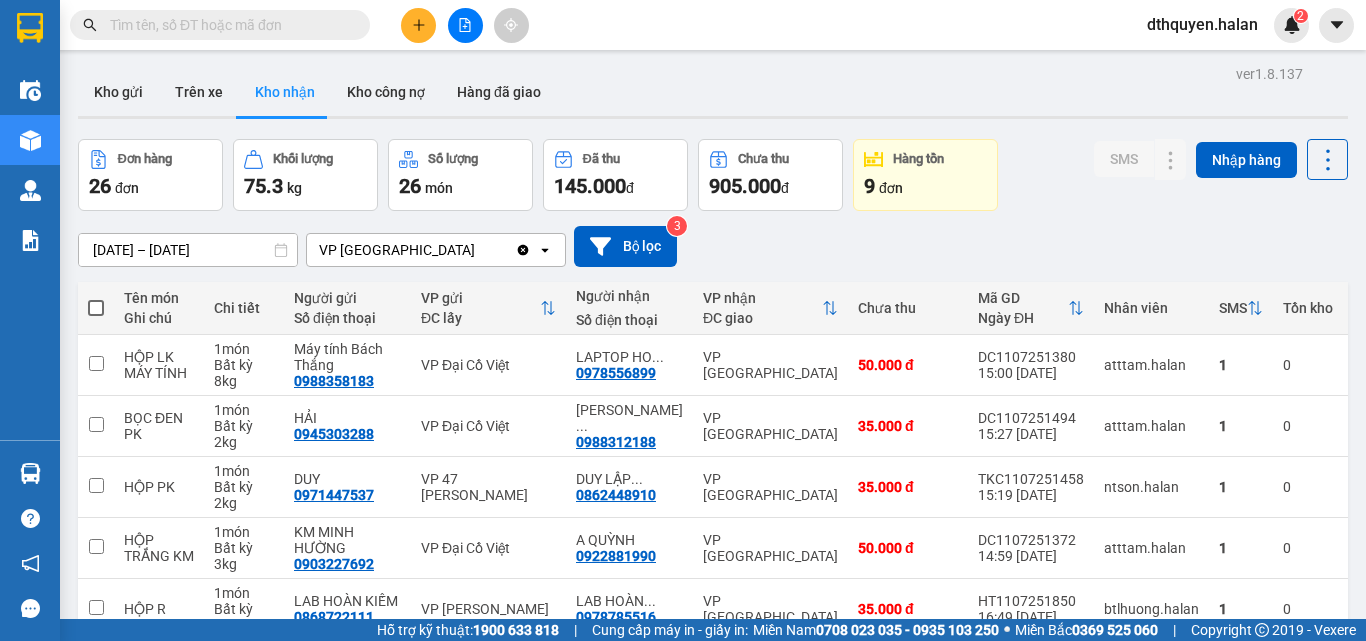 click on "Kết quả tìm kiếm ( 0 )  Bộ lọc  No Data dthquyen.halan 2     Điều hành xe     Kho hàng mới     Quản Lý Quản lý chuyến Quản lý kiểm kho     Báo cáo 12. Thống kê đơn đối tác 2. Doanh thu thực tế theo từng văn phòng 4. Thống kê đơn hàng theo văn phòng Hàng sắp về Hướng dẫn sử dụng Giới thiệu Vexere, nhận hoa hồng Phản hồi Phần mềm hỗ trợ bạn tốt chứ? ver  1.8.137 Kho gửi Trên xe Kho nhận Kho công nợ Hàng đã giao Đơn hàng 26 đơn Khối lượng 75.3 kg Số lượng 26 món Đã thu 145.000  đ Chưa thu 905.000  đ Hàng tồn 9 đơn SMS Nhập hàng 14/05/2025 – 12/07/2025 Press the down arrow key to interact with the calendar and select a date. Press the escape button to close the calendar. Selected date range is from 14/05/2025 to 12/07/2025. VP Bình Thuận Clear value open Bộ lọc 3 Tên món Ghi chú Chi tiết Người gửi Số điện thoại VP gửi ĐC lấy Người nhận Mã GD" at bounding box center [683, 320] 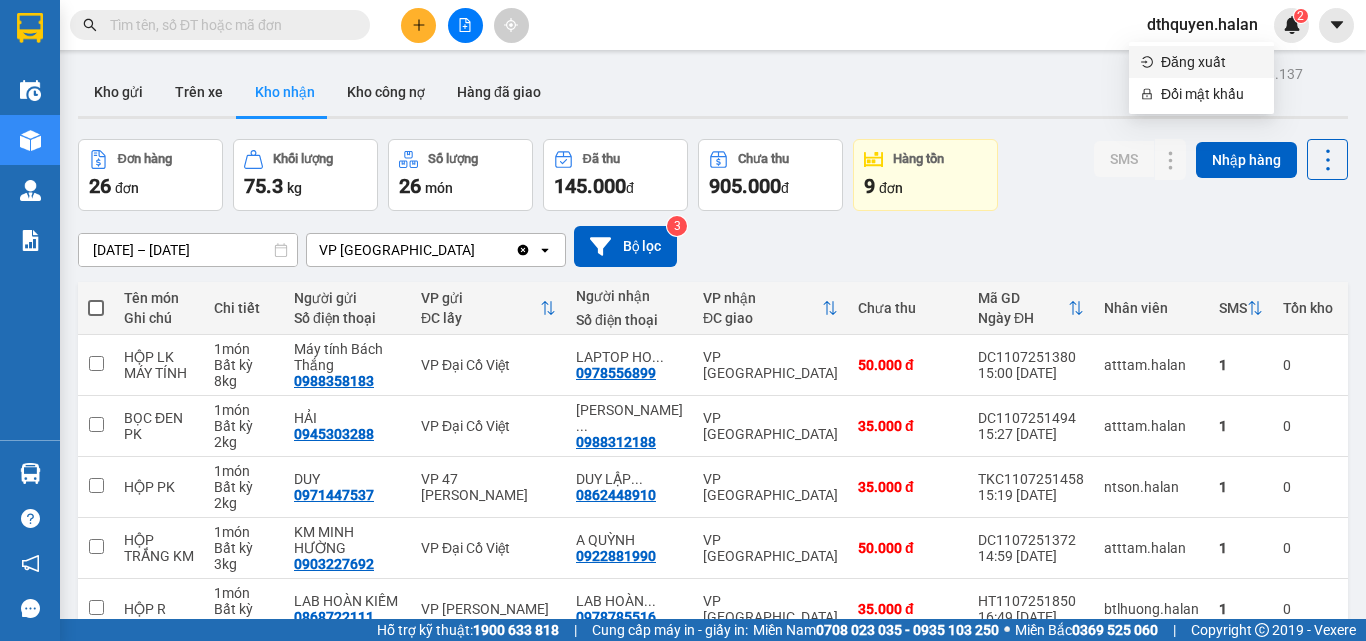 click on "Đăng xuất" at bounding box center [1211, 62] 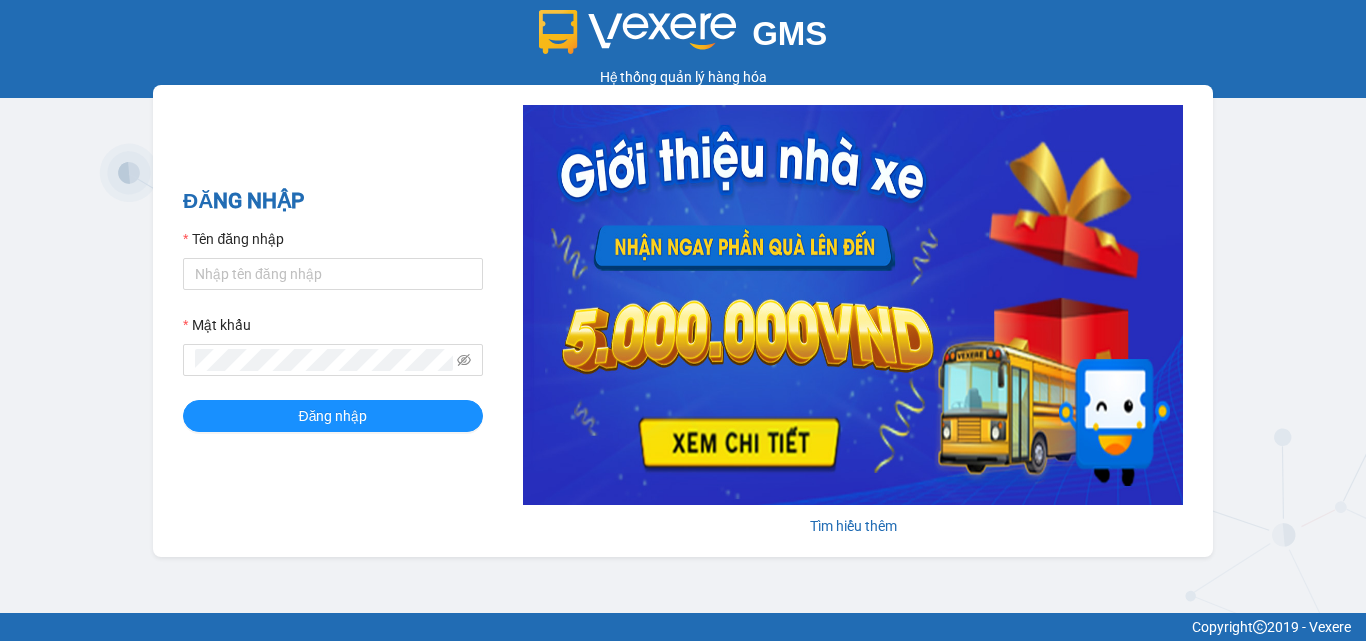 scroll, scrollTop: 0, scrollLeft: 0, axis: both 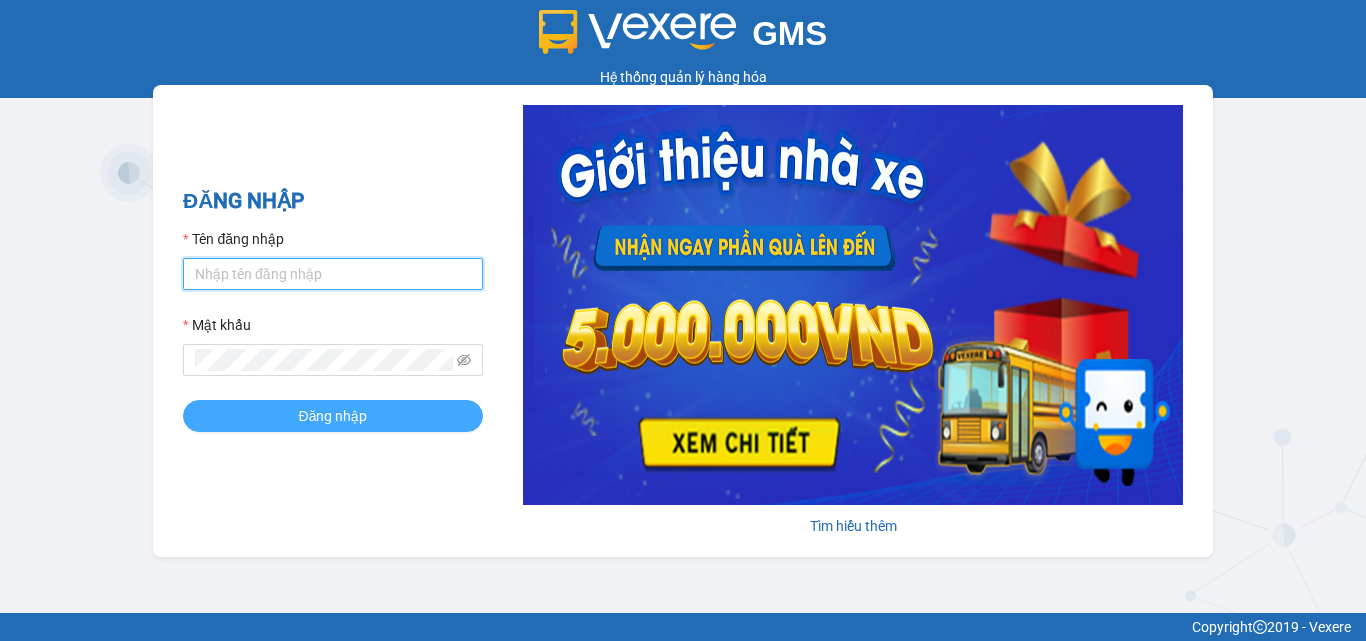 type on "dthquyen.halan" 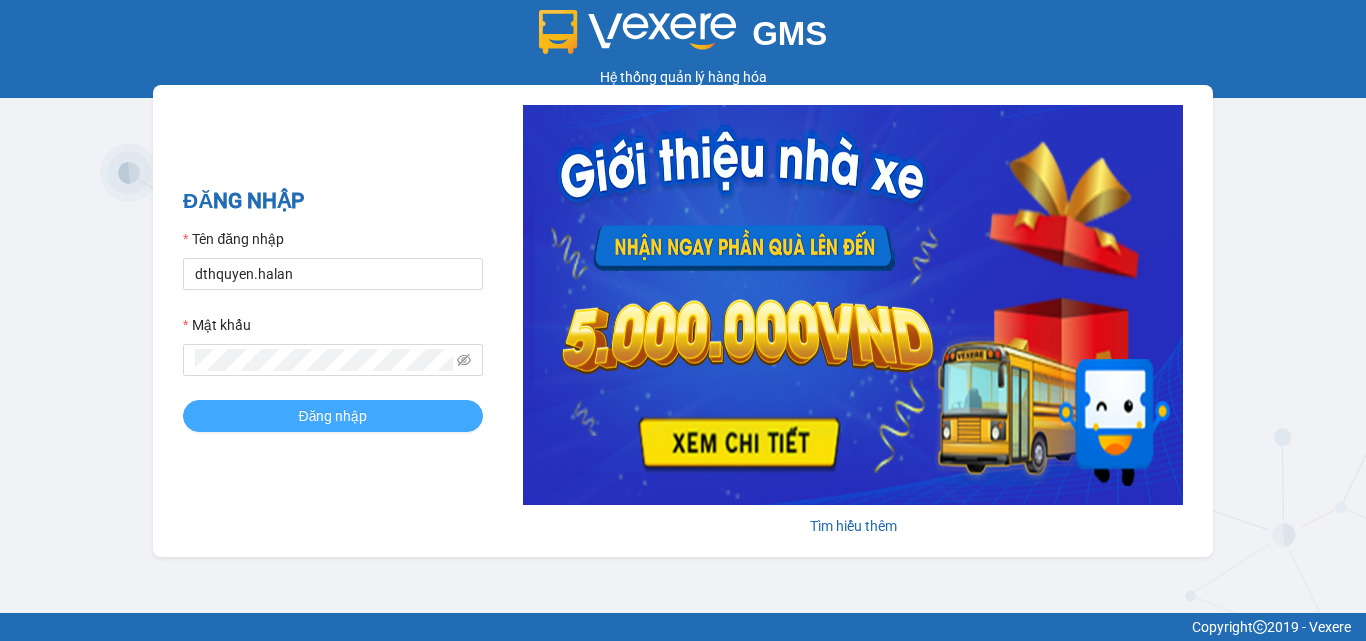 click on "Đăng nhập" at bounding box center (333, 416) 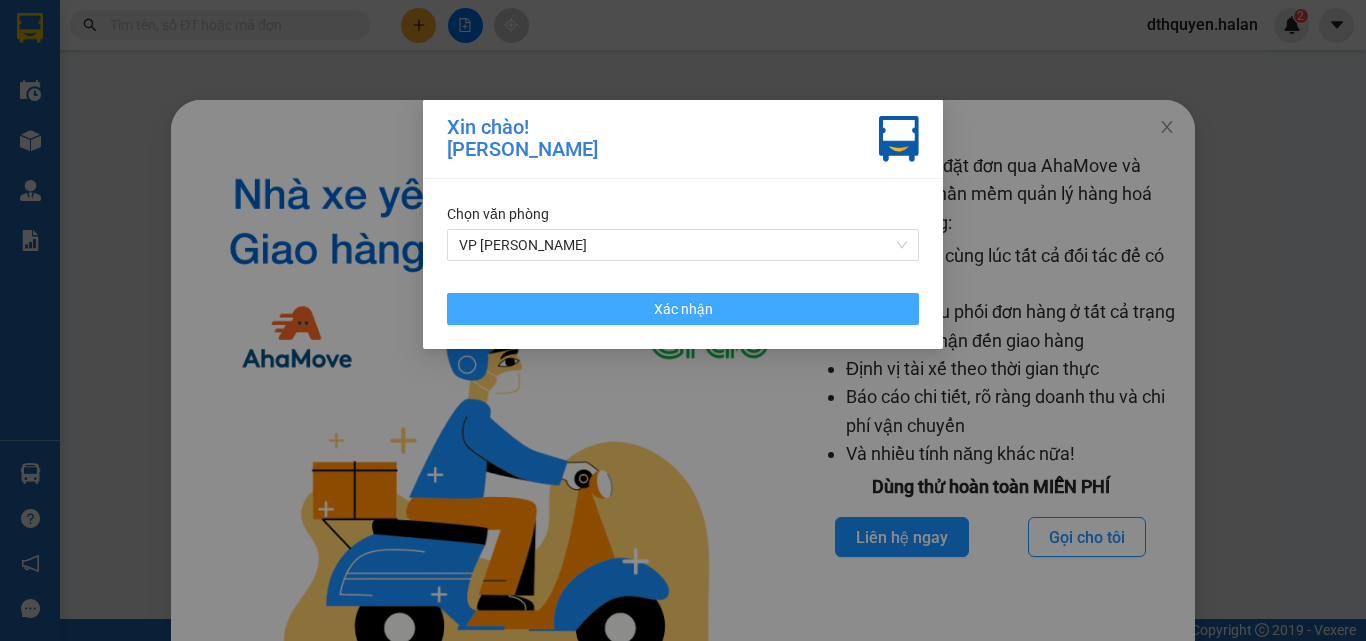 click on "Xác nhận" at bounding box center [683, 309] 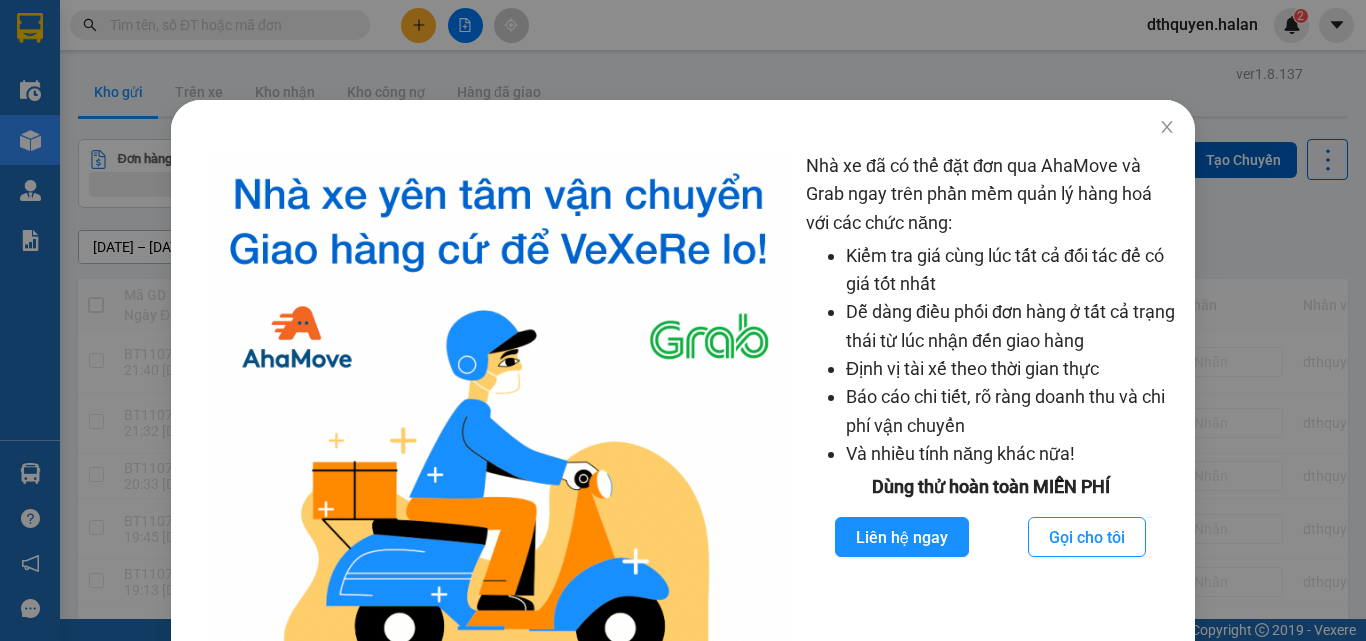 click on "Nhà xe đã có thể đặt đơn qua AhaMove và Grab ngay trên phần mềm quản lý hàng hoá với các chức năng: Kiểm tra giá cùng lúc tất cả đối tác để có giá tốt nhất Dễ dàng điều phối đơn hàng ở tất cả trạng thái từ lúc nhận đến giao hàng Định vị tài xế theo thời gian thực Báo cáo chi tiết, rõ ràng doanh thu và chi phí vận chuyển Và nhiều tính năng khác nữa! Dùng thử hoàn toàn MIỄN PHÍ Liên hệ ngay Gọi cho tôi" at bounding box center (683, 320) 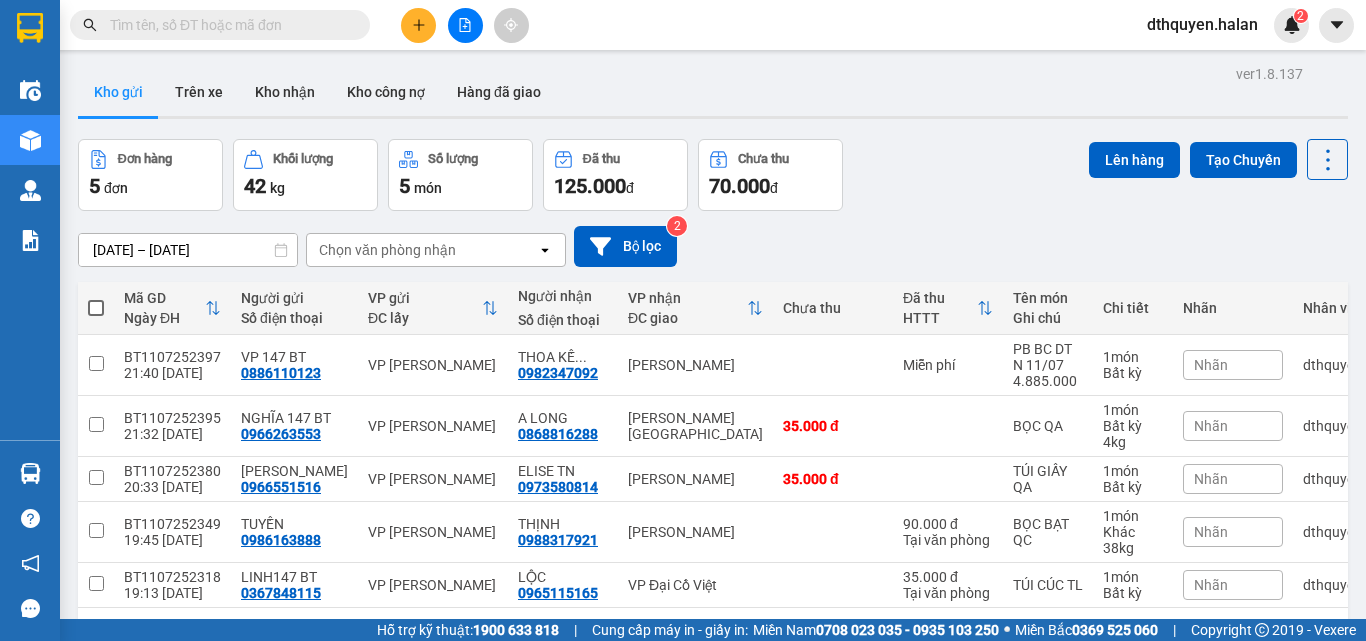 click on "dthquyen.halan" at bounding box center [1202, 24] 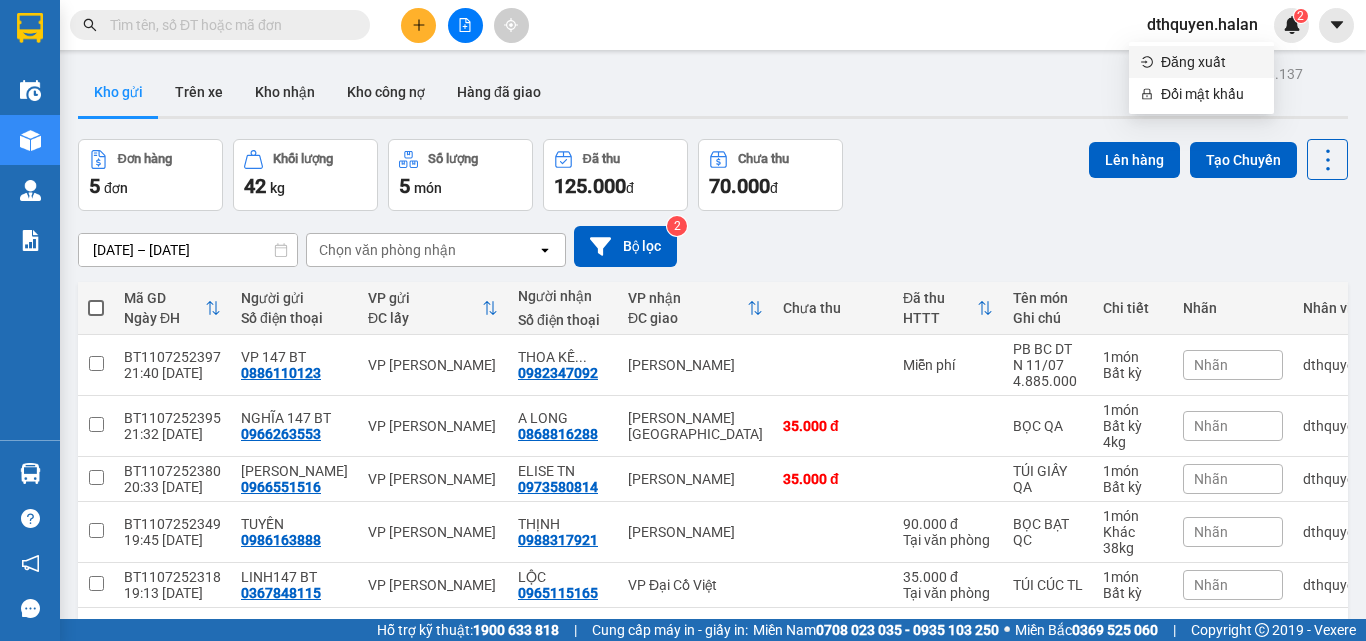click on "Đăng xuất" at bounding box center (1211, 62) 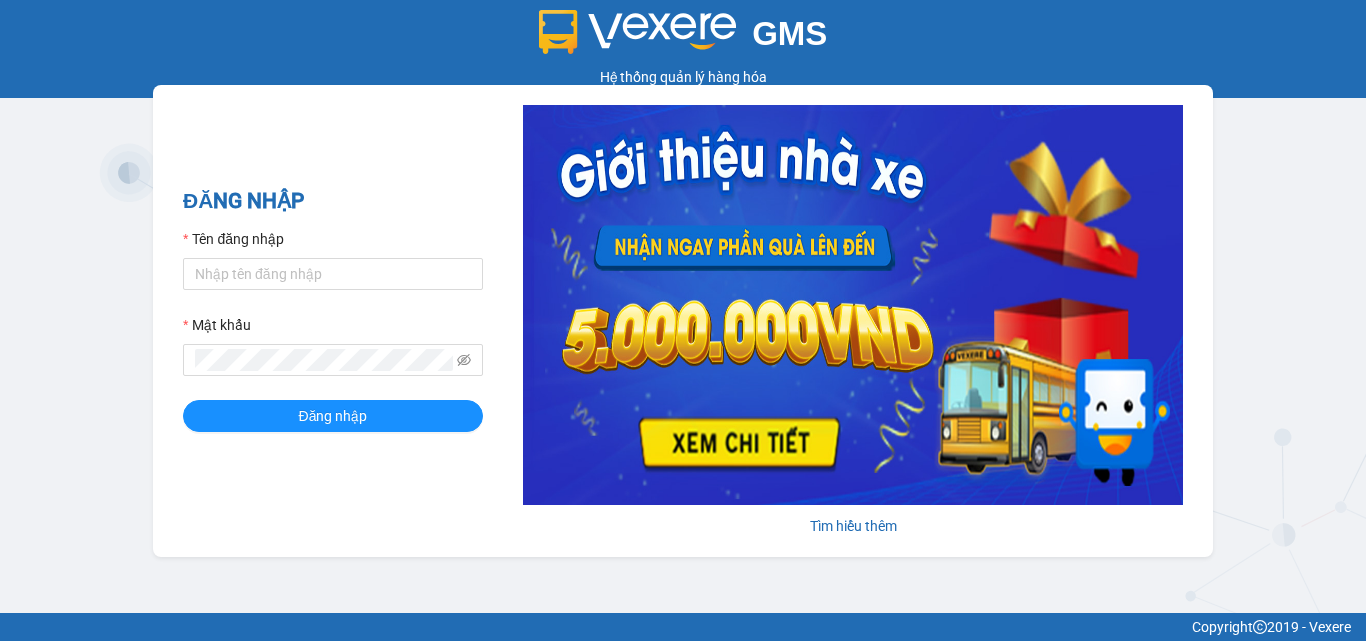 scroll, scrollTop: 0, scrollLeft: 0, axis: both 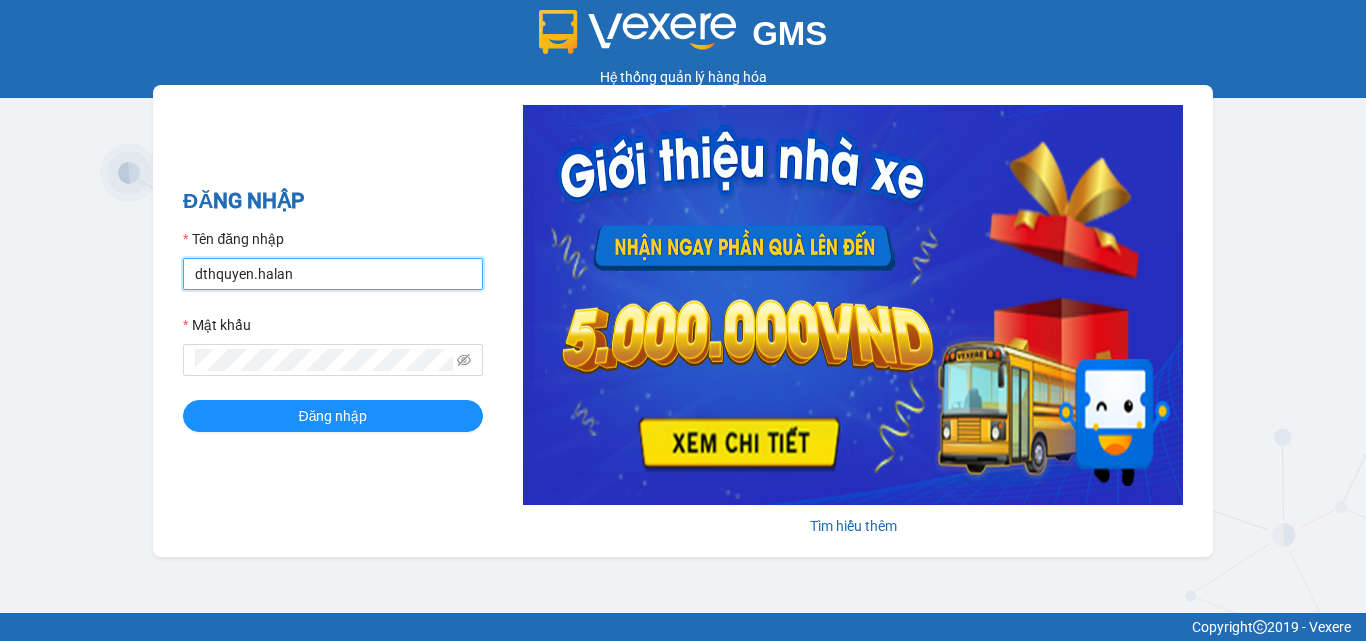 click on "dthquyen.halan" at bounding box center (333, 274) 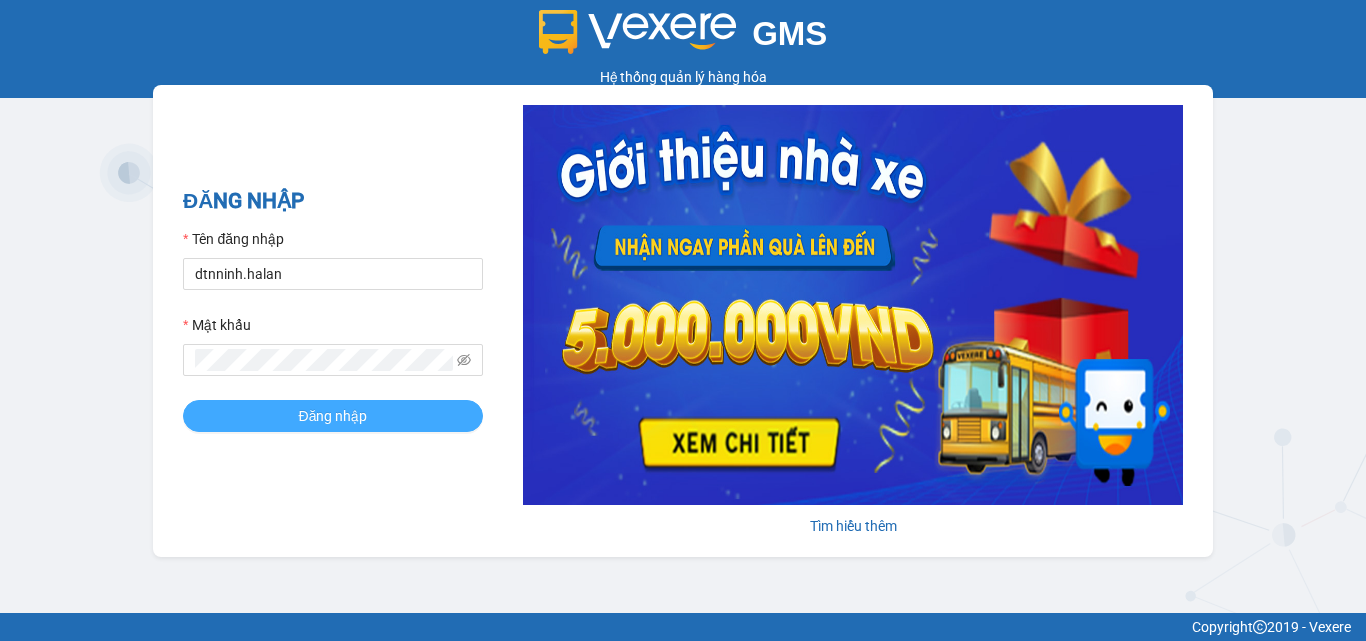 click on "Đăng nhập" at bounding box center (333, 416) 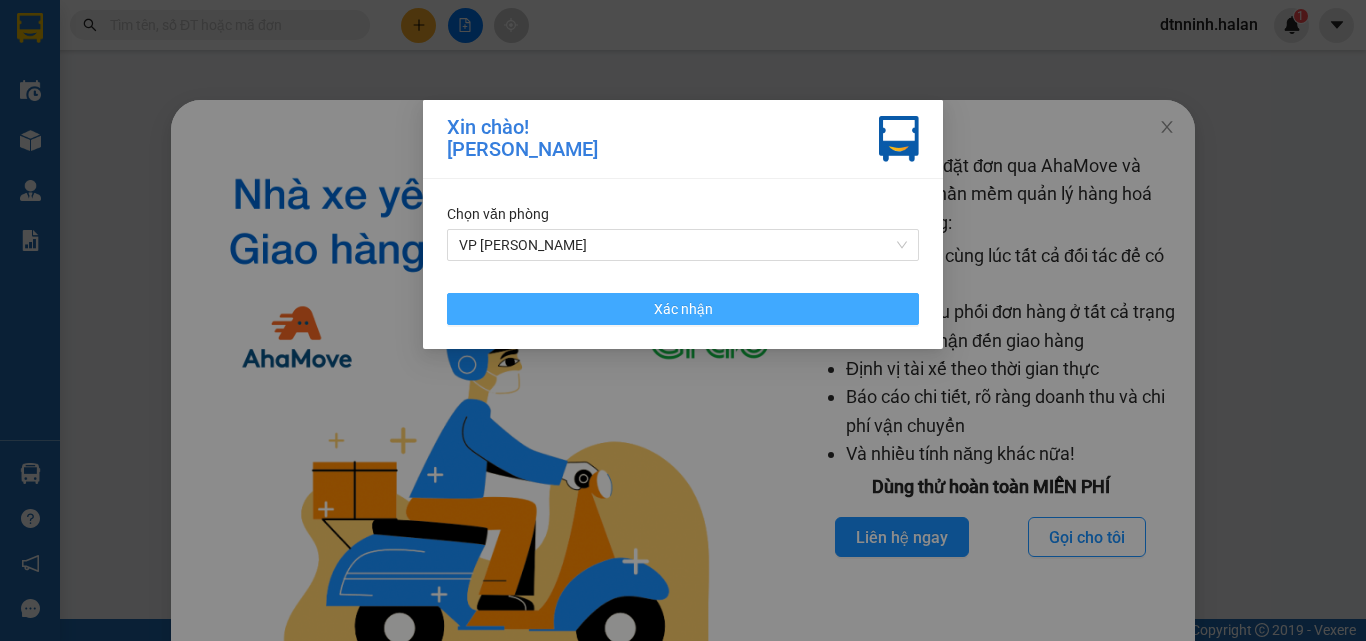 click on "Xác nhận" at bounding box center (683, 309) 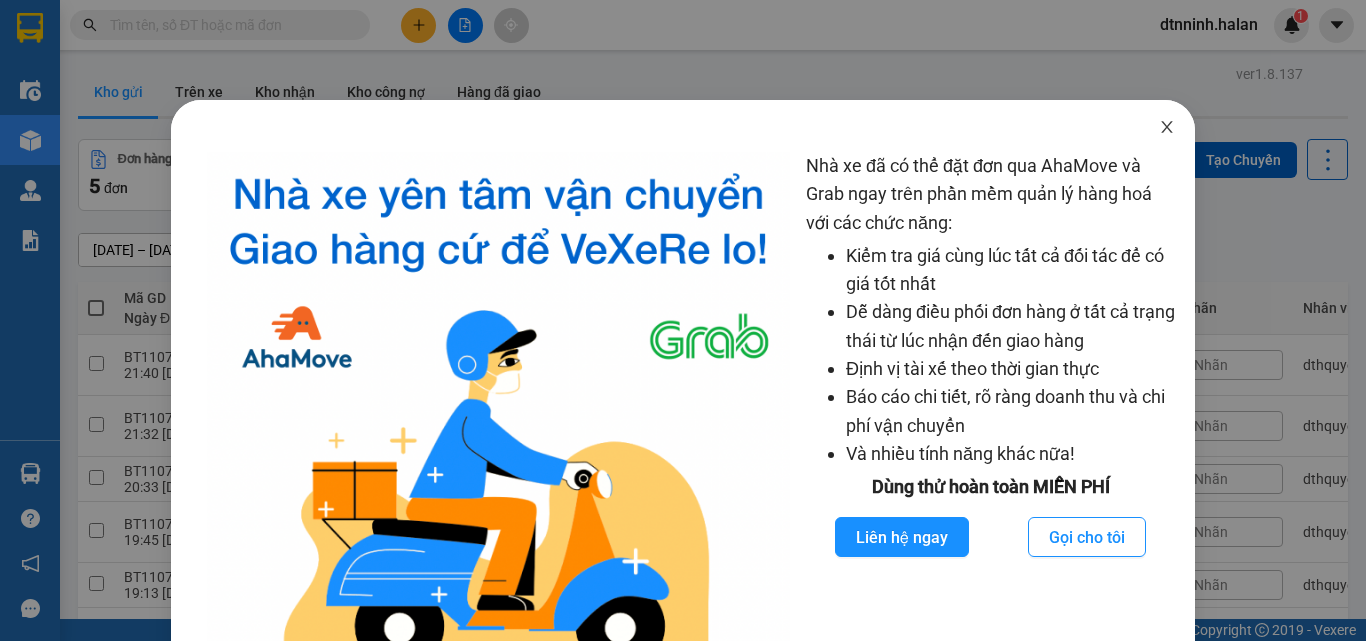 click 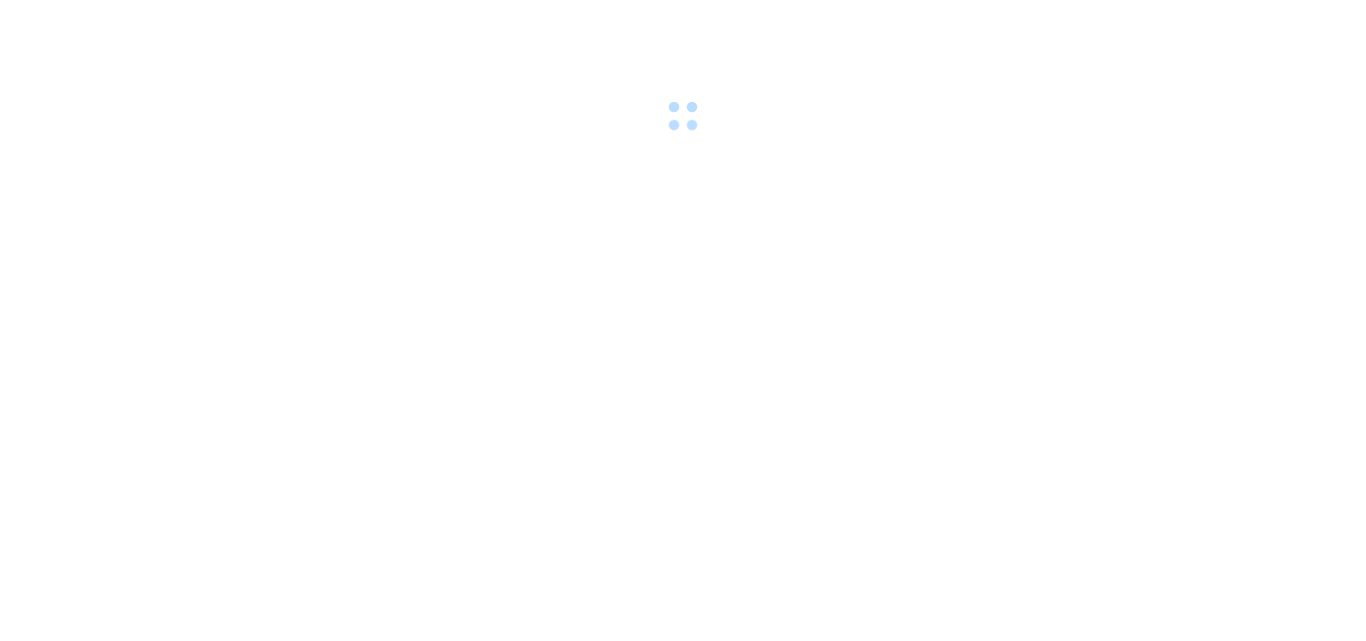 scroll, scrollTop: 0, scrollLeft: 0, axis: both 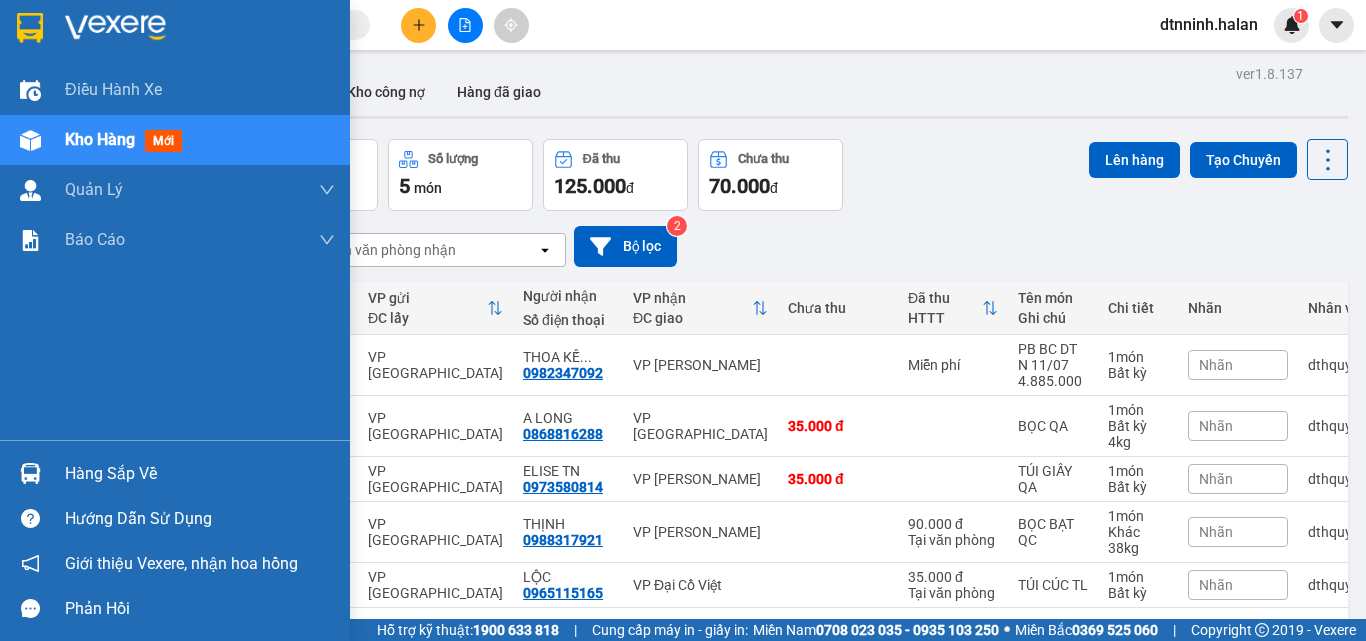 click at bounding box center [30, 473] 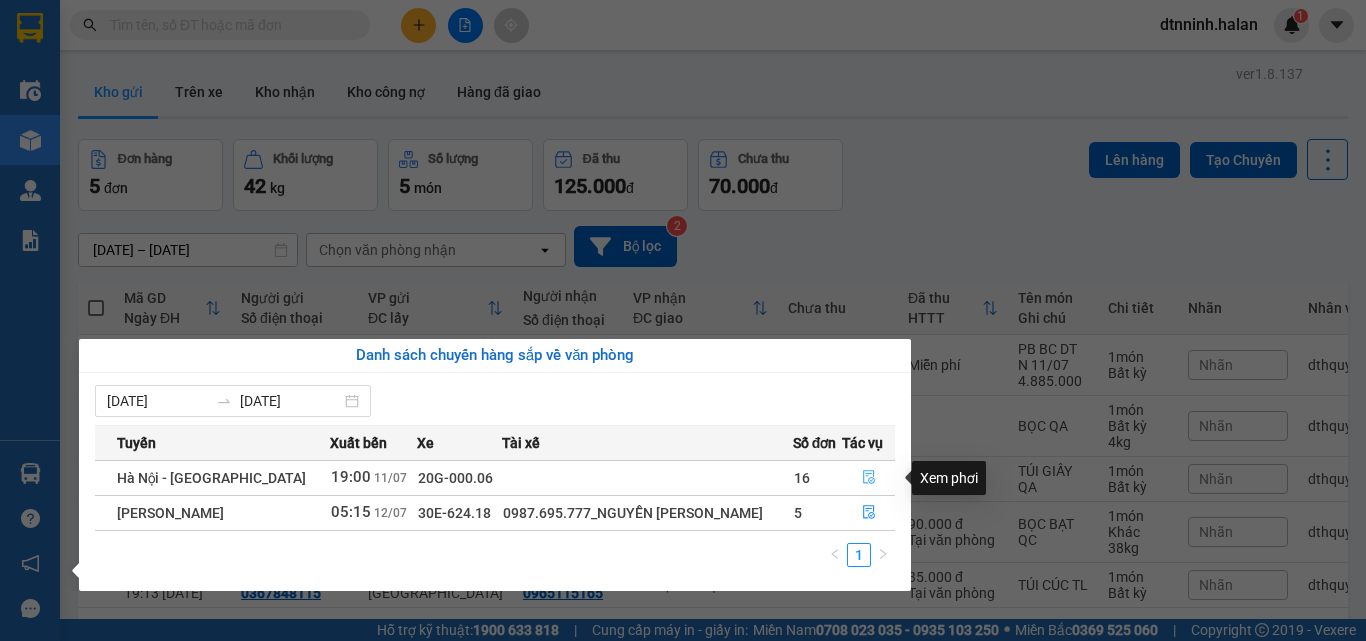 click 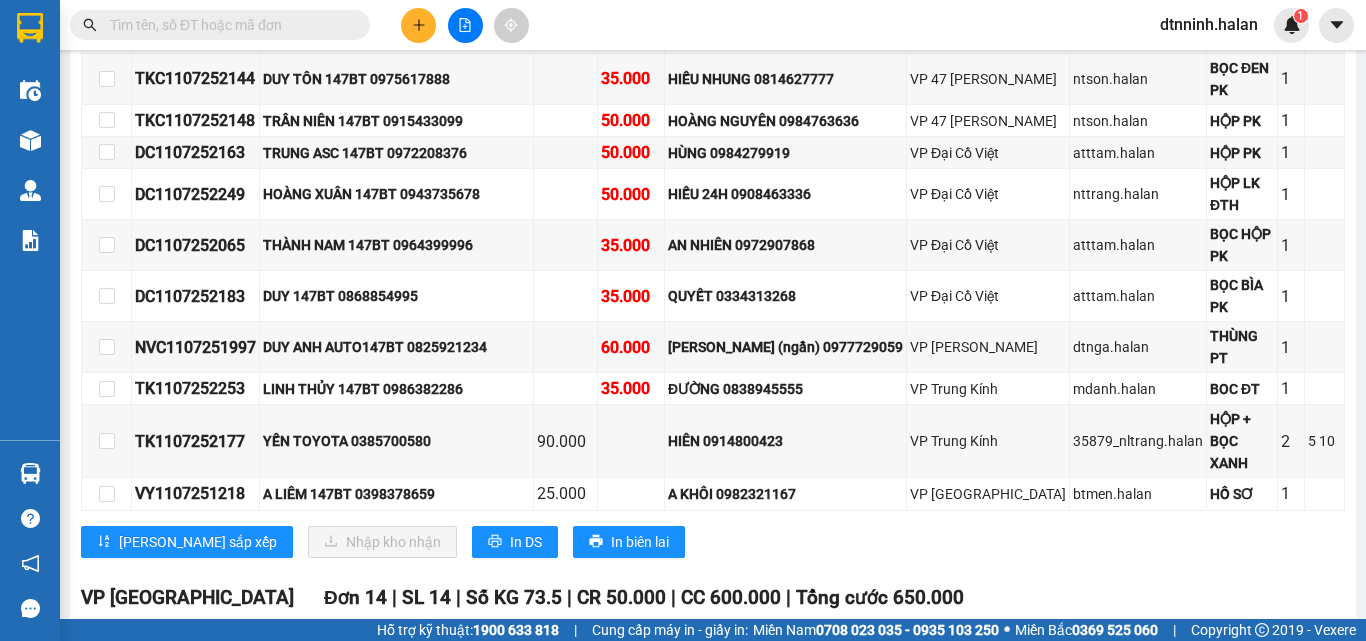 scroll, scrollTop: 696, scrollLeft: 0, axis: vertical 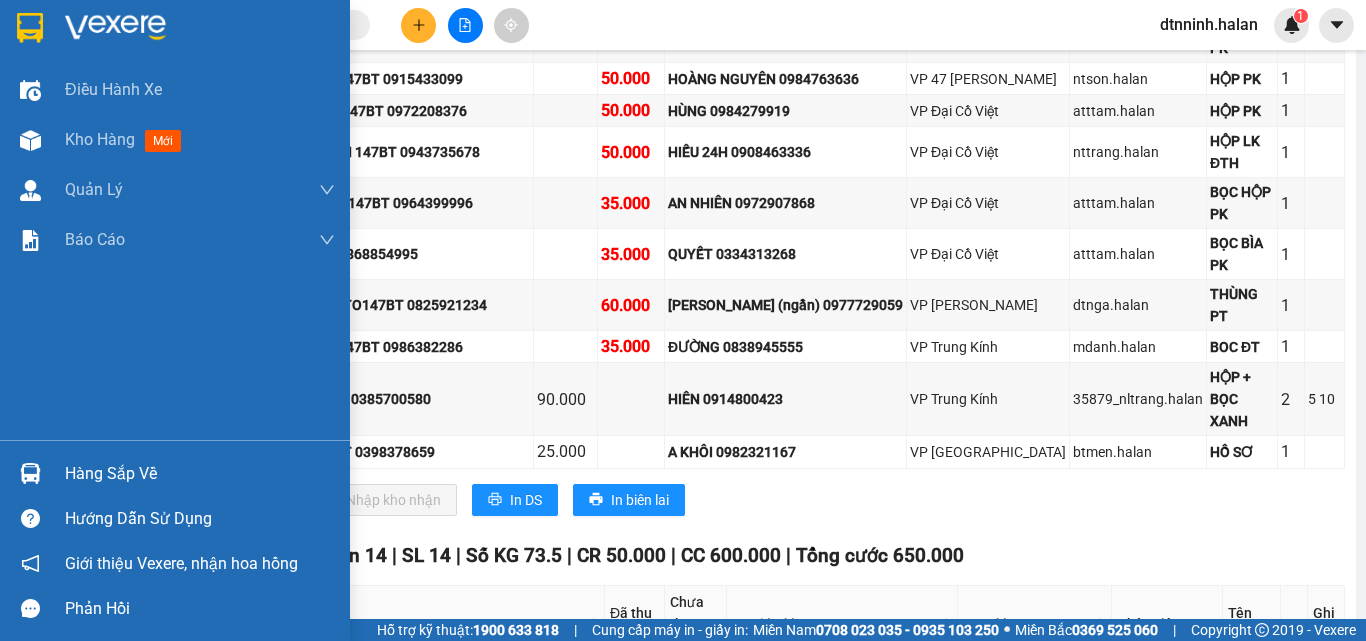 click on "Hàng sắp về" at bounding box center (200, 474) 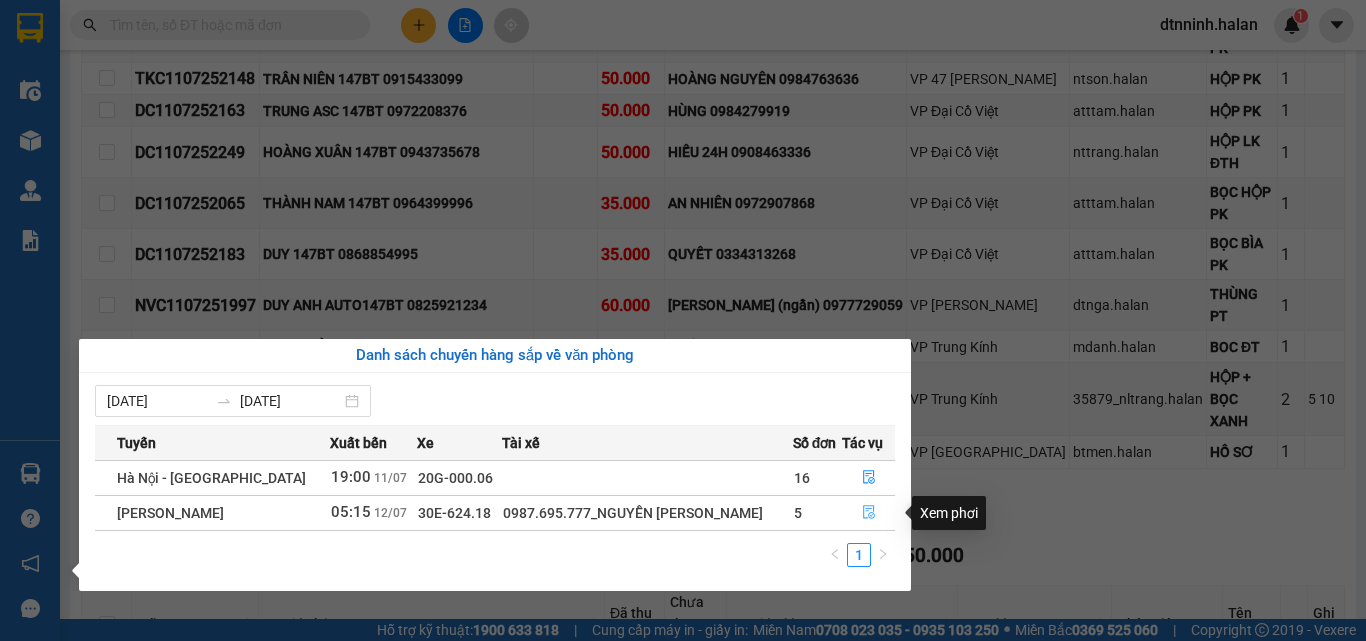 click 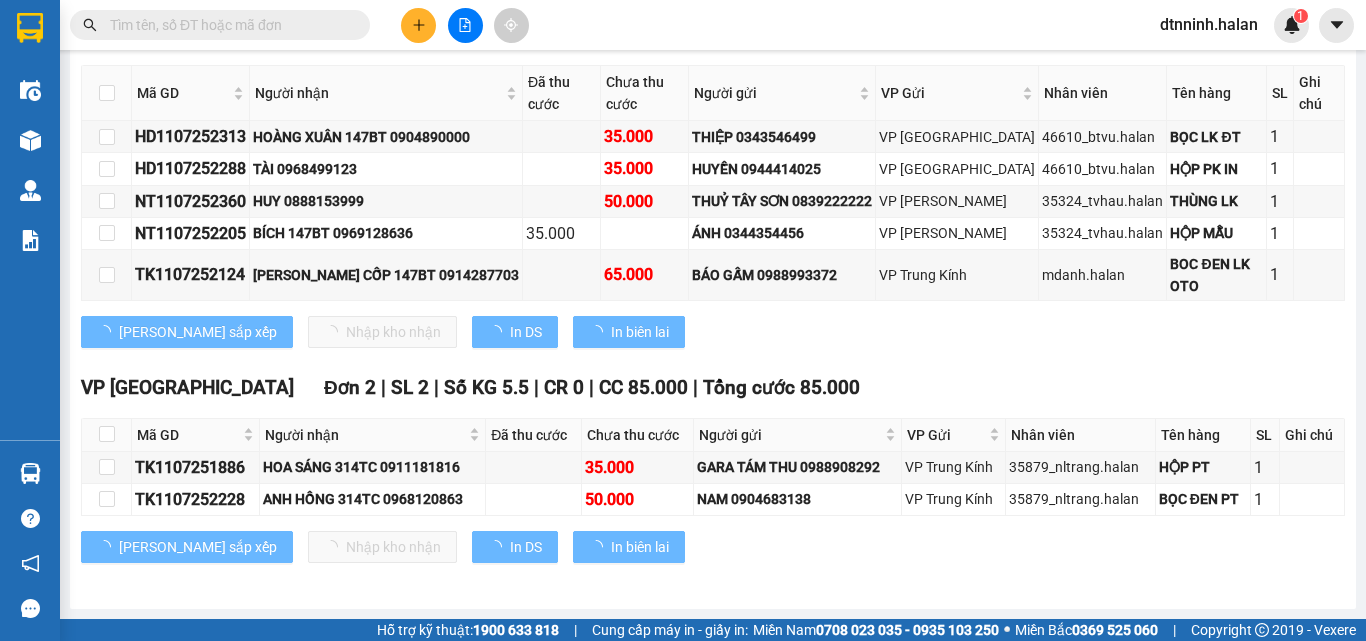 scroll, scrollTop: 356, scrollLeft: 0, axis: vertical 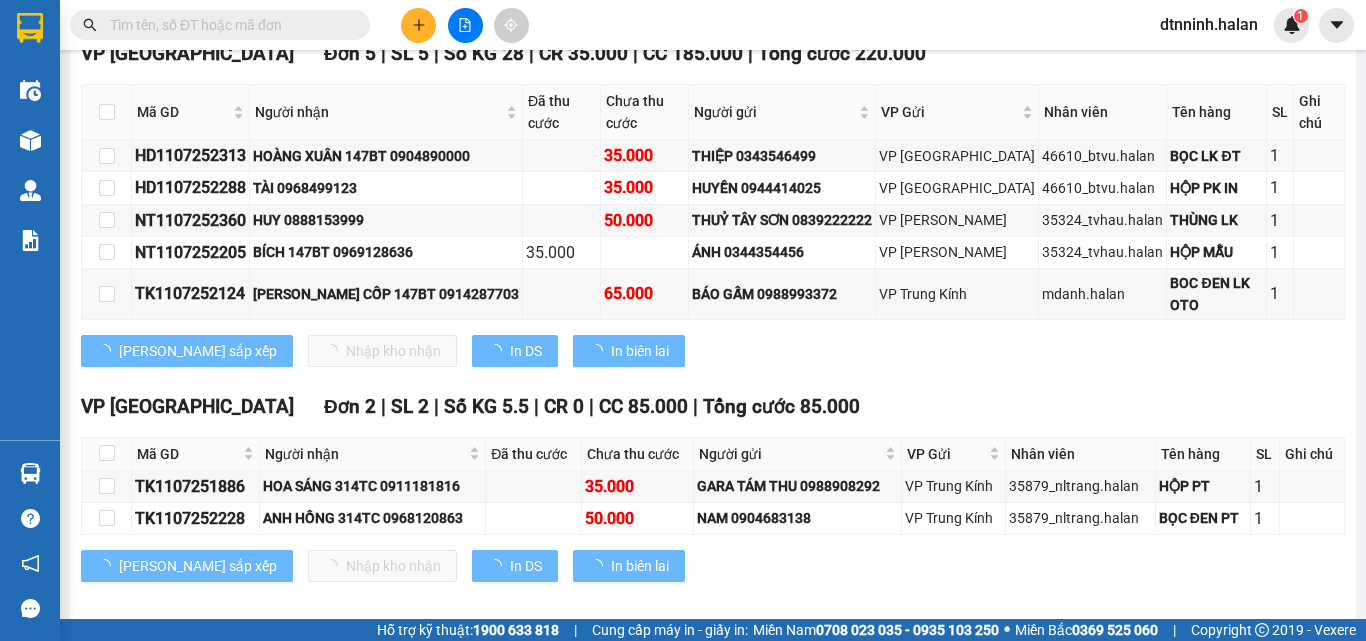 type on "[DATE]" 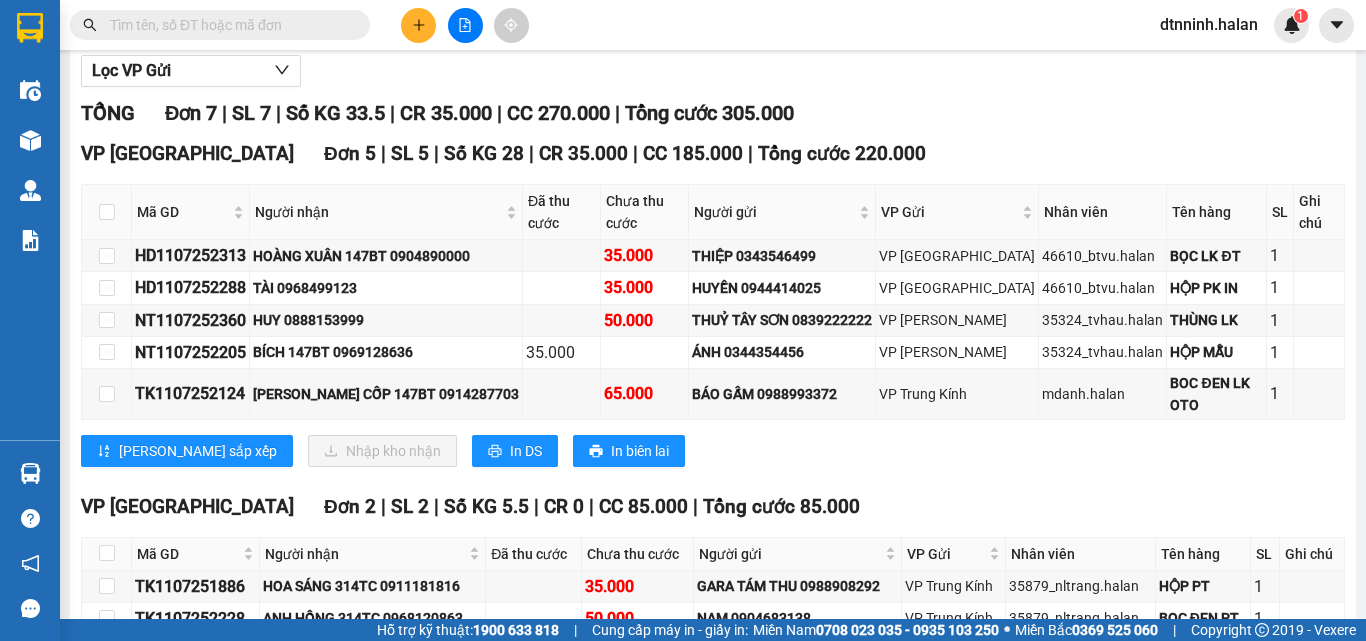 scroll, scrollTop: 356, scrollLeft: 0, axis: vertical 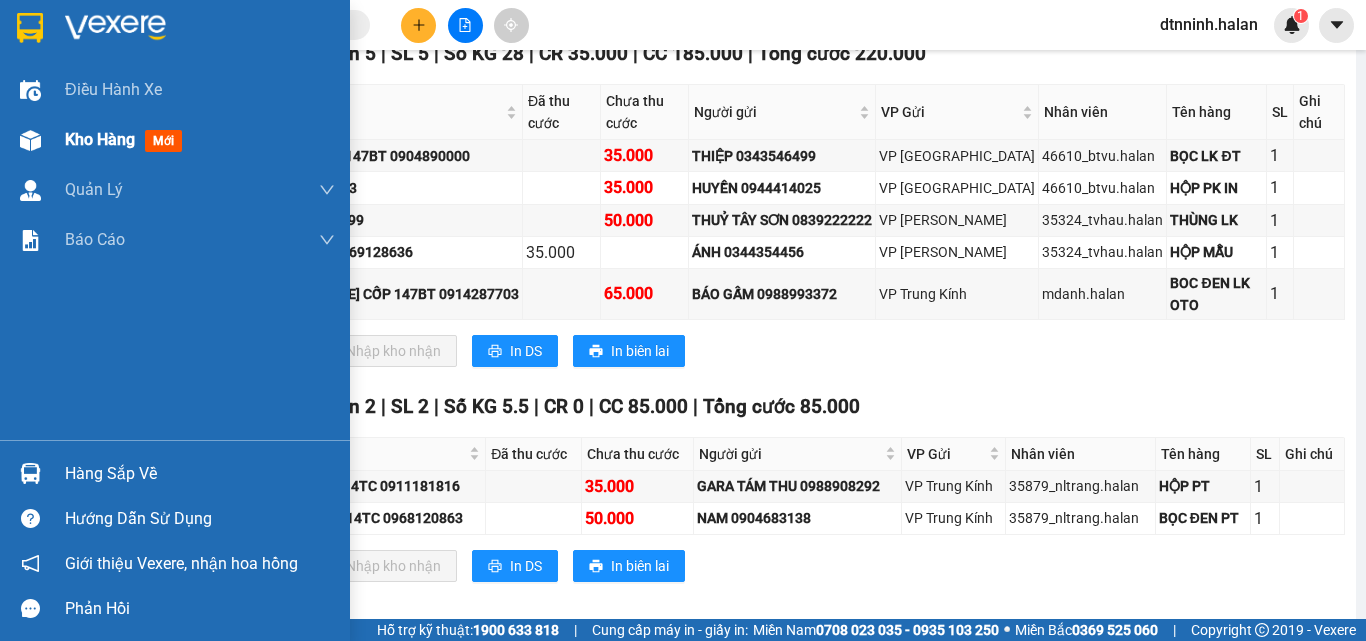 click at bounding box center [30, 140] 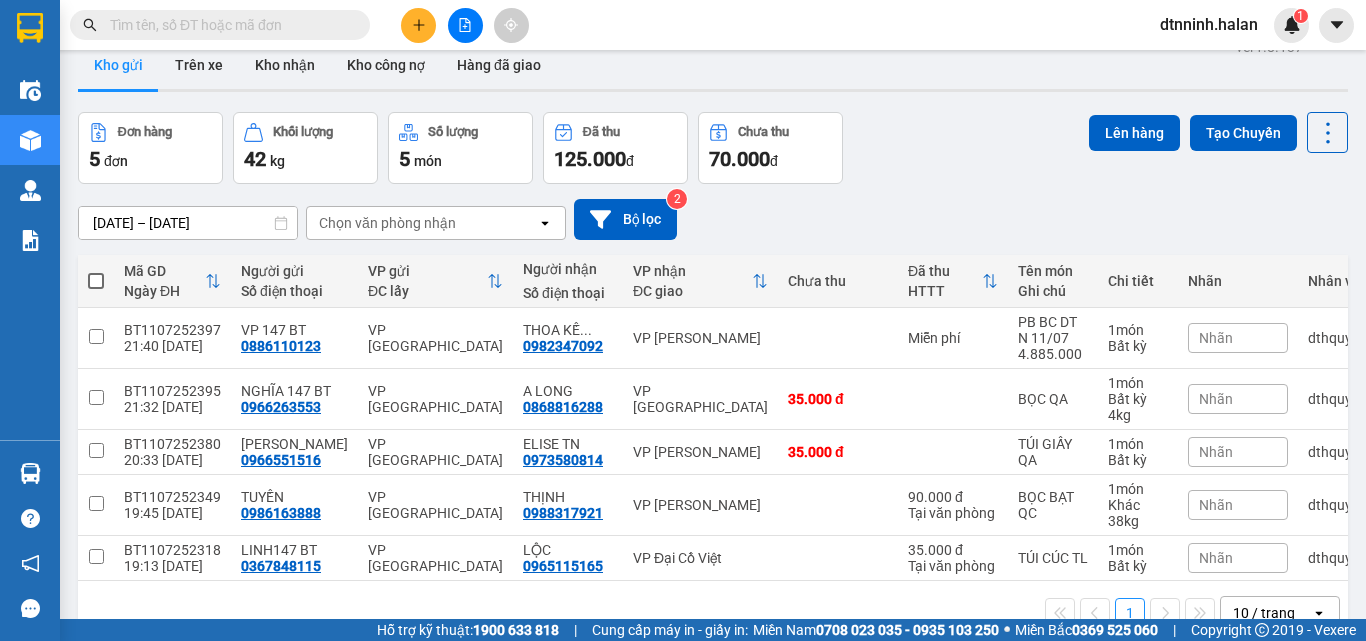 scroll, scrollTop: 0, scrollLeft: 0, axis: both 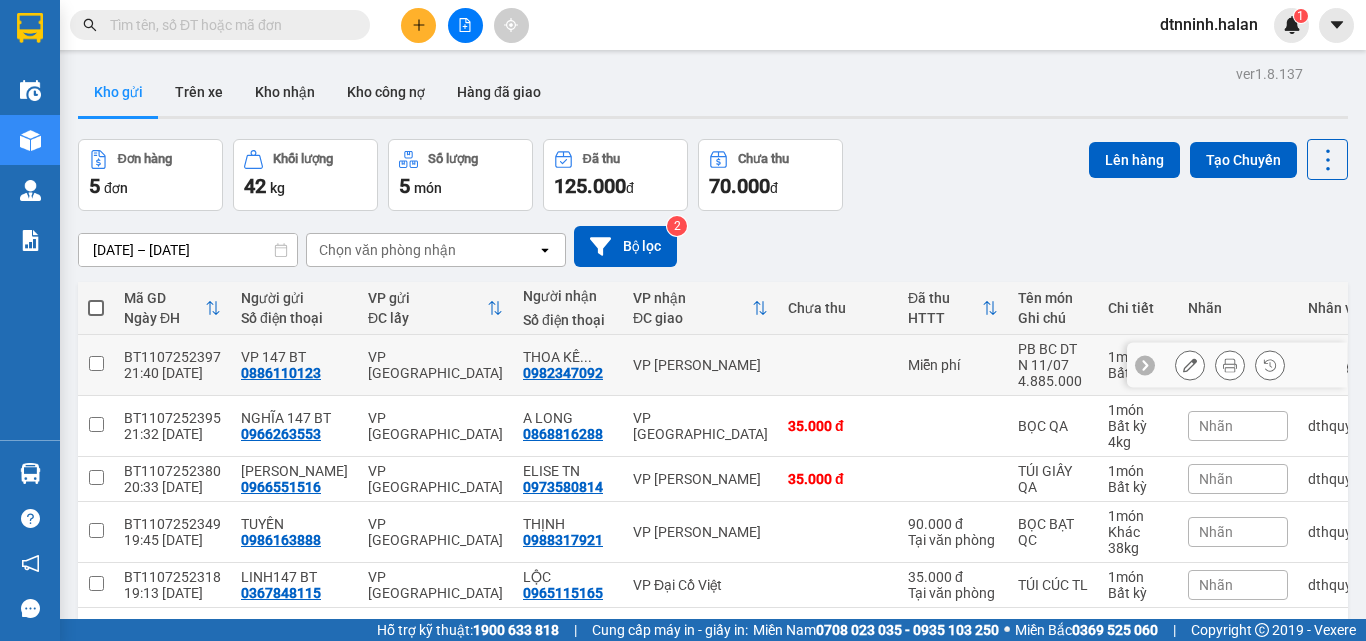 click on "THOA KẾ ..." at bounding box center [568, 357] 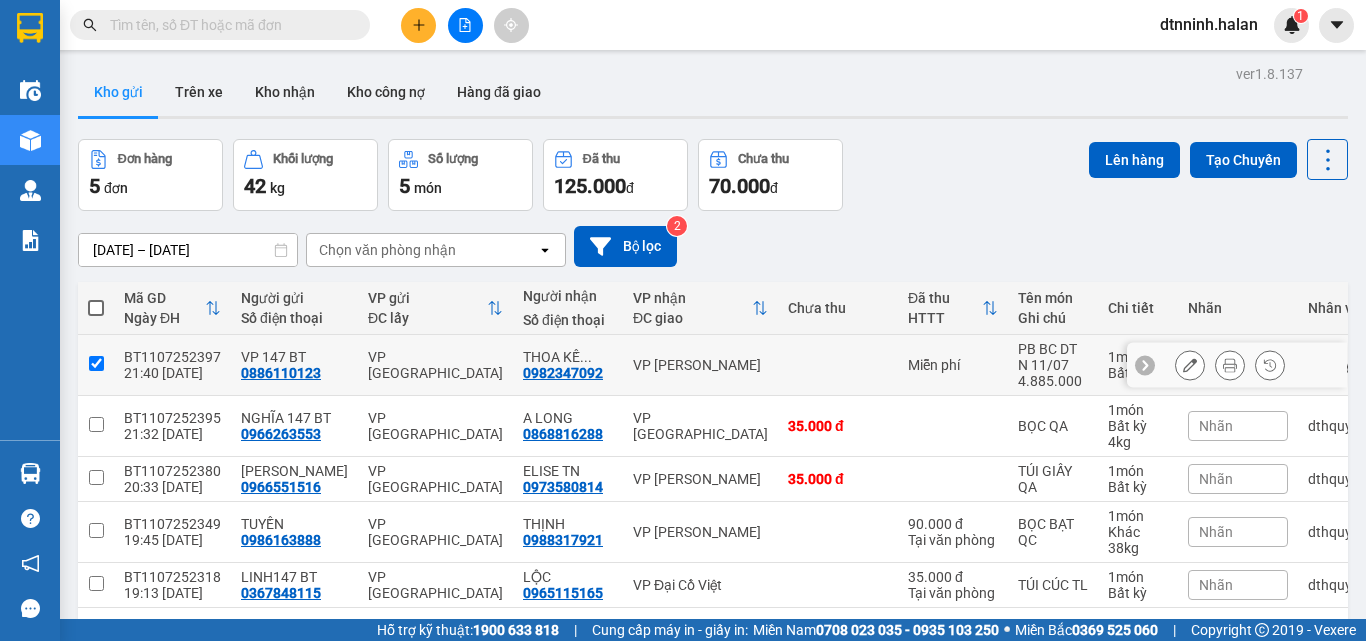 checkbox on "true" 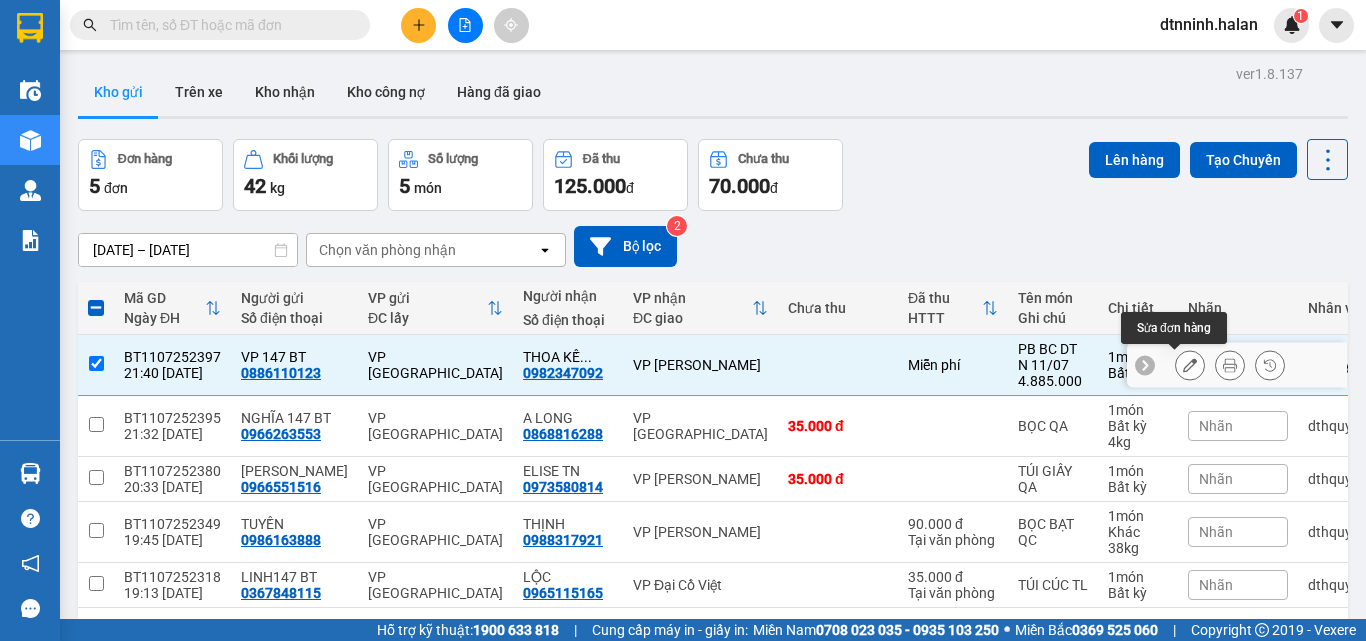 click 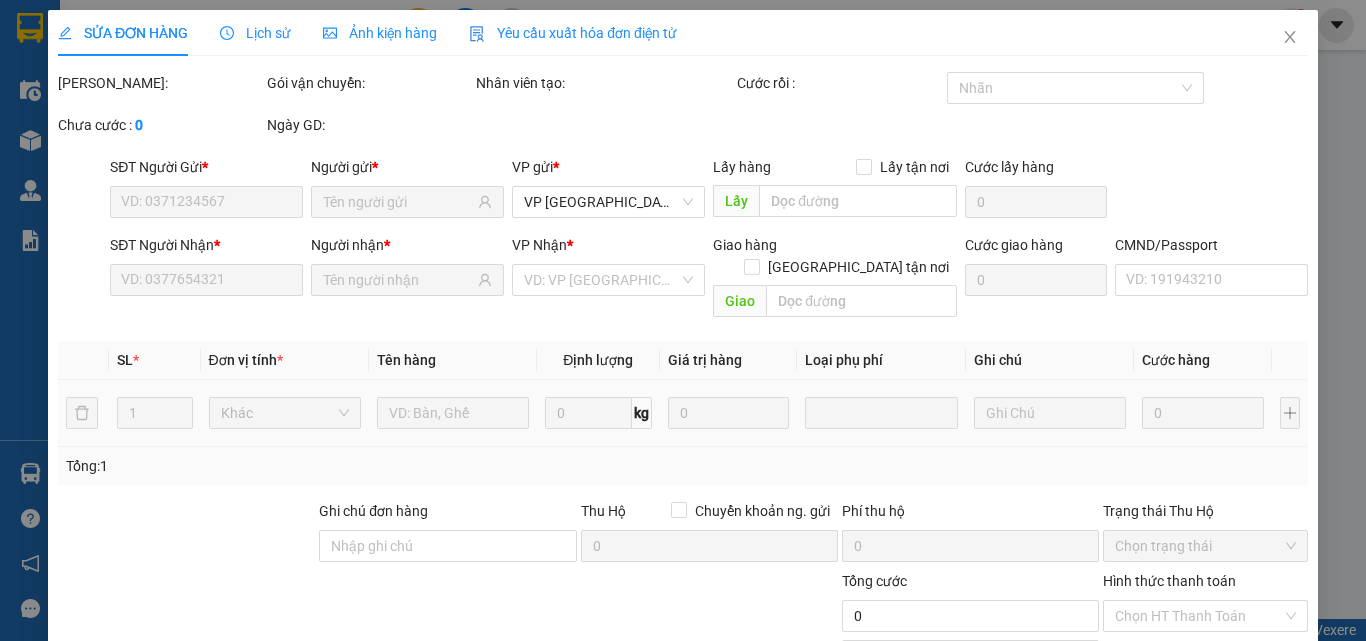 type on "0886110123" 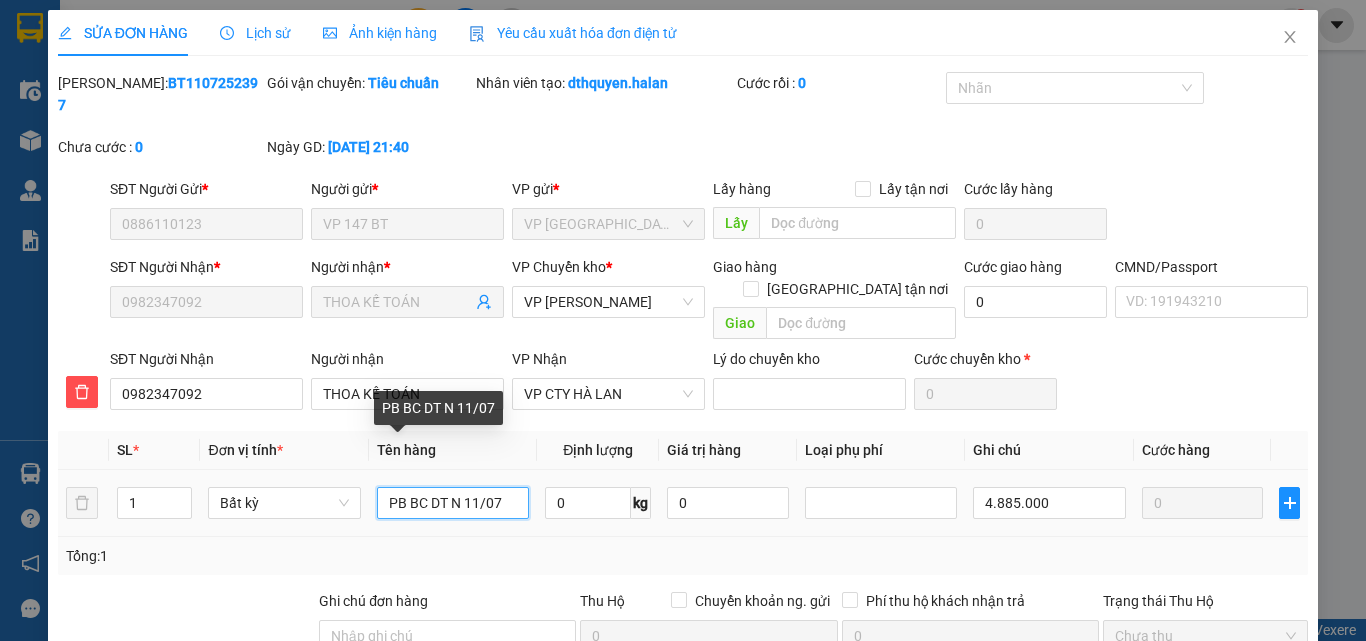 drag, startPoint x: 399, startPoint y: 456, endPoint x: 373, endPoint y: 454, distance: 26.076809 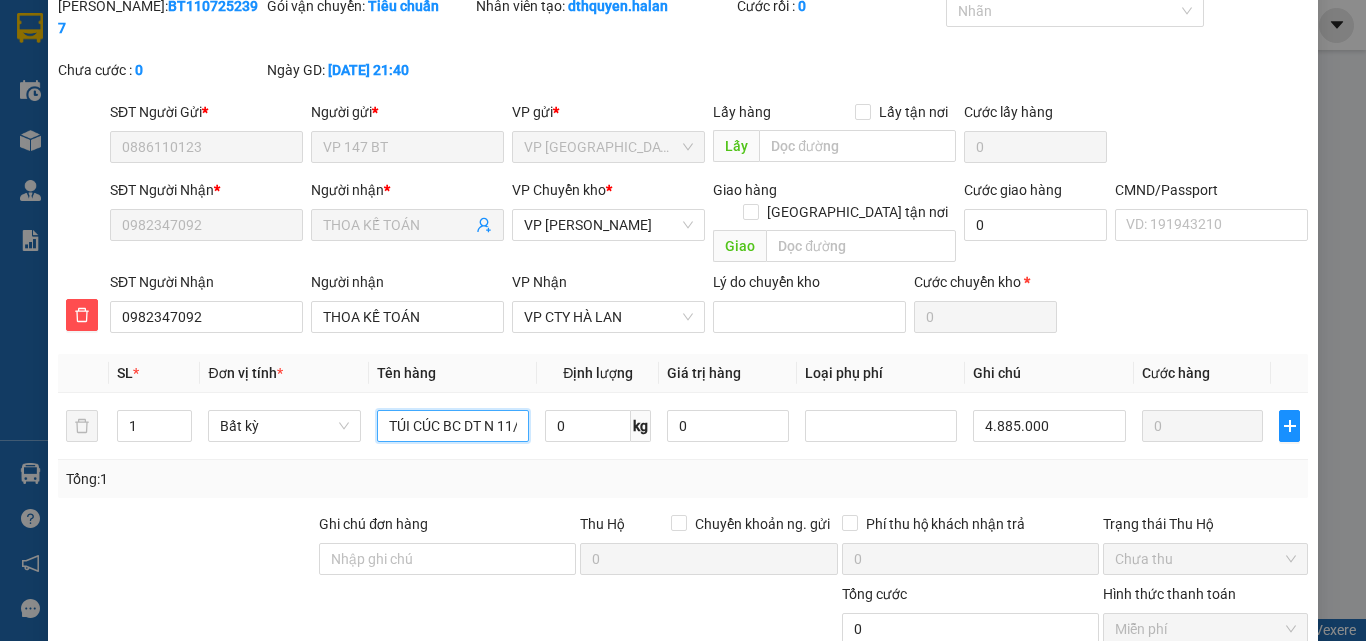 scroll, scrollTop: 211, scrollLeft: 0, axis: vertical 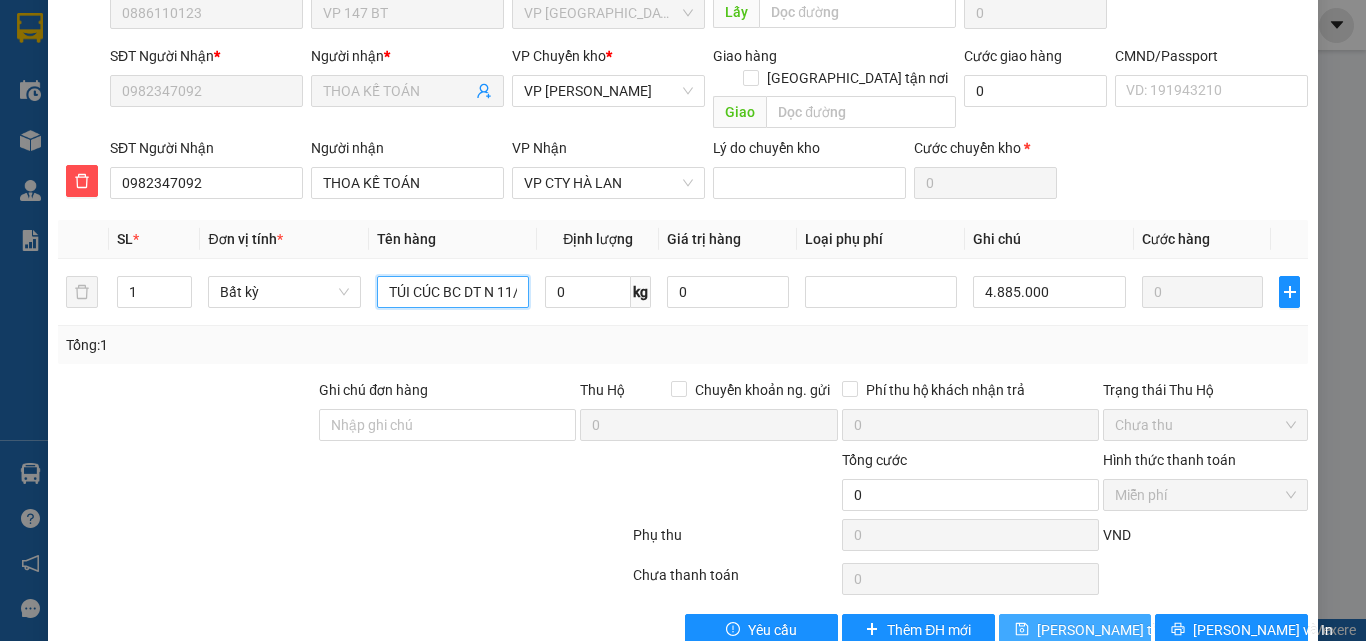 type on "TÚI CÚC BC DT N 11/07" 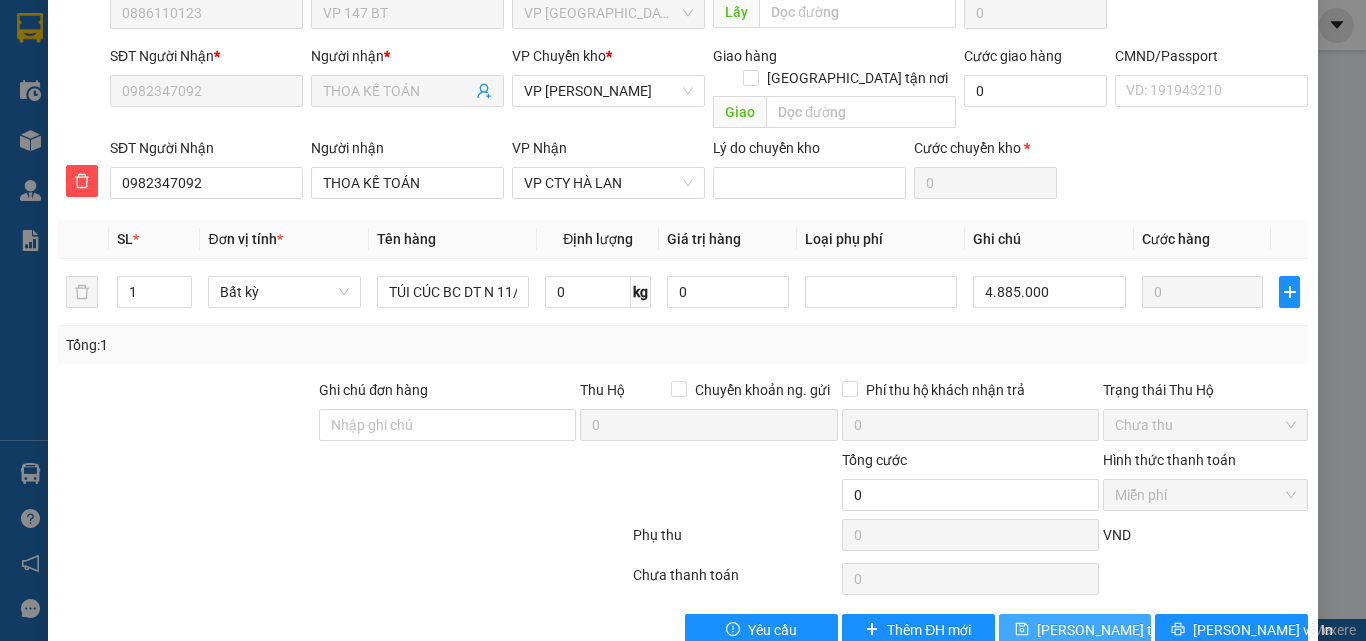 click 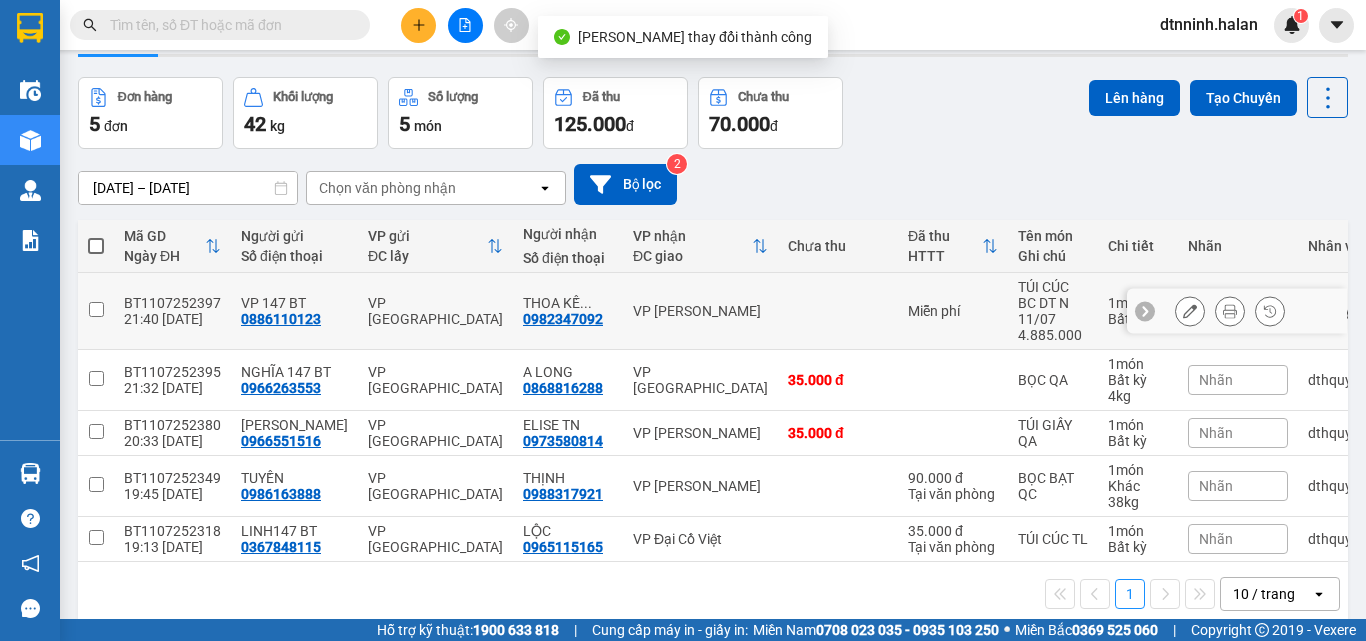 scroll, scrollTop: 95, scrollLeft: 0, axis: vertical 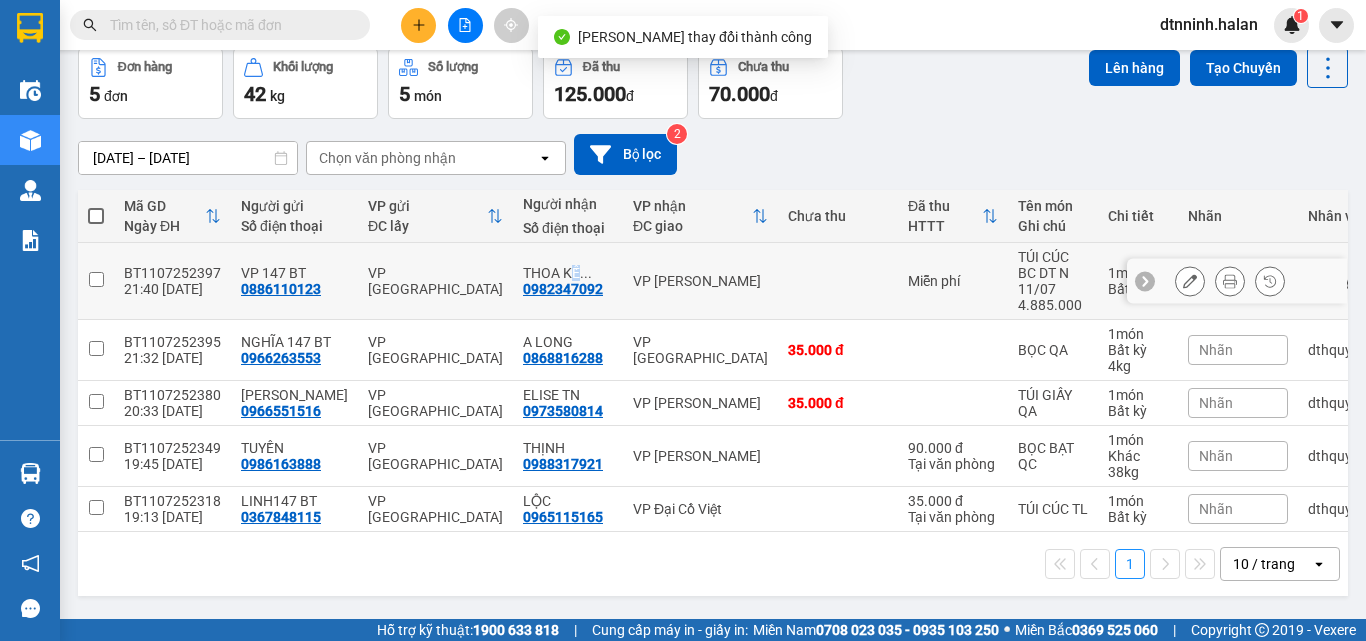click on "THOA KẾ ..." at bounding box center [568, 273] 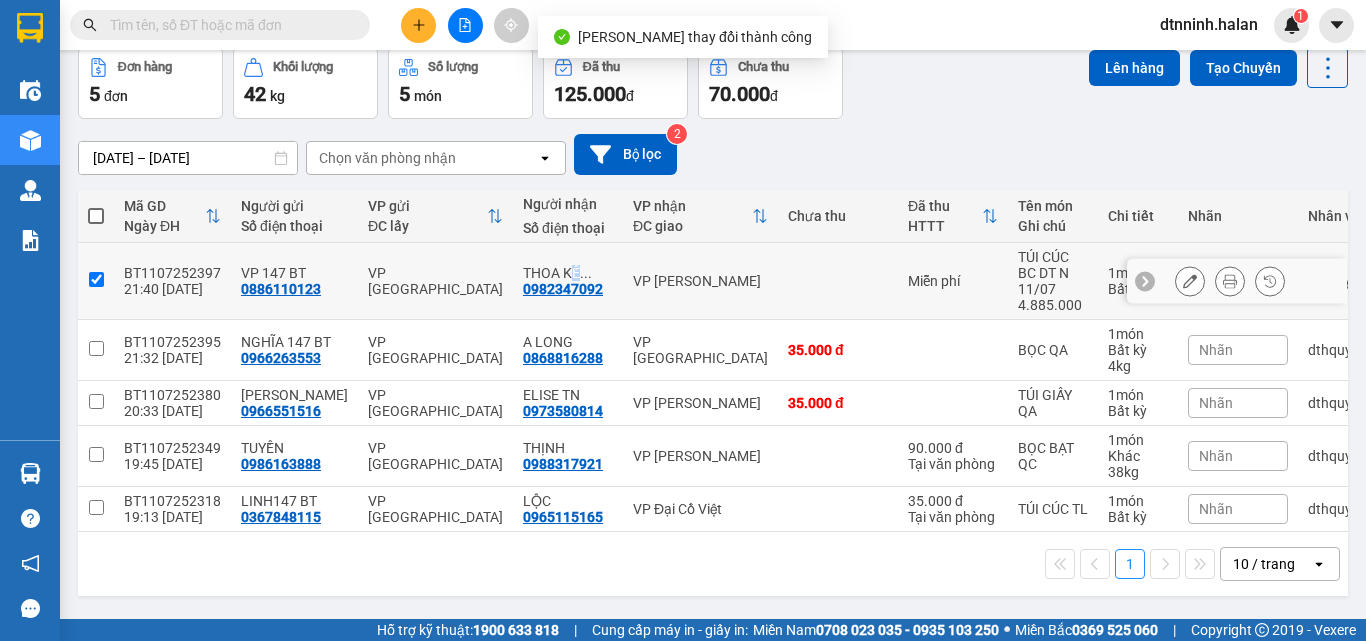 checkbox on "true" 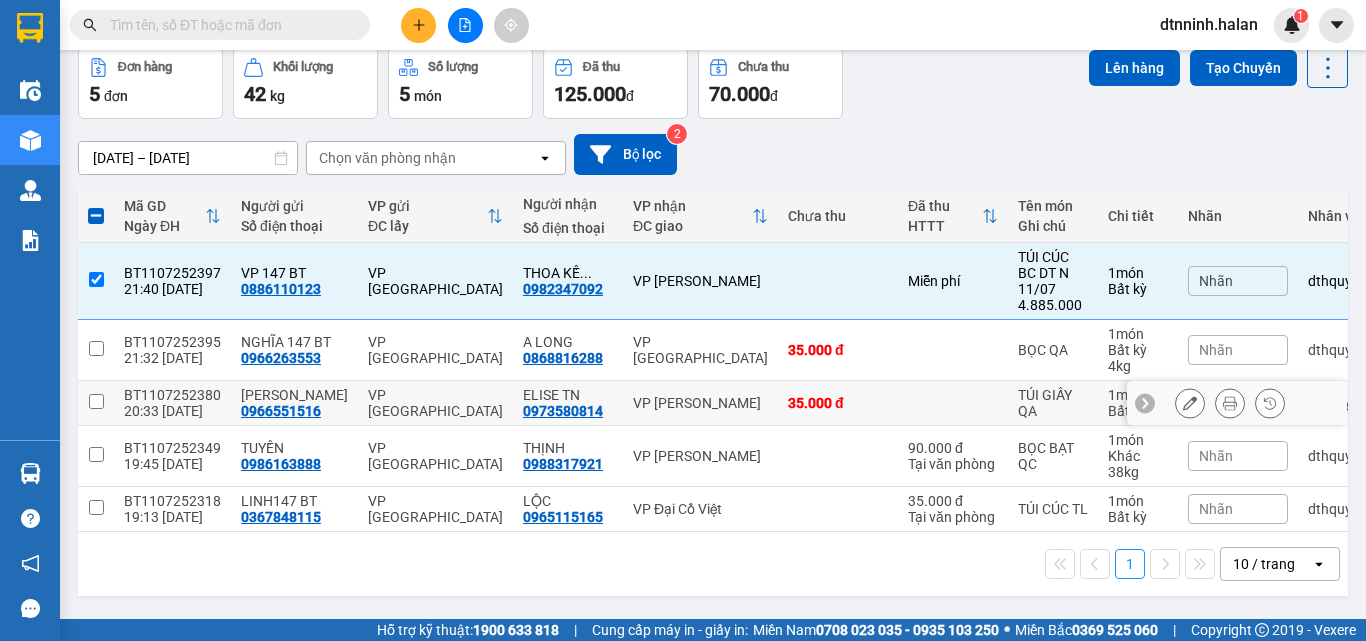 click on "ELISE TN 0973580814" at bounding box center (568, 403) 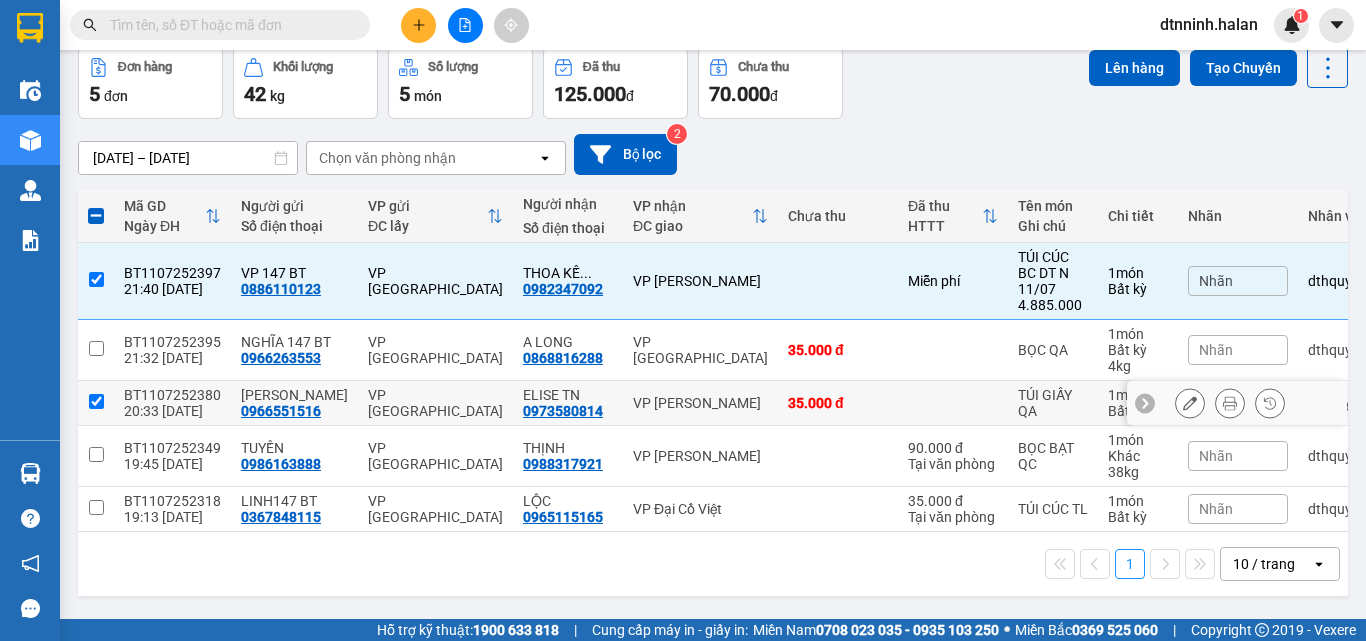 checkbox on "true" 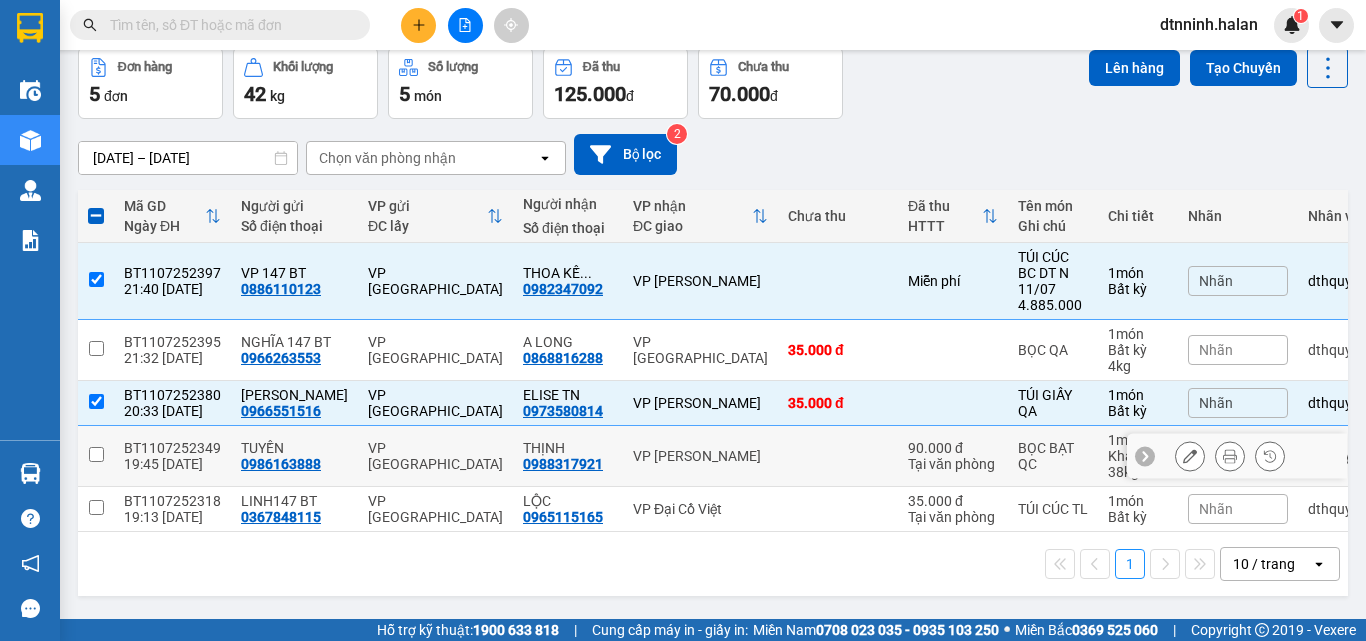 click on "THỊNH" at bounding box center [568, 448] 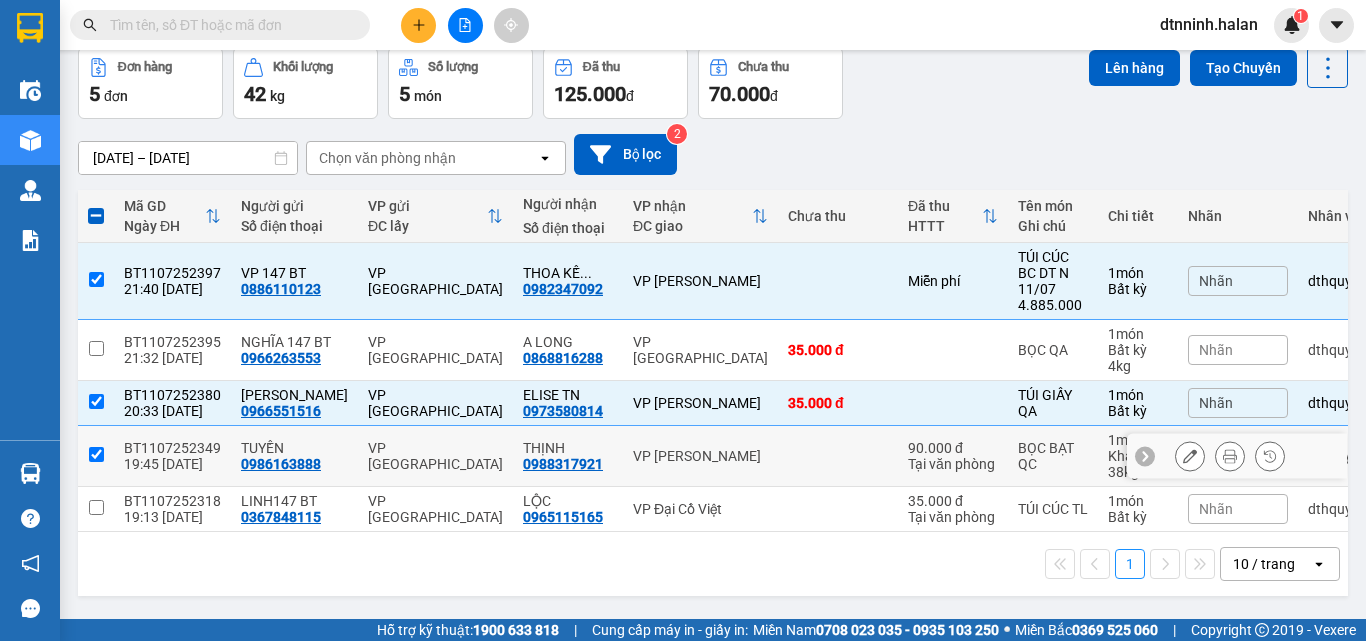 checkbox on "true" 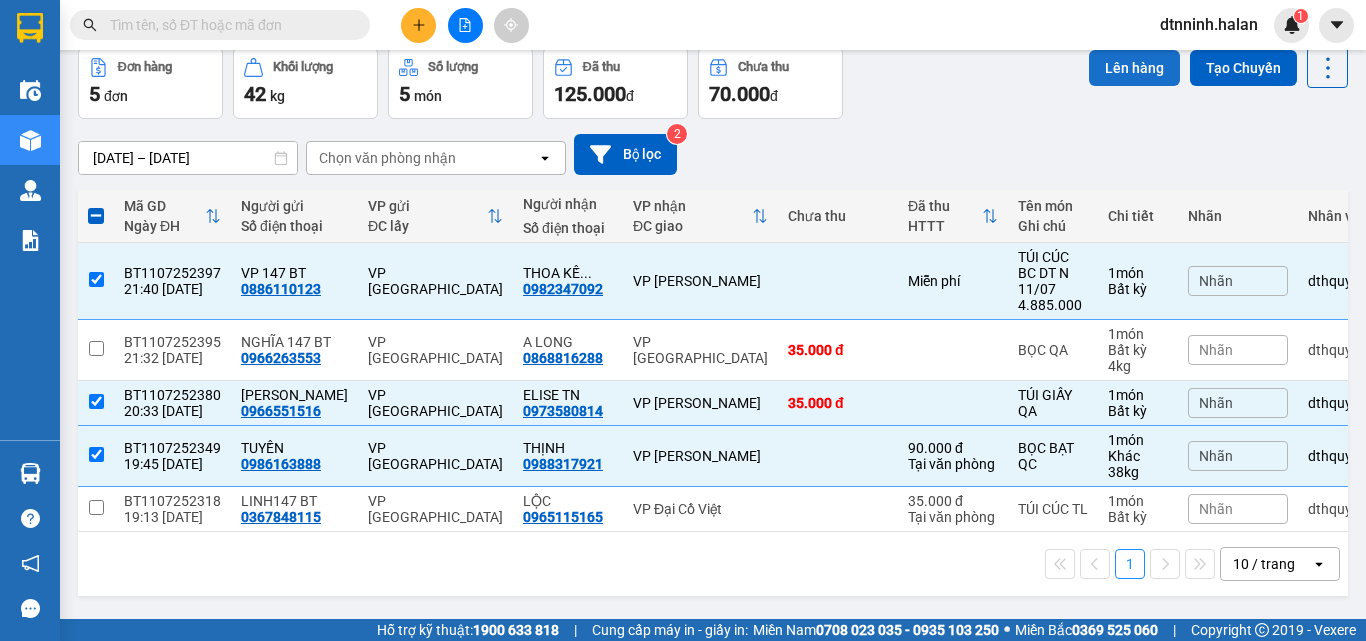 click on "Lên hàng" at bounding box center [1134, 68] 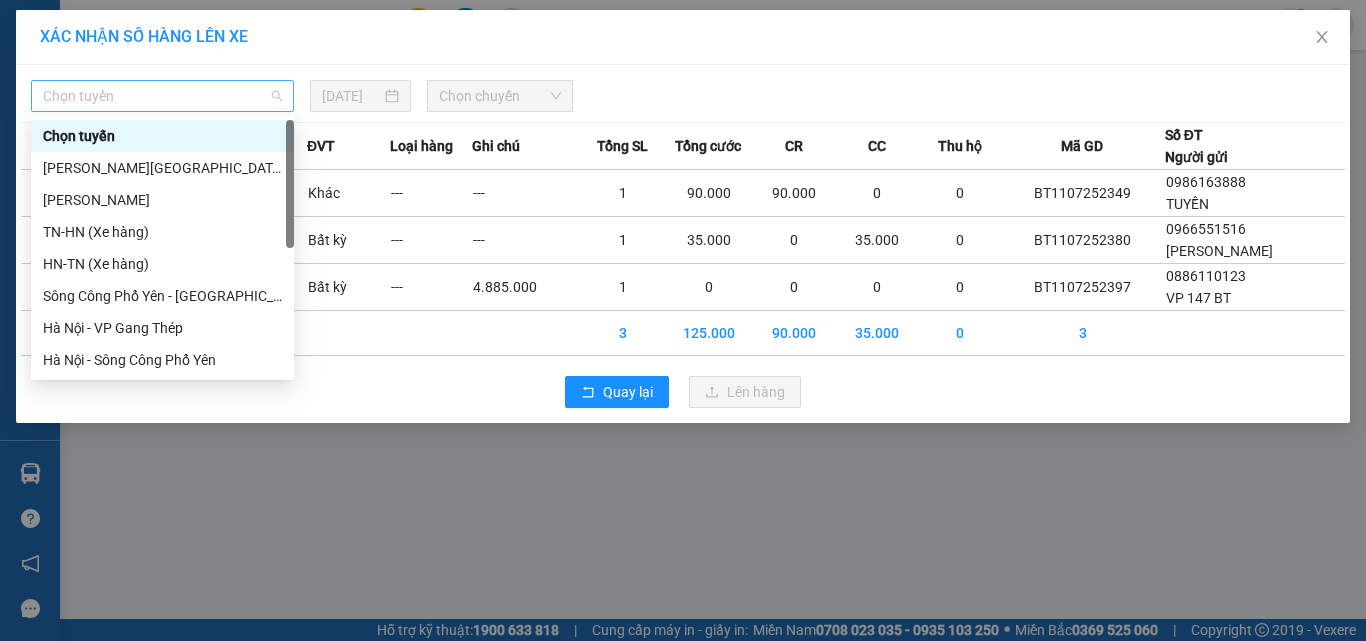 click on "Chọn tuyến" at bounding box center (162, 96) 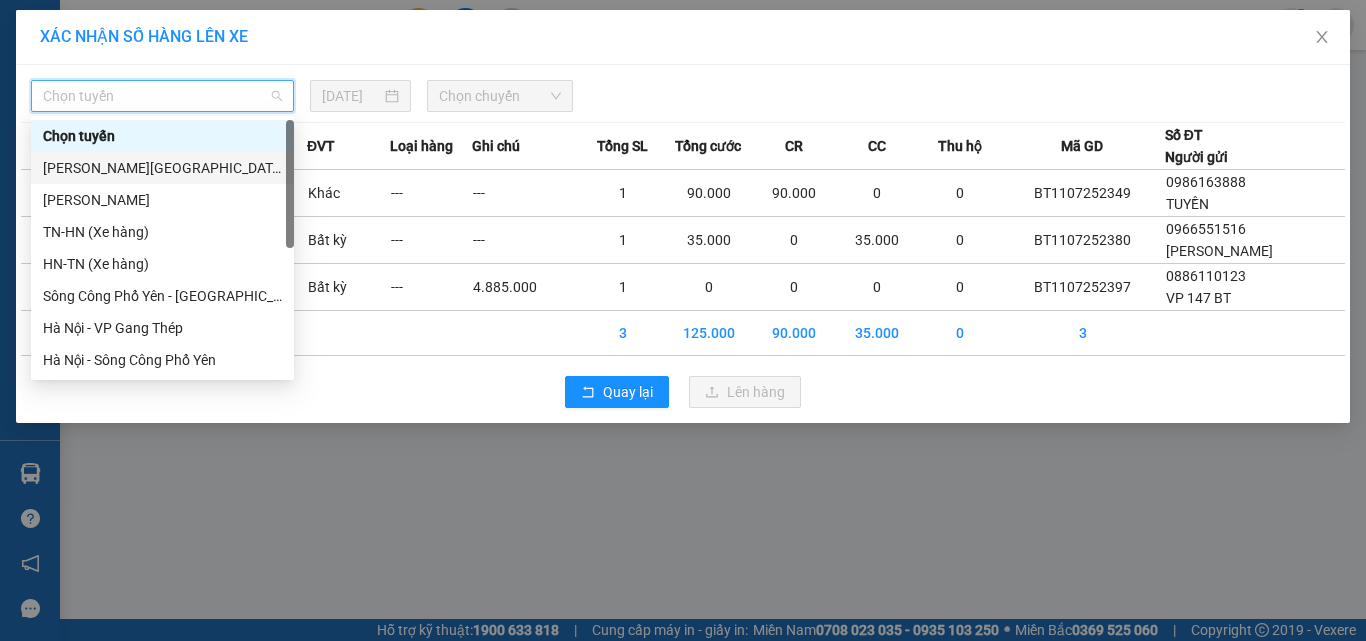 click on "[PERSON_NAME][GEOGRAPHIC_DATA]" at bounding box center [162, 168] 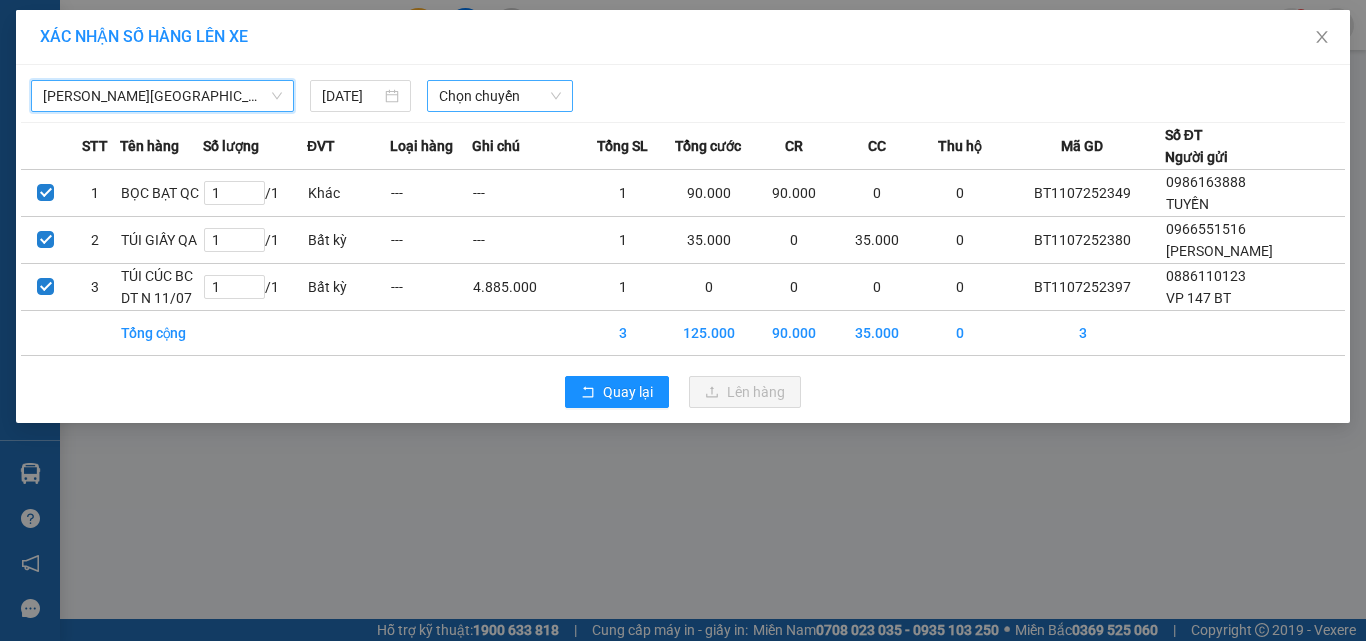 click on "Chọn chuyến" at bounding box center [500, 96] 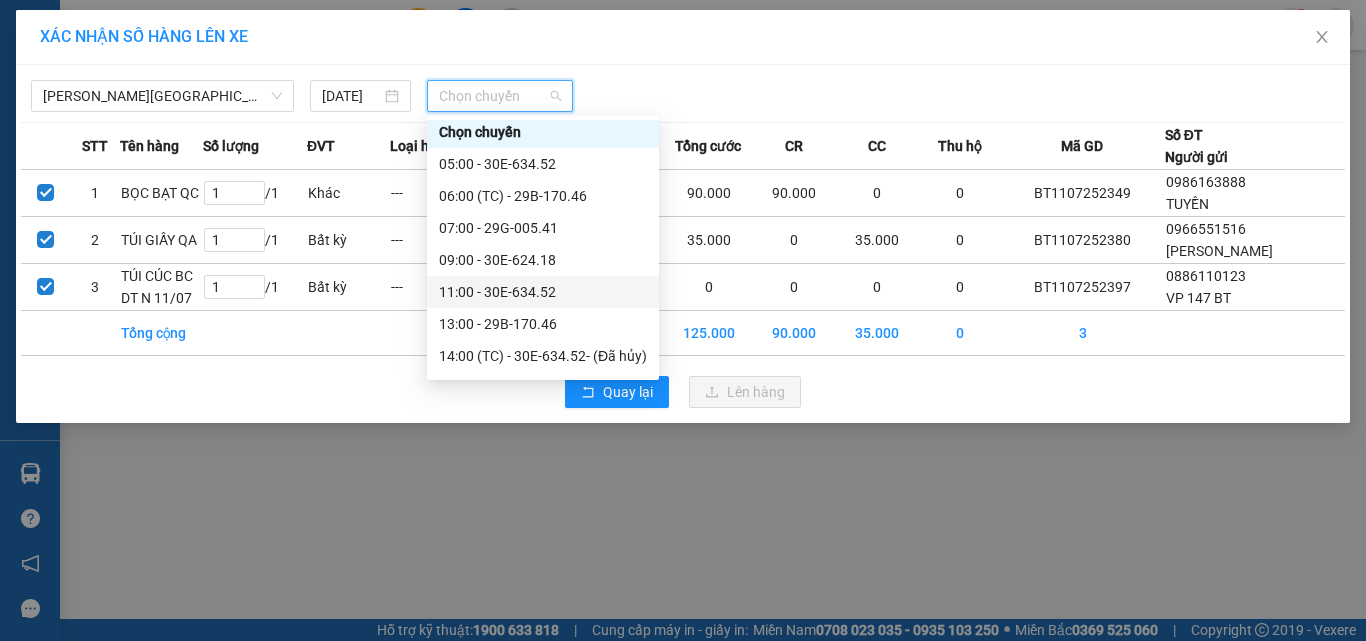 scroll, scrollTop: 0, scrollLeft: 0, axis: both 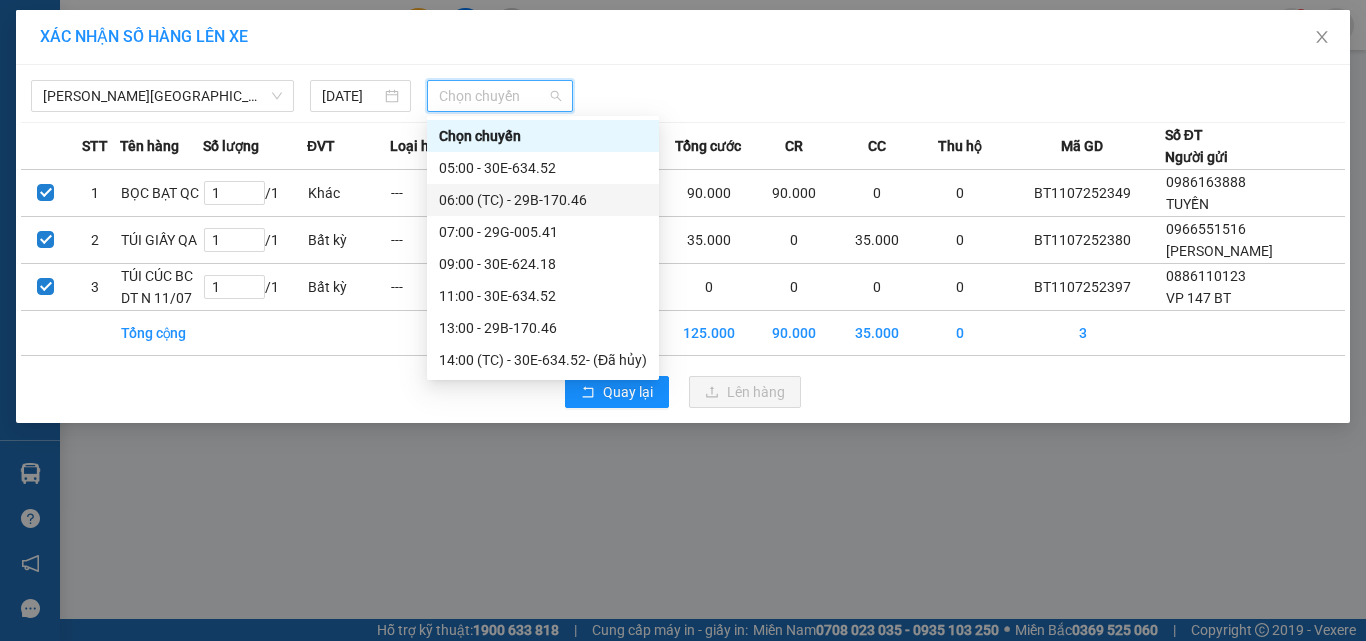 click on "06:00   (TC)   - 29B-170.46" at bounding box center (543, 200) 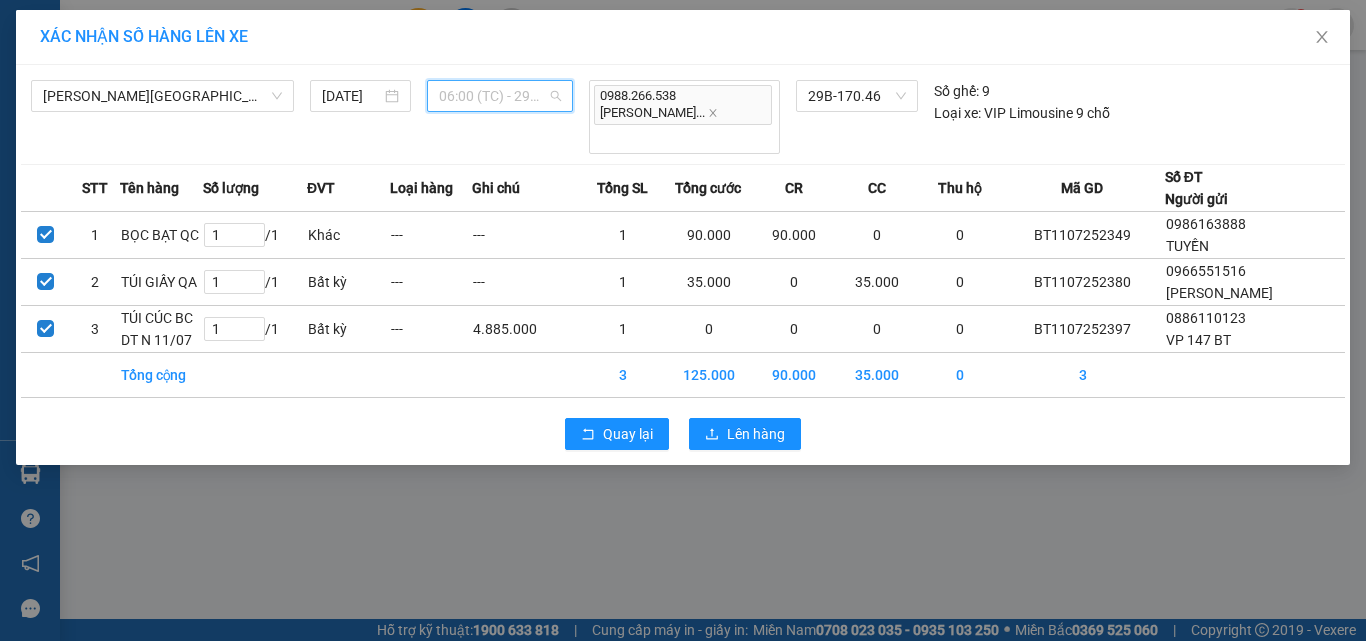 click on "06:00   (TC)   - 29B-170.46" at bounding box center (500, 96) 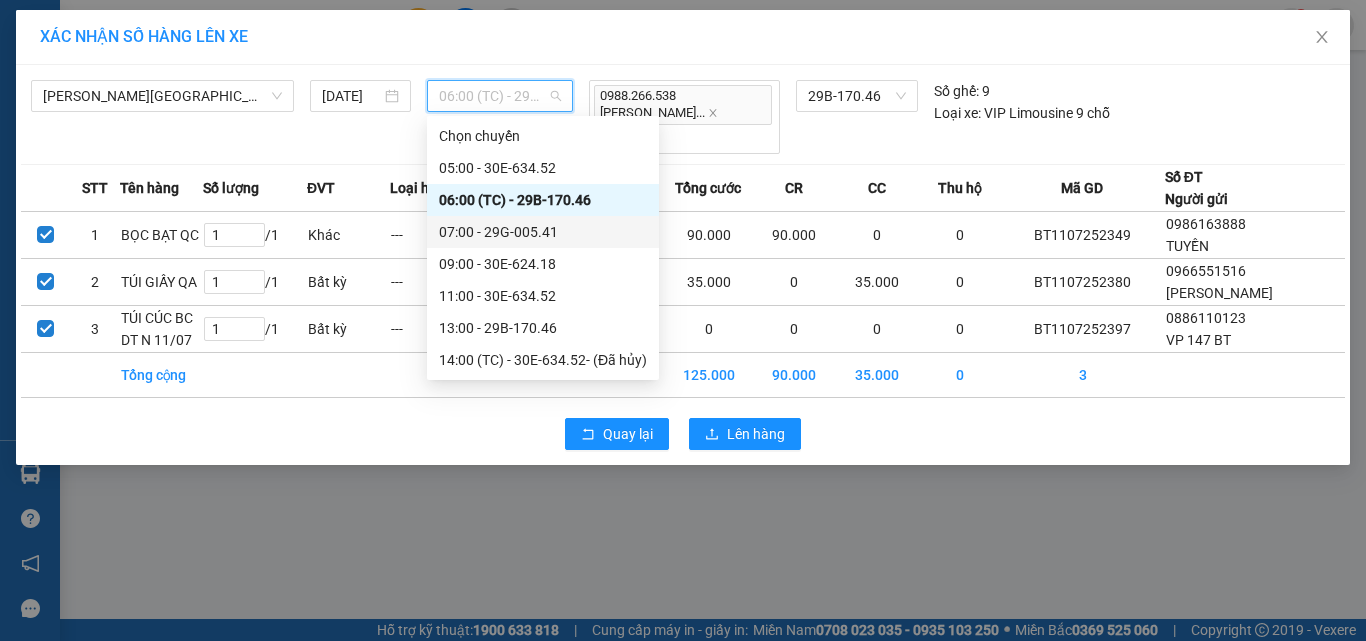 click on "07:00     - 29G-005.41" at bounding box center (543, 232) 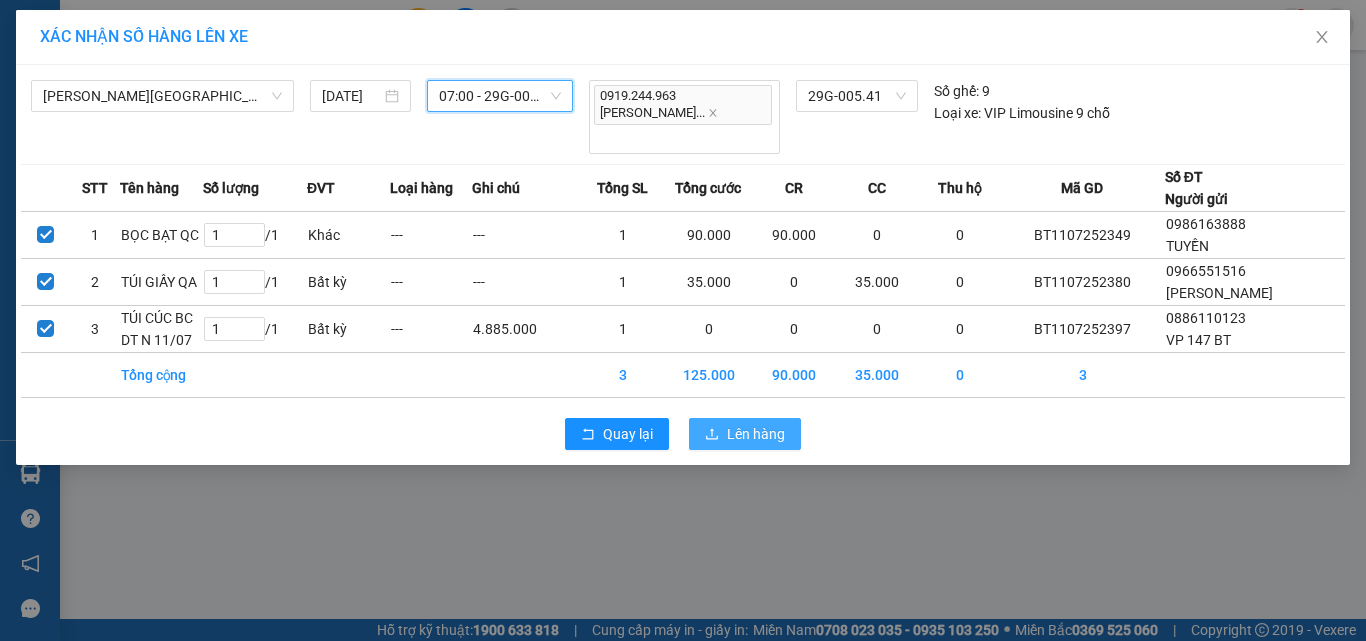 click on "Lên hàng" at bounding box center [756, 434] 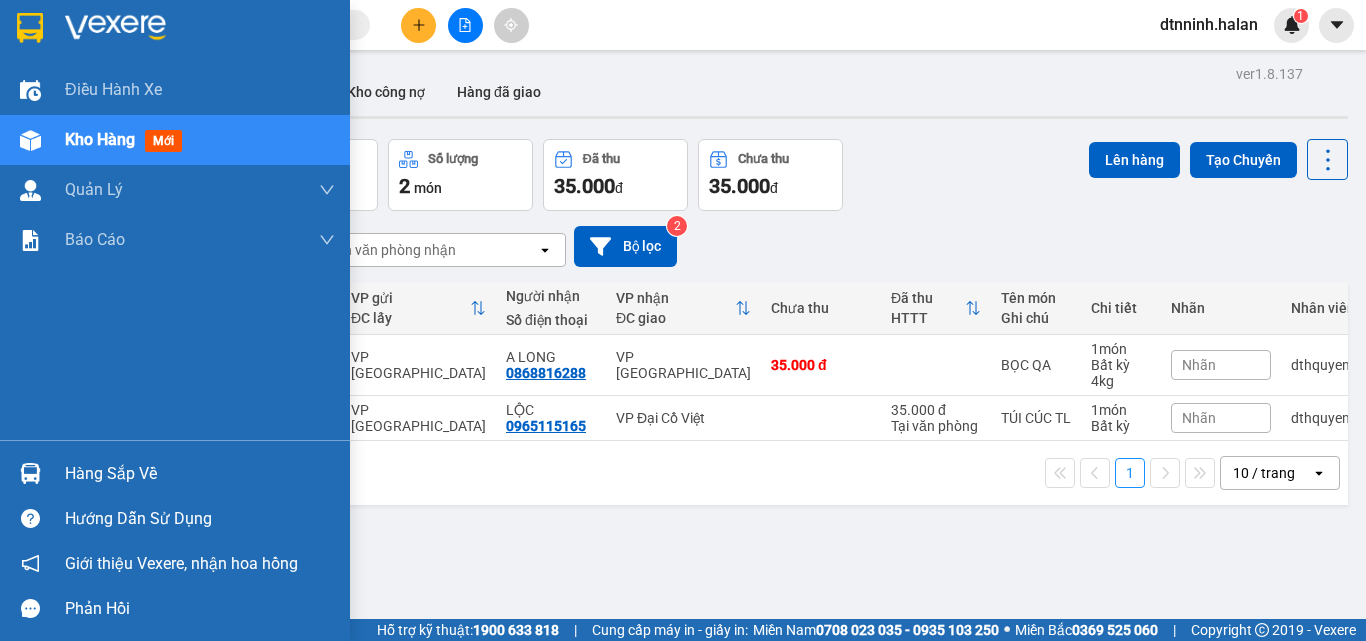 click on "Hàng sắp về" at bounding box center [200, 474] 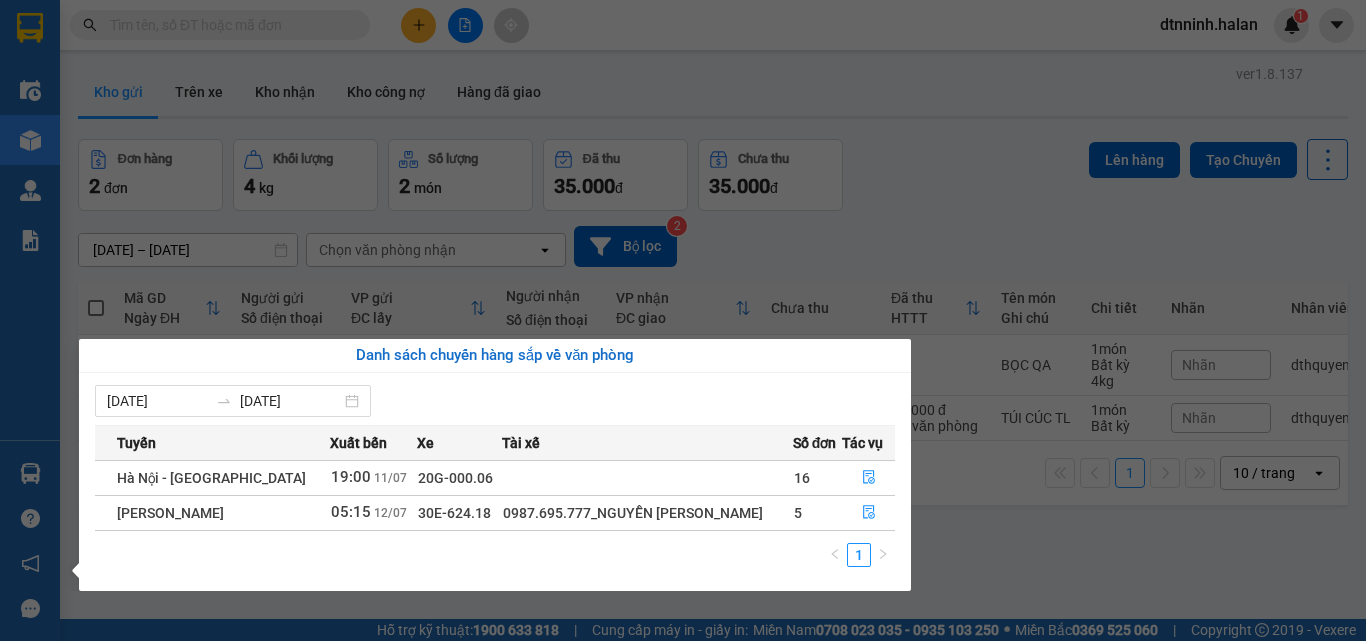 click on "Kết quả tìm kiếm ( 0 )  Bộ lọc  No Data dtnninh.halan 1     Điều hành xe     Kho hàng mới     Quản Lý Quản lý chuyến Quản lý kiểm kho     Báo cáo 12. Thống kê đơn đối tác 2. Doanh thu thực tế theo từng văn phòng 4. Thống kê đơn hàng theo văn phòng Hàng sắp về Hướng dẫn sử dụng Giới thiệu Vexere, nhận hoa hồng Phản hồi Phần mềm hỗ trợ bạn tốt chứ? ver  1.8.137 Kho gửi Trên xe Kho nhận Kho công nợ Hàng đã giao Đơn hàng 2 đơn Khối lượng 4 kg Số lượng 2 món Đã thu 35.000  đ Chưa thu 35.000  đ Lên hàng Tạo Chuyến 29/05/2025 – 12/07/2025 Press the down arrow key to interact with the calendar and select a date. Press the escape button to close the calendar. Selected date range is from 29/05/2025 to 12/07/2025. Chọn văn phòng nhận open Bộ lọc 2 Mã GD Ngày ĐH Người gửi Số điện thoại VP gửi ĐC lấy Người nhận Số điện thoại VP nhận ĐC giao 1" at bounding box center [683, 320] 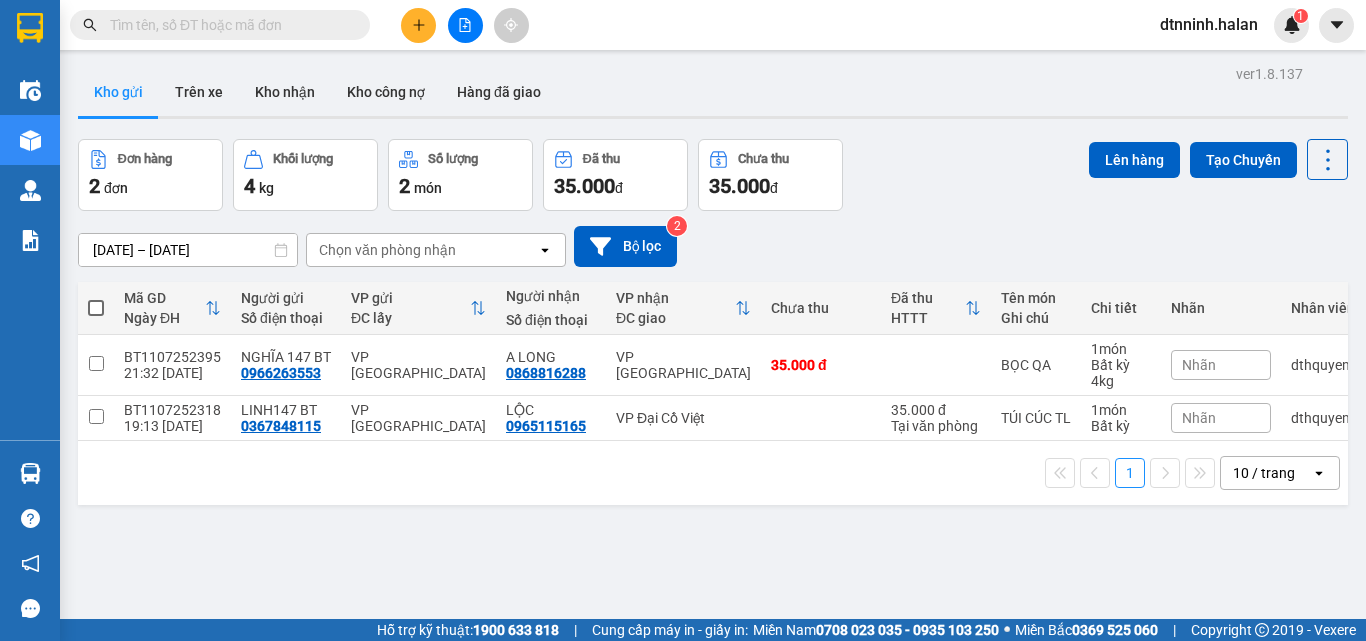 click at bounding box center [228, 25] 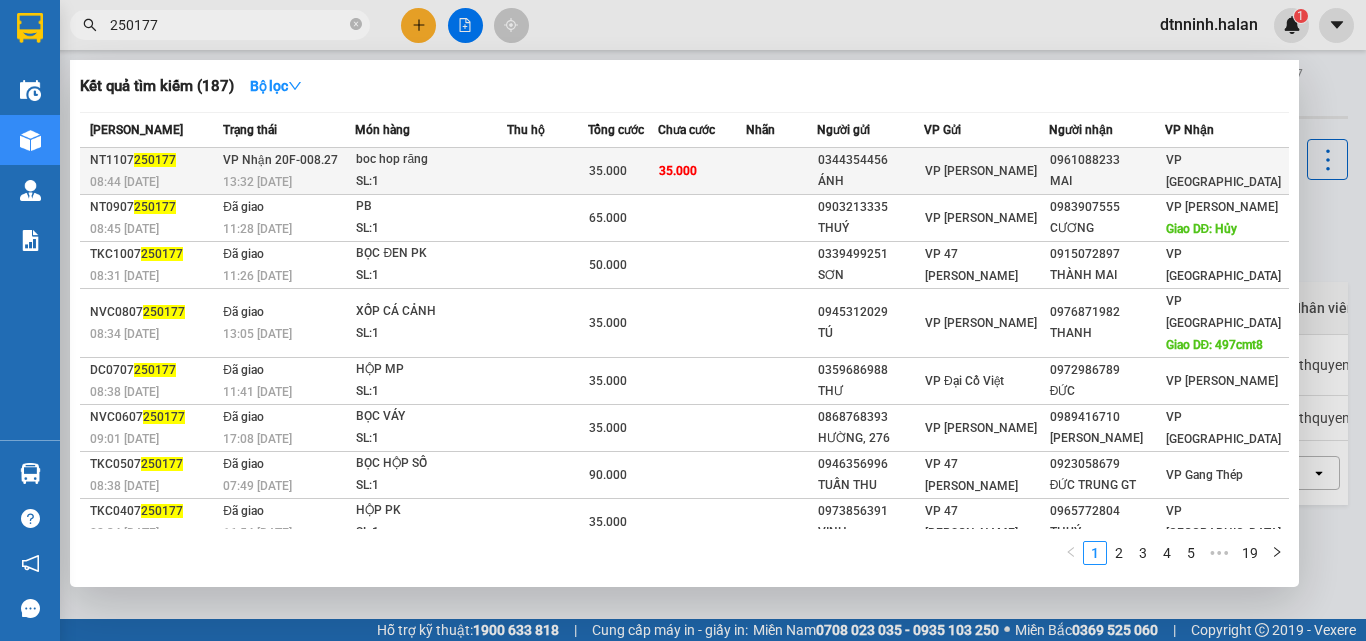 type on "250177" 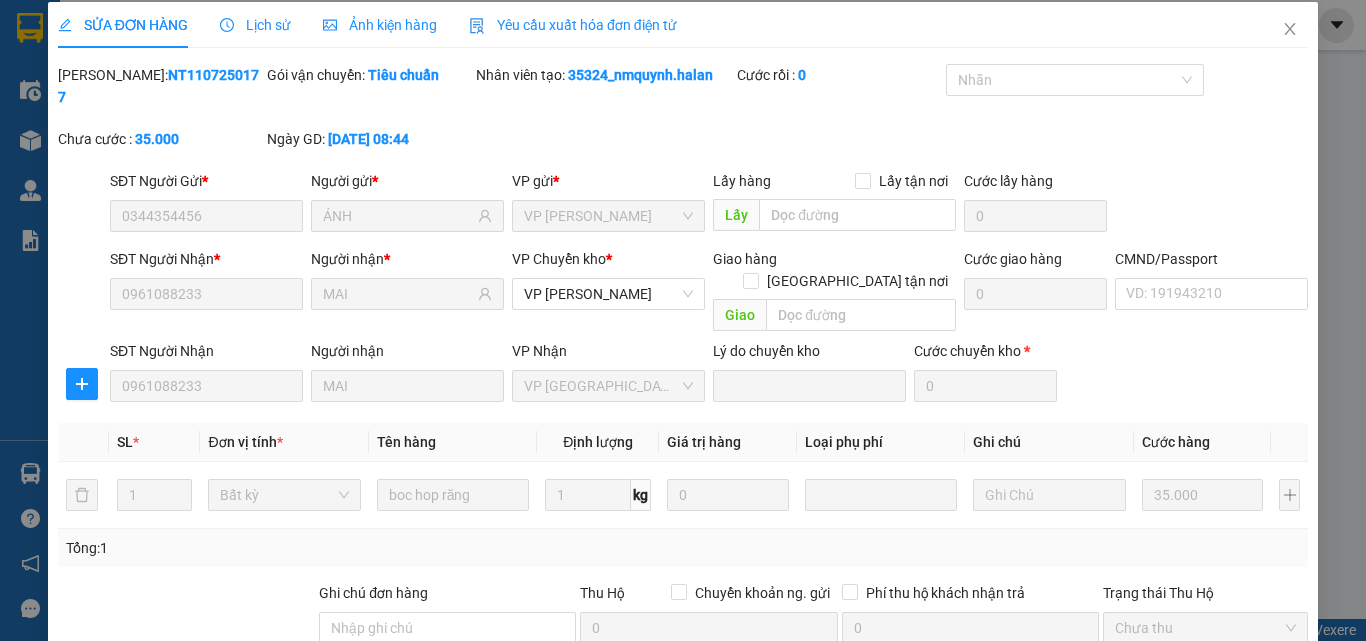 type on "0344354456" 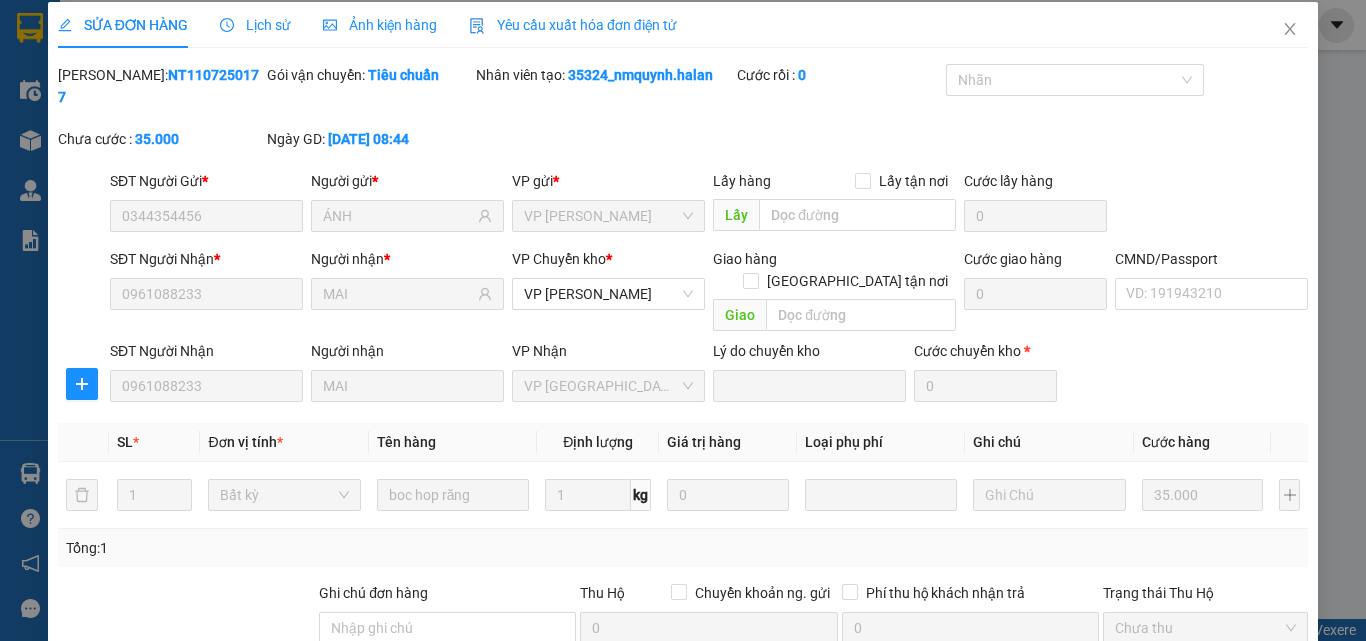 scroll, scrollTop: 143, scrollLeft: 0, axis: vertical 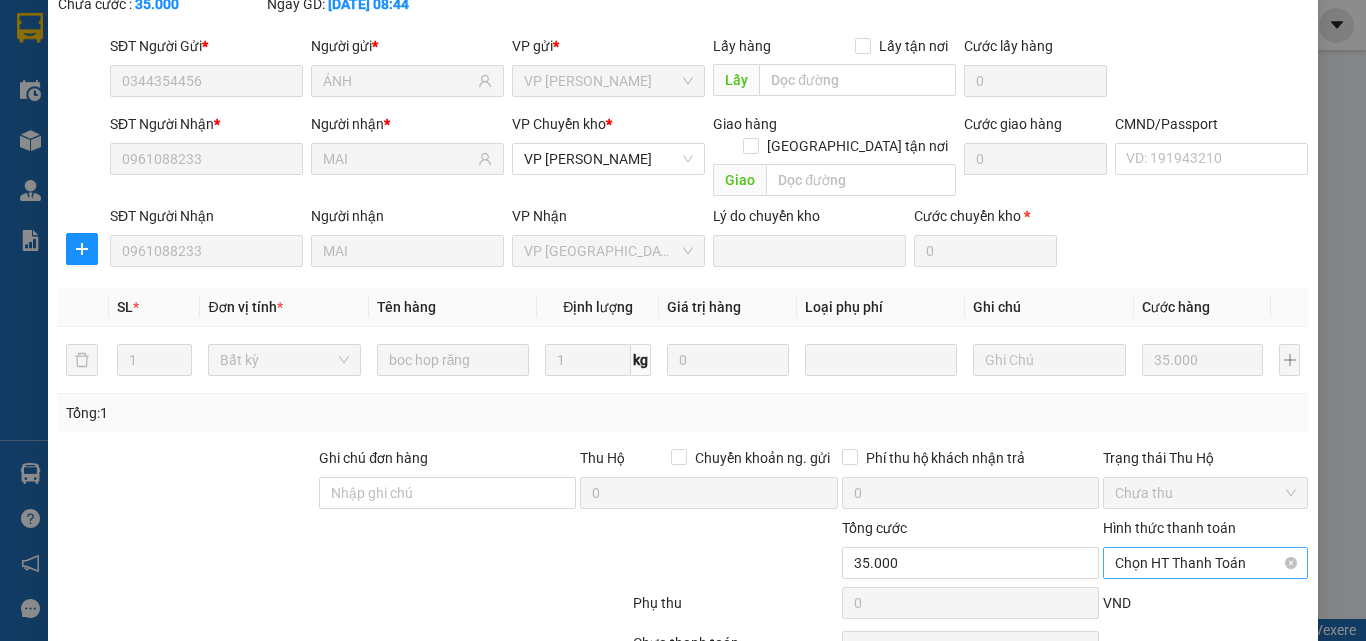 click on "Chọn HT Thanh Toán" at bounding box center (1205, 563) 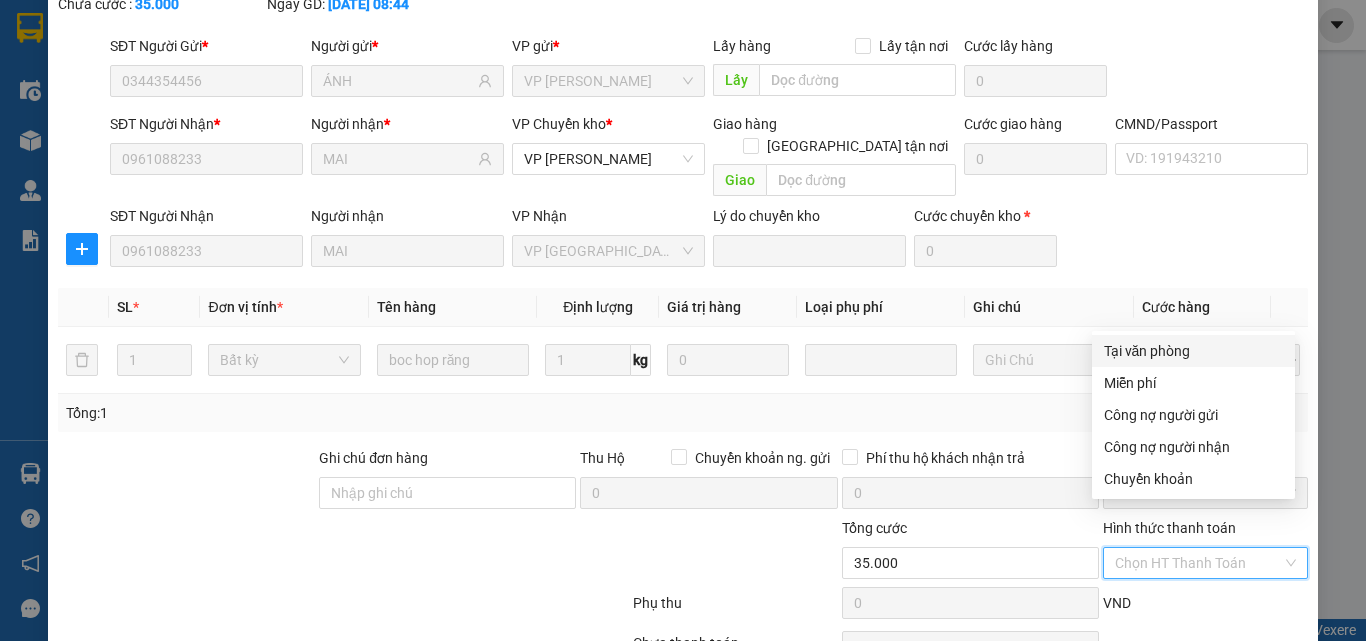 click on "Tại văn phòng" at bounding box center (1193, 351) 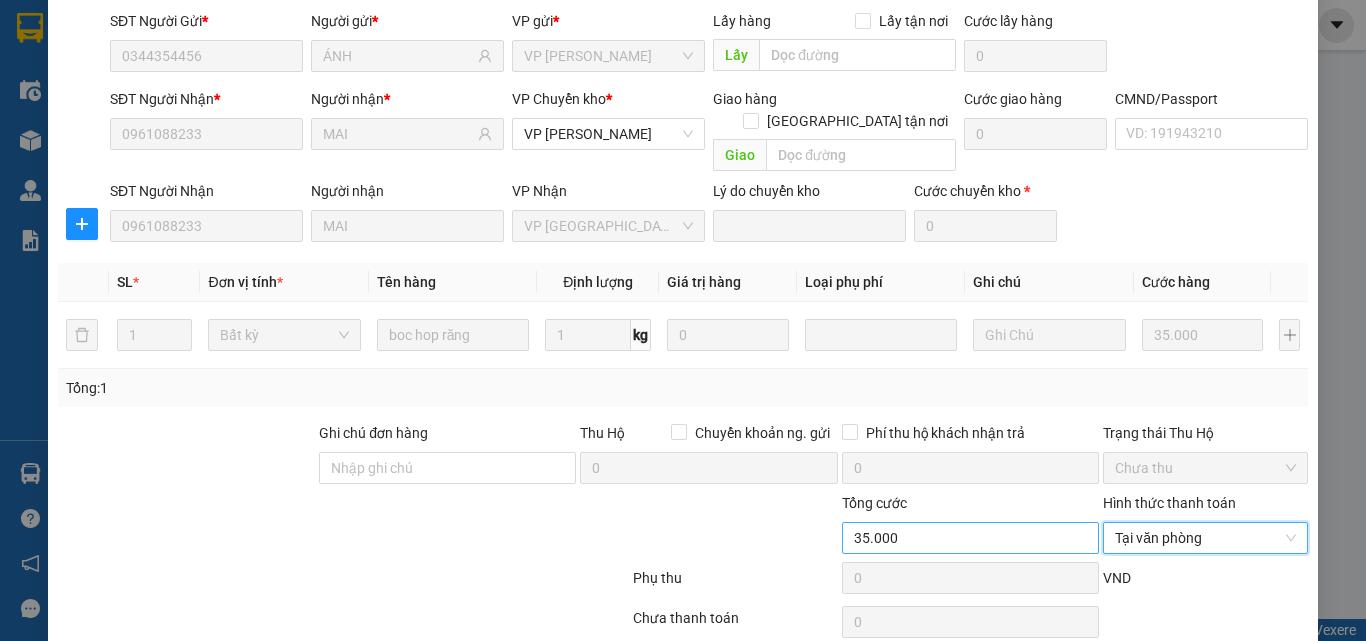 scroll, scrollTop: 211, scrollLeft: 0, axis: vertical 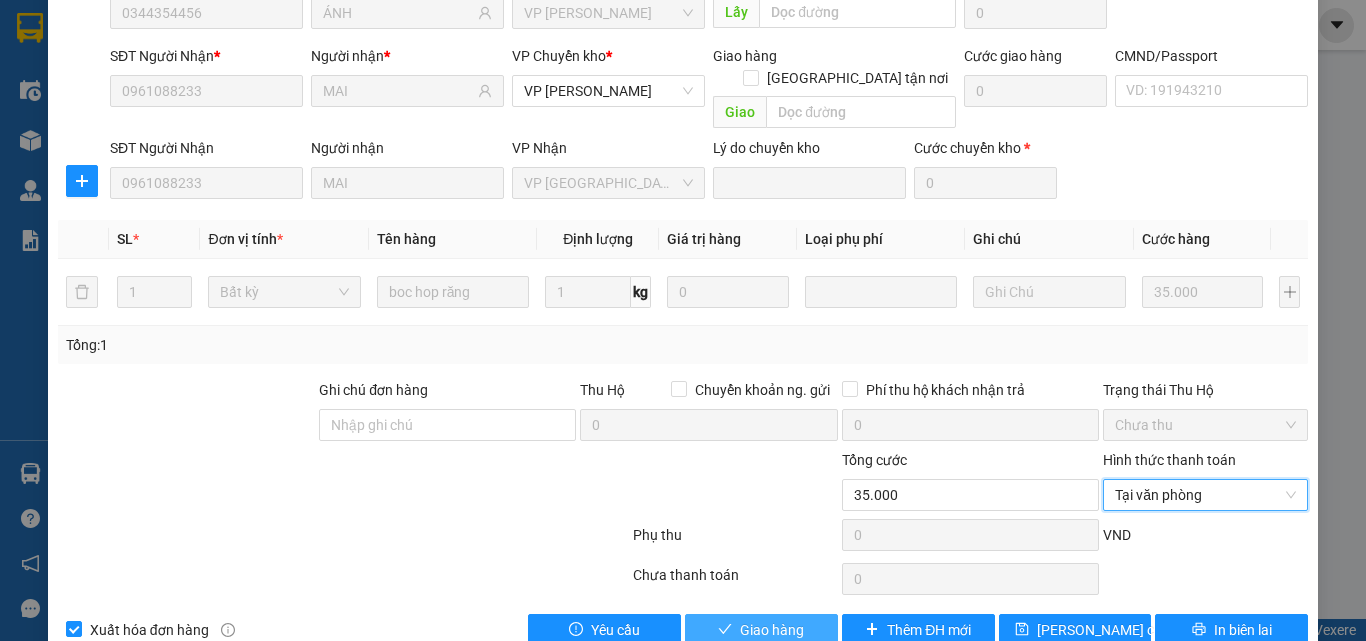 click on "Giao hàng" at bounding box center (772, 630) 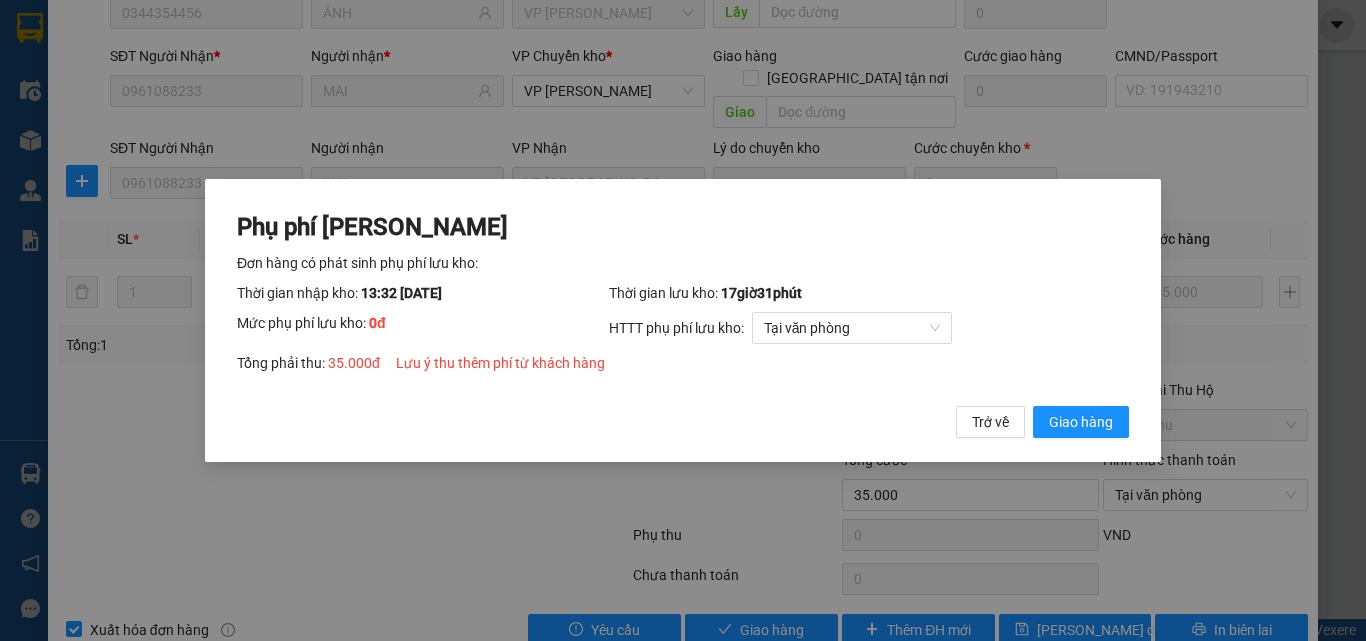 click on "Phụ phí Lưu kho Đơn hàng có phát sinh phụ phí lưu kho: Thời gian nhập kho:   13:32 ngày 11/07/2025 Thời gian lưu kho:   17  giờ  31  phút Mức phụ phí lưu kho:   0 đ   HTTT phụ phí lưu kho:   Tại văn phòng Tổng phải thu:   35.000 đ Lưu ý thu thêm phí từ khách hàng Trở về Giao hàng" at bounding box center (683, 325) 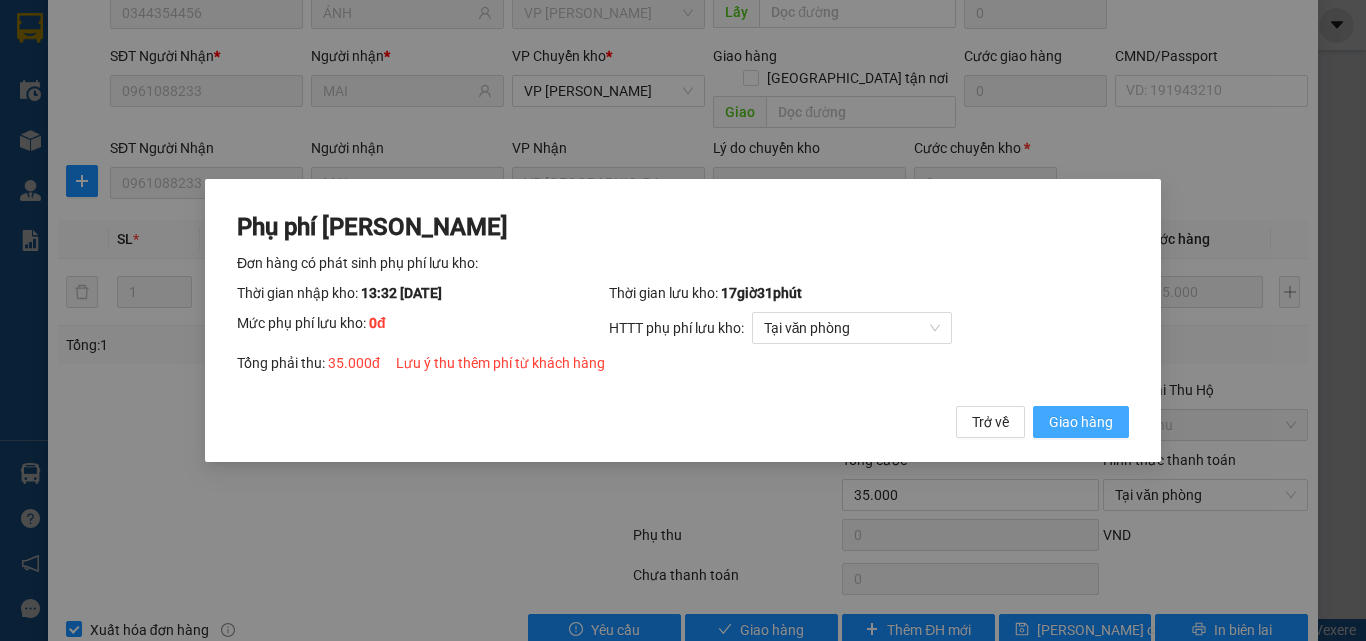 click on "Giao hàng" at bounding box center (1081, 422) 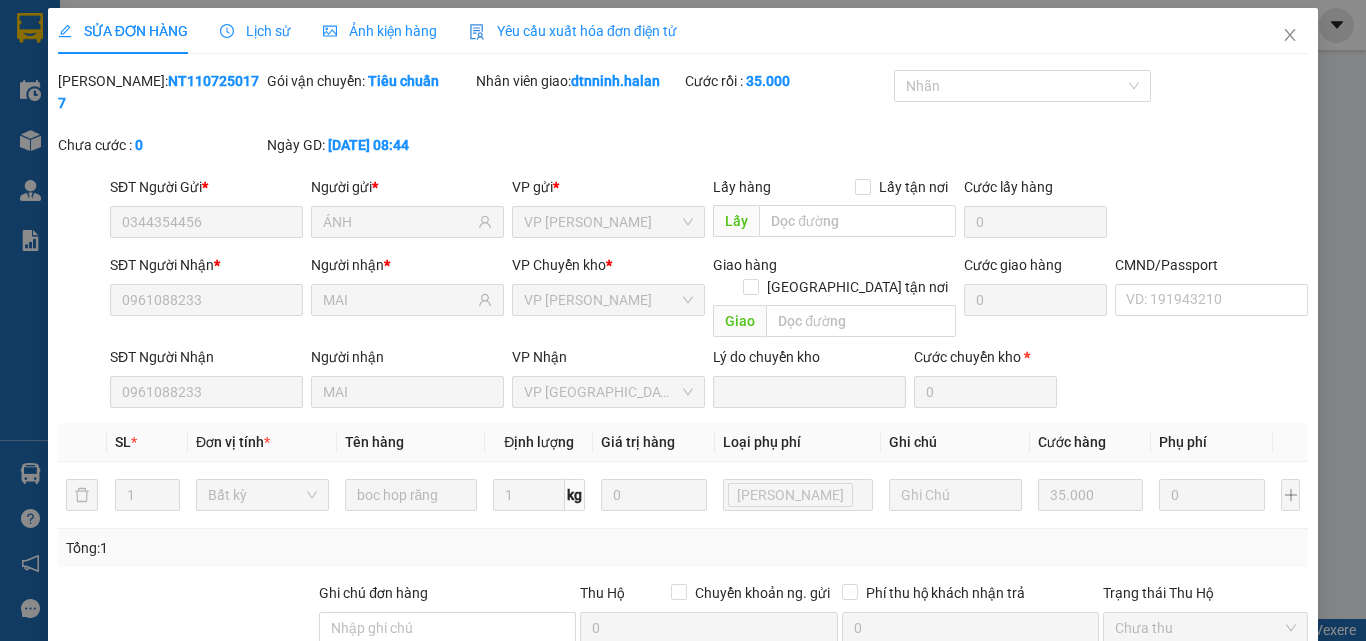 scroll, scrollTop: 0, scrollLeft: 0, axis: both 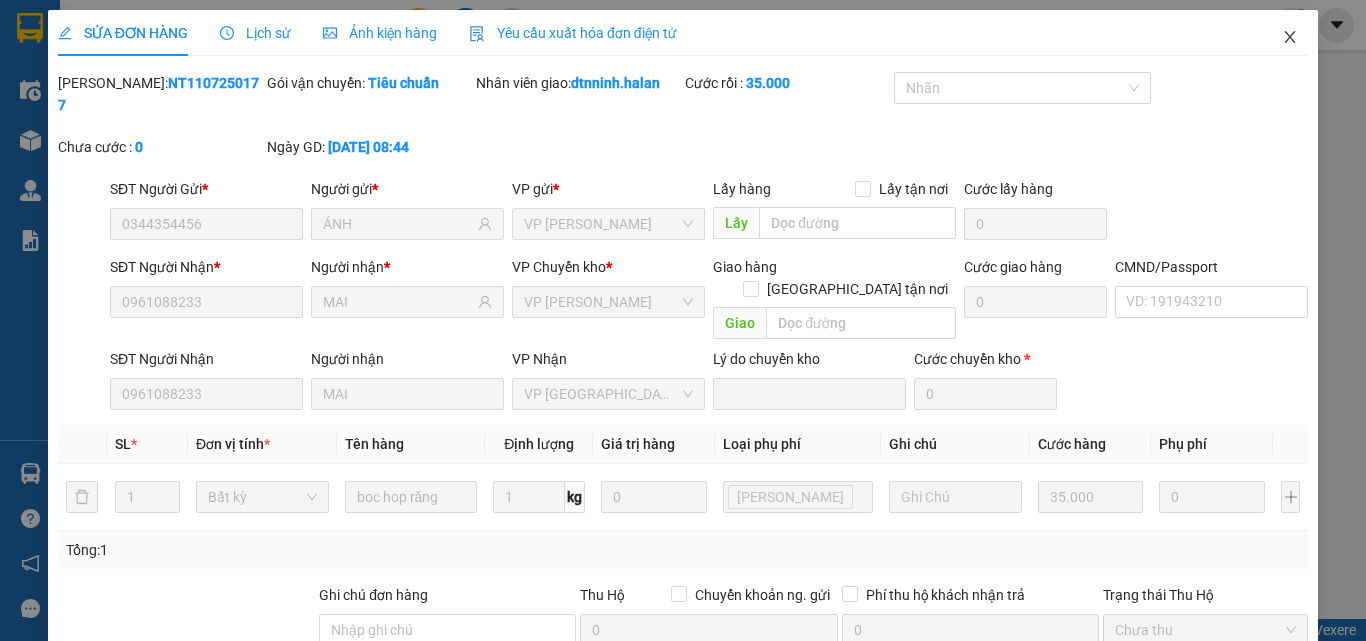 click 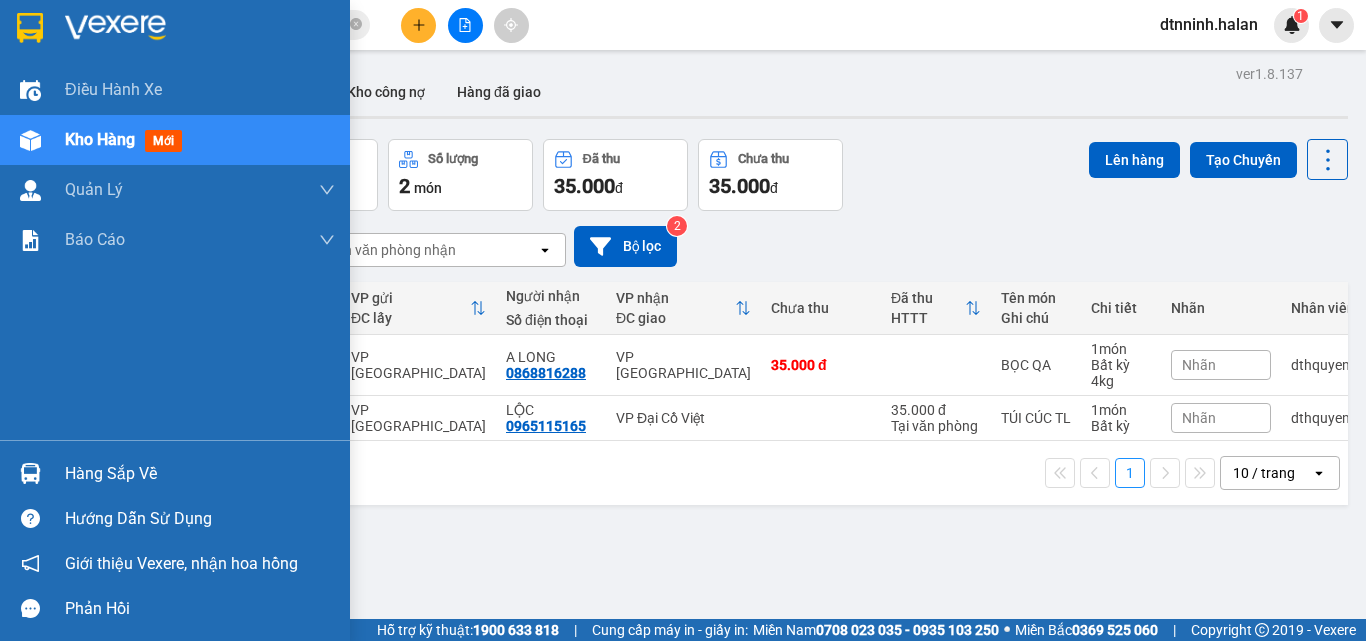 click on "Hàng sắp về" at bounding box center (200, 474) 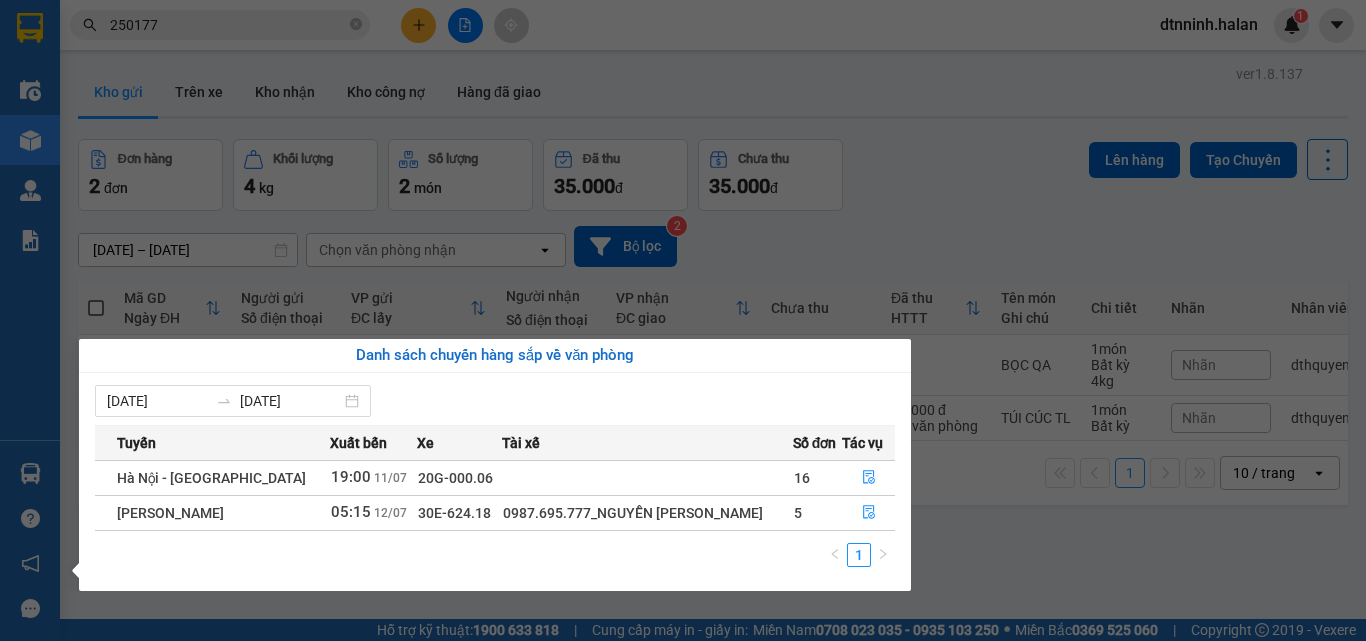 click on "Kết quả tìm kiếm ( 187 )  Bộ lọc  Mã ĐH Trạng thái Món hàng Thu hộ Tổng cước Chưa cước Nhãn Người gửi VP Gửi Người nhận VP Nhận NT1107 250177 08:44 - 11/07 VP Nhận   20F-008.27 13:32 - 11/07 boc hop răng SL:  1 35.000 35.000 0344354456 ÁNH  VP Nguyễn Trãi 0961088233 MAI VP Bình Thuận NT0907 250177 08:45 - 09/07 Đã giao   11:28 - 10/07 PB SL:  1 65.000 0903213335 THUÝ VP Nguyễn Trãi 0983907555 CƯƠNG VP Hoàng Văn Thụ Giao DĐ: Hủy TKC1007 250177 08:31 - 10/07 Đã giao   11:26 - 10/07 BỌC  ĐEN  PK SL:  1 50.000 0339499251 SƠN VP 47 Trần Khát Chân 0915072897 THÀNH MAI VP Bắc Sơn NVC0807 250177 08:34 - 08/07 Đã giao   13:05 - 08/07 XỐP CÁ CẢNH SL:  1 35.000 0945312029 TÚ VP Nguyễn Văn Cừ 0976871982 THANH VP Bắc Sơn Giao DĐ: 497cmt8 DC0707 250177 08:38 - 07/07 Đã giao   11:41 - 07/07 HỘP MP SL:  1 35.000 0359686988 THƯ VP Đại Cồ Việt 0972986789 ĐỨC VP Hoàng Văn Thụ NVC0607 250177 09:01 - 06/07   SL:" at bounding box center [683, 320] 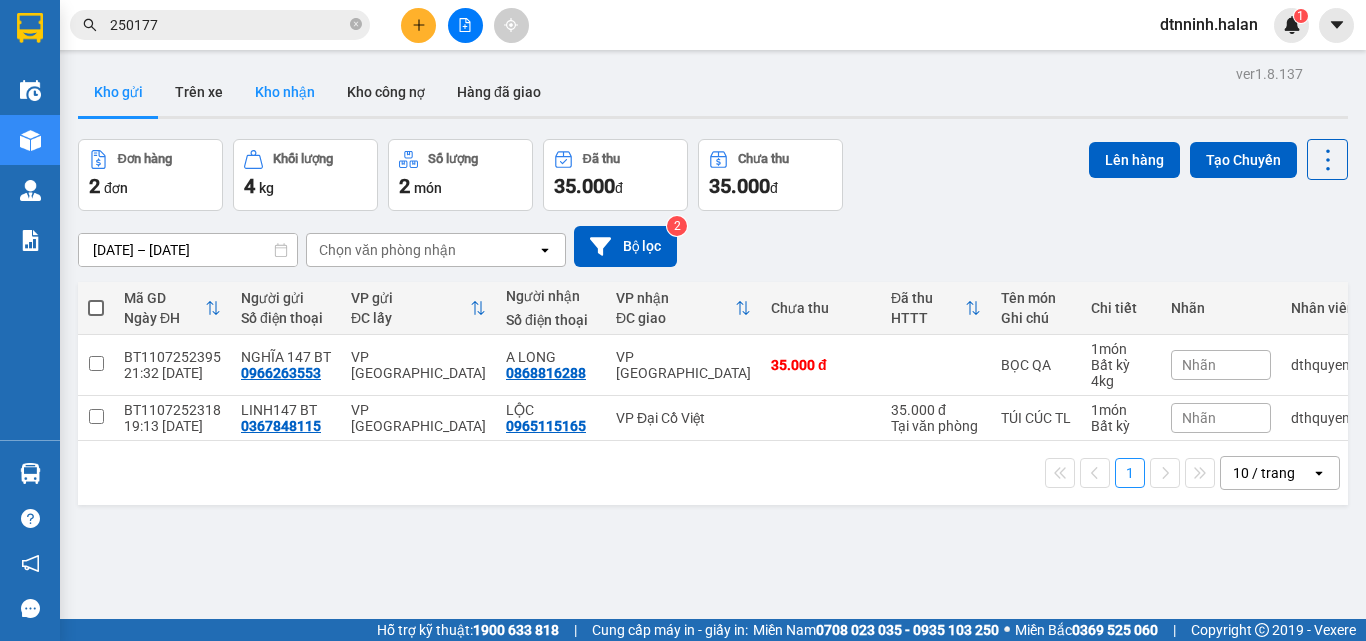 click on "Kho nhận" at bounding box center (285, 92) 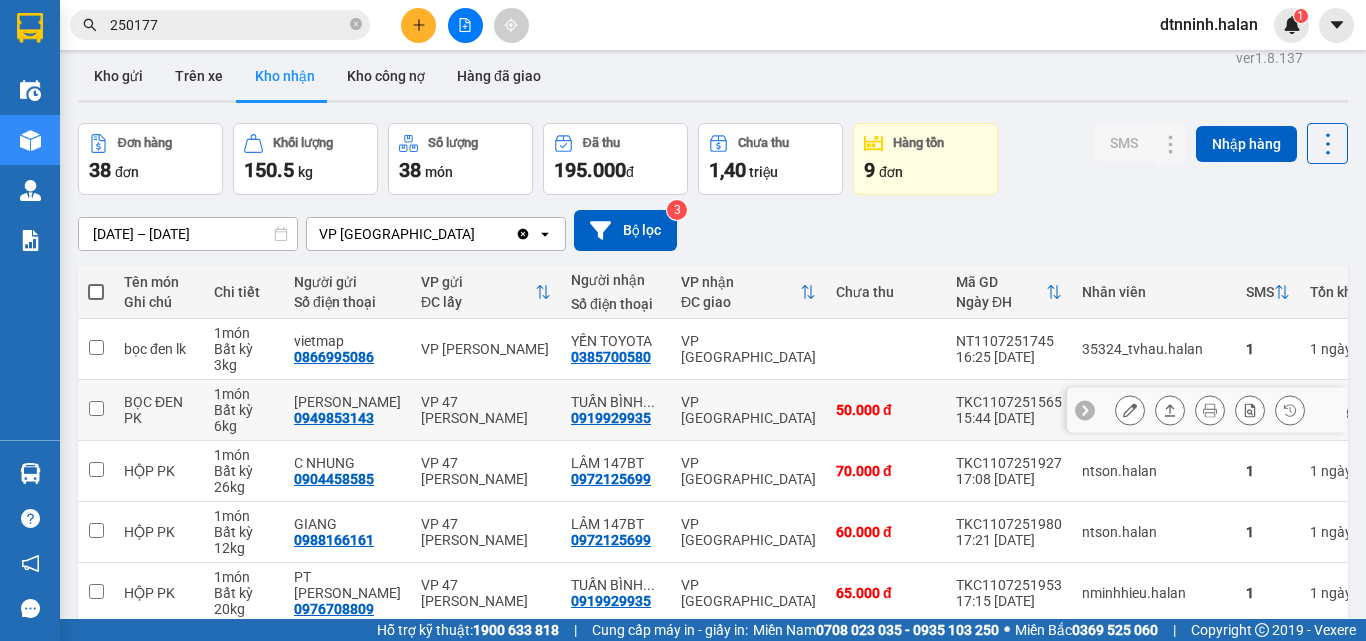 scroll, scrollTop: 416, scrollLeft: 0, axis: vertical 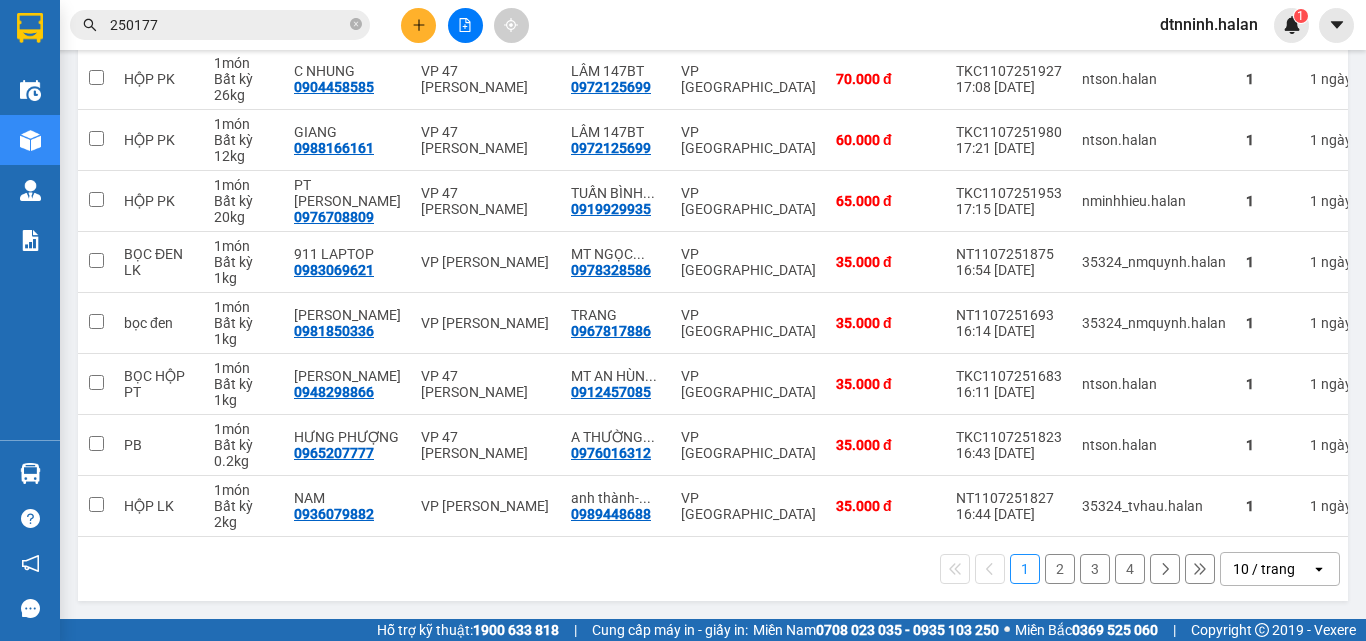 click on "4" at bounding box center (1130, 569) 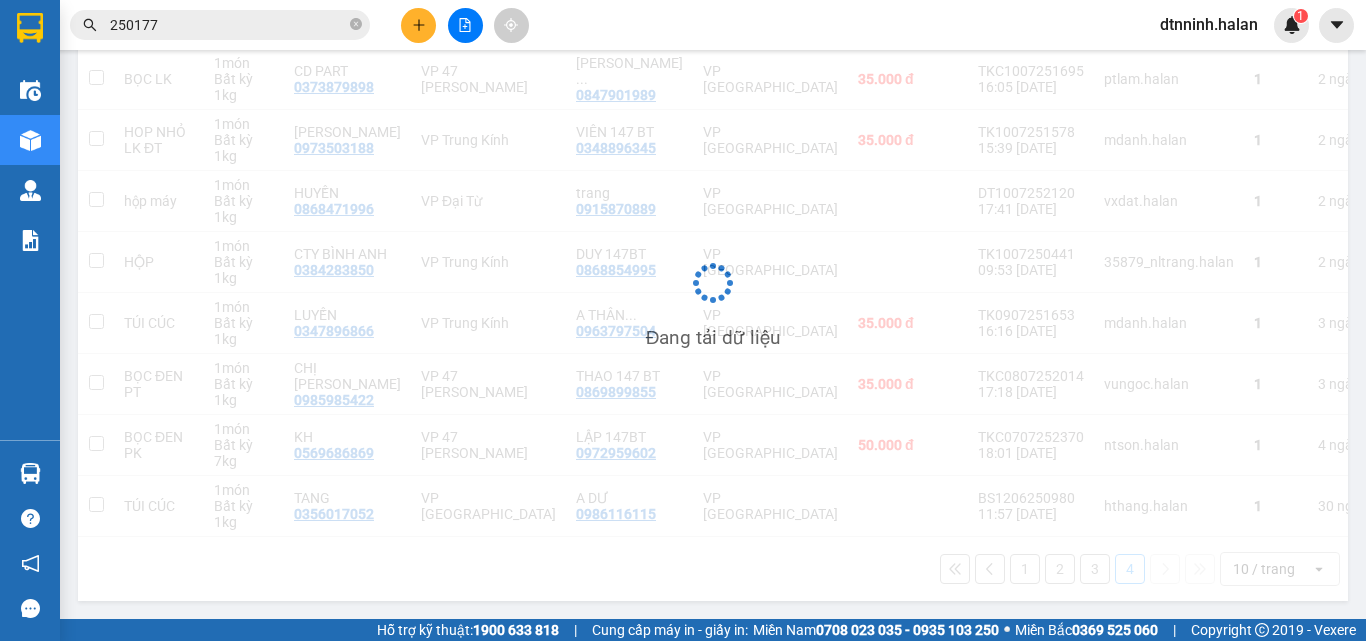 scroll, scrollTop: 294, scrollLeft: 0, axis: vertical 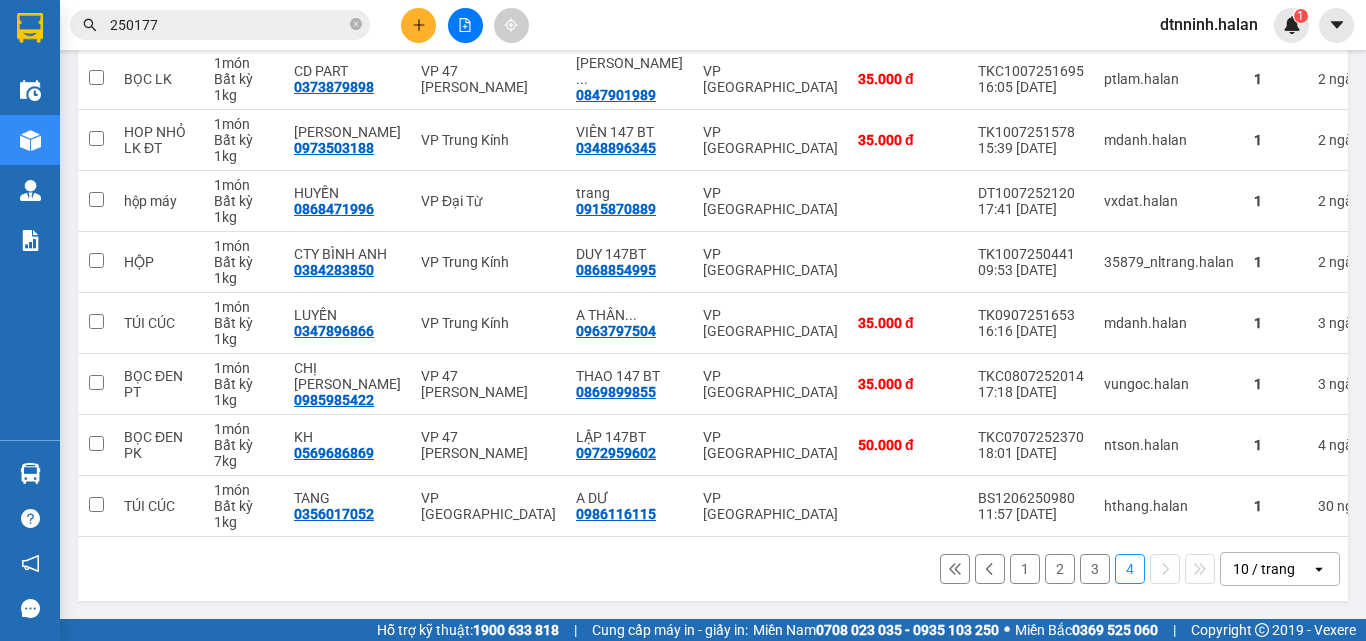 drag, startPoint x: 62, startPoint y: 476, endPoint x: 44, endPoint y: 480, distance: 18.439089 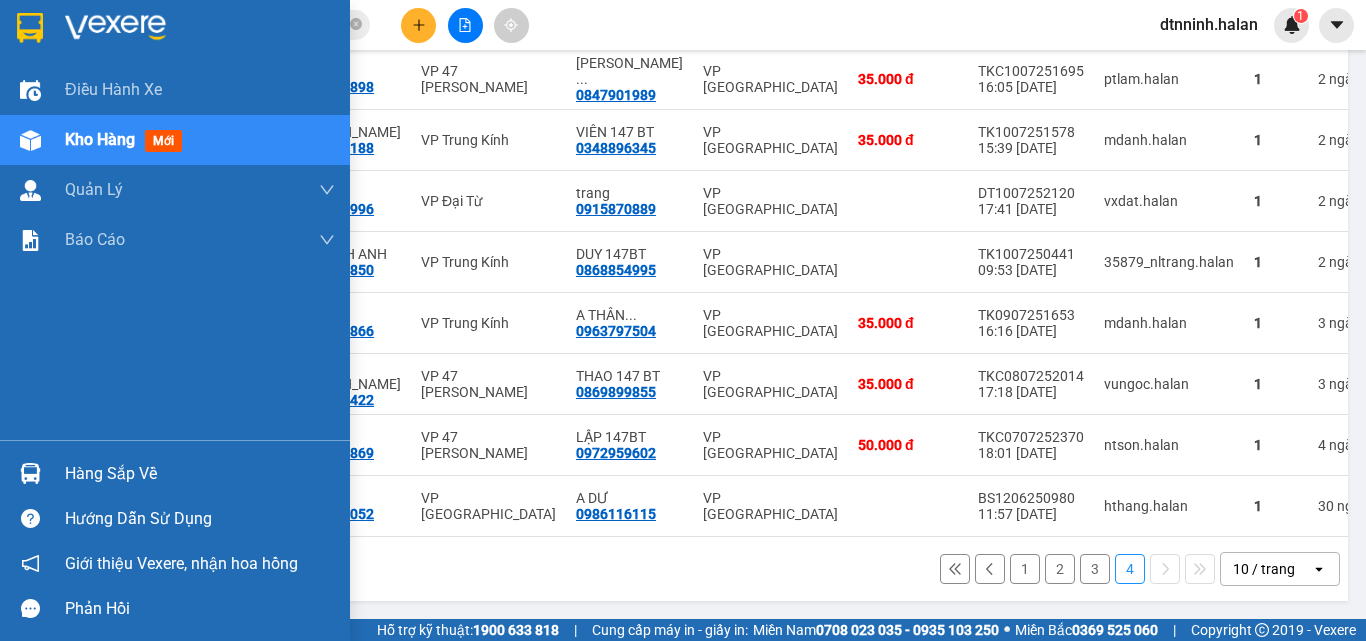 click at bounding box center (30, 473) 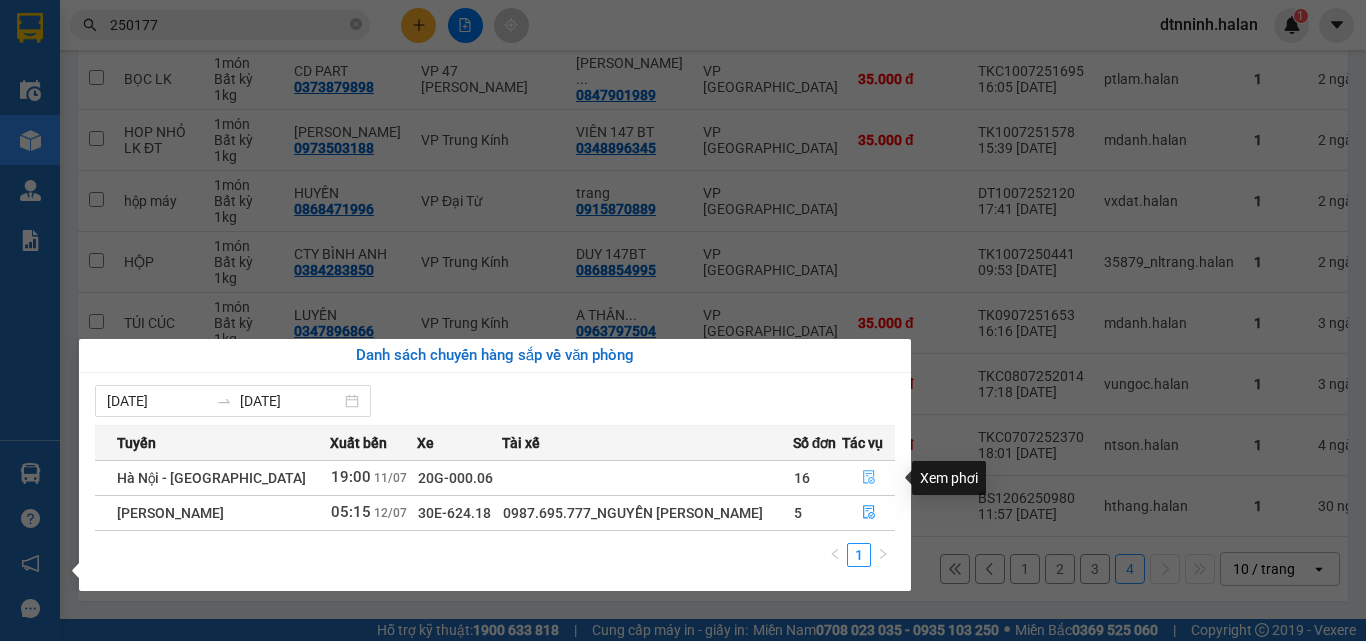 click 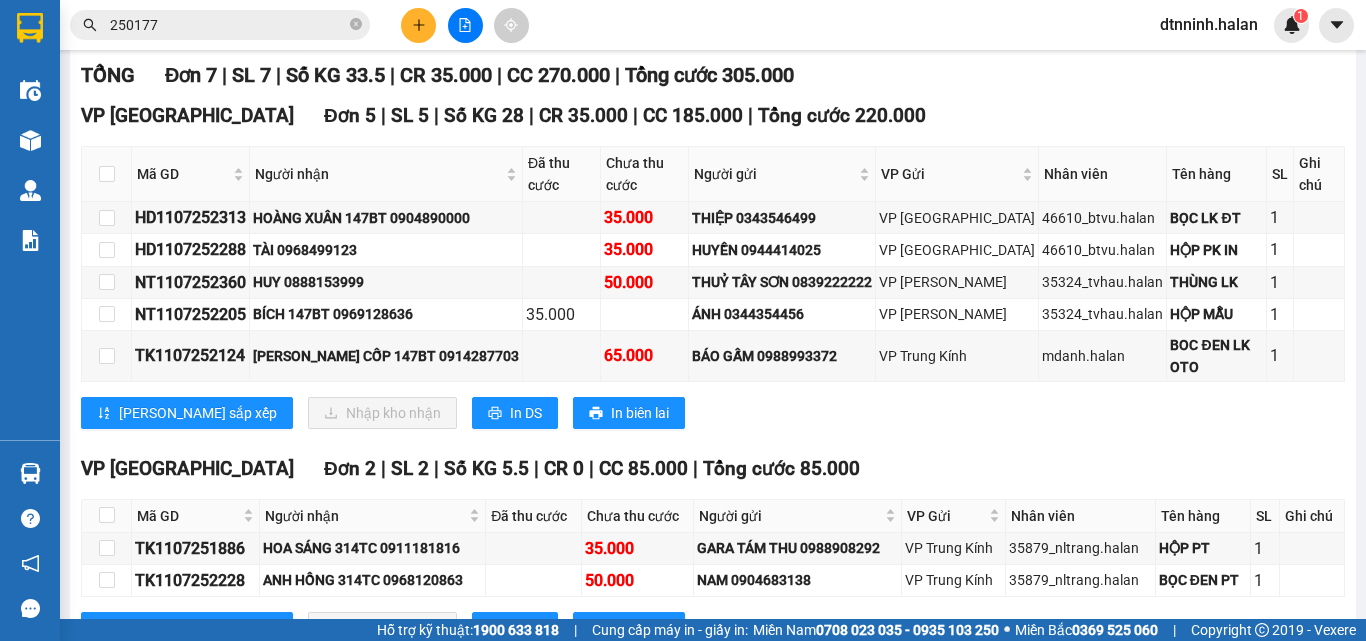 scroll, scrollTop: 0, scrollLeft: 0, axis: both 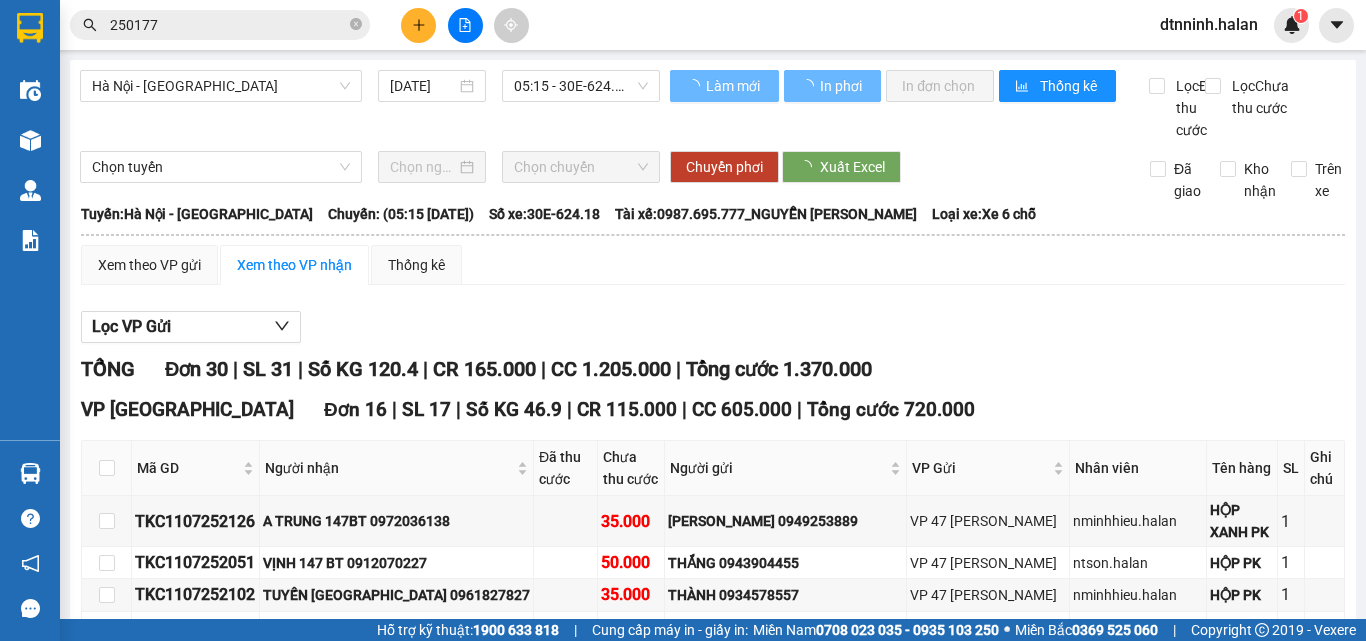 type on "[DATE]" 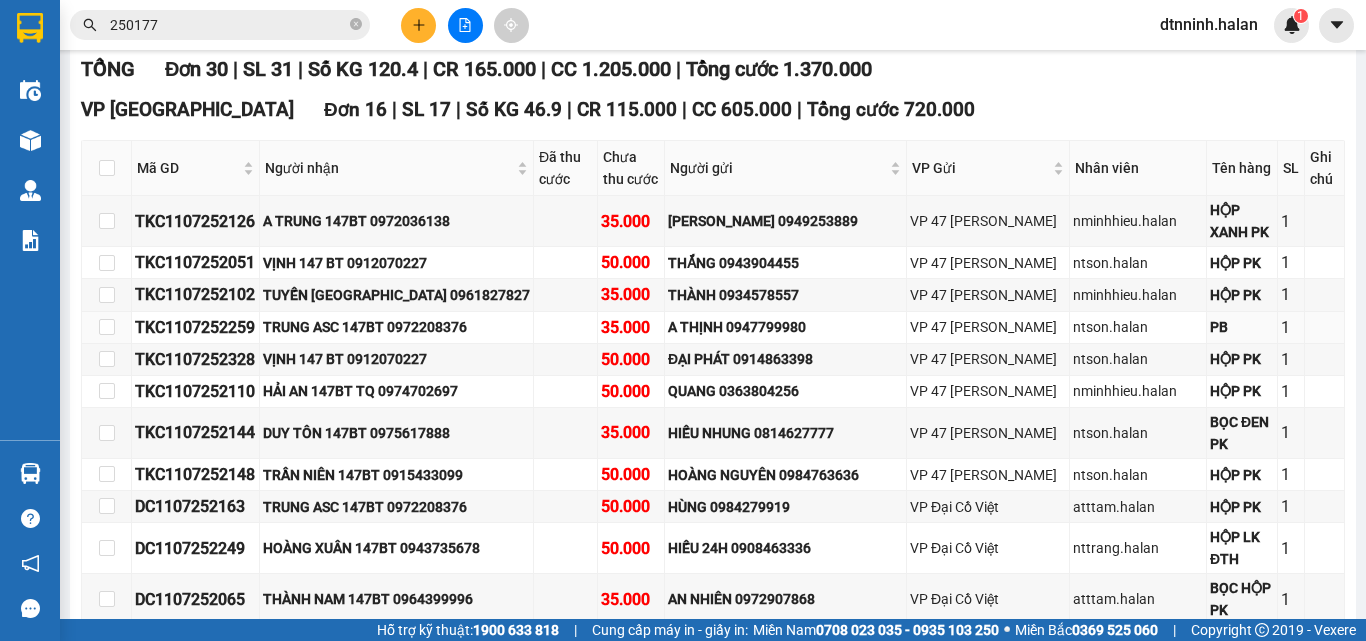 scroll, scrollTop: 400, scrollLeft: 0, axis: vertical 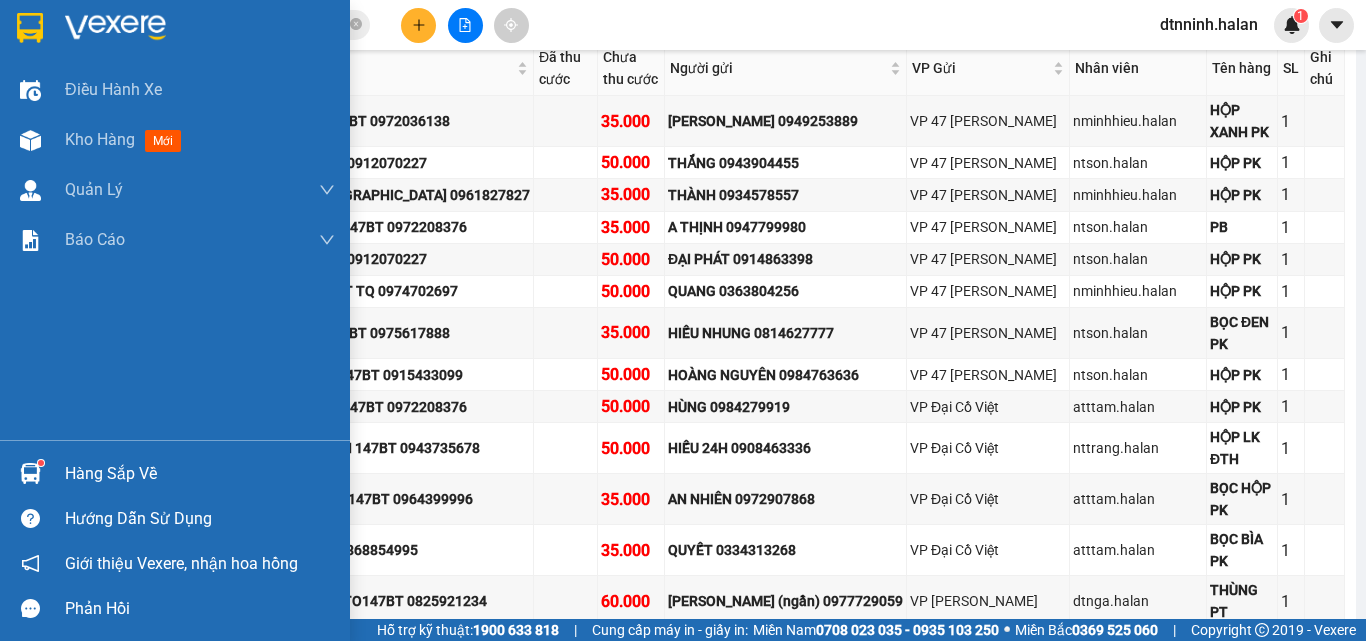 click on "Hàng sắp về" at bounding box center (200, 474) 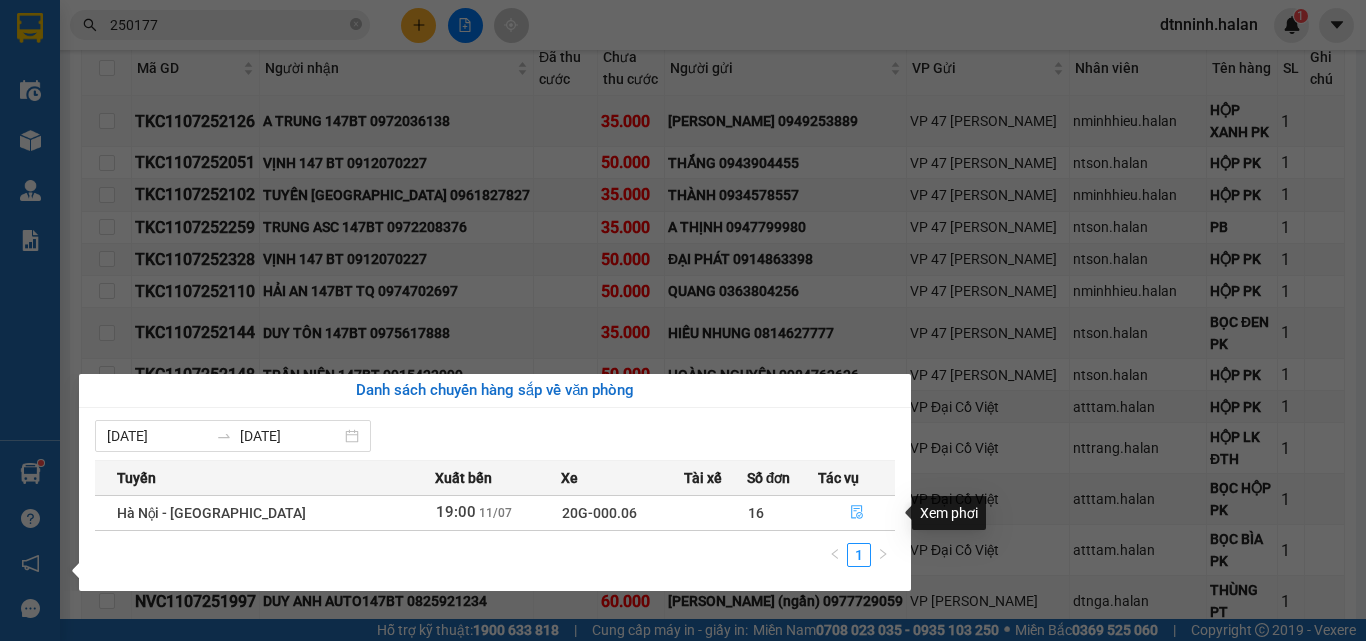 click 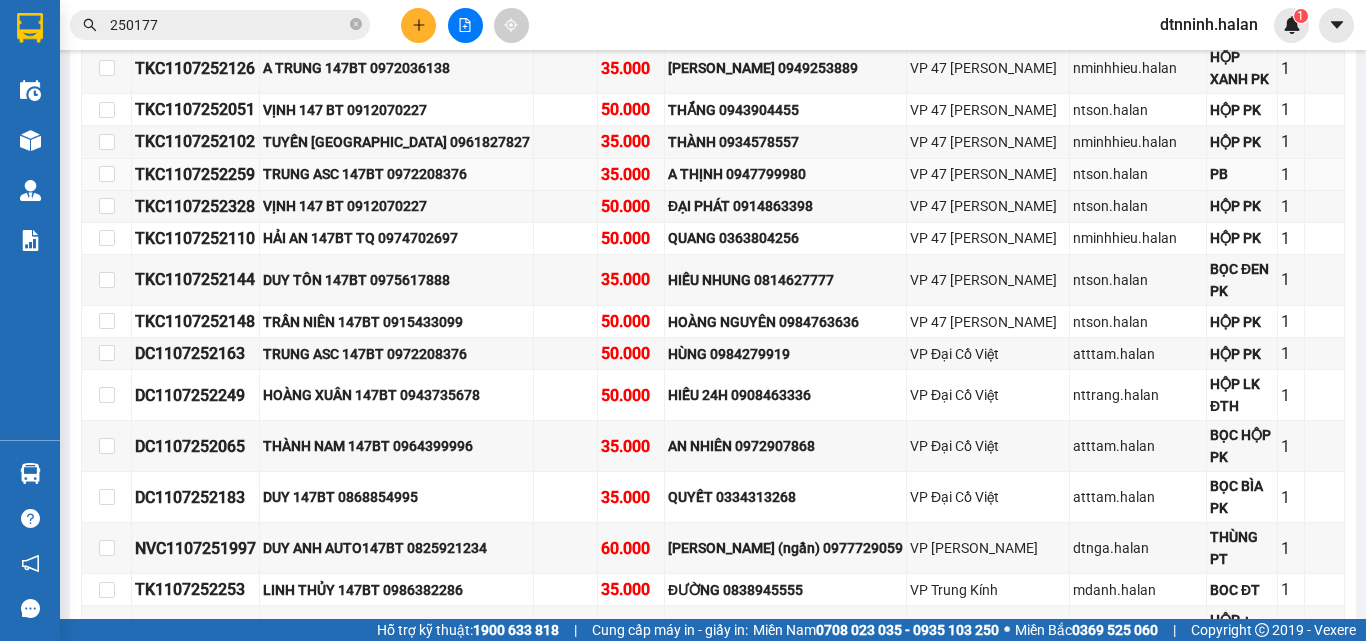 scroll, scrollTop: 500, scrollLeft: 0, axis: vertical 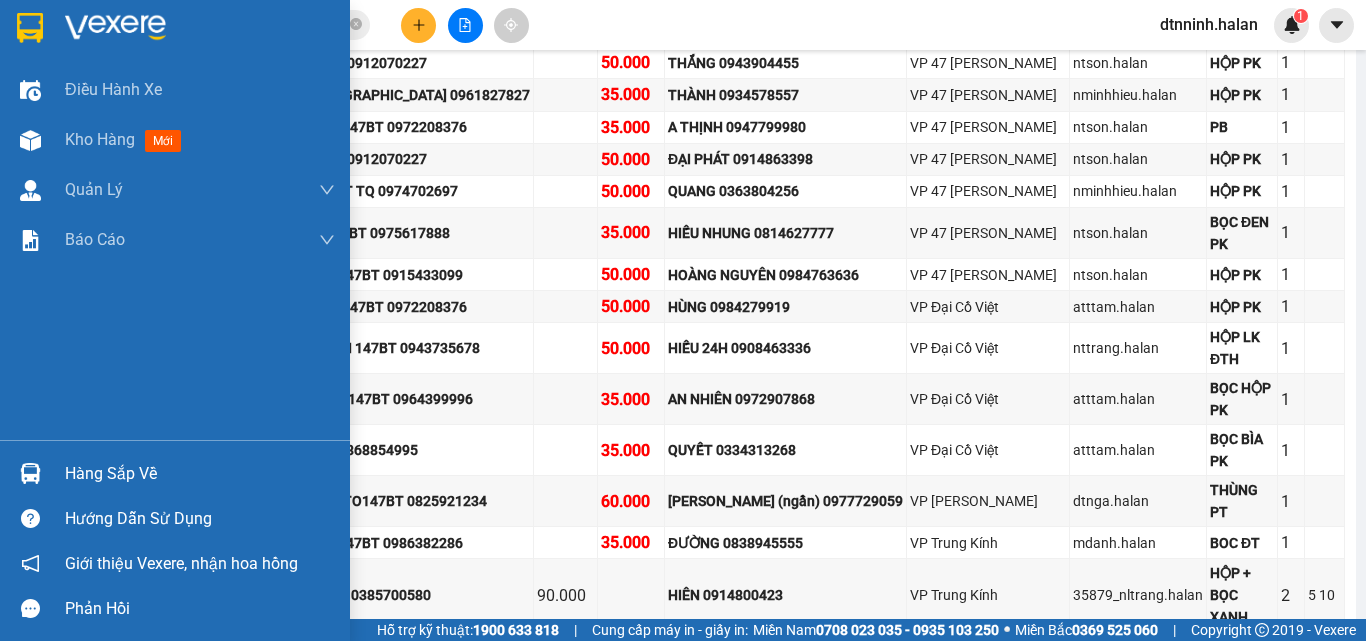 click on "Hàng sắp về" at bounding box center [200, 474] 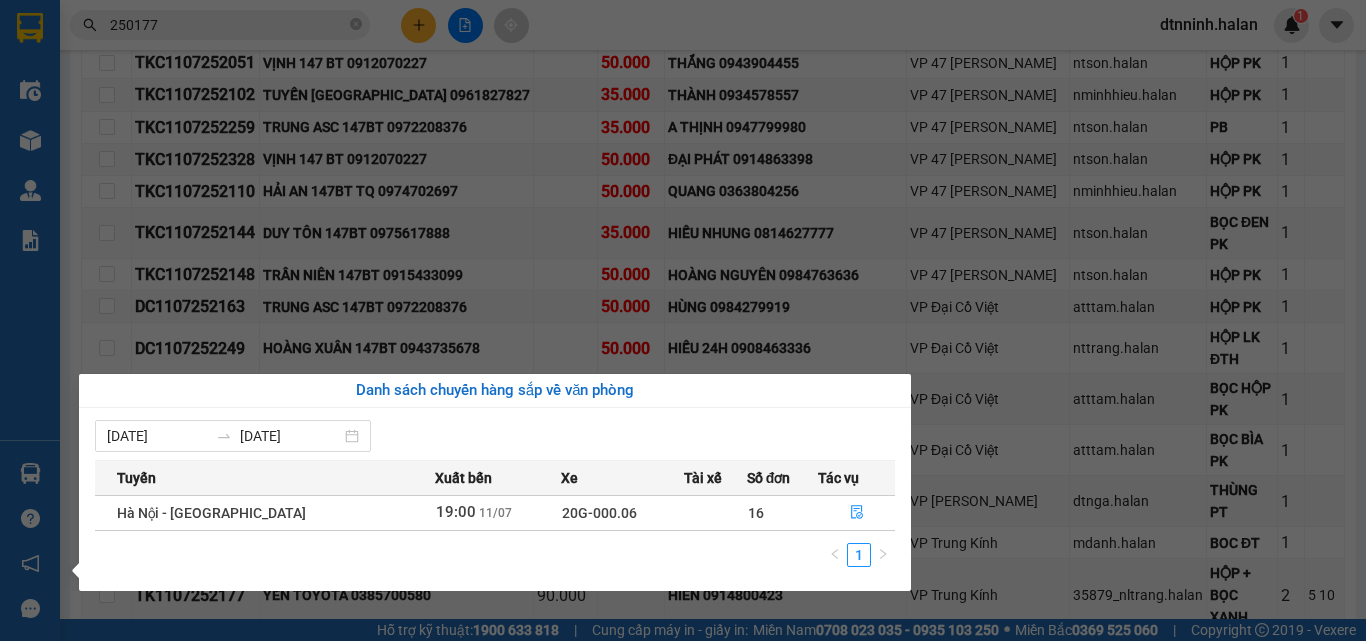 drag, startPoint x: 344, startPoint y: 49, endPoint x: 363, endPoint y: 16, distance: 38.078865 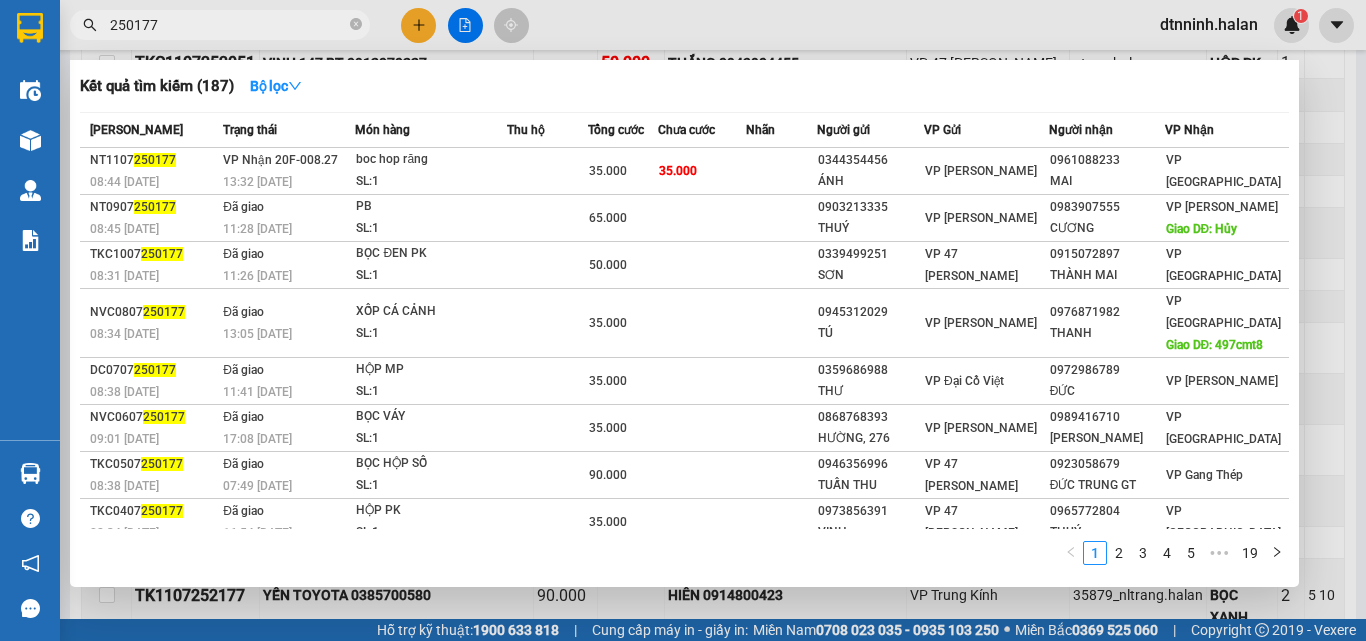 click on "250177" at bounding box center (228, 25) 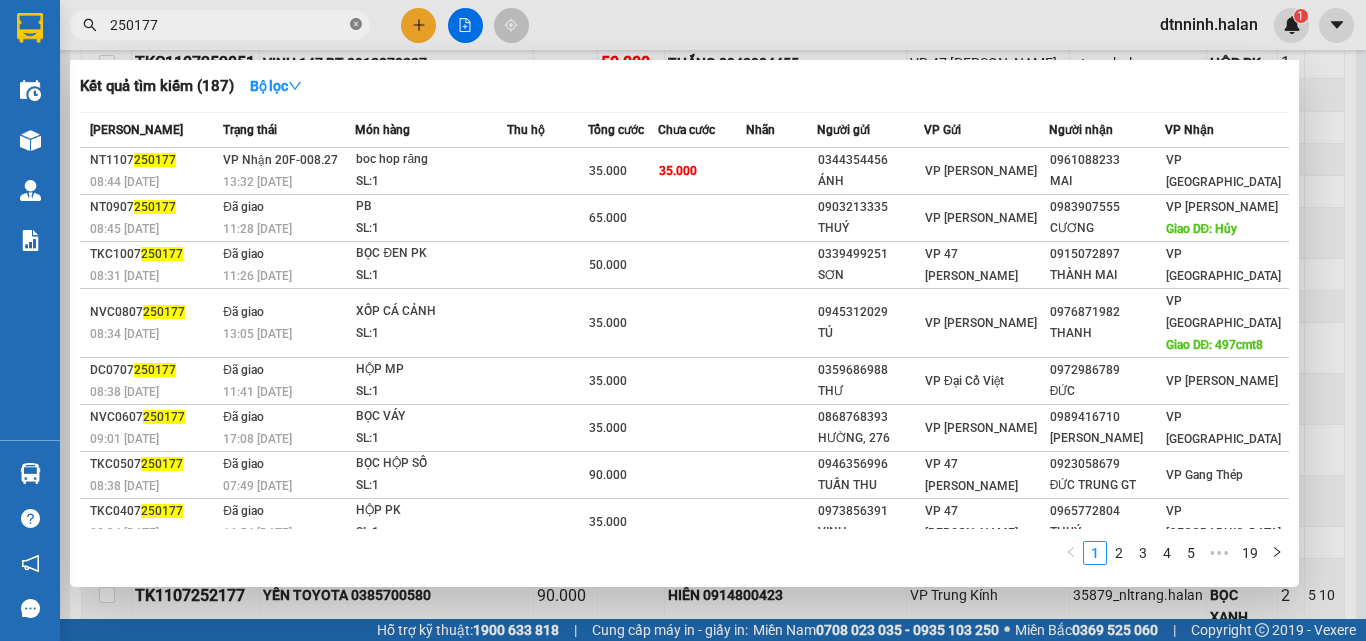 click 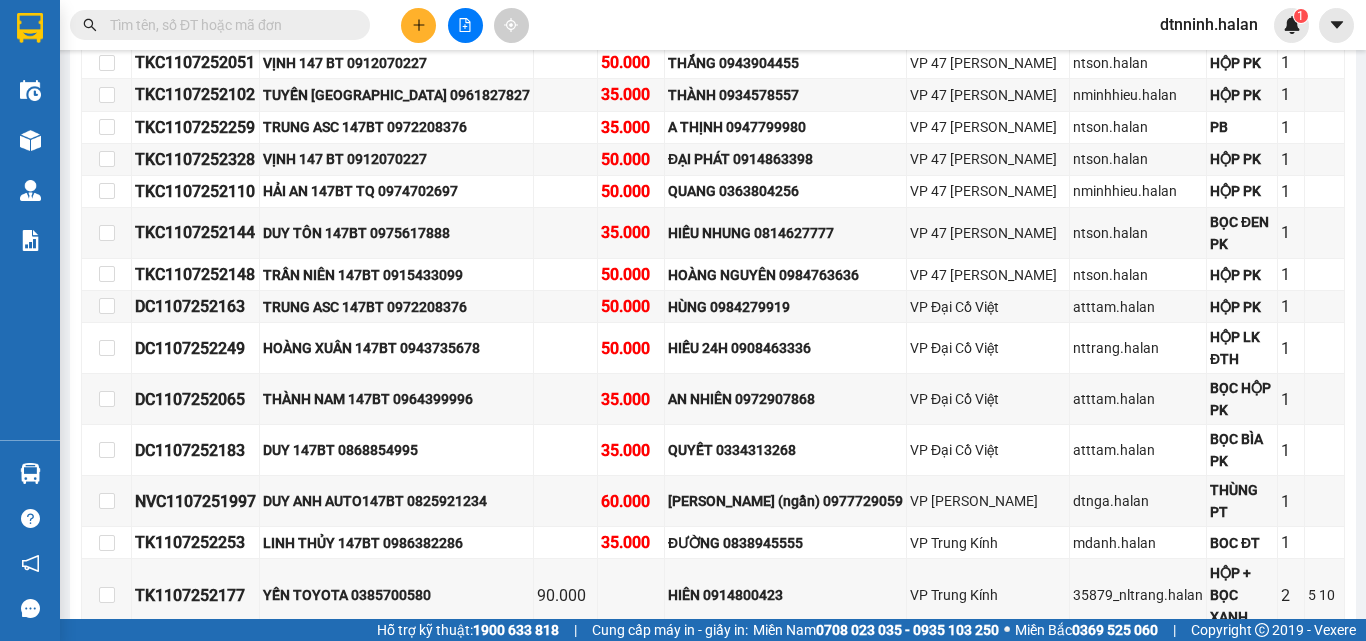 click at bounding box center (228, 25) 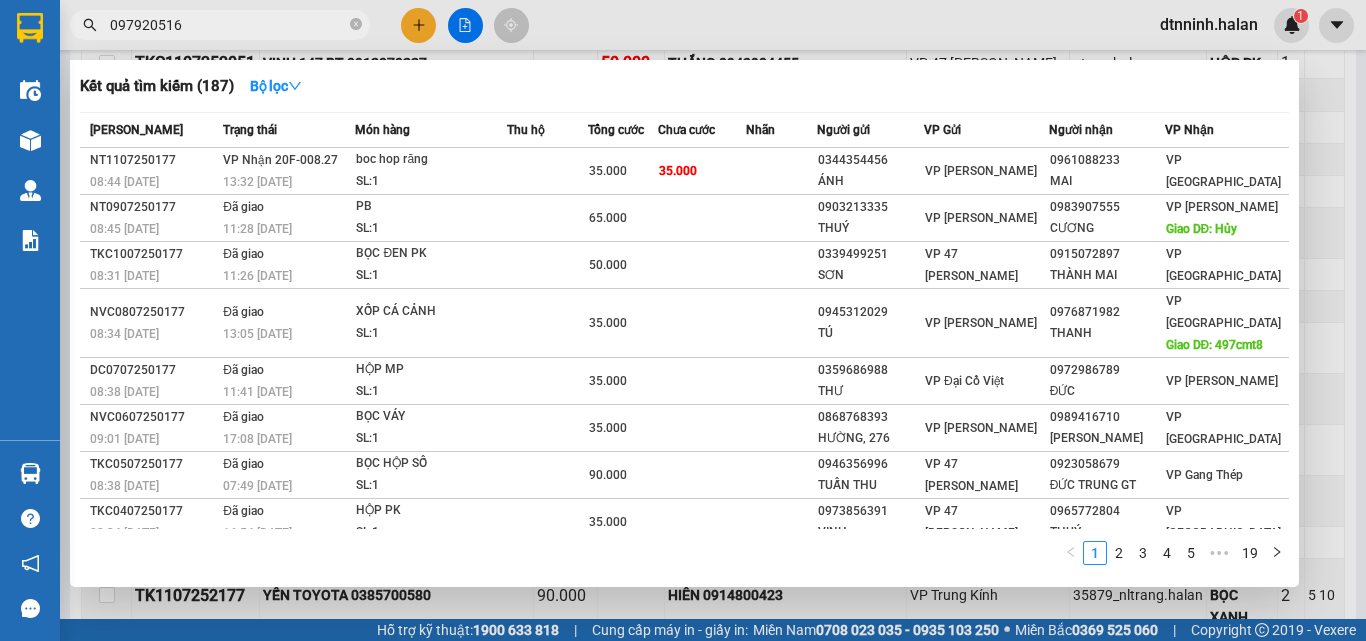 type on "0979205166" 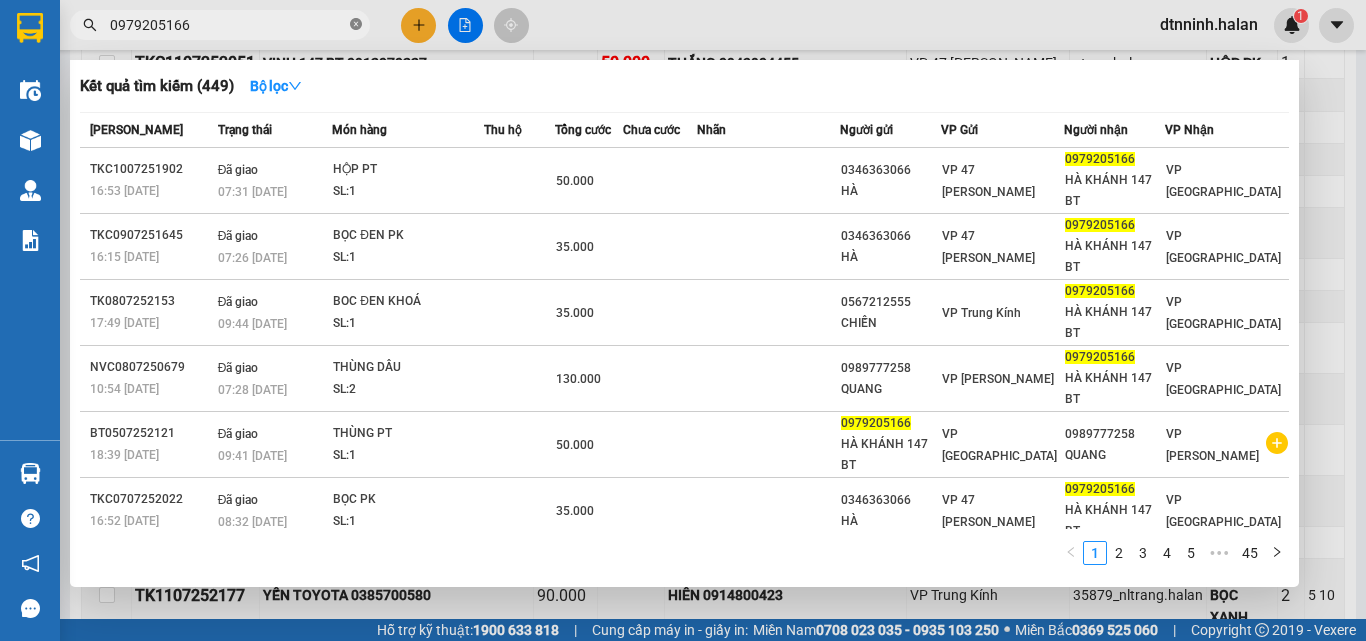 click 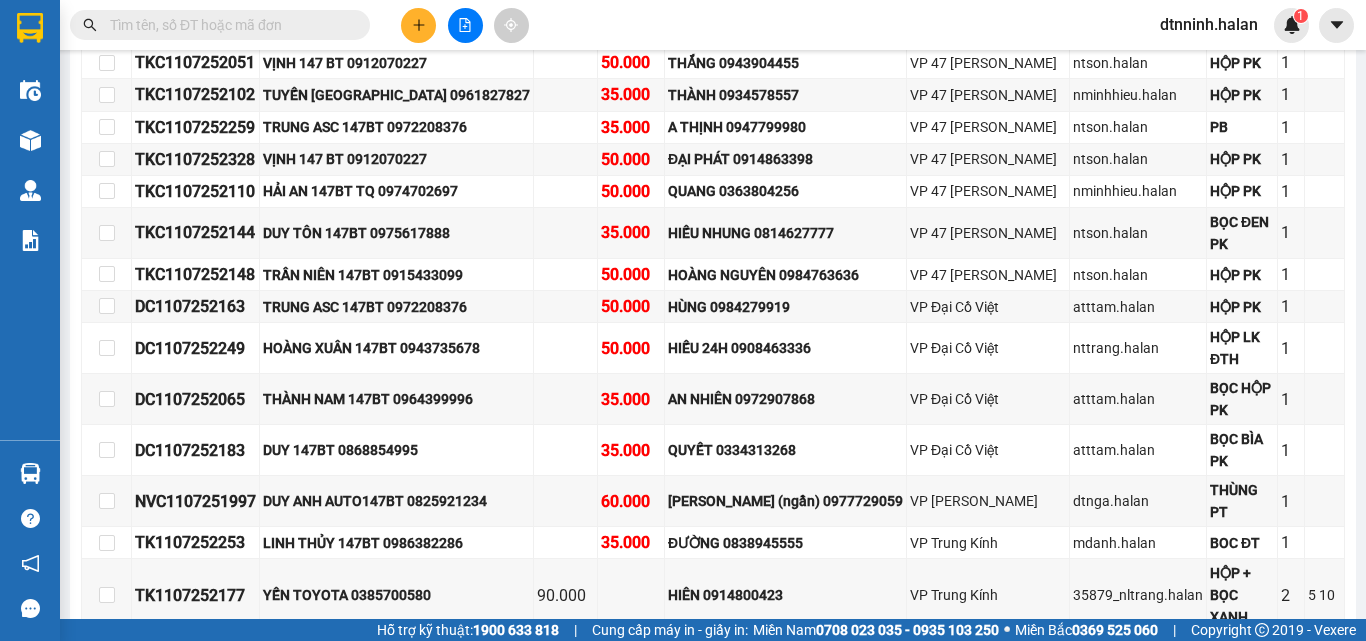click at bounding box center (228, 25) 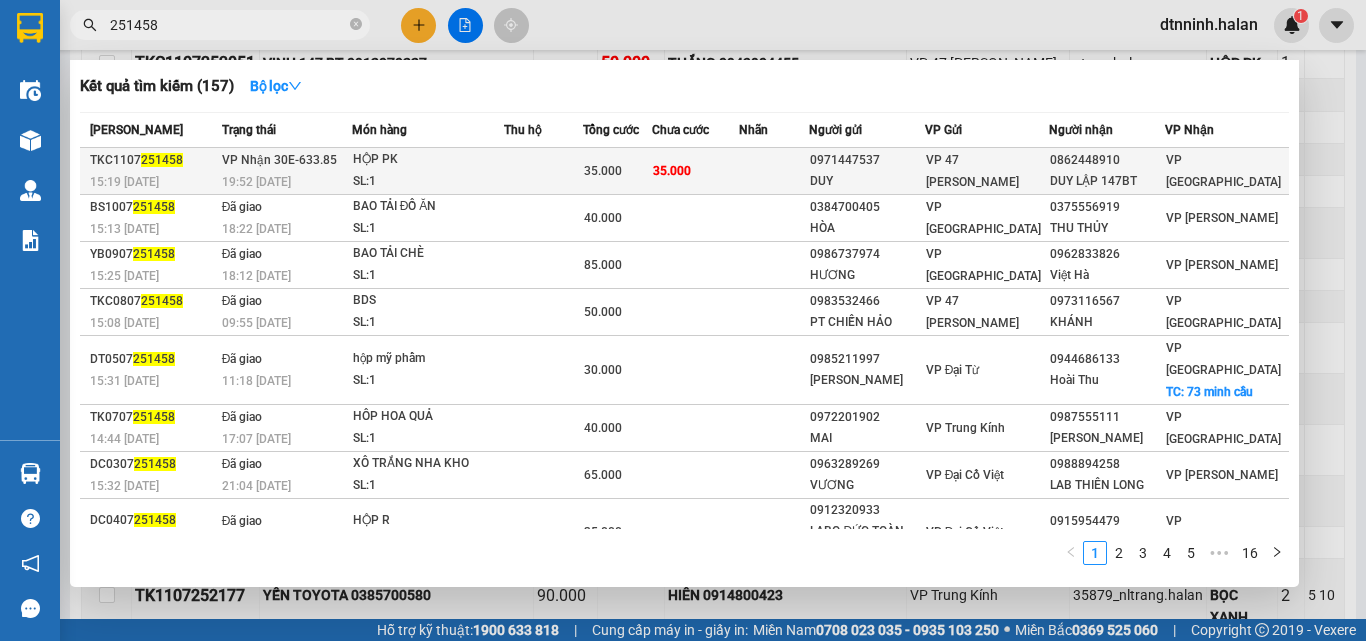 type on "251458" 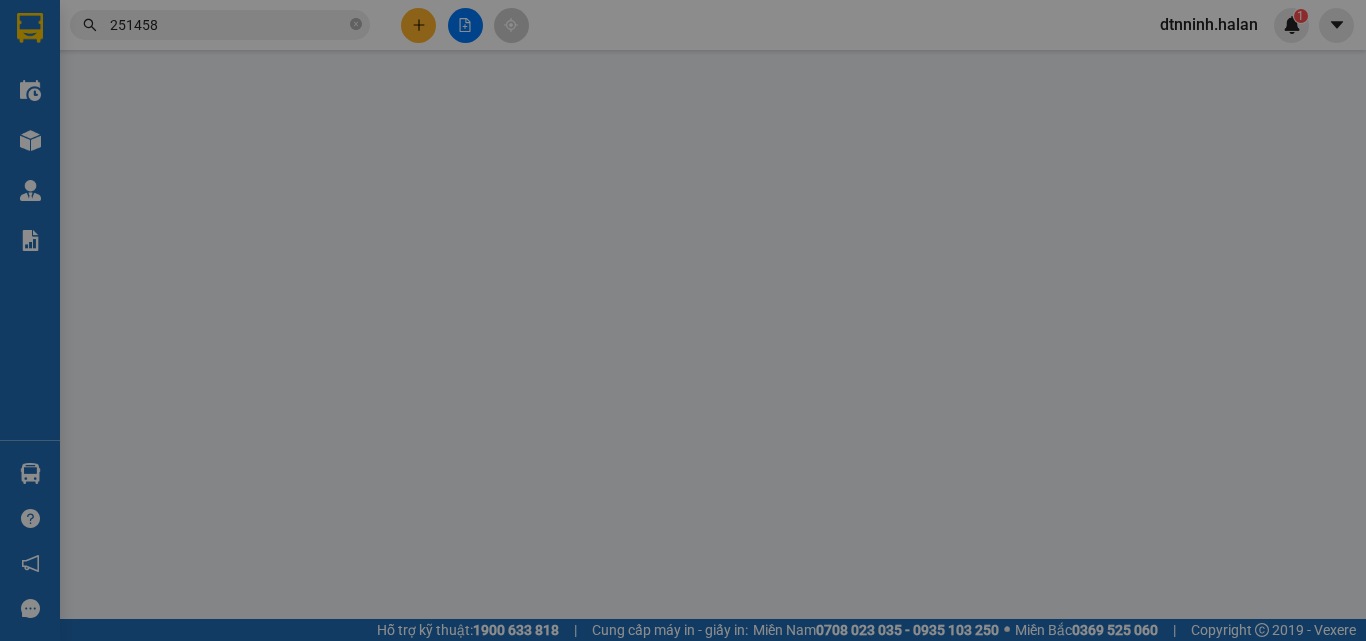 scroll, scrollTop: 0, scrollLeft: 0, axis: both 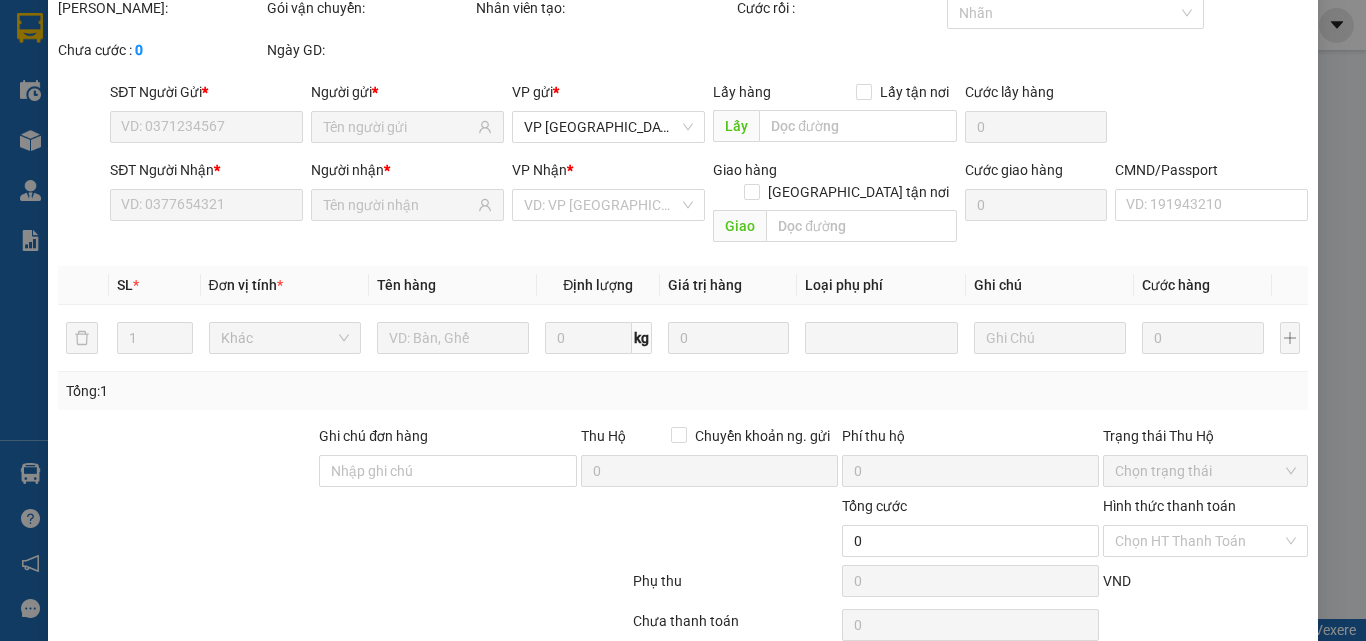 type on "0971447537" 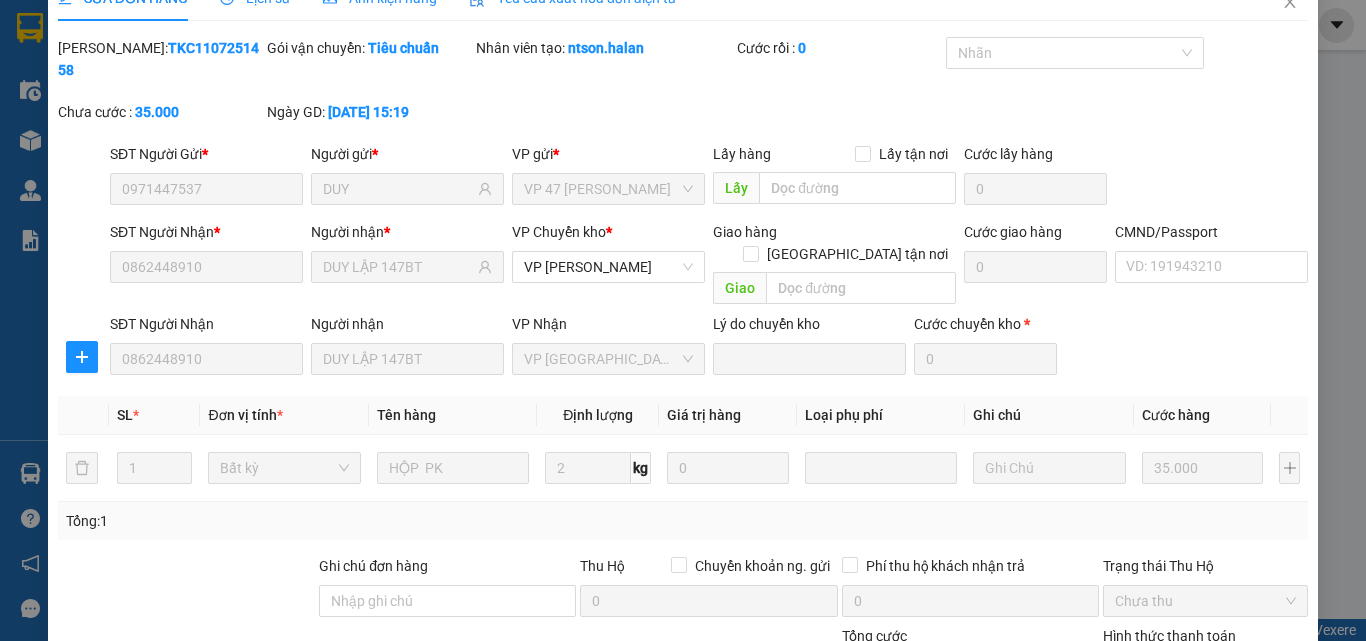 scroll, scrollTop: 211, scrollLeft: 0, axis: vertical 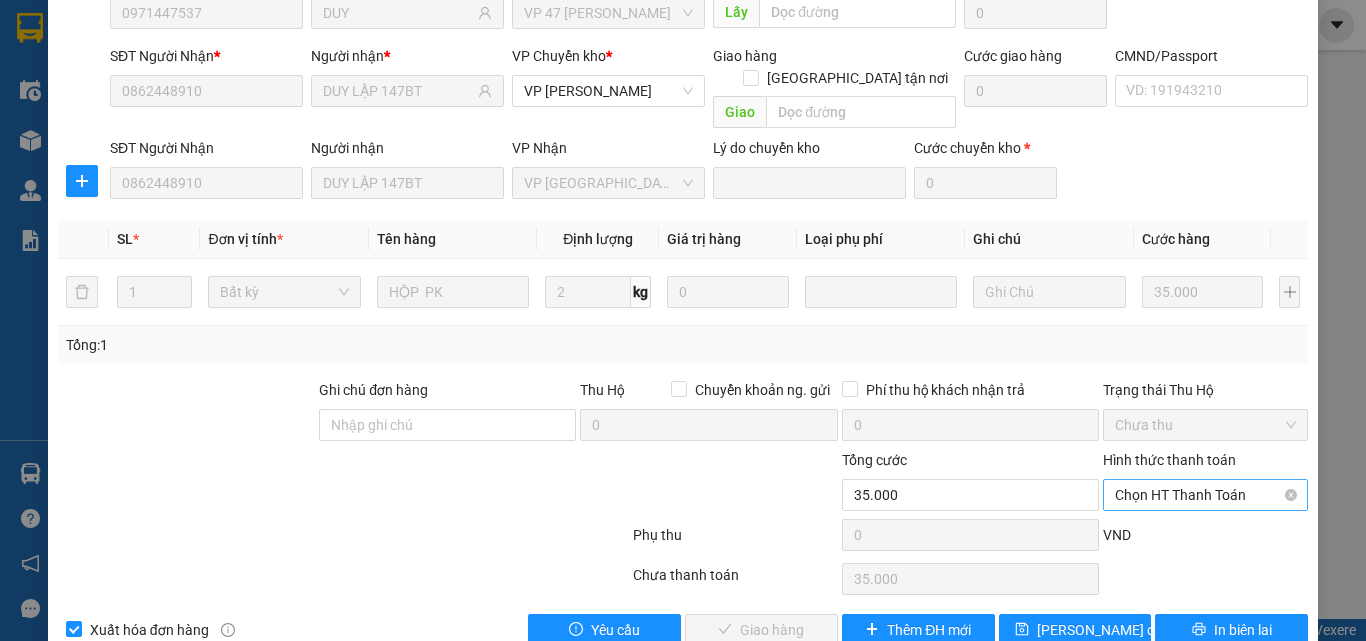 click on "Chọn HT Thanh Toán" at bounding box center (1205, 495) 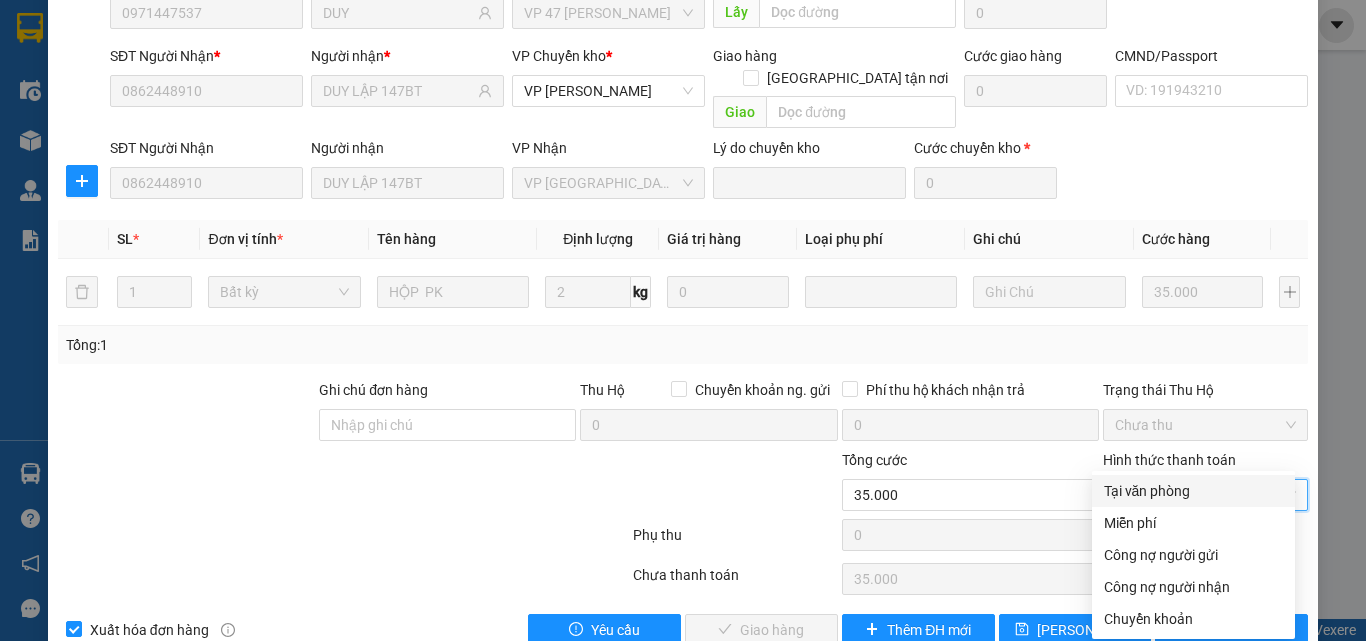 drag, startPoint x: 1147, startPoint y: 487, endPoint x: 976, endPoint y: 538, distance: 178.44327 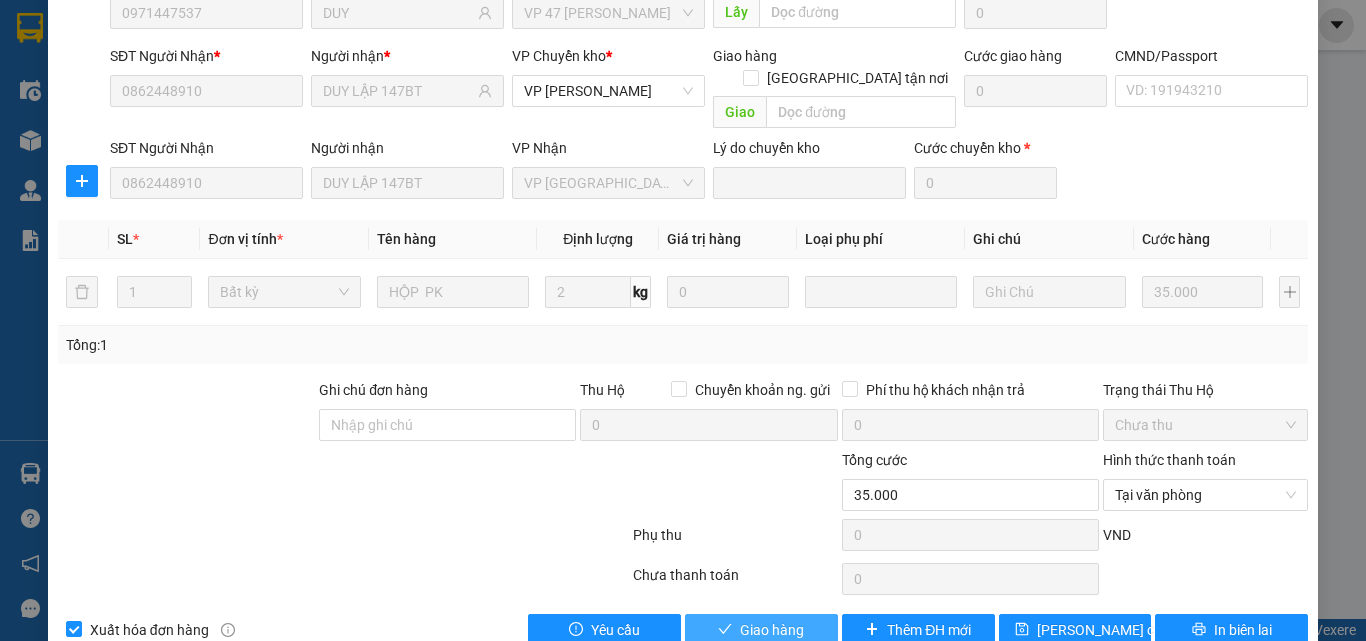 click on "Giao hàng" at bounding box center (761, 630) 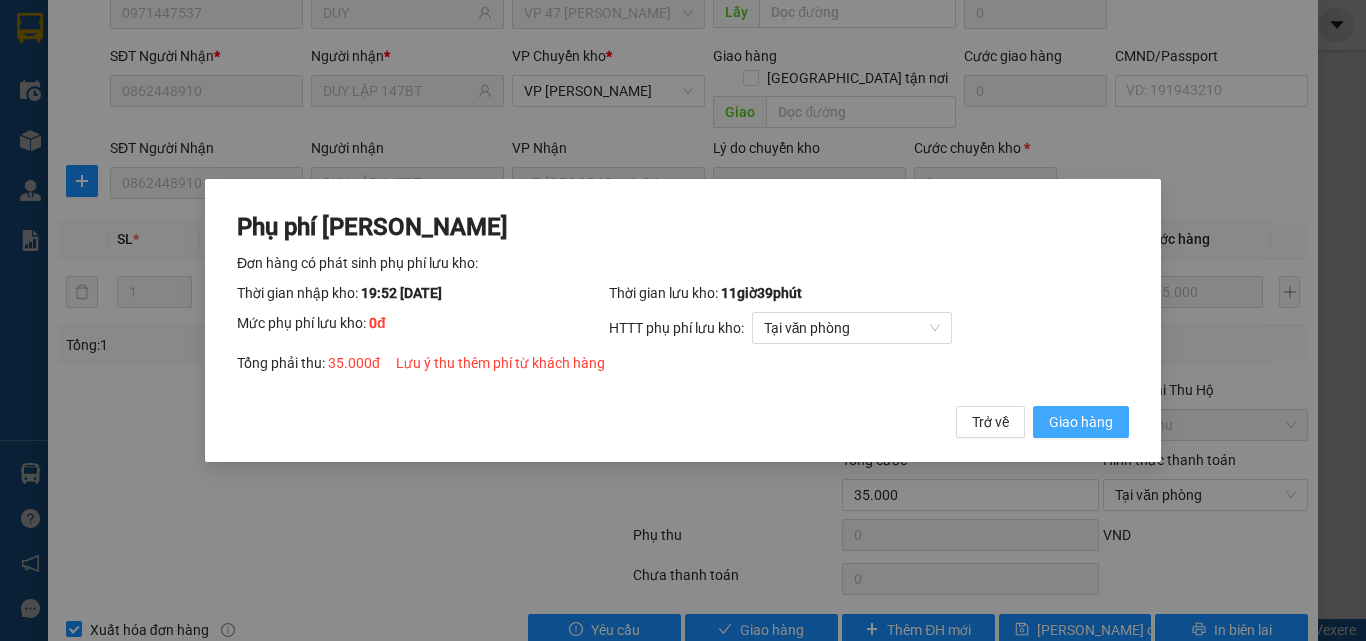 click on "Giao hàng" at bounding box center (1081, 422) 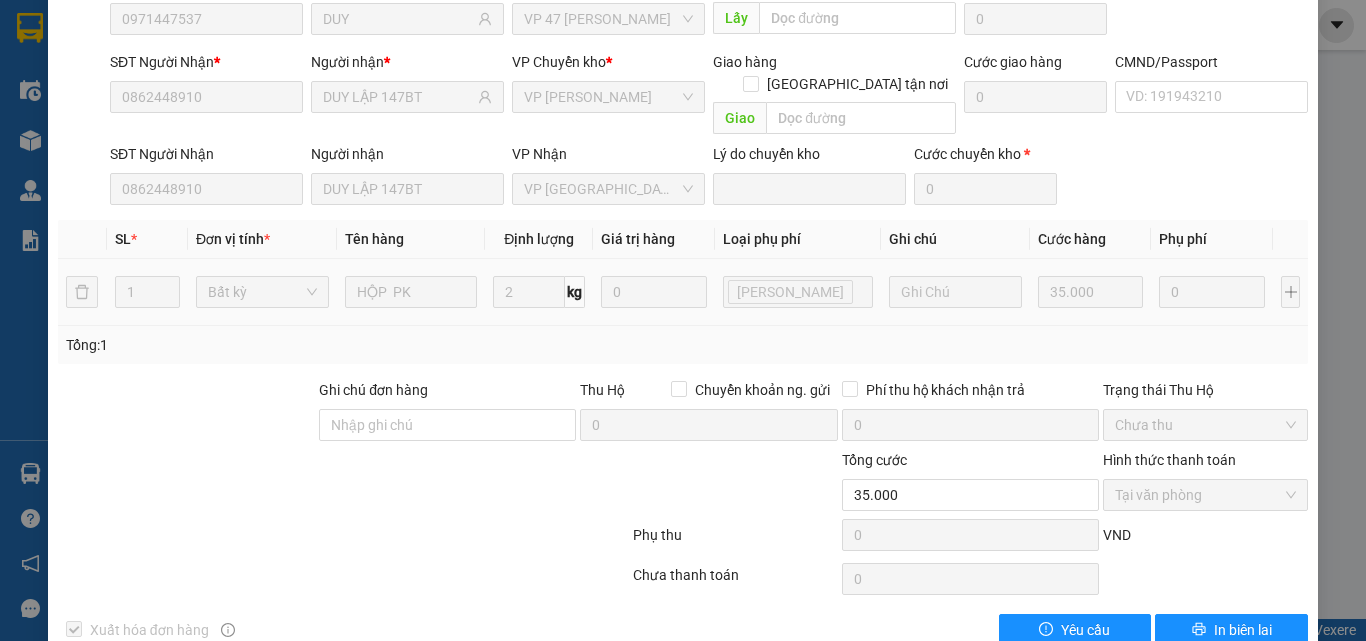 scroll, scrollTop: 0, scrollLeft: 0, axis: both 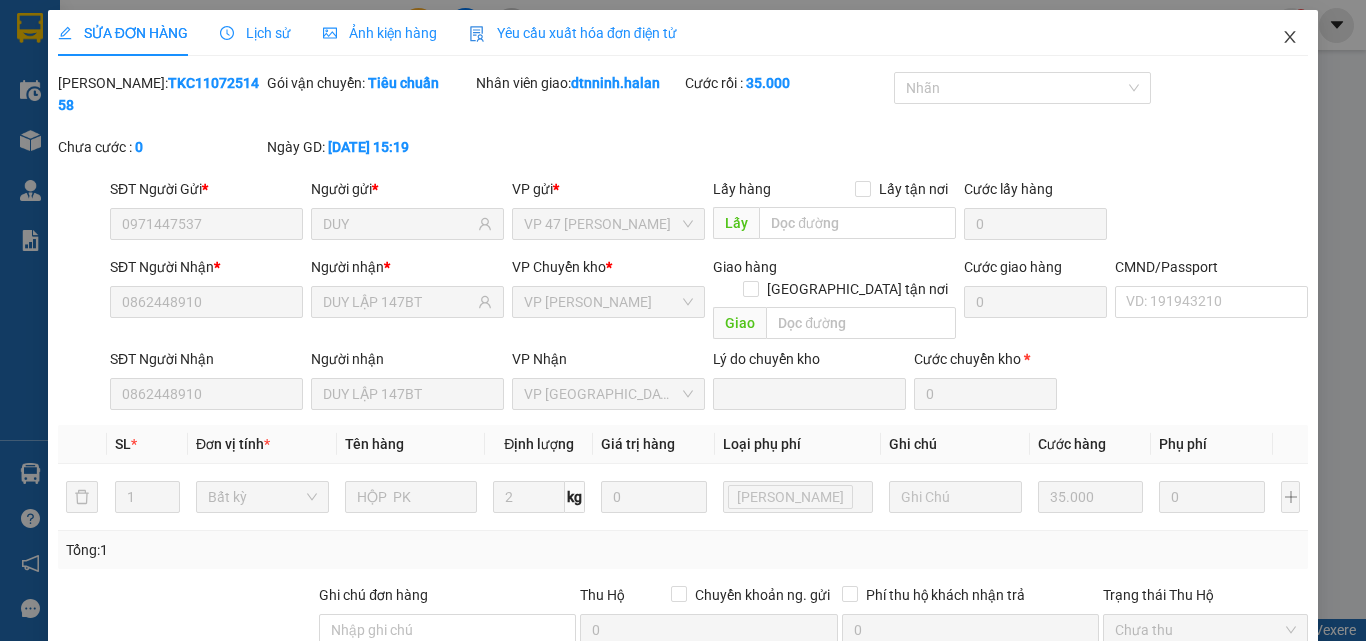 click at bounding box center [1290, 38] 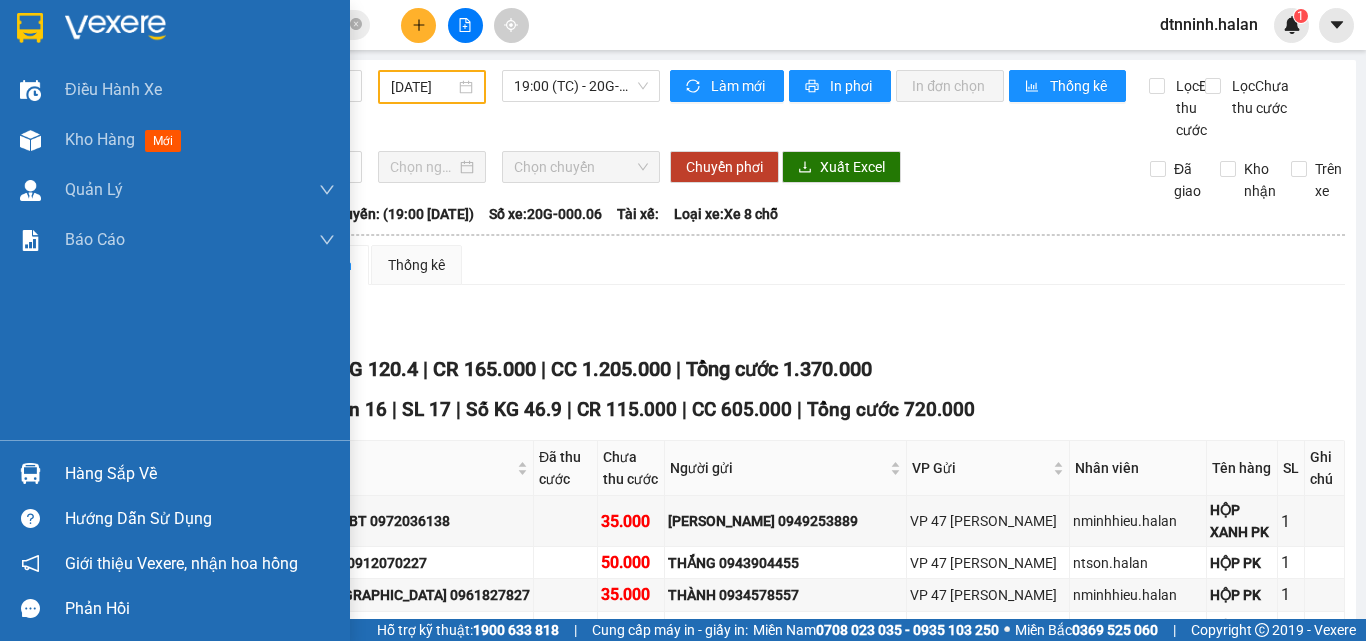 click on "Hàng sắp về" at bounding box center [200, 474] 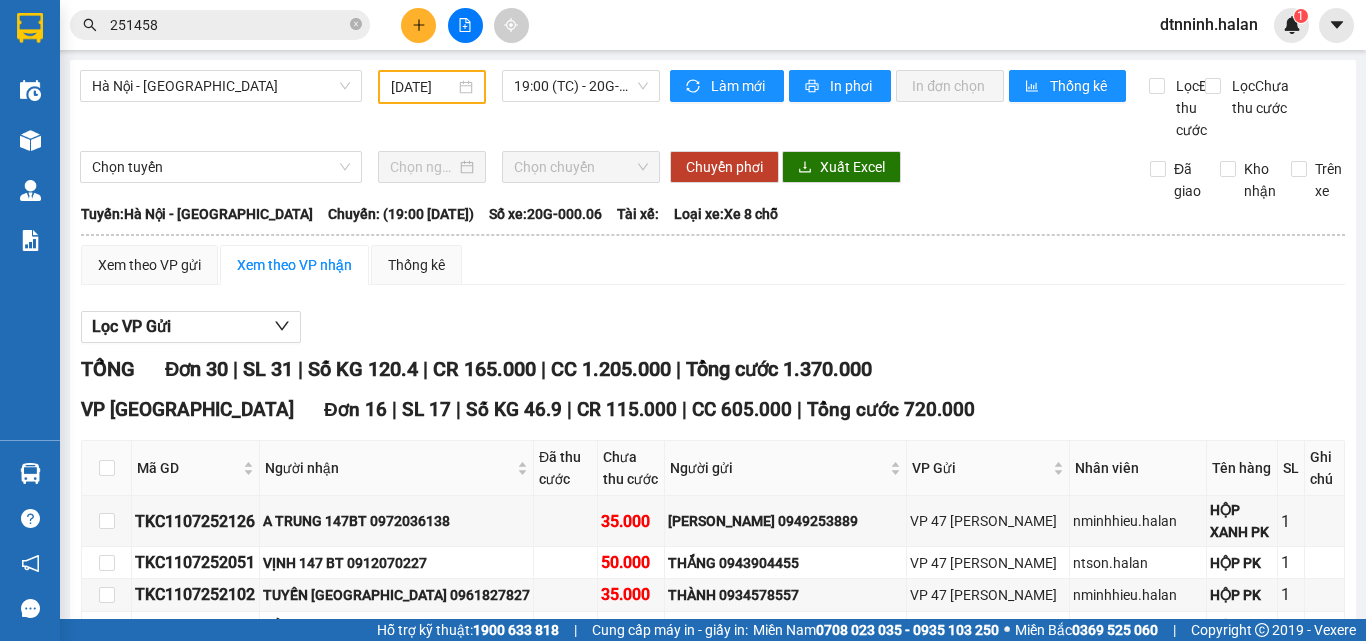 click on "Kết quả tìm kiếm ( 157 )  Bộ lọc  Mã ĐH Trạng thái Món hàng Thu hộ Tổng cước Chưa cước Nhãn Người gửi VP Gửi Người nhận VP Nhận TKC1107 251458 15:19 - 11/07 VP Nhận   30E-633.85 19:52 - 11/07 HỘP  PK SL:  1 35.000 35.000 0971447537 DUY VP 47 Trần Khát Chân 0862448910 DUY LẬP 147BT VP Bình Thuận BS1007 251458 15:13 - 10/07 Đã giao   18:22 - 10/07 BAO TẢI ĐỒ ĂN SL:  1 40.000 0384700405 HÒA VP Bắc Sơn 0375556919 THU THỦY VP Nguyễn Trãi YB0907 251458 15:25 - 09/07 Đã giao   18:12 - 09/07 BAO TẢI CHÈ SL:  1 85.000 0986737974 HƯƠNG VP Yên Bình 0962833826 Việt Hà VP Võ Chí Công TKC0807 251458 15:08 - 08/07 Đã giao   09:55 - 09/07 BDS SL:  1 50.000 0983532466 PT CHIẾN HẢO VP 47 Trần Khát Chân 0973116567  KHÁNH VP Bắc Sơn DT0507 251458 15:31 - 05/07 Đã giao   11:18 - 08/07 hộp mỹ phẩm SL:  1 30.000 0985211997 QUỲNH ĐT VP Đại Từ 0944686133 Hoài Thu VP Bắc Sơn TC: 73 minh cầu TK0707 251458   SL:" at bounding box center (683, 320) 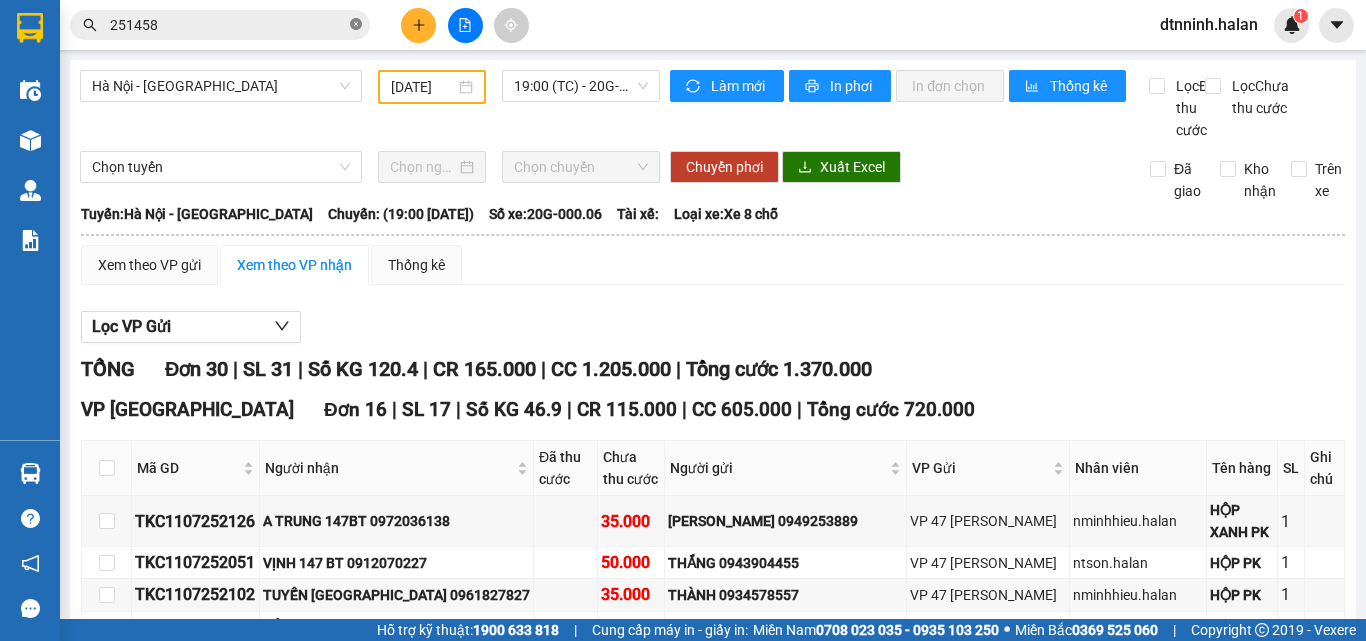 click 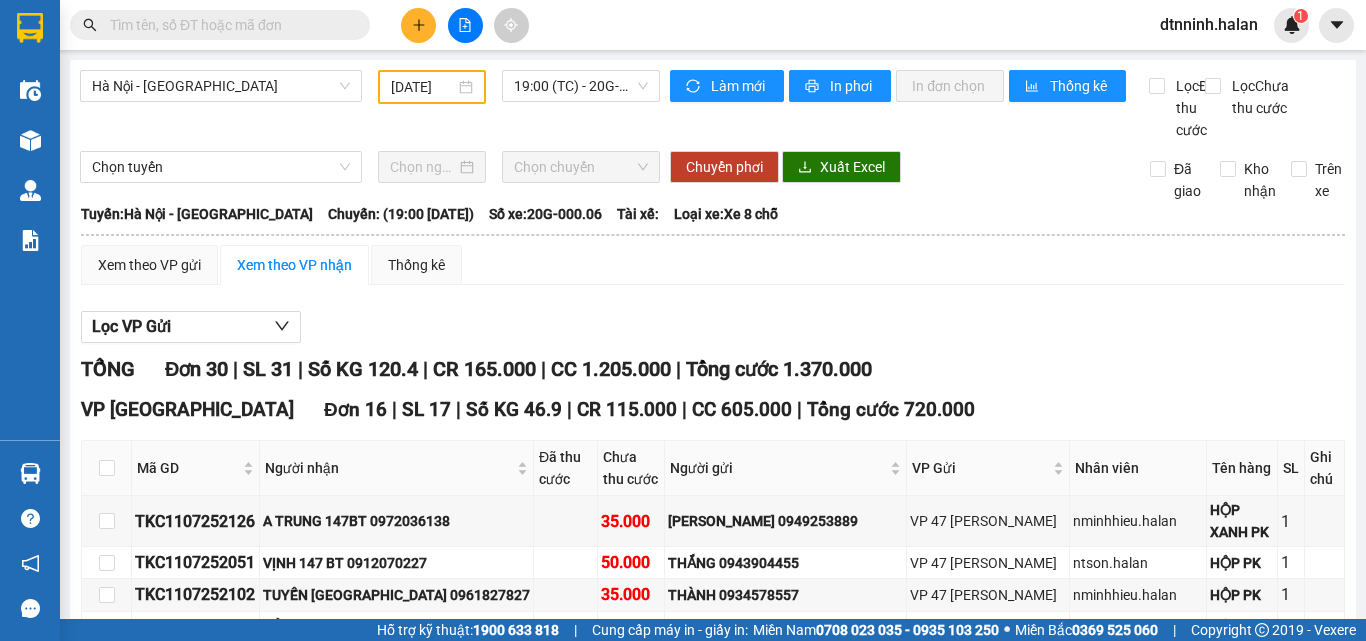 click at bounding box center [228, 25] 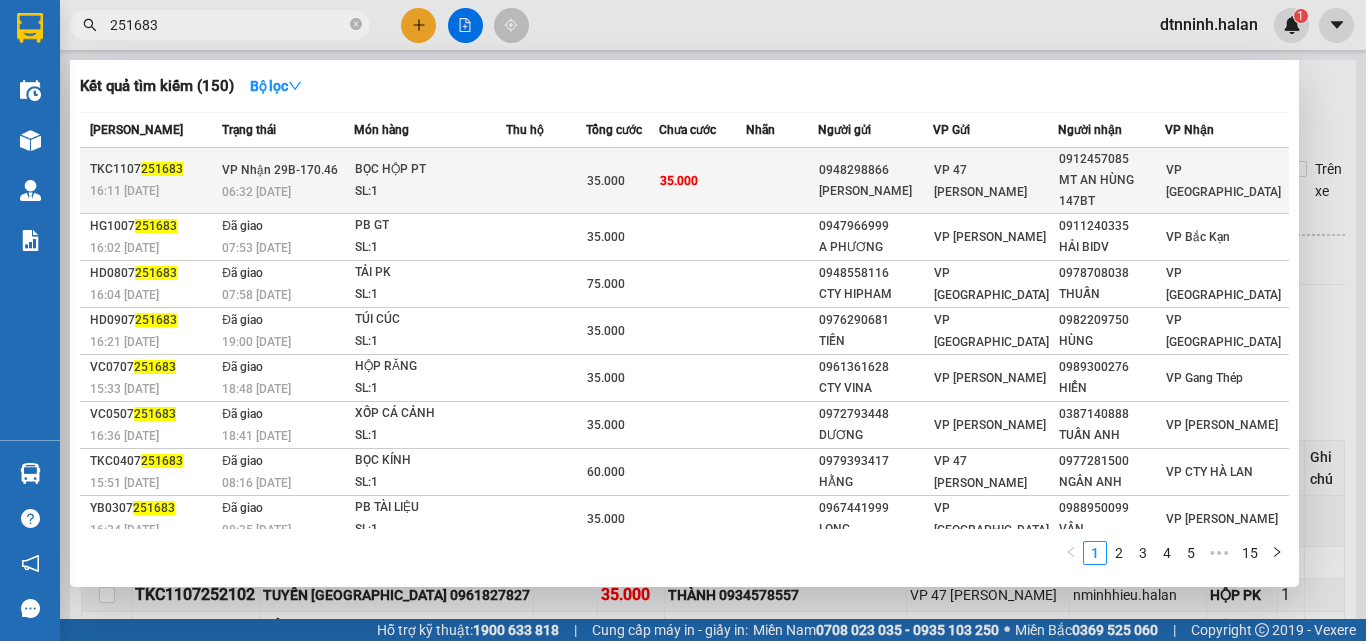 type on "251683" 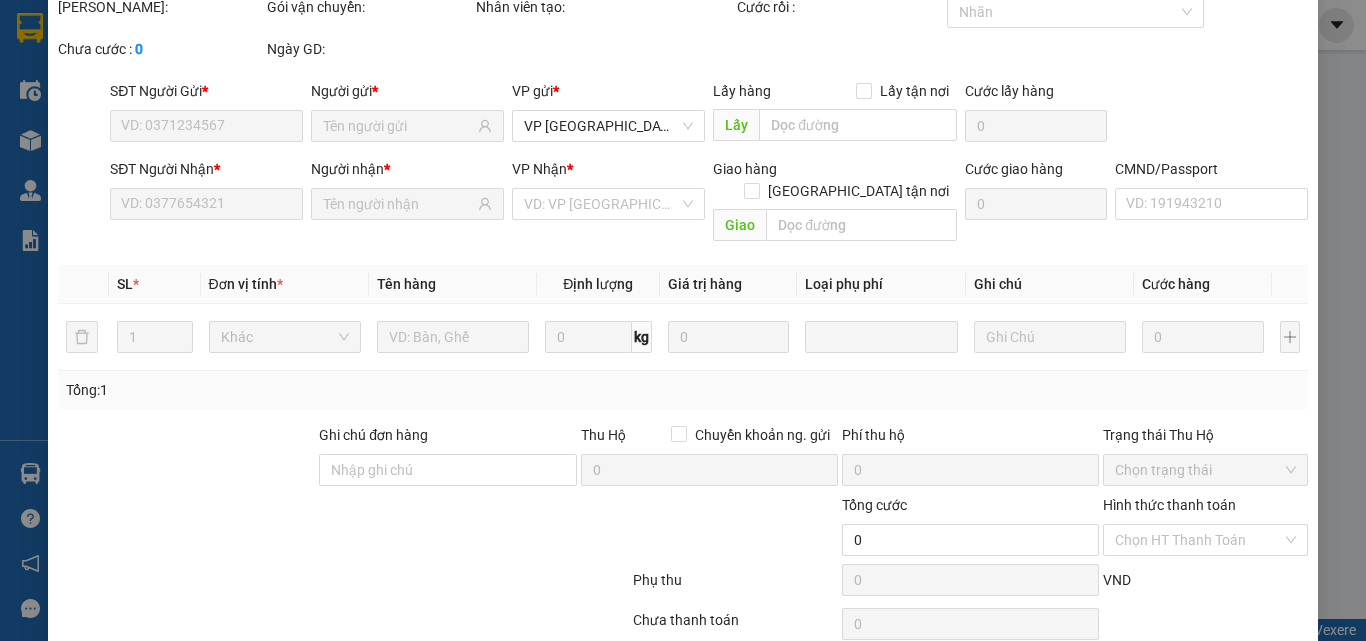 type on "0948298866" 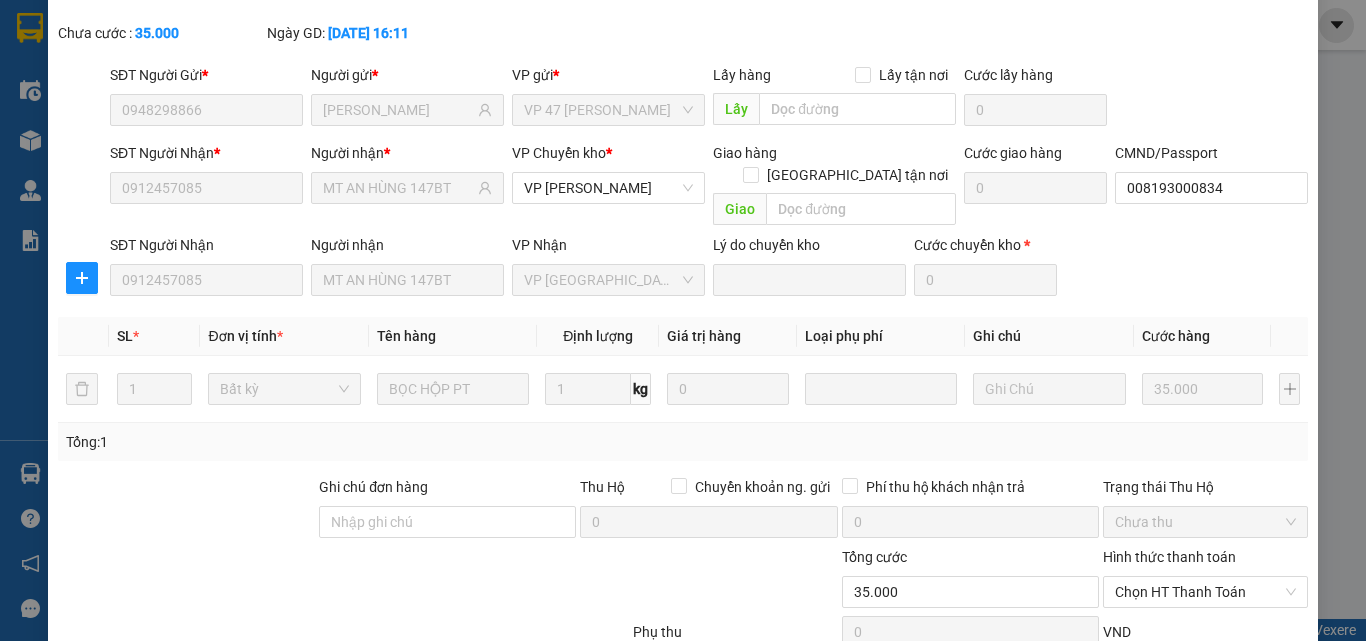 scroll, scrollTop: 211, scrollLeft: 0, axis: vertical 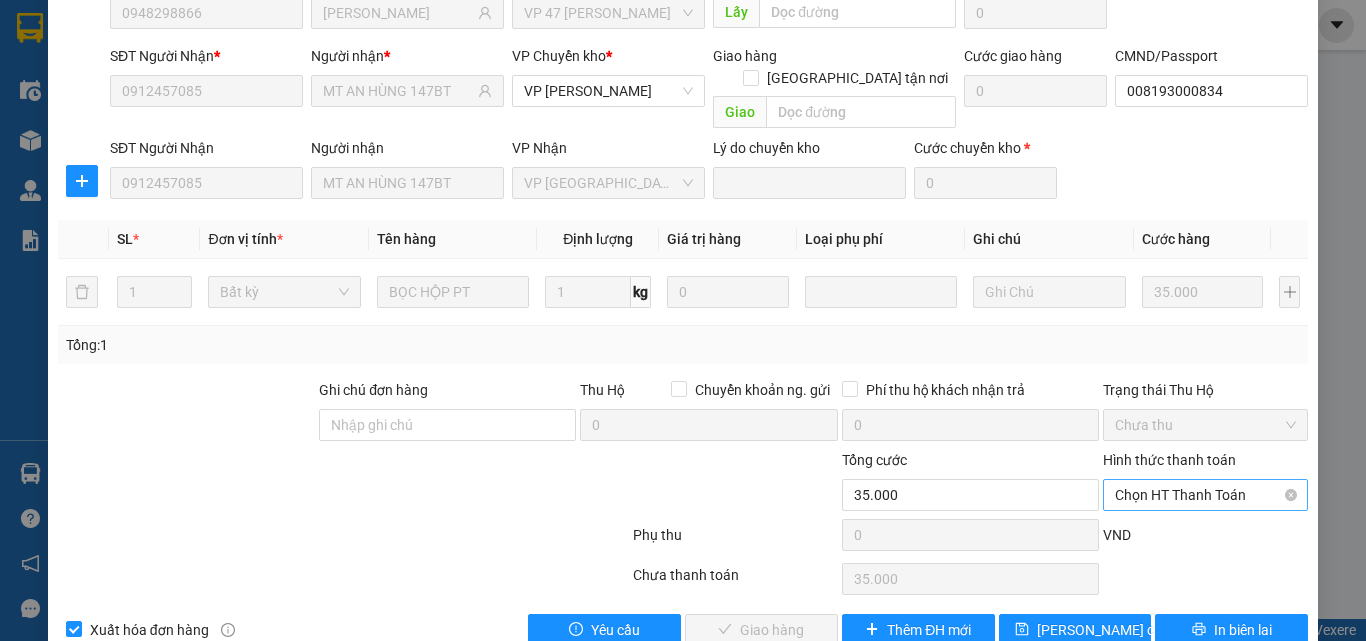 click on "Chọn HT Thanh Toán" at bounding box center [1205, 495] 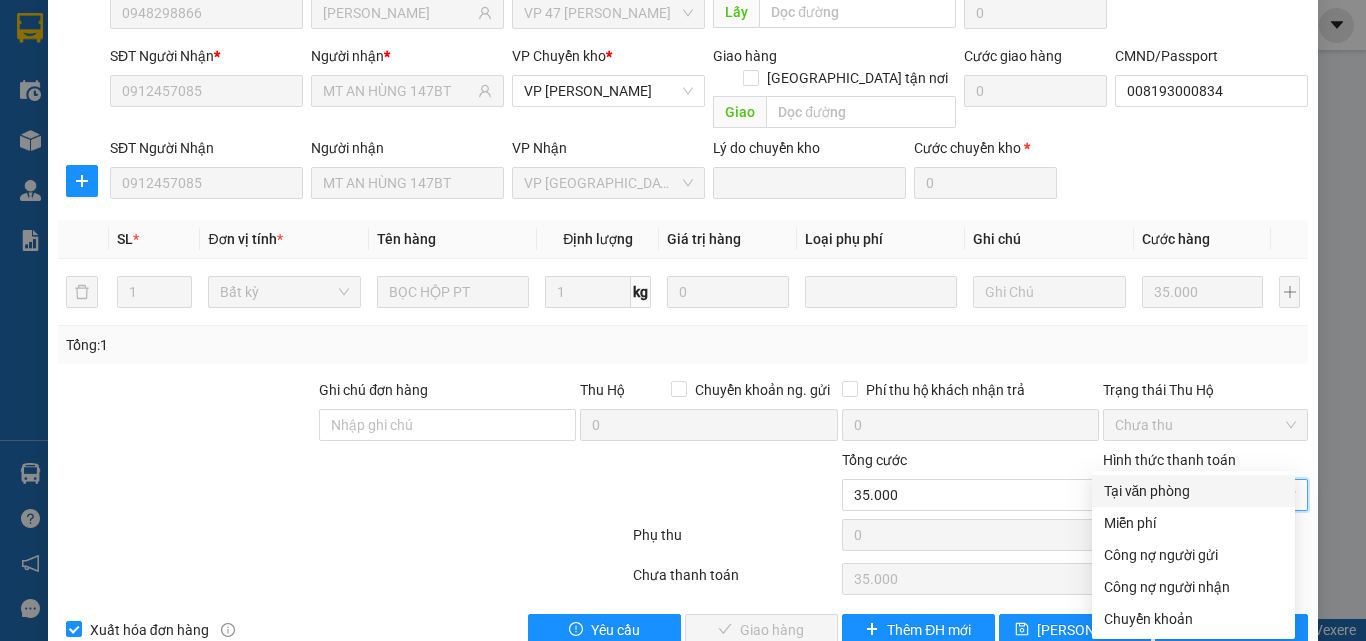 click on "Tại văn phòng" at bounding box center (1193, 491) 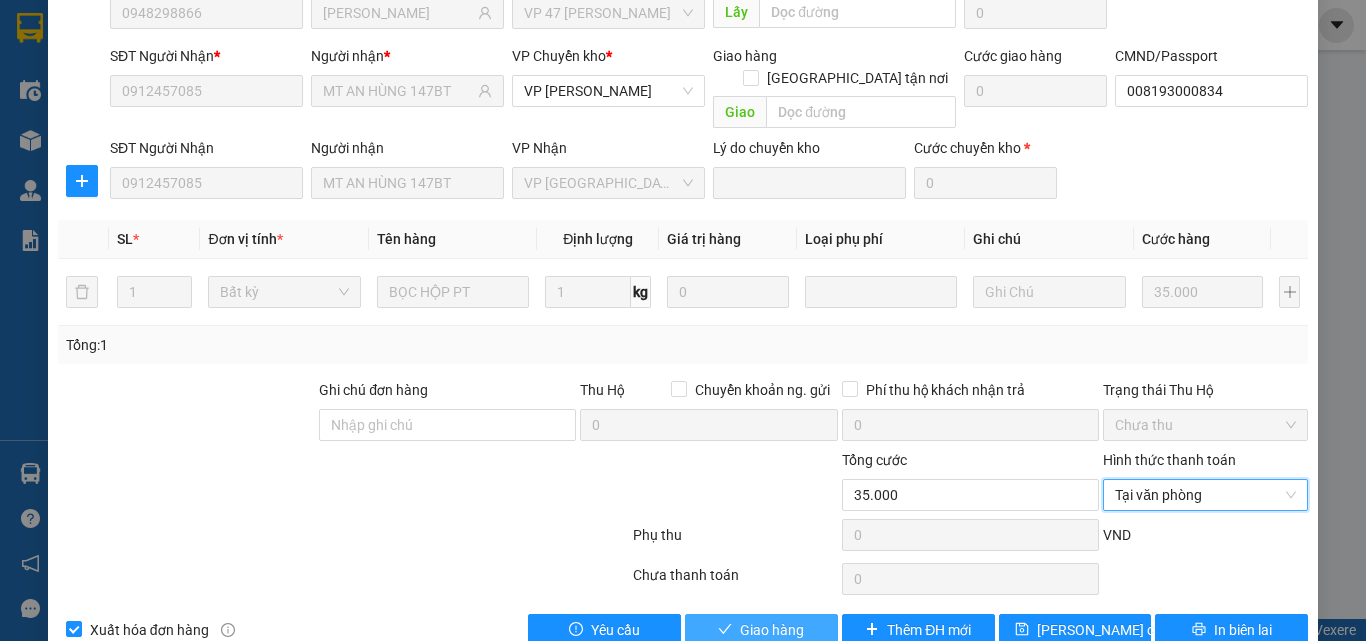 click on "Giao hàng" at bounding box center [761, 630] 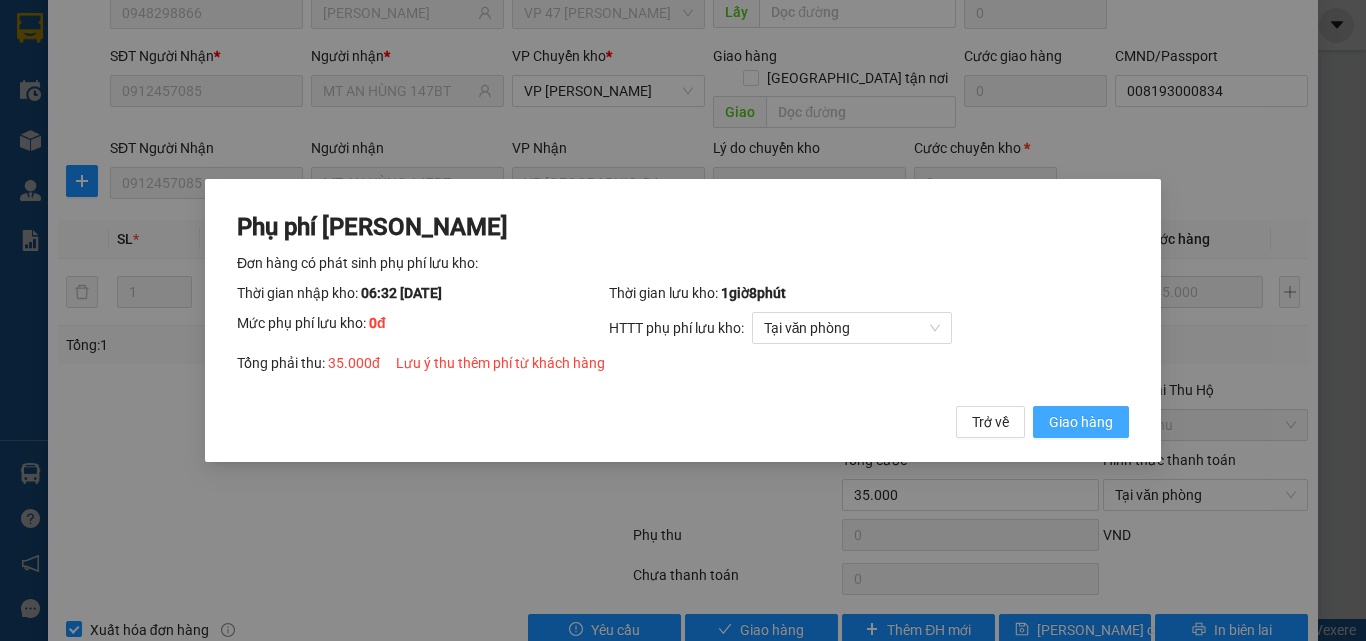 click on "Phụ phí Lưu kho Đơn hàng có phát sinh phụ phí lưu kho: Thời gian nhập kho:   06:32 ngày 12/07/2025 Thời gian lưu kho:   1  giờ  8  phút Mức phụ phí lưu kho:   0 đ   HTTT phụ phí lưu kho:   Tại văn phòng Tổng phải thu:   35.000 đ Lưu ý thu thêm phí từ khách hàng Trở về Giao hàng" at bounding box center (683, 321) 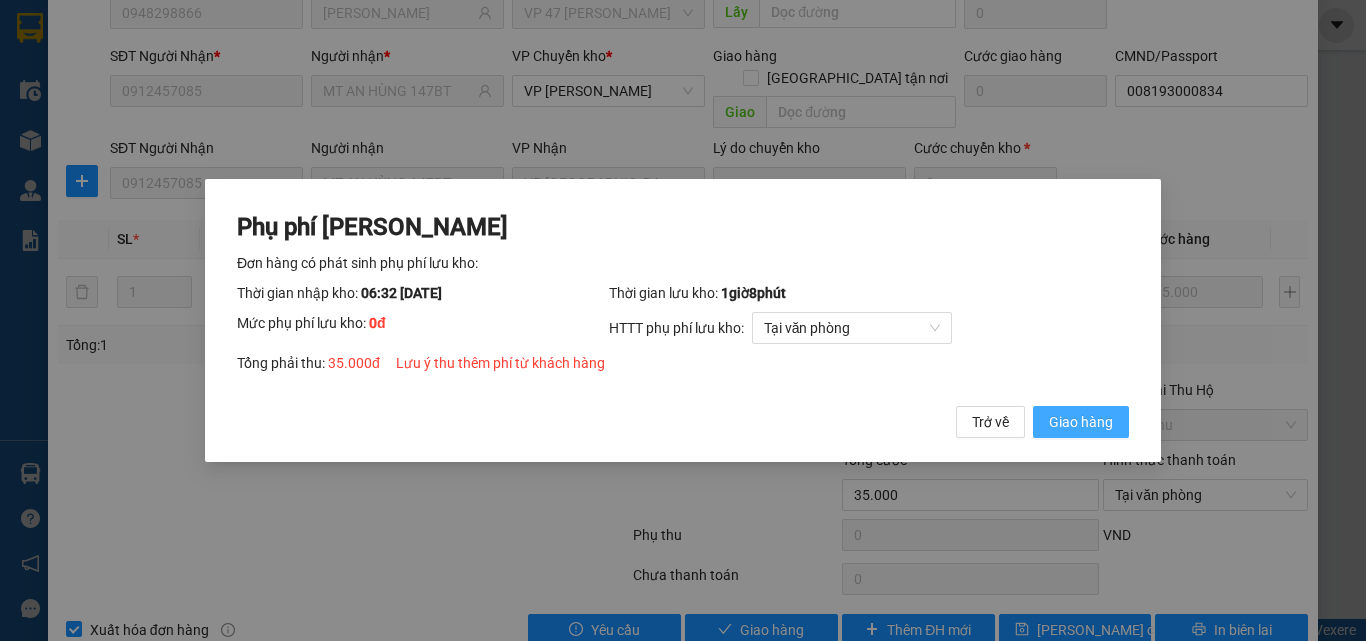 click on "Giao hàng" at bounding box center [1081, 422] 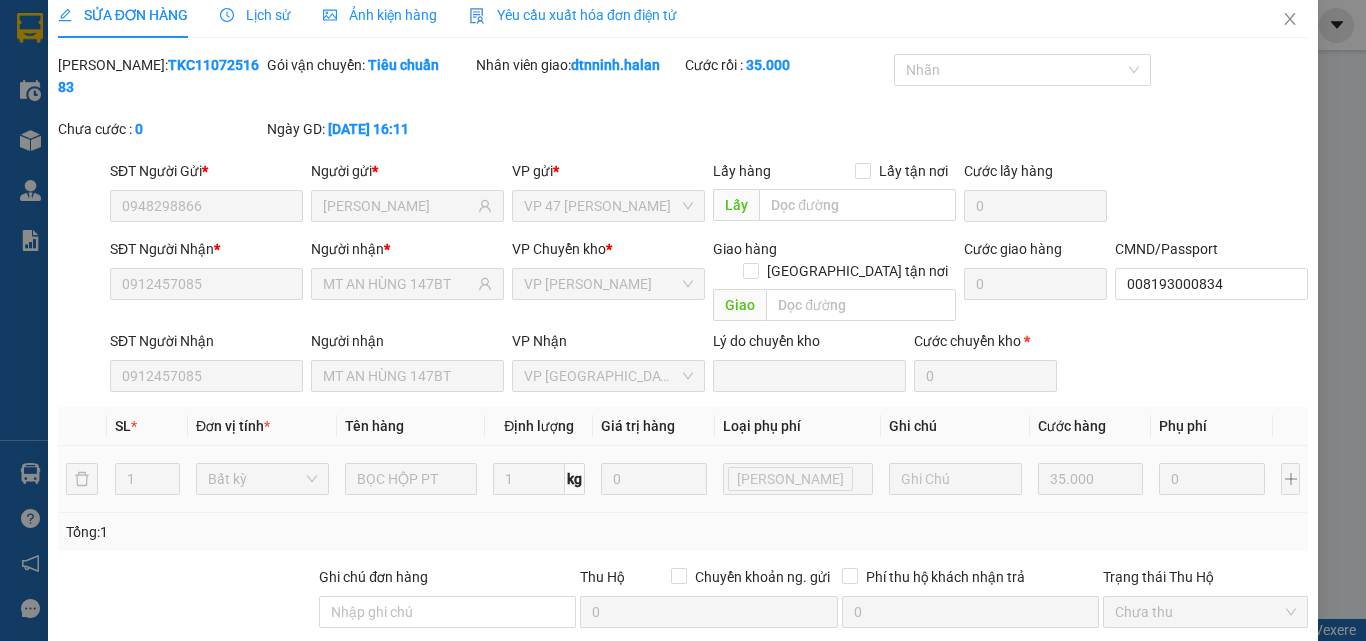 scroll, scrollTop: 0, scrollLeft: 0, axis: both 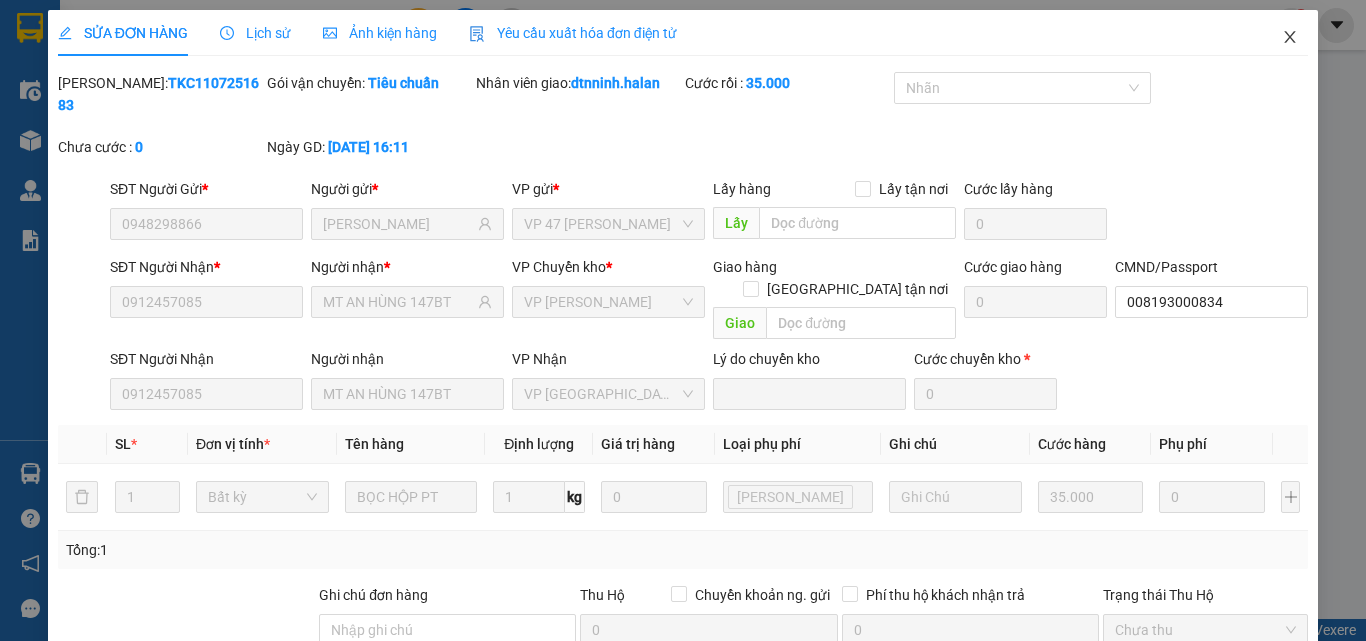 click 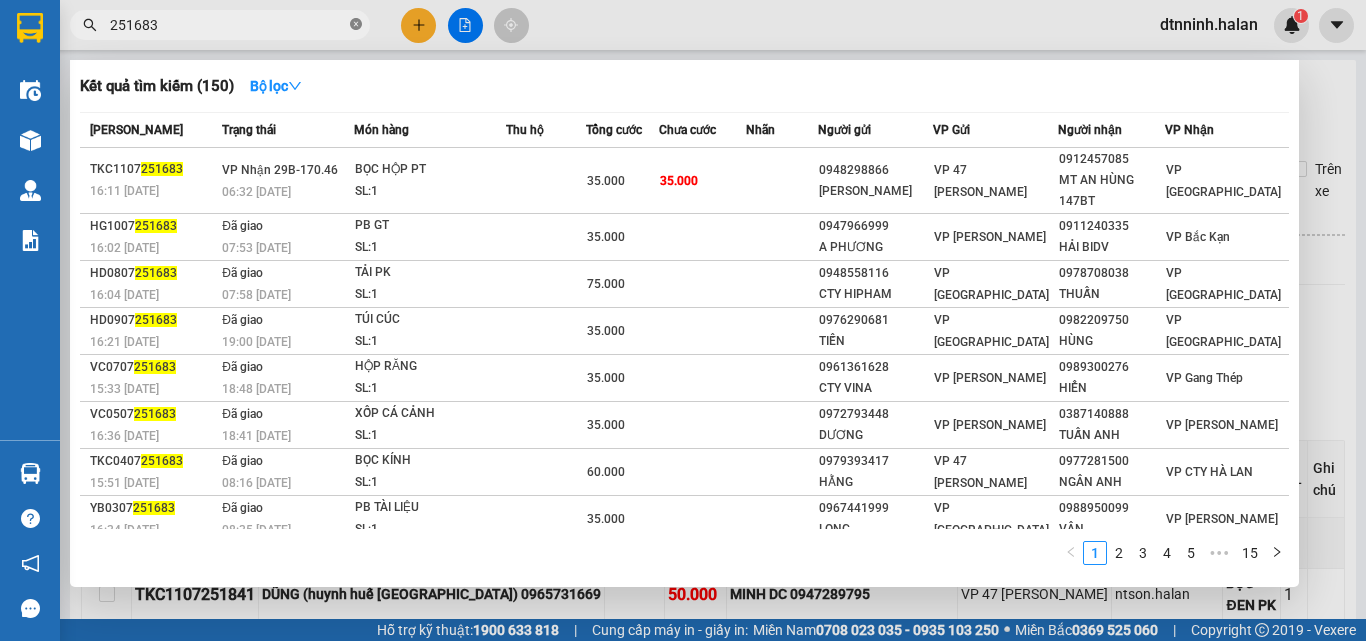 click 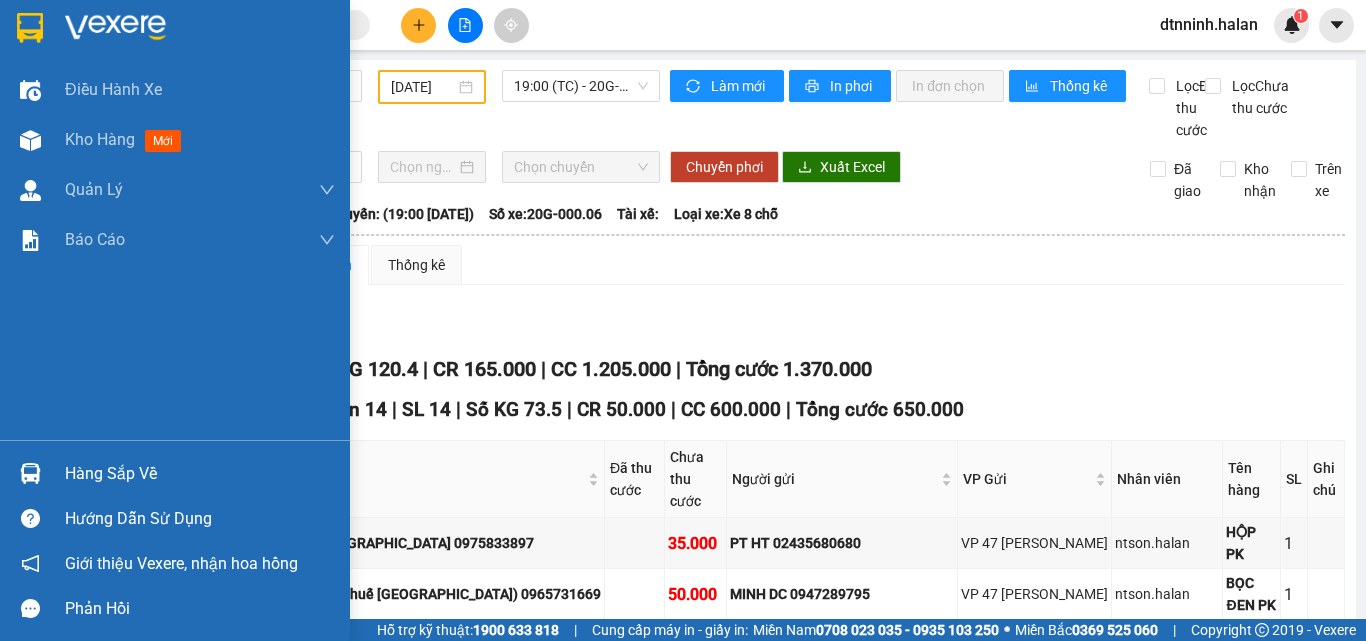 click on "Hàng sắp về" at bounding box center (175, 473) 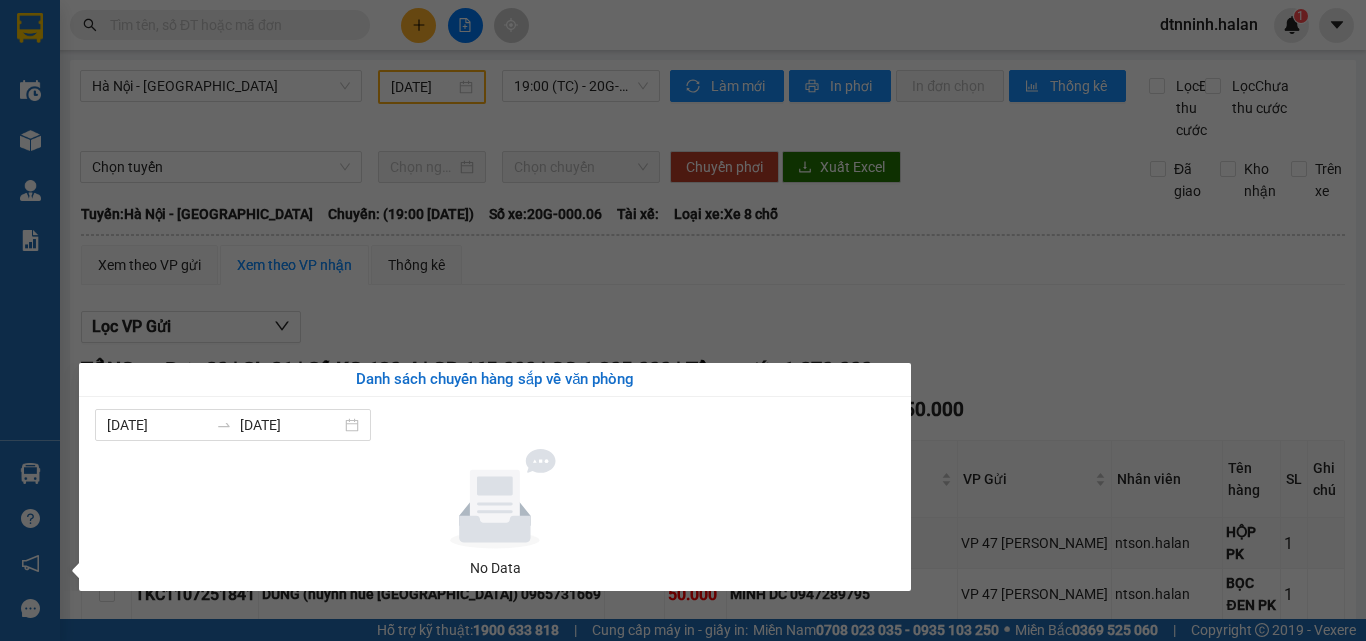click on "Kết quả tìm kiếm ( 150 )  Bộ lọc  Mã ĐH Trạng thái Món hàng Thu hộ Tổng cước Chưa cước Nhãn Người gửi VP Gửi Người nhận VP Nhận TKC1107251683 16:11 - 11/07 VP Nhận   29B-170.46 06:32 - 12/07 BỌC HỘP PT SL:  1 35.000 35.000 0948298866 TƯỜNG CHÍ LÂM VP 47 Trần Khát Chân 0912457085 MT AN HÙNG 147BT VP Bình Thuận HG1007251683 16:02 - 10/07 Đã giao   07:53 - 11/07 PB GT SL:  1 35.000 0947966999 A PHƯƠNG VP Hoàng Gia 0911240335 HẢI BIDV VP Bắc Kạn HD0807251683 16:04 - 08/07 Đã giao   07:58 - 10/07 TẢI PK SL:  1 75.000 0948558116 CTY HIPHAM VP Hà Đông 0978708038 THUẤN VP Yên Bình HD0907251683 16:21 - 09/07 Đã giao   19:00 - 09/07 TÚI CÚC SL:  1 35.000 0976290681 TIẾN VP Hà Đông 0982209750 HÙNG VP Bắc Sơn VC0707251683 15:33 - 07/07 Đã giao   18:48 - 08/07 HỘP RĂNG SL:  1 35.000 0961361628 CTY VINA  VP Võ Chí Công 0989300276 HIỂN VP Gang Thép VC0507251683 16:36 - 05/07 Đã giao   18:41 - 05/07 XỐP CÁ CẢNH" at bounding box center [683, 320] 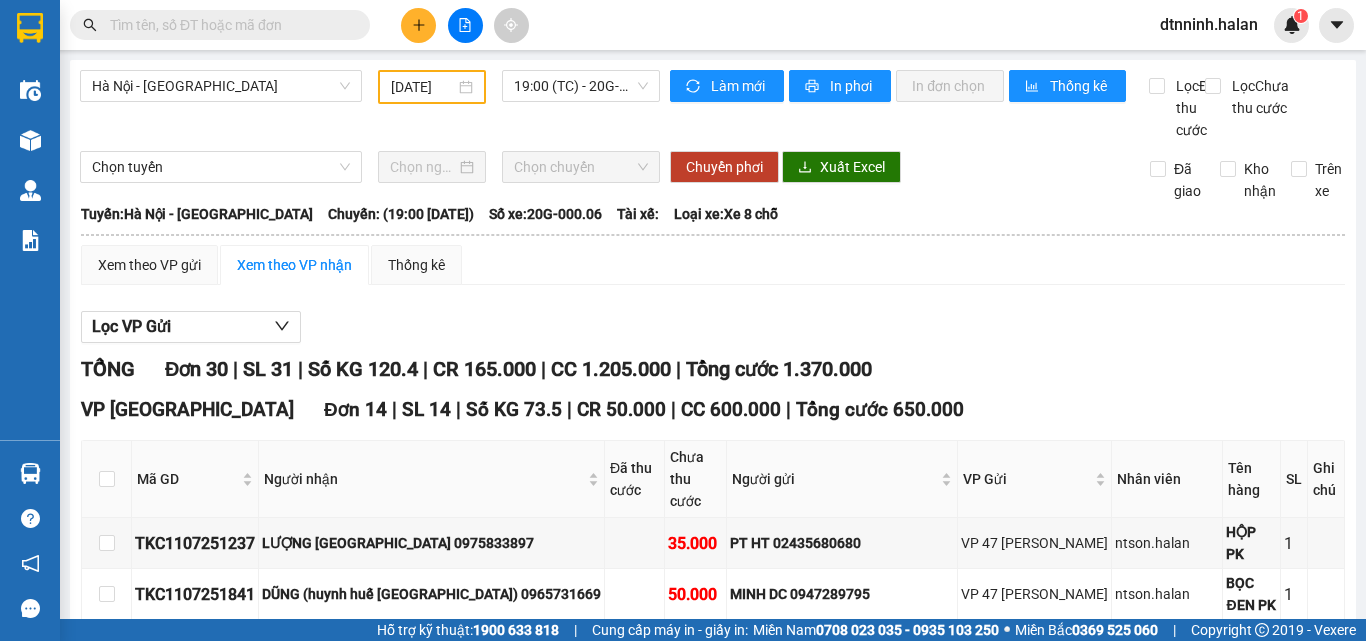 click at bounding box center (228, 25) 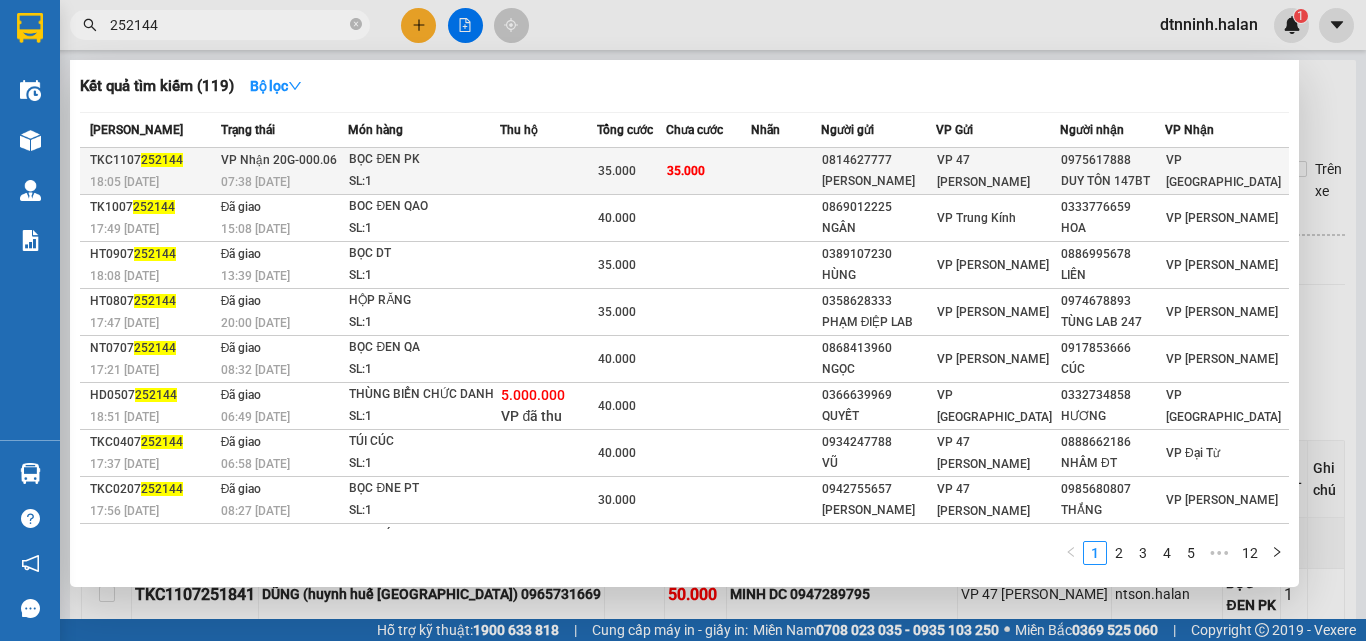 type on "252144" 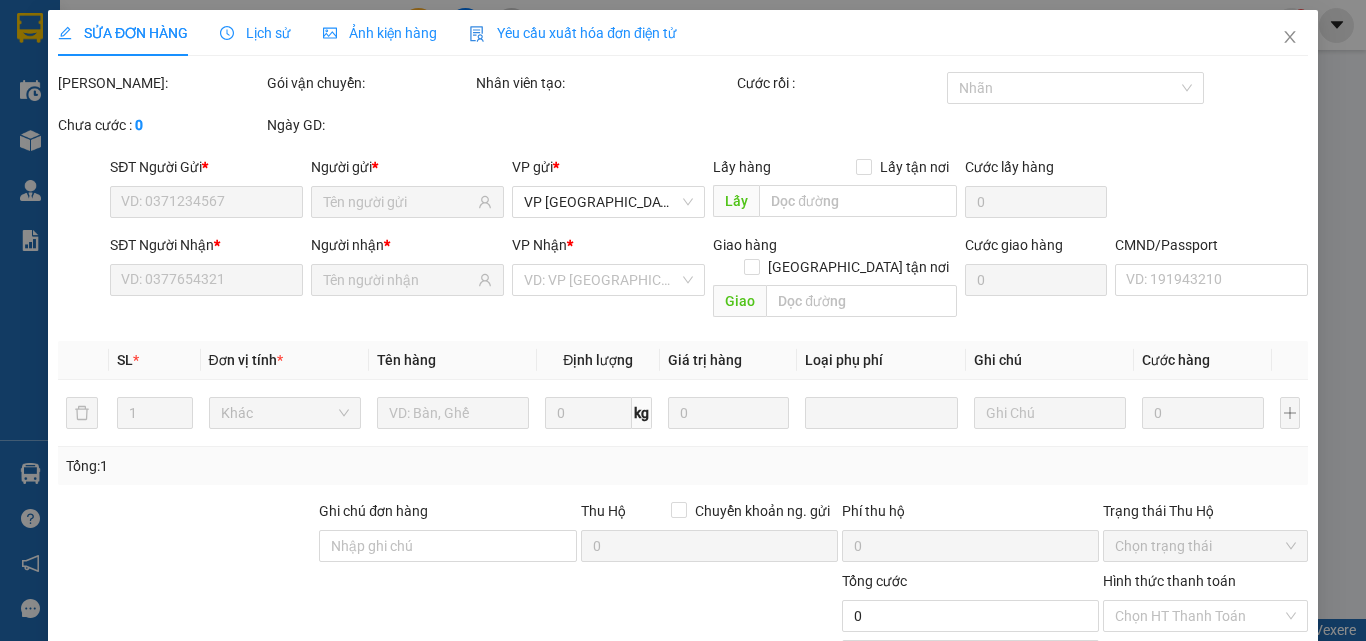 type on "0814627777" 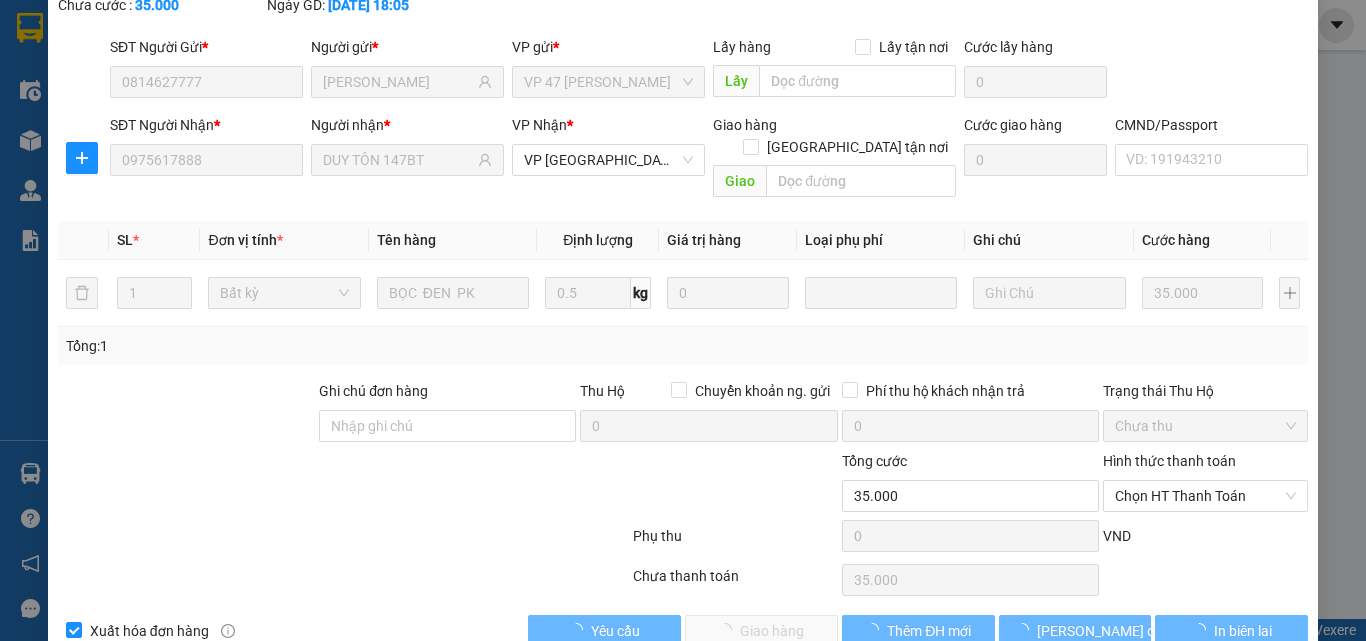 scroll, scrollTop: 143, scrollLeft: 0, axis: vertical 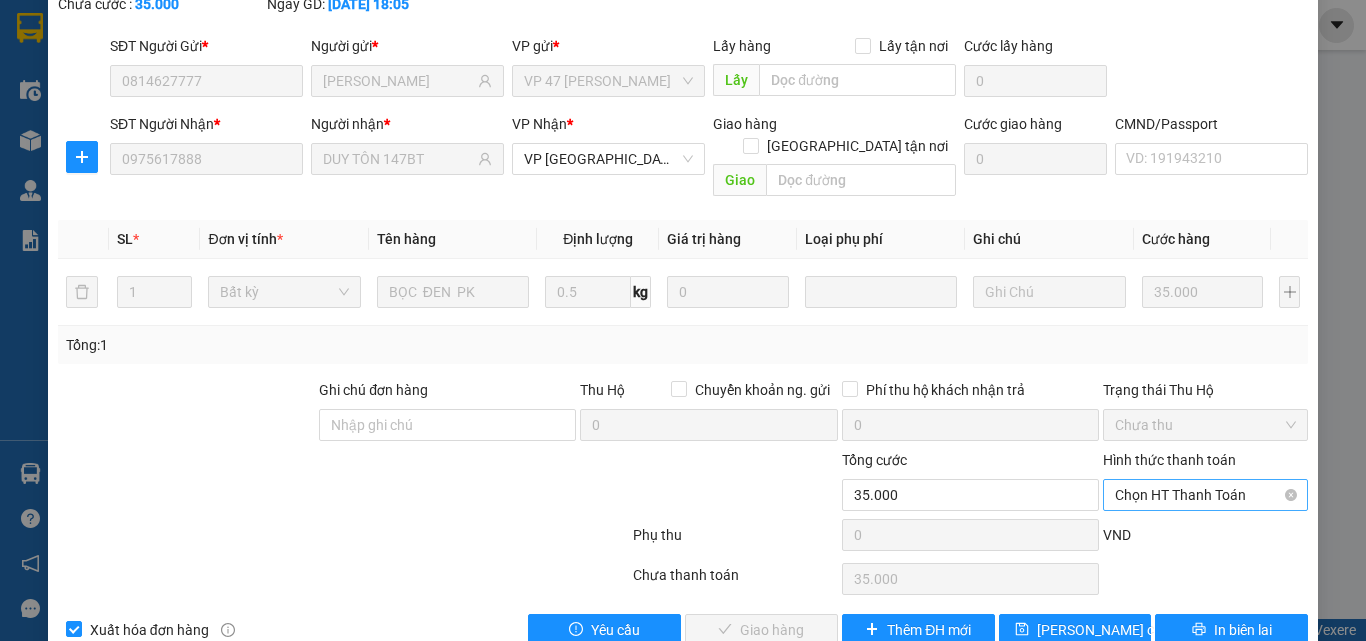 drag, startPoint x: 1121, startPoint y: 466, endPoint x: 1123, endPoint y: 451, distance: 15.132746 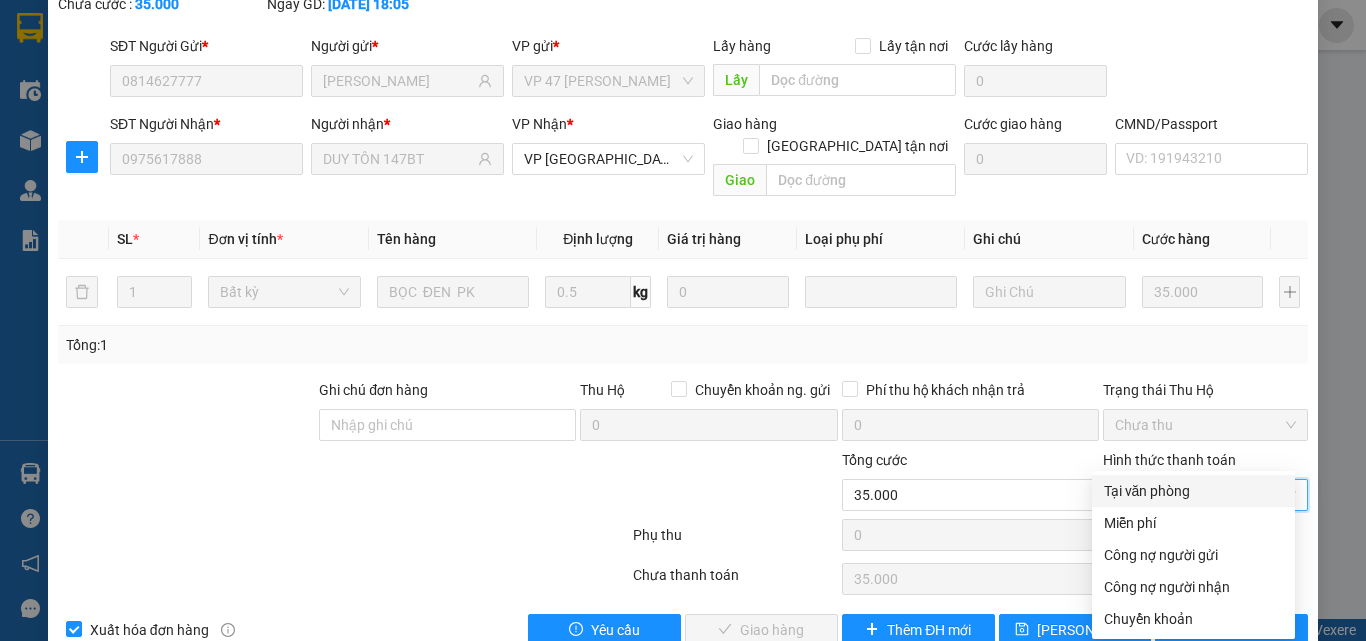 click on "Tại văn phòng" at bounding box center (1193, 491) 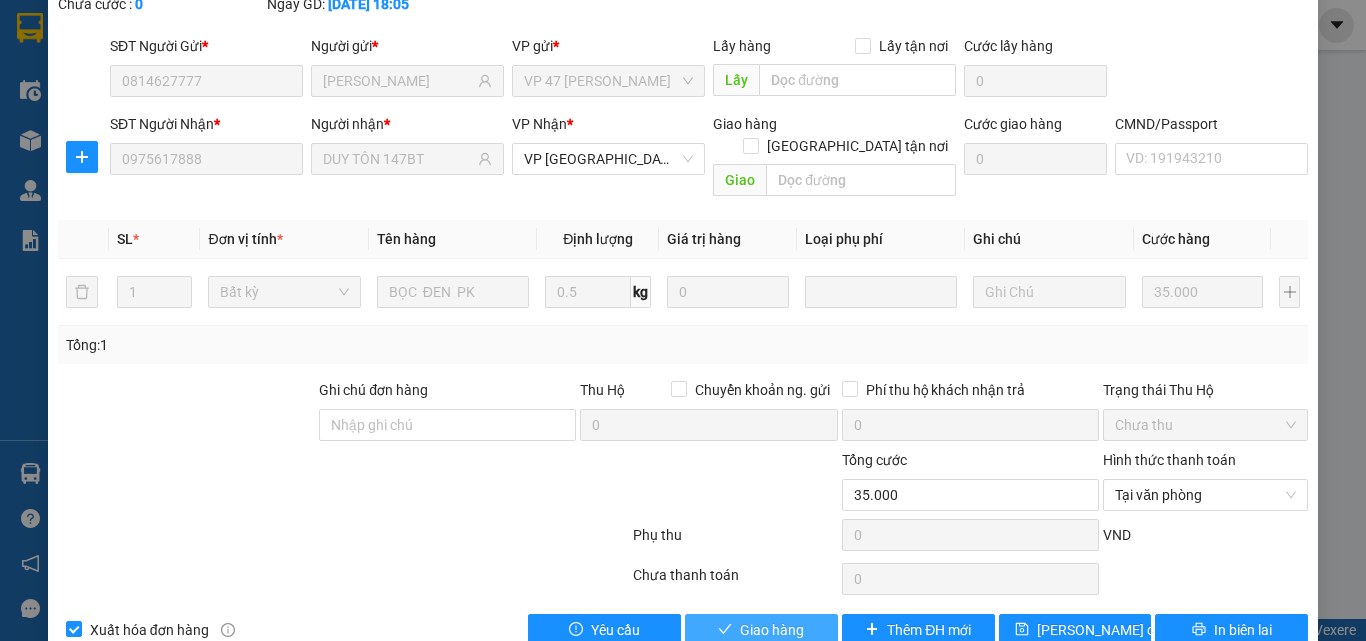 click on "Giao hàng" at bounding box center [772, 630] 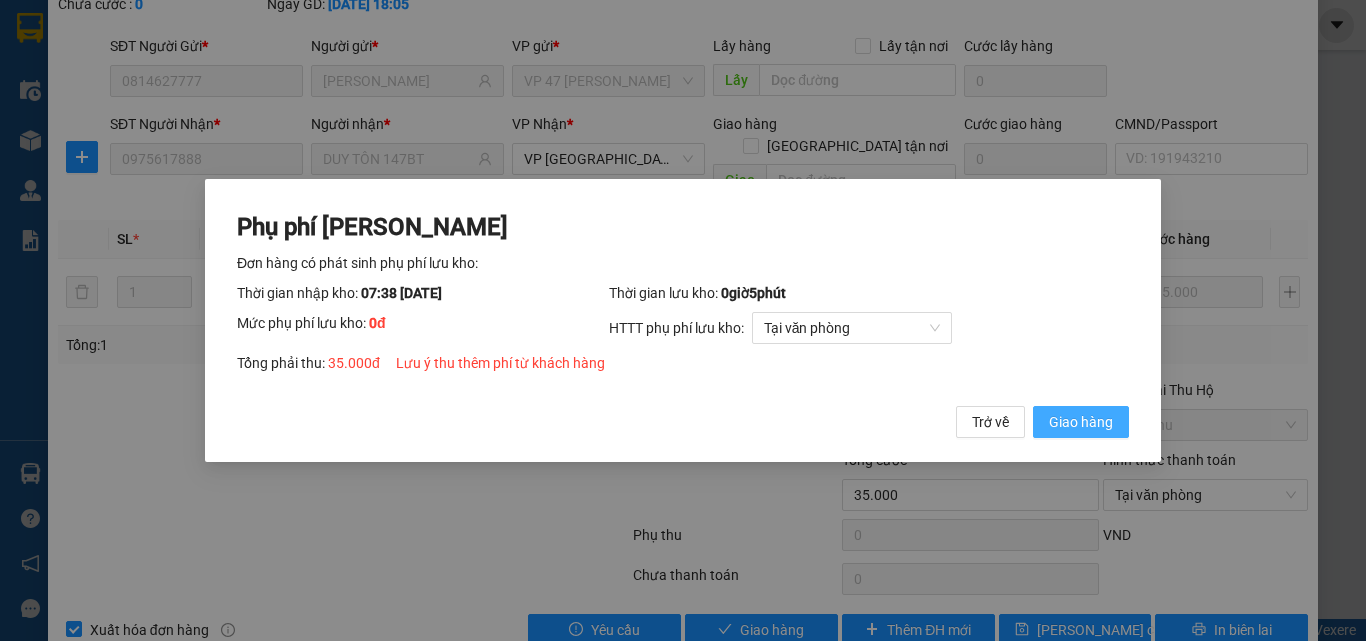 click on "Giao hàng" at bounding box center (1081, 422) 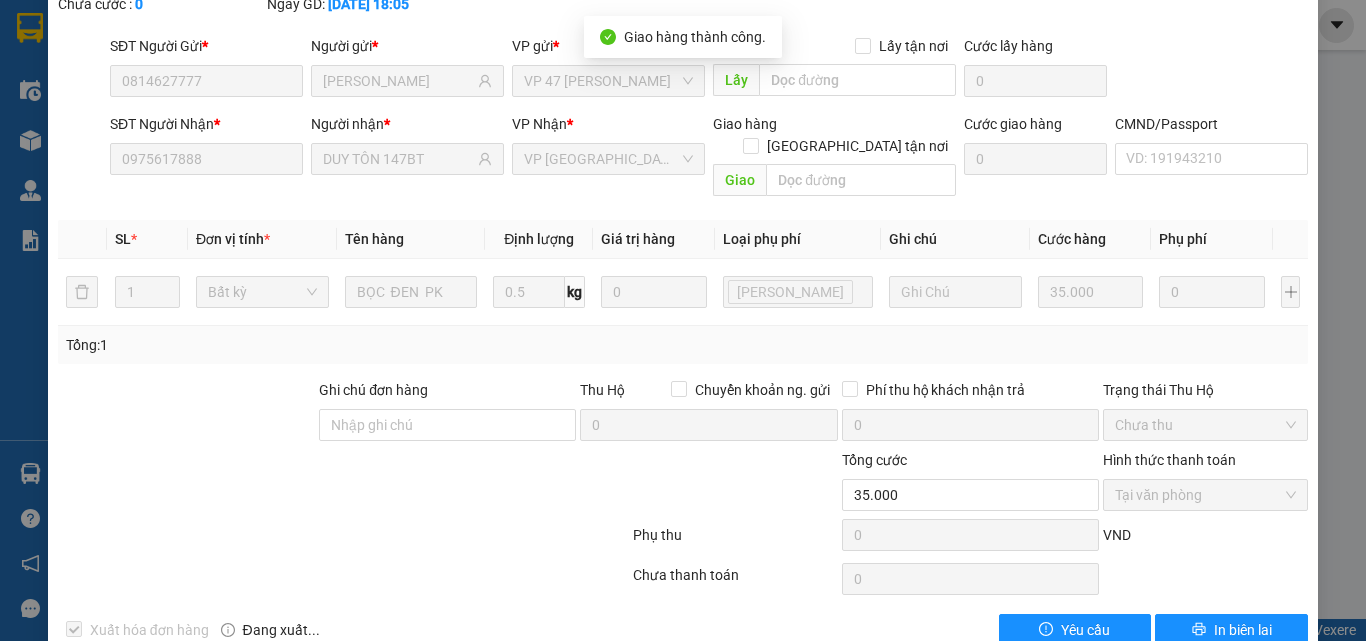 scroll, scrollTop: 0, scrollLeft: 0, axis: both 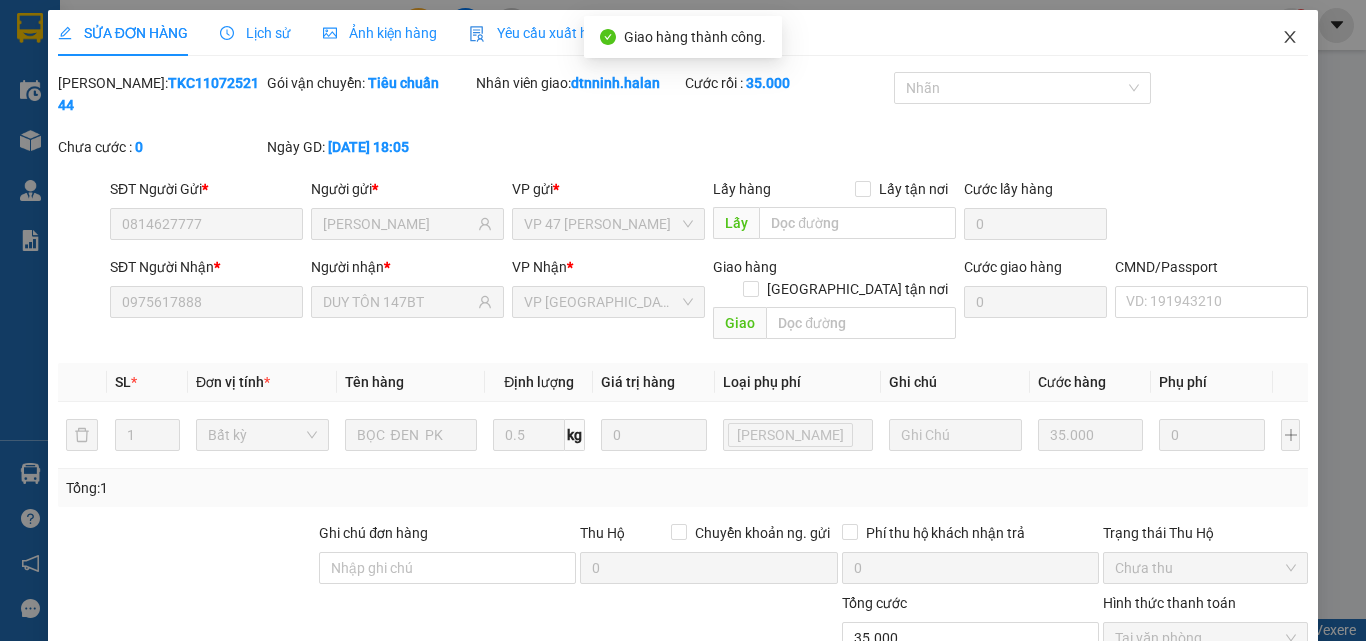 click at bounding box center [1290, 38] 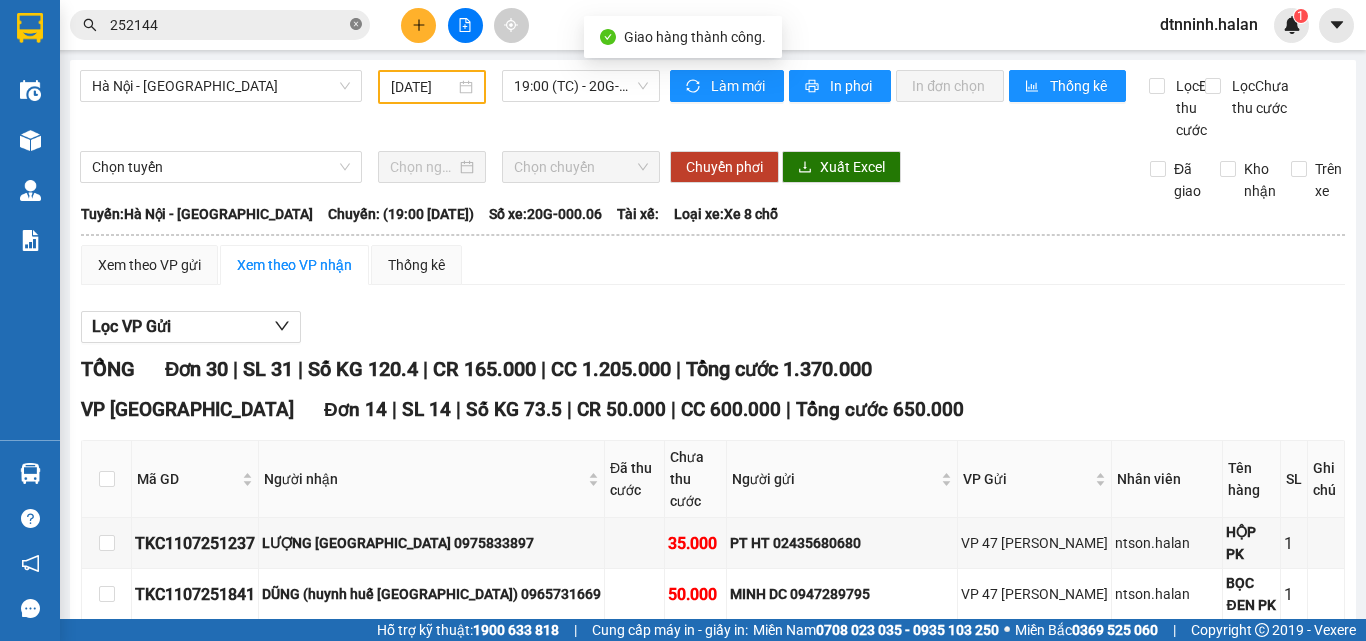 click 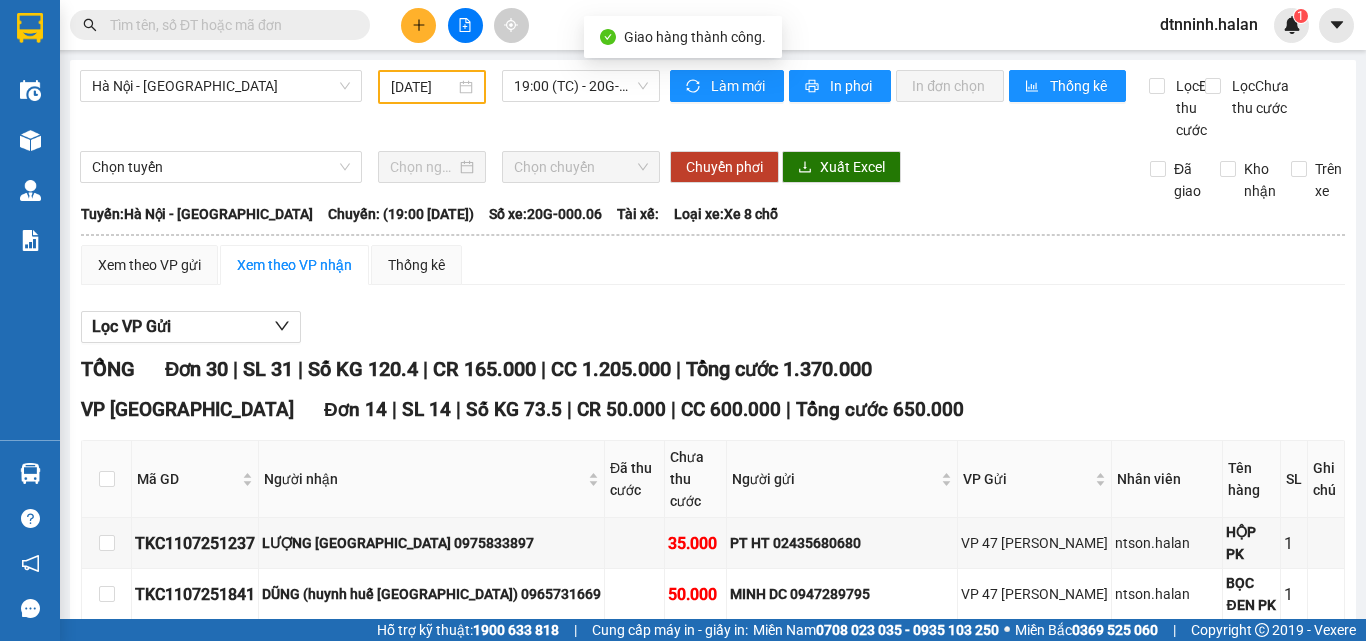 click at bounding box center (228, 25) 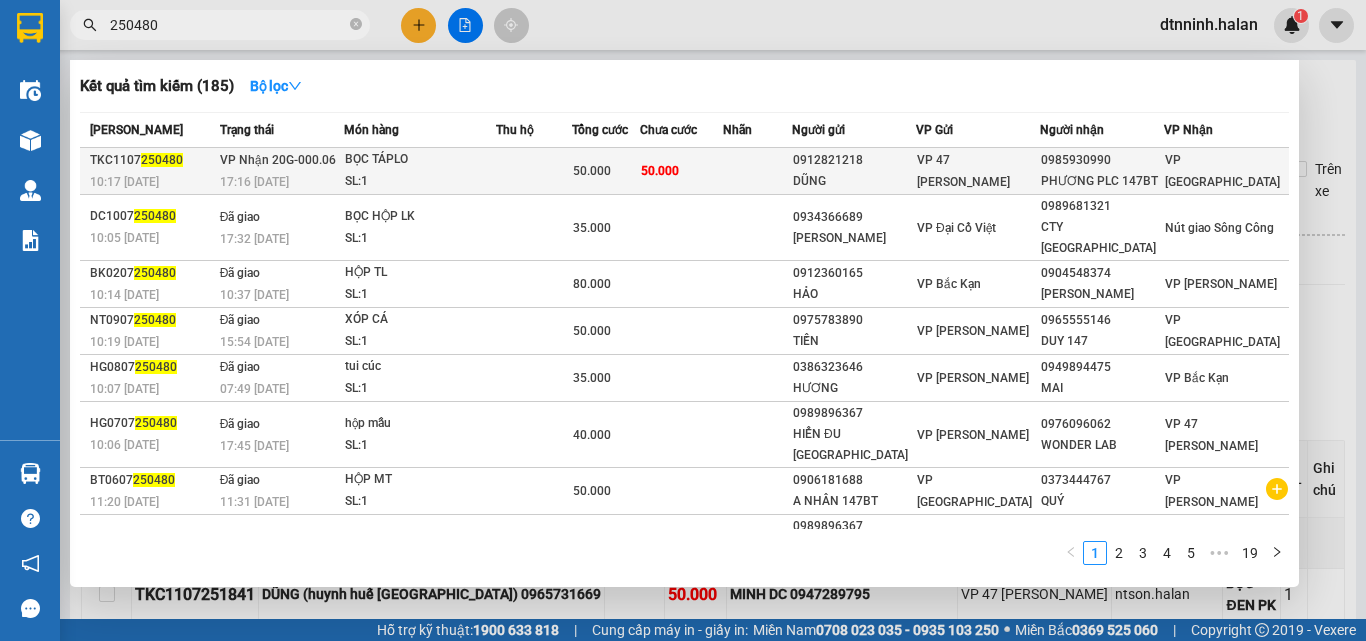type on "250480" 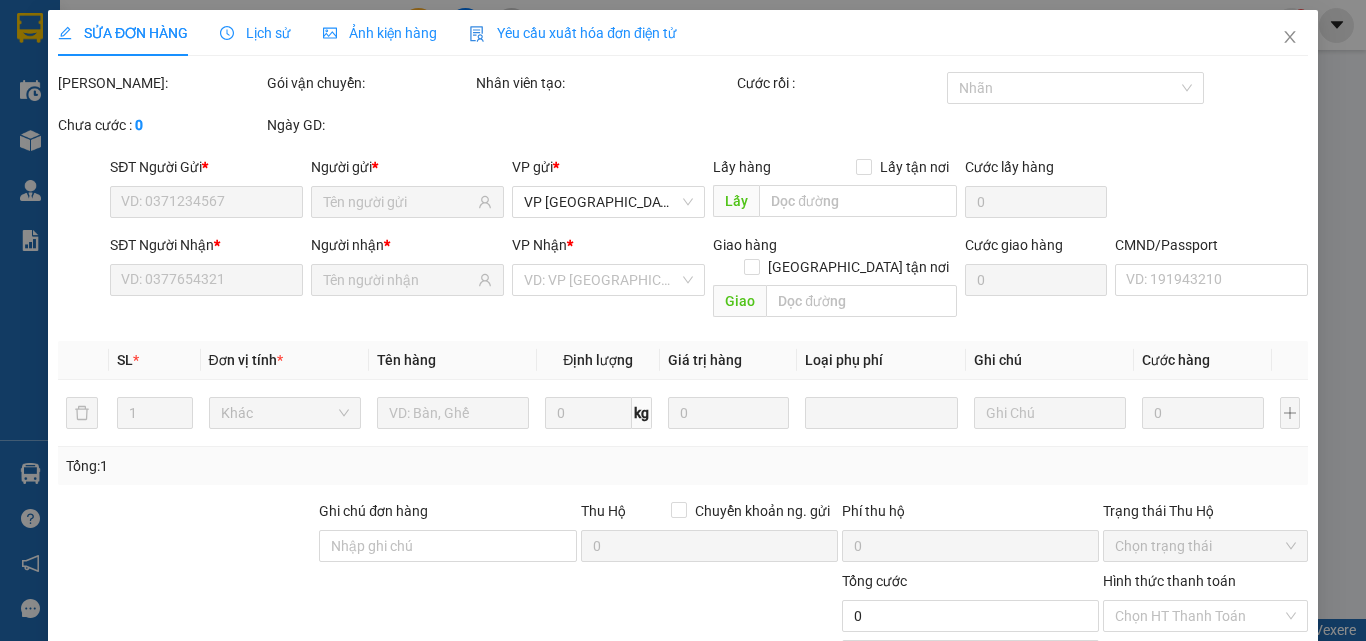 type on "0912821218" 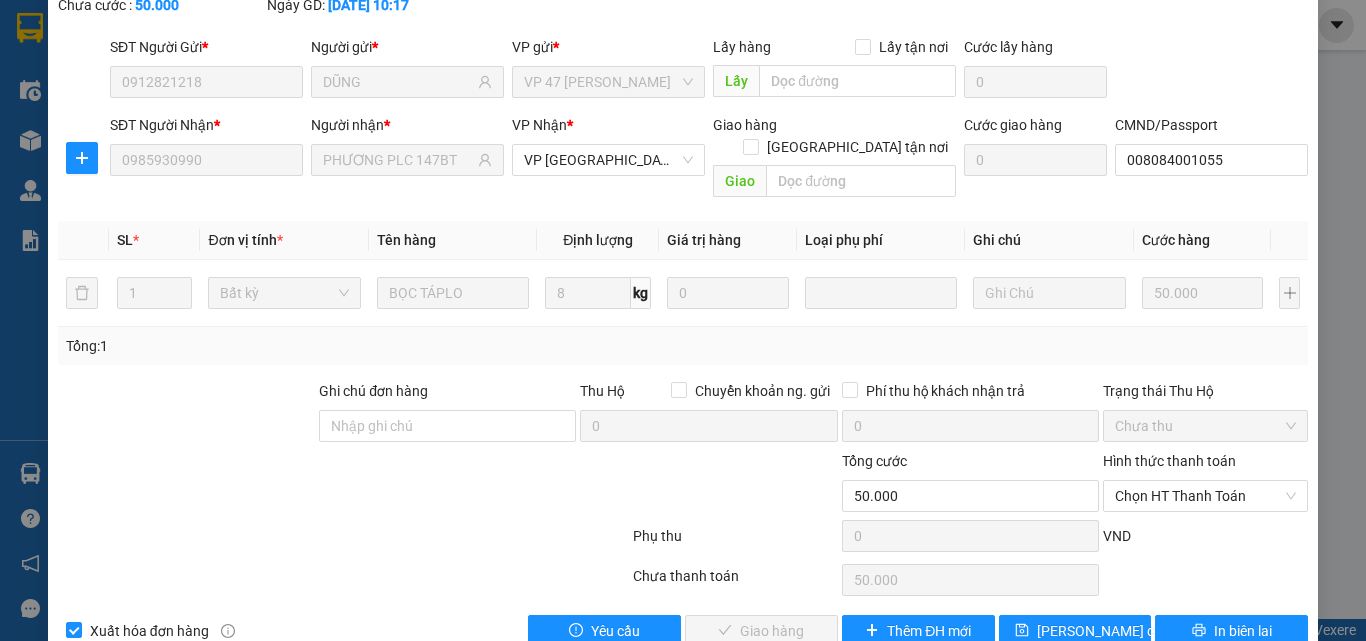 scroll, scrollTop: 143, scrollLeft: 0, axis: vertical 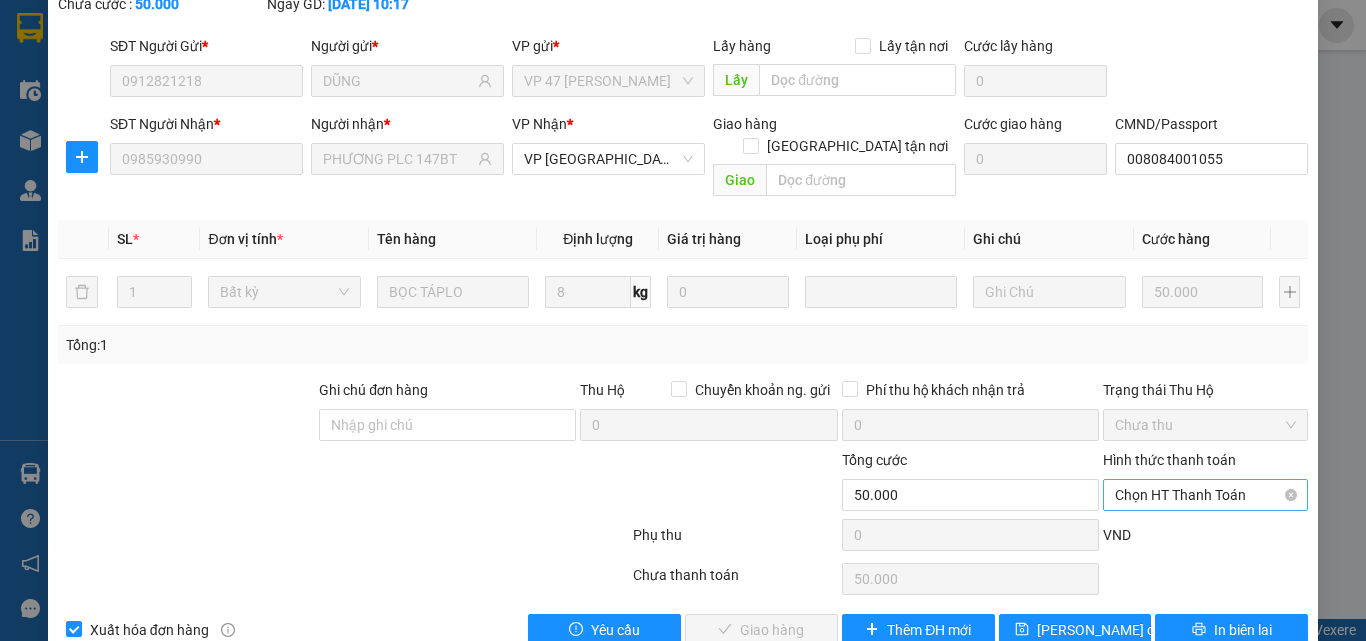 click on "Chọn HT Thanh Toán" at bounding box center [1205, 495] 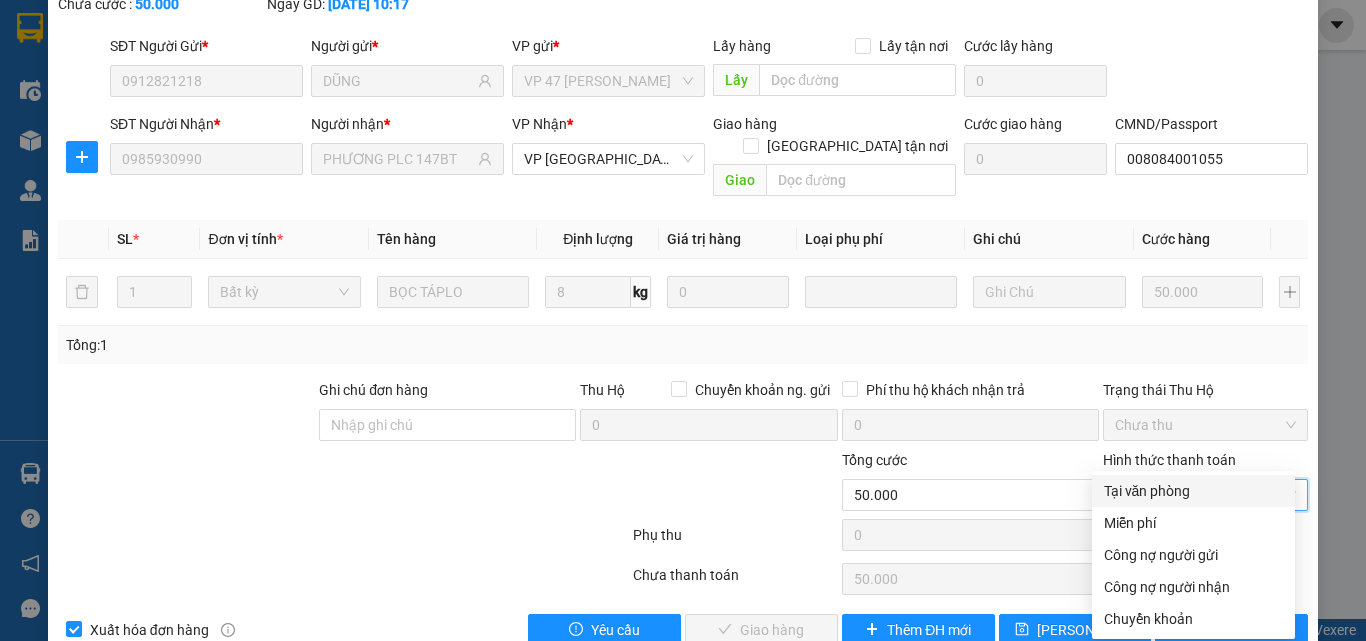 click on "Tại văn phòng" at bounding box center (1193, 491) 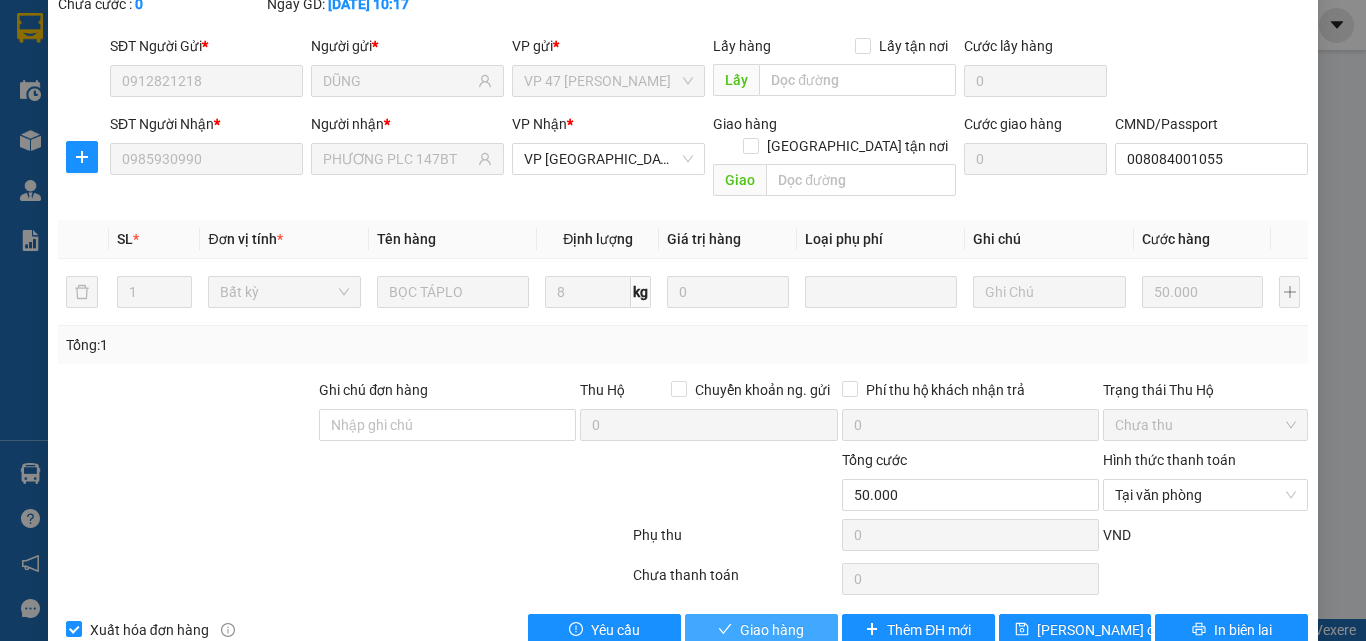 click on "Giao hàng" at bounding box center [761, 630] 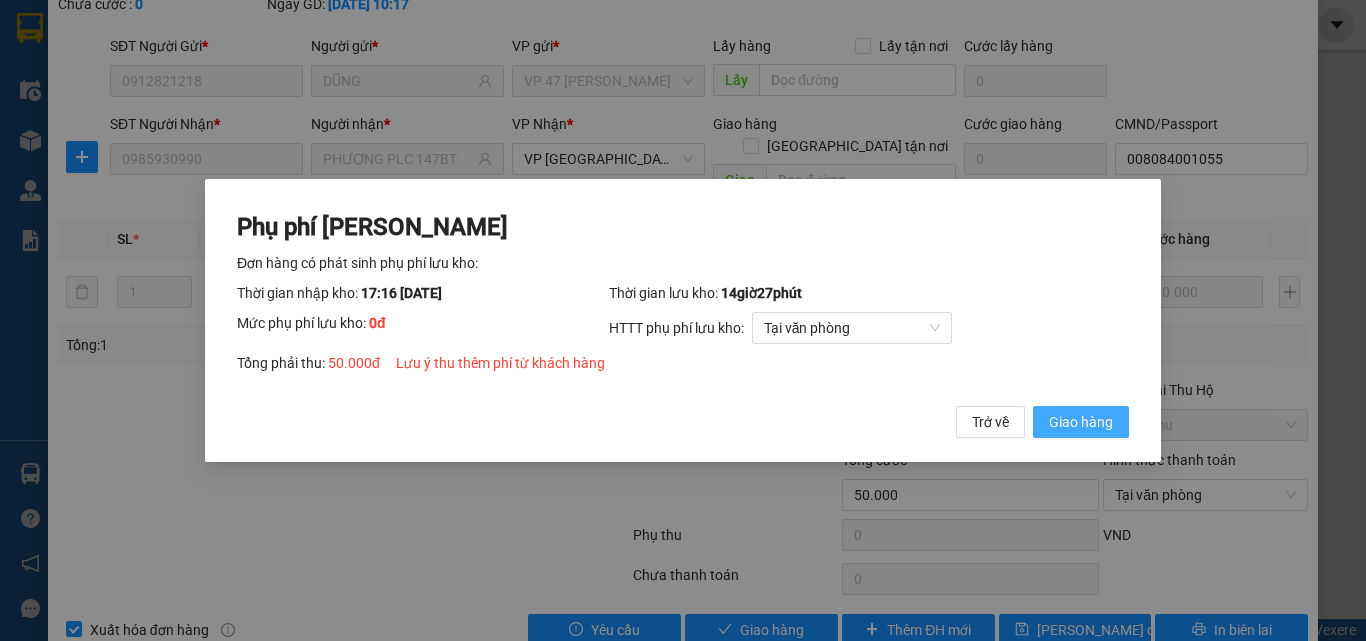 click on "Giao hàng" at bounding box center [1081, 422] 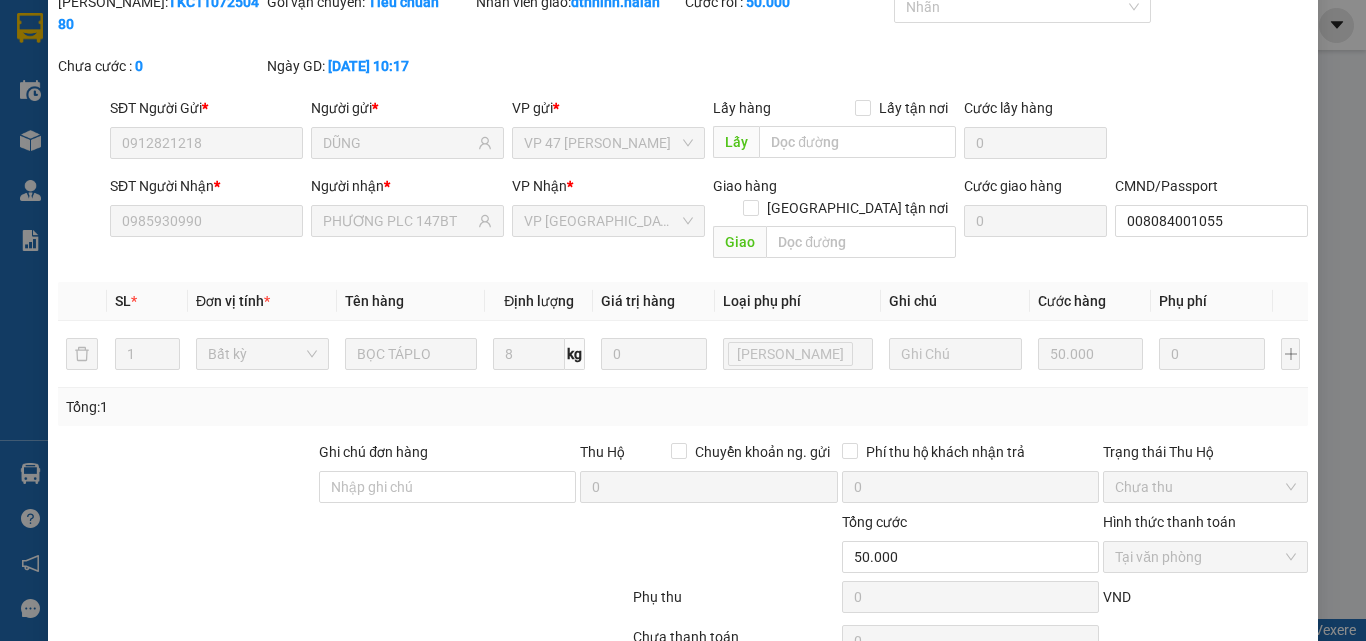 scroll, scrollTop: 0, scrollLeft: 0, axis: both 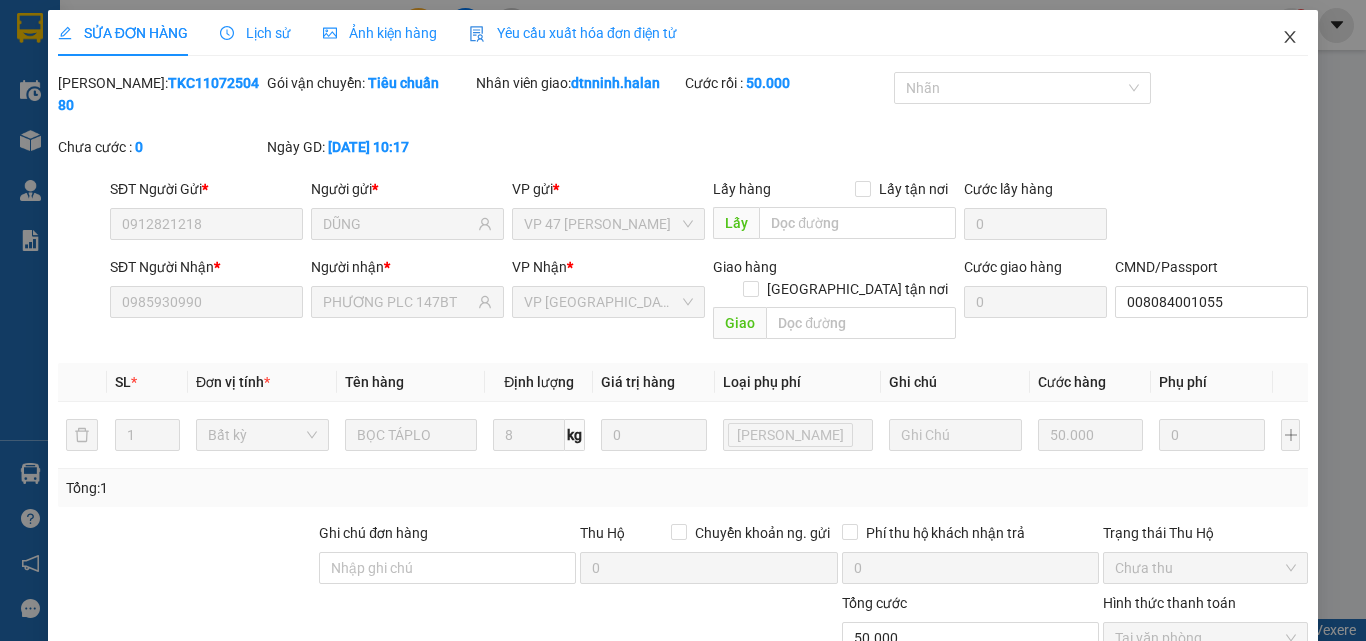 click 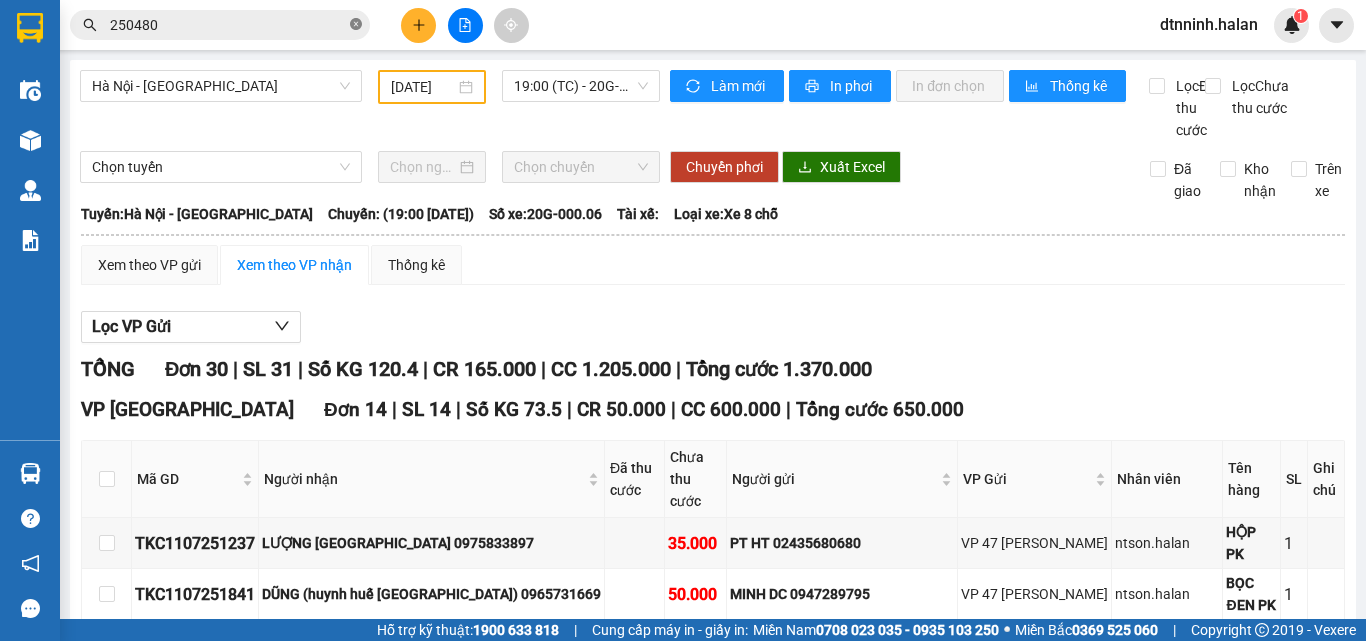 click 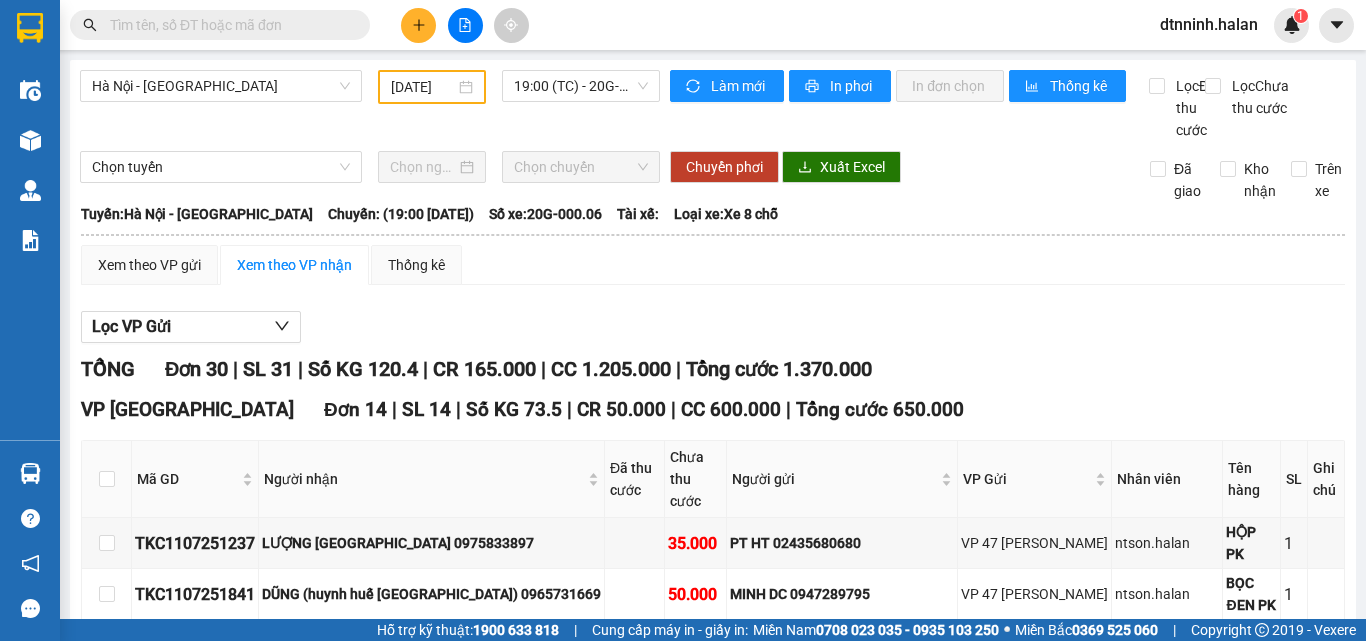 click at bounding box center (228, 25) 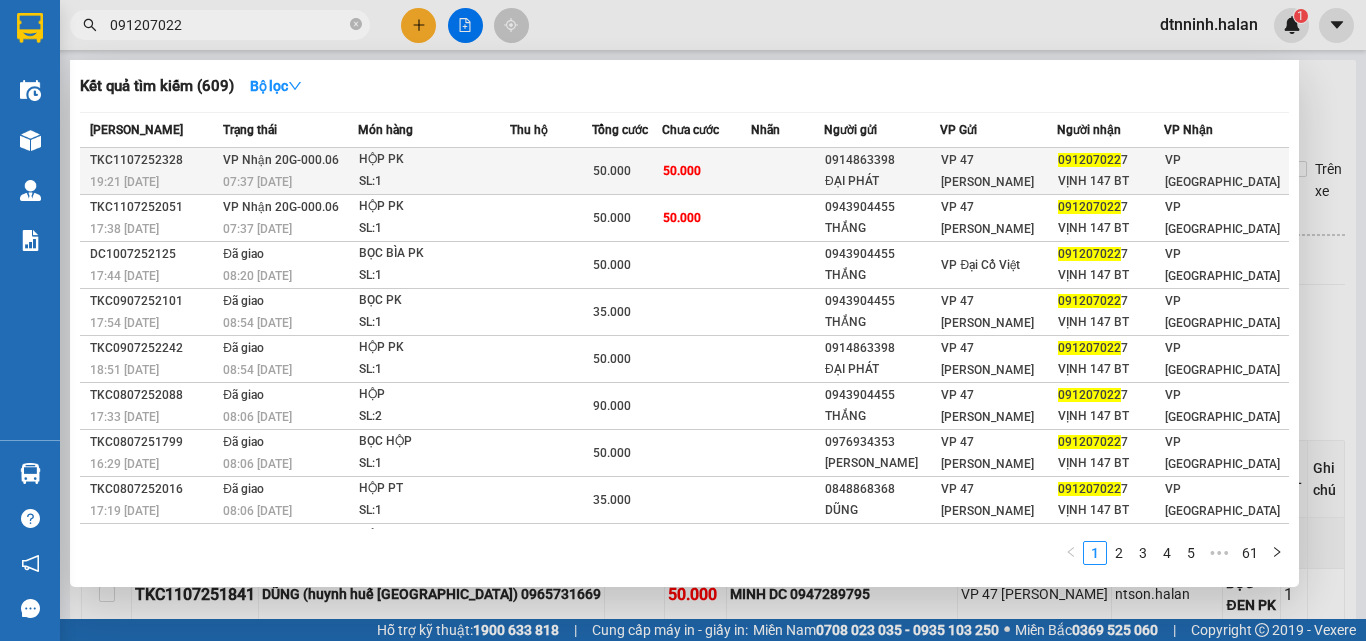 type on "091207022" 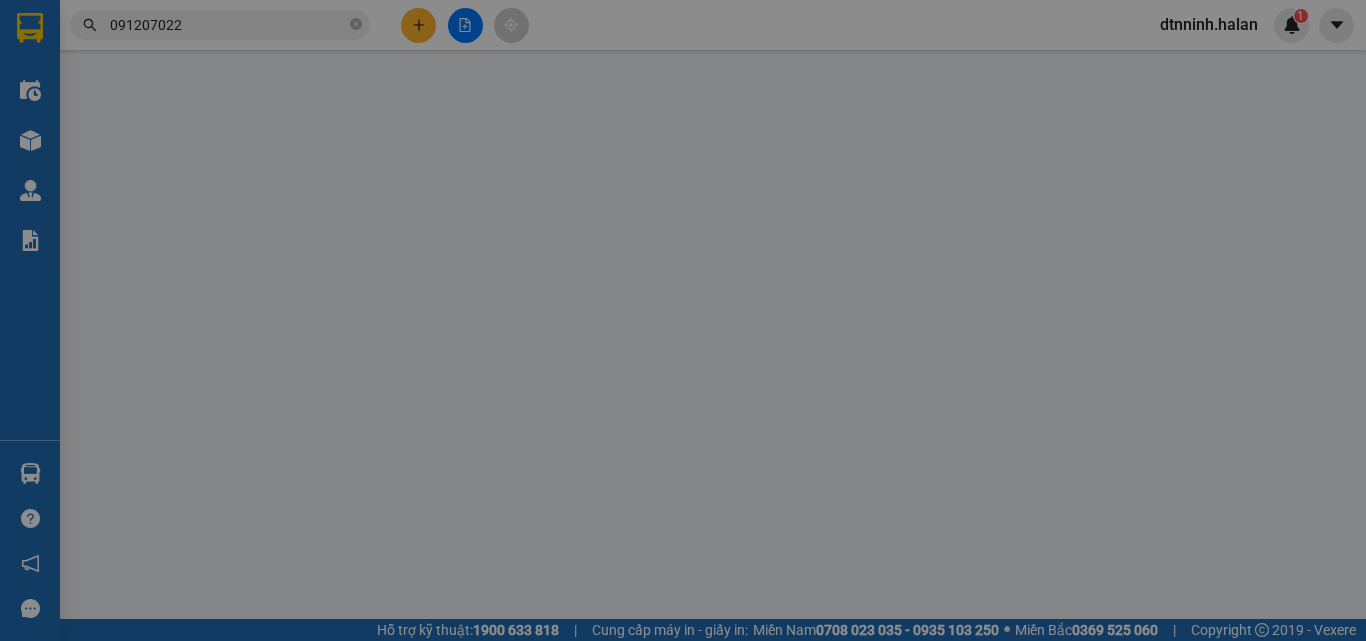type on "0914863398" 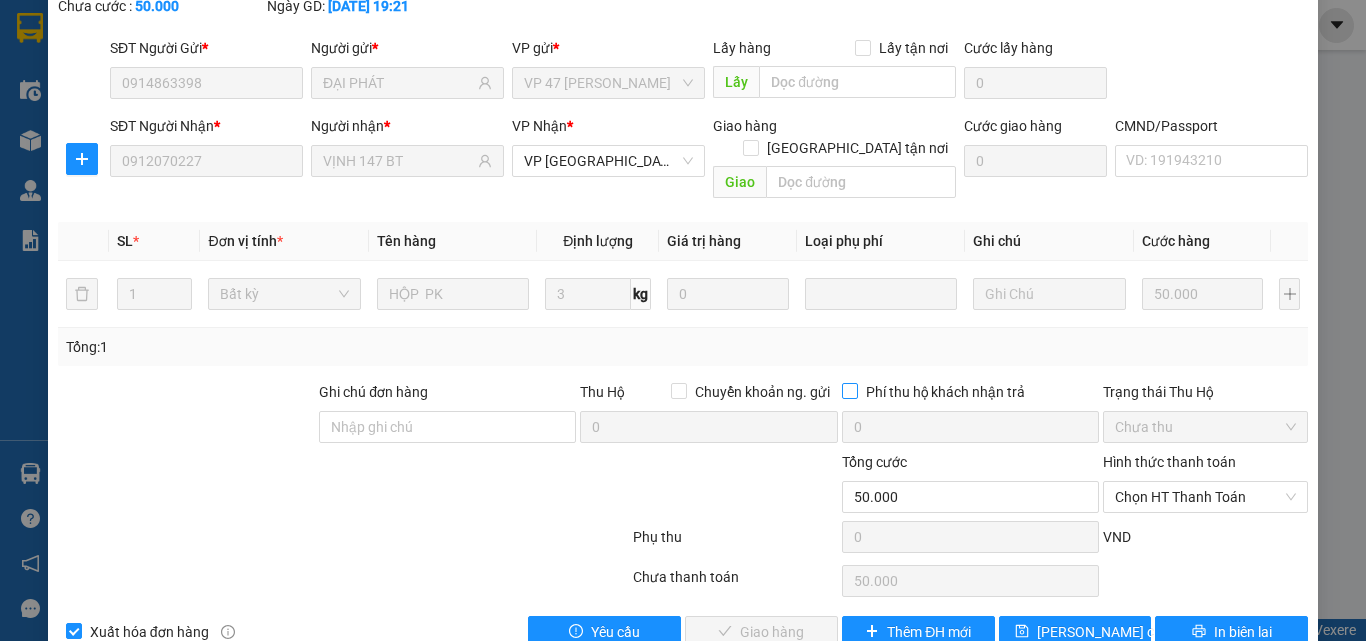 scroll, scrollTop: 143, scrollLeft: 0, axis: vertical 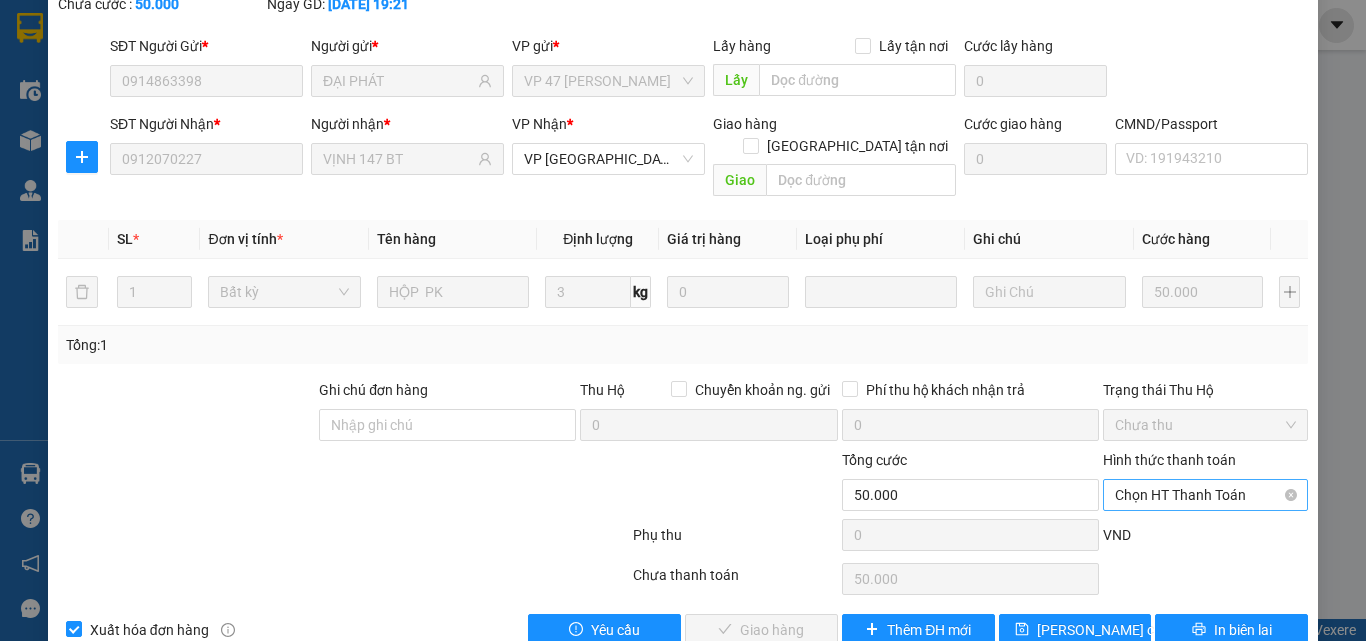 click on "Chọn HT Thanh Toán" at bounding box center [1205, 495] 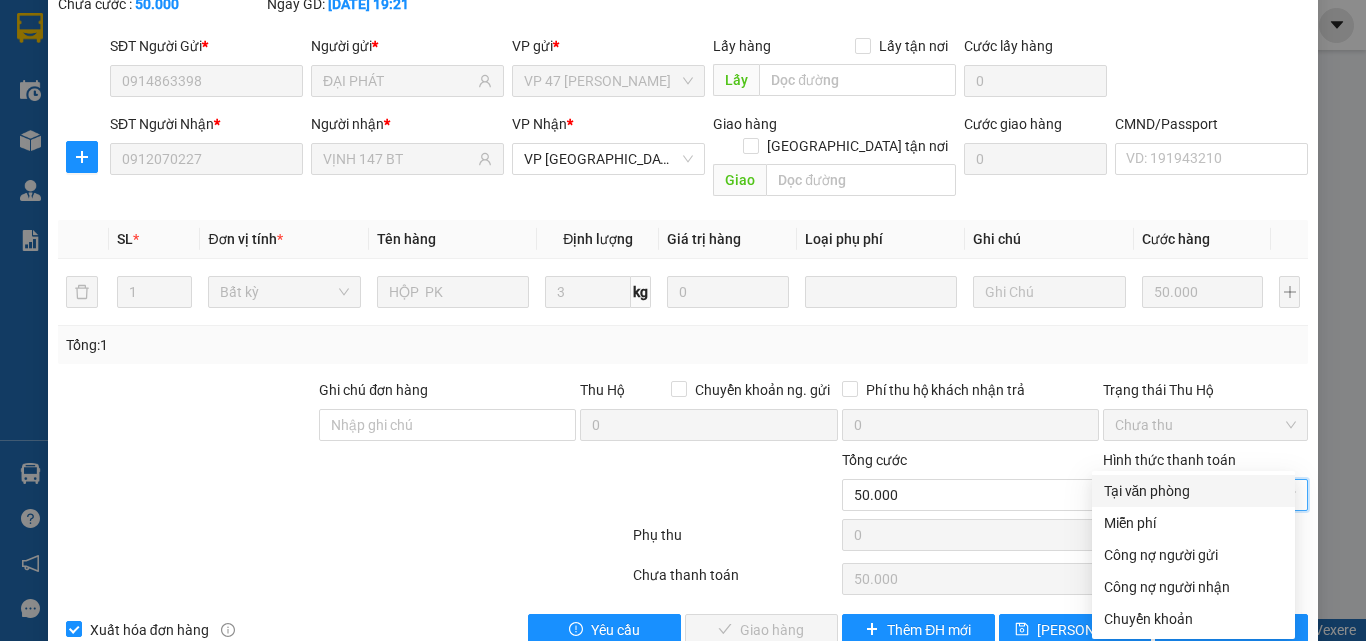 click on "Tại văn phòng" at bounding box center [1193, 491] 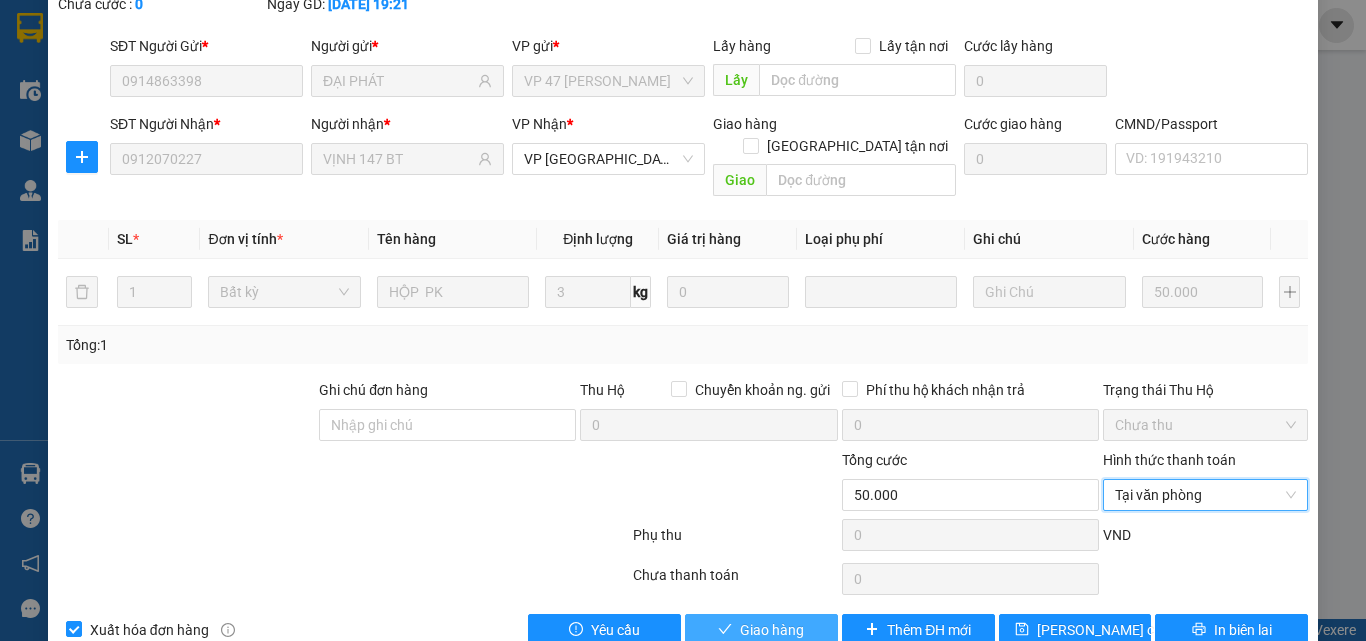 click on "Giao hàng" at bounding box center (772, 630) 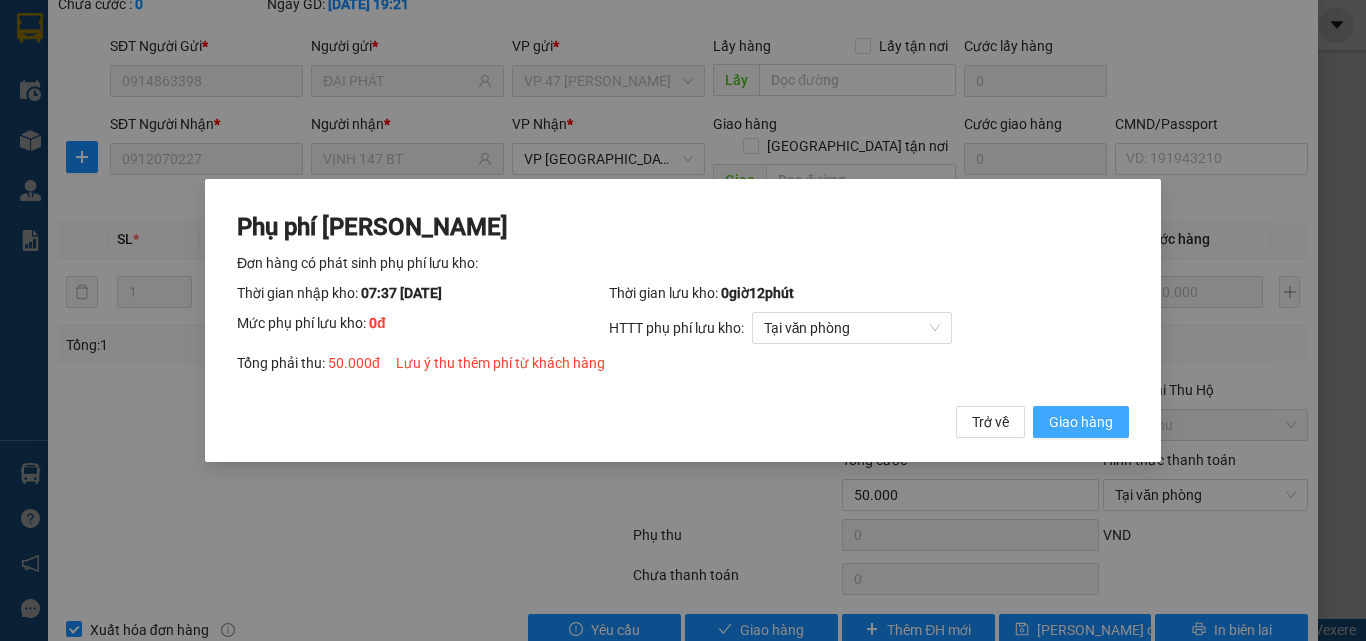 click on "Giao hàng" at bounding box center (1081, 422) 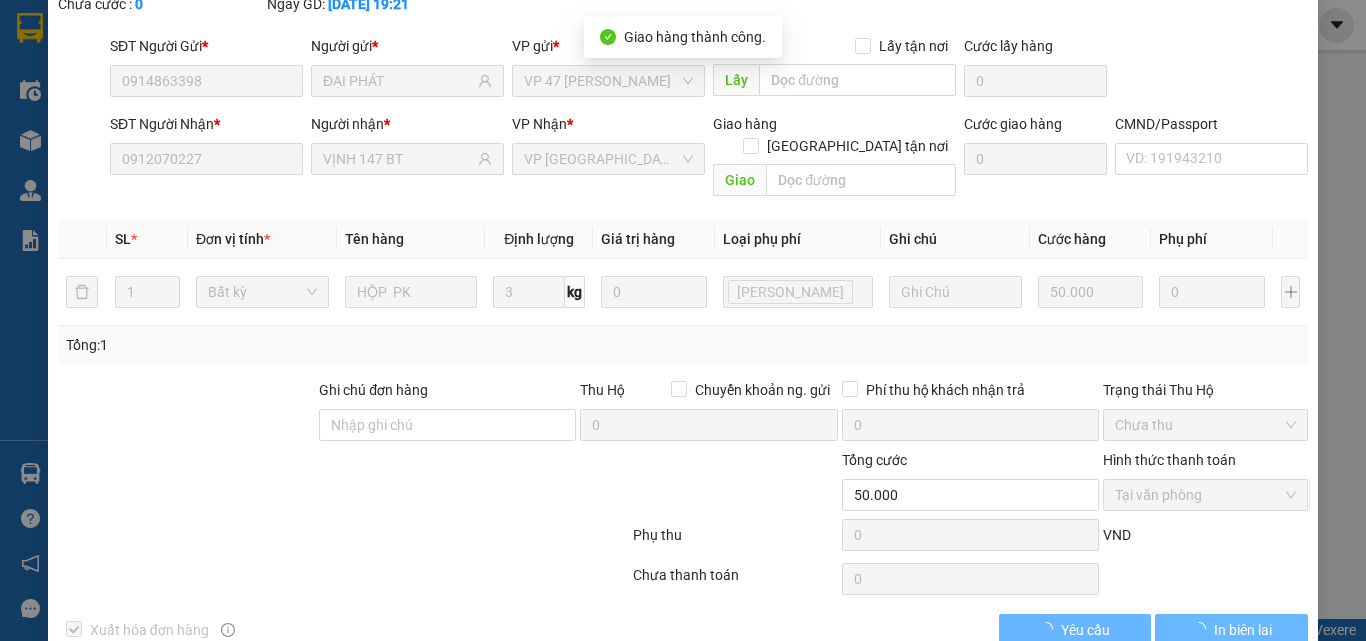 scroll, scrollTop: 0, scrollLeft: 0, axis: both 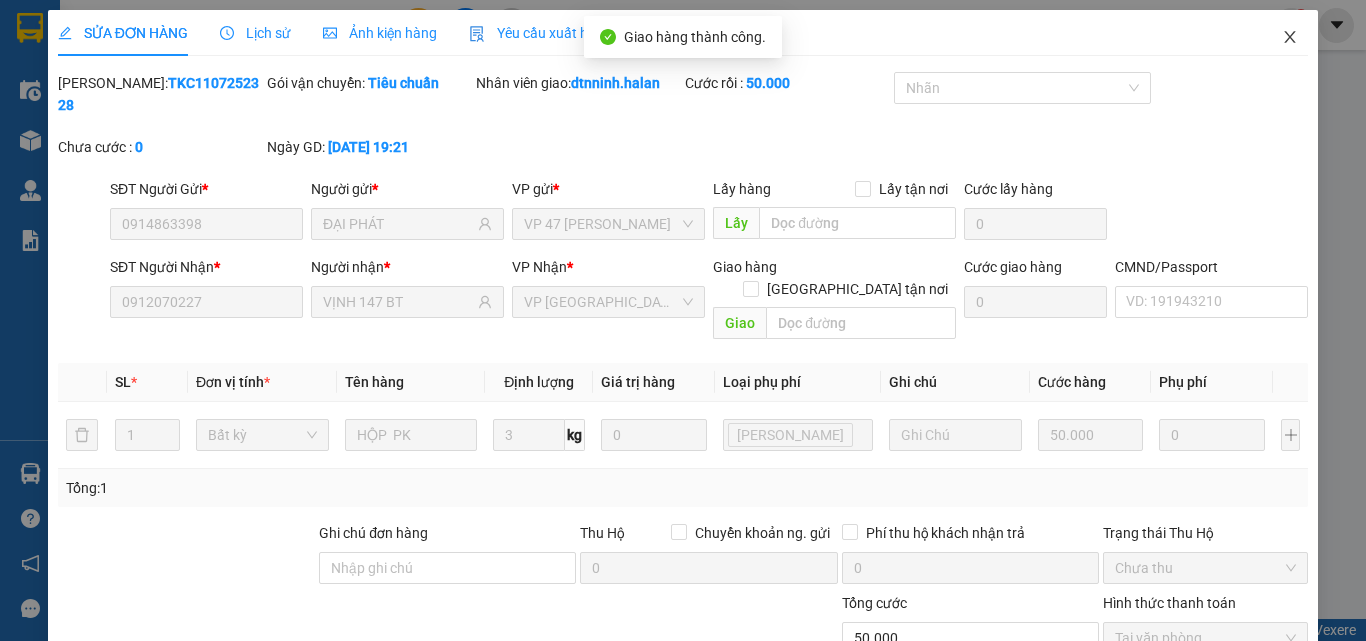 click at bounding box center [1290, 38] 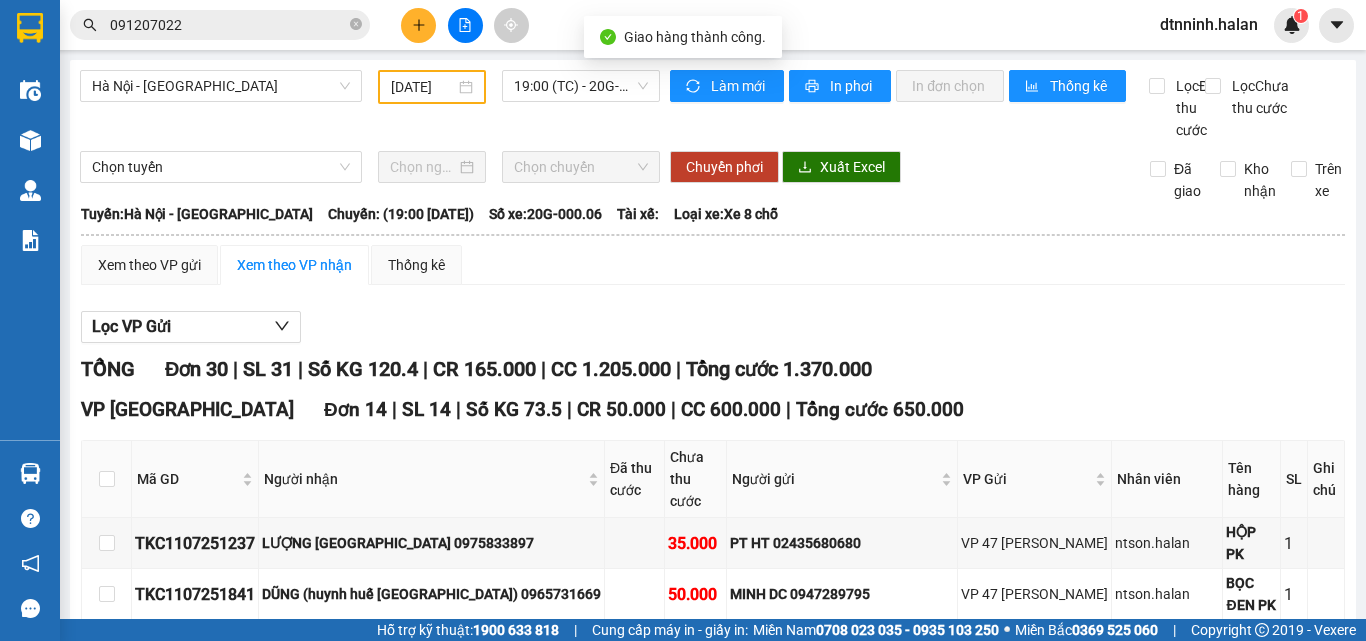 click on "091207022" at bounding box center (228, 25) 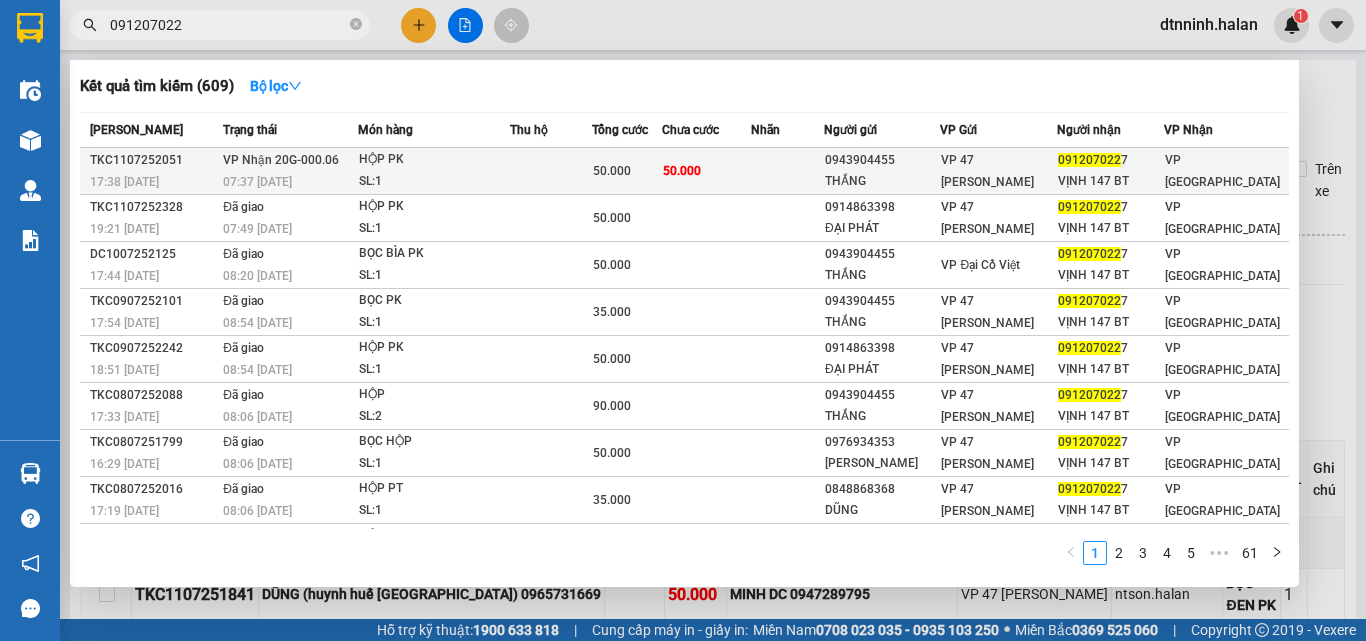 click at bounding box center [787, 171] 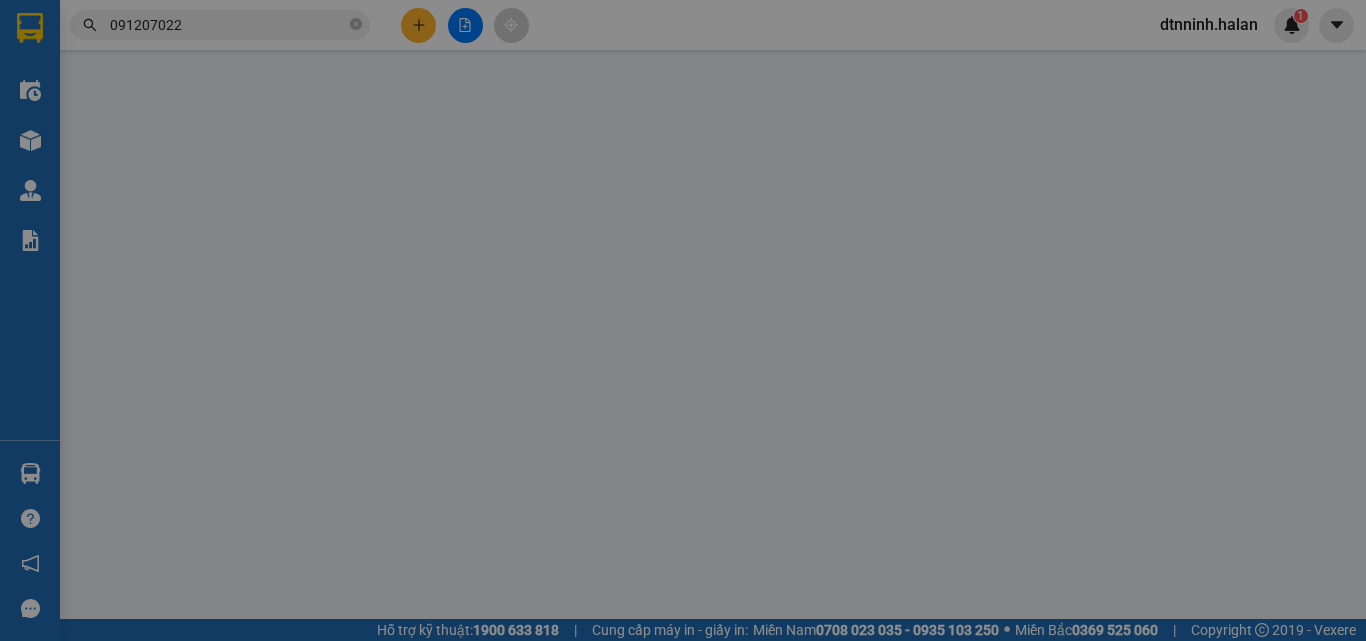 type on "0943904455" 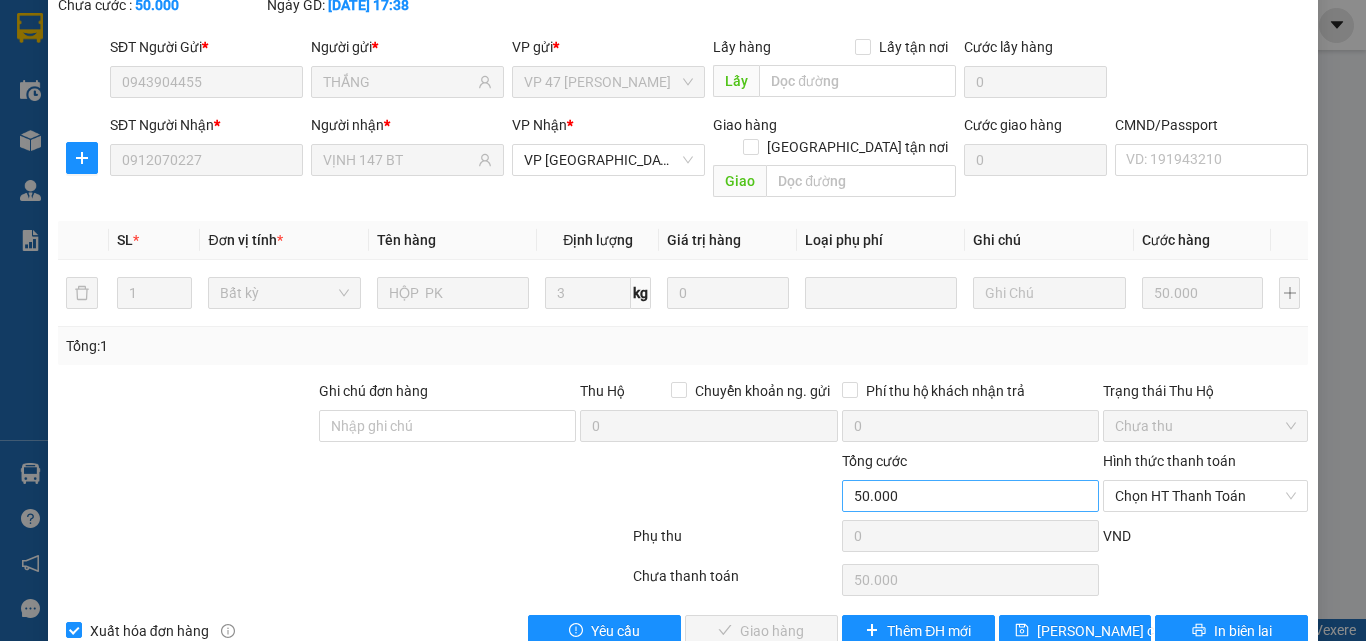 scroll, scrollTop: 143, scrollLeft: 0, axis: vertical 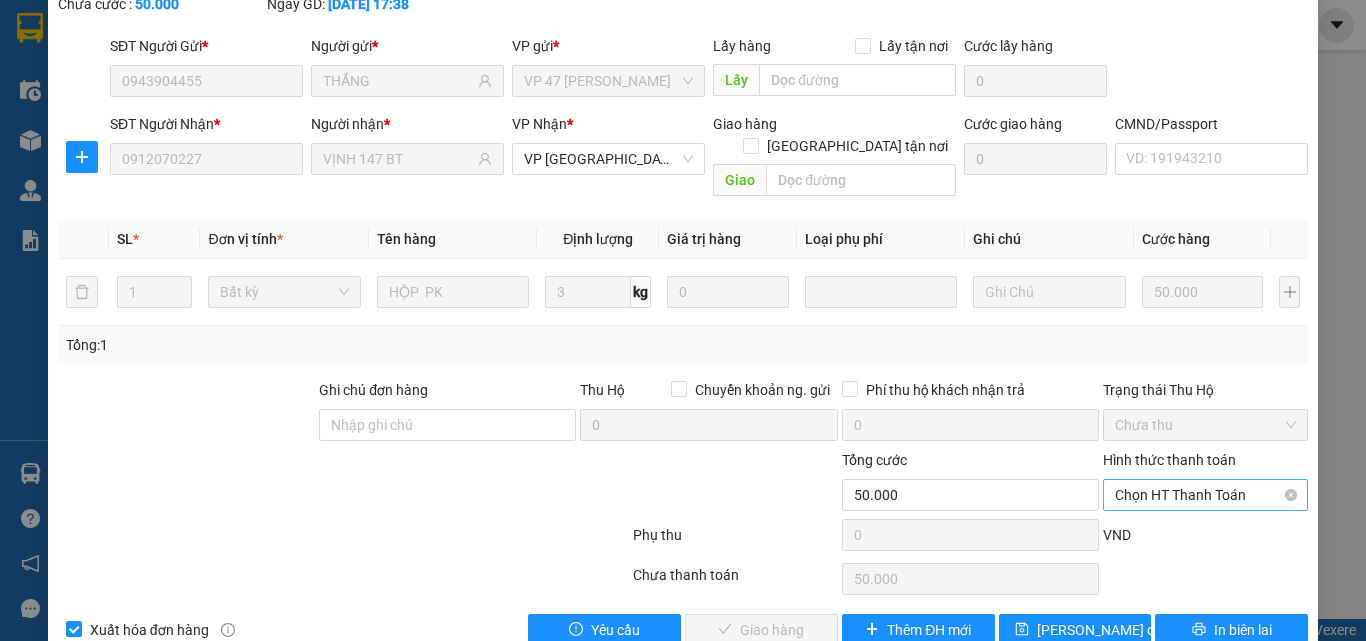click on "Chọn HT Thanh Toán" at bounding box center [1205, 495] 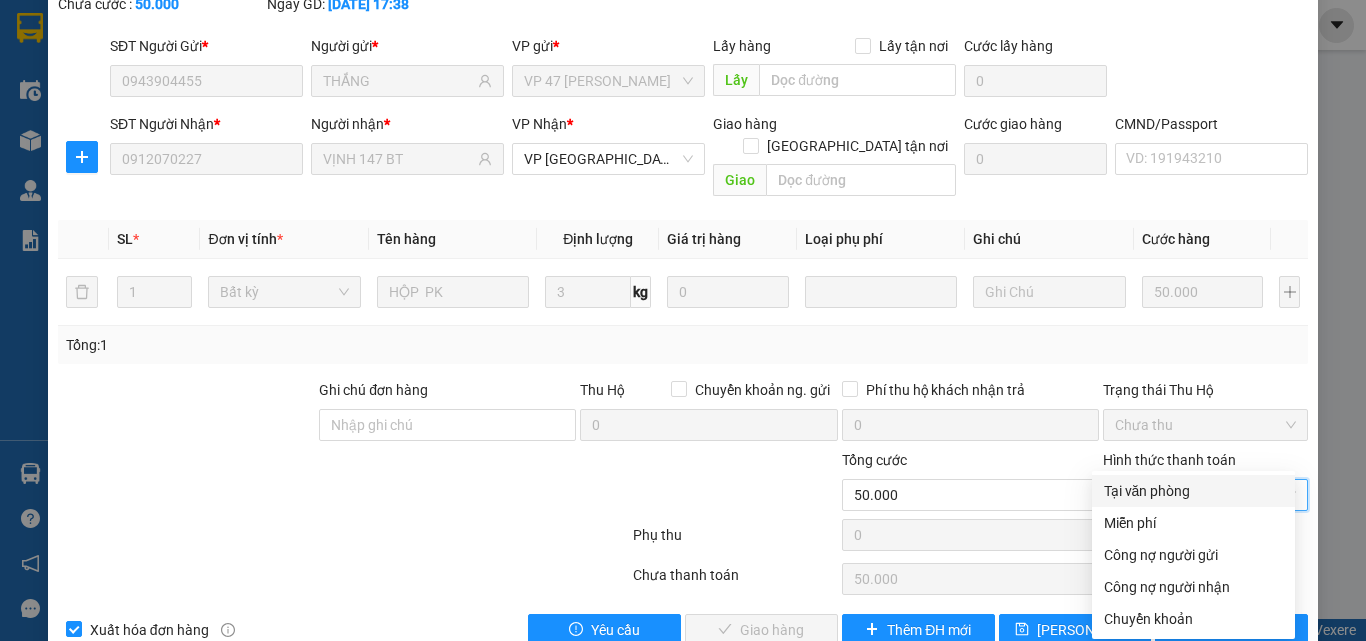 click on "Tại văn phòng" at bounding box center (1193, 491) 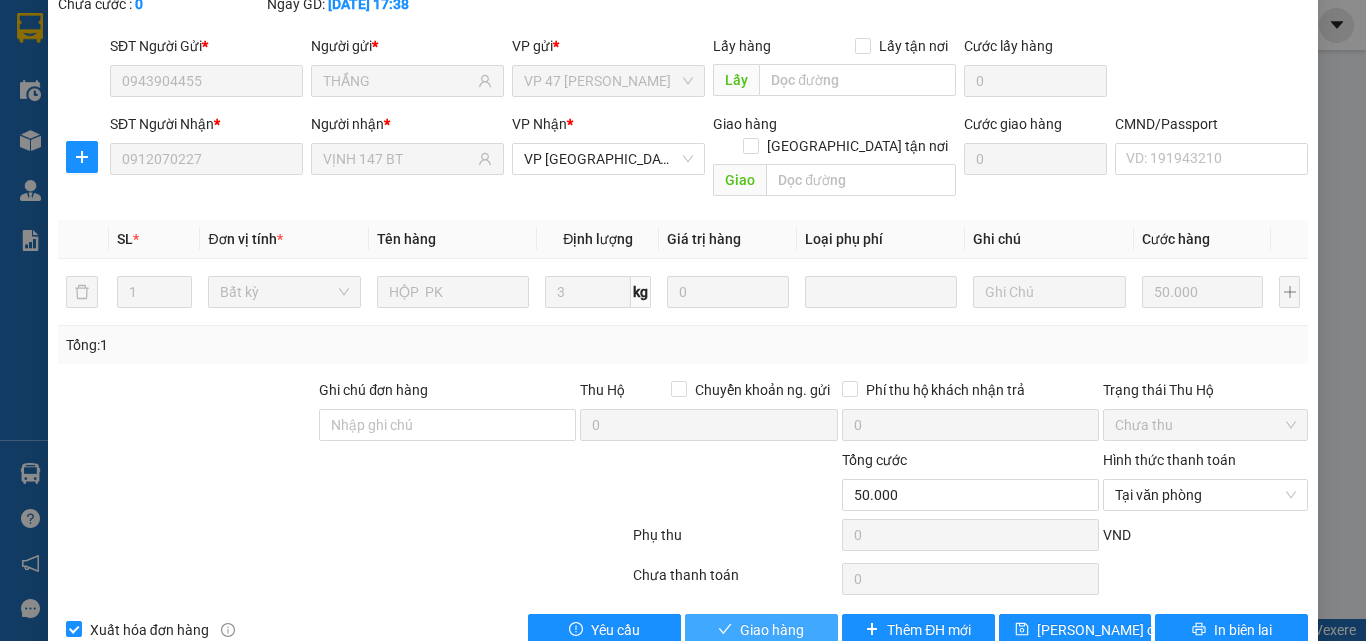 drag, startPoint x: 767, startPoint y: 593, endPoint x: 750, endPoint y: 574, distance: 25.495098 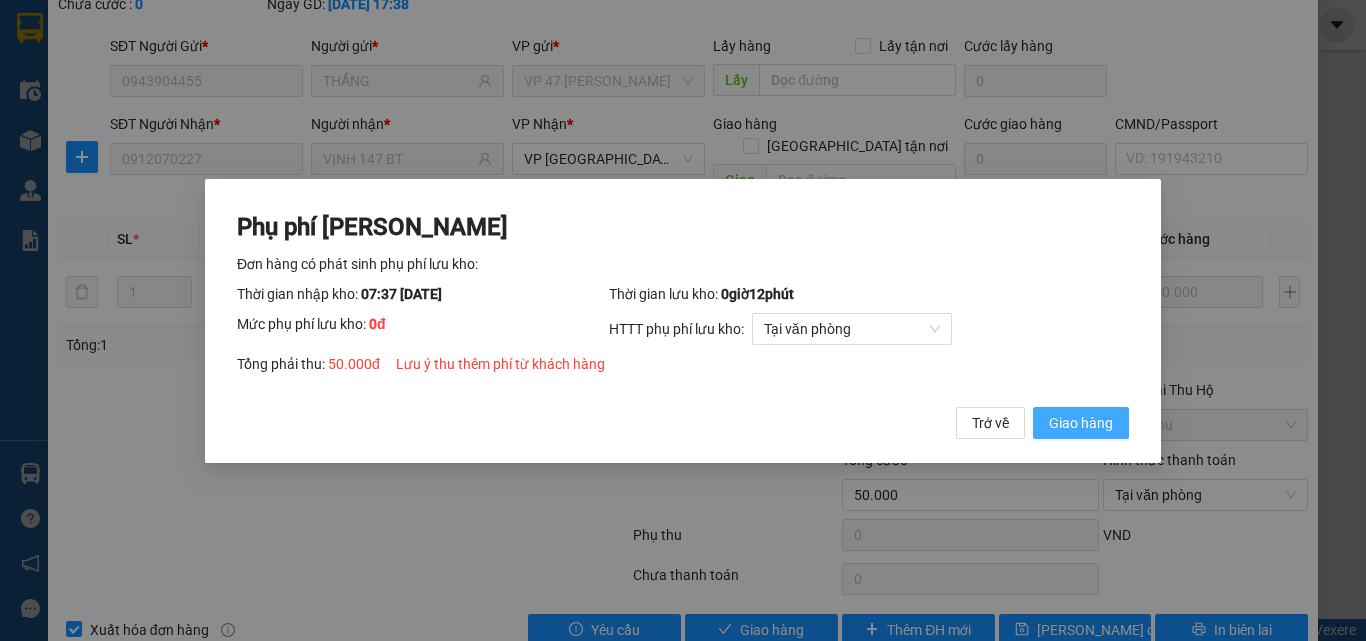 click on "Giao hàng" at bounding box center [1081, 422] 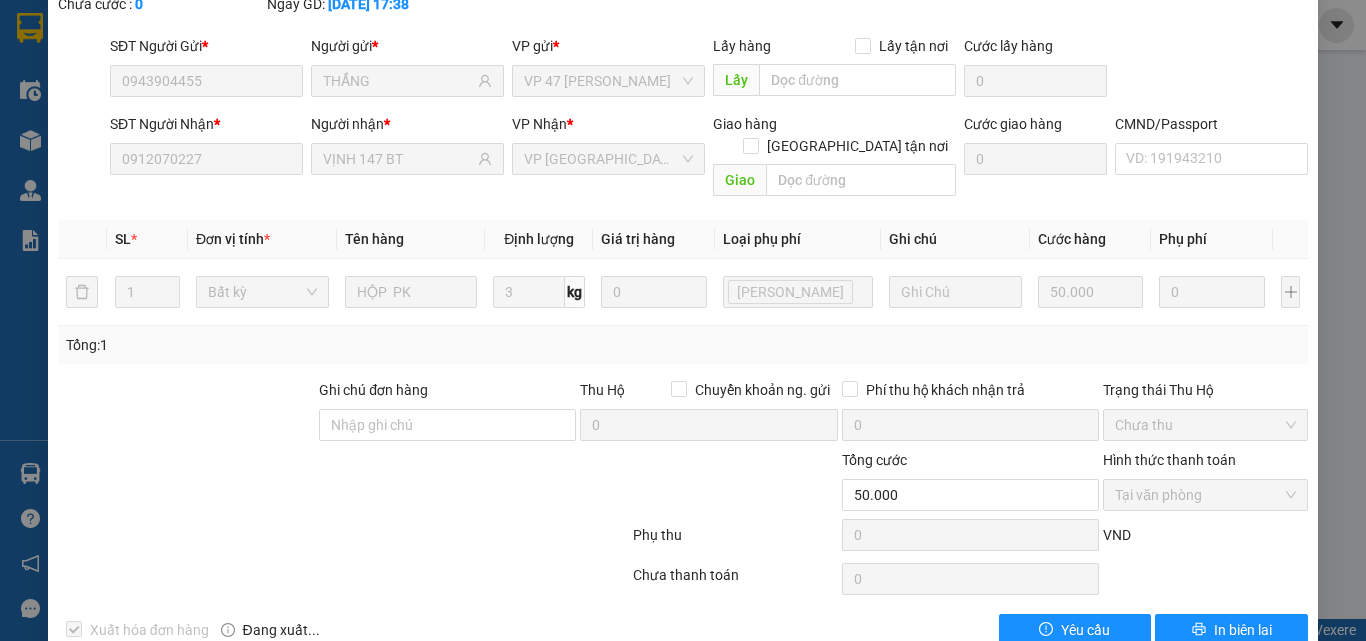 scroll, scrollTop: 0, scrollLeft: 0, axis: both 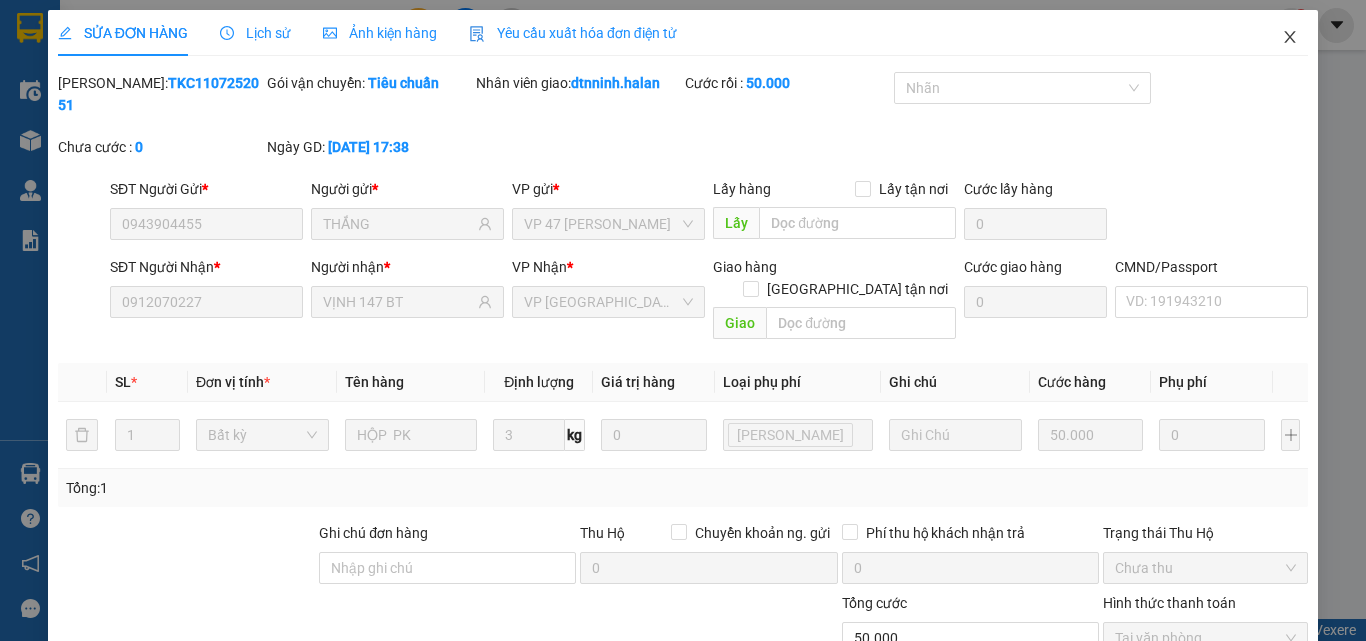 click 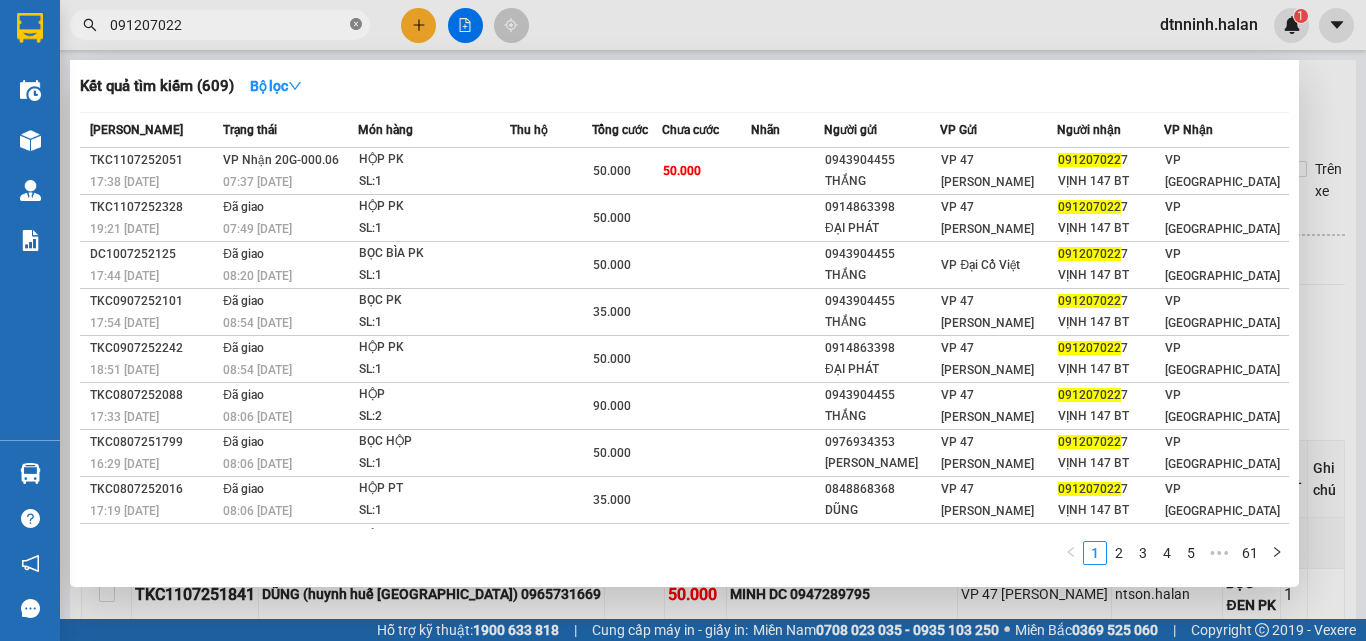 click 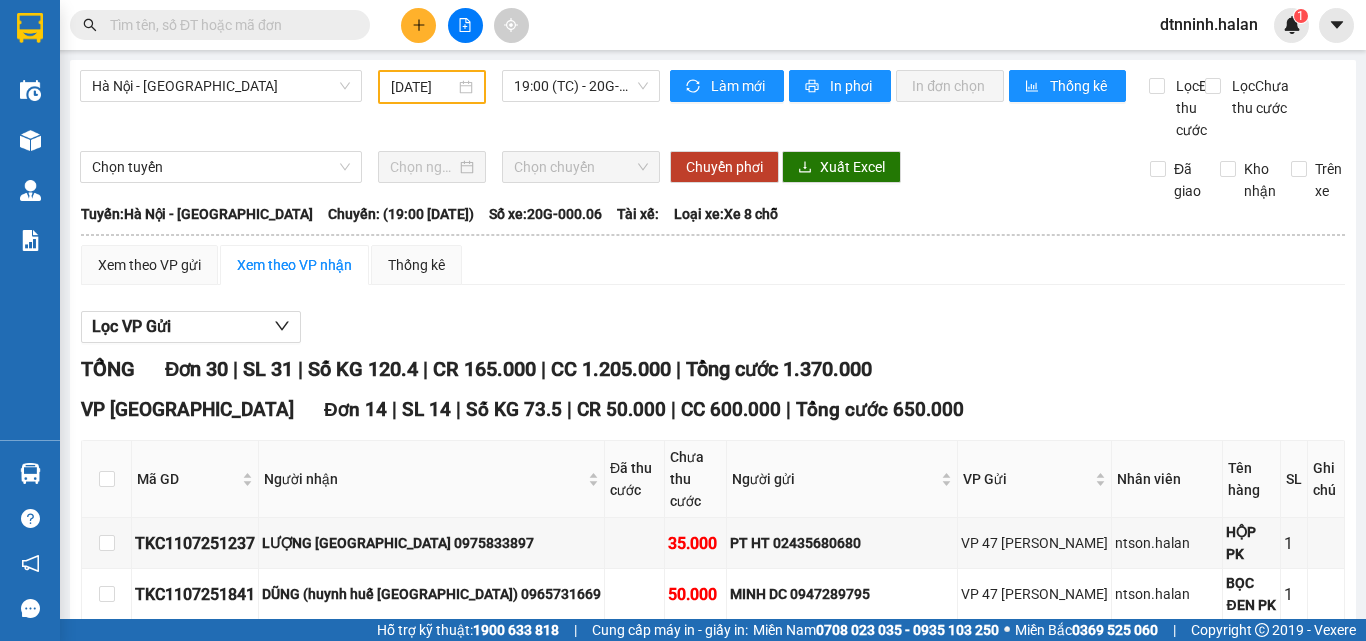 click at bounding box center [228, 25] 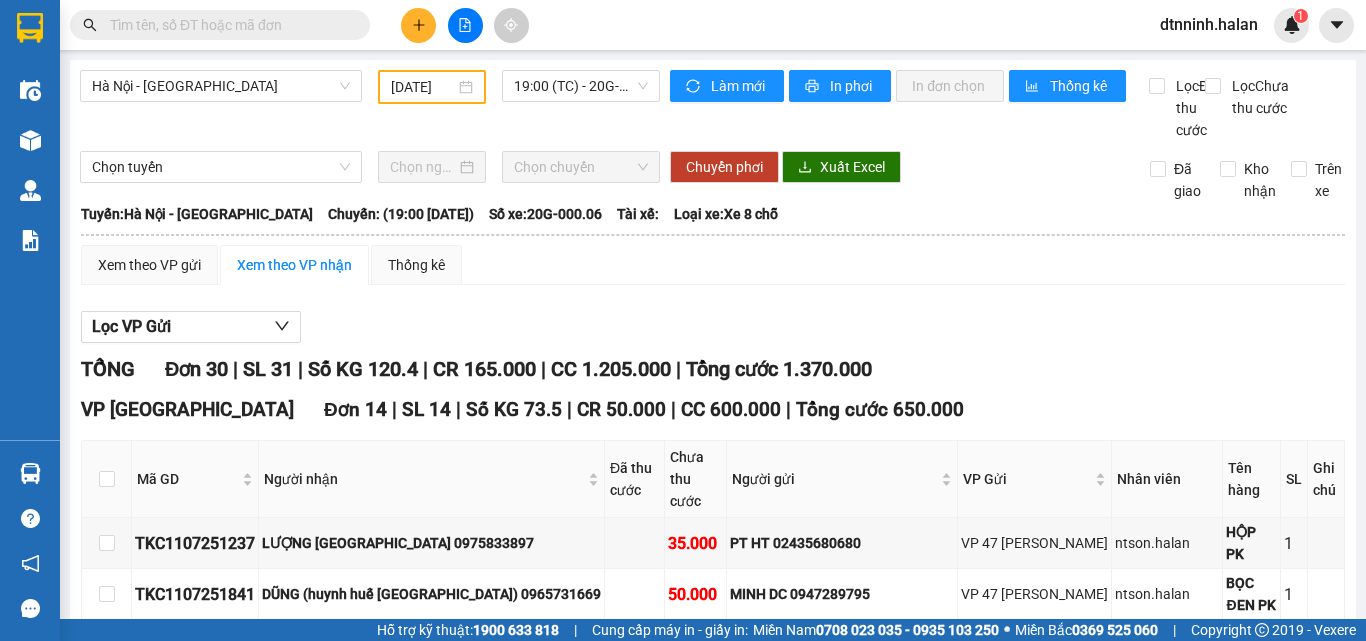 click at bounding box center [228, 25] 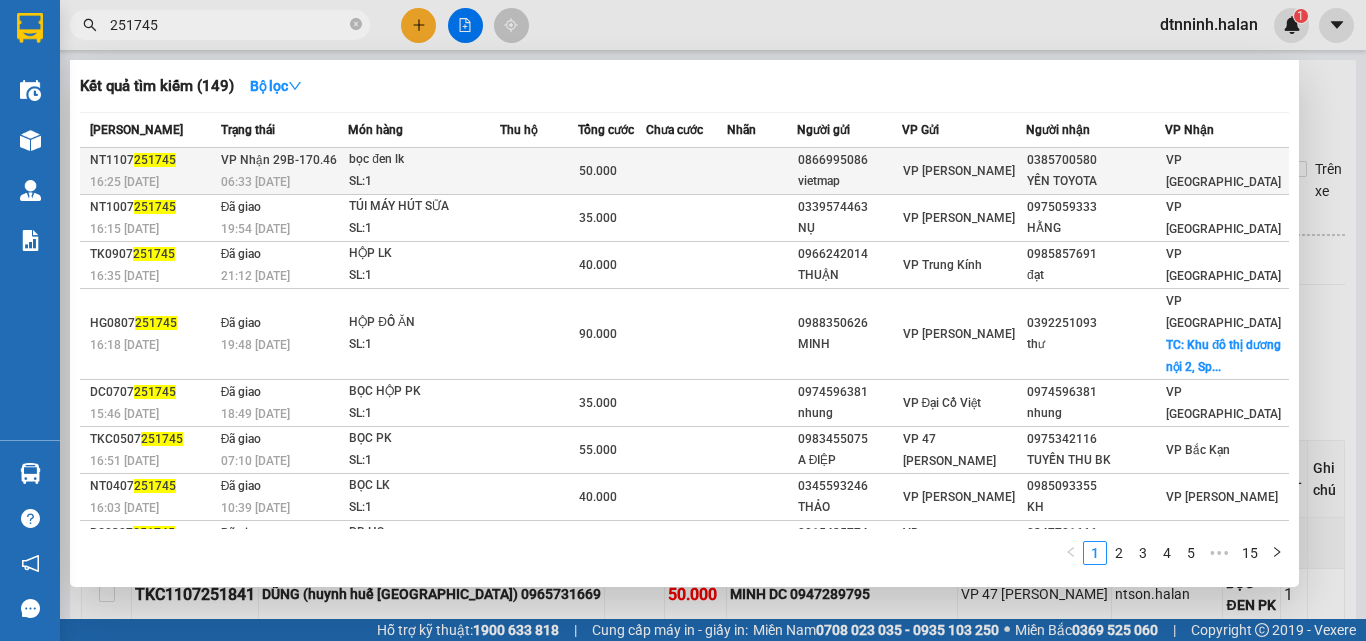type on "251745" 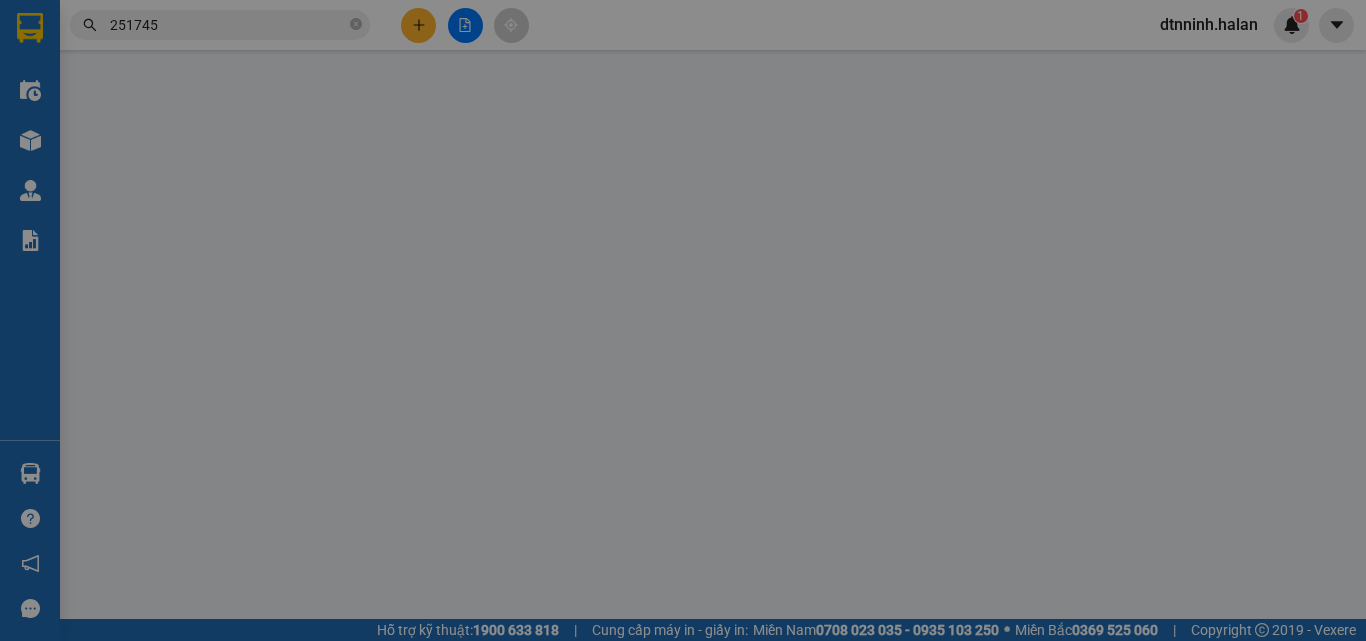type on "0866995086" 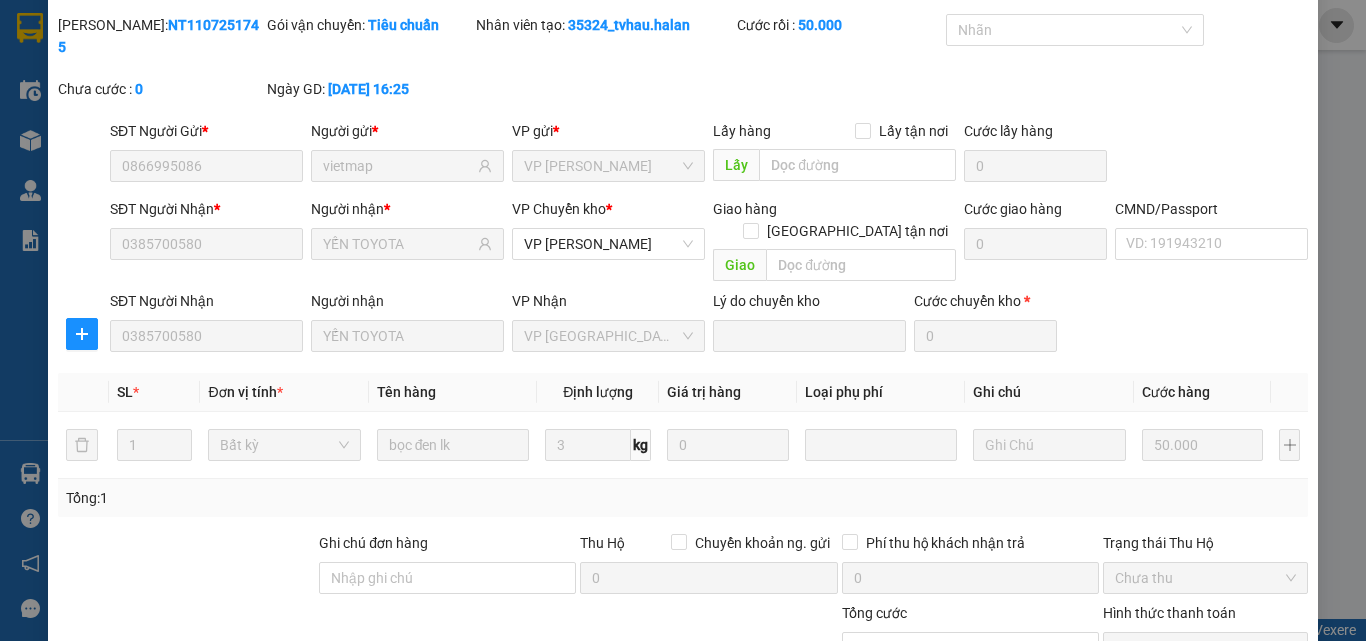 scroll, scrollTop: 211, scrollLeft: 0, axis: vertical 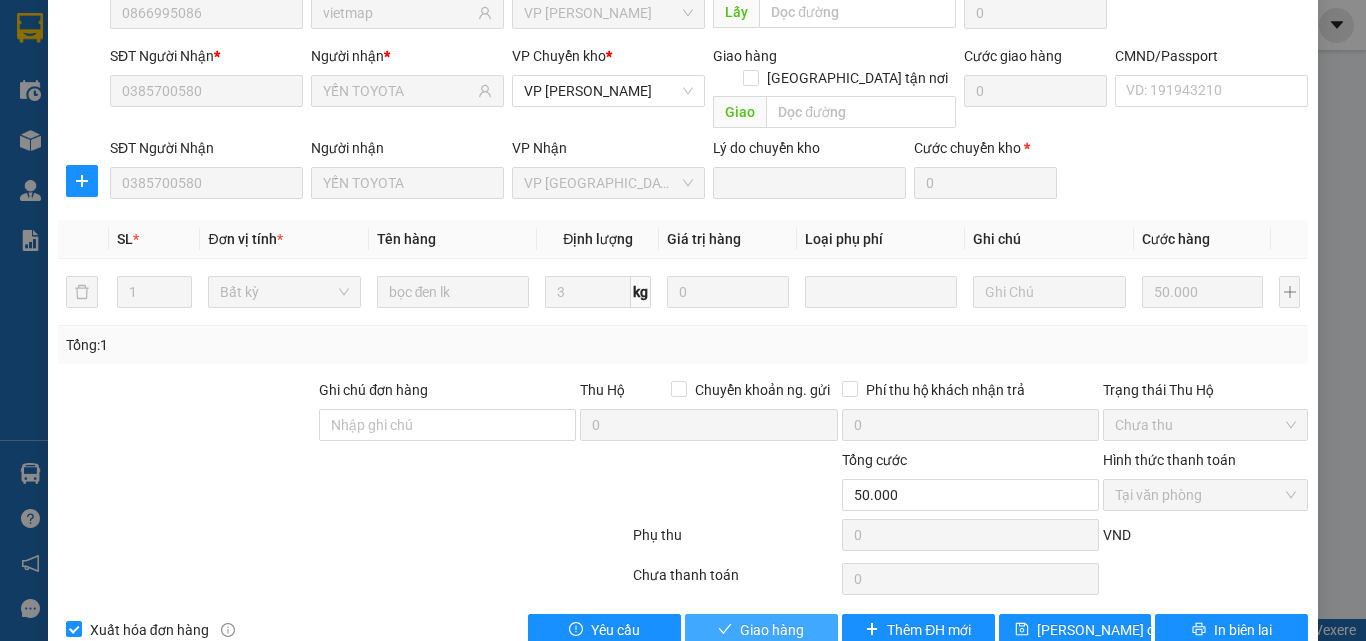 click on "Giao hàng" at bounding box center (772, 630) 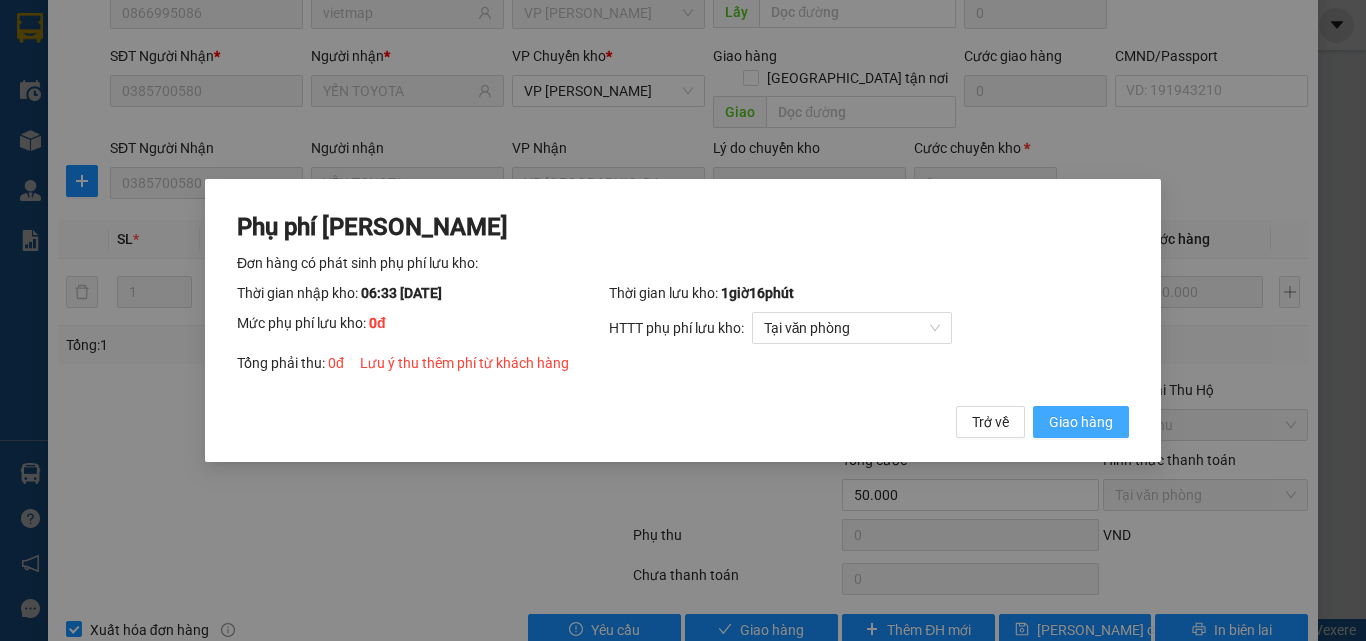 click on "Giao hàng" at bounding box center [1081, 422] 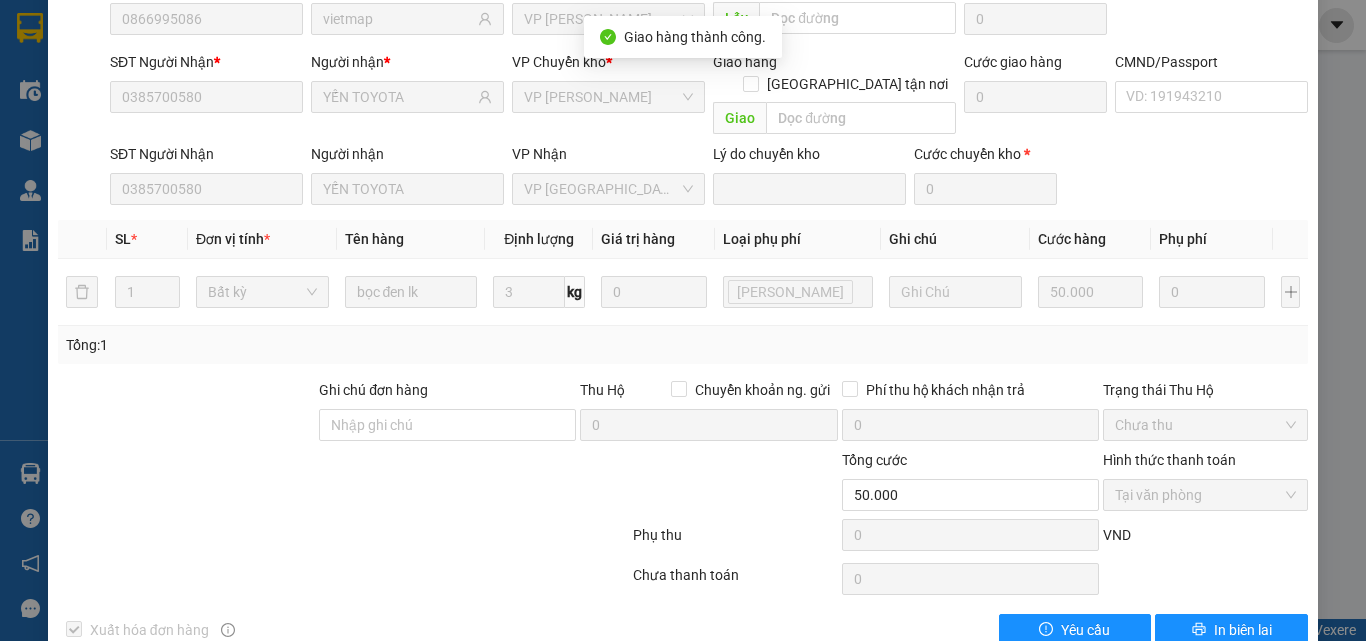 scroll, scrollTop: 0, scrollLeft: 0, axis: both 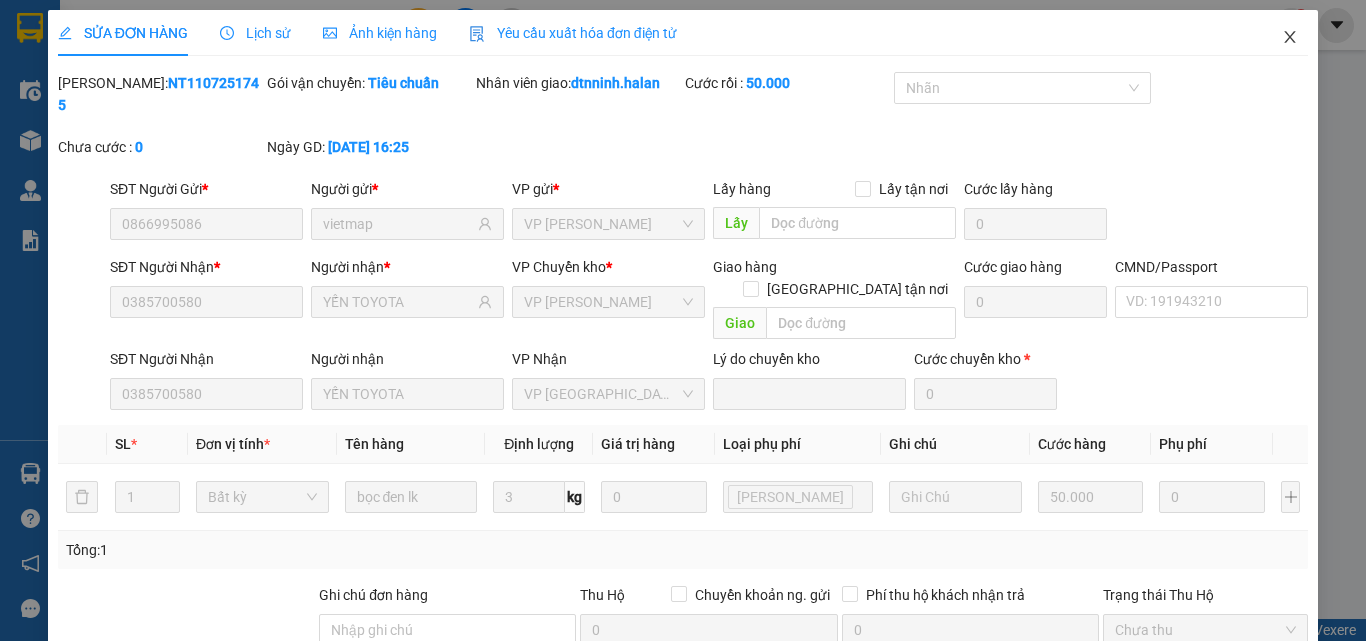 click 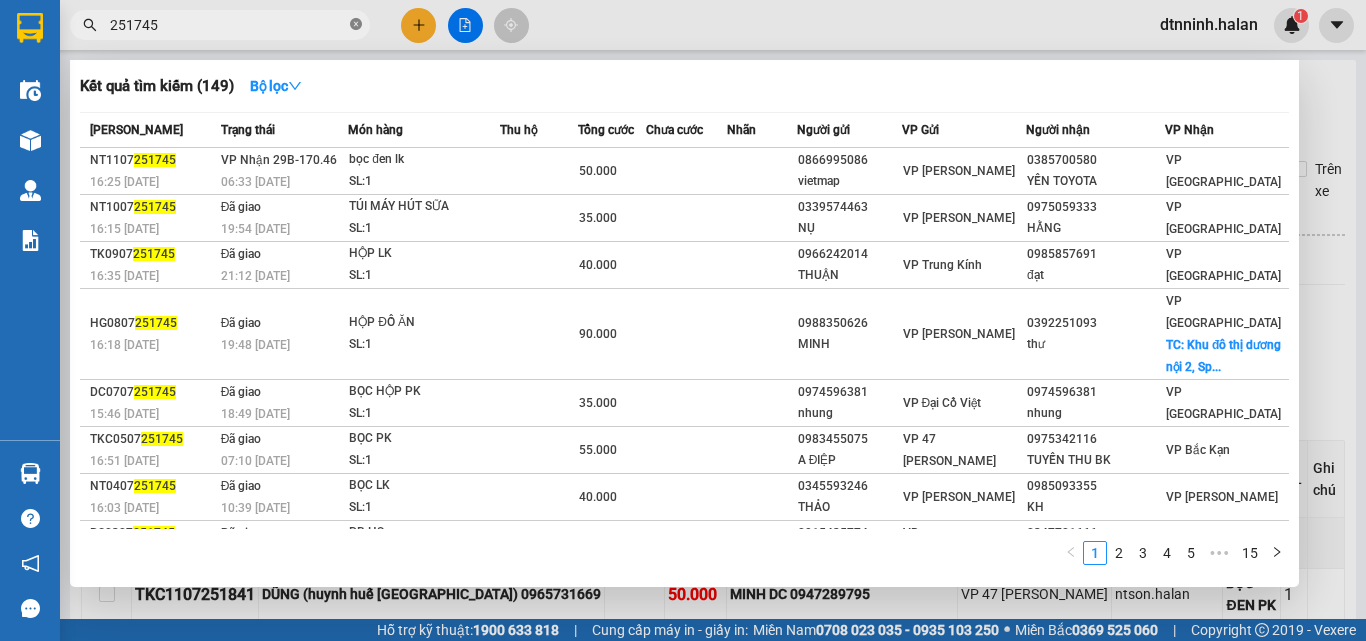 click 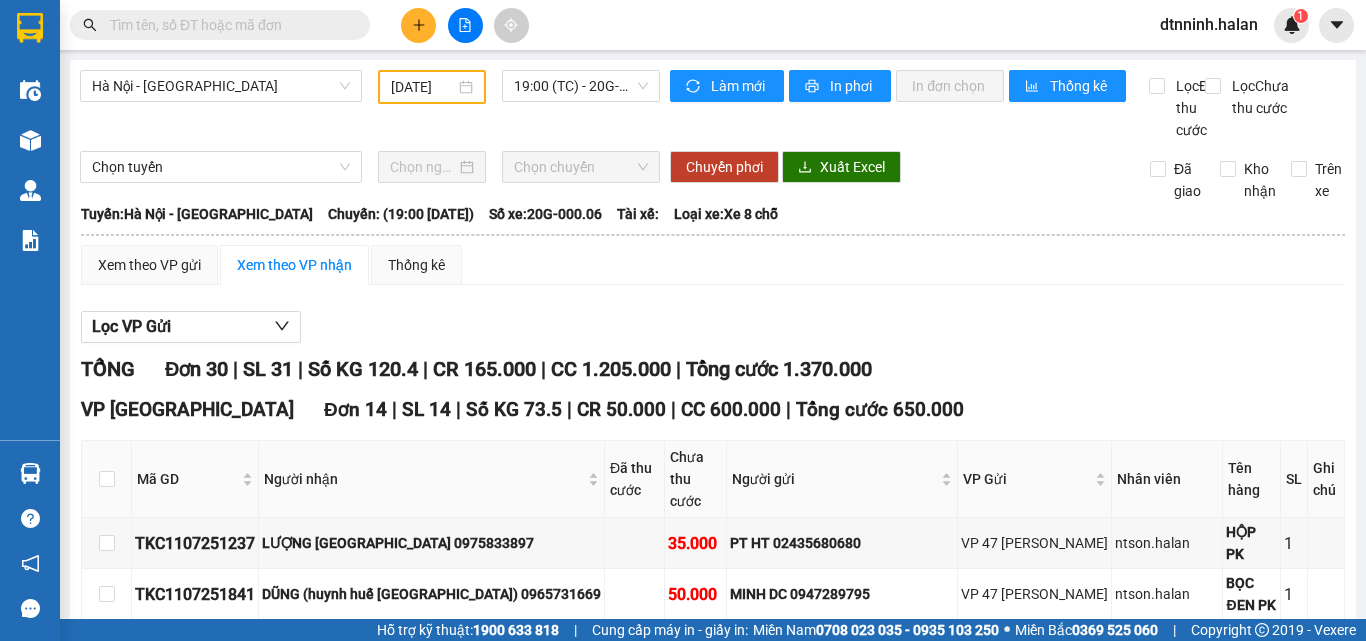 click at bounding box center [228, 25] 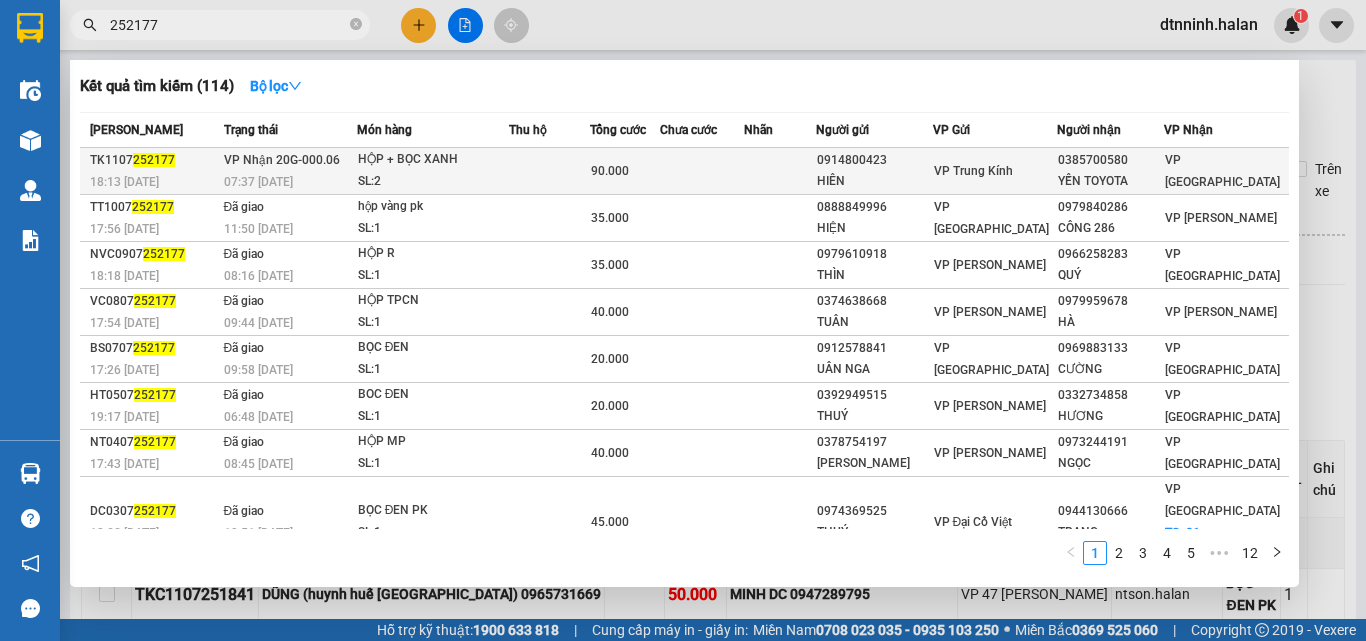 type on "252177" 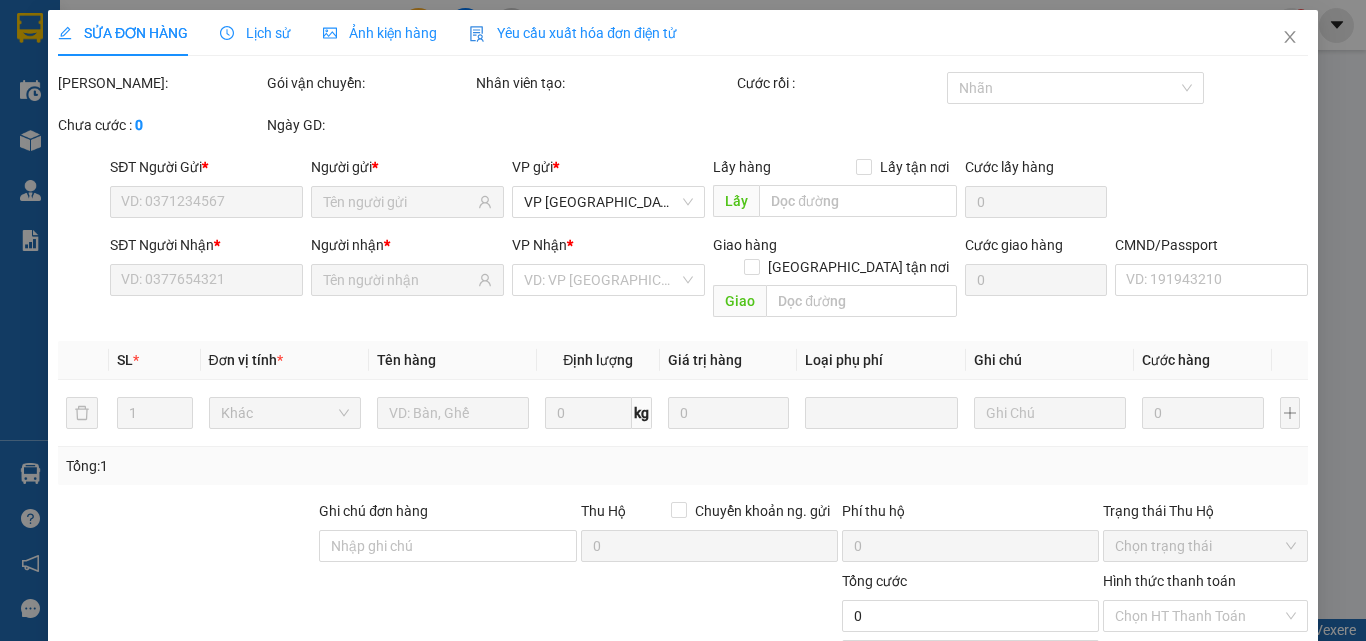 type on "0914800423" 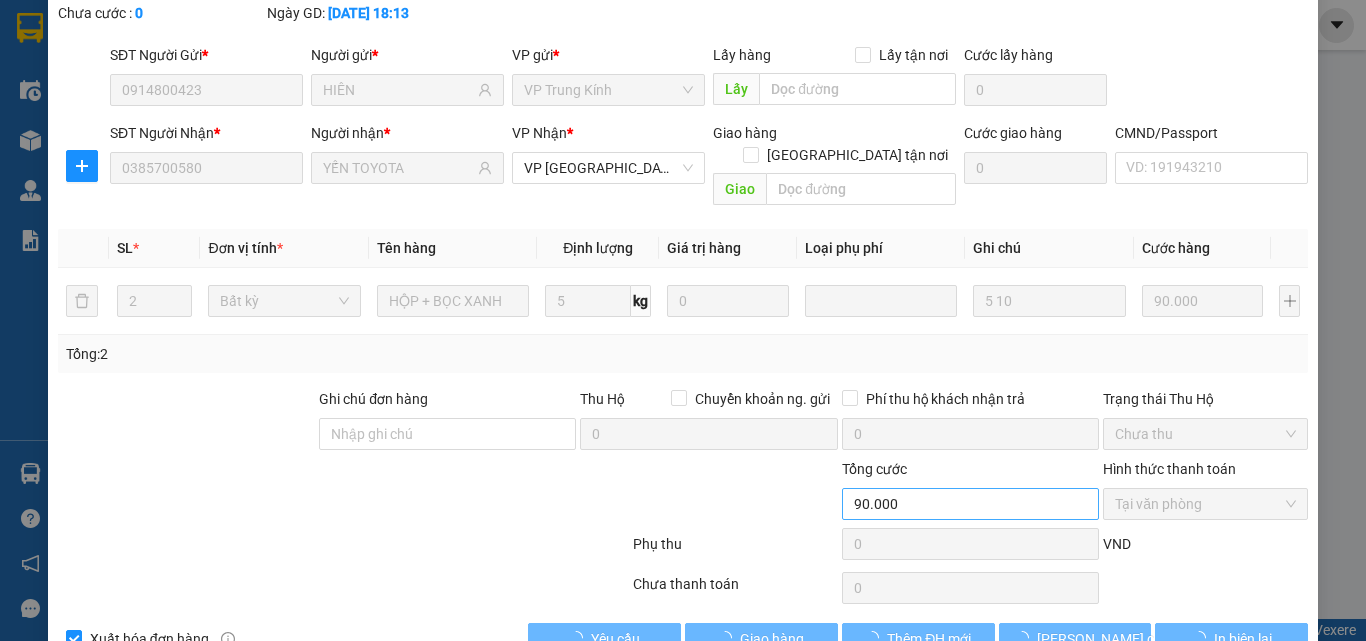 scroll, scrollTop: 143, scrollLeft: 0, axis: vertical 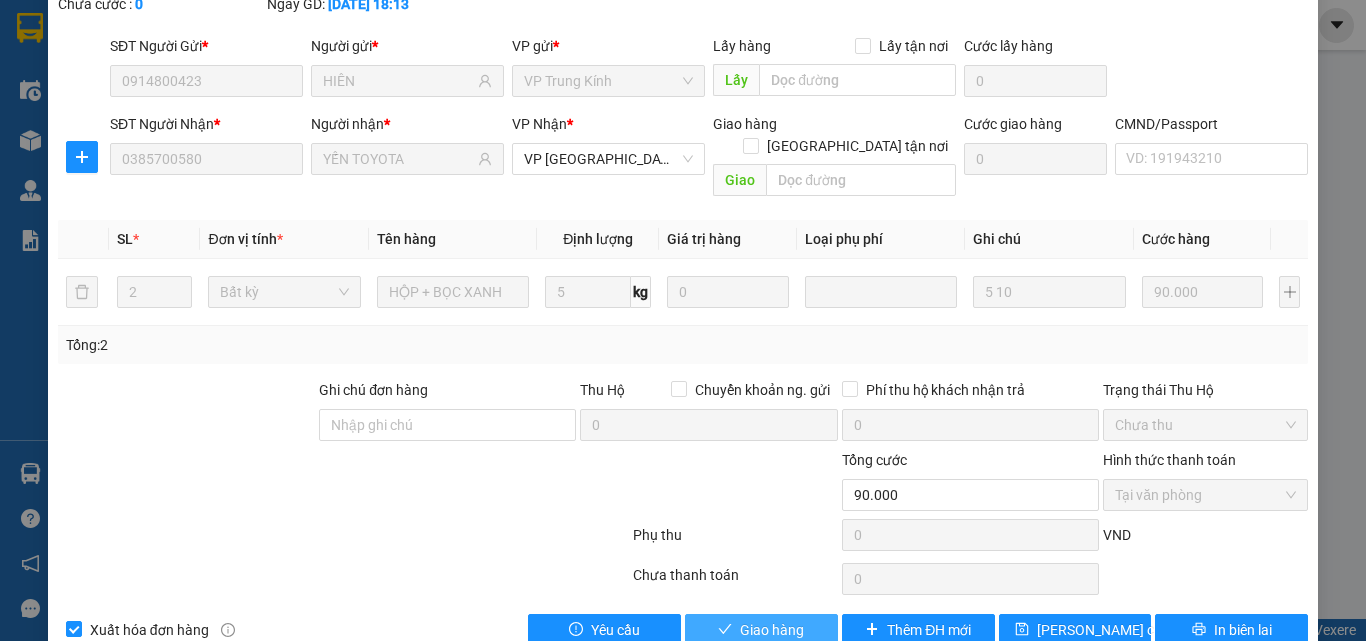 drag, startPoint x: 762, startPoint y: 585, endPoint x: 683, endPoint y: 471, distance: 138.69751 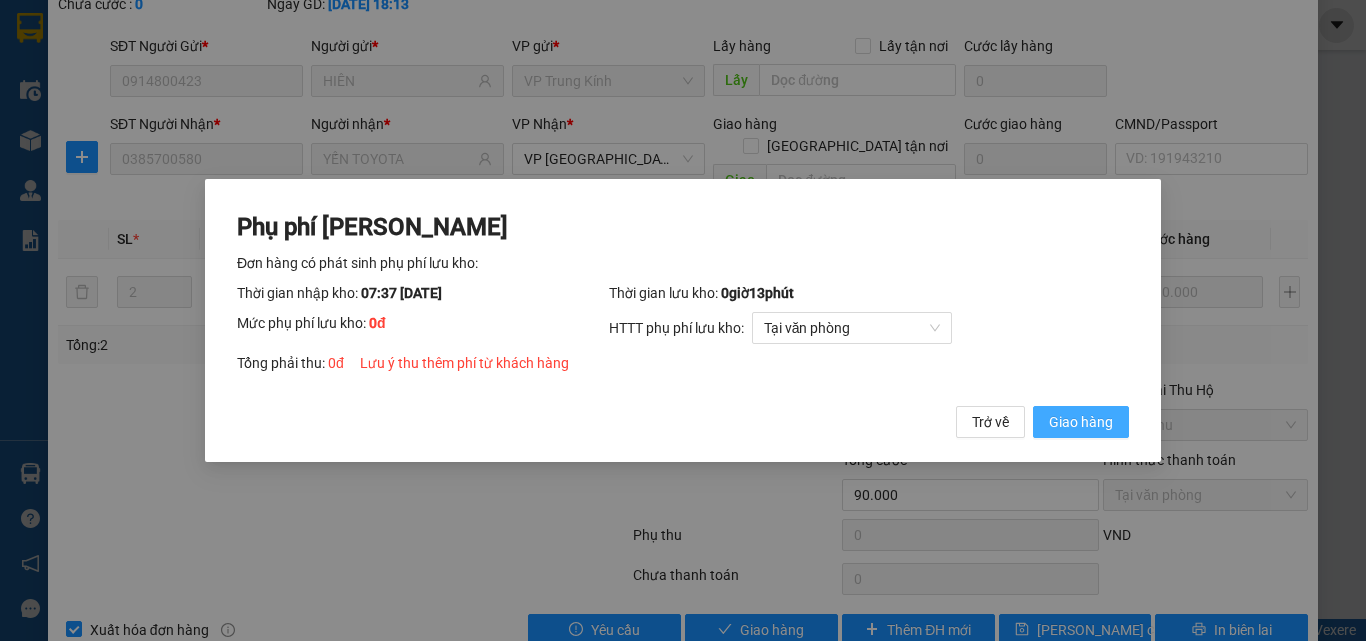 click on "Giao hàng" at bounding box center [1081, 422] 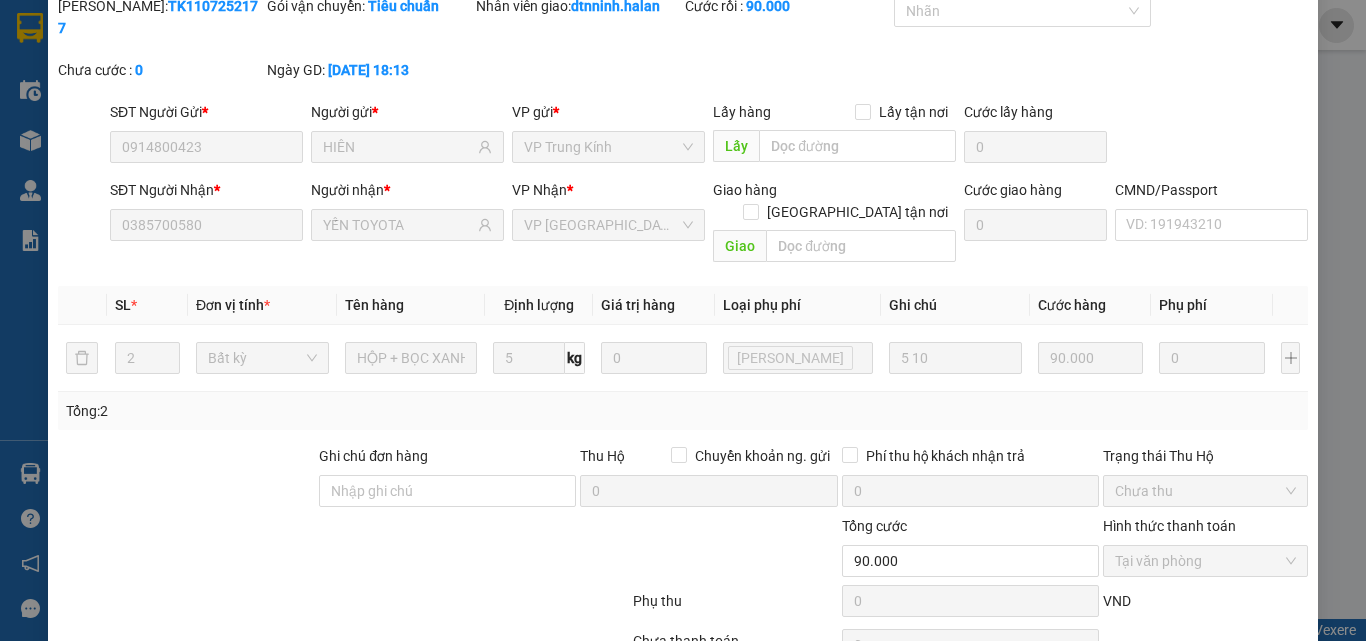 scroll, scrollTop: 0, scrollLeft: 0, axis: both 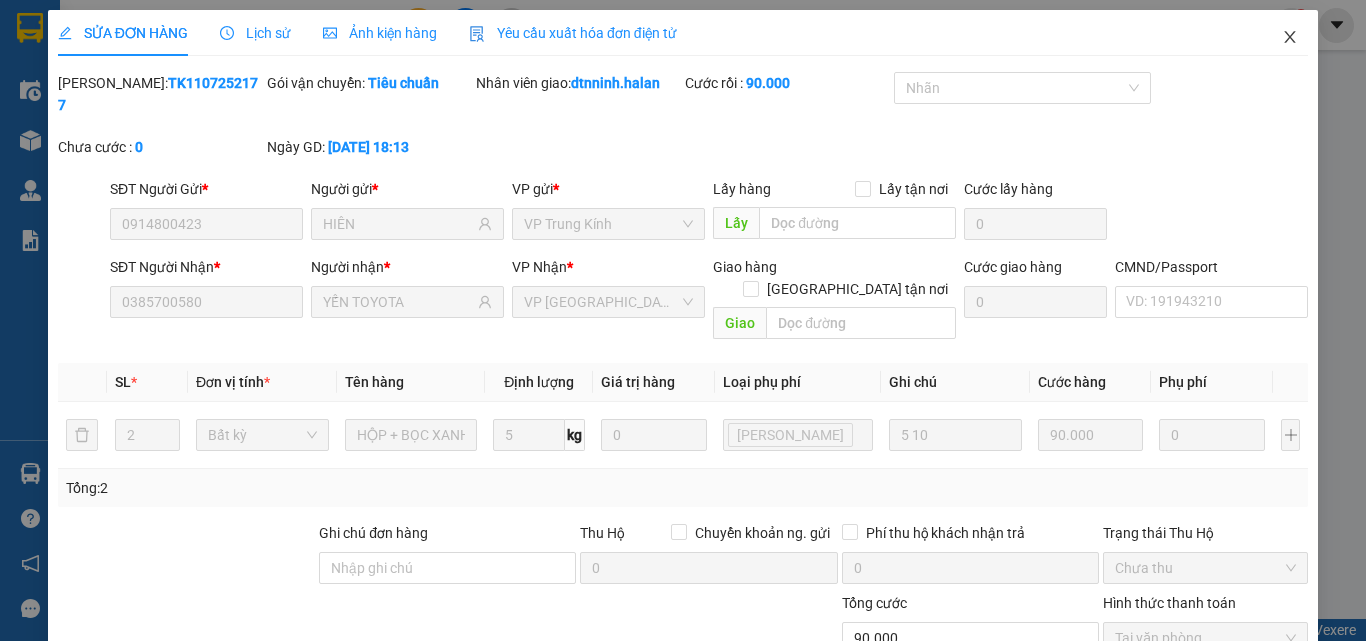 click 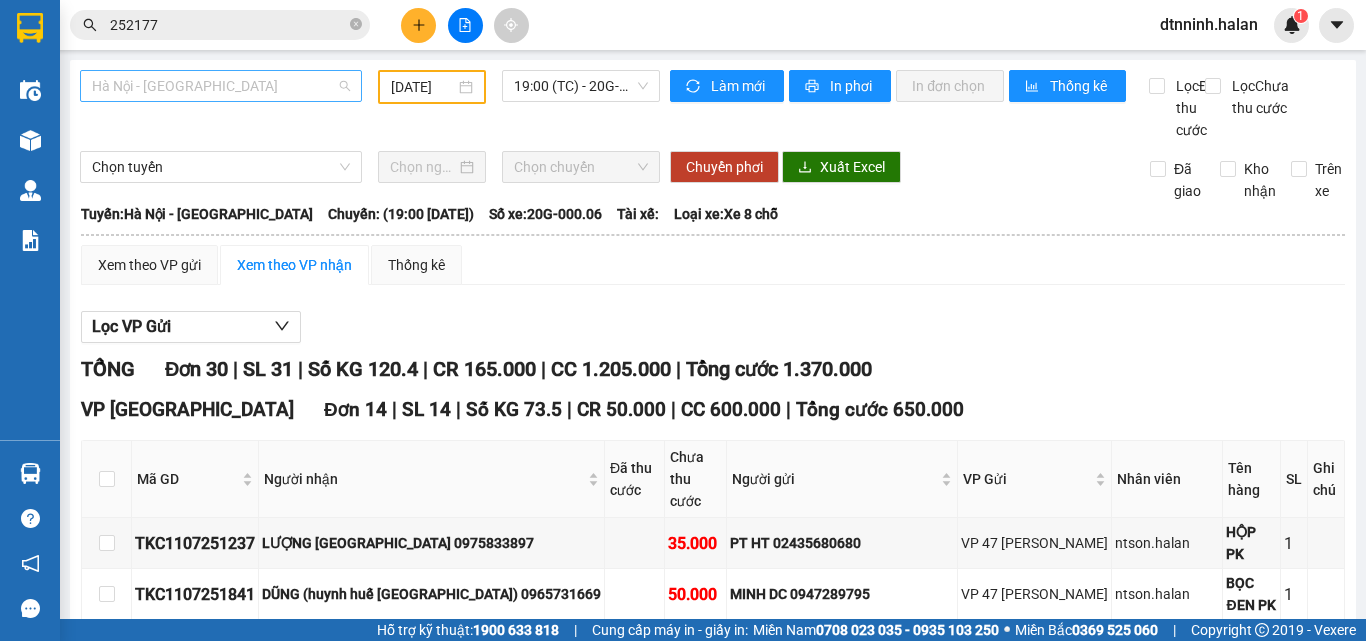 scroll, scrollTop: 288, scrollLeft: 0, axis: vertical 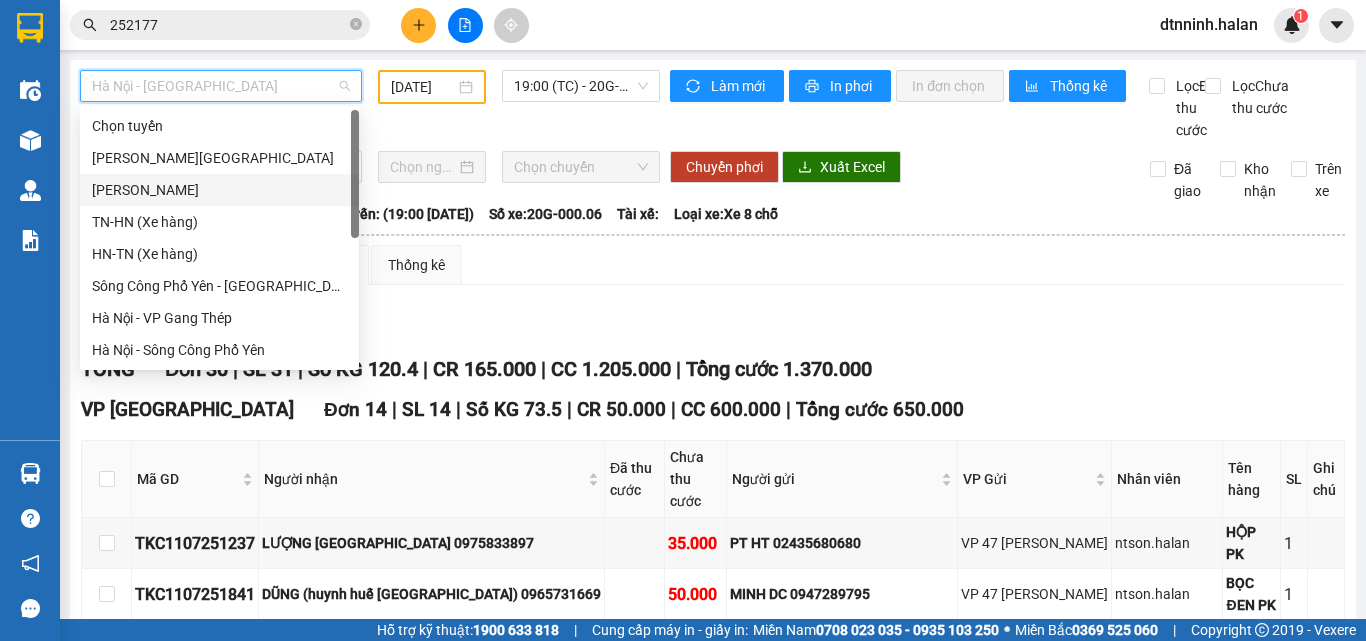 click on "[PERSON_NAME]" at bounding box center [219, 190] 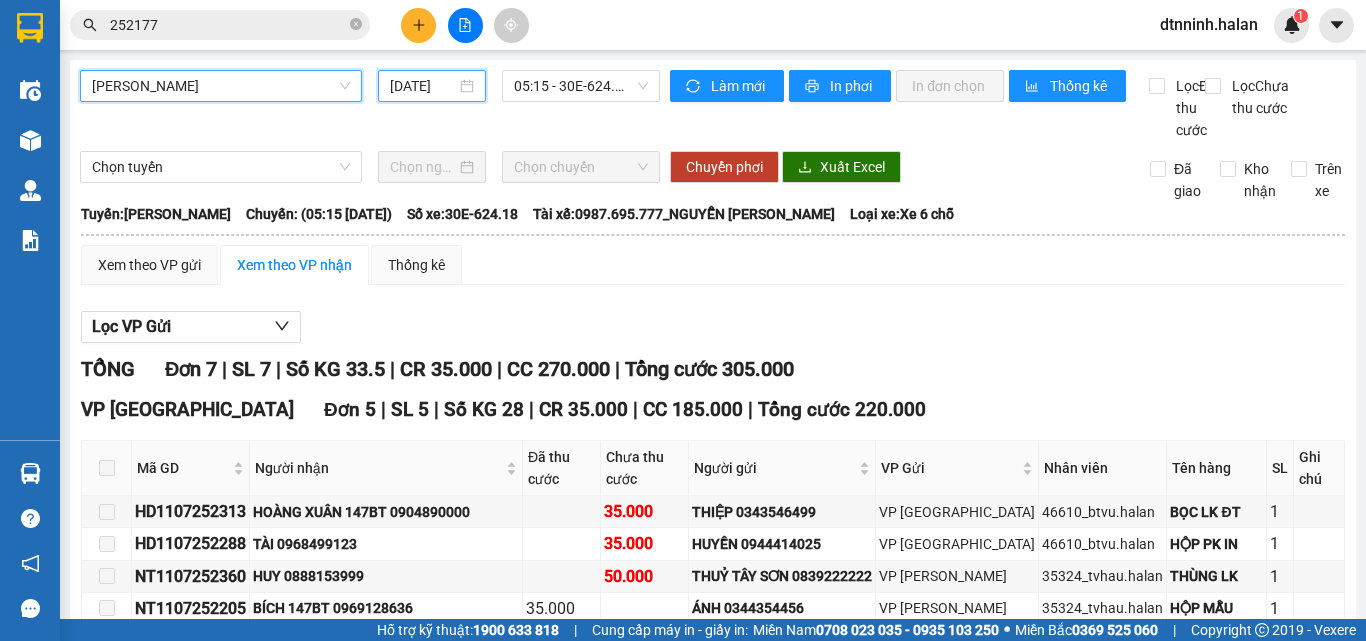 click on "[DATE]" at bounding box center (423, 86) 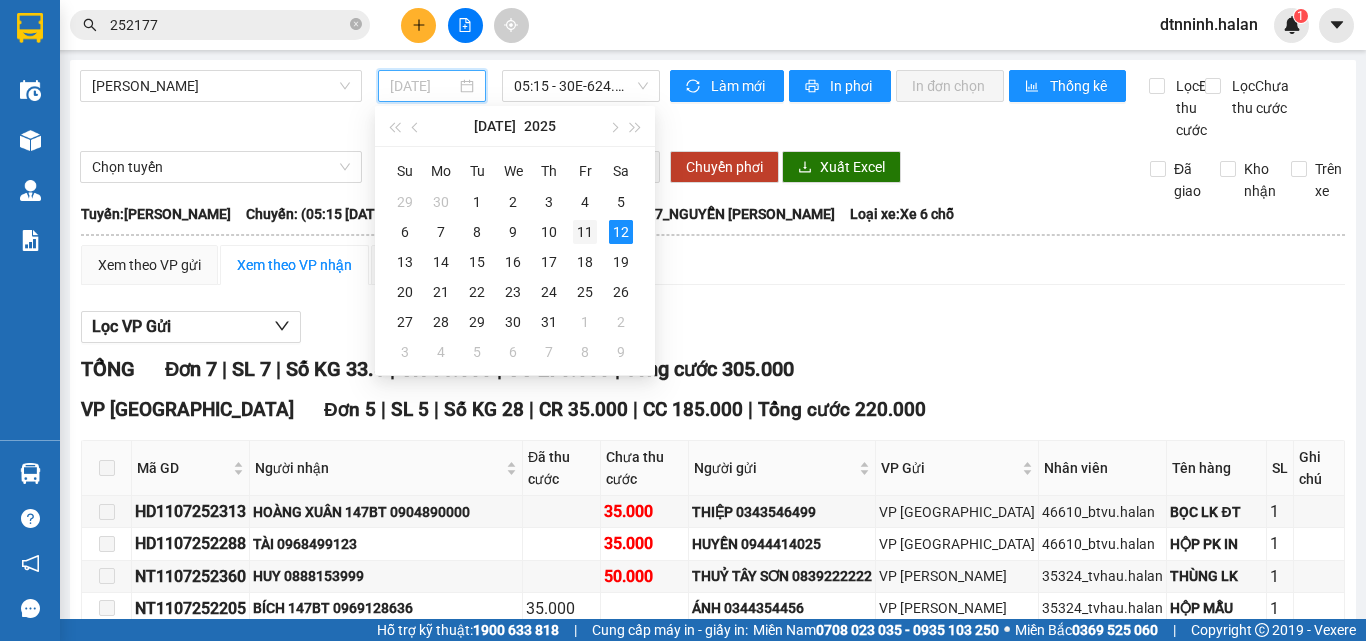 click on "11" at bounding box center (585, 232) 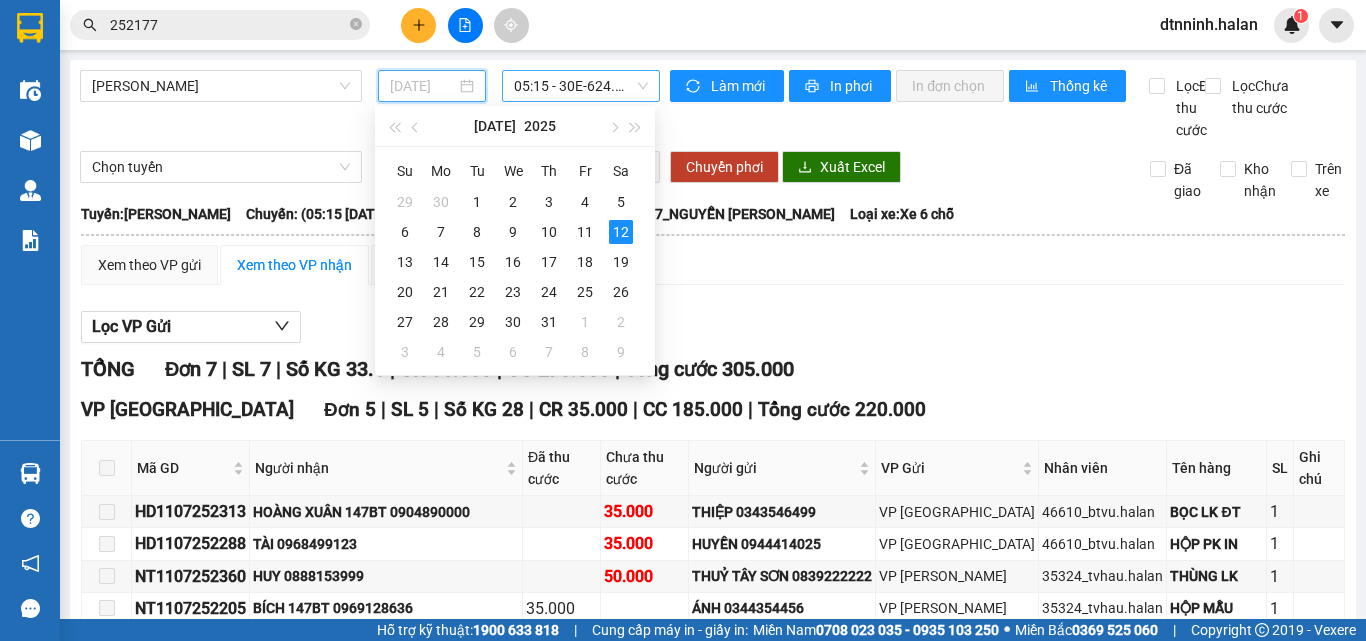 type on "[DATE]" 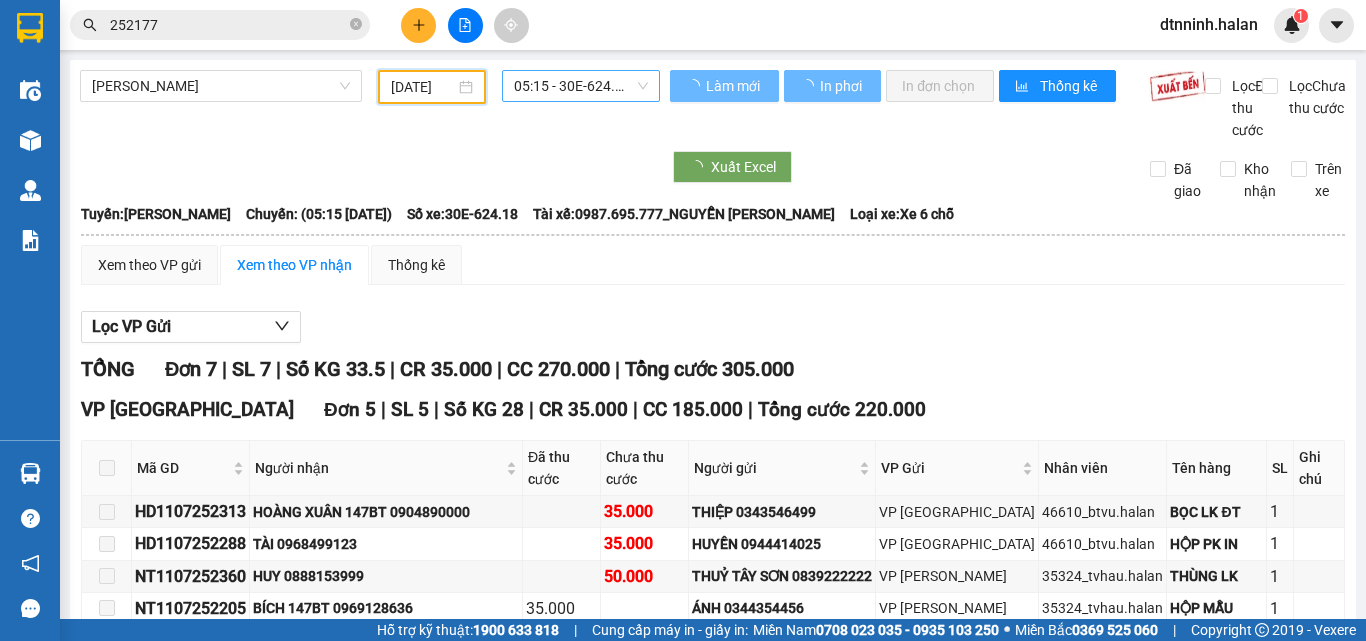 click on "05:15     - 30E-624.18" at bounding box center [581, 86] 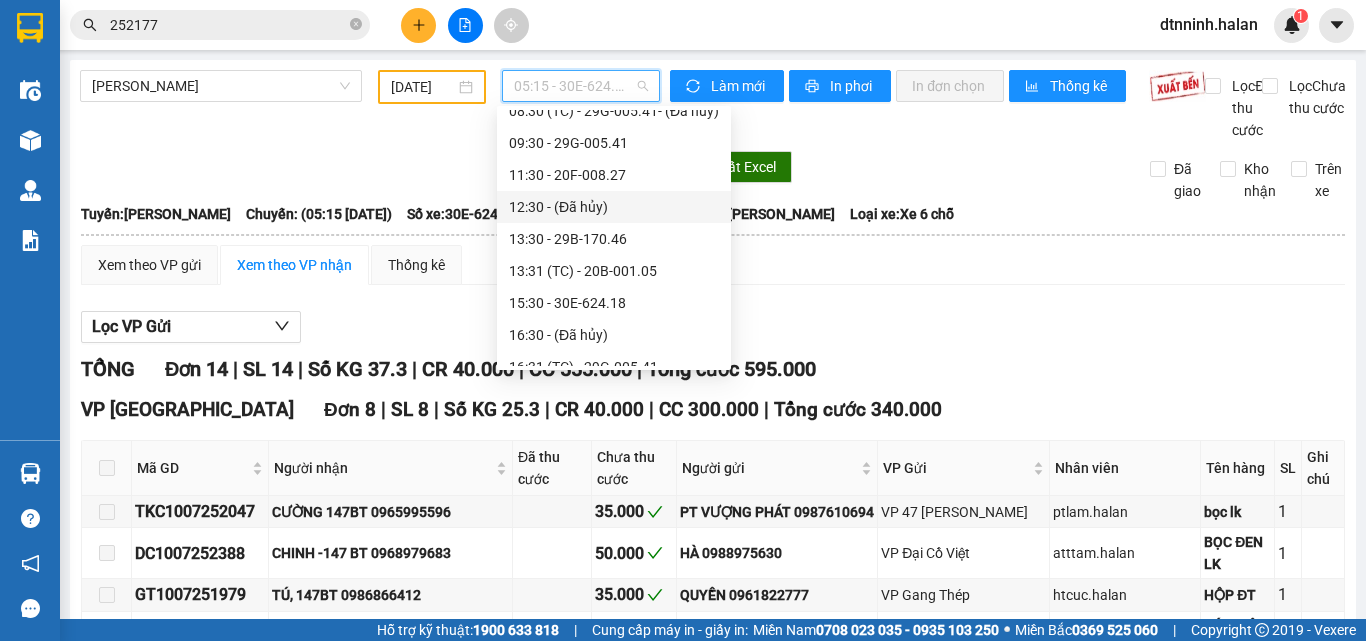 scroll, scrollTop: 224, scrollLeft: 0, axis: vertical 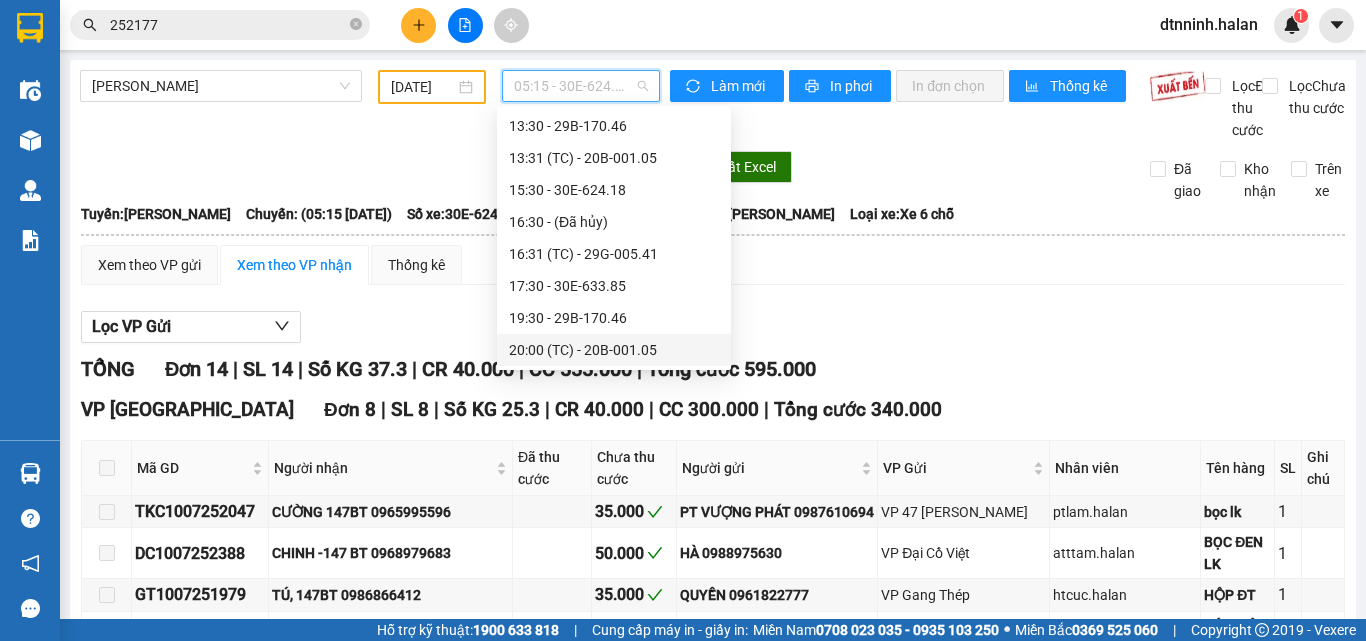 click on "20:00   (TC)   - 20B-001.05" at bounding box center (614, 350) 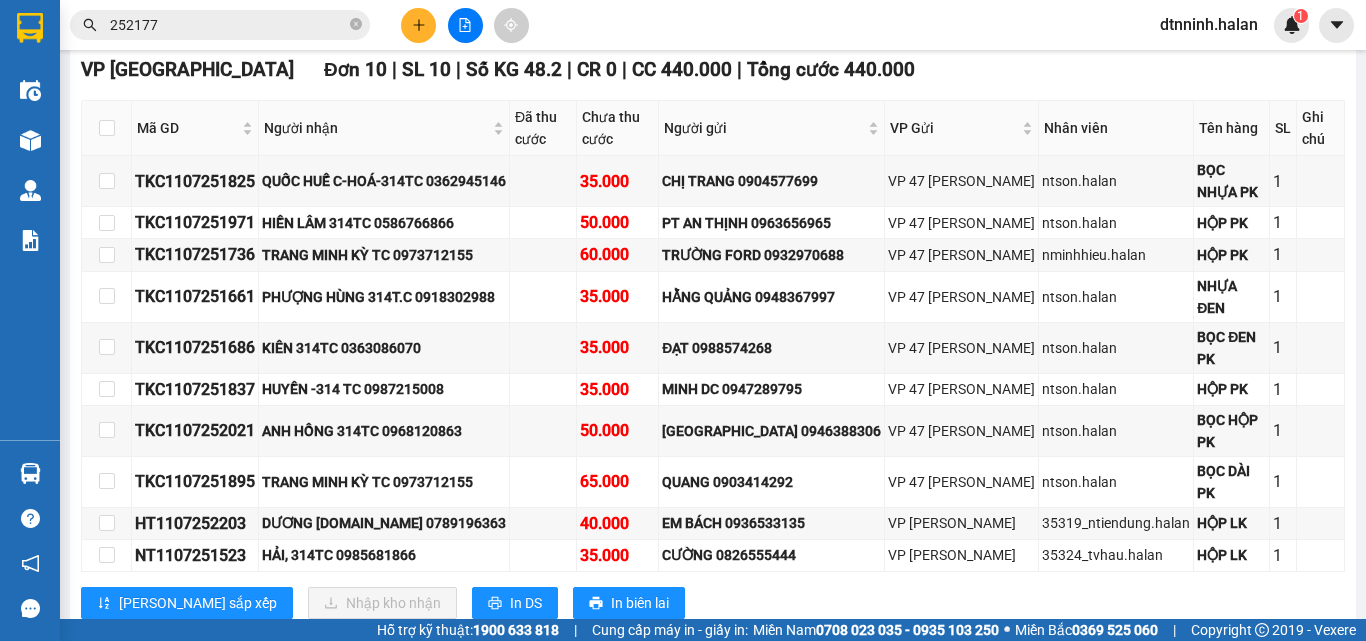 scroll, scrollTop: 380, scrollLeft: 0, axis: vertical 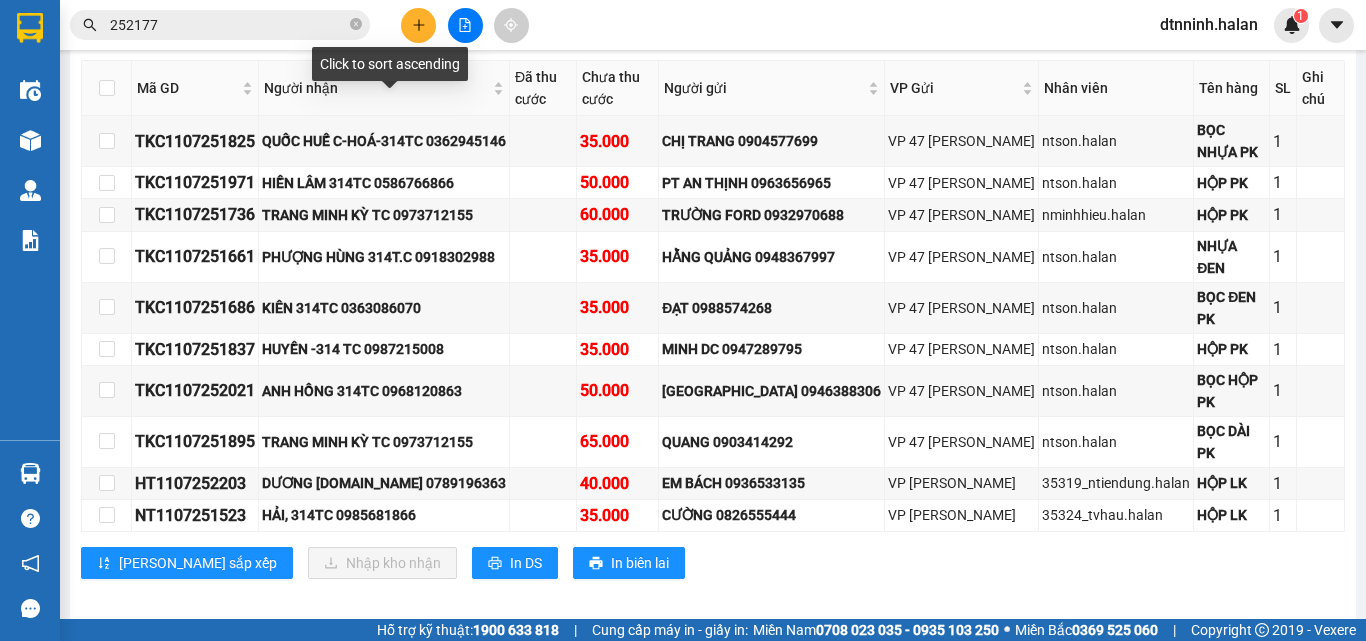 click at bounding box center (418, 25) 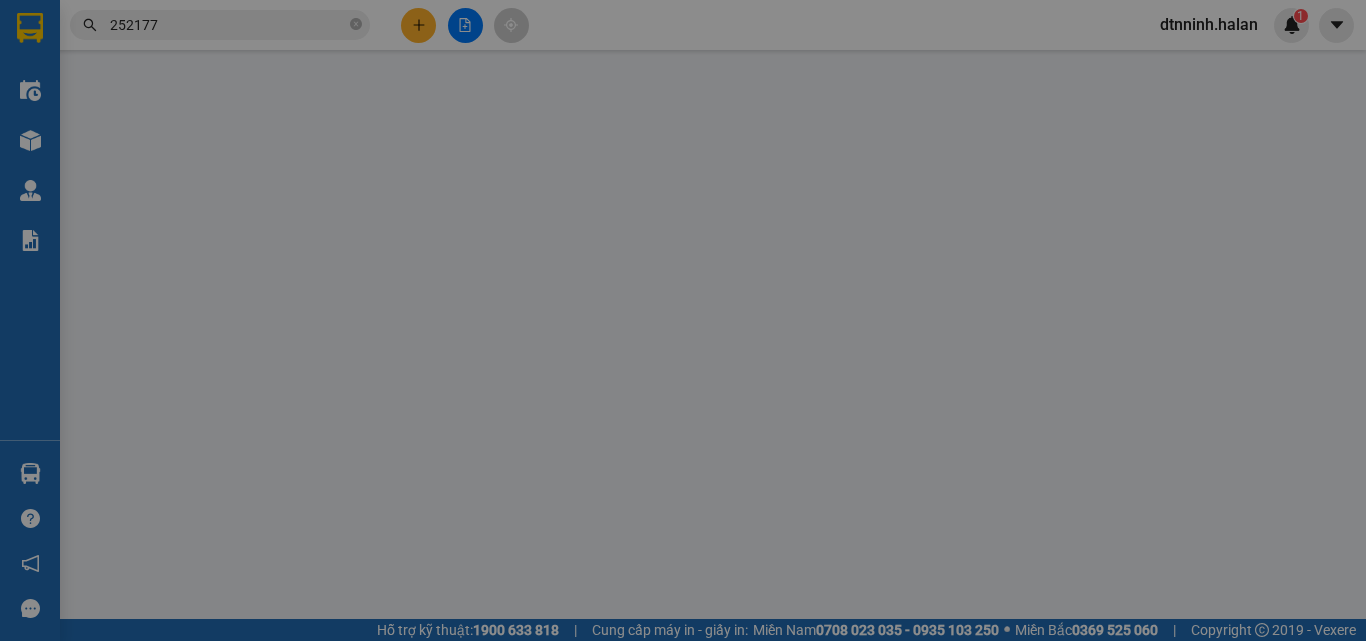 scroll, scrollTop: 0, scrollLeft: 0, axis: both 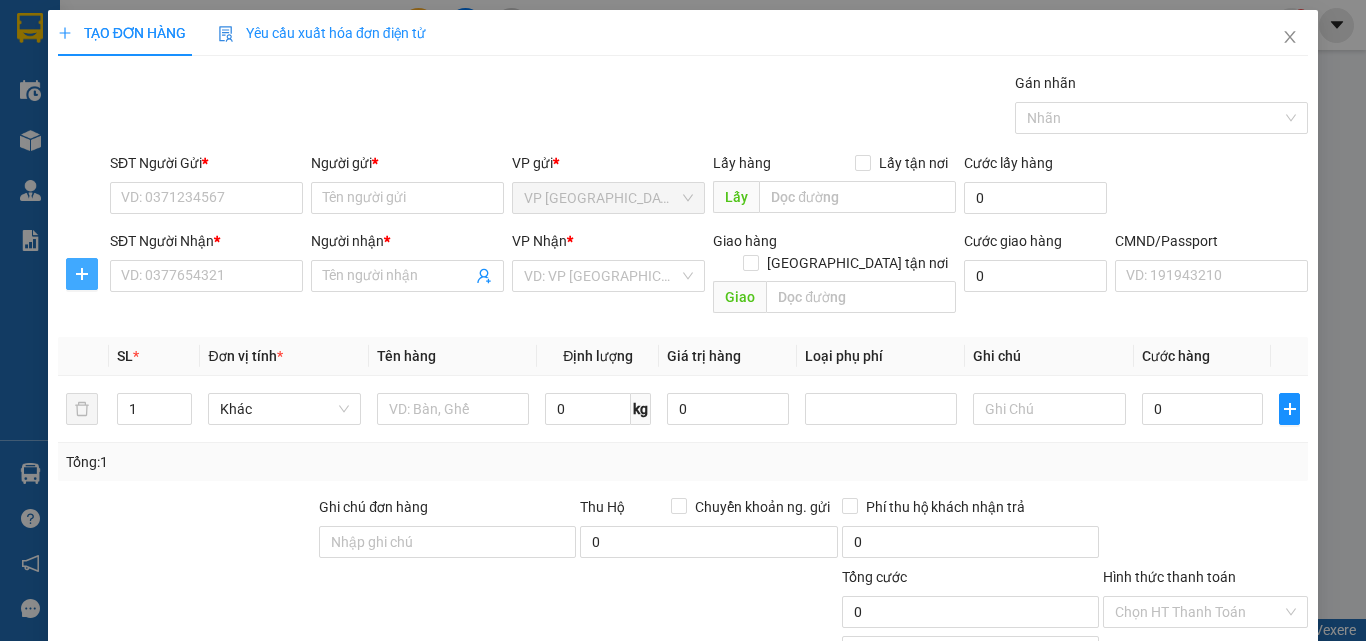 click 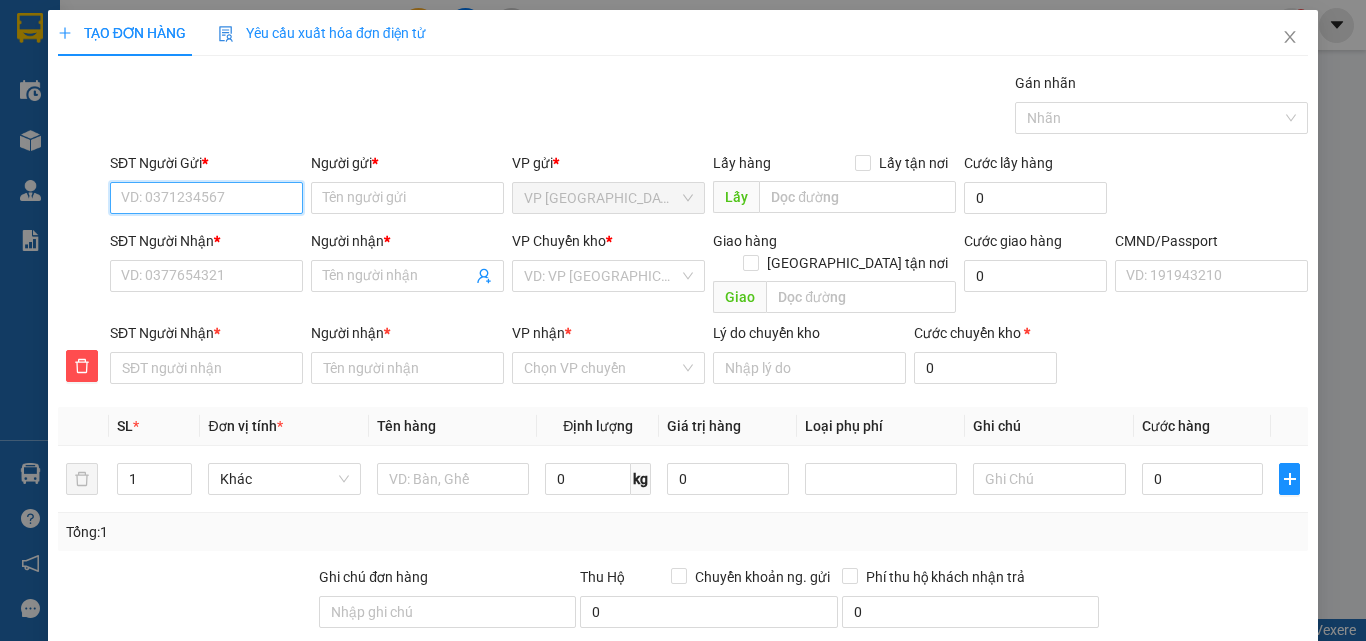 click on "SĐT Người Gửi  *" at bounding box center [206, 198] 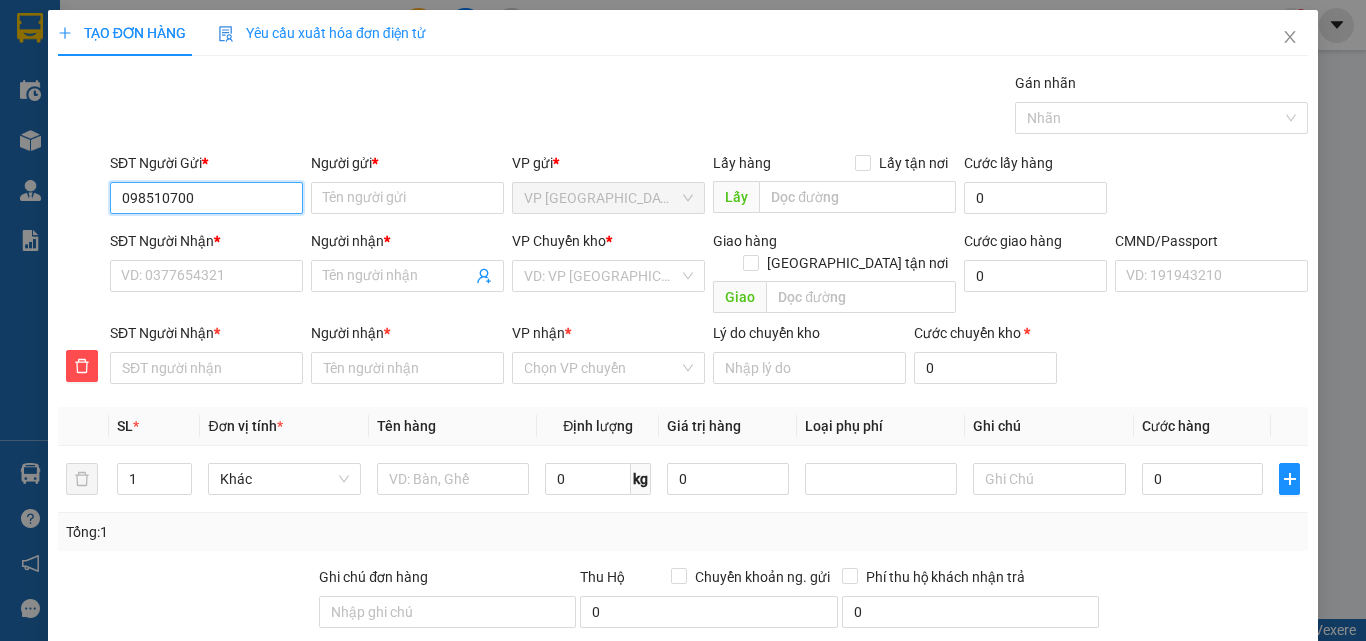 type on "0985107008" 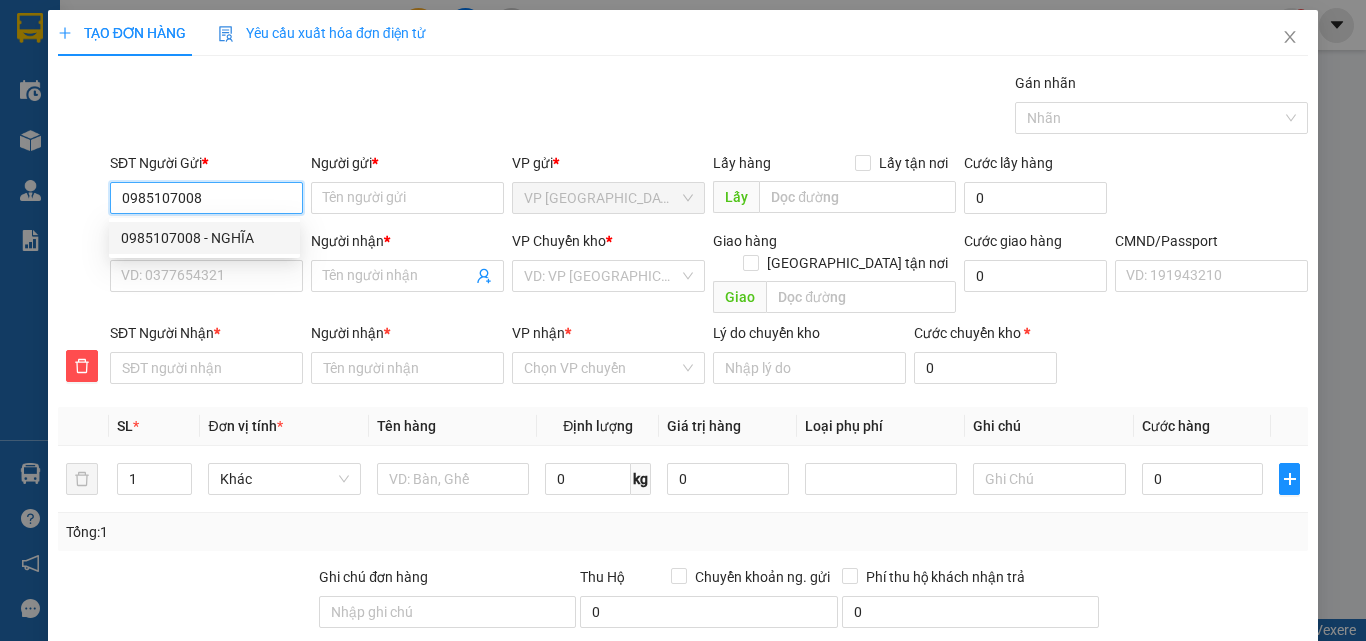 click on "0985107008 - NGHĨA" at bounding box center [204, 238] 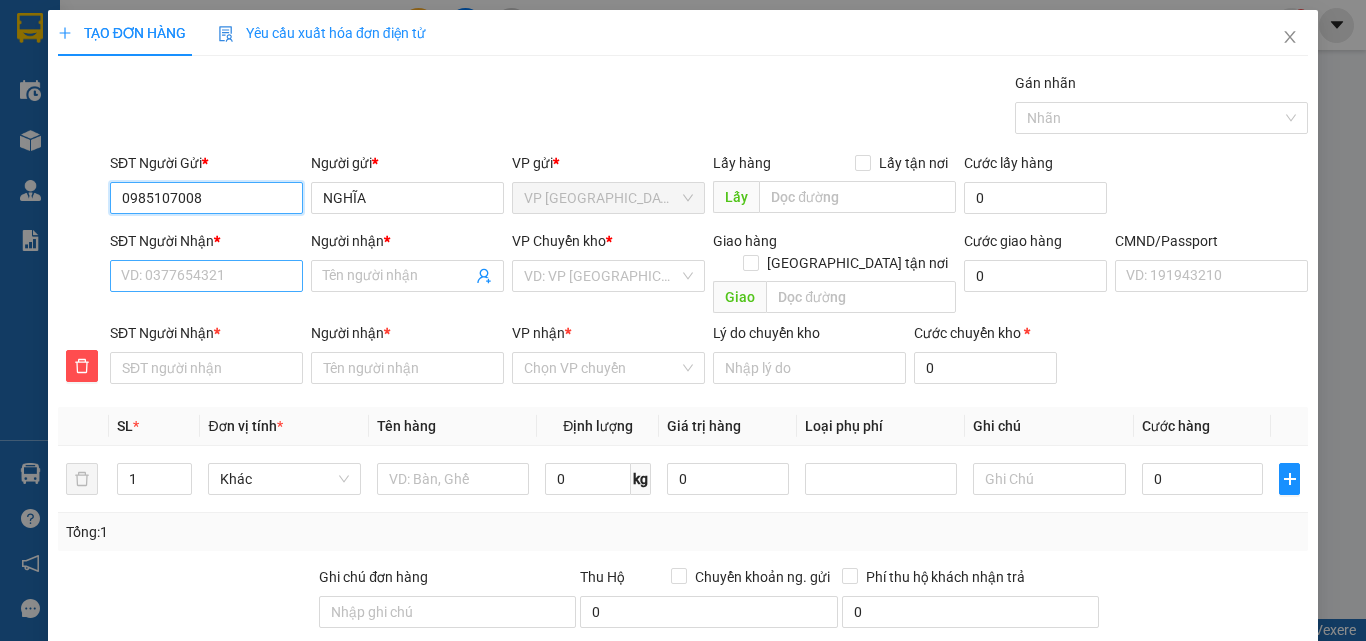 type on "0985107008" 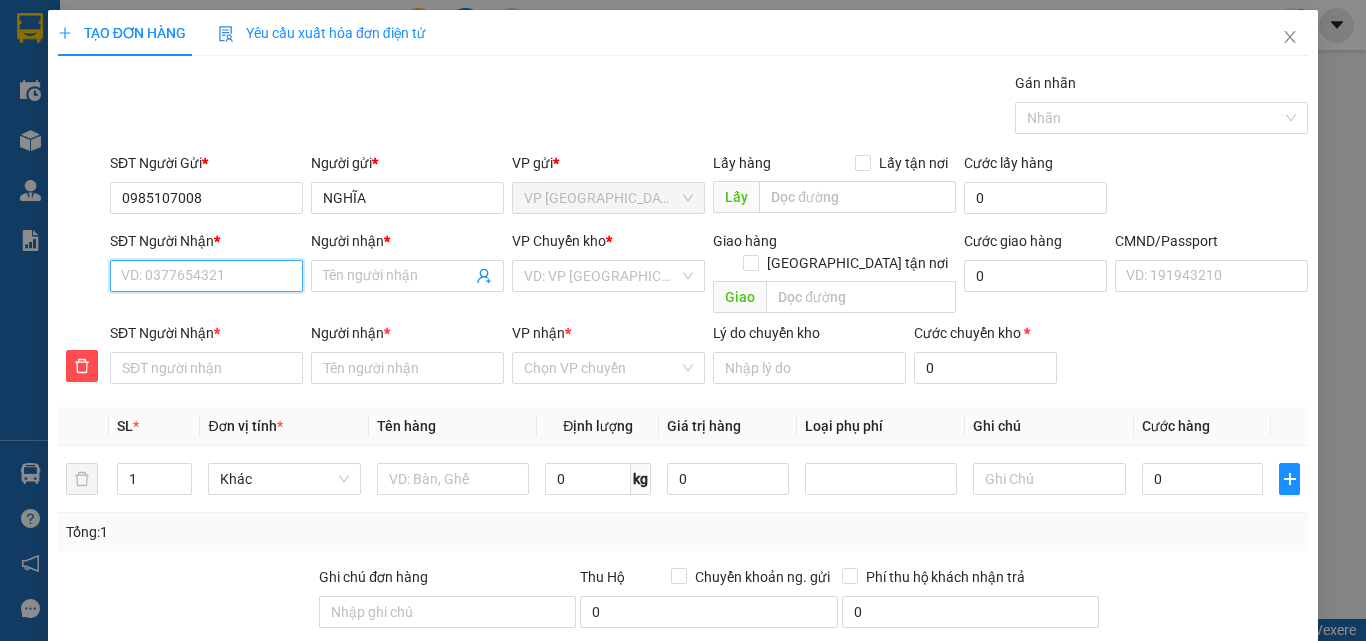 click on "SĐT Người Nhận  *" at bounding box center [206, 276] 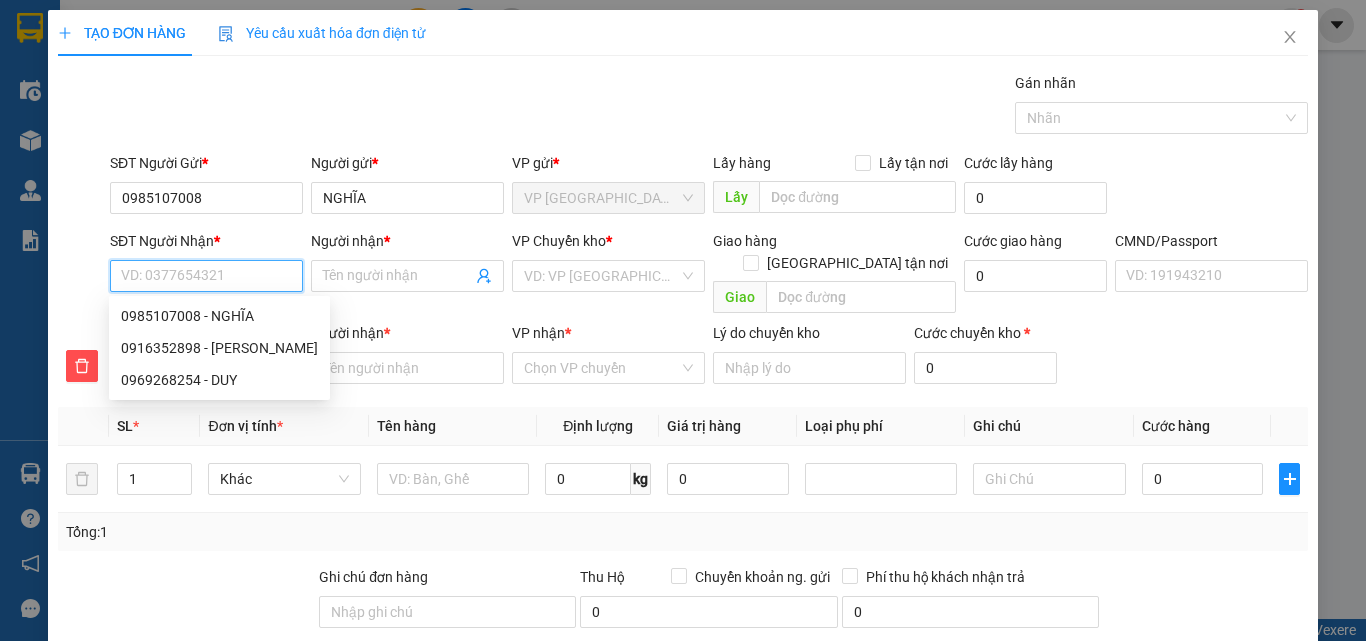 type on "0" 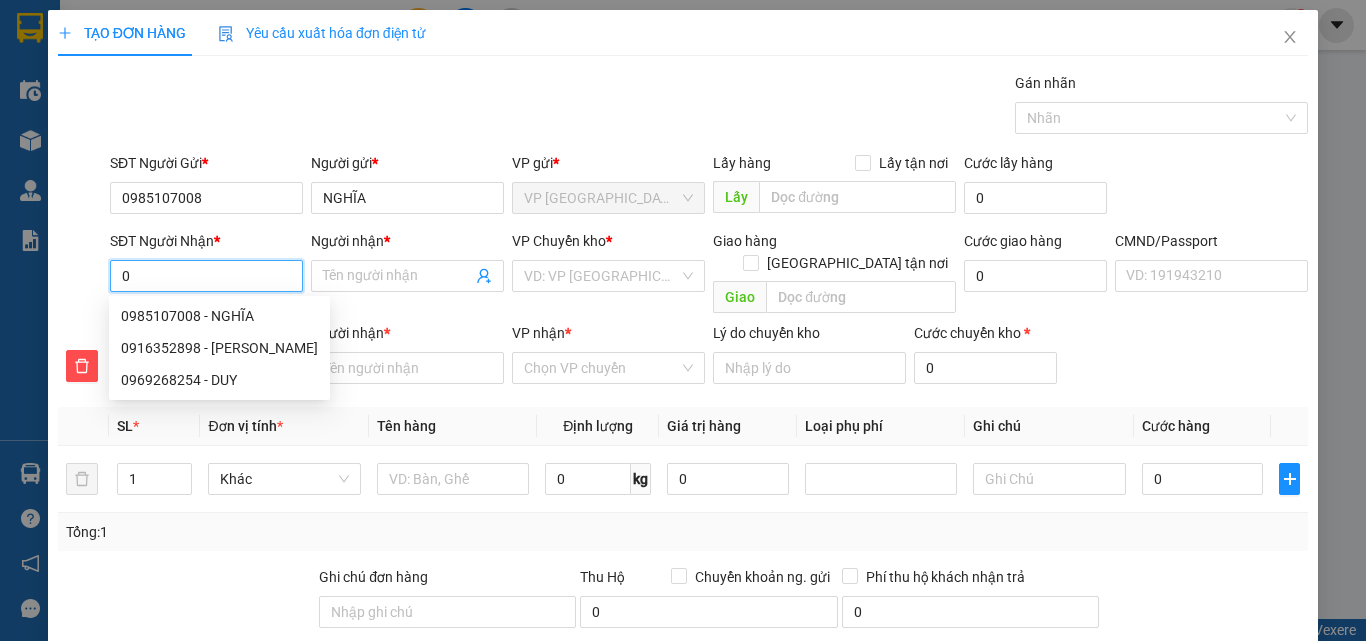 type on "09" 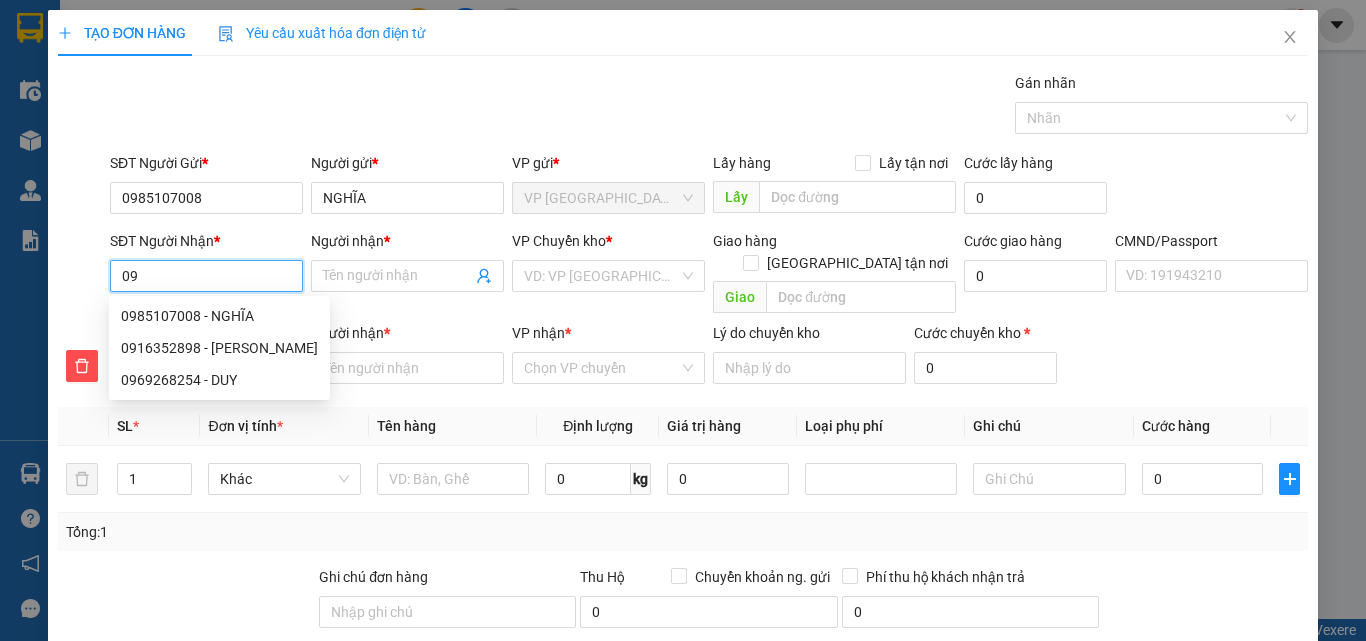 type on "091" 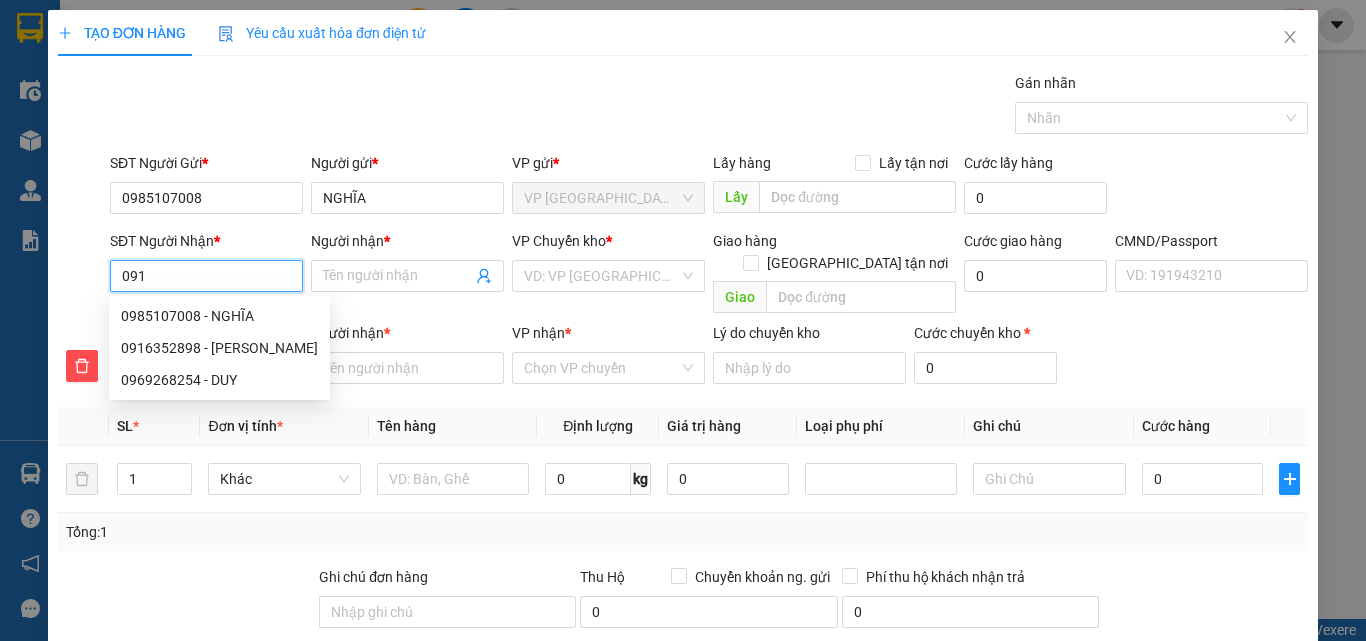 type on "0916" 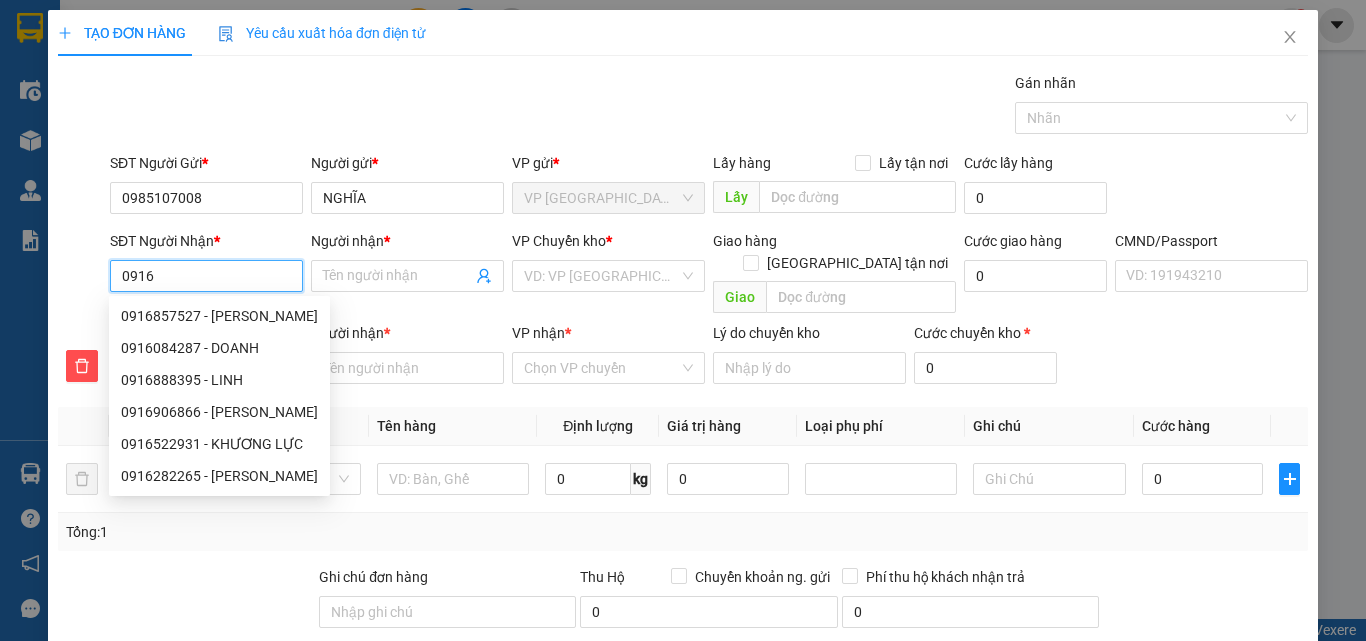 type on "09163" 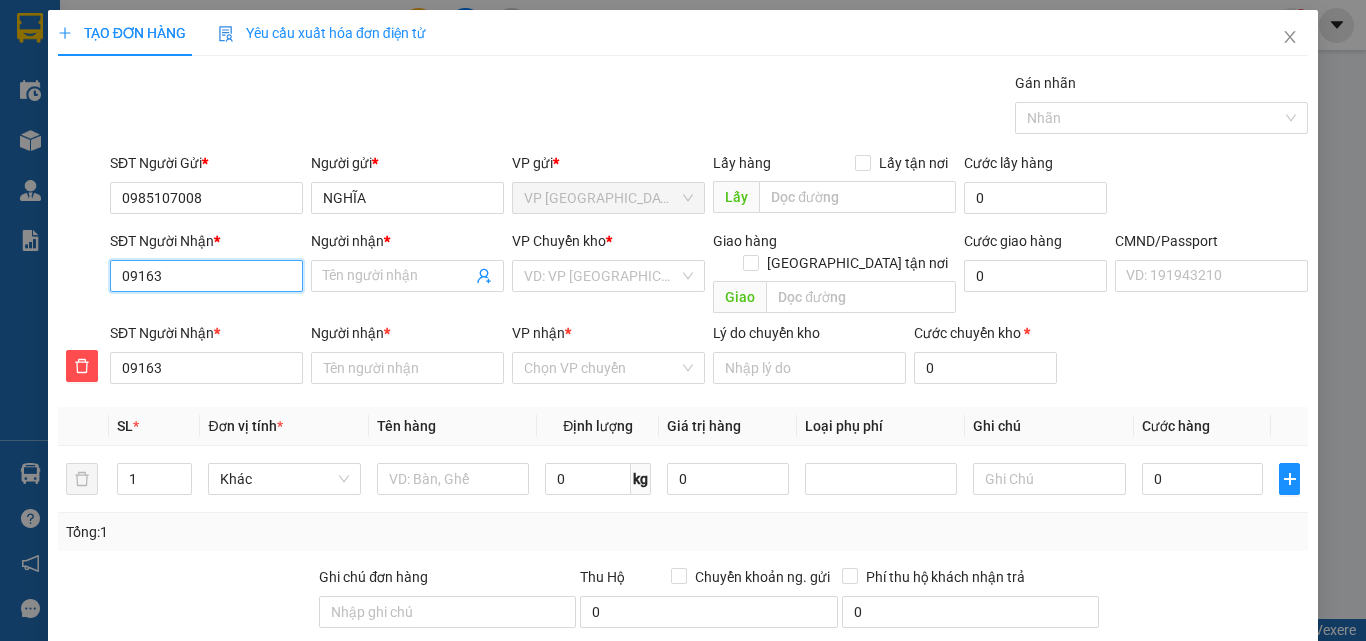 type on "091635" 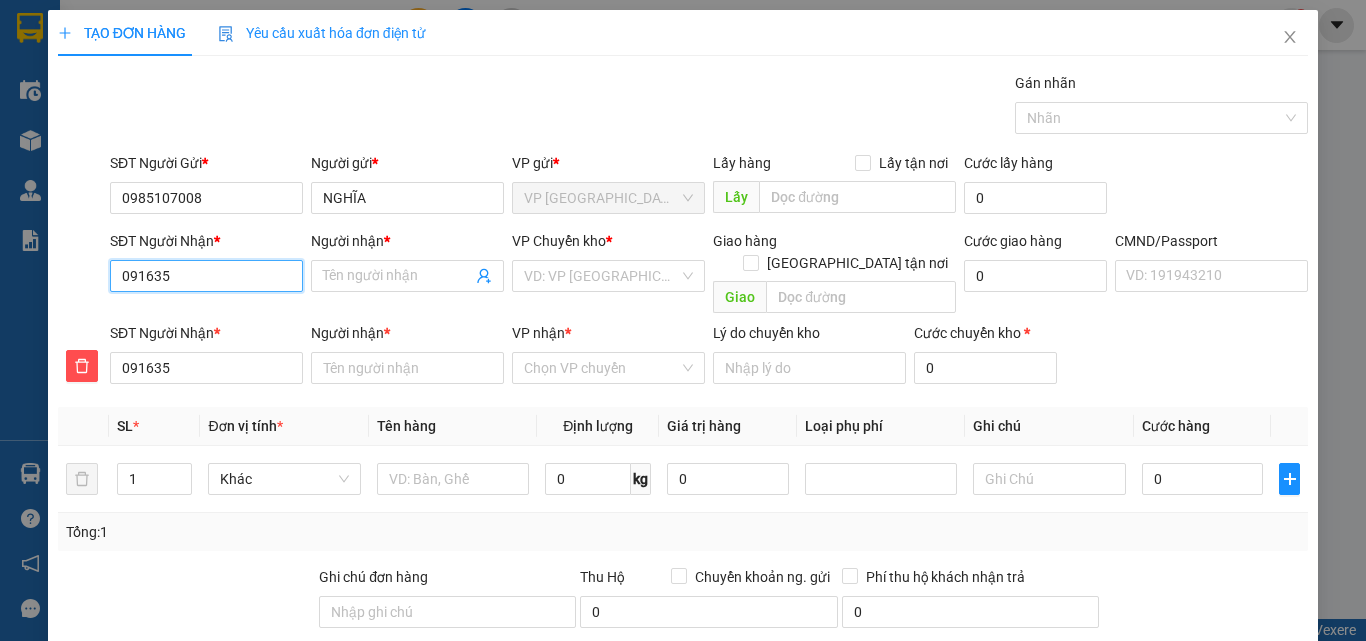 type on "0916352" 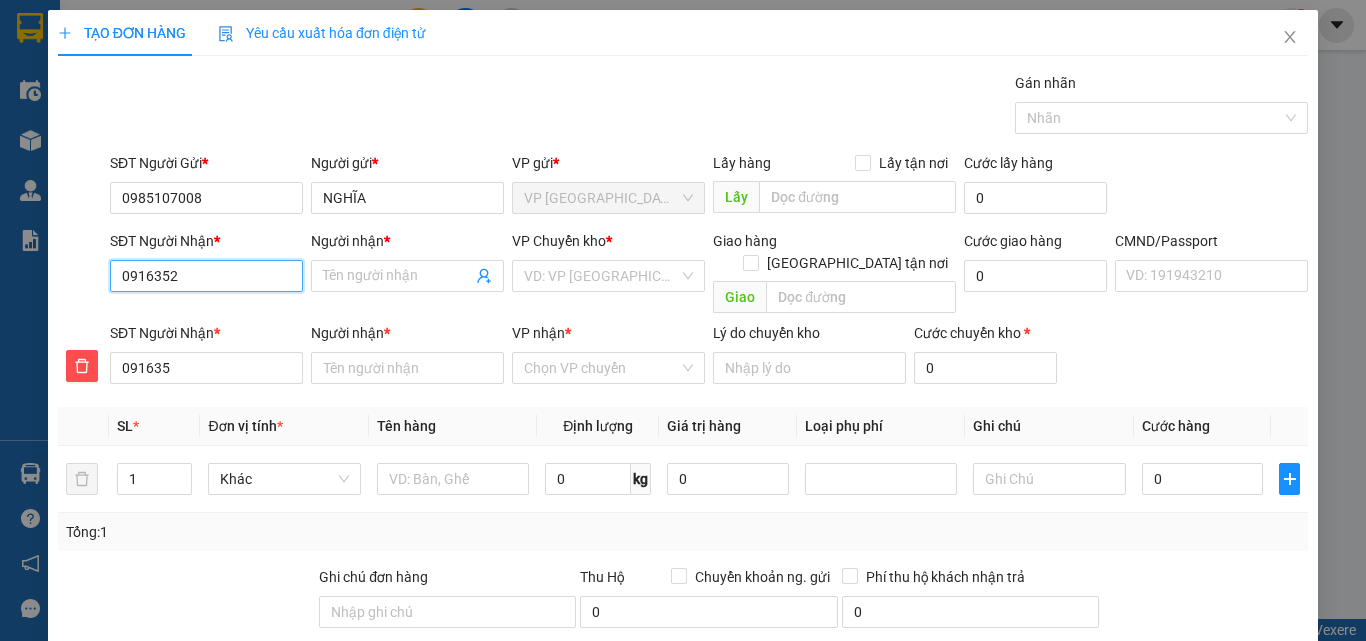 type on "0916352" 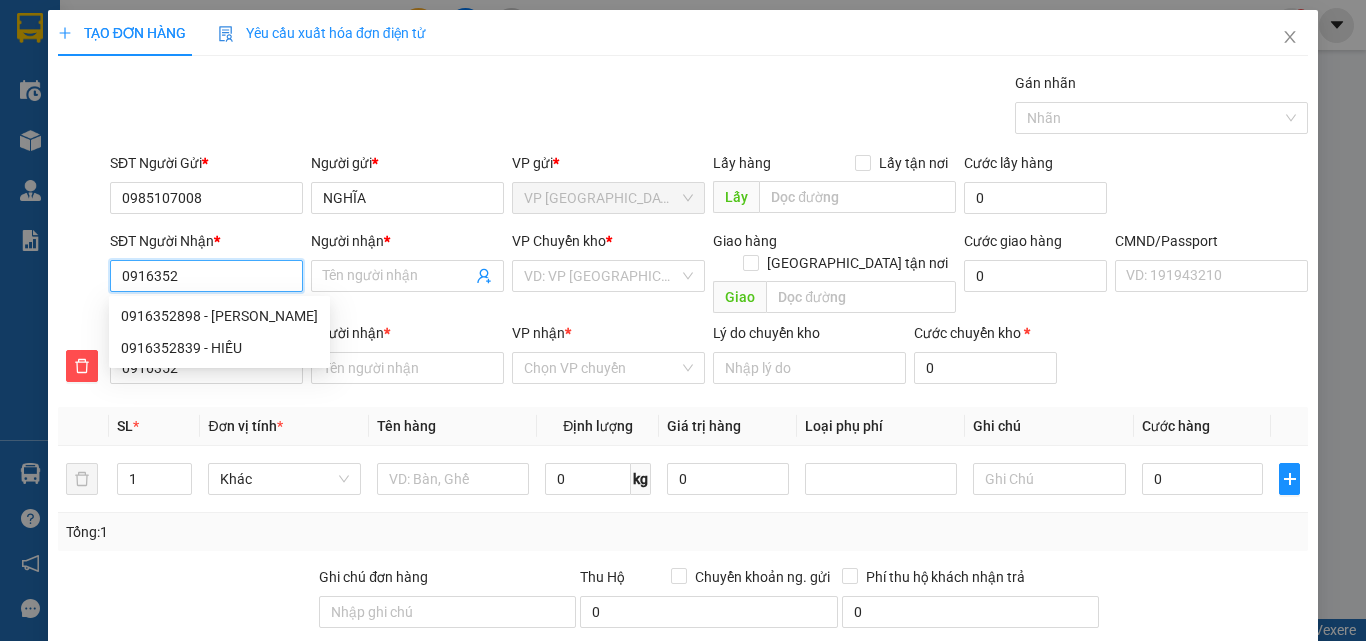 type on "09163528" 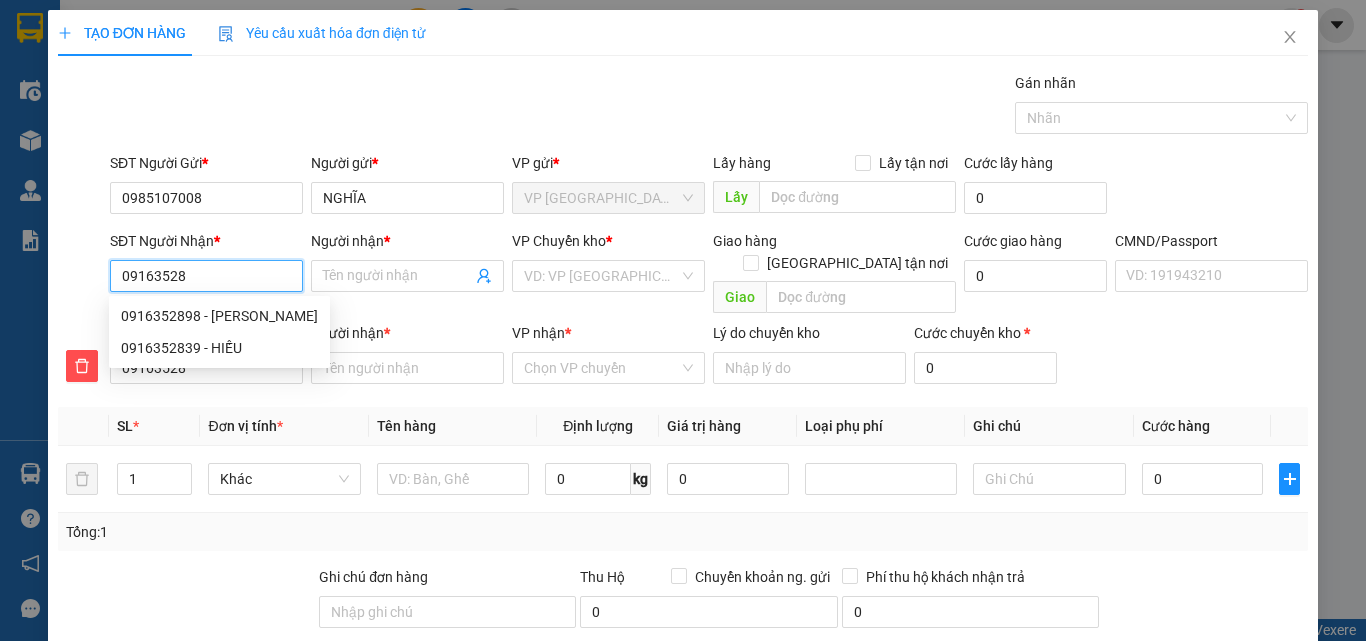 type on "091635289" 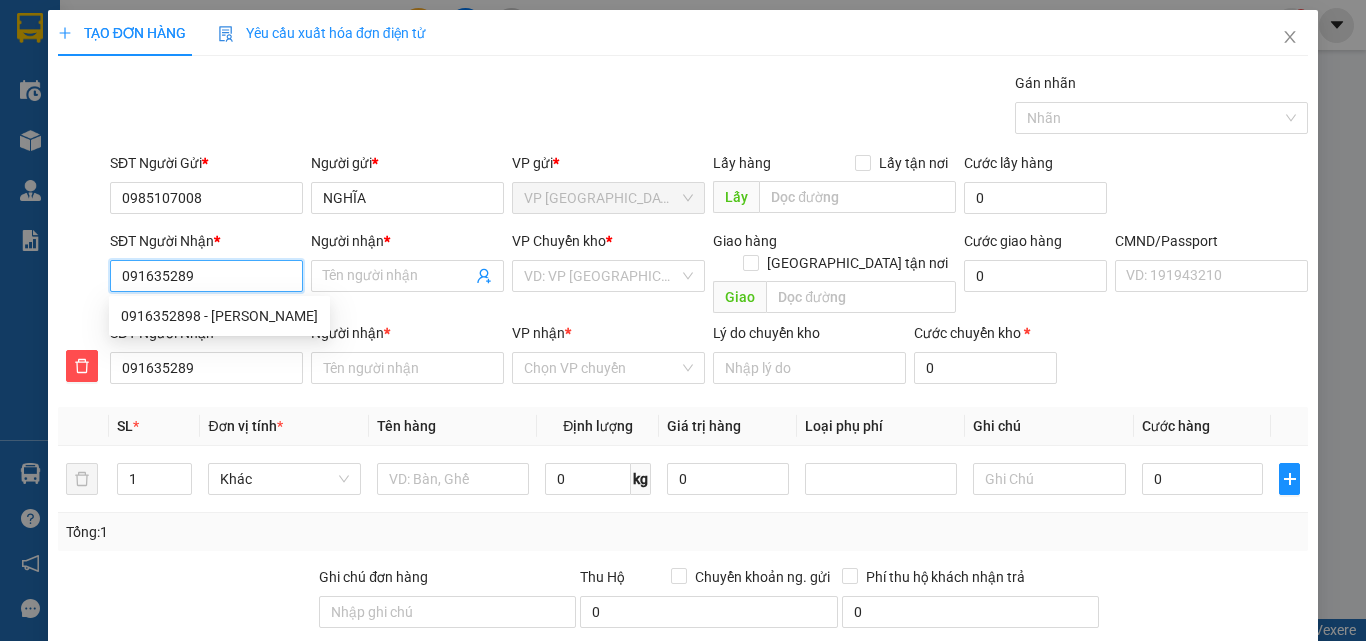type on "0916352898" 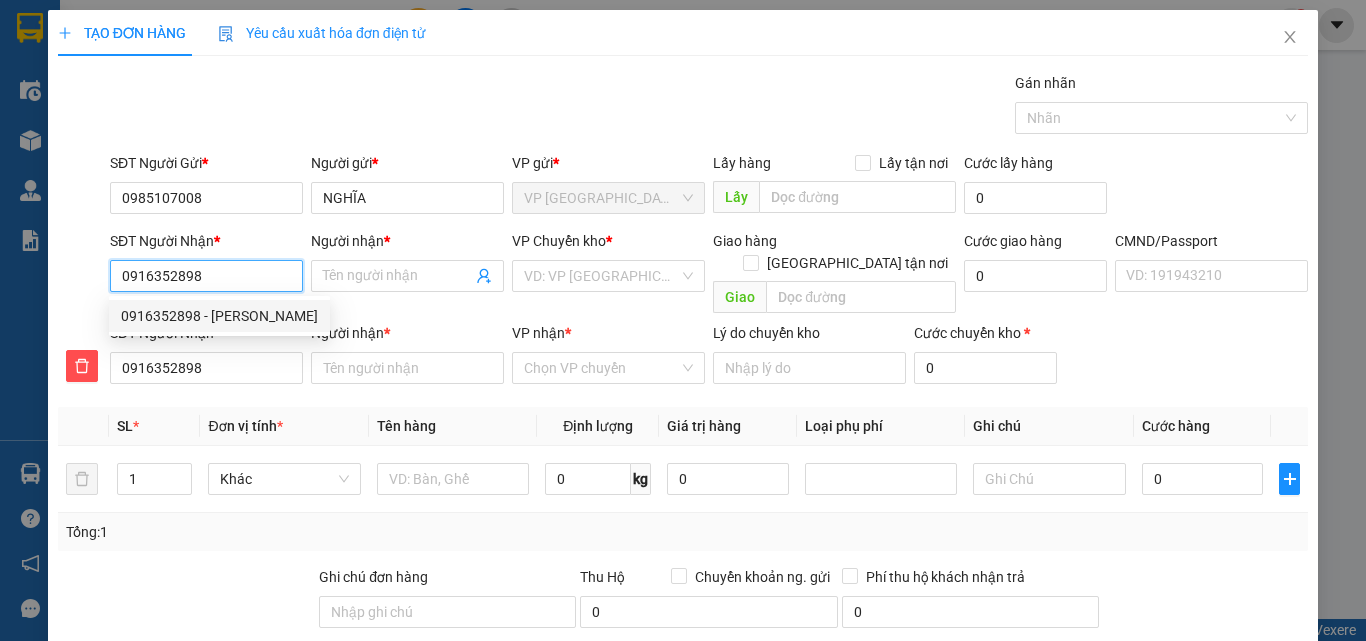 click on "0916352898 - HUYỀN ANH" at bounding box center [219, 316] 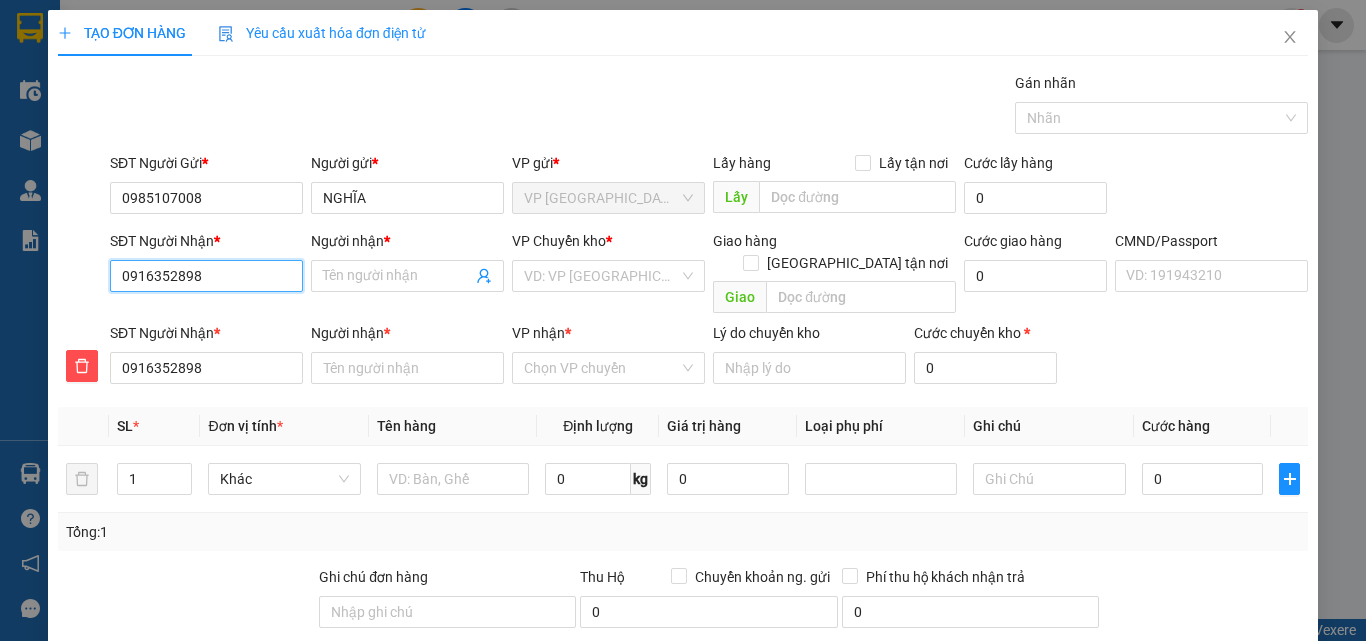 type on "[PERSON_NAME]" 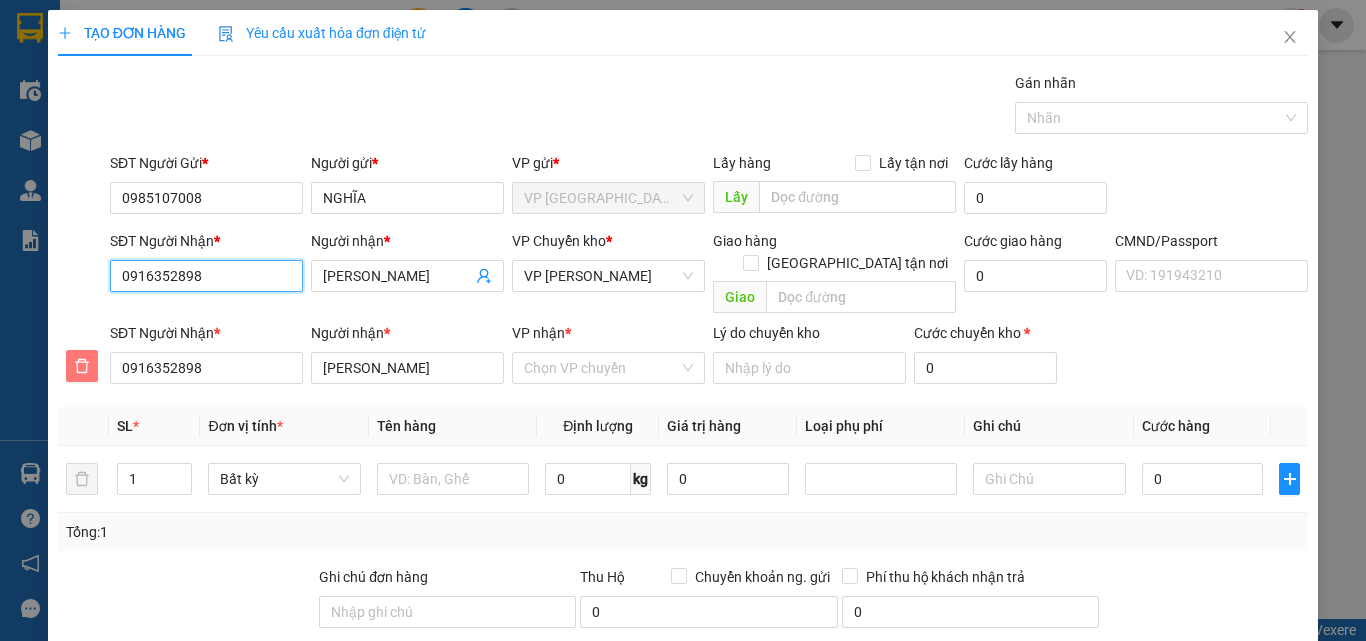 type on "0916352898" 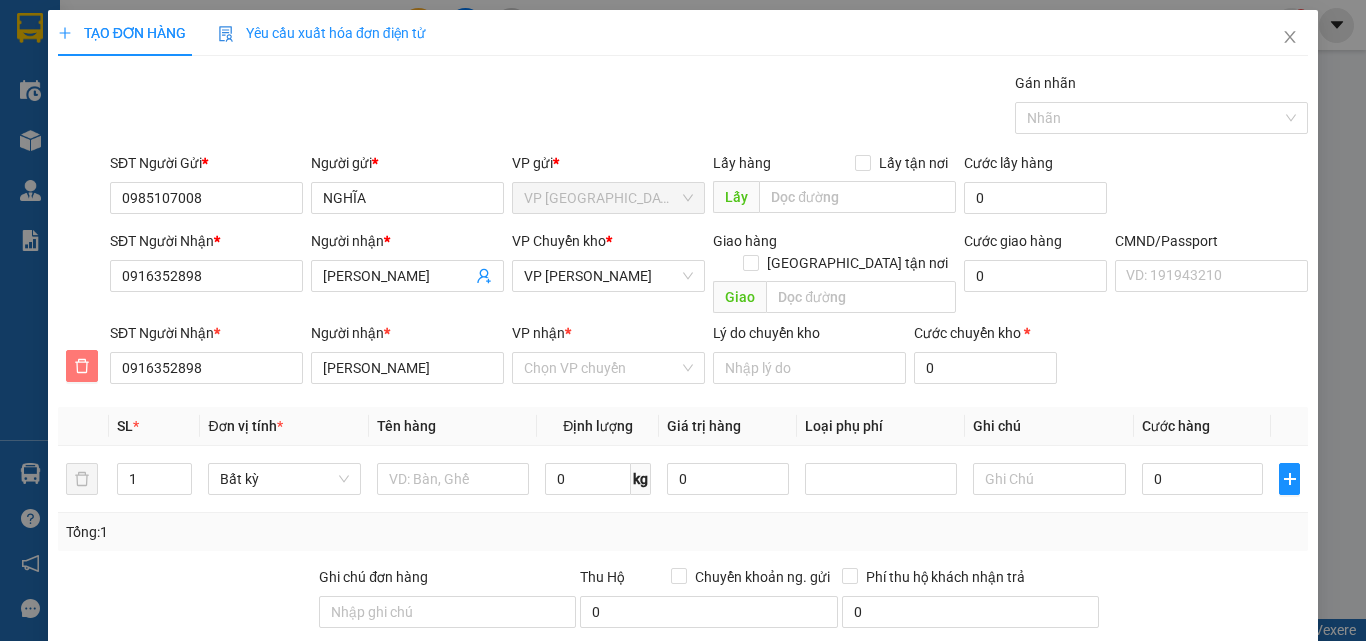 click at bounding box center (82, 366) 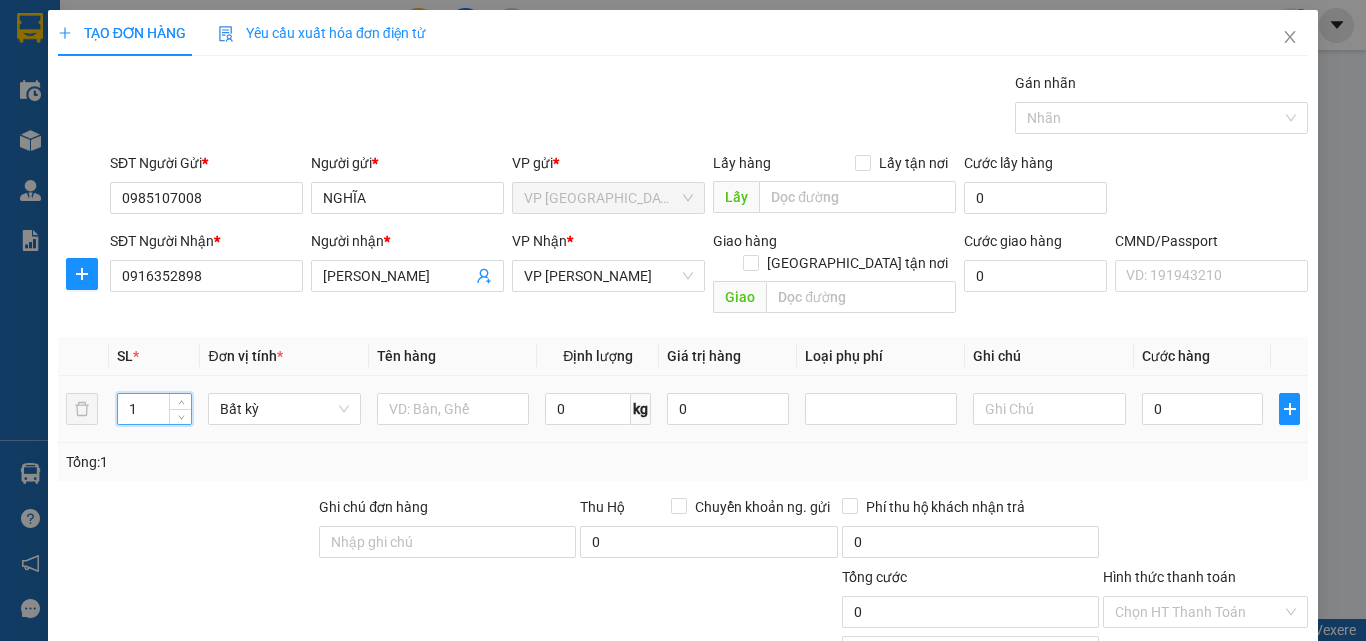 drag, startPoint x: 142, startPoint y: 400, endPoint x: 121, endPoint y: 394, distance: 21.84033 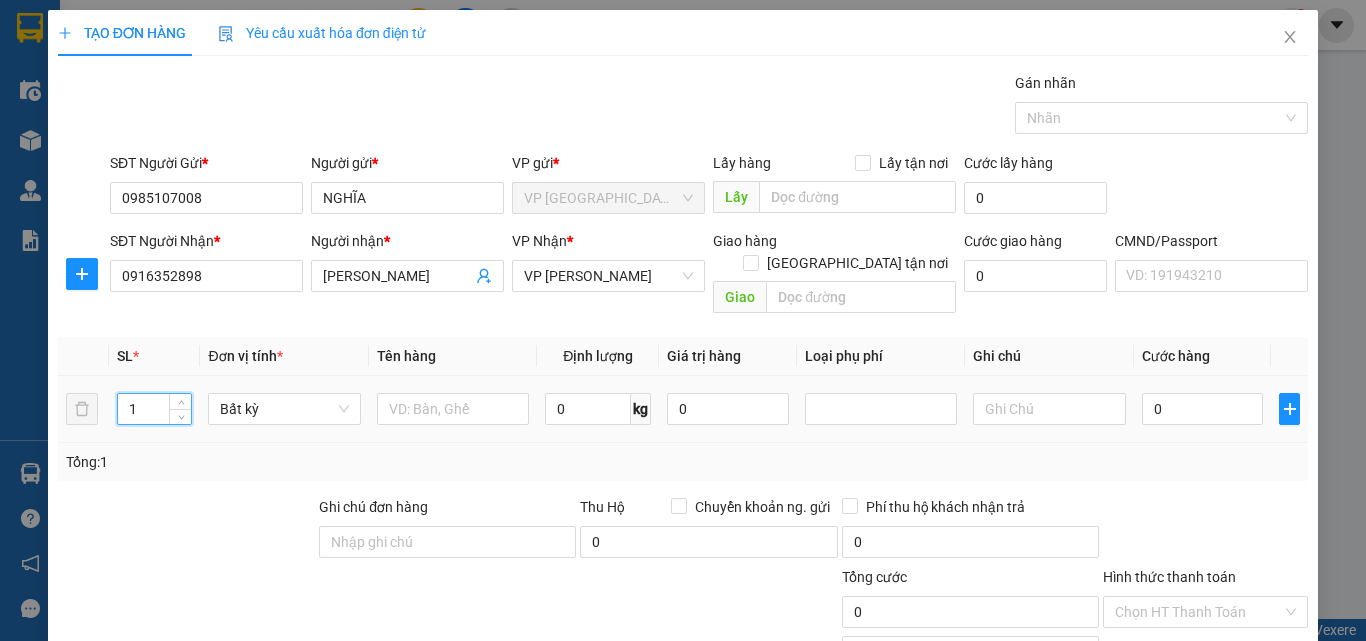 click on "1" at bounding box center [155, 409] 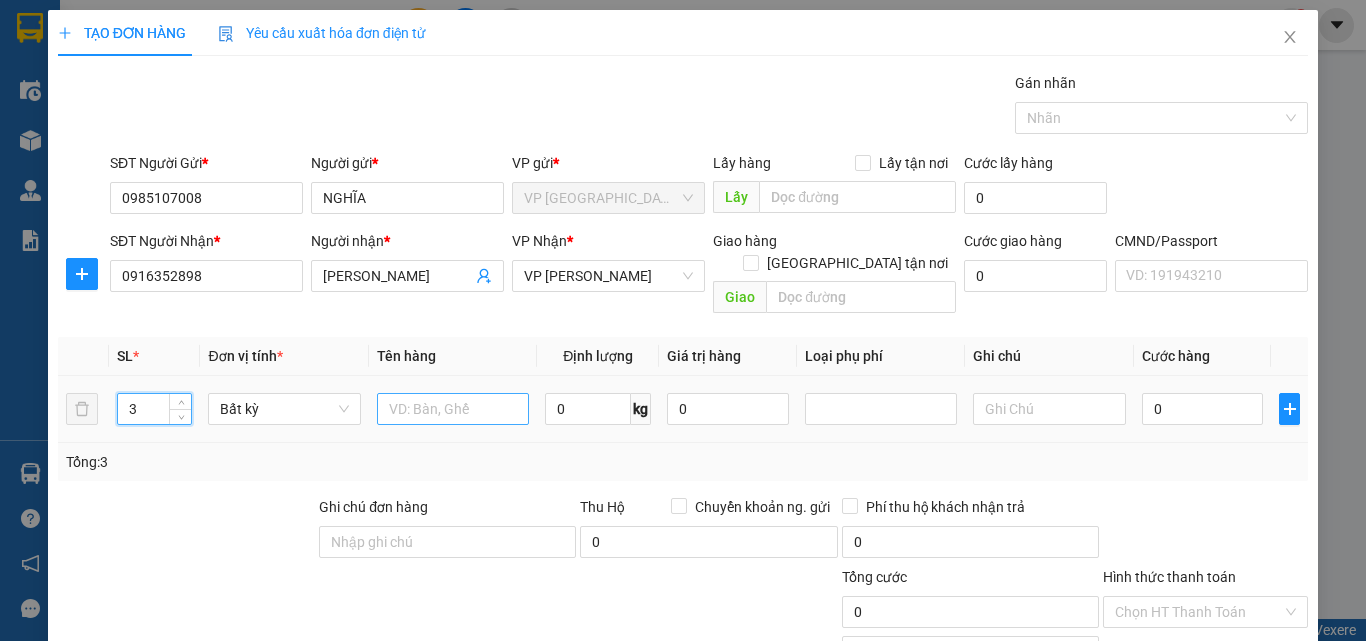 type on "3" 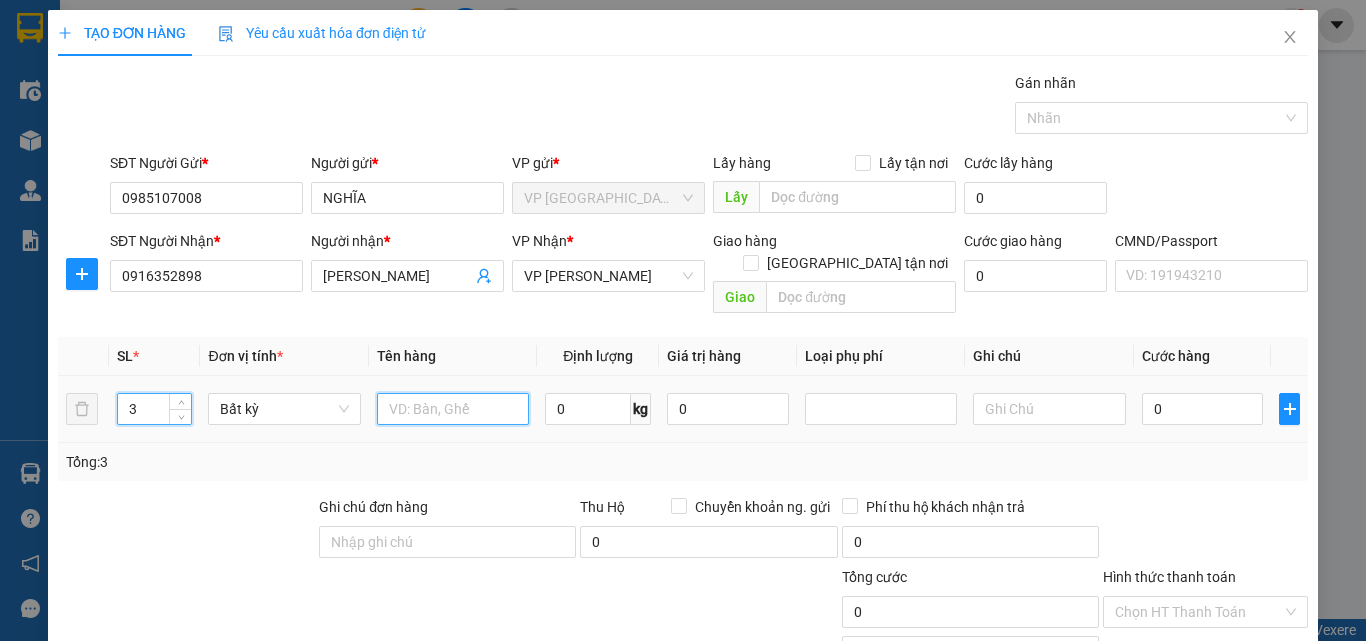 click at bounding box center [453, 409] 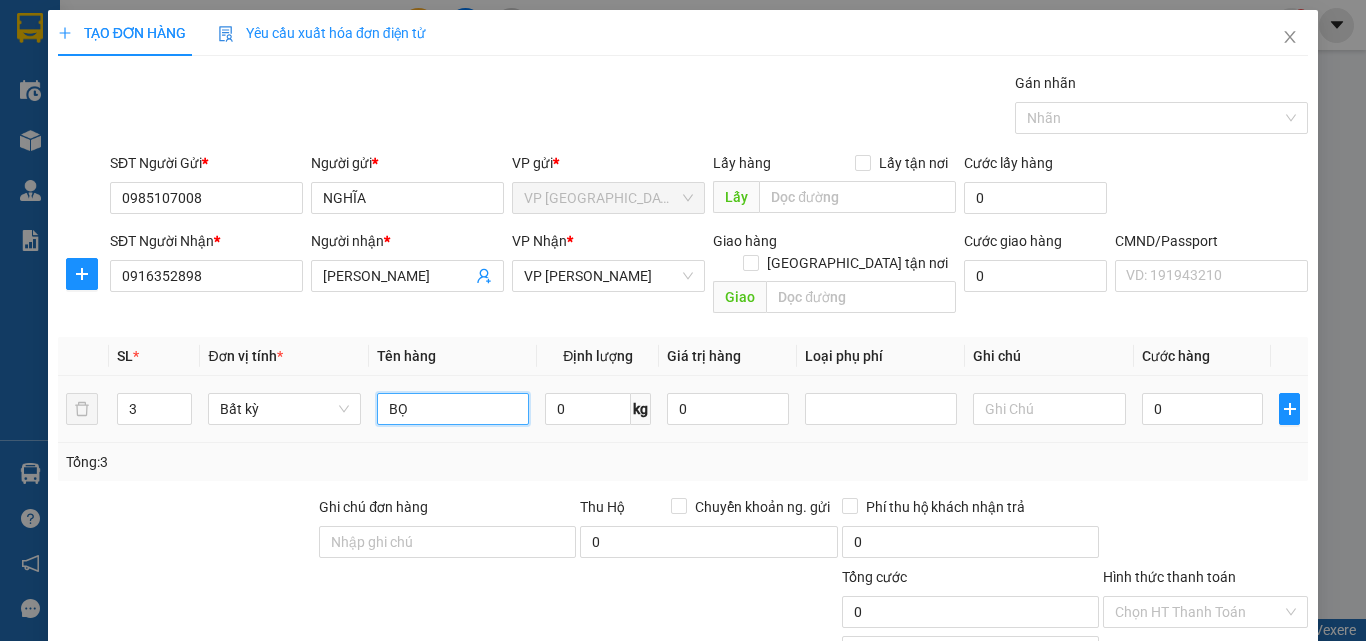 type on "B" 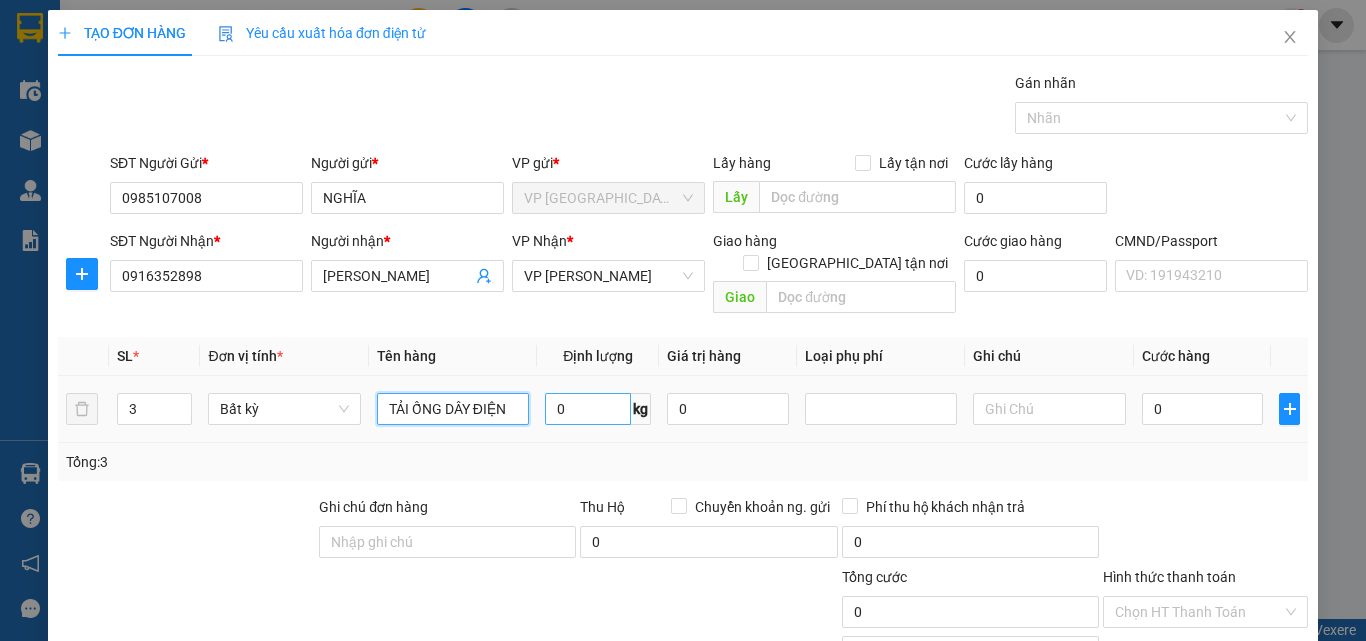 type on "TẢI ỐNG DÂY ĐIỆN" 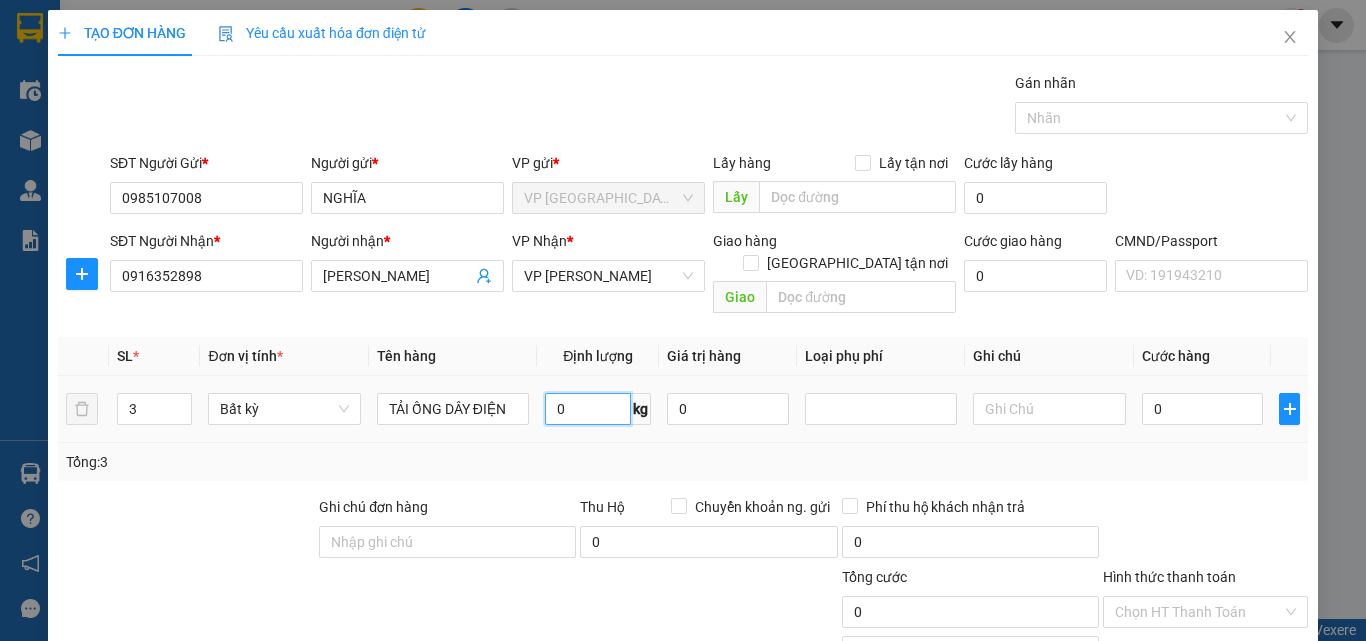 click on "0" at bounding box center [588, 409] 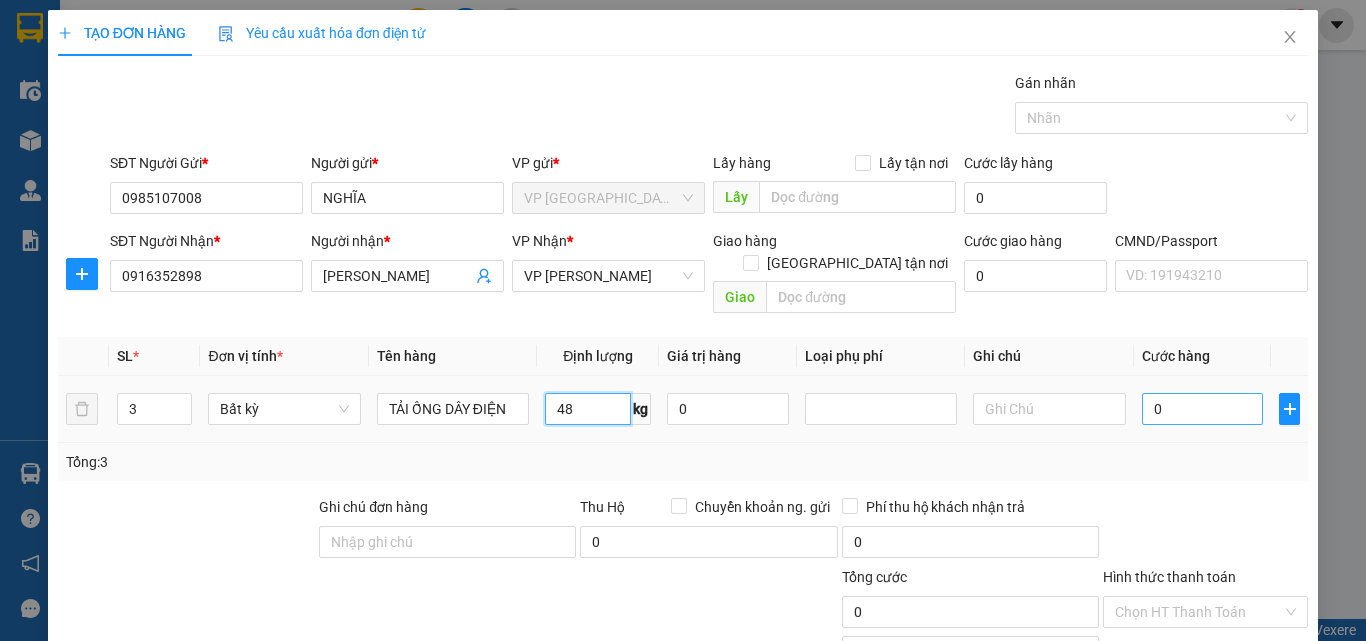 type on "48" 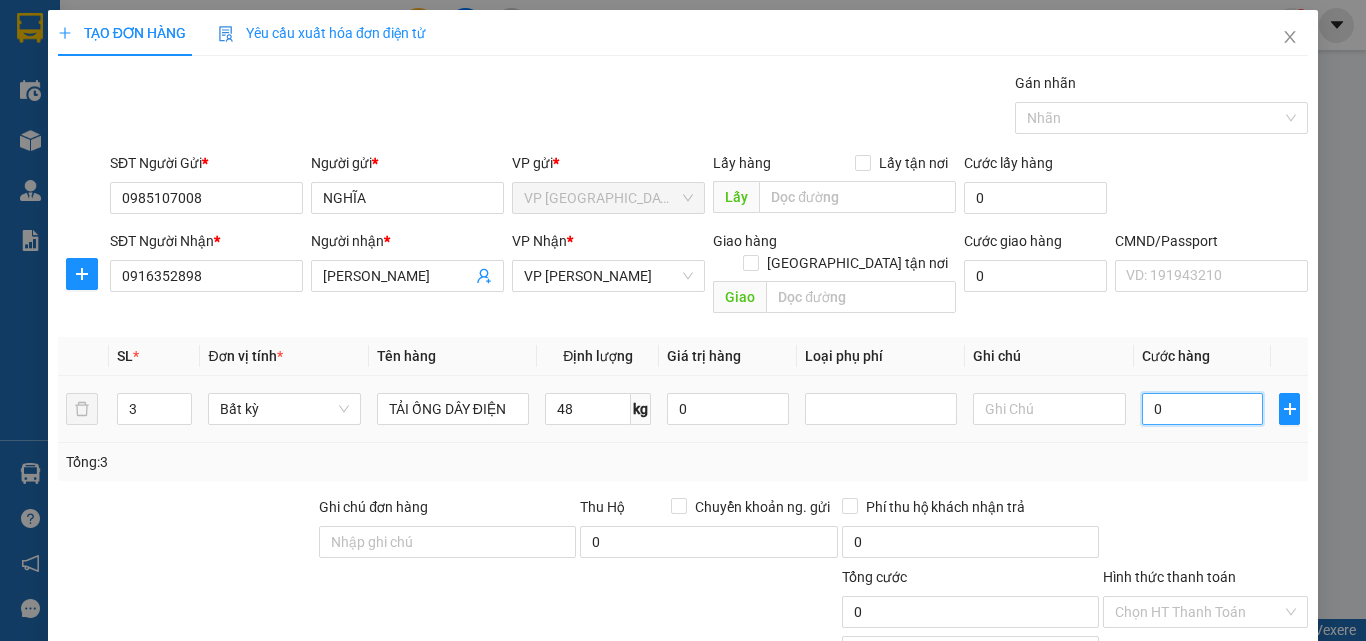 click on "0" at bounding box center [1203, 409] 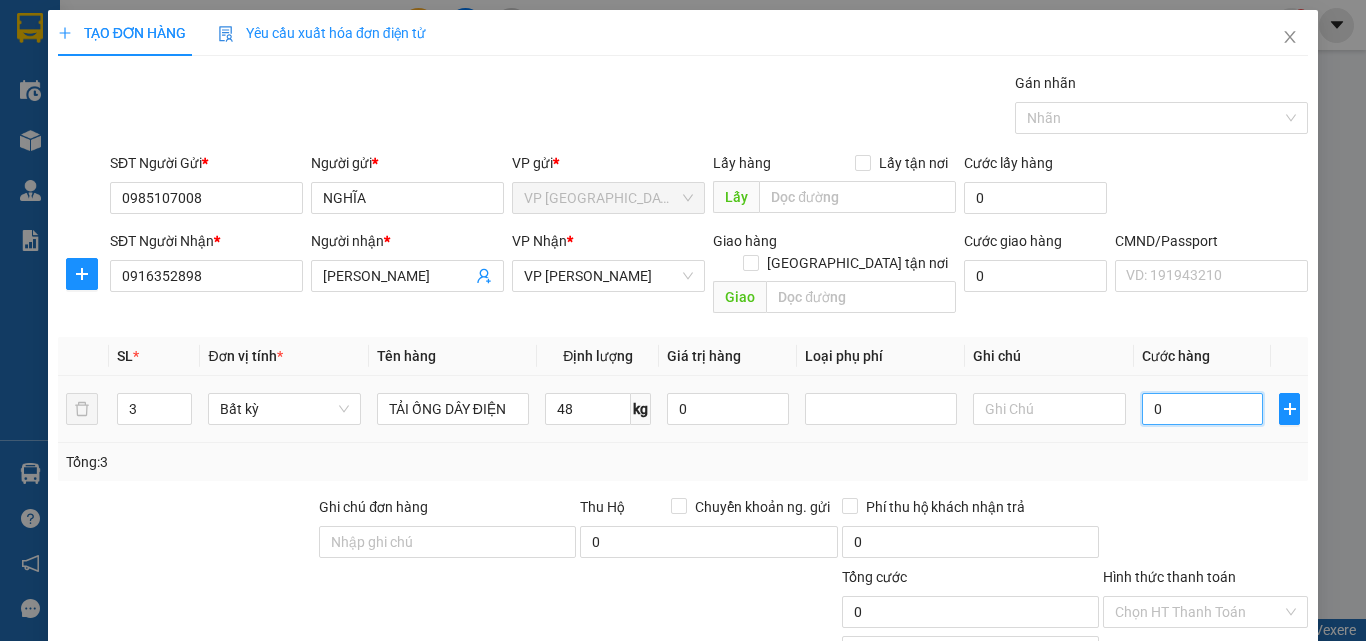type on "85.000" 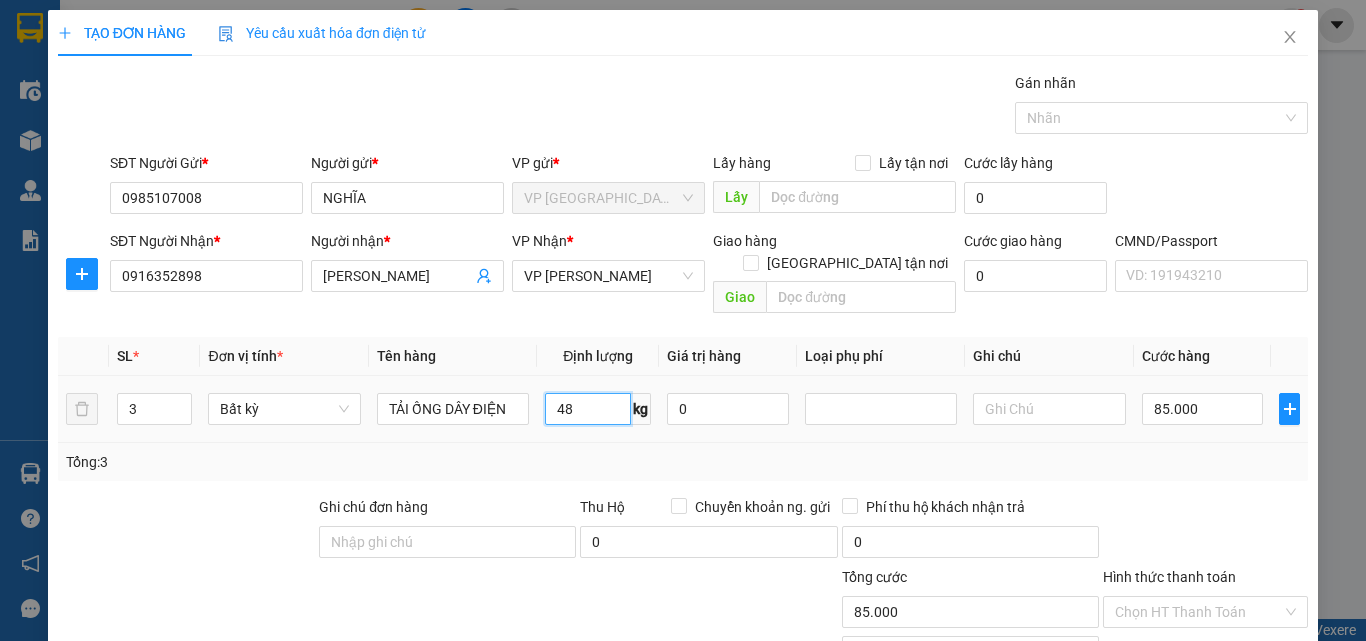 click on "48" at bounding box center [588, 409] 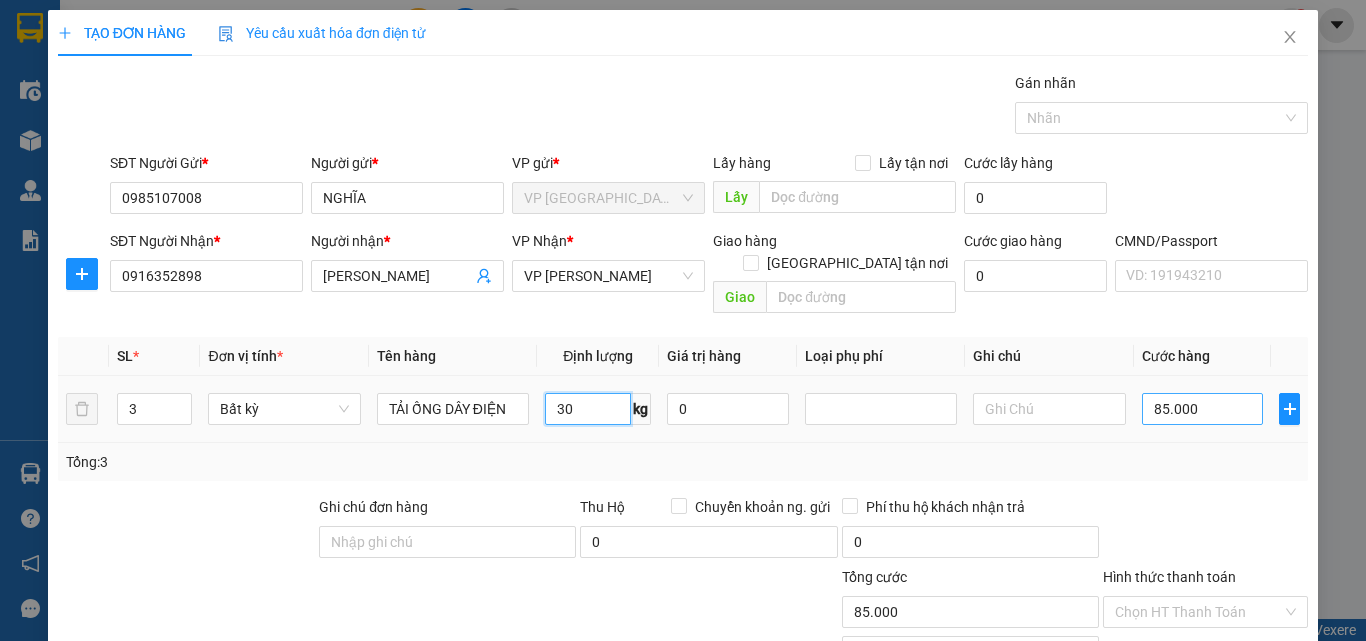type on "30" 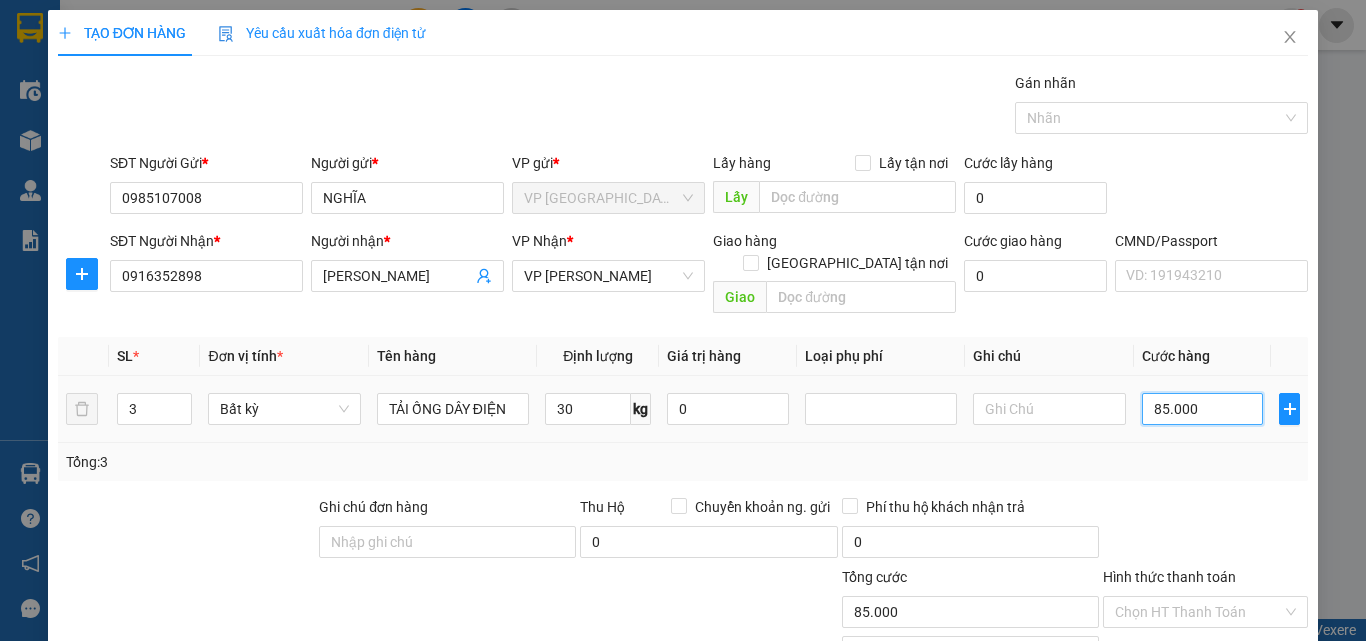 click on "85.000" at bounding box center [1203, 409] 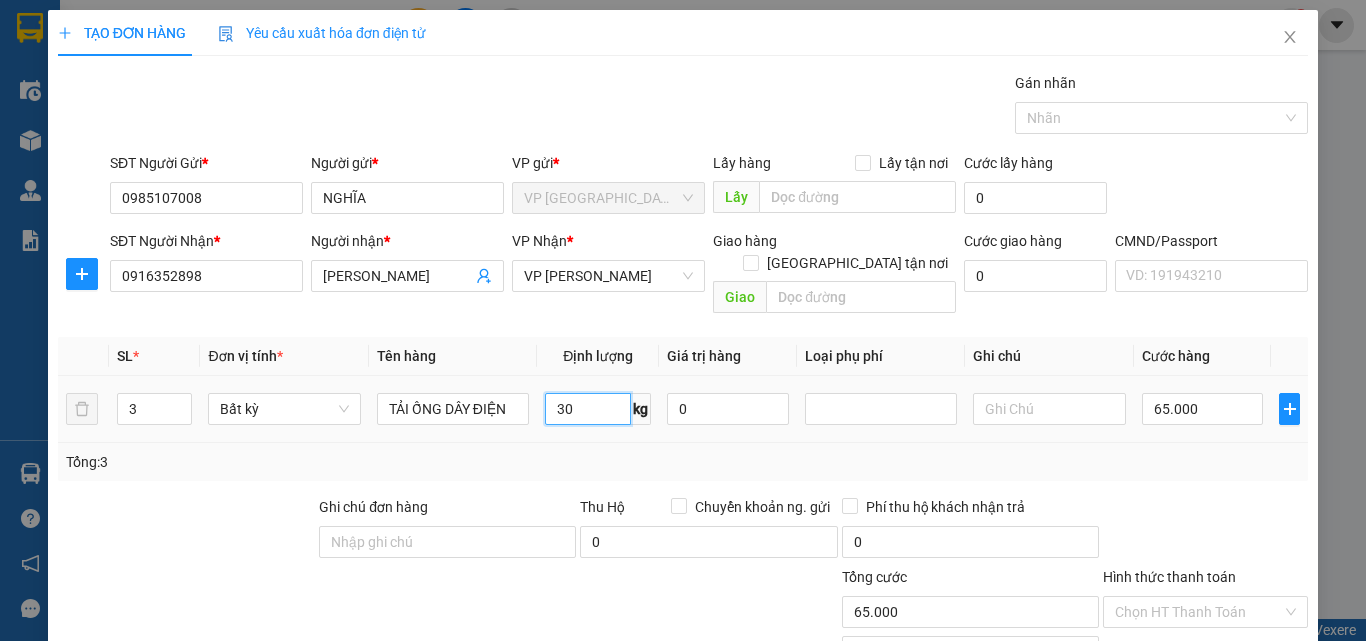 click on "30" at bounding box center (588, 409) 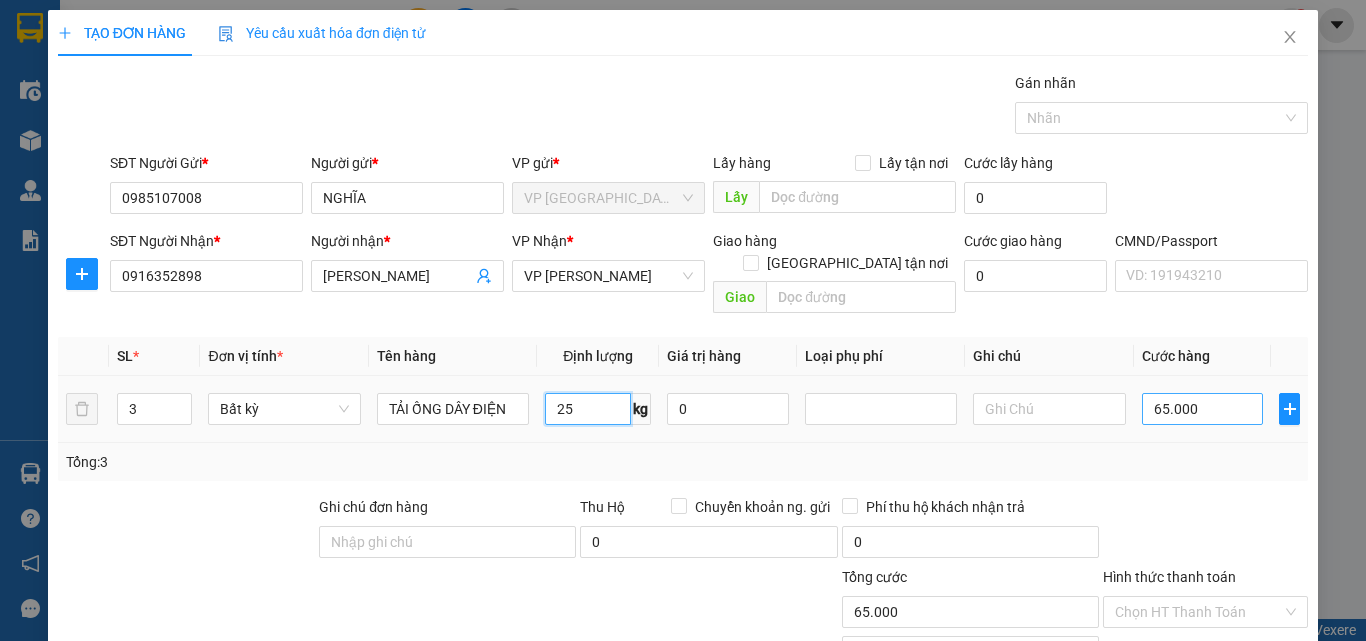 type on "25" 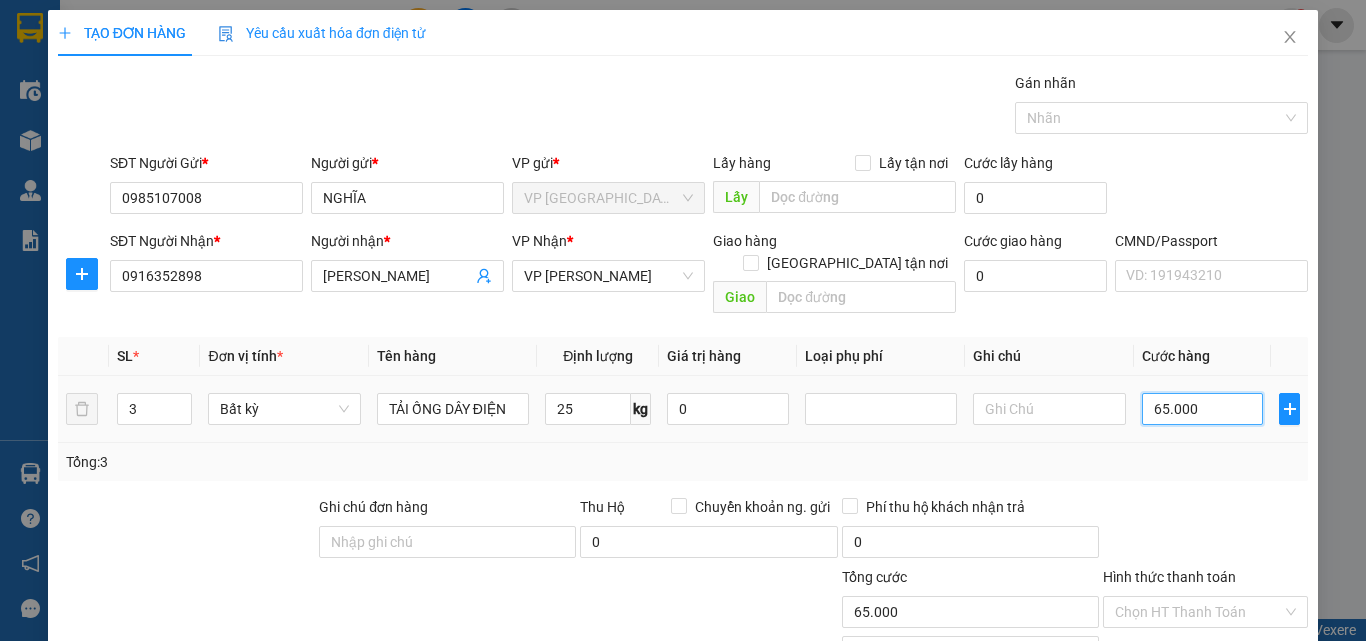 click on "65.000" at bounding box center [1203, 409] 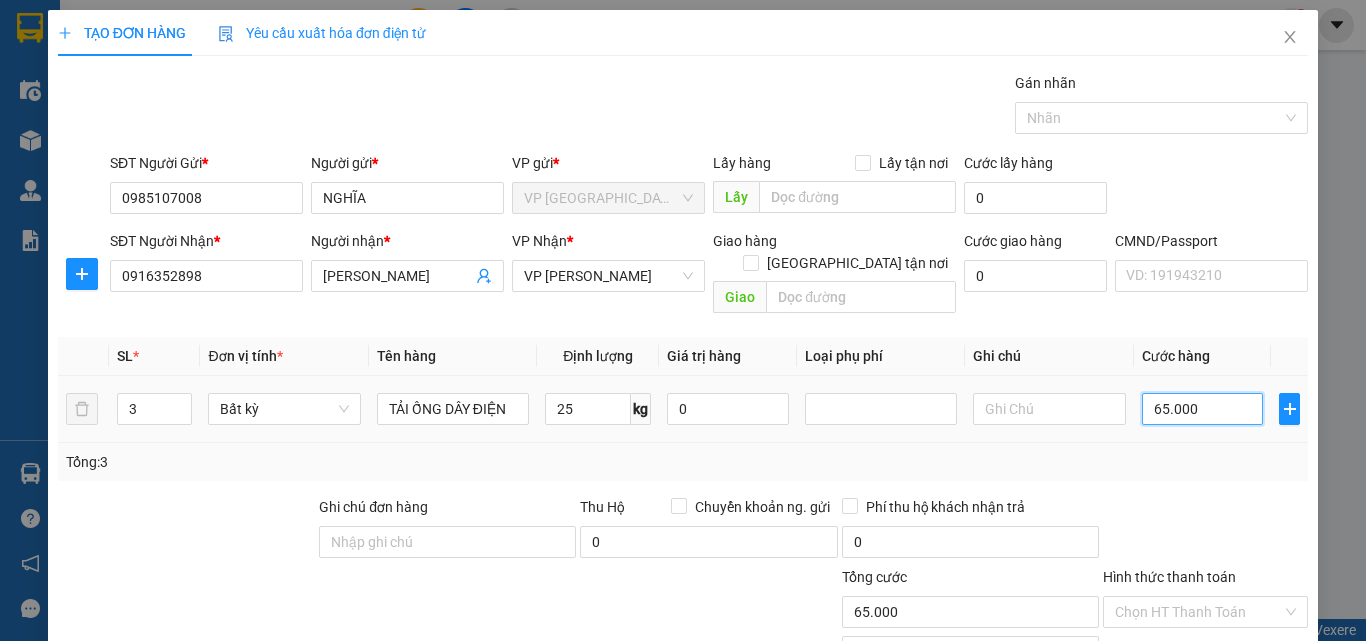click on "65.000" at bounding box center [1203, 409] 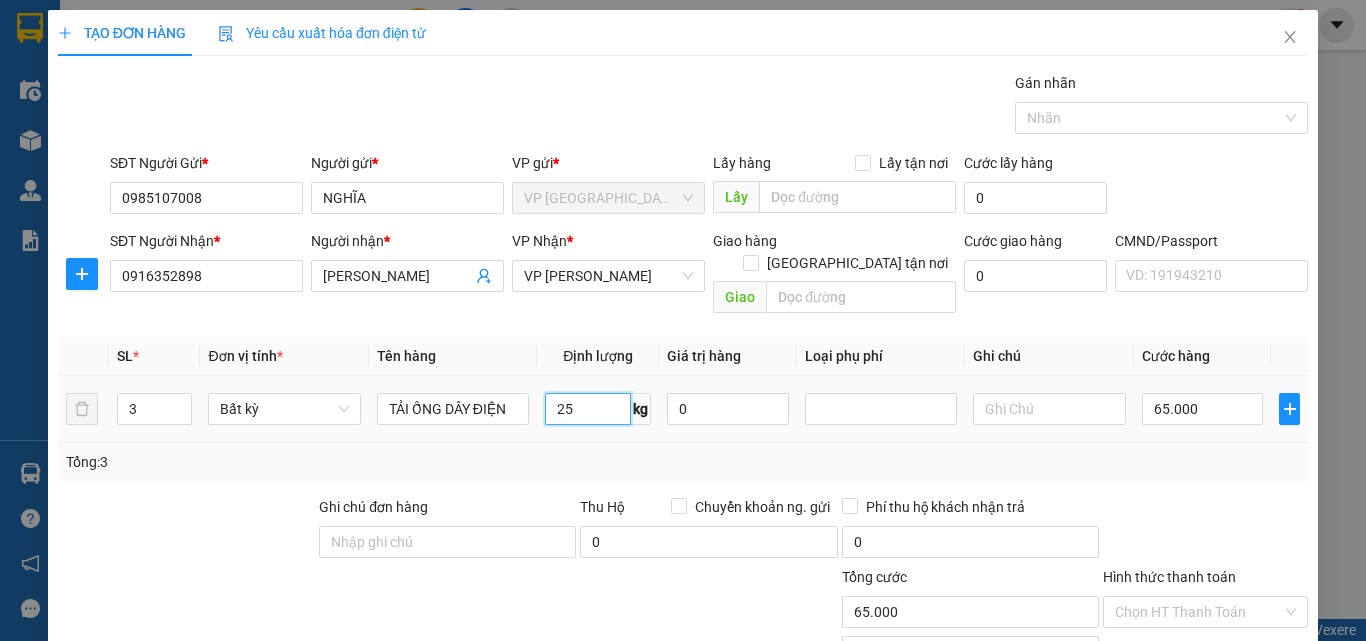 click on "25" at bounding box center (588, 409) 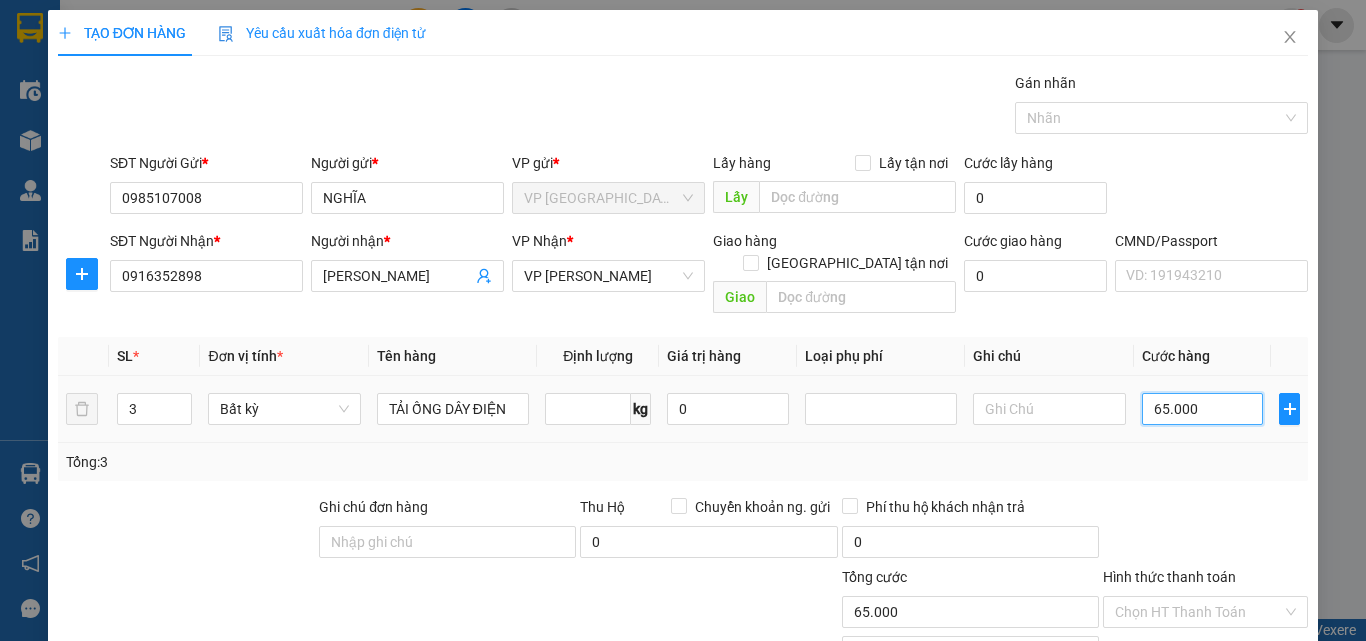 type on "0" 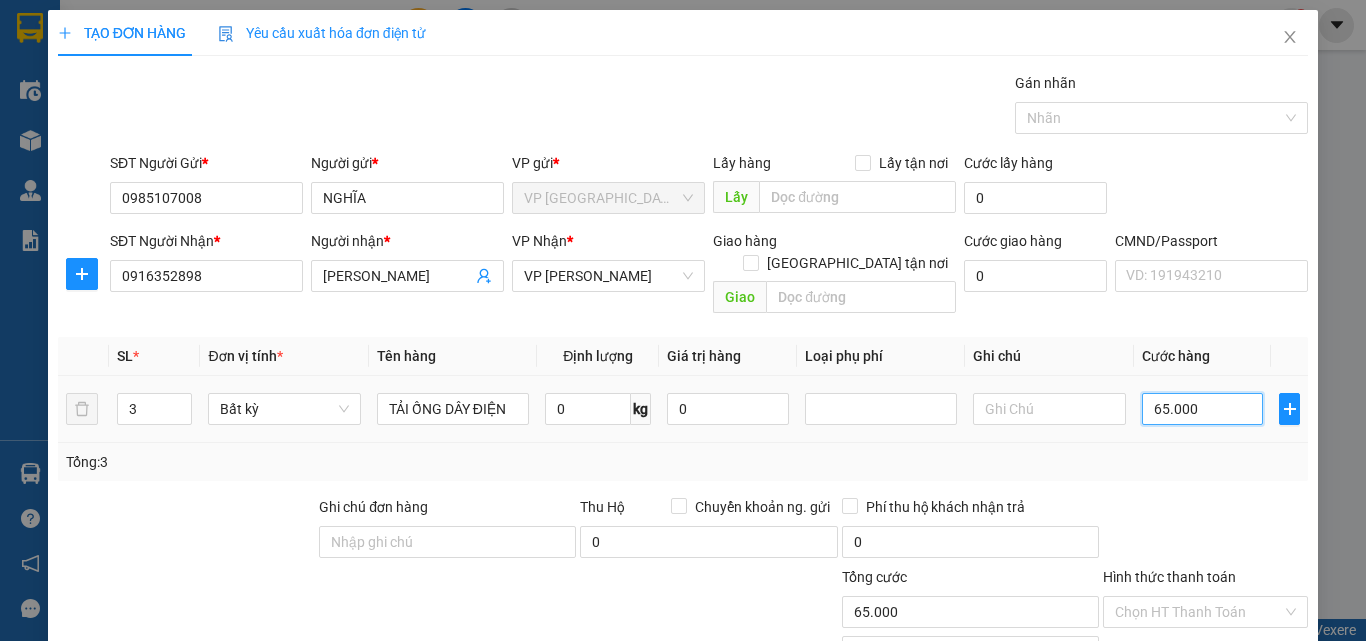 click on "65.000" at bounding box center [1203, 409] 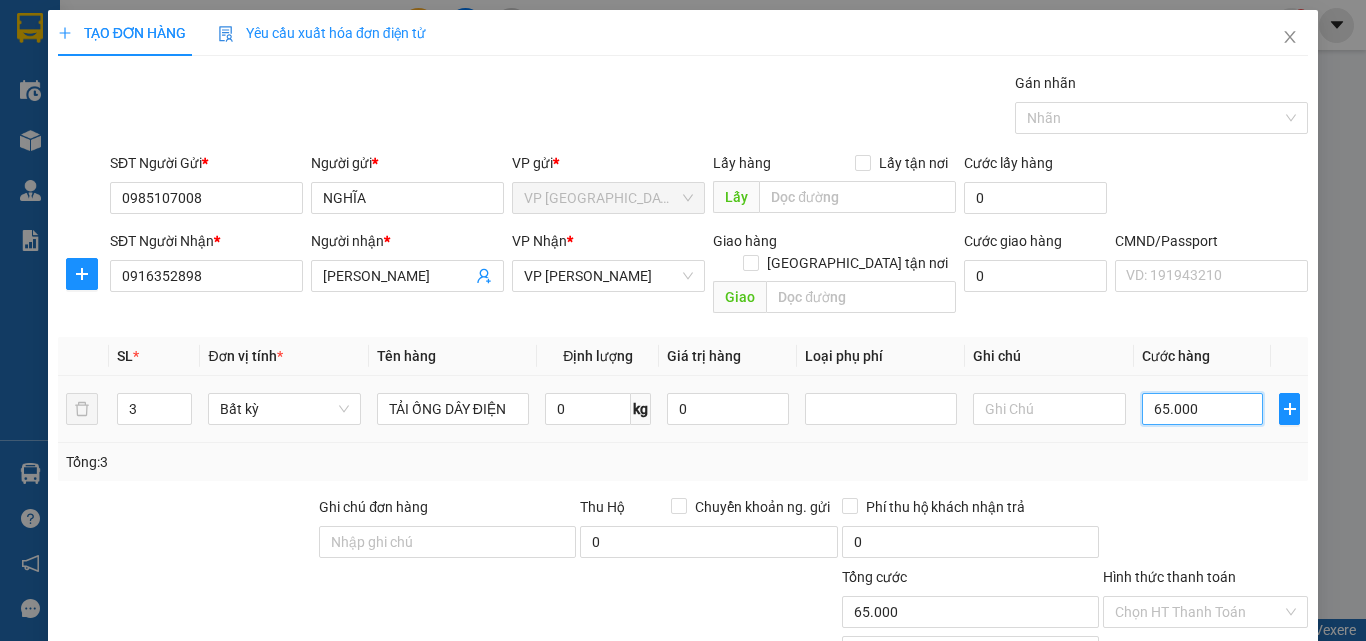 type on "0" 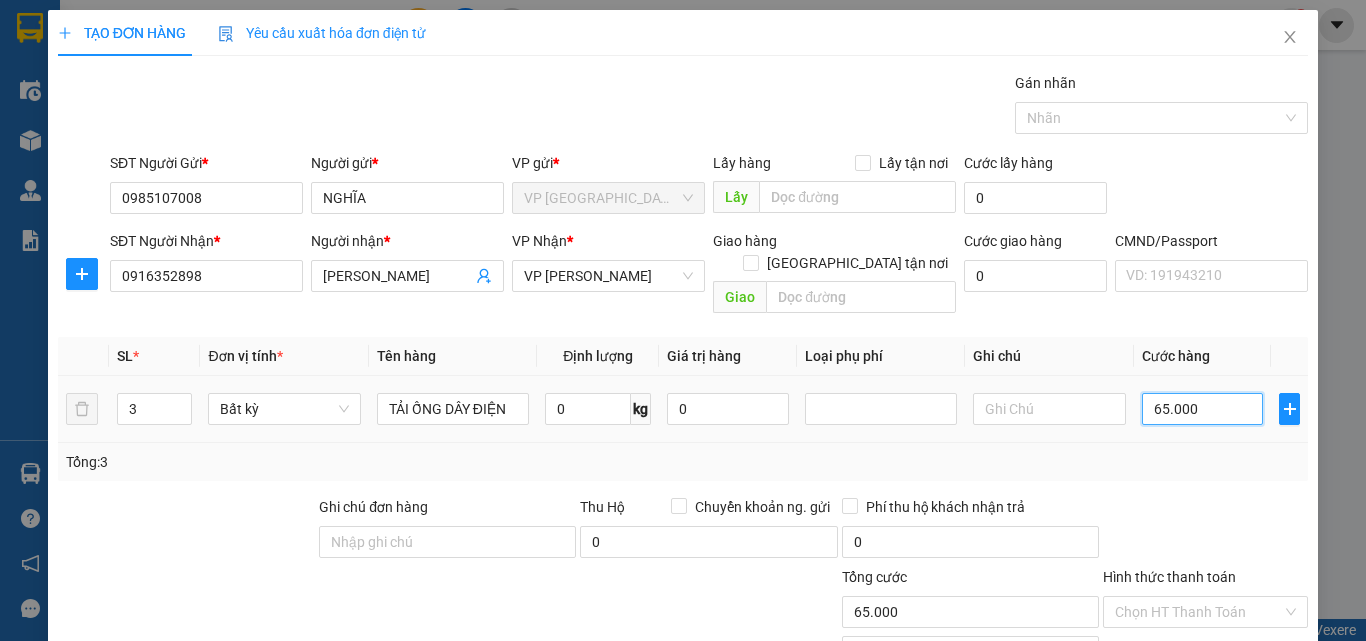 type on "0" 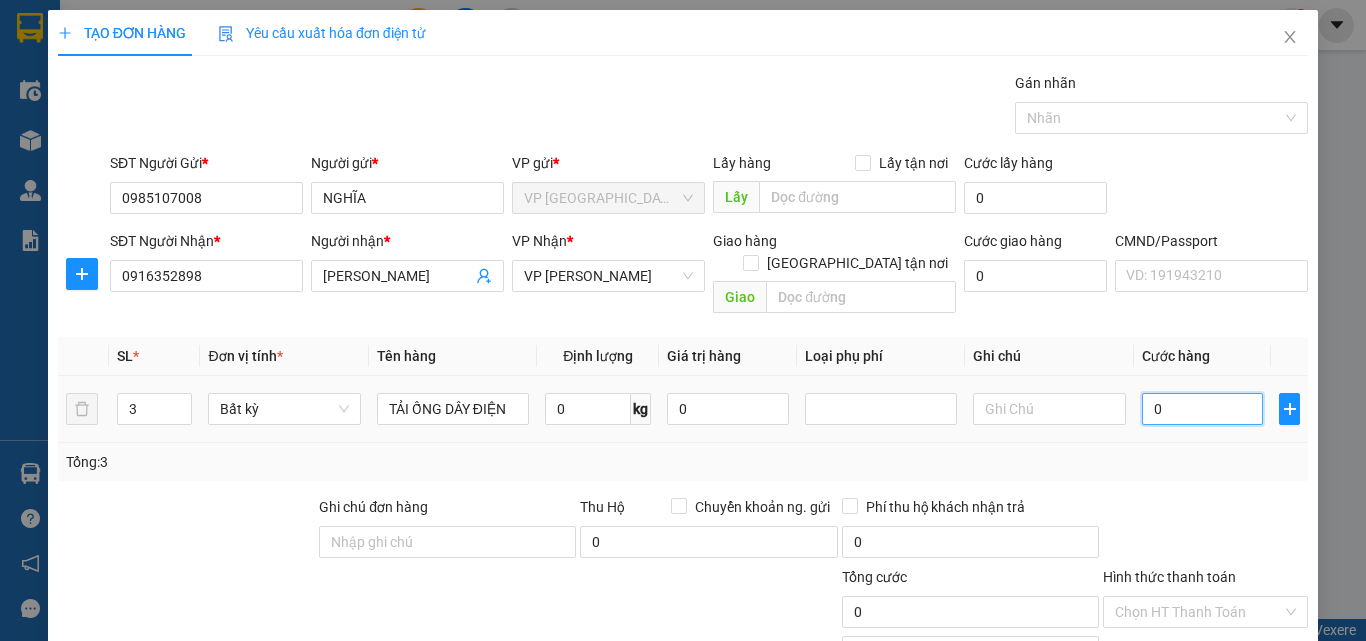 type on "01" 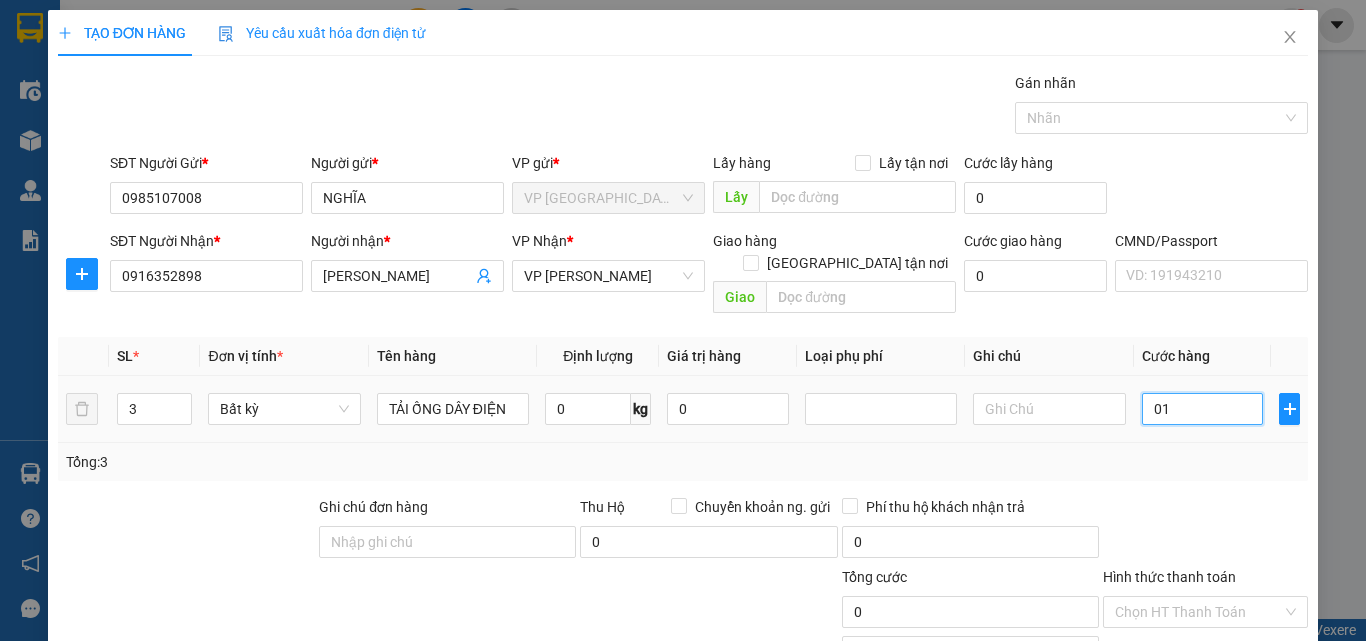 type on "1" 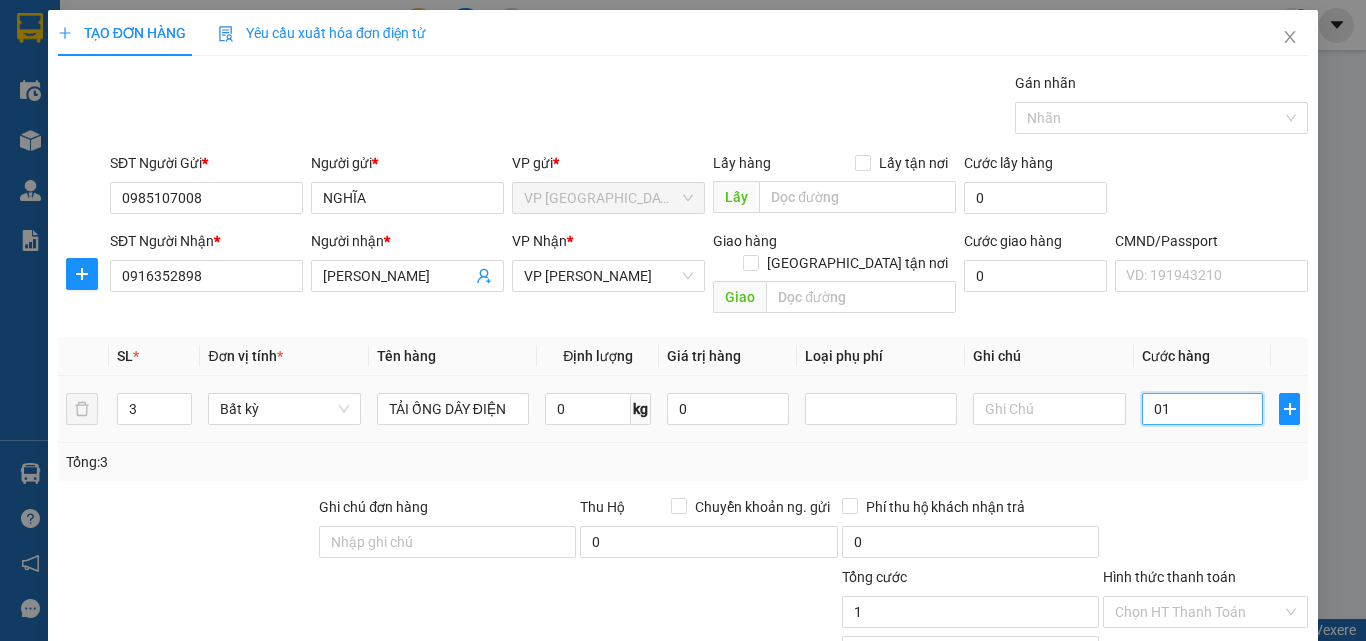 type on "018" 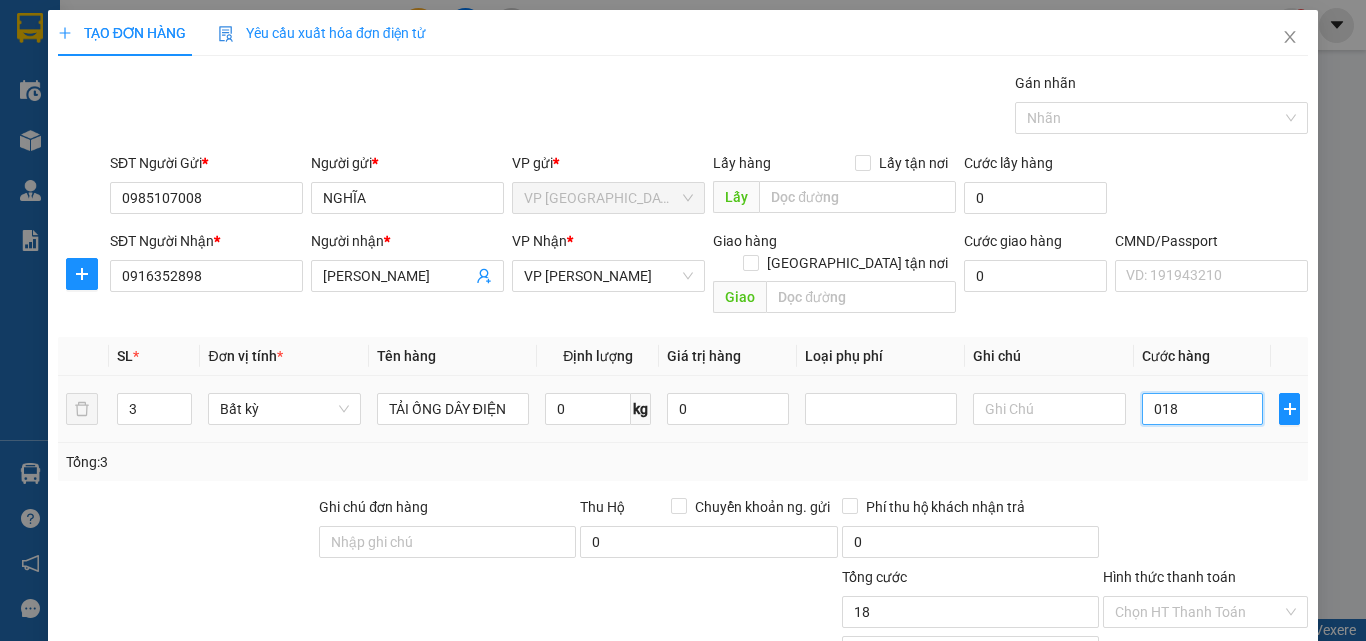 type on "0.185" 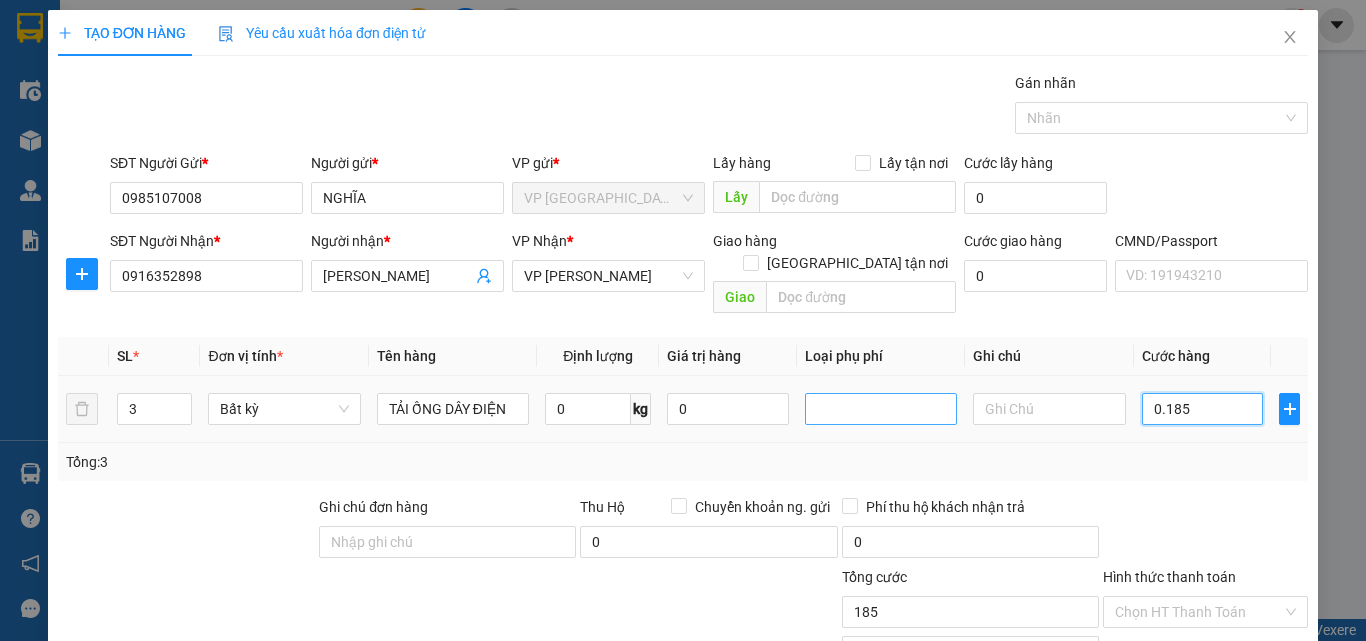 click at bounding box center (881, 409) 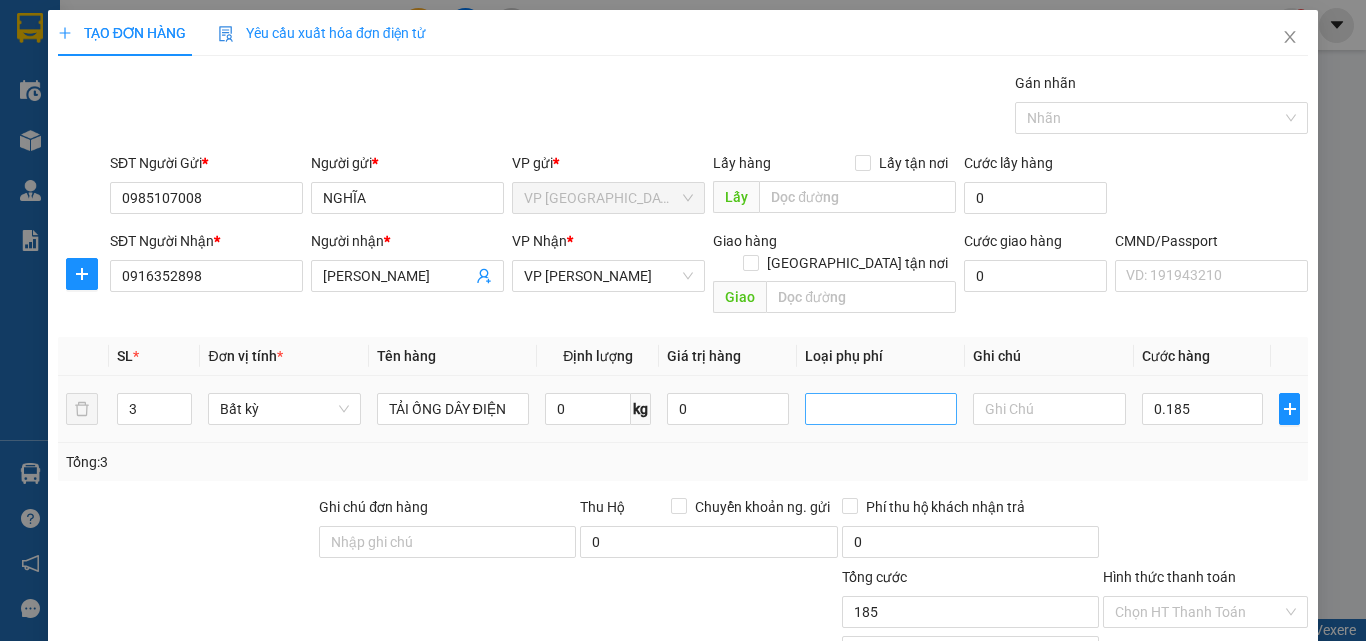 type on "185.000" 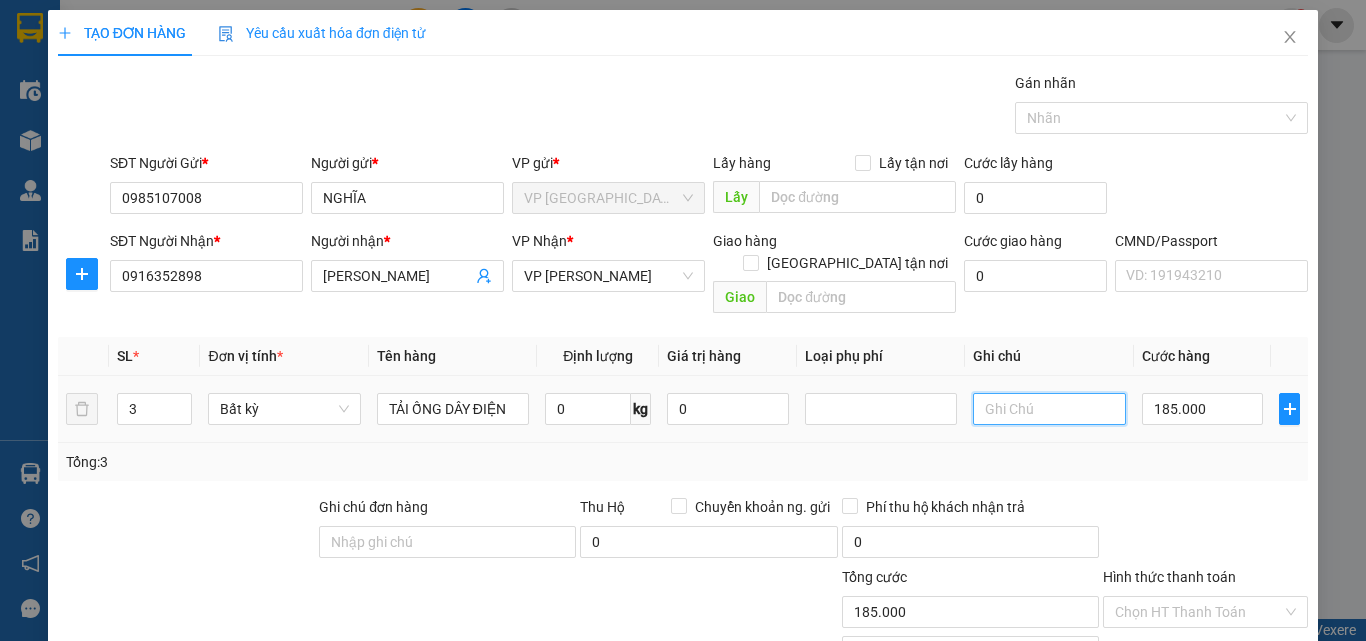 click at bounding box center [1049, 409] 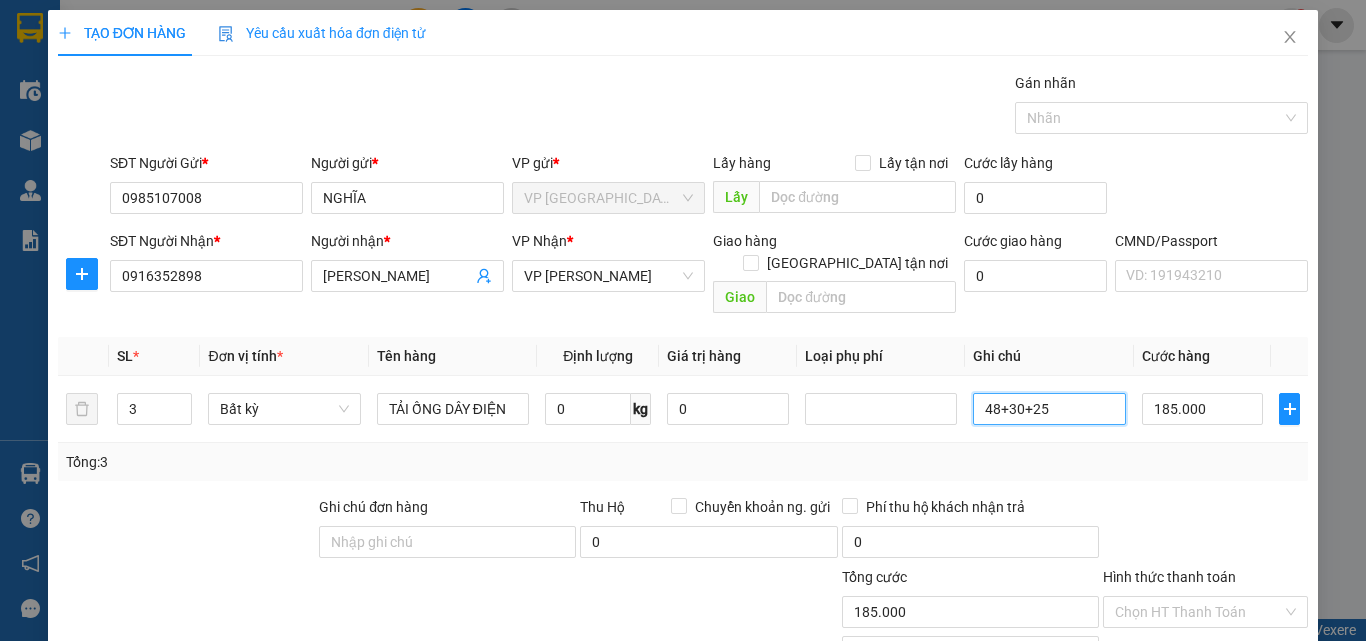 type on "48+30+25" 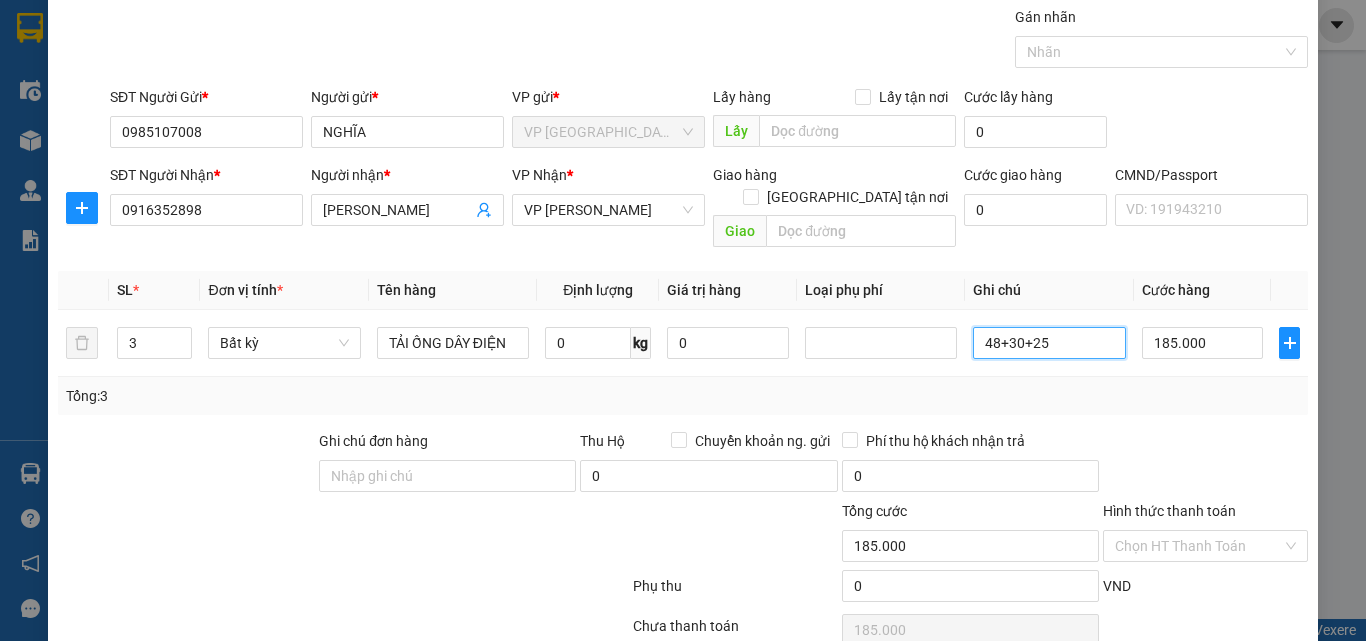 scroll, scrollTop: 139, scrollLeft: 0, axis: vertical 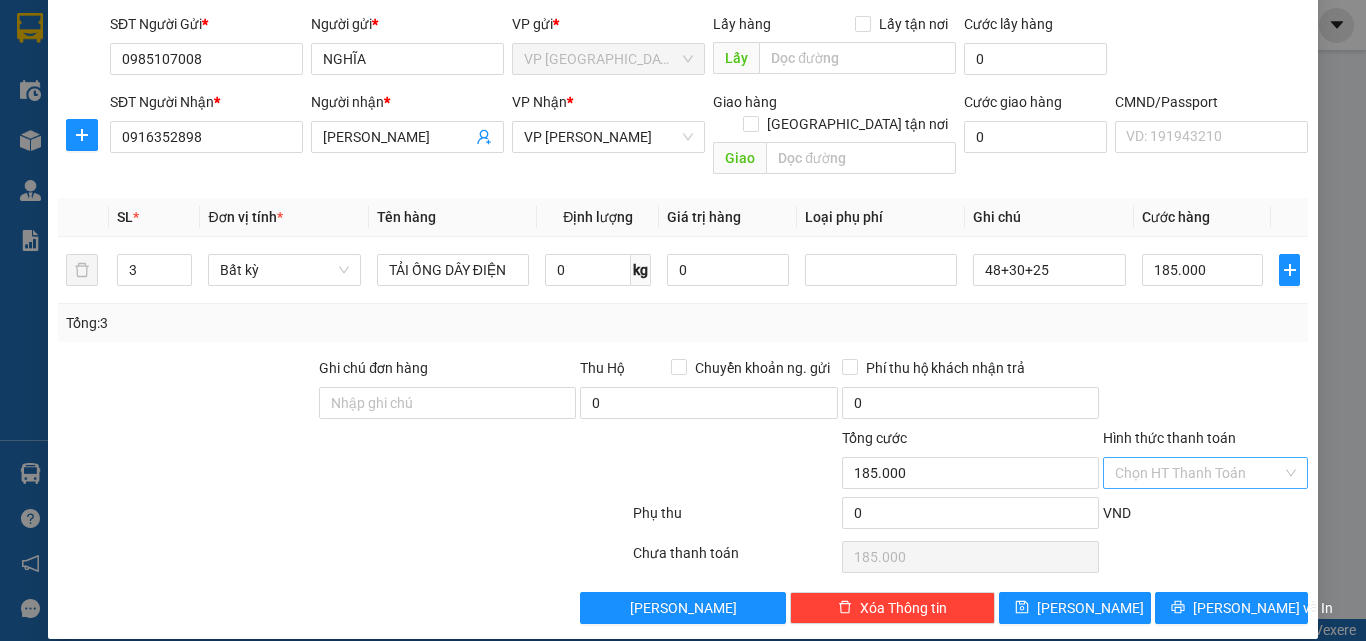click on "Hình thức thanh toán" at bounding box center (1198, 473) 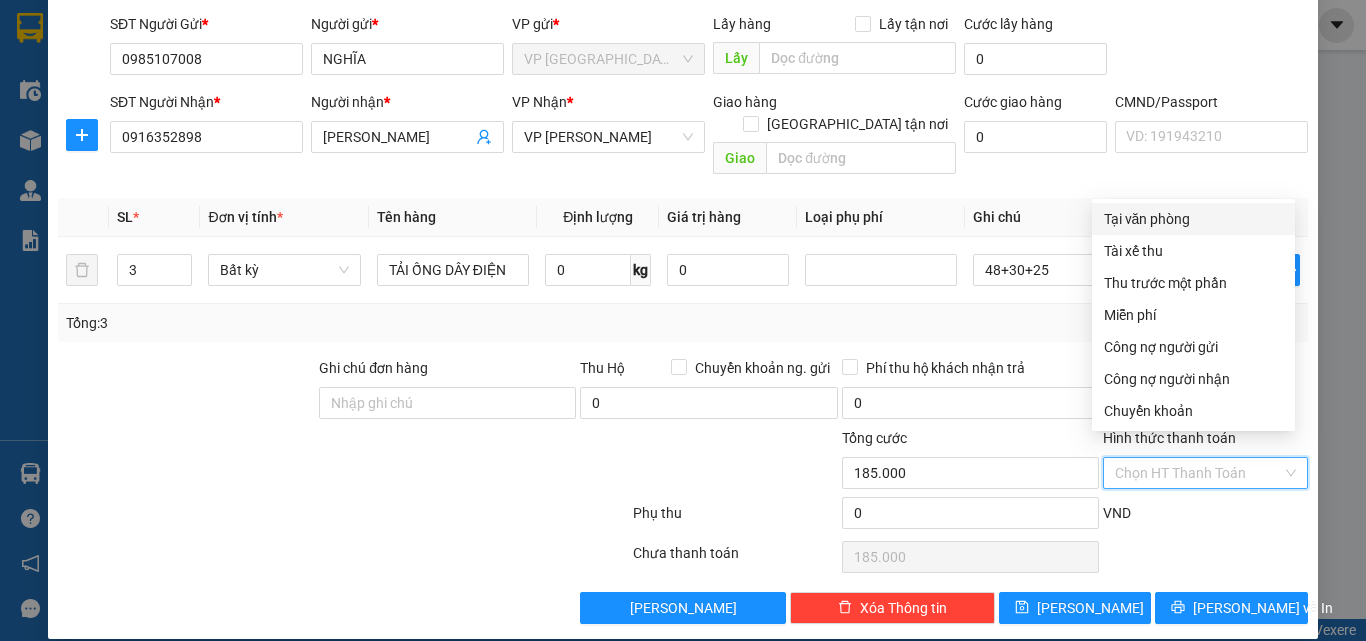 click on "Tại văn phòng" at bounding box center (1193, 219) 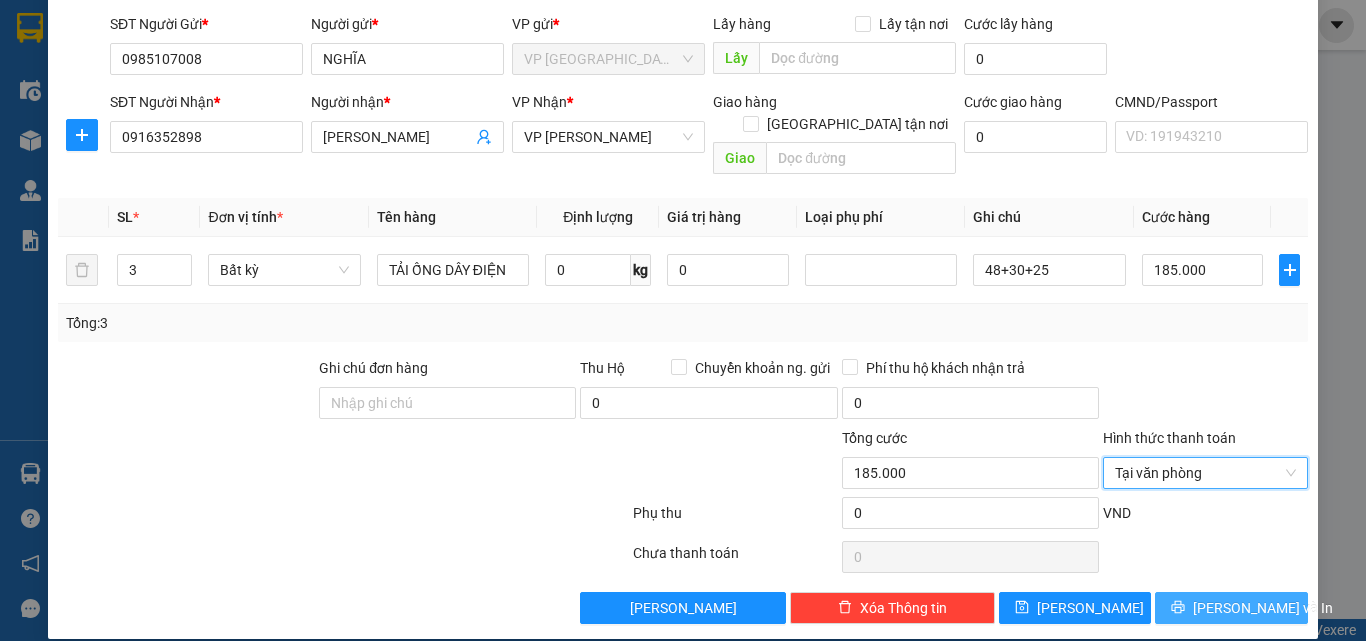 click on "[PERSON_NAME] và In" at bounding box center (1263, 608) 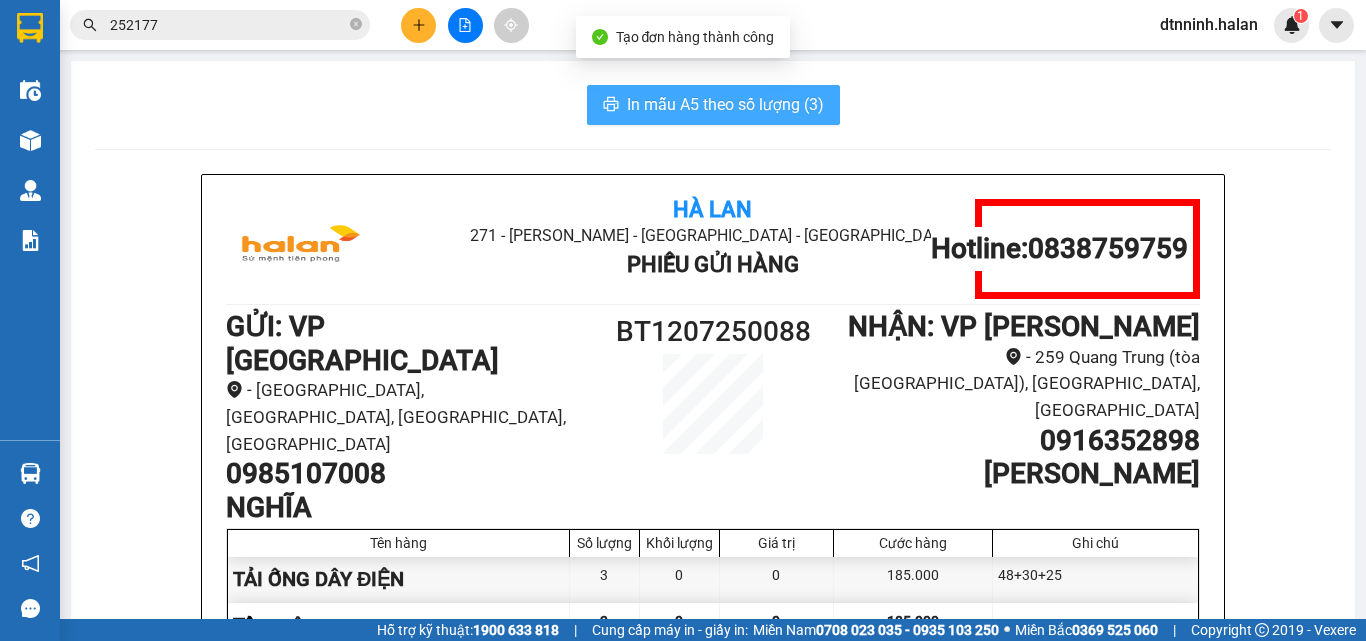 click on "In mẫu A5 theo số lượng
(3)" at bounding box center (725, 104) 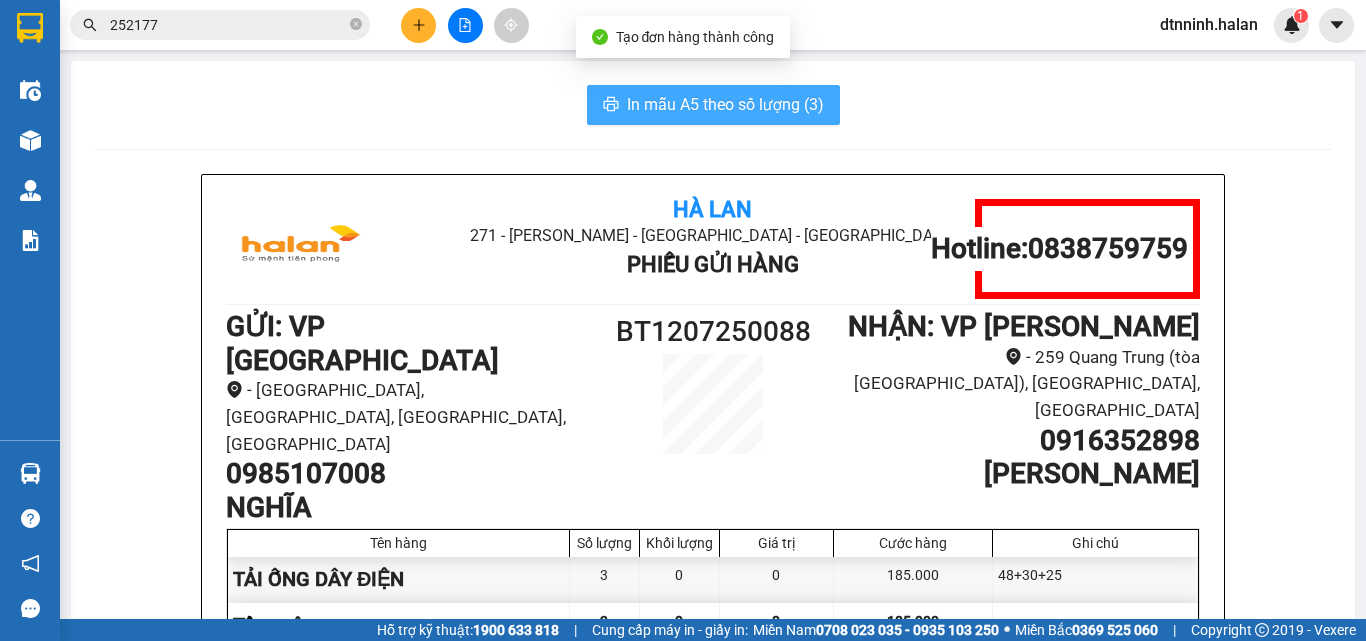scroll, scrollTop: 0, scrollLeft: 0, axis: both 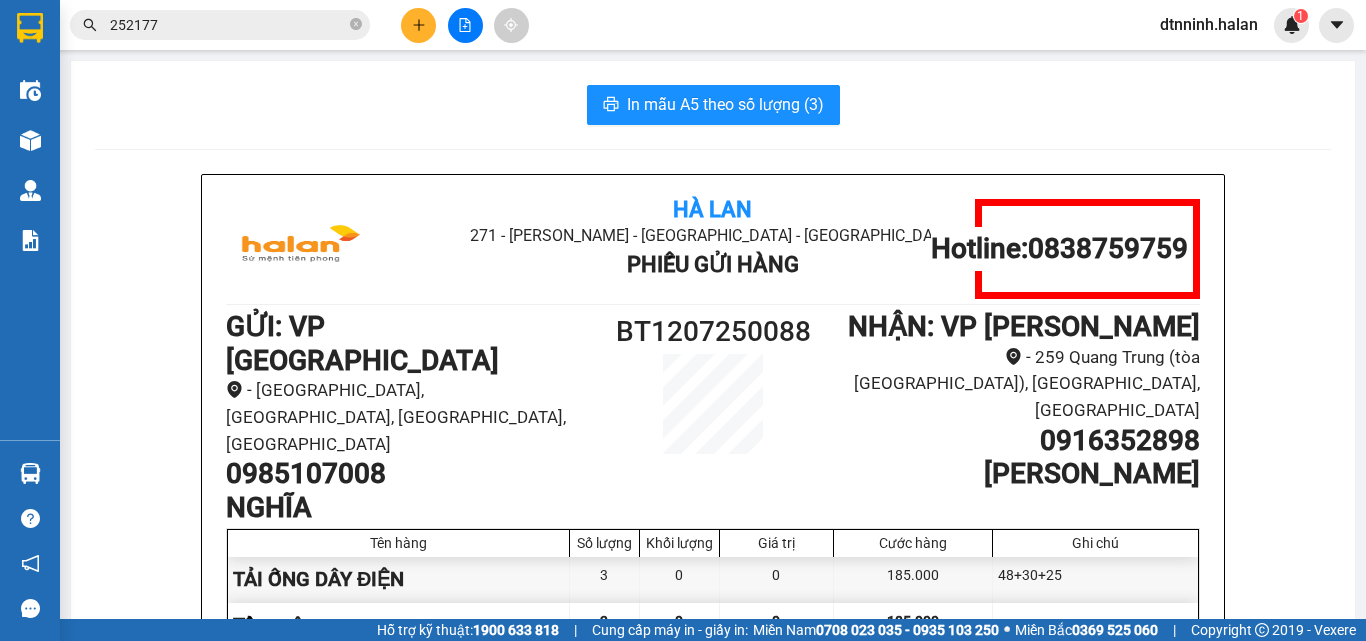click on "In mẫu A5 theo số lượng
(3)" at bounding box center [713, 105] 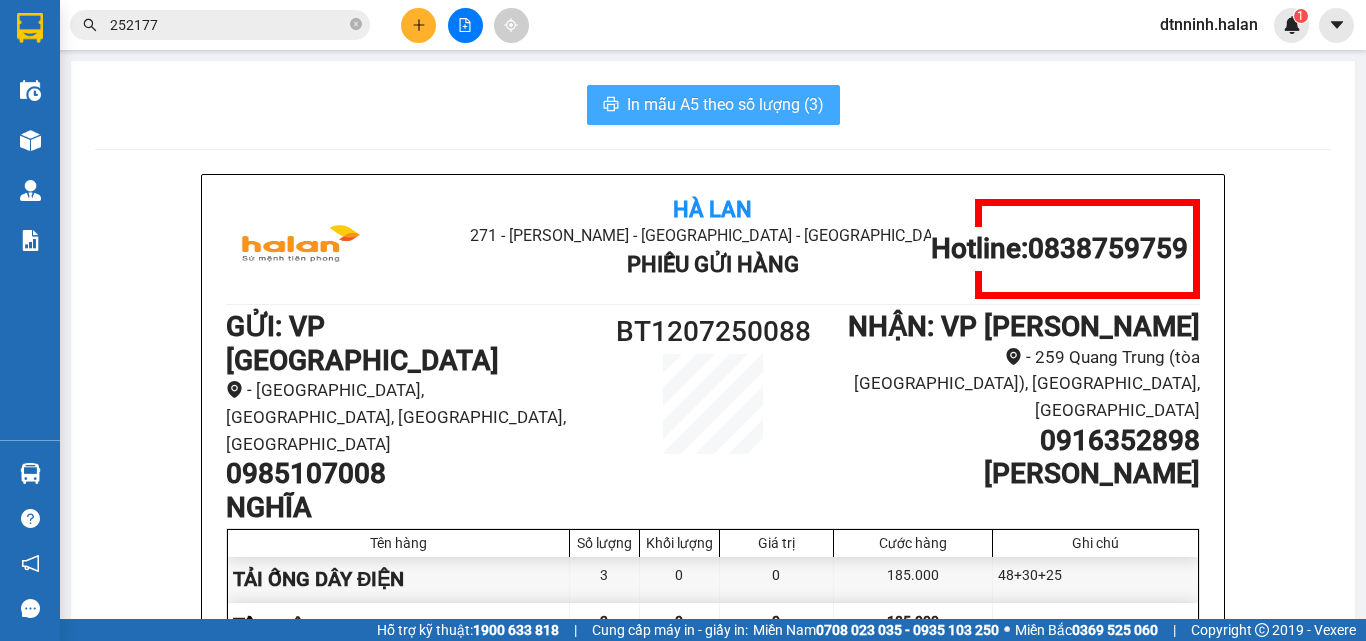 click on "In mẫu A5 theo số lượng
(3)" at bounding box center (725, 104) 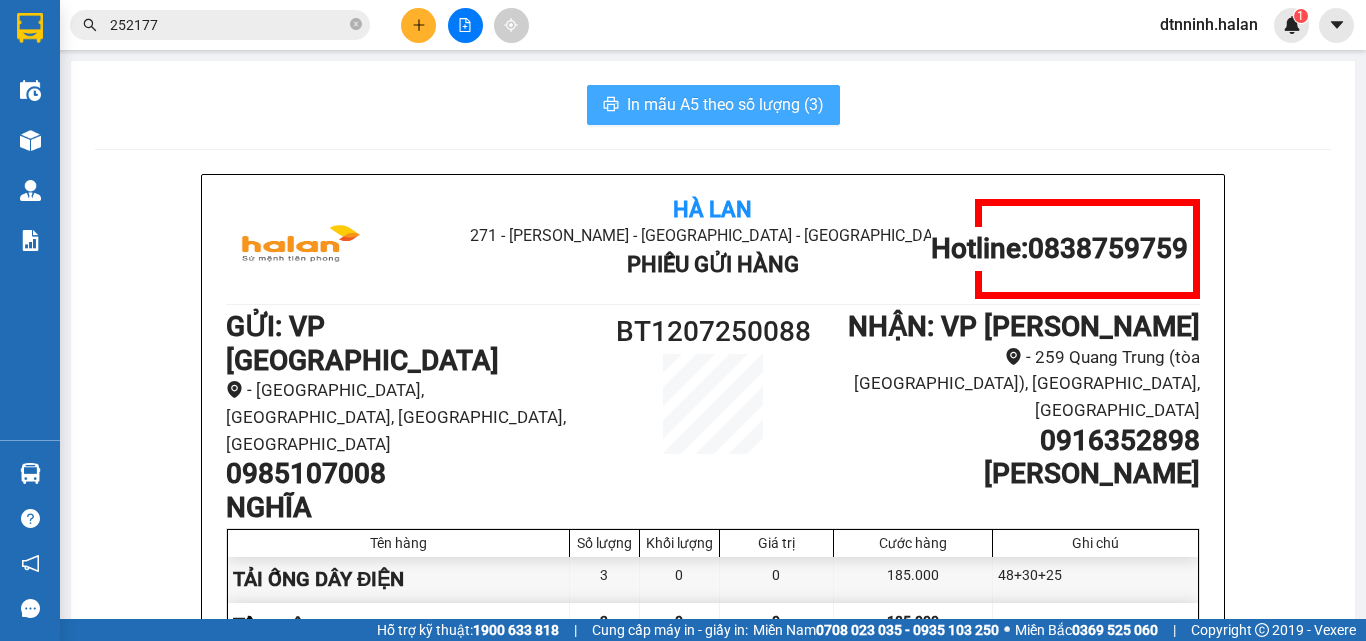 scroll, scrollTop: 0, scrollLeft: 0, axis: both 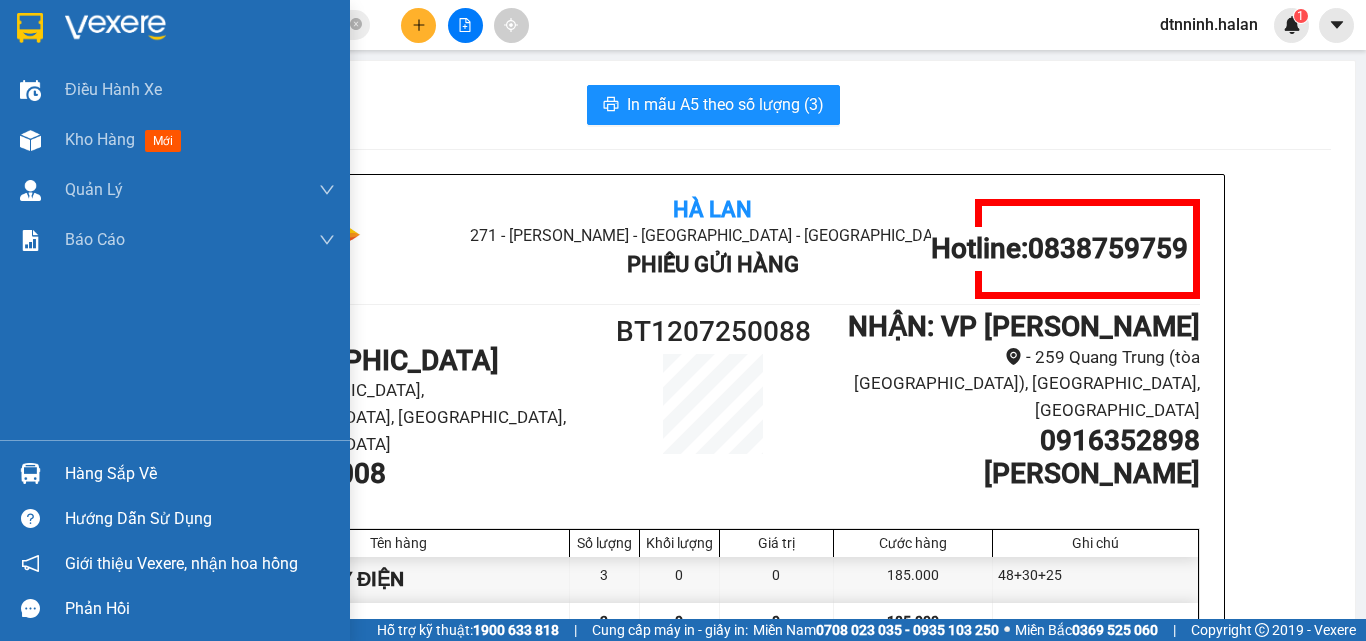 click on "Hàng sắp về" at bounding box center (200, 474) 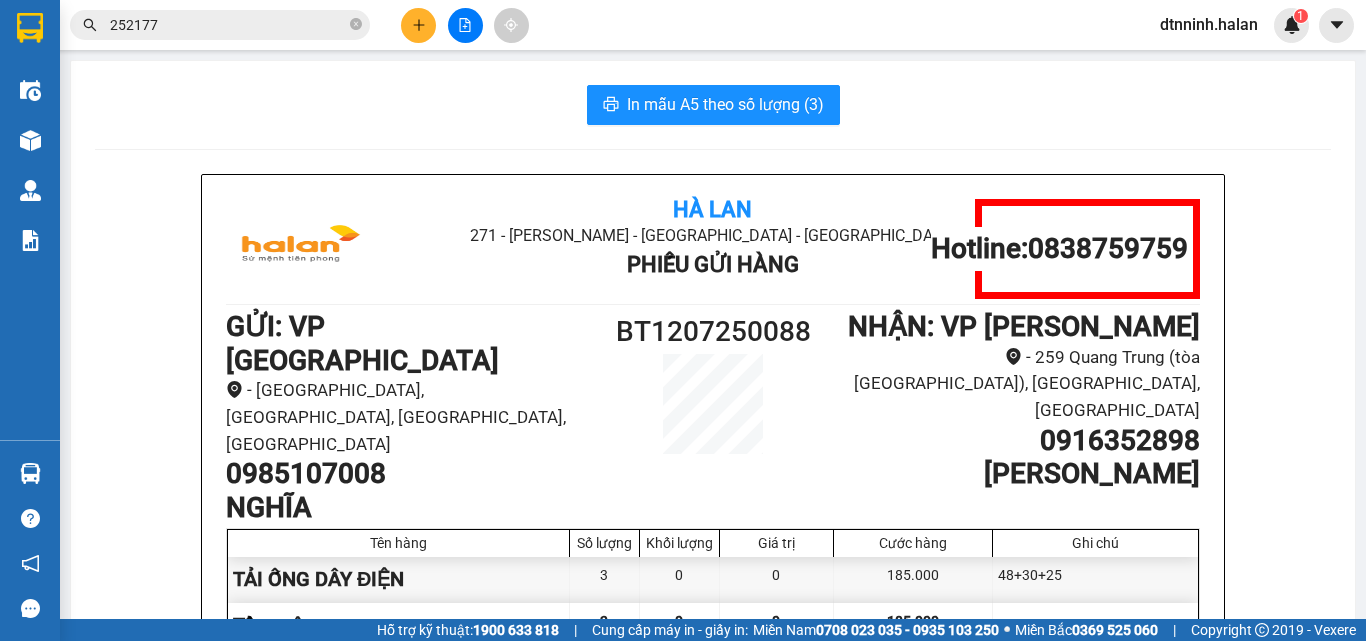 click on "Kết quả tìm kiếm ( 114 )  Bộ lọc  Mã ĐH Trạng thái Món hàng Thu hộ Tổng cước Chưa cước Nhãn Người gửi VP Gửi Người nhận VP Nhận TK1107 252177 18:13 - 11/07 VP Nhận   20G-000.06 07:37 - 12/07 HỘP + BỌC XANH SL:  2 90.000 0914800423 HIÊN VP Trung Kính 0385700580 YẾN TOYOTA VP Bình Thuận TT1007 252177 17:56 - 10/07 Đã giao   11:50 - 11/07 hộp vàng pk SL:  1 35.000 0888849996 HIỆN VP Tân Triều 0979840286 CÔNG  286 VP Hoàng Gia NVC0907 252177 18:18 - 09/07 Đã giao   08:16 - 10/07 HỘP R SL:  1 35.000 0979610918 THÌN VP Nguyễn Văn Cừ 0966258283 QUÝ VP Yên Bình VC0807 252177 17:54 - 08/07 Đã giao   09:44 - 09/07 HỘP TPCN SL:  1 40.000 0374638668 TUÂN VP Võ Chí Công 0979959678 HÀ VP Hoàng Gia BS0707 252177 17:26 - 07/07 Đã giao   09:58 - 08/07 BỌC ĐEN SL:  1 20.000 0912578841 UÂN NGA VP Bắc Sơn 0969883133 CƯỜNG VP Yên Bình HT0507 252177 19:17 - 05/07 Đã giao   06:48 - 06/07 BOC ĐEN SL:  1 20.000 0392949515   1" at bounding box center (683, 320) 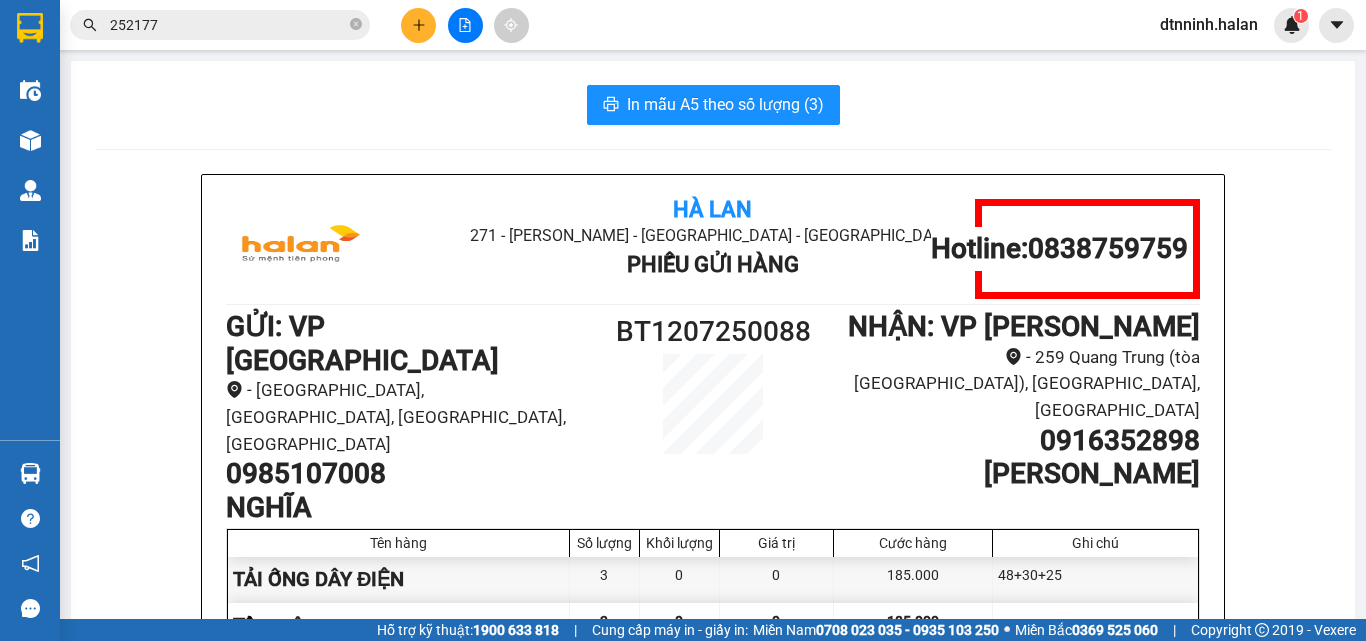 click at bounding box center [465, 25] 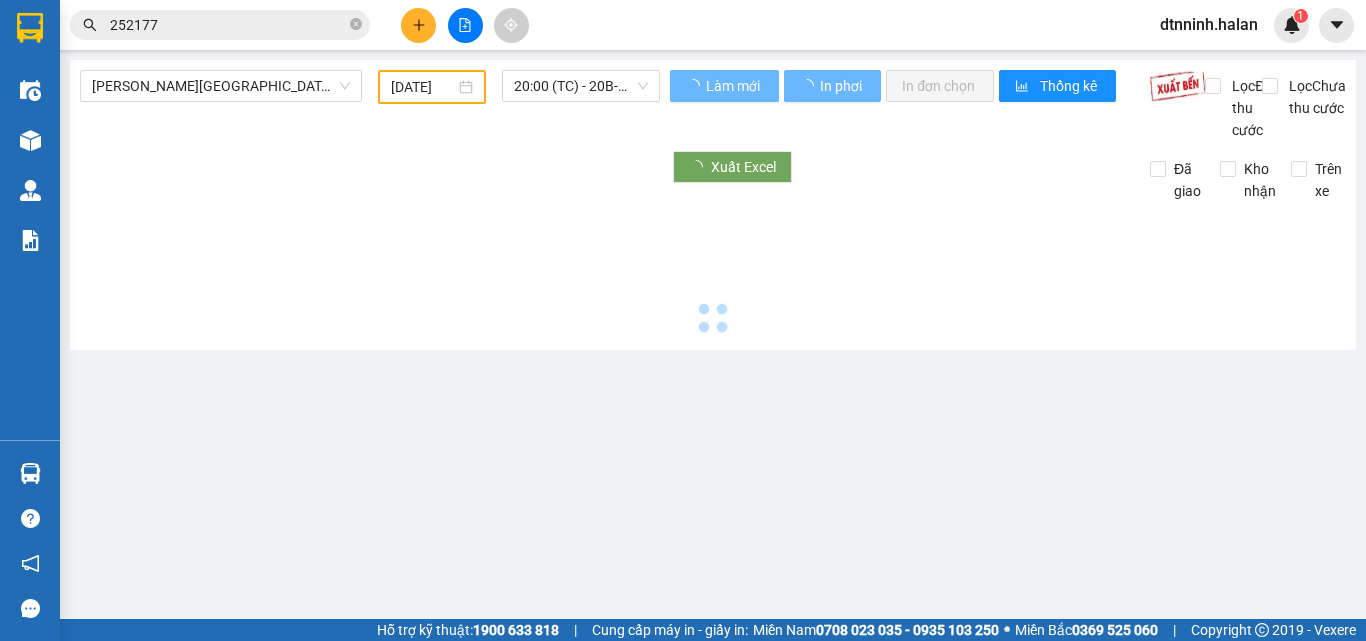 type on "[DATE]" 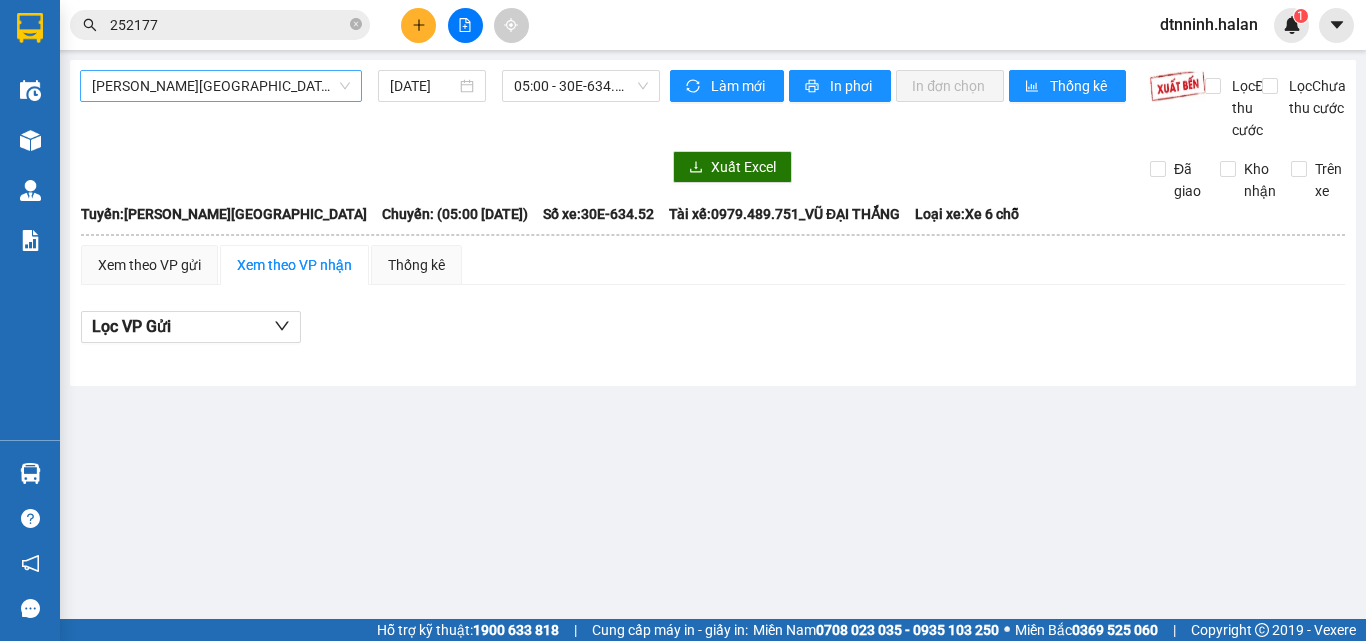 click on "[PERSON_NAME][GEOGRAPHIC_DATA]" at bounding box center [221, 86] 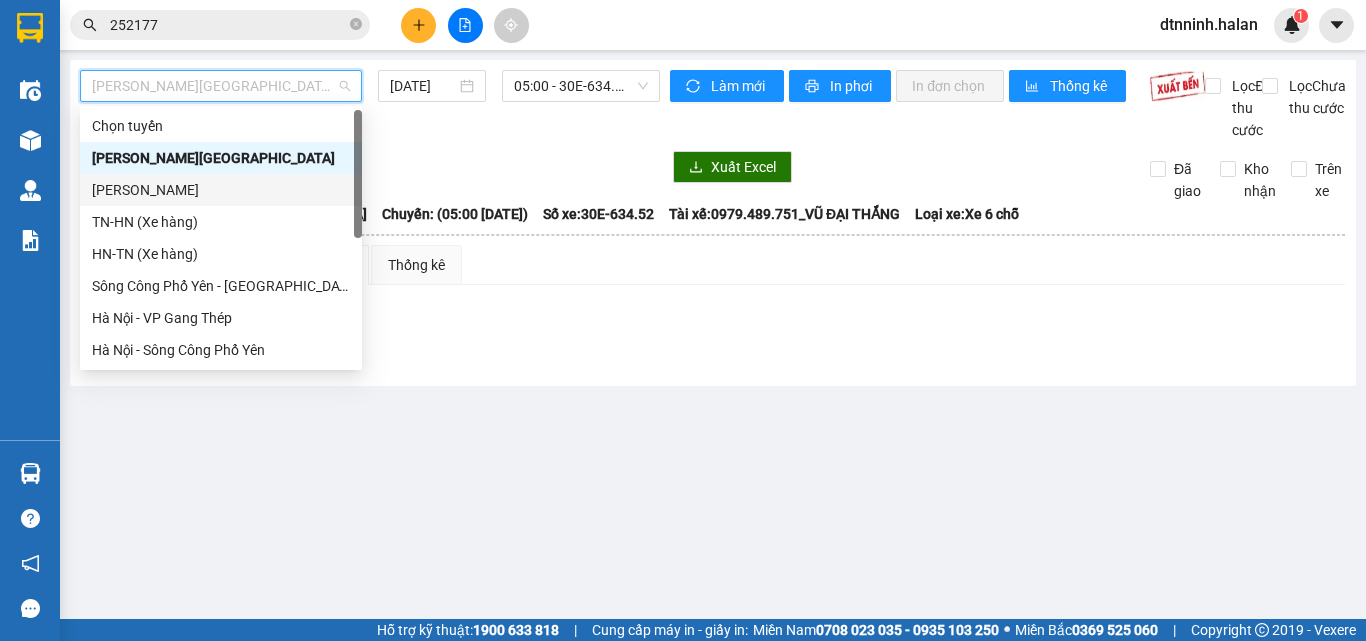 click on "[PERSON_NAME]" at bounding box center [221, 190] 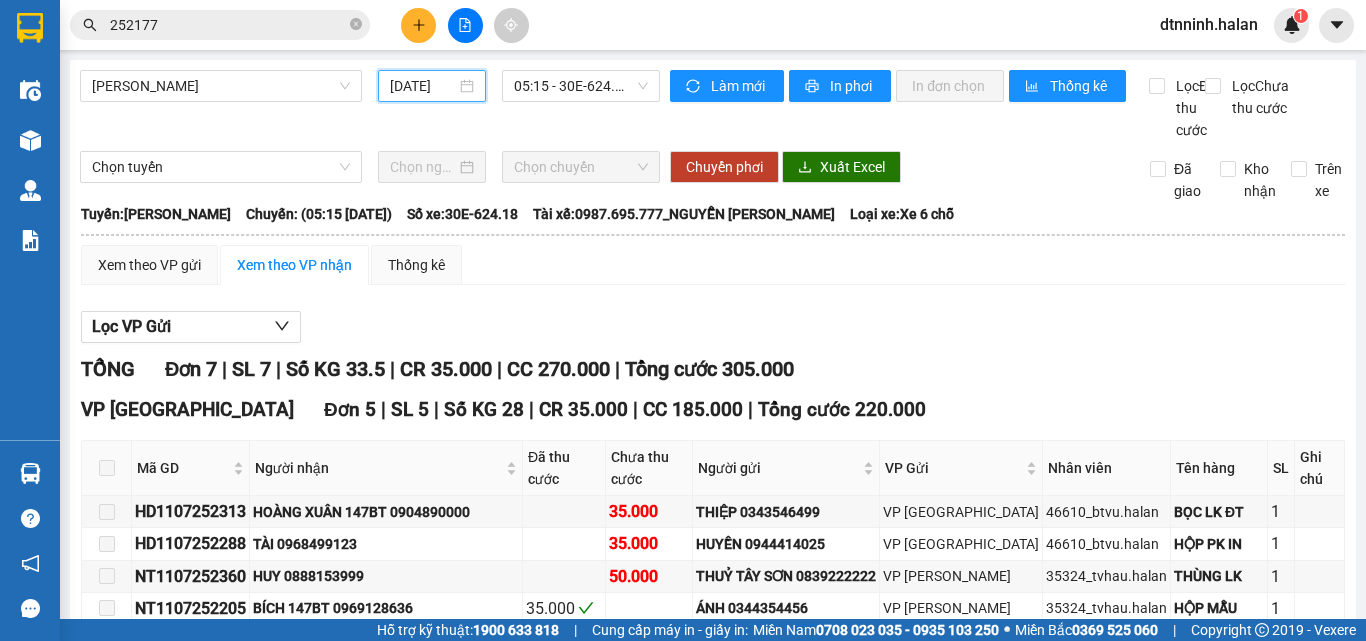 click on "[DATE]" at bounding box center (423, 86) 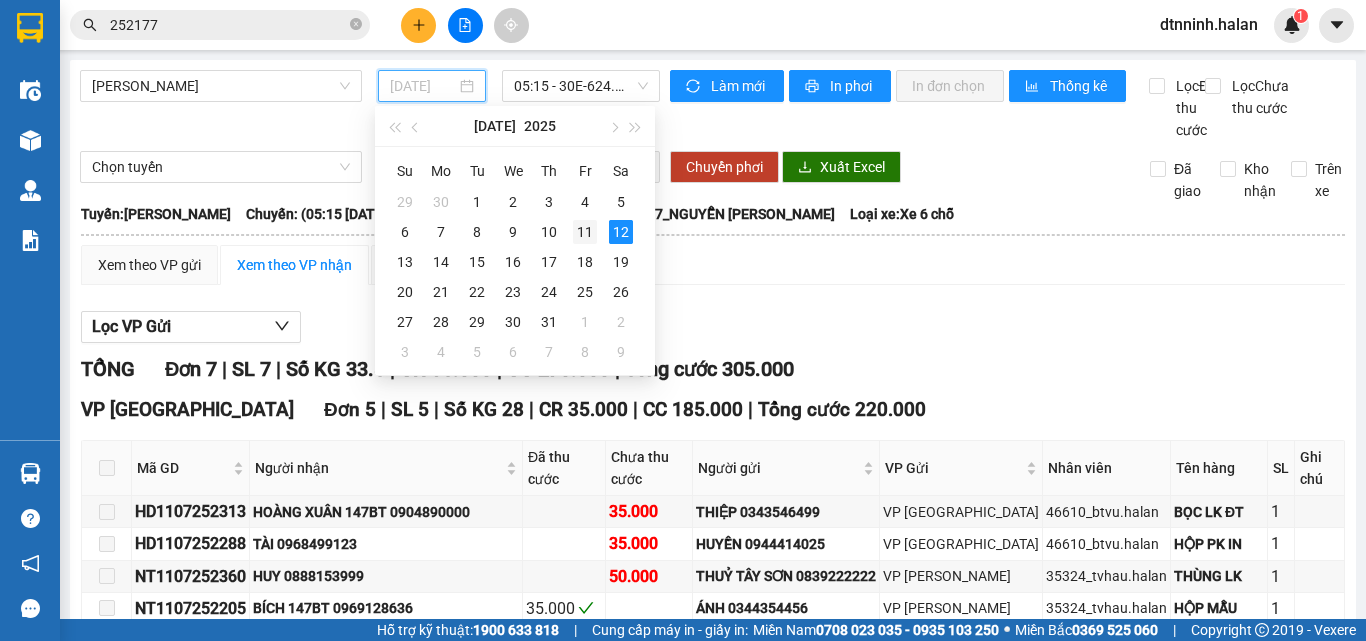 click on "11" at bounding box center (585, 232) 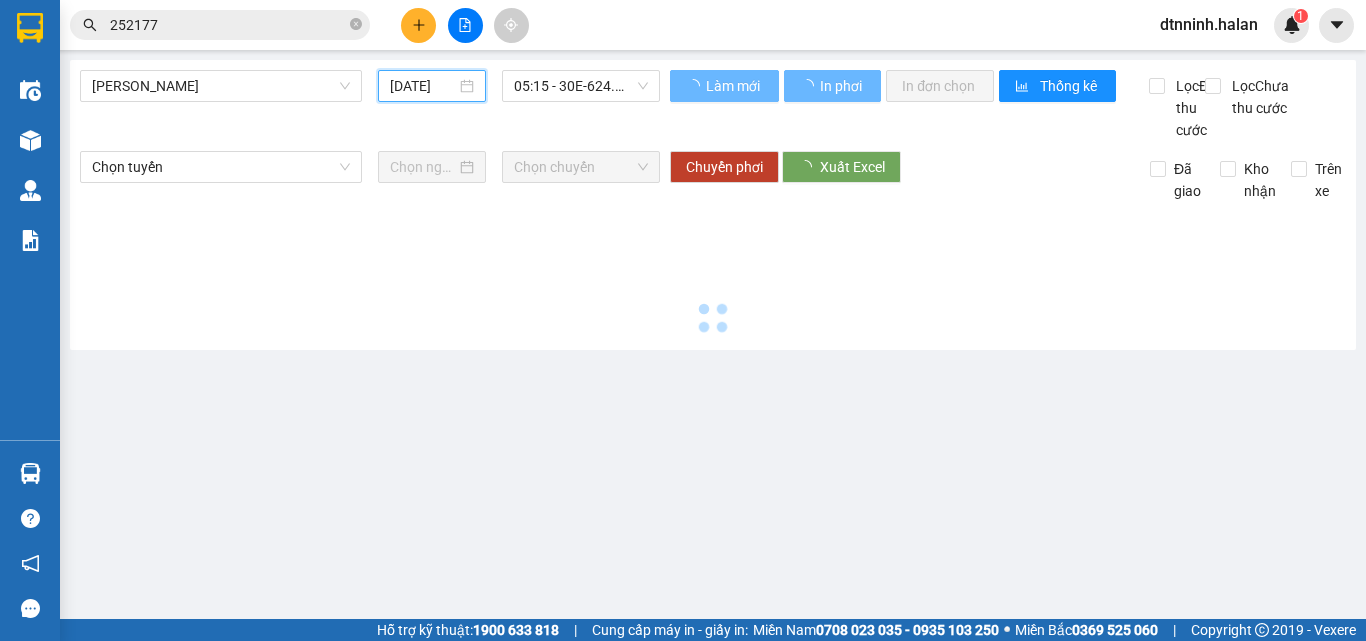 type on "[DATE]" 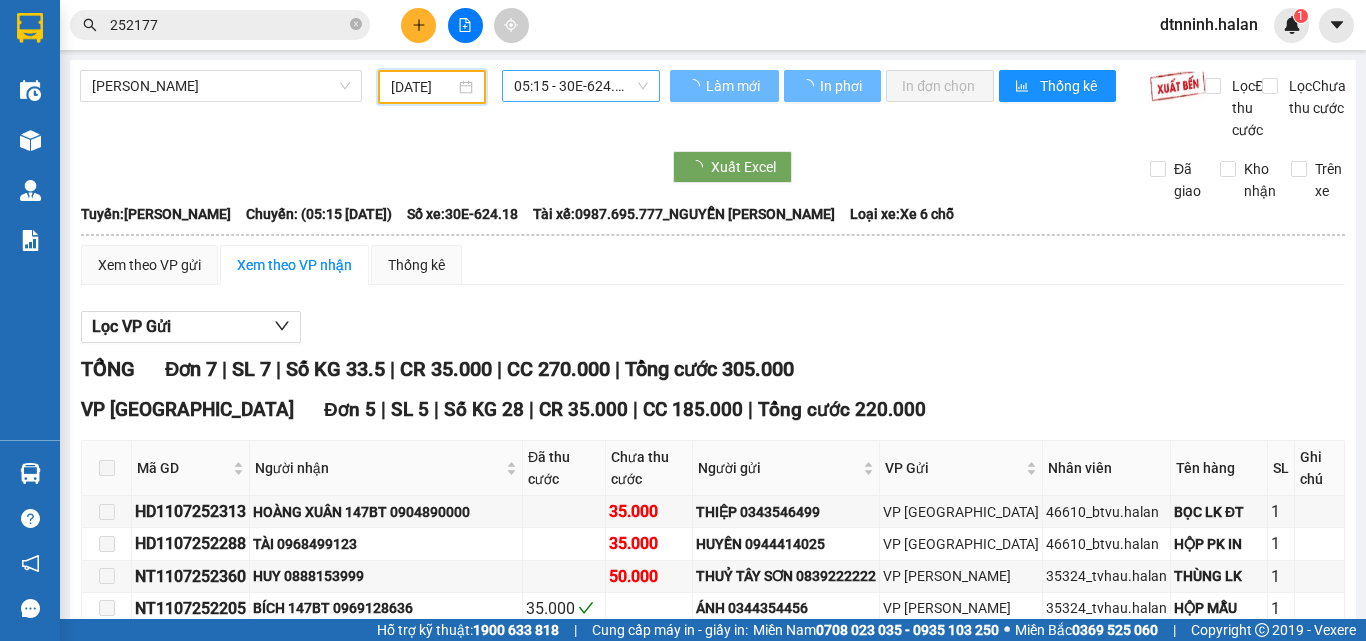 click on "05:15     - 30E-624.18" at bounding box center [581, 86] 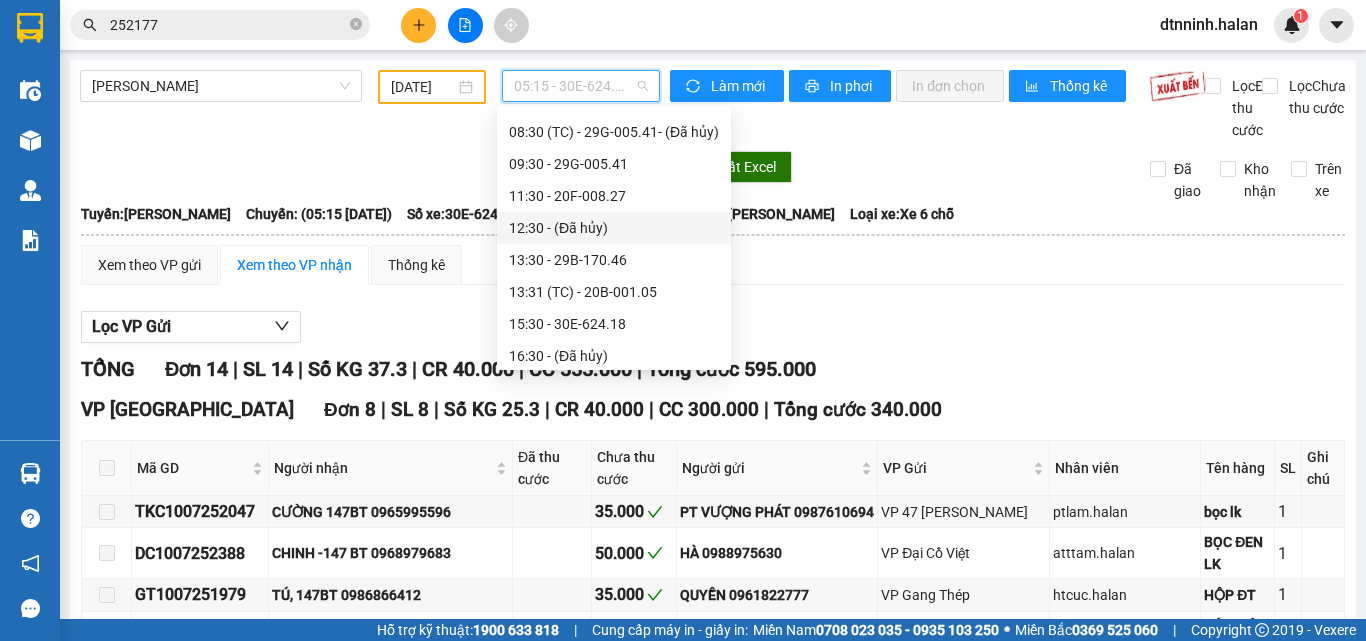 scroll, scrollTop: 224, scrollLeft: 0, axis: vertical 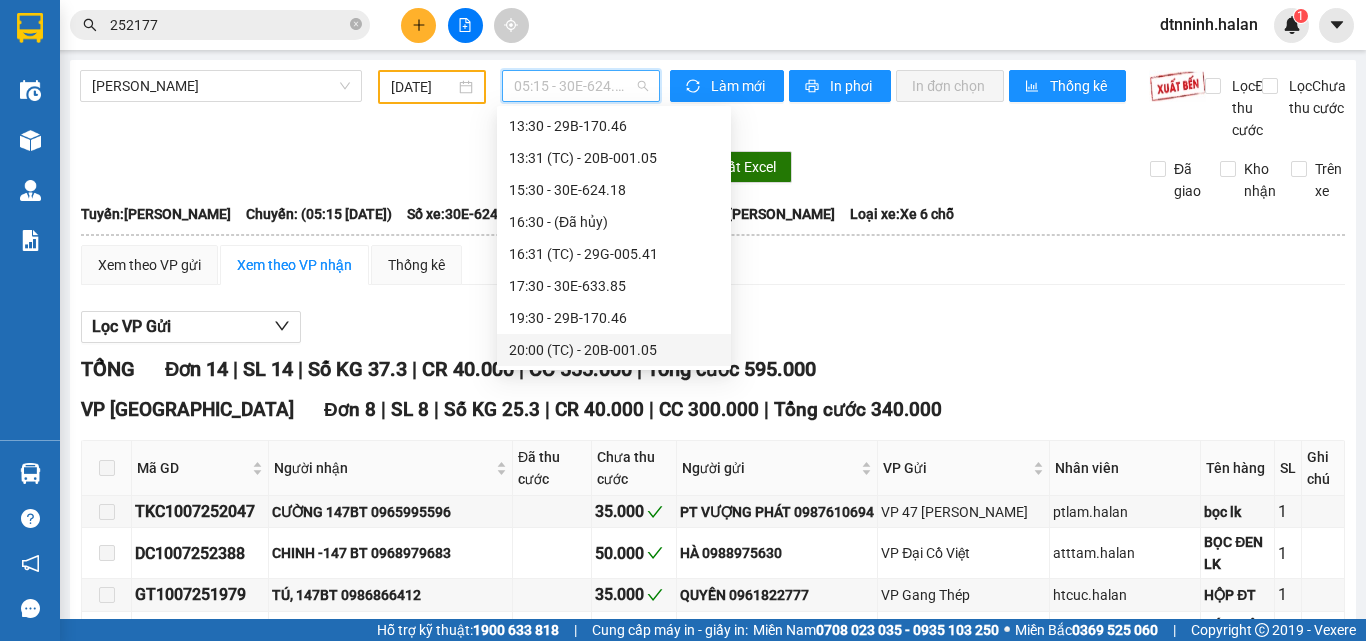click on "20:00   (TC)   - 20B-001.05" at bounding box center [614, 350] 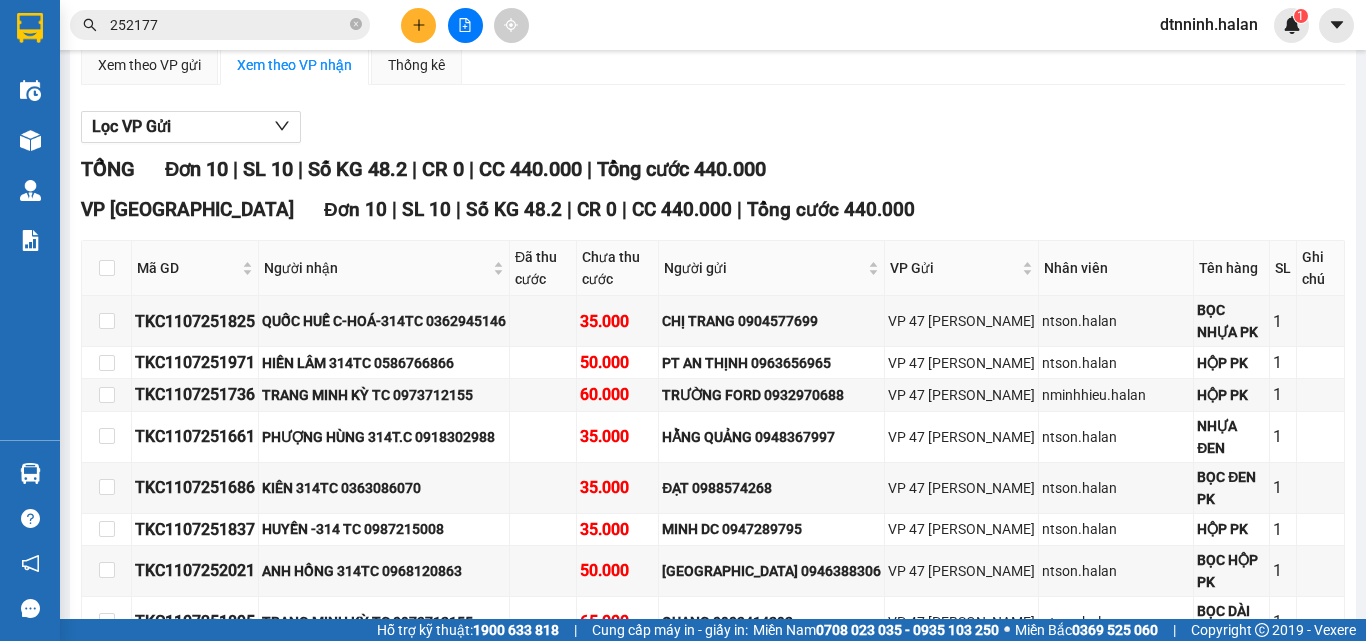 scroll, scrollTop: 380, scrollLeft: 0, axis: vertical 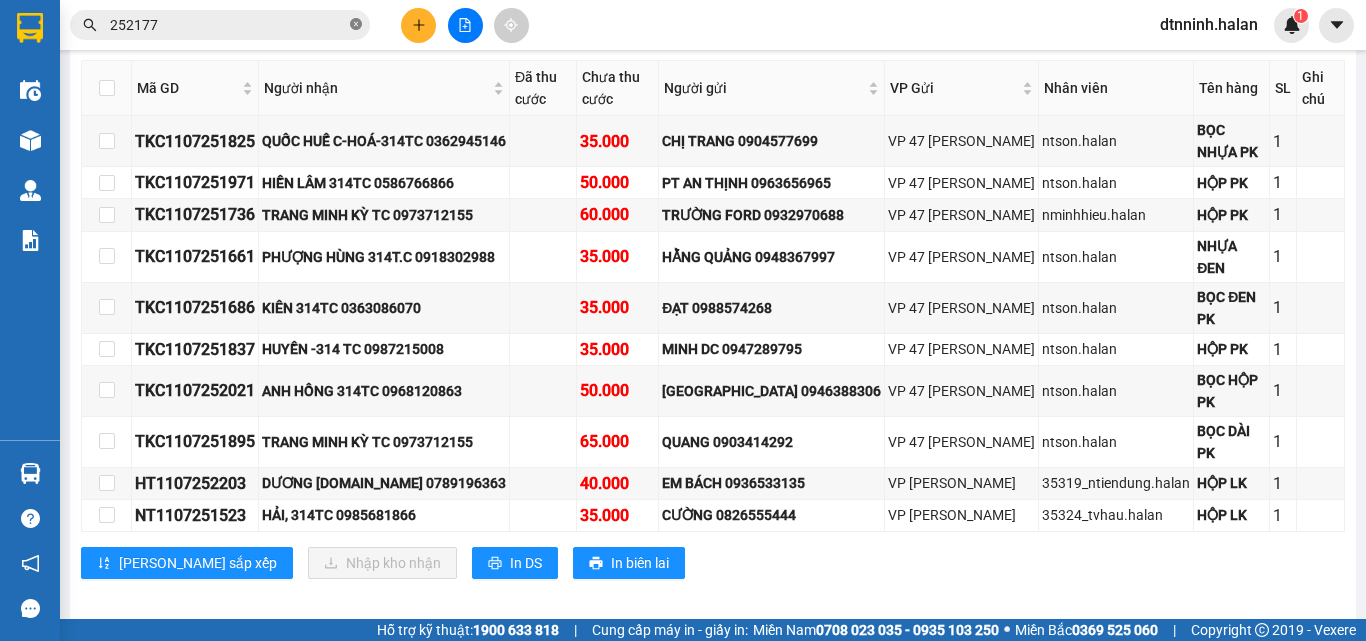 click 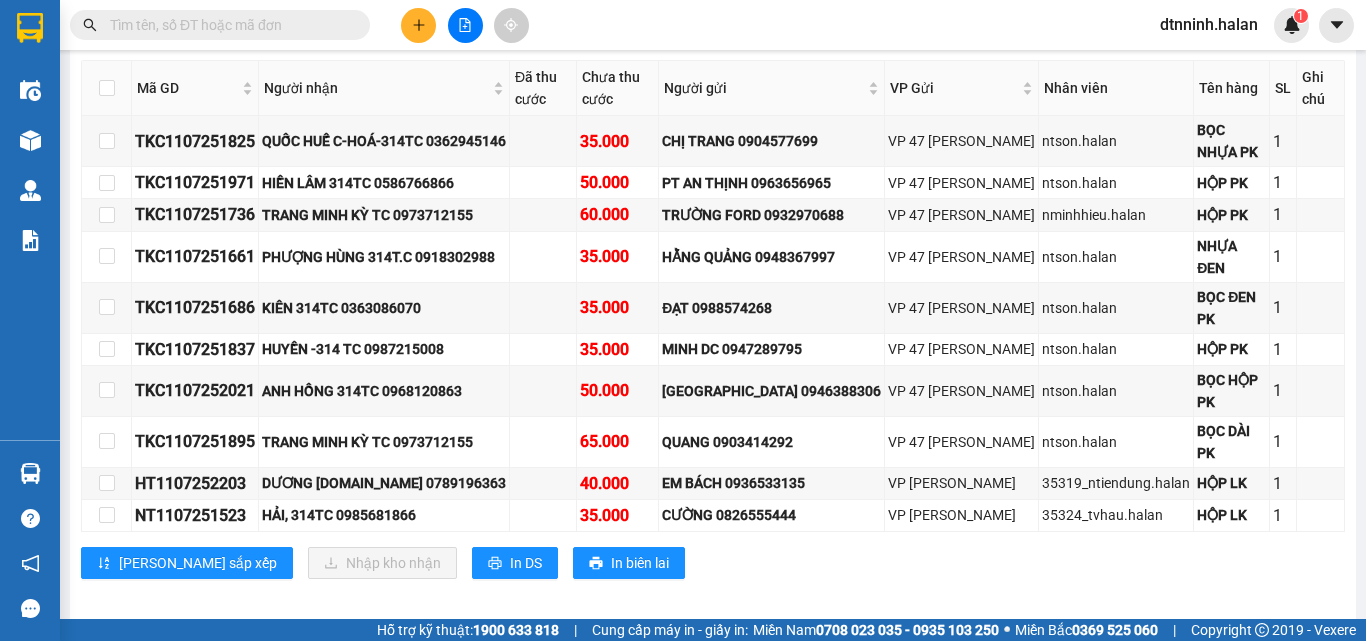 click at bounding box center [228, 25] 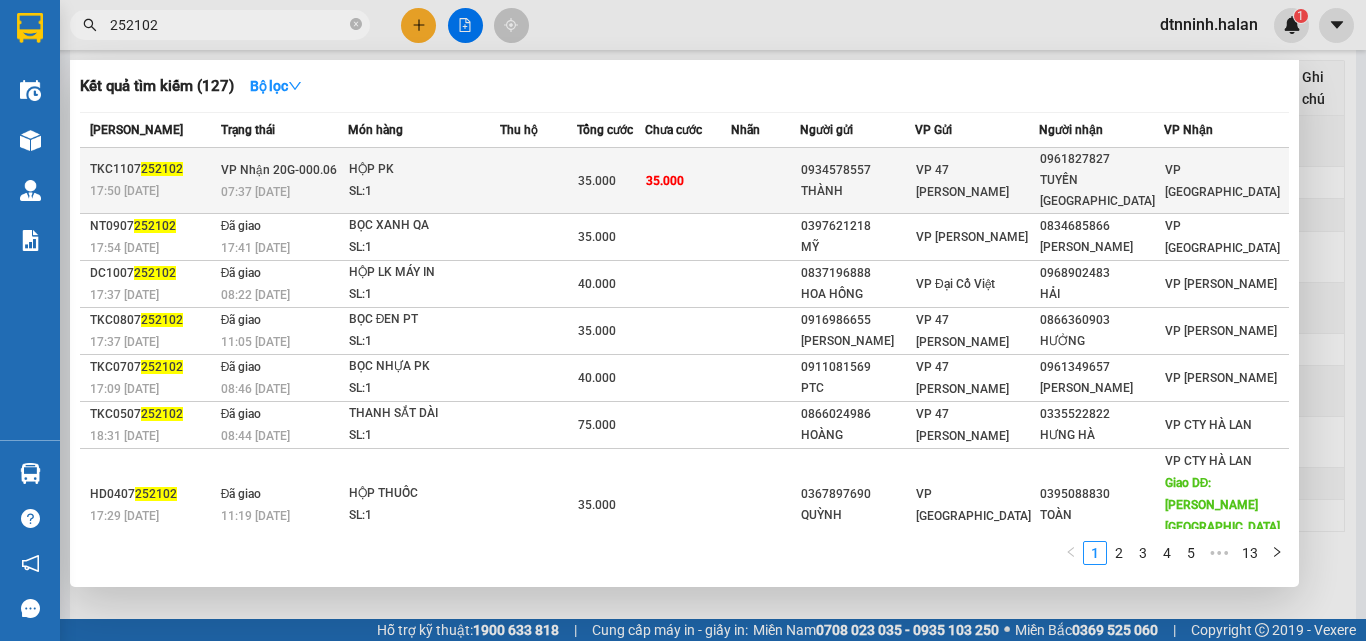 type on "252102" 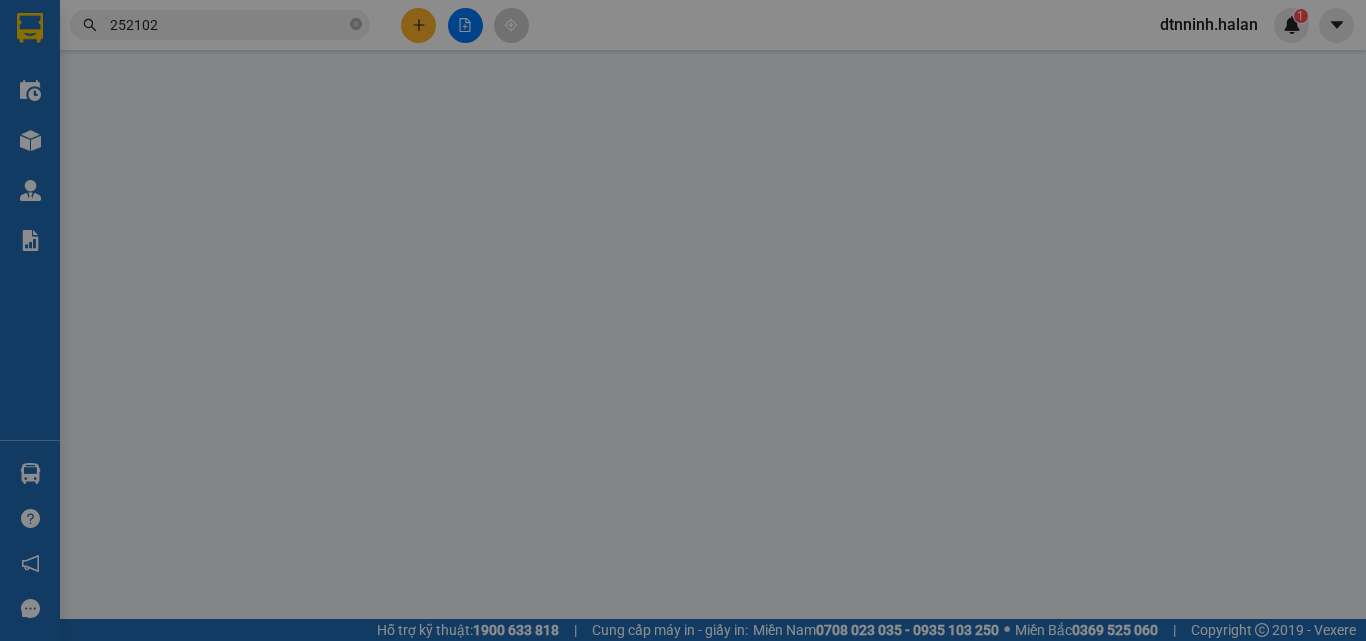 scroll, scrollTop: 0, scrollLeft: 0, axis: both 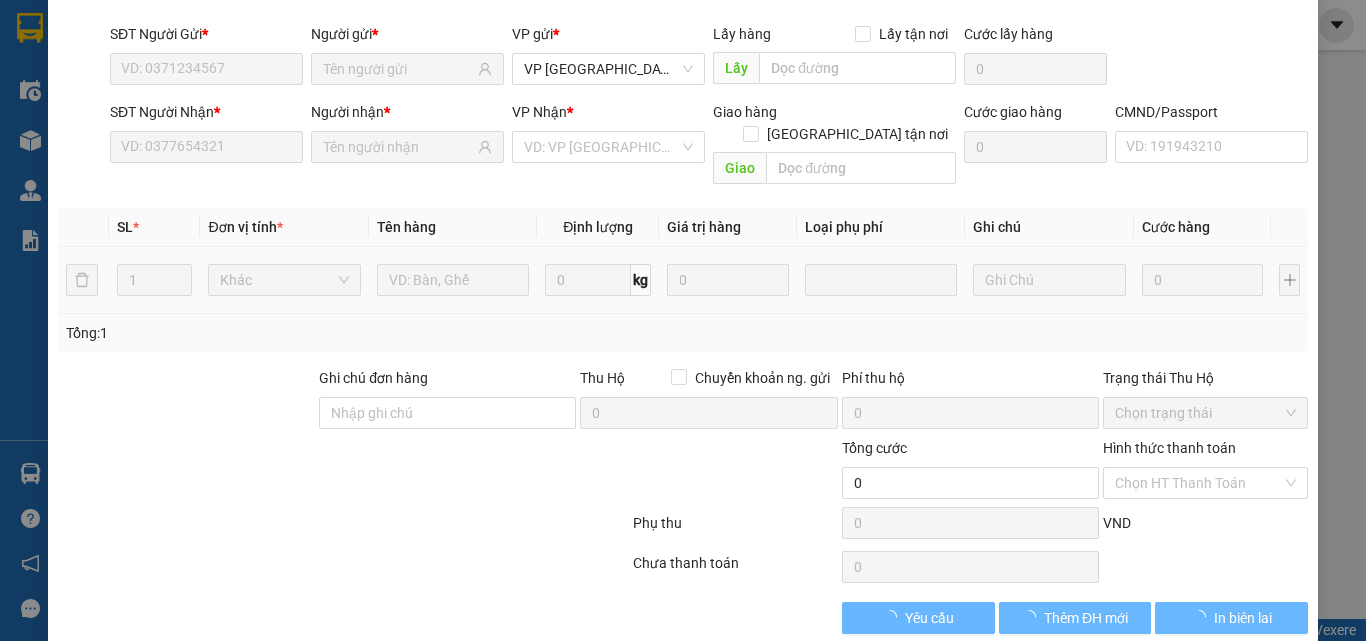 type on "0934578557" 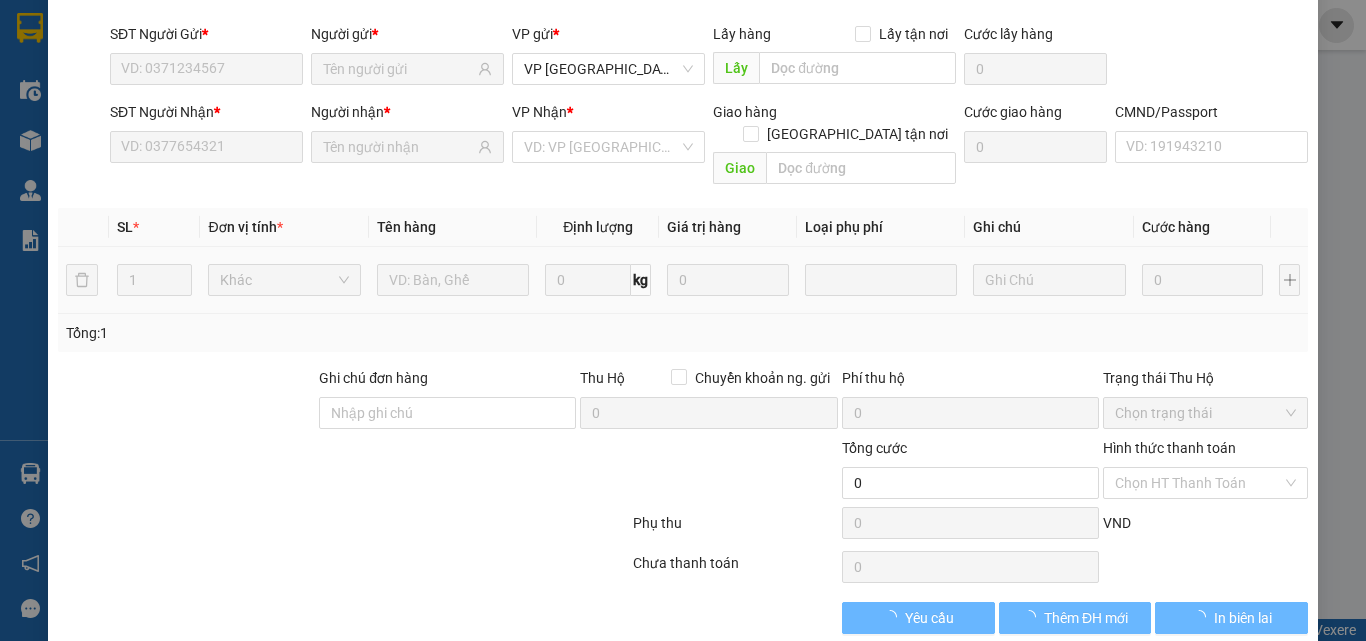 type on "THÀNH" 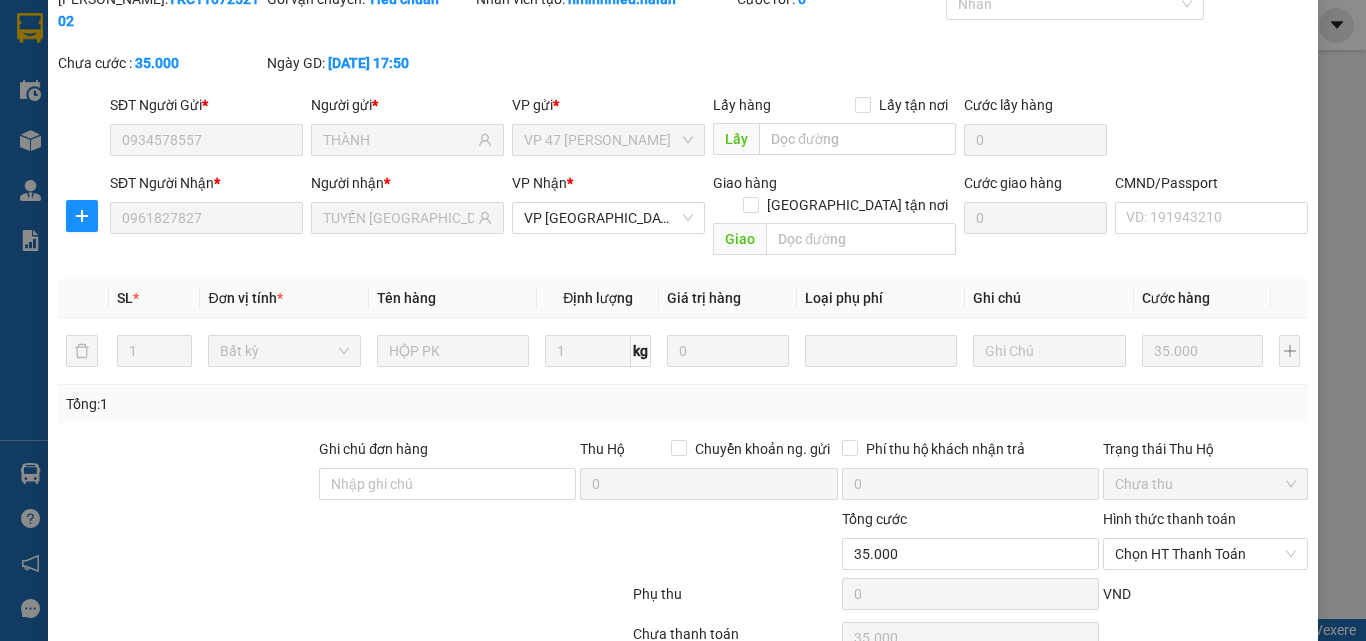 scroll, scrollTop: 143, scrollLeft: 0, axis: vertical 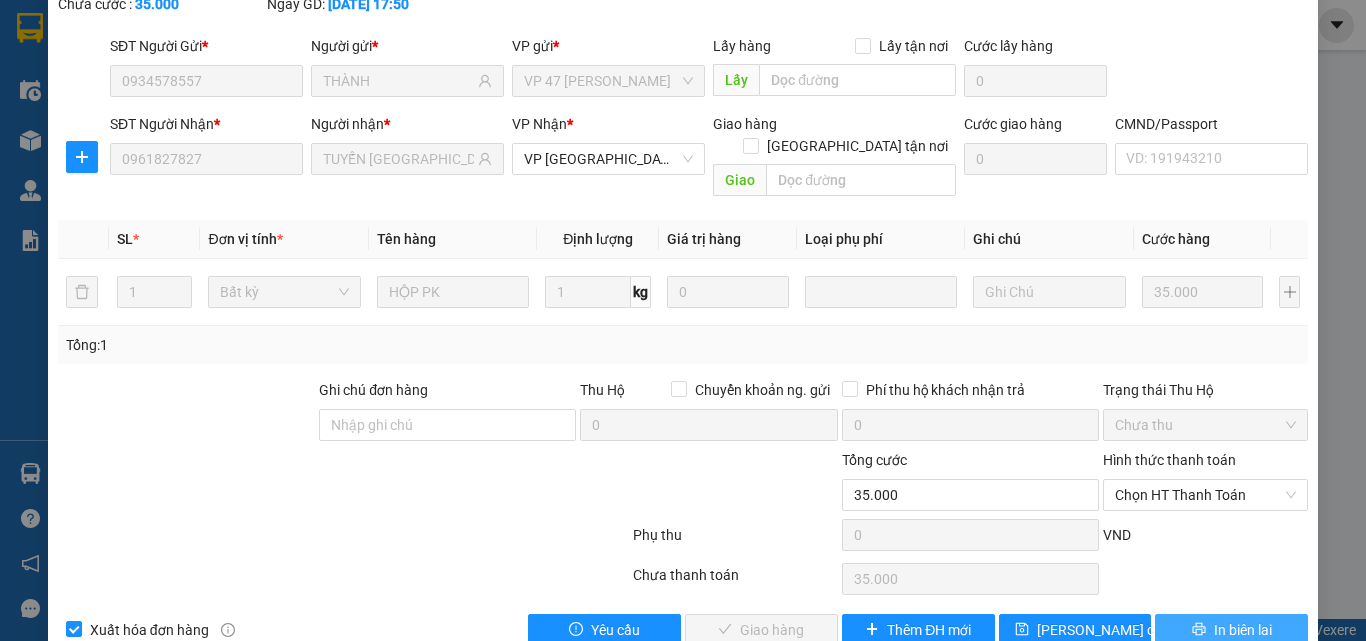 click on "In biên lai" at bounding box center (1243, 630) 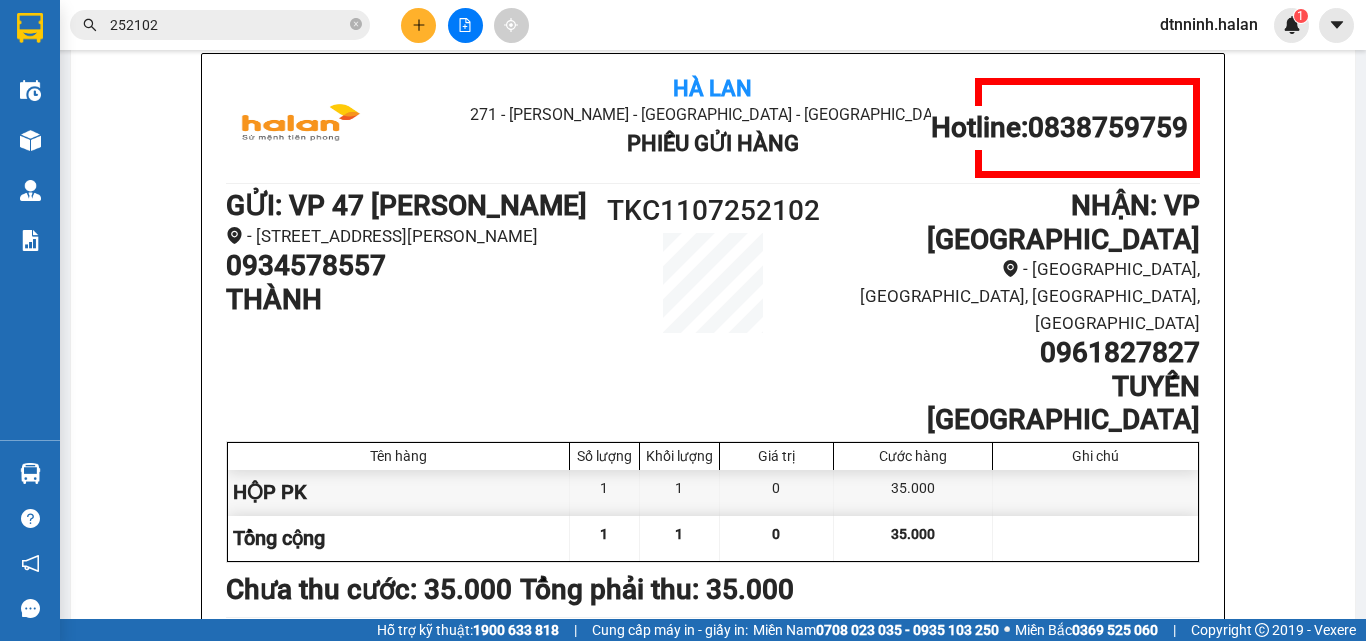 scroll, scrollTop: 124, scrollLeft: 0, axis: vertical 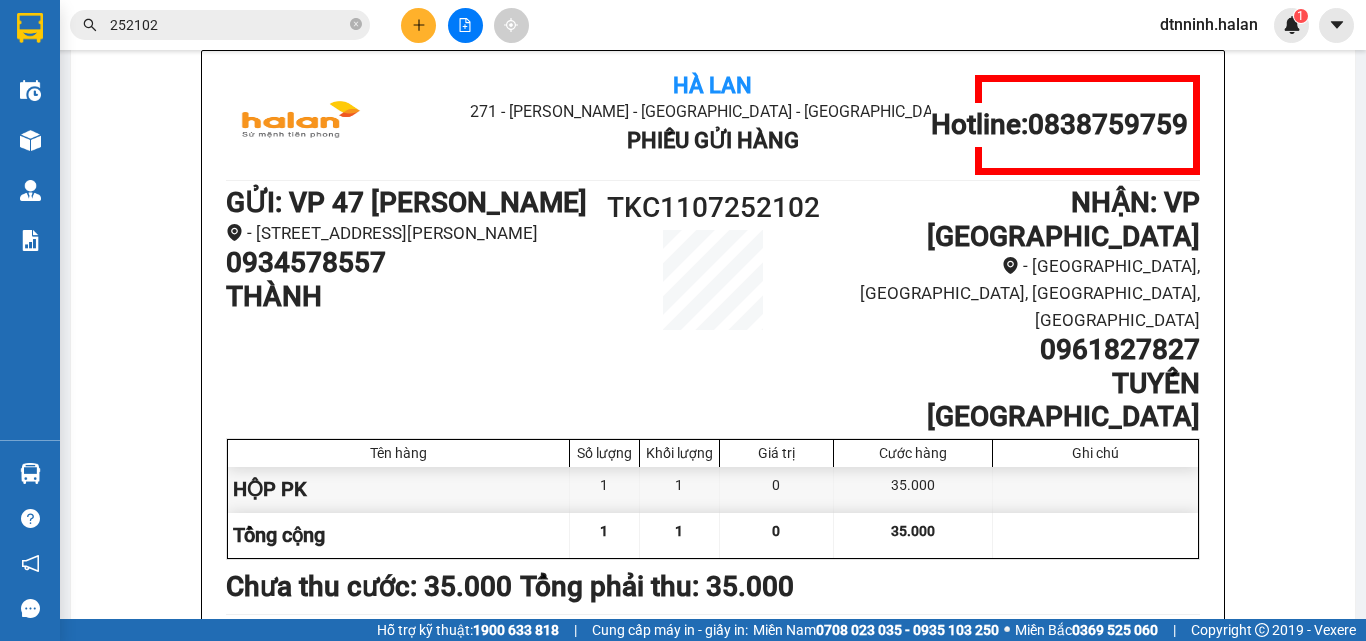 click on "252102" at bounding box center (228, 25) 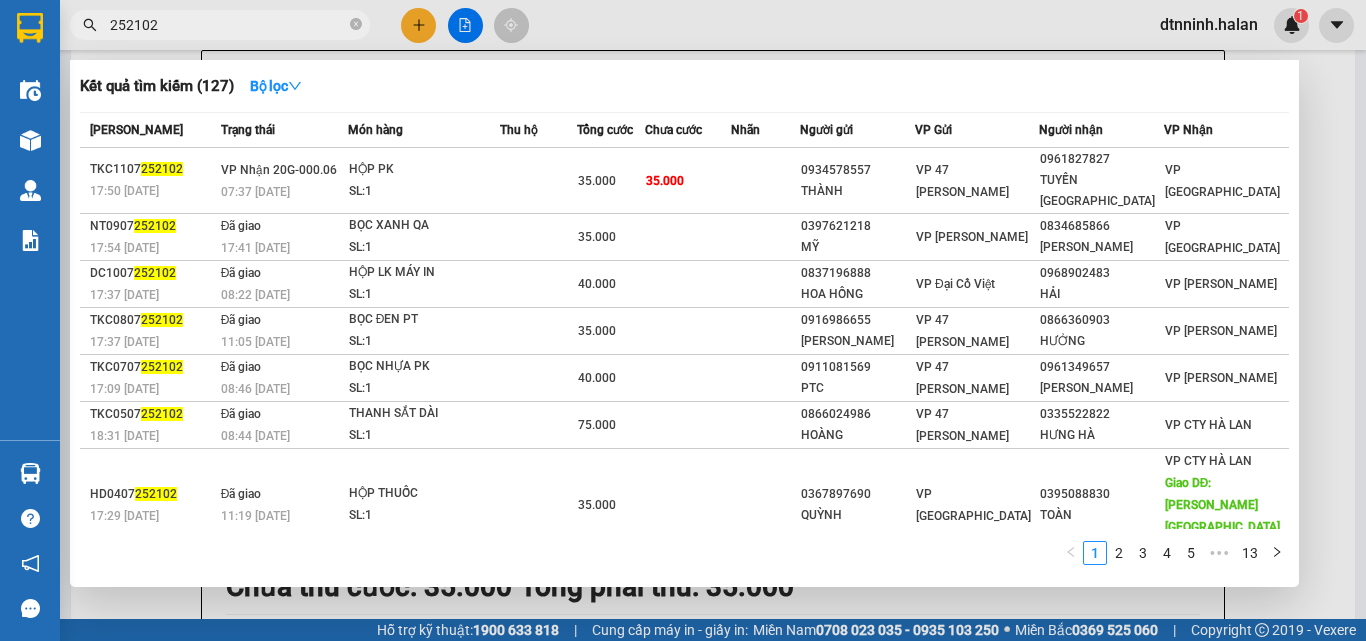 click at bounding box center (538, 181) 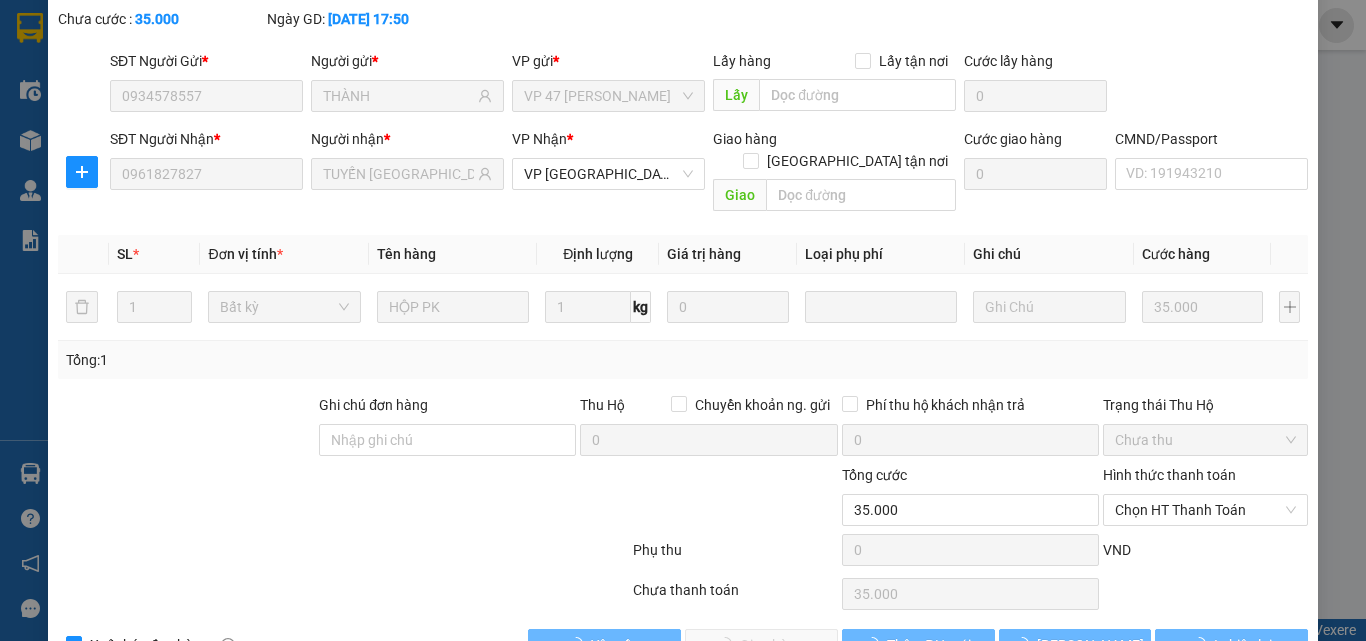 type on "0934578557" 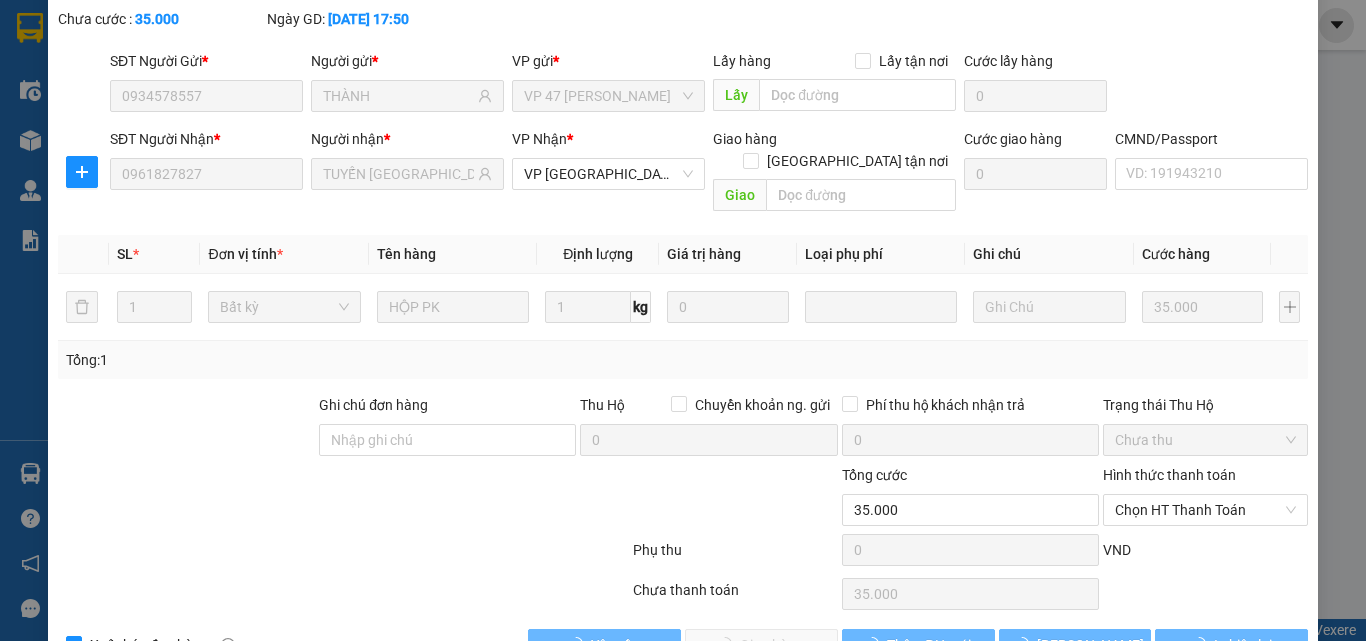 type on "THÀNH" 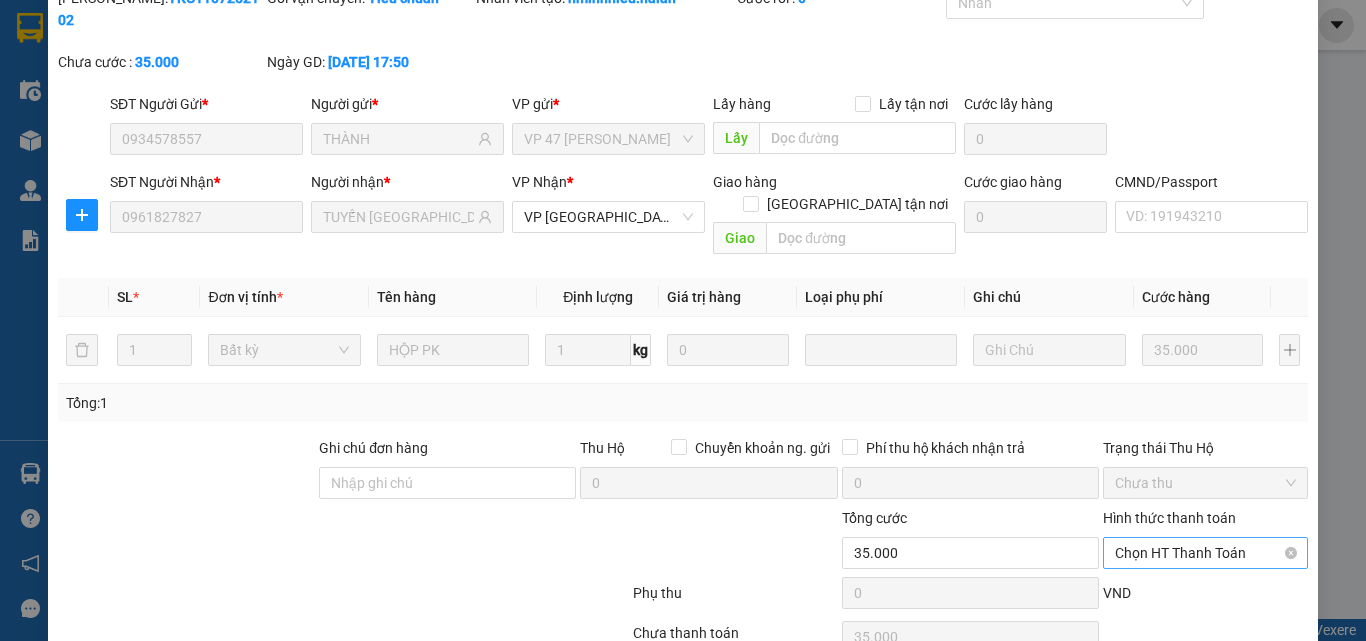 scroll, scrollTop: 143, scrollLeft: 0, axis: vertical 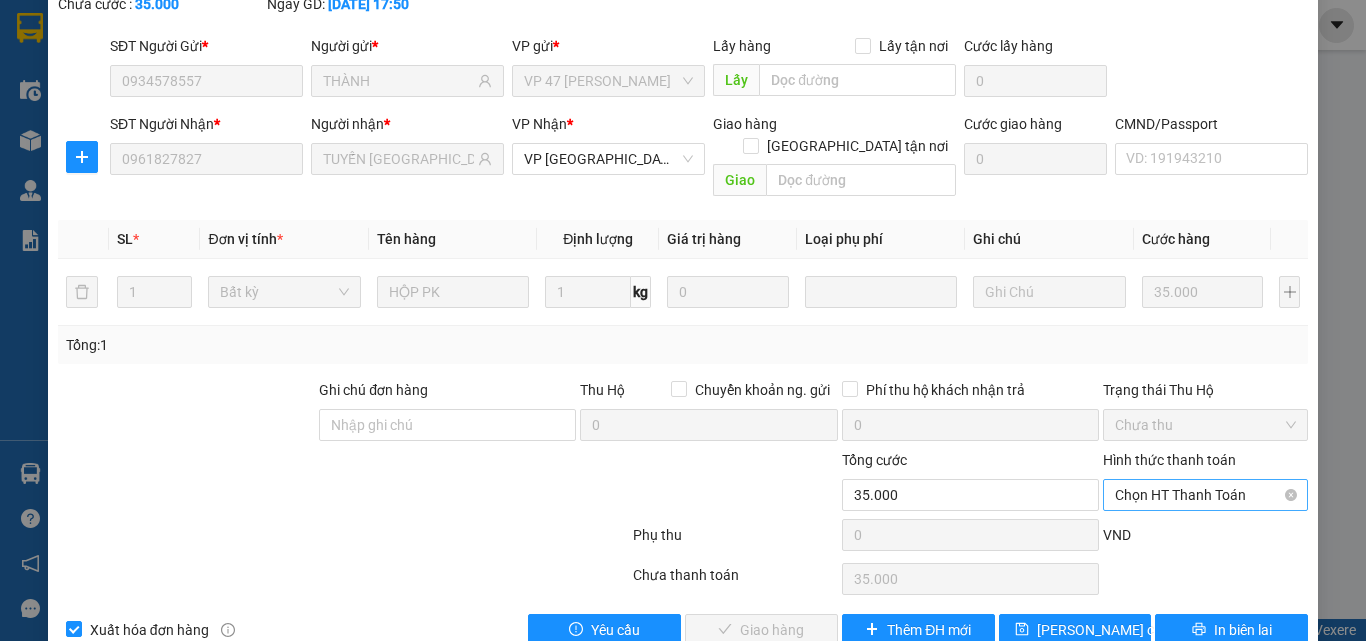 click on "Chọn HT Thanh Toán" at bounding box center (1205, 495) 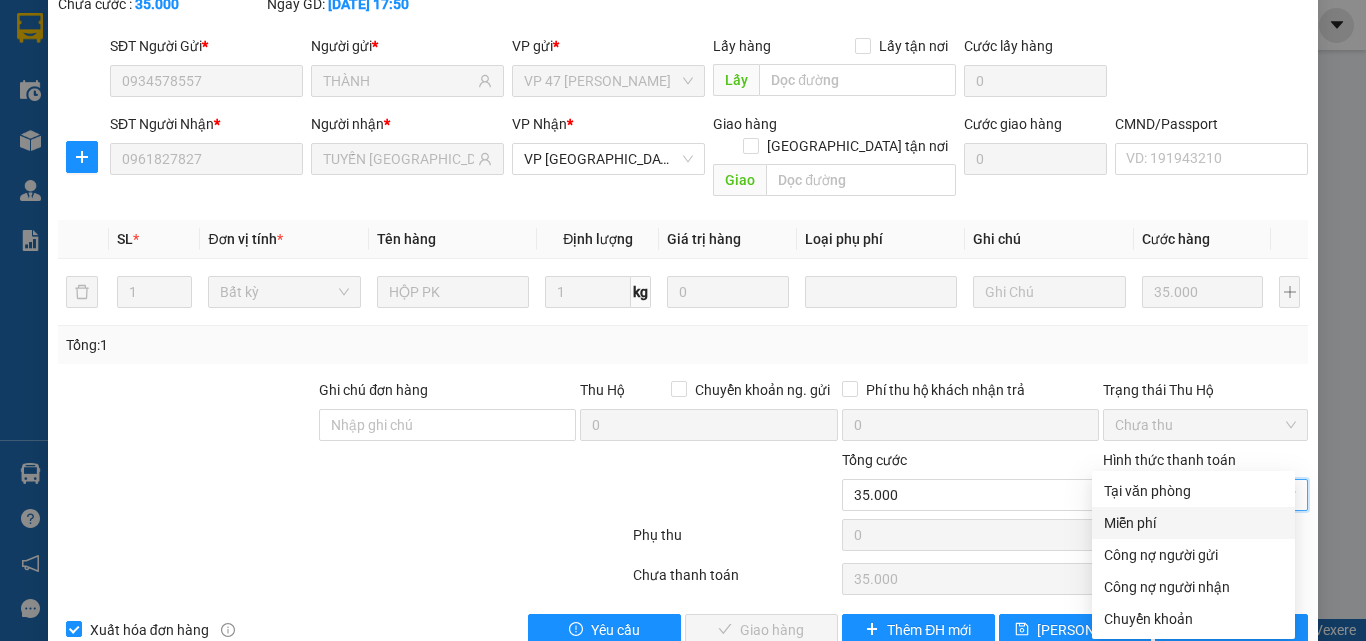 click on "Tại văn phòng" at bounding box center [1193, 491] 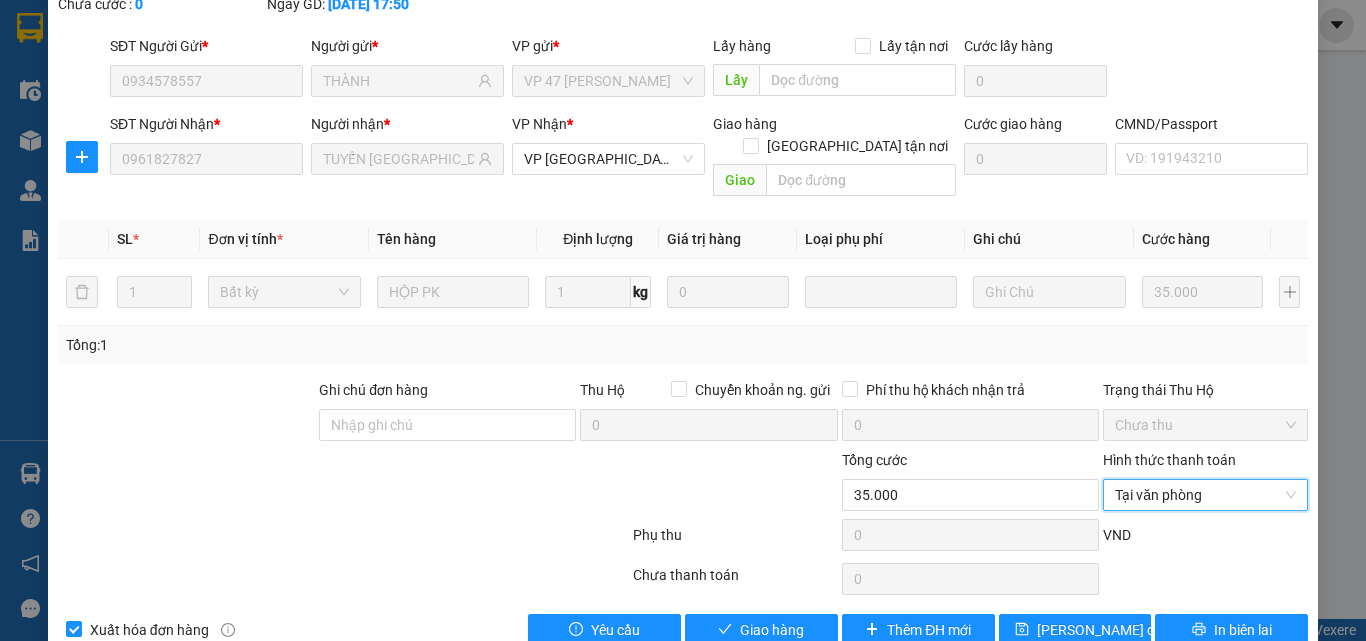 click on "SỬA ĐƠN HÀNG Lịch sử Ảnh kiện hàng Yêu cầu xuất hóa đơn điện tử Total Paid Fee 0 Total UnPaid Fee 35.000 Cash Collection Total Fee Mã ĐH:  TKC1107252102 Gói vận chuyển:   Tiêu chuẩn Nhân viên tạo:   nminhhieu.halan Cước rồi :   0   Nhãn Chưa cước :   0 Ngày GD:   11-07-2025 lúc 17:50 SĐT Người Gửi  * 0934578557 Người gửi  * THÀNH VP gửi  * VP 47 Trần Khát Chân Lấy hàng Lấy tận nơi Lấy Cước lấy hàng 0 SĐT Người Nhận  * 0961827827 Người nhận  * TUYẾN HÀ THÀNH VP Nhận  * VP Bình Thuận Giao hàng Giao tận nơi Giao Cước giao hàng 0 CMND/Passport VD: 191943210 SL  * Đơn vị tính  * Tên hàng  Định lượng Giá trị hàng Loại phụ phí Ghi chú Cước hàng                     1 Bất kỳ HỘP PK 1 kg 0   35.000 Tổng:  1 Ghi chú đơn hàng Thu Hộ Chuyển khoản ng. gửi 0 Phí thu hộ khách nhận trả 0 Trạng thái Thu Hộ   Chưa thu Tổng cước 35.000 0" at bounding box center [683, 264] 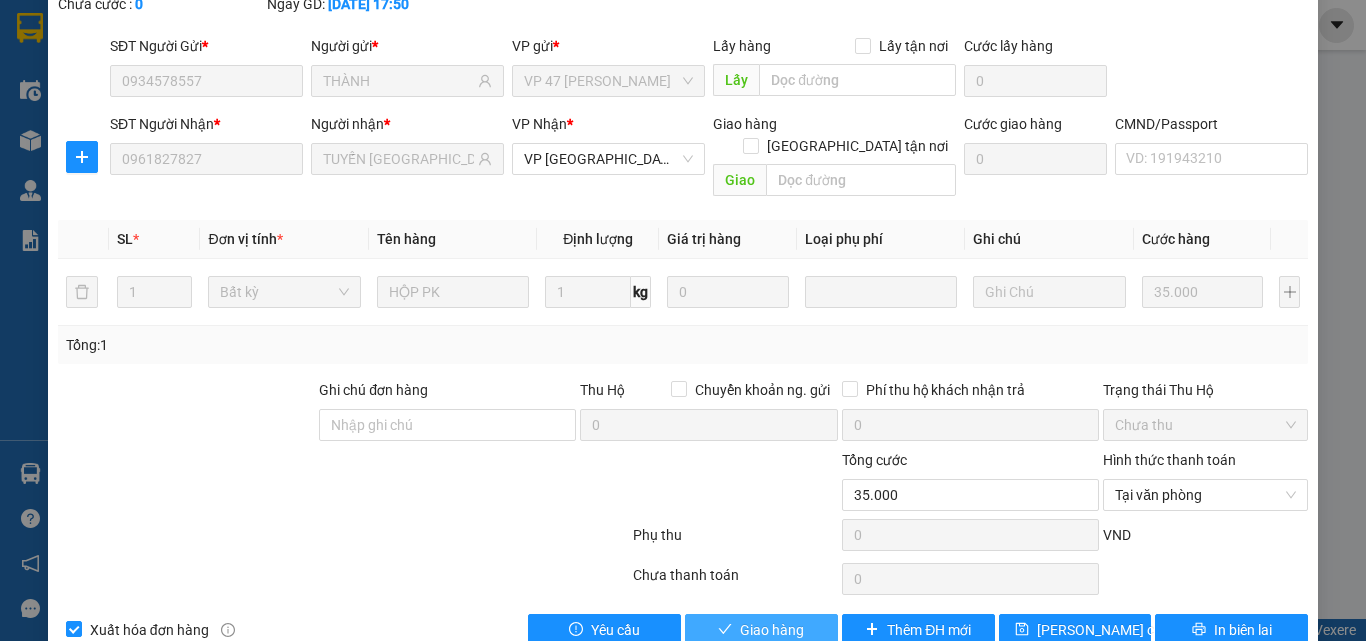 click on "Giao hàng" at bounding box center (772, 630) 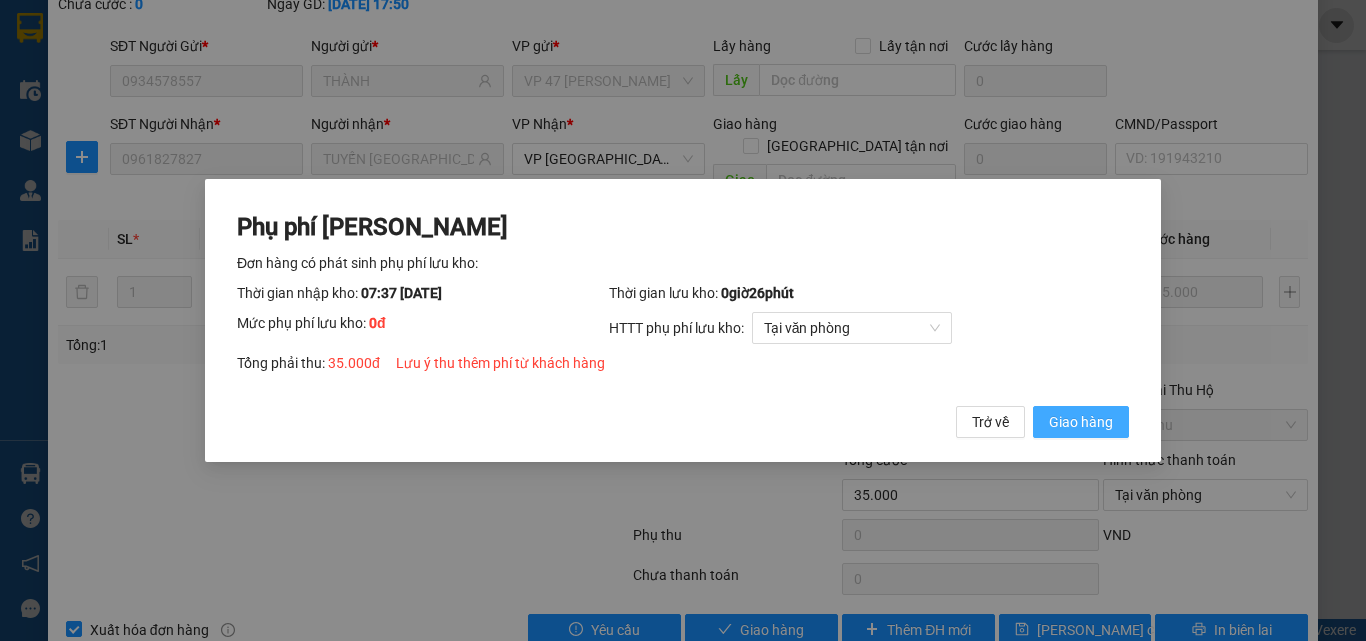 click on "Giao hàng" at bounding box center [1081, 422] 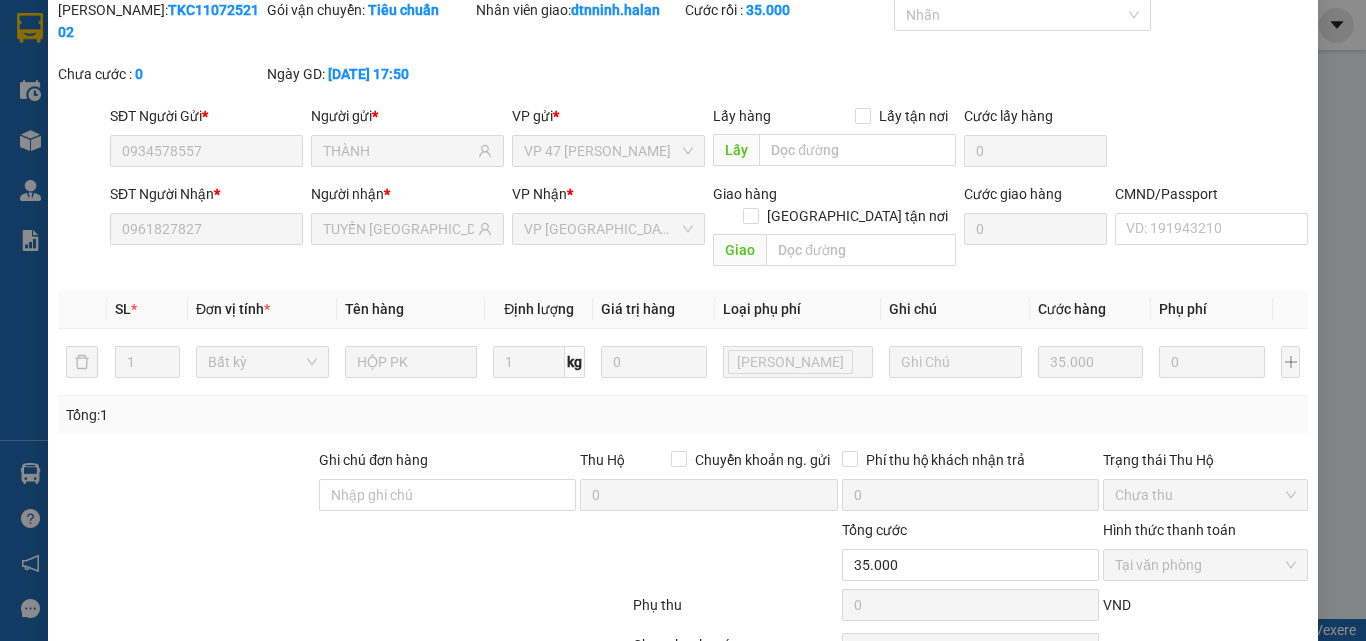 scroll, scrollTop: 0, scrollLeft: 0, axis: both 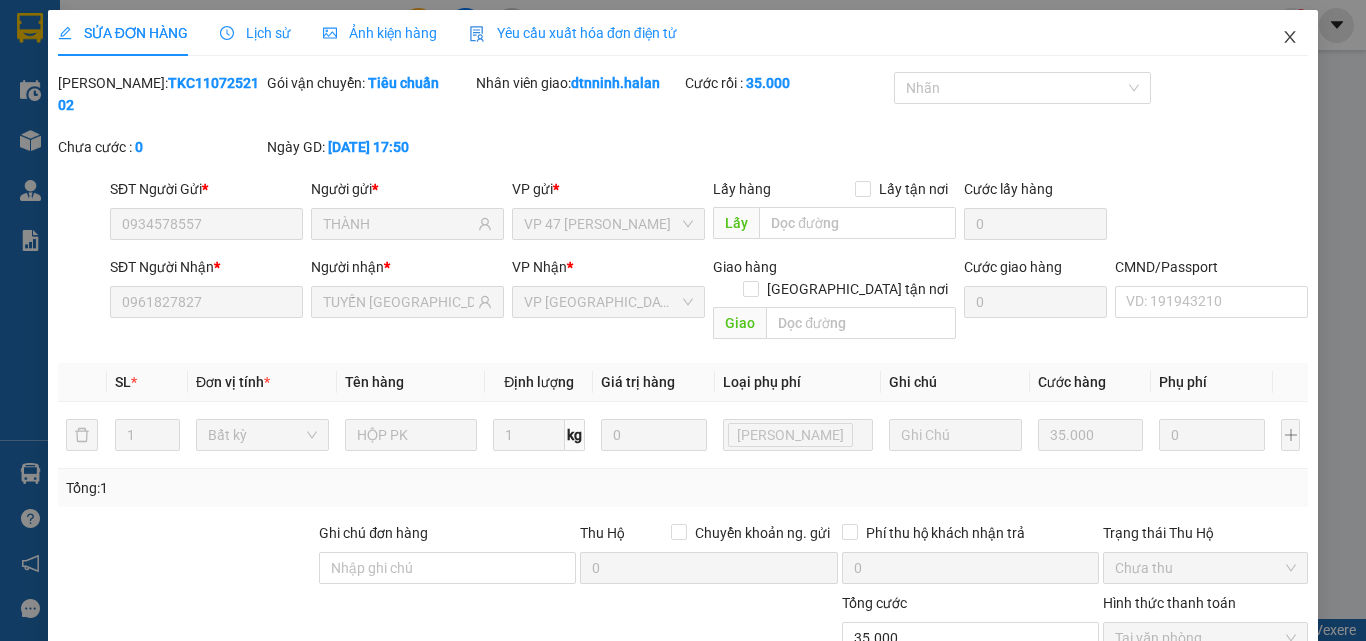 click 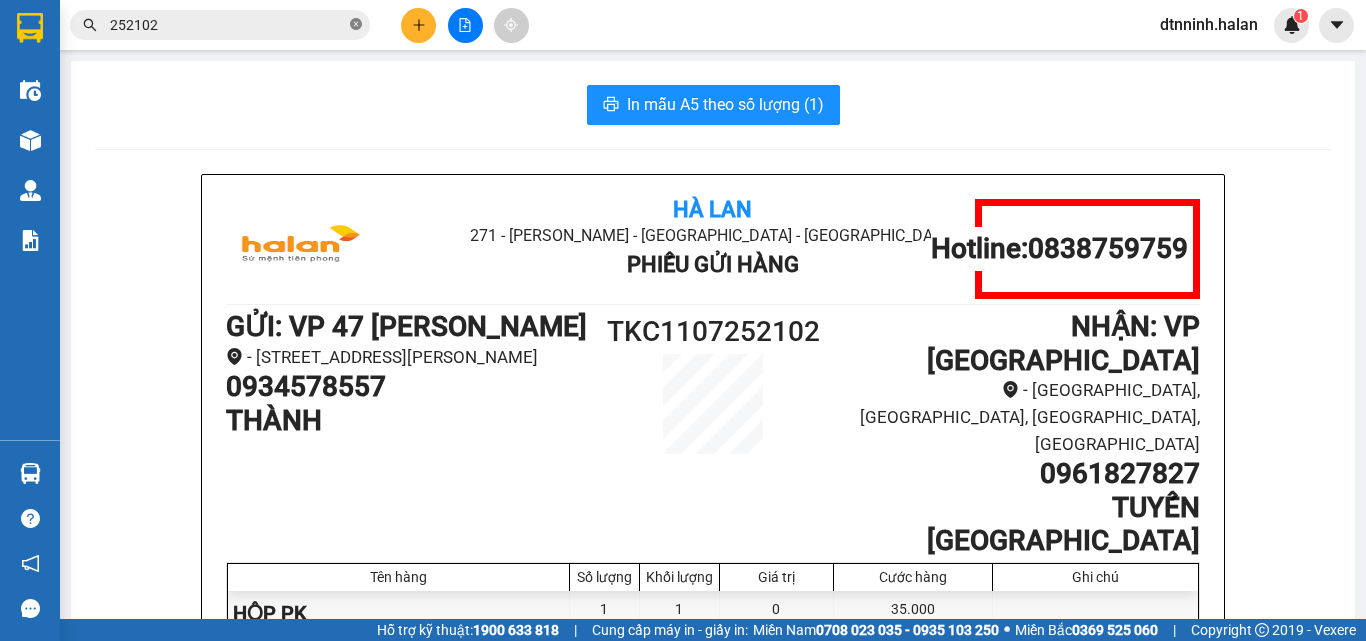 click 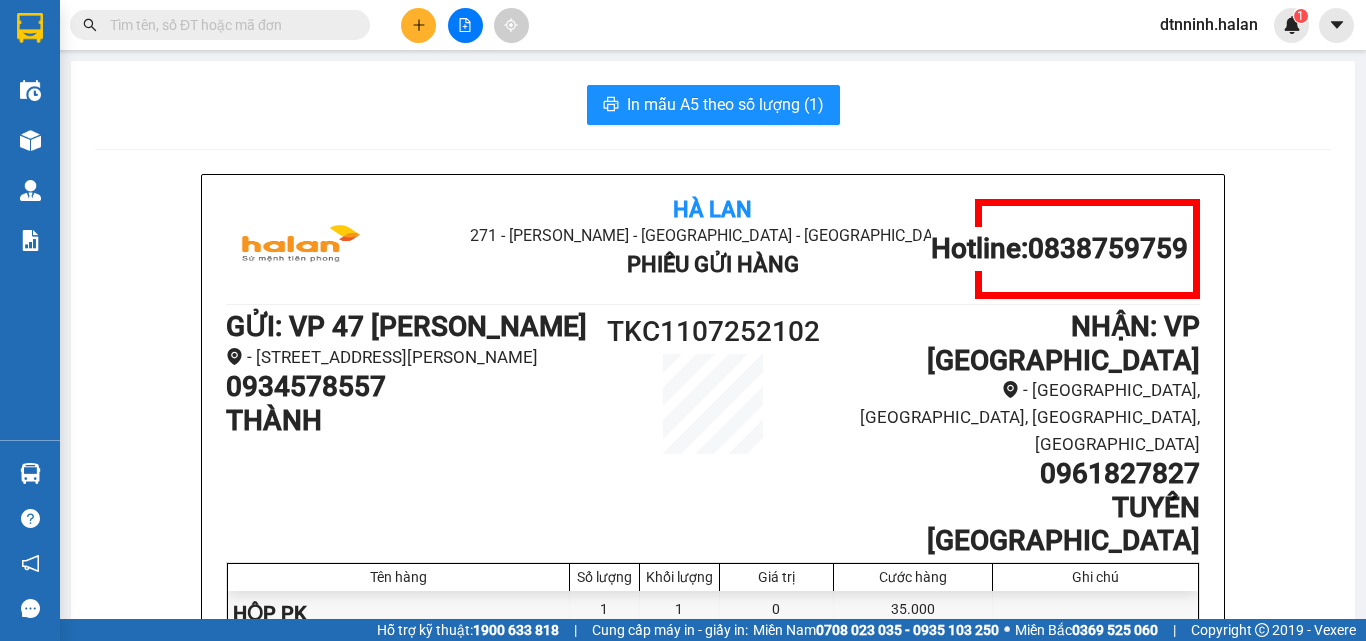 click at bounding box center (220, 25) 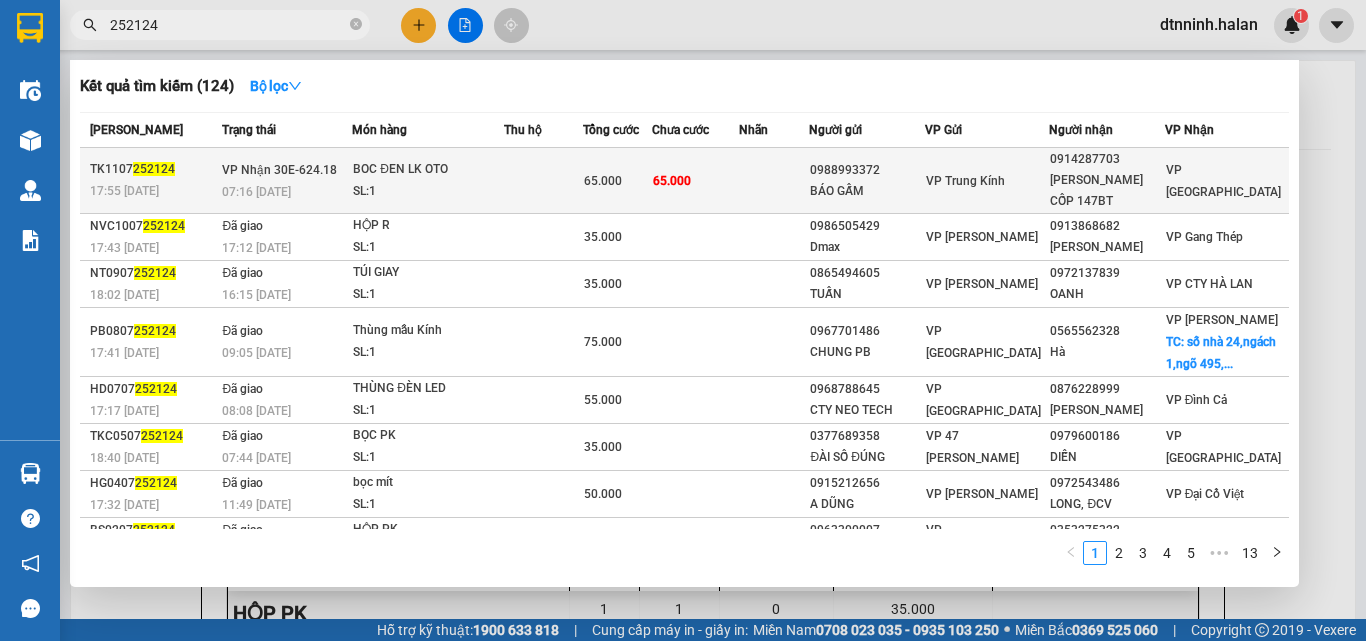 type on "252124" 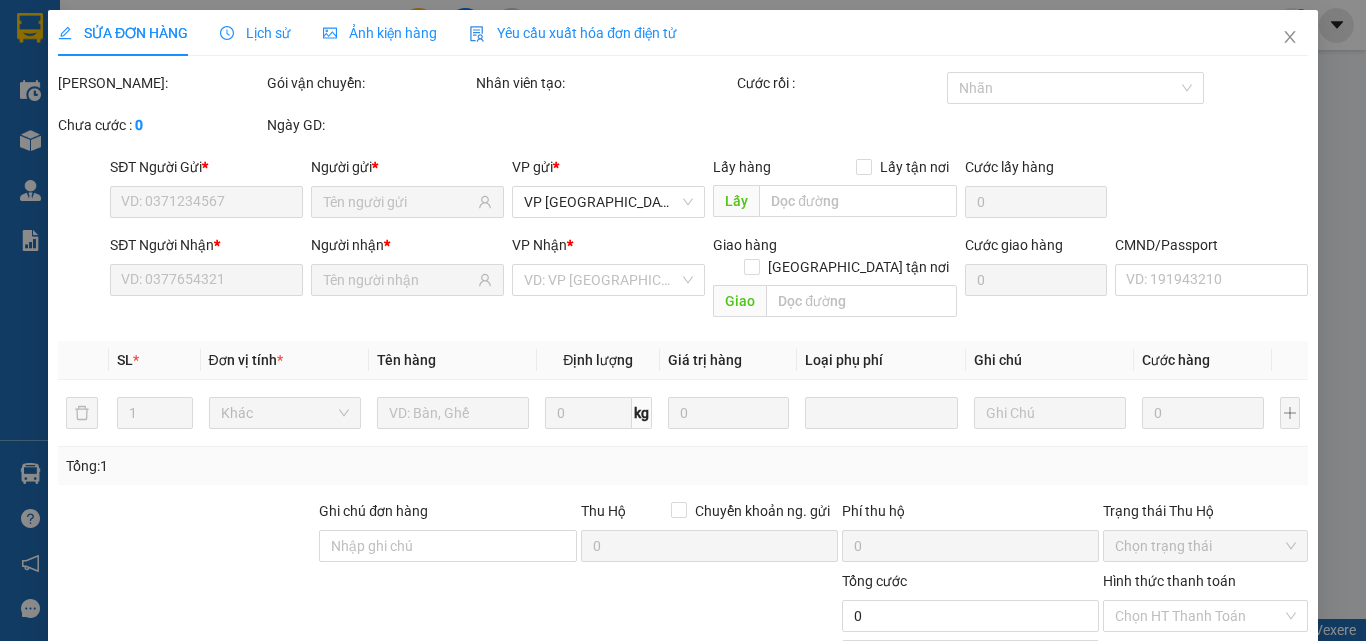 type on "0988993372" 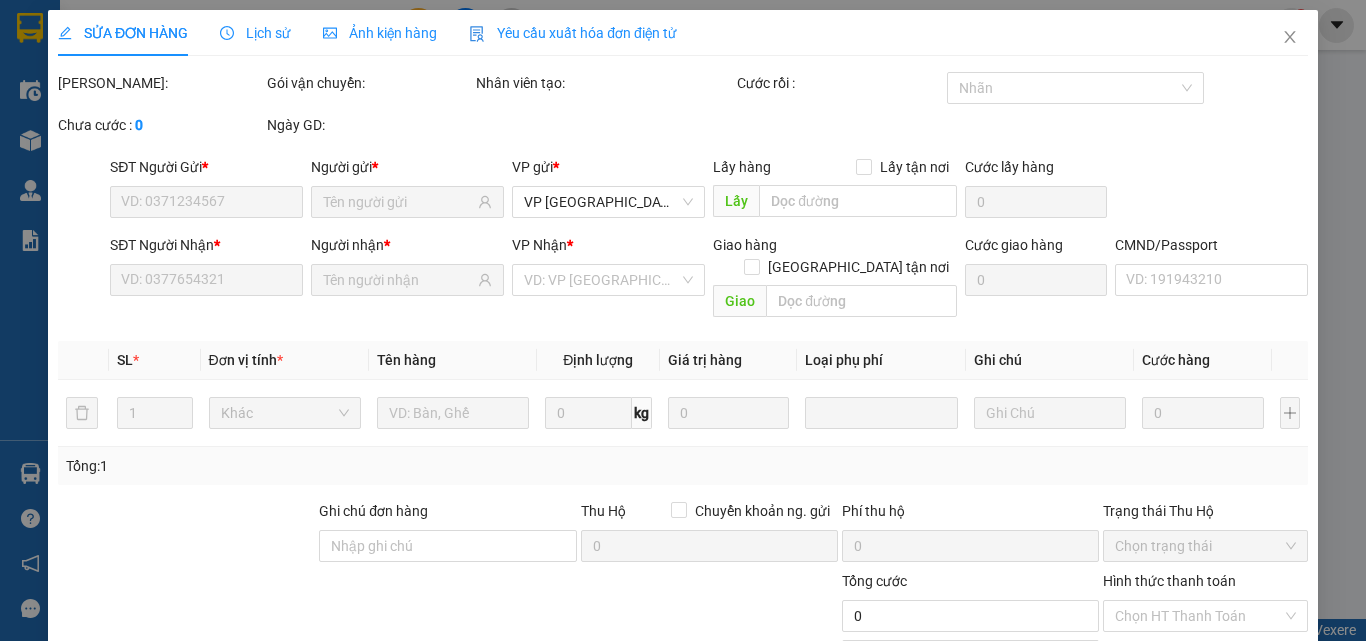 type on "BÁO GẤM" 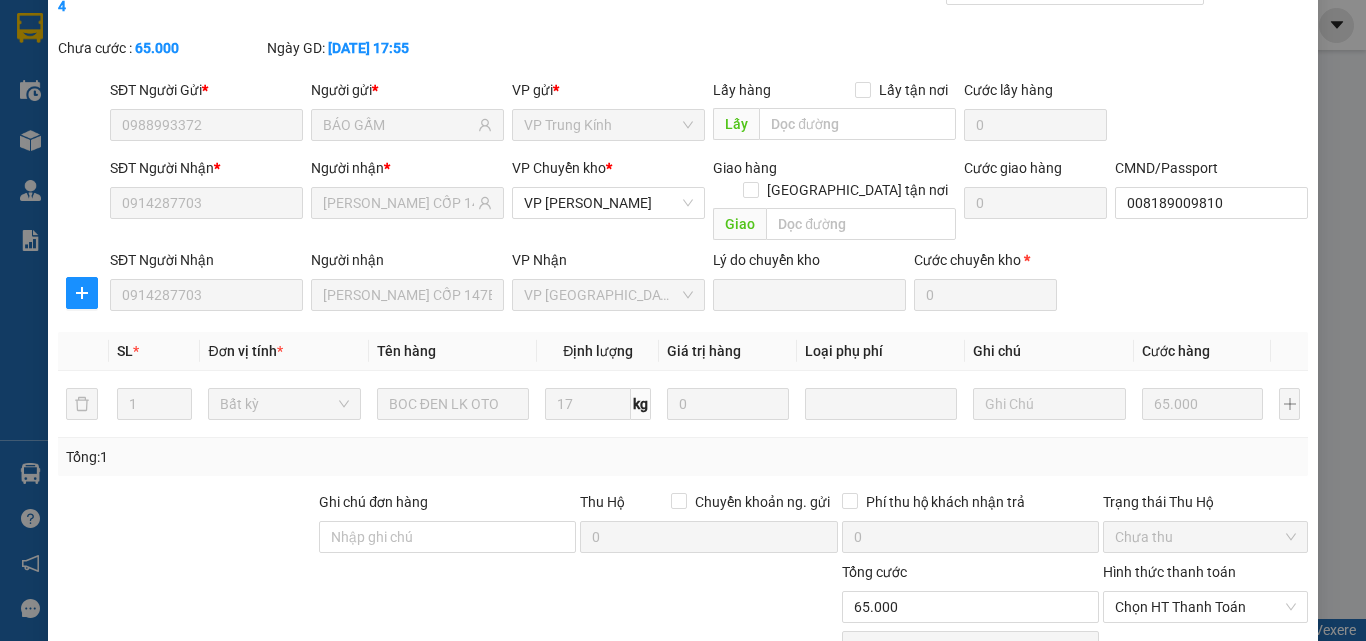 scroll, scrollTop: 211, scrollLeft: 0, axis: vertical 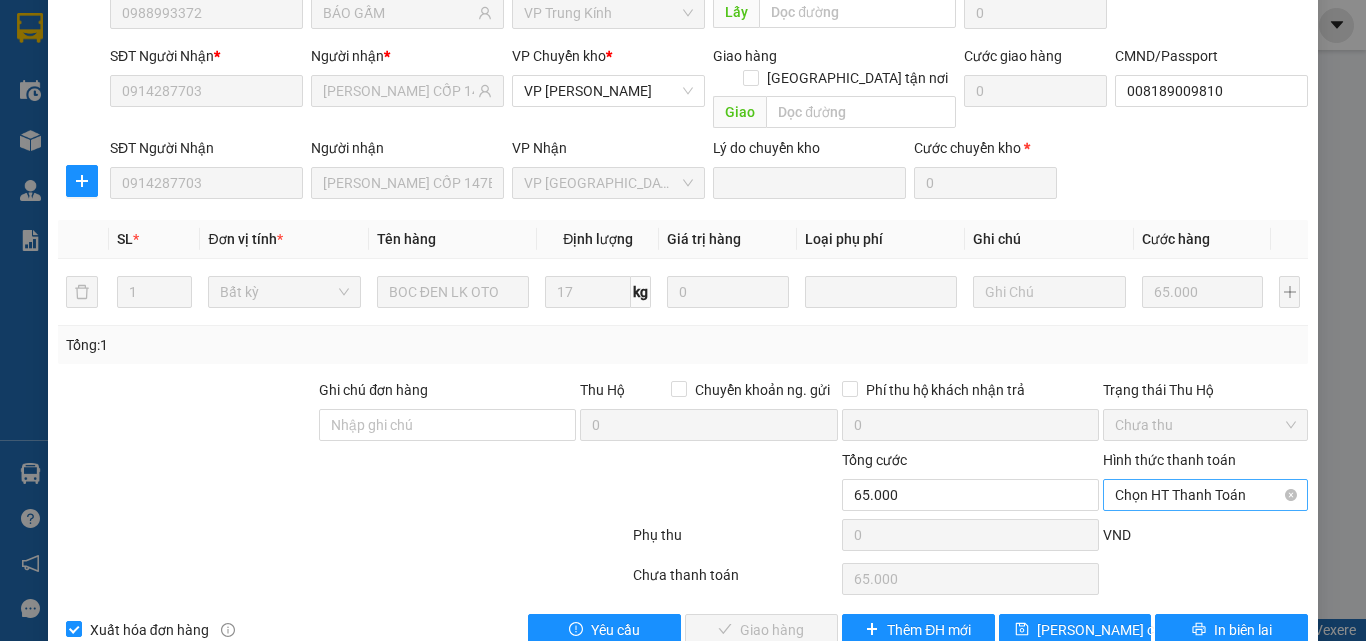 click on "Chọn HT Thanh Toán" at bounding box center (1205, 495) 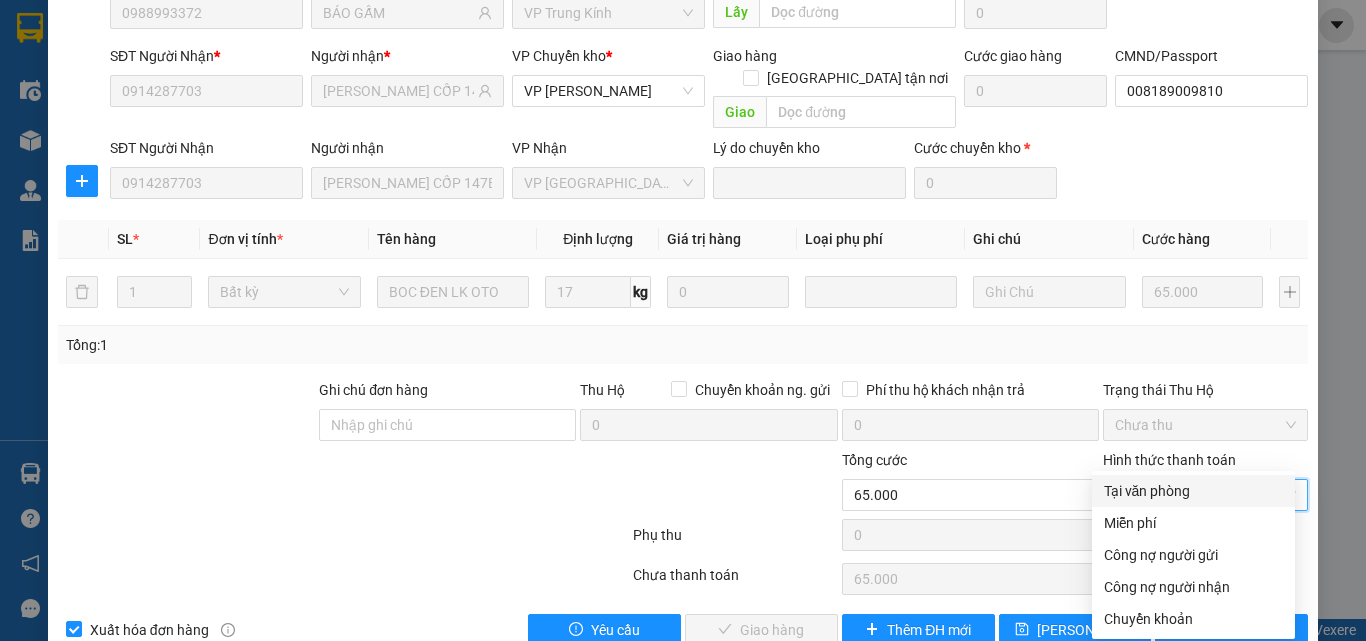 click on "Tại văn phòng" at bounding box center (1193, 491) 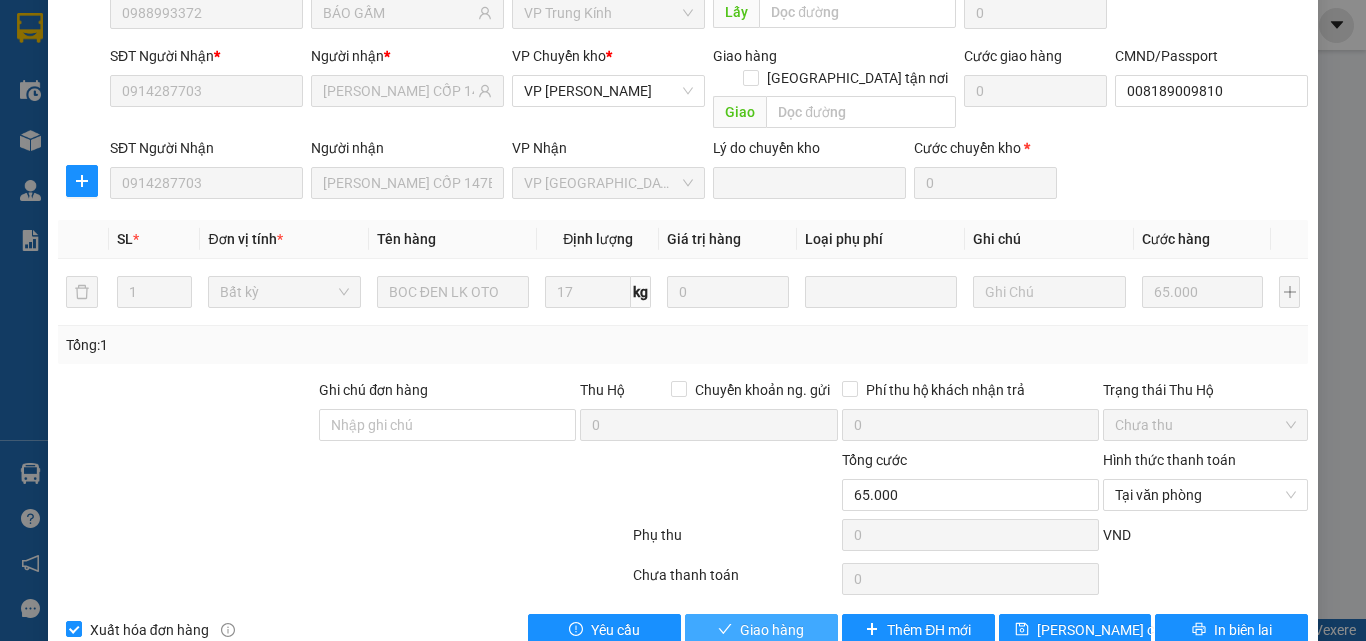 click on "Giao hàng" at bounding box center [772, 630] 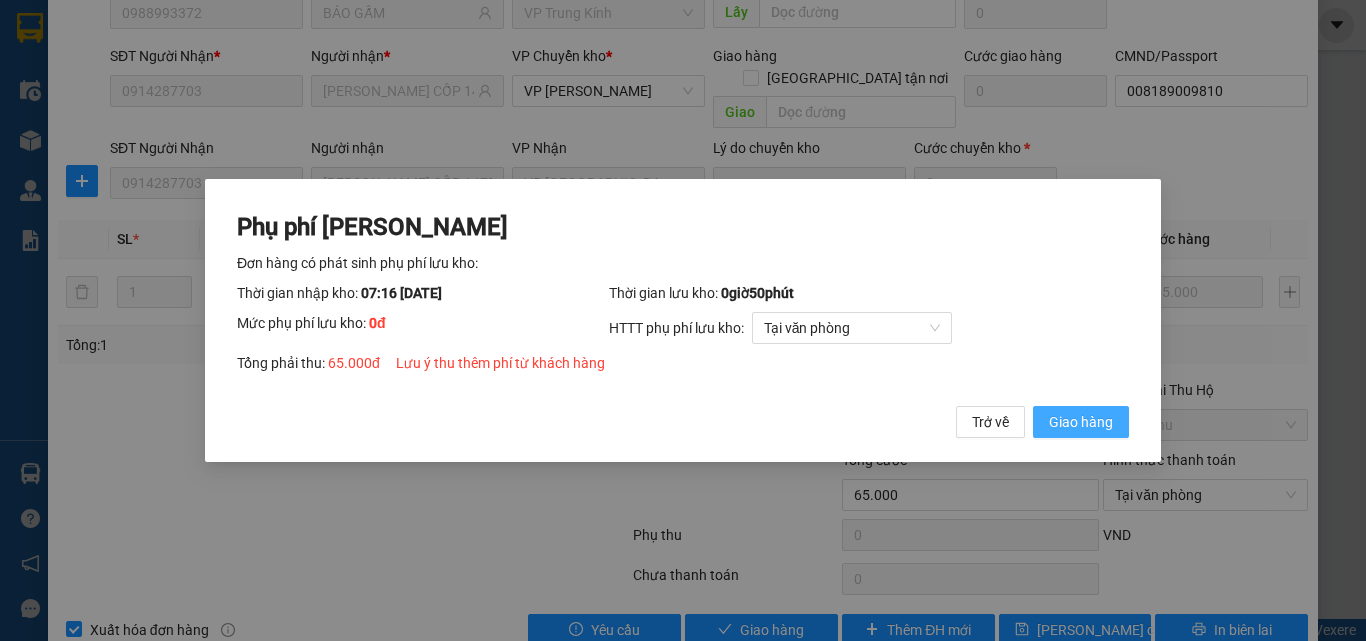 click on "Giao hàng" at bounding box center (1081, 422) 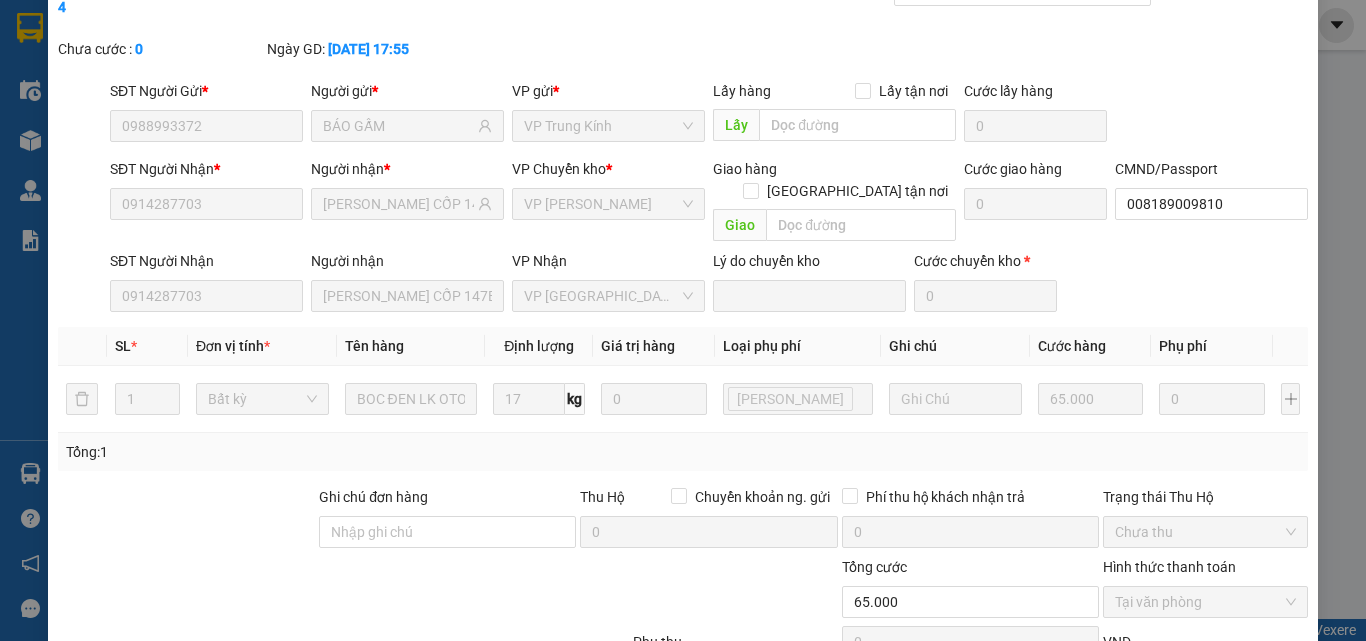 scroll, scrollTop: 0, scrollLeft: 0, axis: both 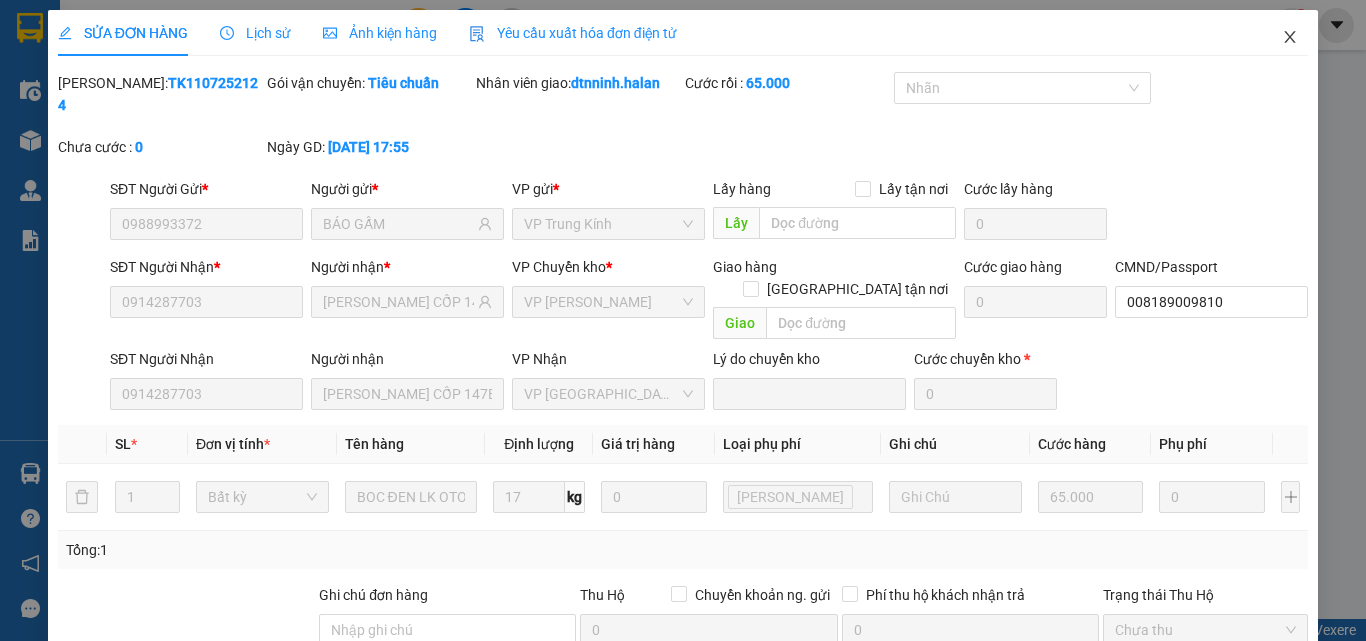 click 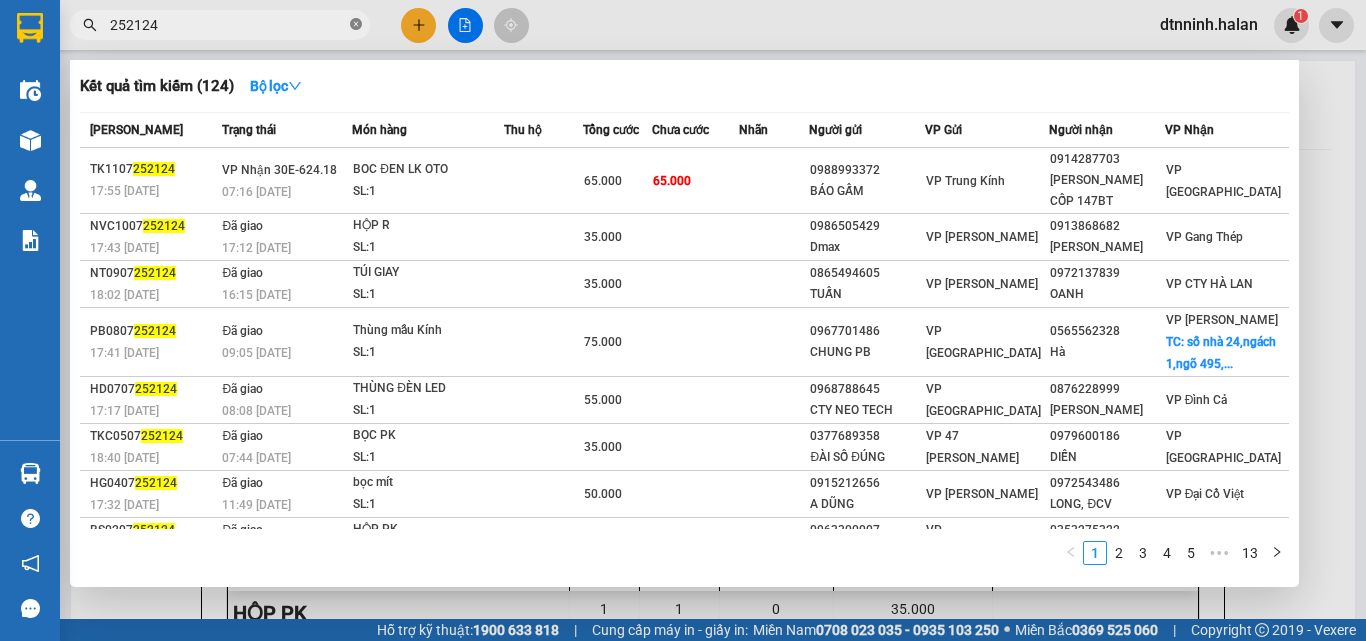 click 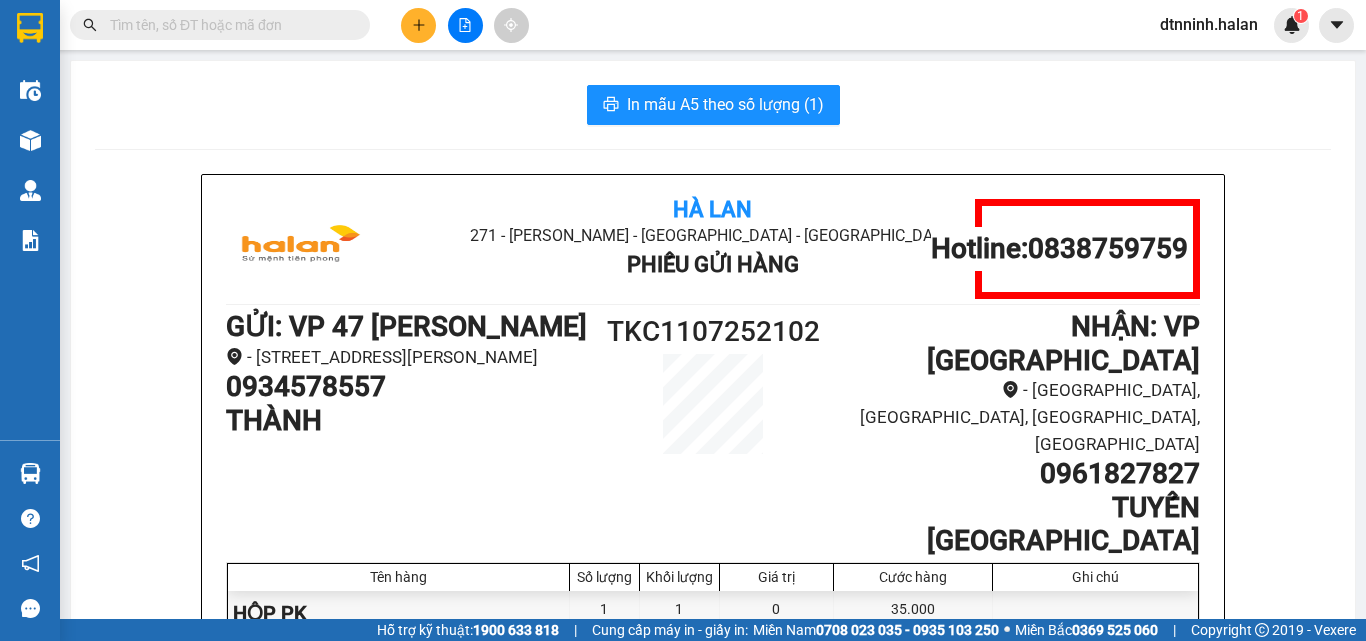 click at bounding box center [228, 25] 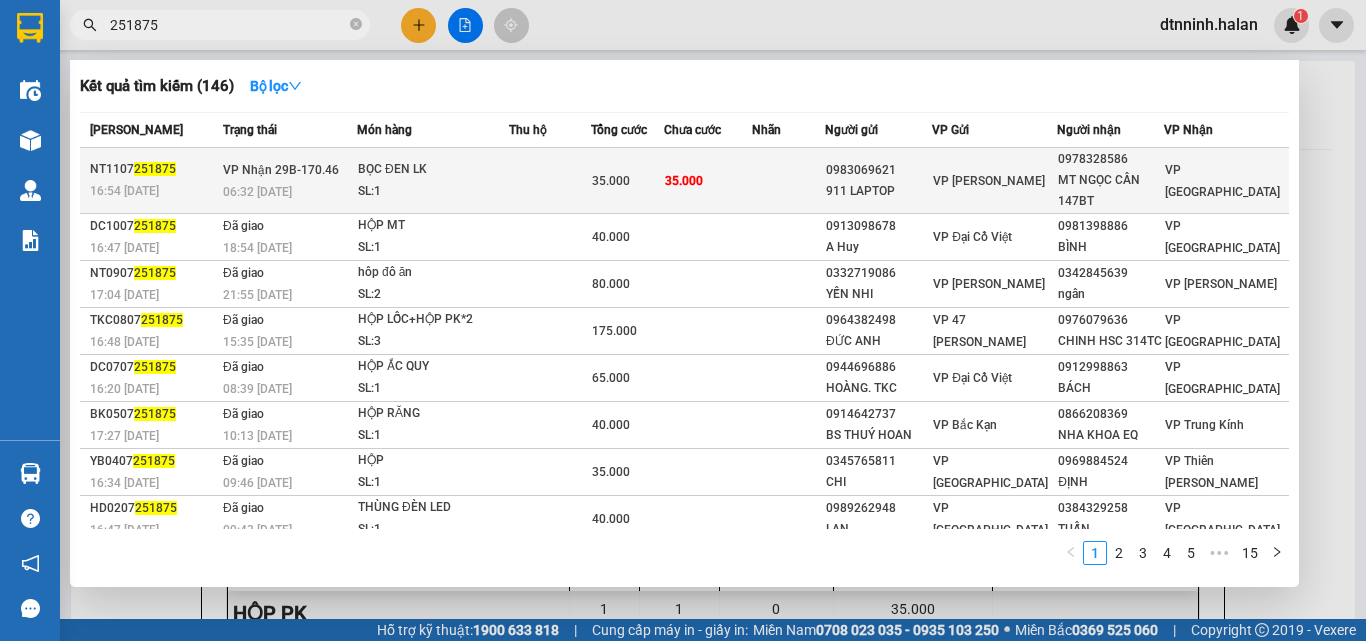 type on "251875" 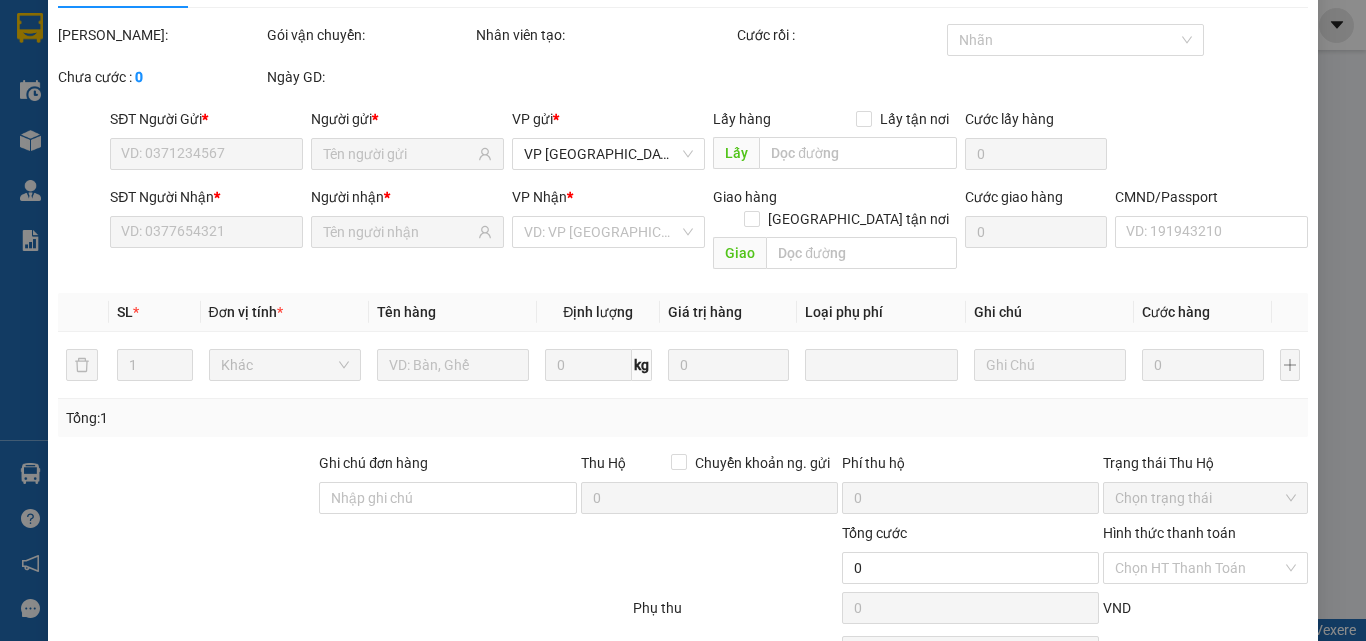 type on "0983069621" 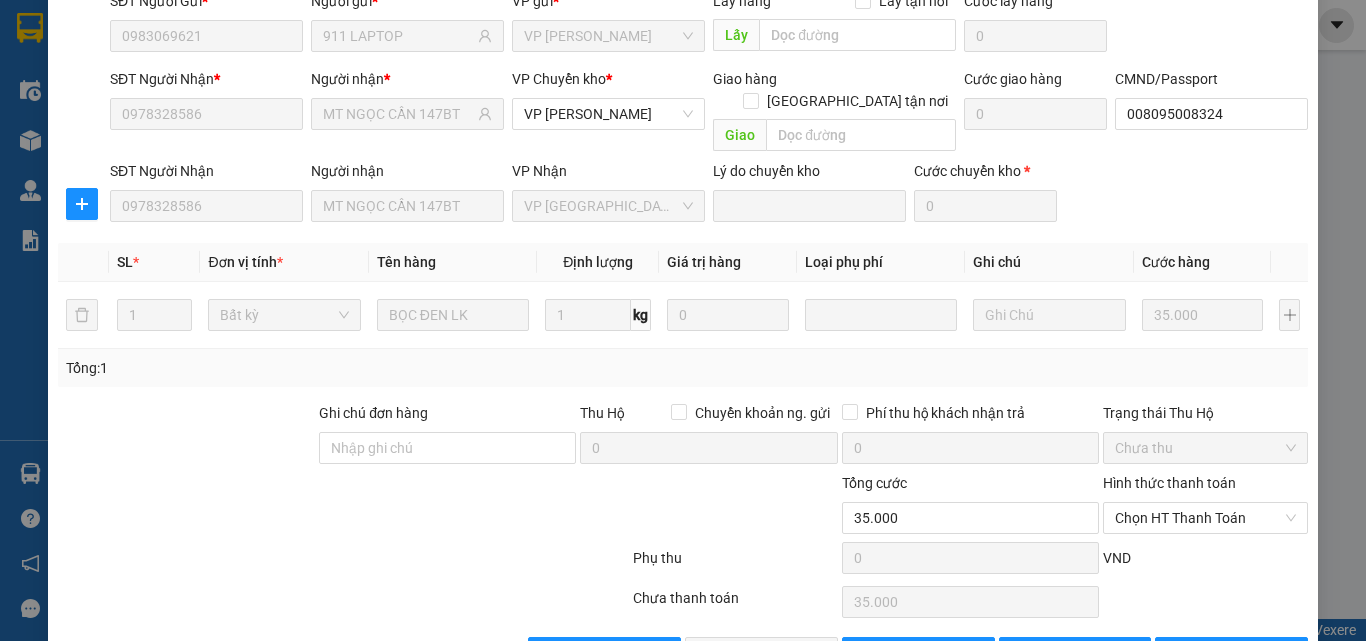 scroll, scrollTop: 211, scrollLeft: 0, axis: vertical 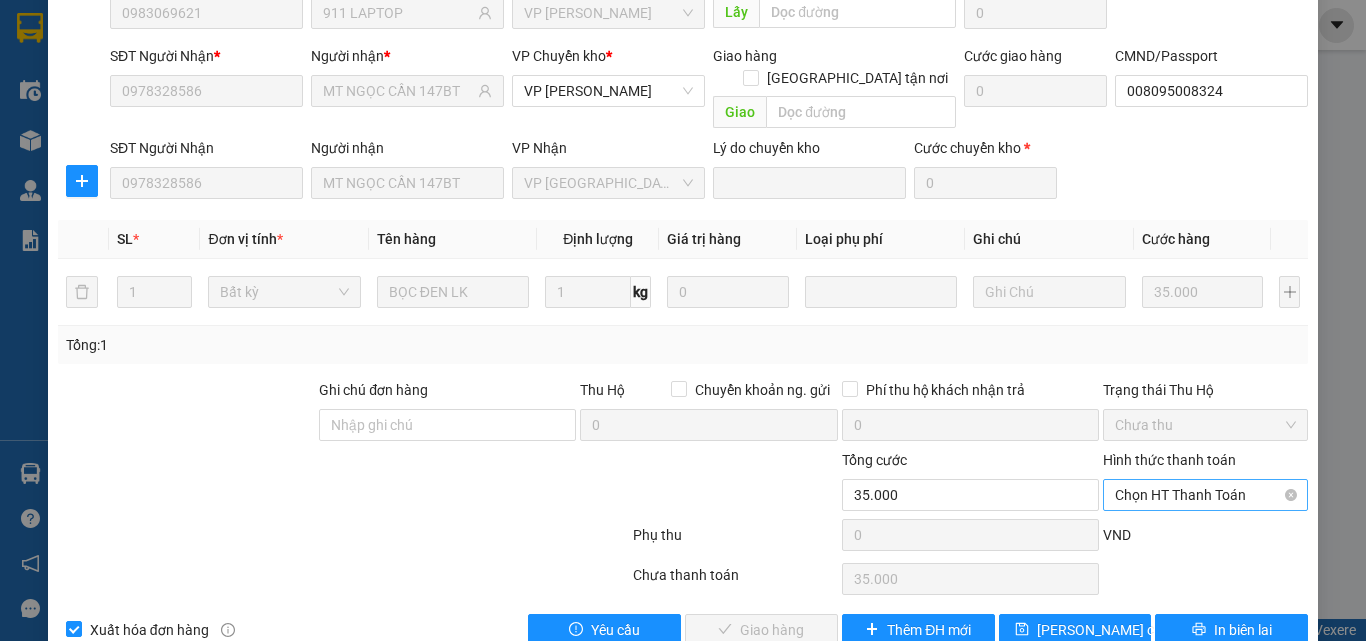 click on "Chọn HT Thanh Toán" at bounding box center (1205, 495) 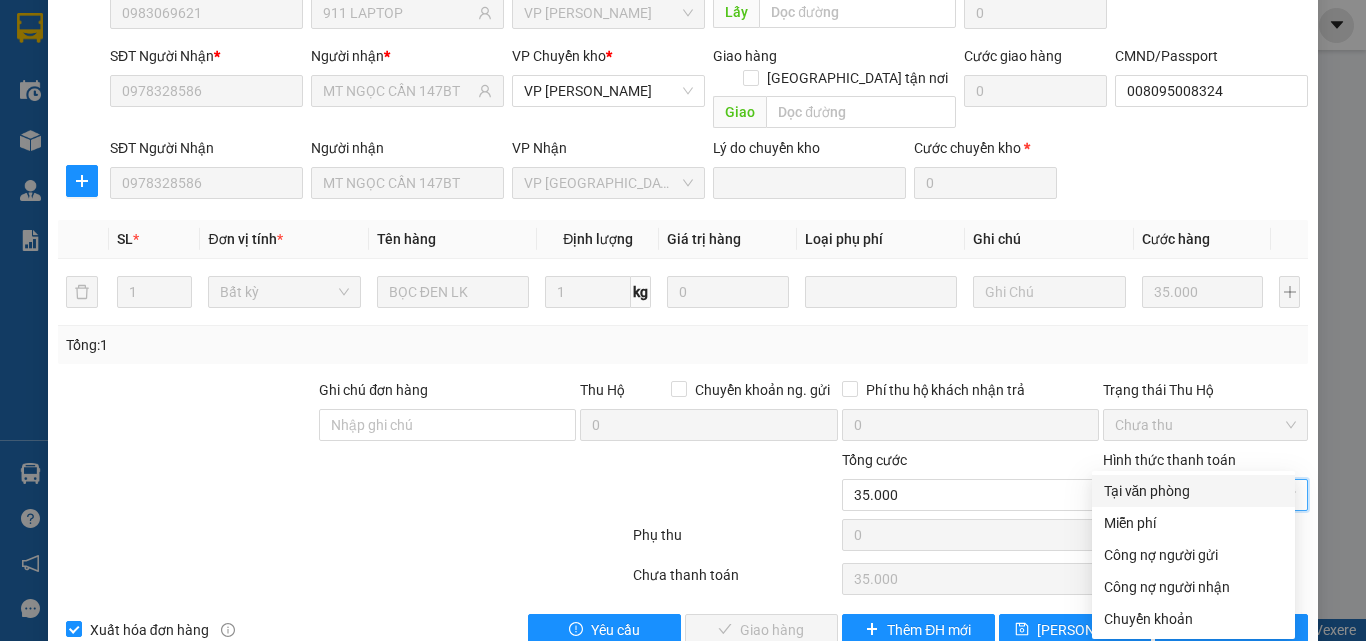 drag, startPoint x: 1161, startPoint y: 490, endPoint x: 926, endPoint y: 514, distance: 236.22235 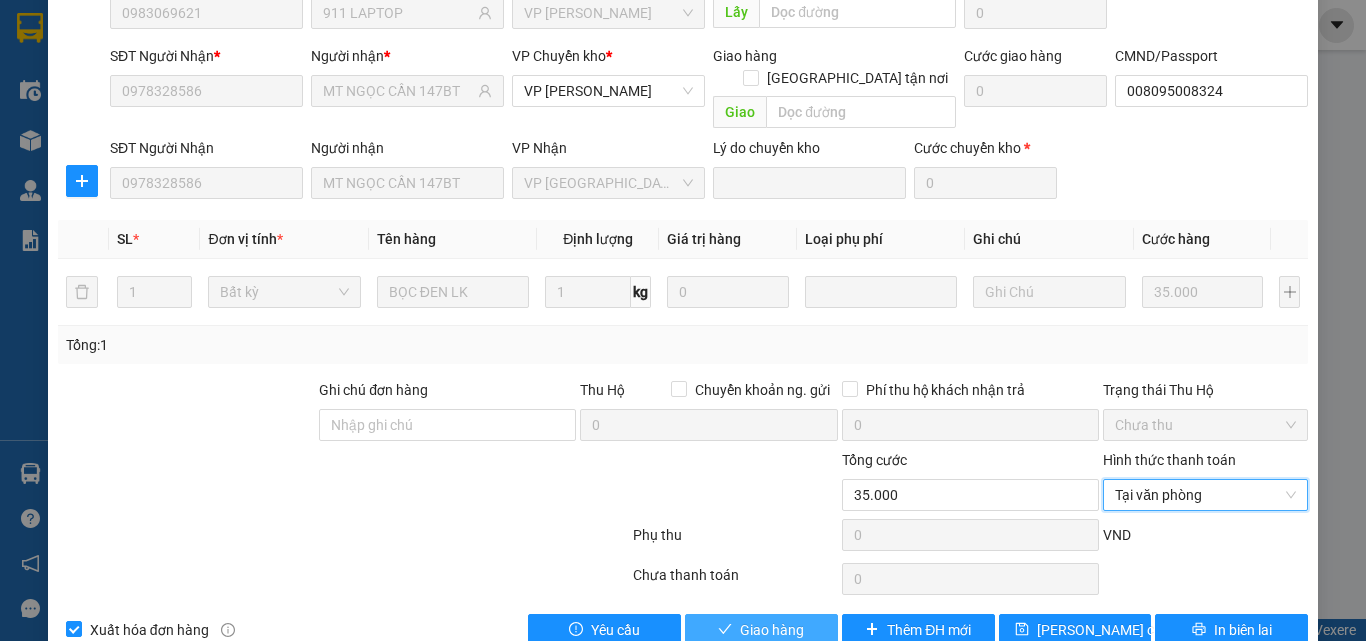drag, startPoint x: 813, startPoint y: 591, endPoint x: 809, endPoint y: 579, distance: 12.649111 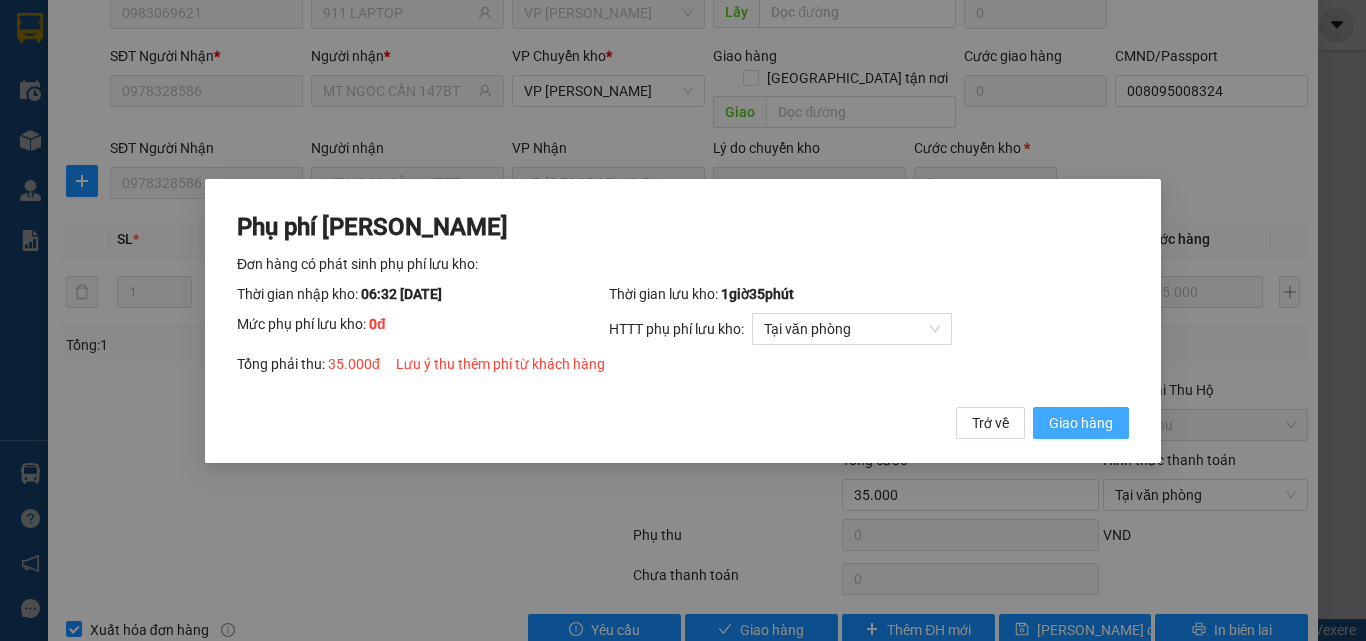 click on "Giao hàng" at bounding box center (1081, 422) 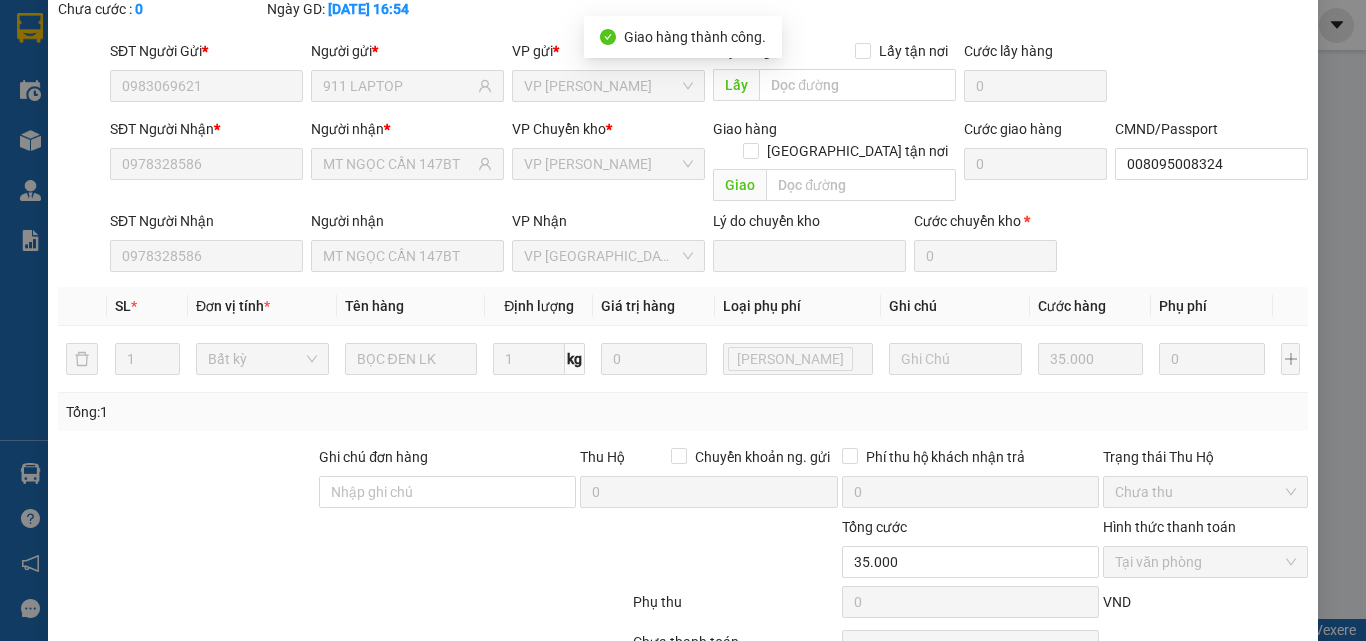 scroll, scrollTop: 0, scrollLeft: 0, axis: both 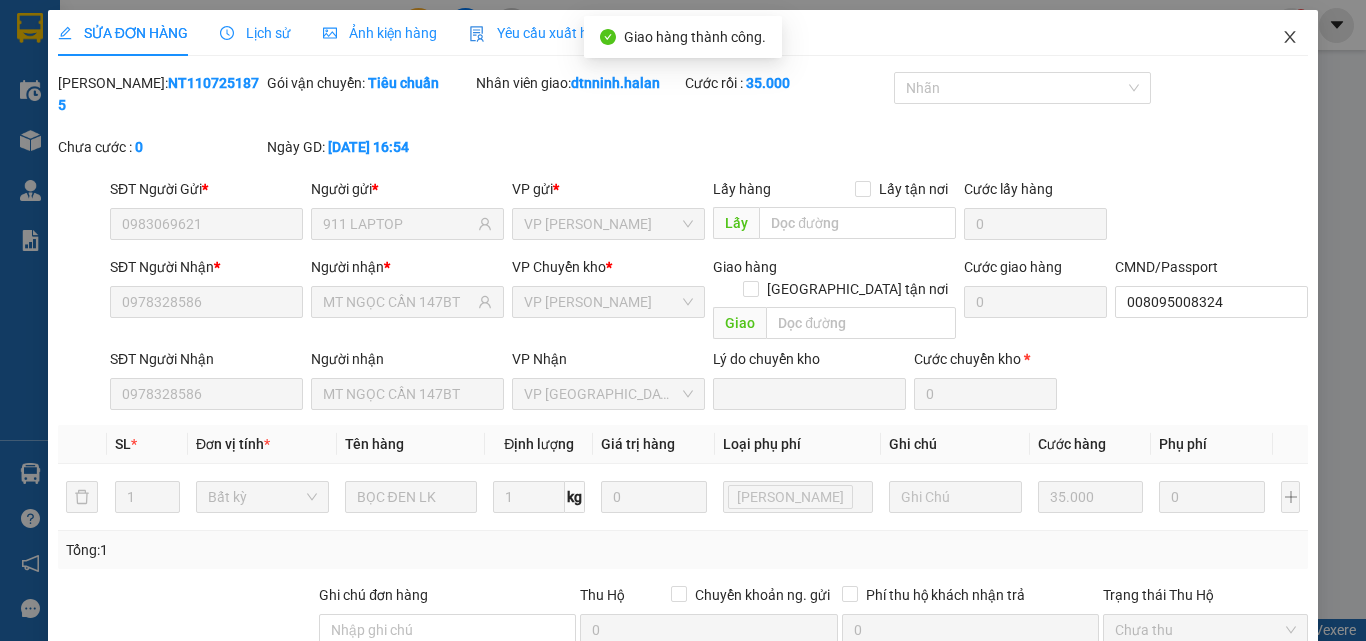 click 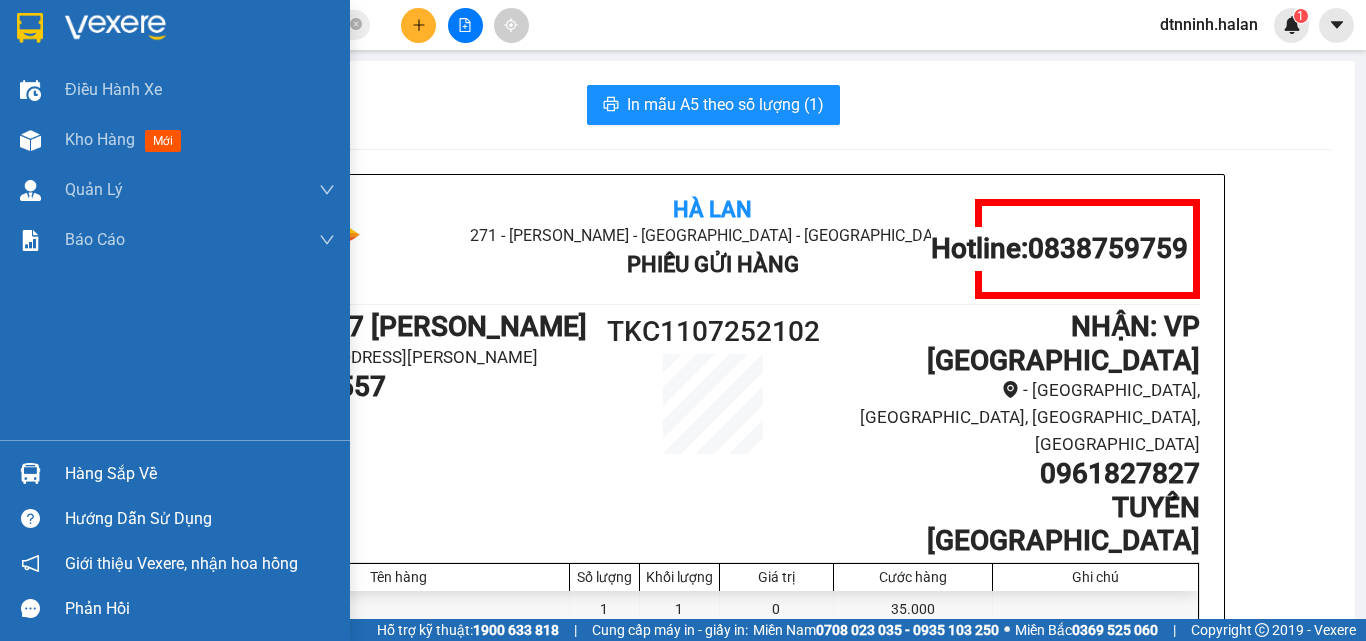 click on "Hàng sắp về" at bounding box center [200, 474] 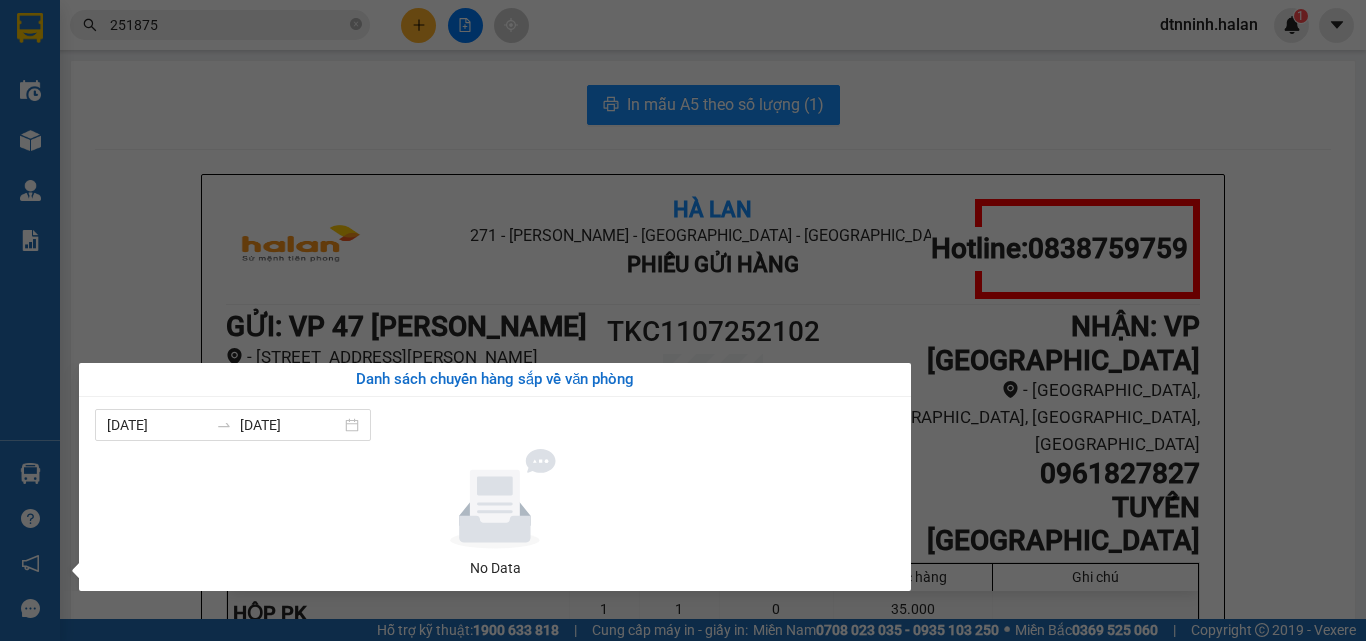 click on "Kết quả tìm kiếm ( 146 )  Bộ lọc  Mã ĐH Trạng thái Món hàng Thu hộ Tổng cước Chưa cước Nhãn Người gửi VP Gửi Người nhận VP Nhận NT1107 251875 16:54 - 11/07 VP Nhận   29B-170.46 06:32 - 12/07 BỌC ĐEN LK SL:  1 35.000 35.000 0983069621 911 LAPTOP VP Nguyễn Trãi 0978328586 MT NGỌC CẦN 147BT VP Bình Thuận DC1007 251875 16:47 - 10/07 Đã giao   18:54 - 10/07 HỘP MT SL:  1 40.000 0913098678 A Huy VP Đại Cồ Việt 0981398886 BÌNH VP Yên Bình NT0907 251875 17:04 - 09/07 Đã giao   21:55 - 09/07 hôp đô ăn SL:  2 80.000 0332719086 YẾN NHI VP Nguyễn Trãi 0342845639 ngân VP Hoàng Văn Thụ TKC0807 251875 16:48 - 08/07 Đã giao   15:35 - 09/07 HỘP LỐC+HỘP PK*2 SL:  3 175.000 0964382498 ĐỨC ANH VP 47 Trần Khát Chân 0976079636 CHINH HSC 314TC VP Trường Chinh DC0707 251875 16:20 - 07/07 Đã giao   08:39 - 08/07 HỘP ẮC QUY SL:  1 65.000 0944696886 HOÀNG. TKC VP Đại Cồ Việt 0912998863 BÁCH VP Bắc Sơn BK0507   1" at bounding box center (683, 320) 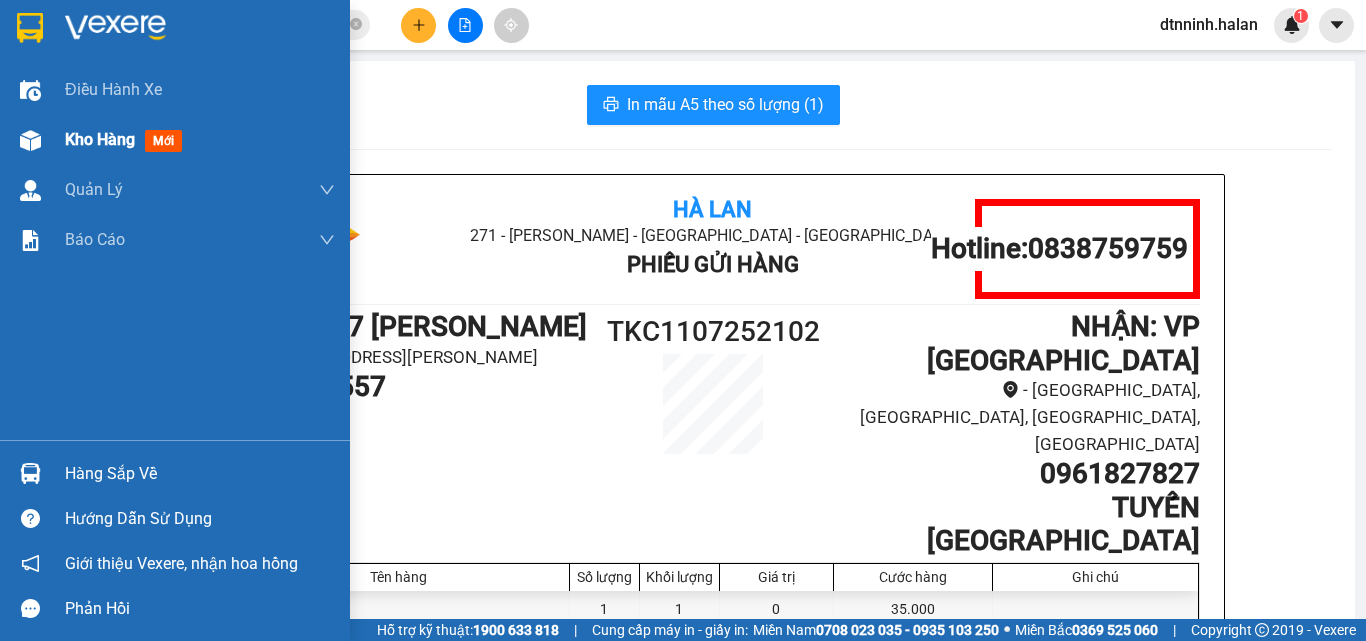 click on "Kho hàng" at bounding box center [100, 139] 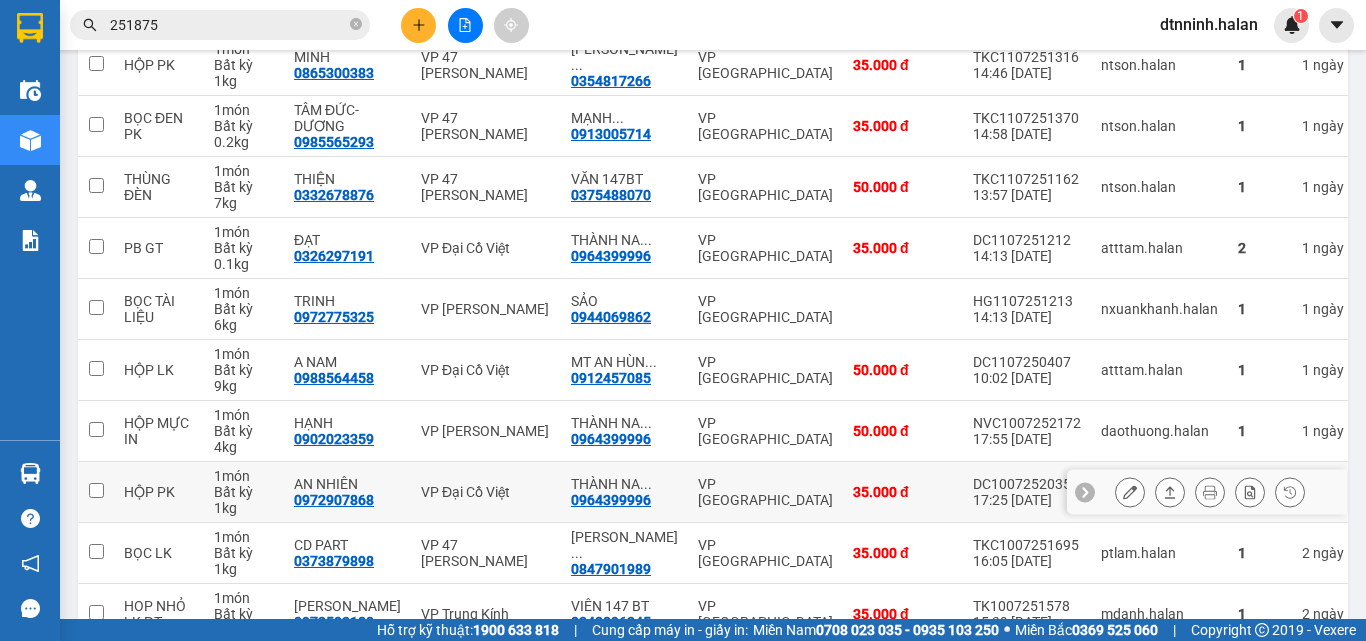 scroll, scrollTop: 400, scrollLeft: 0, axis: vertical 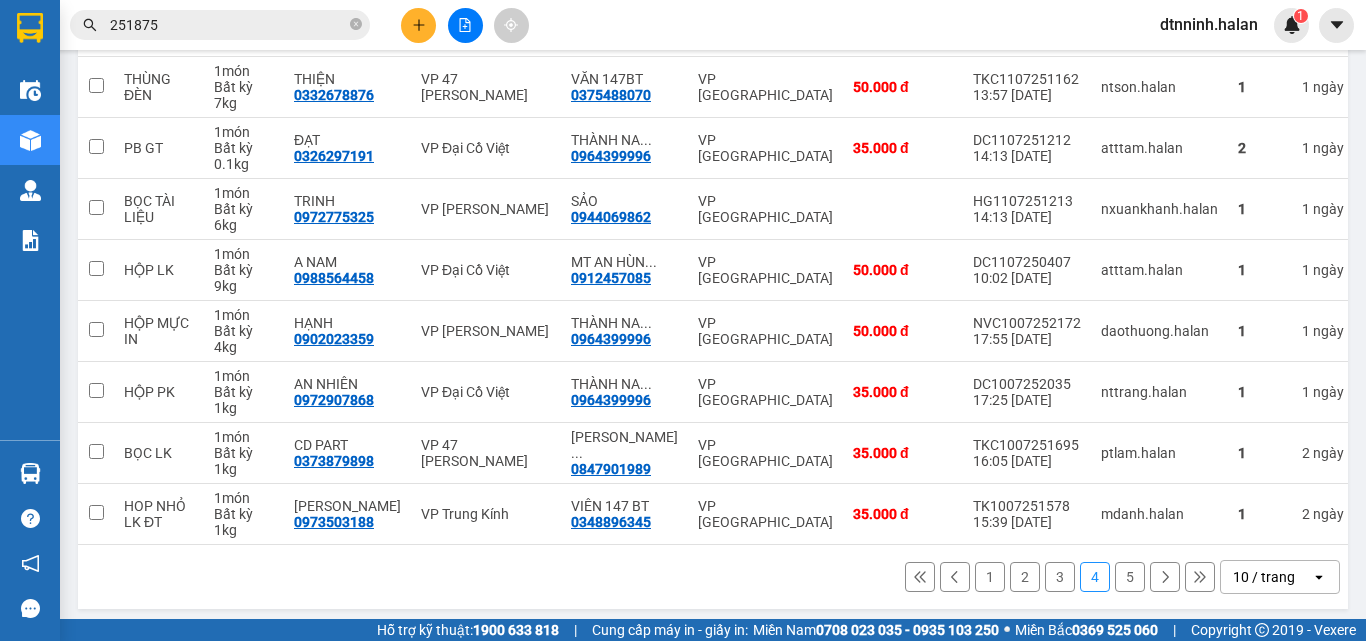 click 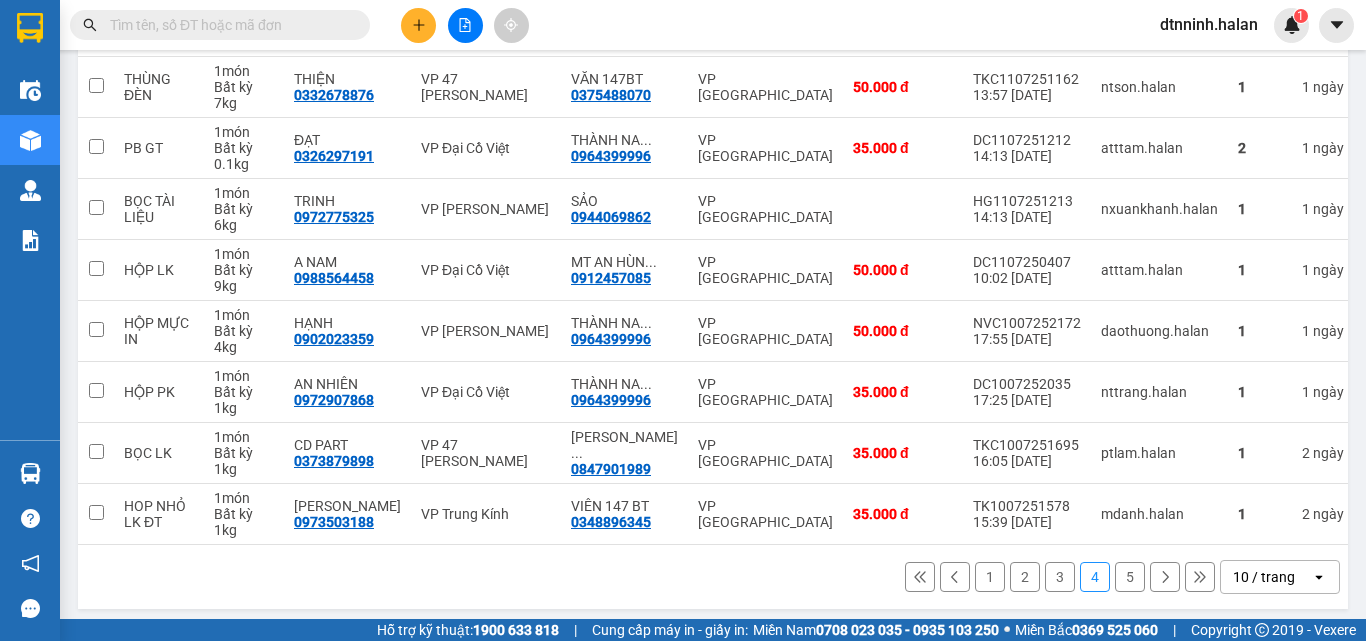 click at bounding box center (228, 25) 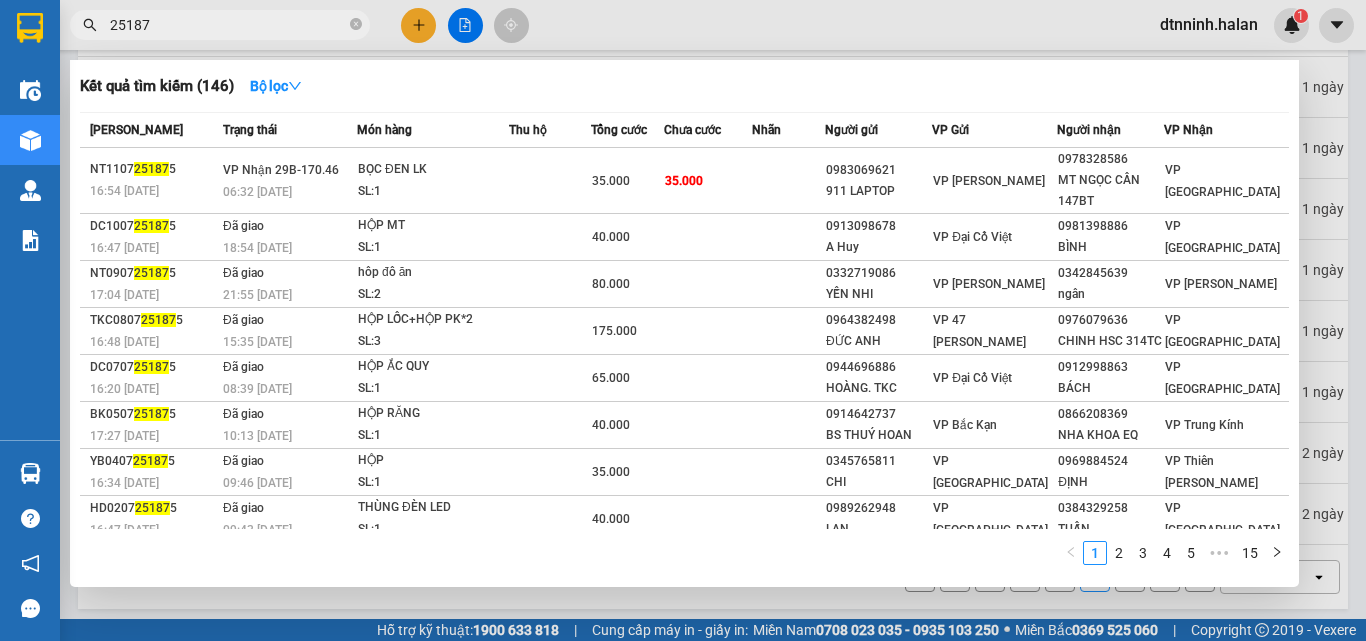 type on "251875" 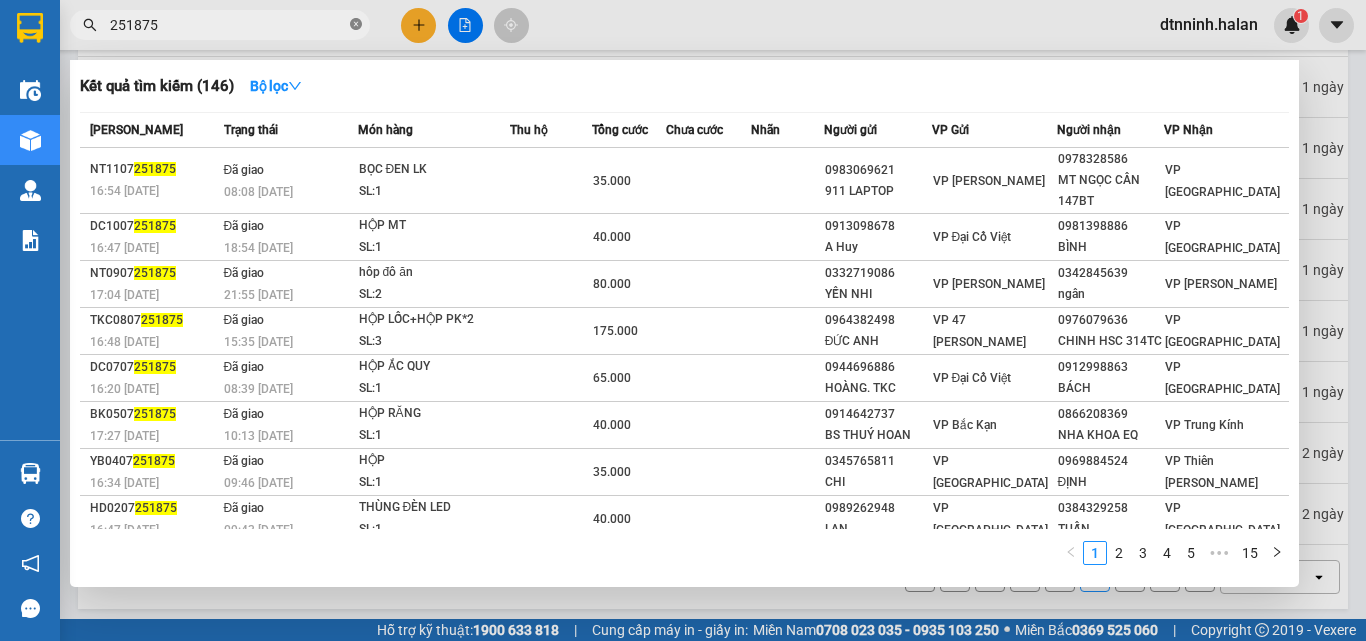 click 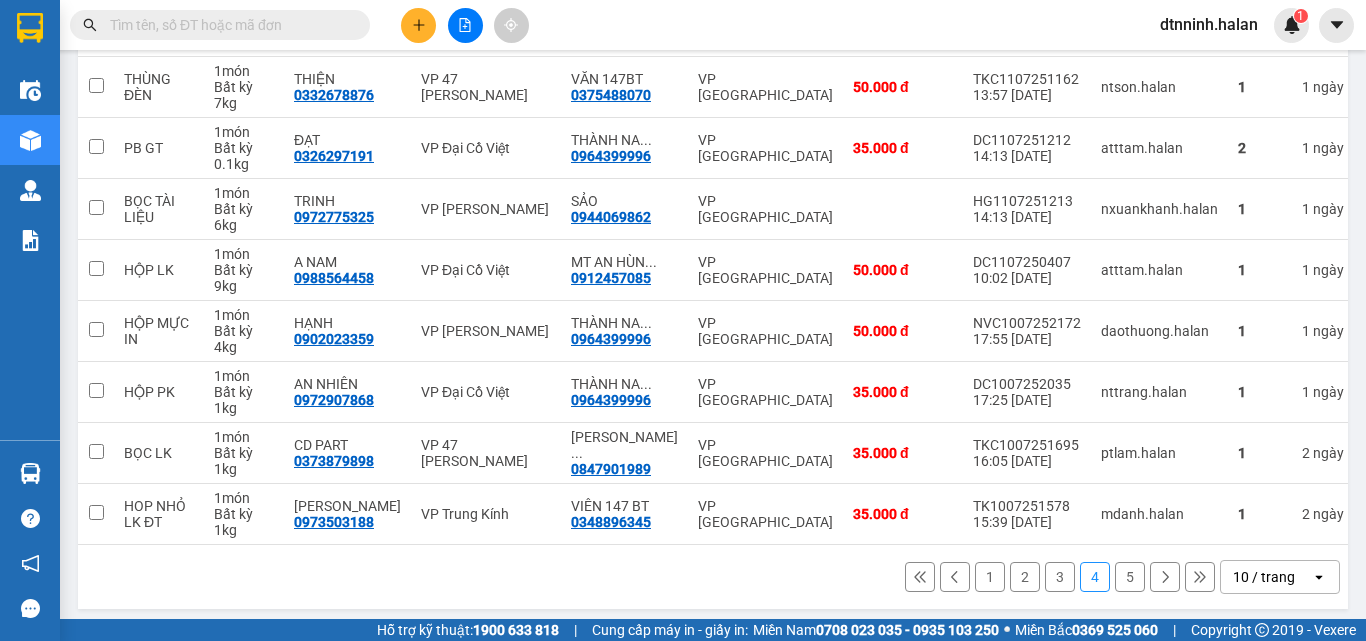 click at bounding box center [228, 25] 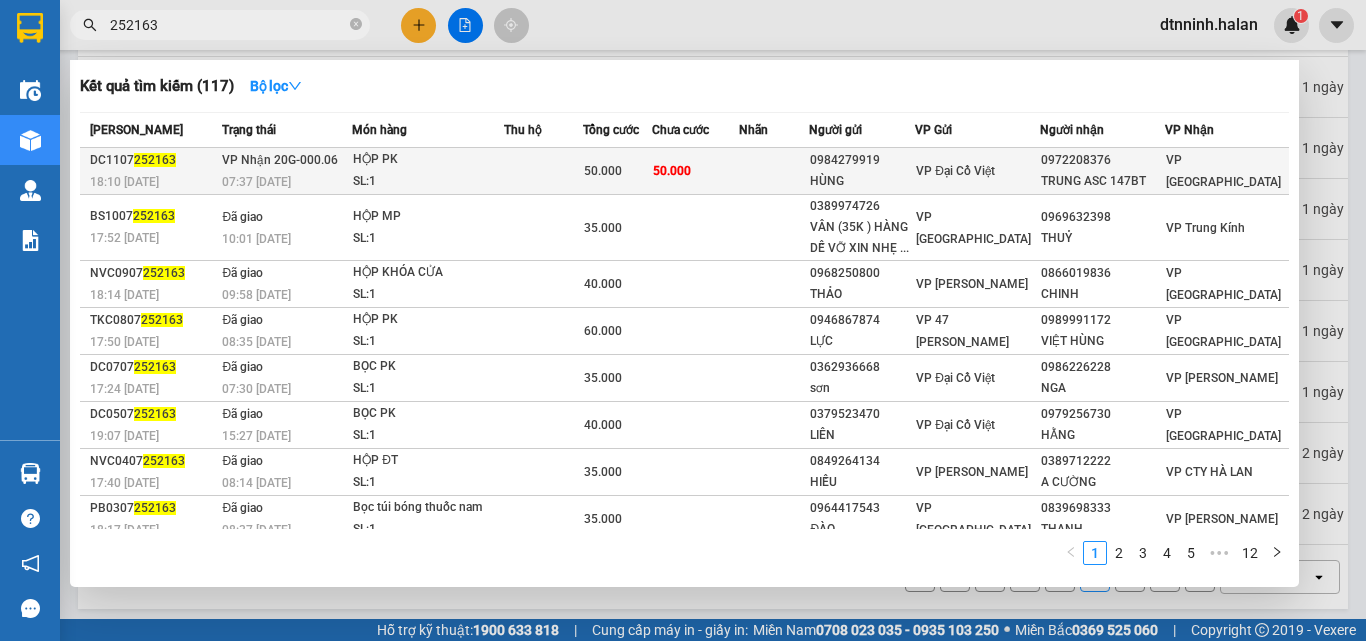 type on "252163" 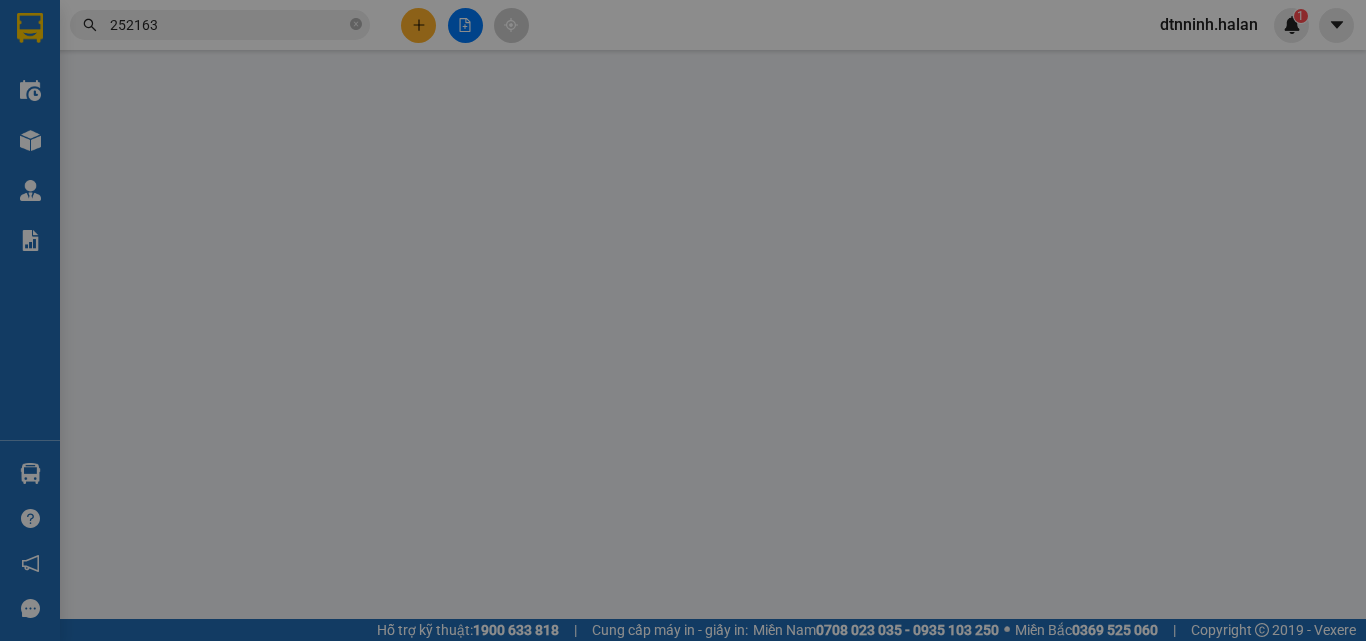 scroll, scrollTop: 0, scrollLeft: 0, axis: both 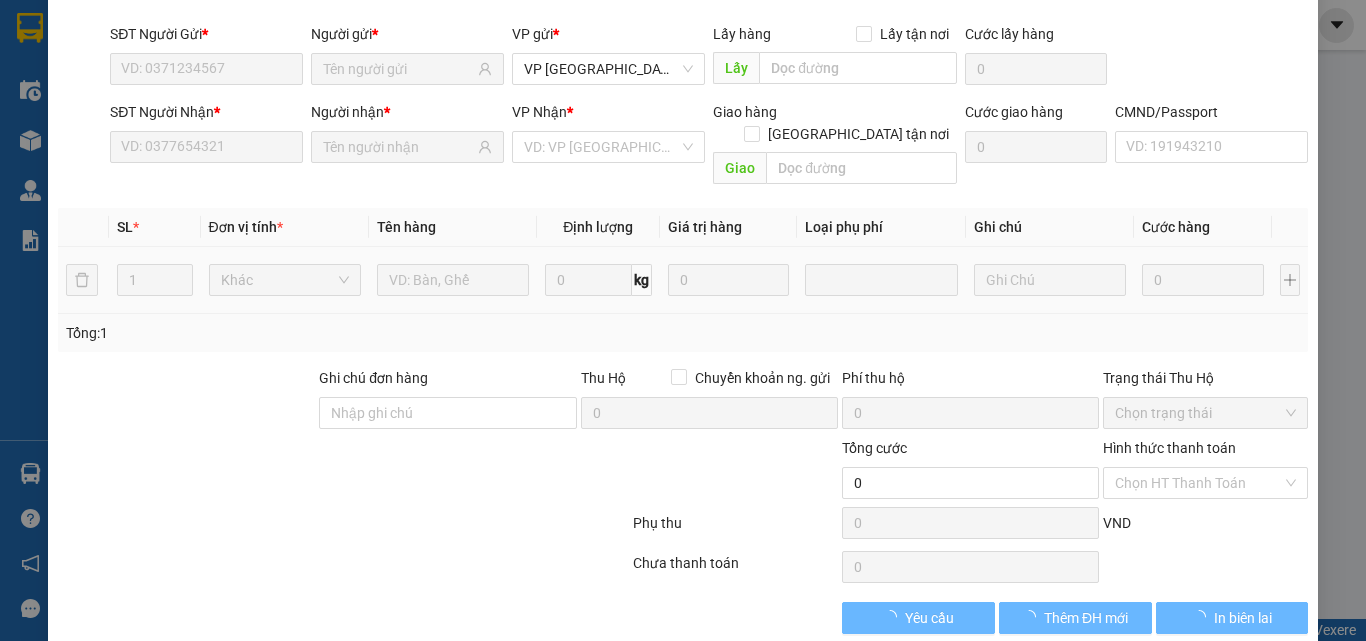 type on "0984279919" 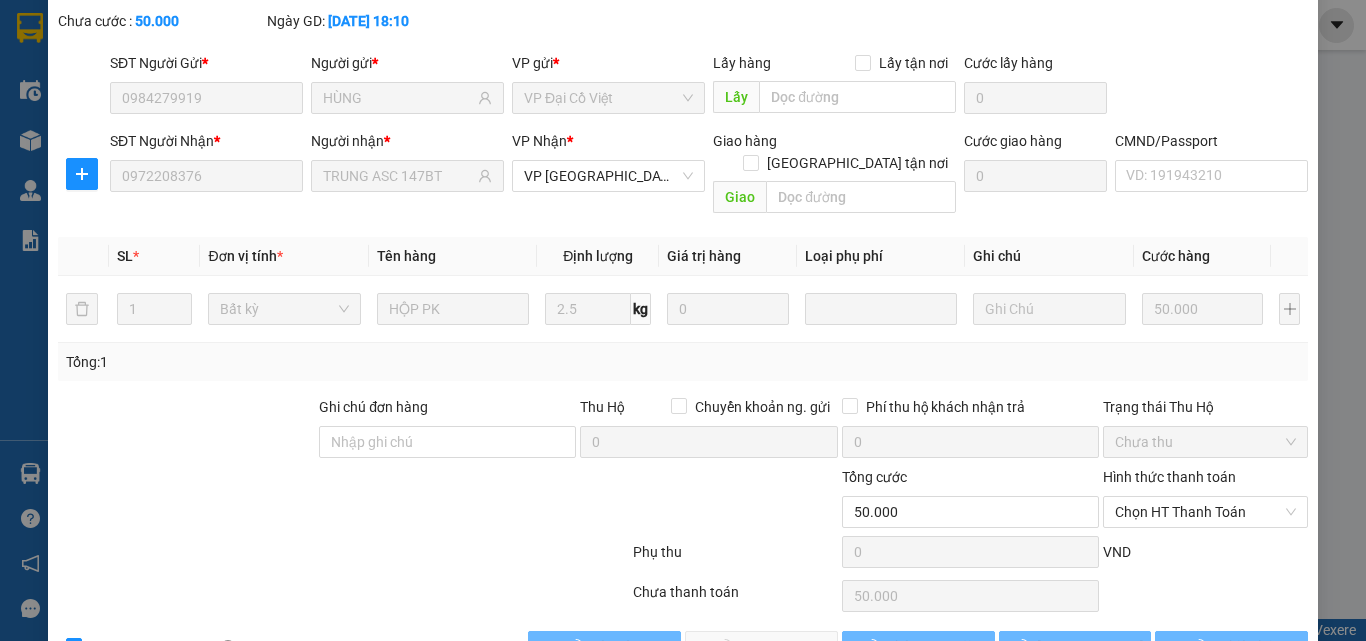 scroll, scrollTop: 143, scrollLeft: 0, axis: vertical 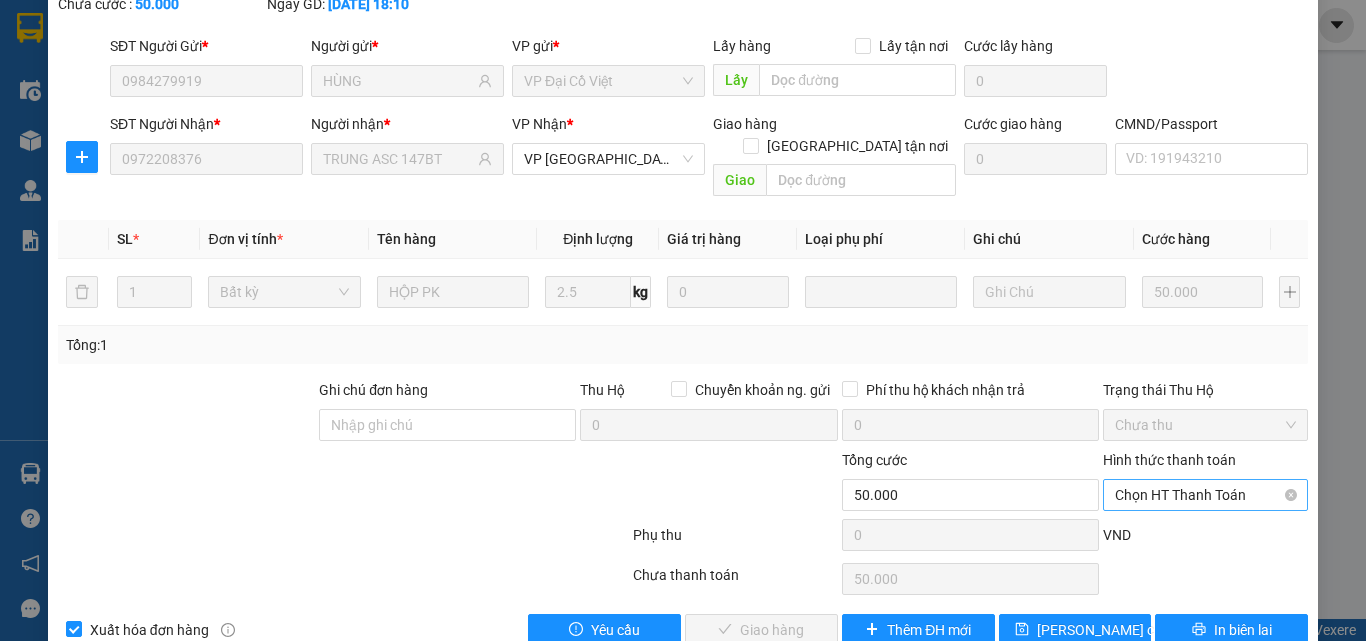 click on "Chọn HT Thanh Toán" at bounding box center (1205, 495) 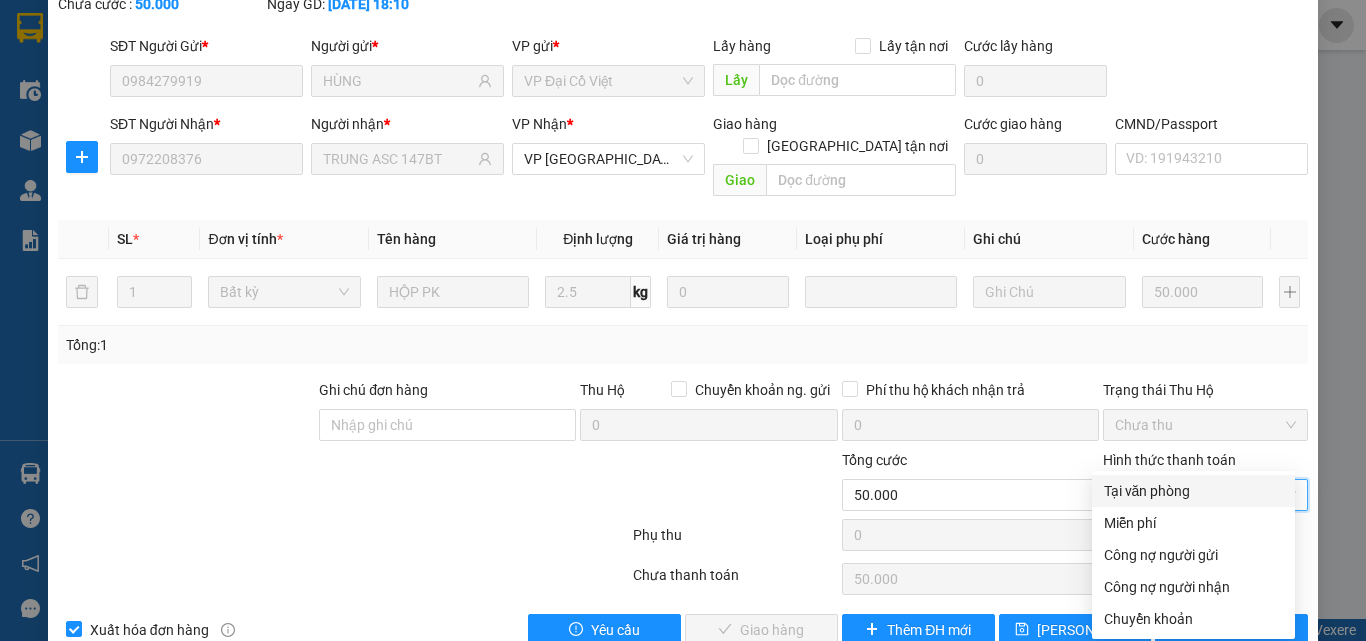 click on "Tại văn phòng" at bounding box center (1193, 491) 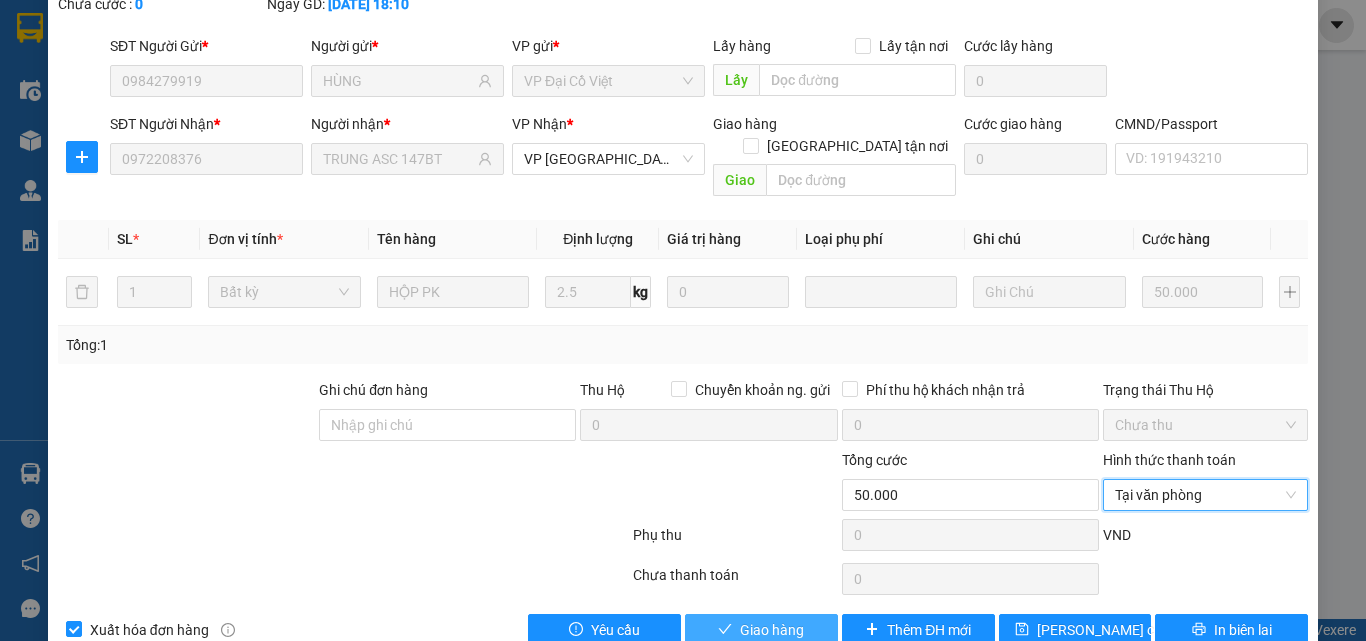 click on "Giao hàng" at bounding box center (761, 630) 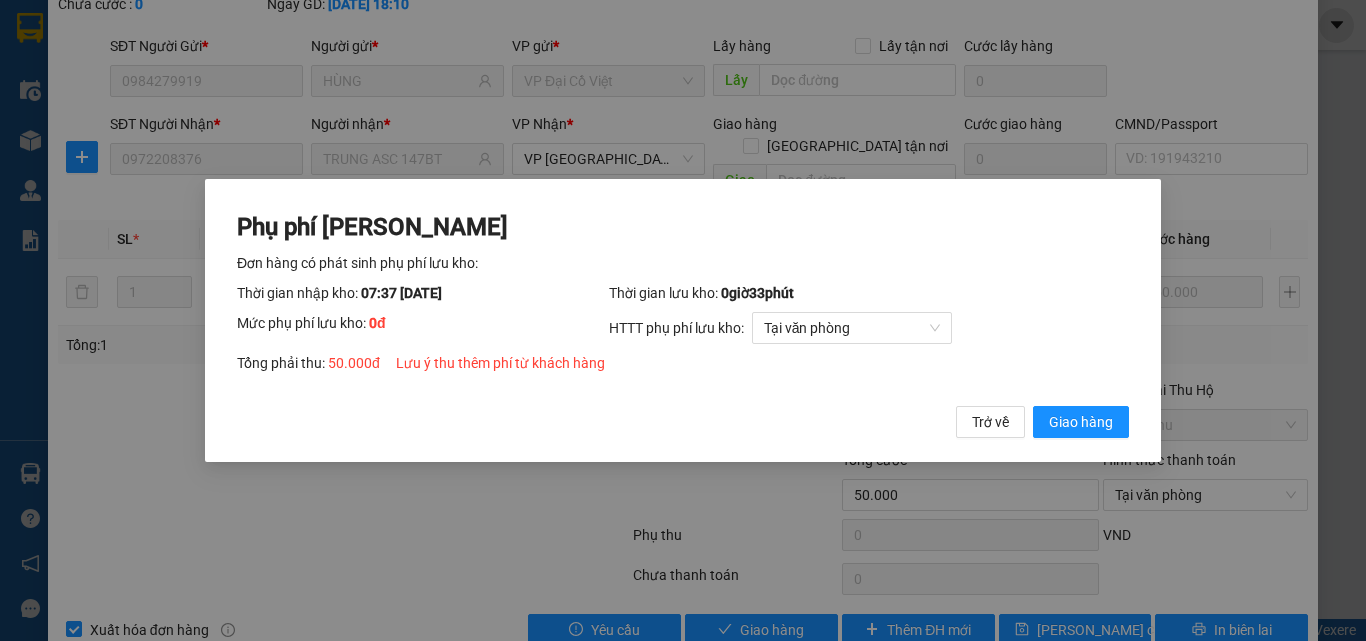 click on "Phụ phí Lưu kho Đơn hàng có phát sinh phụ phí lưu kho: Thời gian nhập kho:   07:37 ngày 12/07/2025 Thời gian lưu kho:   0  giờ  33  phút Mức phụ phí lưu kho:   0 đ   HTTT phụ phí lưu kho:   Tại văn phòng Tổng phải thu:   50.000 đ Lưu ý thu thêm phí từ khách hàng Trở về Giao hàng" at bounding box center [683, 325] 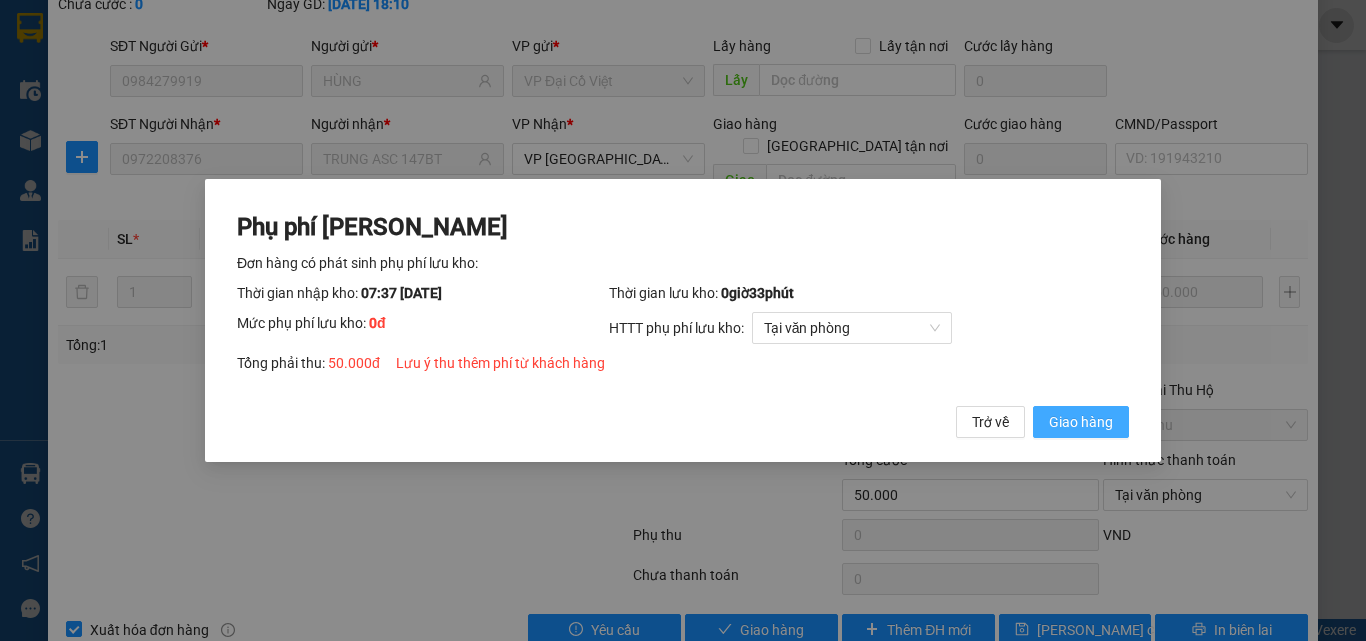 click on "Giao hàng" at bounding box center [1081, 422] 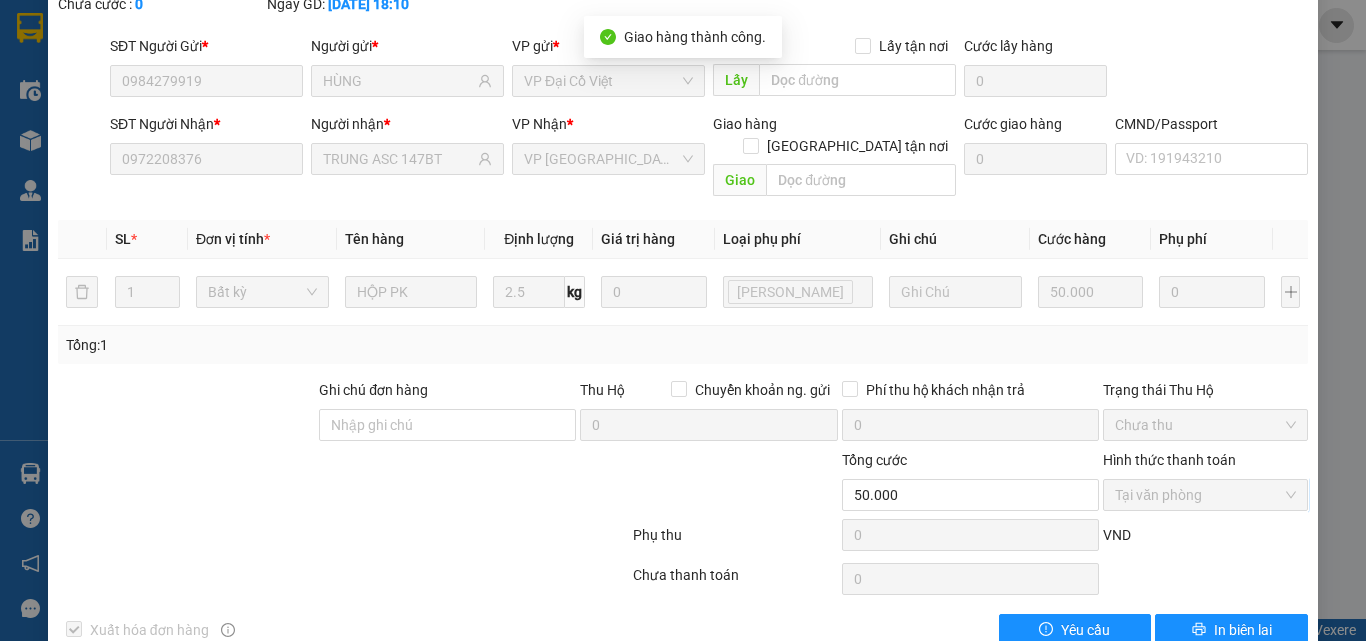 scroll, scrollTop: 0, scrollLeft: 0, axis: both 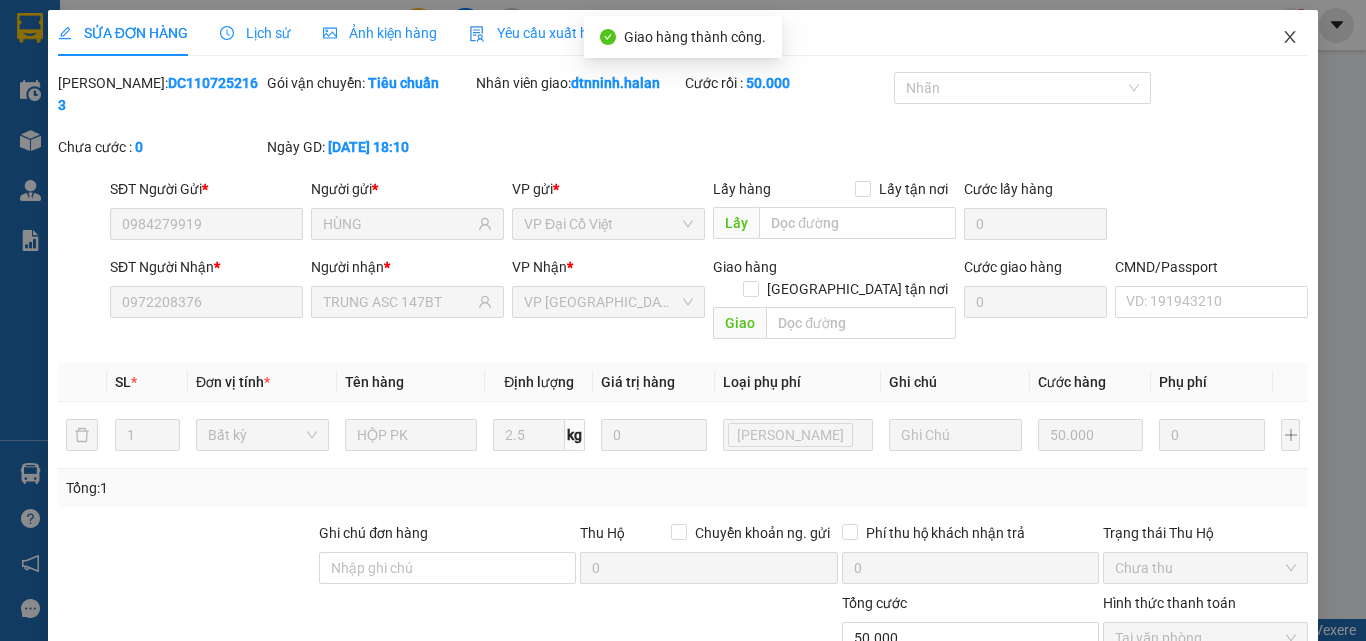 click 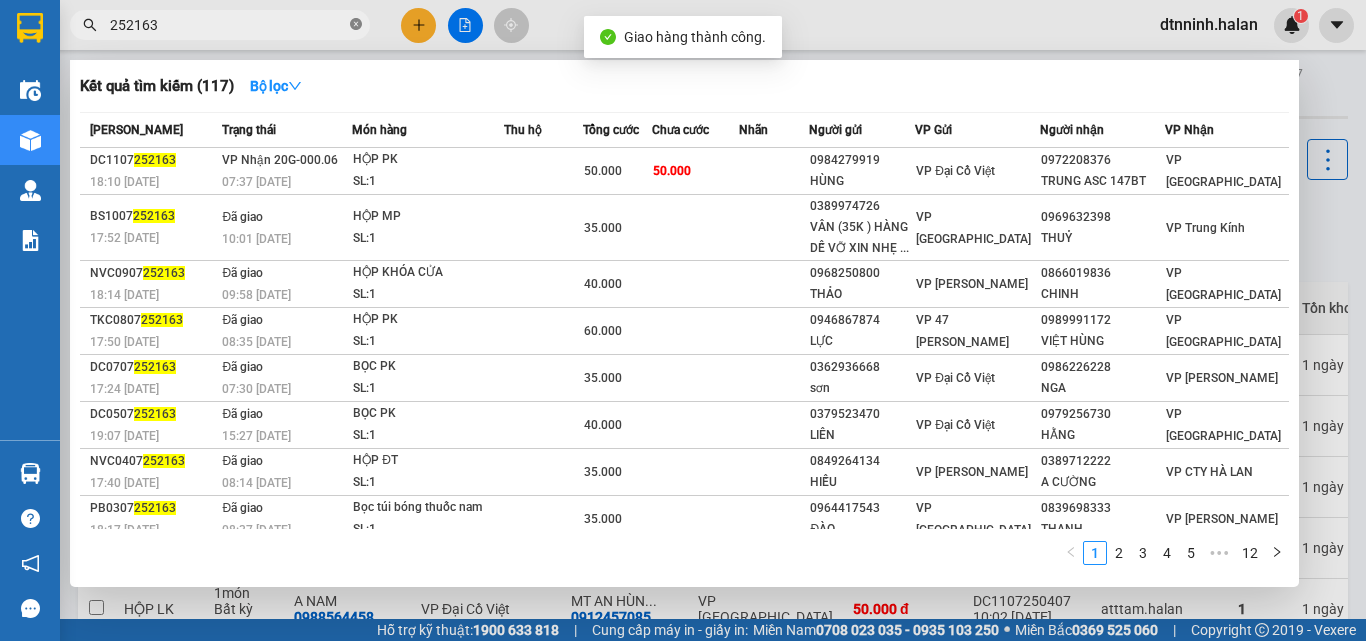 click 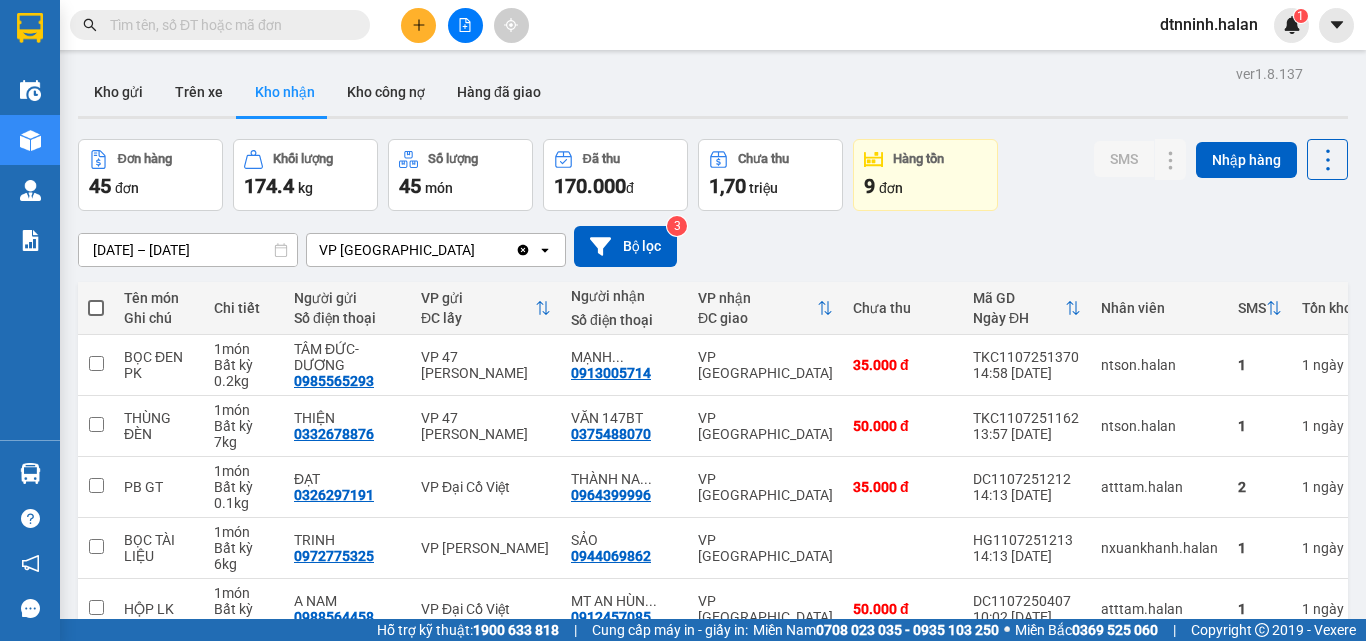 click at bounding box center (228, 25) 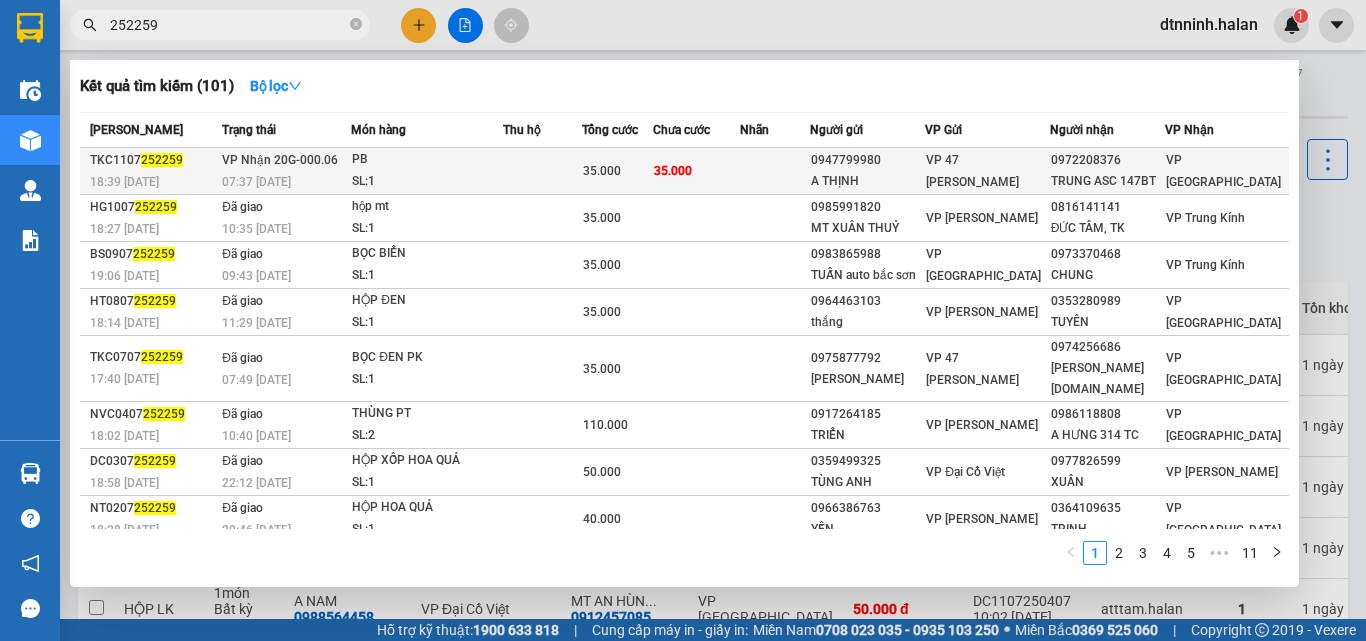 type on "252259" 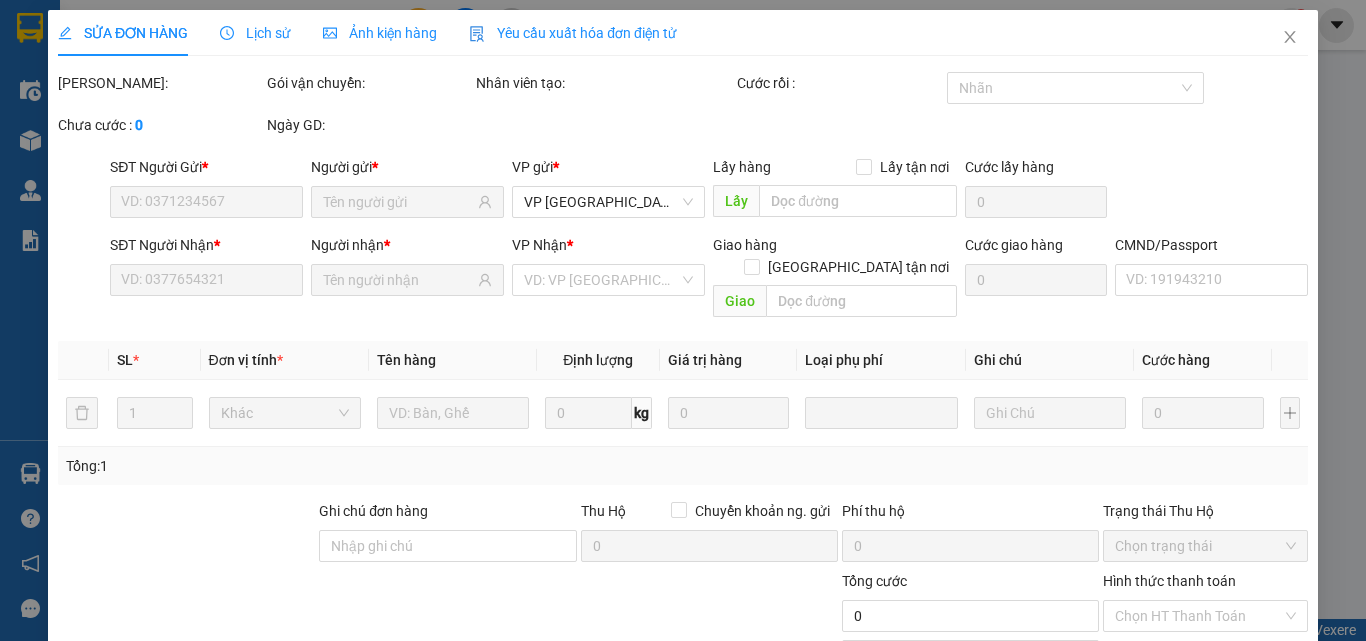 type on "0947799980" 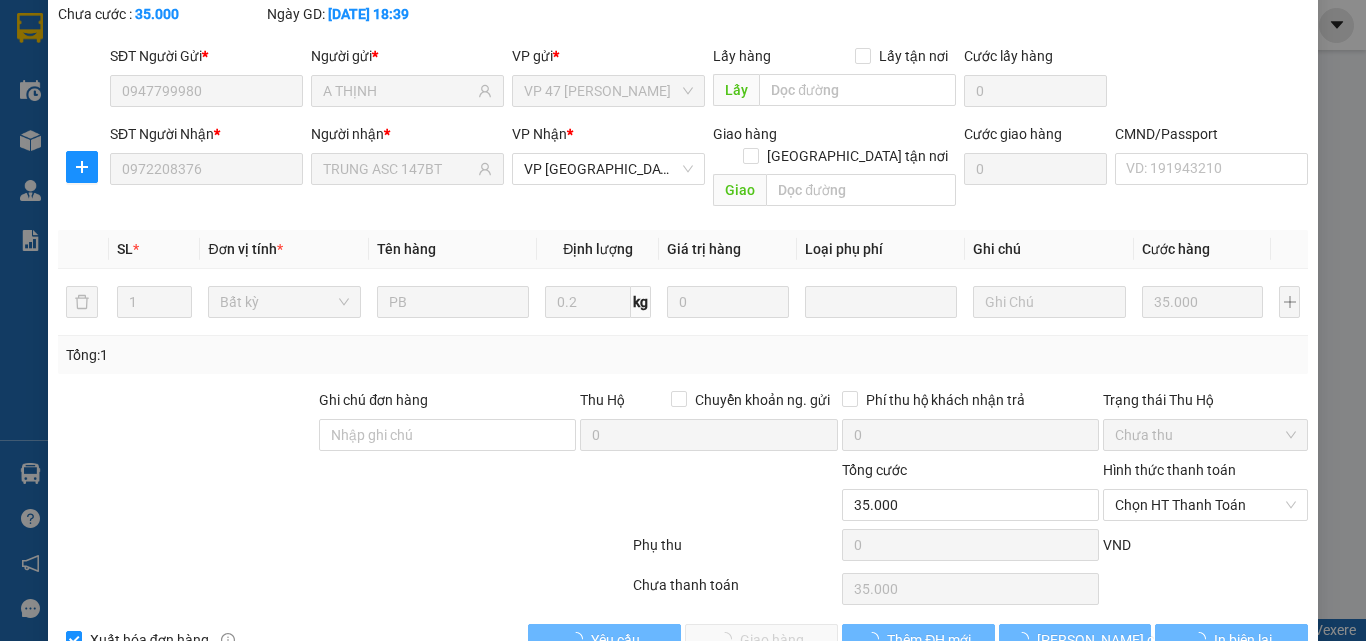 scroll, scrollTop: 143, scrollLeft: 0, axis: vertical 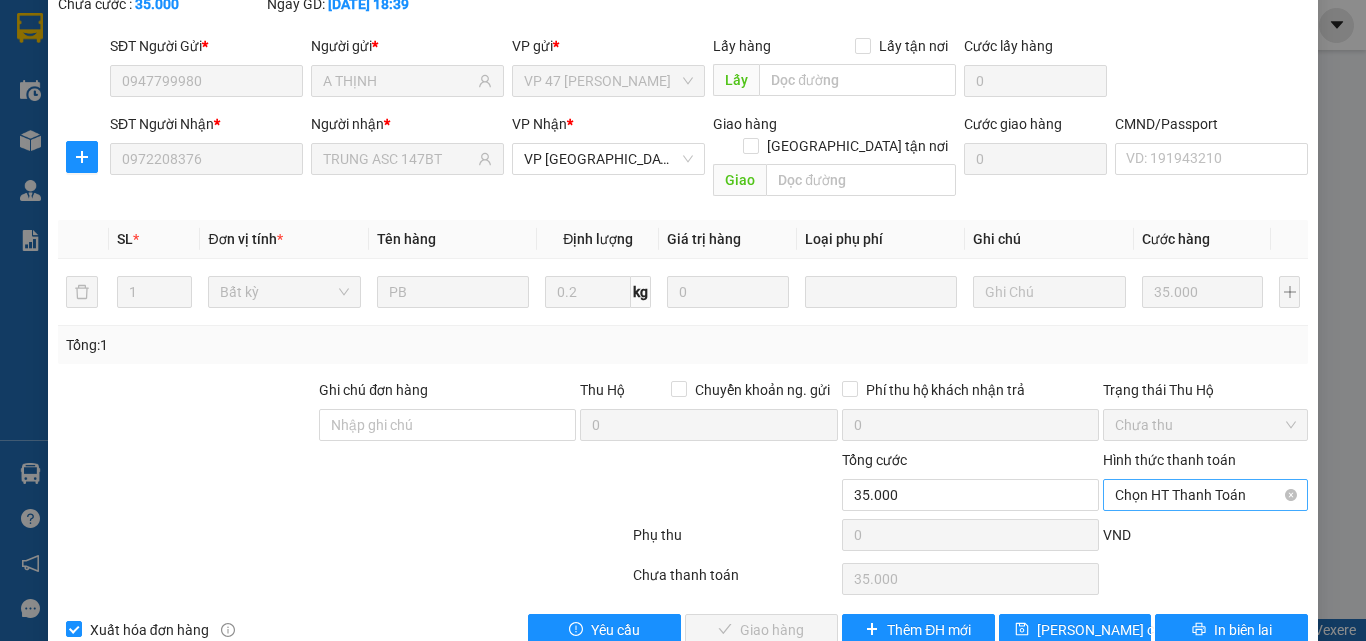 click on "Chọn HT Thanh Toán" at bounding box center [1205, 495] 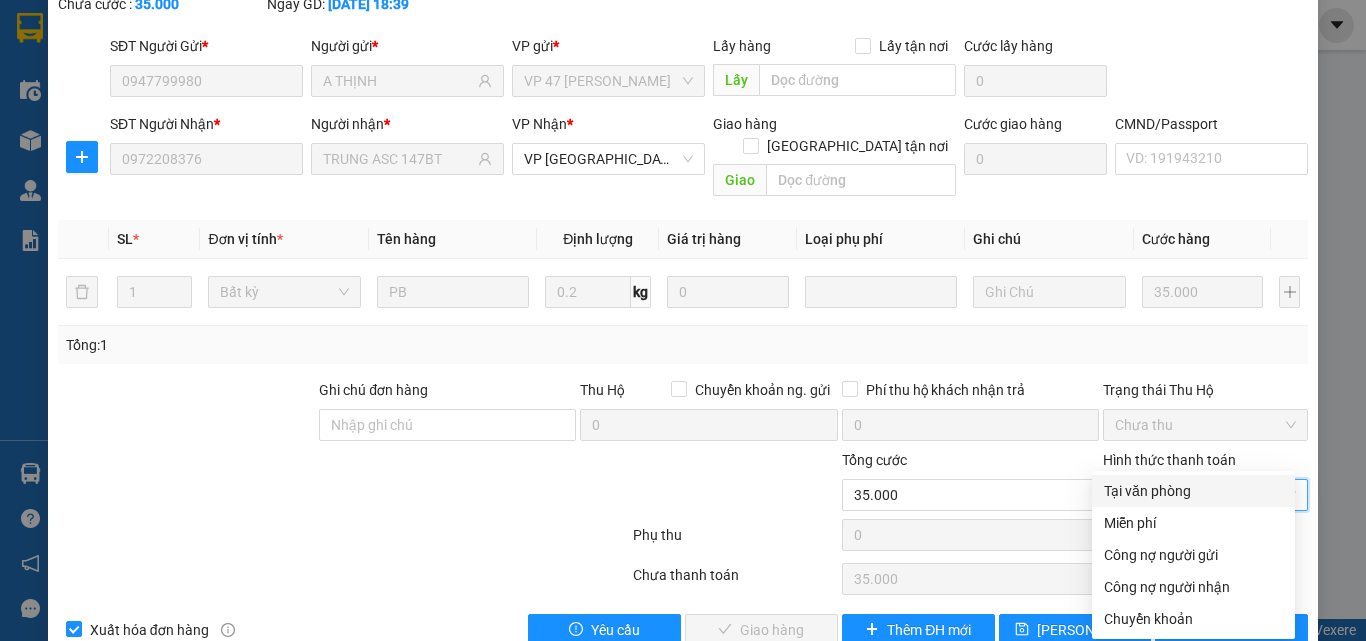click on "Tại văn phòng" at bounding box center (1193, 491) 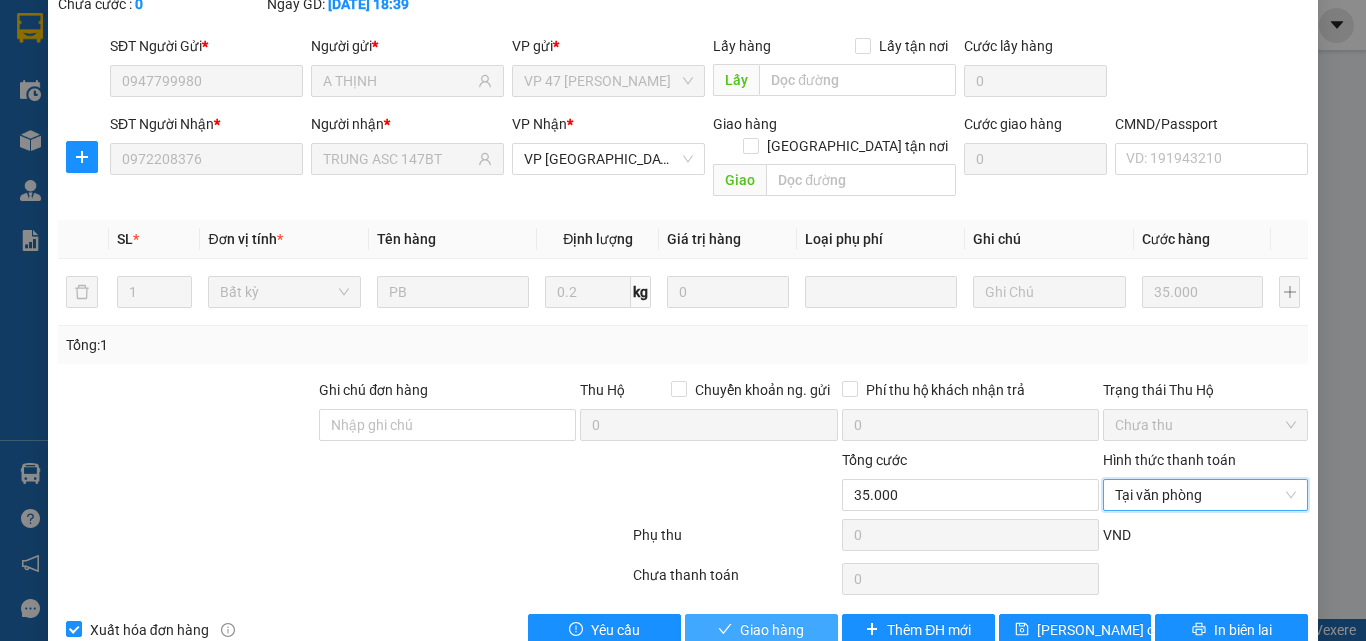 drag, startPoint x: 767, startPoint y: 592, endPoint x: 750, endPoint y: 576, distance: 23.345236 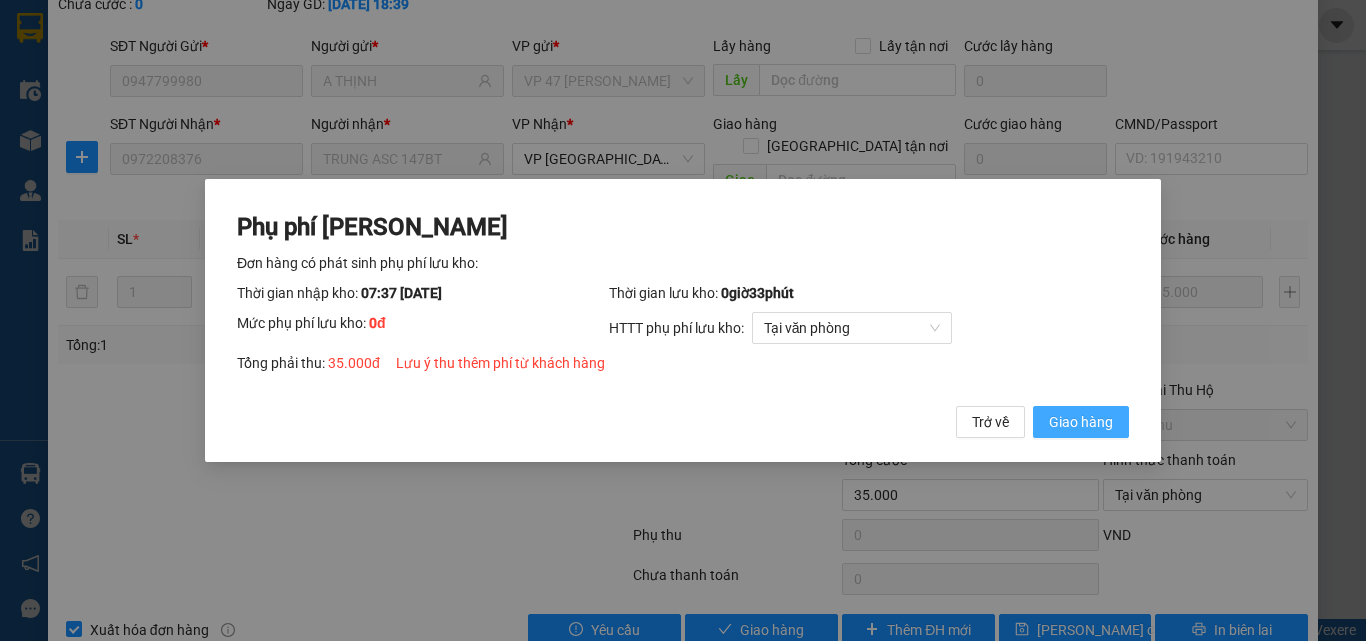 click on "Giao hàng" at bounding box center [1081, 422] 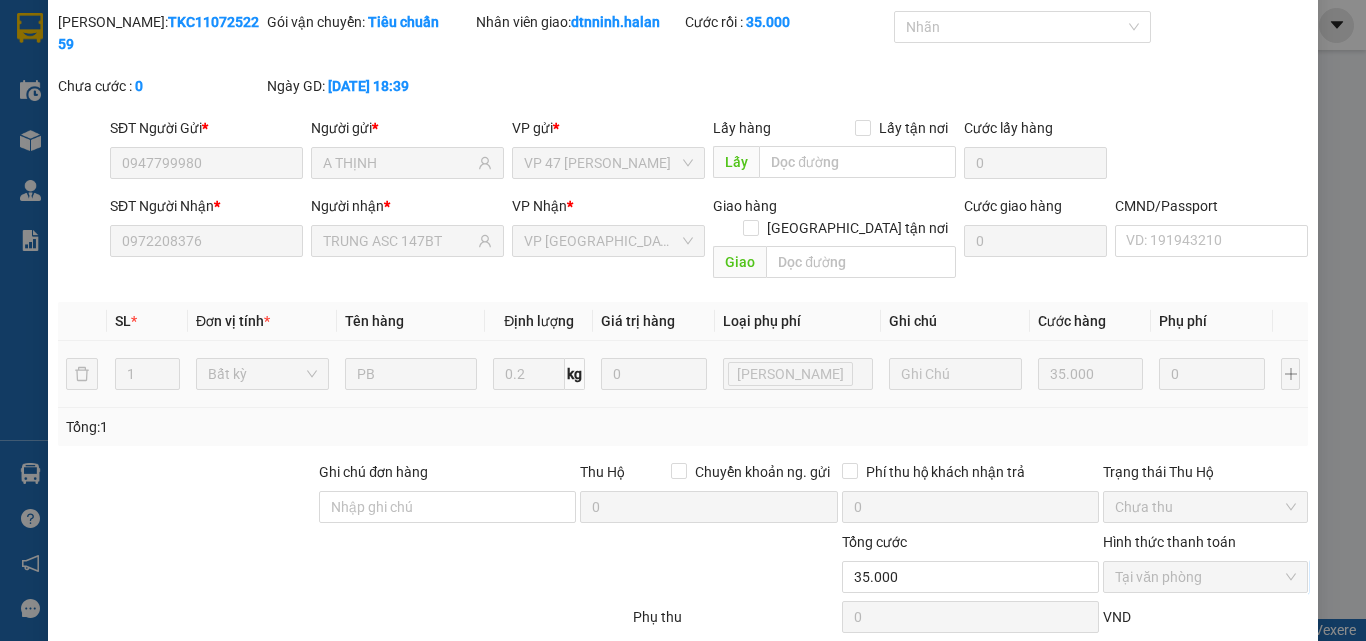 scroll, scrollTop: 0, scrollLeft: 0, axis: both 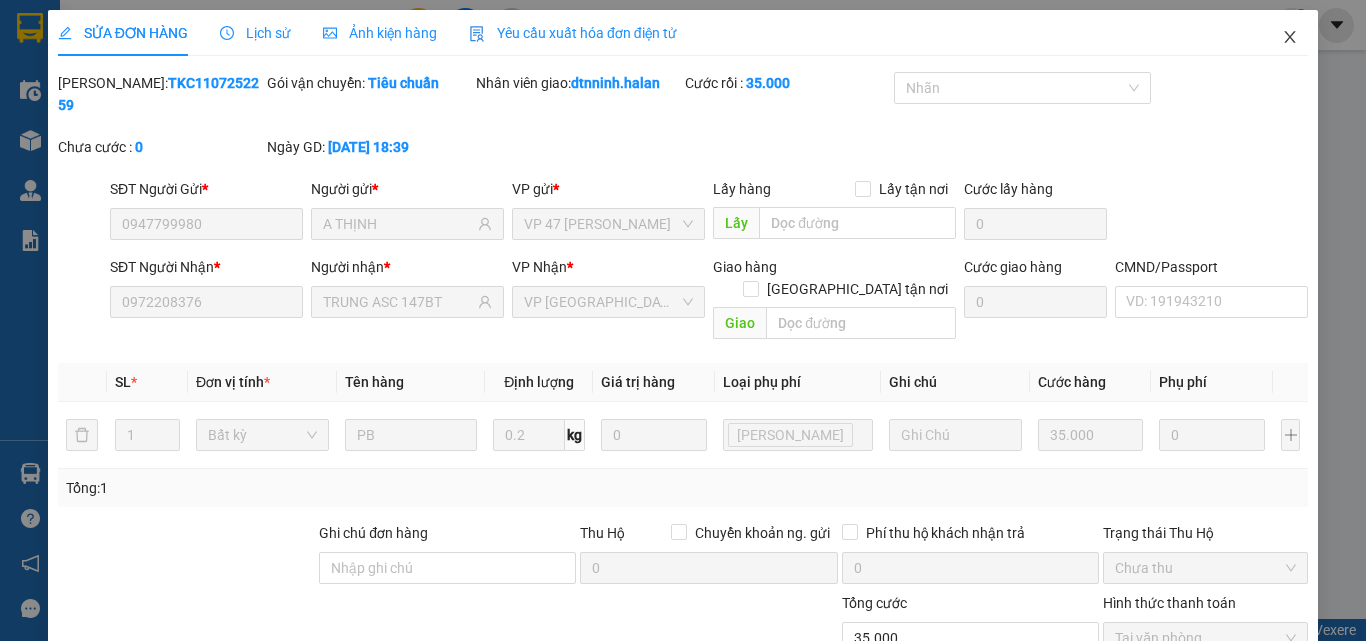 click at bounding box center [1290, 38] 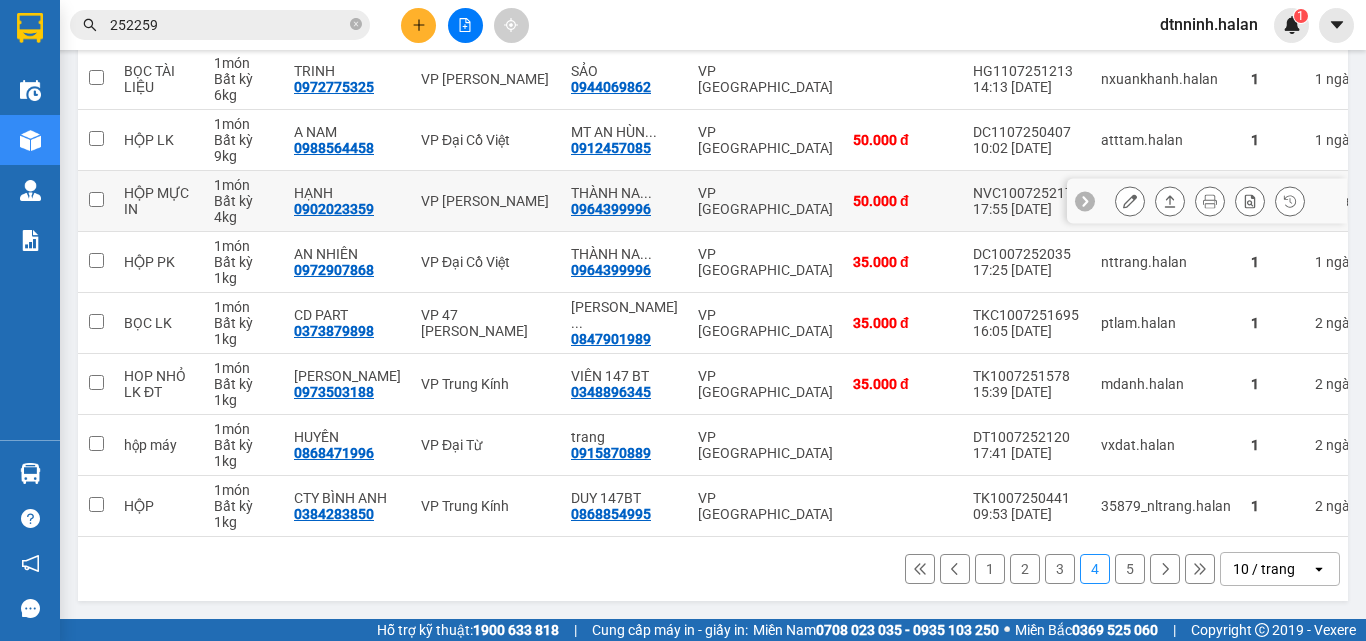 scroll, scrollTop: 416, scrollLeft: 0, axis: vertical 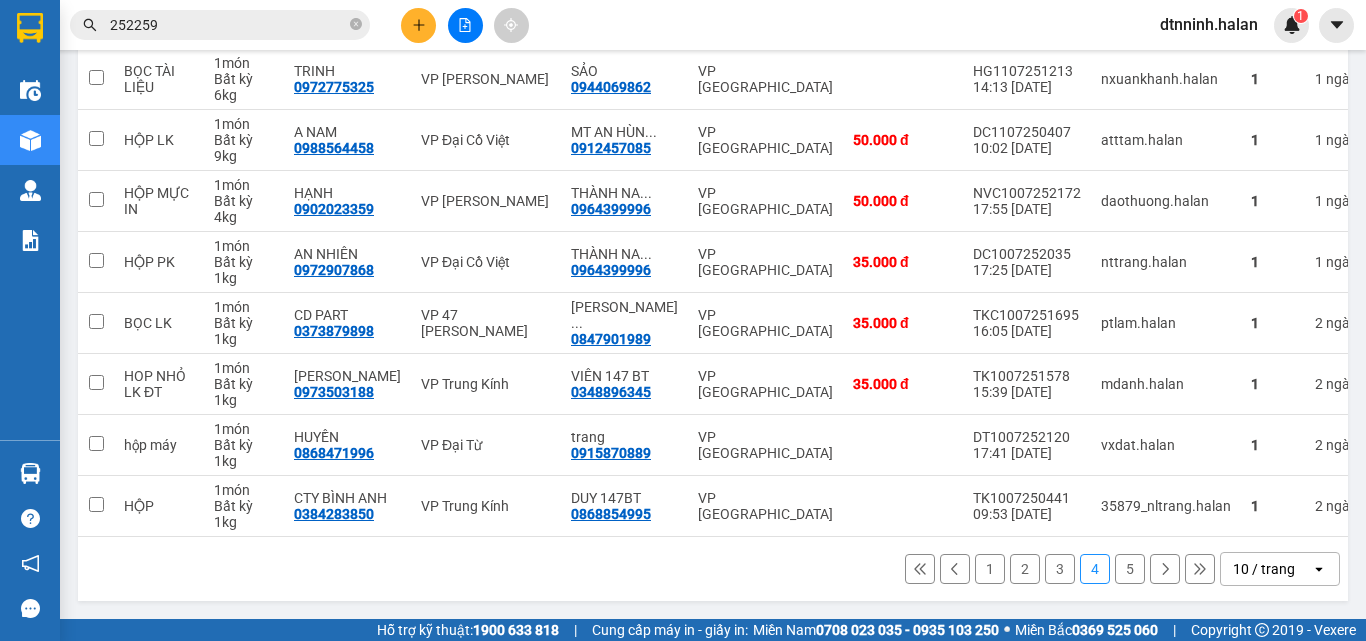 click on "1" at bounding box center (990, 569) 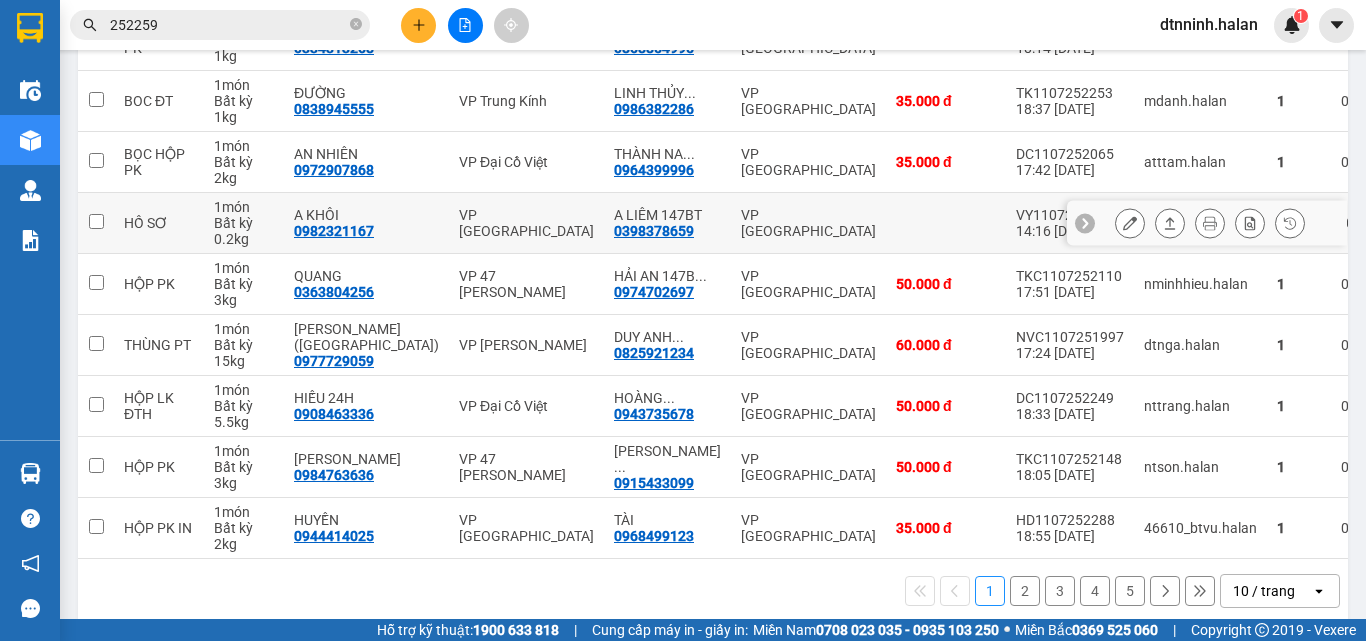 scroll, scrollTop: 416, scrollLeft: 0, axis: vertical 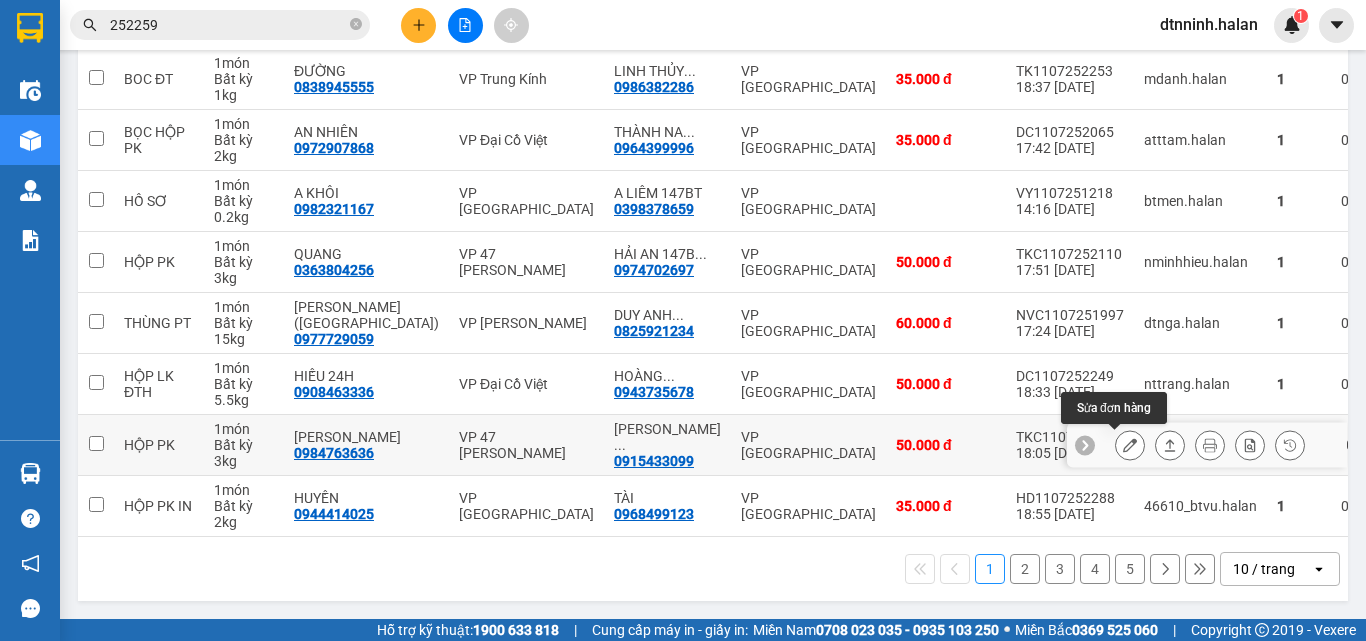 click 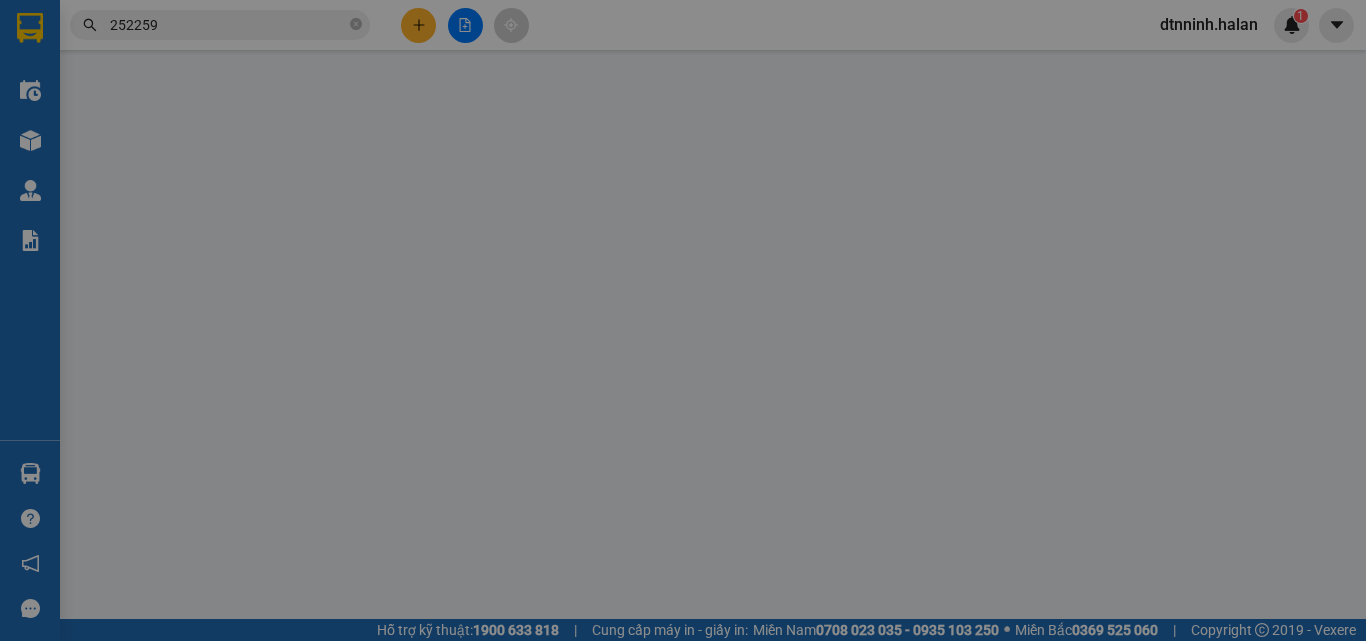 scroll, scrollTop: 0, scrollLeft: 0, axis: both 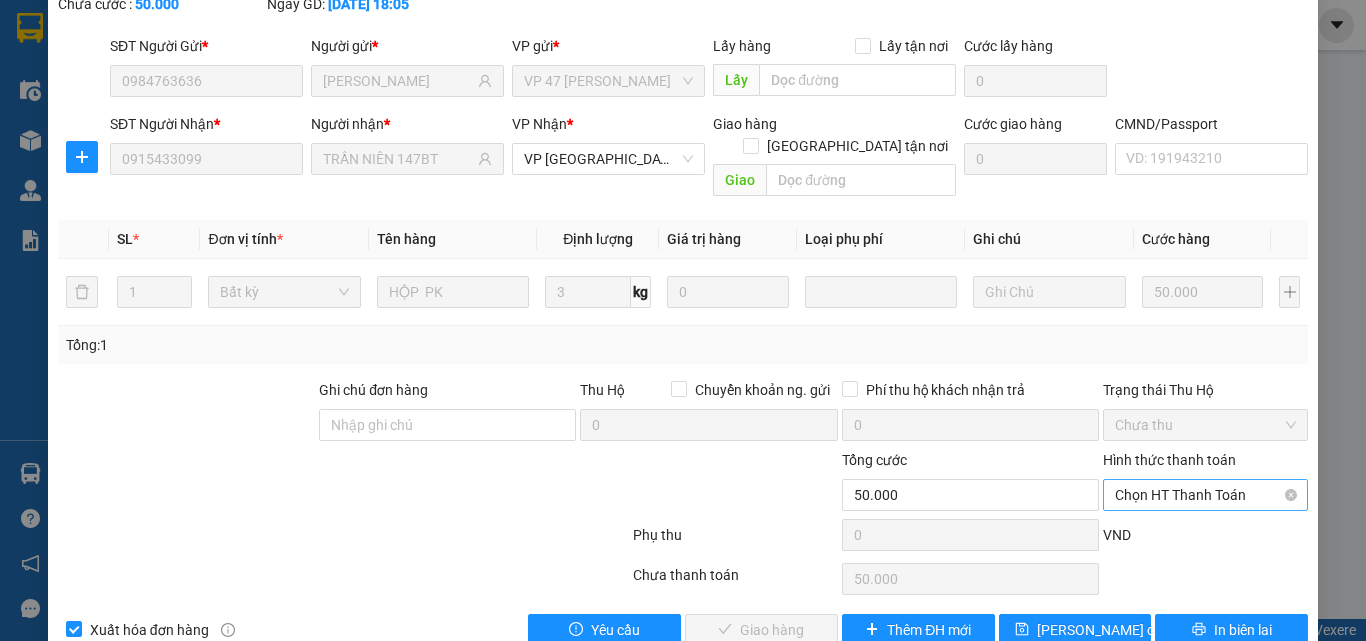 click on "Chọn HT Thanh Toán" at bounding box center [1205, 495] 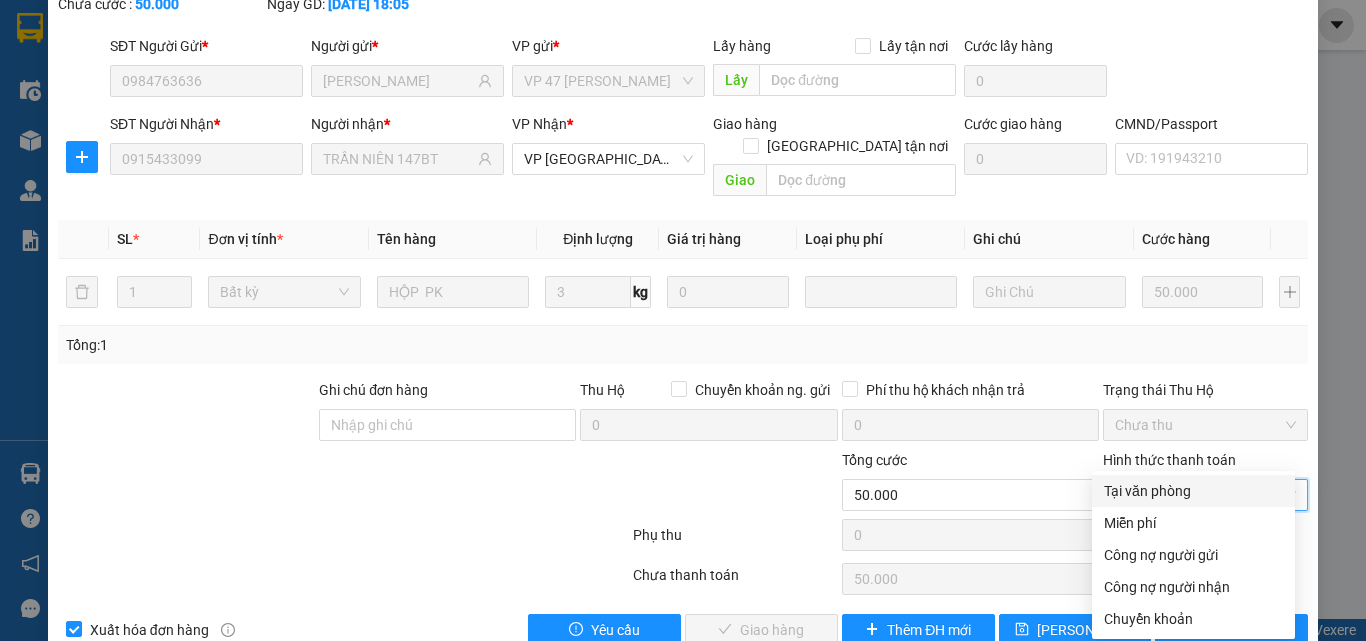 drag, startPoint x: 1154, startPoint y: 486, endPoint x: 1143, endPoint y: 489, distance: 11.401754 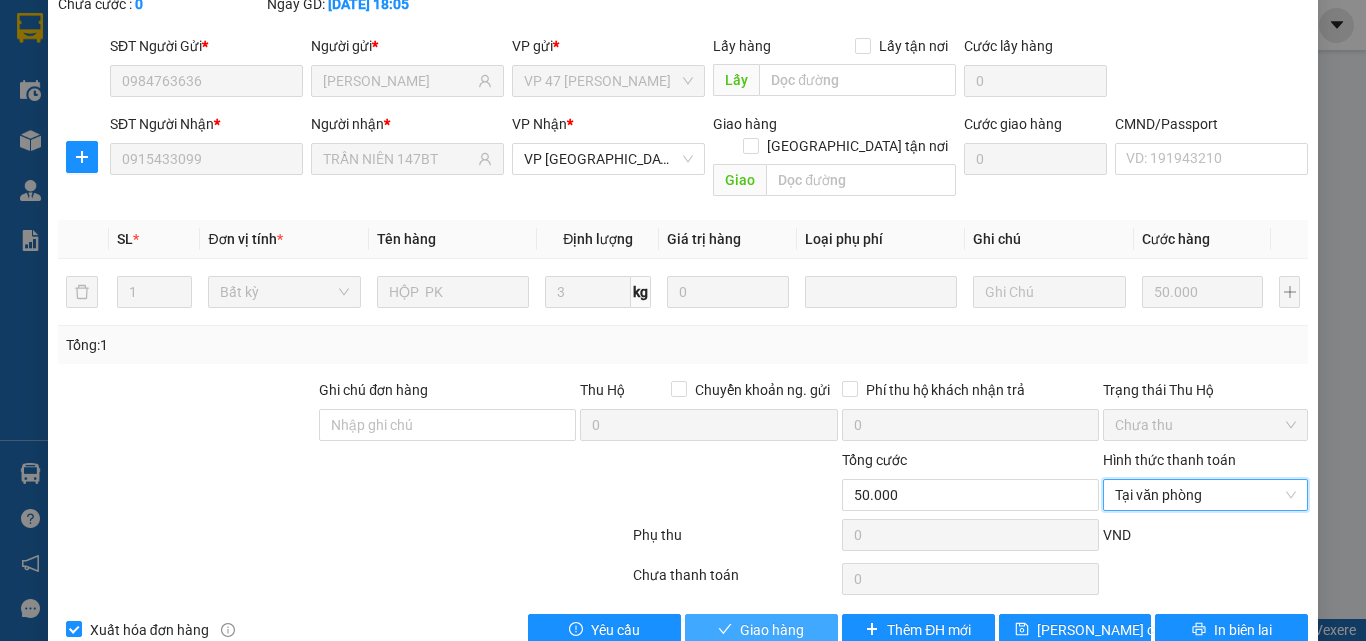 click on "Giao hàng" at bounding box center [772, 630] 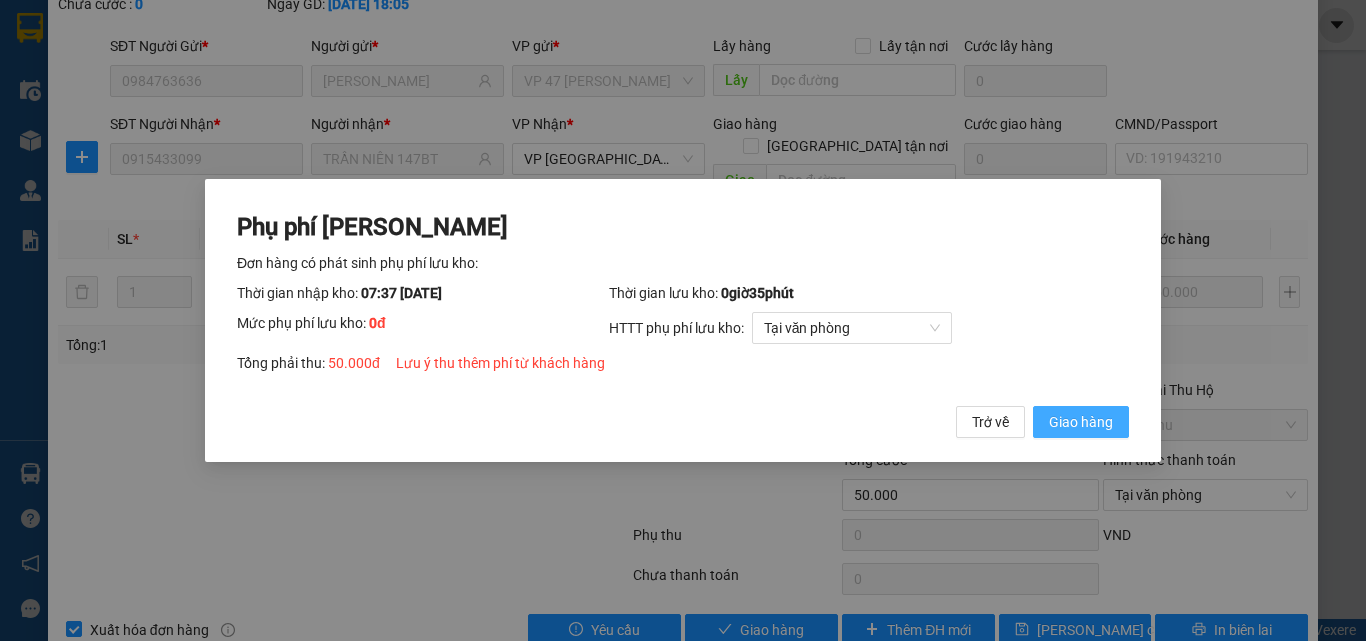 click on "Giao hàng" at bounding box center (1081, 422) 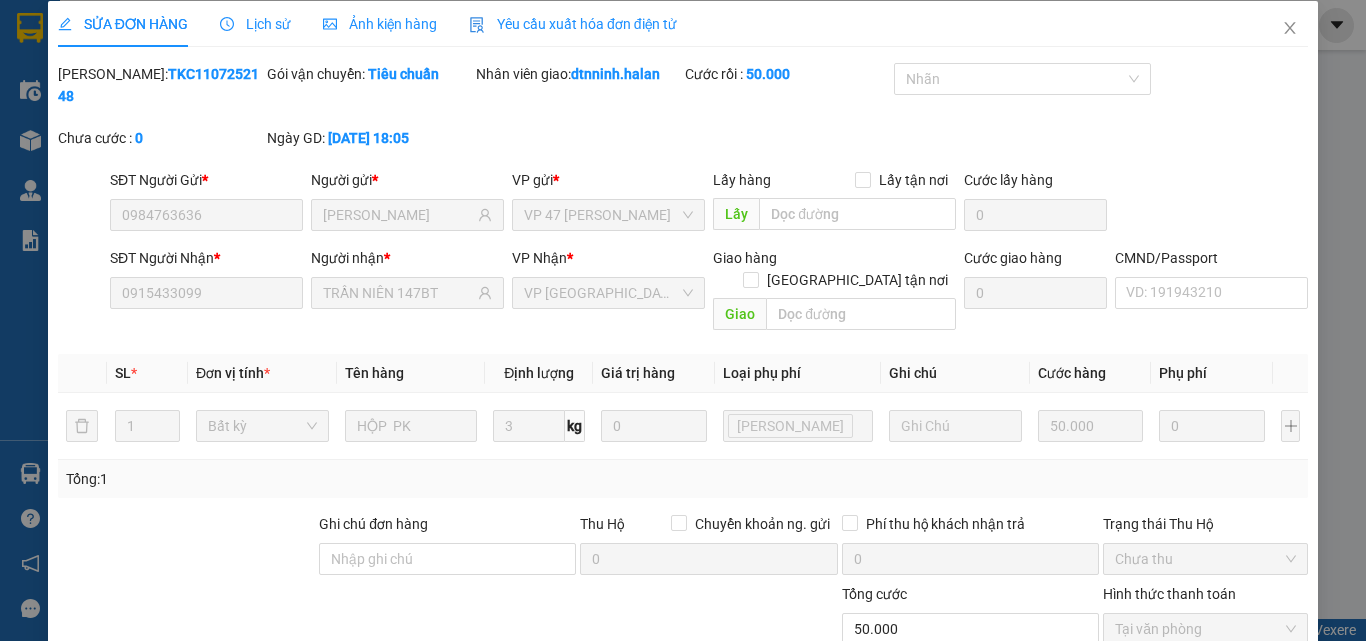 scroll, scrollTop: 0, scrollLeft: 0, axis: both 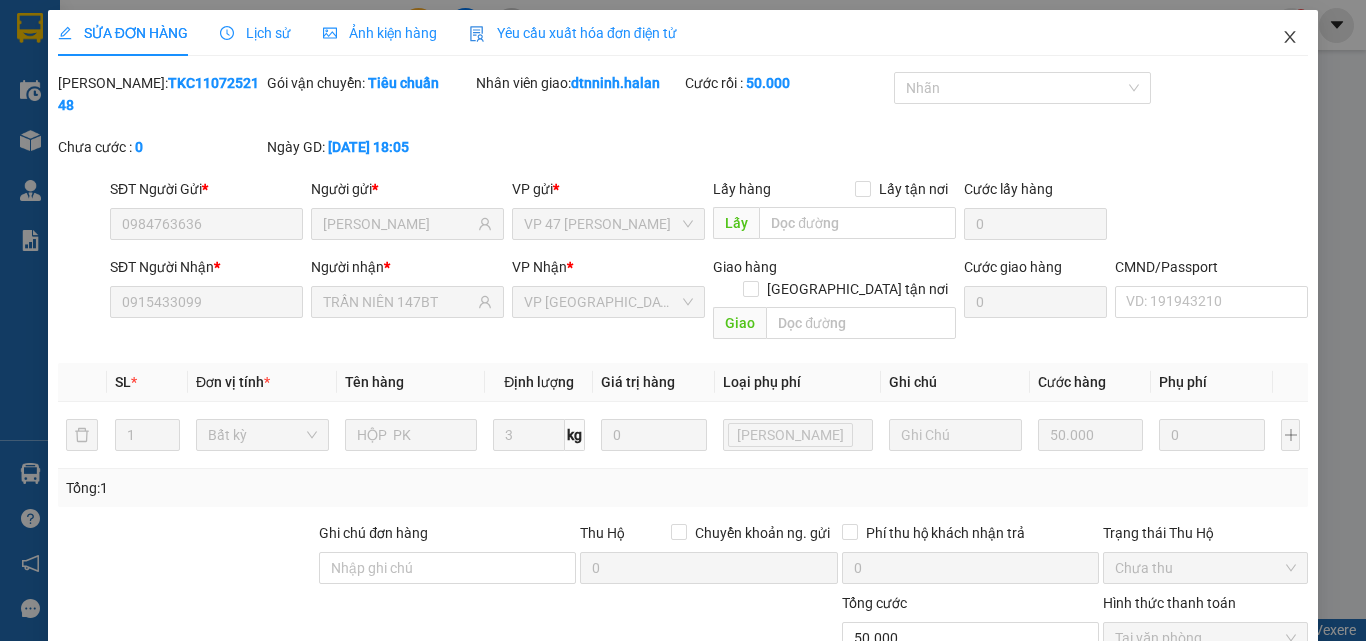 click 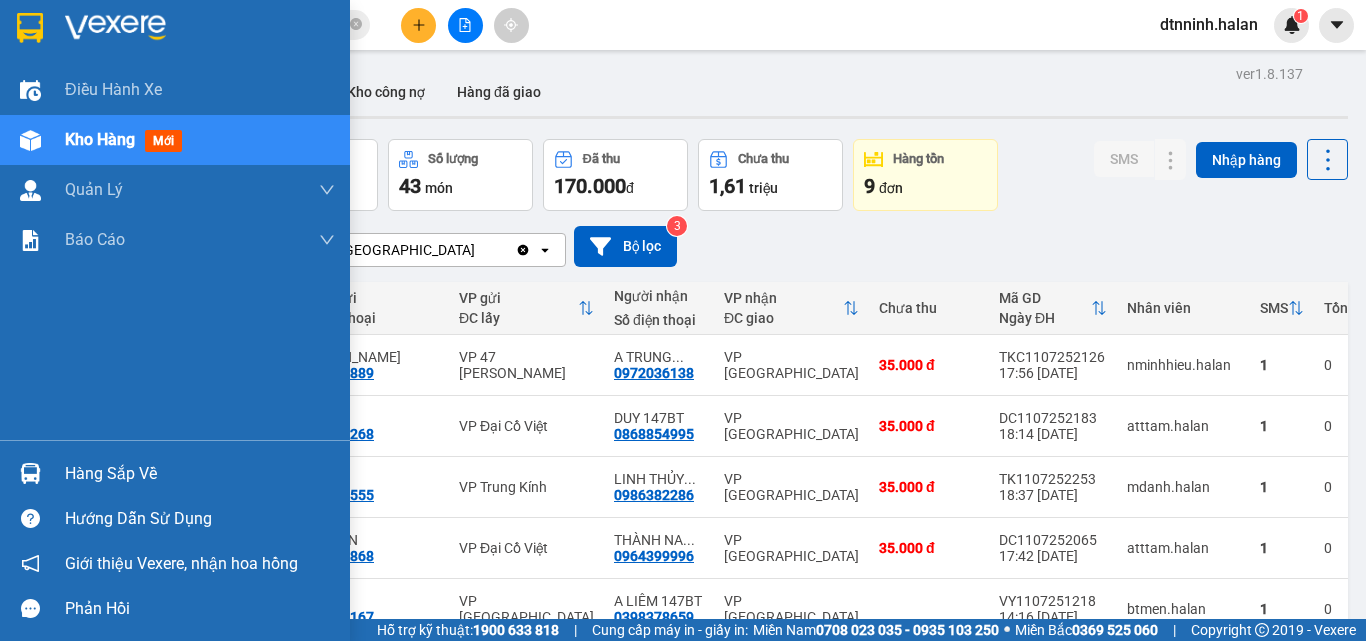 click at bounding box center [30, 473] 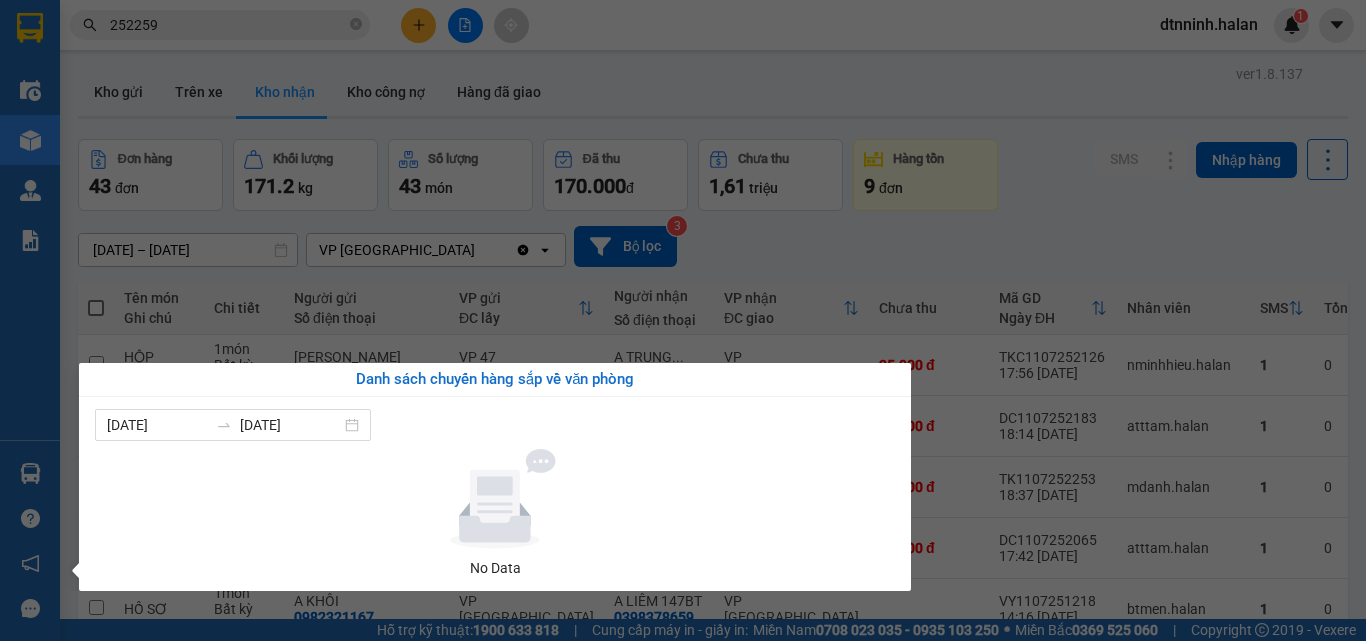 click on "Kết quả tìm kiếm ( 101 )  Bộ lọc  Mã ĐH Trạng thái Món hàng Thu hộ Tổng cước Chưa cước Nhãn Người gửi VP Gửi Người nhận VP Nhận TKC1107 252259 18:39 - 11/07 VP Nhận   20G-000.06 07:37 - 12/07 PB SL:  1 35.000 35.000 0947799980 A THỊNH VP 47 Trần Khát Chân 0972208376 TRUNG ASC 147BT VP Bình Thuận HG1007 252259 18:27 - 10/07 Đã giao   10:35 - 11/07 hộp mt SL:  1 35.000 0985991820 MT XUÂN THUỶ VP Hoàng Gia 0816141141 ĐỨC TÂM, TK VP Trung Kính BS0907 252259 19:06 - 09/07 Đã giao   09:43 - 10/07 BỌC BIỂN SL:  1 35.000 0983865988 TUẤN auto bắc sơn VP Bắc Sơn 0973370468 CHUNG VP Trung Kính HT0807 252259 18:14 - 08/07 Đã giao   11:29 - 09/07 HỘP ĐEN SL:  1 35.000 0964463103 thắng VP Hoàng Văn Thụ 0353280989 TUYÊN VP Hà Đông TKC0707 252259 17:40 - 07/07 Đã giao   07:49 - 08/07 BỌC  ĐEN  PK SL:  1 35.000 0975877792 LÂM VŨ VP 47 Trần Khát Chân 0974256686 NGỌC ÁNH 314.TC VP Trường Chinh NVC0407 252259   SL:" at bounding box center [683, 320] 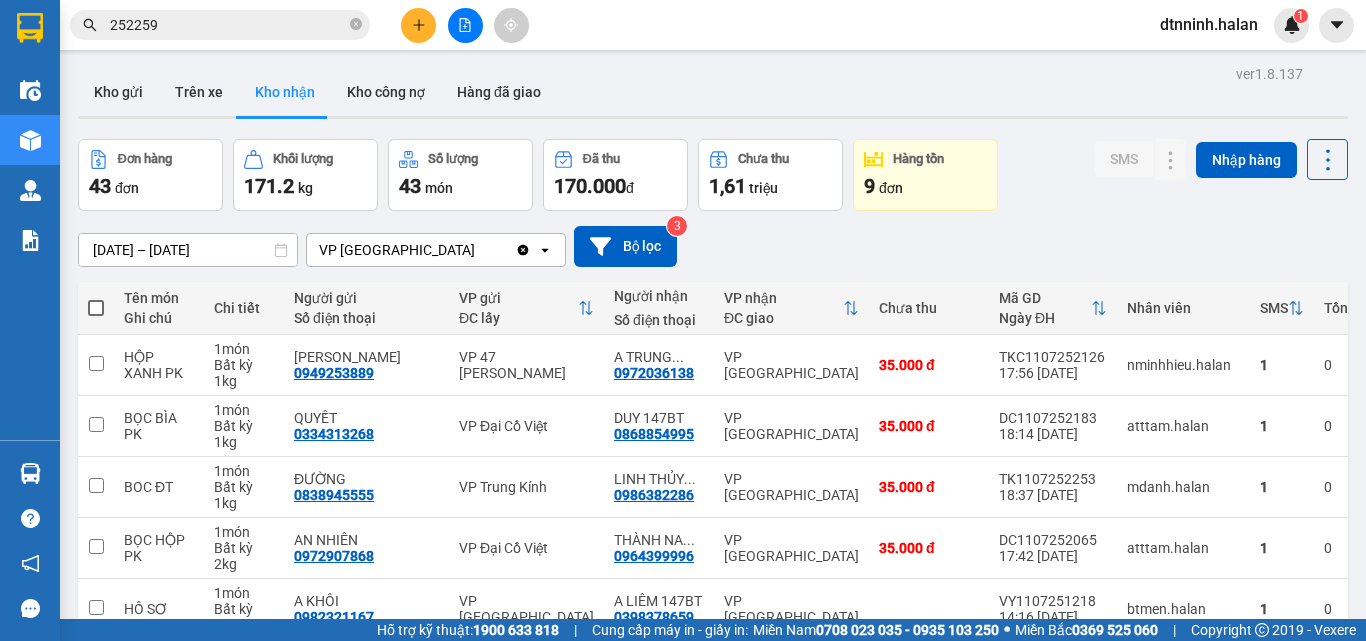 click at bounding box center (465, 25) 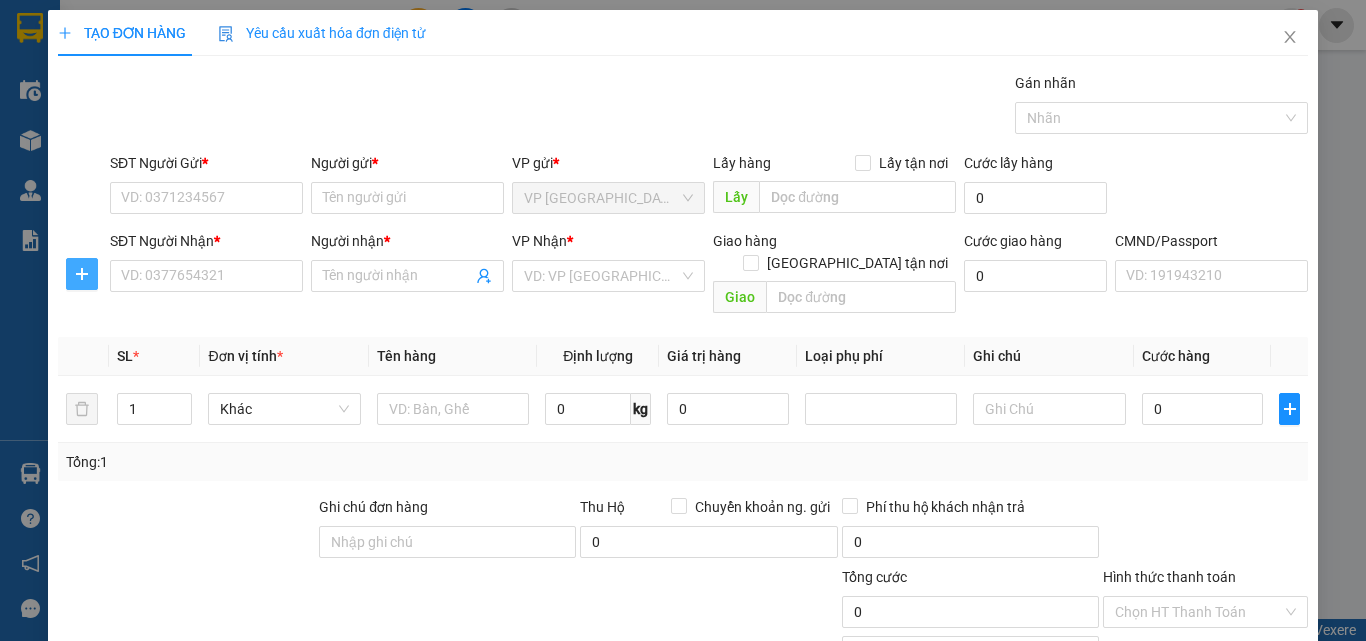 drag, startPoint x: 90, startPoint y: 276, endPoint x: 117, endPoint y: 238, distance: 46.615448 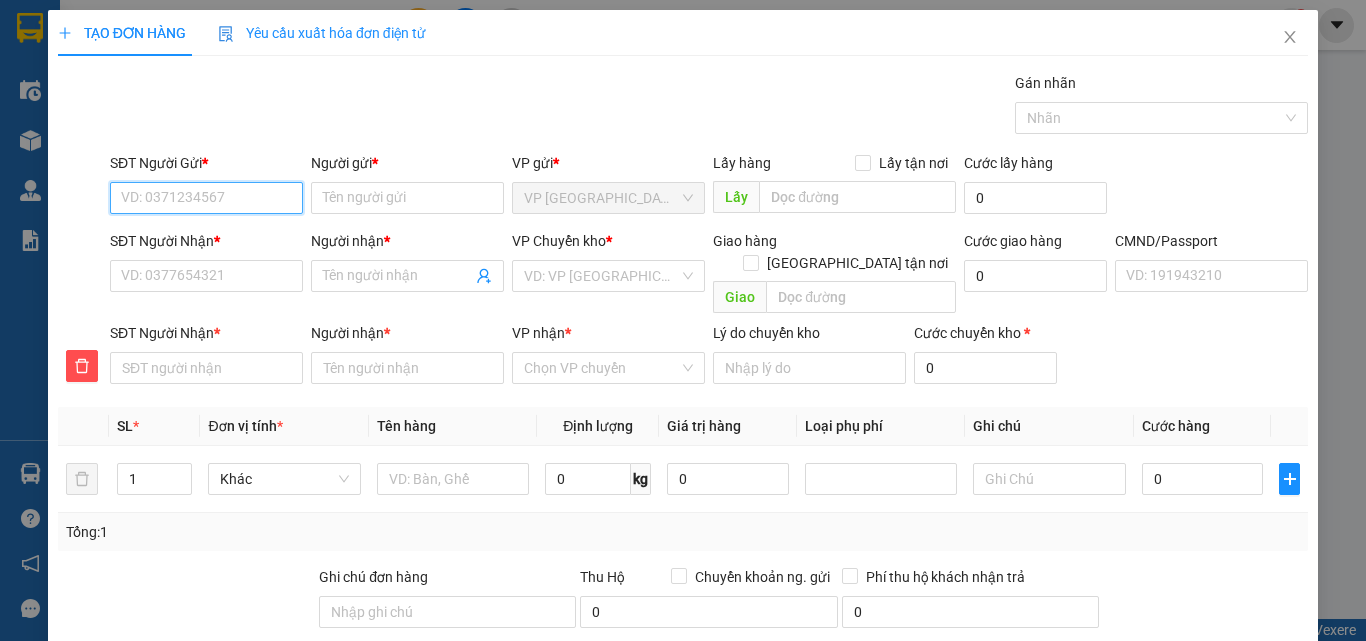 click on "SĐT Người Gửi  *" at bounding box center (206, 198) 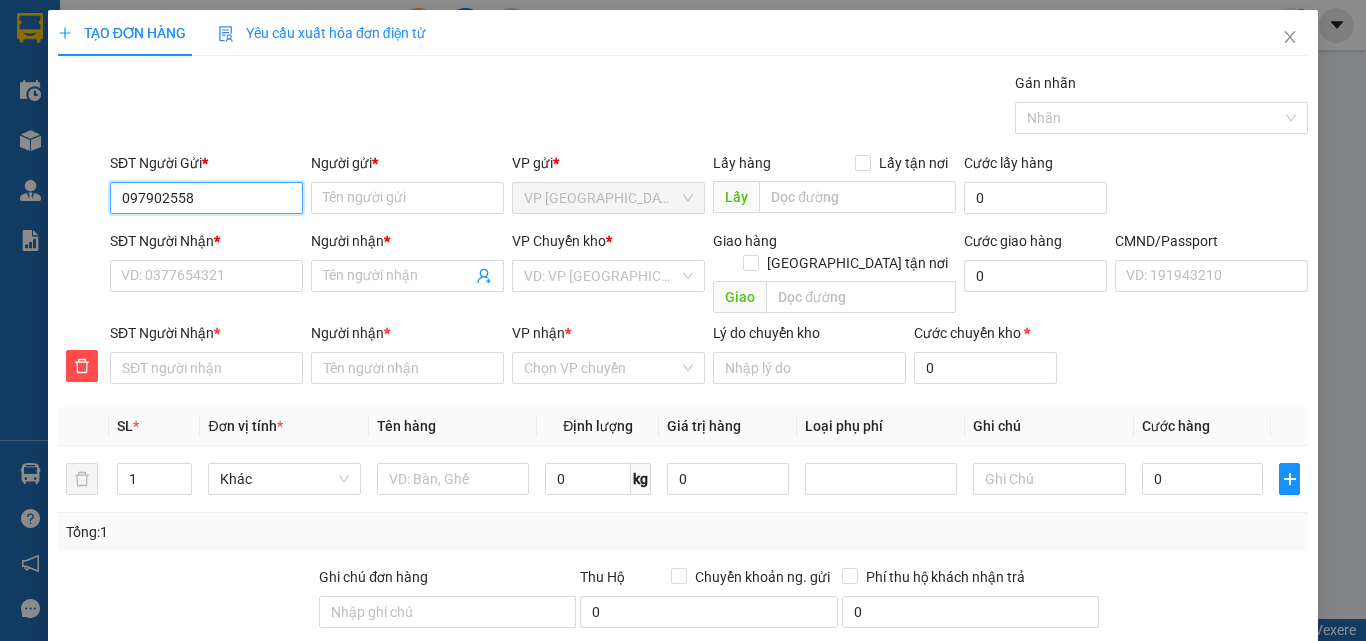 type on "0979025588" 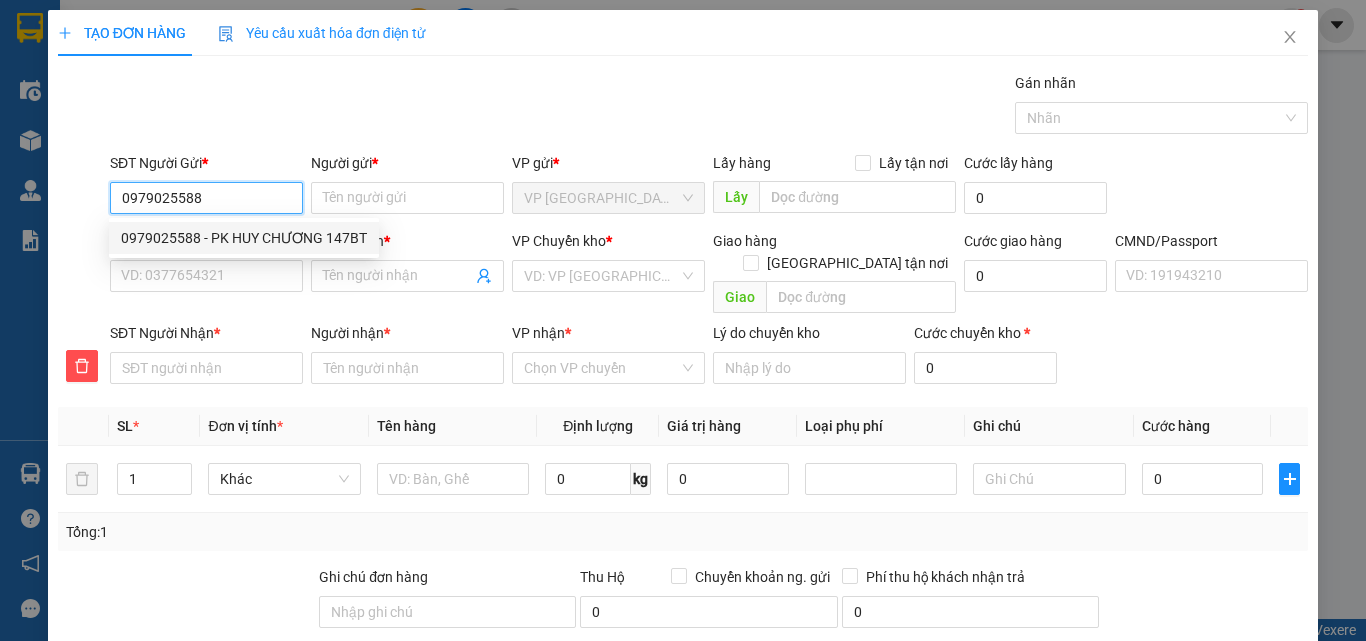 click on "0979025588 - PK HUY CHƯƠNG 147BT" at bounding box center [244, 238] 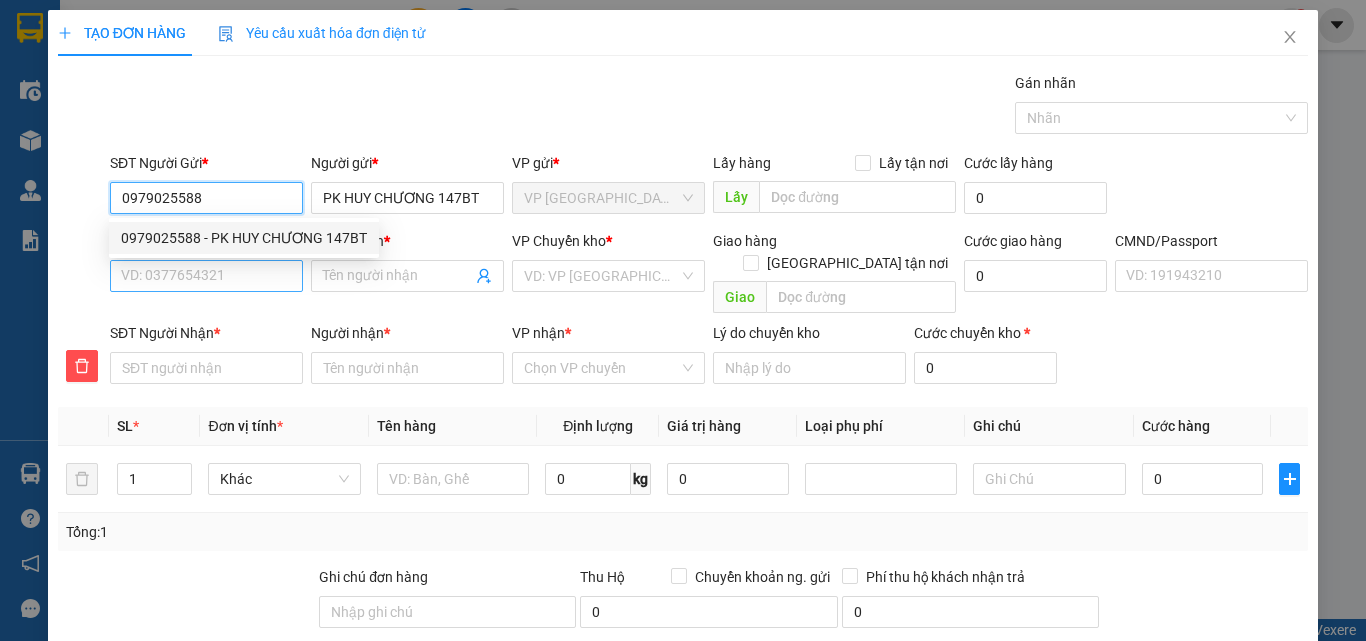 type on "0979025588" 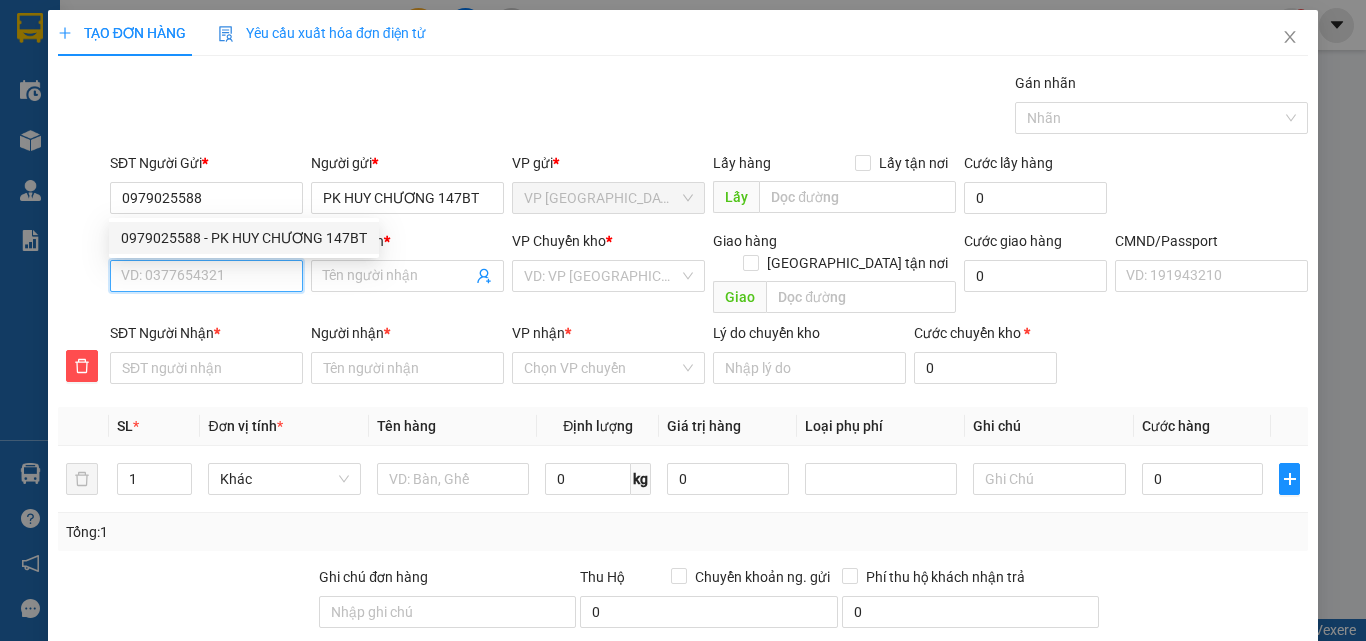 click on "SĐT Người Nhận  *" at bounding box center [206, 276] 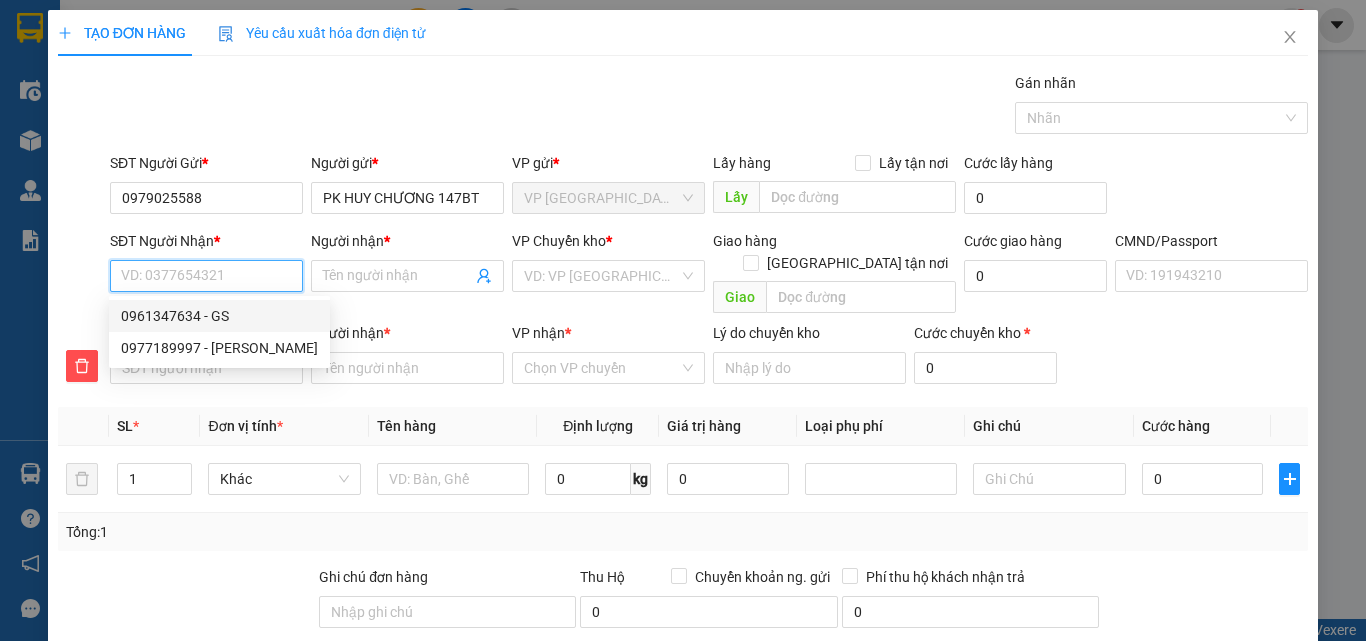 click on "0961347634 - GS" at bounding box center (219, 316) 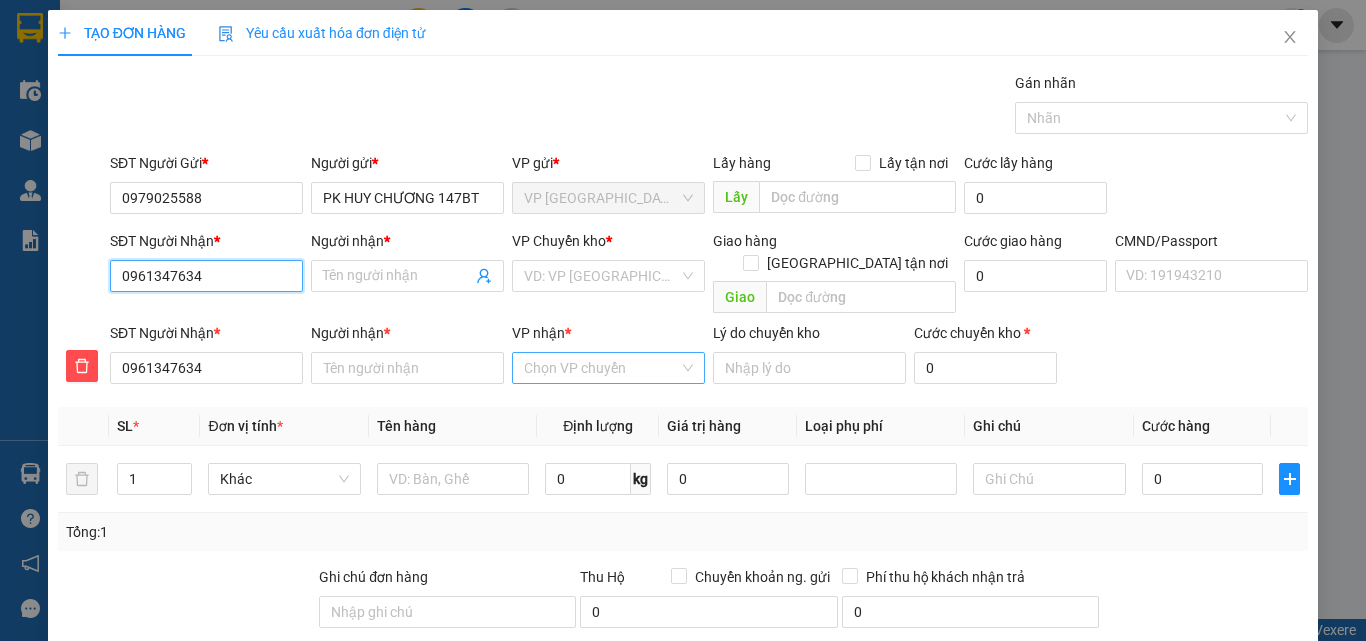 type on "GS" 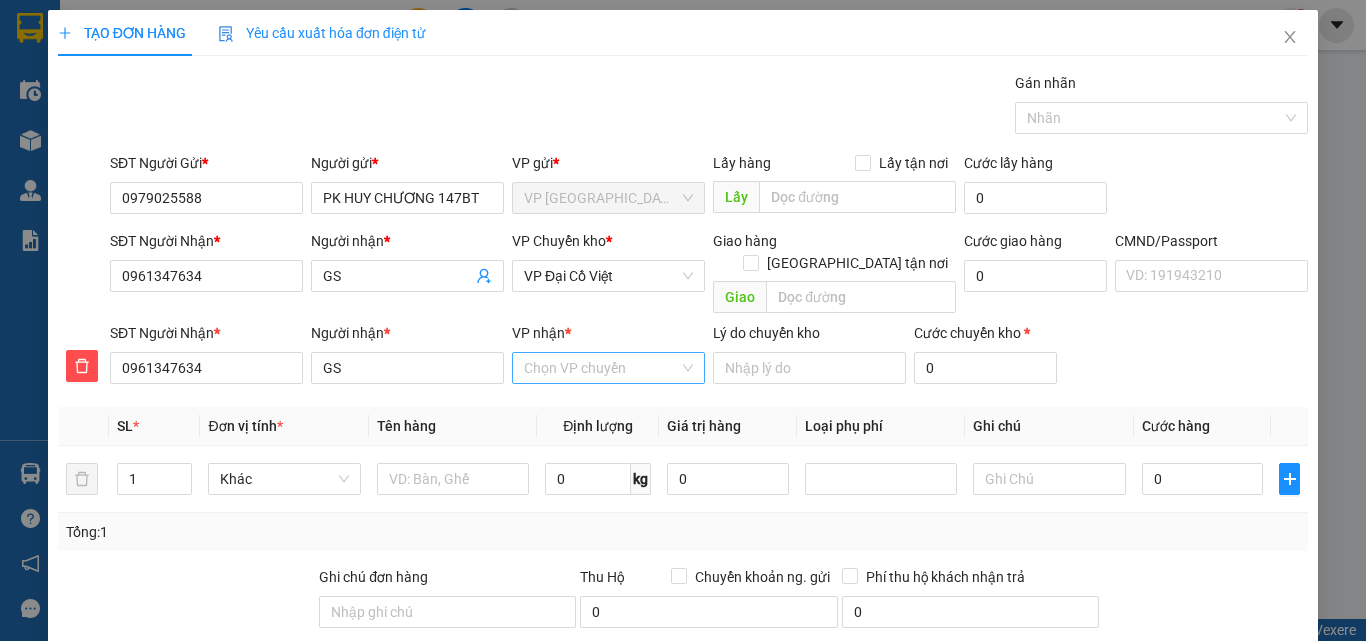 click on "VP nhận  *" at bounding box center (601, 368) 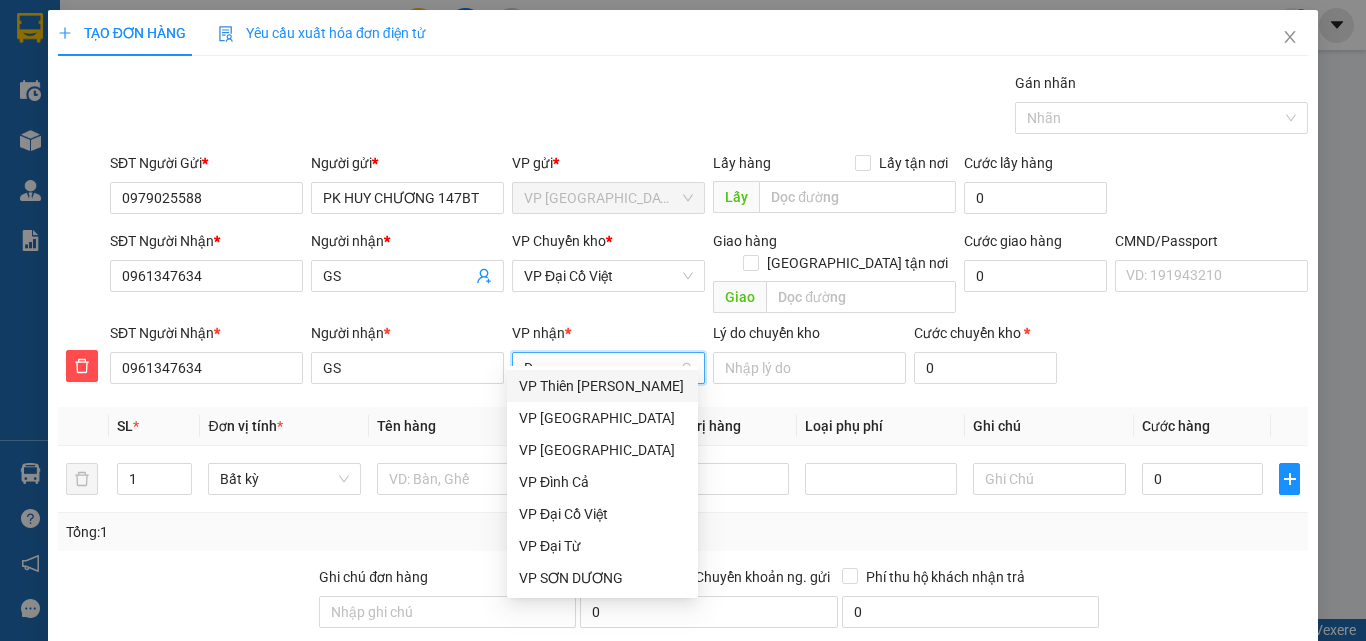 type on "D" 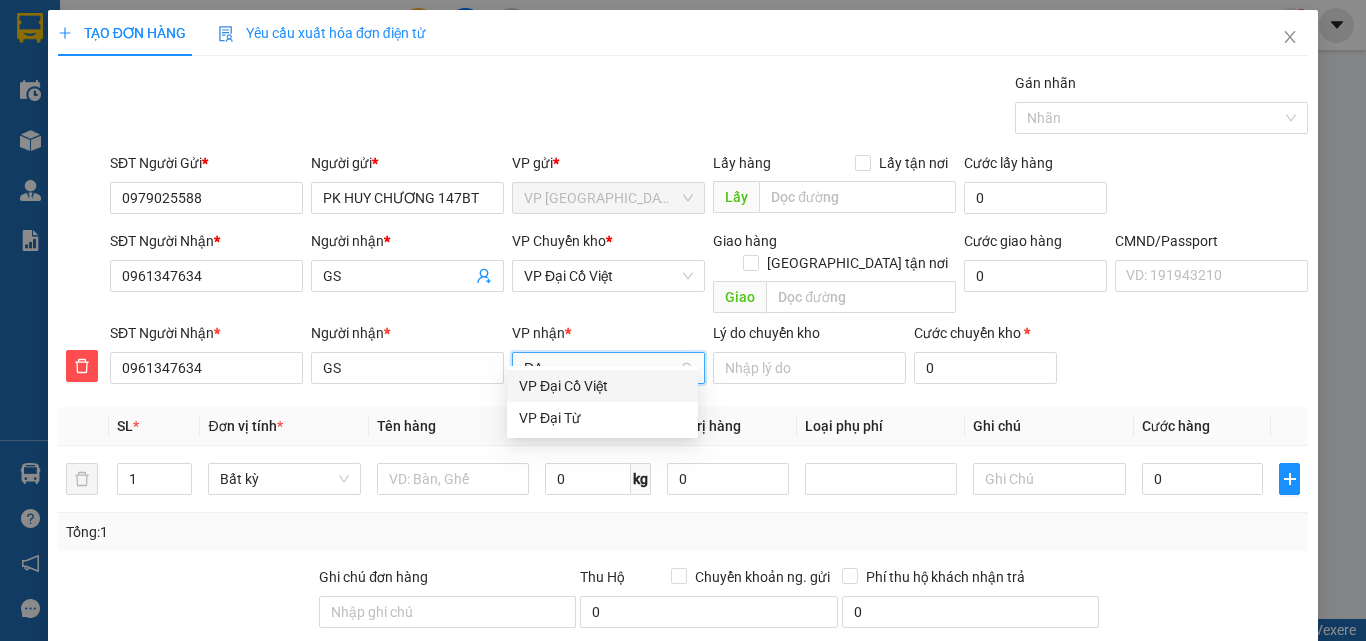 type on "ĐẠI" 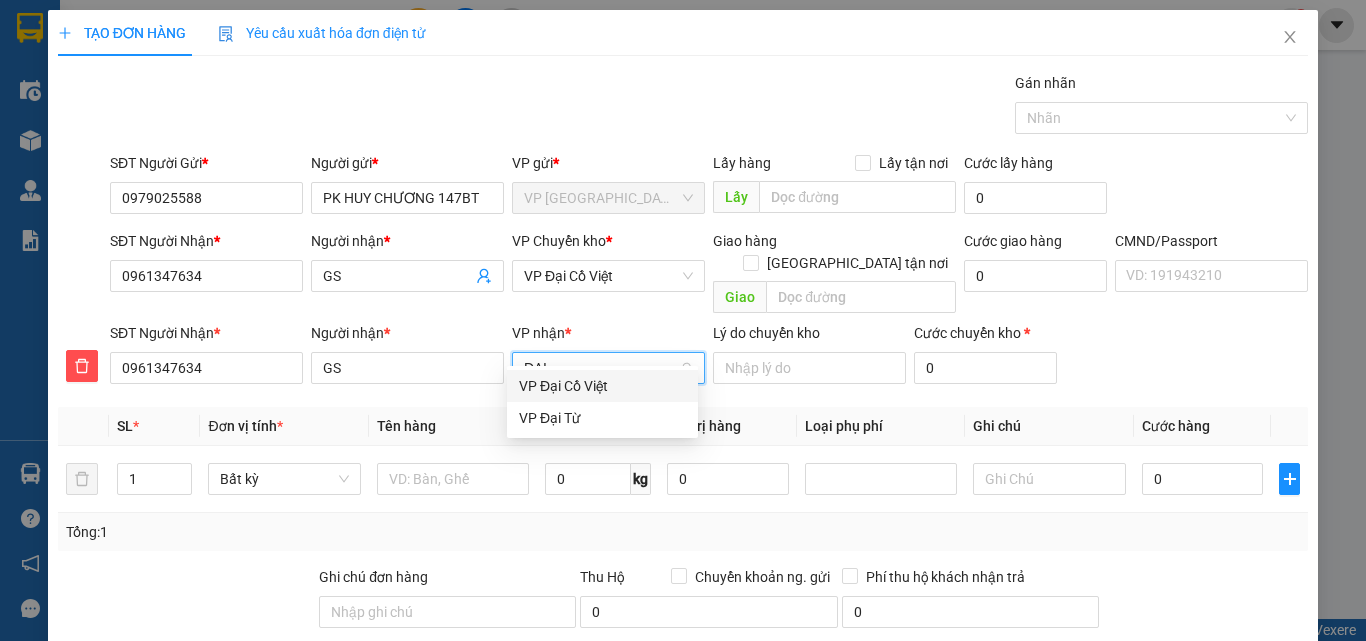 click on "VP Đại Cồ Việt" at bounding box center (602, 386) 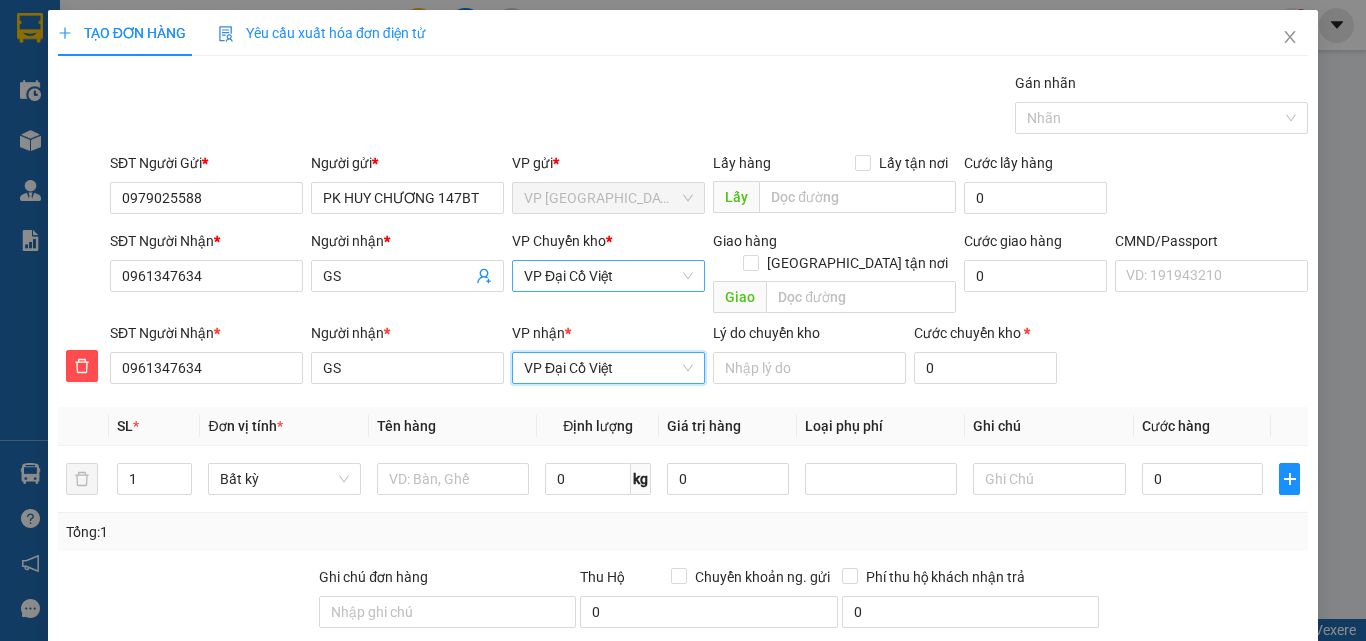 click on "VP Đại Cồ Việt" at bounding box center [608, 276] 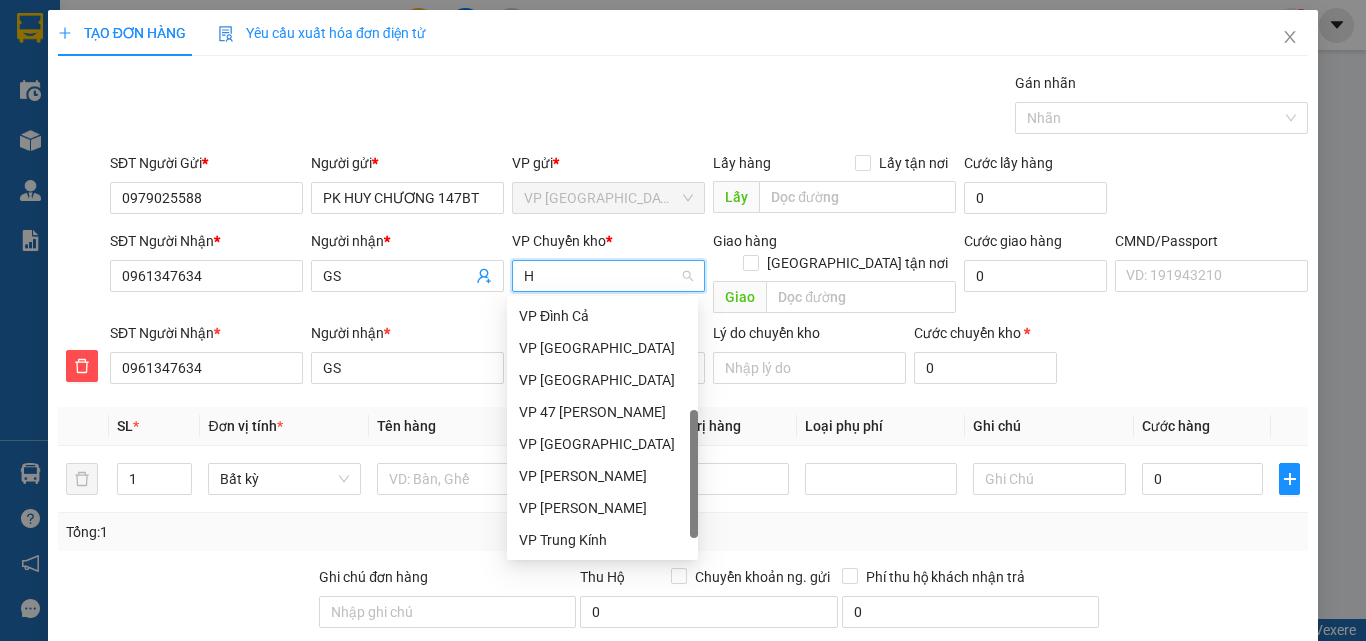 scroll, scrollTop: 0, scrollLeft: 0, axis: both 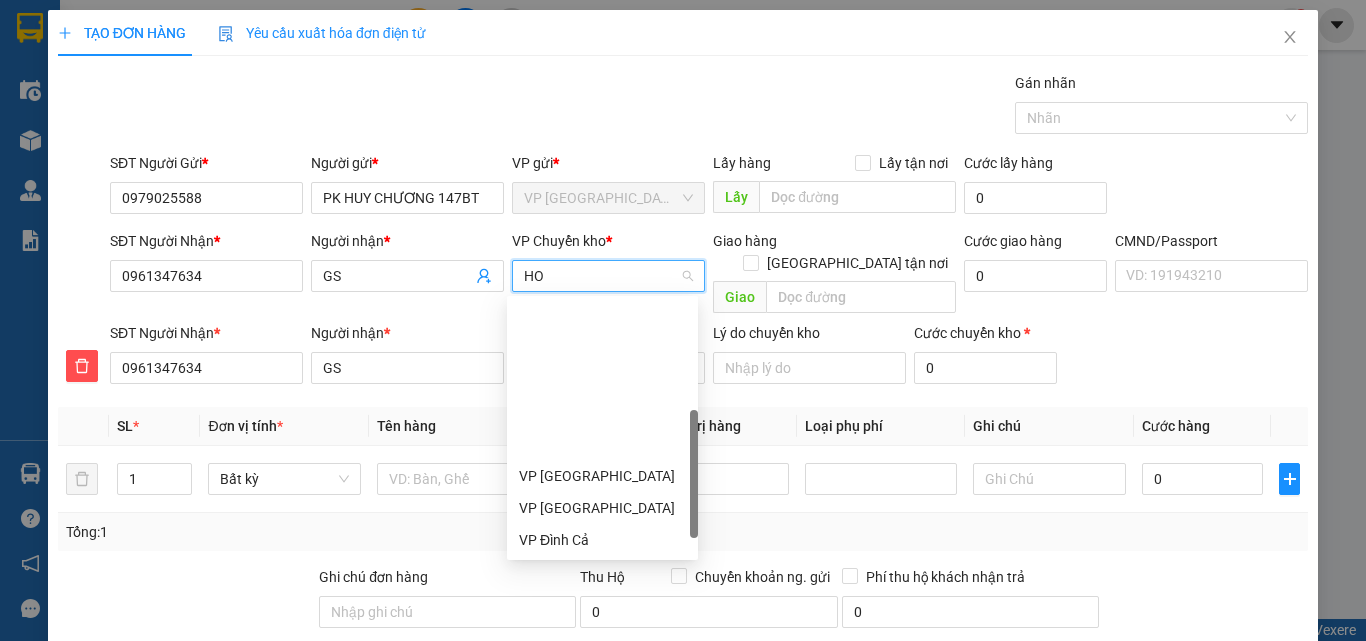 type on "HOA" 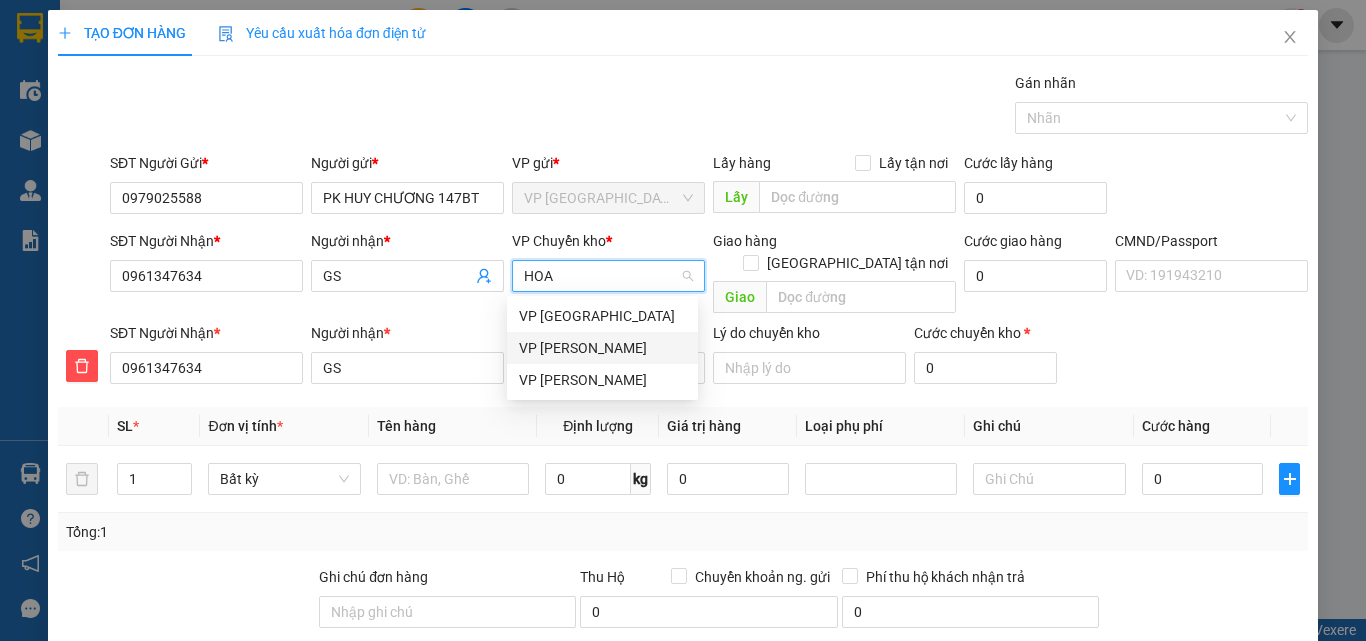 click on "VP [PERSON_NAME]" at bounding box center [602, 348] 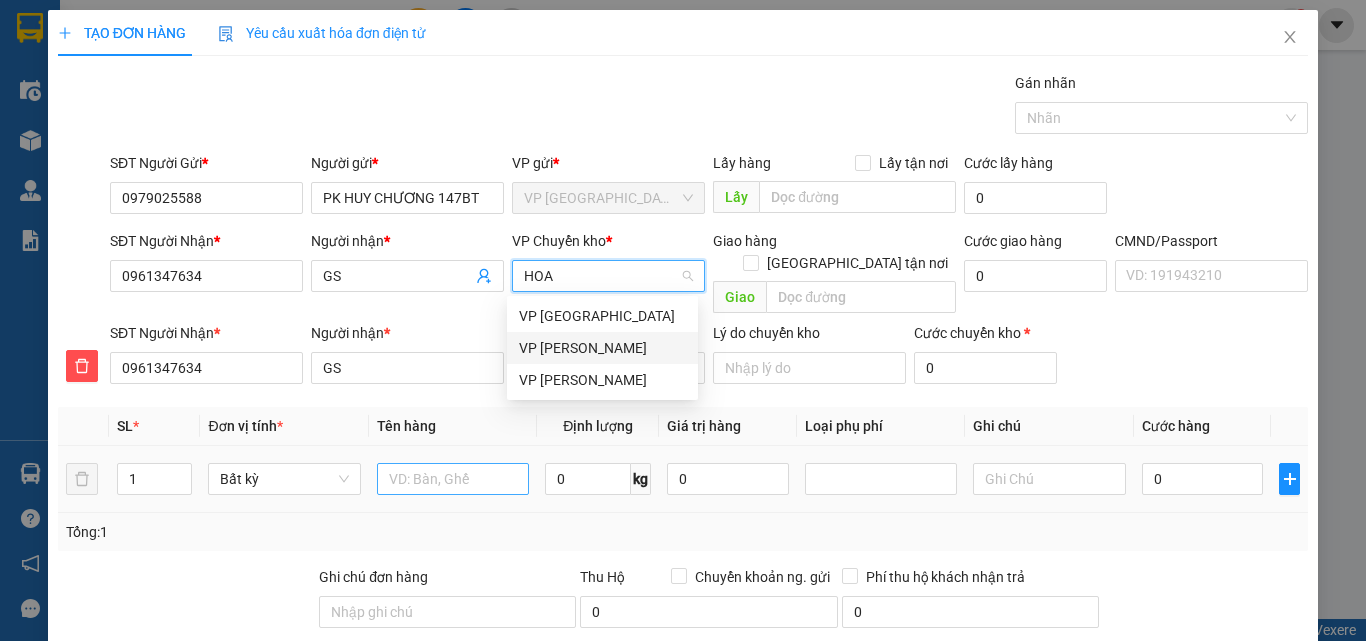 type 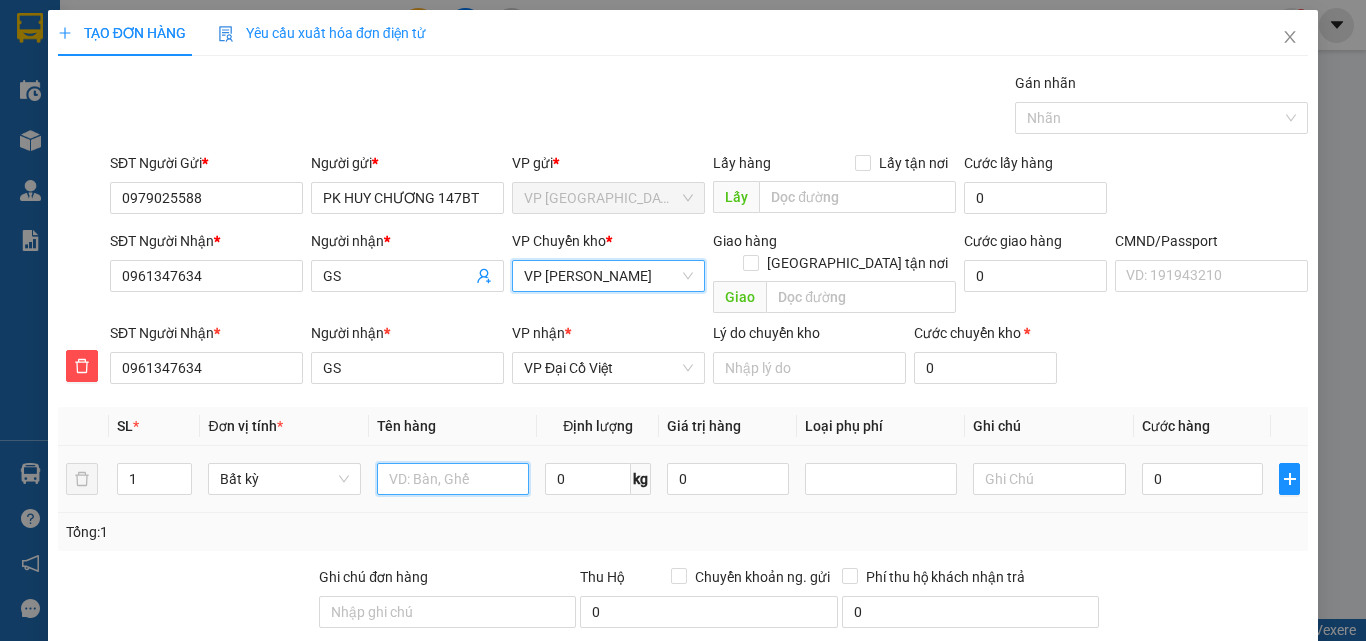 click at bounding box center [453, 479] 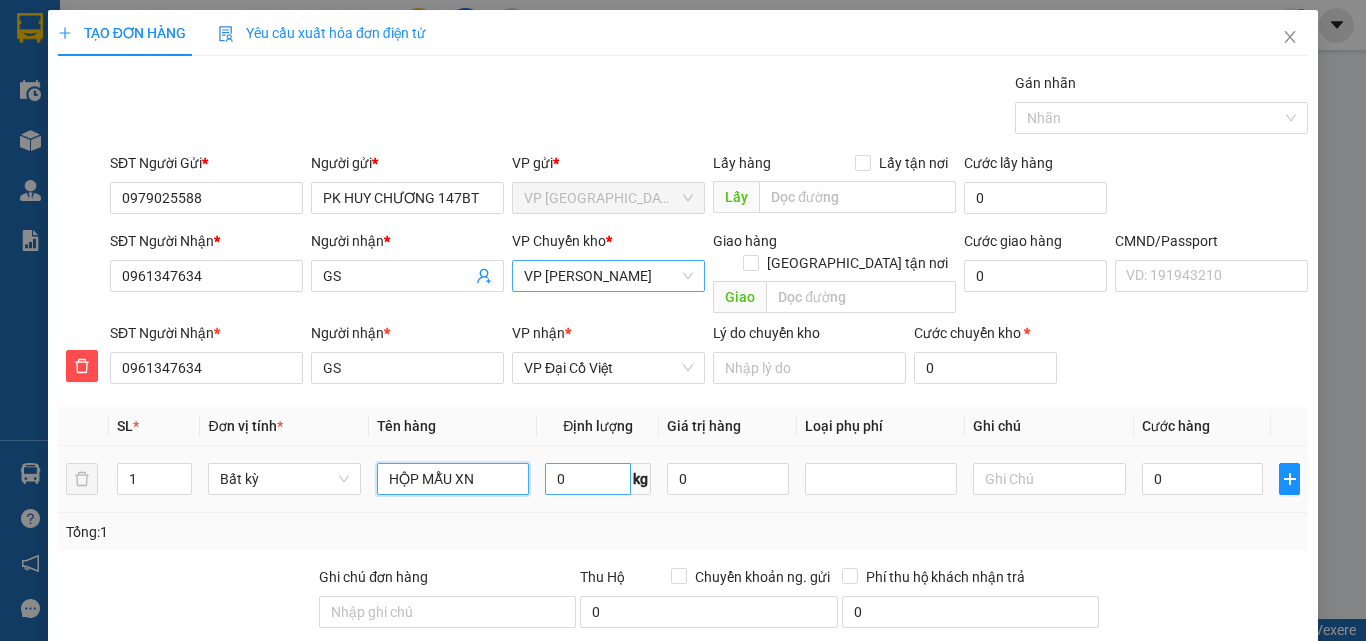 type on "HỘP MẪU XN" 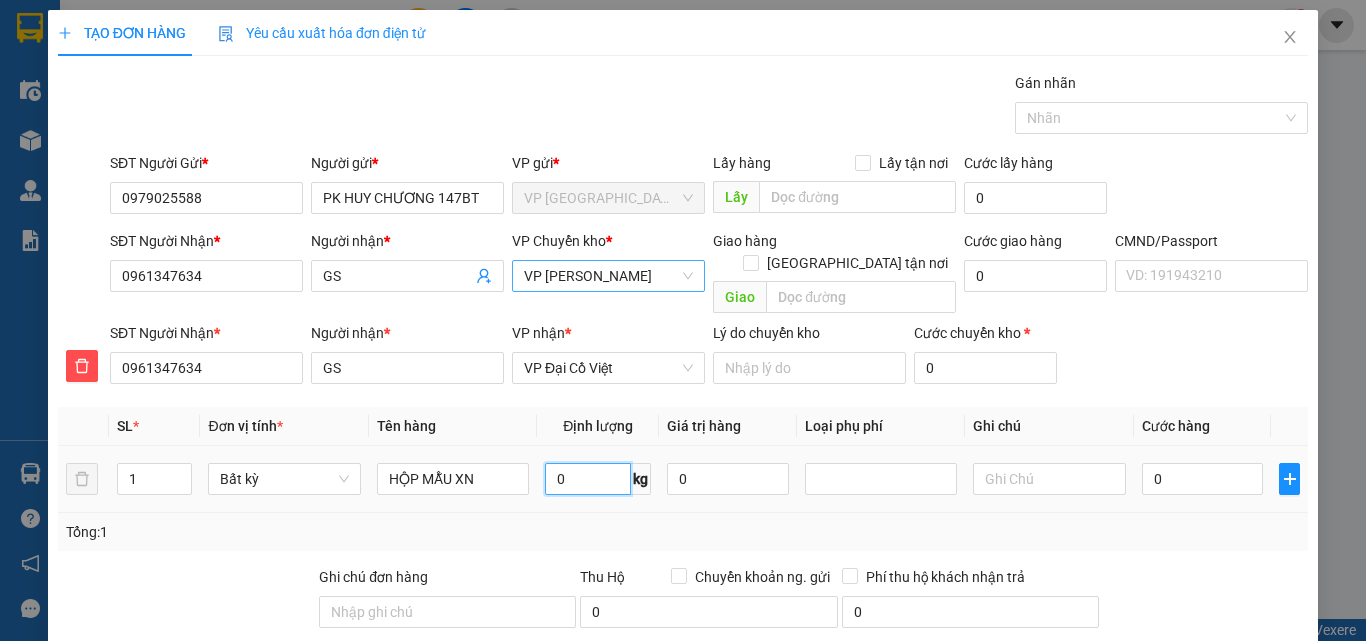 click on "0" at bounding box center [588, 479] 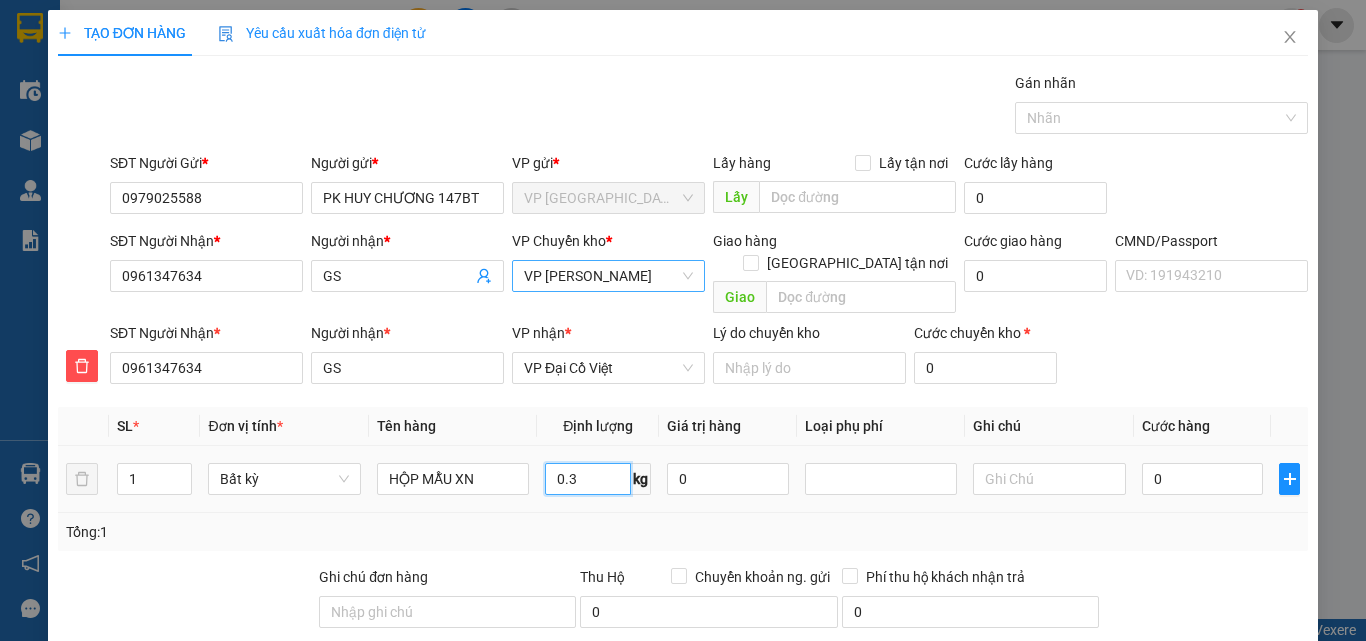 type on "0.3" 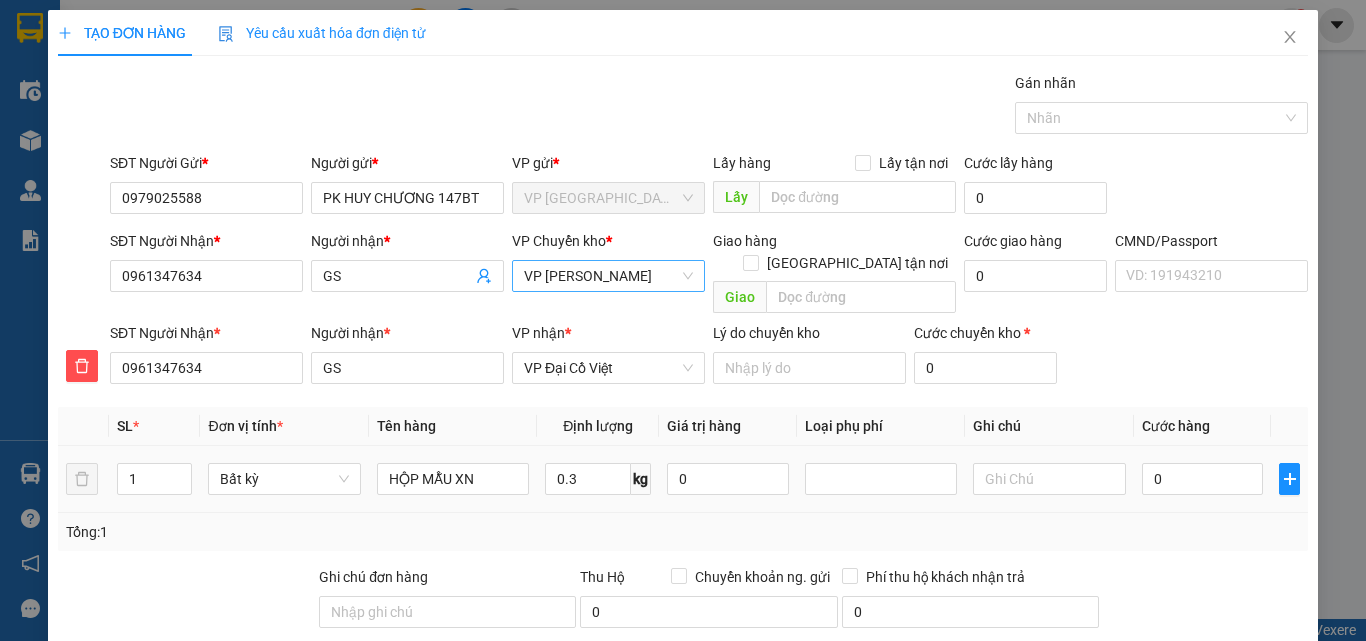 click on "0" at bounding box center (1203, 479) 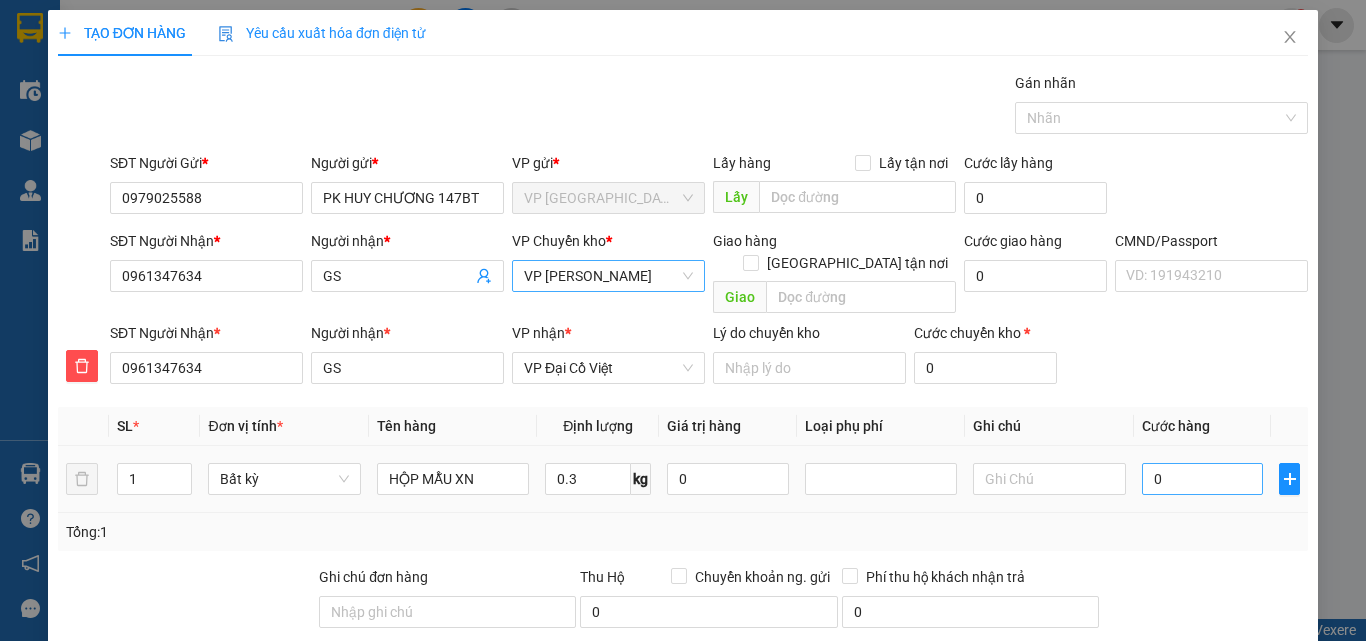 type on "35.000" 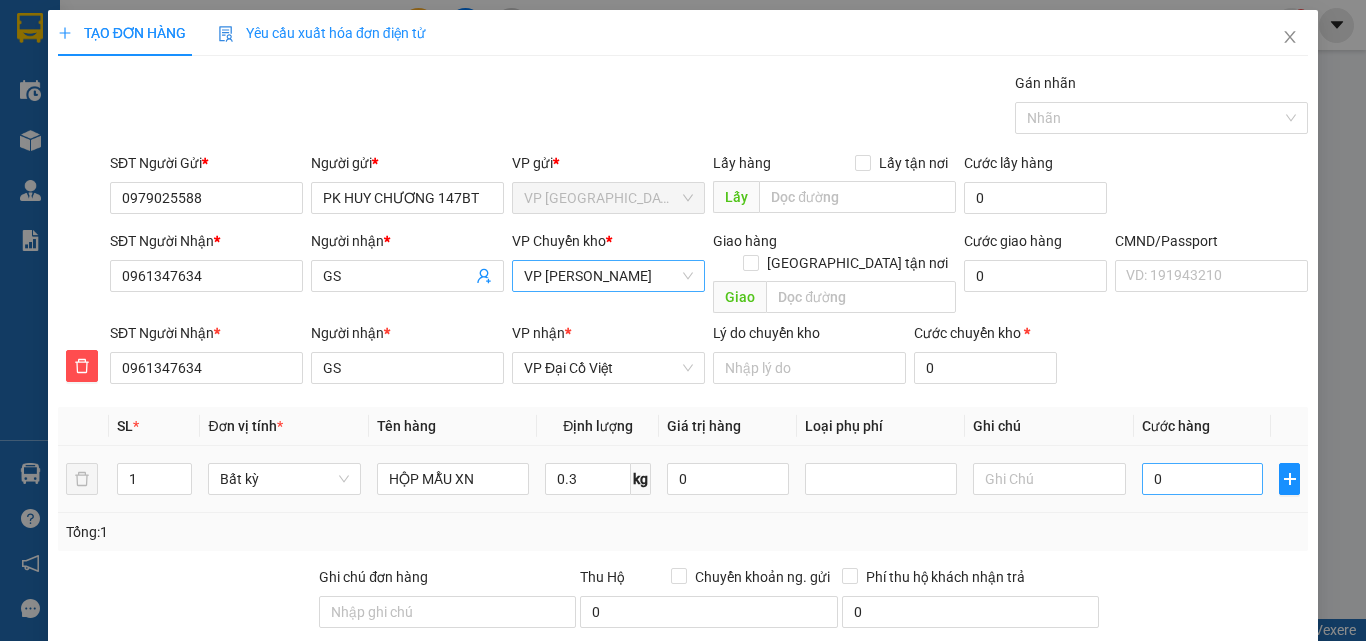 type on "35.000" 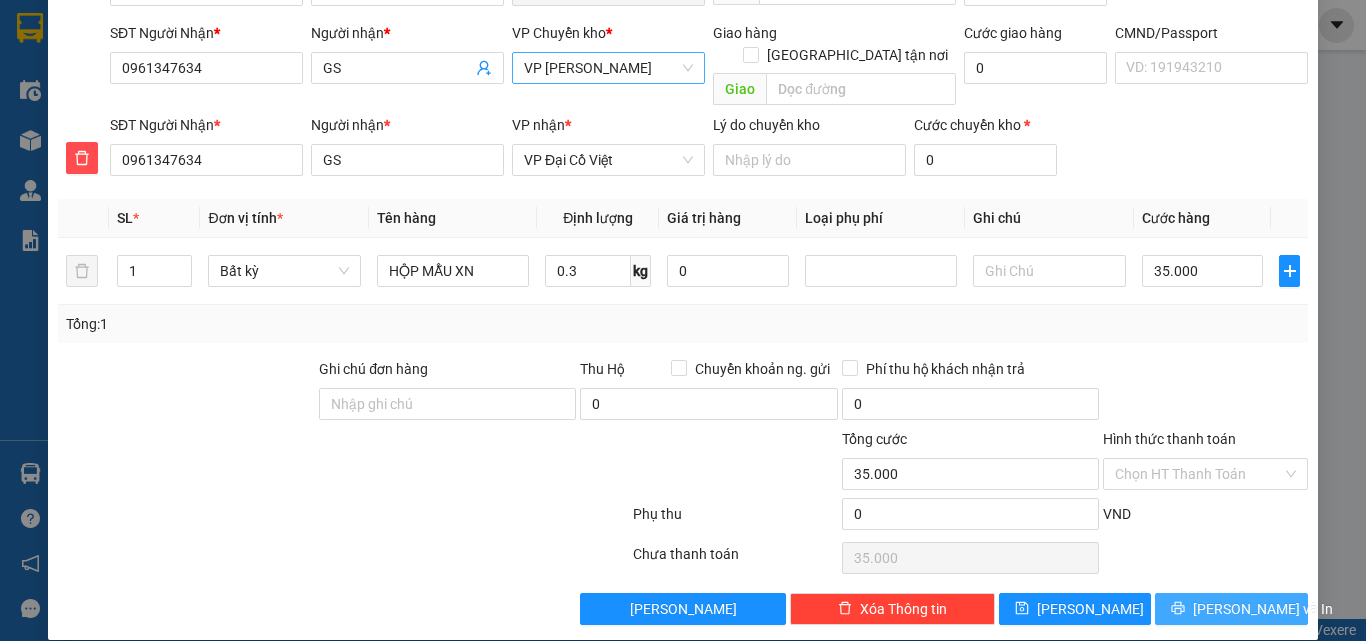 scroll, scrollTop: 209, scrollLeft: 0, axis: vertical 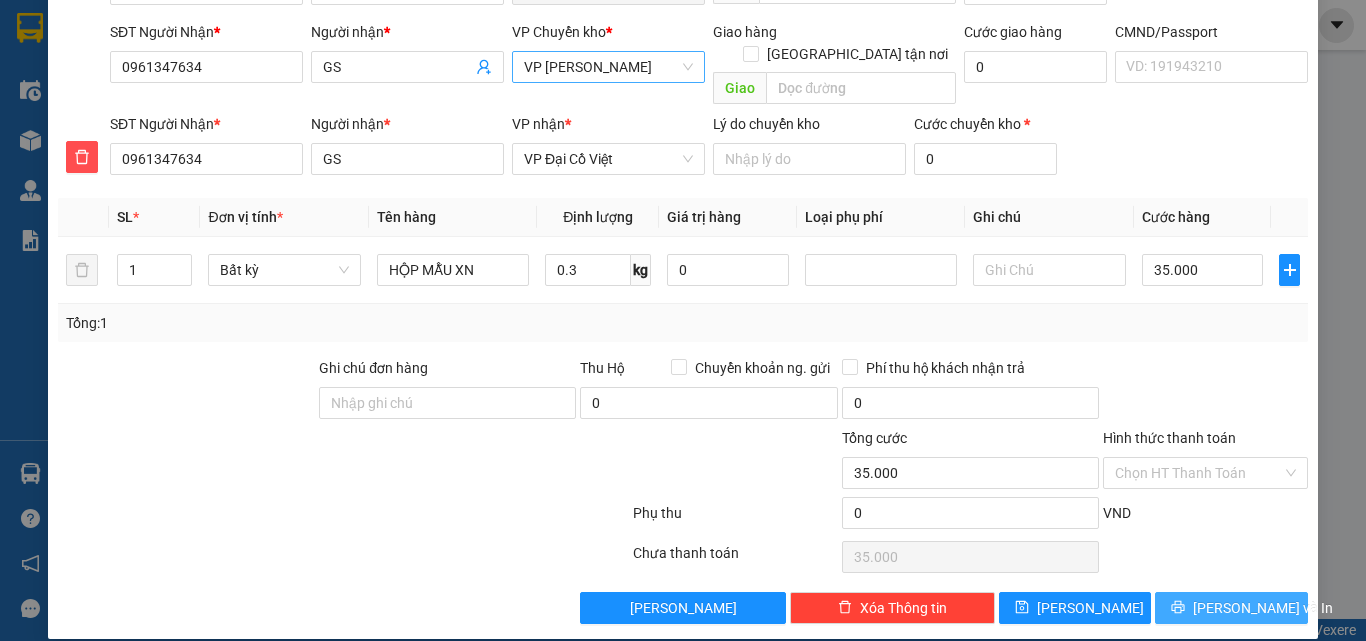 click on "[PERSON_NAME] và In" at bounding box center (1263, 608) 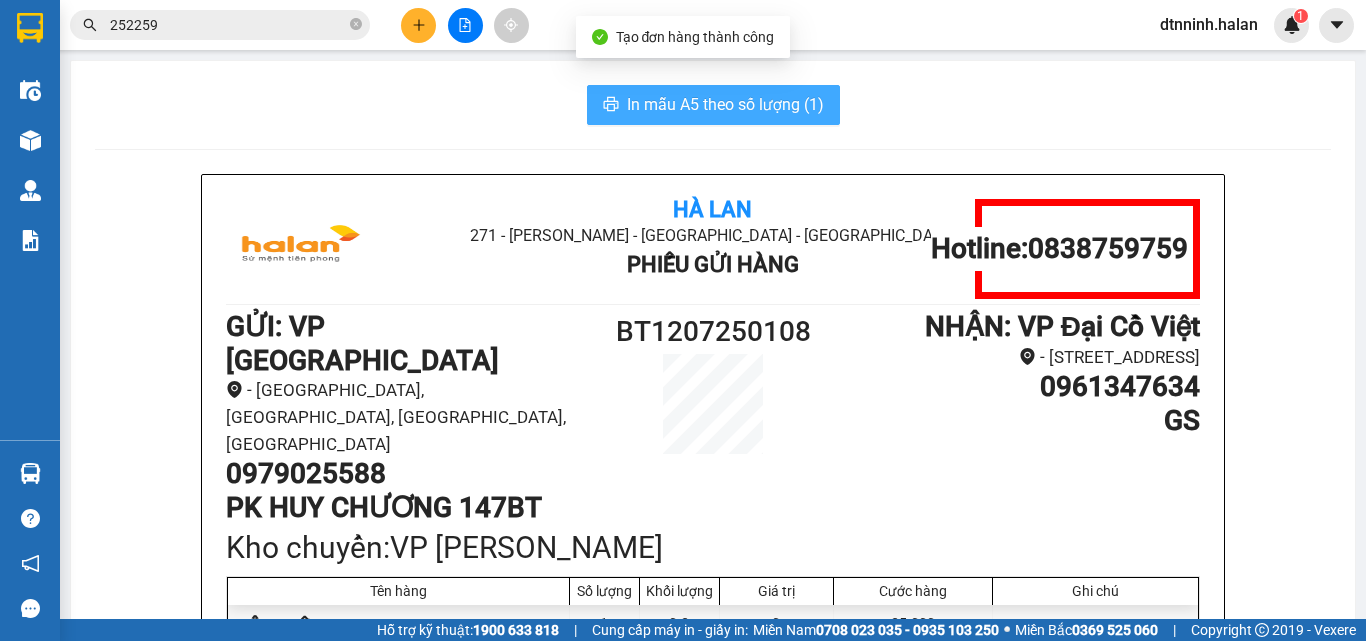 click on "In mẫu A5 theo số lượng
(1)" at bounding box center [713, 105] 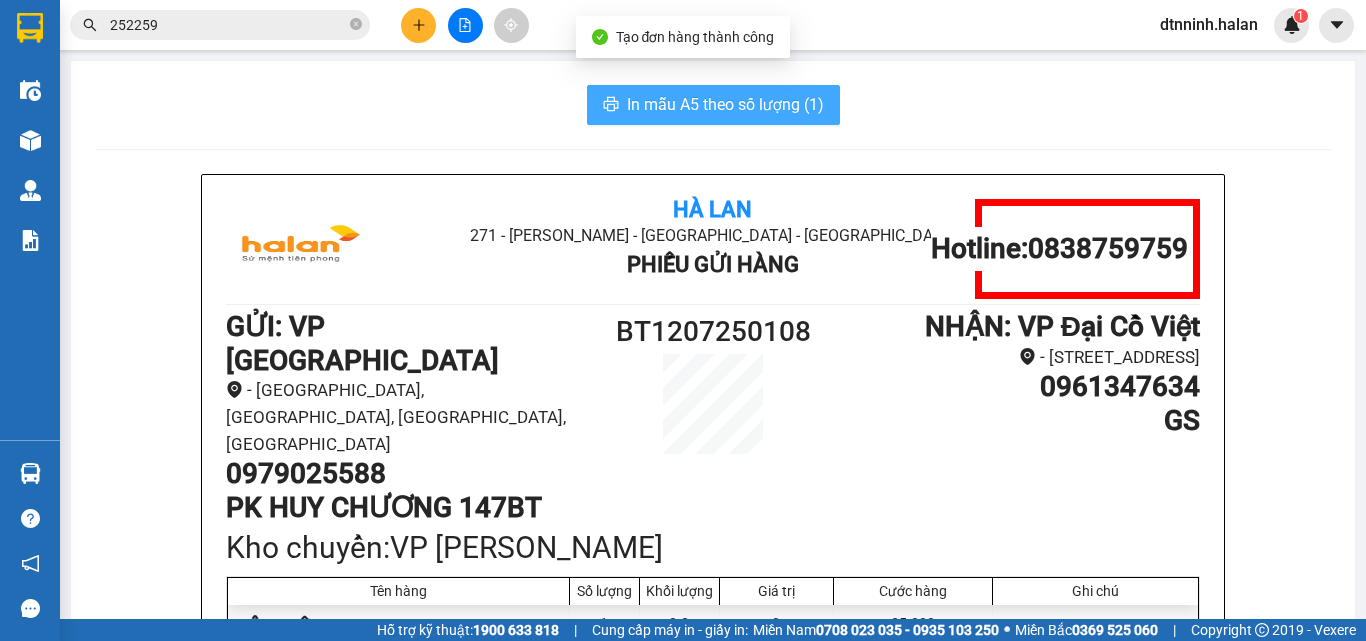 click on "In mẫu A5 theo số lượng
(1)" at bounding box center [725, 104] 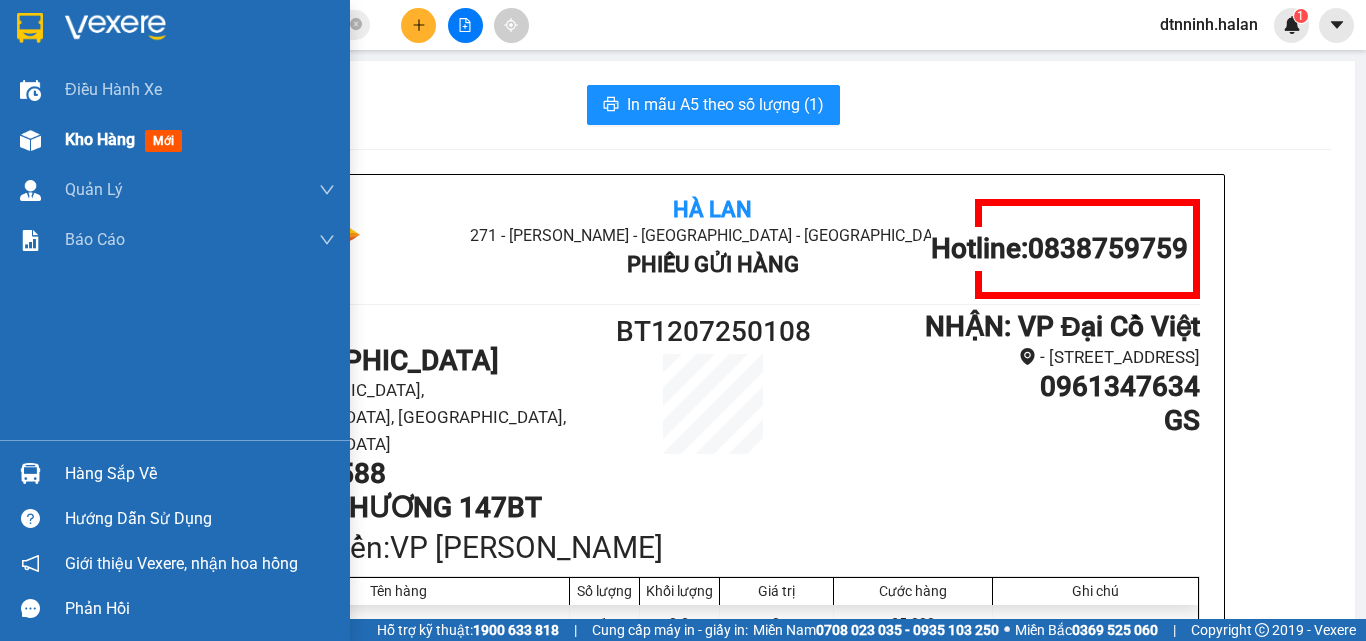 click on "Kho hàng mới" at bounding box center (175, 140) 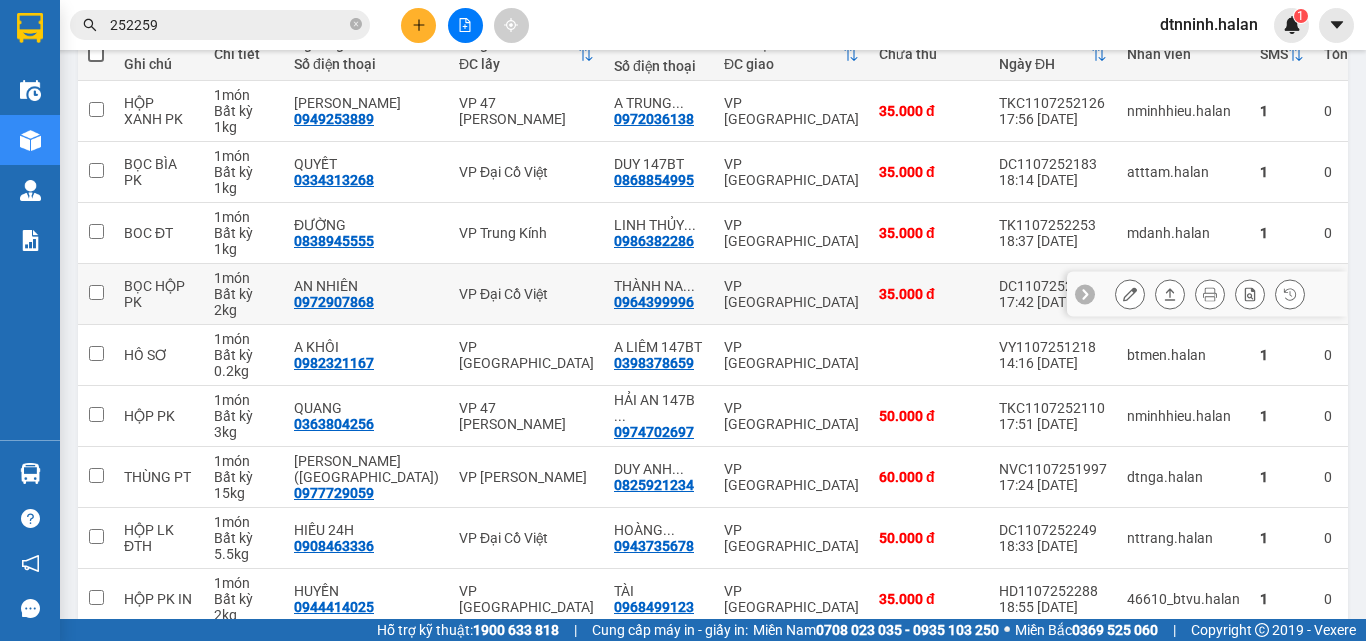 scroll, scrollTop: 300, scrollLeft: 0, axis: vertical 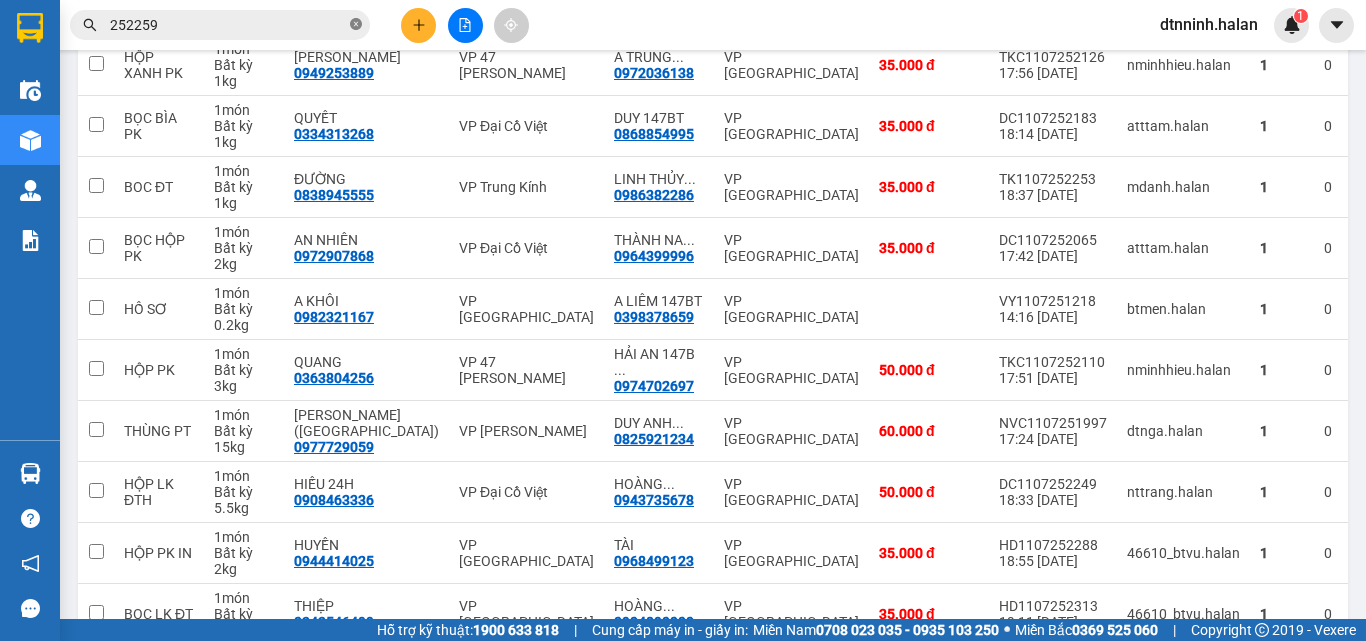 click 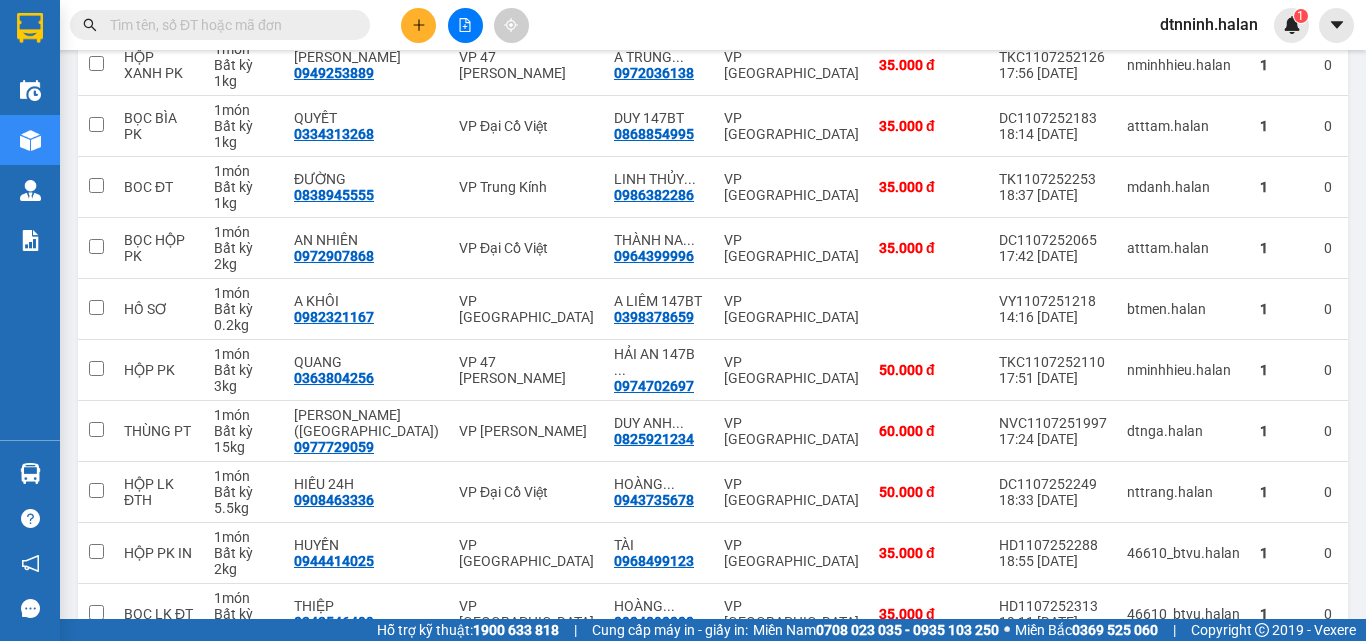 click at bounding box center (228, 25) 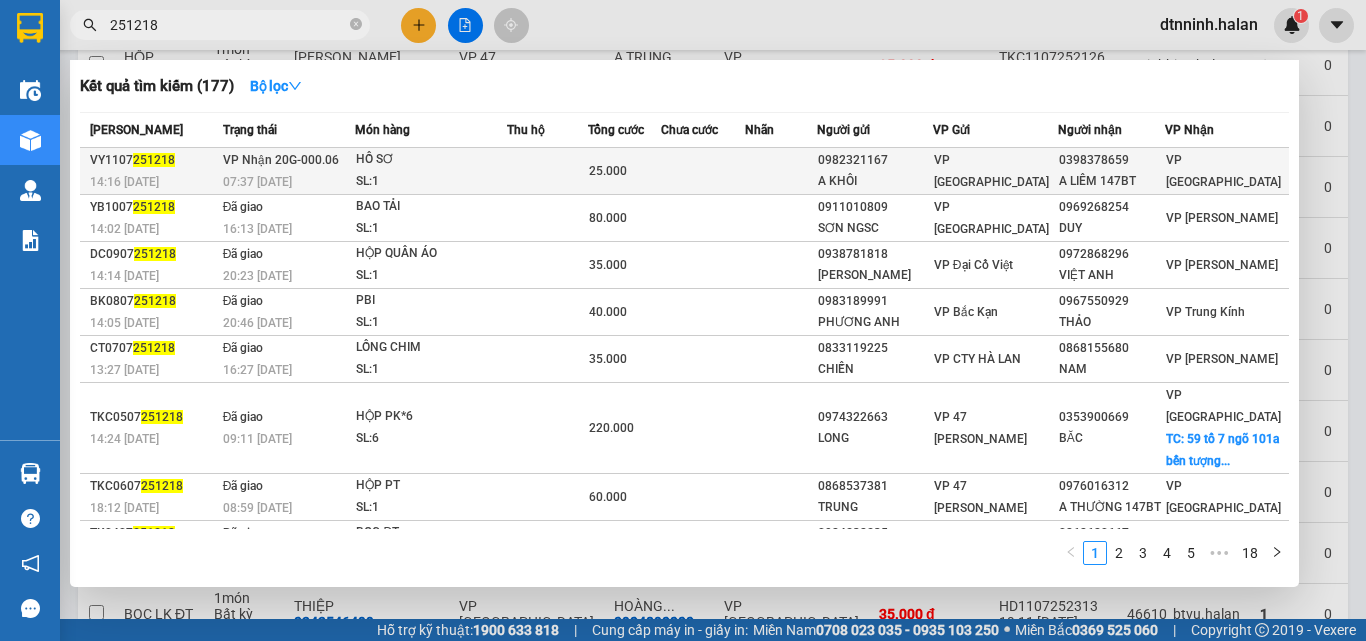 type on "251218" 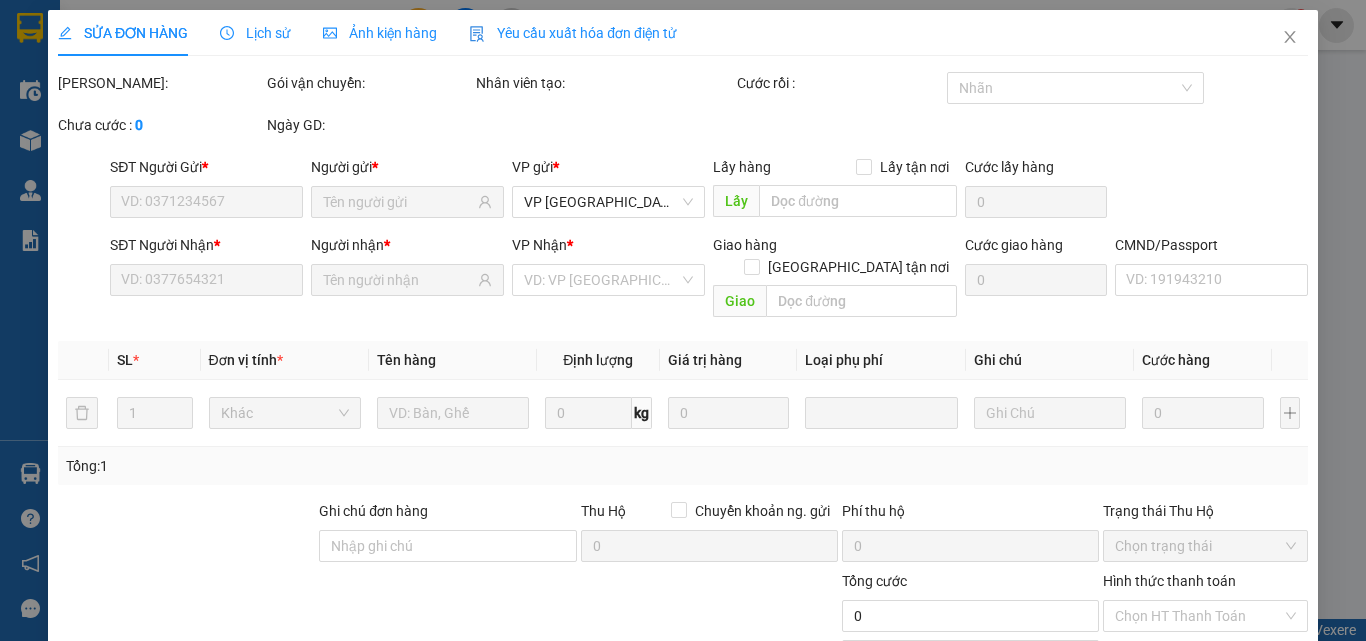 scroll, scrollTop: 0, scrollLeft: 0, axis: both 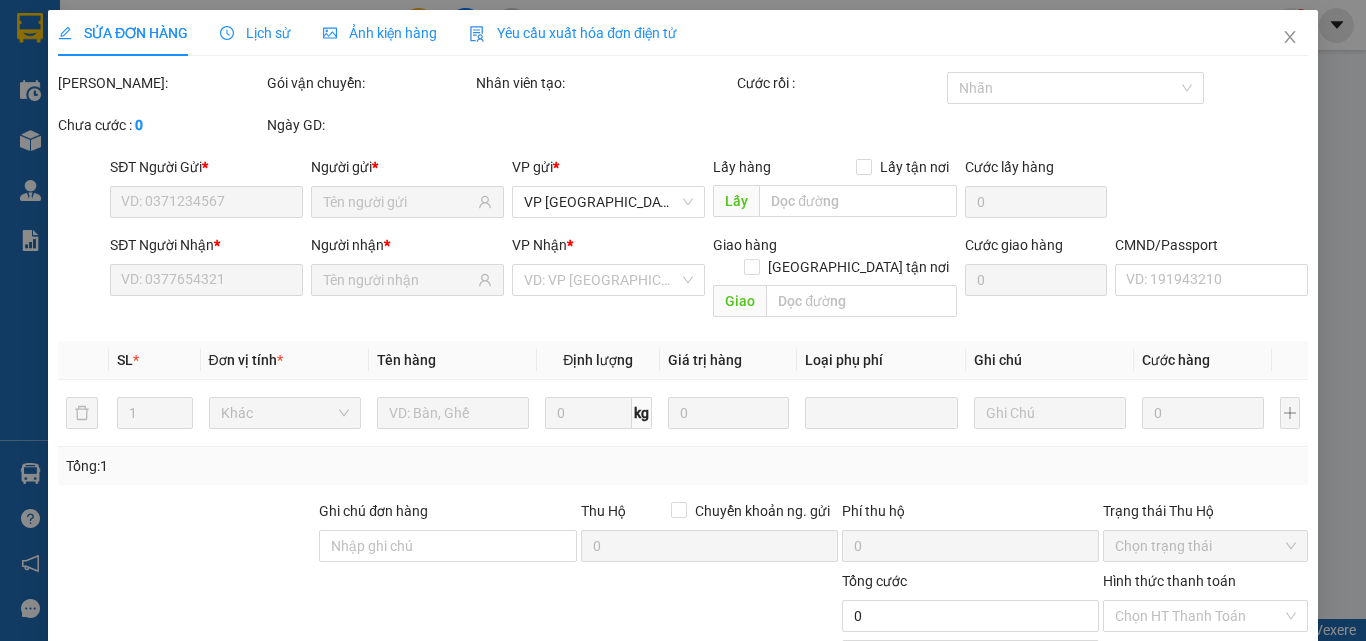 type on "0982321167" 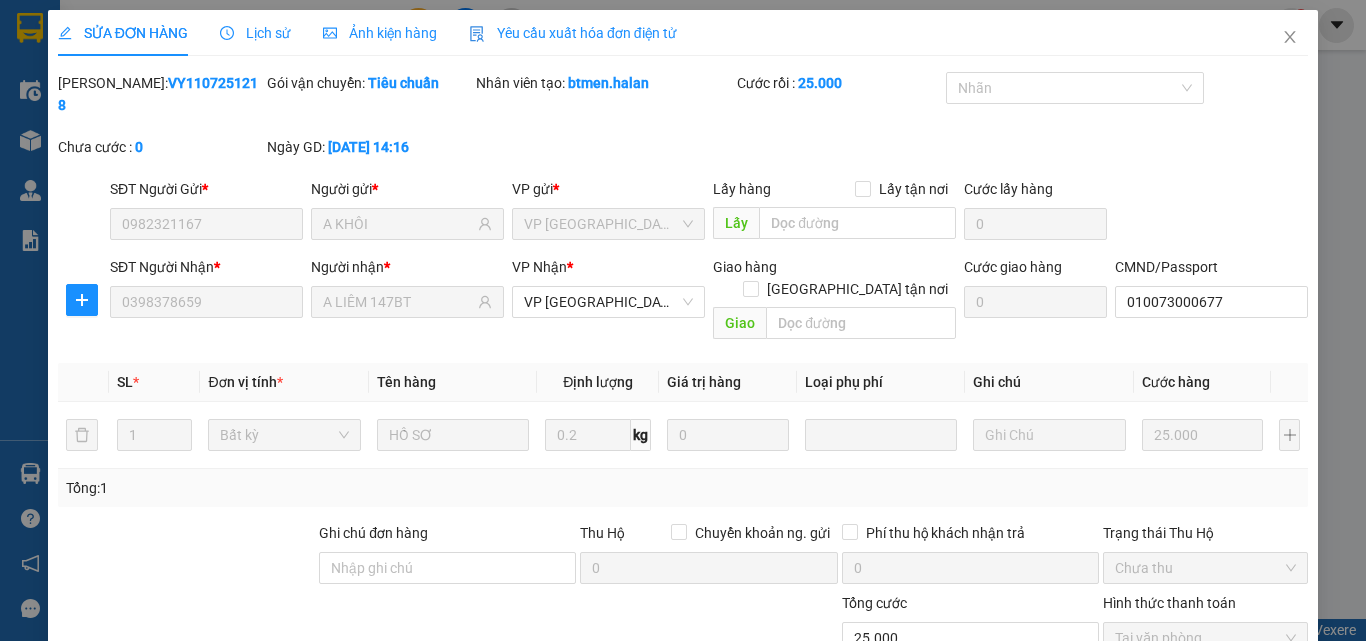 scroll, scrollTop: 143, scrollLeft: 0, axis: vertical 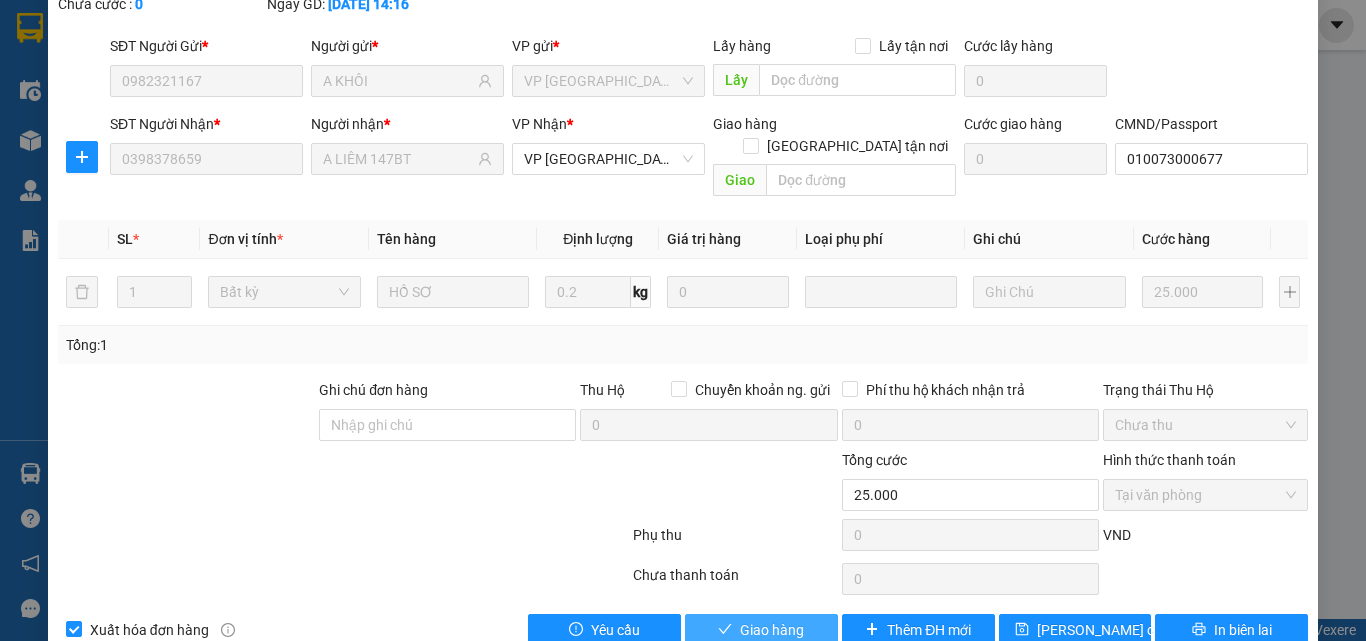 click on "Giao hàng" at bounding box center (772, 630) 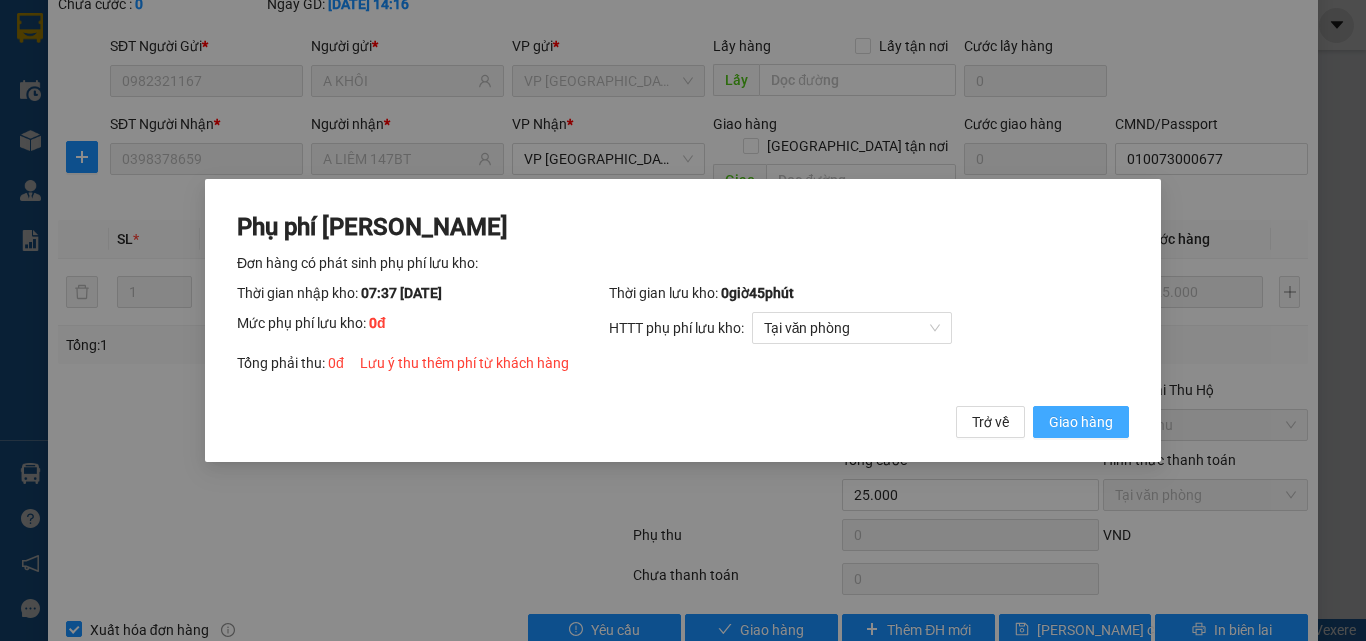 click on "Giao hàng" at bounding box center (1081, 422) 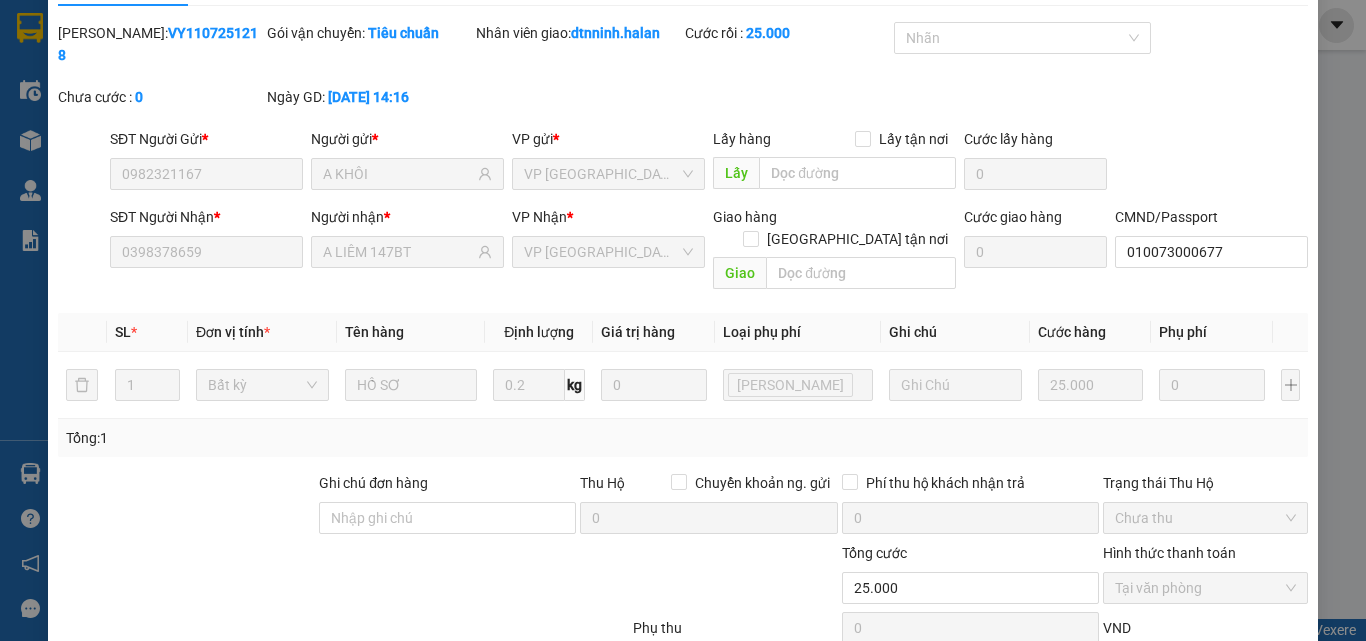 scroll, scrollTop: 0, scrollLeft: 0, axis: both 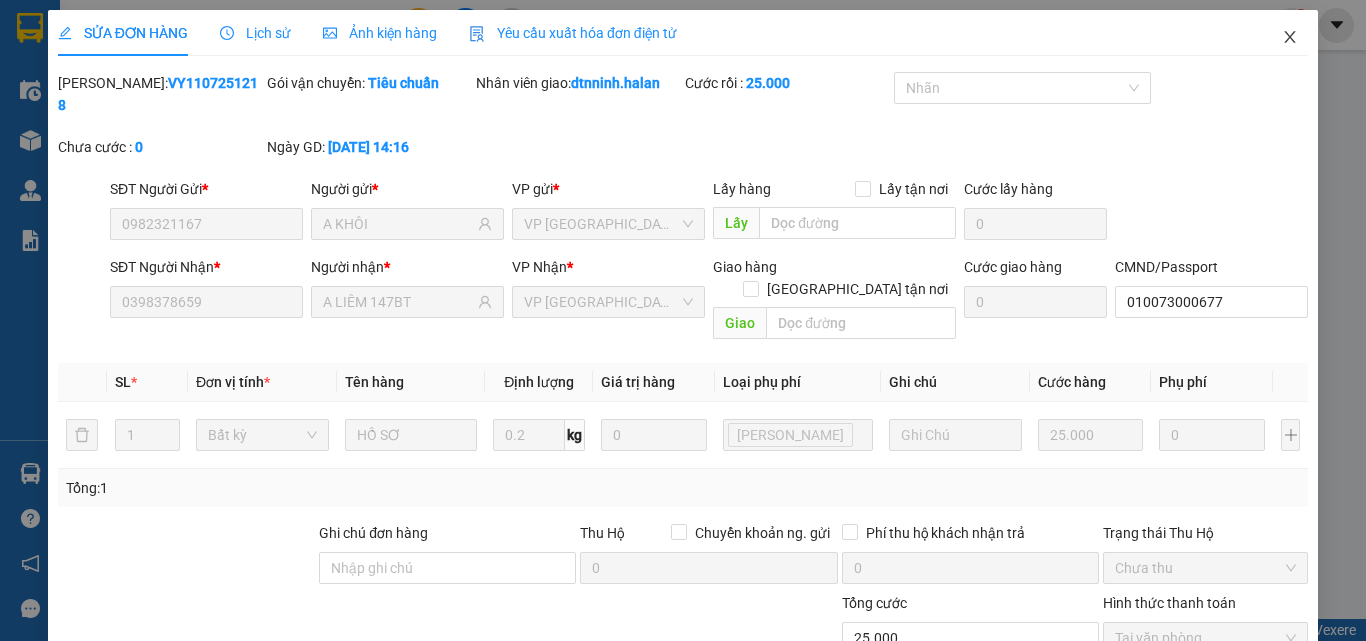 click 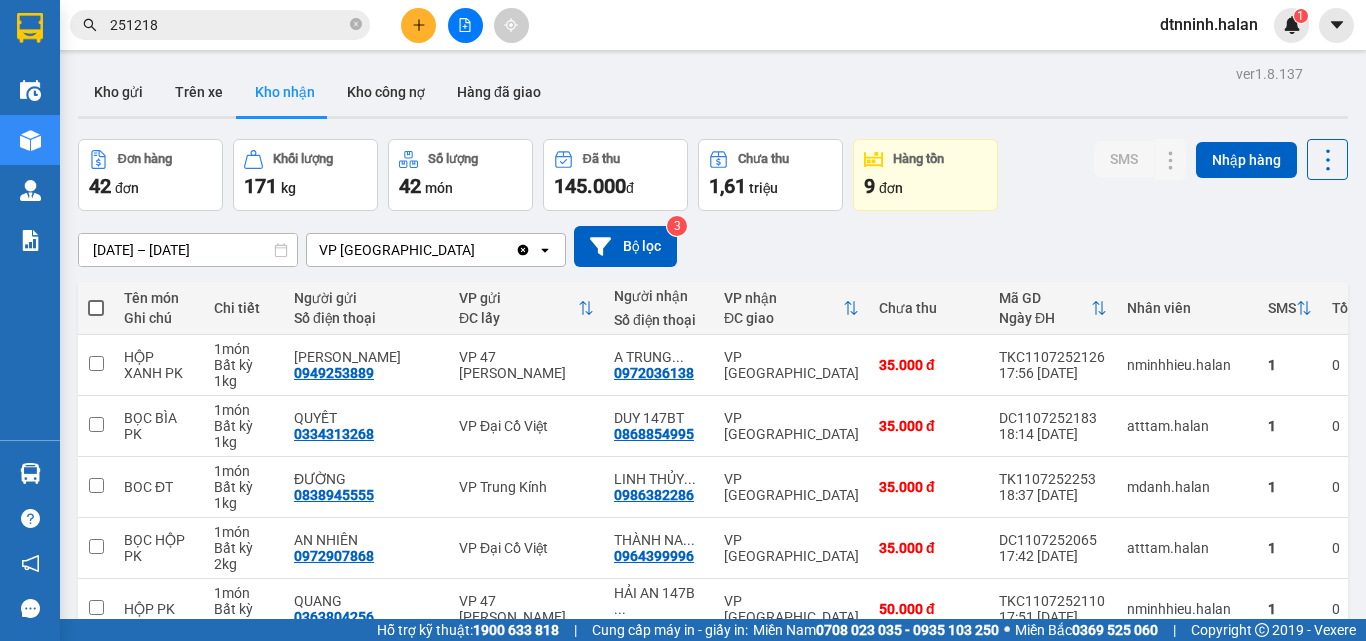 click 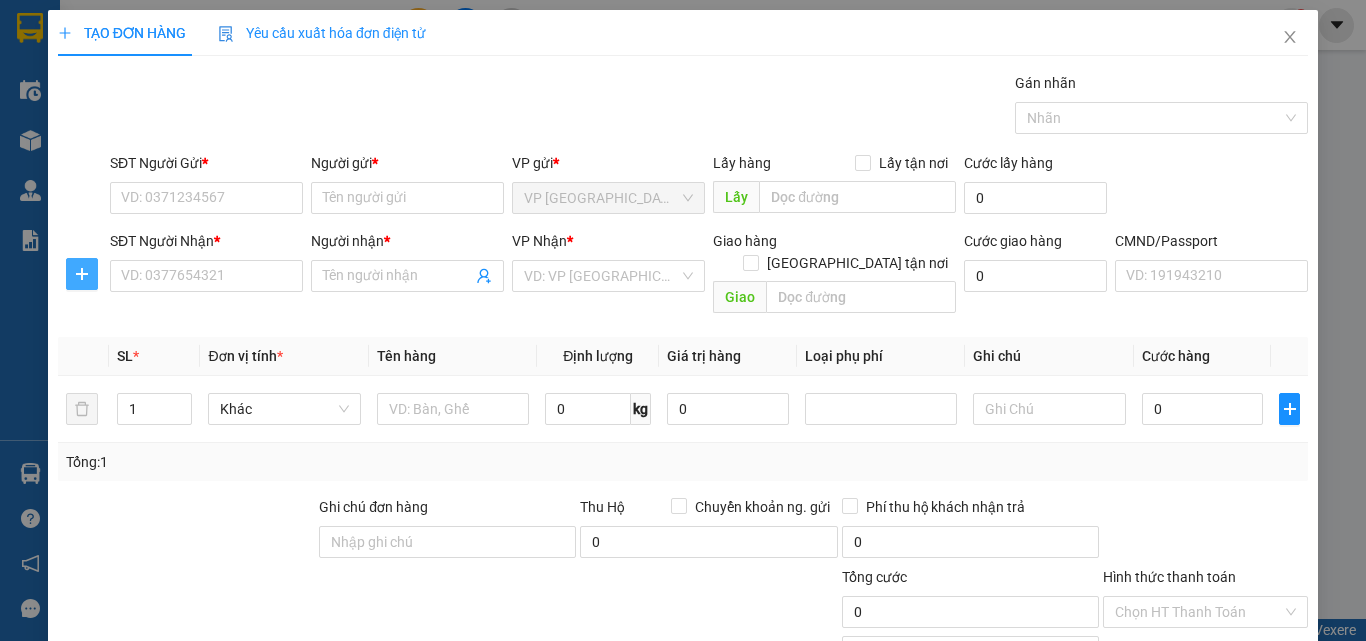 click 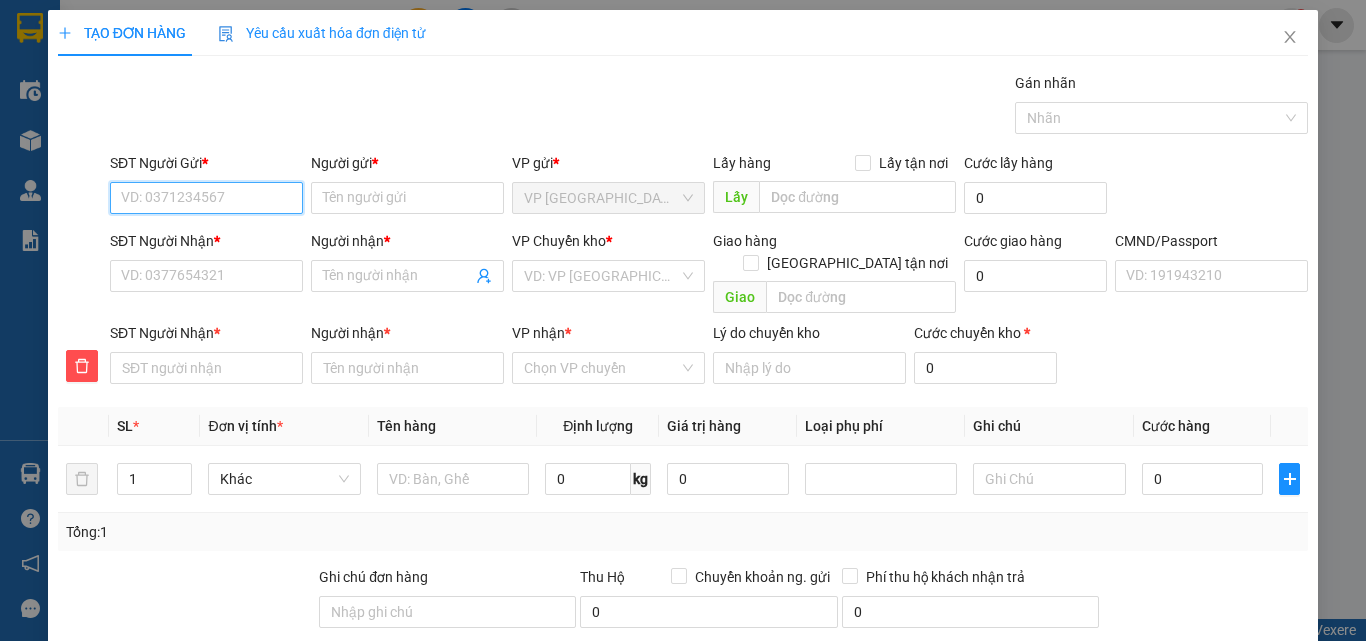 drag, startPoint x: 134, startPoint y: 199, endPoint x: 161, endPoint y: 196, distance: 27.166155 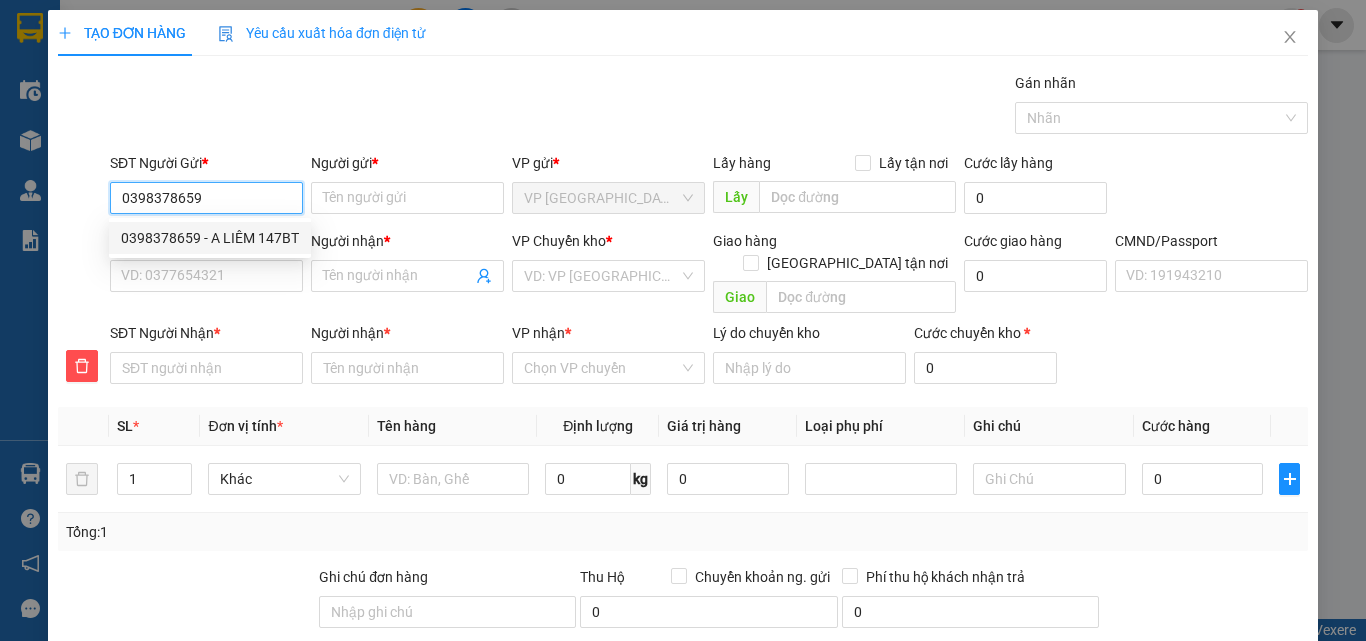 click on "0398378659 - A LIÊM 147BT" at bounding box center (210, 238) 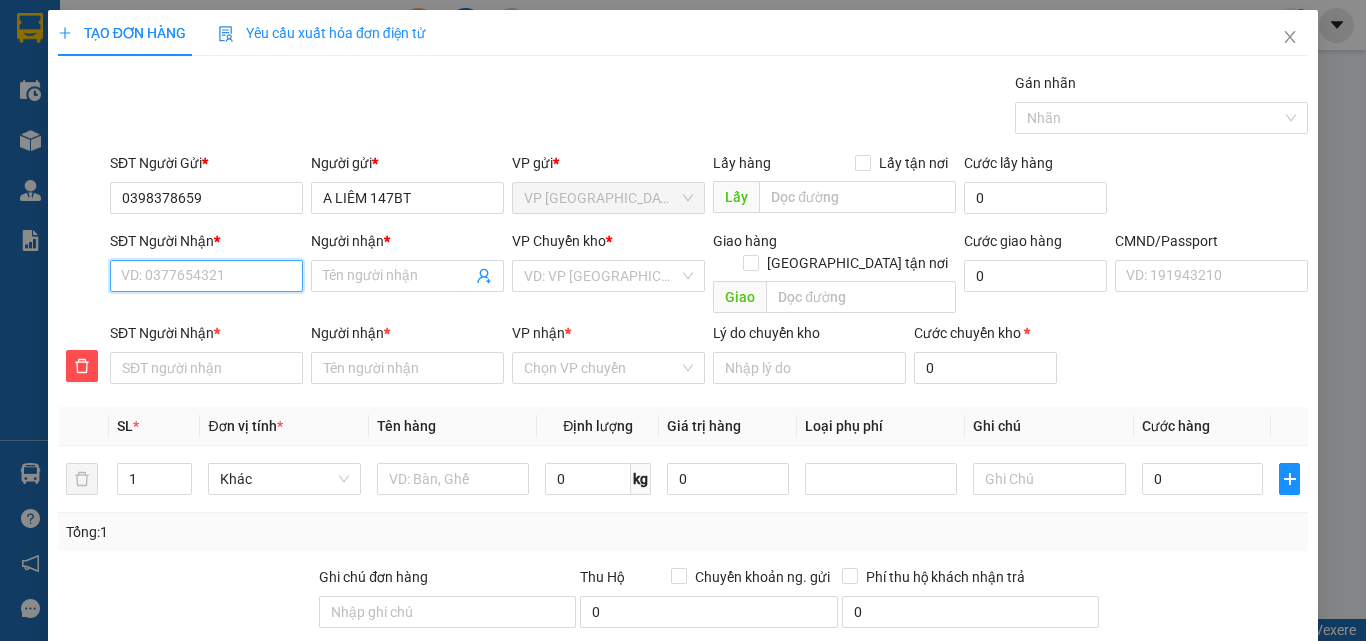 click on "SĐT Người Nhận  *" at bounding box center (206, 276) 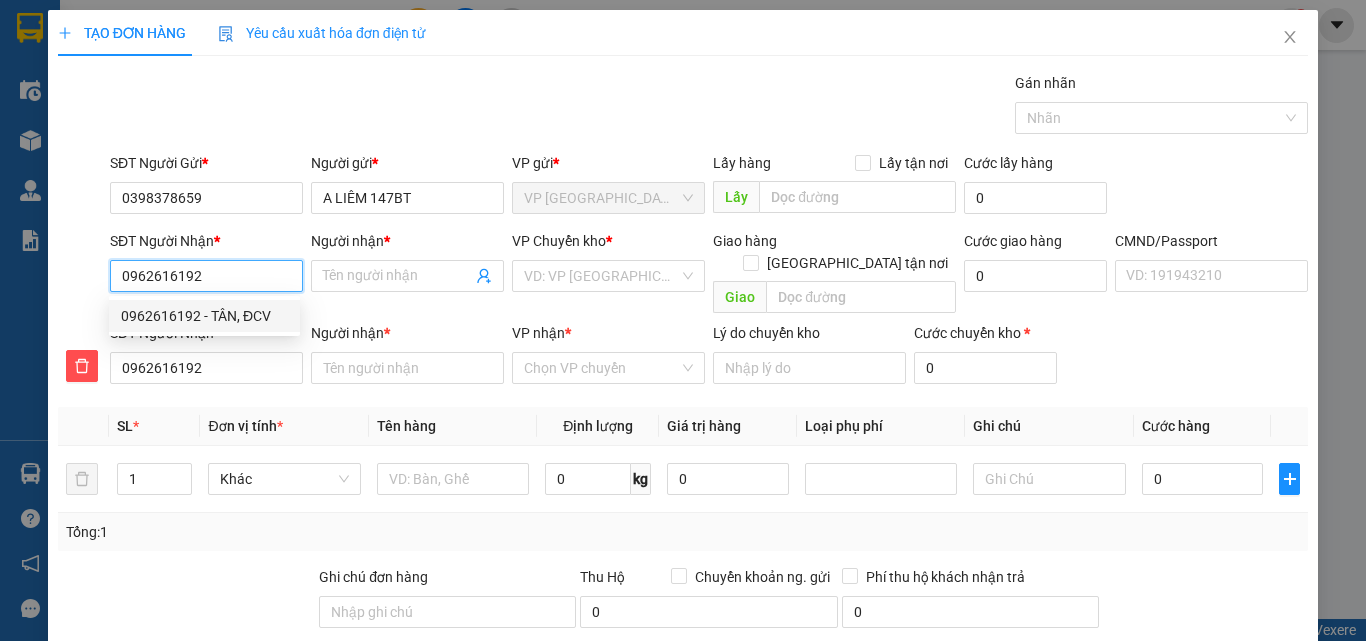 click on "0962616192 - TÂN, ĐCV" at bounding box center (204, 316) 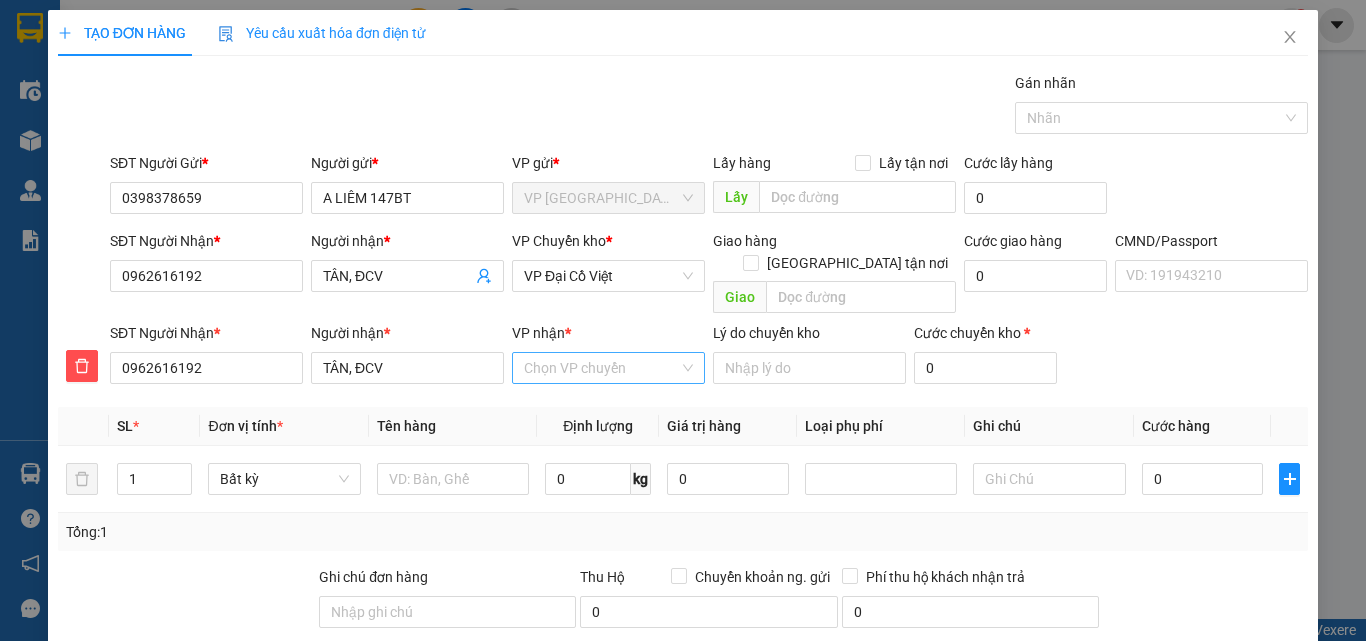click on "VP nhận  *" at bounding box center [601, 368] 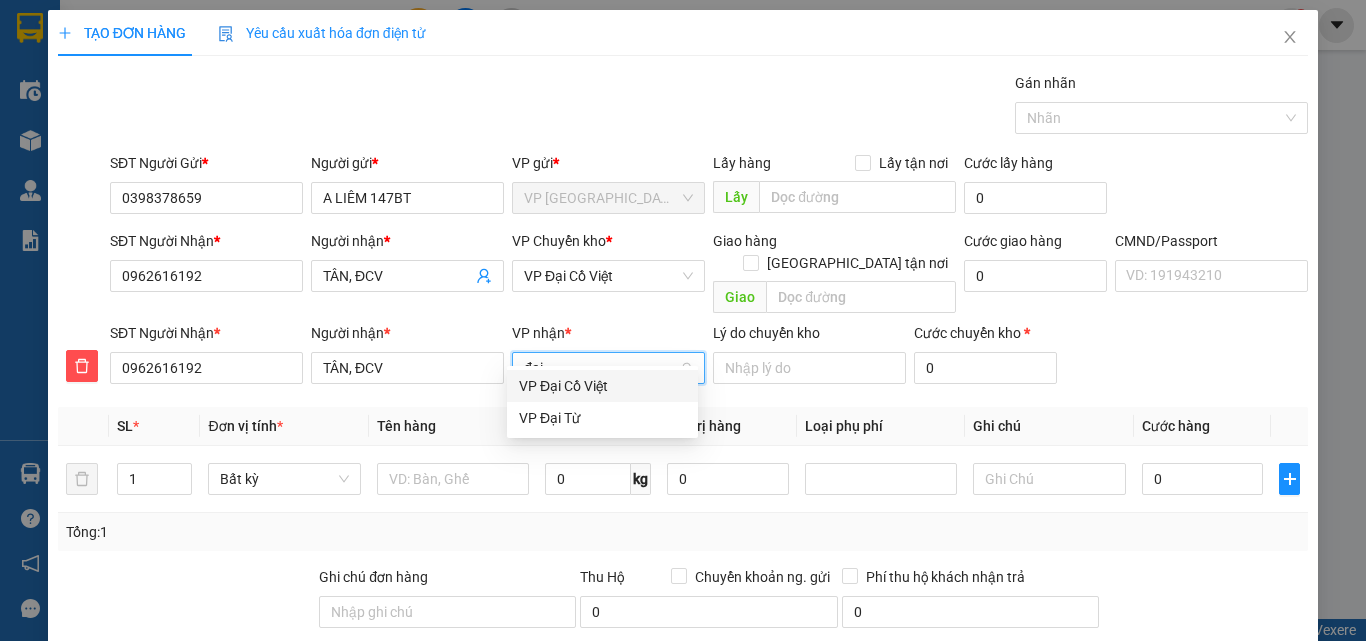 click on "VP Đại Cồ Việt" at bounding box center (602, 386) 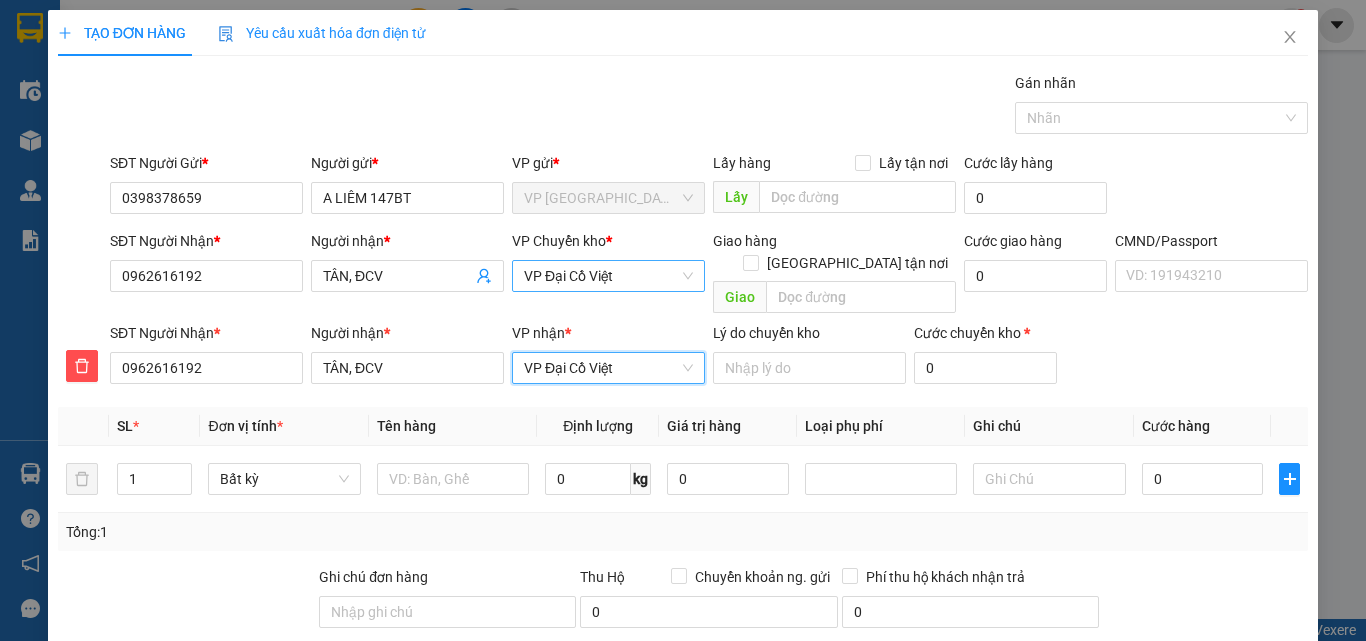 click on "VP Đại Cồ Việt" at bounding box center (608, 276) 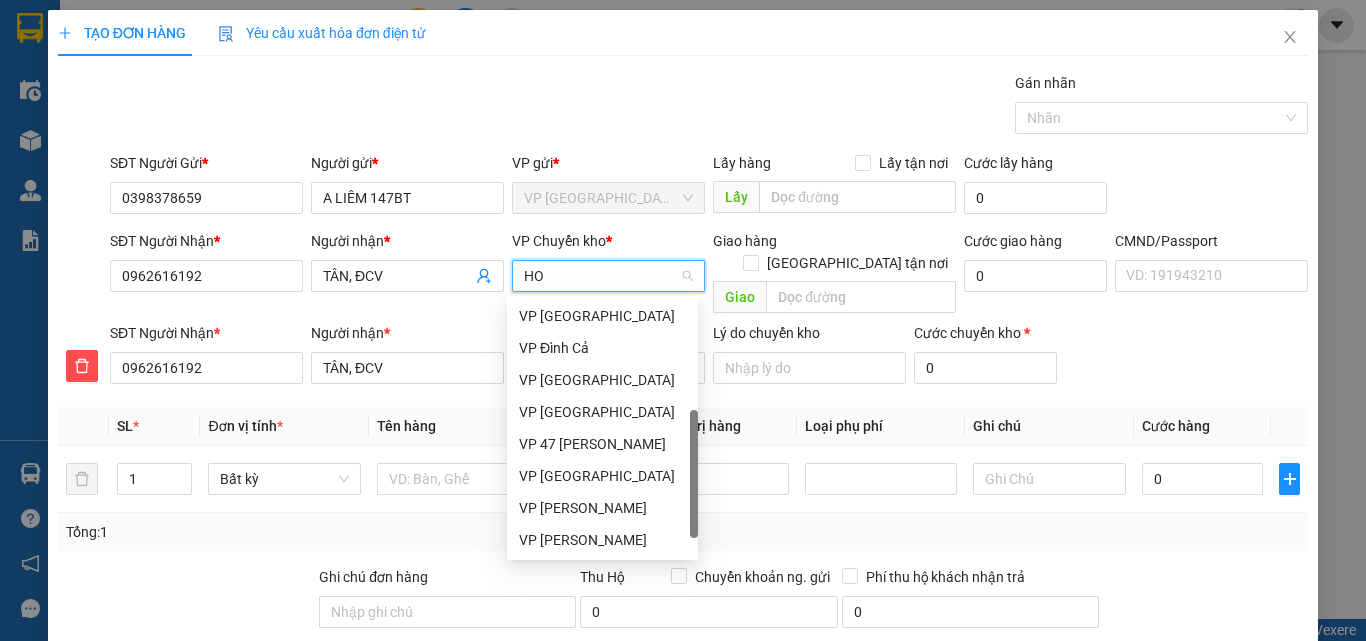 scroll, scrollTop: 0, scrollLeft: 0, axis: both 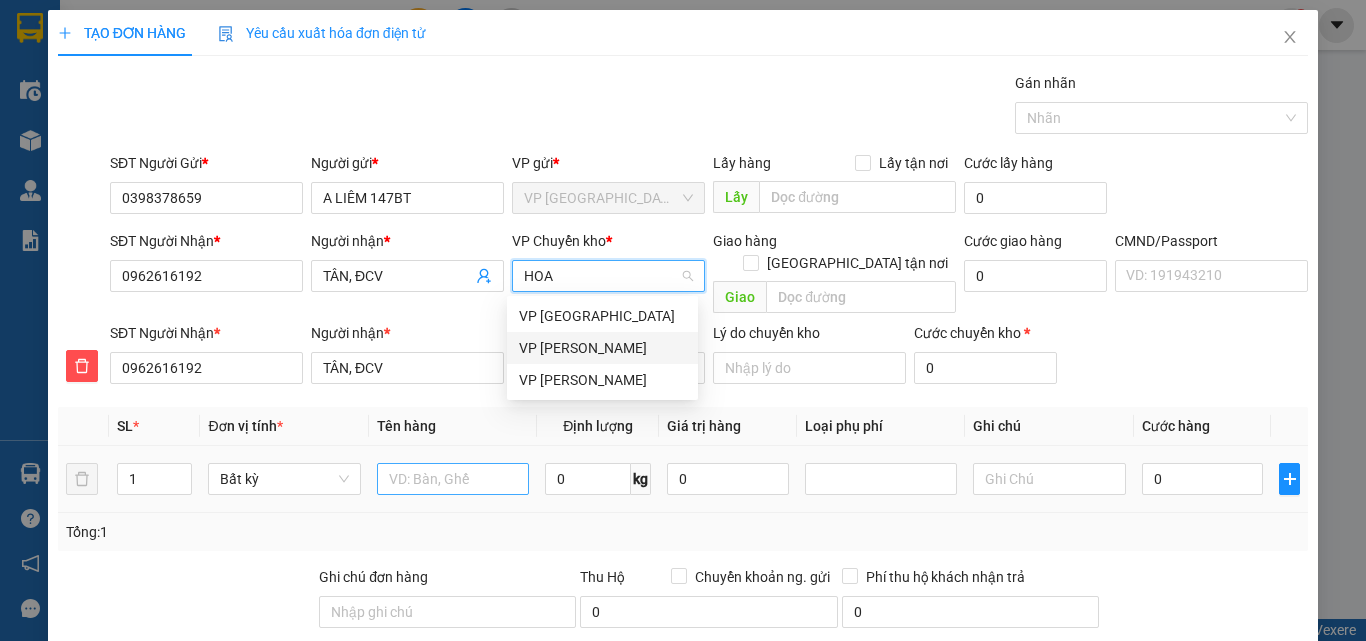 drag, startPoint x: 592, startPoint y: 358, endPoint x: 486, endPoint y: 446, distance: 137.76791 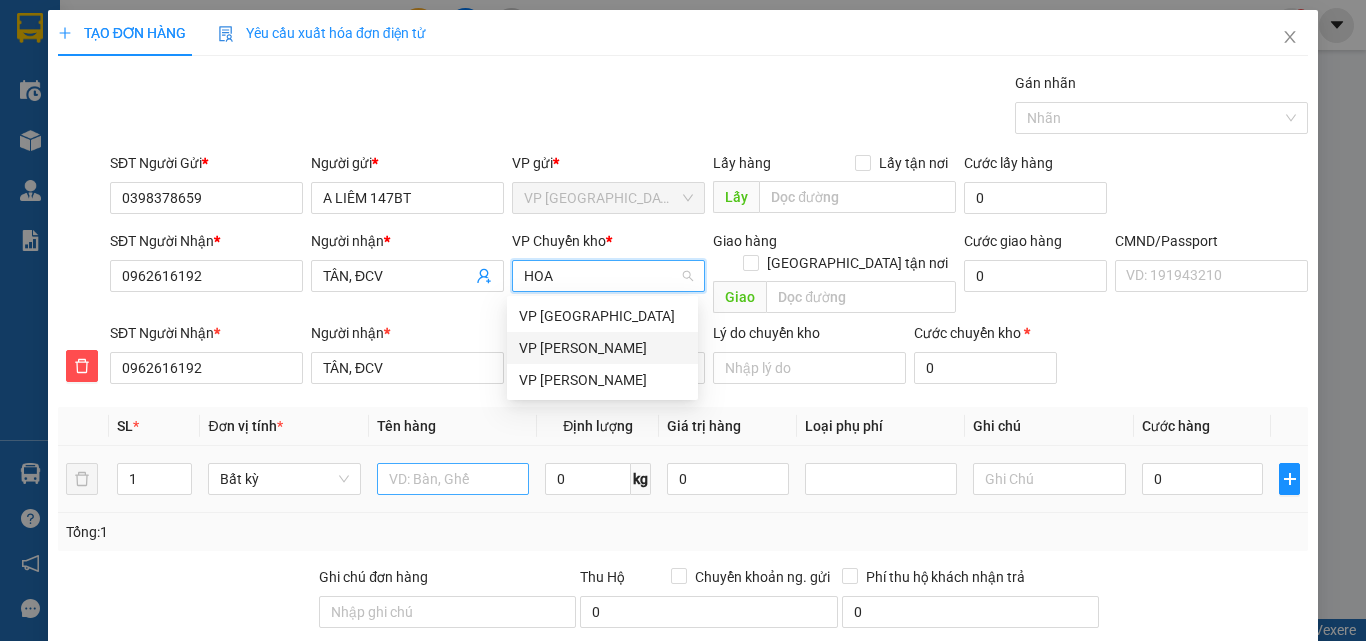 click on "VP [PERSON_NAME]" at bounding box center (602, 348) 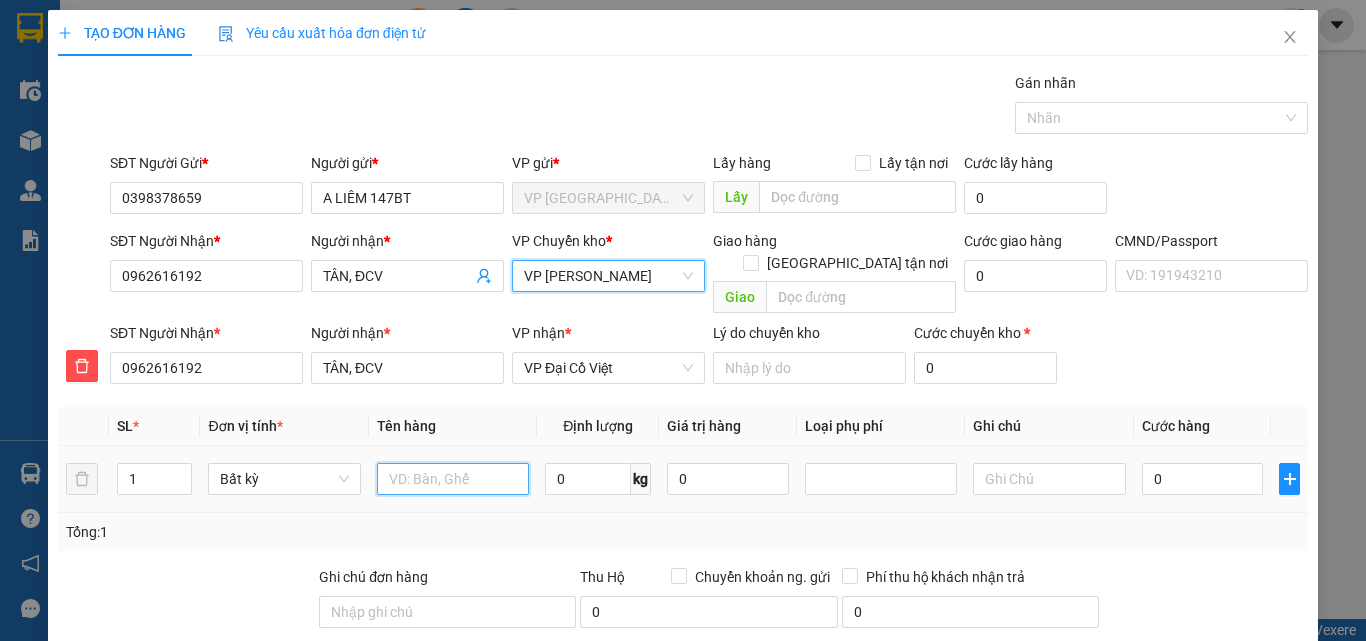 click at bounding box center [453, 479] 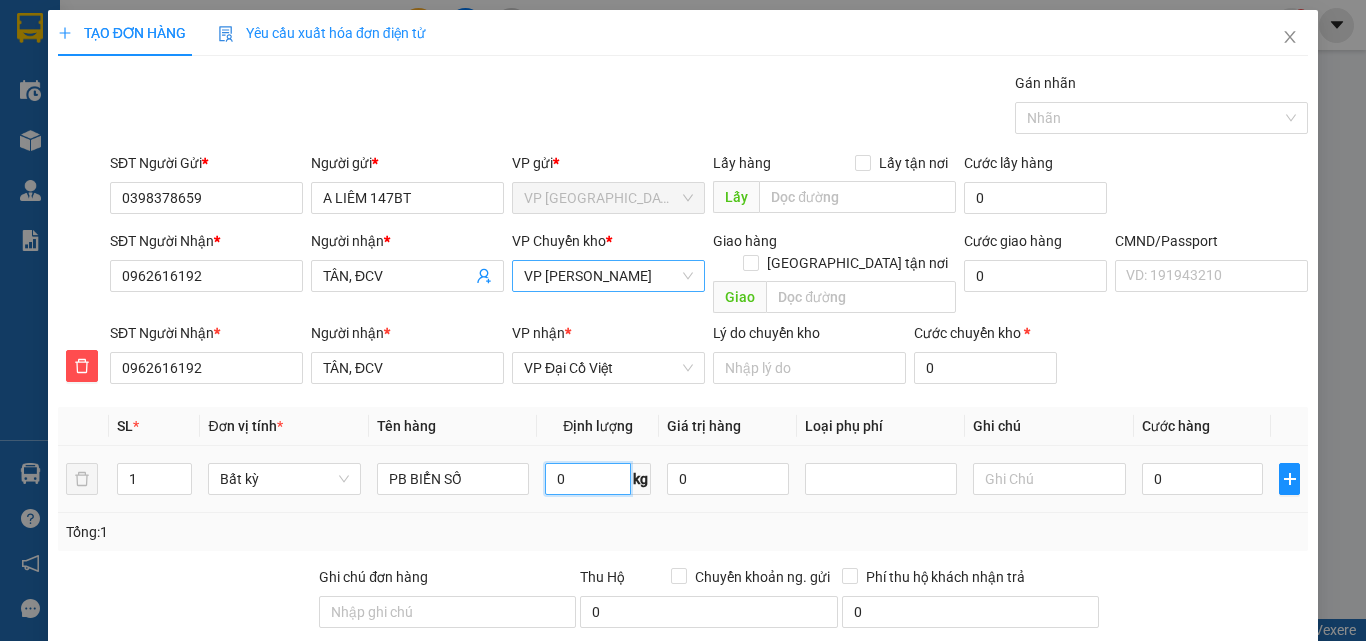 click on "0" at bounding box center [588, 479] 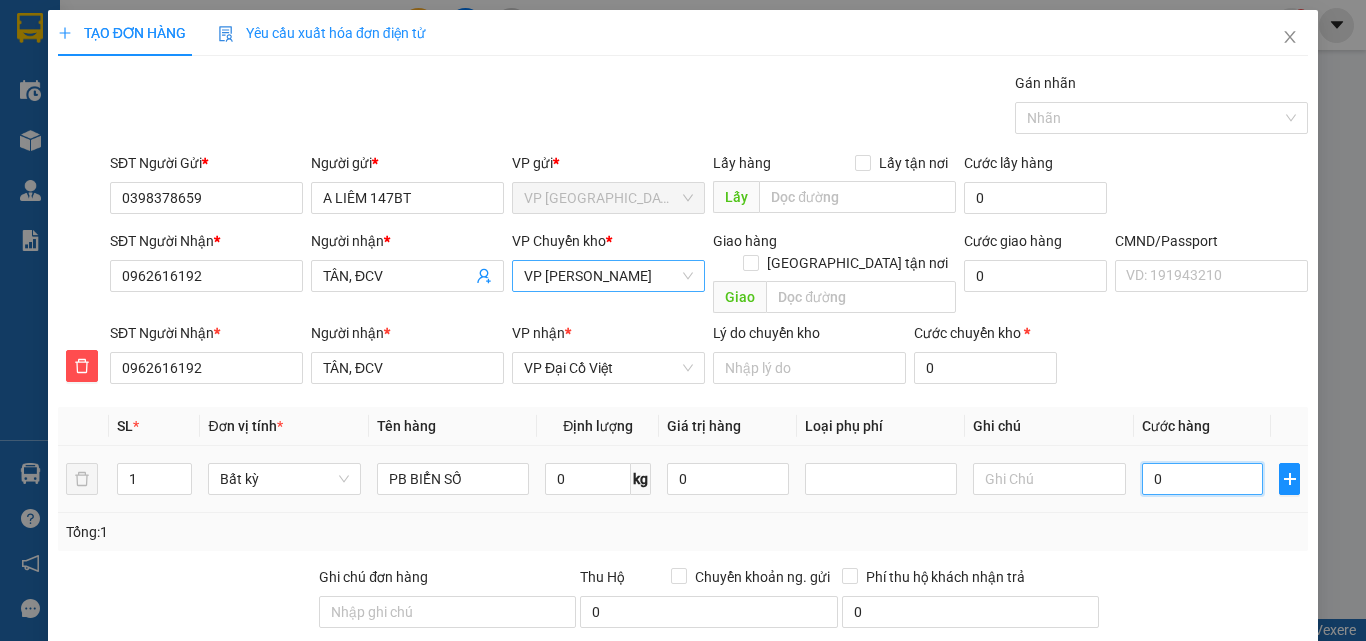 click on "0" at bounding box center [1203, 479] 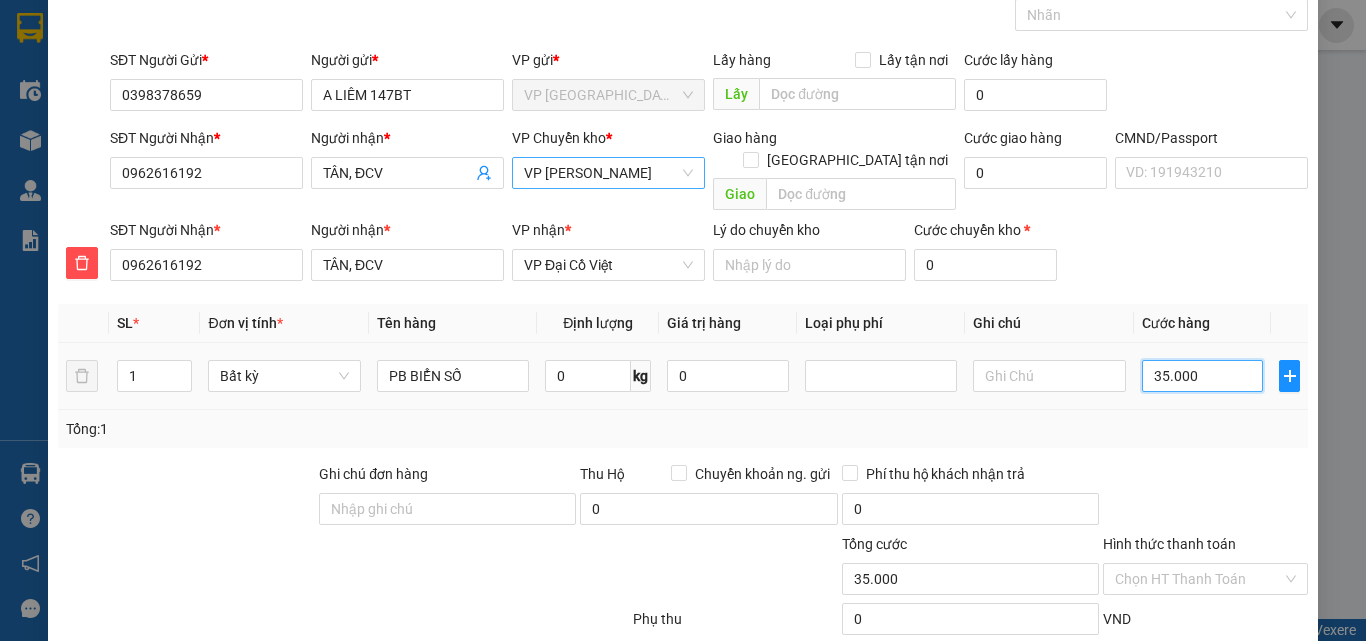 scroll, scrollTop: 209, scrollLeft: 0, axis: vertical 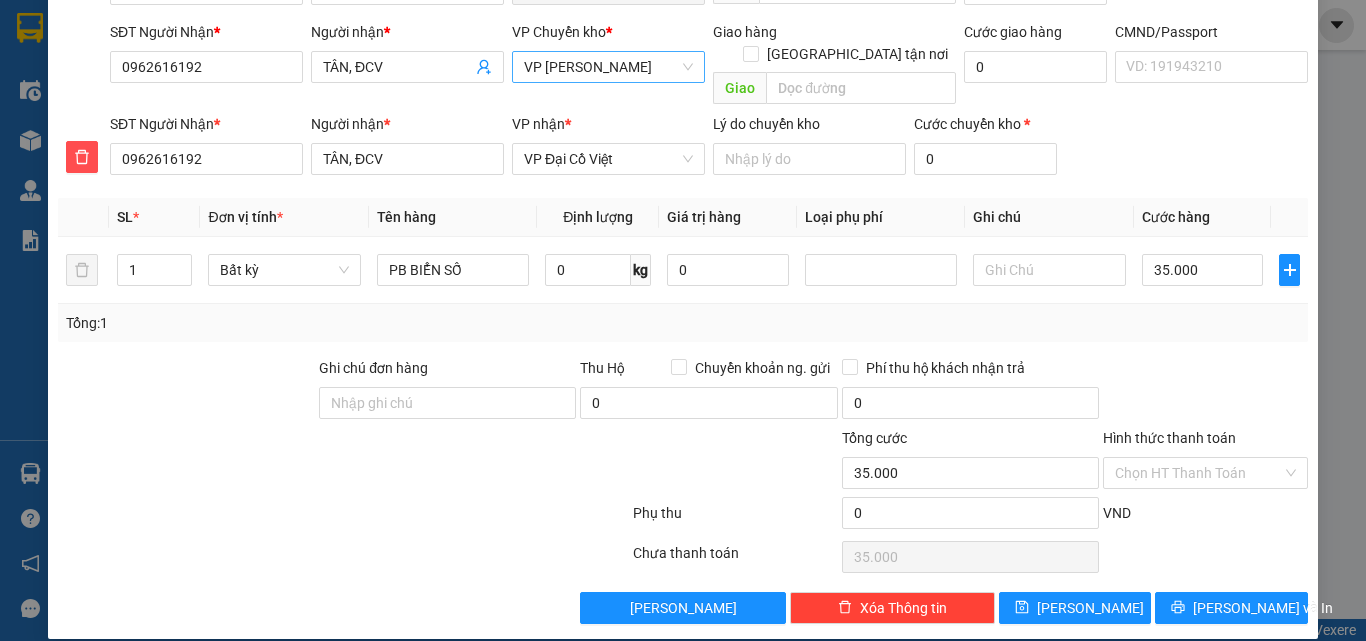 click on "Hình thức thanh toán" at bounding box center [1198, 473] 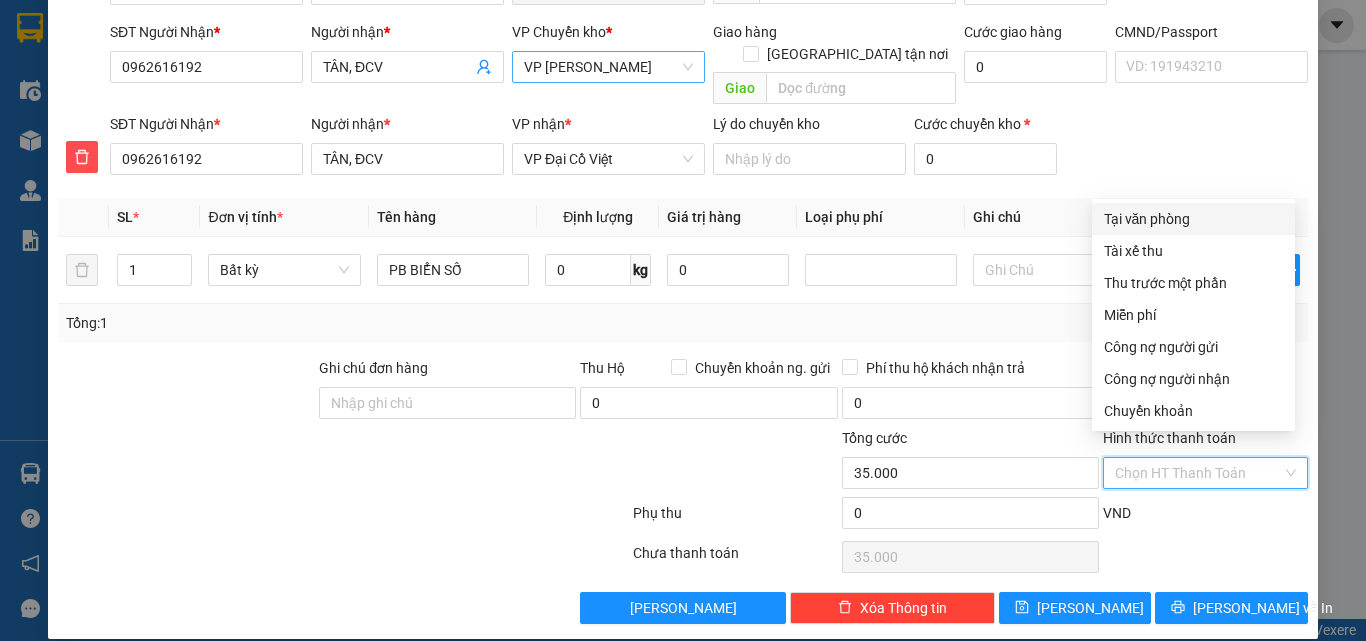 click on "Tại văn phòng" at bounding box center [1193, 219] 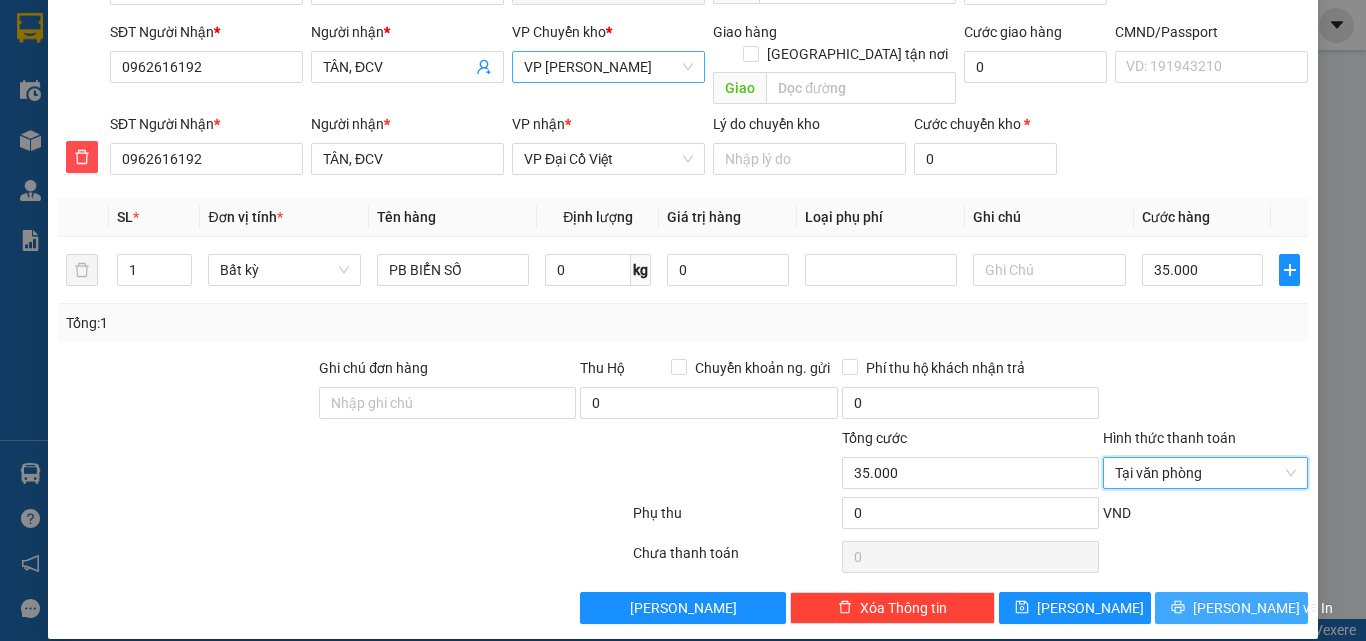 click on "[PERSON_NAME] và In" at bounding box center (1263, 608) 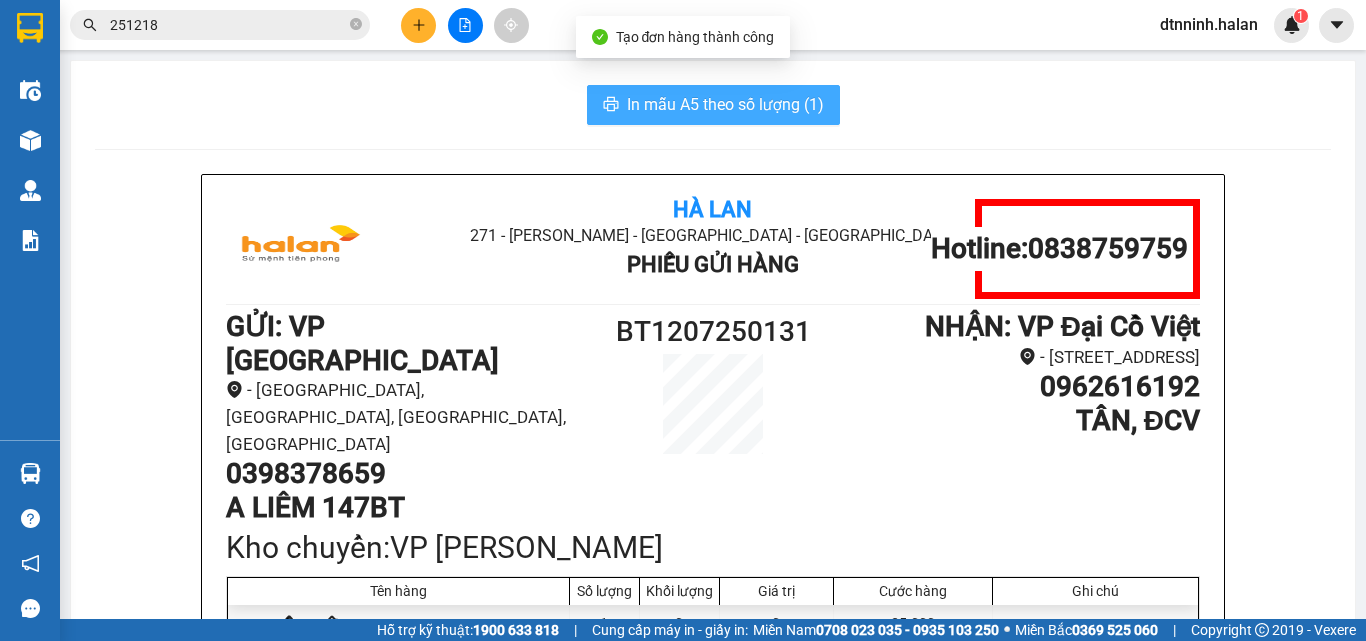 click on "In mẫu A5 theo số lượng
(1)" at bounding box center [725, 104] 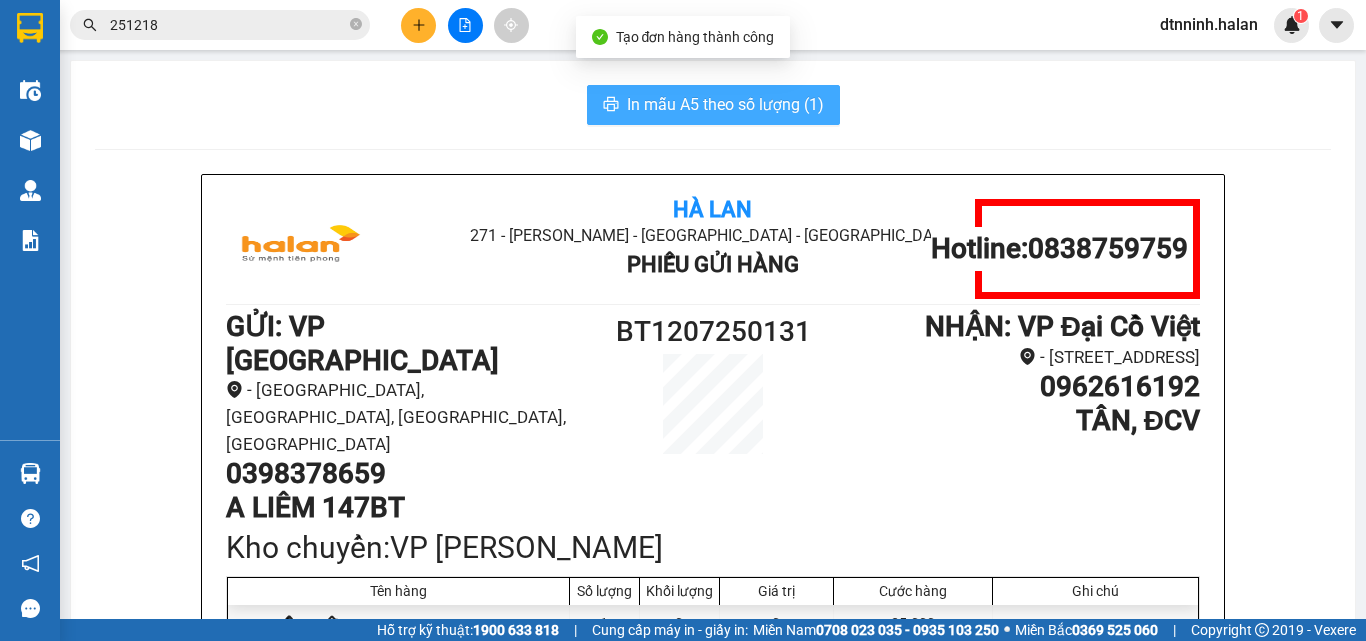 scroll, scrollTop: 0, scrollLeft: 0, axis: both 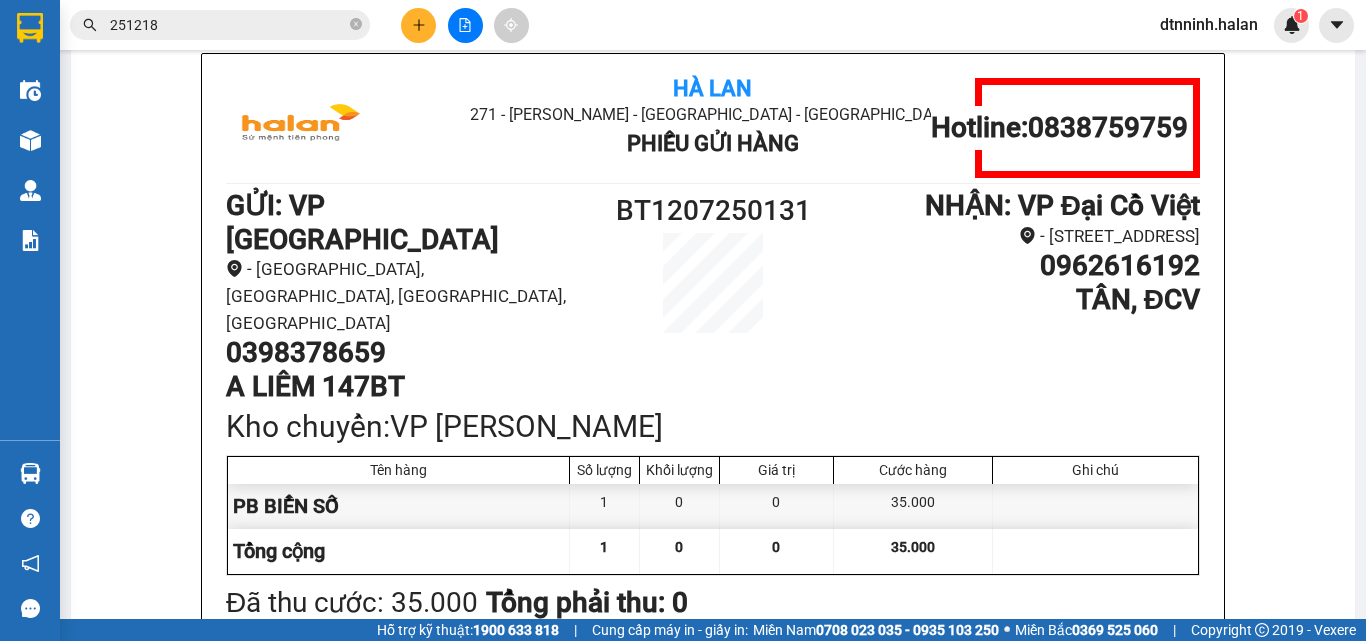 click on "Hà Lan 271 - Dương Tự Minh - Phường Tân Long - Thái Nguyên Phiếu Gửi Hàng Hotline:  0838759759 GỬI :   VP Bình Thuận   - 147 đường Bình Thuận, phường Tân Quang, TP Tuyên Quang, Tuyên Quang 0398378659 A LIÊM 147BT BT1207250131 NHẬN :   VP Đại Cồ Việt   - 87 đường Đại Cồ Việt, phường Lê Đại Hành, Hai Bà Trưng, Hà Nội 0962616192 TÂN, ĐCV Kho chuyển:  VP Hoàng Gia Tên hàng Số lượng Khối lượng Giá trị Cước hàng Ghi chú PB BIỂN SỐ 1 0 0 35.000 Tổng cộng 1 0 0 35.000 Loading... Đã thu cước : 35.000 Tổng phải thu: 0 Thông tin NH người nhận tiền thu hộ Người gửi  (Tôi đã đọc và đồng ý nội dung phiếu gửi hàng) 08:24, ngày 12 tháng 07 năm 2025 NV nhận hàng (Kí và ghi rõ họ tên) Đặng Thị Ngọc Ninh Người nhận (Kí và ghi rõ họ tên) Quy định nhận/gửi hàng : Hà Lan 271 - Dương Tự Minh - Phường Tân Long - Thái Nguyên Phiếu Gửi Hàng" at bounding box center (713, 891) 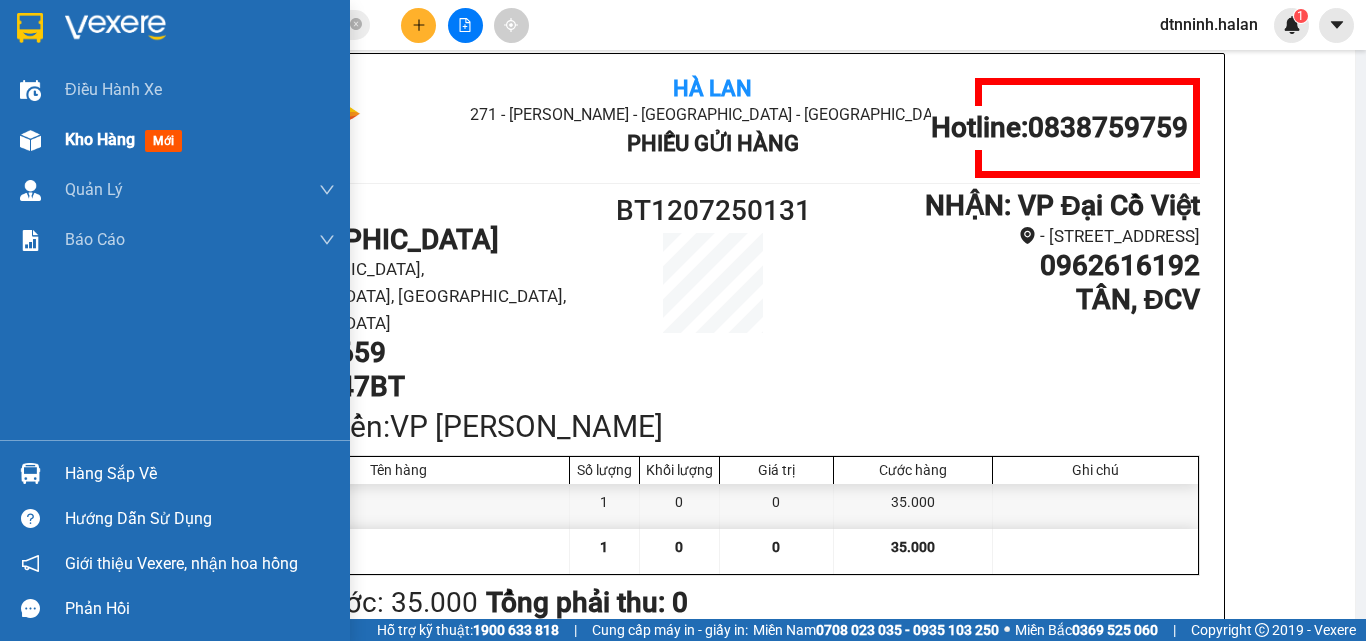 click on "Kho hàng" at bounding box center (100, 139) 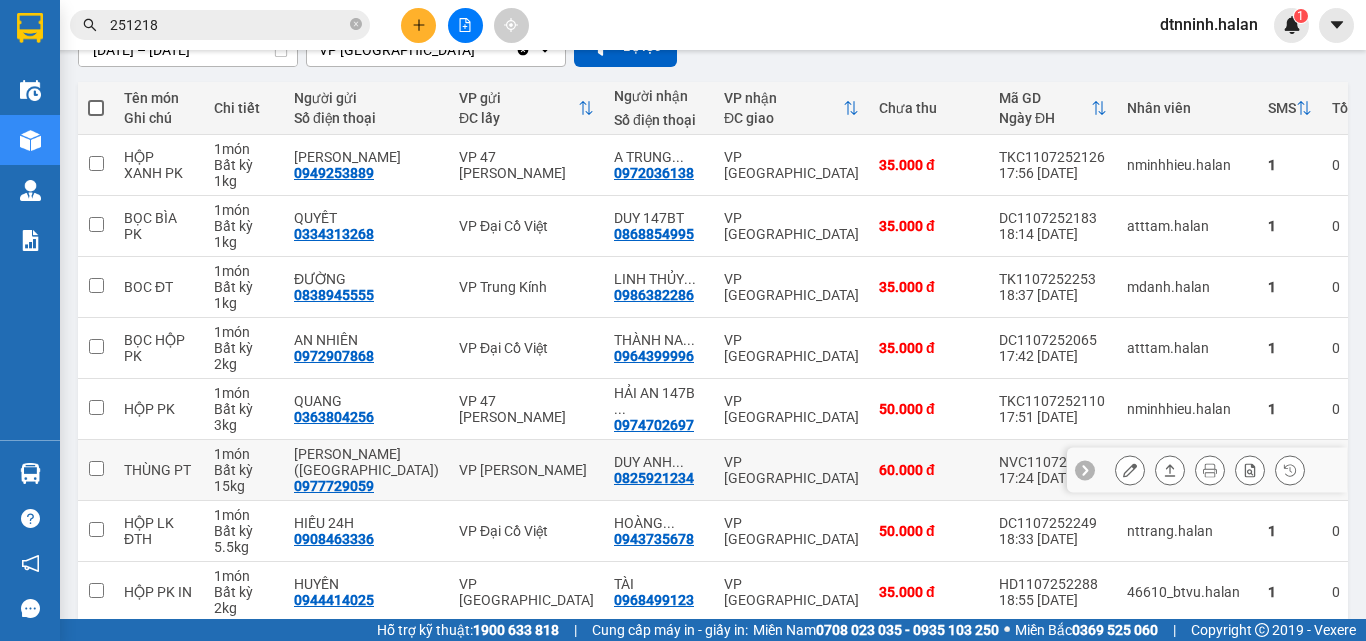scroll, scrollTop: 416, scrollLeft: 0, axis: vertical 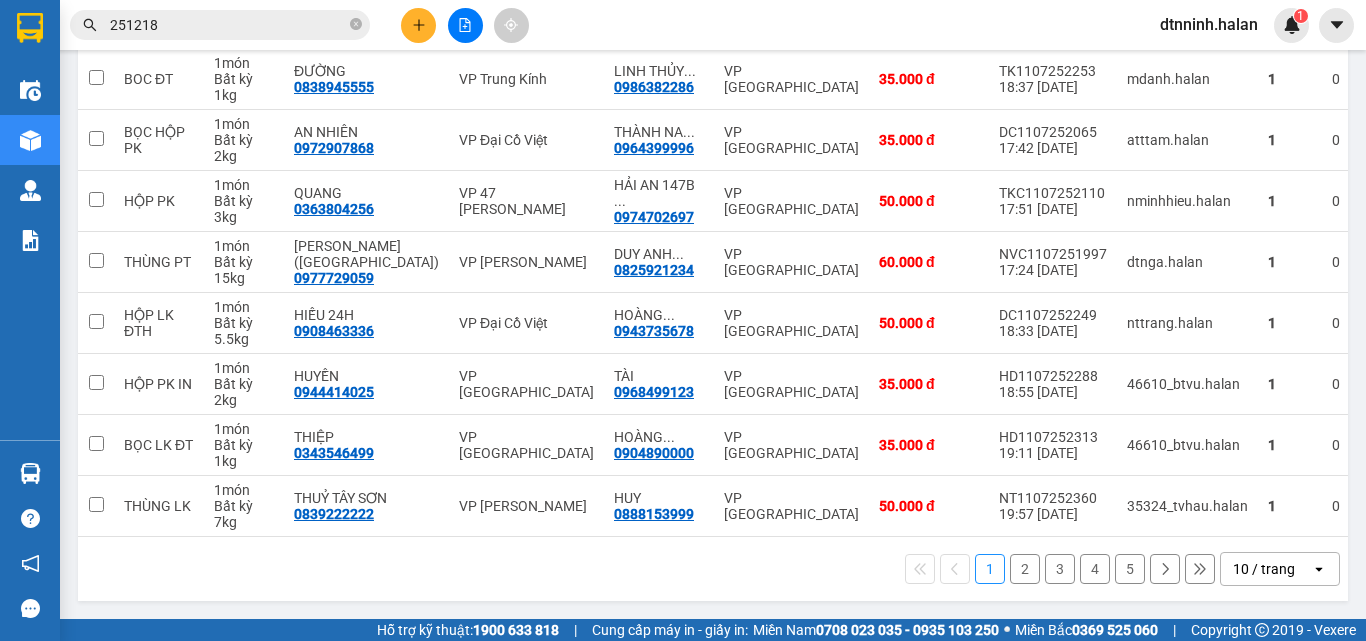 click on "2" at bounding box center (1025, 569) 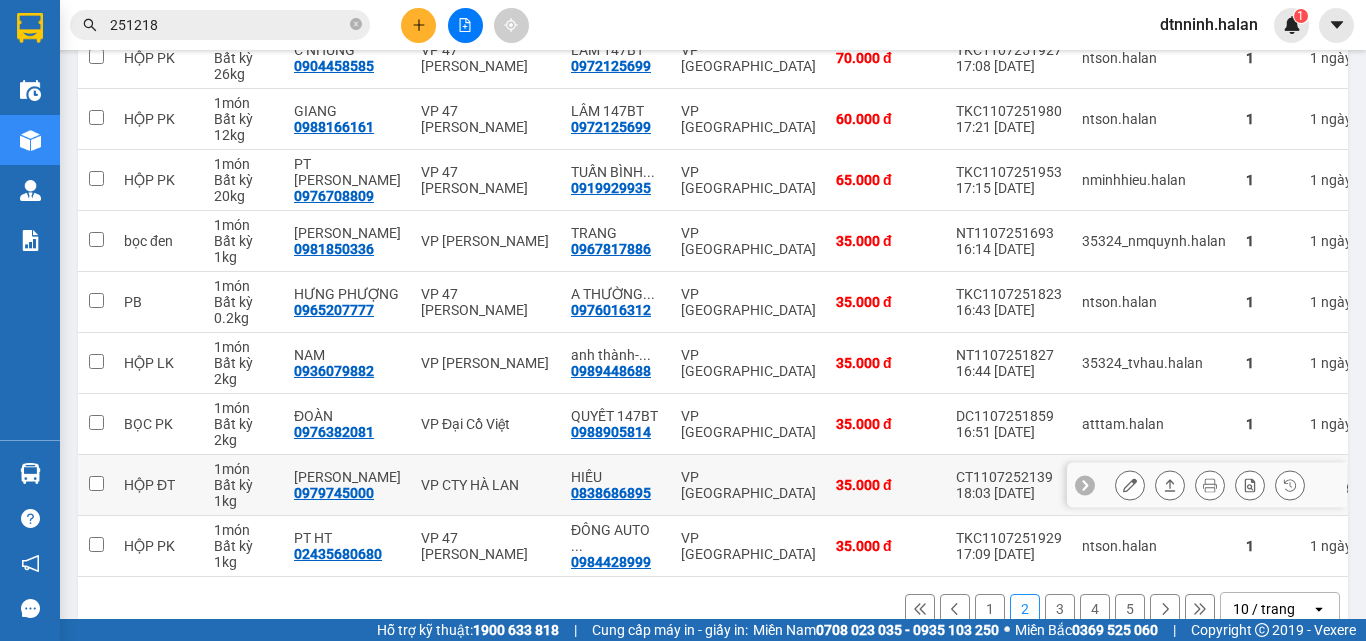 scroll, scrollTop: 416, scrollLeft: 0, axis: vertical 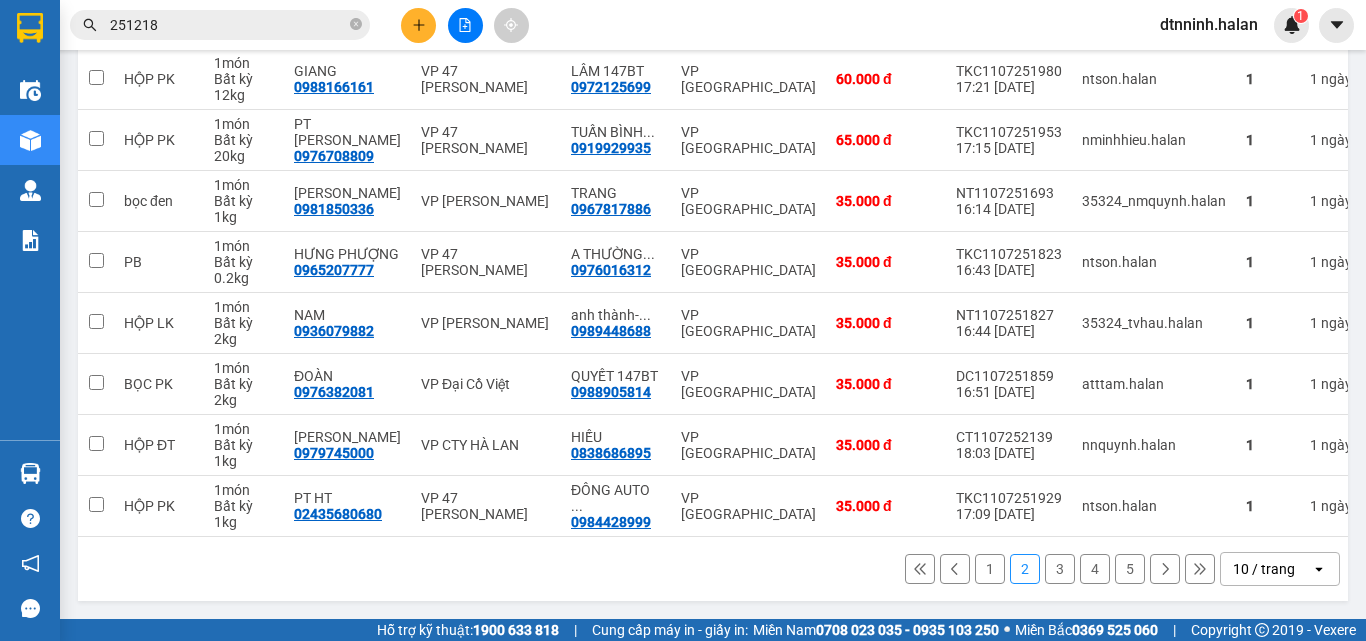 click on "3" at bounding box center (1060, 569) 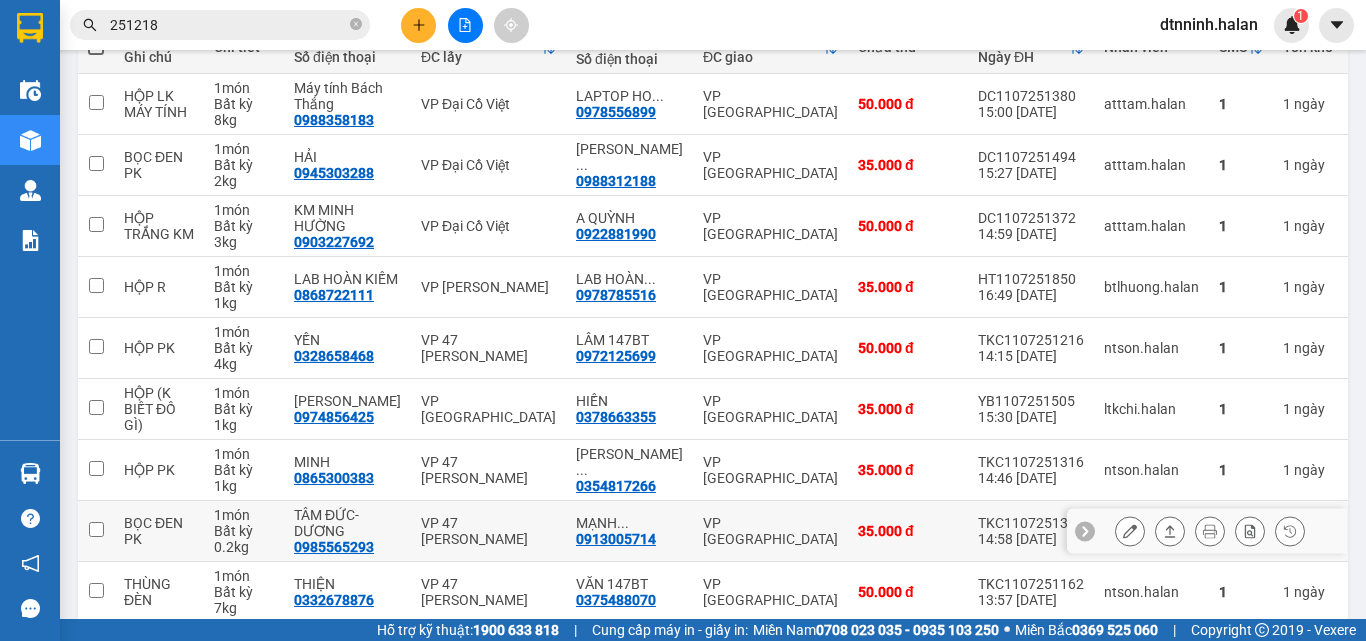 scroll, scrollTop: 216, scrollLeft: 0, axis: vertical 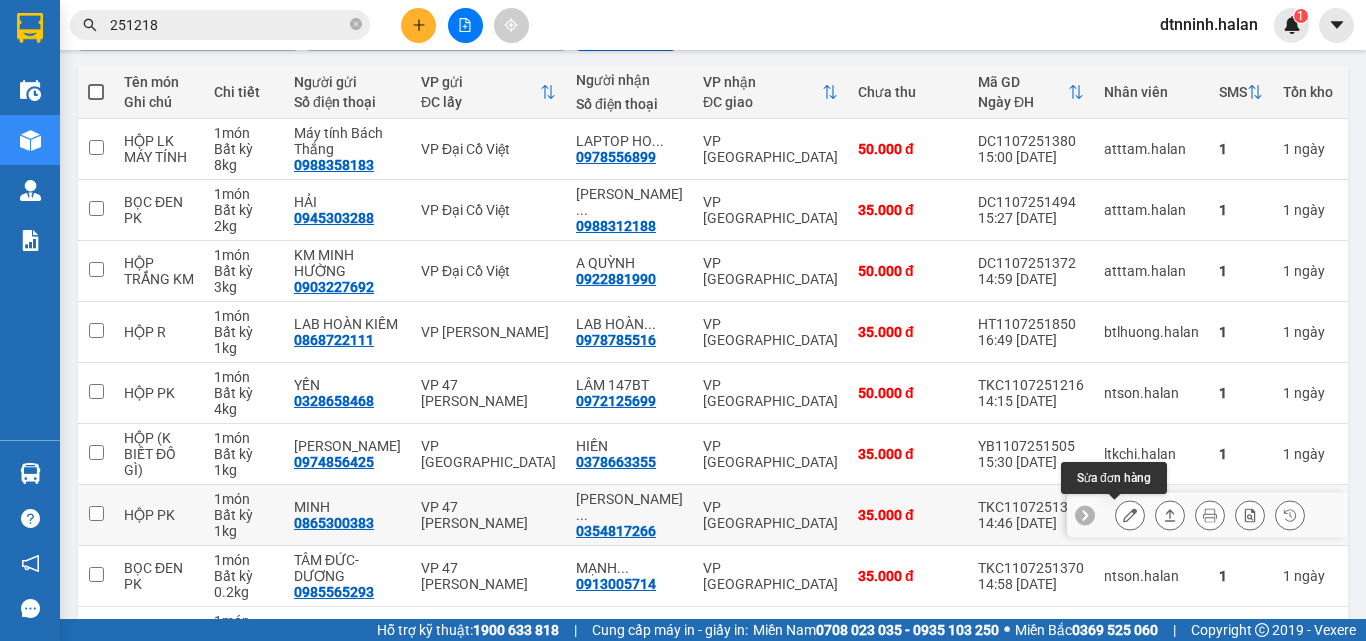 click at bounding box center [1130, 515] 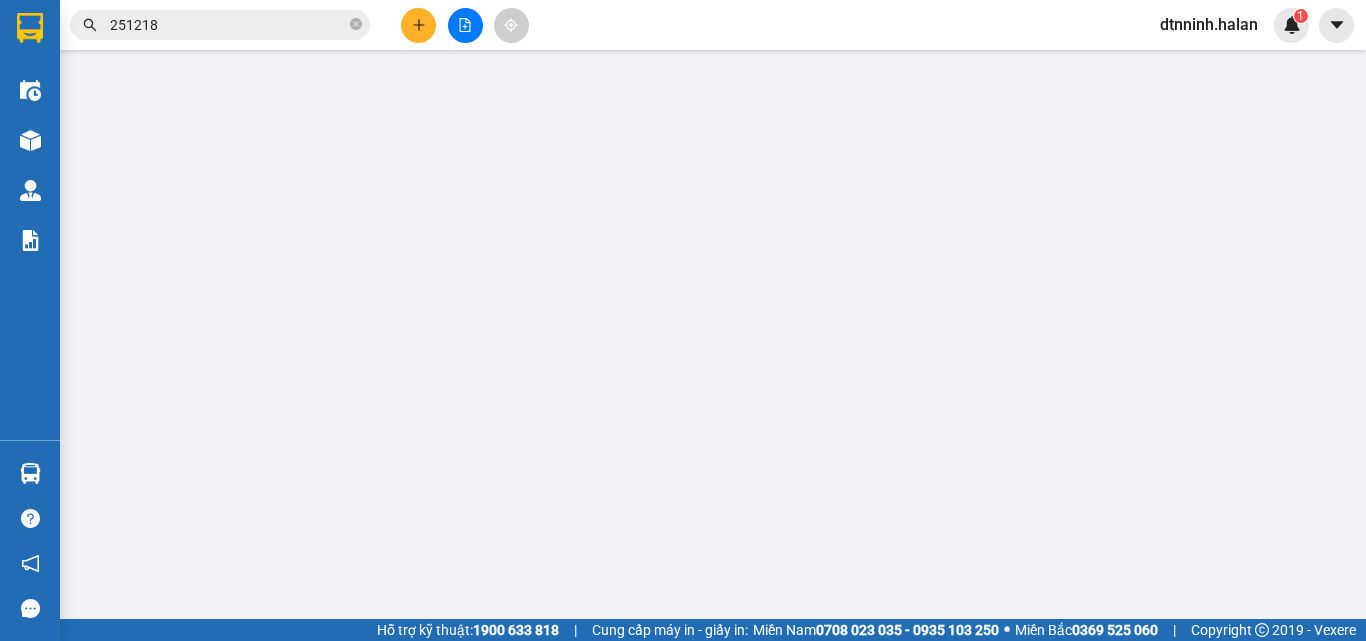 scroll, scrollTop: 0, scrollLeft: 0, axis: both 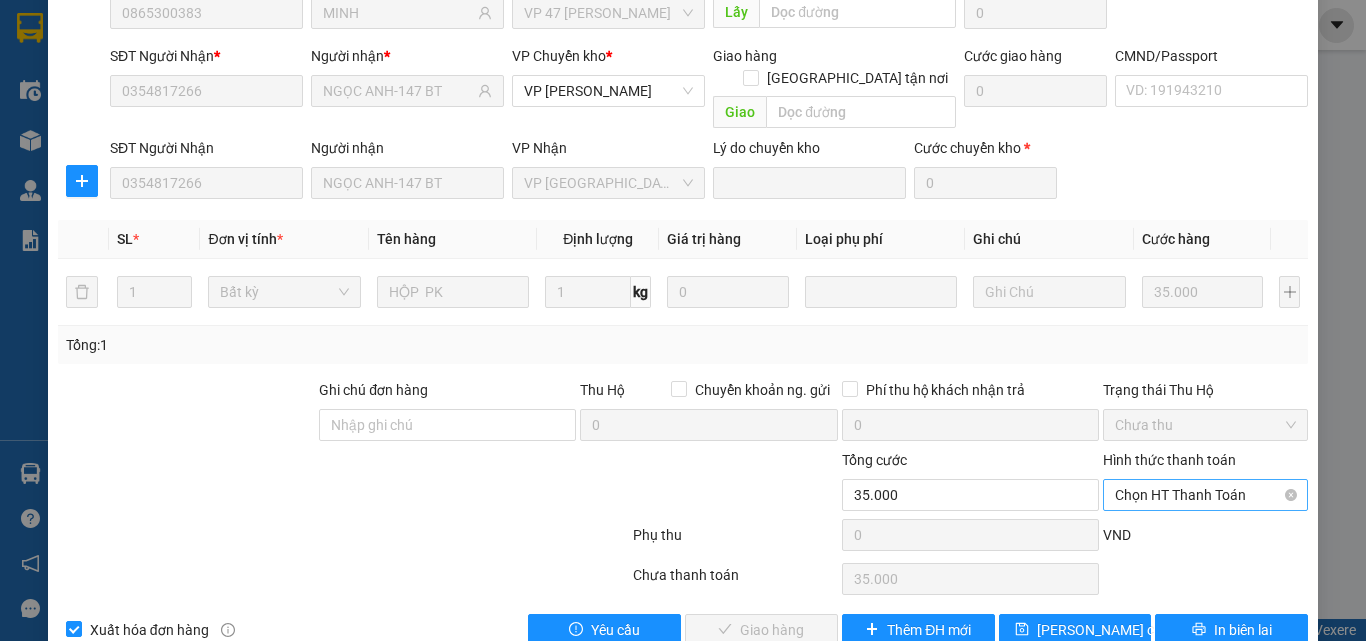 click on "Chọn HT Thanh Toán" at bounding box center (1205, 495) 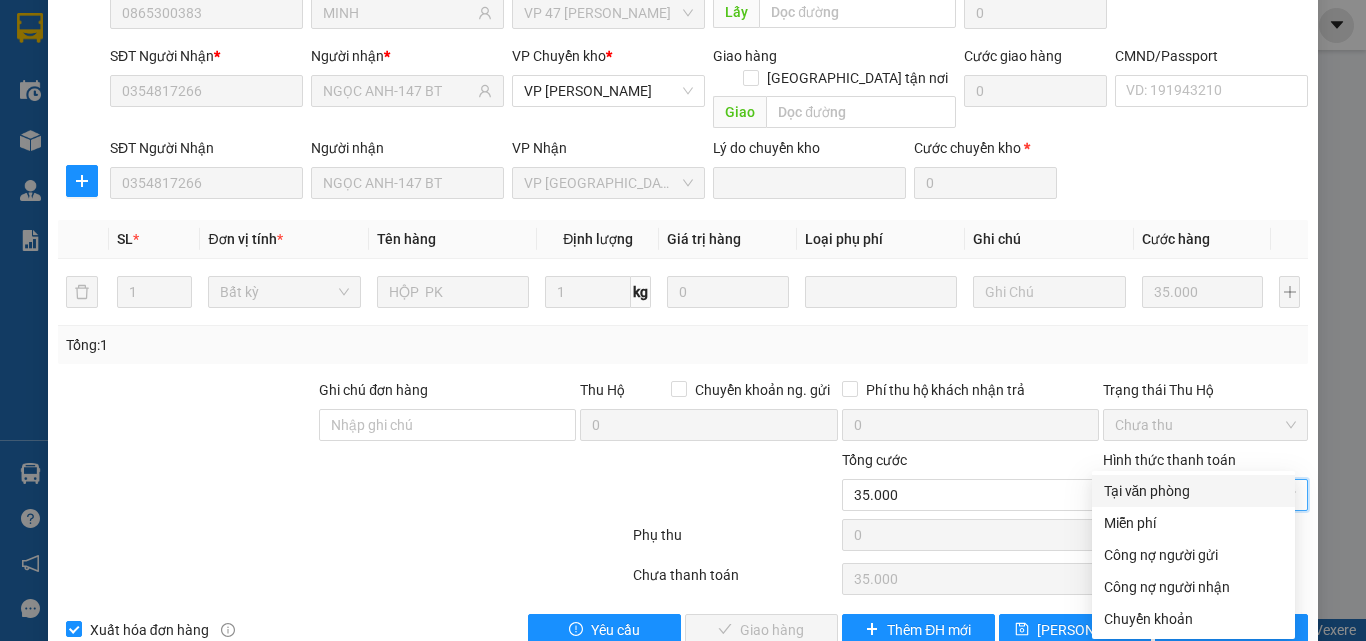 click on "Tại văn phòng" at bounding box center [1193, 491] 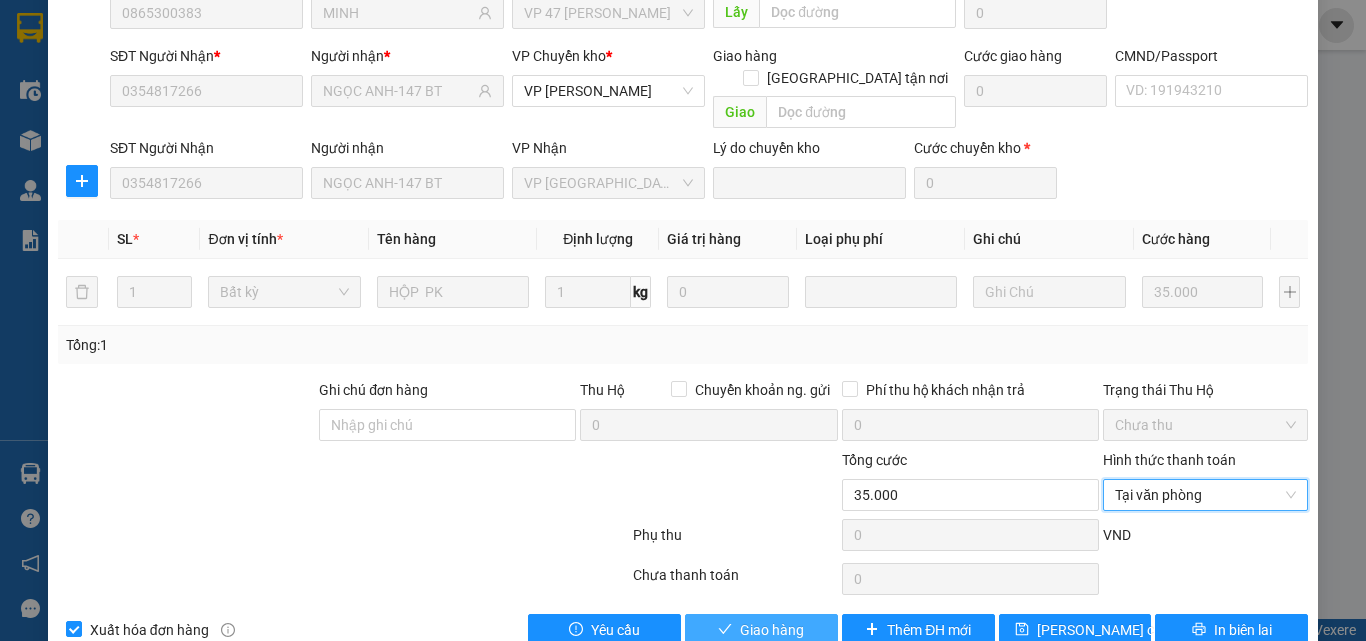 click on "Giao hàng" at bounding box center [772, 630] 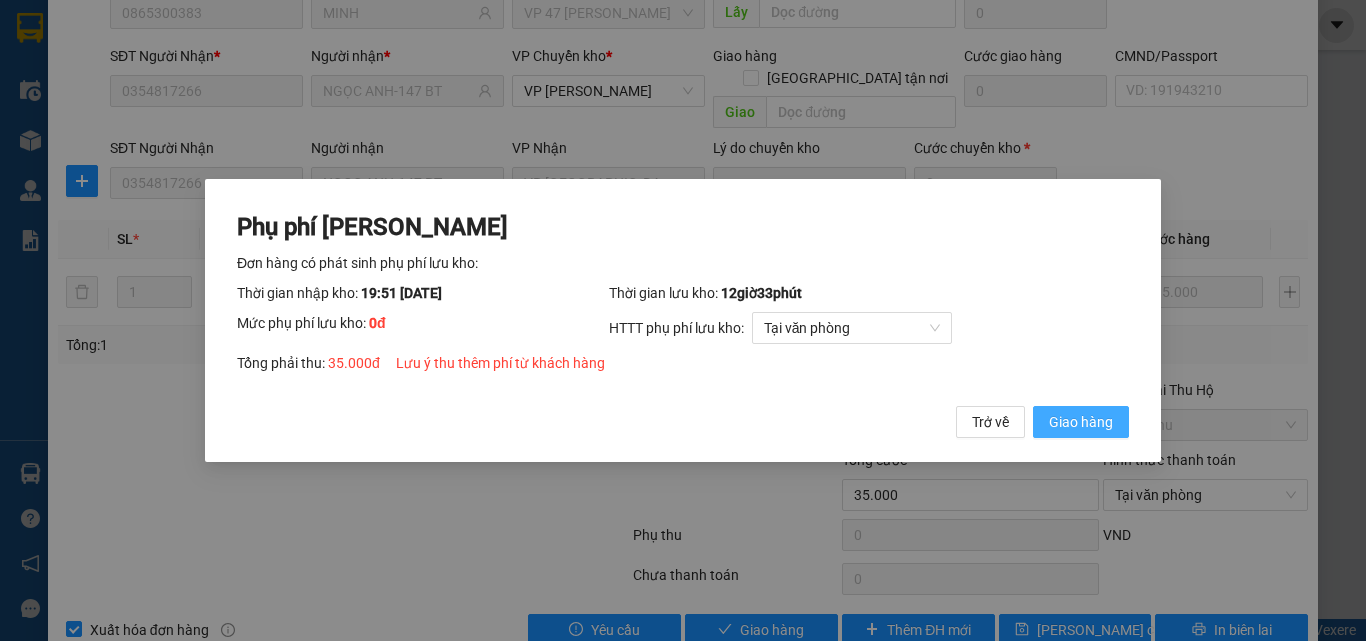 click on "Giao hàng" at bounding box center [1081, 422] 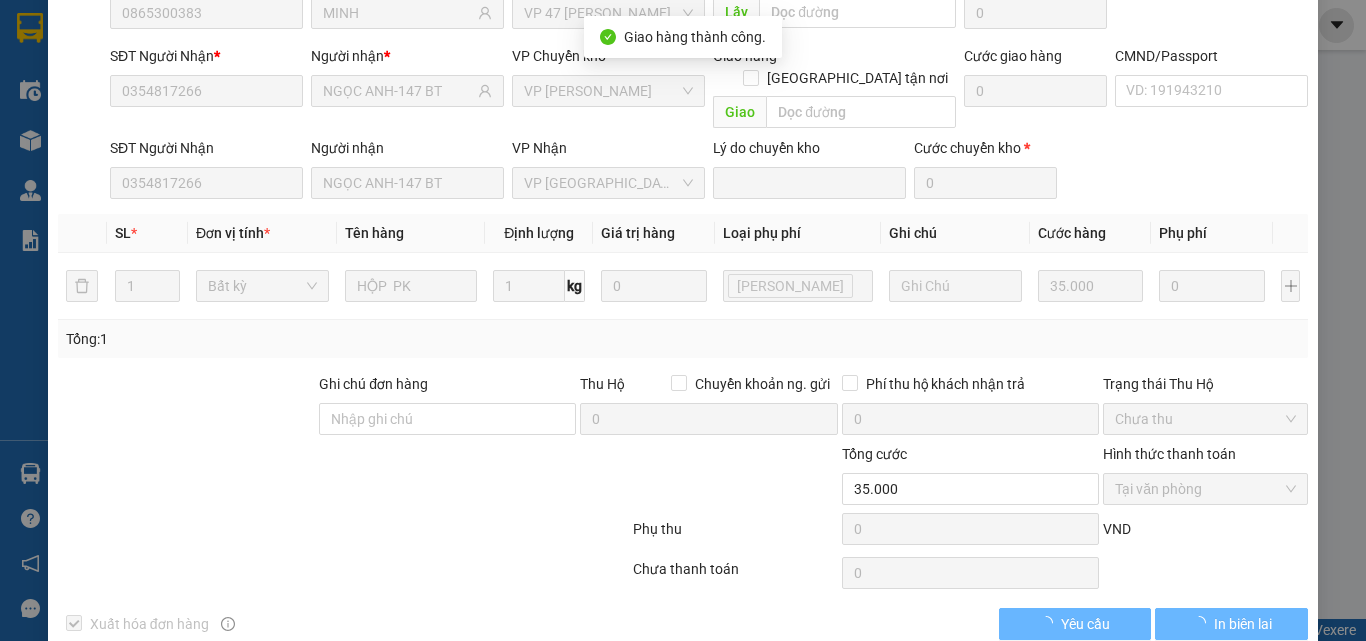scroll, scrollTop: 205, scrollLeft: 0, axis: vertical 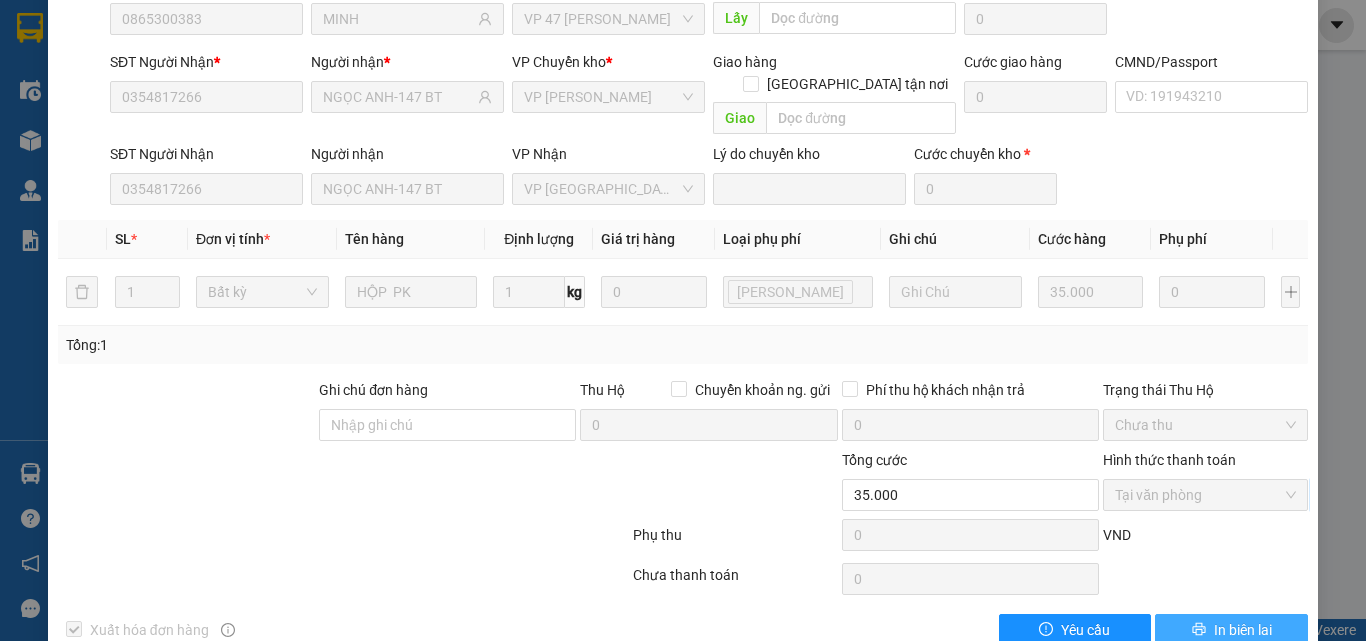 click 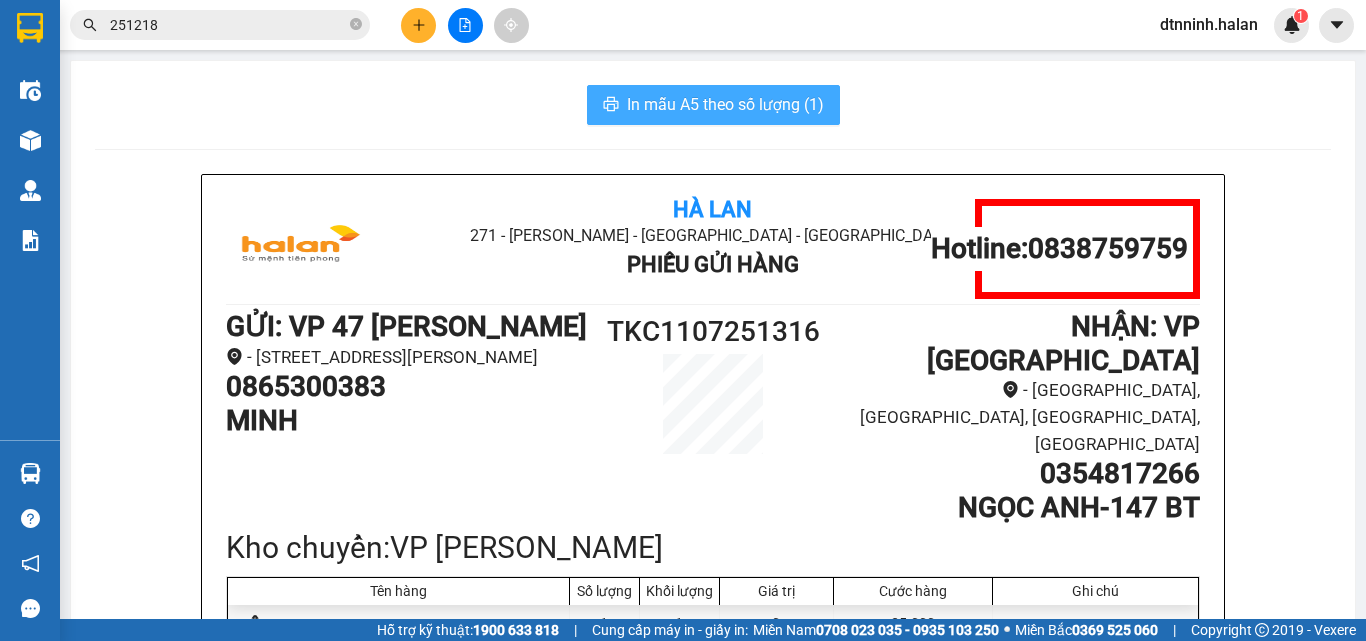 click on "In mẫu A5 theo số lượng
(1)" at bounding box center [725, 104] 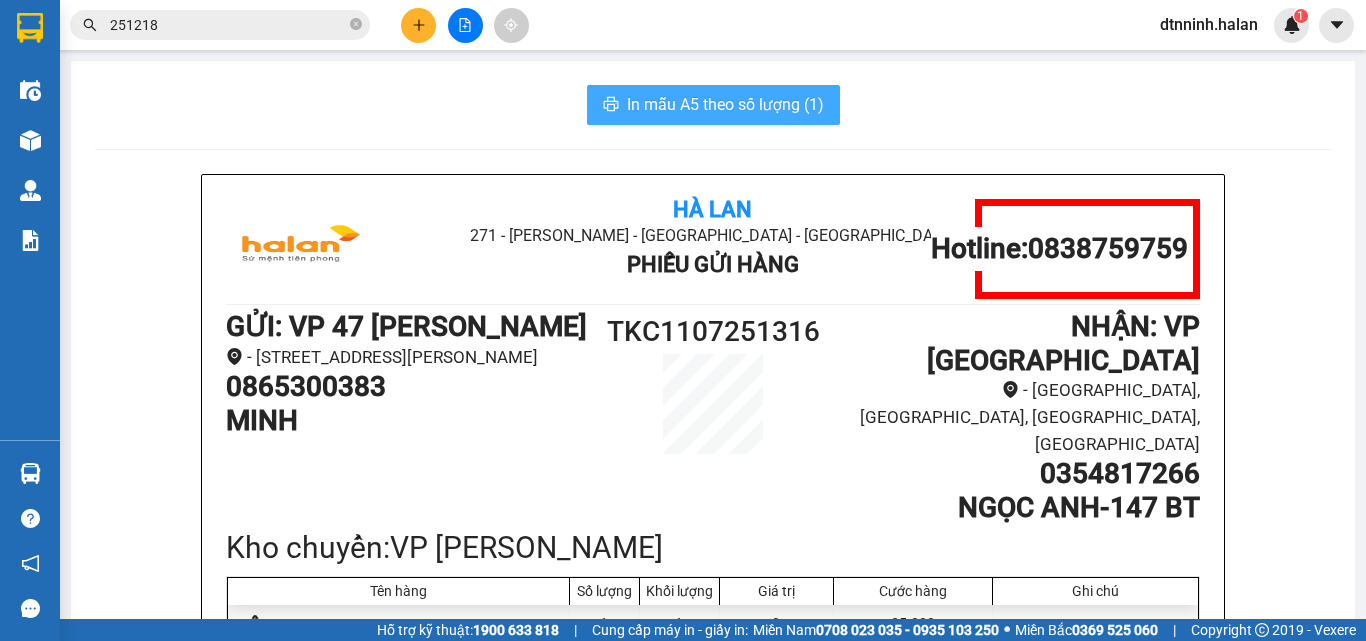 scroll, scrollTop: 0, scrollLeft: 0, axis: both 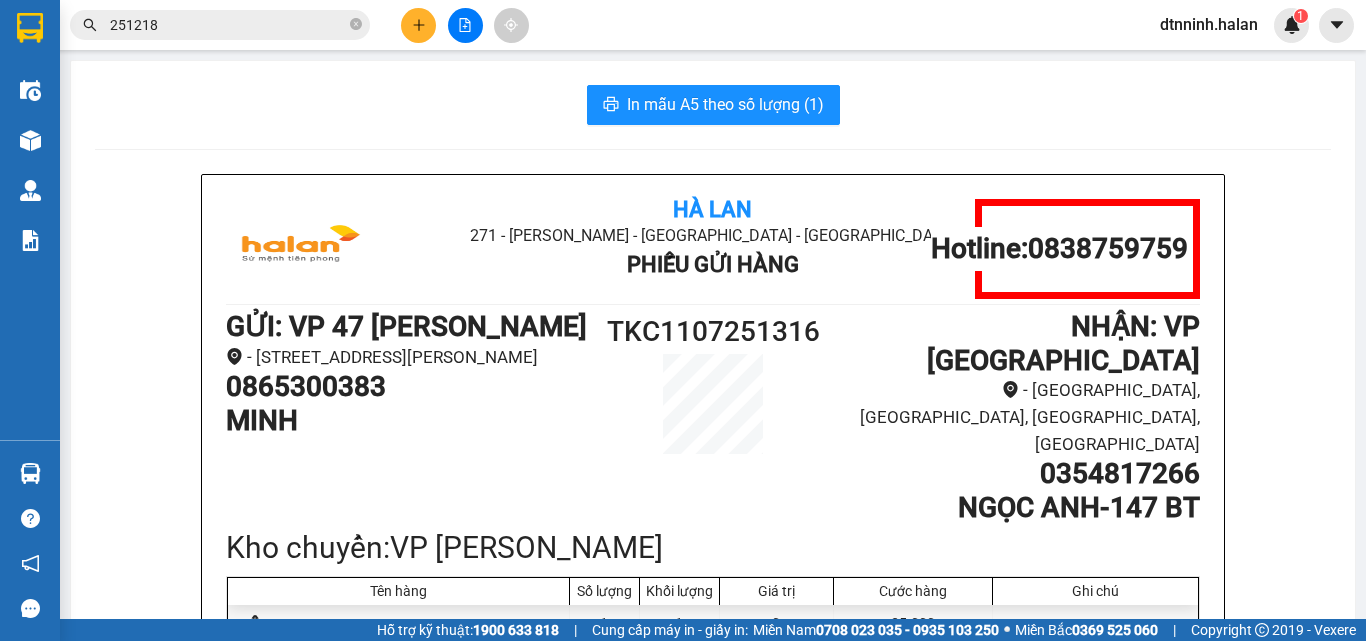 click 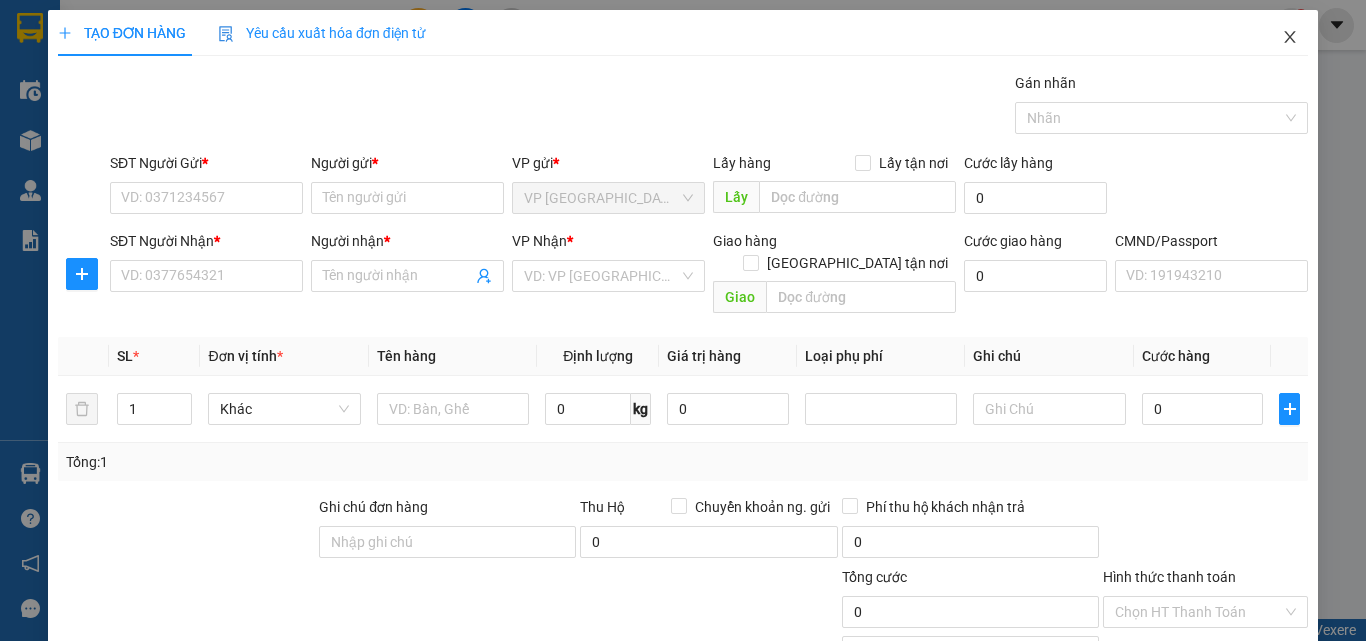 click 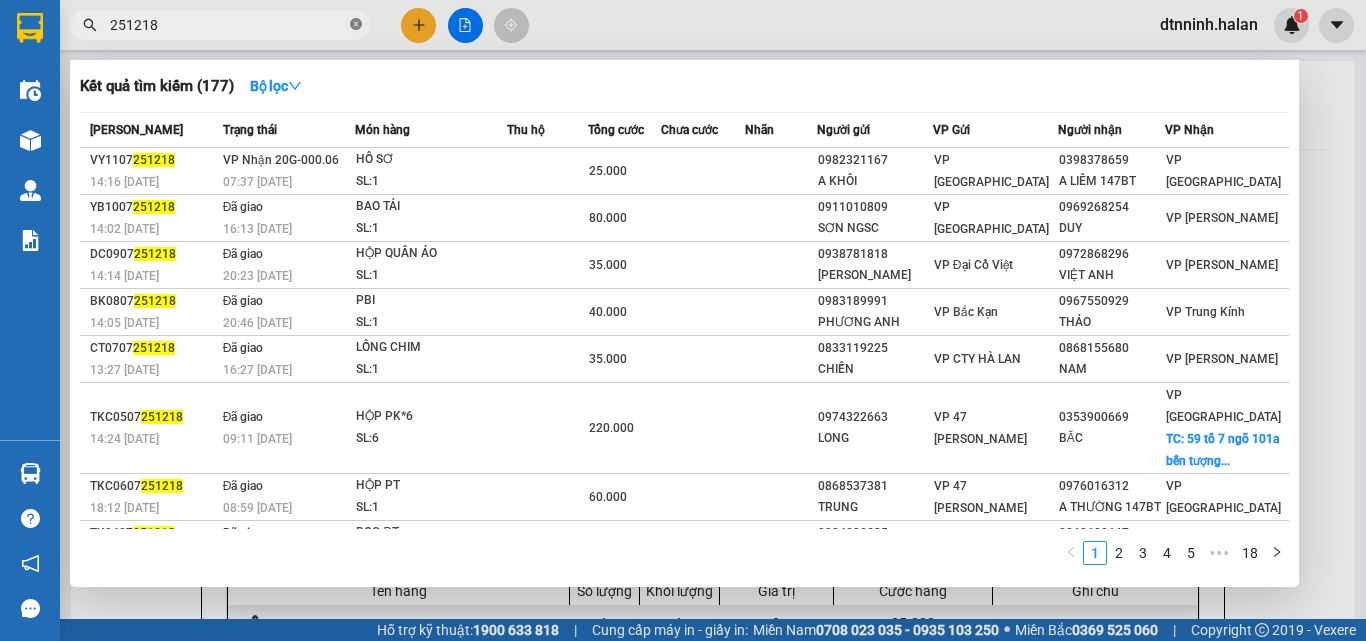 click 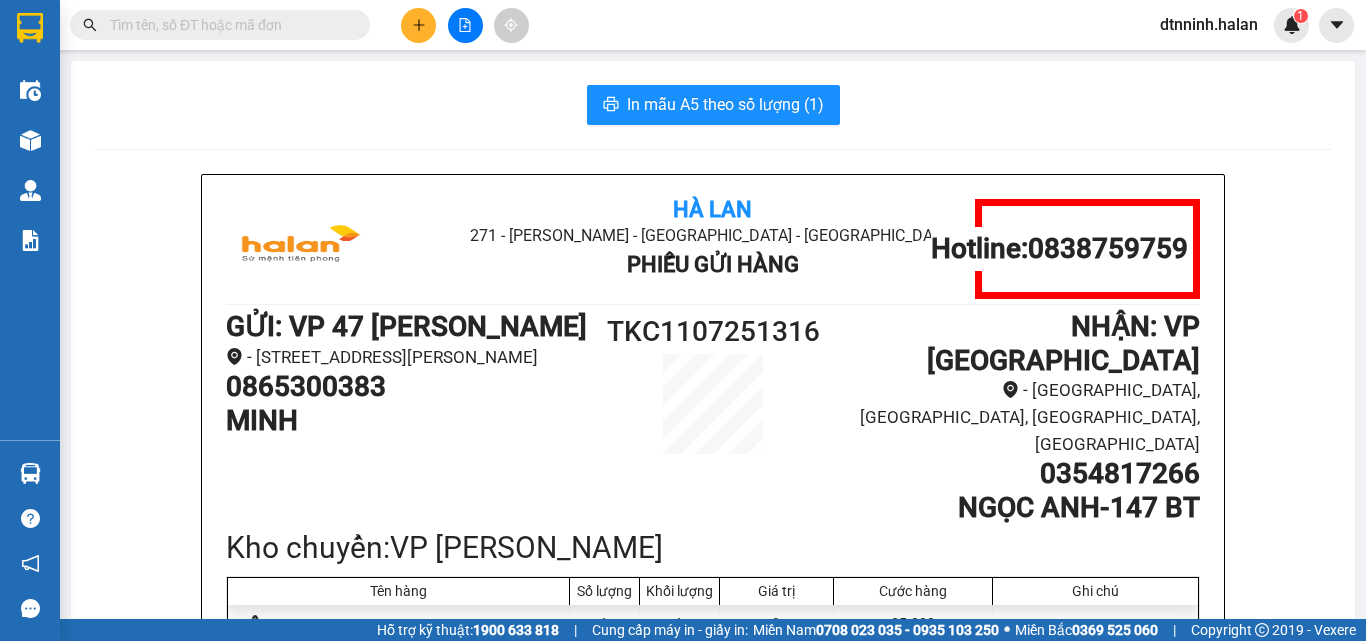 click at bounding box center (228, 25) 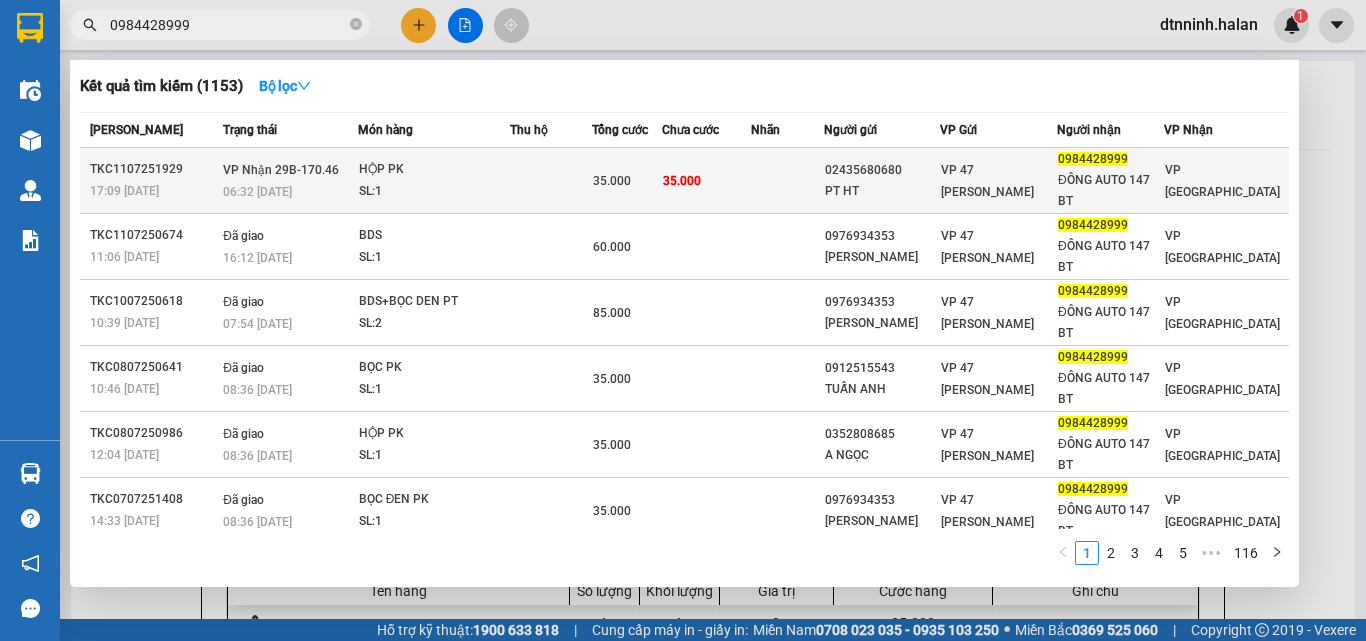 click at bounding box center [551, 181] 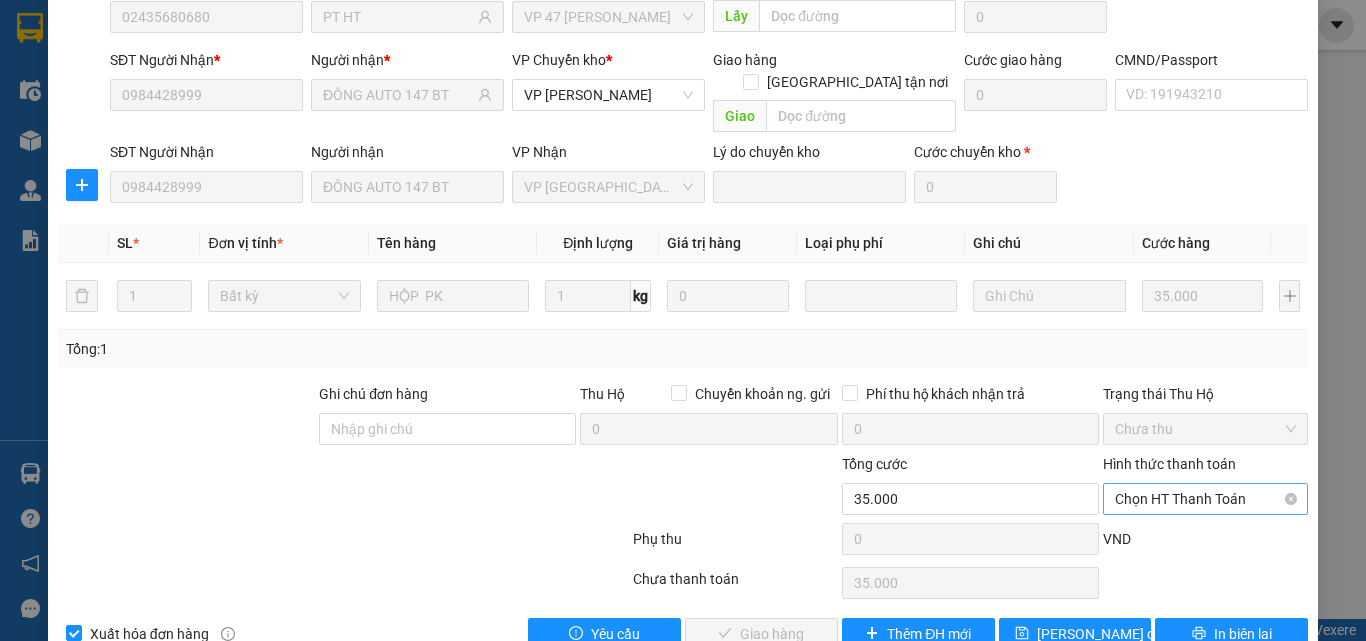 scroll, scrollTop: 211, scrollLeft: 0, axis: vertical 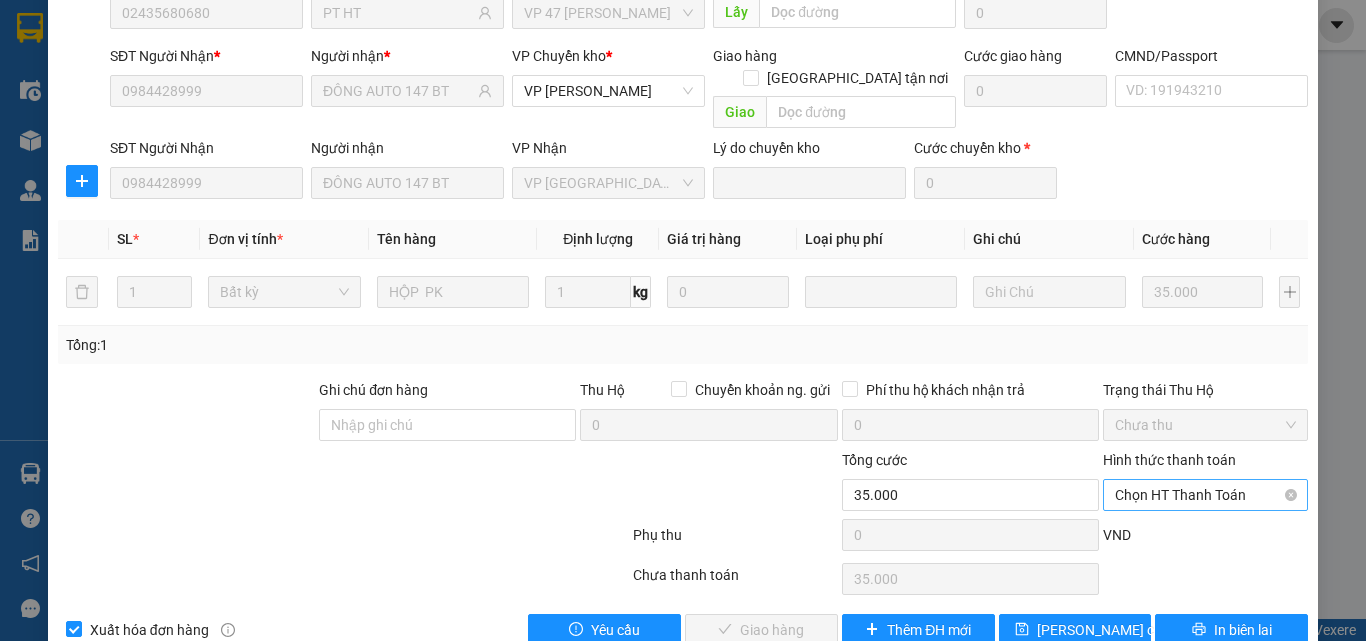 click on "Chọn HT Thanh Toán" at bounding box center [1205, 495] 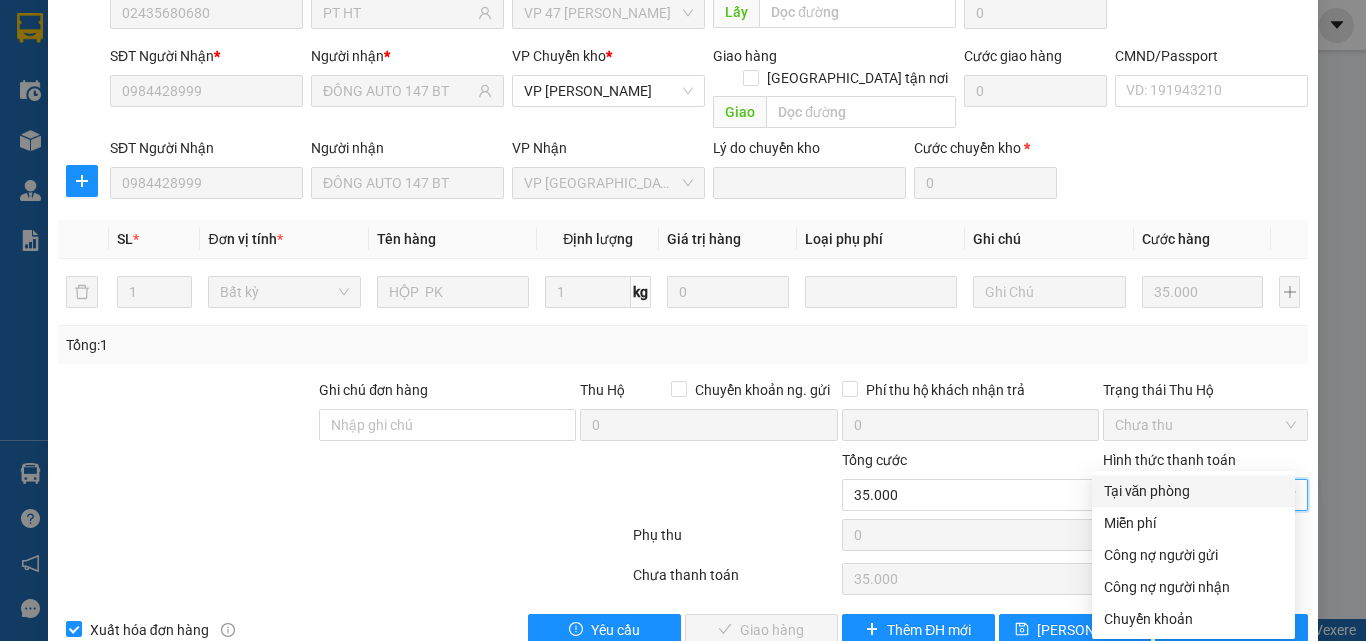 drag, startPoint x: 1153, startPoint y: 478, endPoint x: 982, endPoint y: 555, distance: 187.53667 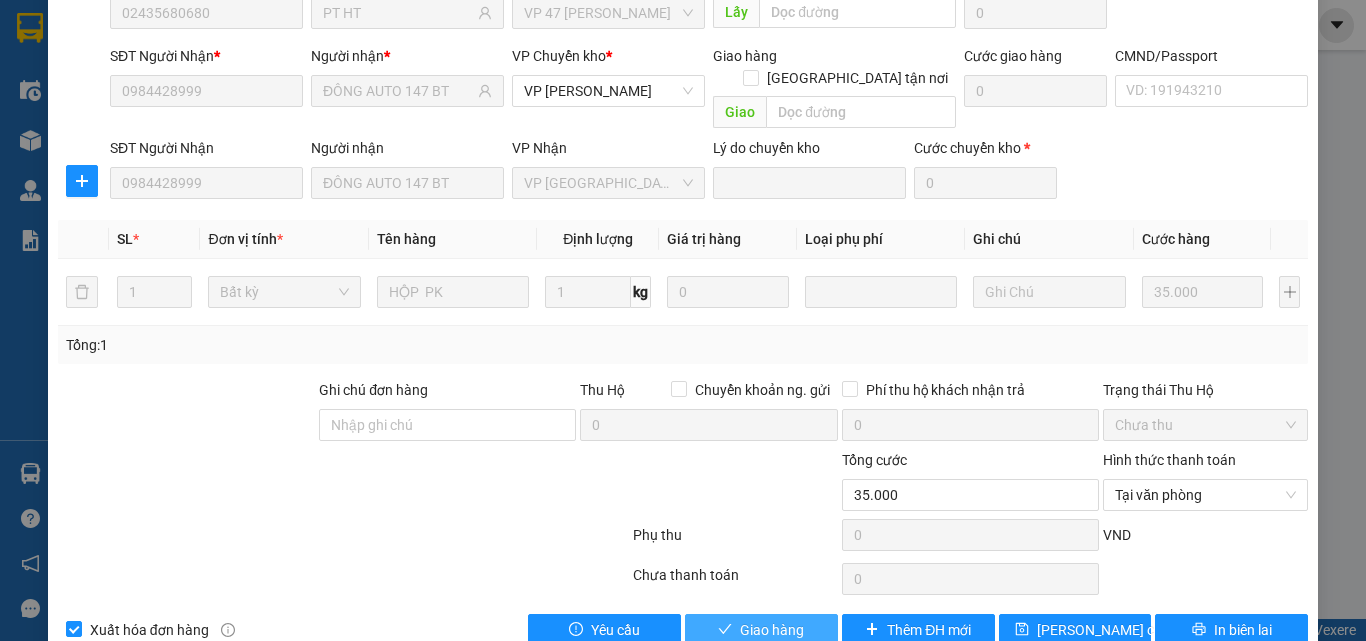 drag, startPoint x: 774, startPoint y: 587, endPoint x: 505, endPoint y: 296, distance: 396.28525 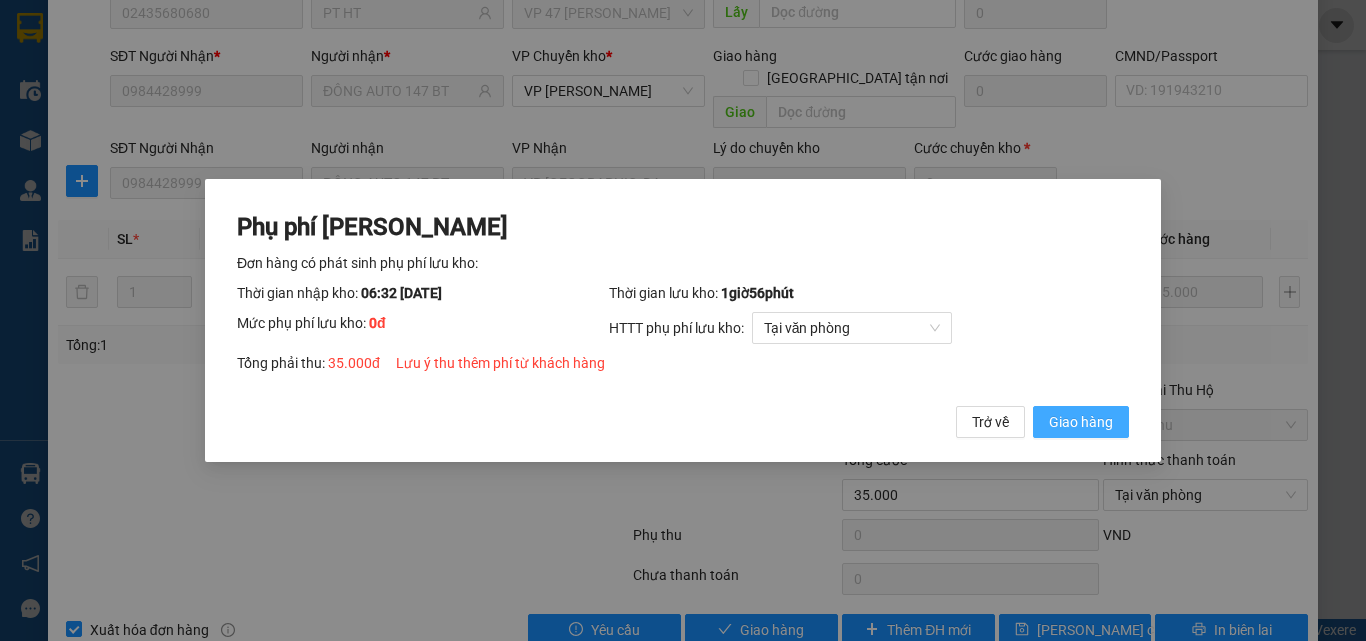 click on "Giao hàng" at bounding box center (1081, 422) 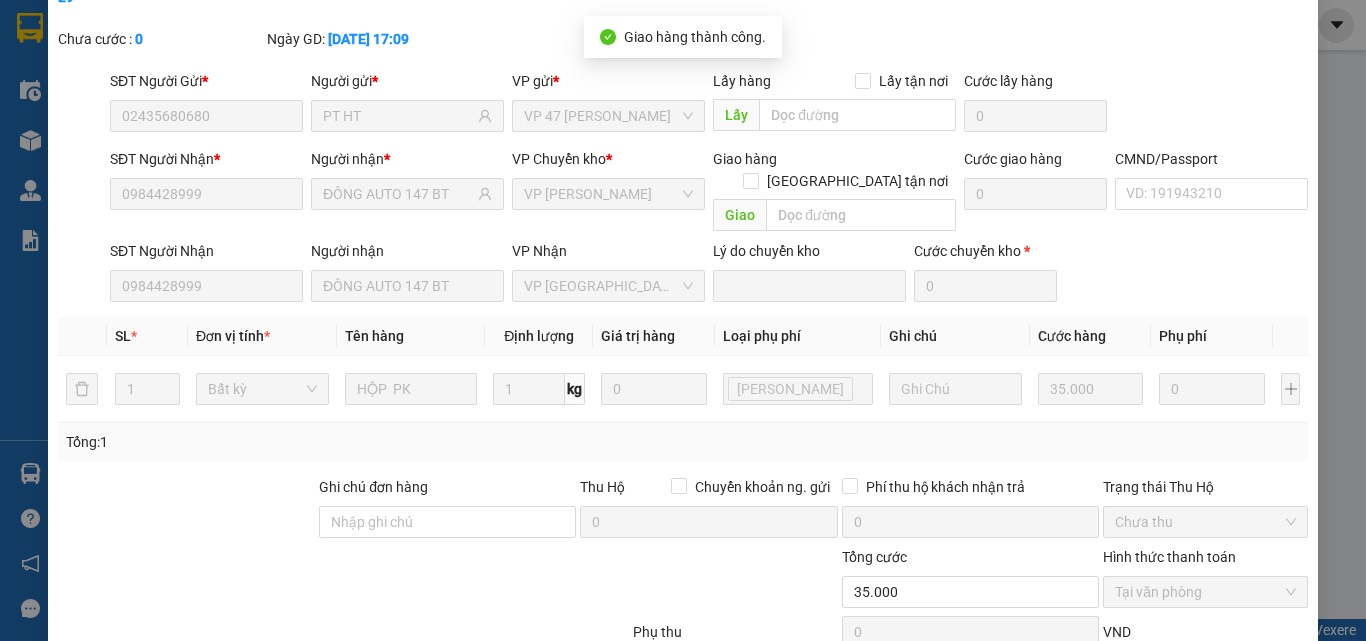 scroll, scrollTop: 0, scrollLeft: 0, axis: both 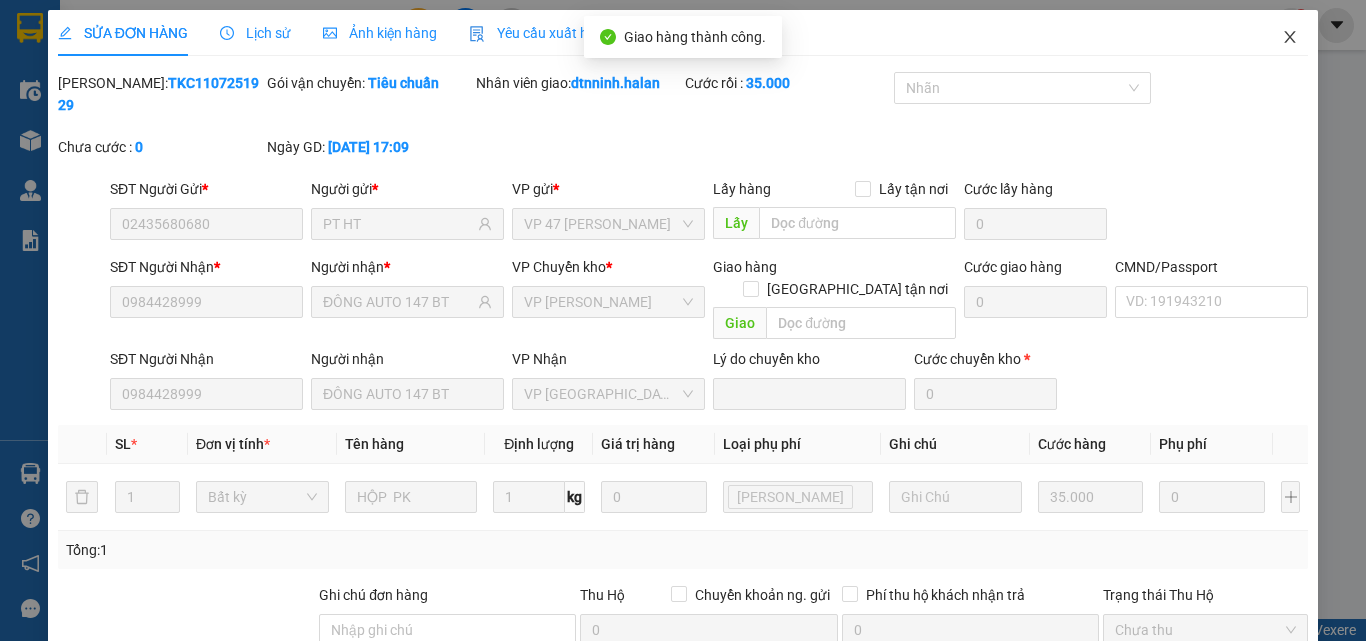 click 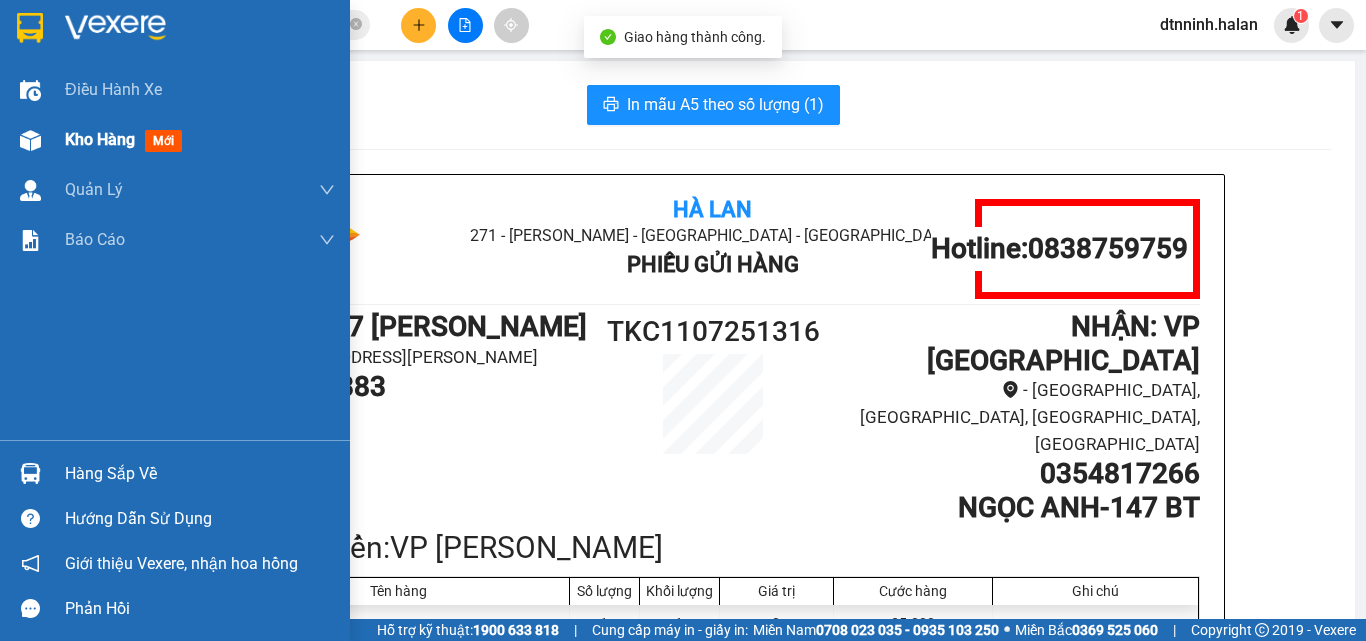 click on "Kho hàng mới" at bounding box center (175, 140) 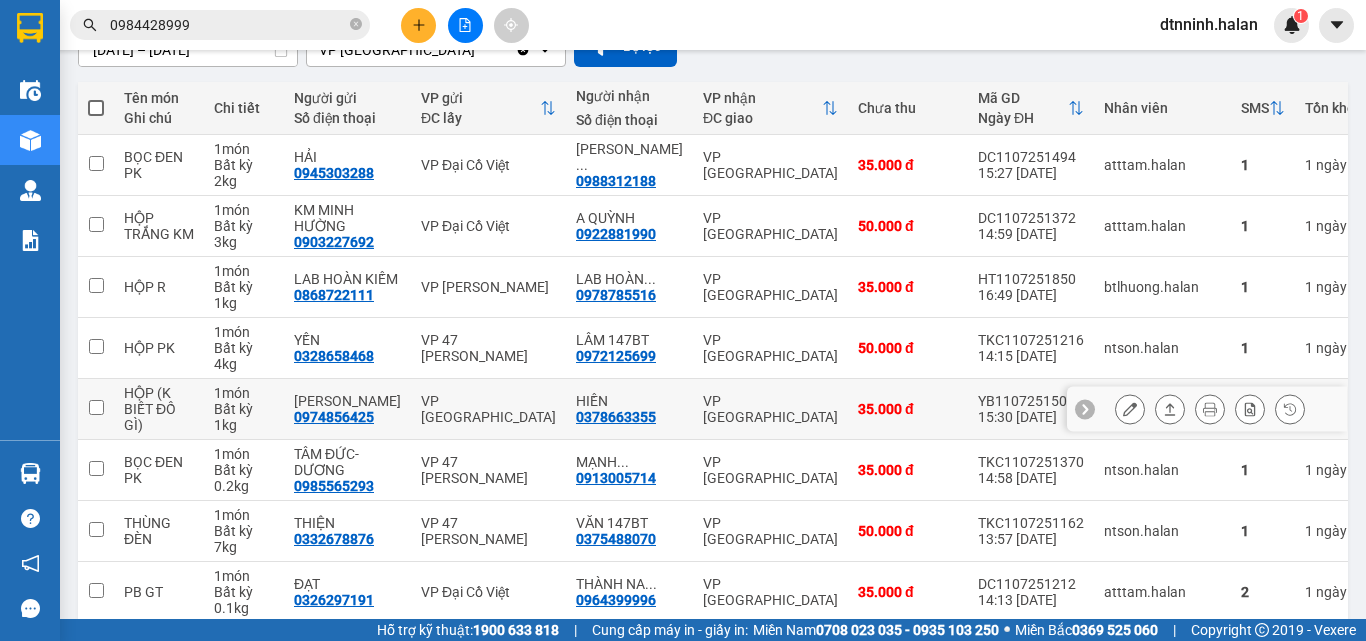 scroll, scrollTop: 300, scrollLeft: 0, axis: vertical 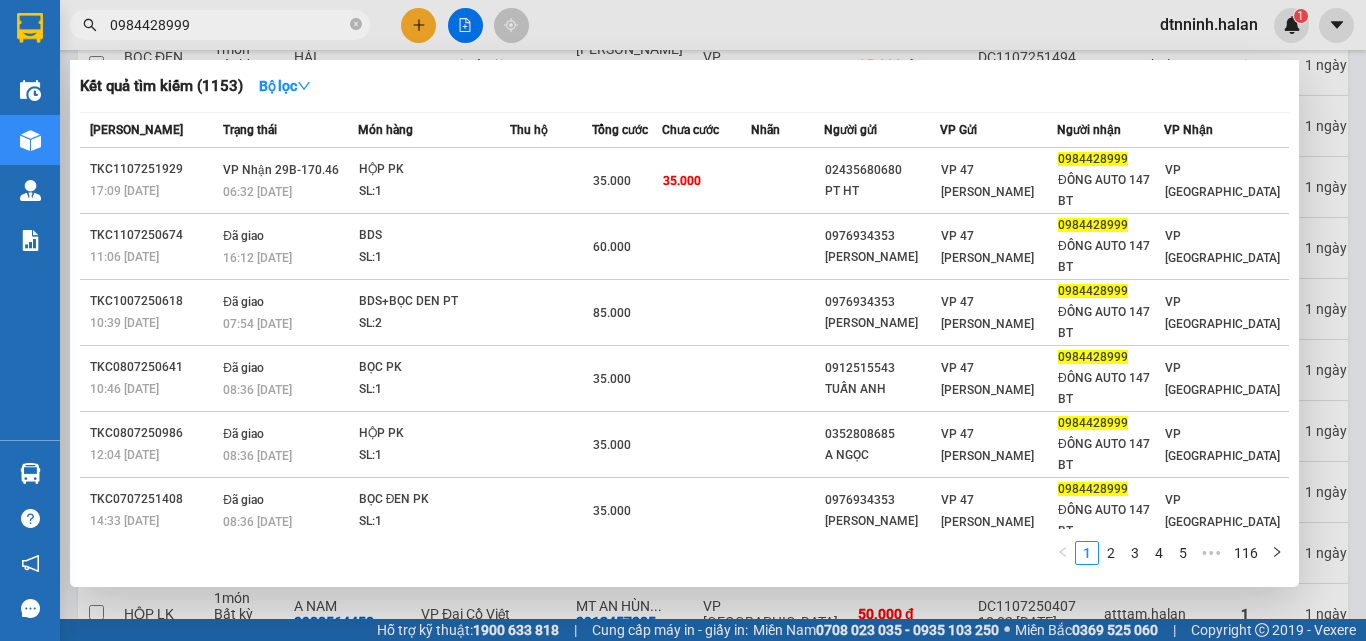 drag, startPoint x: 201, startPoint y: 24, endPoint x: 102, endPoint y: 19, distance: 99.12618 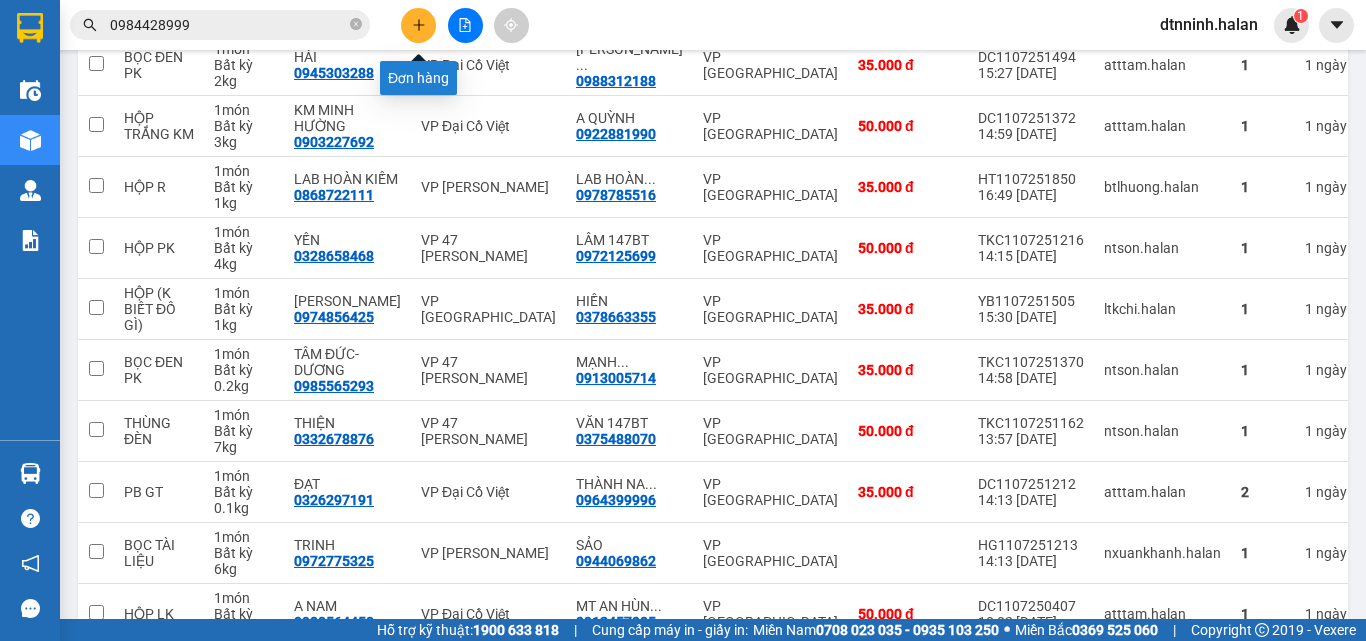 click at bounding box center [418, 25] 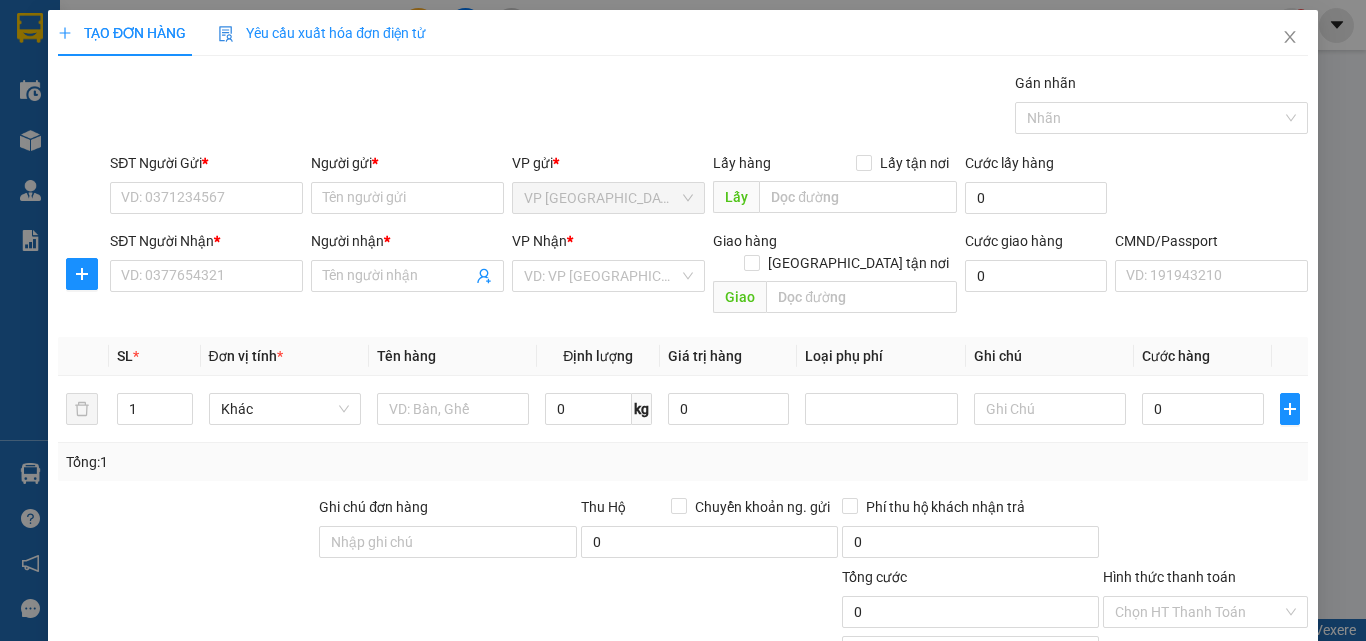 scroll, scrollTop: 0, scrollLeft: 0, axis: both 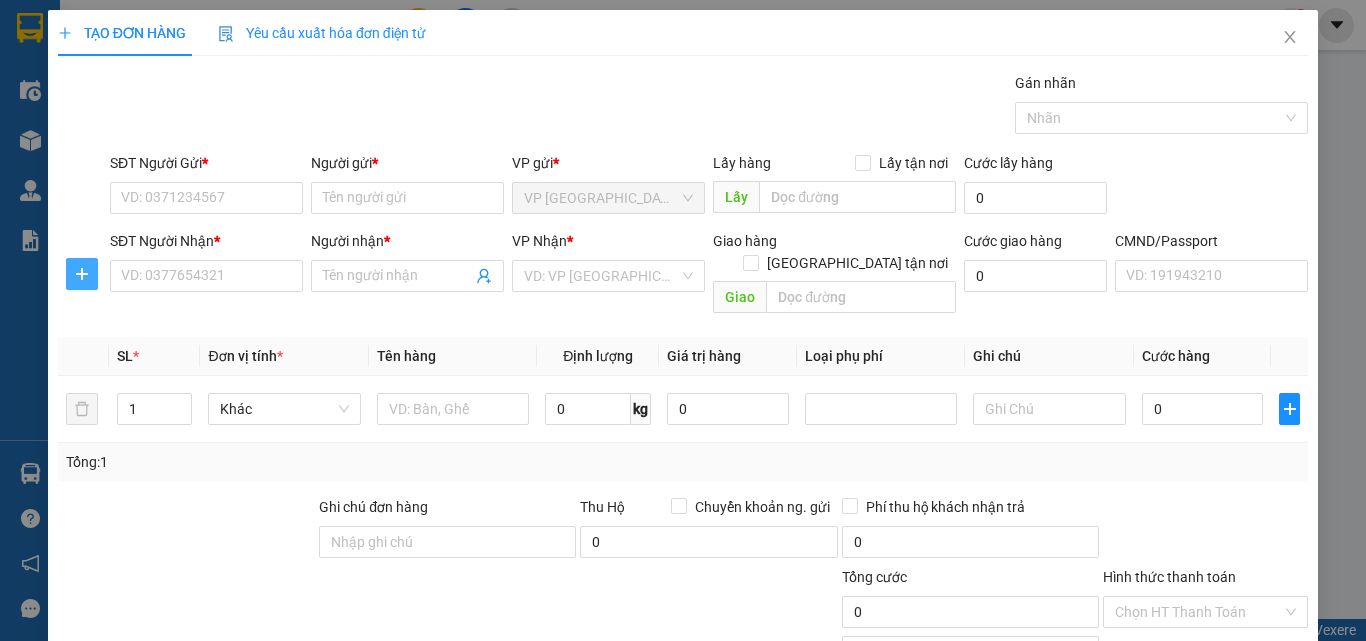 click 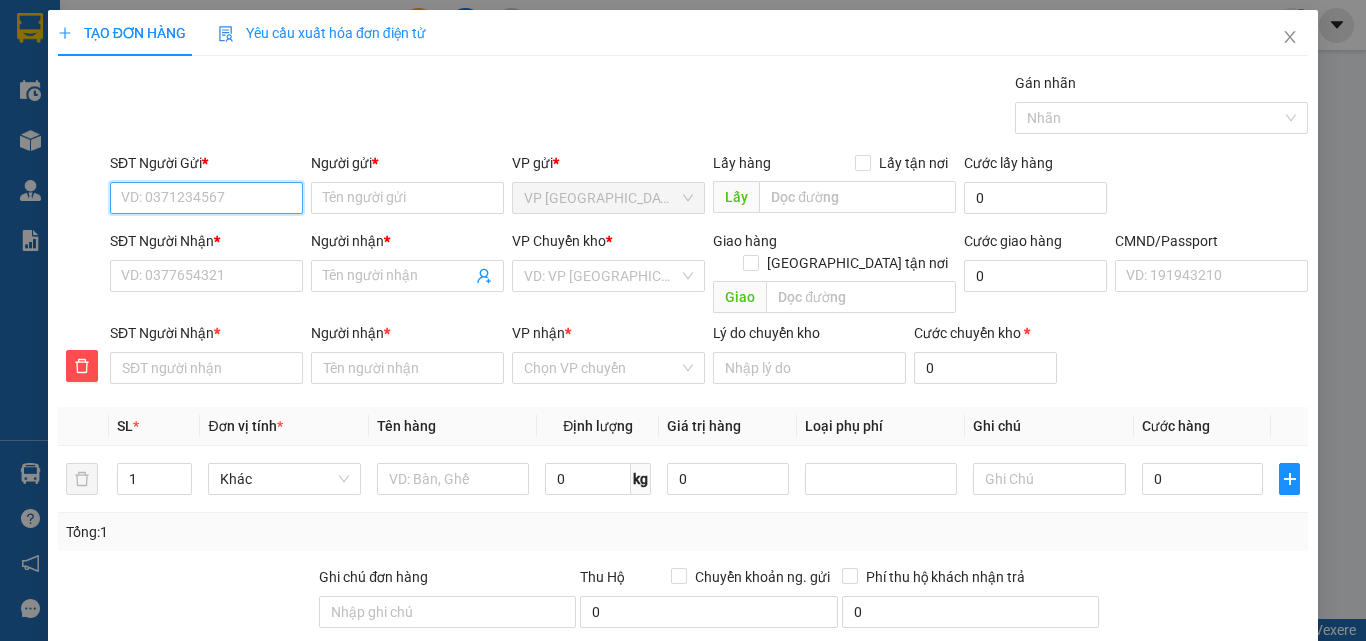 click on "SĐT Người Gửi  *" at bounding box center [206, 198] 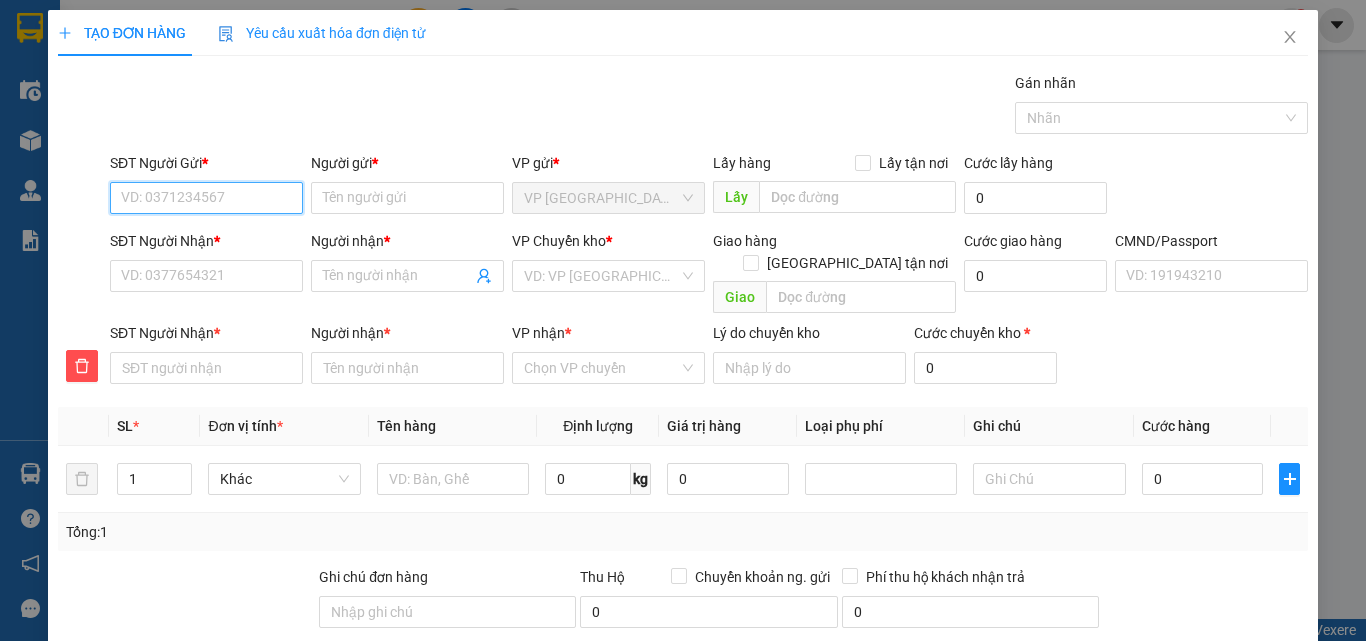 paste on "0984428999" 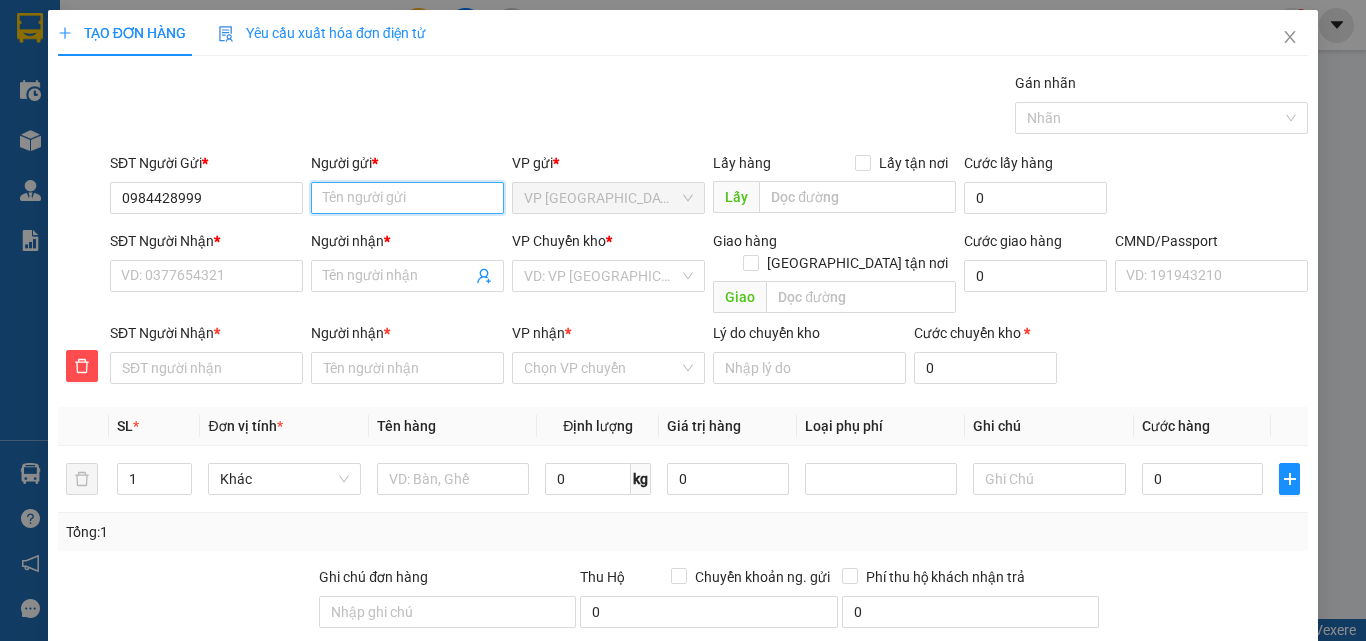 click on "Người gửi  *" at bounding box center [407, 198] 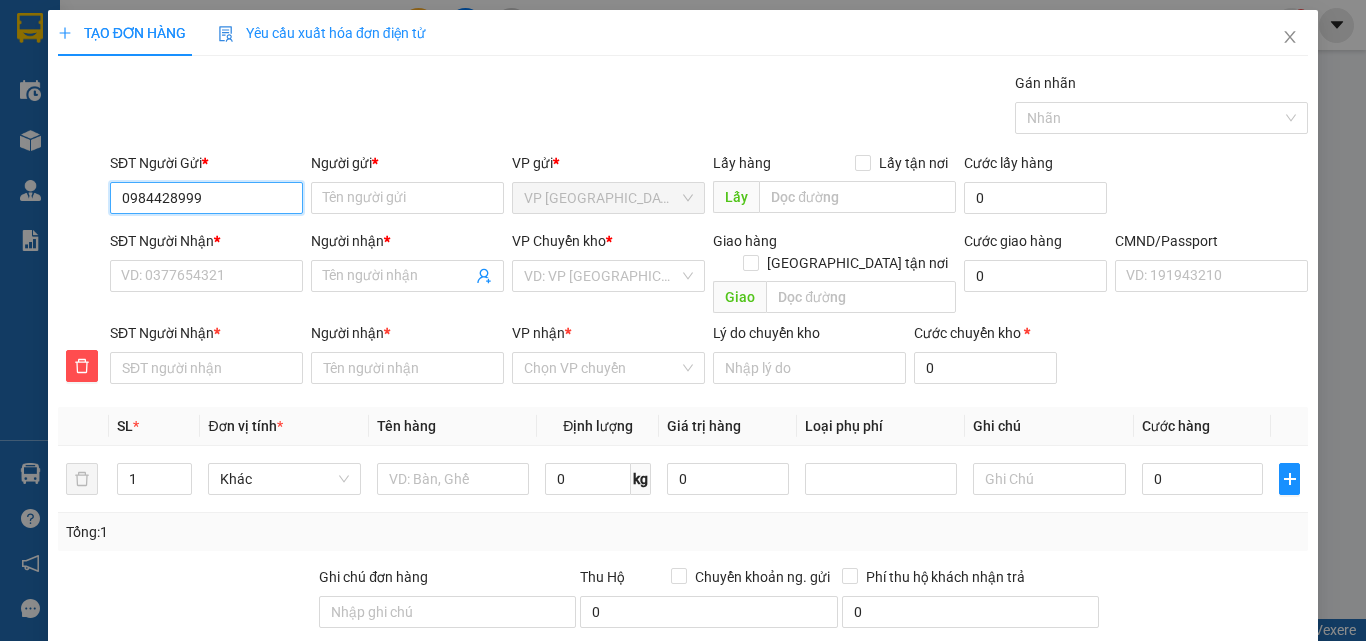 click on "0984428999" at bounding box center (206, 198) 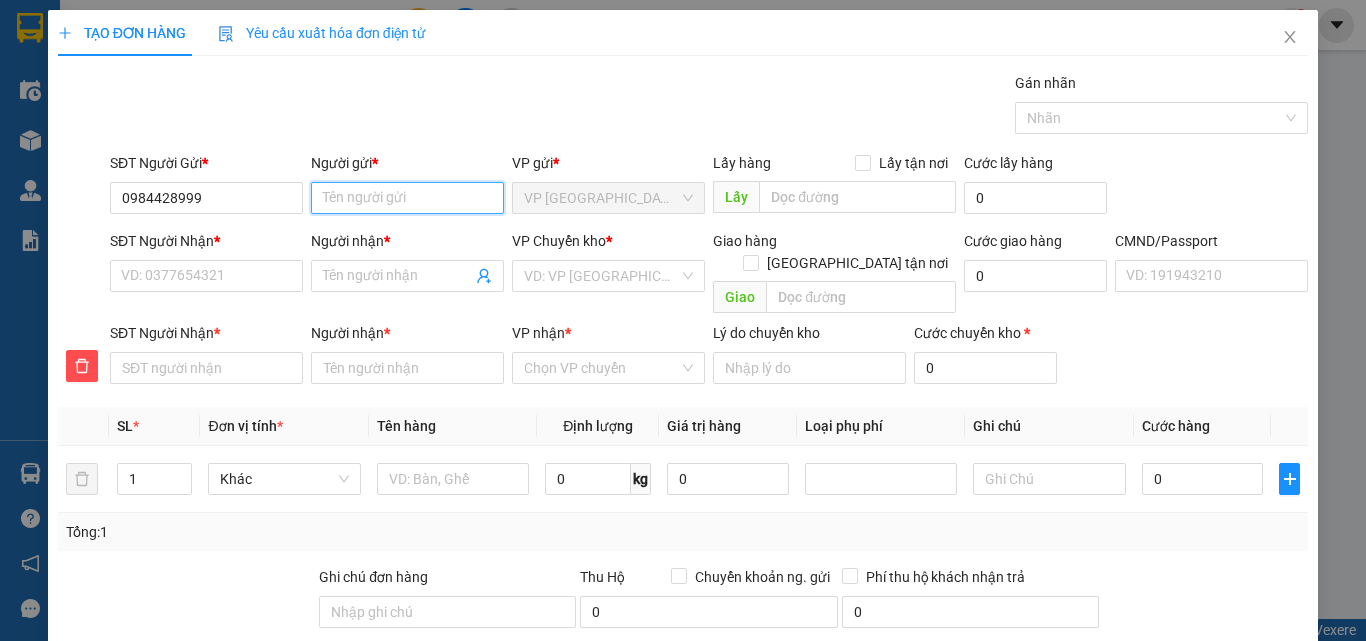 click on "Người gửi  *" at bounding box center (407, 198) 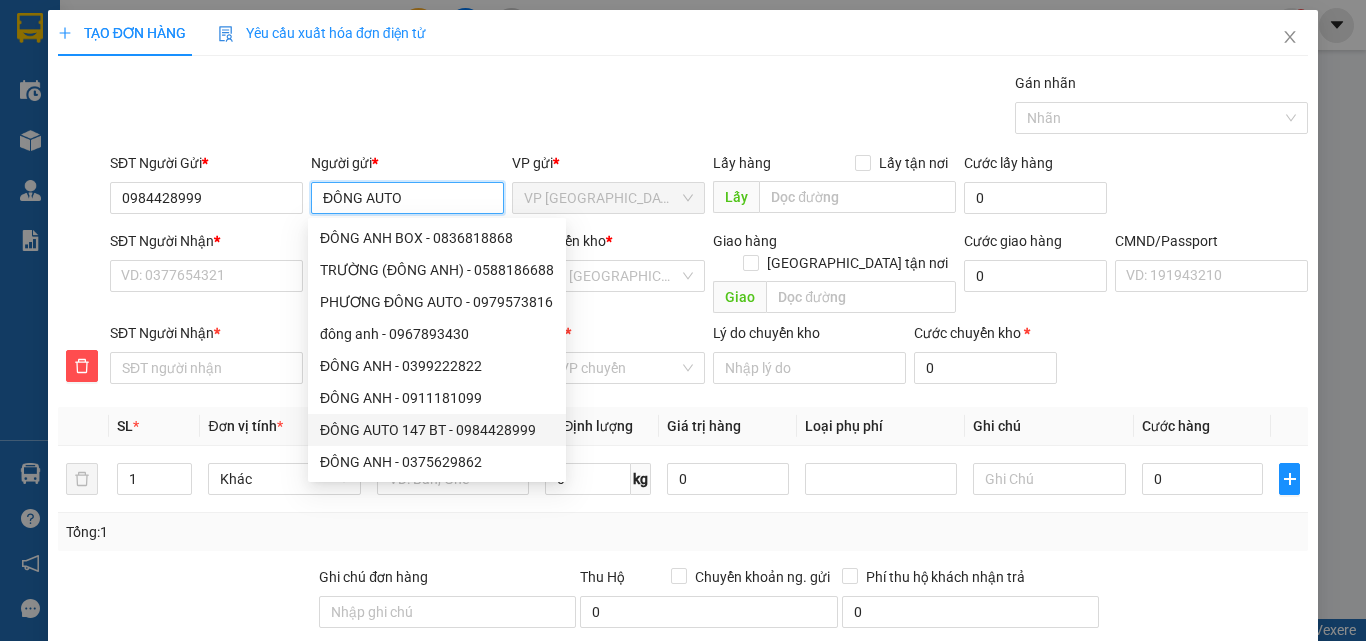 click on "ĐÔNG AUTO 147 BT - 0984428999" at bounding box center [437, 430] 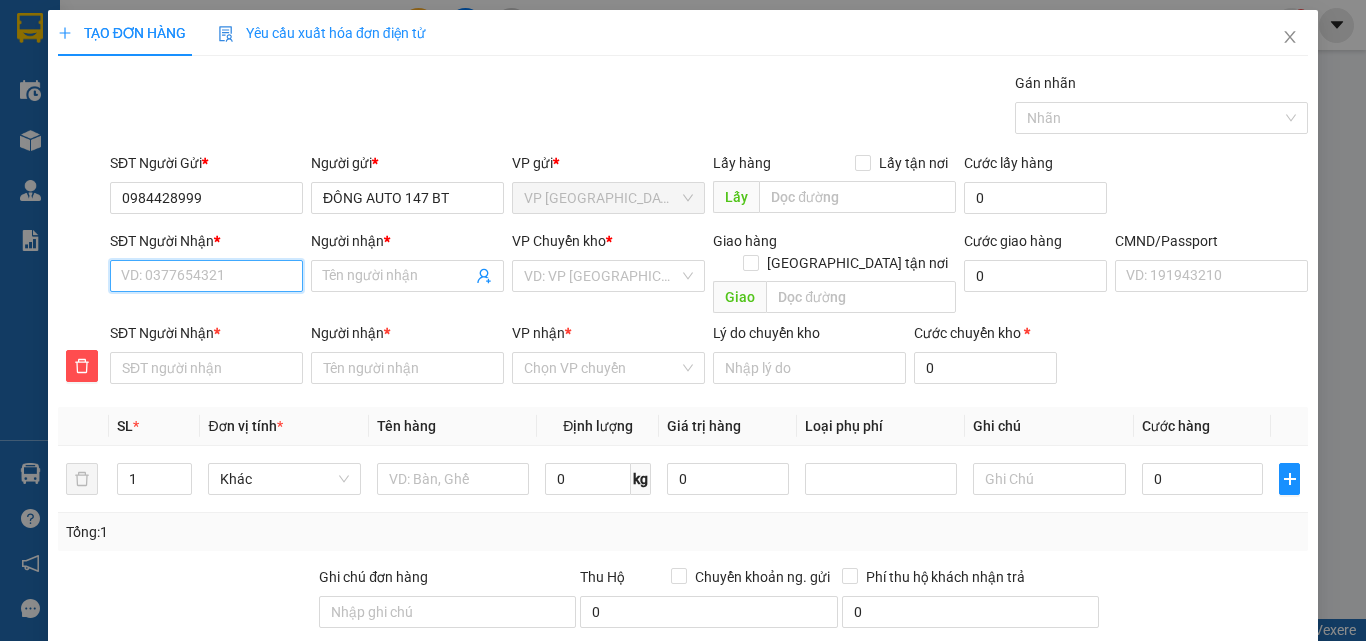 click on "SĐT Người Nhận  *" at bounding box center [206, 276] 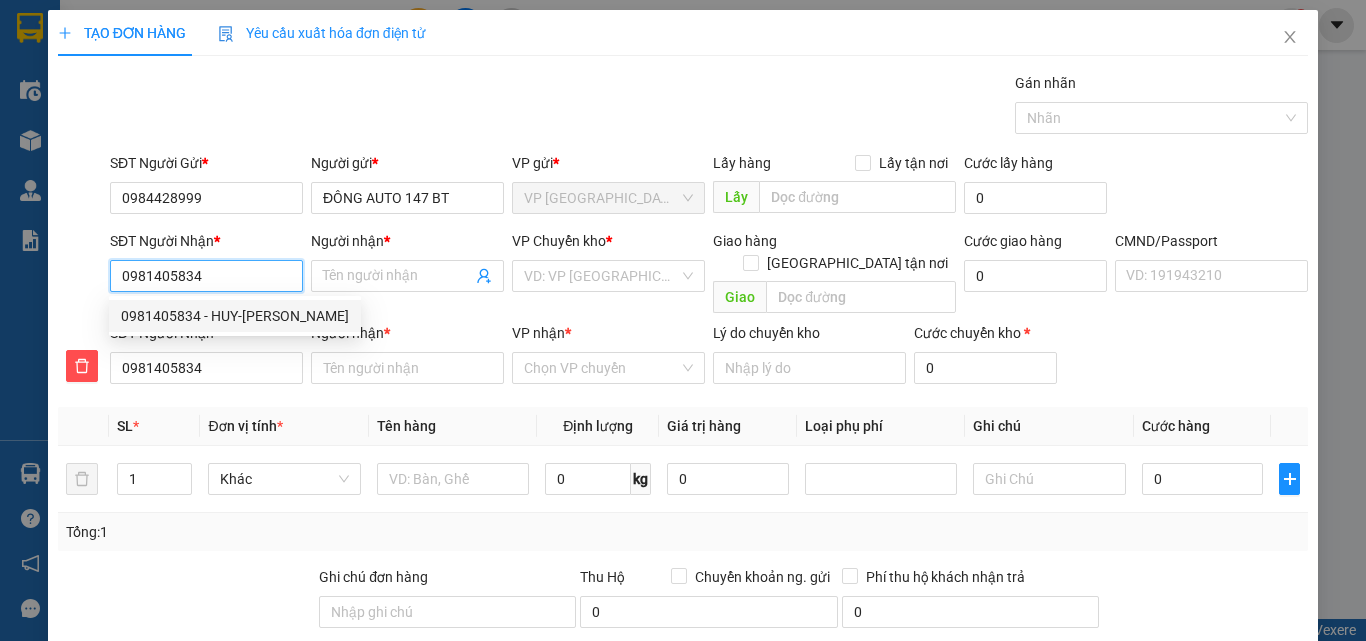 click on "0981405834 - HUY-P.T PHẠM GIA" at bounding box center [235, 316] 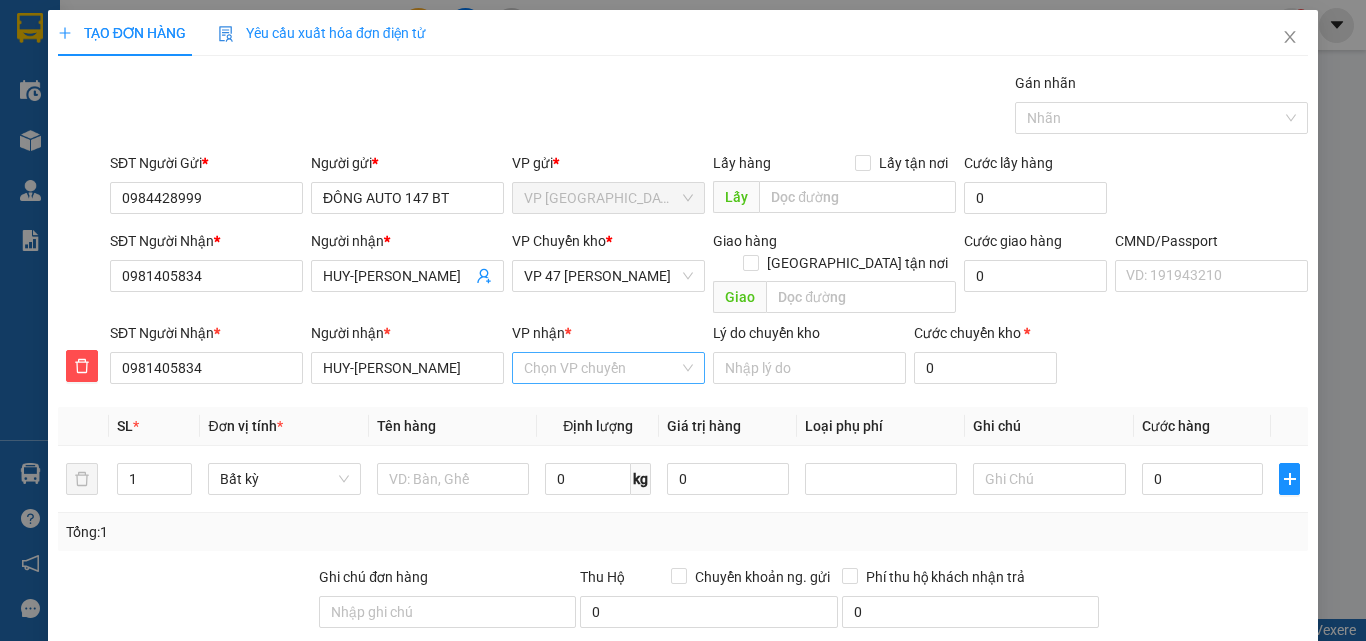 click on "VP nhận  *" at bounding box center (601, 368) 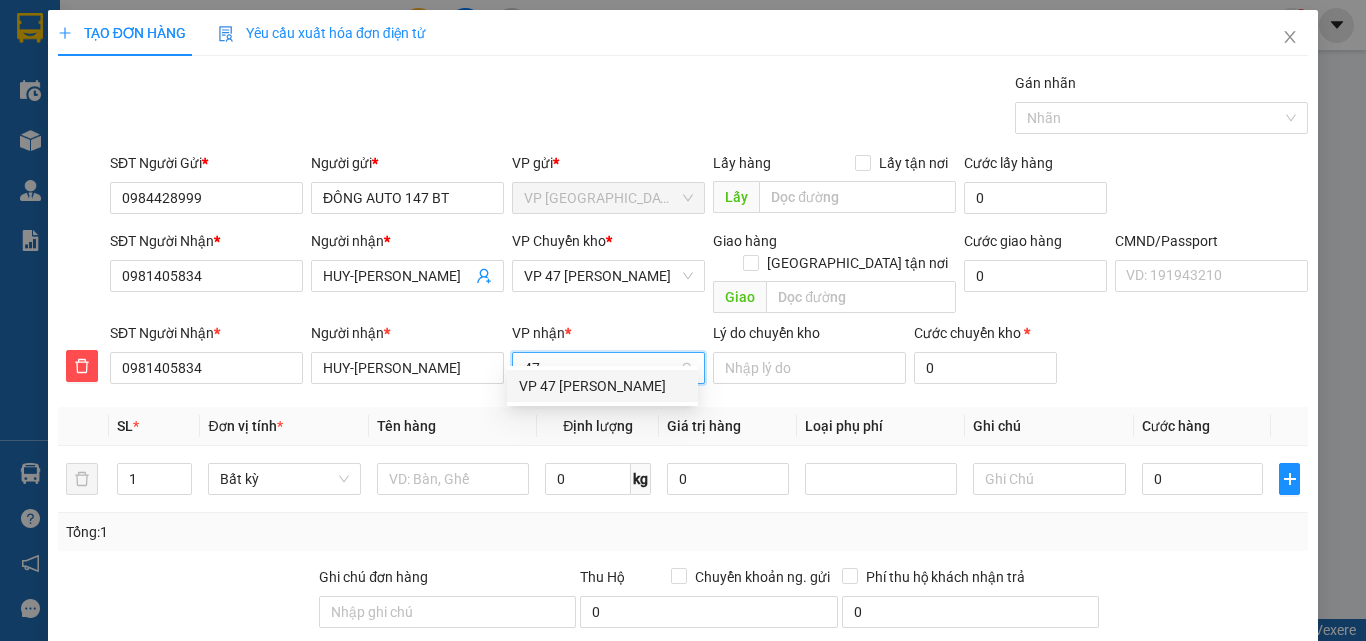 click on "VP 47 [PERSON_NAME]" at bounding box center [602, 386] 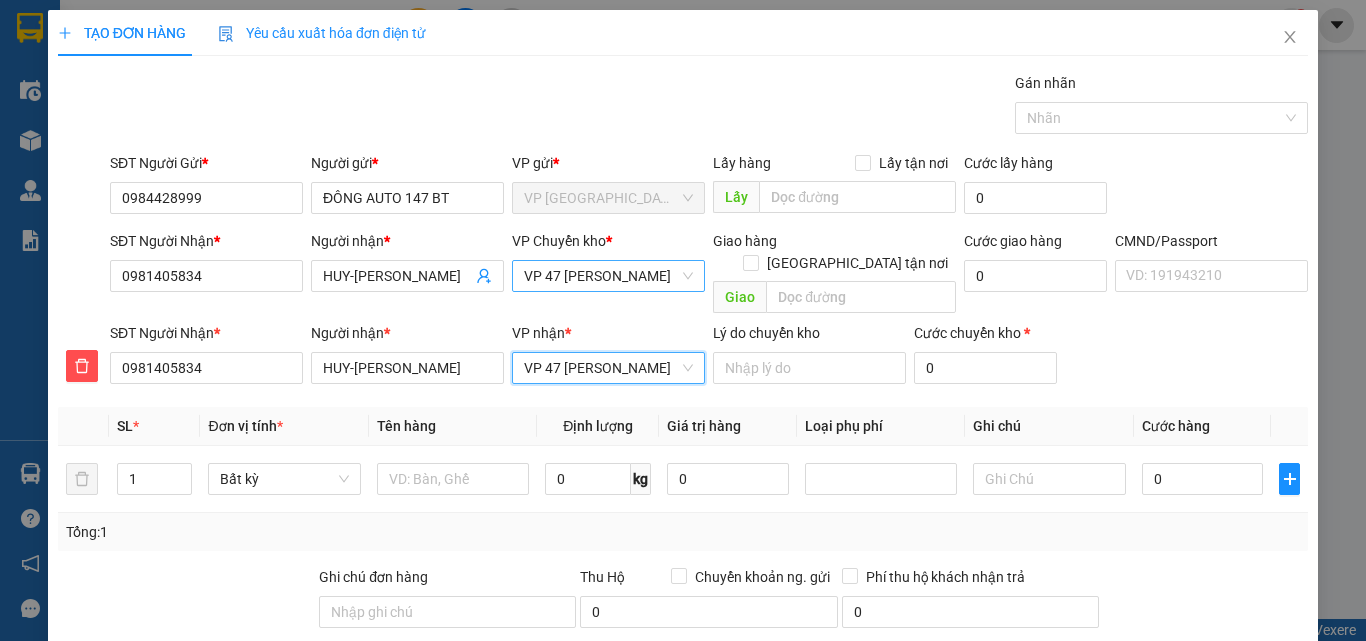 click on "VP 47 [PERSON_NAME]" at bounding box center [608, 276] 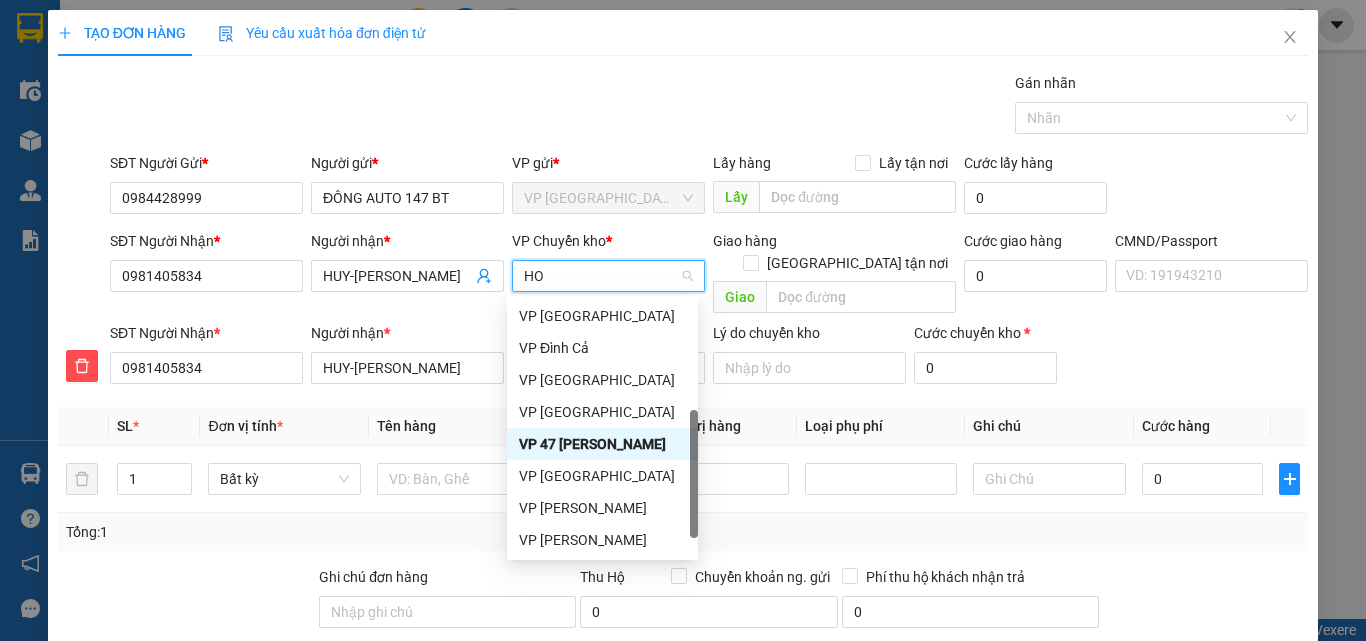 scroll, scrollTop: 0, scrollLeft: 0, axis: both 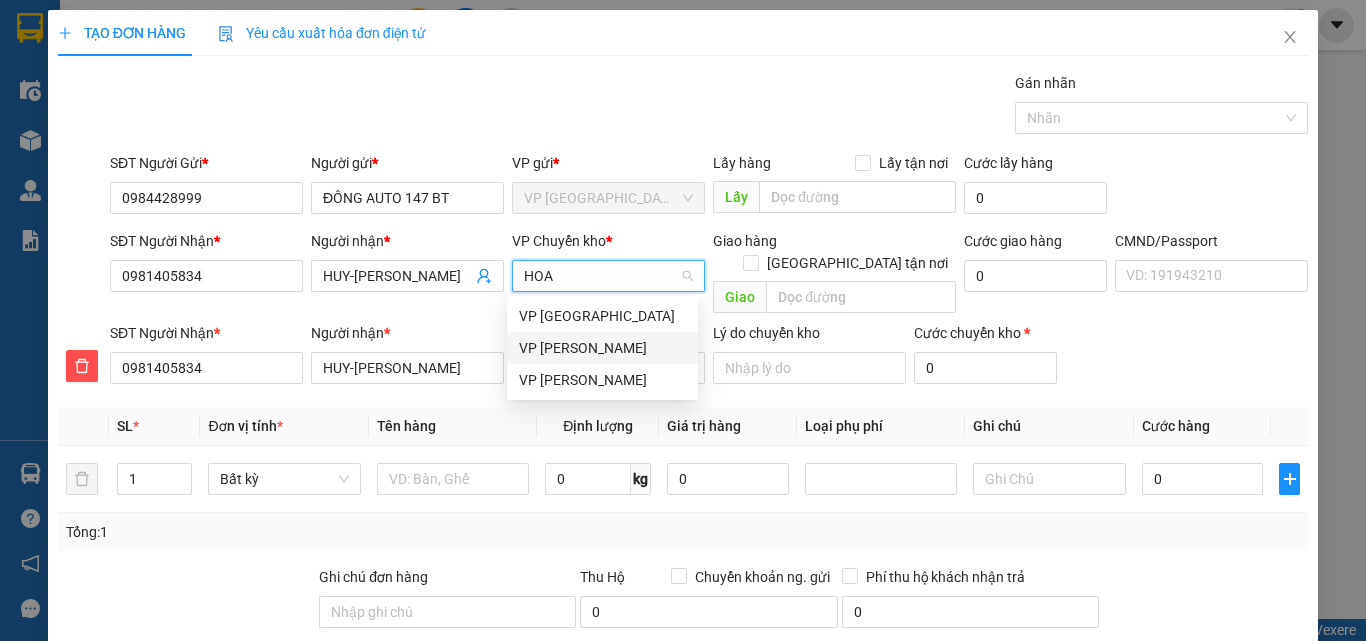 click on "VP [PERSON_NAME]" at bounding box center (602, 348) 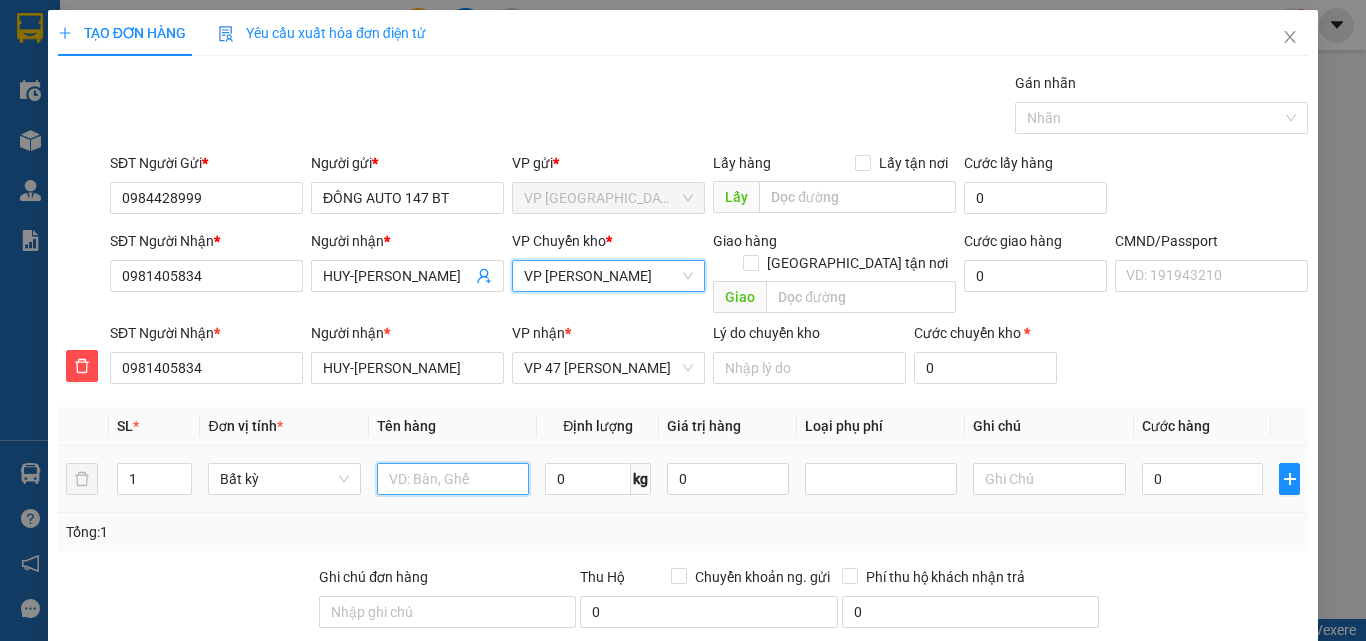 click at bounding box center [453, 479] 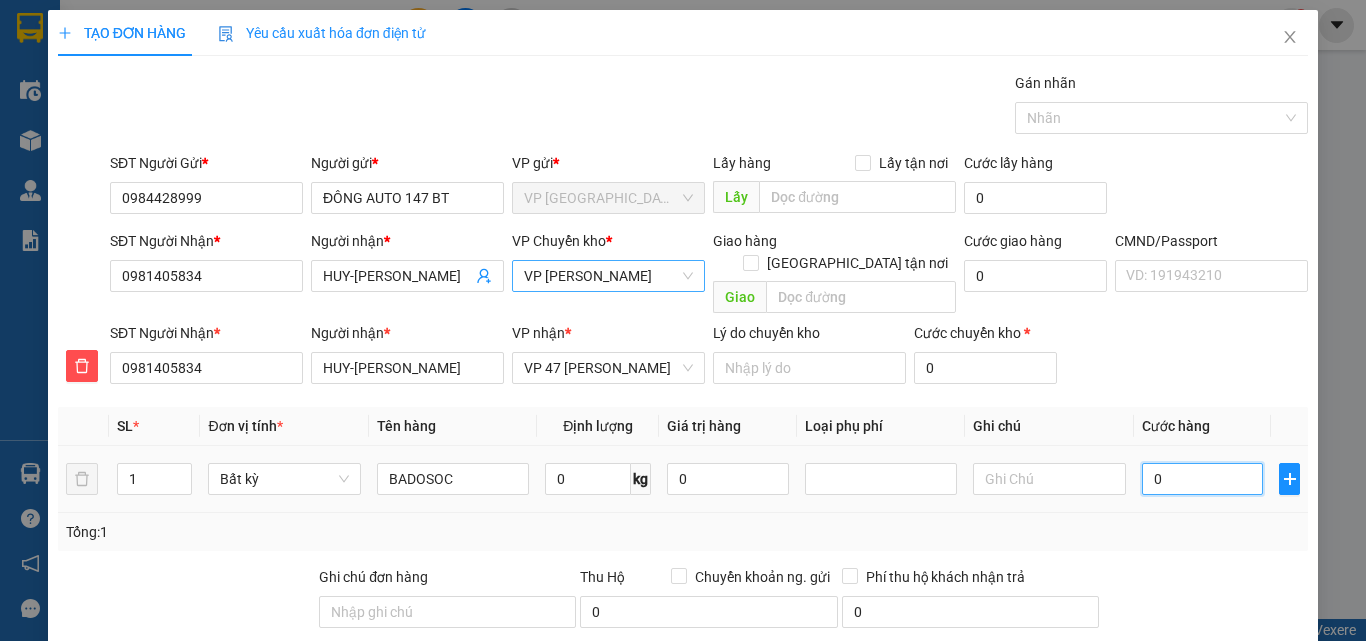 click on "0" at bounding box center [1203, 479] 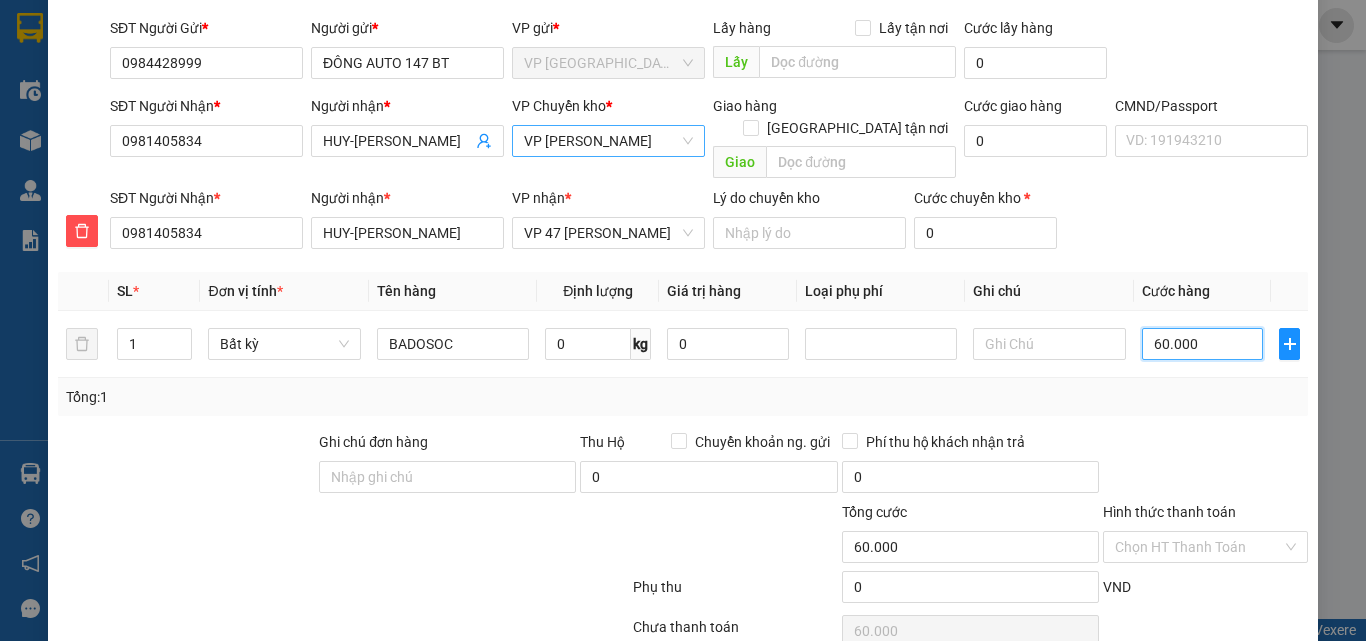 scroll, scrollTop: 209, scrollLeft: 0, axis: vertical 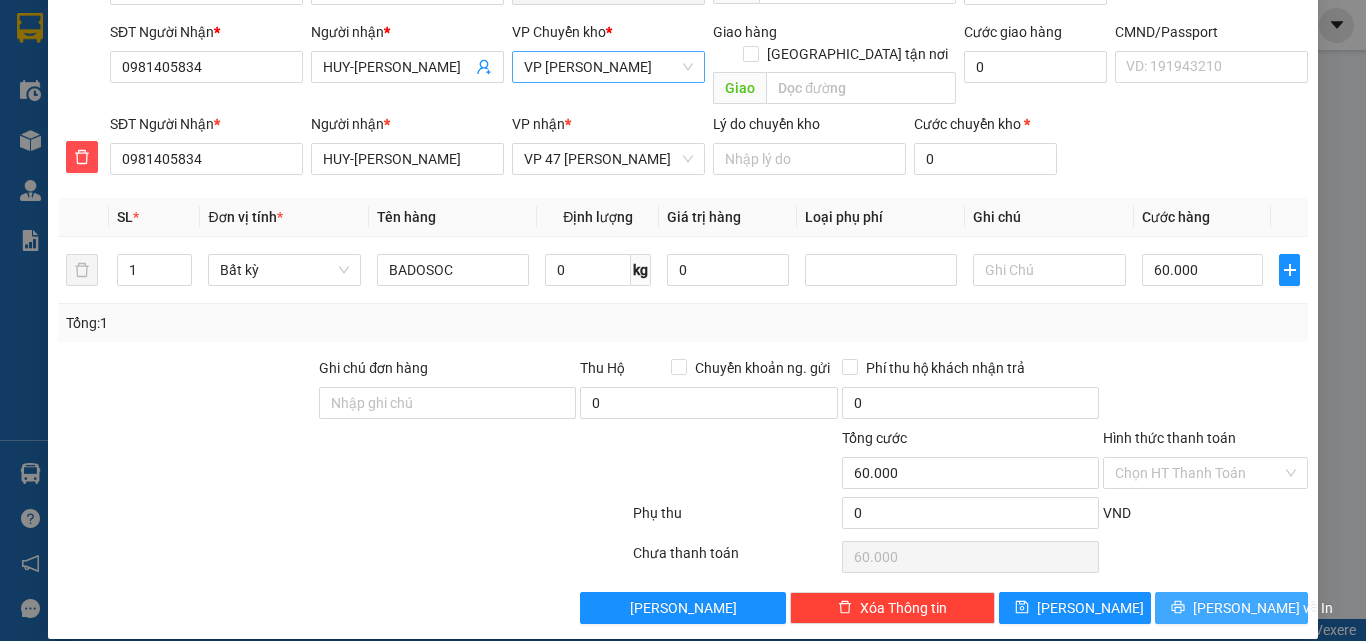 click on "[PERSON_NAME] và In" at bounding box center [1231, 608] 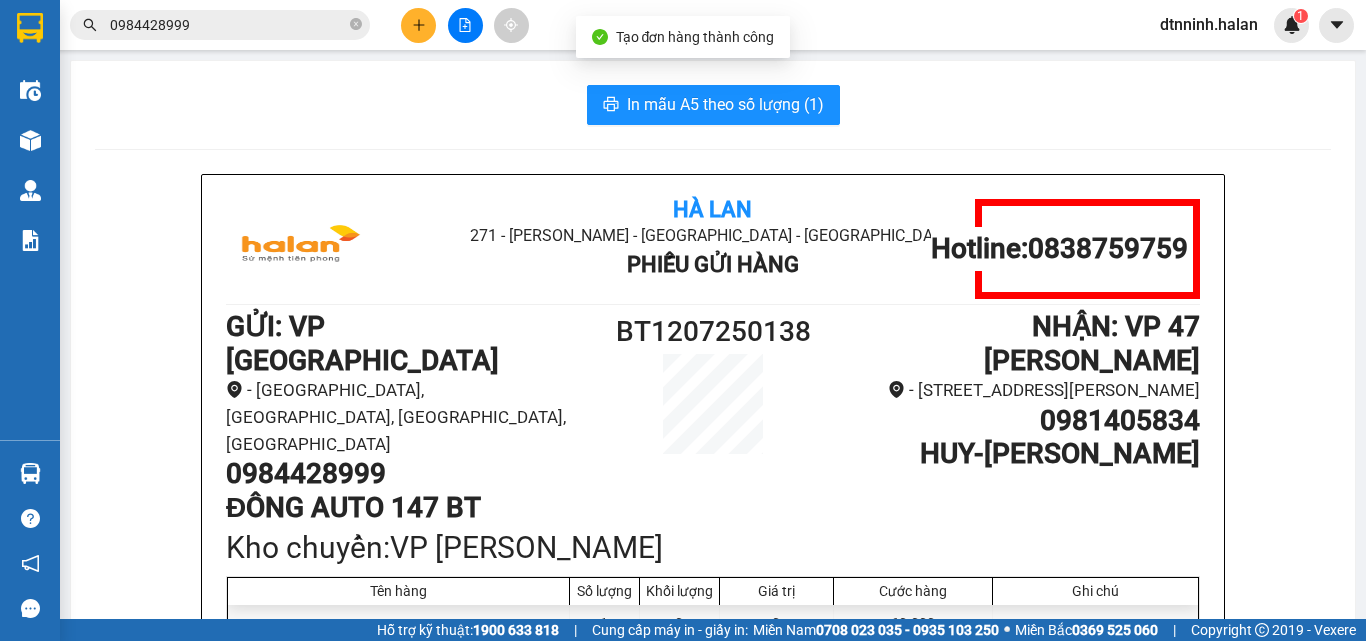 click on "In mẫu A5 theo số lượng
(1) Hà Lan 271 - Dương Tự Minh - Phường Tân Long - Thái Nguyên Phiếu Gửi Hàng Hotline:  0838759759 GỬI :   VP Bình Thuận   - 147 đường Bình Thuận, phường Tân Quang, TP Tuyên Quang, Tuyên Quang 0984428999 ĐÔNG AUTO 147 BT BT1207250138 NHẬN :   VP 47 Trần Khát Chân   - 47 đường Trần Khát Chân, phường Thanh Lương, Hai Bà Trưng, Hà Nội 0981405834 HUY-P.T PHẠM GIA Kho chuyển:  VP Hoàng Gia Tên hàng Số lượng Khối lượng Giá trị Cước hàng Ghi chú BADOSOC 1 0 0 60.000 Tổng cộng 1 0 0 60.000 Loading... Chưa thu cước : 60.000 Tổng phải thu: 60.000 Thông tin NH người nhận tiền thu hộ Người gửi  (Tôi đã đọc và đồng ý nội dung phiếu gửi hàng) 08:30, ngày 12 tháng 07 năm 2025 NV nhận hàng (Kí và ghi rõ họ tên) Đặng Thị Ngọc Ninh Người nhận (Kí và ghi rõ họ tên) Quy định nhận/gửi hàng : Hà Lan Phiếu Gửi Hàng GỬI :" at bounding box center (713, 968) 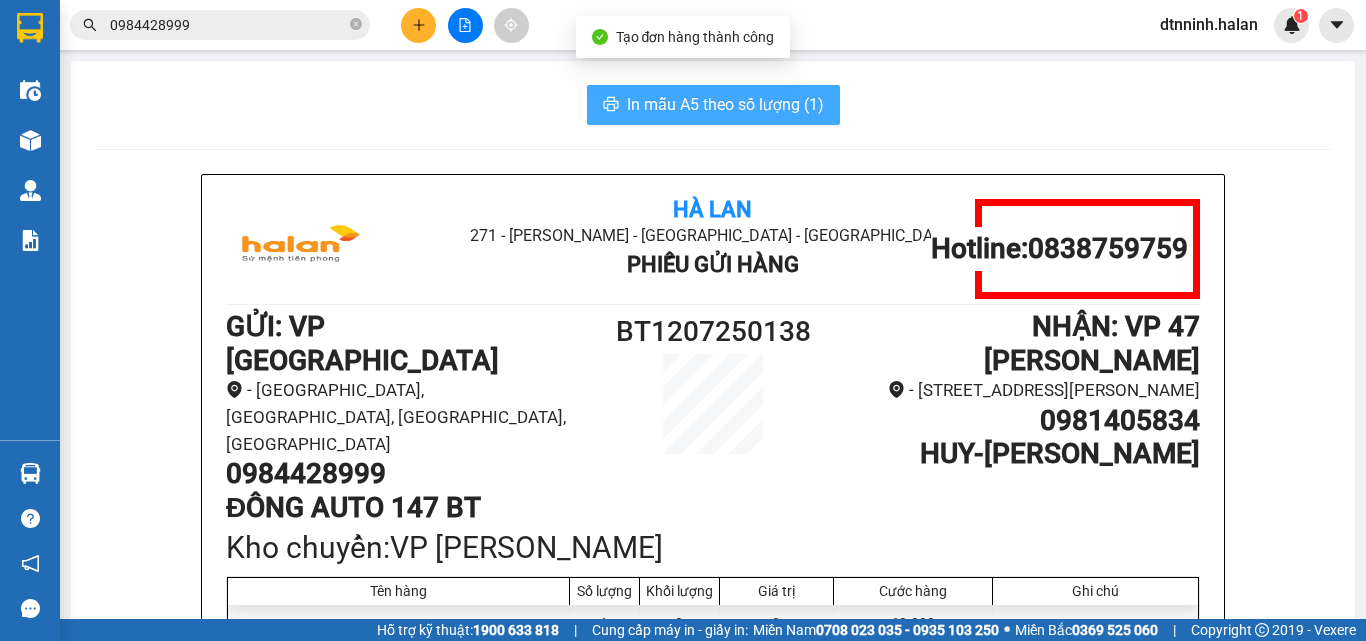 click on "In mẫu A5 theo số lượng
(1)" at bounding box center [725, 104] 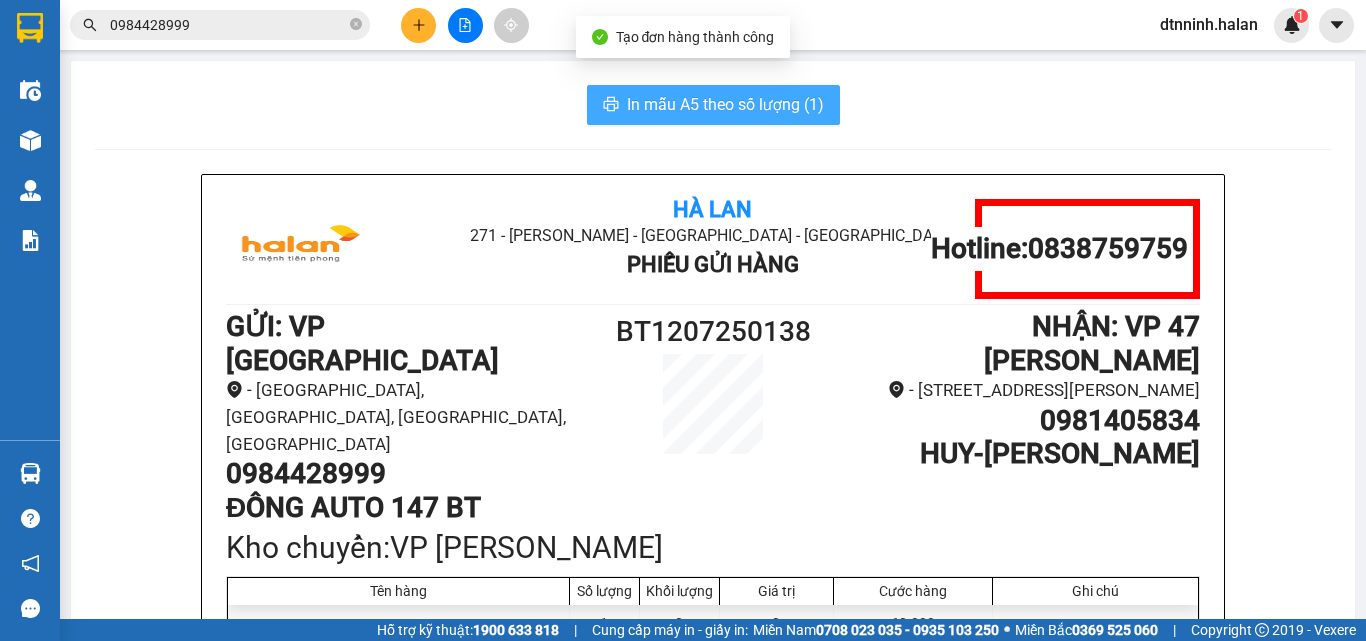 scroll, scrollTop: 0, scrollLeft: 0, axis: both 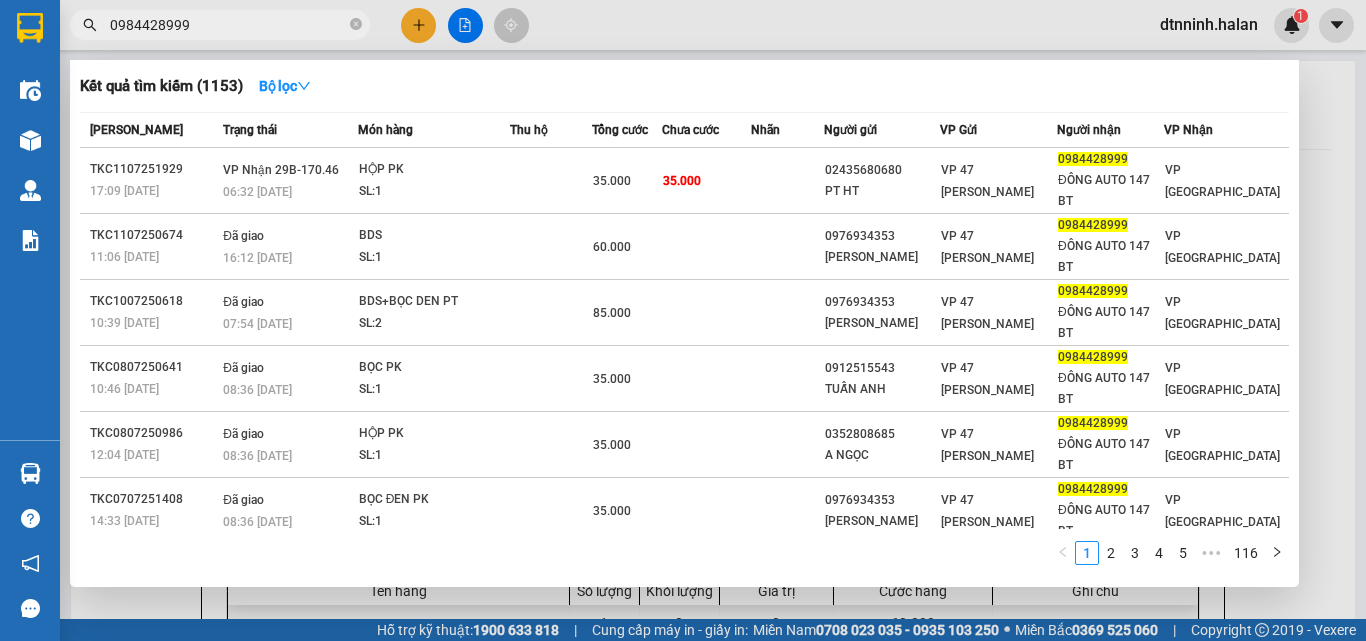 click on "0984428999" at bounding box center [228, 25] 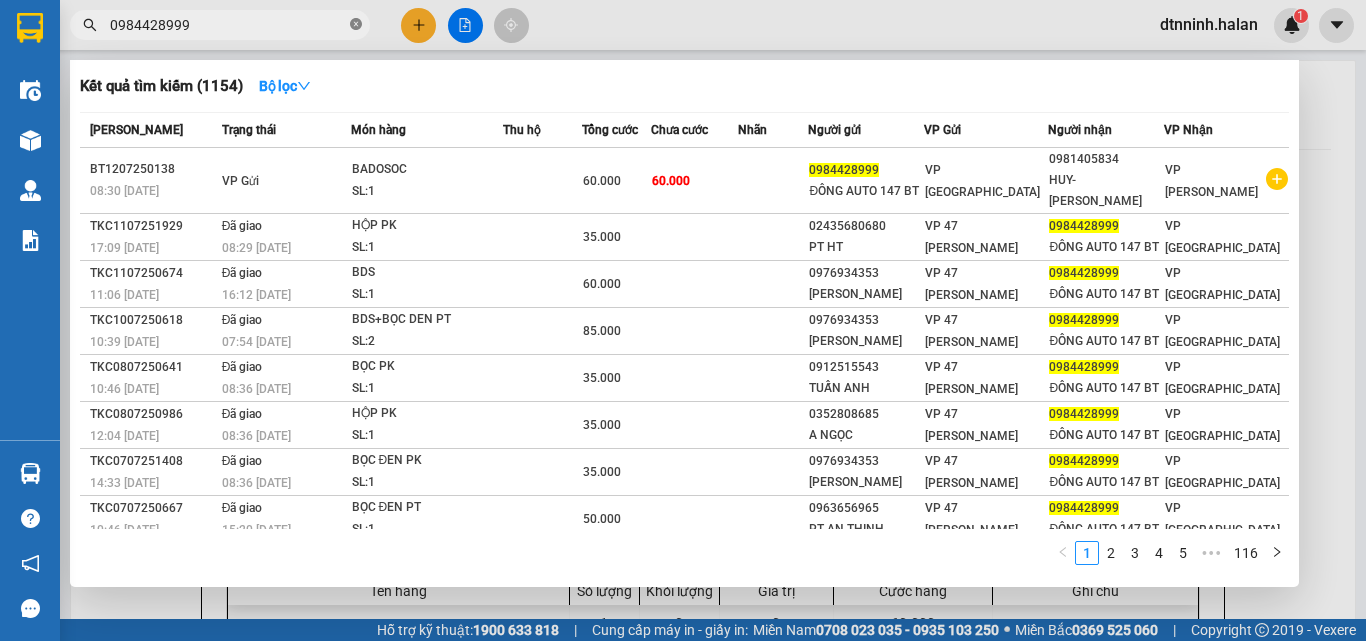 click 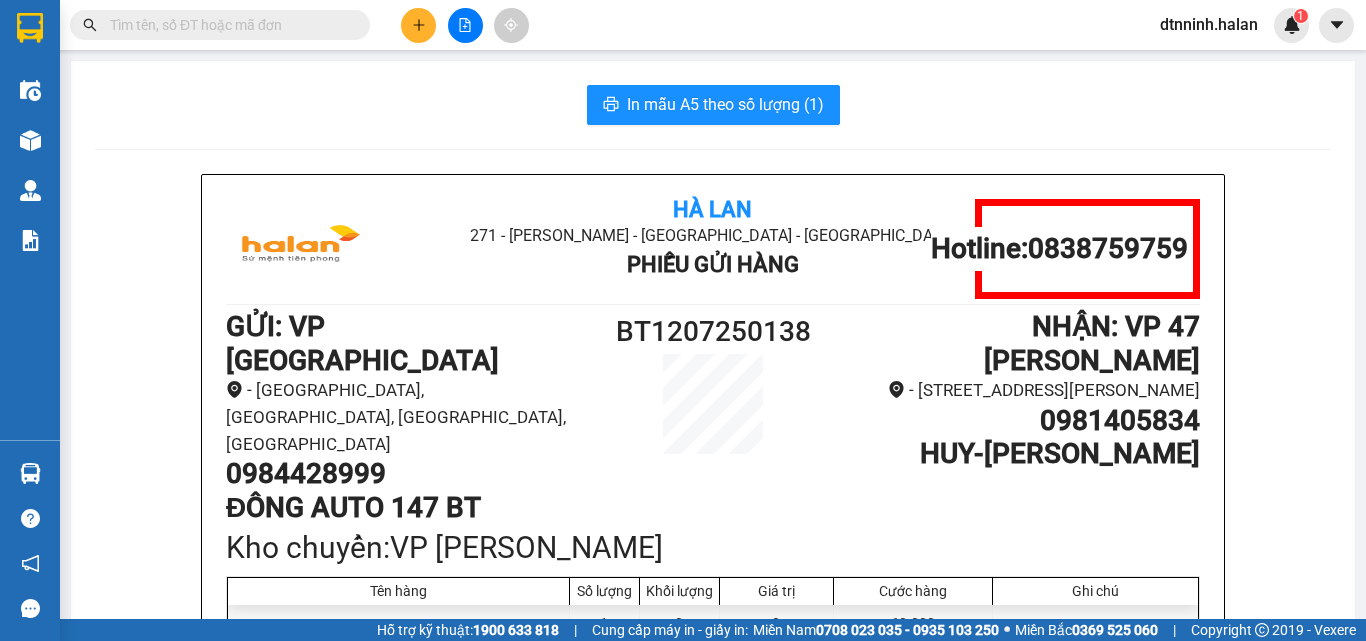 scroll, scrollTop: 100, scrollLeft: 0, axis: vertical 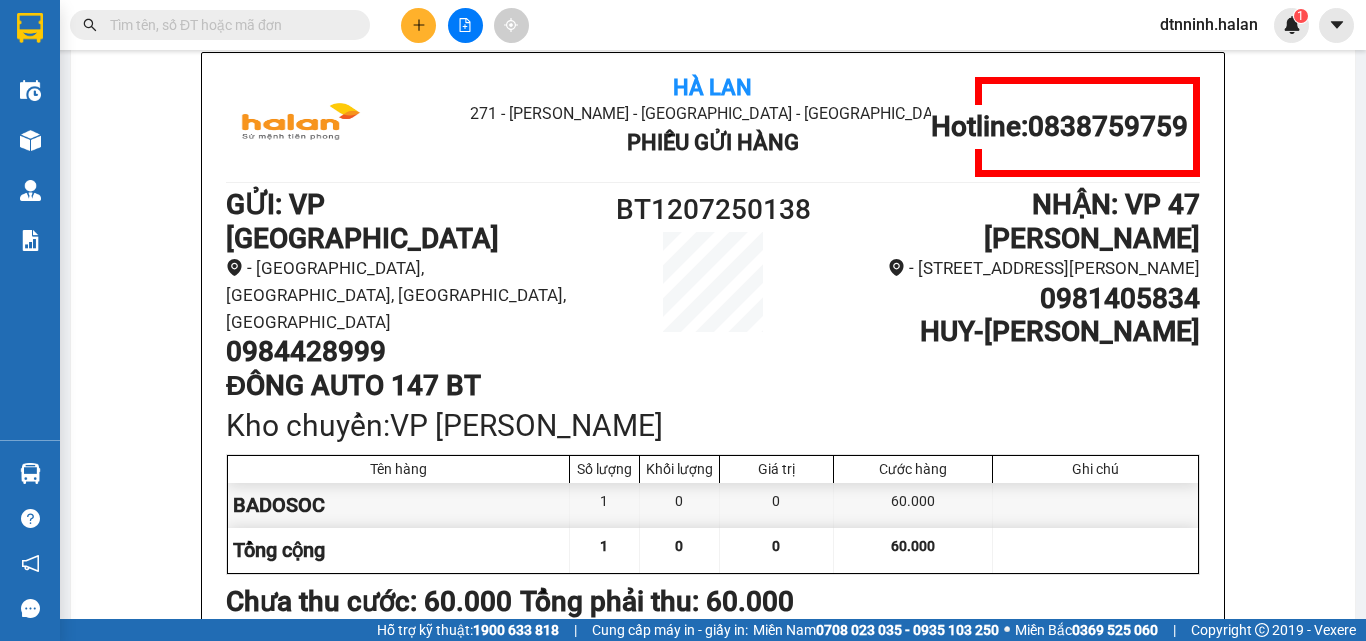 click at bounding box center (228, 25) 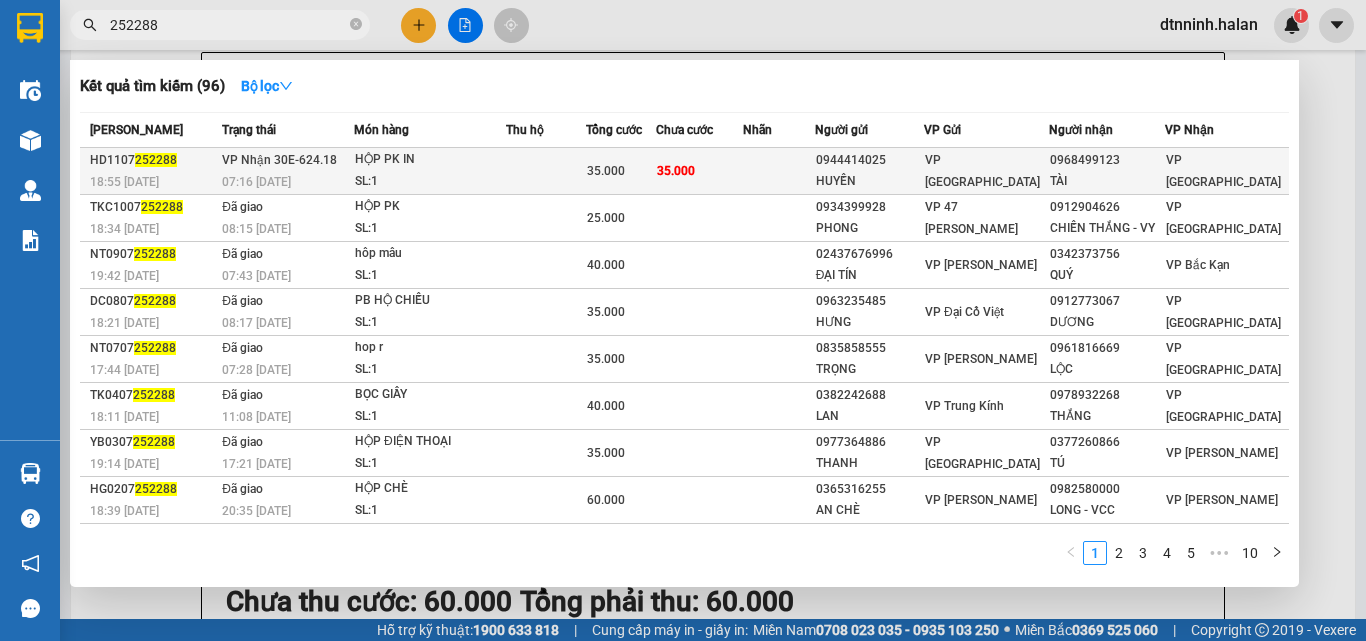 click on "35.000" at bounding box center (700, 171) 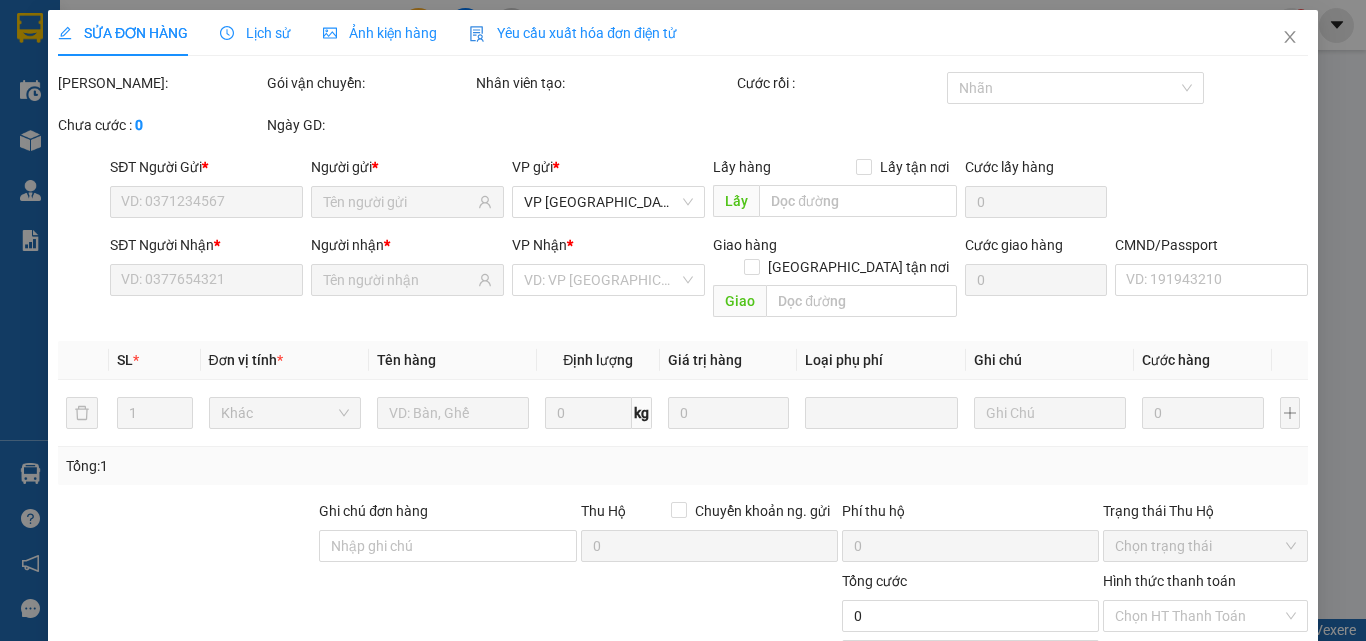 scroll, scrollTop: 0, scrollLeft: 0, axis: both 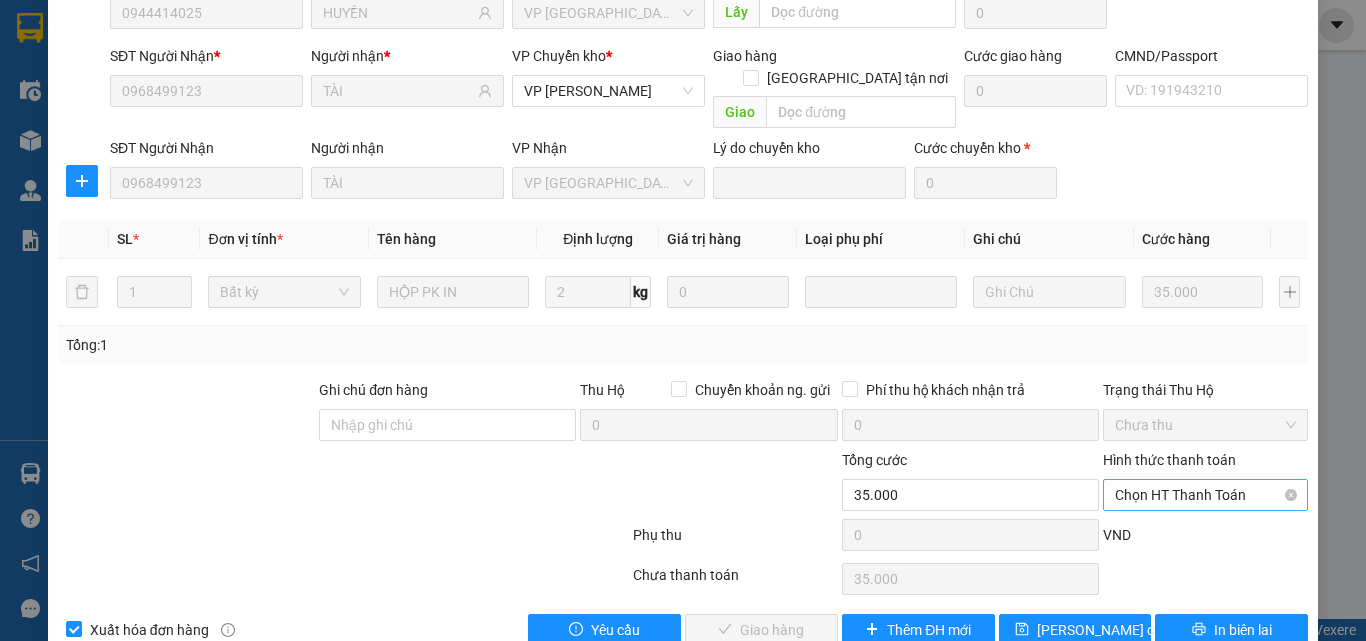 click on "Chọn HT Thanh Toán" at bounding box center [1205, 495] 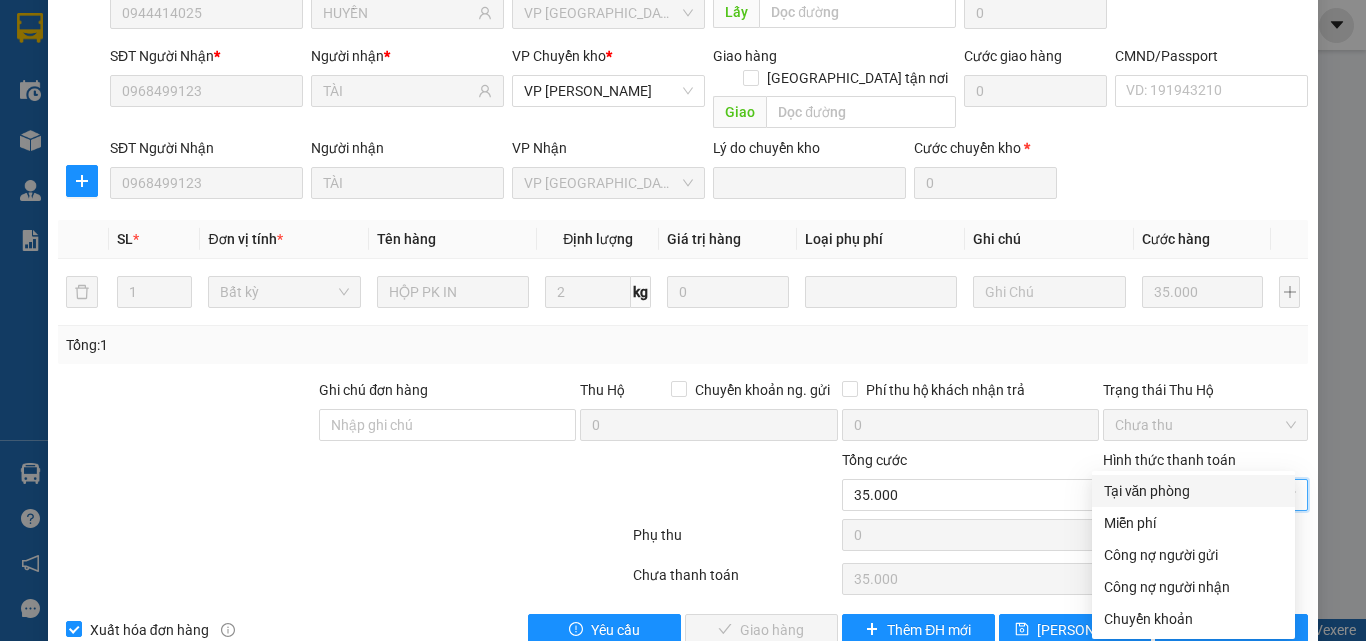 click on "Tại văn phòng" at bounding box center [1193, 491] 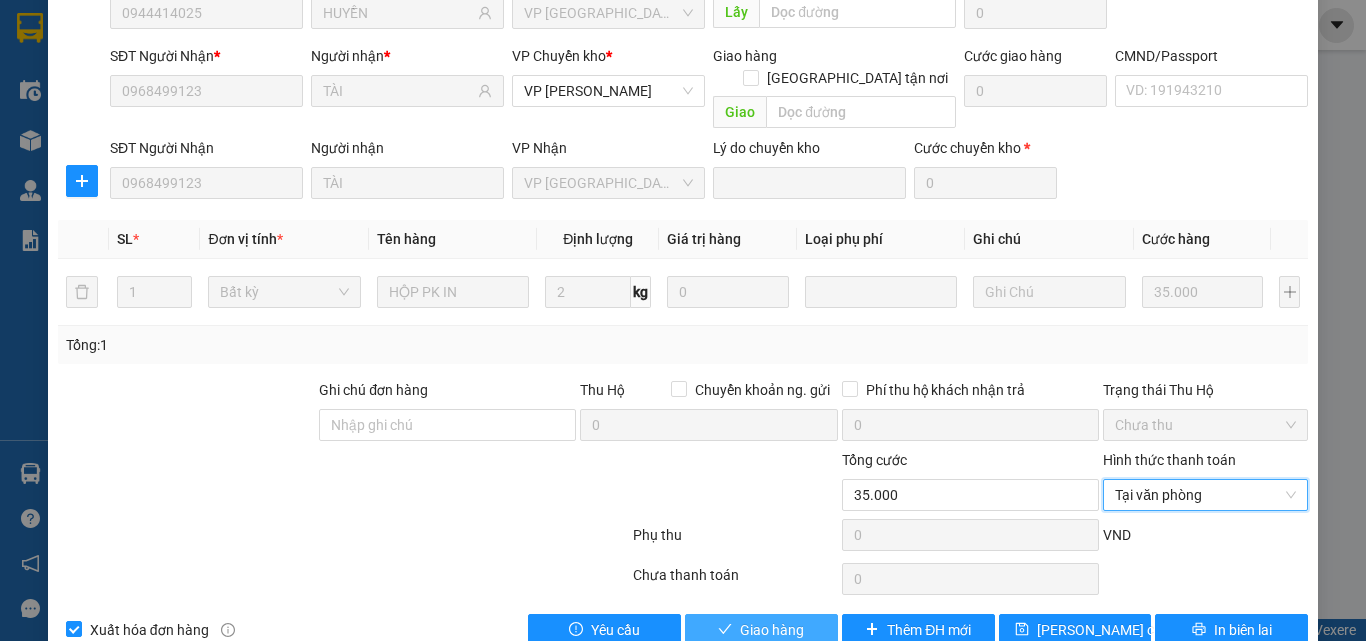 click on "Giao hàng" at bounding box center [772, 630] 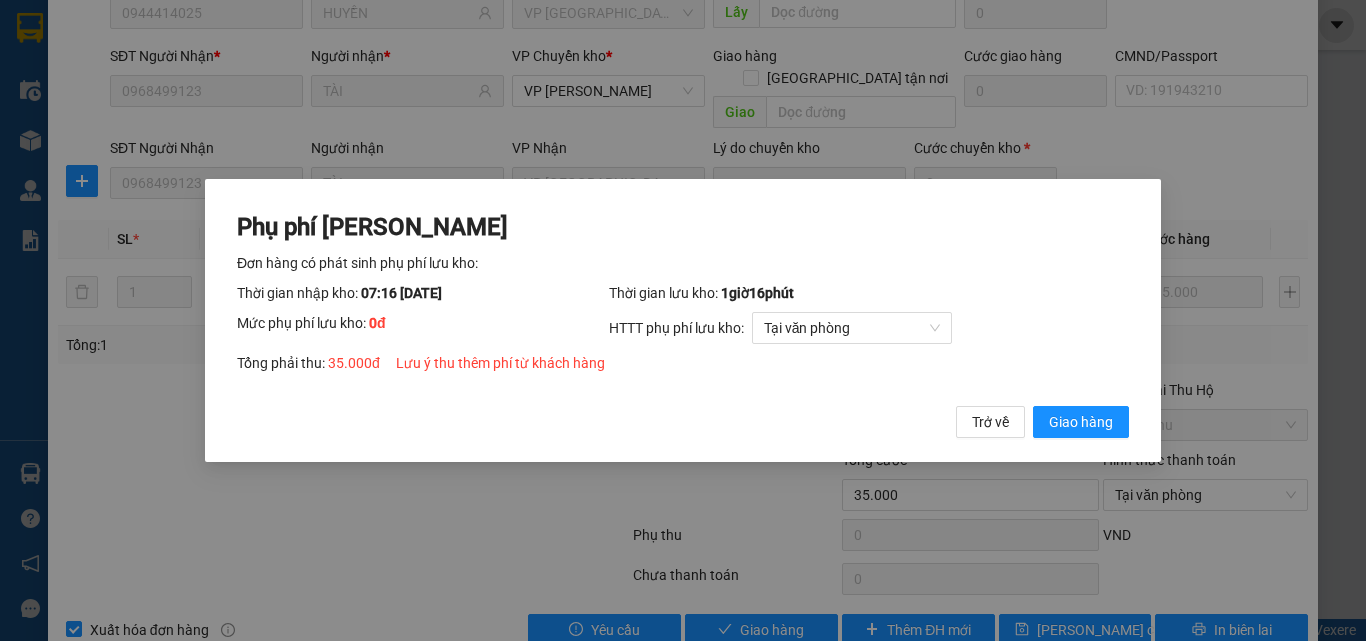 drag, startPoint x: 1025, startPoint y: 397, endPoint x: 1039, endPoint y: 419, distance: 26.076809 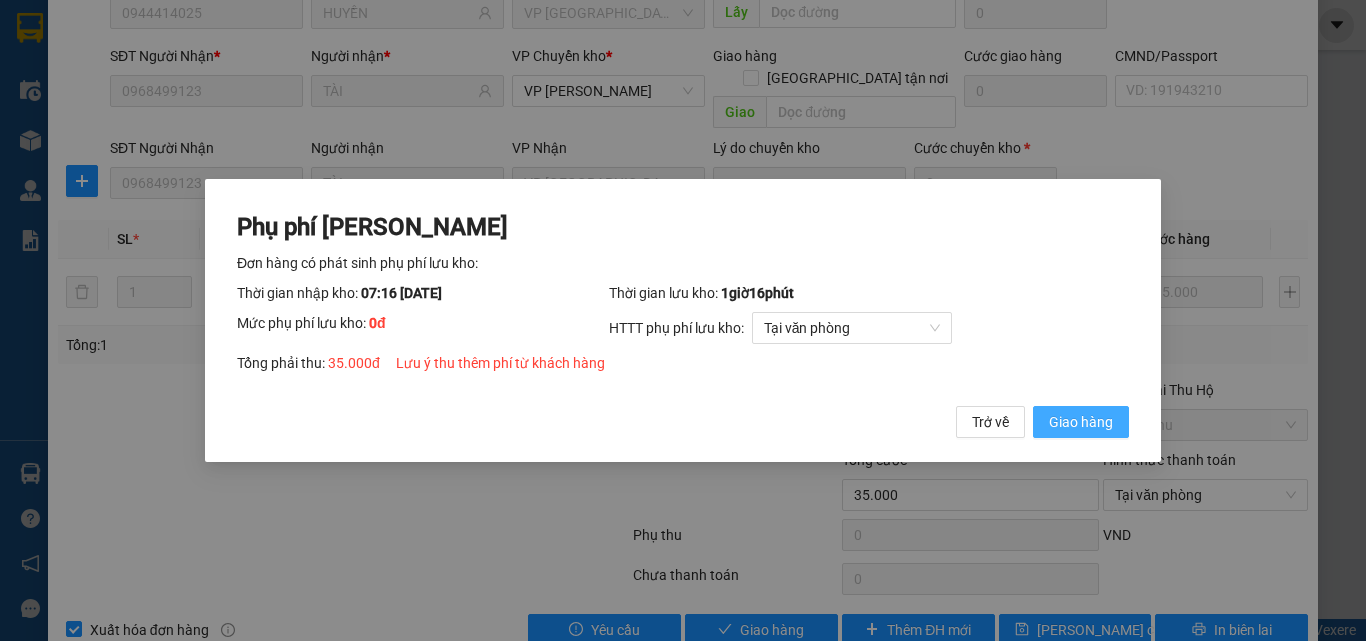 click on "Giao hàng" at bounding box center [1081, 422] 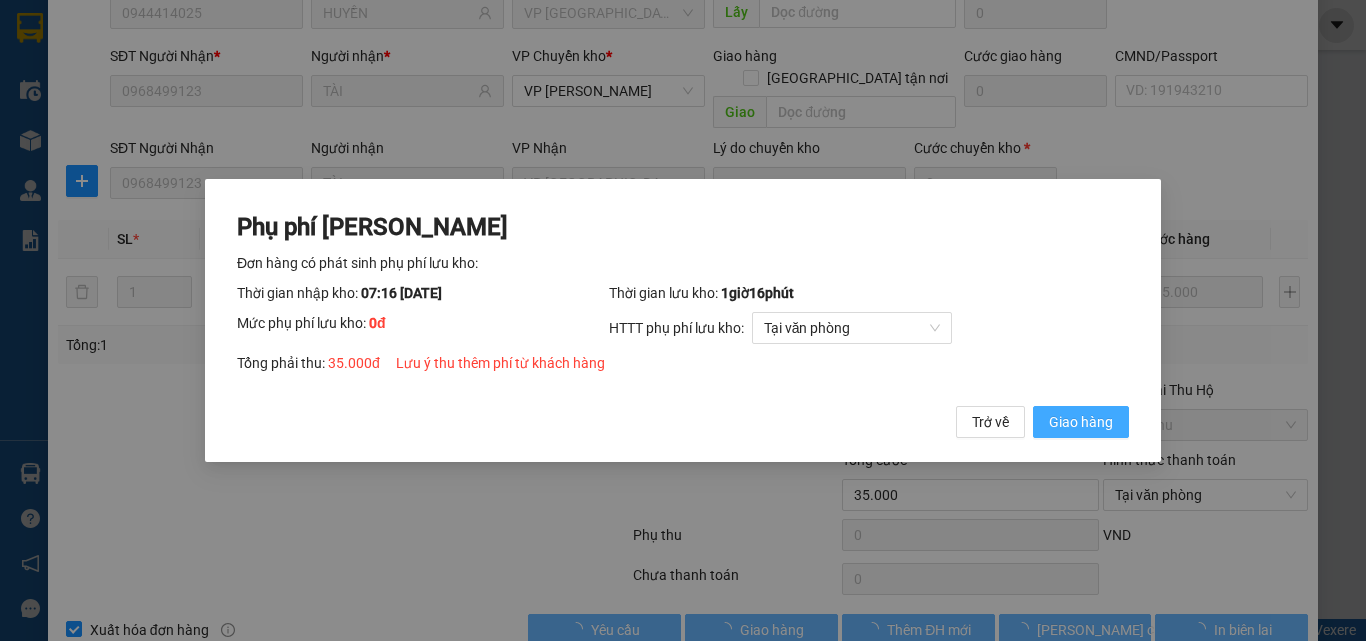 click on "Phụ phí Lưu kho Đơn hàng có phát sinh phụ phí lưu kho: Thời gian nhập kho:   07:16 ngày 12/07/2025 Thời gian lưu kho:   1  giờ  16  phút Mức phụ phí lưu kho:   0 đ   HTTT phụ phí lưu kho:   Tại văn phòng Tổng phải thu:   35.000 đ Lưu ý thu thêm phí từ khách hàng Trở về Giao hàng" at bounding box center (683, 320) 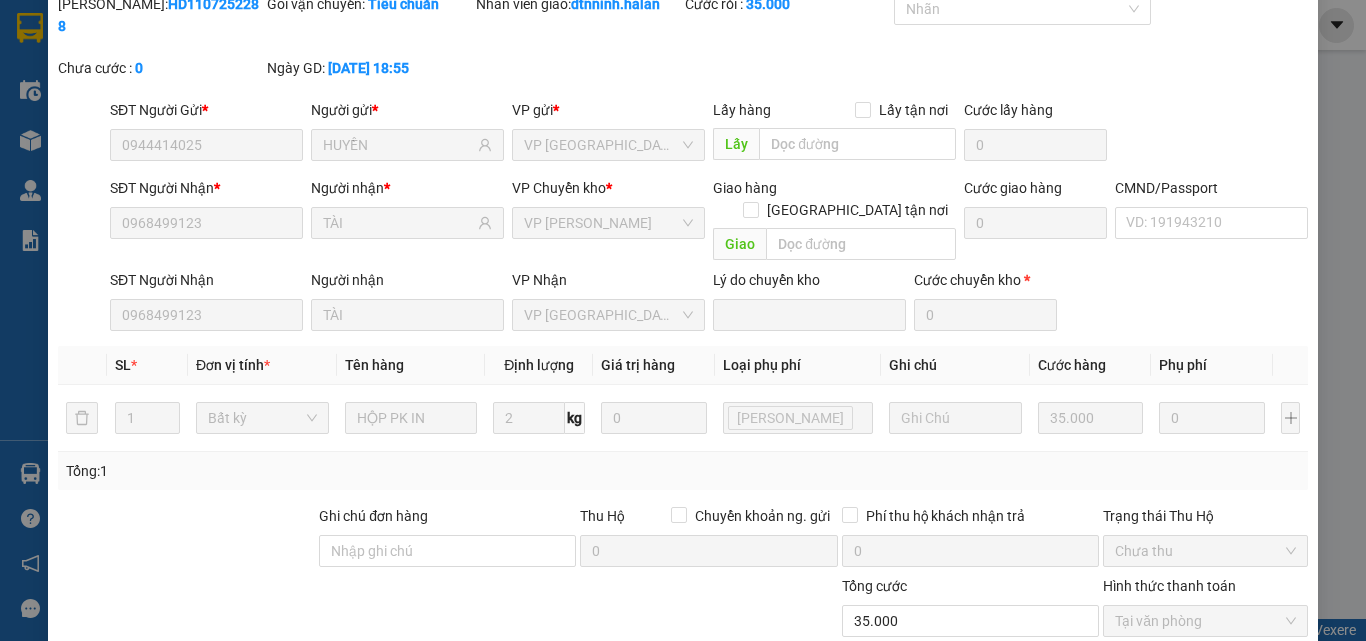 scroll, scrollTop: 0, scrollLeft: 0, axis: both 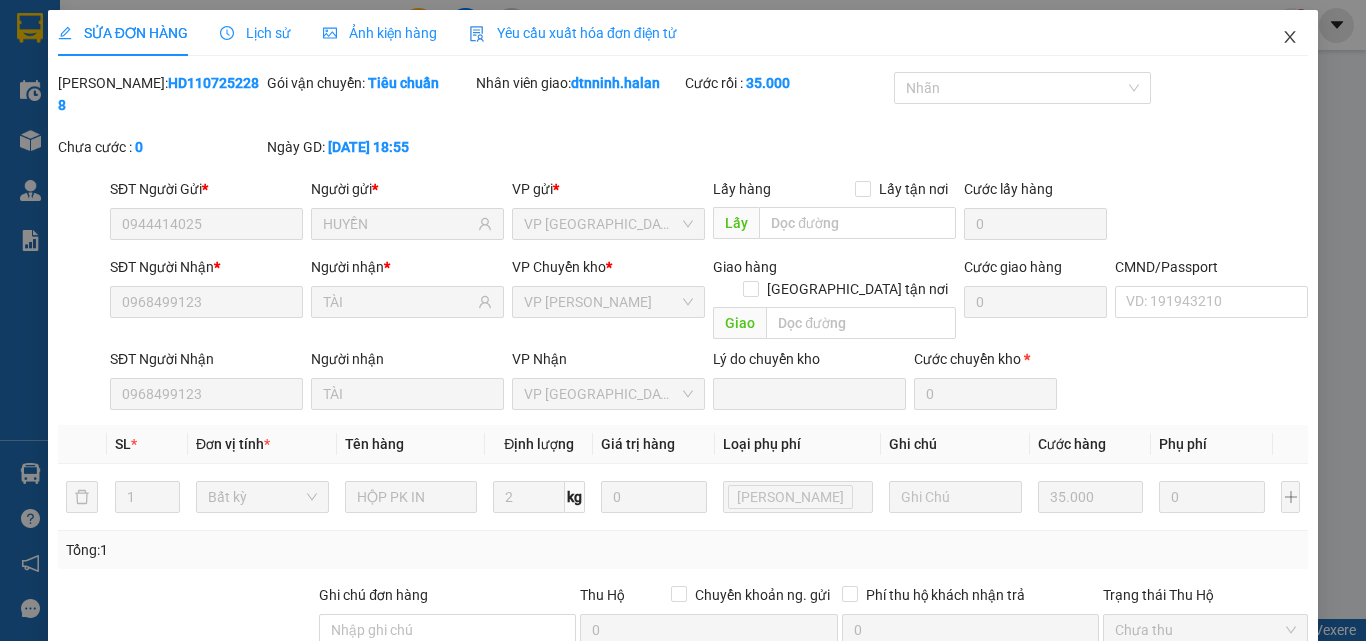 click 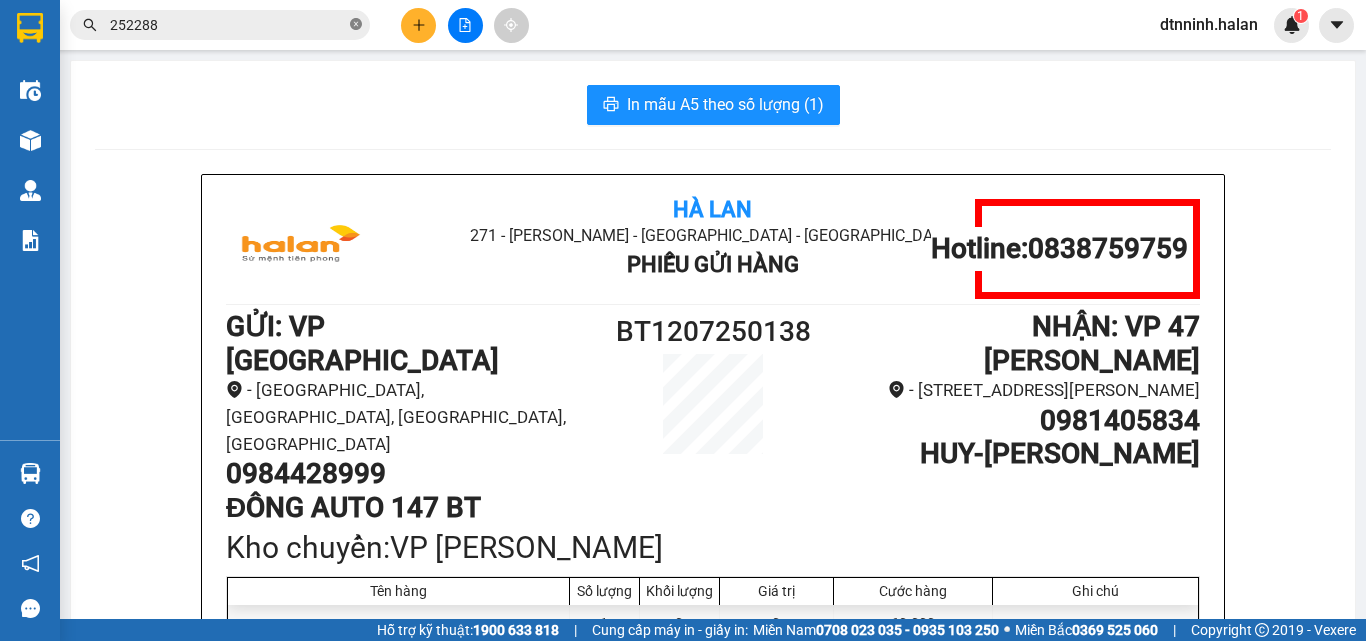 click 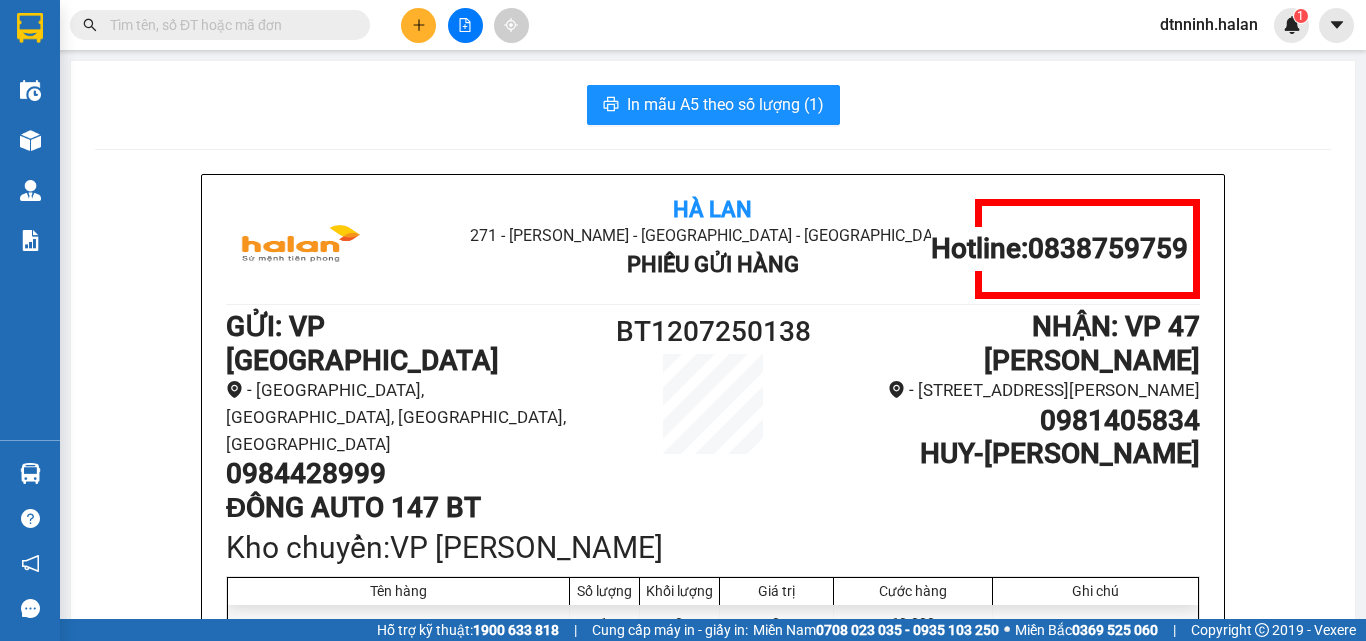 click at bounding box center (228, 25) 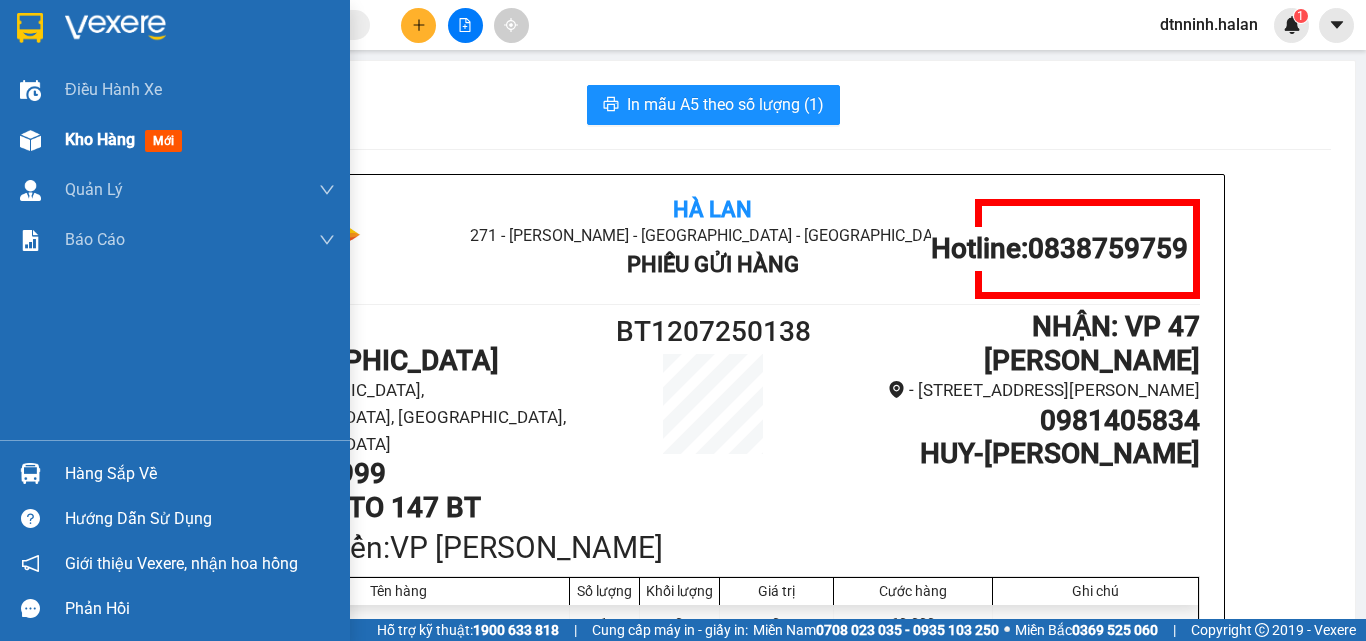 click on "Kho hàng mới" at bounding box center [200, 140] 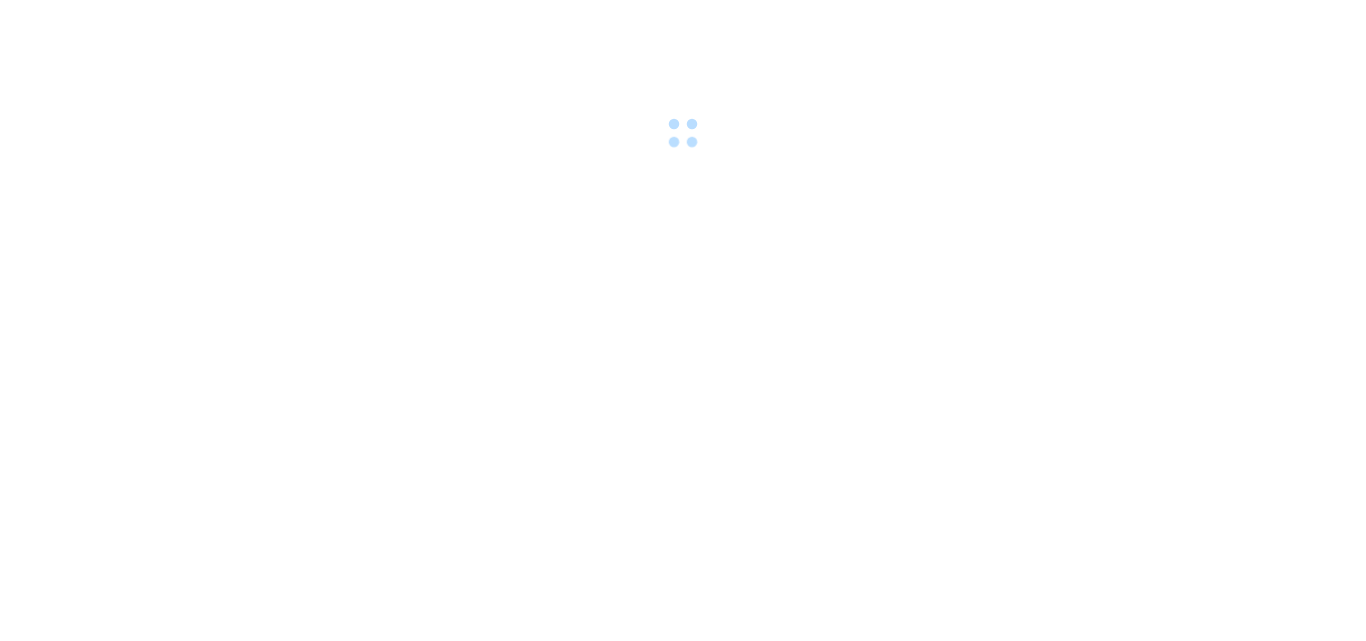 scroll, scrollTop: 0, scrollLeft: 0, axis: both 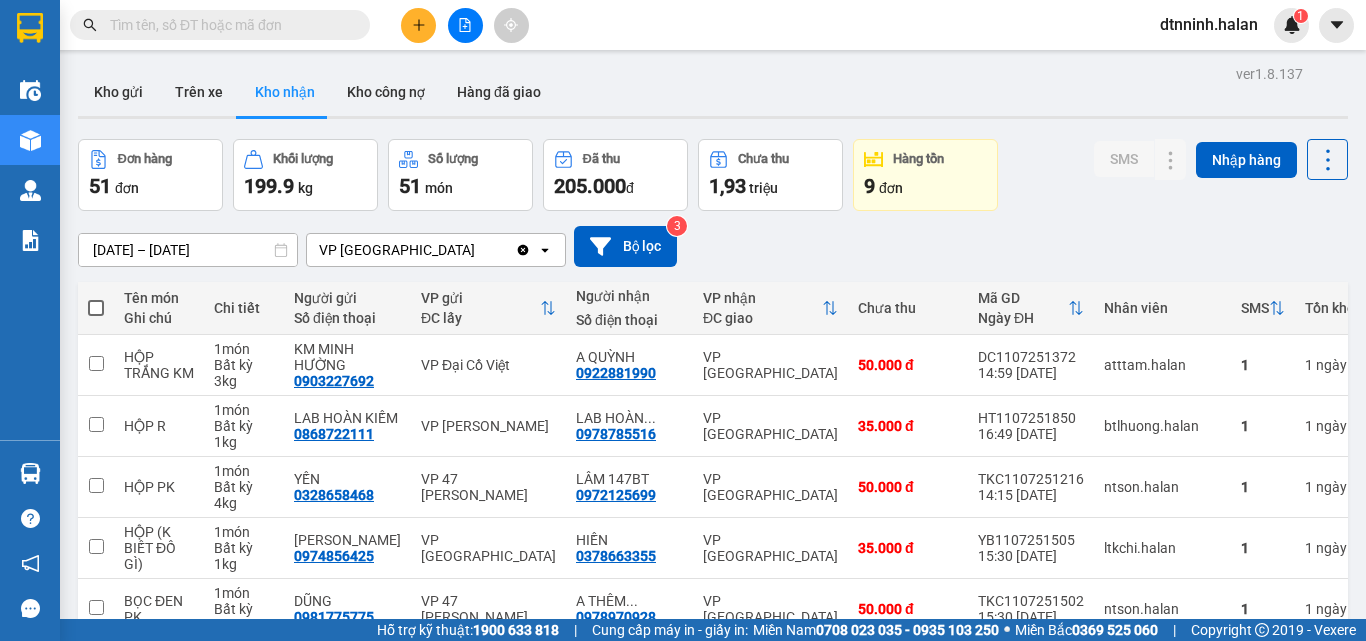 click at bounding box center (228, 25) 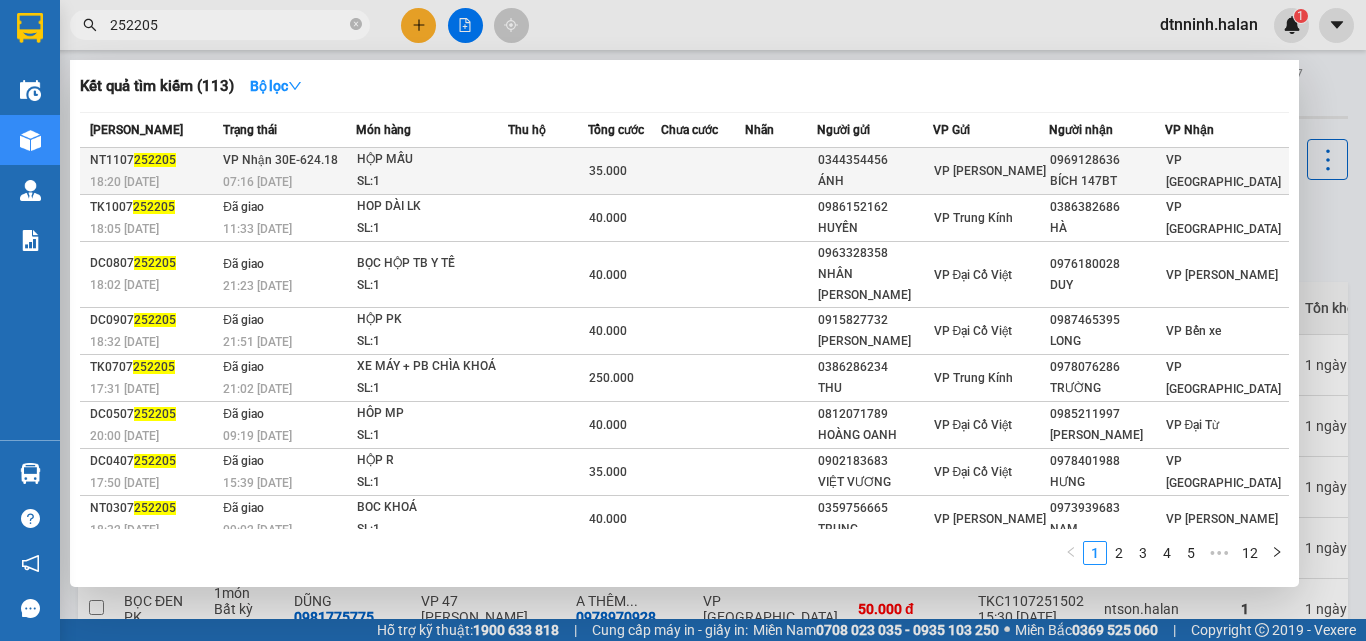 type on "252205" 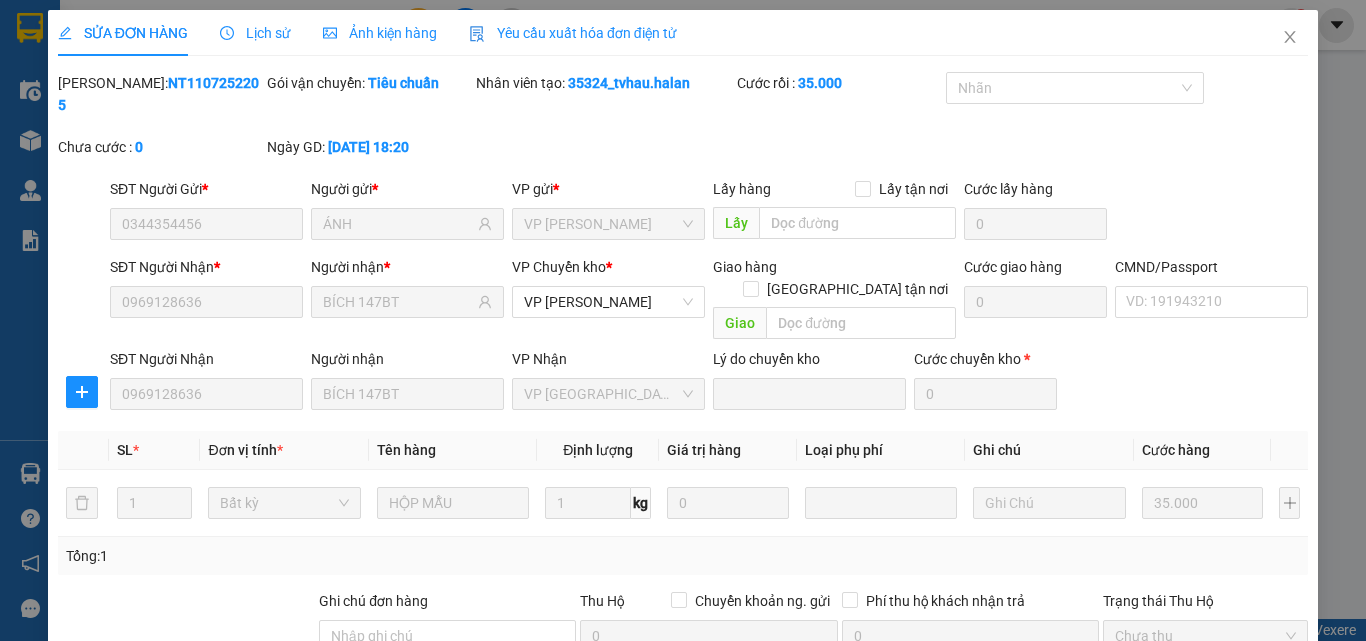 type on "0344354456" 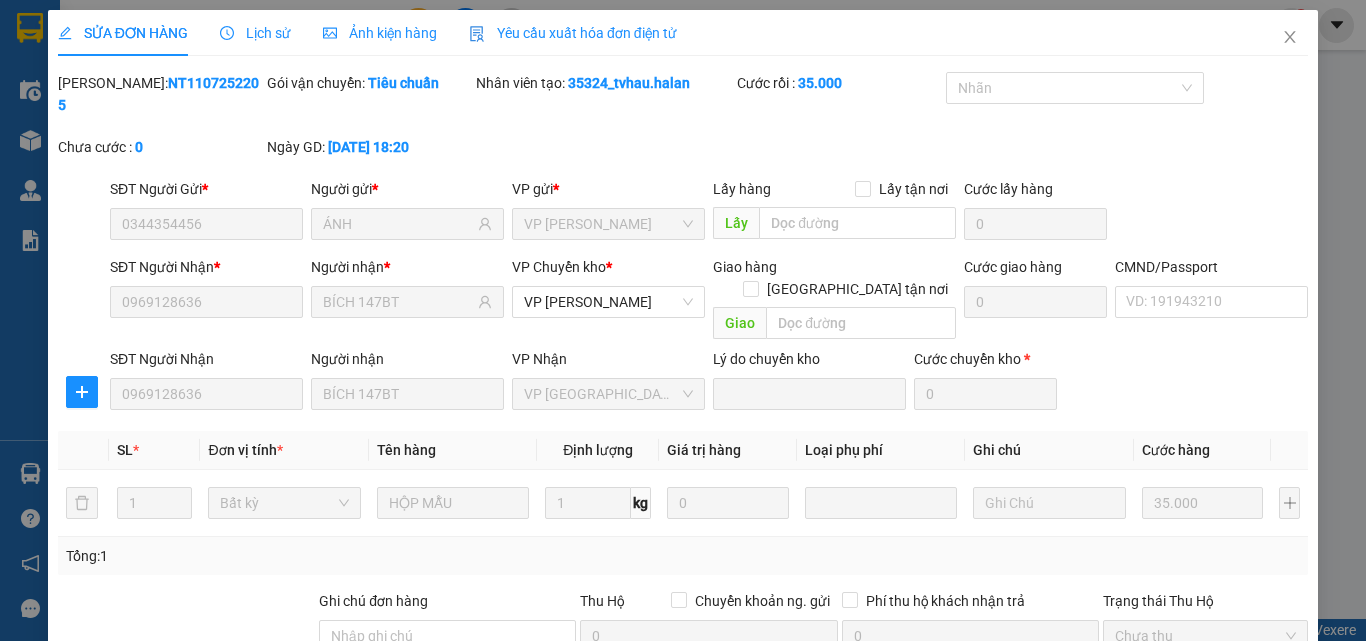type on "ÁNH" 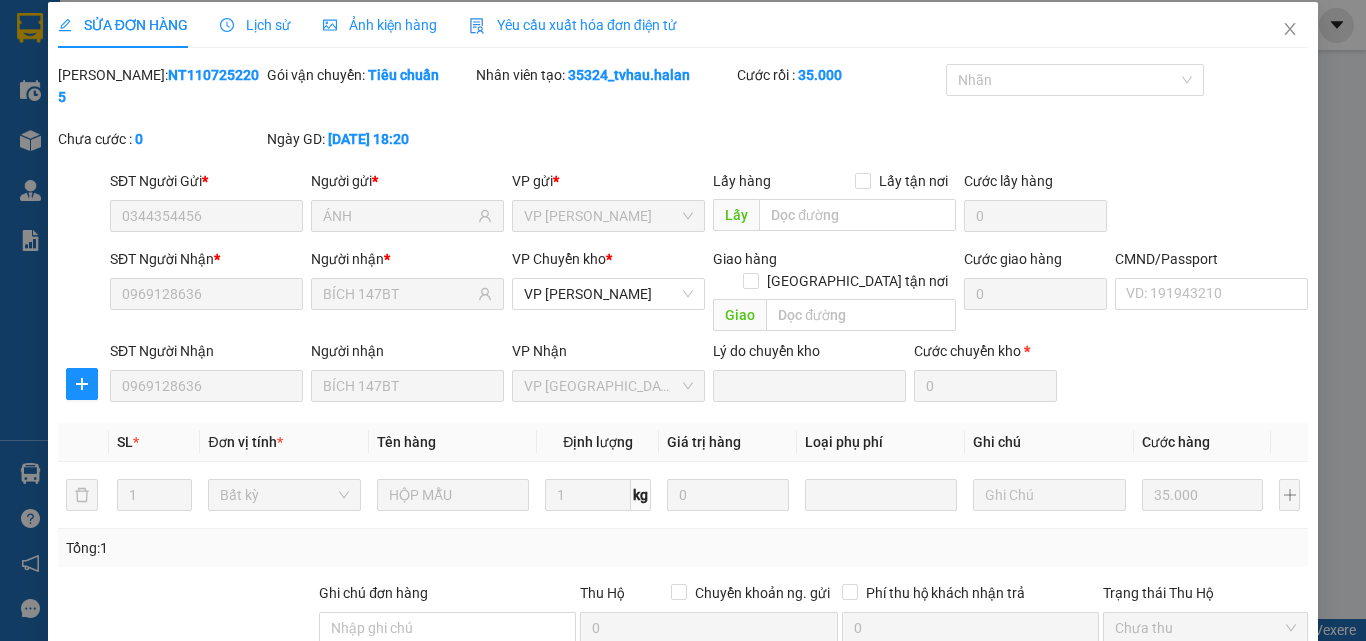 scroll, scrollTop: 211, scrollLeft: 0, axis: vertical 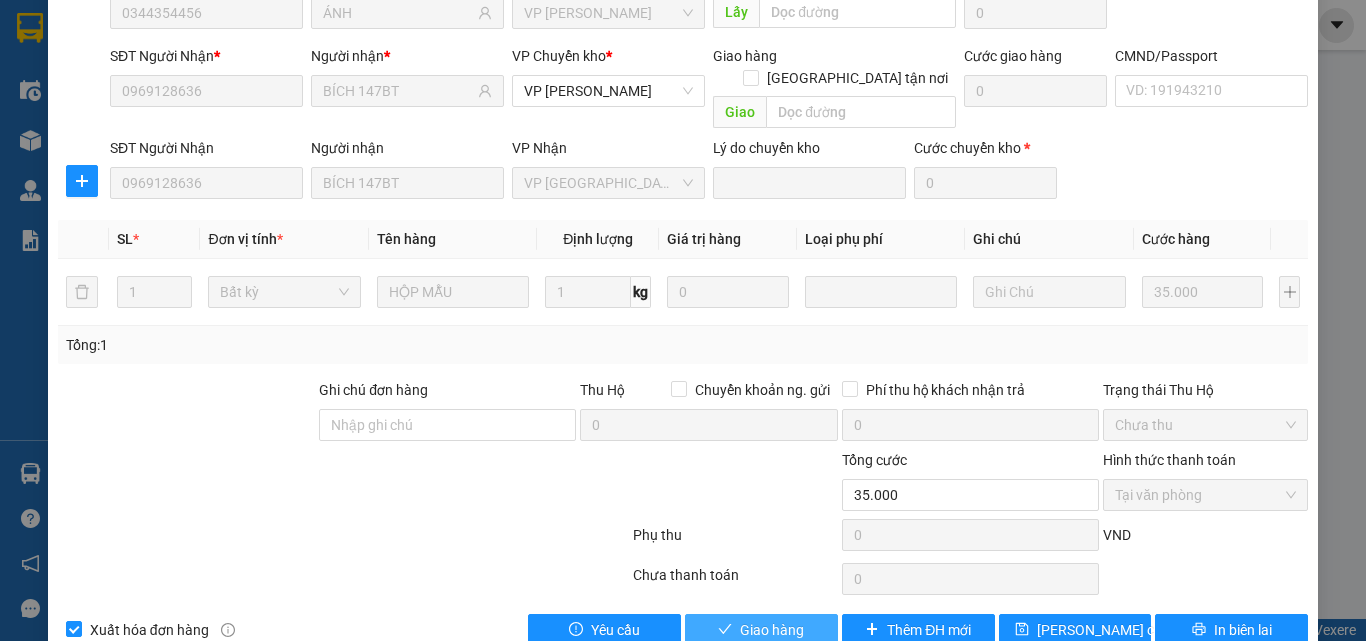 click on "Giao hàng" at bounding box center [761, 630] 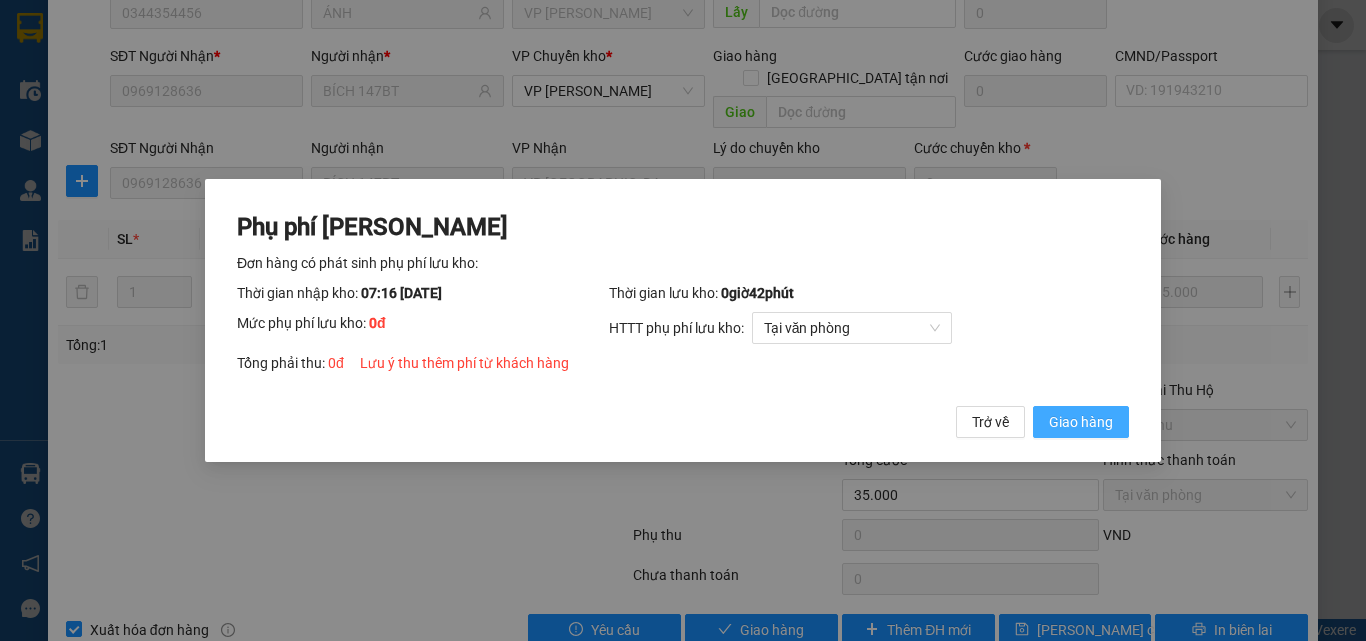 click on "Giao hàng" at bounding box center (1081, 422) 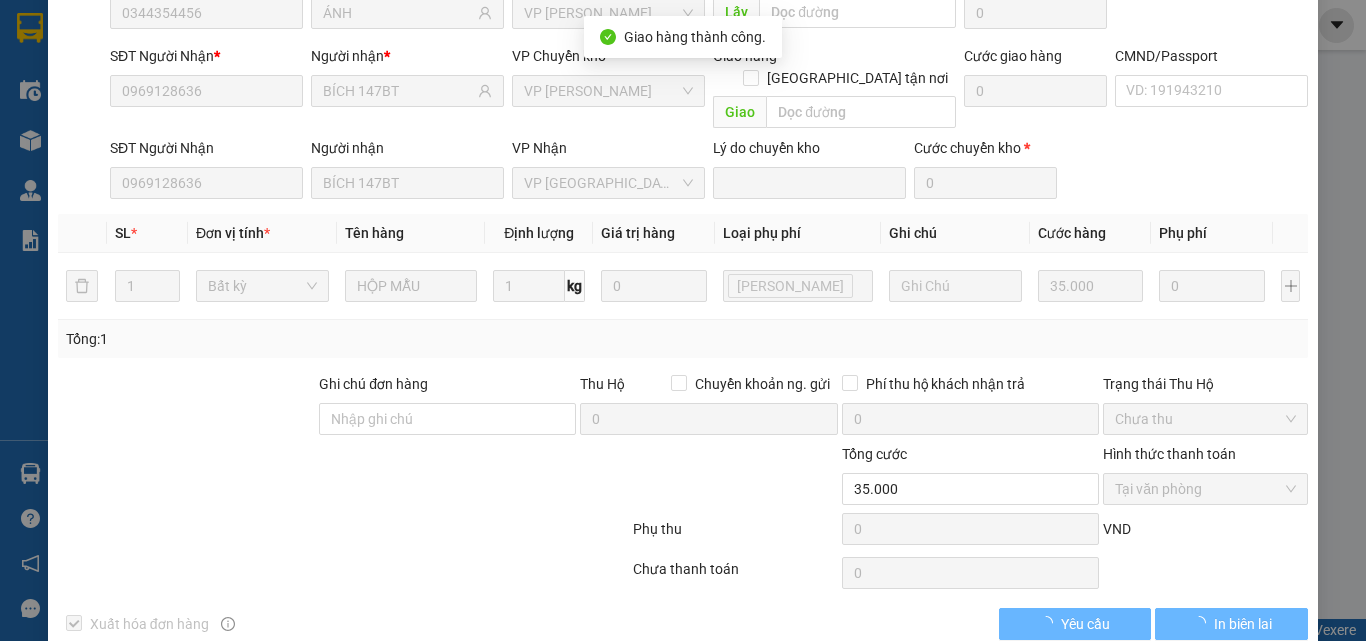 scroll, scrollTop: 0, scrollLeft: 0, axis: both 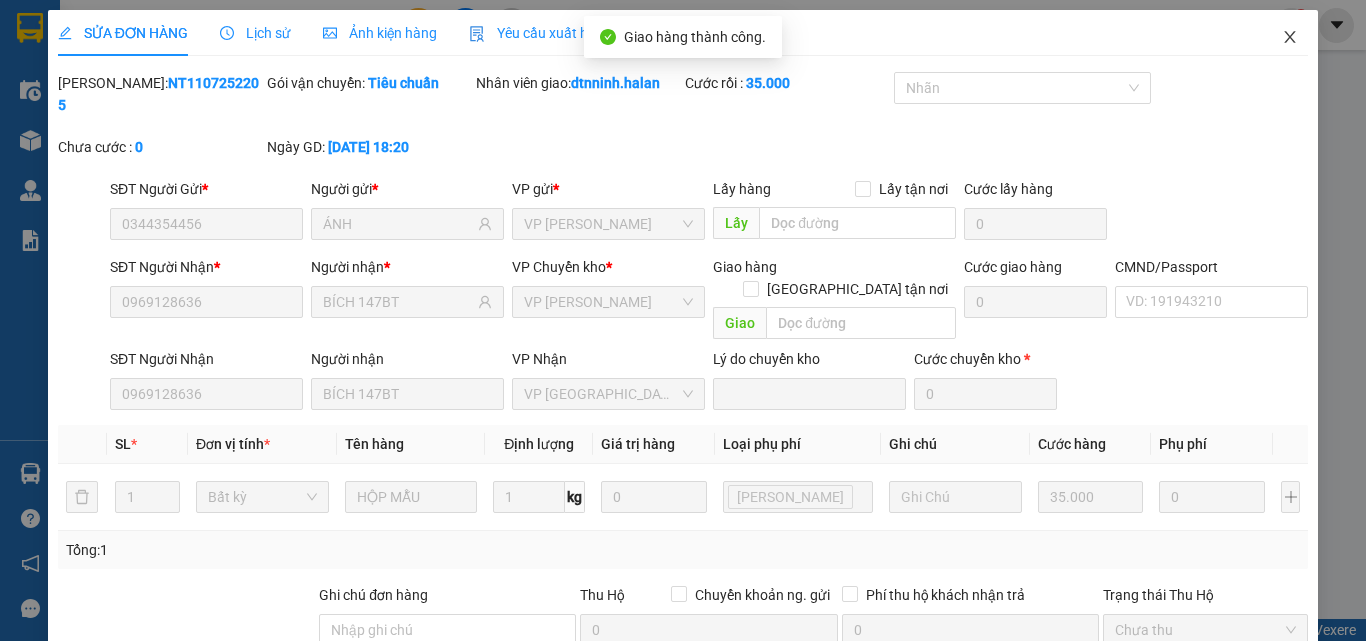click 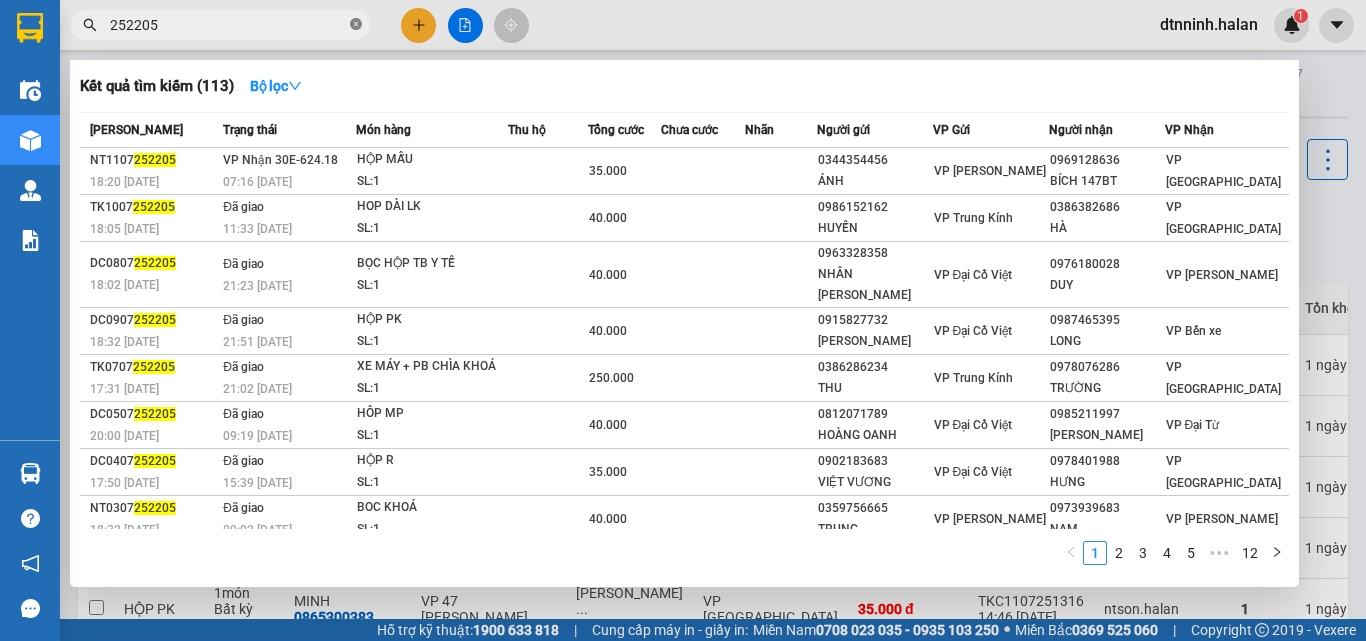 click 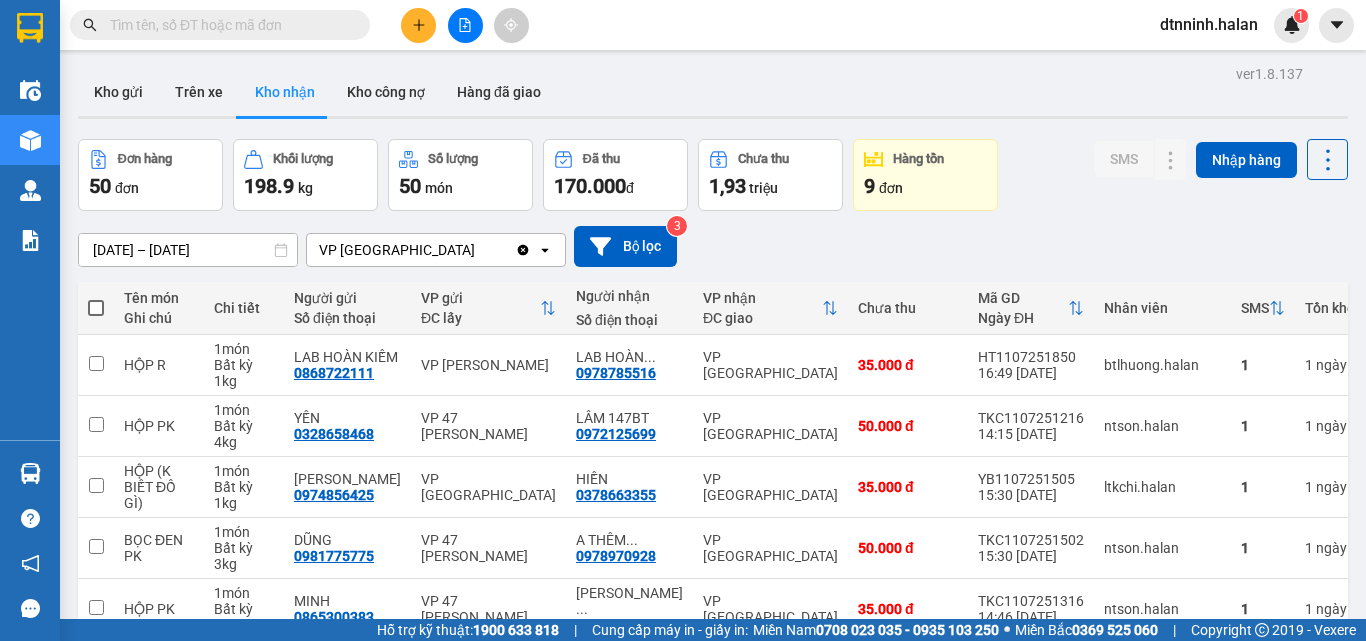 click at bounding box center (228, 25) 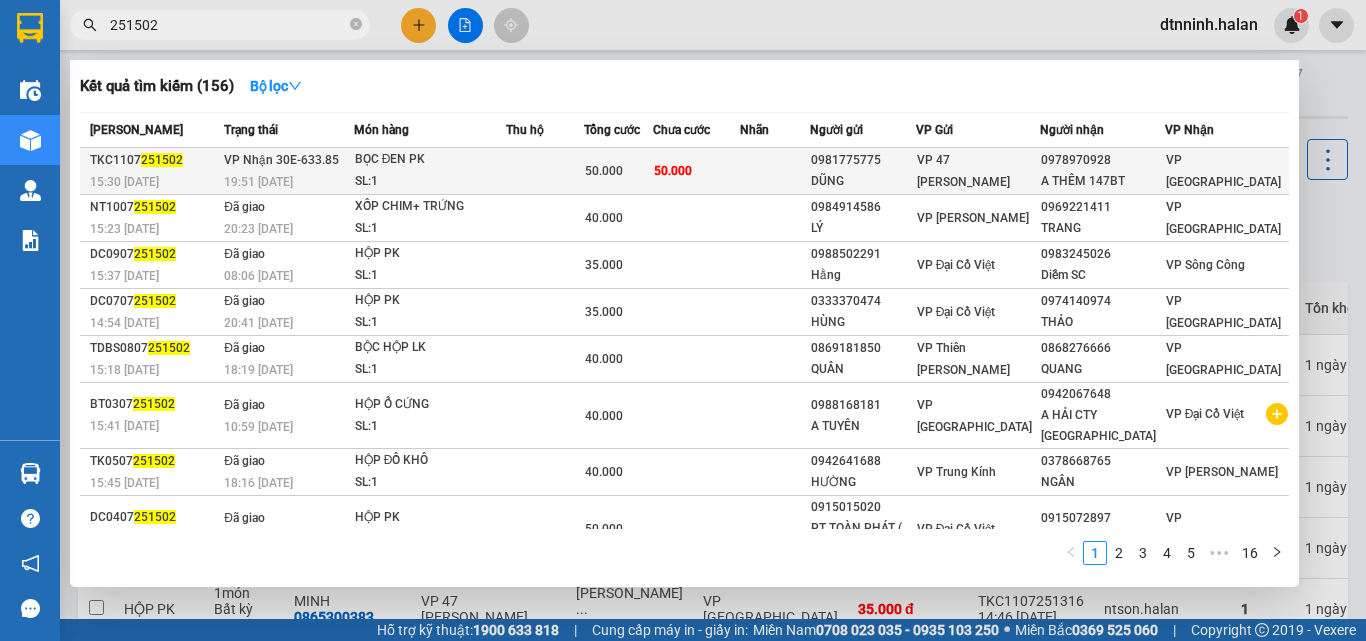 type on "251502" 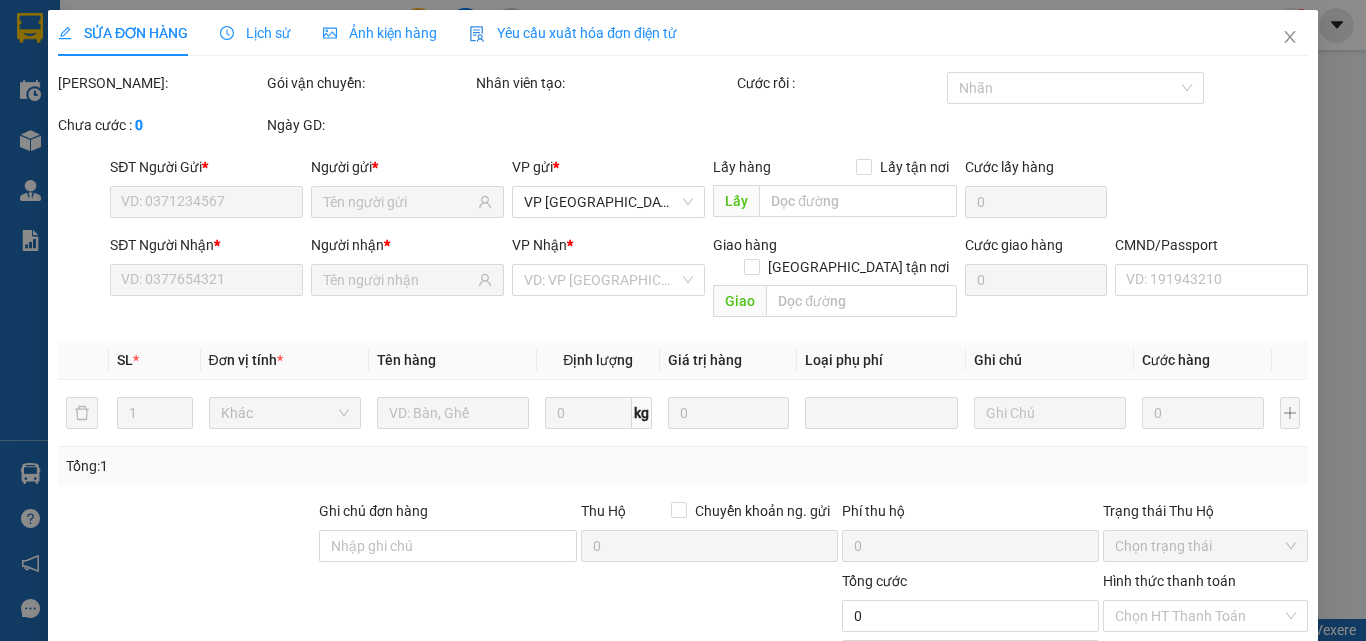 type on "0981775775" 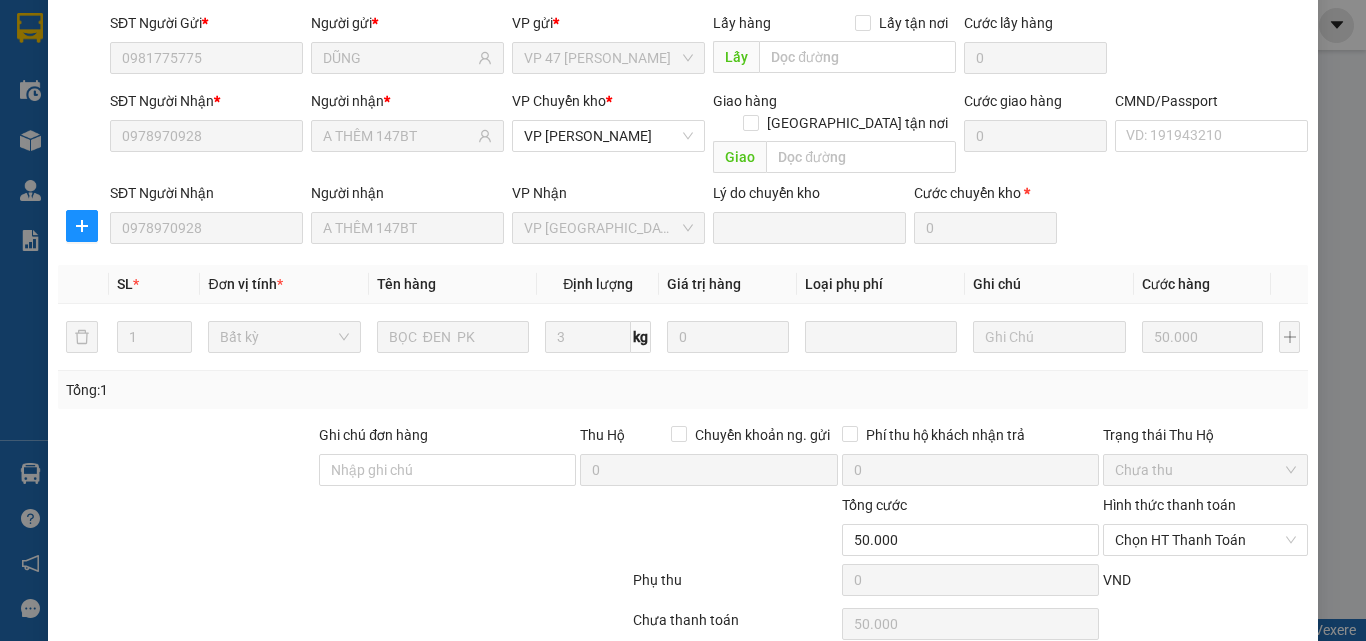 scroll, scrollTop: 211, scrollLeft: 0, axis: vertical 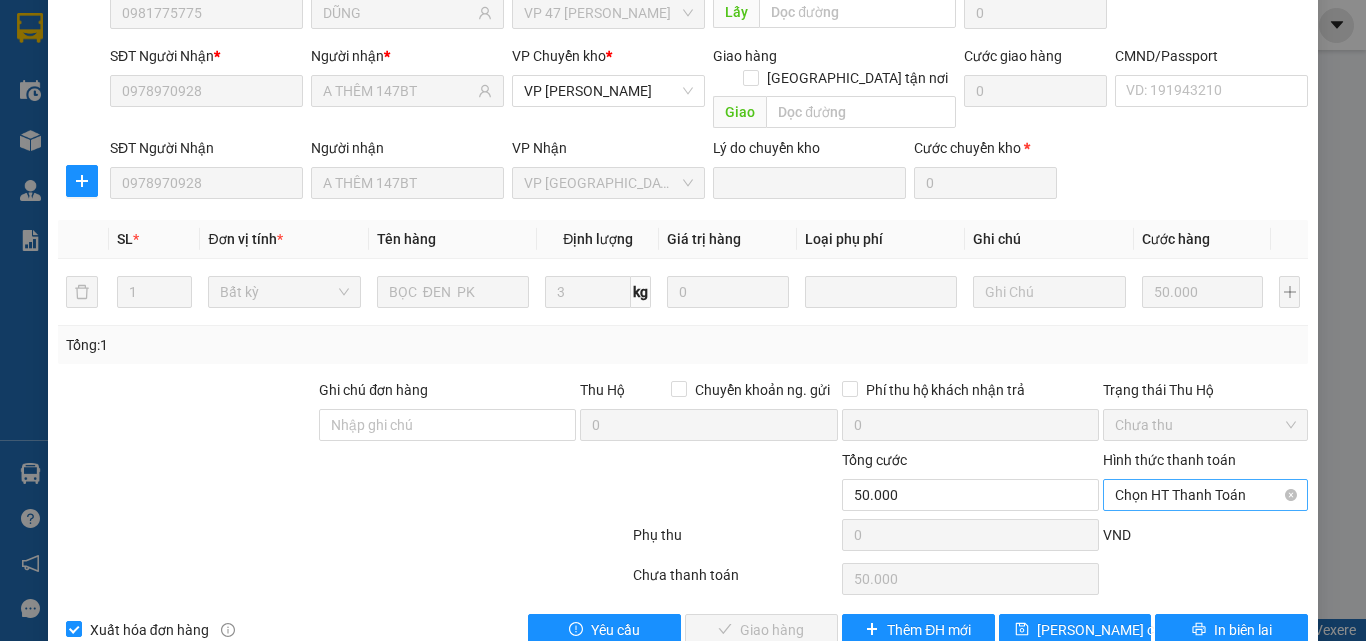 click on "Chọn HT Thanh Toán" at bounding box center [1205, 495] 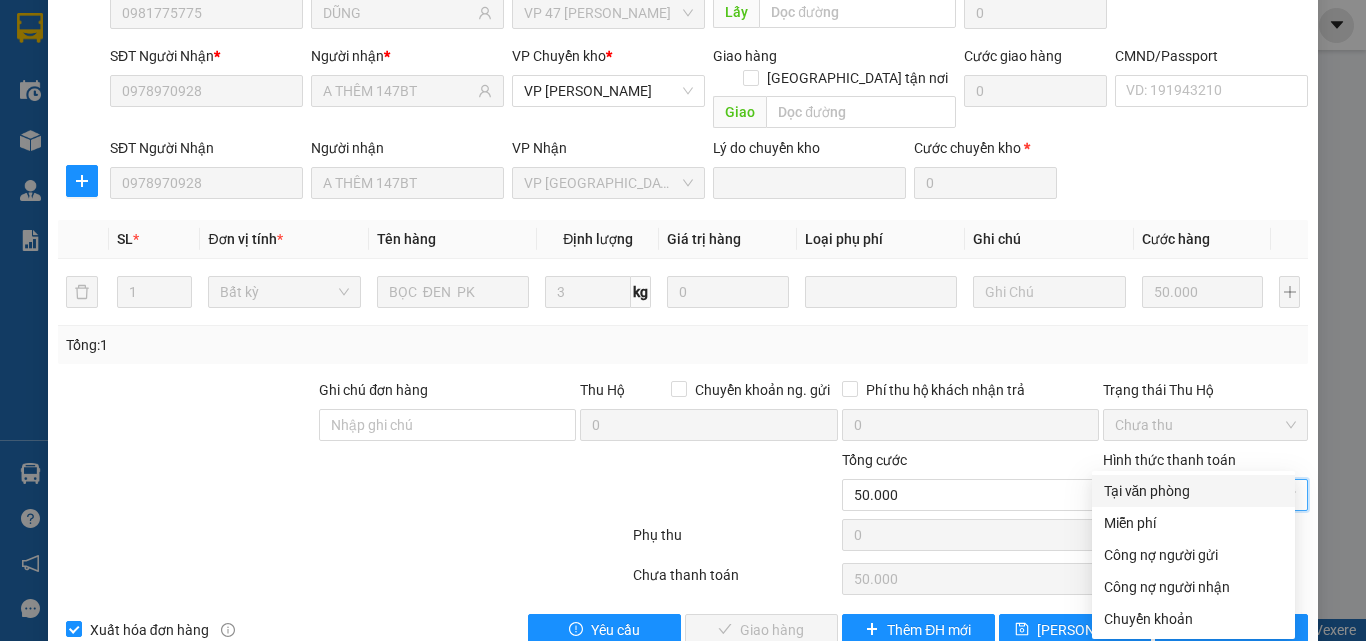 click on "Tại văn phòng" at bounding box center [1193, 491] 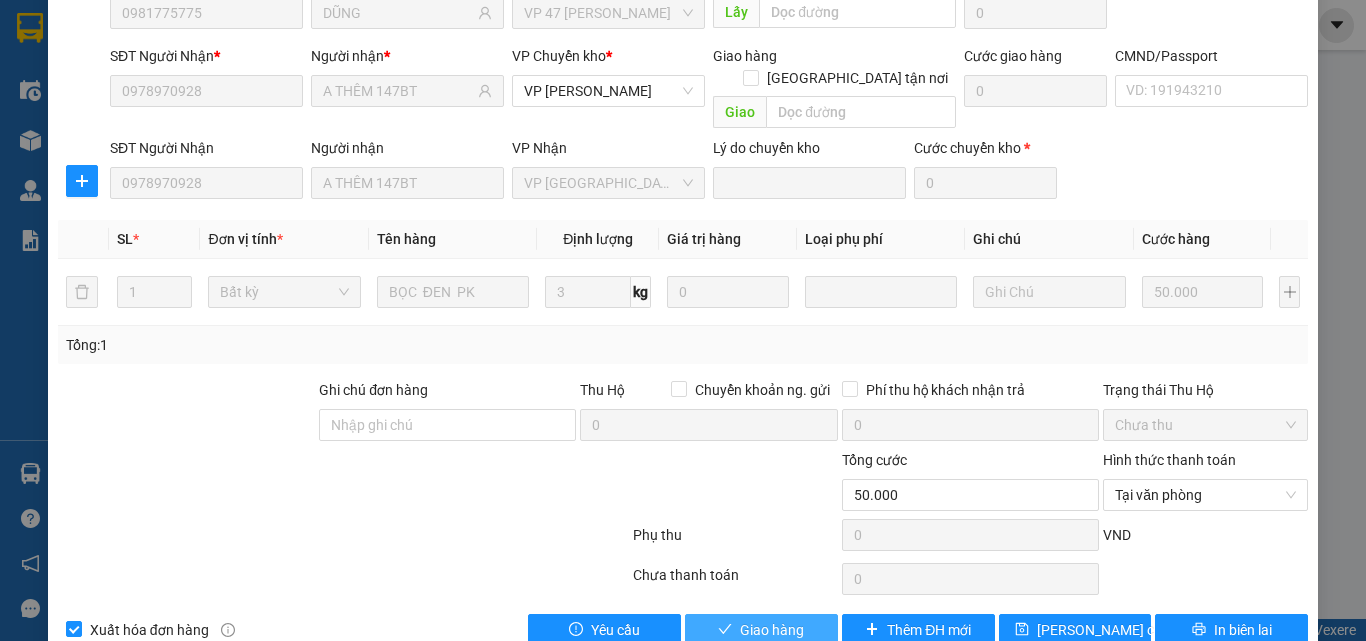 click on "Giao hàng" at bounding box center [772, 630] 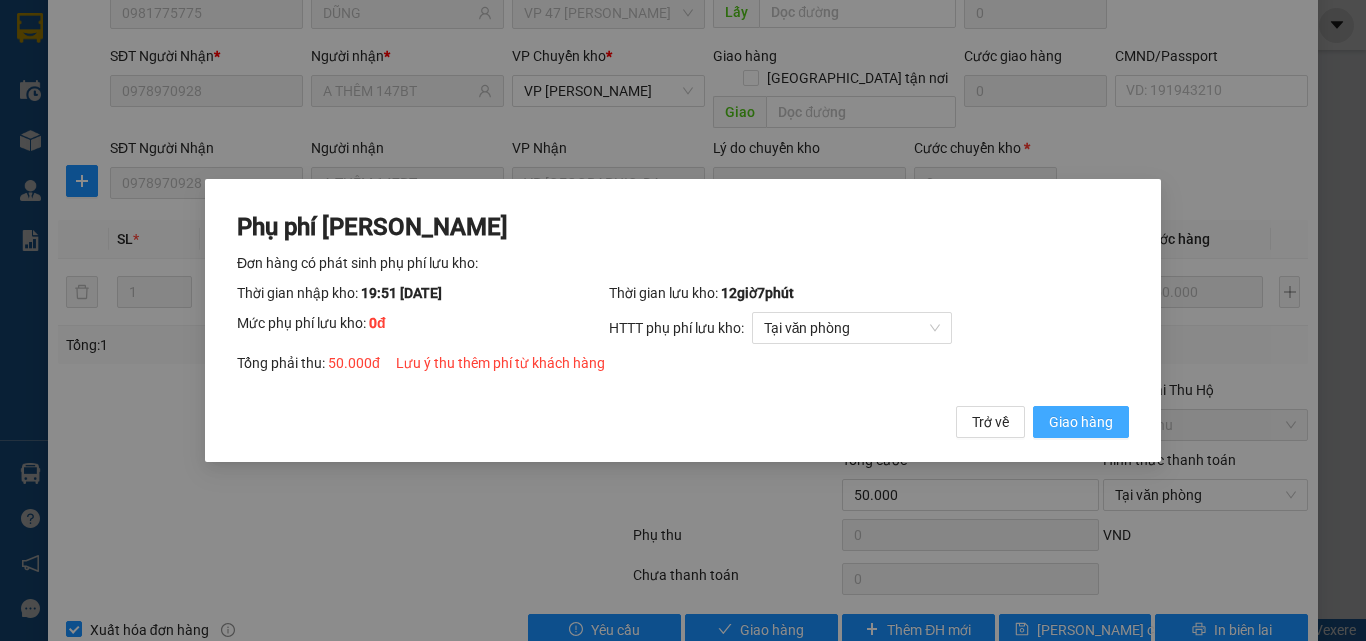drag, startPoint x: 1055, startPoint y: 437, endPoint x: 1057, endPoint y: 424, distance: 13.152946 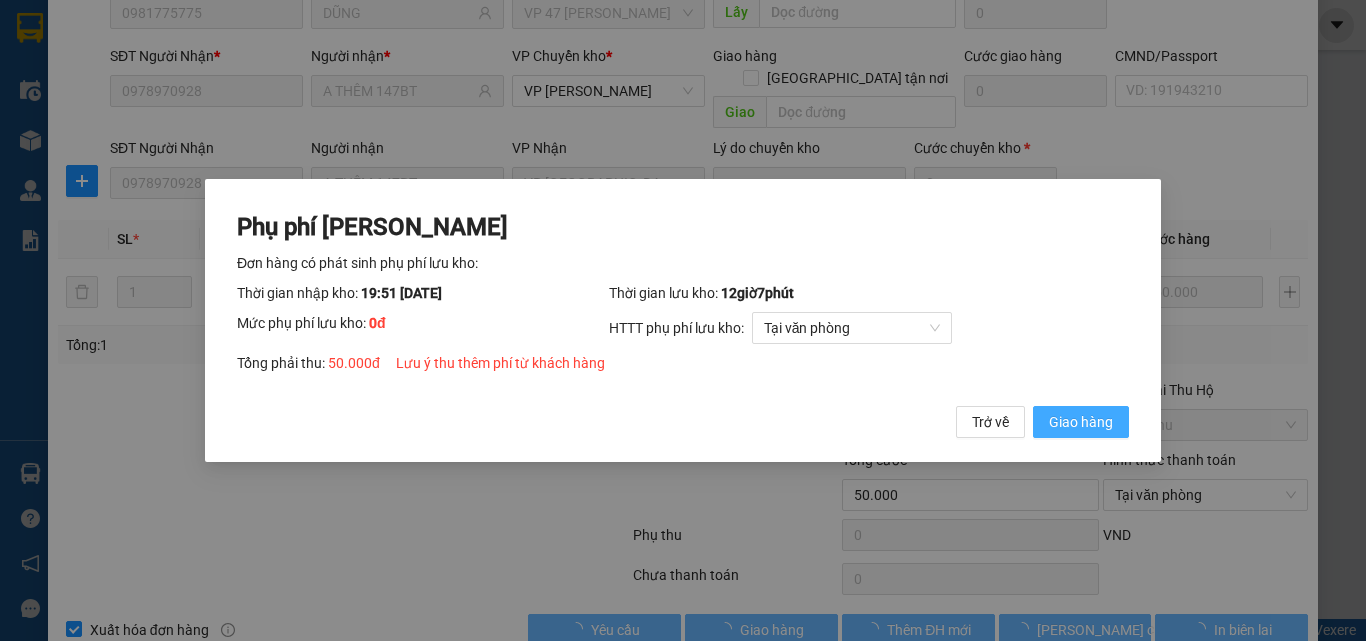 click on "Phụ phí Lưu kho Đơn hàng có phát sinh phụ phí lưu kho: Thời gian nhập kho:   19:51 ngày 11/07/2025 Thời gian lưu kho:   12  giờ  7  phút Mức phụ phí lưu kho:   0 đ   HTTT phụ phí lưu kho:   Tại văn phòng Tổng phải thu:   50.000 đ Lưu ý thu thêm phí từ khách hàng Trở về Giao hàng" at bounding box center (683, 321) 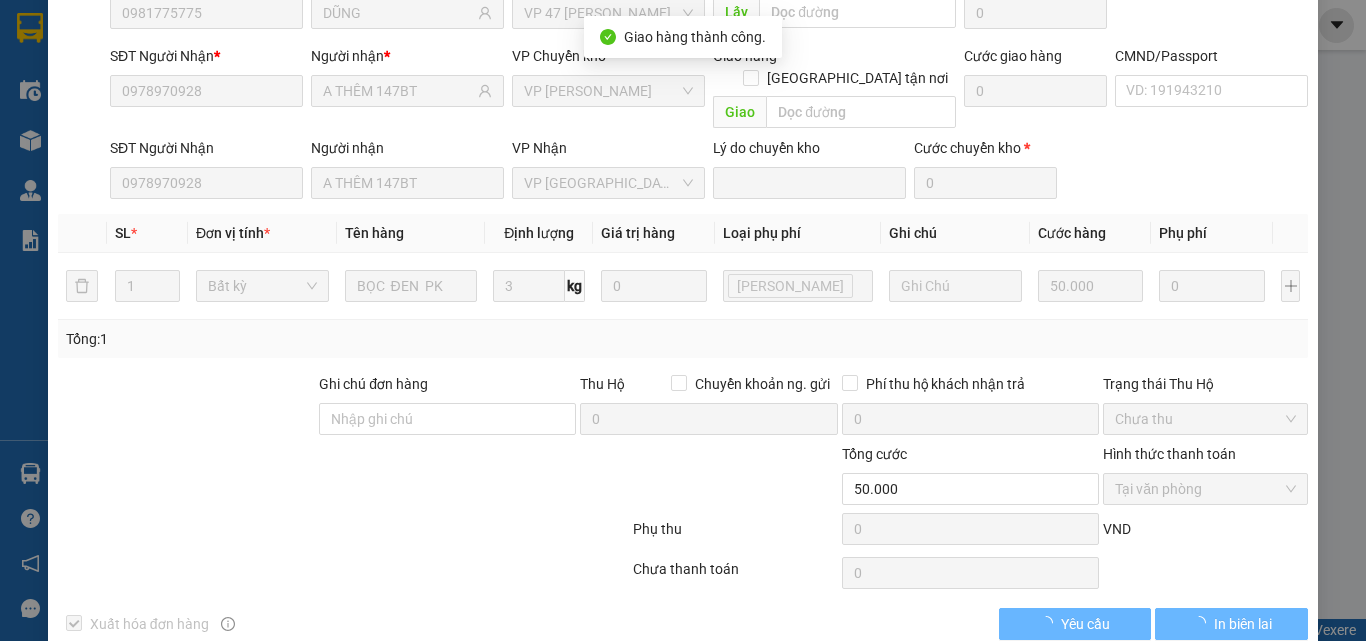 scroll, scrollTop: 205, scrollLeft: 0, axis: vertical 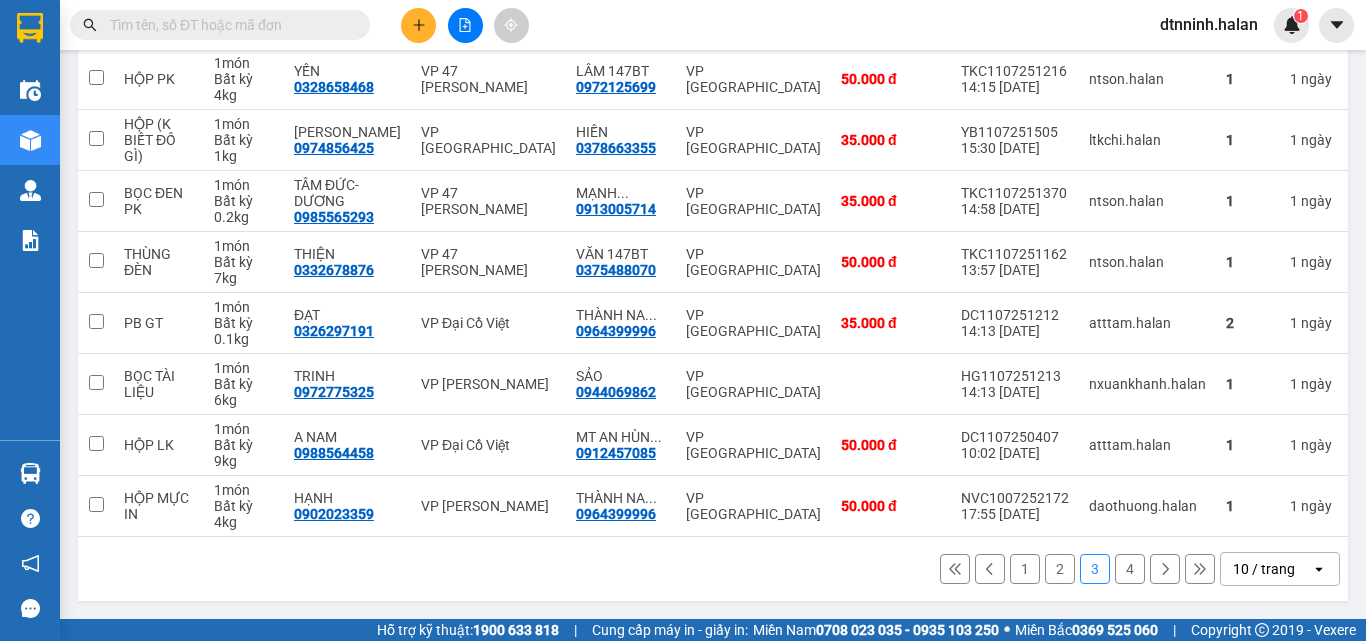 click on "1" at bounding box center [1025, 569] 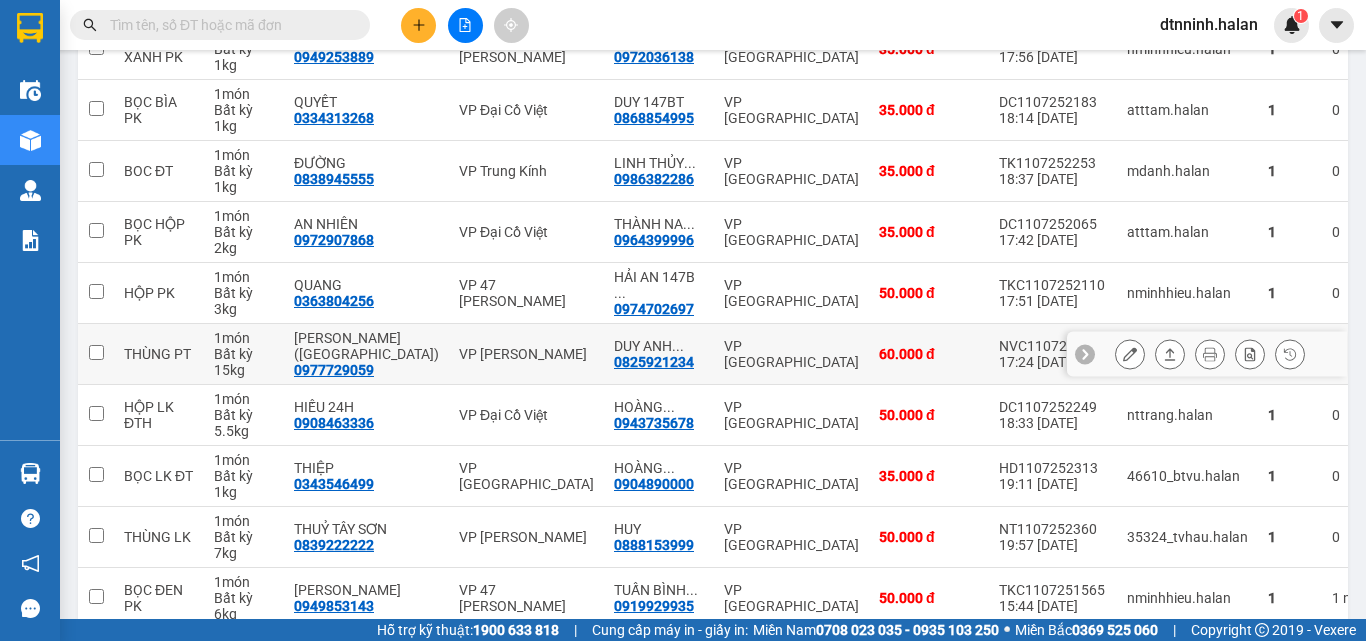 scroll, scrollTop: 416, scrollLeft: 0, axis: vertical 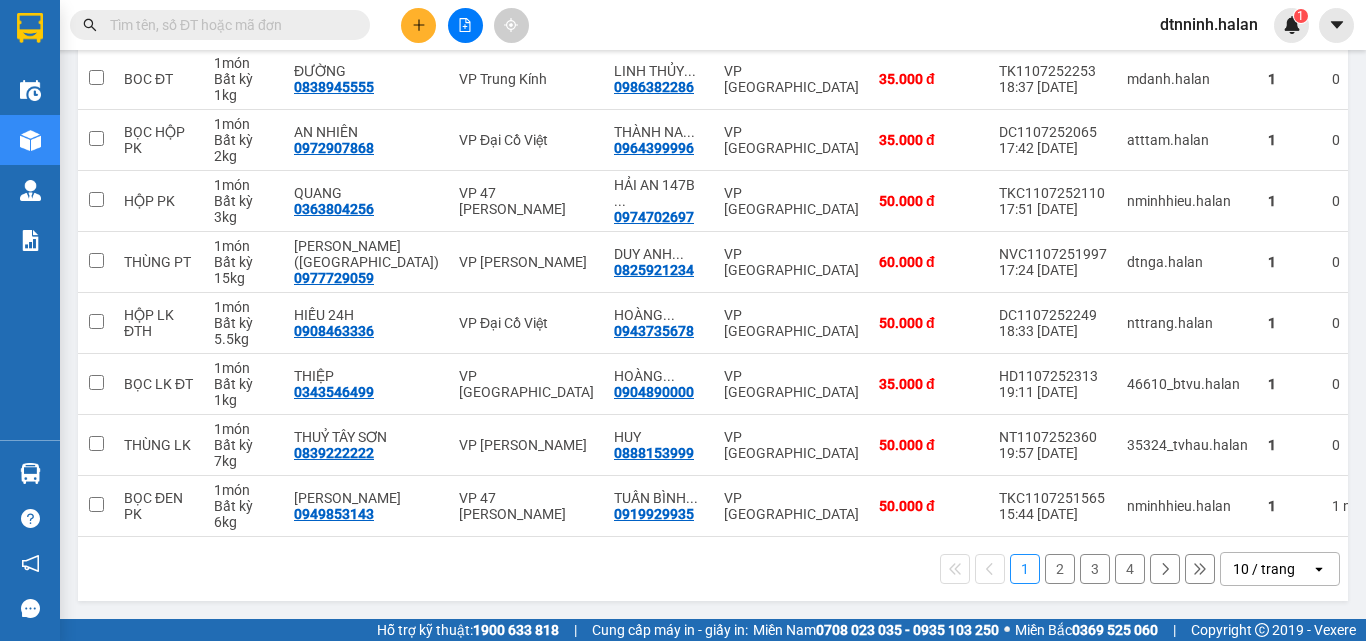click on "2" at bounding box center [1060, 569] 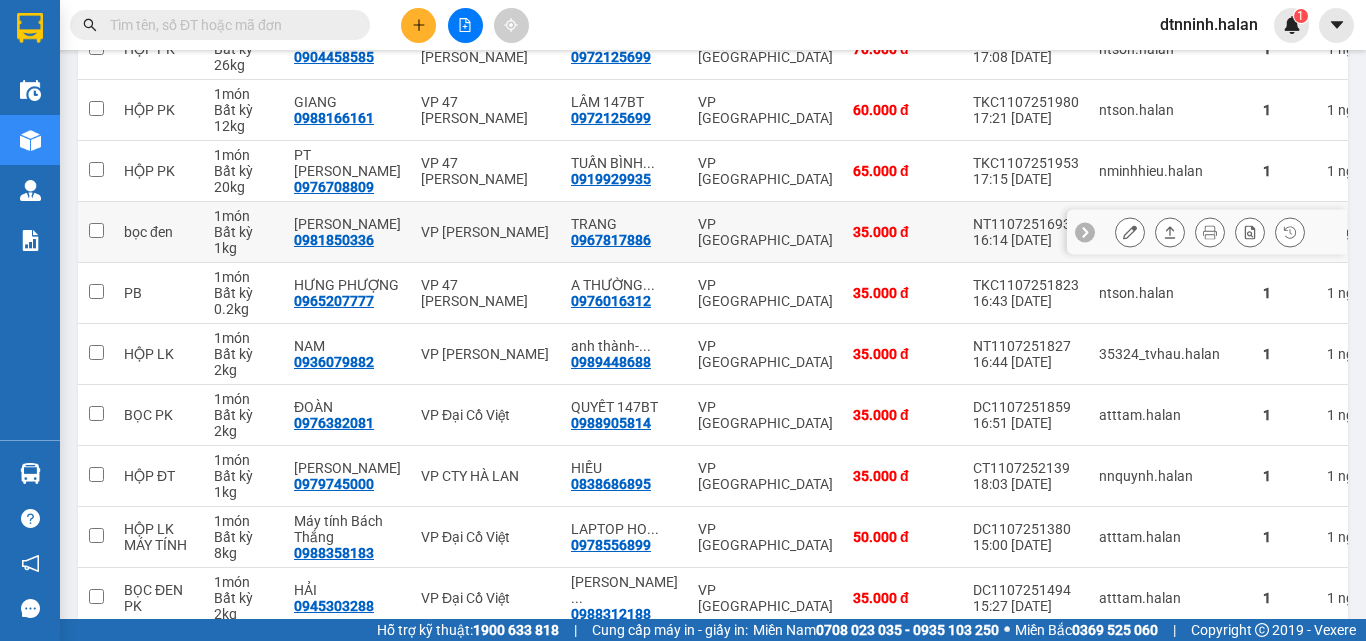 scroll, scrollTop: 416, scrollLeft: 0, axis: vertical 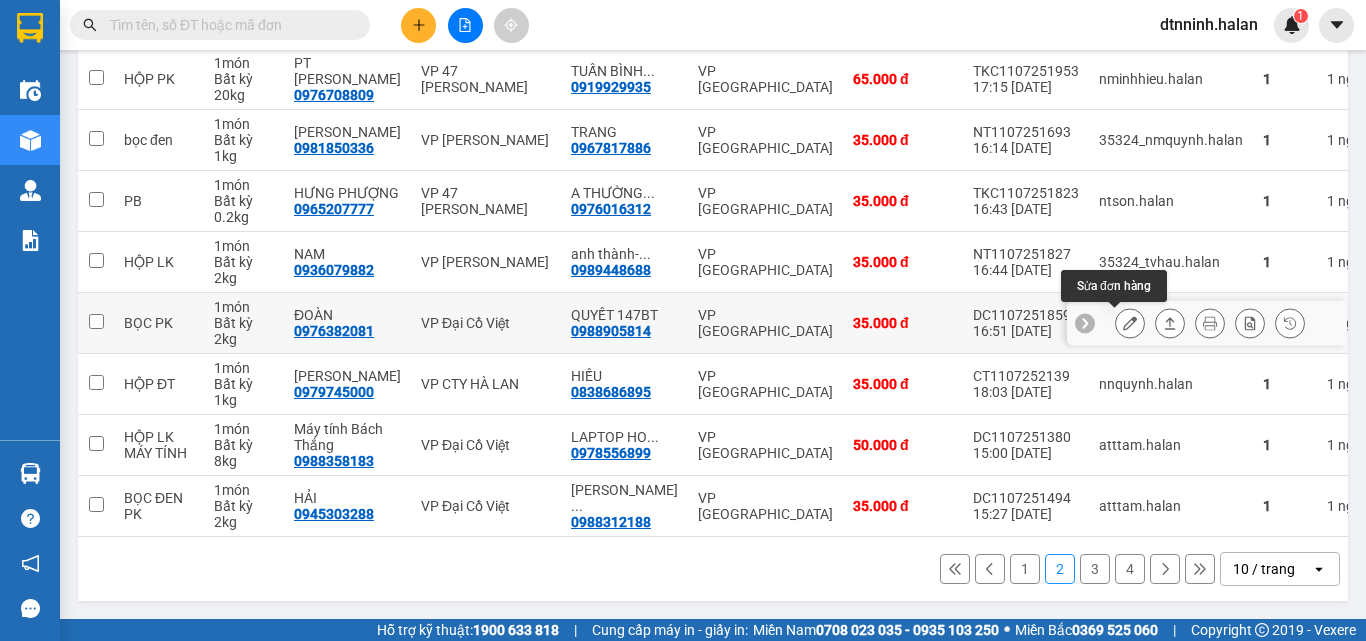 click at bounding box center (1130, 323) 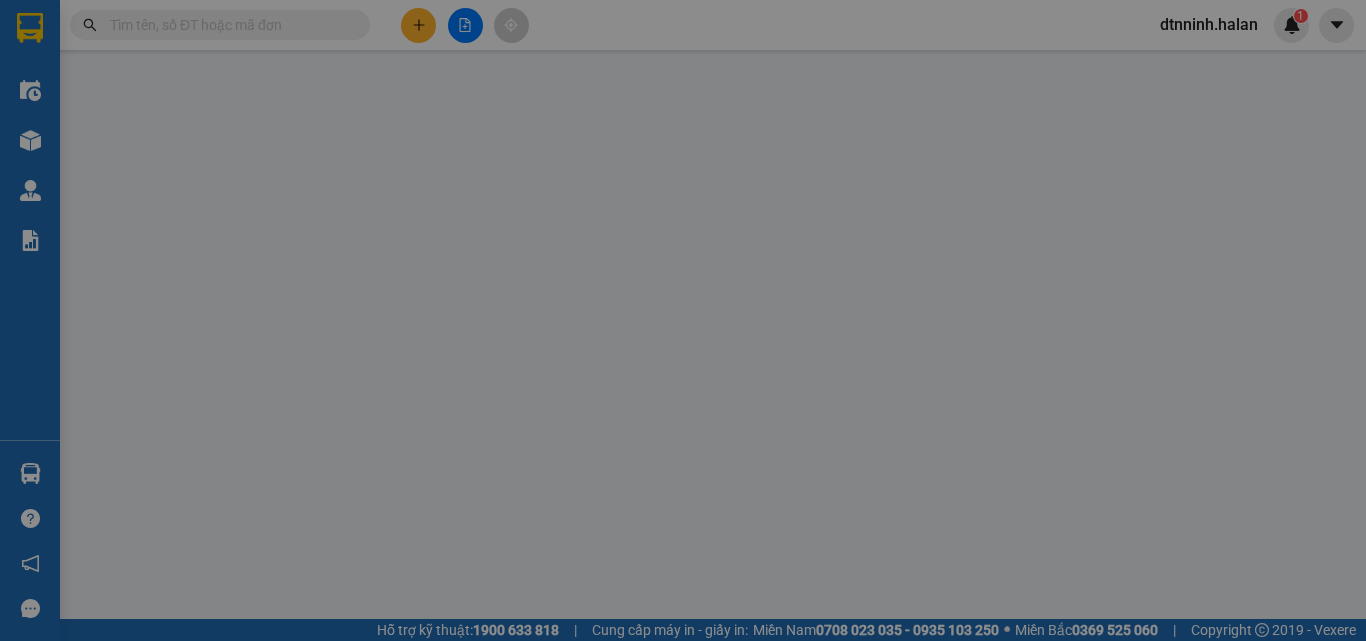 scroll, scrollTop: 0, scrollLeft: 0, axis: both 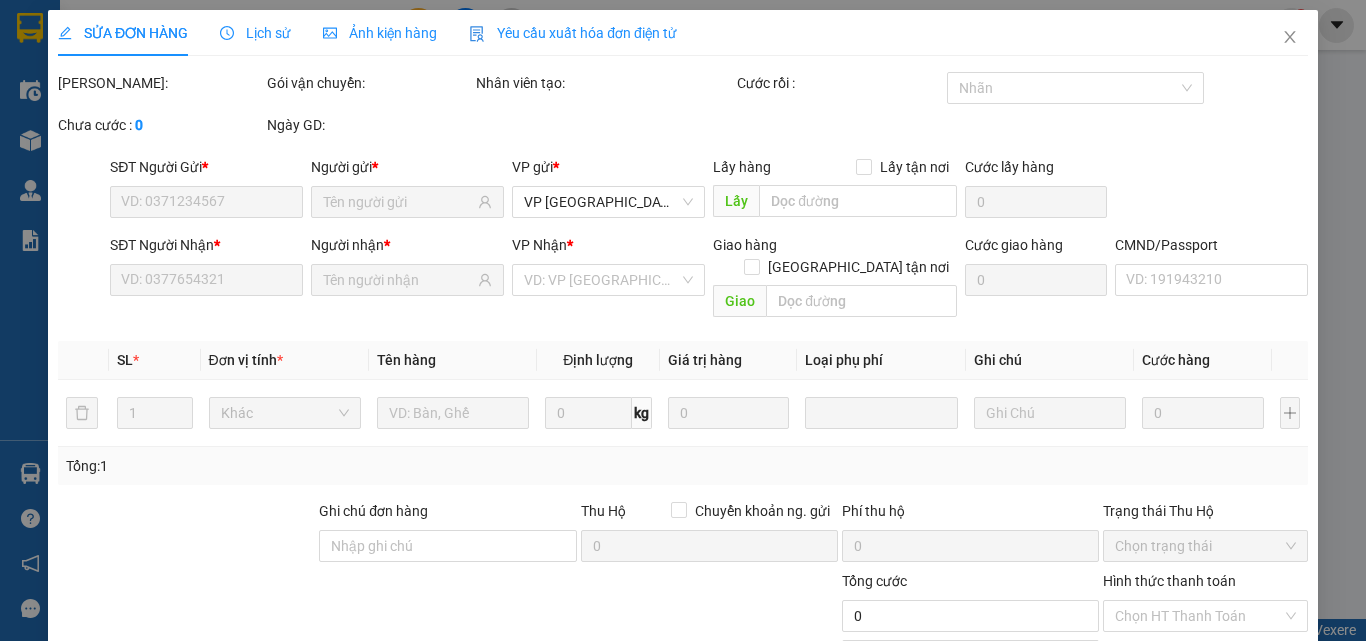 type on "0976382081" 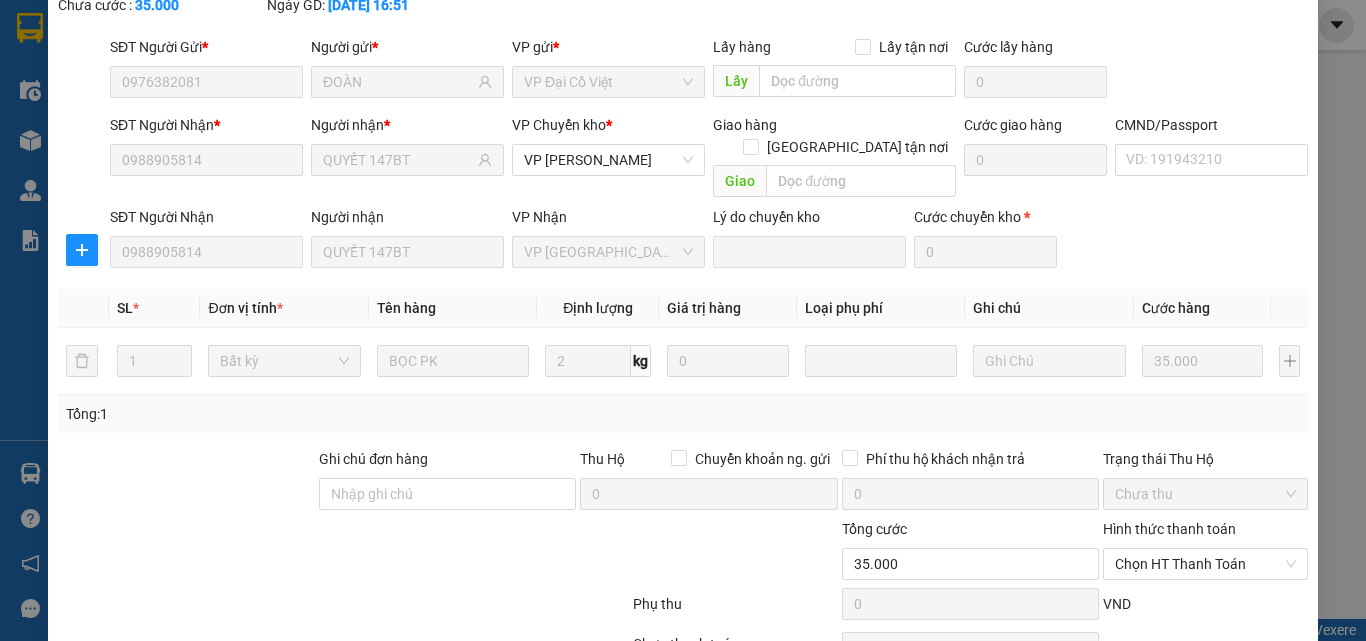 scroll, scrollTop: 211, scrollLeft: 0, axis: vertical 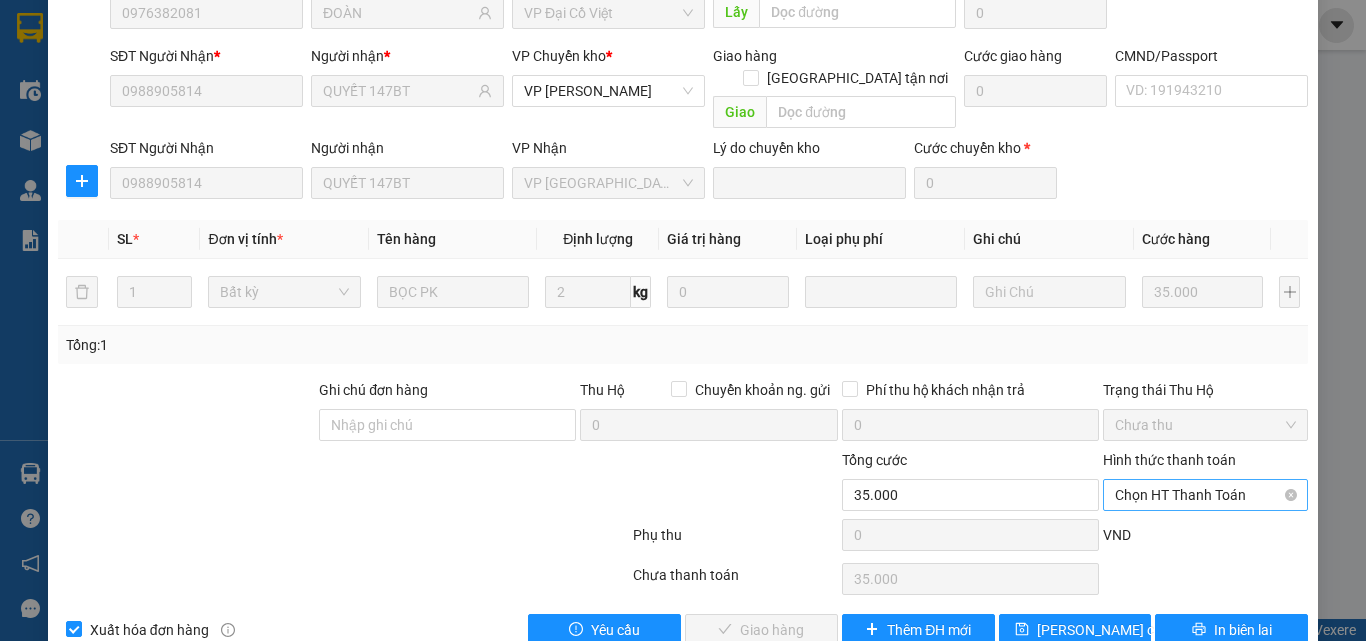 click on "Chọn HT Thanh Toán" at bounding box center [1205, 495] 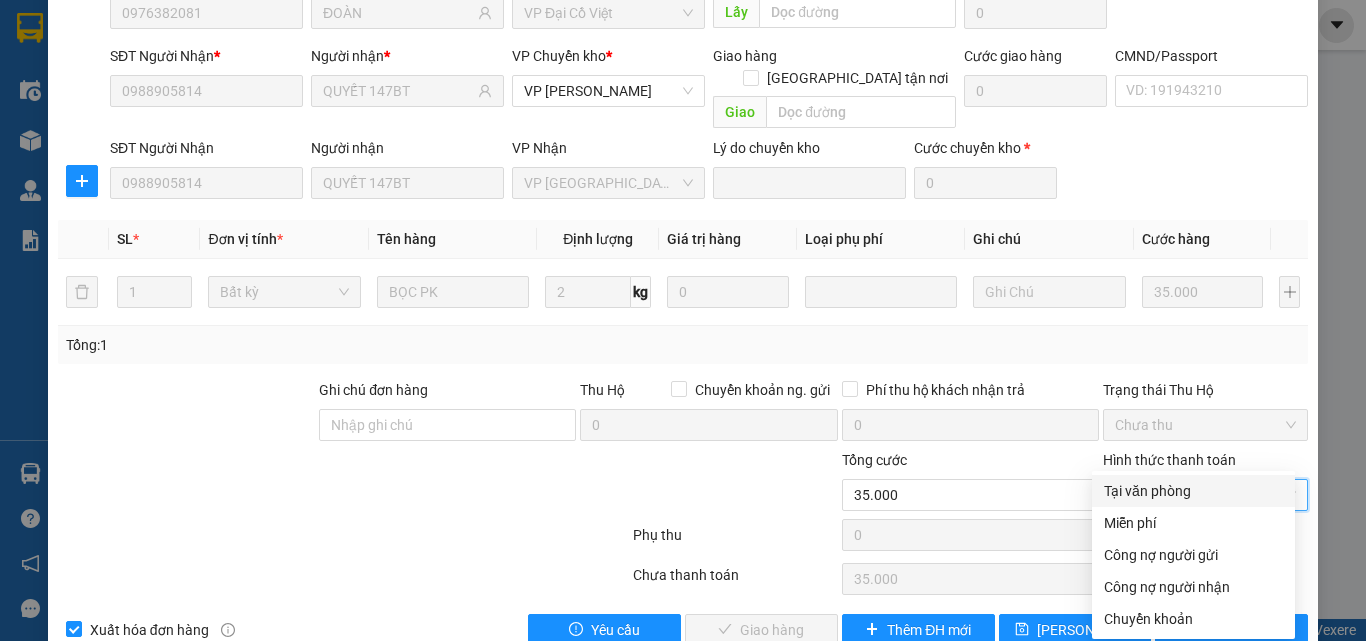 click on "Tại văn phòng" at bounding box center (1193, 491) 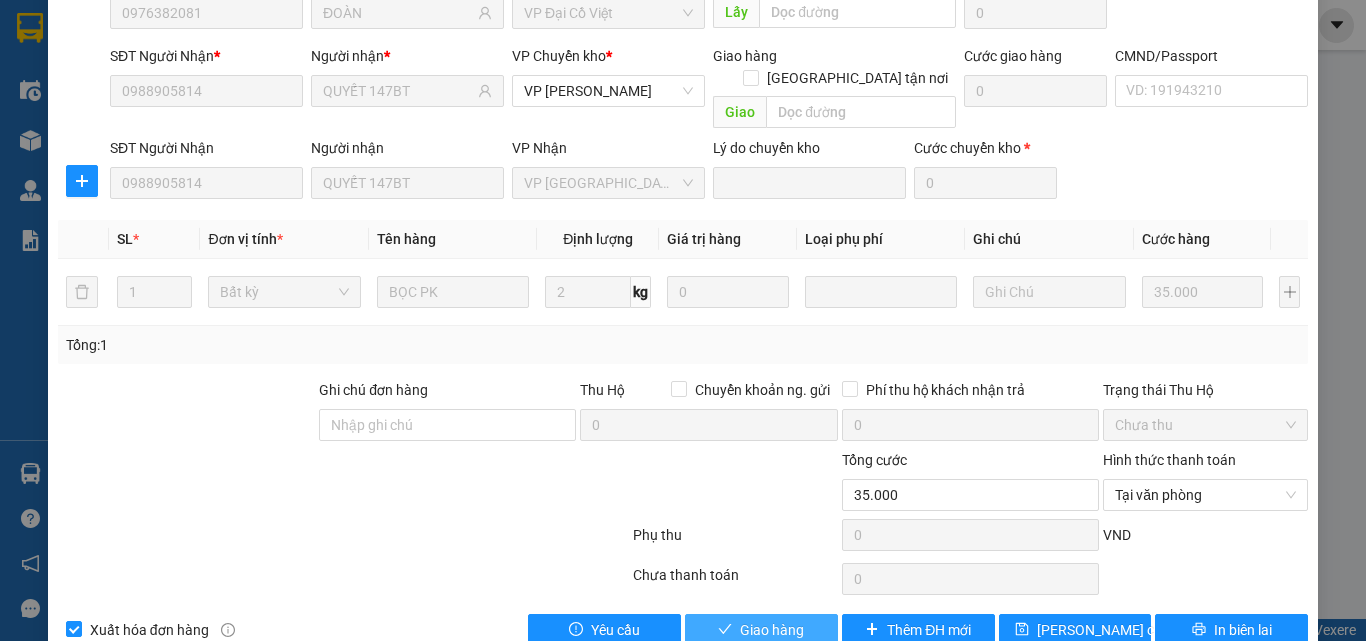 click on "Giao hàng" at bounding box center (772, 630) 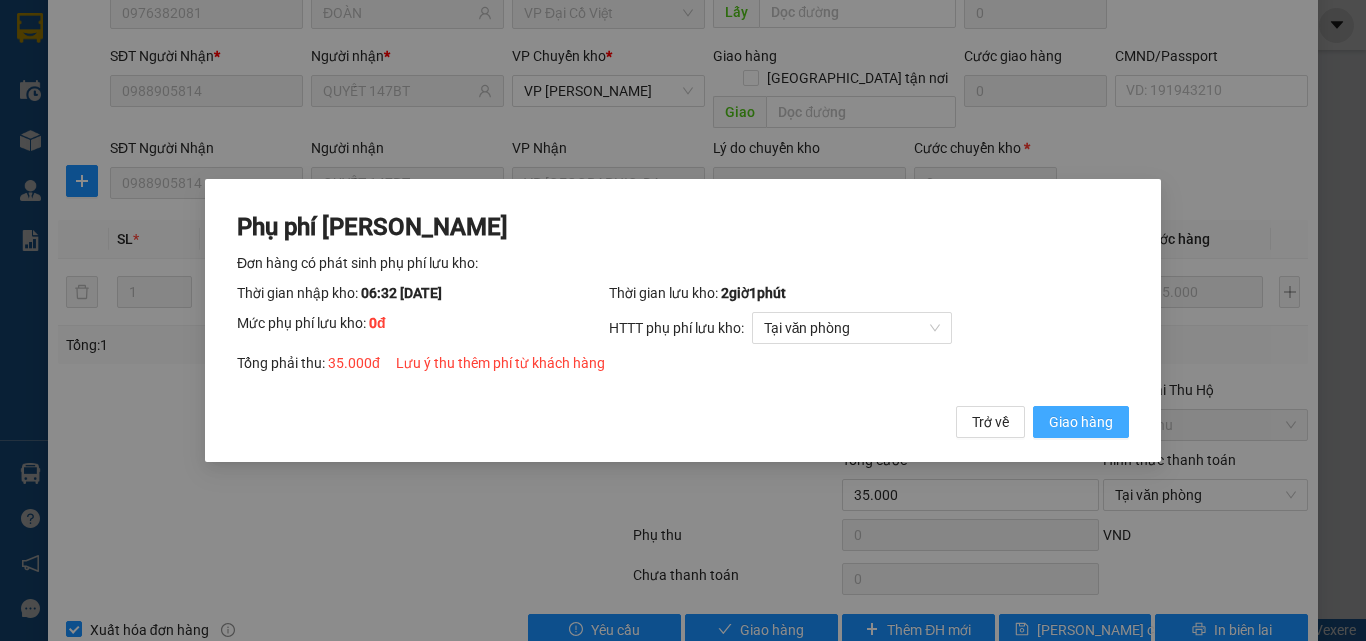 click on "Giao hàng" at bounding box center [1081, 422] 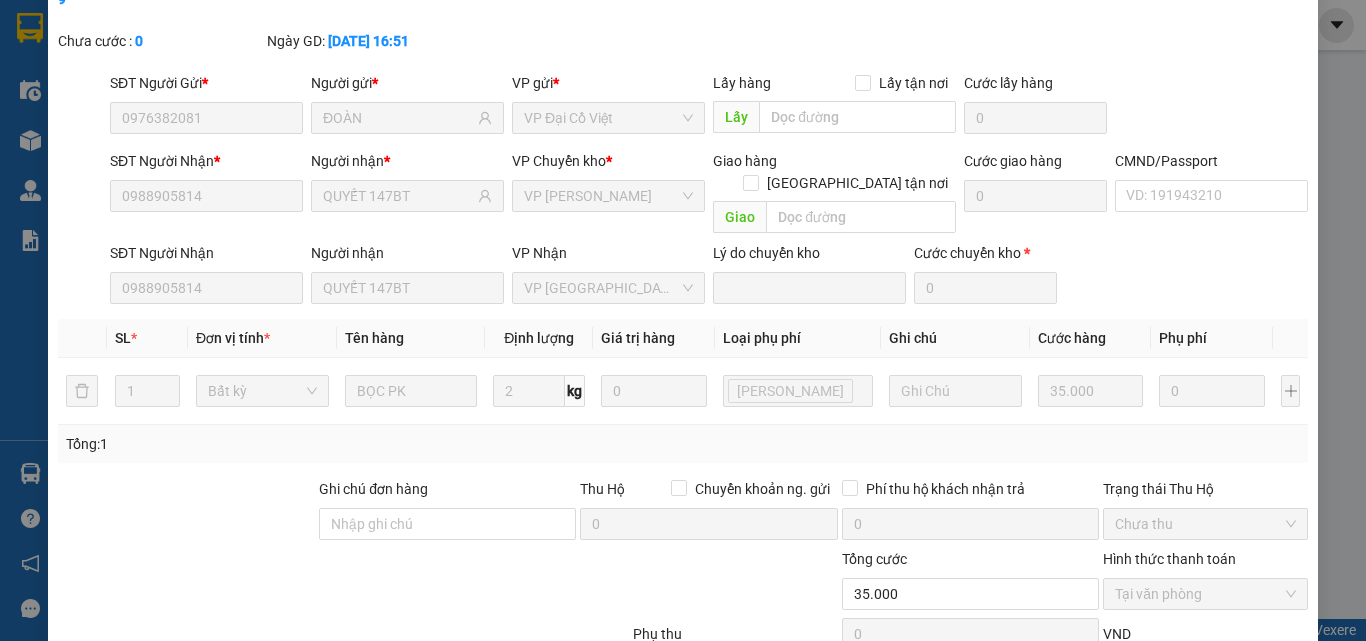 scroll, scrollTop: 0, scrollLeft: 0, axis: both 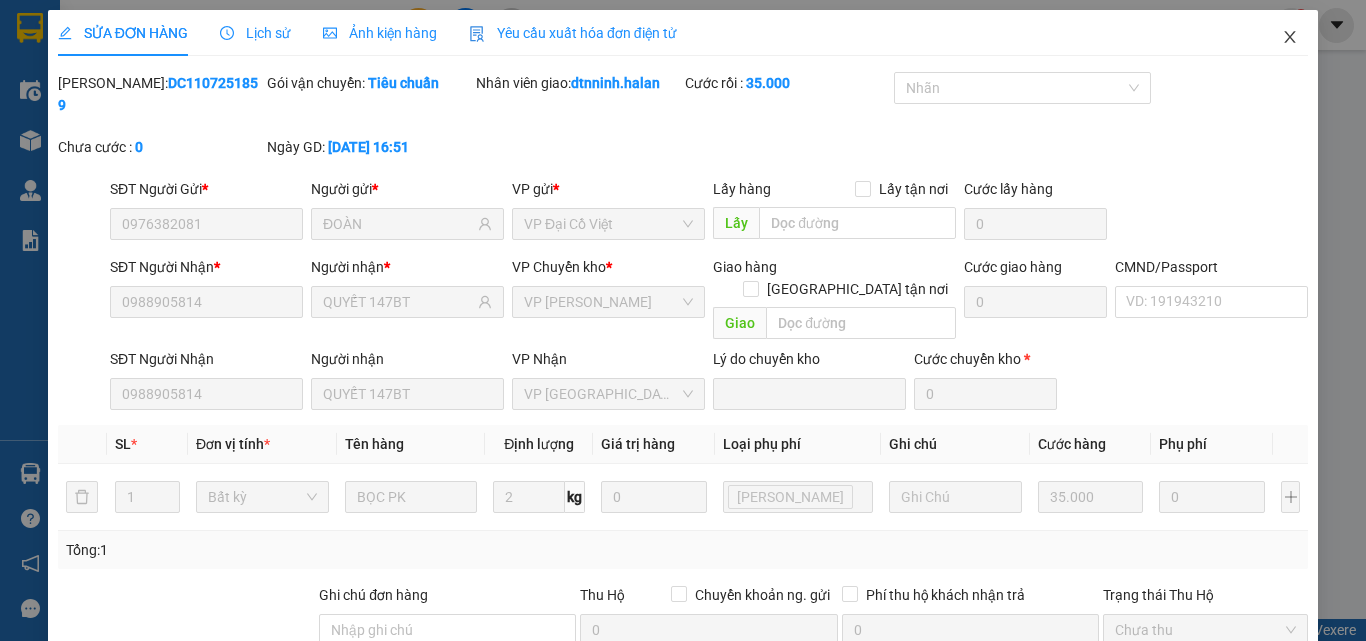 click 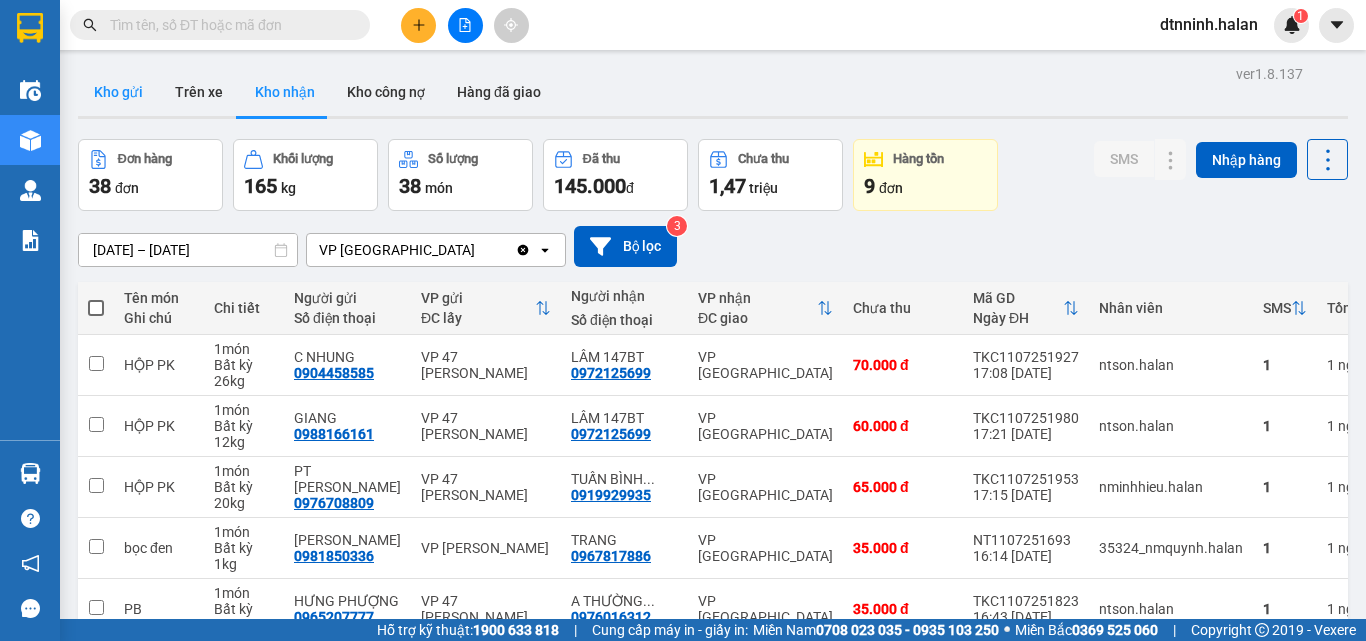 click on "Kho gửi" at bounding box center (118, 92) 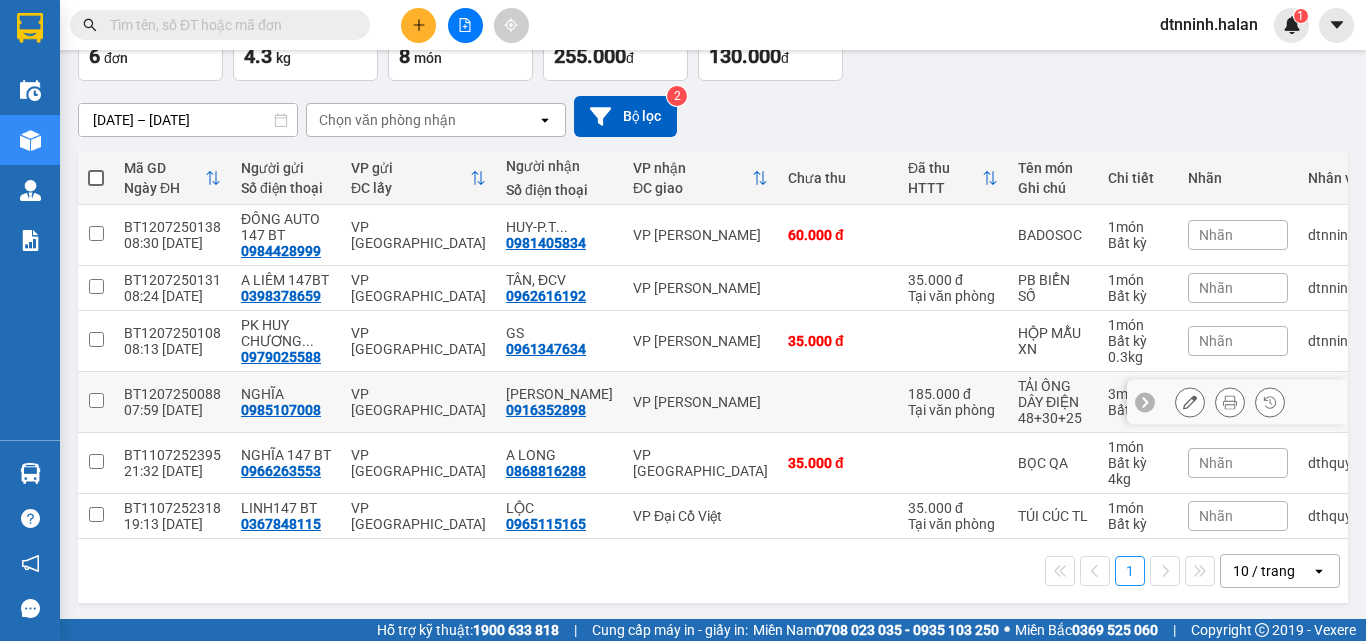 scroll, scrollTop: 140, scrollLeft: 0, axis: vertical 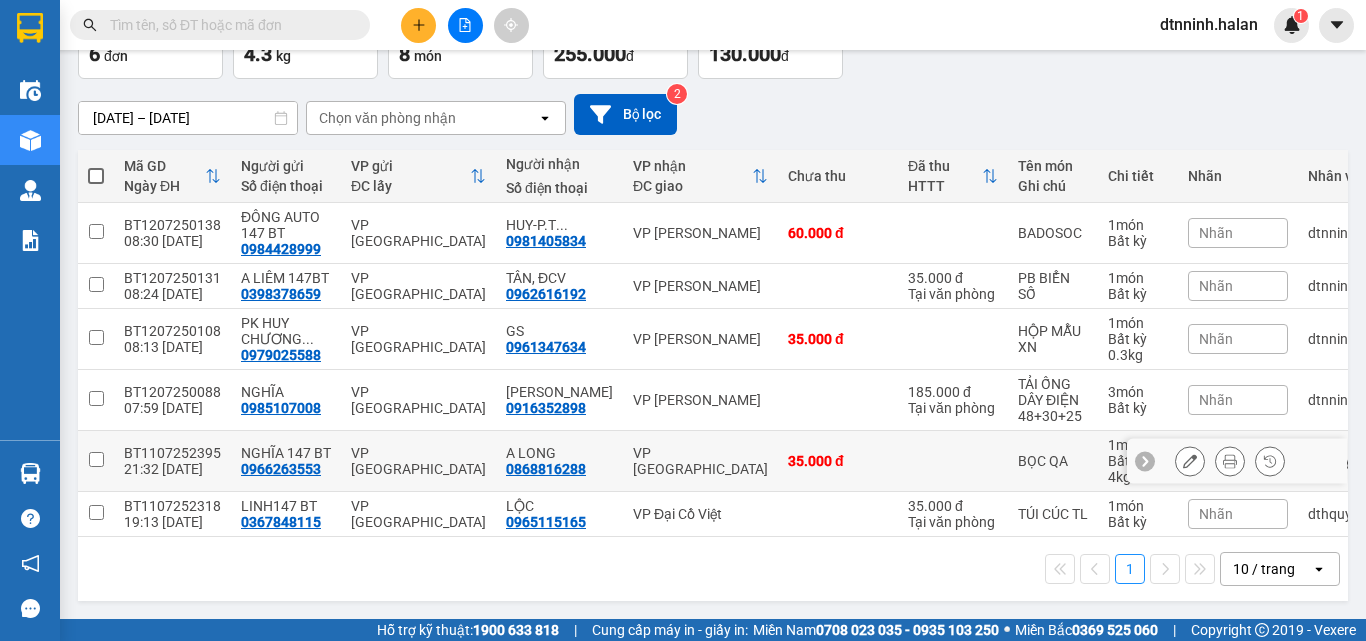 click on "VP [GEOGRAPHIC_DATA]" at bounding box center [700, 461] 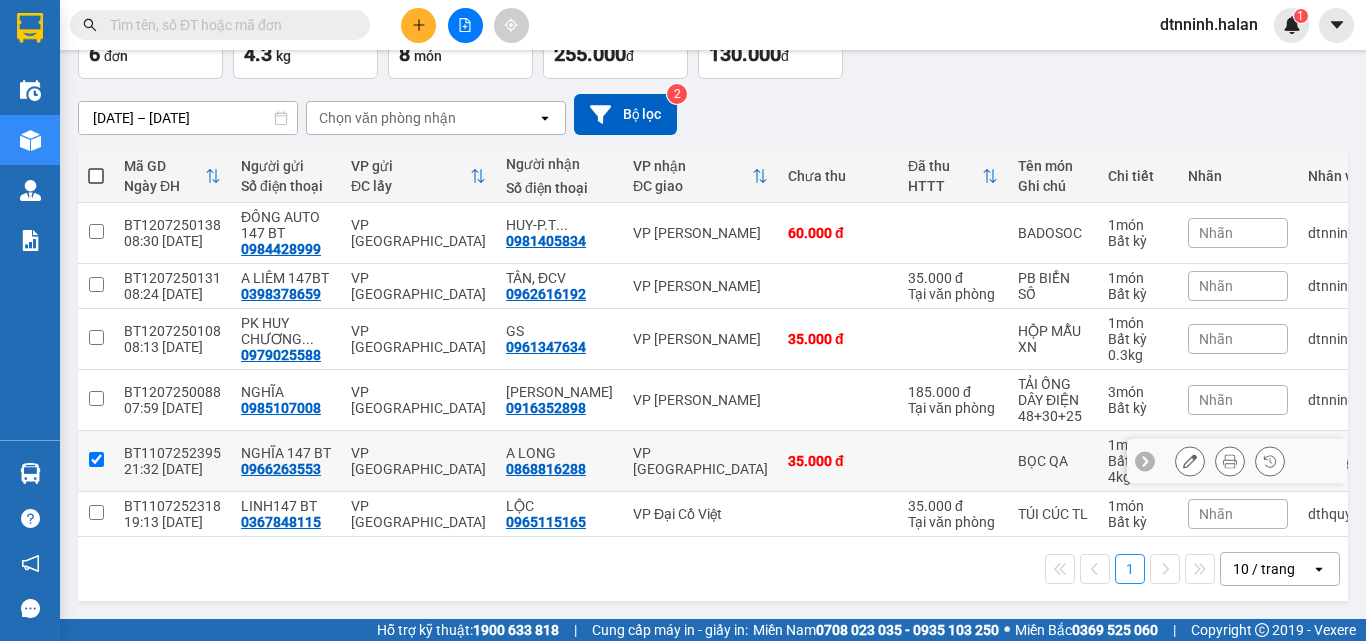 checkbox on "true" 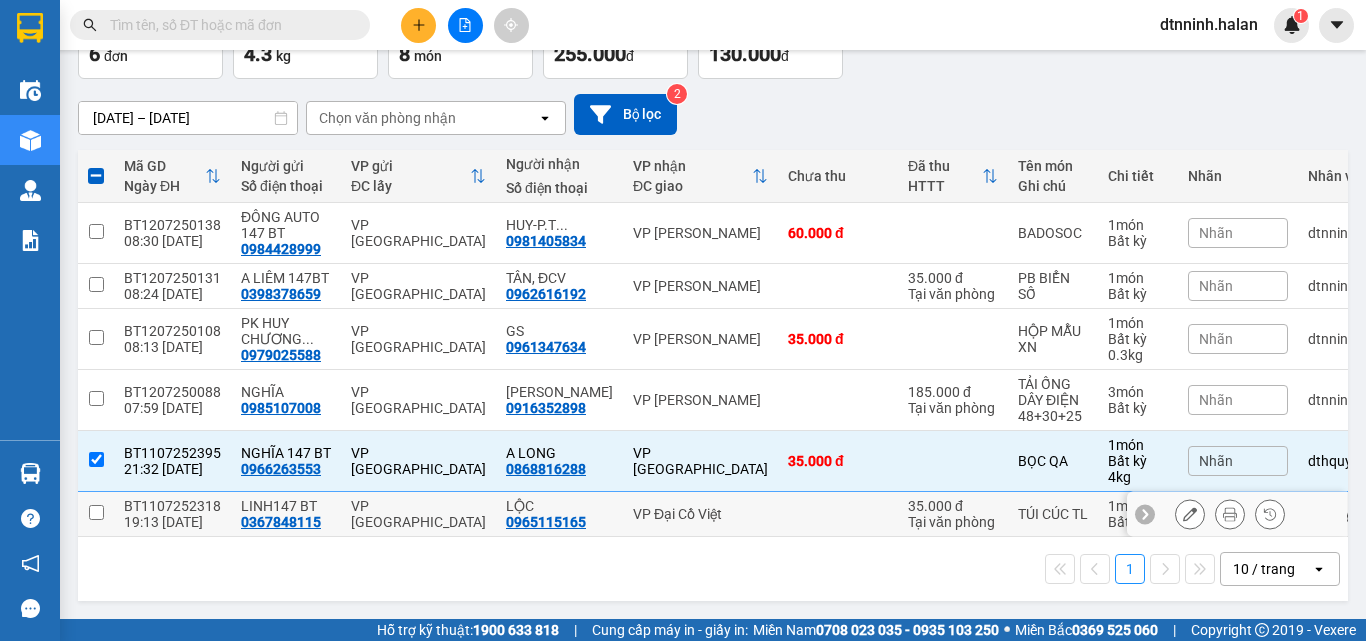click on "VP Đại Cồ Việt" at bounding box center [700, 514] 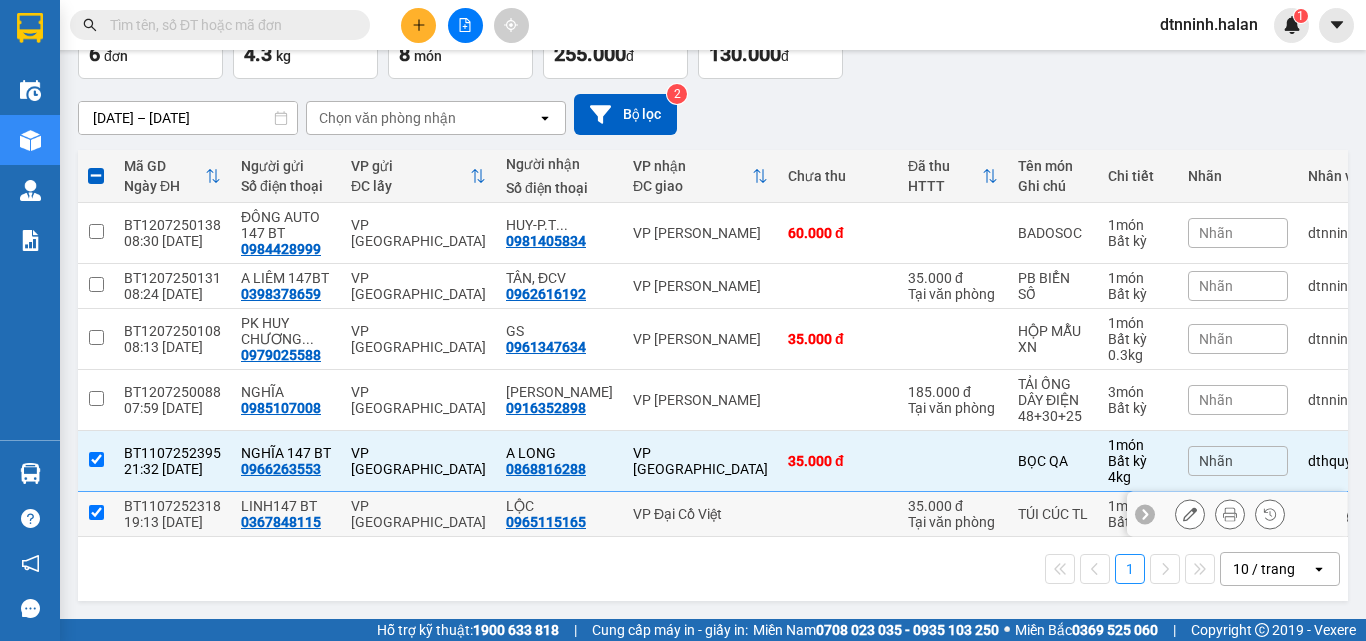 checkbox on "true" 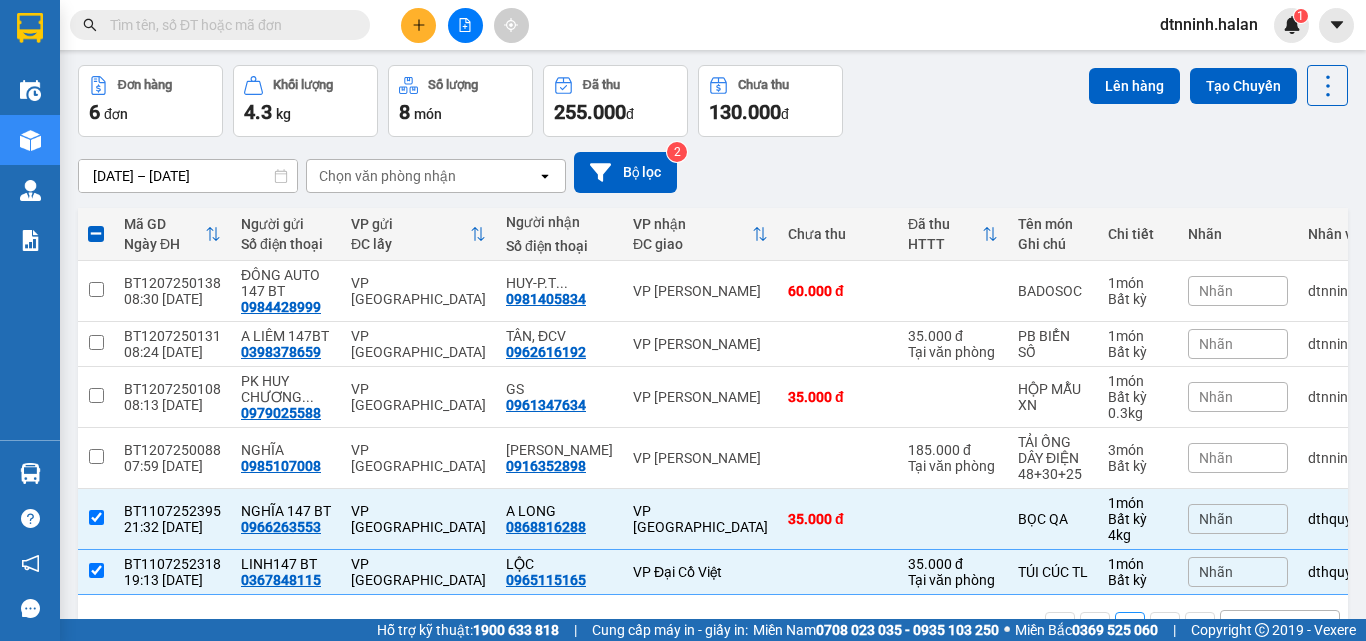 scroll, scrollTop: 0, scrollLeft: 0, axis: both 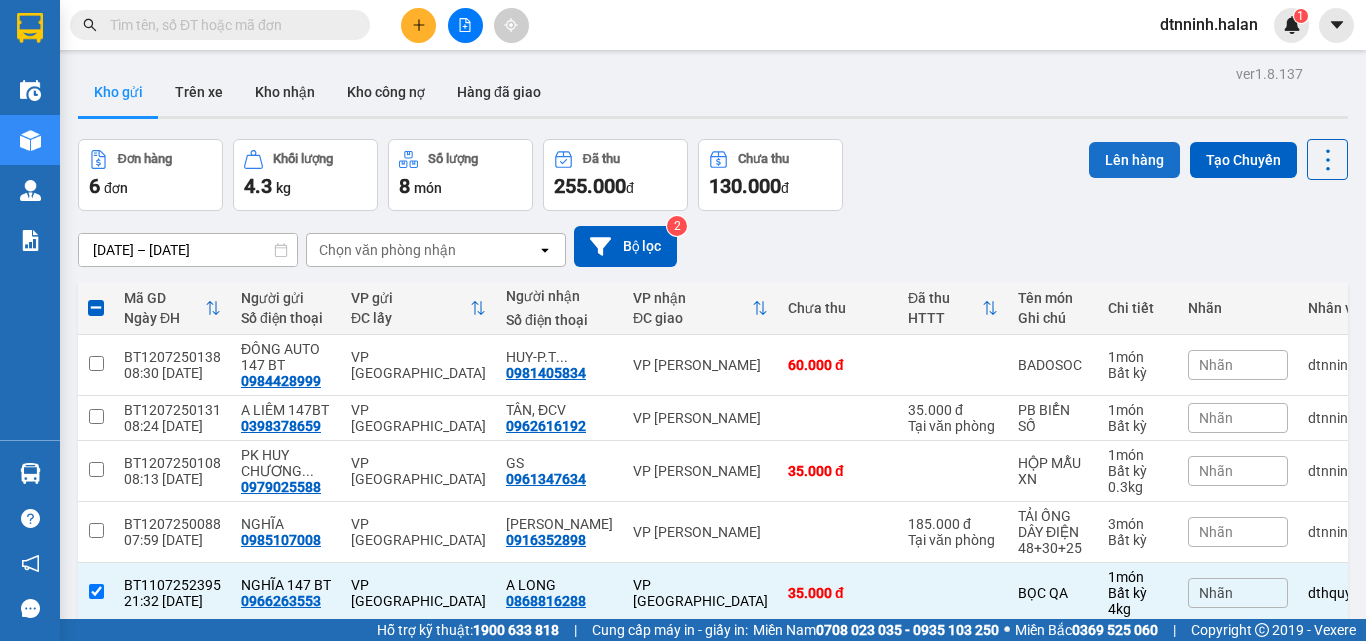 click on "Lên hàng" at bounding box center [1134, 160] 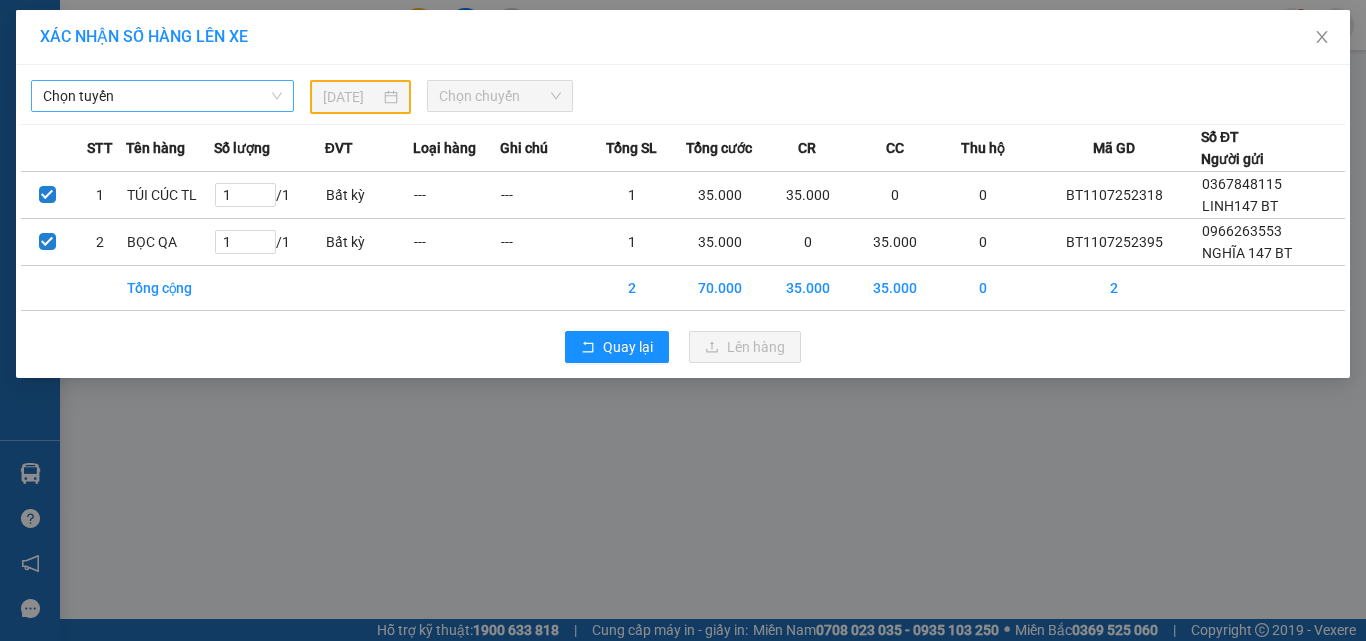 click on "Chọn tuyến" at bounding box center (162, 96) 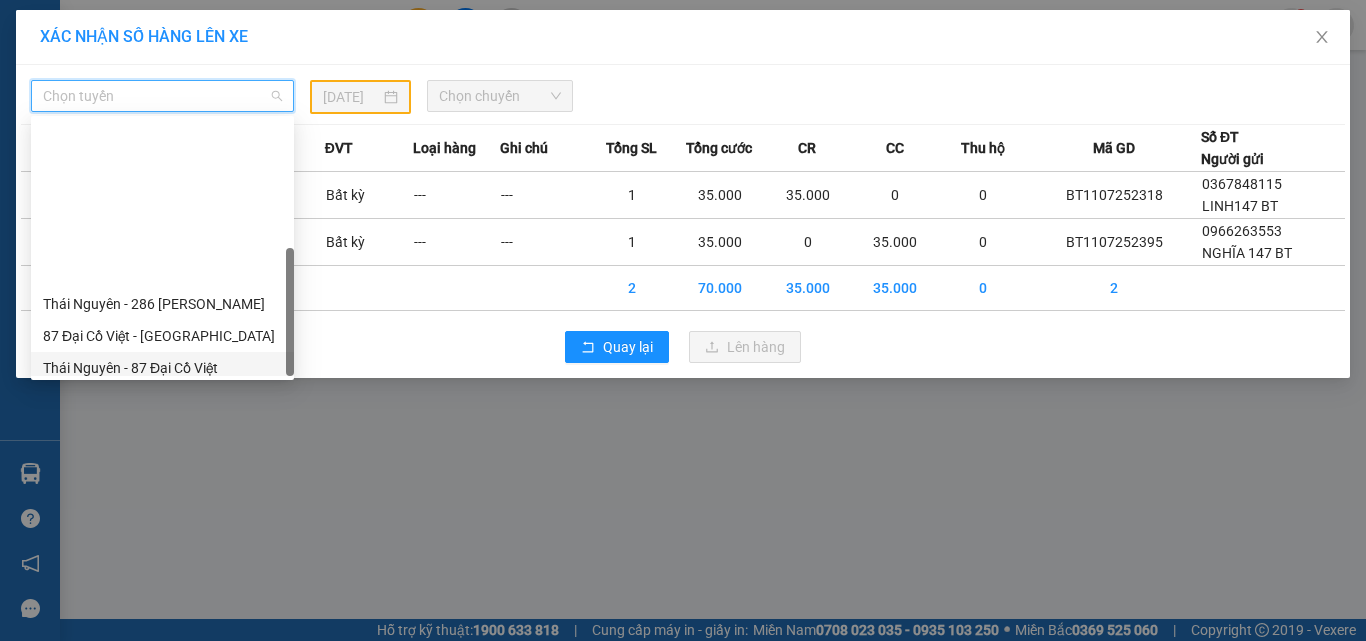 scroll, scrollTop: 352, scrollLeft: 0, axis: vertical 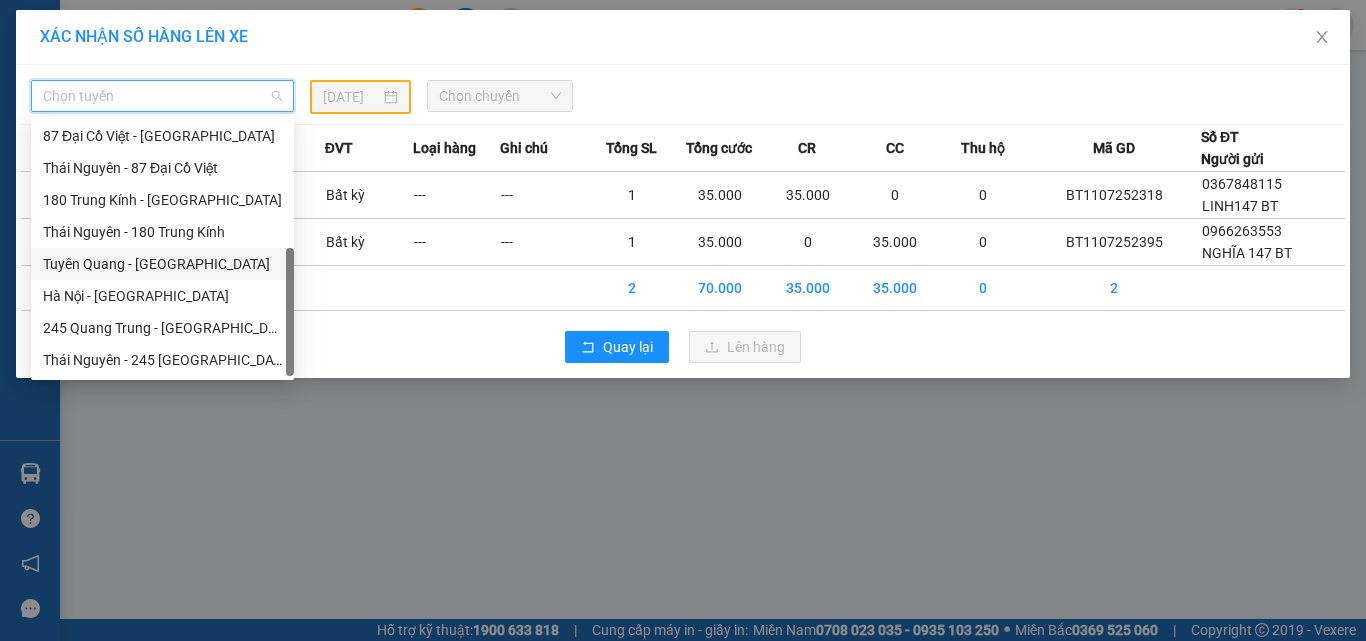 click on "Tuyên Quang - [GEOGRAPHIC_DATA]" at bounding box center (162, 264) 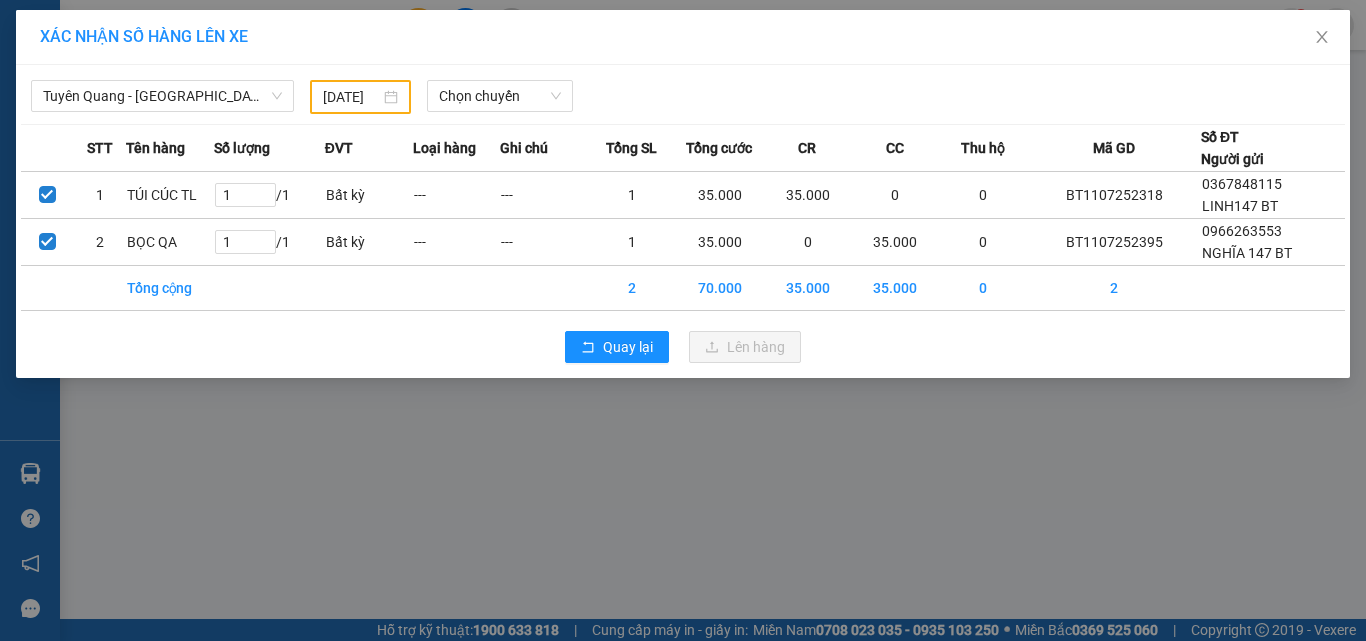 click on "[DATE]" at bounding box center [360, 97] 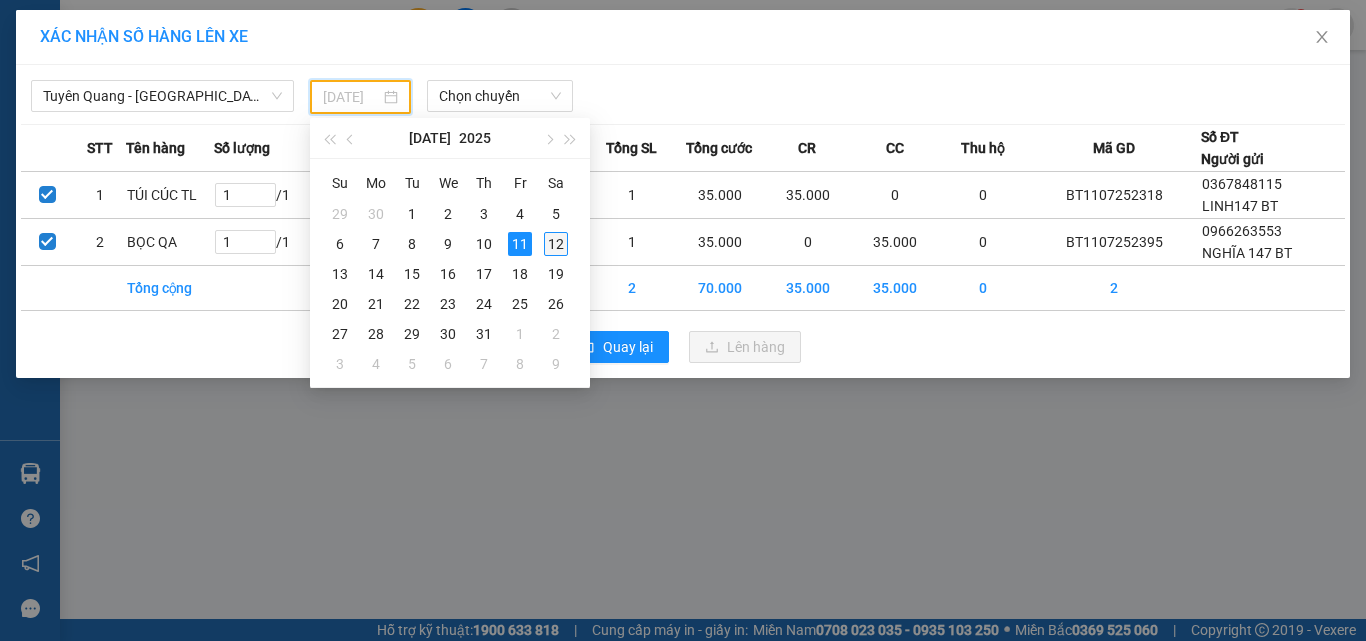 click on "12" at bounding box center (556, 244) 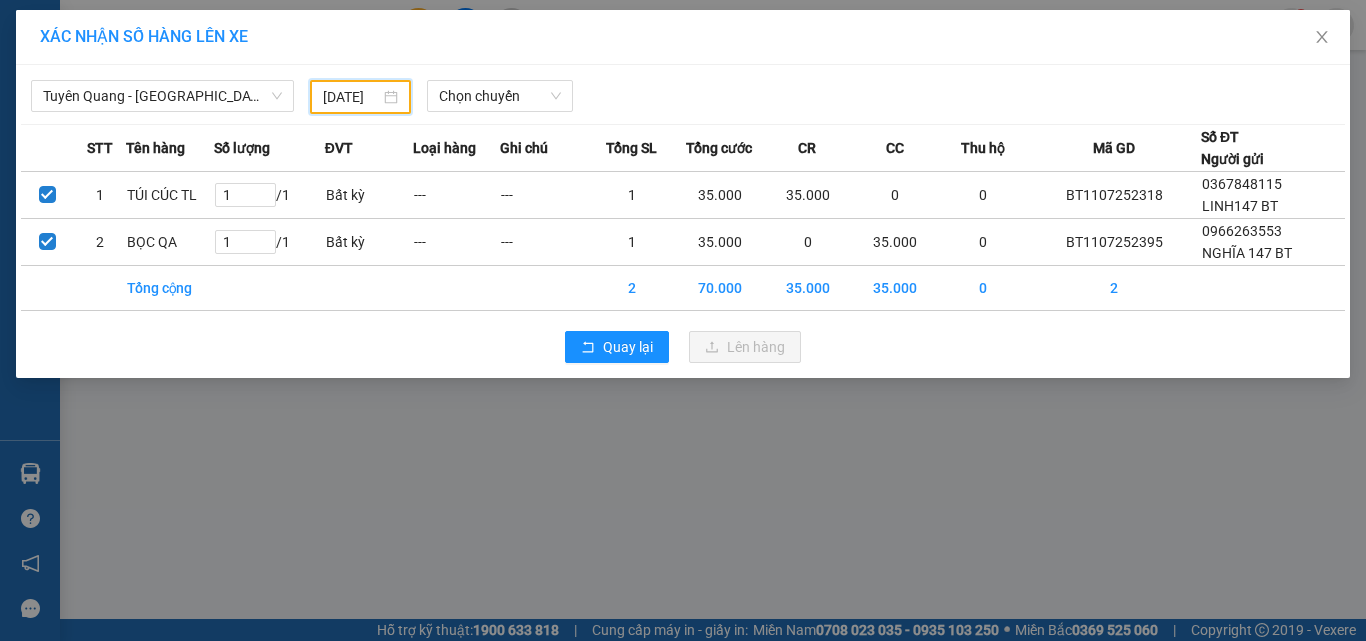 type on "[DATE]" 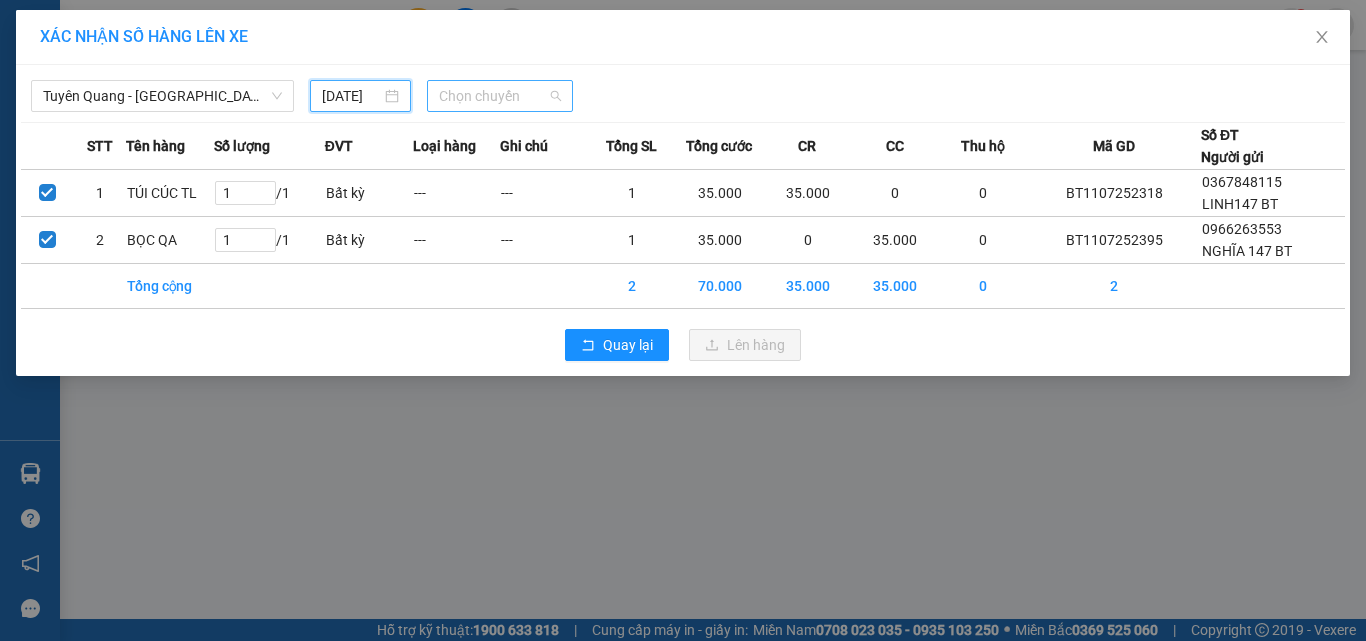 click on "Chọn chuyến" at bounding box center (500, 96) 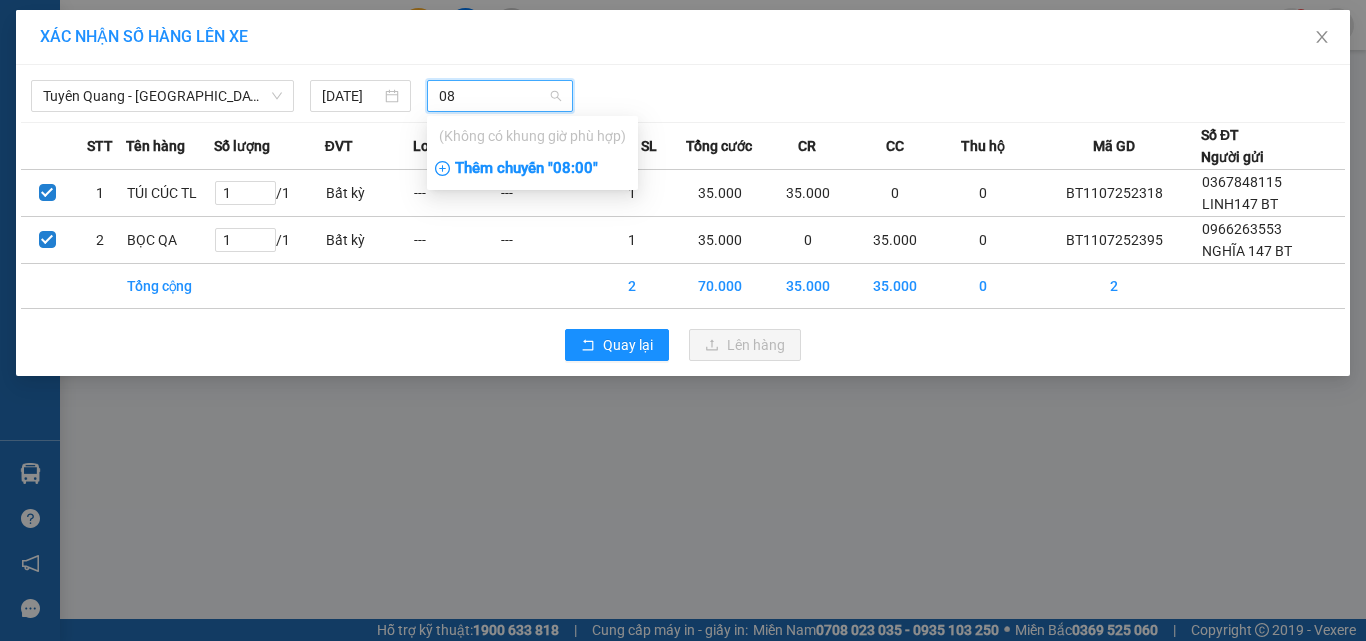 type on "08" 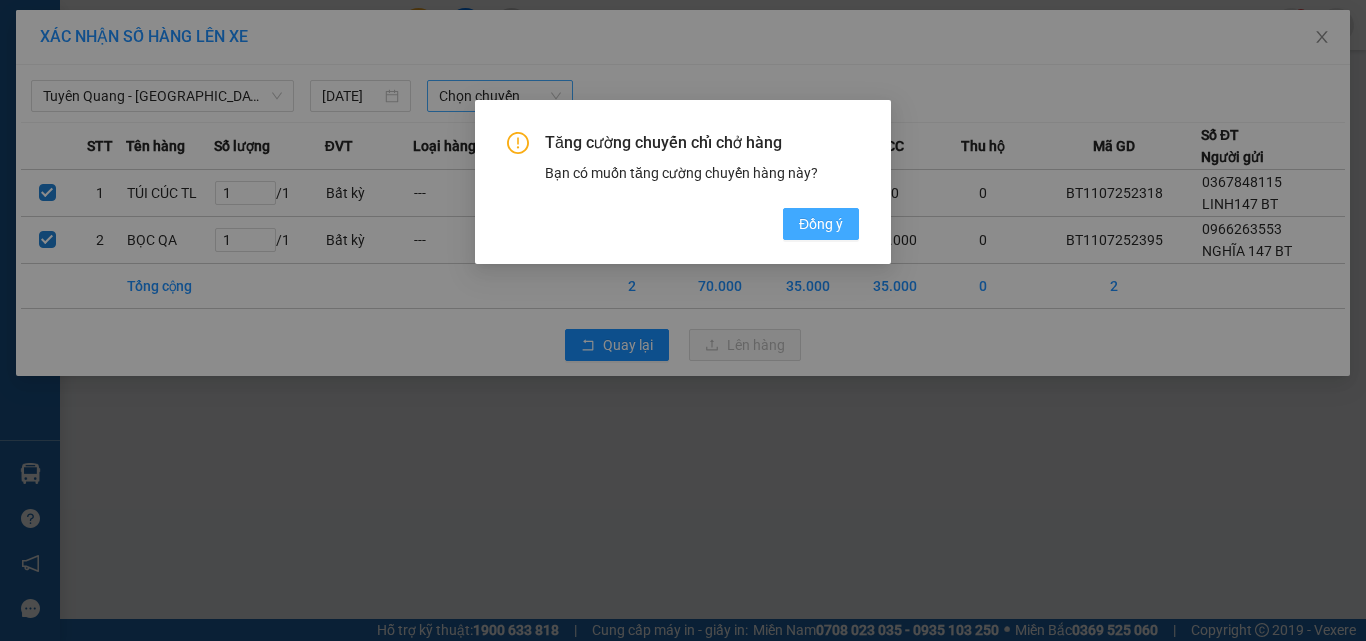 click on "Đồng ý" at bounding box center [821, 224] 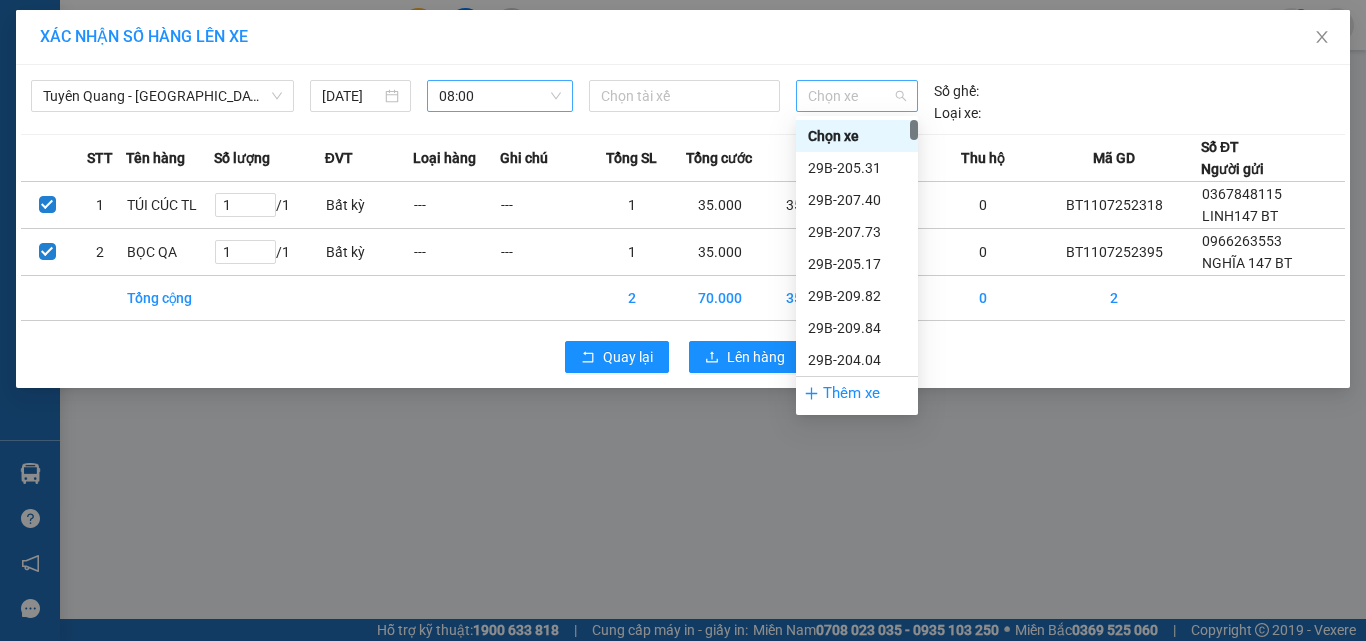 click on "Chọn xe" at bounding box center [857, 96] 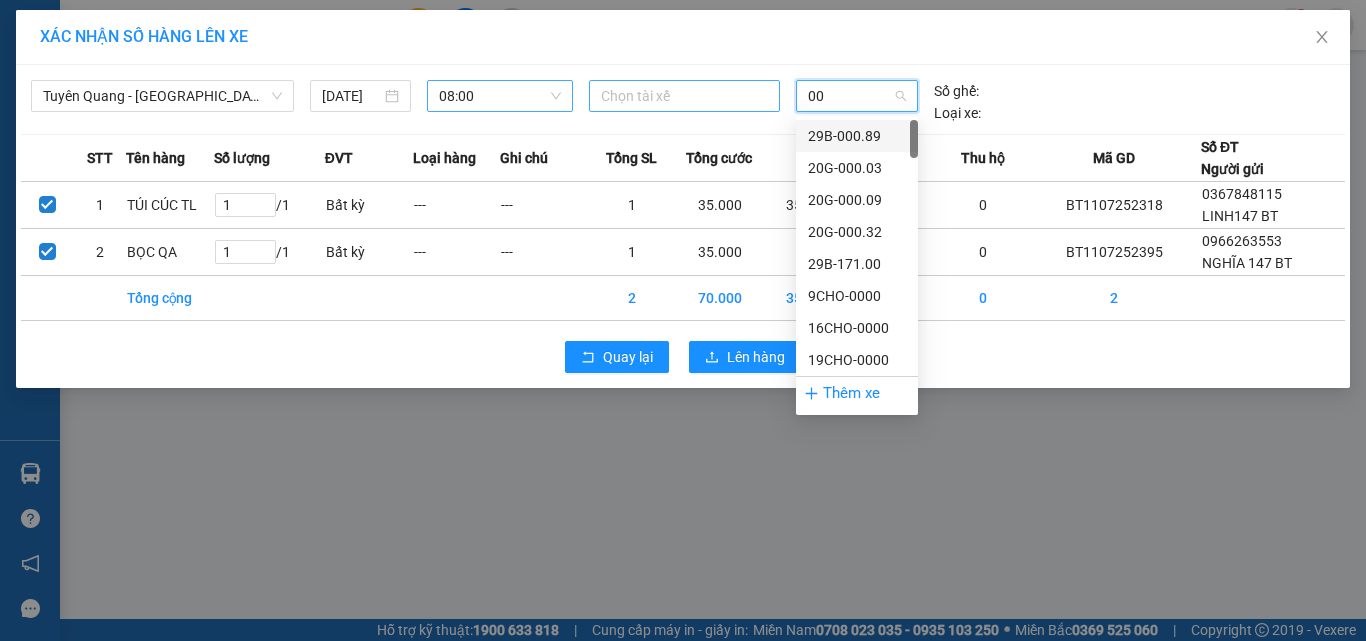 type on "006" 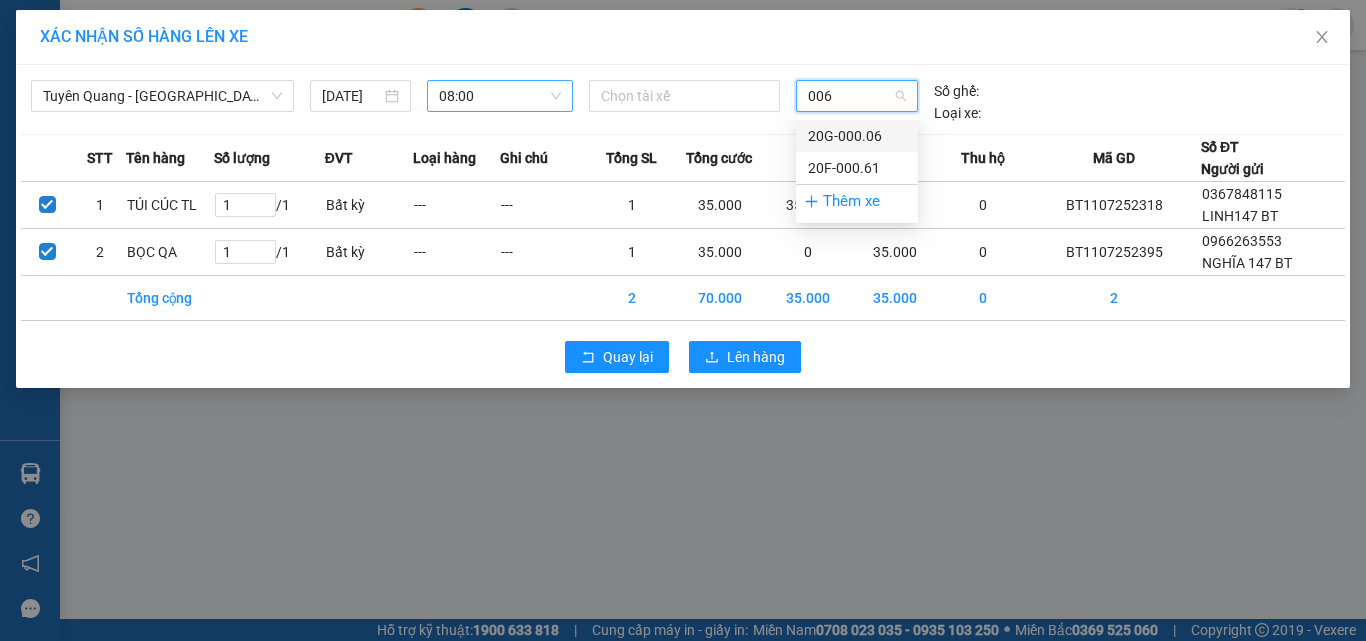 click on "20G-000.06" at bounding box center (857, 136) 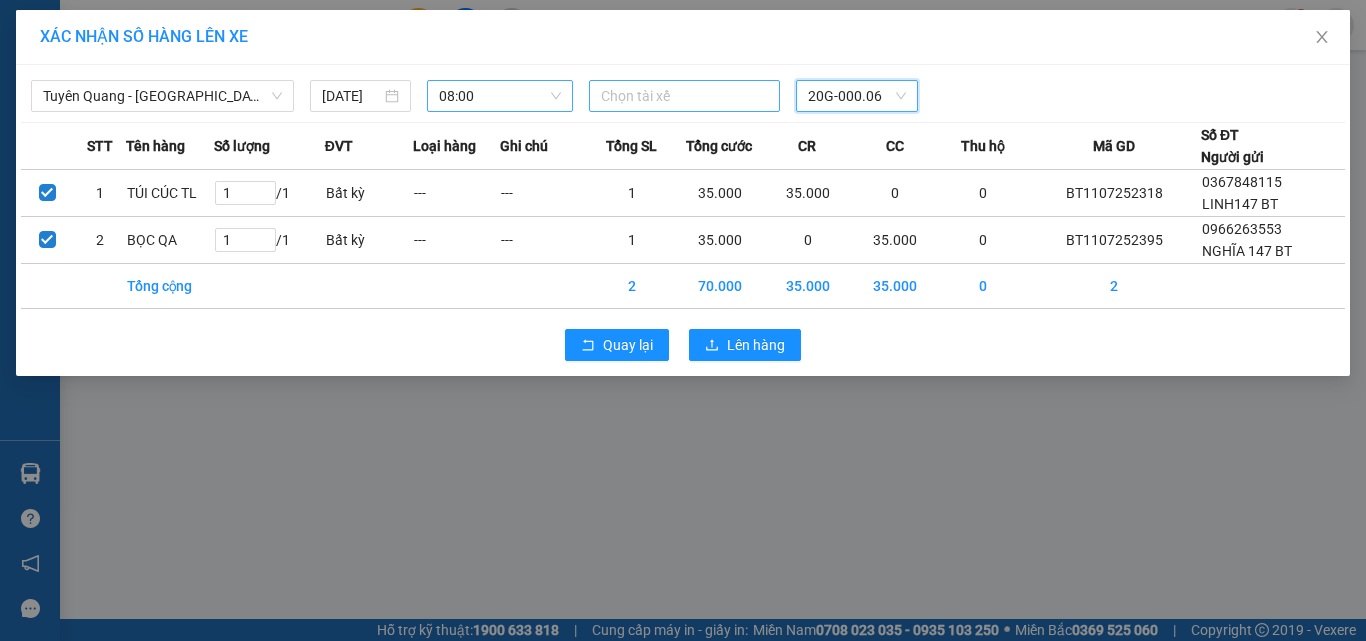 click at bounding box center [685, 96] 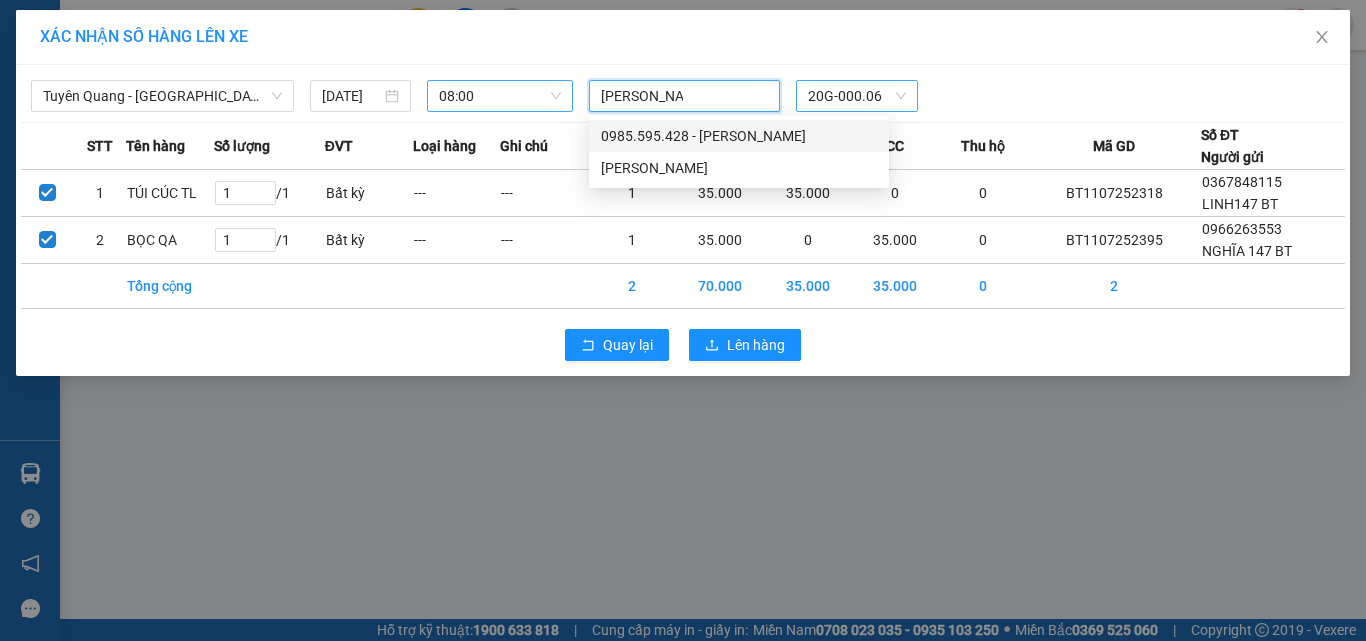 type on "[PERSON_NAME]" 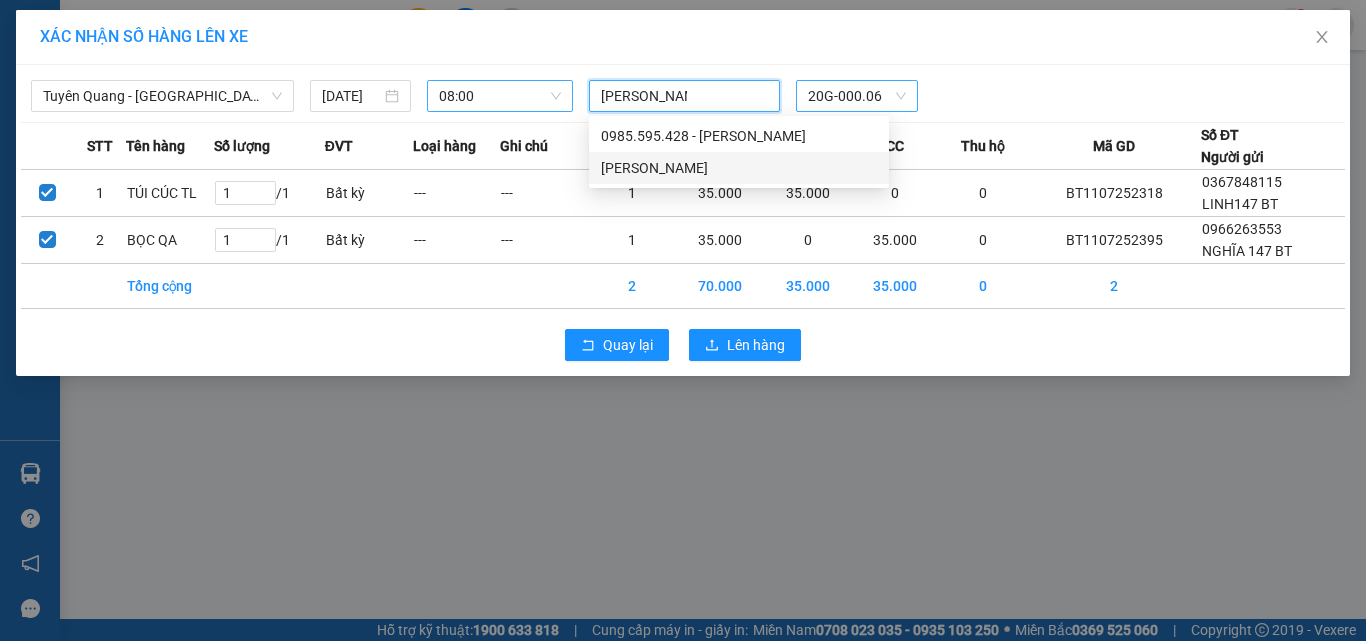 click on "[PERSON_NAME]" at bounding box center [739, 168] 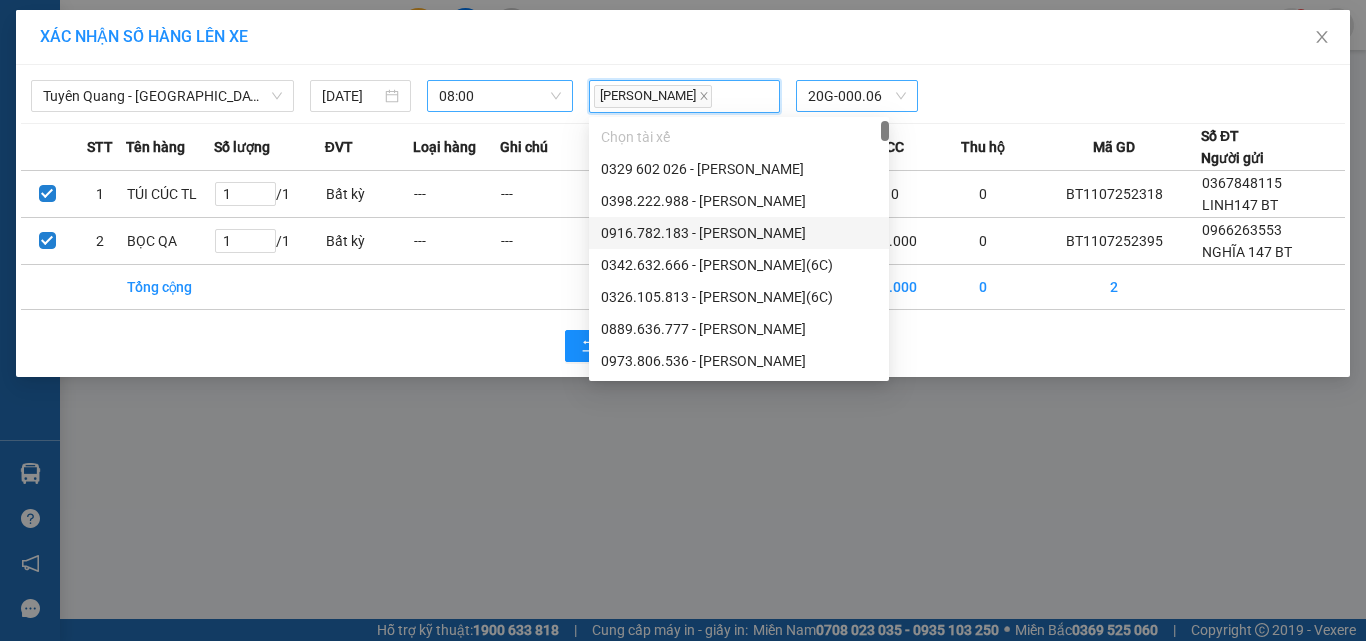 click on "Quay lại Lên hàng" at bounding box center (683, 346) 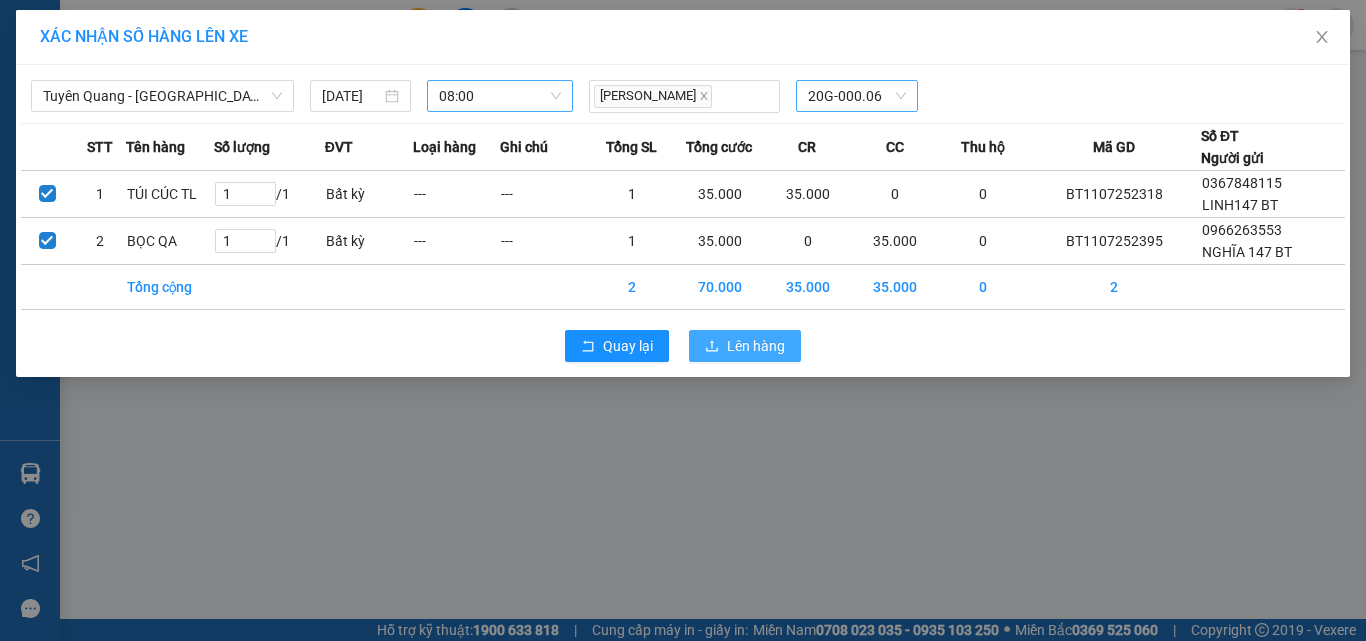 click on "Lên hàng" at bounding box center (756, 346) 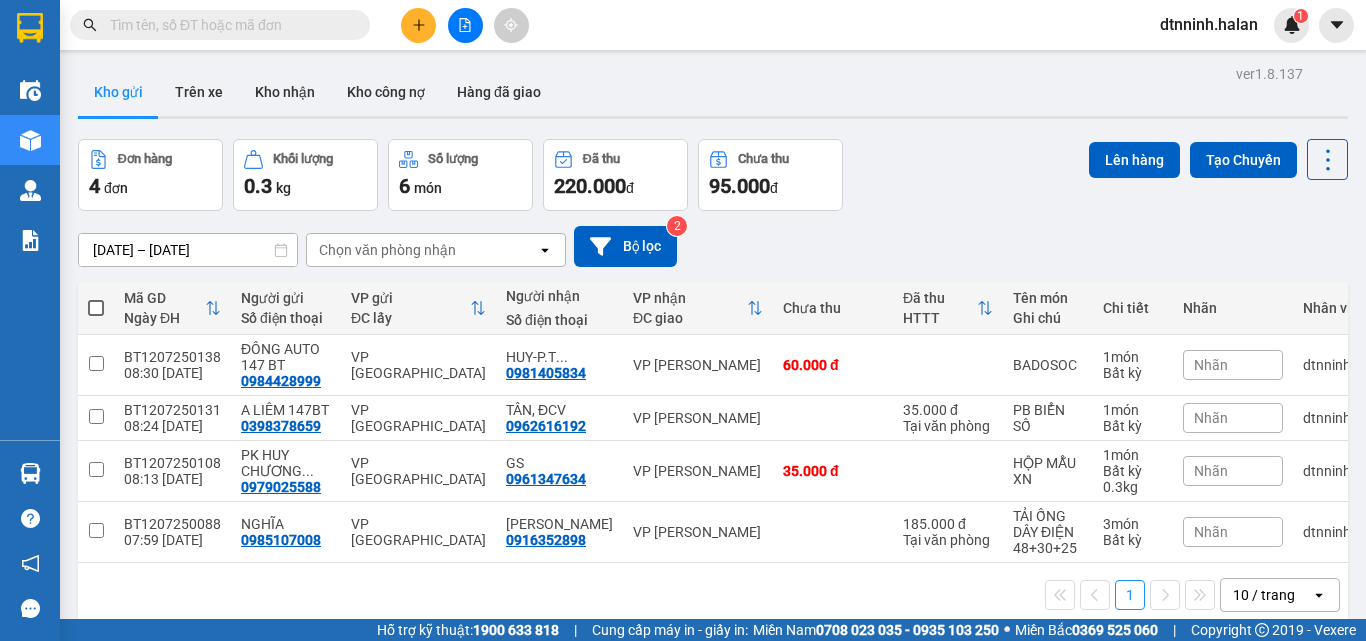 click on "Đơn hàng 4 đơn Khối lượng 0.3 kg Số lượng 6 món Đã thu 220.000  đ Chưa thu 95.000  đ Lên hàng Tạo Chuyến" at bounding box center [713, 175] 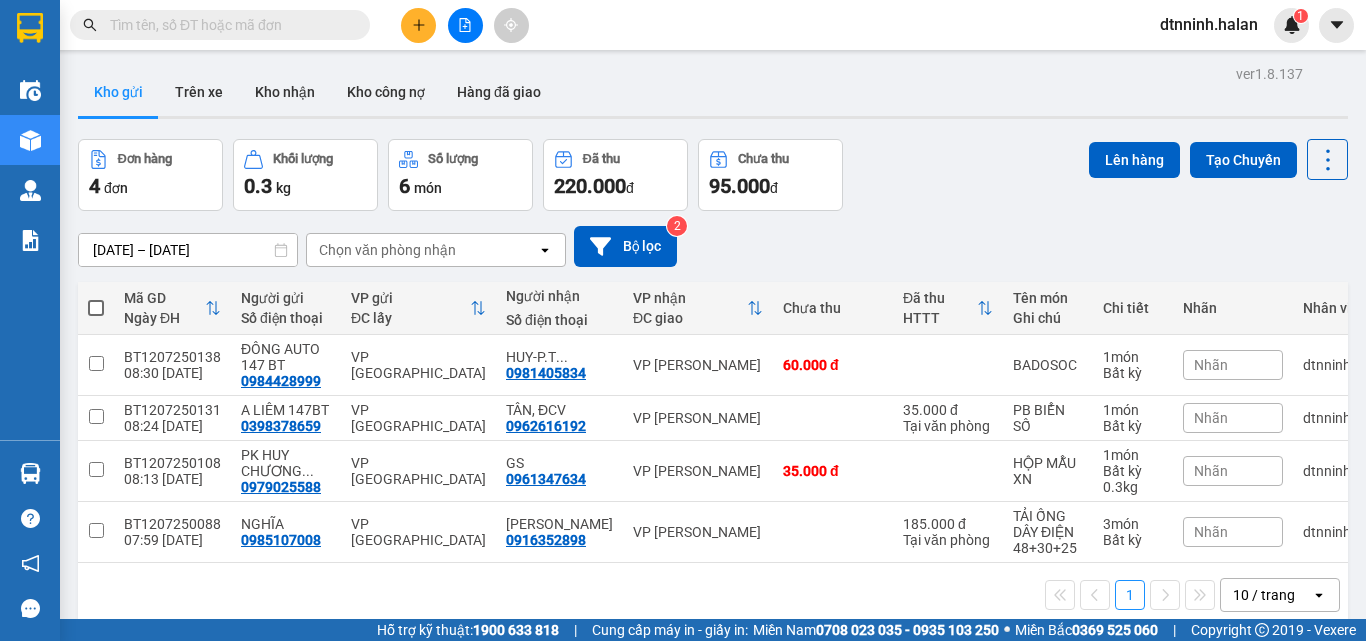 click 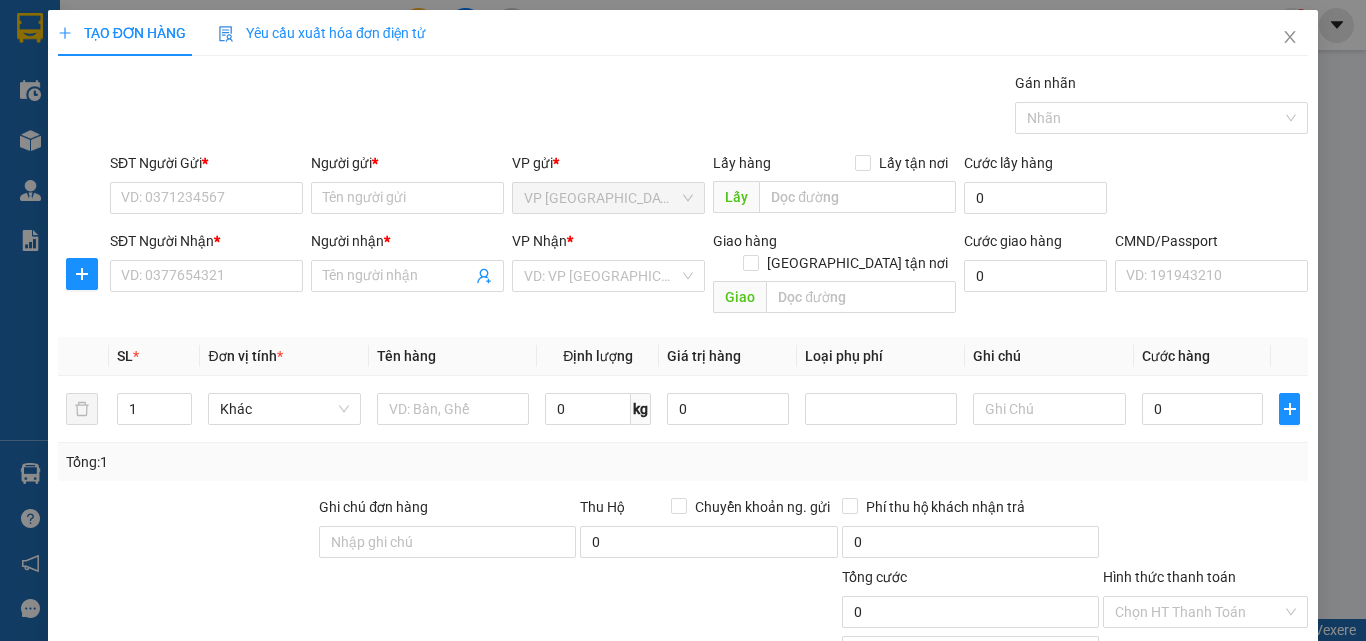 click at bounding box center [82, 274] 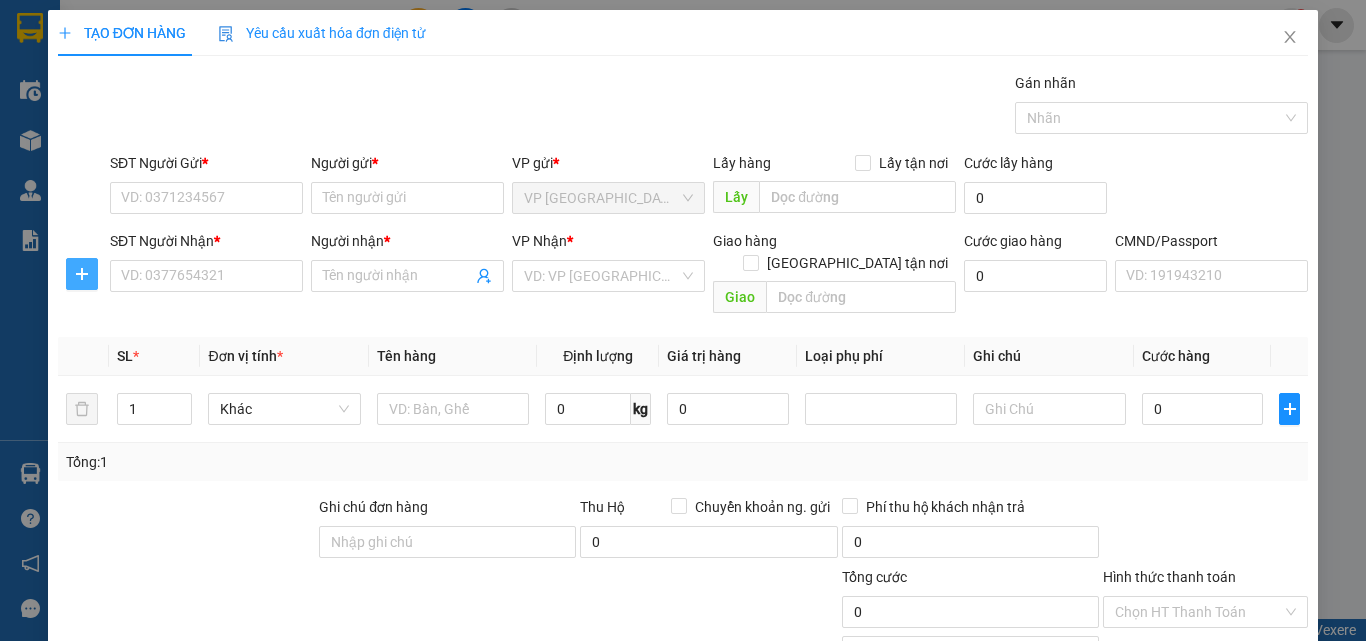 click 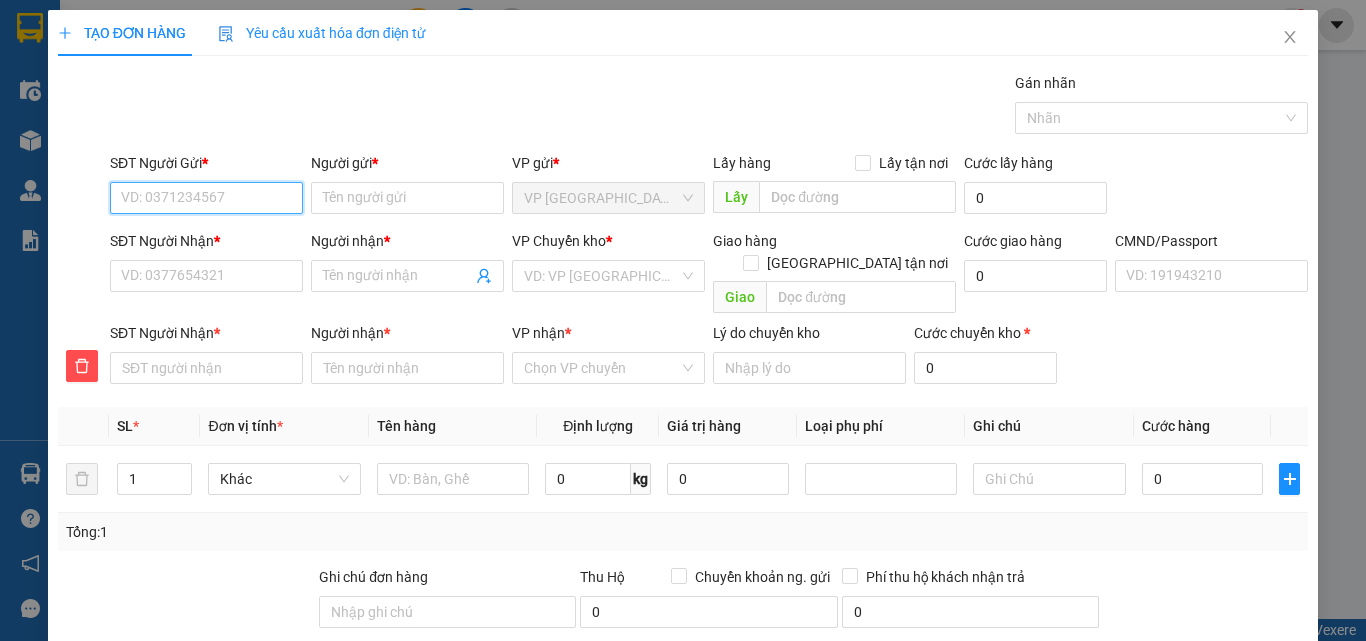 click on "SĐT Người Gửi  *" at bounding box center (206, 198) 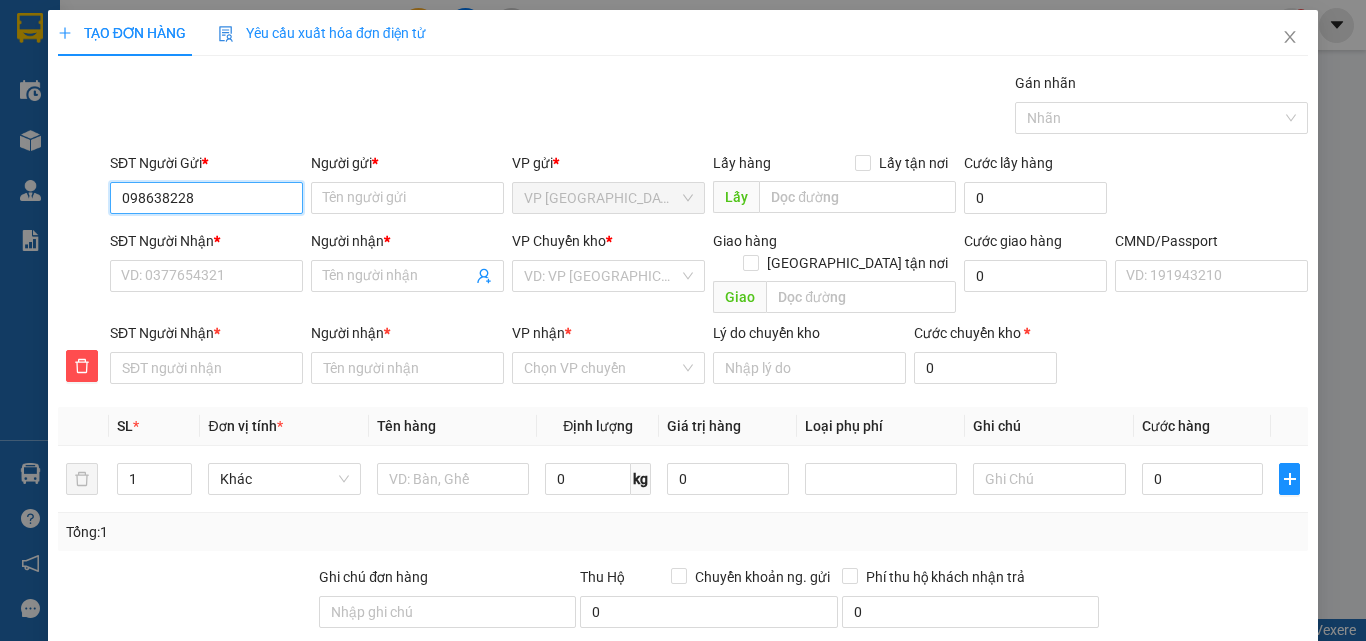 type on "0986382286" 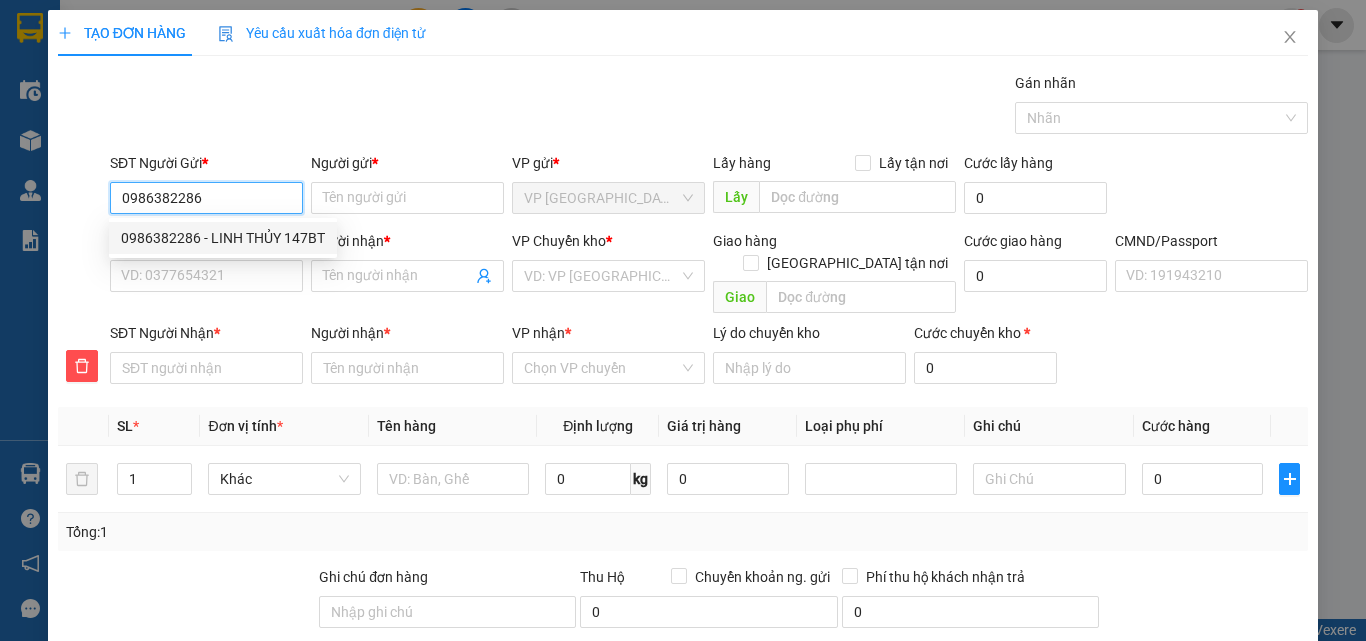 click on "0986382286 - LINH THỦY 147BT" at bounding box center (223, 238) 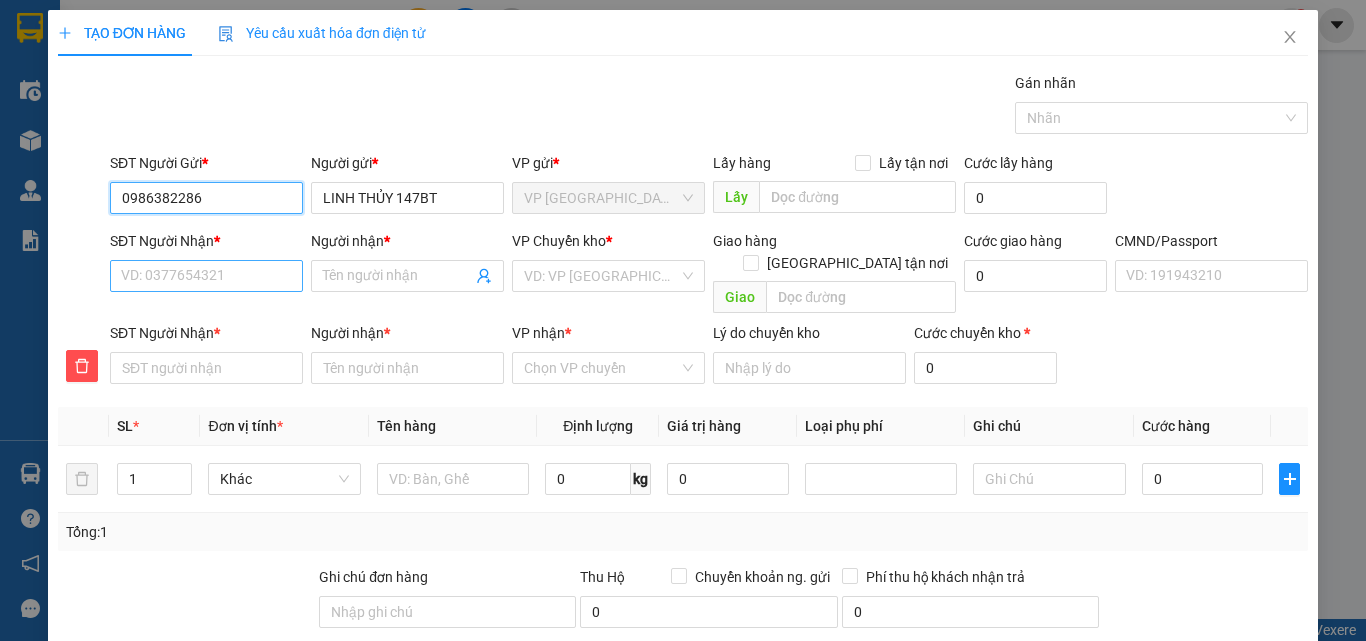 type on "0986382286" 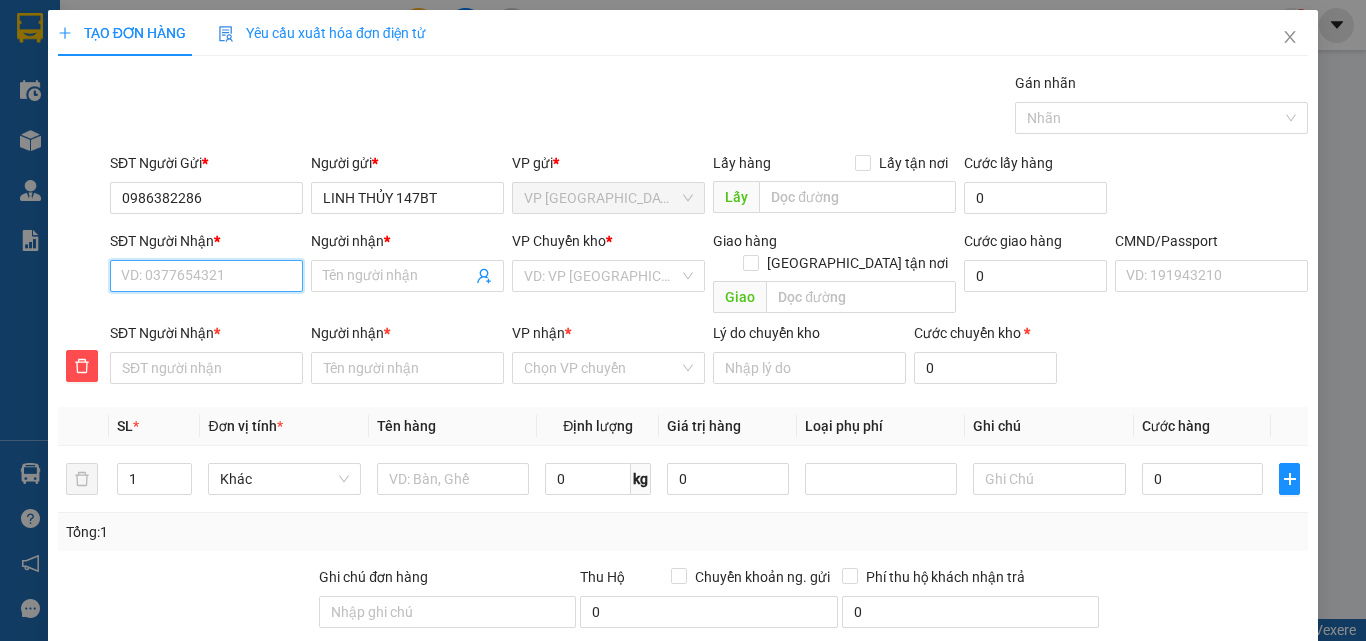 click on "SĐT Người Nhận  *" at bounding box center (206, 276) 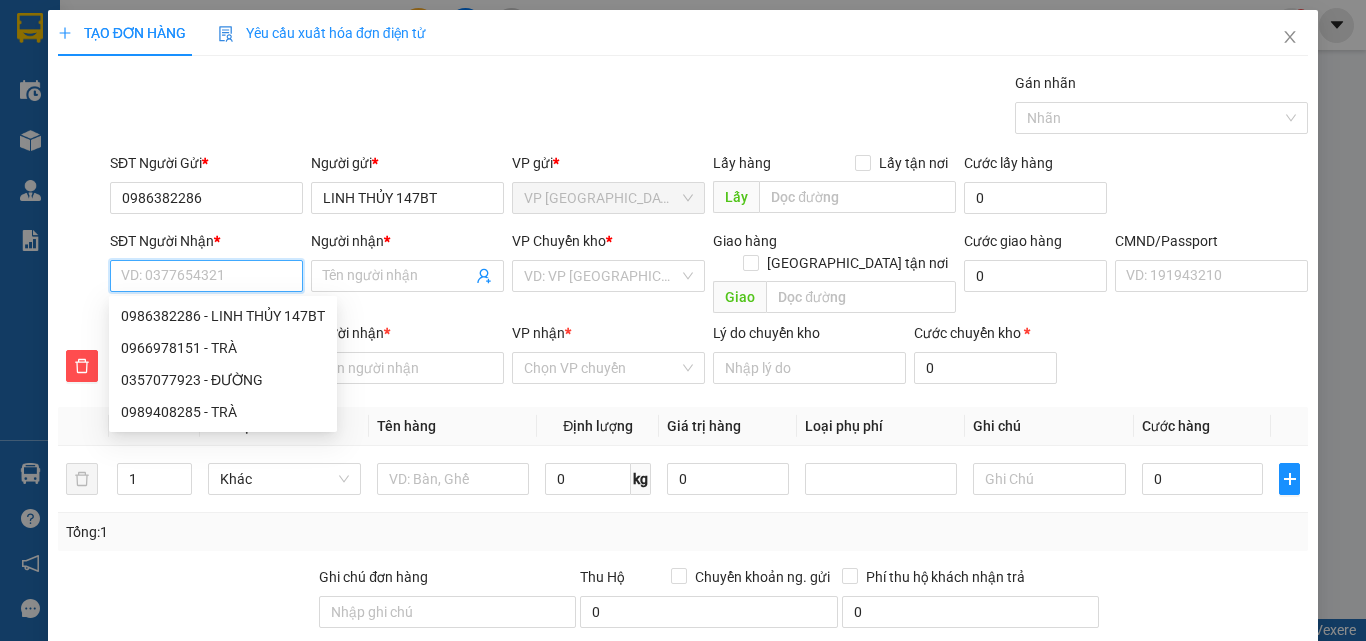 type on "0" 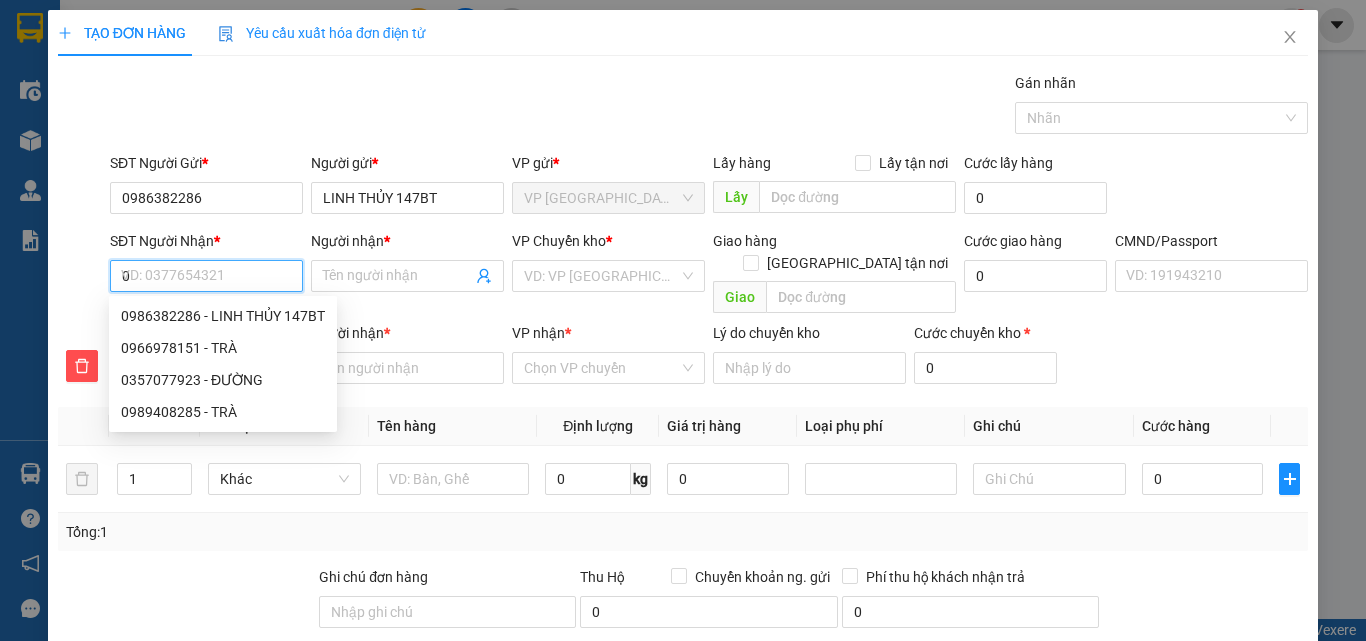 type on "03" 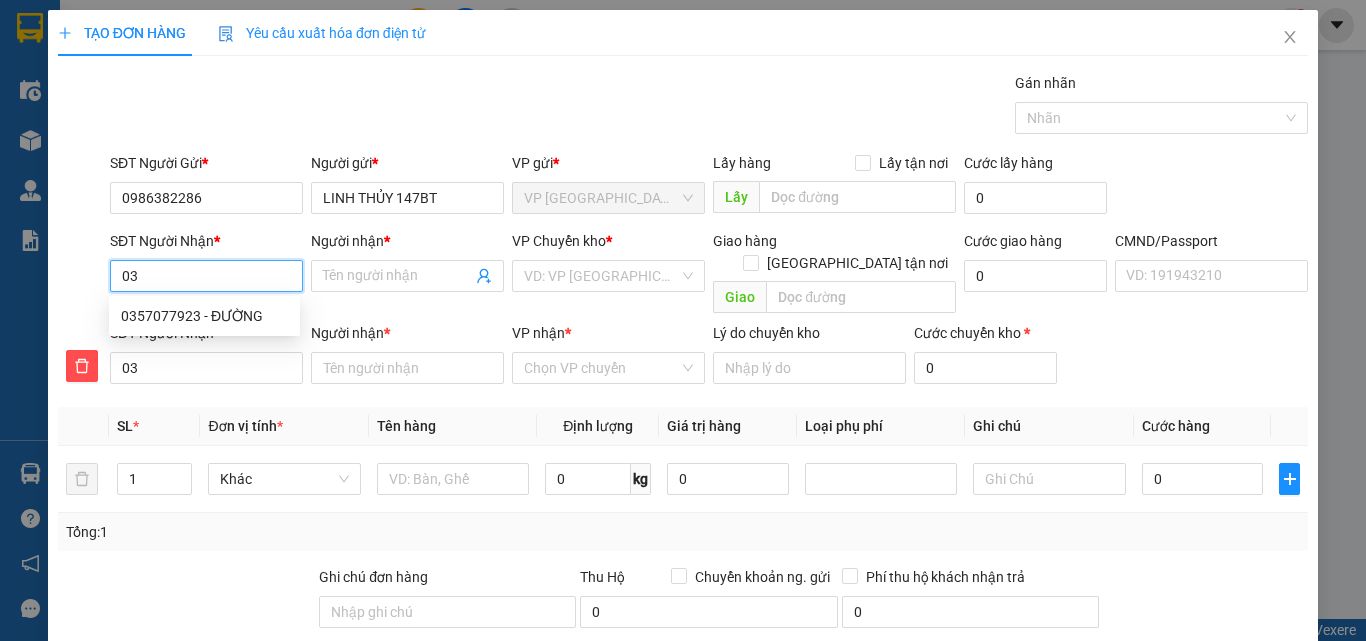 type on "035" 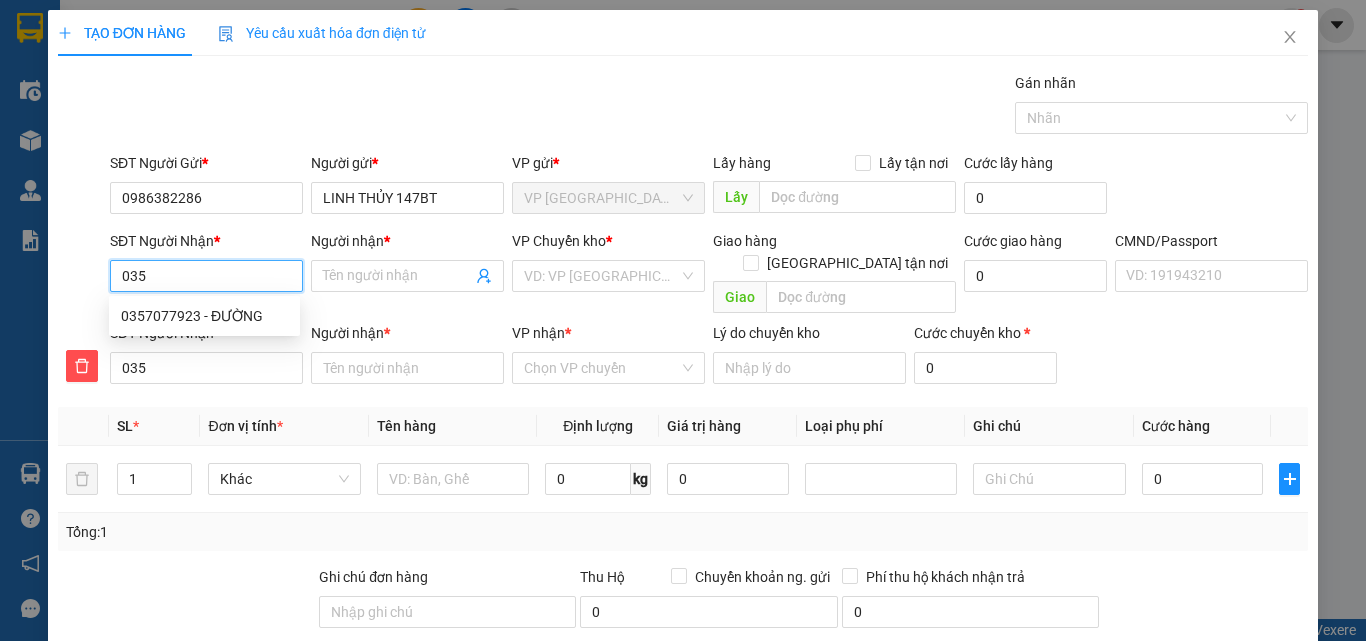 type on "0357" 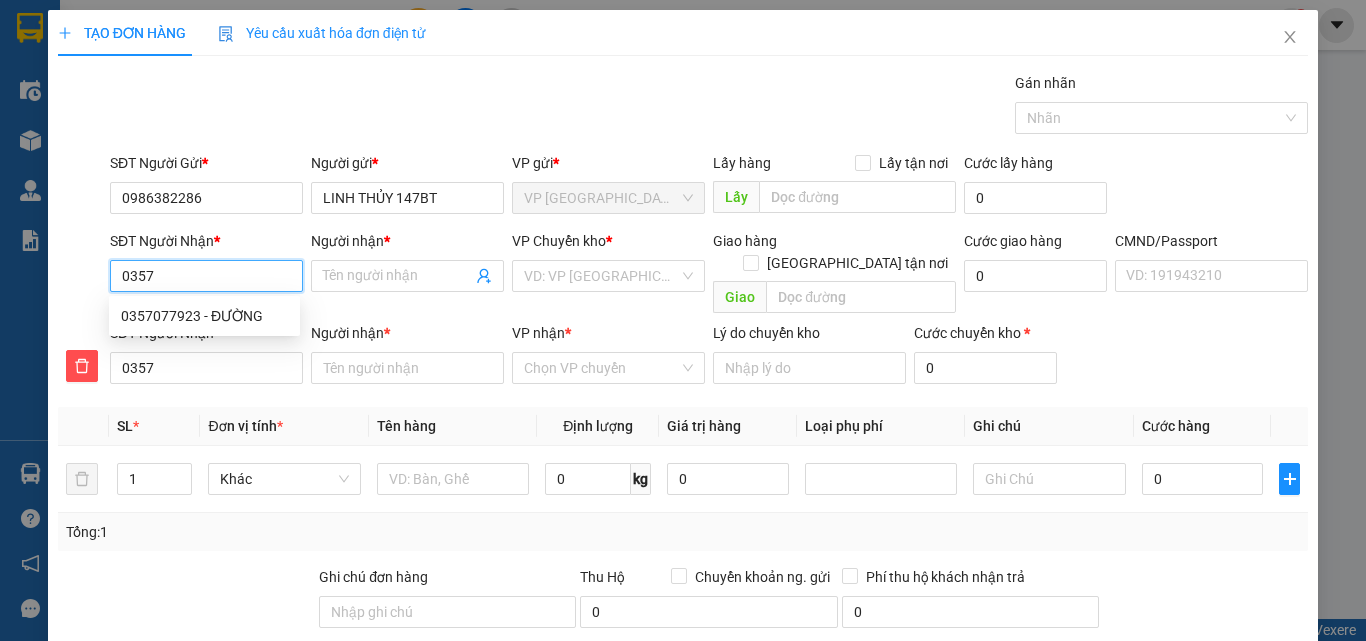 type on "03570" 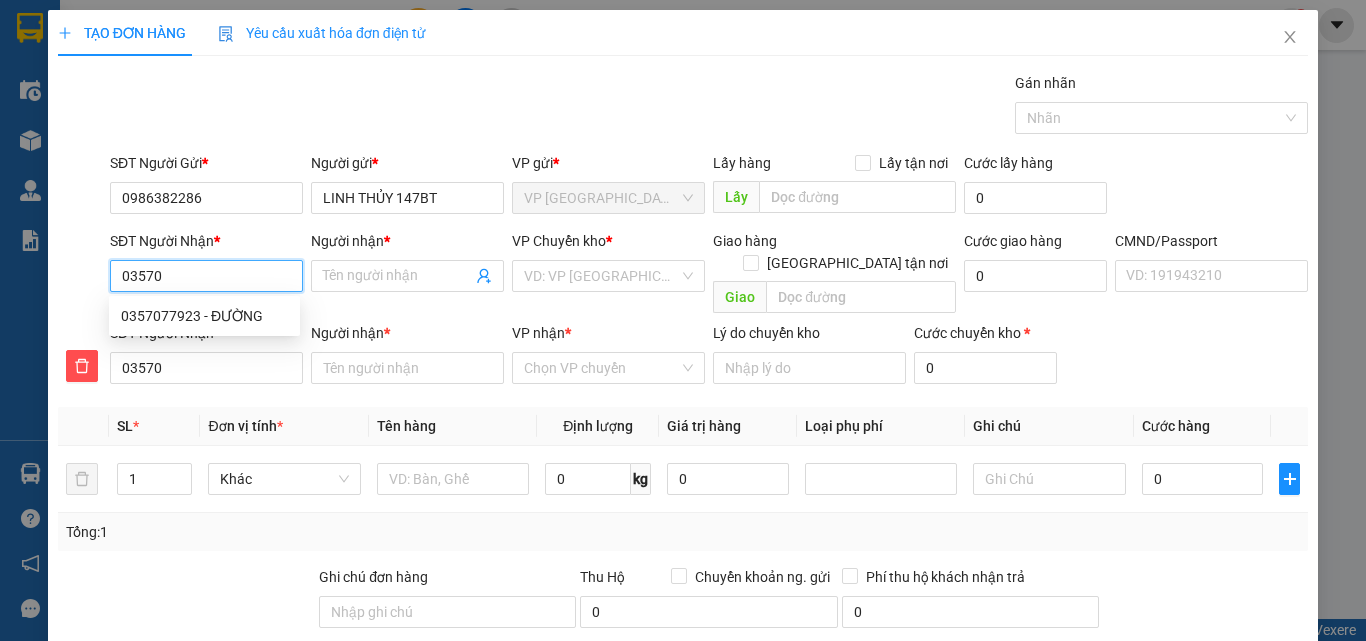type on "035707" 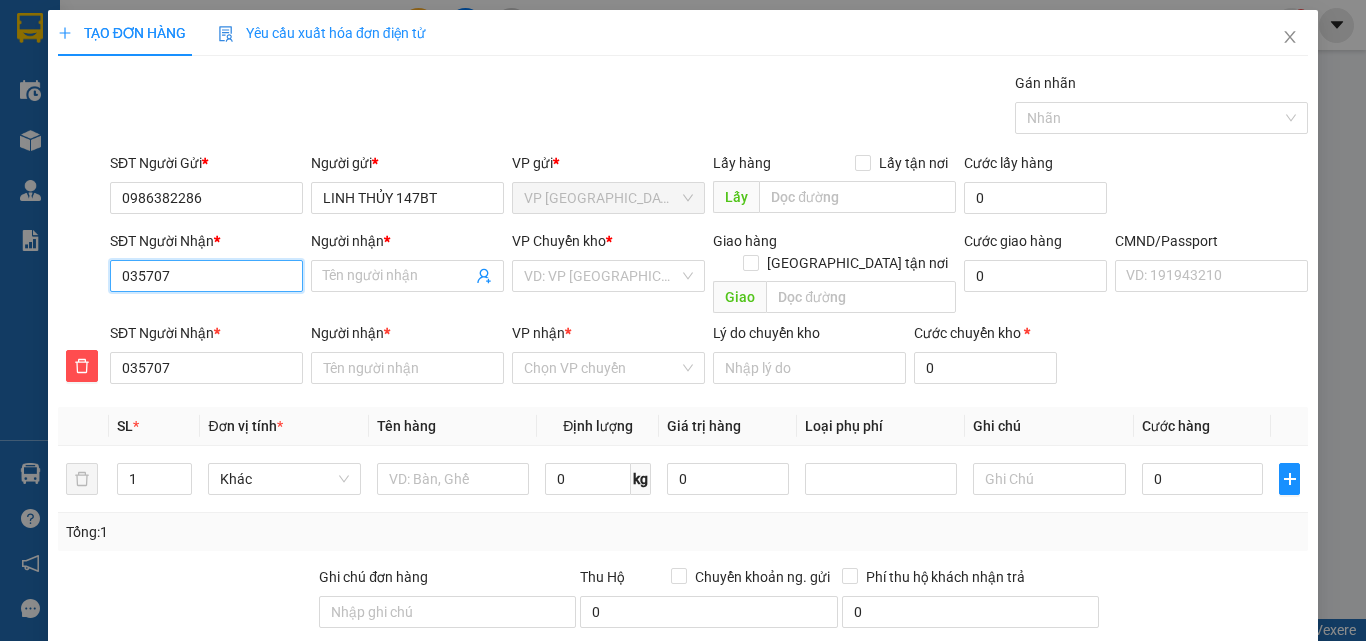 type on "0357077" 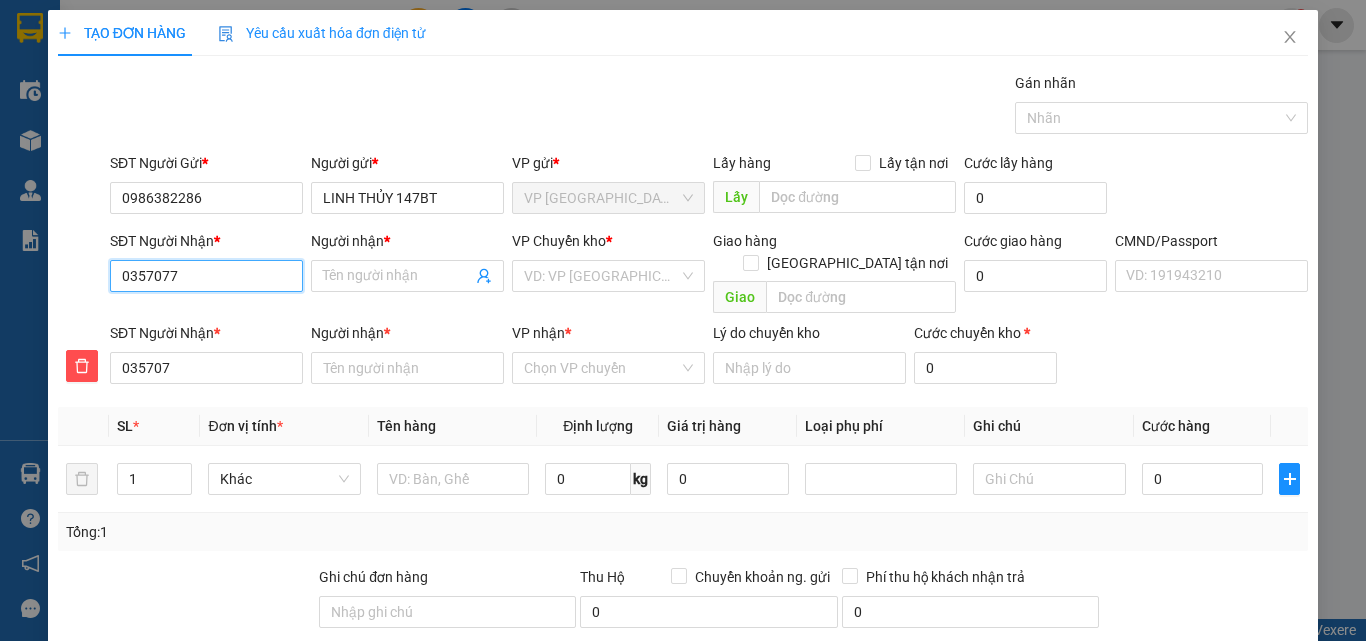 type on "0357077" 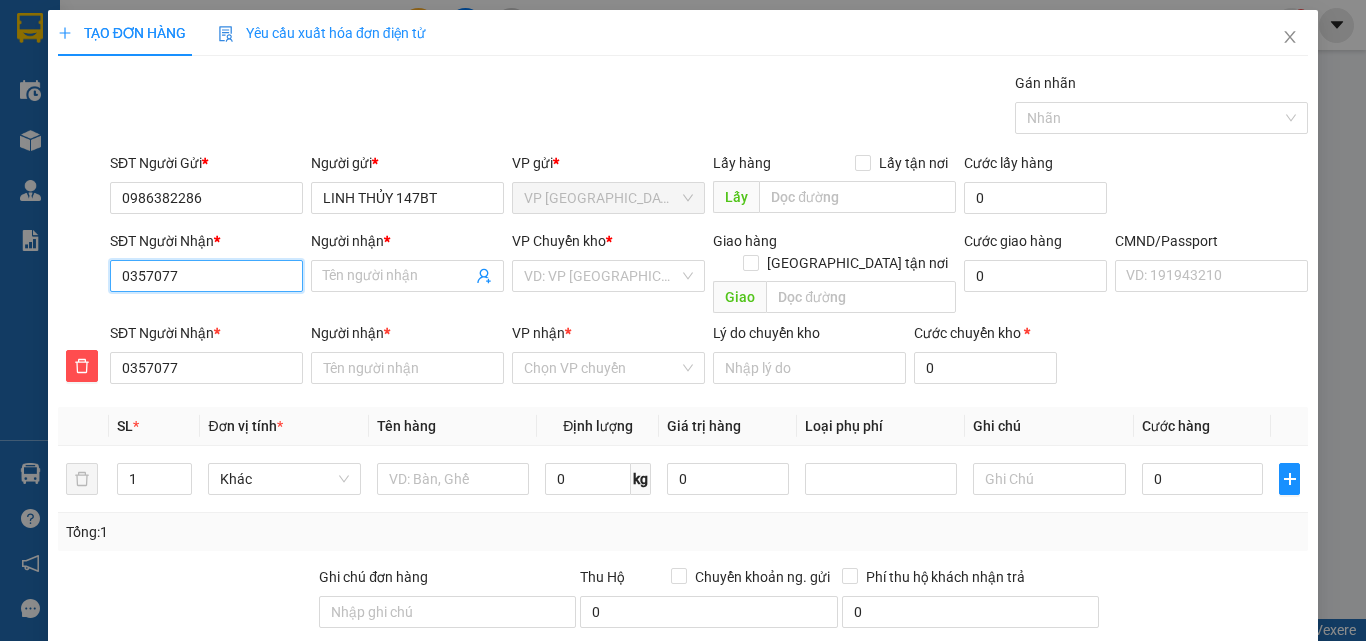 type on "03570779" 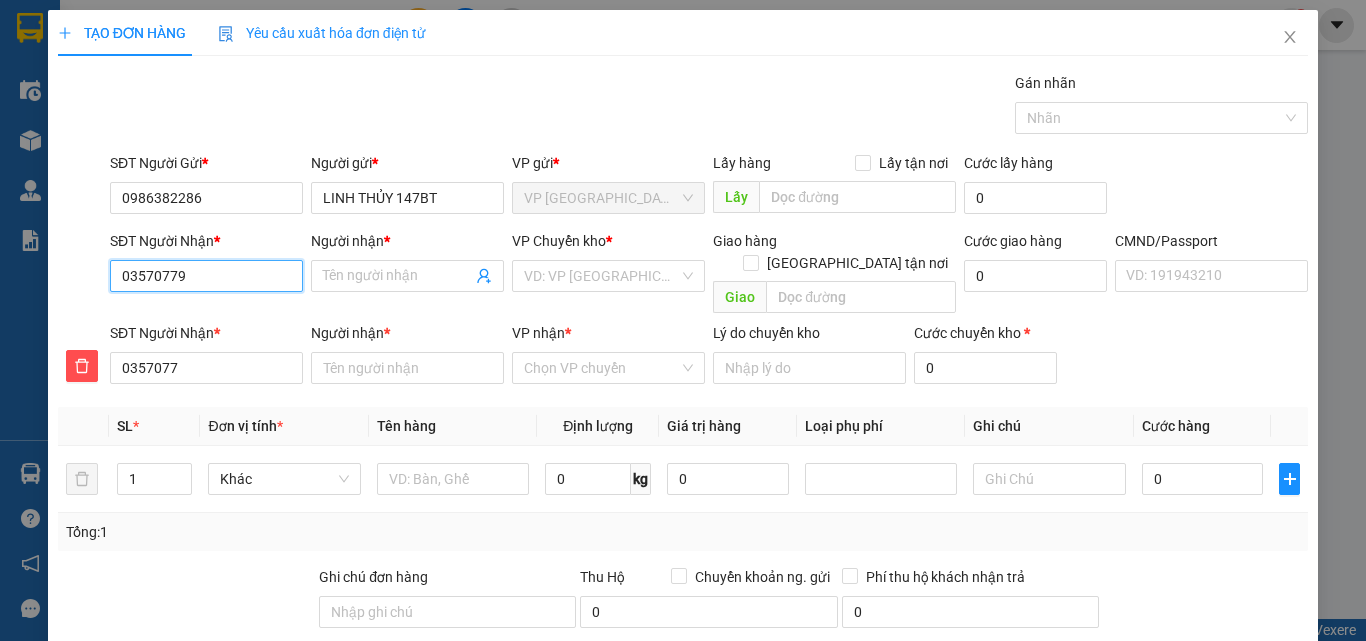 type on "03570779" 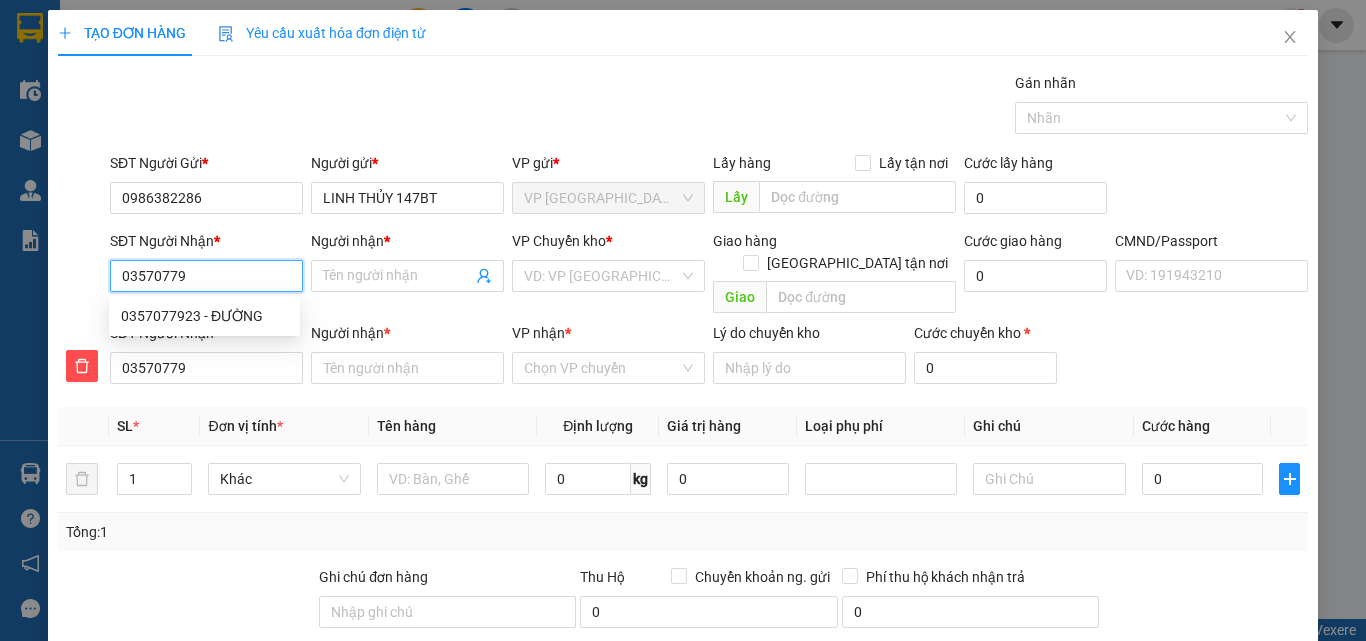 type on "035707792" 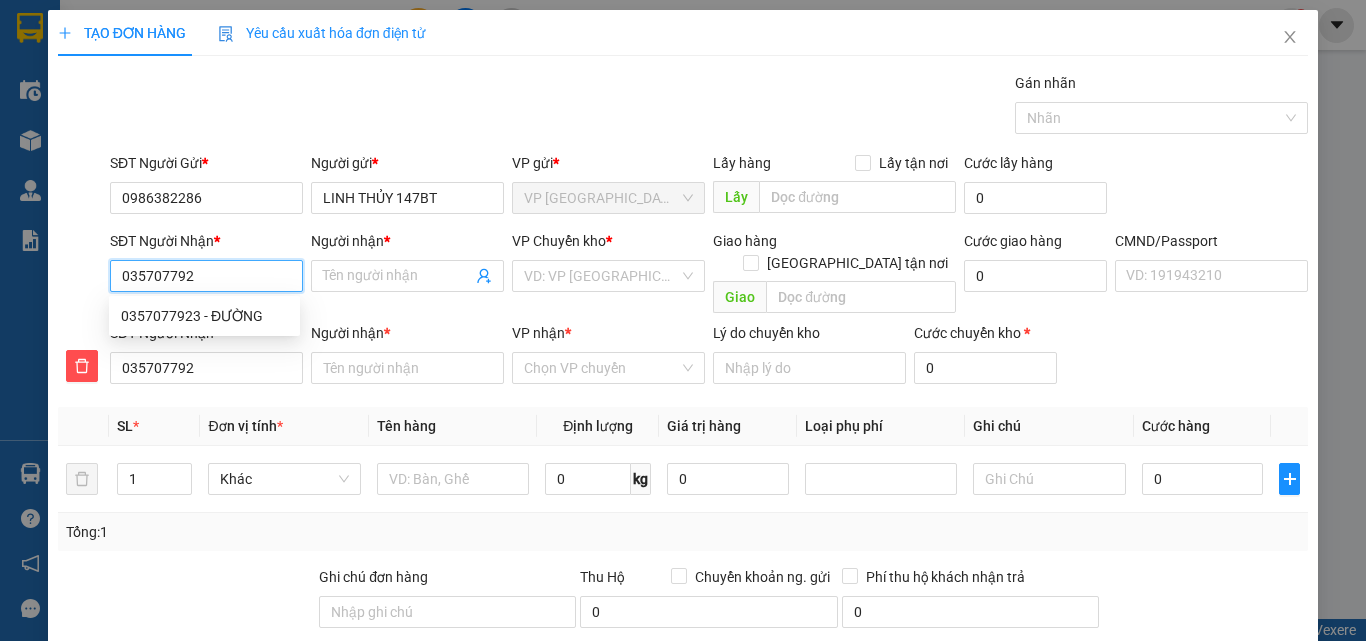 type on "0357077923" 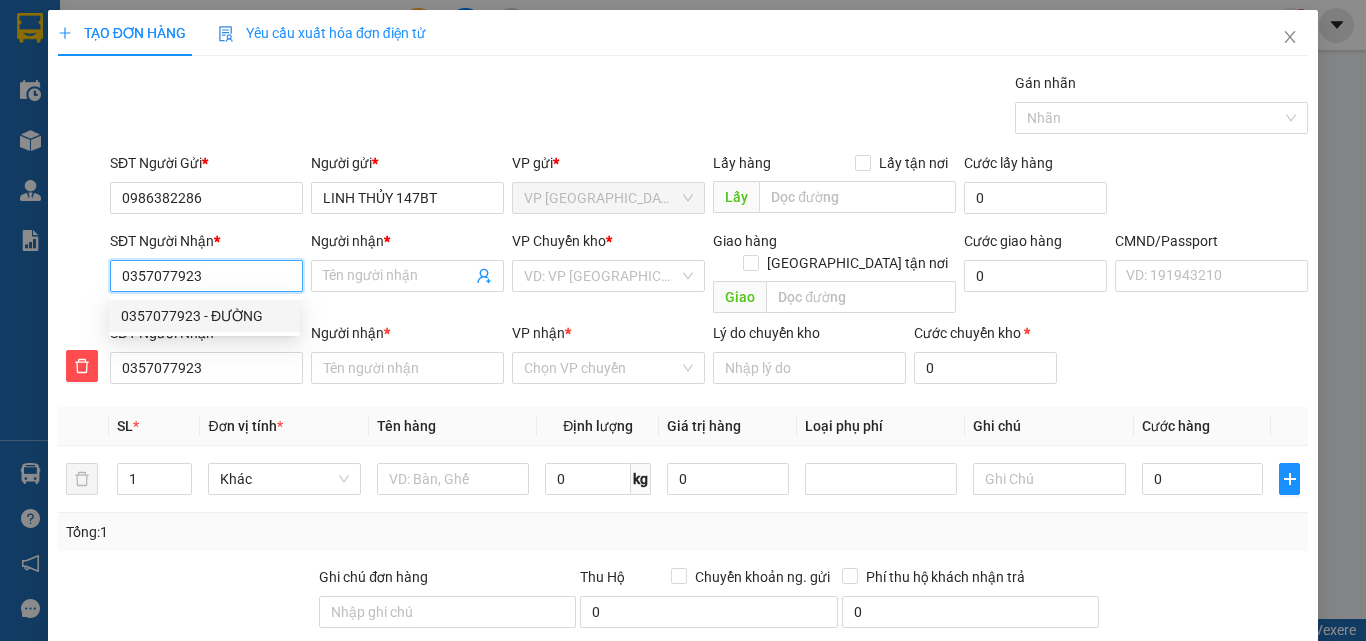 click on "0357077923 - ĐƯỜNG" at bounding box center (204, 316) 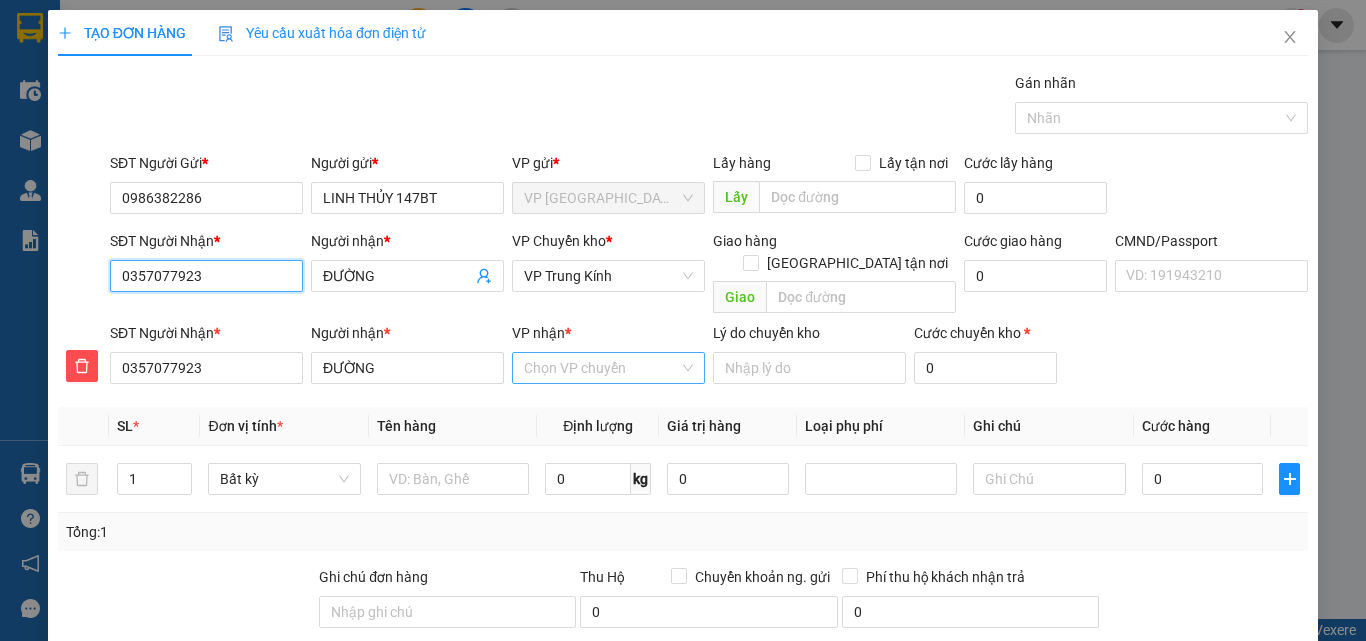 type on "0357077923" 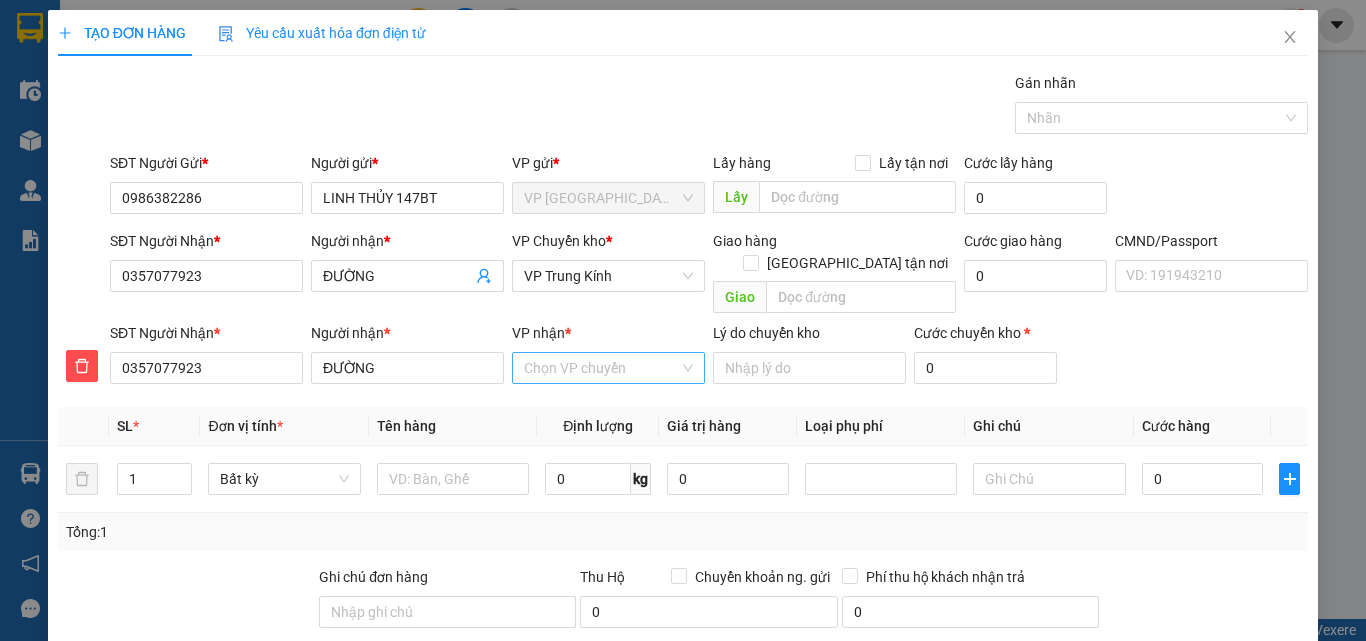 click on "VP nhận  *" at bounding box center (601, 368) 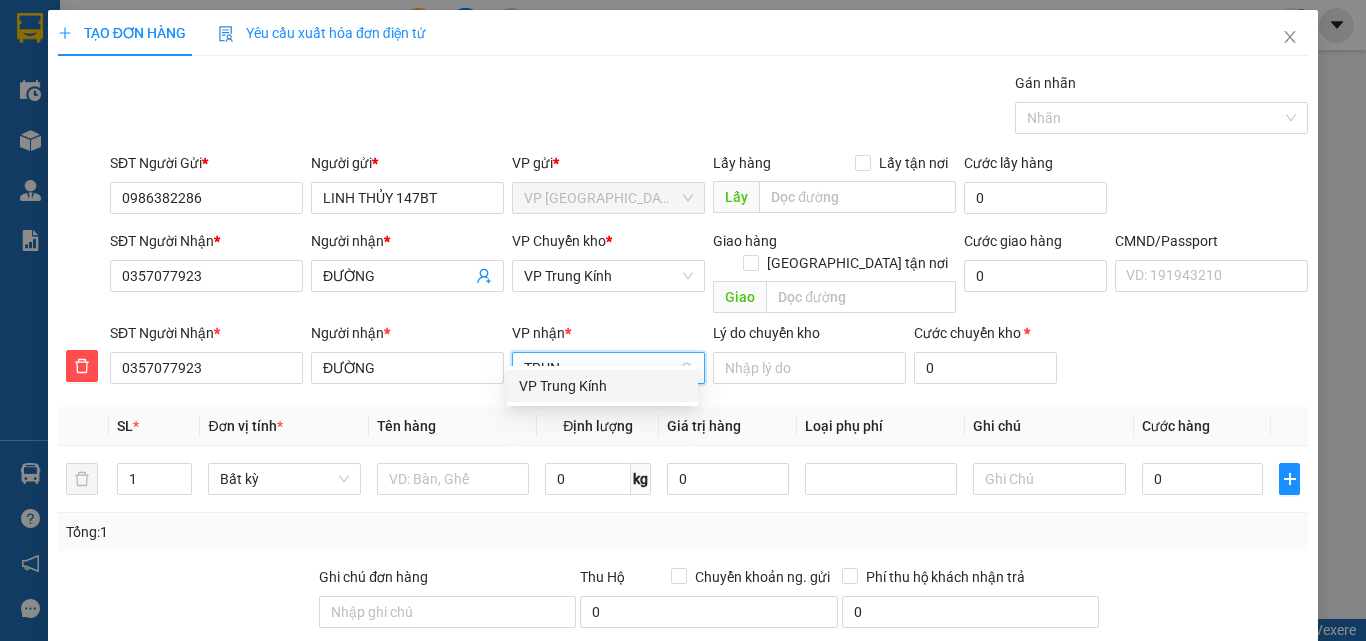 type on "TRUNG" 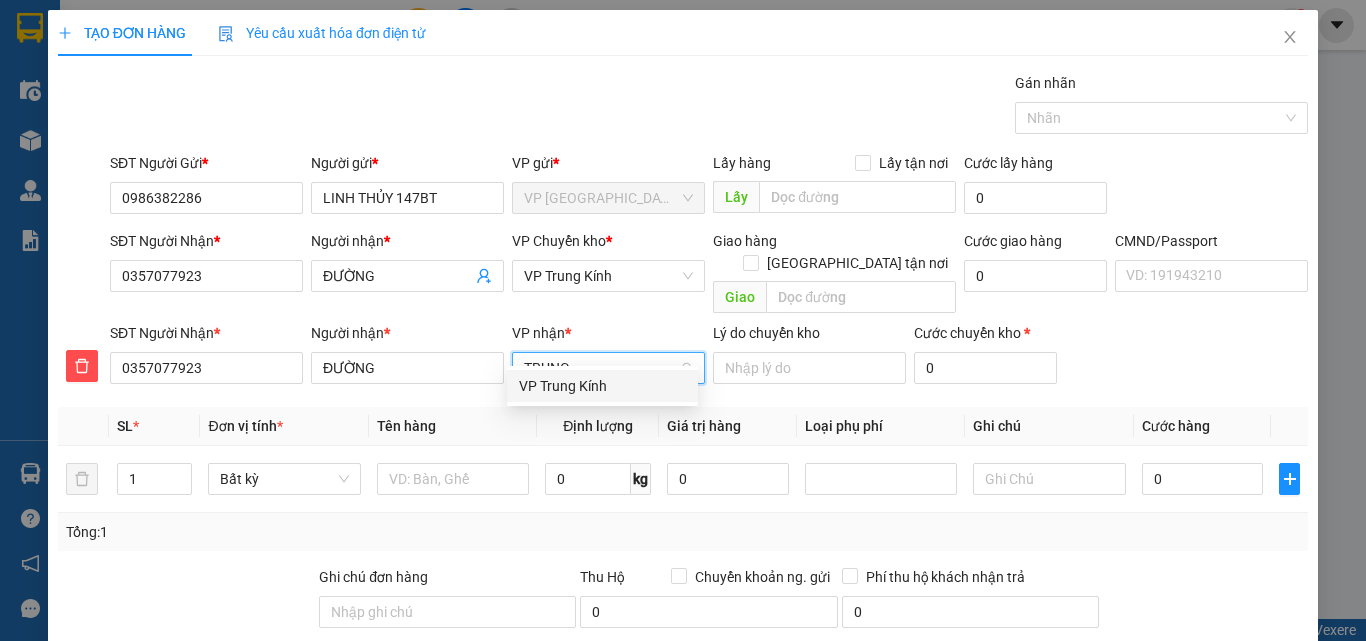 click on "VP Trung Kính" at bounding box center [602, 386] 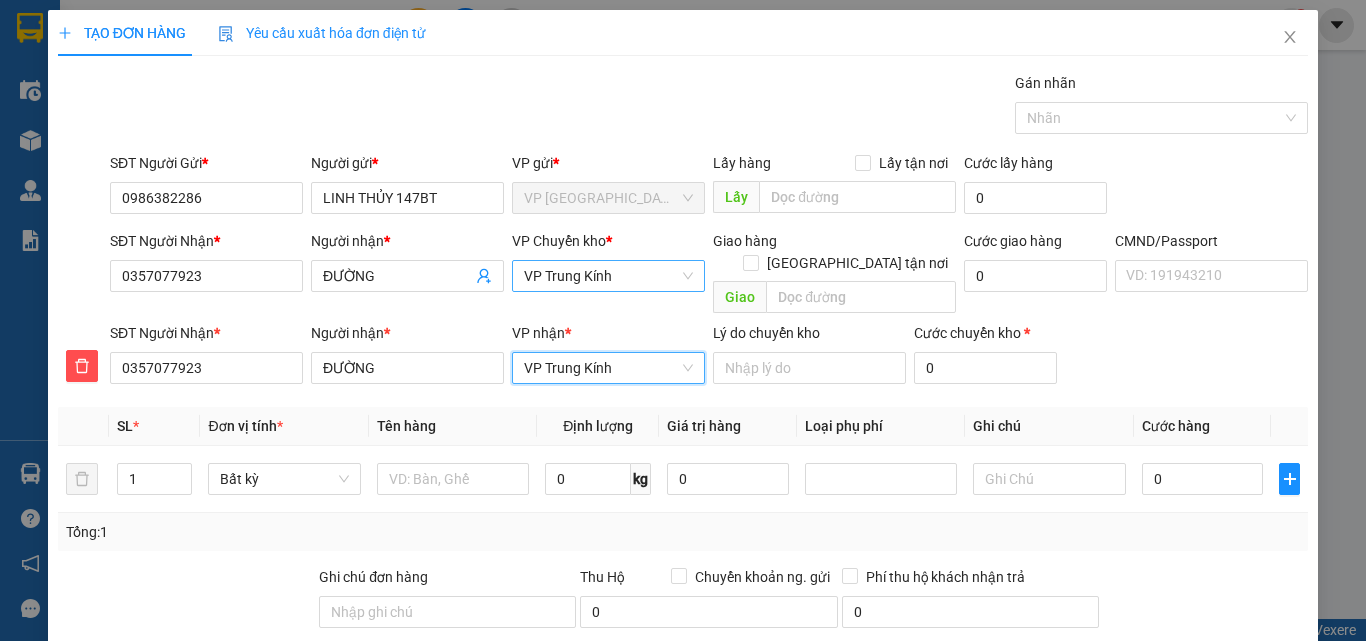 click on "VP Trung Kính" at bounding box center [608, 276] 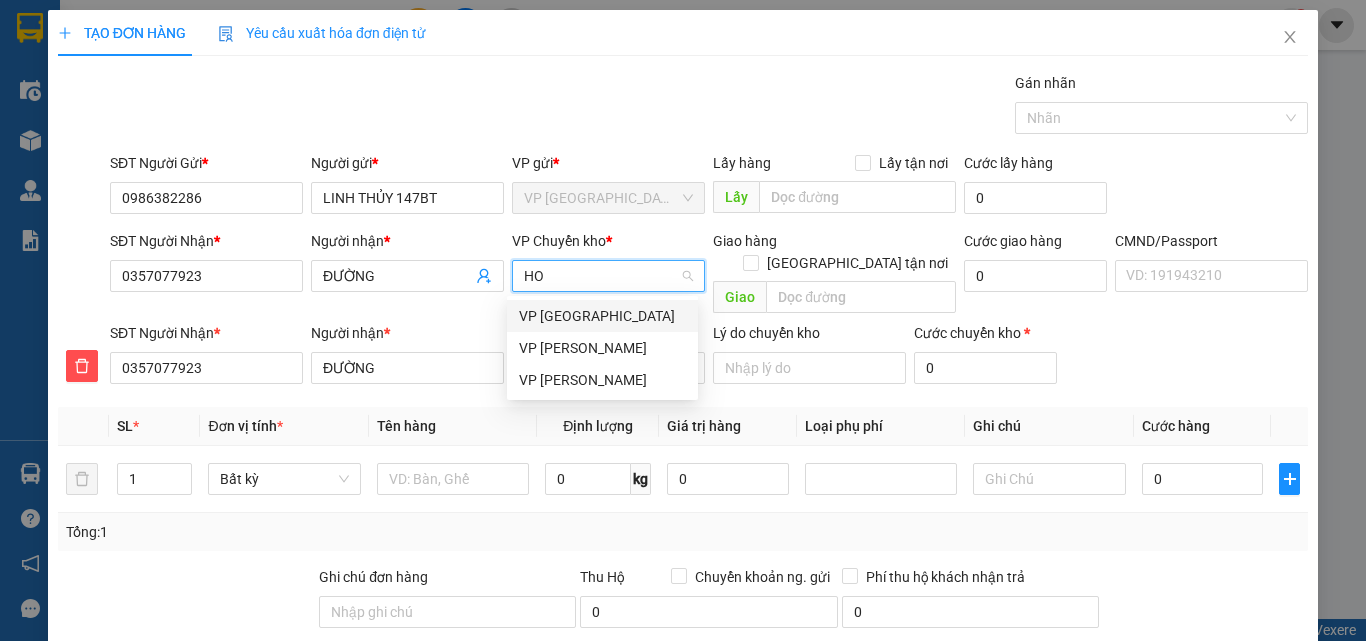 scroll, scrollTop: 0, scrollLeft: 0, axis: both 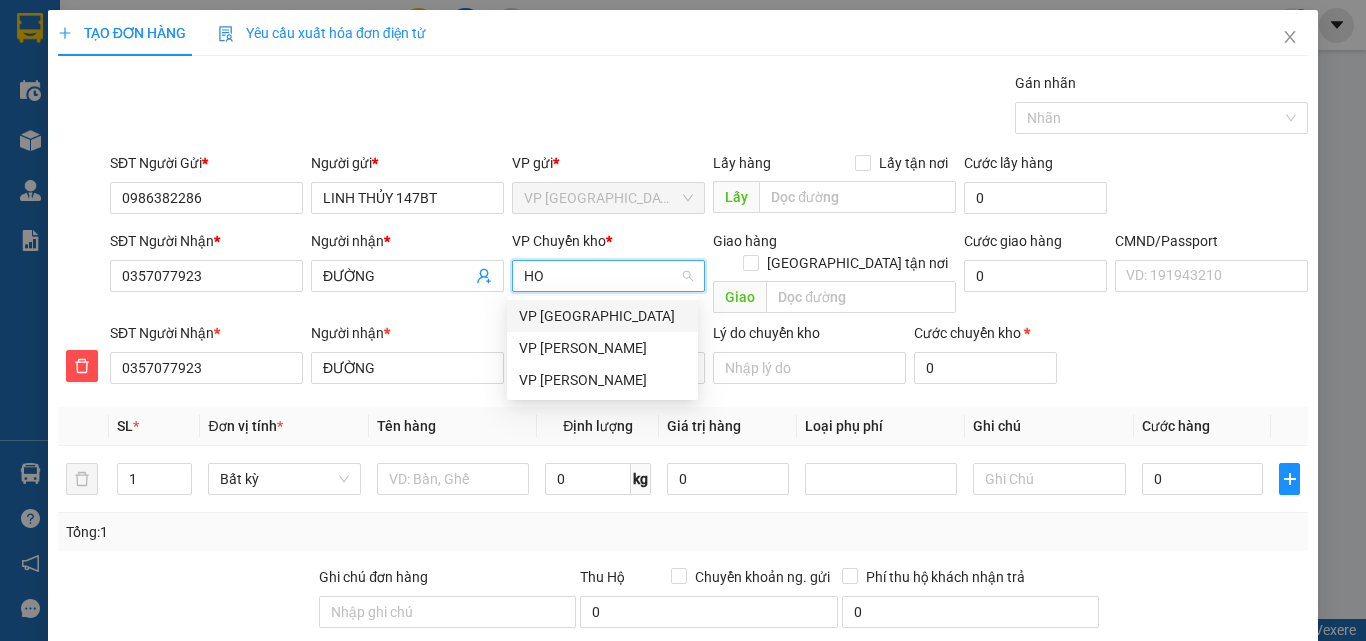 type on "HOA" 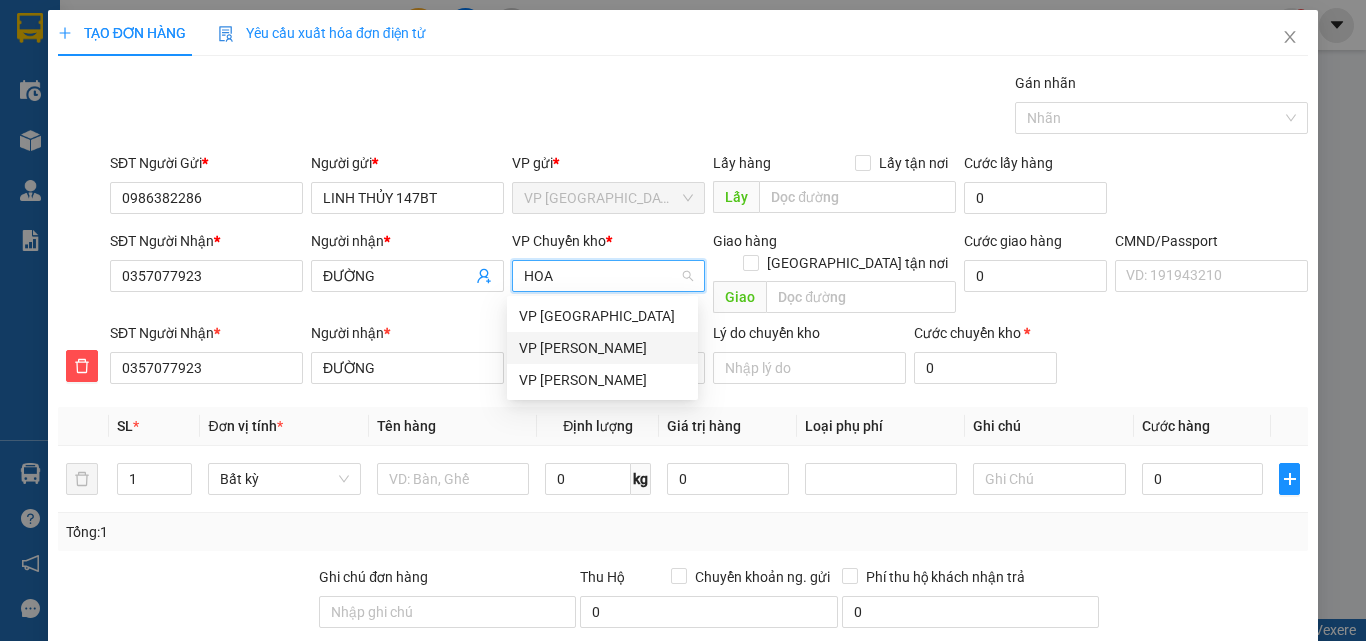 click on "VP [PERSON_NAME]" at bounding box center [602, 348] 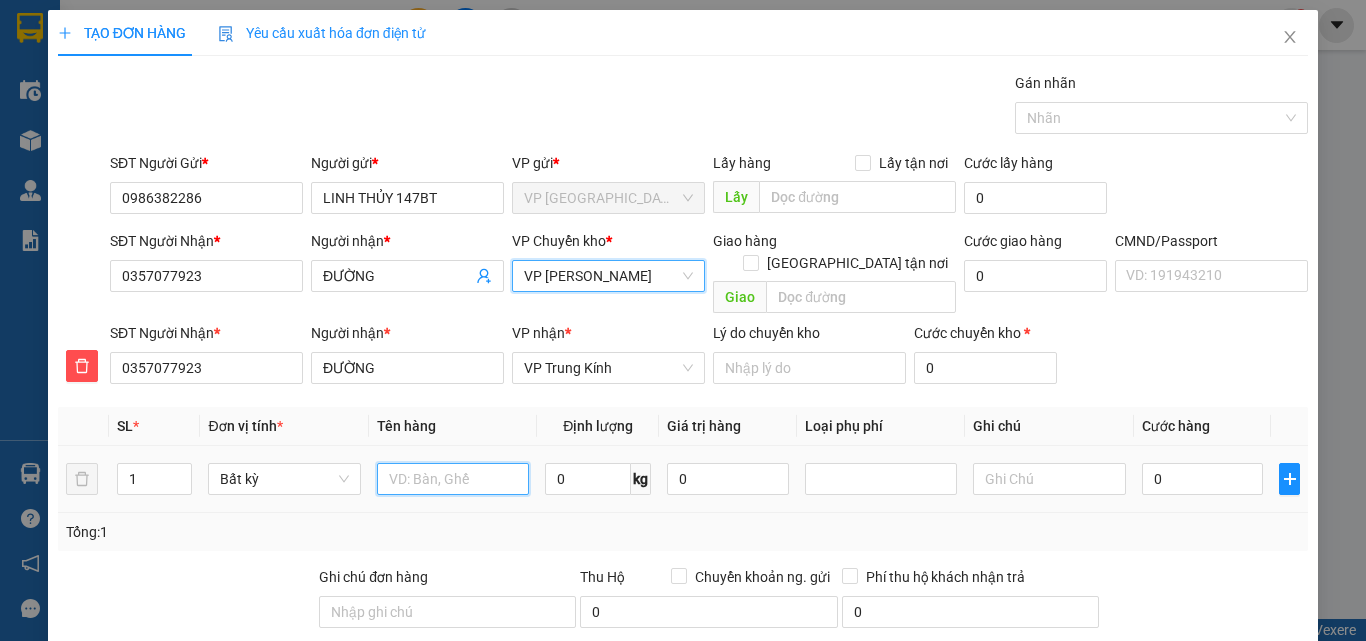 click at bounding box center (453, 479) 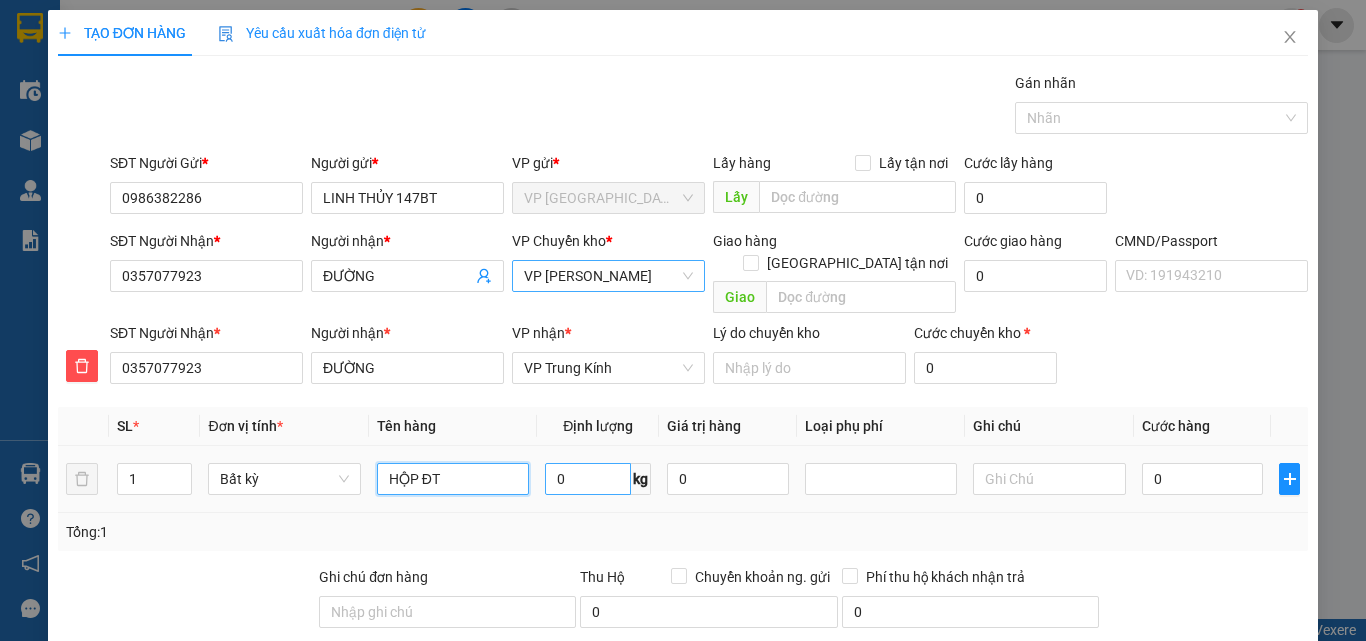 type on "HỘP ĐT" 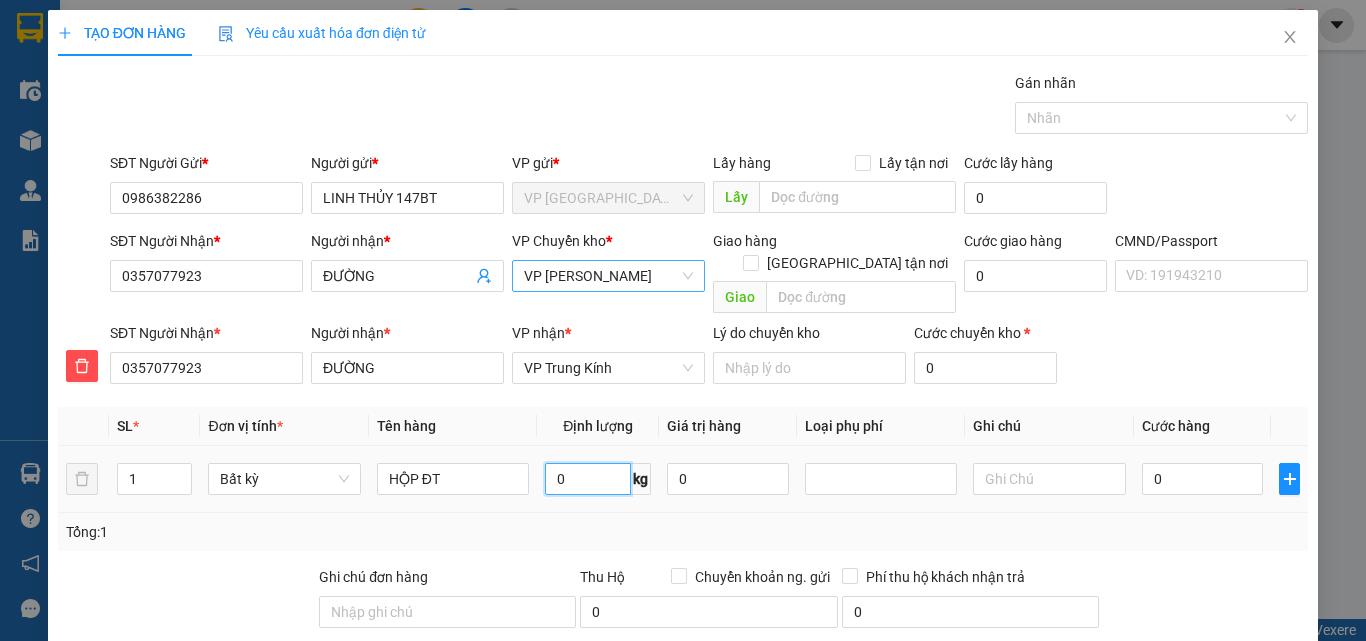 click on "0" at bounding box center [588, 479] 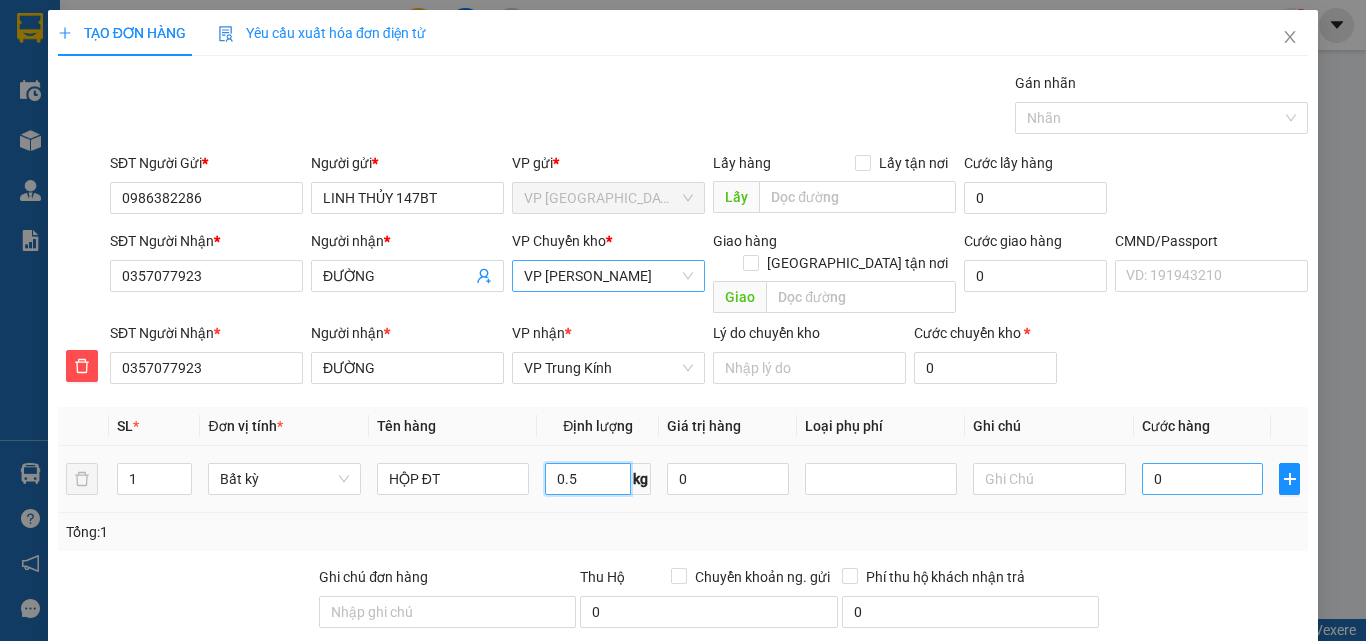 type on "0.5" 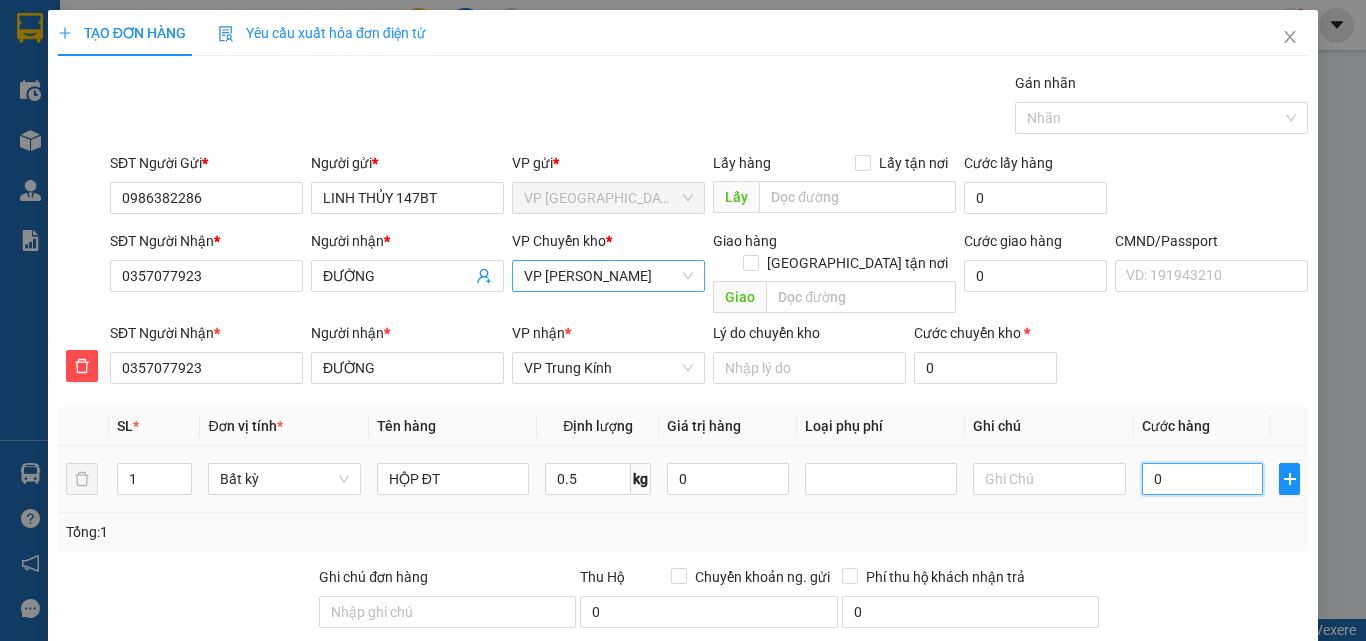 click on "0" at bounding box center (1203, 479) 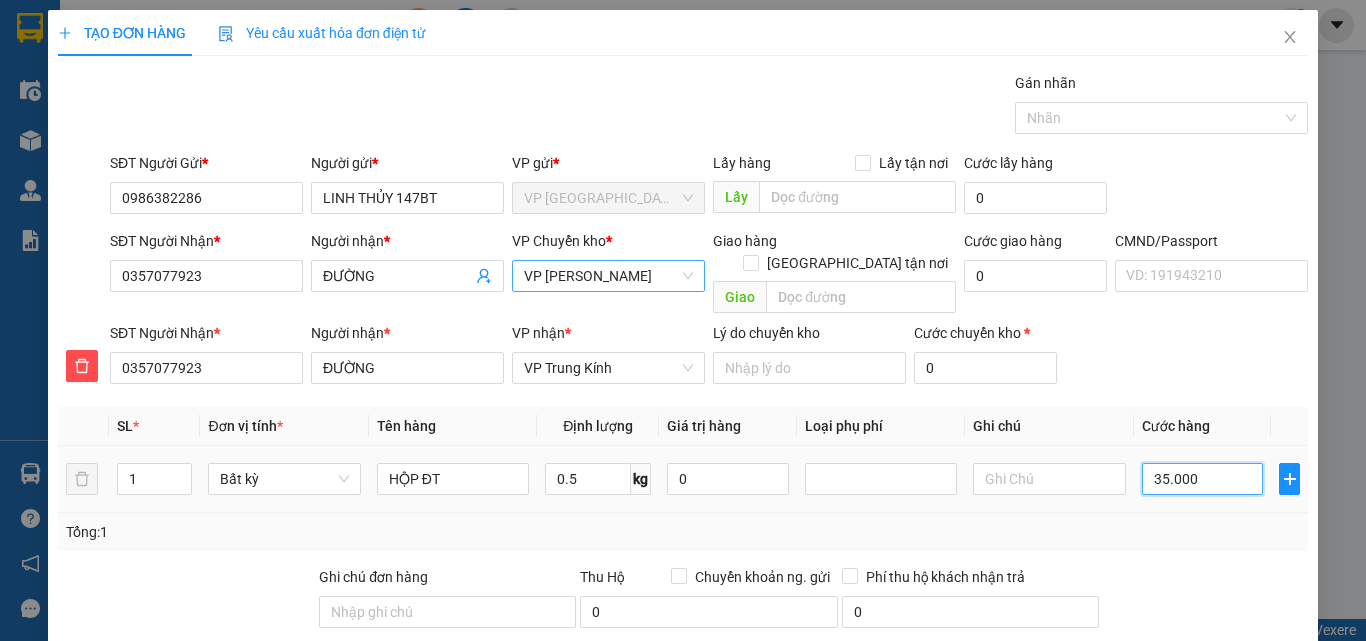 type on "35.000" 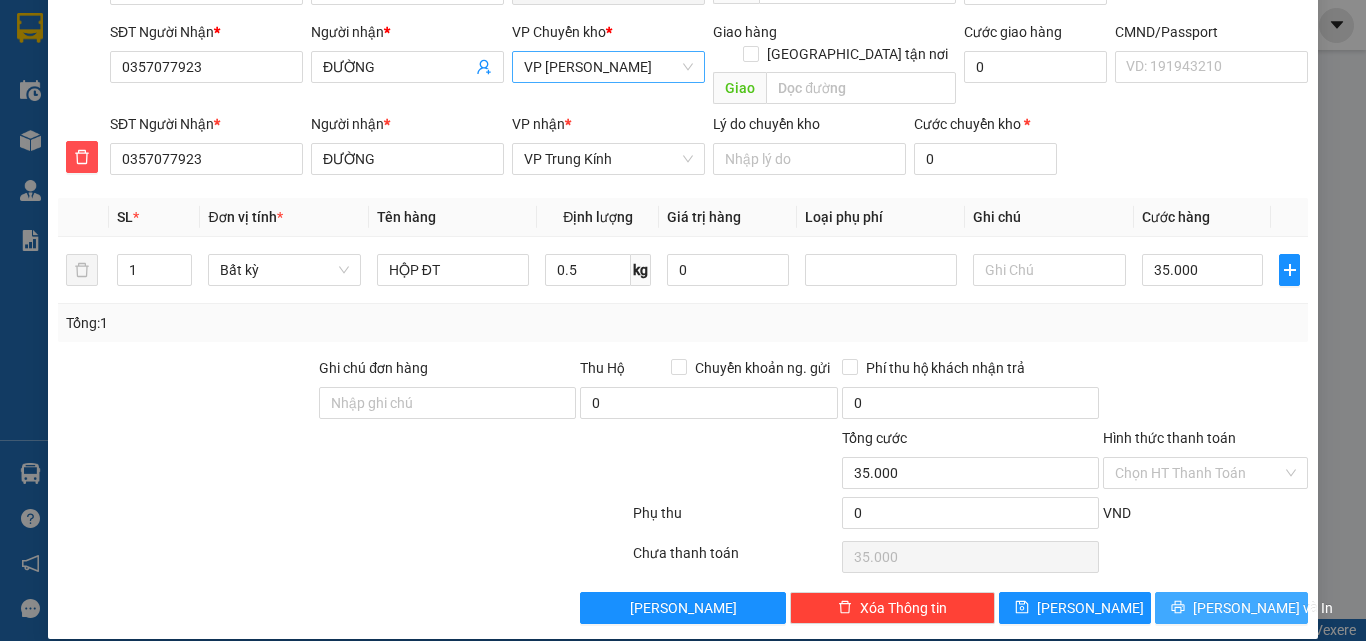 click on "[PERSON_NAME] và In" at bounding box center [1263, 608] 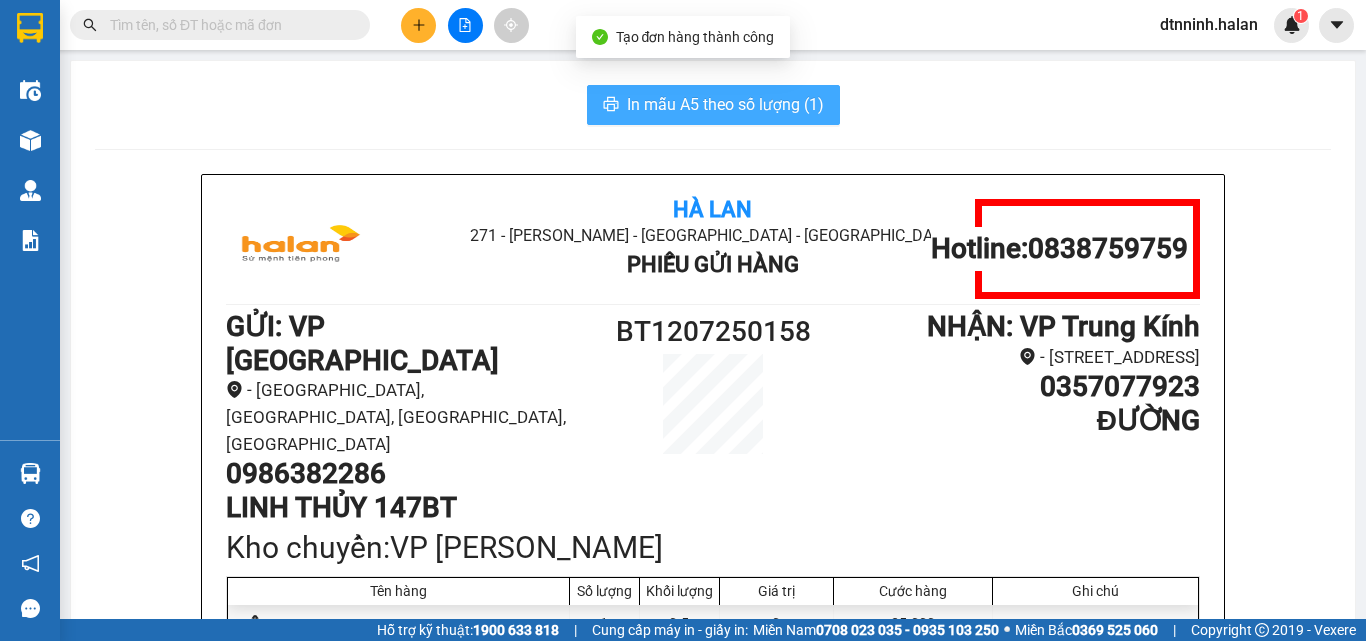 click on "In mẫu A5 theo số lượng
(1)" at bounding box center [725, 104] 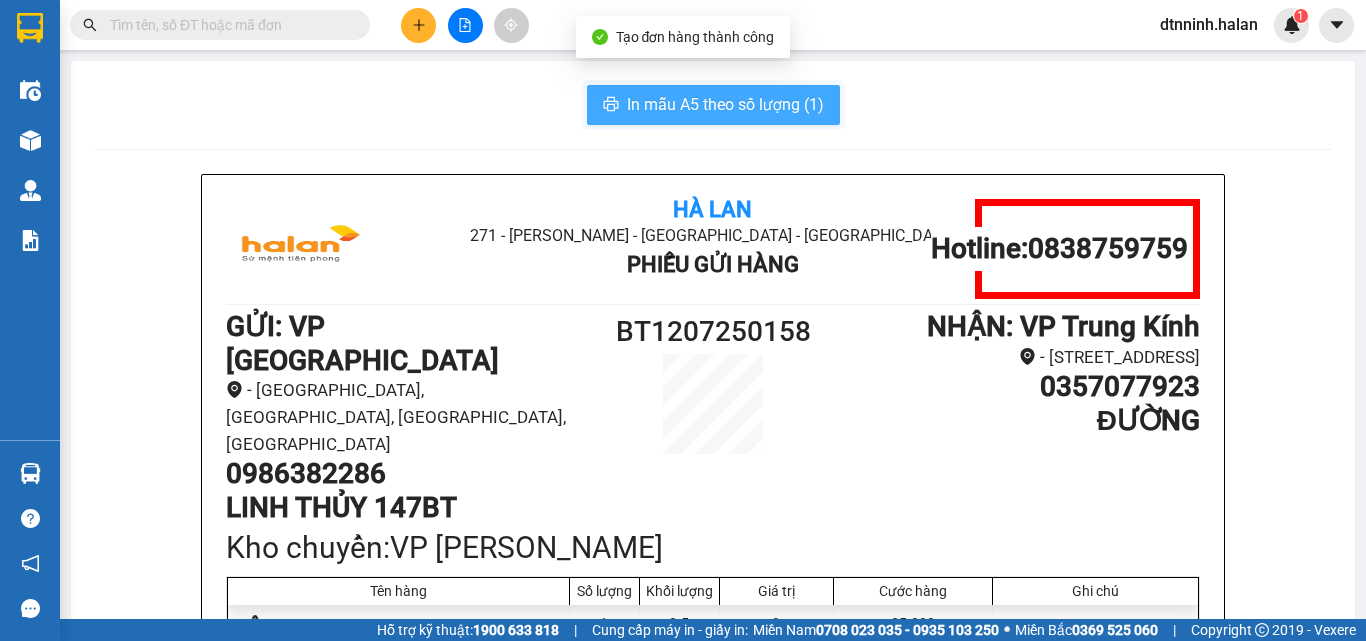 scroll, scrollTop: 0, scrollLeft: 0, axis: both 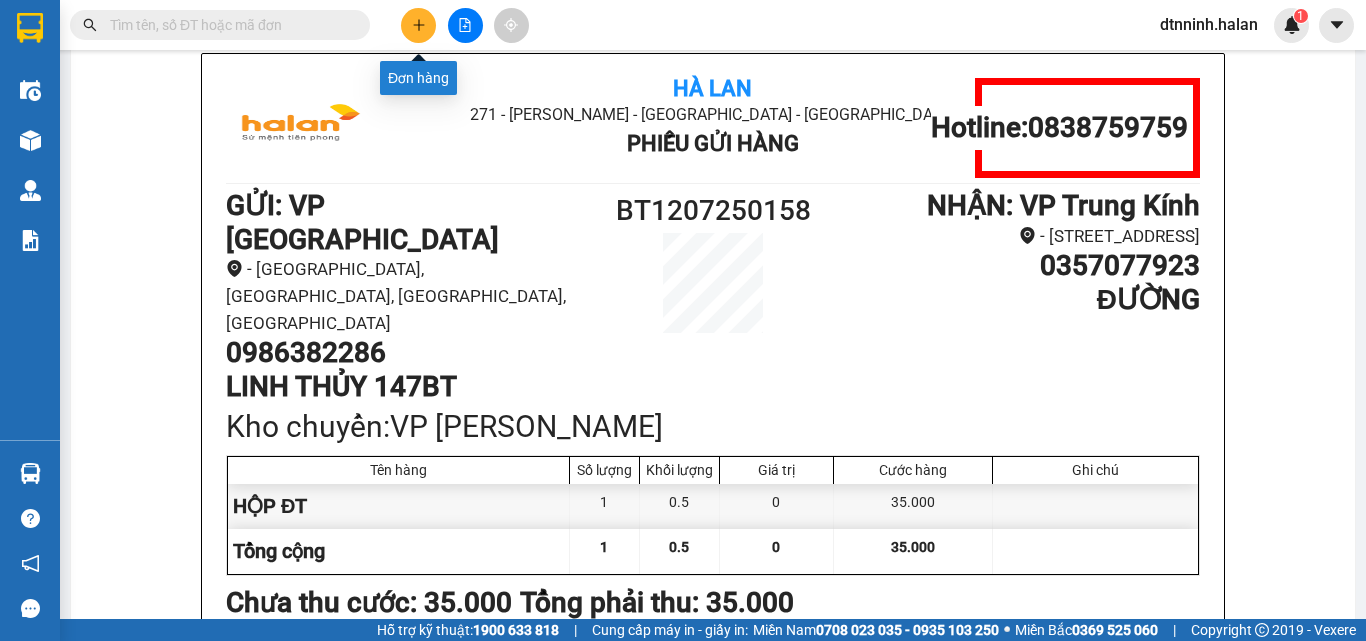 click at bounding box center [418, 25] 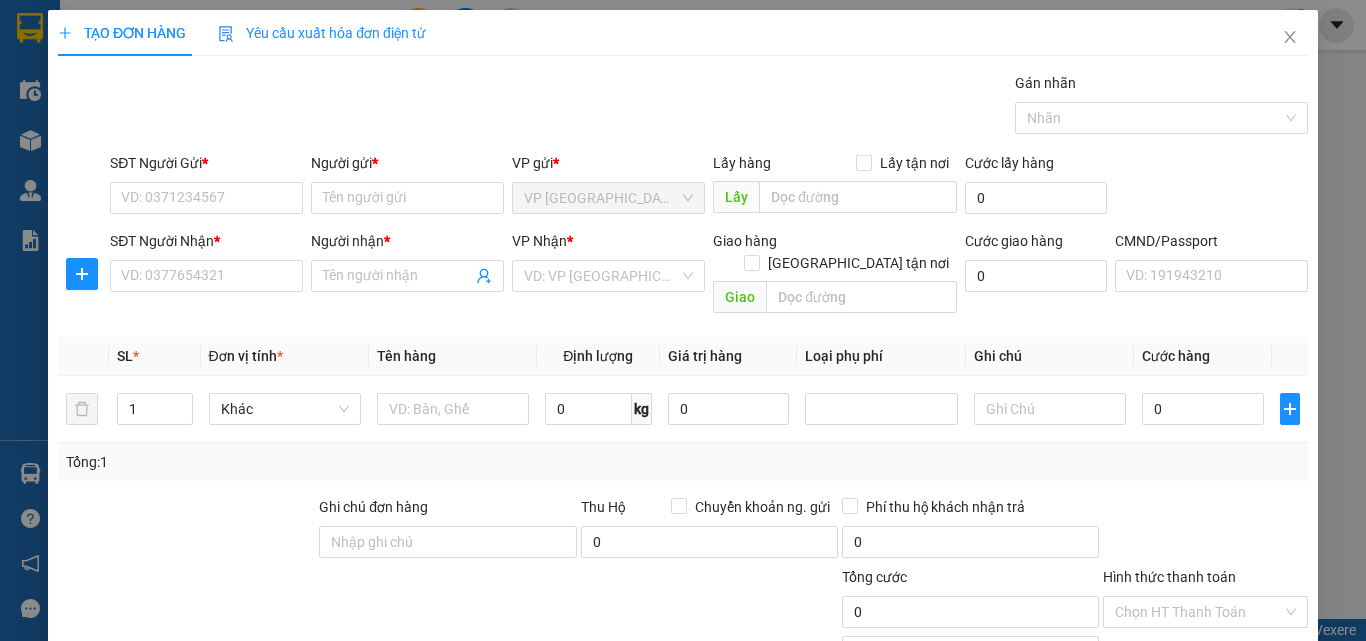 scroll, scrollTop: 0, scrollLeft: 0, axis: both 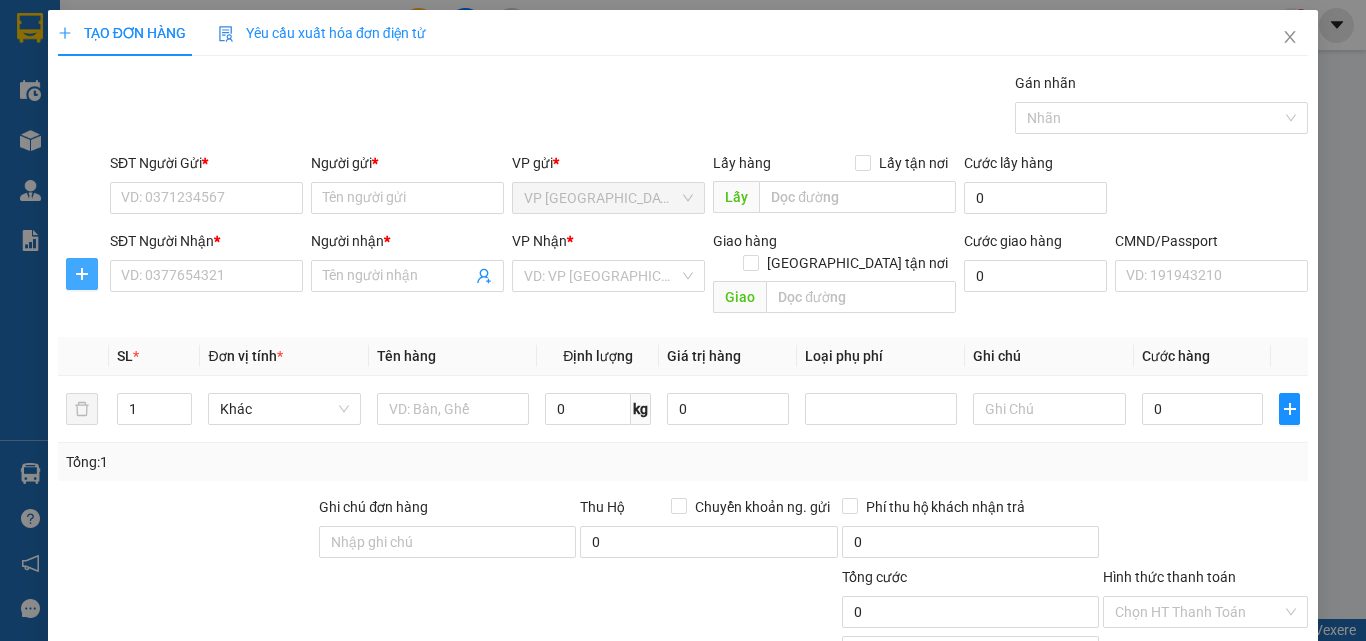 click 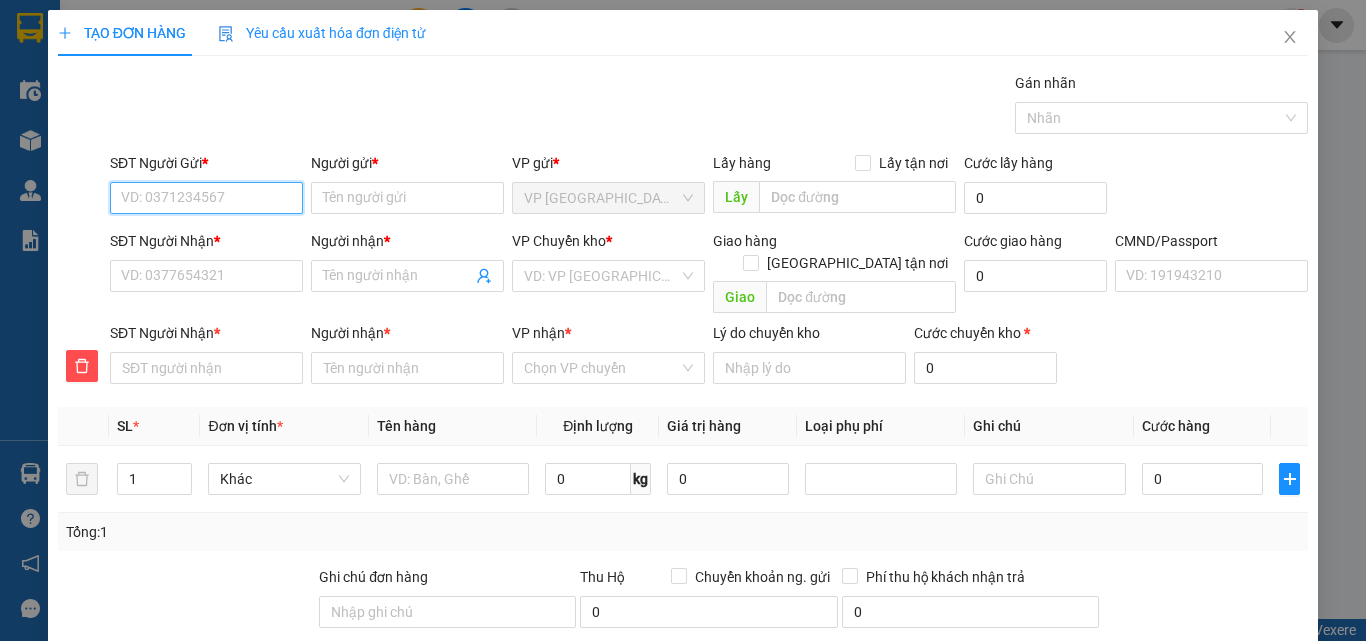 click on "SĐT Người Gửi  *" at bounding box center [206, 198] 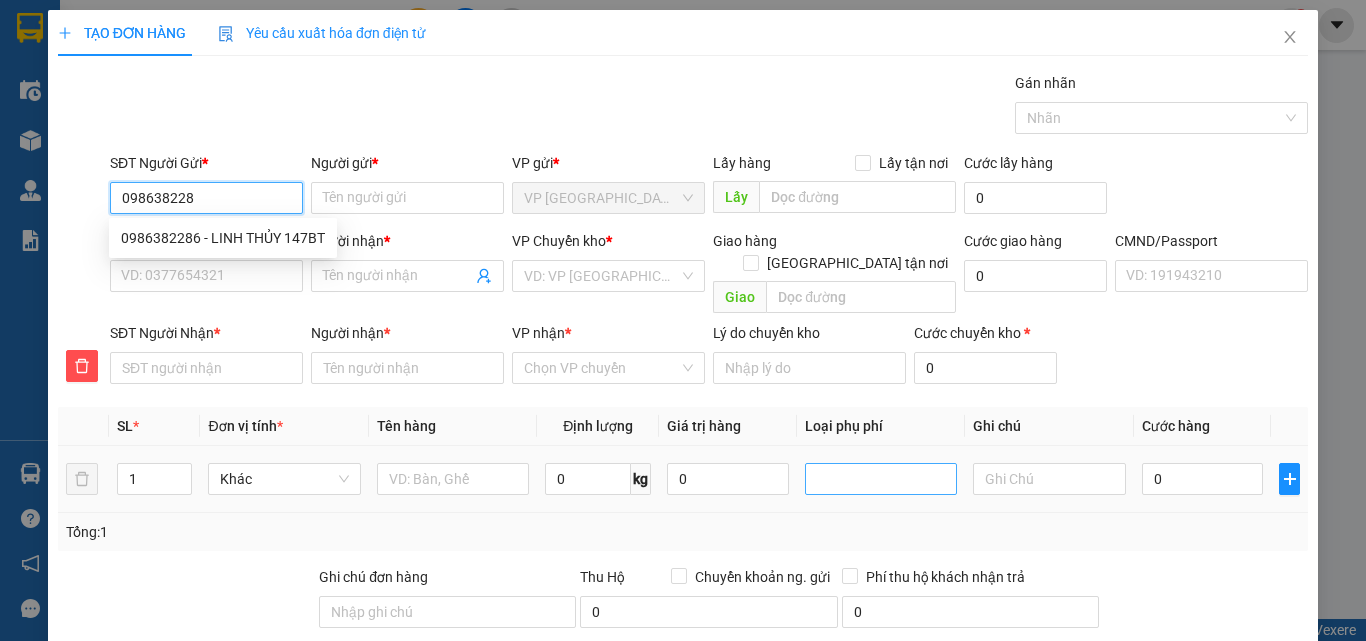 type on "0986382286" 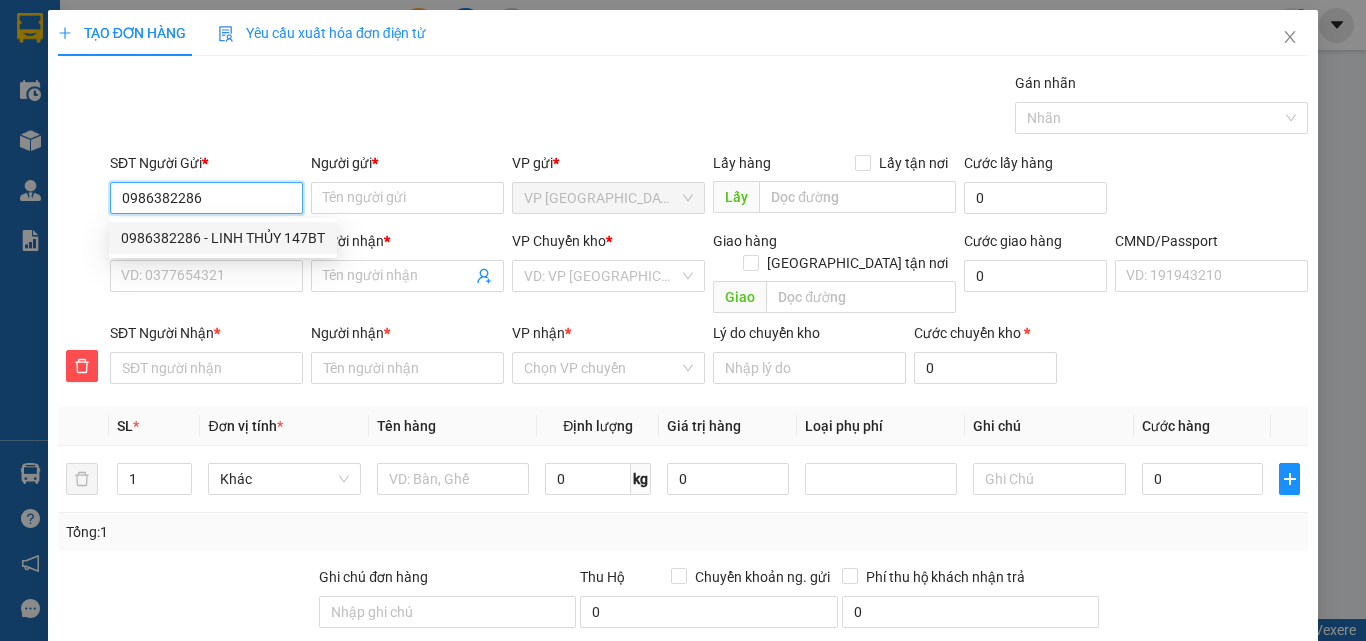 click on "0986382286 - LINH THỦY 147BT" at bounding box center (223, 238) 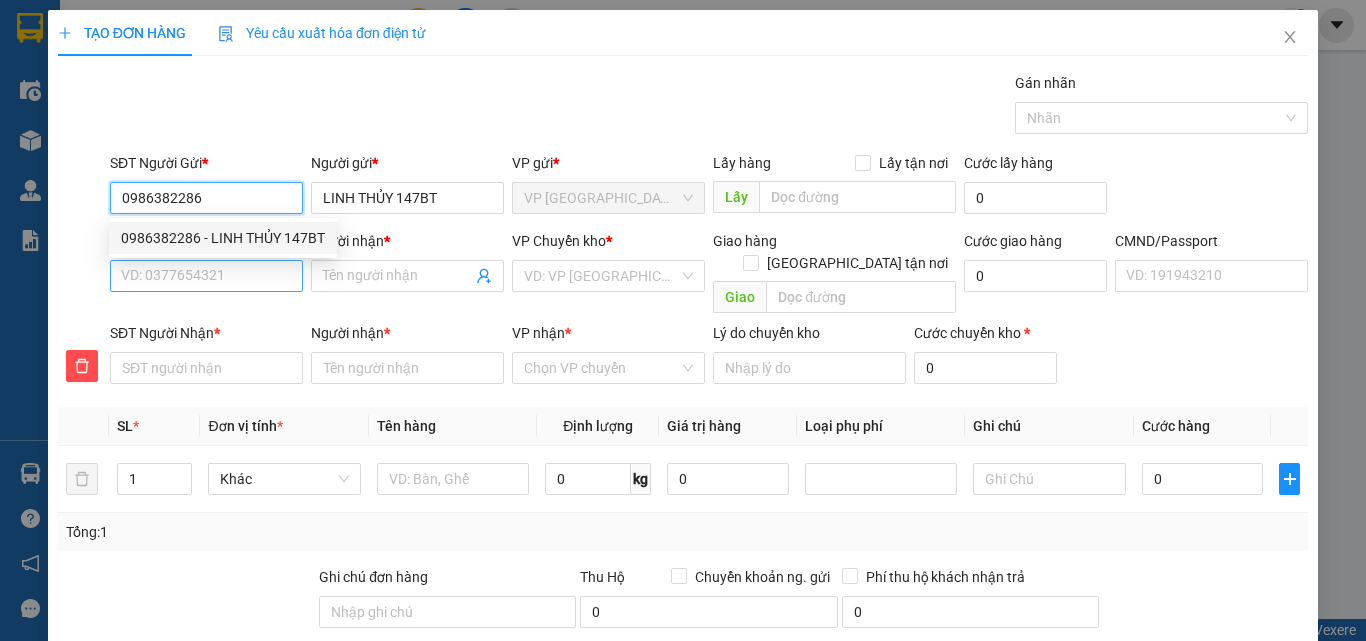 type on "0986382286" 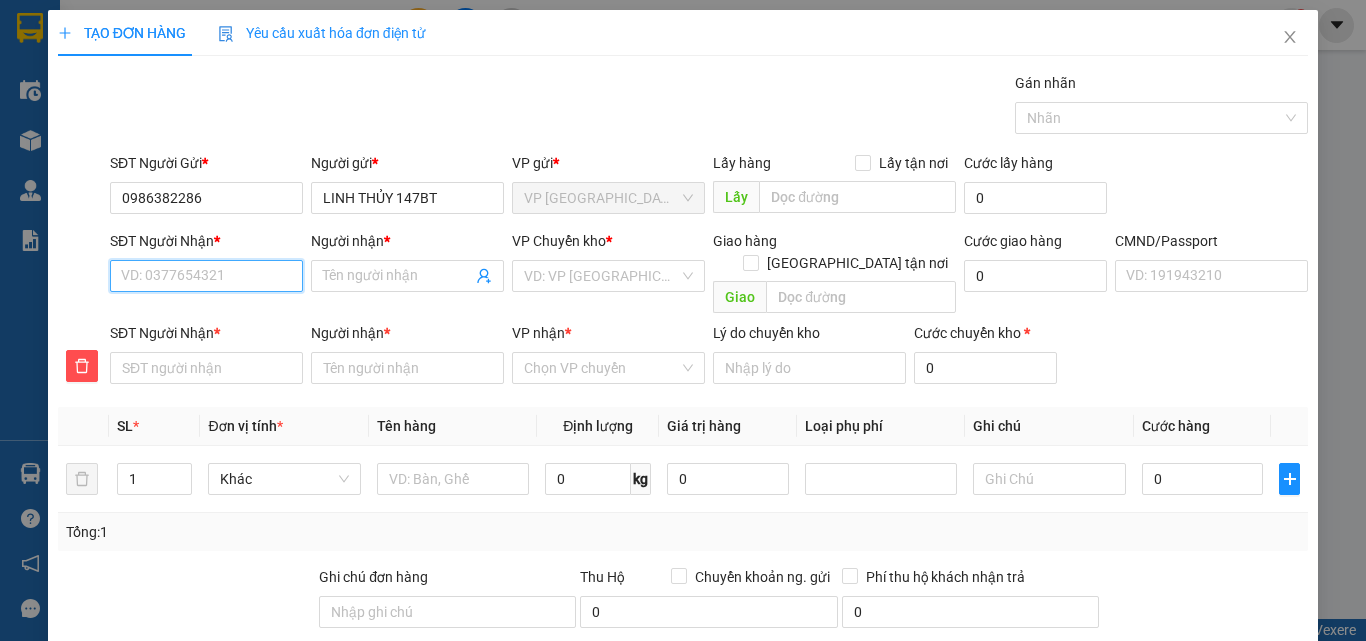 click on "SĐT Người Nhận  *" at bounding box center (206, 276) 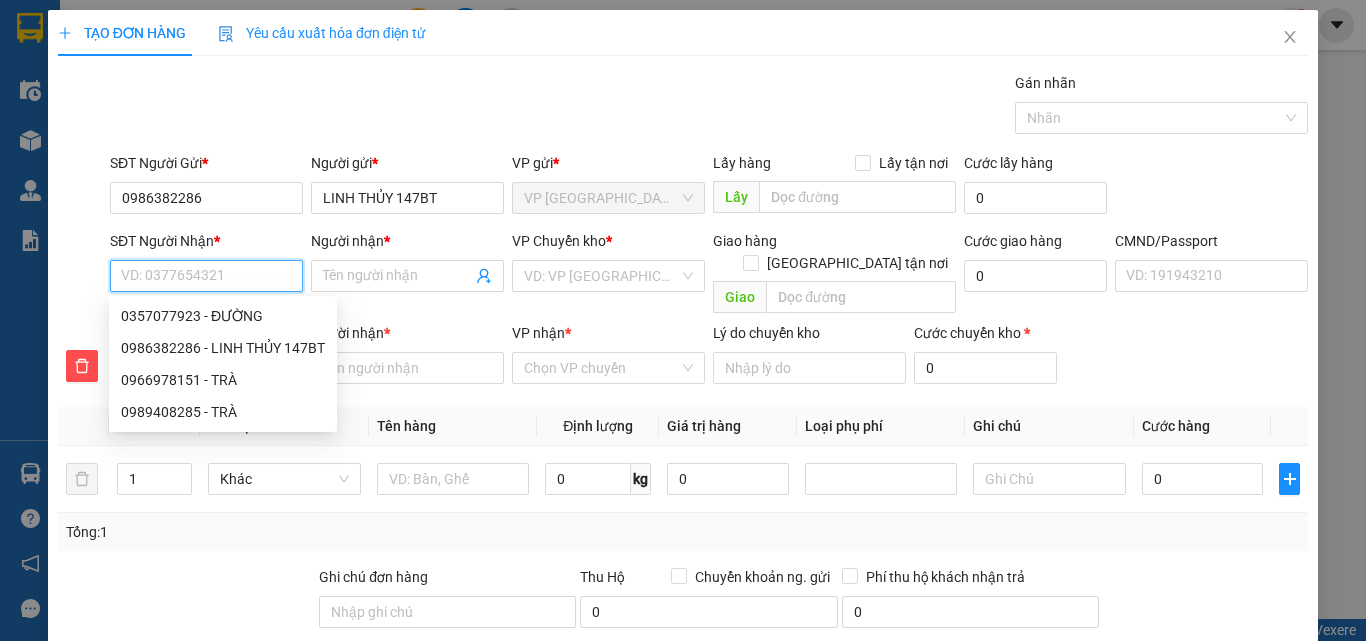 type on "0" 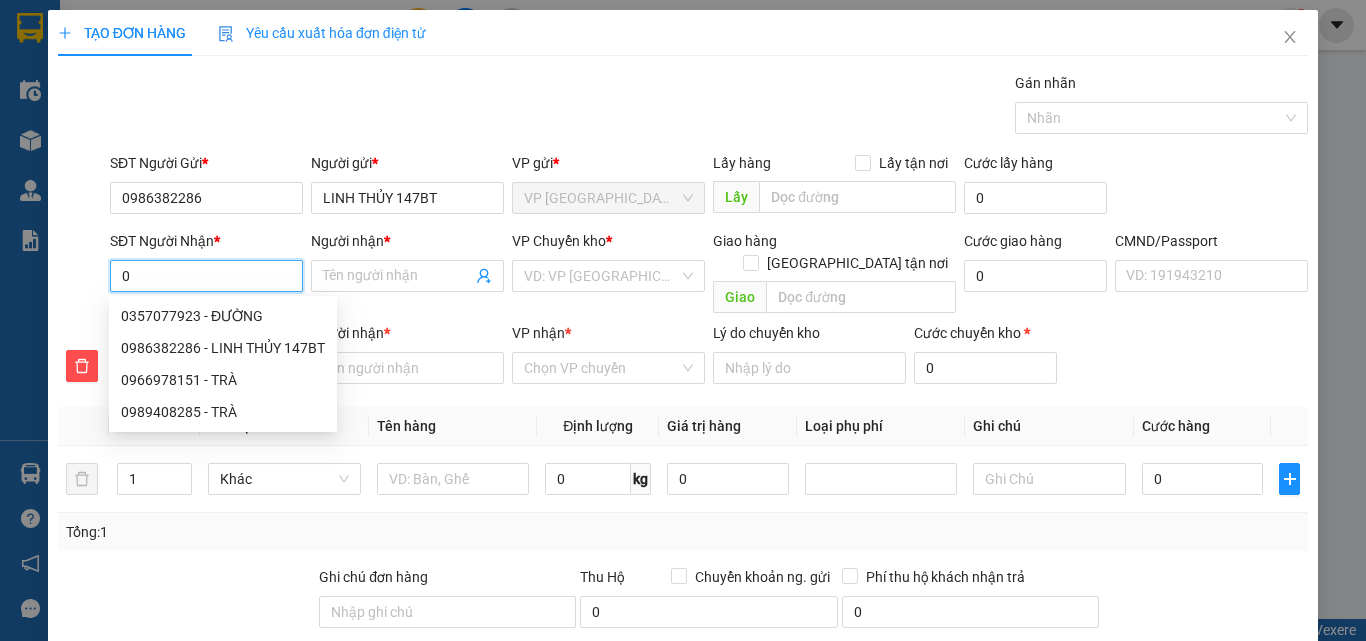 type on "08" 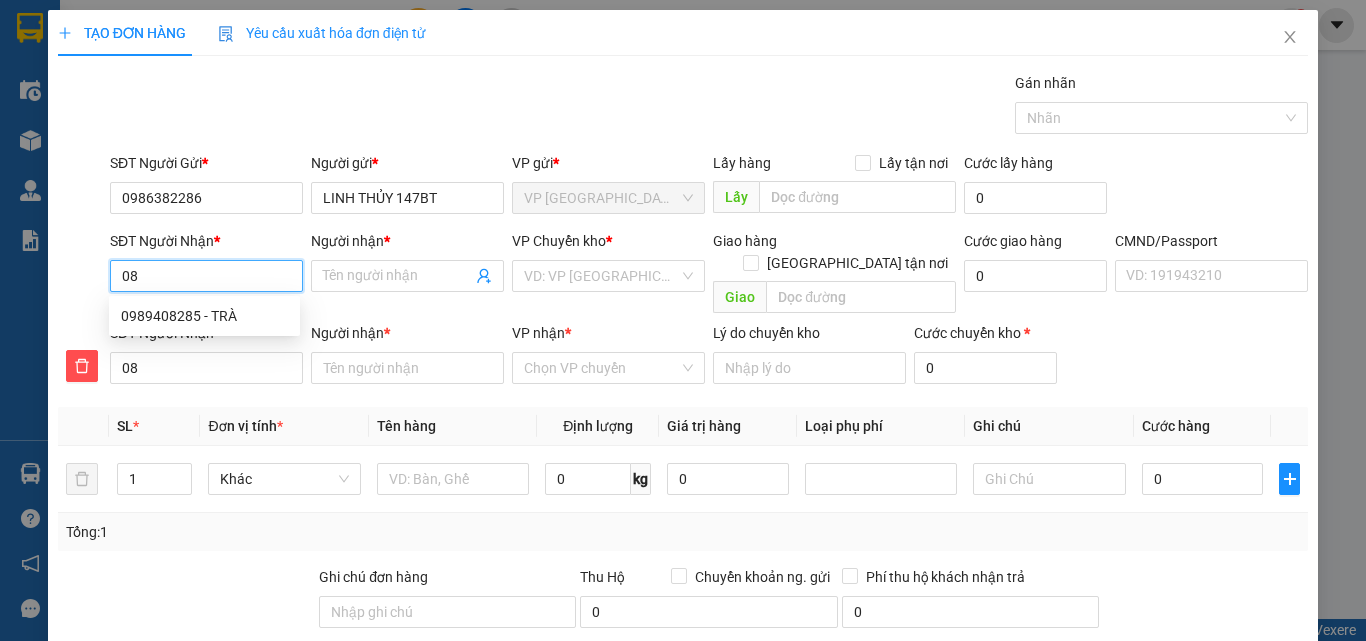 type on "087" 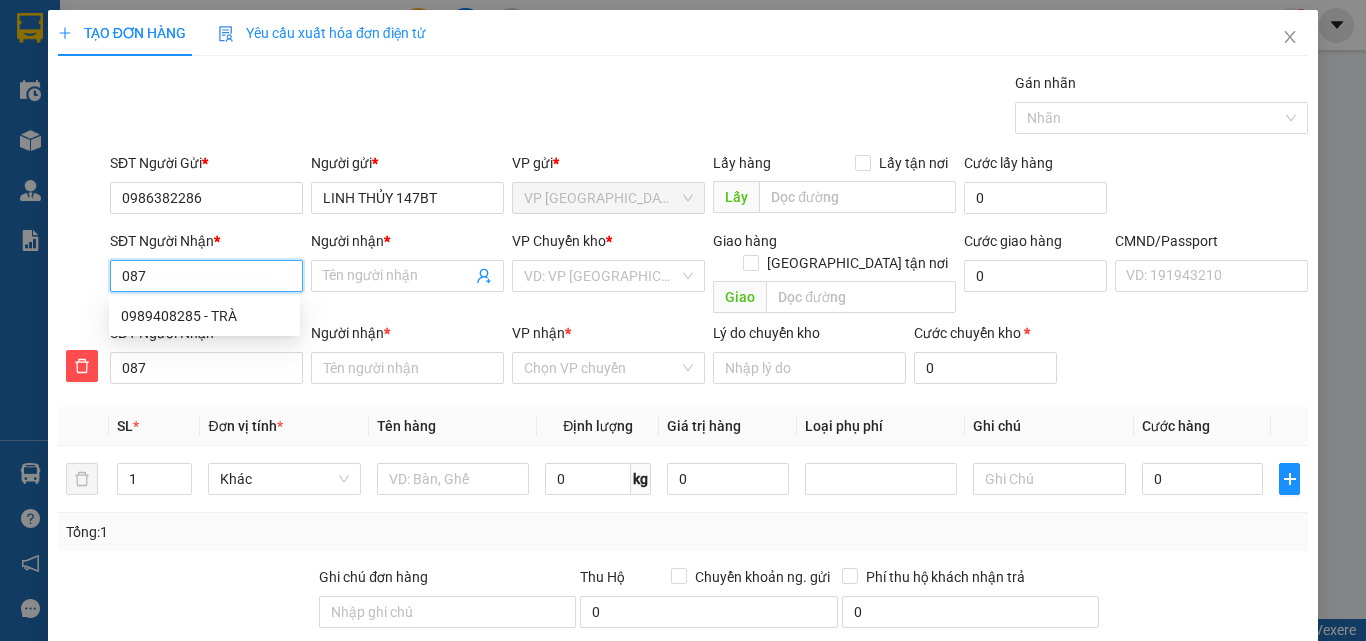 type on "0879" 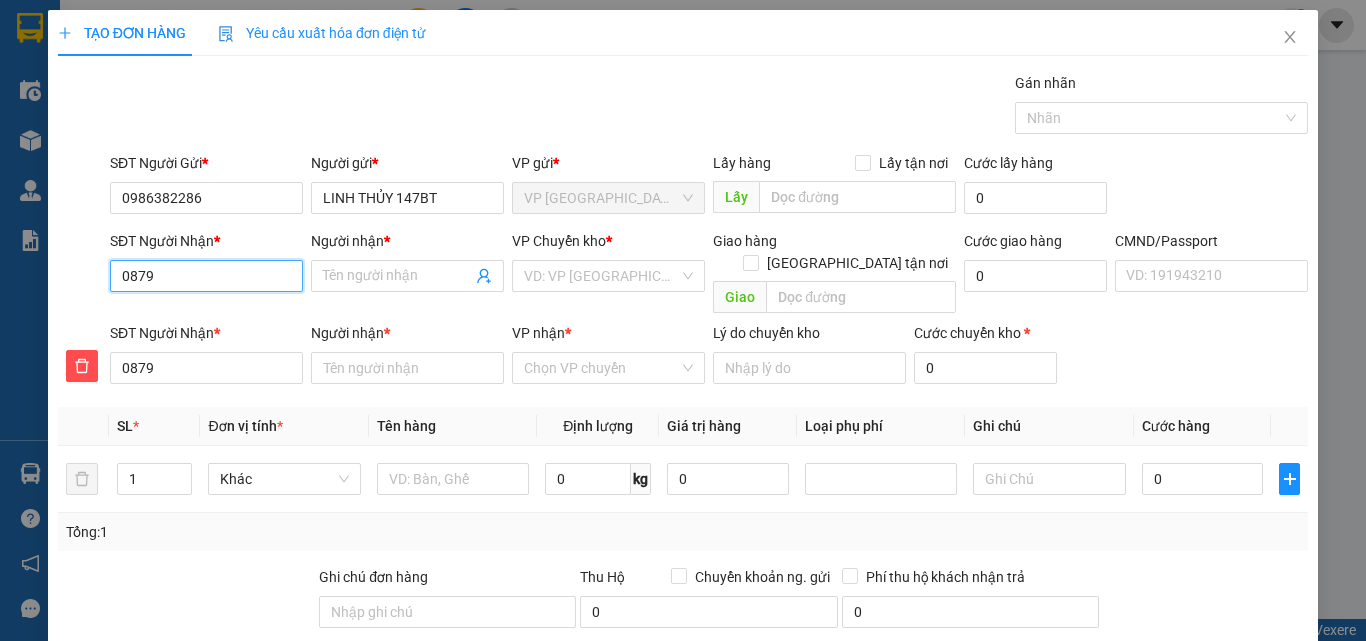 type on "08797" 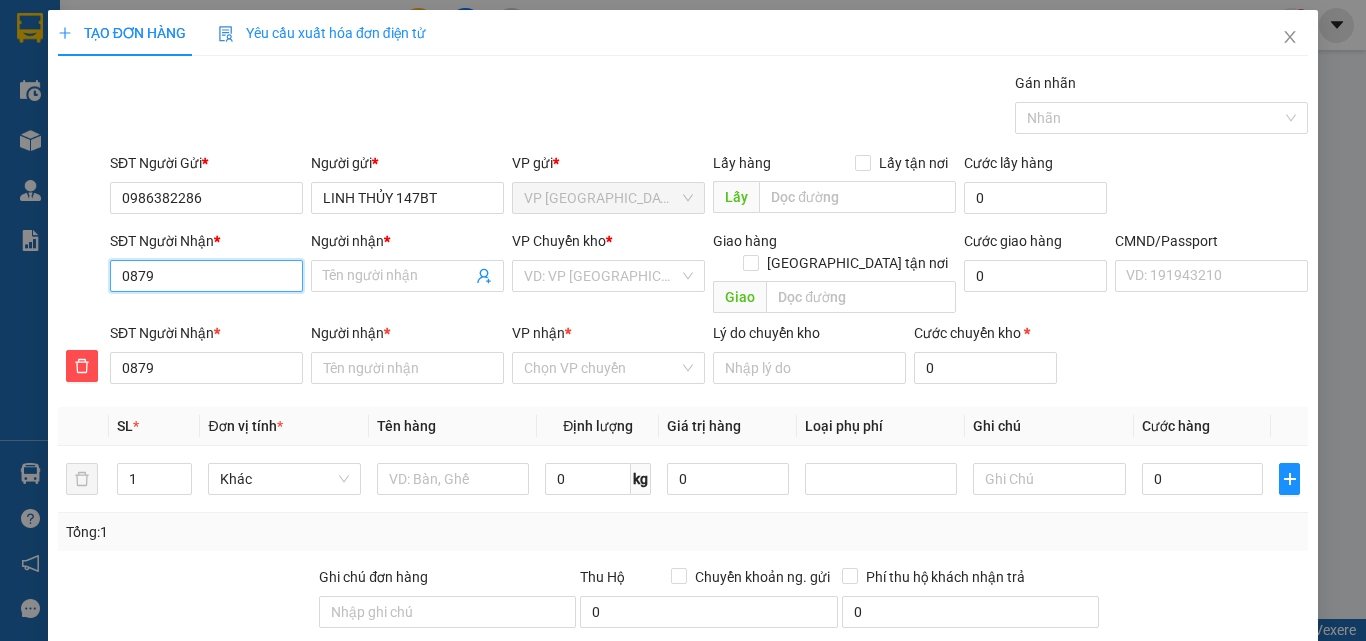 type on "08797" 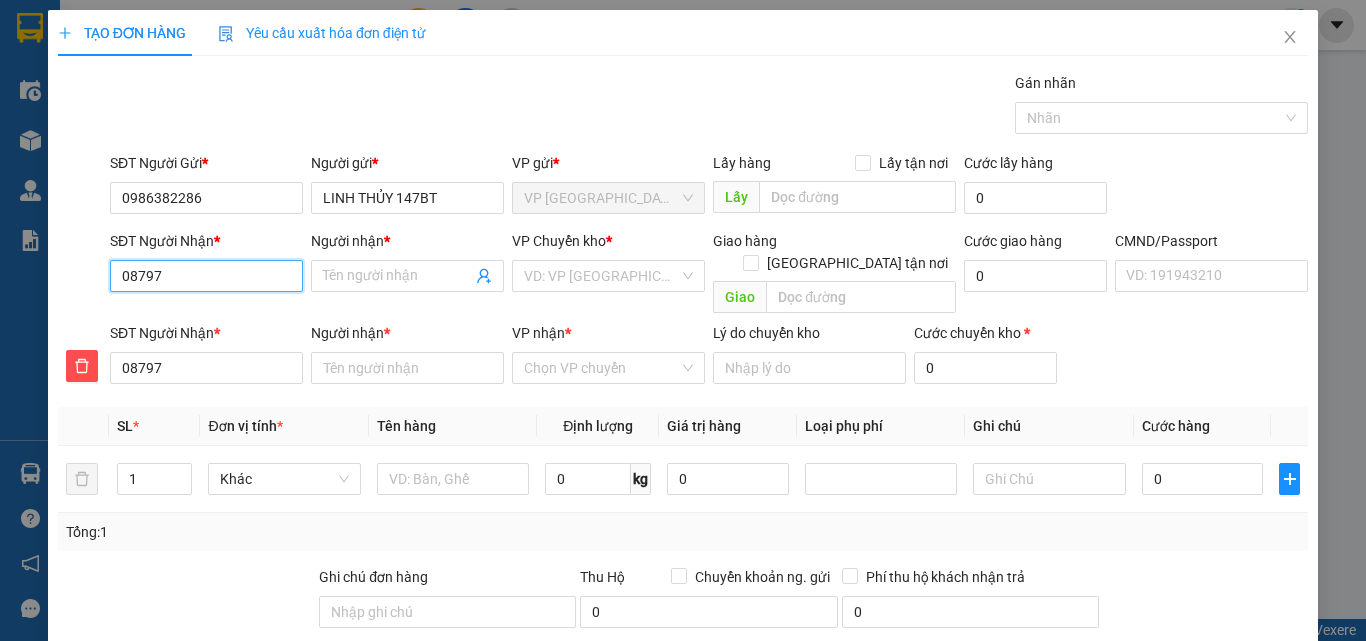 type on "087979" 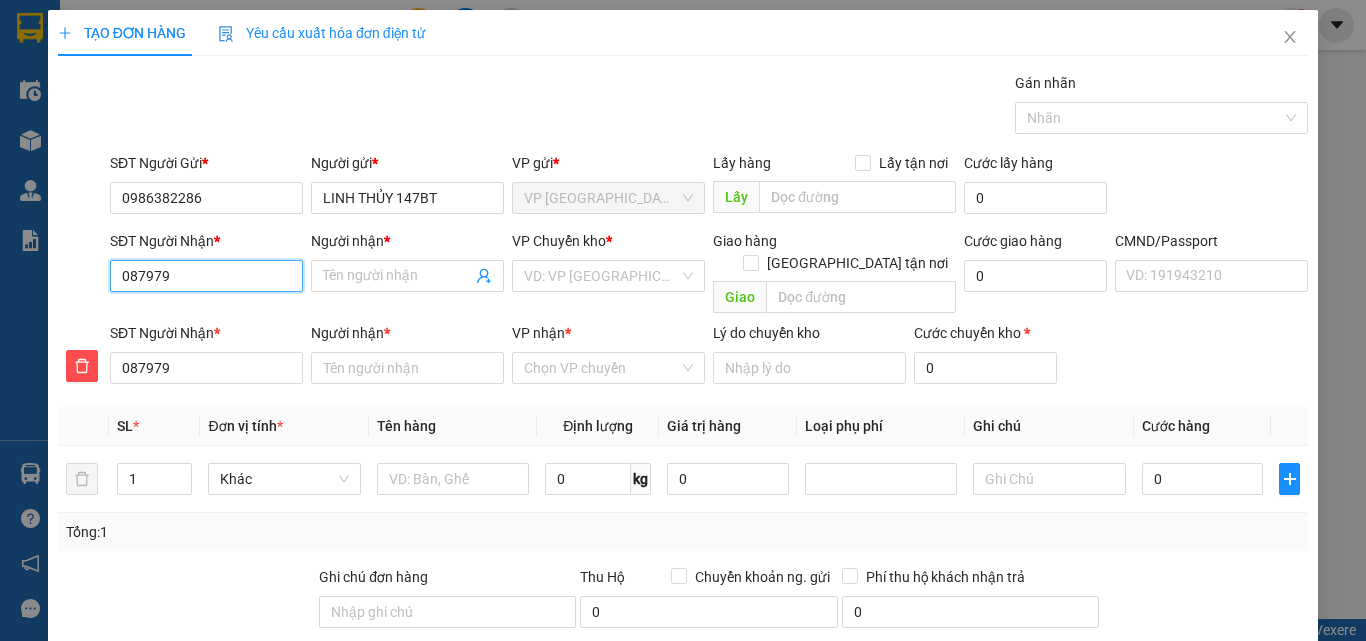 type on "0879797" 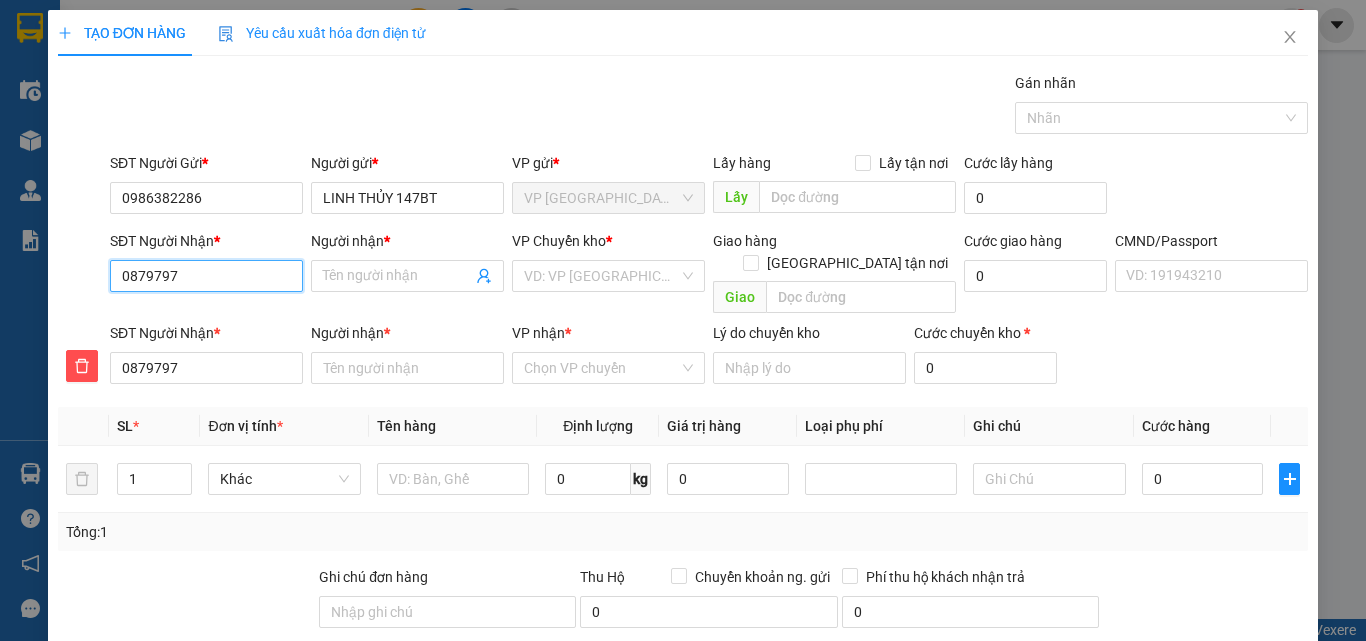 type on "08797976" 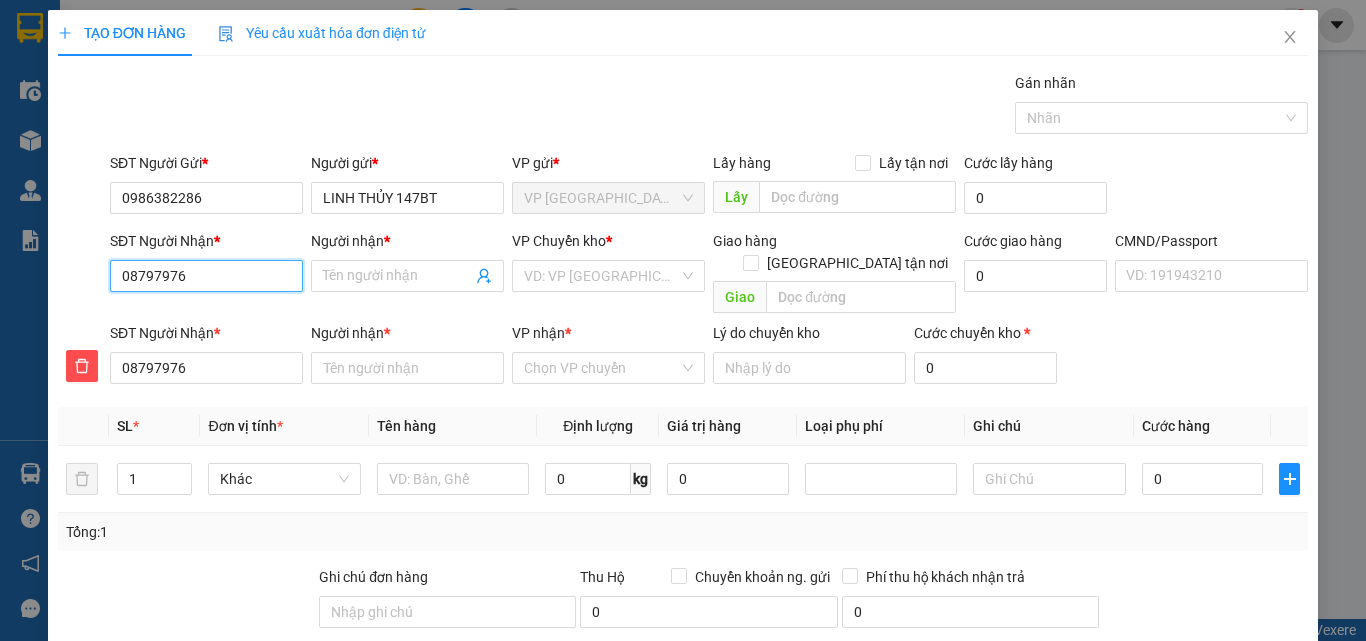 type on "087979767" 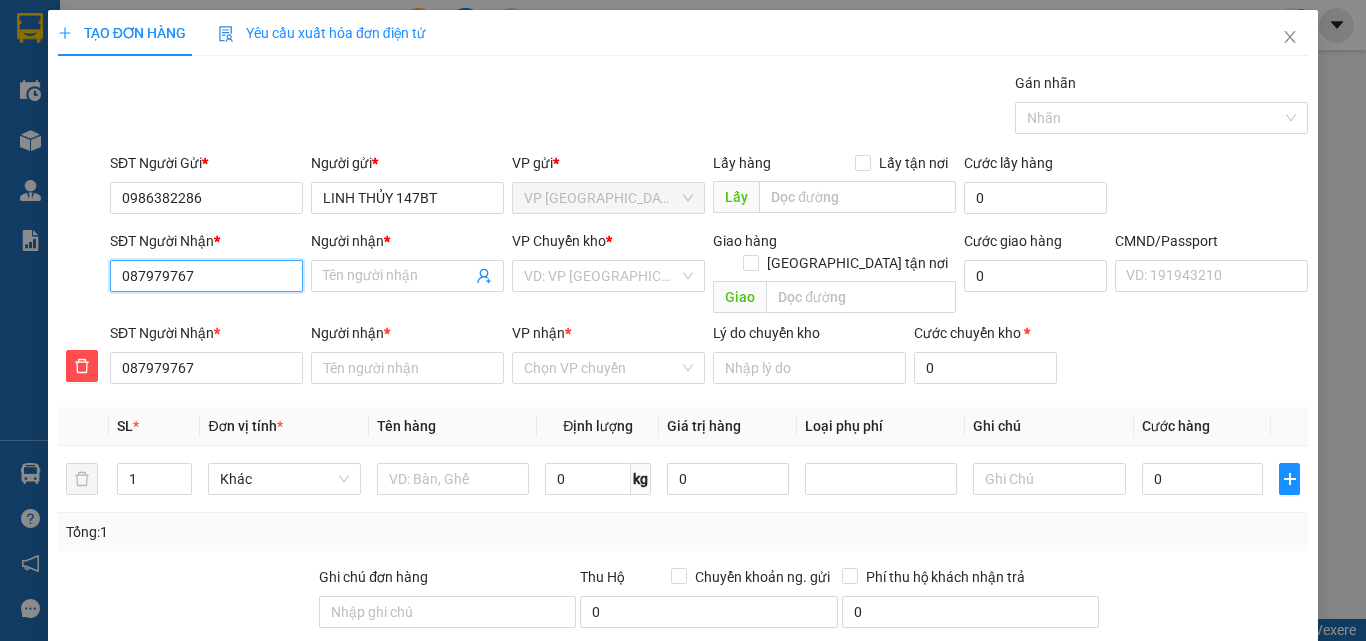 type on "0879797678" 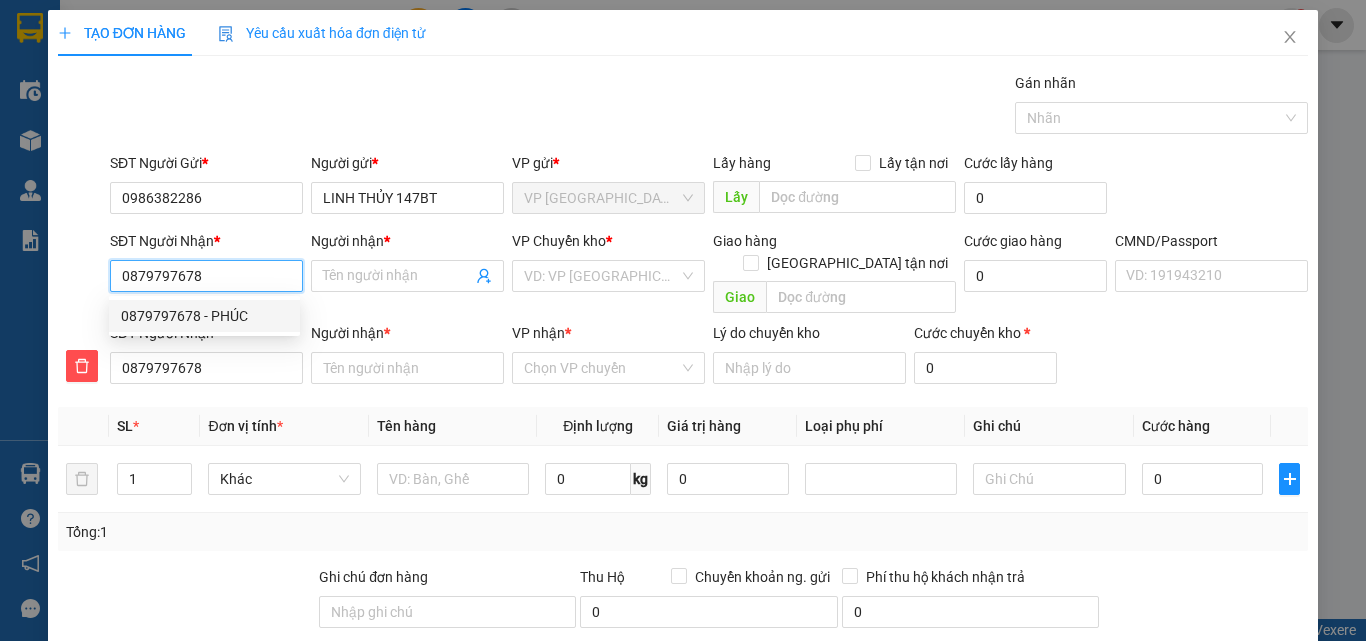 click on "0879797678 - PHÚC" at bounding box center [204, 316] 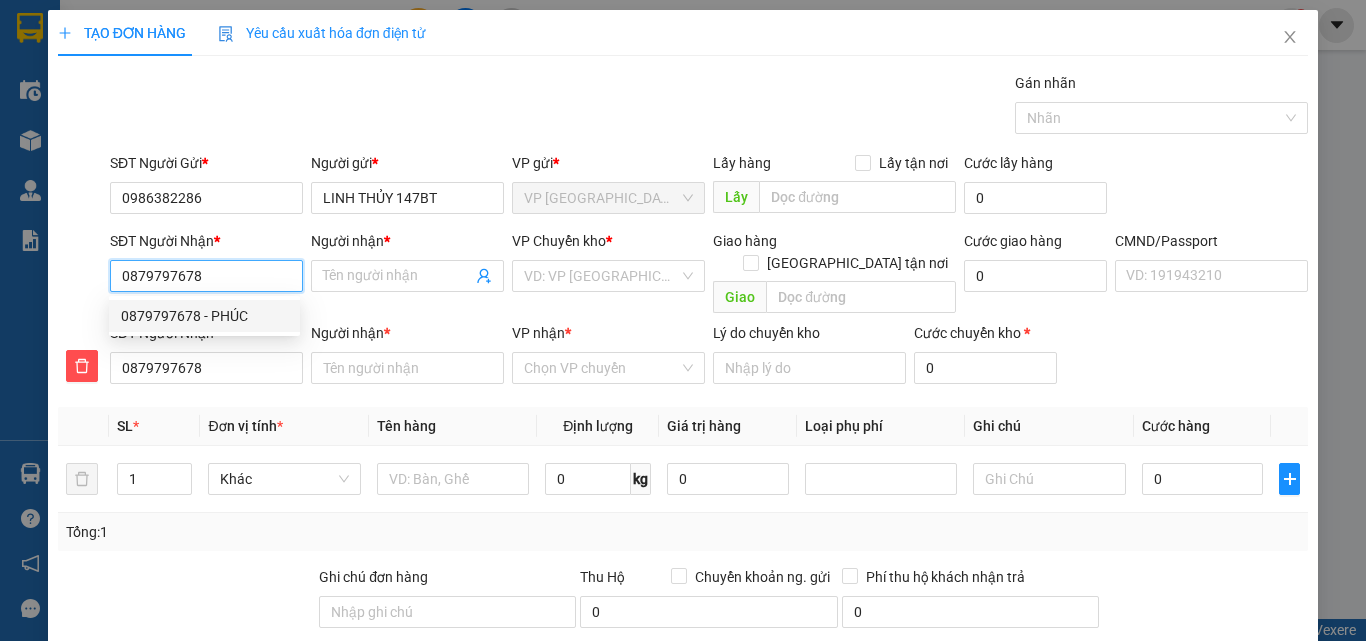 type on "PHÚC" 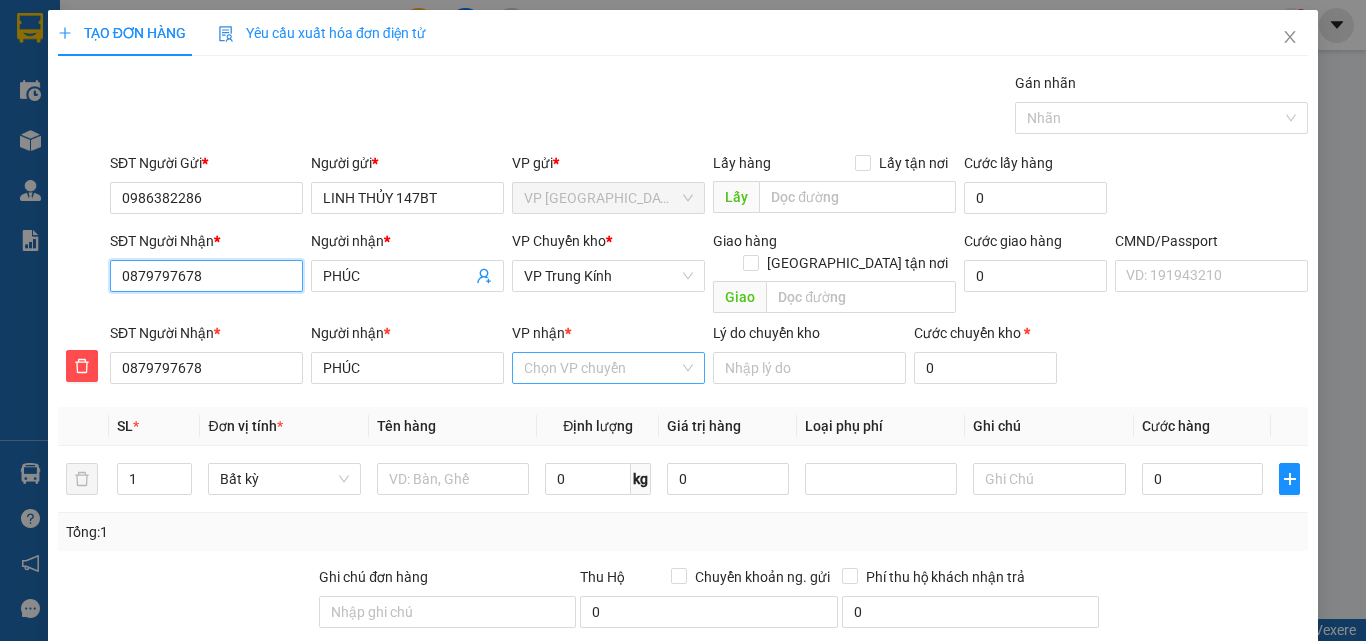 type on "0879797678" 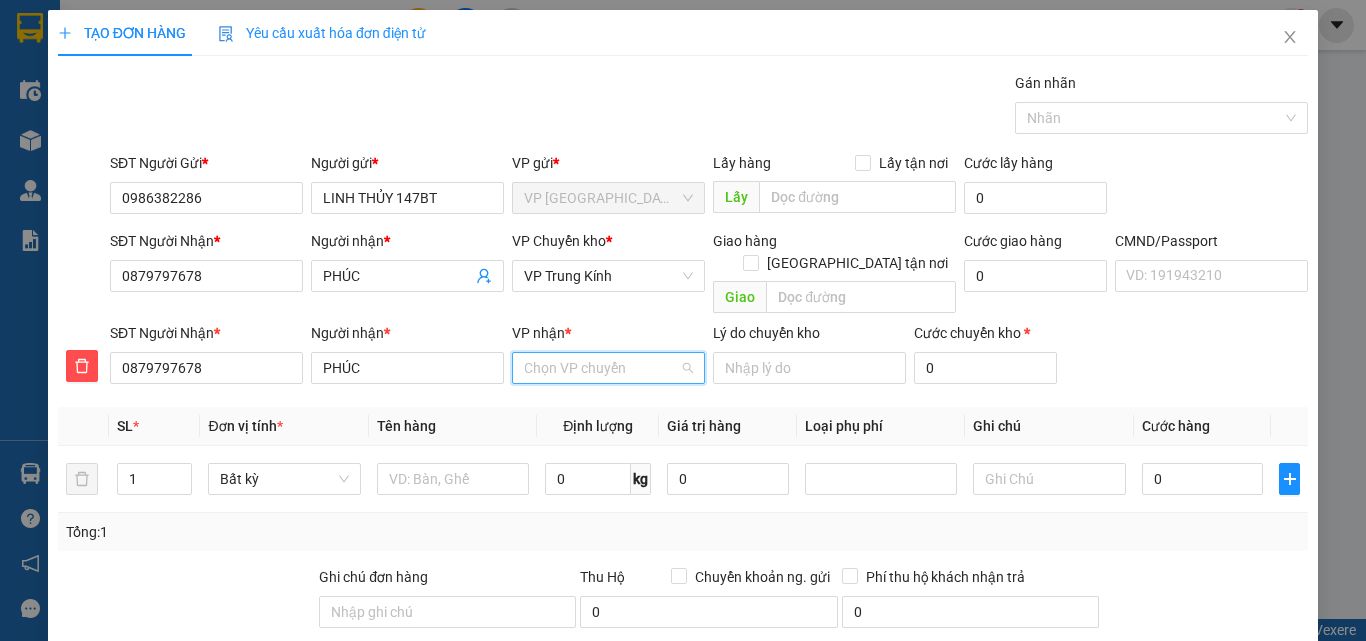 click on "VP nhận  *" at bounding box center (601, 368) 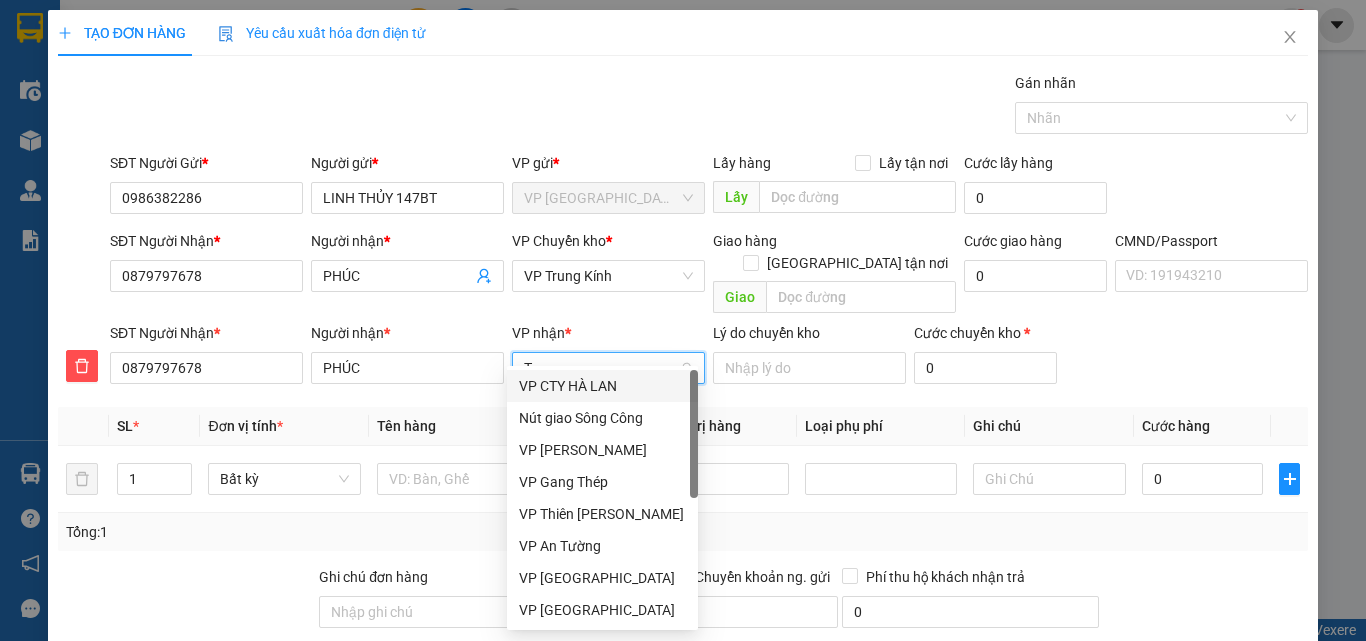 type on "TR" 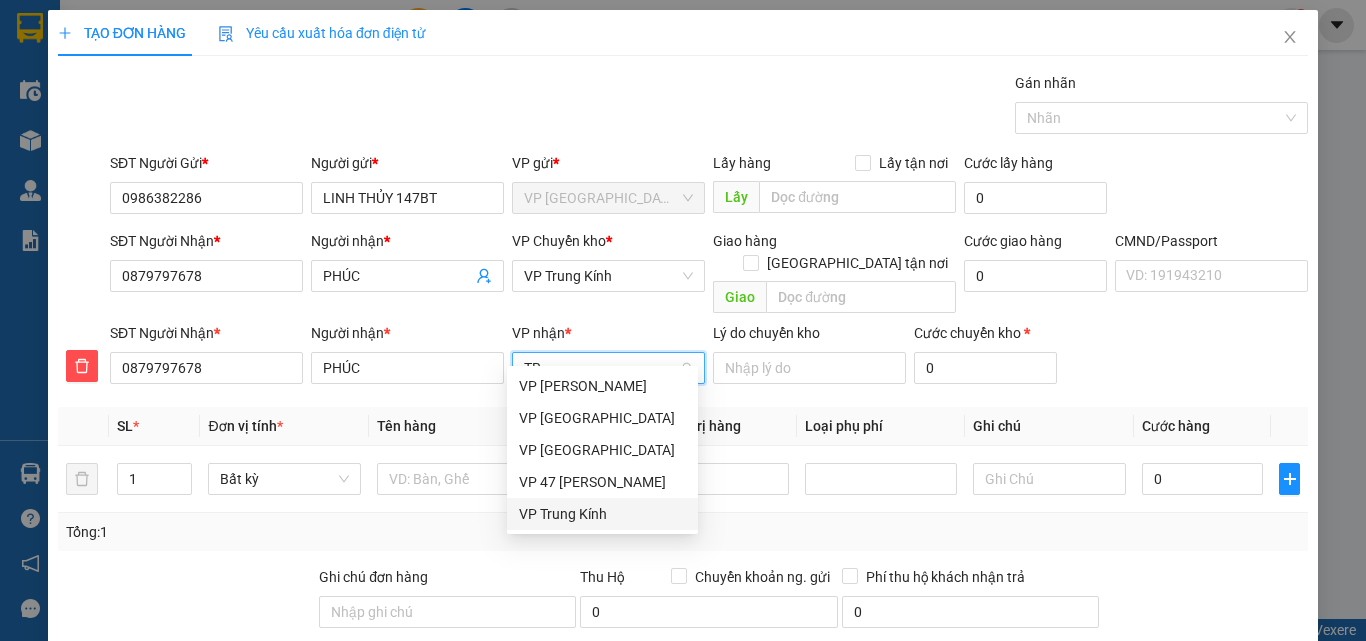 click on "VP Trung Kính" at bounding box center [602, 514] 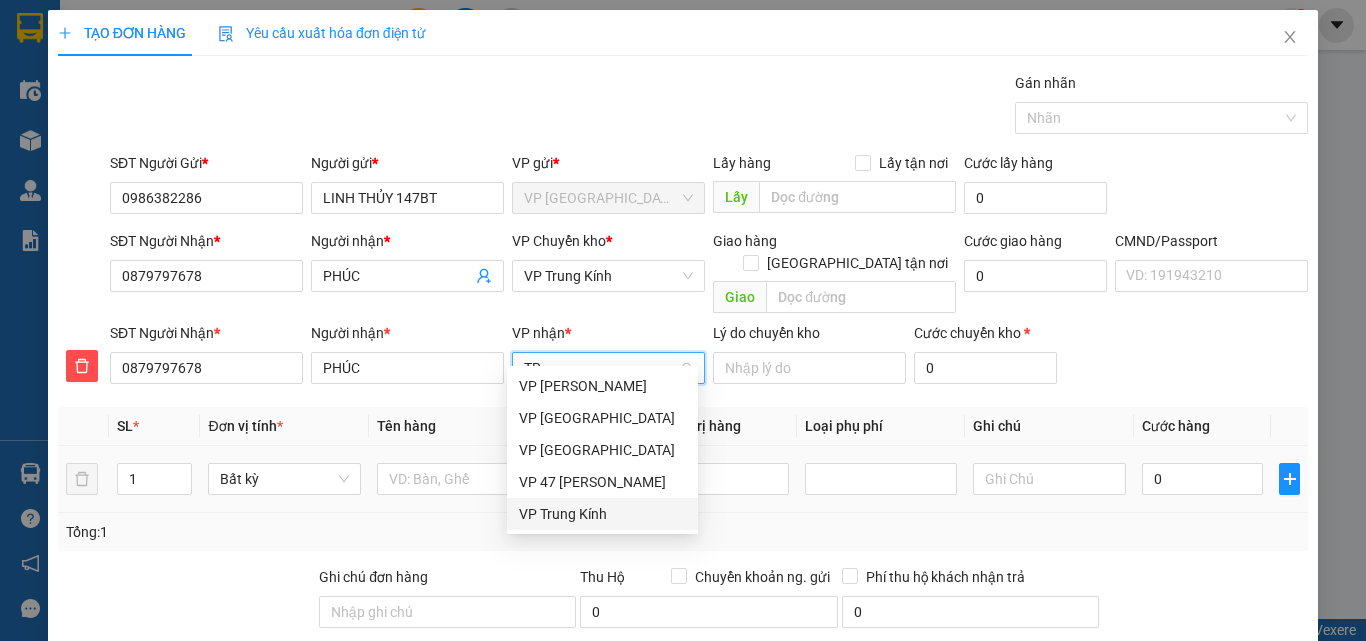 type 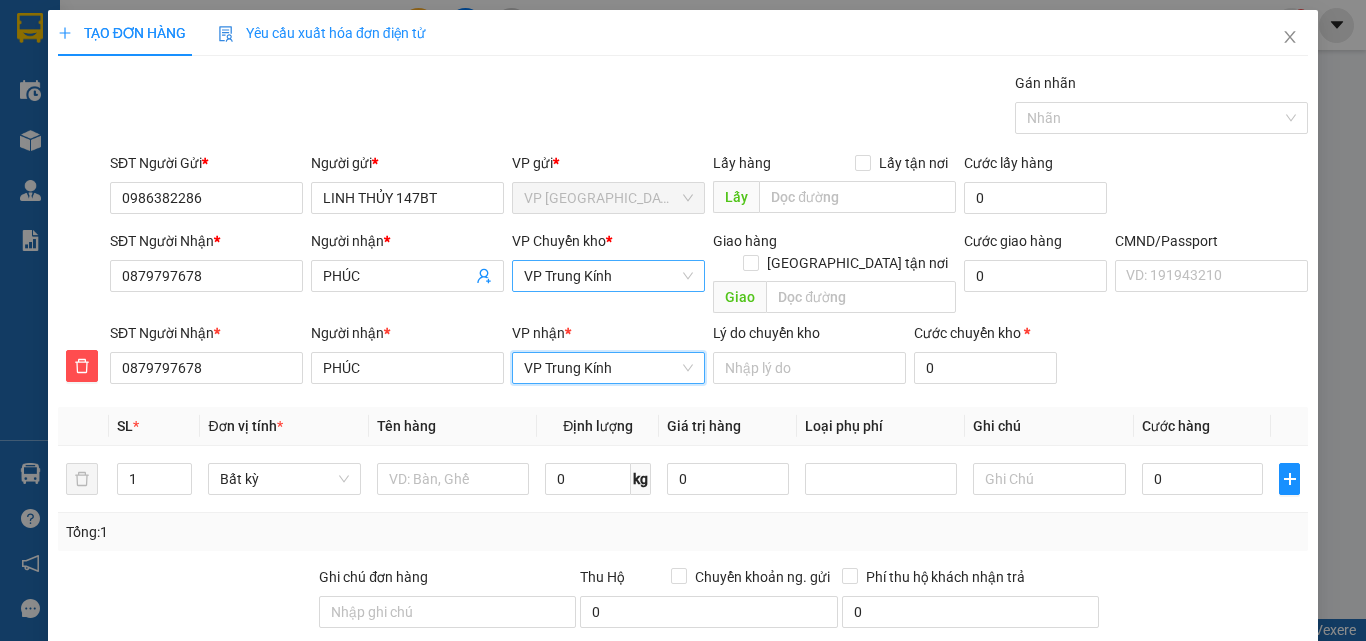 click on "VP Trung Kính" at bounding box center [608, 276] 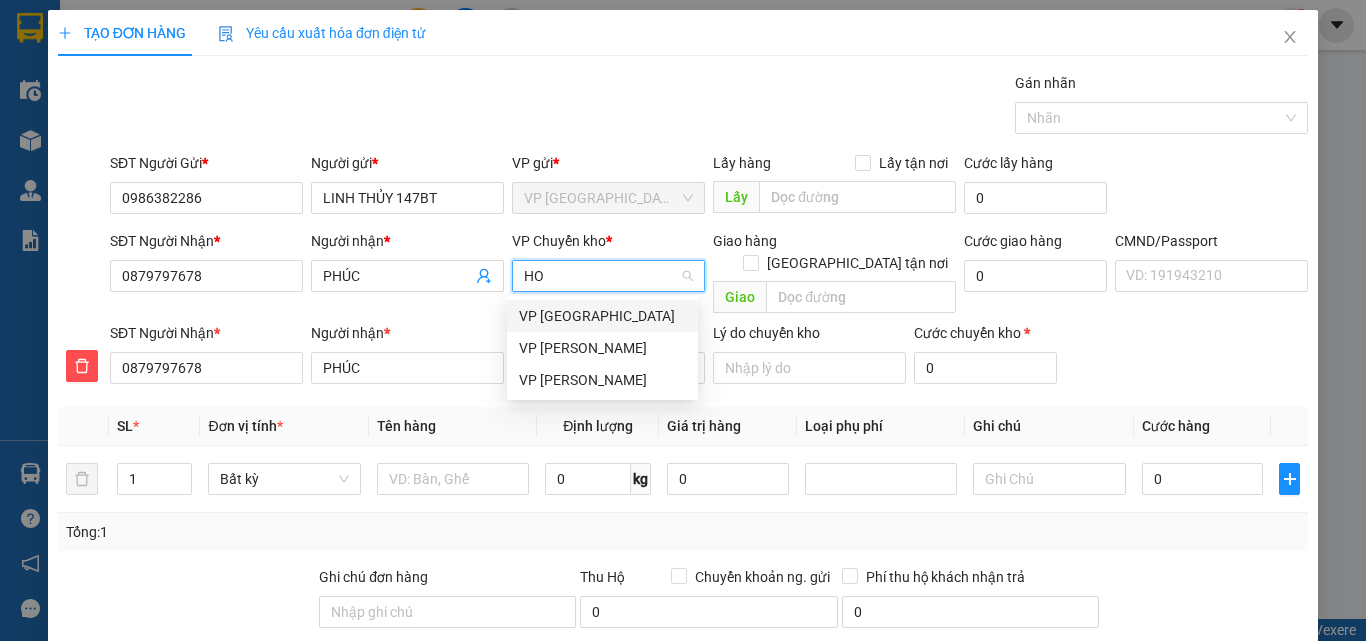 scroll, scrollTop: 0, scrollLeft: 0, axis: both 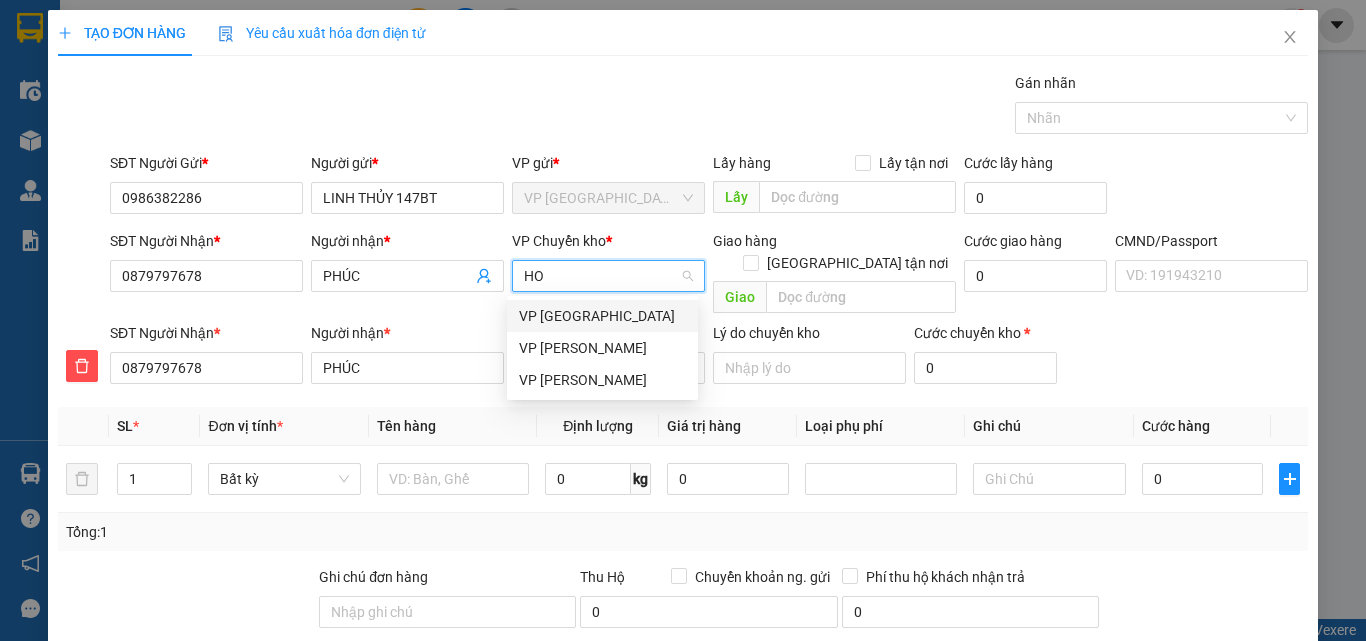 type on "HOA" 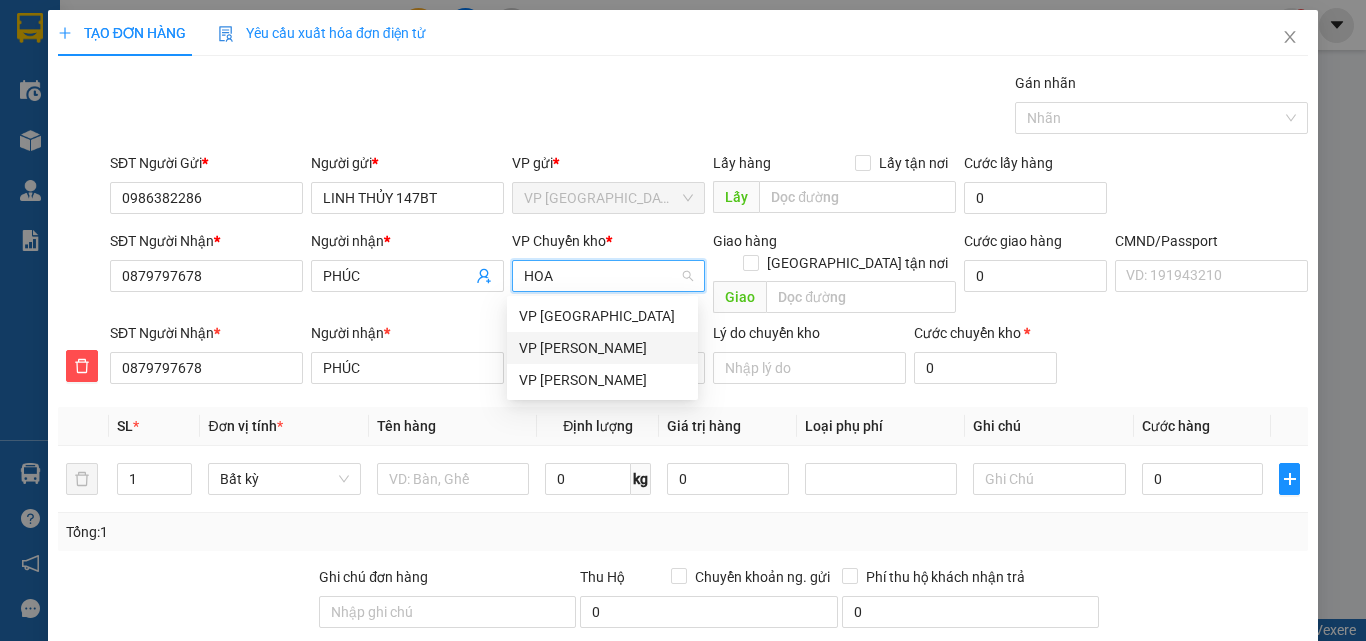 click on "VP [PERSON_NAME]" at bounding box center (602, 348) 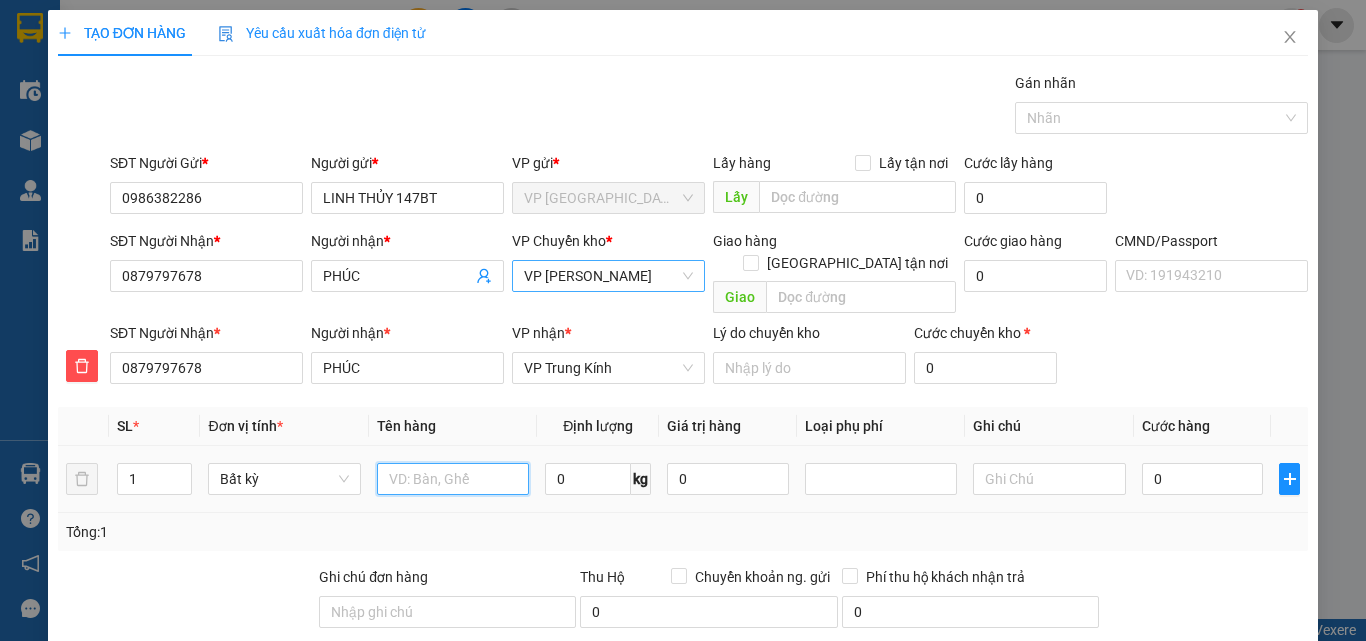 click at bounding box center [453, 479] 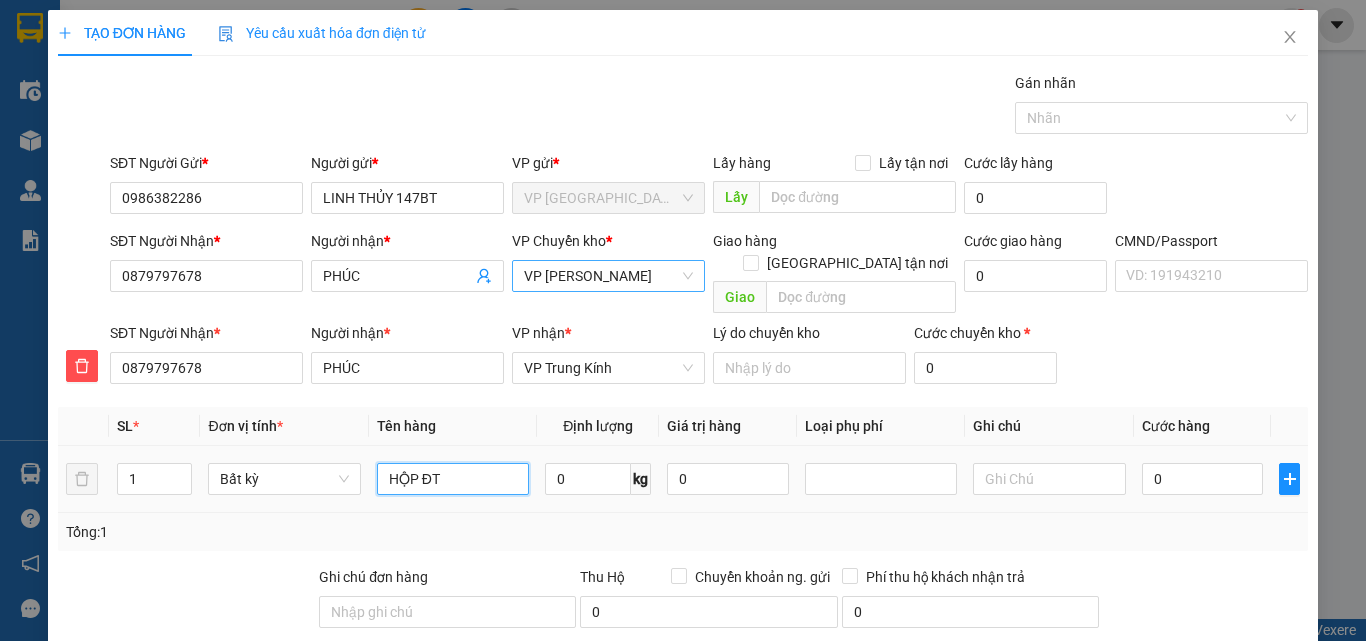 type on "HỘP ĐT" 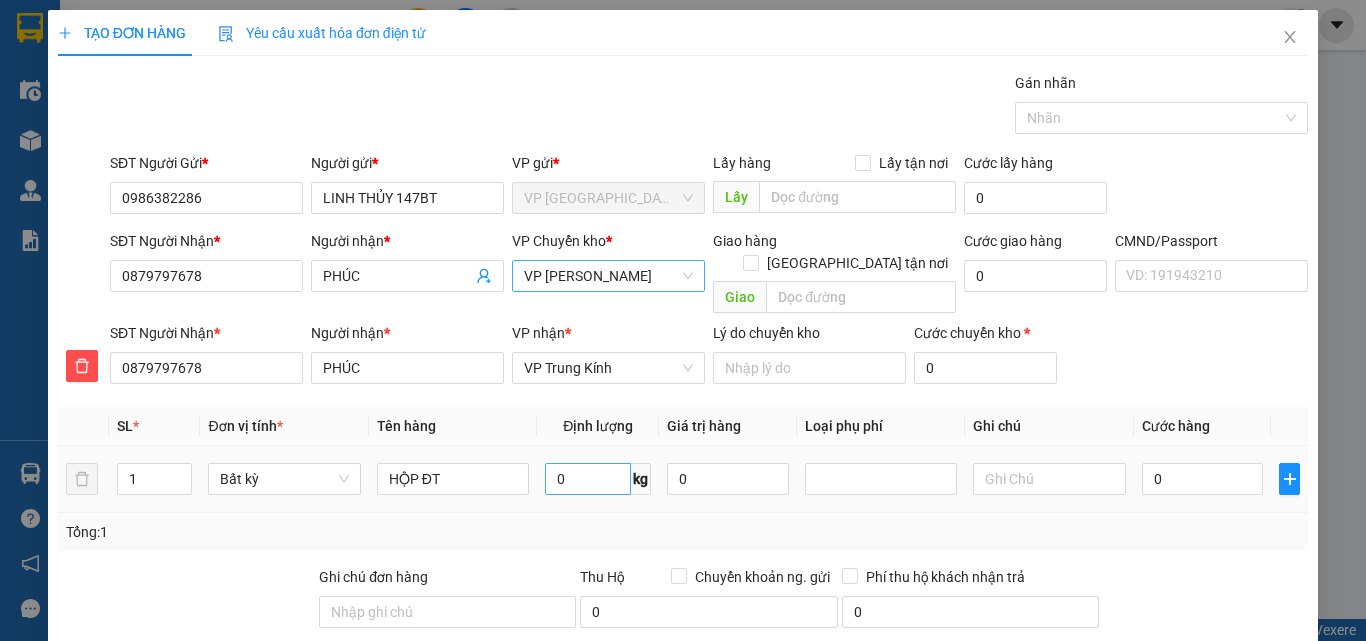 click on "0 kg" at bounding box center (598, 479) 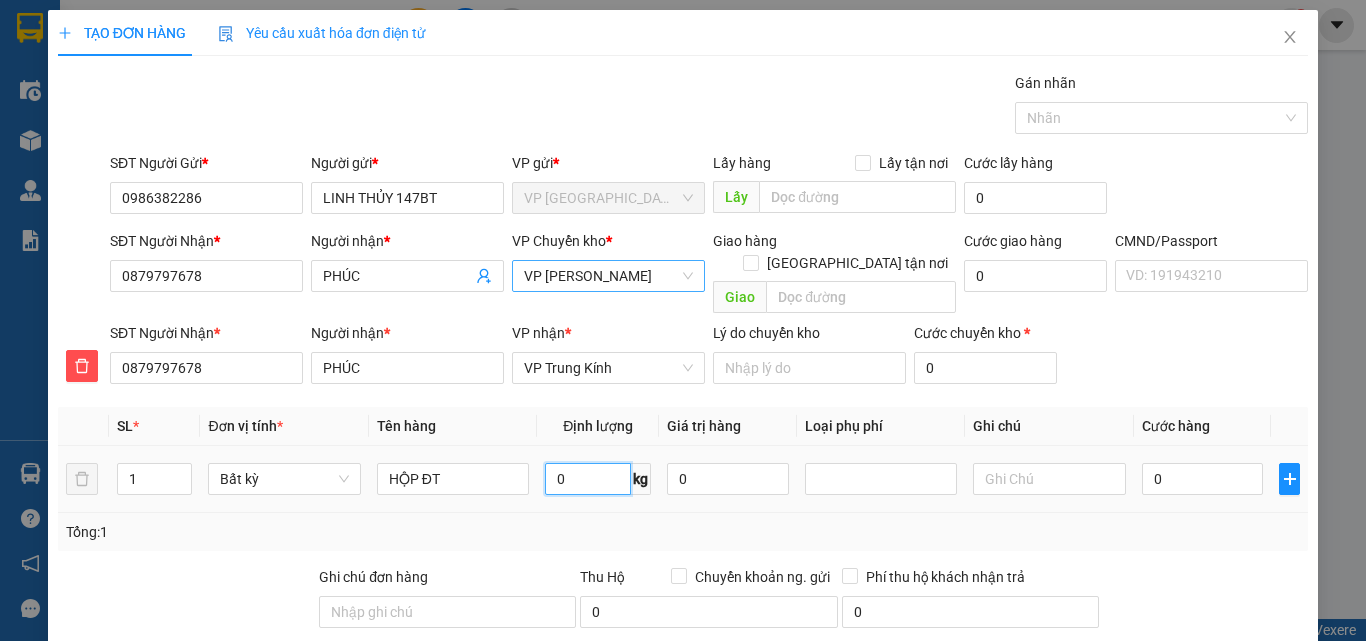 click on "0" at bounding box center (588, 479) 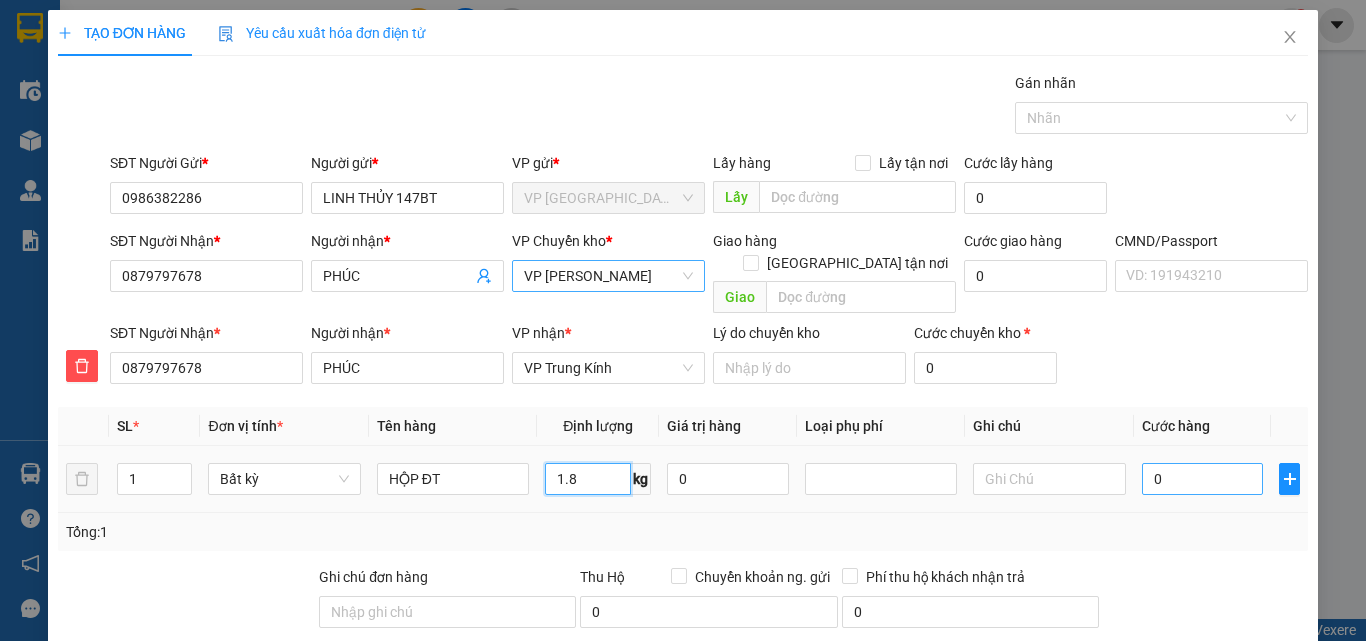 type on "1.8" 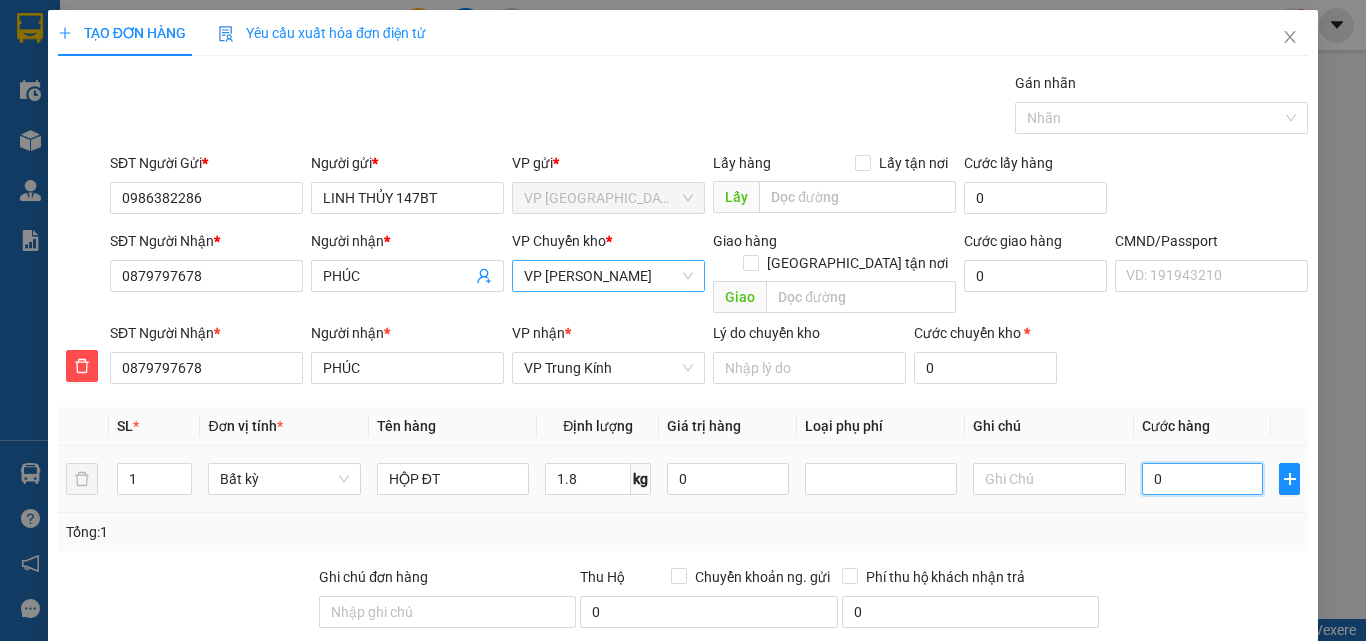 click on "0" at bounding box center (1203, 479) 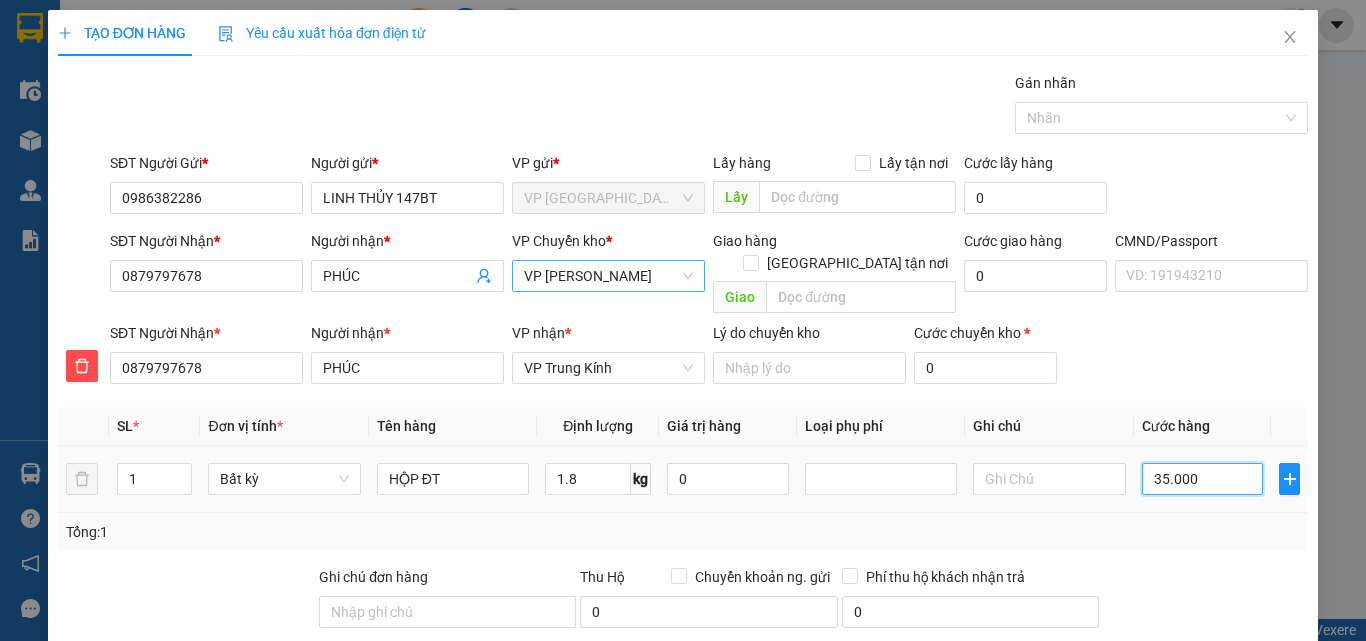 type on "35.000" 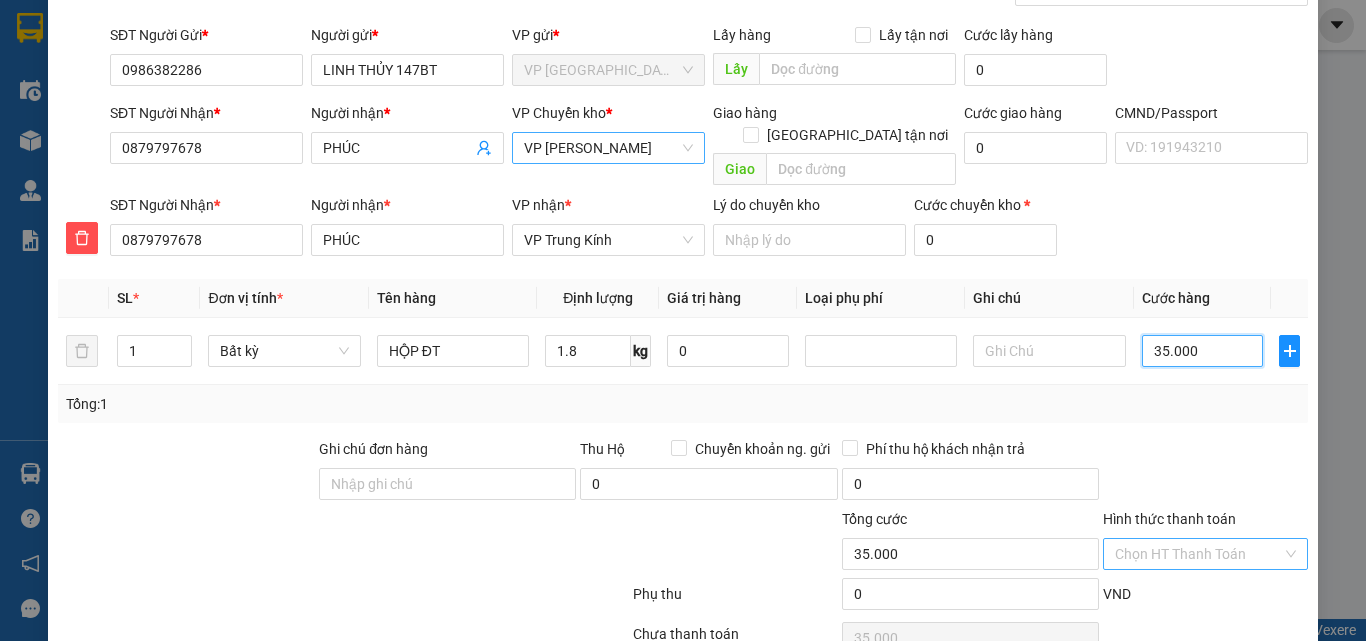 scroll, scrollTop: 209, scrollLeft: 0, axis: vertical 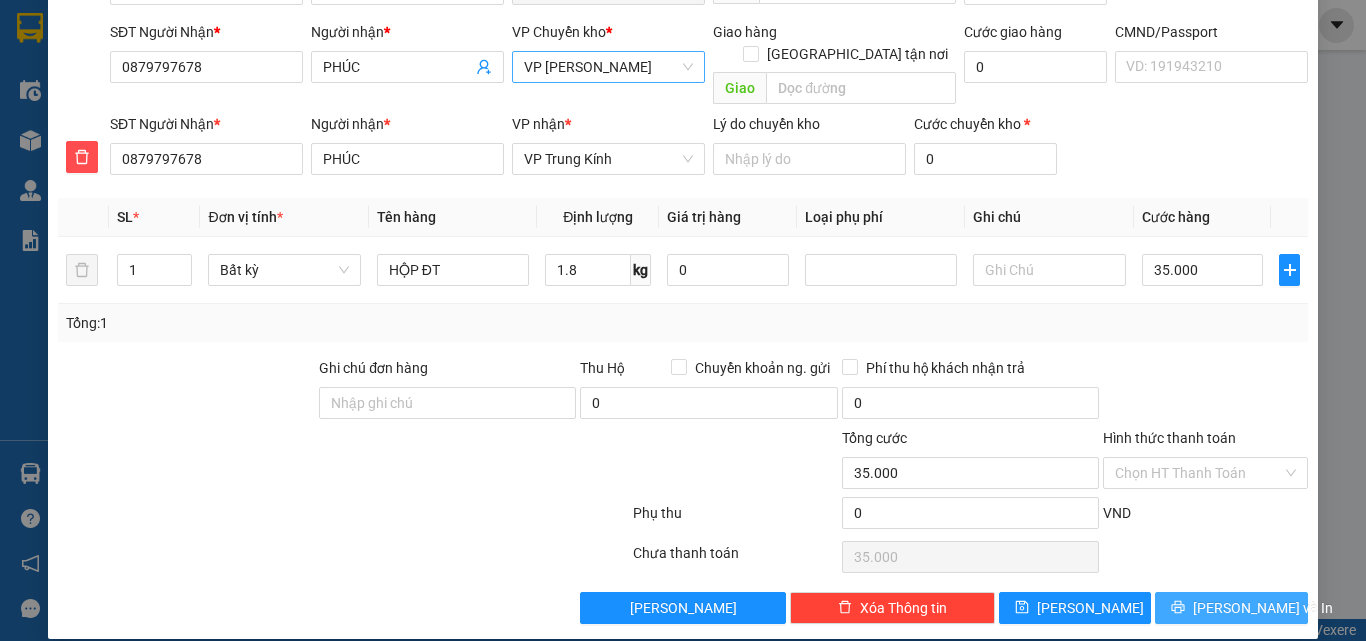 click on "[PERSON_NAME] và In" at bounding box center (1263, 608) 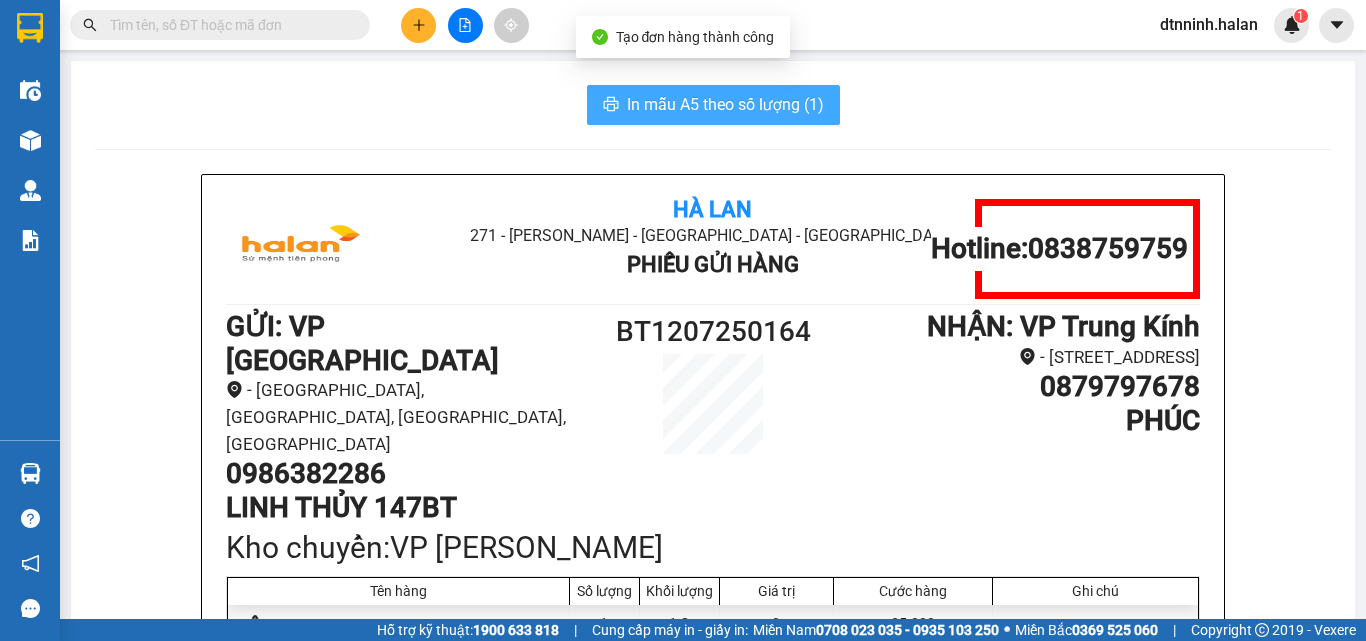 click on "In mẫu A5 theo số lượng
(1)" at bounding box center [725, 104] 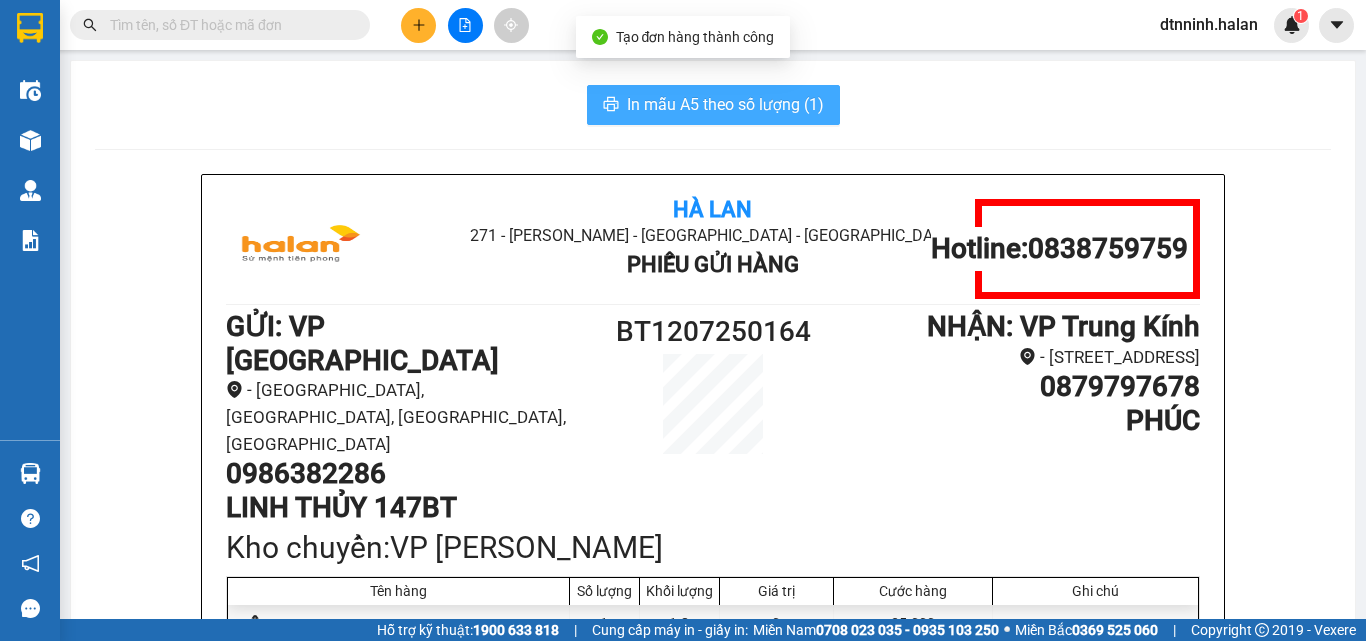 scroll, scrollTop: 0, scrollLeft: 0, axis: both 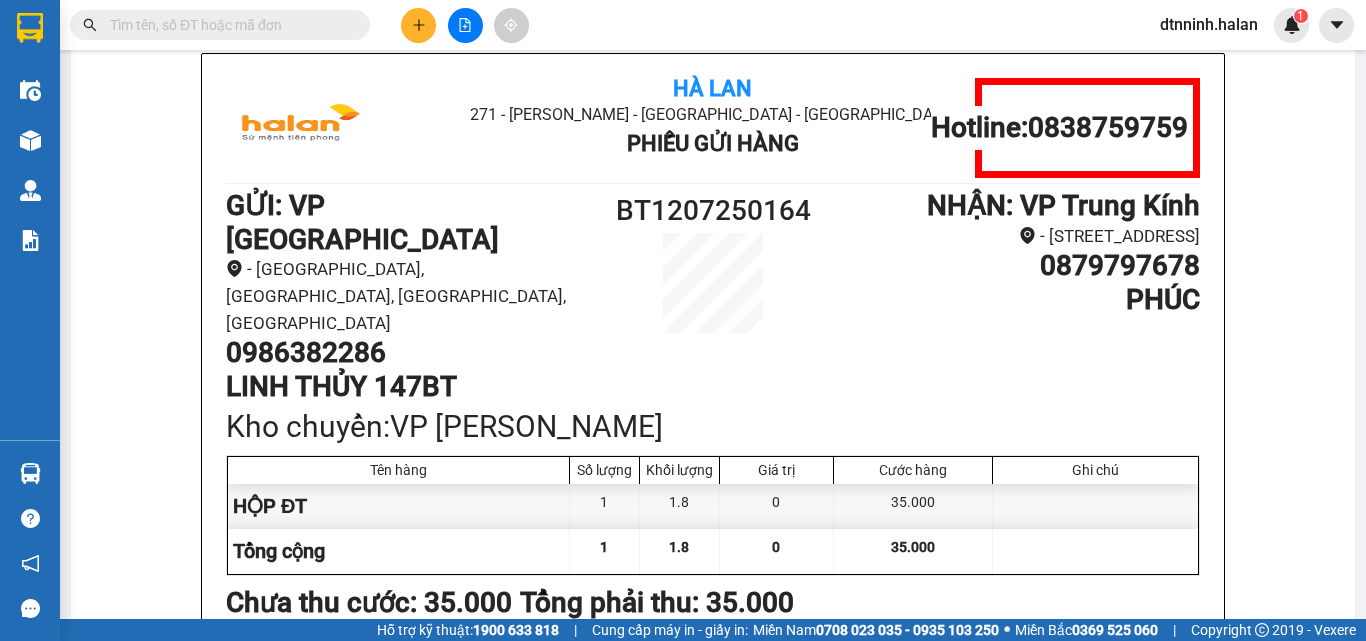 click on "Hà Lan 271 - [PERSON_NAME] - [GEOGRAPHIC_DATA] Long - [GEOGRAPHIC_DATA] Phiếu Gửi Hàng Hotline:  0838759759 GỬI :   VP [GEOGRAPHIC_DATA]   - [GEOGRAPHIC_DATA], [GEOGRAPHIC_DATA] 0986382286 LINH THỦY 147BT BT1207250164 NHẬN :   VP [GEOGRAPHIC_DATA]   - [GEOGRAPHIC_DATA], [GEOGRAPHIC_DATA], [GEOGRAPHIC_DATA] 0879797678 PHÚC Kho chuyển:  VP Hoàng Gia Tên hàng Số lượng Khối lượng Giá trị Cước hàng Ghi chú HỘP ĐT 1 1.8 0 35.000 Tổng cộng 1 1.8 0 35.000 Loading... Chưa thu cước : 35.000 Tổng phải thu: 35.000 Thông tin NH người nhận tiền thu hộ Người gửi  (Tôi đã đọc và đồng ý nội dung phiếu gửi hàng) 08:42[DATE] NV nhận hàng (Kí và ghi rõ họ tên) [PERSON_NAME] Người nhận (Kí và ghi rõ họ tên) Quy định nhận/gửi hàng : Hà Lan 271 - [PERSON_NAME] - Phường Tân Long - Thái Nguyên Phiếu Gửi Hàng Hotline:  GỬI :" at bounding box center [713, 891] 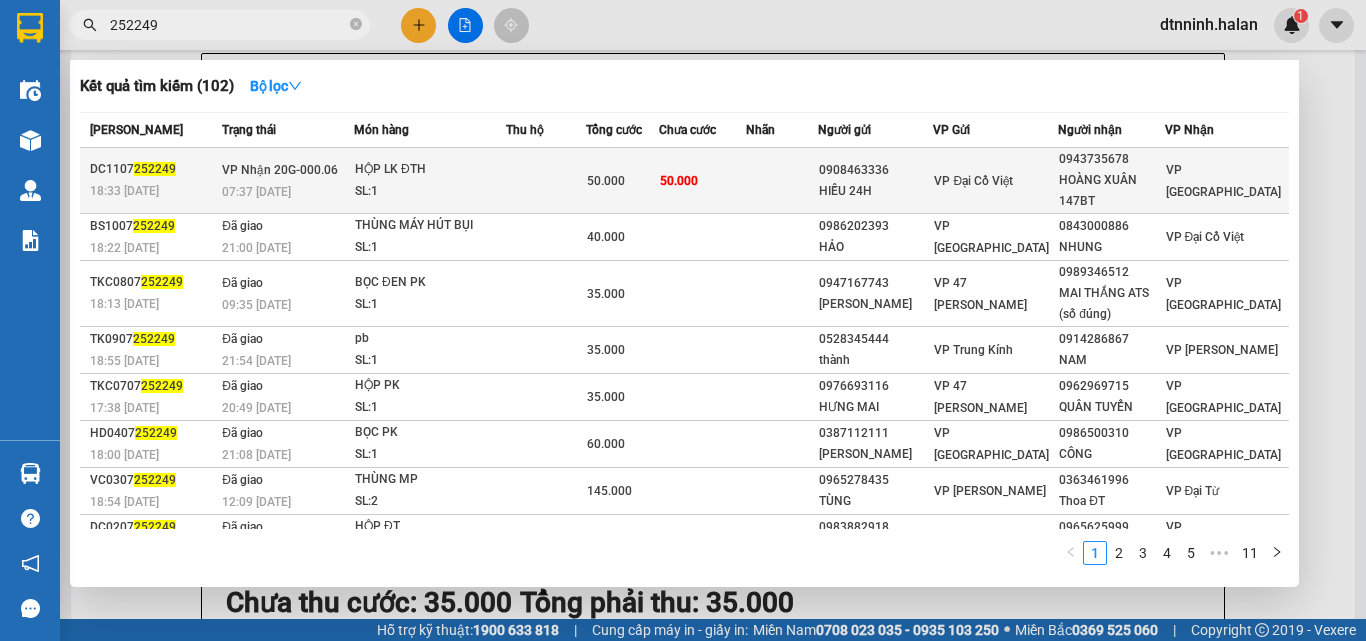 type on "252249" 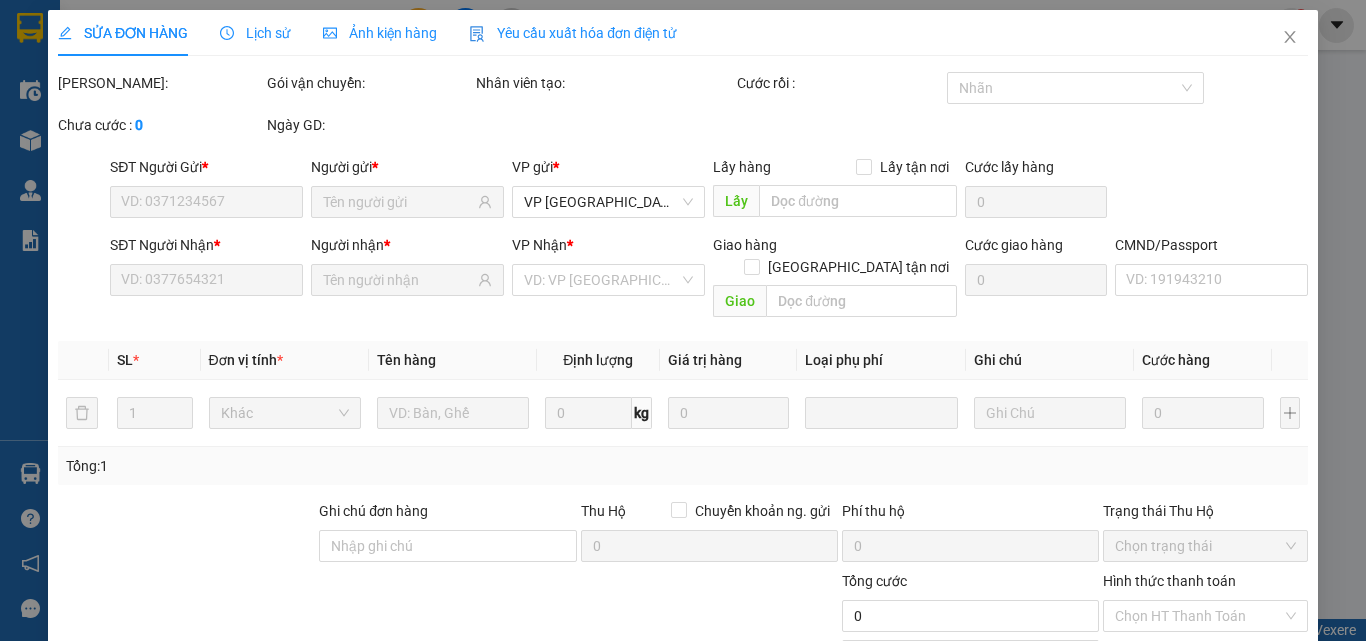 scroll, scrollTop: 0, scrollLeft: 0, axis: both 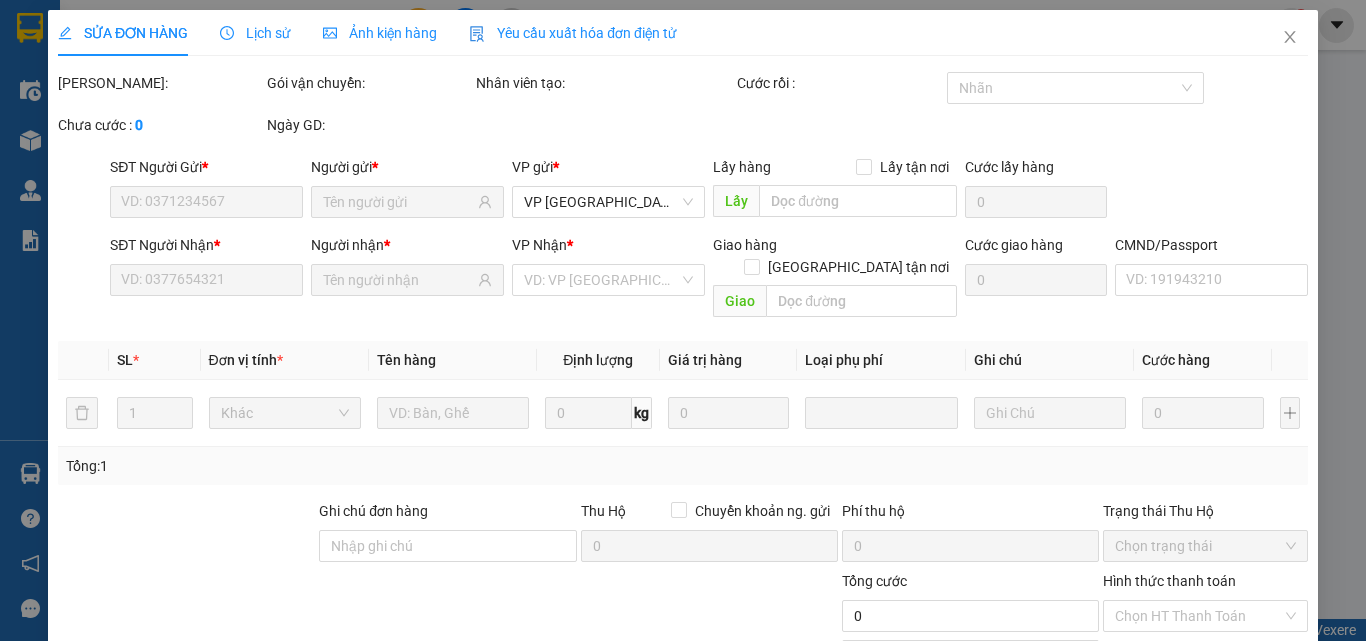 type on "0908463336" 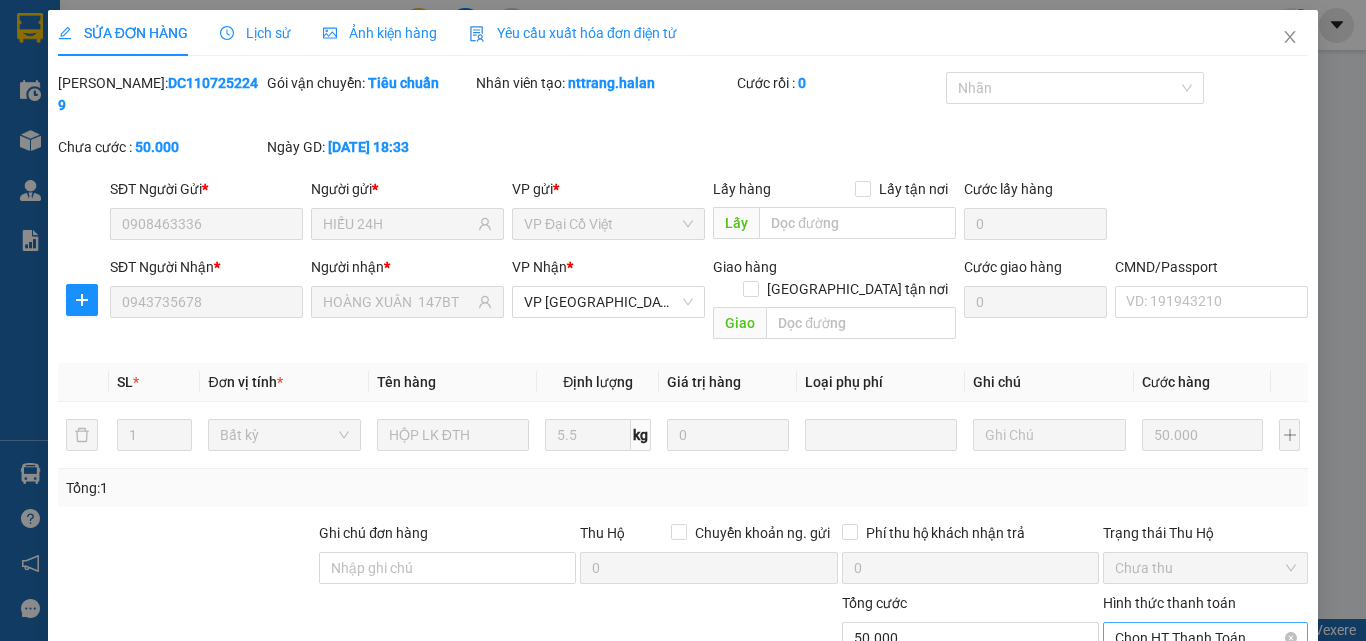 scroll, scrollTop: 143, scrollLeft: 0, axis: vertical 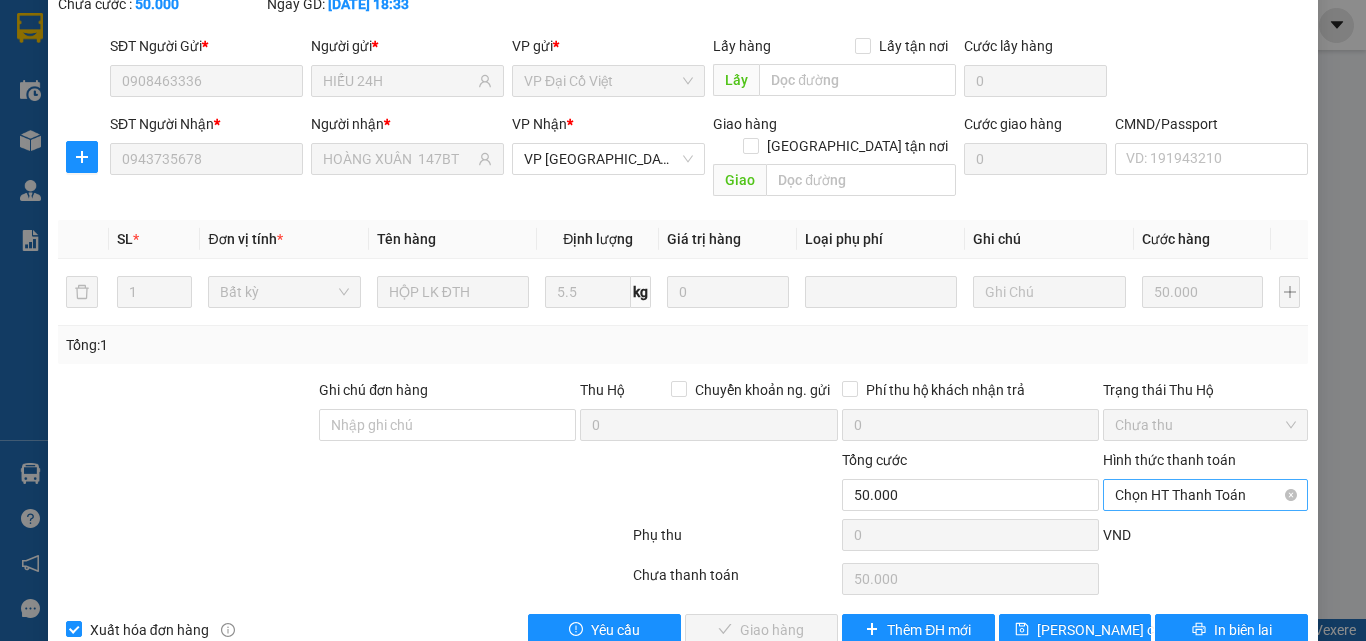click on "Chọn HT Thanh Toán" at bounding box center (1205, 495) 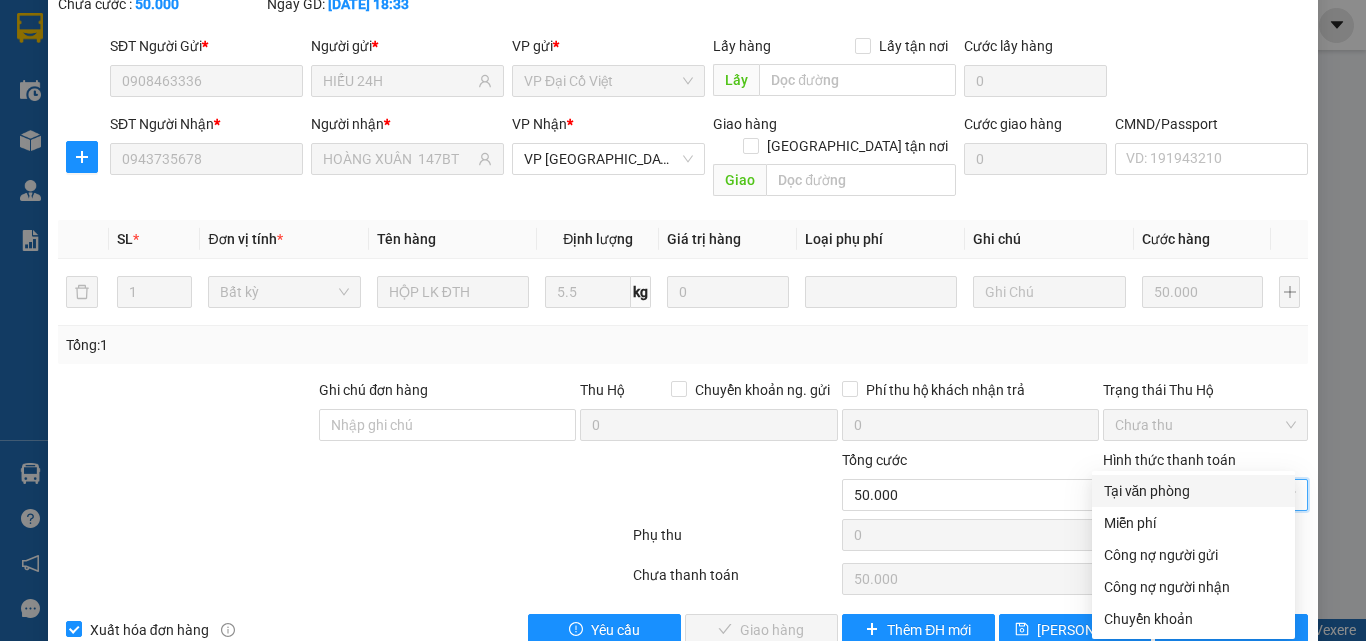 click on "Tại văn phòng" at bounding box center [1193, 491] 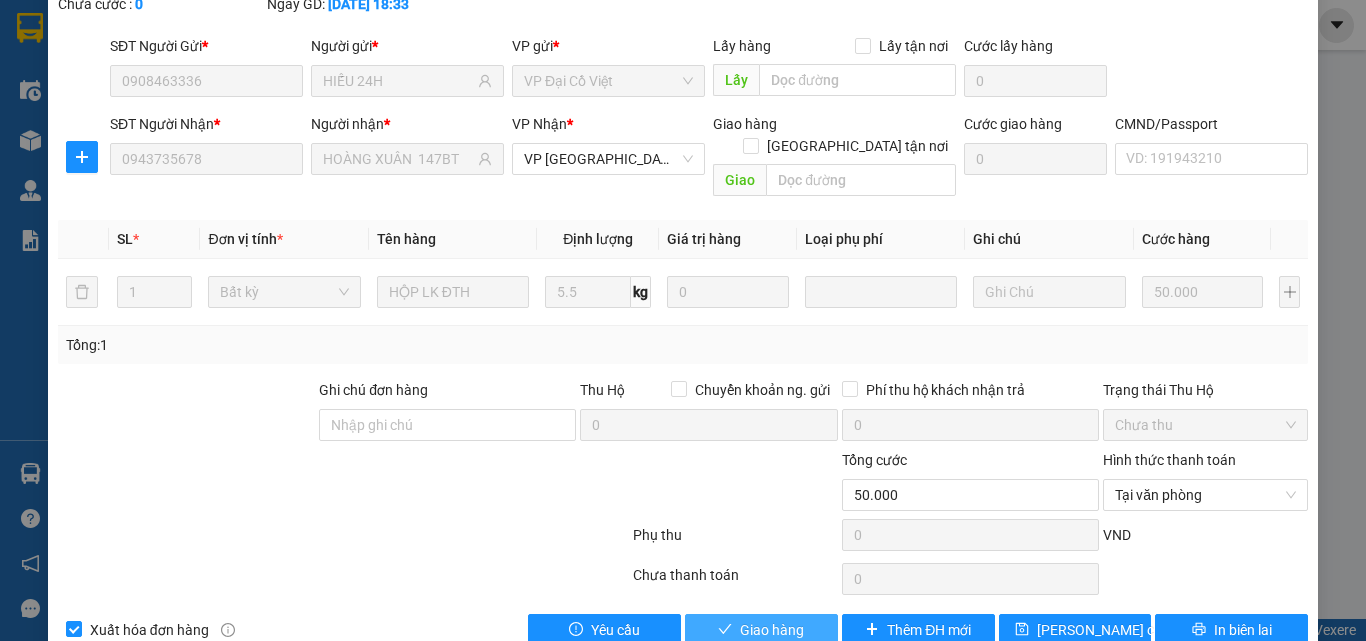 click on "Giao hàng" at bounding box center (772, 630) 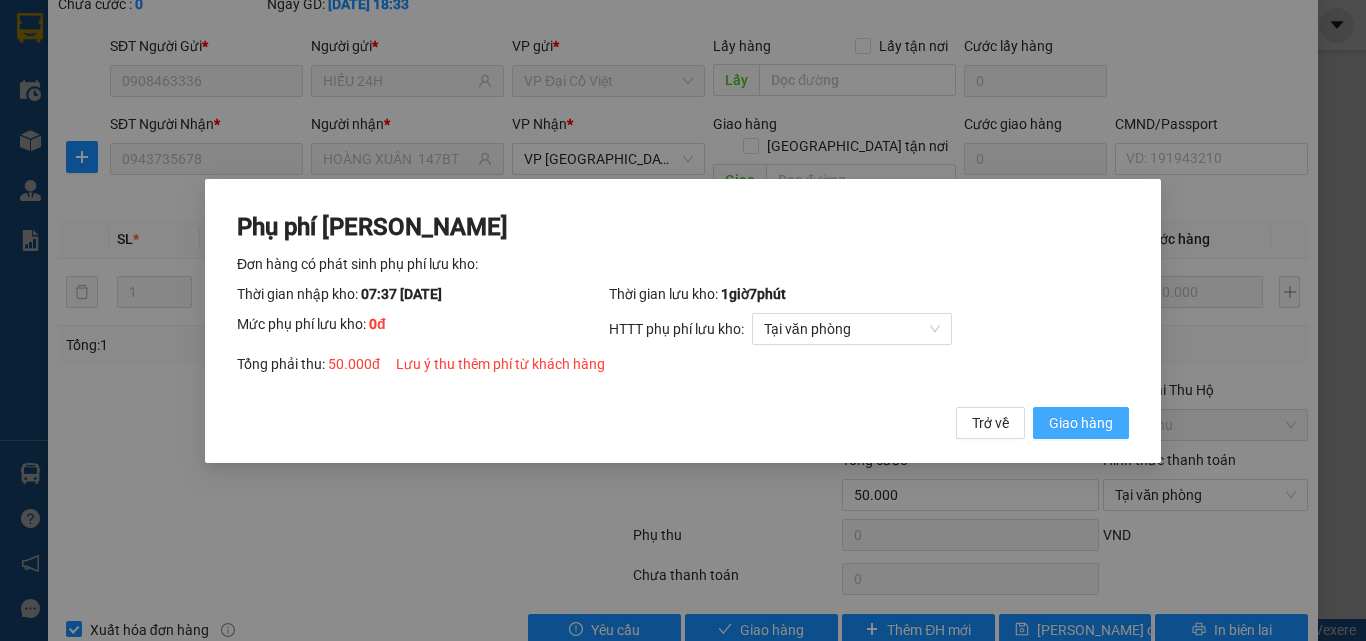 click on "Giao hàng" at bounding box center (1081, 422) 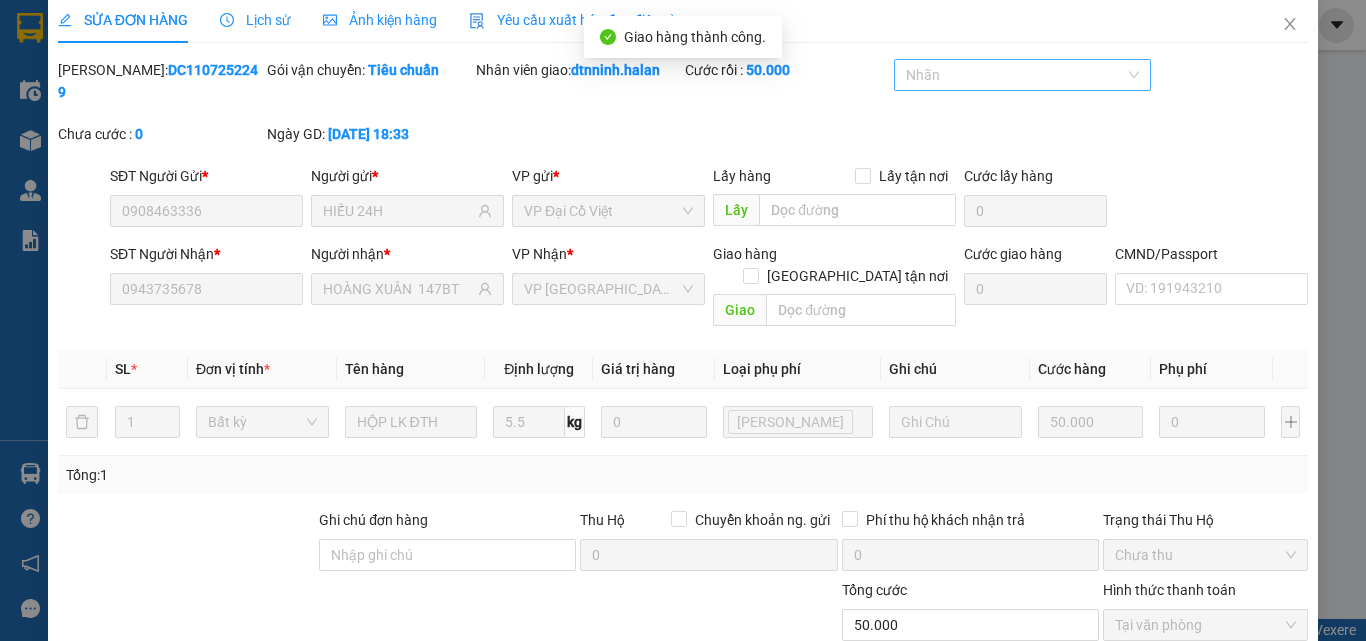 scroll, scrollTop: 0, scrollLeft: 0, axis: both 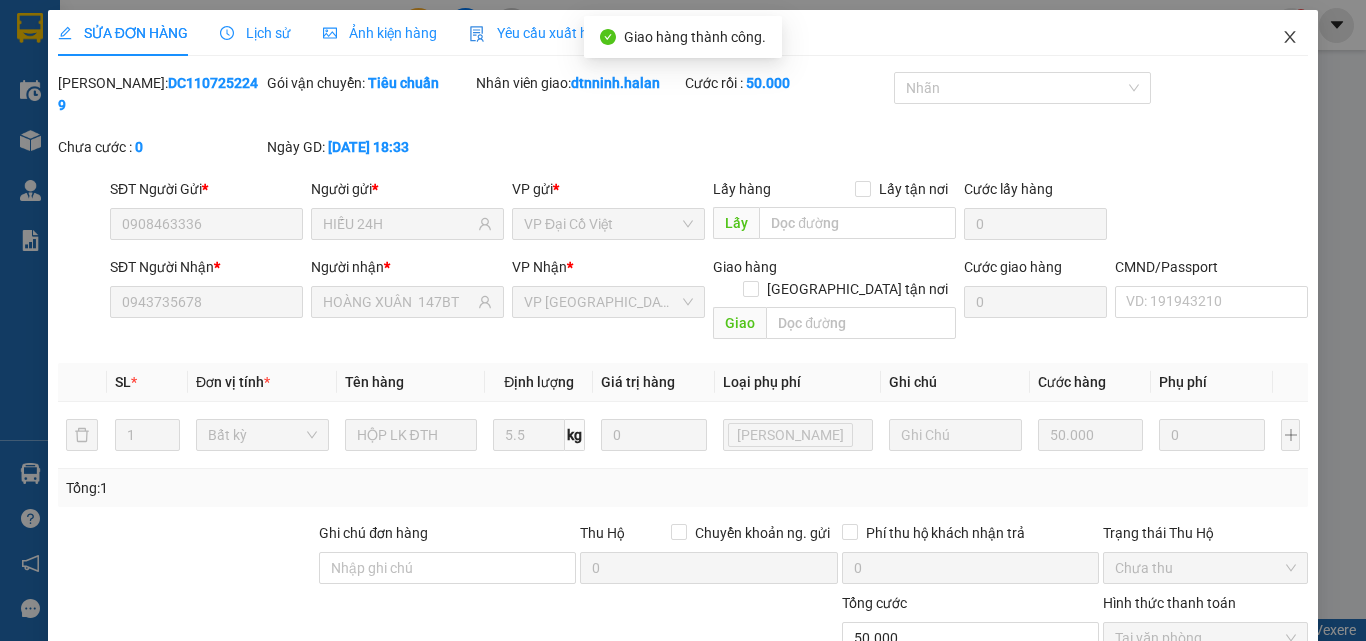 click at bounding box center [1290, 38] 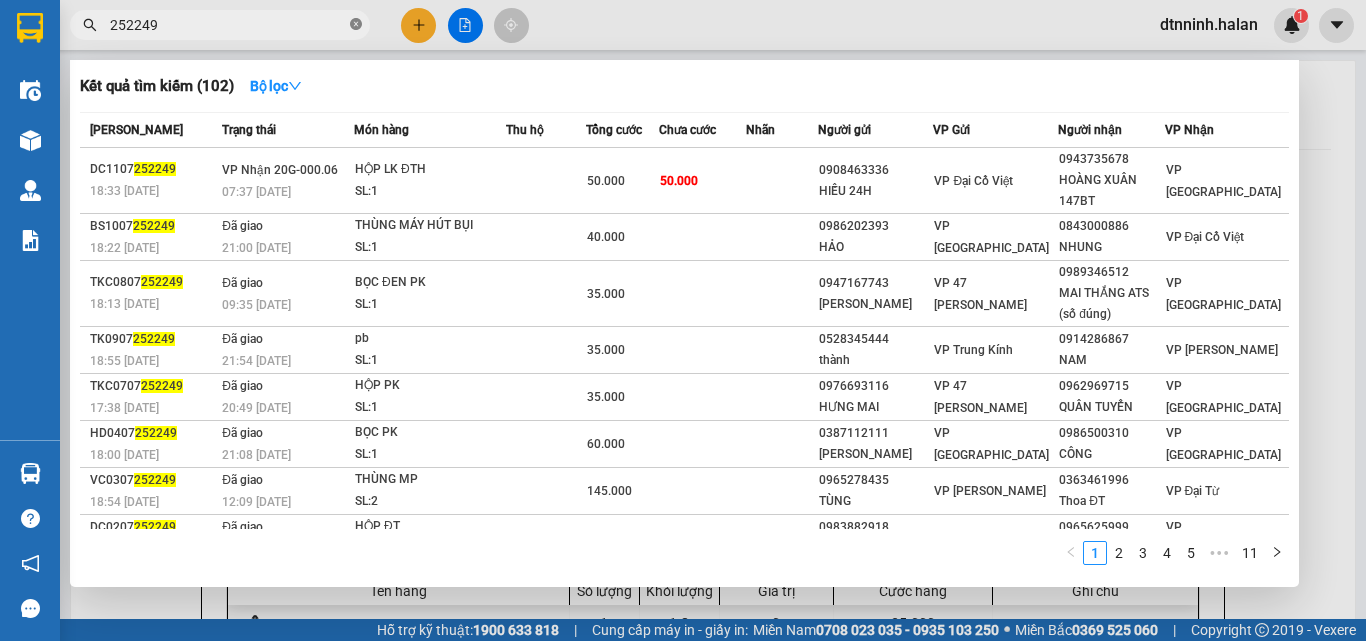 click 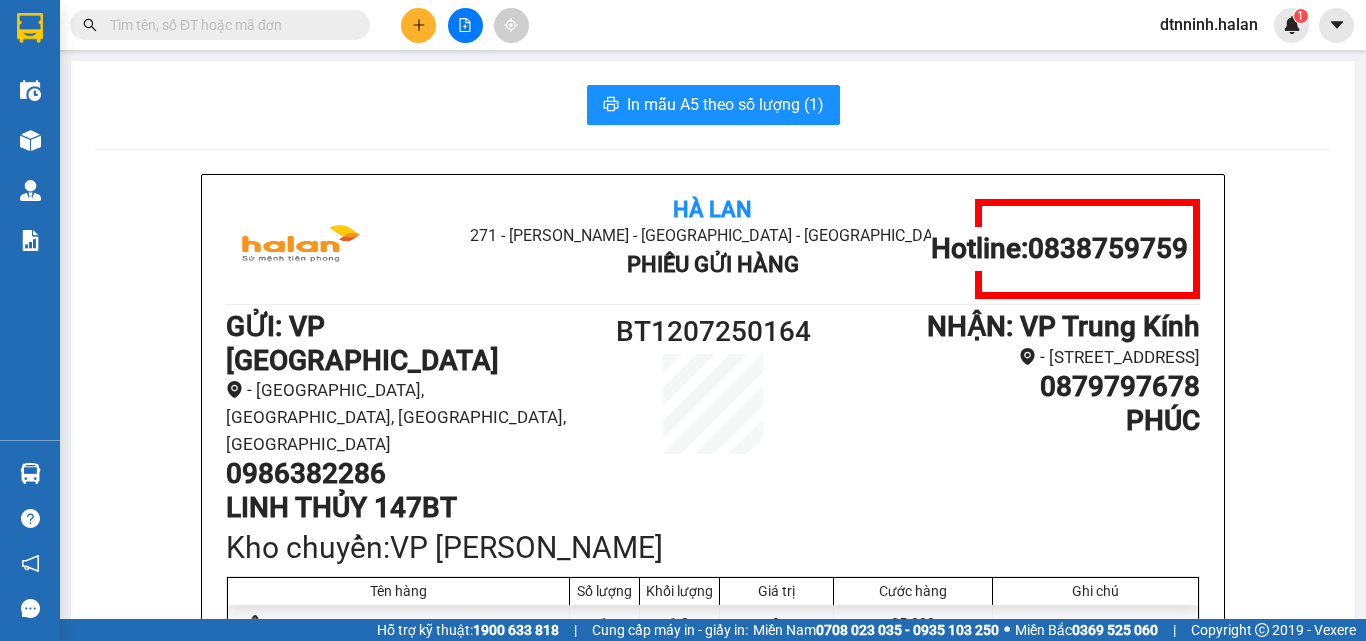 click at bounding box center [228, 25] 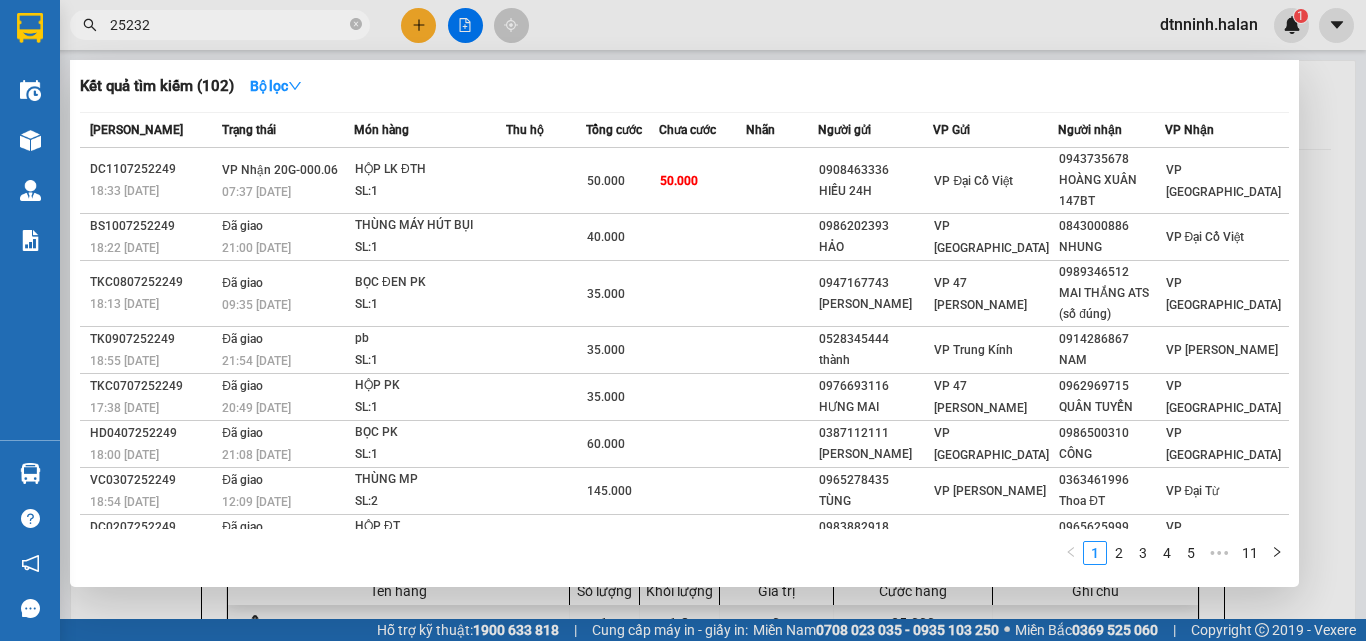 type on "252323" 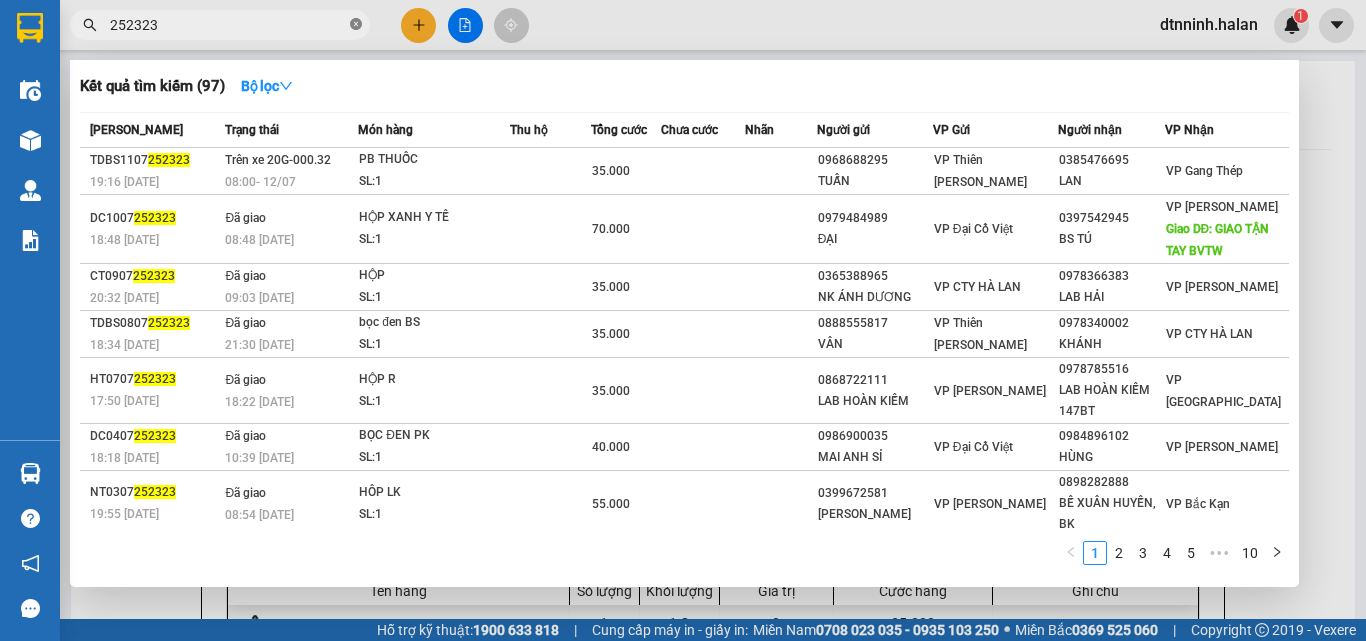 click 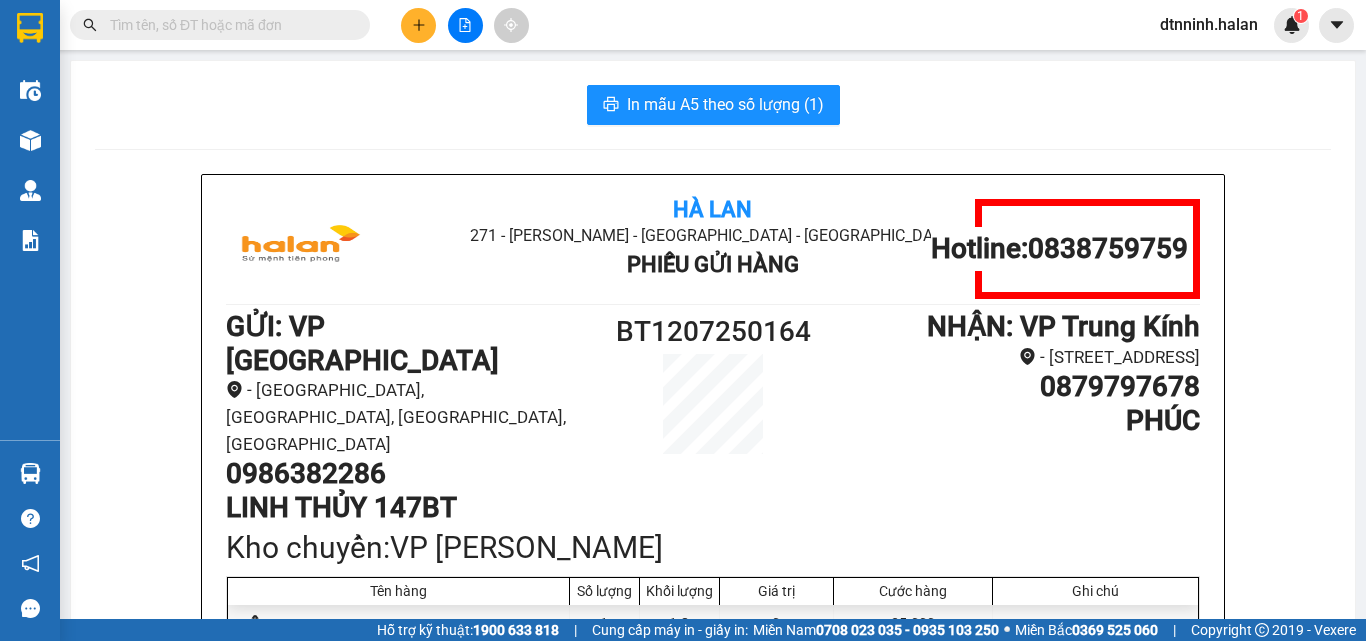 click at bounding box center [228, 25] 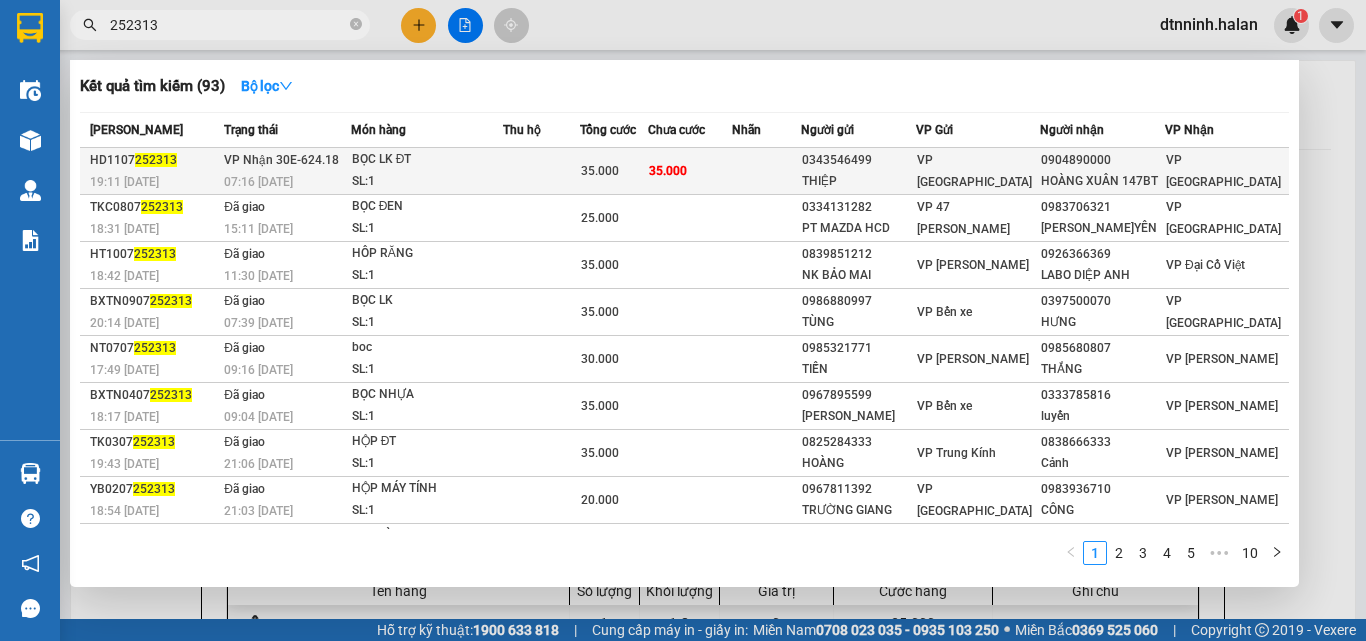 type on "252313" 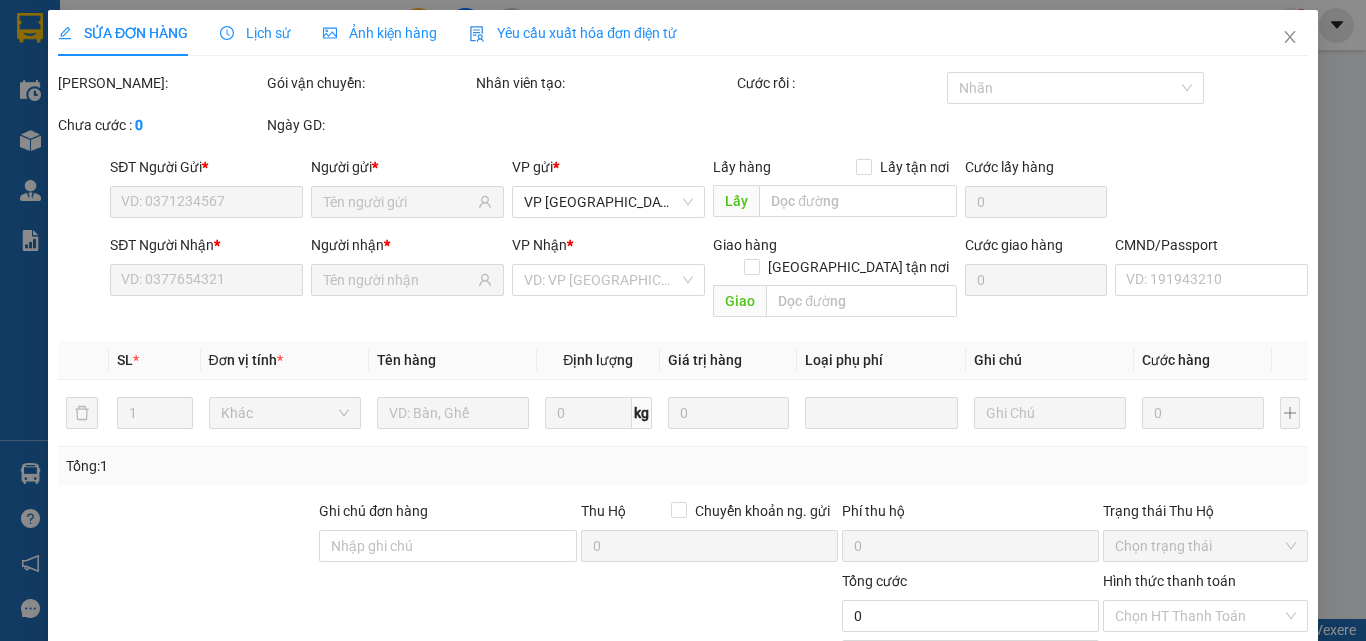 type on "0343546499" 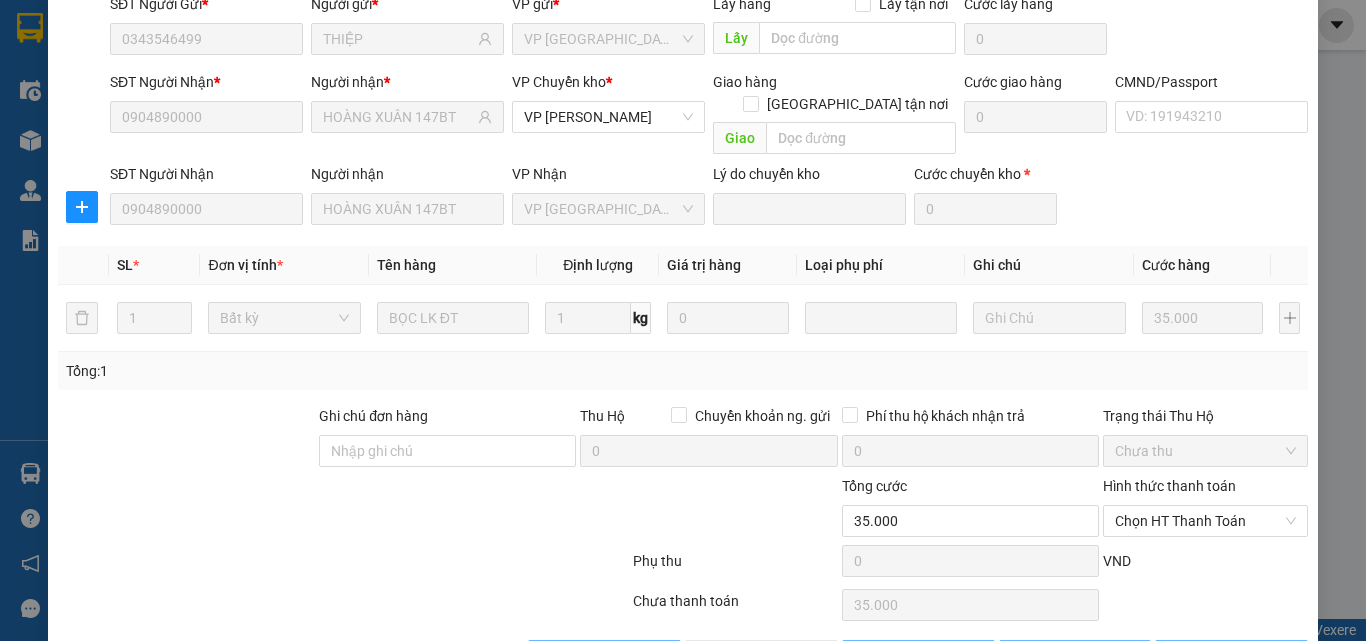 scroll, scrollTop: 211, scrollLeft: 0, axis: vertical 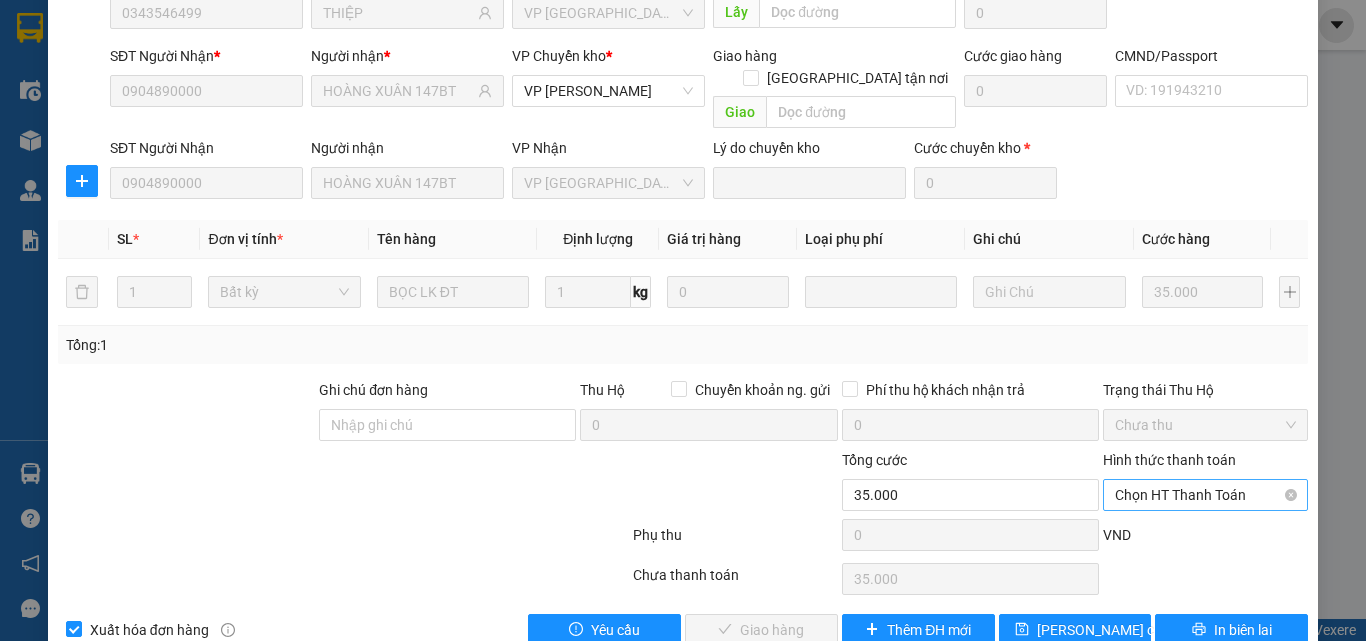 click on "Chọn HT Thanh Toán" at bounding box center (1205, 495) 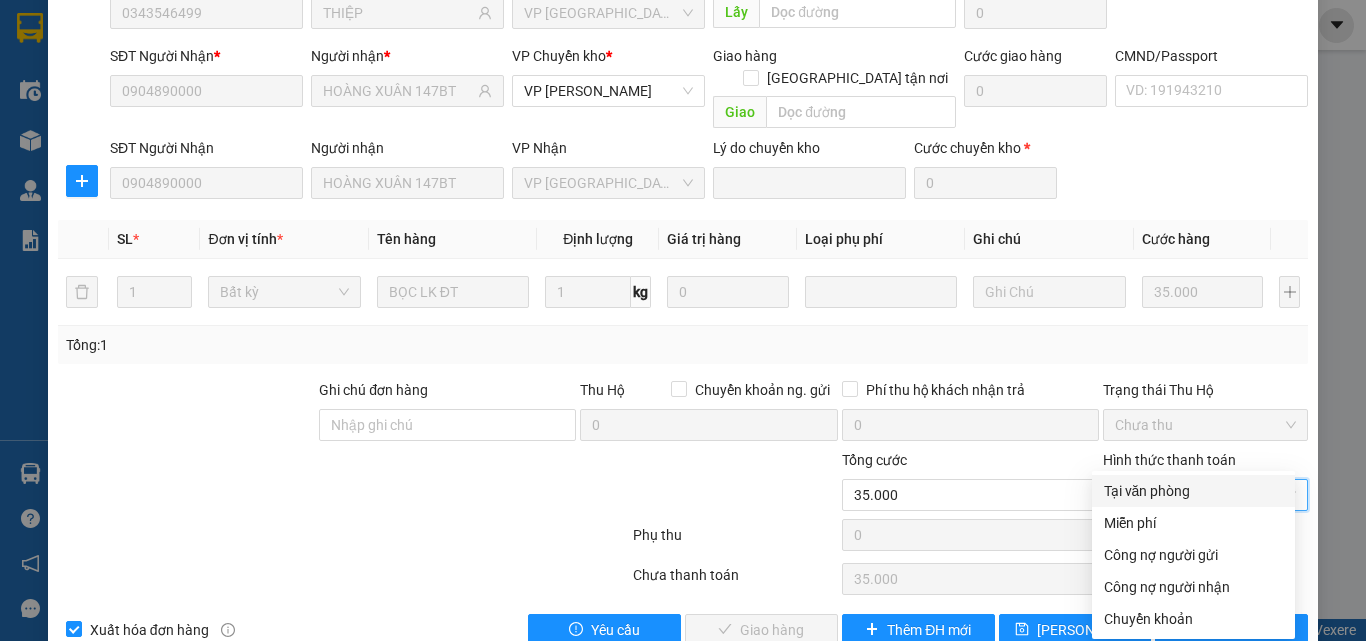 click on "Tại văn phòng" at bounding box center (1193, 491) 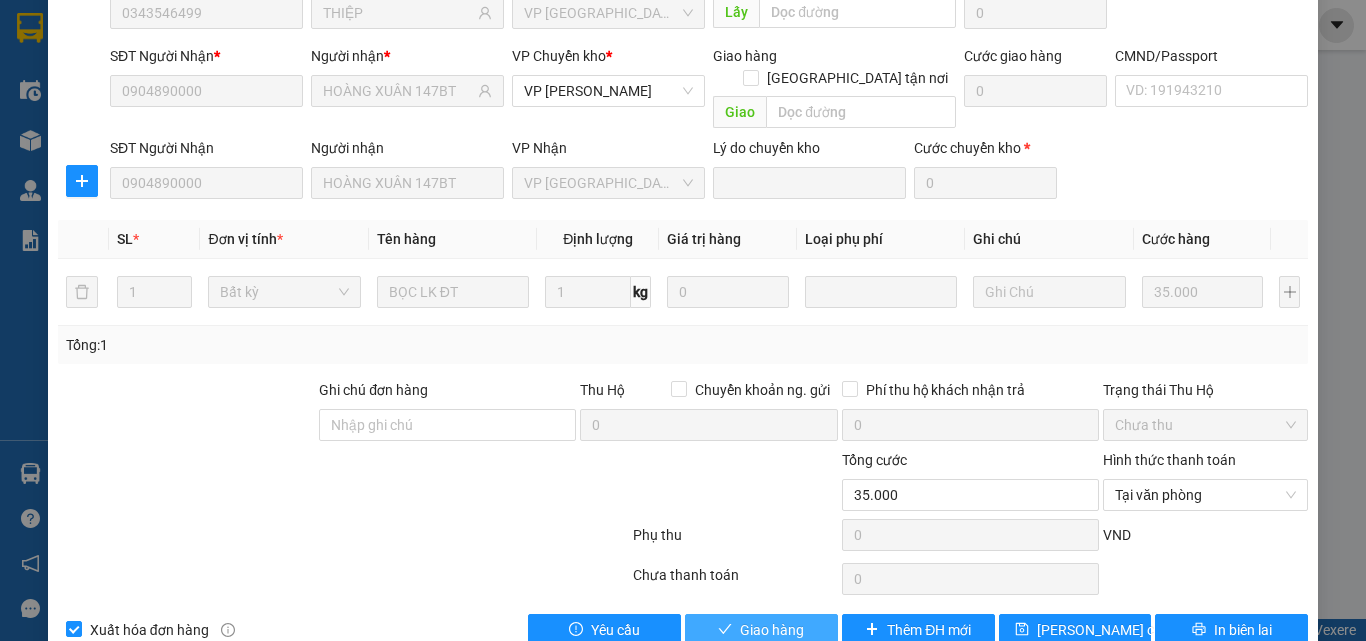 click on "Giao hàng" at bounding box center (761, 630) 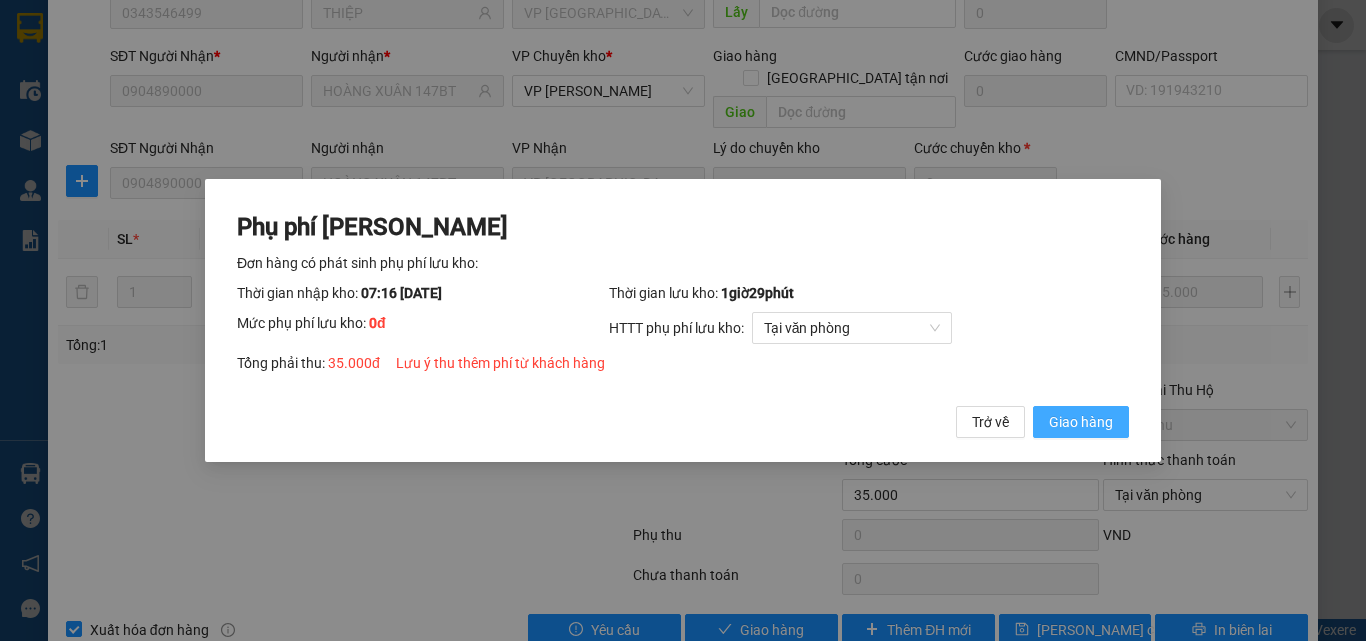 click on "Giao hàng" at bounding box center (1081, 422) 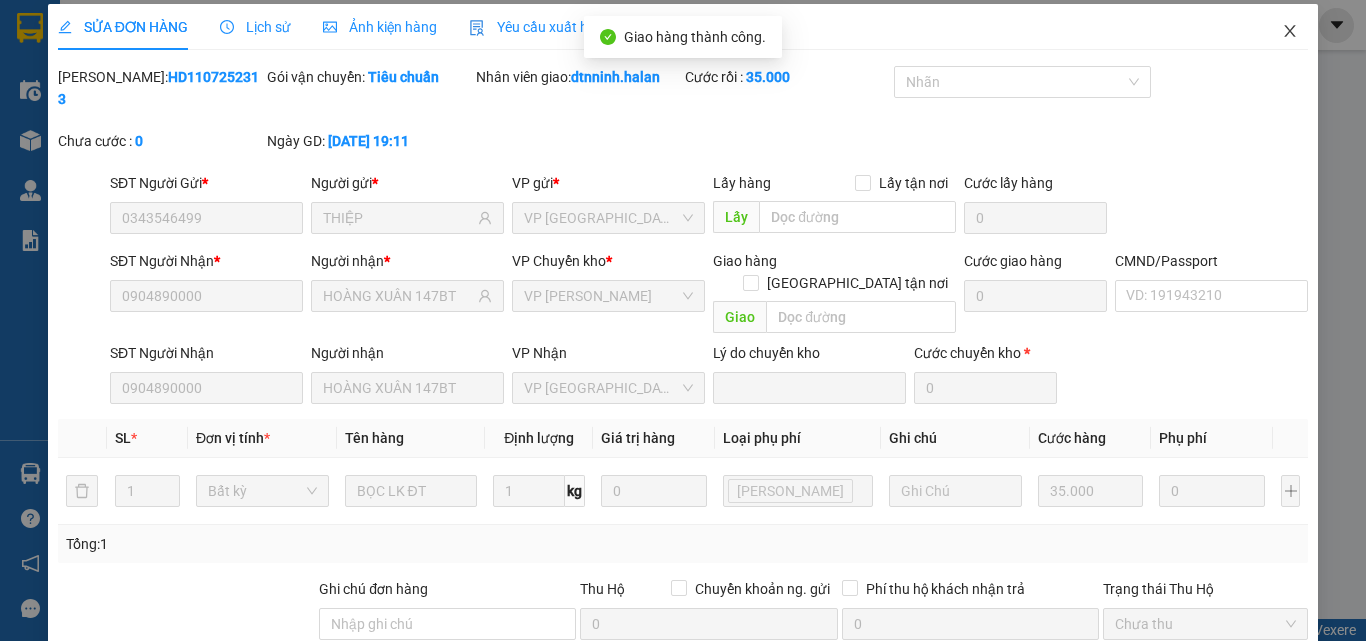scroll, scrollTop: 0, scrollLeft: 0, axis: both 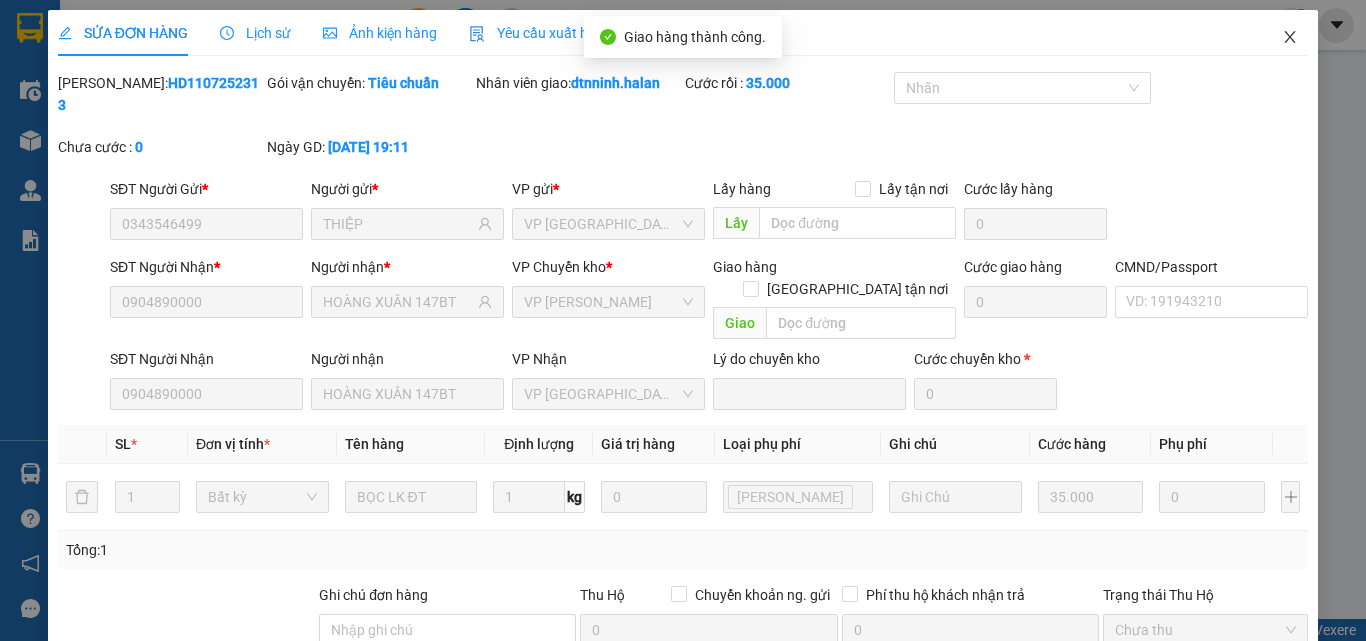 click on "Kết quả tìm kiếm ( 93 )  Bộ lọc  Mã ĐH Trạng thái Món hàng Thu hộ Tổng cước Chưa cước Nhãn Người gửi VP Gửi Người nhận VP Nhận HD1107 252313 19:11 [DATE] VP Nhận   30E-624.18 07:16 [DATE] BỌC LK ĐT SL:  1 35.000 35.000 0343546499 THIỆP VP [GEOGRAPHIC_DATA] 0904890000 HOÀNG XUÂN 147BT VP [GEOGRAPHIC_DATA] 252313 18:31 [DATE] Đã giao   15:11 [DATE] BỌC ĐEN SL:  1 25.000 0334131282 PT MAZDA HCD VP 47 [PERSON_NAME] 0983706321 LONG VŨ V.YÊN VP [GEOGRAPHIC_DATA] HT1007 252313 18:42 [DATE] Đã giao   11:30 [DATE] HÔP RĂNG SL:  1 35.000 0839851212 NK BẢO MAI VP [PERSON_NAME] 0926366369 LABO DIỆP ANH VP Đại Cồ Việt BXTN0907 252313 20:14 [DATE] Đã giao   07:39 [DATE] BỌC LK SL:  1 35.000 0986880997 TÙNG VP Bến xe 0397500070 HƯNG VP [GEOGRAPHIC_DATA] 252313 17:49 [DATE] Đã giao   09:16 [DATE] boc SL:  1 30.000 0985321771 TIẾN VP [PERSON_NAME] 0985680807 THẮNG VP [PERSON_NAME] BXTN0407 252313 18:17 [DATE] Đã giao" at bounding box center [683, 320] 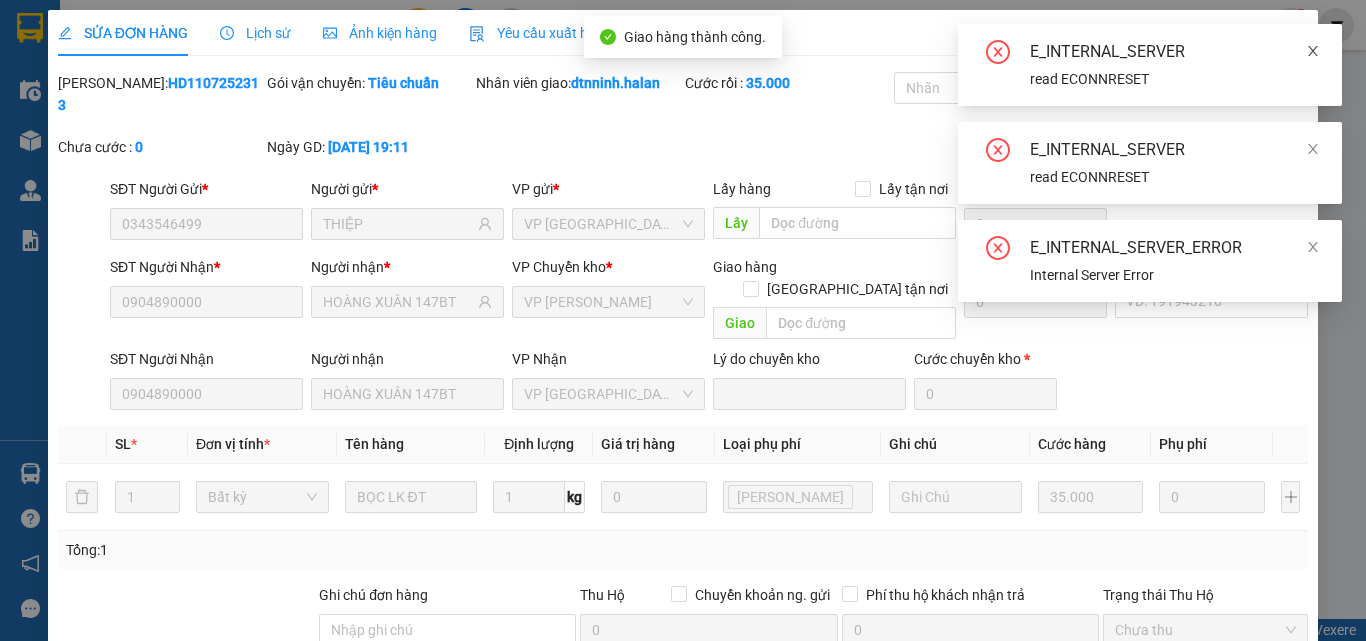 click 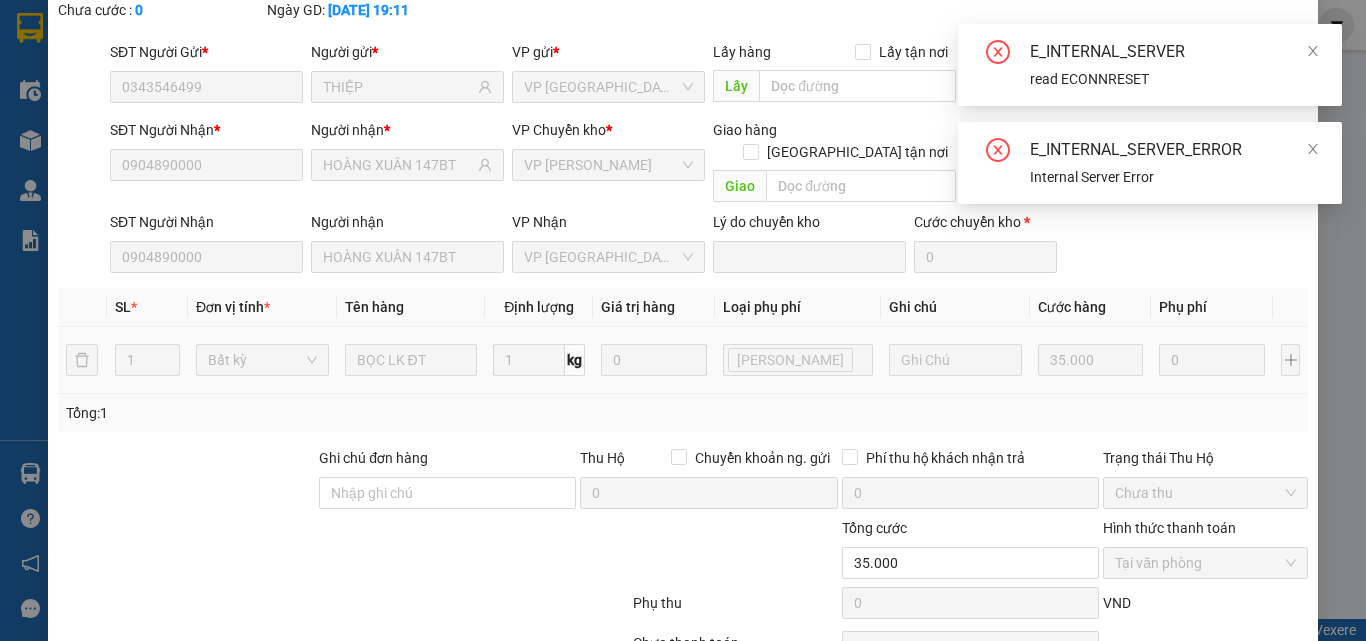 scroll, scrollTop: 205, scrollLeft: 0, axis: vertical 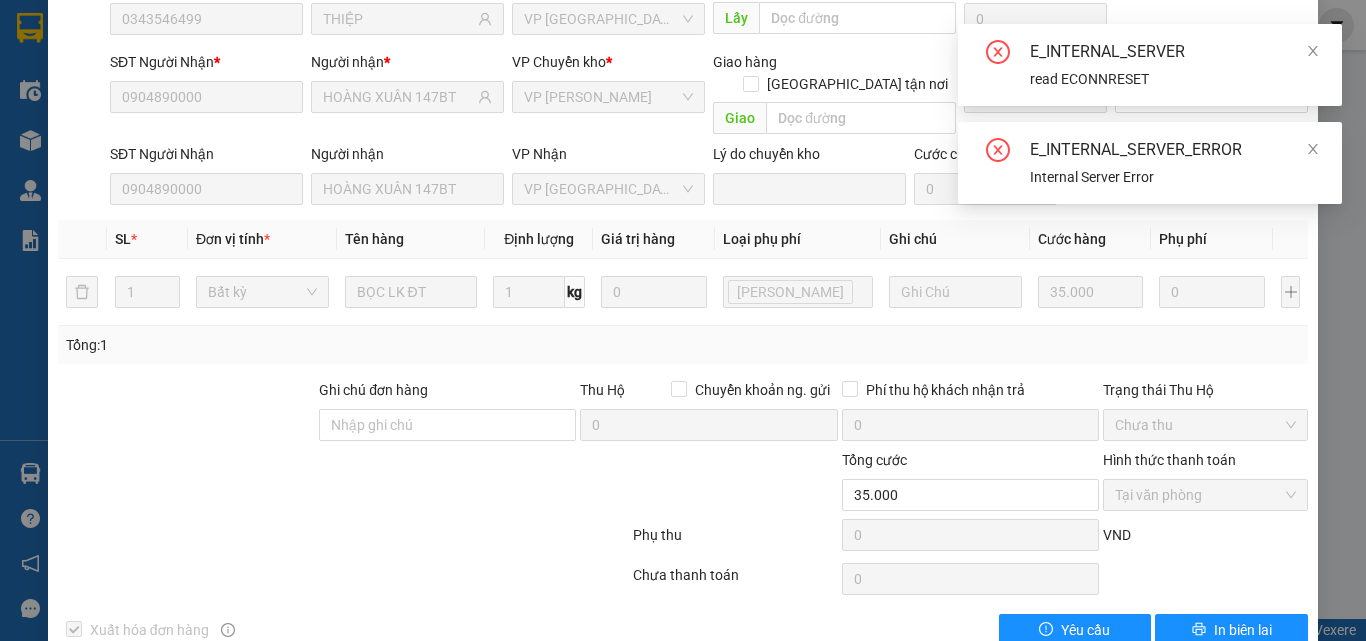 click on "Chọn HT Thanh Toán" at bounding box center (1205, 579) 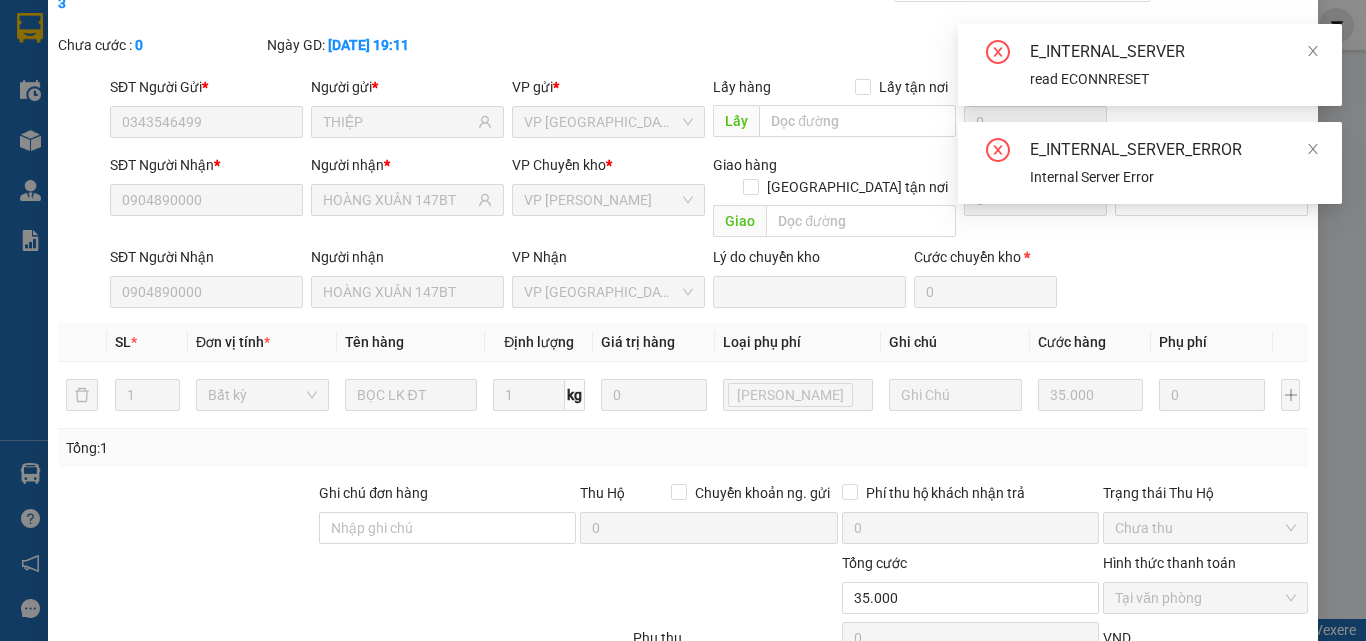 scroll, scrollTop: 0, scrollLeft: 0, axis: both 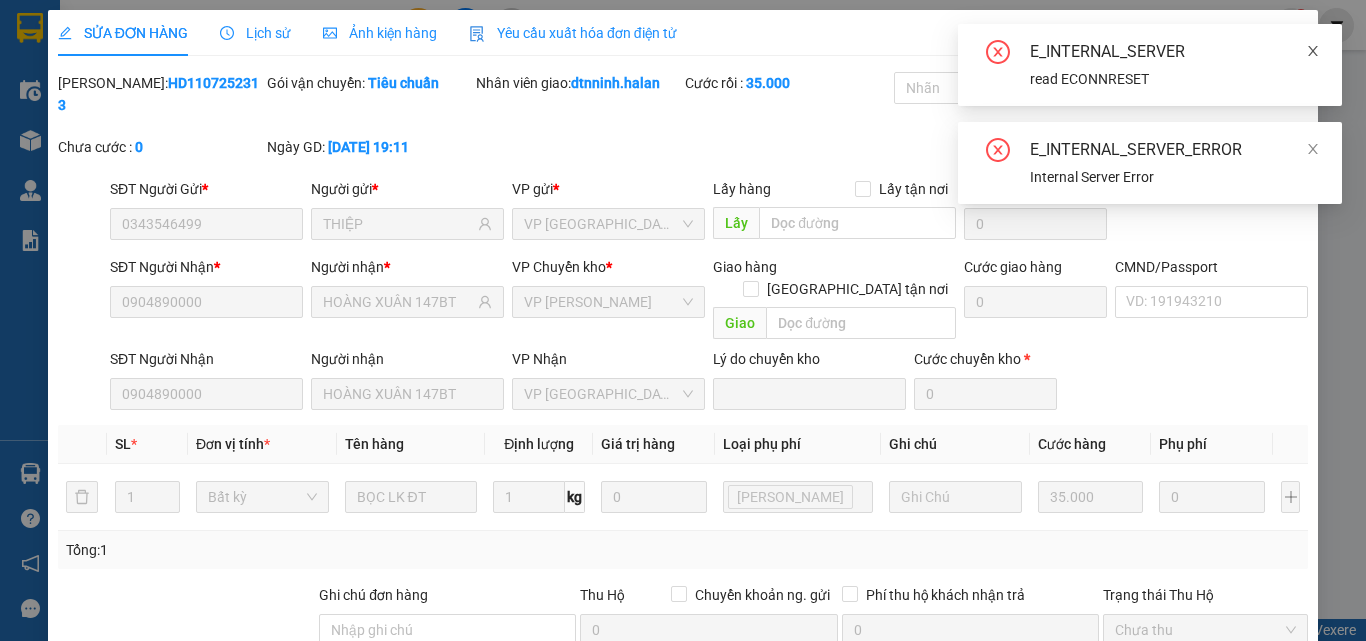 click 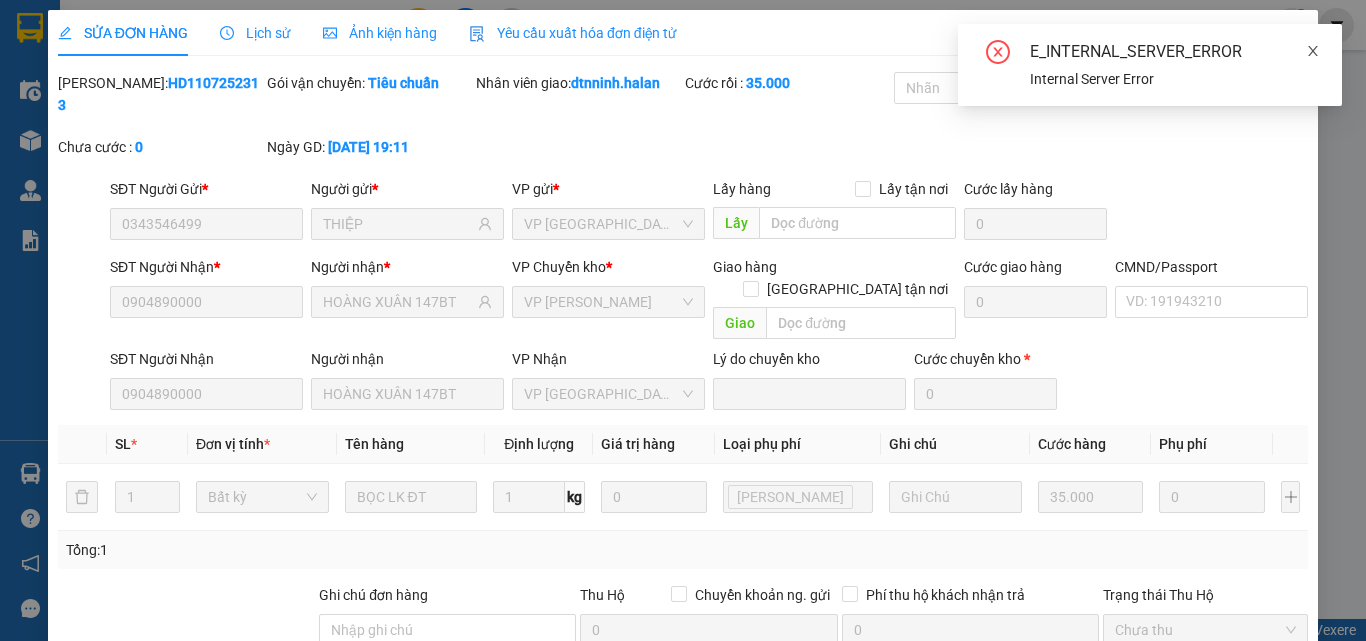 click 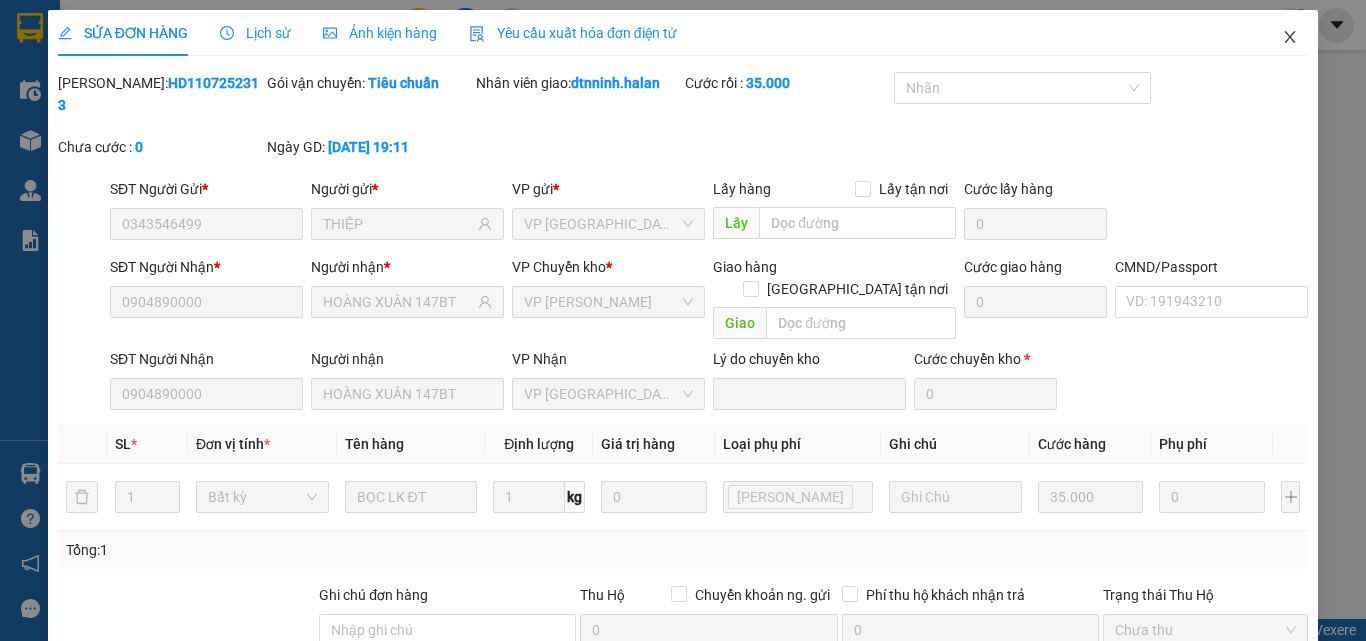 click 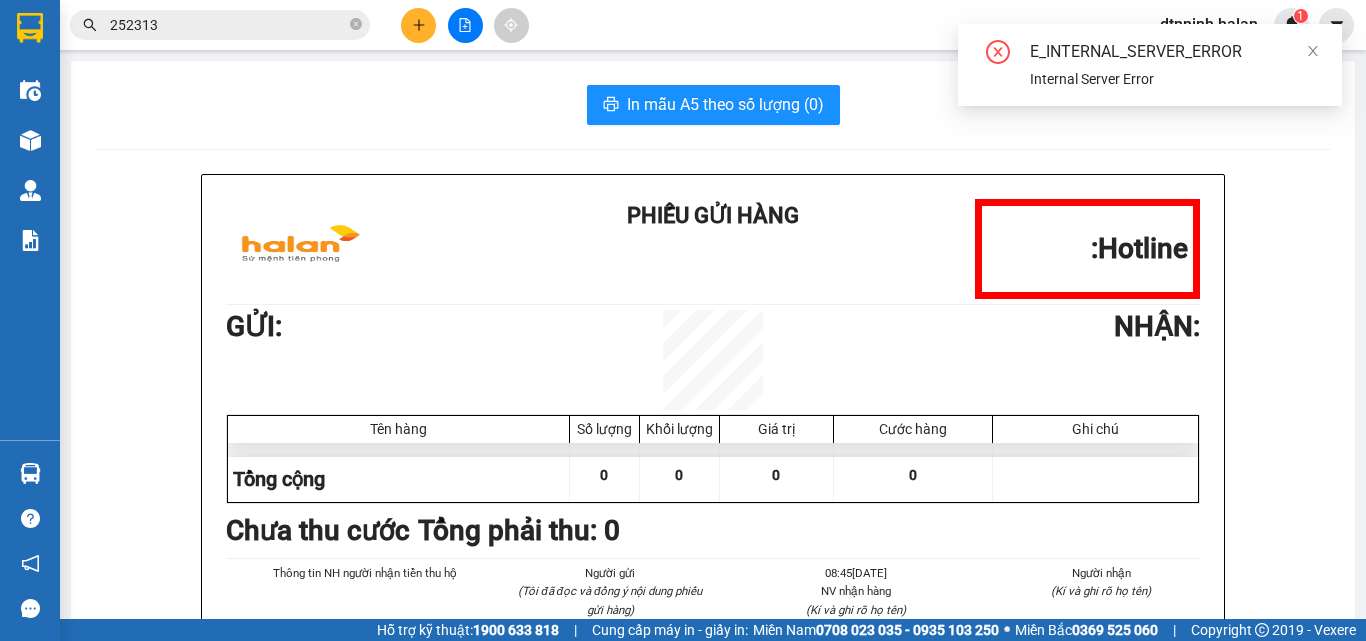 click on "252313" at bounding box center (228, 25) 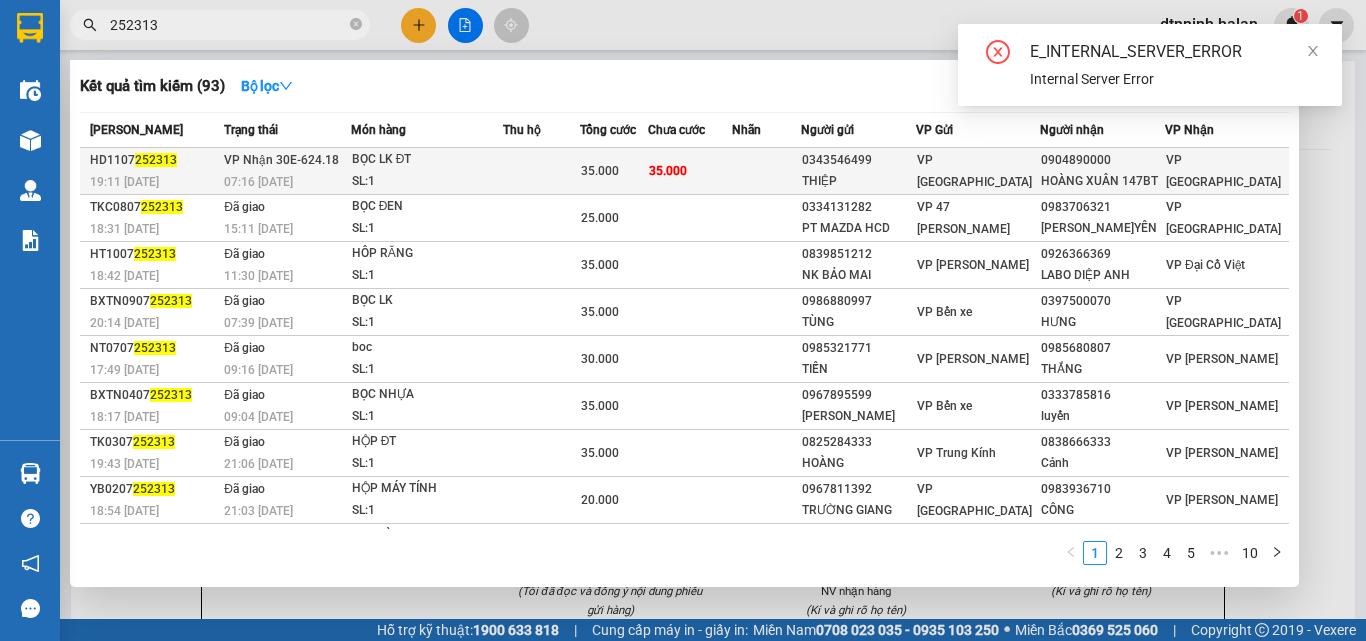 click at bounding box center (541, 171) 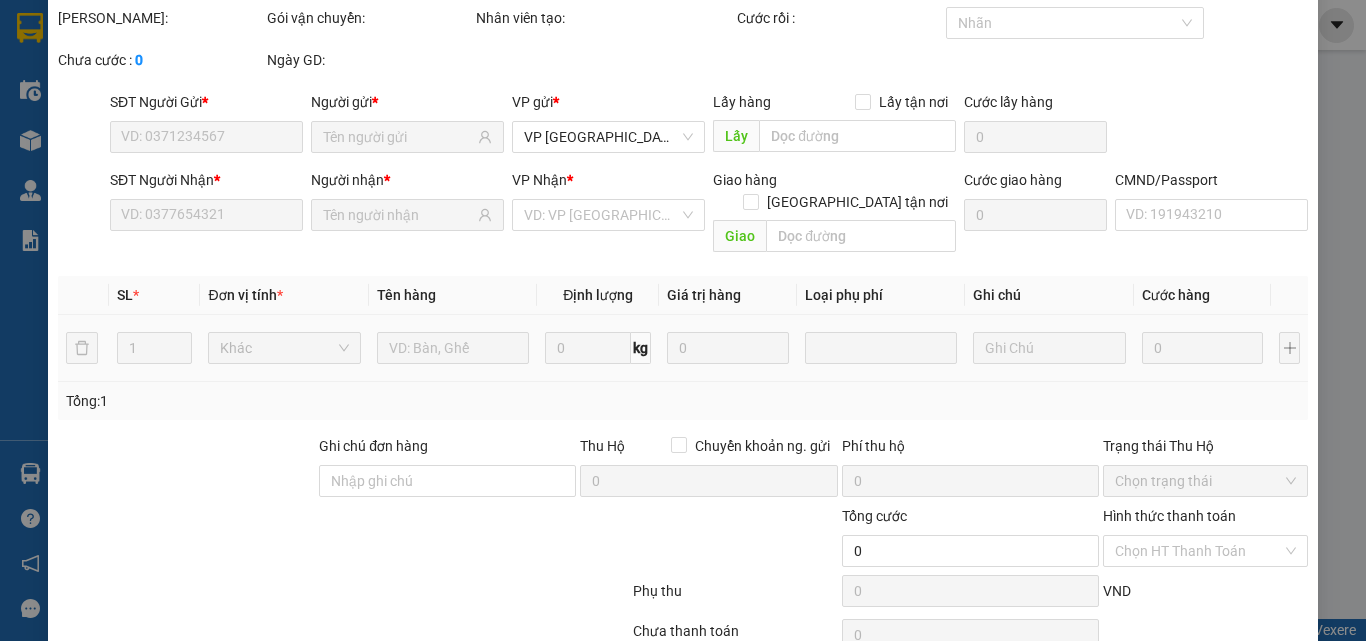 scroll, scrollTop: 0, scrollLeft: 0, axis: both 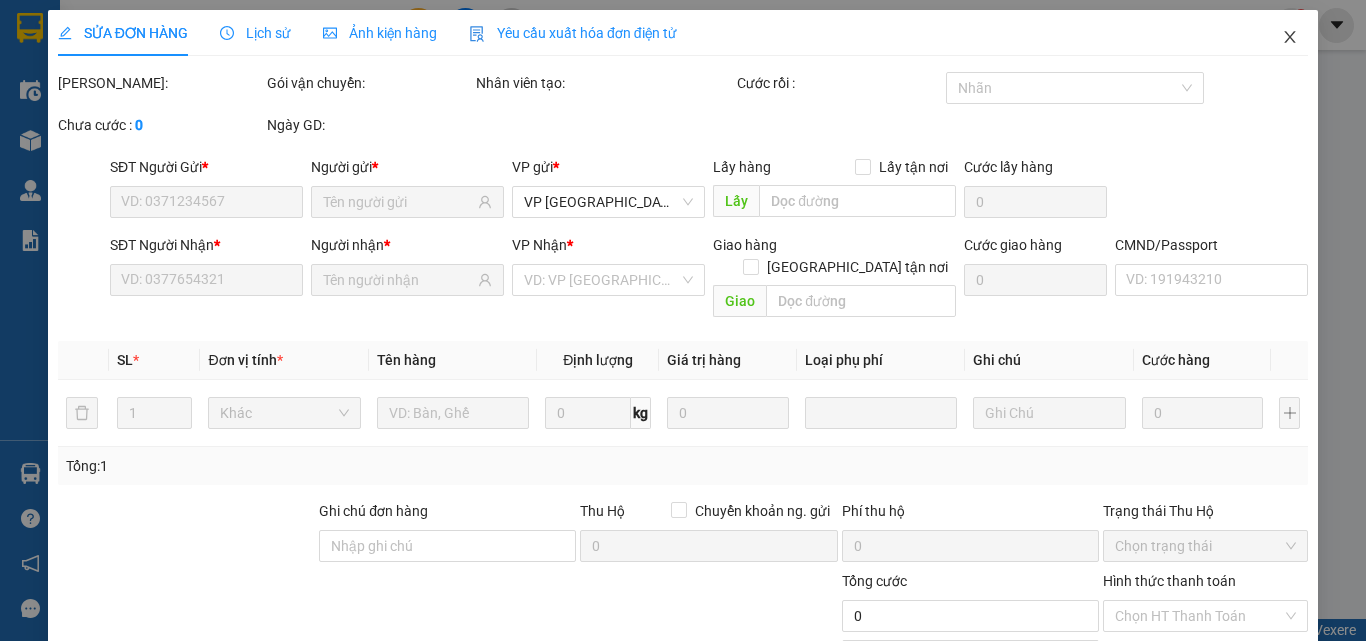 click 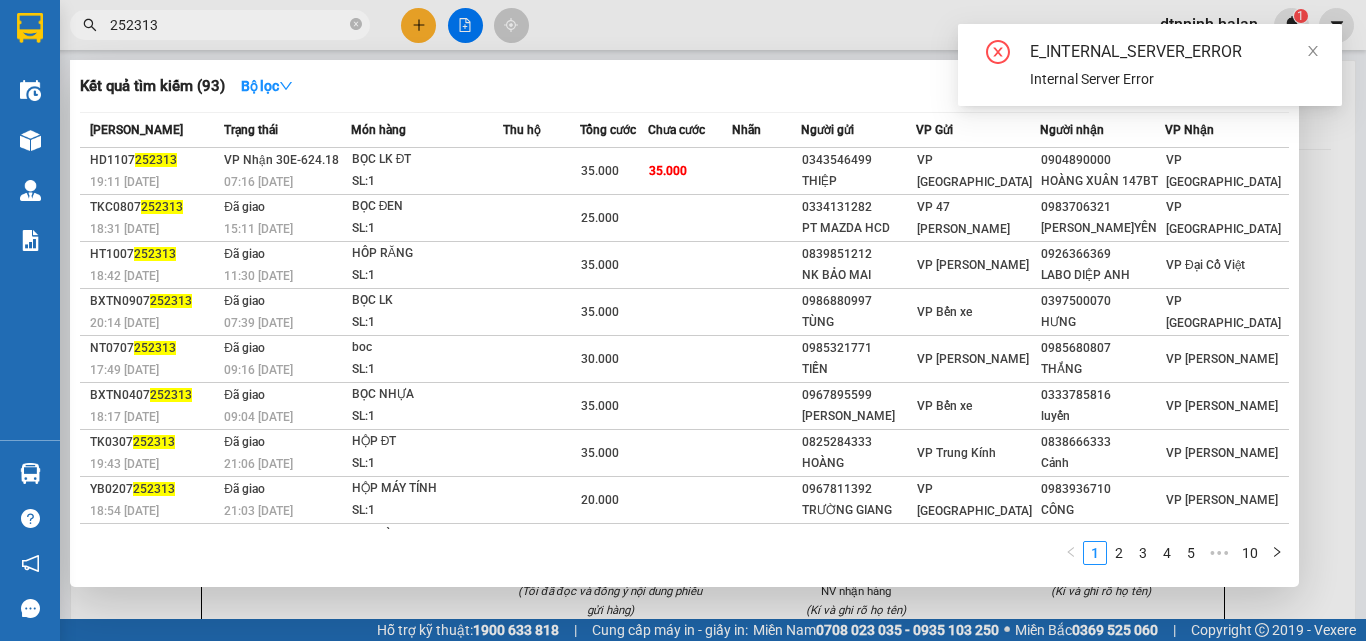 click on "252313" at bounding box center [228, 25] 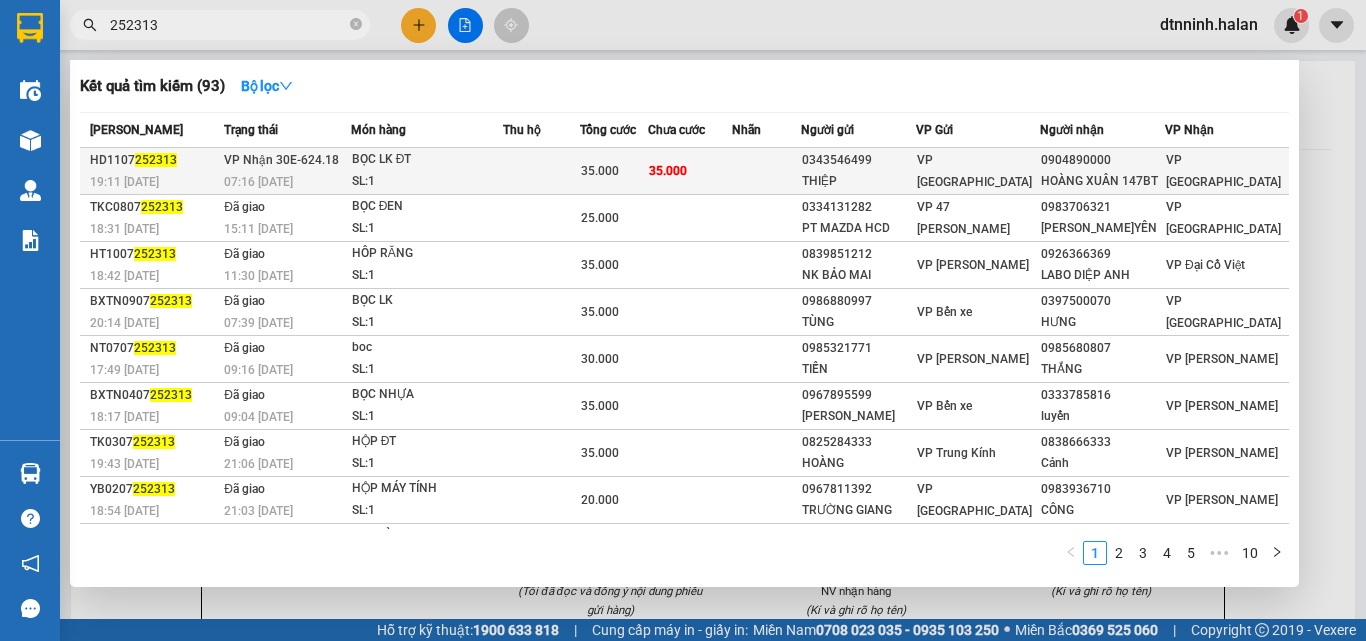 click on "BỌC LK ĐT" at bounding box center (427, 160) 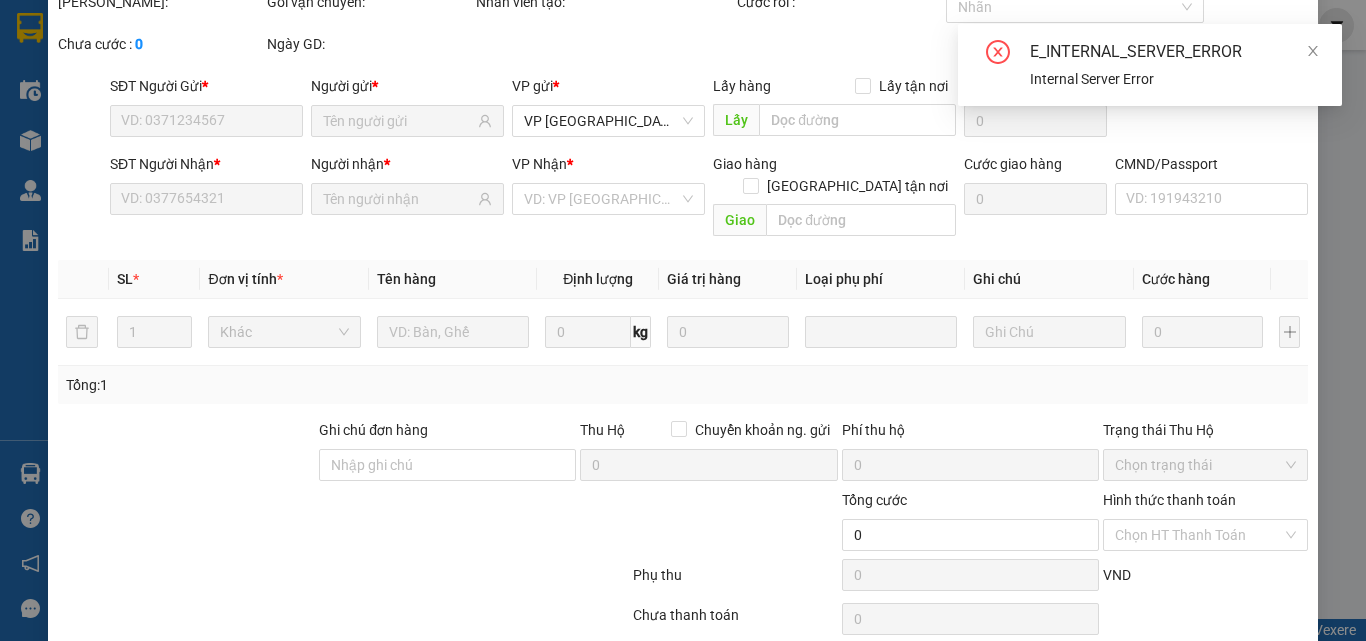 scroll, scrollTop: 0, scrollLeft: 0, axis: both 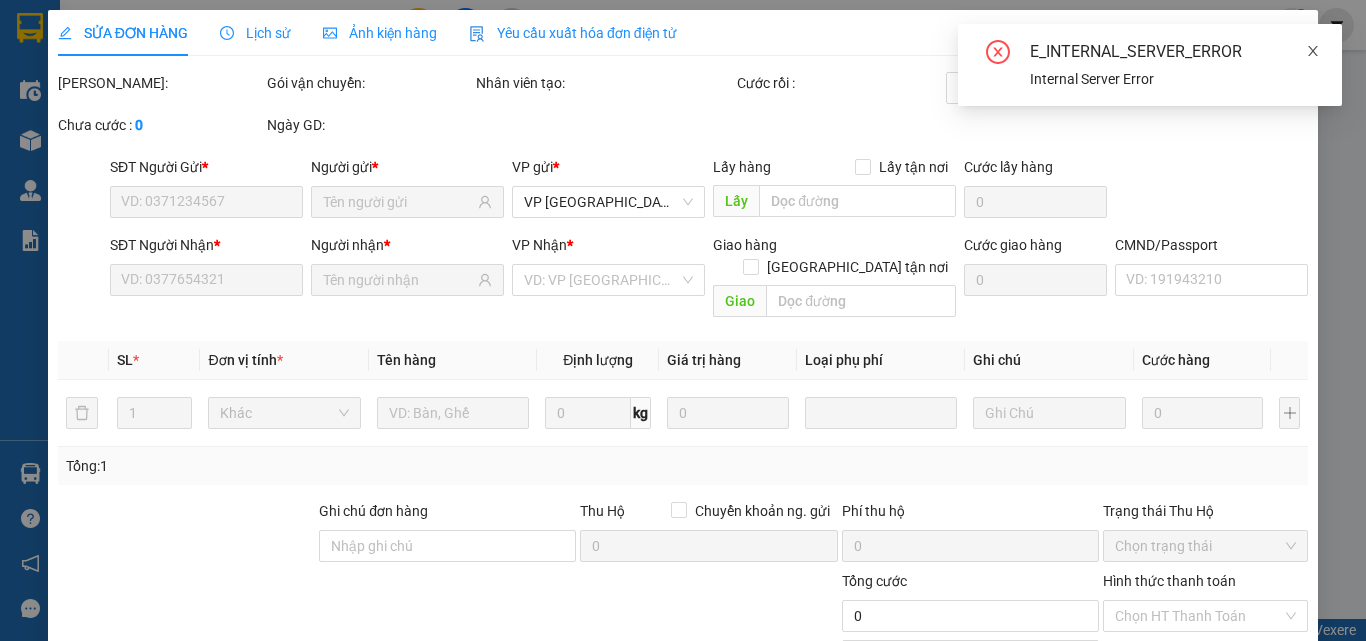 click 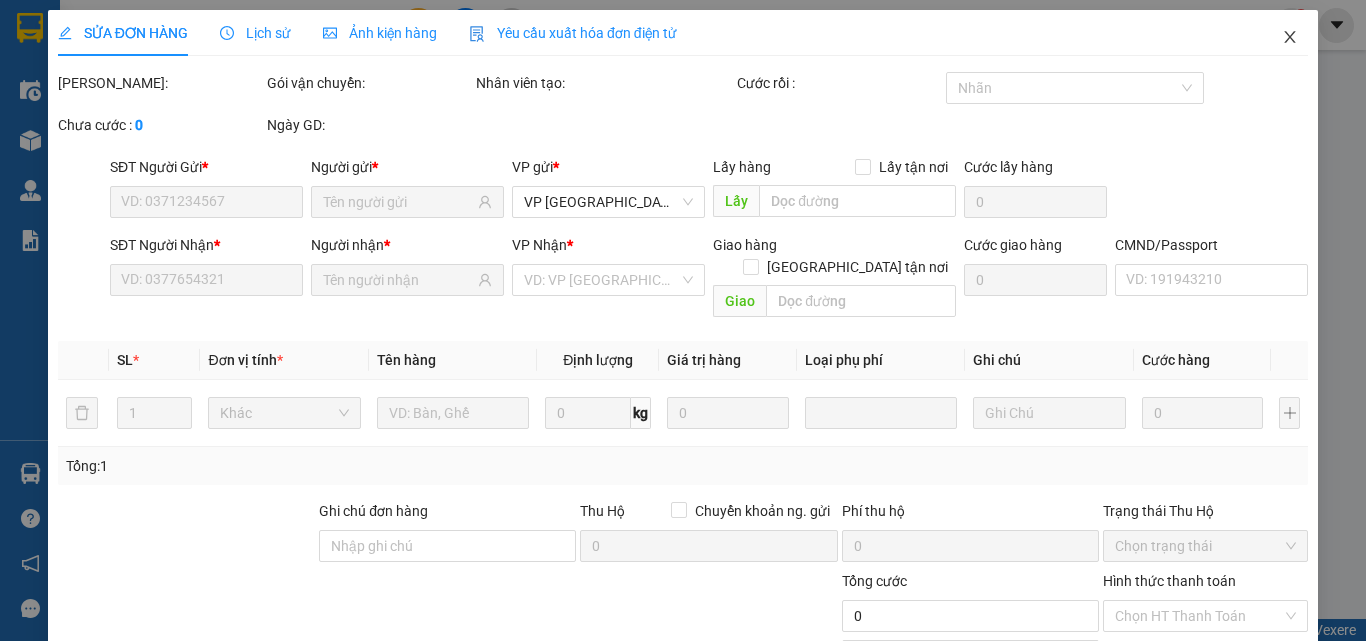 click 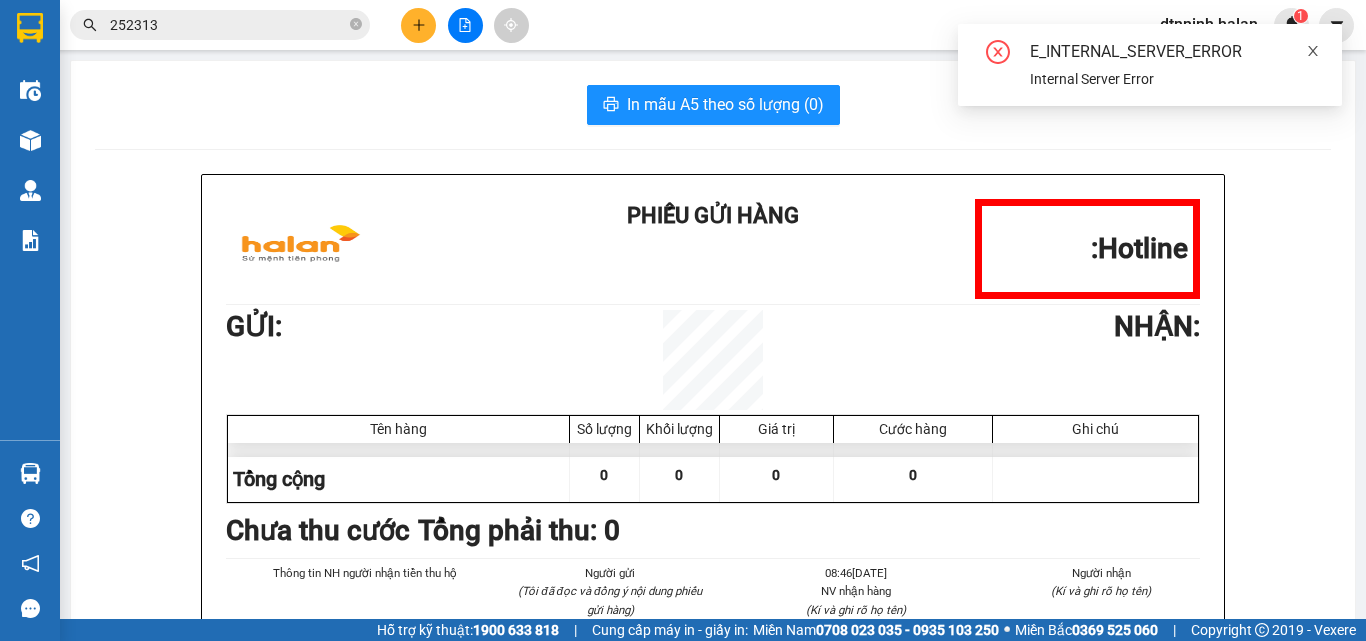 click 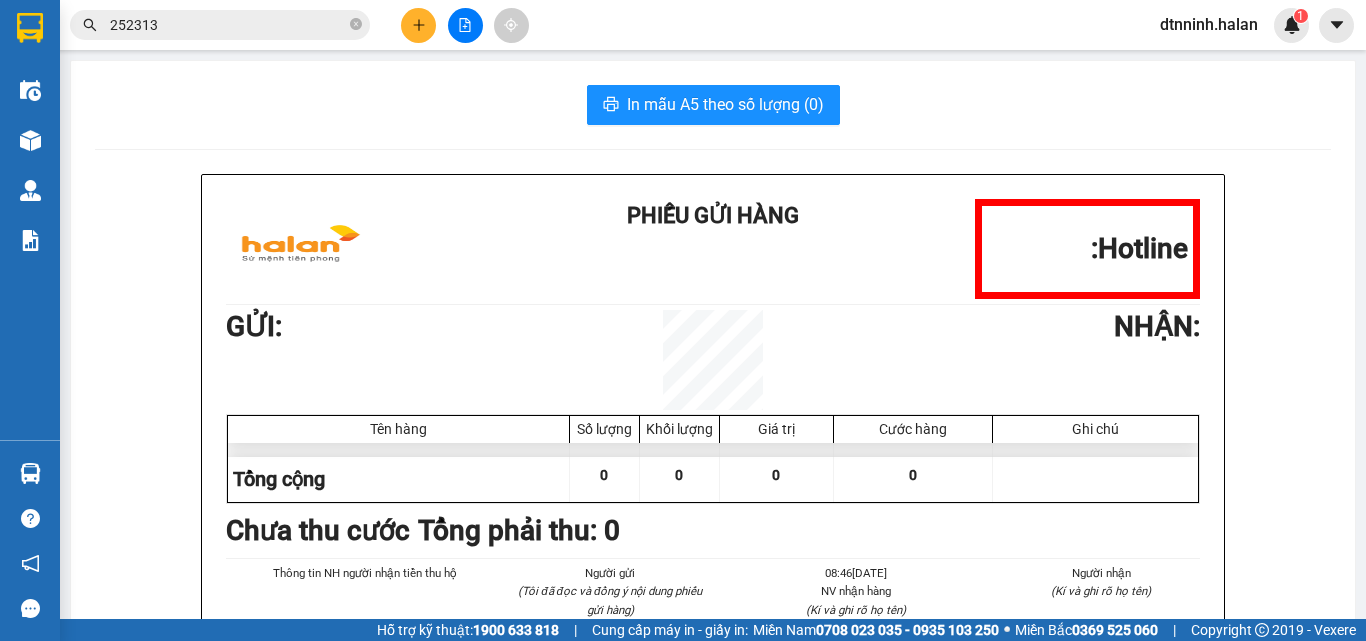 click on "In mẫu A5 theo số lượng
(0) Phiếu Gửi Hàng Hotline:  GỬI :   NHẬN :   Tên hàng Số lượng Khối lượng Giá trị Cước hàng Ghi chú Tổng cộng 0 0 0 0 Loading... Chưa thu cước Tổng phải thu: 0 Thông tin NH người nhận tiền thu hộ Người gửi  (Tôi đã đọc và đồng ý nội dung phiếu gửi hàng) 08:46[DATE] NV nhận hàng (Kí và ghi rõ họ tên) [PERSON_NAME] Người nhận (Kí và ghi rõ họ tên) Quy định nhận/gửi hàng : Quý khách vui lòng kiểm tra thông tin trên biên lai và ký xác nhận. Giá cước trên đã bao gồm phí bao hiểm hàng hoá bắt buộc. Quý khách vui lòng giữ lại biên lai khi gửi hàng để đối chiếu khi cần thiết. Thời gian khiếu kiện 05 ngày kể từ ngày gửi hàng. Phiếu Gửi Hàng Hotline:  GỬI :   NHẬN :   Tên hàng Số lượng Khối lượng Giá trị Cước hàng Ghi chú Tổng cộng 0 0 0 0 :" at bounding box center (713, 775) 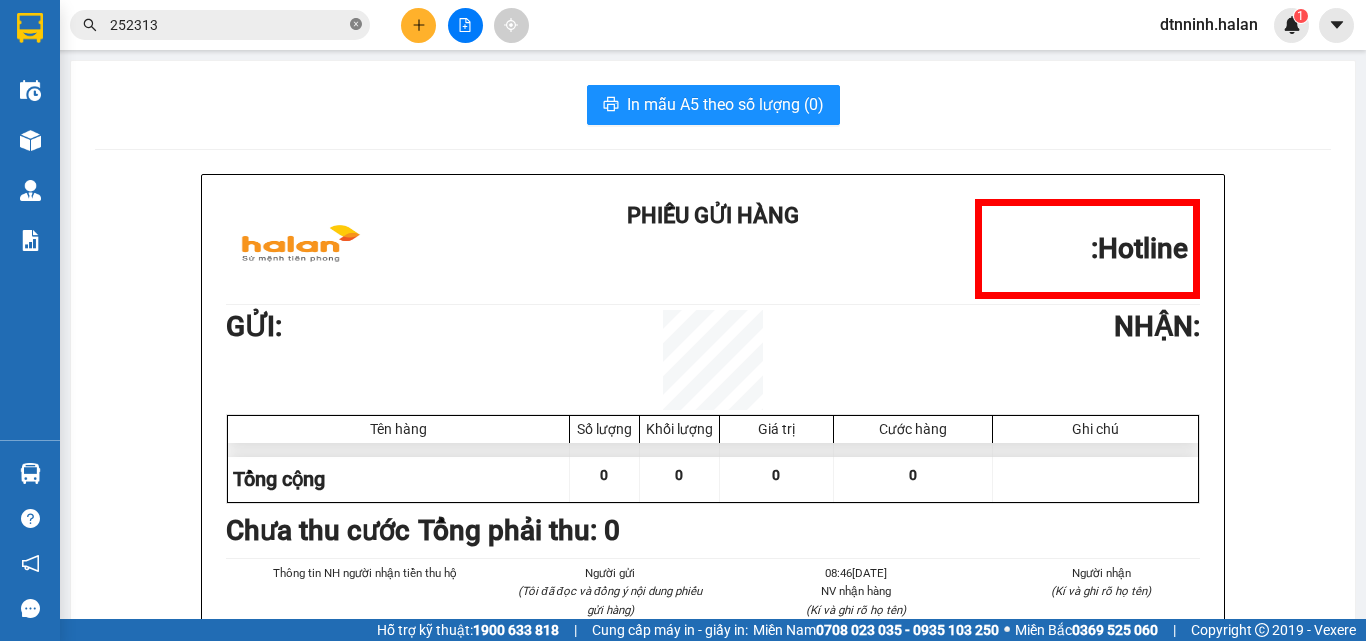 click 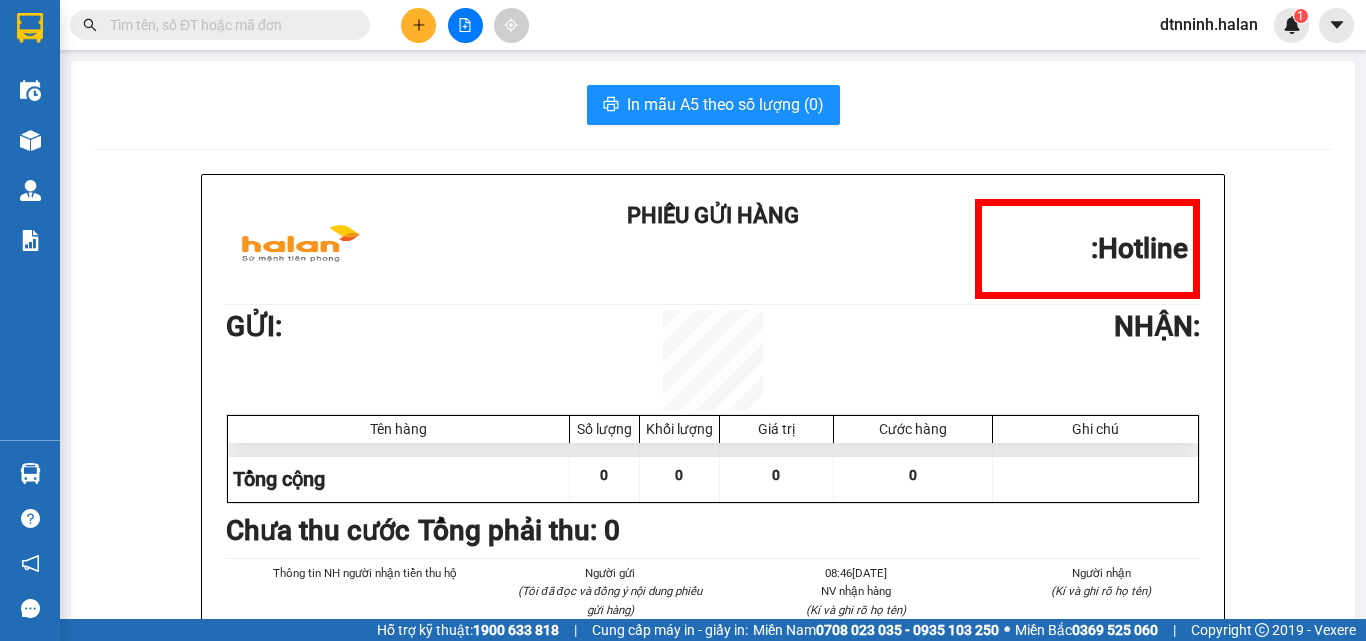 click at bounding box center (228, 25) 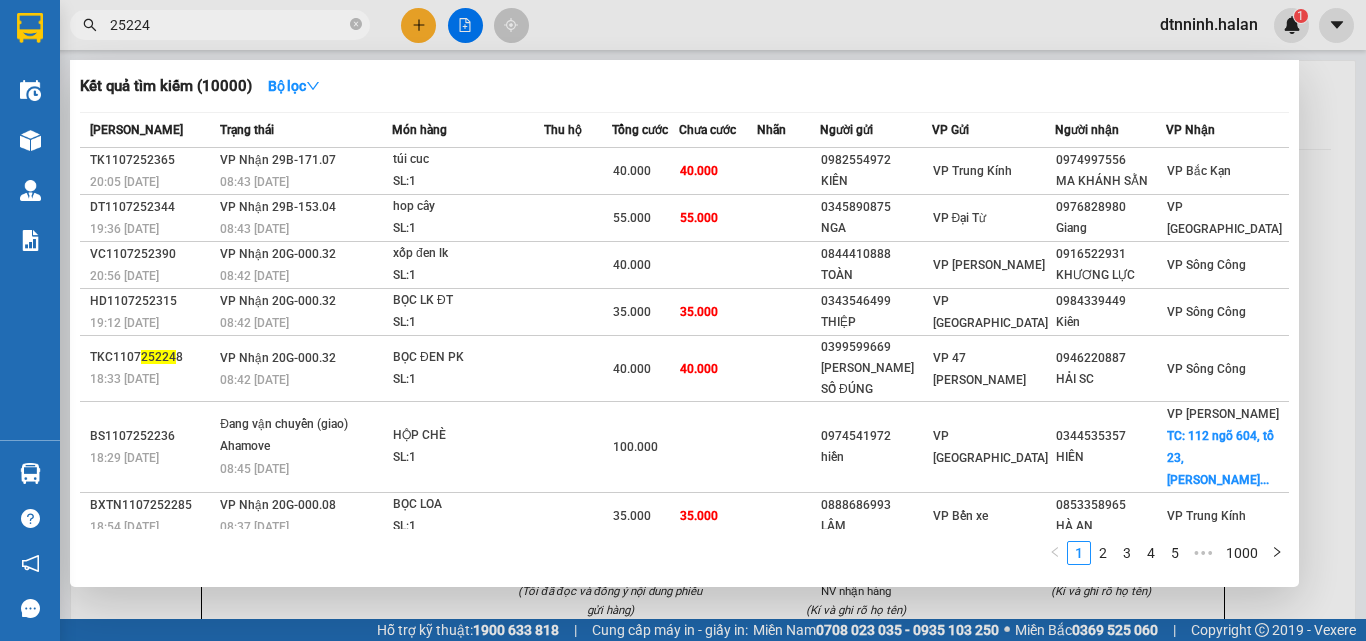 type on "252249" 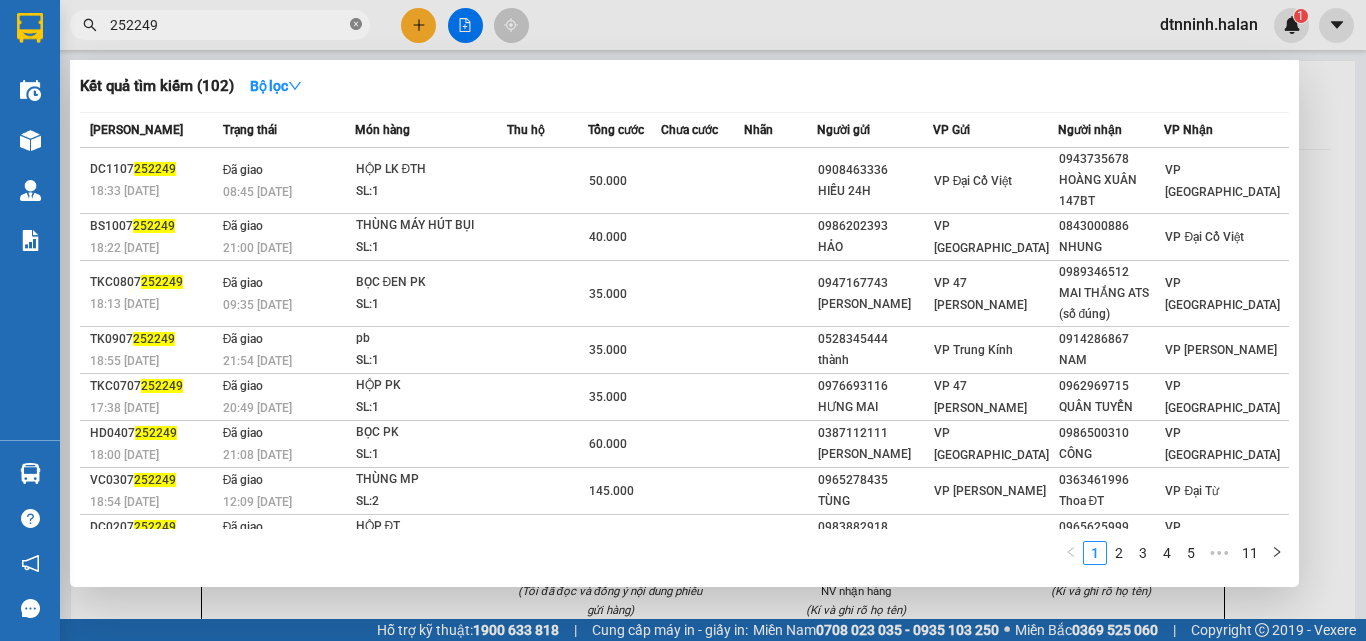 click 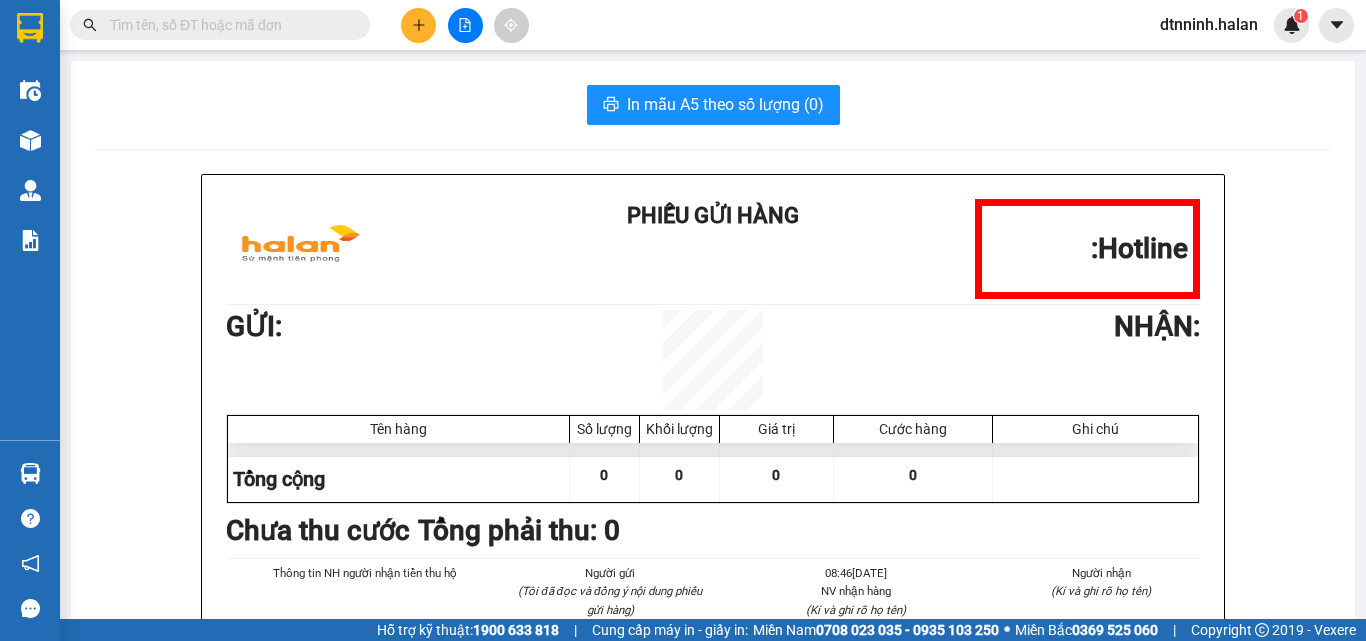 click at bounding box center [228, 25] 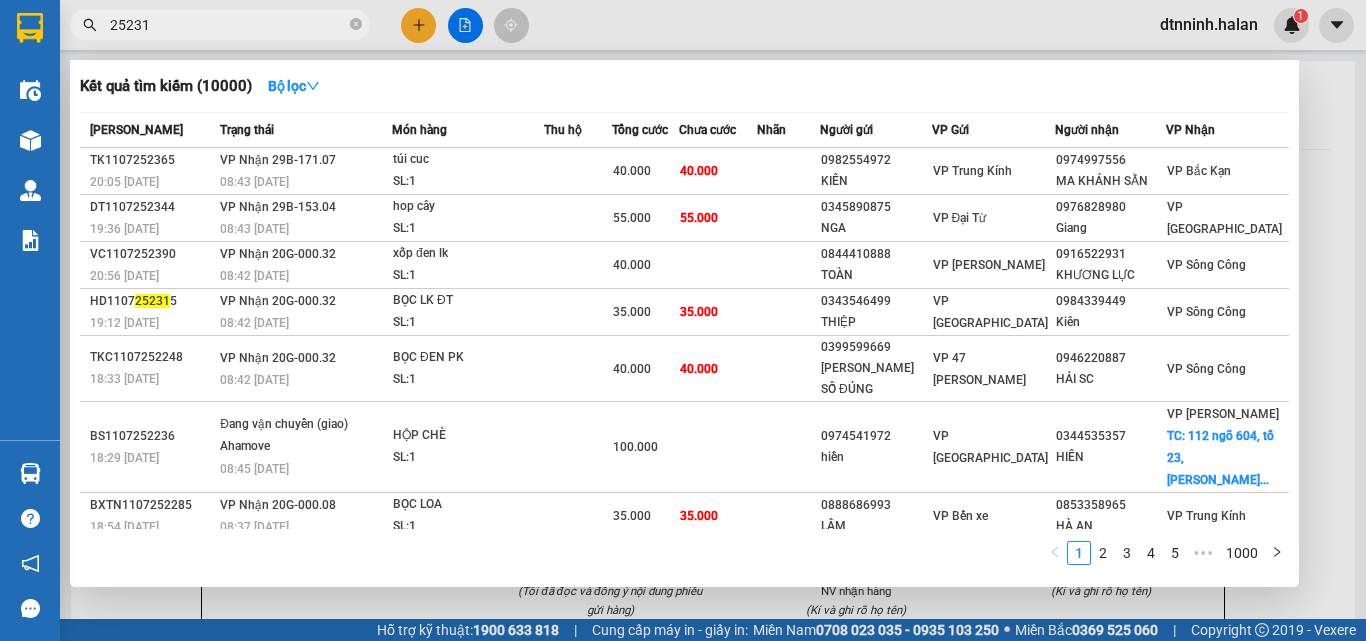 type on "252313" 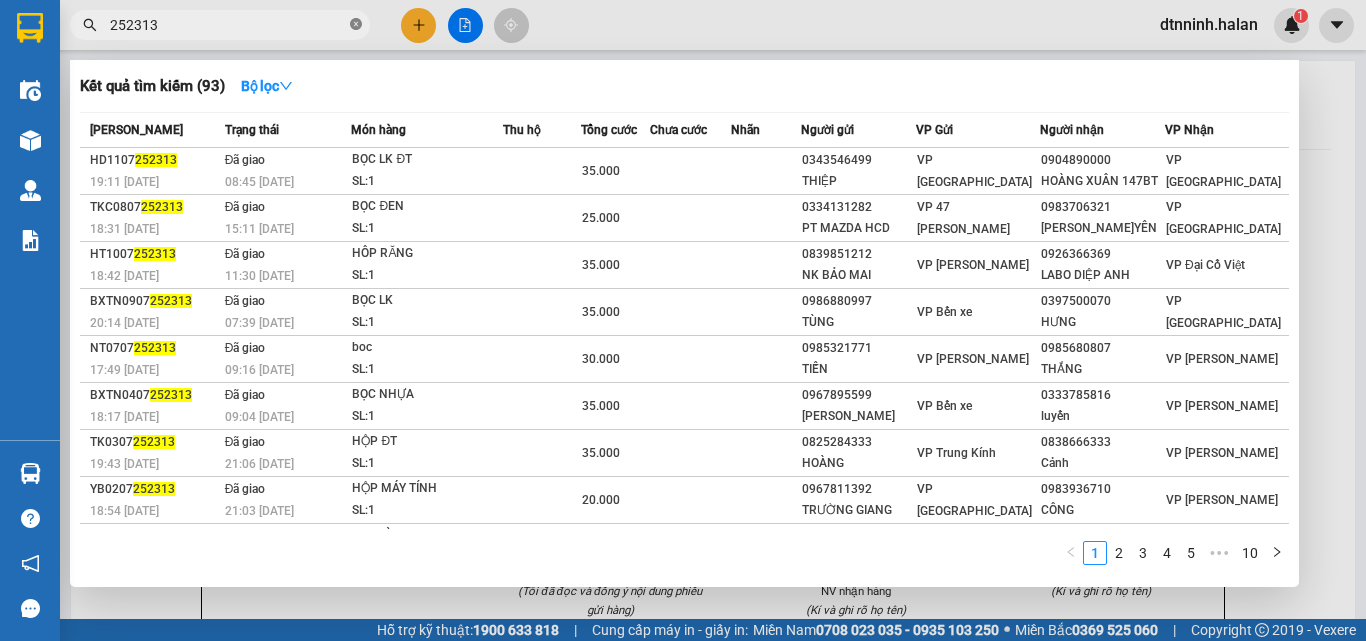 click 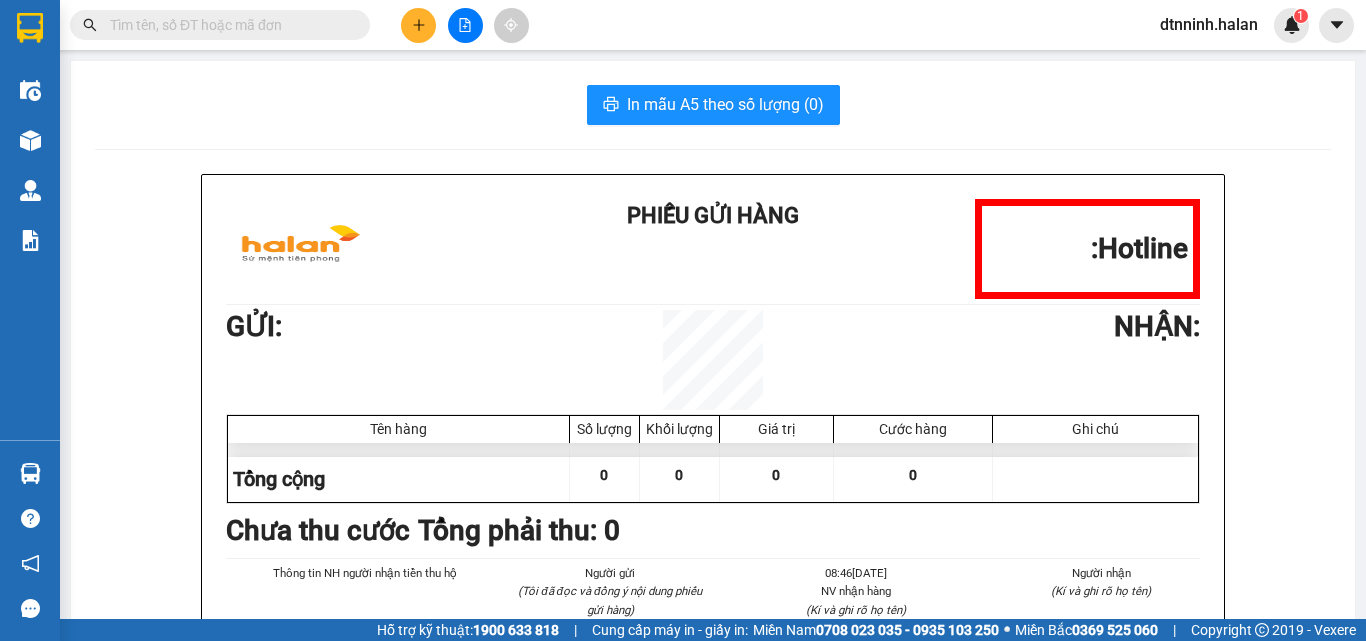 click at bounding box center [228, 25] 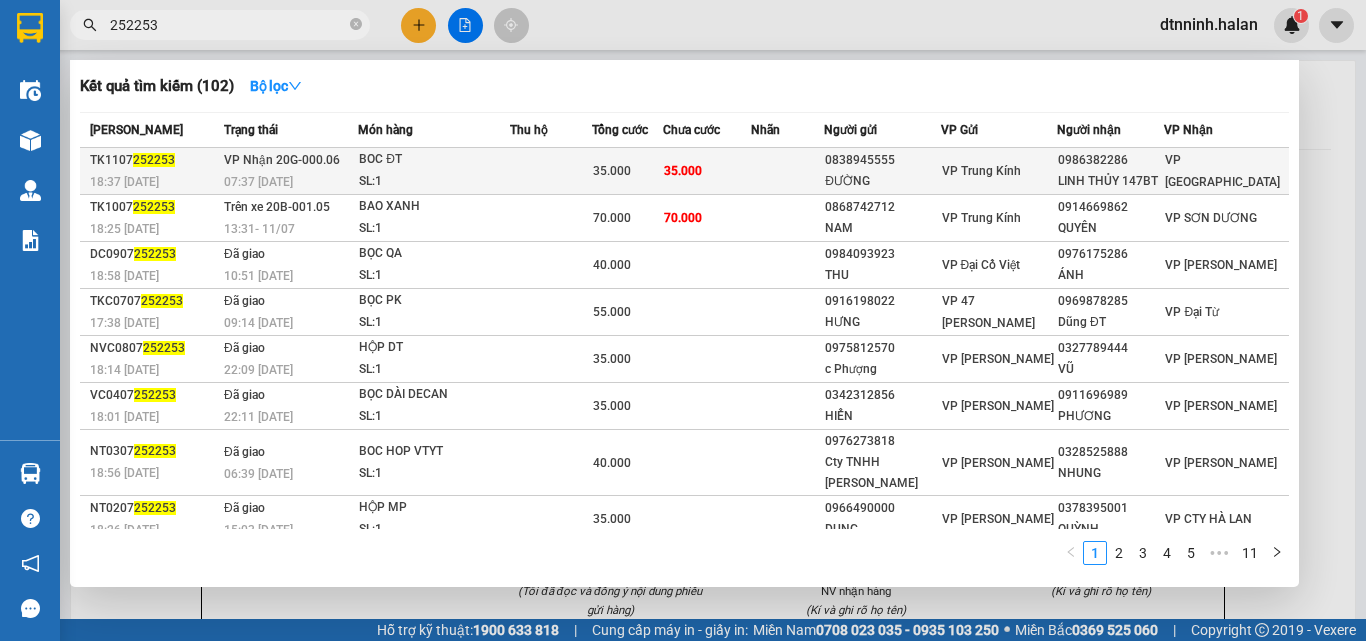 type on "252253" 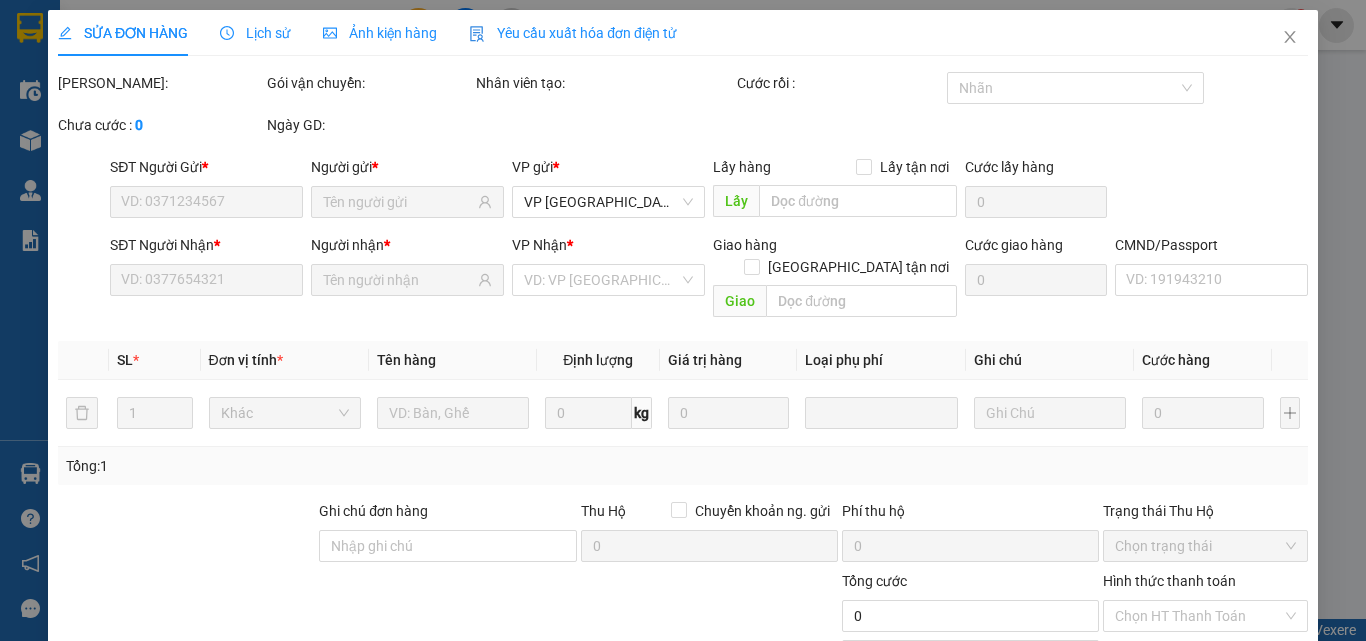 type on "0838945555" 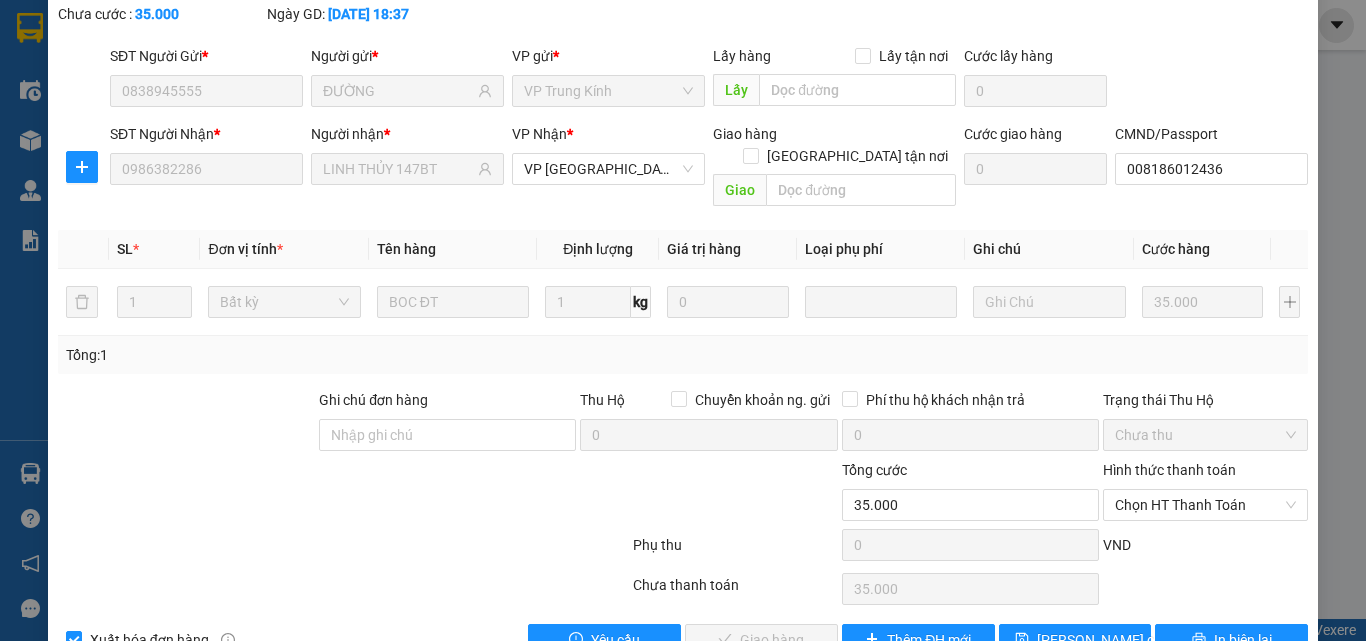 scroll, scrollTop: 143, scrollLeft: 0, axis: vertical 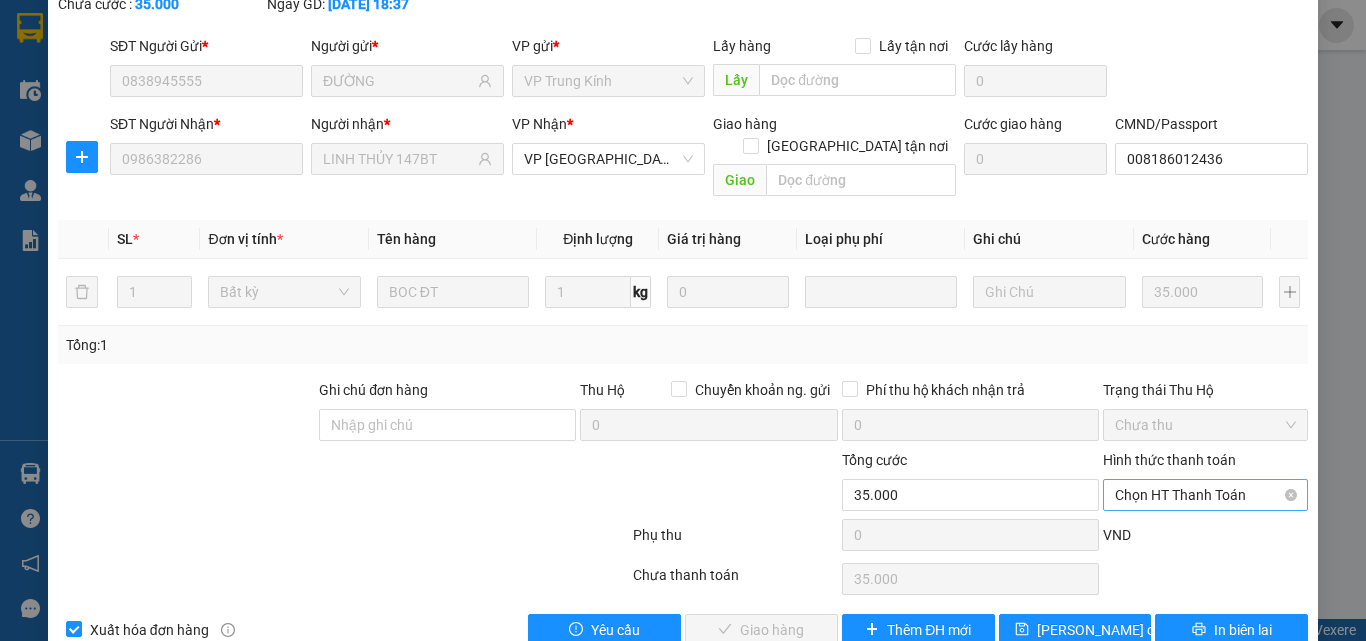click on "Chọn HT Thanh Toán" at bounding box center (1205, 495) 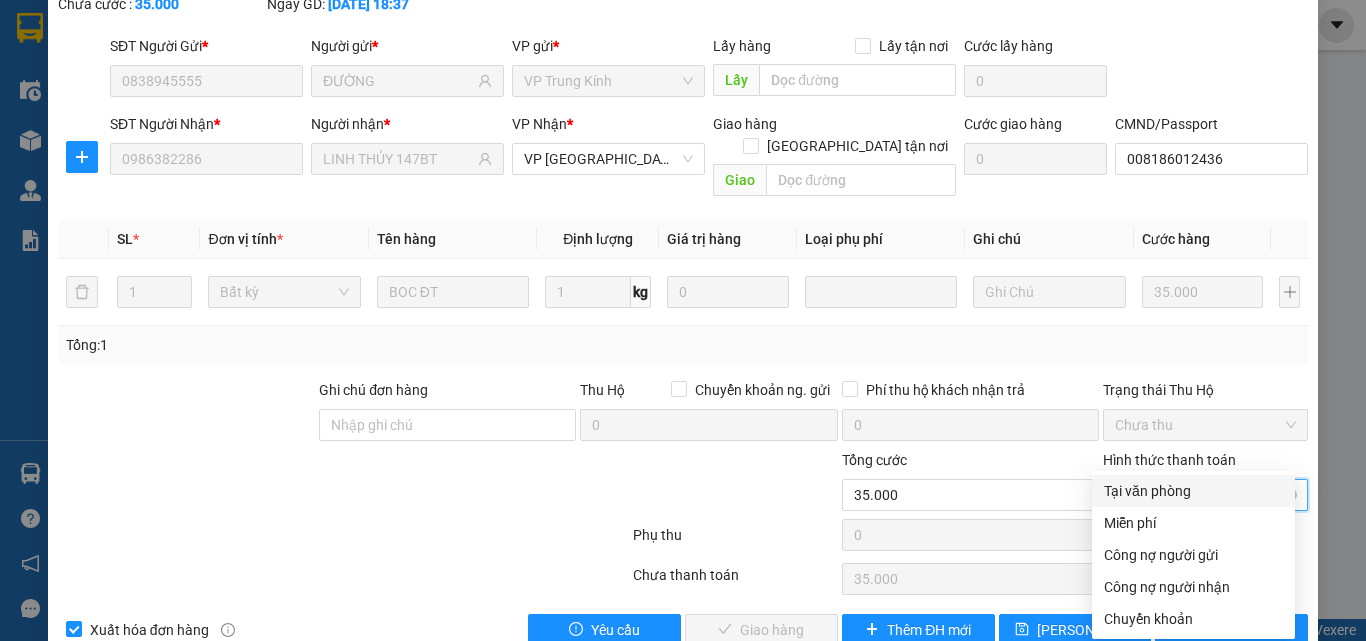 click on "Tại văn phòng" at bounding box center (1193, 491) 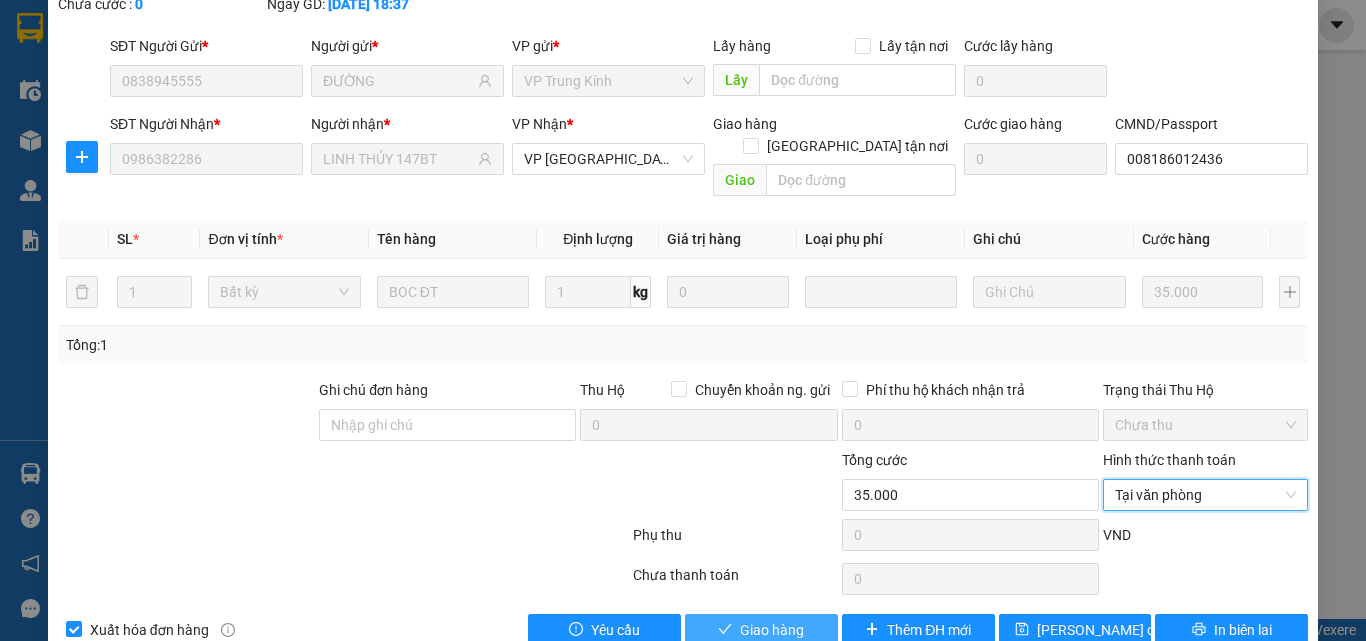 drag, startPoint x: 777, startPoint y: 594, endPoint x: 765, endPoint y: 591, distance: 12.369317 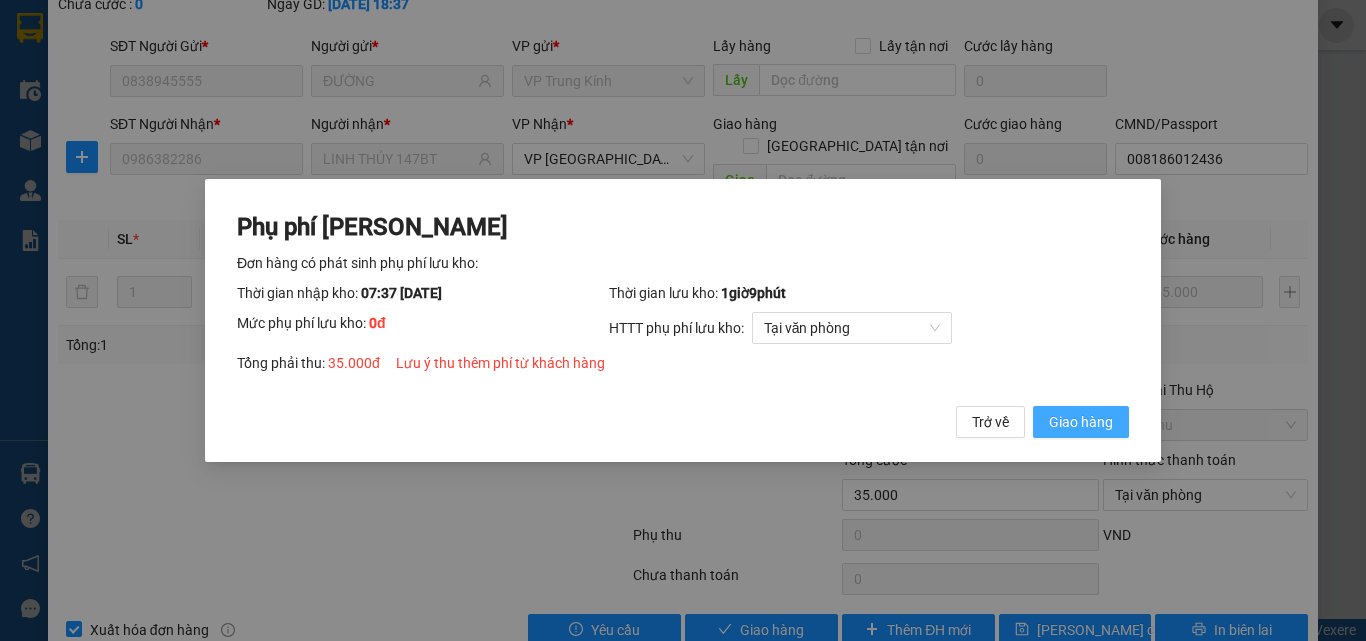 click on "Giao hàng" at bounding box center [1081, 422] 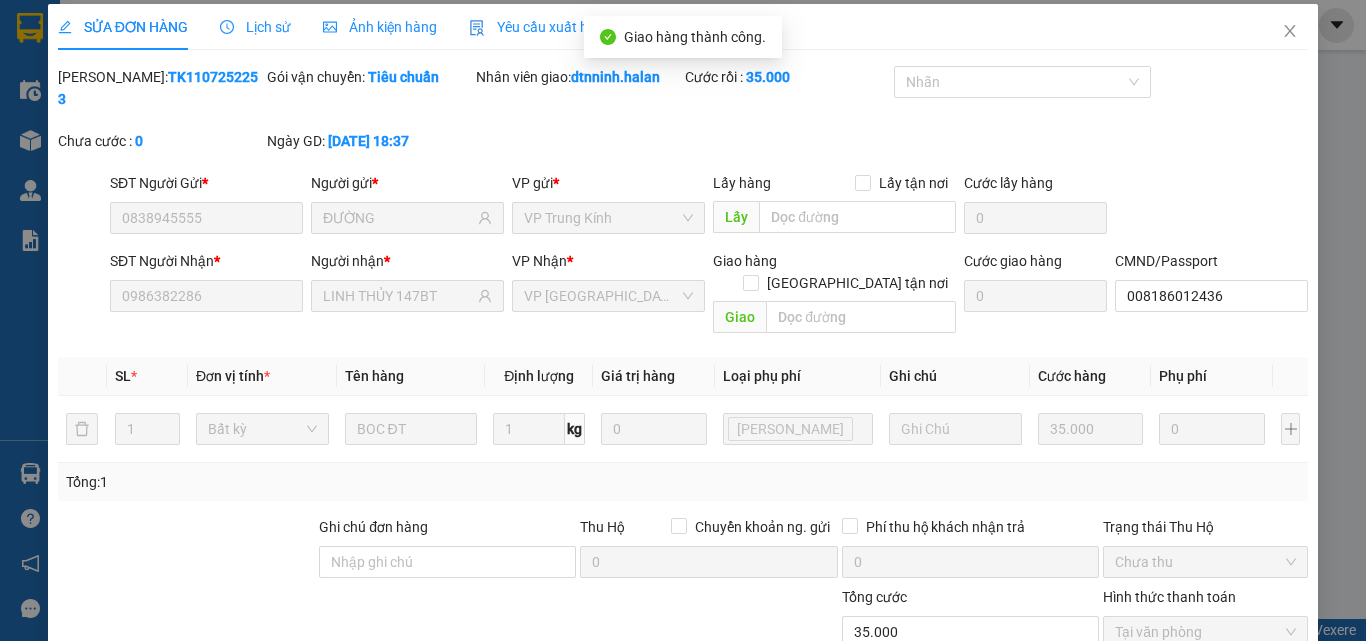 scroll, scrollTop: 0, scrollLeft: 0, axis: both 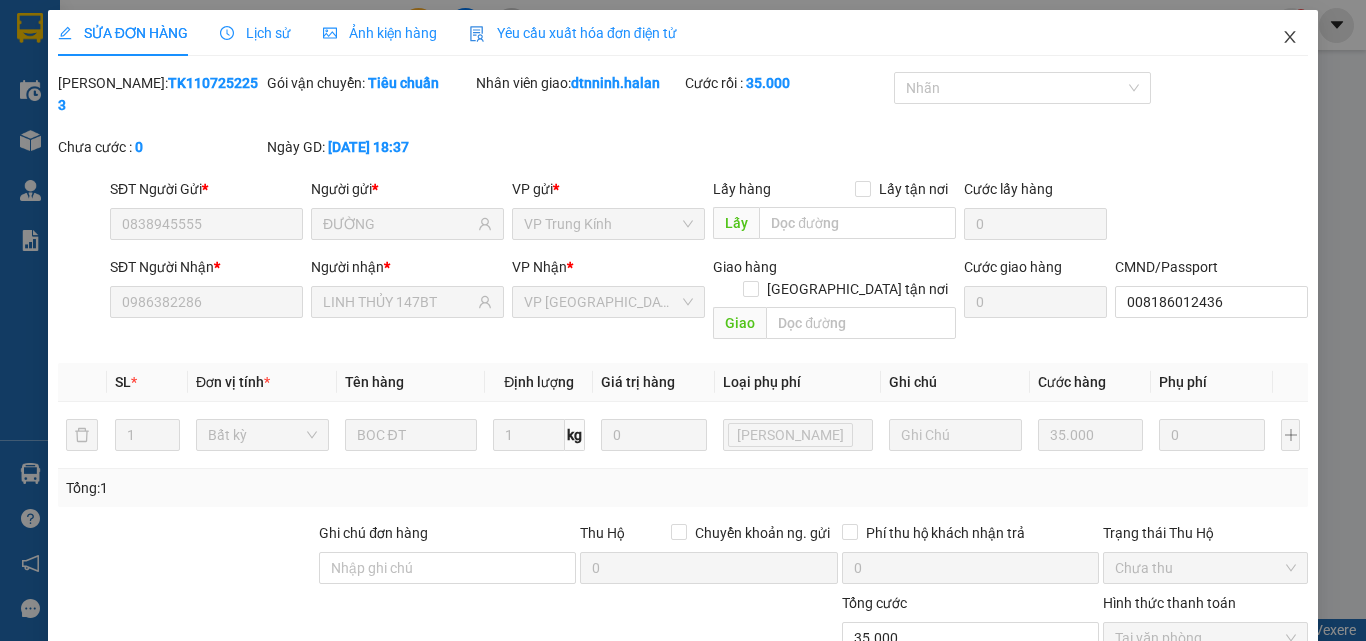 click 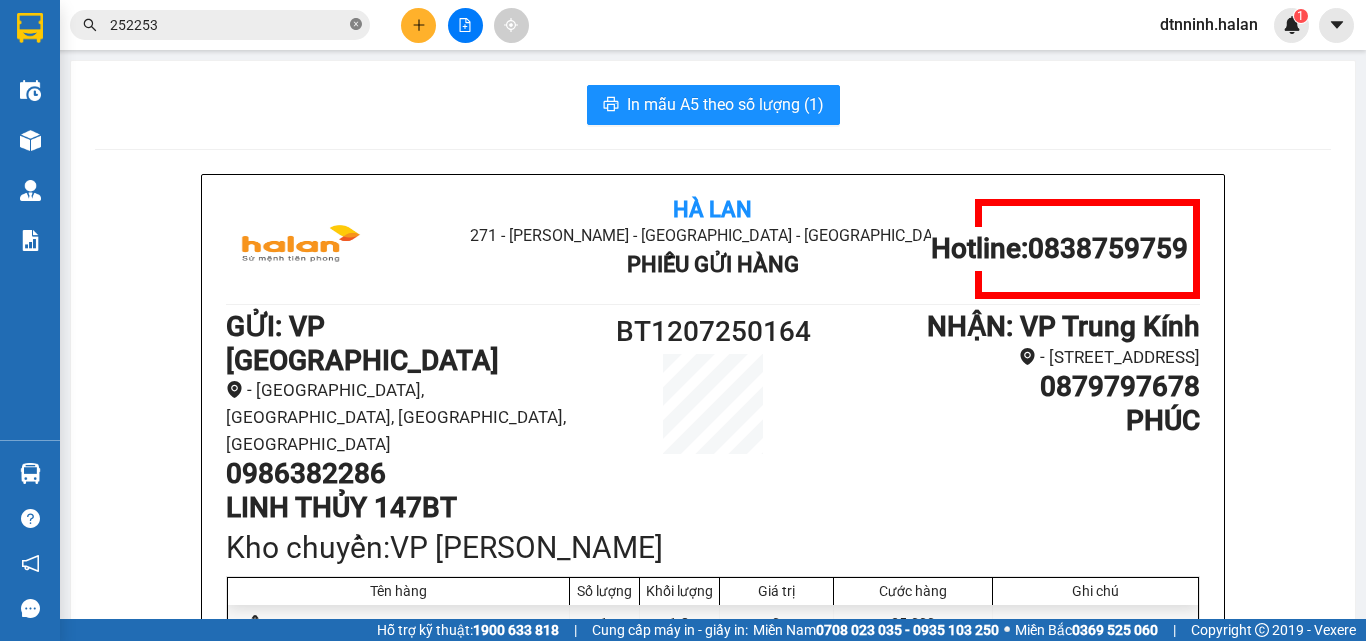 click 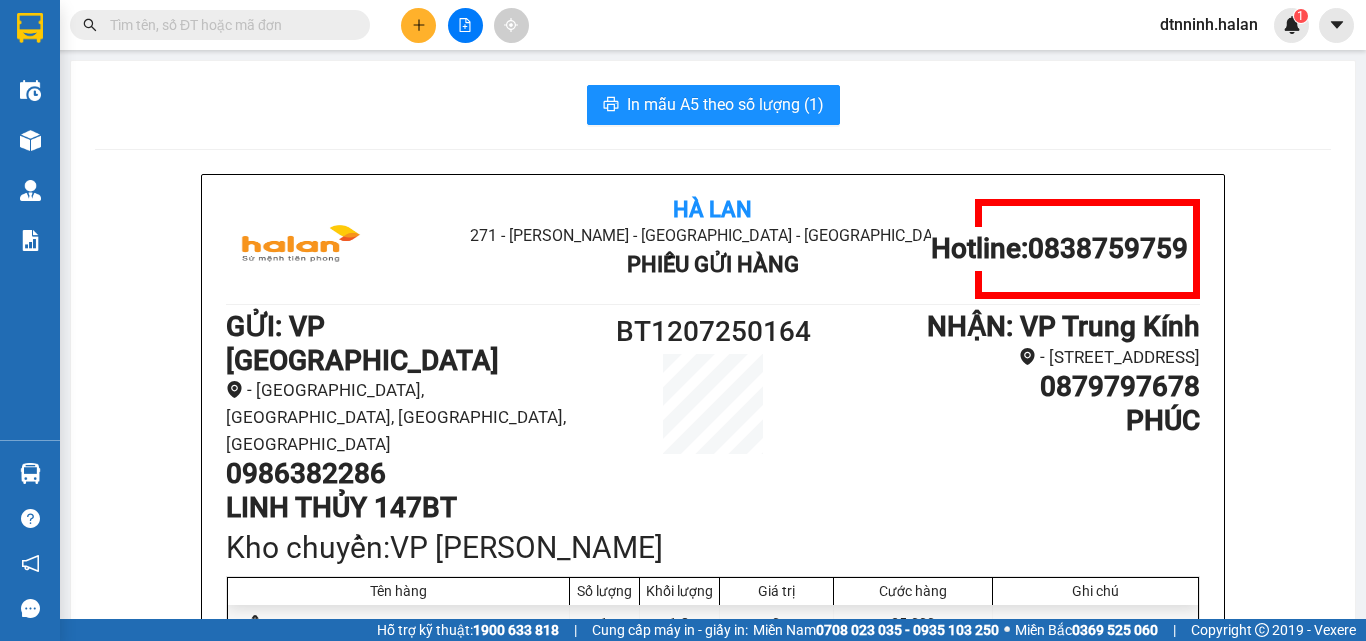 click at bounding box center [228, 25] 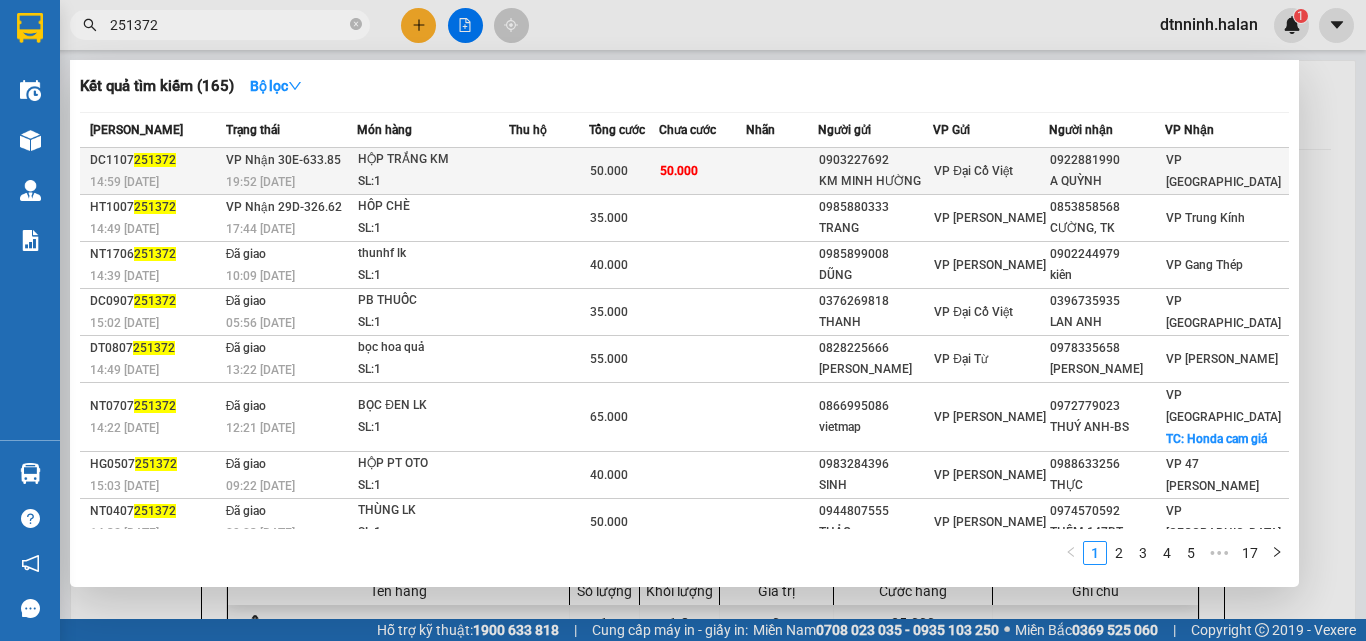 type on "251372" 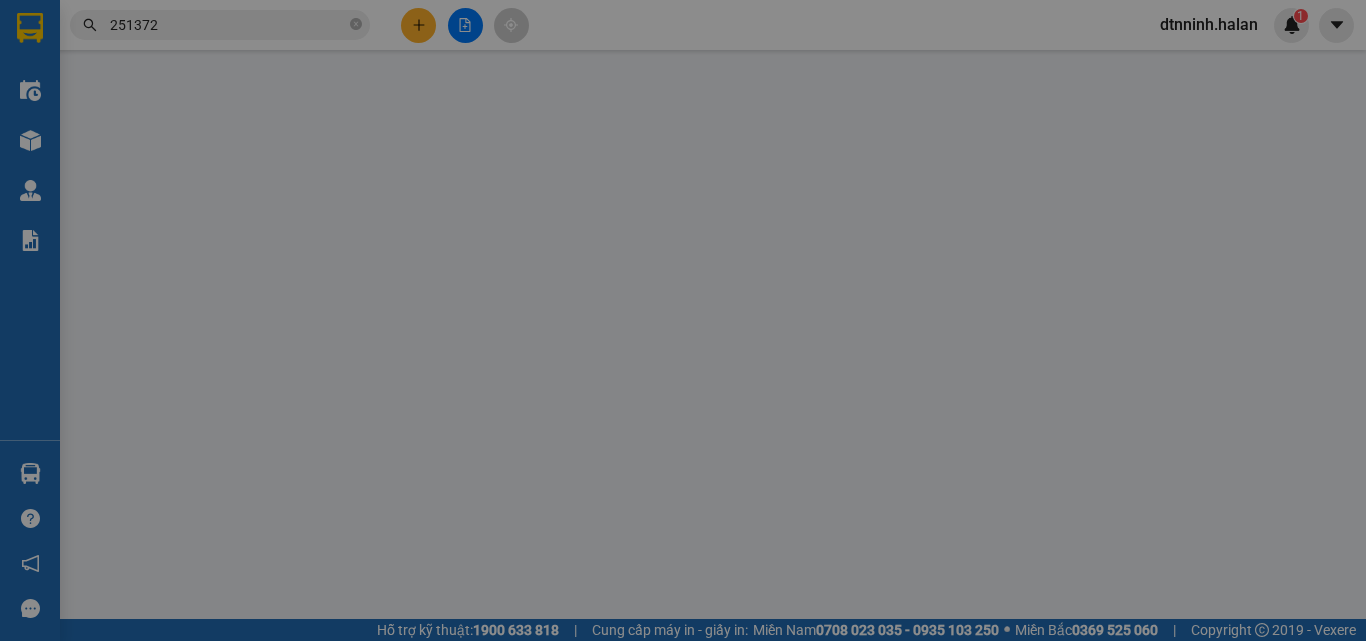 type on "0903227692" 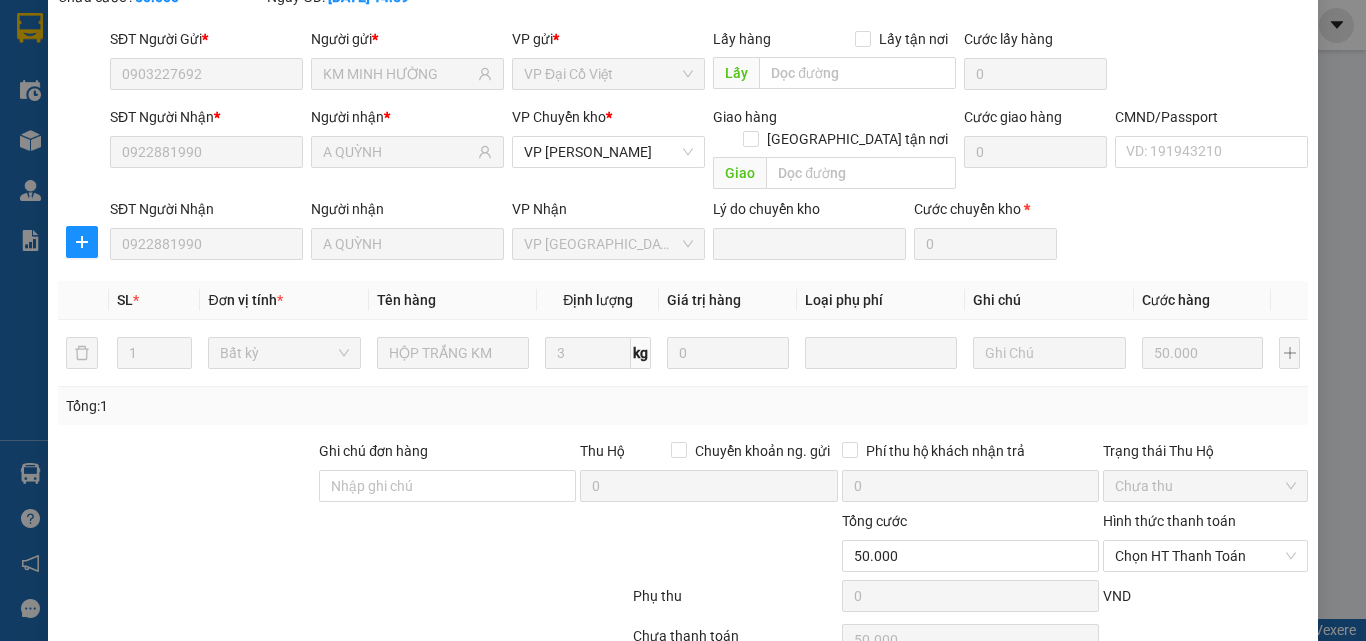 scroll, scrollTop: 211, scrollLeft: 0, axis: vertical 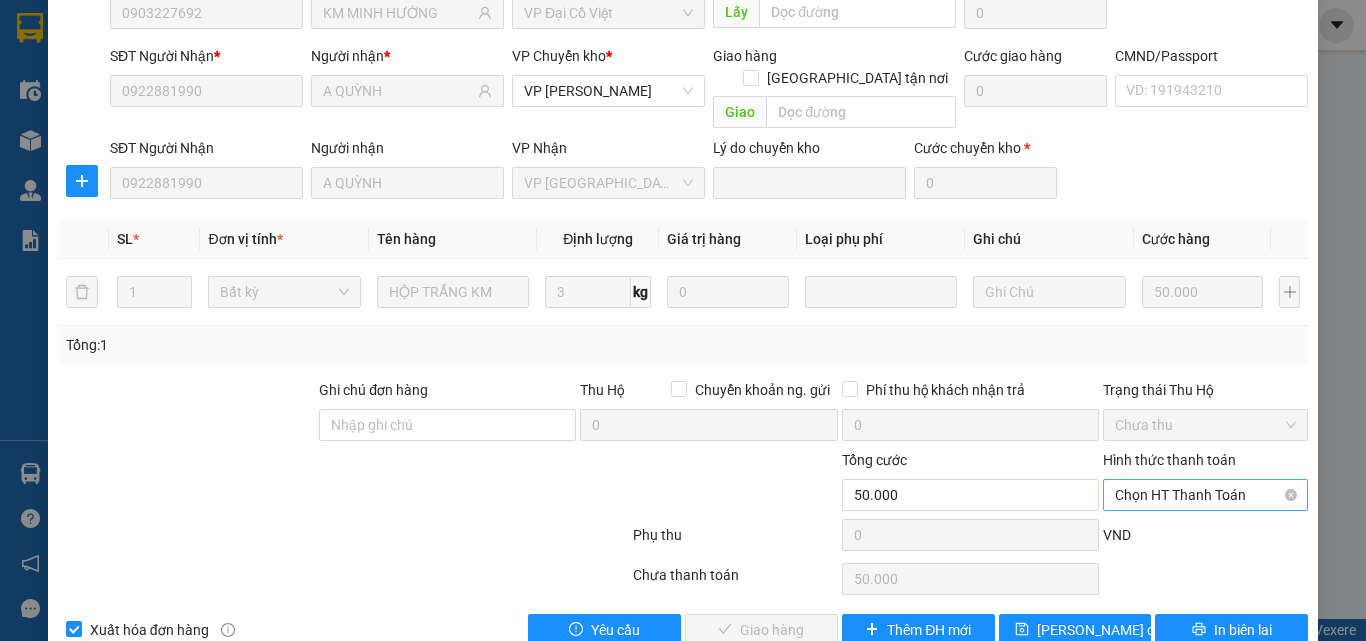 click on "Chọn HT Thanh Toán" at bounding box center (1205, 495) 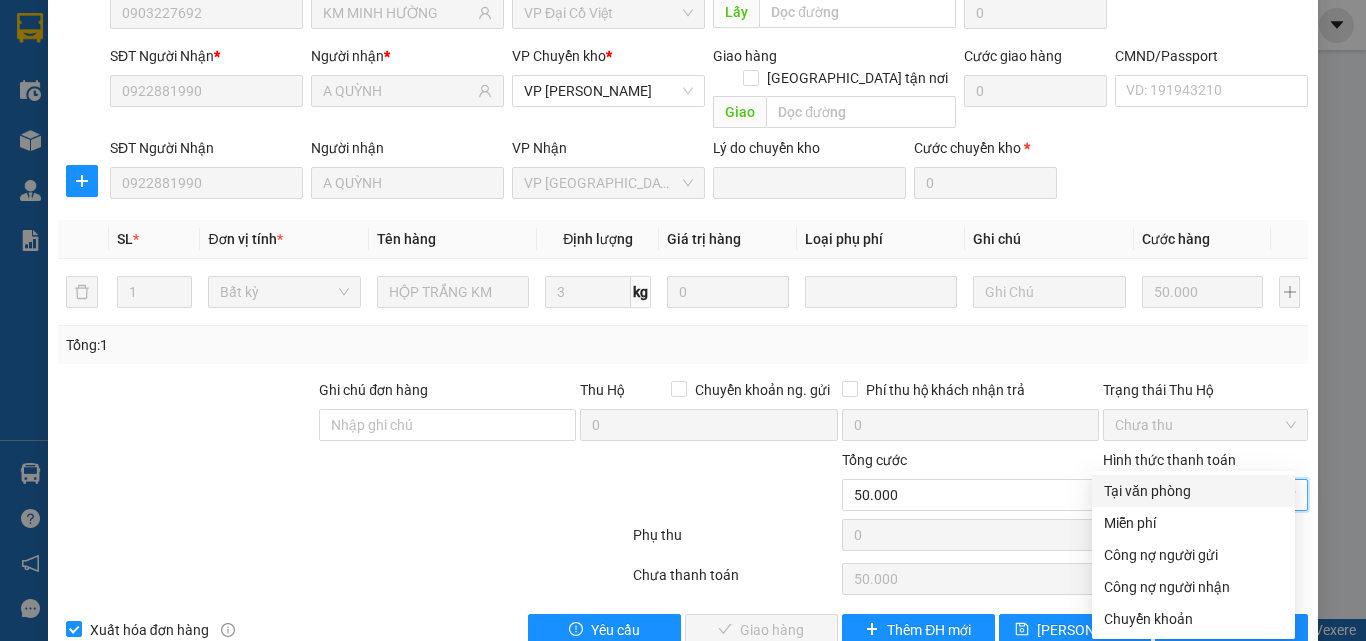 click on "Tại văn phòng" at bounding box center [1193, 491] 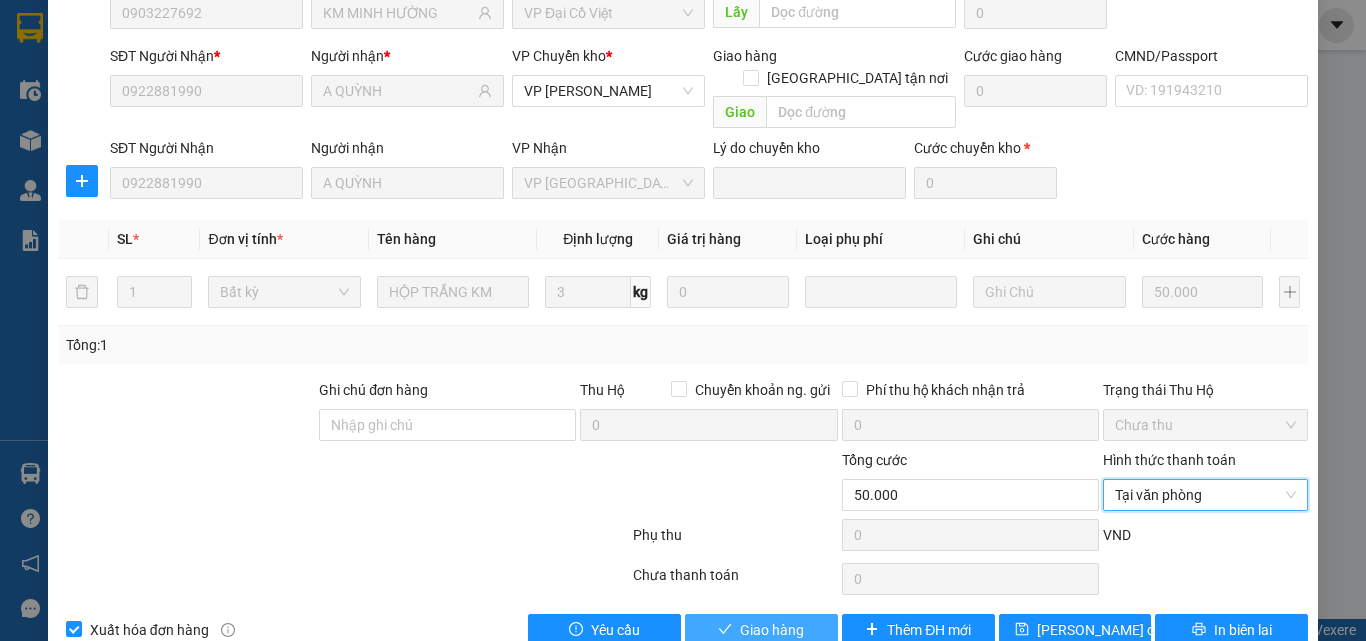 drag, startPoint x: 793, startPoint y: 580, endPoint x: 760, endPoint y: 565, distance: 36.249138 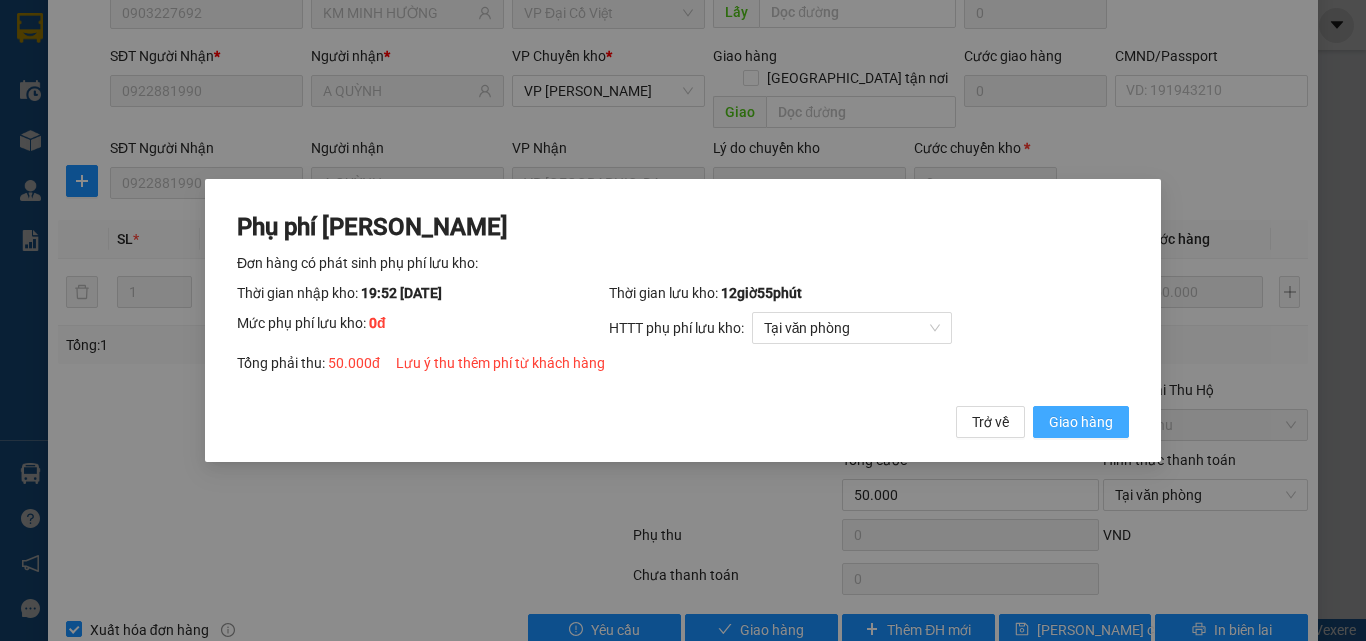 click on "Giao hàng" at bounding box center [1081, 422] 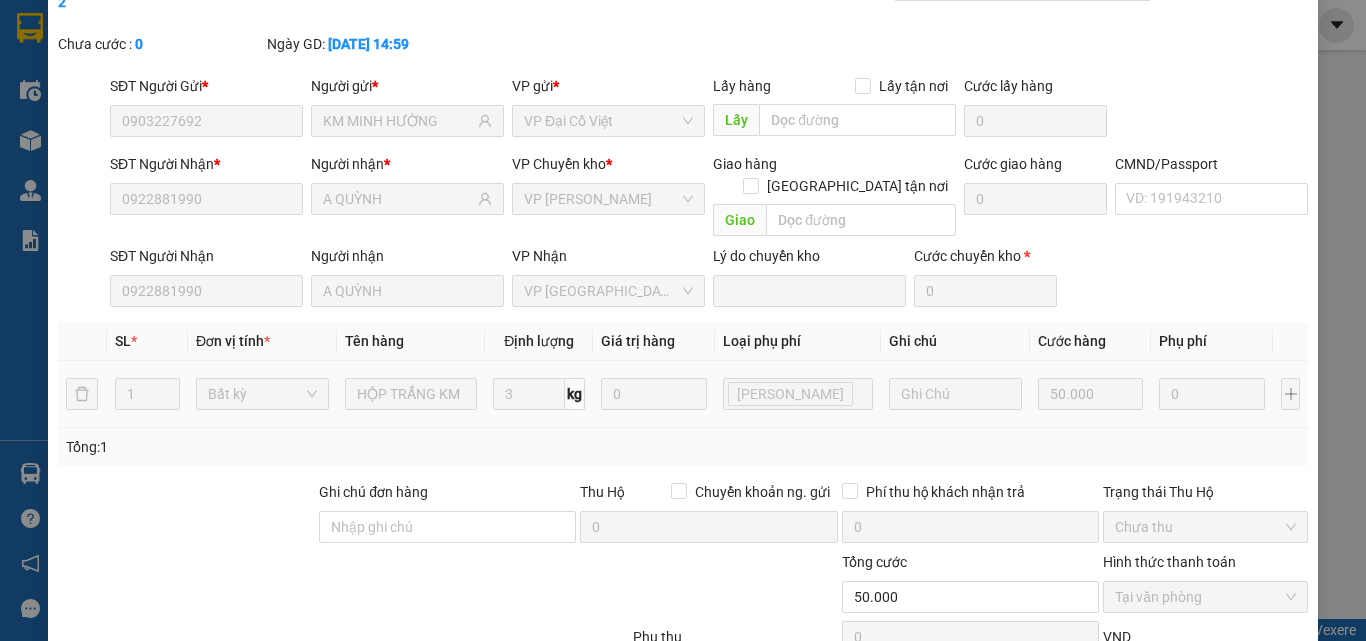 scroll, scrollTop: 0, scrollLeft: 0, axis: both 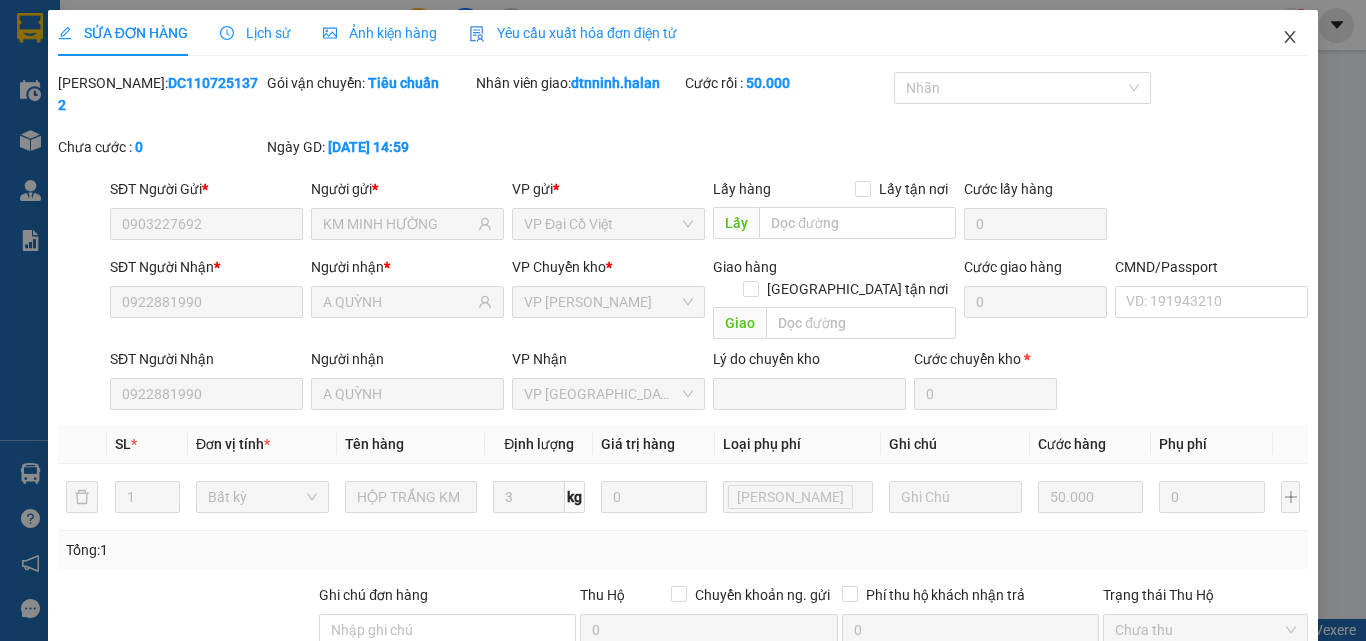 click 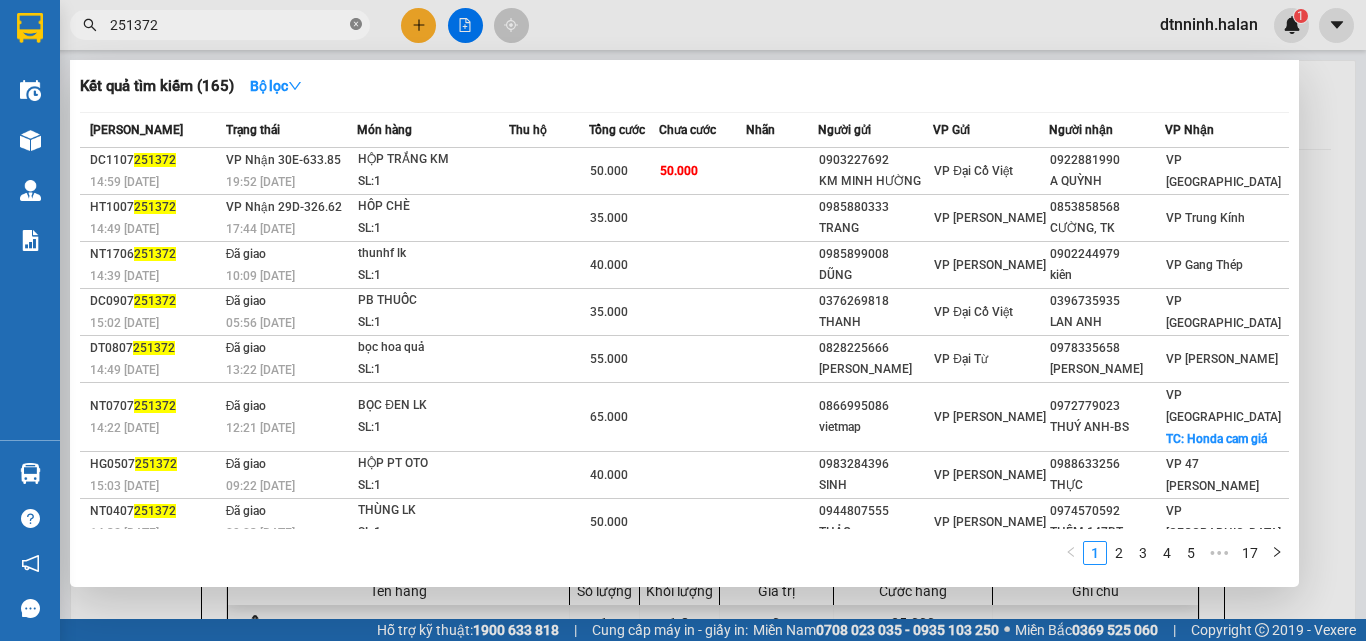 click 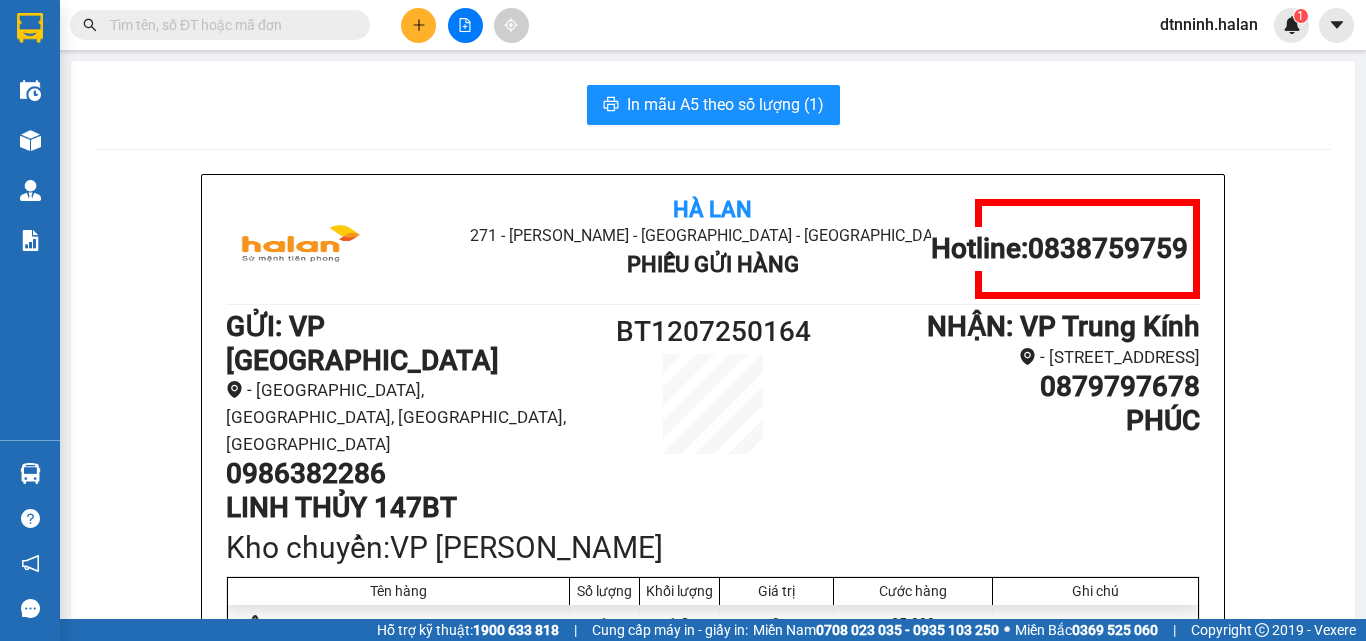 click at bounding box center (228, 25) 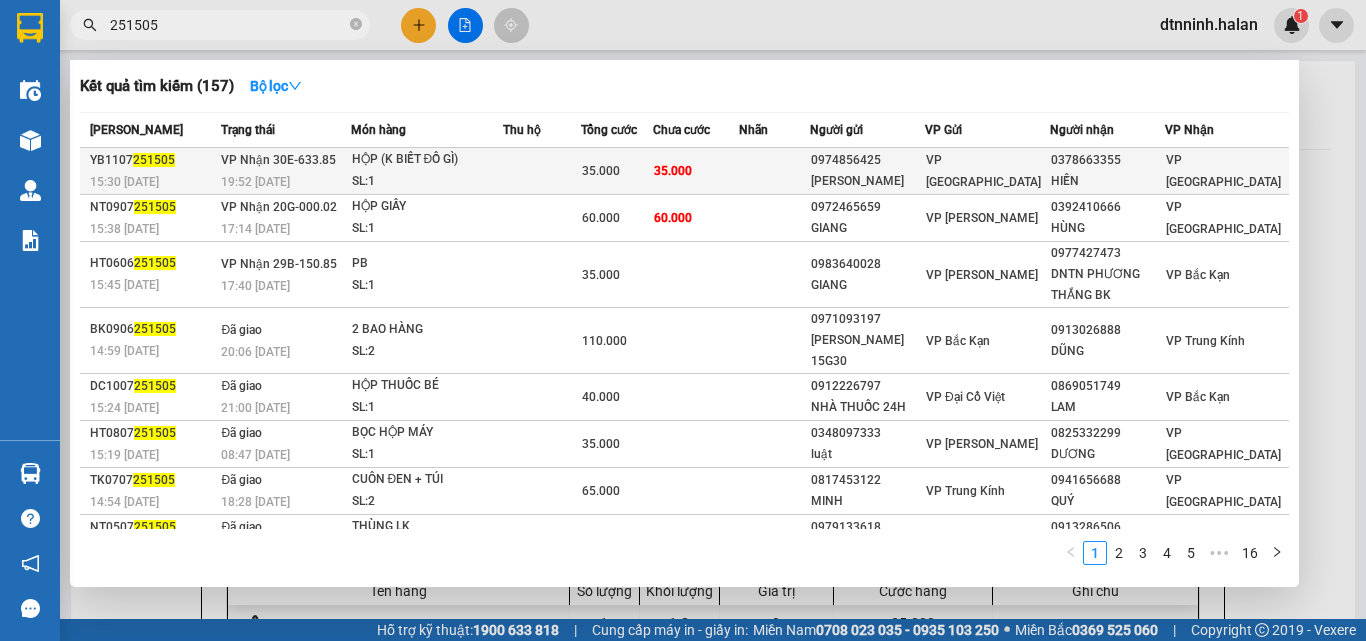 type on "251505" 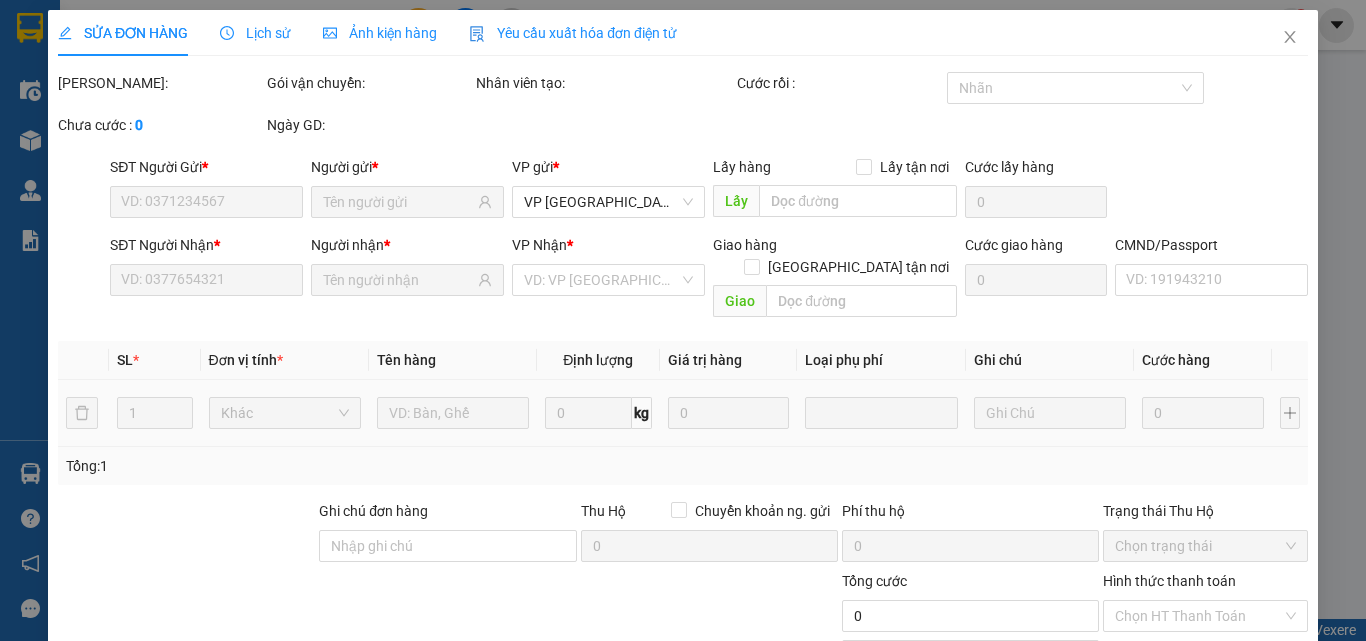 scroll, scrollTop: 76, scrollLeft: 0, axis: vertical 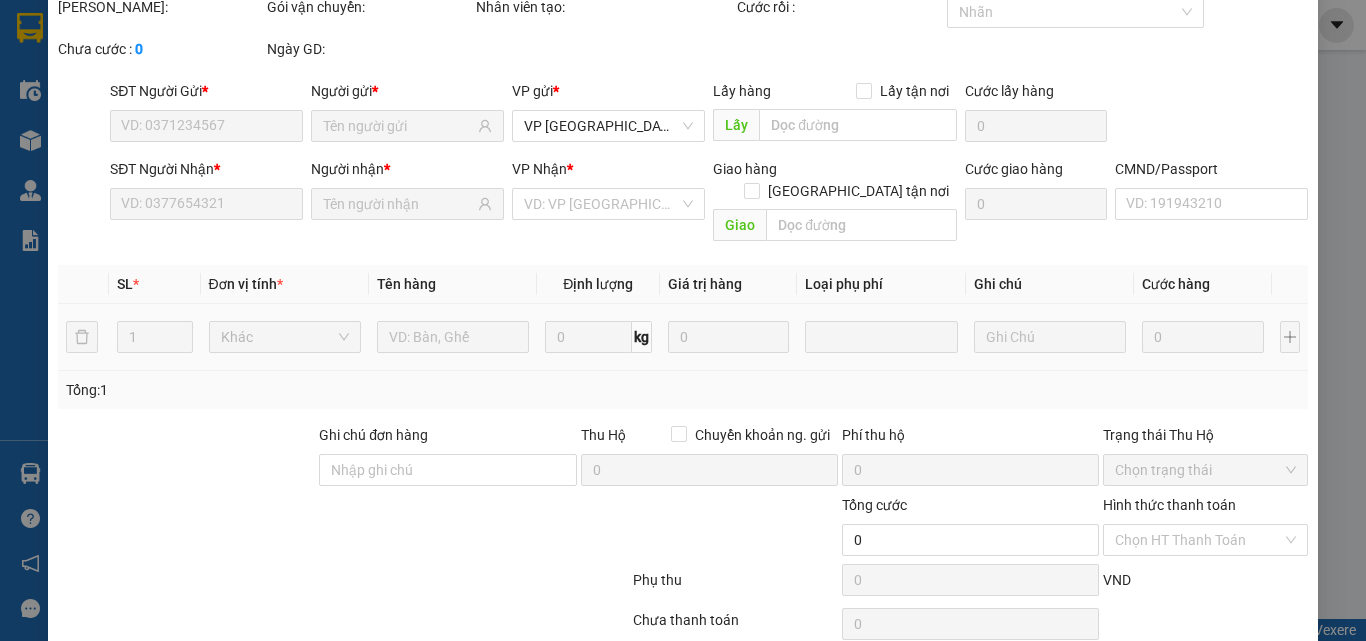 type on "0974856425" 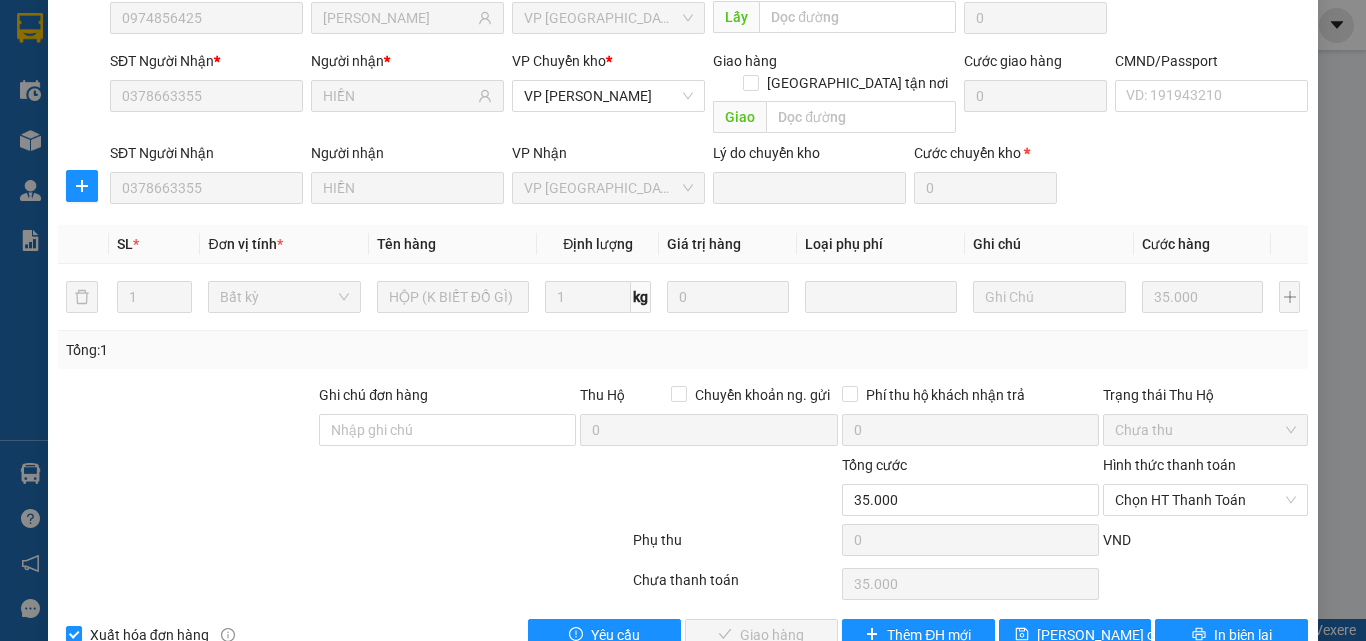 scroll, scrollTop: 211, scrollLeft: 0, axis: vertical 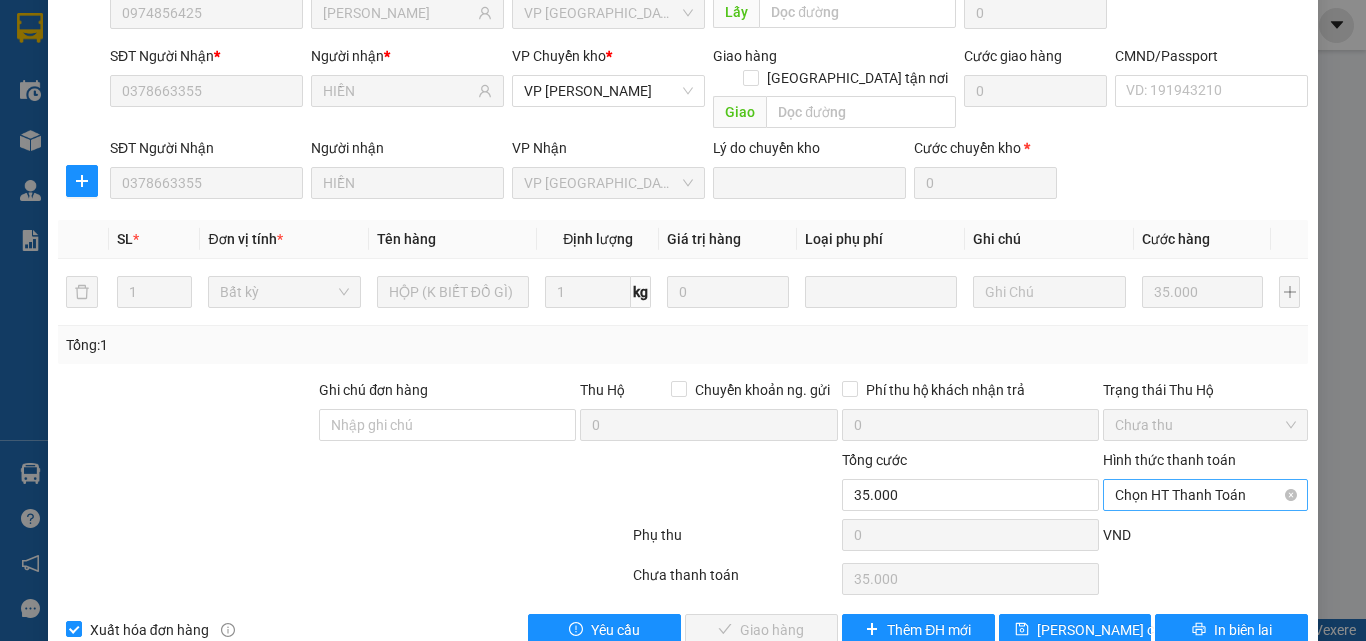 click on "Chọn HT Thanh Toán" at bounding box center (1205, 495) 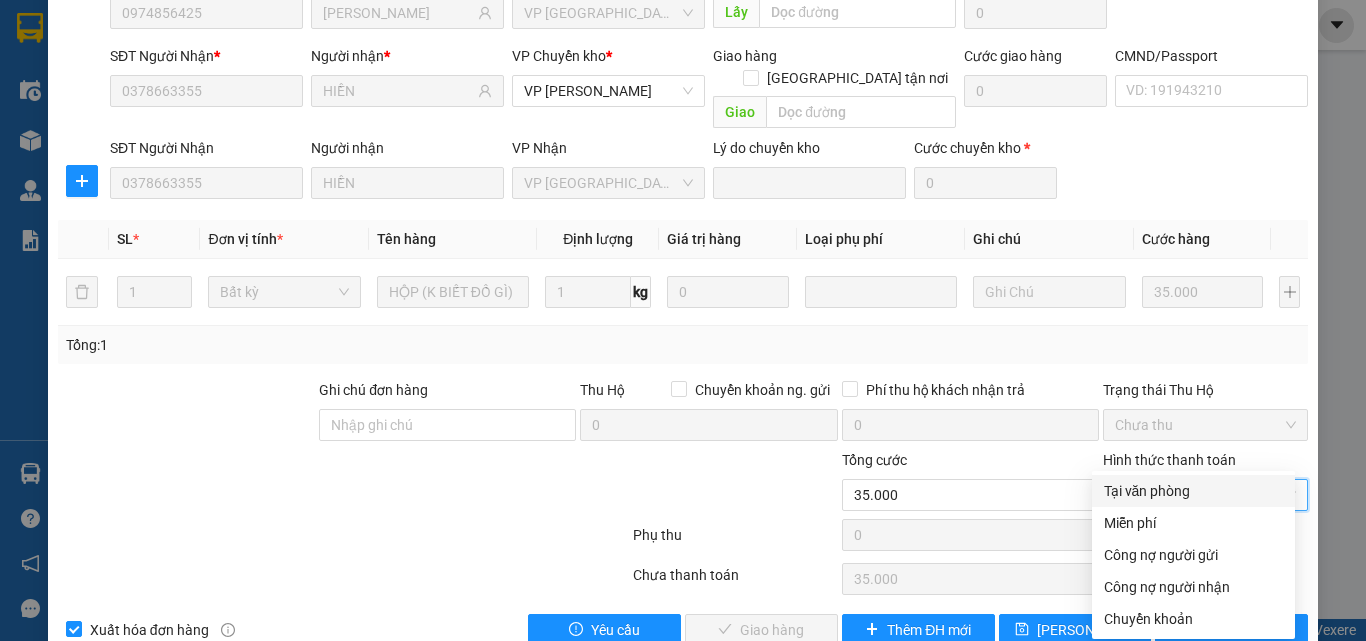 click on "Tại văn phòng" at bounding box center [1193, 491] 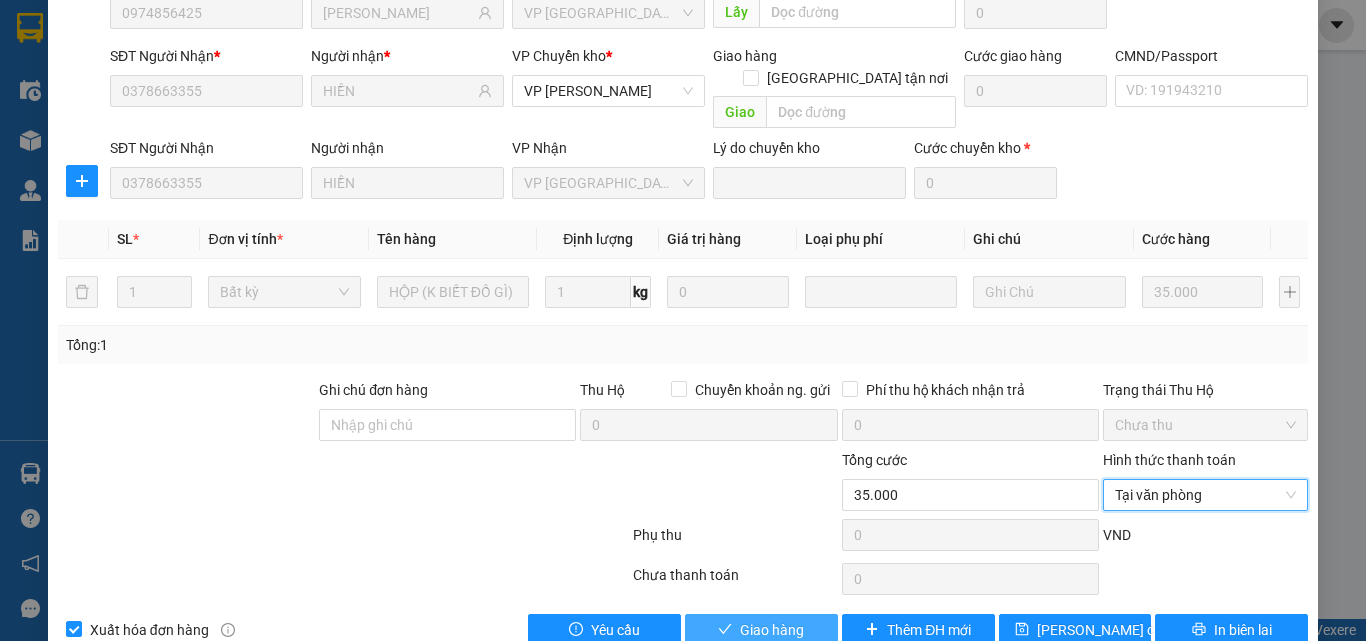 drag, startPoint x: 787, startPoint y: 586, endPoint x: 769, endPoint y: 576, distance: 20.59126 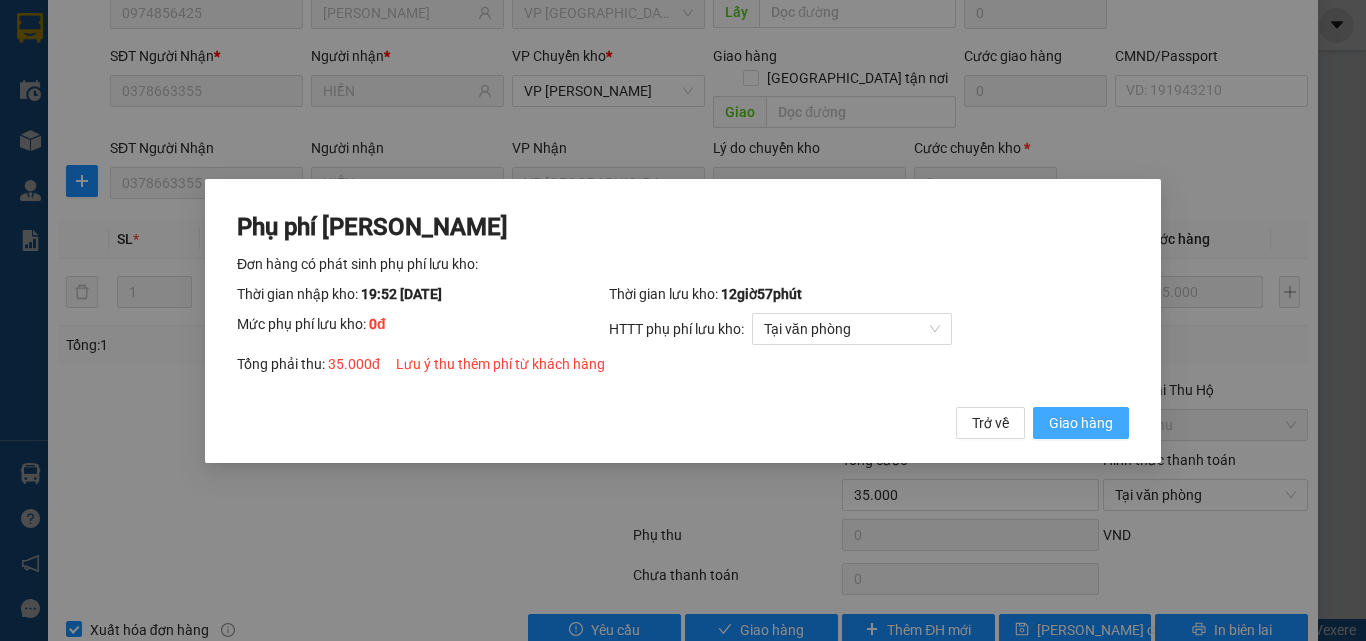 click on "Giao hàng" at bounding box center (1081, 422) 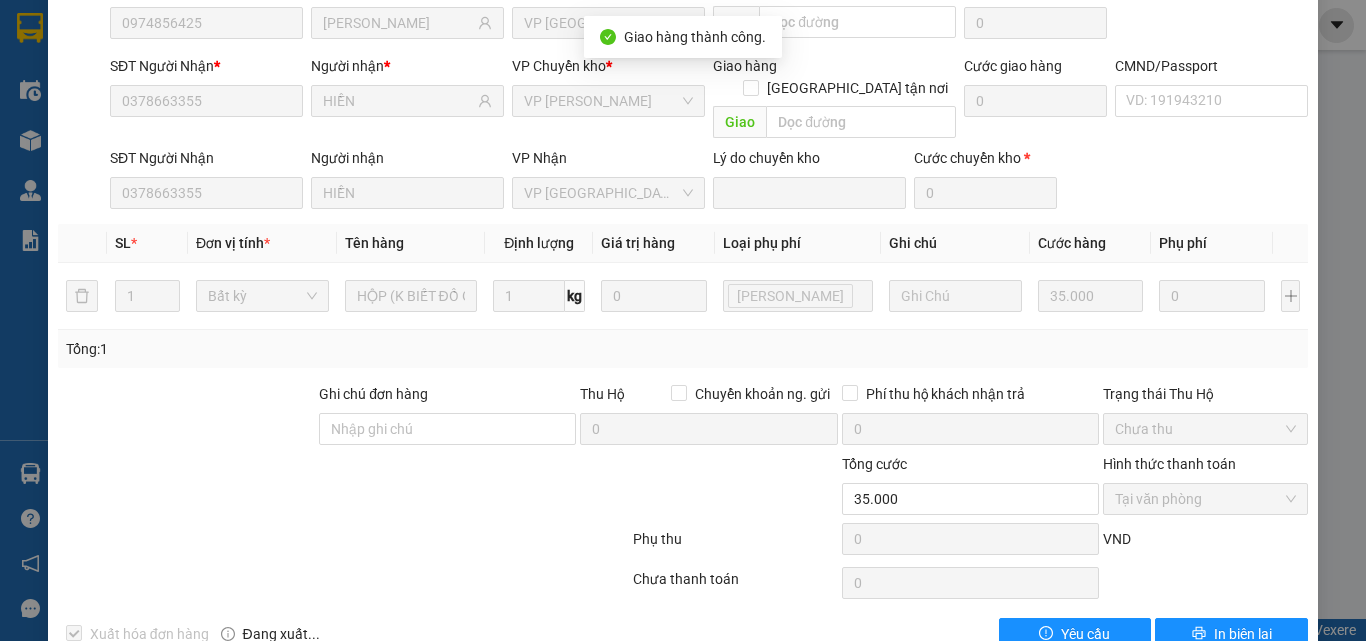 scroll, scrollTop: 0, scrollLeft: 0, axis: both 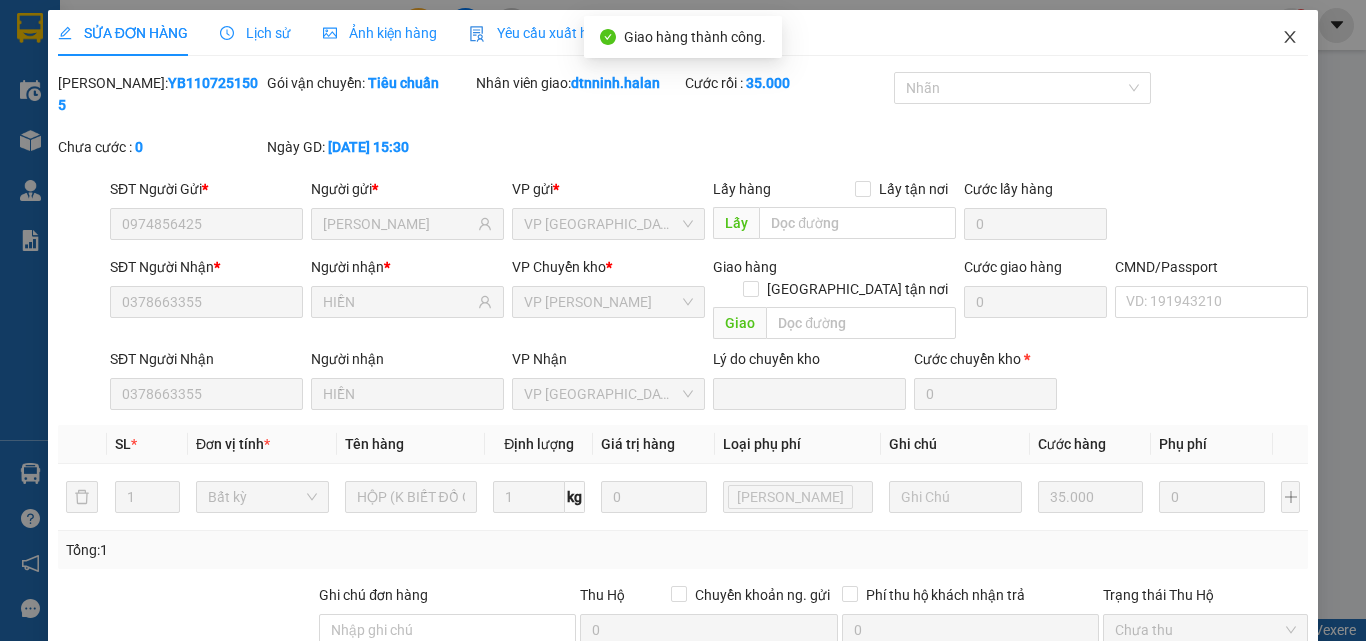 click 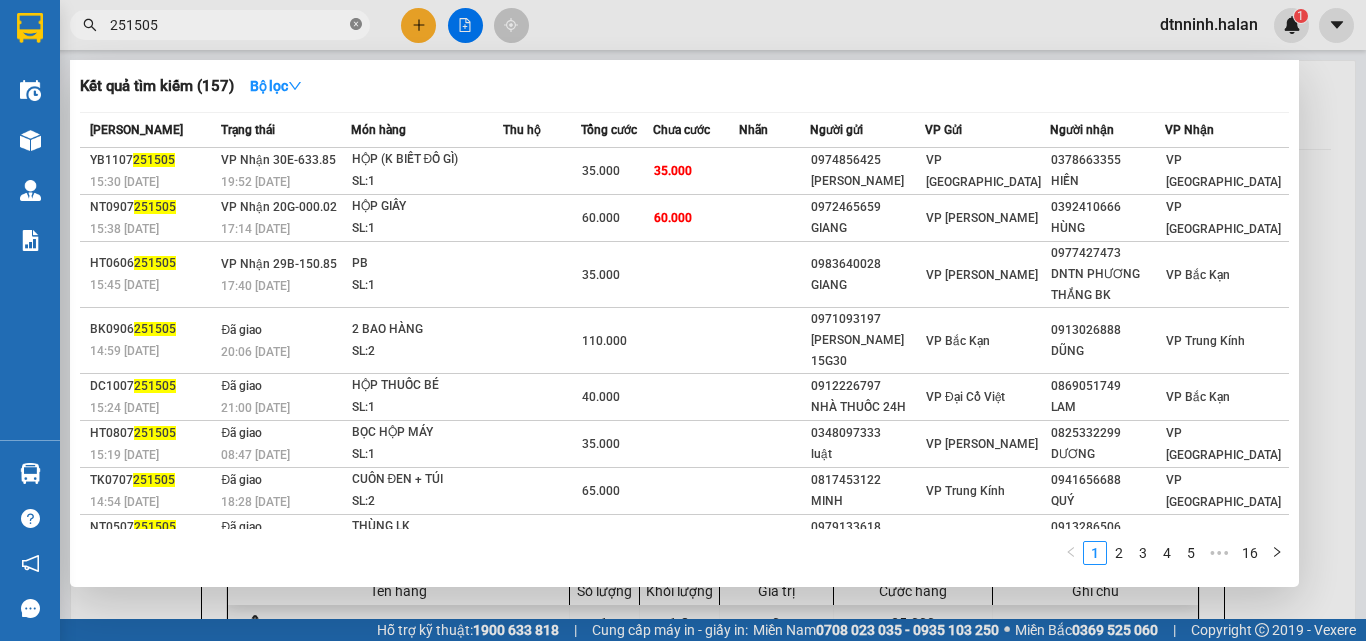 click 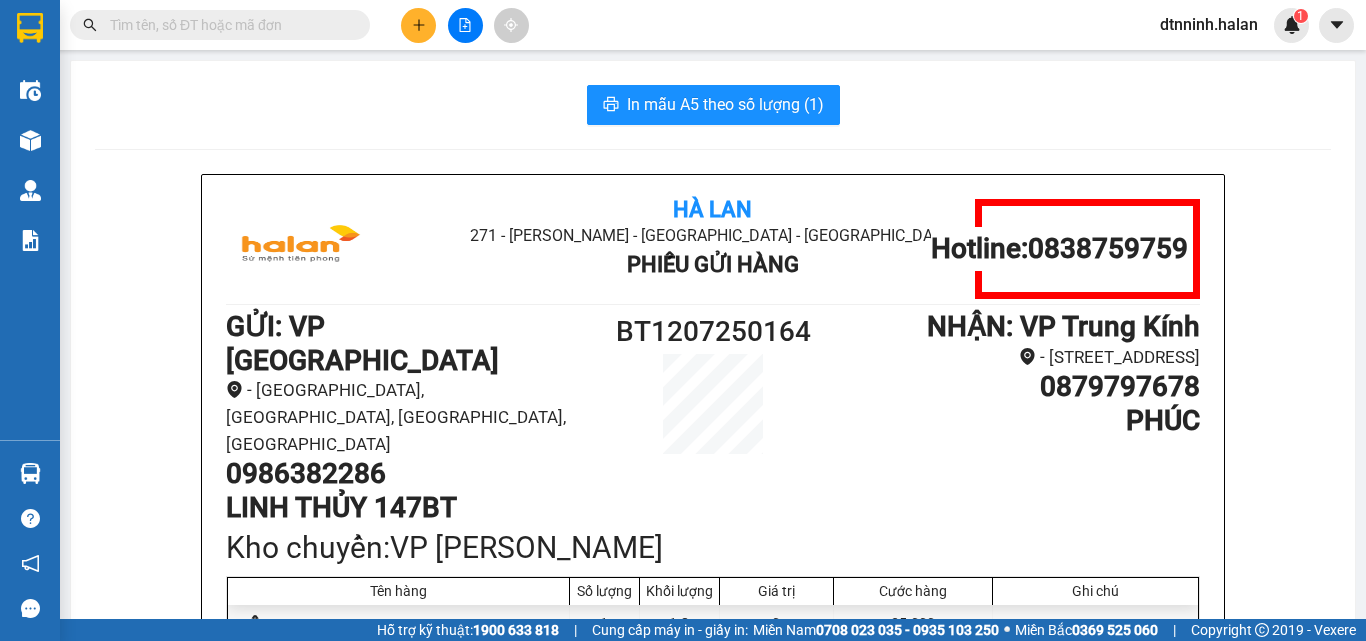 click at bounding box center [228, 25] 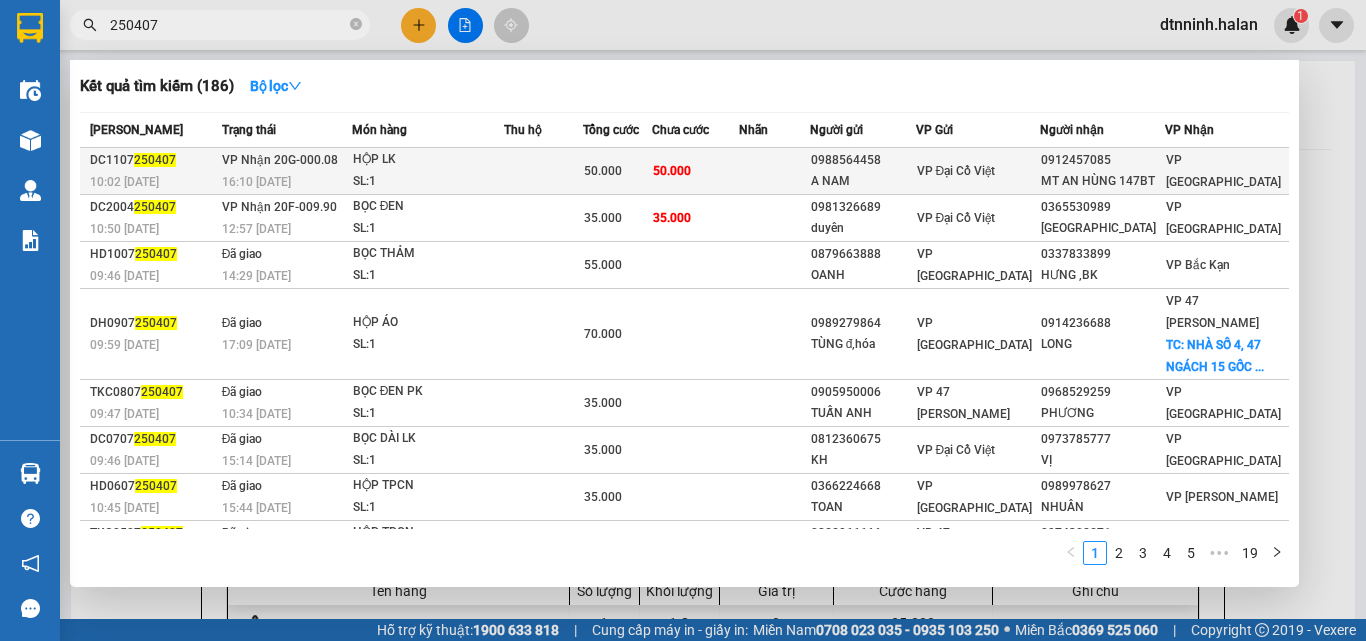 type on "250407" 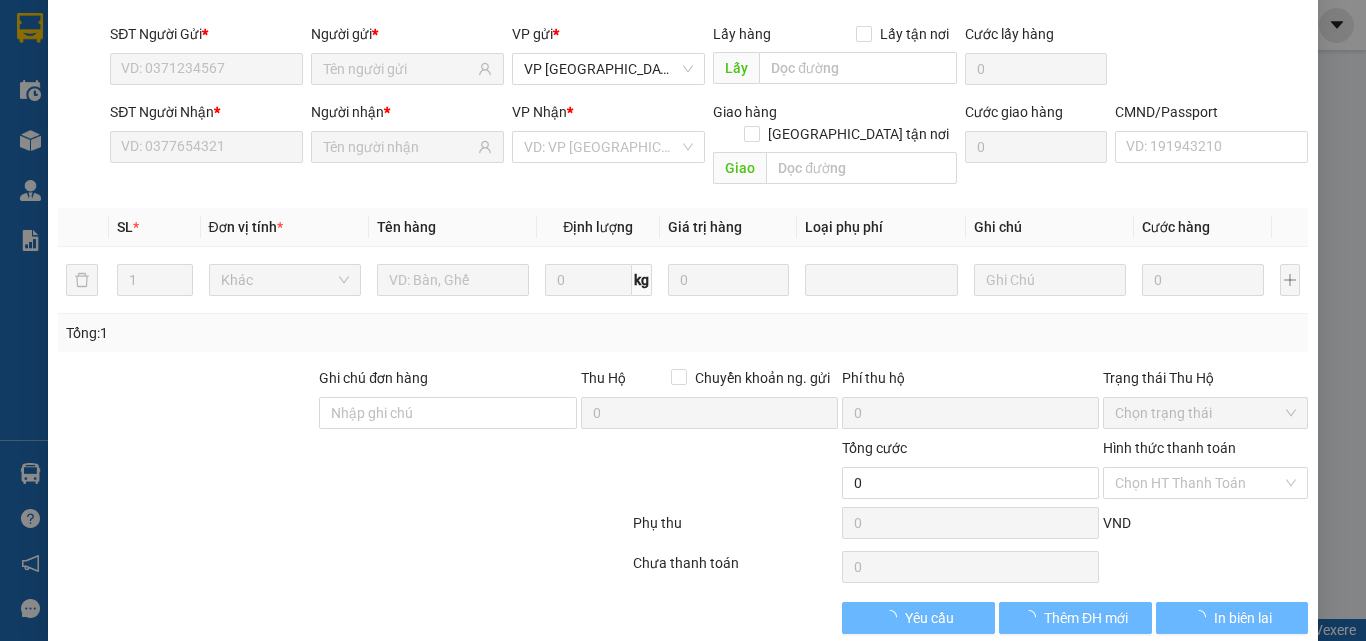 type on "0988564458" 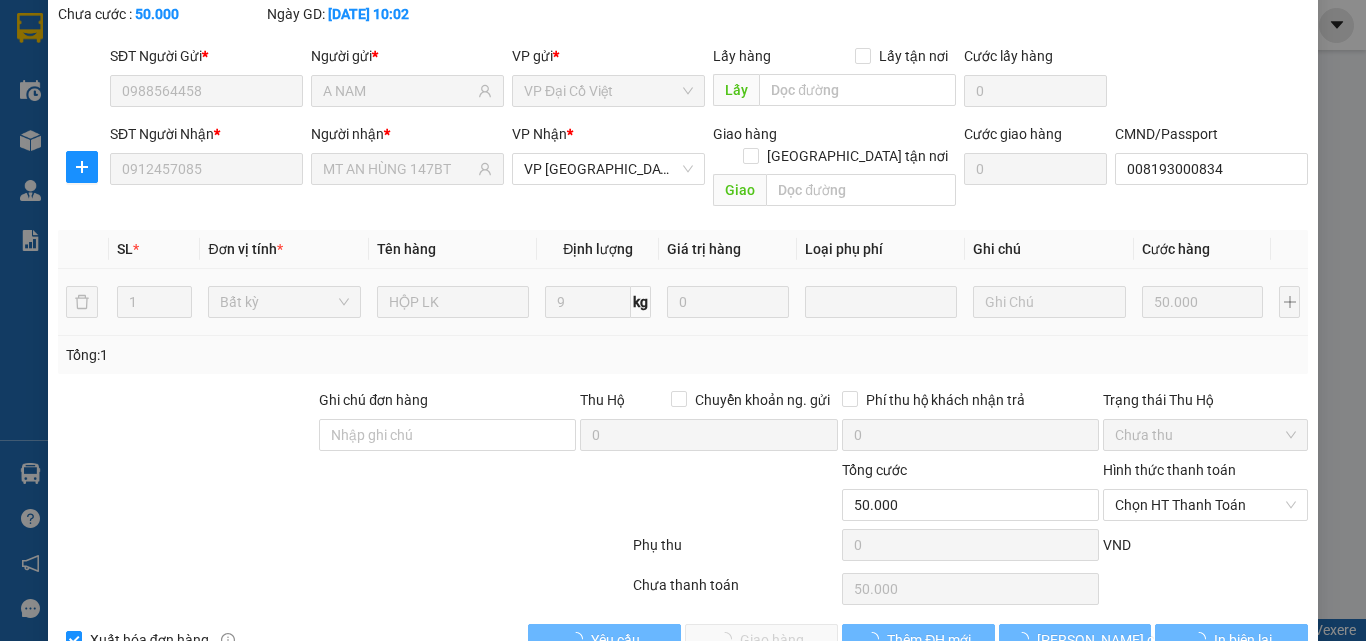 scroll, scrollTop: 143, scrollLeft: 0, axis: vertical 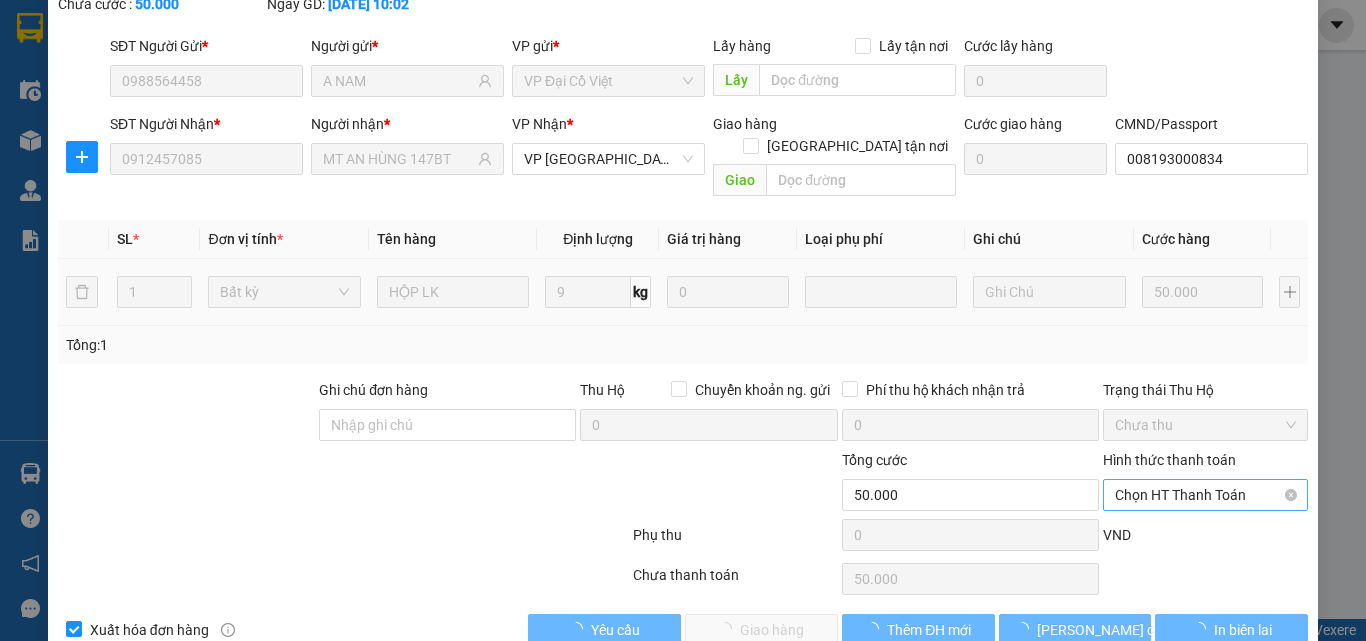 click on "Chọn HT Thanh Toán" at bounding box center (1205, 495) 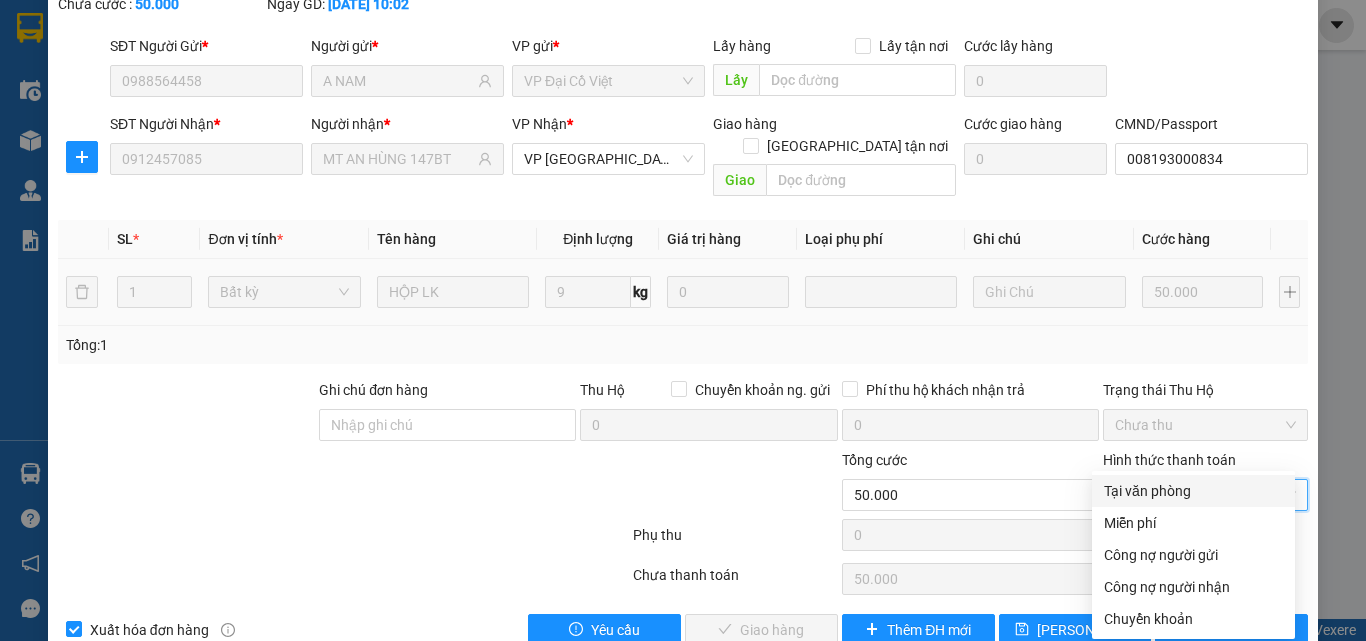 click on "Tại văn phòng" at bounding box center (1193, 491) 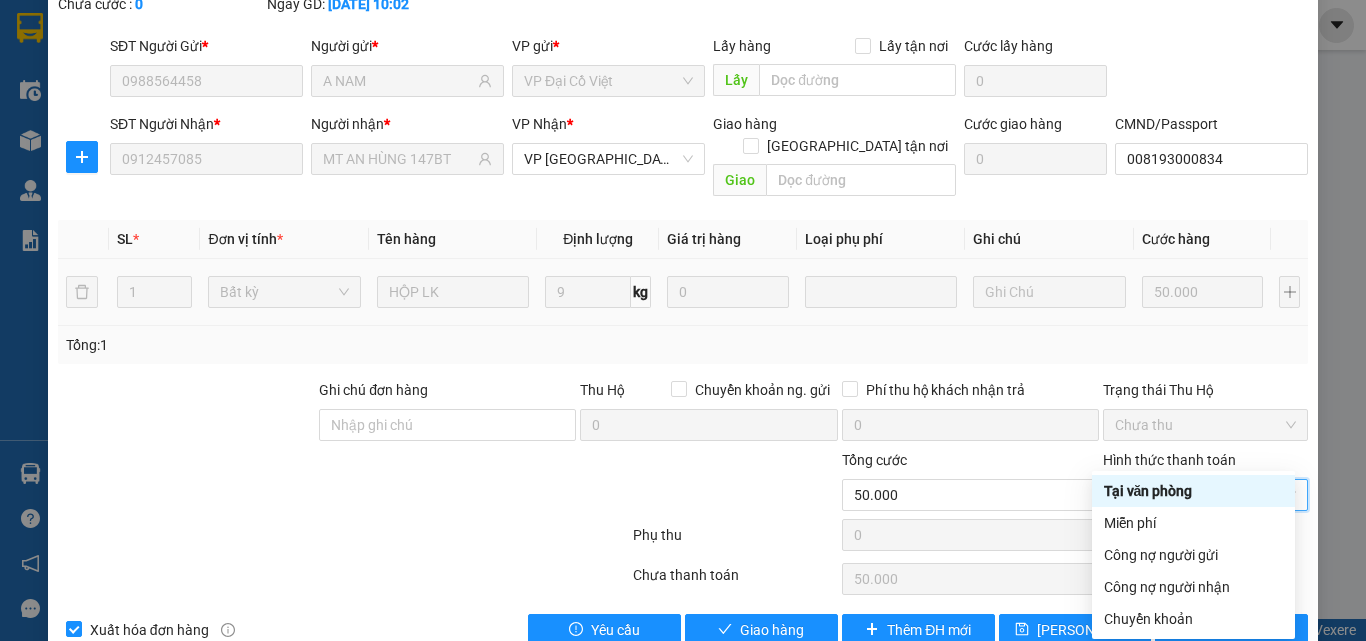 type on "0" 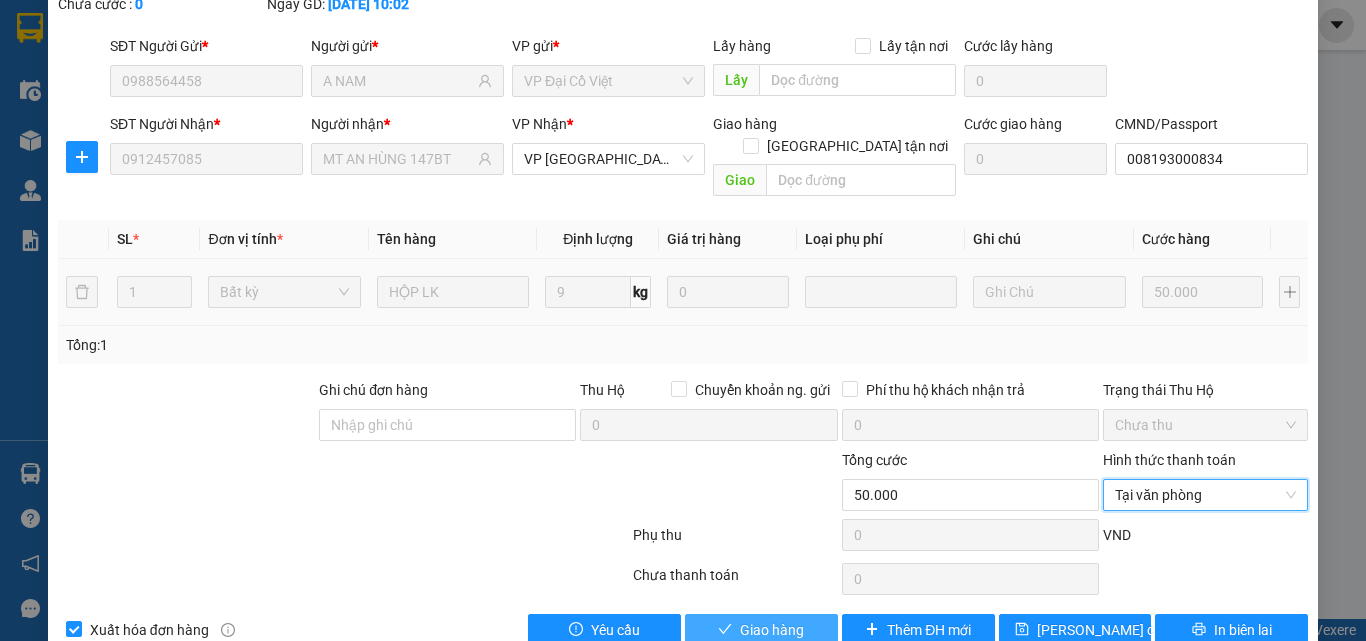 click on "Giao hàng" at bounding box center (772, 630) 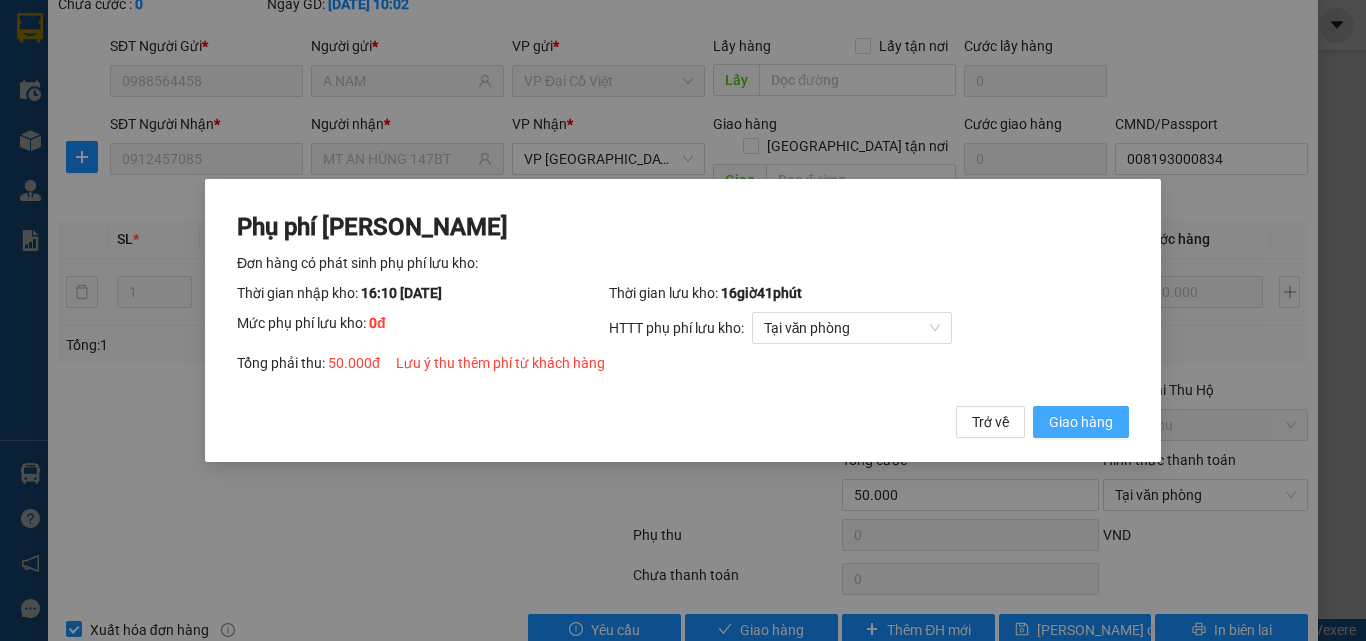 click on "Giao hàng" at bounding box center (1081, 422) 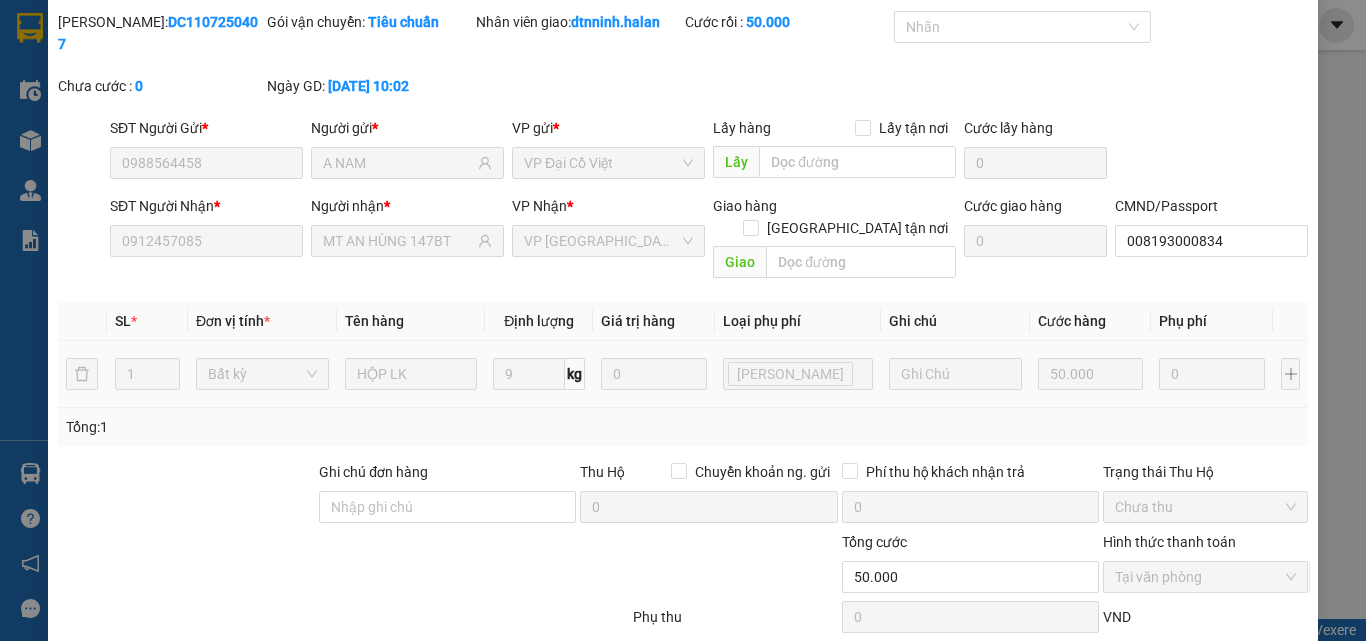 scroll, scrollTop: 0, scrollLeft: 0, axis: both 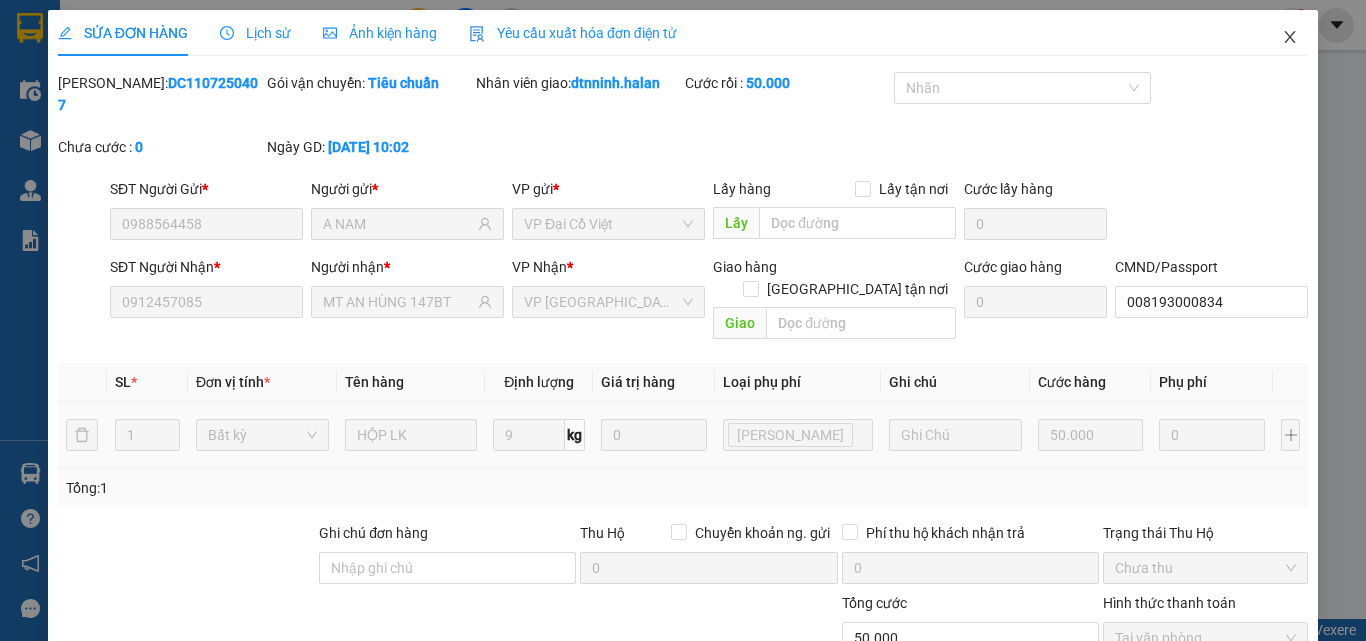 click 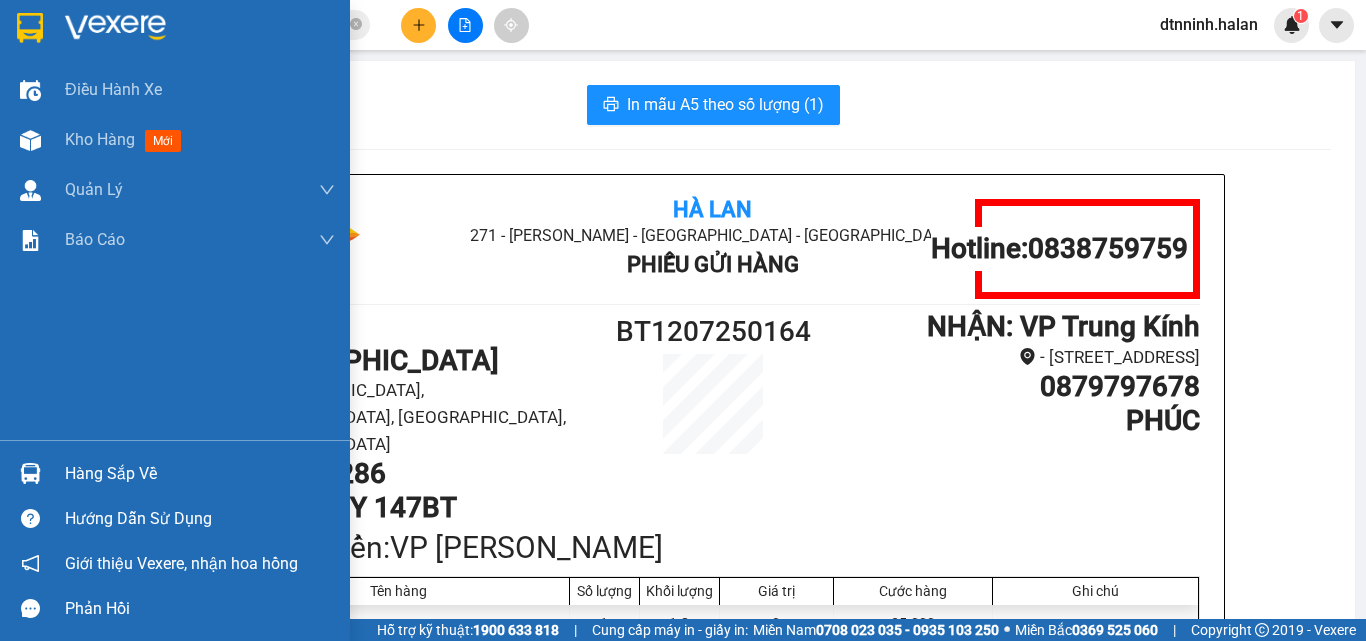 click on "Hàng sắp về" at bounding box center (200, 474) 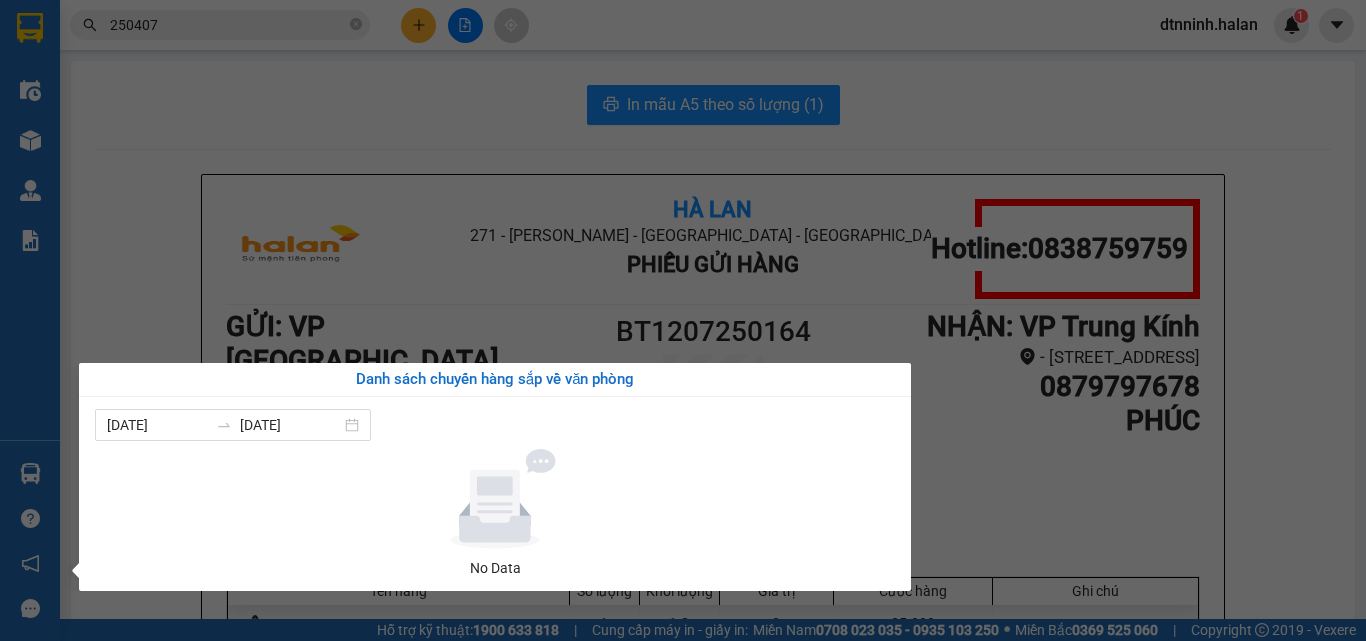 click on "Kết quả tìm kiếm ( 186 )  Bộ lọc  Mã ĐH Trạng thái Món hàng Thu hộ Tổng cước Chưa cước Nhãn Người gửi VP Gửi Người nhận VP Nhận DC1107 [DATE] 10:02 - 11/07 VP Nhận   20G-000.08 16:10 [DATE] HỘP LK SL:  1 50.000 50.000 0988564458 A NAM VP Đại Cồ Việt 0912457085 MT AN HÙNG 147BT VP [GEOGRAPHIC_DATA] [DATE] 10:50 - 20/04 VP Nhận   20F-009.90 12:57 [DATE] BỌC ĐEN SL:  1 35.000 35.000 0981326689 duyên VP Đại Cồ Việt 0365530989 [GEOGRAPHIC_DATA] VP [GEOGRAPHIC_DATA] HD1007 [DATE] 09:46 - 10/07 Đã giao   14:29 [DATE] BỌC THẢM SL:  1 55.000 0879663888 OANH  VP [GEOGRAPHIC_DATA] 0337833899 HƯNG ,[GEOGRAPHIC_DATA] DH0907 [DATE] 09:59 - 09/07 Đã giao   17:09 [DATE] HỘP ÁO SL:  1 70.000 0989279864 TÙNG đ,hóa VP [GEOGRAPHIC_DATA] 0914236688 LONG VP 47 [PERSON_NAME] Chân TC: NHÀ SỐ 4, 47 NGÁCH 15 GỐC ... TKC0807 [DATE] 09:47 - 08/07 Đã giao   10:34 [DATE] BỌC  ĐEN  PK SL:  1 35.000 0905950006 TUẤN ANH VP 47 [PERSON_NAME] 0968529259 PHƯƠNG" at bounding box center [683, 320] 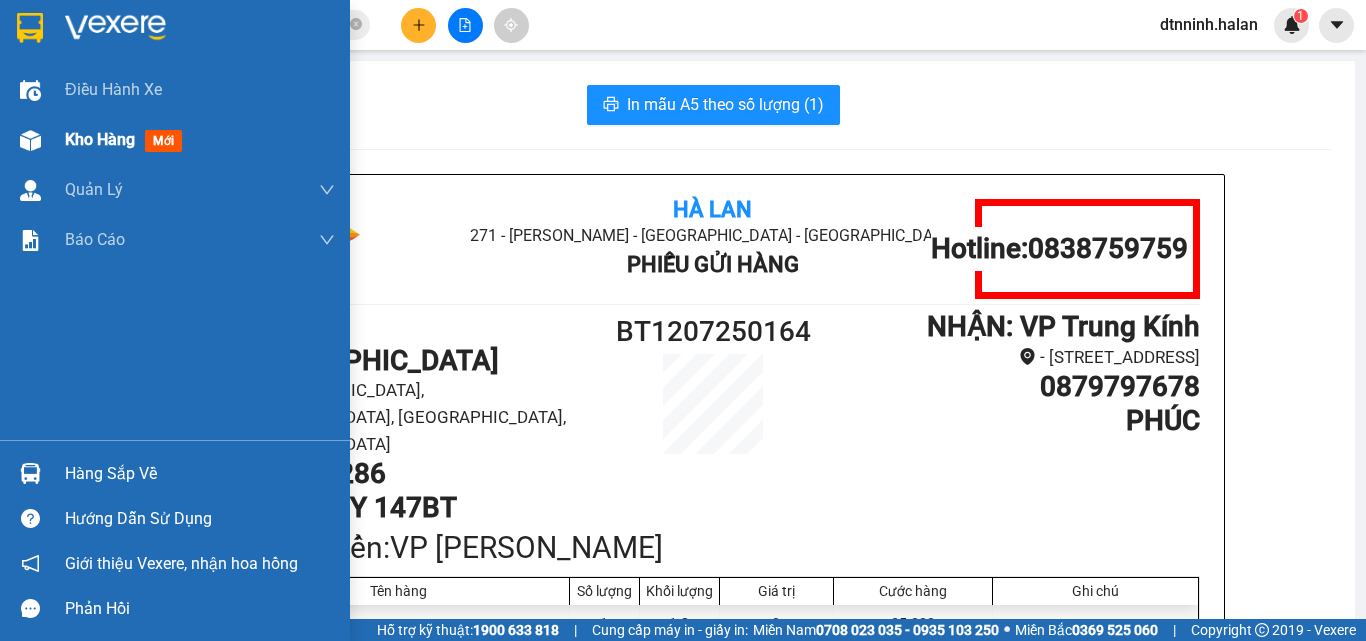 click on "Kho hàng mới" at bounding box center [127, 139] 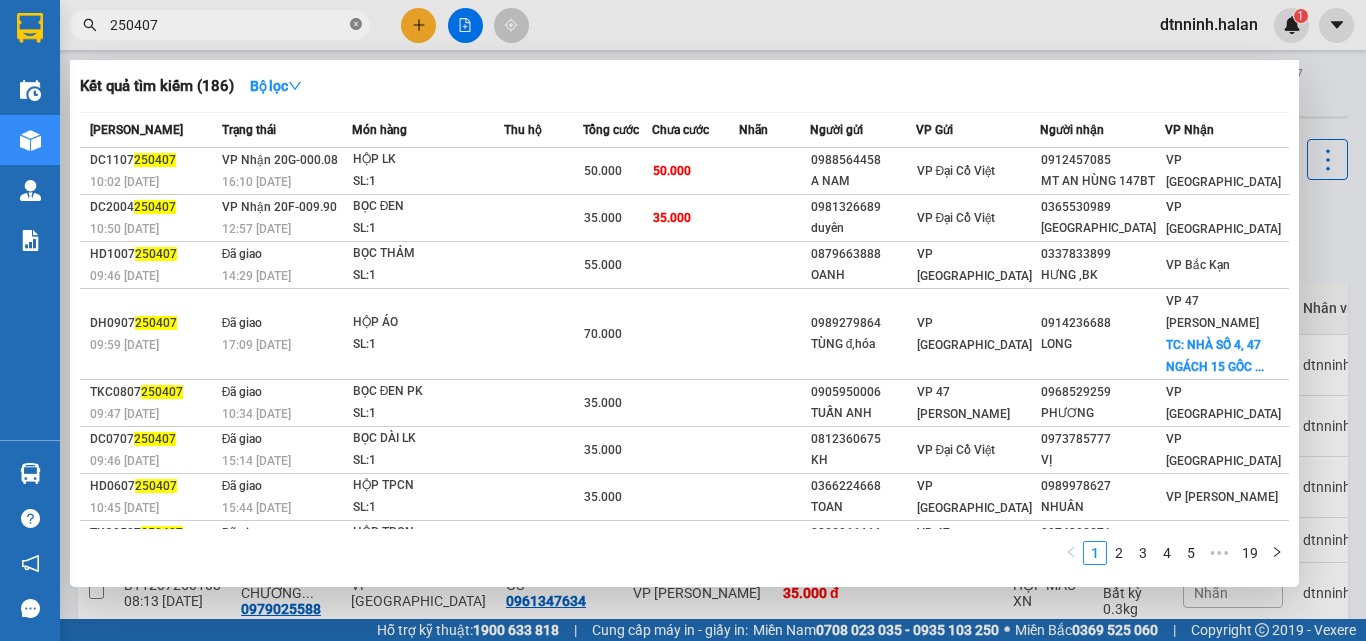 click 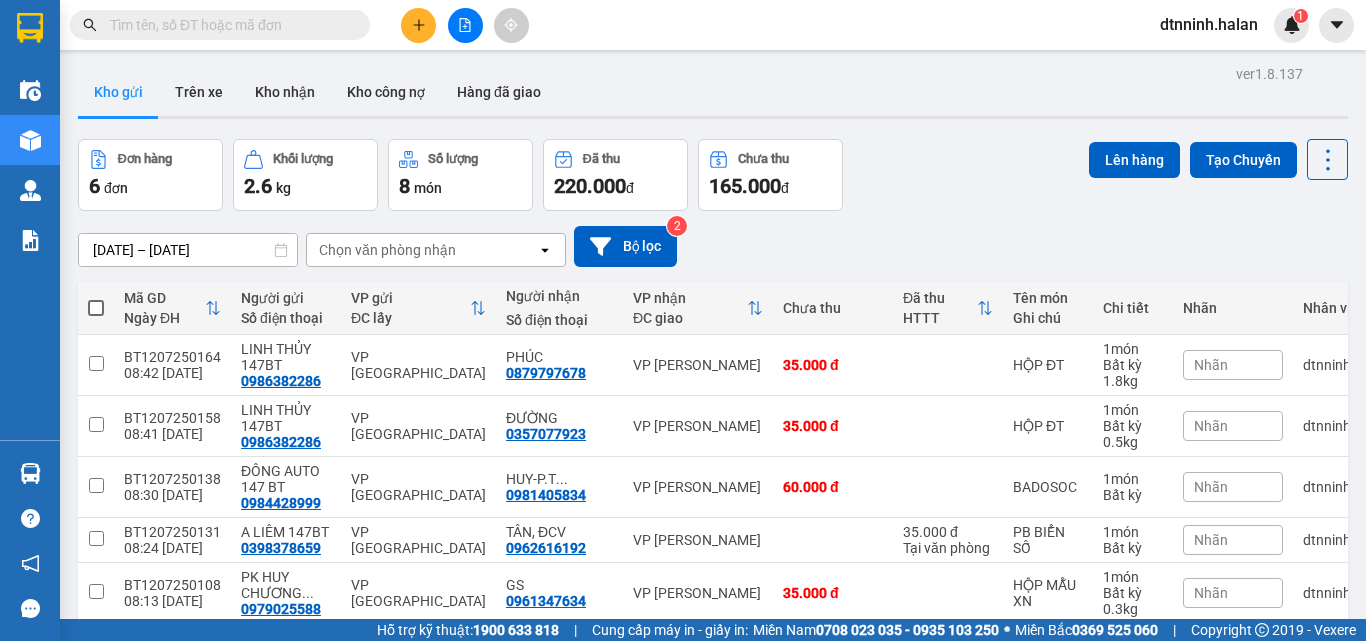 click at bounding box center (228, 25) 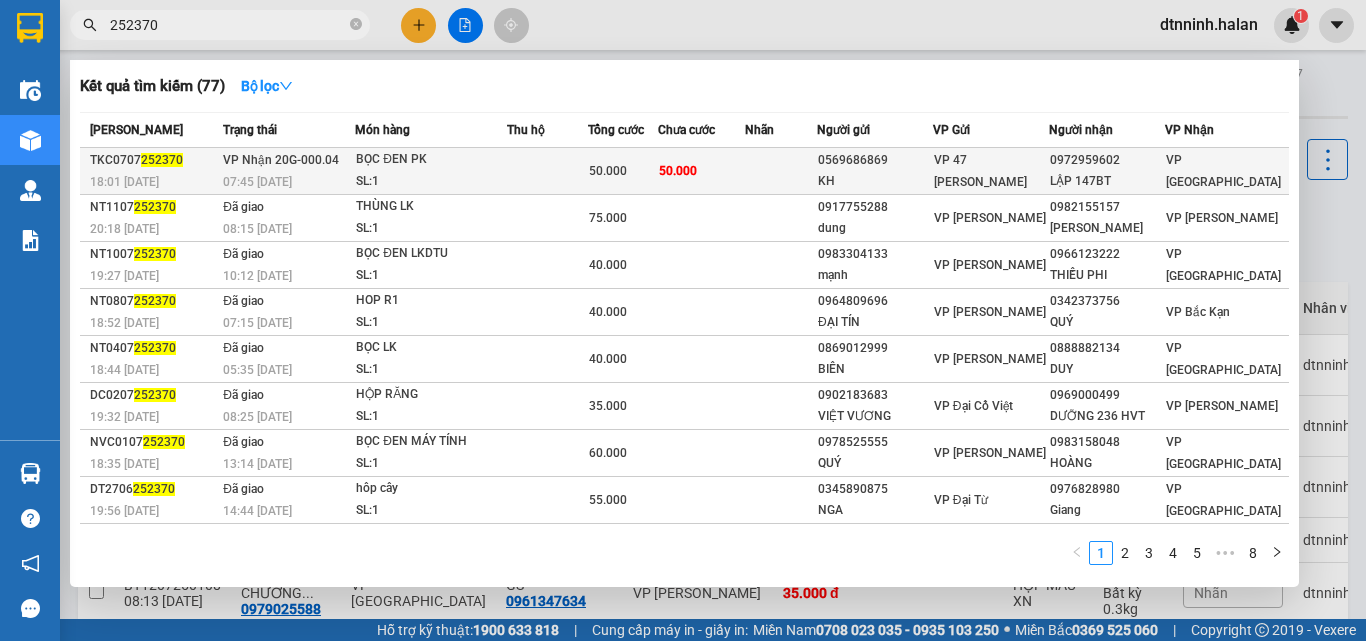 type on "252370" 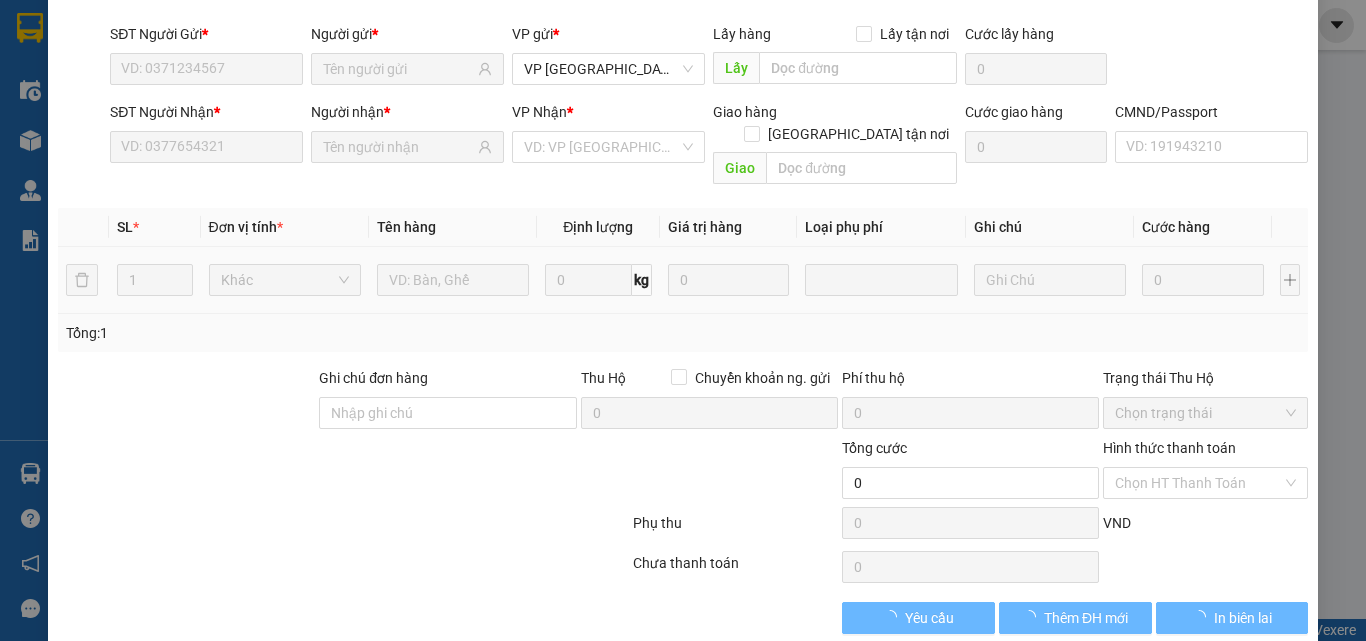 type on "0569686869" 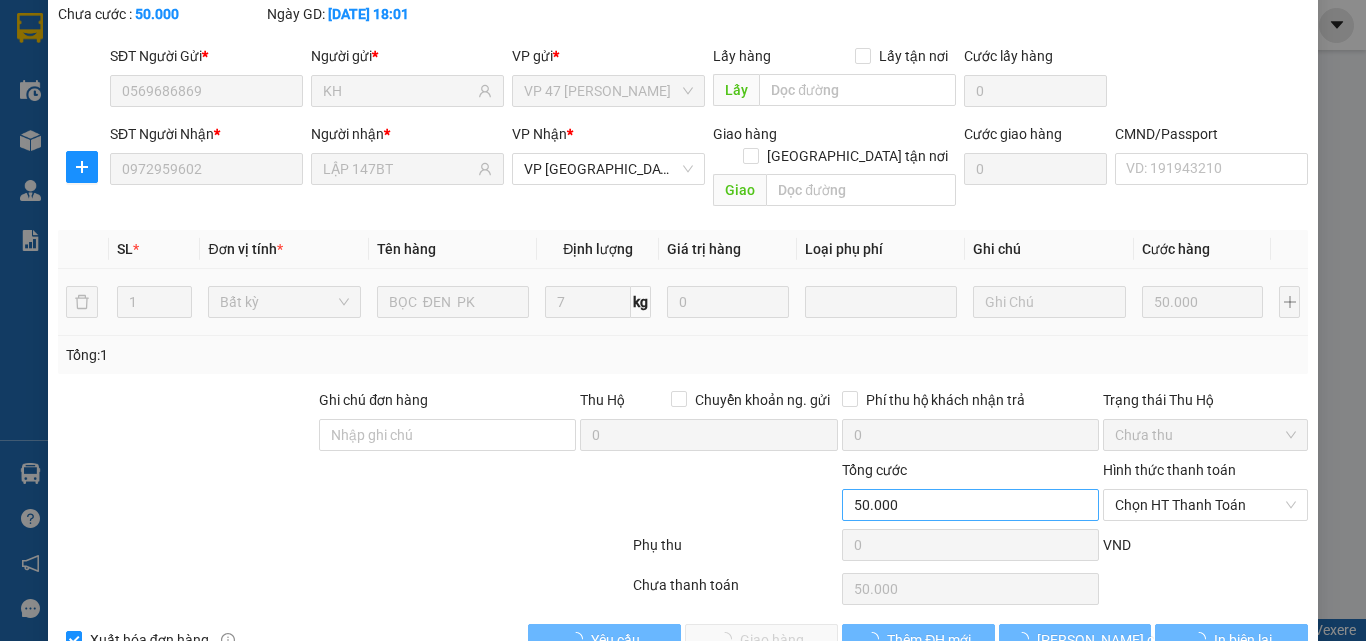 scroll, scrollTop: 143, scrollLeft: 0, axis: vertical 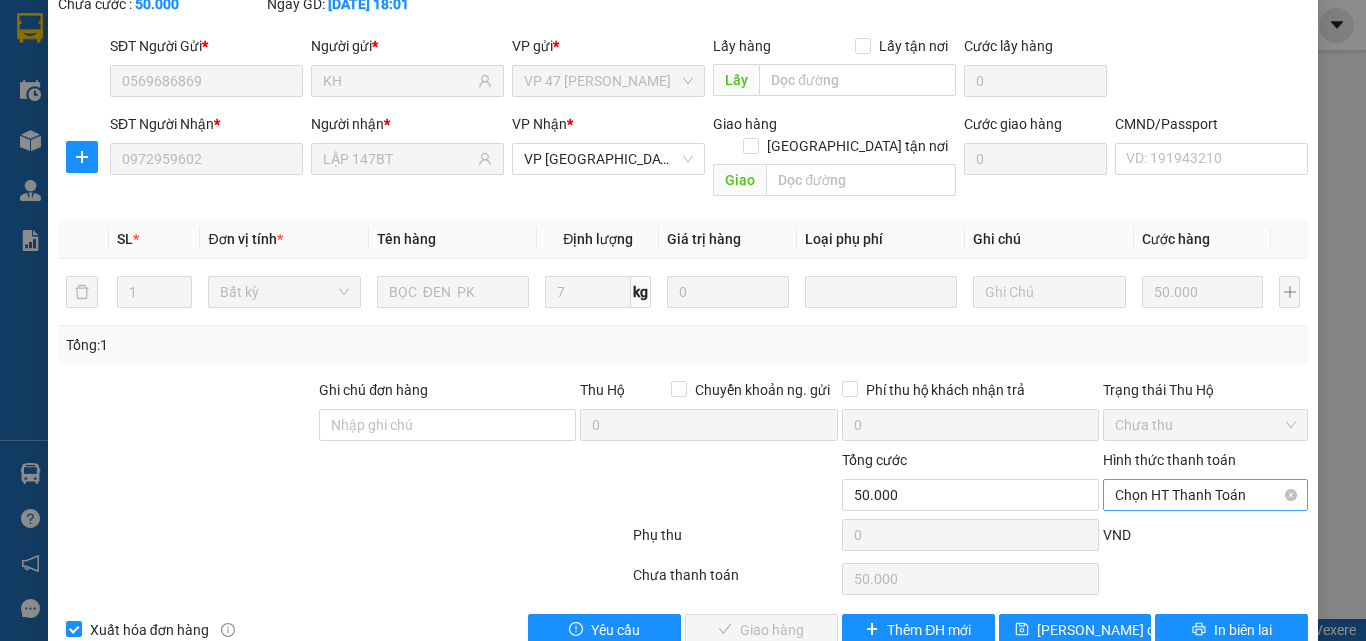 click on "Chọn HT Thanh Toán" at bounding box center [1205, 495] 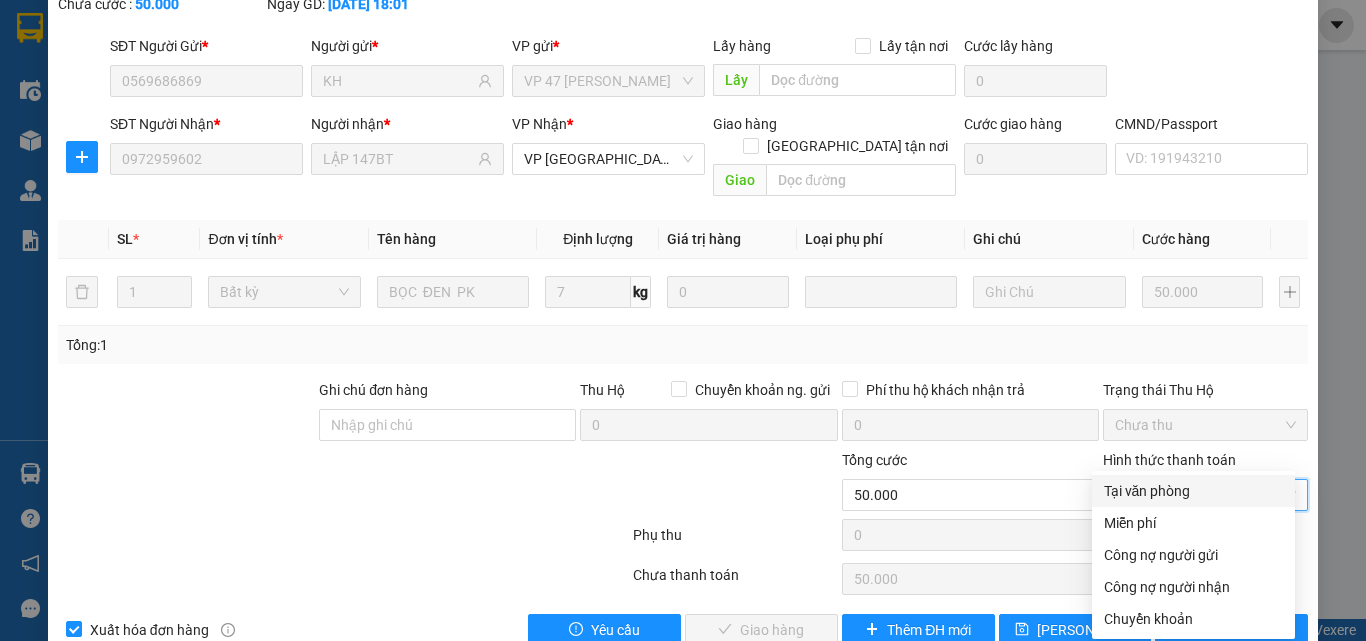 drag, startPoint x: 1145, startPoint y: 488, endPoint x: 1045, endPoint y: 491, distance: 100.04499 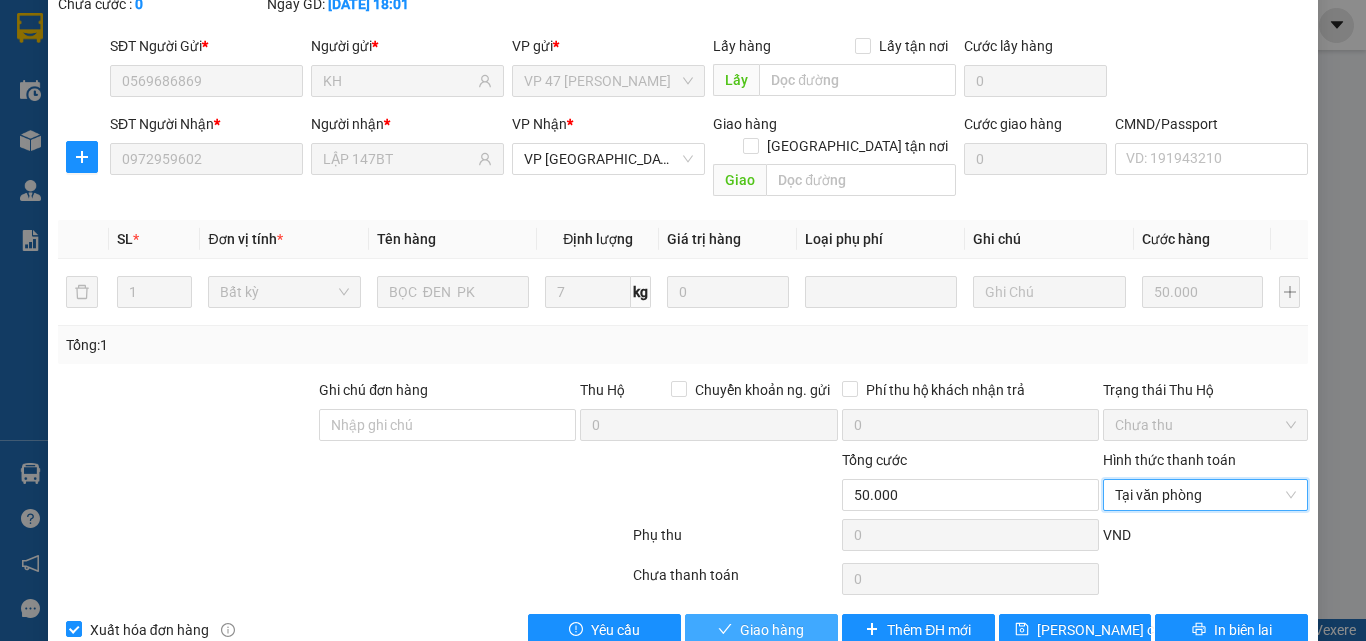 click on "Giao hàng" at bounding box center [761, 630] 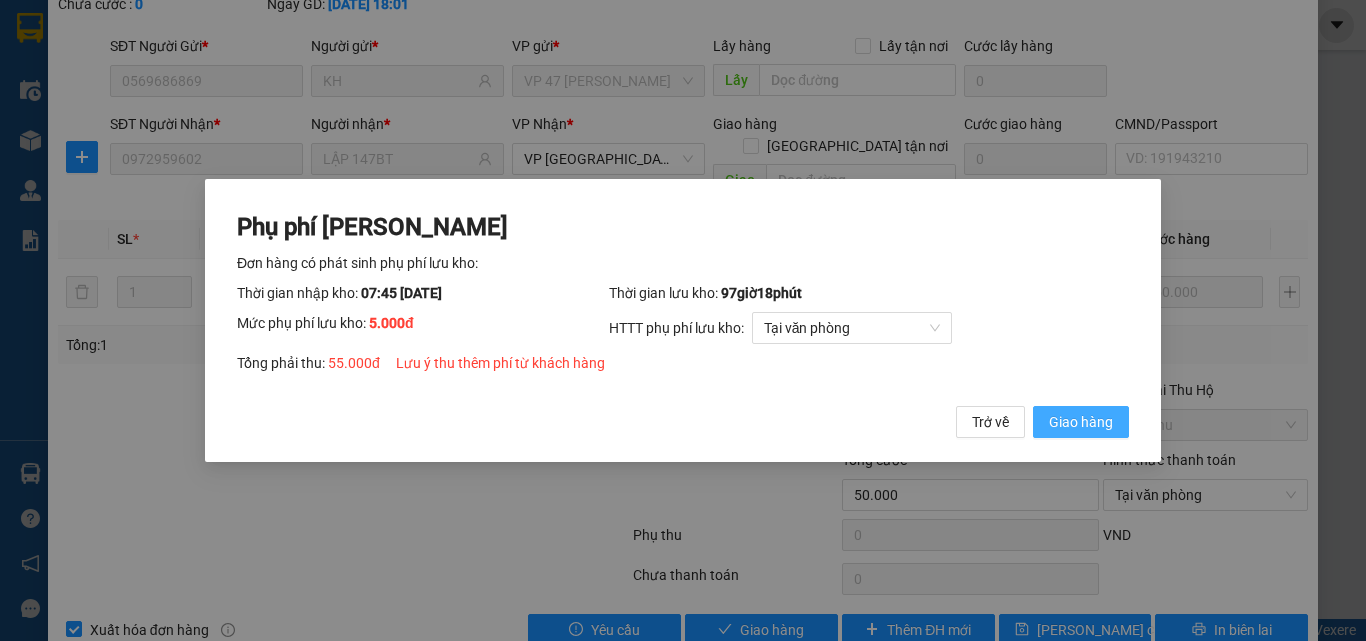 click on "Giao hàng" at bounding box center [1081, 422] 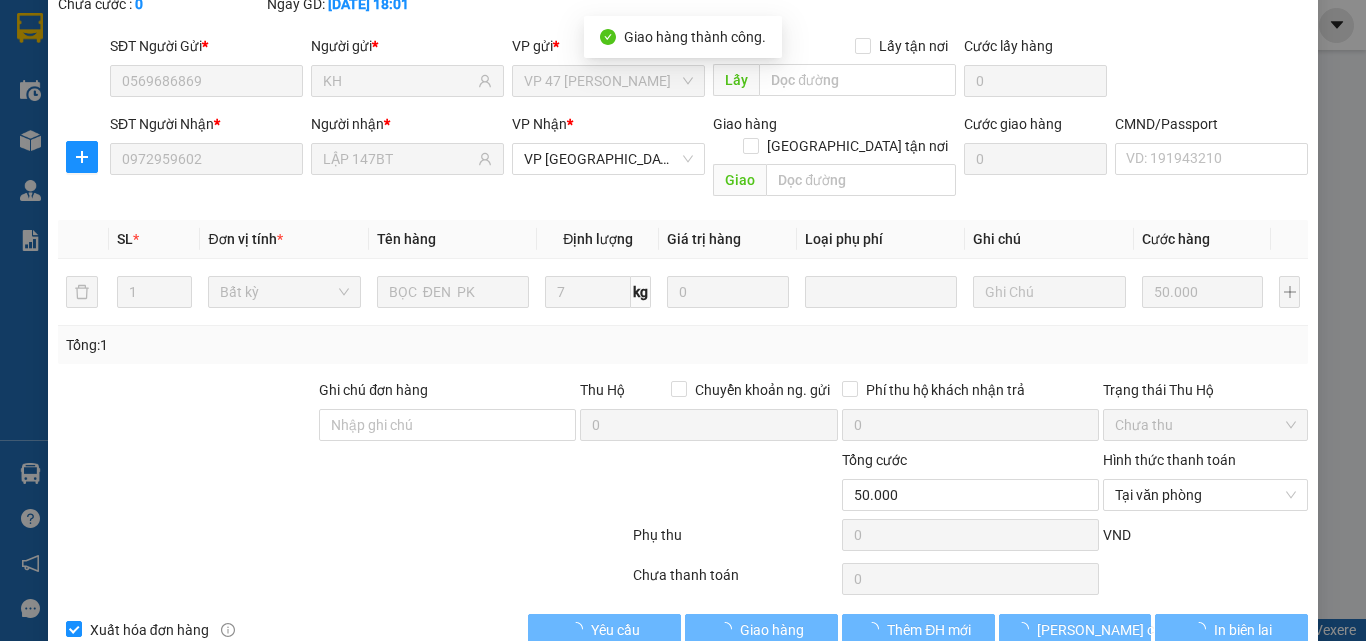 type on "55.000" 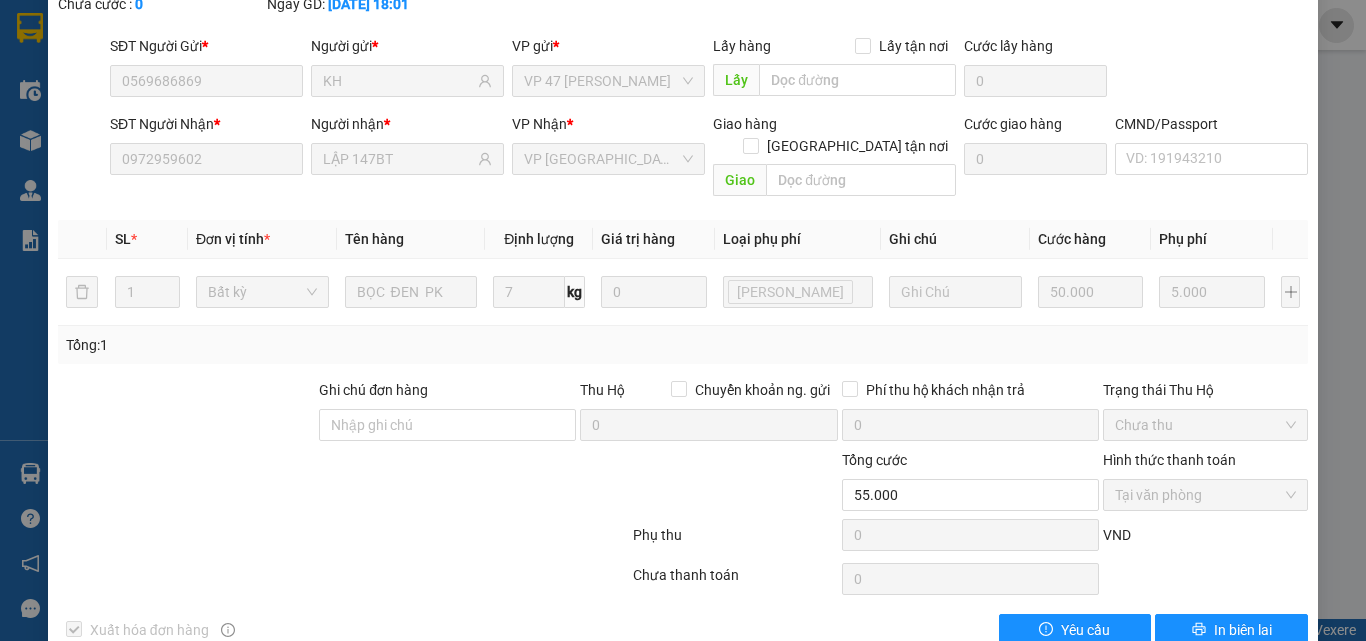 scroll, scrollTop: 0, scrollLeft: 0, axis: both 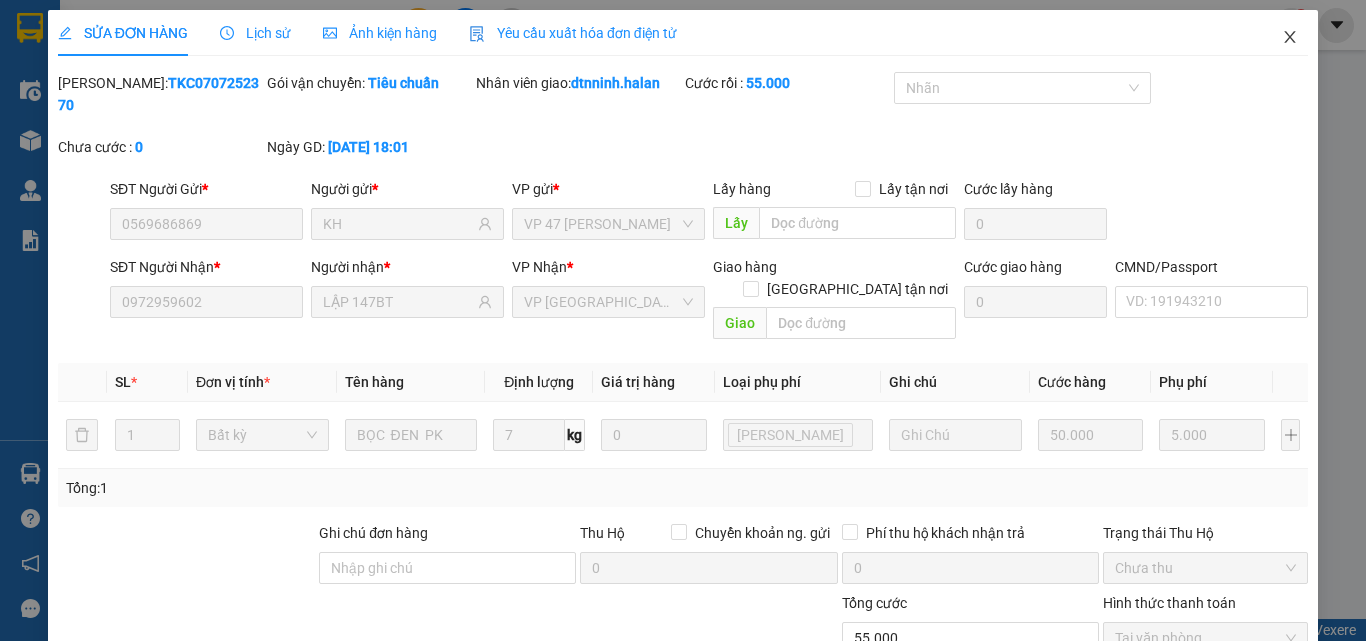 click 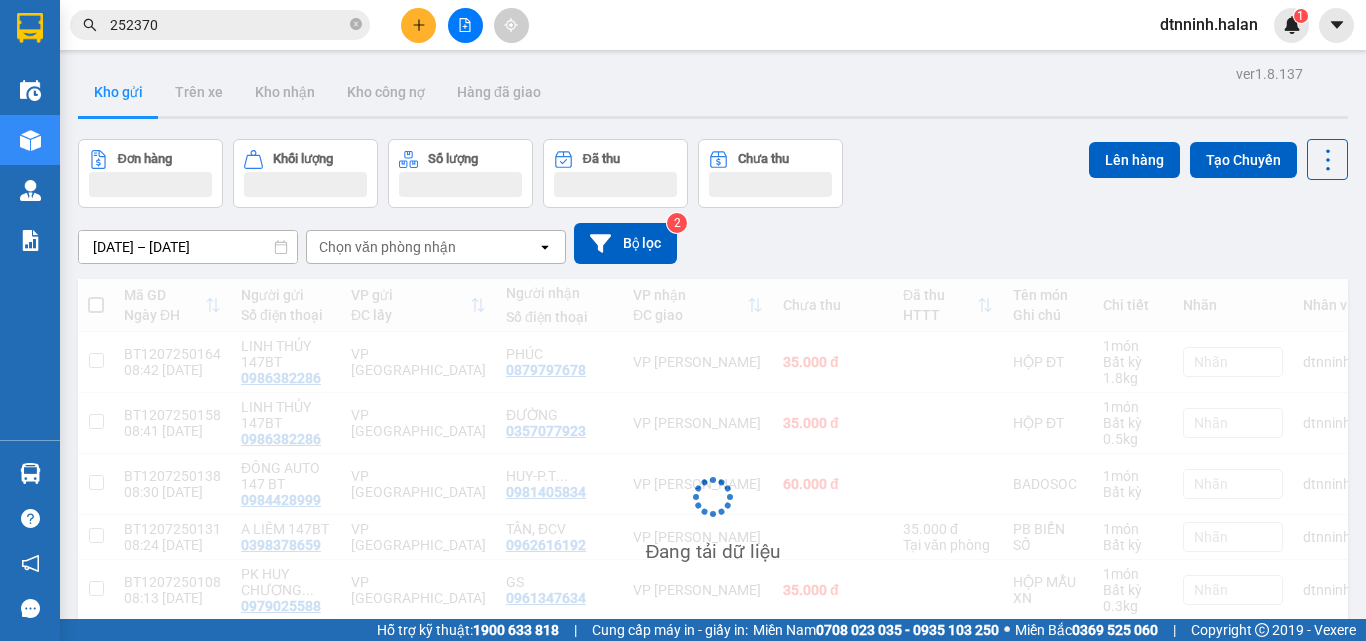 click at bounding box center (418, 25) 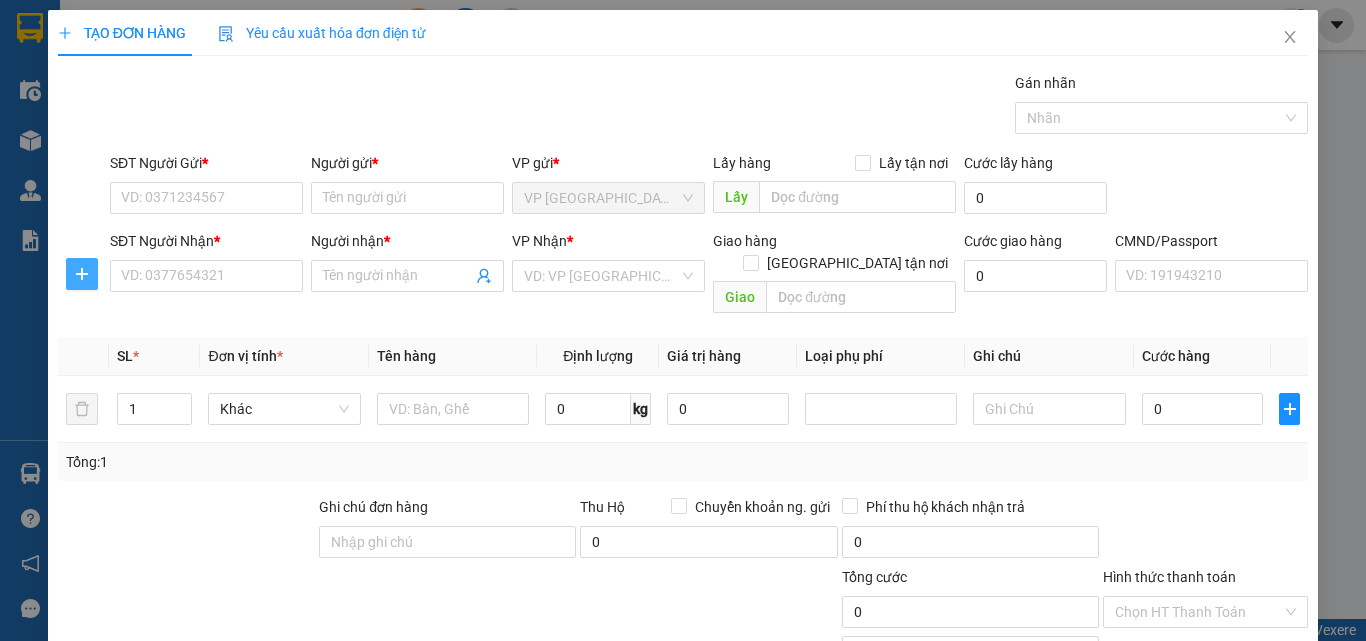 click on "SĐT Người Nhận  * VD: 0377654321 Người nhận  * Tên người nhận VP Nhận  * VD: VP [GEOGRAPHIC_DATA] Giao hàng Giao tận nơi Giao Cước giao hàng 0 CMND/Passport VD: [PASSPORT]" at bounding box center (683, 276) 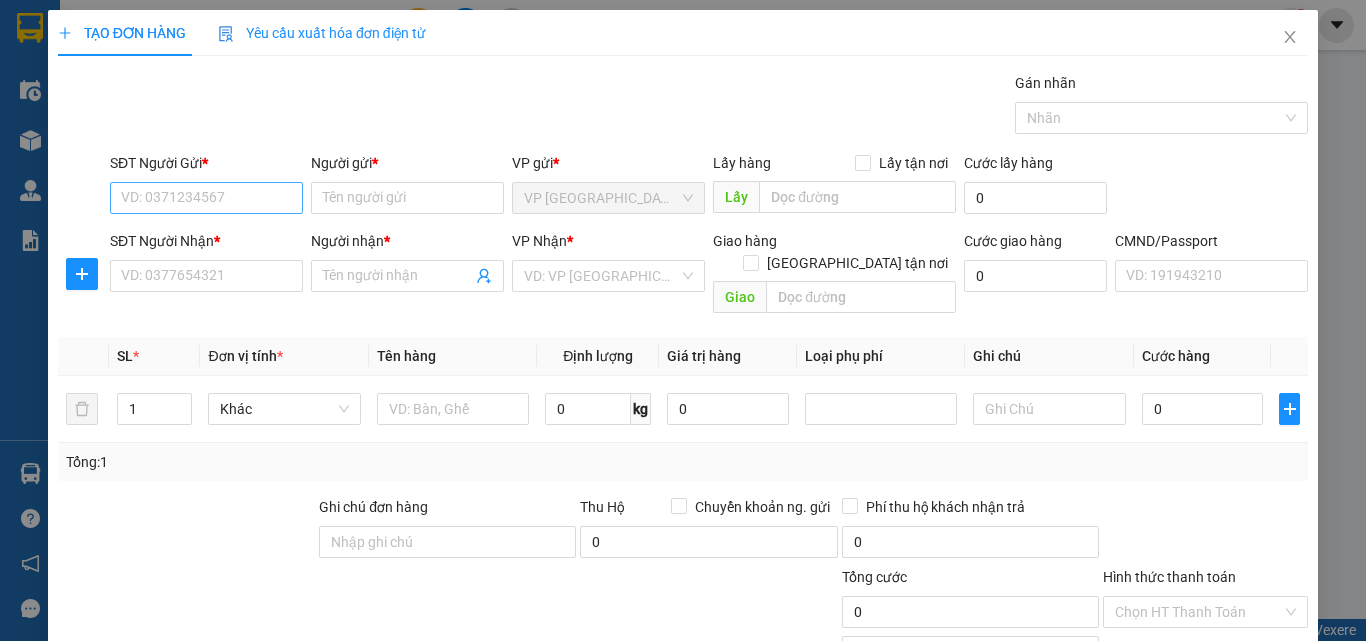 drag, startPoint x: 214, startPoint y: 162, endPoint x: 208, endPoint y: 194, distance: 32.55764 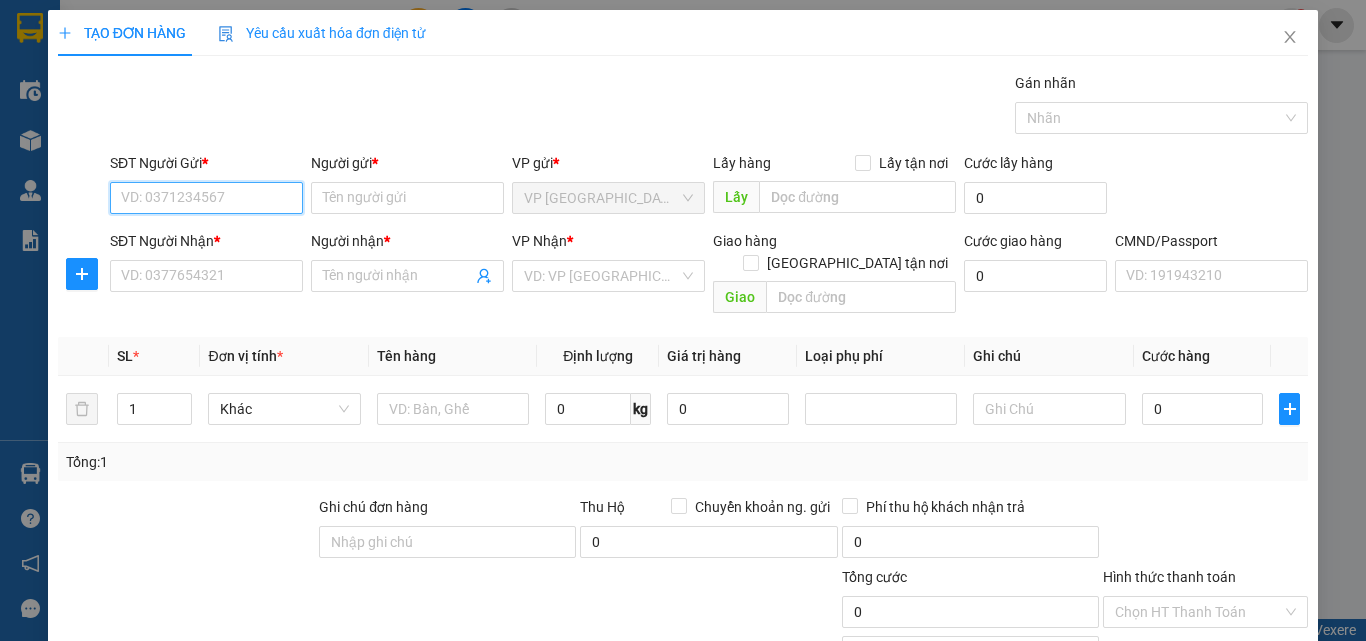 click on "SĐT Người Gửi  *" at bounding box center (206, 198) 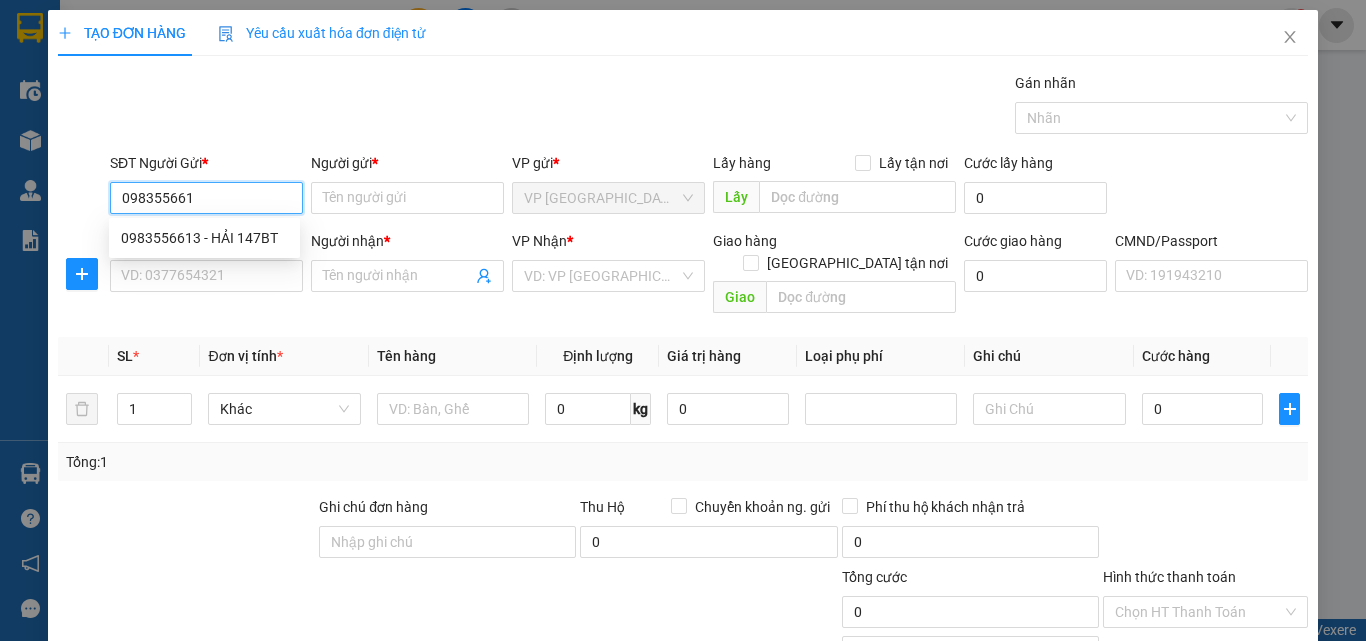type on "0983556613" 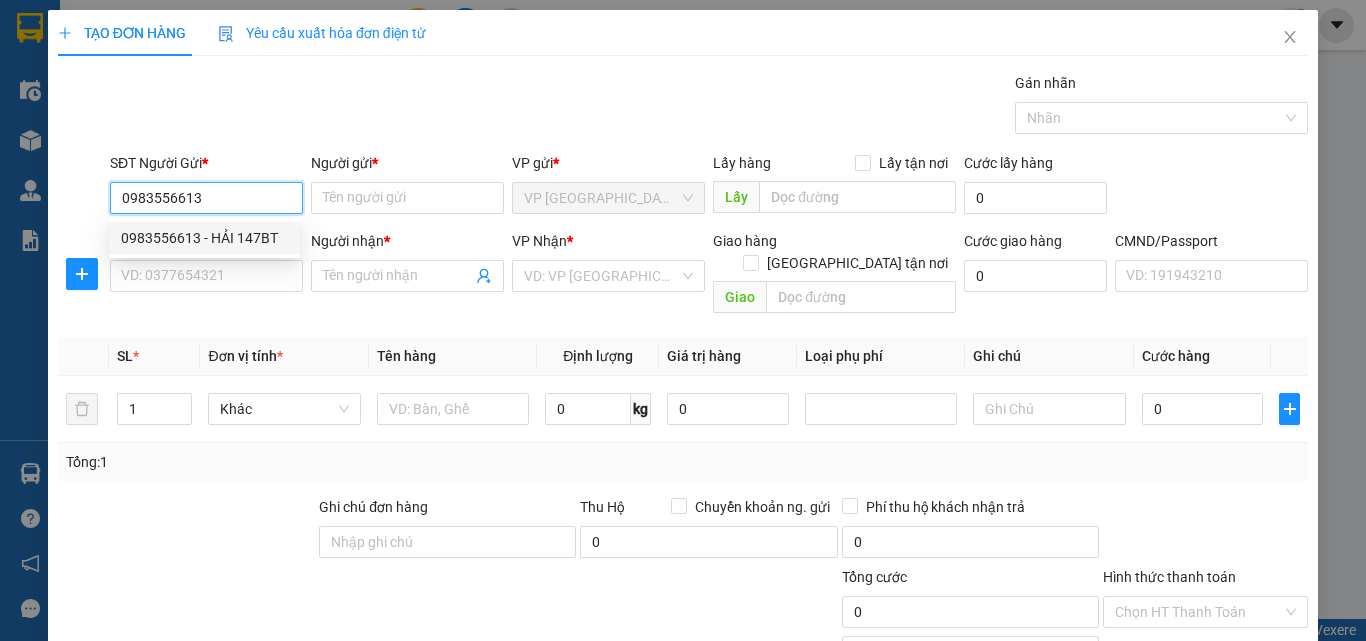click on "0983556613 - HẢI 147BT" at bounding box center [204, 238] 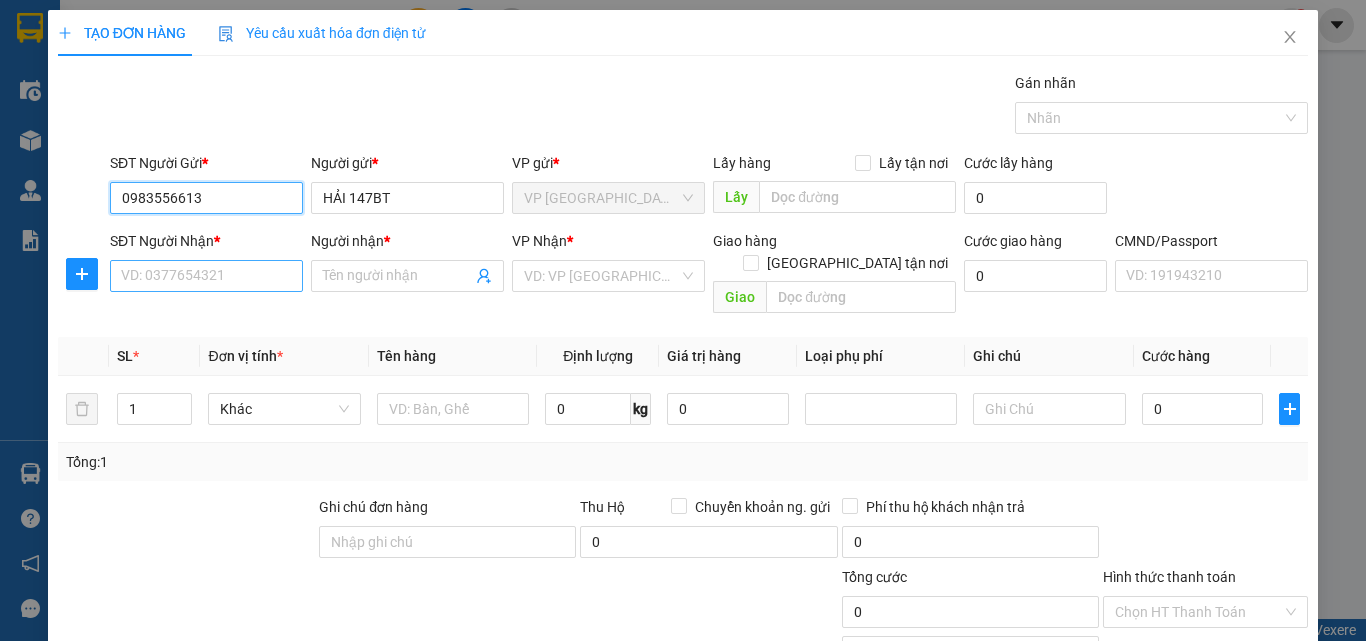 type on "0983556613" 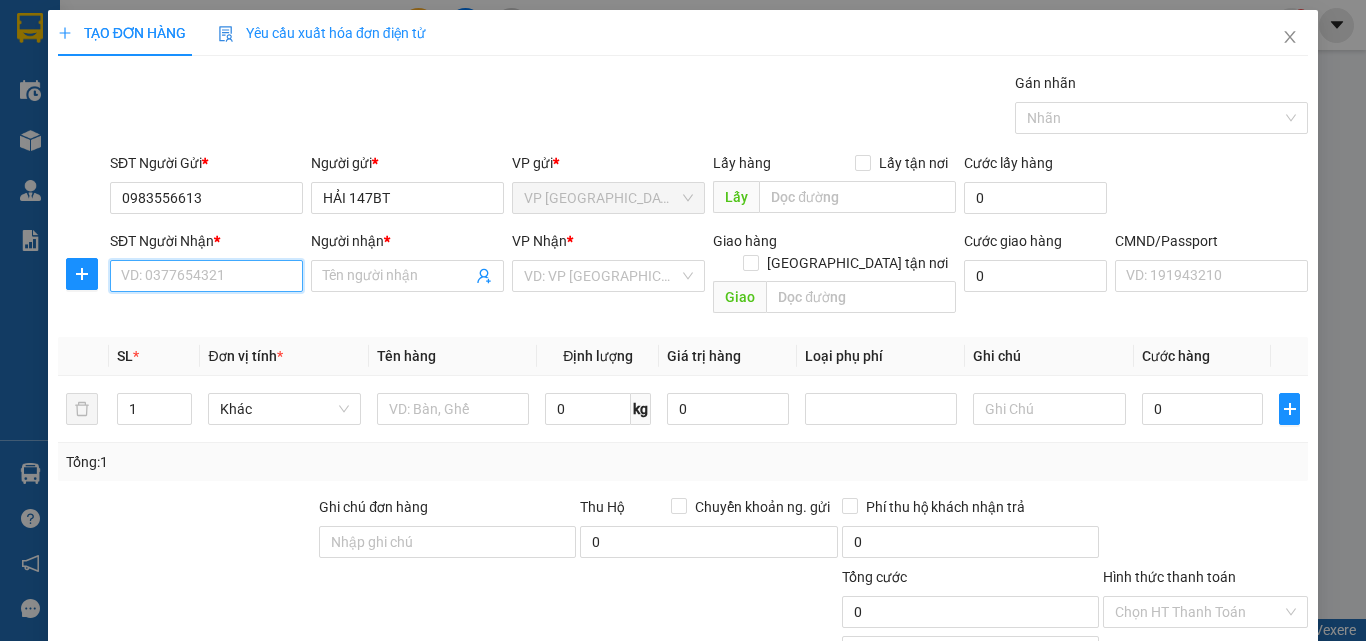 click on "SĐT Người Nhận  *" at bounding box center (206, 276) 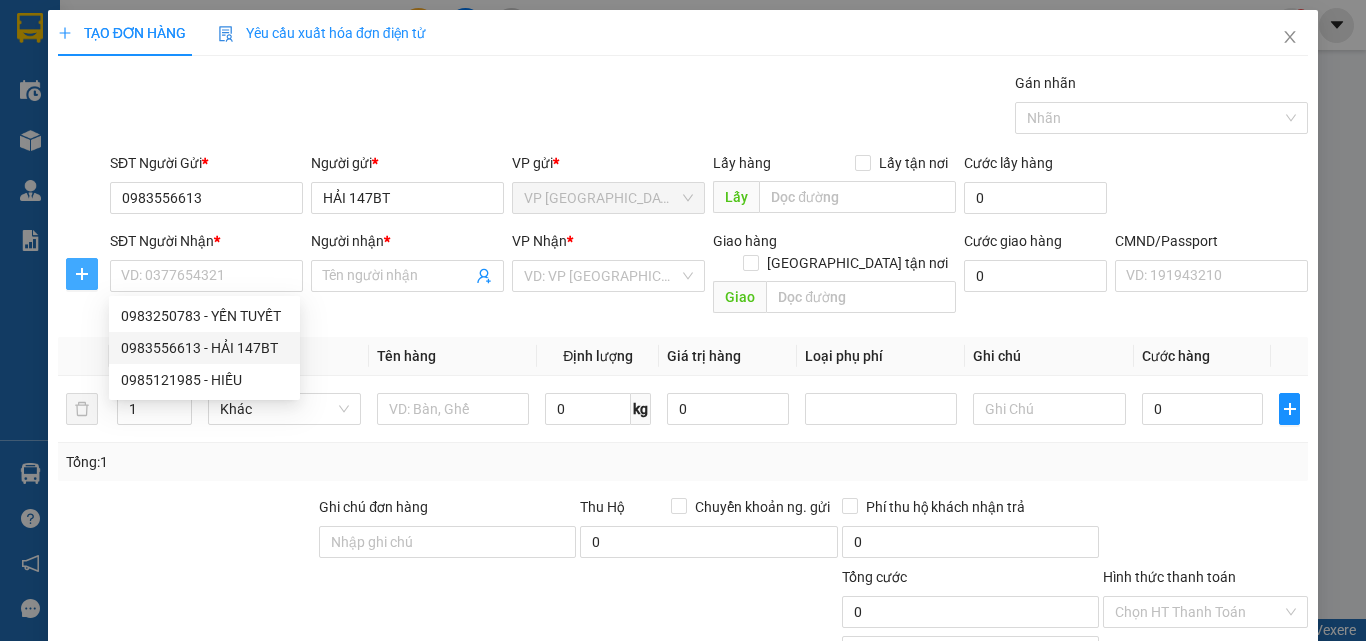 click 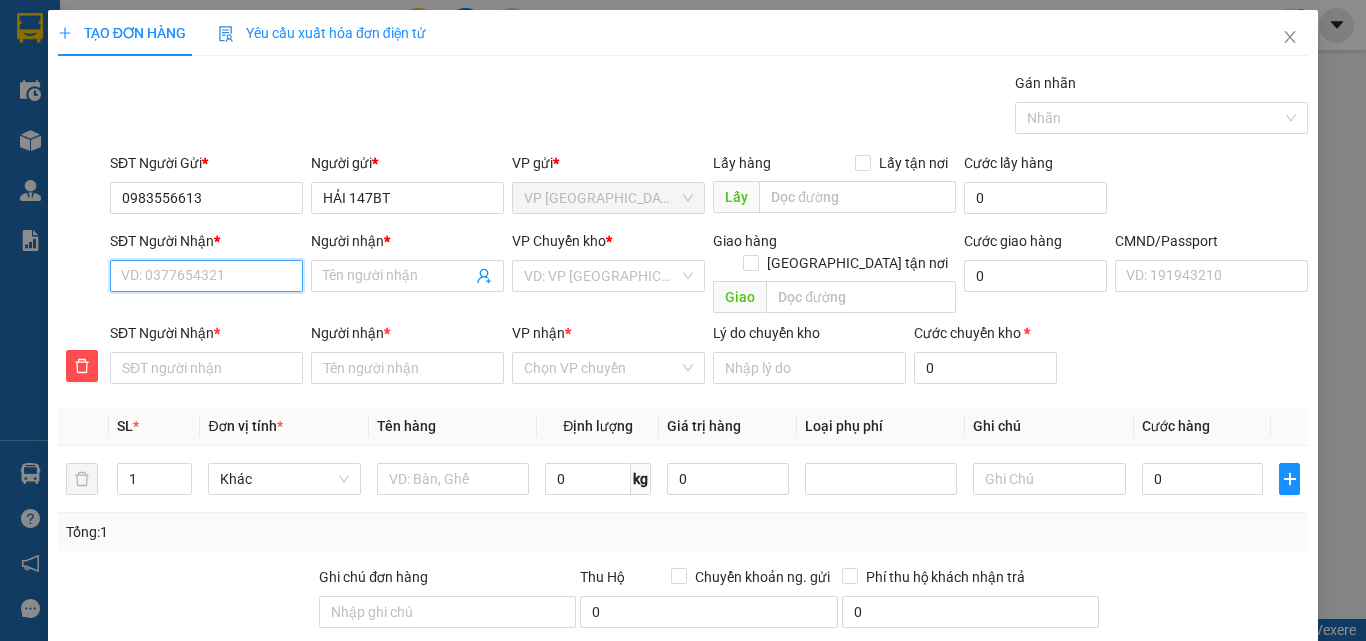 click on "SĐT Người Nhận  *" at bounding box center (206, 276) 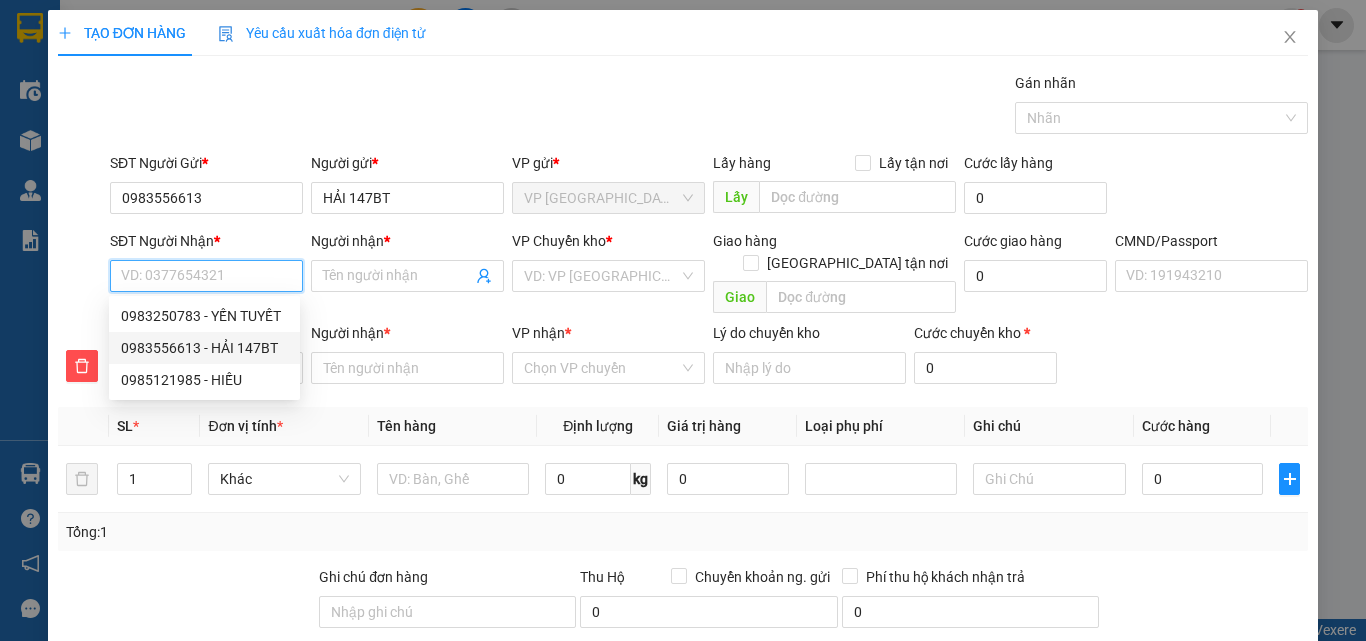 type on "0" 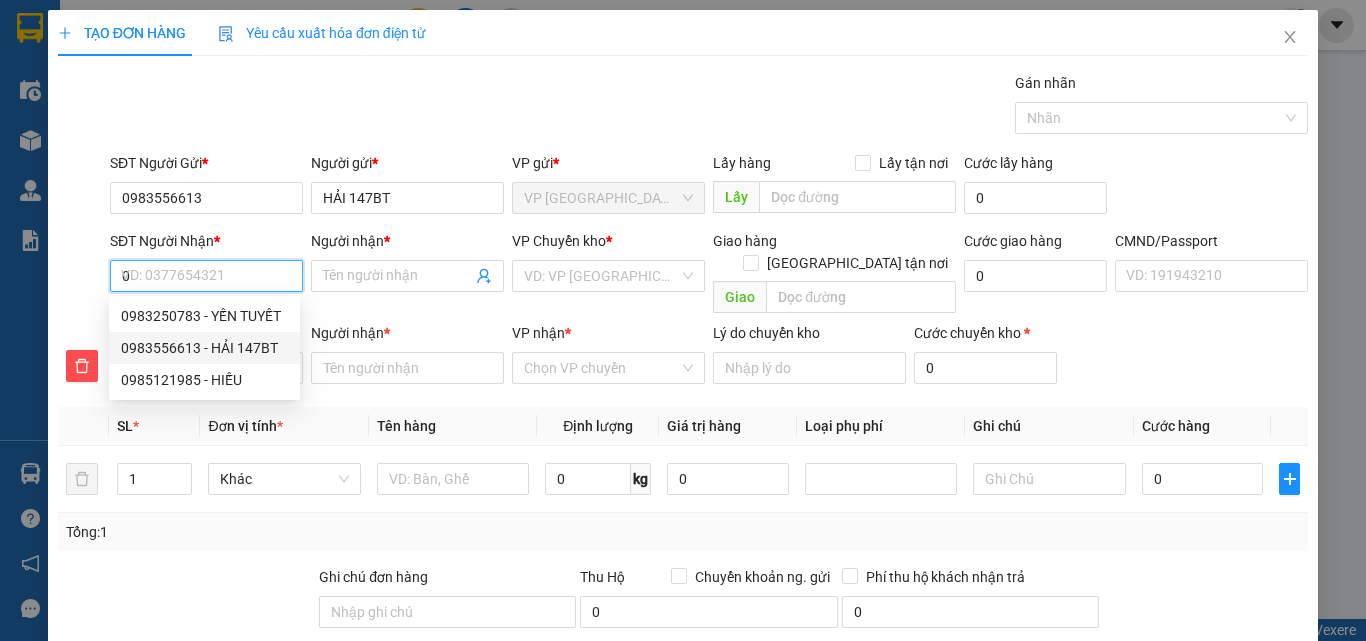 type on "09" 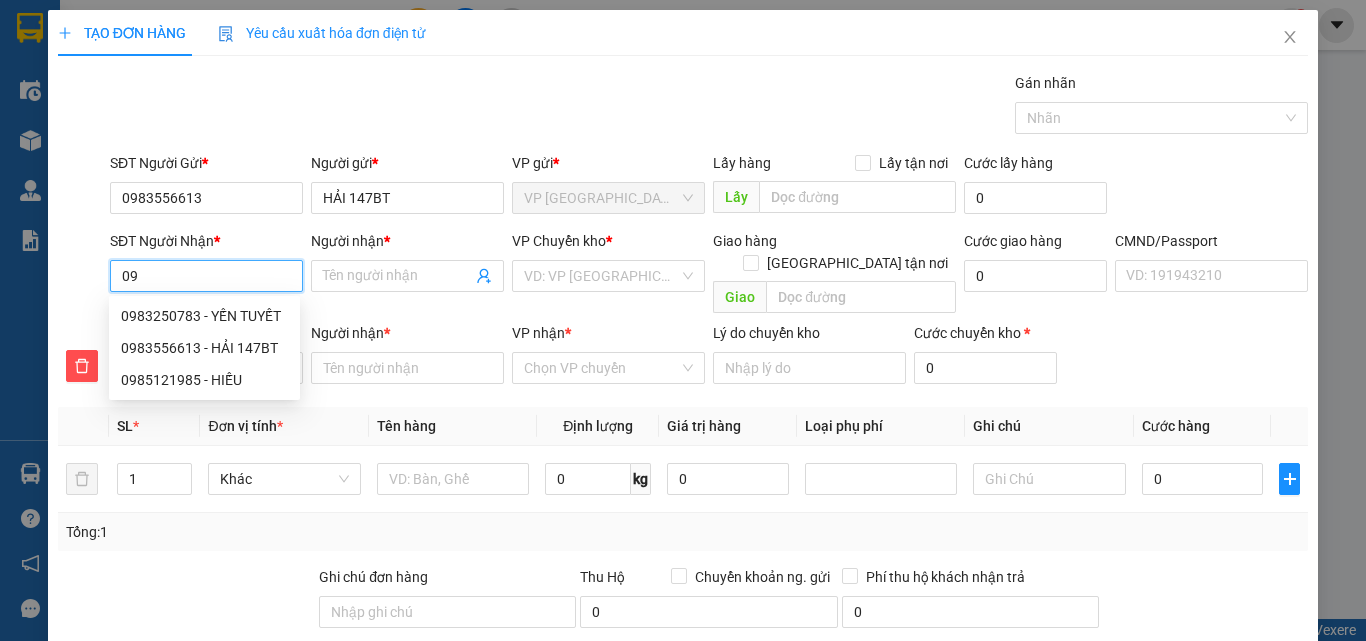 type on "094" 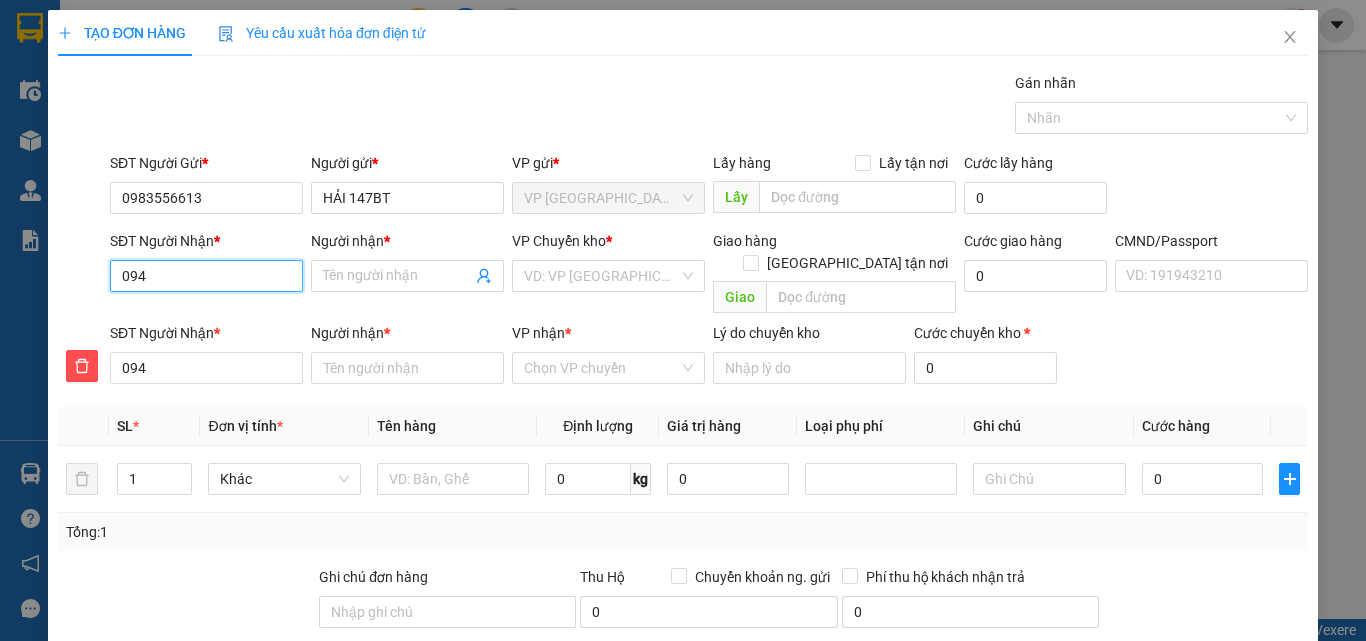 type on "0947" 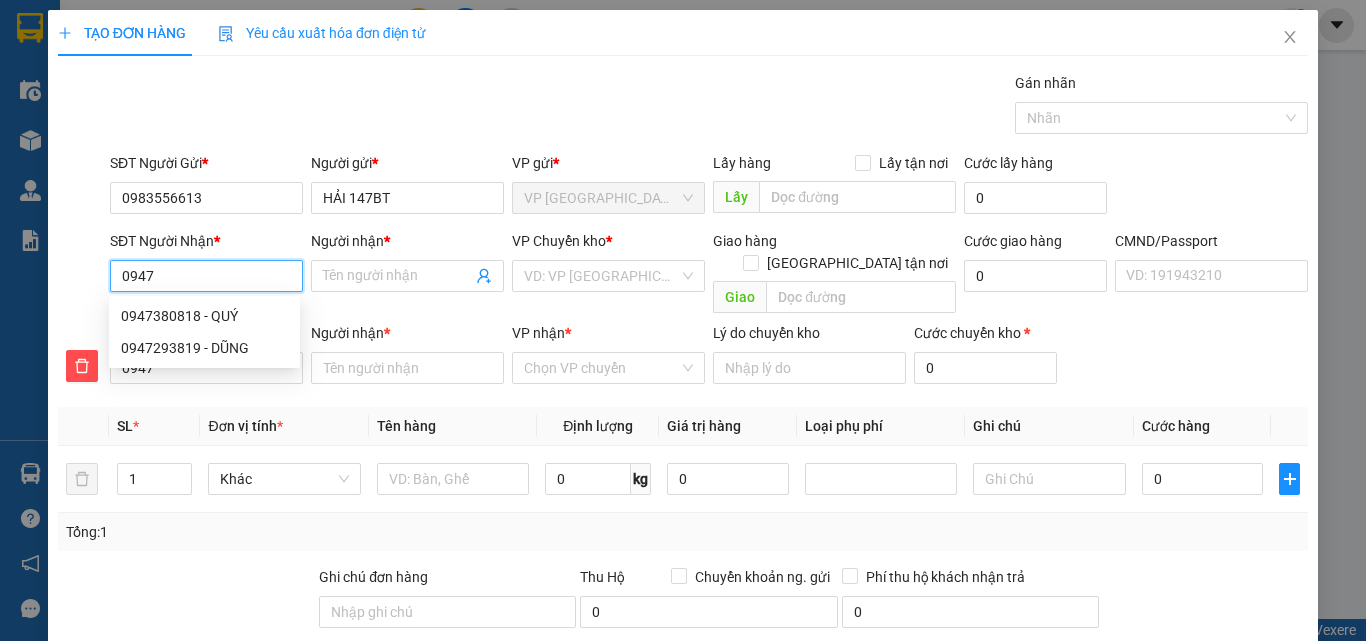 type on "09477" 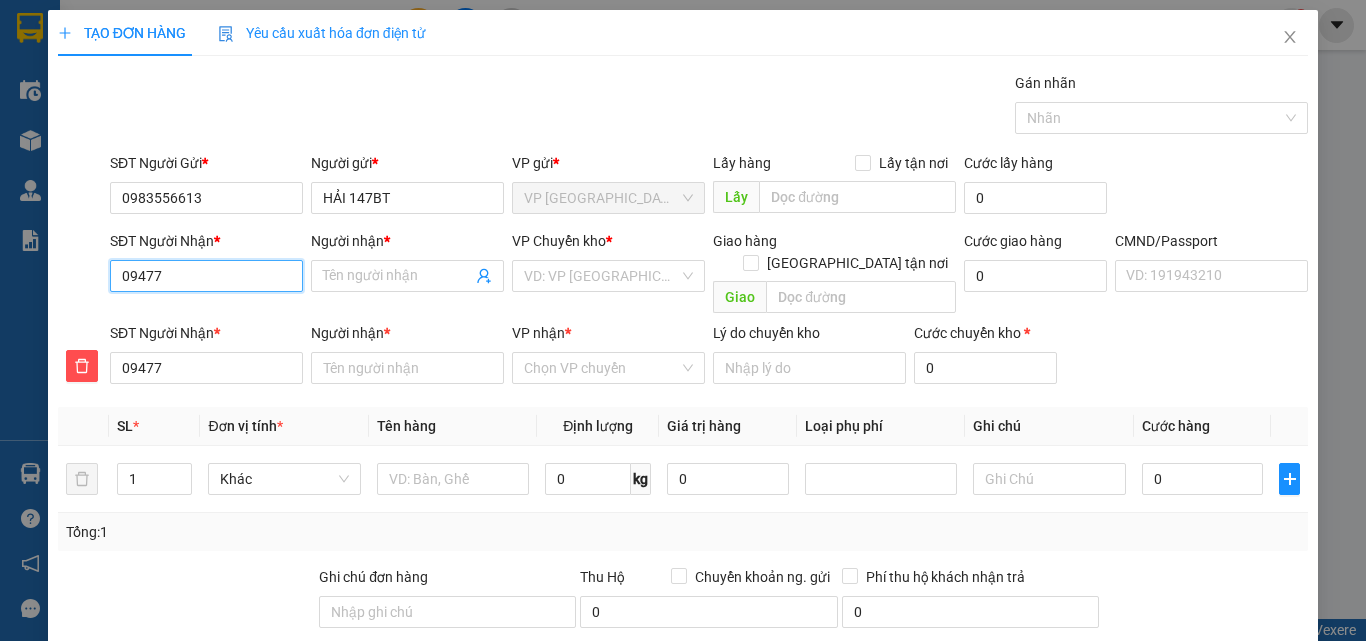 type on "094779" 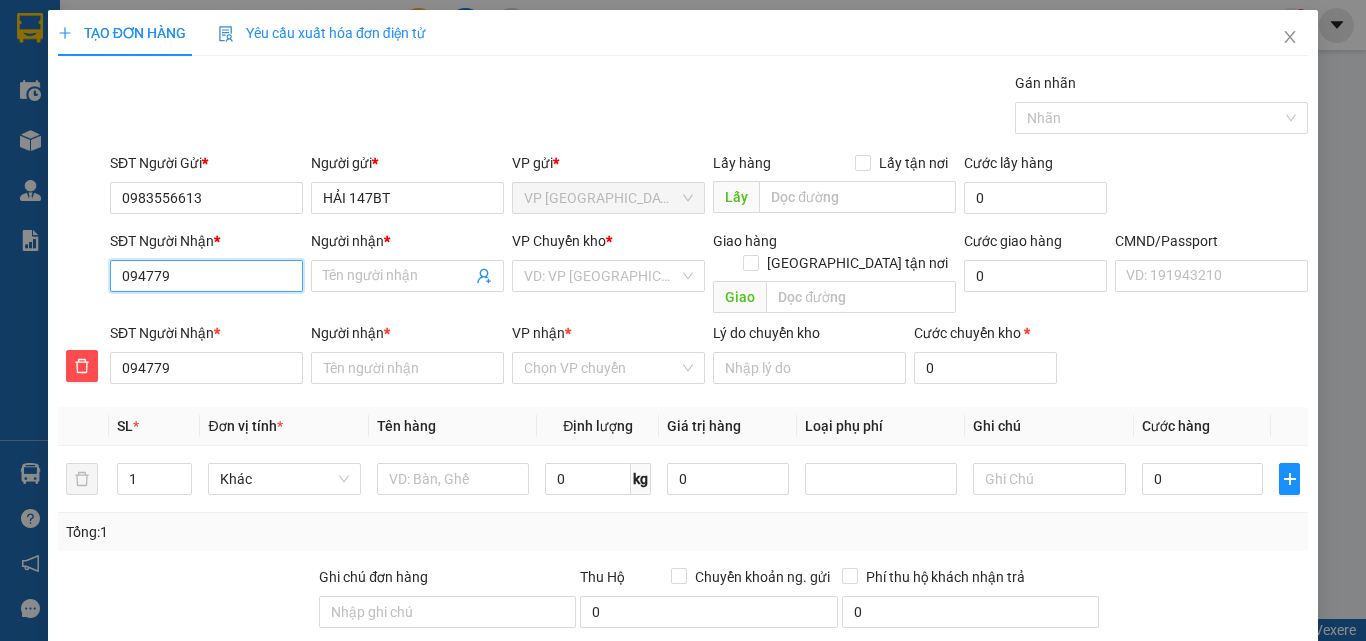 type on "0947799" 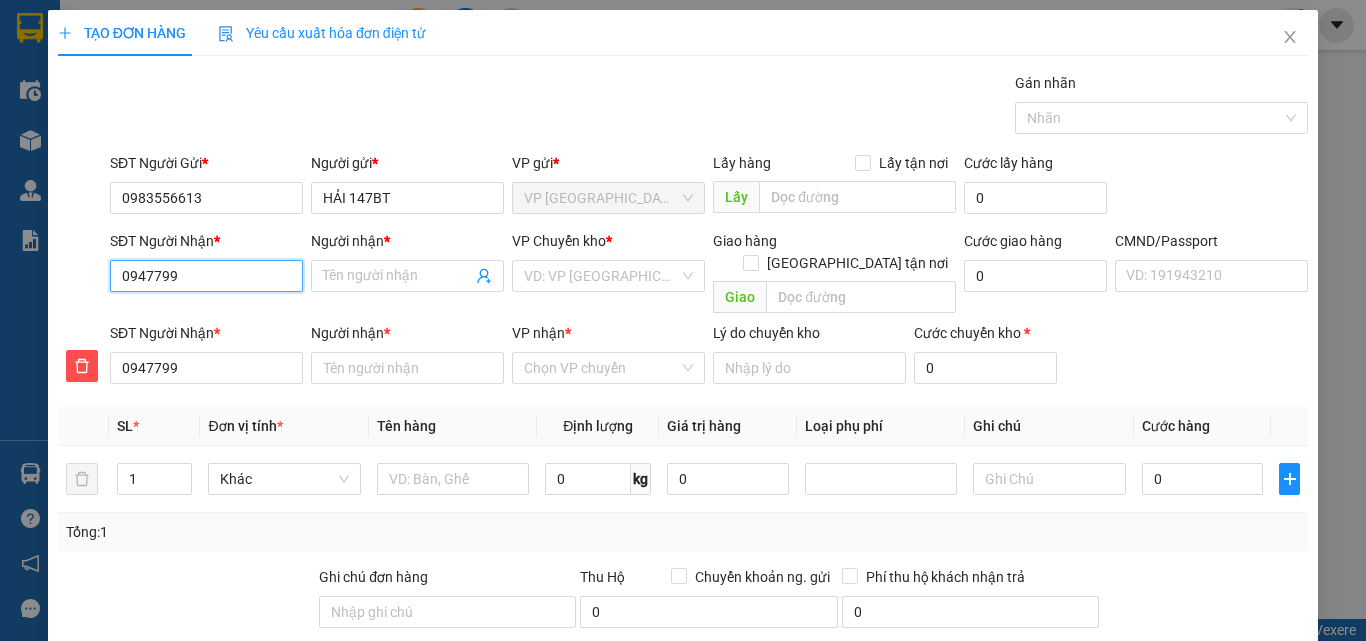 type on "09477999" 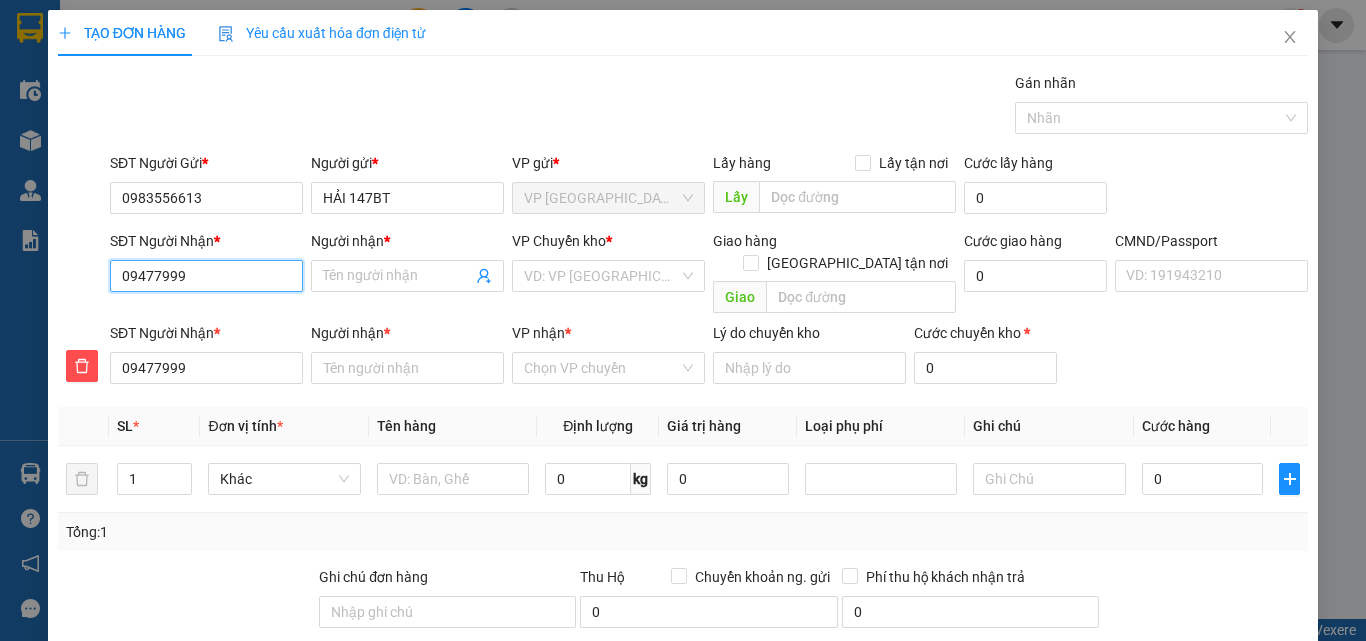 type on "094779998" 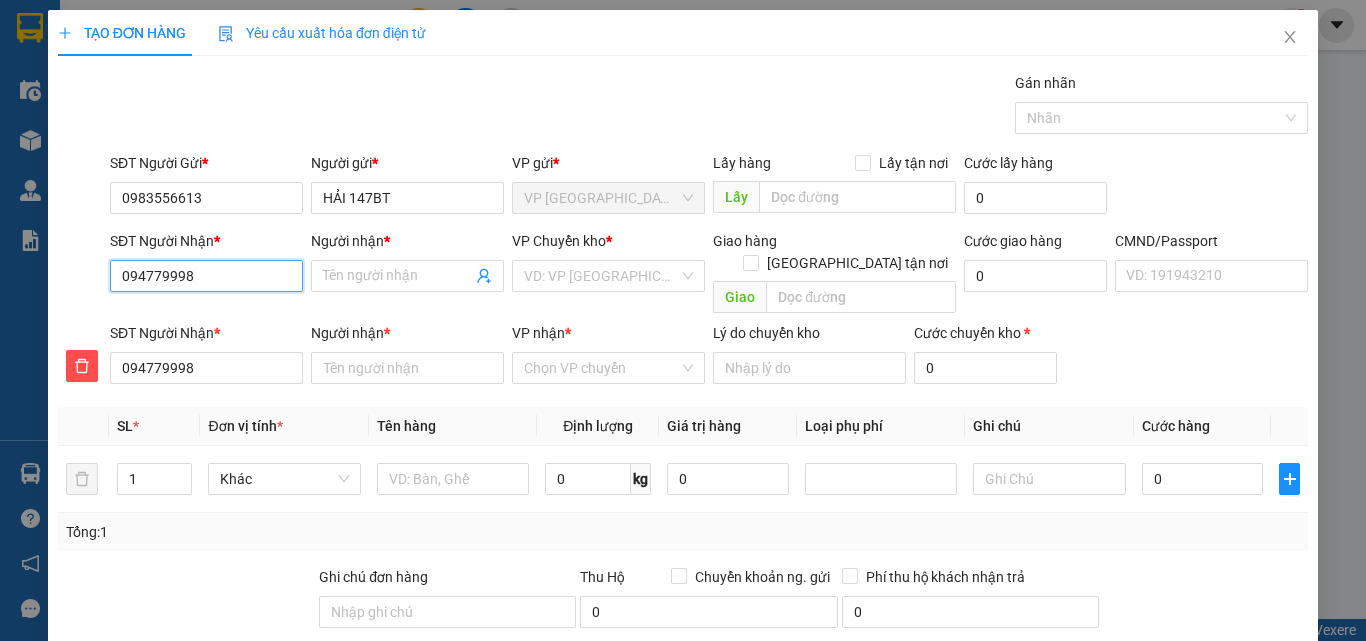 type on "0947799980" 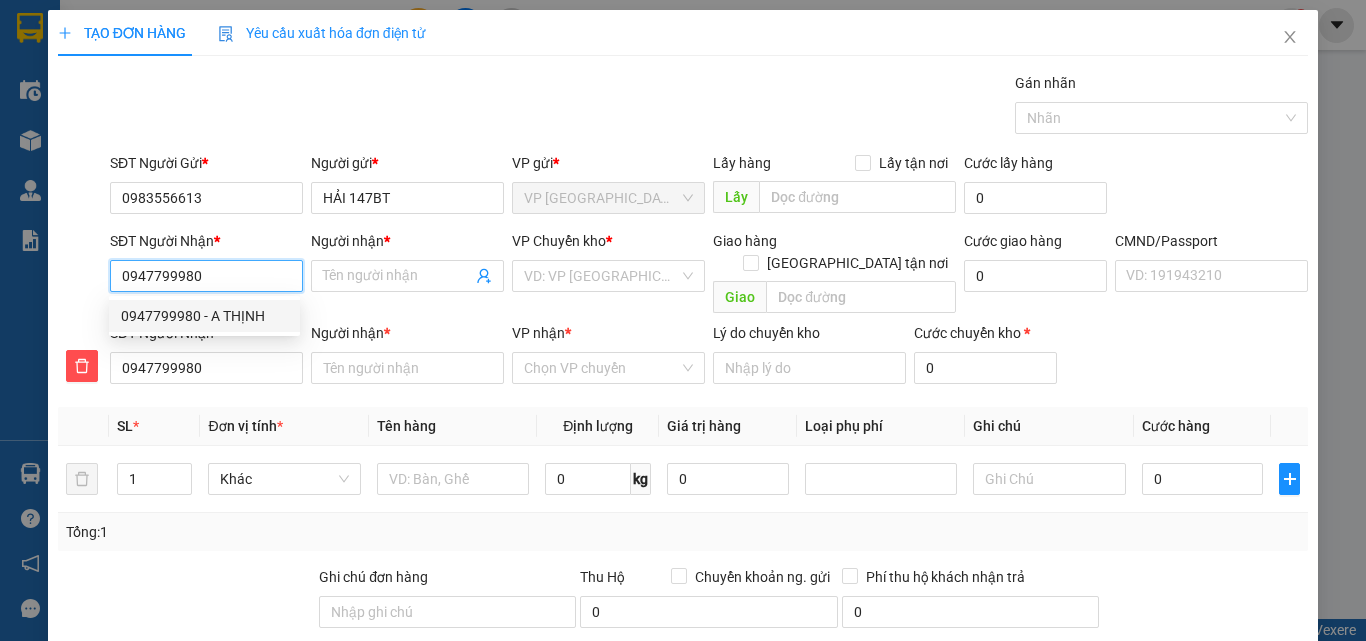 click on "0947799980 - A THỊNH" at bounding box center (204, 316) 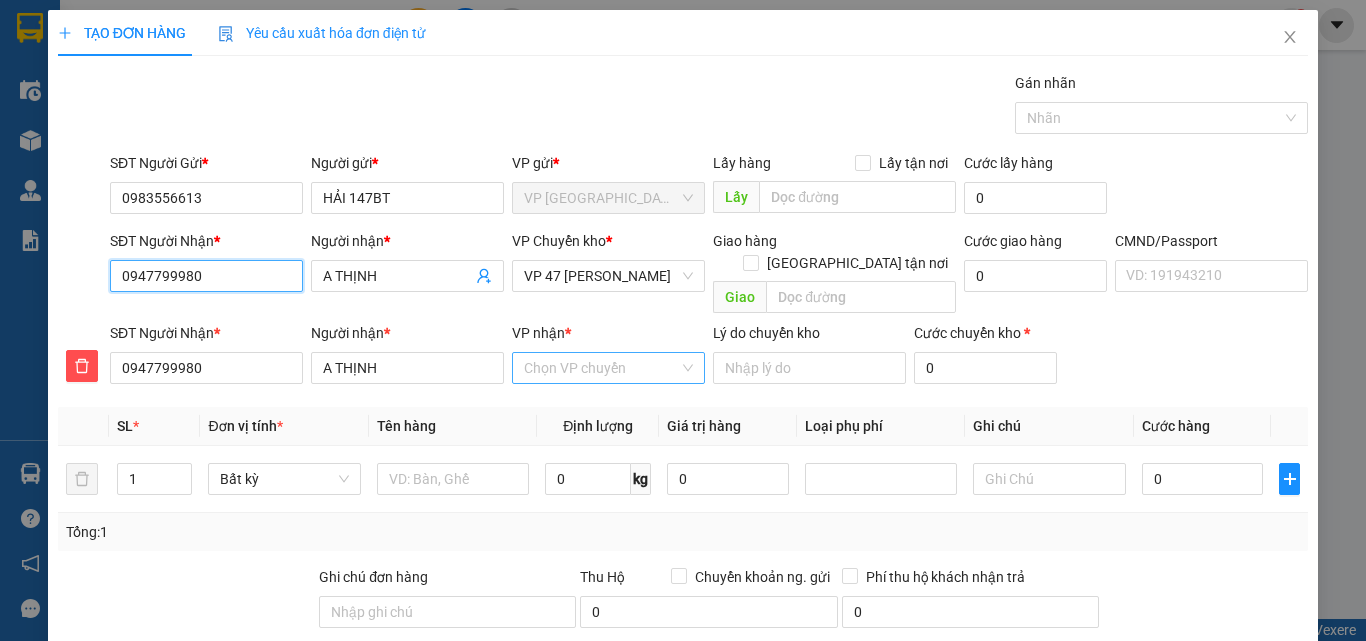 type on "0947799980" 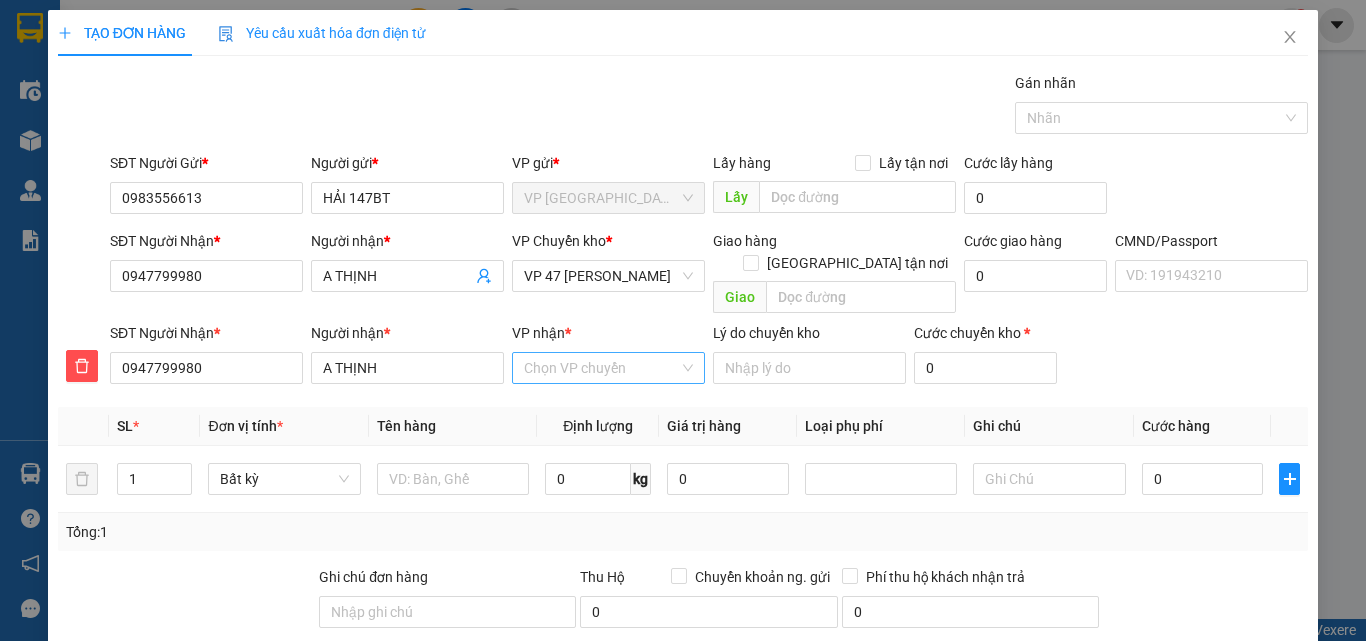 click on "VP nhận  *" at bounding box center (601, 368) 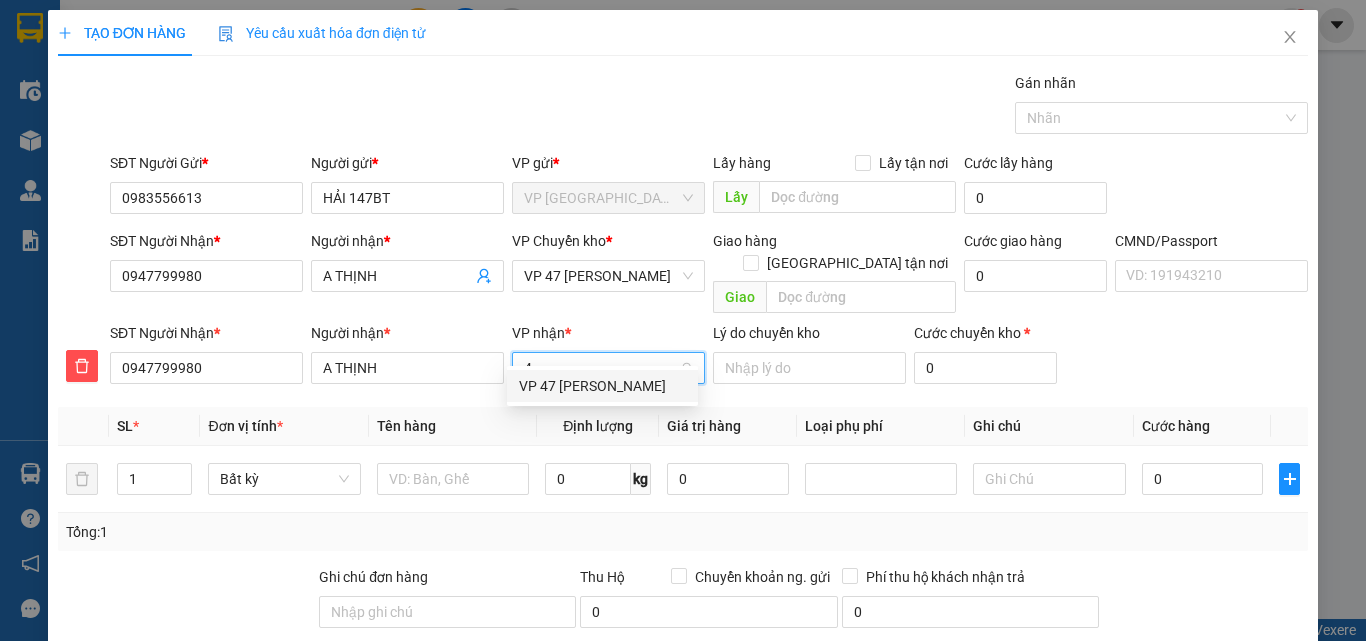 type on "47" 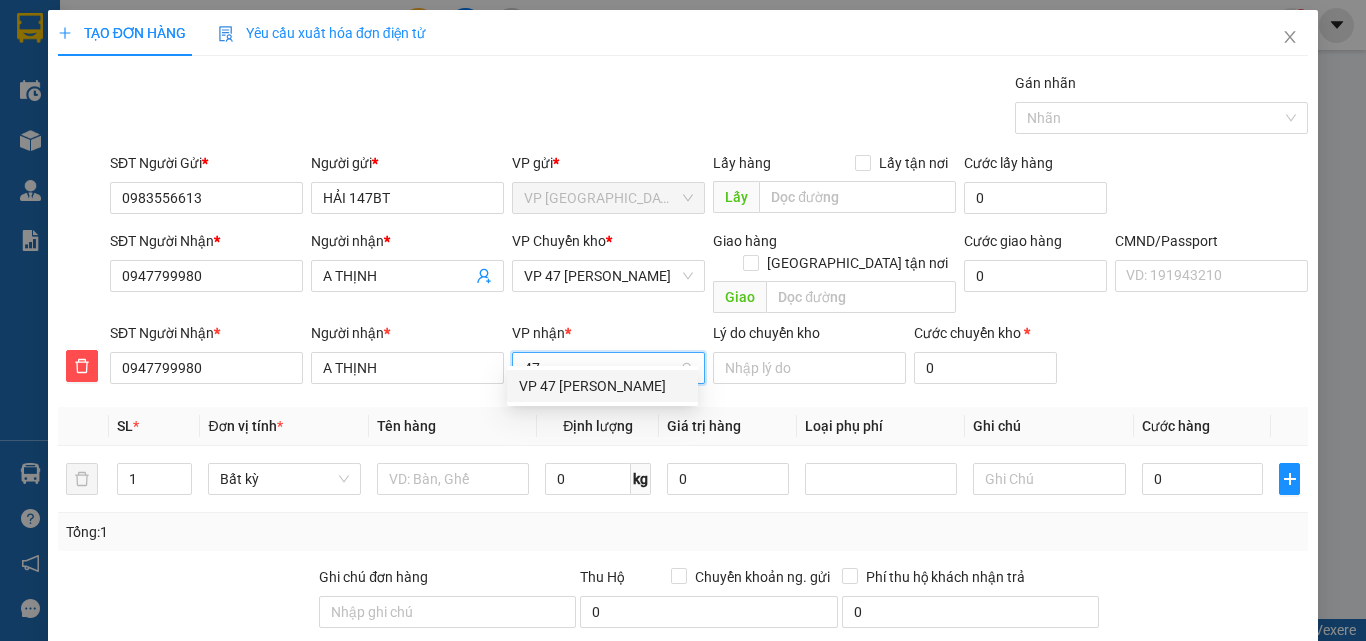 click on "VP 47 [PERSON_NAME]" at bounding box center (602, 386) 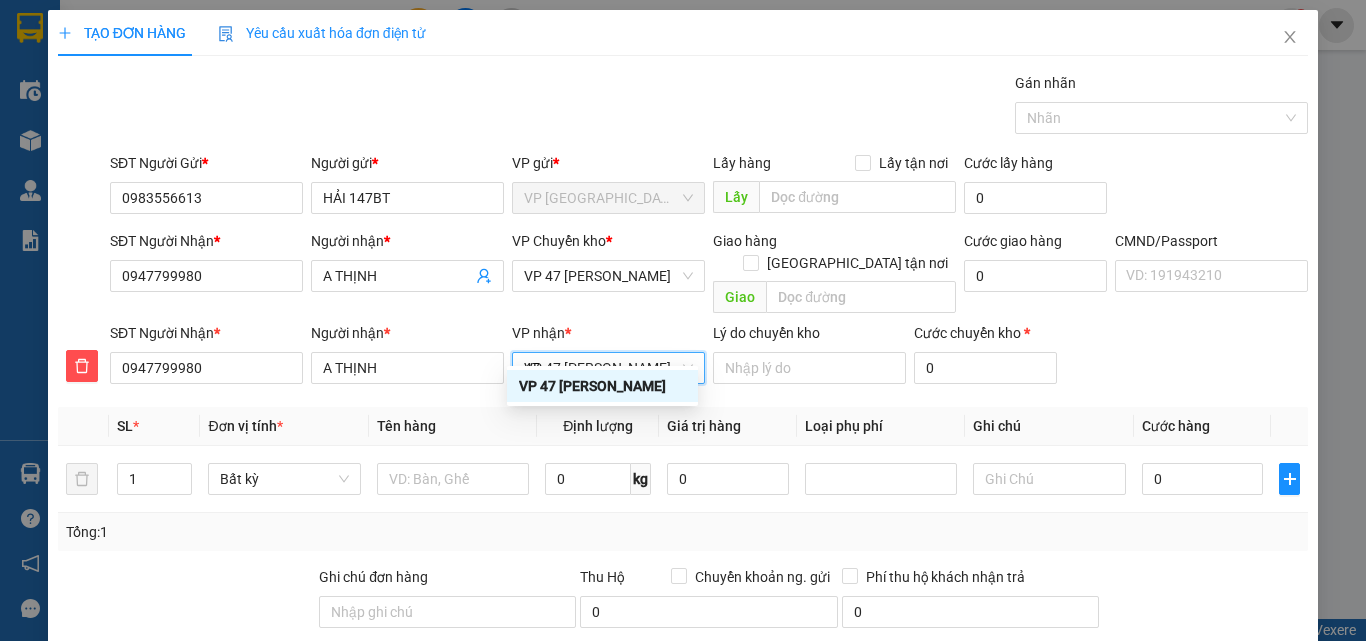 type 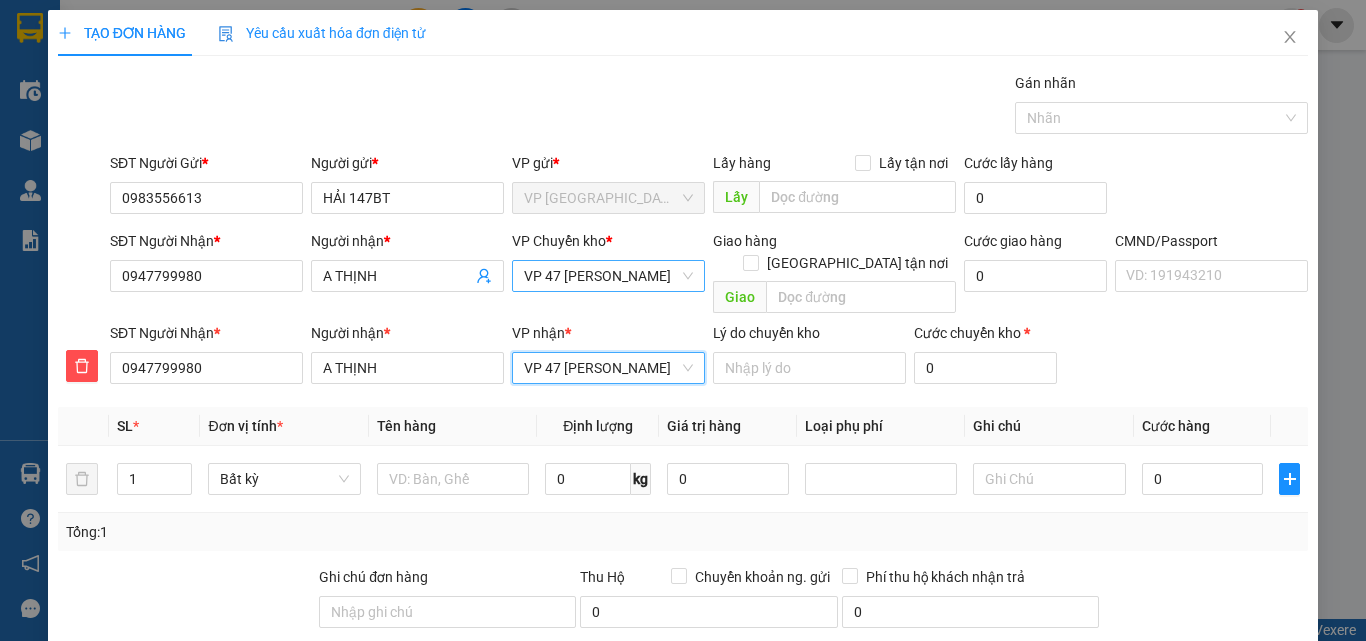 click on "VP 47 [PERSON_NAME]" at bounding box center [608, 276] 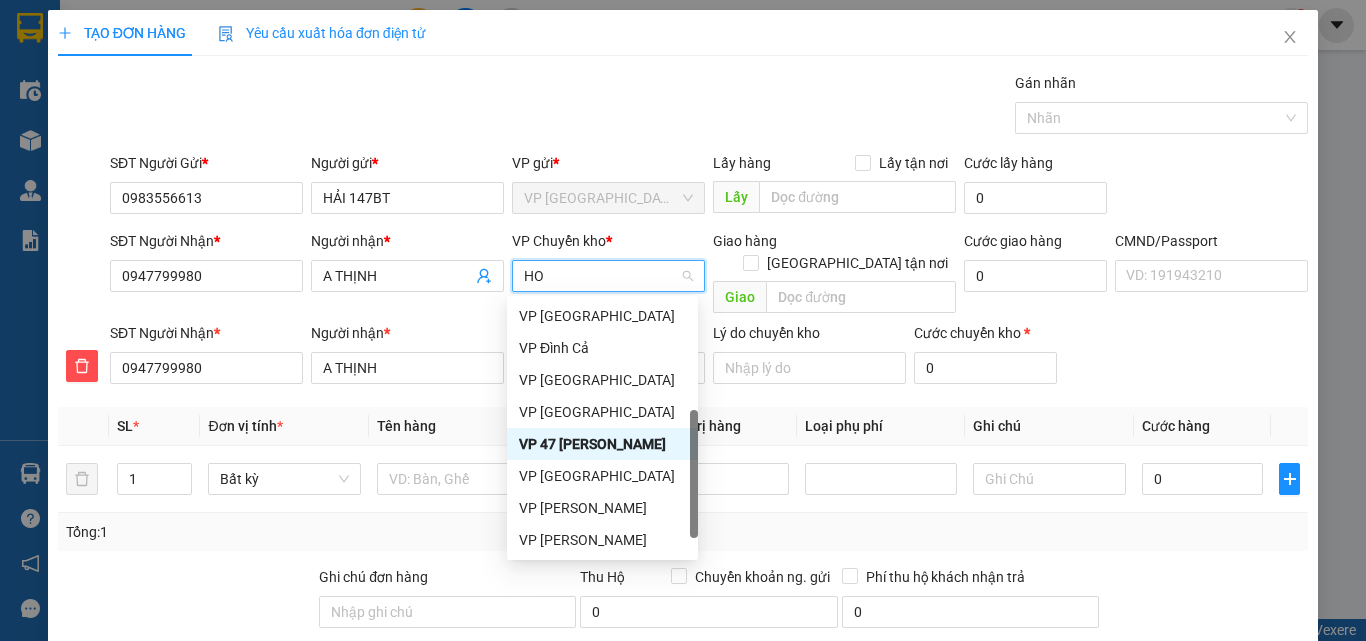 scroll, scrollTop: 0, scrollLeft: 0, axis: both 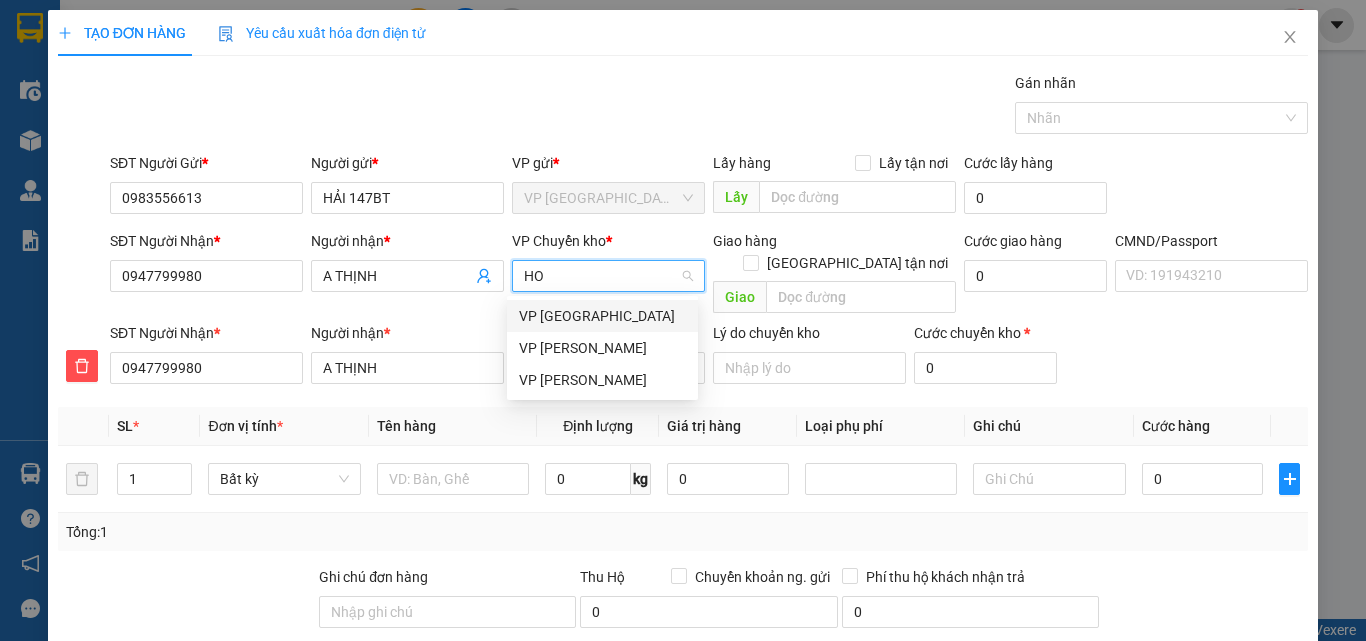 type on "HOA" 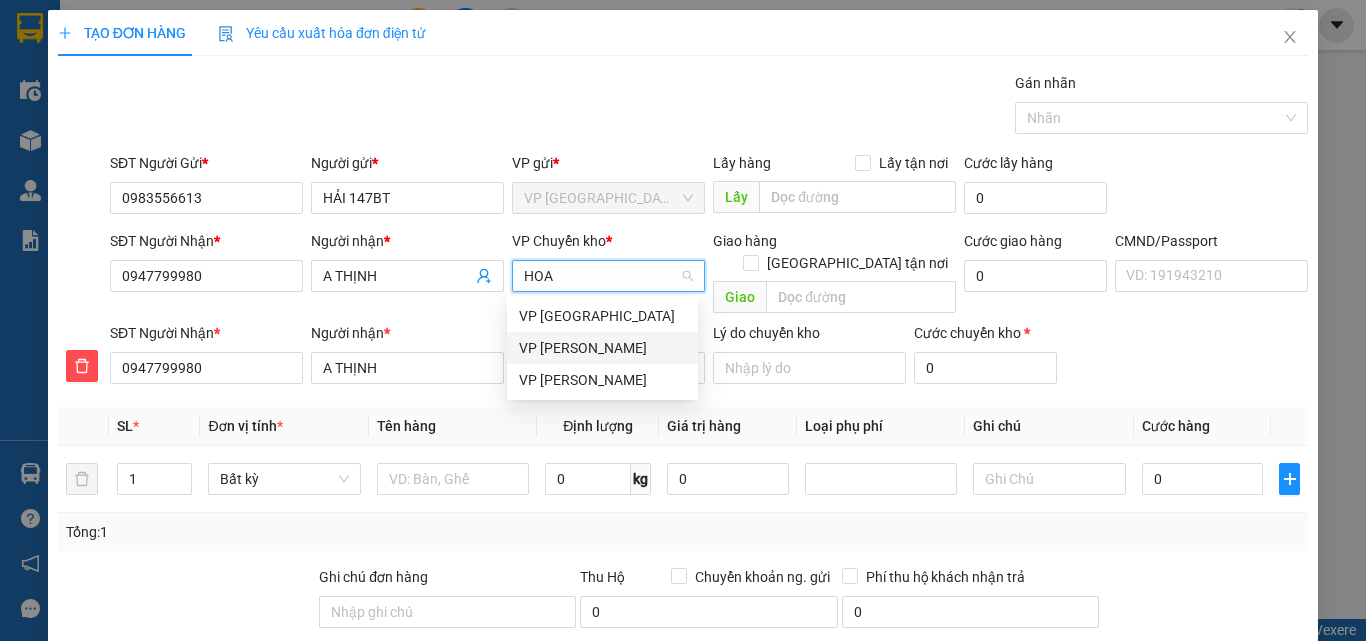 click on "VP [PERSON_NAME]" at bounding box center (602, 348) 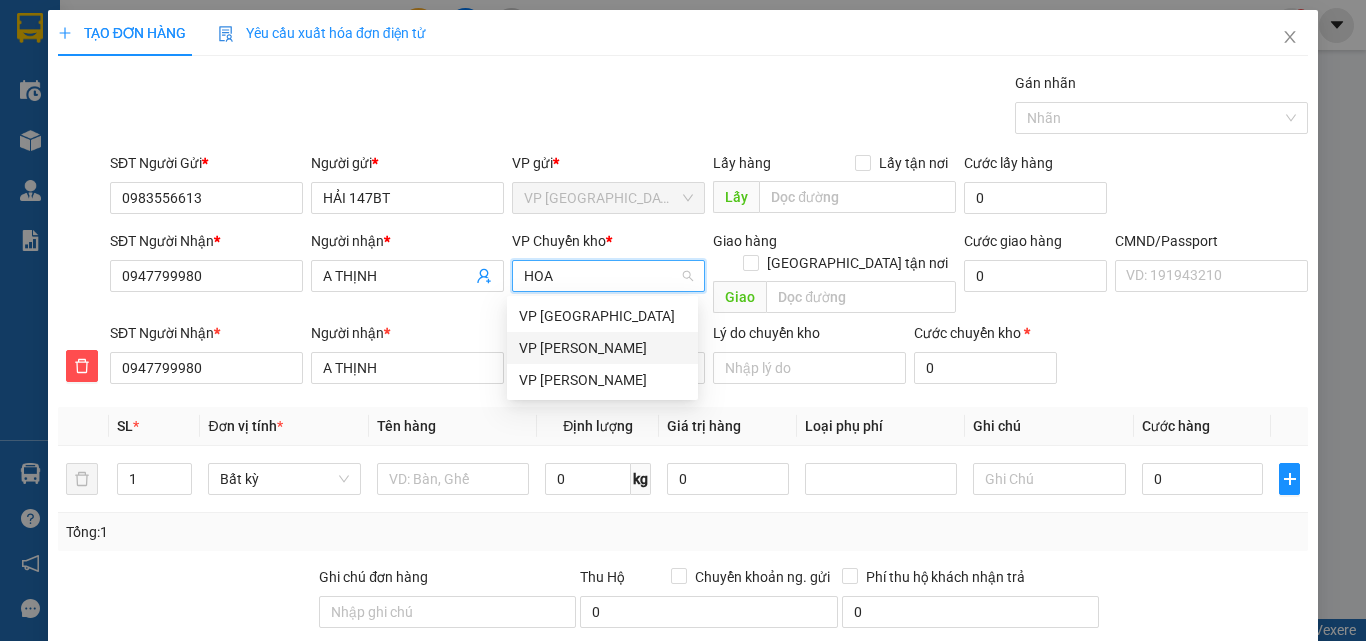 type 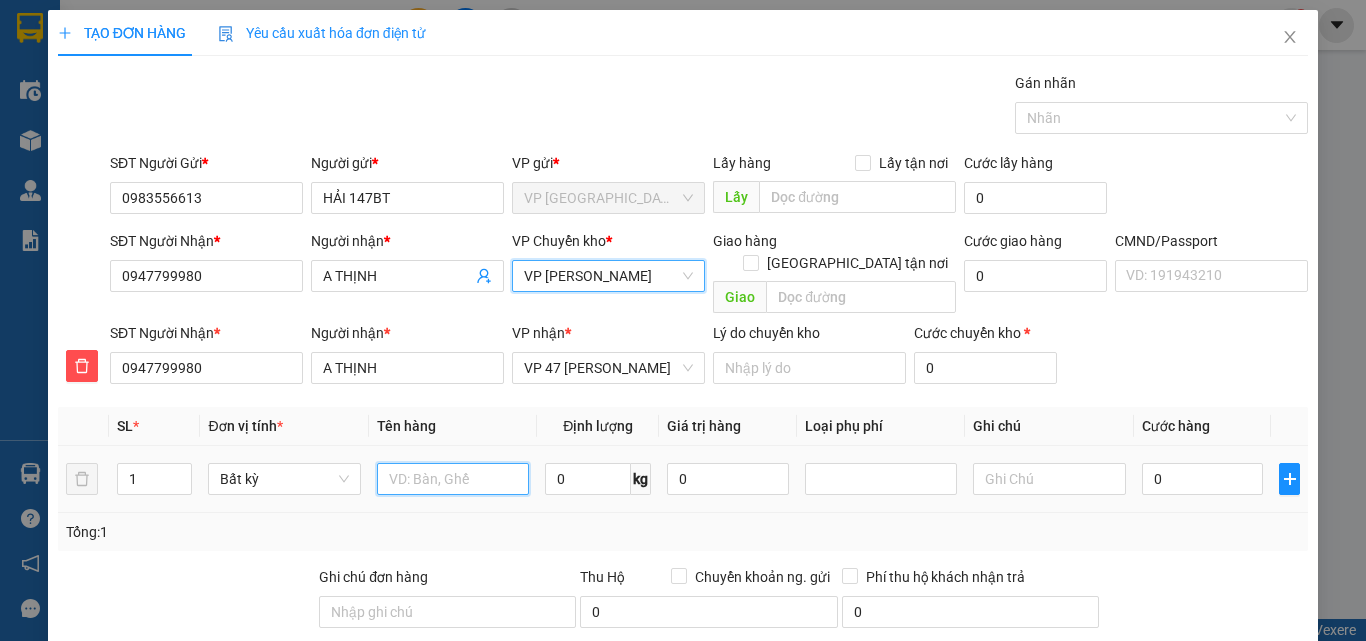 click at bounding box center [453, 479] 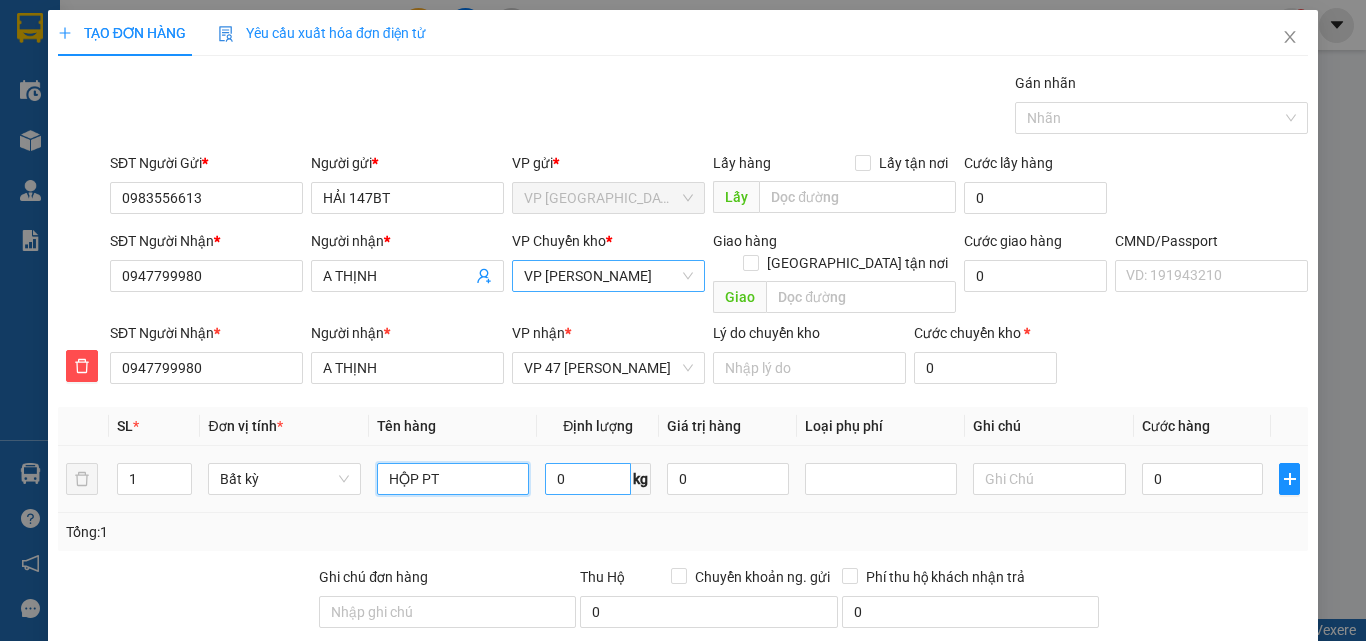 type on "HỘP PT" 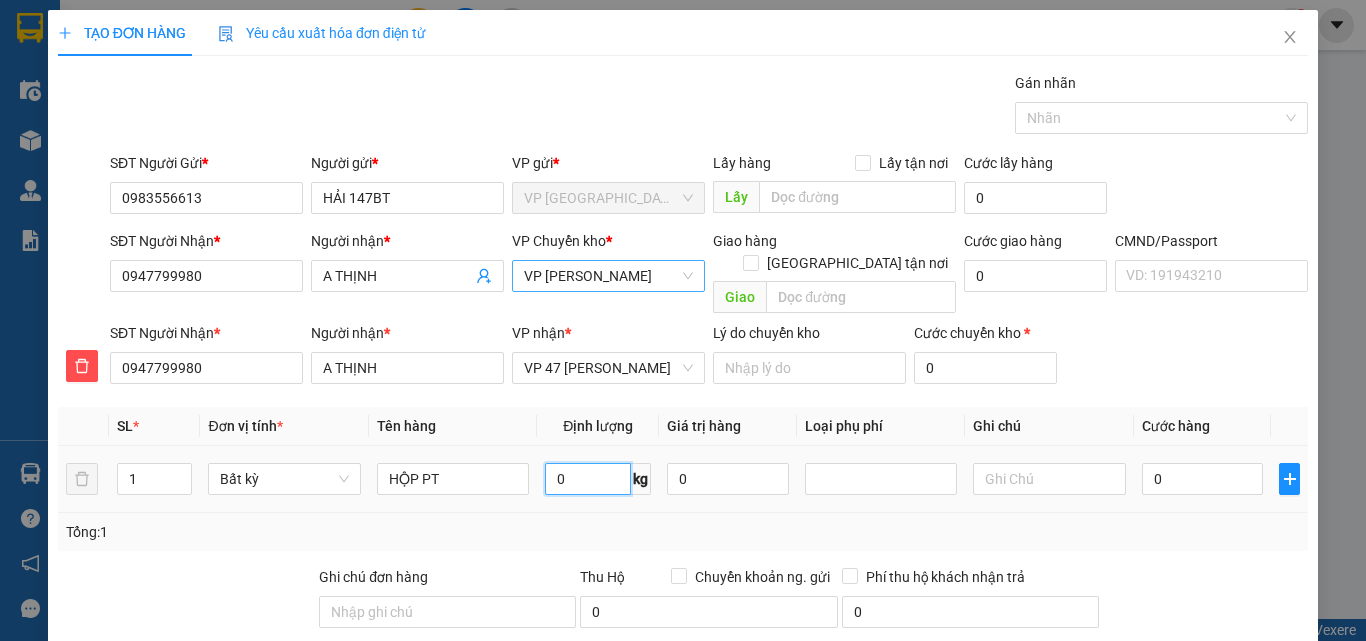 click on "0" at bounding box center (588, 479) 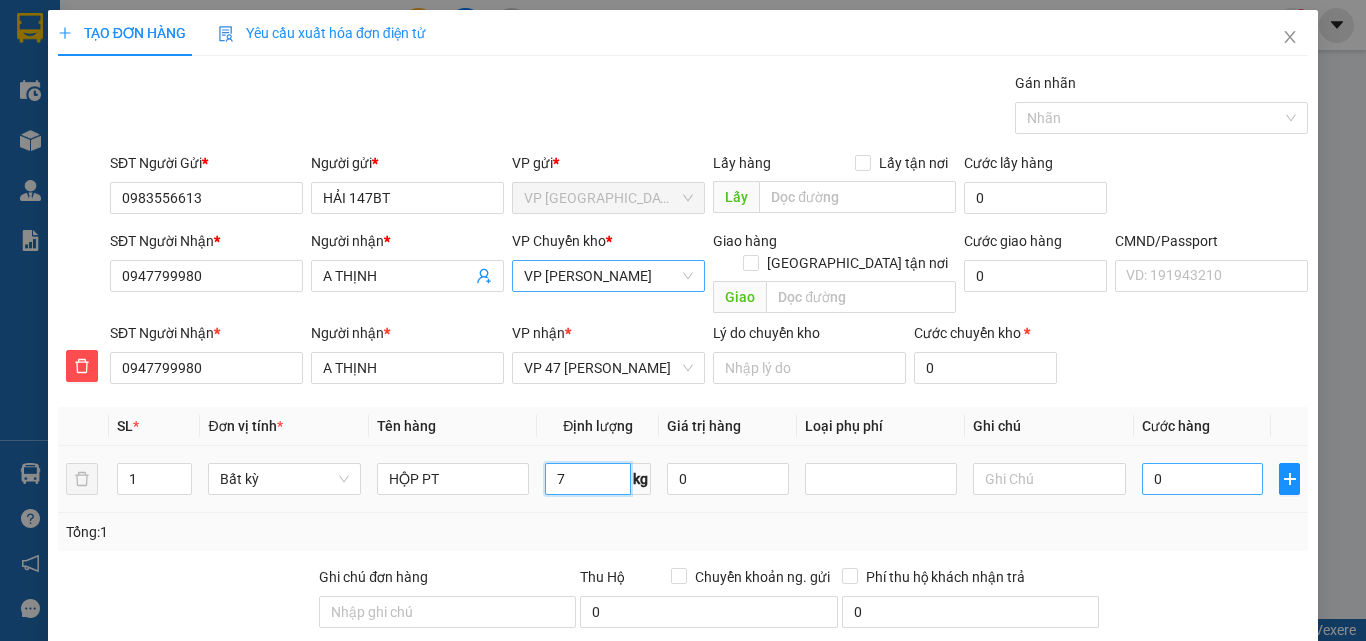 type on "7" 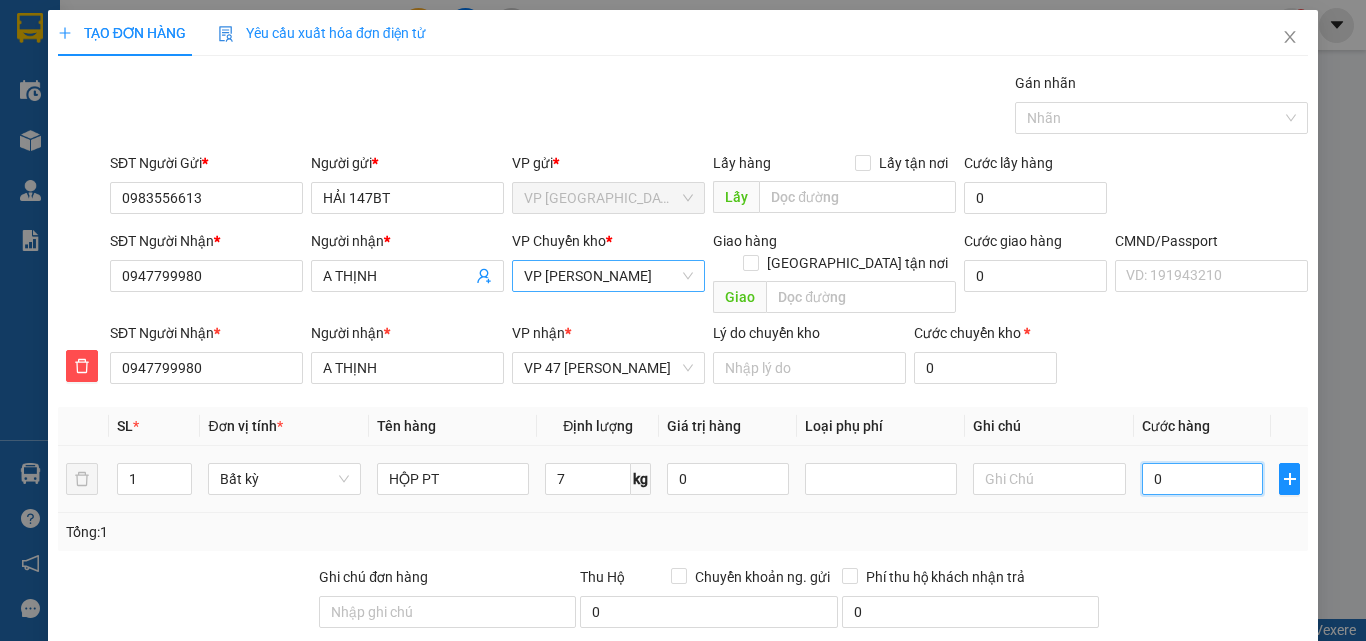 click on "0" at bounding box center (1203, 479) 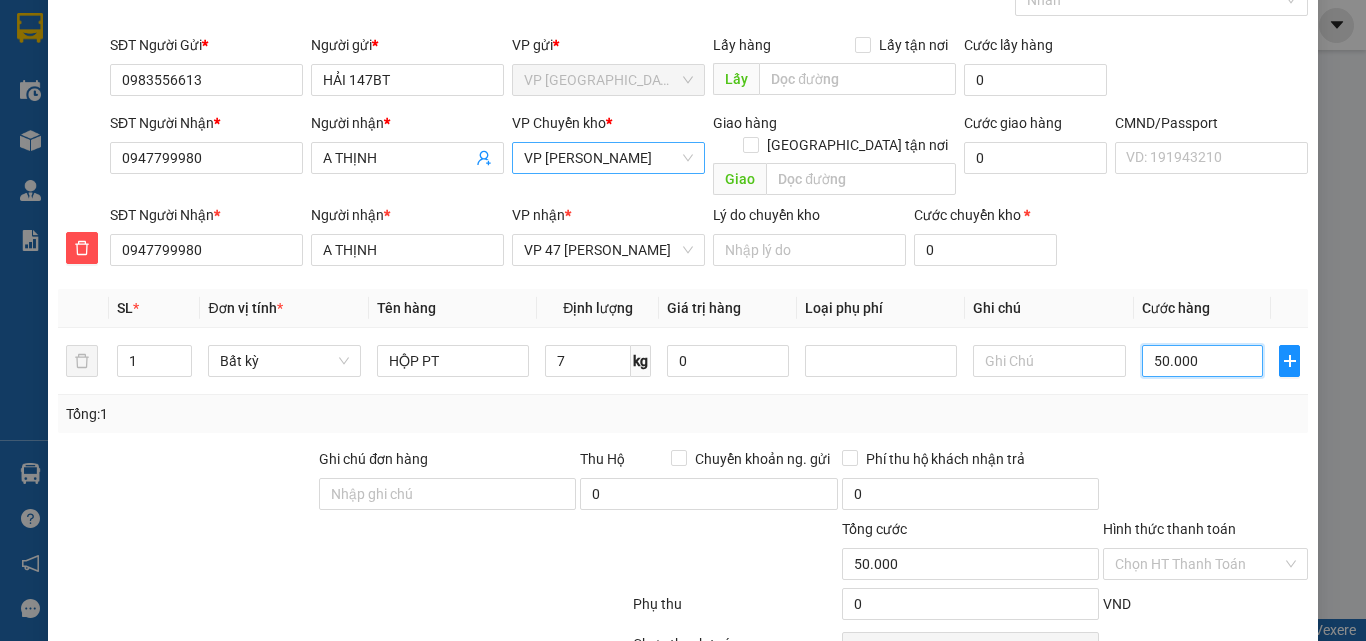 scroll, scrollTop: 209, scrollLeft: 0, axis: vertical 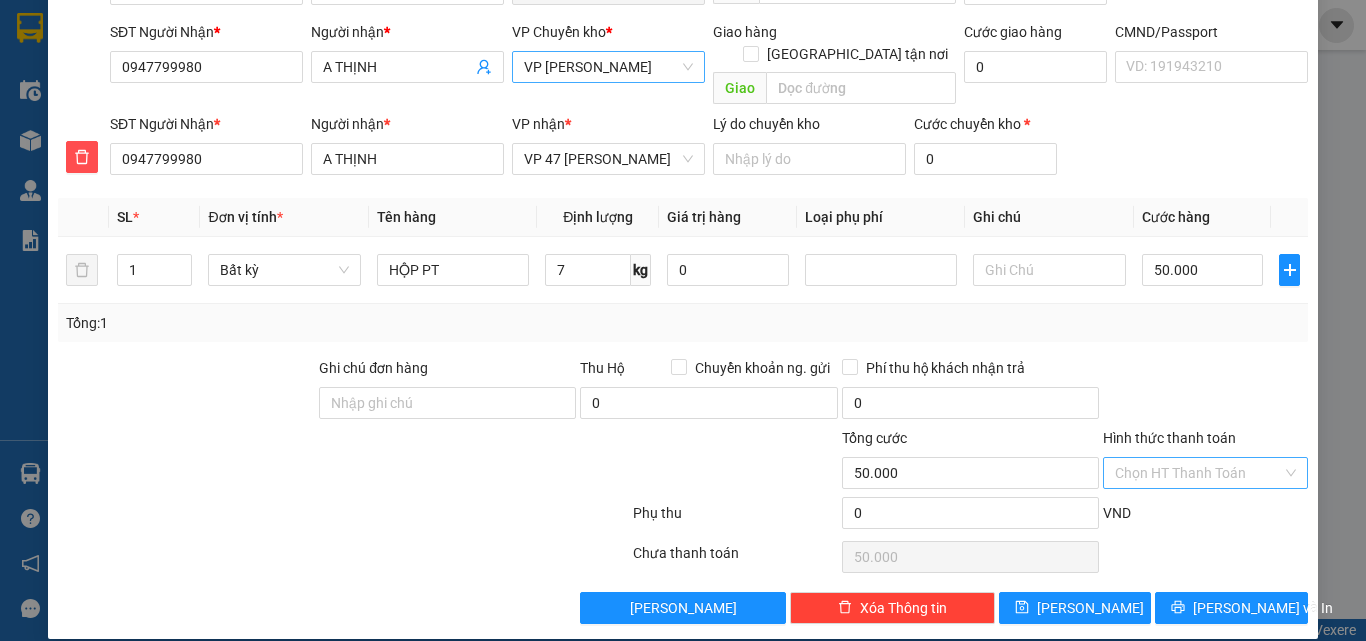 click on "Hình thức thanh toán" at bounding box center (1198, 473) 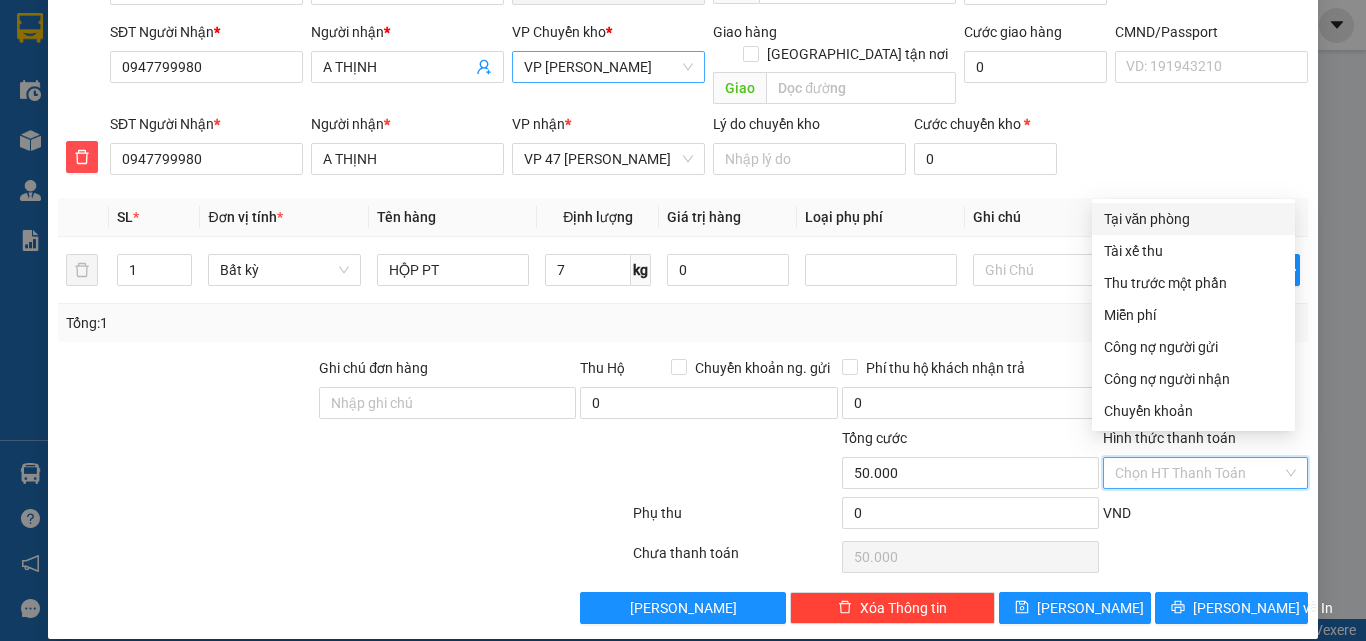 click on "Tại văn phòng" at bounding box center (1193, 219) 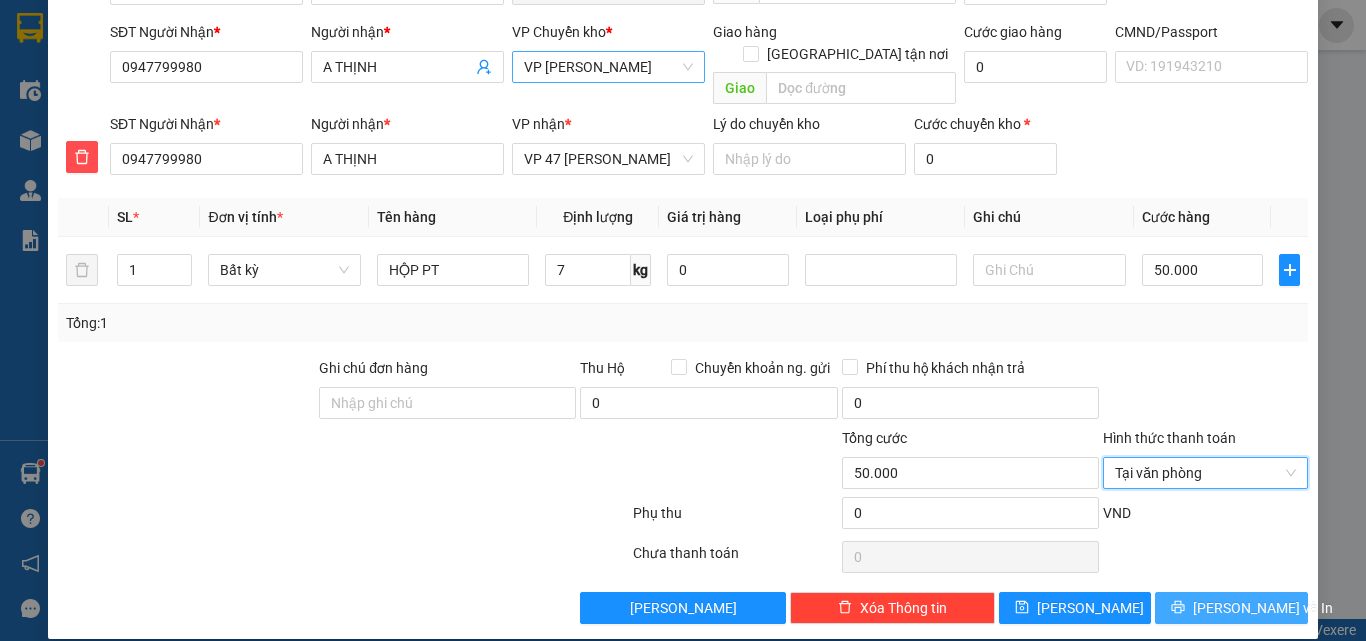 click on "[PERSON_NAME] và In" at bounding box center [1263, 608] 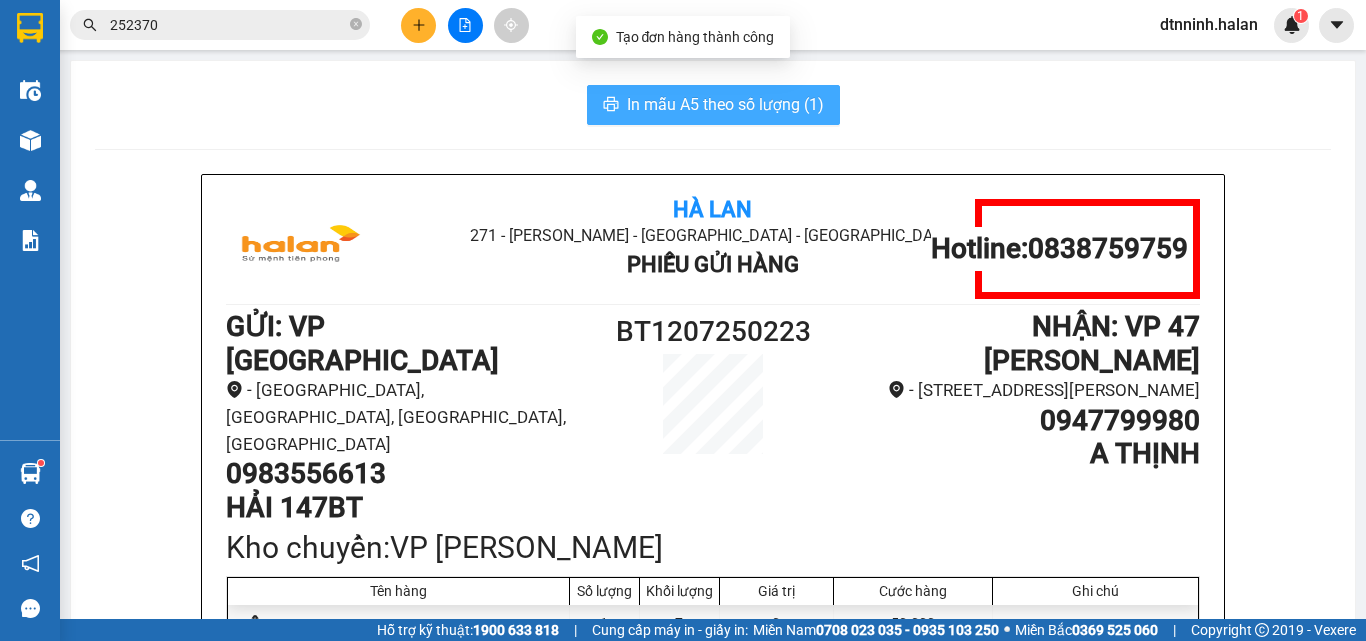 click on "In mẫu A5 theo số lượng
(1)" at bounding box center [725, 104] 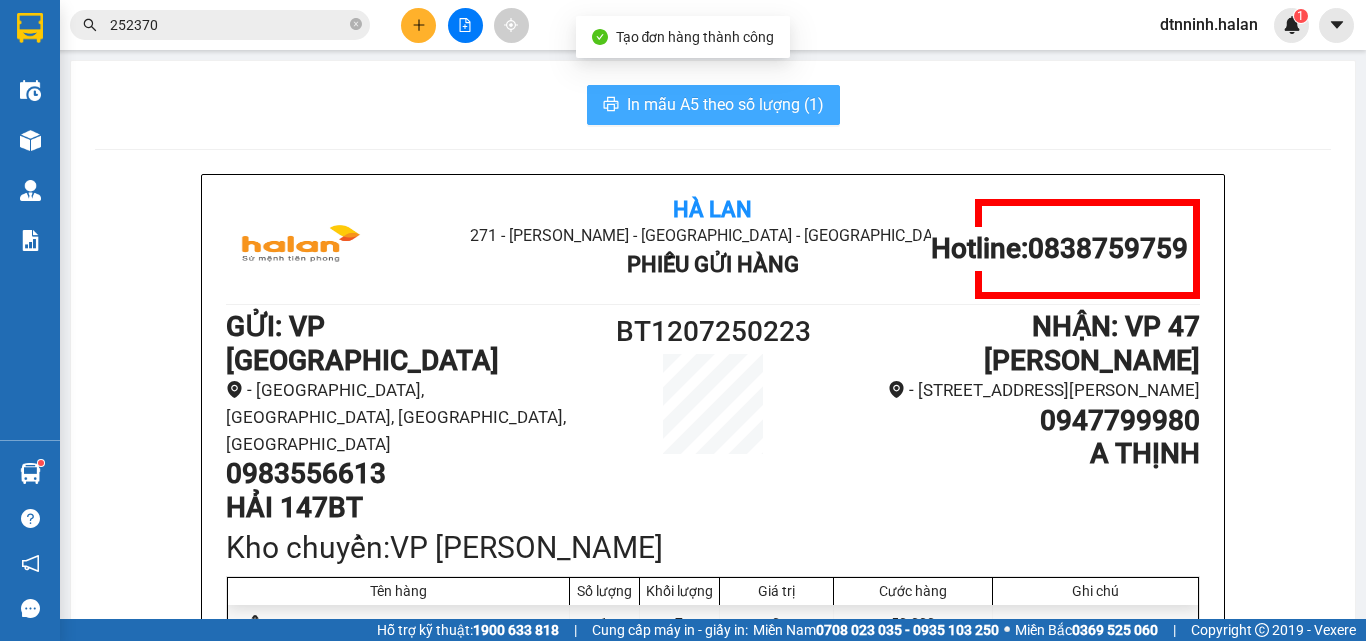 scroll, scrollTop: 0, scrollLeft: 0, axis: both 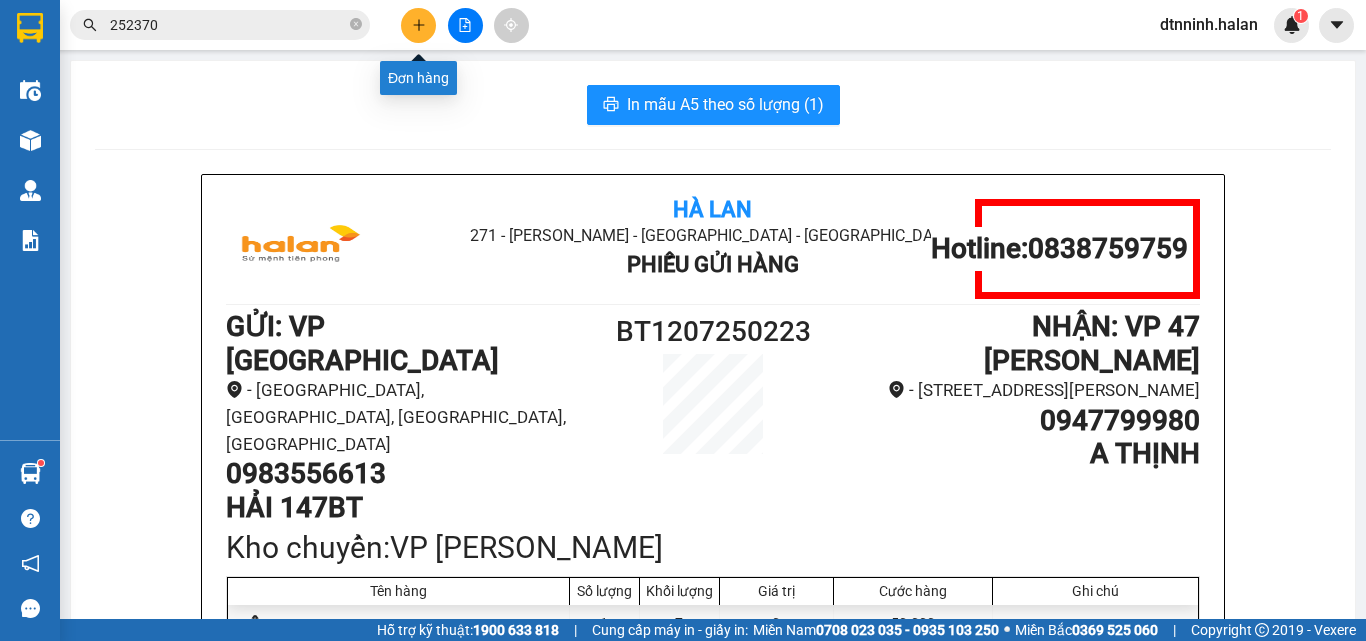 click at bounding box center (418, 25) 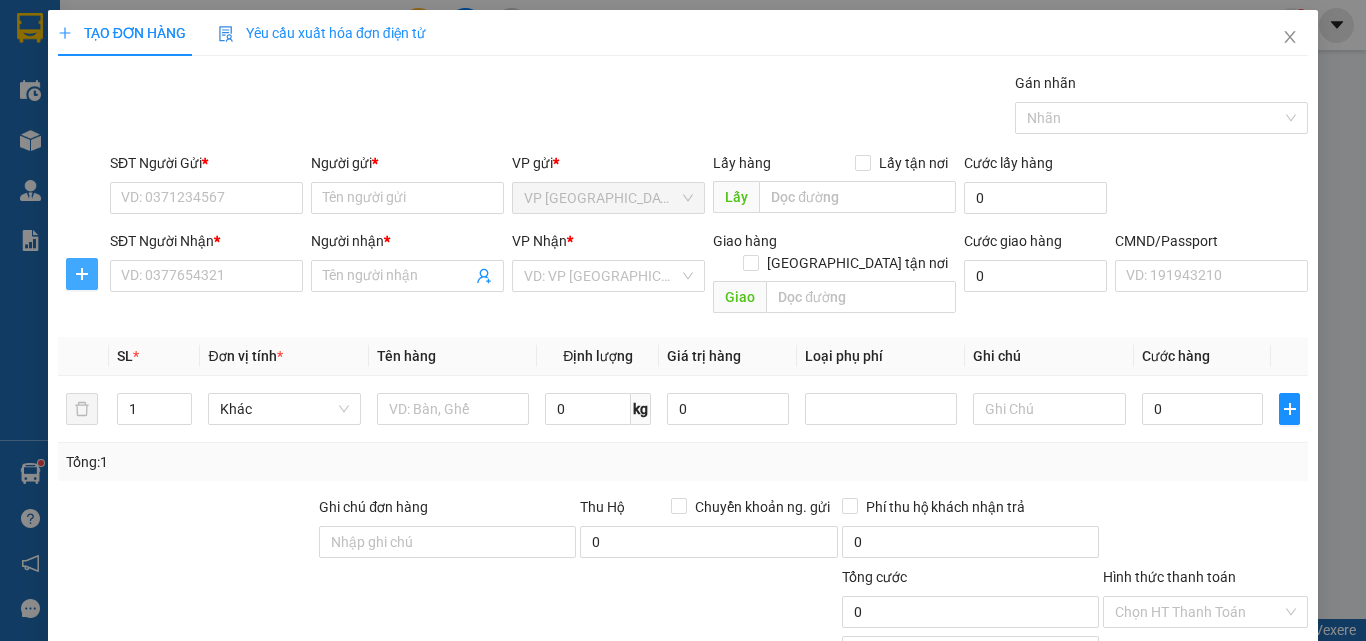click 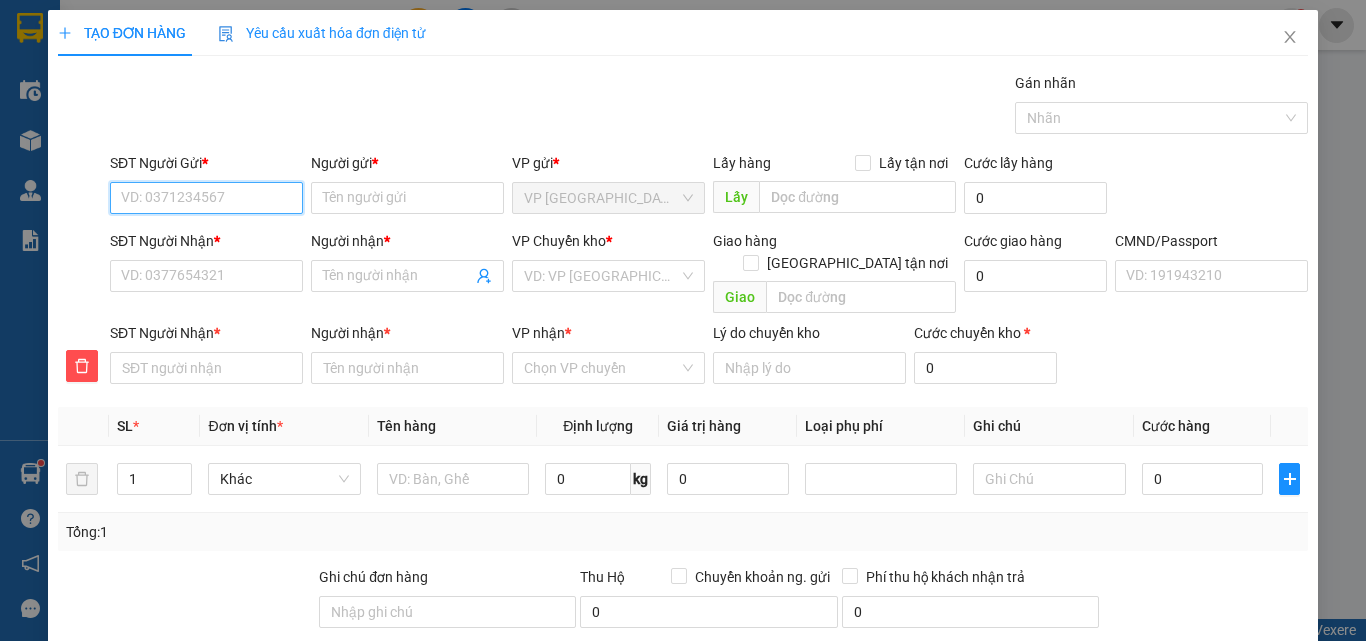 click on "SĐT Người Gửi  *" at bounding box center [206, 198] 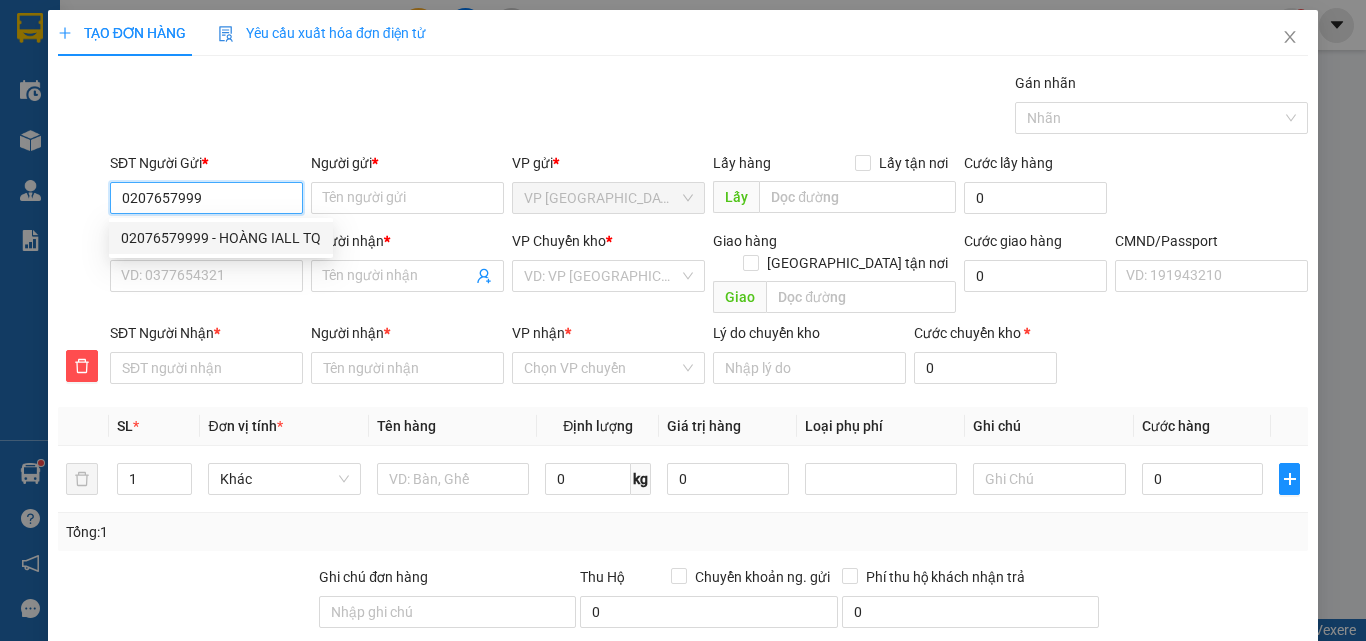 click on "02076579999 - HOÀNG IALL TQ" at bounding box center [221, 238] 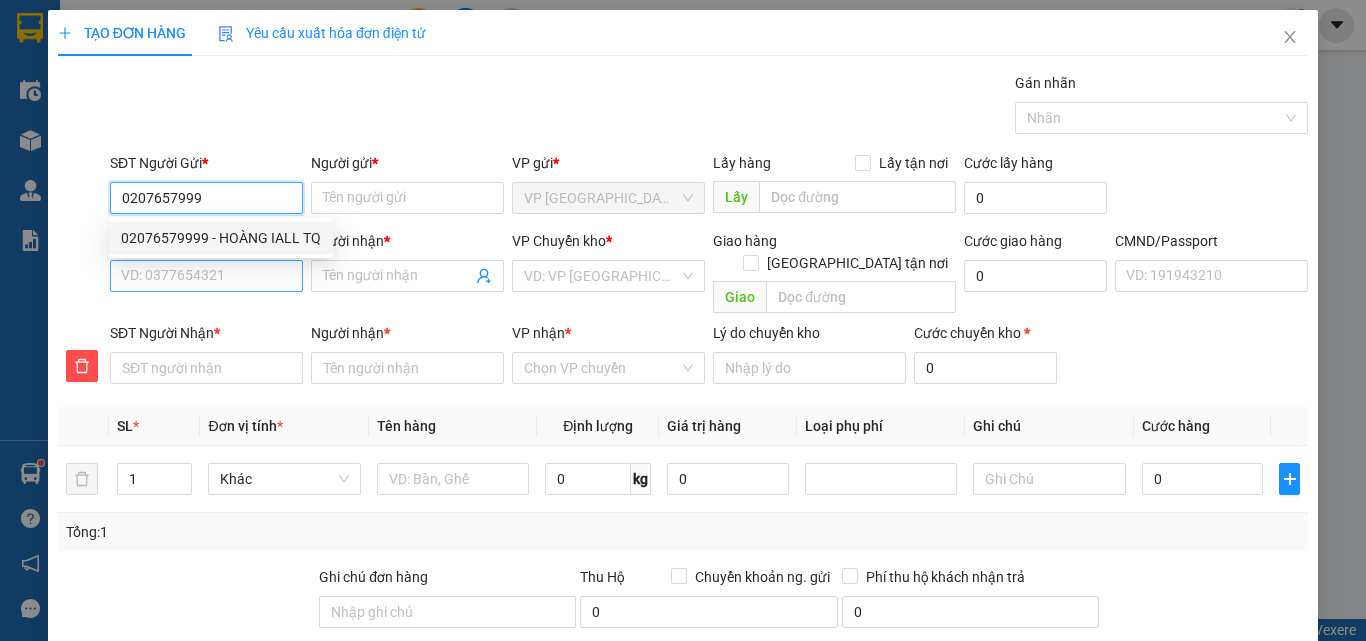 type on "02076579999" 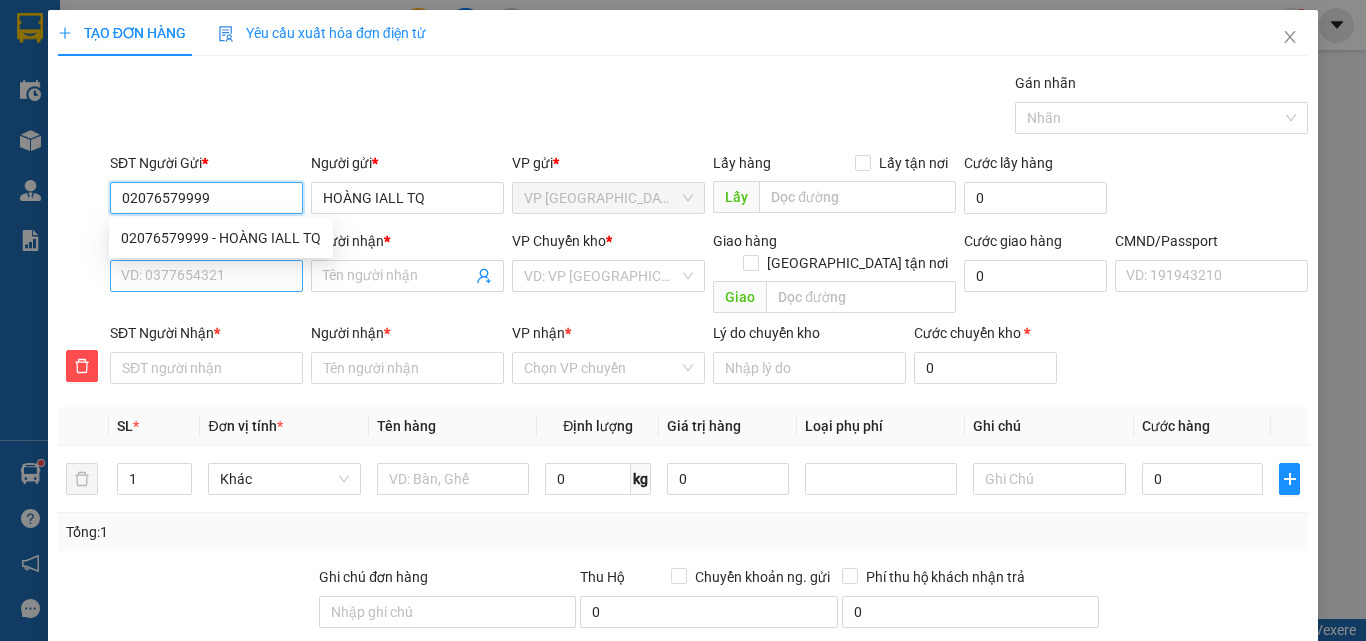 type on "02076579999" 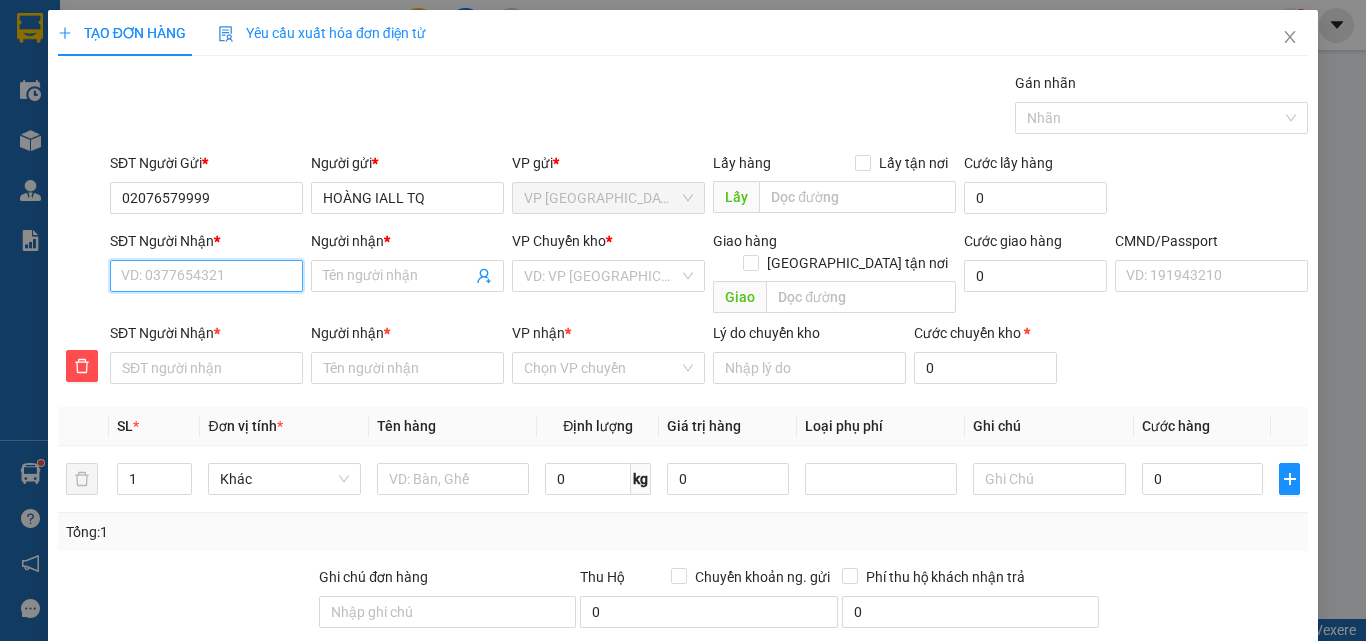 click on "SĐT Người Nhận  *" at bounding box center (206, 276) 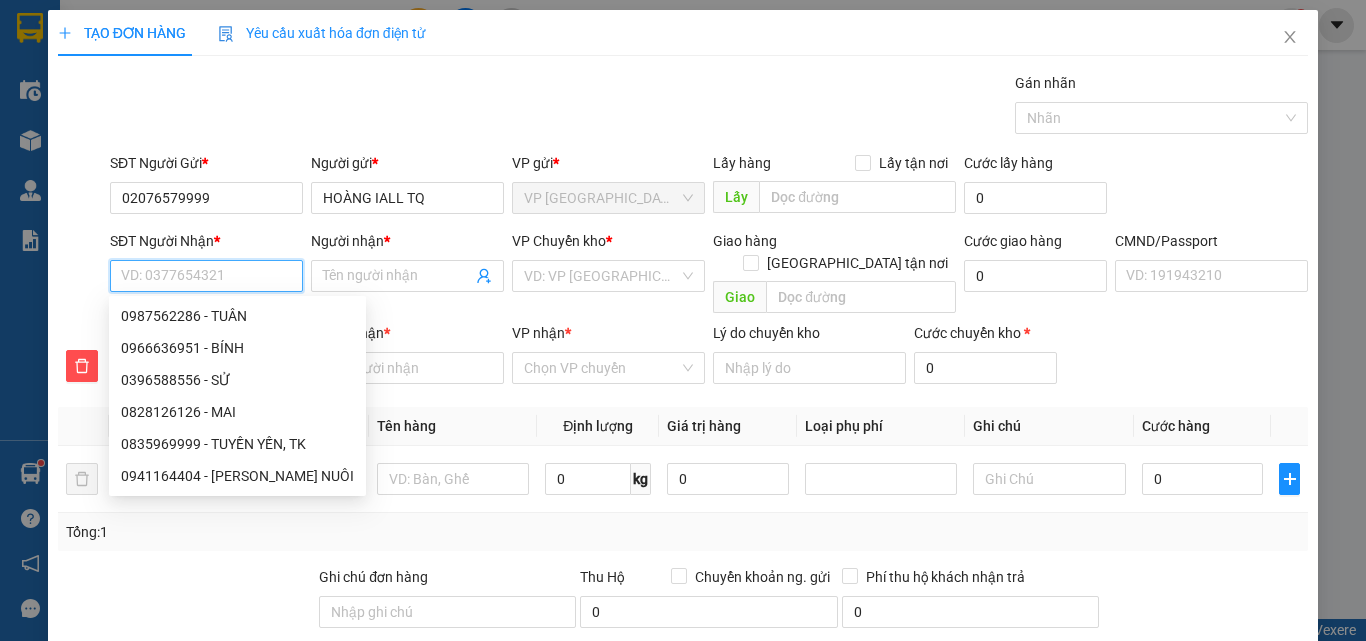 type on "0" 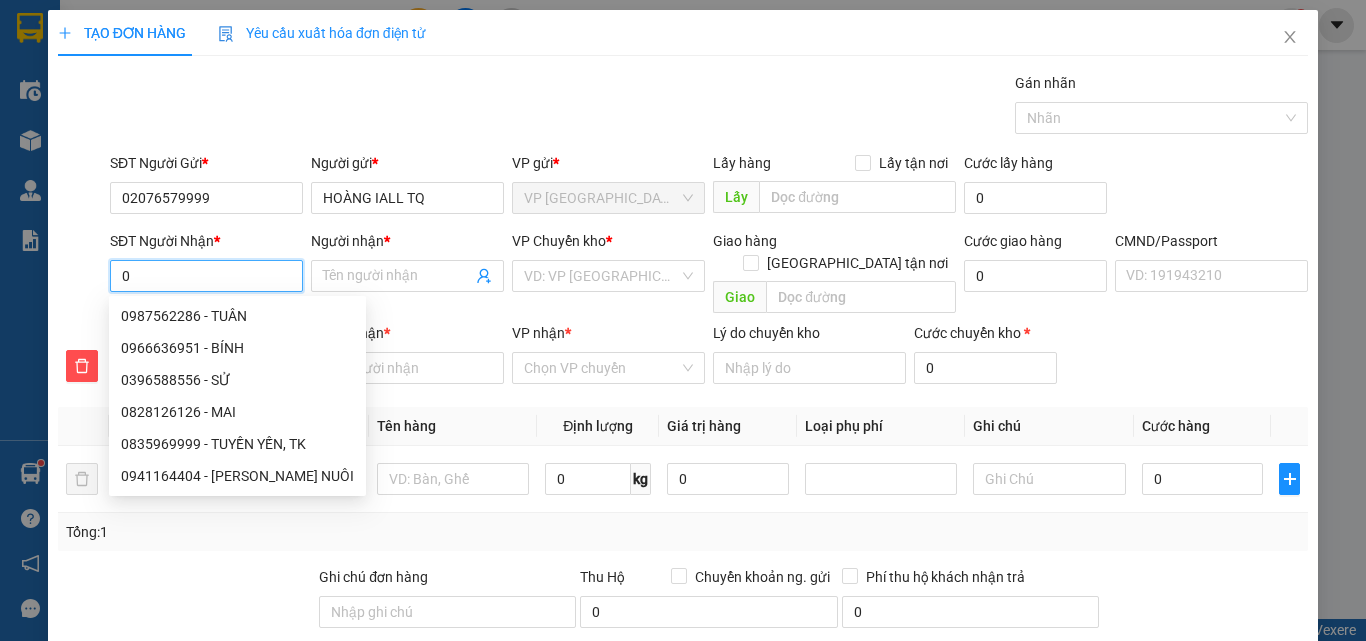 type on "03" 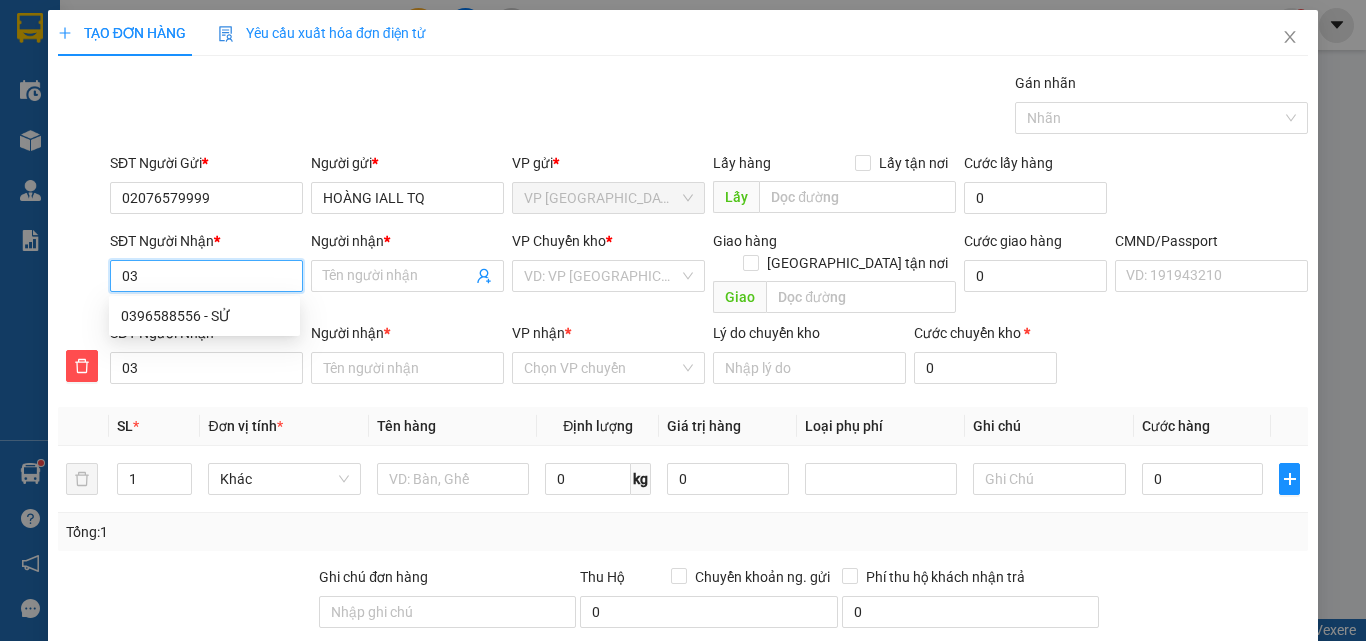 type on "039" 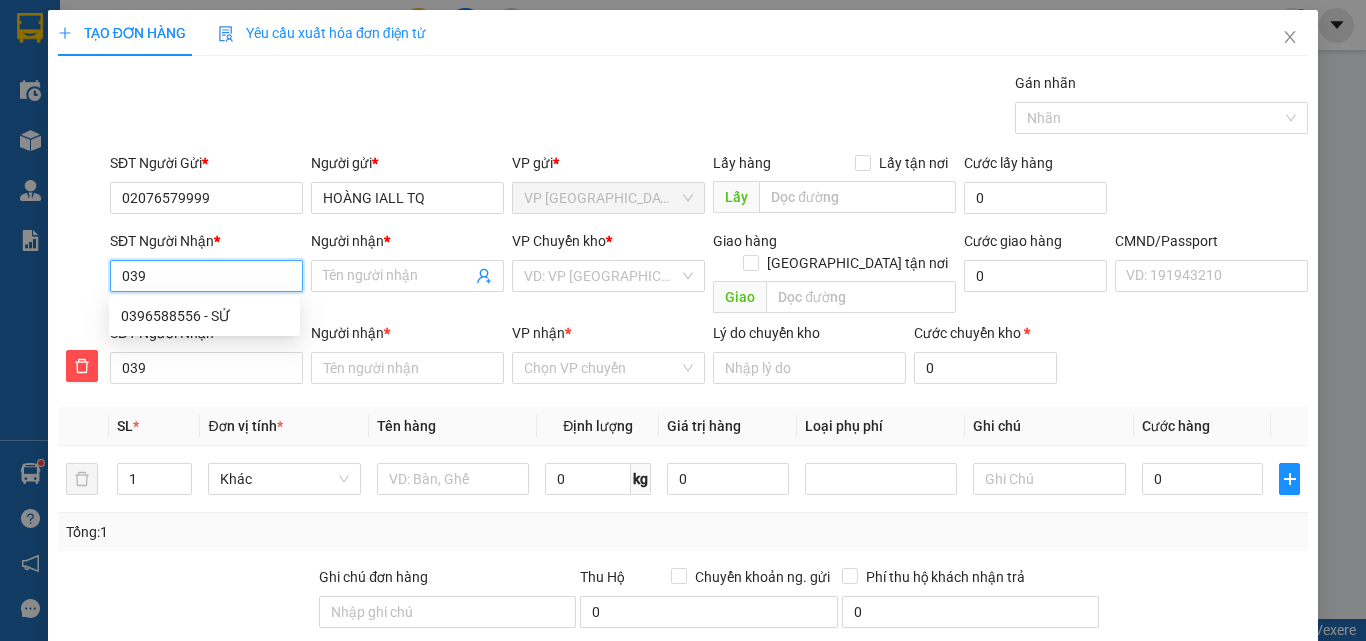 type on "0396" 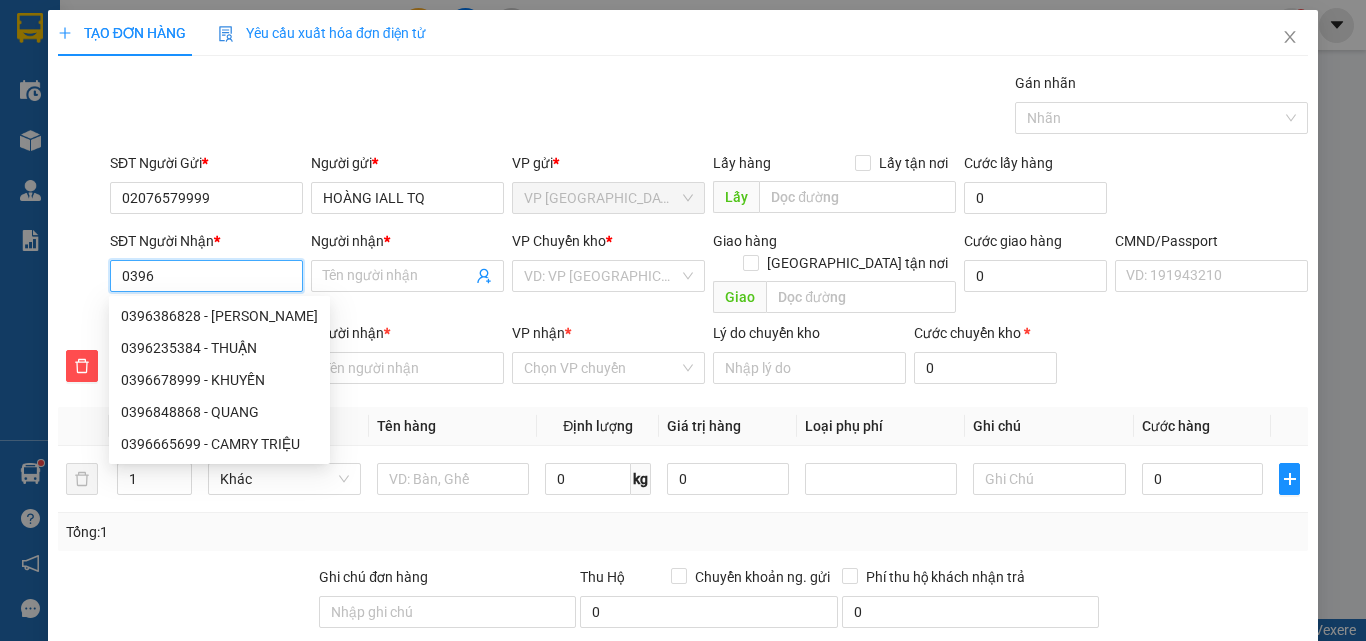 type on "03965" 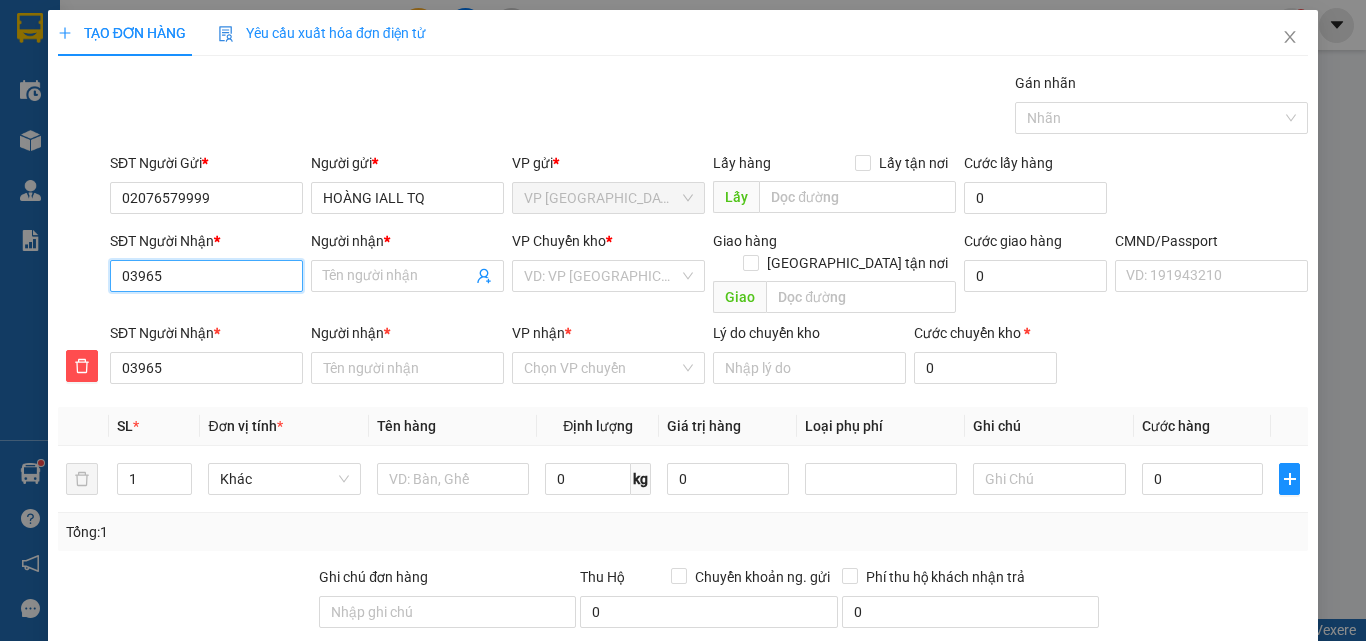 type on "039658" 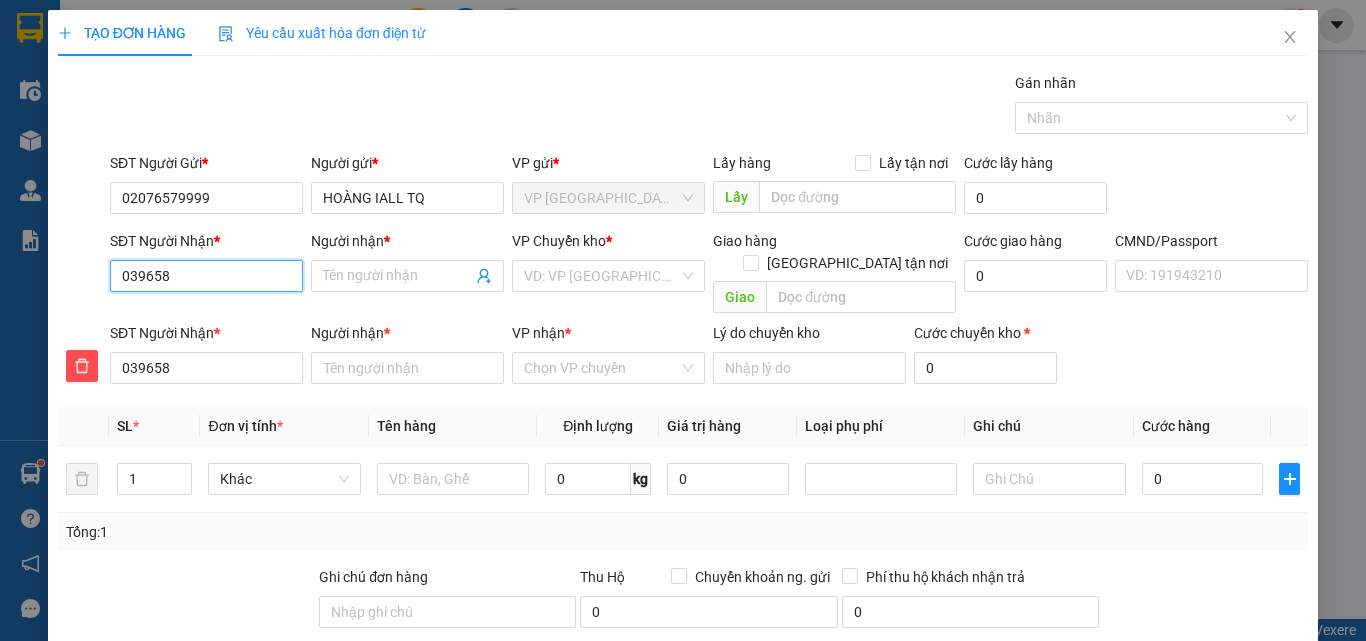 type on "0396588" 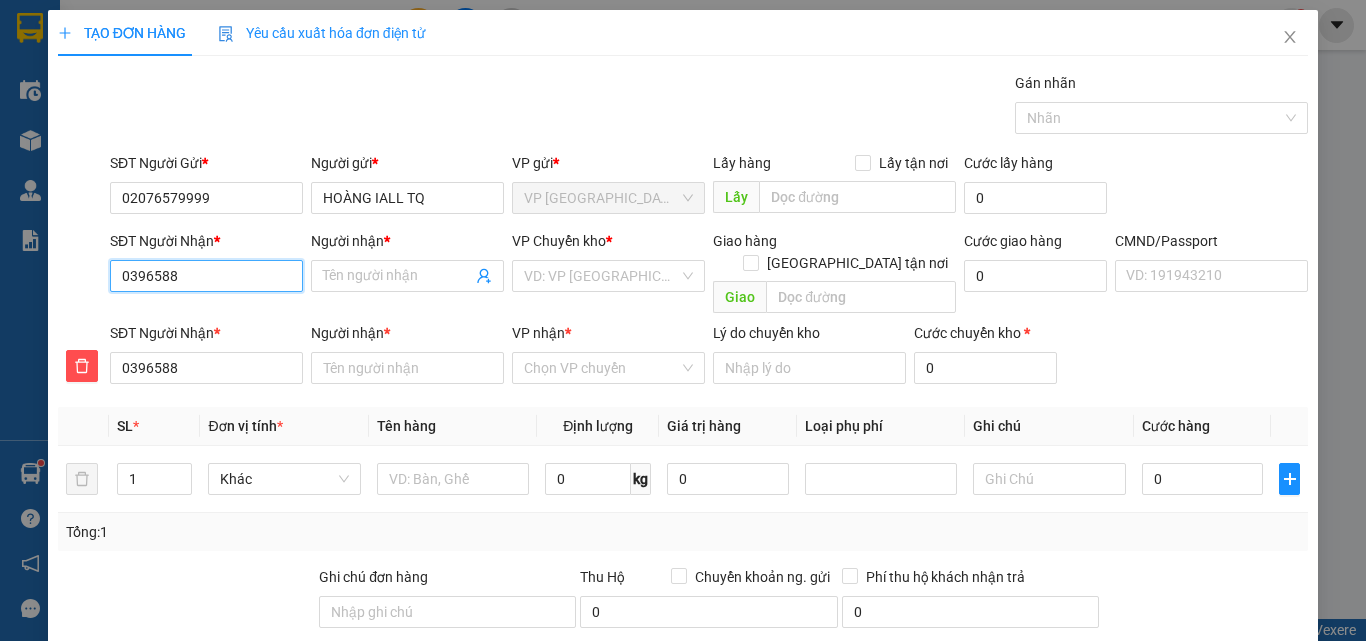 type on "03965885" 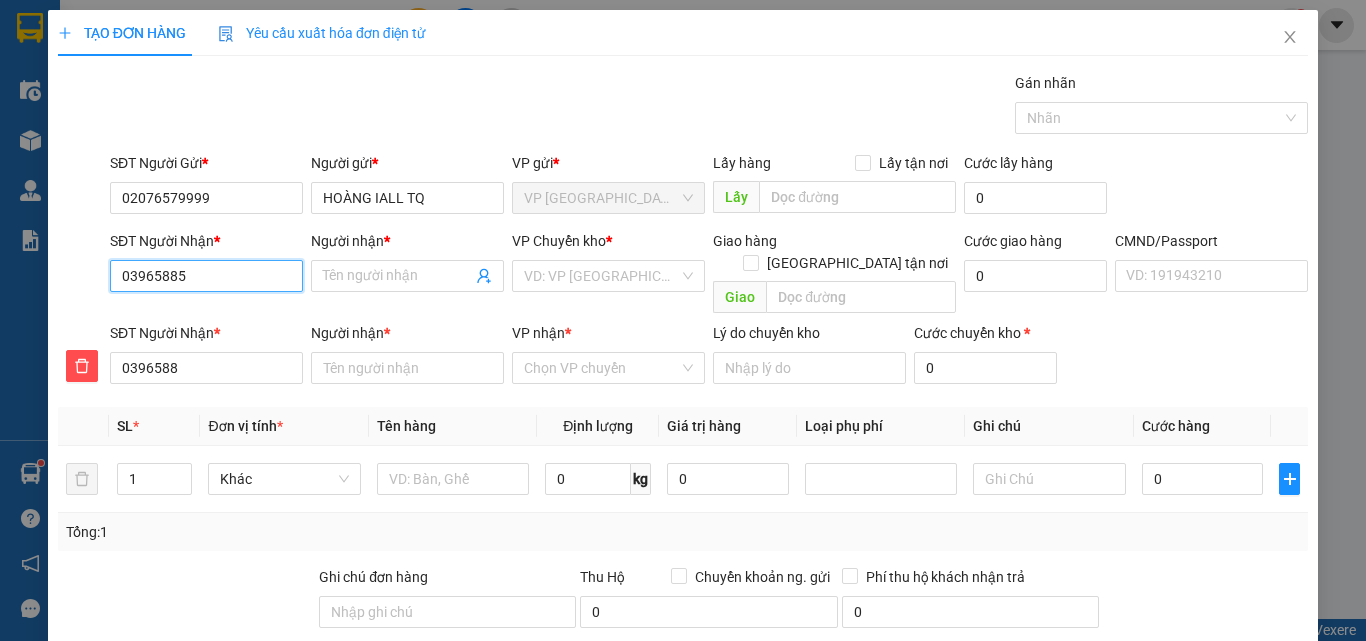 type on "03965885" 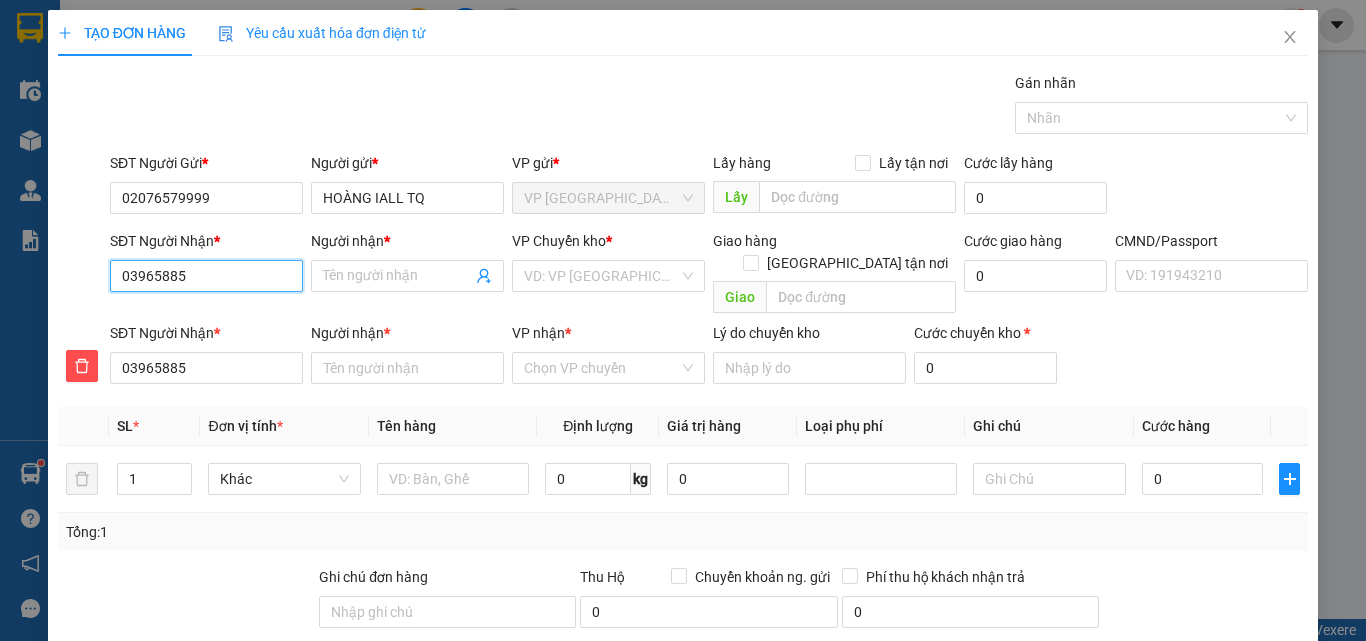 type on "039658855" 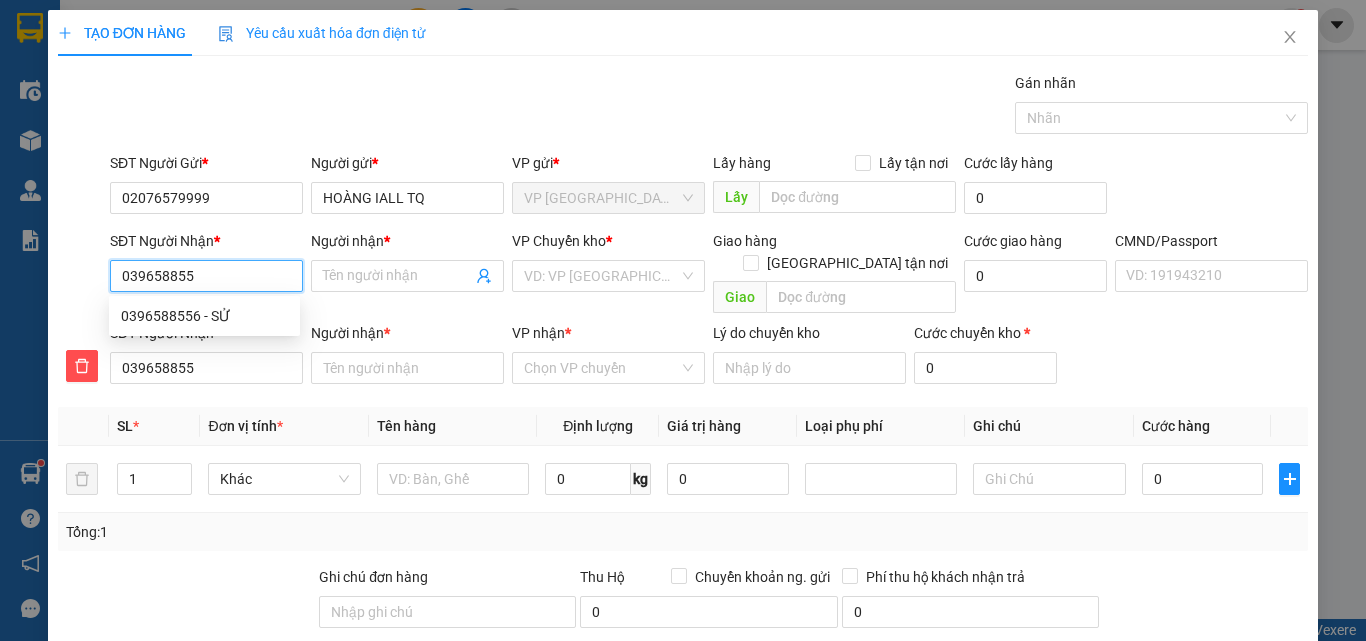 type on "0396588556" 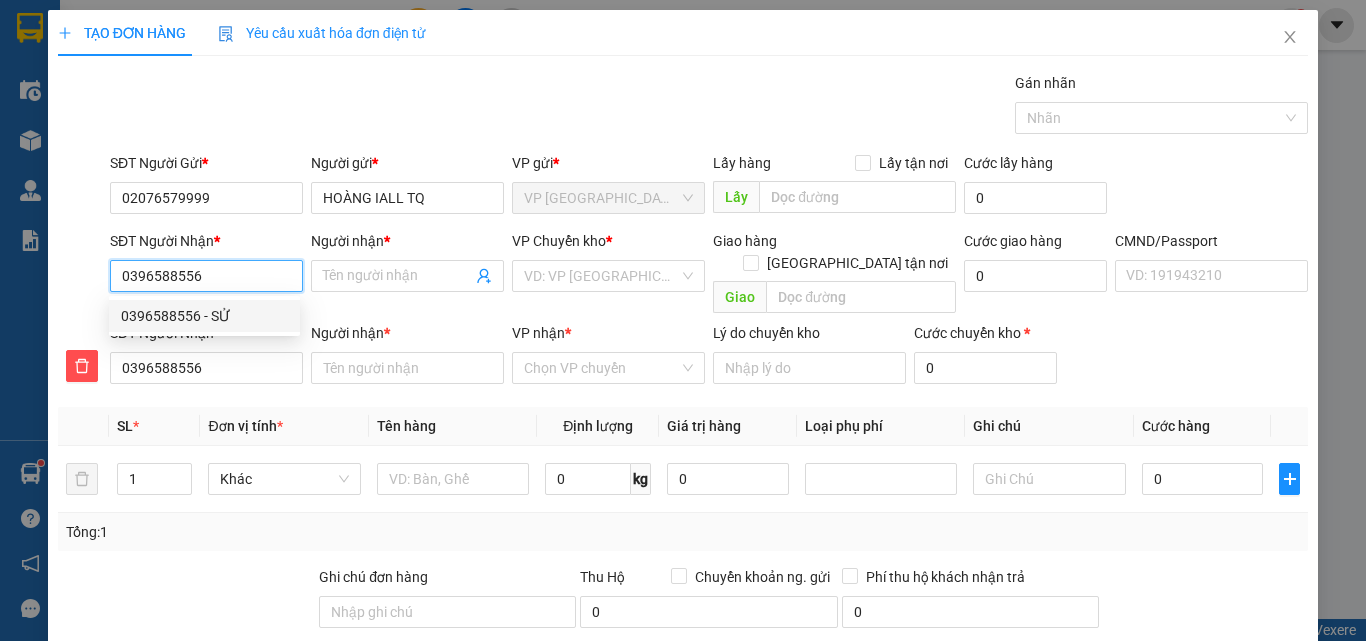 click on "0396588556 - SỬ" at bounding box center [204, 316] 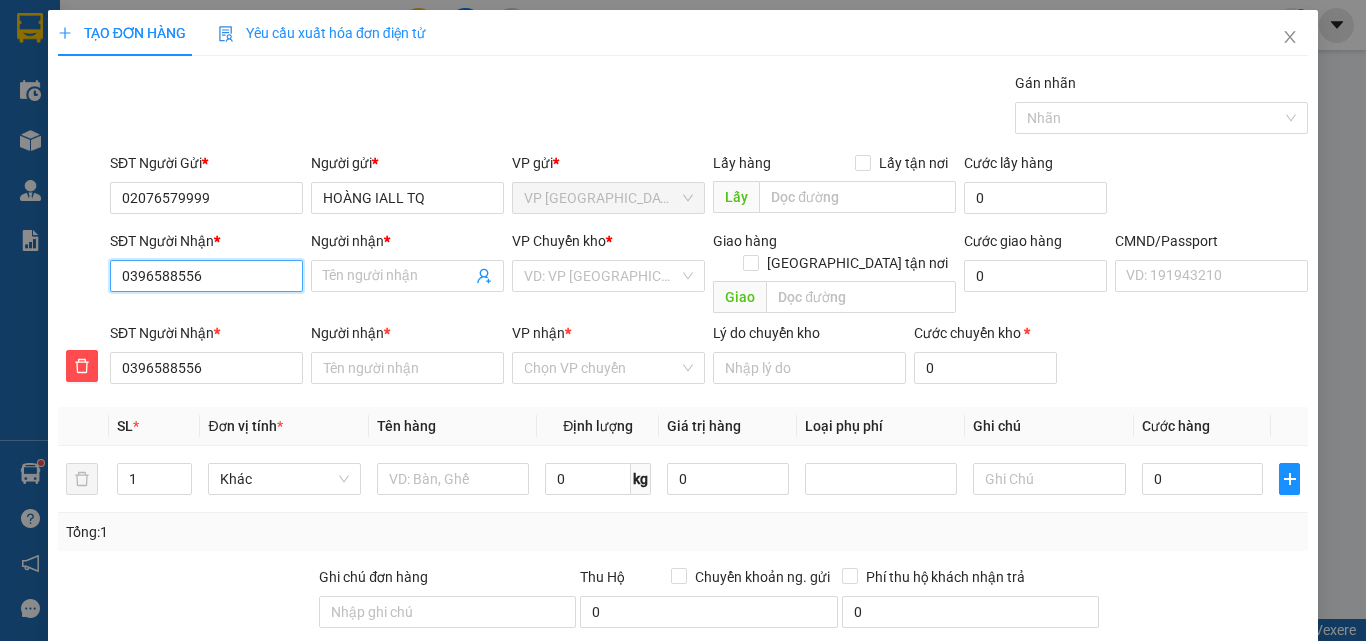 type on "SỬ" 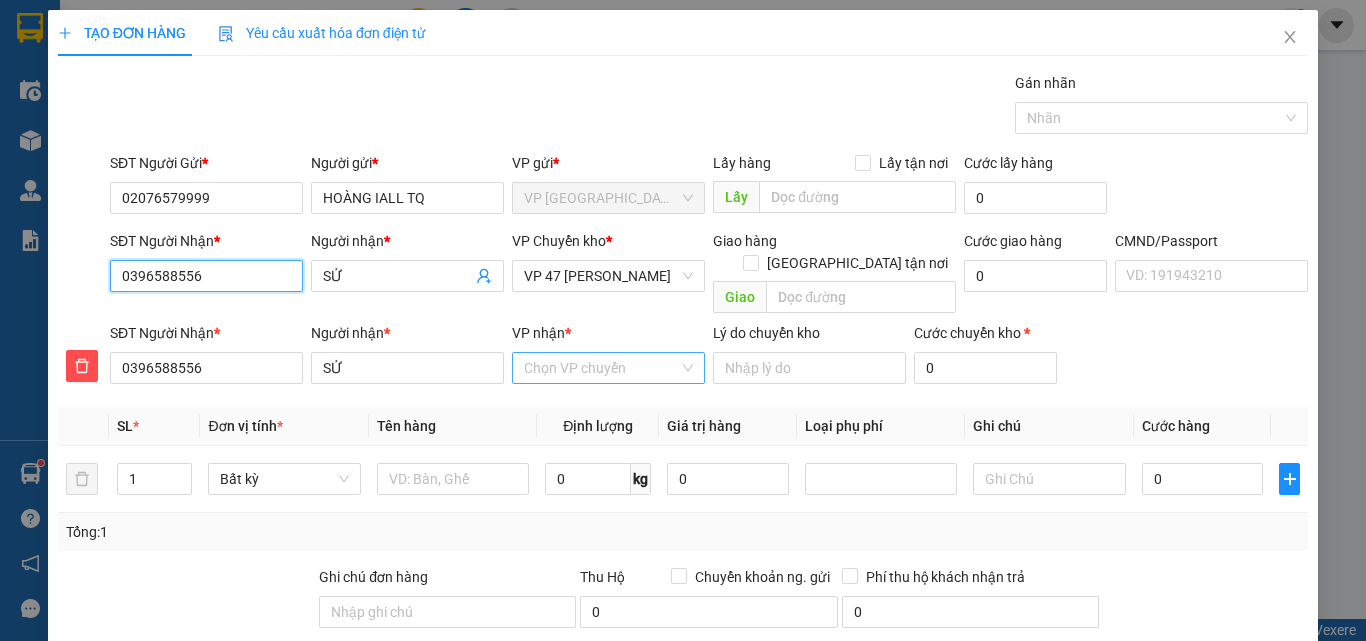 click on "Chọn VP chuyển" at bounding box center (608, 368) 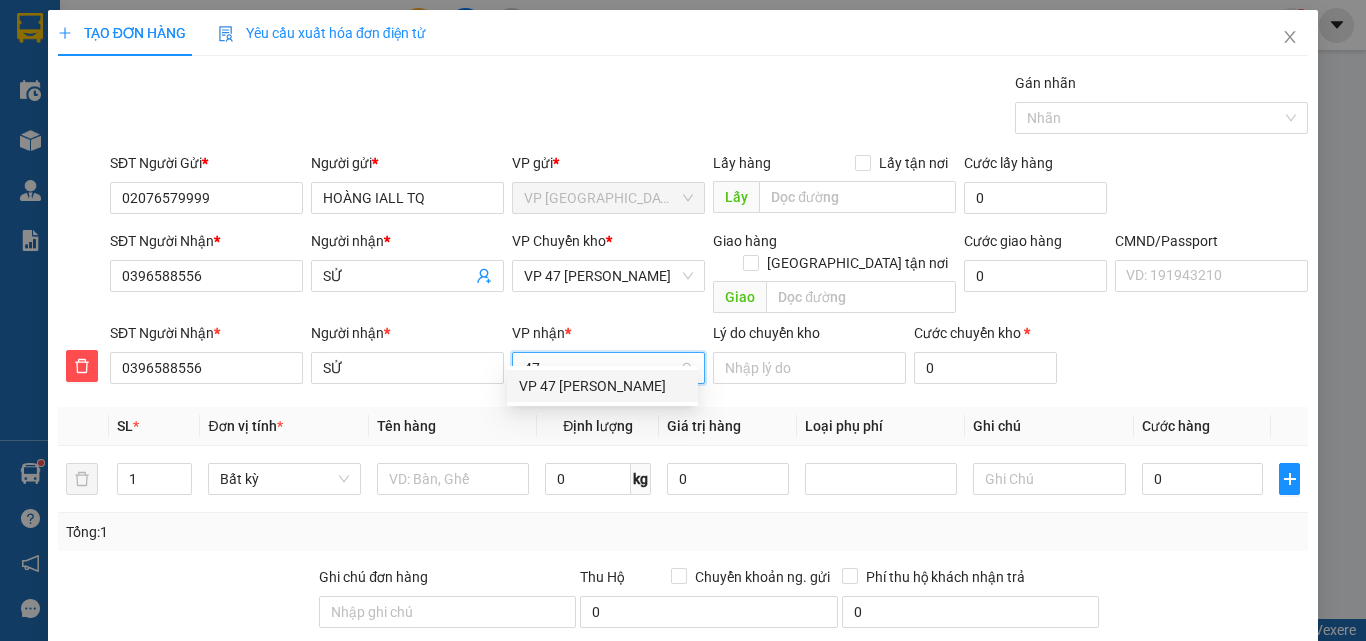 click on "VP 47 [PERSON_NAME]" at bounding box center (602, 386) 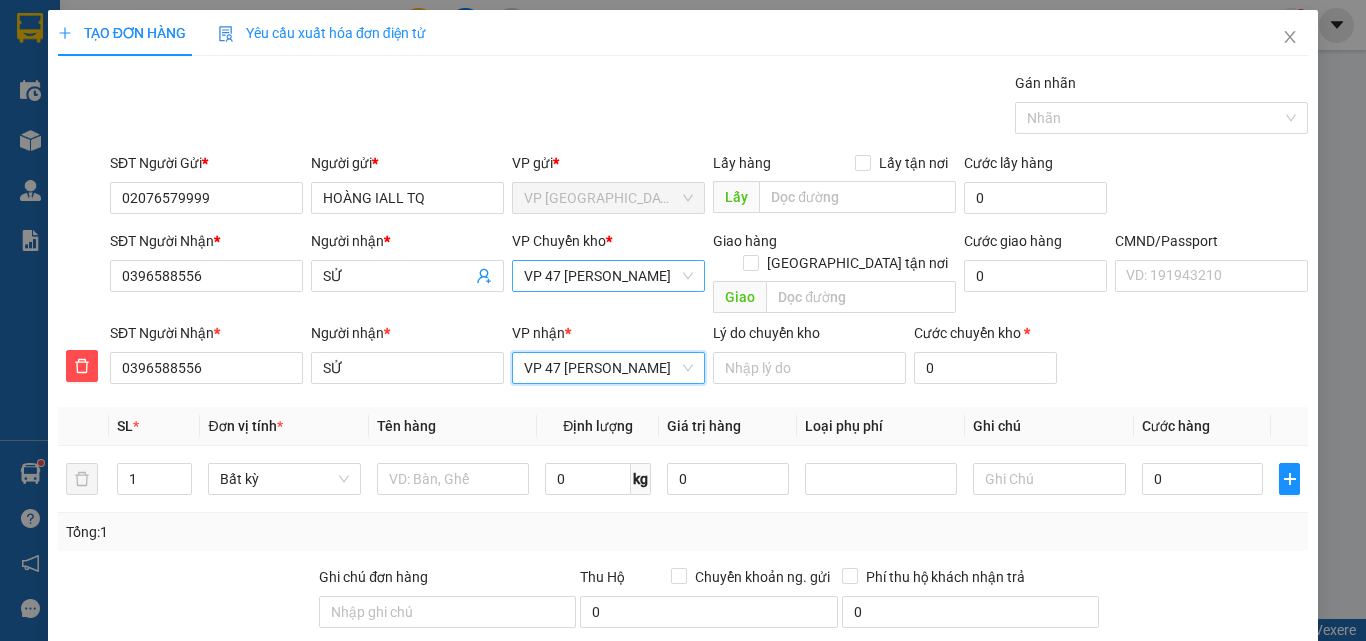 click on "VP 47 [PERSON_NAME]" at bounding box center (608, 276) 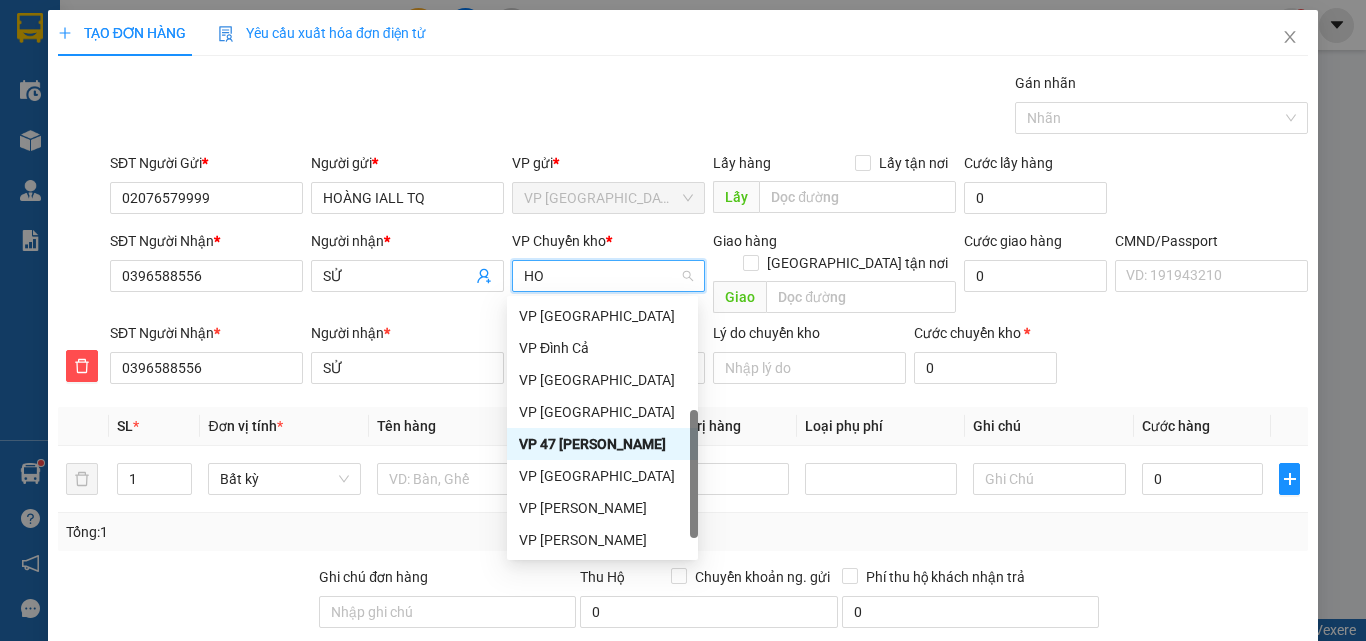 scroll, scrollTop: 0, scrollLeft: 0, axis: both 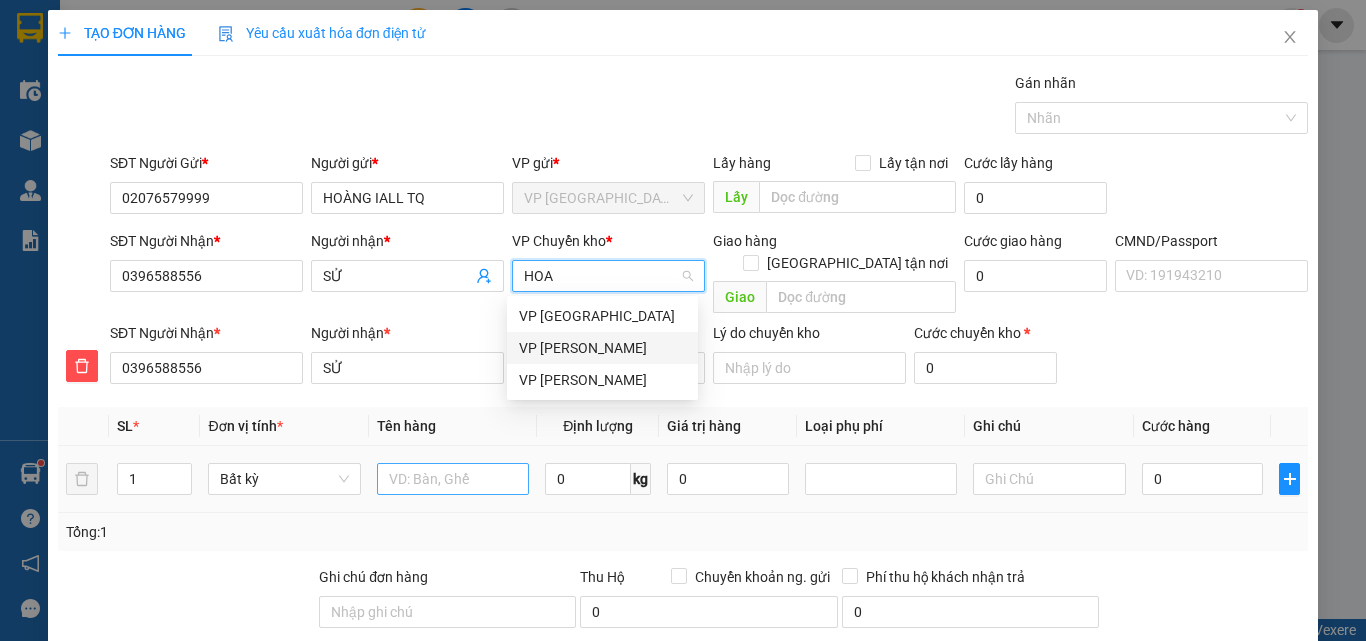 click on "VP [PERSON_NAME]" at bounding box center (602, 348) 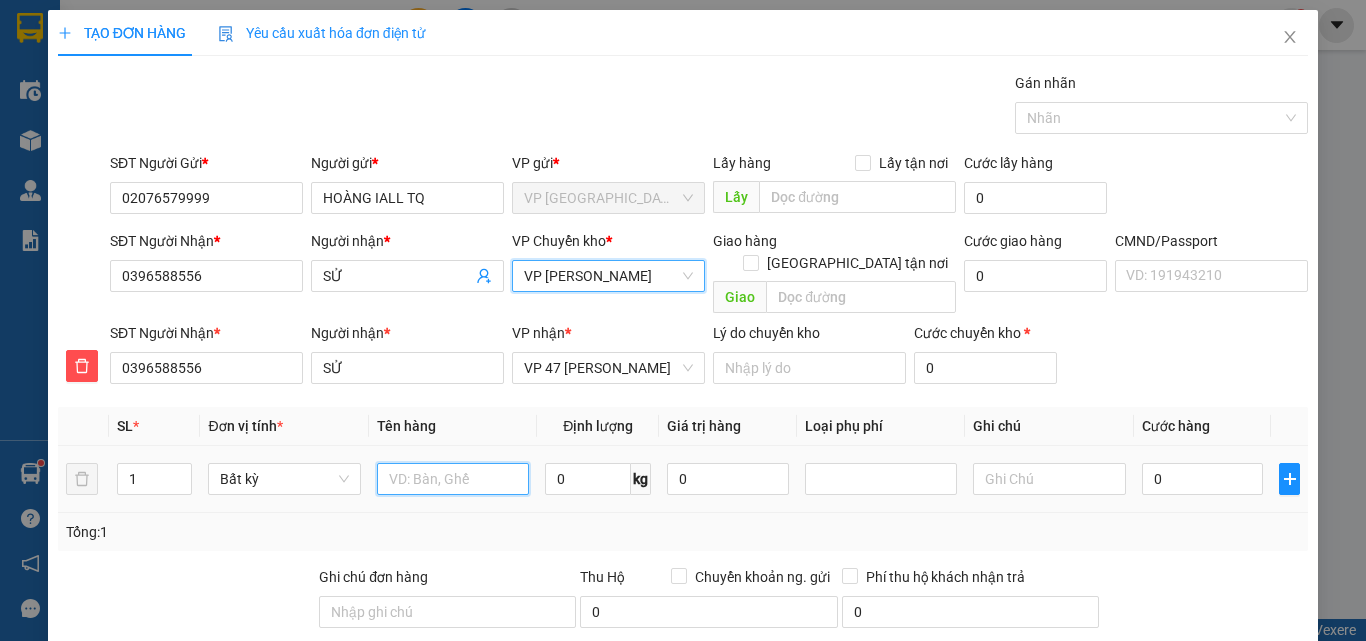 click at bounding box center [453, 479] 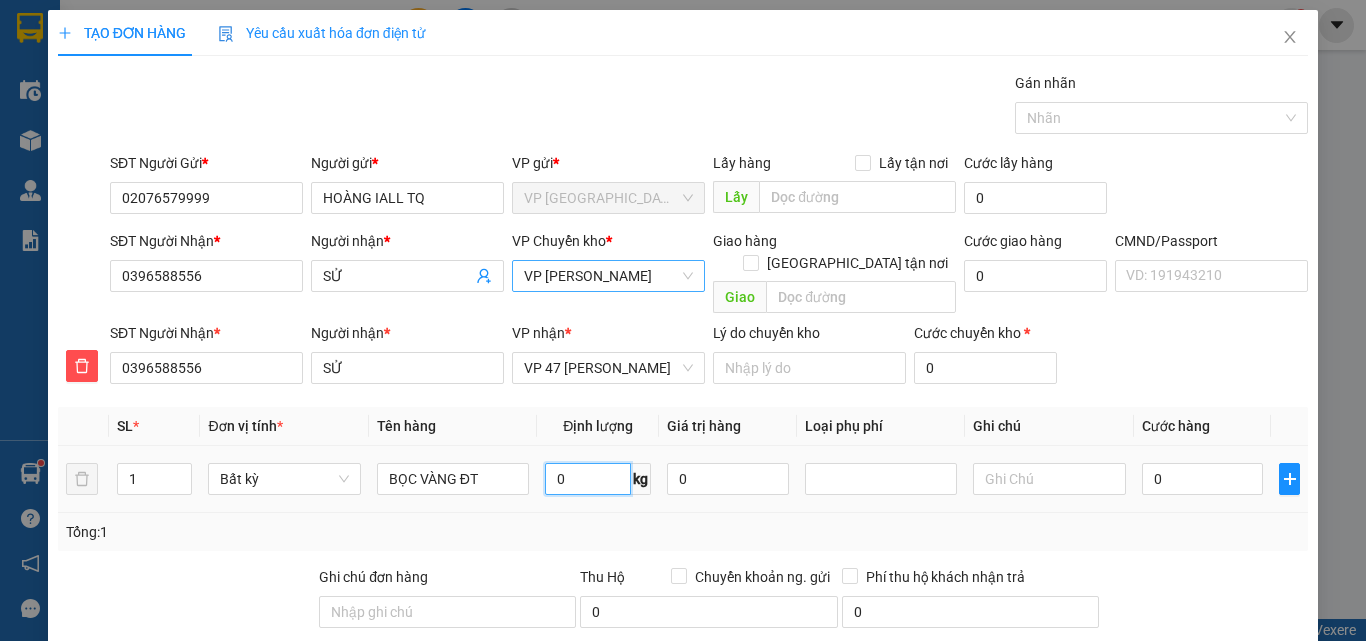 click on "0" at bounding box center (588, 479) 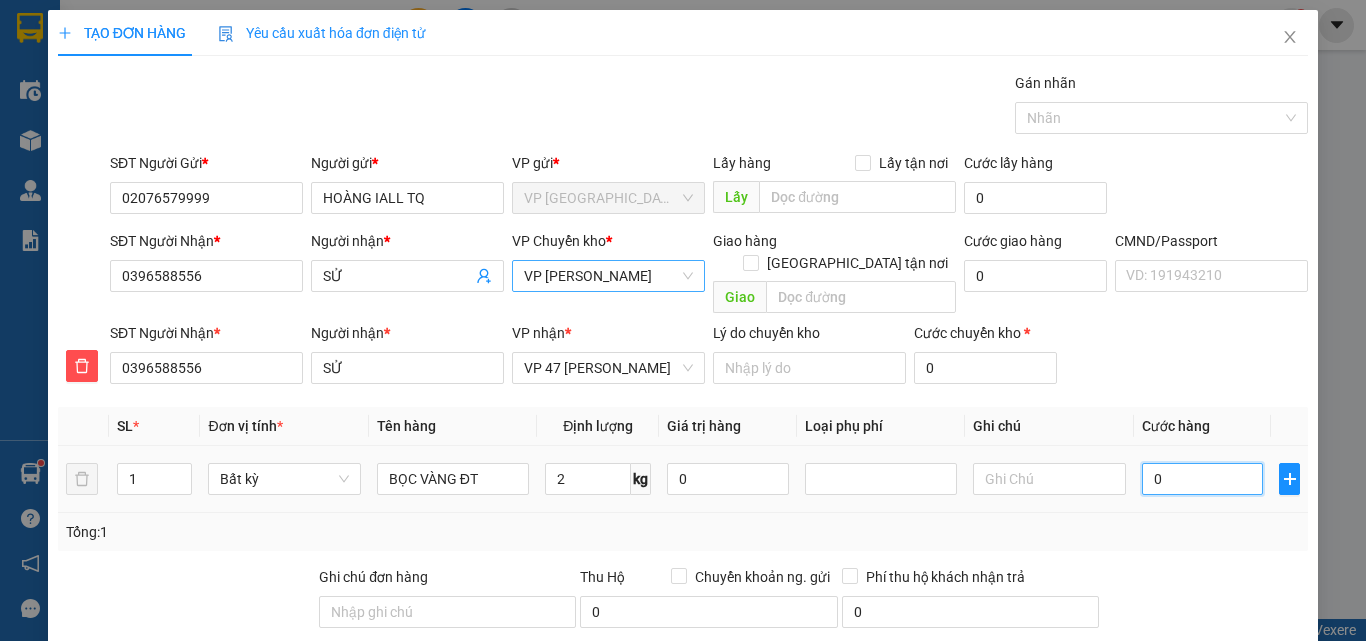 click on "0" at bounding box center (1203, 479) 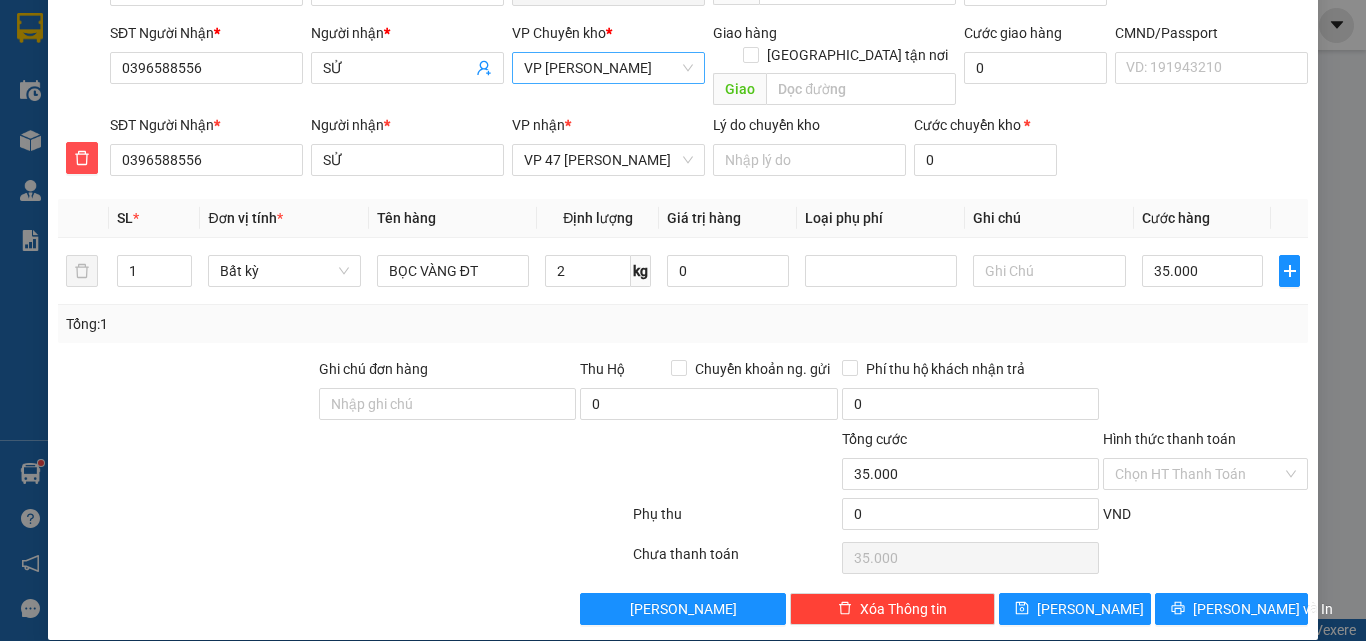 scroll, scrollTop: 209, scrollLeft: 0, axis: vertical 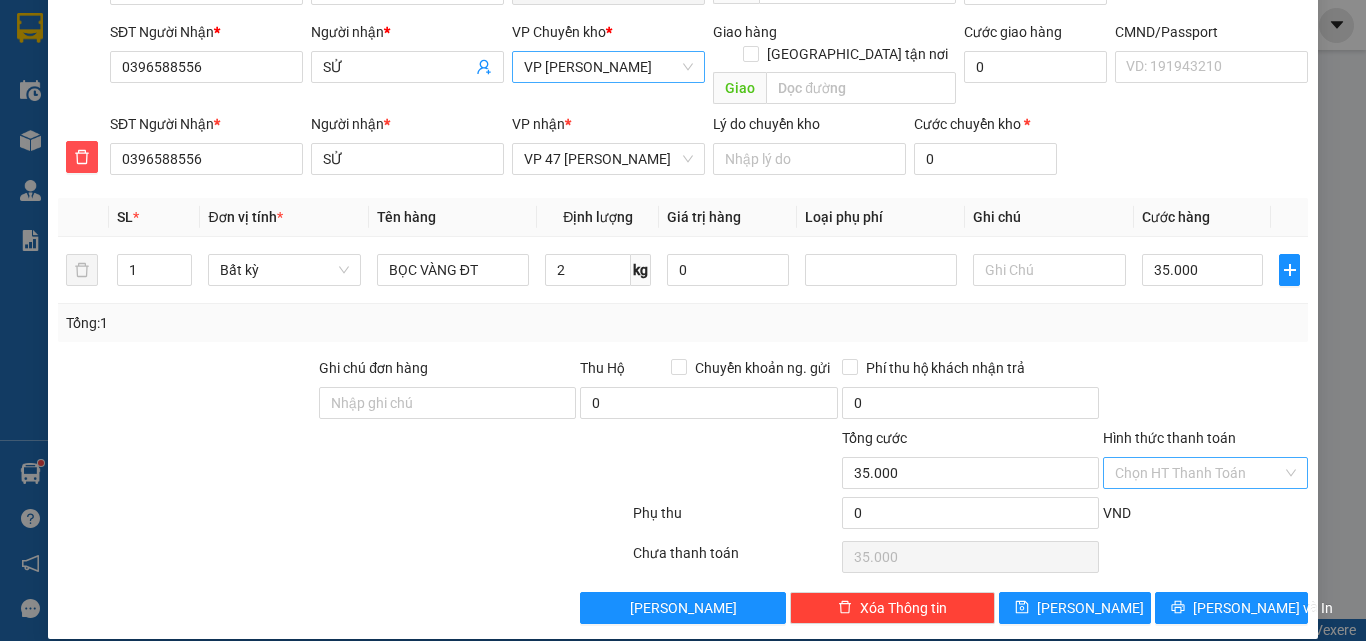 click on "Hình thức thanh toán" at bounding box center (1198, 473) 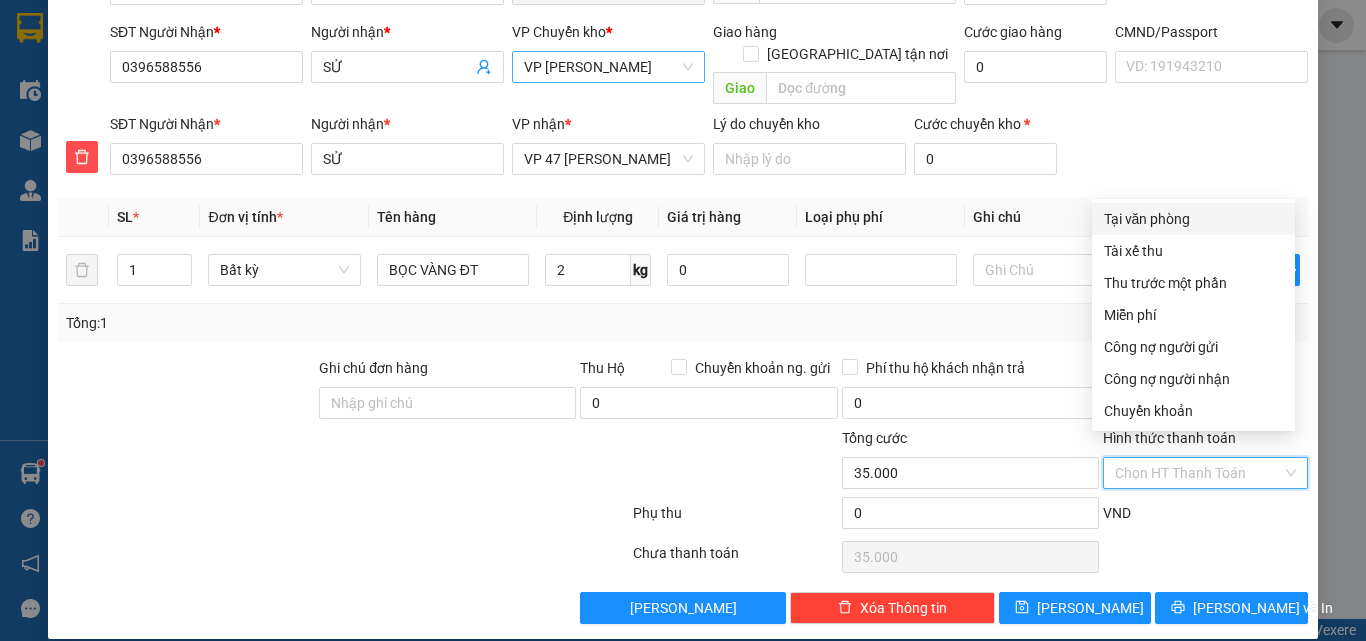 click on "Tại văn phòng" at bounding box center [1193, 219] 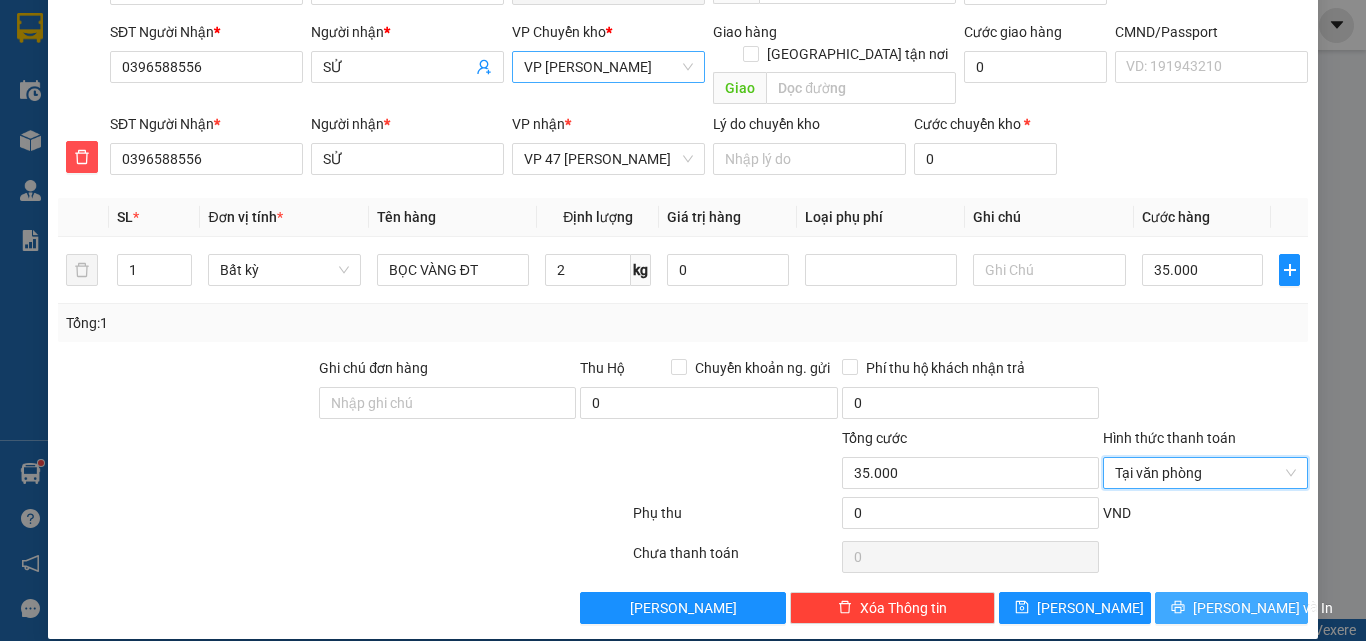 click on "[PERSON_NAME] và In" at bounding box center [1263, 608] 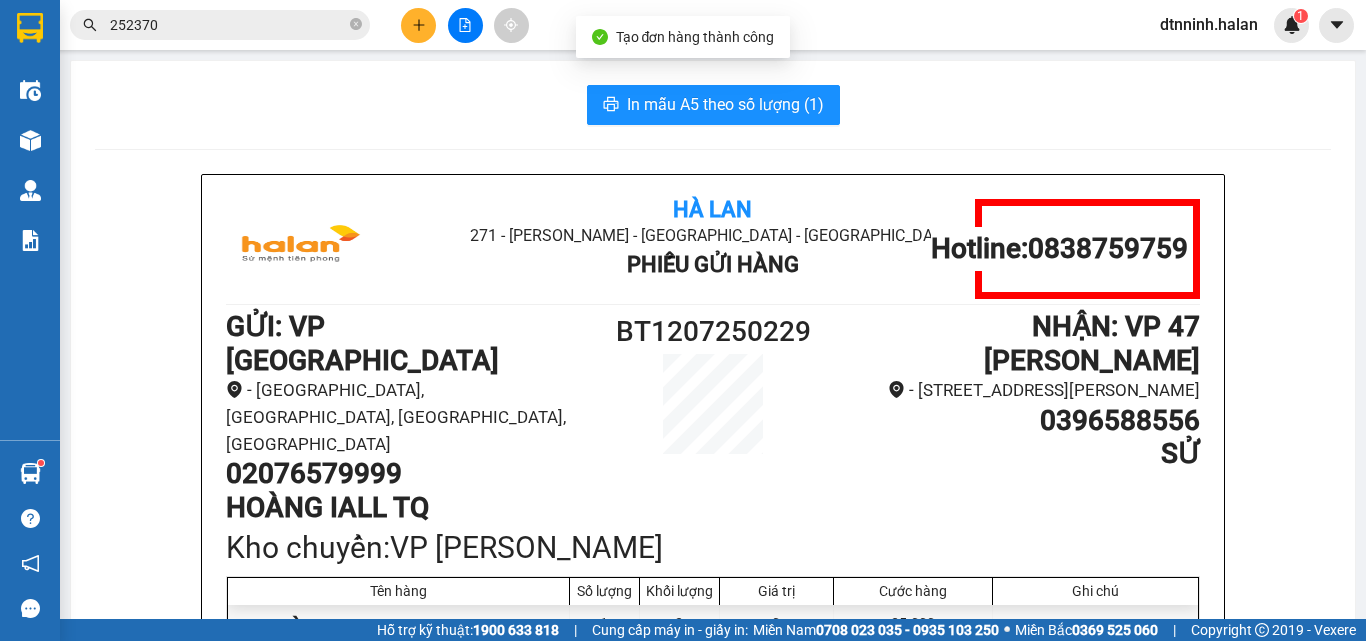 click on "In mẫu A5 theo số lượng
(1) [GEOGRAPHIC_DATA] 271 - [GEOGRAPHIC_DATA] - [GEOGRAPHIC_DATA] Long - [GEOGRAPHIC_DATA] Phiếu Gửi Hàng Hotline:  0838759759 GỬI :   VP [GEOGRAPHIC_DATA]   - [STREET_ADDRESS] 02076579999 [GEOGRAPHIC_DATA] BT1207250229 NHẬN :   VP [GEOGRAPHIC_DATA][PERSON_NAME]   - 47 [GEOGRAPHIC_DATA][PERSON_NAME], [GEOGRAPHIC_DATA], [GEOGRAPHIC_DATA] 0396588556 SỬ Kho chuyển:  VP [PERSON_NAME] Tên hàng Số lượng Khối lượng Giá trị Cước hàng Ghi chú BỌC VÀNG ĐT 1 2 0 35.000 Tổng cộng 1 2 0 35.000 Loading... Đã thu cước : 35.000 Tổng phải thu: 0 Thông tin NH người nhận tiền thu hộ Người gửi  (Tôi đã đọc và đồng ý nội dung phiếu gửi hàng) 09:05[DATE] NV nhận hàng (Kí và ghi rõ họ tên) [PERSON_NAME] Người nhận (Kí và ghi rõ họ tên) Quy định nhận/gửi hàng : Hà Lan Phiếu Gửi Hàng Hotline:  0838759759 :" at bounding box center [713, 968] 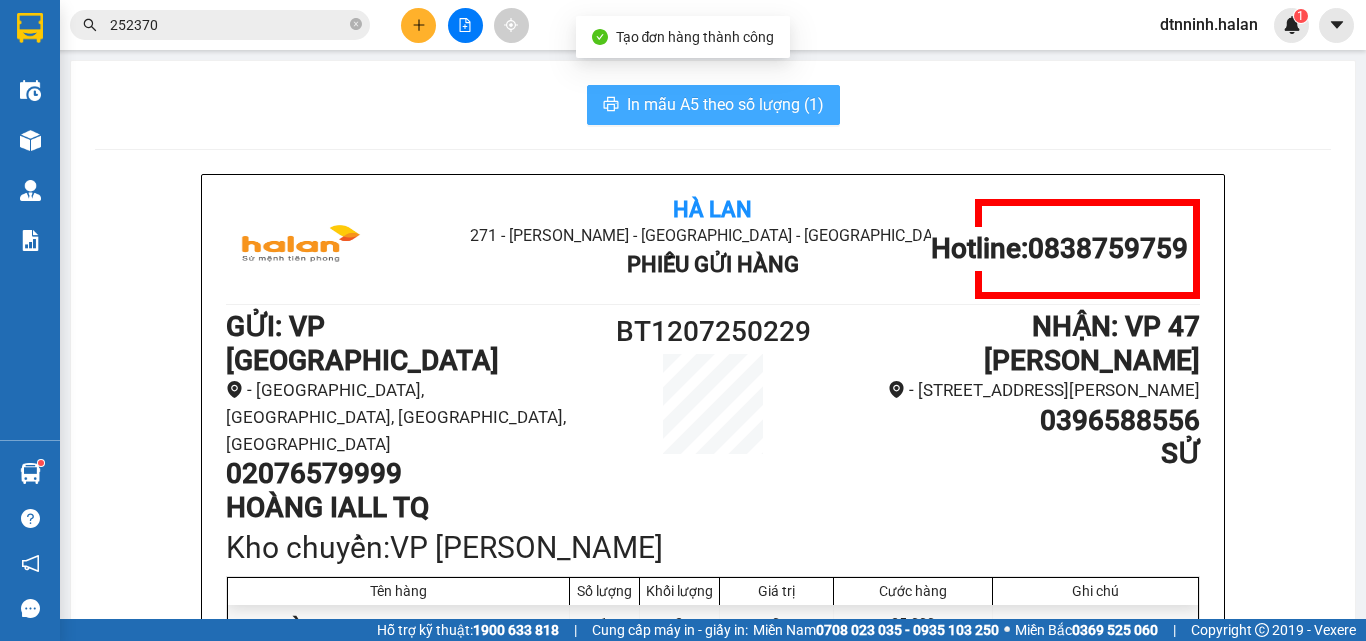 click on "In mẫu A5 theo số lượng
(1)" at bounding box center (725, 104) 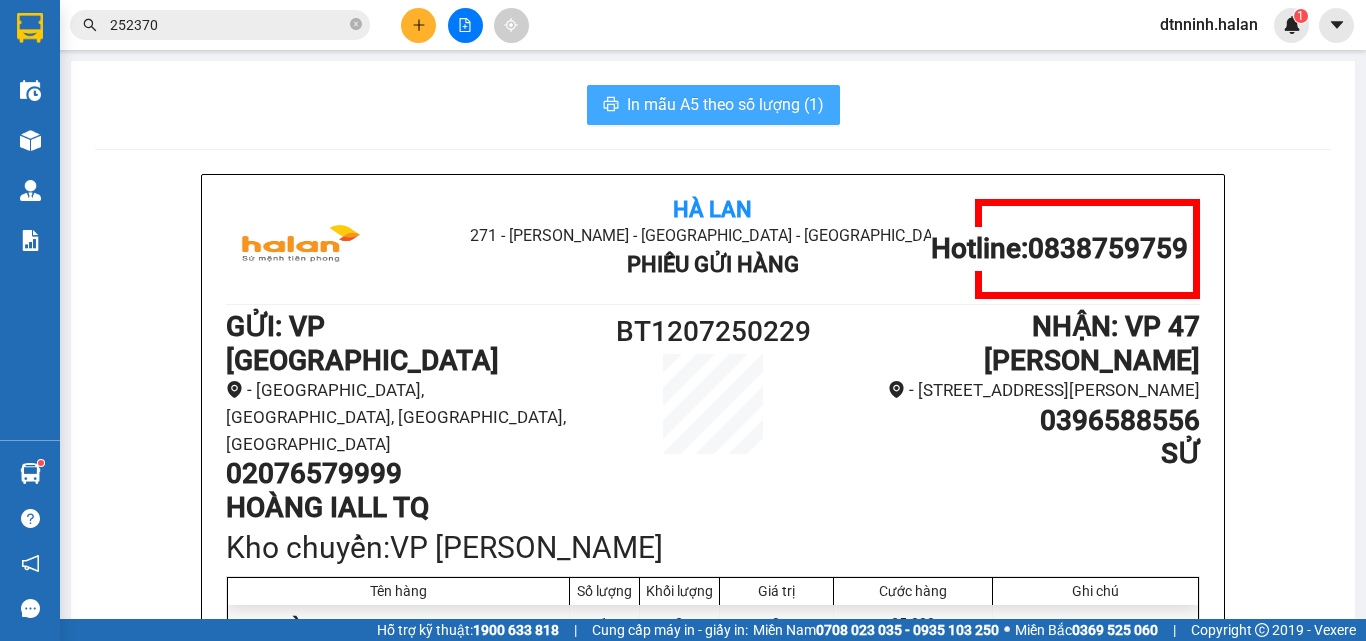 scroll, scrollTop: 0, scrollLeft: 0, axis: both 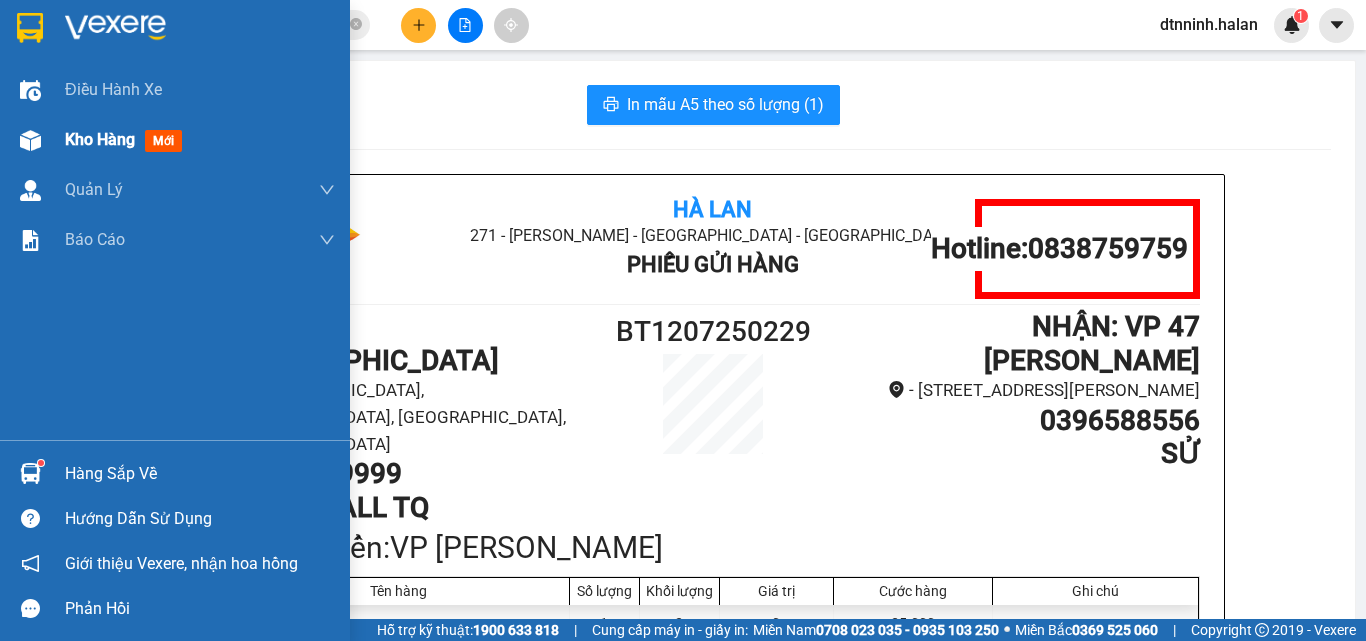 click on "Kho hàng" at bounding box center (100, 139) 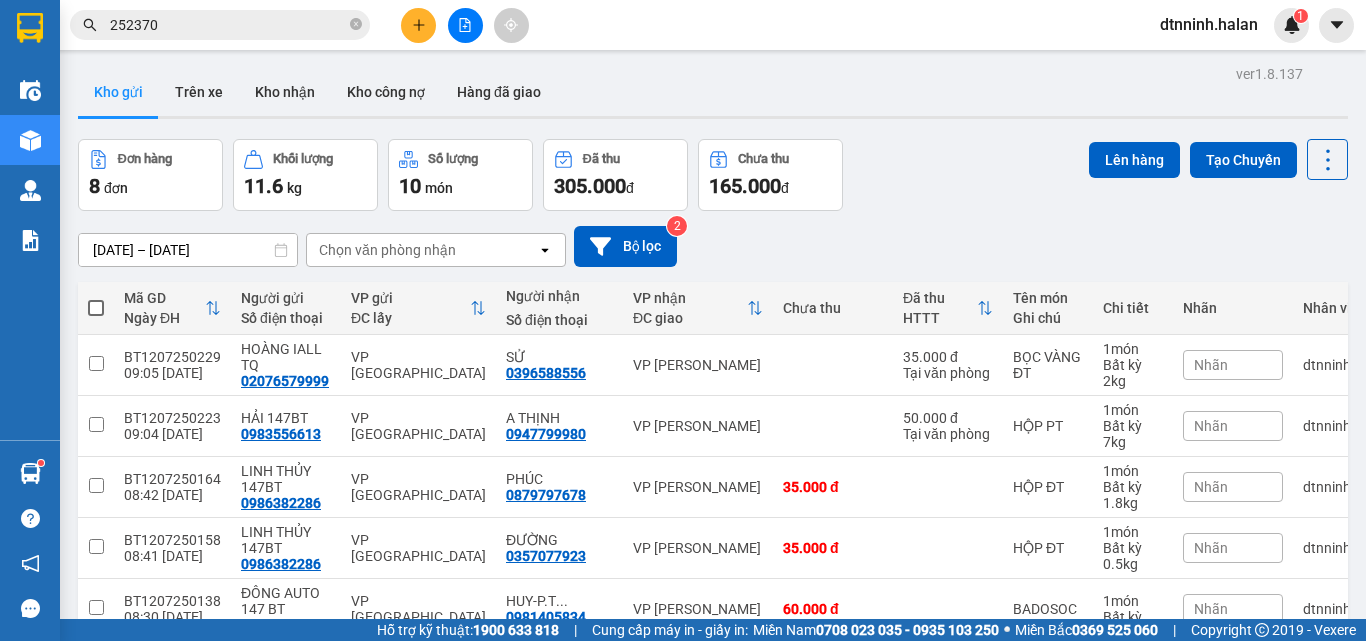 click on "Đơn hàng 8 đơn Khối lượng 11.6 kg Số lượng 10 món Đã thu 305.000  đ Chưa thu 165.000  đ Lên hàng Tạo Chuyến" at bounding box center (713, 175) 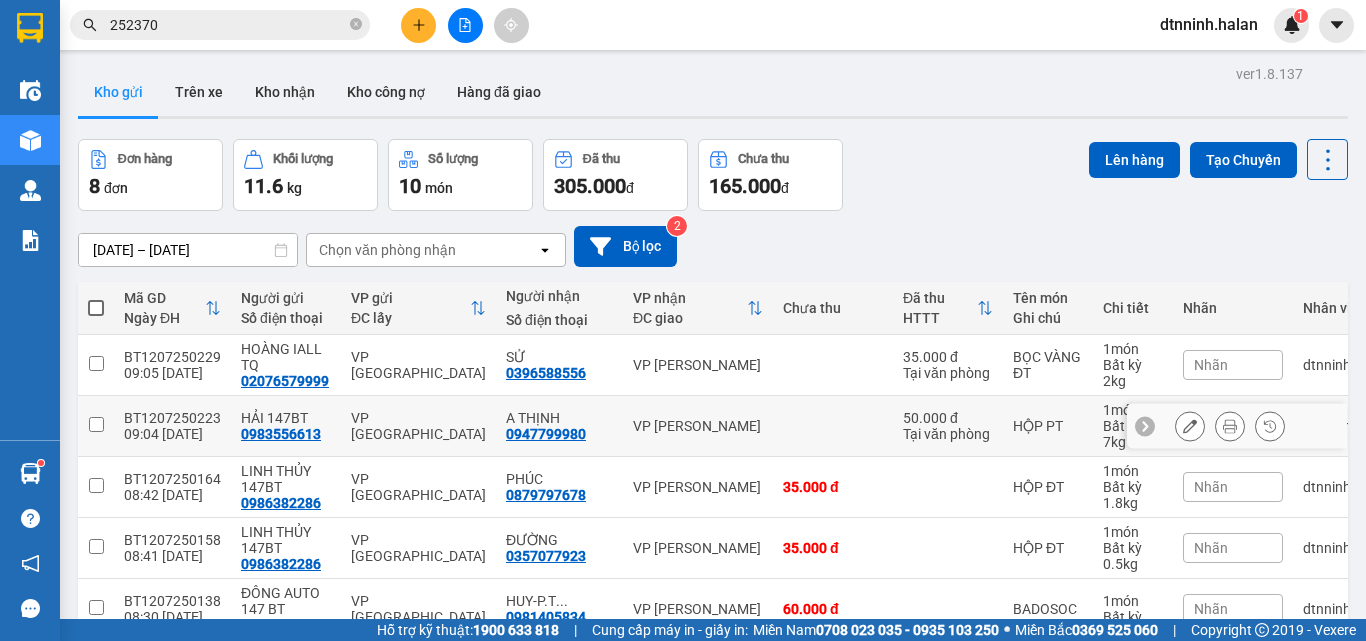 click on "VP [PERSON_NAME]" at bounding box center (698, 426) 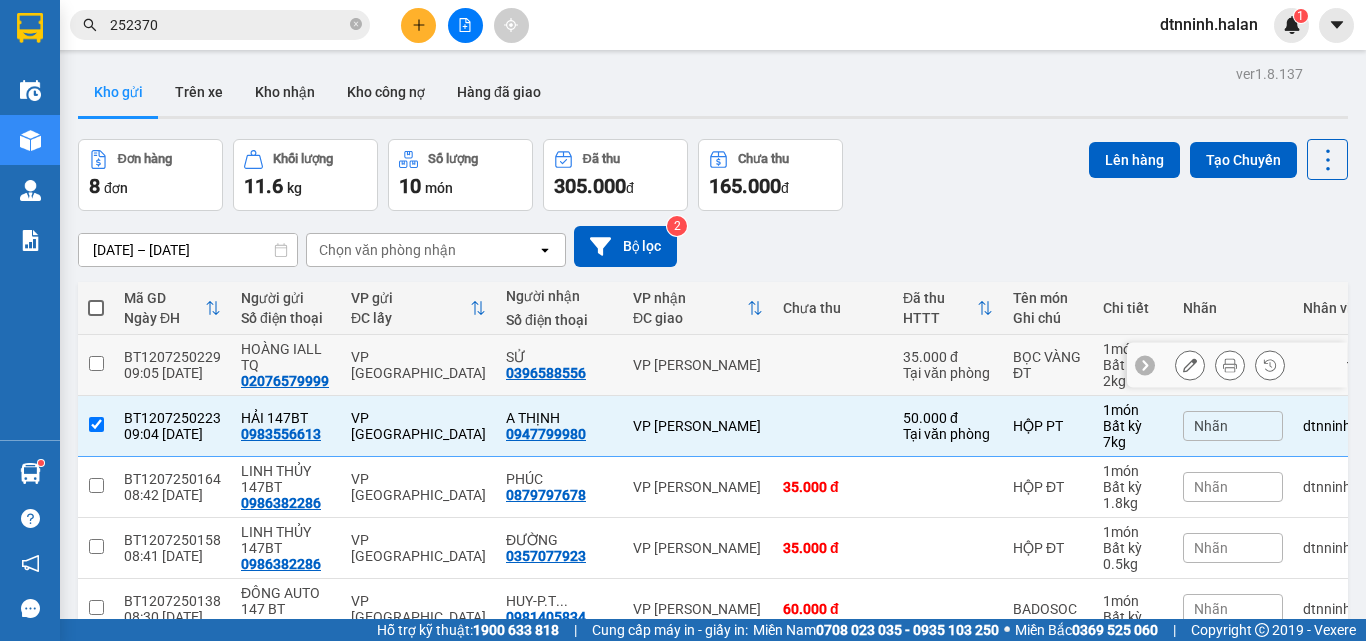 click on "VP [PERSON_NAME]" at bounding box center [698, 365] 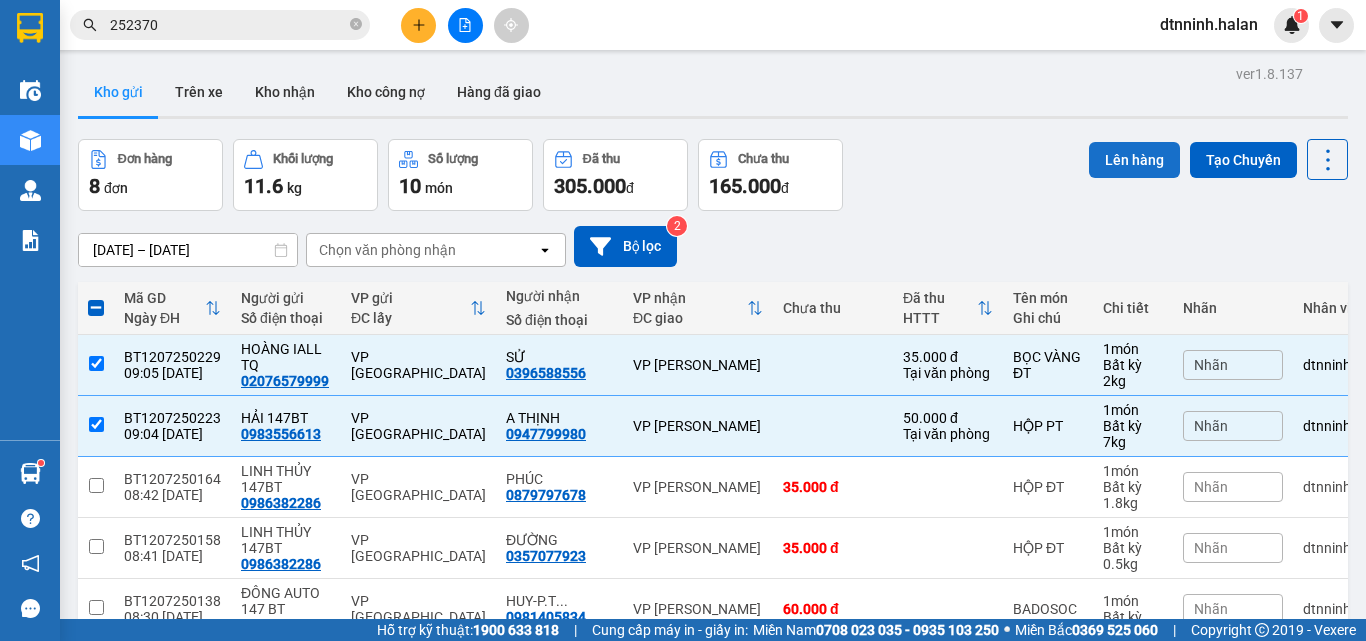 click on "Lên hàng" at bounding box center [1134, 160] 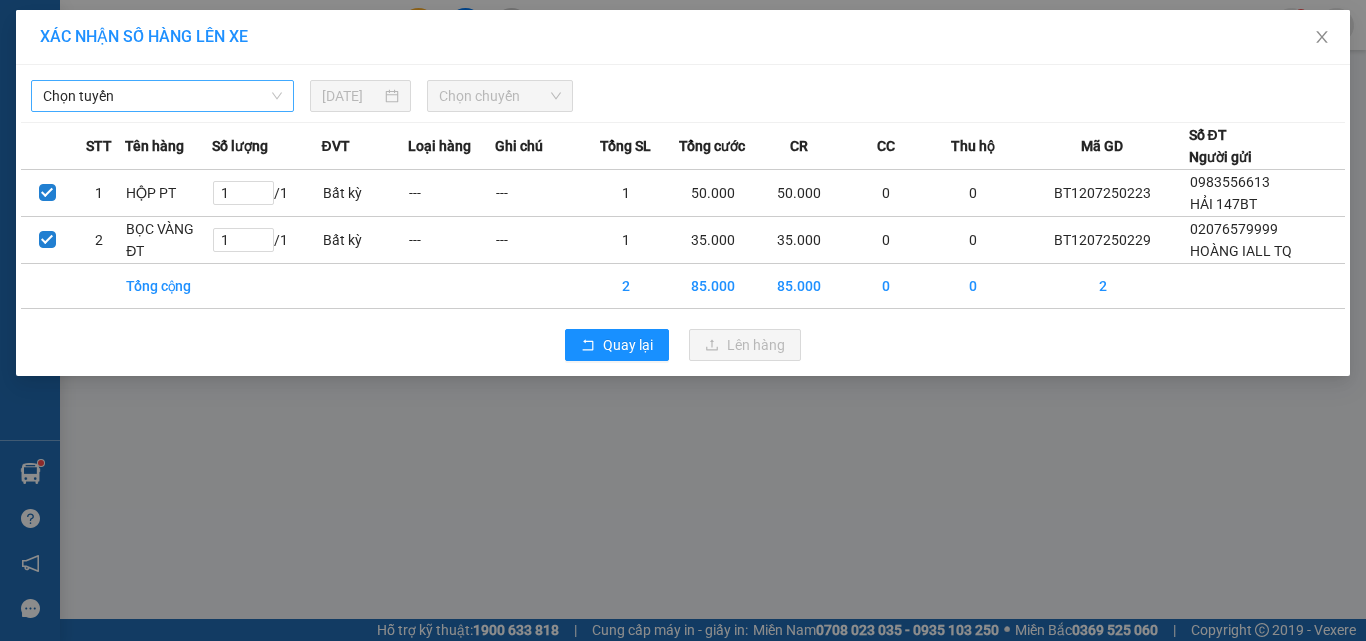 click on "Chọn tuyến" at bounding box center (162, 96) 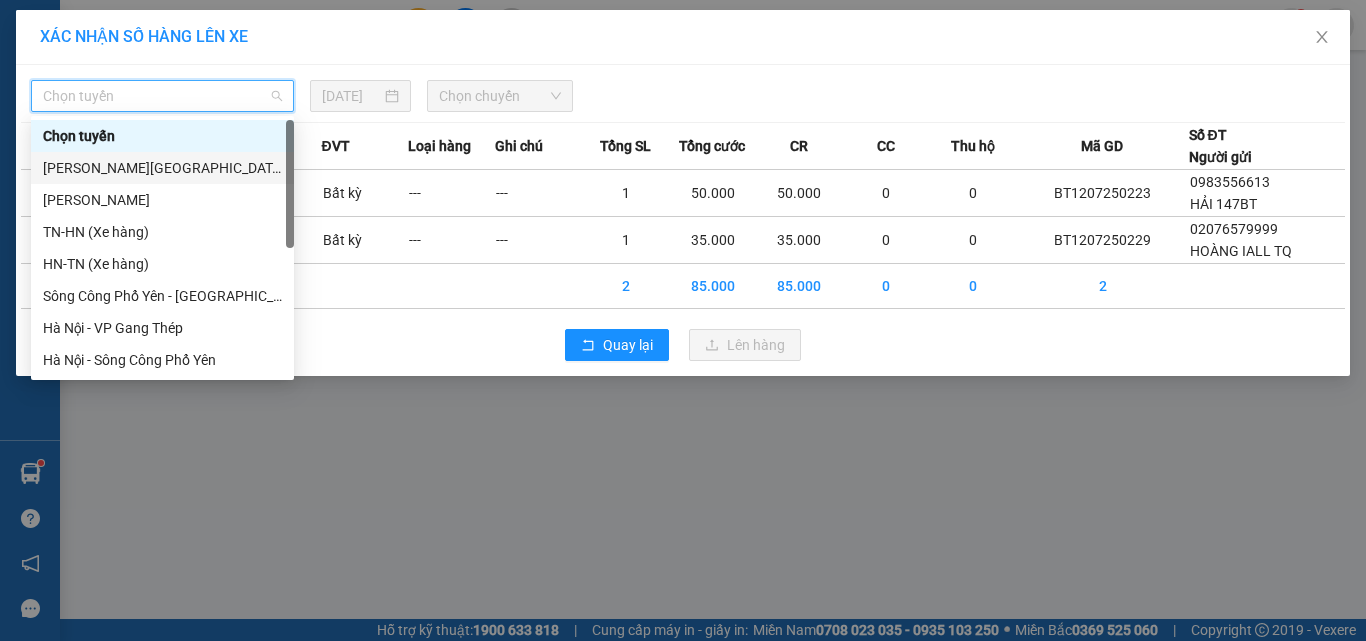 click on "[PERSON_NAME][GEOGRAPHIC_DATA]" at bounding box center (162, 168) 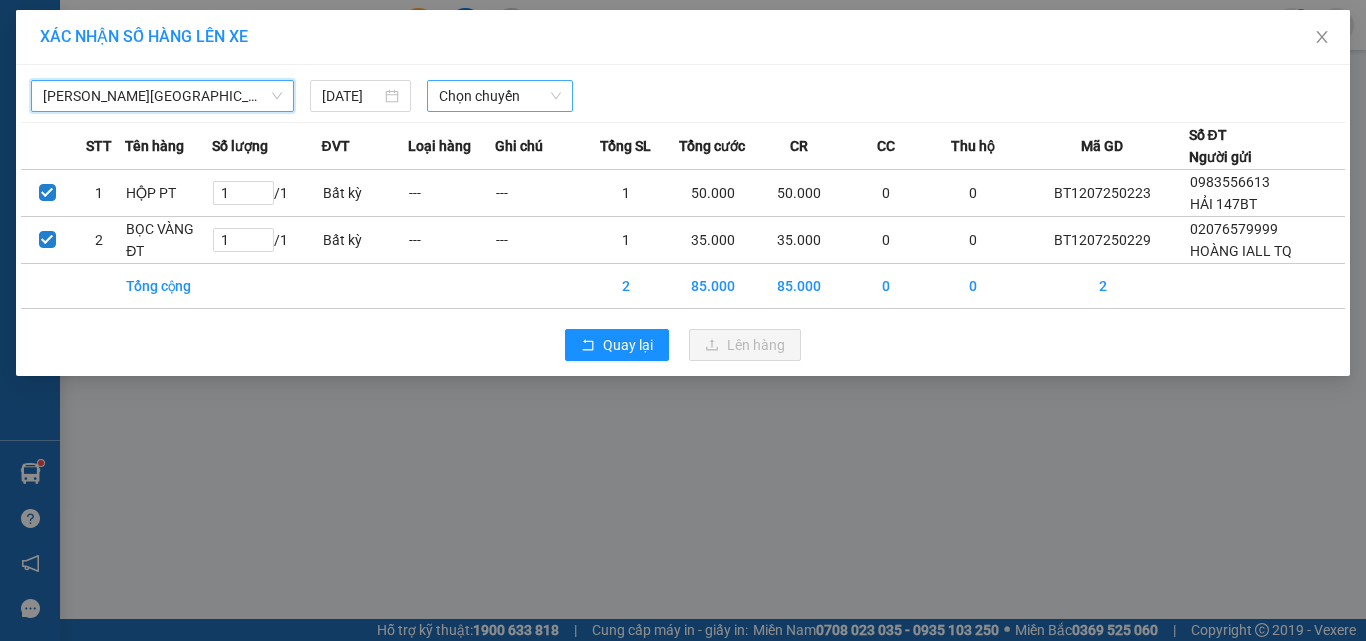 click on "Chọn chuyến" at bounding box center [500, 96] 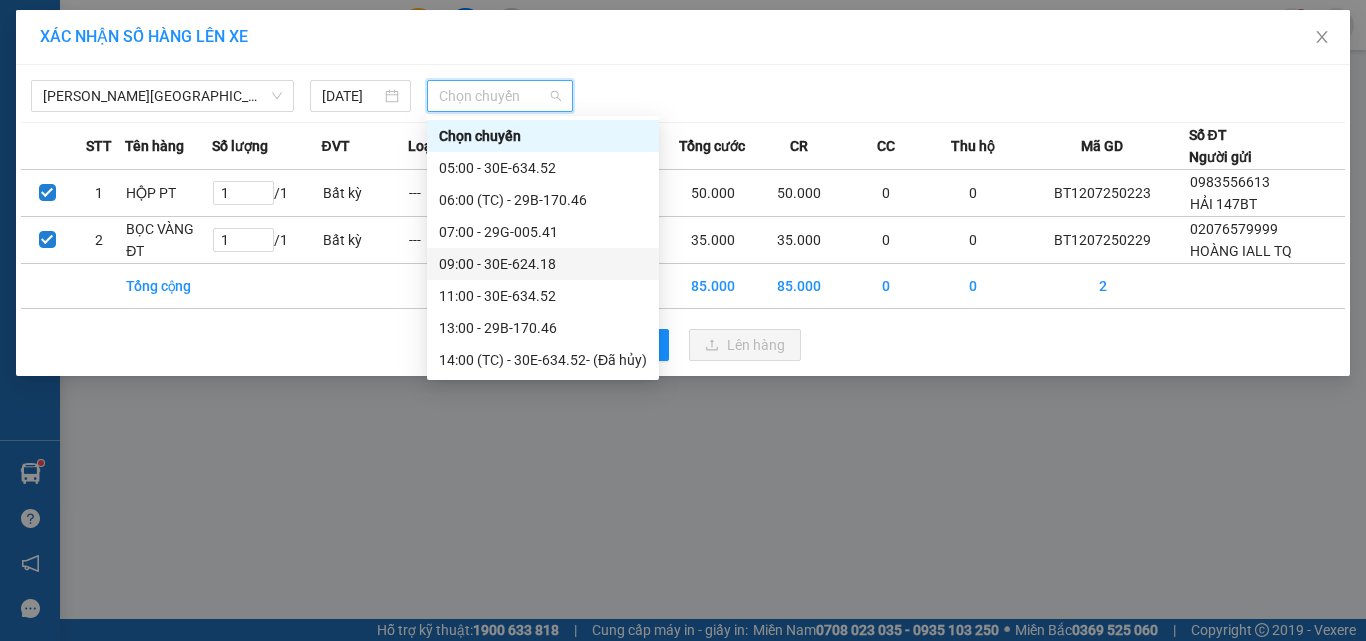 click on "09:00     - 30E-624.18" at bounding box center [543, 264] 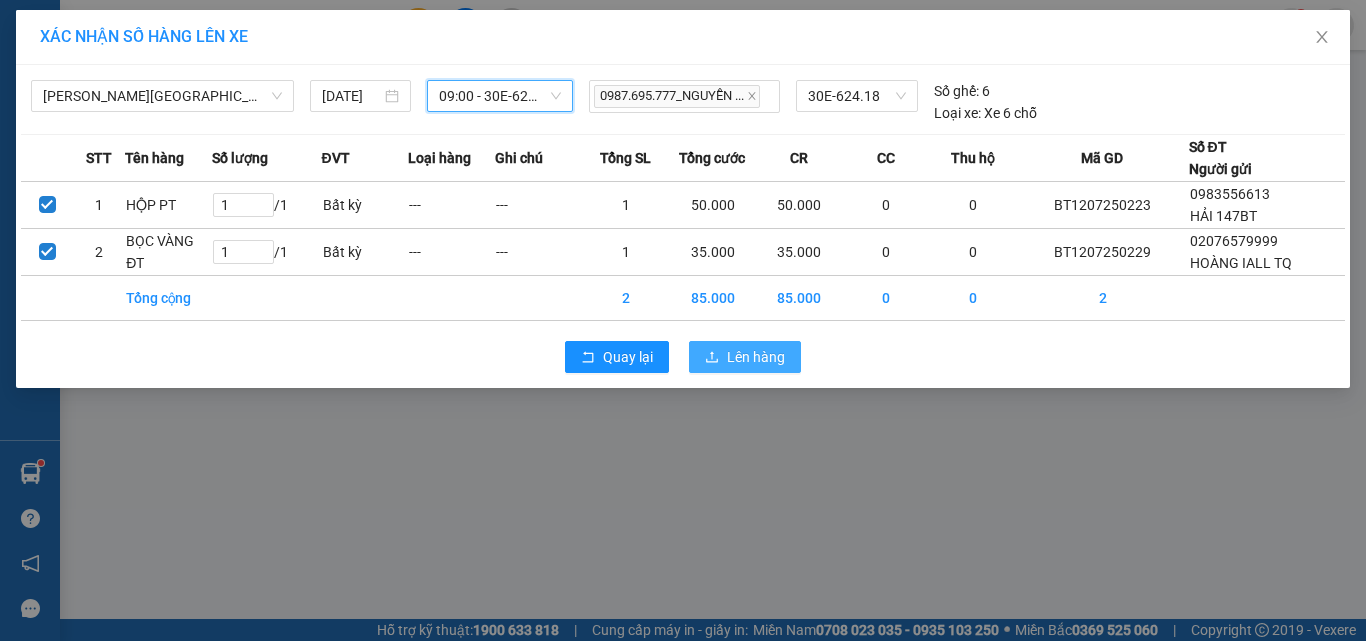 click on "Lên hàng" at bounding box center (756, 357) 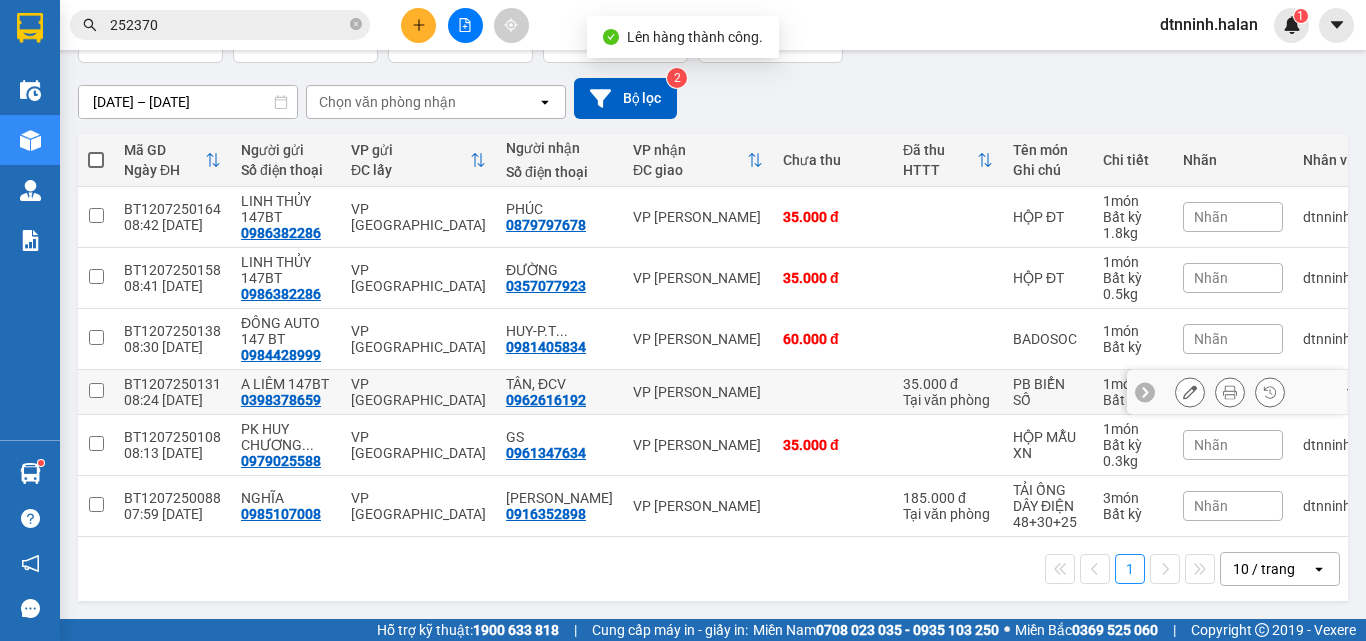 scroll, scrollTop: 156, scrollLeft: 0, axis: vertical 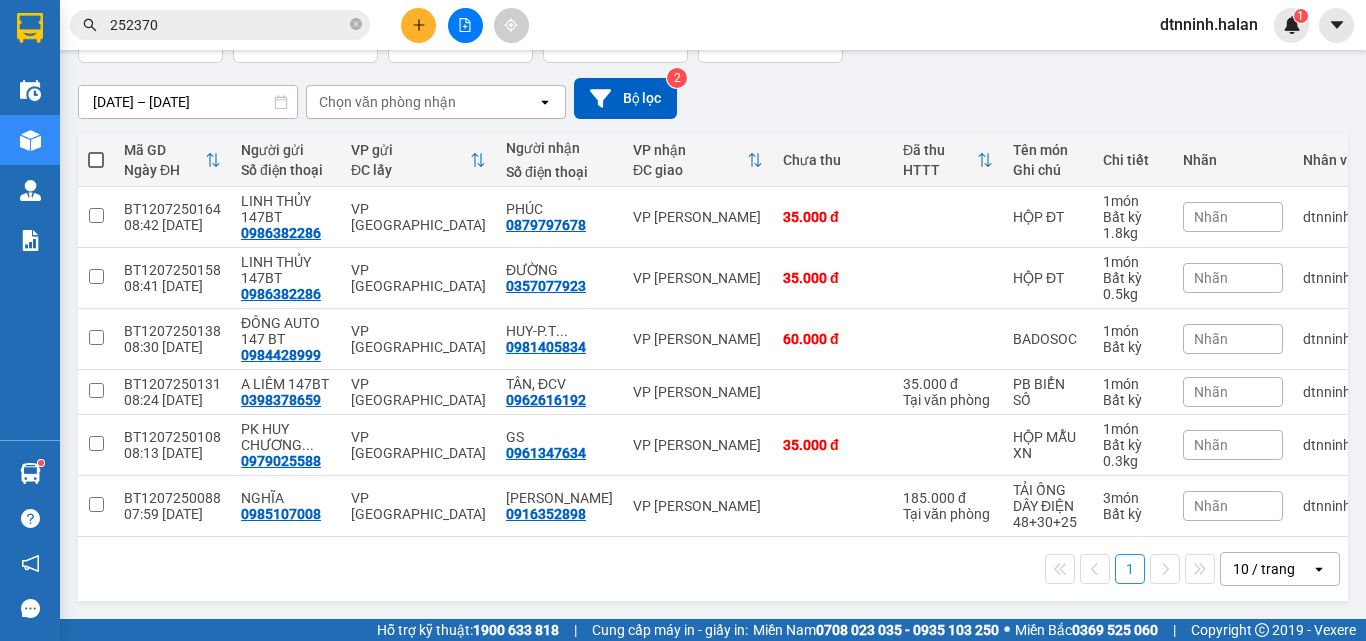 click at bounding box center [96, 160] 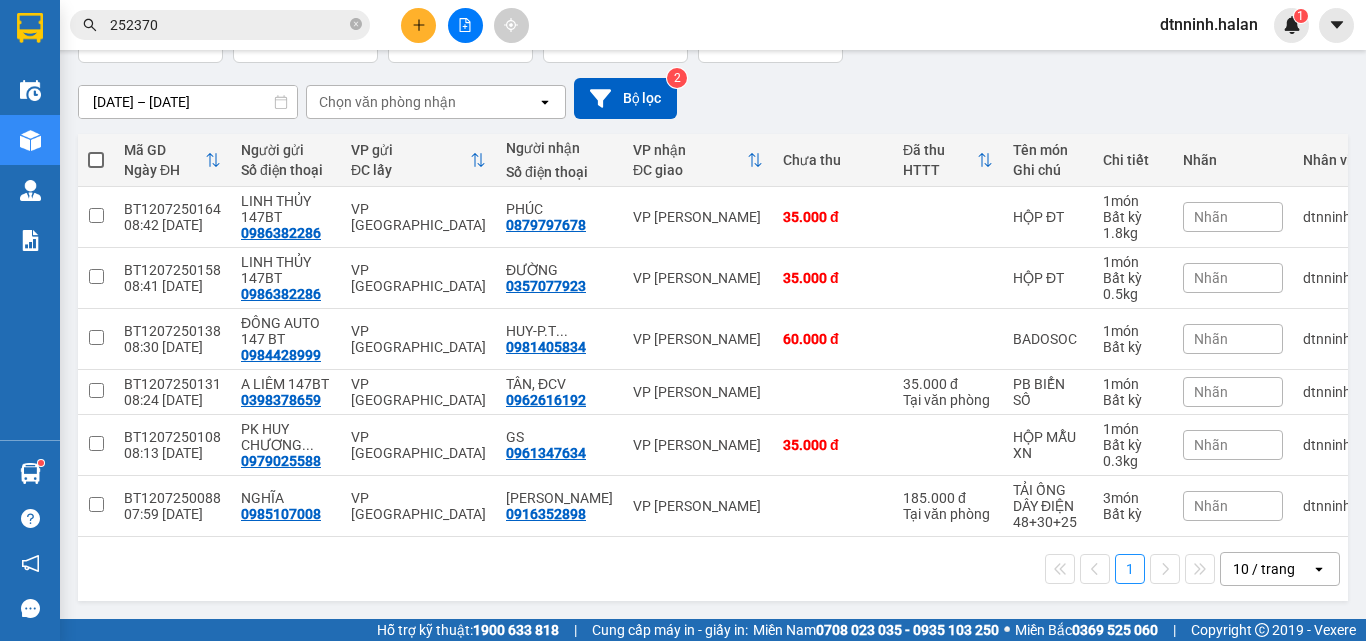 click at bounding box center (96, 150) 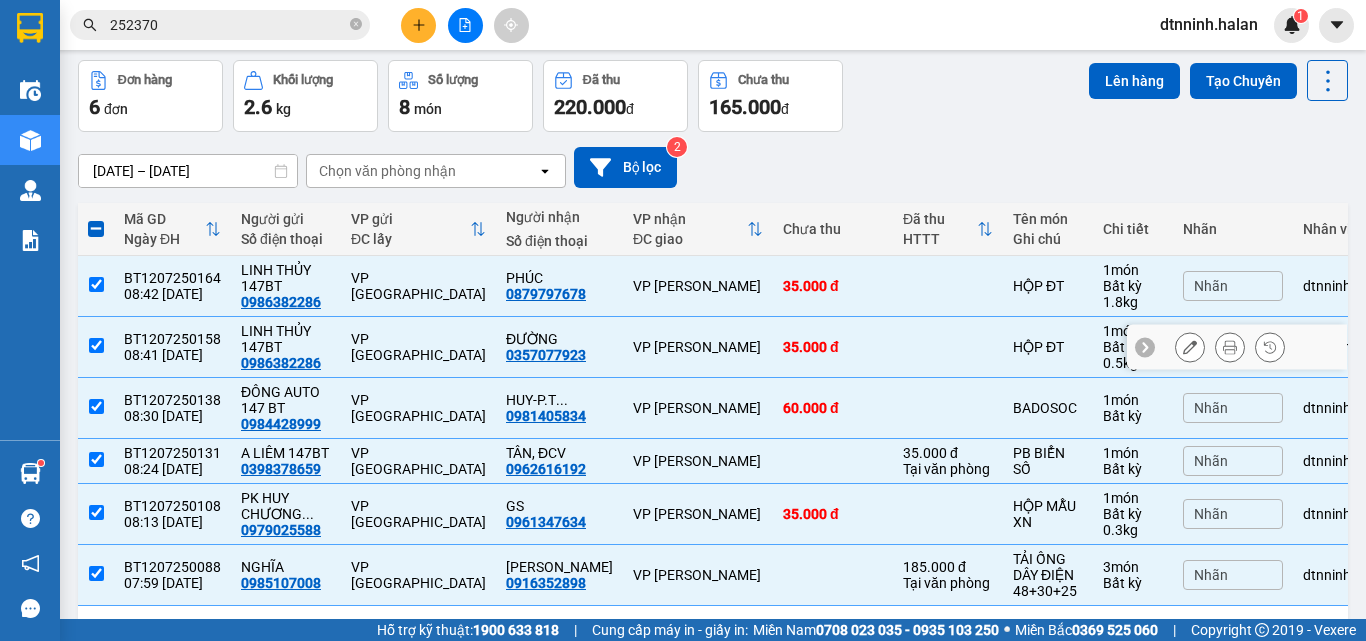 scroll, scrollTop: 0, scrollLeft: 0, axis: both 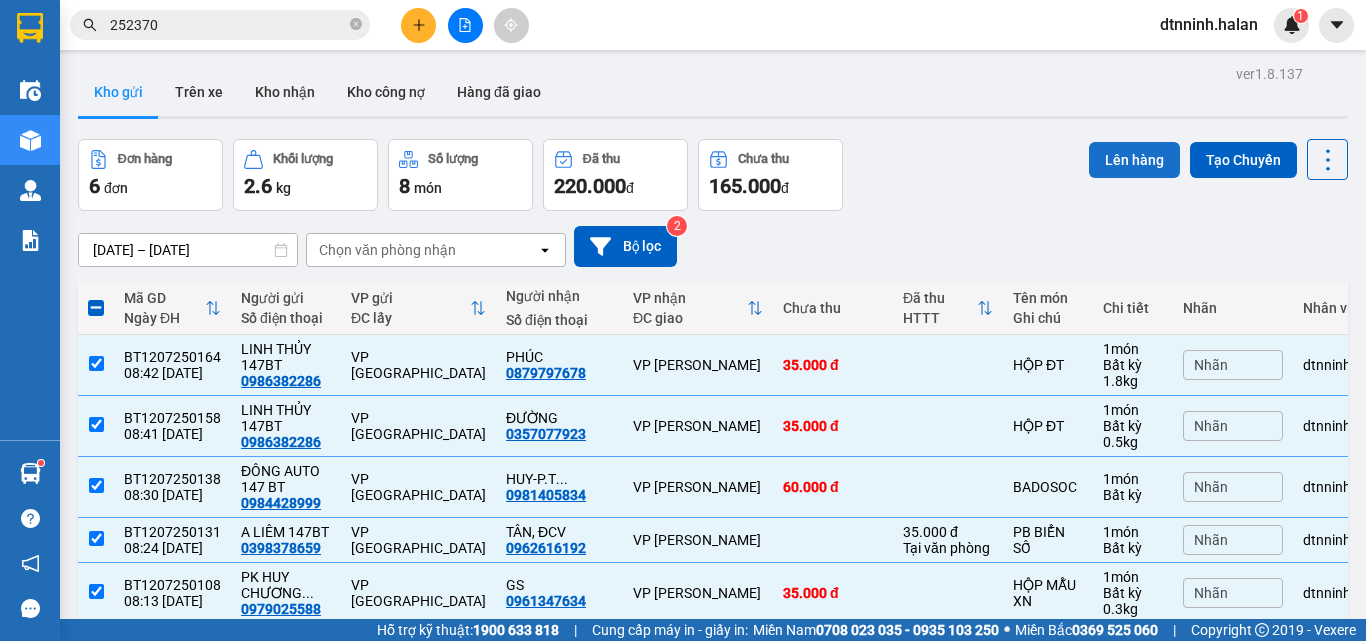 click on "Lên hàng" at bounding box center [1134, 160] 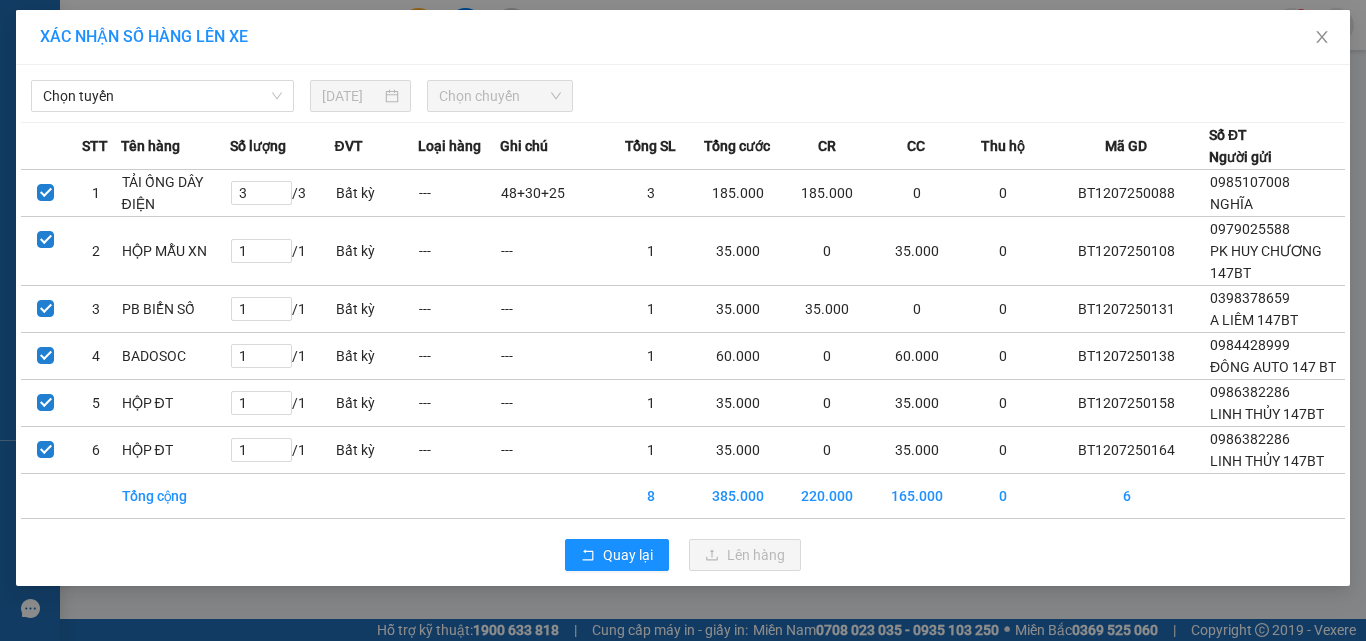 click on "Chọn tuyến [DATE] Chọn chuyến" at bounding box center (683, 91) 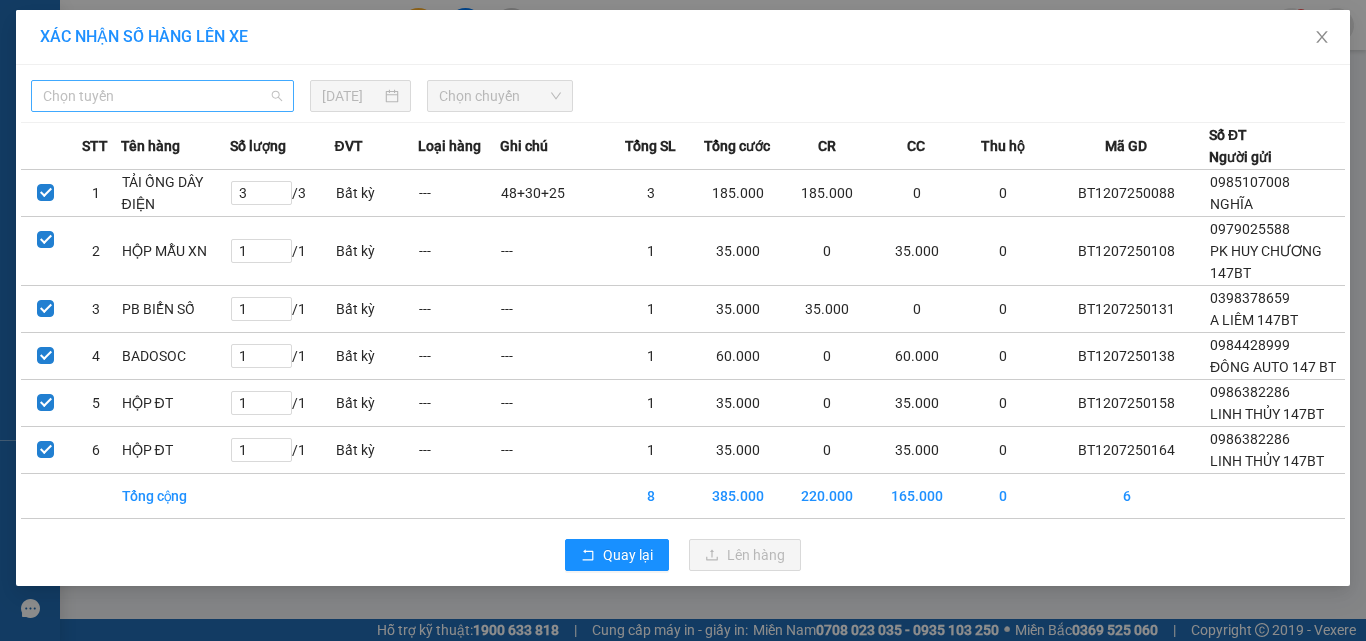 click on "Chọn tuyến" at bounding box center (162, 96) 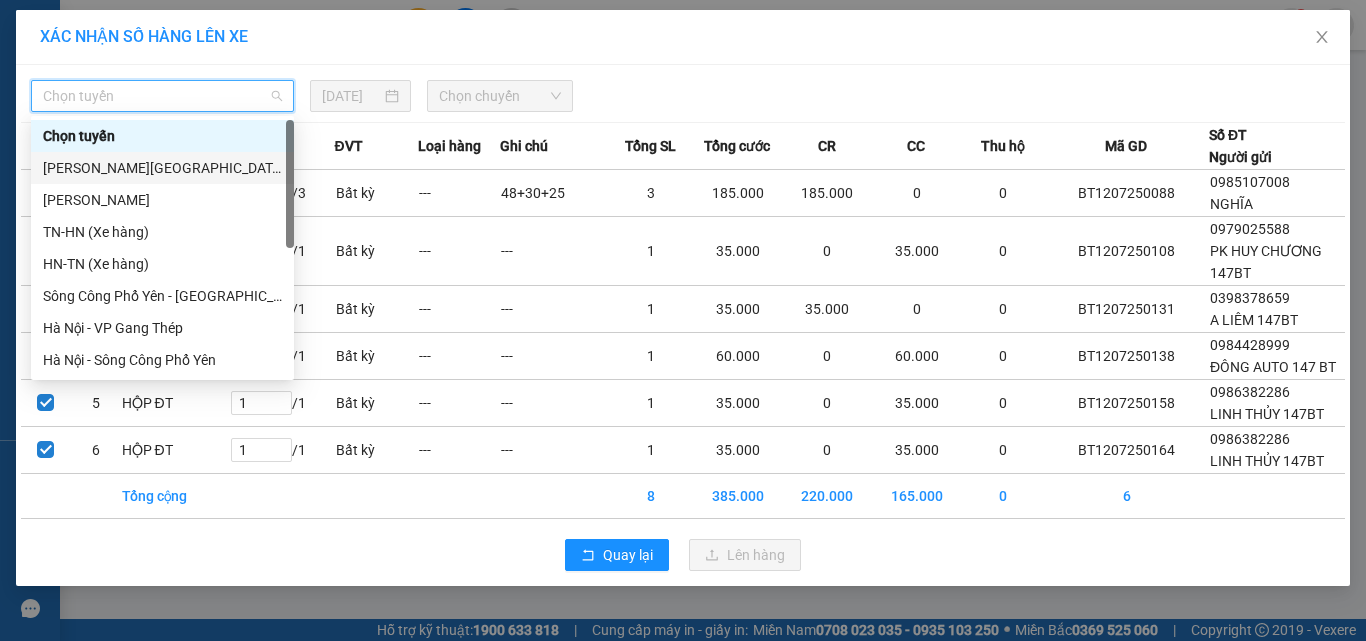 click on "[PERSON_NAME][GEOGRAPHIC_DATA]" at bounding box center (162, 168) 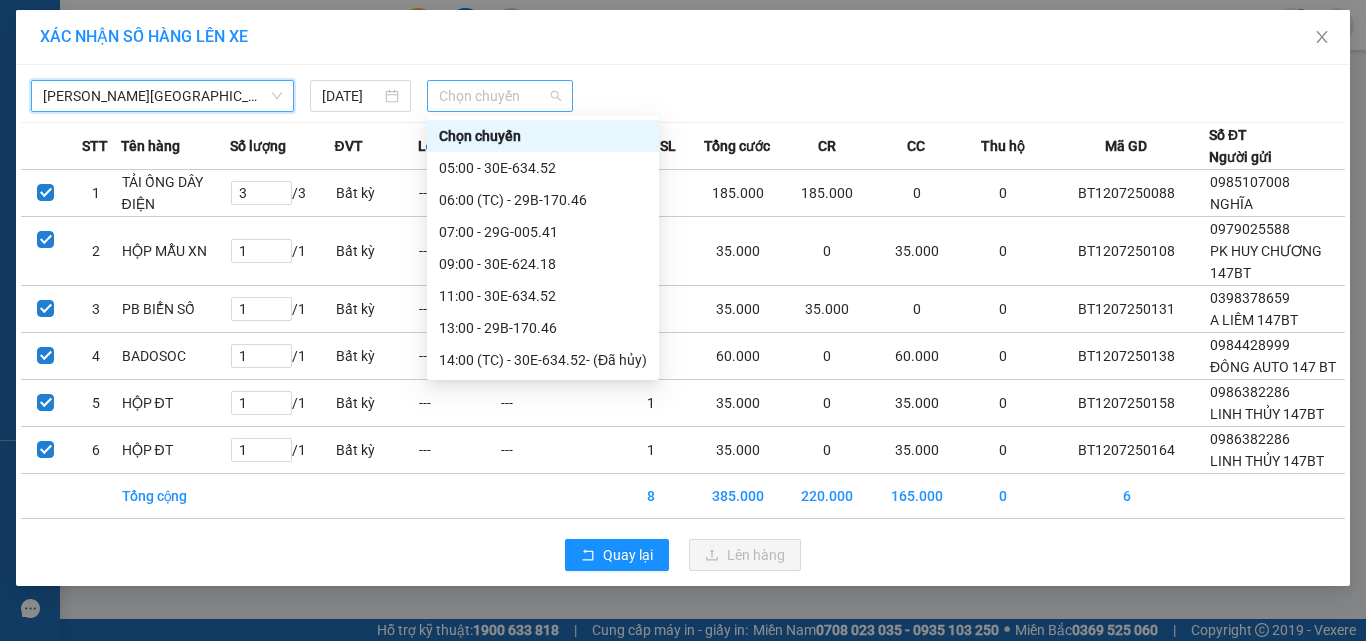 click on "Chọn chuyến" at bounding box center (500, 96) 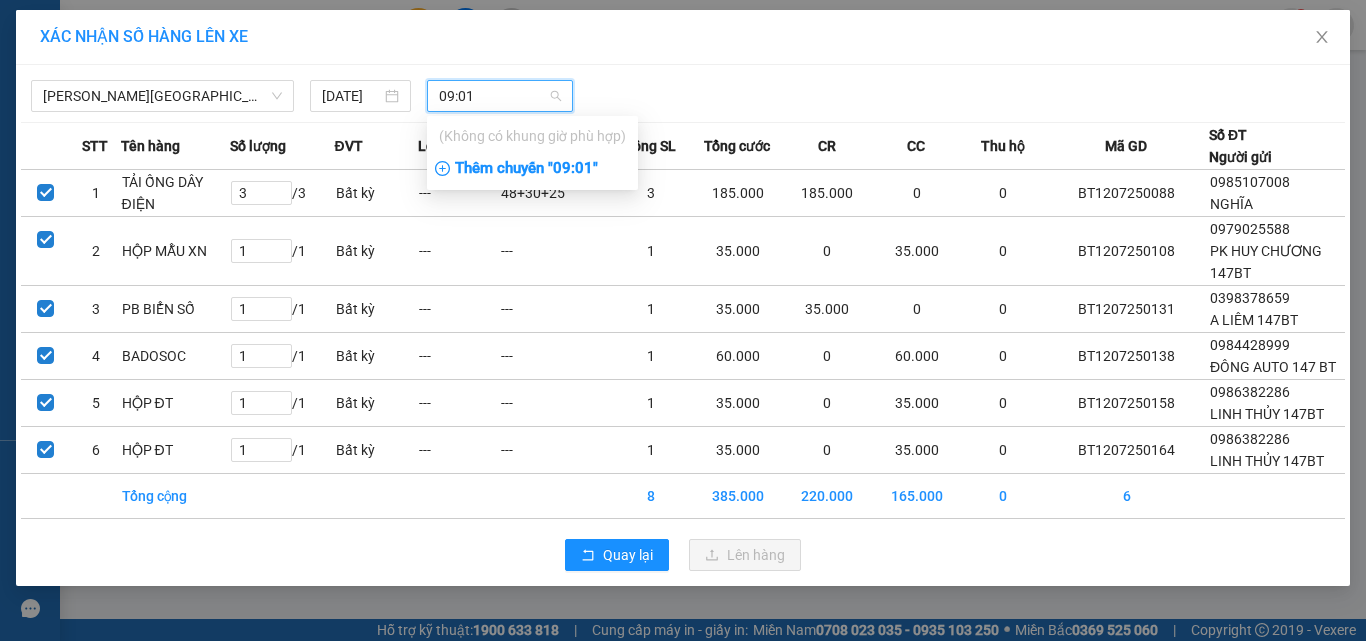 click on "Thêm chuyến " 09:01 "" at bounding box center (532, 169) 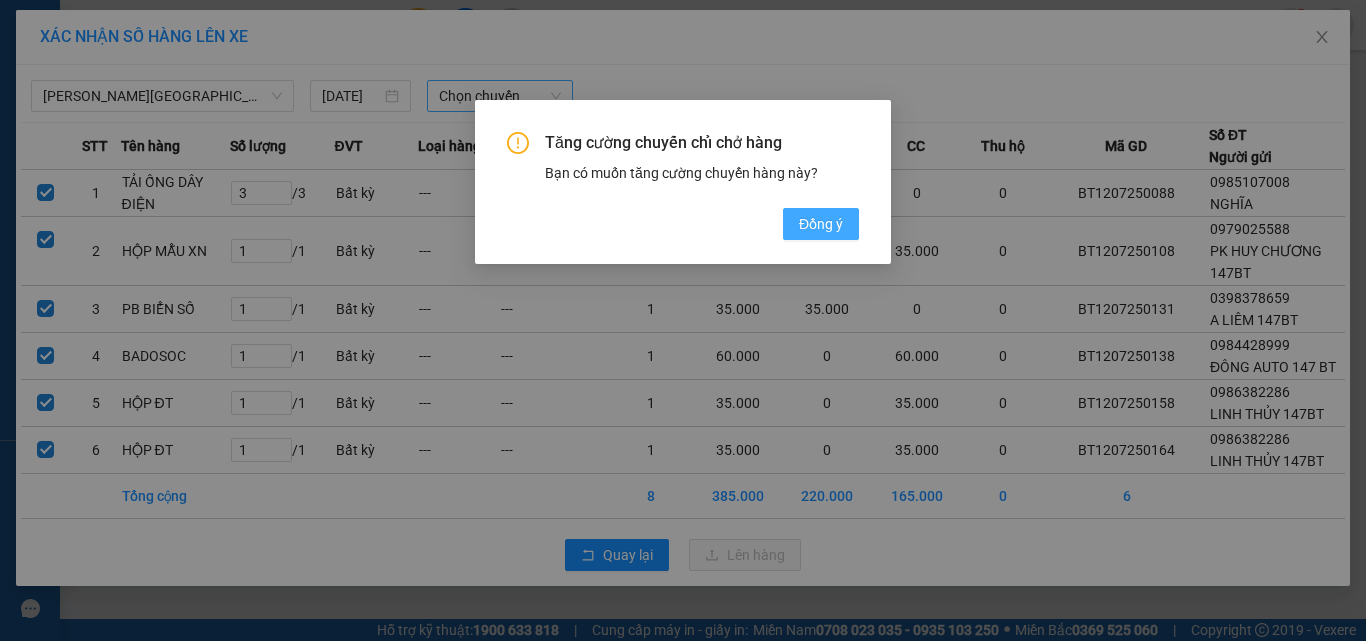 click on "Đồng ý" at bounding box center [821, 224] 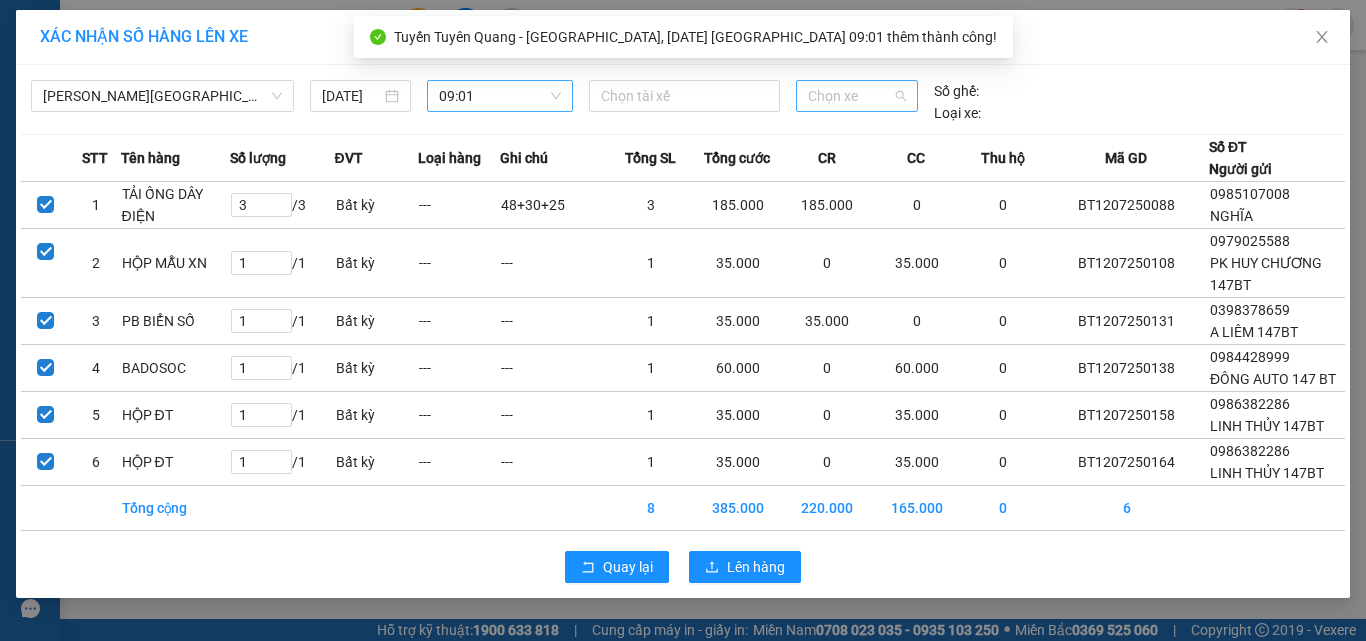click on "Chọn xe" at bounding box center [857, 96] 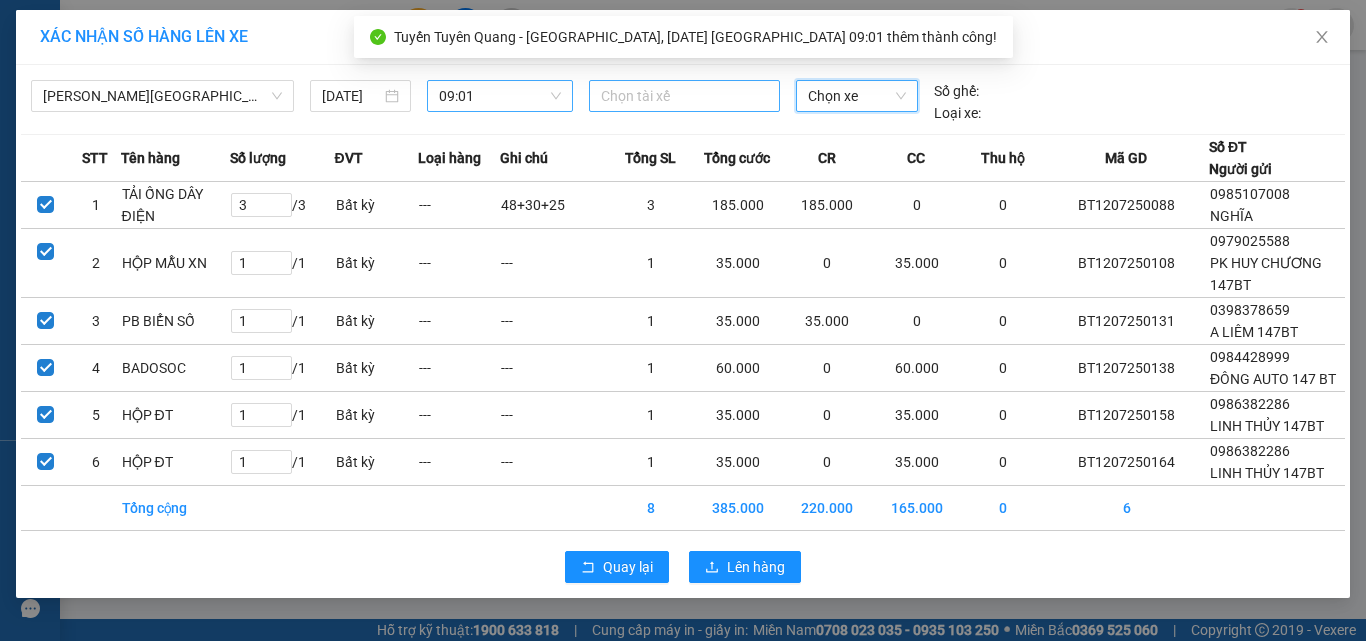 click at bounding box center [685, 96] 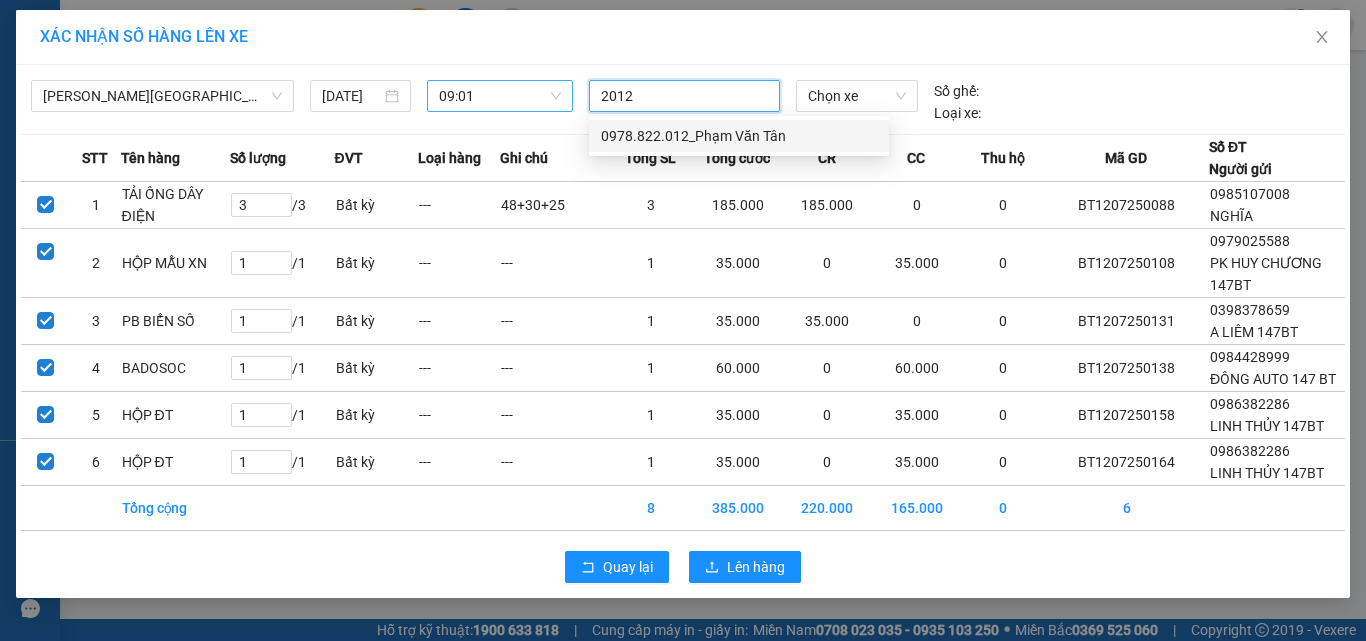 click on "0978.822.012_Phạm Văn Tân" at bounding box center (739, 136) 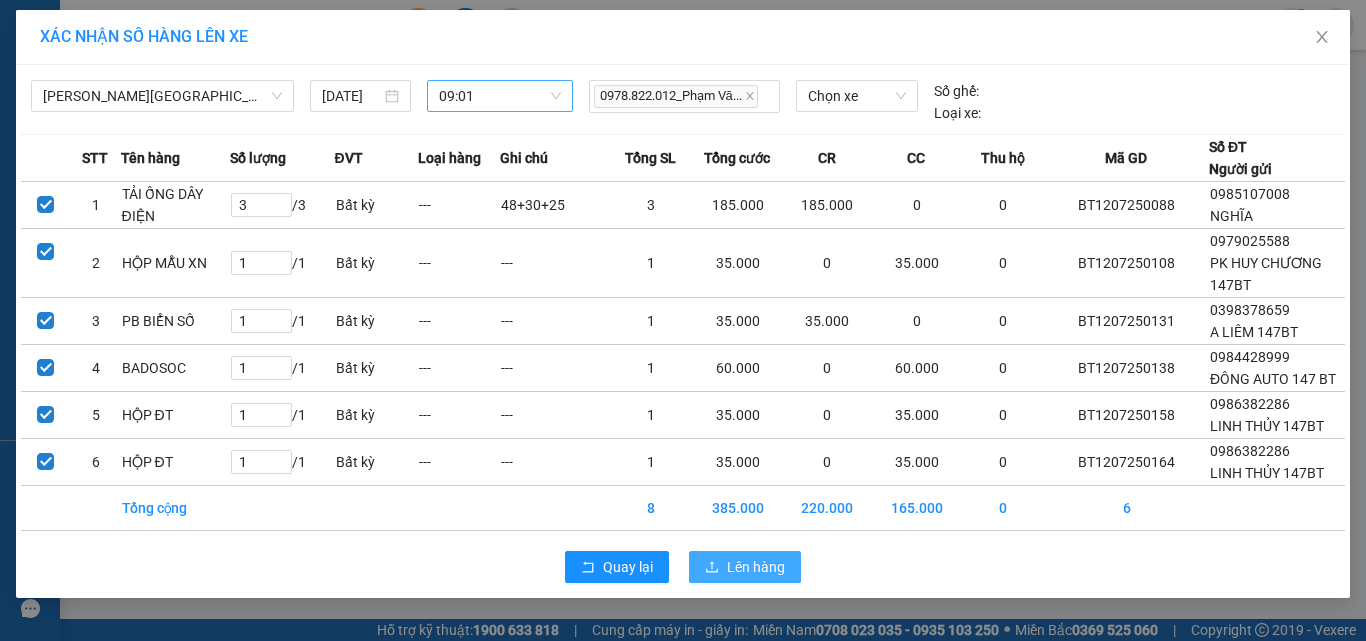 click on "Lên hàng" at bounding box center [756, 567] 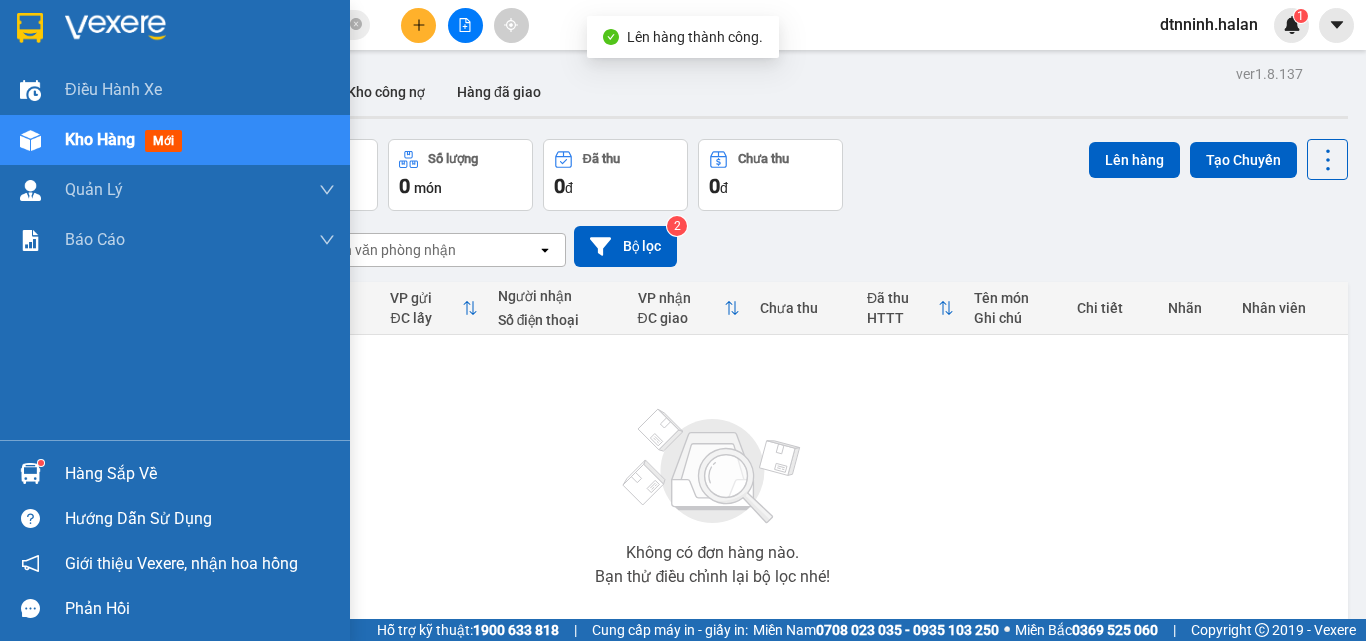 click on "Hàng sắp về" at bounding box center (175, 473) 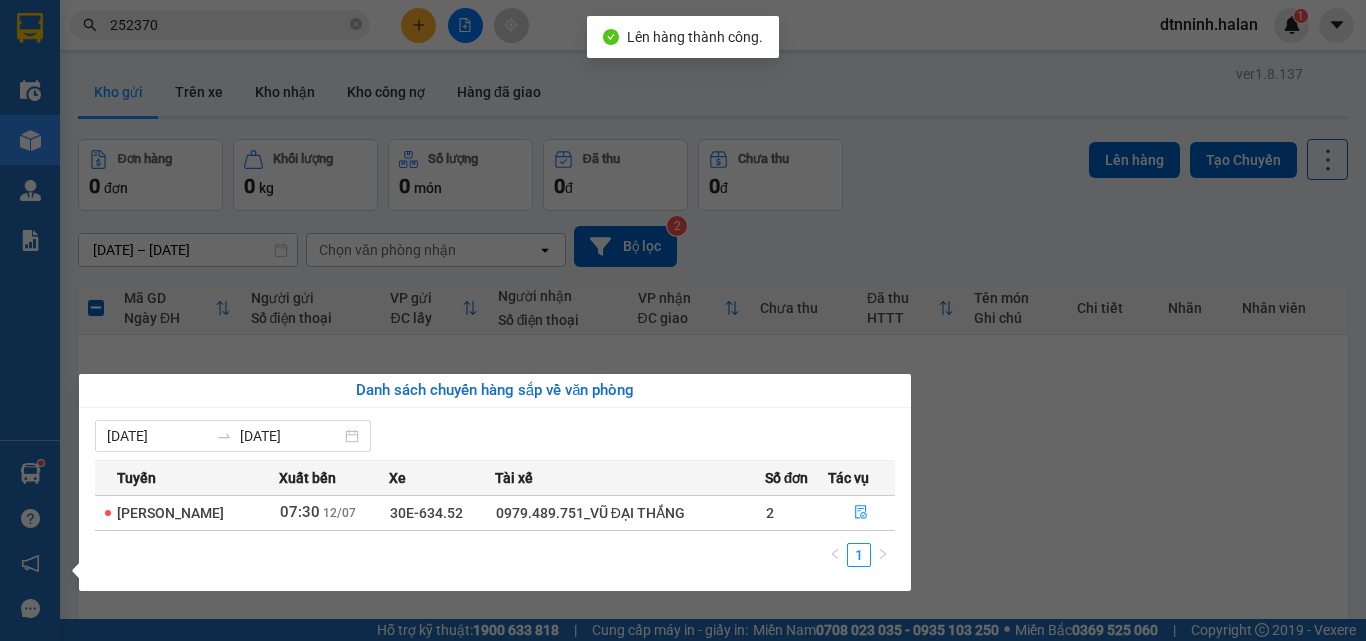 drag, startPoint x: 1048, startPoint y: 475, endPoint x: 985, endPoint y: 443, distance: 70.66116 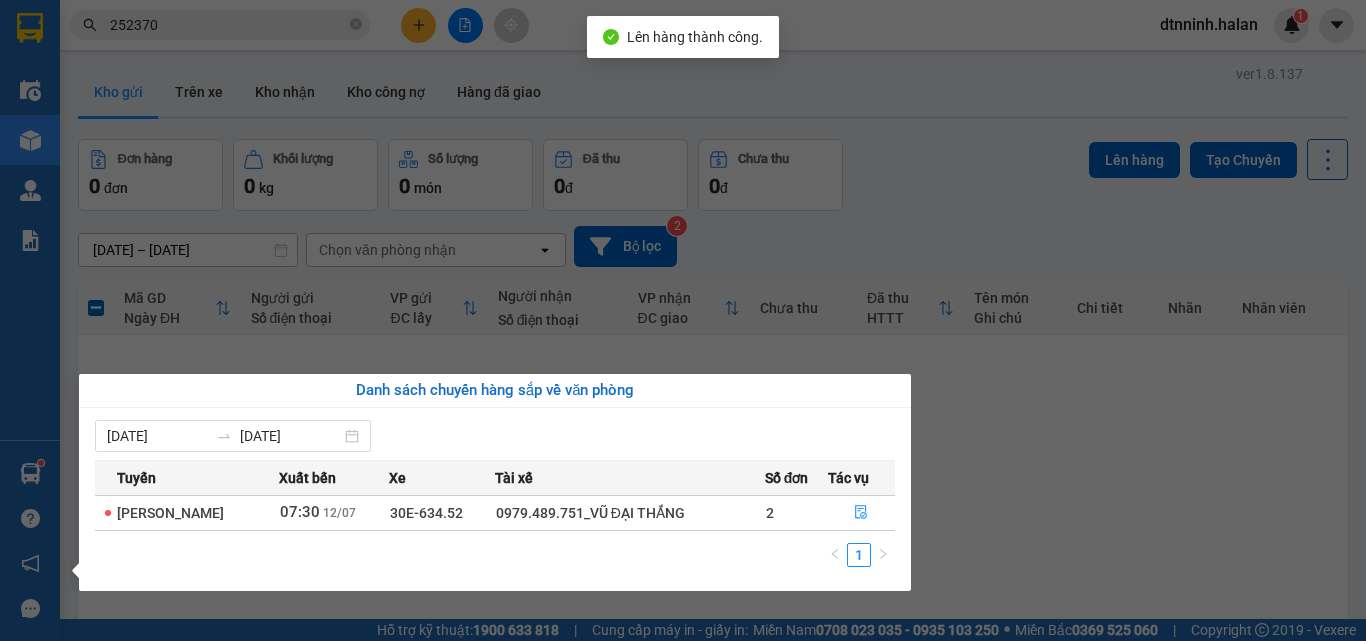 click on "Kết quả tìm kiếm ( 77 )  Bộ lọc  Mã ĐH Trạng thái Món hàng Thu hộ Tổng cước Chưa cước Nhãn Người gửi VP Gửi Người nhận VP Nhận TKC0707 252370 18:01 [DATE] VP Nhận   20G-000.04 07:45 [DATE] BỌC  ĐEN  PK SL:  1 50.000 50.000 0569686869 KH VP 47 [PERSON_NAME] Chân 0972959602 LẬP 147BT VP [GEOGRAPHIC_DATA] 252370 20:18 [DATE] Đã giao   08:15 [DATE] THÙNG LK SL:  1 75.000 0917755288 dung VP [PERSON_NAME] 0982155157 [PERSON_NAME] VP [PERSON_NAME] NT1007 252370 19:27 [DATE] Đã giao   10:12 [DATE] BỌC ĐEN LKDTU SL:  1 40.000 0983304133 mạnh  VP [PERSON_NAME] 0966123222 THIỀU PHI VP [GEOGRAPHIC_DATA] NT0807 252370 18:52 [DATE] Đã giao   07:15 [DATE] HOP R1 SL:  1 40.000 0964809696 ĐẠI TÍN VP [PERSON_NAME] 0342373756 QUÝ VP Bắc Kạn NT0407 252370 18:44 [DATE] Đã giao   05:35 [DATE] BỌC LK SL:  1 40.000 0869012999 BIÊN  VP [PERSON_NAME] 0888882134 DUY VP [GEOGRAPHIC_DATA] 252370 19:32 [DATE] Đã giao   08:25 [DATE] HỘP RĂNG 1" at bounding box center (683, 320) 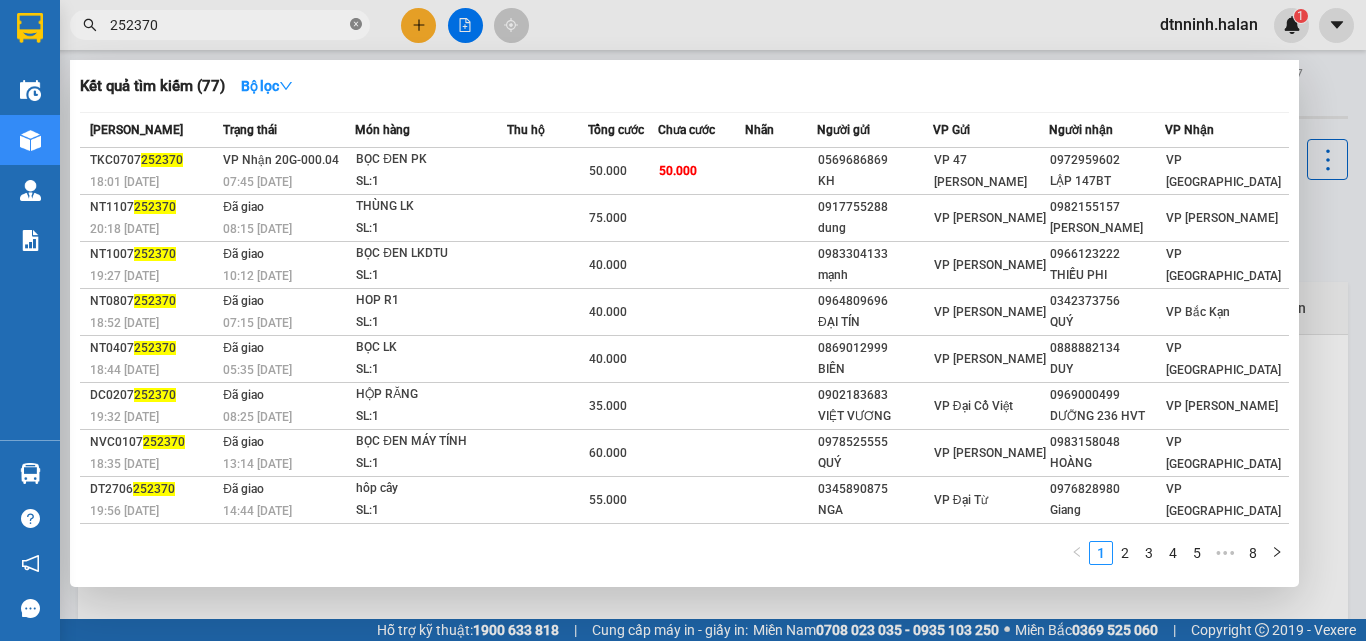 click at bounding box center [356, 25] 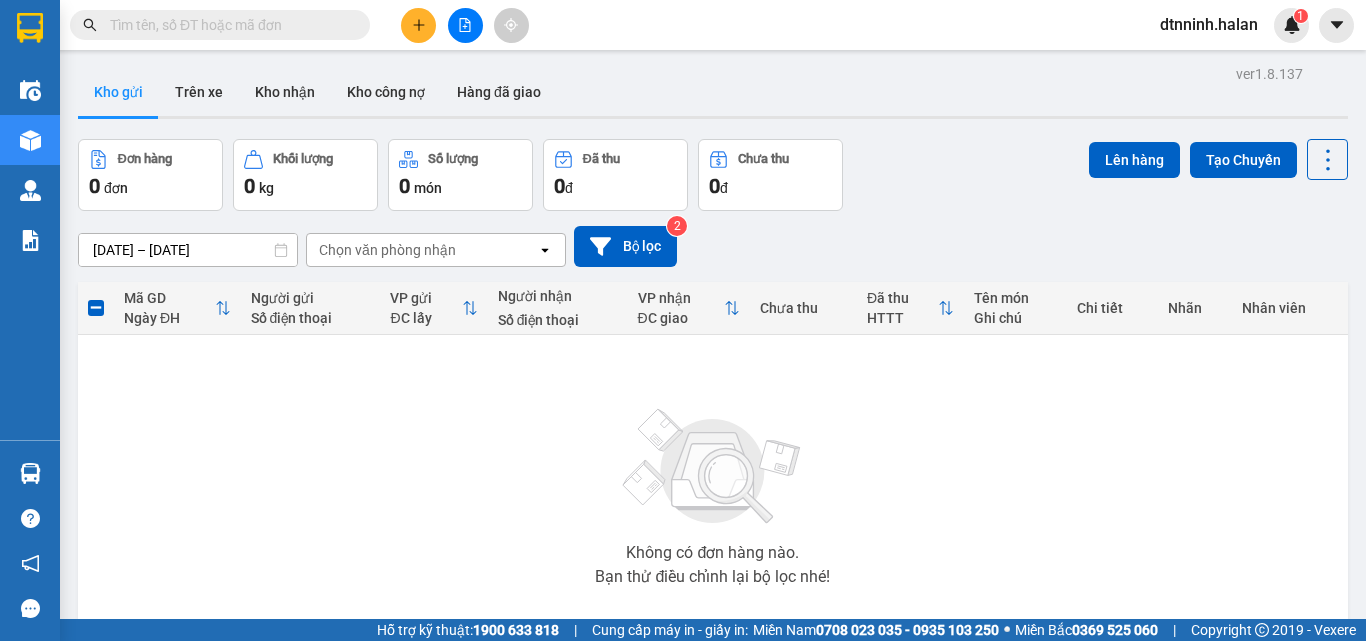 click at bounding box center (228, 25) 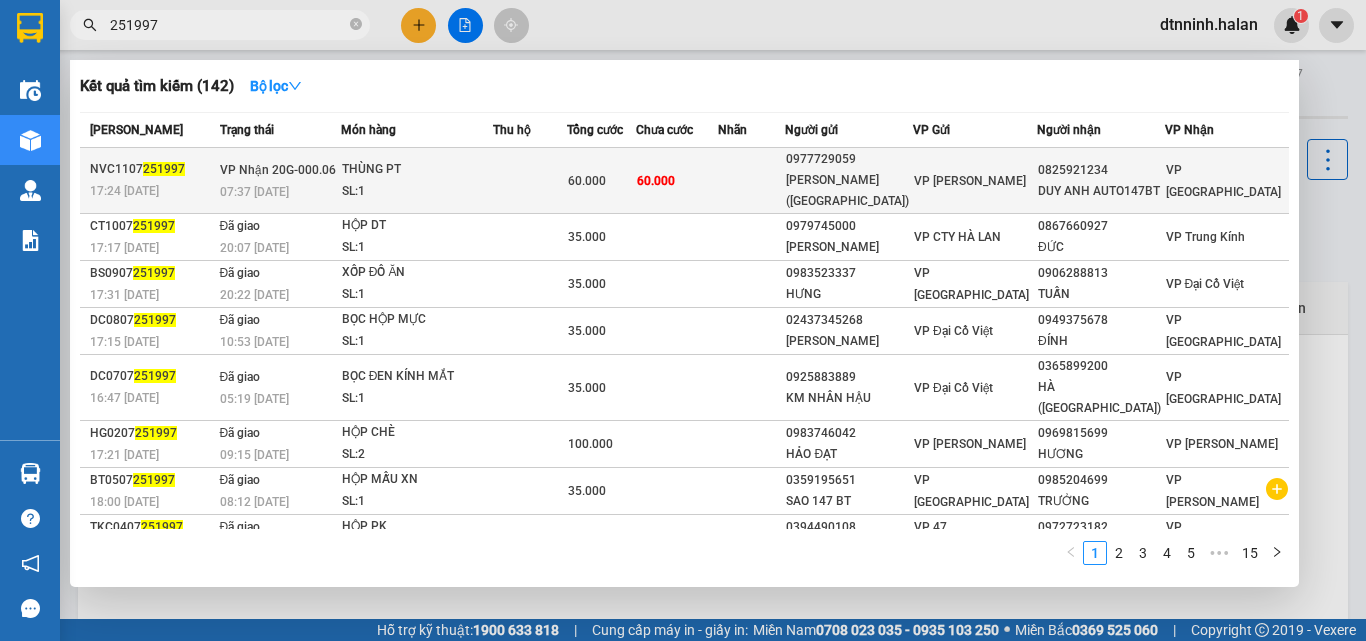 click on "60.000" at bounding box center (677, 181) 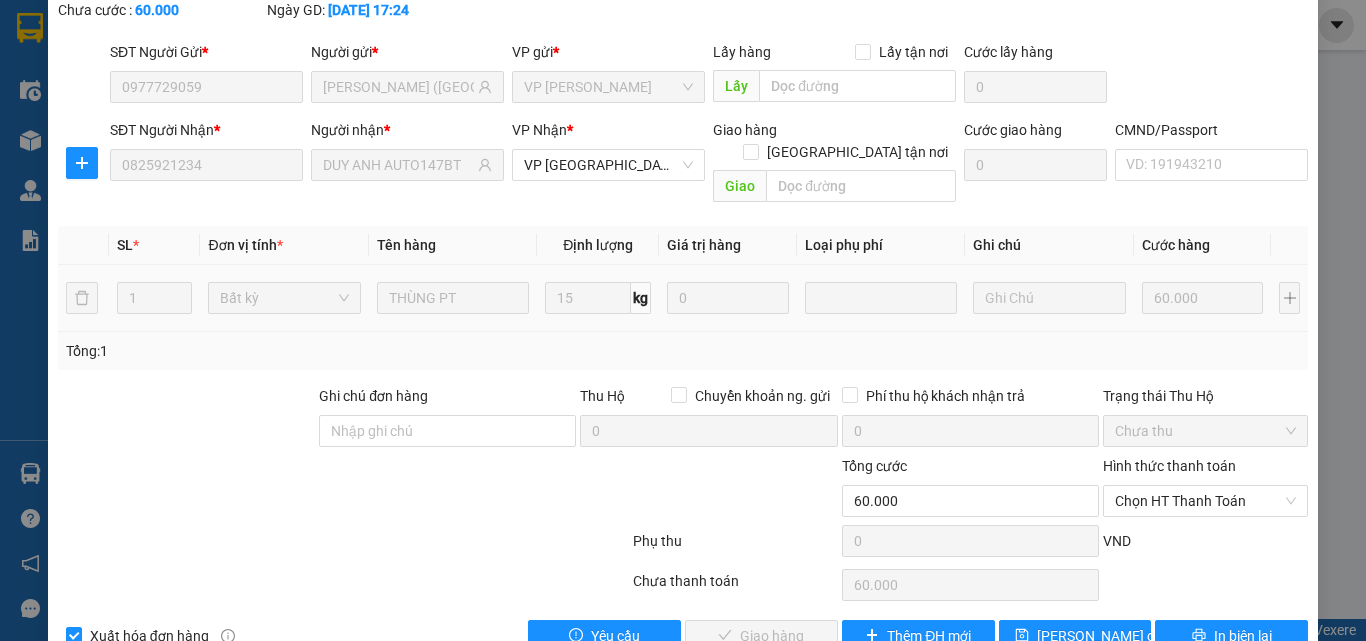 scroll, scrollTop: 143, scrollLeft: 0, axis: vertical 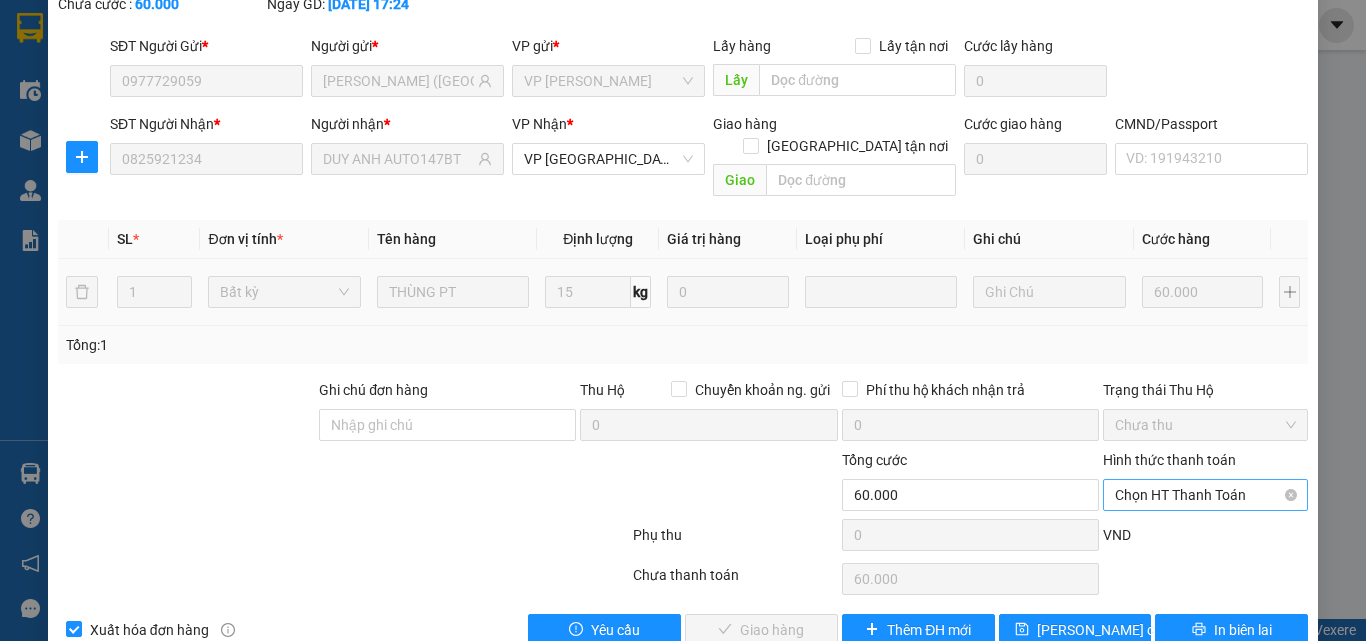 click on "Chọn HT Thanh Toán" at bounding box center [1205, 495] 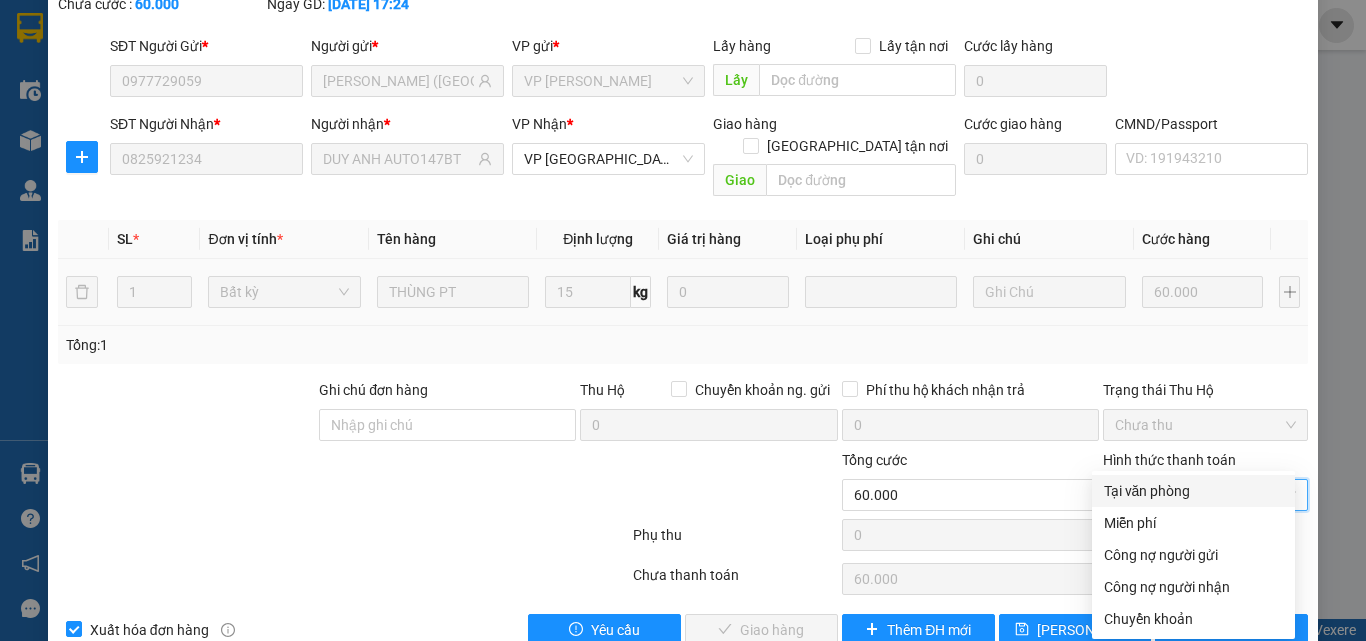 click on "Tại văn phòng" at bounding box center (1193, 491) 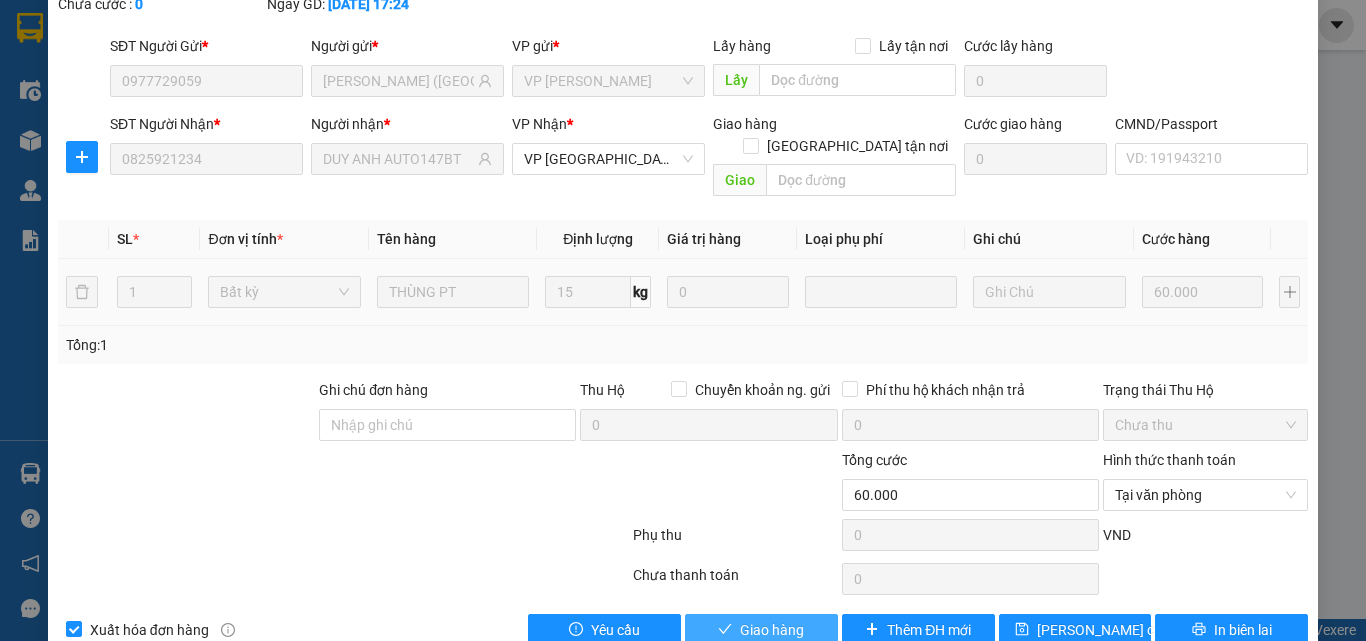 drag, startPoint x: 778, startPoint y: 587, endPoint x: 750, endPoint y: 524, distance: 68.942 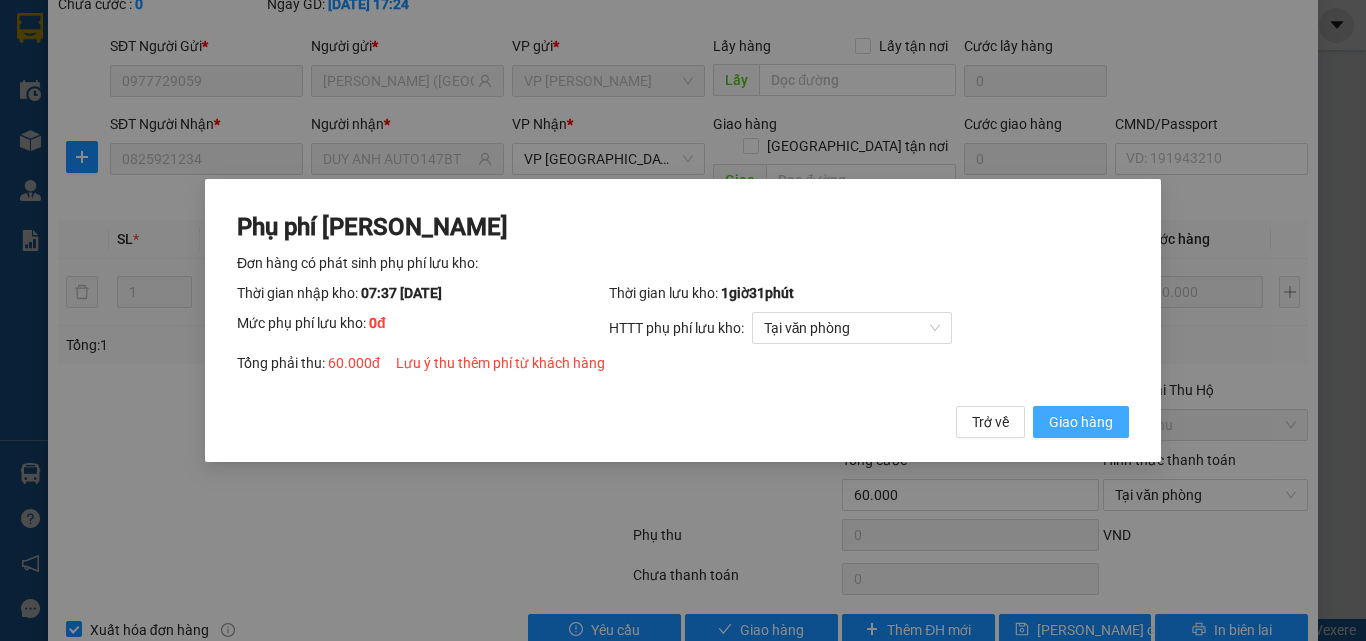 click on "Giao hàng" at bounding box center (1081, 422) 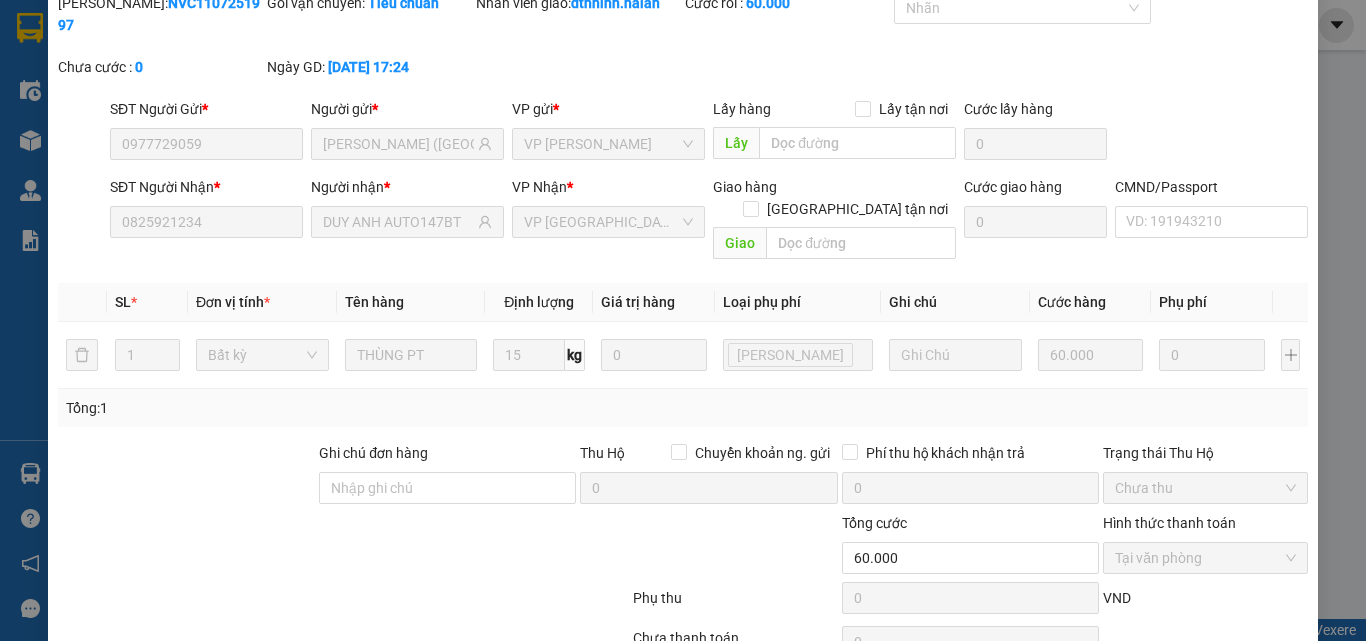 scroll, scrollTop: 0, scrollLeft: 0, axis: both 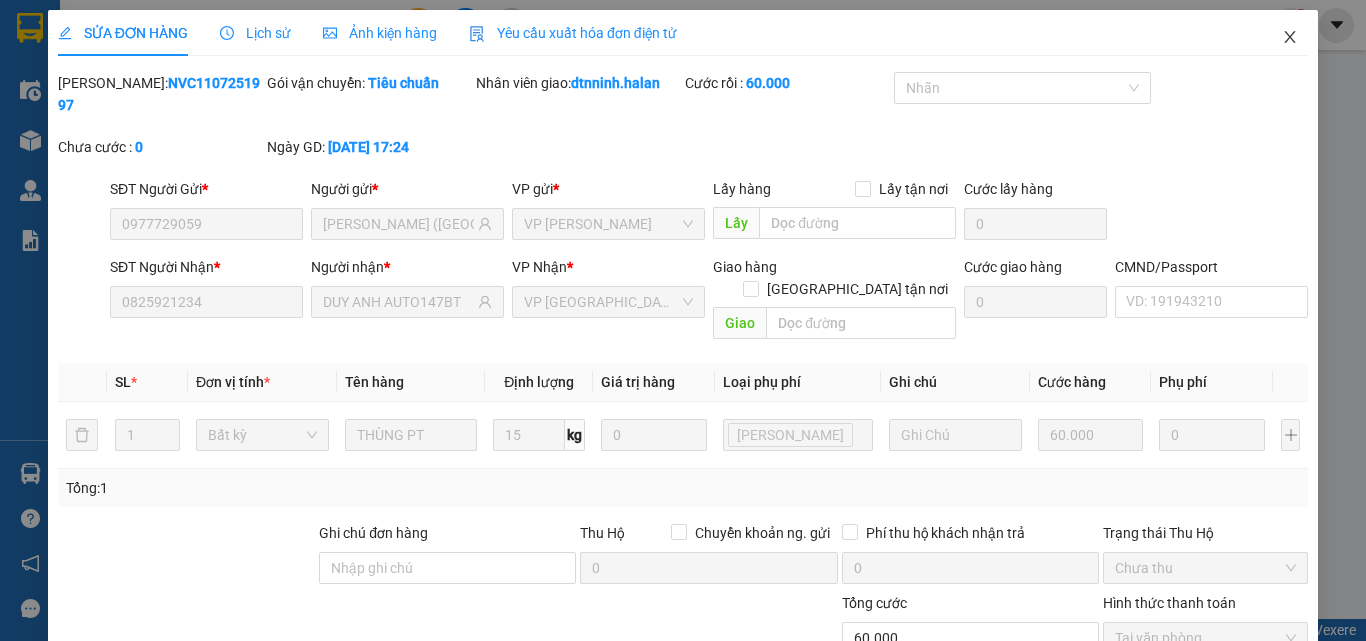 click 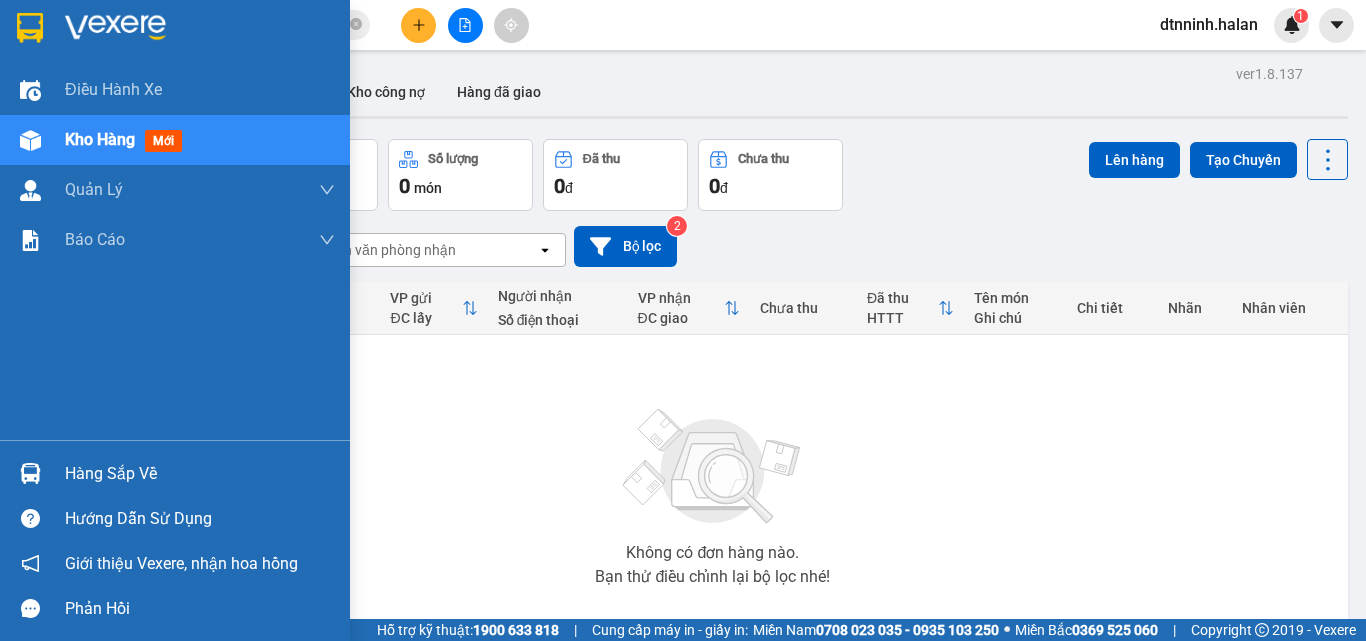 click at bounding box center [30, 473] 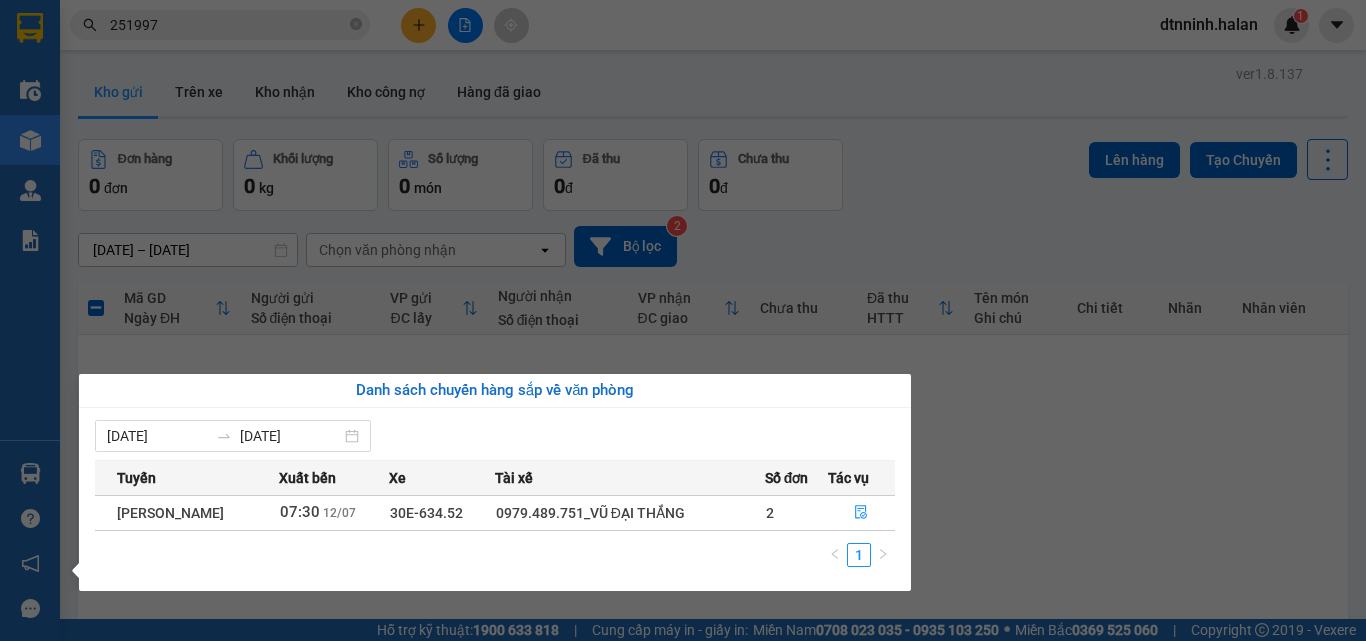 click on "Kết quả tìm kiếm ( 142 )  Bộ lọc  Mã ĐH Trạng thái Món hàng Thu hộ Tổng cước Chưa cước Nhãn Người gửi VP Gửi Người nhận VP Nhận NVC1107 251997 17:24 [DATE] VP Nhận   20G-000.06 07:37 [DATE] THÙNG PT SL:  1 60.000 60.000 0977729059 [GEOGRAPHIC_DATA] (ngần) VP [PERSON_NAME] 0825921234 DUY ANH AUTO147BT VP [GEOGRAPHIC_DATA] 251997 17:17 [DATE] Đã giao   20:07 [DATE] HỘP DT SL:  1 35.000 0979745000 BẢO NGỌC VP CTY HÀ LAN 0867660927 [GEOGRAPHIC_DATA] BS0907 251997 17:31 [DATE] Đã giao   20:22 [DATE] XỐP ĐỒ ĂN SL:  1 35.000 0983523337 [GEOGRAPHIC_DATA] 0906288813 TUẤN  VP [GEOGRAPHIC_DATA] 251997 17:15 [DATE] Đã giao   10:53 [DATE] BỌC HỘP MỰC SL:  1 35.000 02437345268 [PERSON_NAME] VP Đại Cồ Việt 0949375678 ĐÍNH VP [GEOGRAPHIC_DATA] 251997 16:47 [DATE] Đã giao   05:19 [DATE] BỌC ĐEN KÍNH MẮT SL:  1 35.000 0925883889 KM NHÂN HẬU VP Đại Cồ Việt 0365899200 [GEOGRAPHIC_DATA] ([GEOGRAPHIC_DATA]) VP [GEOGRAPHIC_DATA] HG0207" at bounding box center [683, 320] 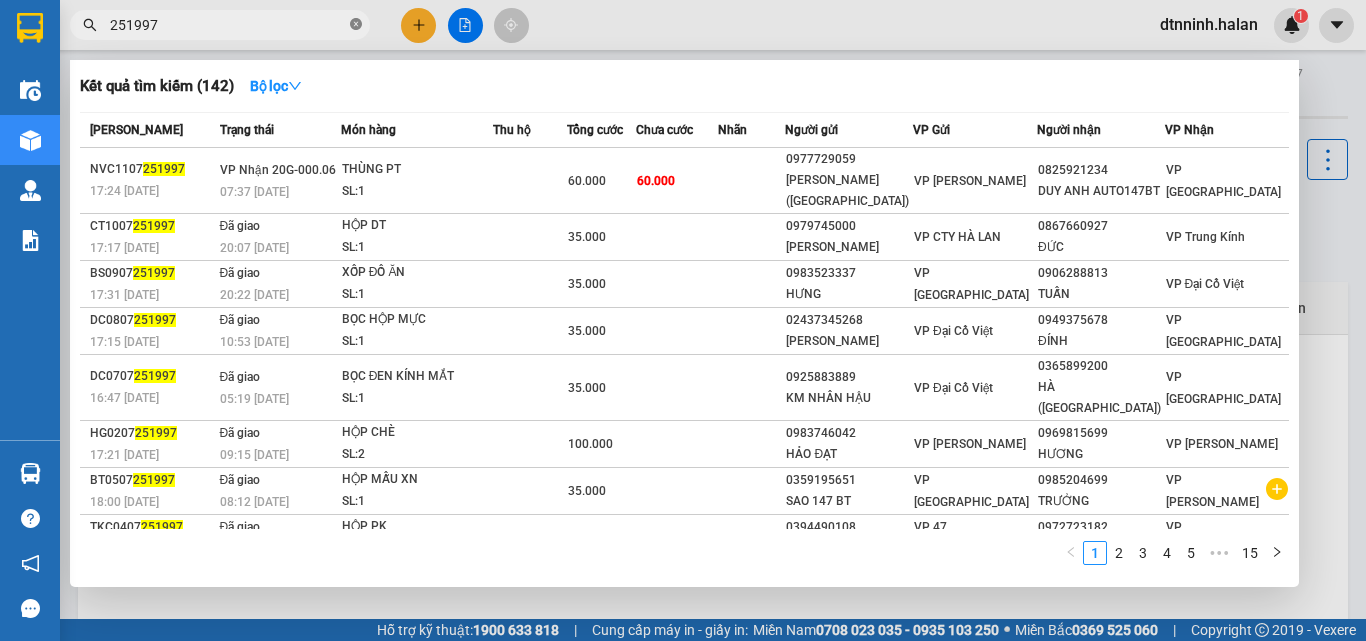 click 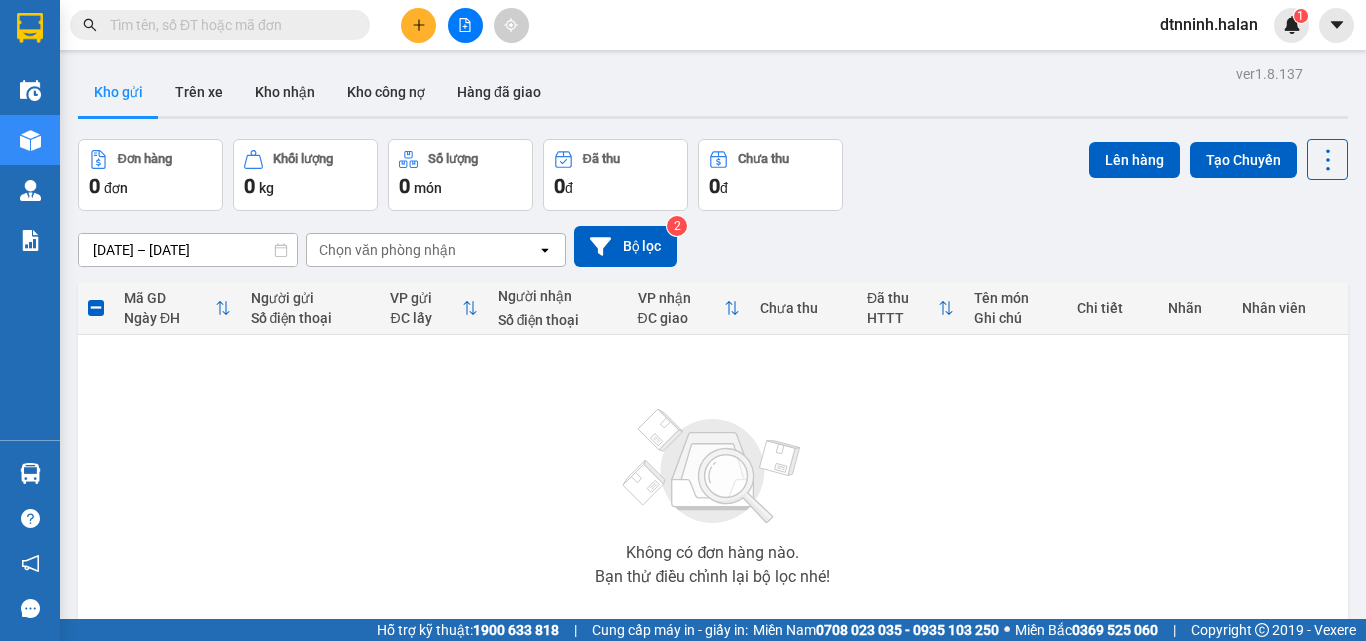 click at bounding box center (228, 25) 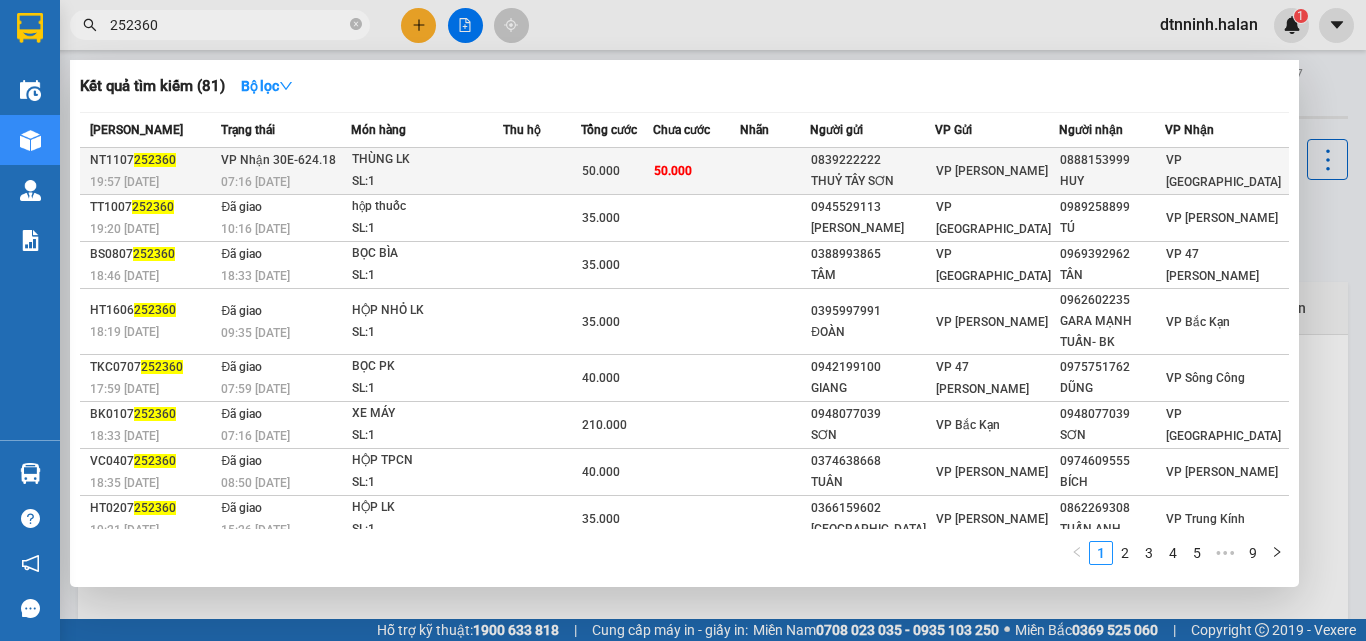 click at bounding box center (542, 171) 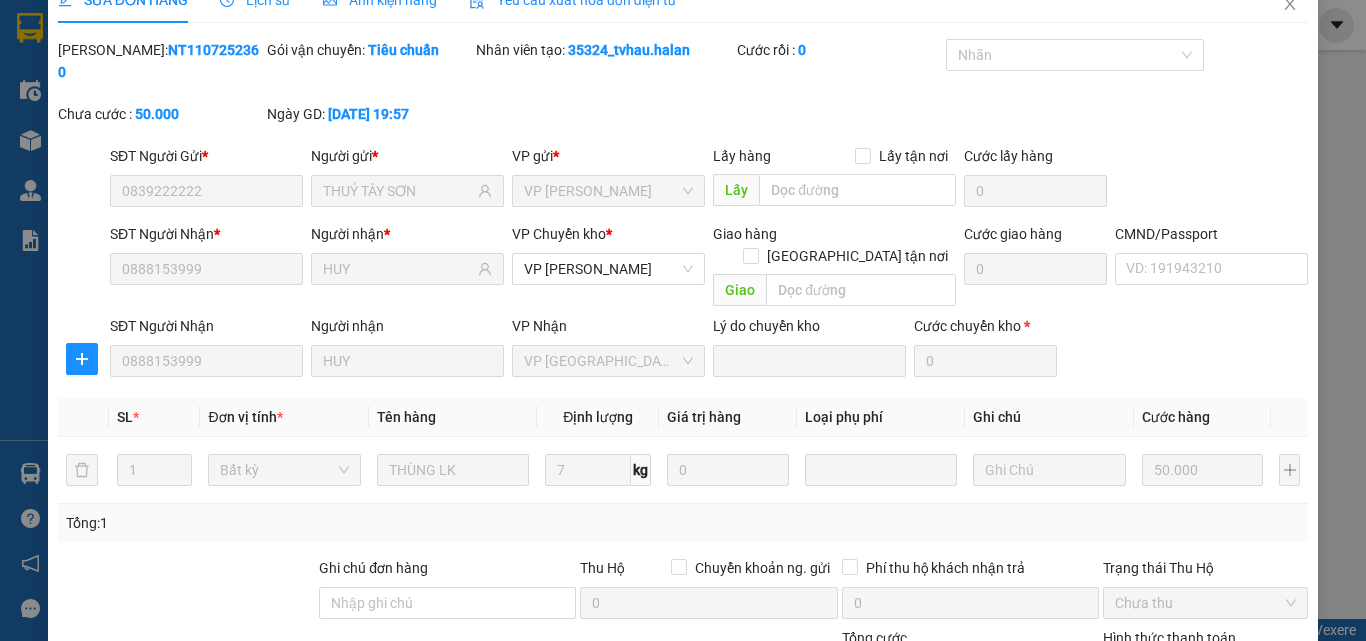 scroll, scrollTop: 211, scrollLeft: 0, axis: vertical 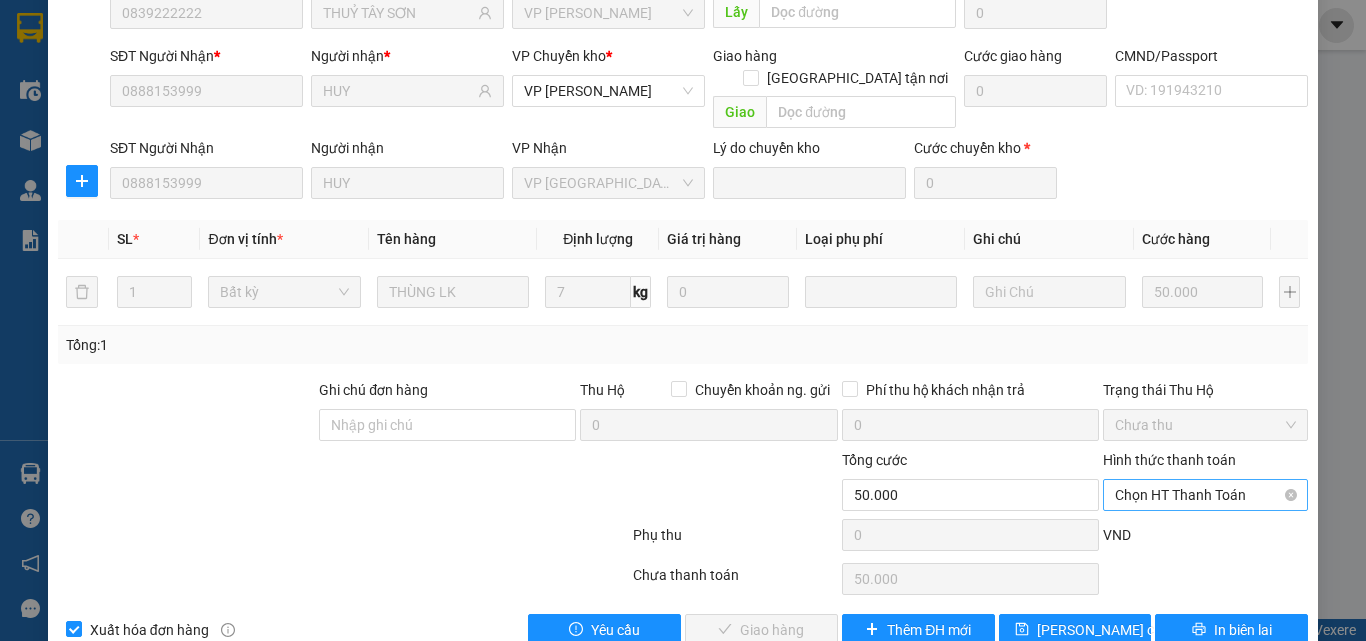 click on "Chọn HT Thanh Toán" at bounding box center [1205, 495] 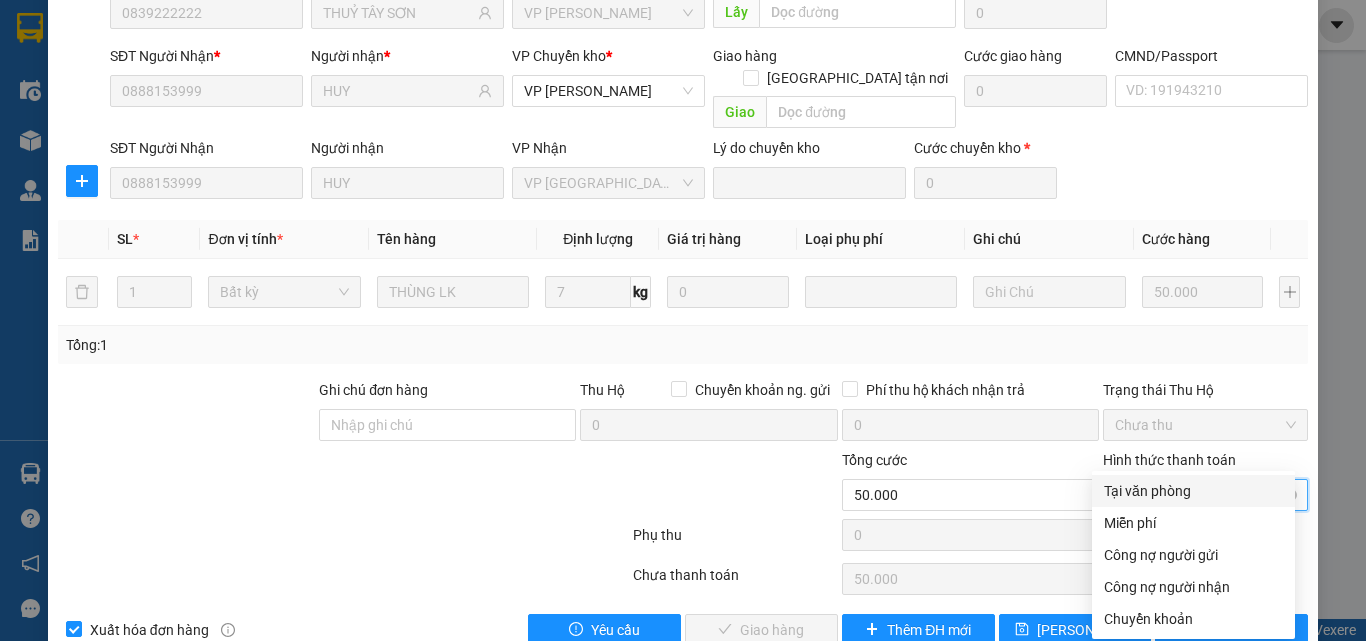 drag, startPoint x: 1127, startPoint y: 453, endPoint x: 1134, endPoint y: 494, distance: 41.59327 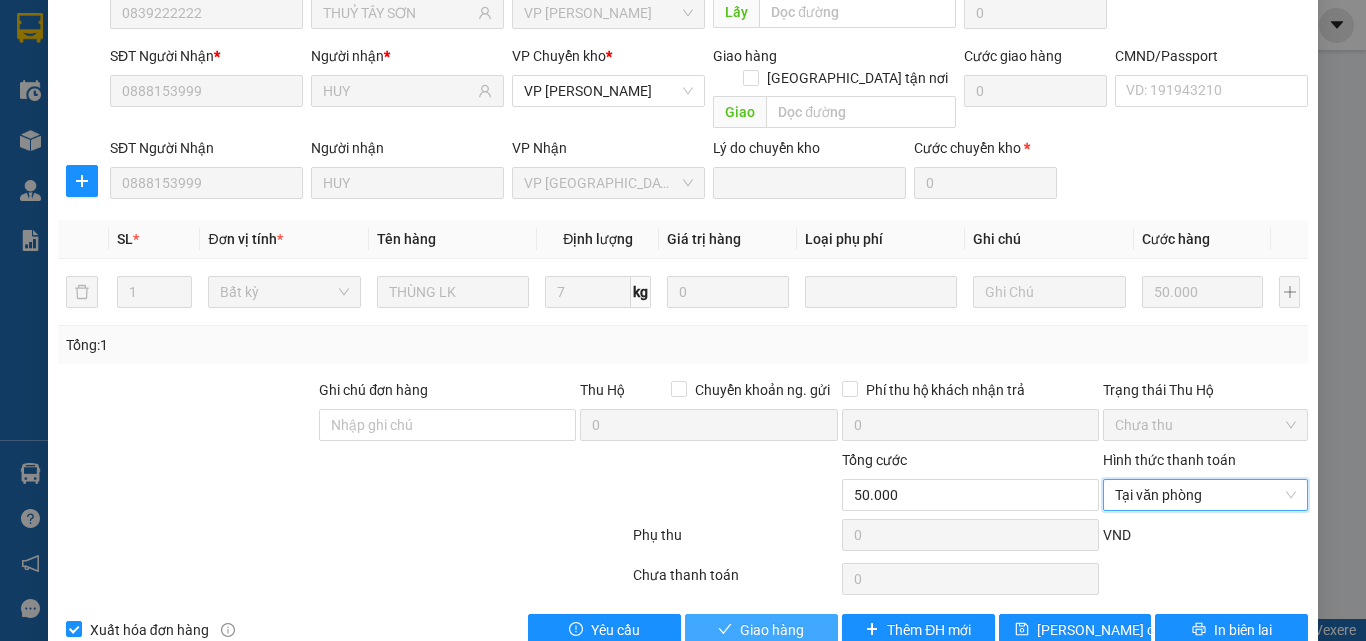 drag, startPoint x: 785, startPoint y: 580, endPoint x: 753, endPoint y: 536, distance: 54.405884 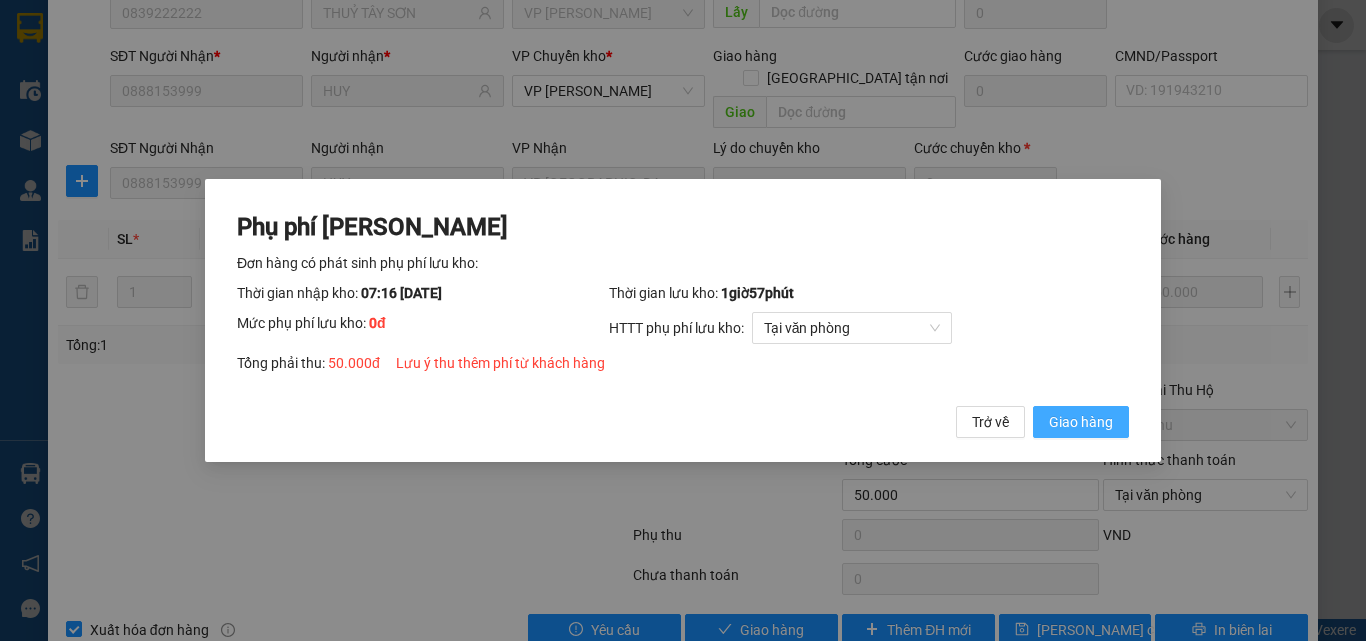 click on "Giao hàng" at bounding box center (1081, 422) 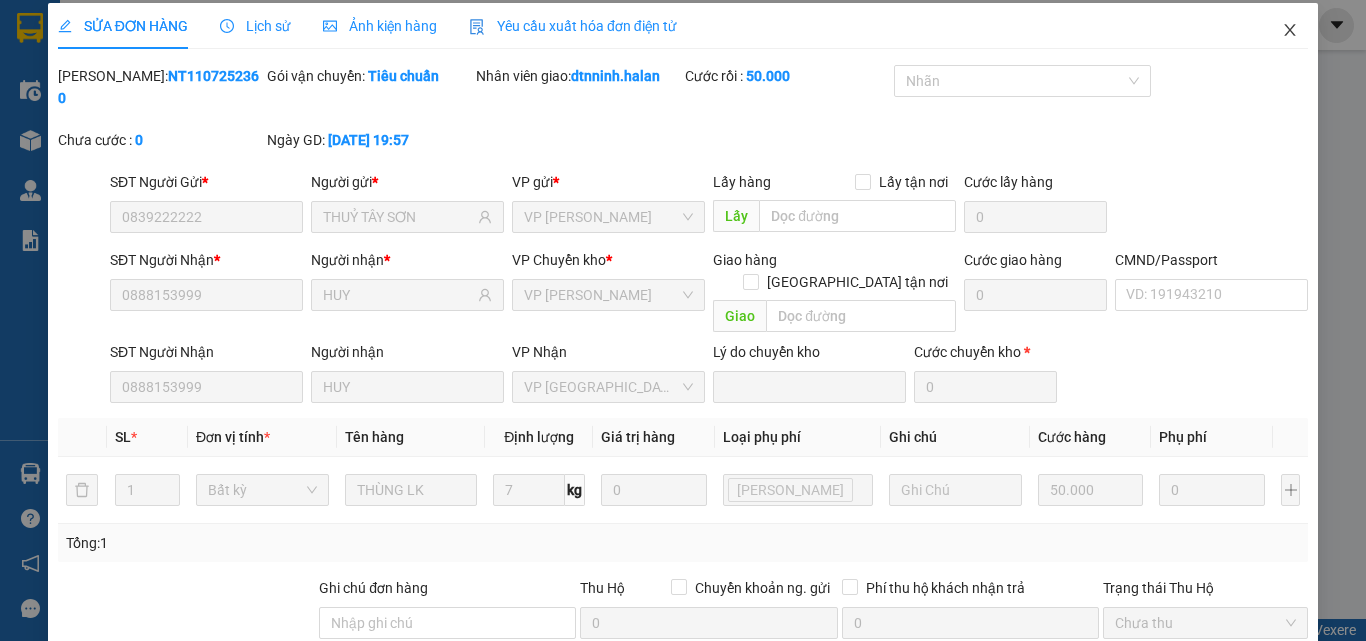 scroll, scrollTop: 0, scrollLeft: 0, axis: both 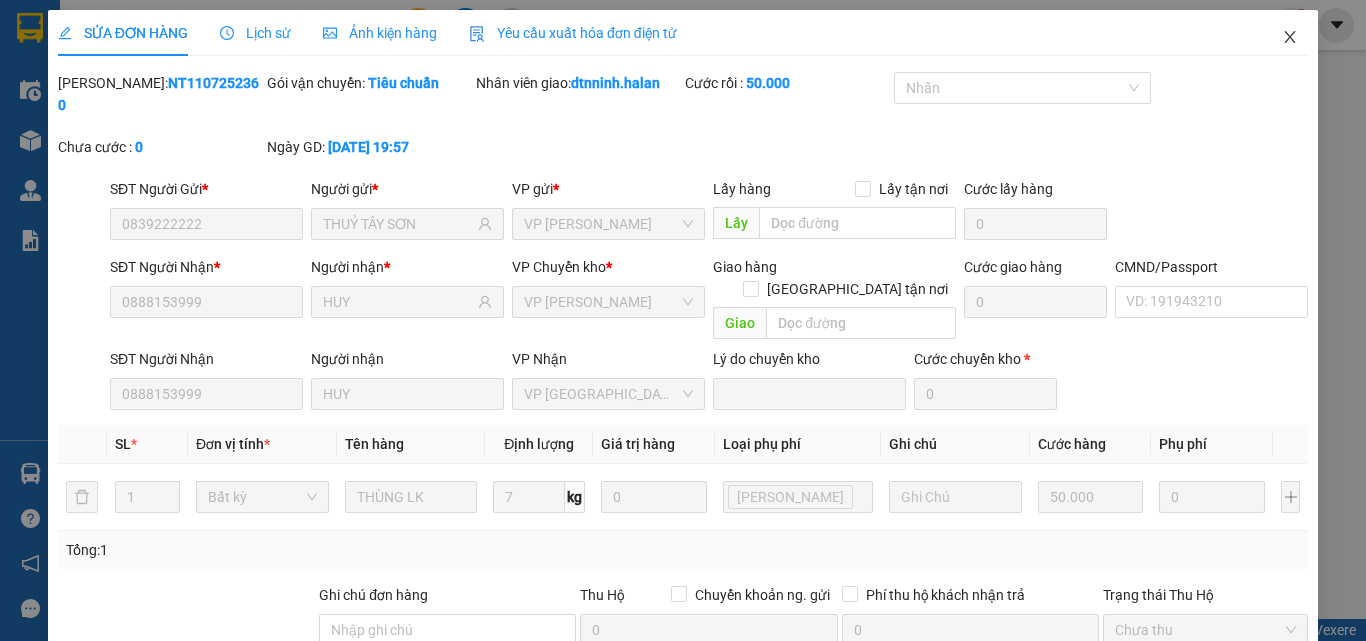 click 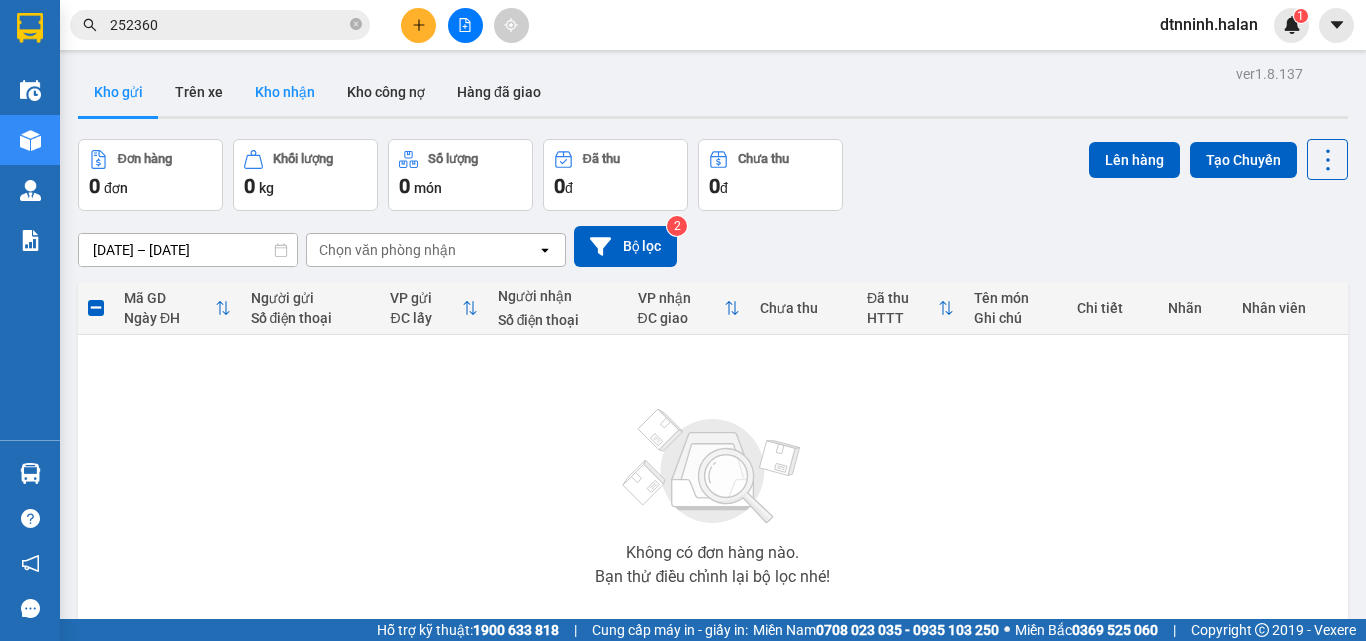 click on "Kho nhận" at bounding box center [285, 92] 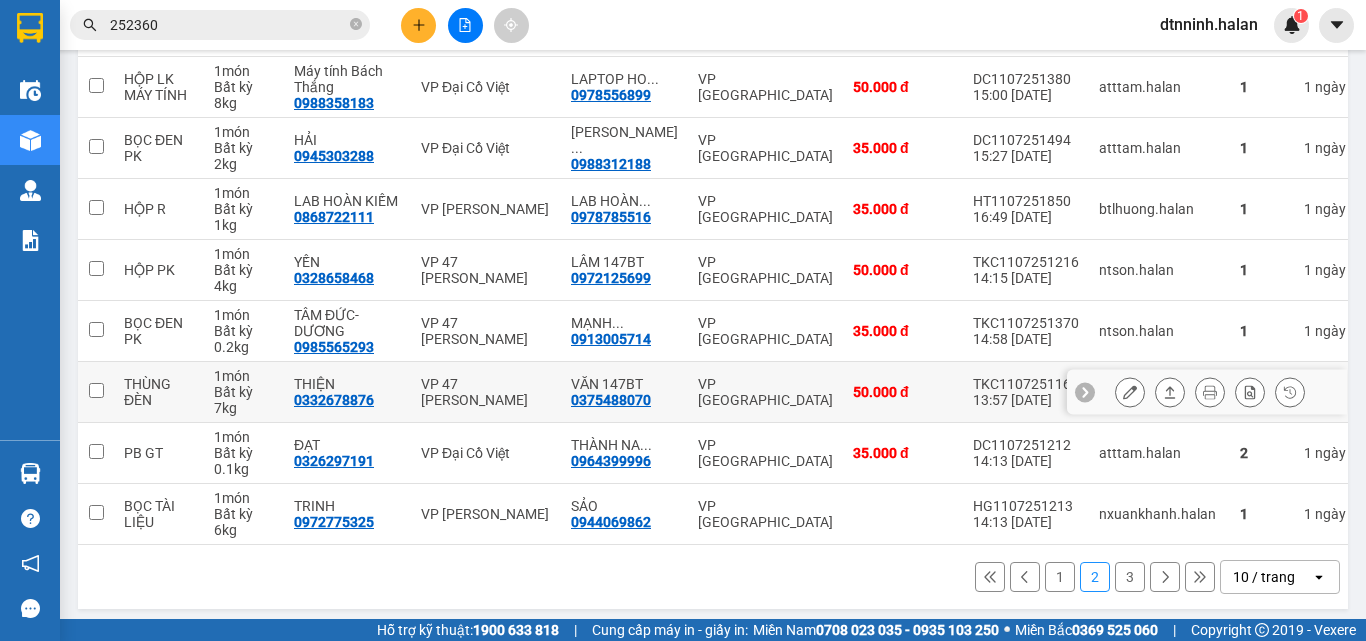scroll, scrollTop: 416, scrollLeft: 0, axis: vertical 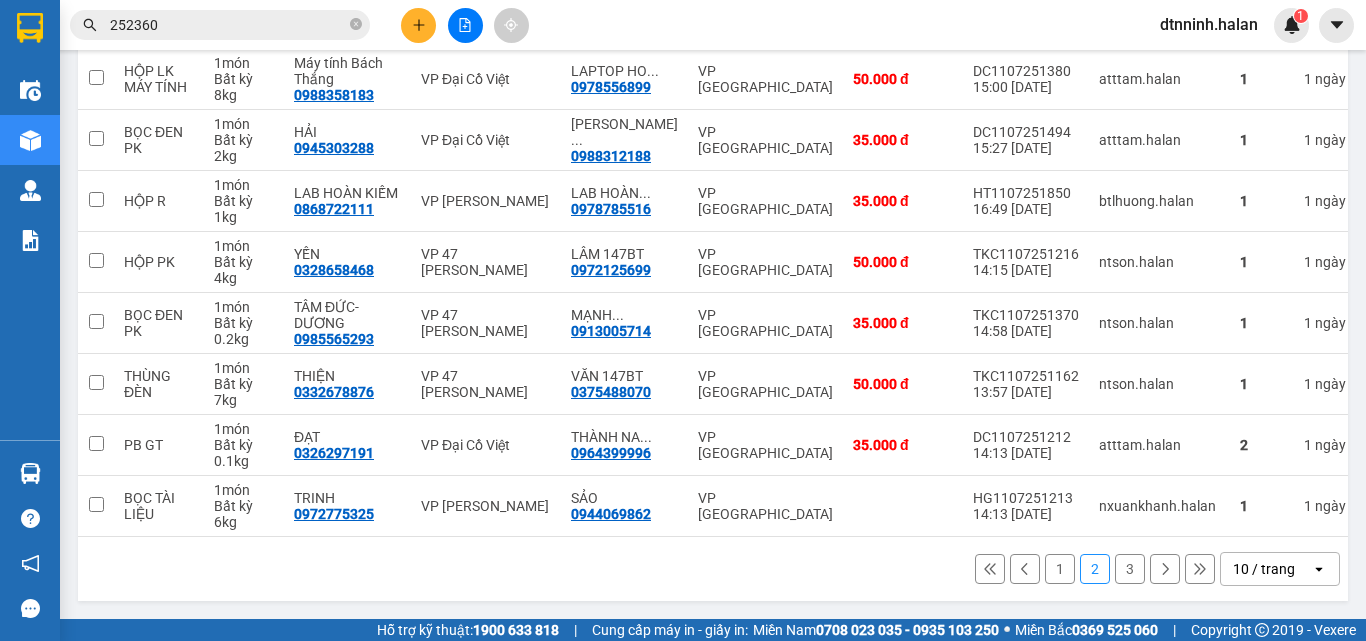 click on "1" at bounding box center [1060, 569] 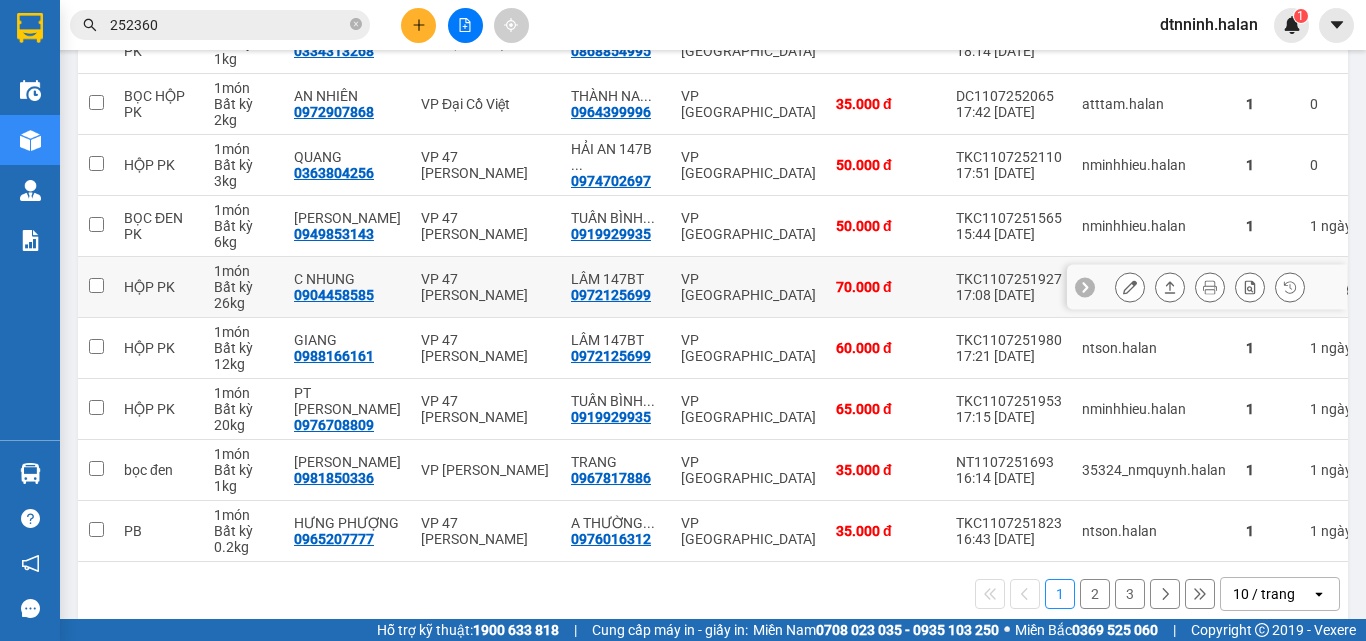 scroll, scrollTop: 416, scrollLeft: 0, axis: vertical 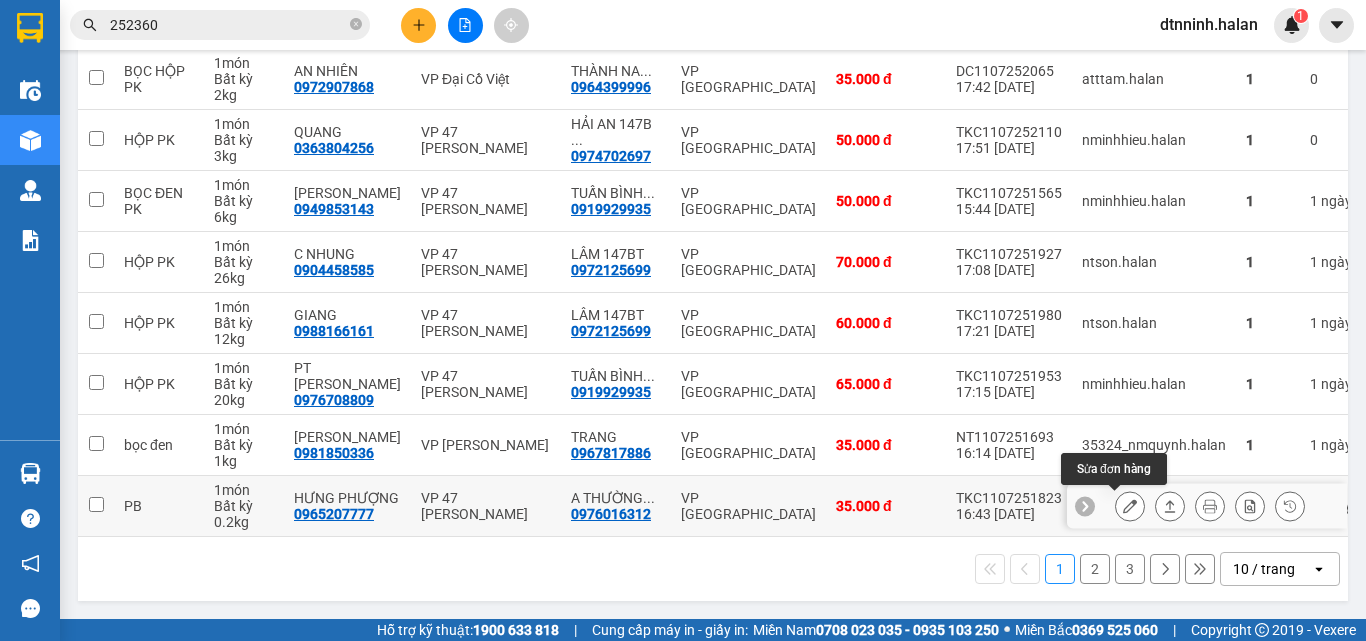 click at bounding box center (1130, 506) 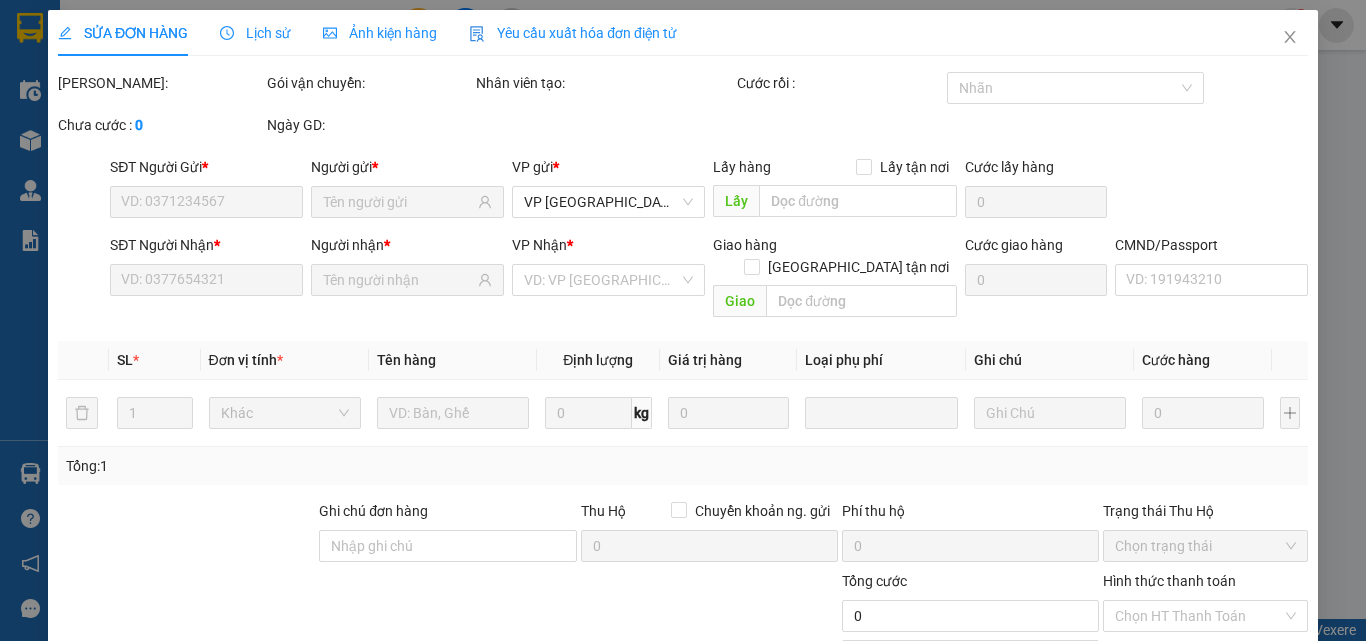 scroll, scrollTop: 0, scrollLeft: 0, axis: both 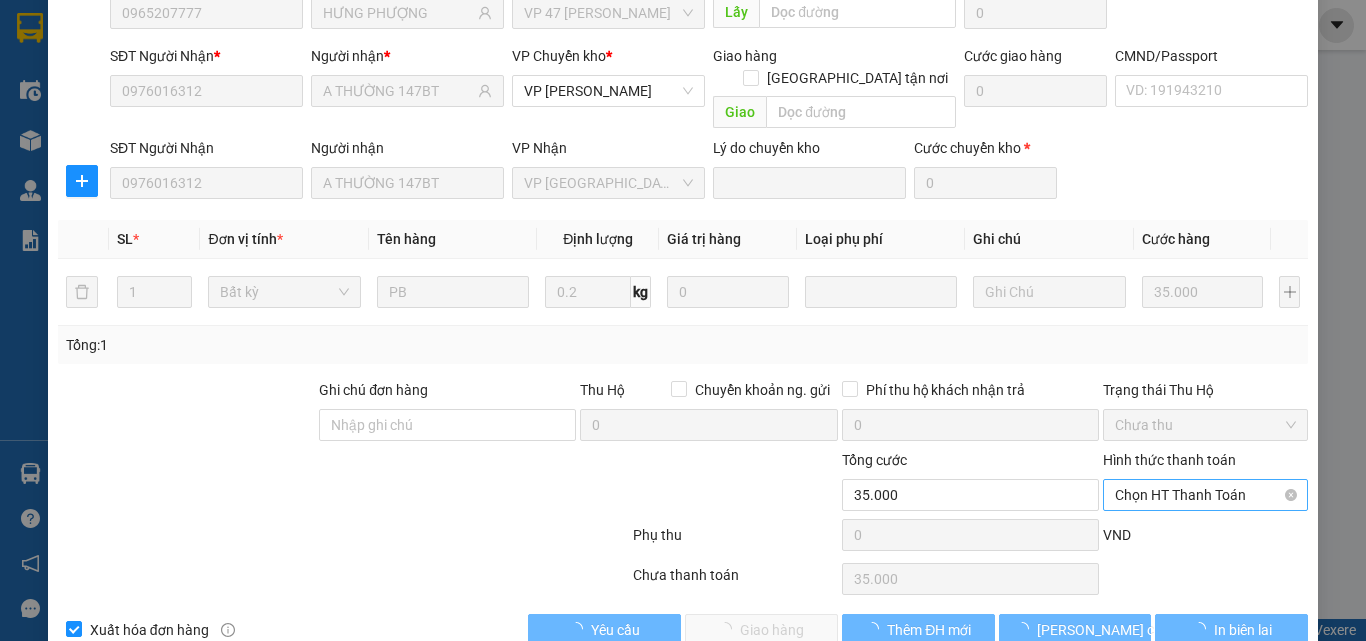 click on "Chọn HT Thanh Toán" at bounding box center (1205, 495) 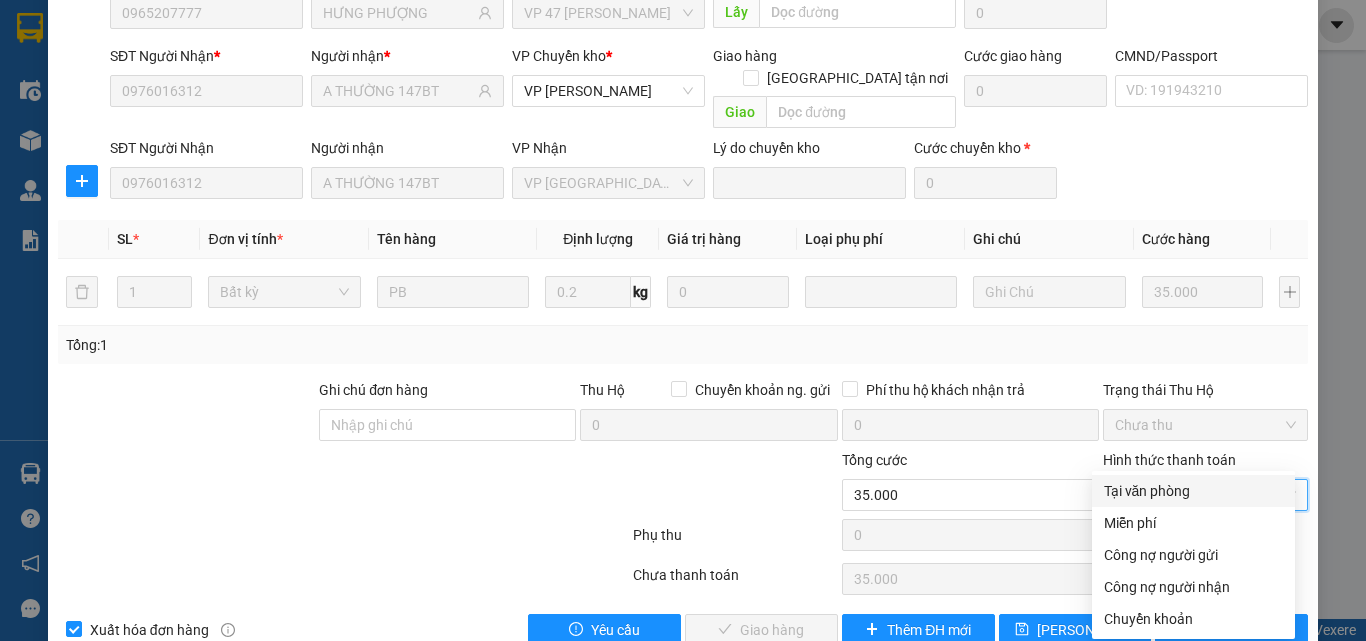 click on "Tại văn phòng" at bounding box center (1193, 491) 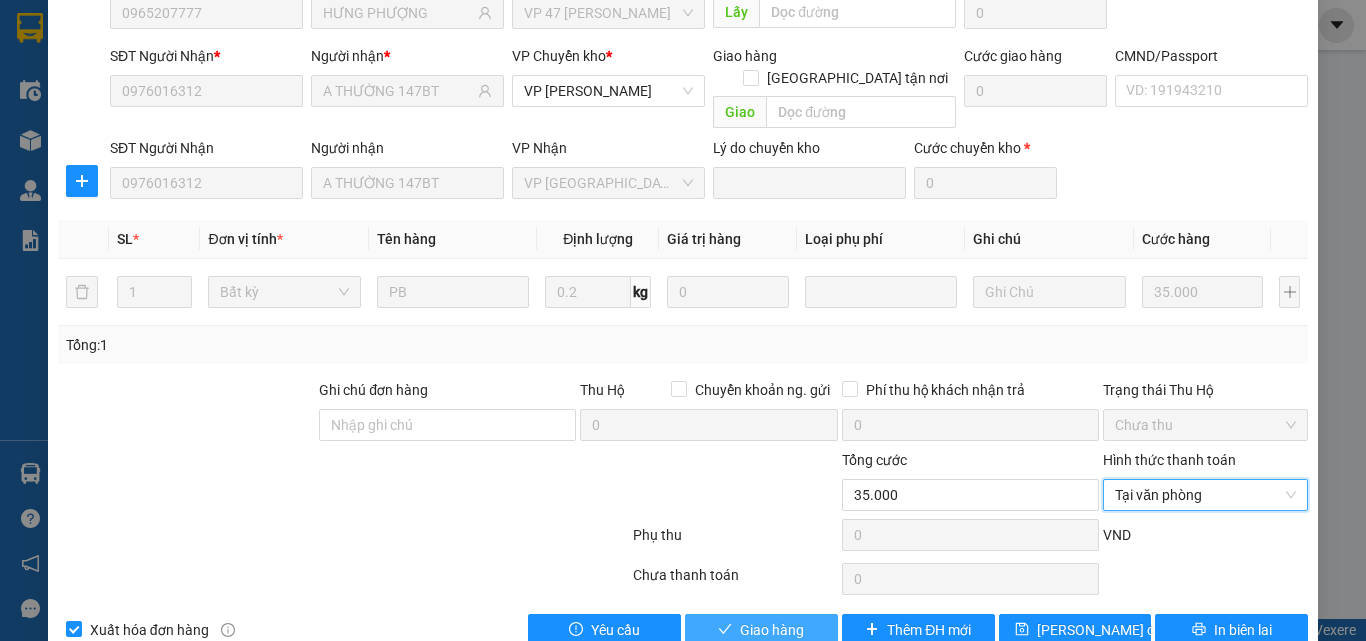 click on "Giao hàng" at bounding box center (772, 630) 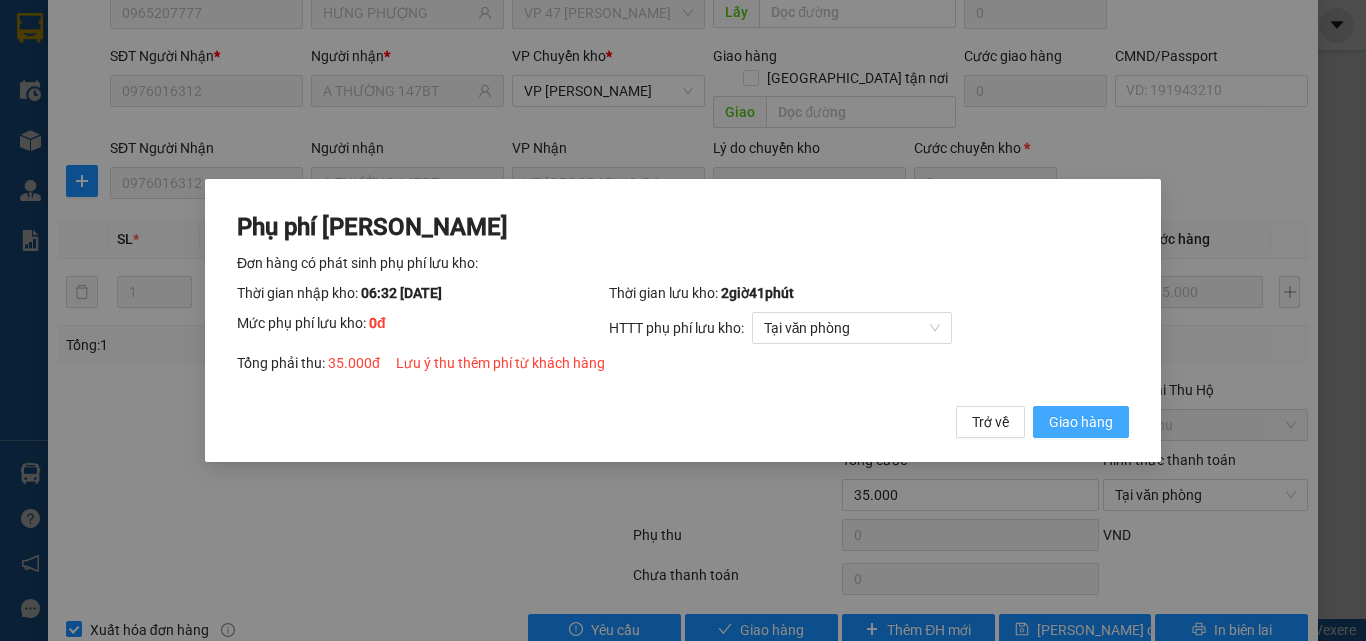 click on "Giao hàng" at bounding box center (1081, 422) 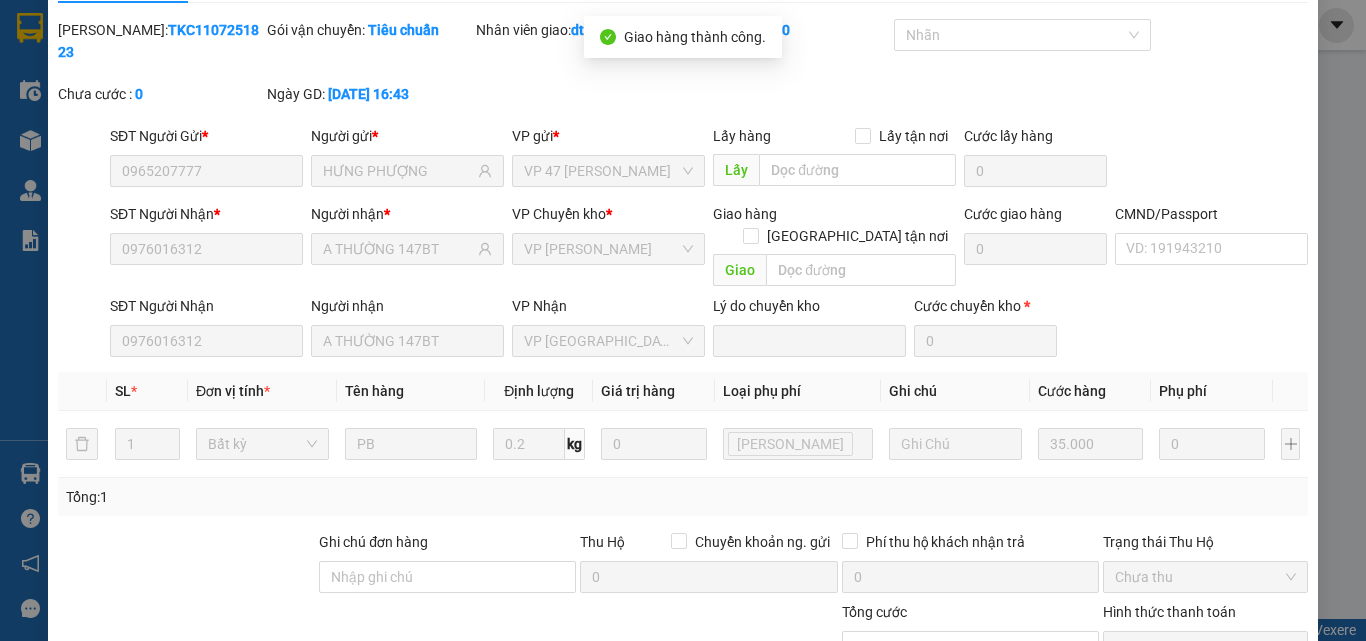 scroll, scrollTop: 0, scrollLeft: 0, axis: both 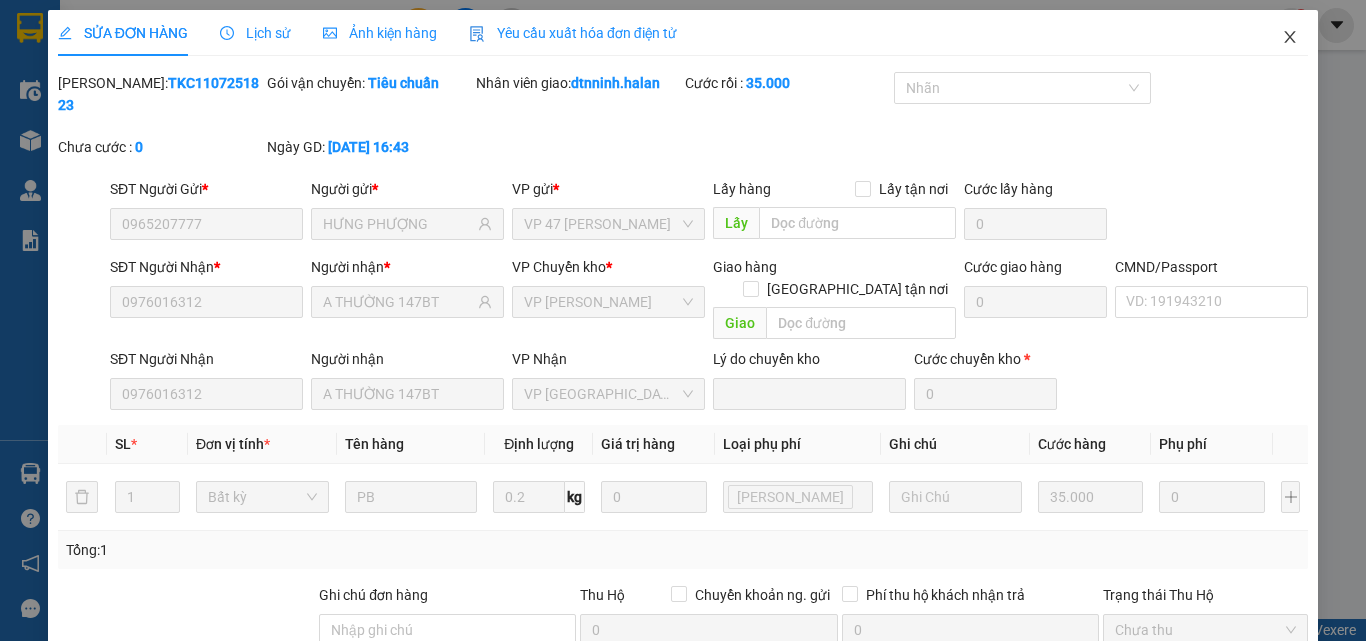 click 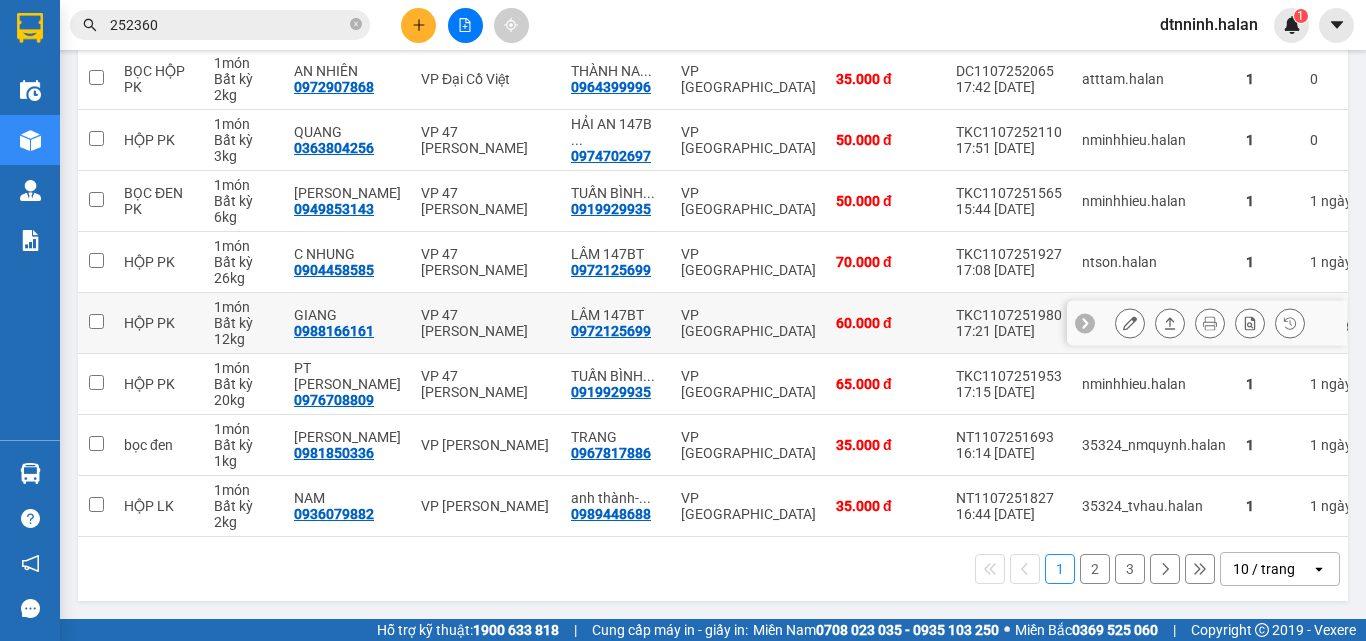 scroll, scrollTop: 416, scrollLeft: 0, axis: vertical 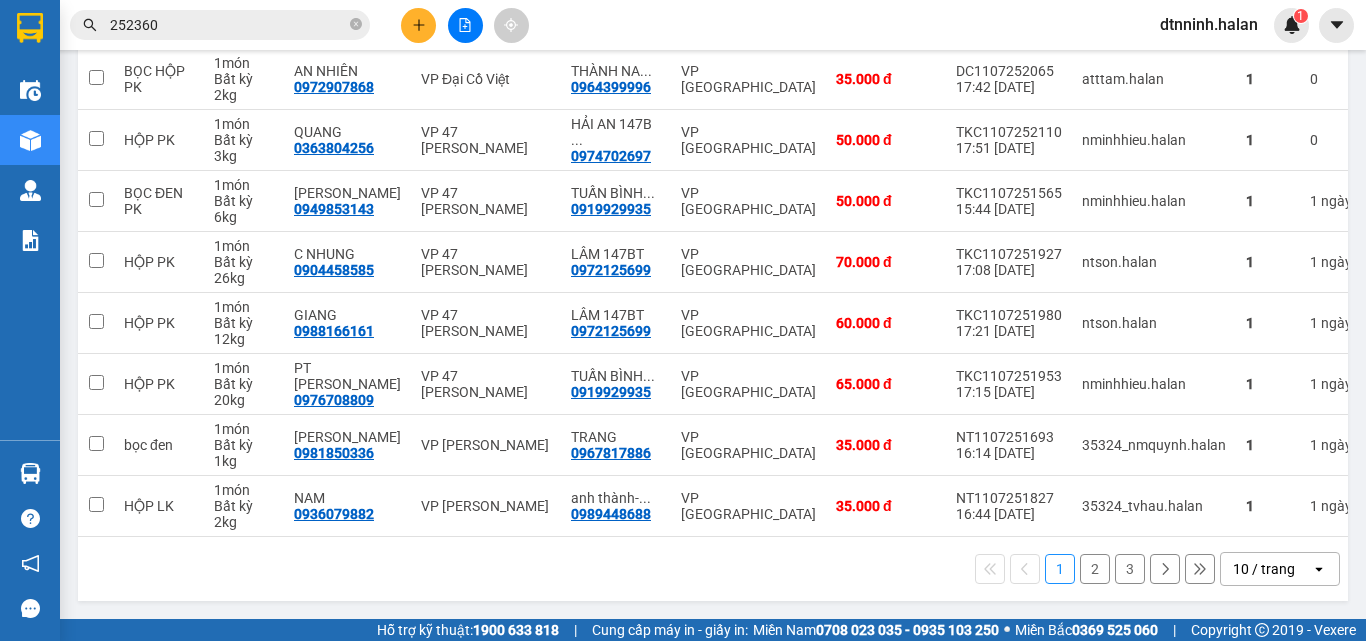 click on "2" at bounding box center (1095, 569) 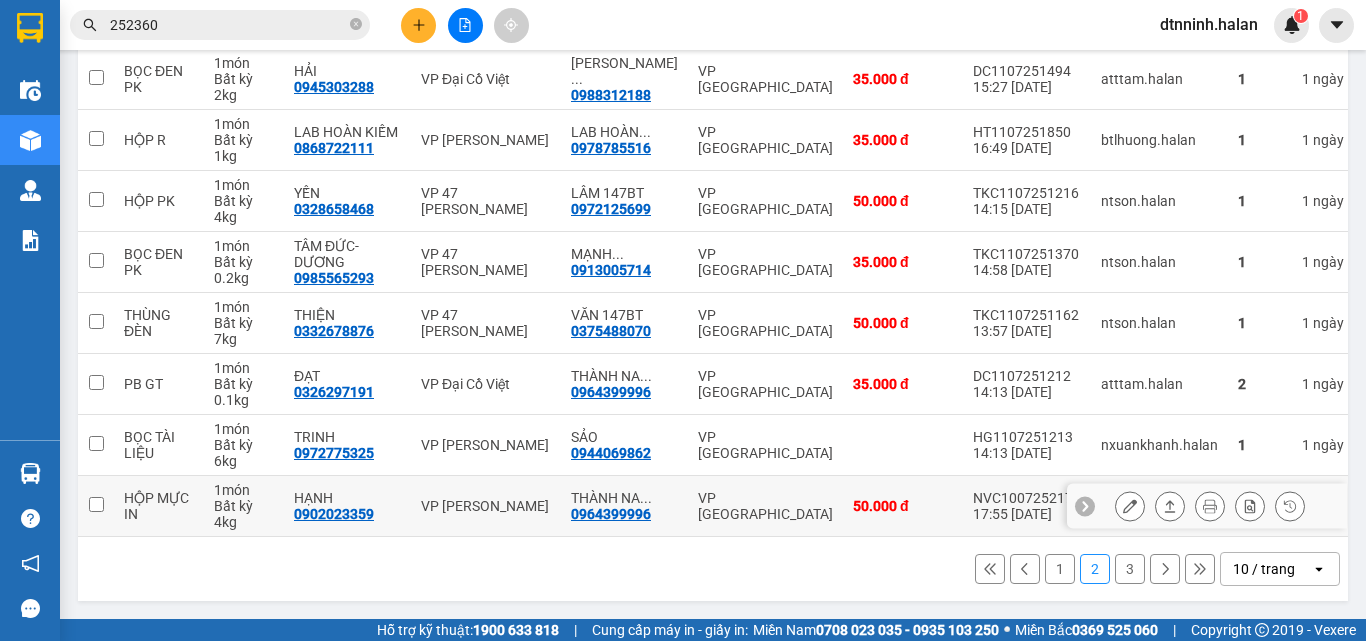 scroll, scrollTop: 416, scrollLeft: 0, axis: vertical 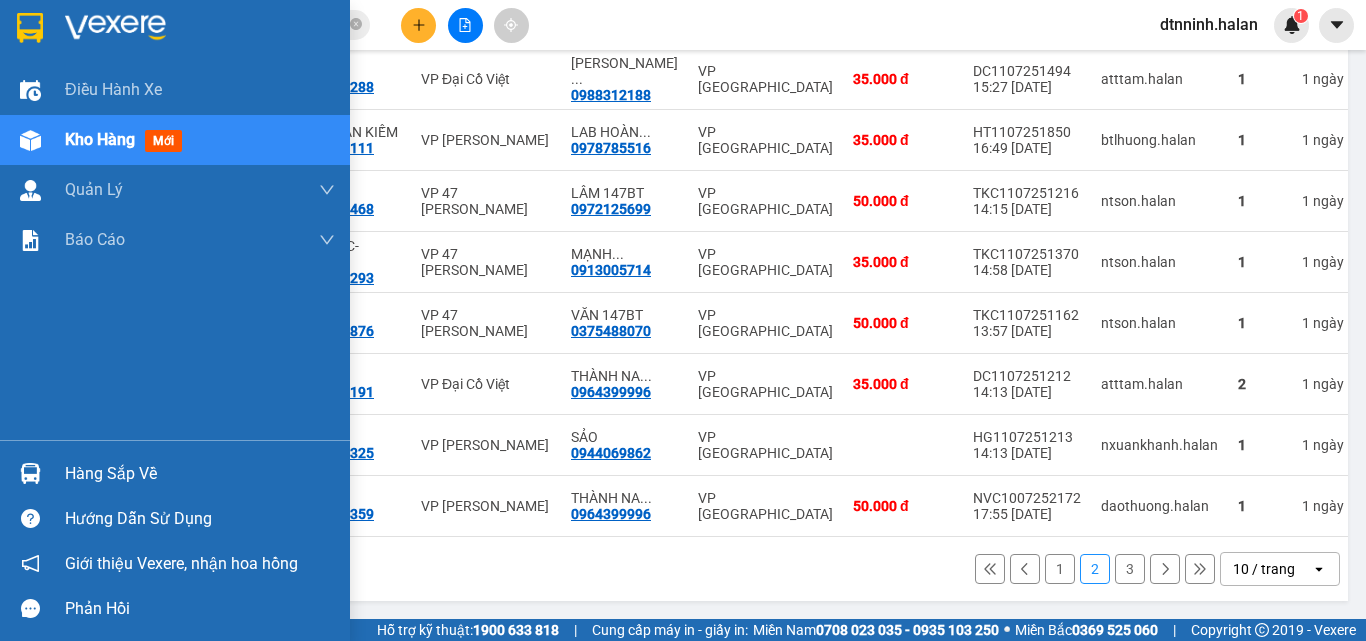 click on "Hàng sắp về" at bounding box center [200, 474] 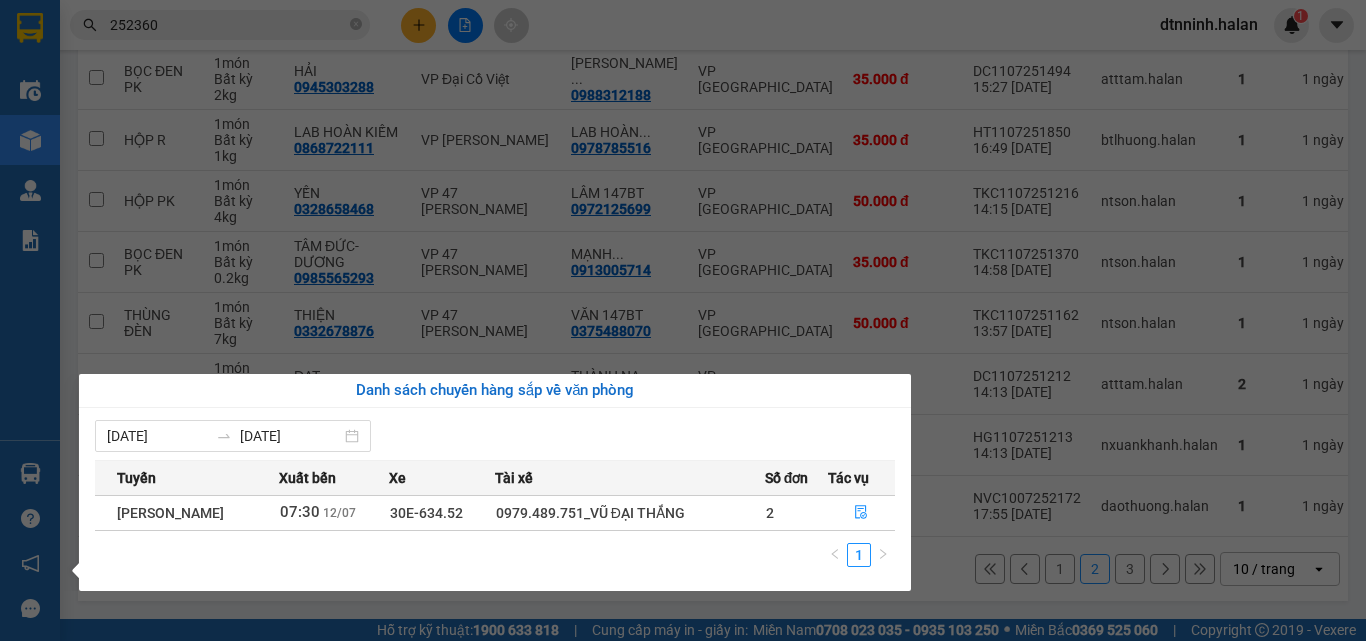 drag, startPoint x: 470, startPoint y: 17, endPoint x: 423, endPoint y: 32, distance: 49.335587 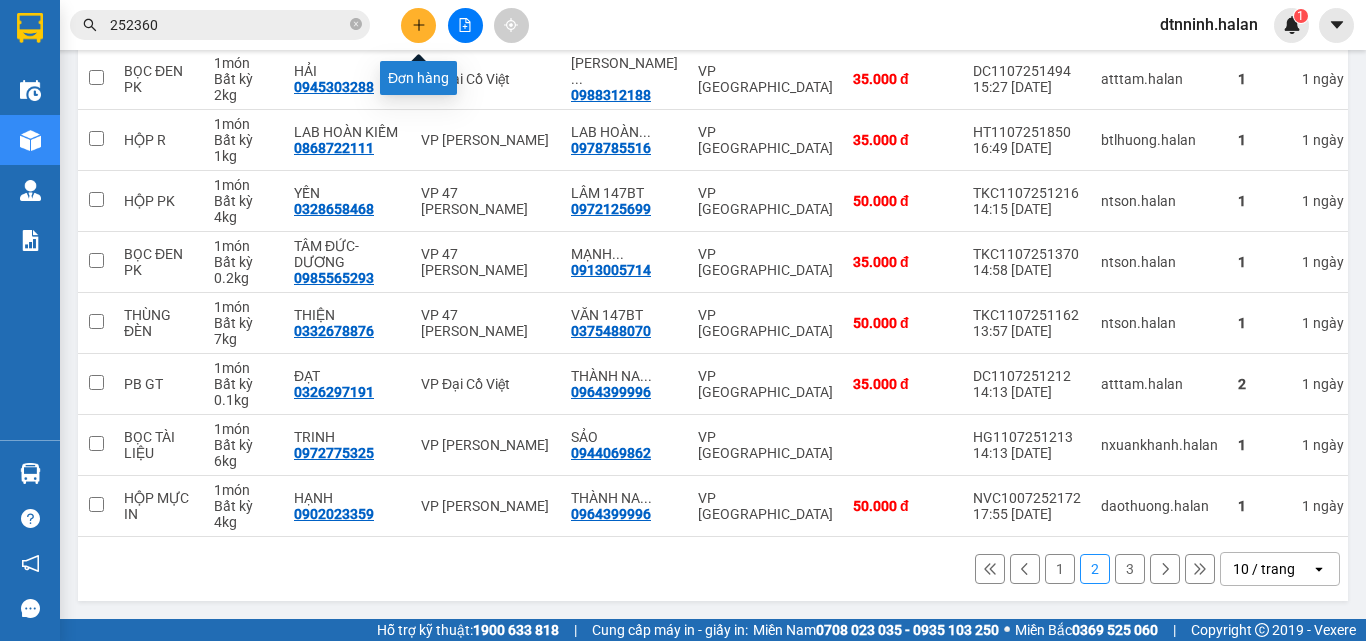 click at bounding box center [418, 25] 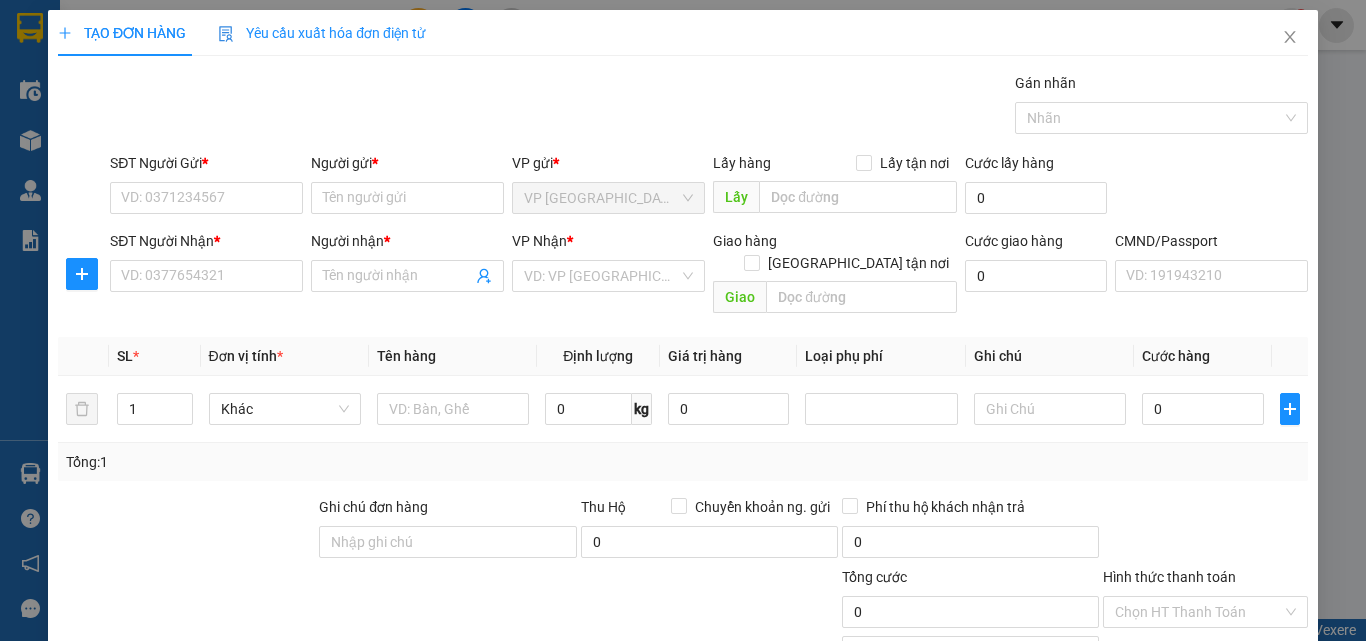scroll, scrollTop: 0, scrollLeft: 0, axis: both 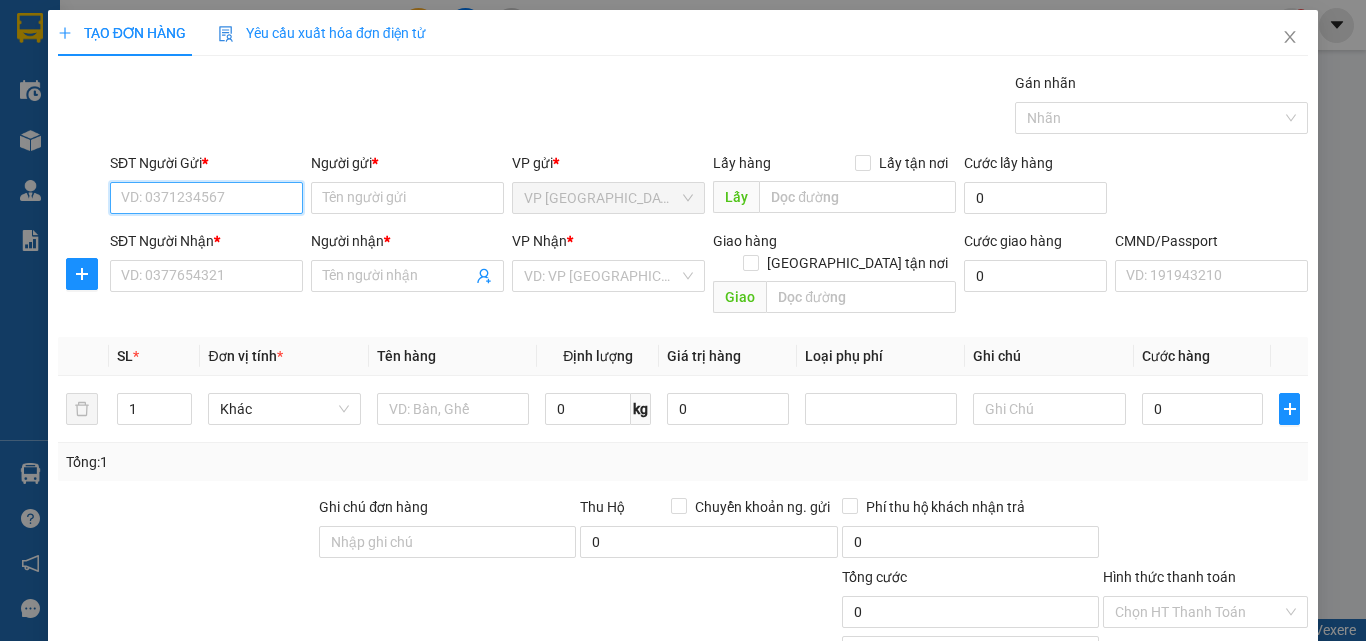 click on "SĐT Người Gửi  *" at bounding box center (206, 198) 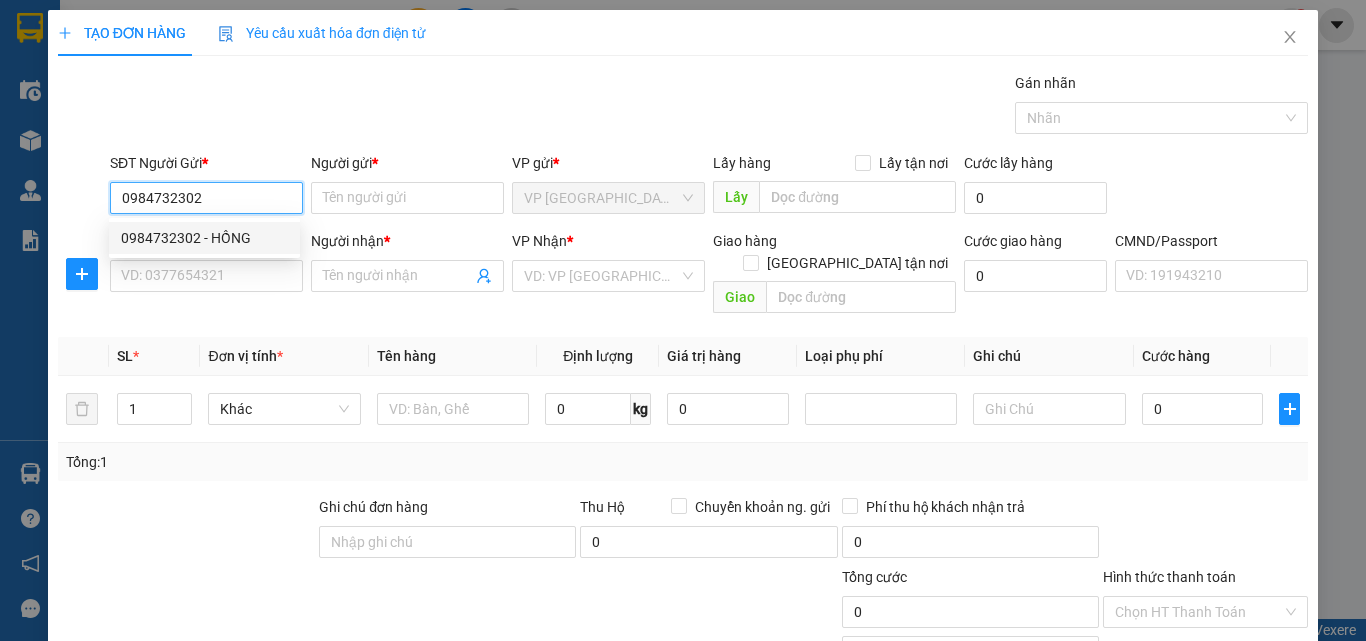 click on "0984732302 - HỒNG" at bounding box center [204, 238] 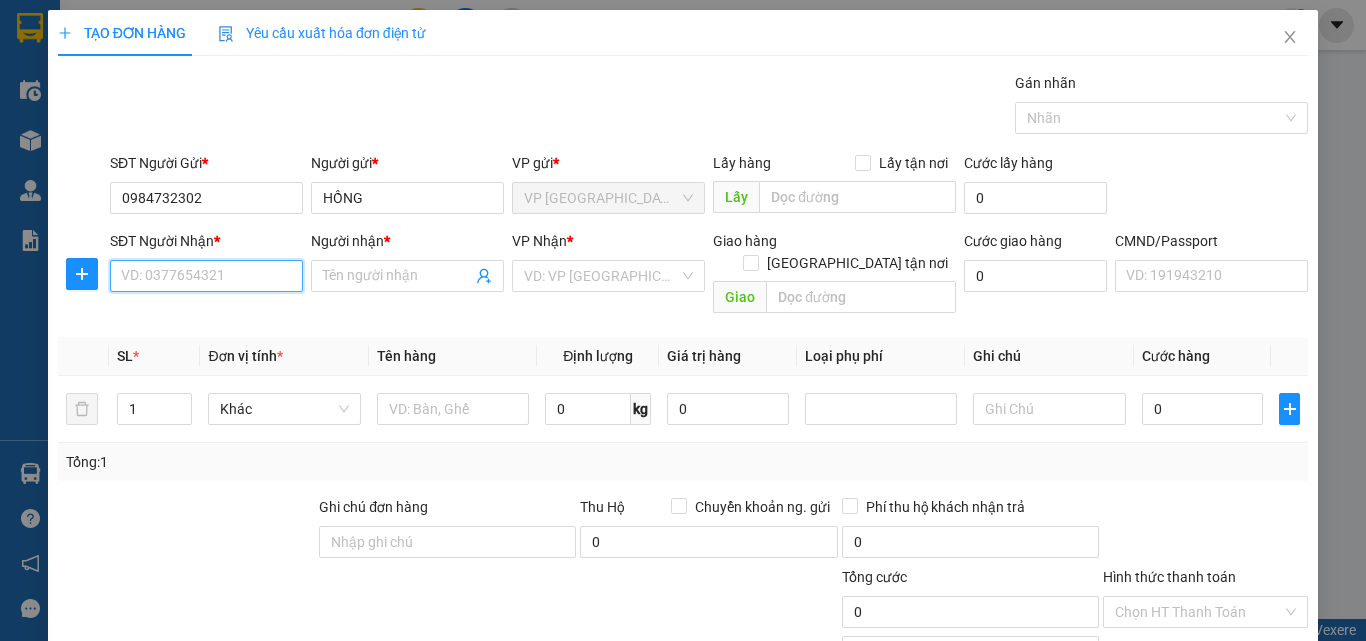 click on "SĐT Người Nhận  *" at bounding box center (206, 276) 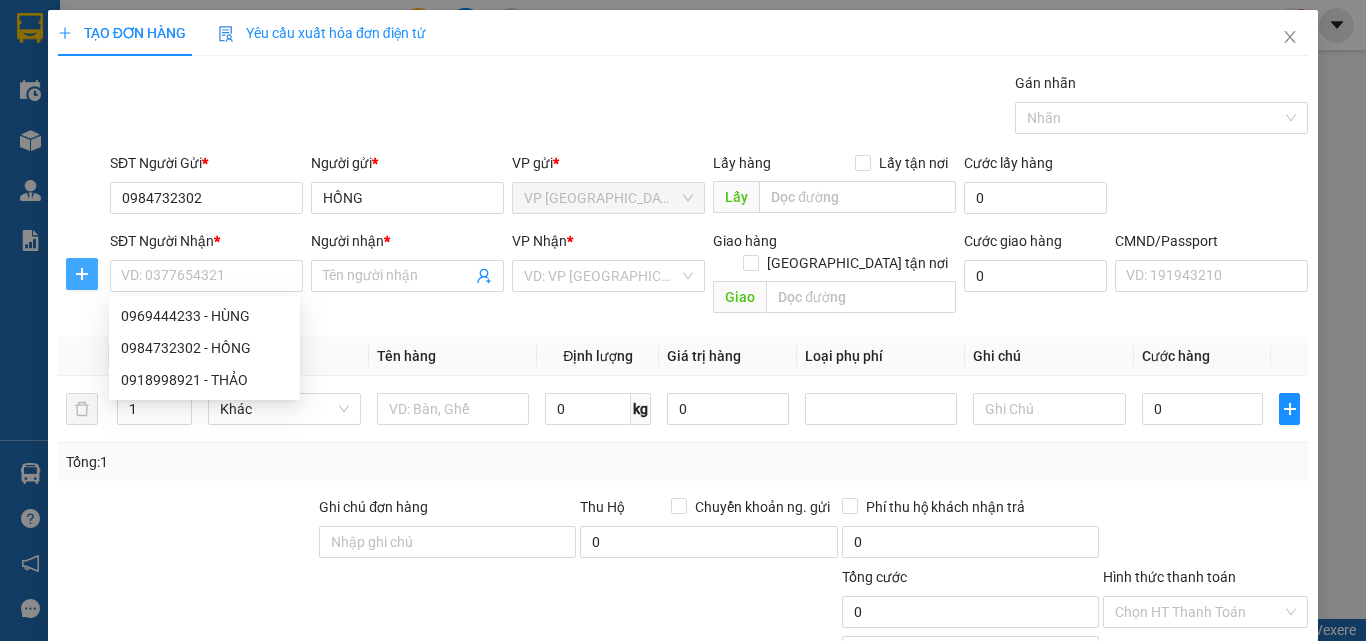 click 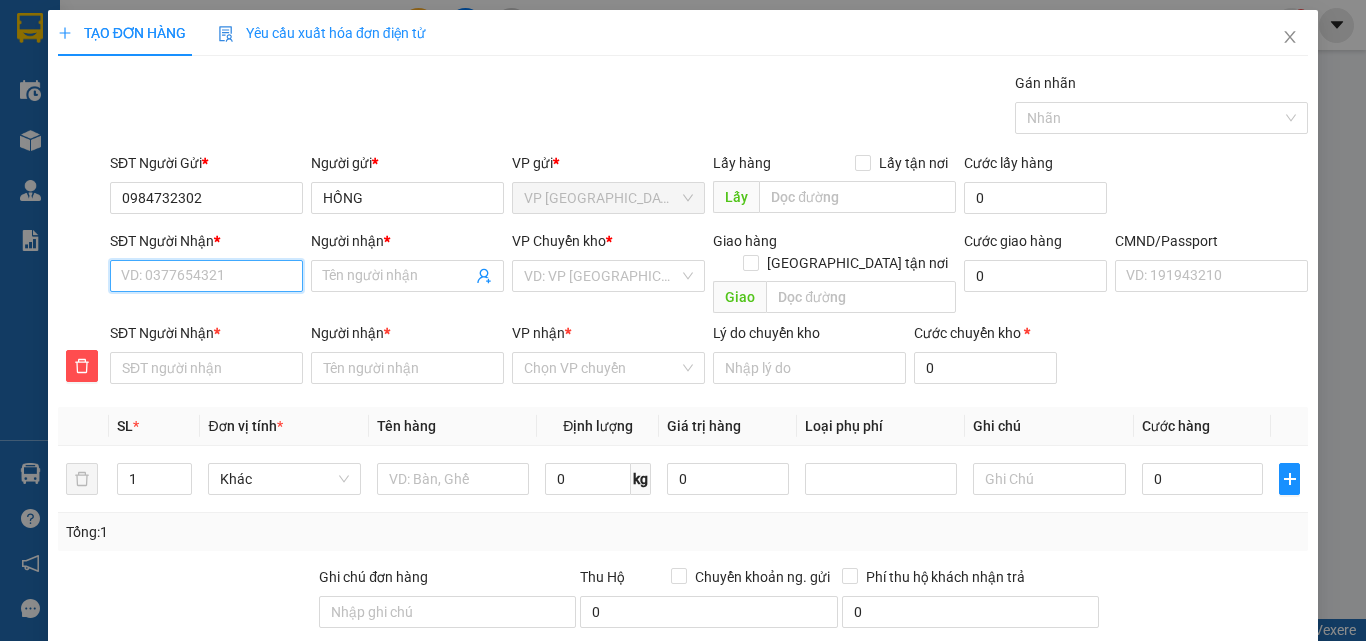click on "SĐT Người Nhận  *" at bounding box center [206, 276] 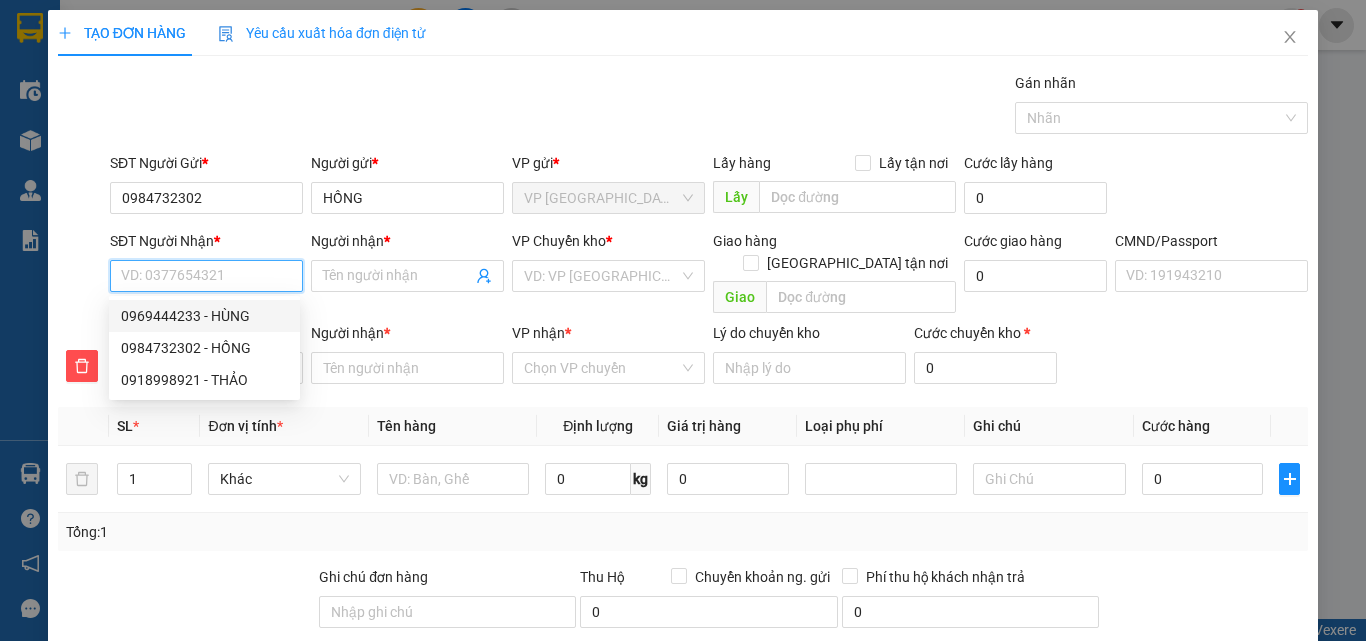 click on "0969444233 - HÙNG" at bounding box center [204, 316] 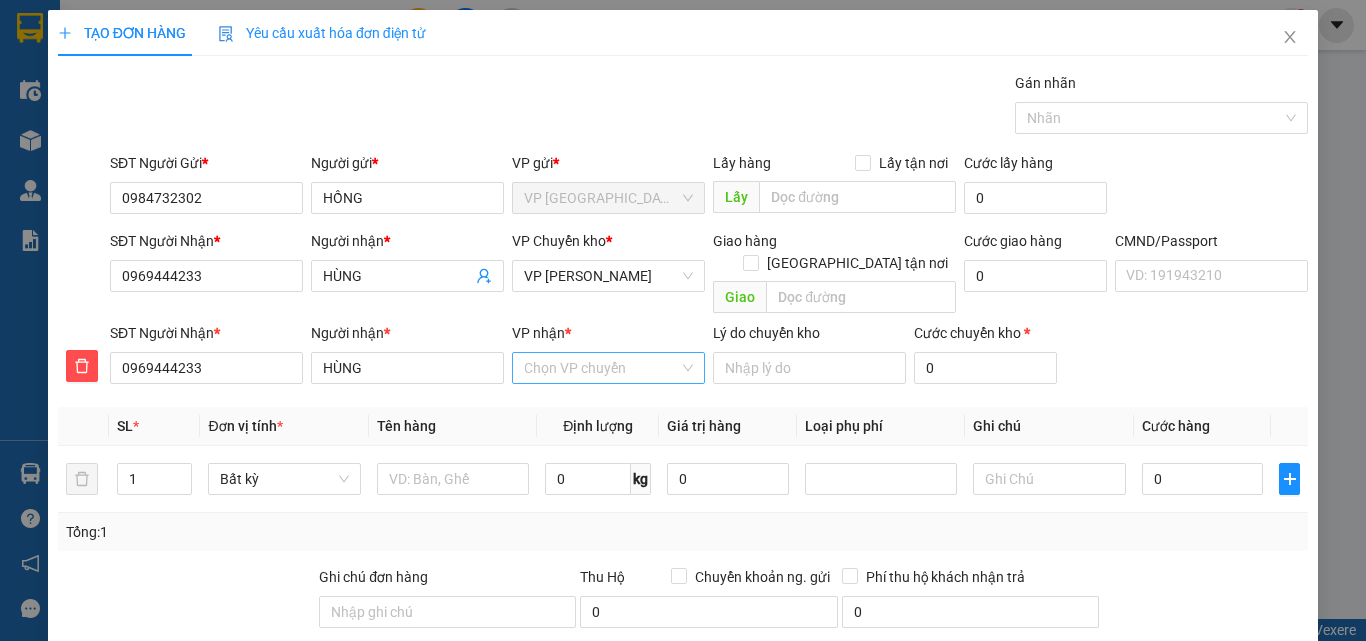click on "VP nhận  *" at bounding box center (601, 368) 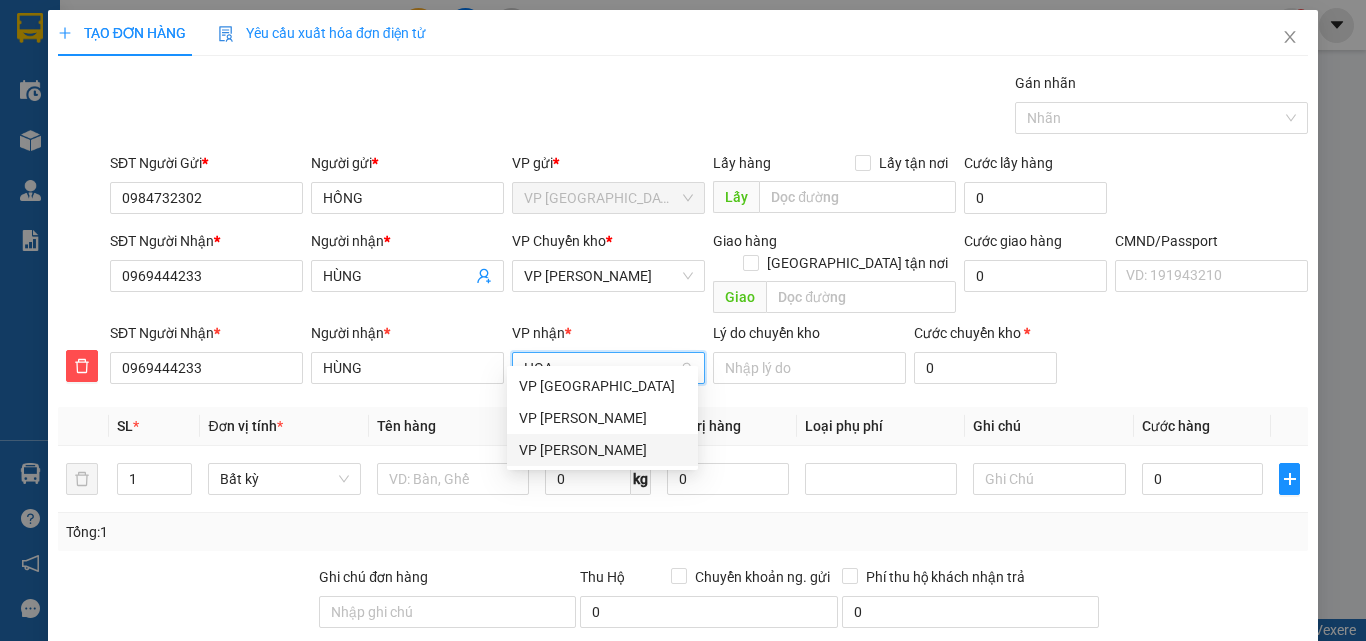 click on "VP [PERSON_NAME]" at bounding box center [602, 450] 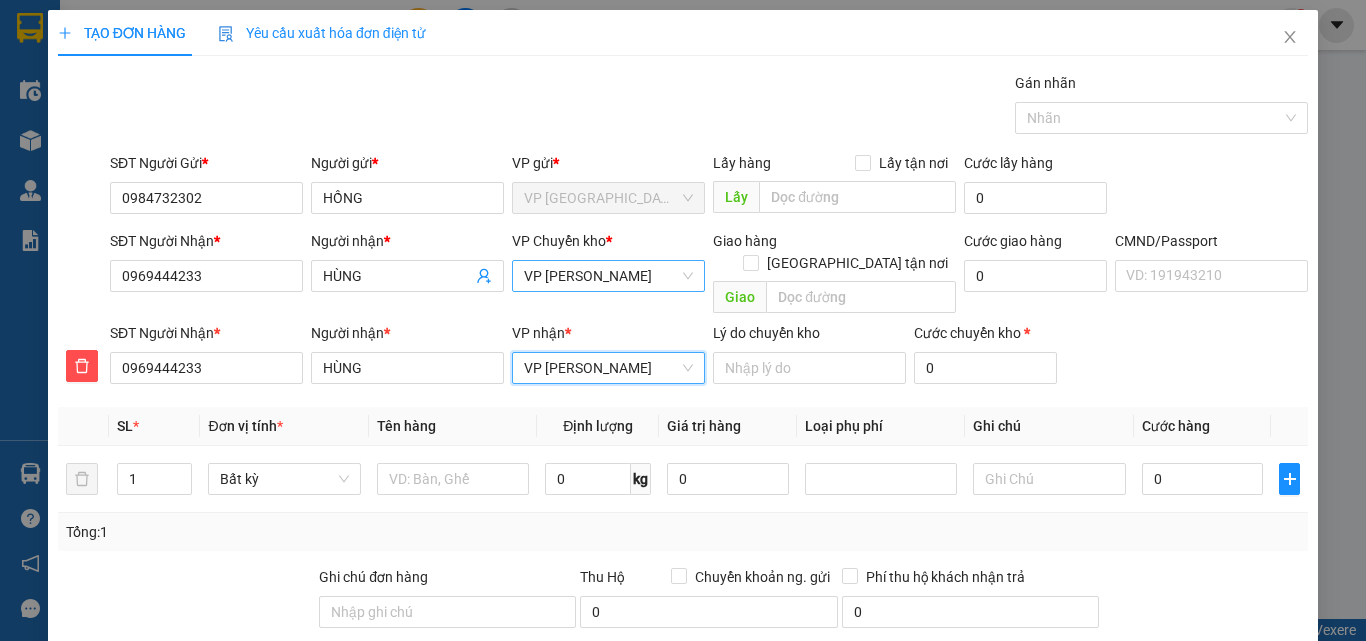 click on "VP [PERSON_NAME]" at bounding box center [608, 276] 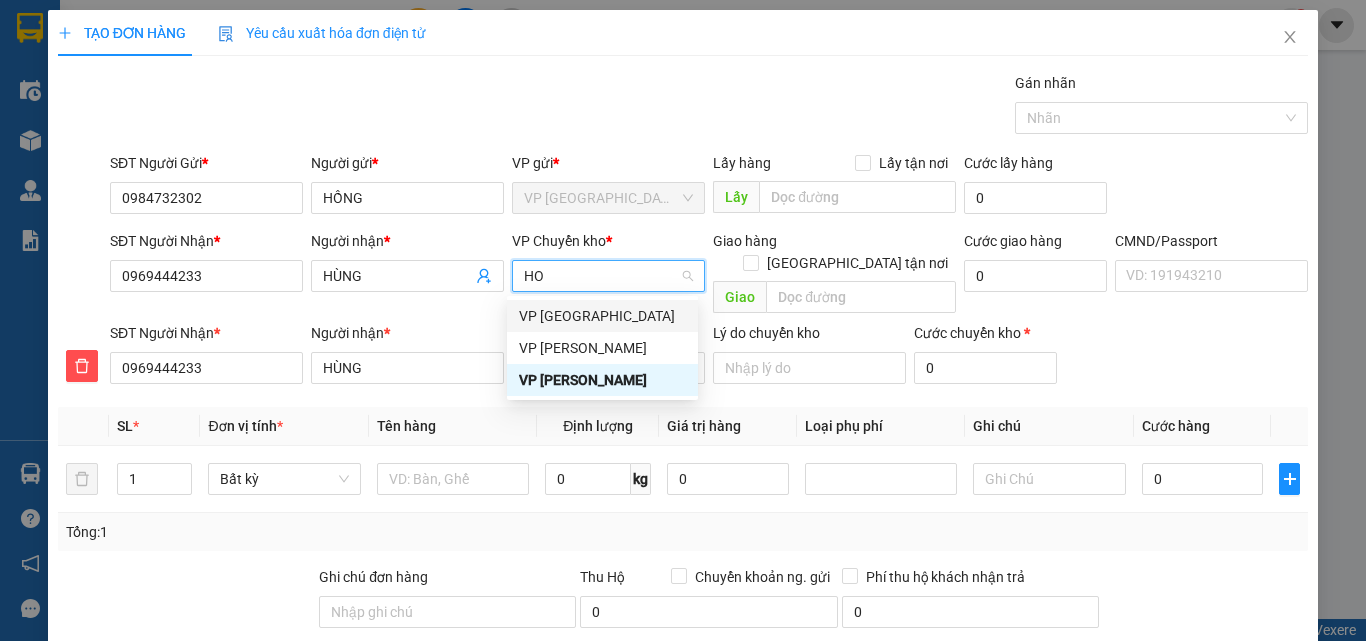 scroll, scrollTop: 0, scrollLeft: 0, axis: both 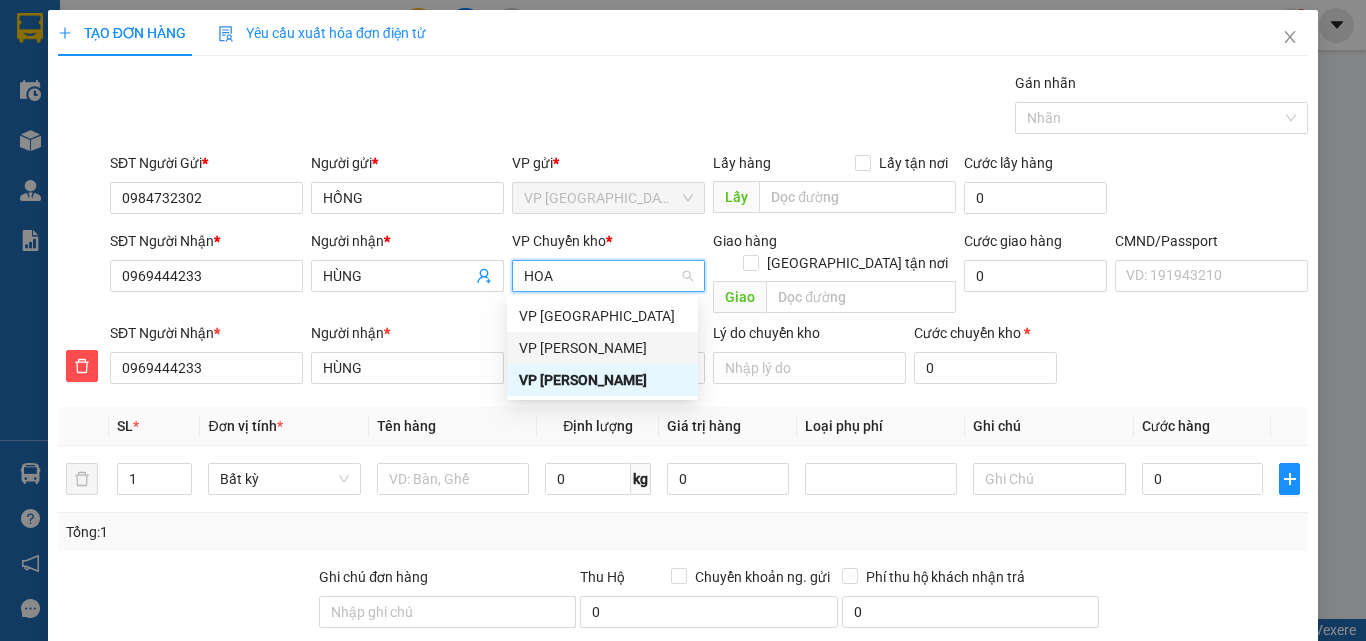 click on "VP [PERSON_NAME]" at bounding box center (602, 348) 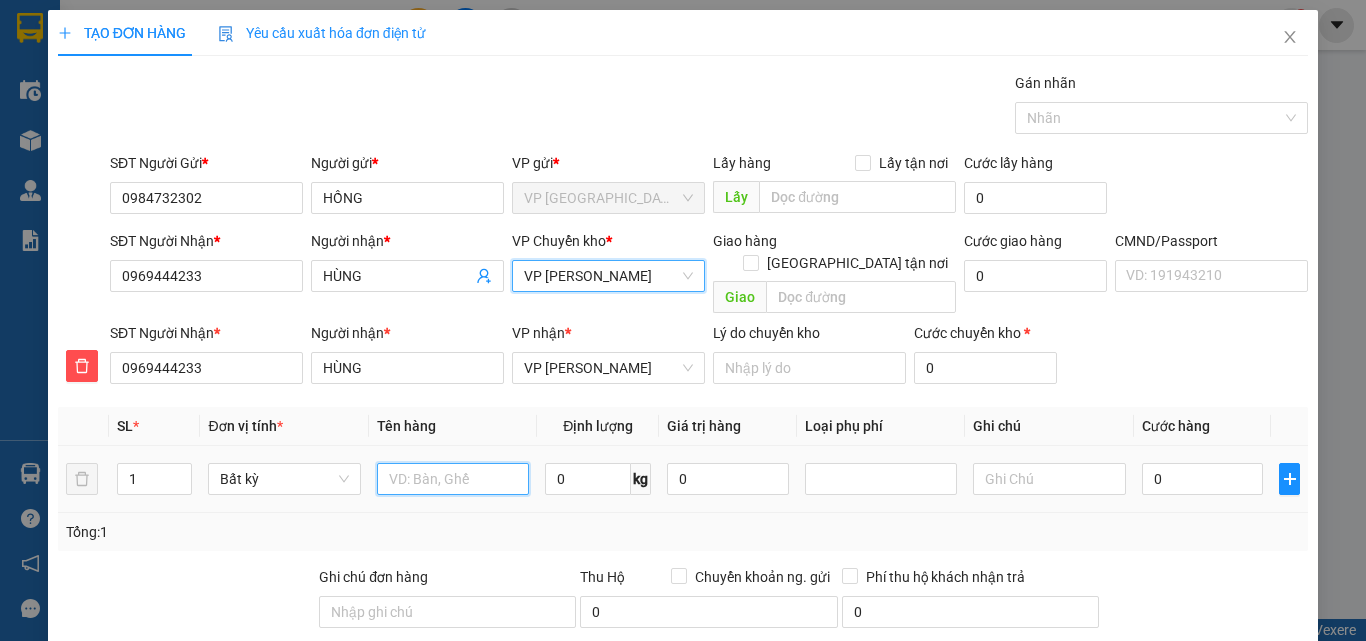 click at bounding box center (453, 479) 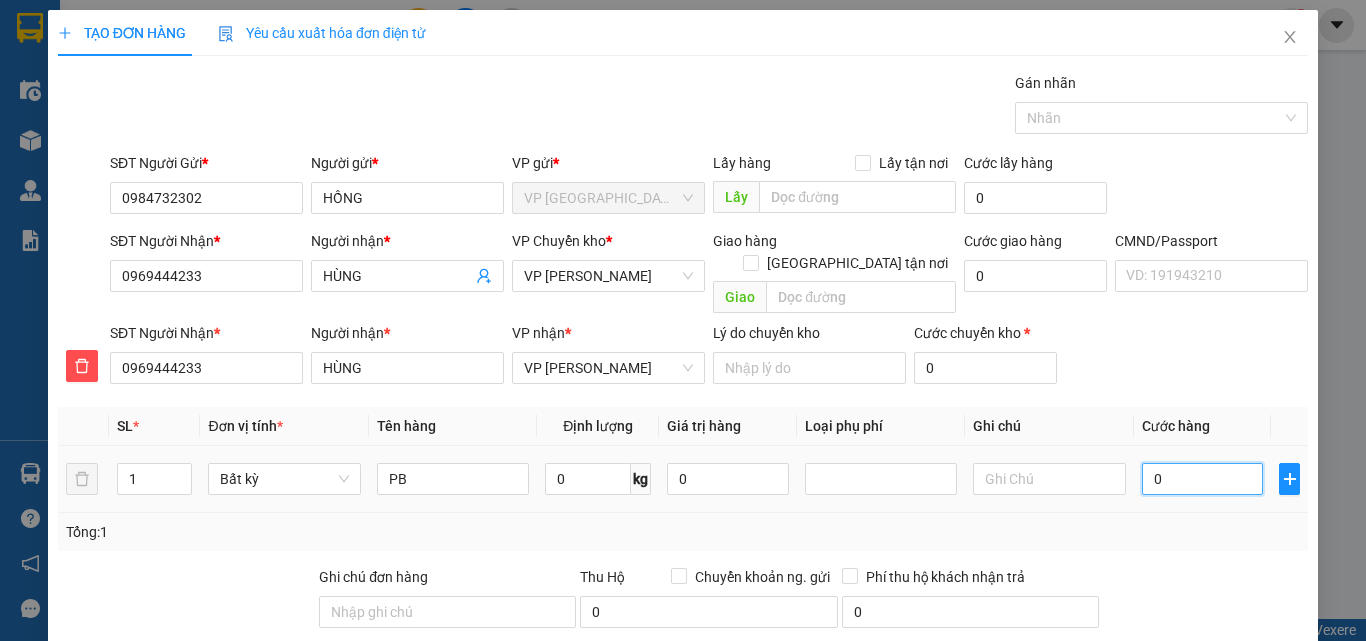click on "0" at bounding box center (1203, 479) 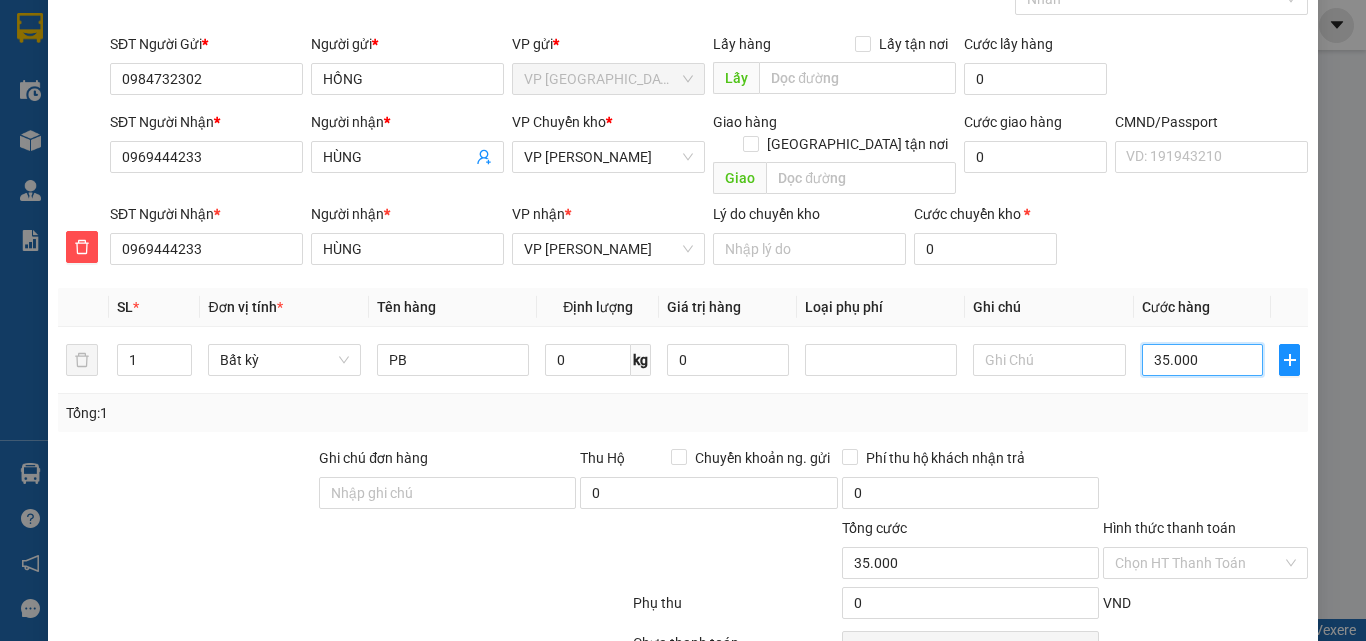 scroll, scrollTop: 209, scrollLeft: 0, axis: vertical 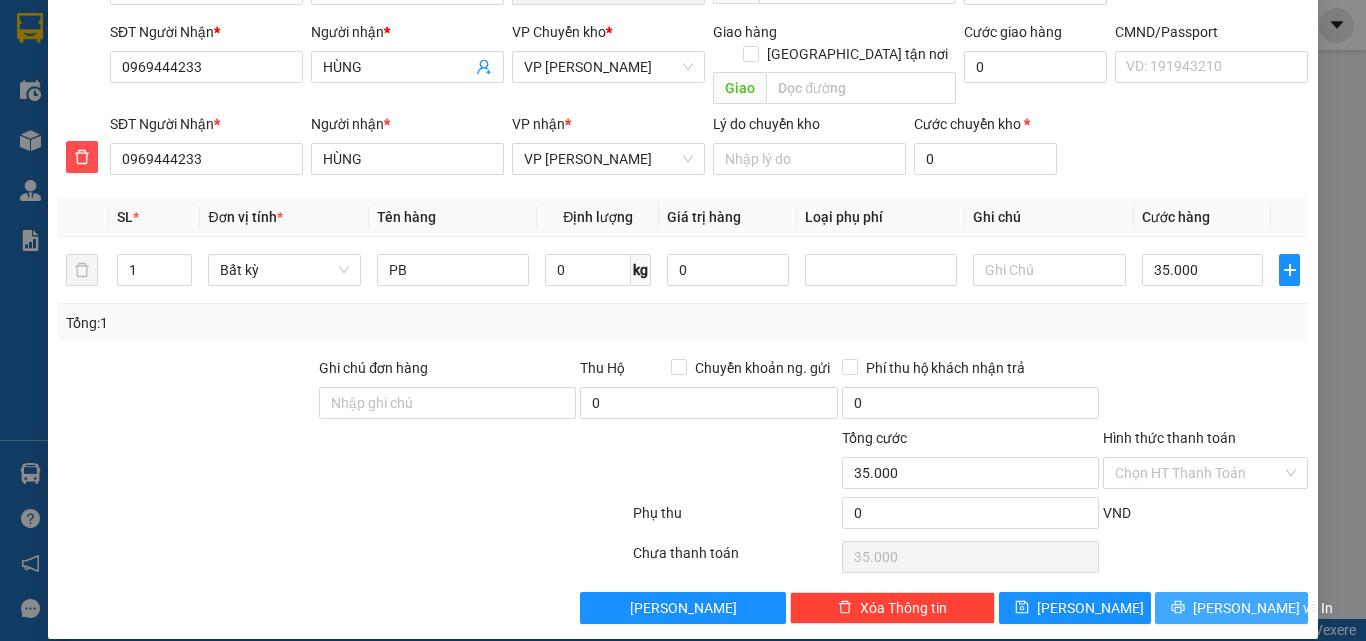 click on "[PERSON_NAME] và In" at bounding box center [1231, 608] 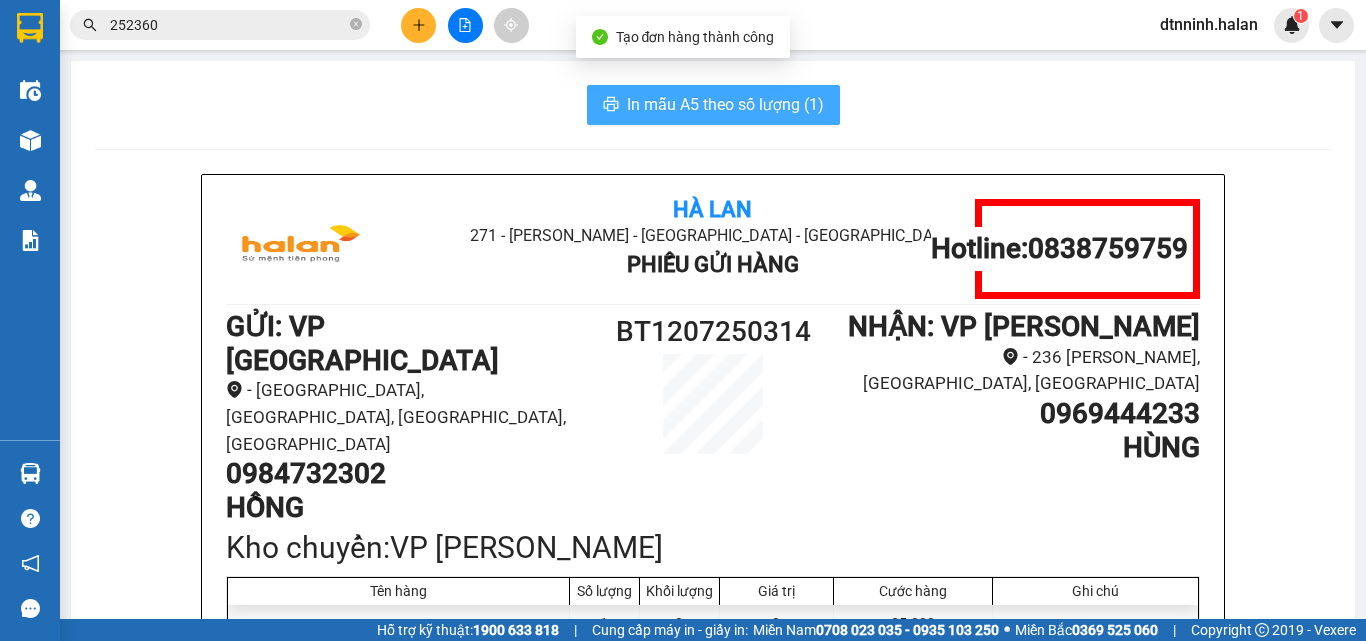 click on "In mẫu A5 theo số lượng
(1)" at bounding box center [725, 104] 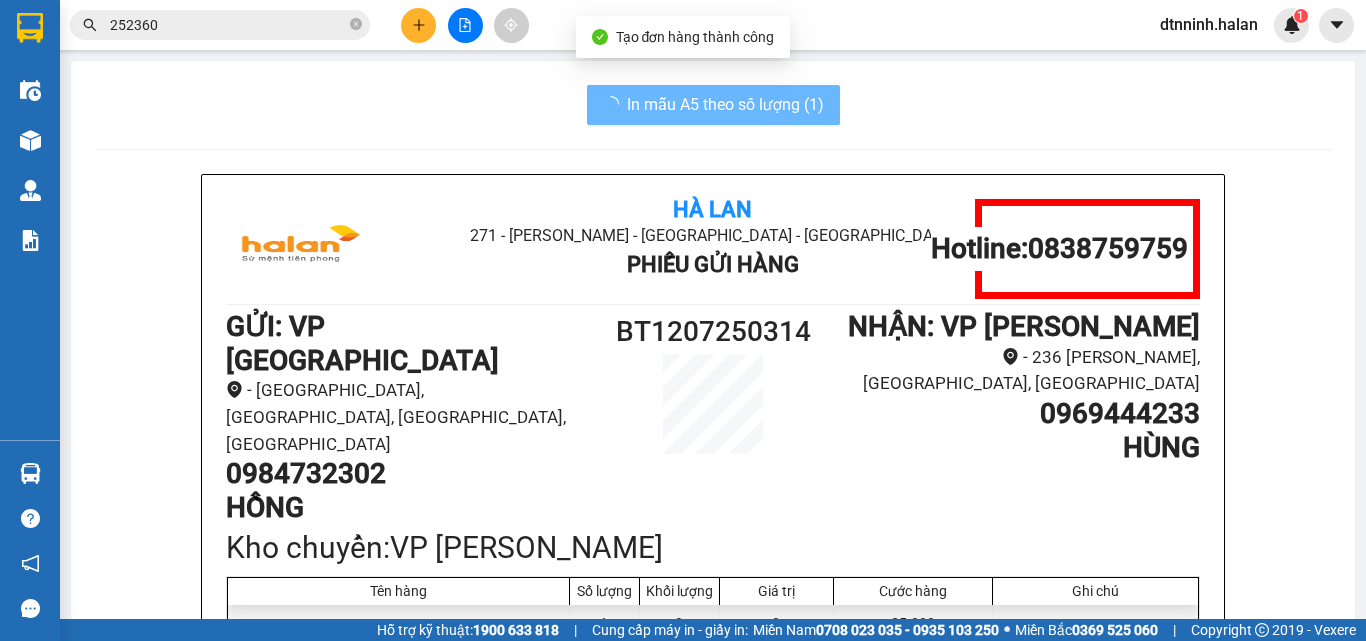 scroll, scrollTop: 0, scrollLeft: 0, axis: both 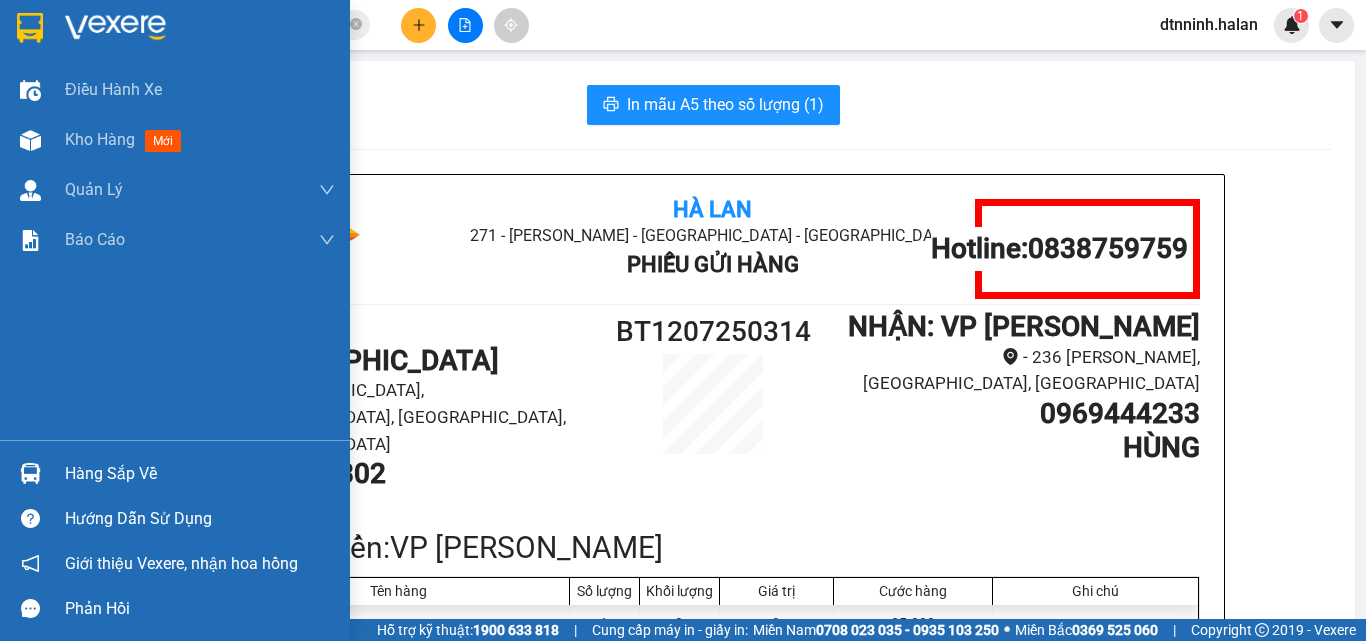 click on "Hàng sắp về" at bounding box center (175, 473) 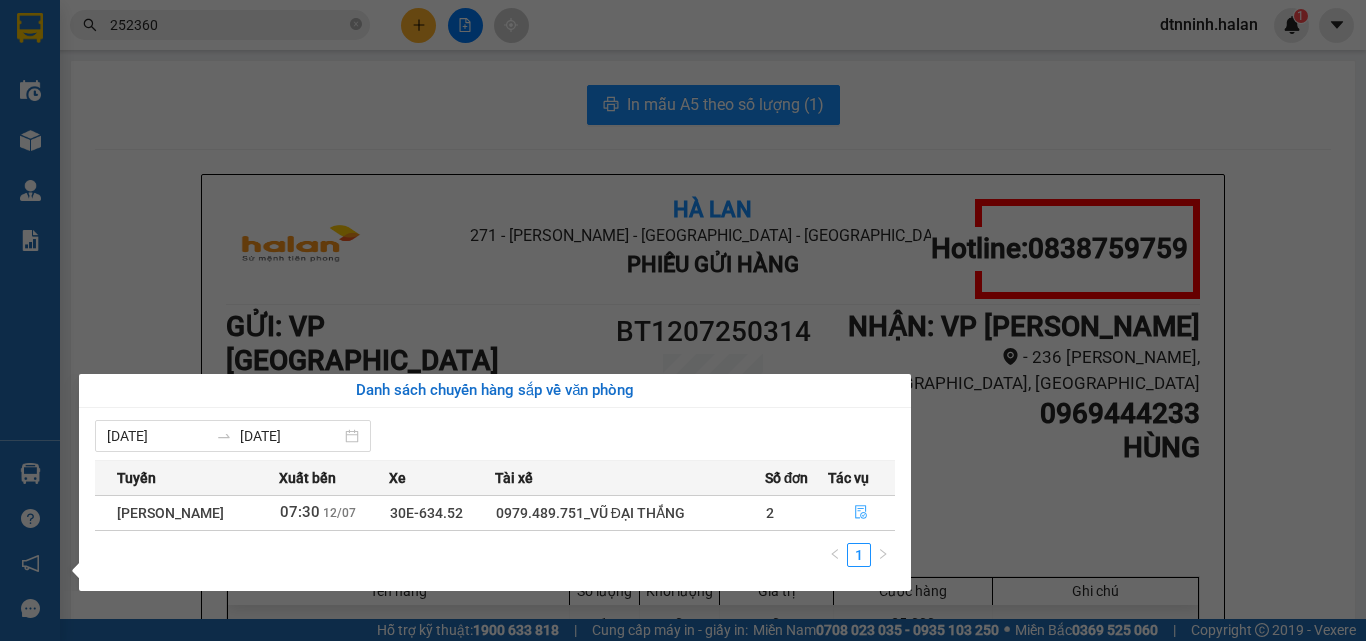 click 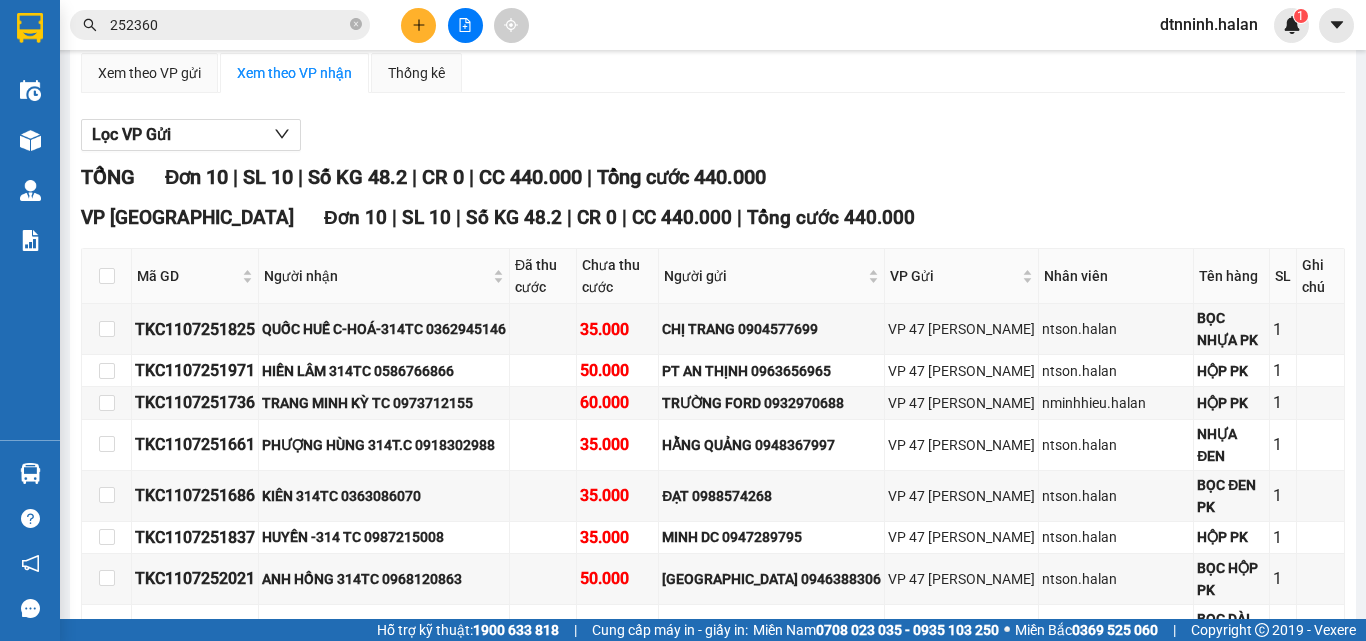 scroll, scrollTop: 45, scrollLeft: 0, axis: vertical 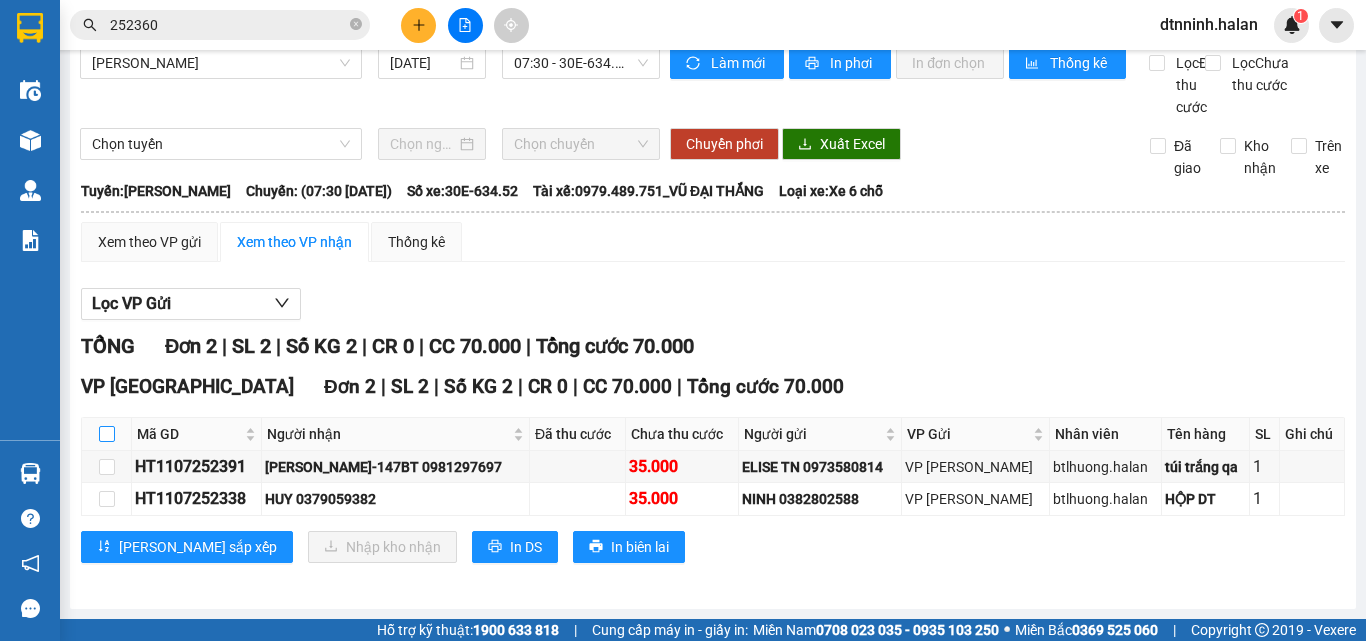 click at bounding box center [107, 434] 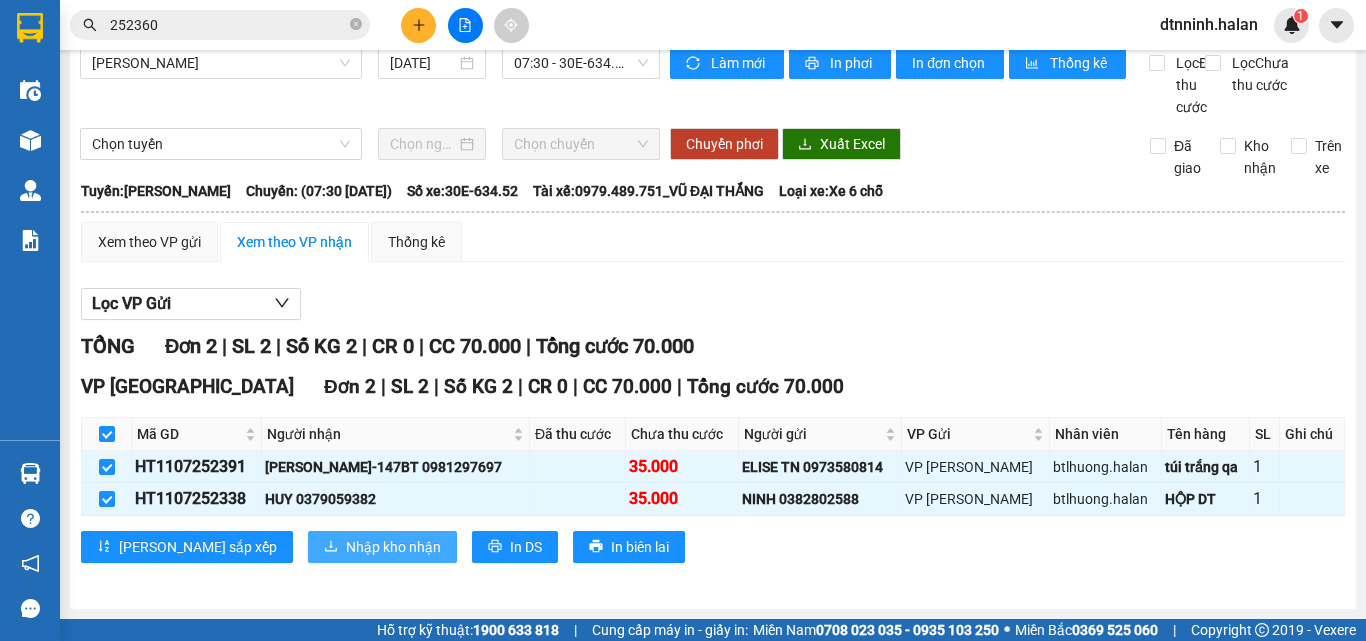 click on "Nhập kho nhận" at bounding box center [393, 547] 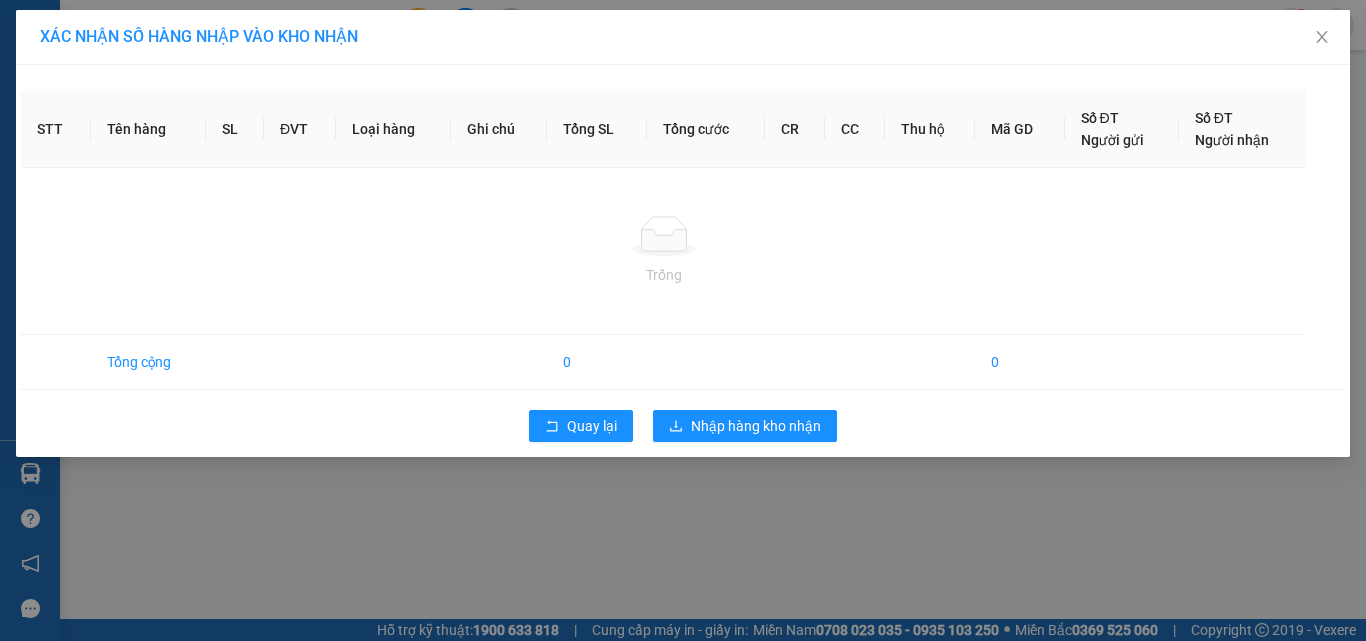 scroll, scrollTop: 0, scrollLeft: 0, axis: both 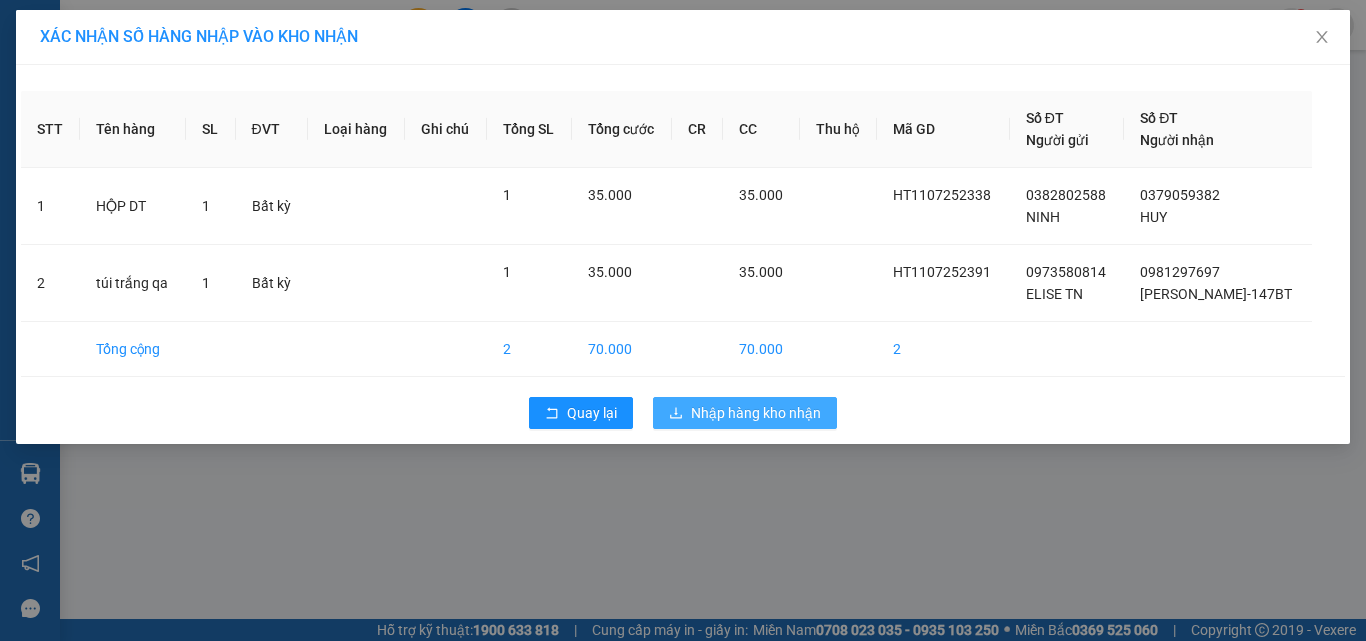 click on "Nhập hàng kho nhận" at bounding box center (756, 413) 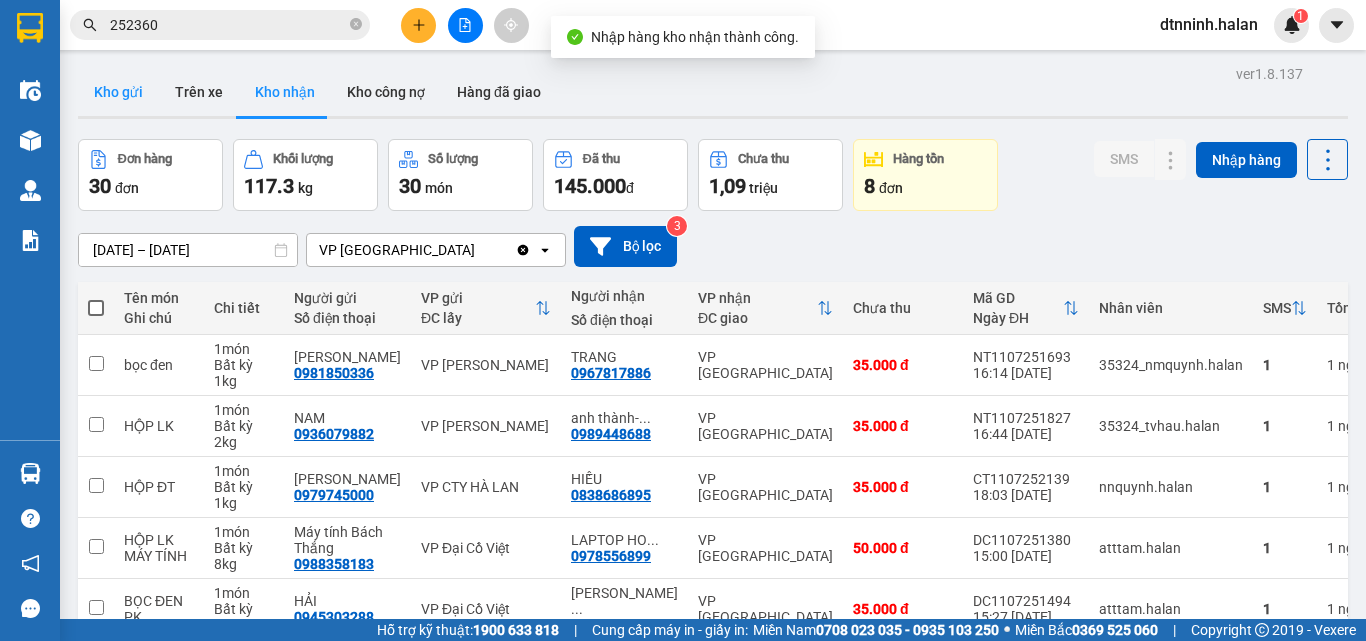 click on "Kho gửi" at bounding box center (118, 92) 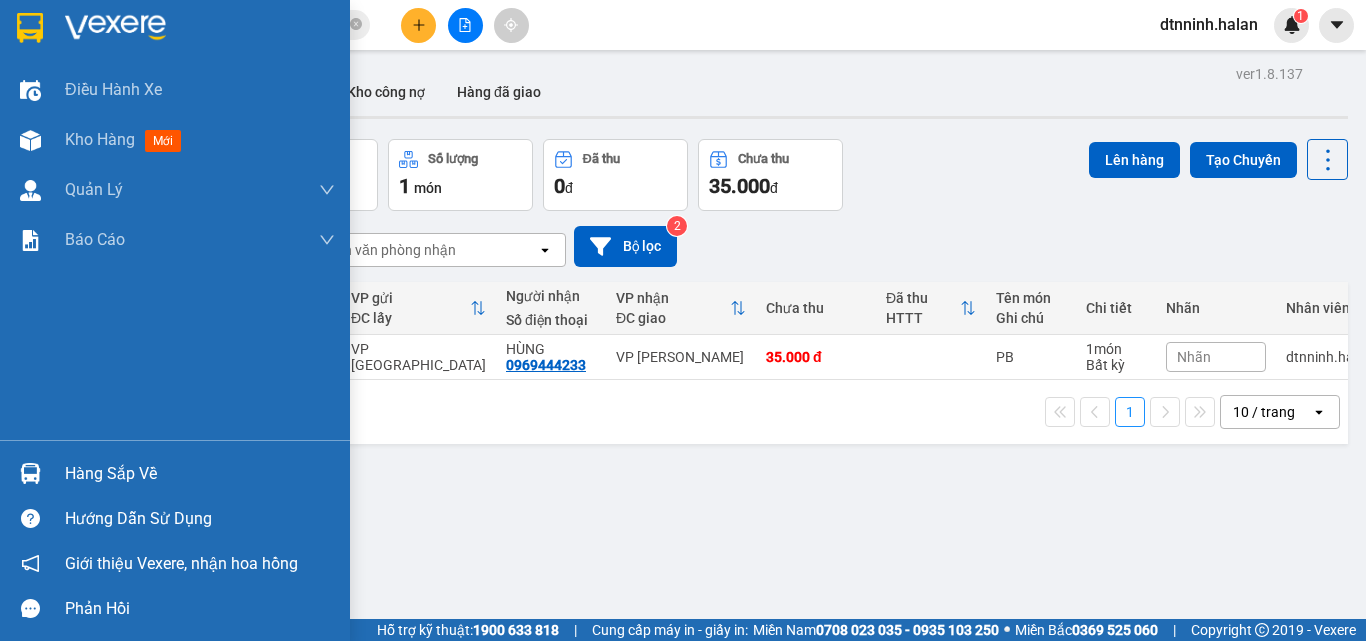 click on "Hàng sắp về" at bounding box center (200, 474) 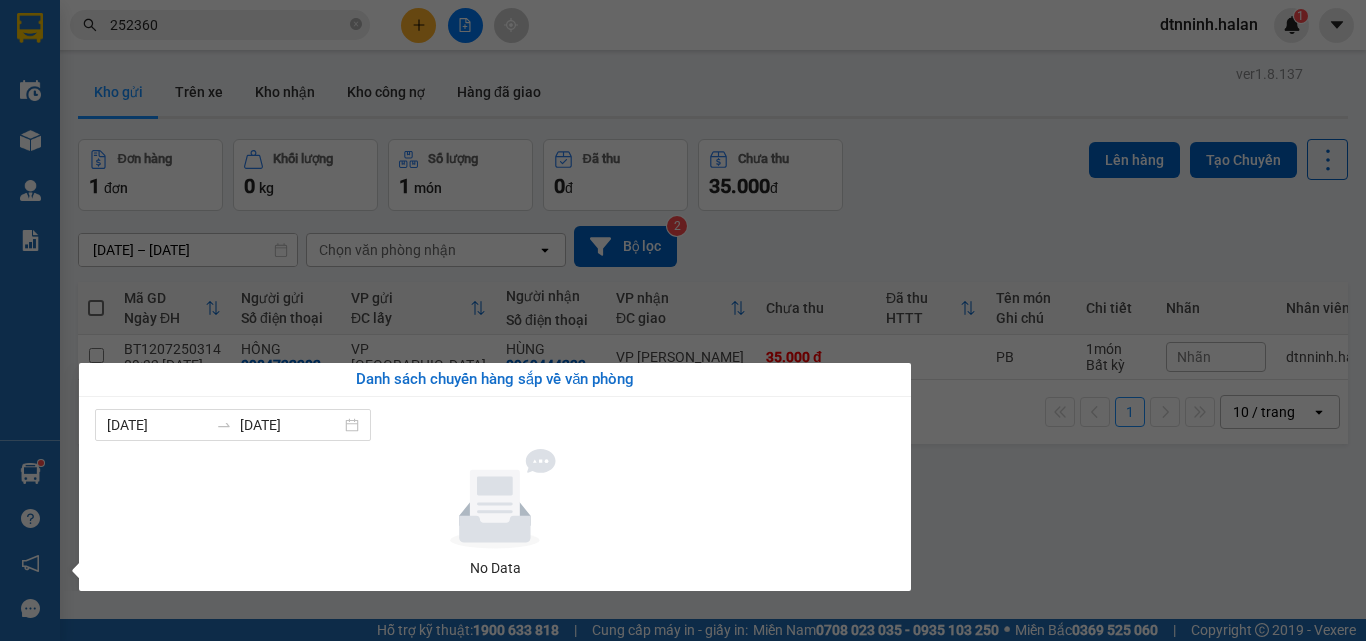 click on "Kết quả tìm kiếm ( 81 )  Bộ lọc  Mã ĐH Trạng thái Món hàng Thu hộ Tổng cước Chưa cước Nhãn Người gửi VP Gửi Người nhận VP Nhận NT1107 252360 19:57 [DATE] VP Nhận   30E-624.18 07:16 [DATE] THÙNG LK SL:  1 50.000 50.000 0839222222 THUỶ TÂY SƠN VP [PERSON_NAME] 0888153999 HUY VP Bình Thuận TT1007 252360 19:20 [DATE] Đã giao   10:16 [DATE] hộp thuốc SL:  1 35.000 0945529113 VĂN ANH VP Tân Triều 0989258899 TÚ VP [PERSON_NAME] BS0807 252360 18:46 [DATE] Đã giao   18:33 [DATE] BỌC BÌA SL:  1 35.000 0388993865 TÂM  VP [GEOGRAPHIC_DATA] 0969392962 TÂN VP 47 [PERSON_NAME] Chân HT1606 252360 18:19 [DATE] Đã giao   09:35 [DATE] HỘP NHỎ LK SL:  1 35.000 0395997991 ĐOÀN  VP [PERSON_NAME] 0962602235 GARA MẠNH TUẤN- BK VP Bắc Kạn TKC0707 252360 17:59 [DATE] Đã giao   07:59 [DATE] BỌC PK SL:  1 40.000 0942199100 GIANG VP 47 [PERSON_NAME] Chân 0975751762 DŨNG VP Sông Công BK0107 252360 18:33 [DATE] Đã giao   XE MÁY 1" at bounding box center (683, 320) 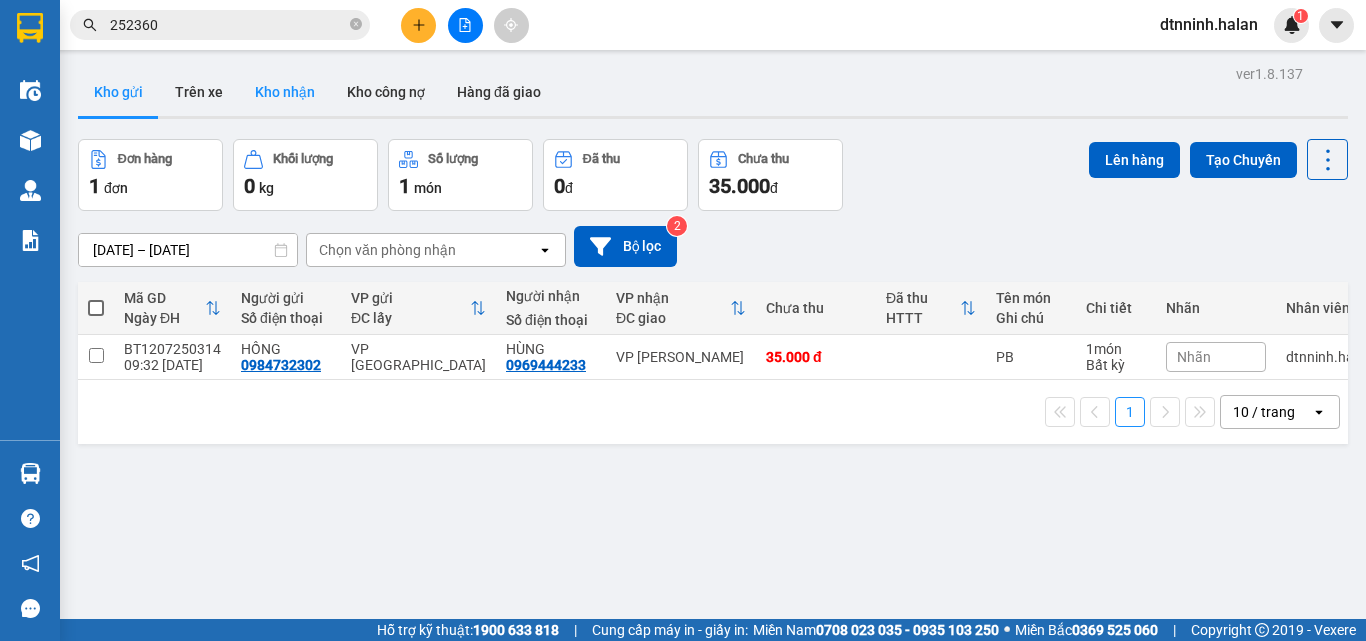 click on "Kho nhận" at bounding box center (285, 92) 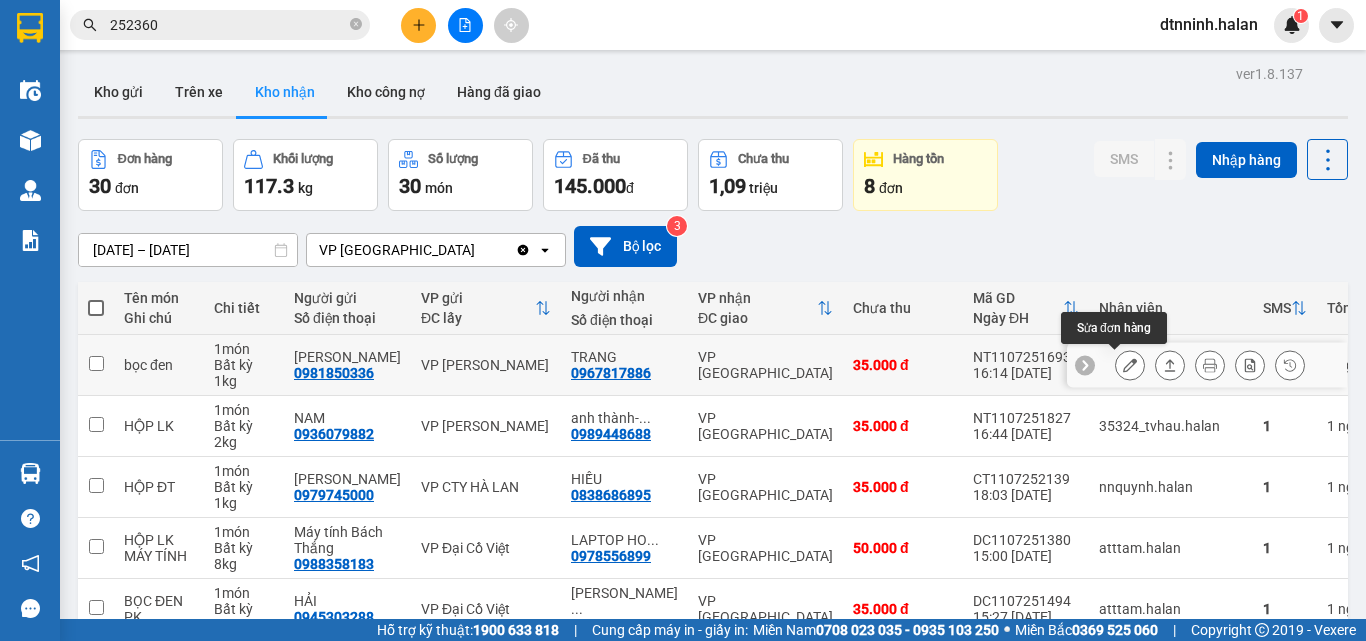 click 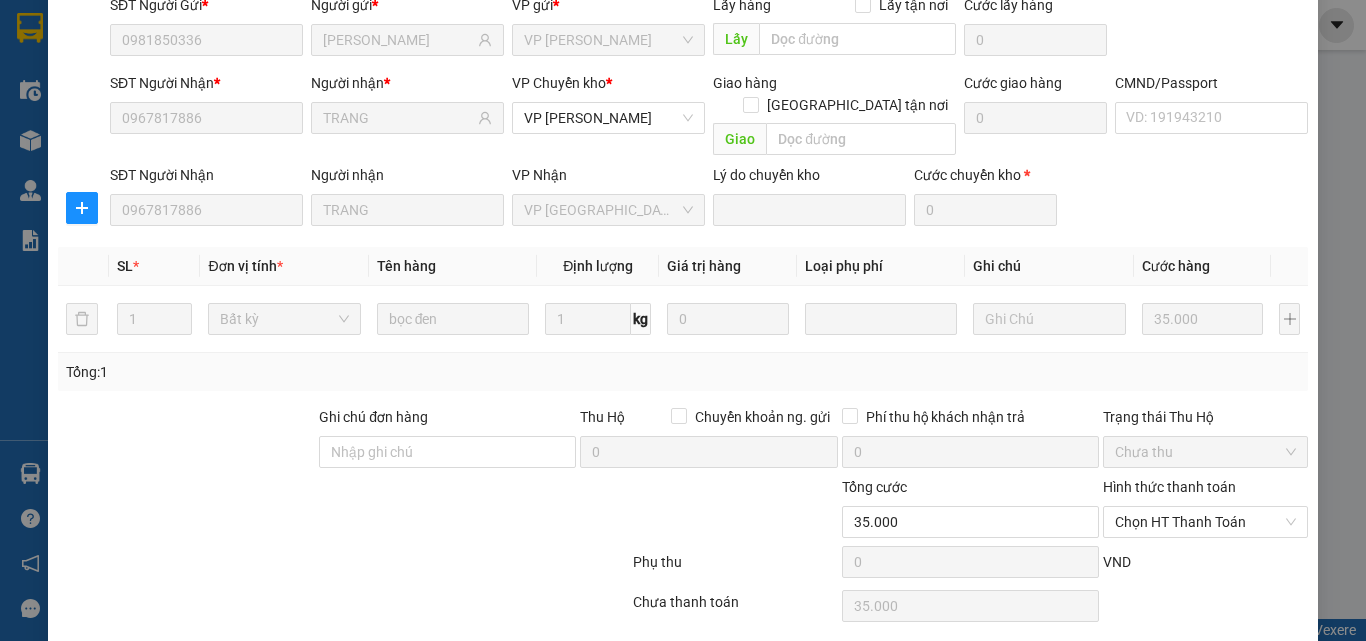 scroll, scrollTop: 211, scrollLeft: 0, axis: vertical 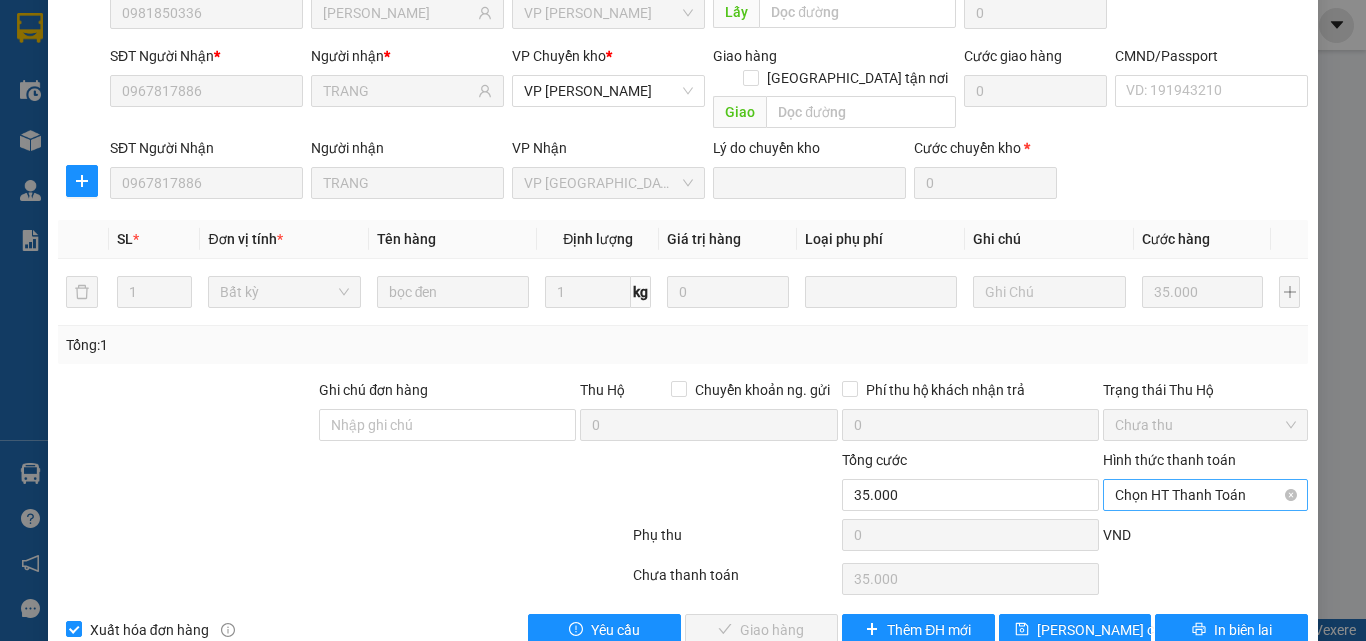 click on "Chọn HT Thanh Toán" at bounding box center [1205, 495] 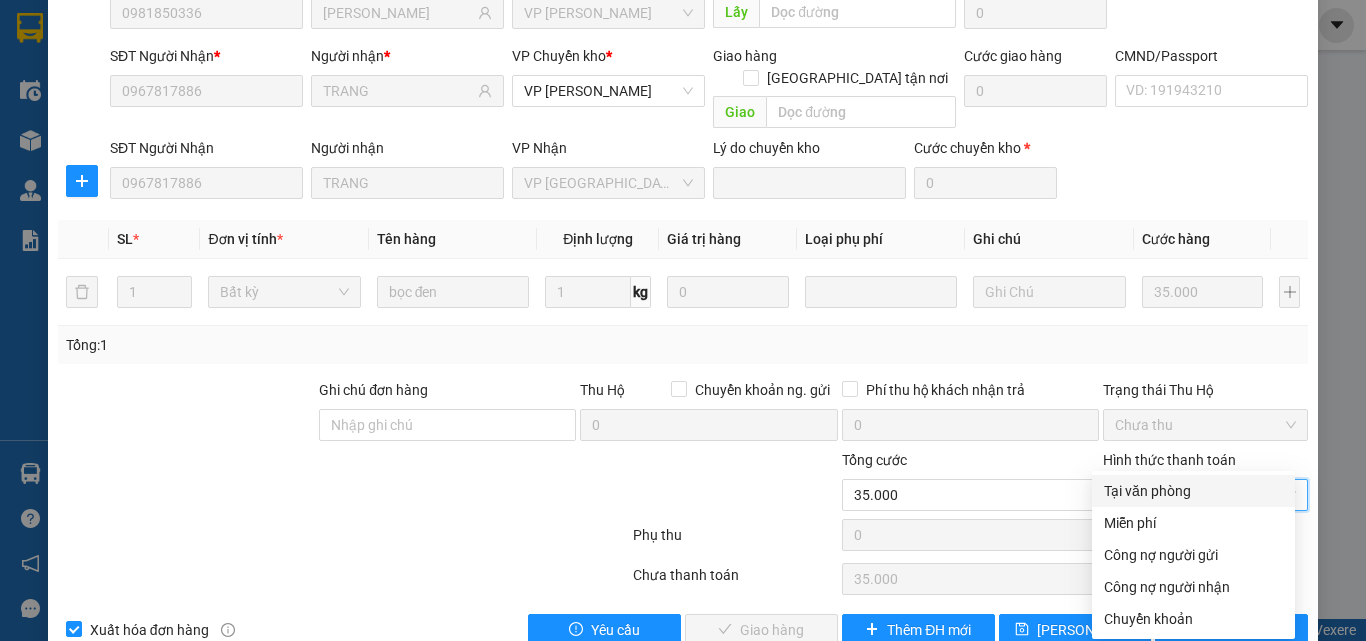 click on "Tại văn phòng" at bounding box center [1193, 491] 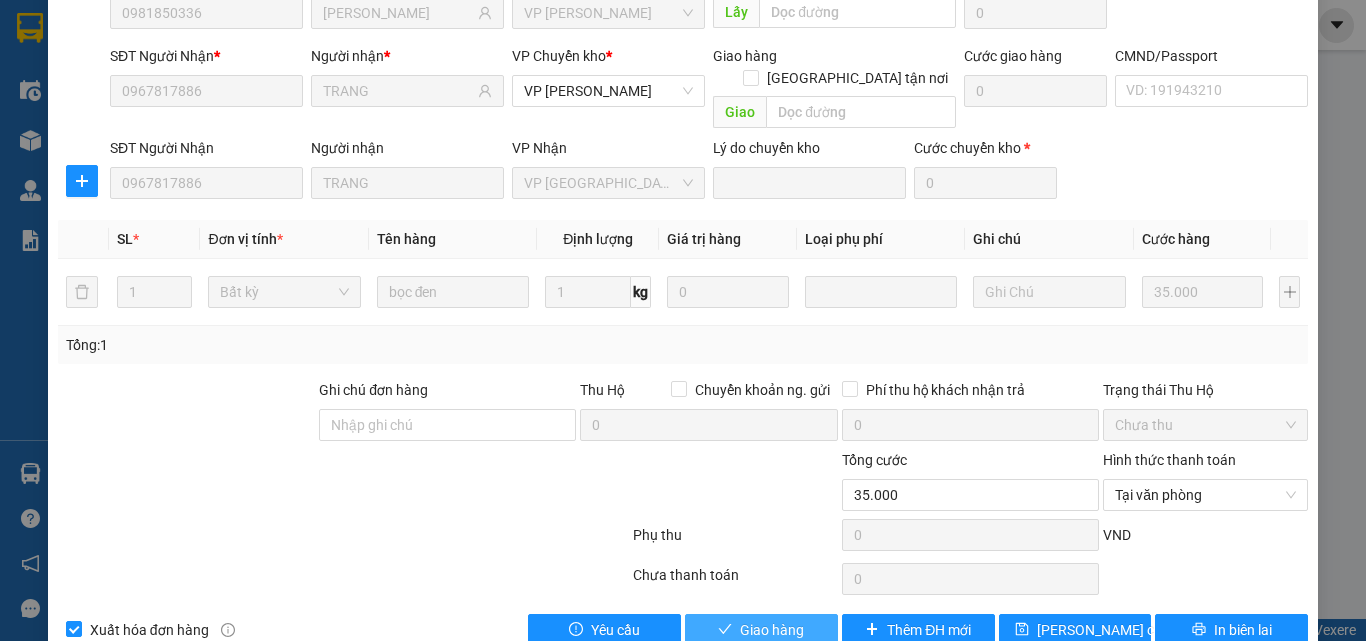 drag, startPoint x: 743, startPoint y: 590, endPoint x: 640, endPoint y: 452, distance: 172.20047 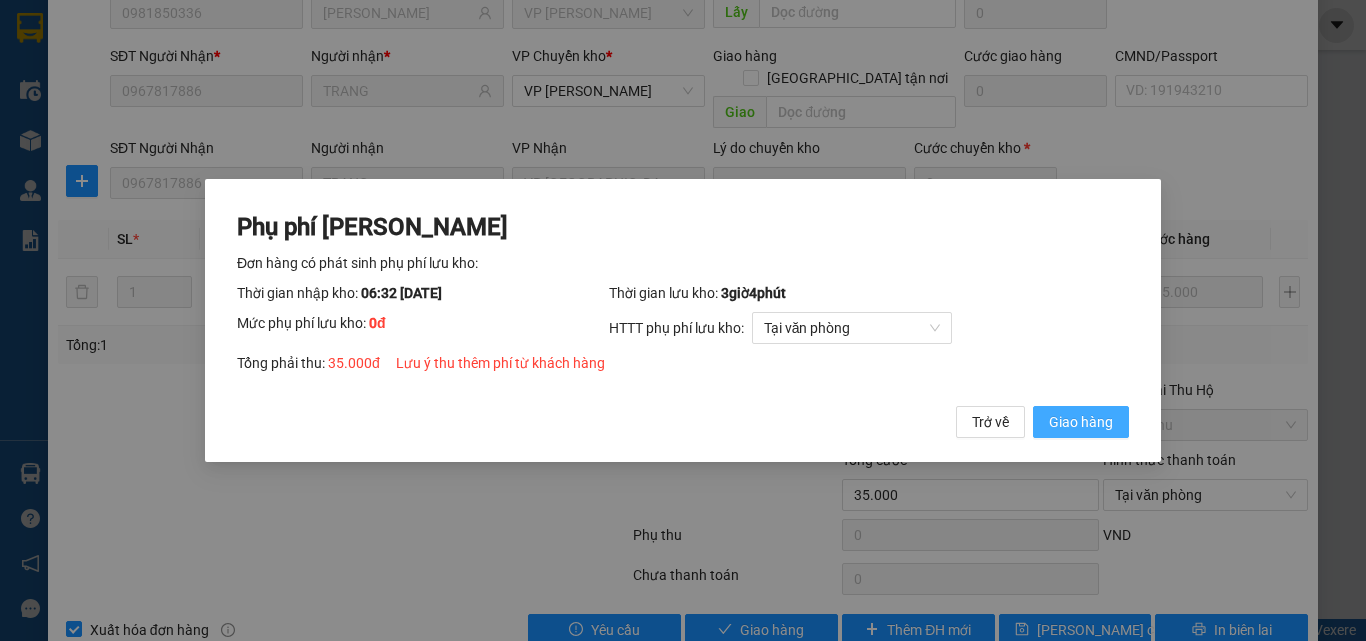 click on "Giao hàng" at bounding box center (1081, 422) 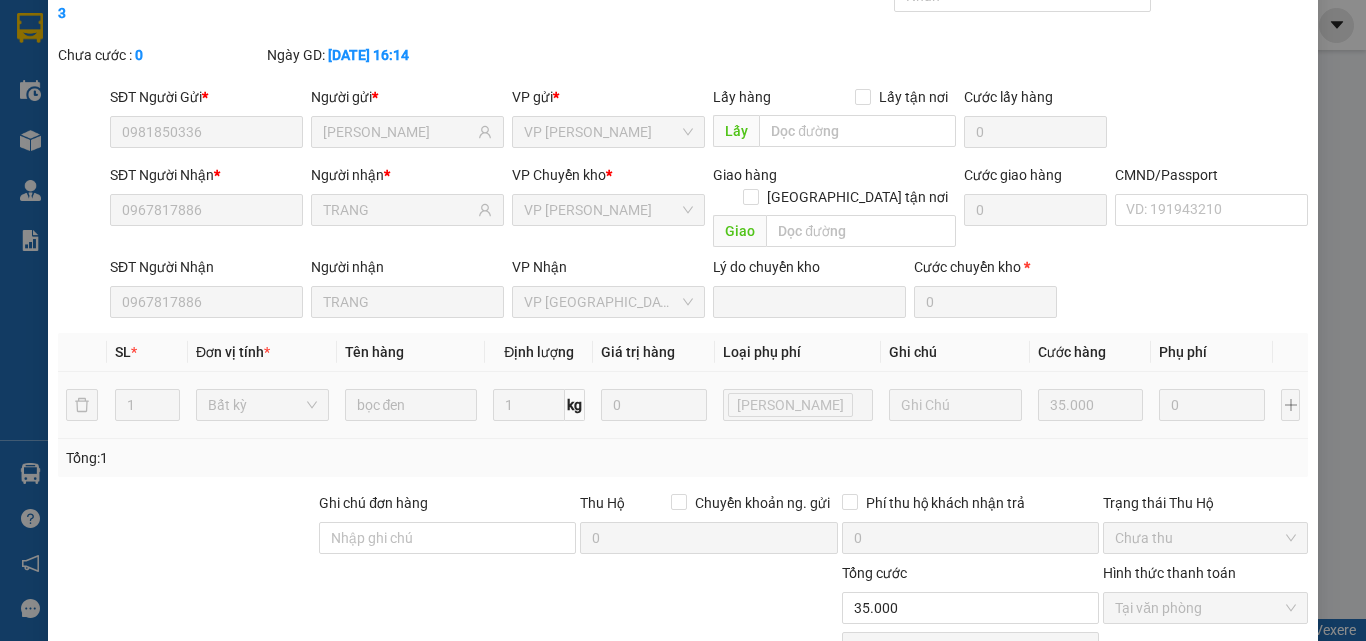 scroll, scrollTop: 0, scrollLeft: 0, axis: both 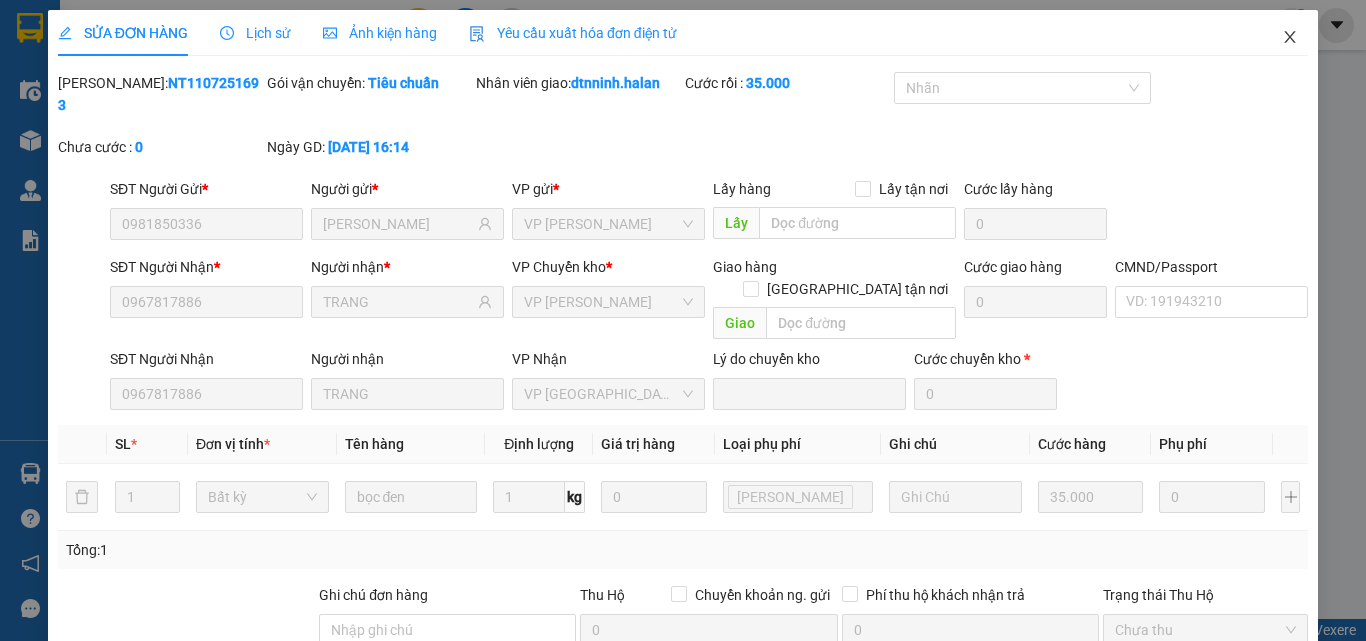 click 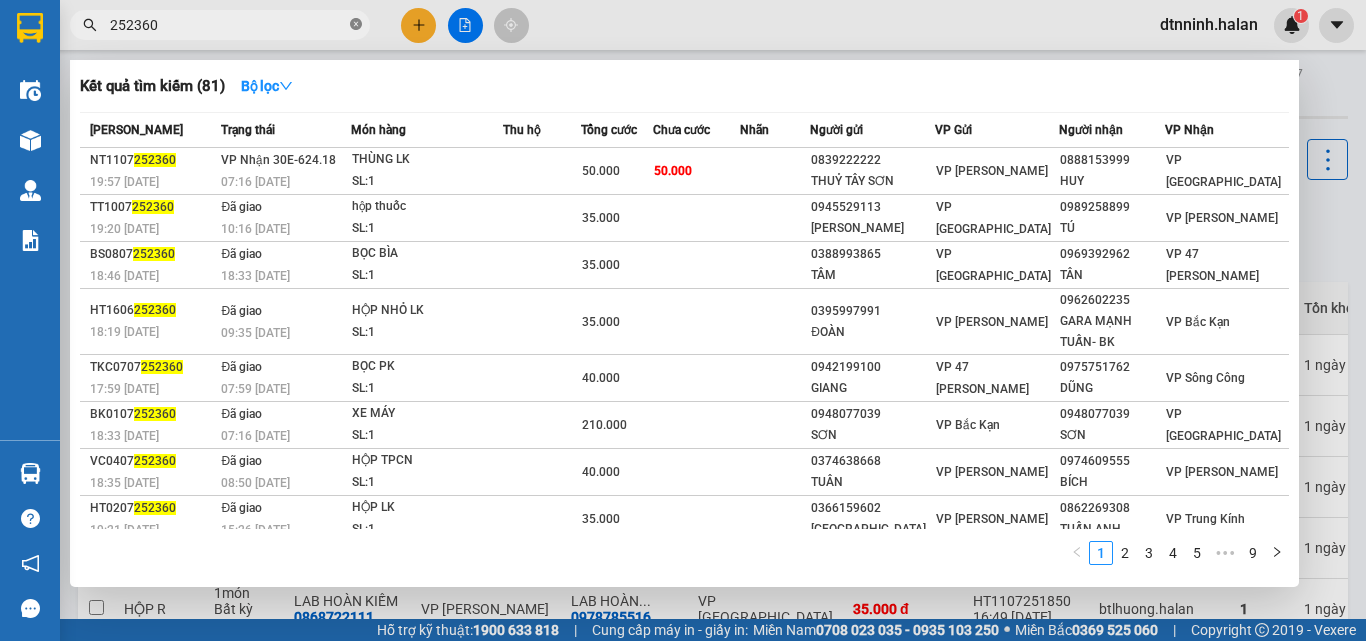 click 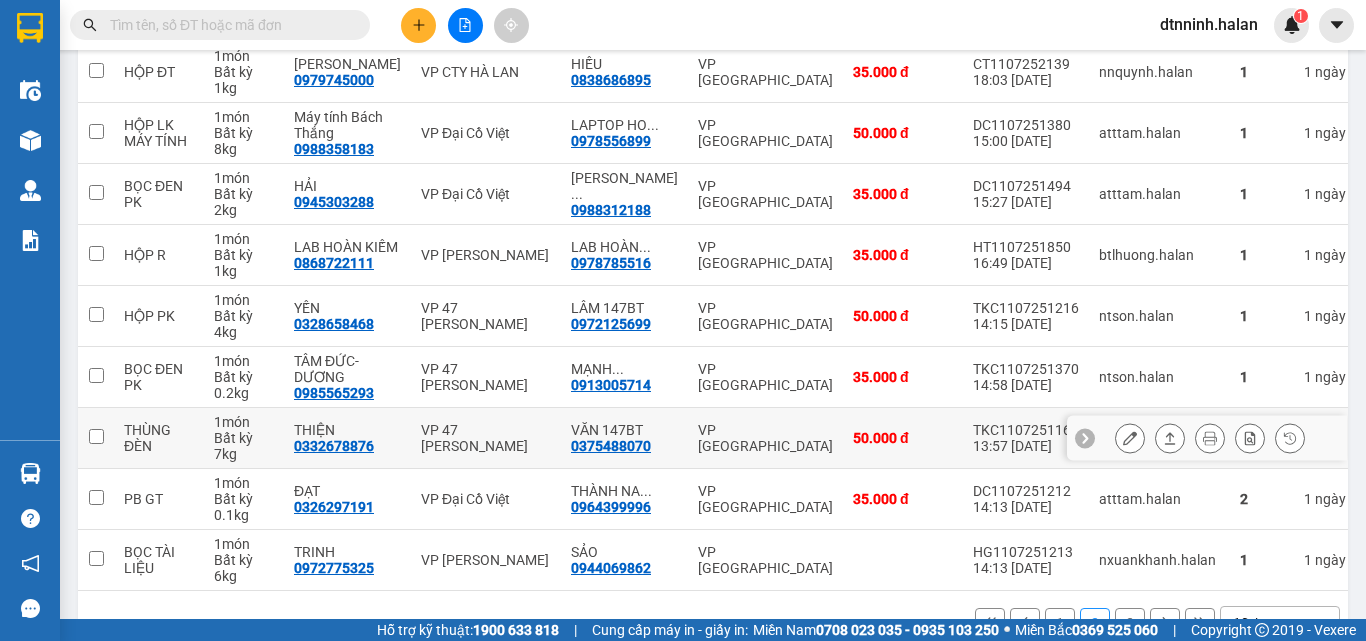 scroll, scrollTop: 400, scrollLeft: 0, axis: vertical 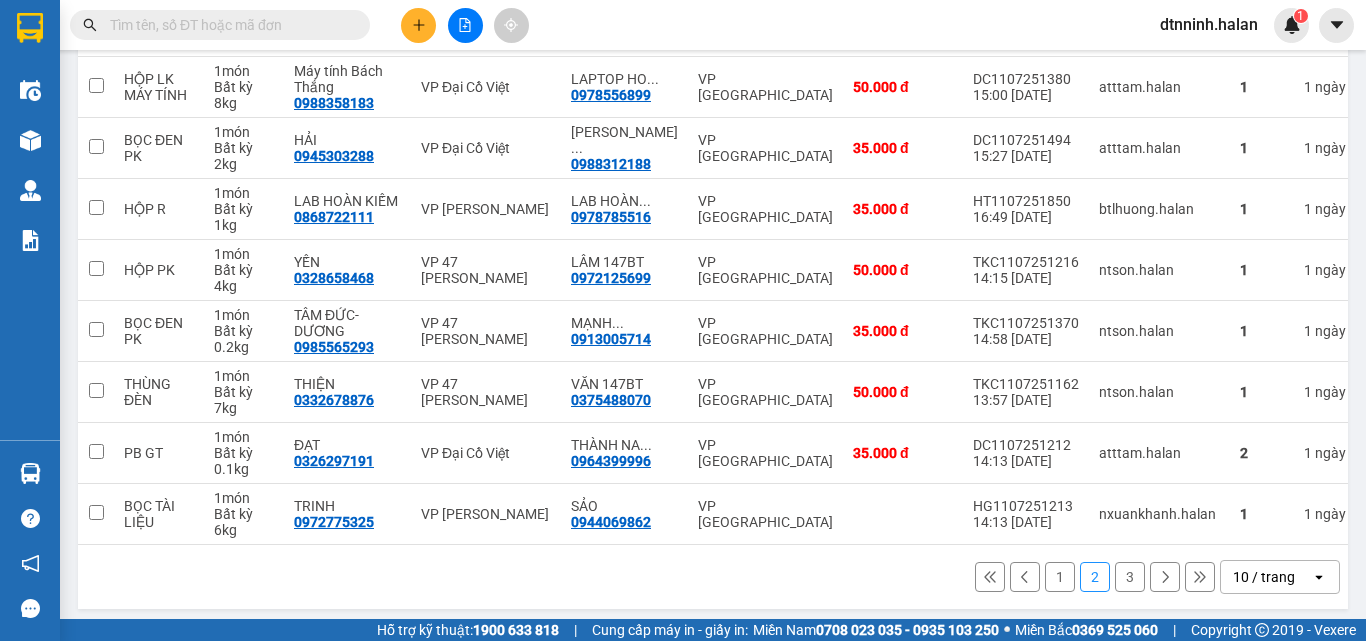 click on "3" at bounding box center (1130, 577) 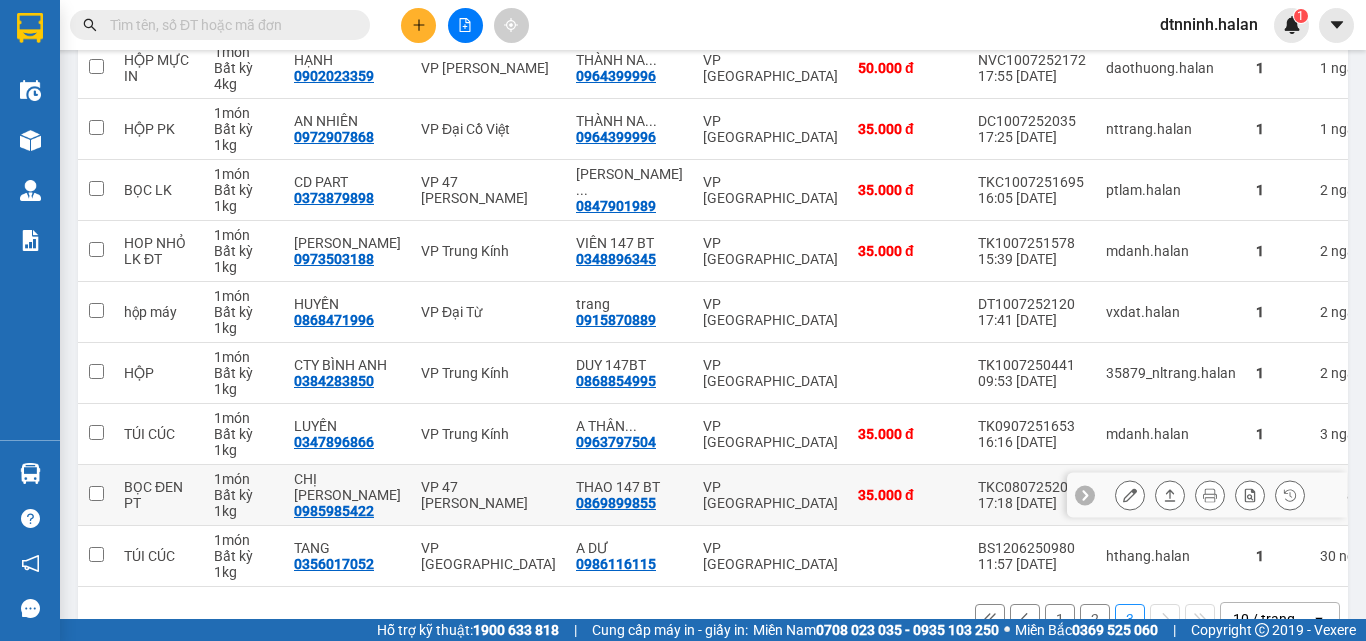 scroll, scrollTop: 355, scrollLeft: 0, axis: vertical 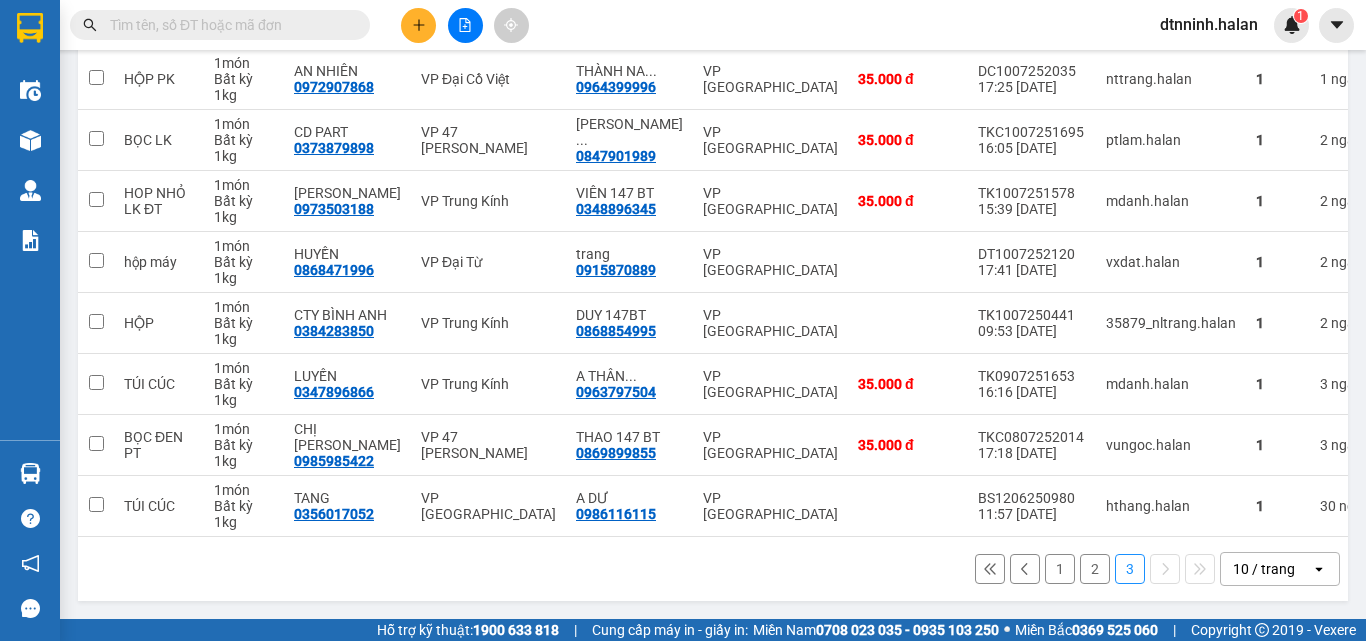 click 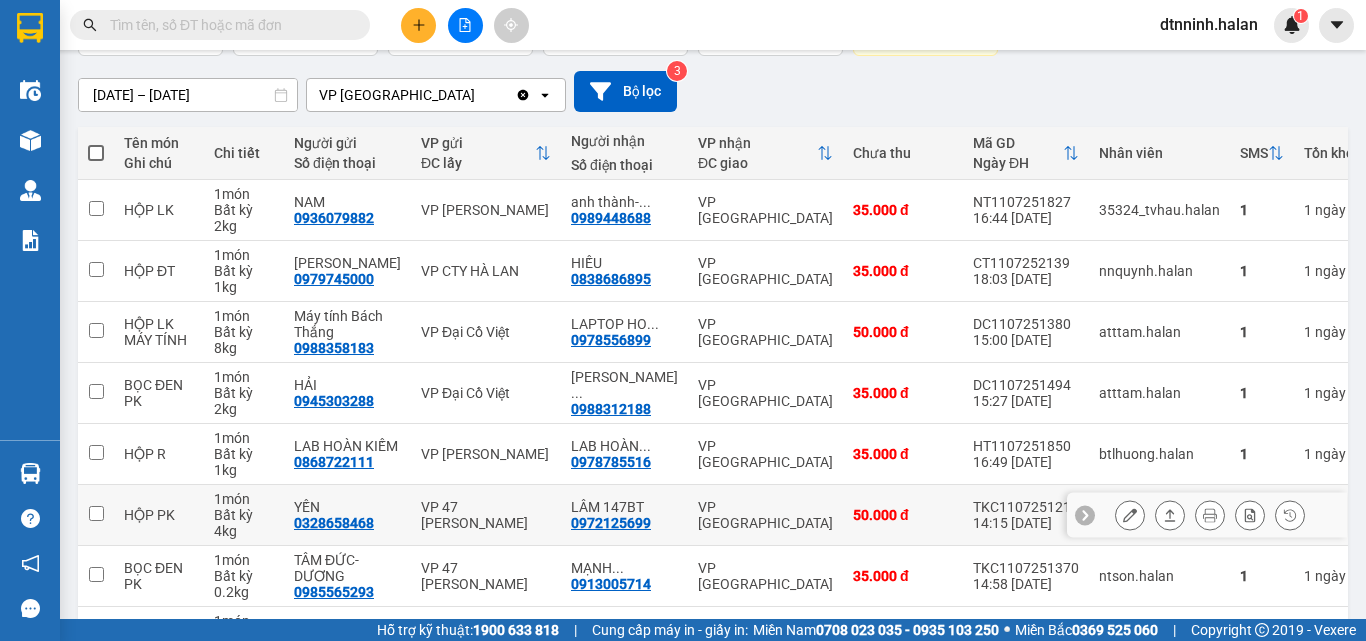 scroll, scrollTop: 416, scrollLeft: 0, axis: vertical 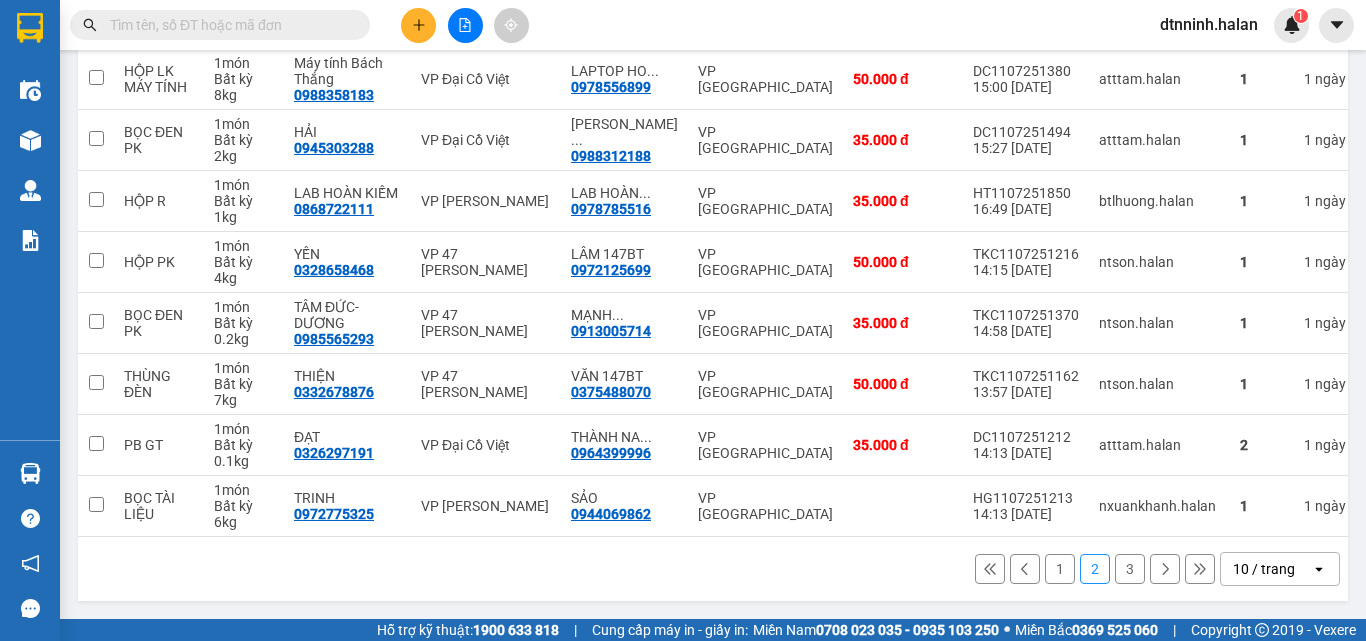 click on "1" at bounding box center (1060, 569) 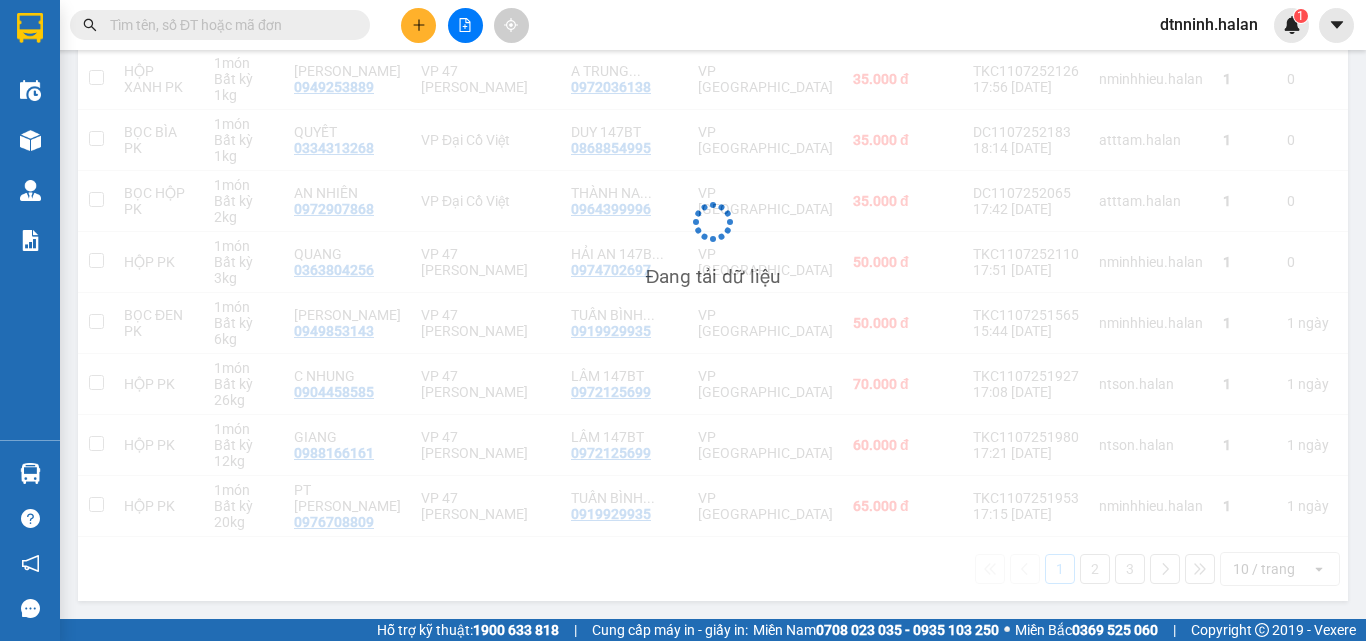scroll, scrollTop: 416, scrollLeft: 0, axis: vertical 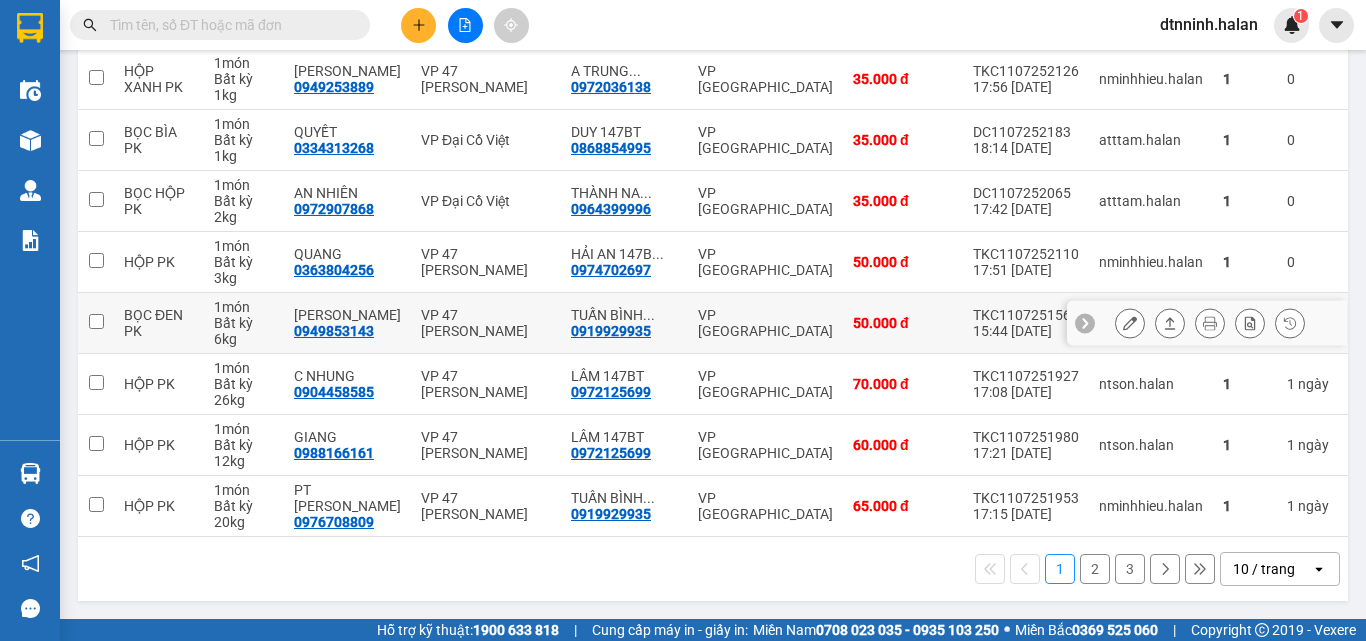 click at bounding box center (1130, 323) 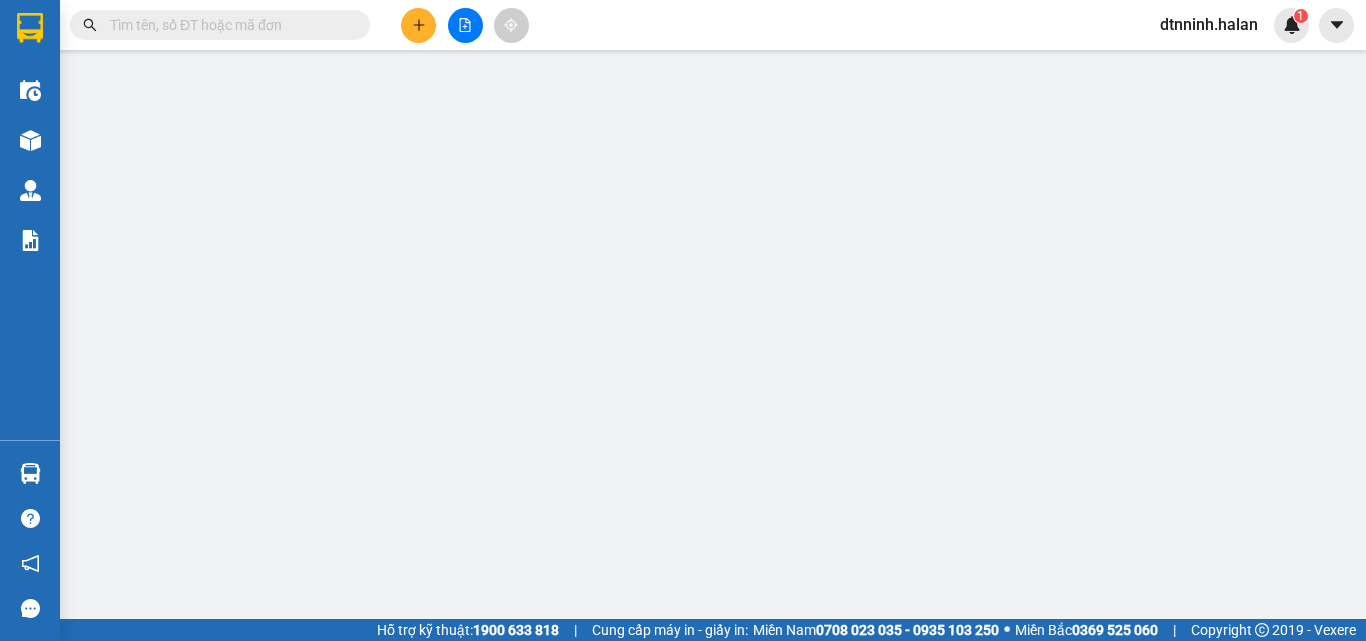 scroll, scrollTop: 0, scrollLeft: 0, axis: both 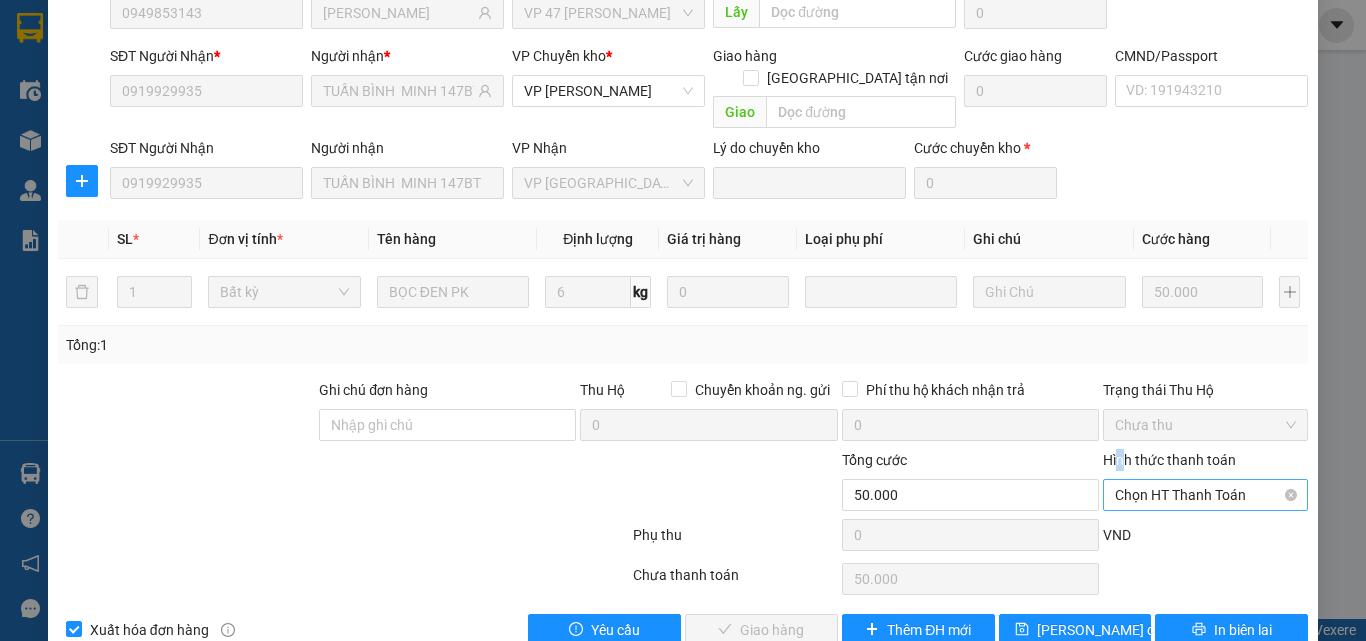 drag, startPoint x: 1107, startPoint y: 428, endPoint x: 1140, endPoint y: 435, distance: 33.734257 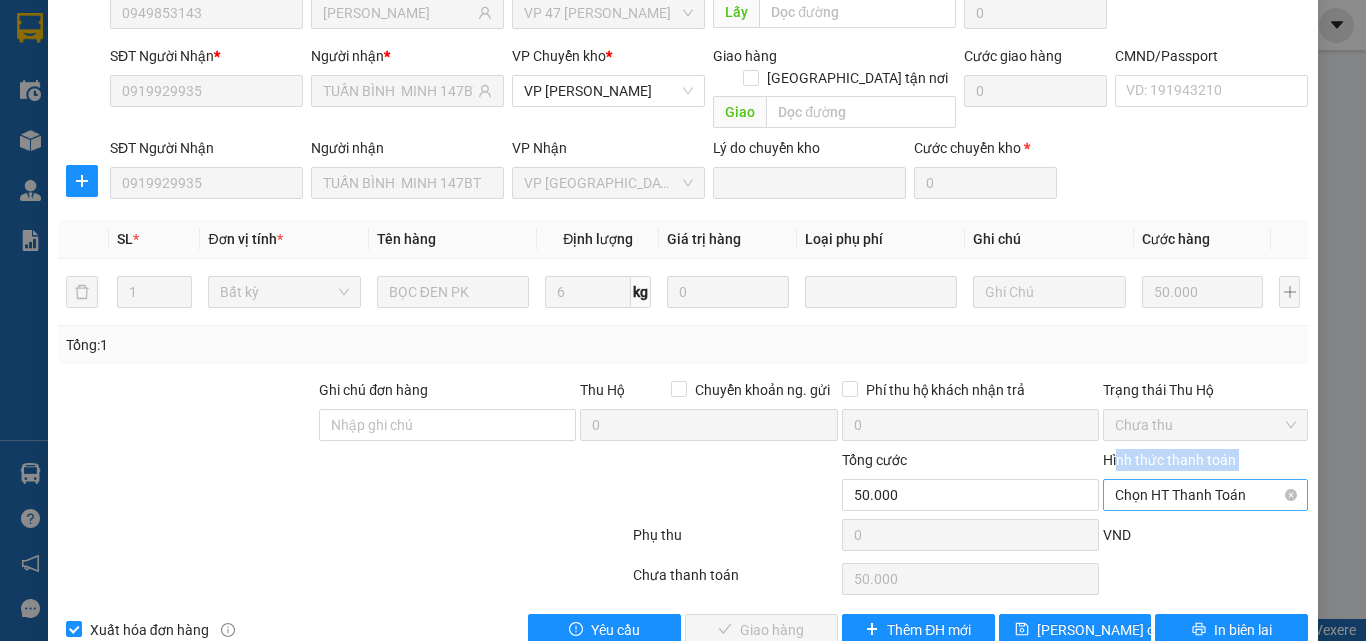 click on "Chọn HT Thanh Toán" at bounding box center [1205, 495] 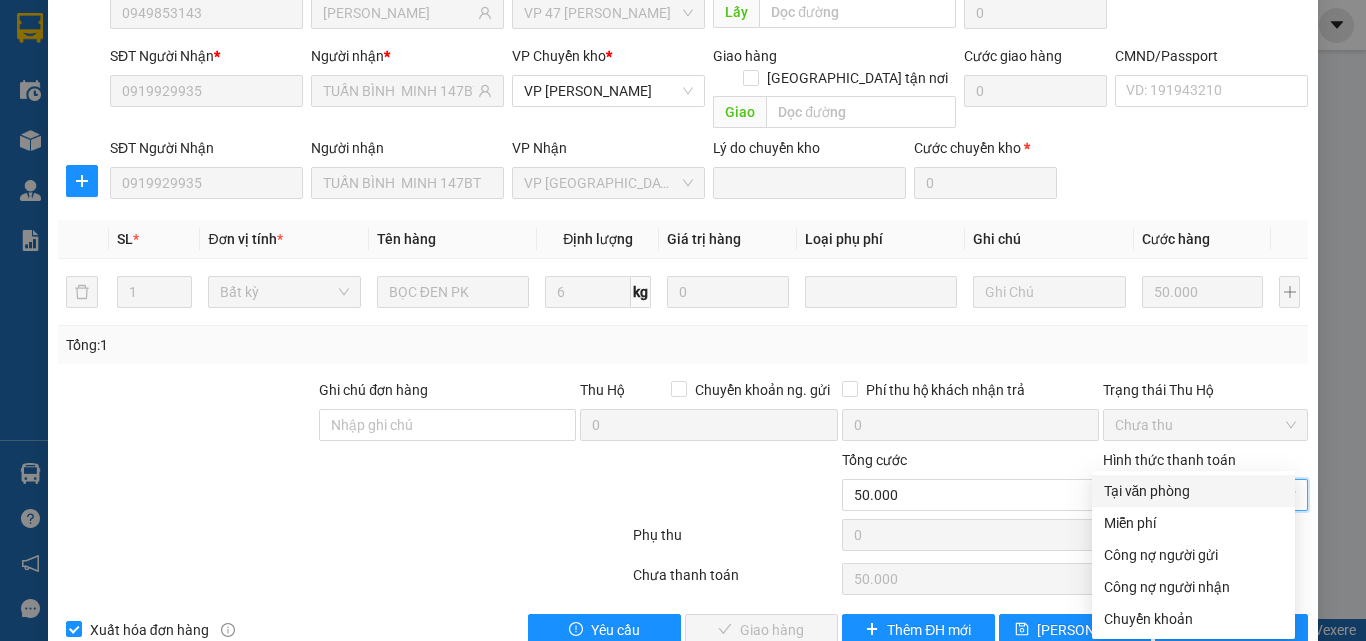 click on "Tại văn phòng" at bounding box center [1193, 491] 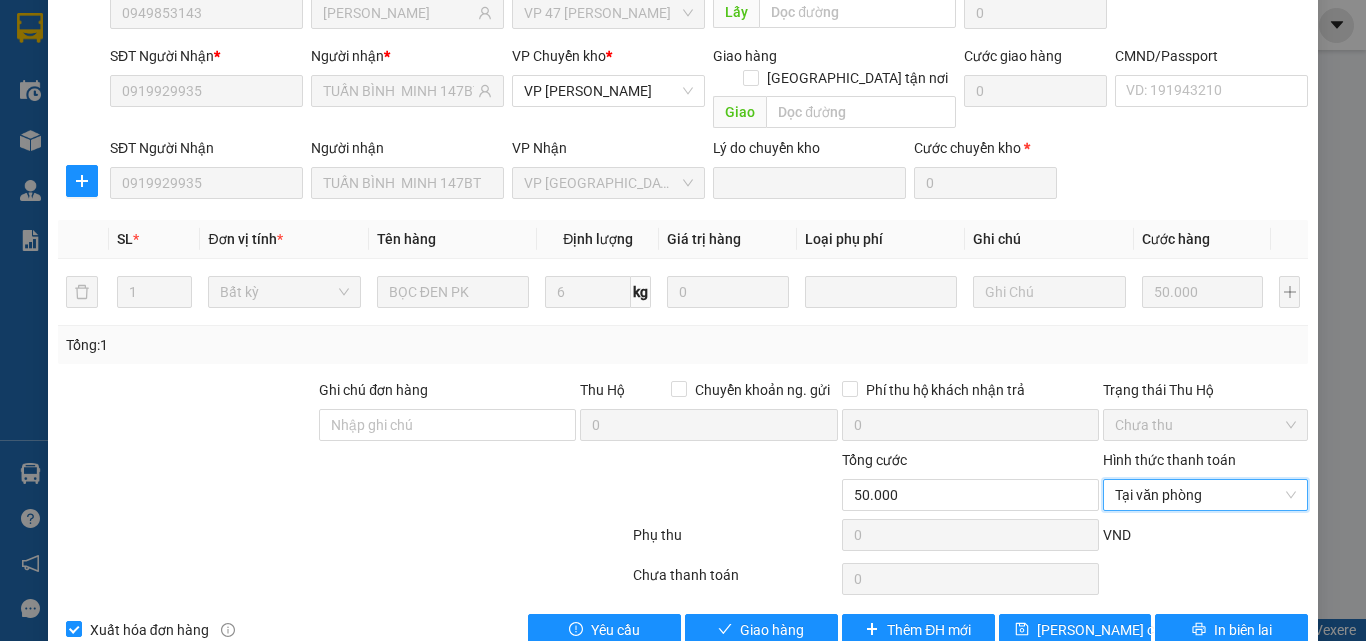 click on "SỬA ĐƠN HÀNG Lịch sử Ảnh kiện hàng Yêu cầu xuất hóa đơn điện tử Total Paid Fee 0 Total UnPaid Fee 50.000 Cash Collection Total Fee Mã ĐH:  TKC1107251565 Gói vận chuyển:   Tiêu chuẩn Nhân viên tạo:   nminhhieu.halan Cước rồi :   0   Nhãn Chưa cước :   0 Ngày GD:   [DATE] 15:44 SĐT Người Gửi  * 0949853143 Người gửi  * [PERSON_NAME] VP gửi  * VP 47 [PERSON_NAME] Lấy hàng Lấy tận nơi Lấy Cước lấy hàng 0 SĐT Người Nhận  * 0919929935 Người nhận  * TUẤN BÌNH  MINH 147BT VP Chuyển kho  * VP [PERSON_NAME] hàng Giao tận nơi Giao Cước giao hàng 0 CMND/Passport VD: [PASSPORT] SĐT Người Nhận 0919929935 Người nhận TUẤN BÌNH  MINH 147BT VP Nhận VP Bình Thuận Lý do chuyển kho Cước chuyển kho    * 0 SL  * Đơn vị tính  * Tên hàng  Định lượng Giá trị hàng Loại phụ phí Ghi chú Cước hàng                     1 Bất kỳ BỌC ĐEN PK 6 kg 0   50.000" at bounding box center [683, 230] 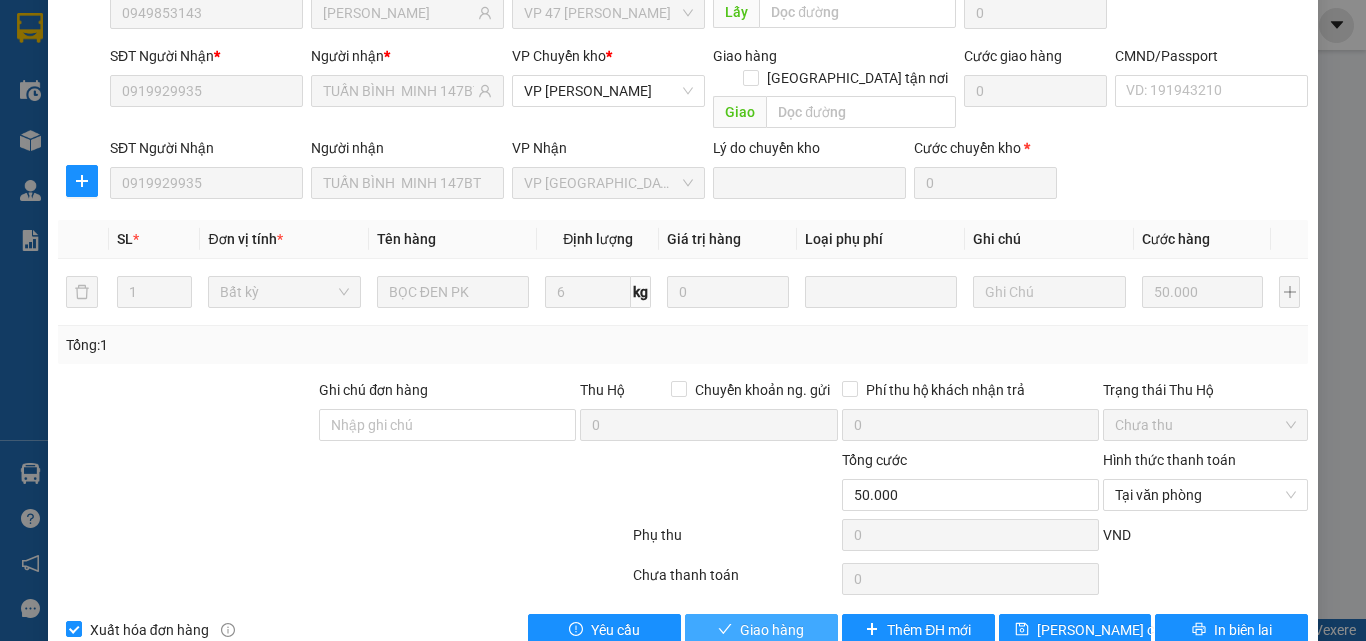 click on "Giao hàng" at bounding box center (772, 630) 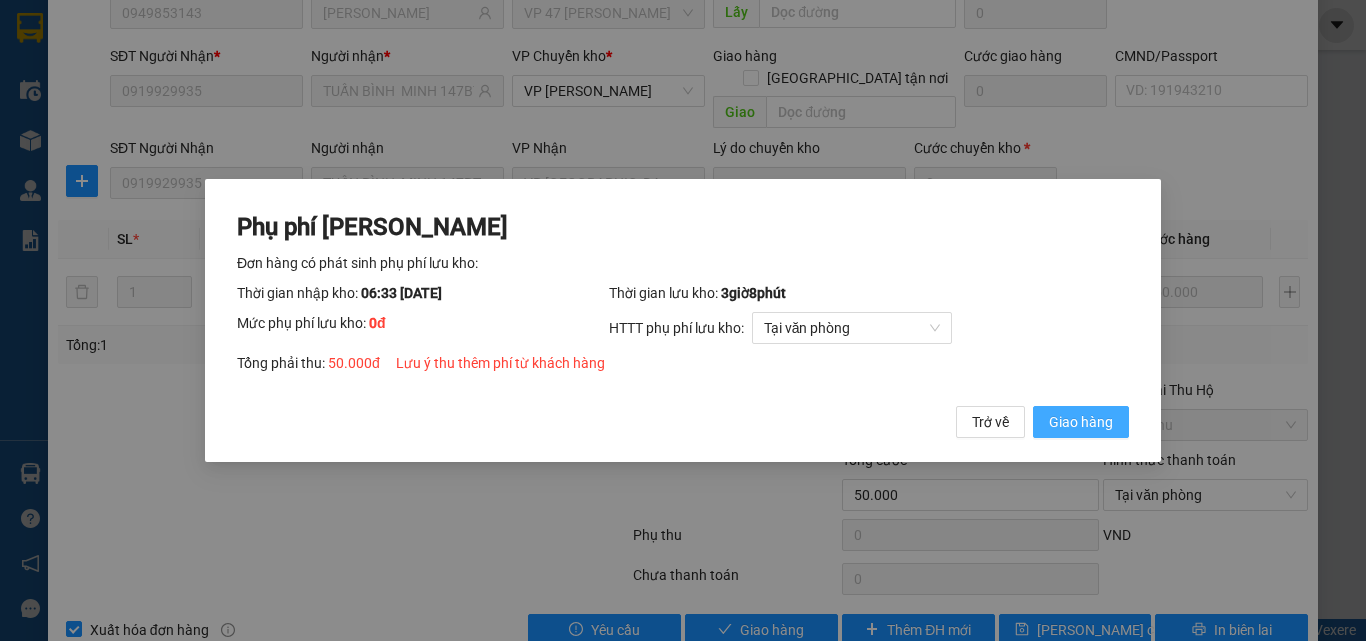 click on "Giao hàng" at bounding box center (1081, 422) 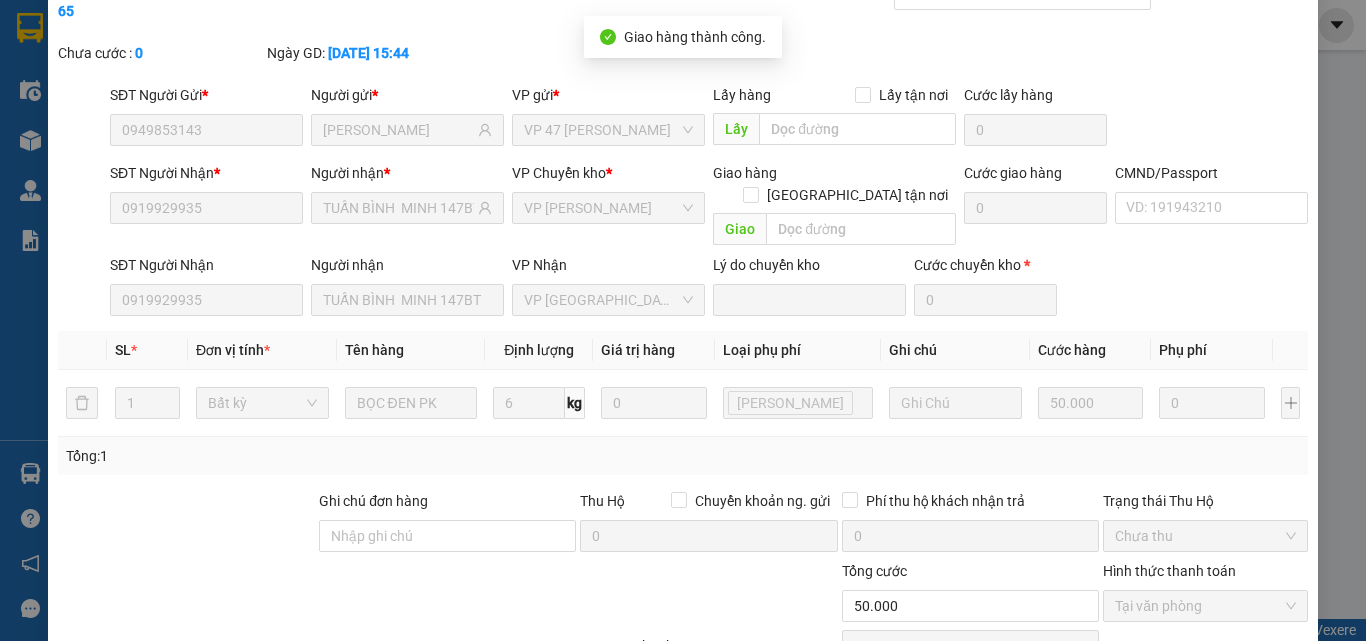 scroll, scrollTop: 0, scrollLeft: 0, axis: both 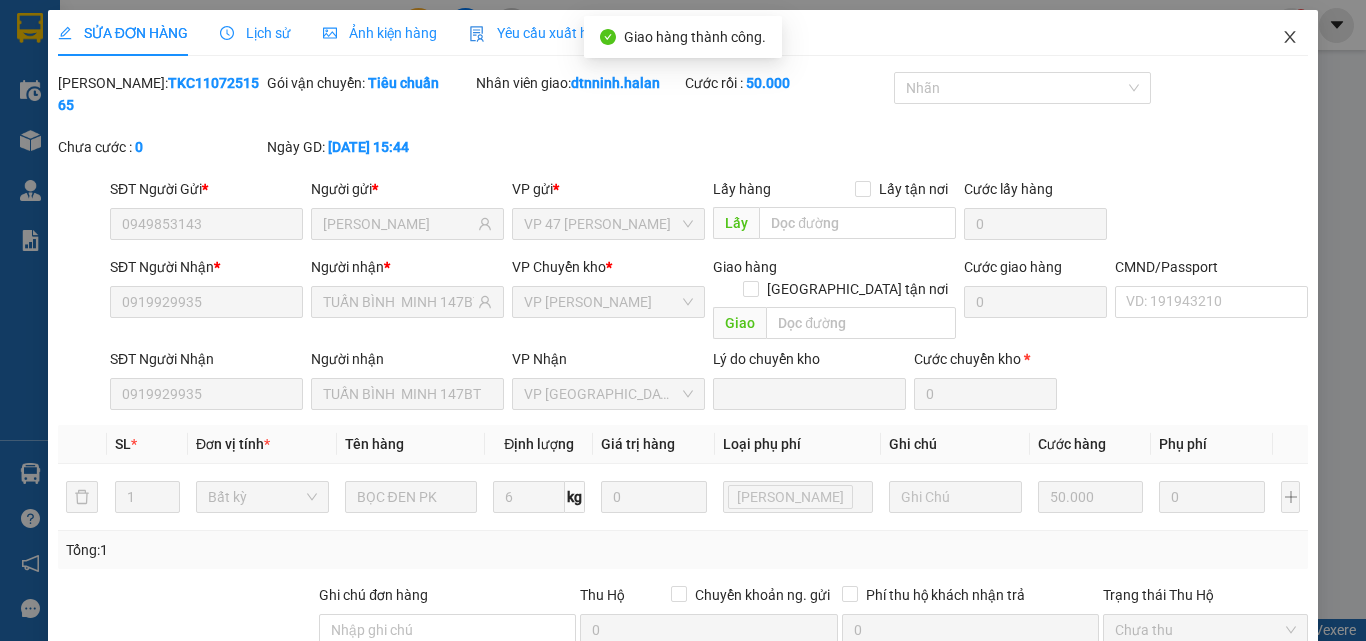 click 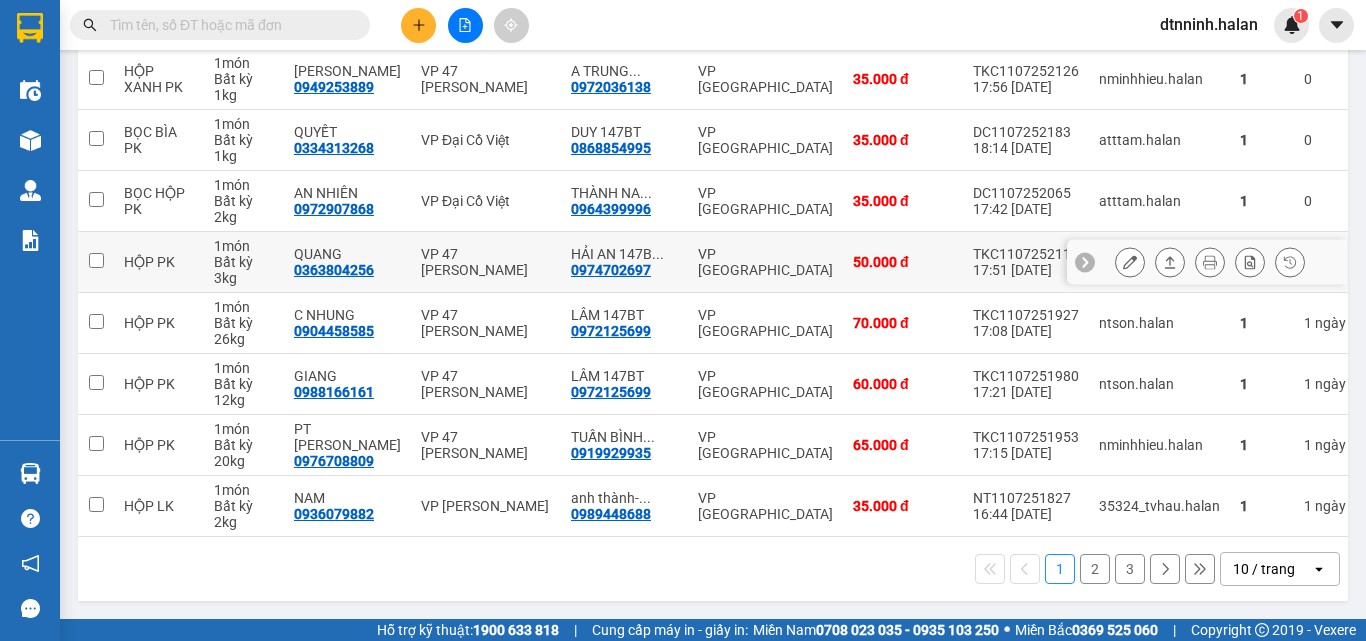 scroll, scrollTop: 416, scrollLeft: 0, axis: vertical 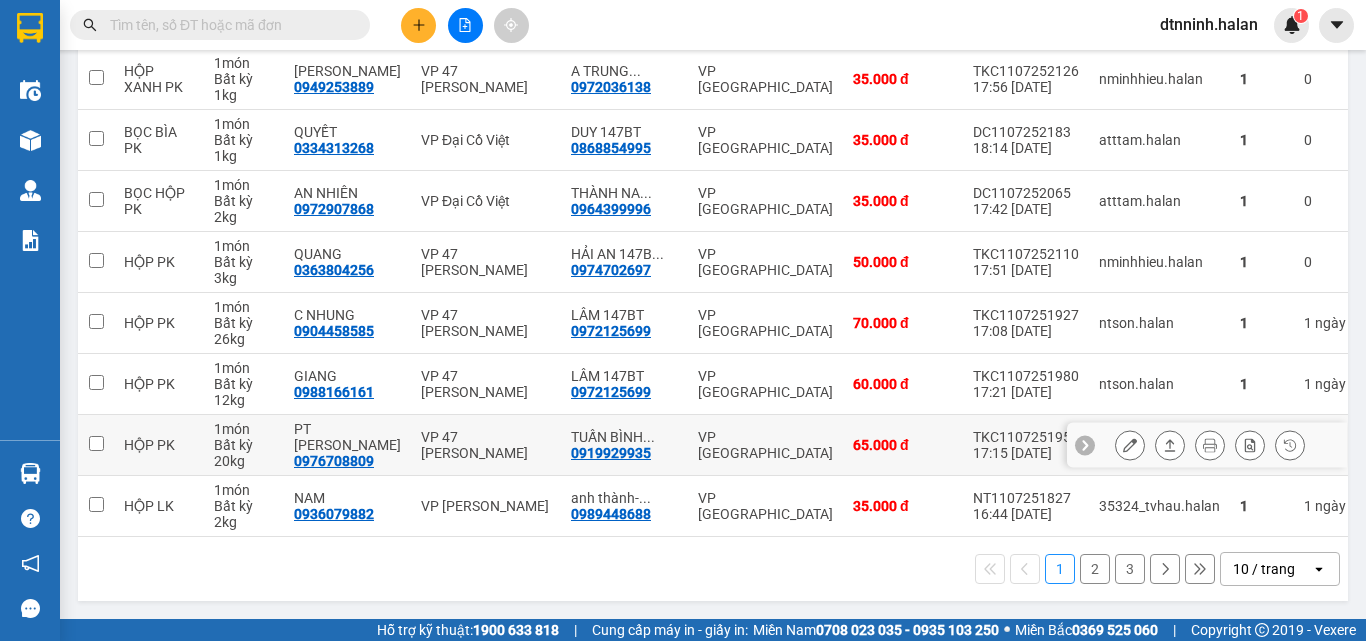 click at bounding box center [1130, 445] 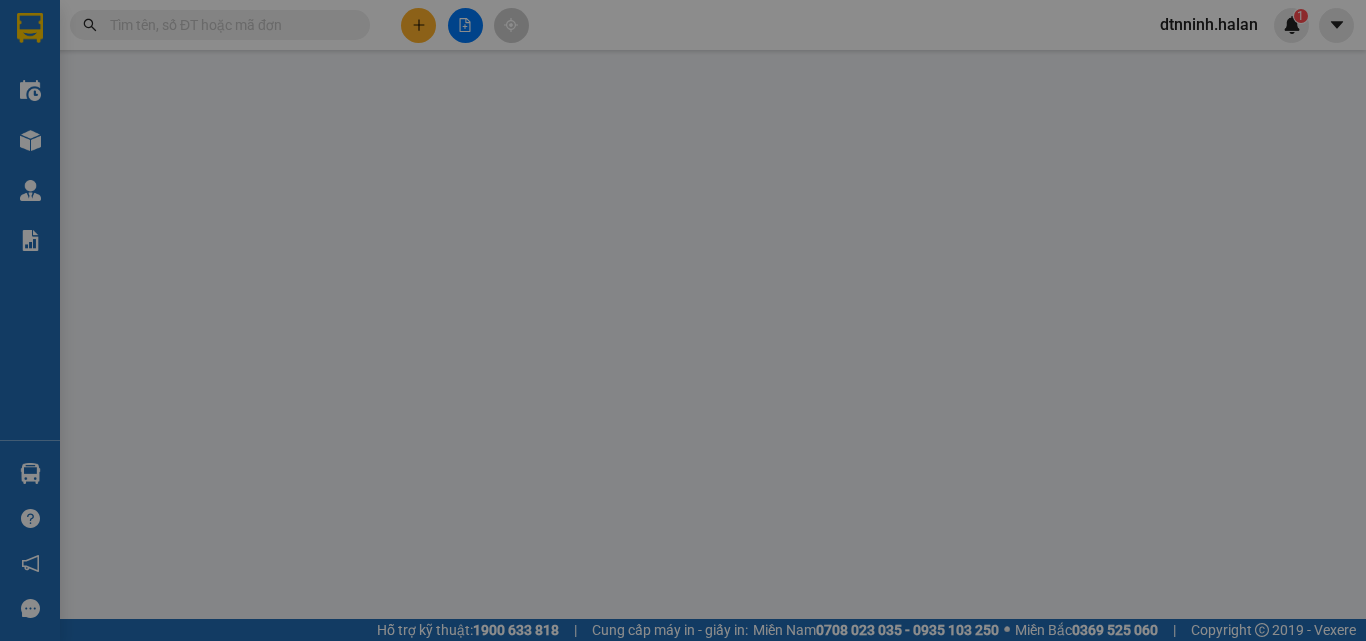 scroll, scrollTop: 0, scrollLeft: 0, axis: both 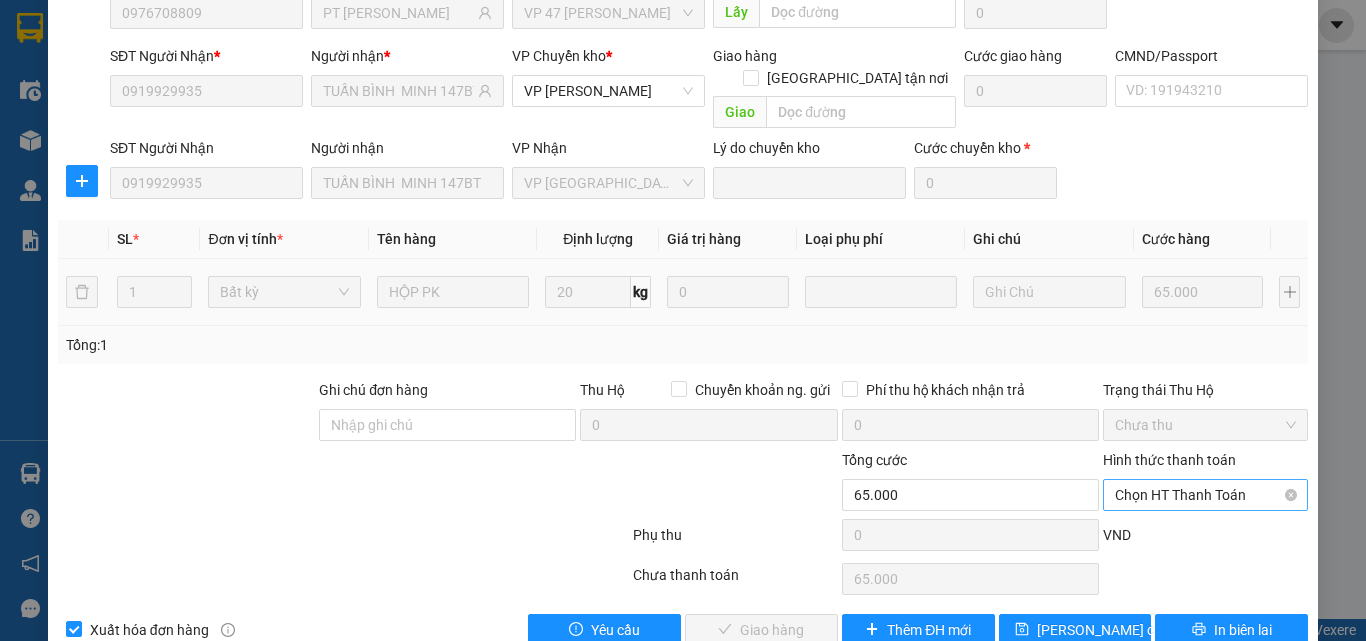 click on "Chọn HT Thanh Toán" at bounding box center (1205, 495) 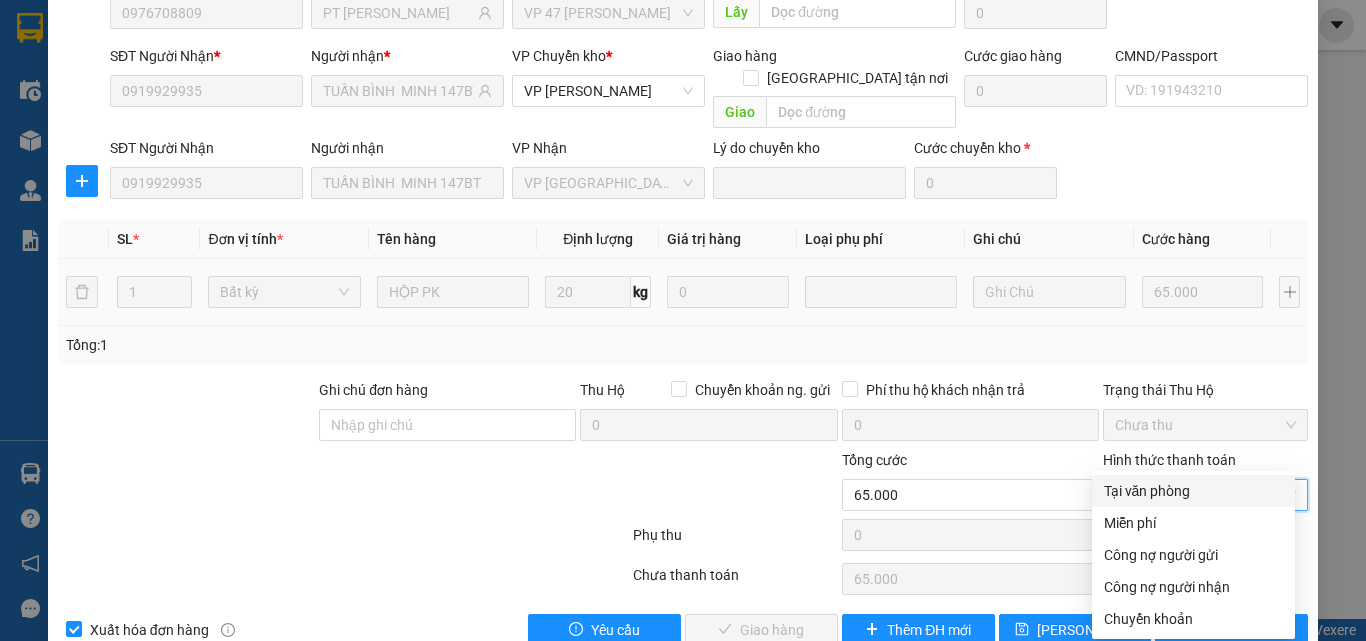drag, startPoint x: 1130, startPoint y: 484, endPoint x: 969, endPoint y: 548, distance: 173.25415 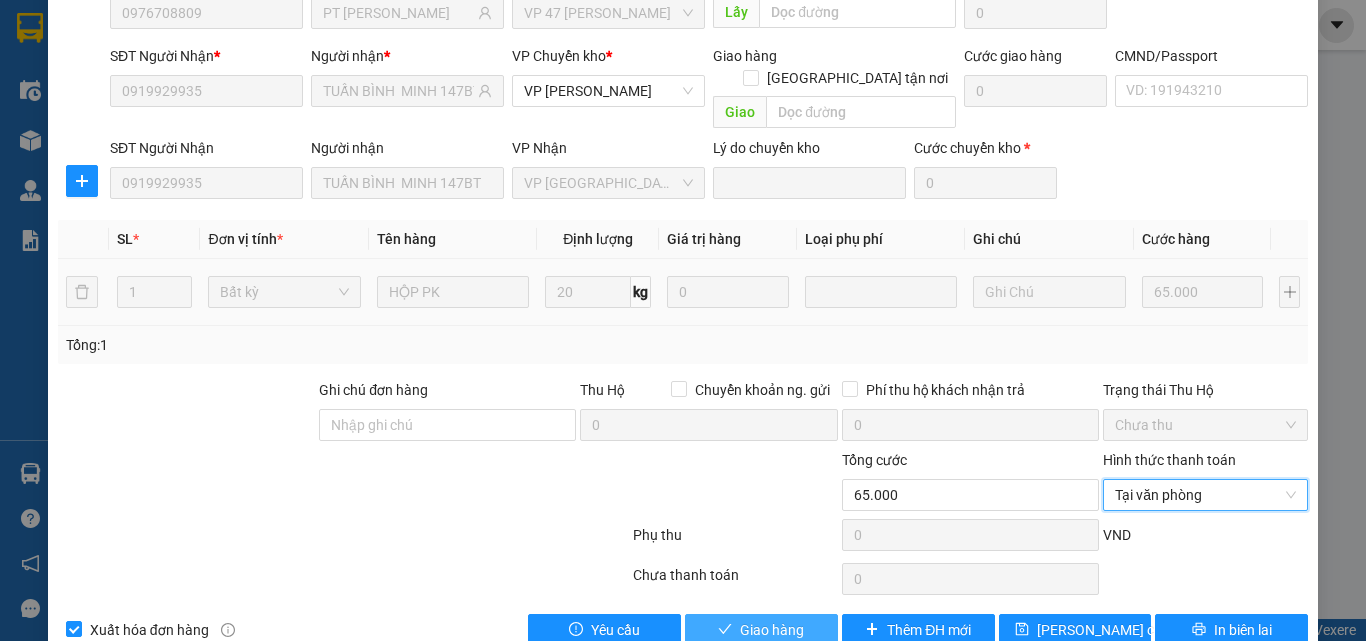 click on "Giao hàng" at bounding box center (772, 630) 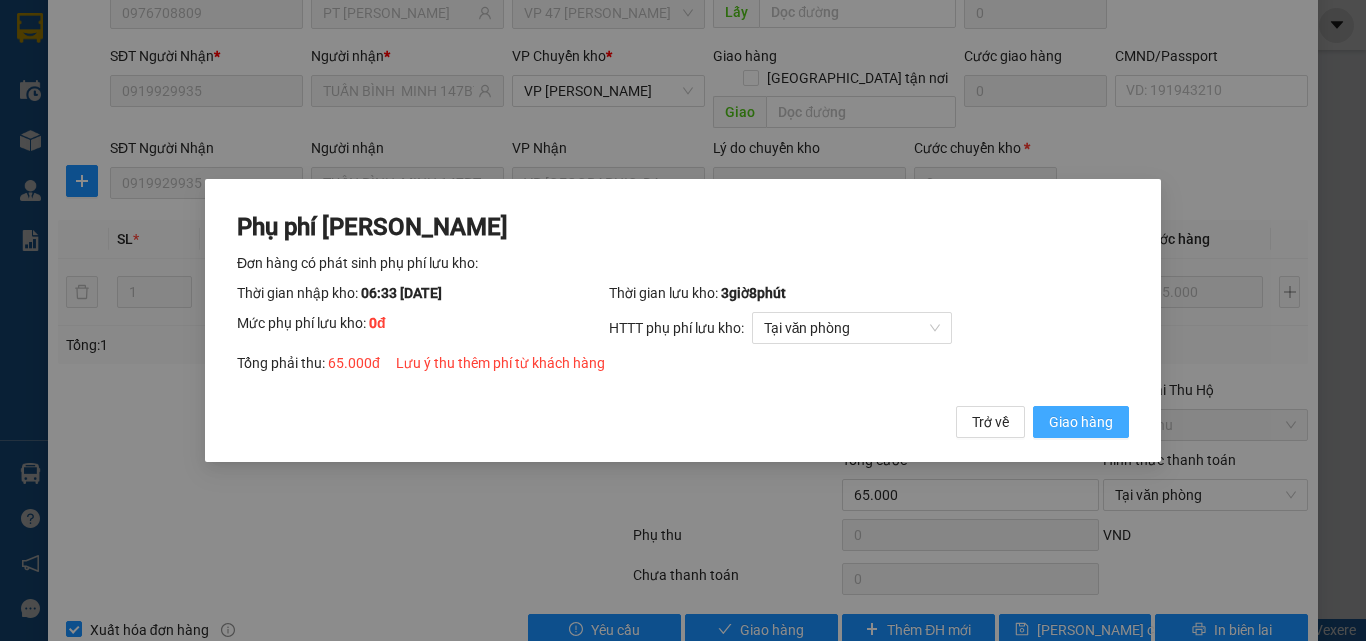 click on "Giao hàng" at bounding box center [1081, 422] 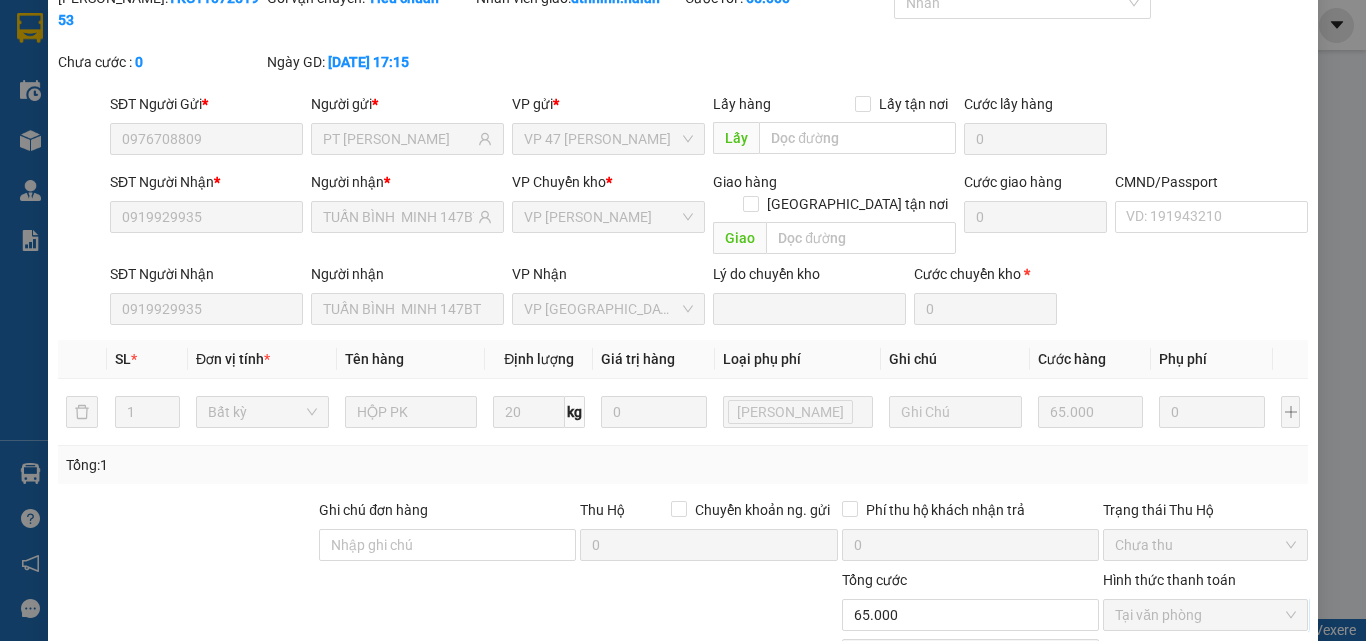 scroll, scrollTop: 0, scrollLeft: 0, axis: both 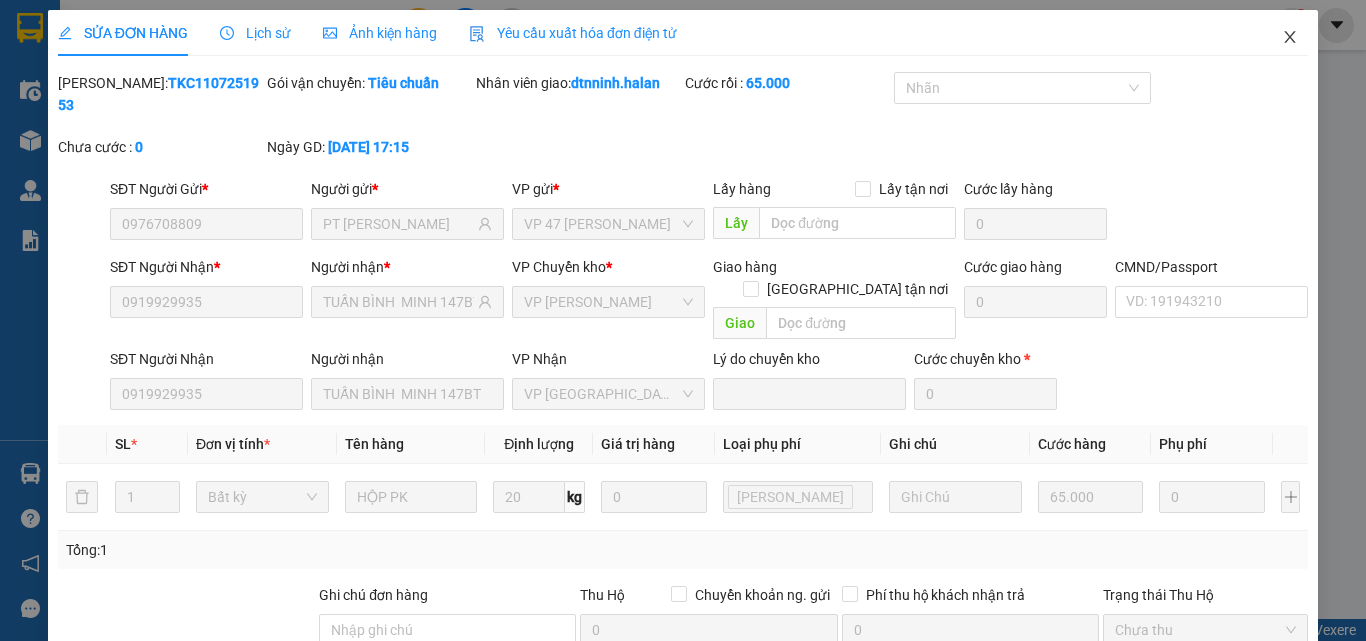 drag, startPoint x: 1274, startPoint y: 39, endPoint x: 343, endPoint y: 55, distance: 931.13745 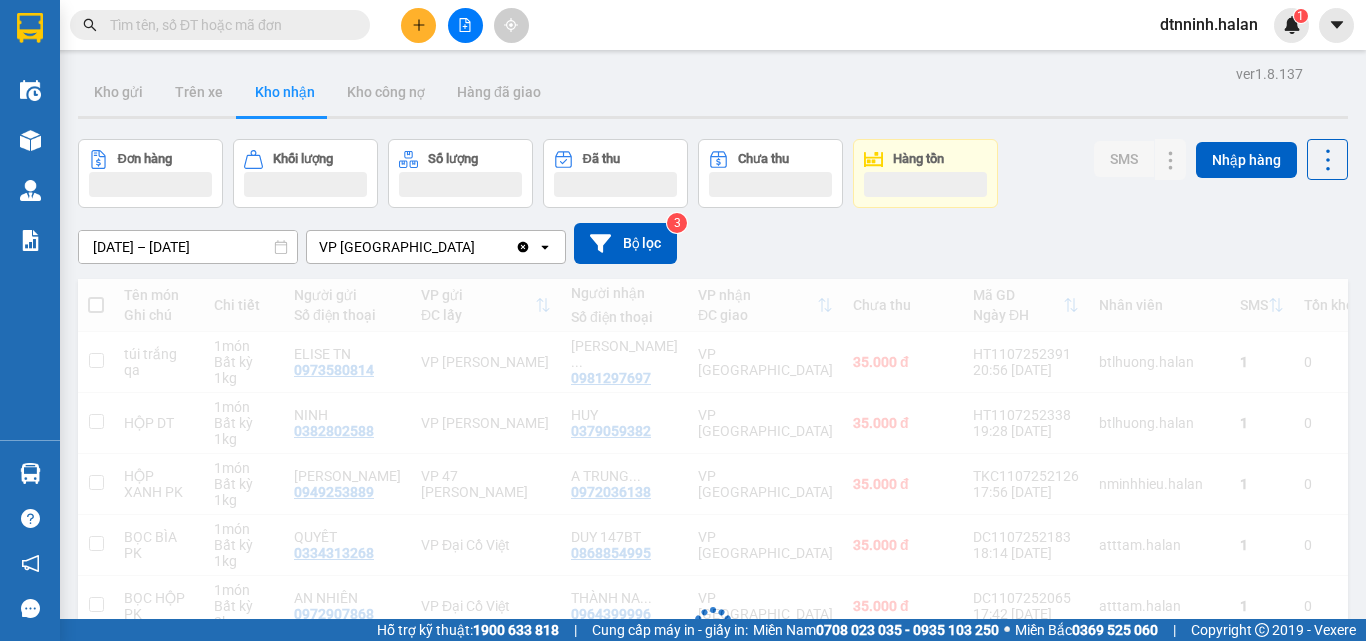 click at bounding box center [228, 25] 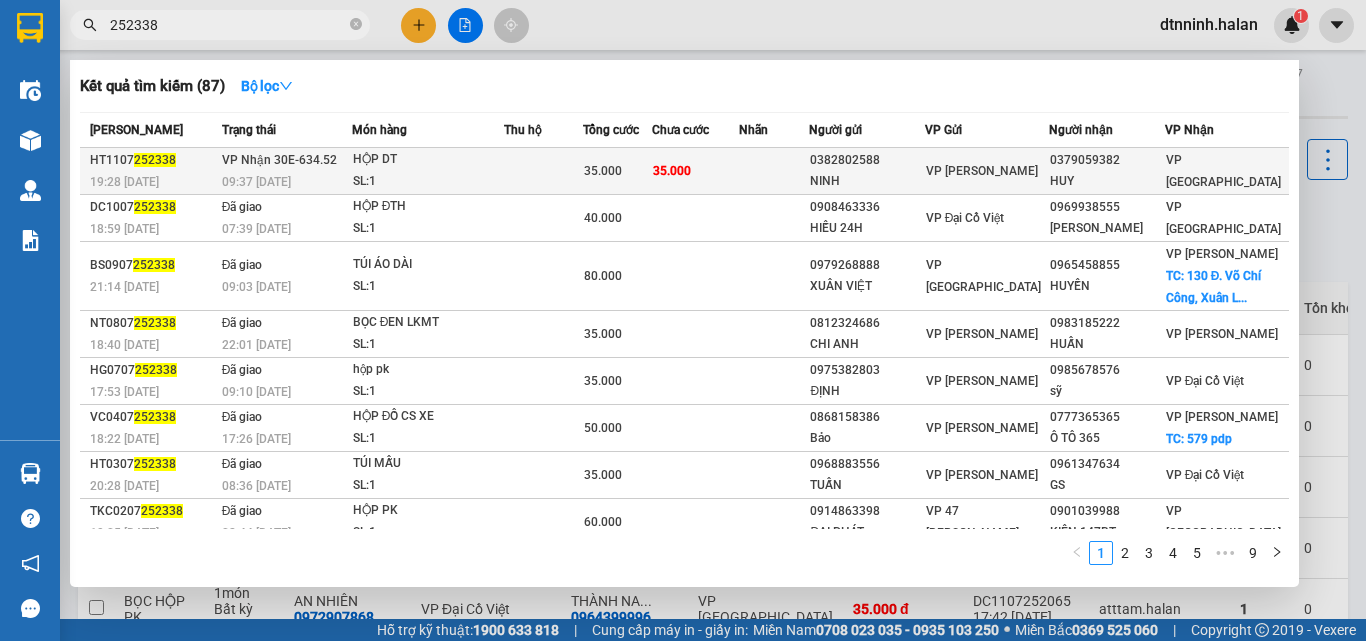 click at bounding box center [774, 171] 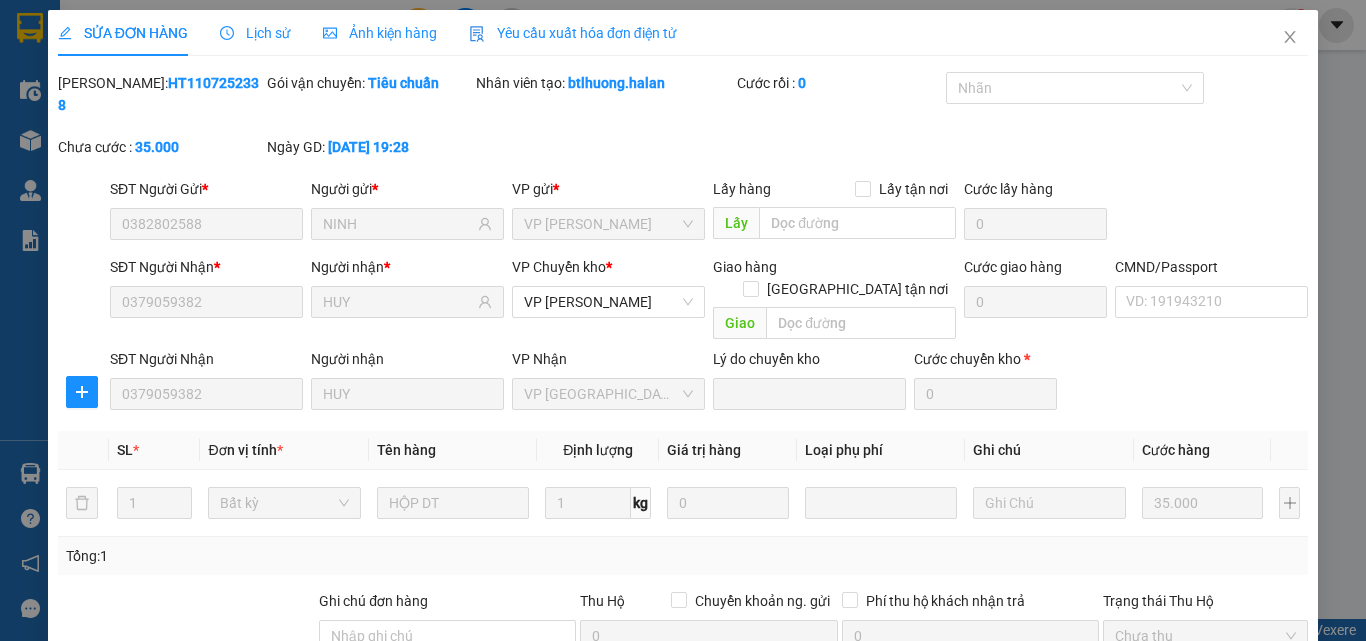 scroll, scrollTop: 211, scrollLeft: 0, axis: vertical 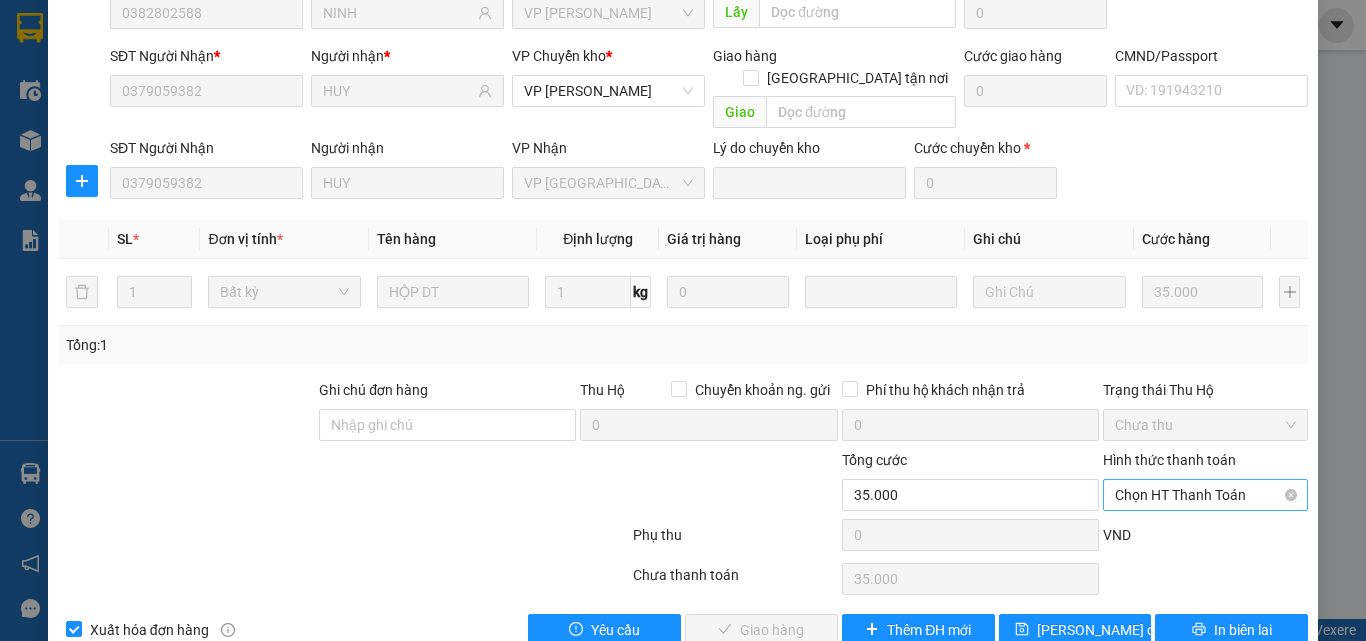 click on "Chọn HT Thanh Toán" at bounding box center (1205, 495) 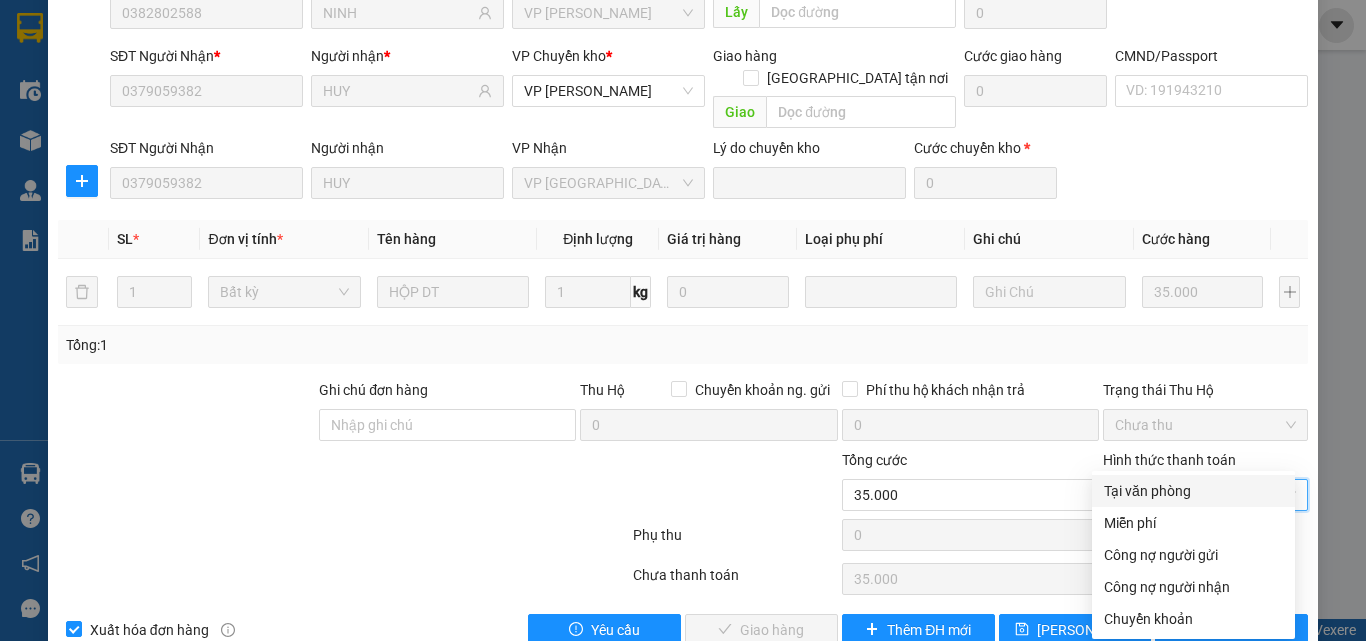 click on "Tại văn phòng" at bounding box center (1193, 491) 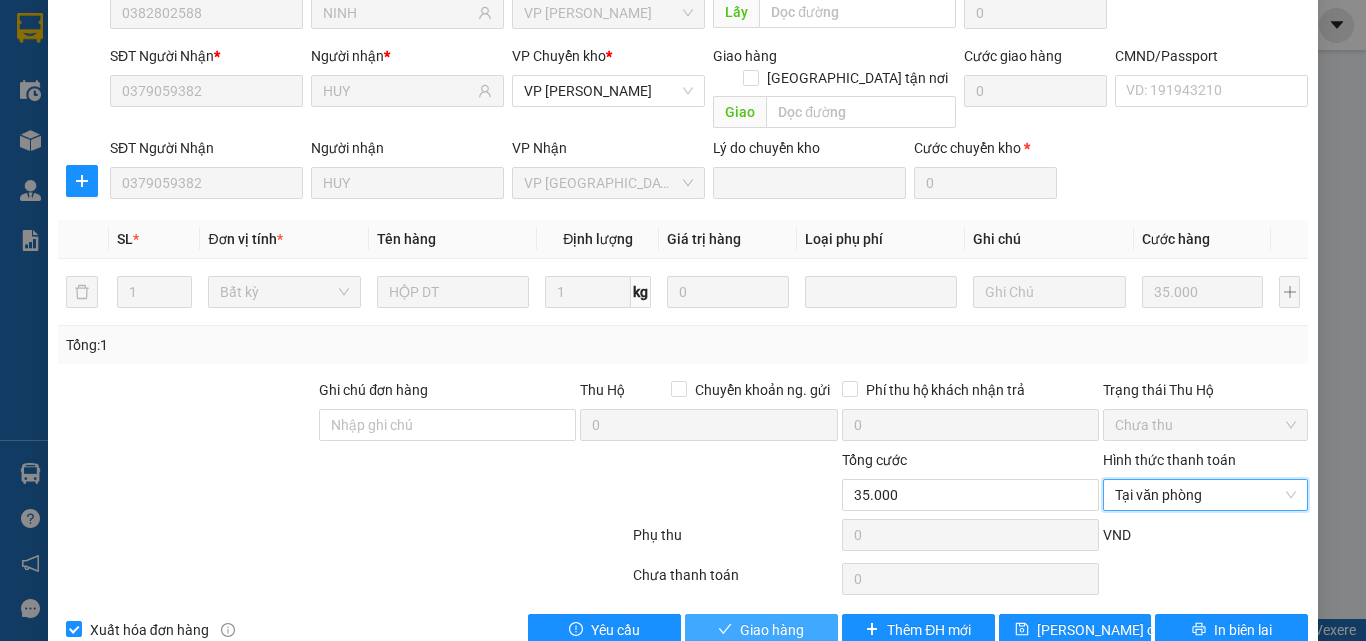 click on "Giao hàng" at bounding box center (761, 630) 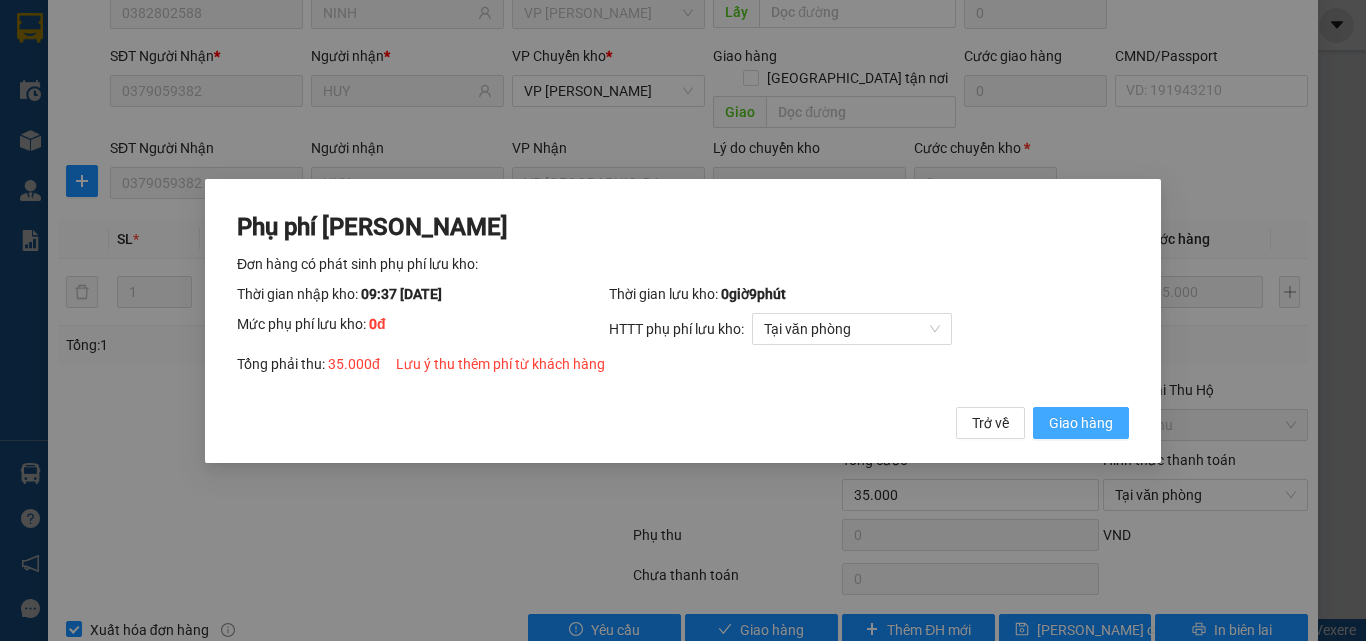 click on "Giao hàng" at bounding box center (1081, 422) 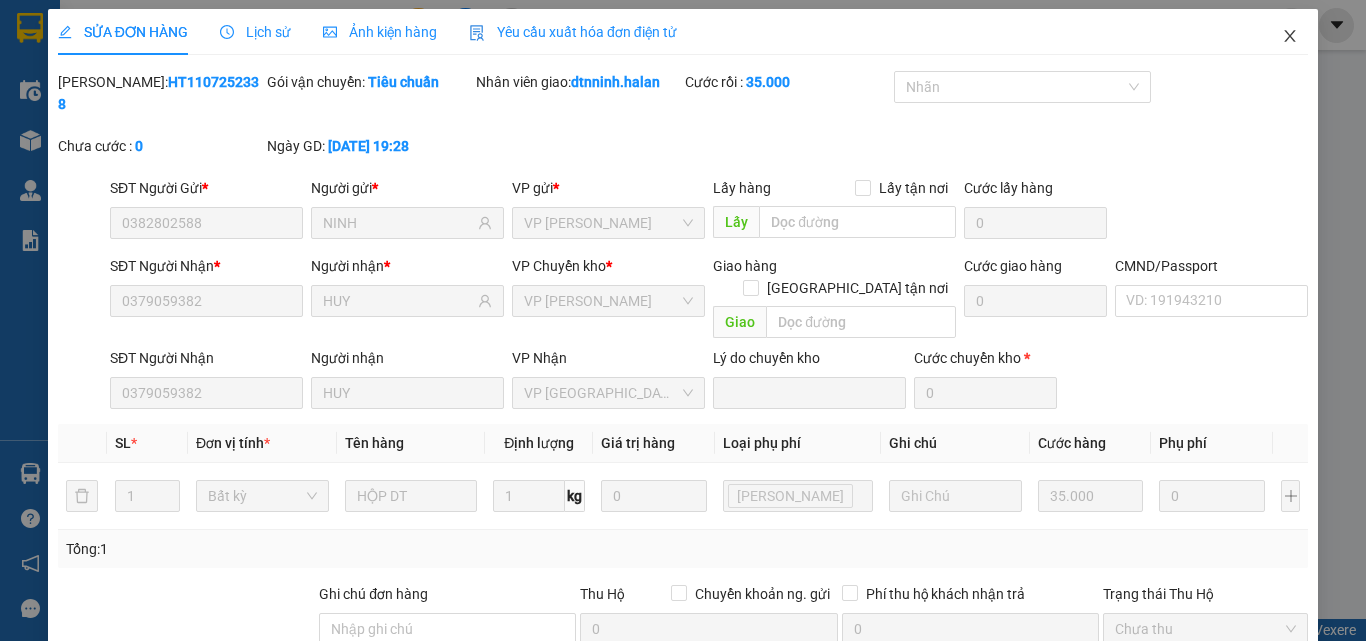scroll, scrollTop: 0, scrollLeft: 0, axis: both 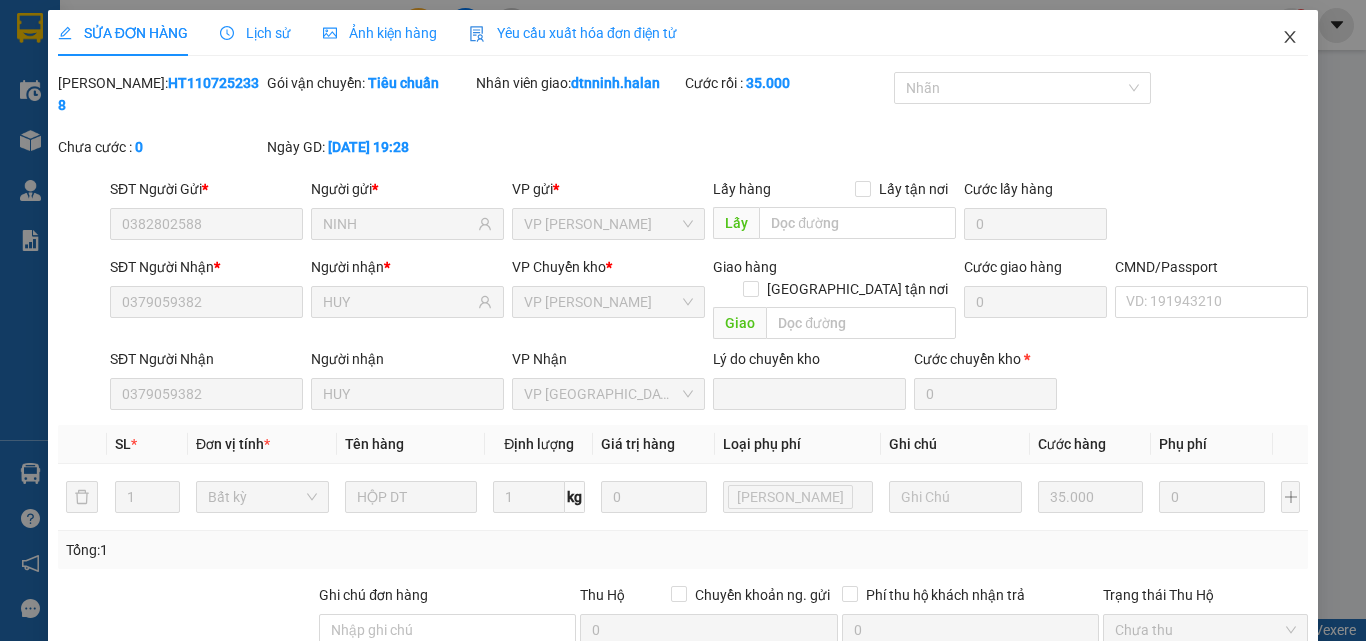 click at bounding box center [1290, 38] 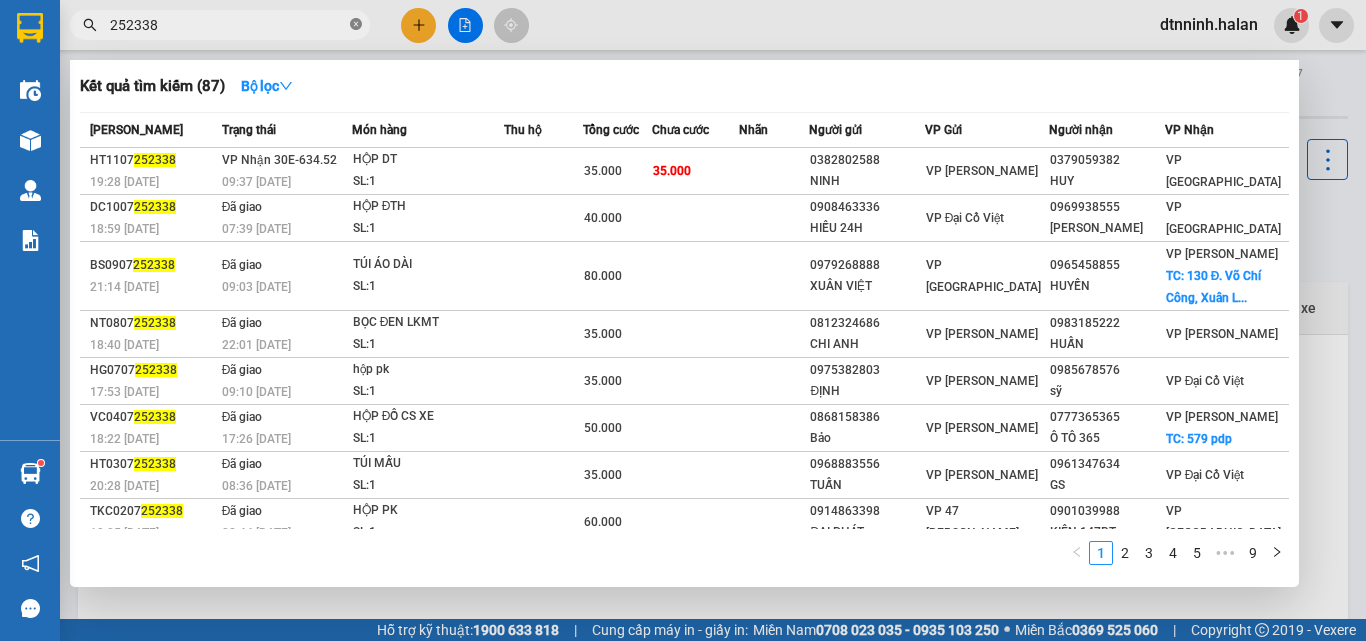 click 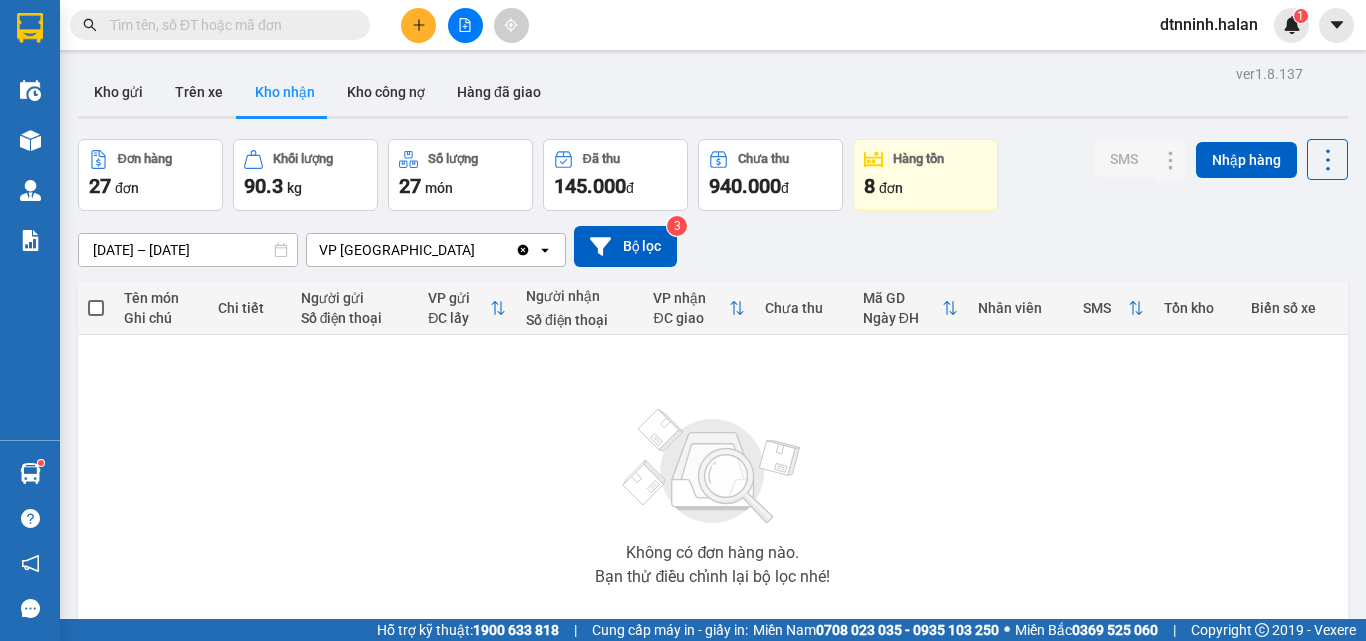 click at bounding box center (228, 25) 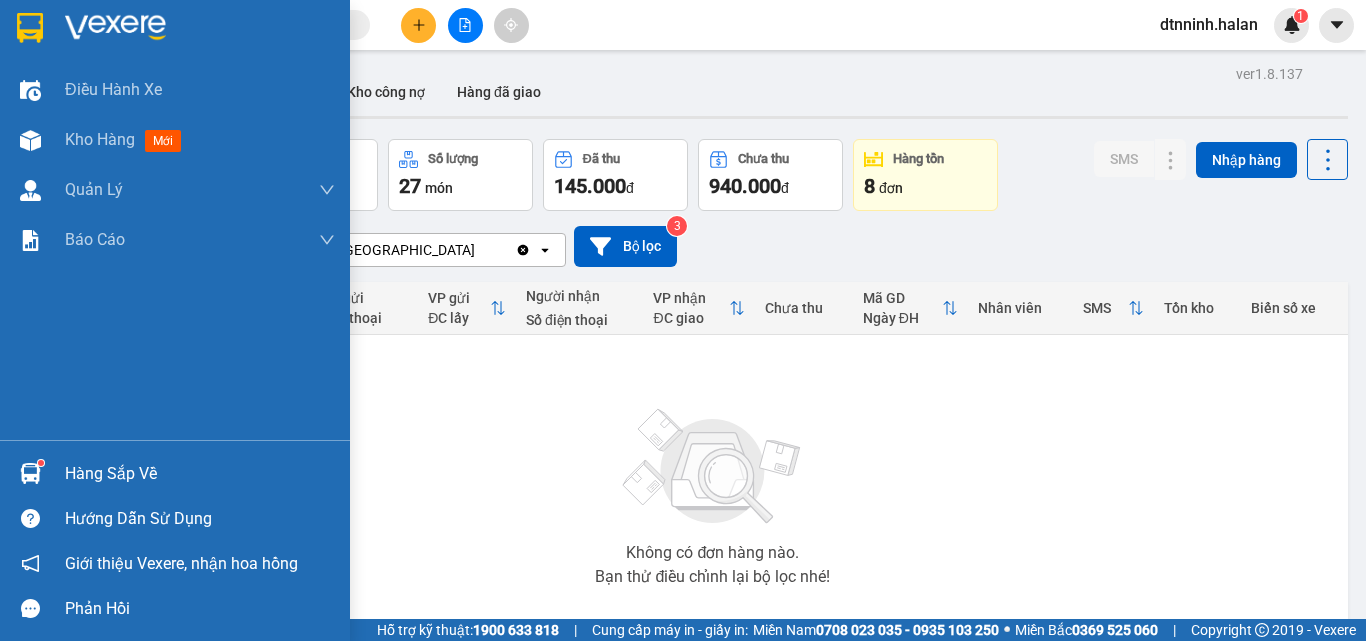 click on "Hàng sắp về" at bounding box center (175, 473) 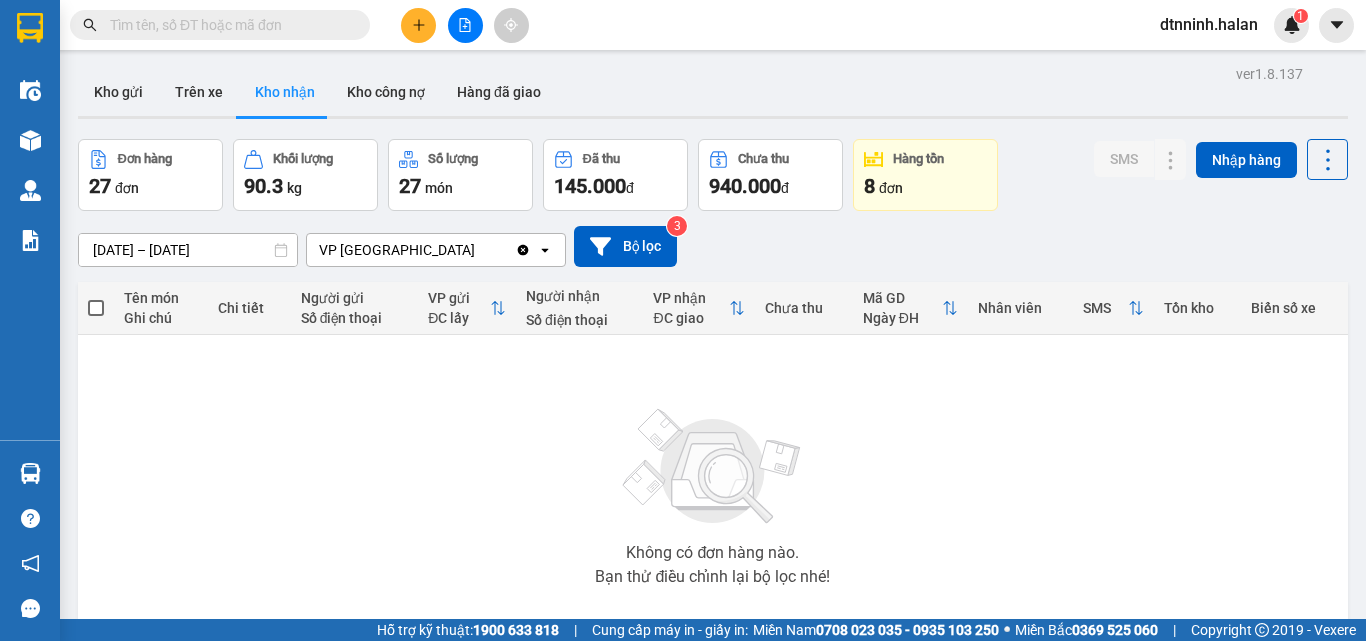 click on "Kết quả tìm kiếm ( 87 )  Bộ lọc  Mã ĐH Trạng thái Món hàng Thu hộ Tổng cước Chưa cước Nhãn Người gửi VP Gửi Người nhận VP Nhận HT1107252338 19:28 [DATE] VP Nhận   30E-634.52 09:37 [DATE] HỘP DT SL:  1 35.000 35.000 0382802588 NINH VP [PERSON_NAME] 0379059382 HUY  VP [GEOGRAPHIC_DATA] 18:59 [DATE] Đã giao   07:39 [DATE] HỘP ĐTH SL:  1 40.000 0908463336 HIẾU 24H VP Đại Cồ Việt 0969938555 QUÝ HIỀN VP [GEOGRAPHIC_DATA] 21:14 [DATE] Đã giao   09:03 [DATE] TÚI ÁO DÀI SL:  1 80.000 0979268888 XUÂN [GEOGRAPHIC_DATA] 0965458855 HUYỀN VP Võ Chí Công TC: 130 Đ. Võ Chí Công, Xuân L... NT0807252338 18:40 [DATE] Đã giao   22:01 [DATE] BỌC ĐEN LKMT SL:  1 35.000 0812324686 CHI ANH VP [PERSON_NAME] 0983185222 HUẤN VP [PERSON_NAME] HG0707252338 17:53 [DATE] Đã giao   09:10 [DATE] hộp pk SL:  1 35.000 0975382803 ĐỊNH VP [PERSON_NAME] 0985678576 sỹ VP Đại Cồ Việt VC0407252338 18:22 [DATE] Đã giao" at bounding box center (683, 320) 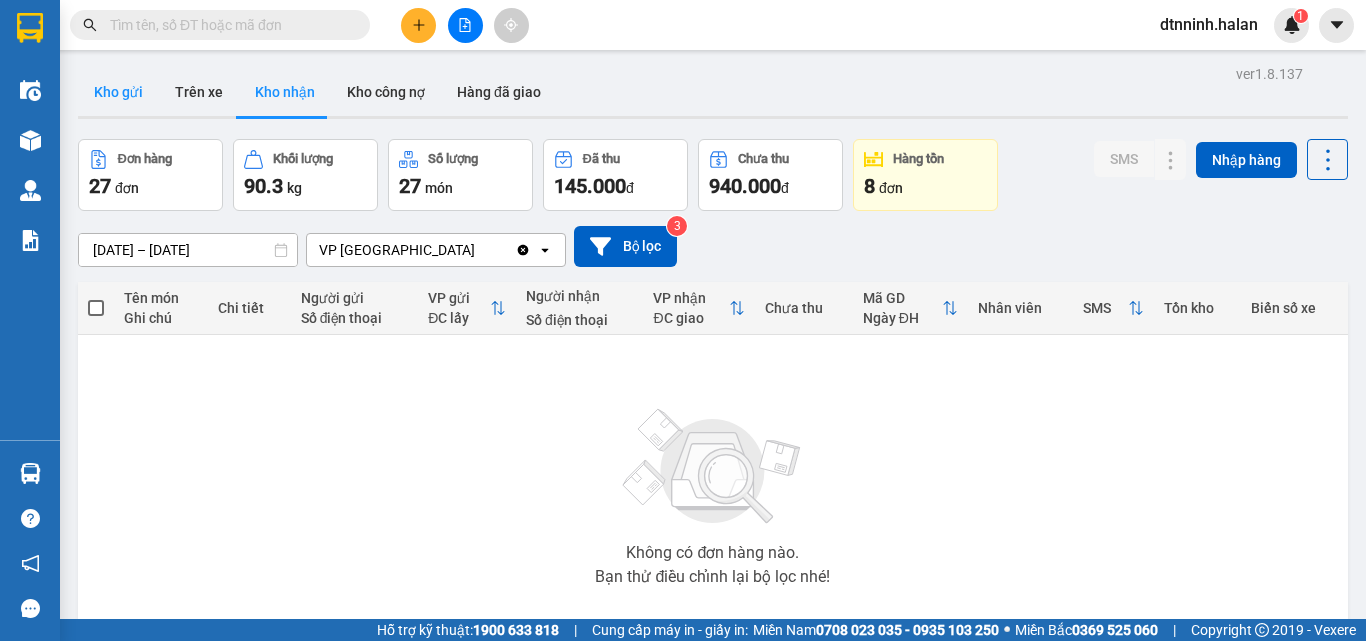 click on "Kho gửi" at bounding box center [118, 92] 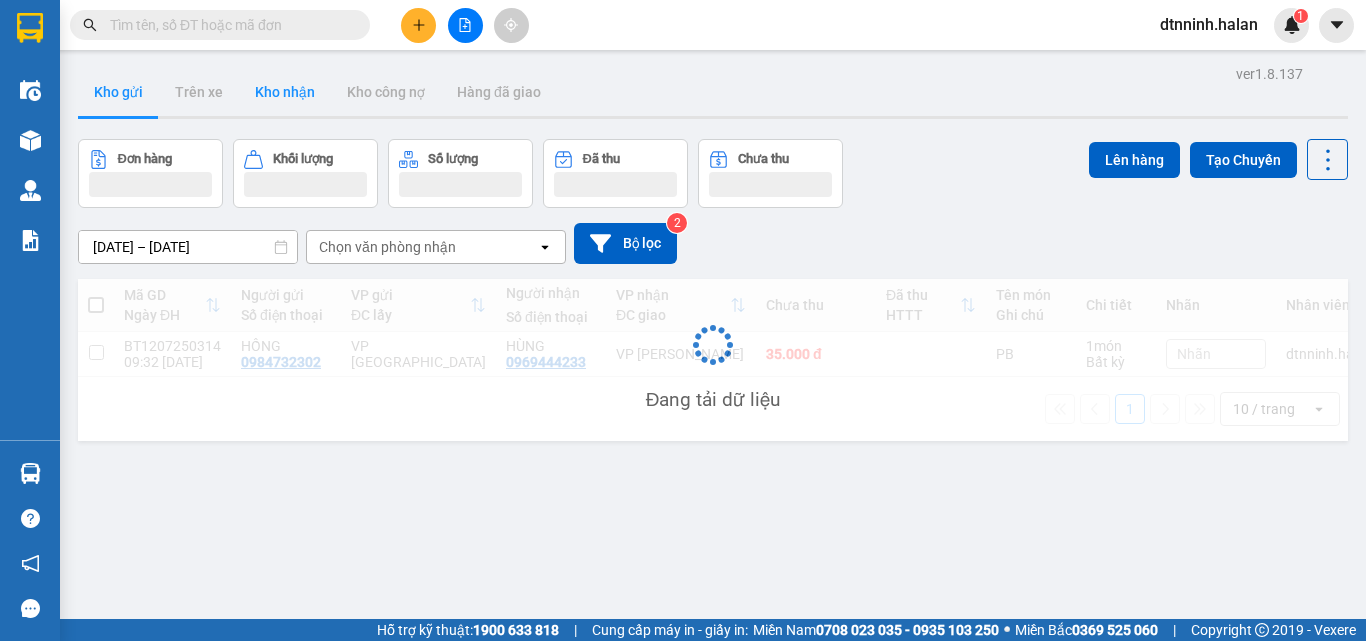 click on "Kho nhận" at bounding box center (285, 92) 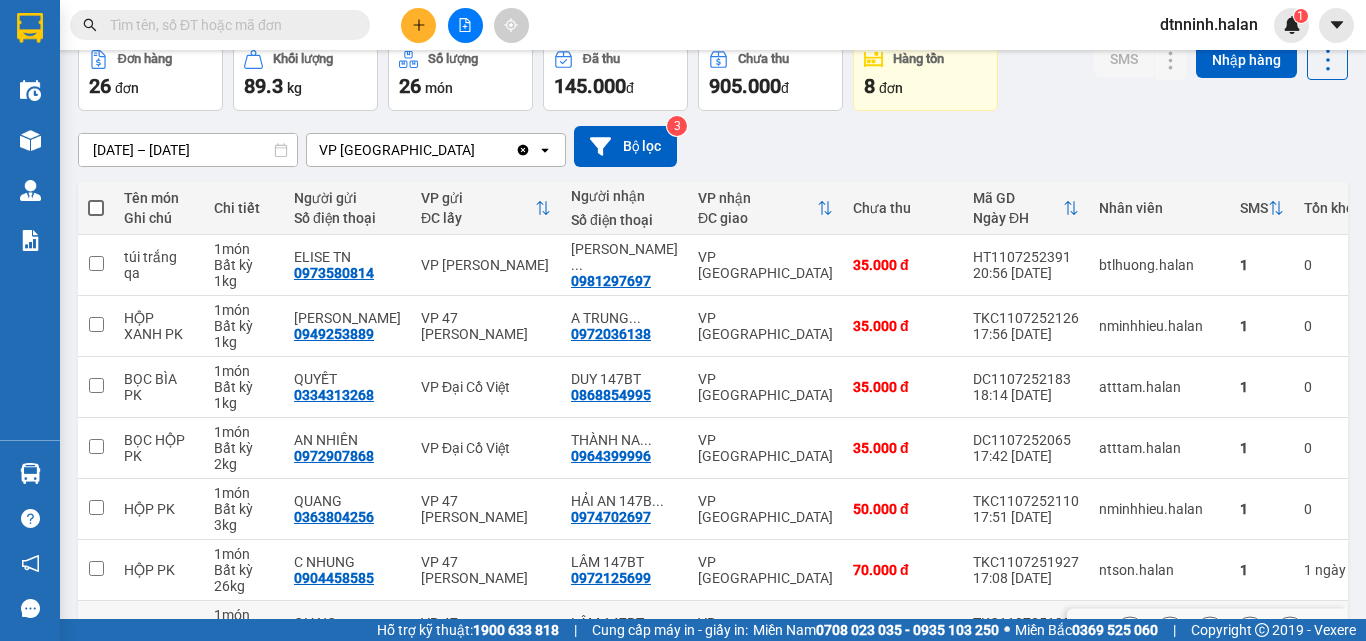 scroll, scrollTop: 416, scrollLeft: 0, axis: vertical 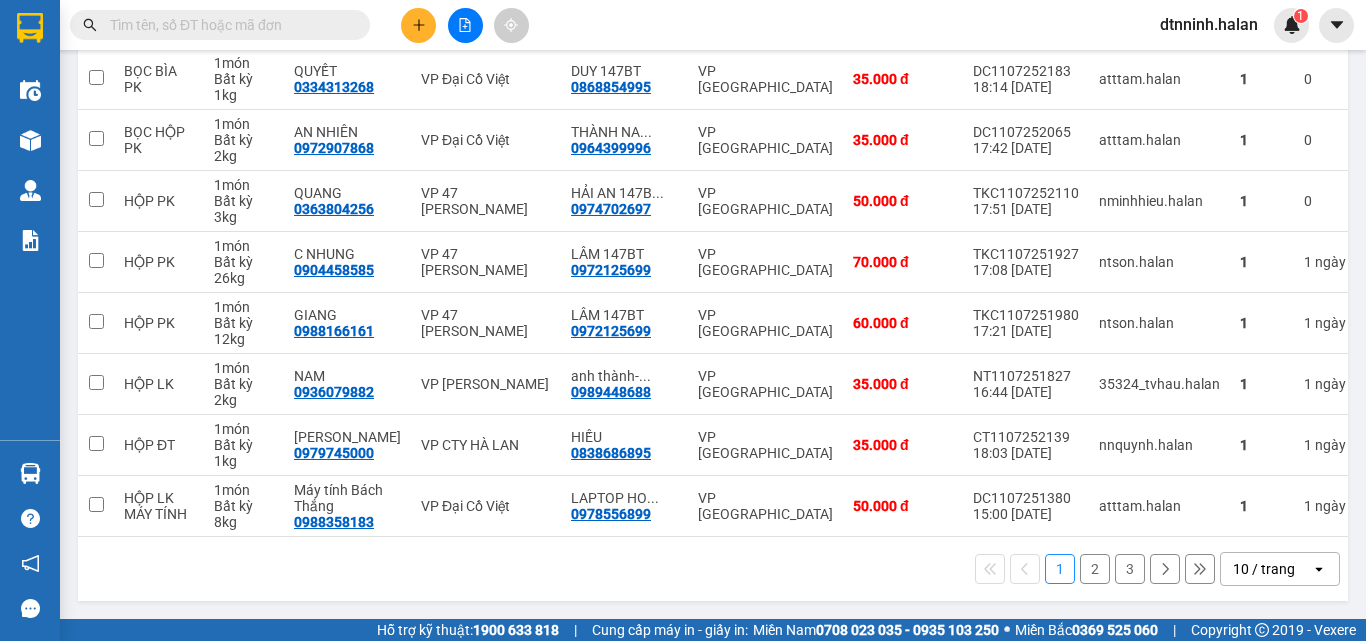 click on "2" at bounding box center [1095, 569] 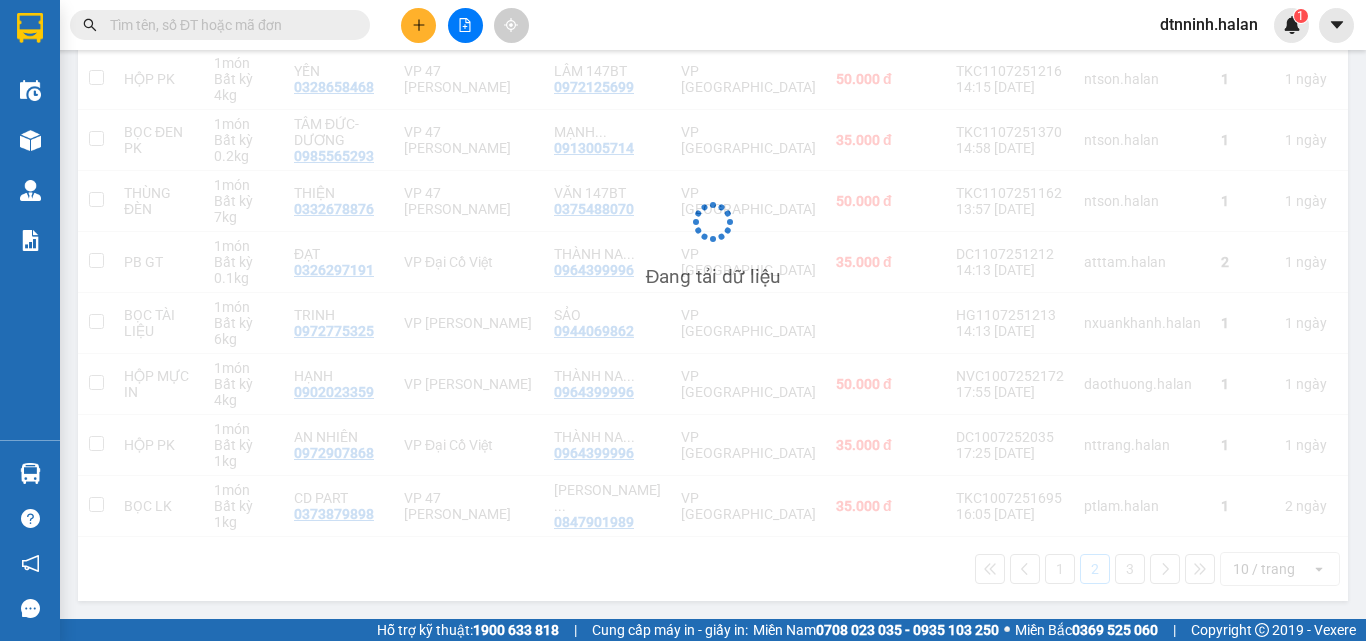 scroll, scrollTop: 416, scrollLeft: 0, axis: vertical 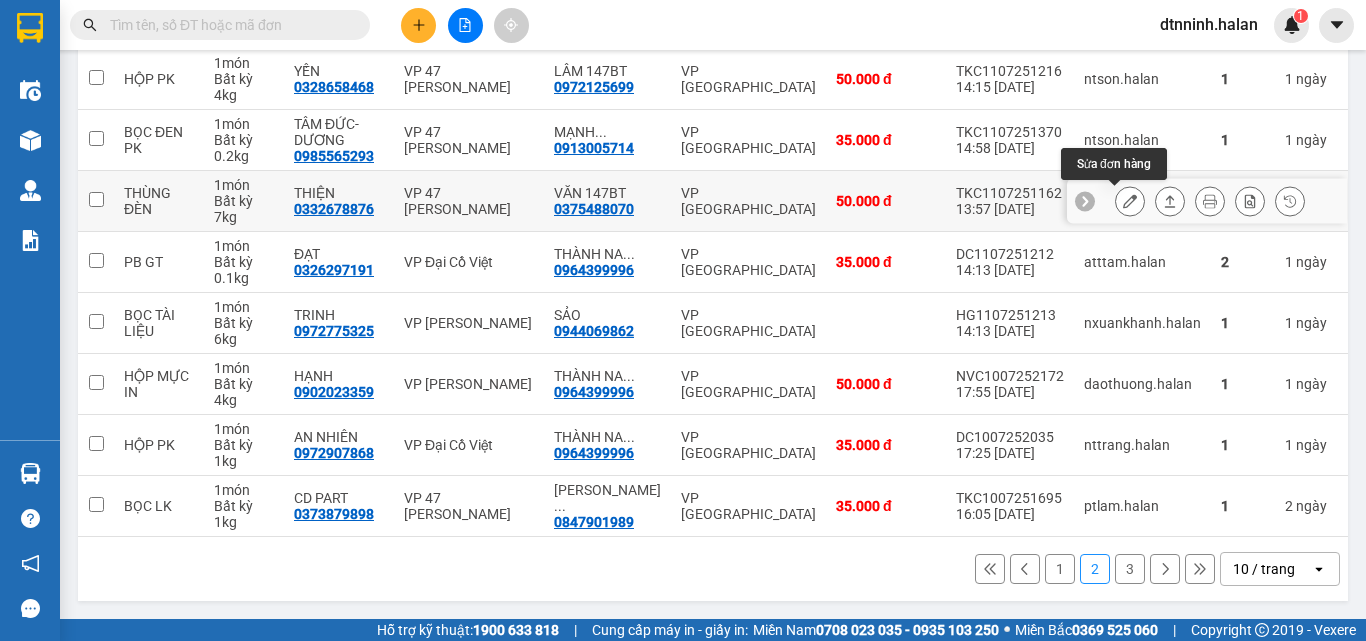 click 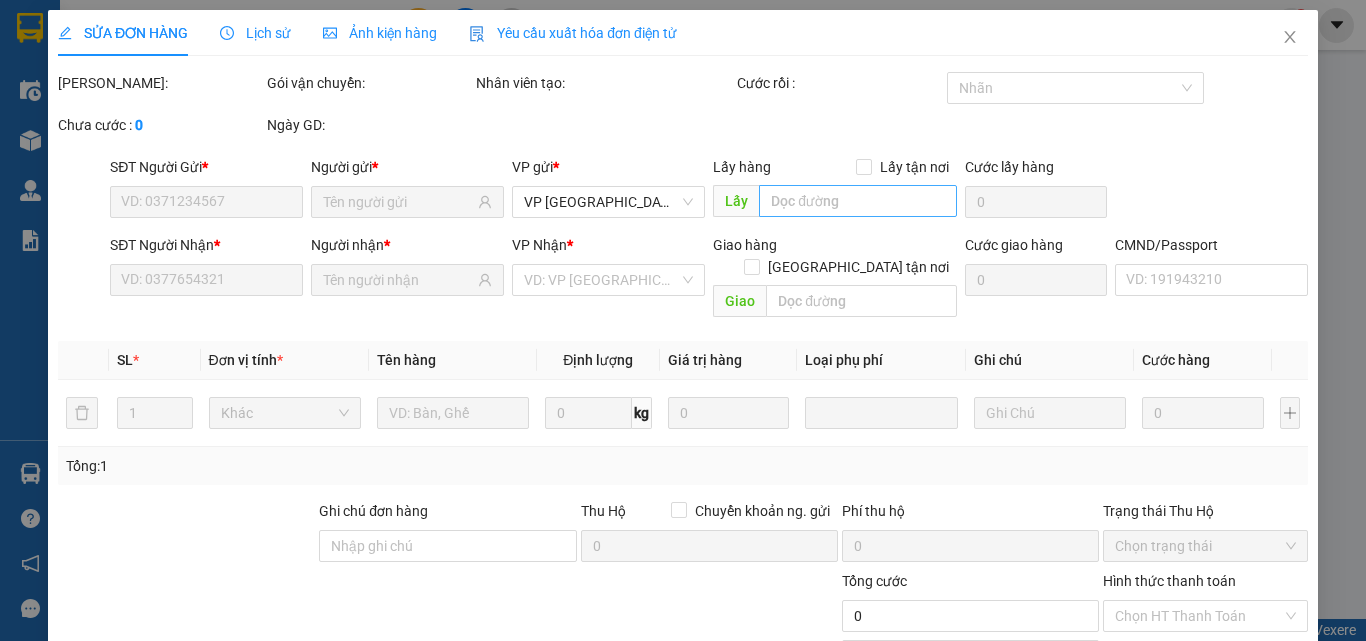scroll, scrollTop: 0, scrollLeft: 0, axis: both 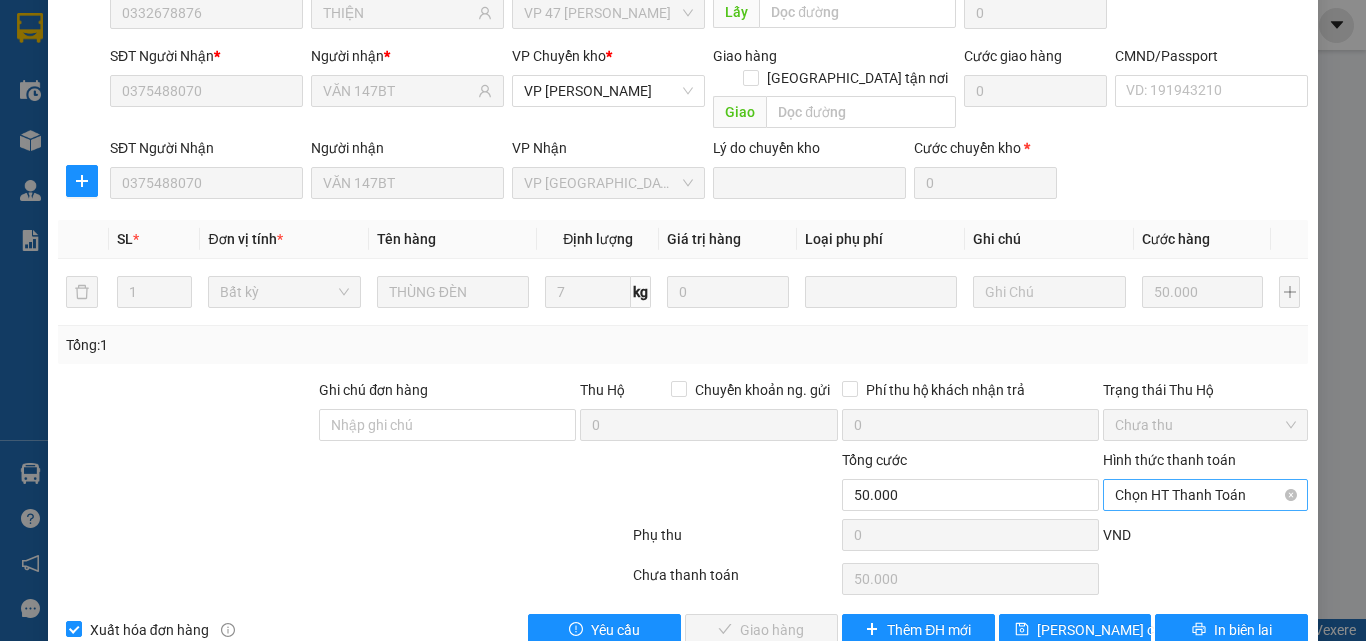 click on "Chọn HT Thanh Toán" at bounding box center [1205, 495] 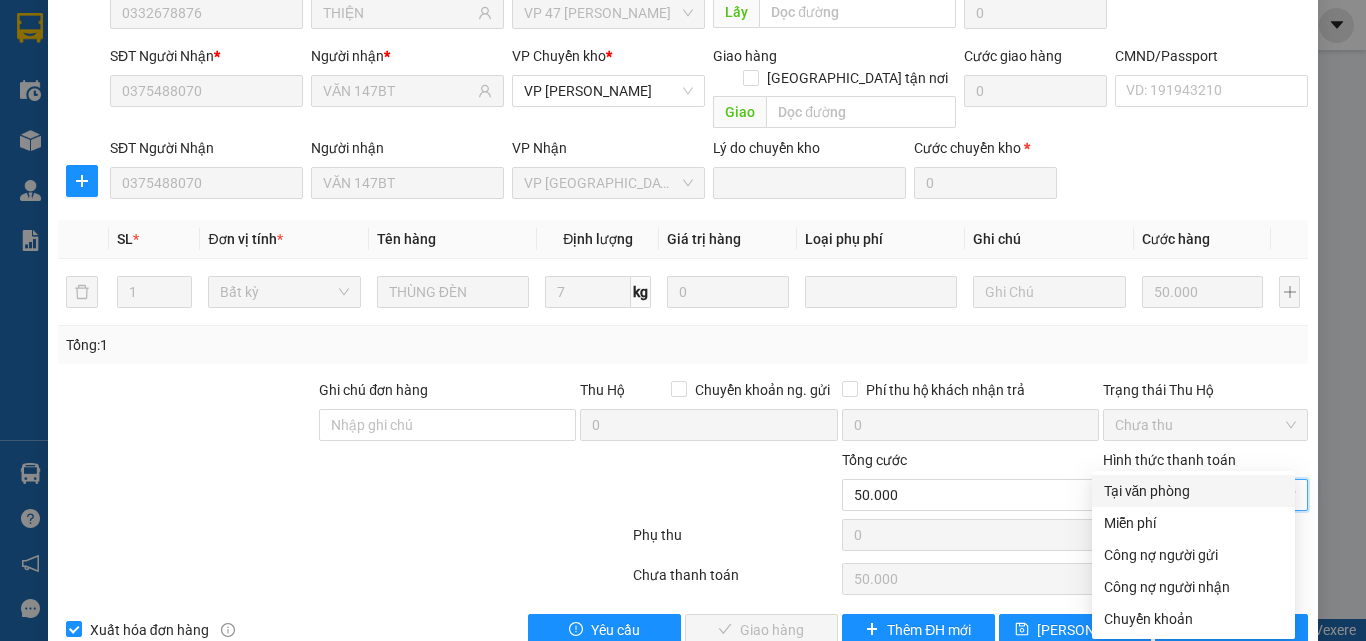 click on "Tại văn phòng" at bounding box center [1193, 491] 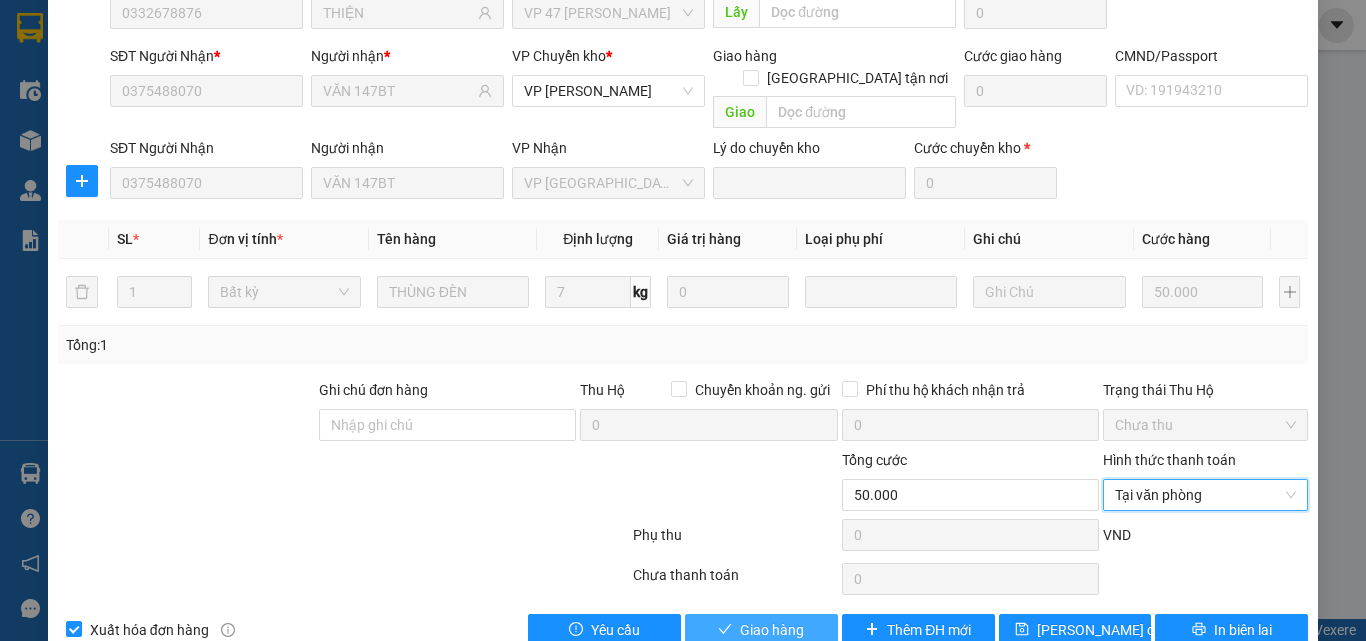 click on "Giao hàng" at bounding box center (772, 630) 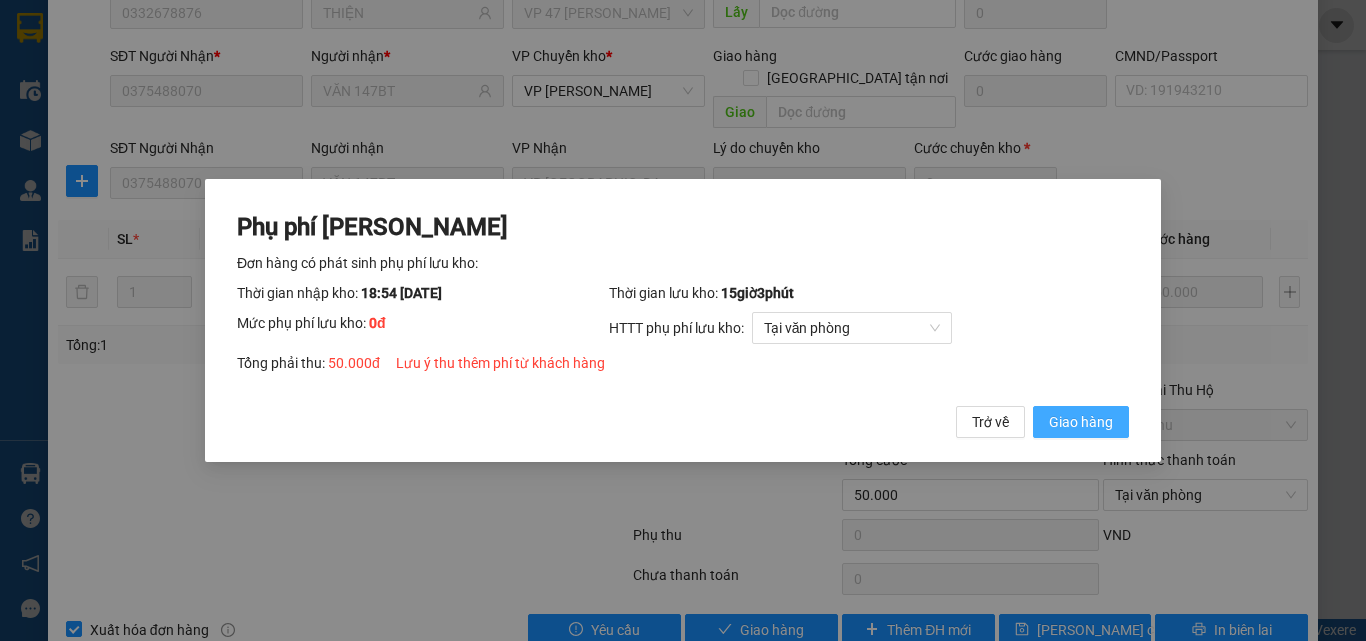 click on "Giao hàng" at bounding box center [1081, 422] 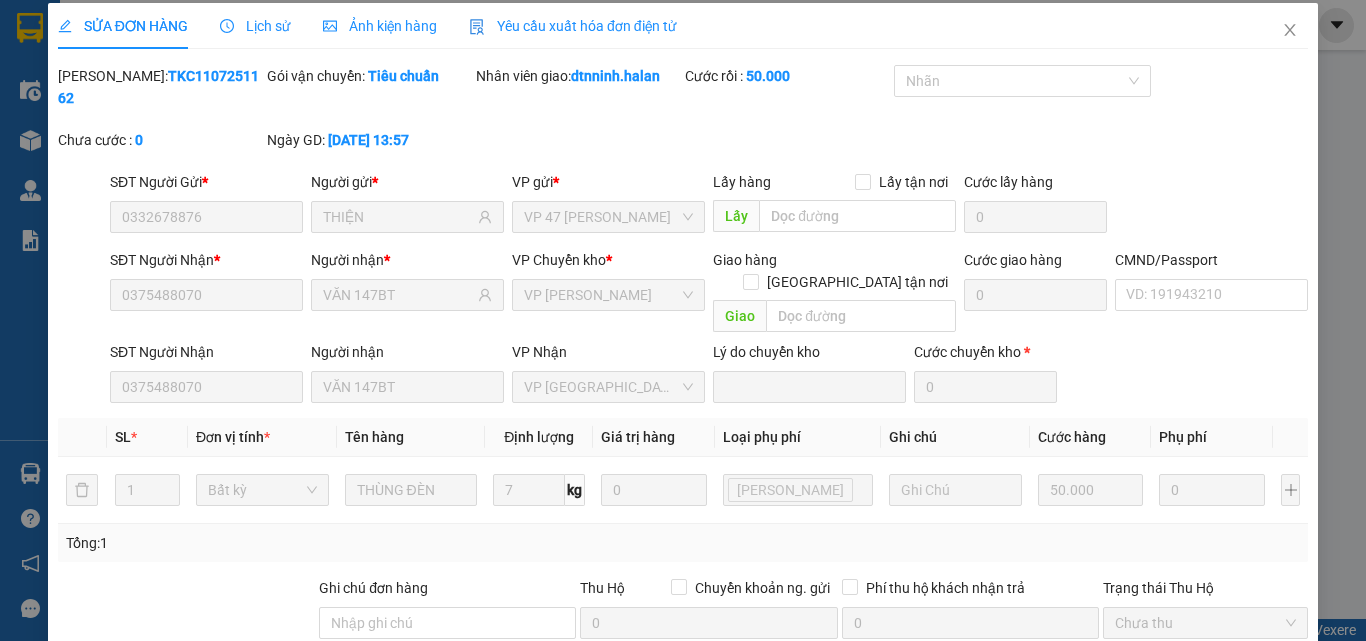 scroll, scrollTop: 0, scrollLeft: 0, axis: both 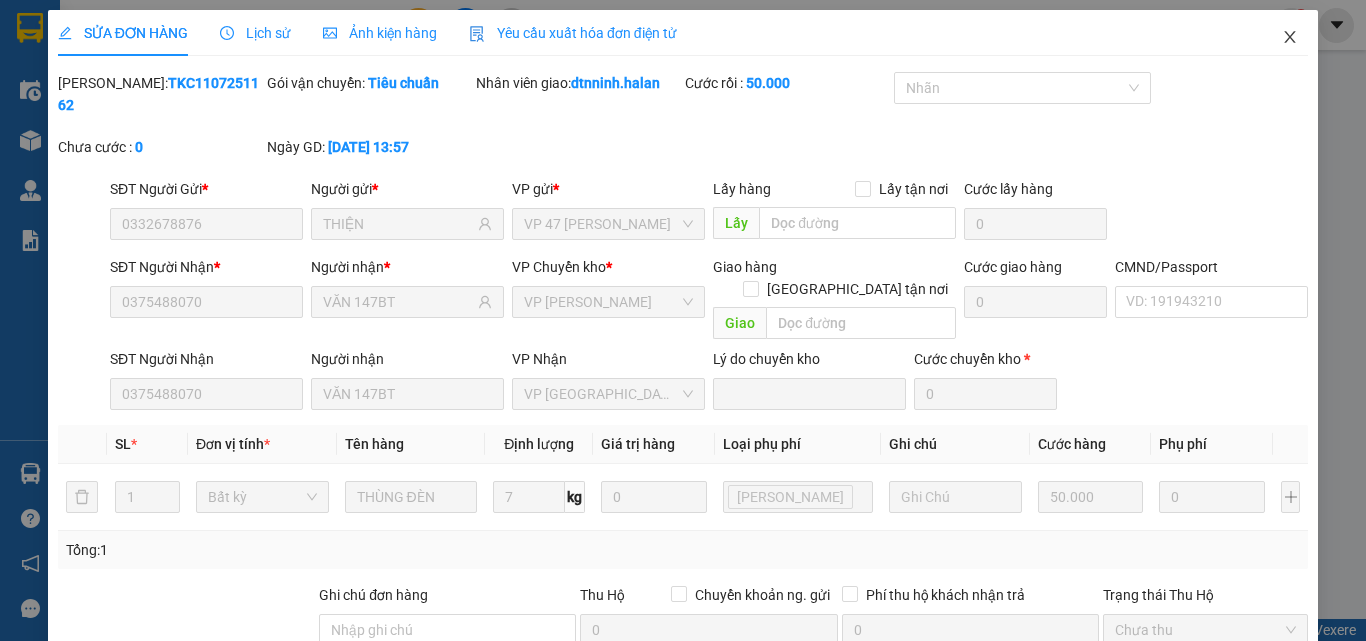 click at bounding box center (1290, 38) 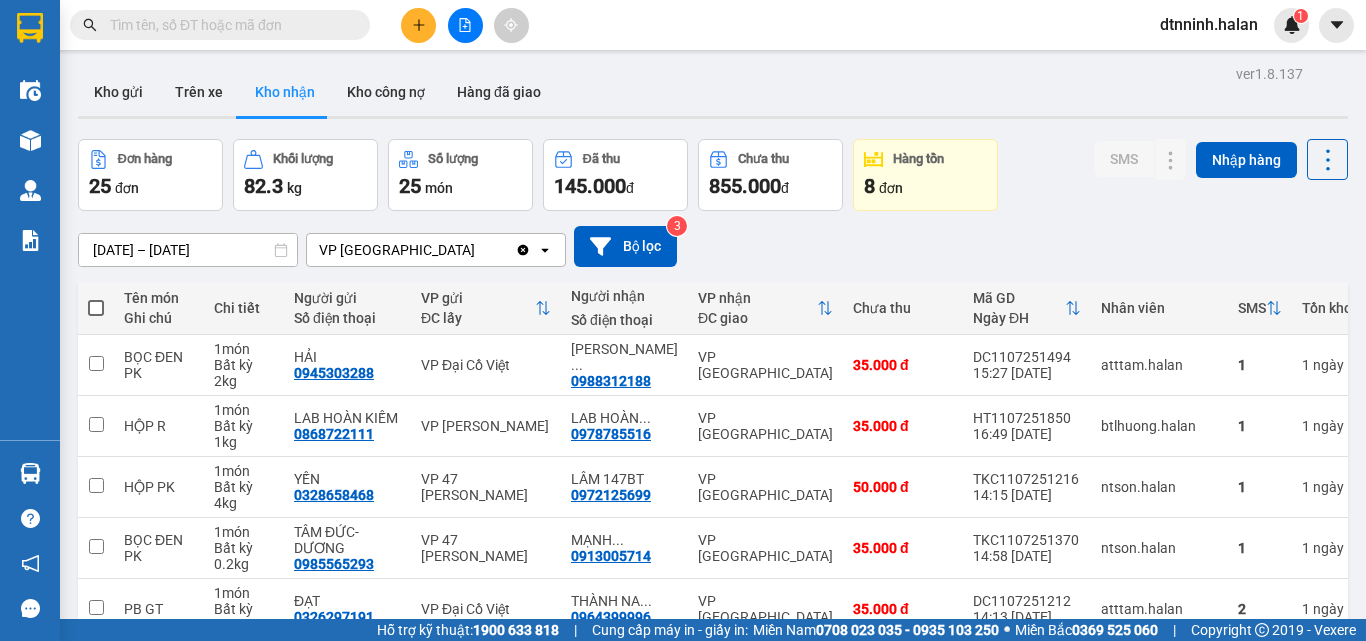 click on "ver  1.8.137 Kho gửi Trên xe Kho nhận Kho công nợ Hàng đã giao Đơn hàng 25 đơn Khối lượng 82.3 kg Số lượng 25 món Đã thu 145.000  đ Chưa thu 855.000  đ Hàng tồn 8 đơn SMS Nhập hàng [DATE] – [DATE] Press the down arrow key to interact with the calendar and select a date. Press the escape button to close the calendar. Selected date range is from [DATE] to [DATE]. VP Bình Thuận Clear value open Bộ lọc 3 Tên món Ghi chú Chi tiết Người gửi Số điện thoại VP gửi ĐC lấy Người nhận Số điện thoại VP nhận ĐC giao Chưa thu Mã GD Ngày ĐH Nhân viên SMS Tồn kho Biển số xe BỌC ĐEN PK 1  món Bất kỳ 2  kg HẢI 0945303288 VP Đại Cồ Việt TRẦN HẢI ... 0988312188 VP [GEOGRAPHIC_DATA] 35.000 đ DC1107251494 15:27 [DATE] atttam.halan 1 1   ngày 30E-633.85 HỘP R 1  món Bất kỳ 1  kg LAB HOÀN KIẾM 0868722111 VP [PERSON_NAME] LAB HOÀN ... 0978785516 VP [GEOGRAPHIC_DATA] 35.000 đ HT1107251850 1 1" at bounding box center [683, 309] 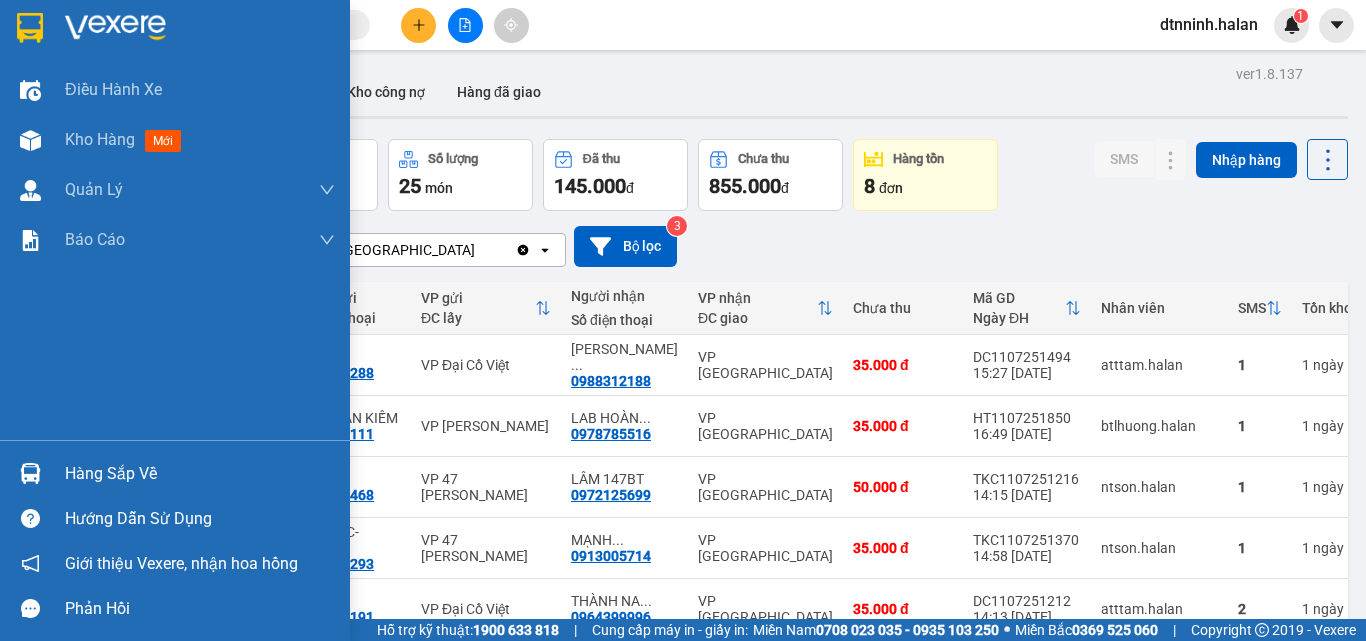 click at bounding box center (30, 473) 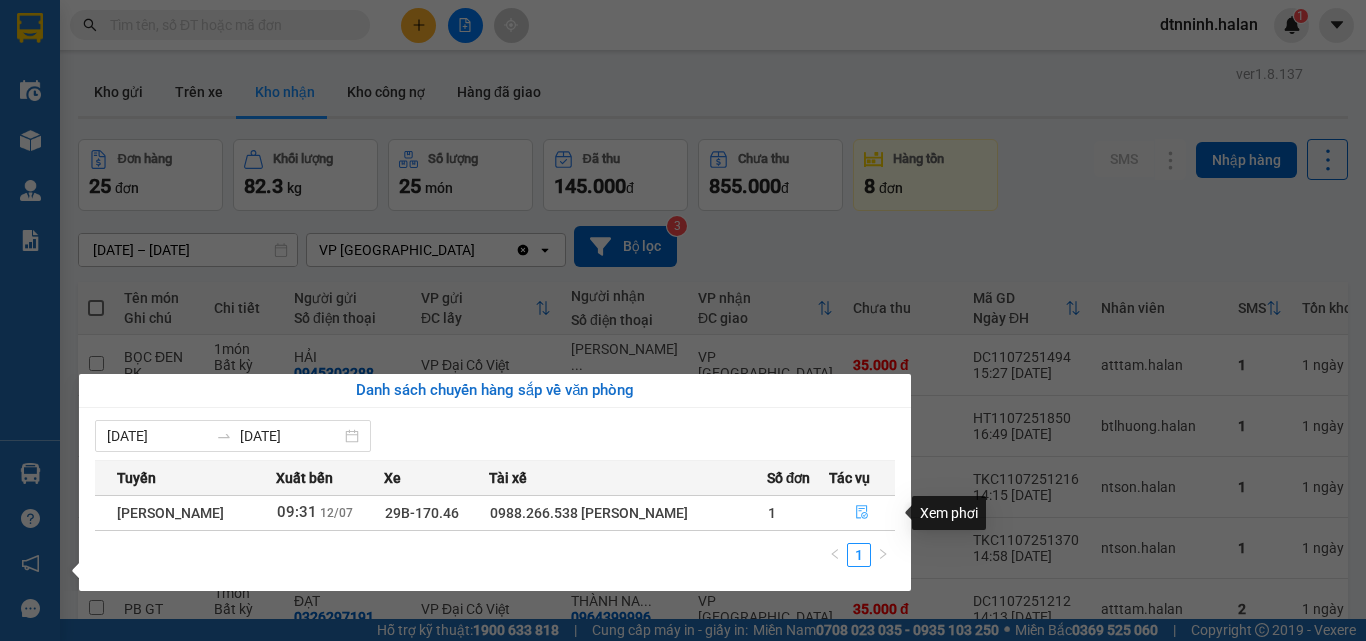 click 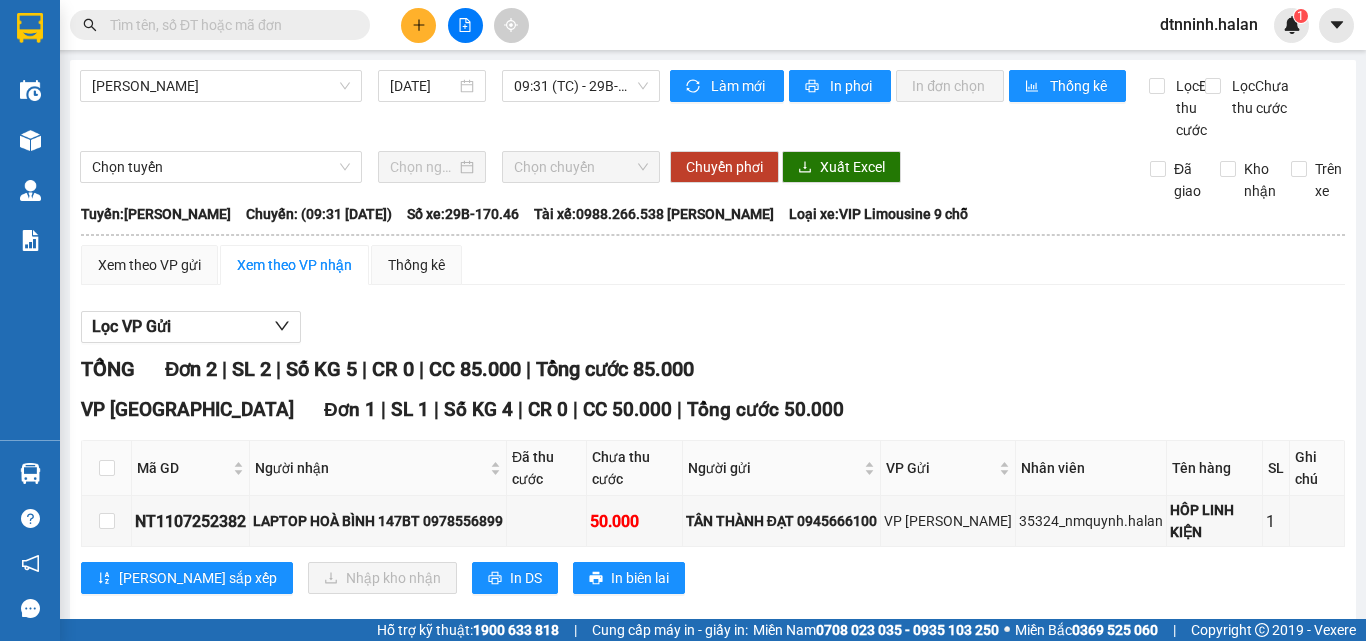 click at bounding box center [228, 25] 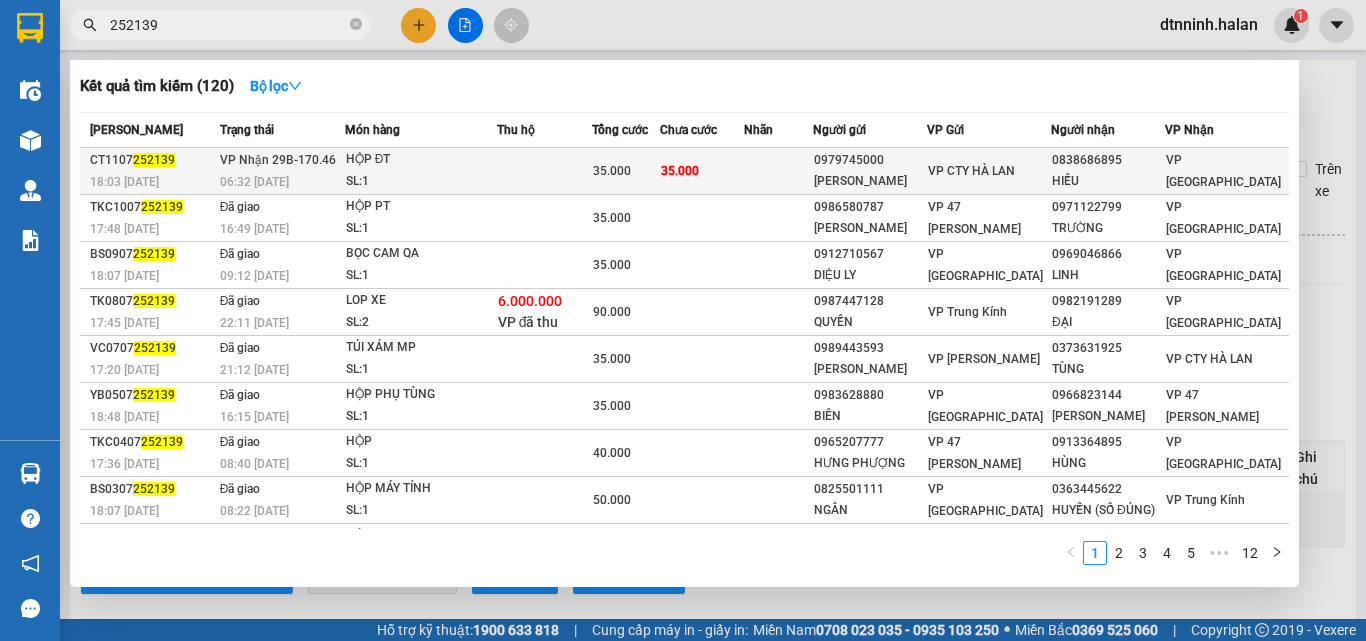 click on "35.000" at bounding box center [702, 171] 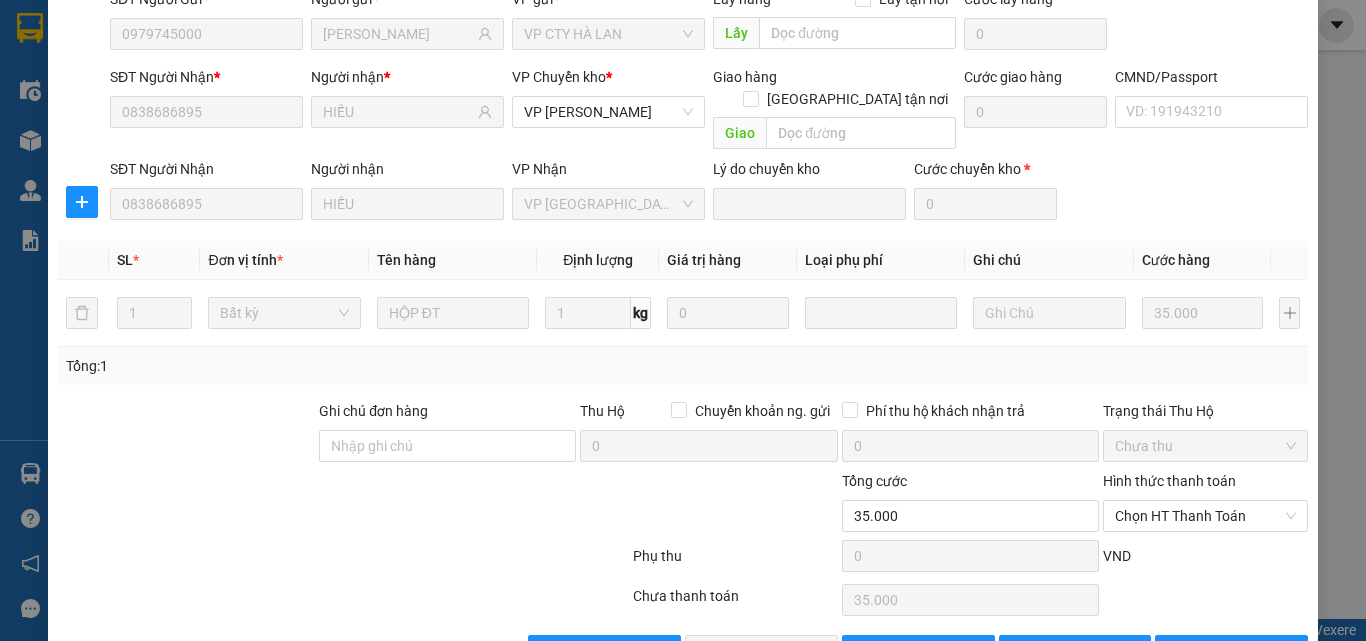 scroll, scrollTop: 211, scrollLeft: 0, axis: vertical 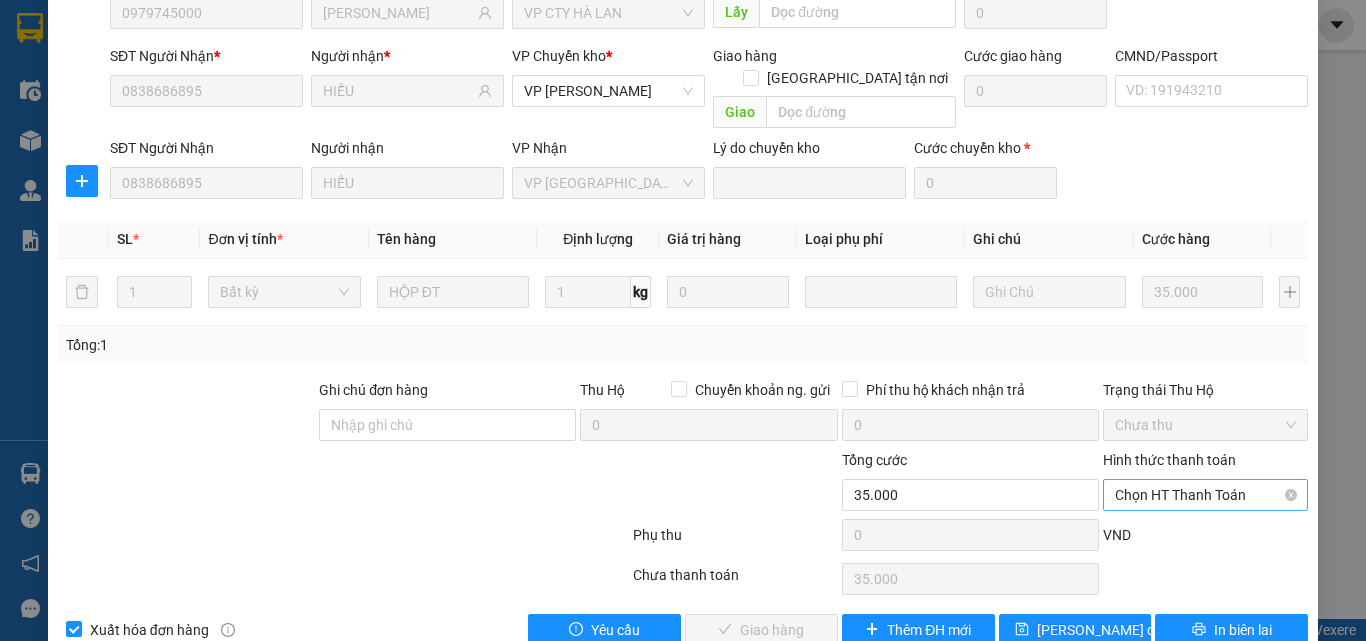 click on "Chọn HT Thanh Toán" at bounding box center (1205, 495) 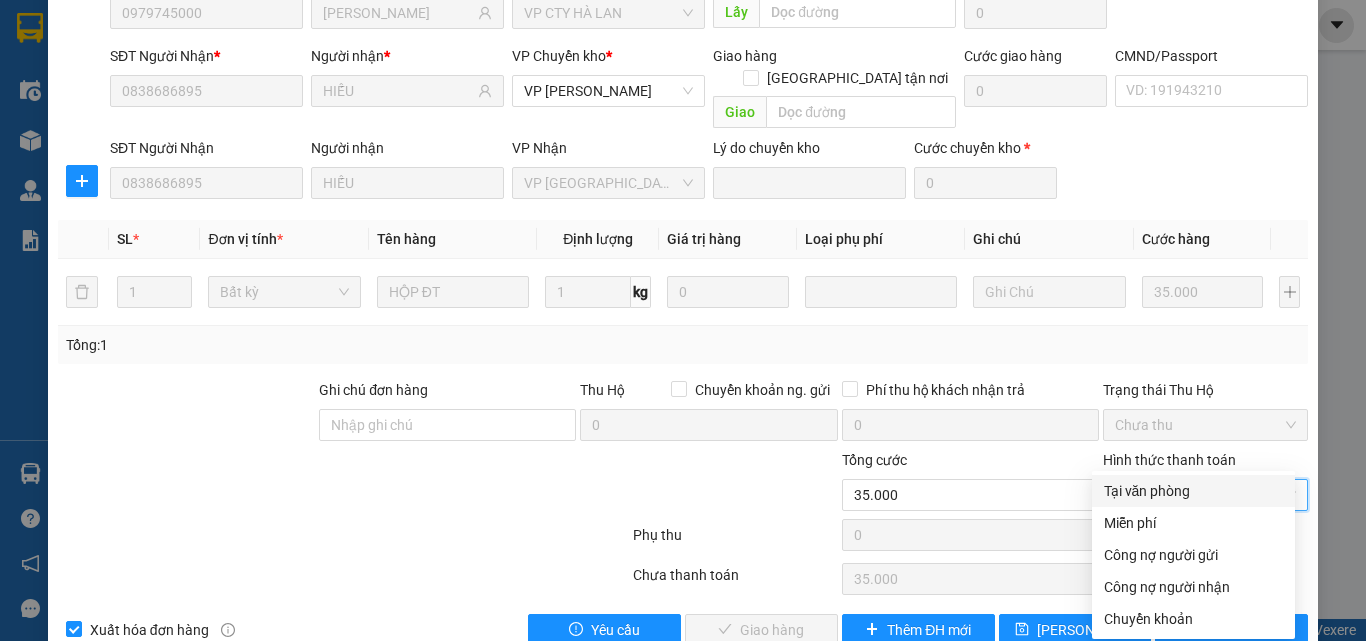 drag, startPoint x: 1173, startPoint y: 486, endPoint x: 930, endPoint y: 539, distance: 248.71269 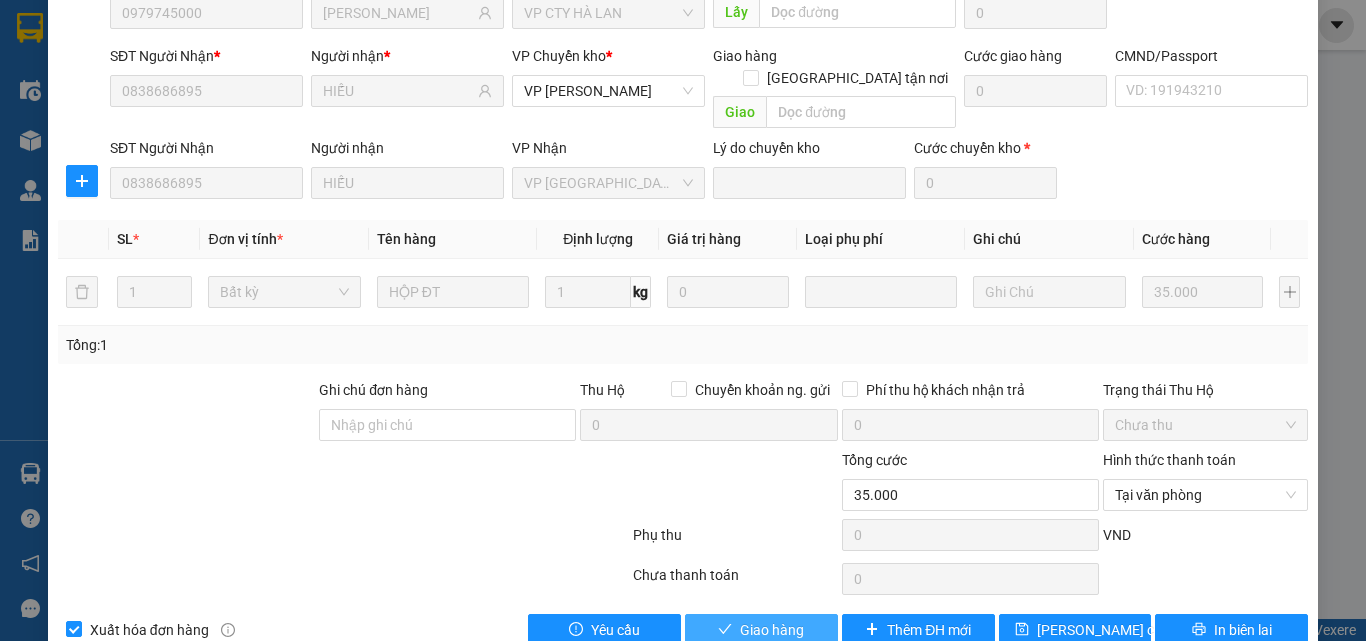 click on "Giao hàng" at bounding box center [772, 630] 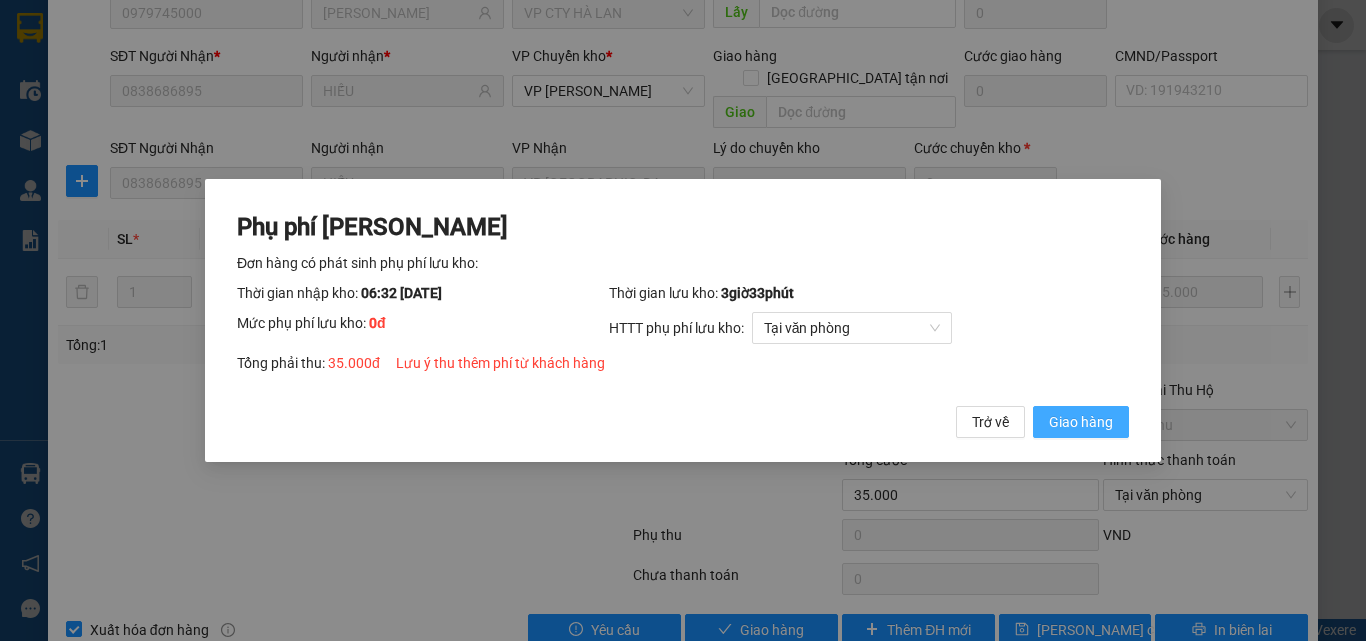 click on "Giao hàng" at bounding box center [1081, 422] 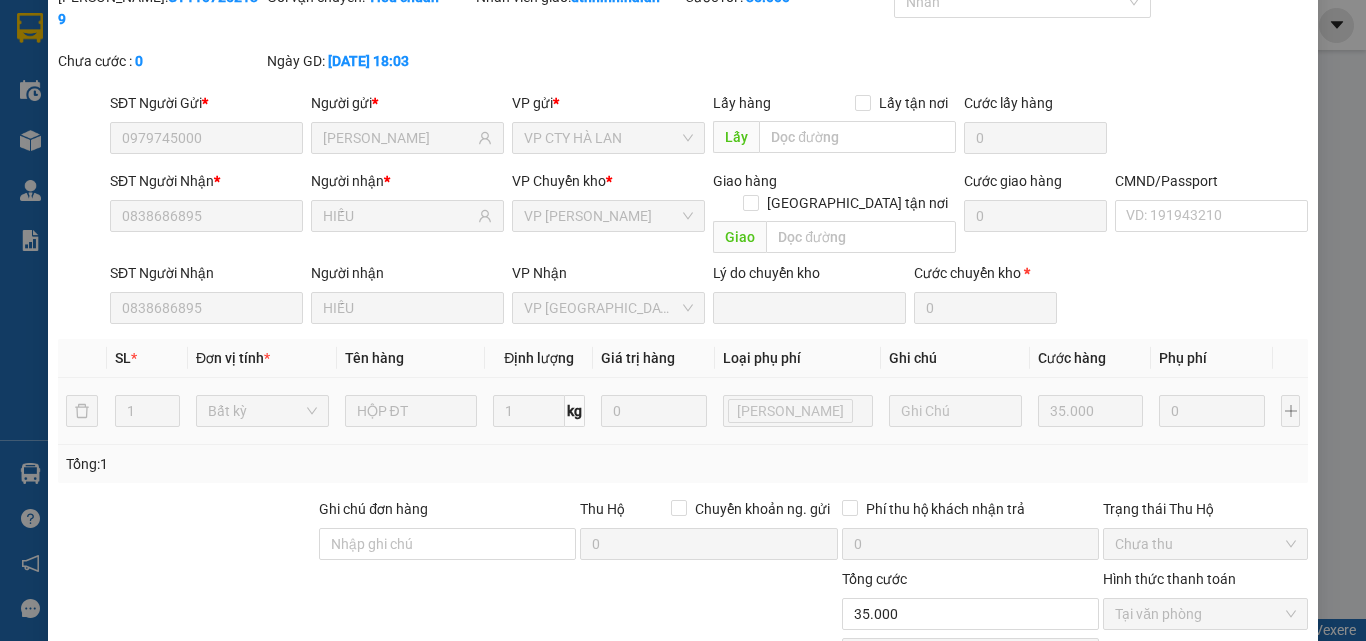 scroll, scrollTop: 0, scrollLeft: 0, axis: both 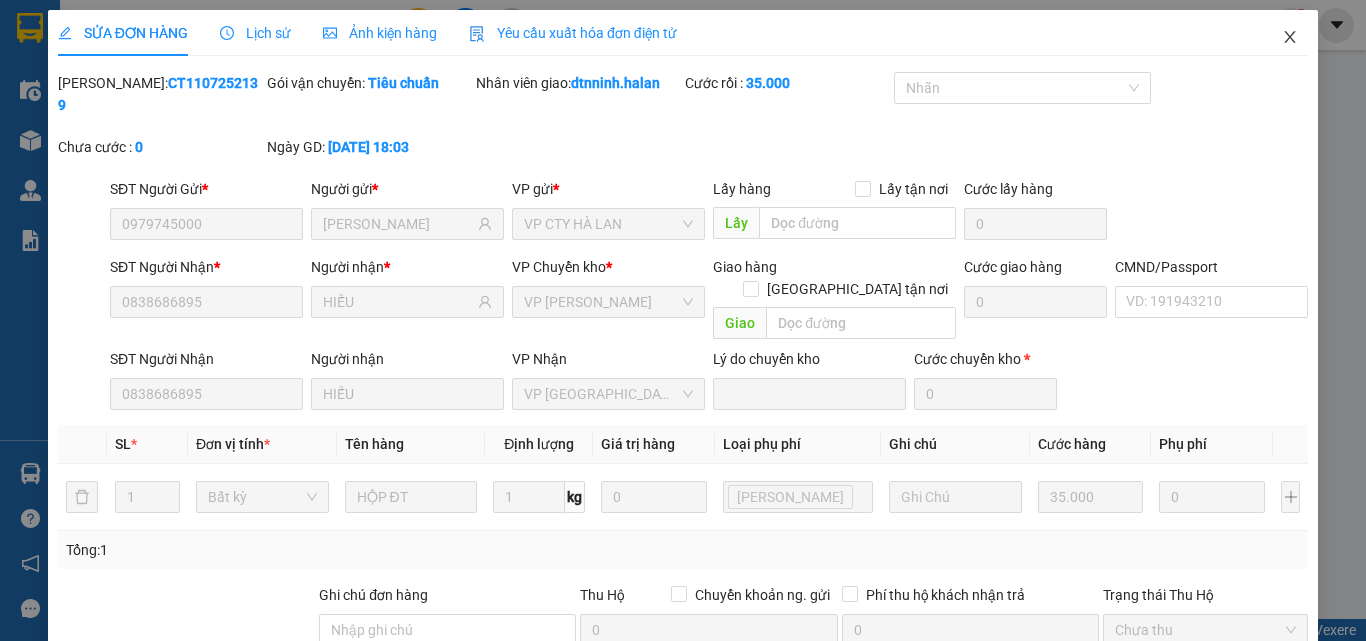 click 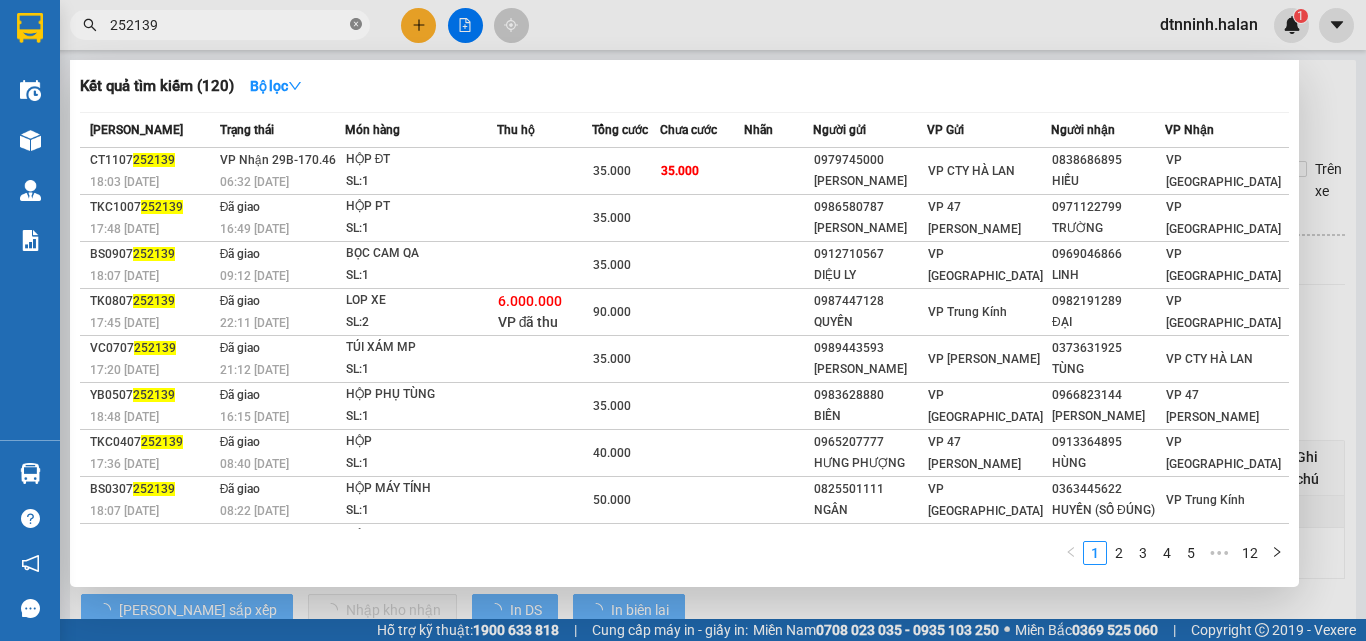 click 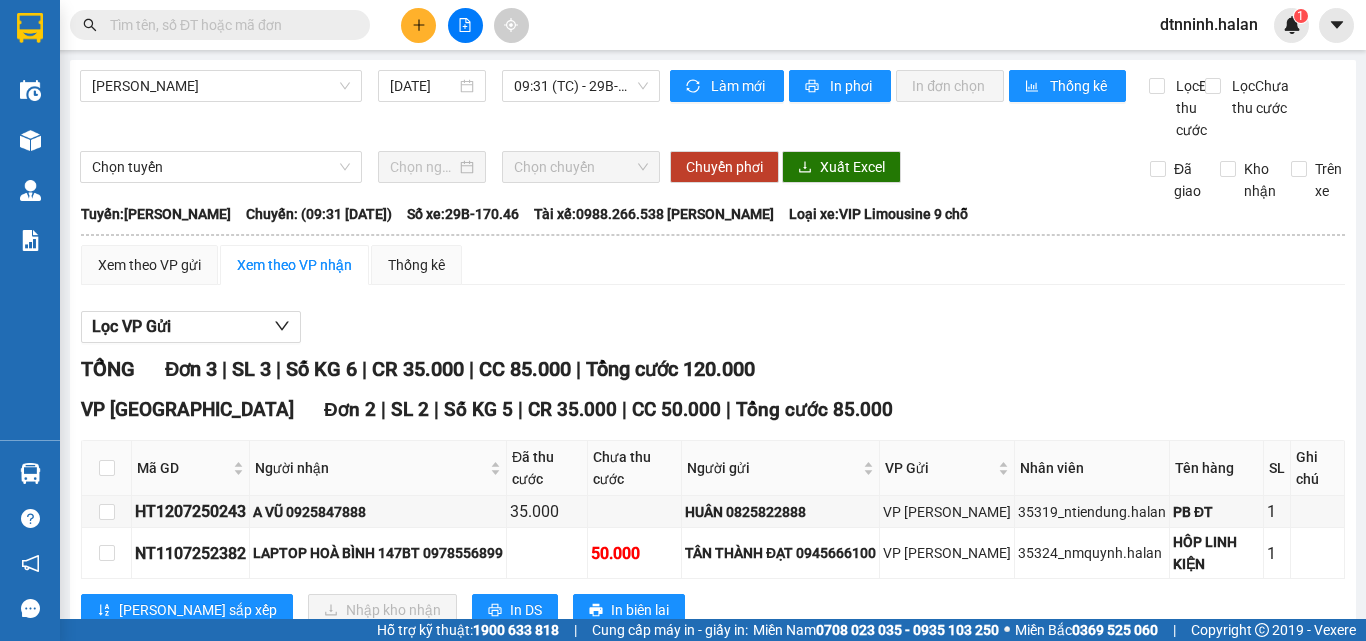 click at bounding box center (228, 25) 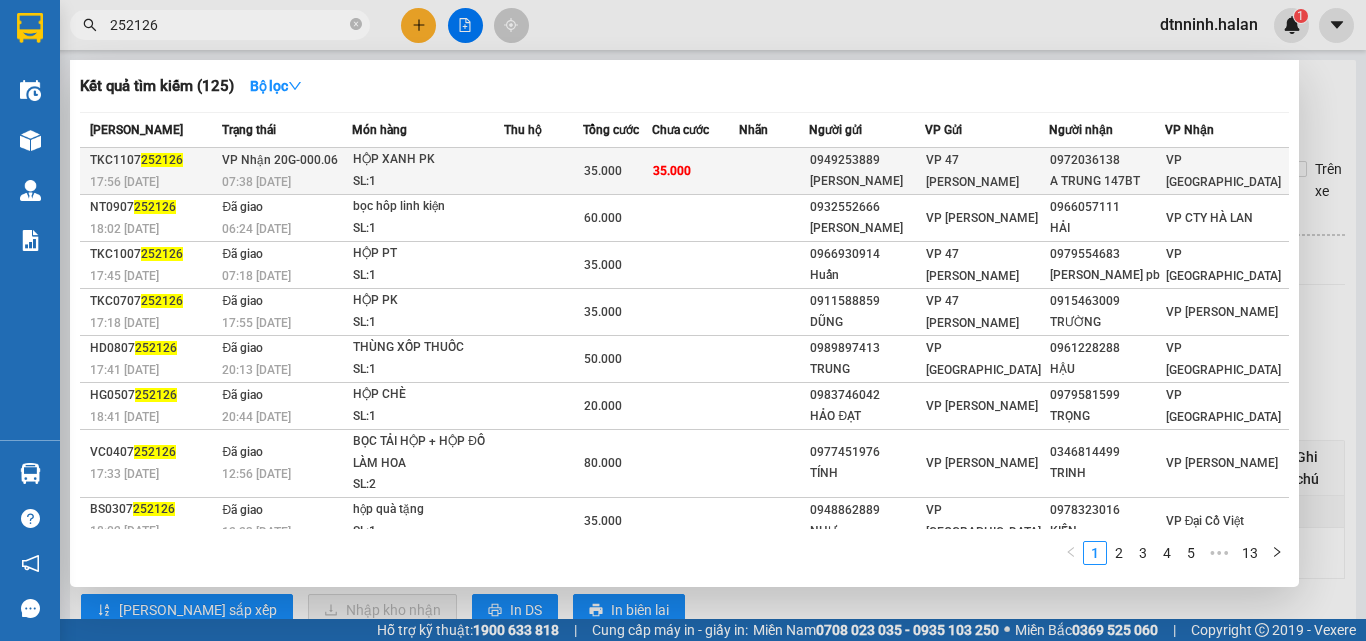 click on "35.000" at bounding box center (695, 171) 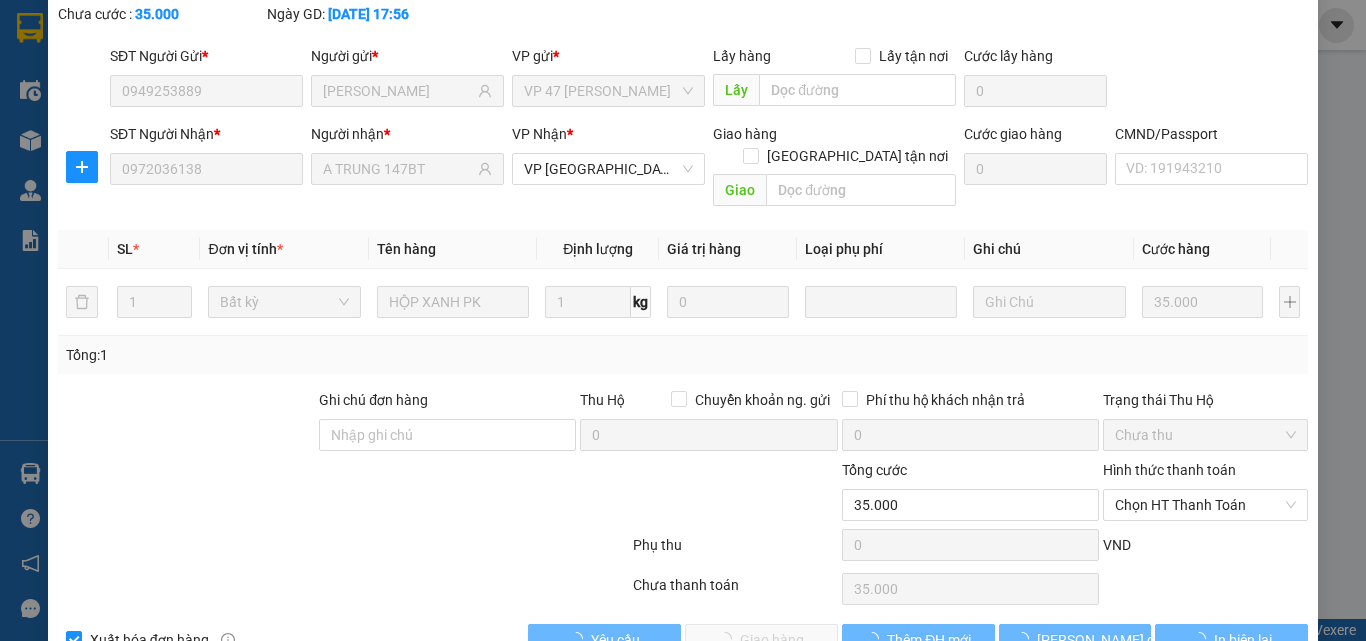 scroll, scrollTop: 143, scrollLeft: 0, axis: vertical 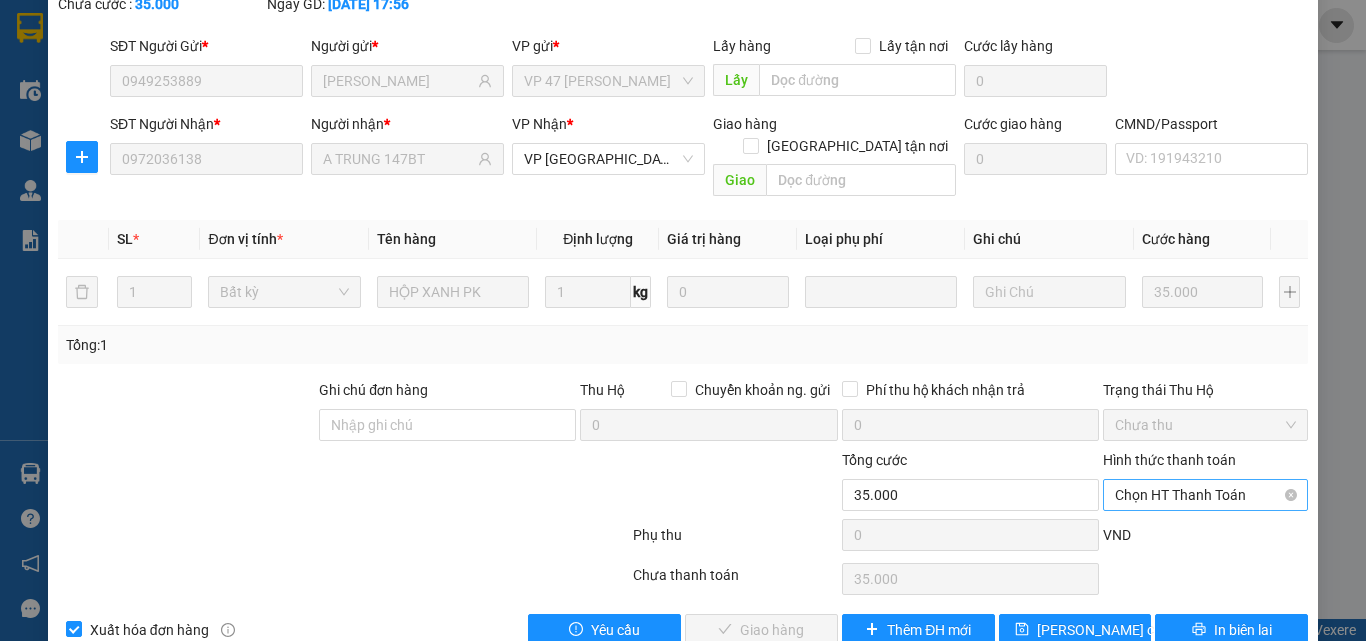 click on "Chọn HT Thanh Toán" at bounding box center (1205, 495) 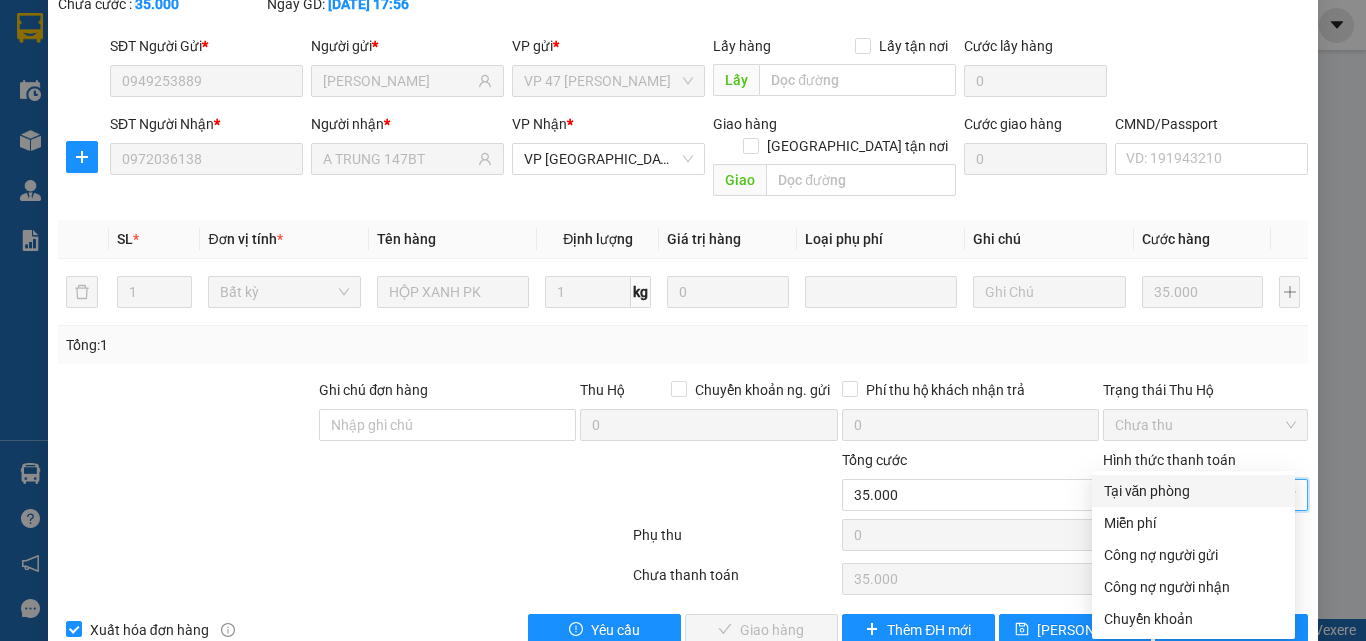 click on "Tại văn phòng" at bounding box center [1193, 491] 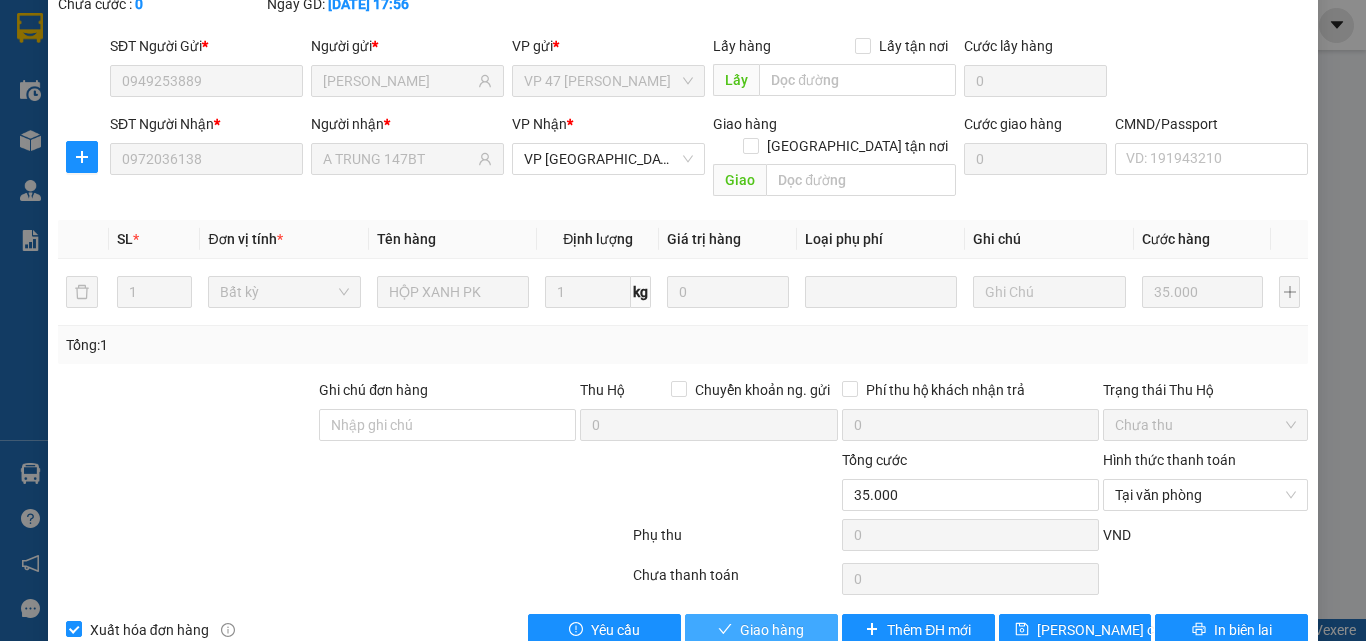 click on "Giao hàng" at bounding box center (772, 630) 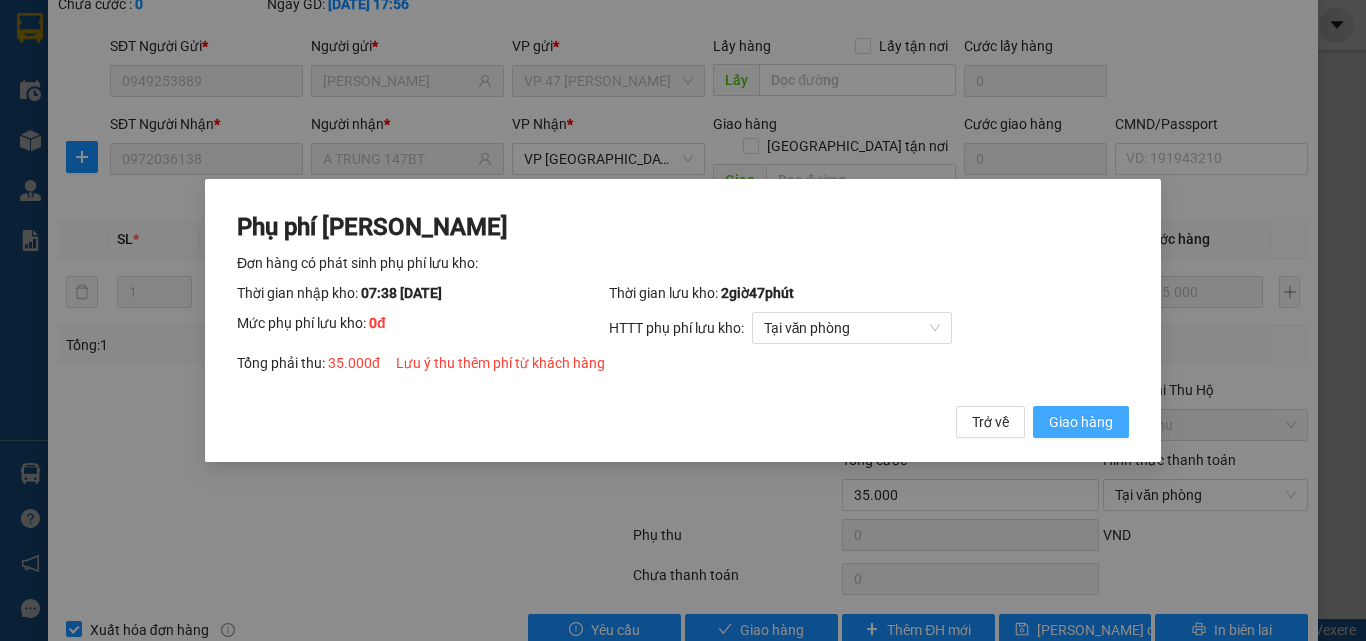 click on "Giao hàng" at bounding box center [1081, 422] 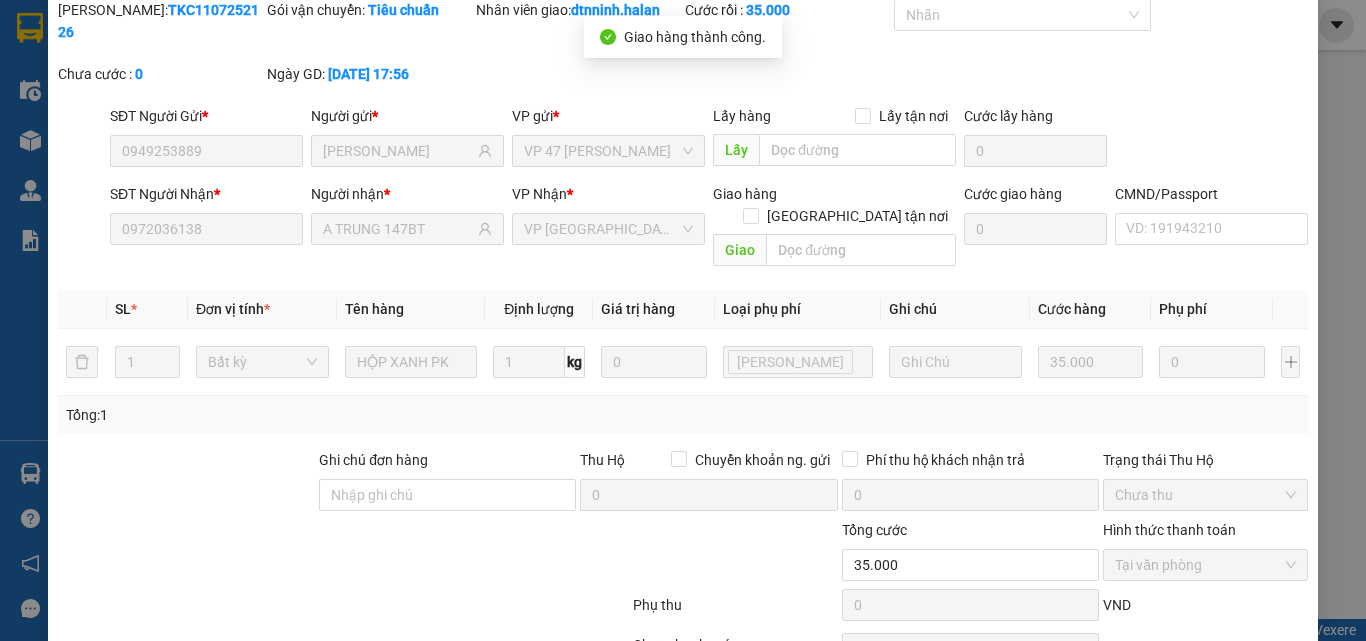 scroll, scrollTop: 0, scrollLeft: 0, axis: both 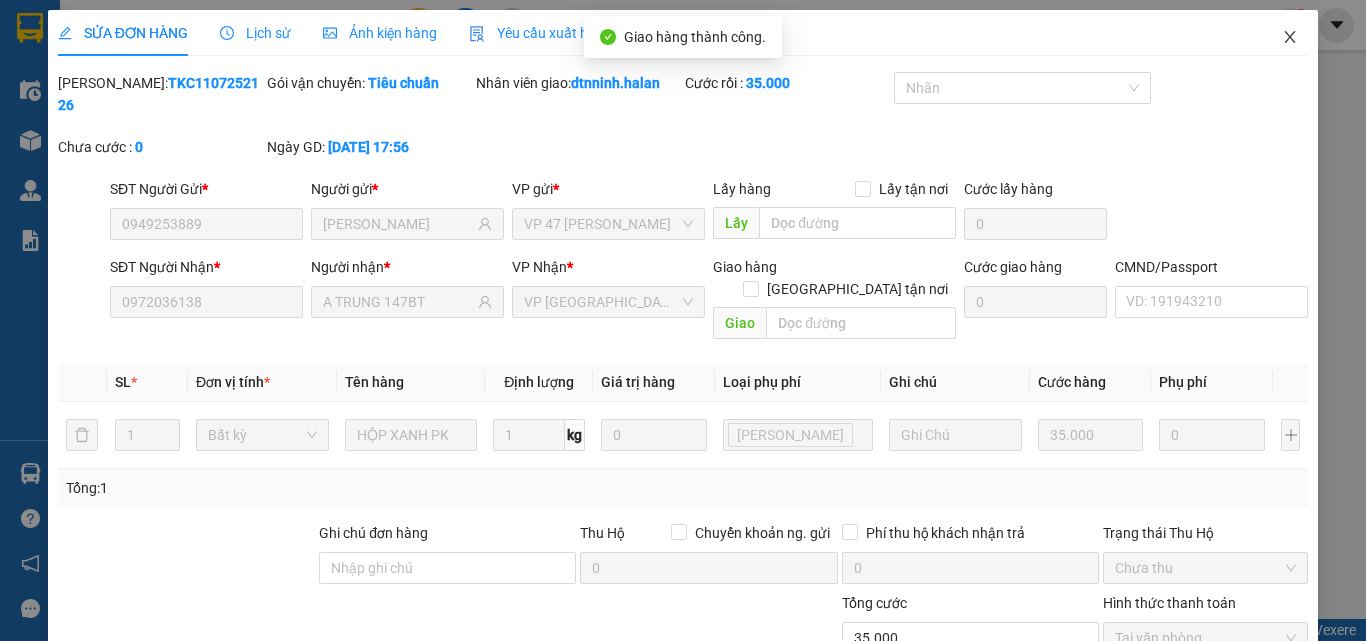 click 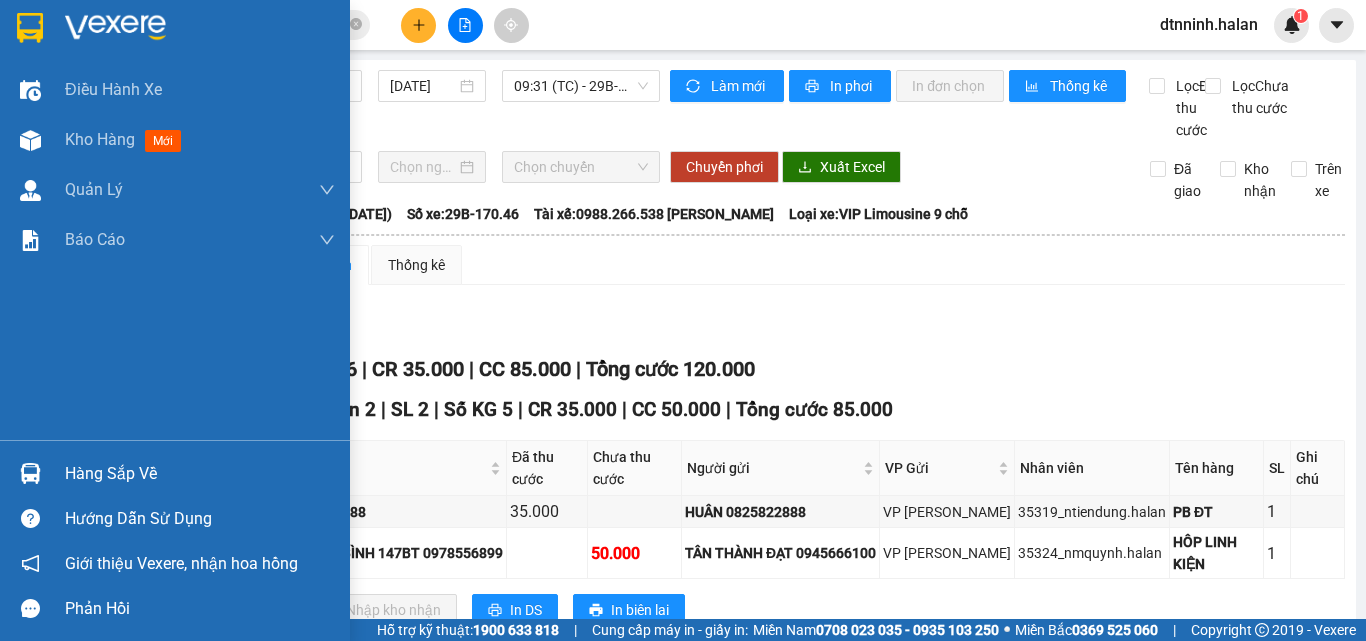 click on "Hàng sắp về" at bounding box center [175, 473] 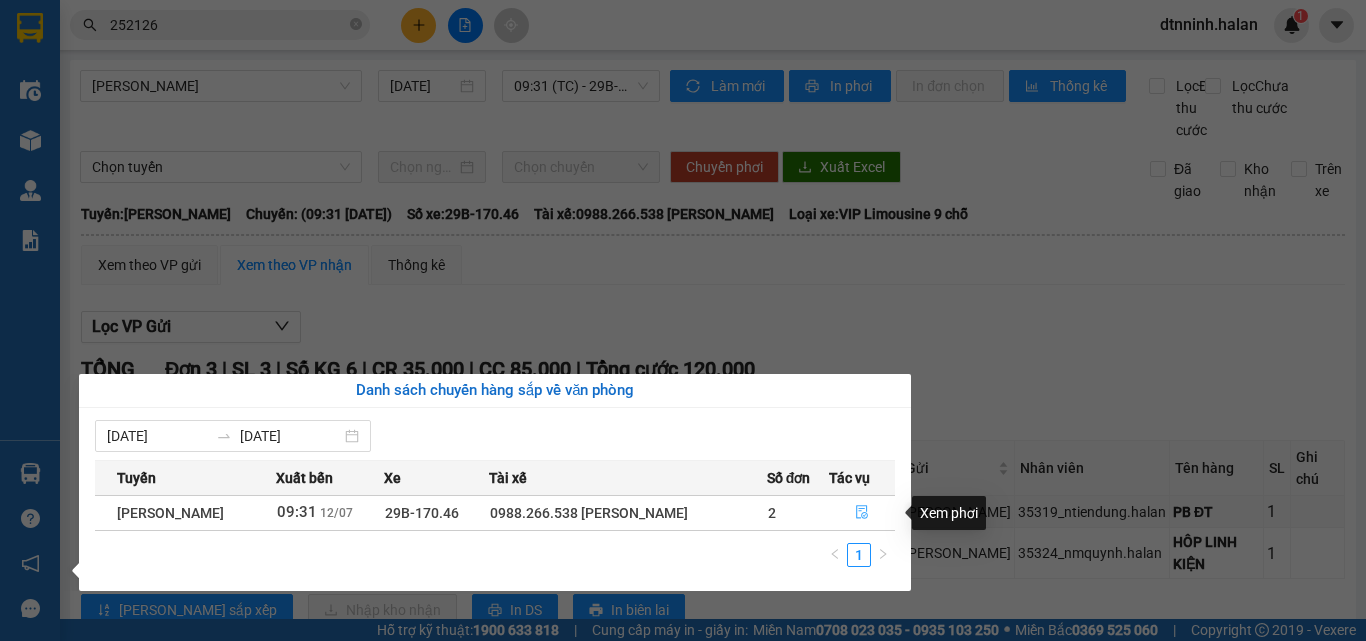 click 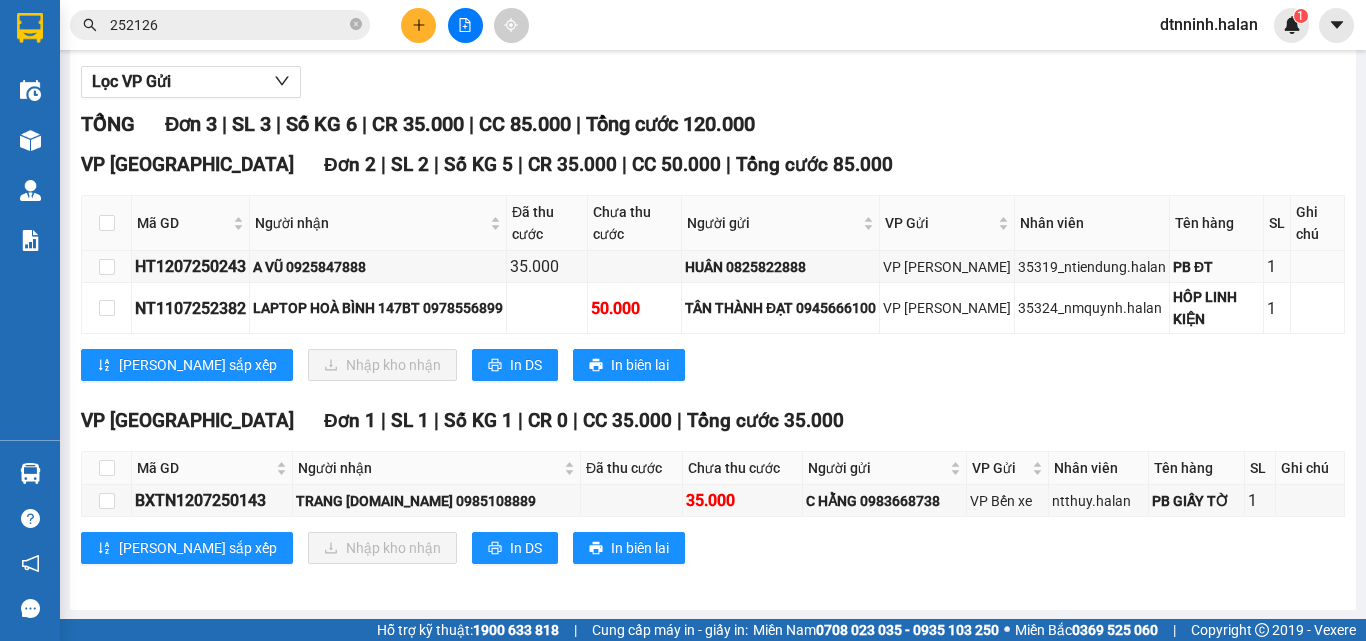 scroll, scrollTop: 268, scrollLeft: 0, axis: vertical 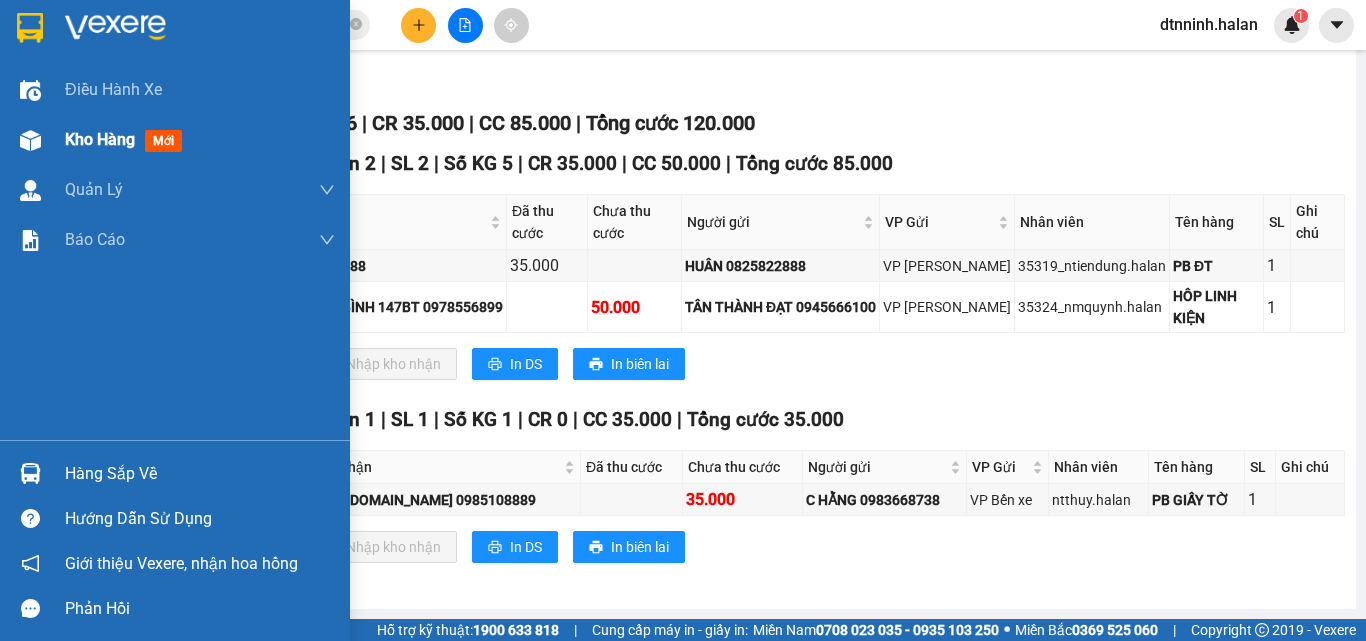 click at bounding box center [30, 140] 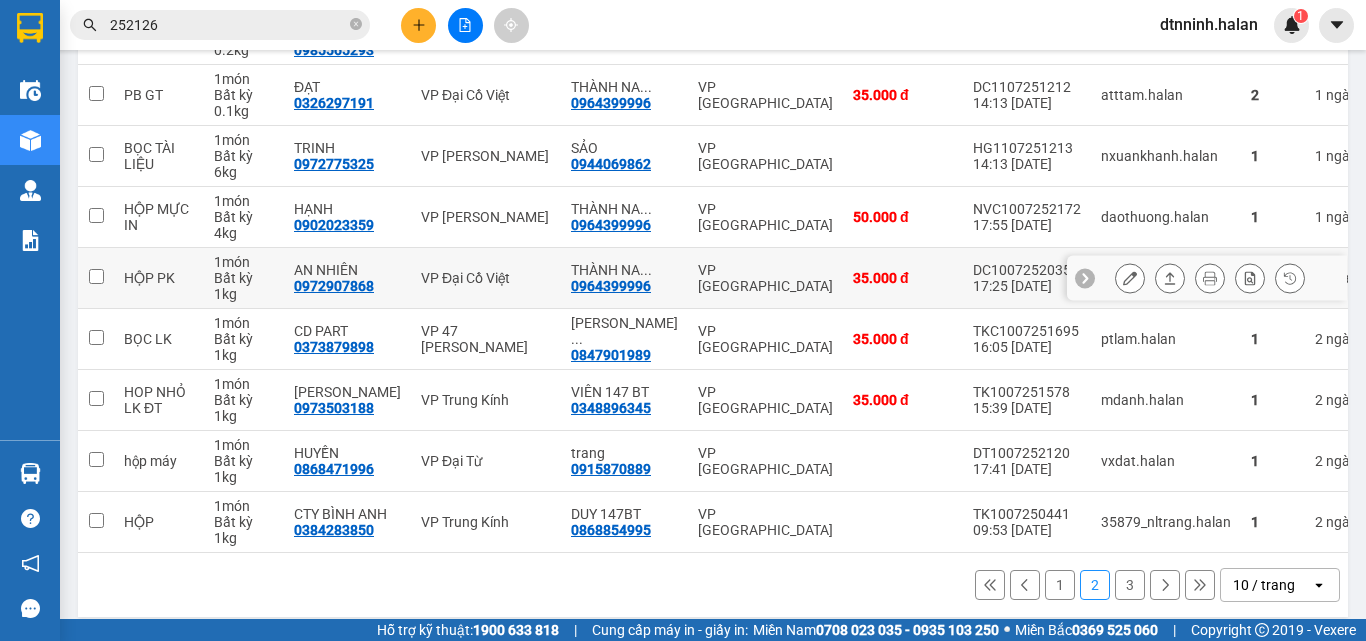 scroll, scrollTop: 416, scrollLeft: 0, axis: vertical 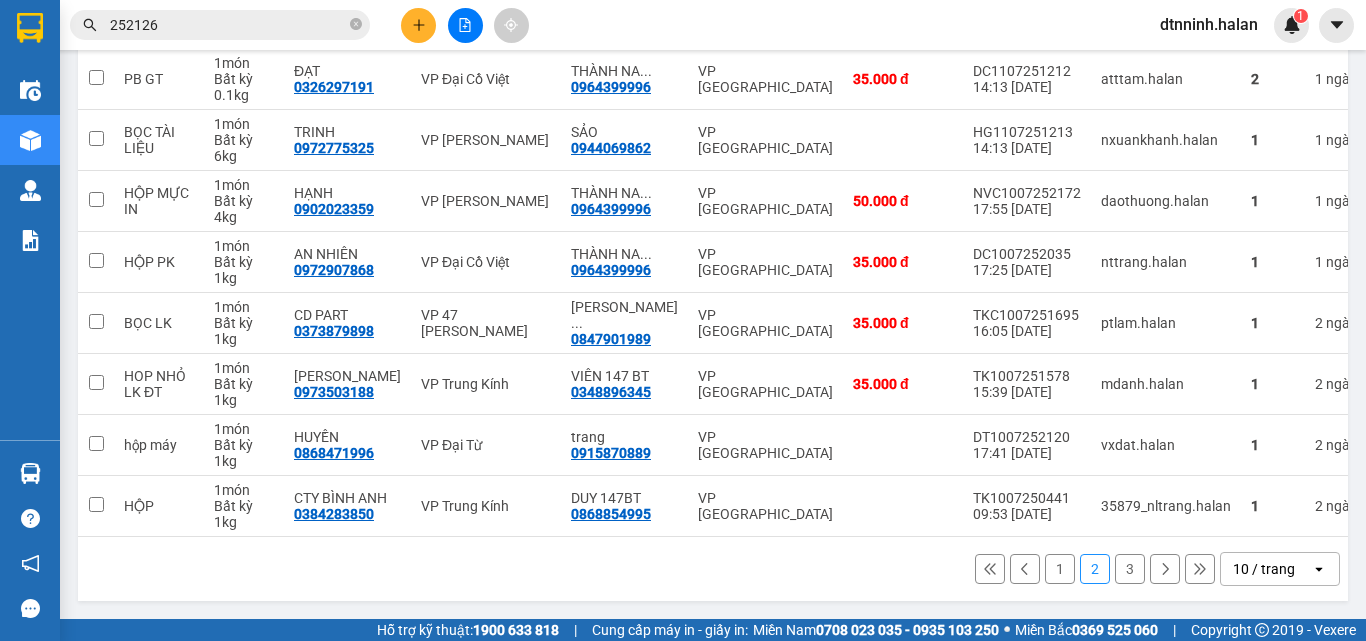 click on "1" at bounding box center (1060, 569) 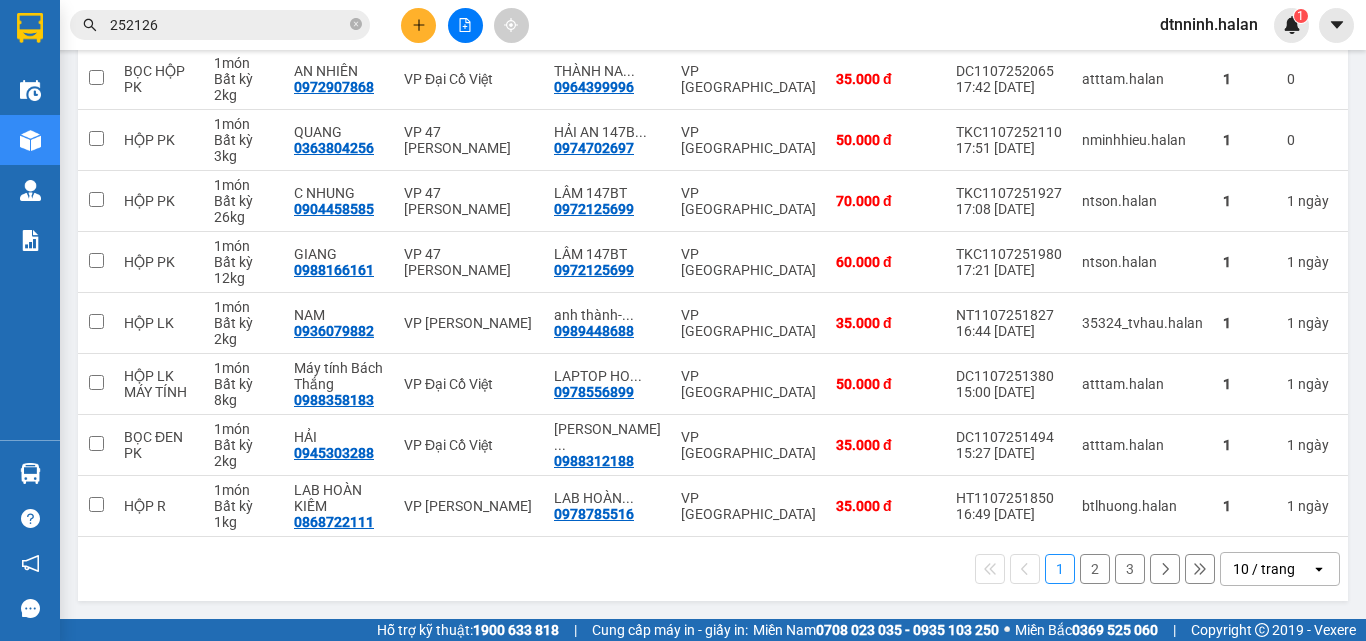 scroll, scrollTop: 416, scrollLeft: 0, axis: vertical 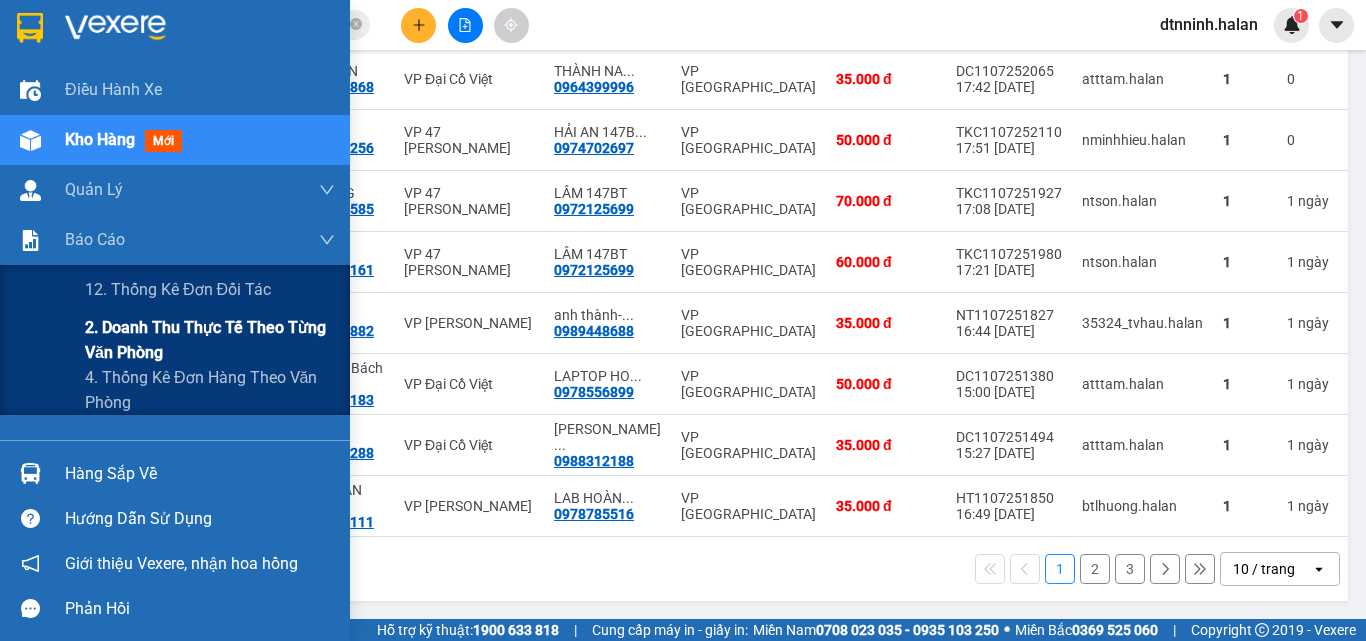 click on "2. Doanh thu thực tế theo từng văn phòng" at bounding box center [210, 340] 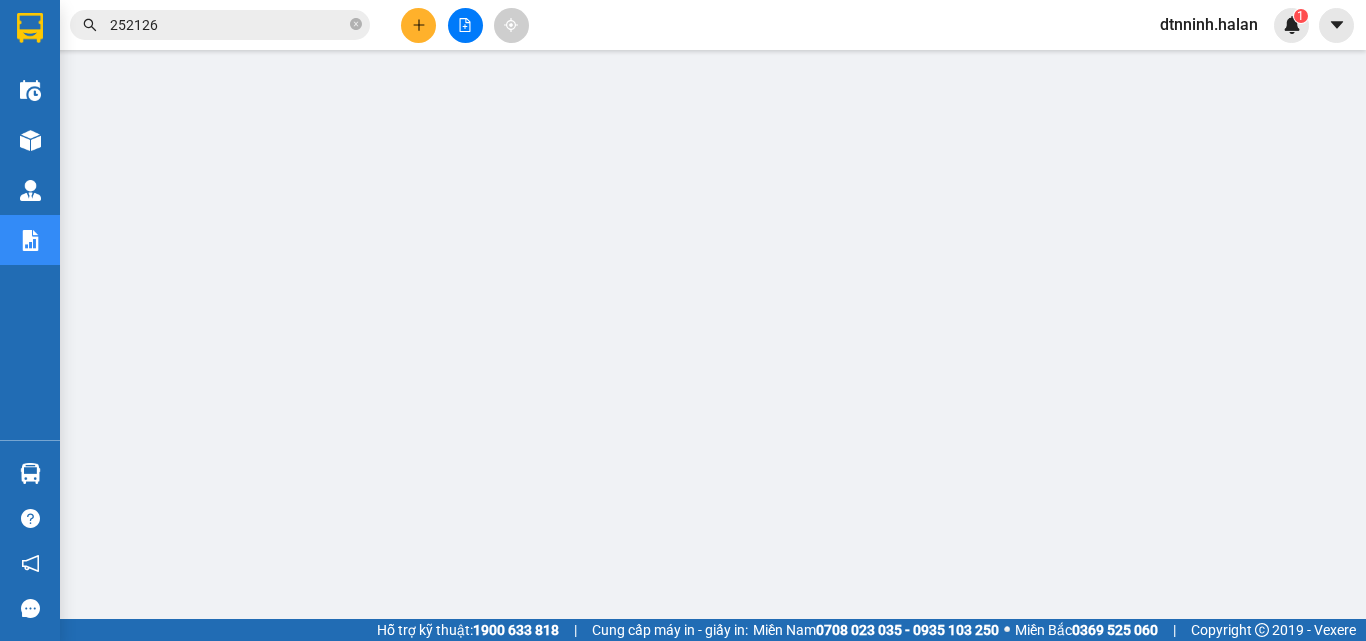 scroll, scrollTop: 100, scrollLeft: 0, axis: vertical 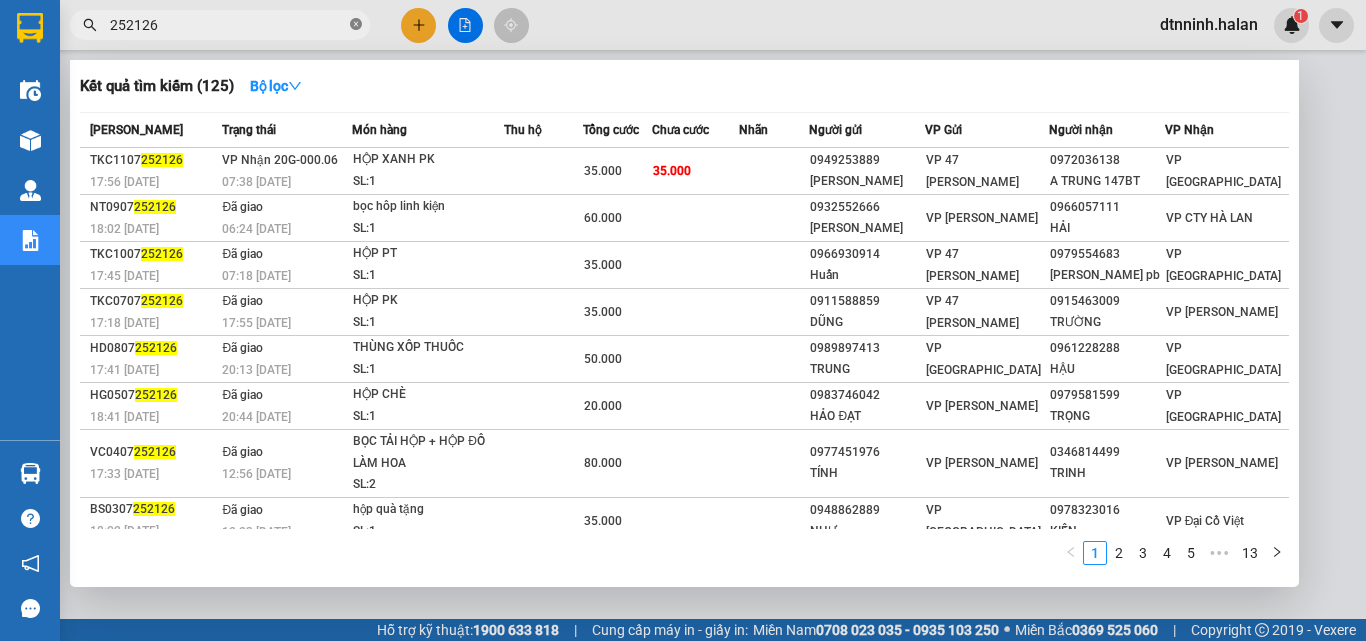 click 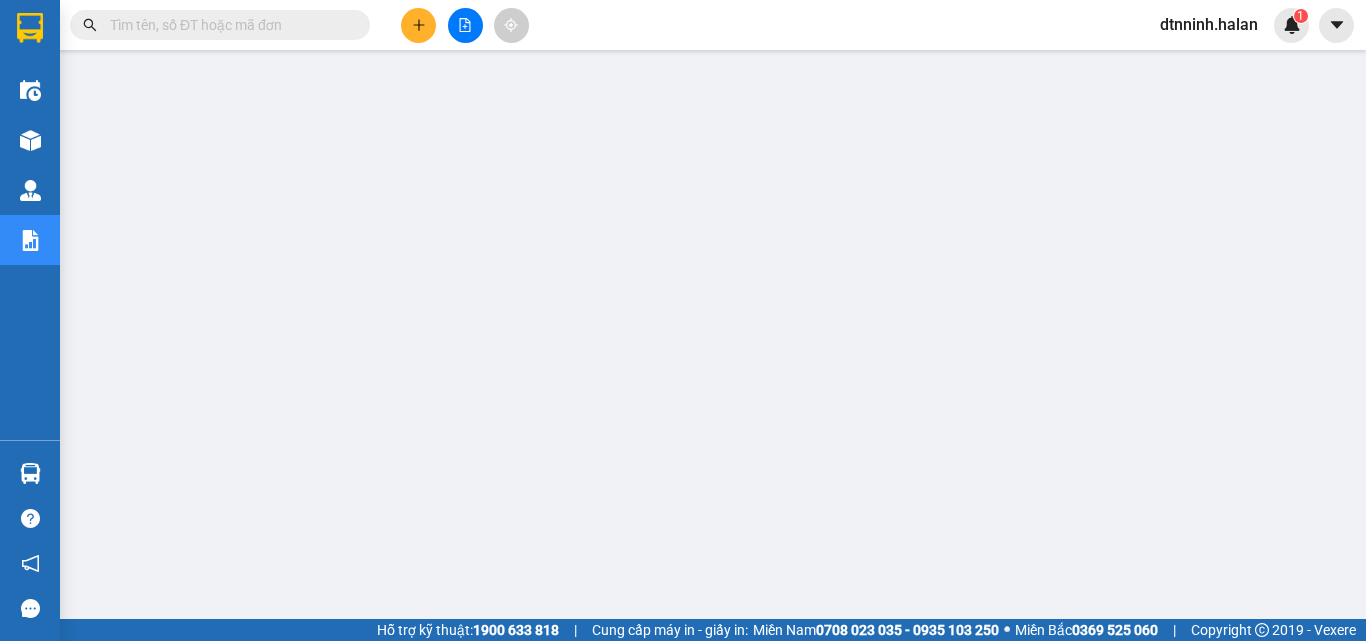 click at bounding box center [228, 25] 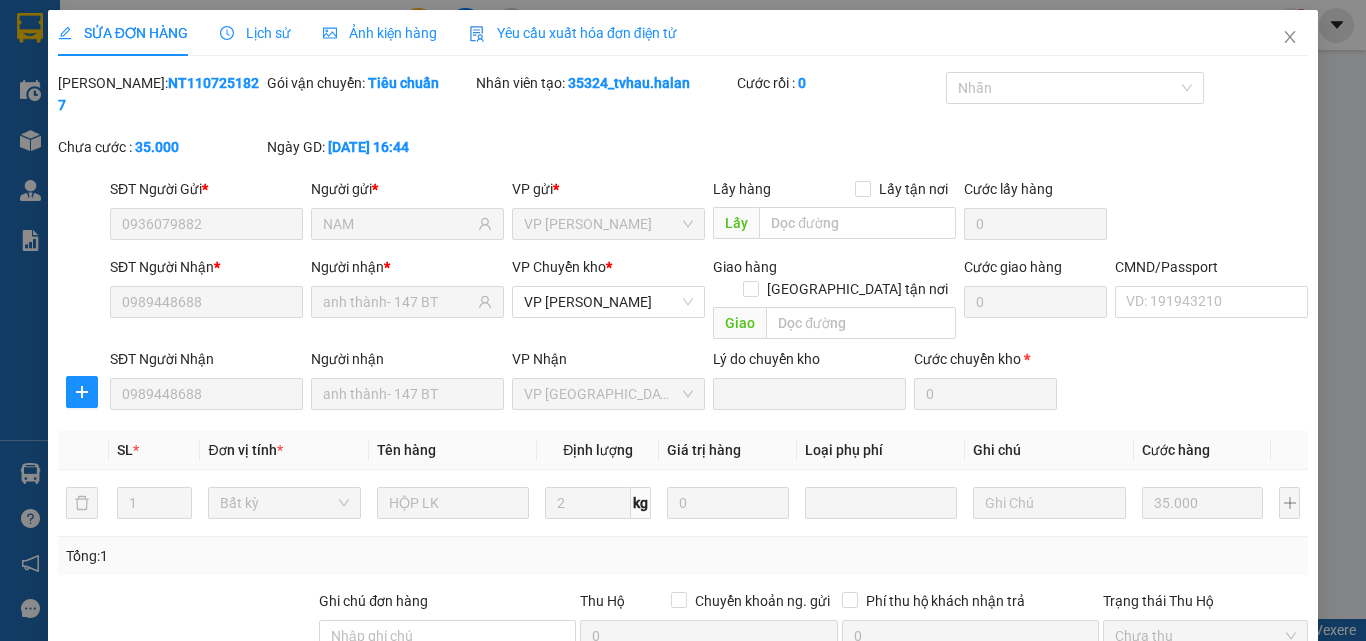 scroll, scrollTop: 0, scrollLeft: 0, axis: both 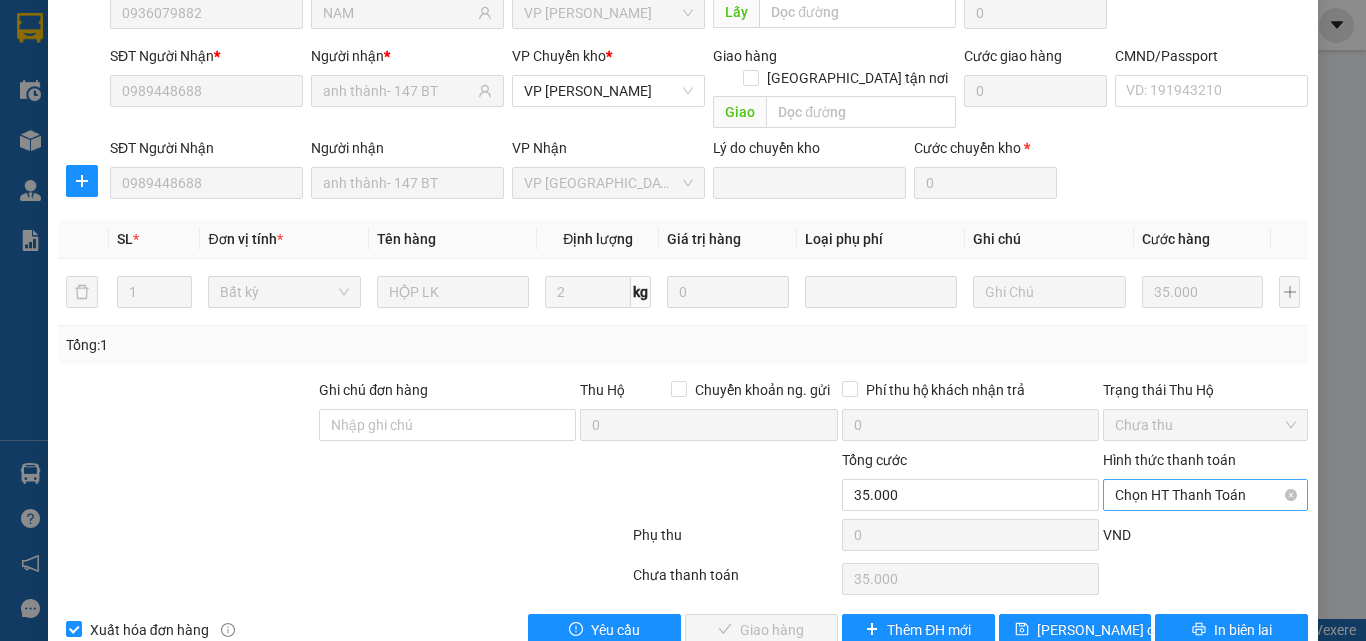 drag, startPoint x: 1142, startPoint y: 478, endPoint x: 1146, endPoint y: 454, distance: 24.33105 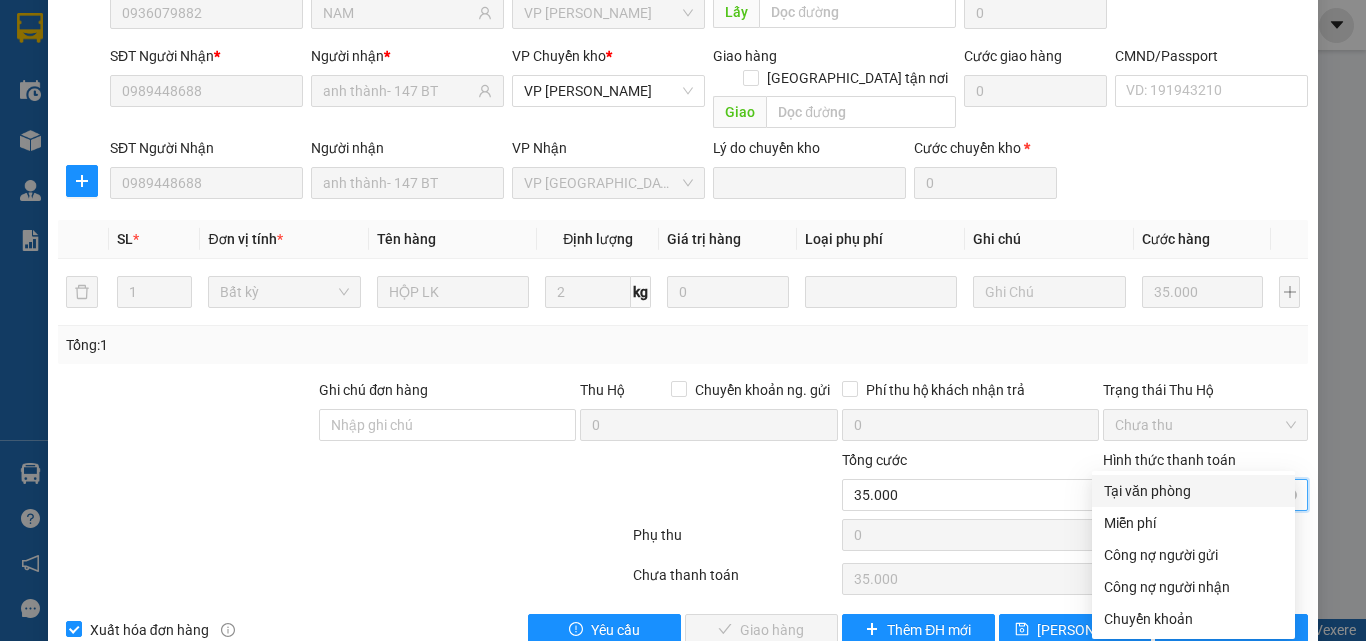 click on "Tại văn phòng" at bounding box center (1193, 491) 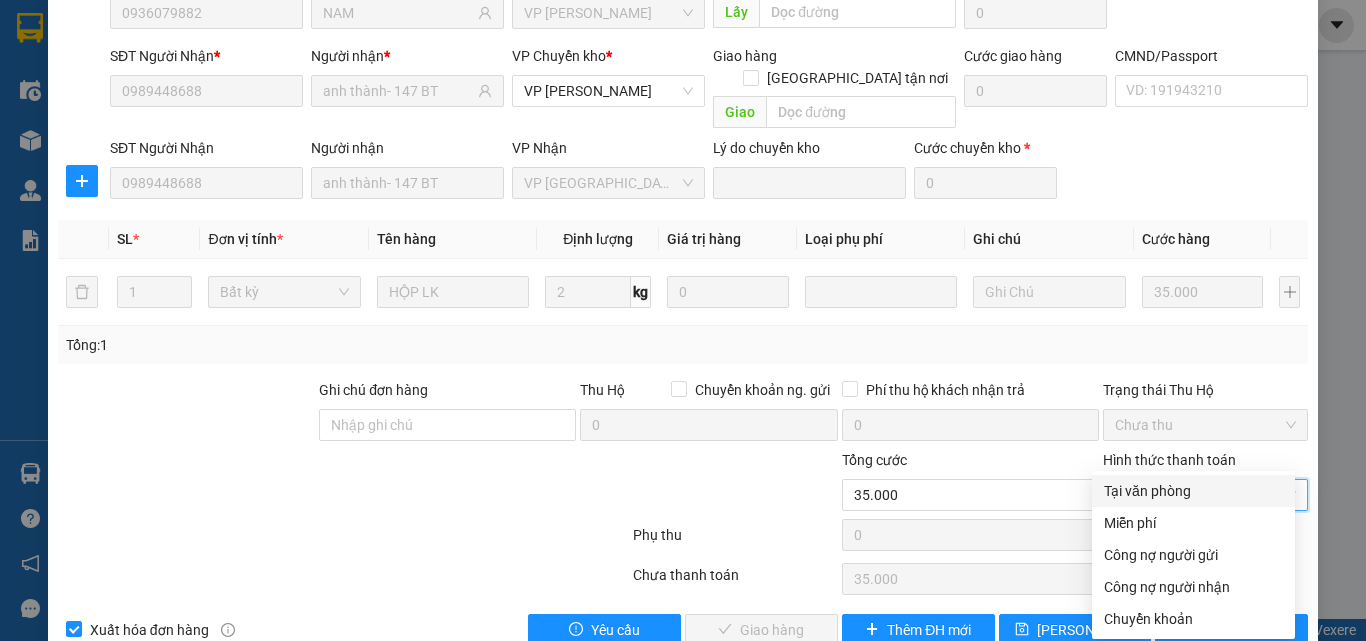 type on "0" 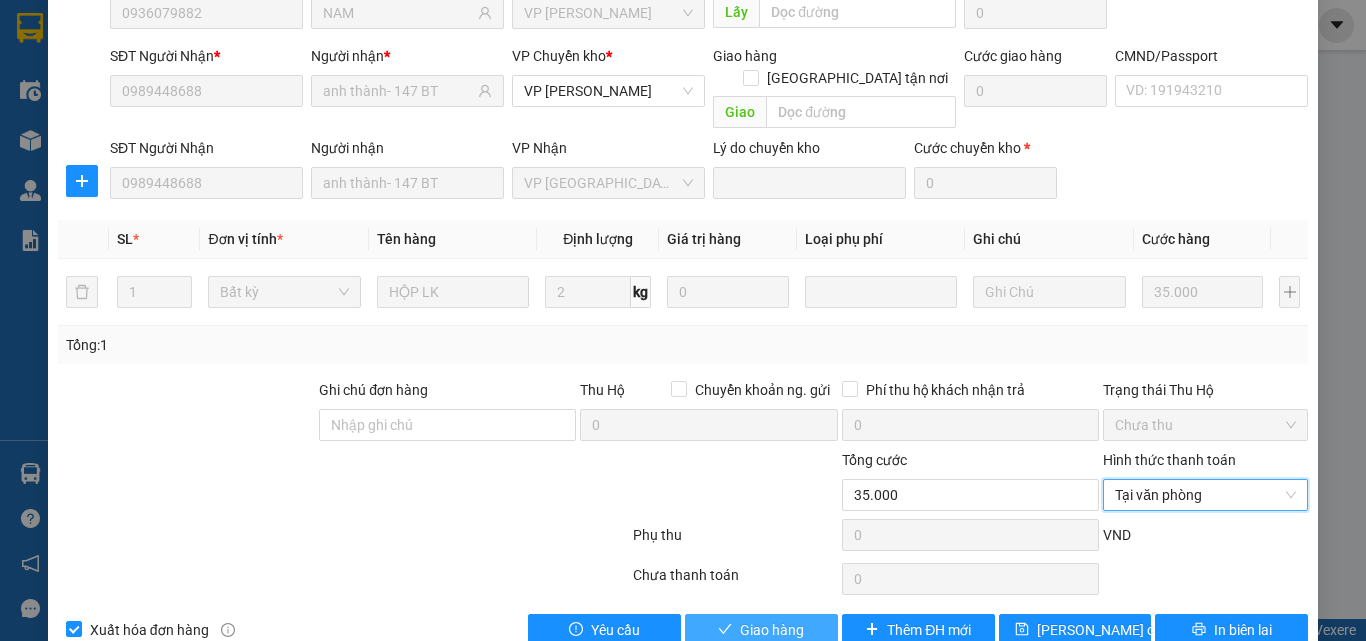 click on "Giao hàng" at bounding box center [761, 630] 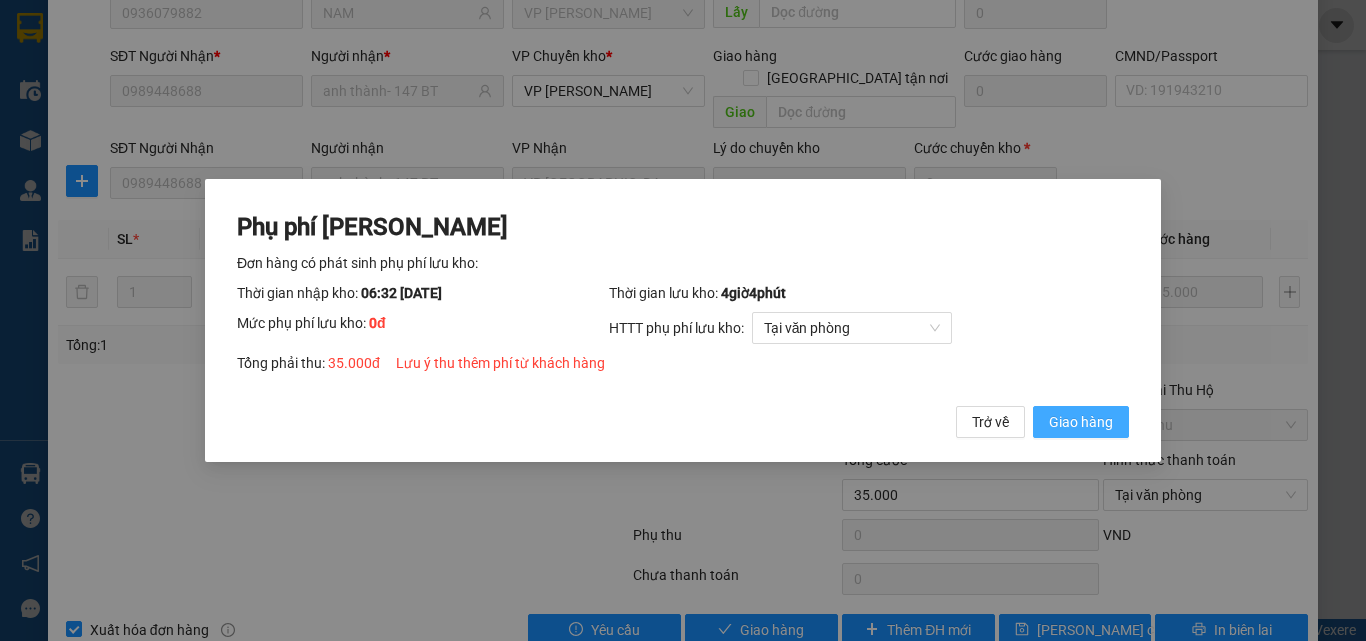 click on "Giao hàng" at bounding box center [1081, 422] 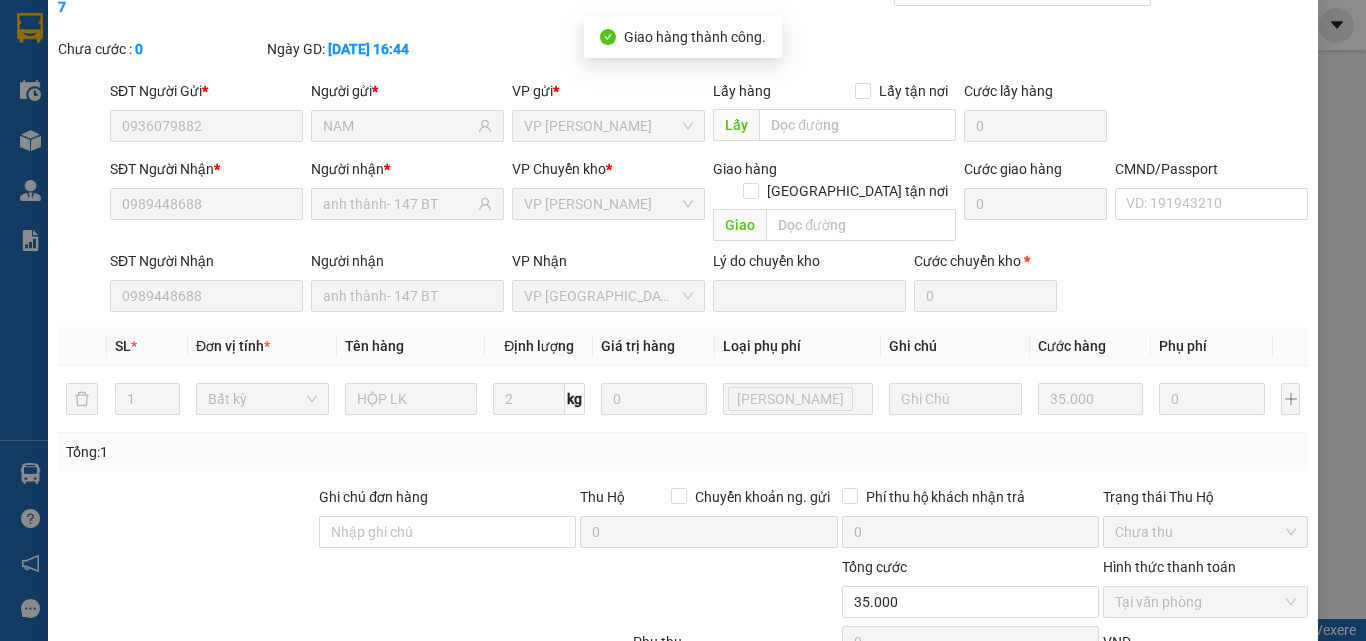 scroll, scrollTop: 0, scrollLeft: 0, axis: both 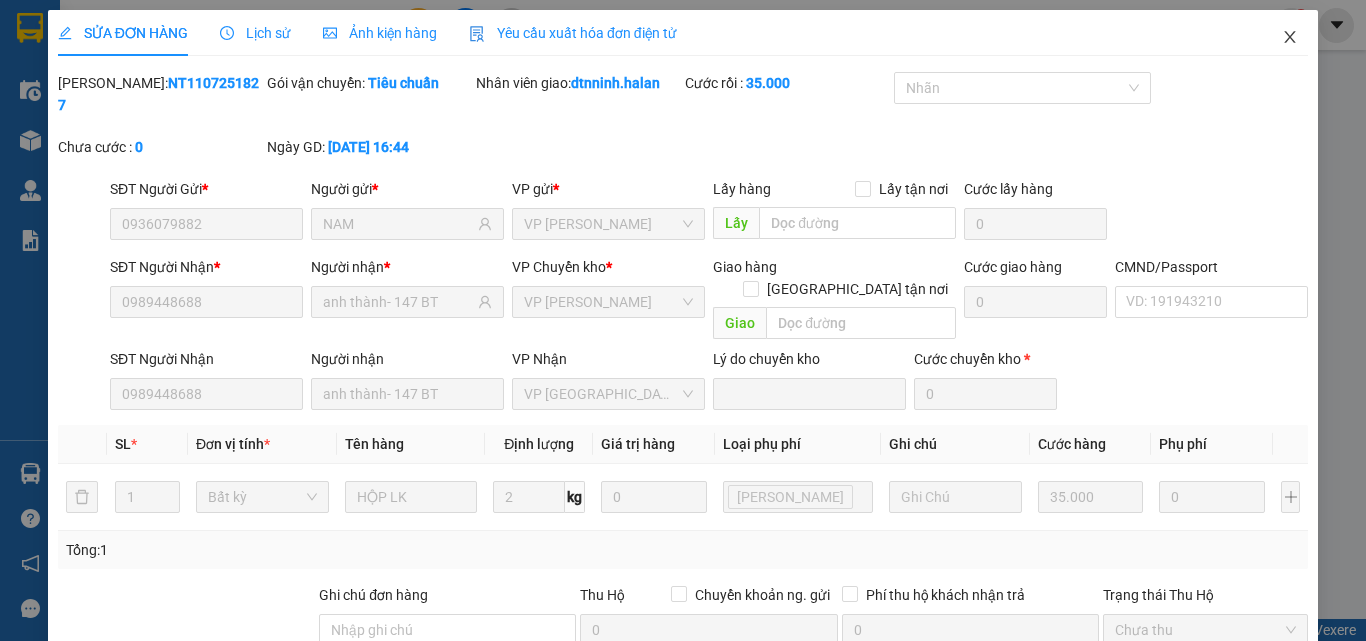 click 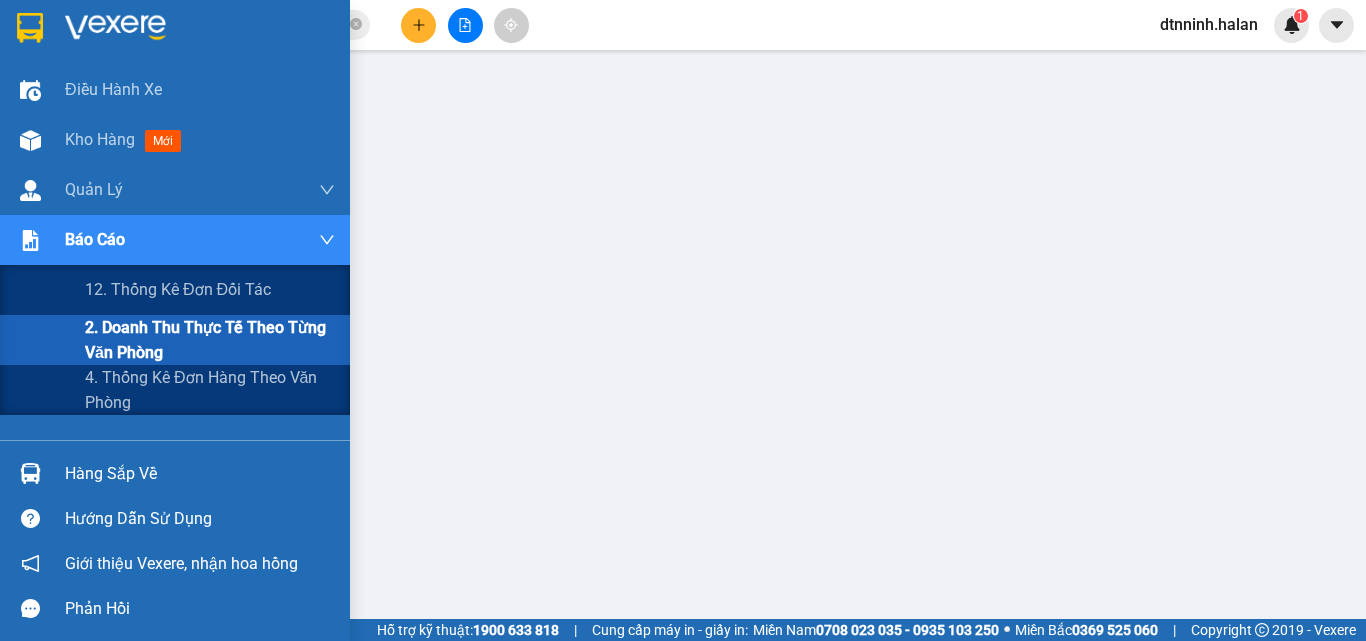 click on "2. Doanh thu thực tế theo từng văn phòng" at bounding box center [210, 340] 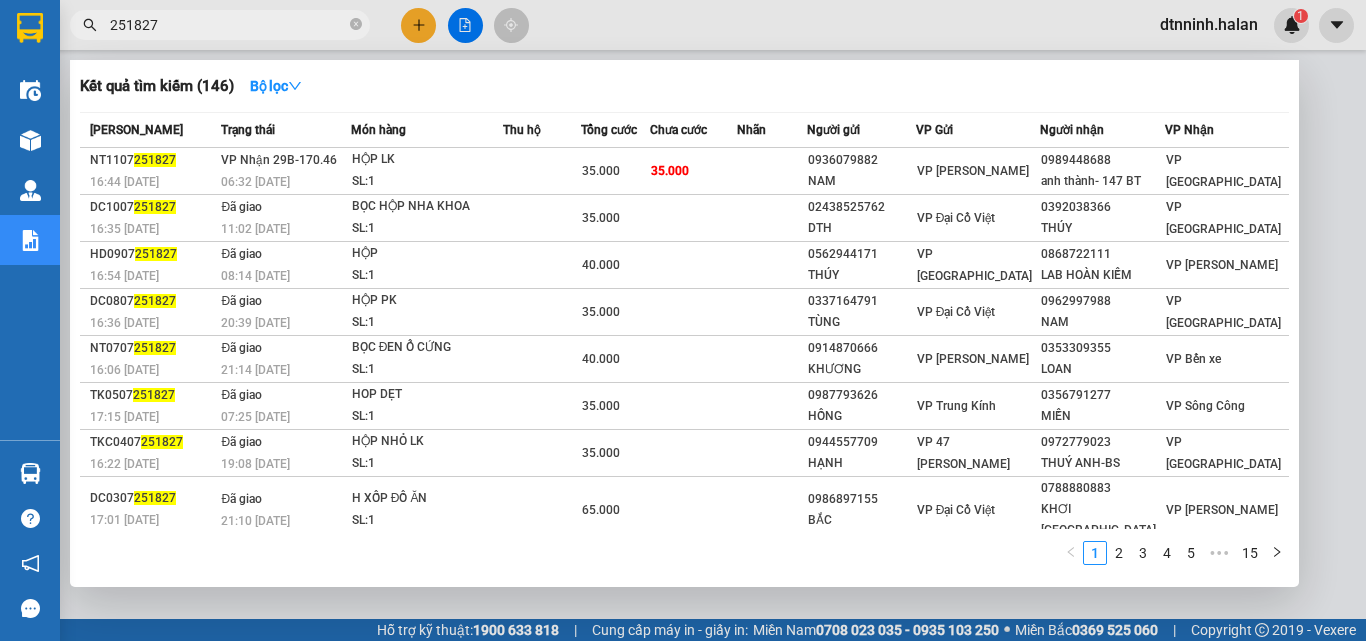 click on "251827" at bounding box center (228, 25) 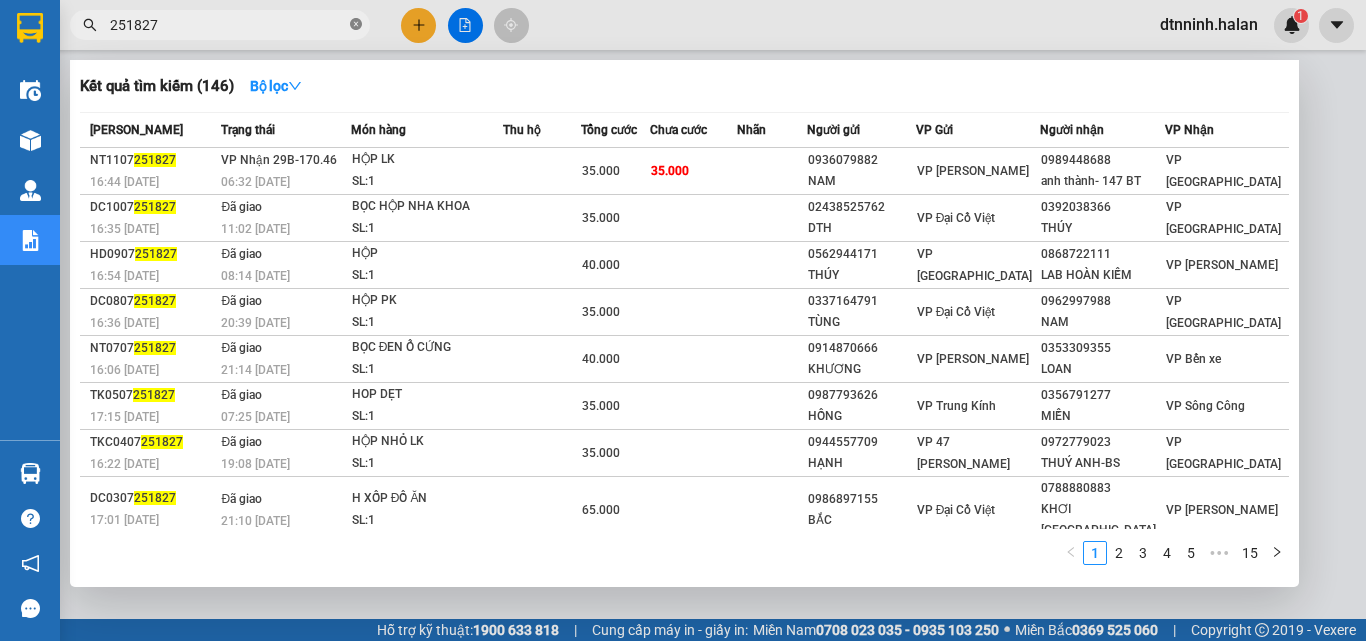 click 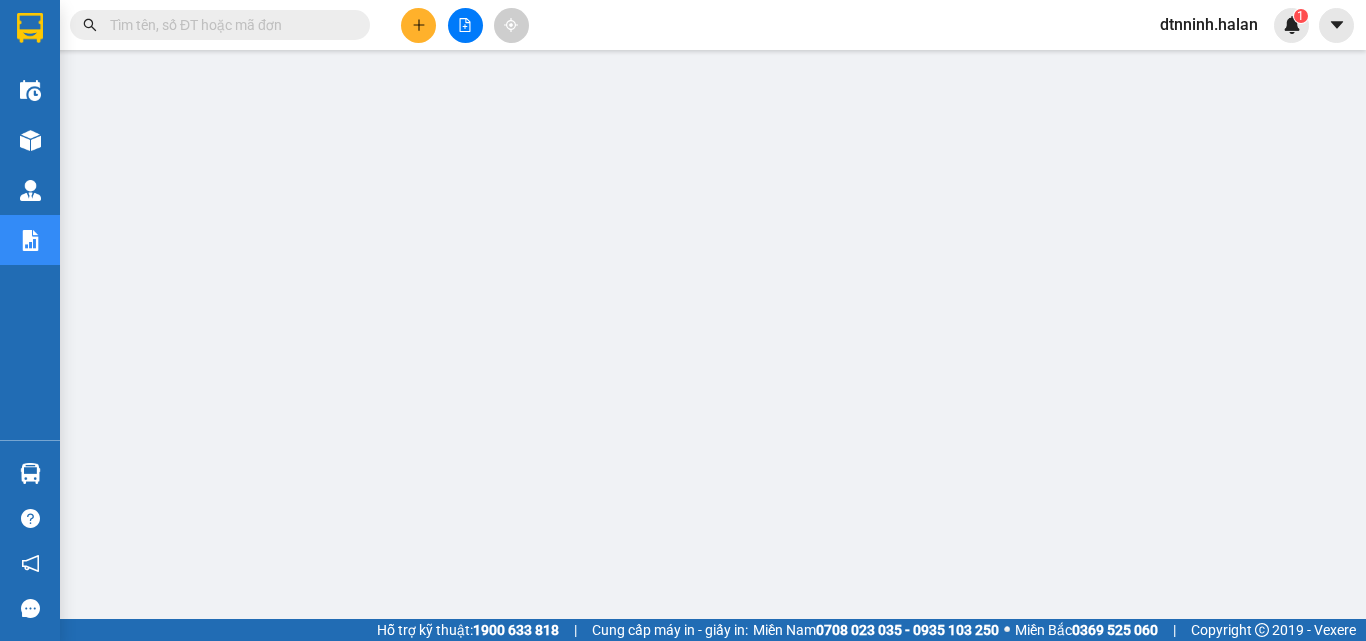 click at bounding box center [228, 25] 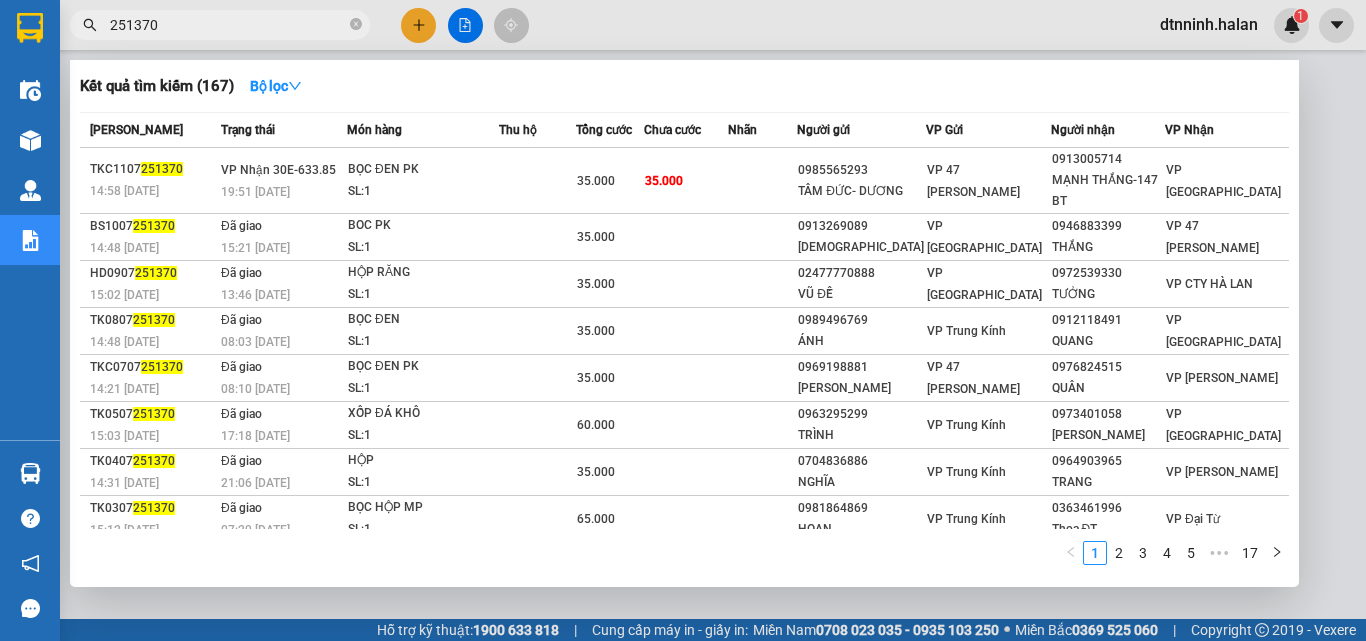 type on "251370" 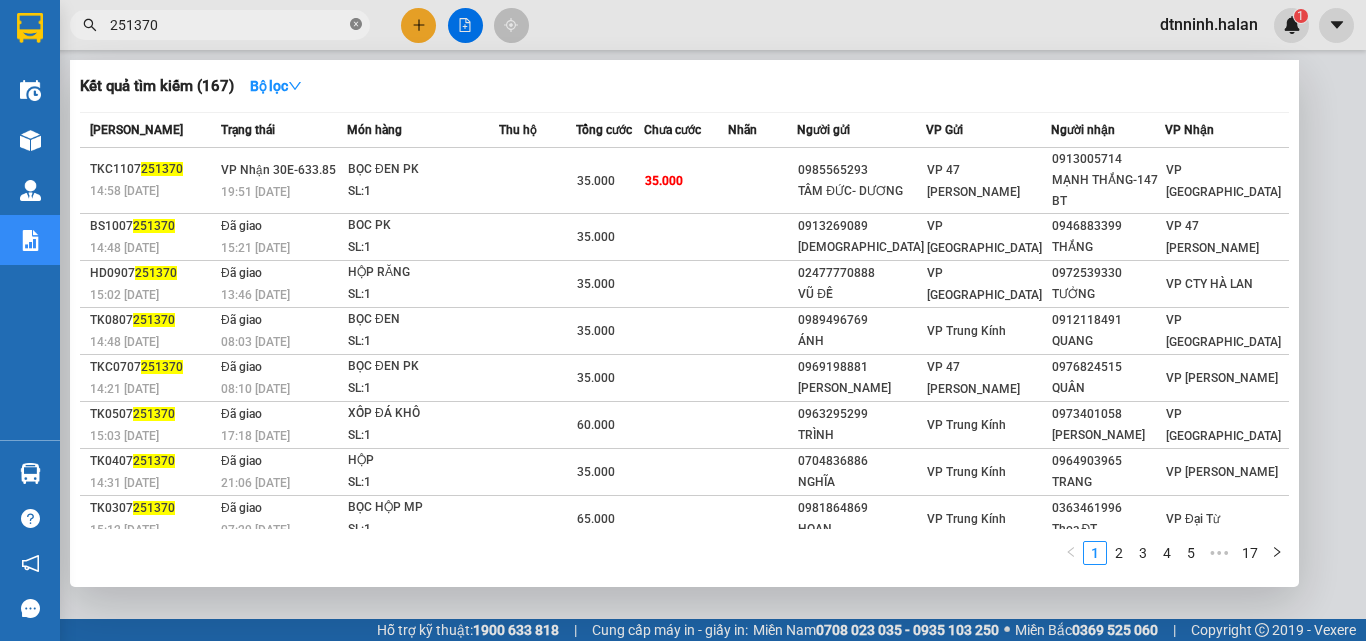 click 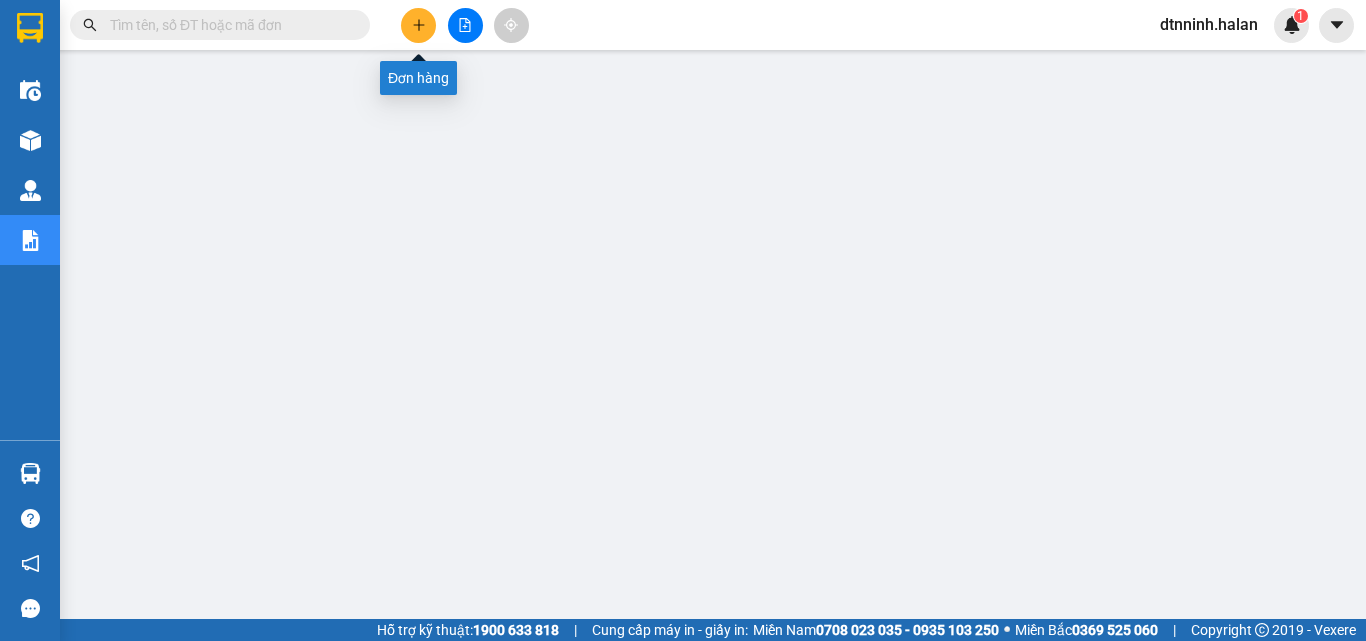 click 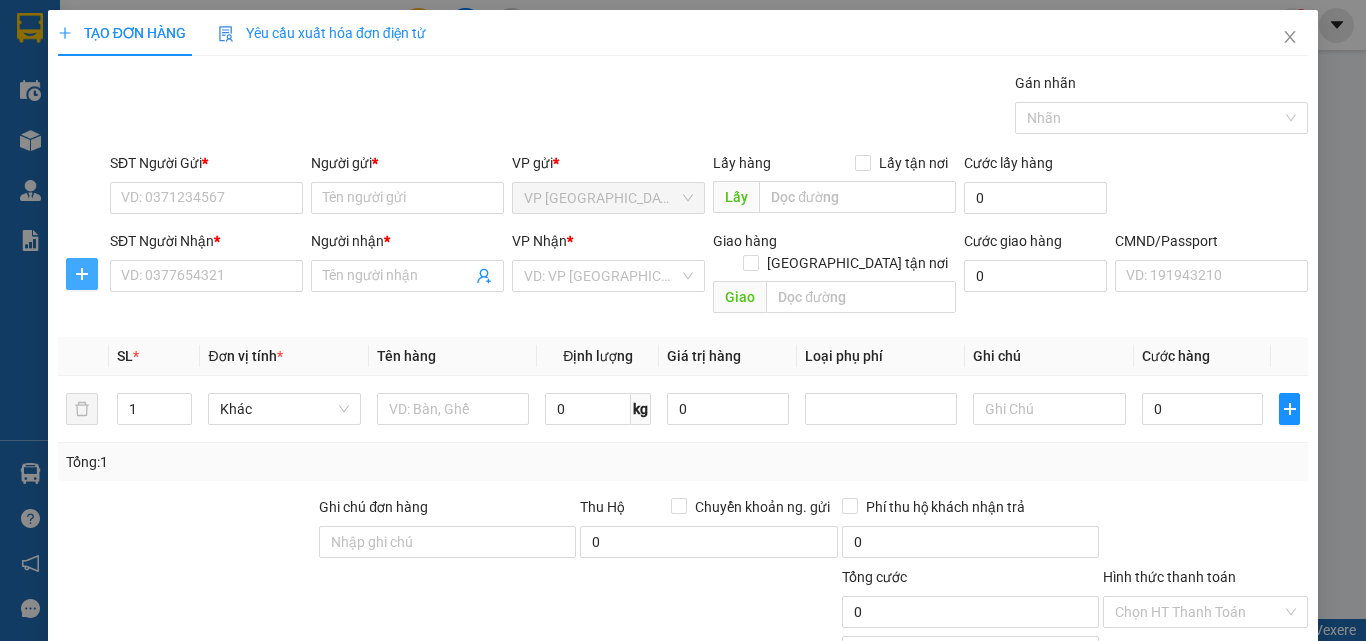 click at bounding box center [82, 274] 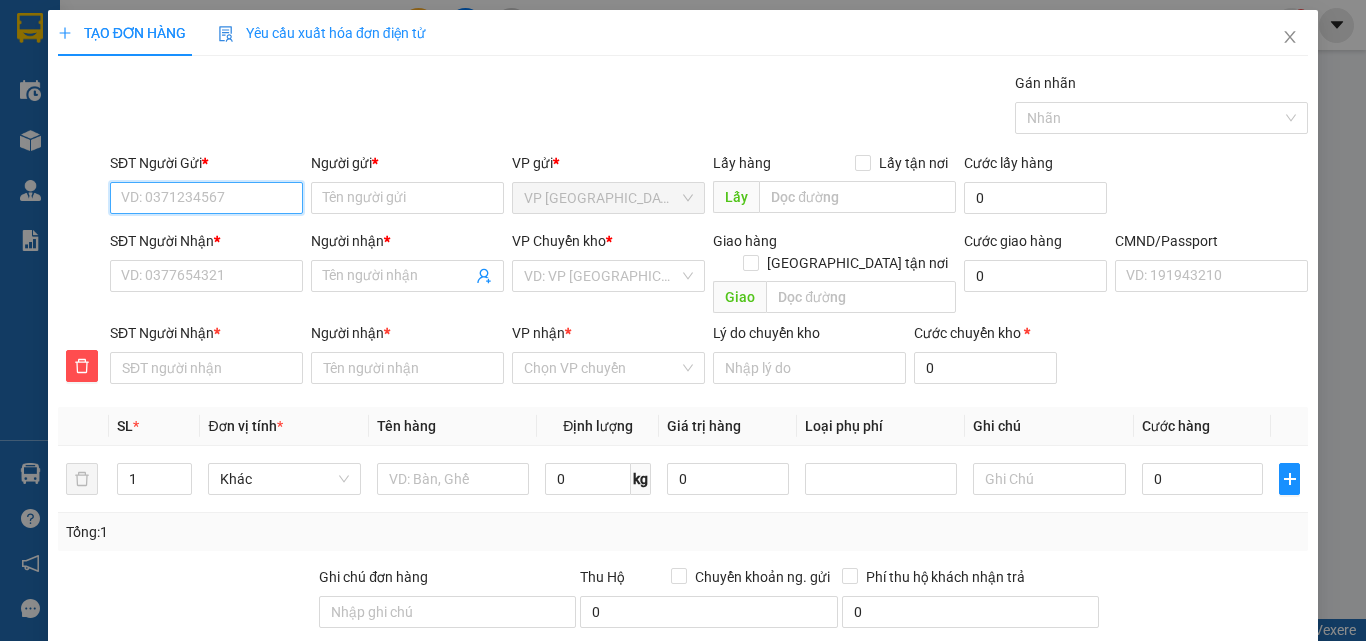 click on "SĐT Người Gửi  *" at bounding box center (206, 198) 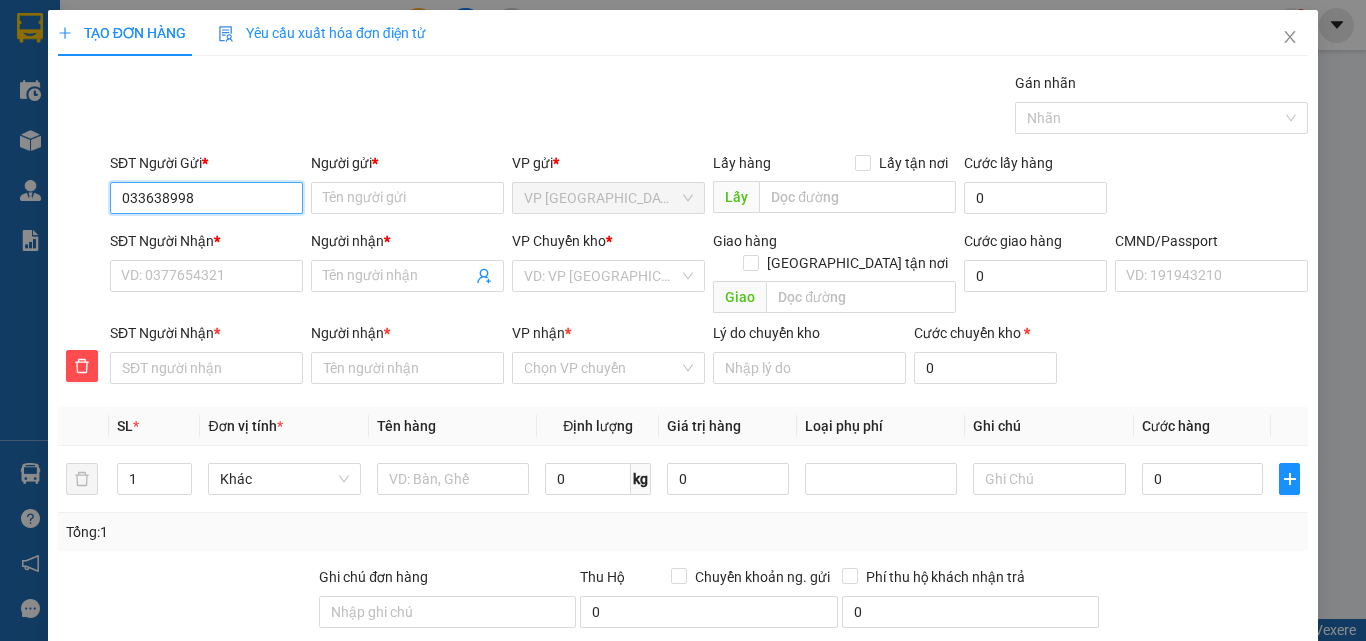 type on "0336389983" 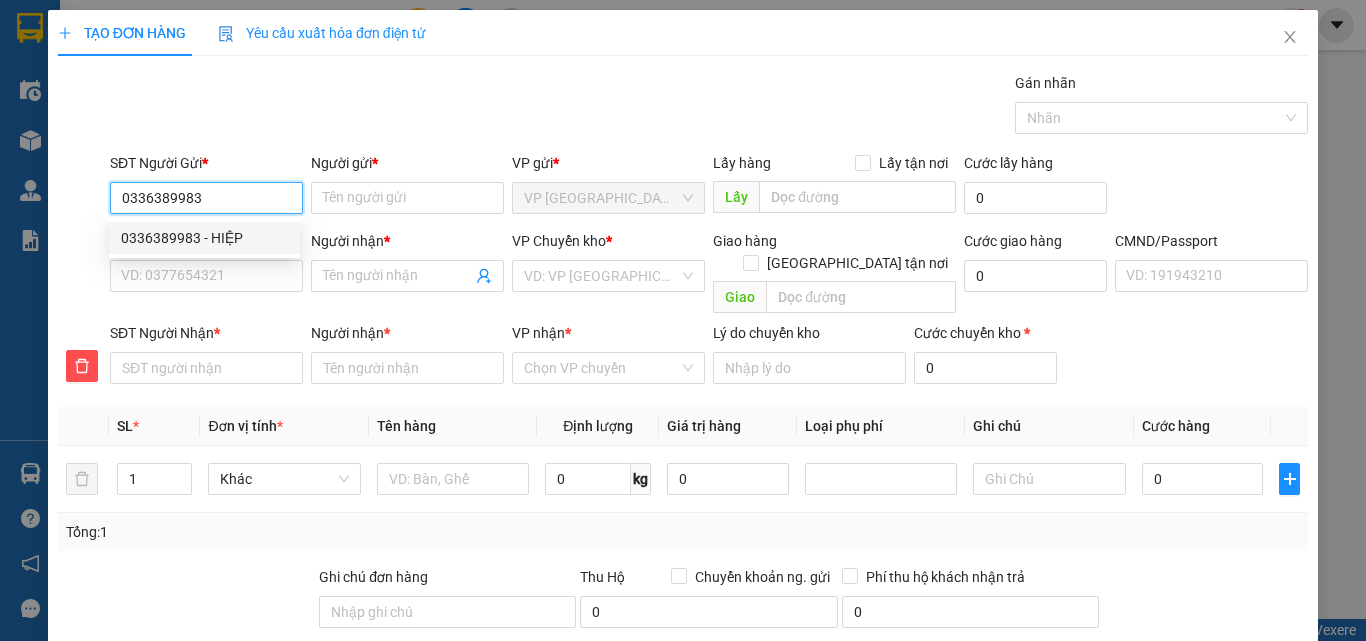 click on "0336389983 - HIỆP" at bounding box center [204, 238] 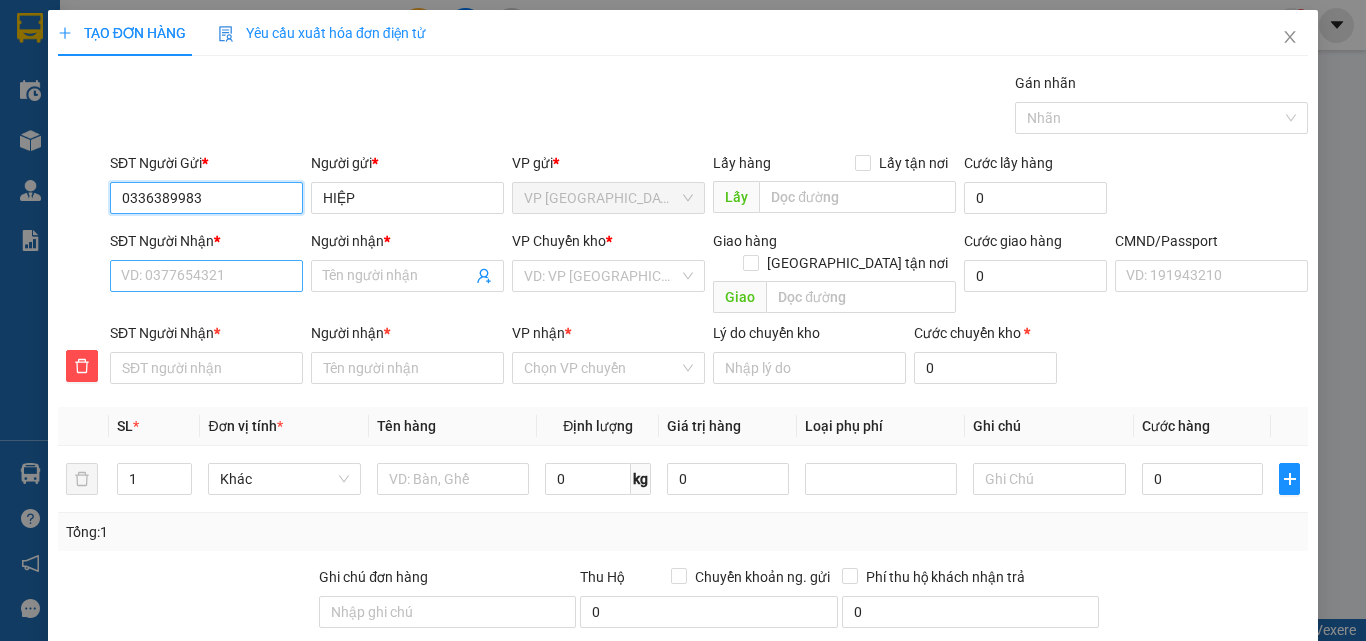 type on "0336389983" 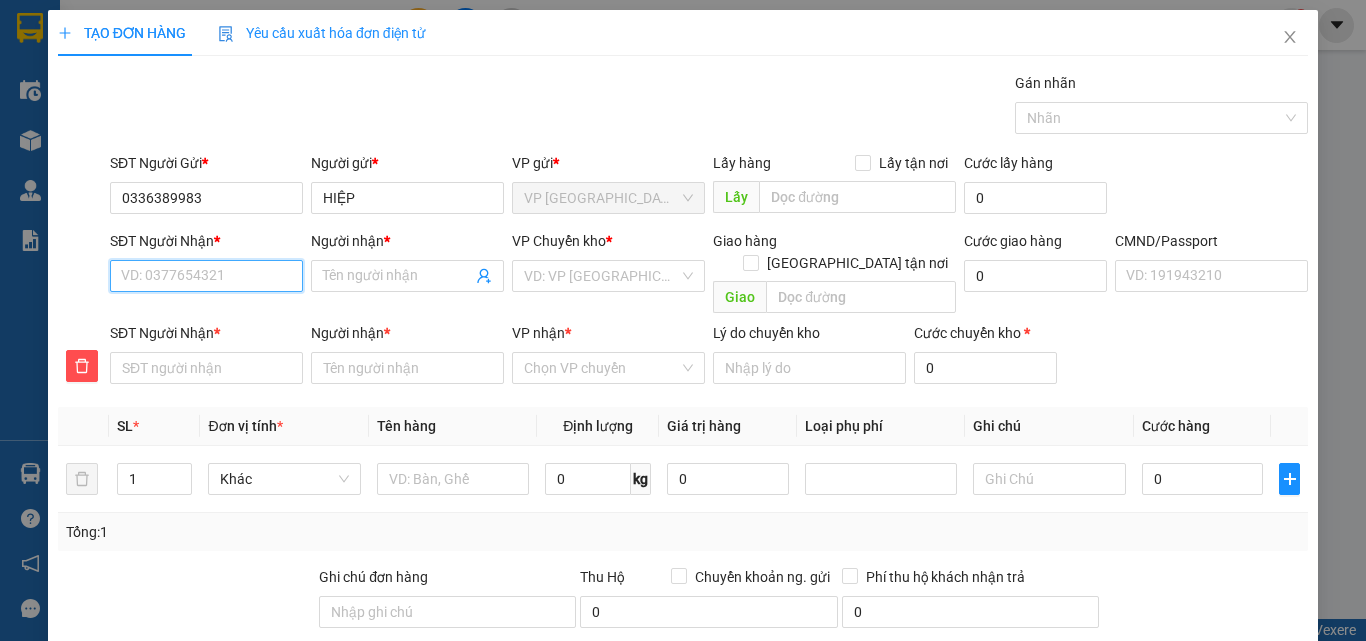click on "SĐT Người Nhận  *" at bounding box center [206, 276] 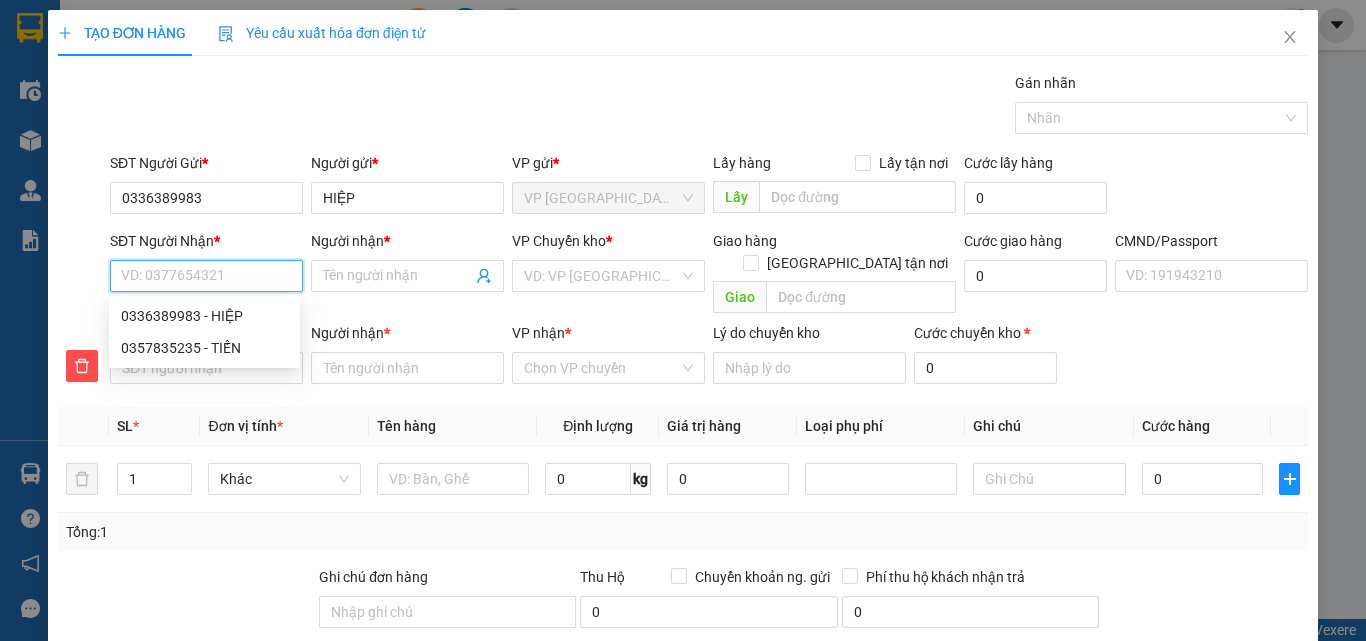 type on "0" 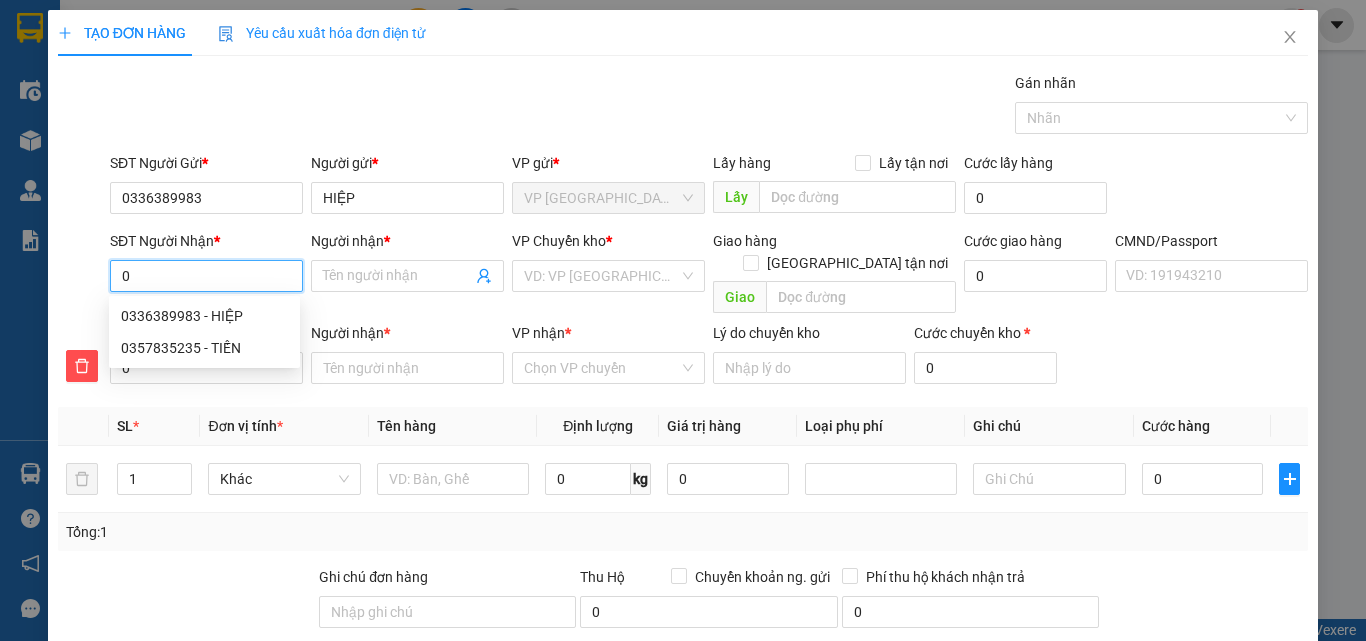 type on "08" 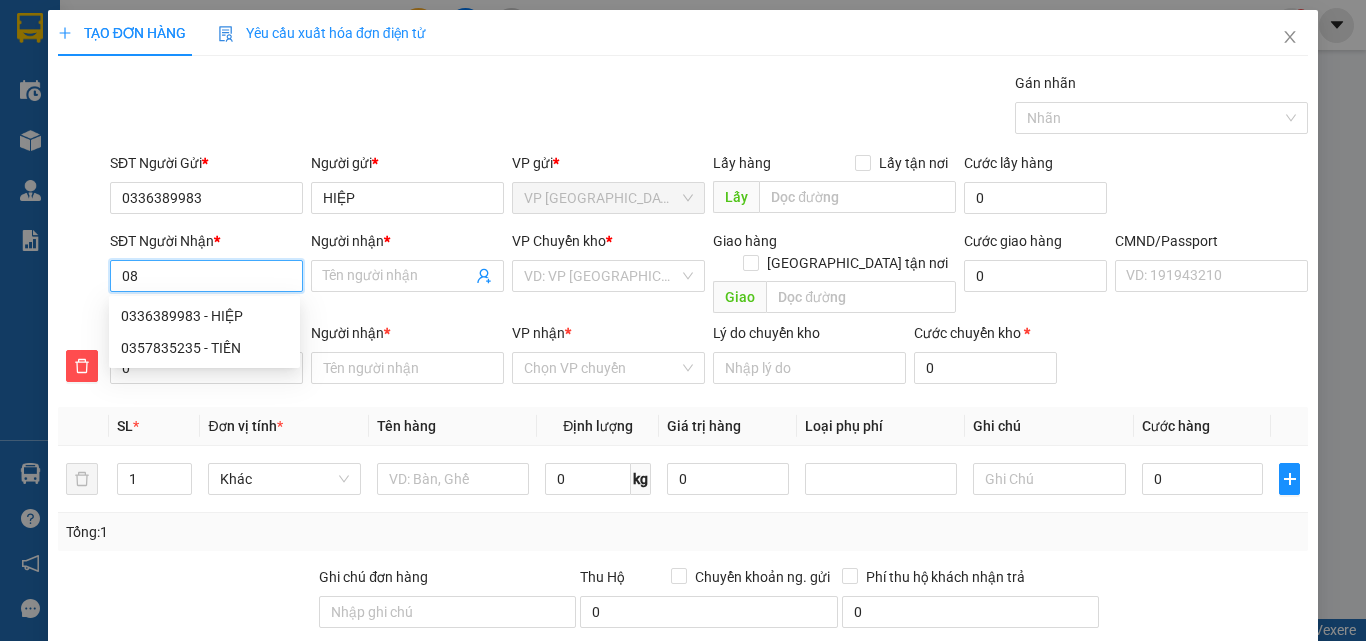 type on "08" 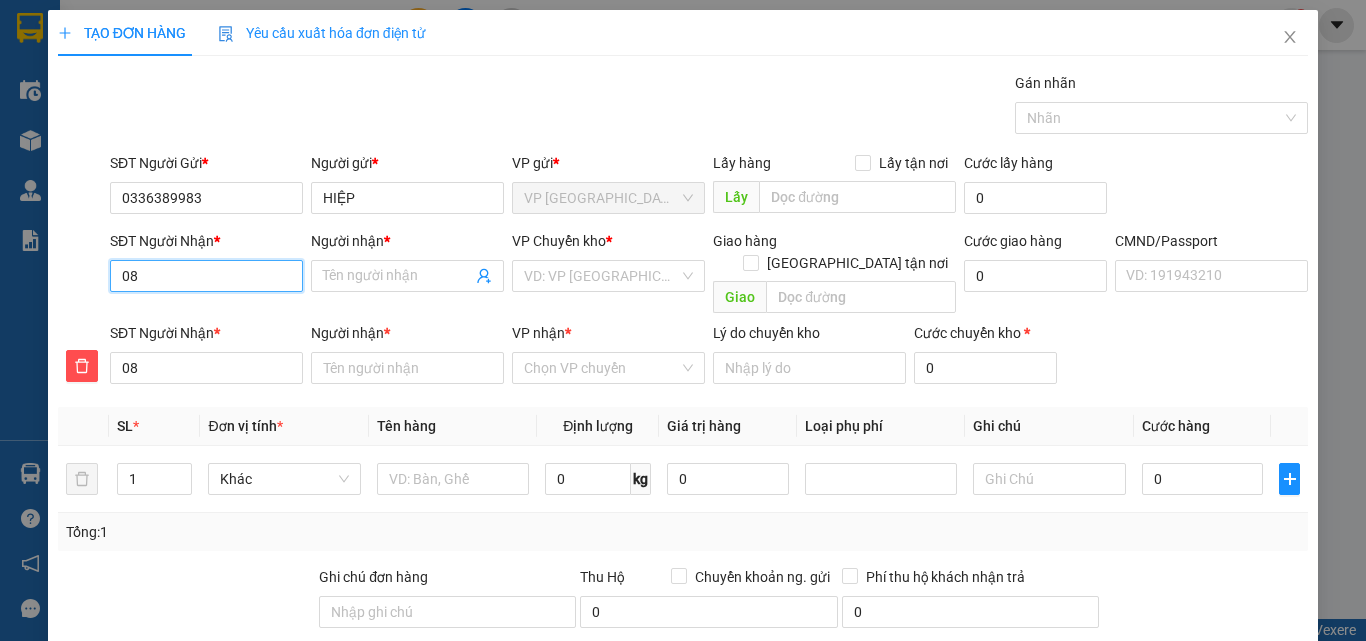 type on "081" 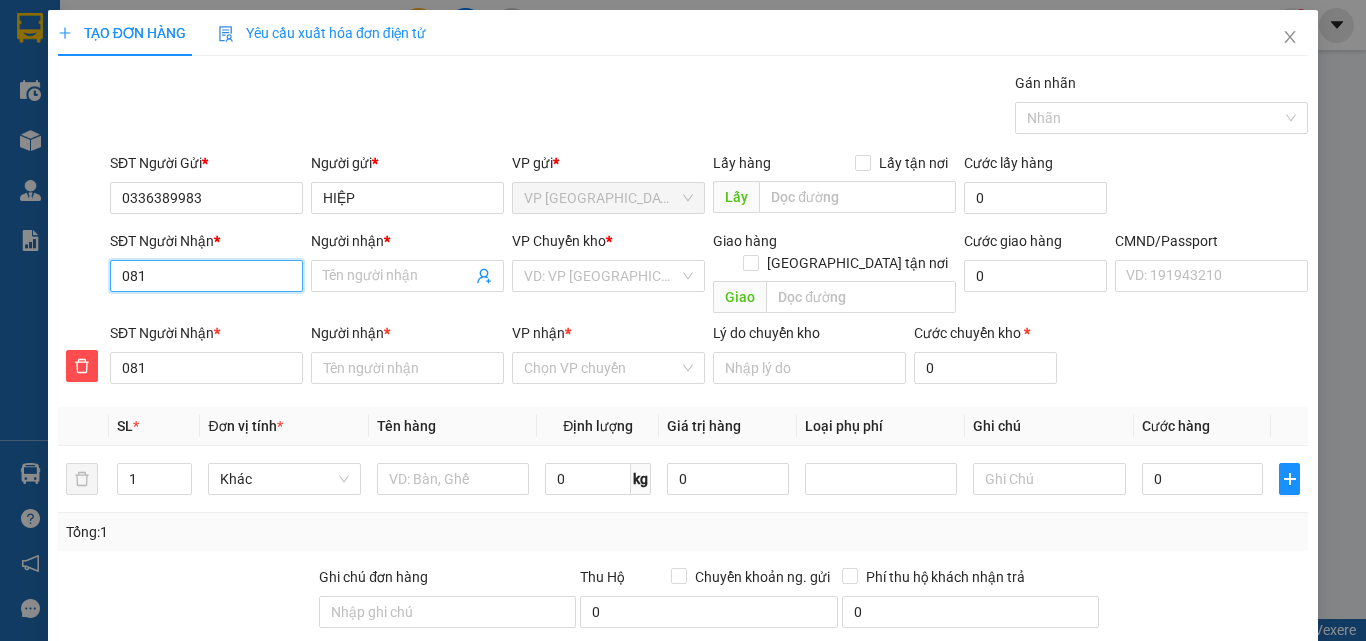 type on "0813" 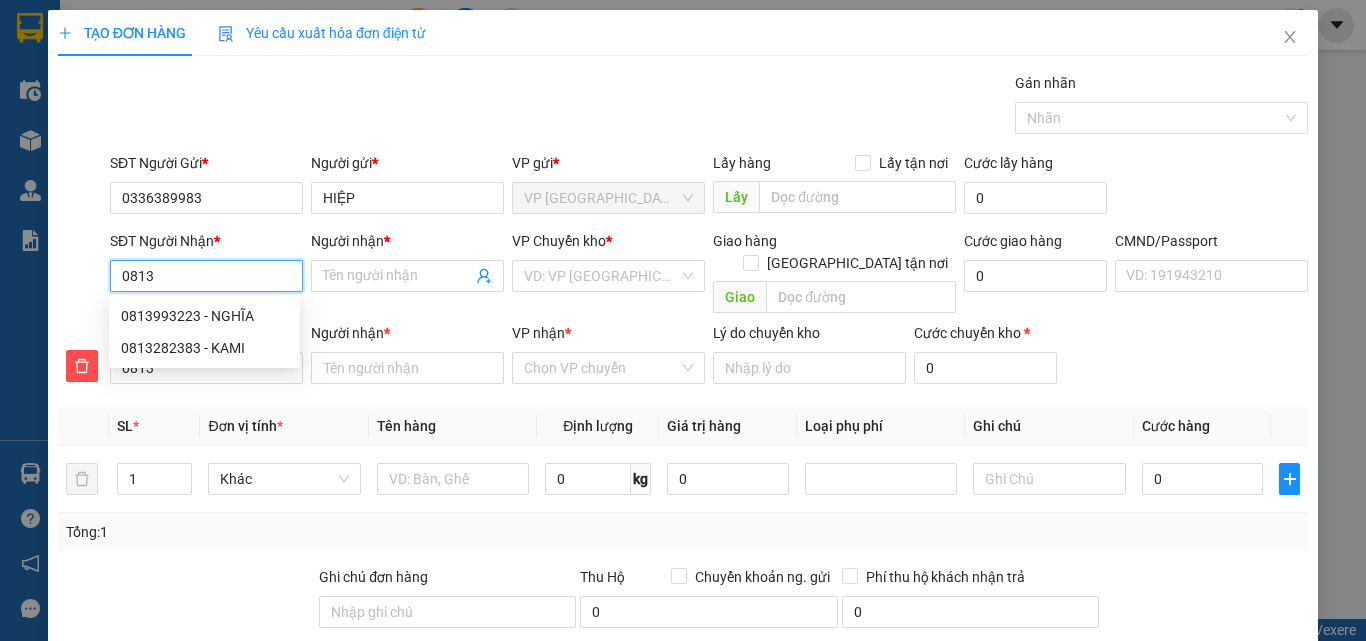 type on "08138" 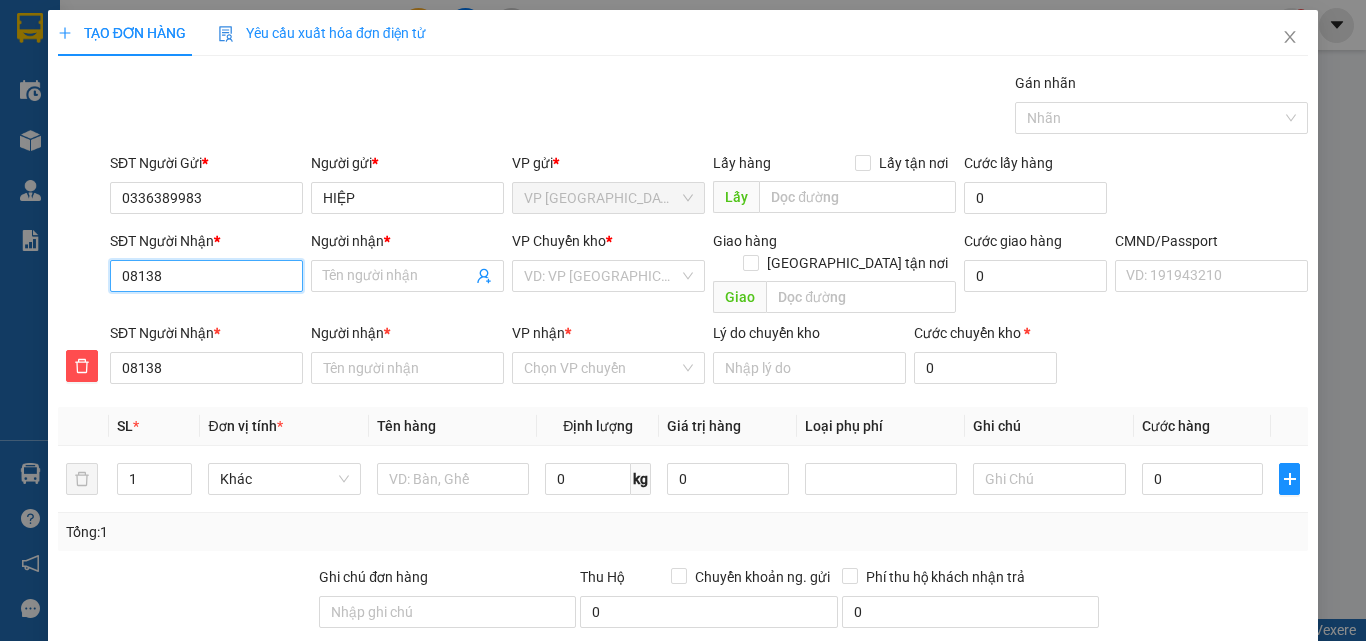 type on "081383" 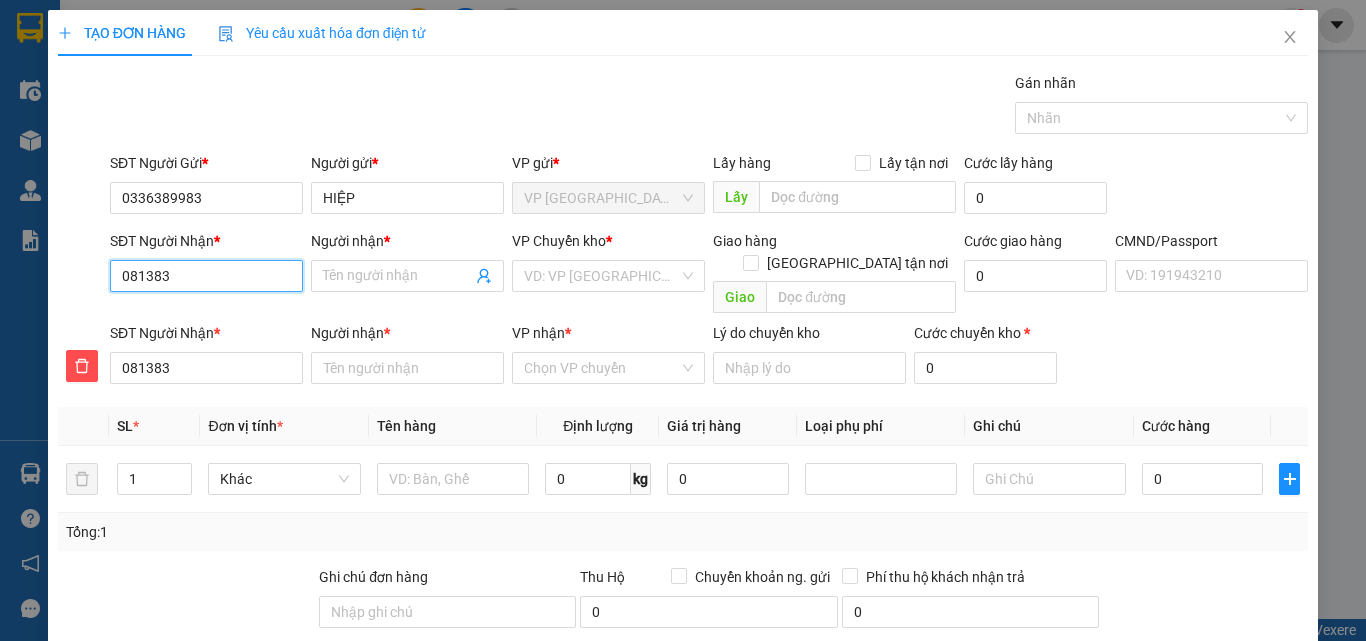 type on "0813837" 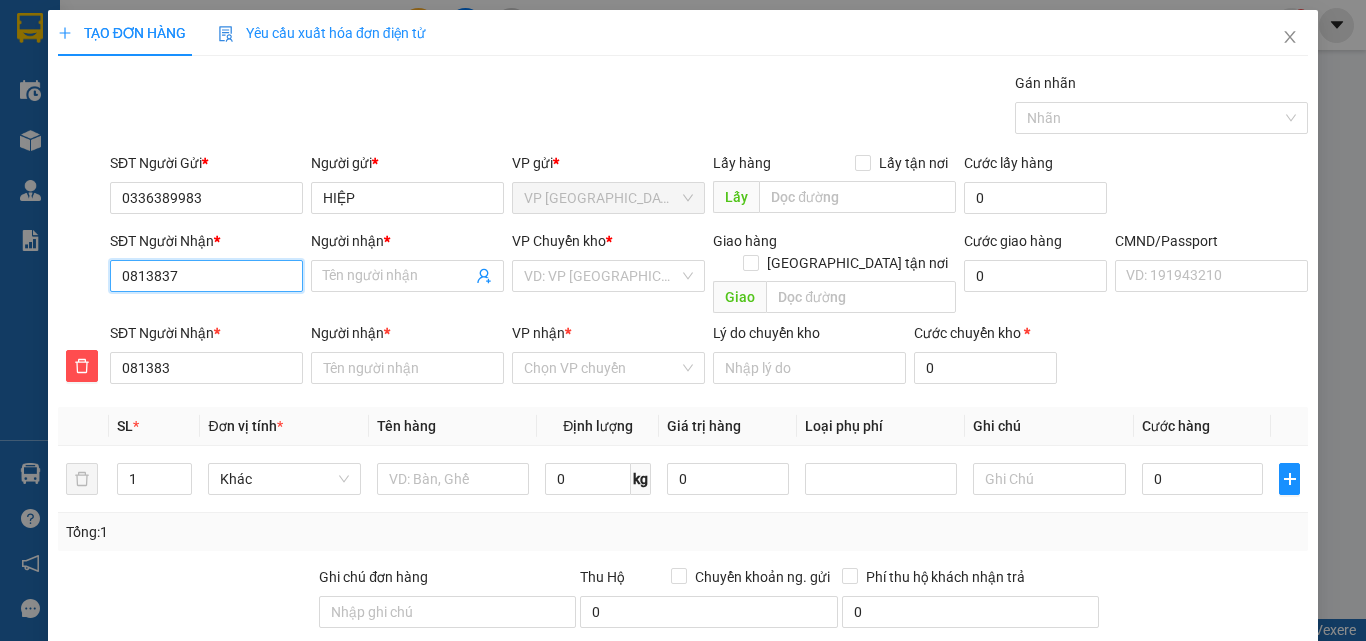 type on "0813837" 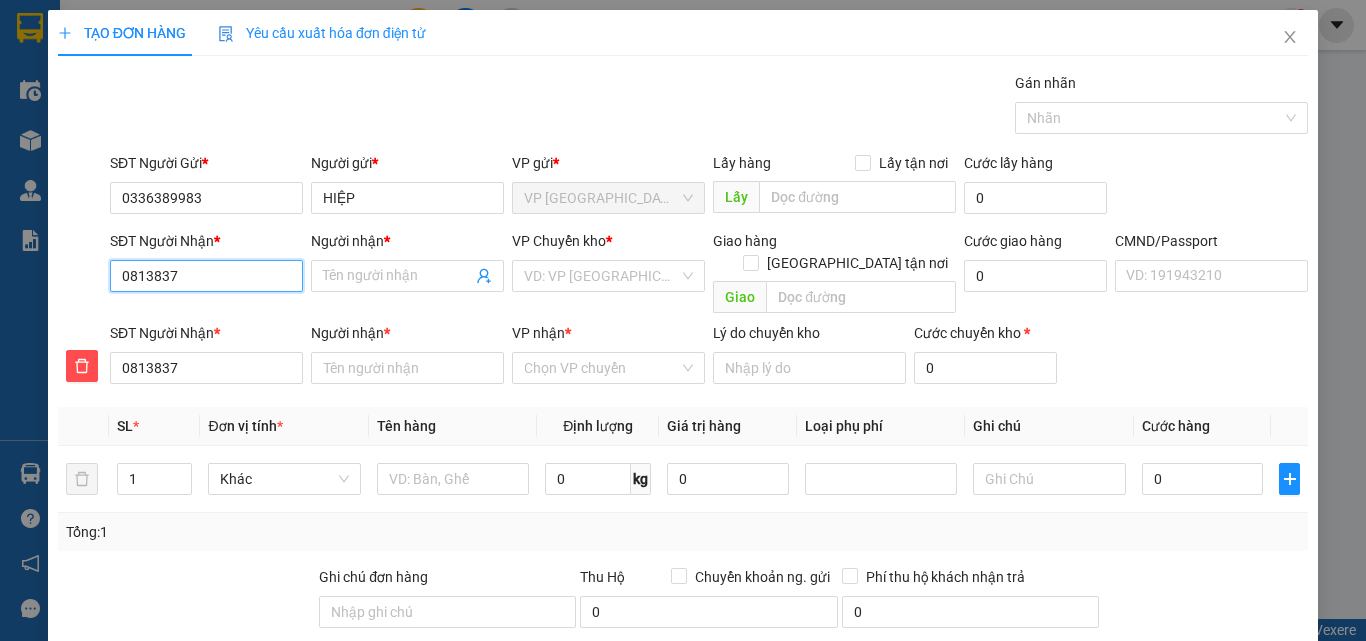 type on "08138379" 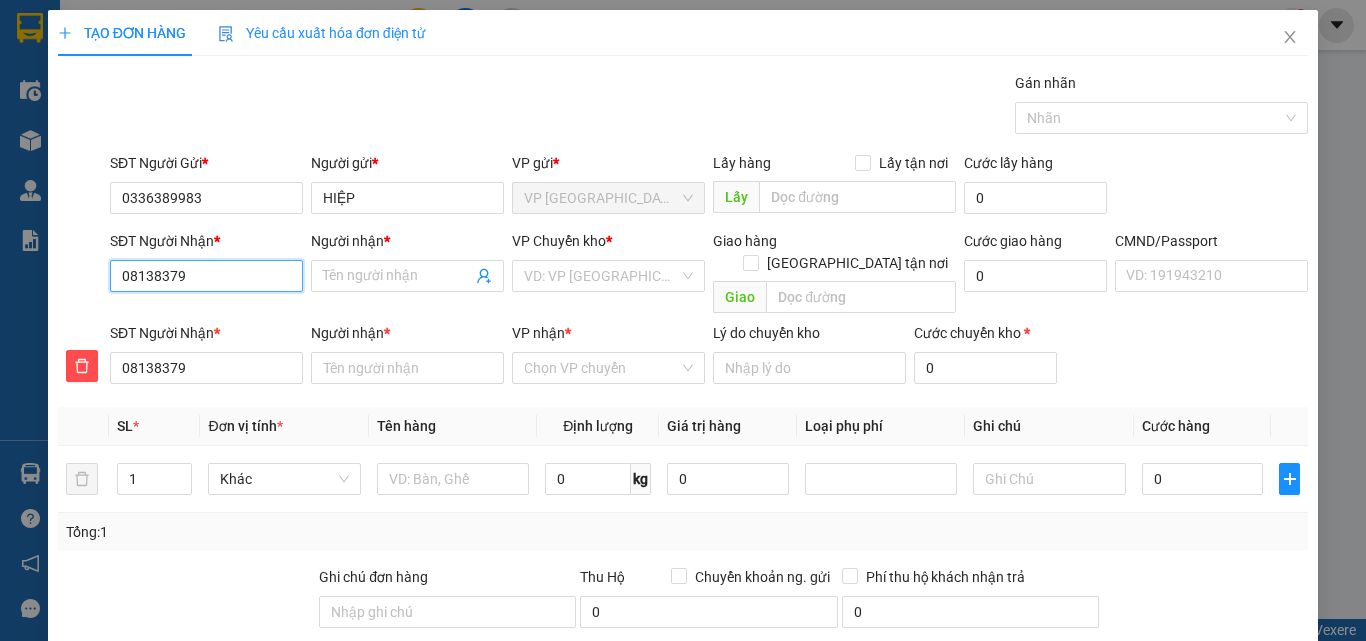 type on "081383799" 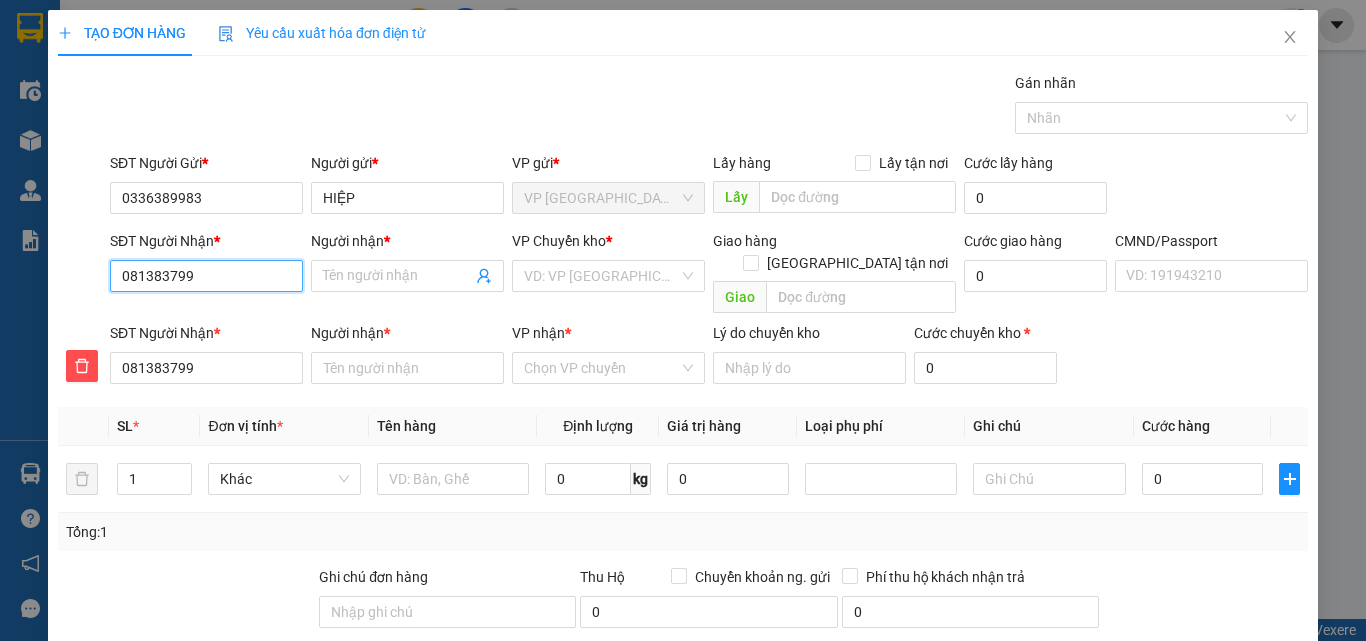 type on "0813837997" 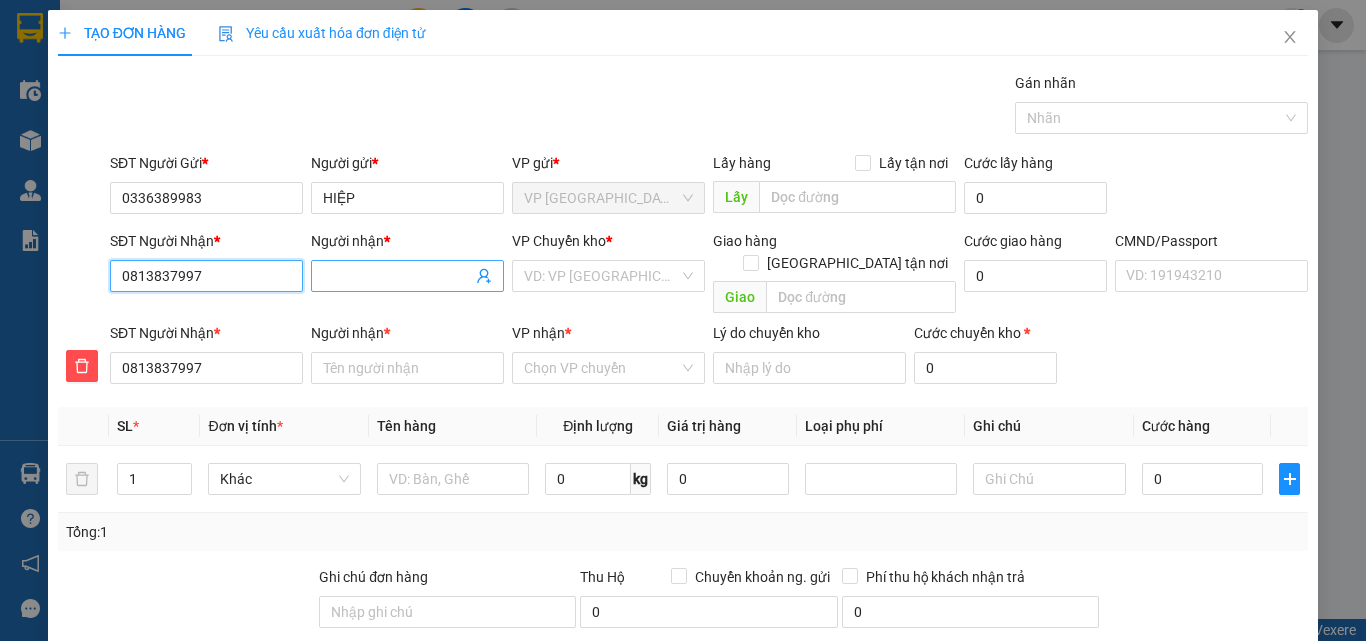type on "0813837997" 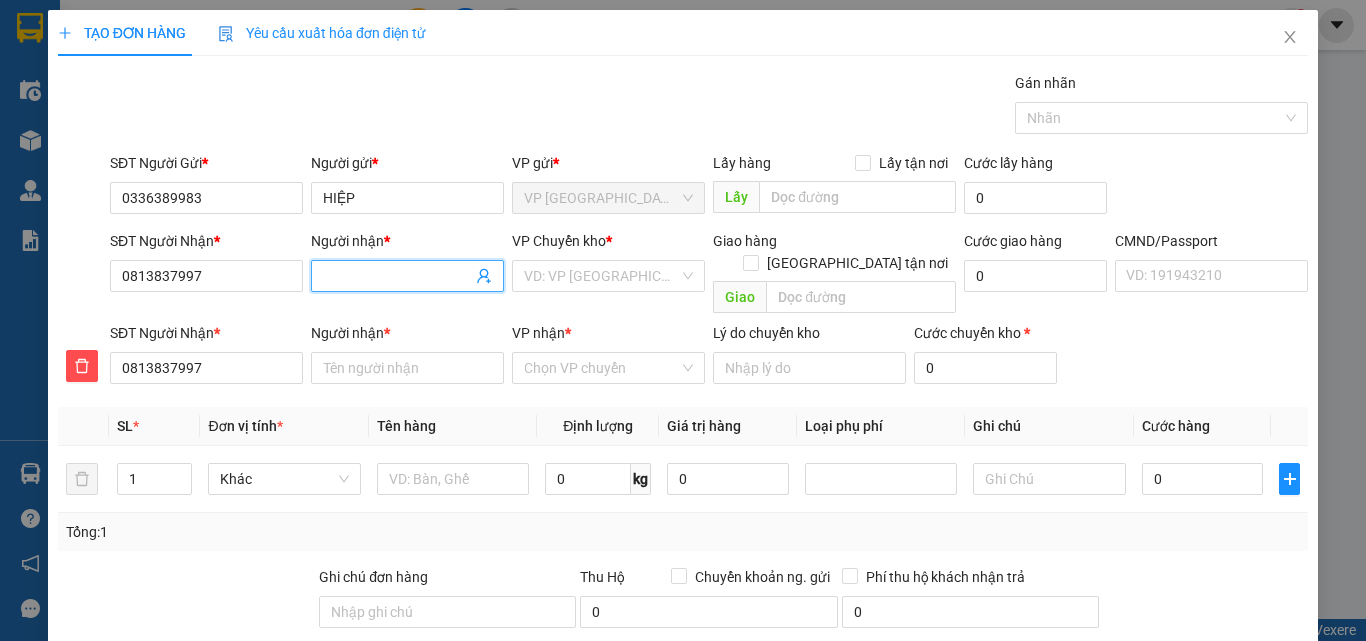 click on "Người nhận  *" at bounding box center (397, 276) 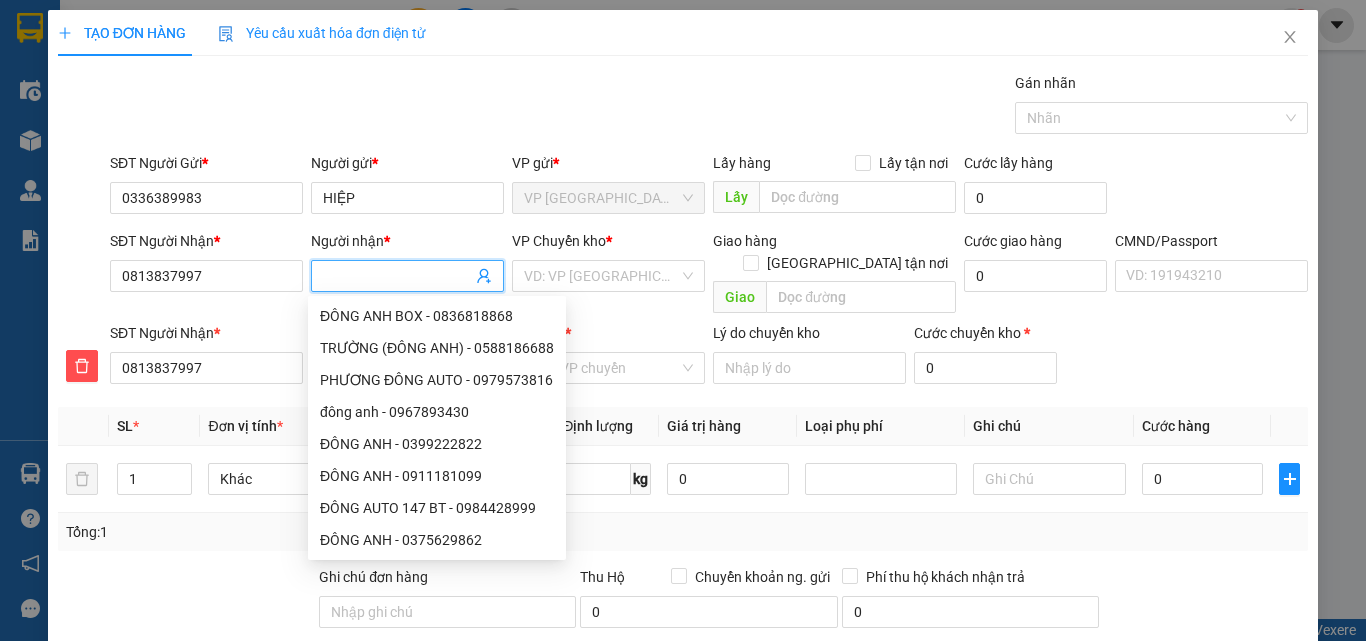 type on "N" 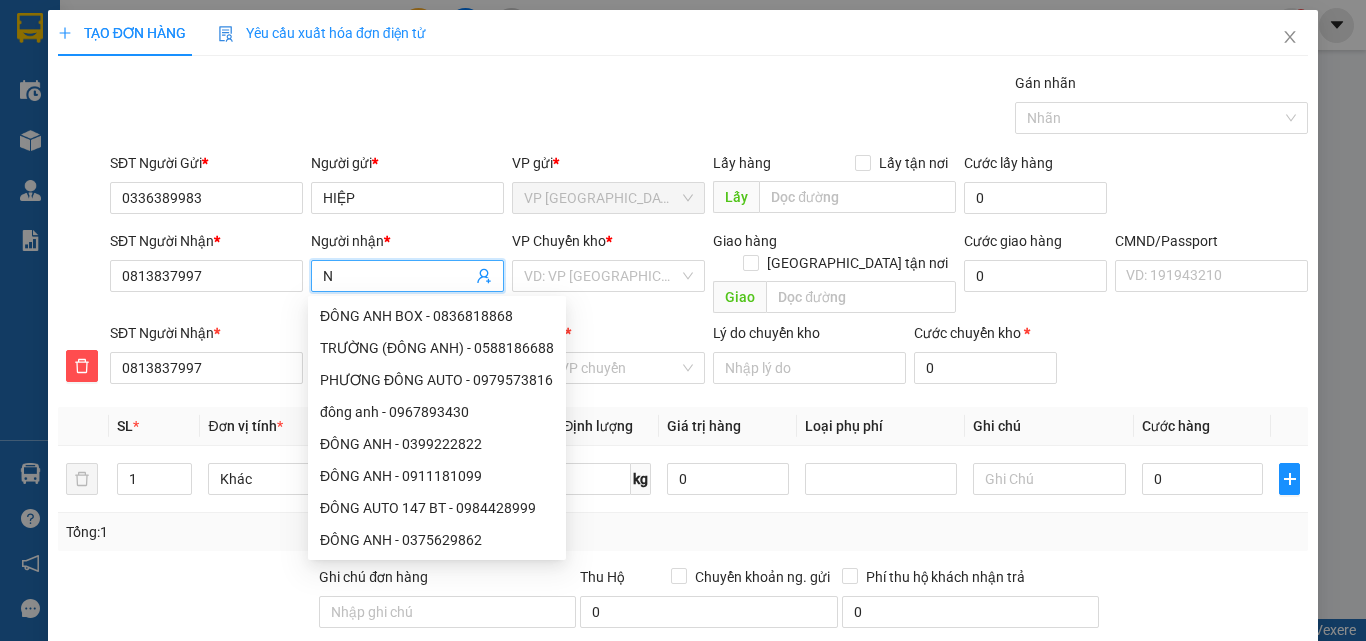 type on "N" 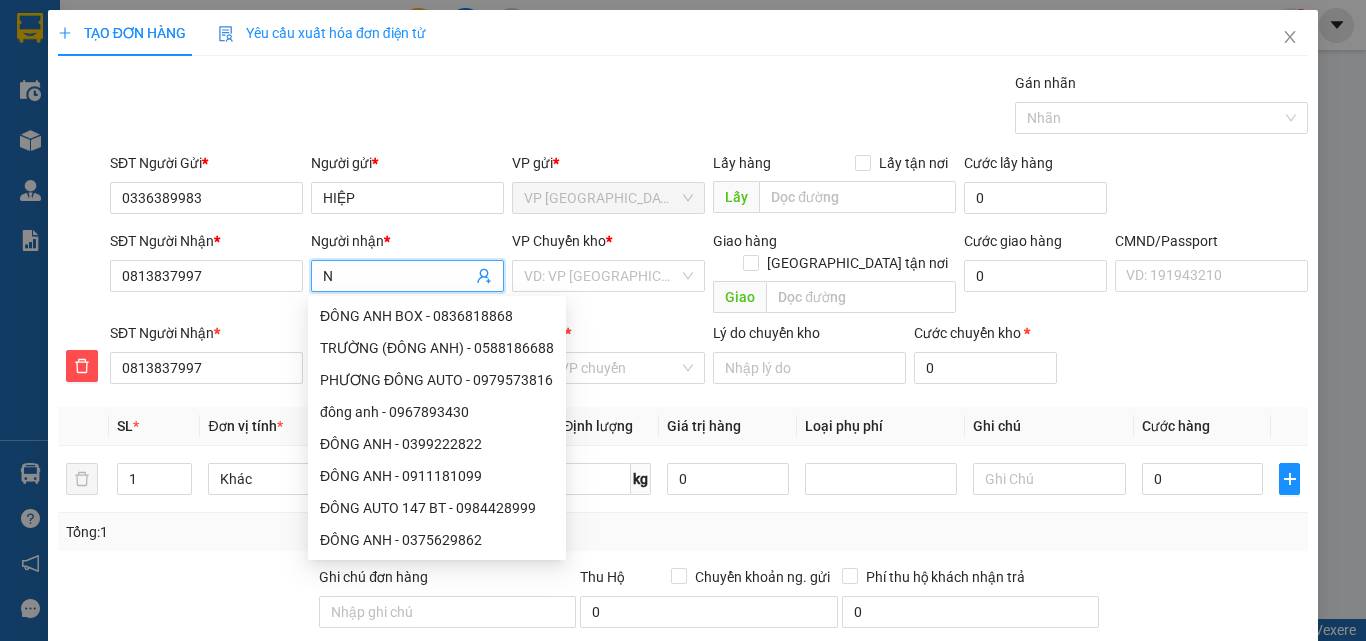 type on "NA" 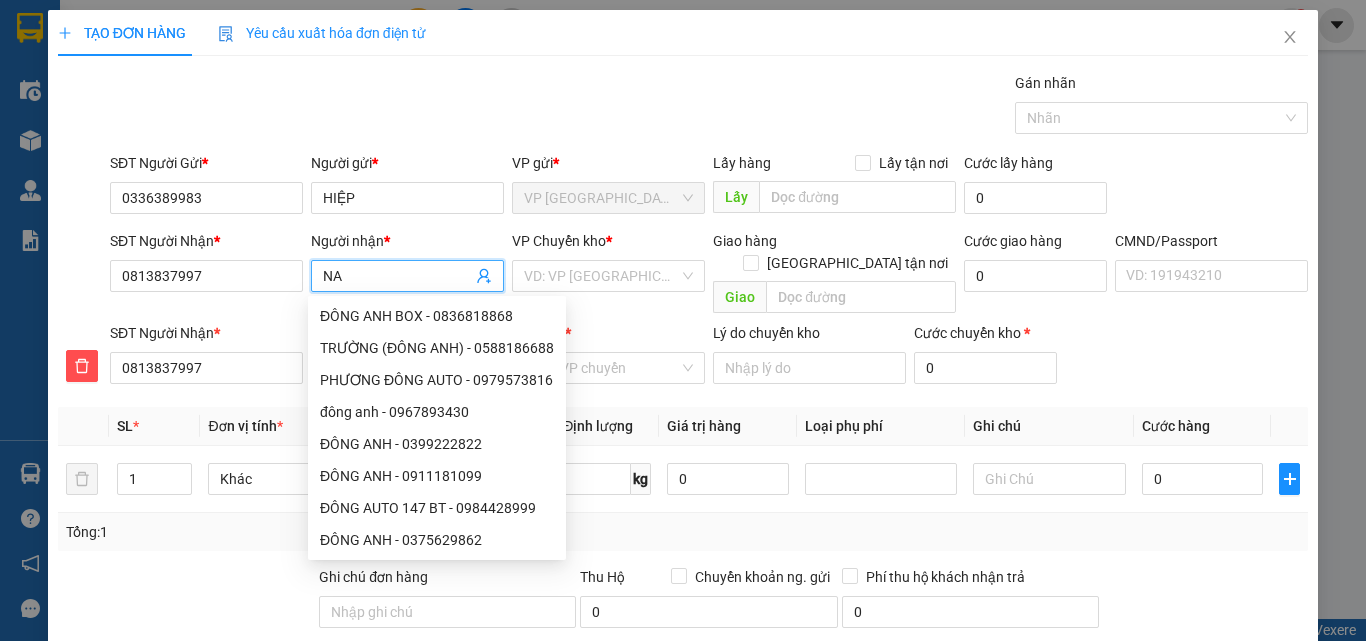 type on "NAM" 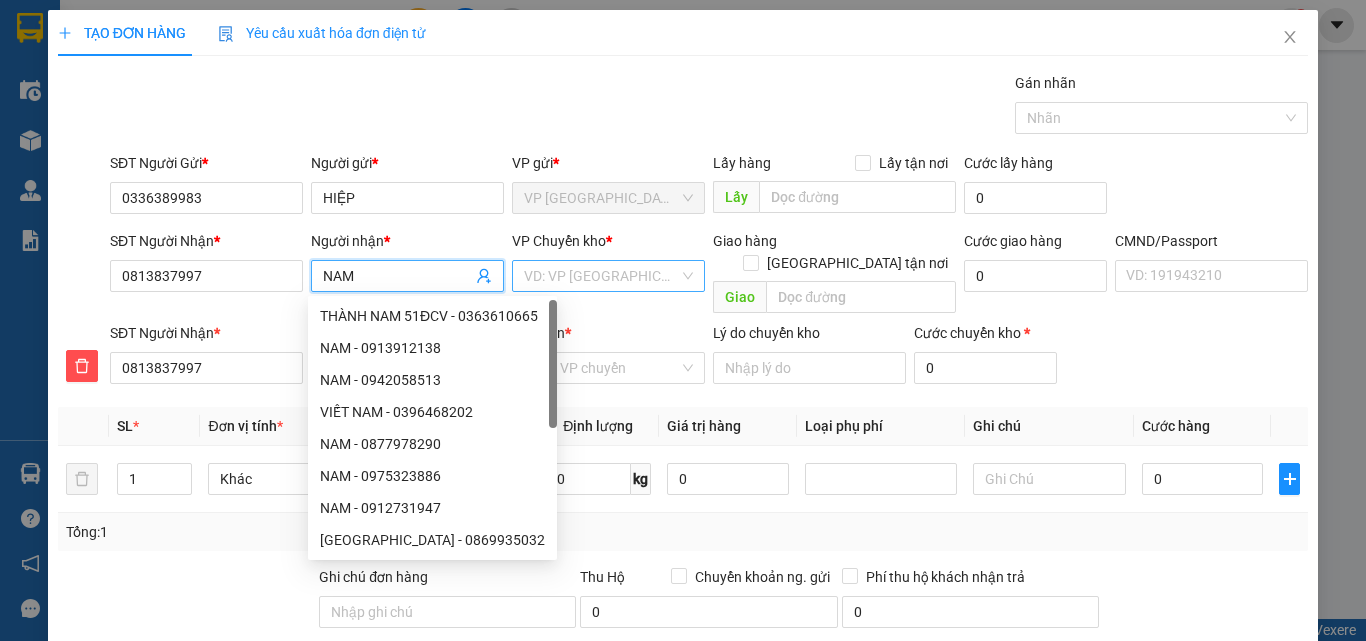 type on "NAM" 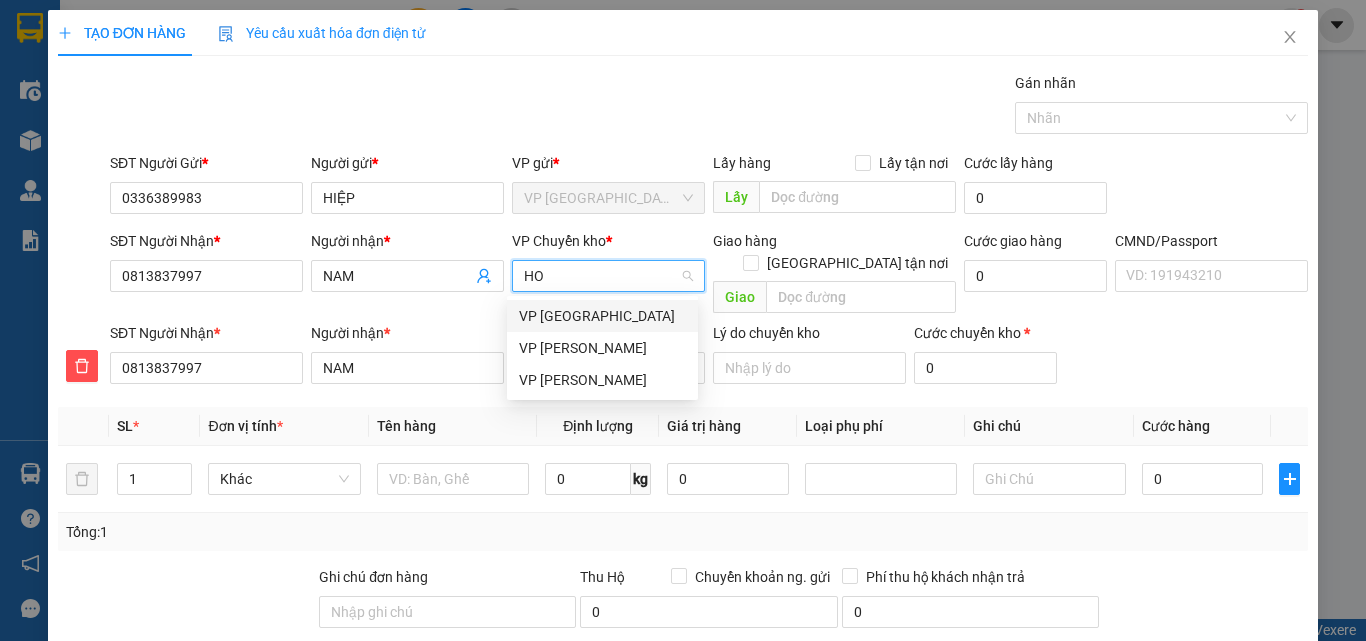 type on "HOA" 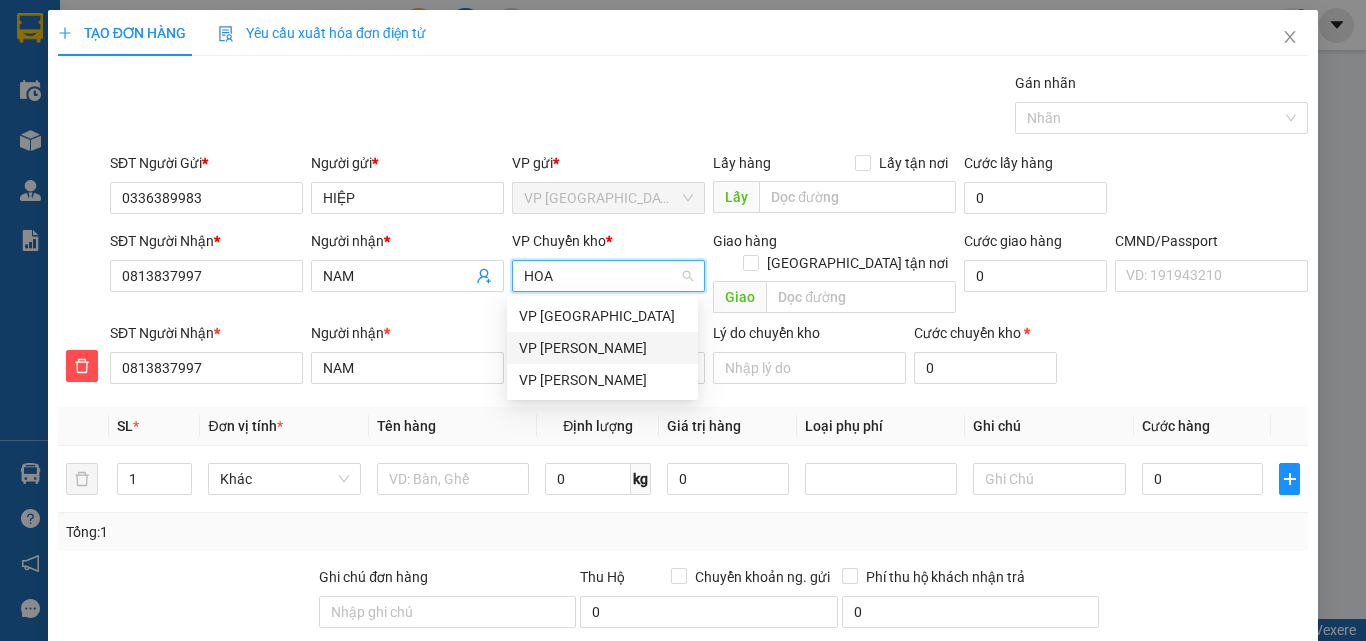 click on "VP [PERSON_NAME]" at bounding box center (602, 348) 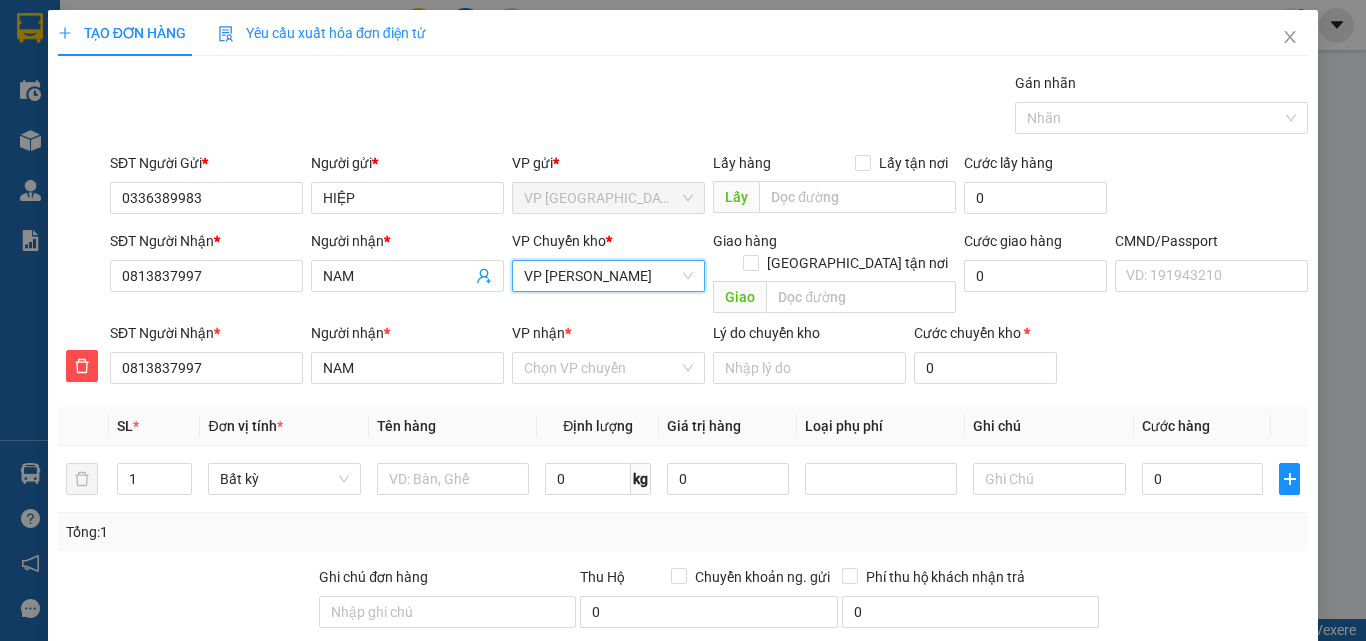 click on "VP nhận  * Chọn VP chuyển" at bounding box center (608, 357) 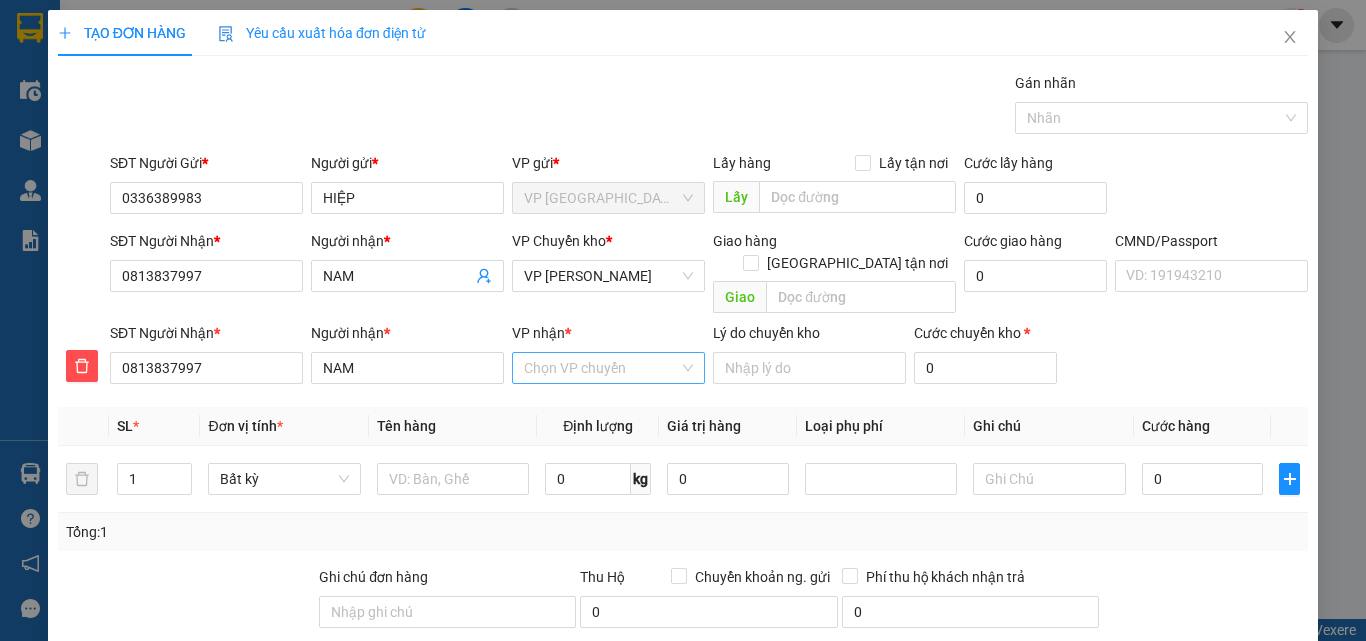 click on "VP nhận  *" at bounding box center [601, 368] 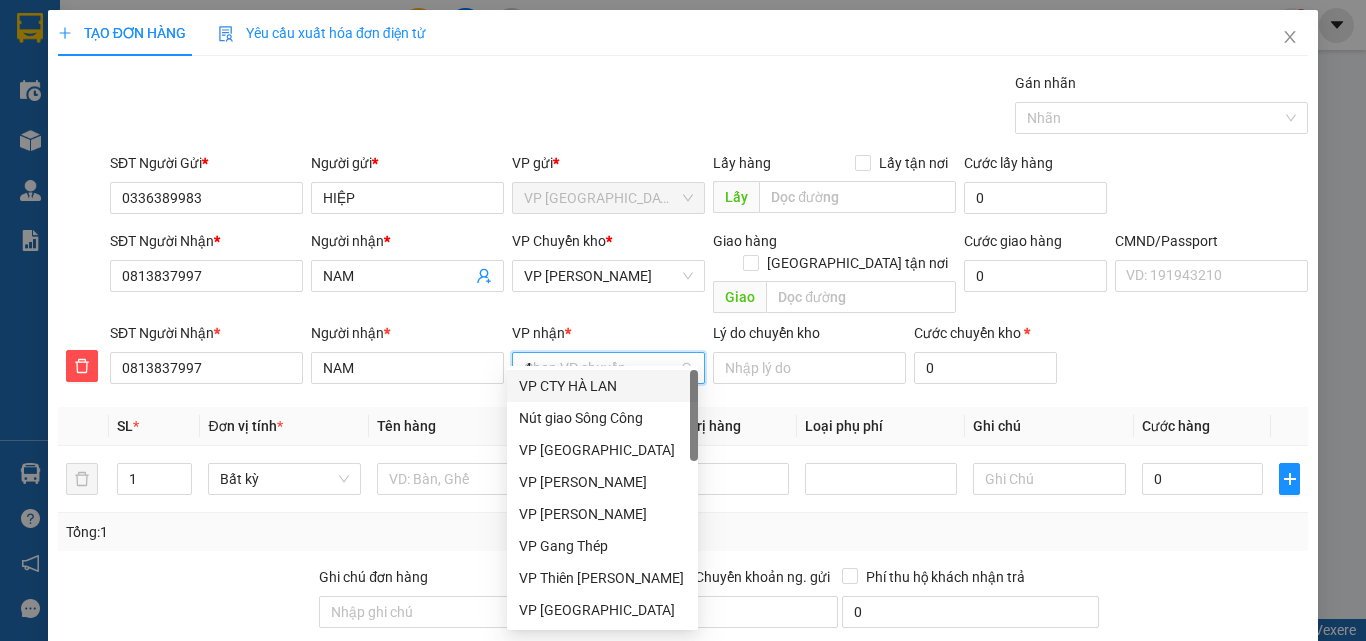 type on "47" 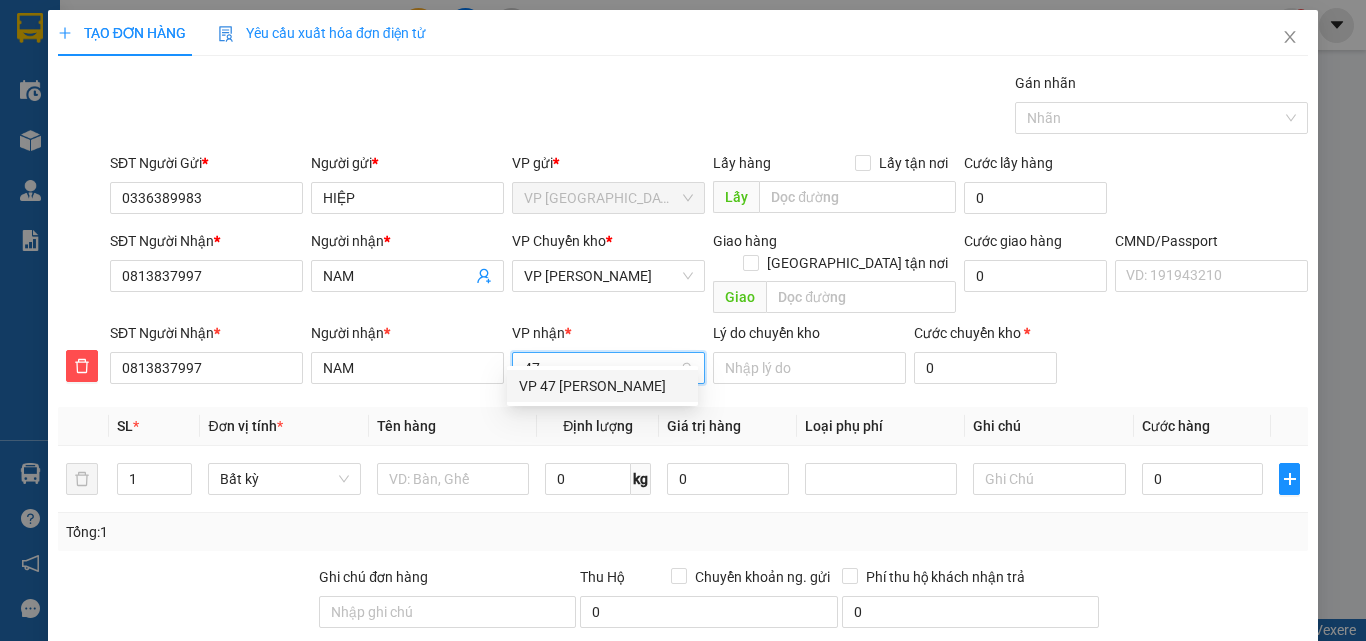 click on "VP 47 [PERSON_NAME]" at bounding box center (602, 386) 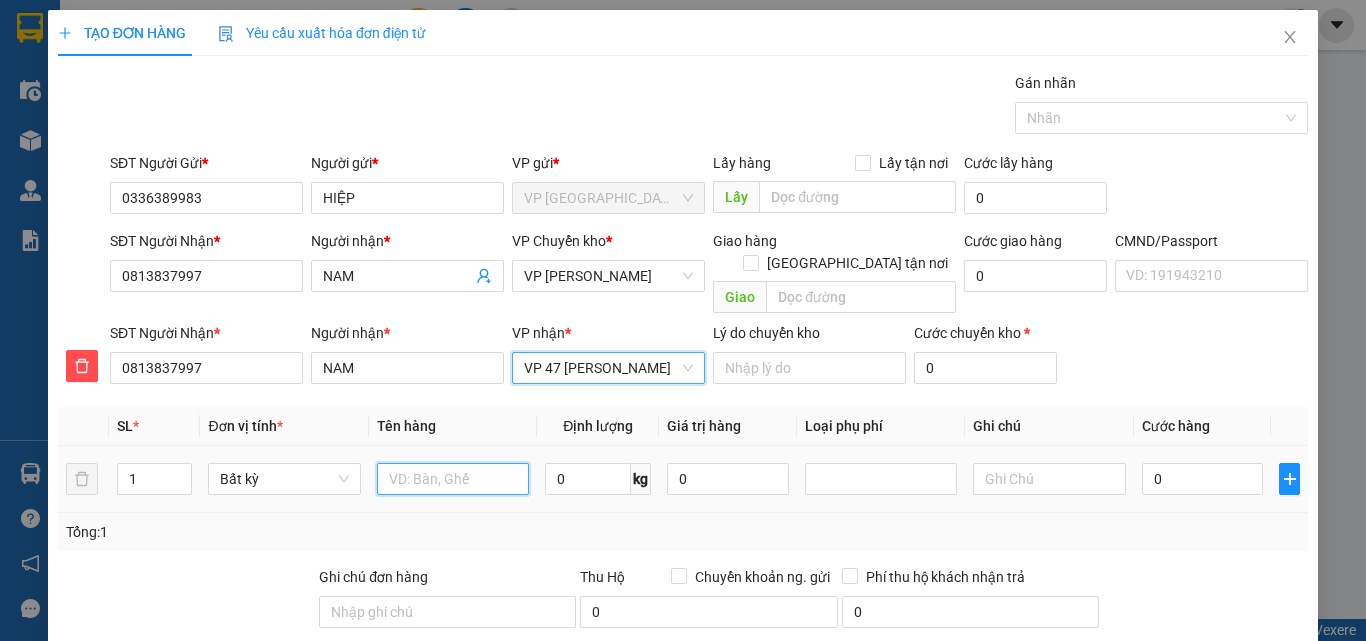 click at bounding box center [453, 479] 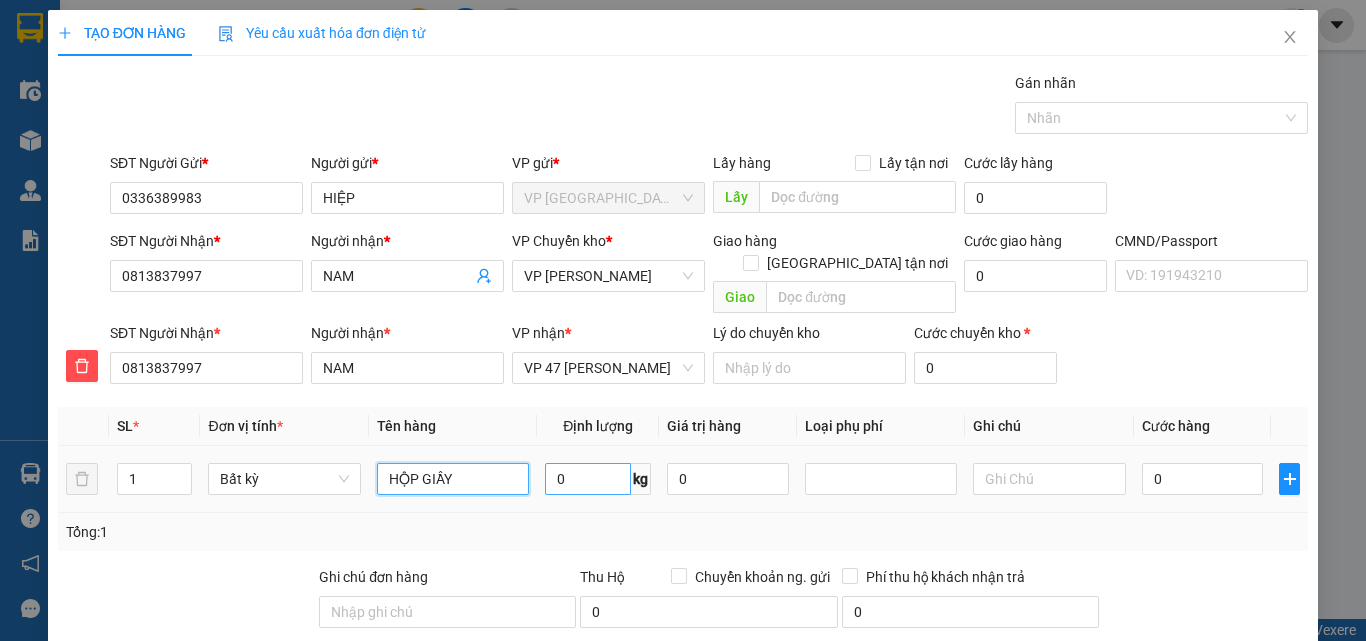 type on "HỘP GIẦY" 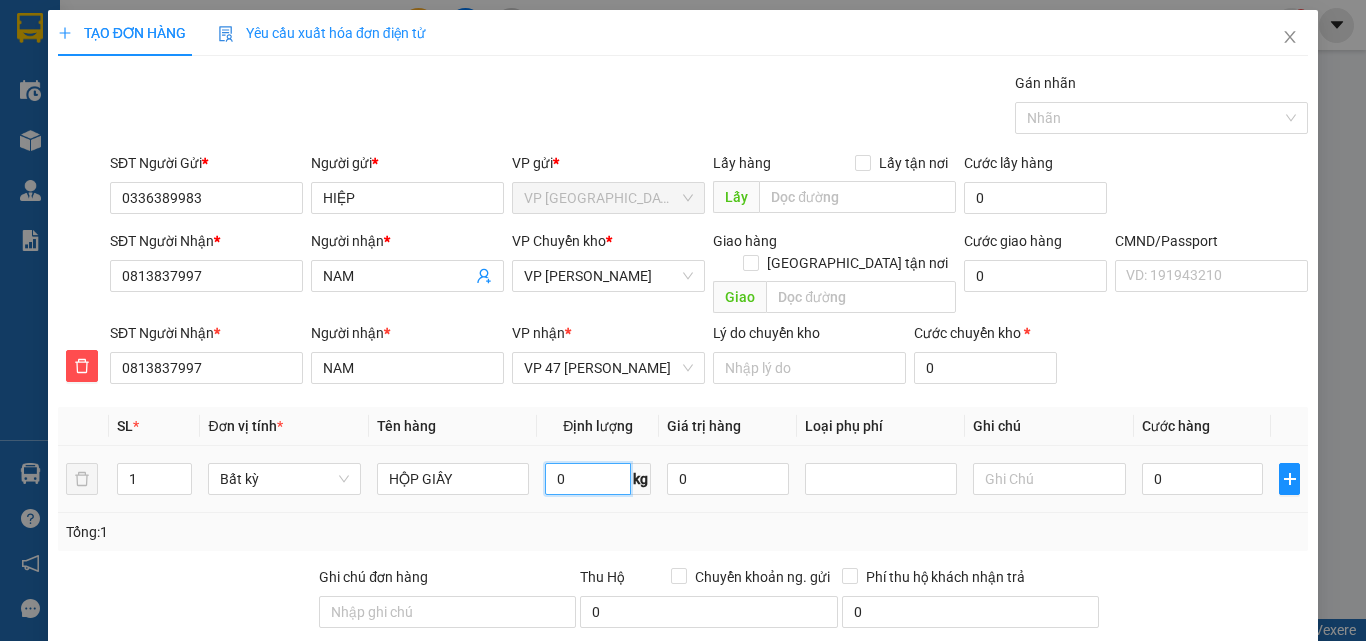 click on "0" at bounding box center (588, 479) 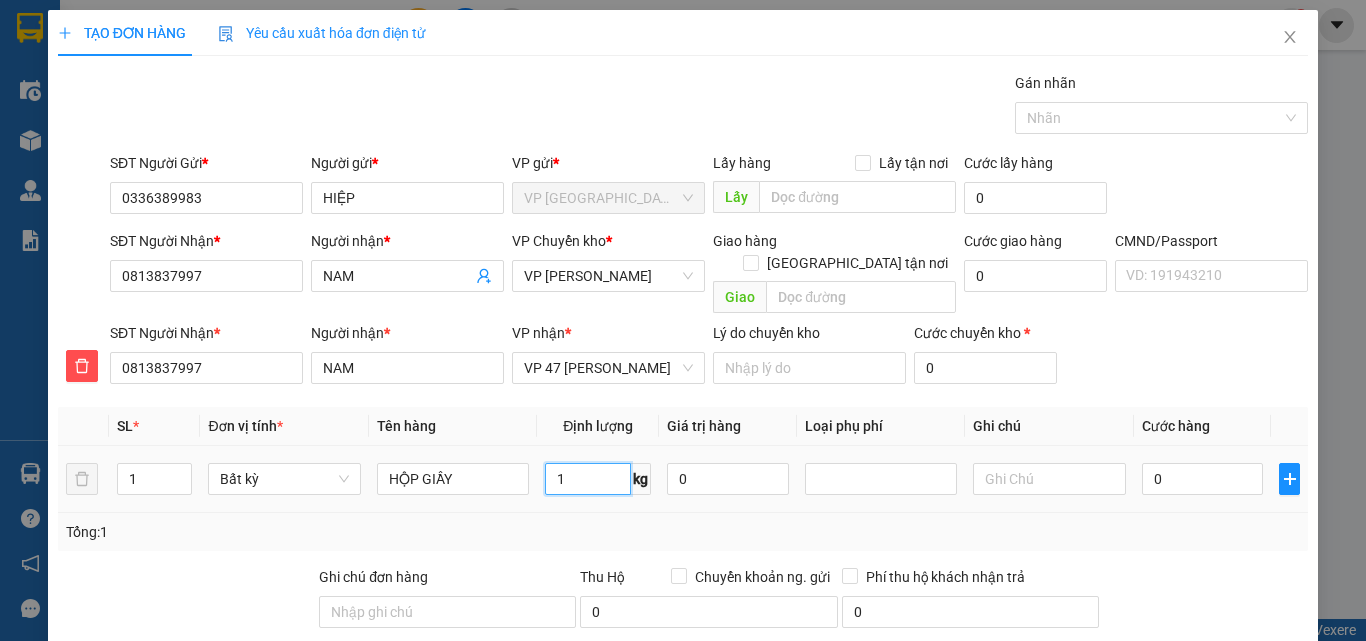 type on "1" 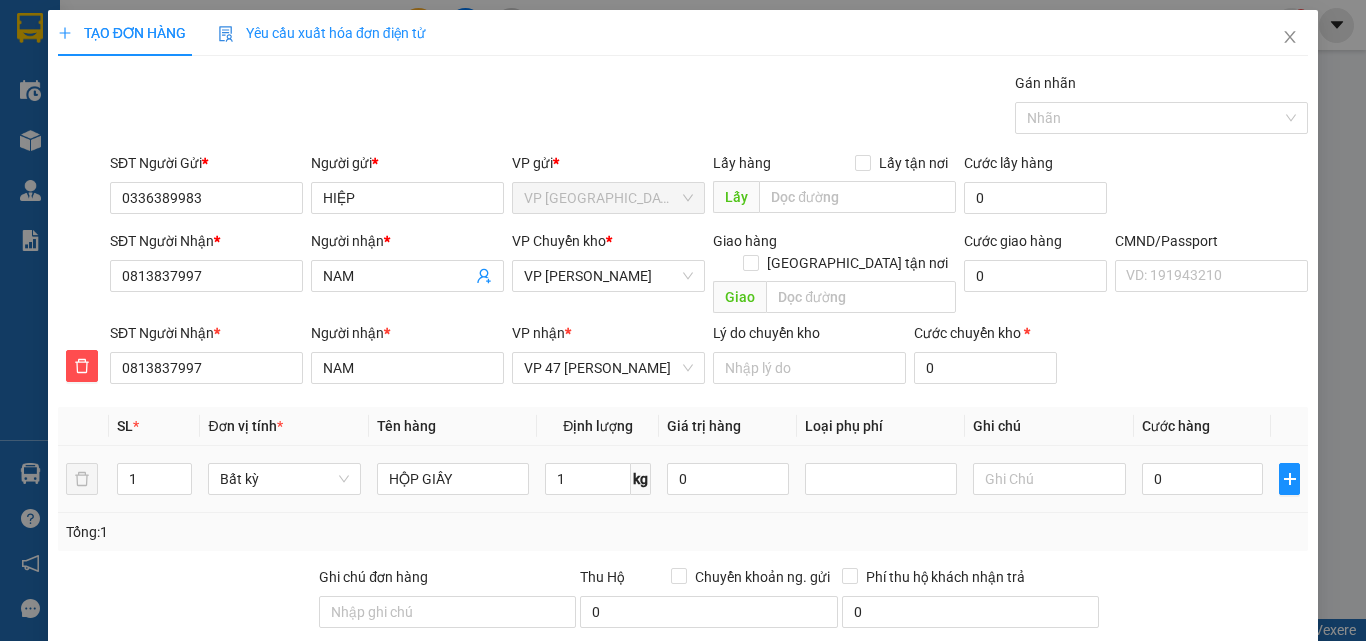 click at bounding box center [1289, 479] 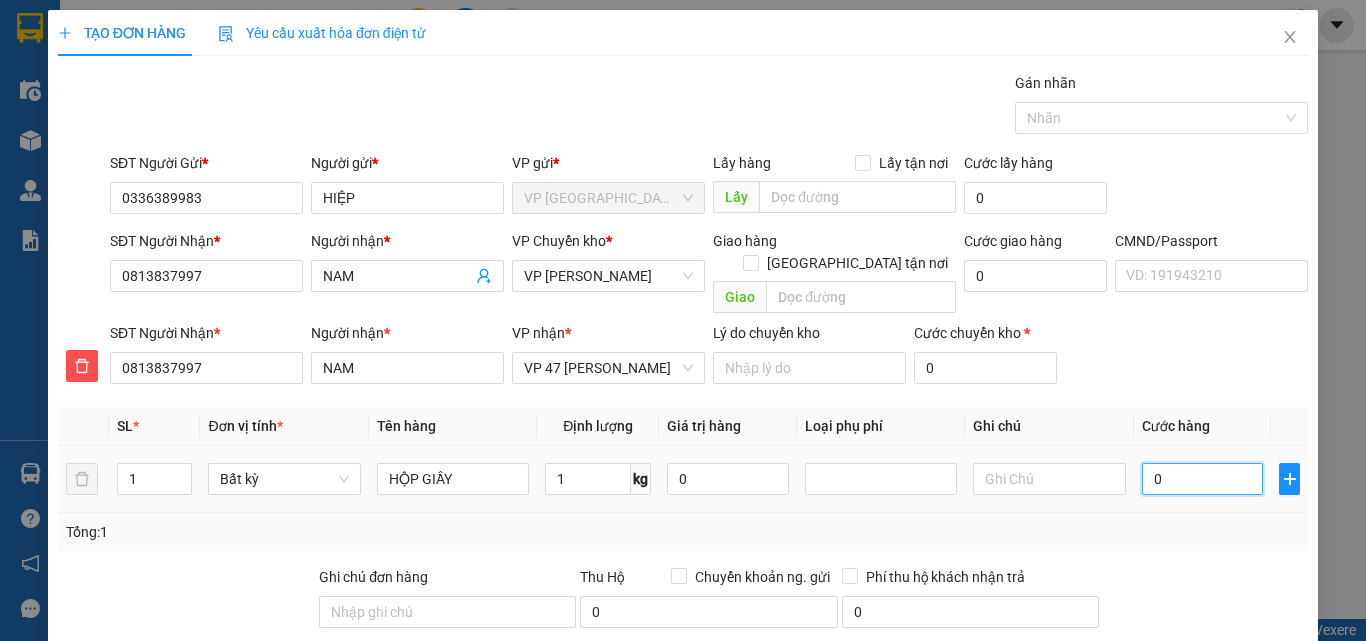 type on "35.000" 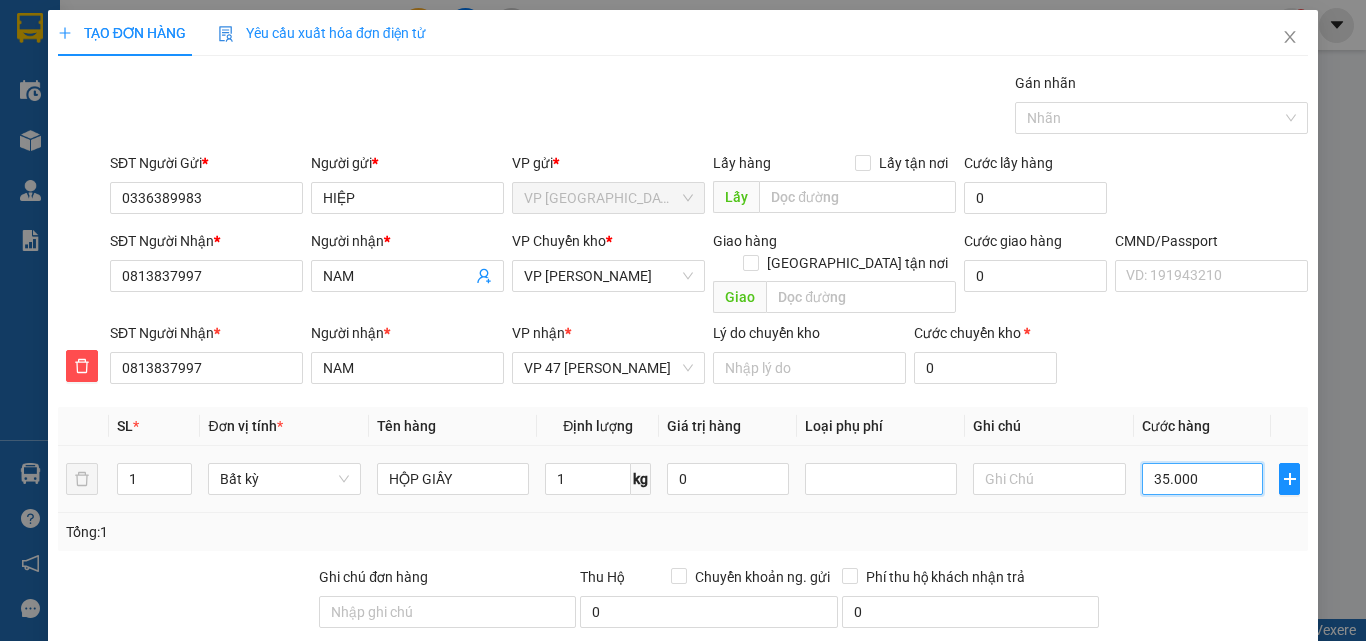 click on "35.000" at bounding box center (1203, 479) 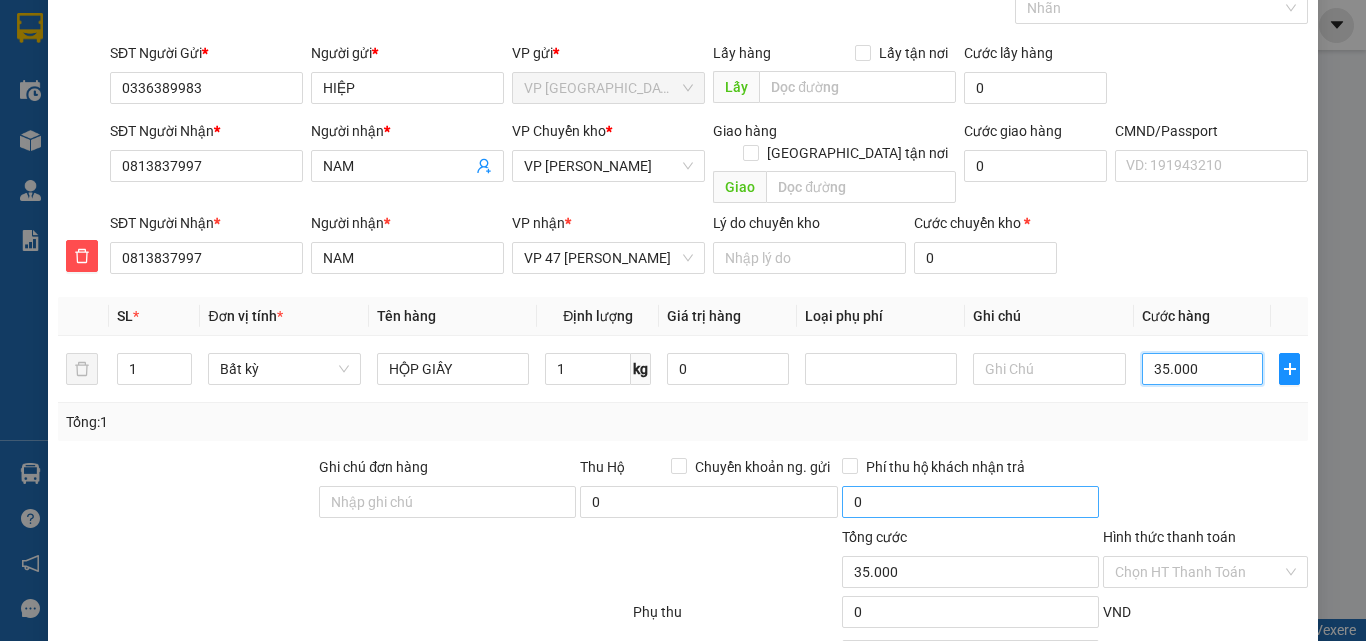 scroll, scrollTop: 209, scrollLeft: 0, axis: vertical 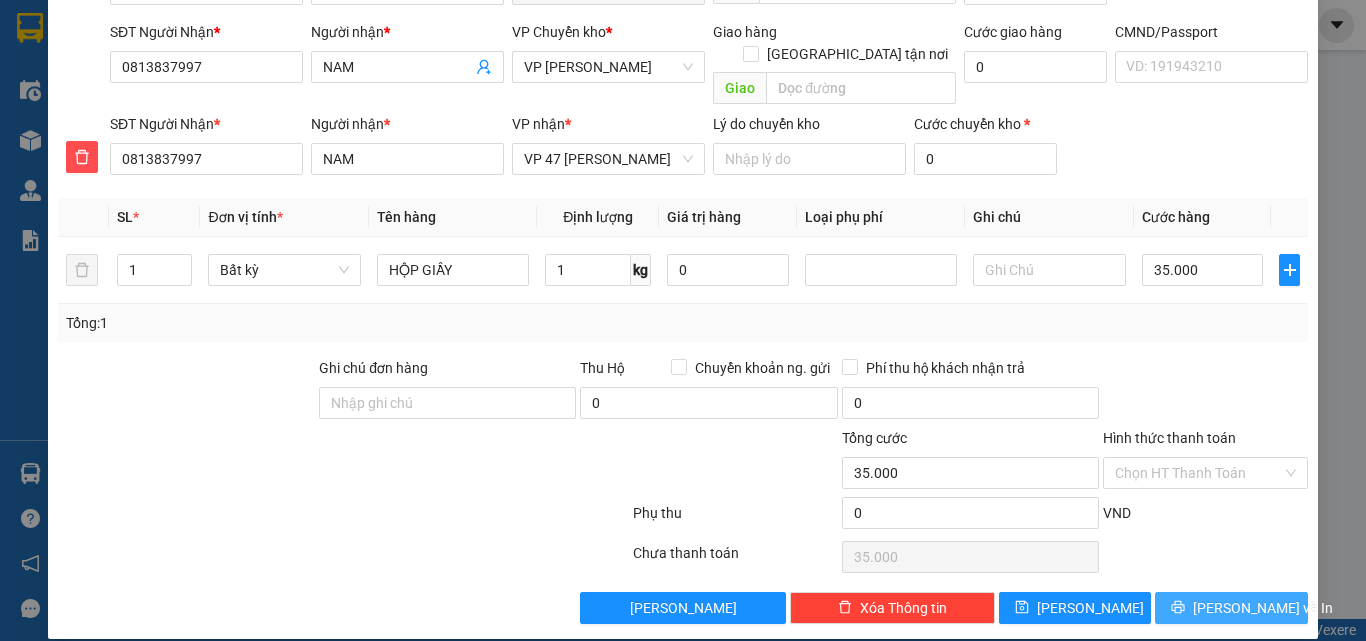 click on "[PERSON_NAME] và In" at bounding box center (1231, 608) 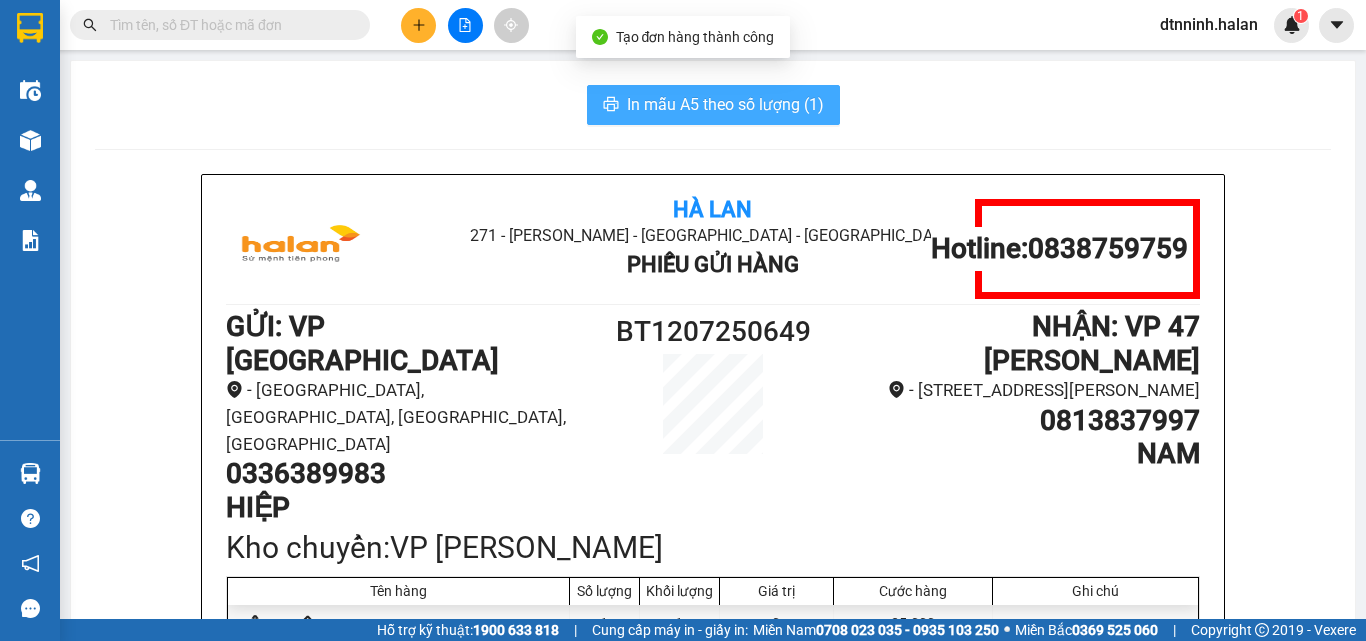 click on "In mẫu A5 theo số lượng
(1)" at bounding box center (713, 105) 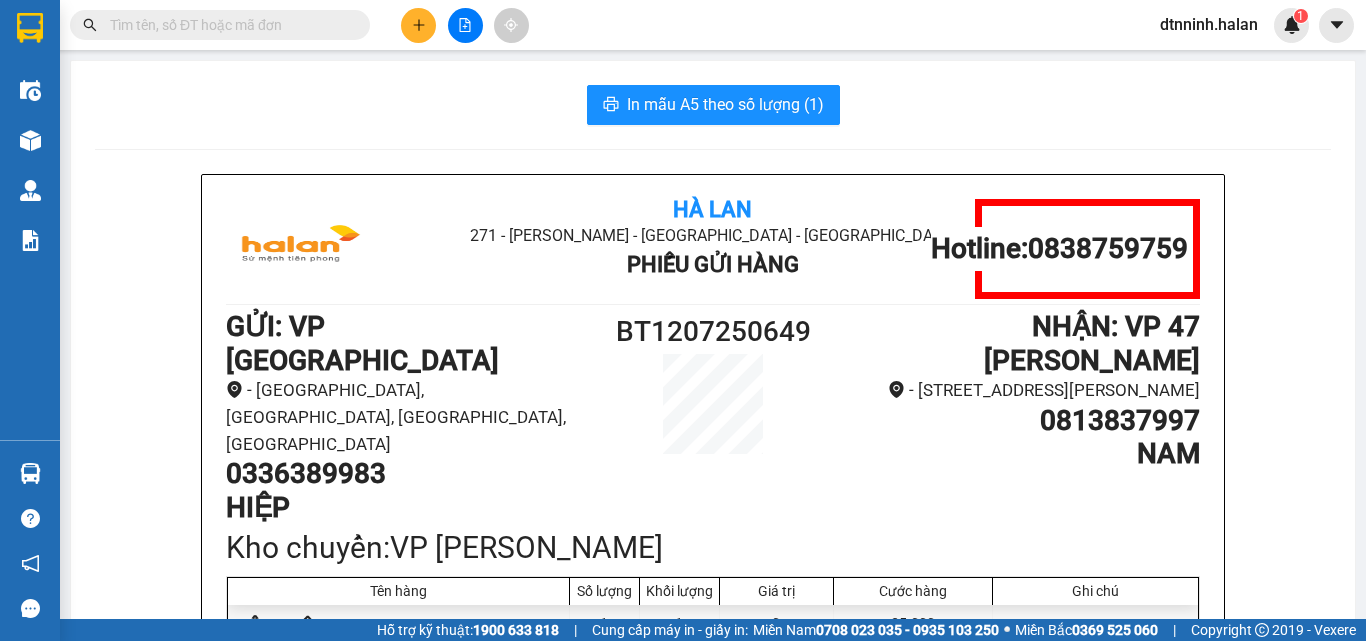 click at bounding box center [228, 25] 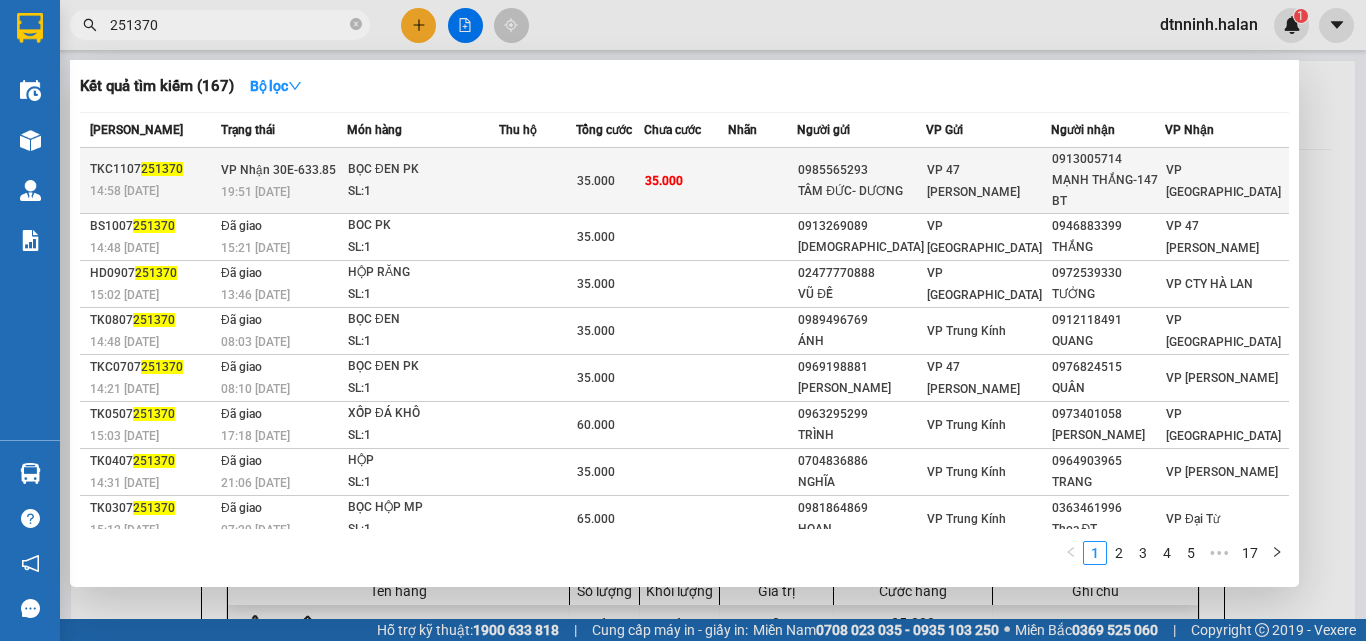 type on "251370" 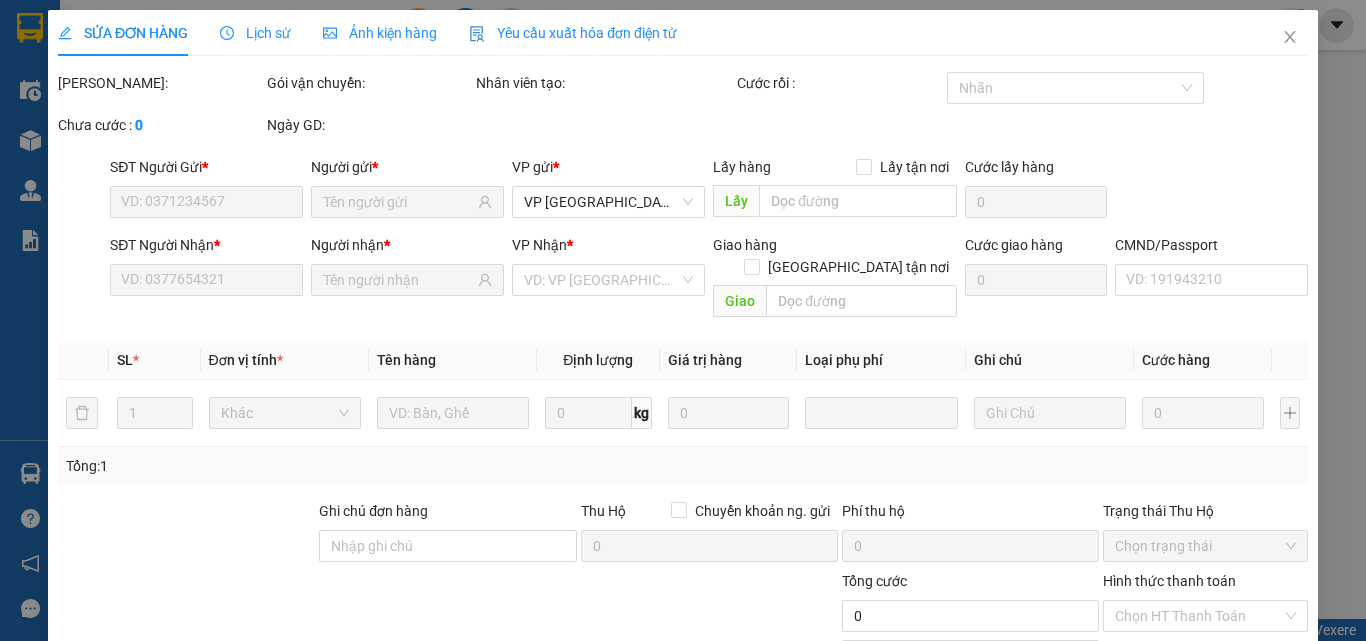 type on "0985565293" 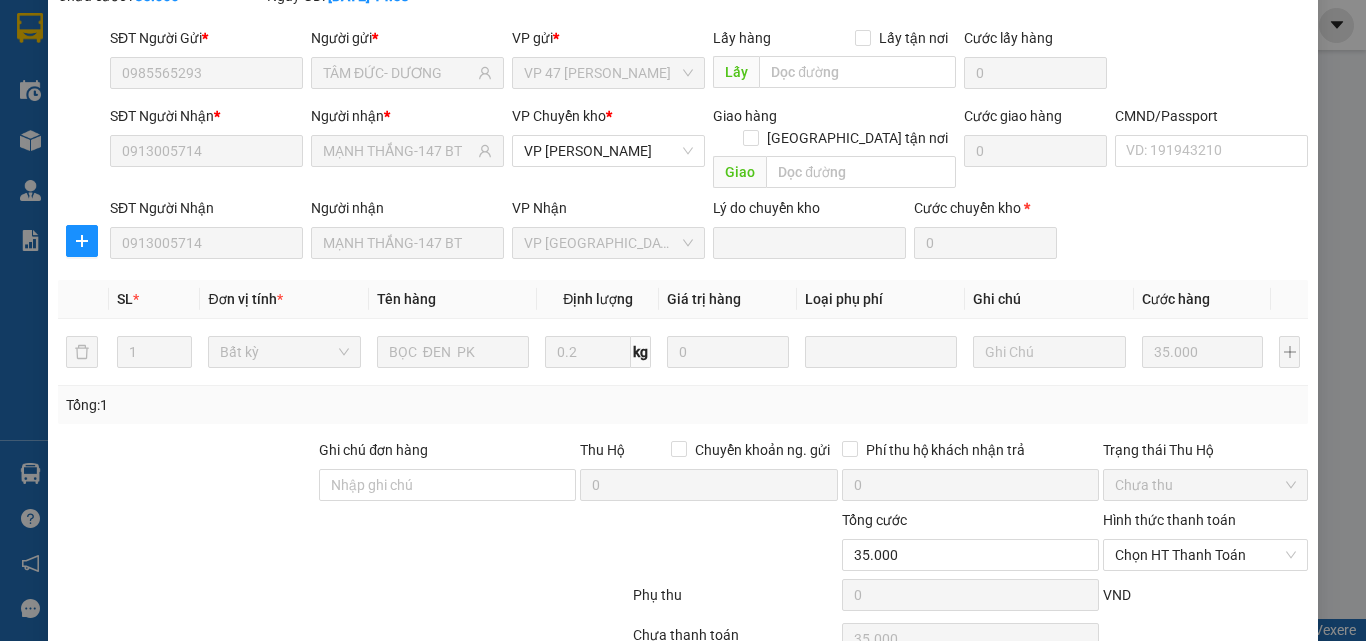 scroll, scrollTop: 211, scrollLeft: 0, axis: vertical 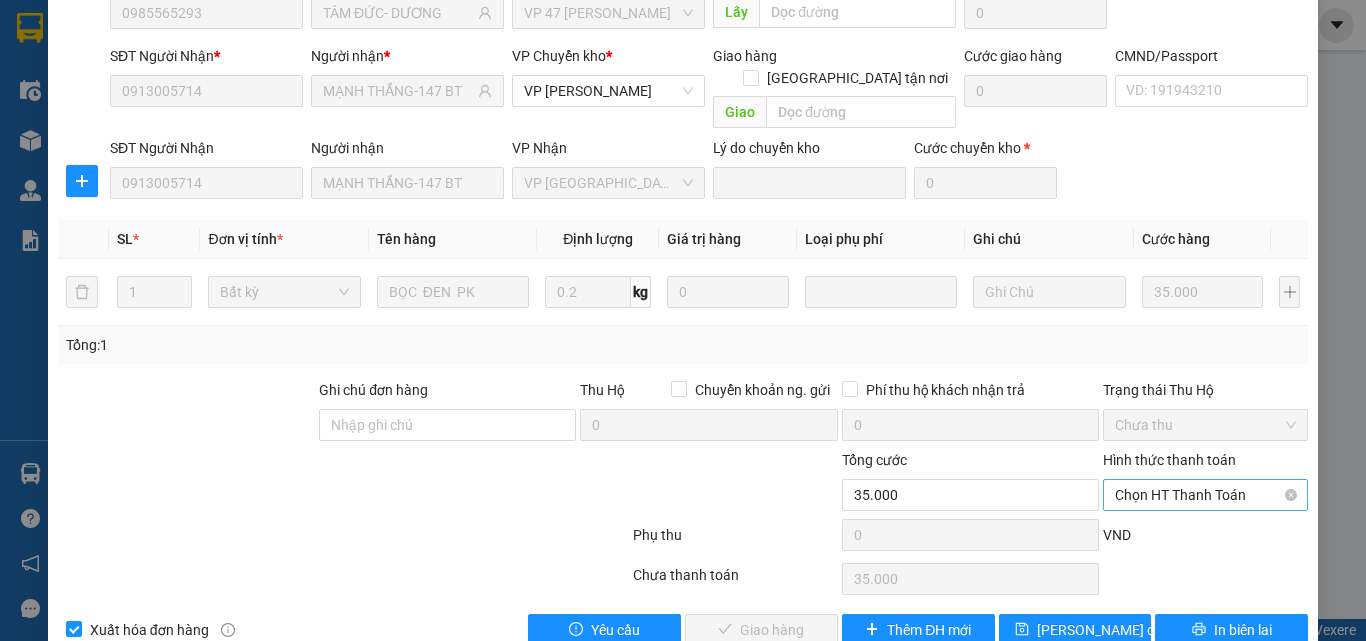 click on "Chọn HT Thanh Toán" at bounding box center [1205, 495] 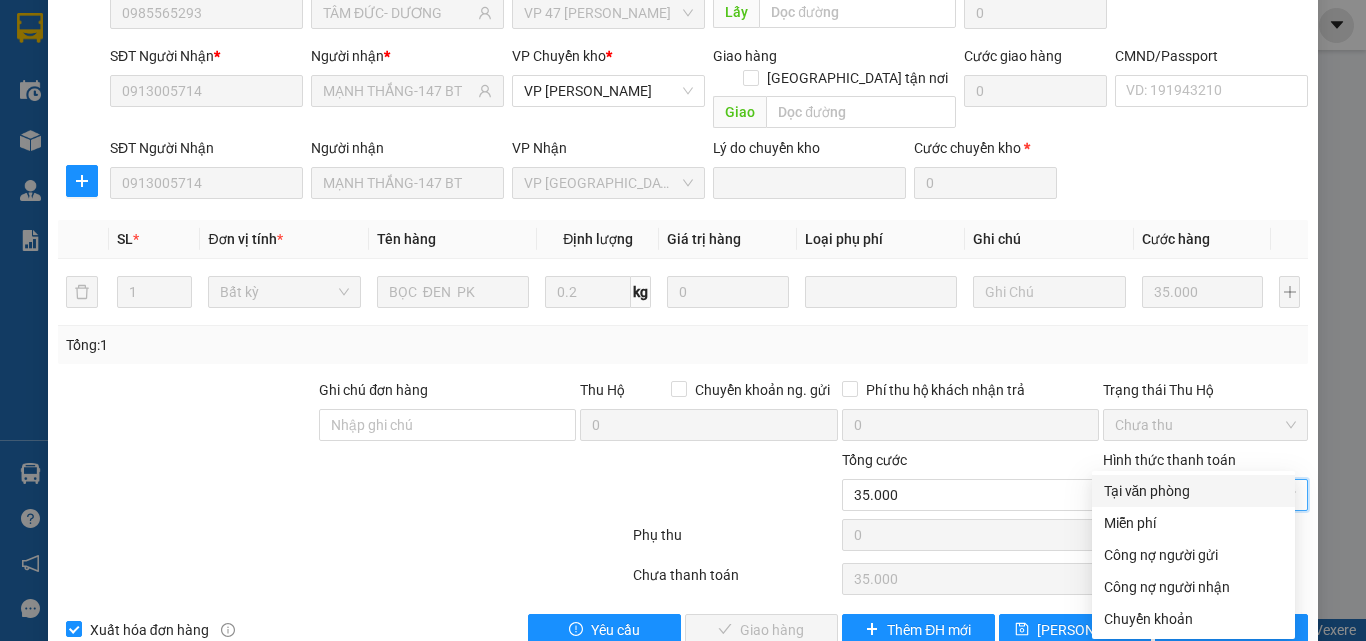 drag, startPoint x: 1144, startPoint y: 497, endPoint x: 975, endPoint y: 528, distance: 171.81967 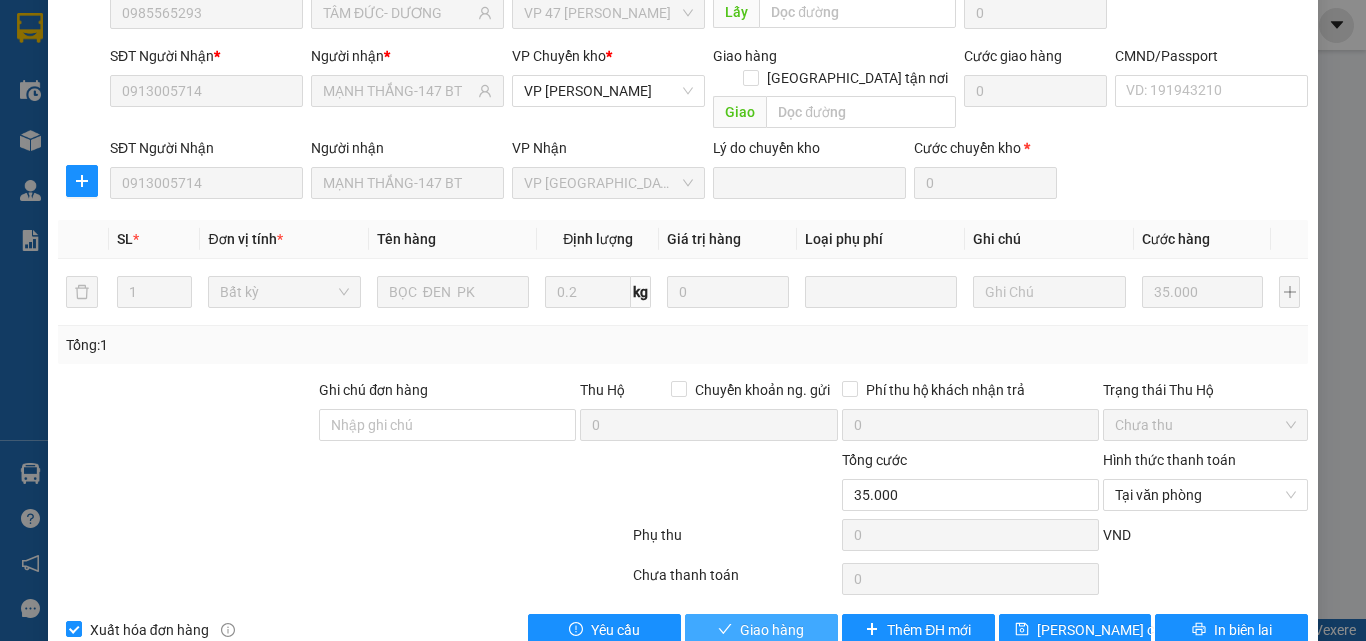 click on "Giao hàng" at bounding box center [761, 630] 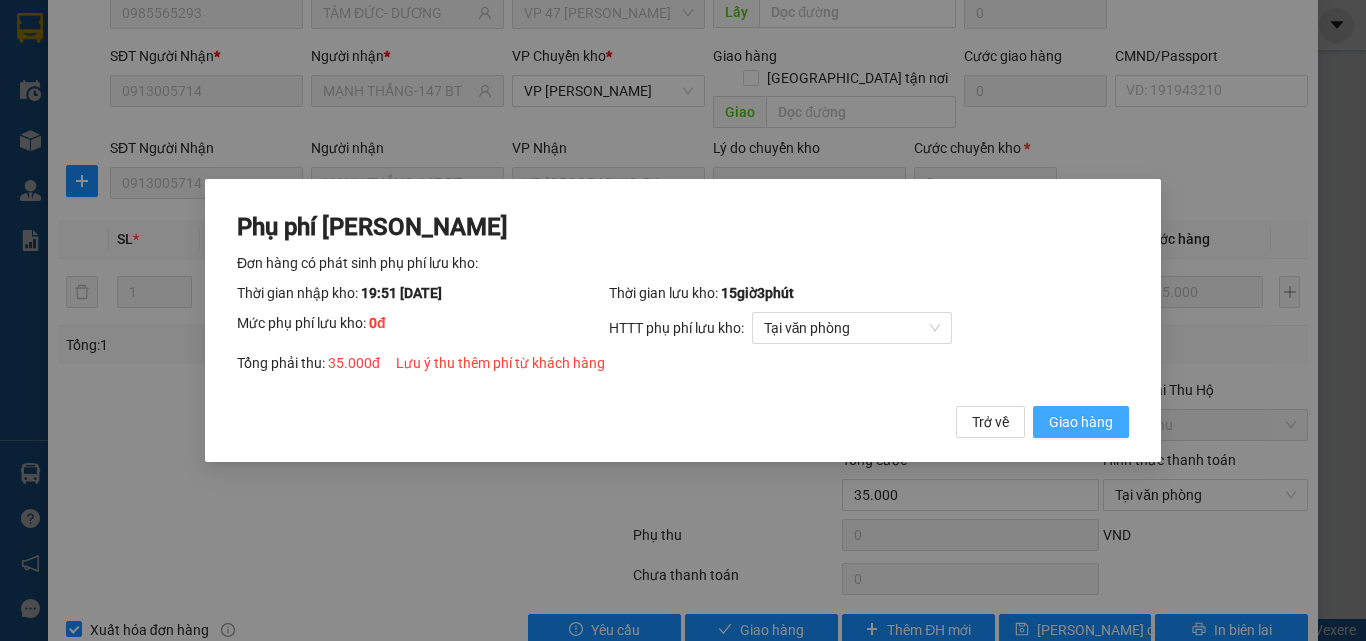 click on "Giao hàng" at bounding box center (1081, 422) 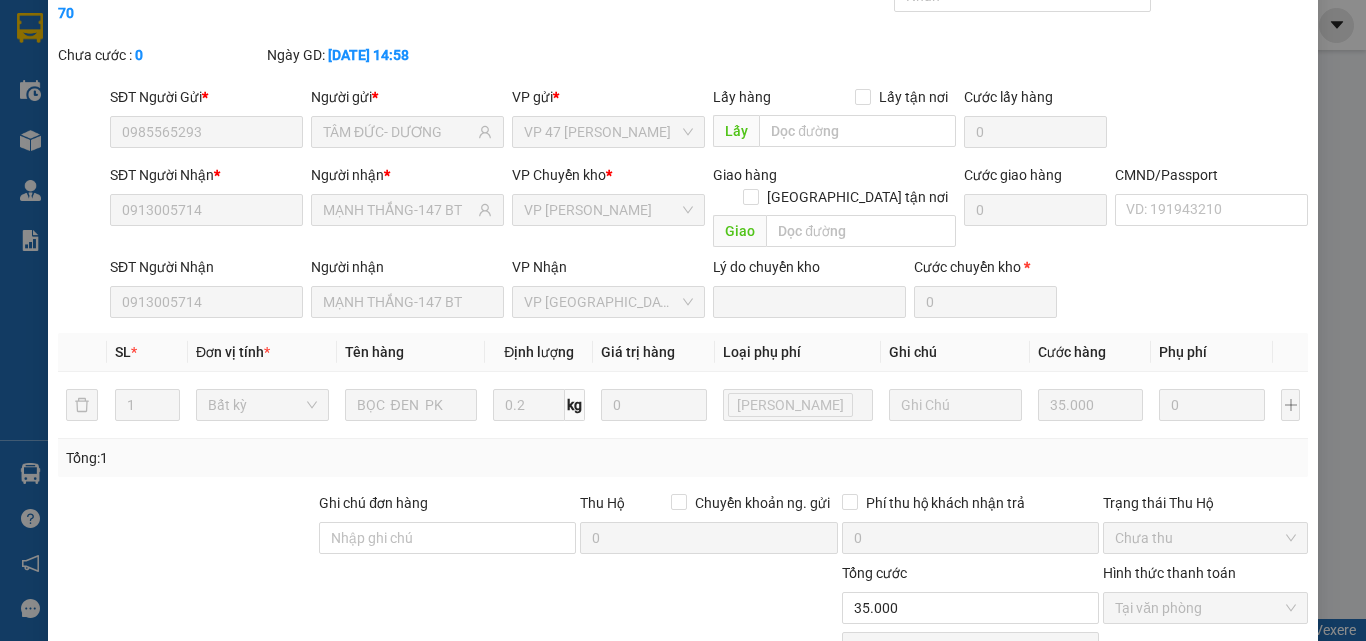 scroll, scrollTop: 0, scrollLeft: 0, axis: both 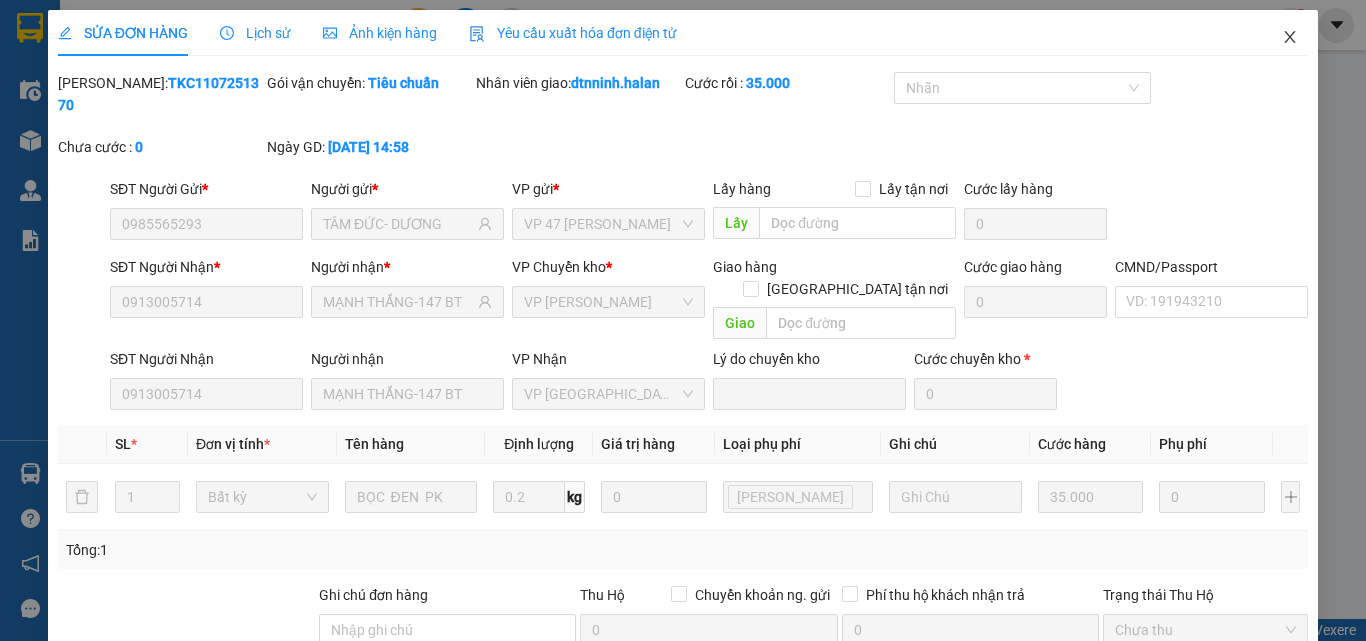 click 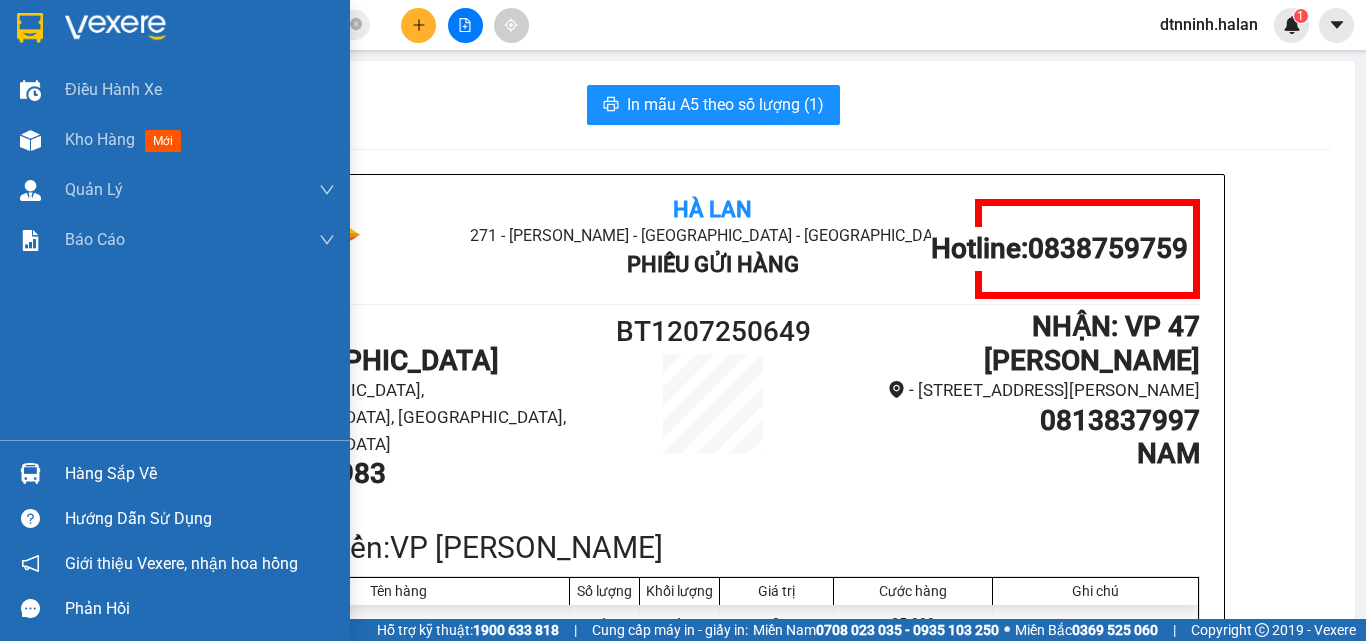 click on "Hàng sắp về" at bounding box center (200, 474) 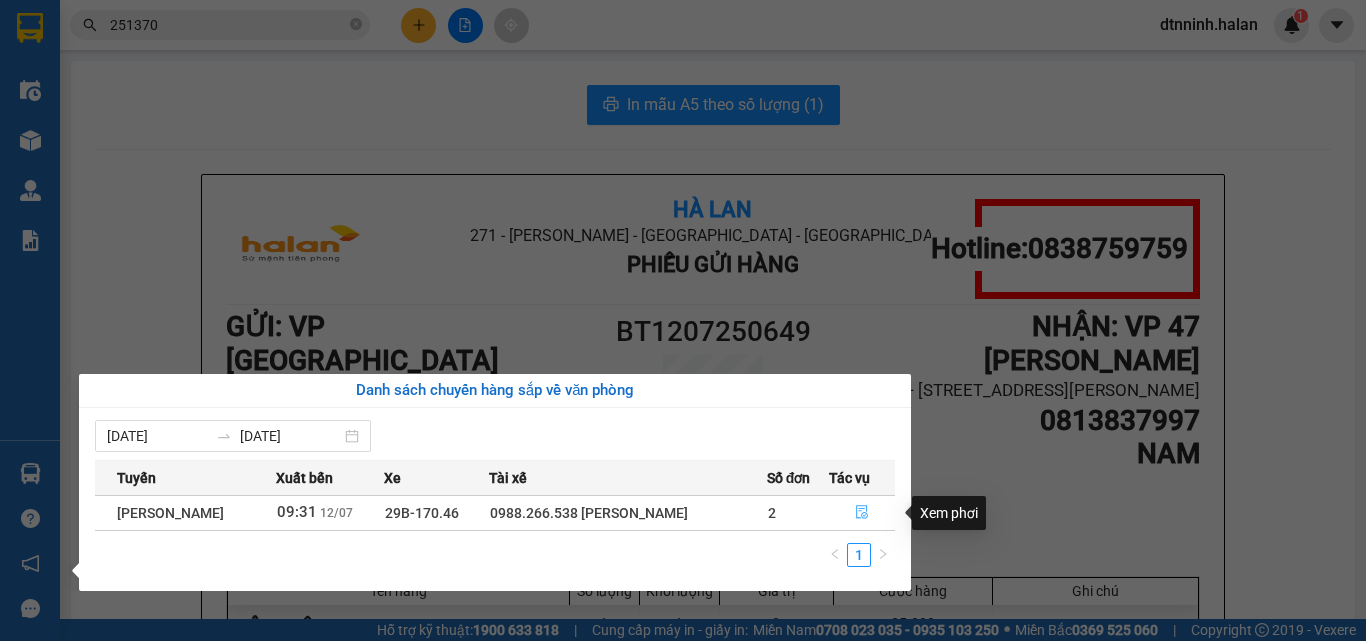 click at bounding box center [862, 513] 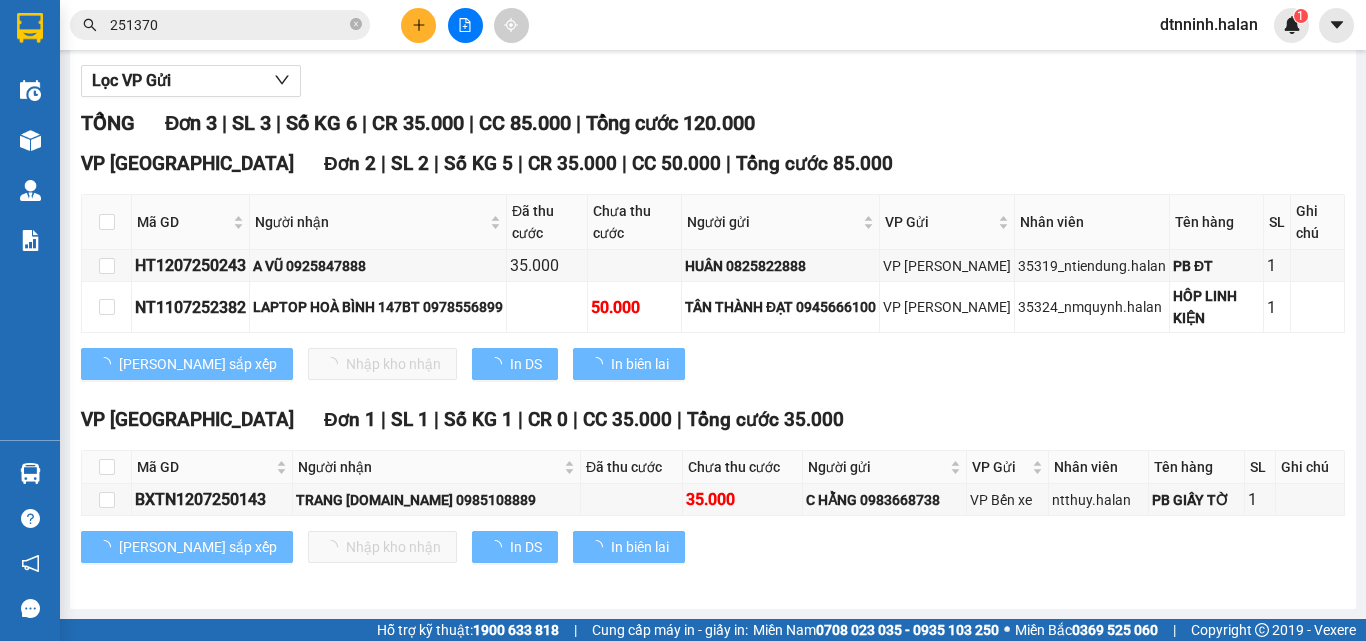 scroll, scrollTop: 268, scrollLeft: 0, axis: vertical 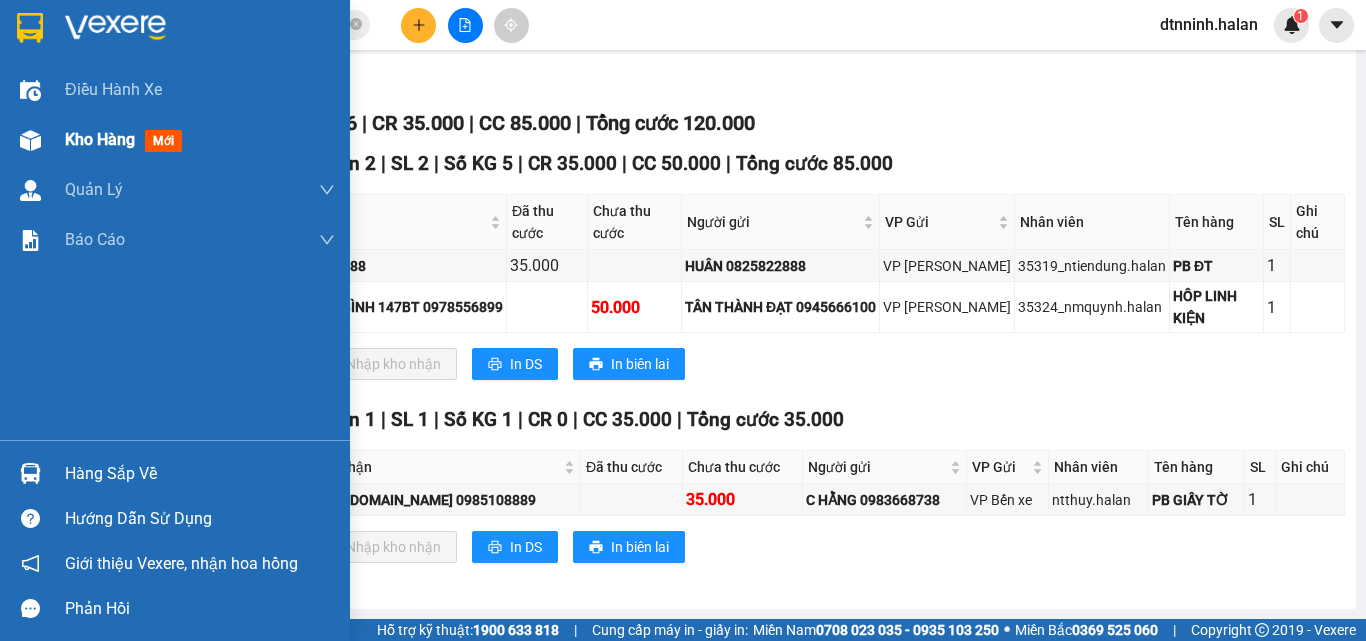 click on "Kho hàng" at bounding box center [100, 139] 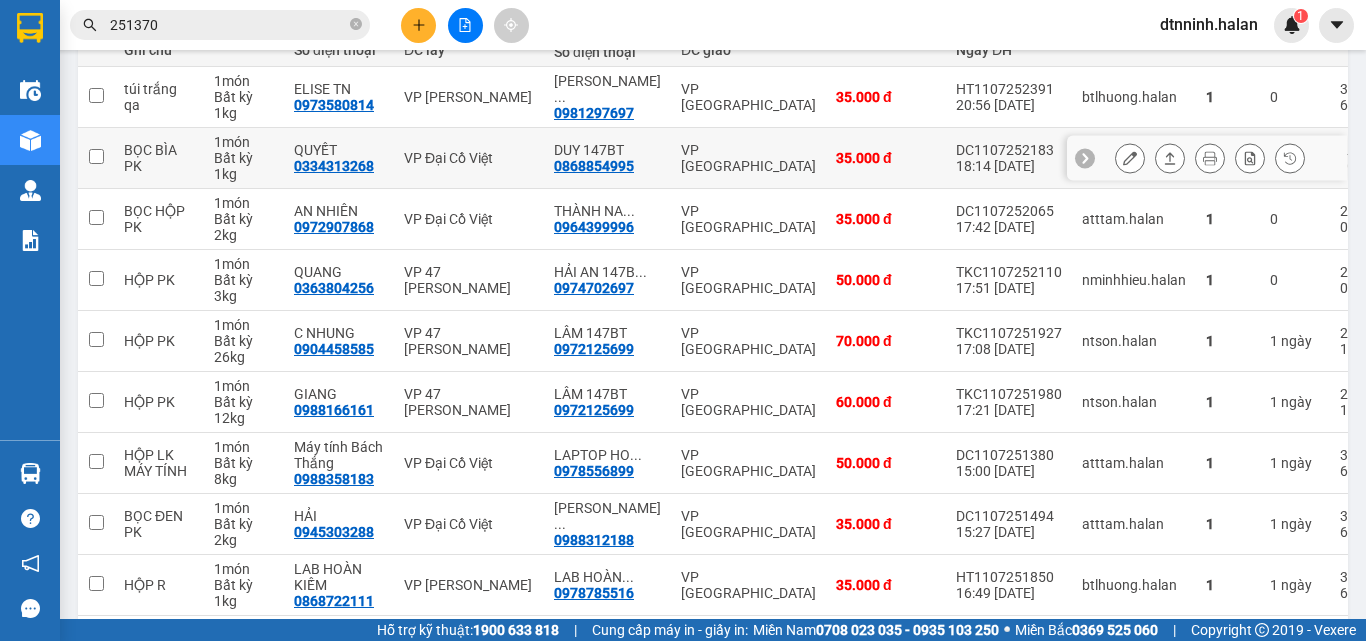 scroll, scrollTop: 0, scrollLeft: 0, axis: both 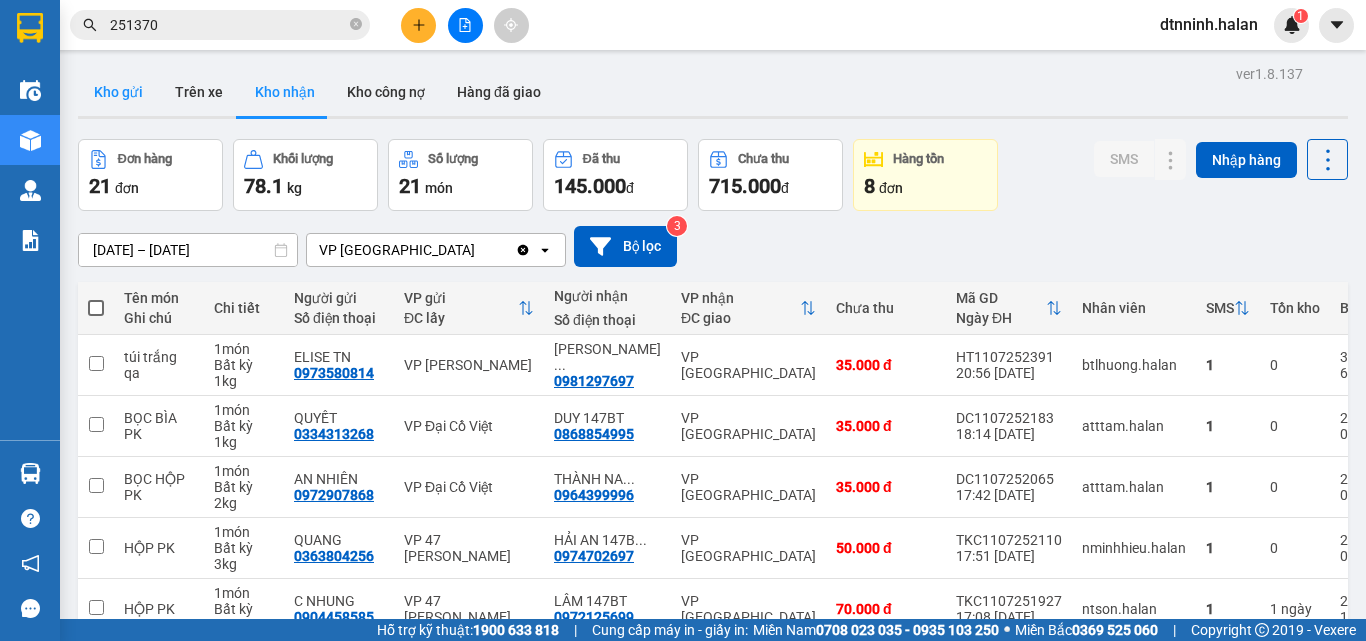 click on "Kho gửi" at bounding box center (118, 92) 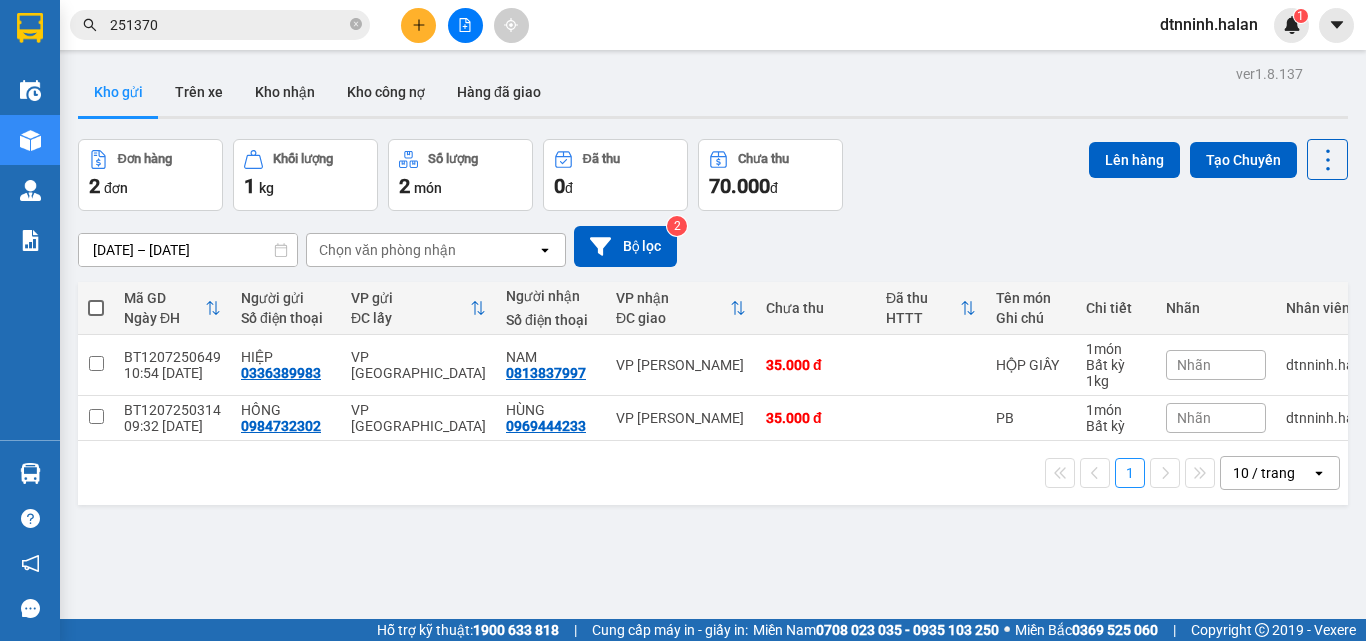 click at bounding box center [96, 308] 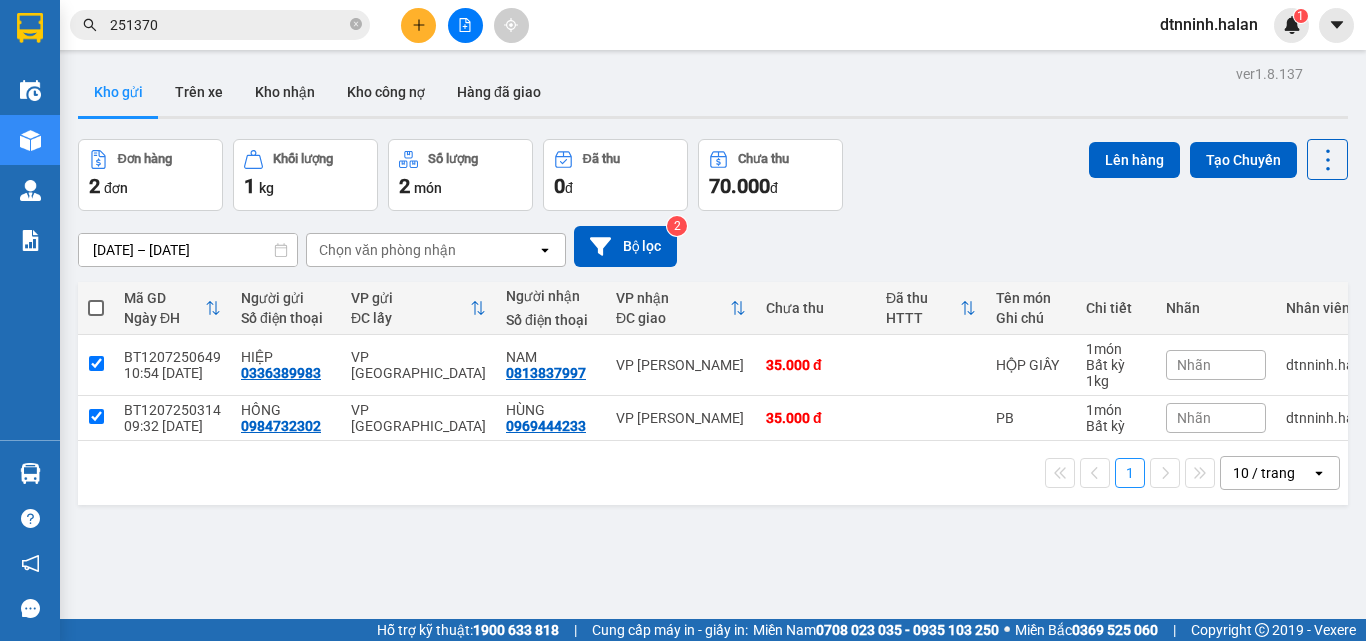 checkbox on "true" 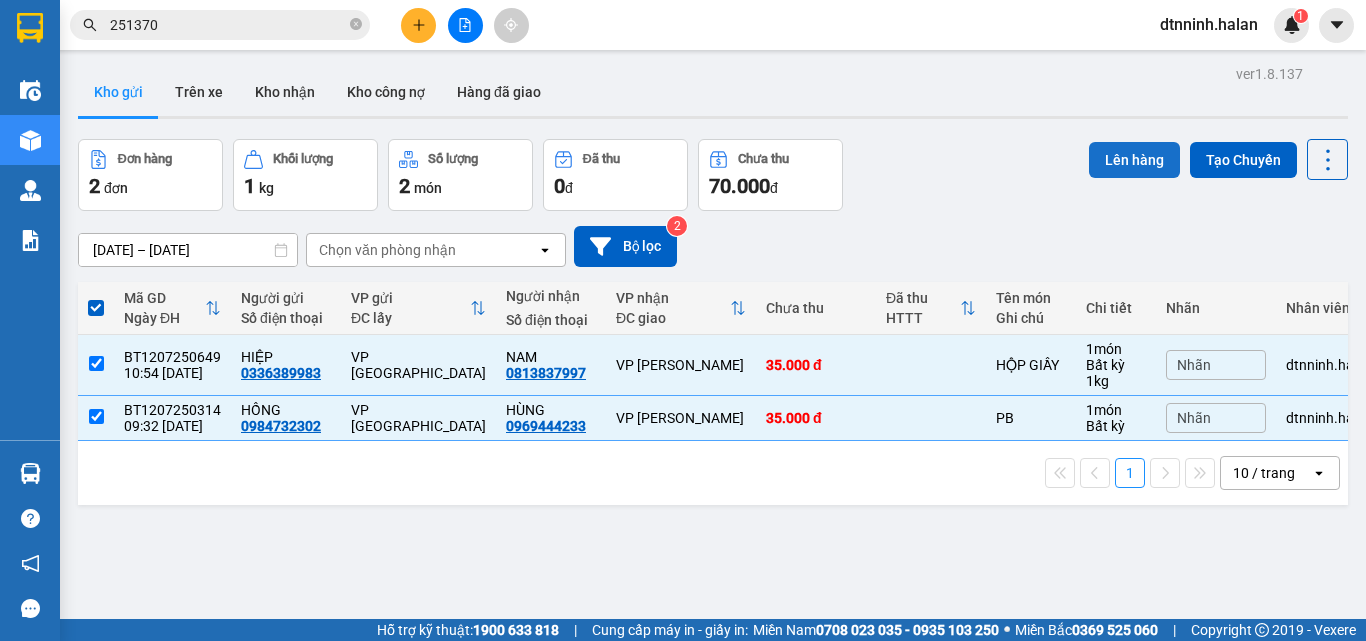click on "Lên hàng" at bounding box center [1134, 160] 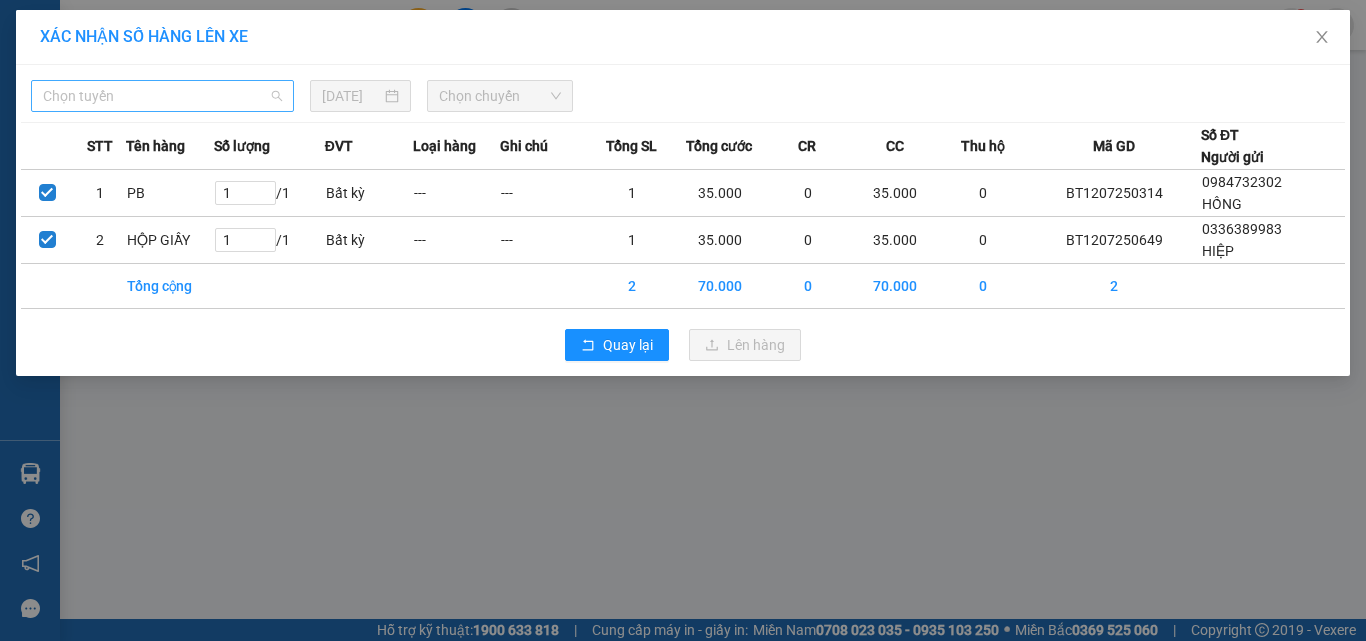 click on "Chọn tuyến" at bounding box center [162, 96] 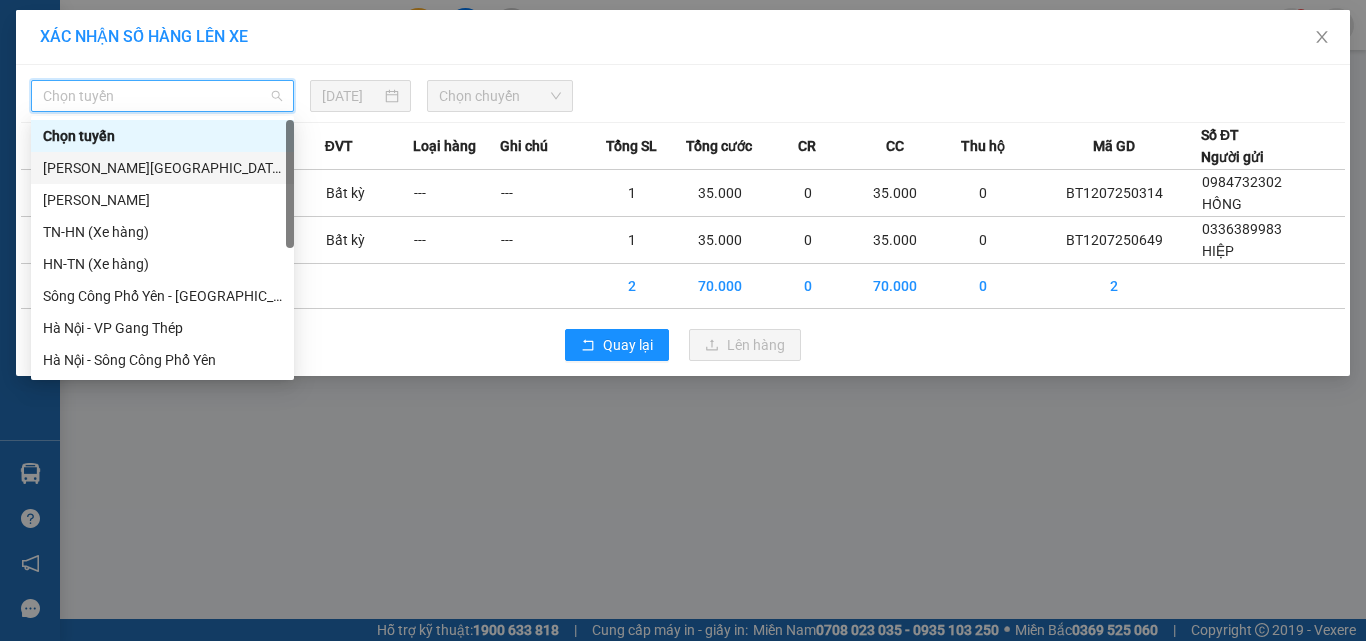 click on "[PERSON_NAME][GEOGRAPHIC_DATA]" at bounding box center (162, 168) 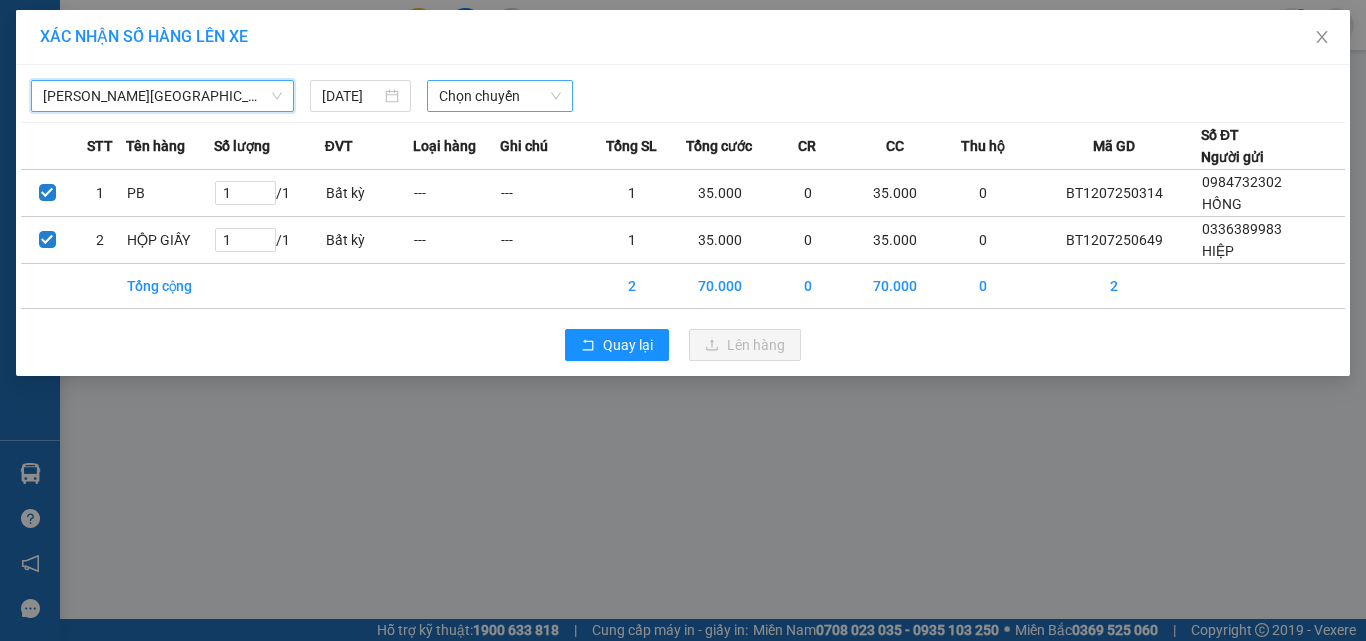 click on "Chọn chuyến" at bounding box center (500, 96) 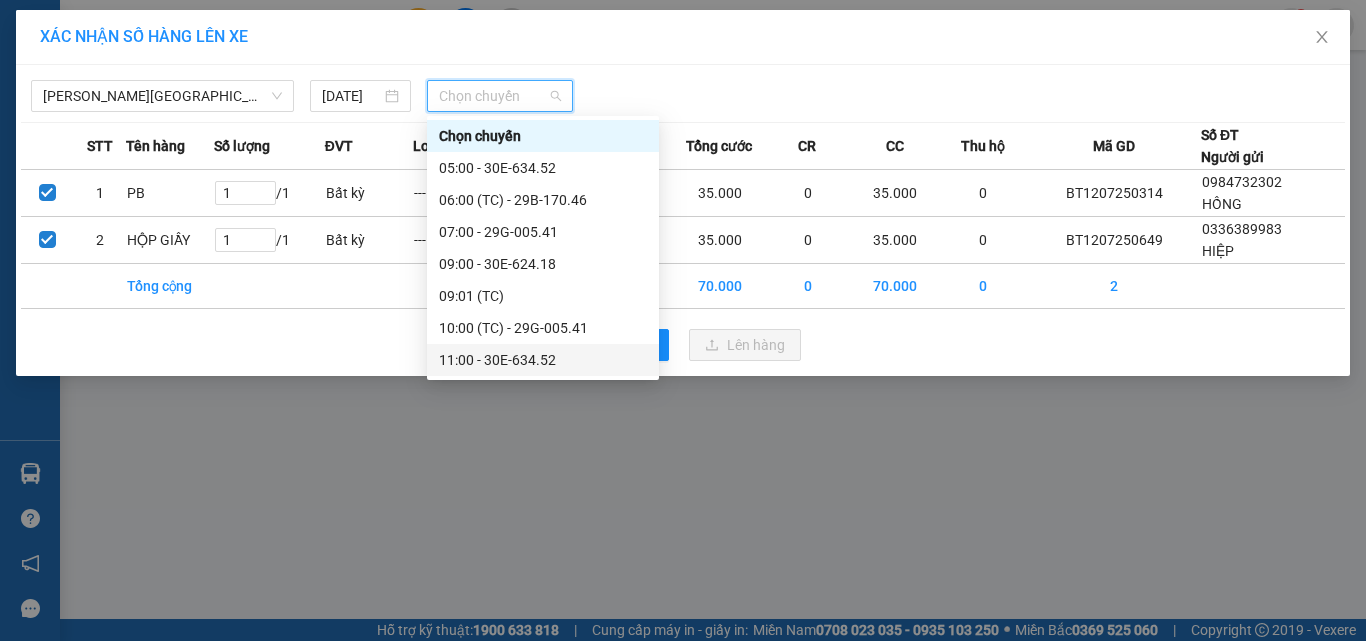 click on "11:00     - 30E-634.52" at bounding box center (543, 360) 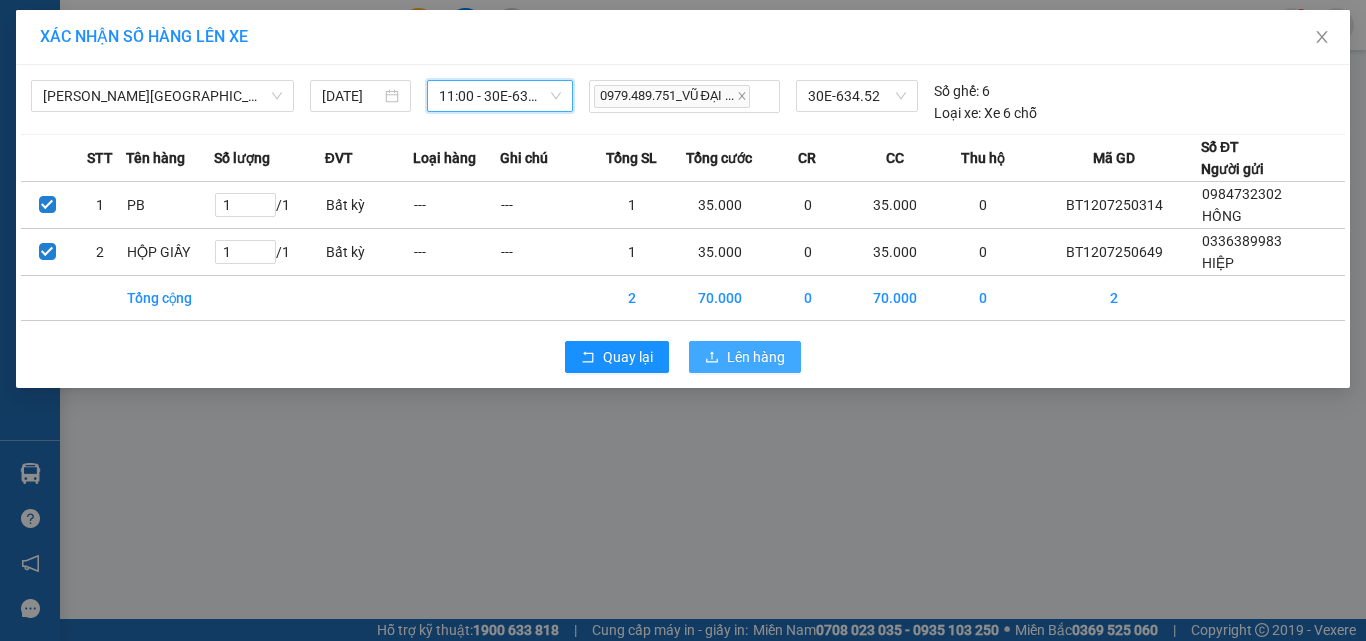 click on "Lên hàng" at bounding box center (745, 357) 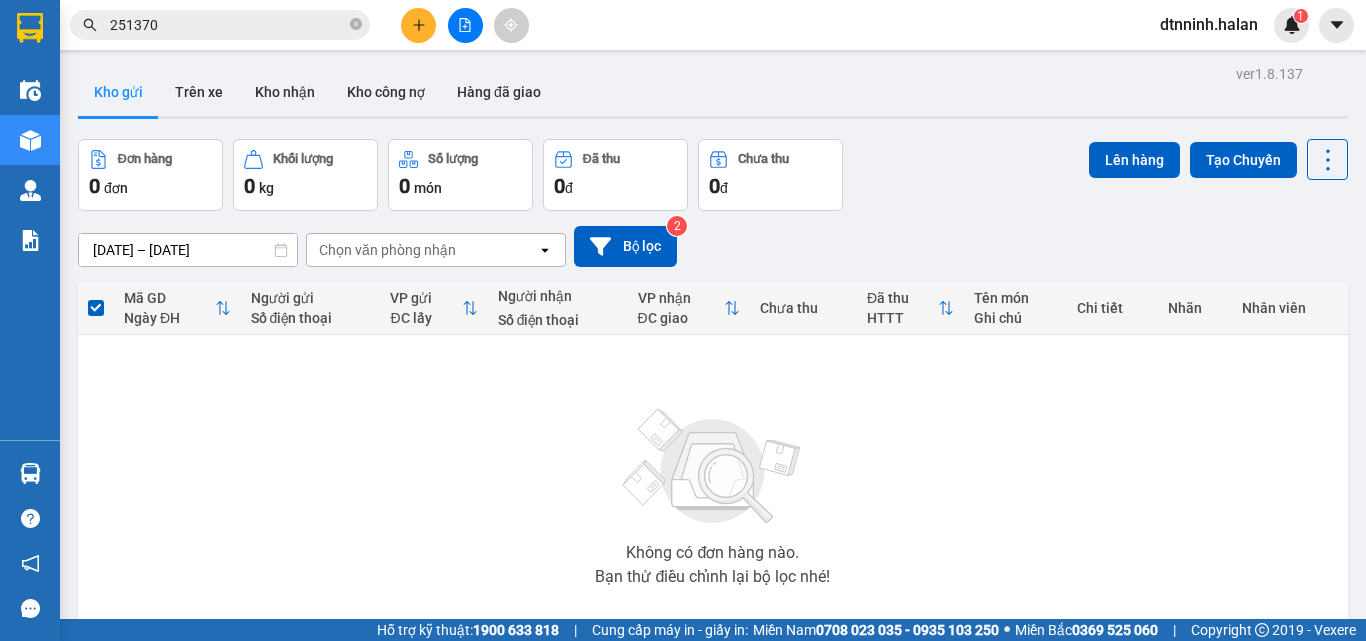 click at bounding box center (418, 25) 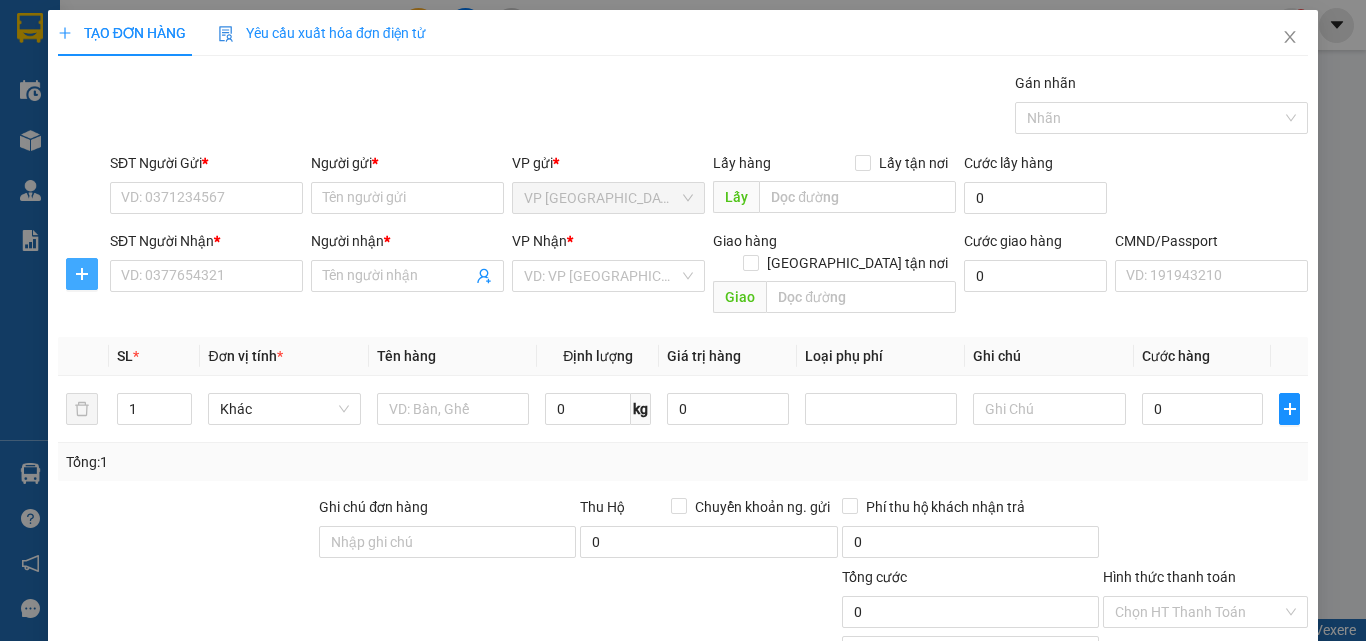 drag, startPoint x: 86, startPoint y: 276, endPoint x: 99, endPoint y: 253, distance: 26.41969 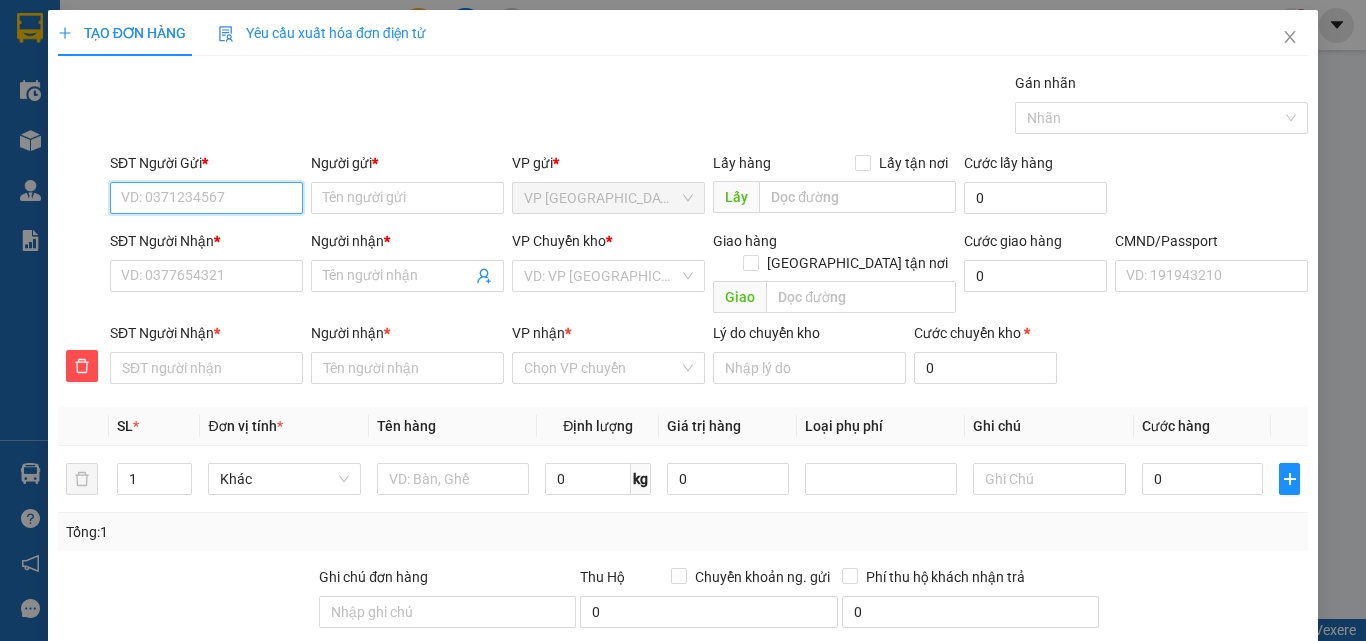 click on "SĐT Người Gửi  *" at bounding box center [206, 198] 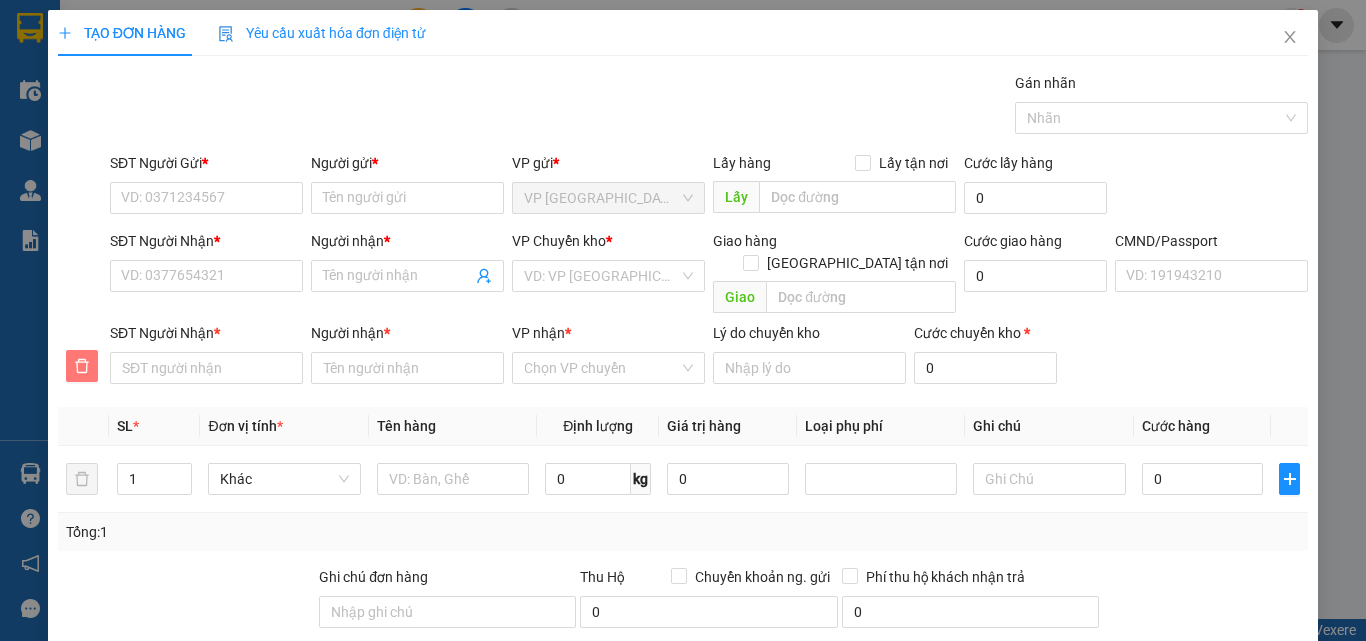 drag, startPoint x: 83, startPoint y: 338, endPoint x: 107, endPoint y: 266, distance: 75.89466 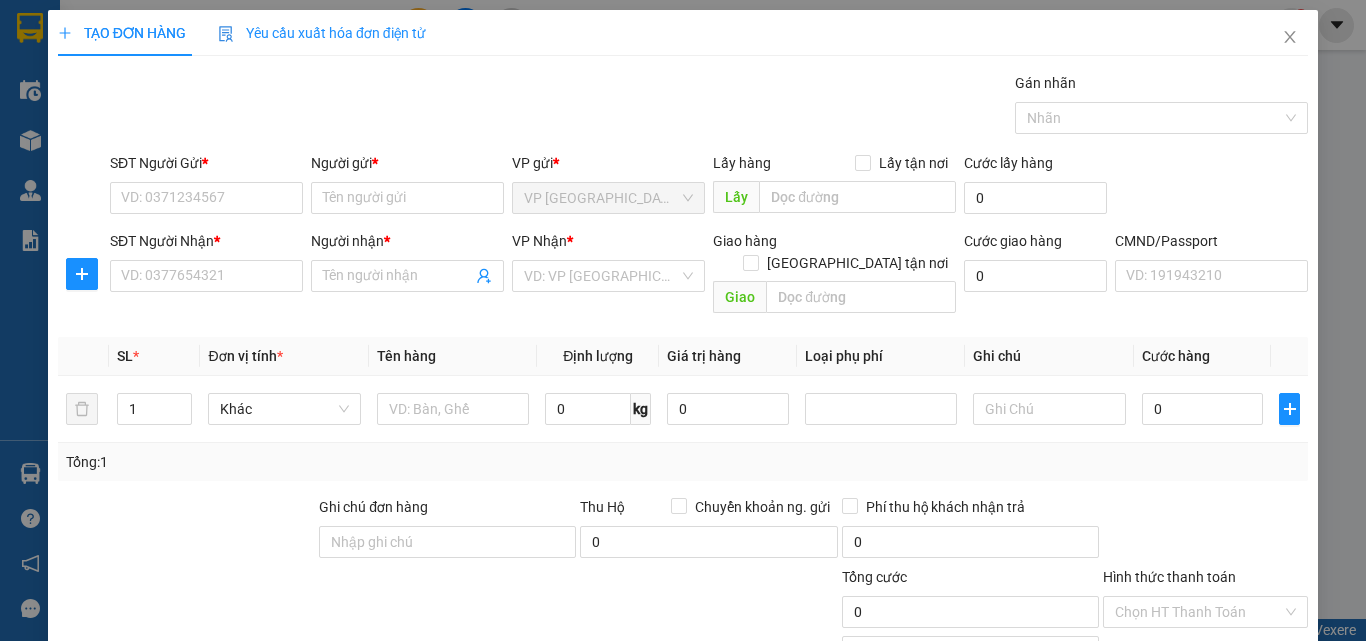 click on "SĐT Người Gửi  * VD: 0371234567" at bounding box center [206, 187] 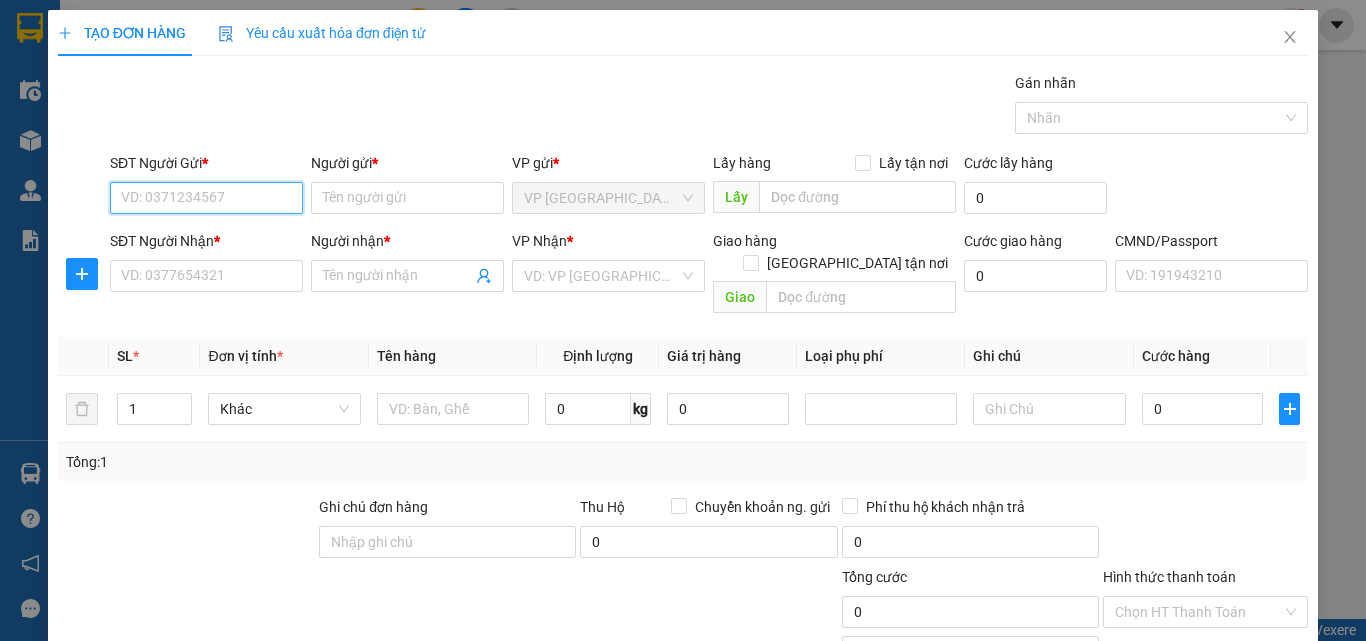 click on "SĐT Người Gửi  *" at bounding box center [206, 198] 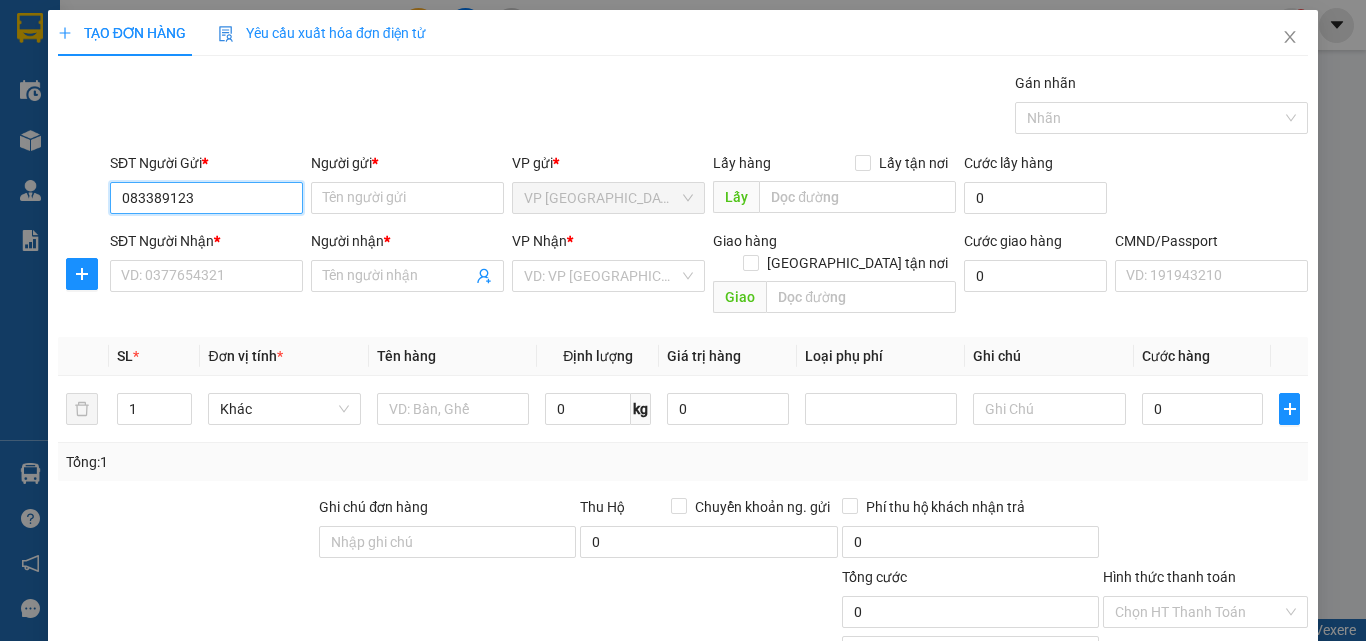 type on "0833891232" 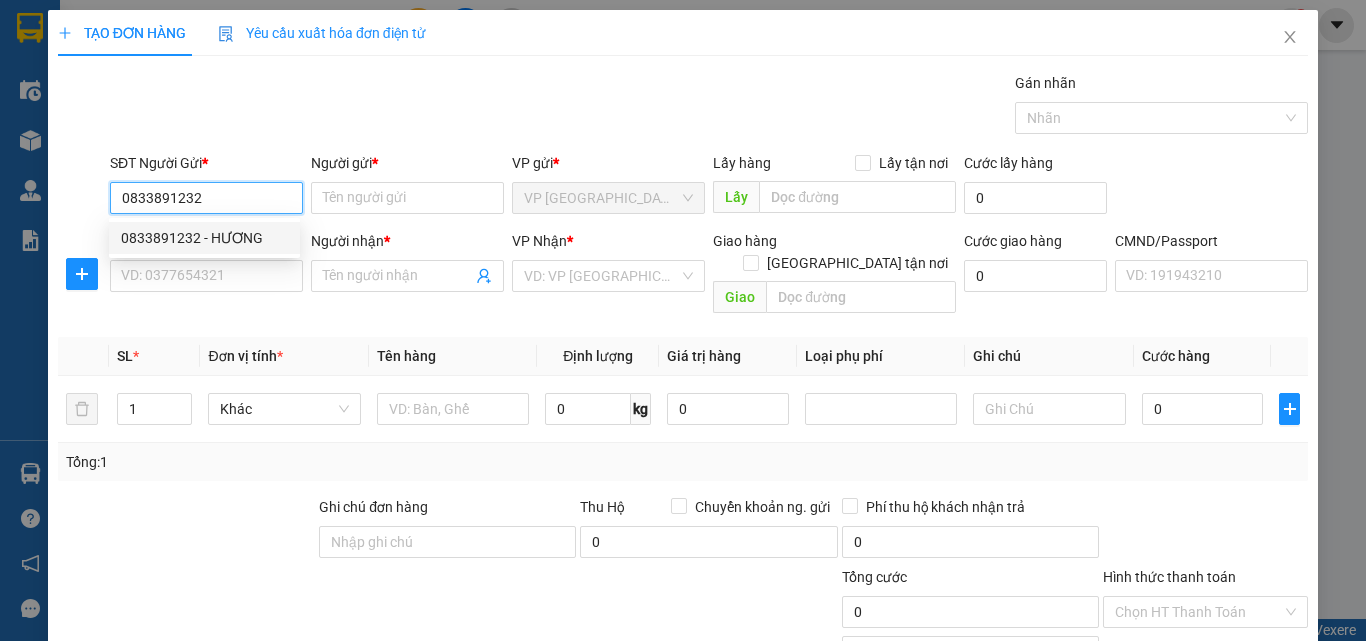 drag, startPoint x: 242, startPoint y: 233, endPoint x: 199, endPoint y: 342, distance: 117.17508 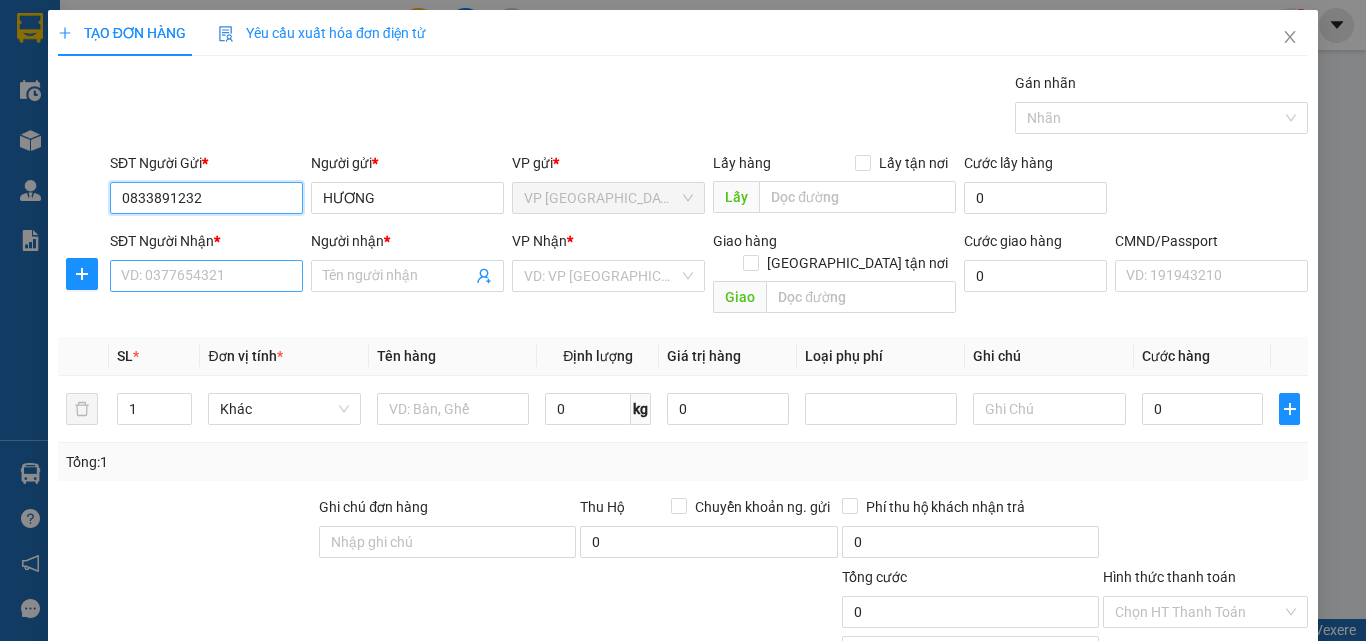 type on "0833891232" 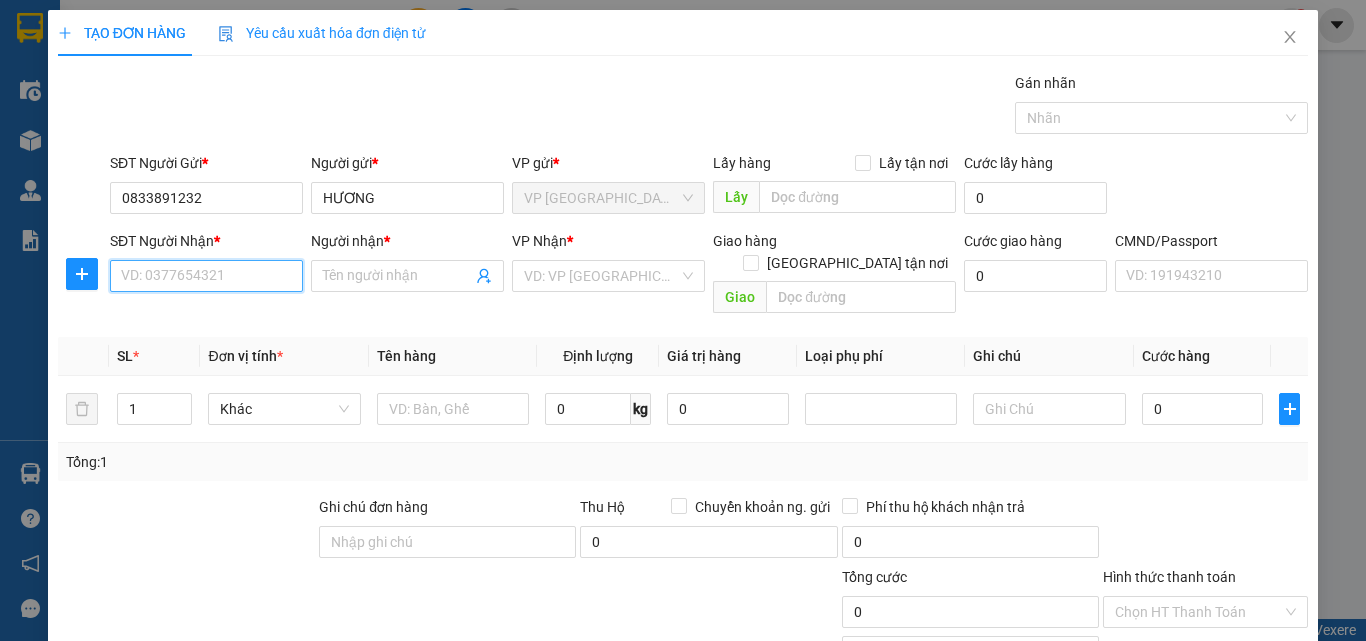 click on "SĐT Người Nhận  *" at bounding box center (206, 276) 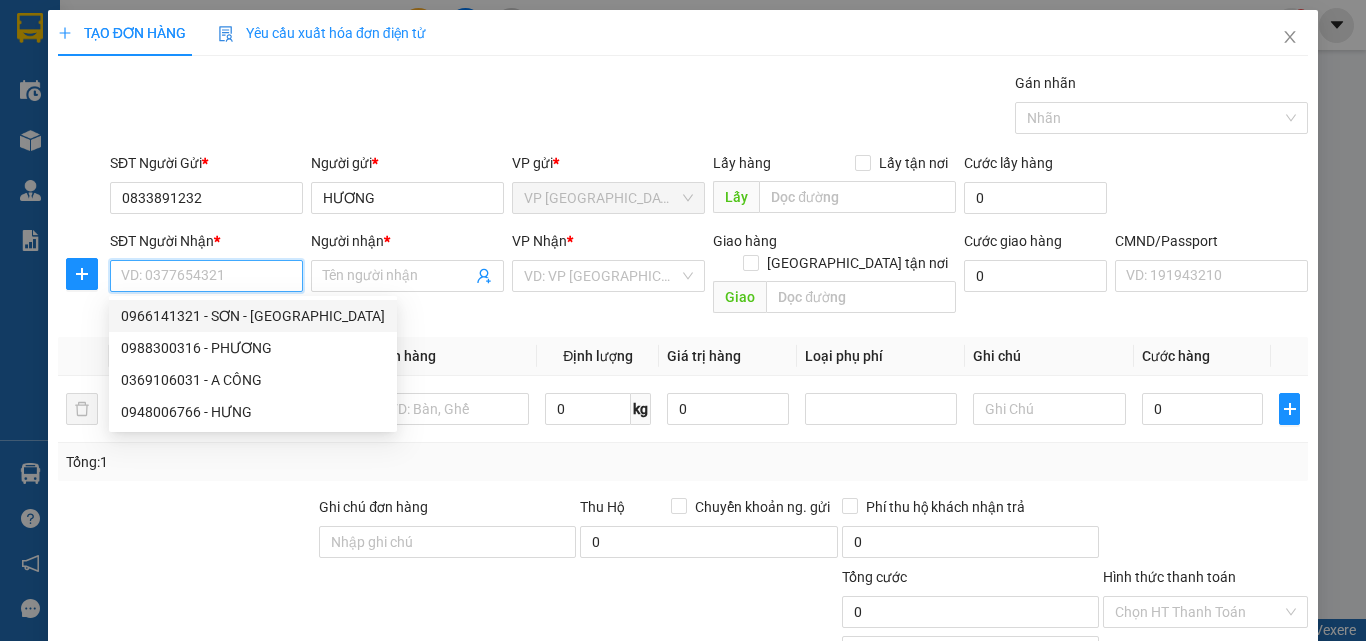 click on "0966141321 - SƠN - SƠN NAM TQ" at bounding box center [253, 316] 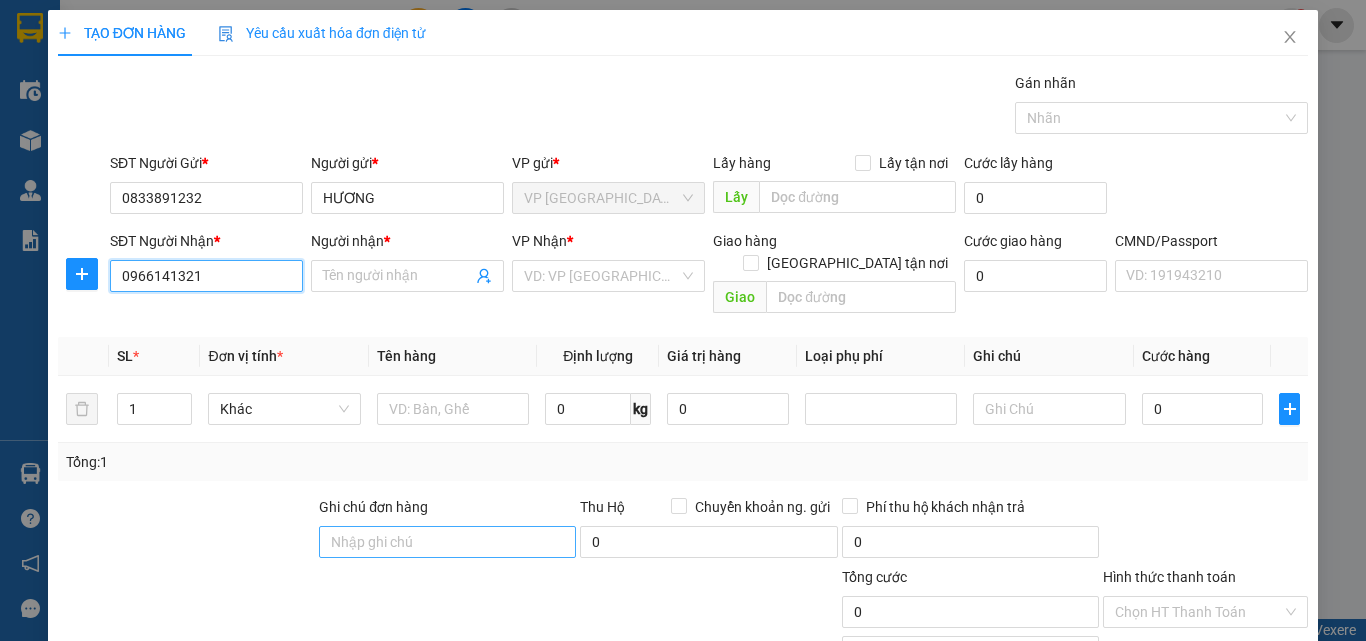 type on "SƠN - SƠN NAM TQ" 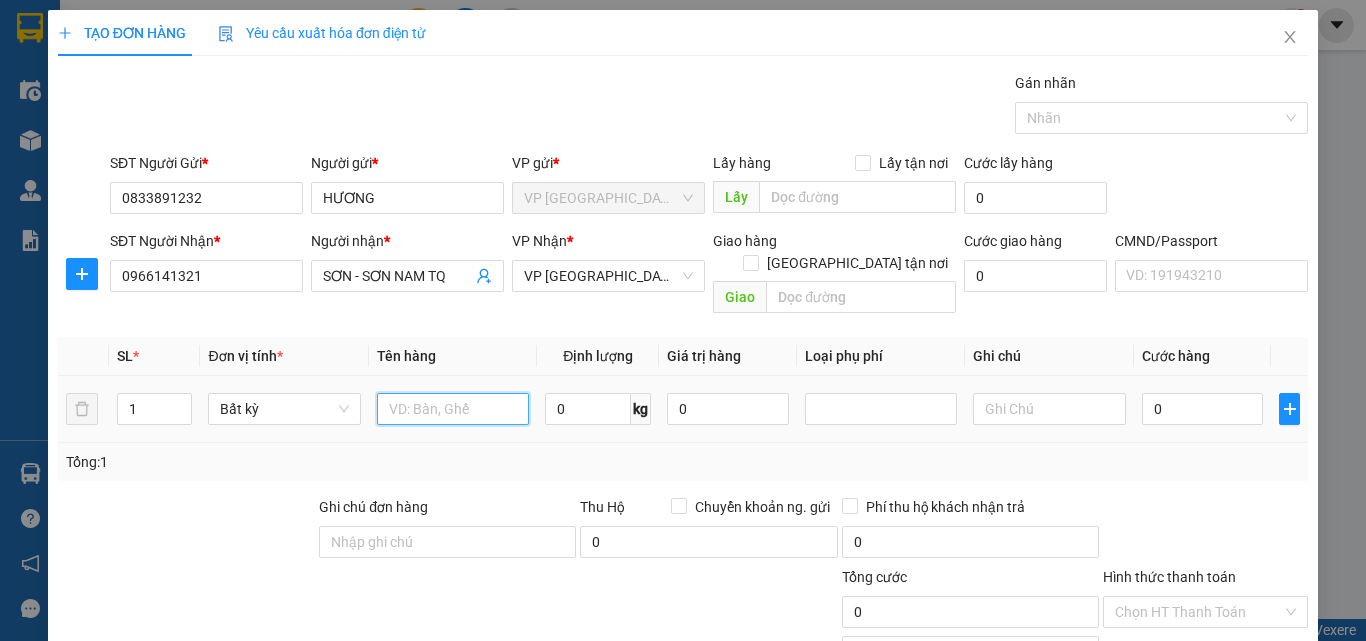 click at bounding box center [453, 409] 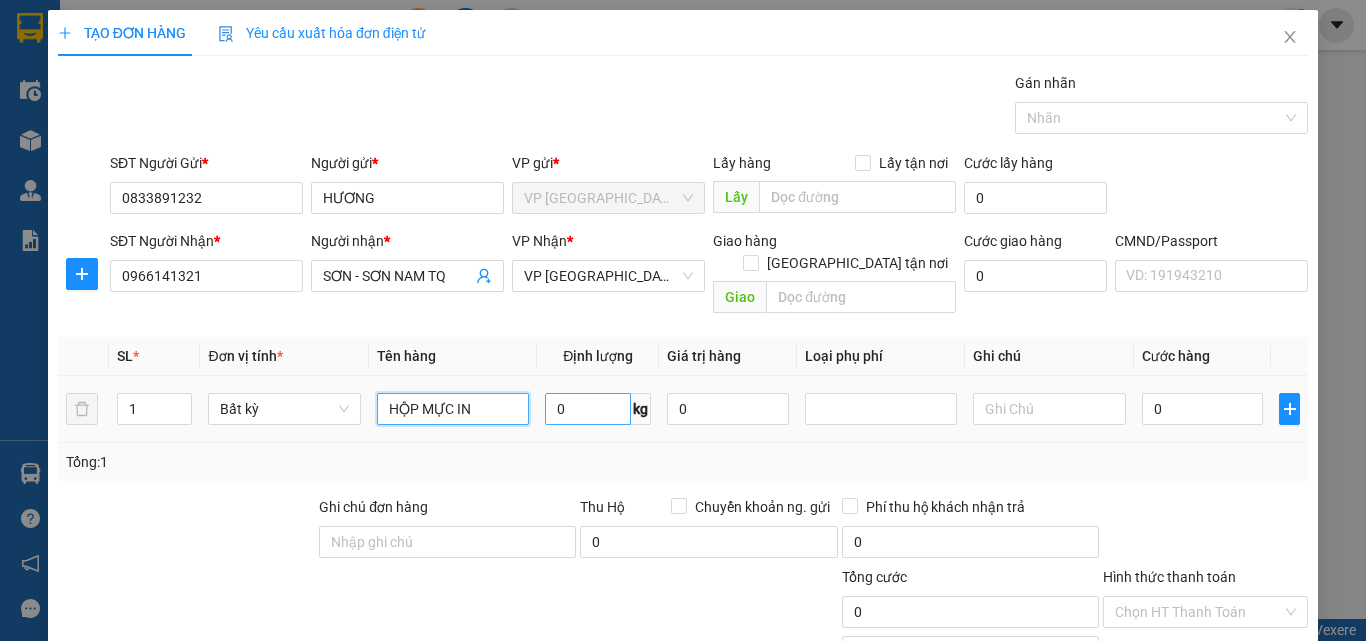 type on "HỘP MỰC IN" 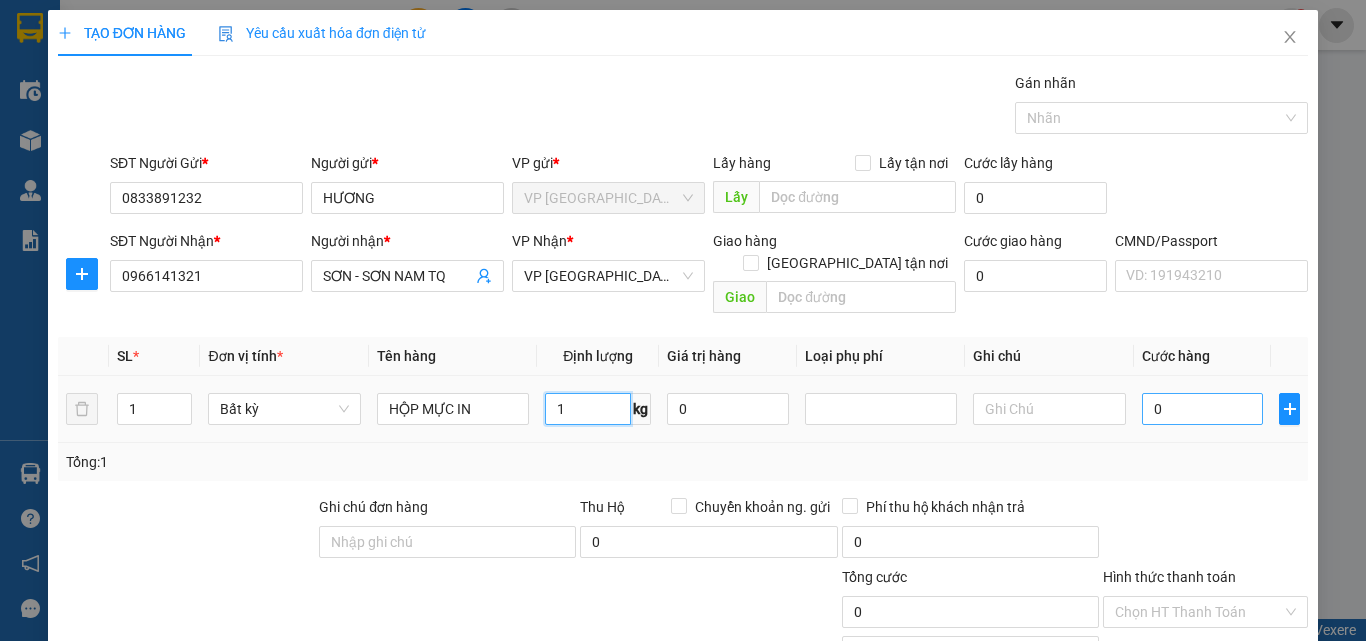 type on "1" 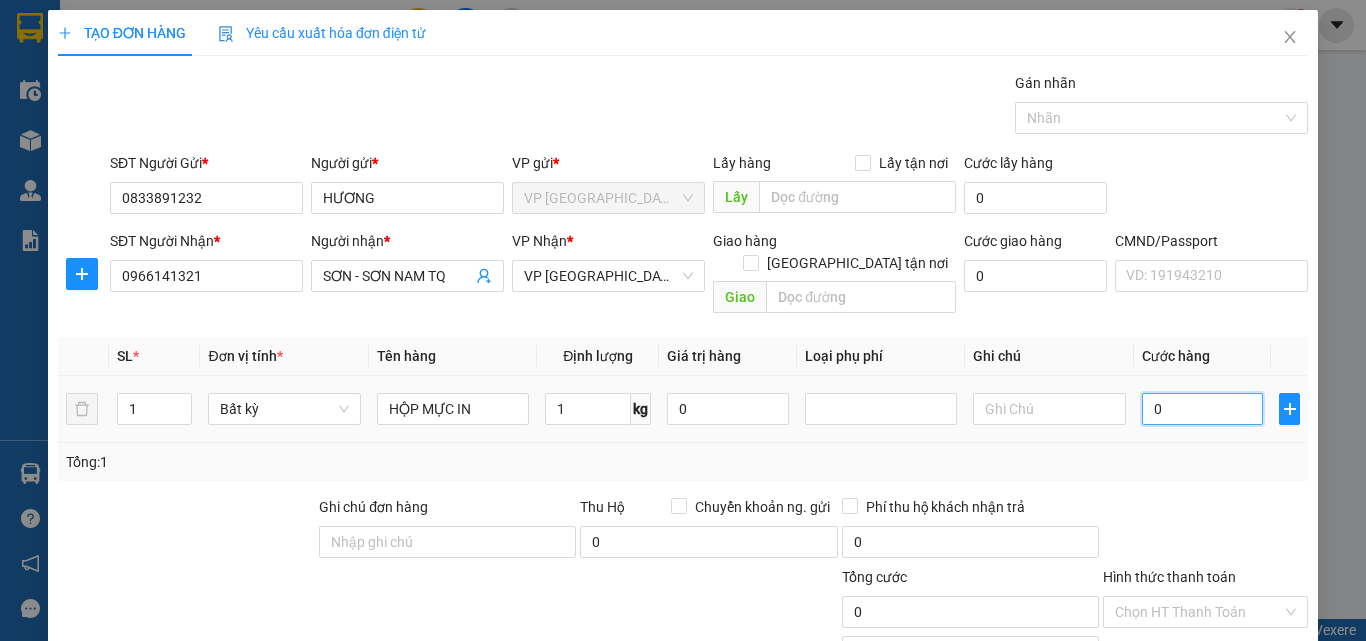 click on "0" at bounding box center [1203, 409] 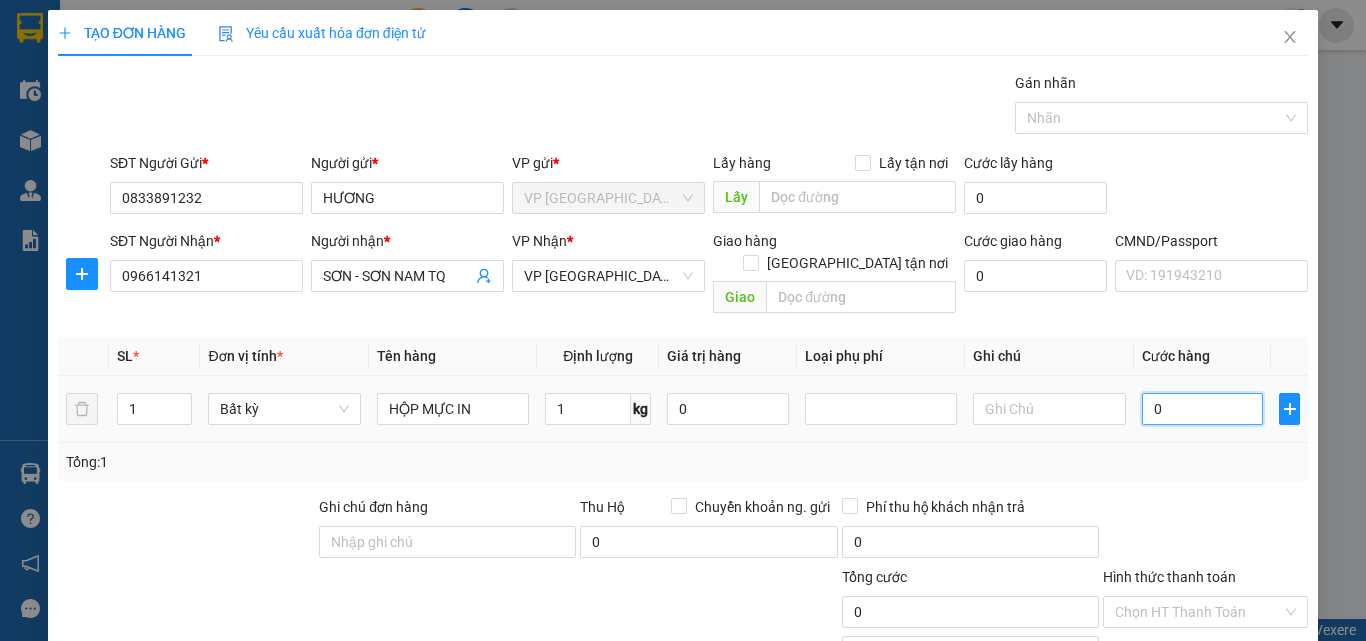type on "25.000" 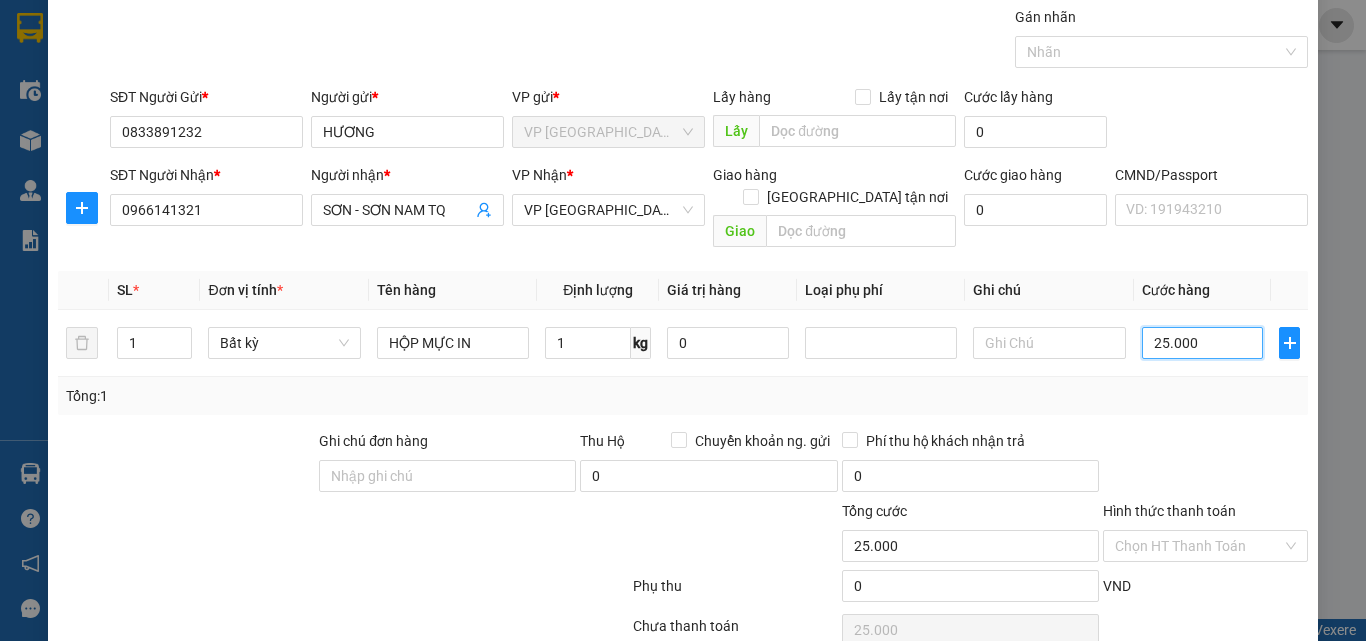 scroll, scrollTop: 100, scrollLeft: 0, axis: vertical 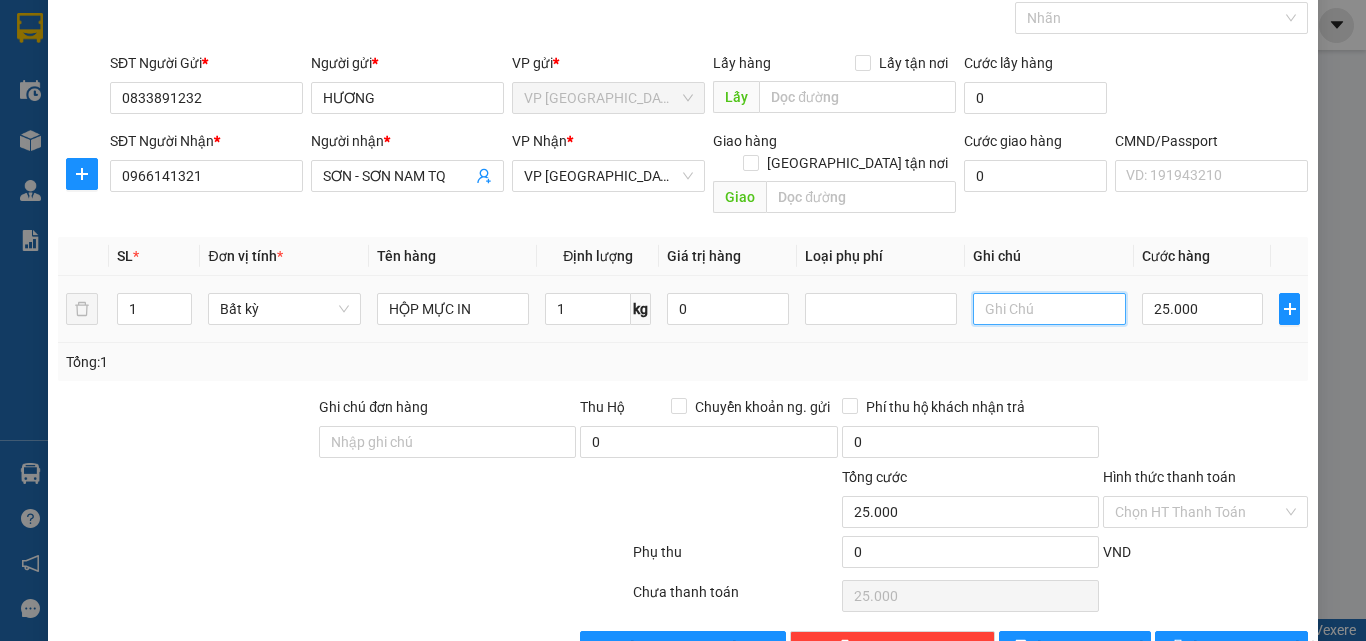 click at bounding box center [1049, 309] 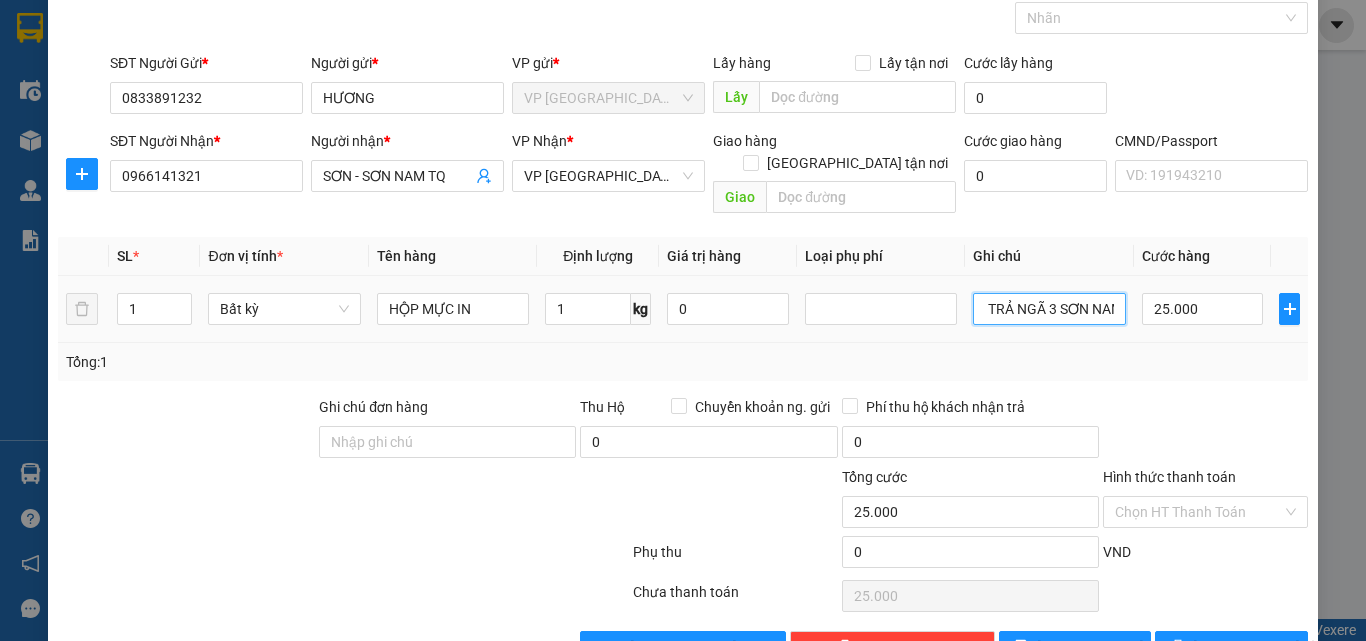 scroll, scrollTop: 0, scrollLeft: 30, axis: horizontal 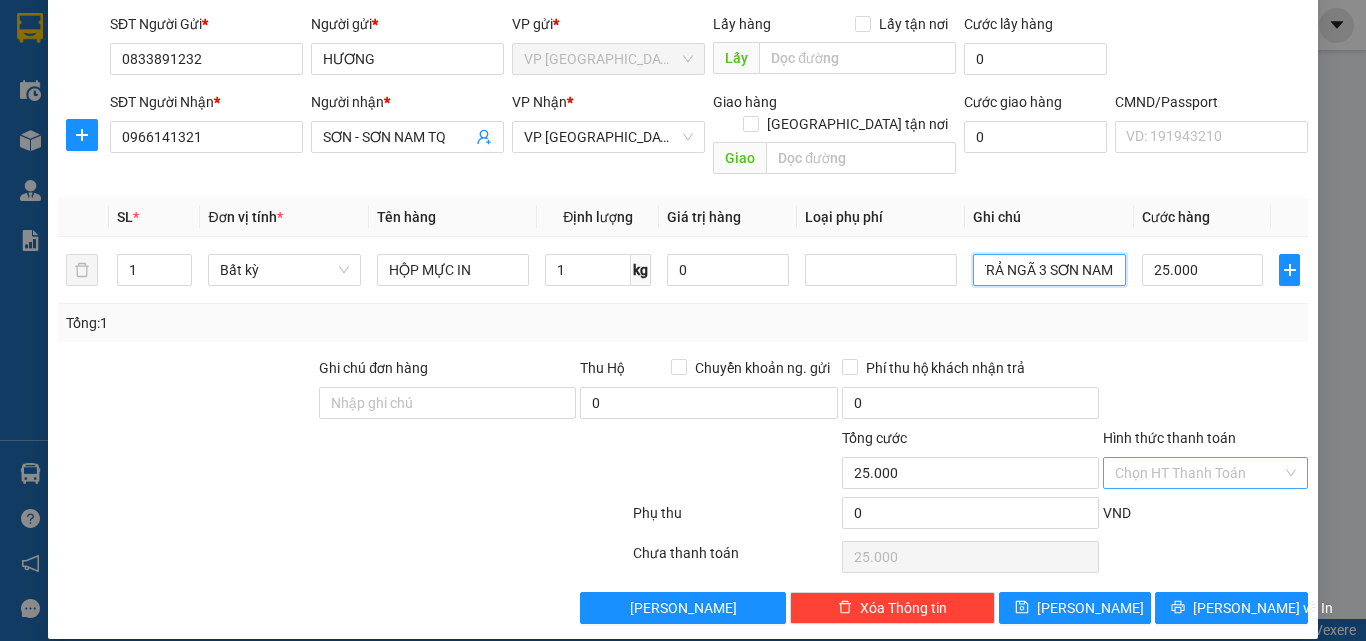 type on "LX TRẢ NGÃ 3 SƠN NAM" 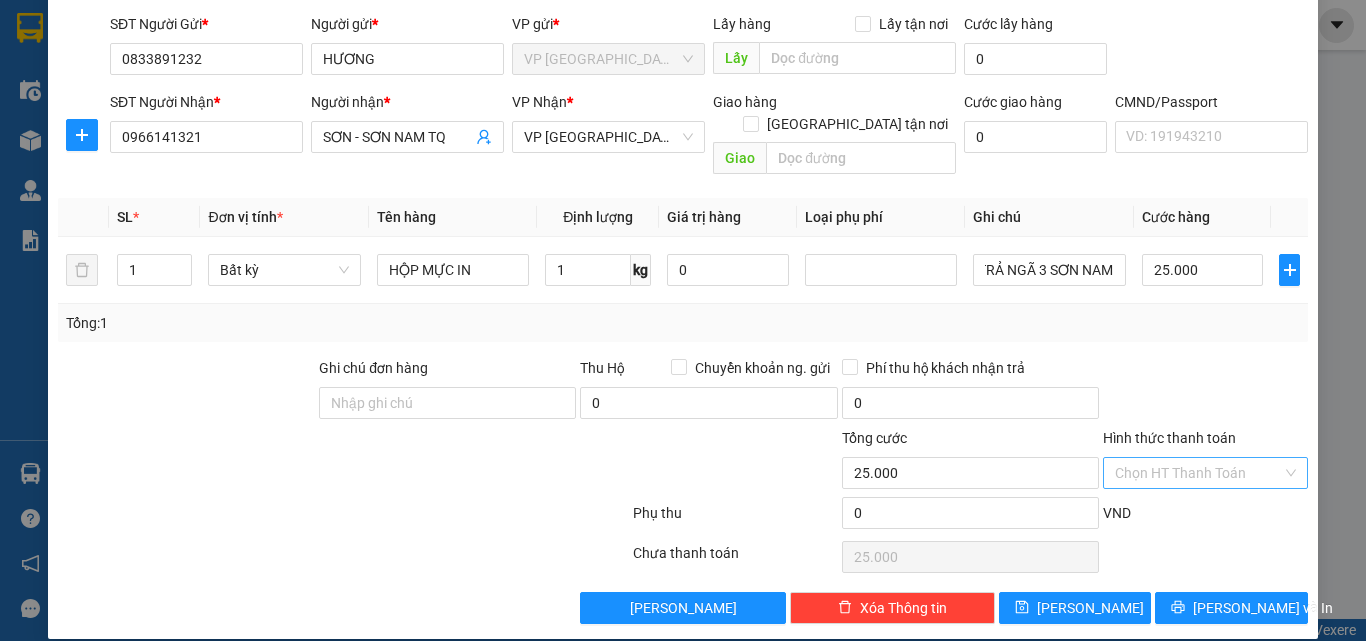 click on "Hình thức thanh toán" at bounding box center [1198, 473] 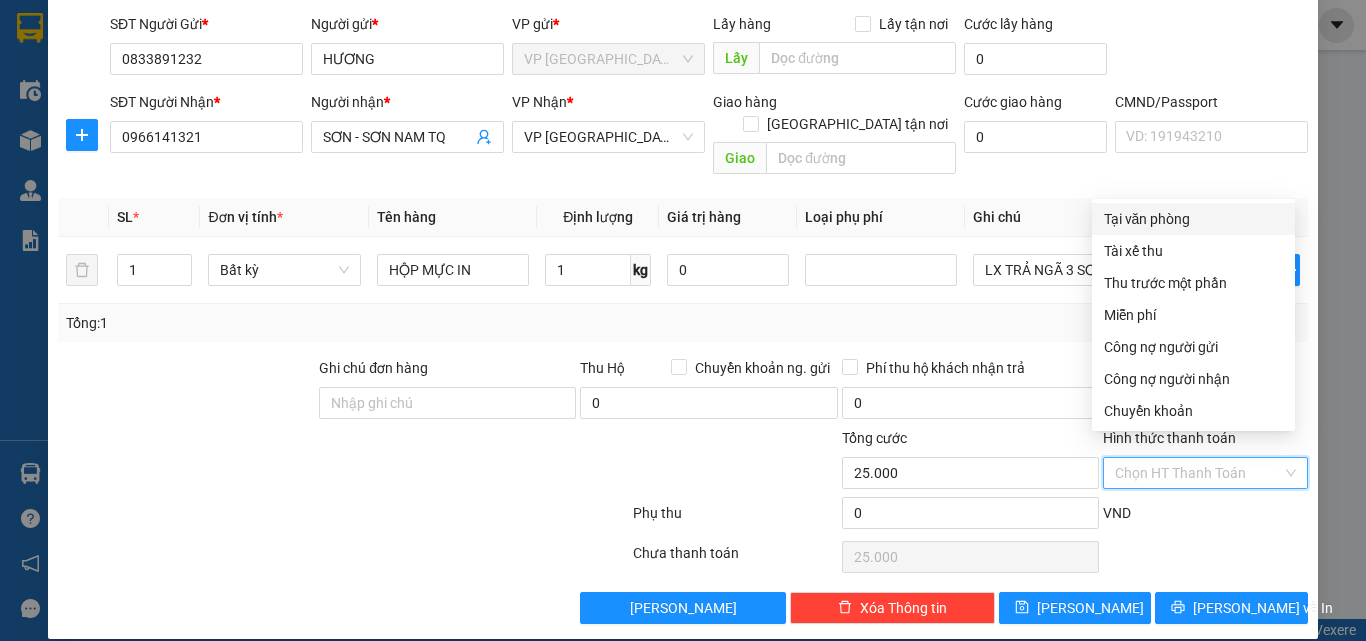click on "Tại văn phòng" at bounding box center (1193, 219) 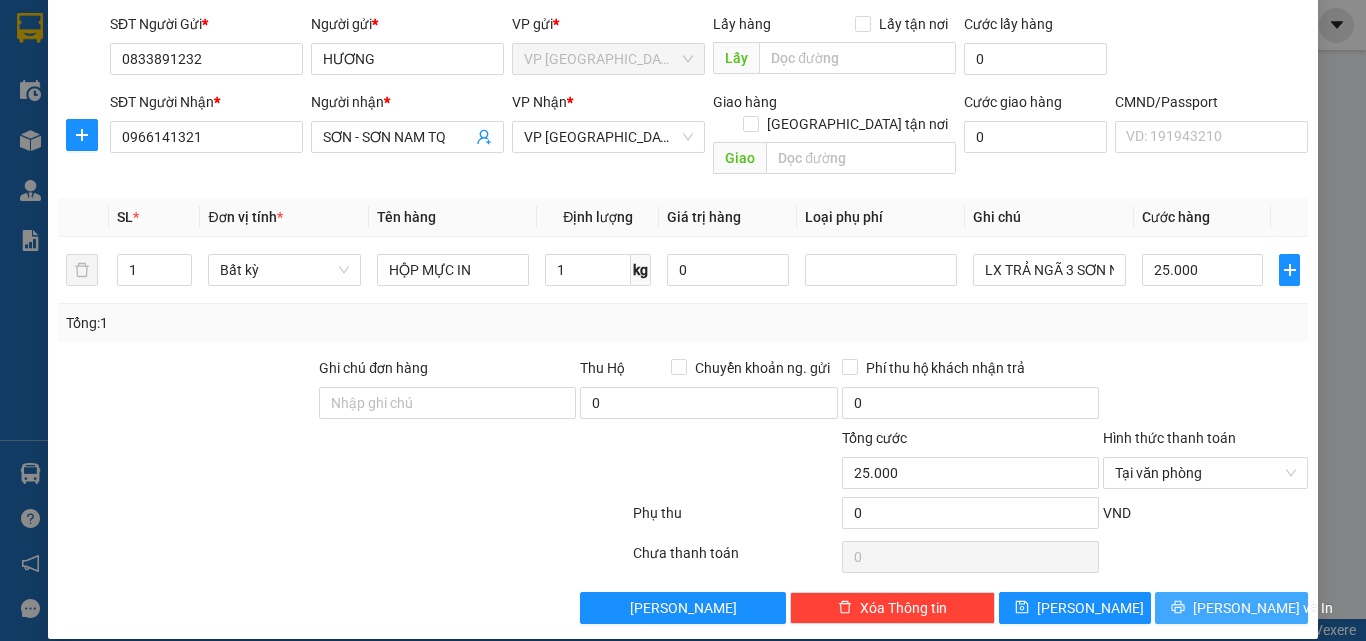 click 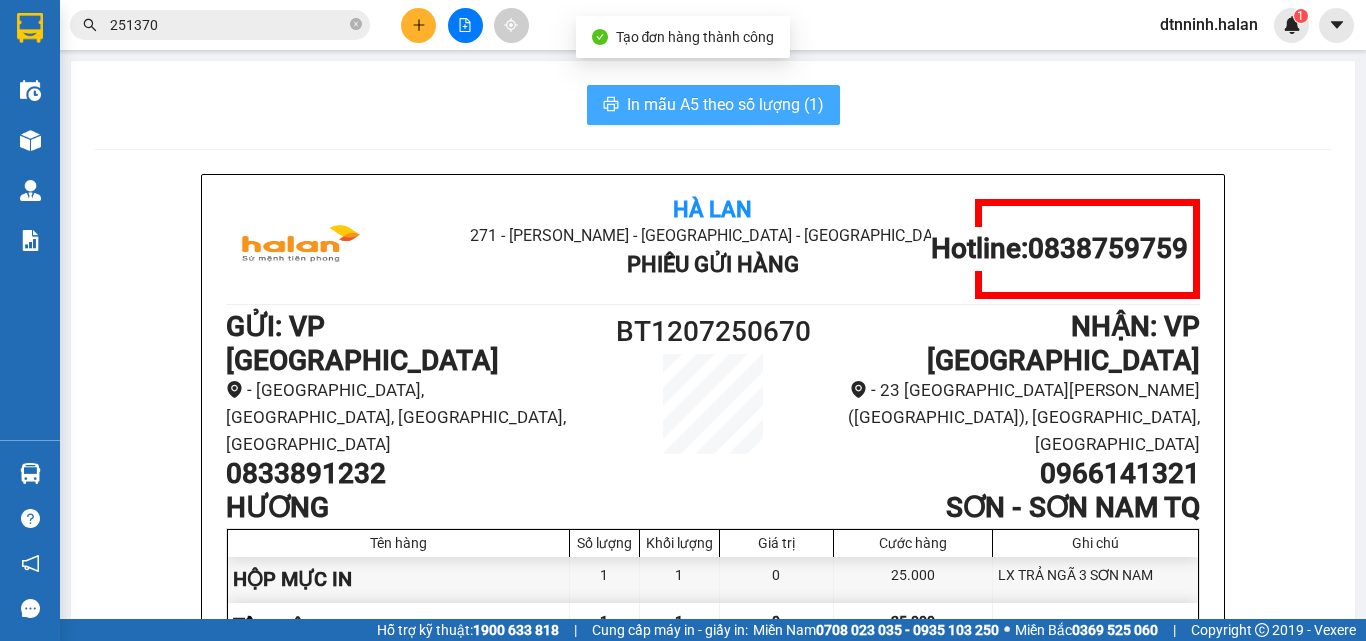 click on "In mẫu A5 theo số lượng
(1)" at bounding box center [725, 104] 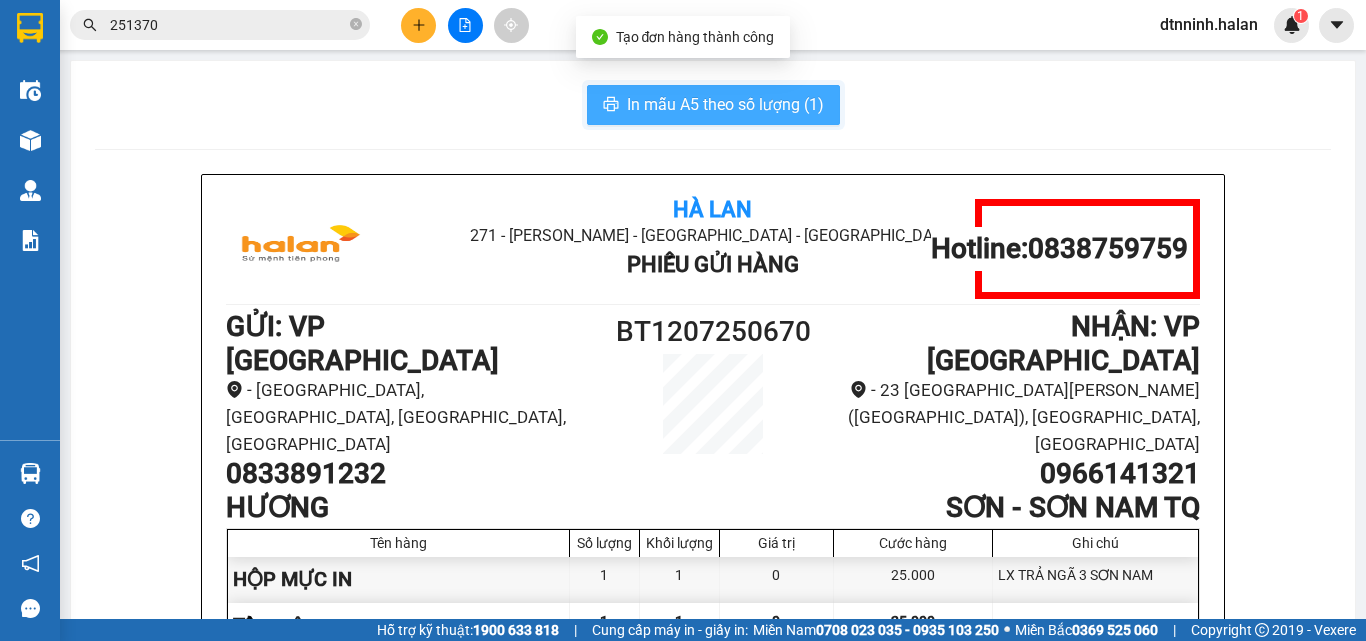 scroll, scrollTop: 0, scrollLeft: 0, axis: both 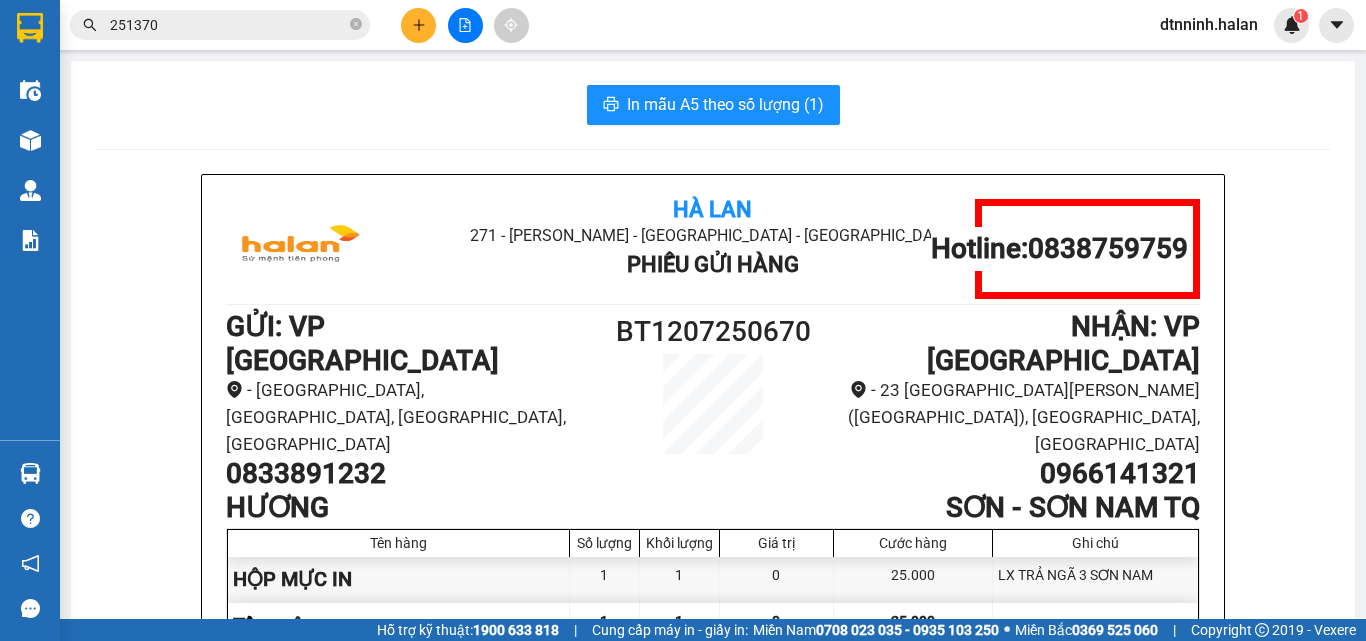 click on "In mẫu A5 theo số lượng
(1) Hà Lan 271 - Dương Tự Minh - Phường Tân Long - Thái Nguyên Phiếu Gửi Hàng Hotline:  0838759759 GỬI :   VP Bình Thuận   - 147 đường Bình Thuận, phường Tân Quang, TP Tuyên Quang, Tuyên Quang 0833891232 HƯƠNG BT1207250670 NHẬN :   VP Vĩnh Yên   - 23 đường Trần Phú (Dốc Láp), TP Vĩnh Yên, Vĩnh Phúc 0966141321 SƠN - SƠN NAM TQ Tên hàng Số lượng Khối lượng Giá trị Cước hàng Ghi chú HỘP MỰC IN 1 1 0 25.000 LX TRẢ NGÃ 3 SƠN NAM Tổng cộng 1 1 0 25.000 Loading... Đã thu cước : 25.000 Tổng phải thu: 0 Thông tin NH người nhận tiền thu hộ Người gửi  (Tôi đã đọc và đồng ý nội dung phiếu gửi hàng) 11:00, ngày 12 tháng 07 năm 2025 NV nhận hàng (Kí và ghi rõ họ tên) Đặng Thị Ngọc Ninh Người nhận (Kí và ghi rõ họ tên) Quy định nhận/gửi hàng : Hà Lan 271 - Dương Tự Minh - Phường Tân Long - Thái Nguyên Hotline:" at bounding box center [713, 921] 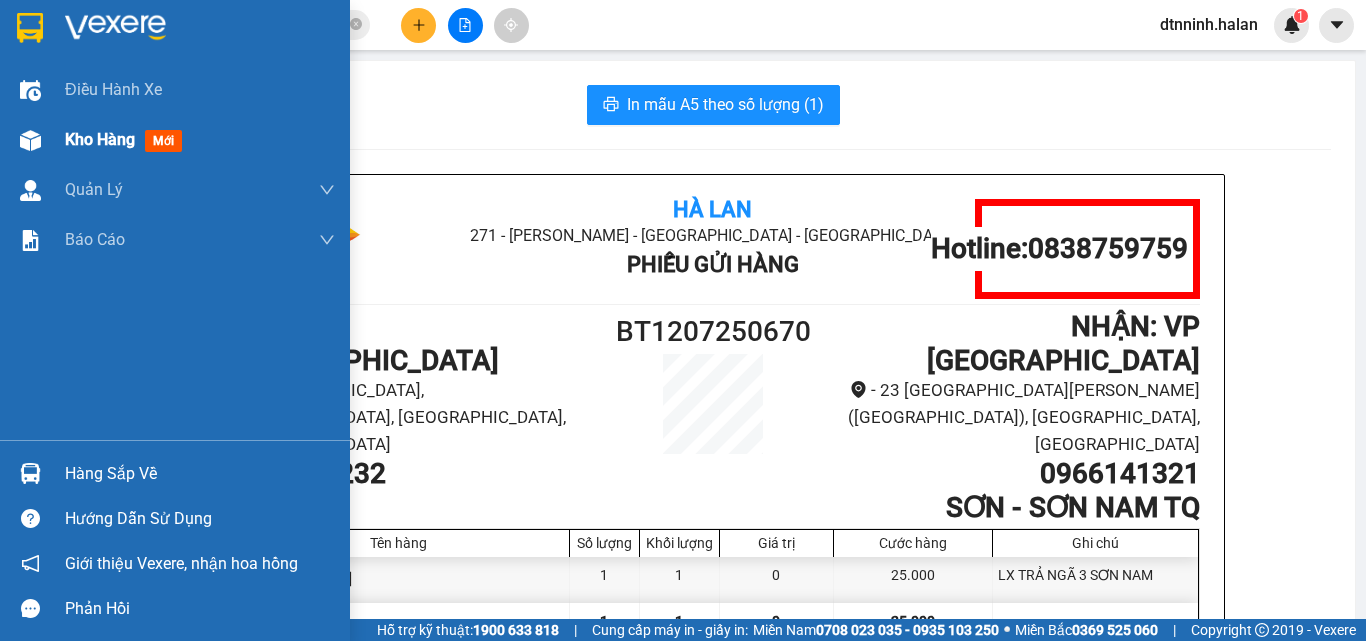 click on "Kho hàng mới" at bounding box center [175, 140] 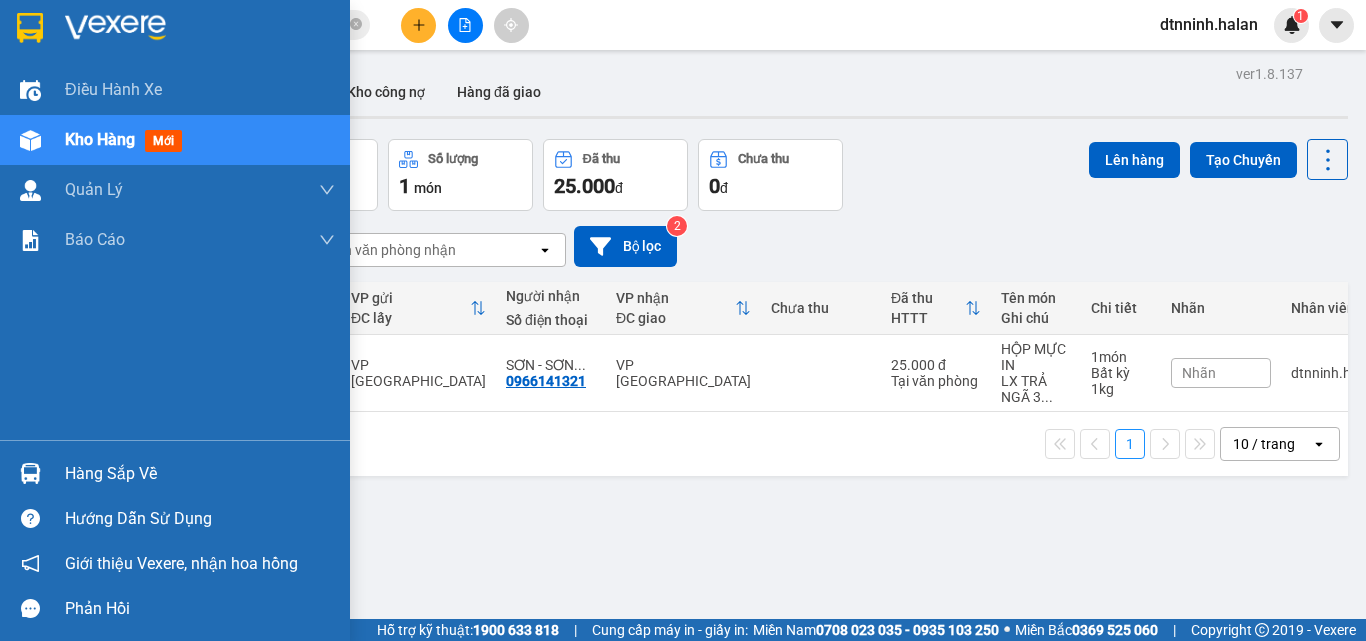 click on "Hàng sắp về" at bounding box center (175, 473) 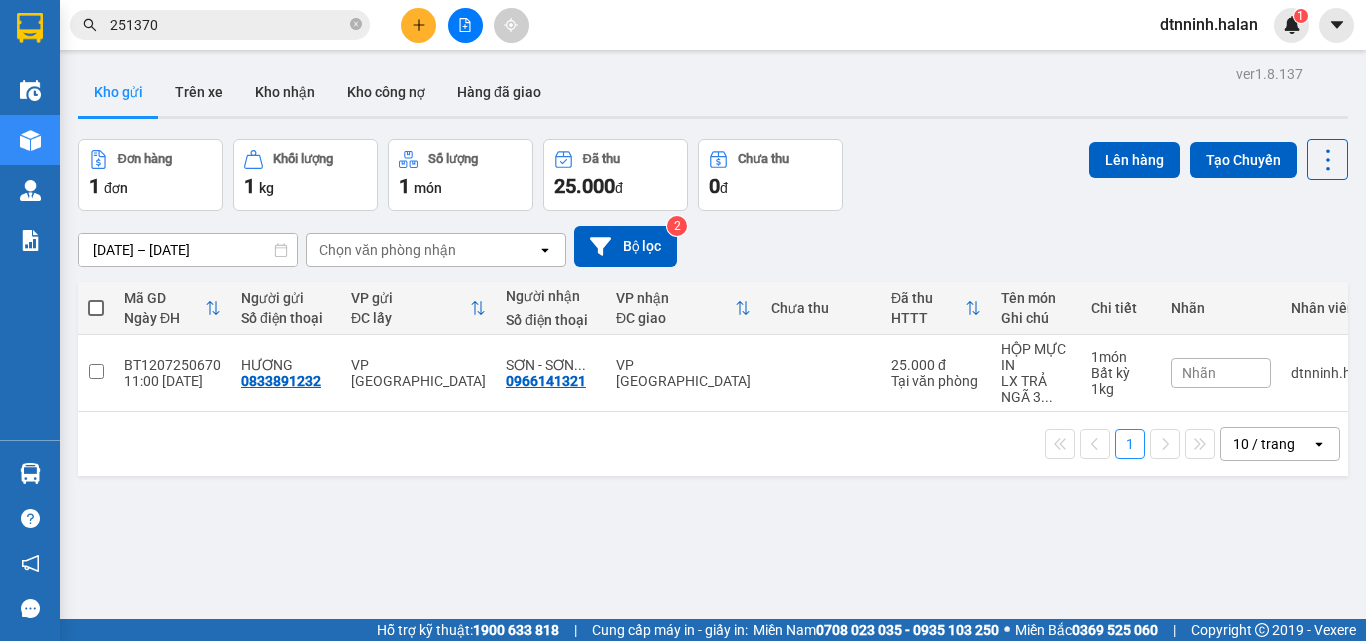 click on "Kết quả tìm kiếm ( 167 )  Bộ lọc  Mã ĐH Trạng thái Món hàng Thu hộ Tổng cước Chưa cước Nhãn Người gửi VP Gửi Người nhận VP Nhận TKC1107 251370 14:58 - 11/07 VP Nhận   30E-633.85 19:51 - 11/07 BỌC  ĐEN  PK SL:  1 35.000 35.000 0985565293 TÂM ĐỨC- DƯƠNG VP 47 Trần Khát Chân 0913005714 MẠNH THẮNG-147 BT VP Bình Thuận BS1007 251370 14:48 - 10/07 Đã giao   15:21 - 11/07 BOC PK SL:  1 35.000 0913269089 ĐẠO VP Bắc Sơn 0946883399 THẮNG VP 47 Trần Khát Chân HD0907 251370 15:02 - 09/07 Đã giao   13:46 - 10/07 HỘP RĂNG SL:  1 35.000 02477770888 VŨ ĐỀ  VP Hà Đông 0972539330 TƯỞNG VP CTY HÀ LAN TK0807 251370 14:48 - 08/07 Đã giao   08:03 - 09/07 BỌC ĐEN SL:  1 35.000 0989496769 ÁNH VP Trung Kính 0912118491 QUANG  VP Yên Bình TKC0707 251370 14:21 - 07/07 Đã giao   08:10 - 08/07 BỌC ĐEN PK SL:  1 35.000 0969198881 MINH TÍN VP 47 Trần Khát Chân 0976824515 QUÂN VP Hoàng Gia TK0507 251370 15:03 - 05/07 Đã giao" at bounding box center (683, 320) 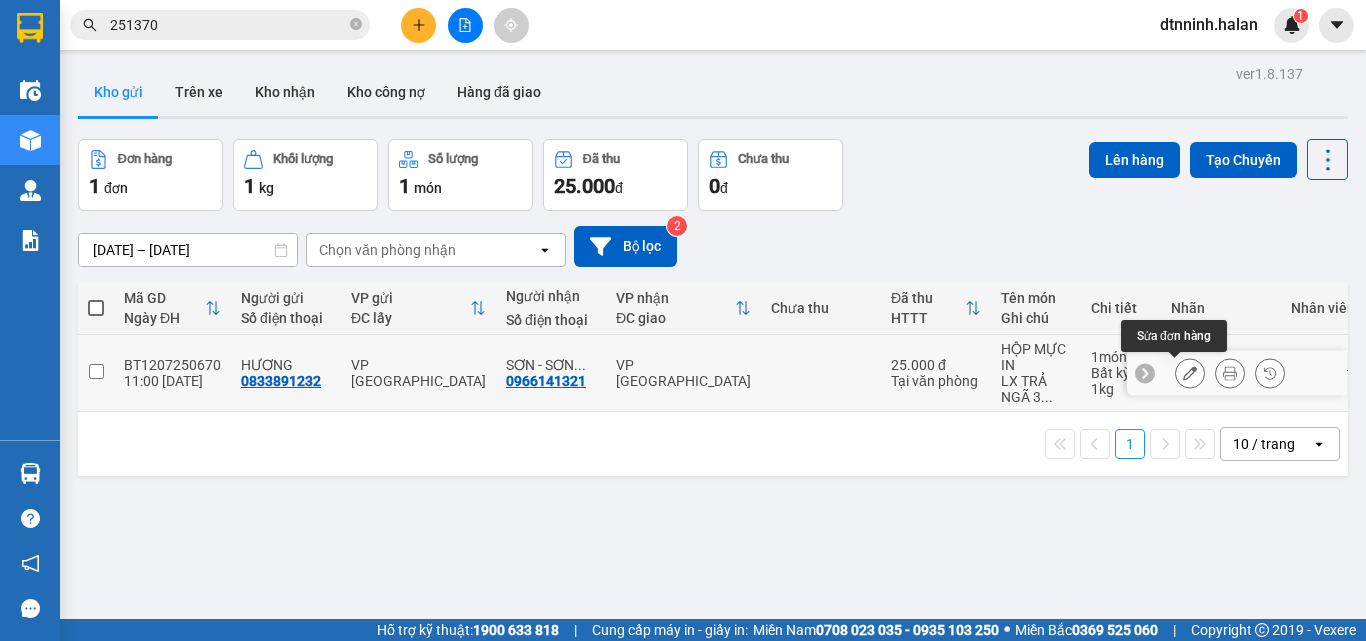 click 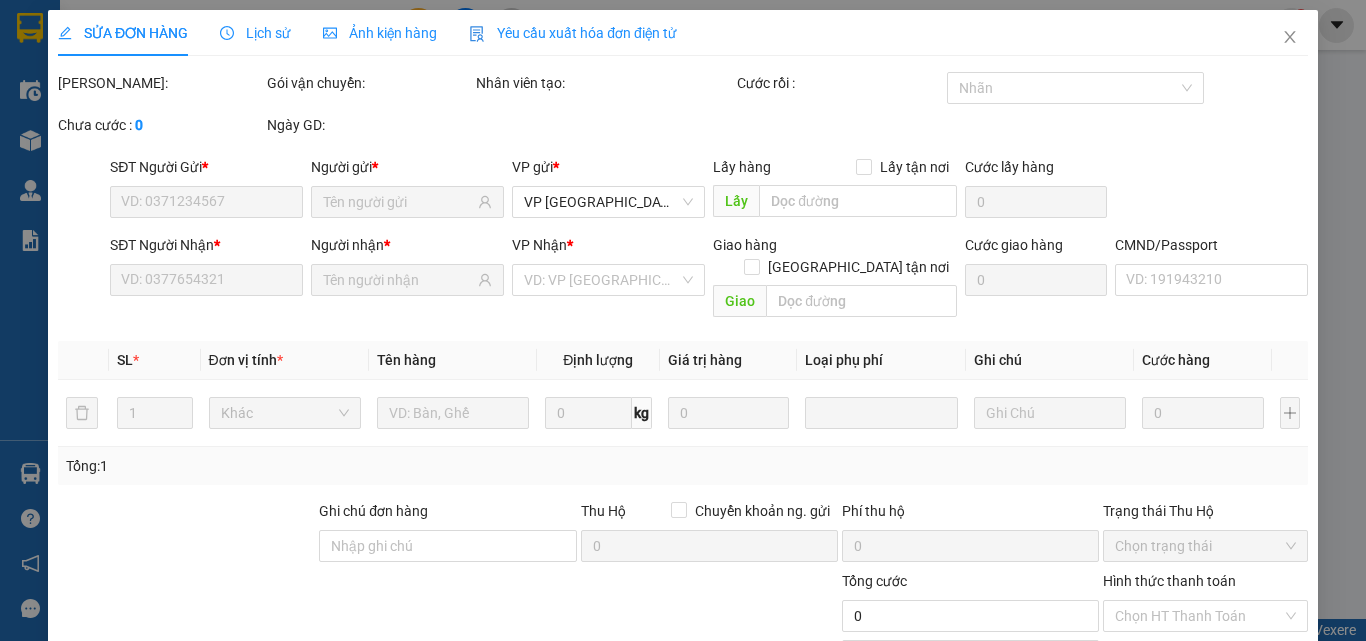 scroll, scrollTop: 0, scrollLeft: 0, axis: both 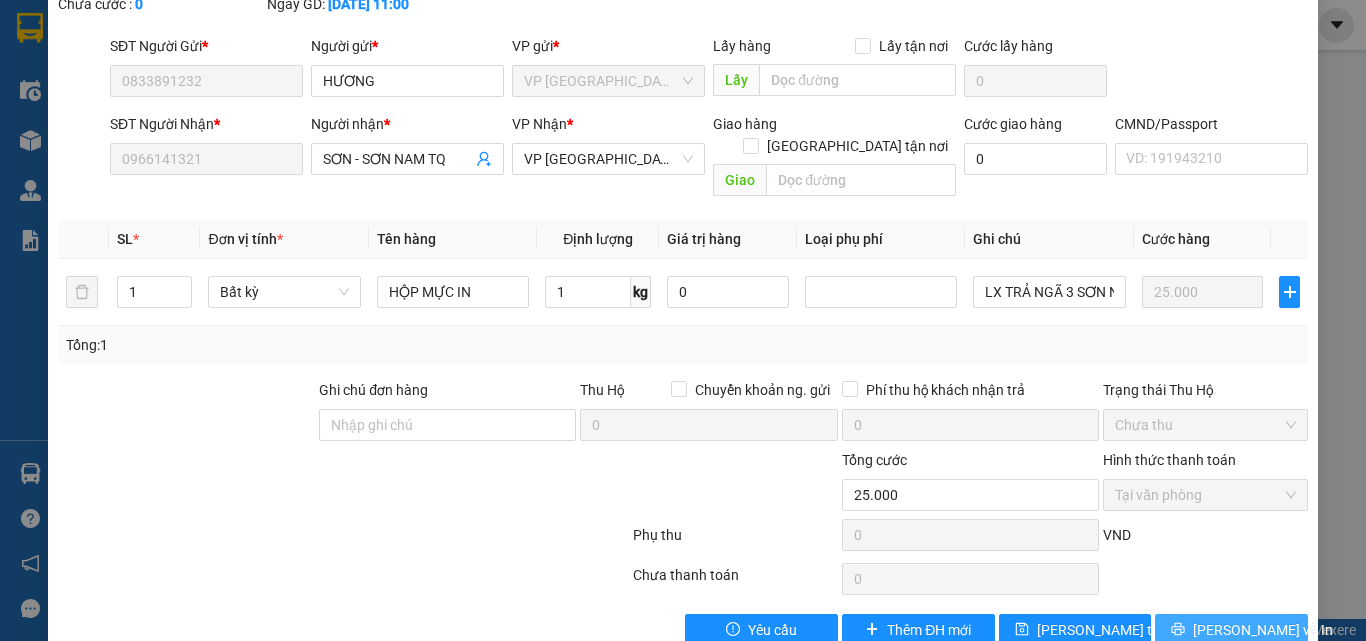 drag, startPoint x: 1215, startPoint y: 591, endPoint x: 401, endPoint y: 366, distance: 844.5241 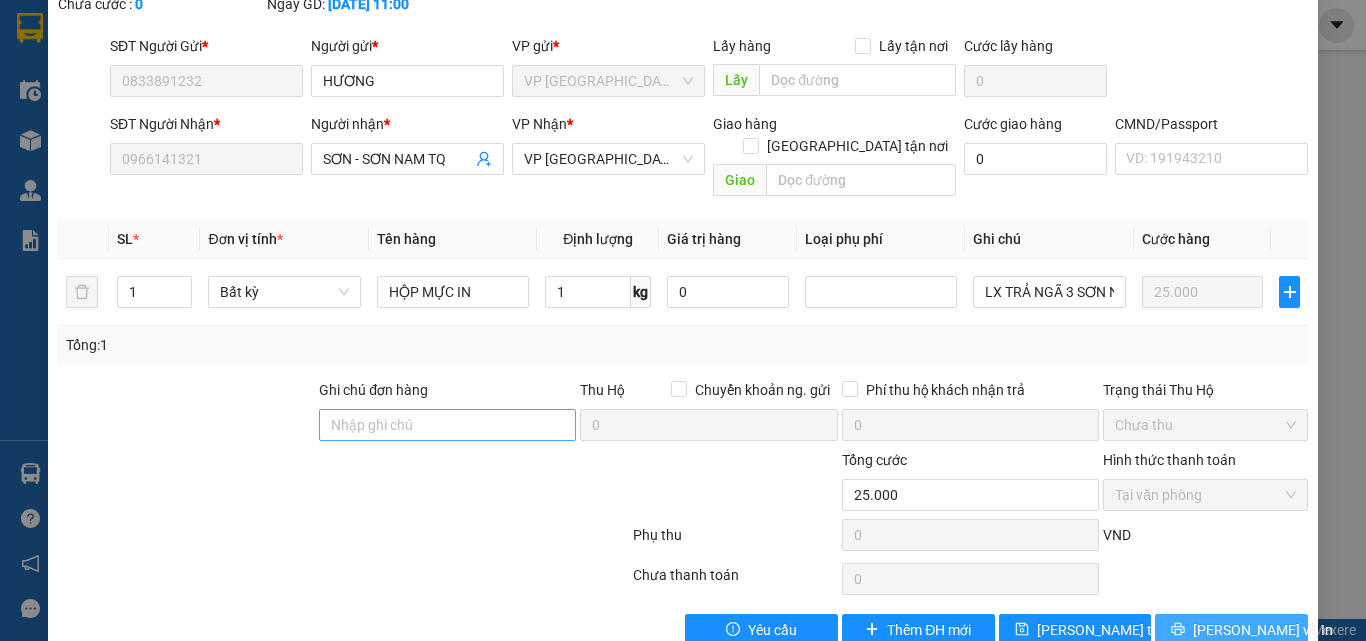 click on "[PERSON_NAME] và In" at bounding box center [1263, 630] 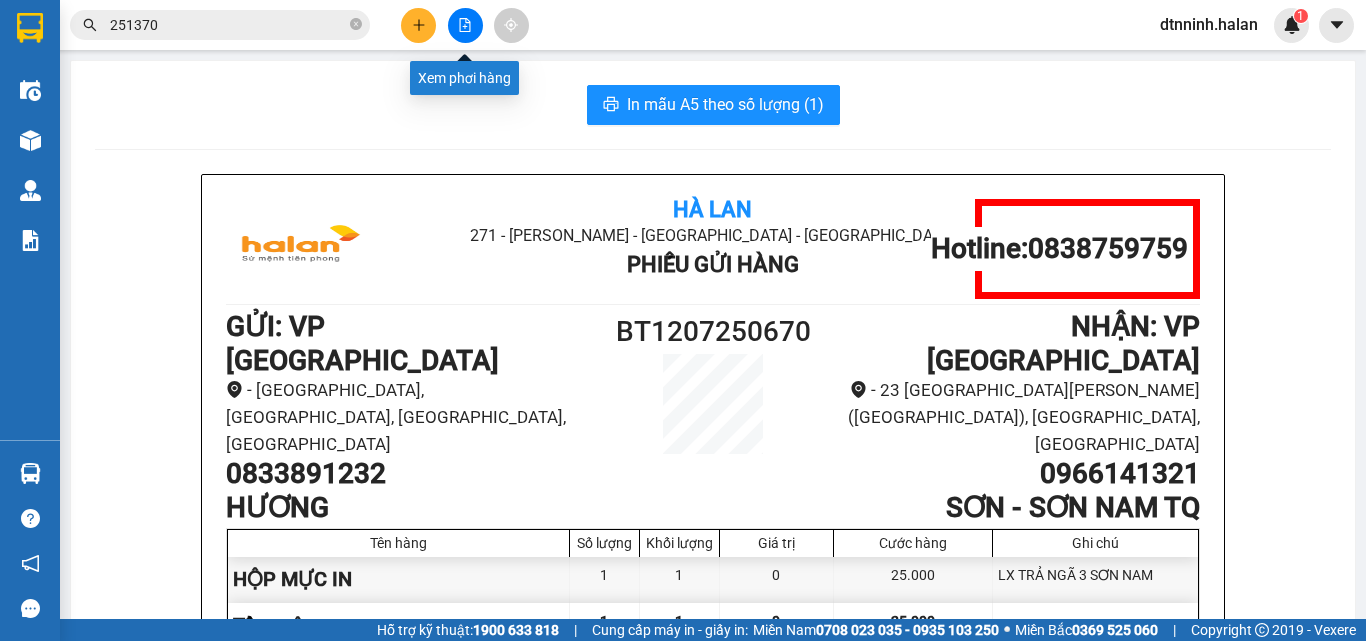 click at bounding box center (418, 25) 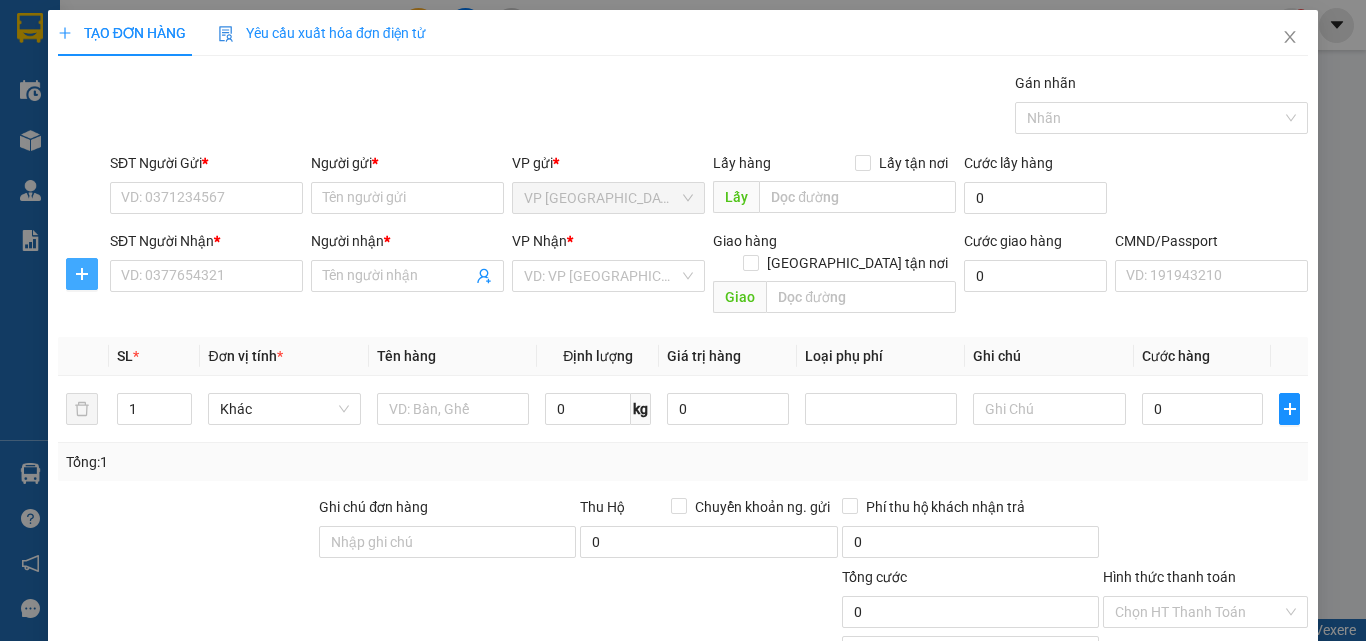 click 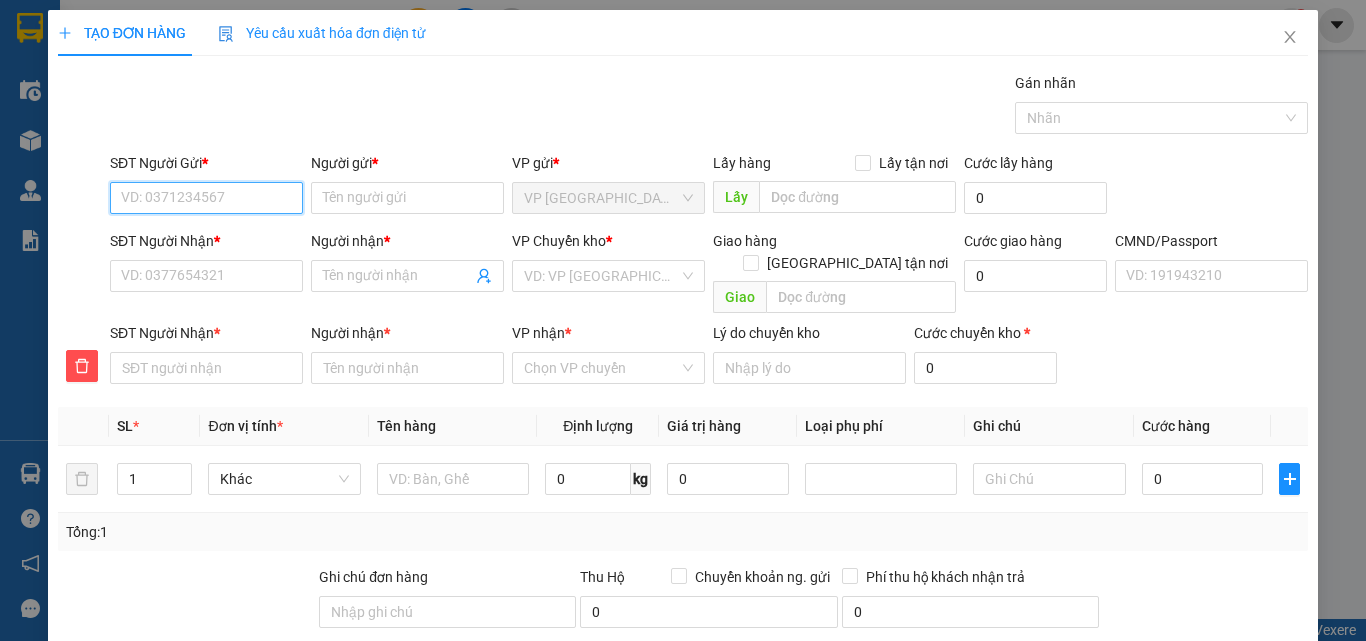 click on "SĐT Người Gửi  *" at bounding box center (206, 198) 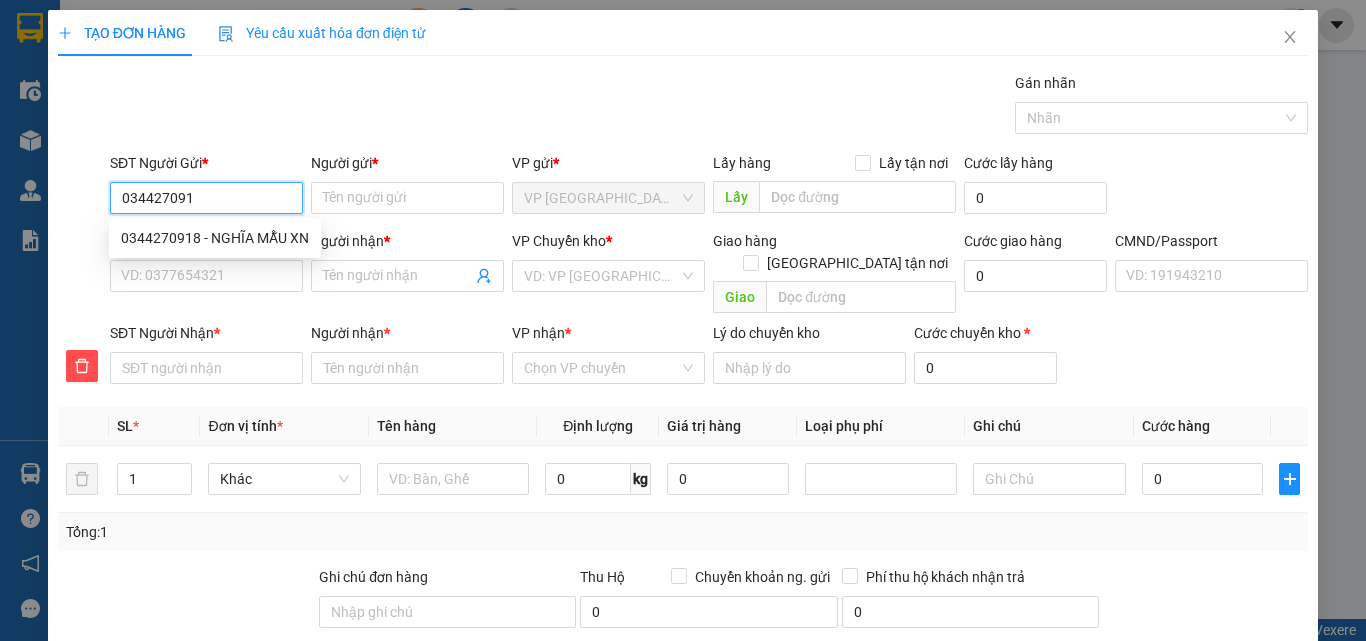 type on "0344270918" 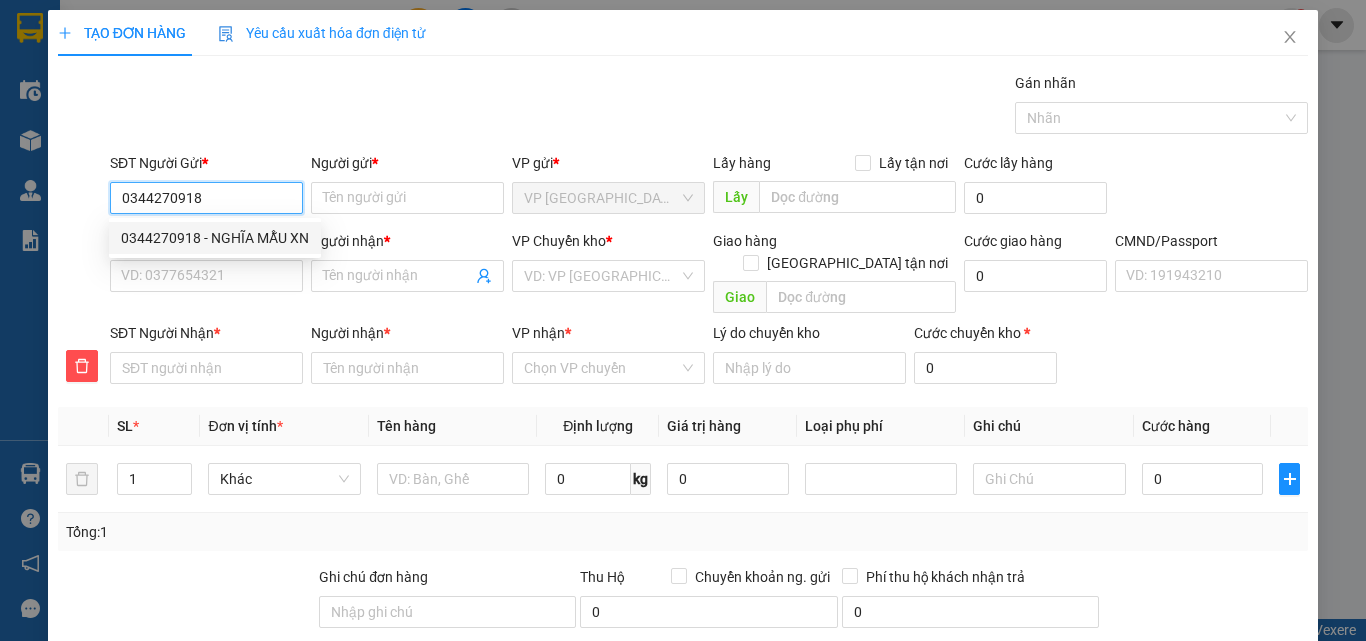 click on "0344270918 - NGHĨA  MẪU XN" at bounding box center [215, 238] 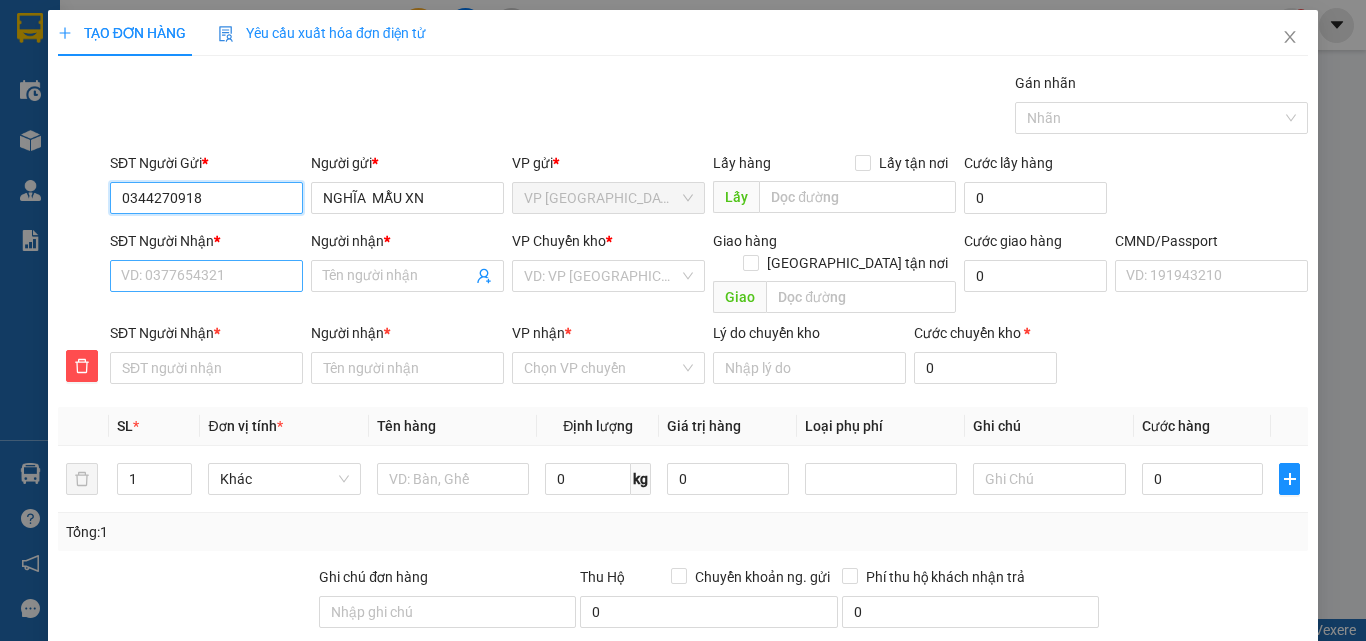 type on "0344270918" 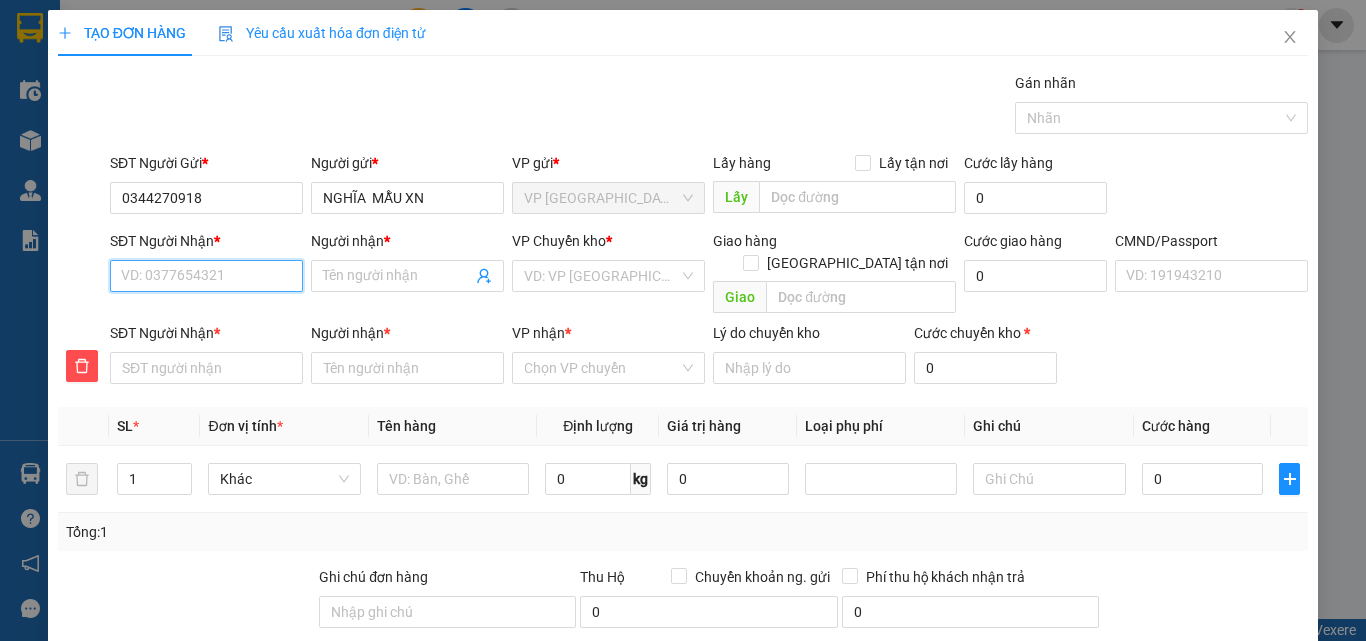 click on "SĐT Người Nhận  *" at bounding box center [206, 276] 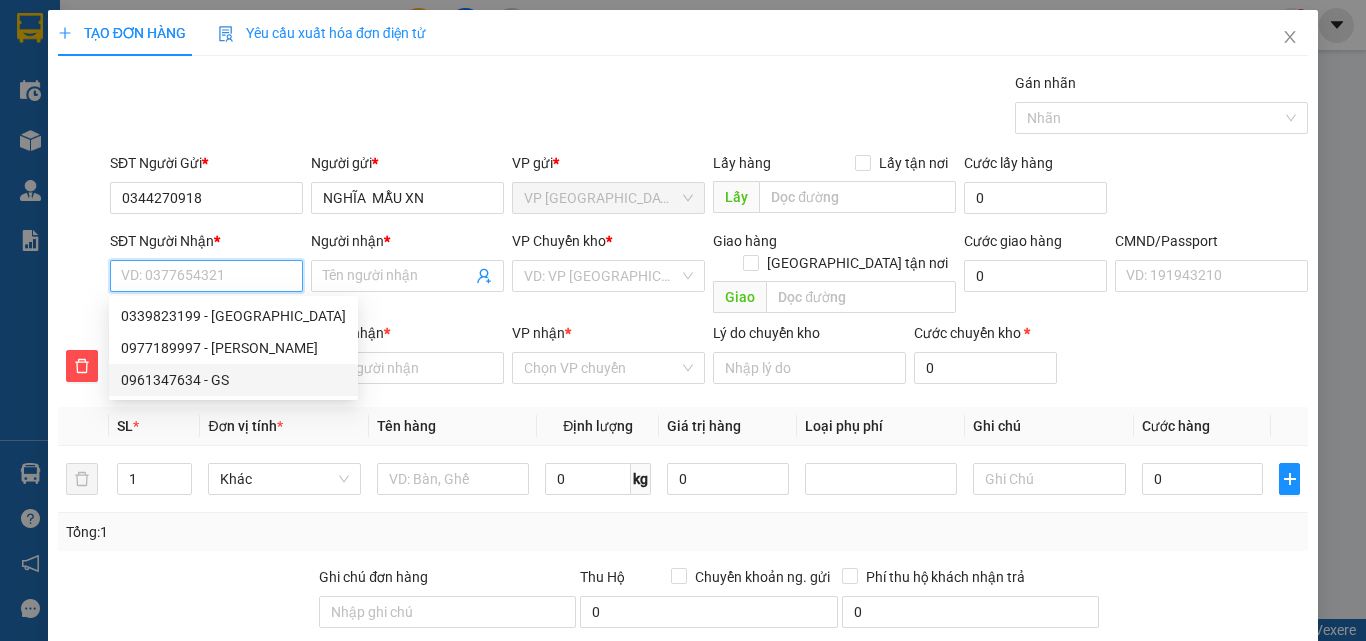 click on "0961347634 - GS" at bounding box center (233, 380) 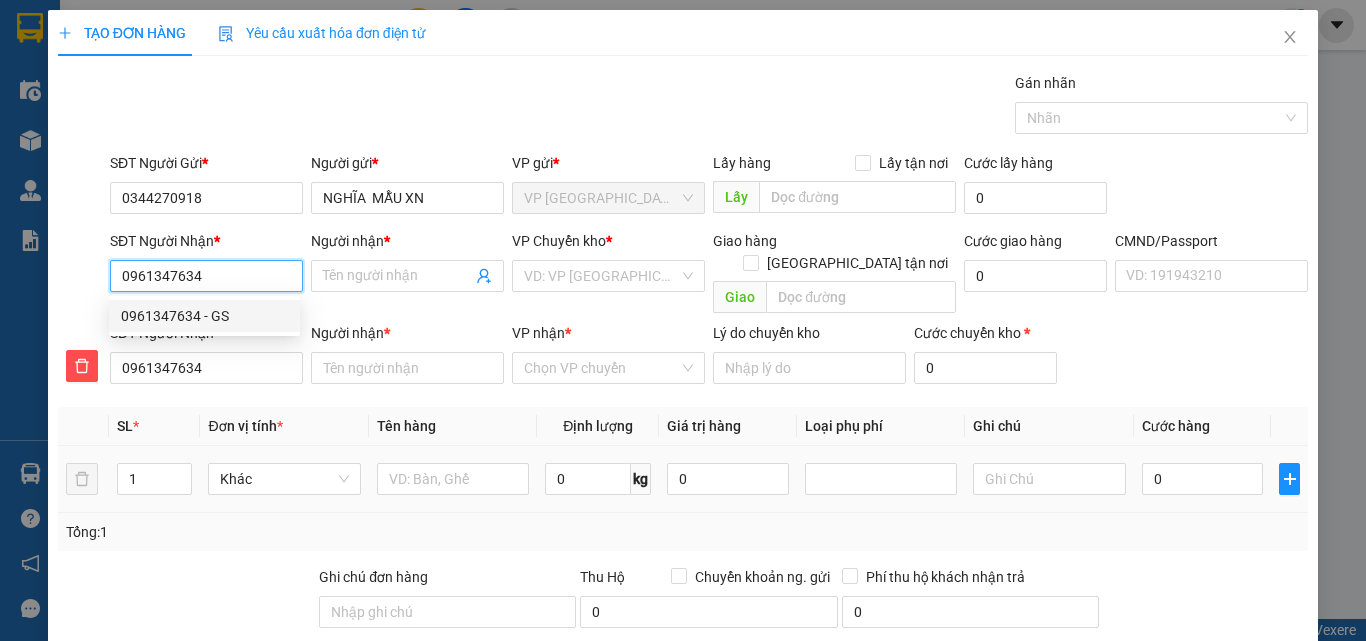 type on "GS" 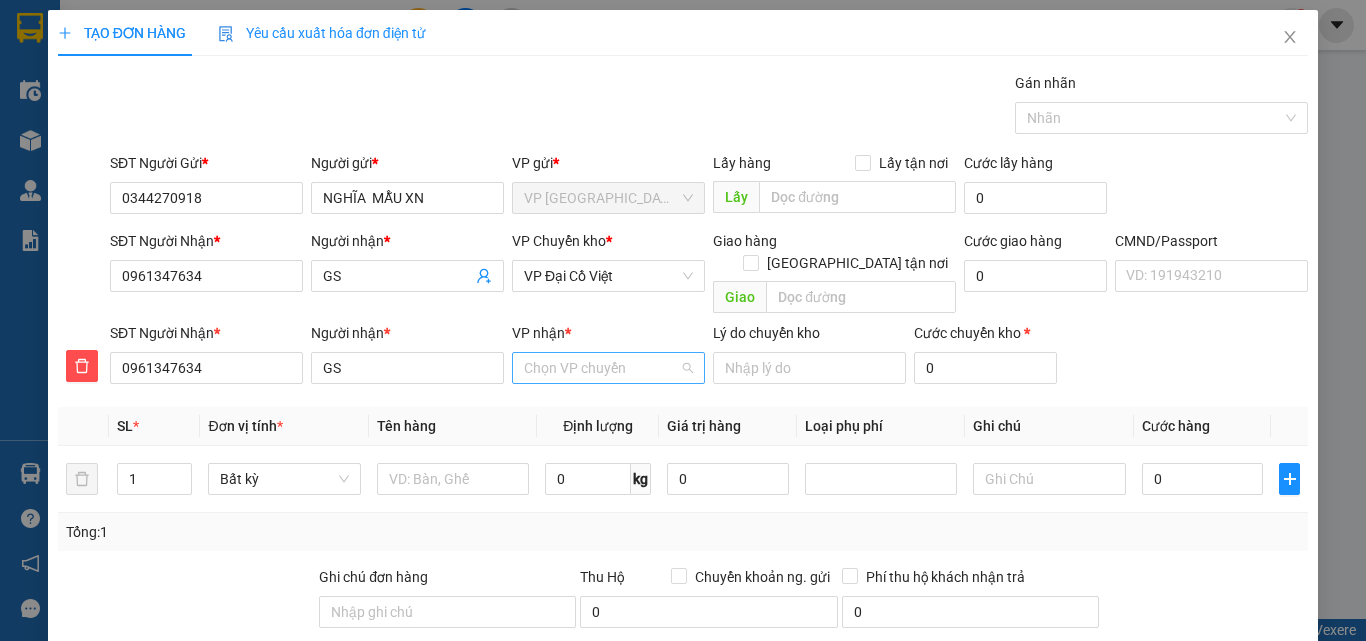 click on "VP nhận  *" at bounding box center (601, 368) 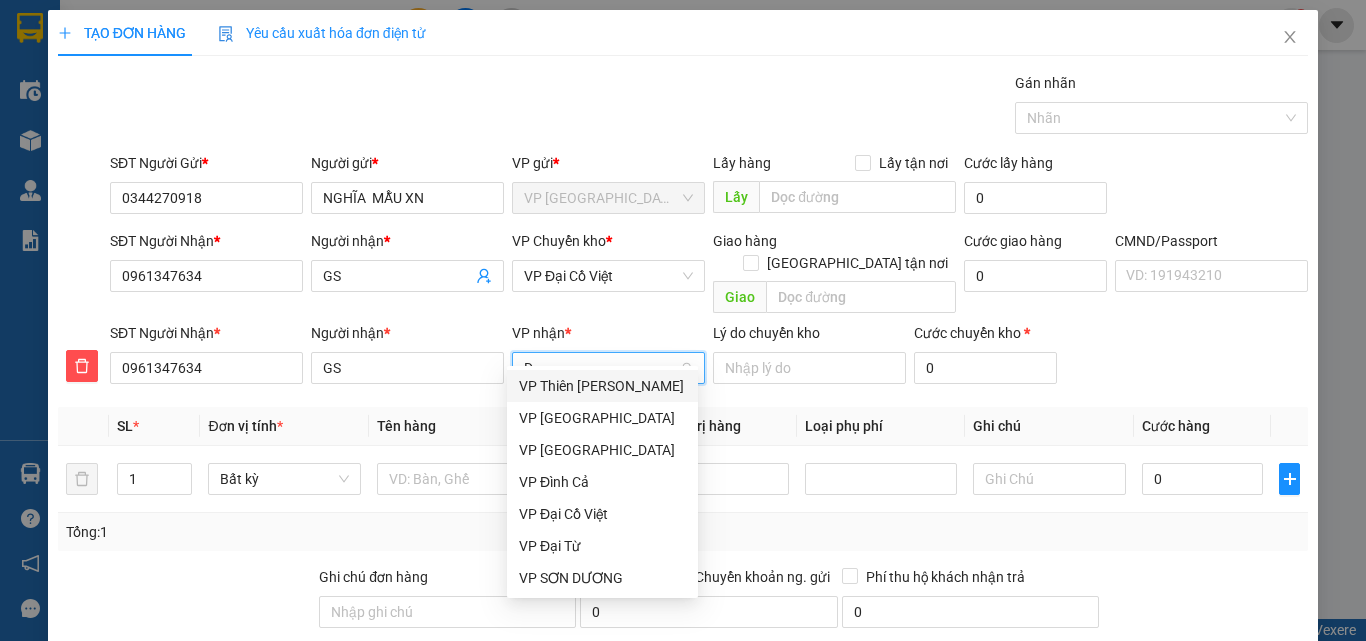 type on "D" 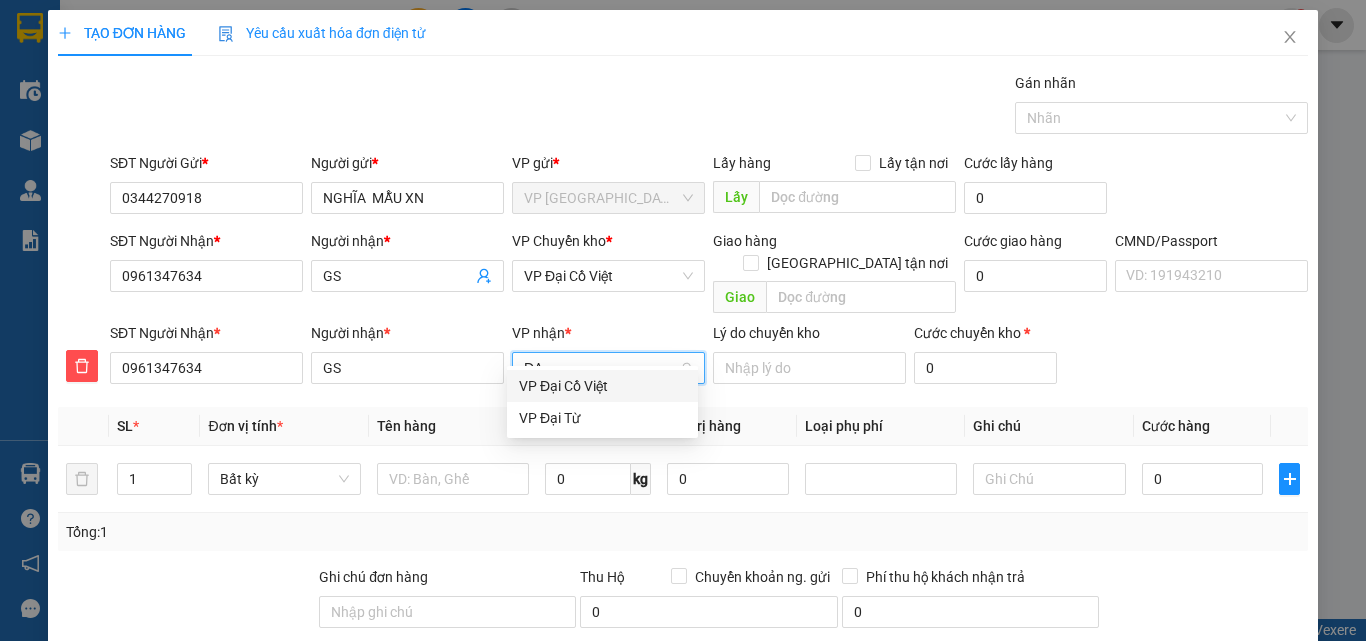 type on "ĐẠI" 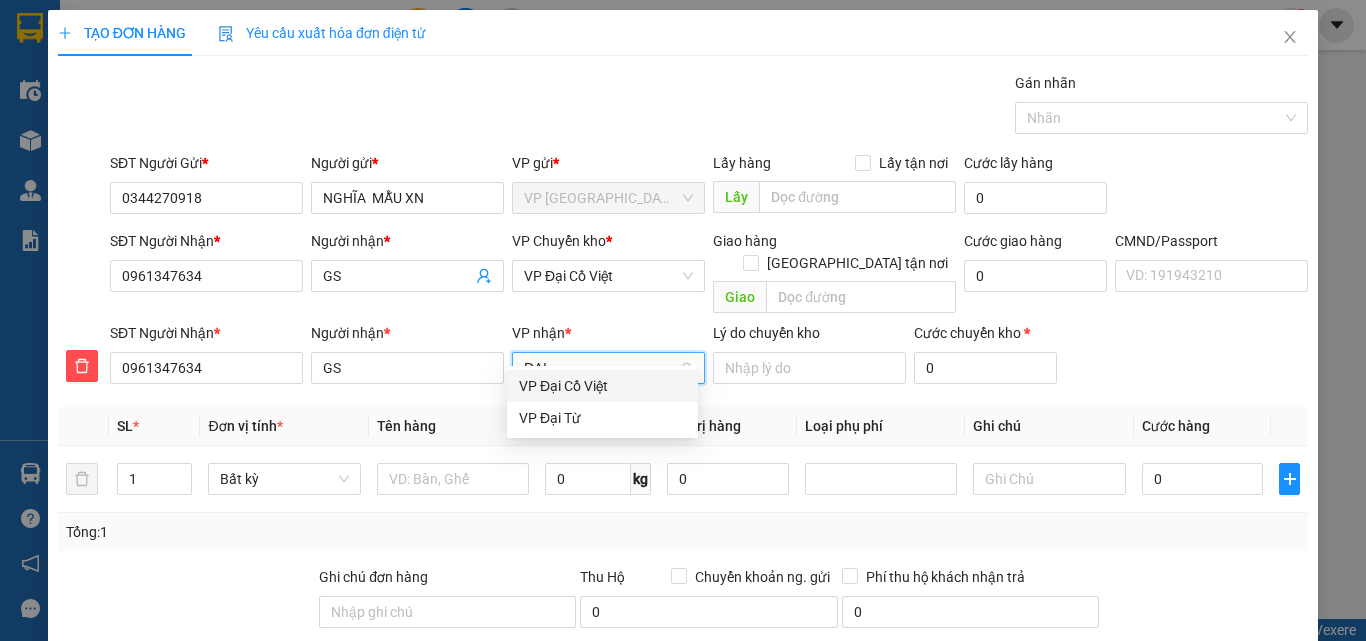 click on "VP Đại Cồ Việt" at bounding box center (602, 386) 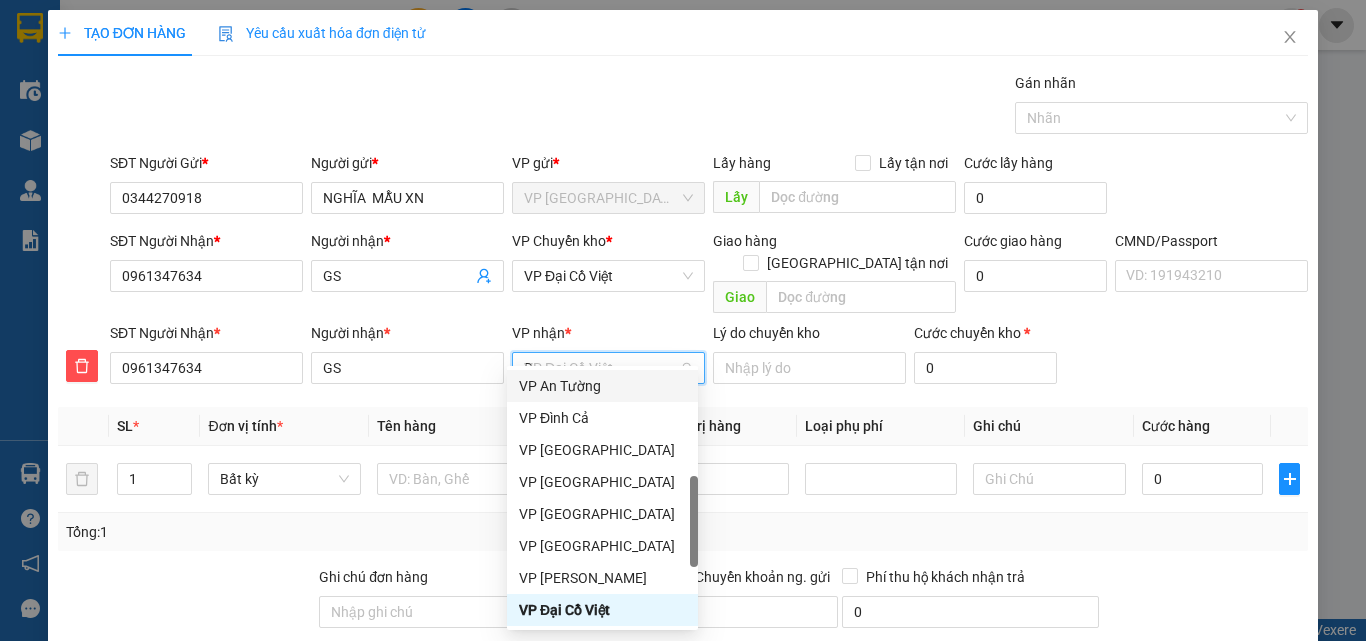 scroll, scrollTop: 0, scrollLeft: 0, axis: both 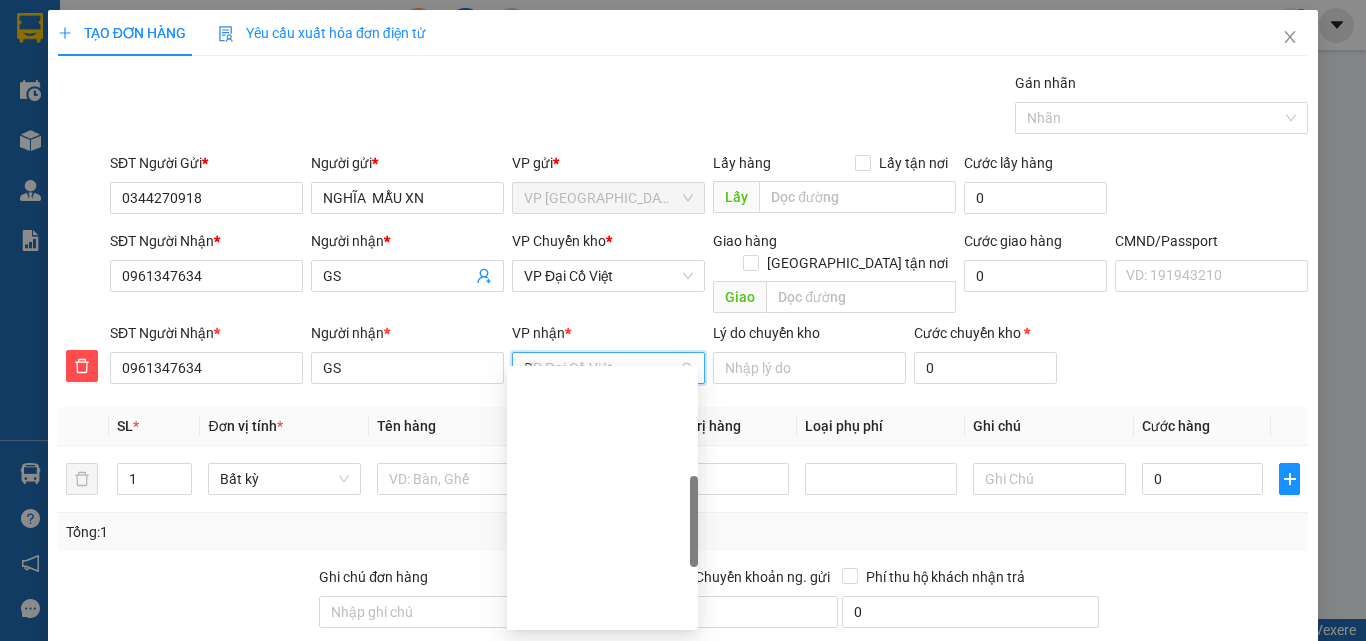 type on "D" 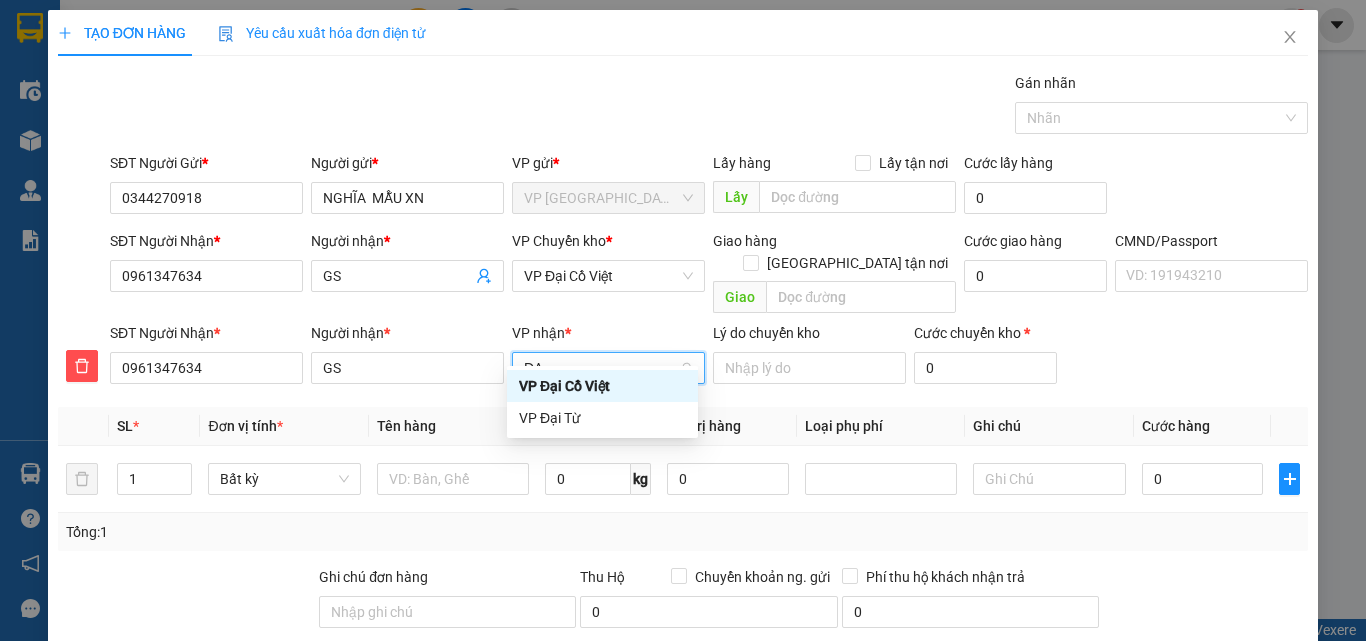 type on "ĐẠI" 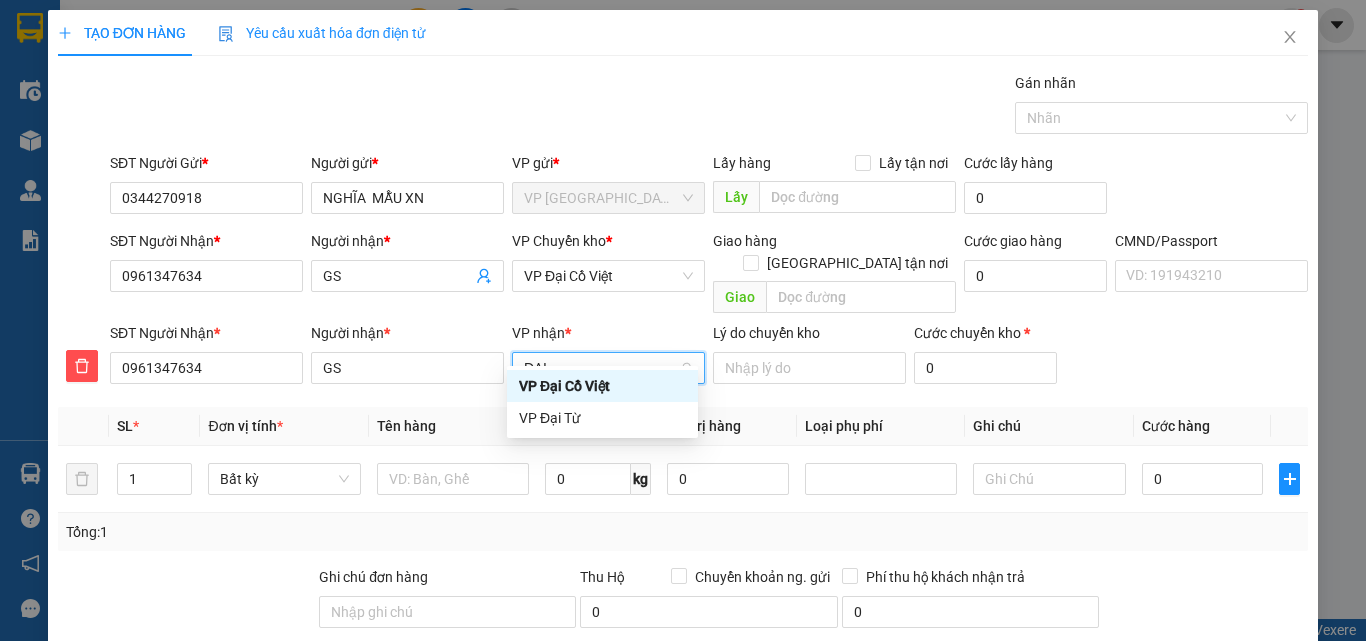 click on "VP Đại Cồ Việt" at bounding box center (602, 386) 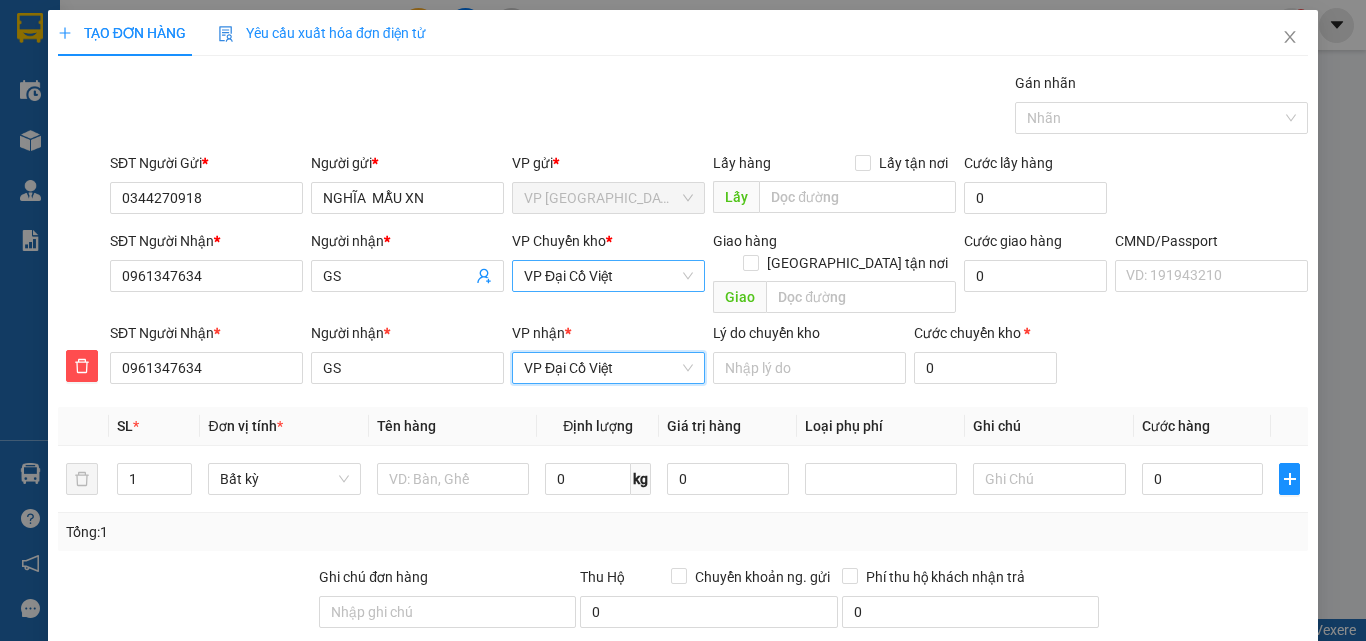 click on "VP Đại Cồ Việt" at bounding box center [608, 276] 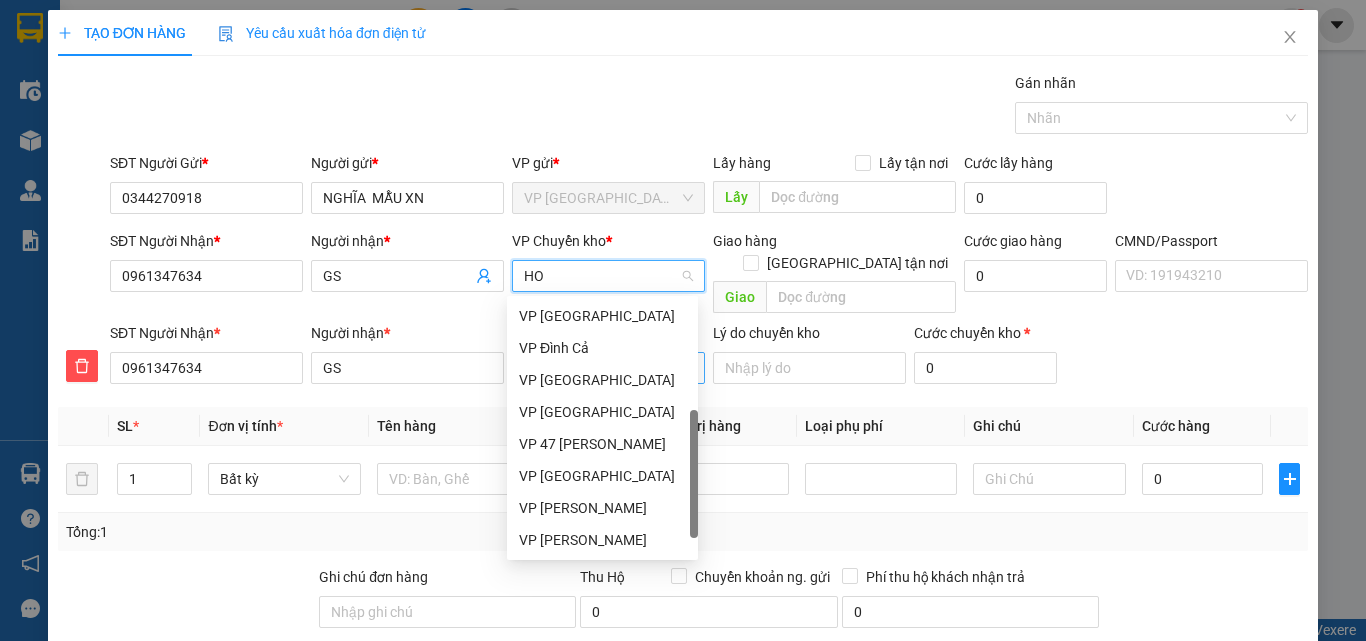 scroll, scrollTop: 0, scrollLeft: 0, axis: both 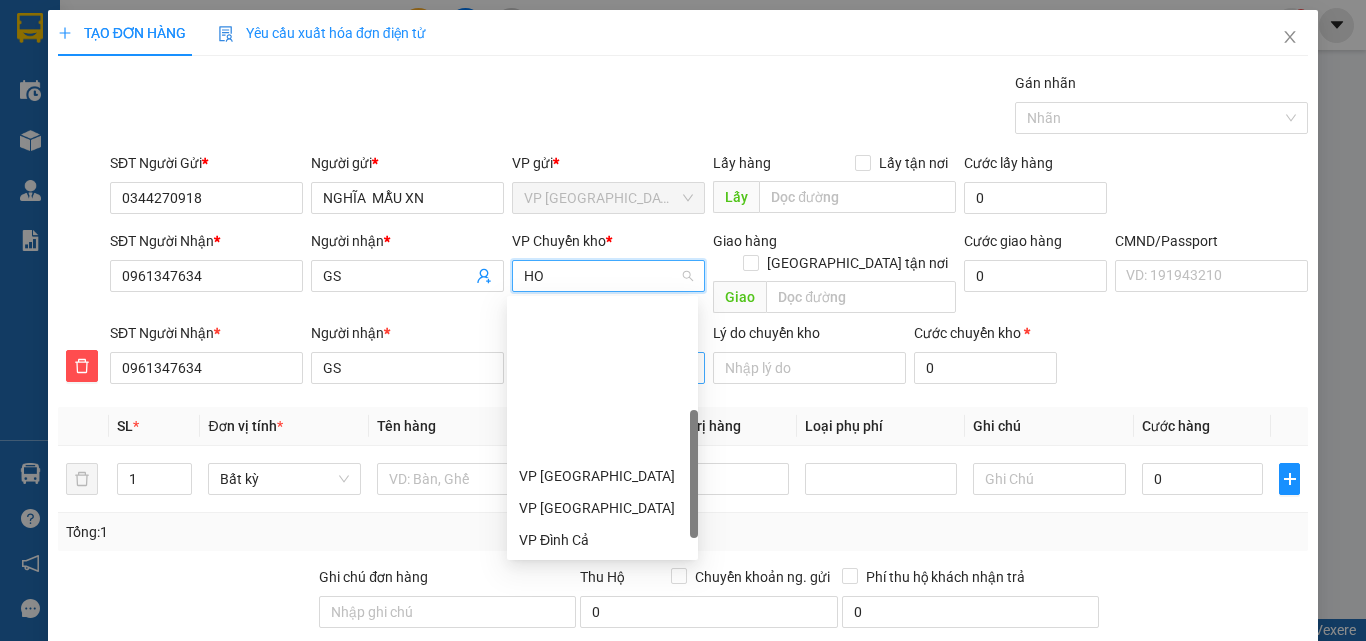 type on "HOA" 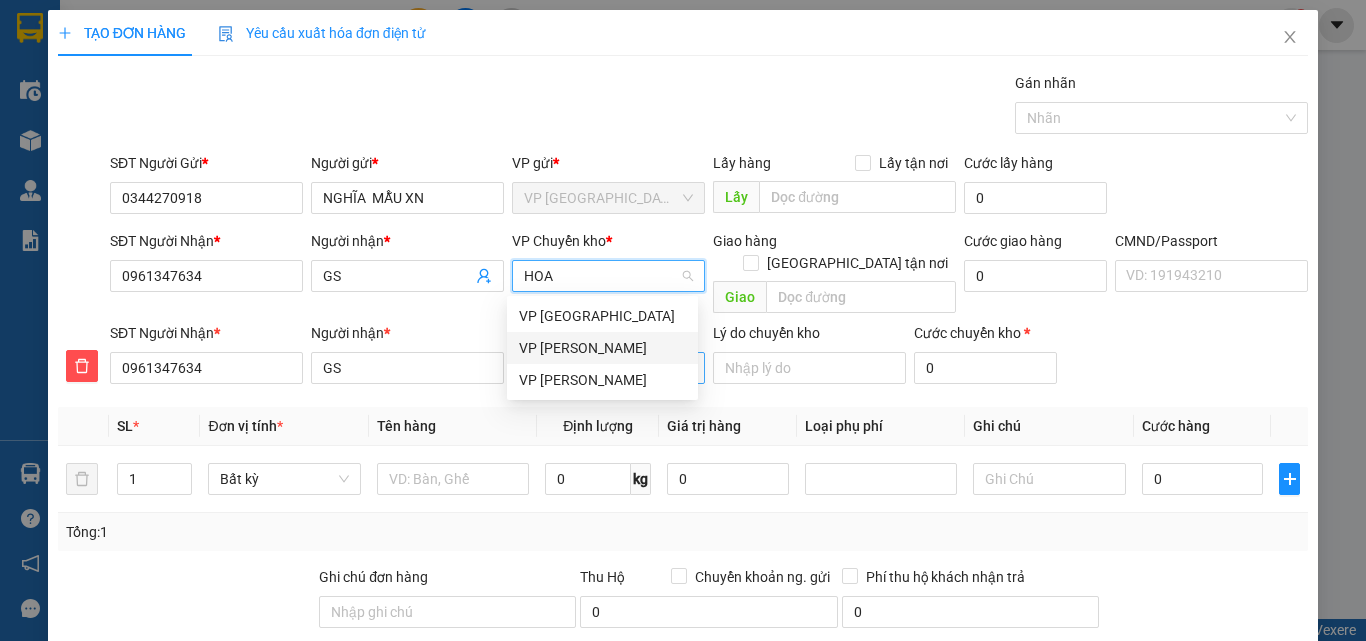 click on "VP [PERSON_NAME]" at bounding box center (602, 348) 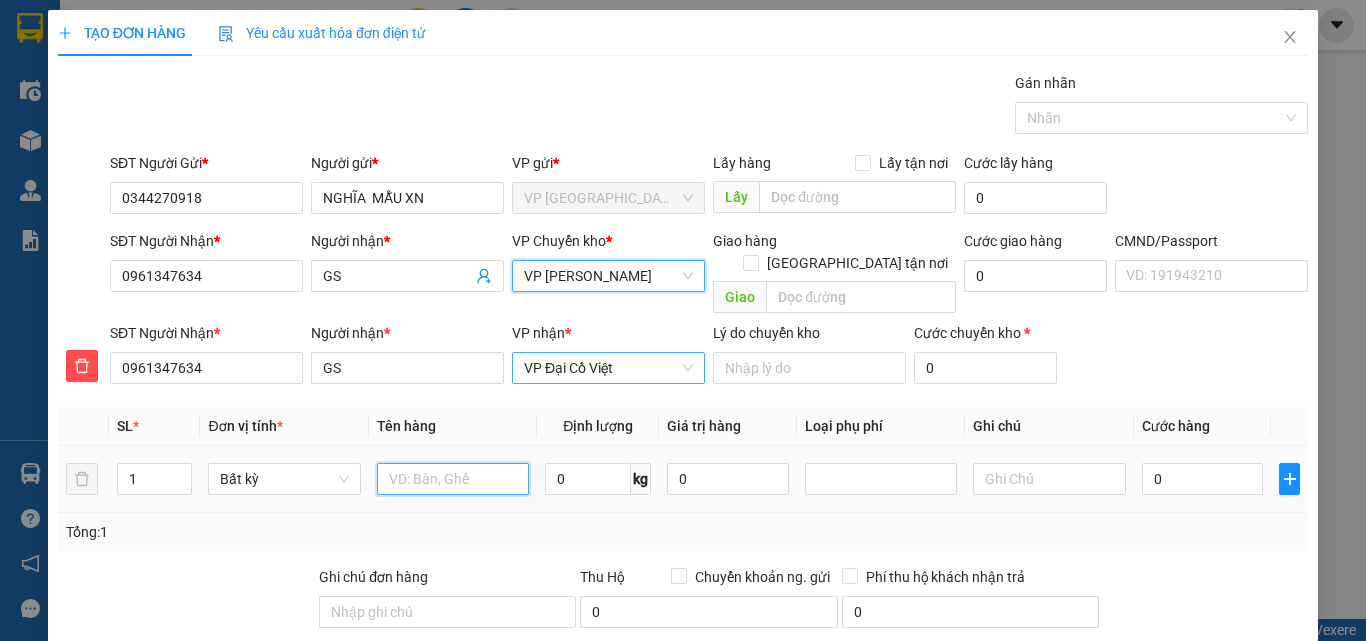 click at bounding box center (453, 479) 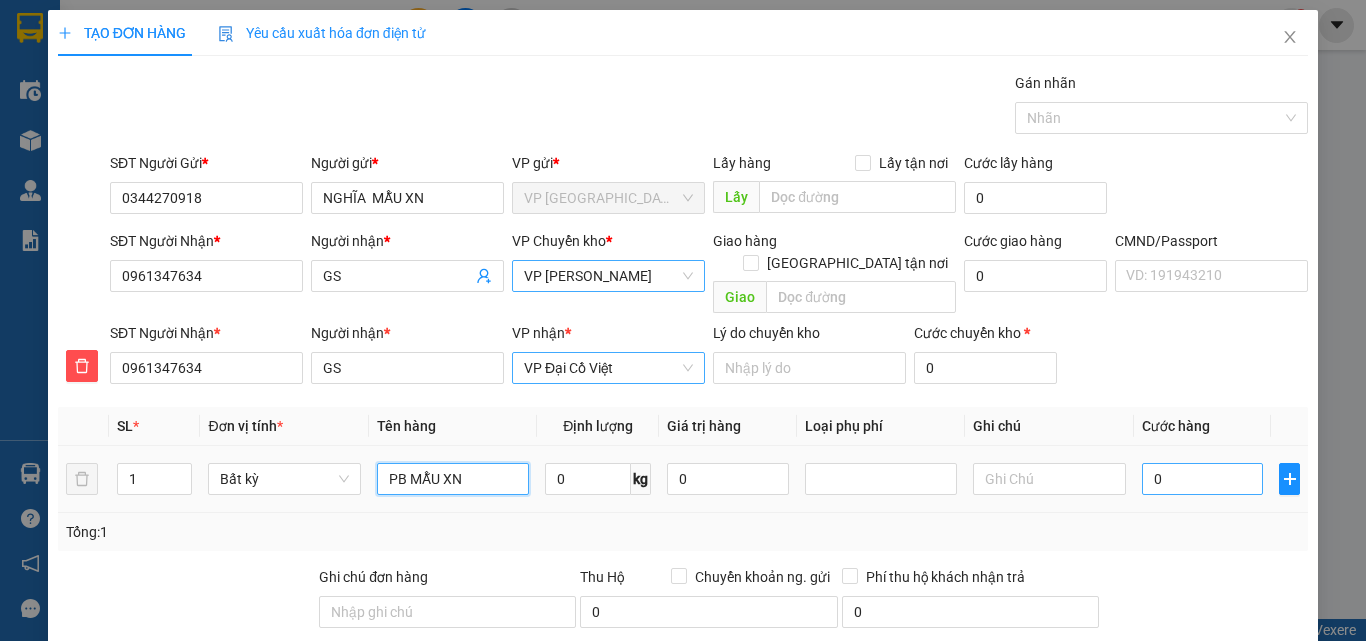 type on "PB MẪU XN" 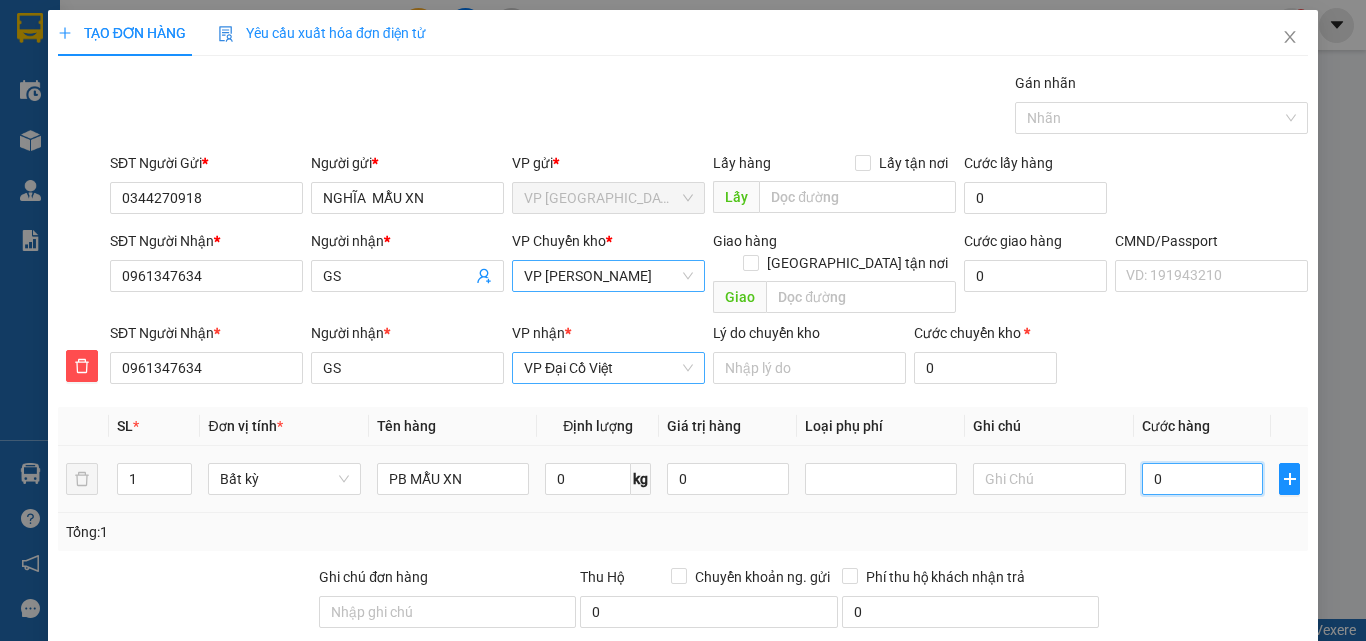 click on "0" at bounding box center [1203, 479] 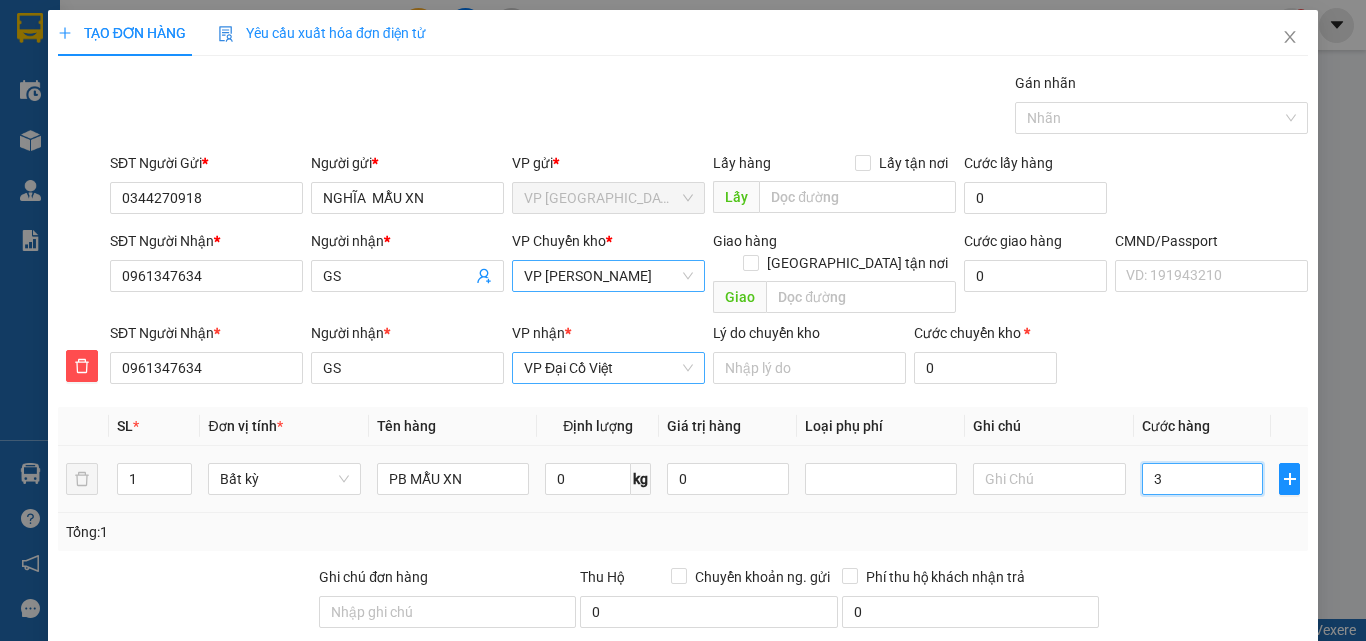 type on "35" 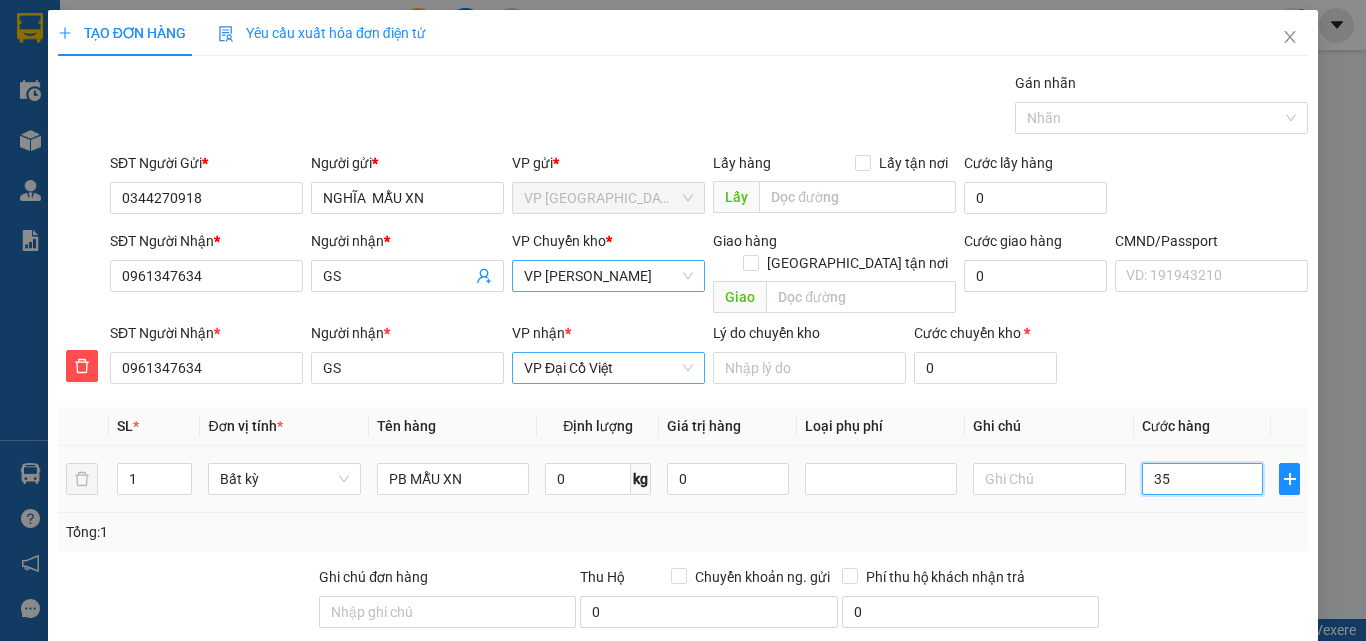 type on "35" 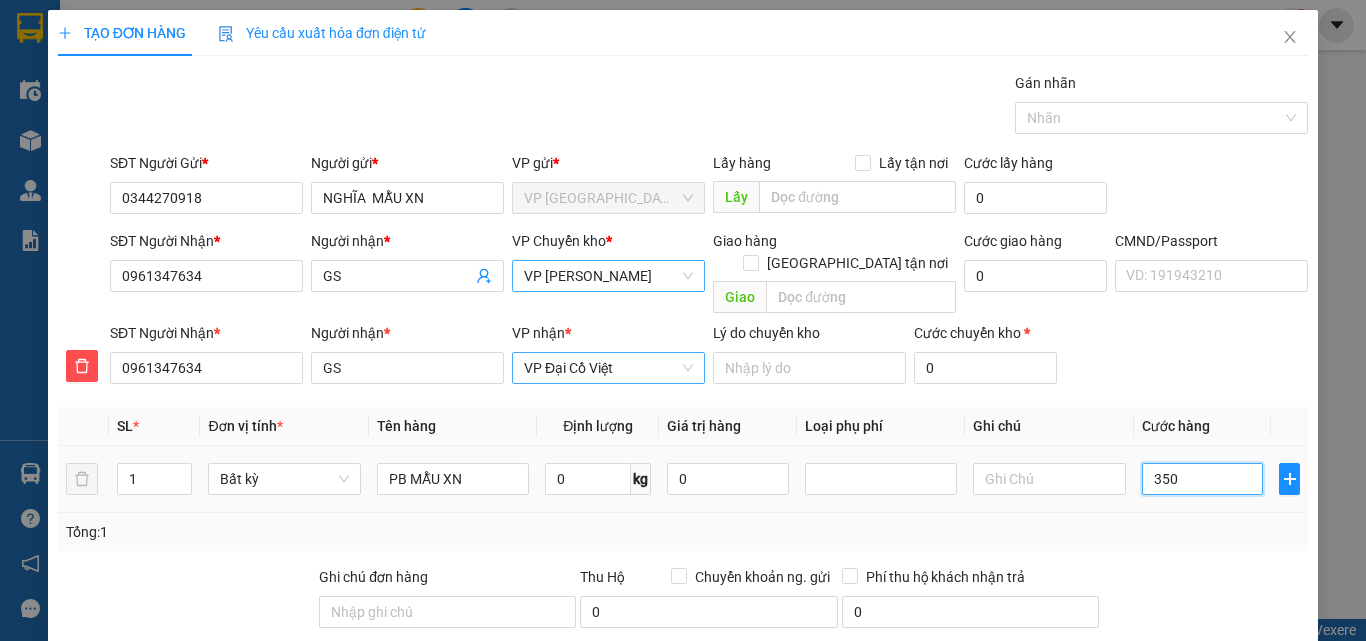 type on "3.500" 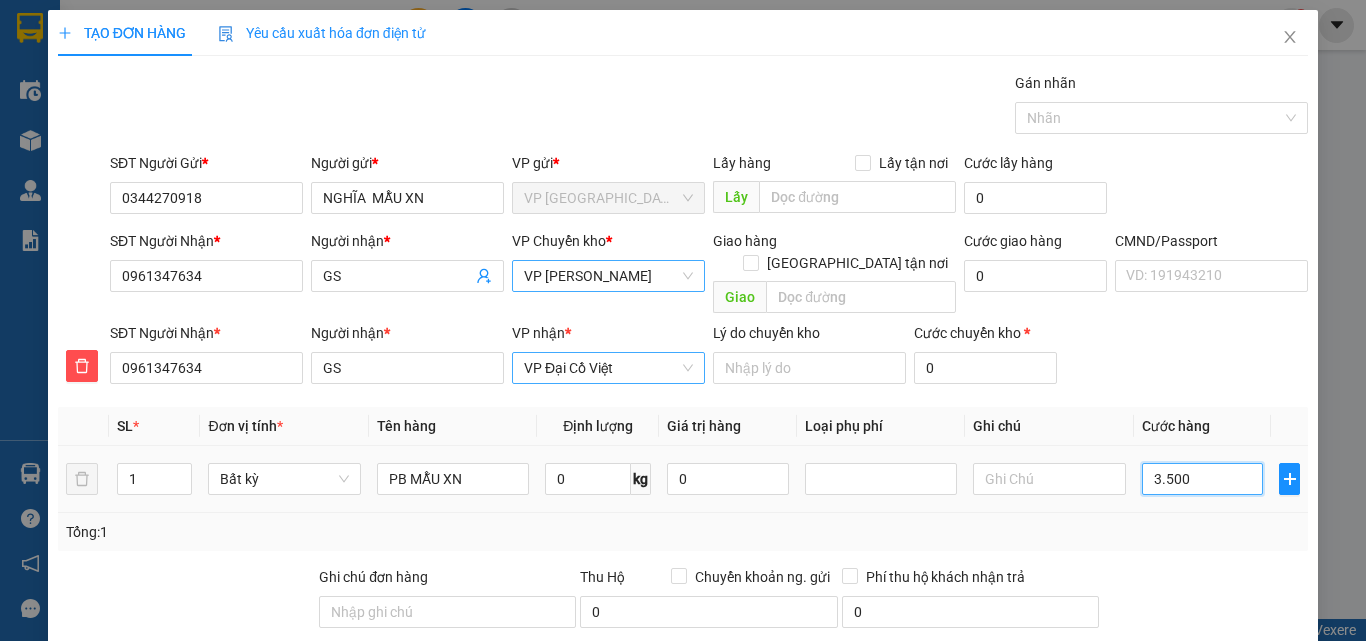 type on "35.000" 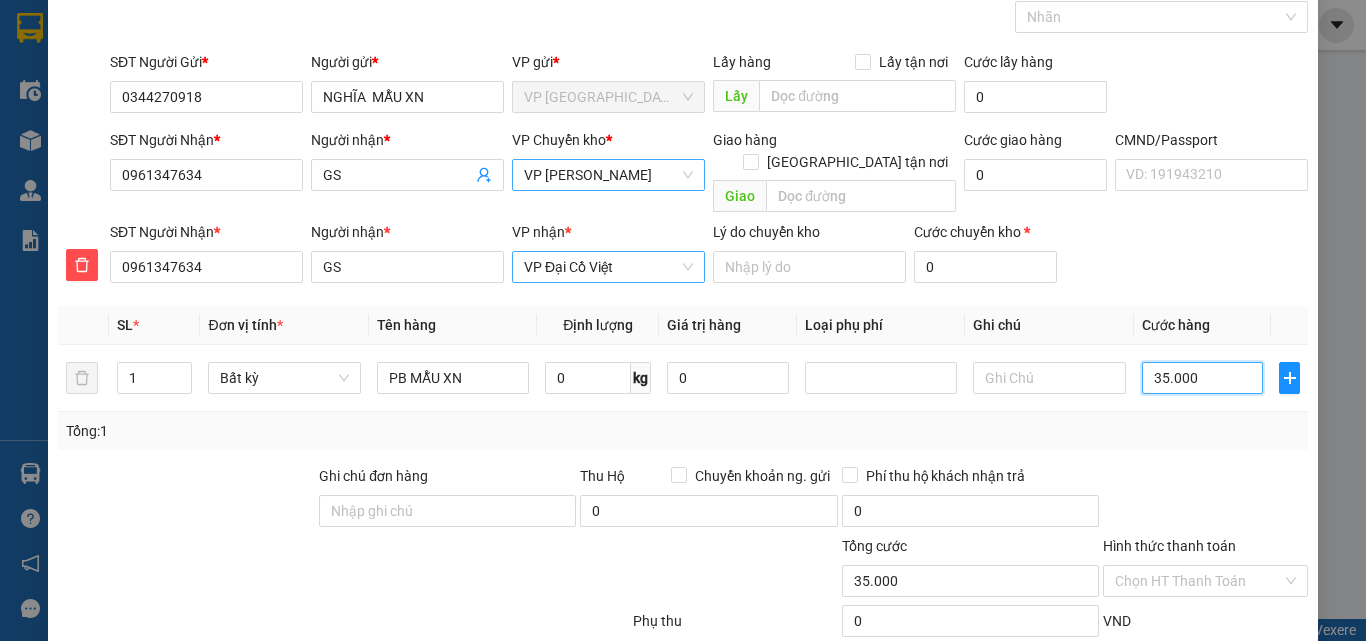 scroll, scrollTop: 209, scrollLeft: 0, axis: vertical 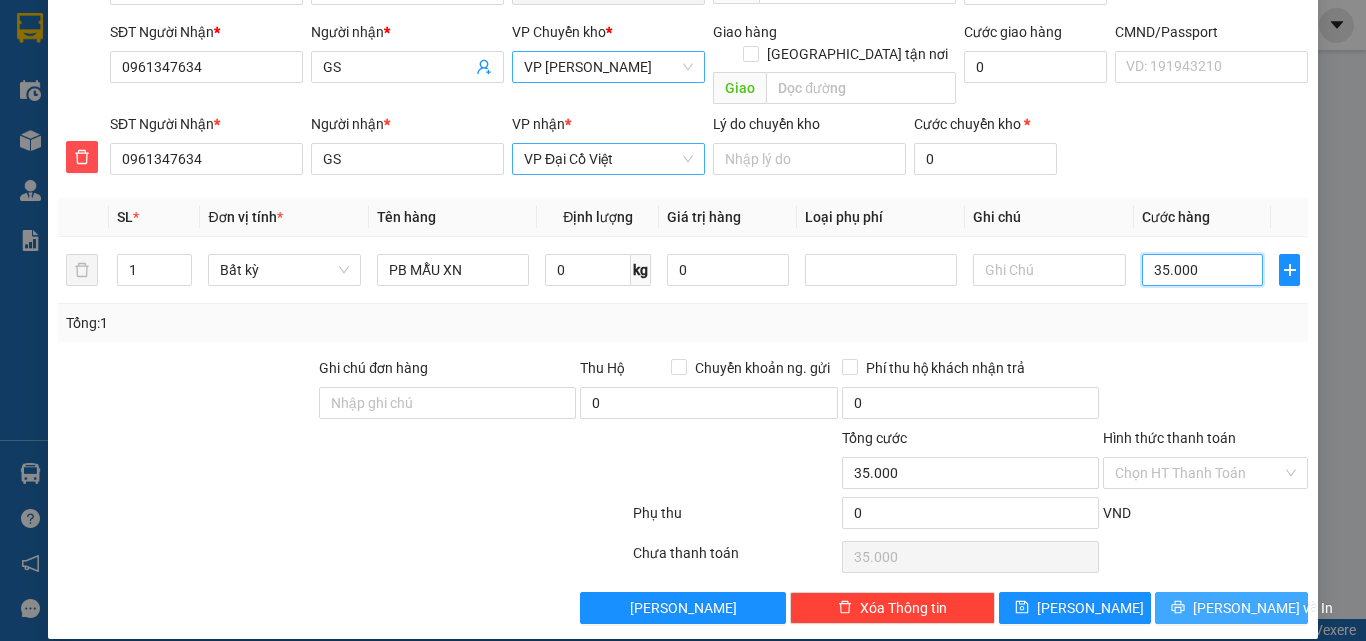 type on "35.000" 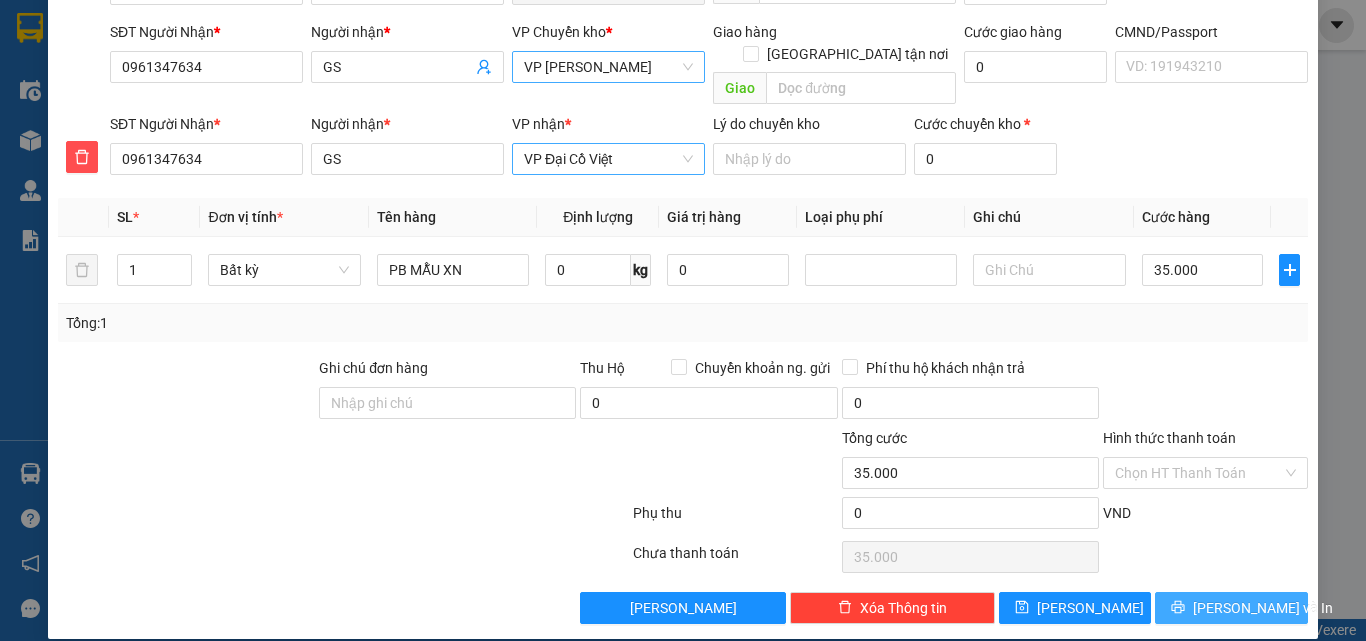 click at bounding box center (1178, 608) 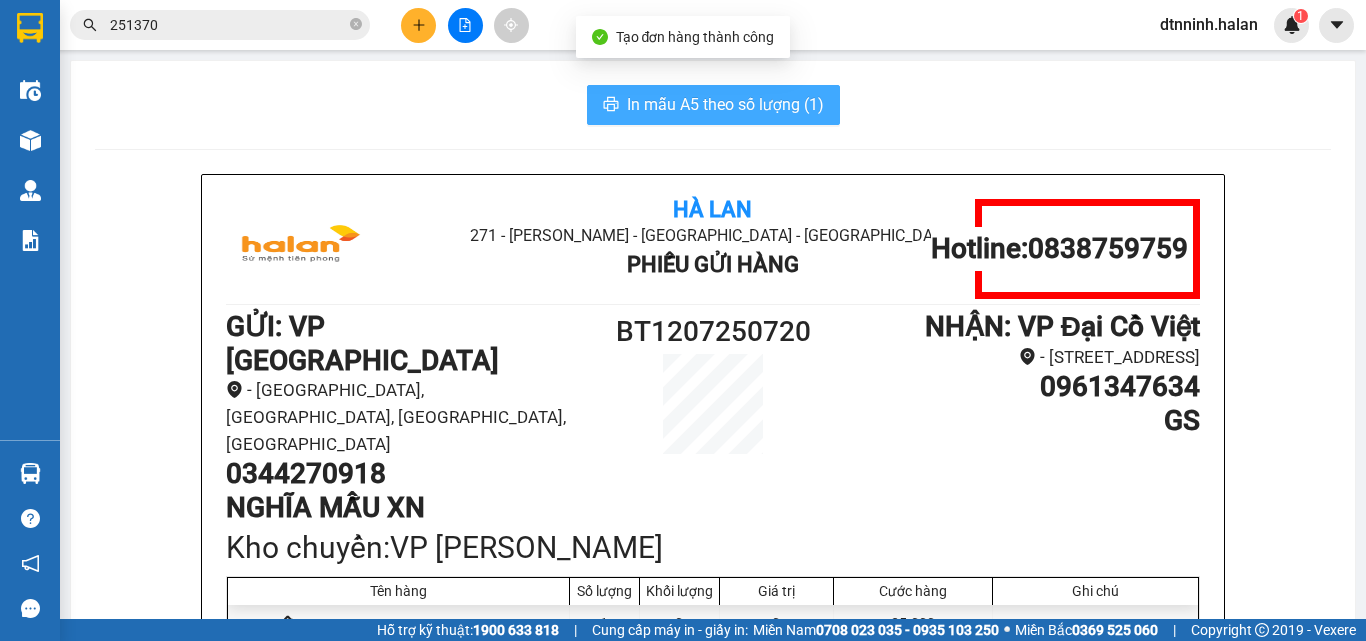 click on "In mẫu A5 theo số lượng
(1)" at bounding box center (725, 104) 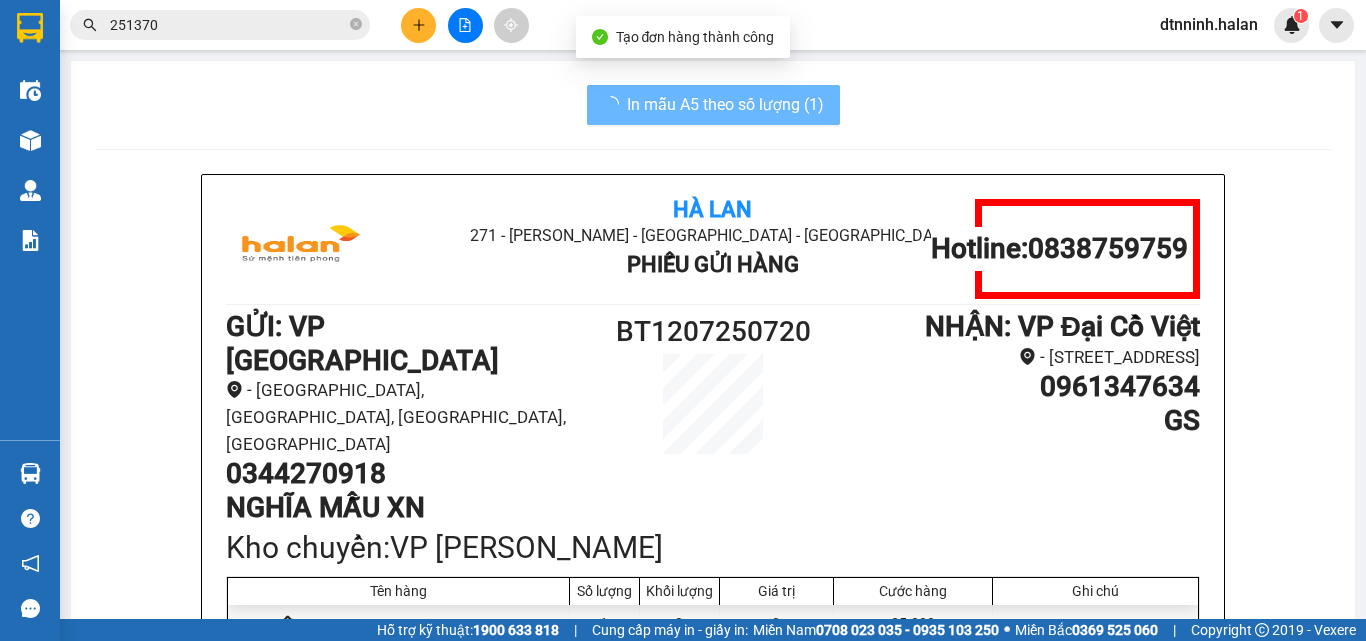 scroll, scrollTop: 0, scrollLeft: 0, axis: both 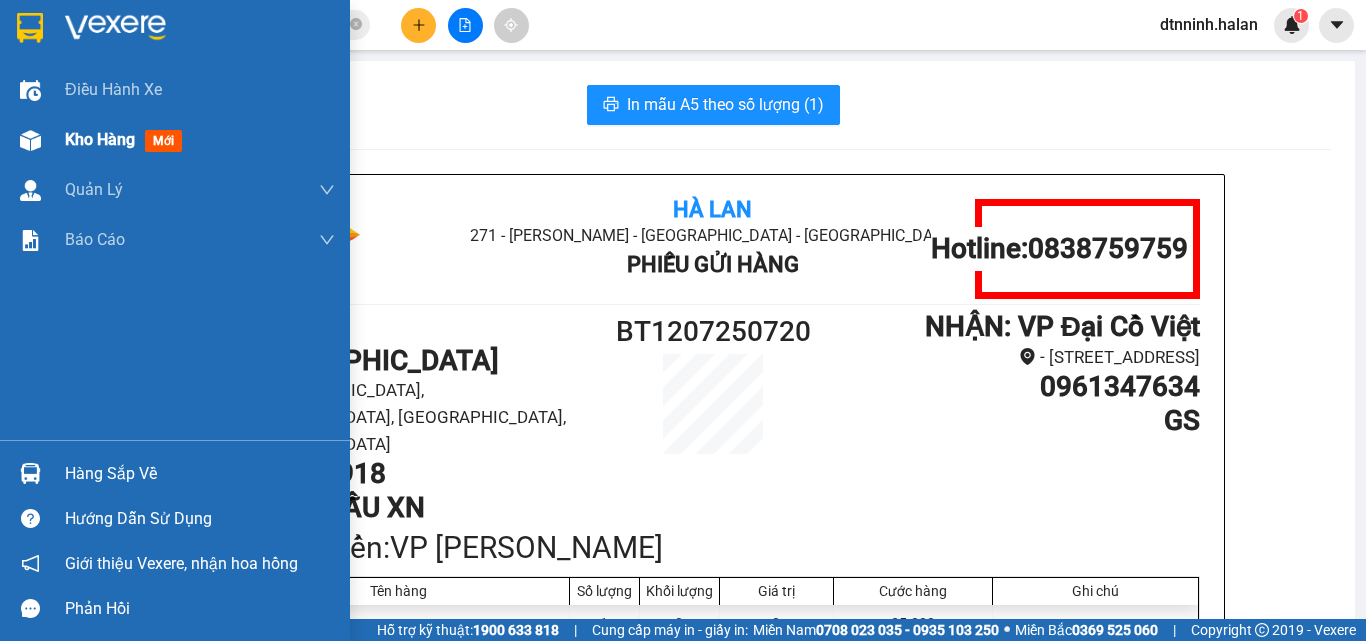 click on "Kho hàng" at bounding box center (100, 139) 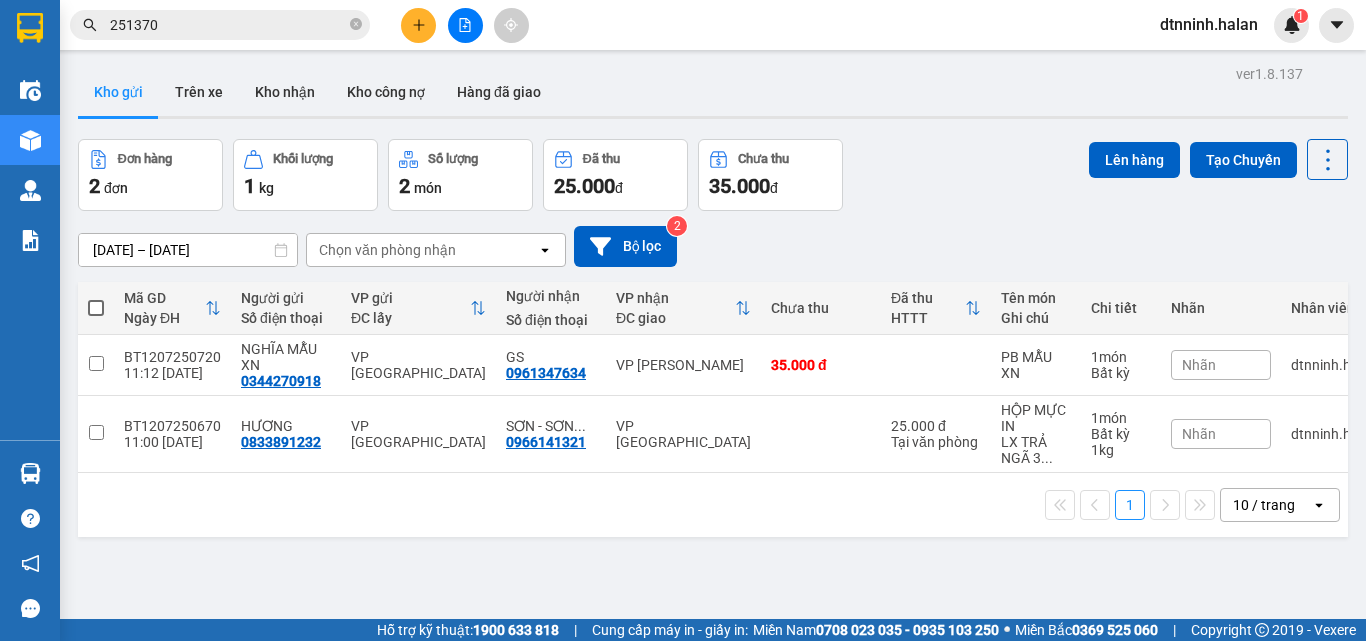 click on "Kho gửi Trên xe Kho nhận Kho công nợ Hàng đã giao" at bounding box center (713, 94) 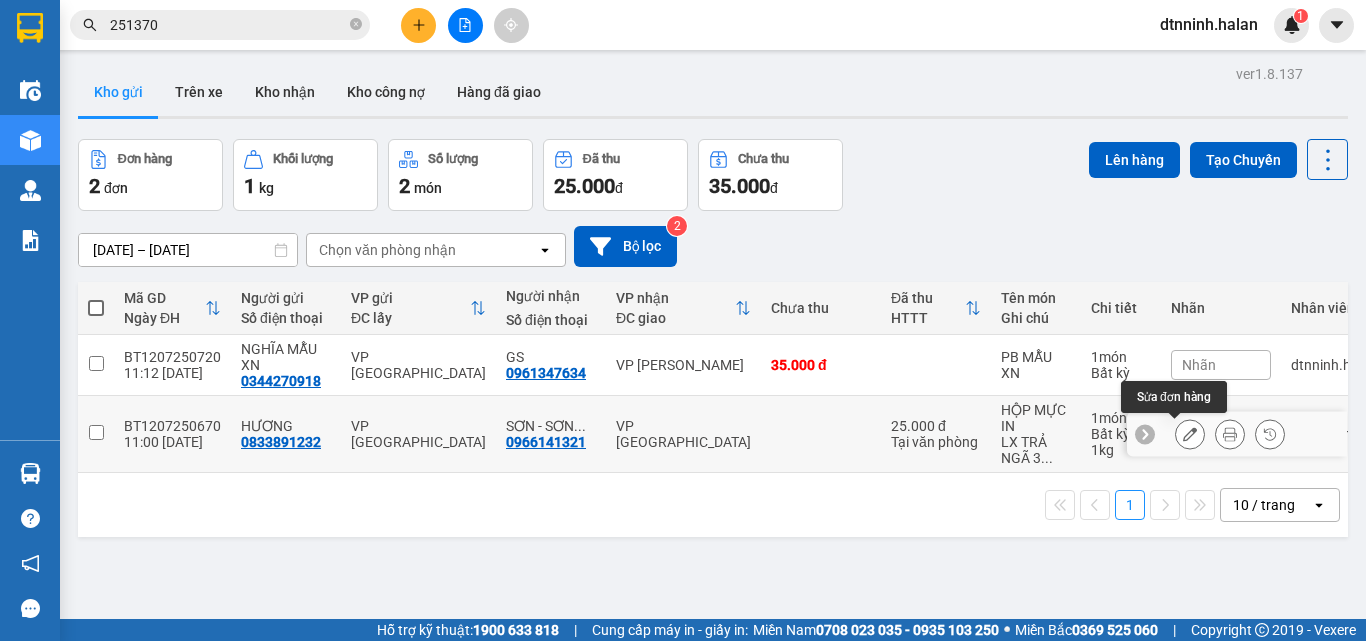click 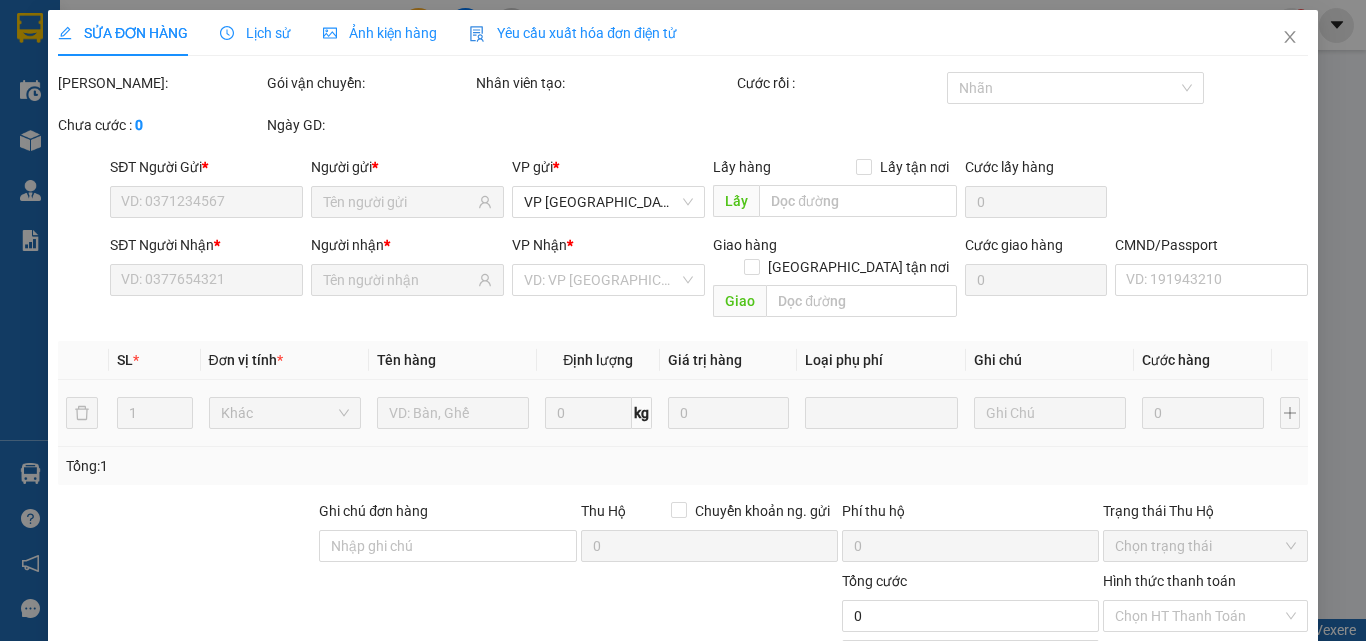 type on "0833891232" 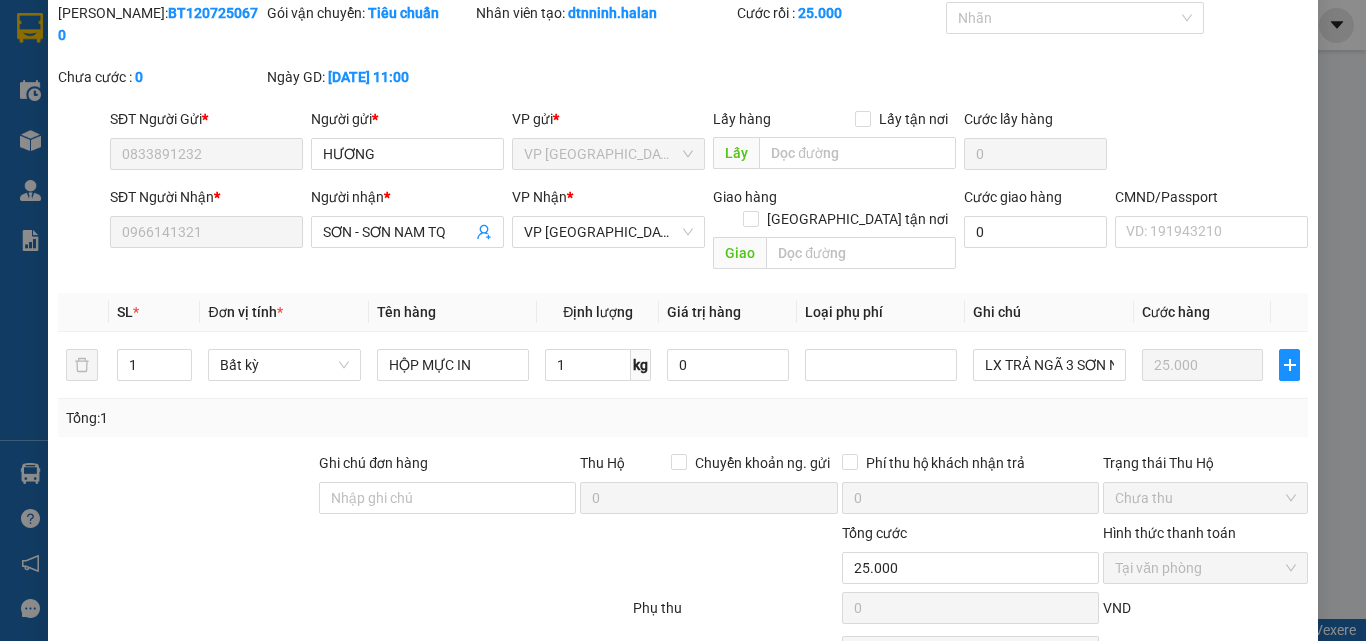 scroll, scrollTop: 100, scrollLeft: 0, axis: vertical 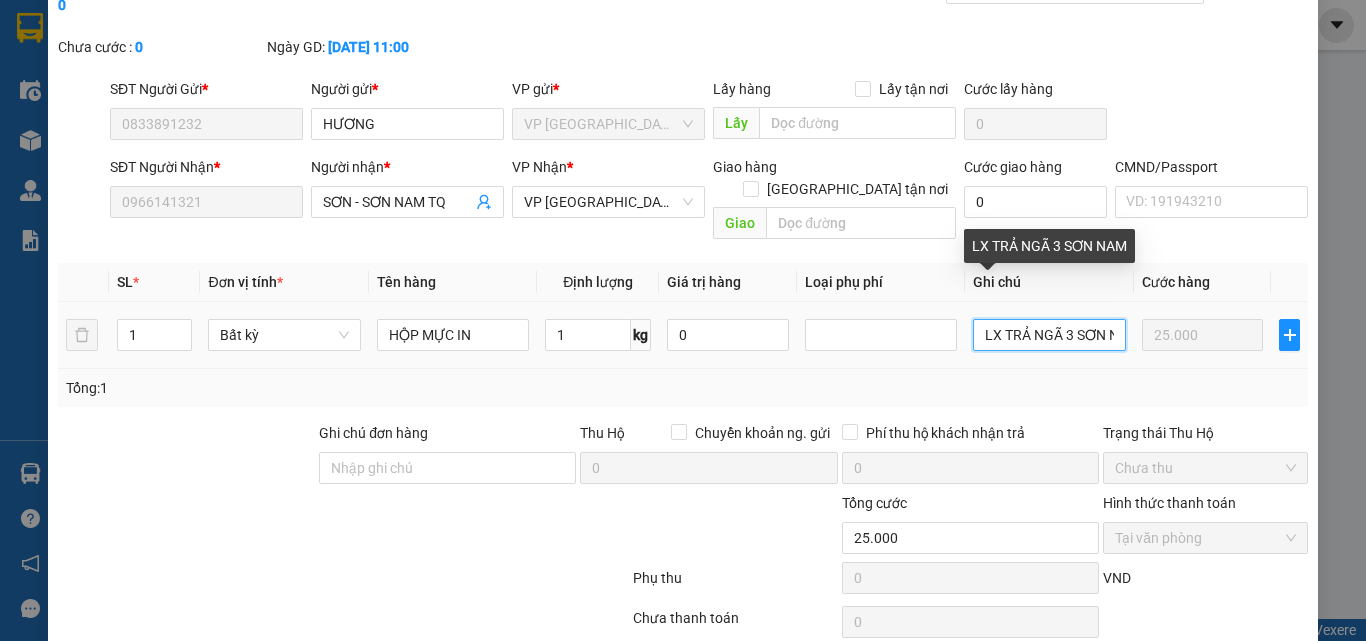 click on "LX TRẢ NGÃ 3 SƠN NAM" at bounding box center [1049, 335] 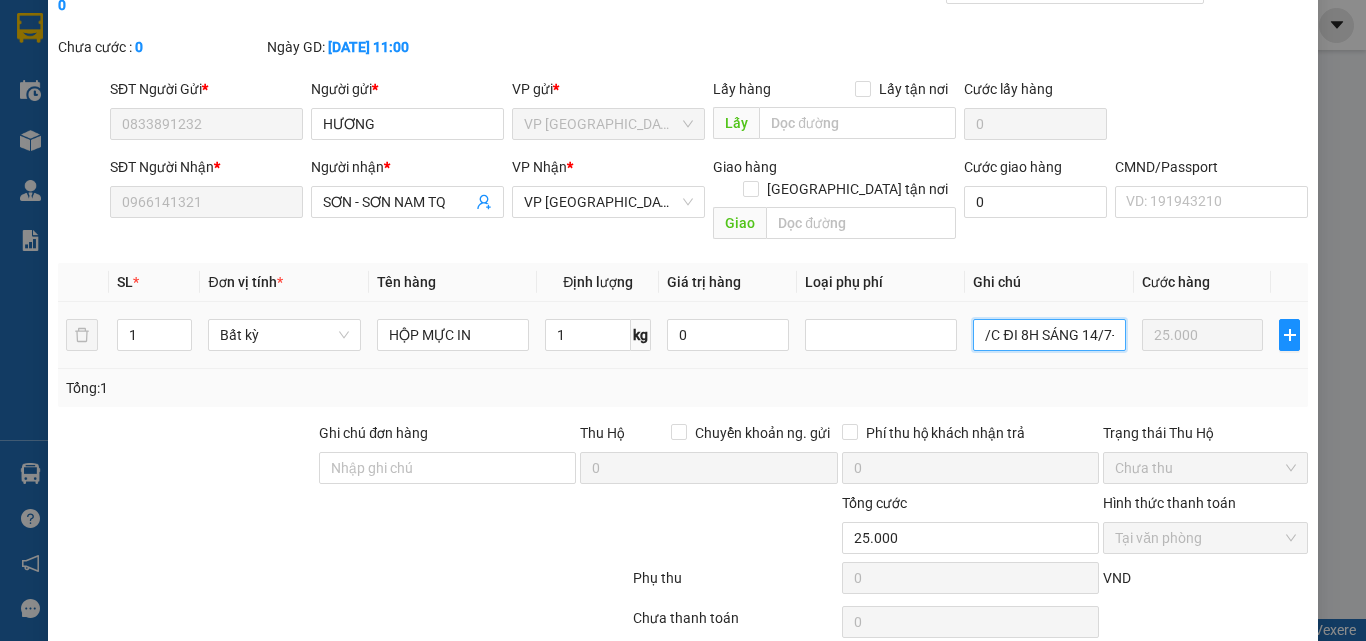 scroll, scrollTop: 0, scrollLeft: 37, axis: horizontal 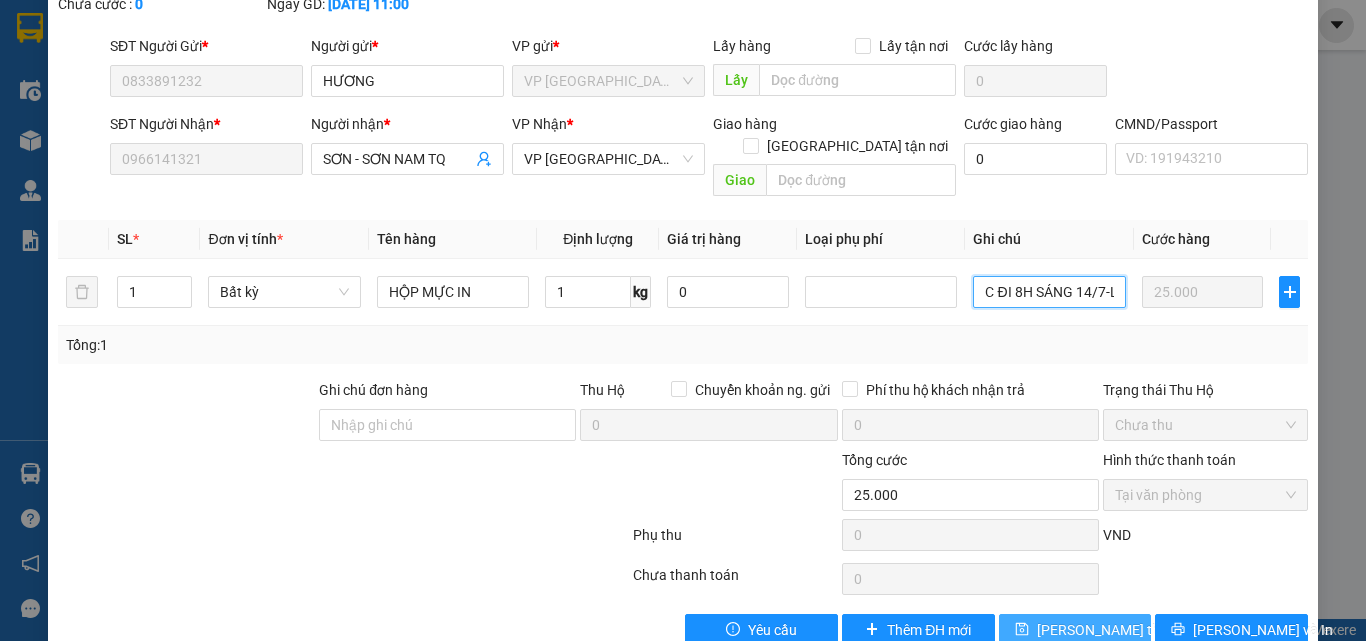 type on "NG Y/C ĐI 8H SÁNG 14/7-LX TRẢ NGÃ 3 SƠN NAM" 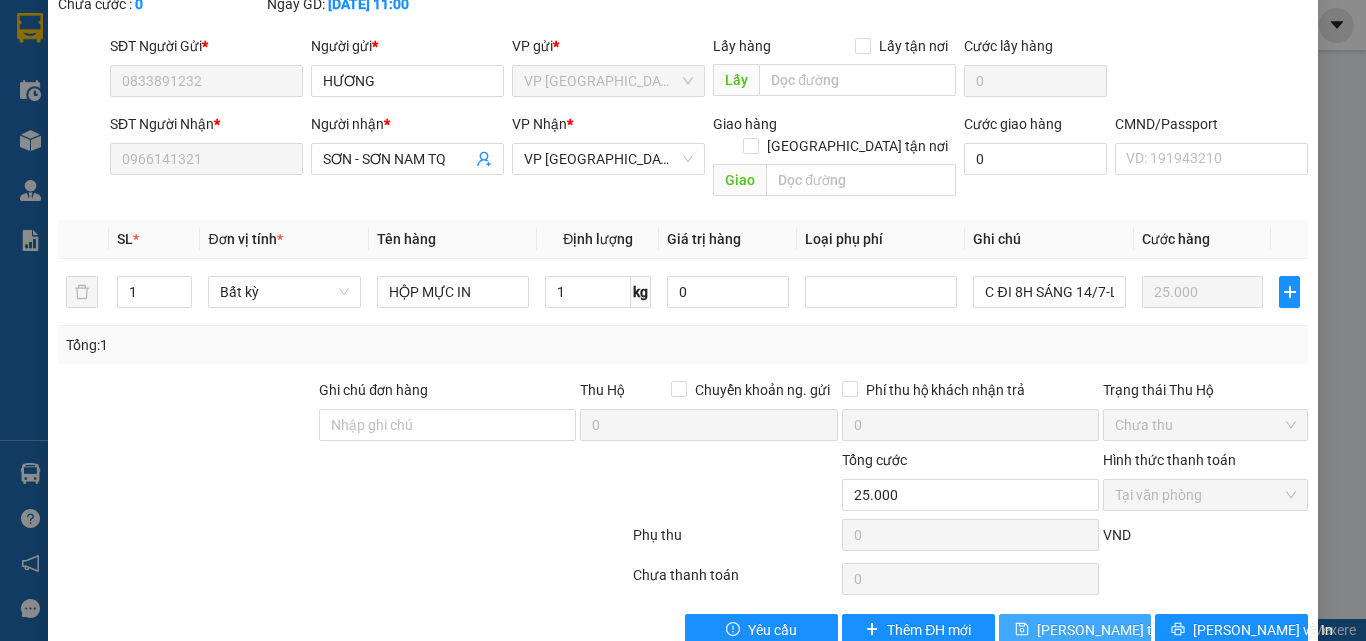 click on "Lưu thay đổi" at bounding box center (1117, 630) 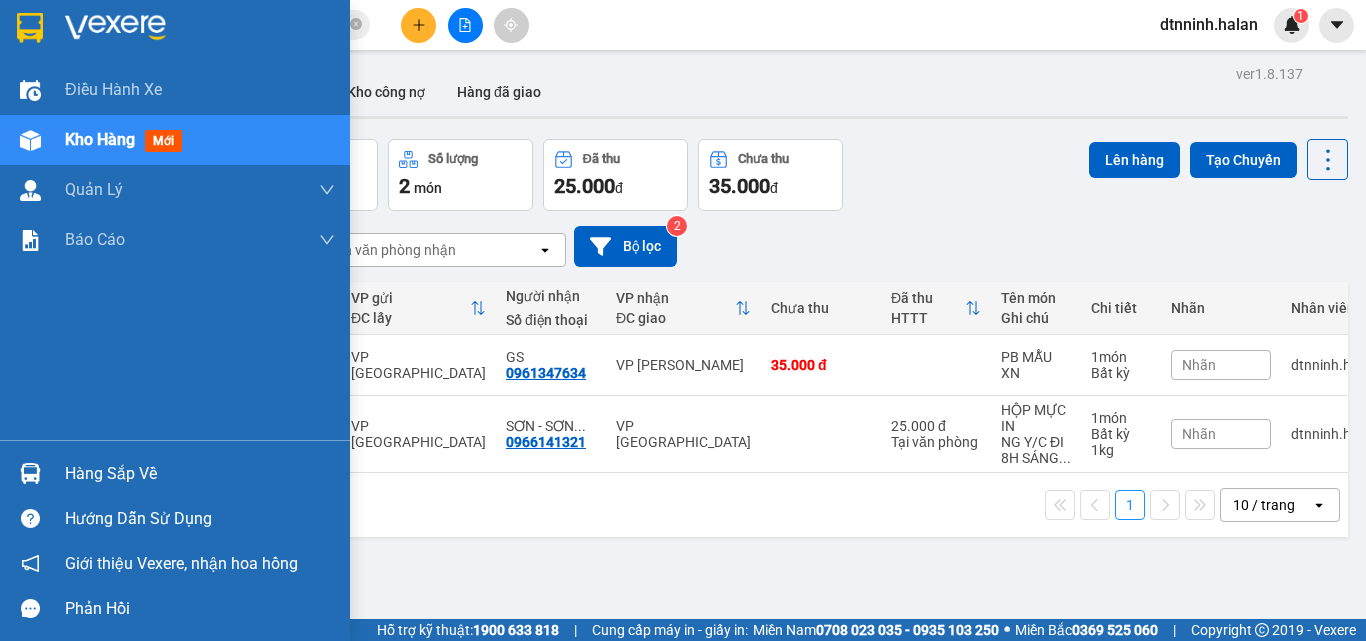 click on "Hàng sắp về" at bounding box center (200, 474) 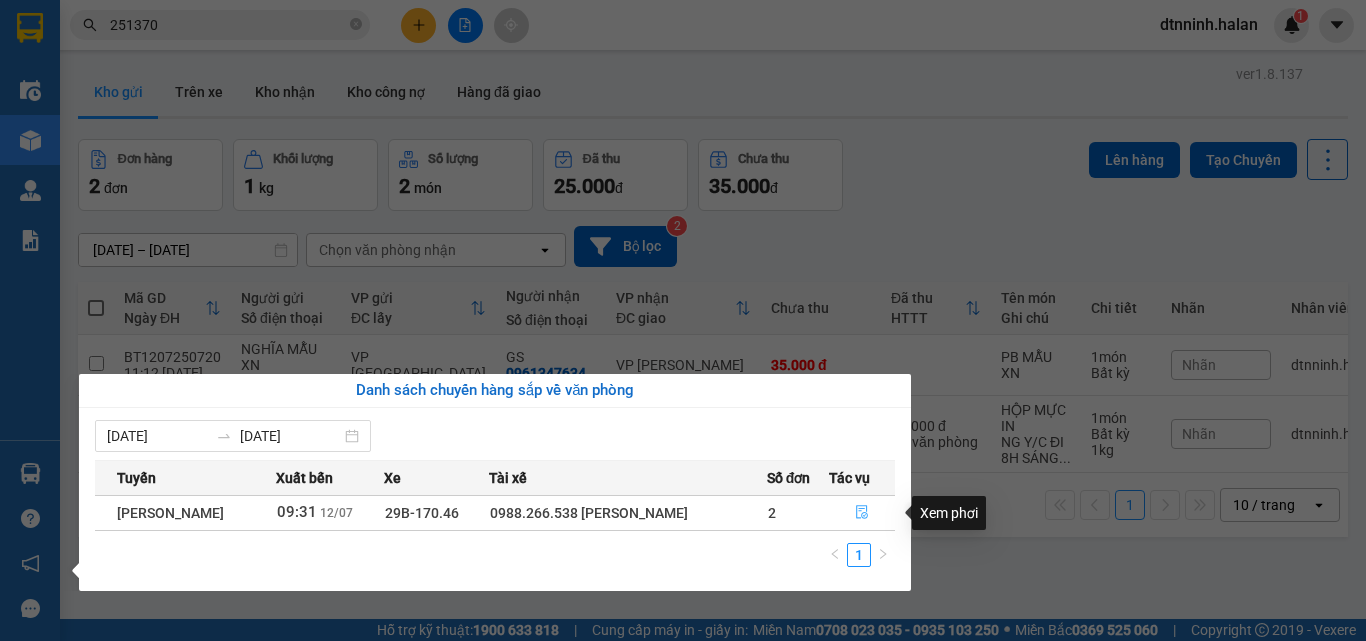 click 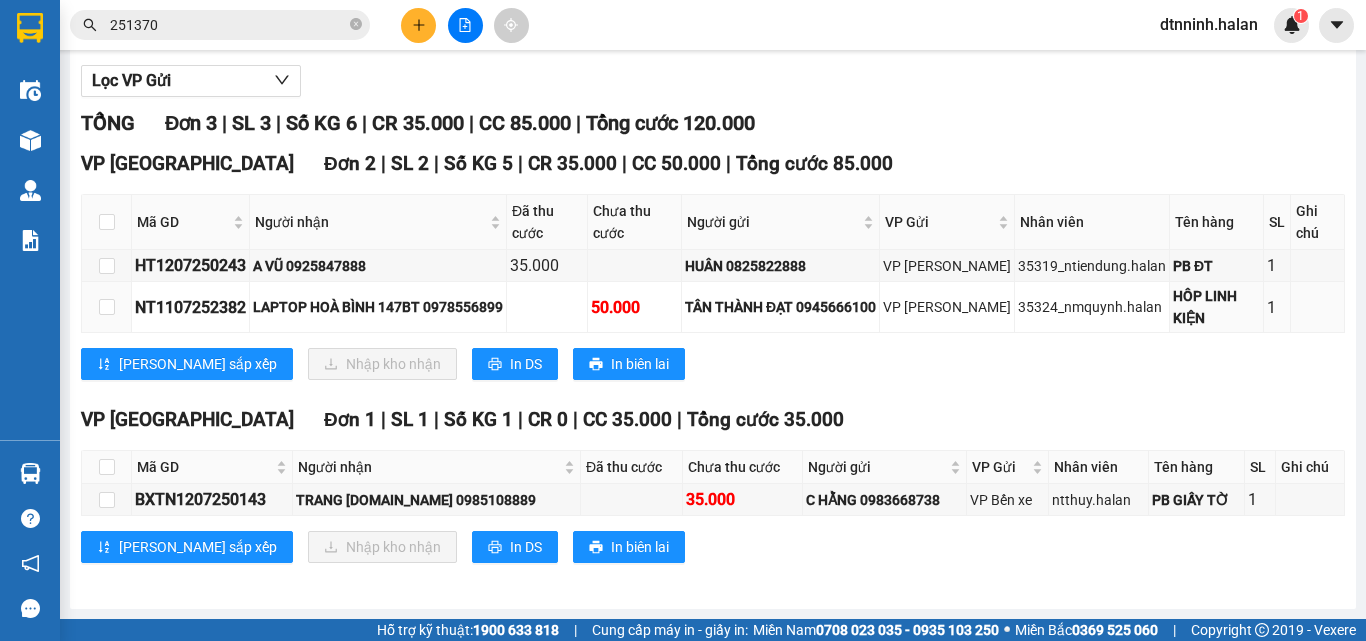 scroll, scrollTop: 268, scrollLeft: 0, axis: vertical 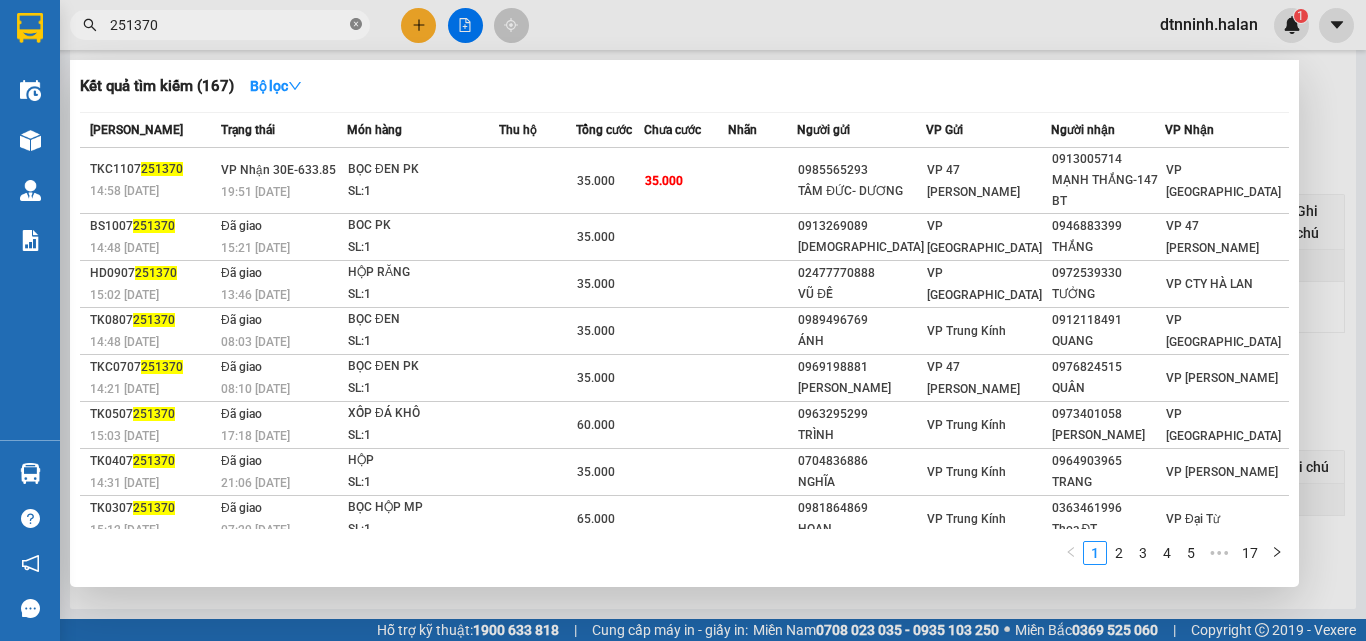 click 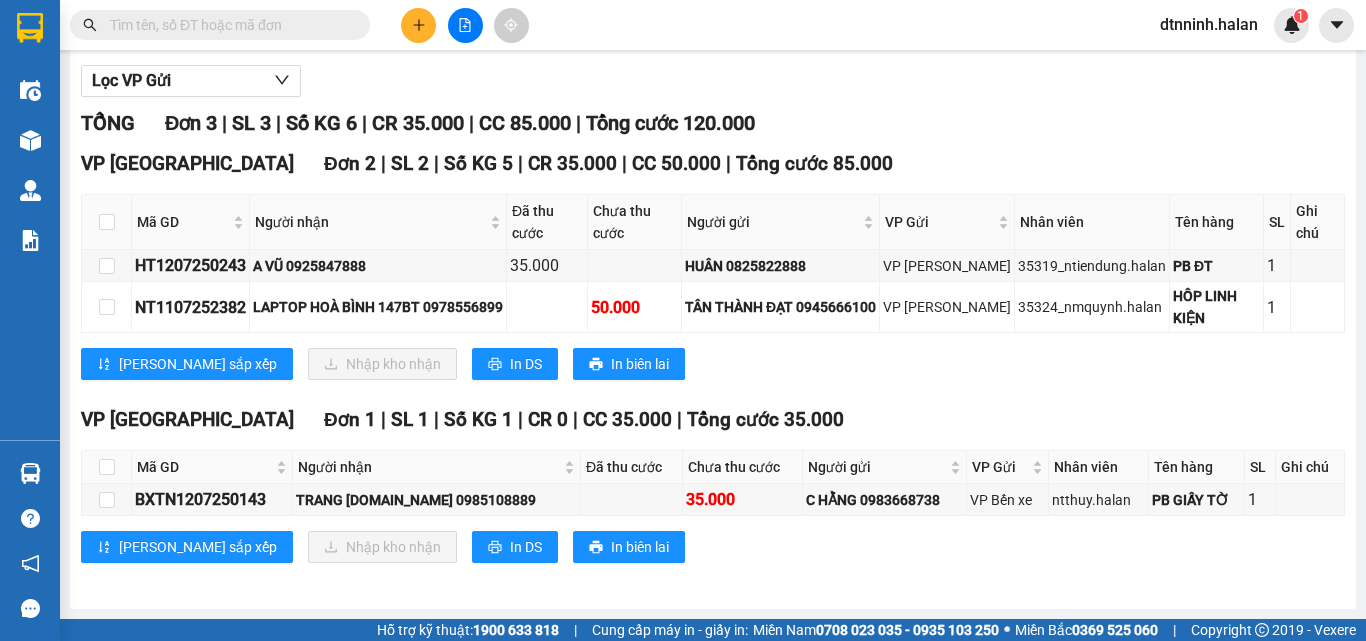 click at bounding box center (228, 25) 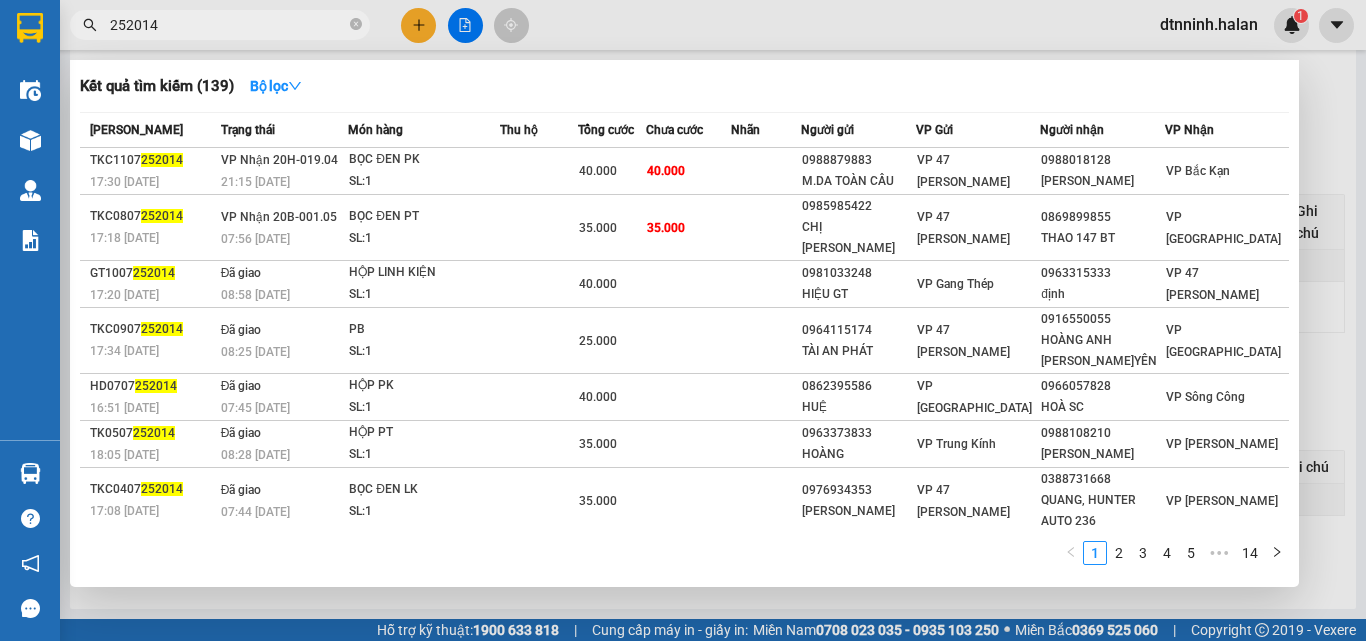 type on "252014" 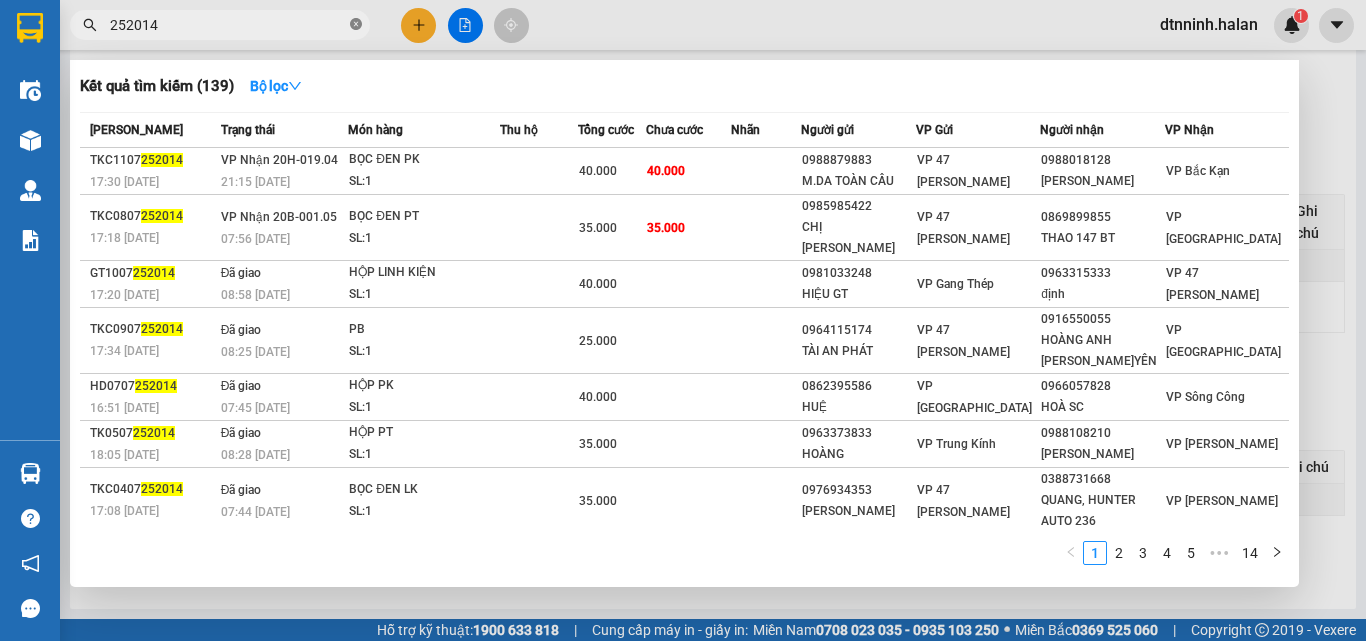 click 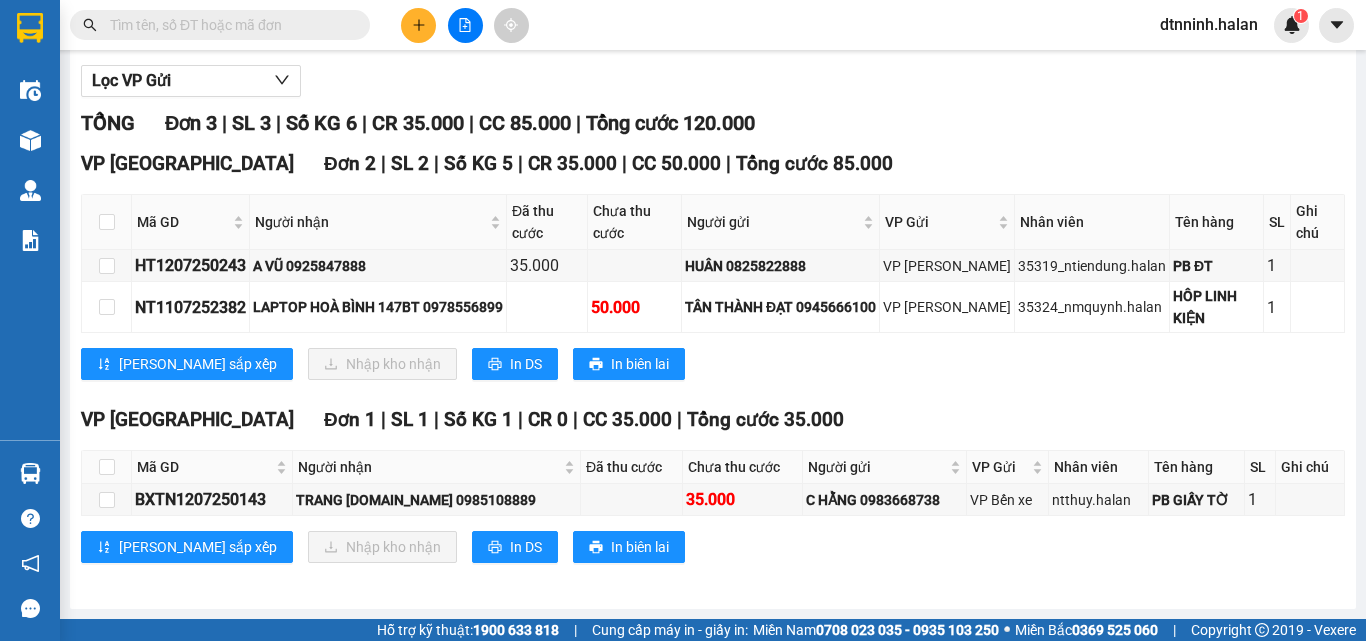 click at bounding box center [228, 25] 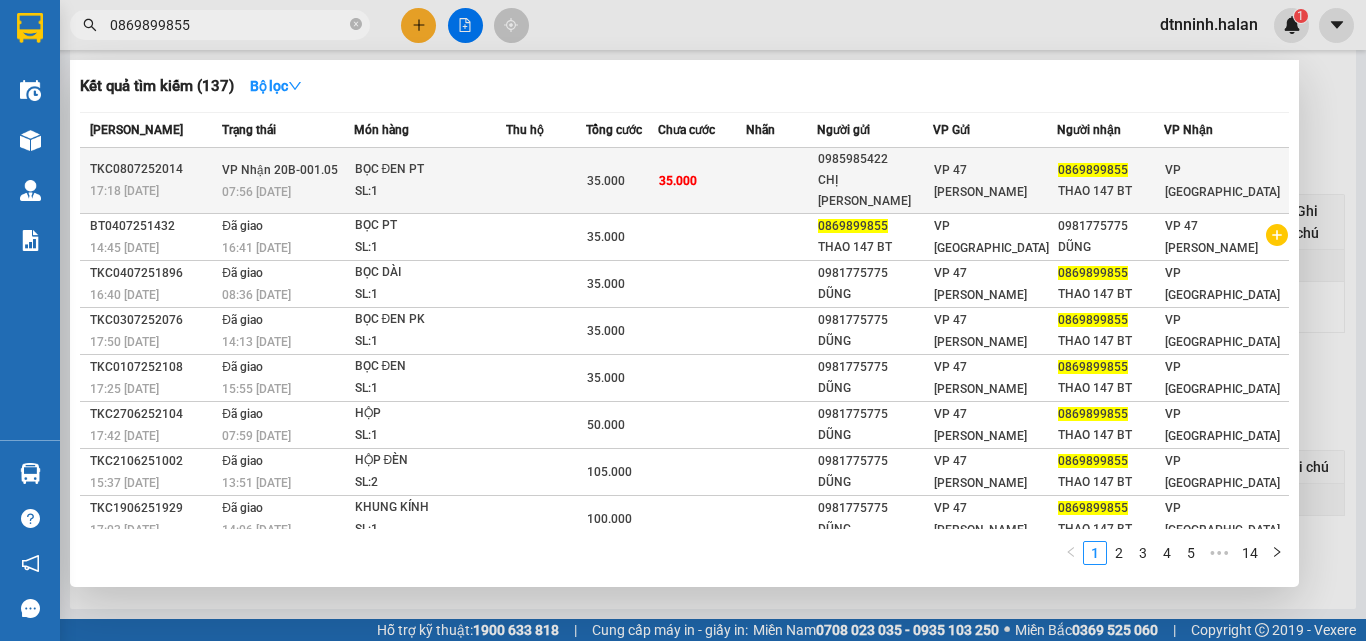 type on "0869899855" 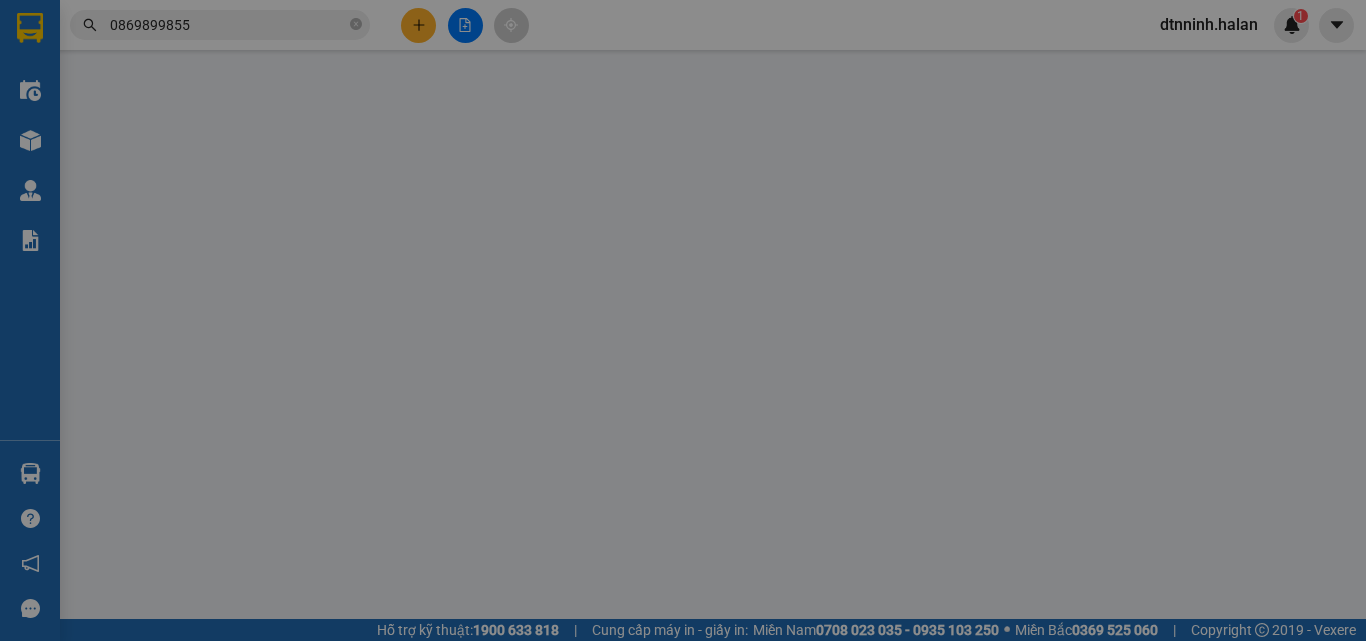 scroll, scrollTop: 0, scrollLeft: 0, axis: both 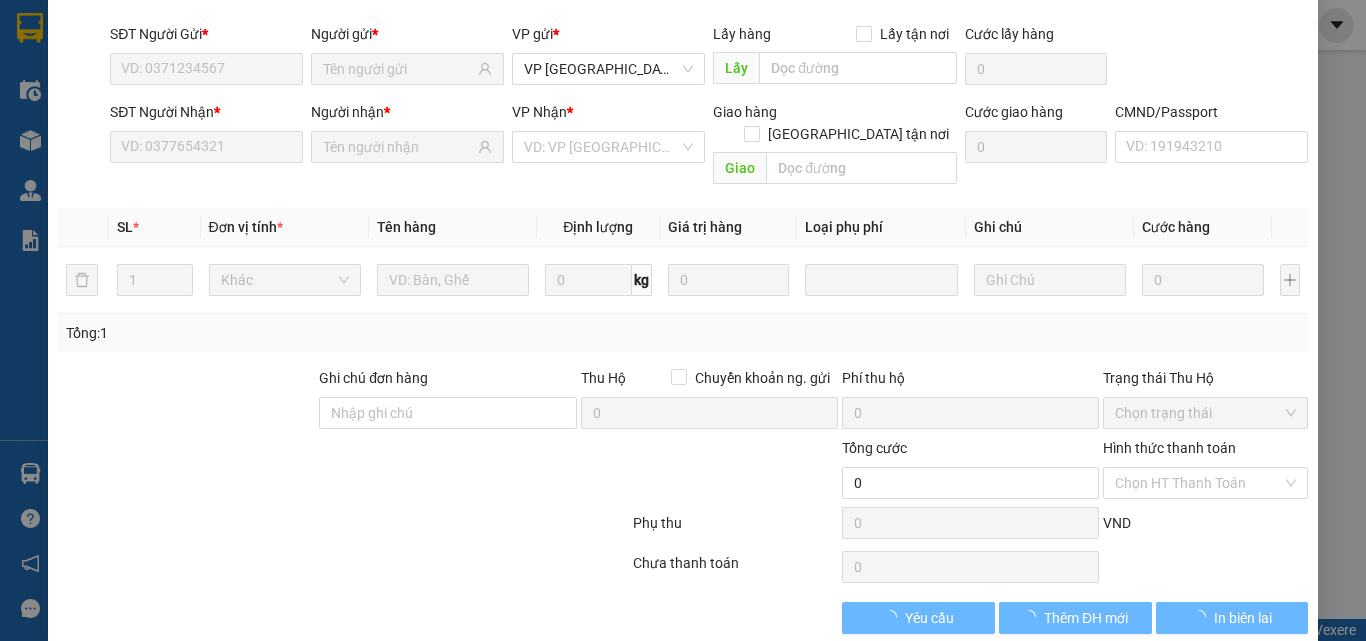 type on "0985985422" 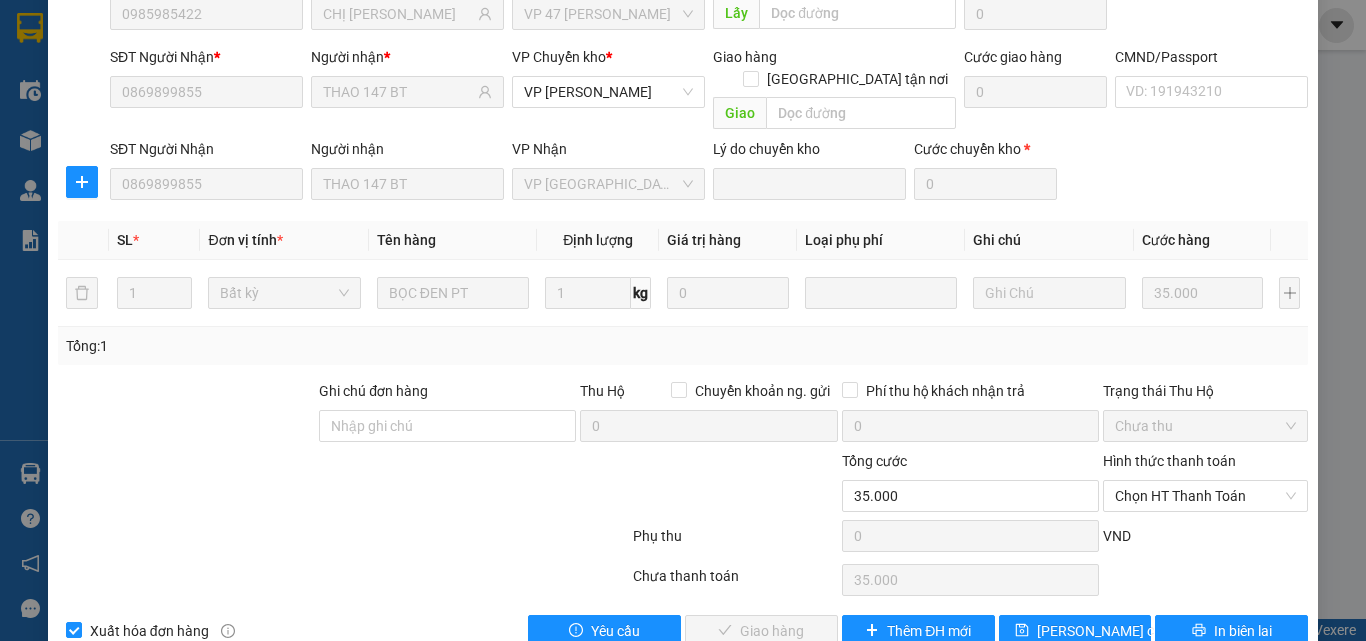 scroll, scrollTop: 211, scrollLeft: 0, axis: vertical 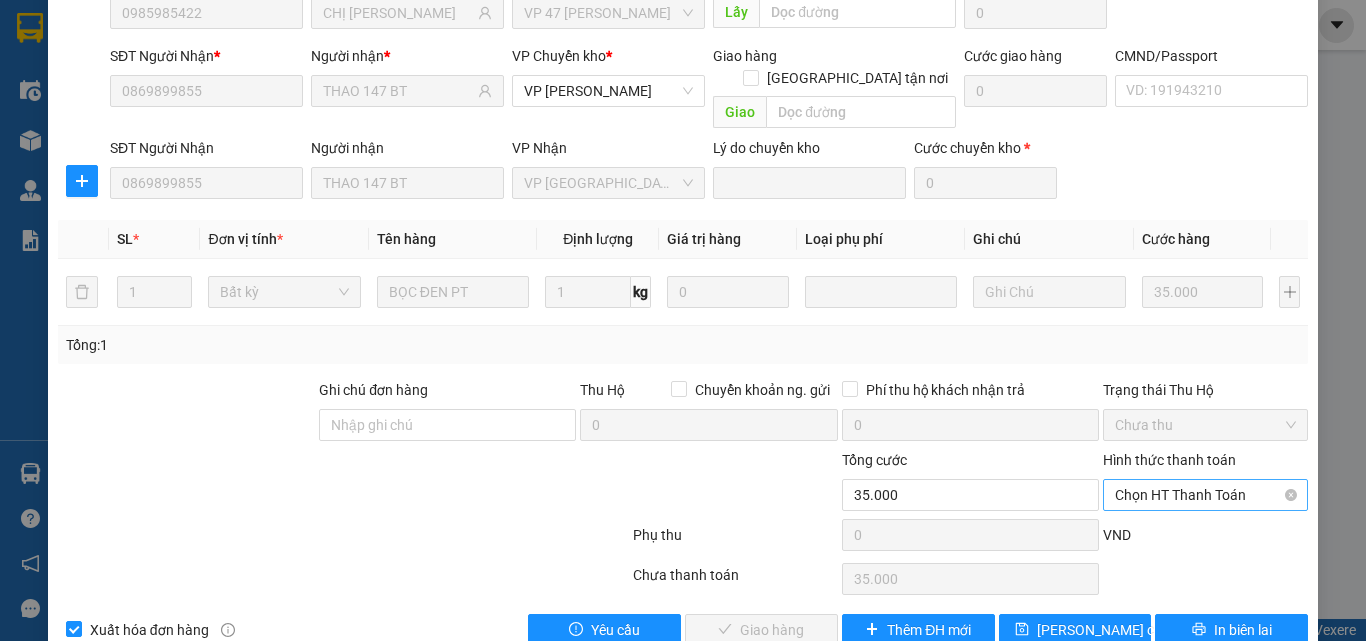 click on "Chọn HT Thanh Toán" at bounding box center [1205, 495] 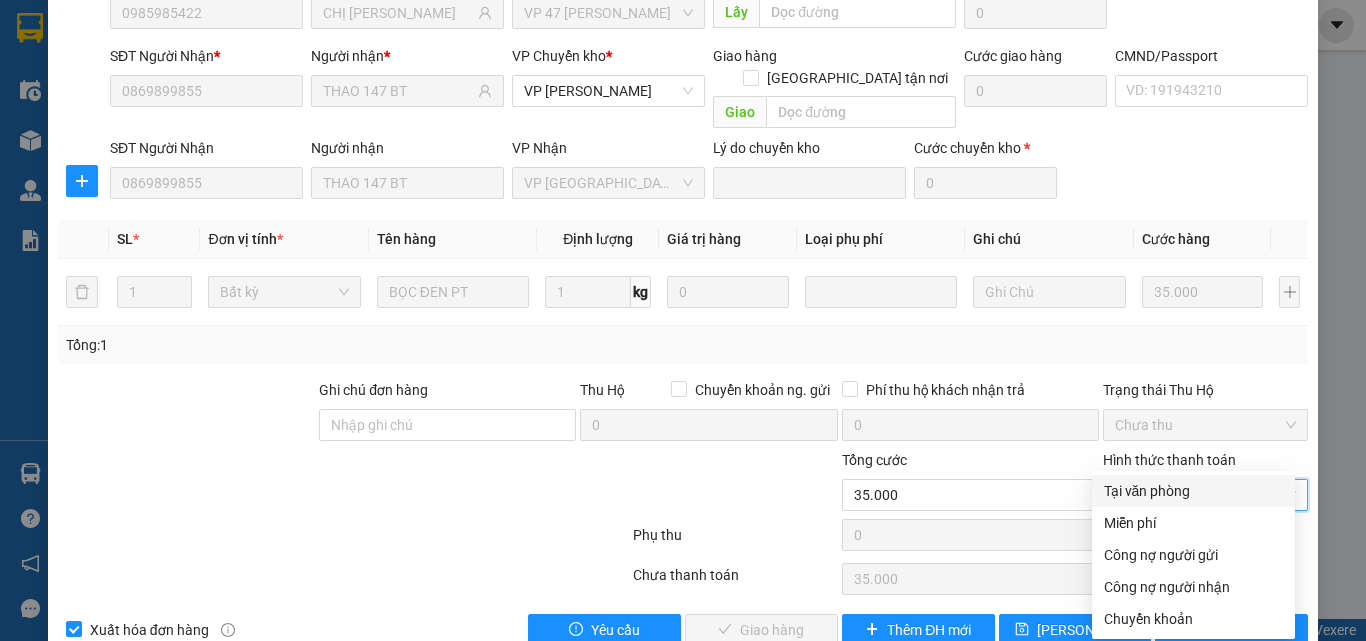 drag, startPoint x: 1147, startPoint y: 497, endPoint x: 863, endPoint y: 545, distance: 288.02777 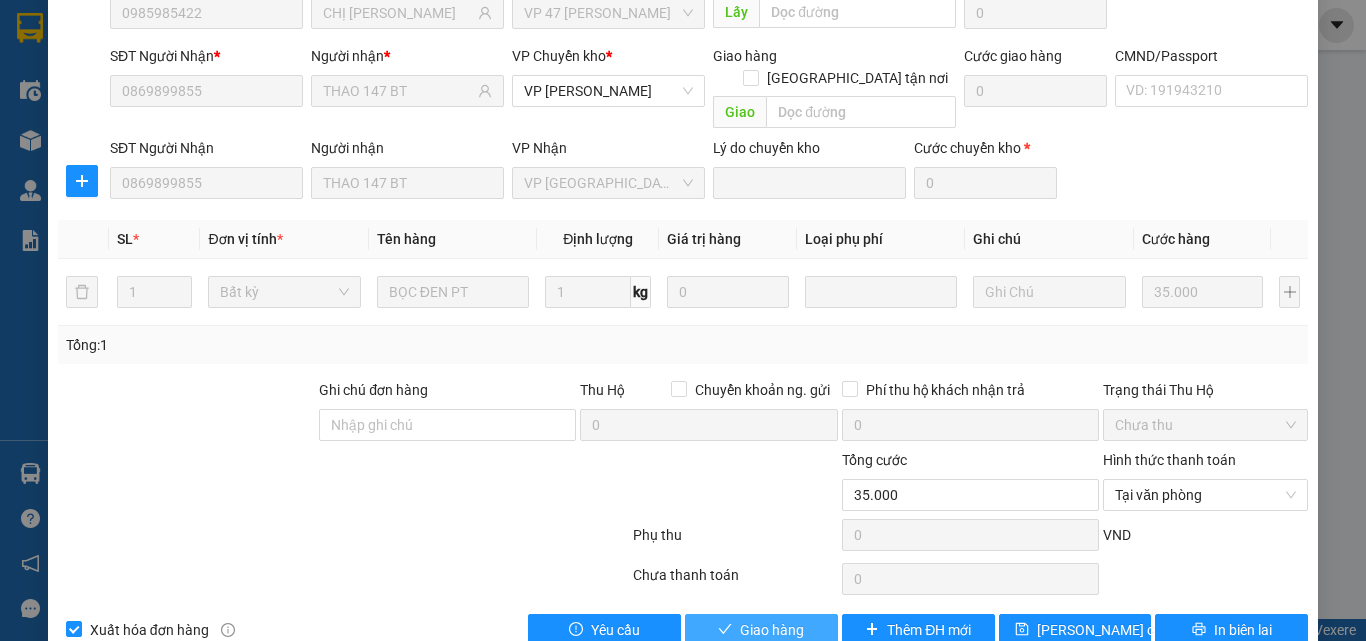 click on "Giao hàng" at bounding box center (761, 630) 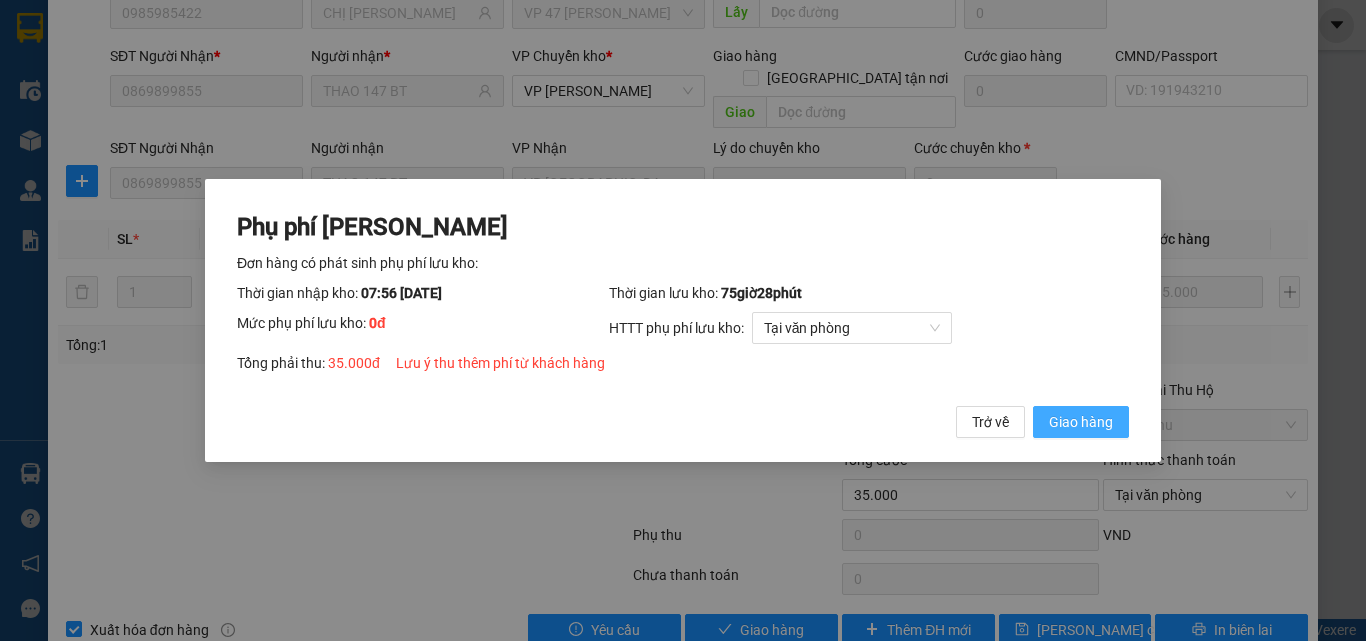 click on "Giao hàng" at bounding box center (1081, 422) 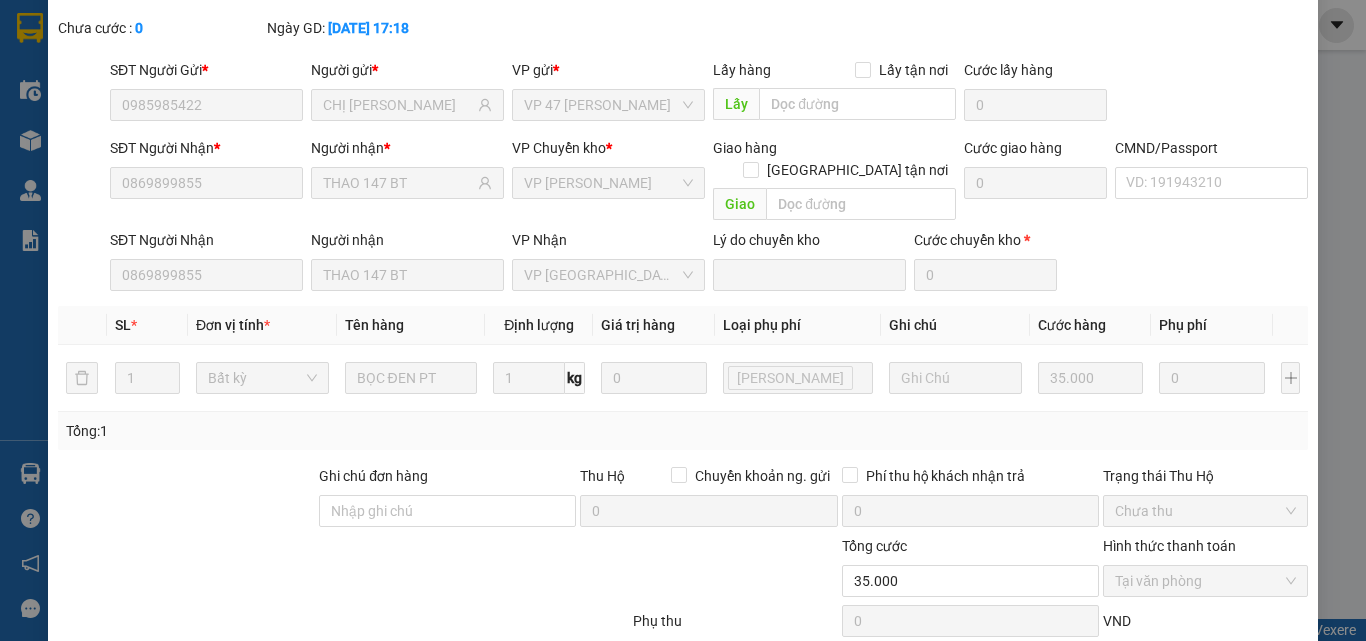 scroll, scrollTop: 0, scrollLeft: 0, axis: both 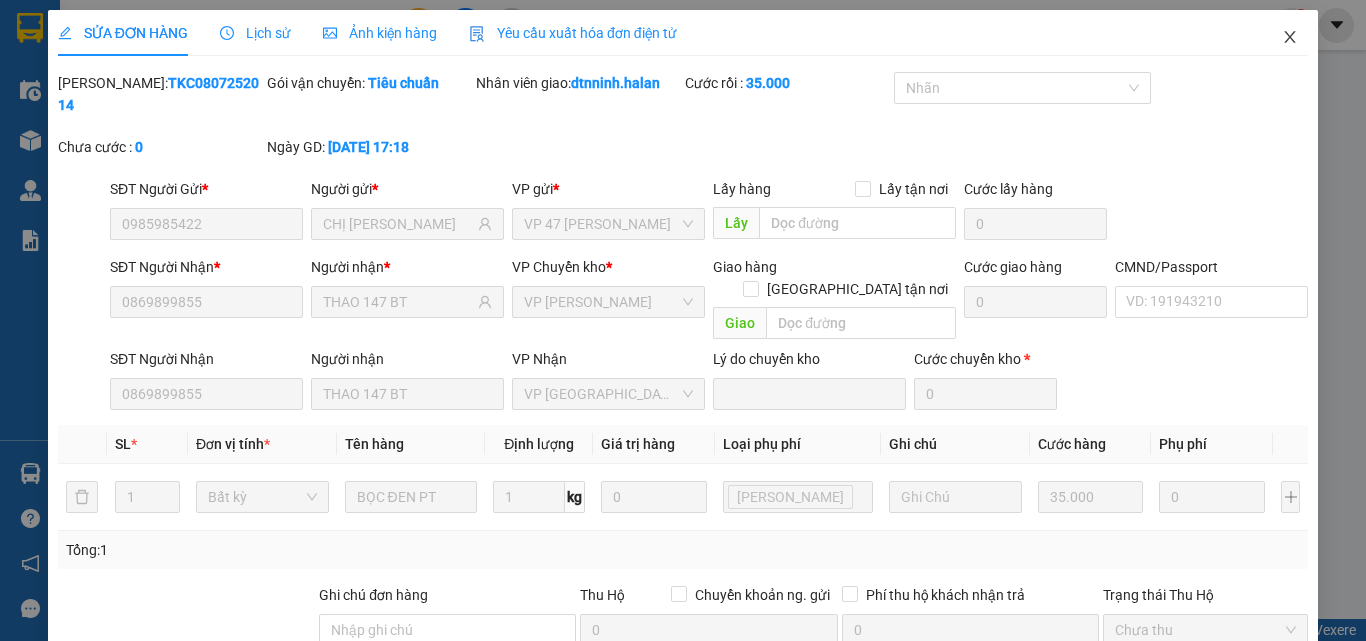 click 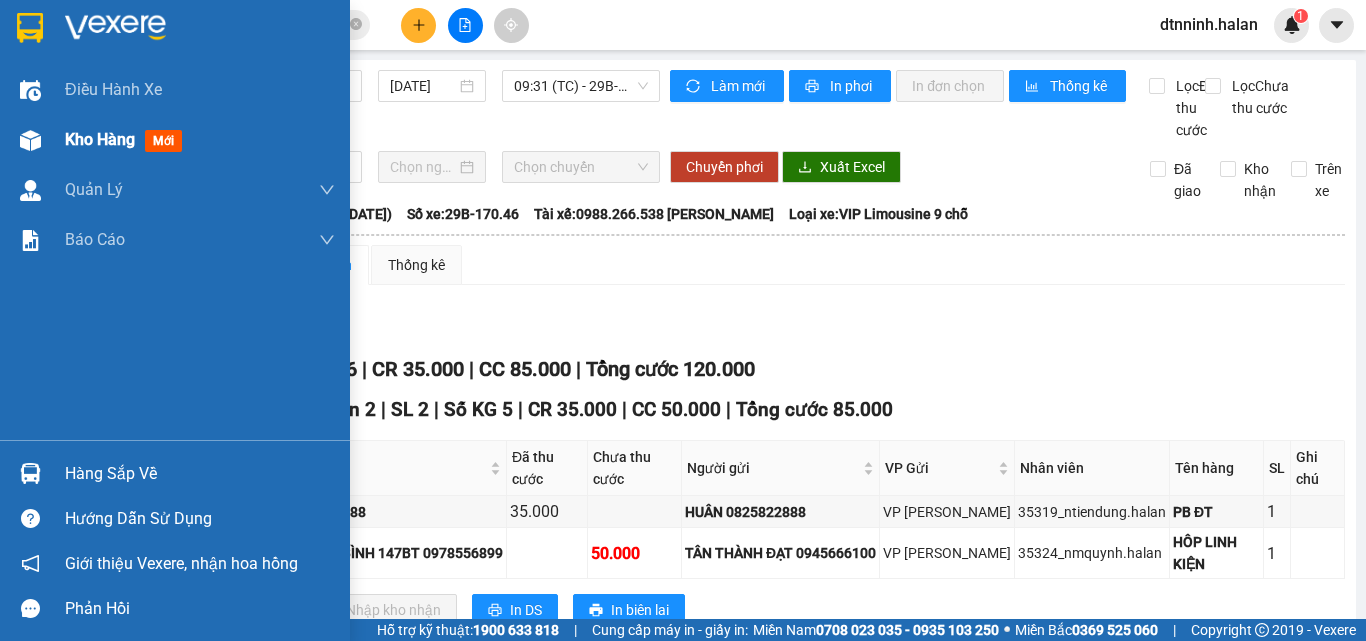 click on "Kho hàng mới" at bounding box center (200, 140) 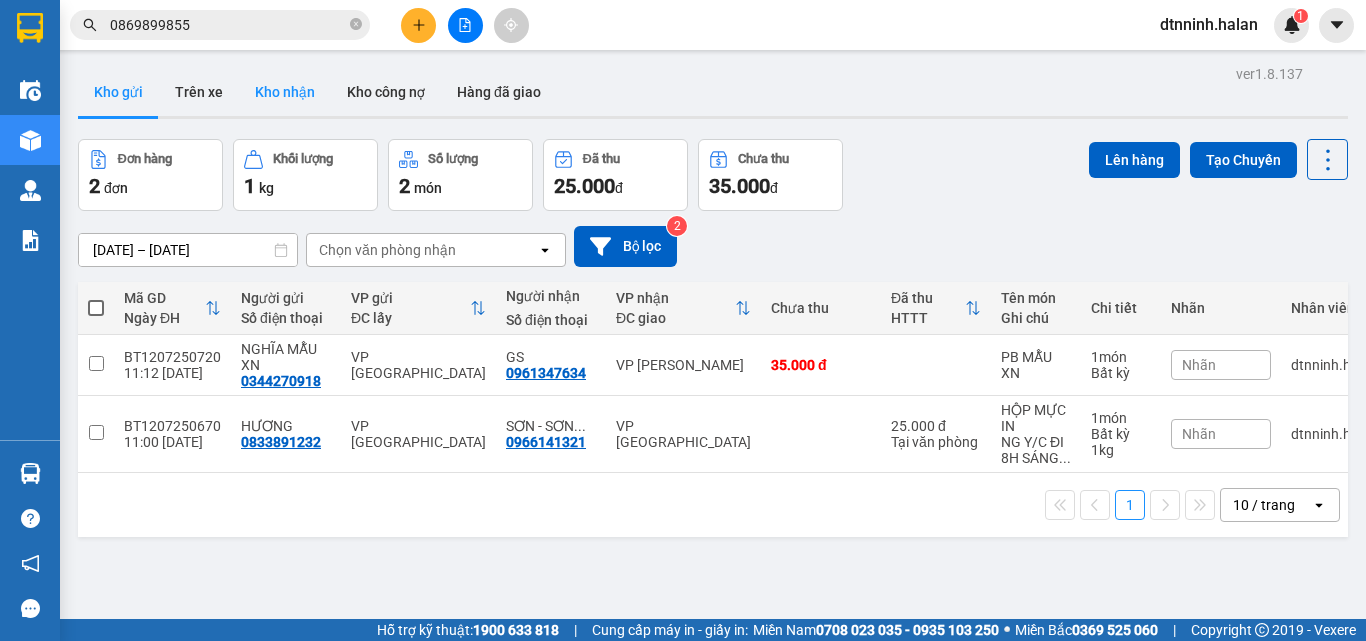 click on "Kho nhận" at bounding box center [285, 92] 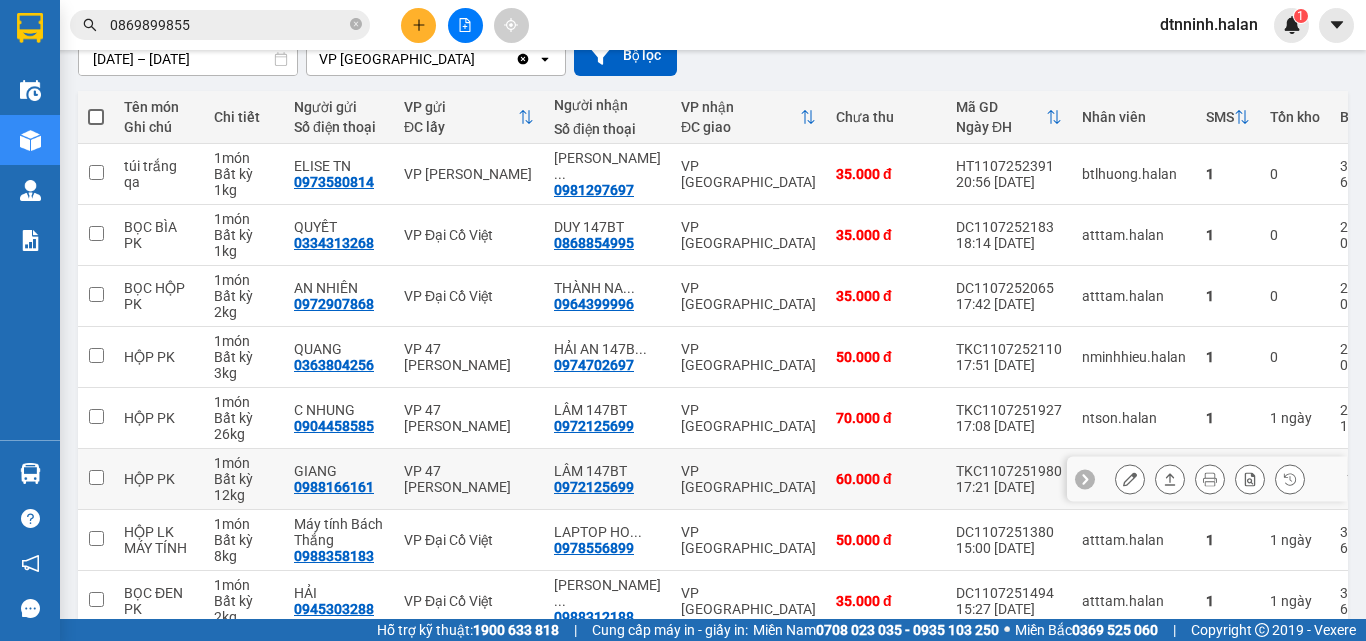 scroll, scrollTop: 416, scrollLeft: 0, axis: vertical 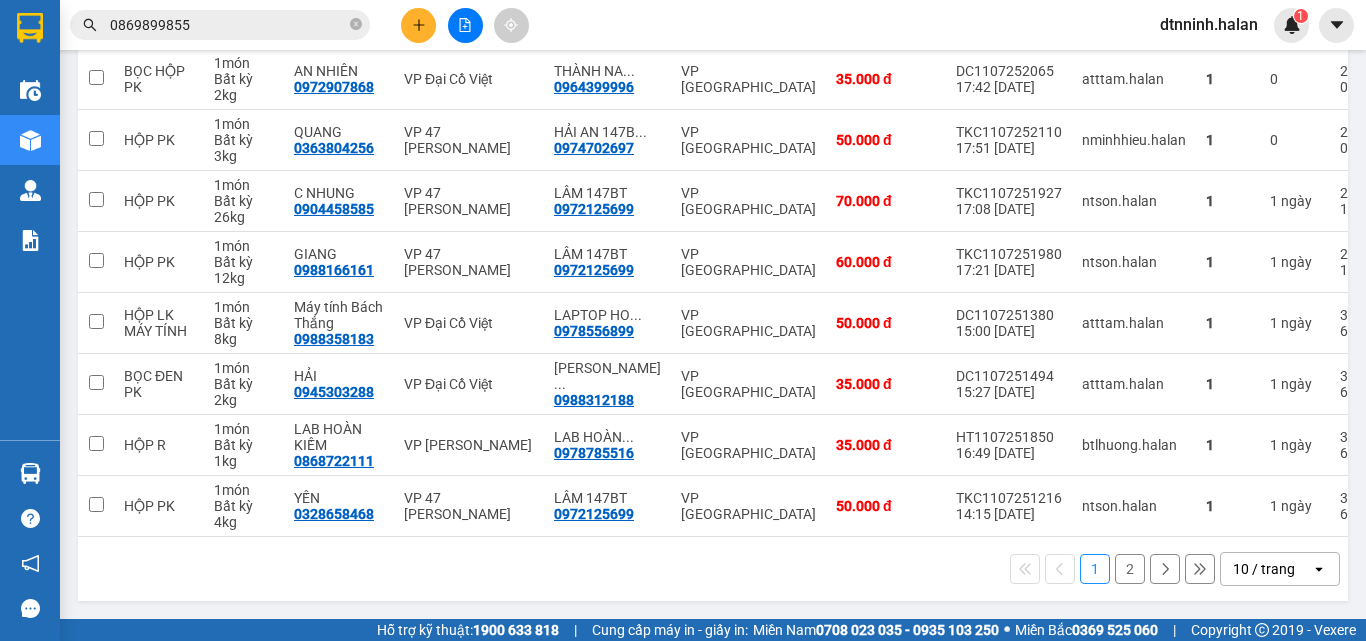 click on "2" at bounding box center (1130, 569) 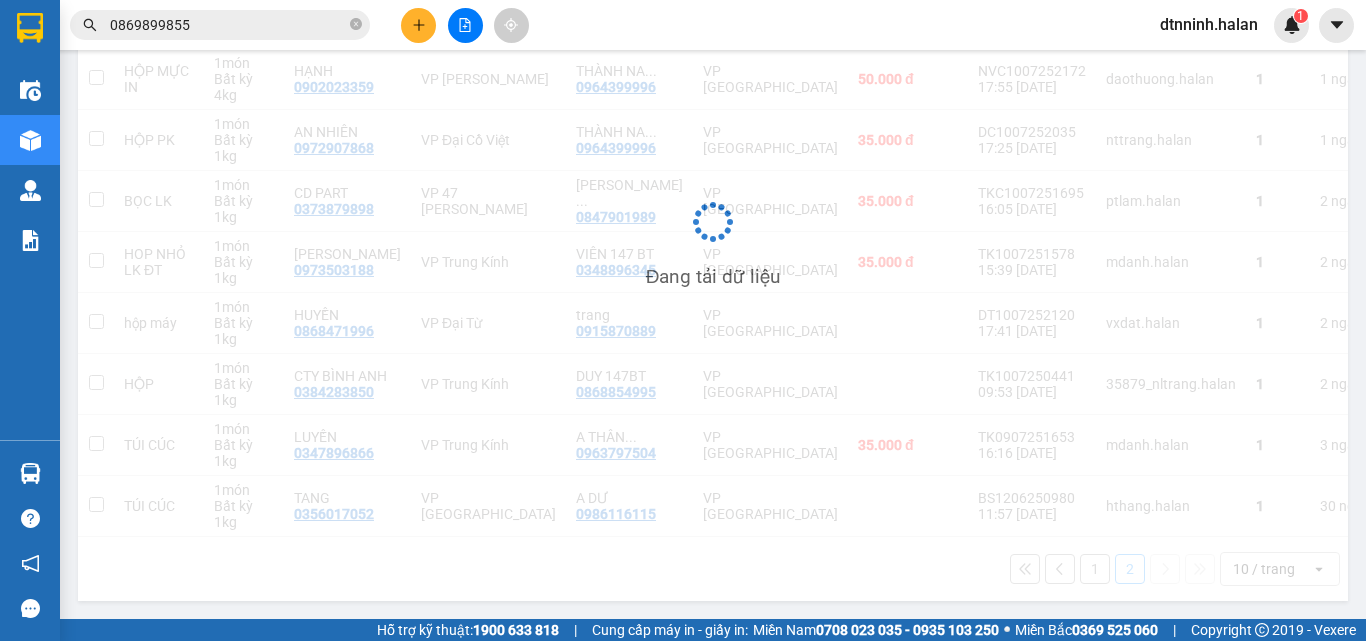 scroll, scrollTop: 416, scrollLeft: 0, axis: vertical 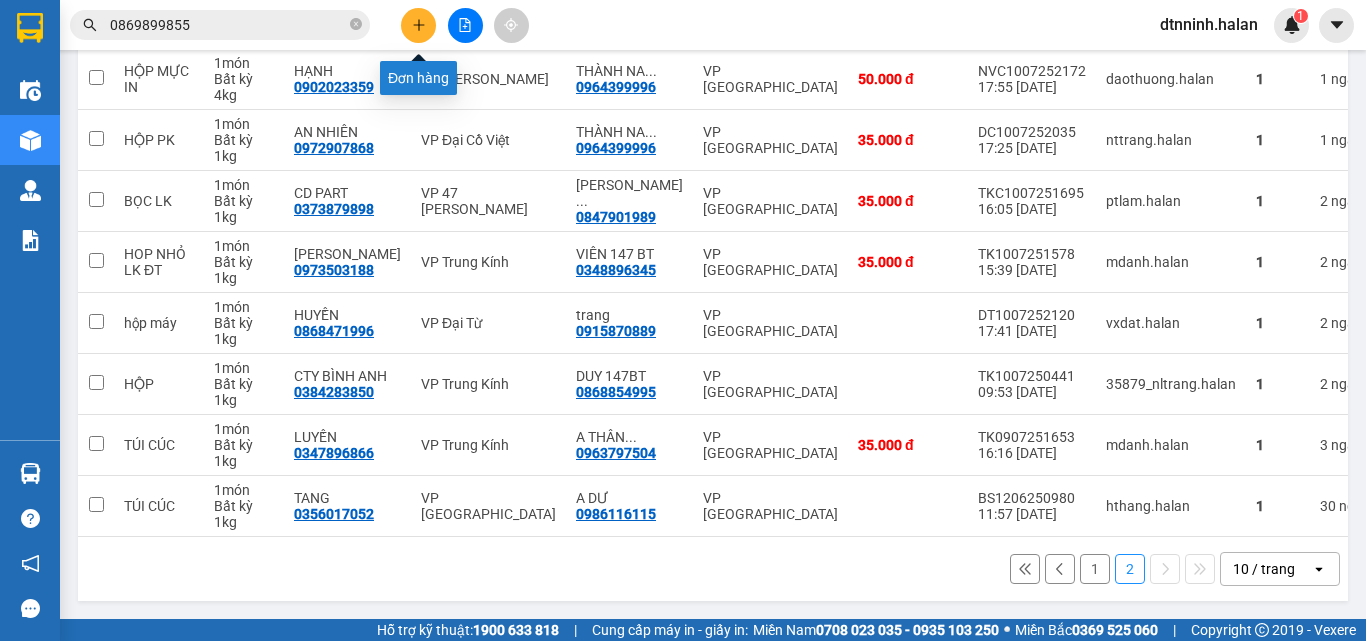 click at bounding box center (418, 25) 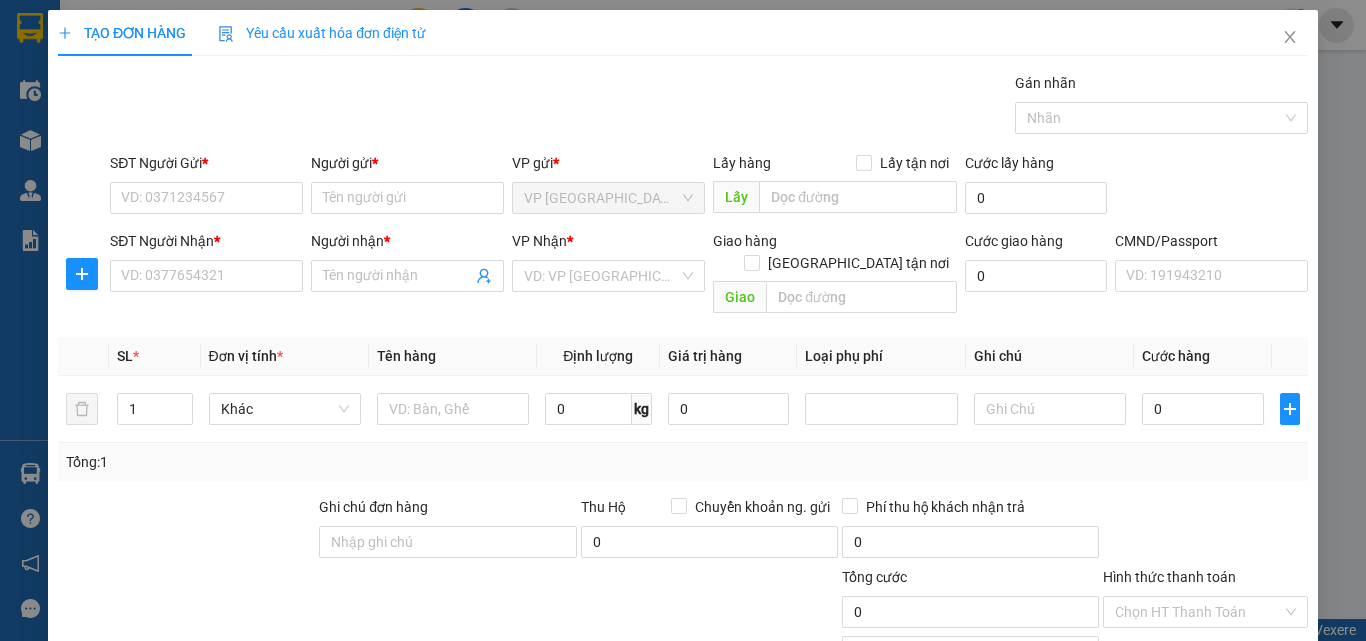 scroll, scrollTop: 0, scrollLeft: 0, axis: both 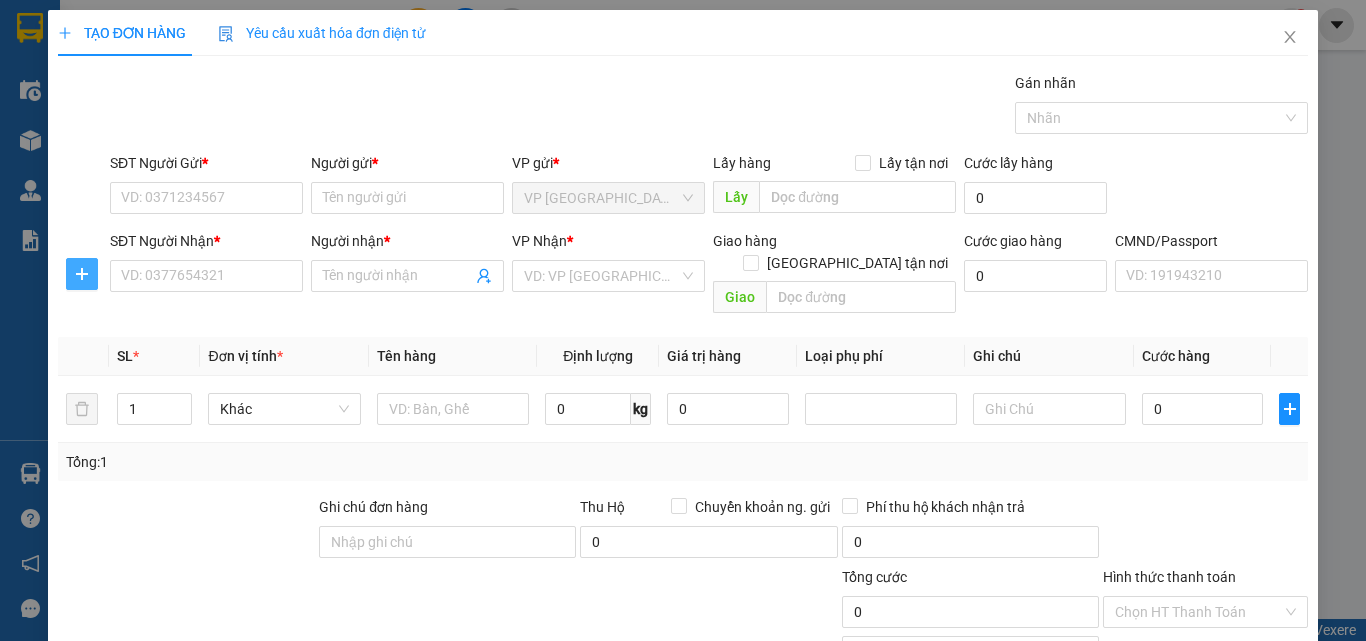 click at bounding box center [82, 274] 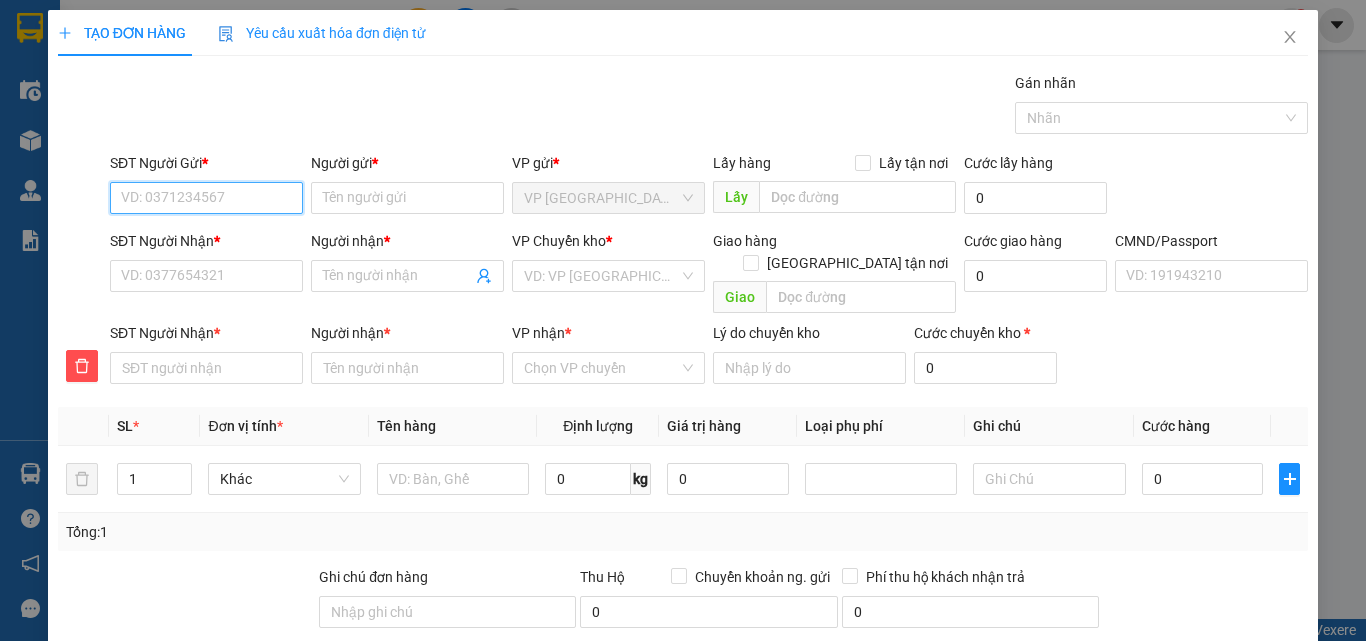 click on "SĐT Người Gửi  *" at bounding box center [206, 198] 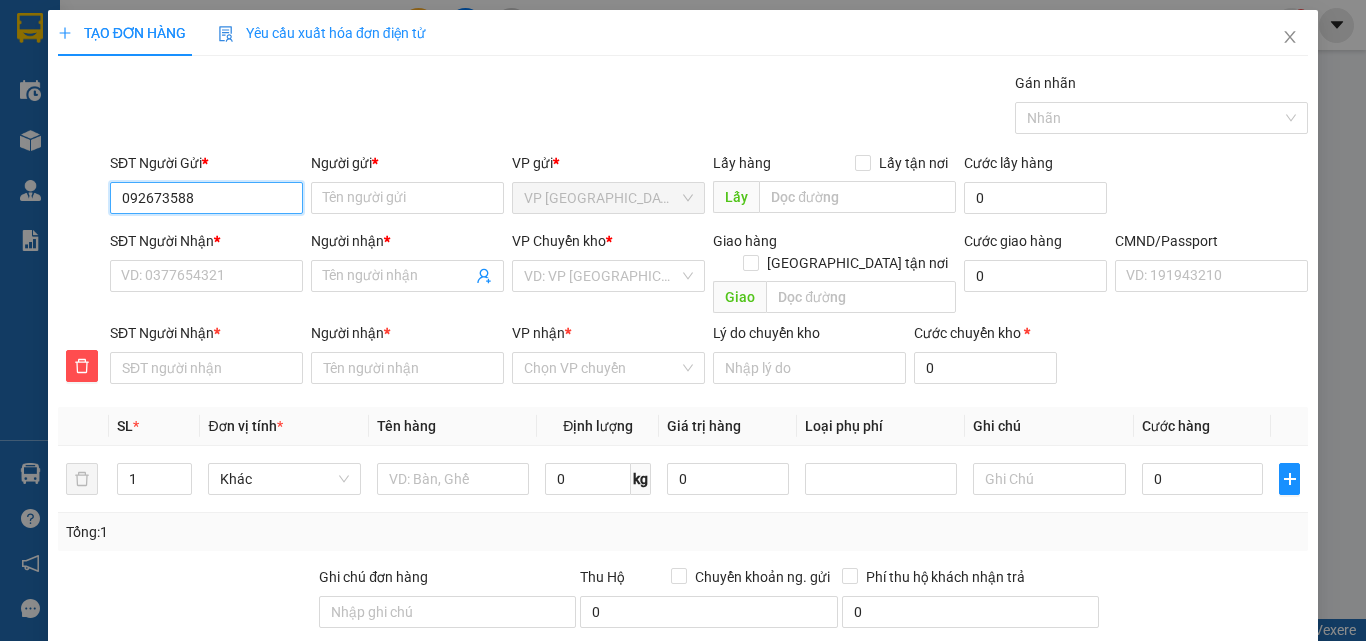 type on "0926735888" 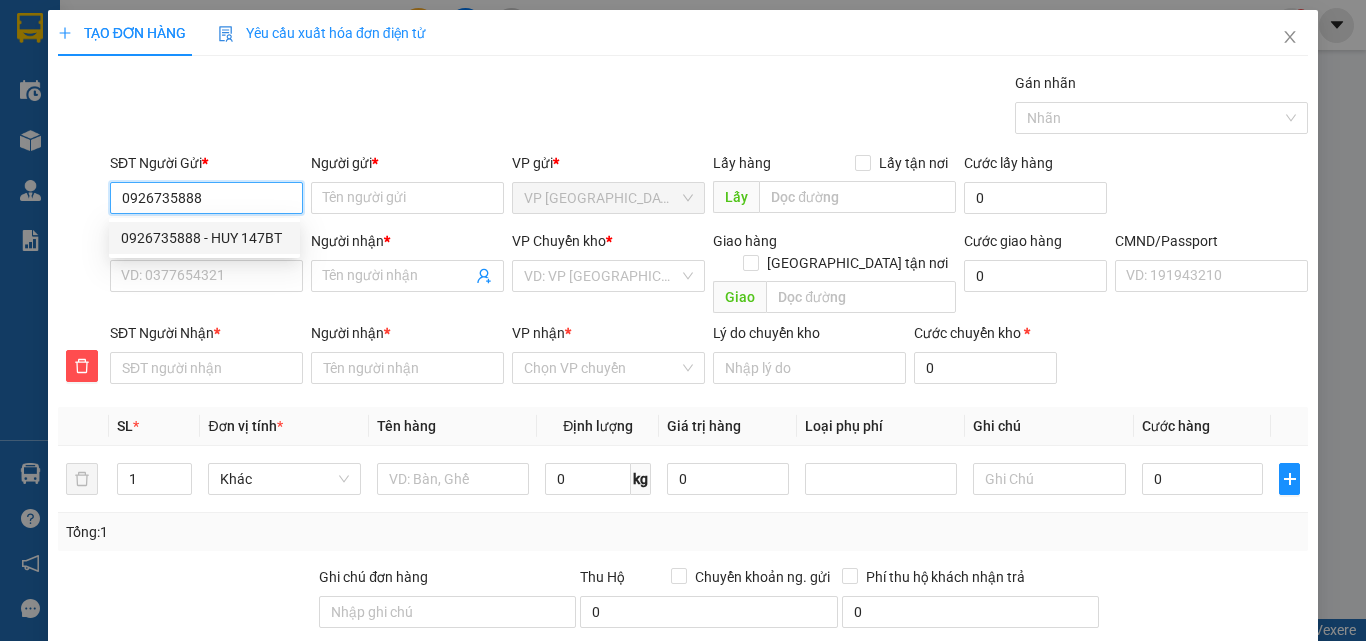 click on "0926735888 -  HUY 147BT" at bounding box center [204, 238] 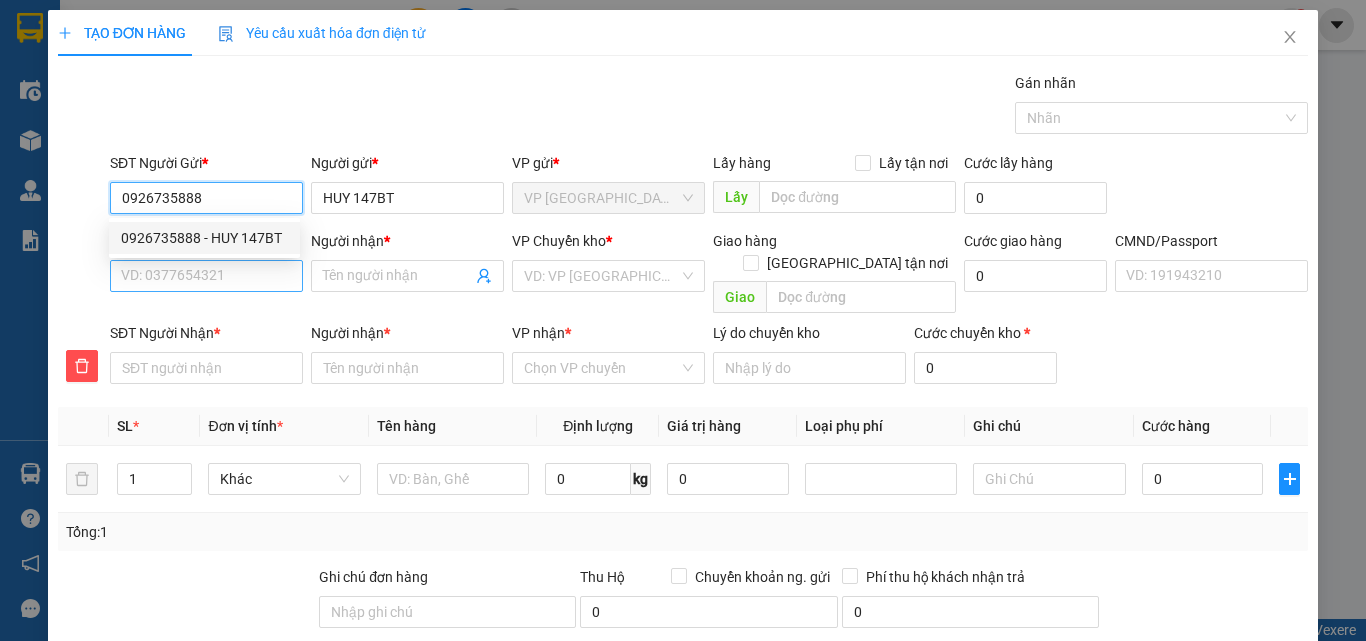 type on "0926735888" 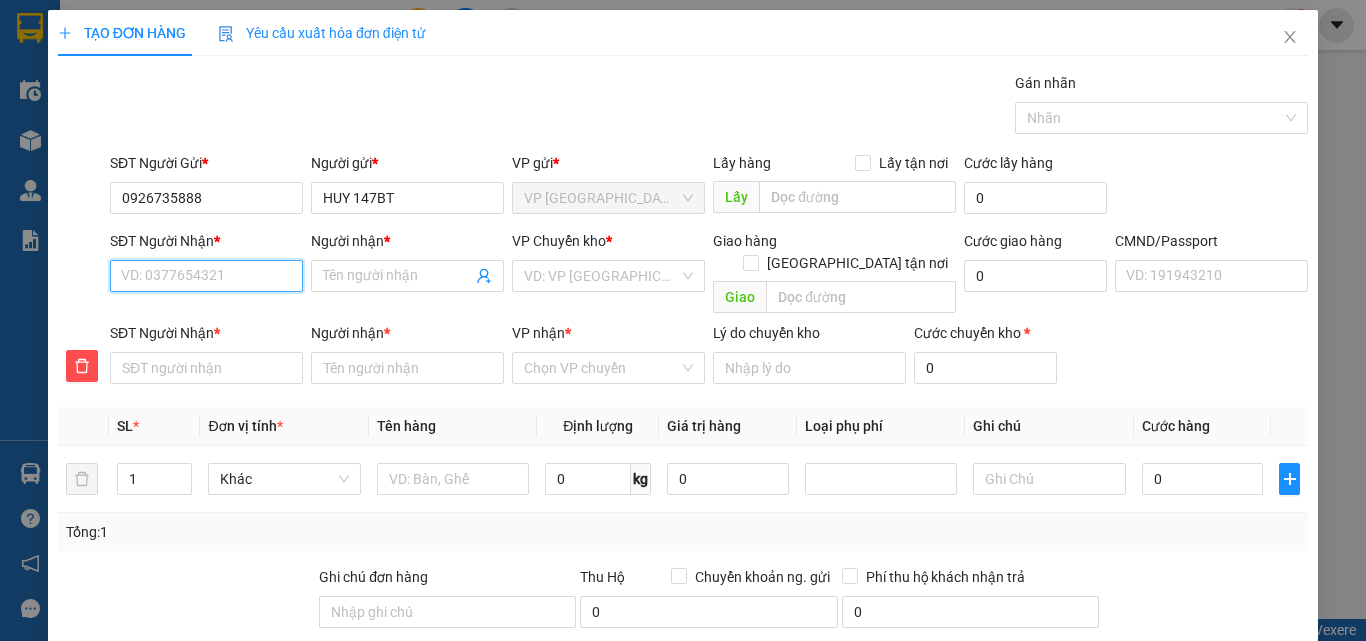 click on "SĐT Người Nhận  *" at bounding box center (206, 276) 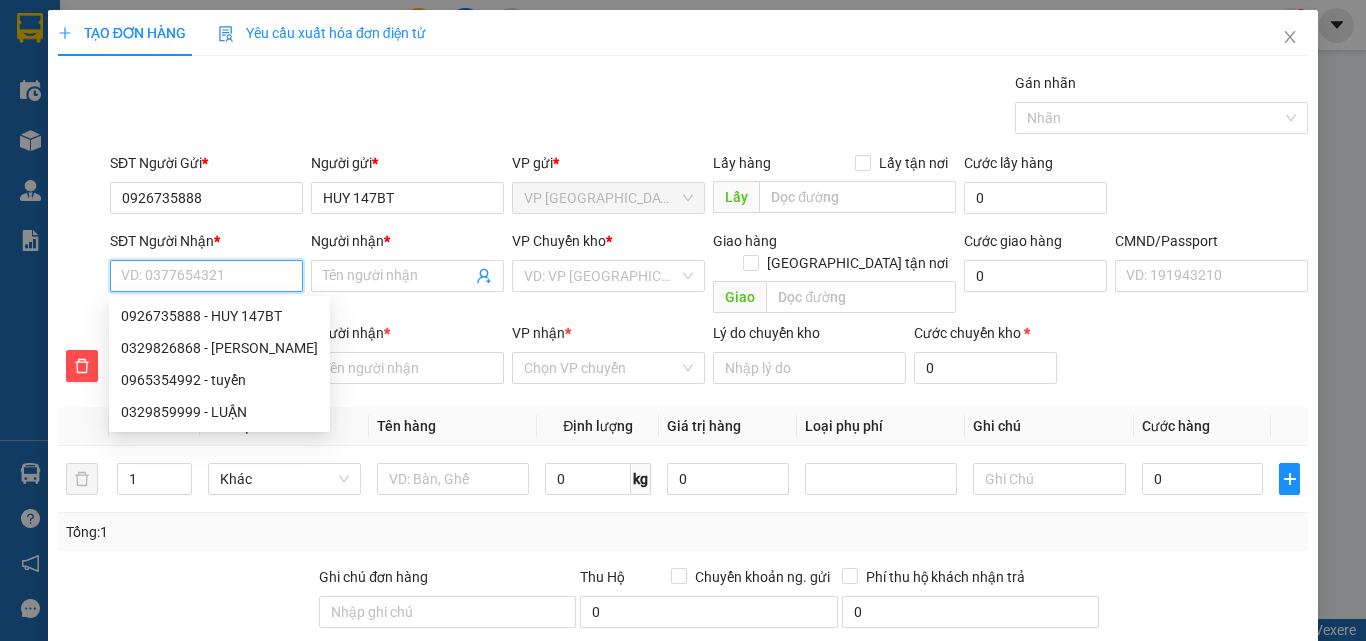 type on "0" 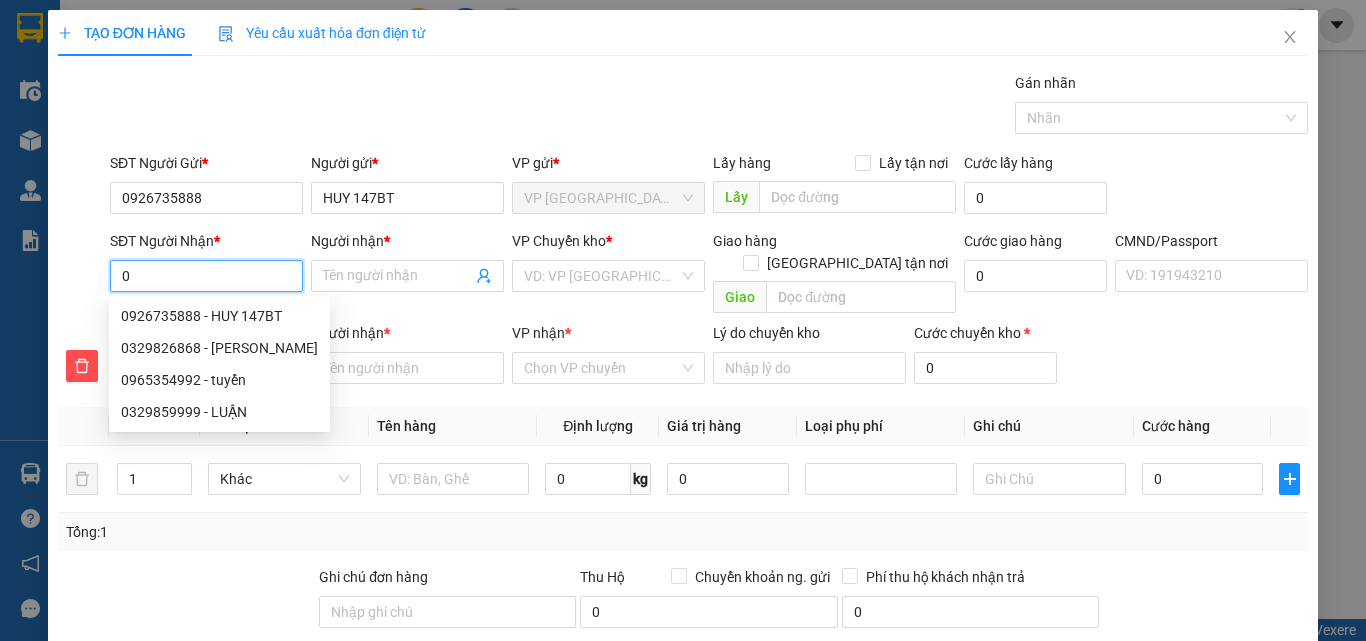type on "03" 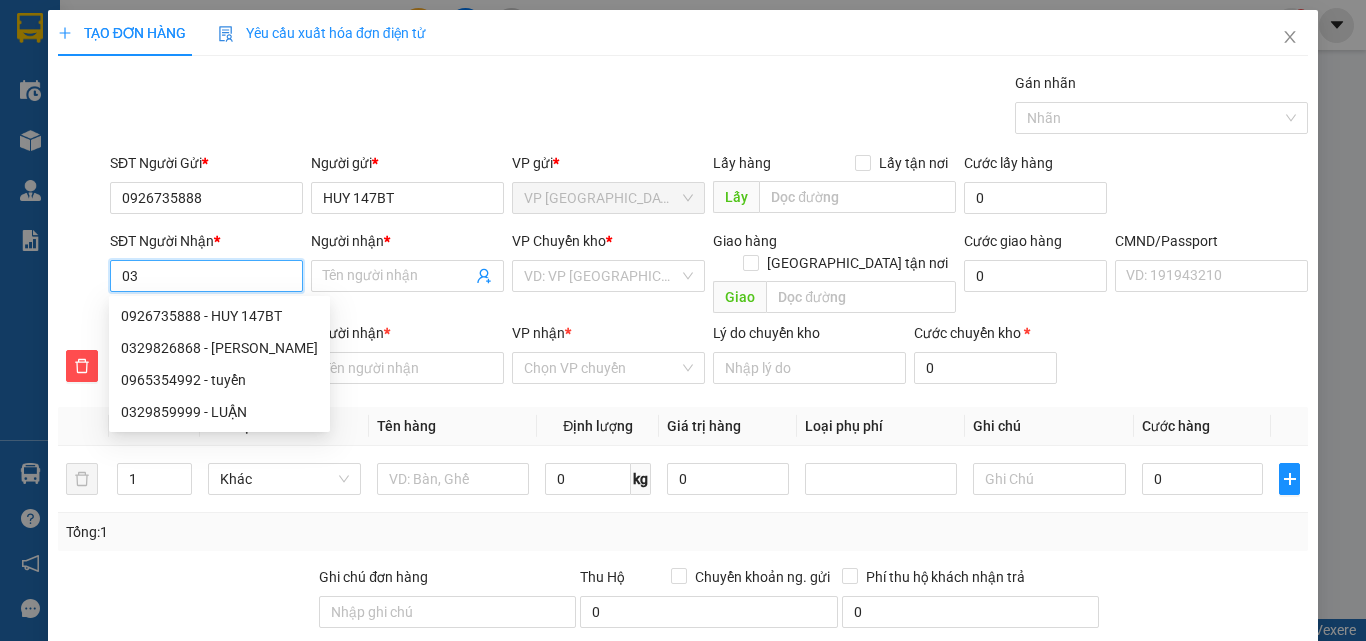 type on "032" 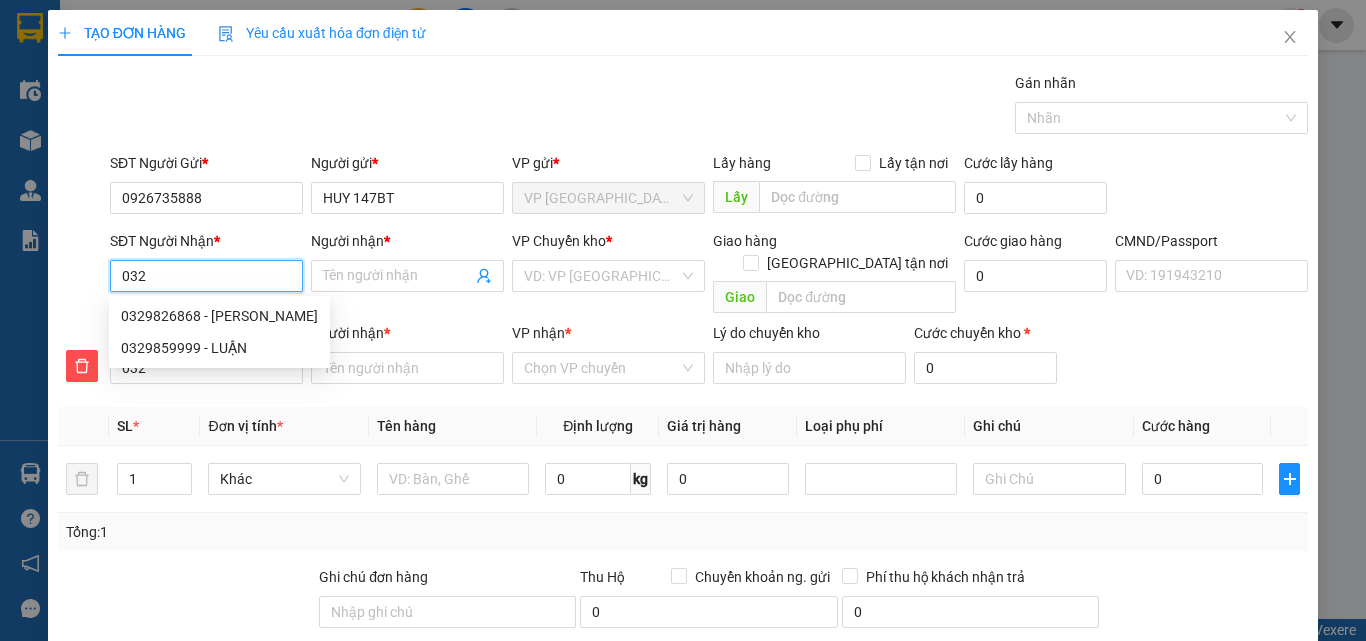 type on "0329" 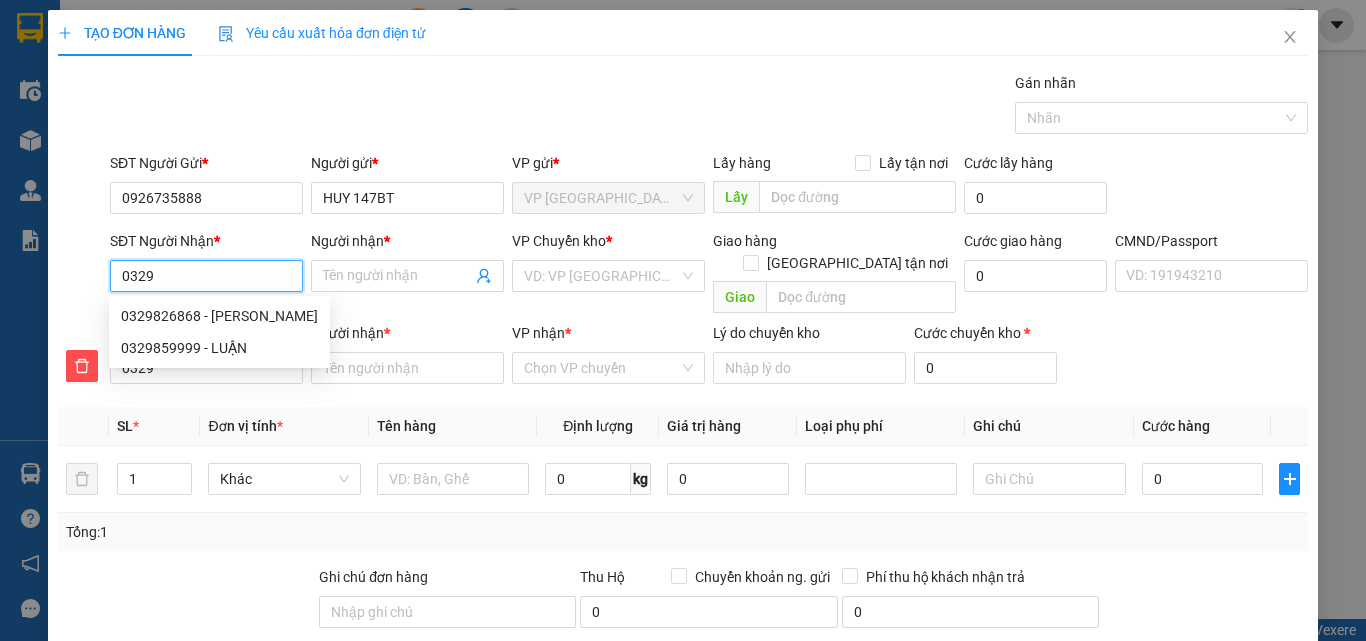 type on "03298" 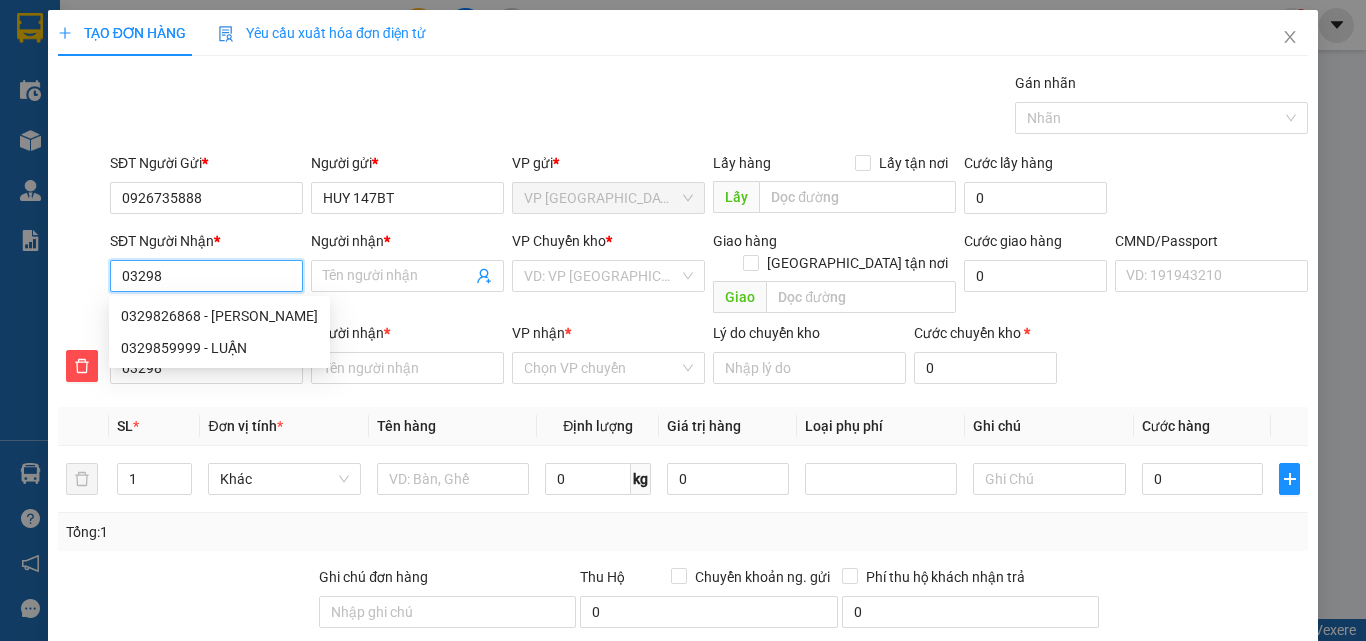 type on "032982" 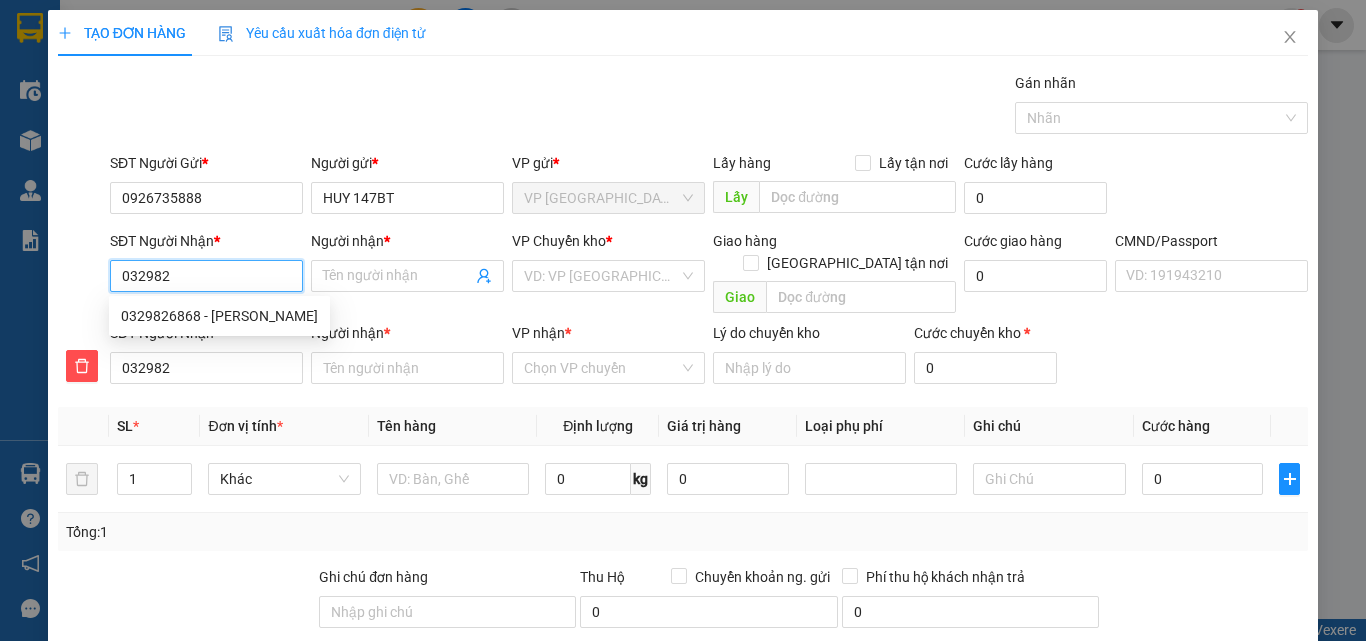 type on "0329826" 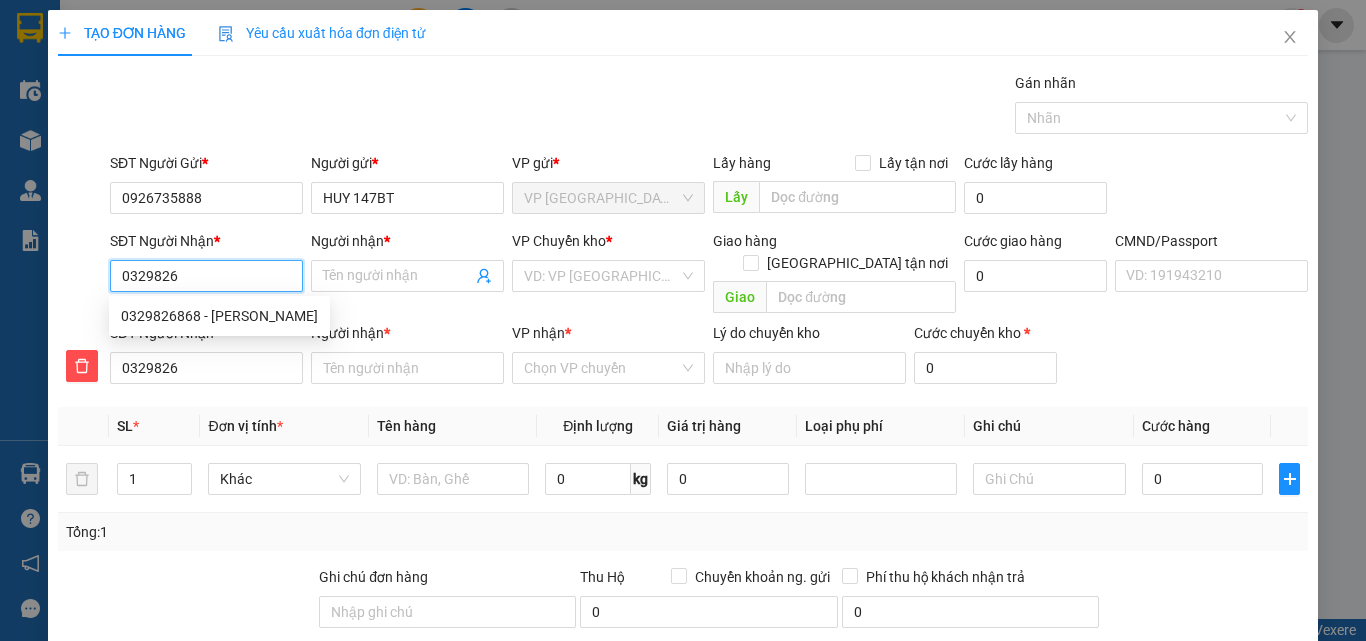 type on "03298268" 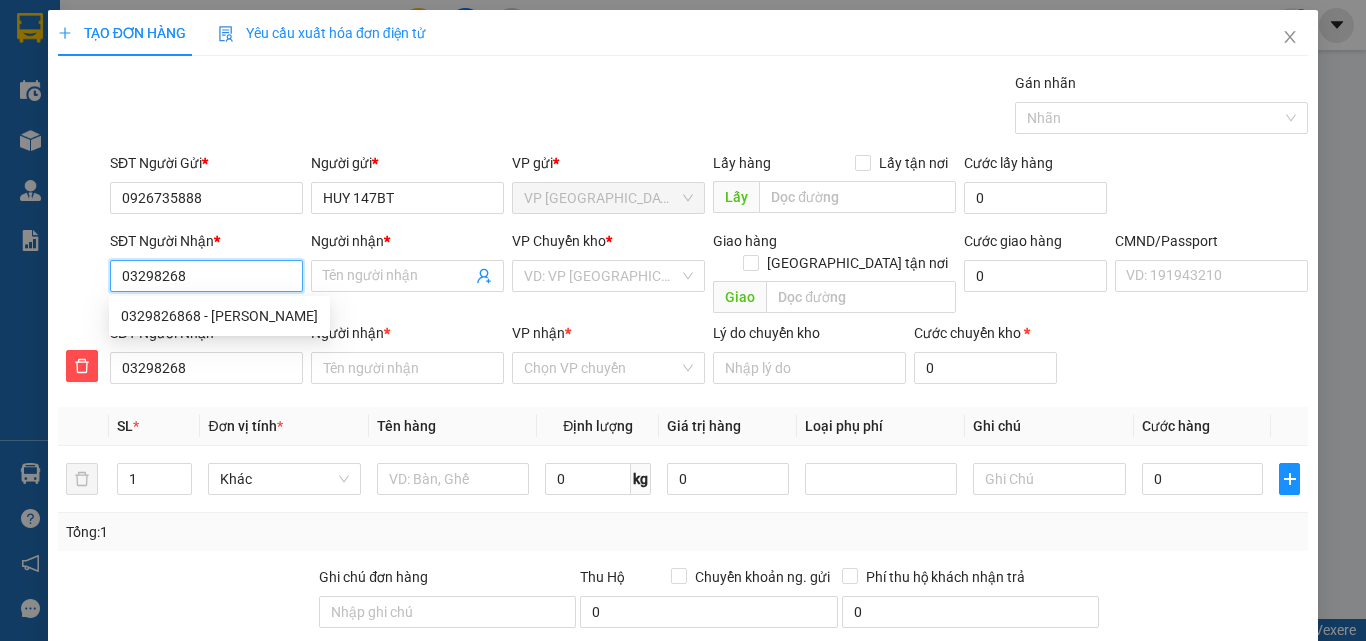 type on "032982686" 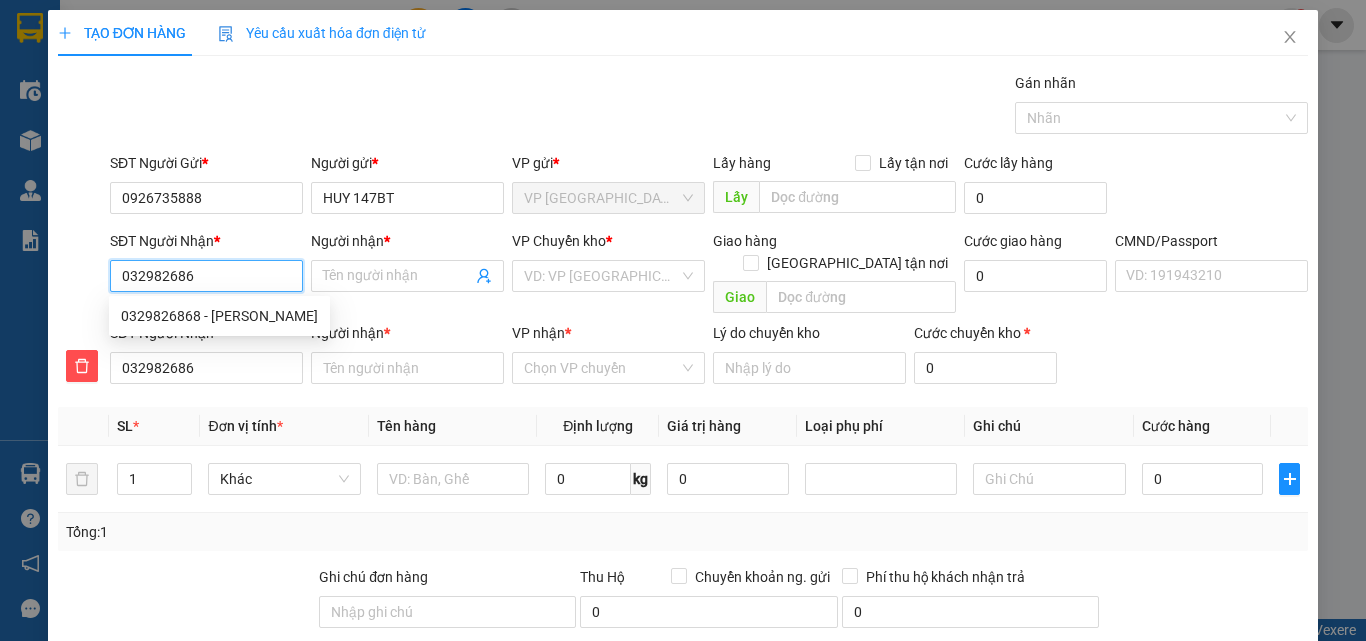 type on "0329826868" 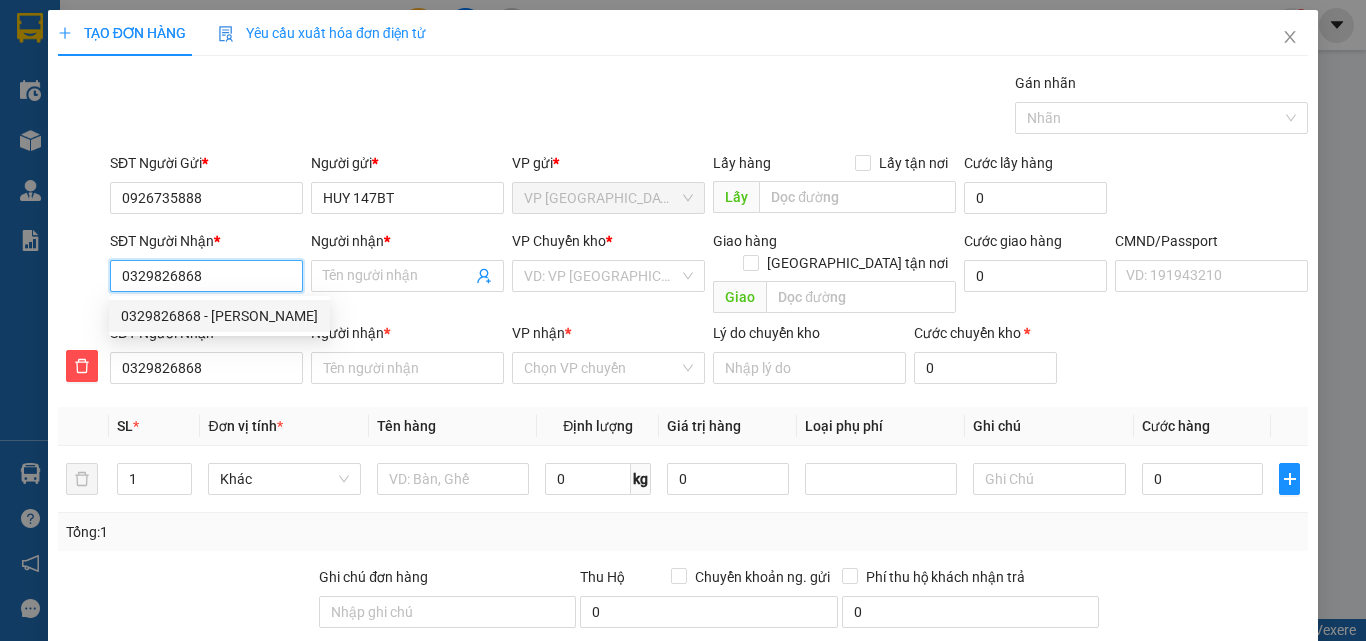 click on "0329826868 - ĐÀO HÒA" at bounding box center [219, 316] 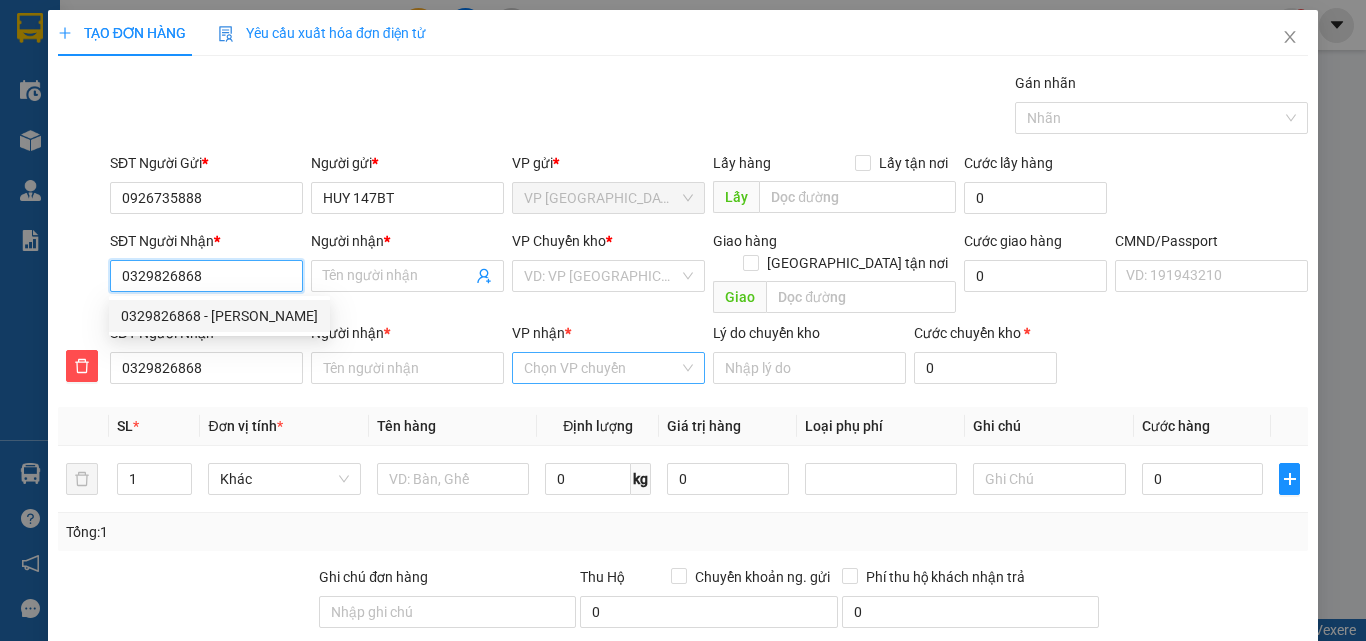 type on "ĐÀO HÒA" 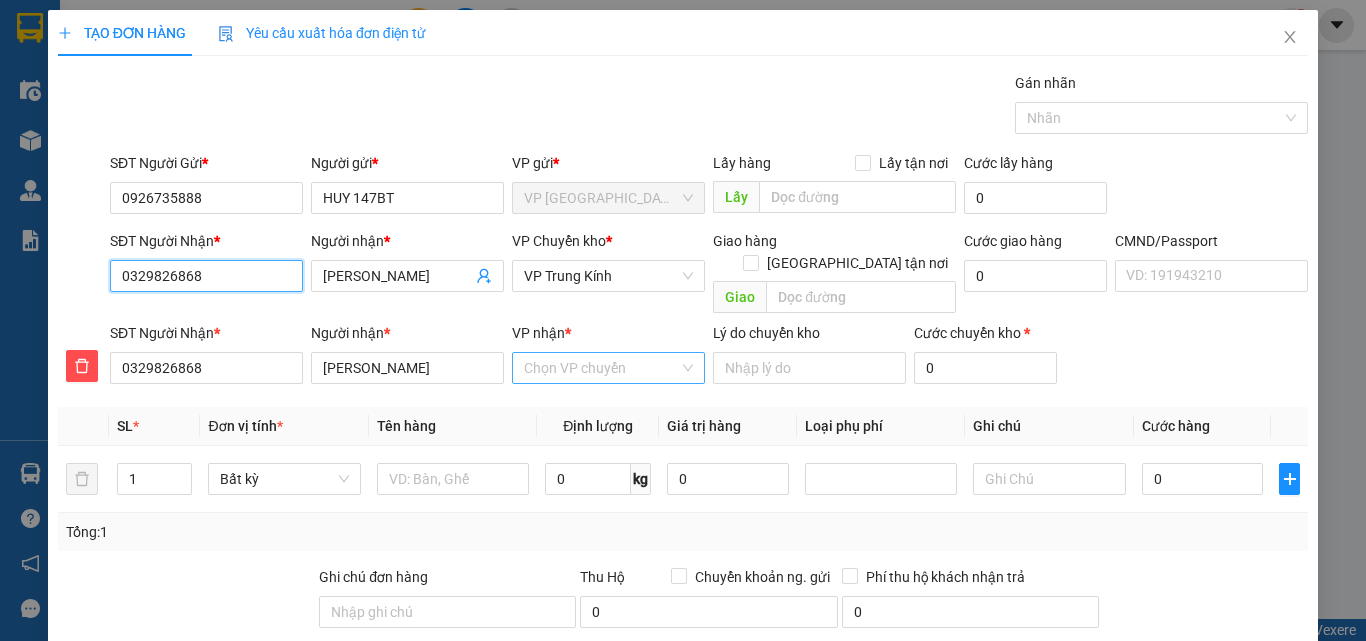 type on "0329826868" 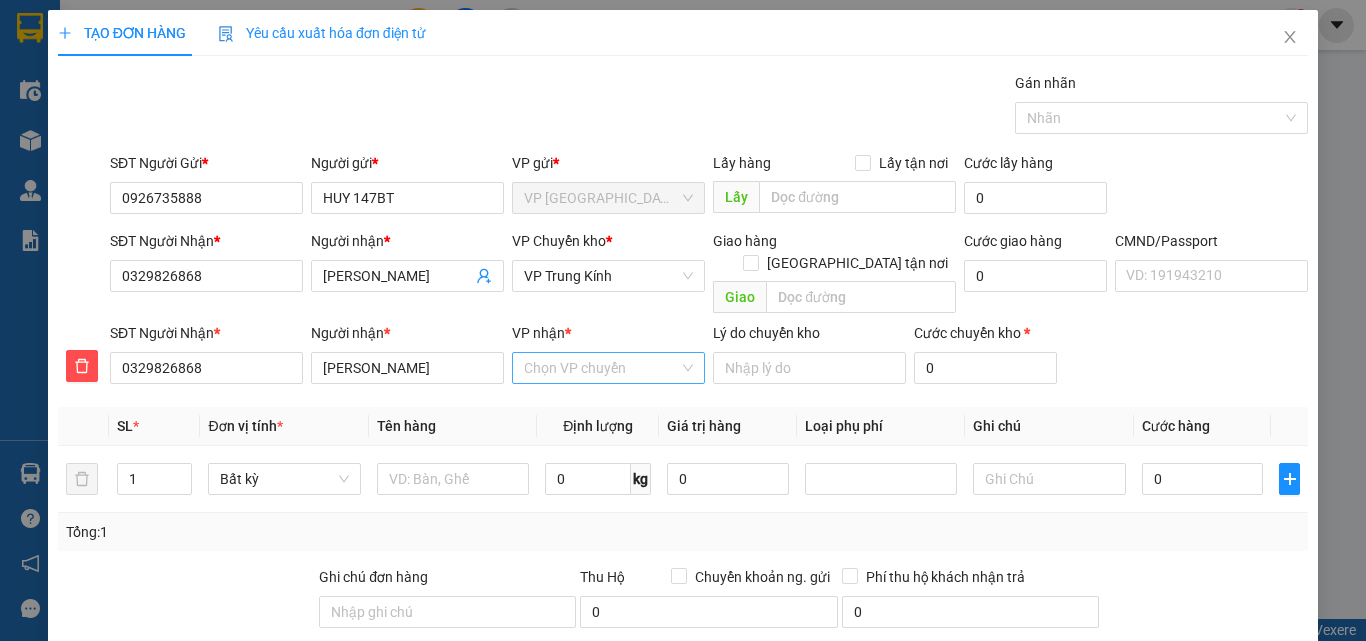 click on "VP nhận  *" at bounding box center (601, 368) 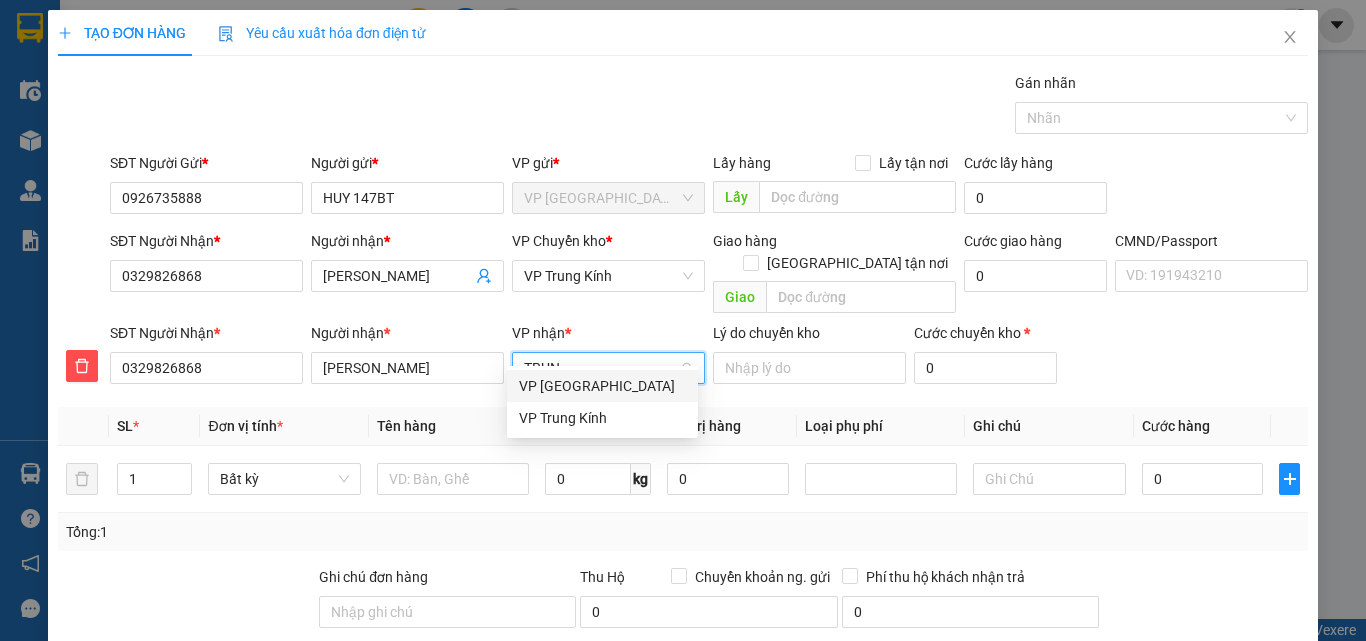 type on "TRUNG" 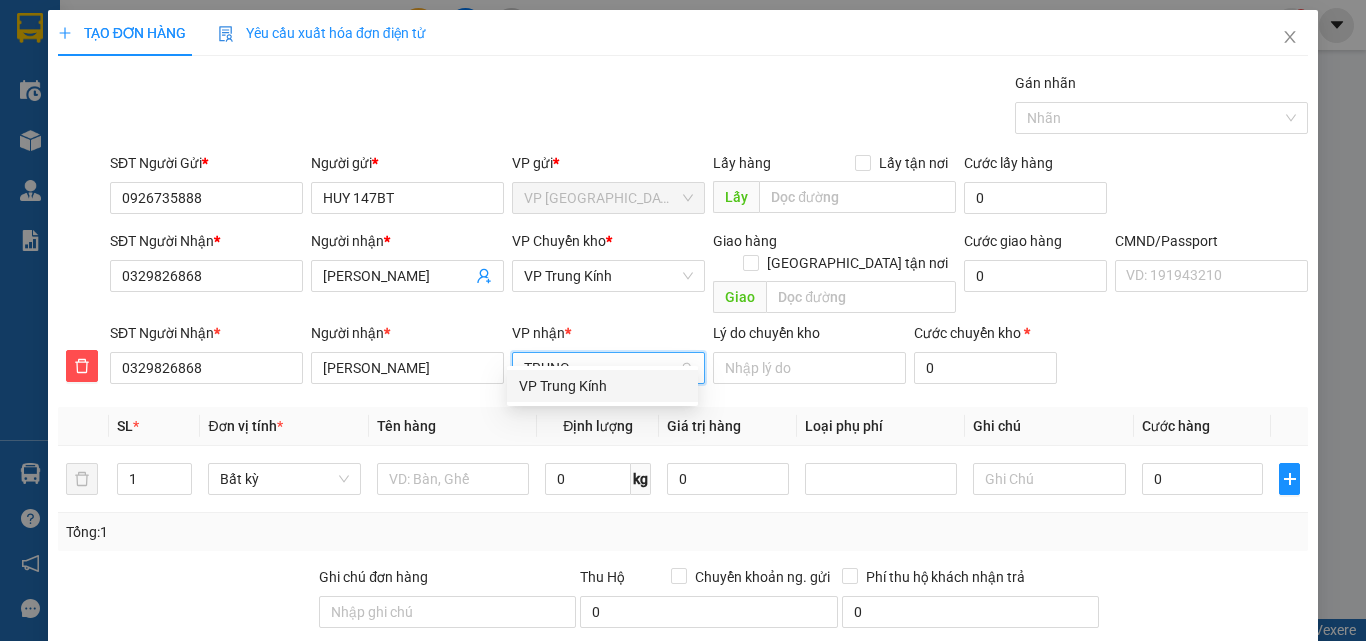 click on "VP Trung Kính" at bounding box center [602, 386] 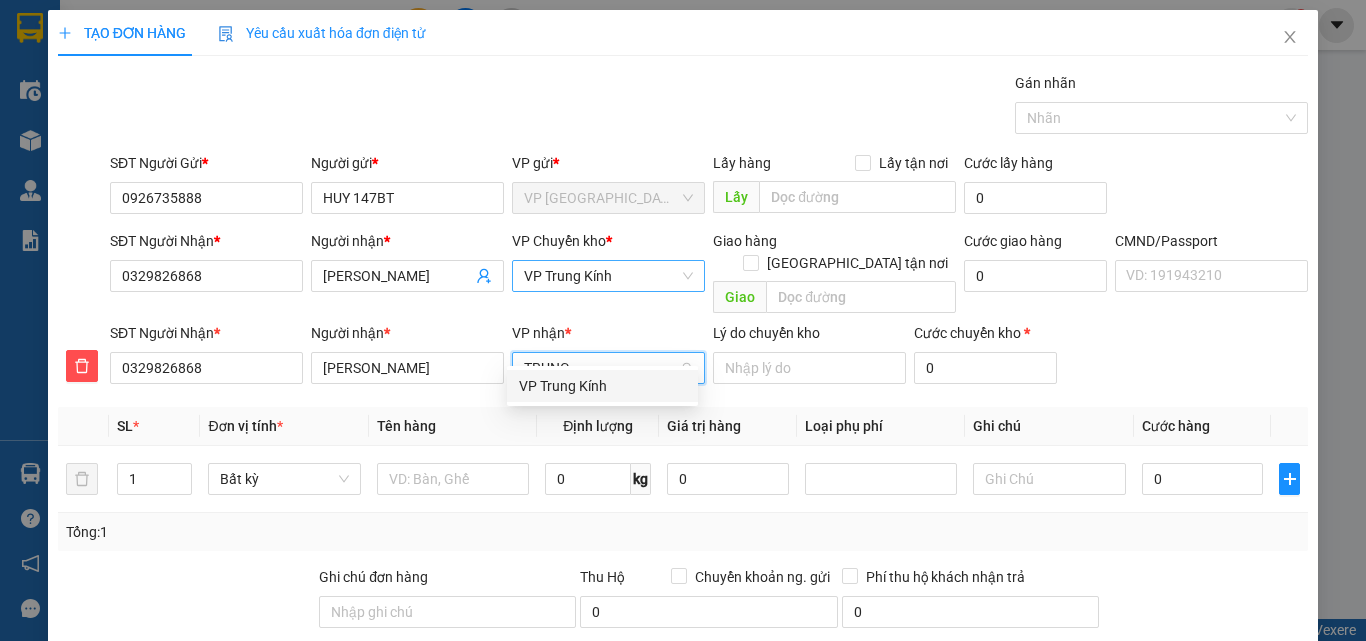 type 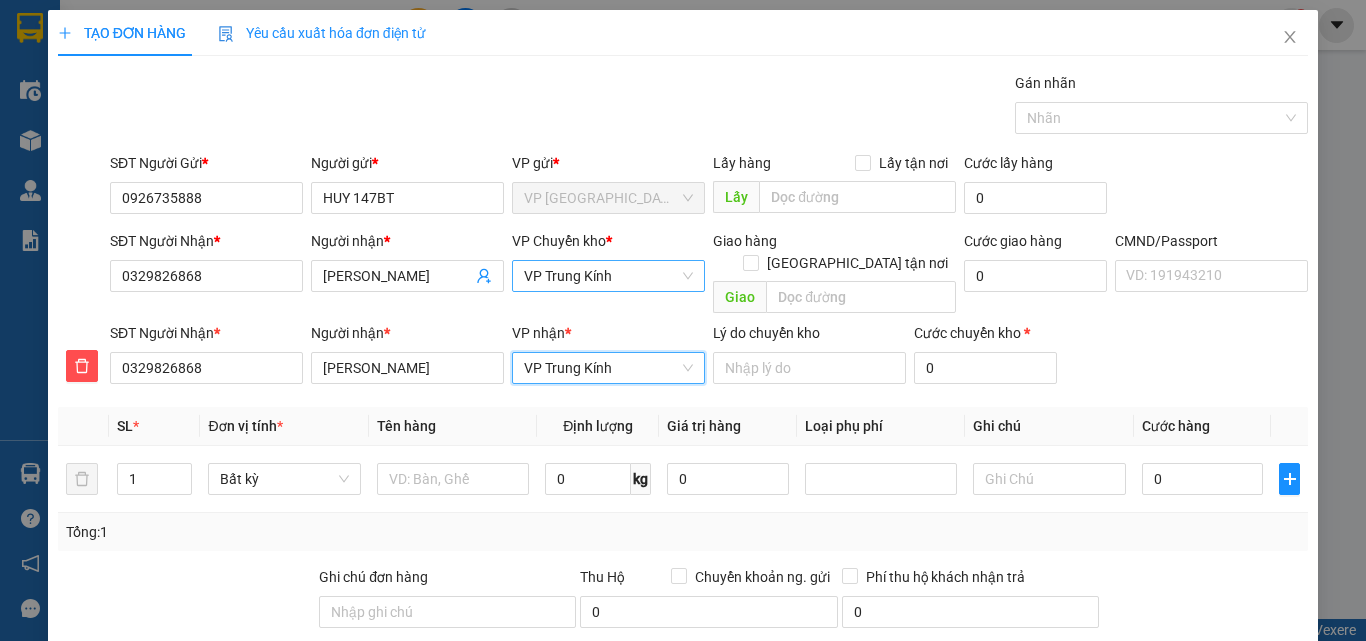 click on "VP Trung Kính" at bounding box center (608, 276) 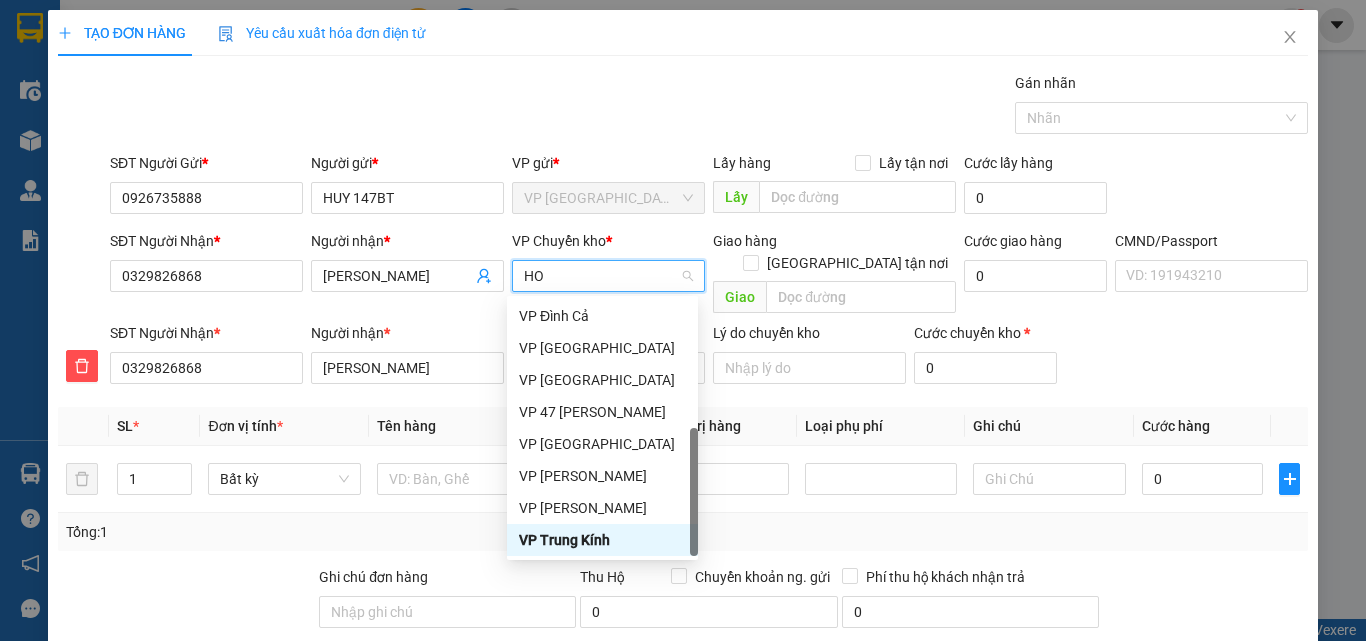 scroll, scrollTop: 0, scrollLeft: 0, axis: both 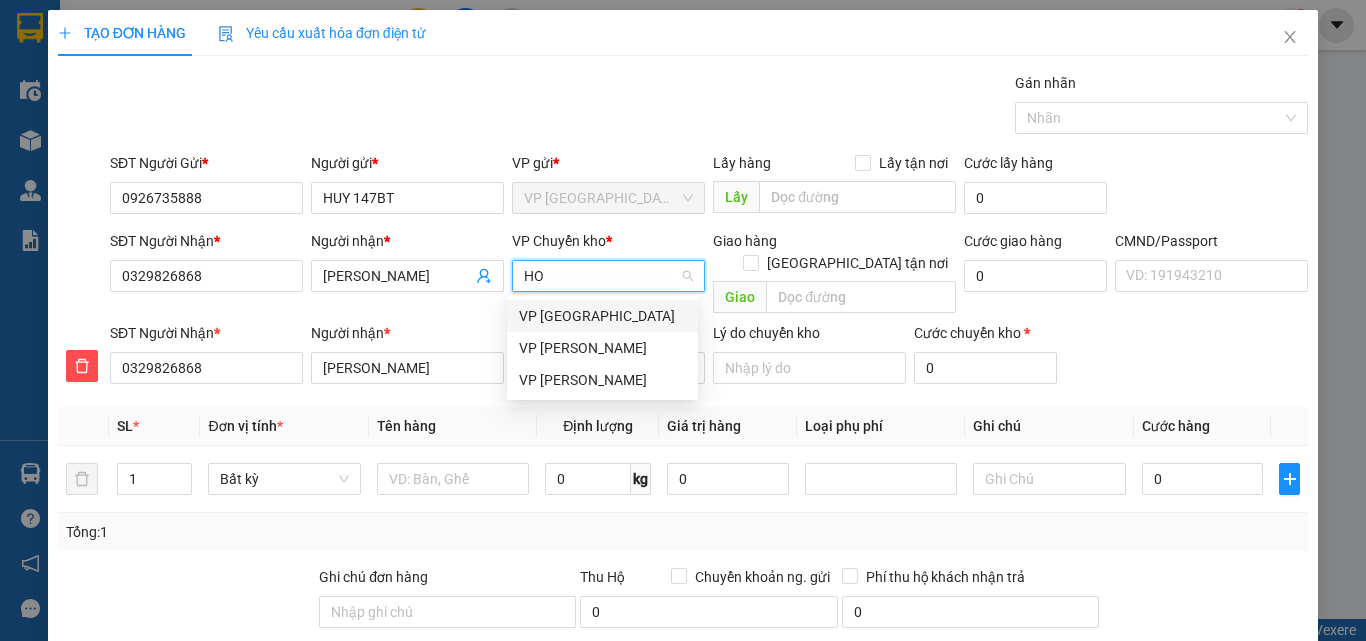 type on "HOA" 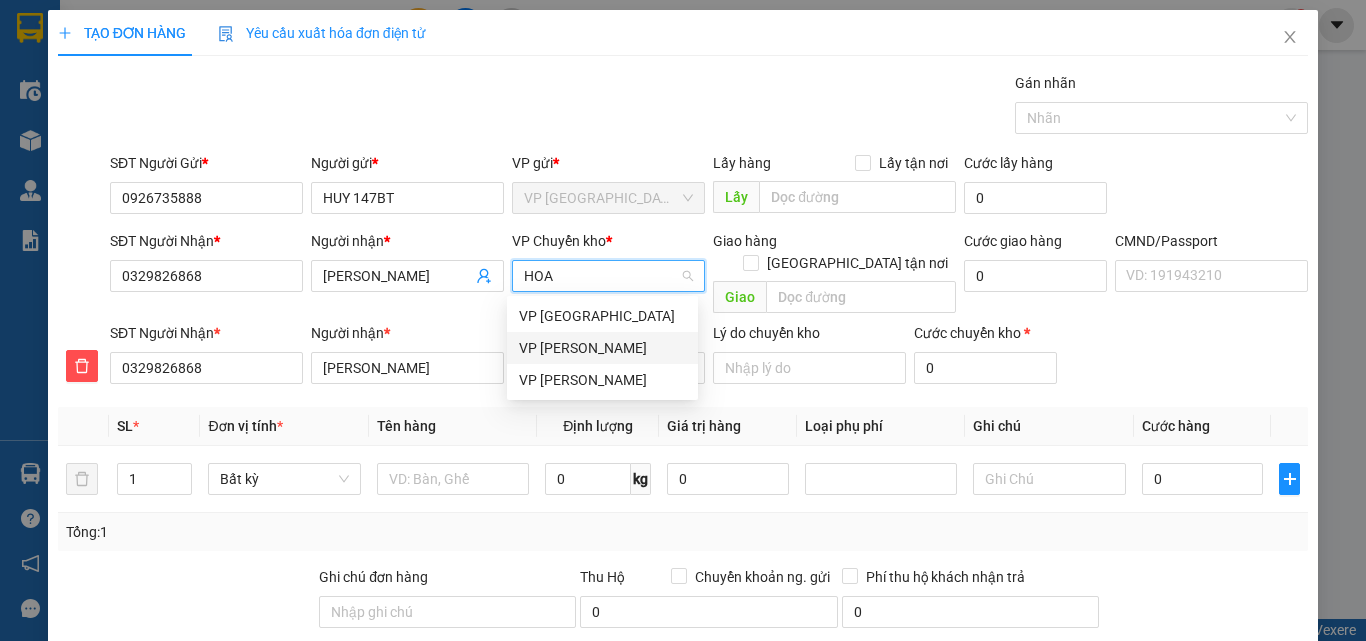 click on "VP [PERSON_NAME]" at bounding box center [602, 348] 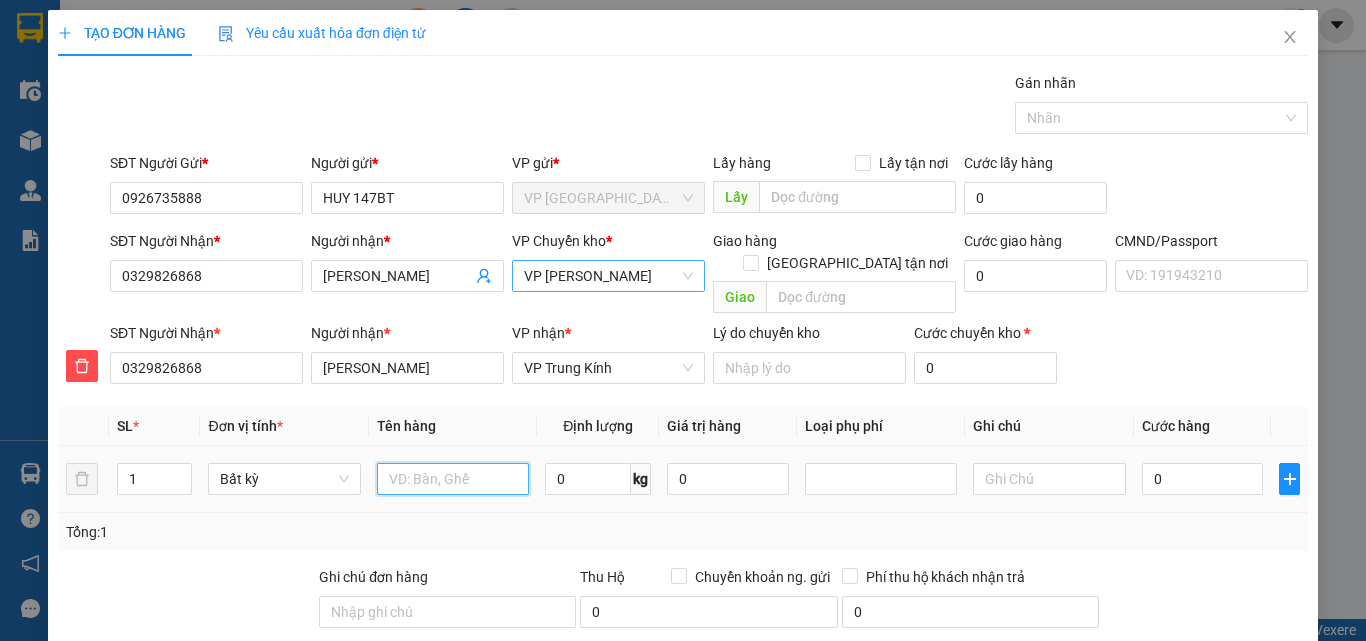 click at bounding box center [453, 479] 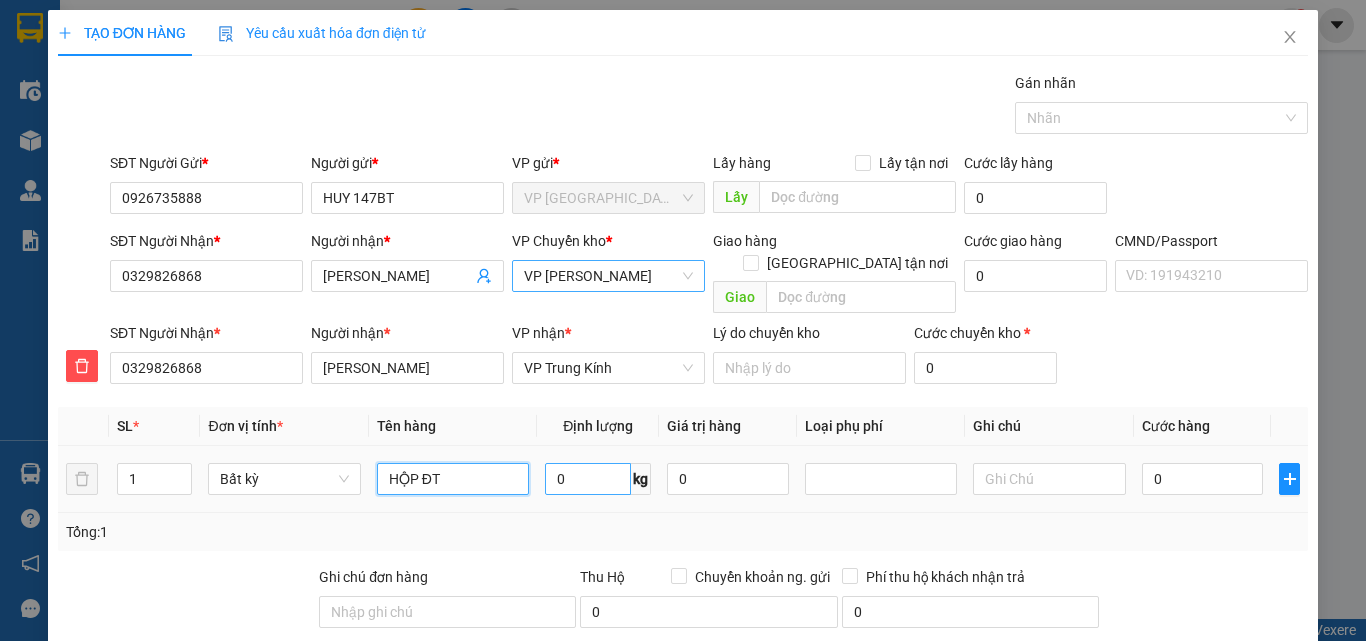 type on "HỘP ĐT" 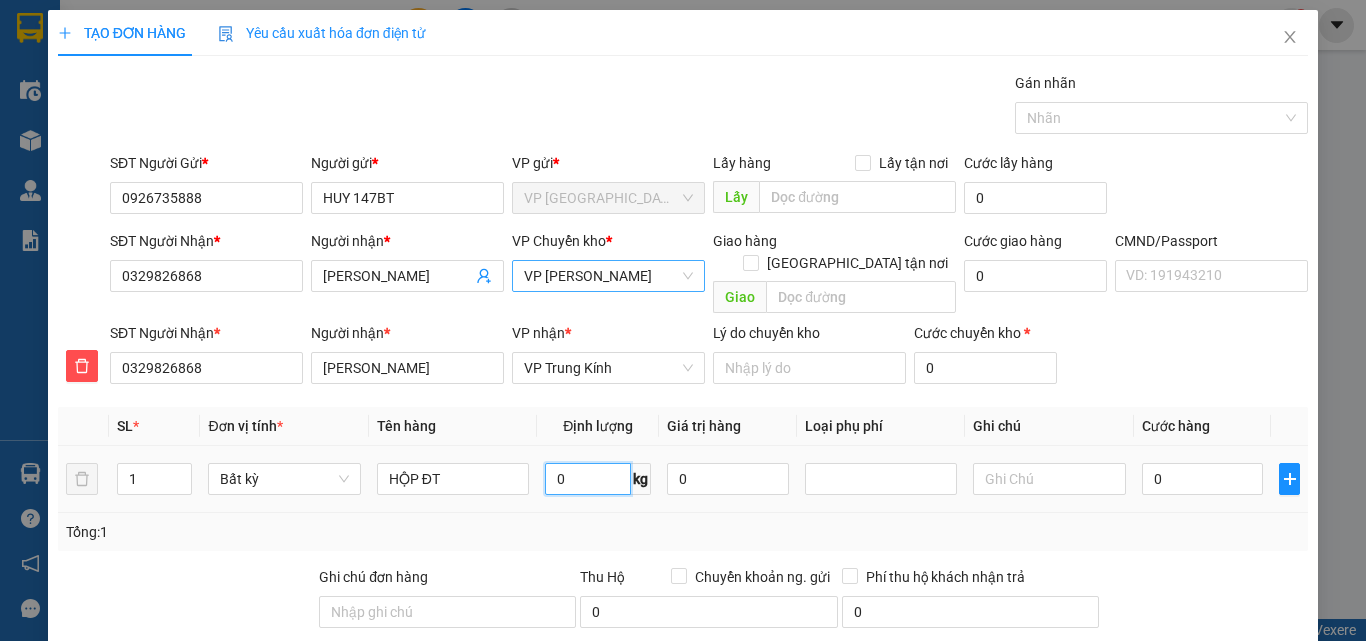 click on "0" at bounding box center [588, 479] 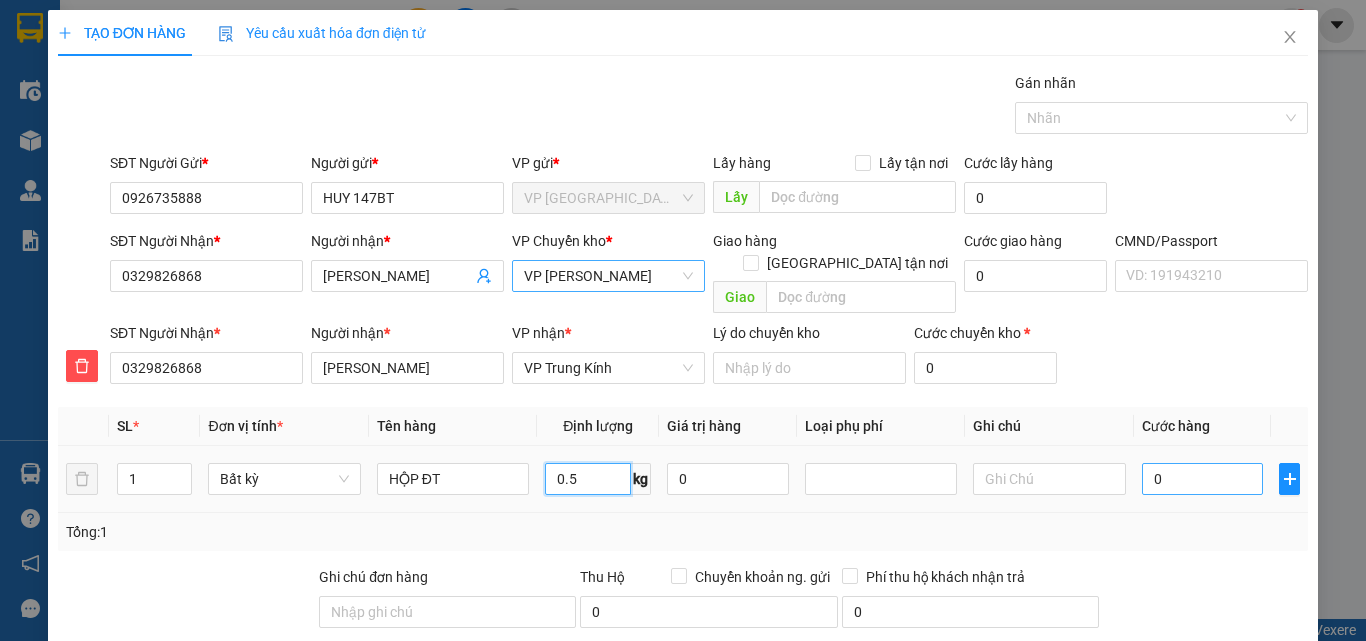 type on "0.5" 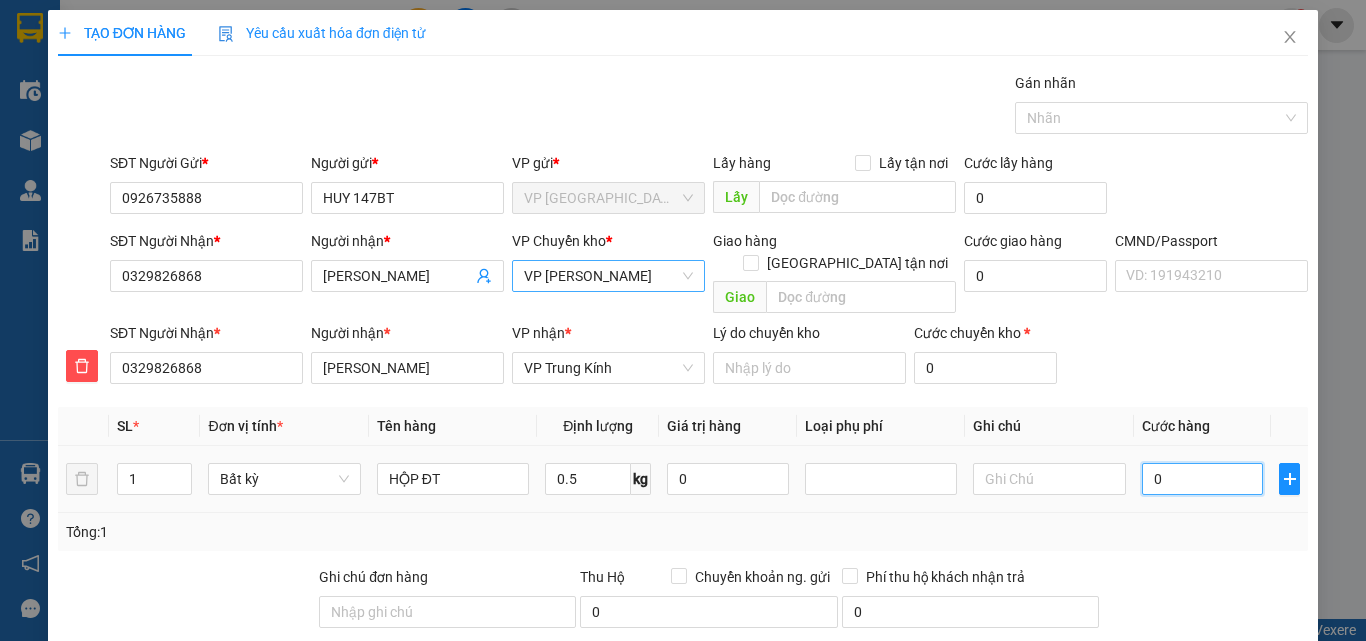 click on "0" at bounding box center [1203, 479] 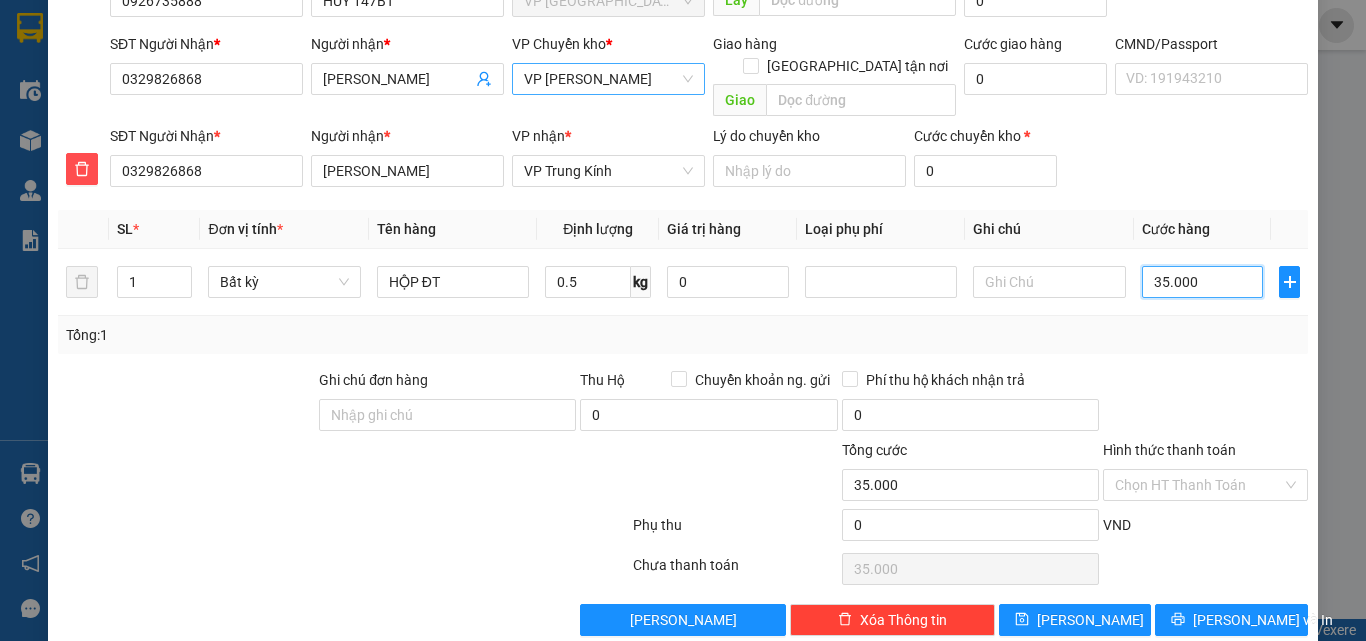 scroll, scrollTop: 209, scrollLeft: 0, axis: vertical 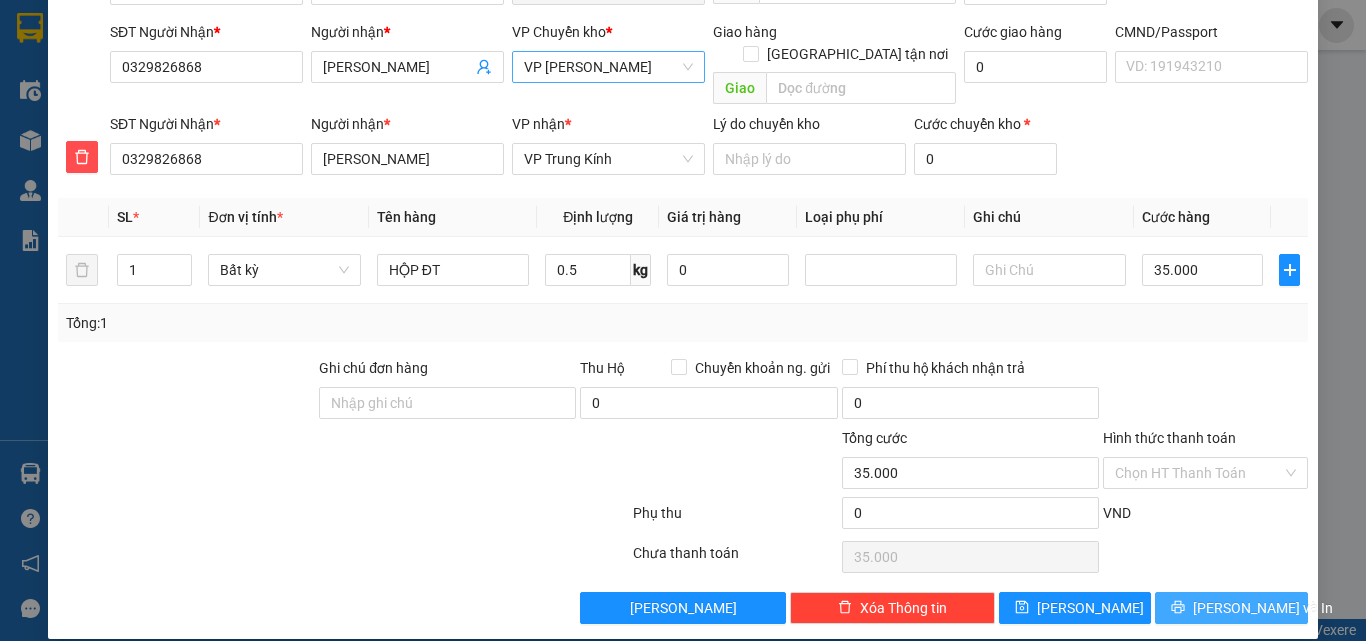 click on "[PERSON_NAME] và In" at bounding box center [1263, 608] 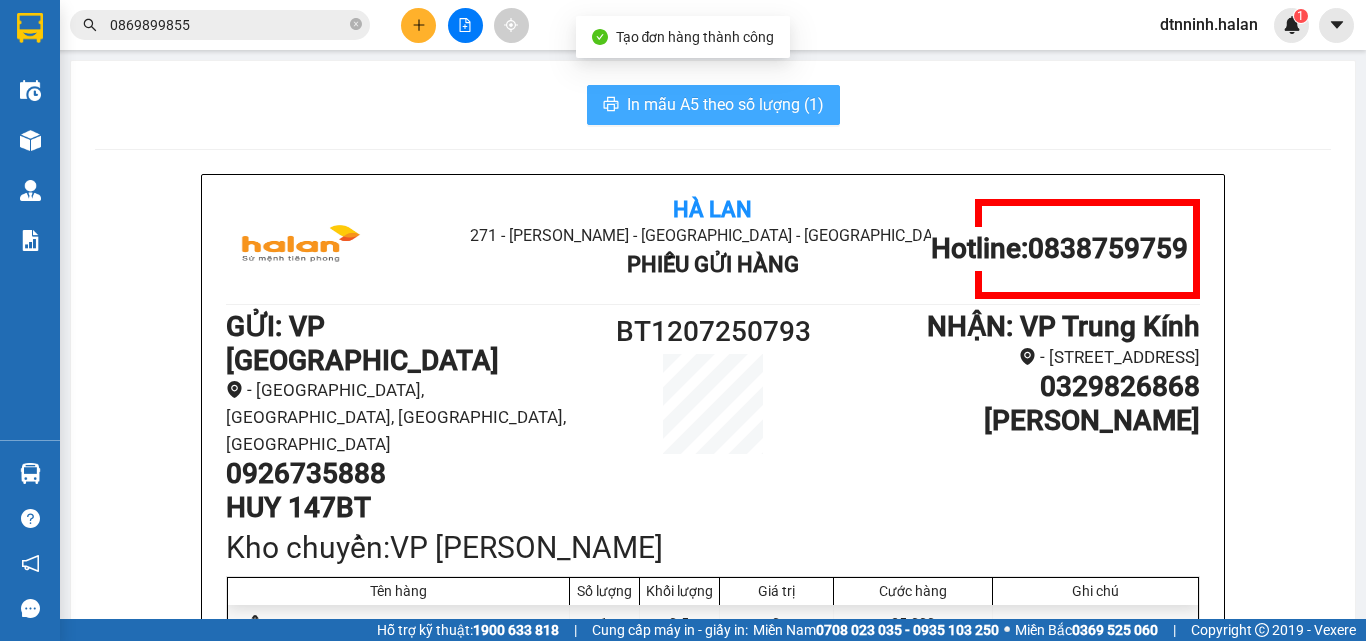 click on "In mẫu A5 theo số lượng
(1)" at bounding box center [725, 104] 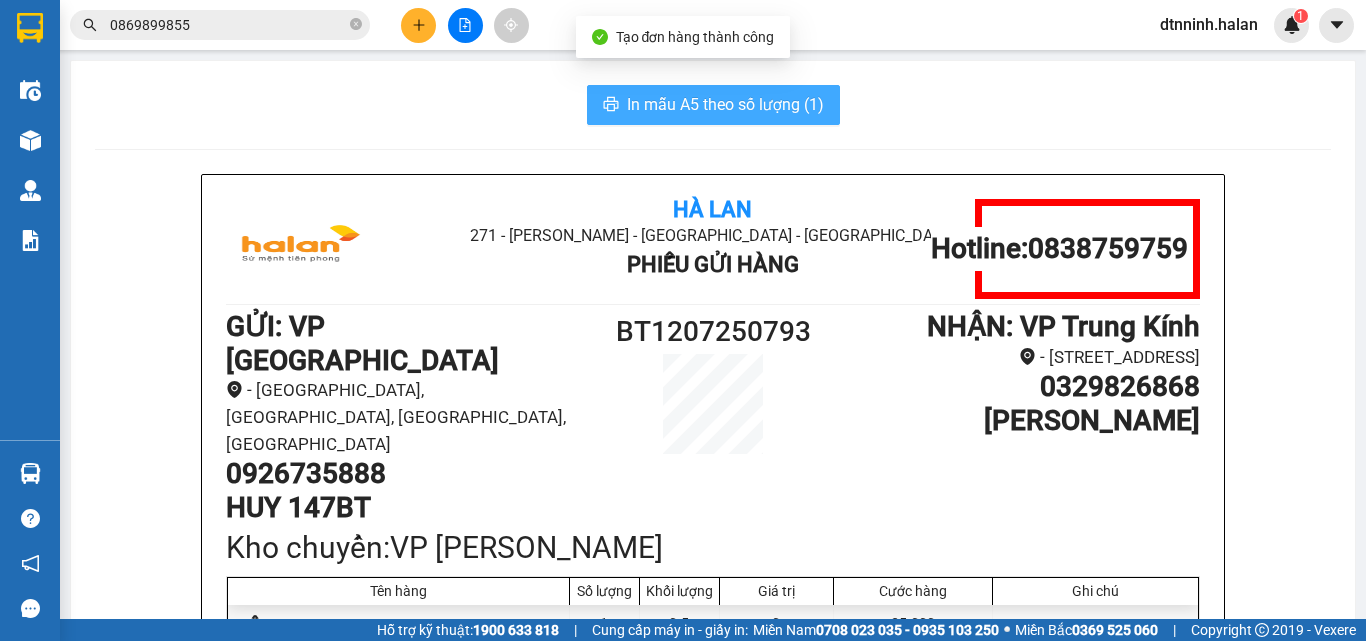 scroll, scrollTop: 0, scrollLeft: 0, axis: both 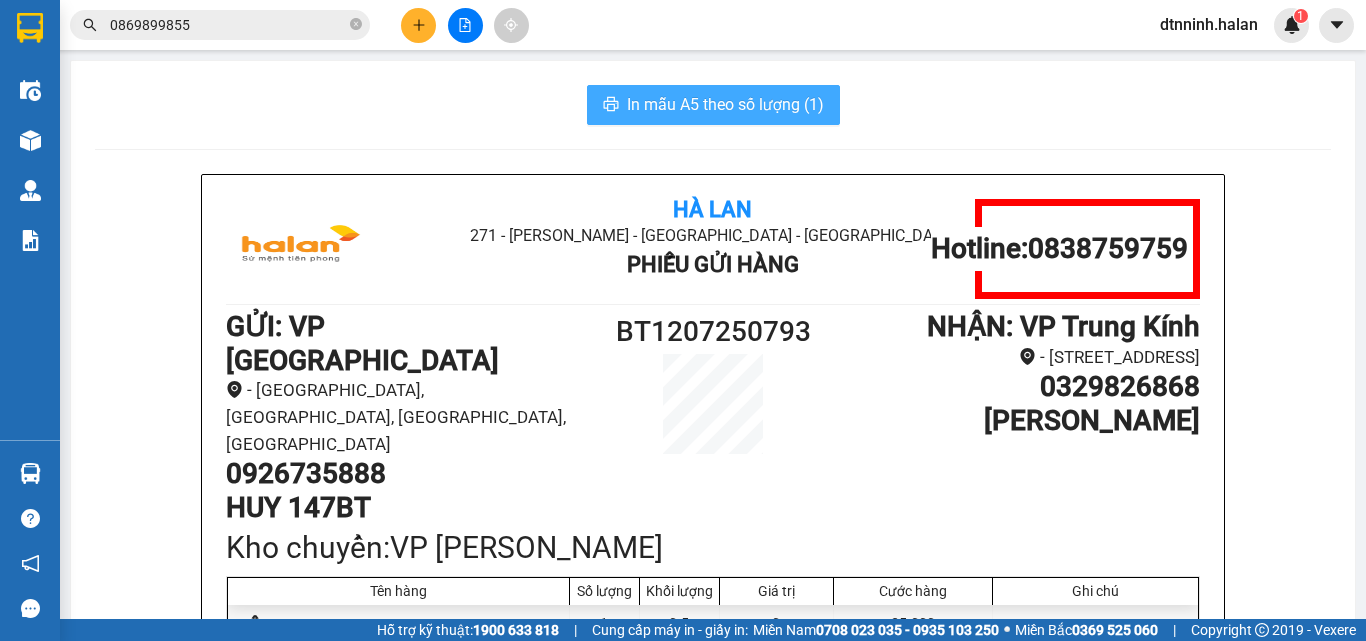 click on "In mẫu A5 theo số lượng
(1)" at bounding box center (725, 104) 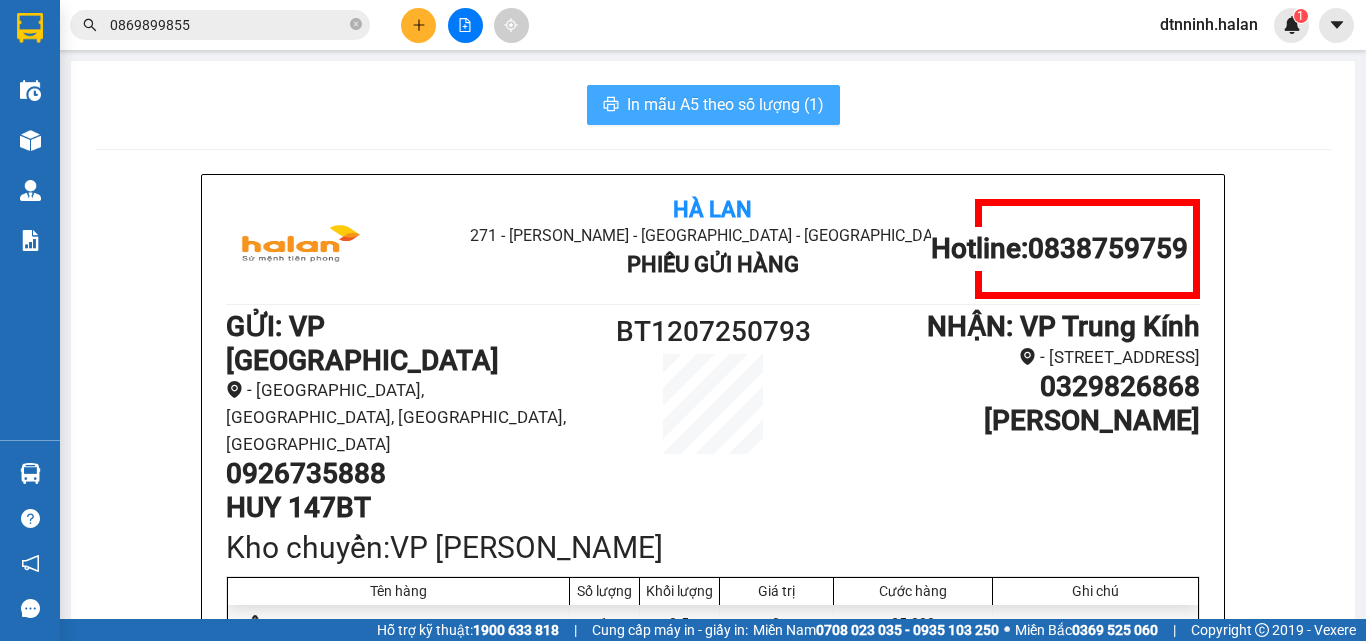 scroll, scrollTop: 0, scrollLeft: 0, axis: both 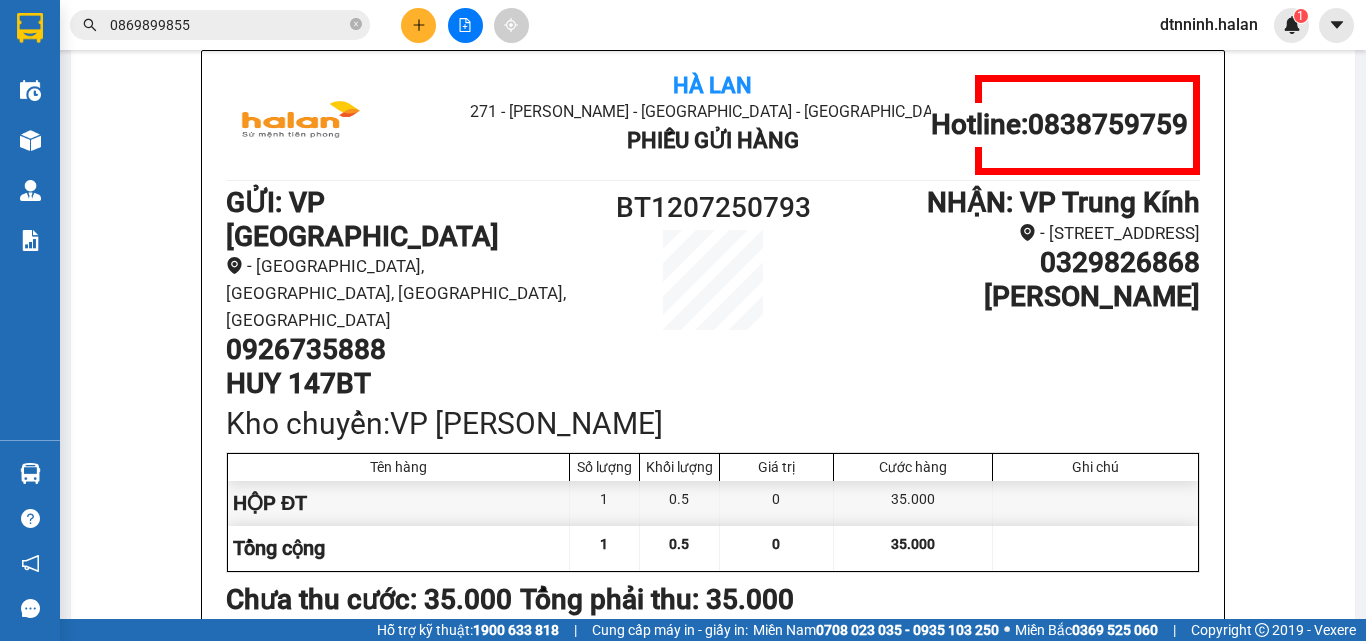 drag, startPoint x: 1234, startPoint y: 403, endPoint x: 1185, endPoint y: 401, distance: 49.0408 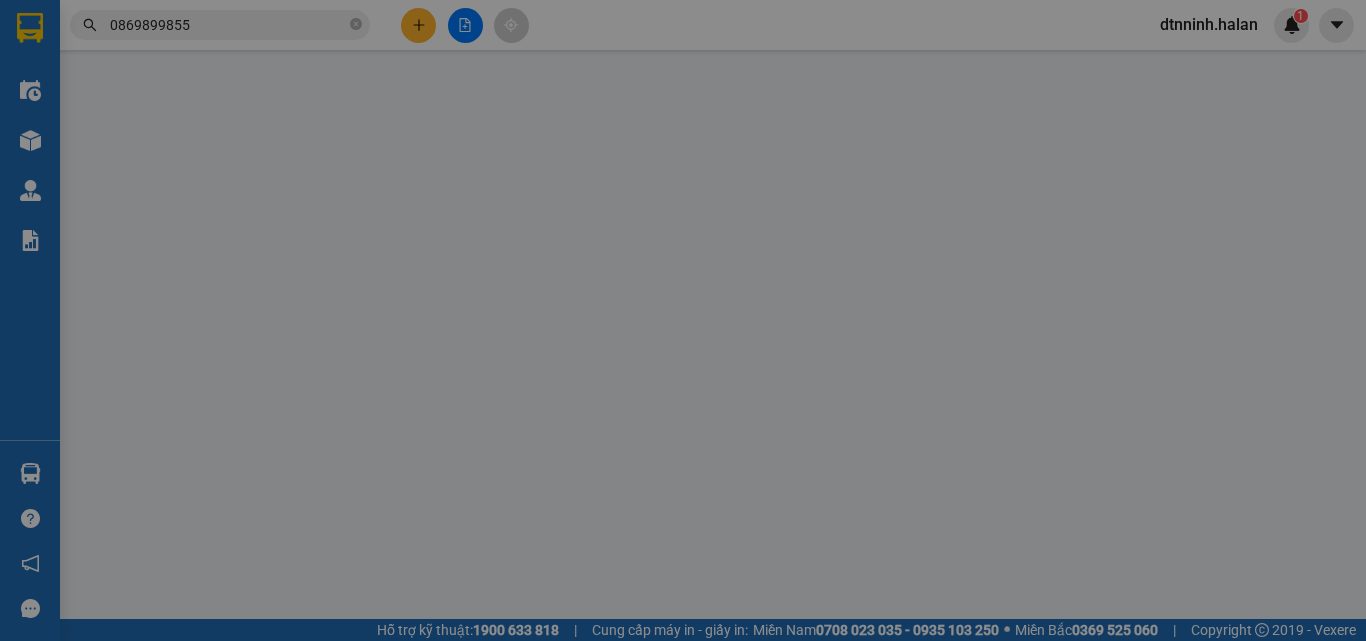 scroll, scrollTop: 0, scrollLeft: 0, axis: both 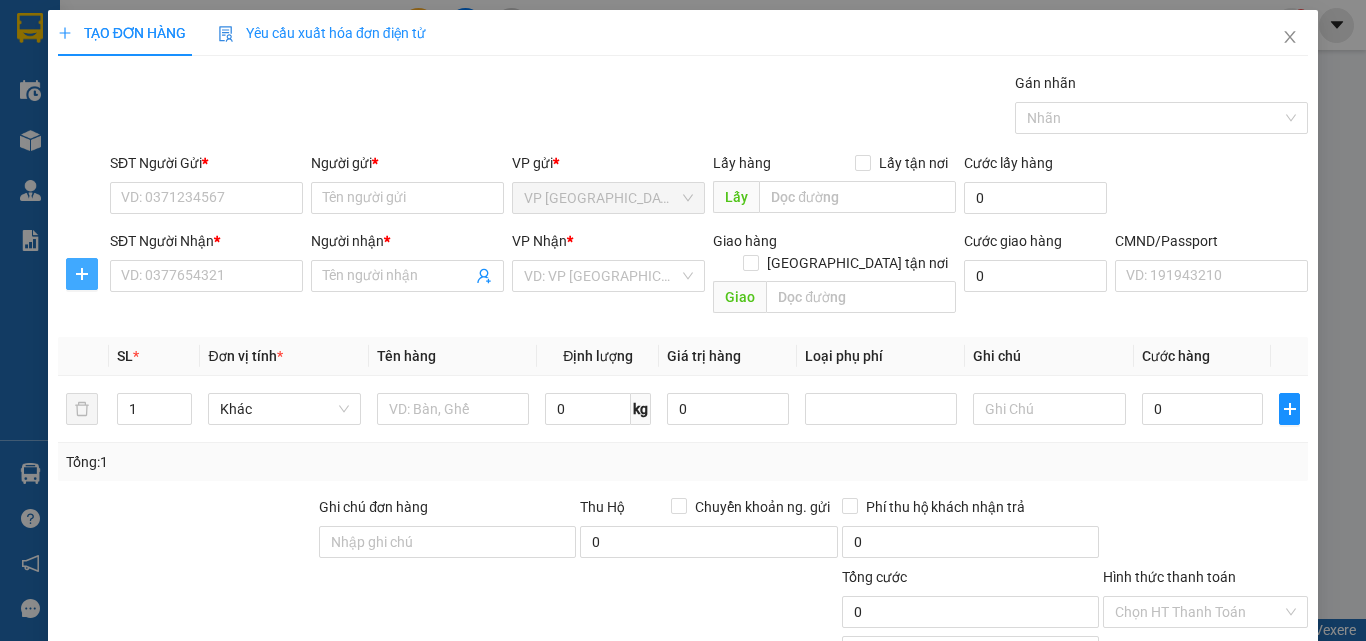 click 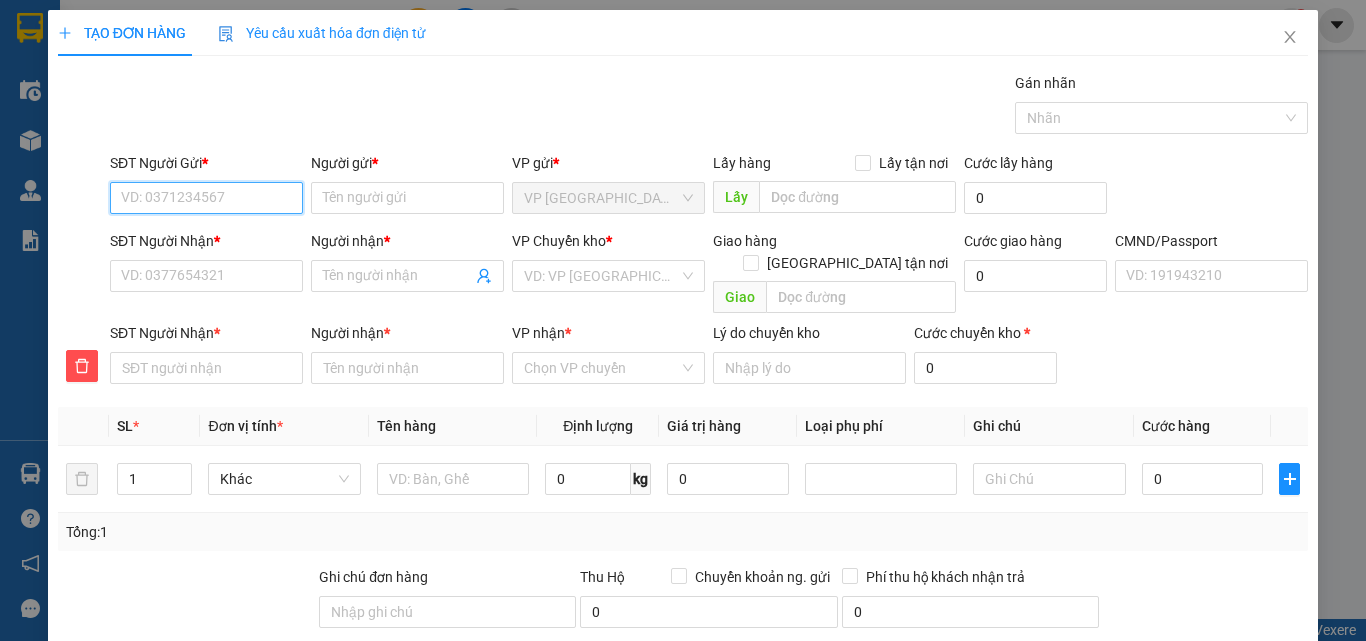 click on "SĐT Người Gửi  *" at bounding box center (206, 198) 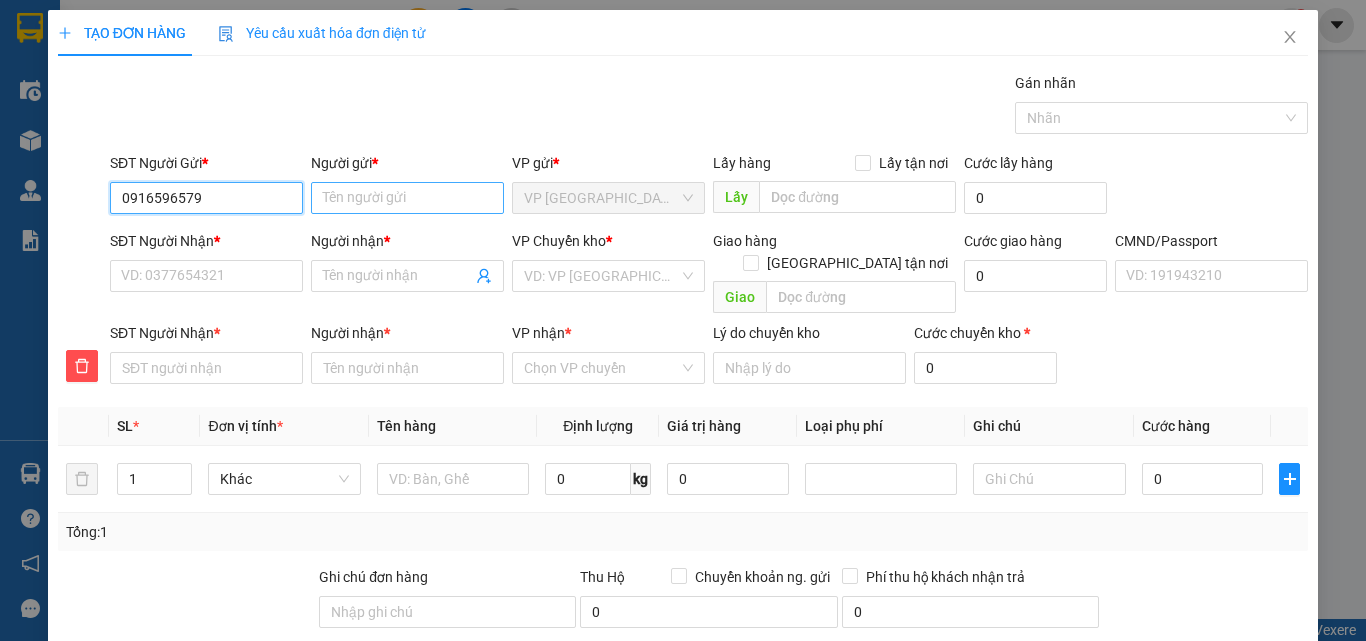 type on "0916596579" 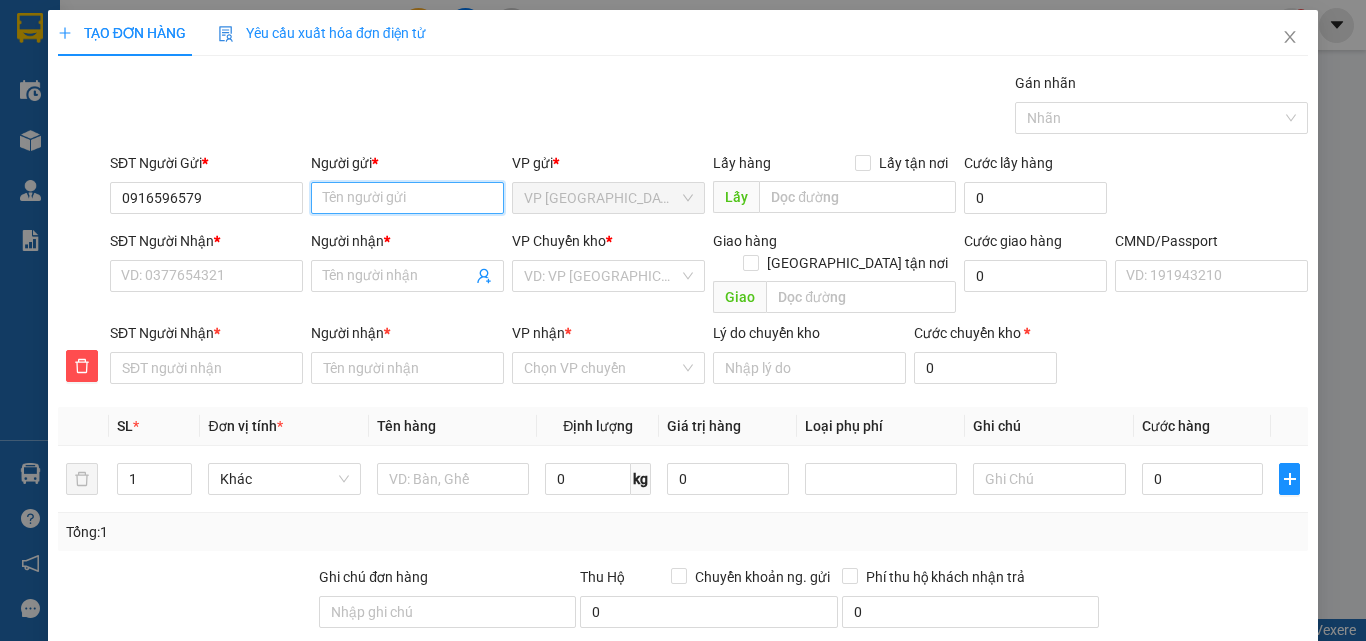 click on "Người gửi  *" at bounding box center [407, 198] 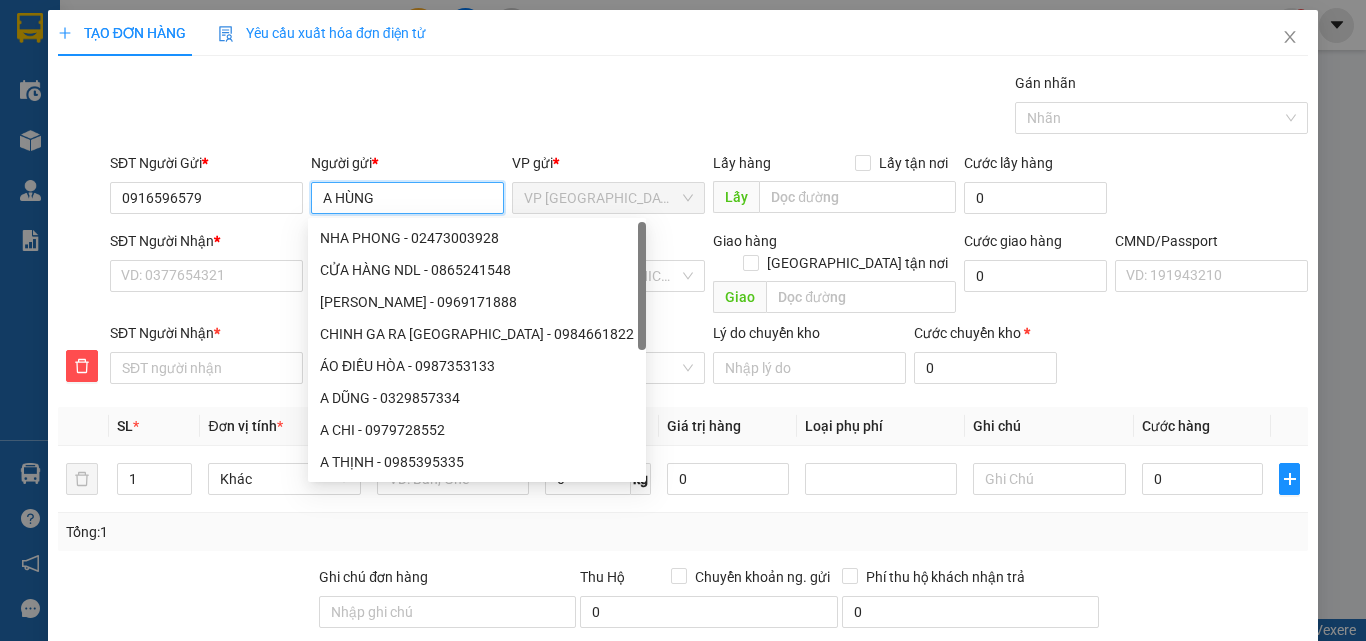 type on "A HÙNG" 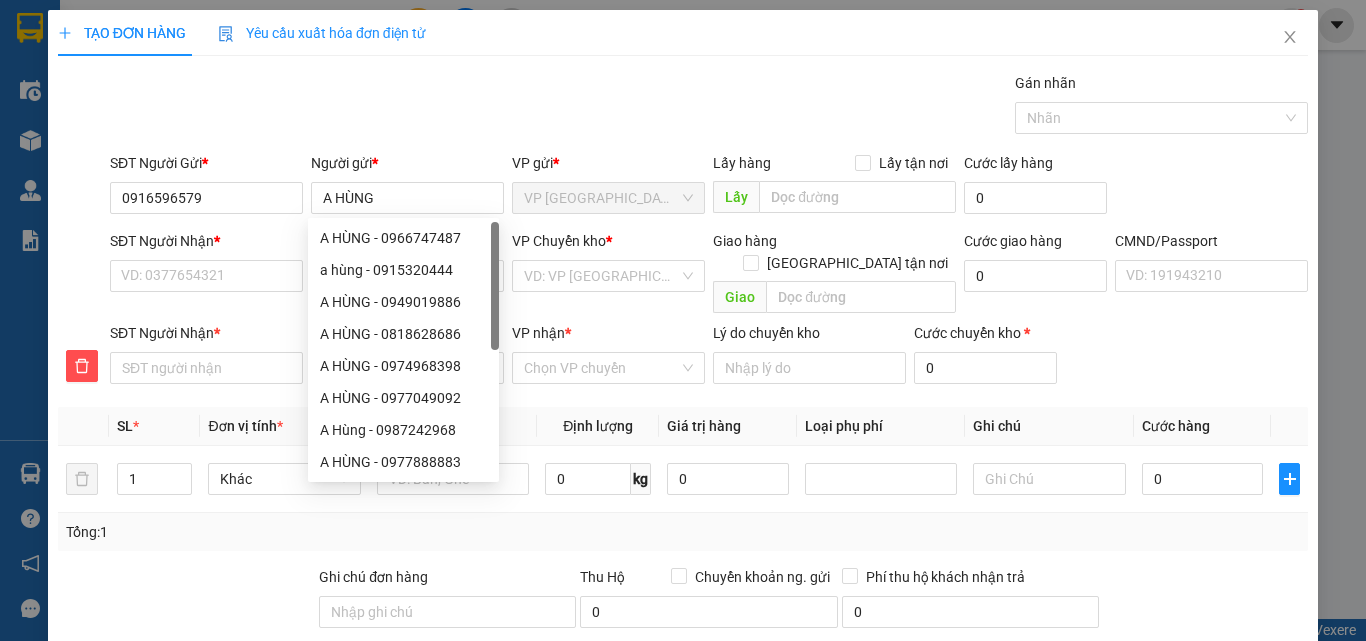click on "SĐT Người Nhận  * VD: 0377654321" at bounding box center (206, 265) 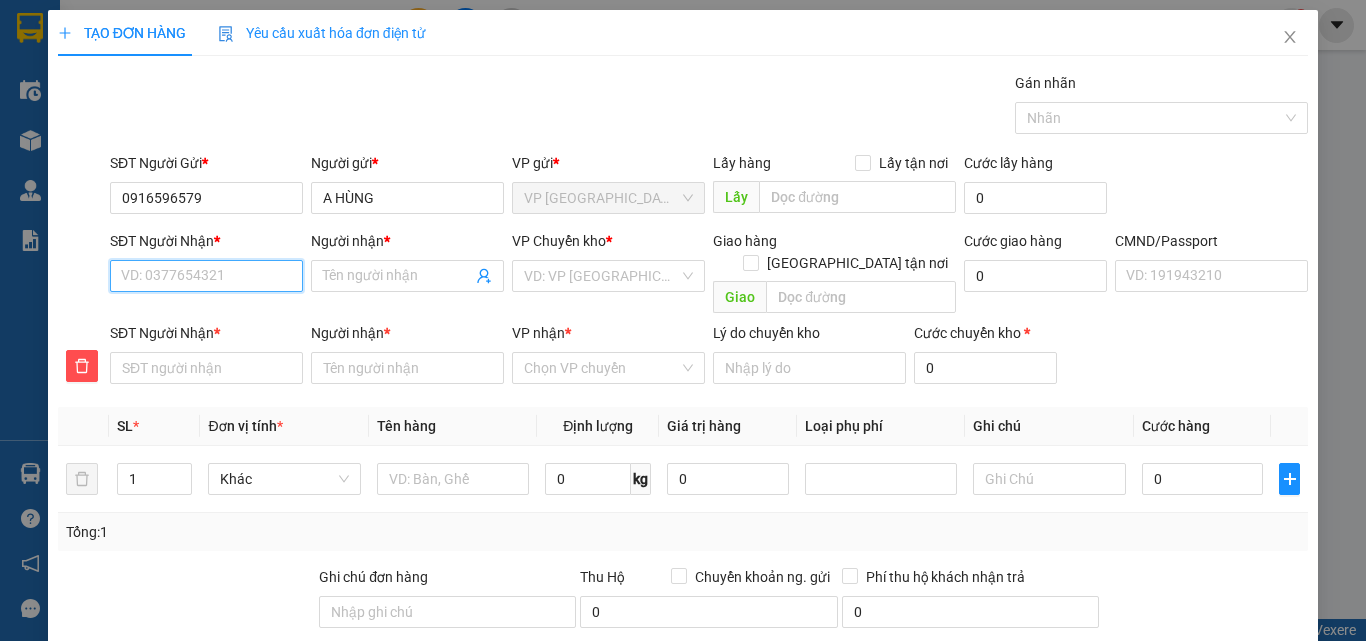 click on "SĐT Người Nhận  *" at bounding box center [206, 276] 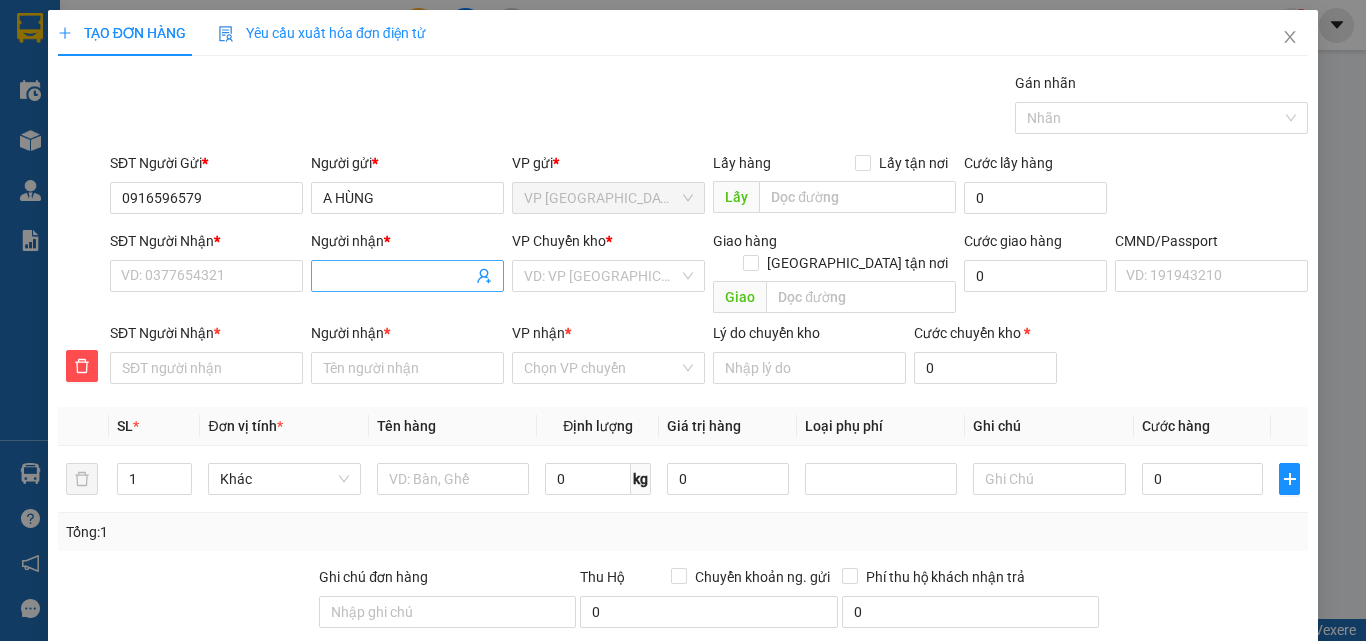 click on "Người nhận  *" at bounding box center [397, 276] 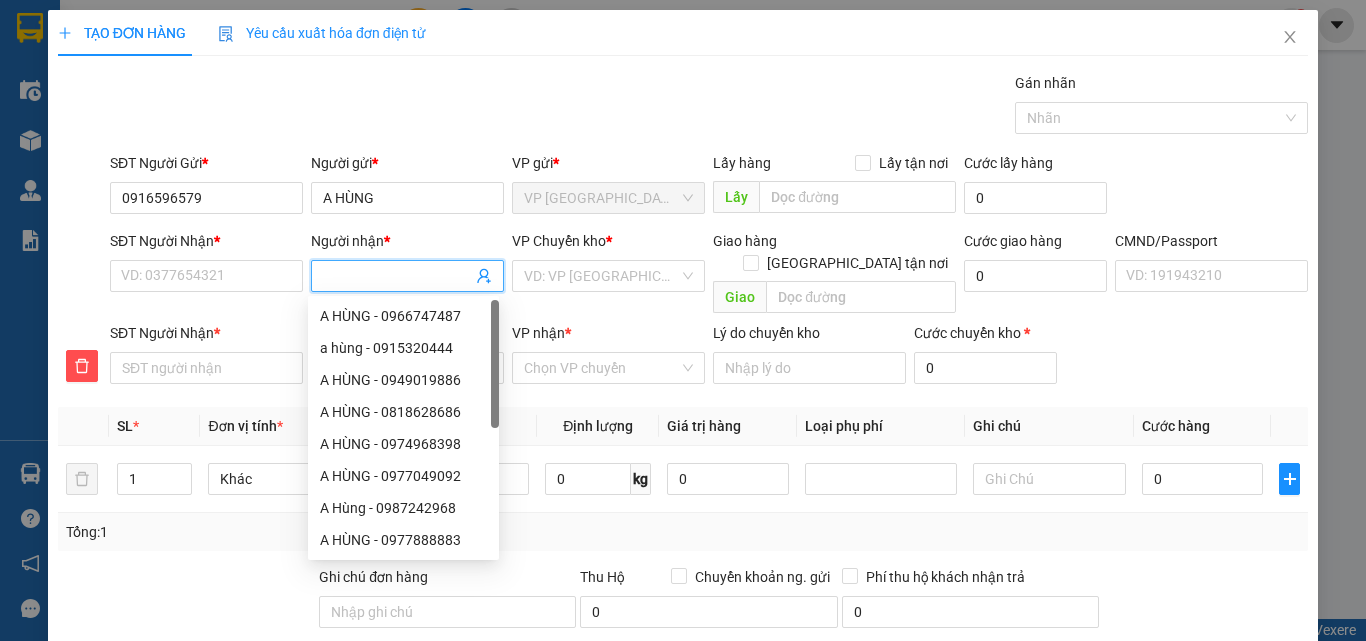 type on "D" 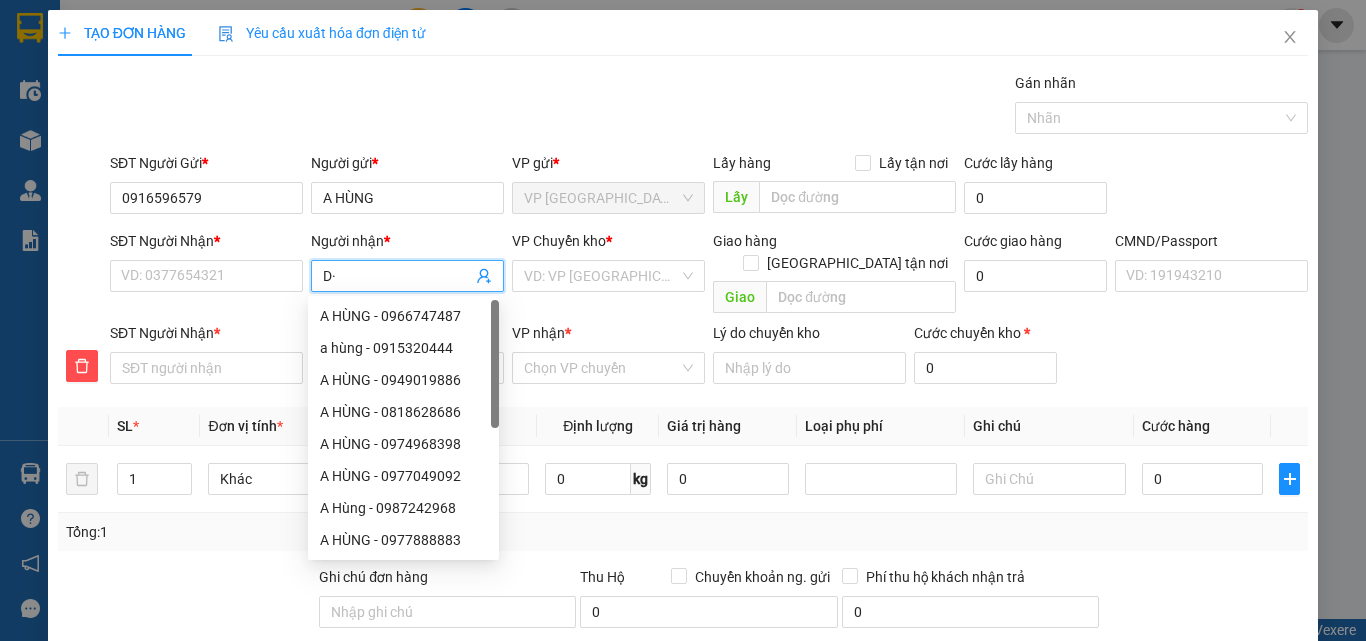 type on "D" 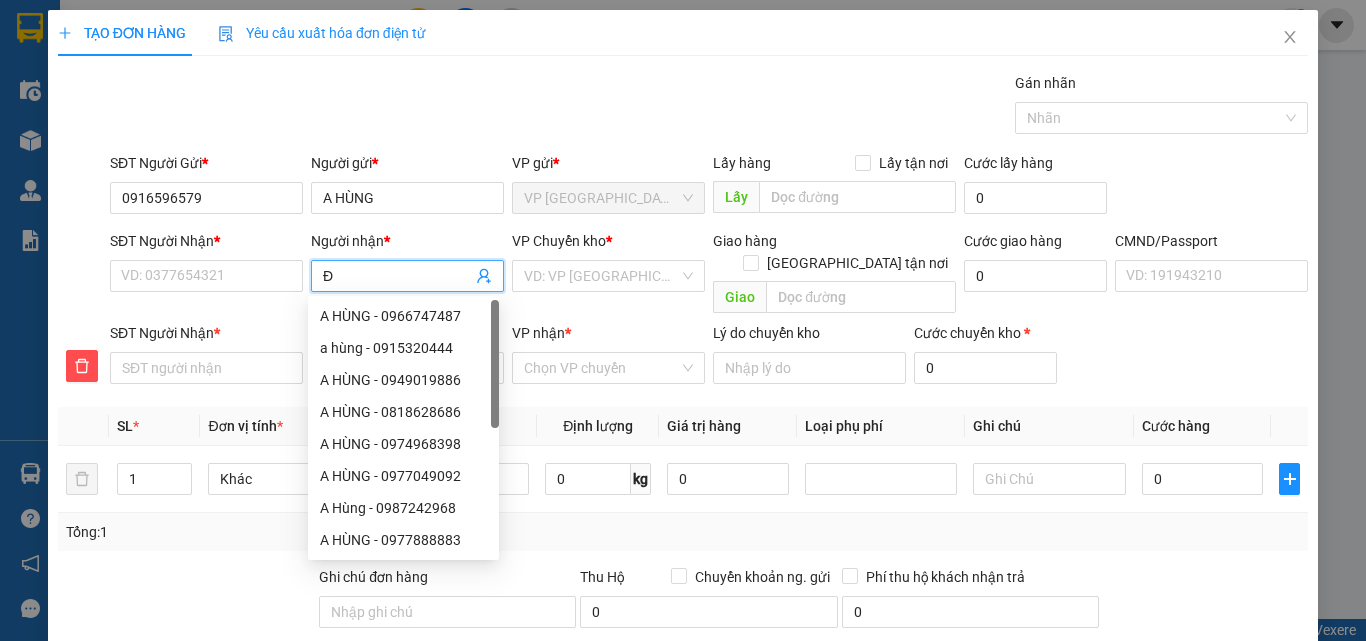 type on "ĐO" 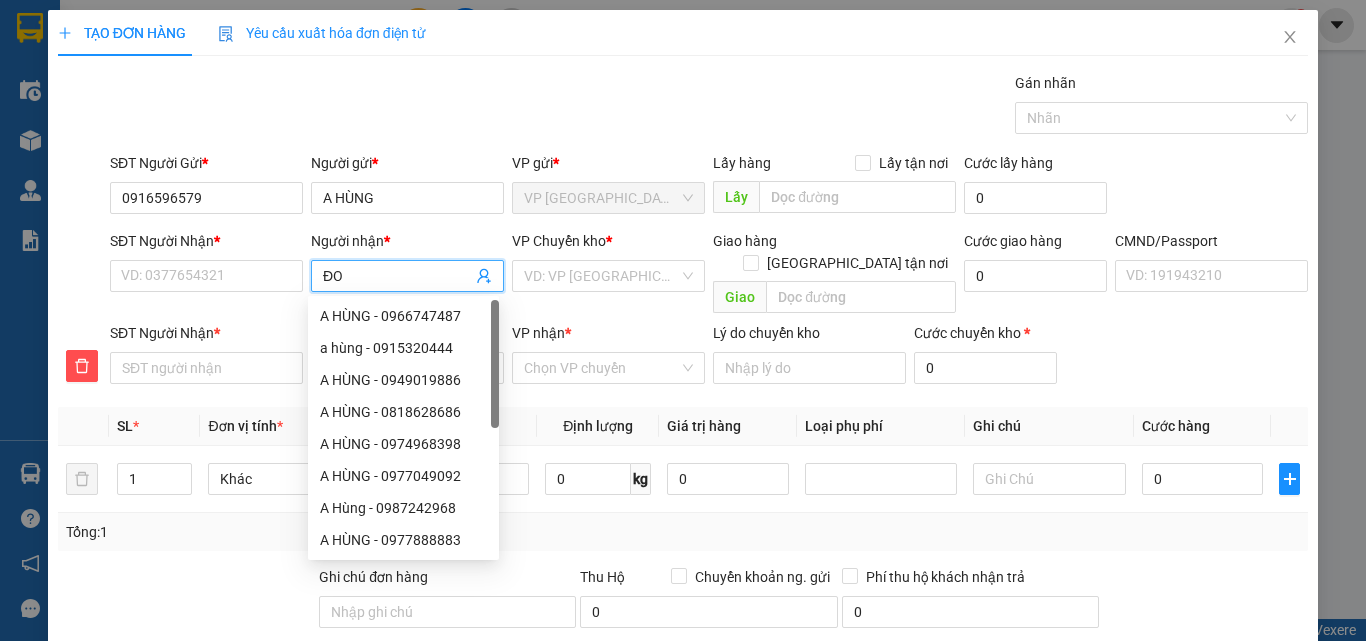 type on "ĐO" 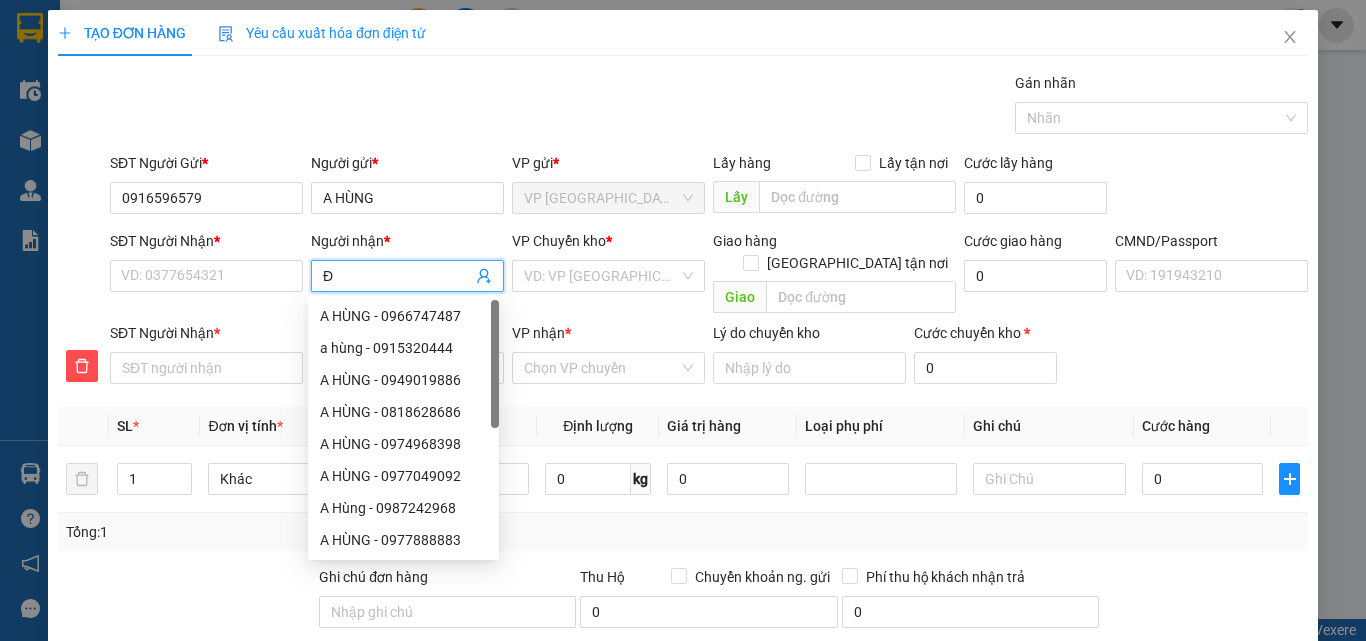 type on "ĐÔ" 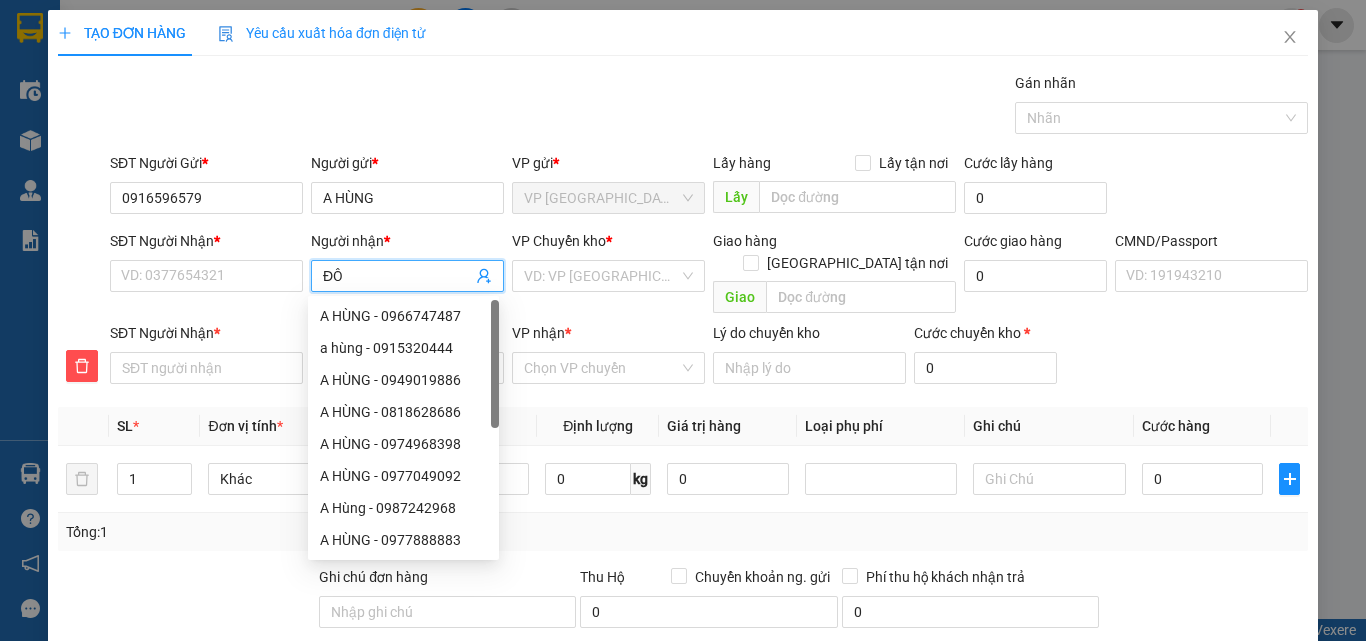 type on "ĐÔ" 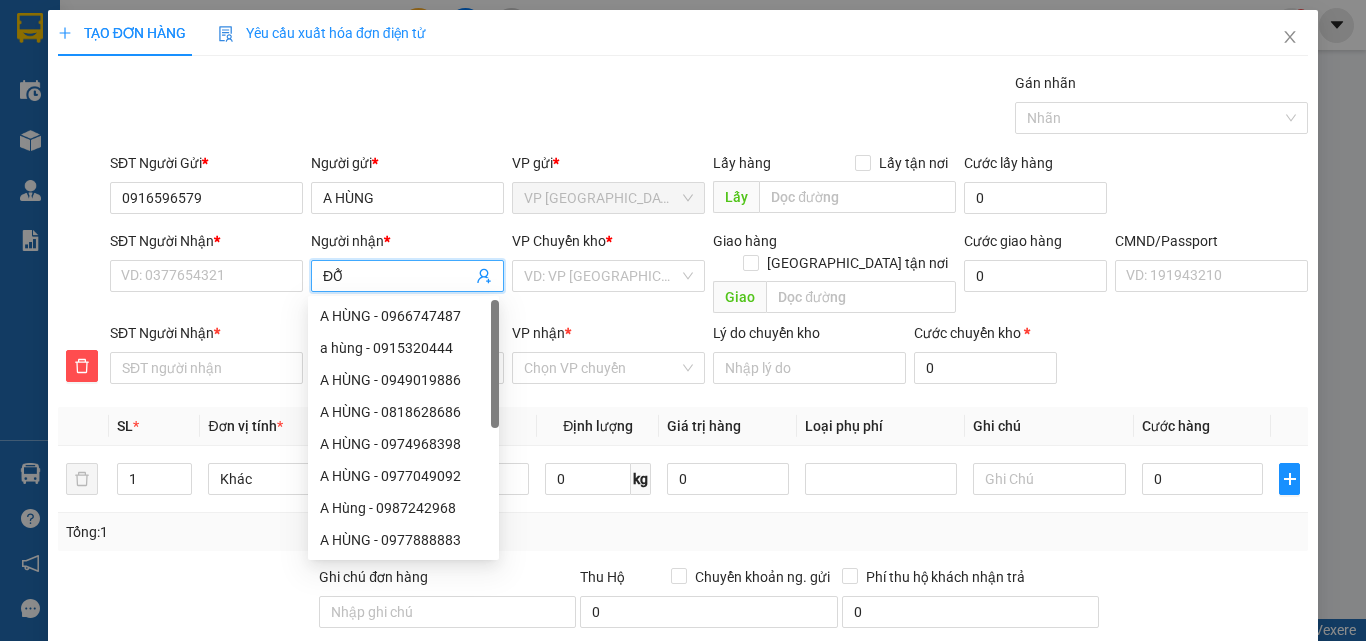 type on "ĐỖ" 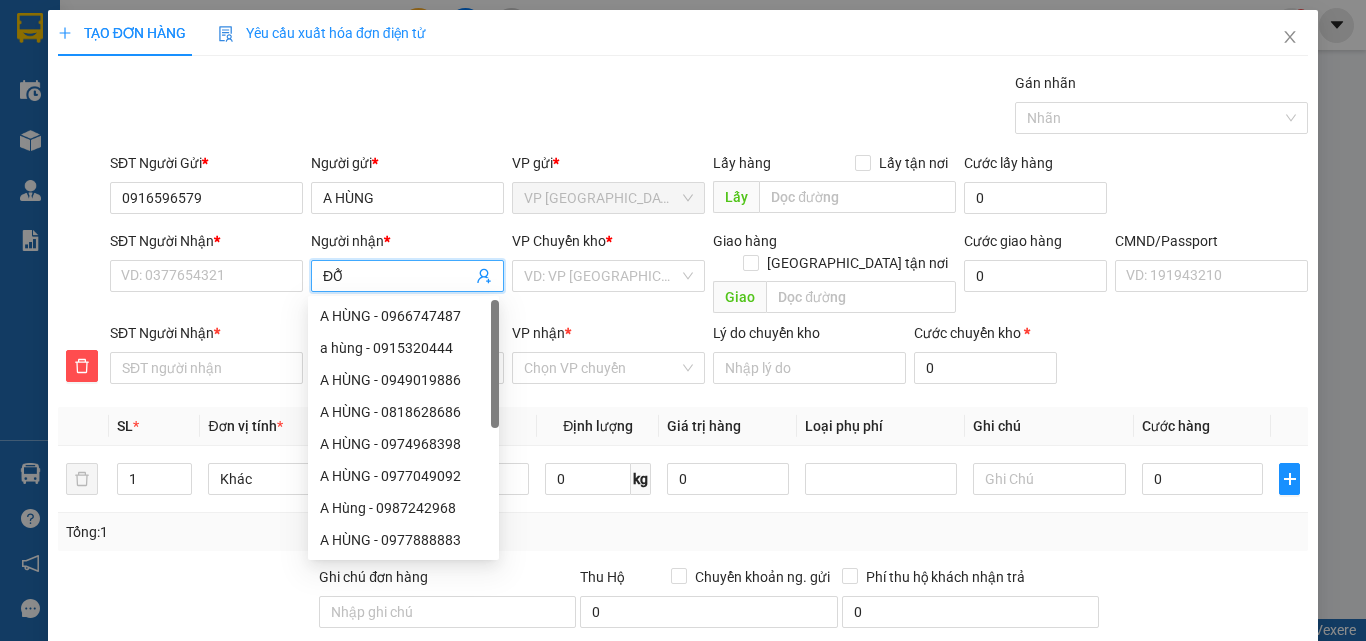 type on "ĐỖ M" 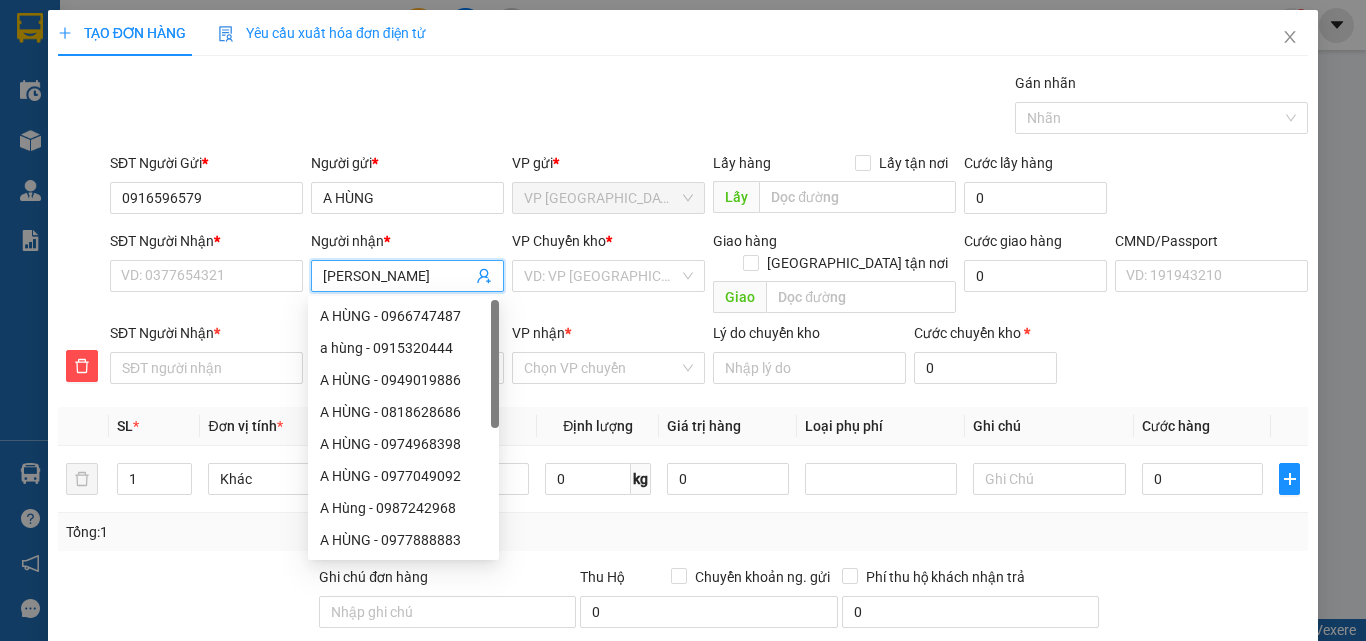 type on "ĐỖ M" 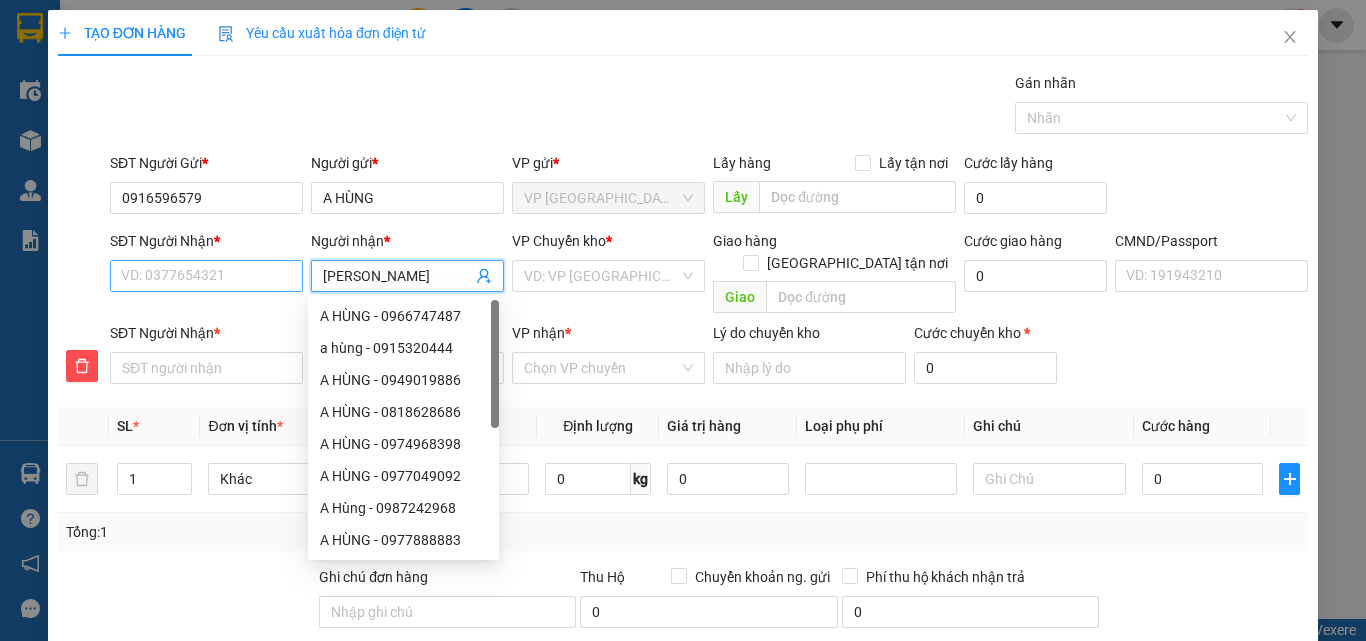 type on "ĐỖ MINH HUỆ" 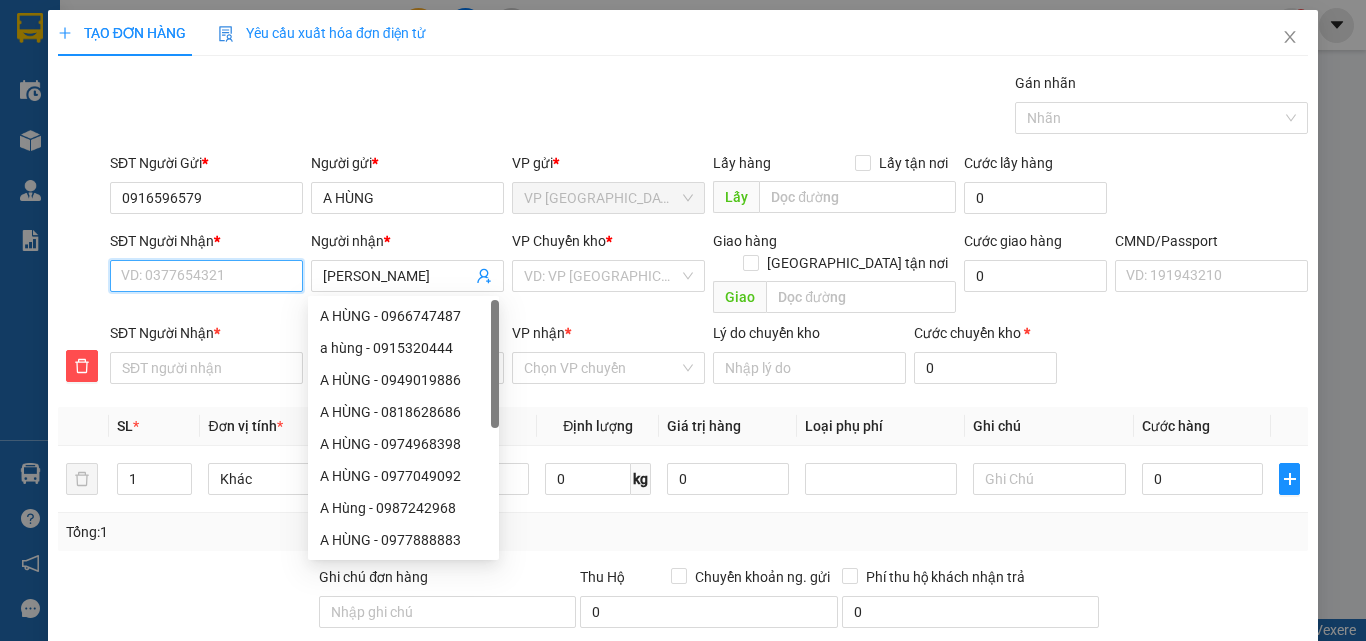 click on "SĐT Người Nhận  *" at bounding box center [206, 276] 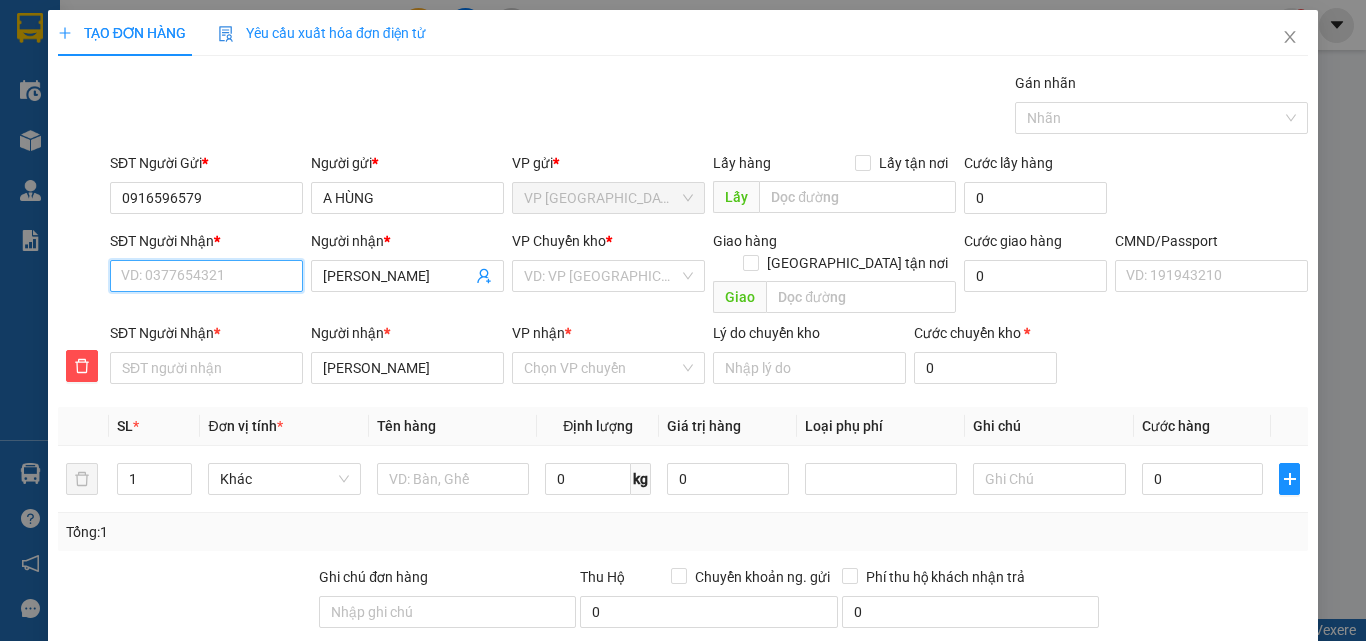 type on "0" 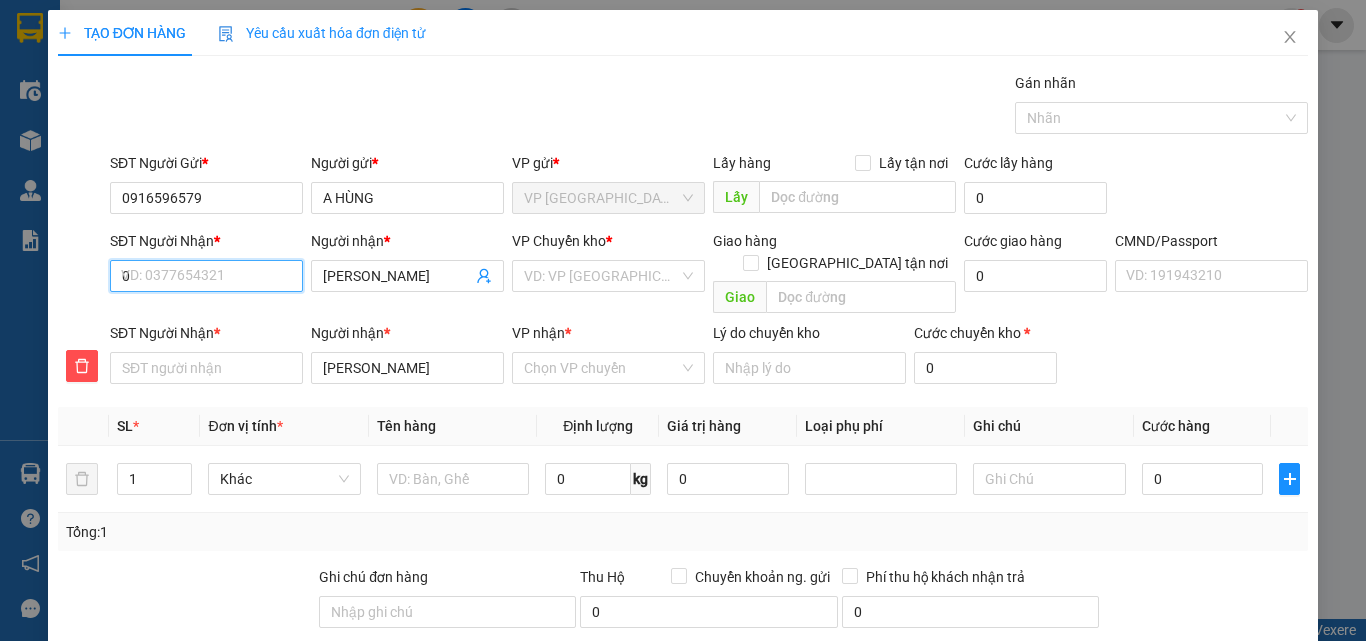 type on "0" 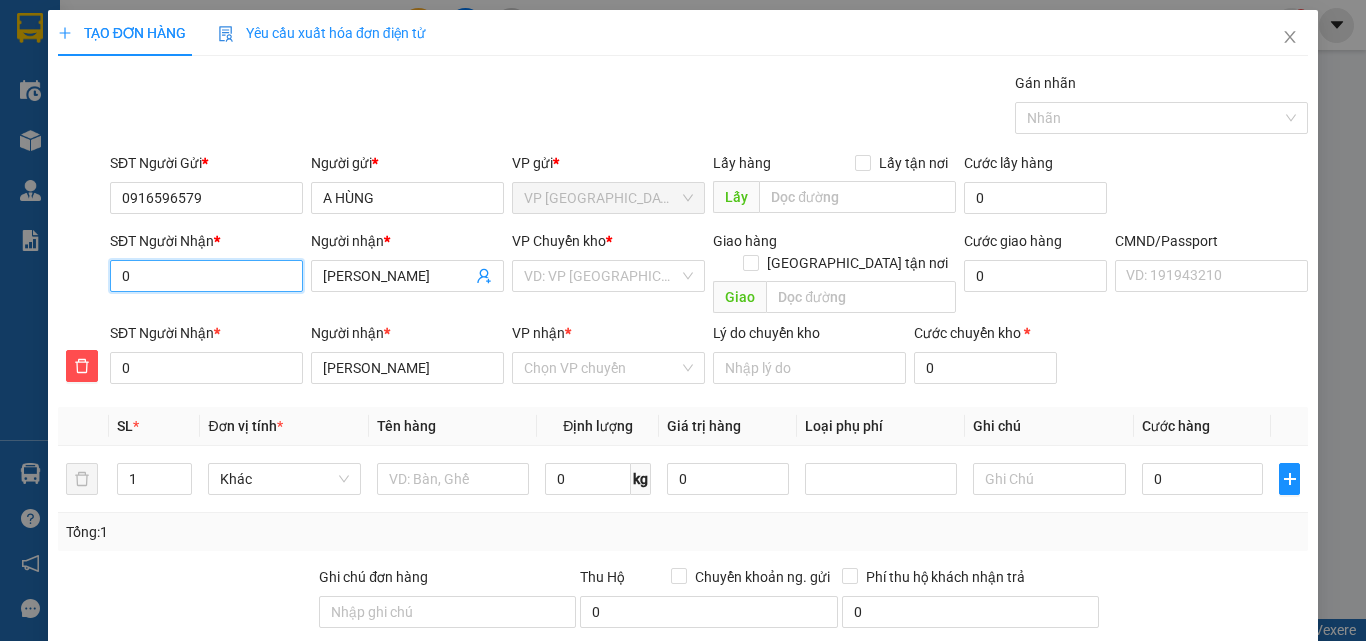 type on "09" 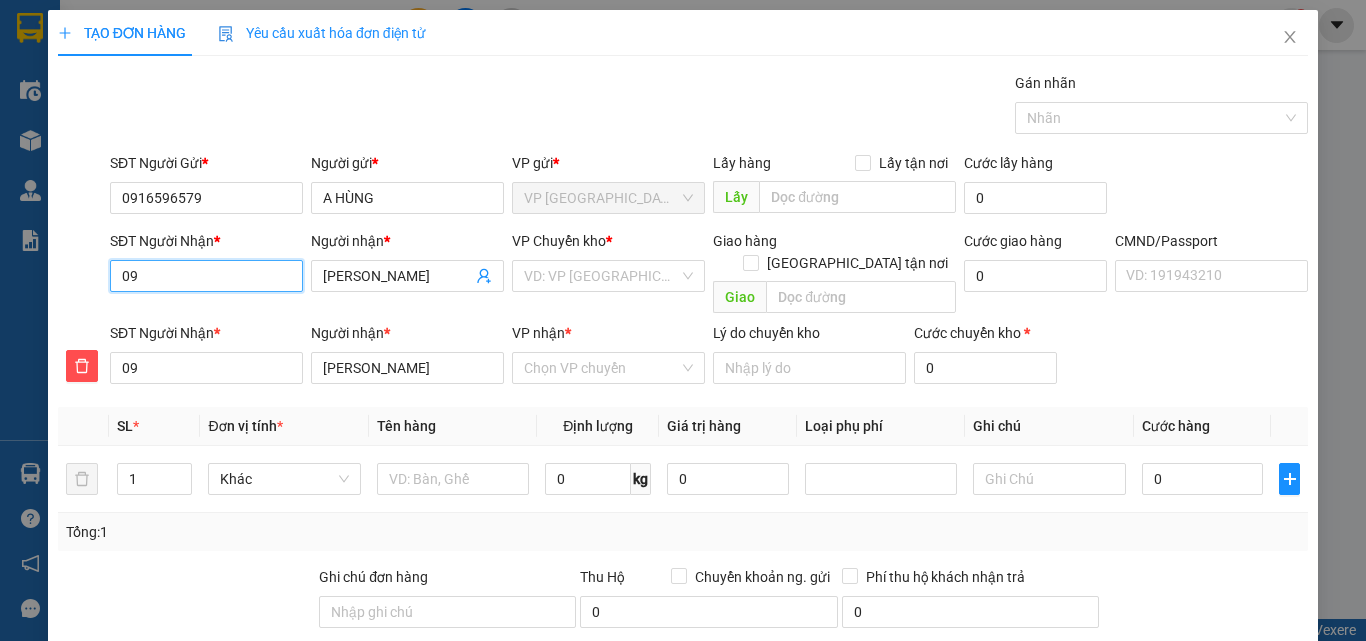 type on "098" 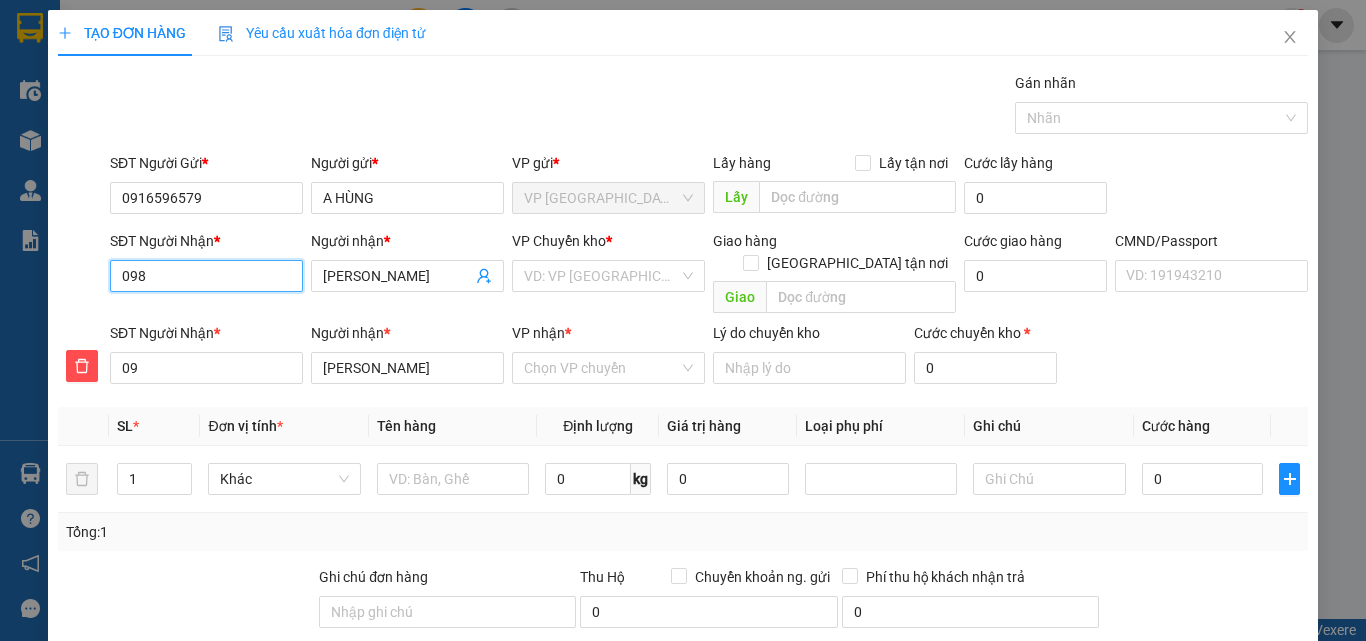 type on "098" 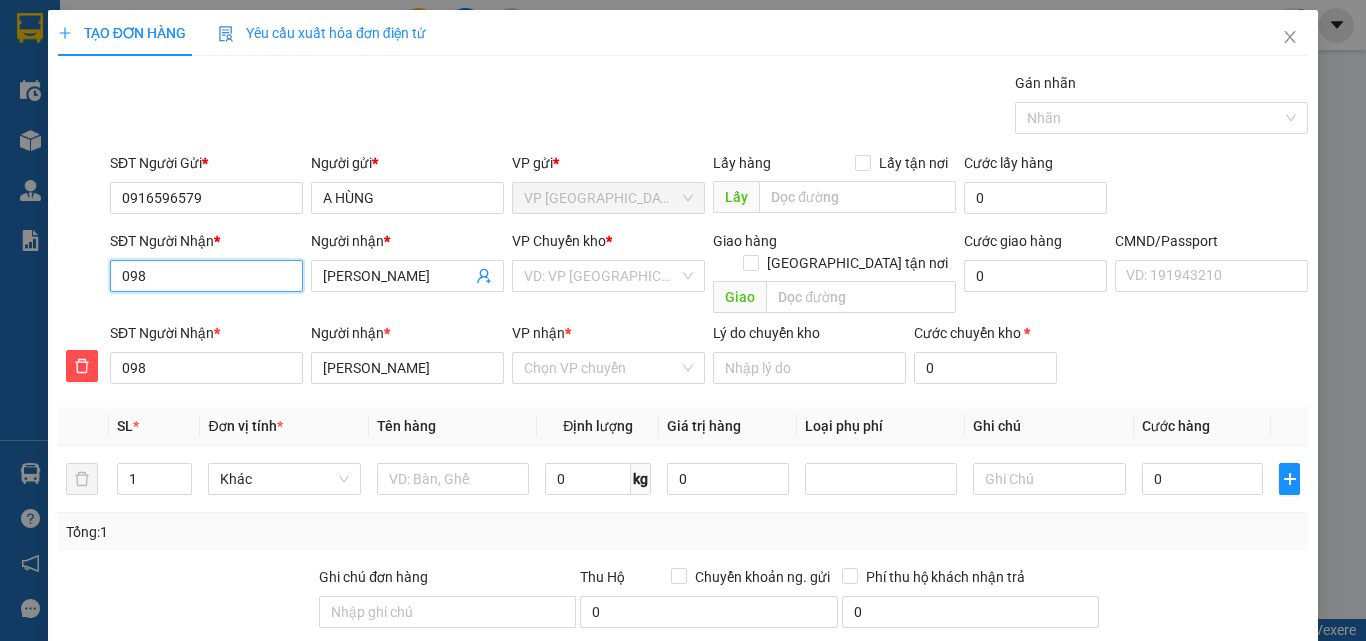 type on "0983" 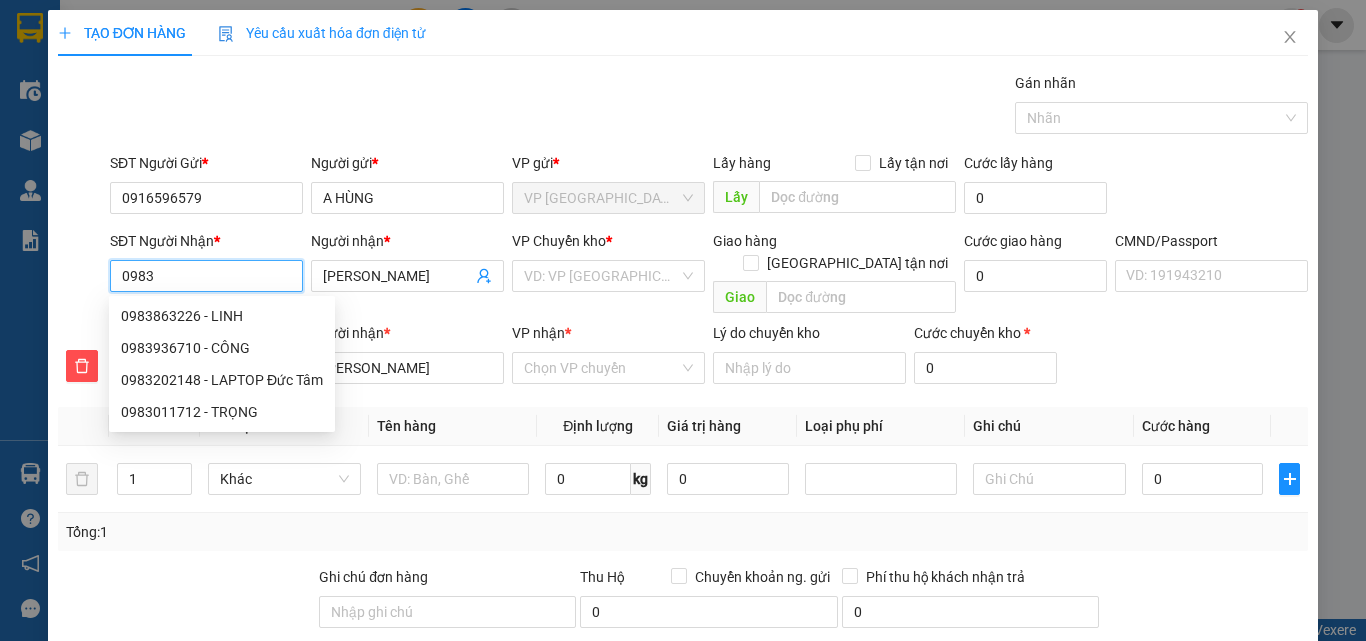 type on "09830" 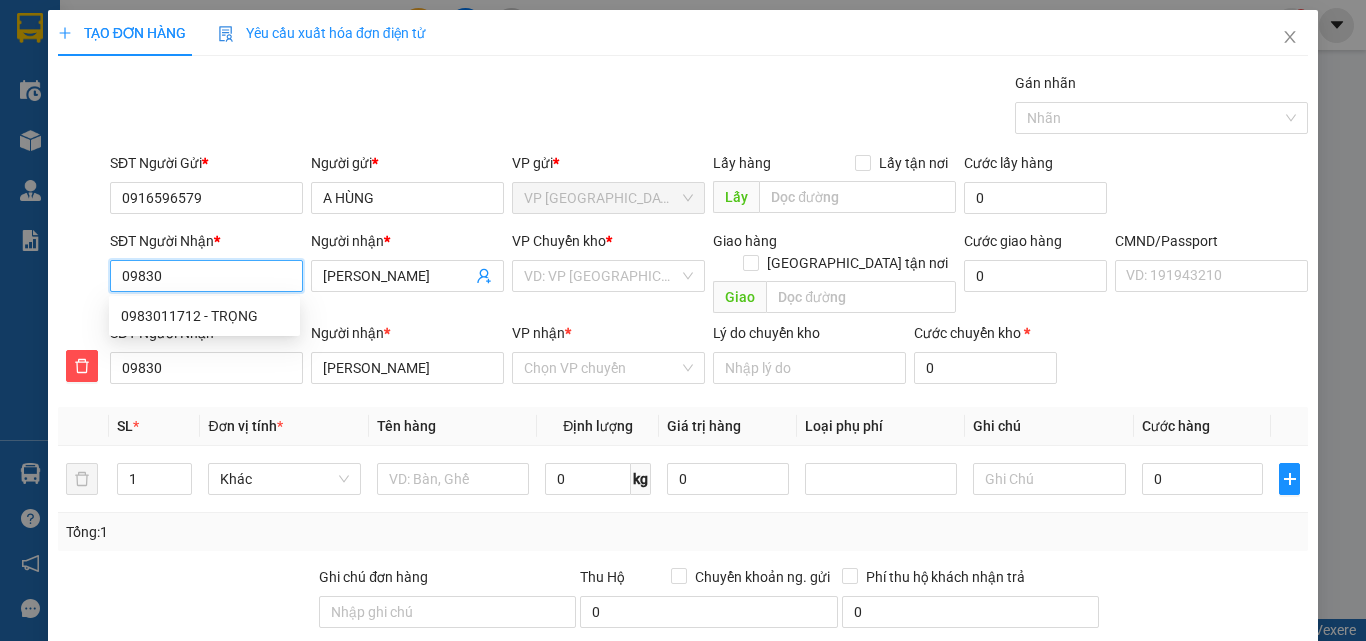 type on "098307" 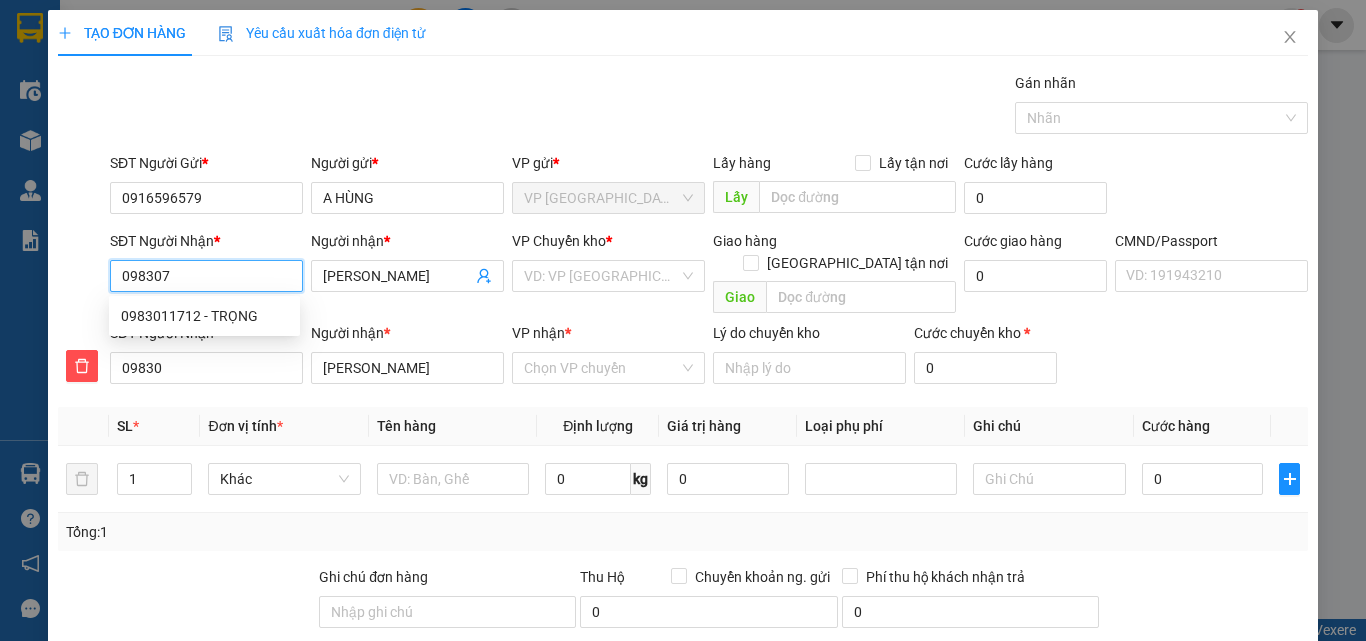type on "098307" 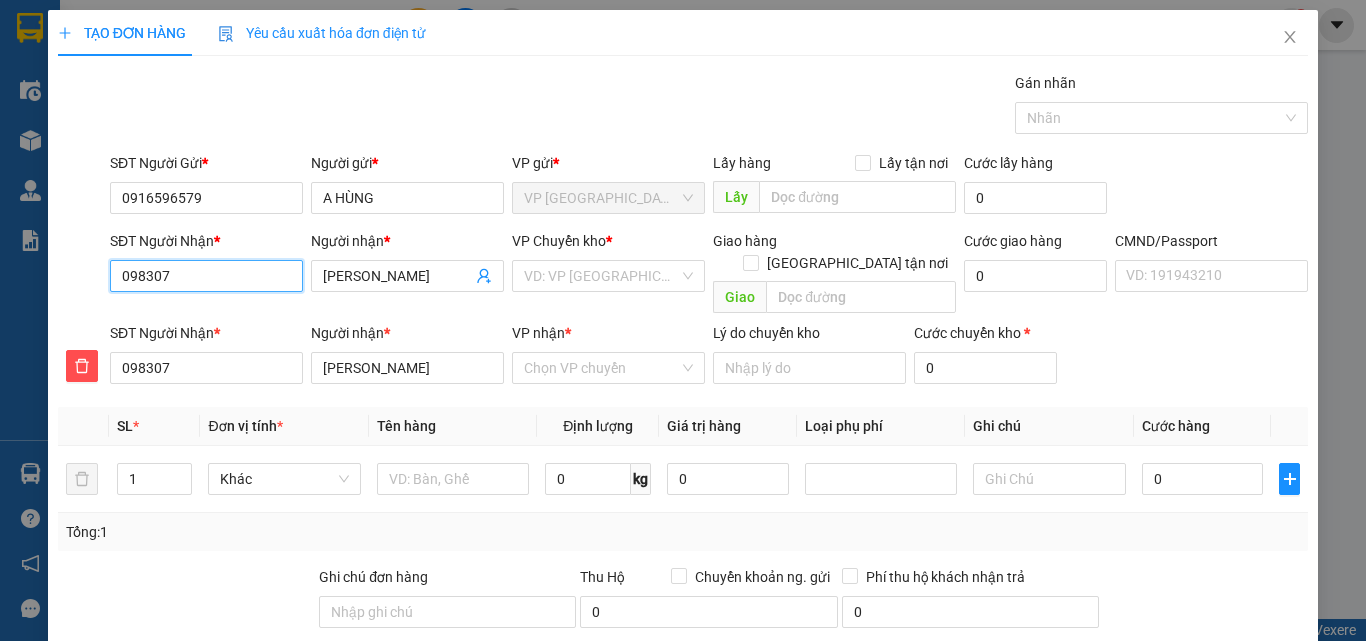 type on "0983078" 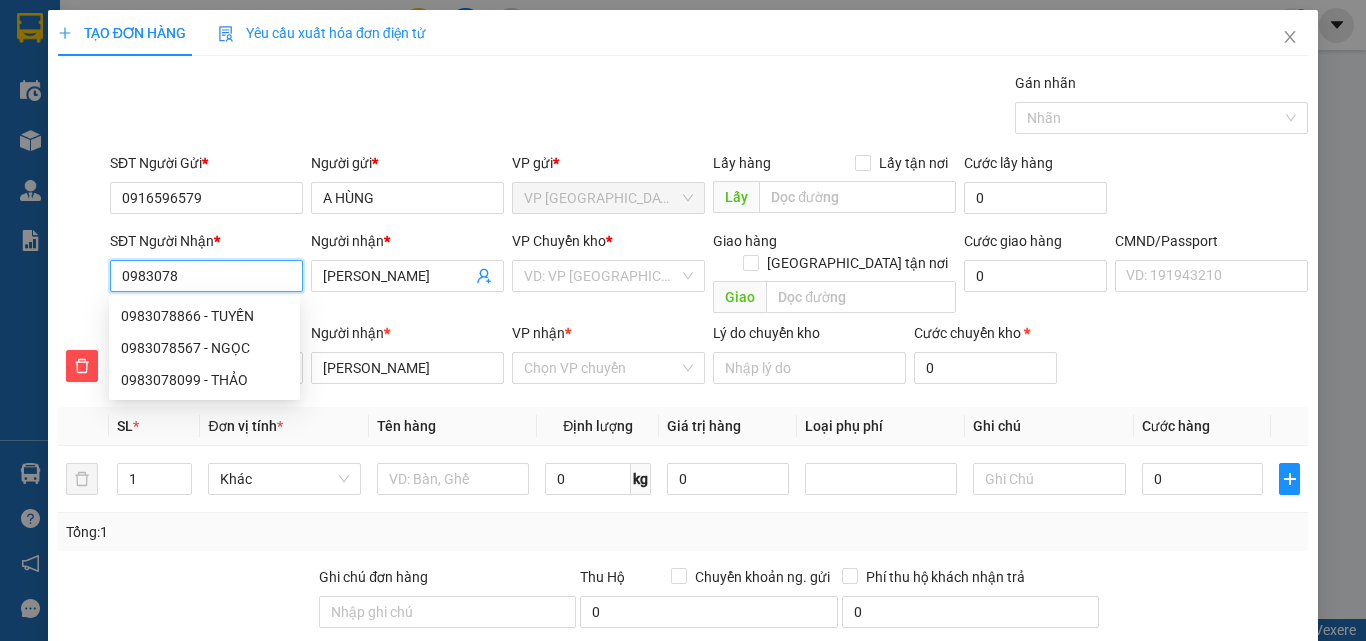 type on "09830786" 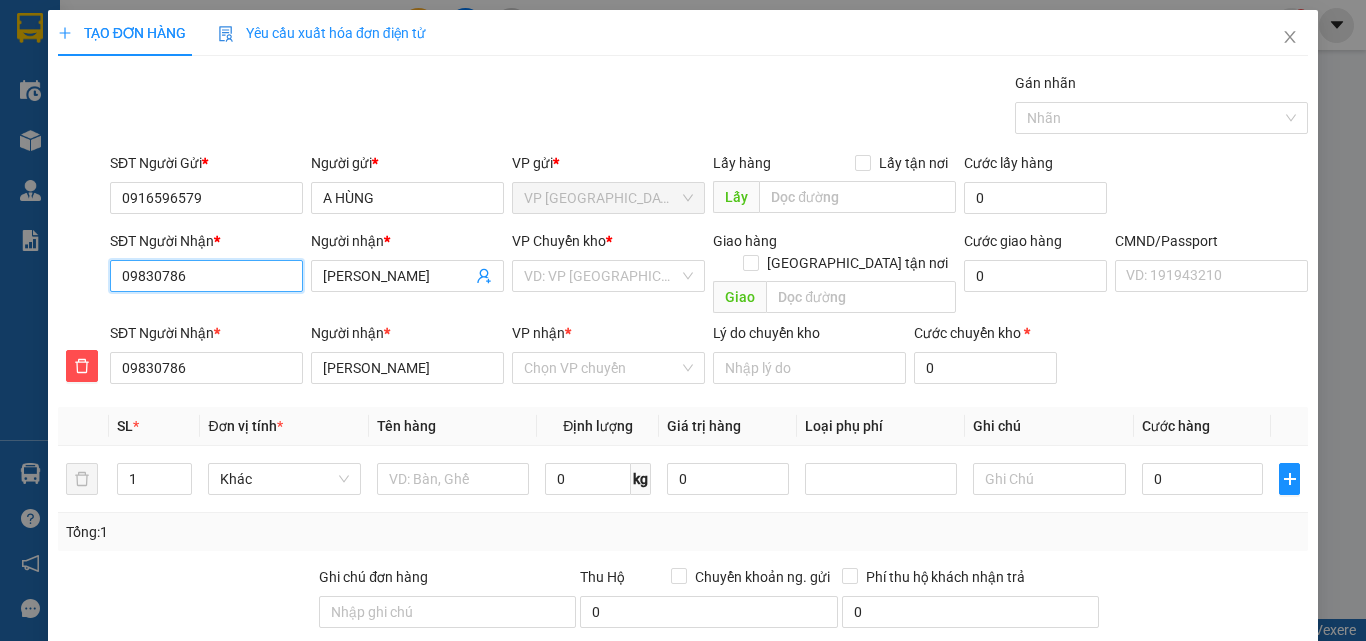 type on "098307869" 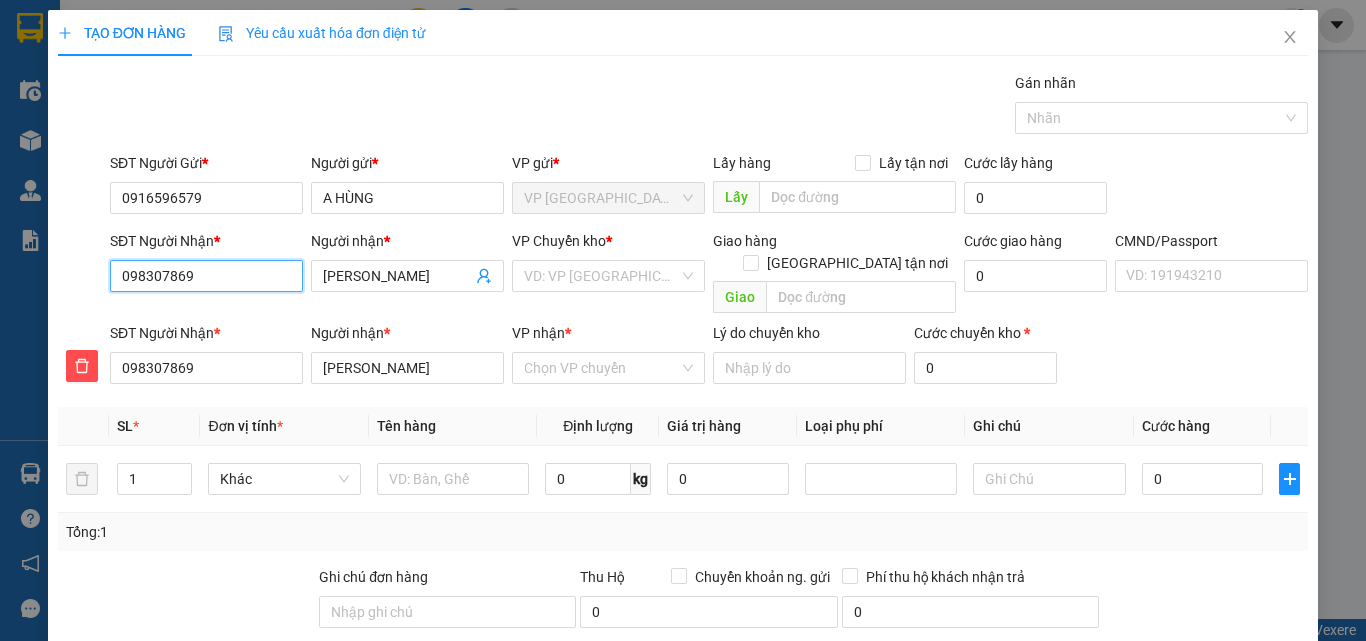 type on "0983078695" 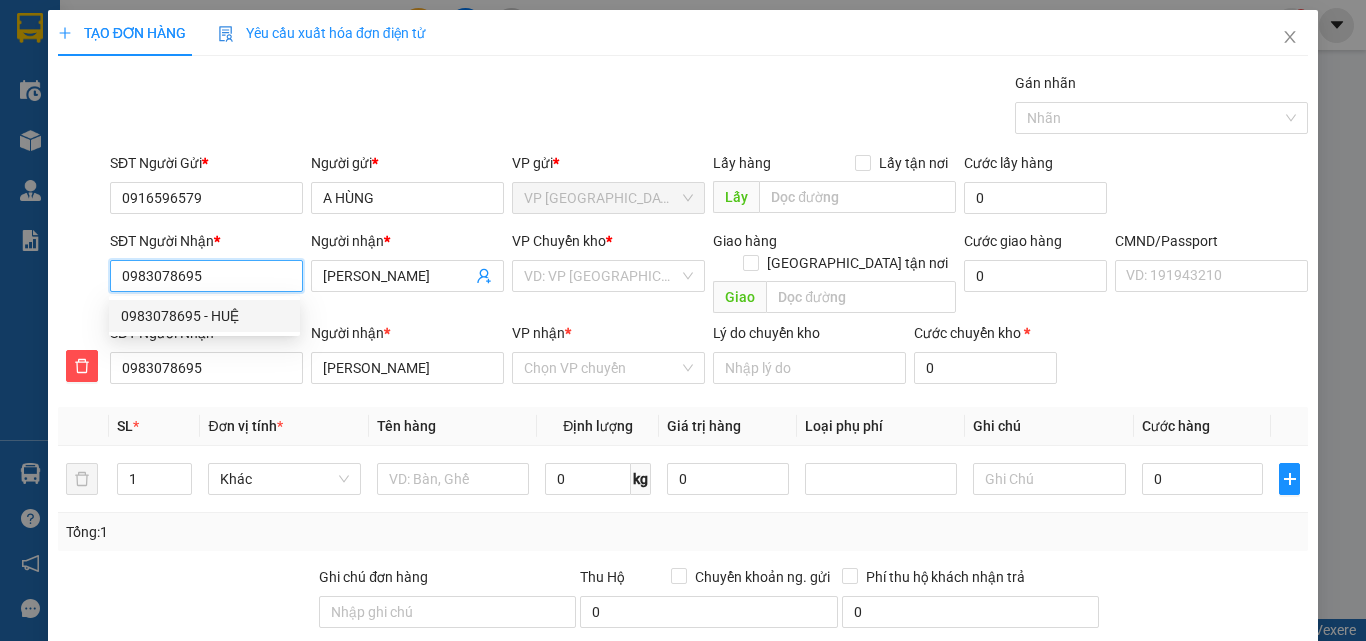 click on "0983078695 - HUỆ" at bounding box center [204, 316] 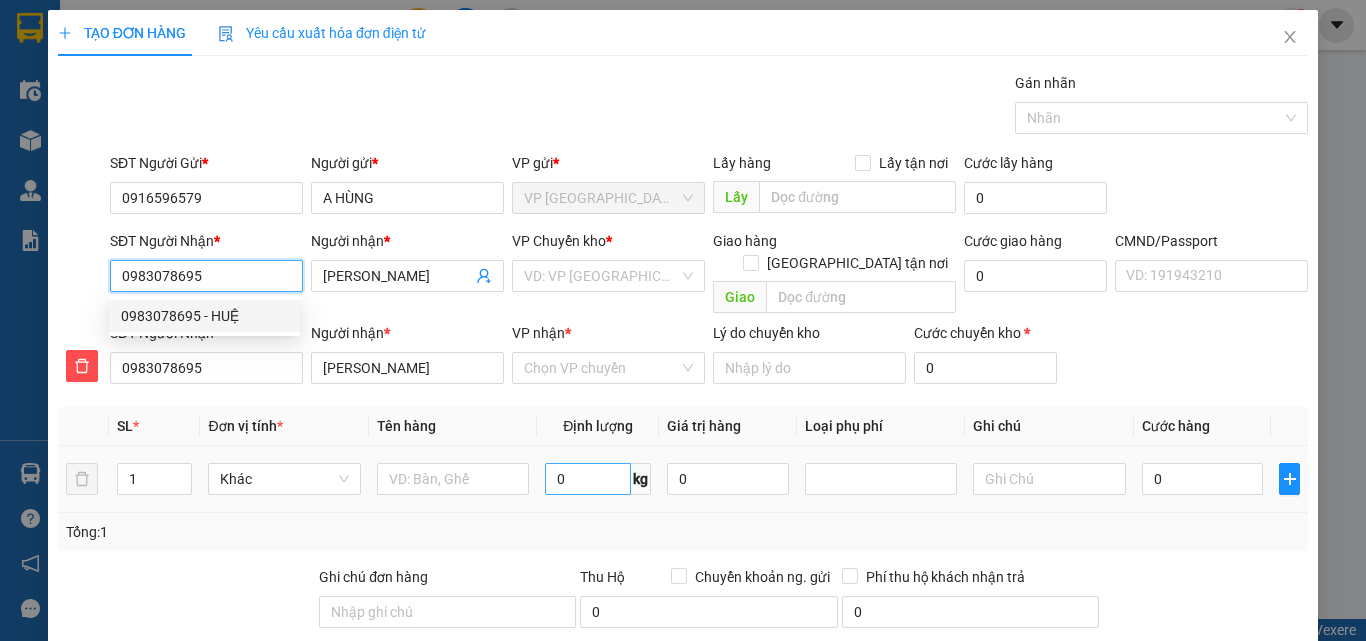 type on "HUỆ" 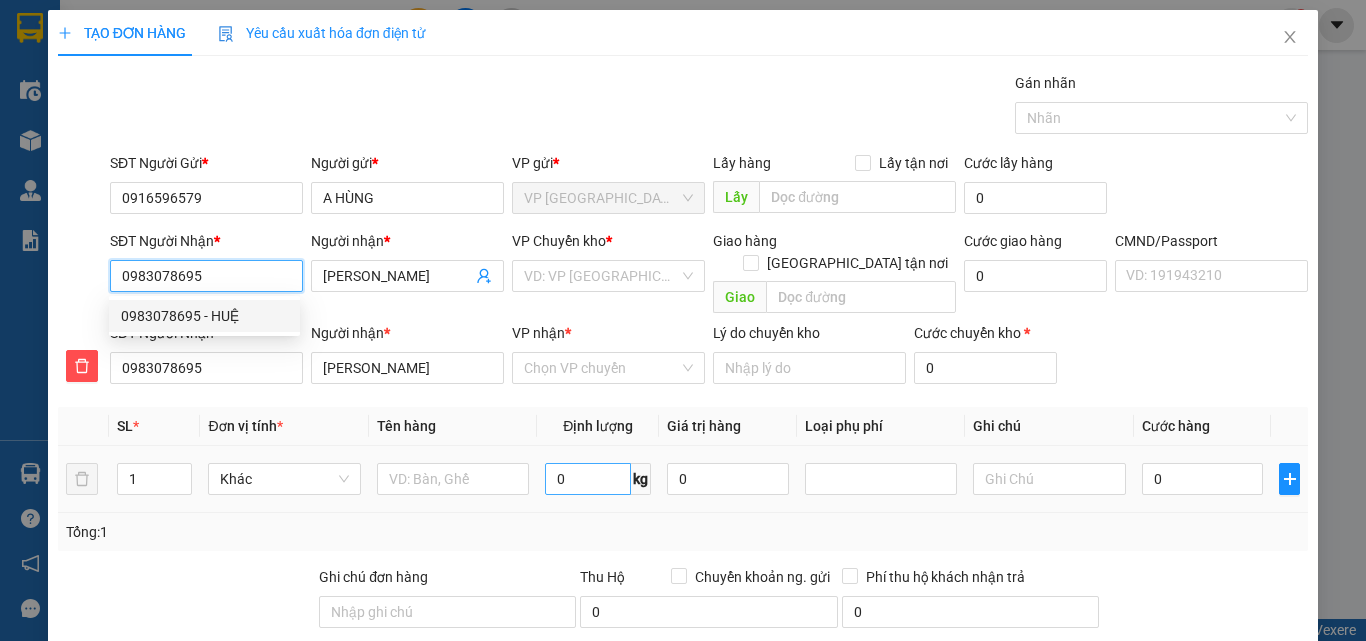 type on "HUỆ" 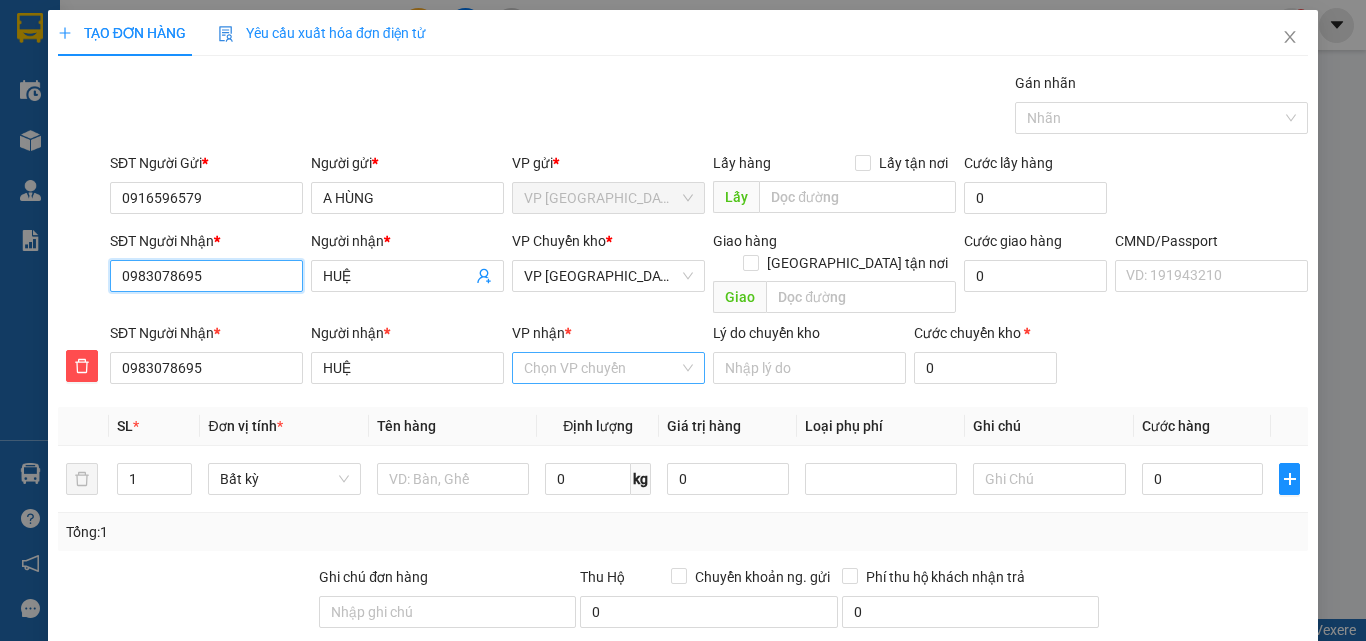 type on "0983078695" 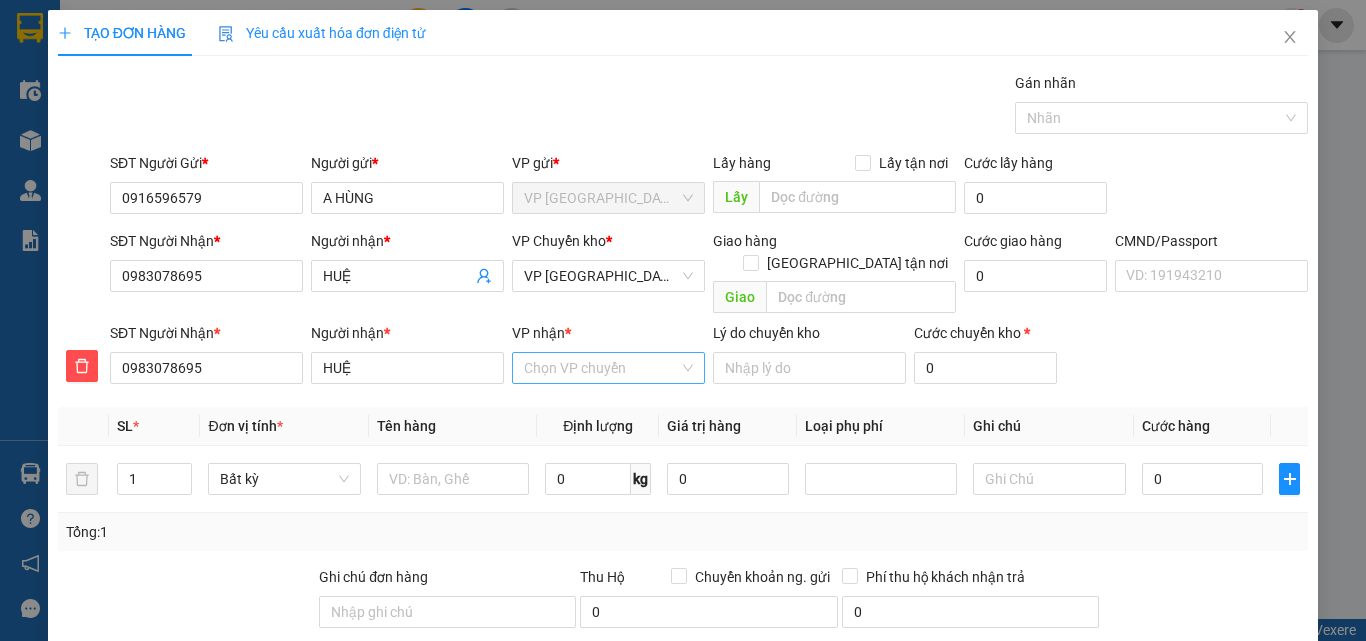 click on "VP nhận  *" at bounding box center (601, 368) 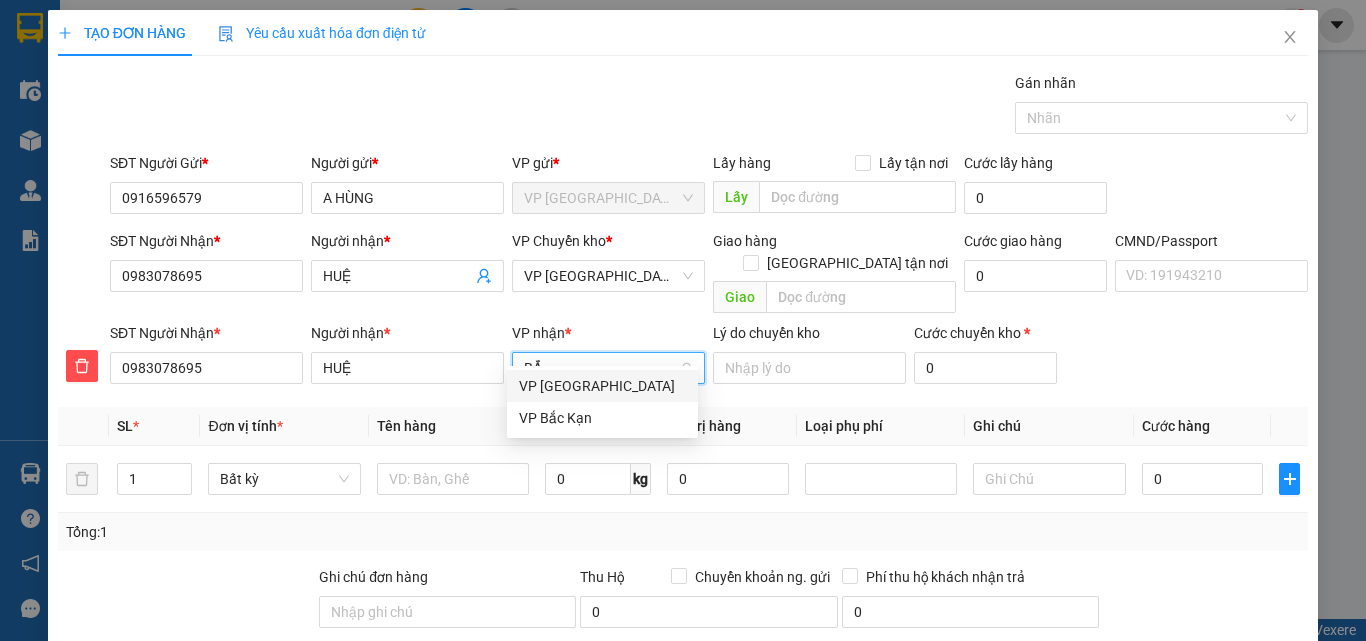 type 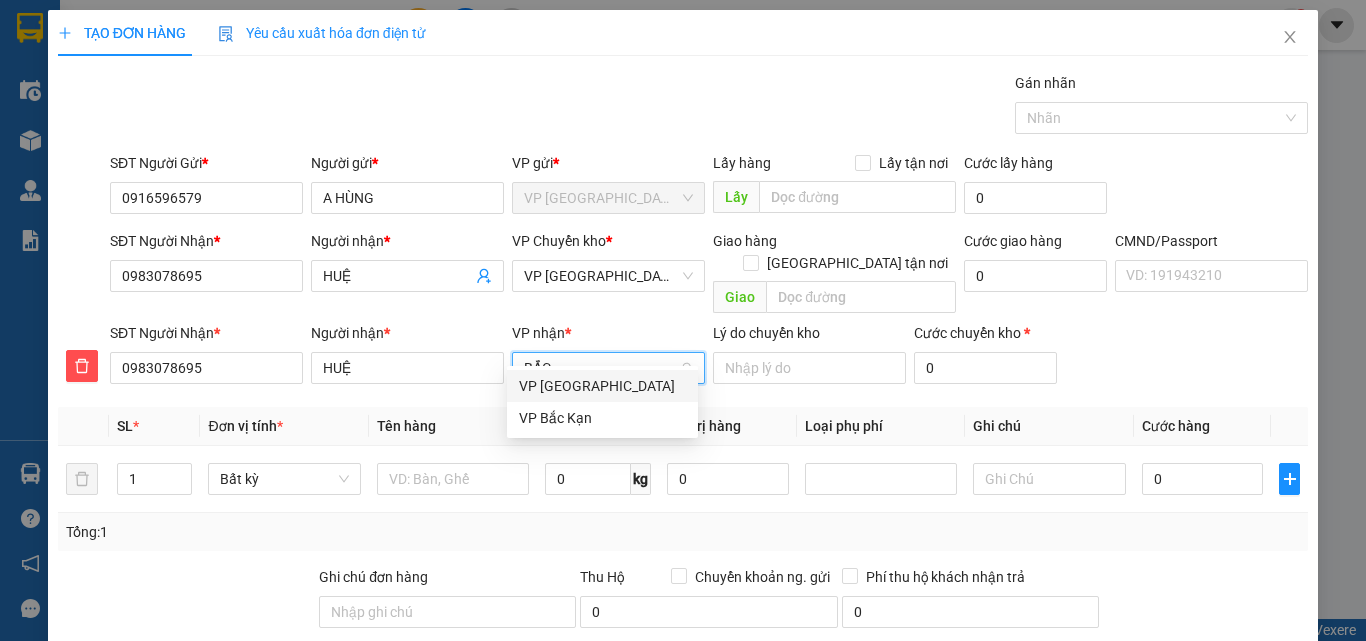 click on "VP [GEOGRAPHIC_DATA]" at bounding box center [602, 386] 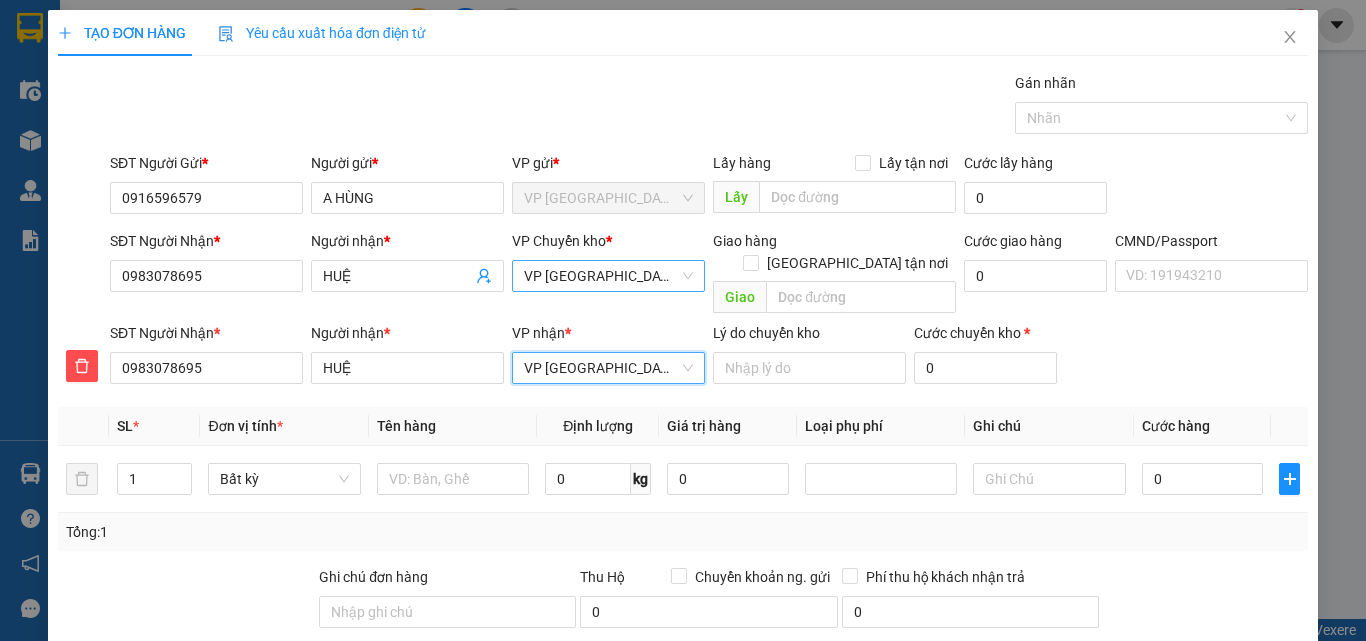 click on "VP [GEOGRAPHIC_DATA]" at bounding box center (608, 276) 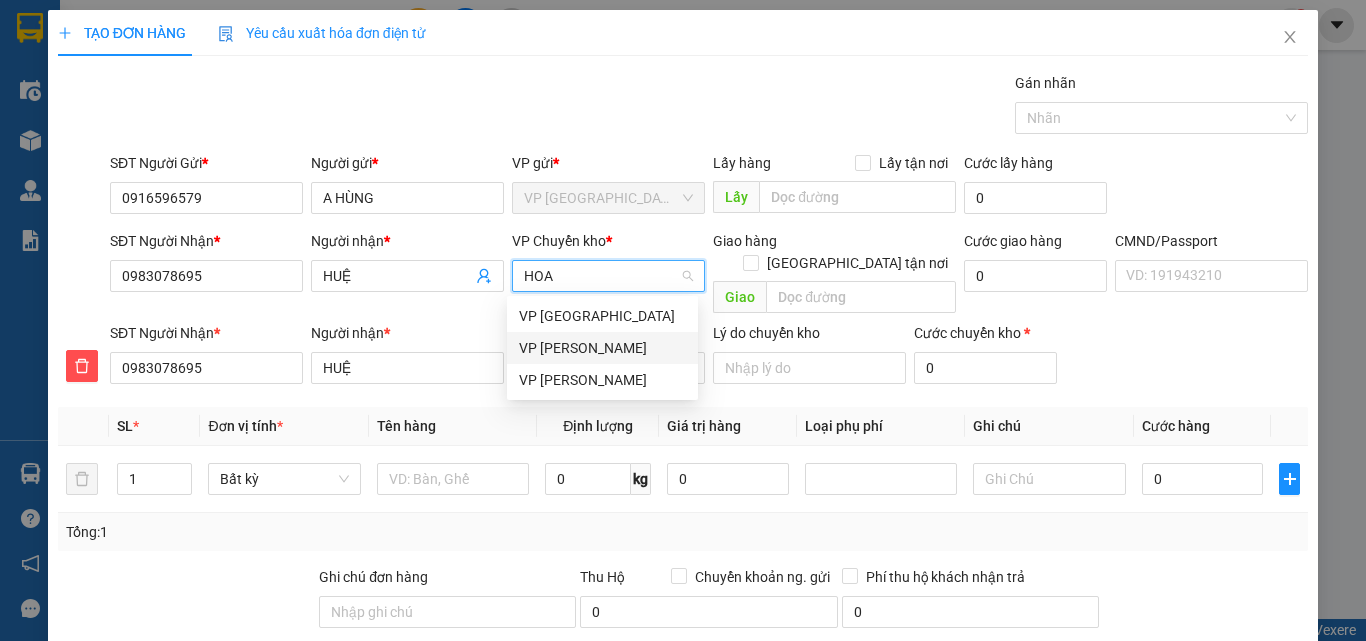 click on "VP [PERSON_NAME]" at bounding box center (602, 348) 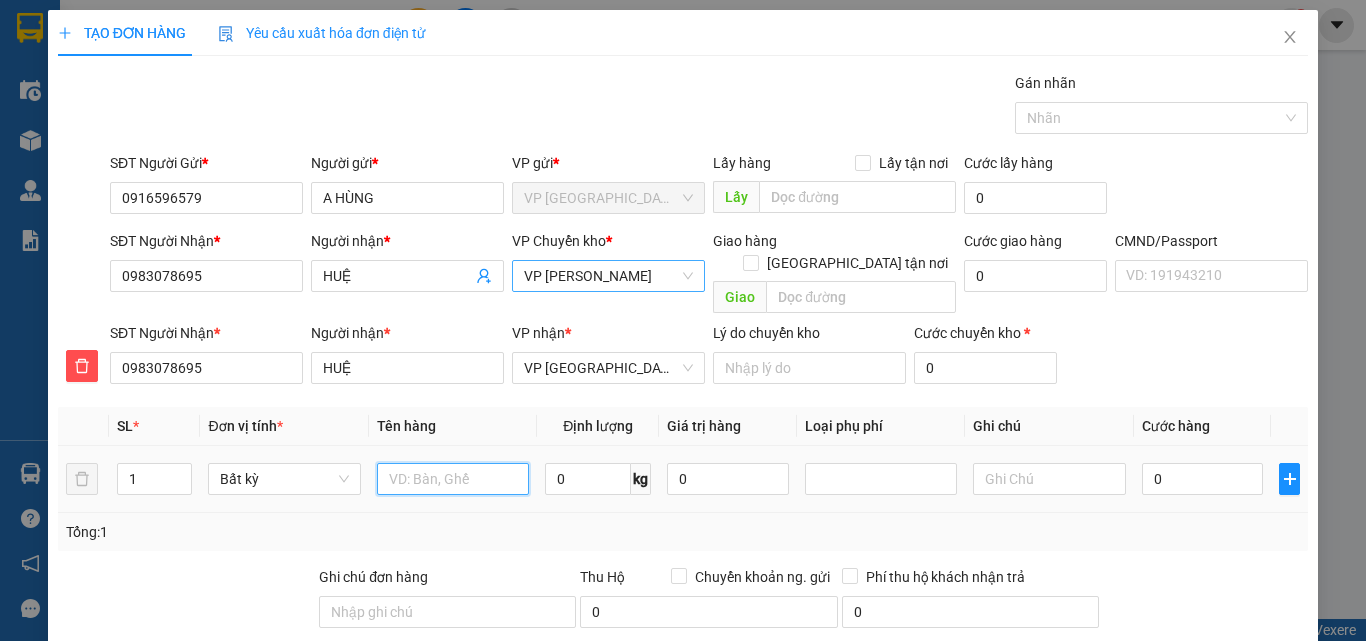 click at bounding box center [453, 479] 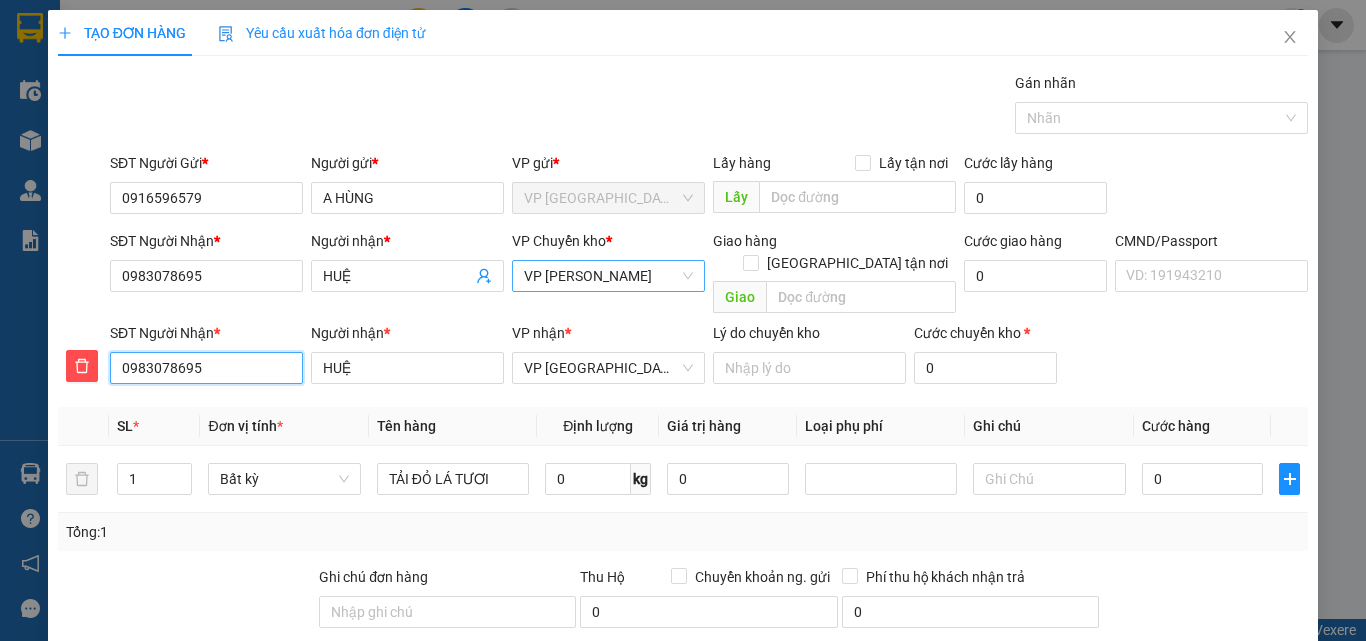 click on "0983078695" at bounding box center [206, 368] 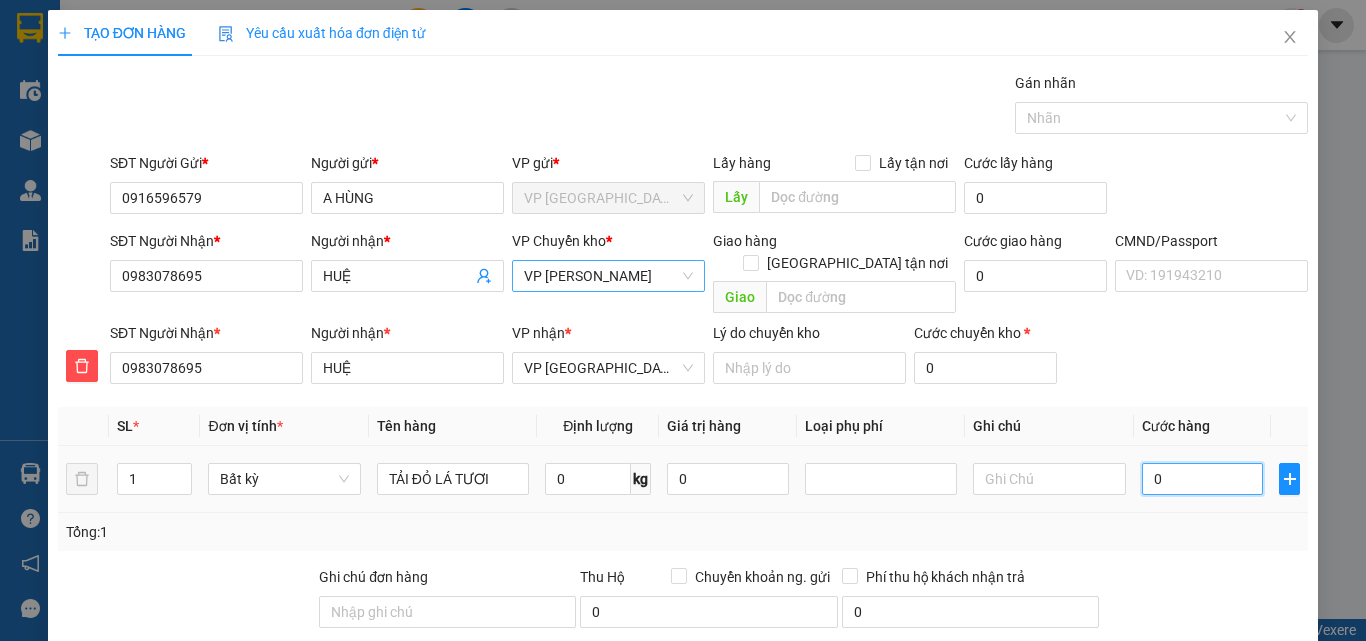 click on "0" at bounding box center [1203, 479] 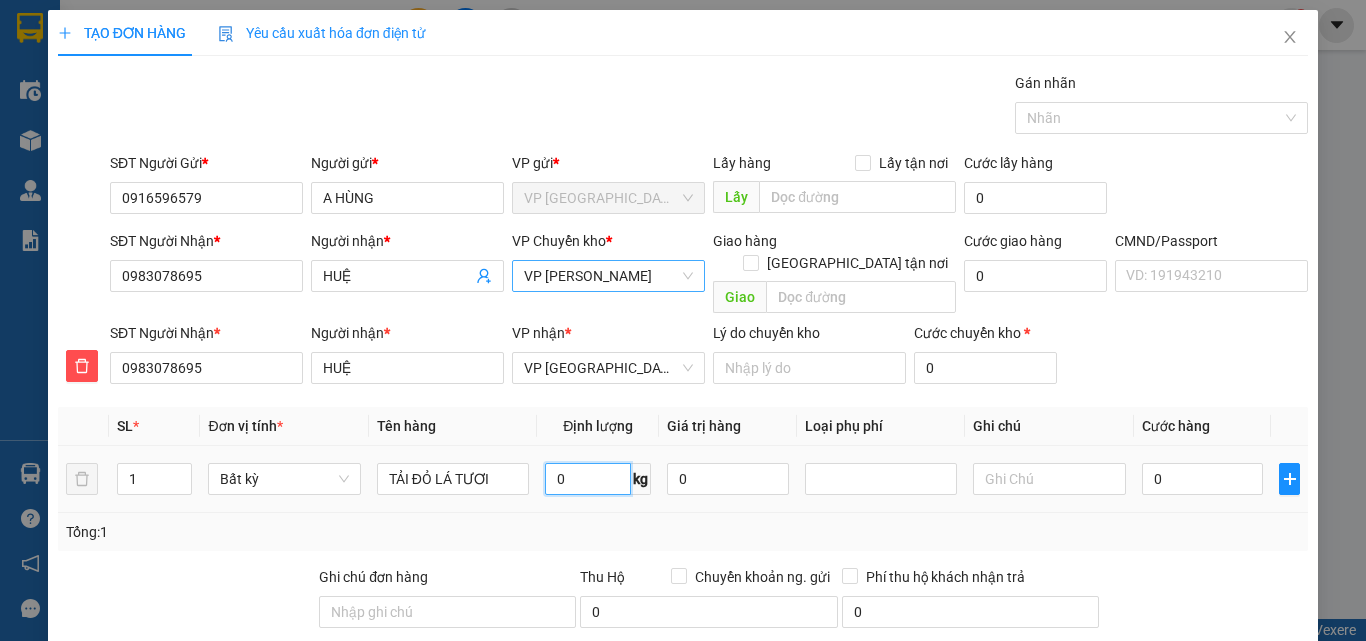 click on "0" at bounding box center (588, 479) 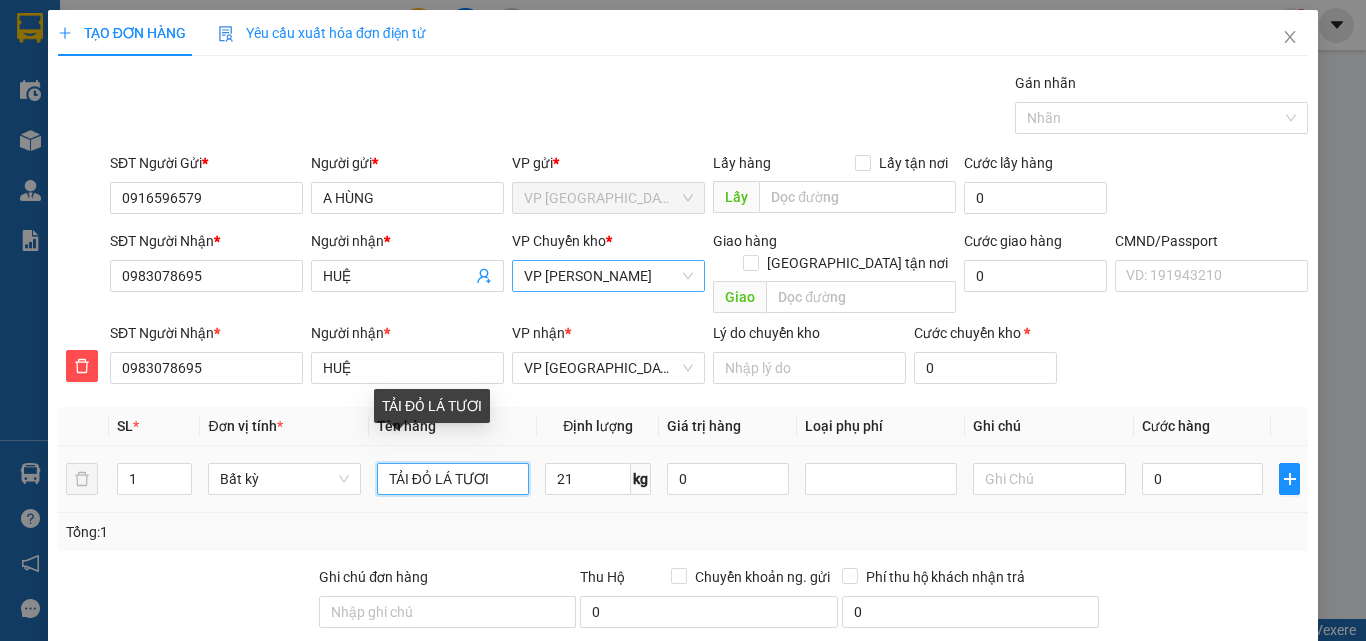 click on "TẢI ĐỎ LÁ TƯƠI" at bounding box center [453, 479] 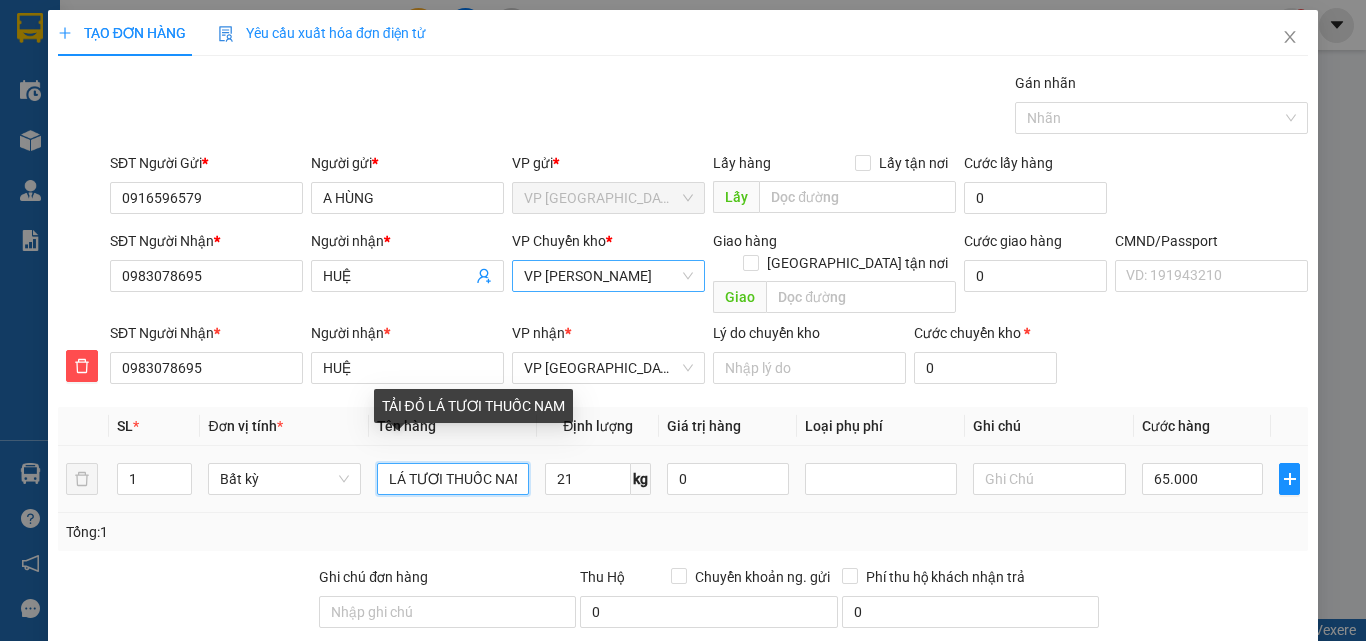 scroll, scrollTop: 0, scrollLeft: 59, axis: horizontal 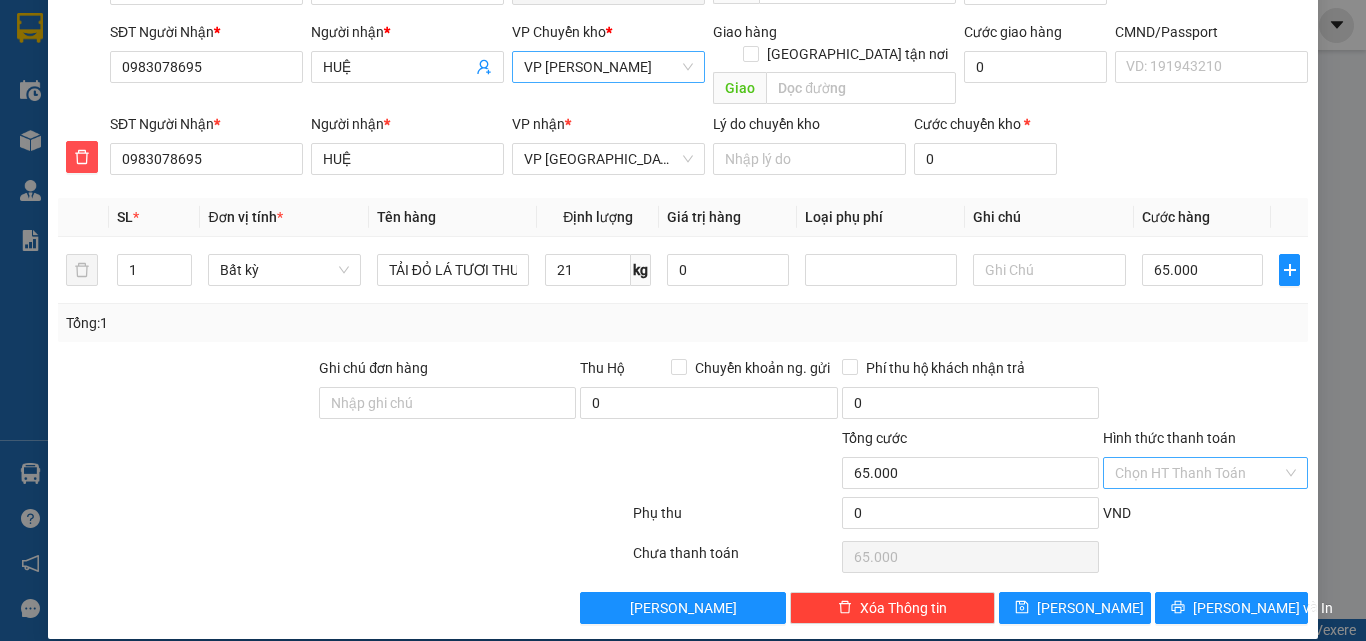 click on "Hình thức thanh toán" at bounding box center (1198, 473) 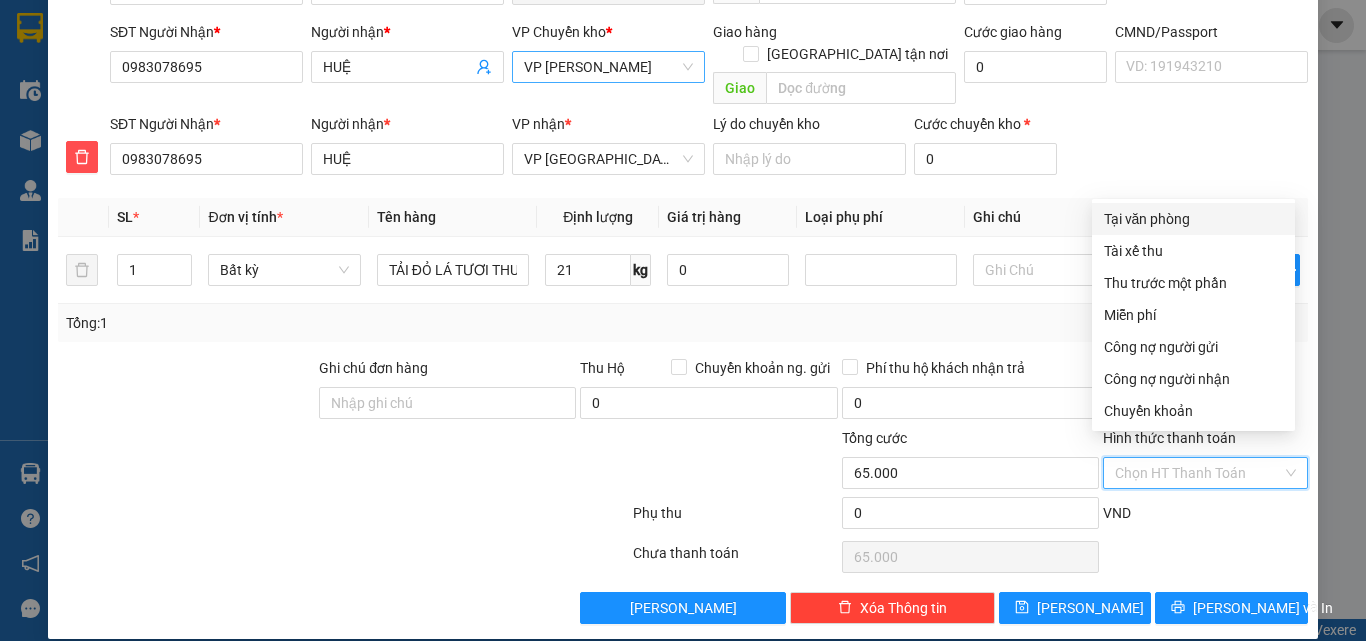 click on "Tại văn phòng" at bounding box center (1193, 219) 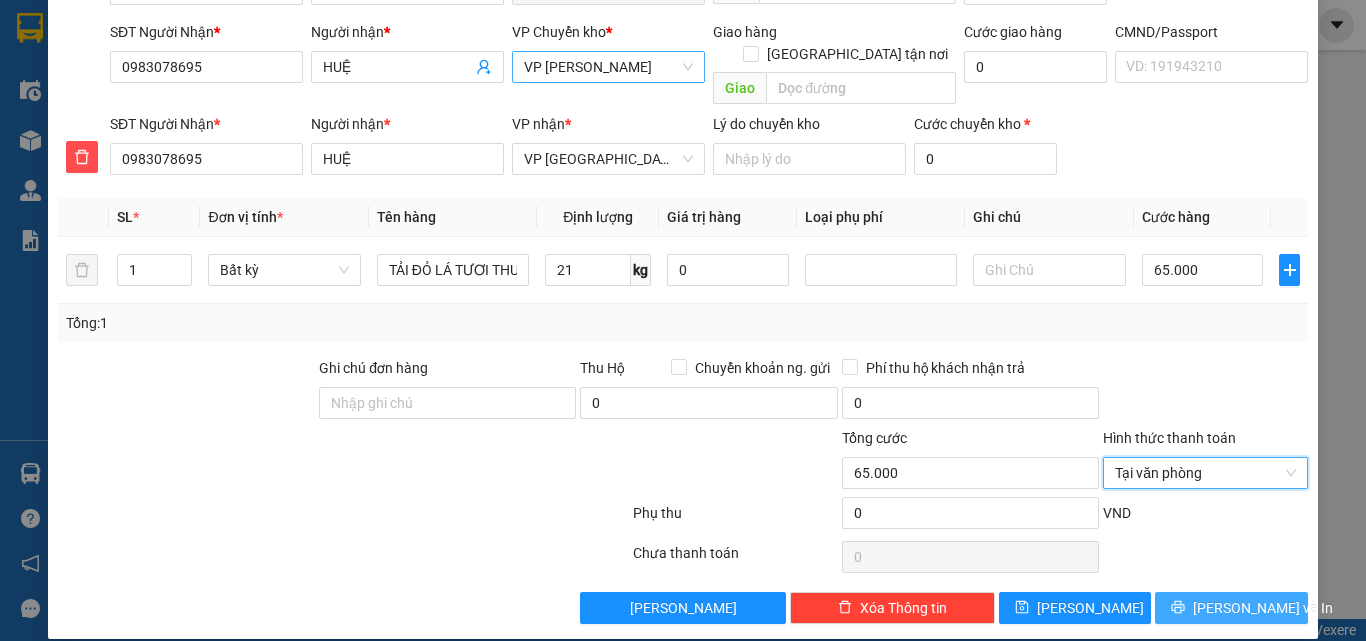click on "[PERSON_NAME] và In" at bounding box center [1231, 608] 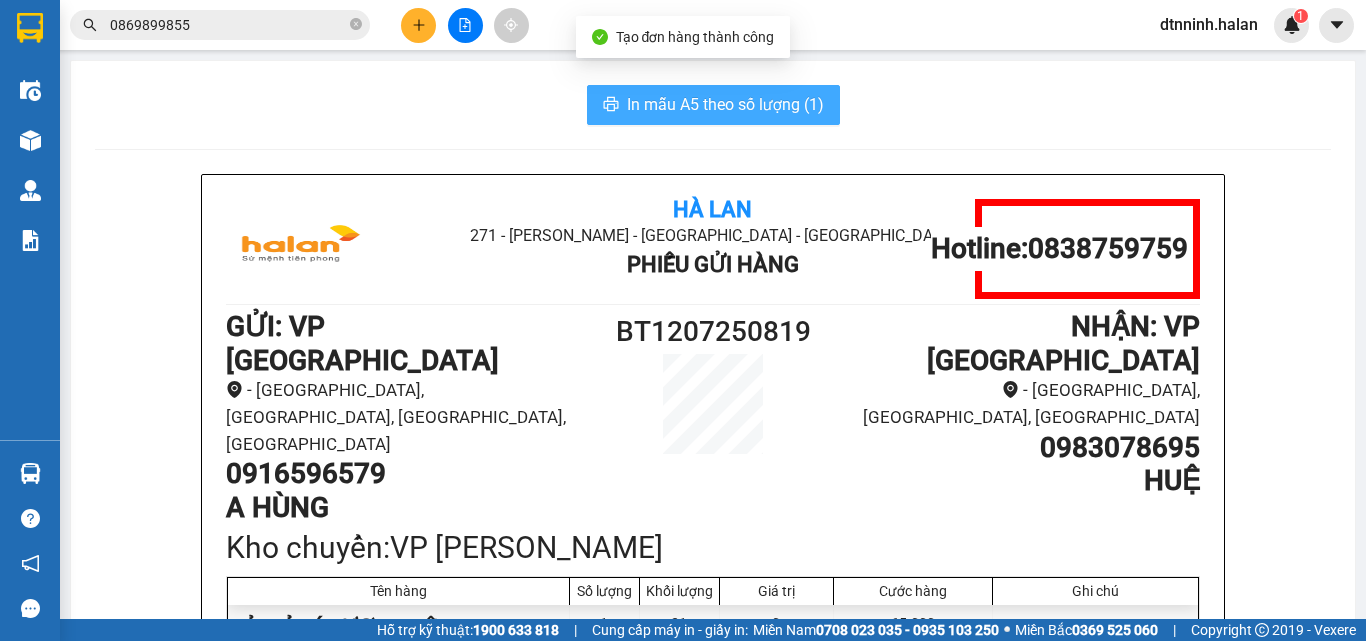 click on "In mẫu A5 theo số lượng
(1)" at bounding box center [725, 104] 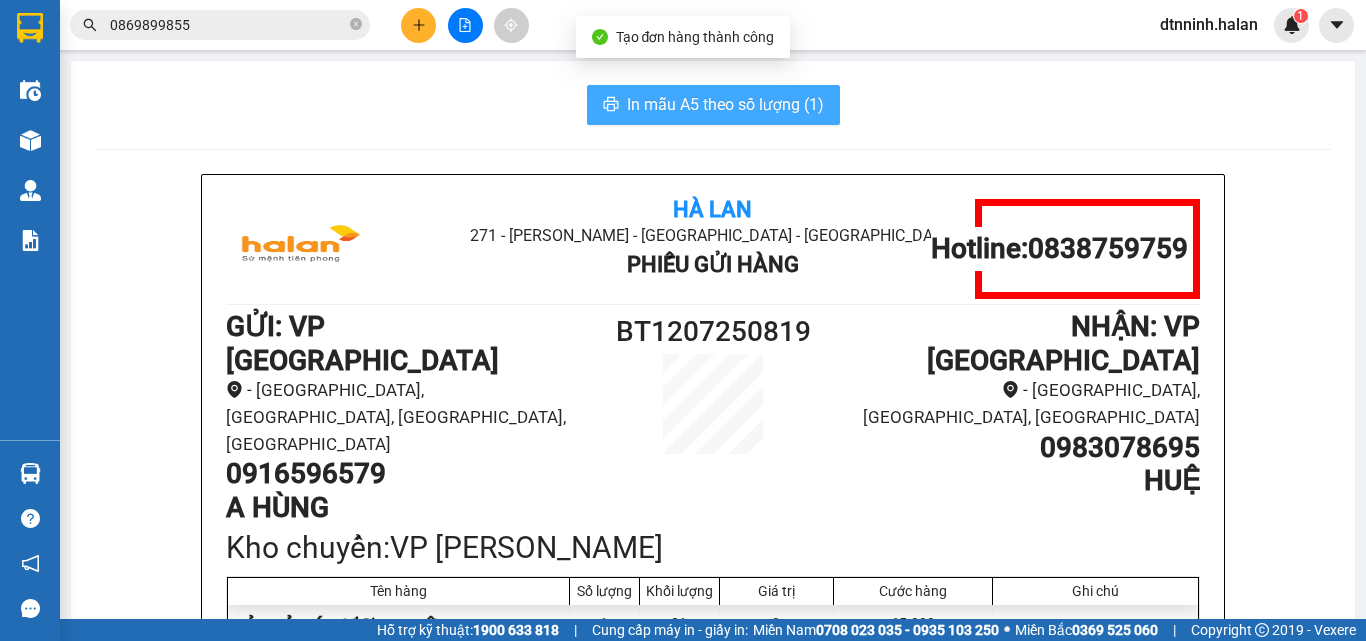 scroll, scrollTop: 0, scrollLeft: 0, axis: both 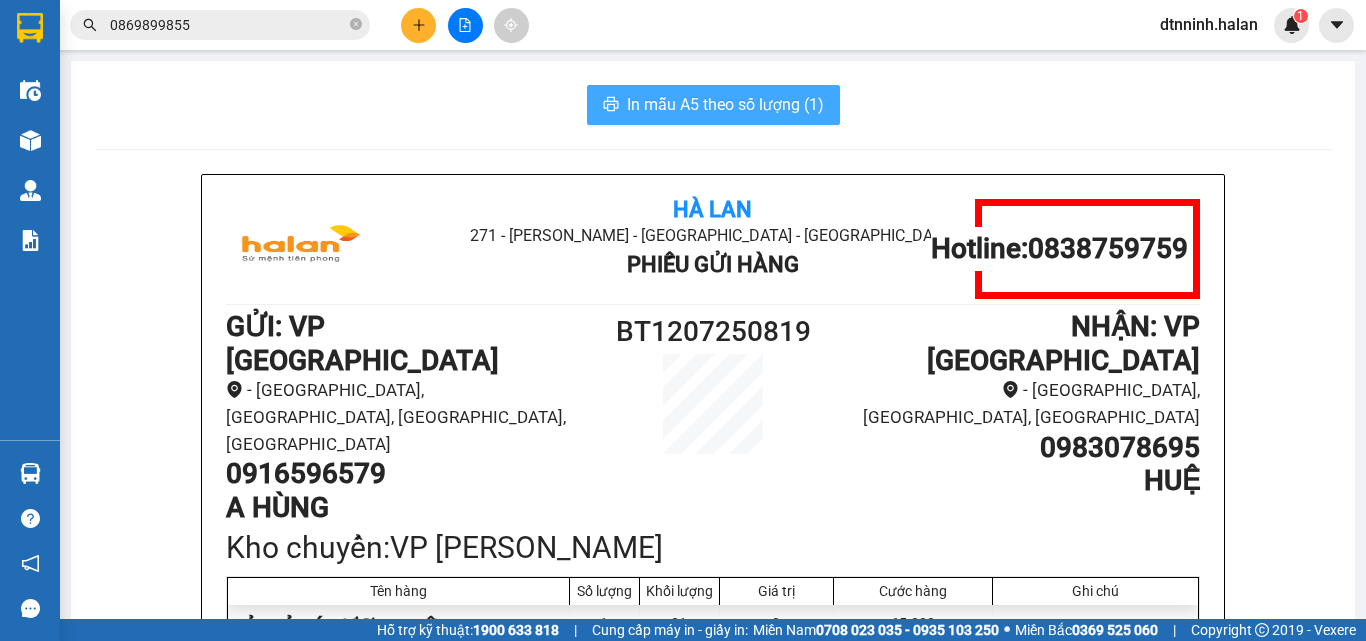 click on "In mẫu A5 theo số lượng
(1)" at bounding box center [725, 104] 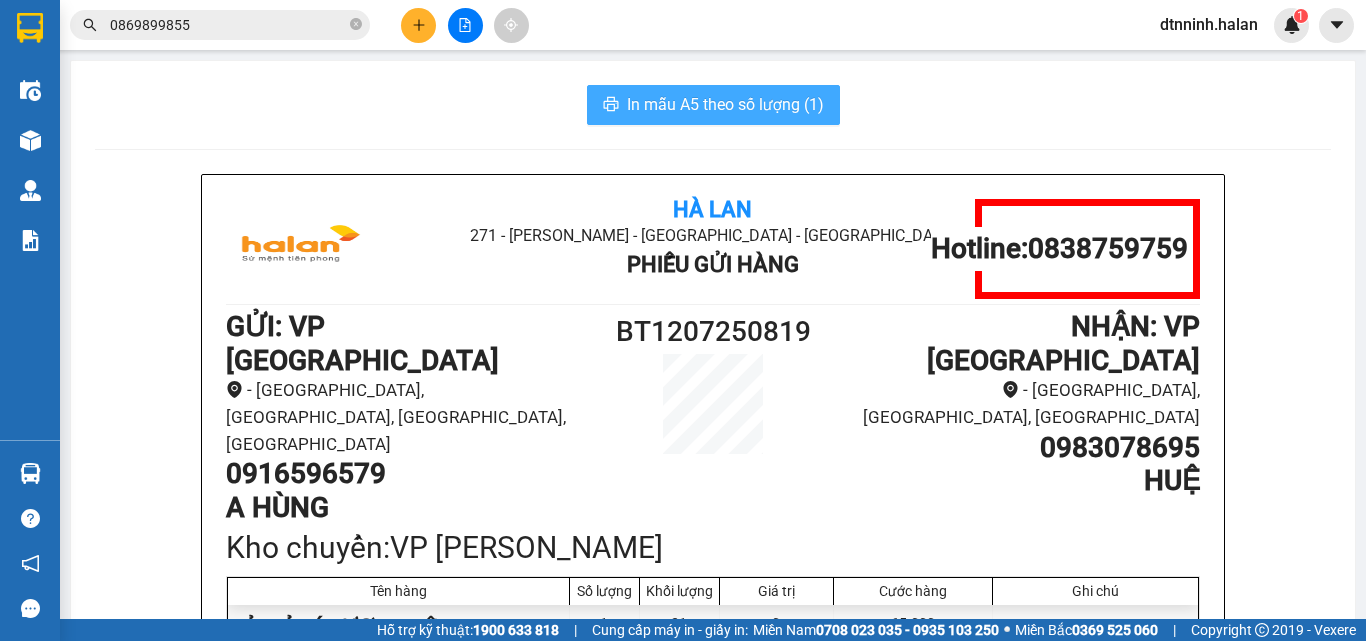 scroll, scrollTop: 0, scrollLeft: 0, axis: both 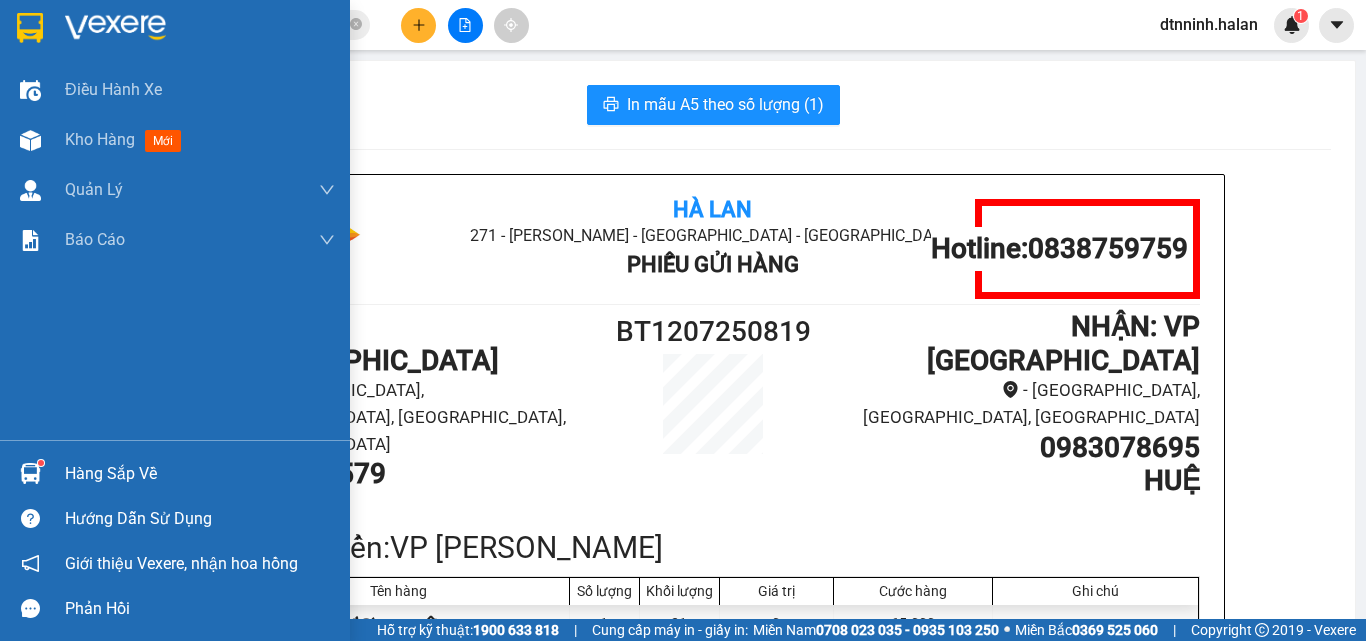 click on "Hàng sắp về" at bounding box center (200, 474) 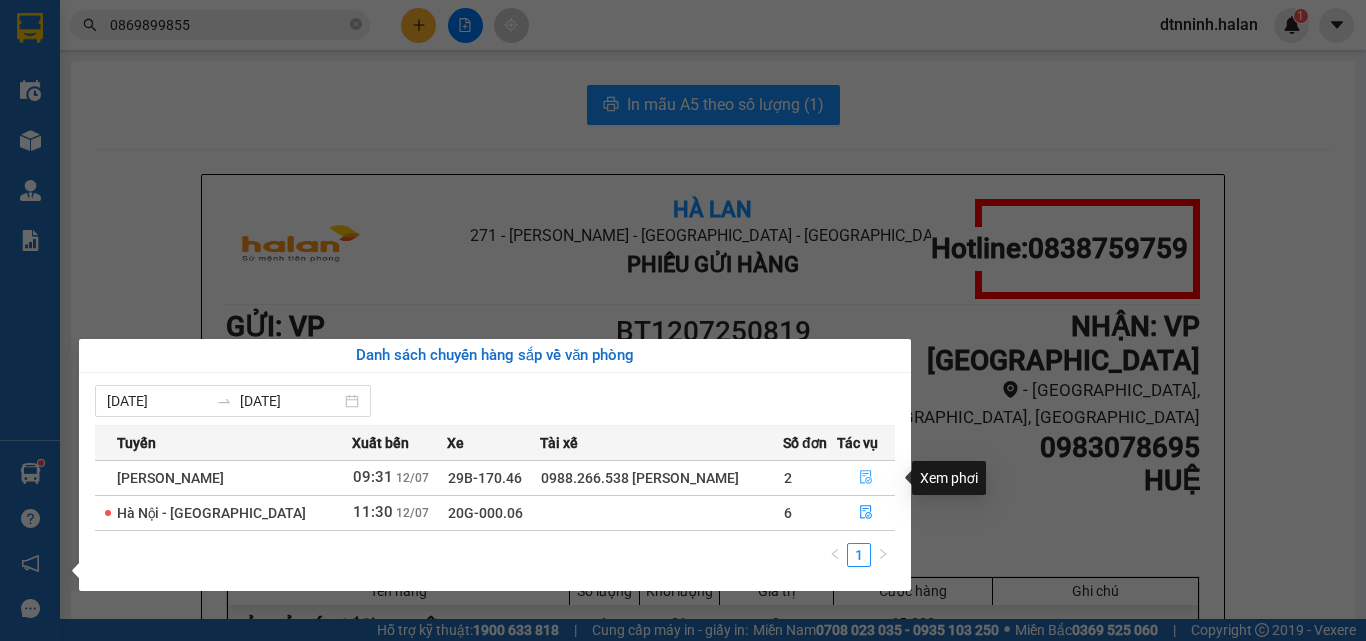 click at bounding box center [866, 478] 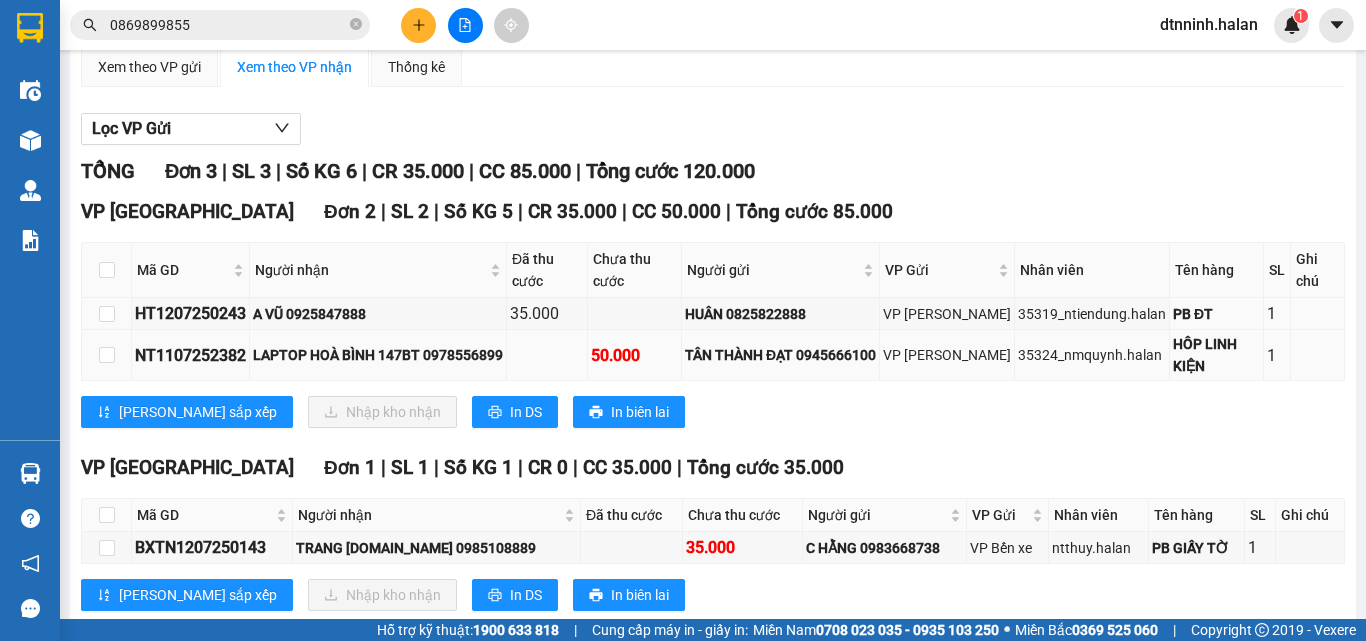 scroll, scrollTop: 200, scrollLeft: 0, axis: vertical 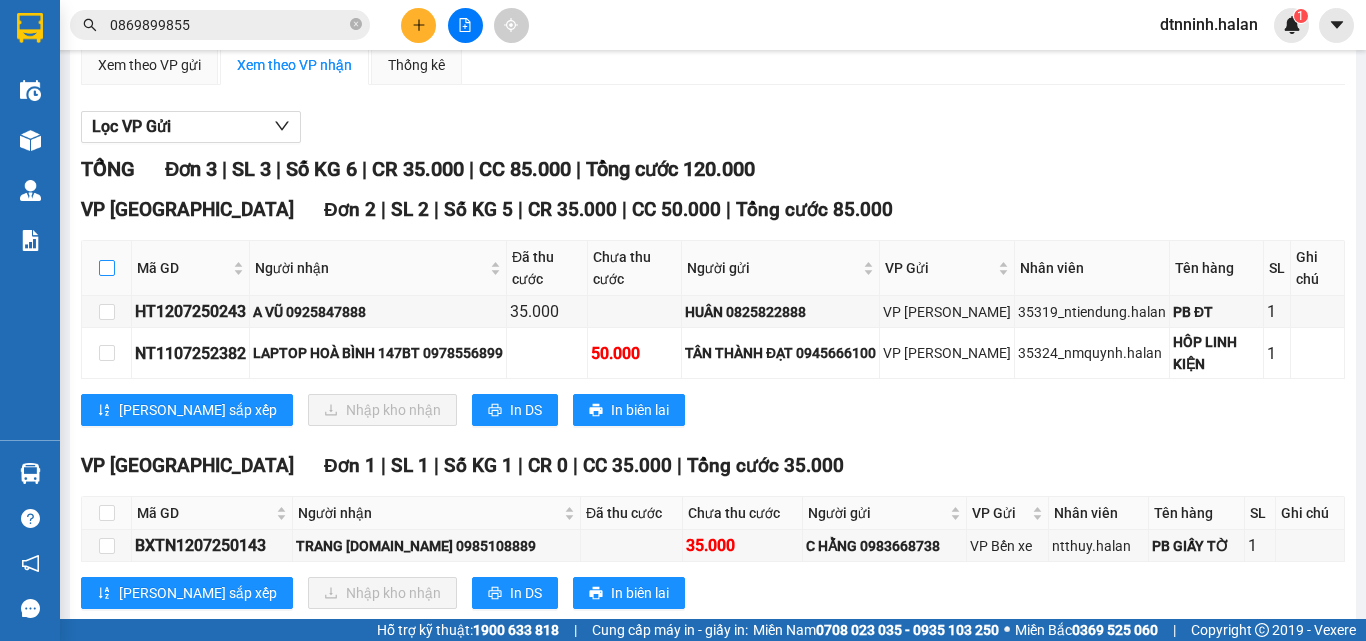 click at bounding box center (107, 268) 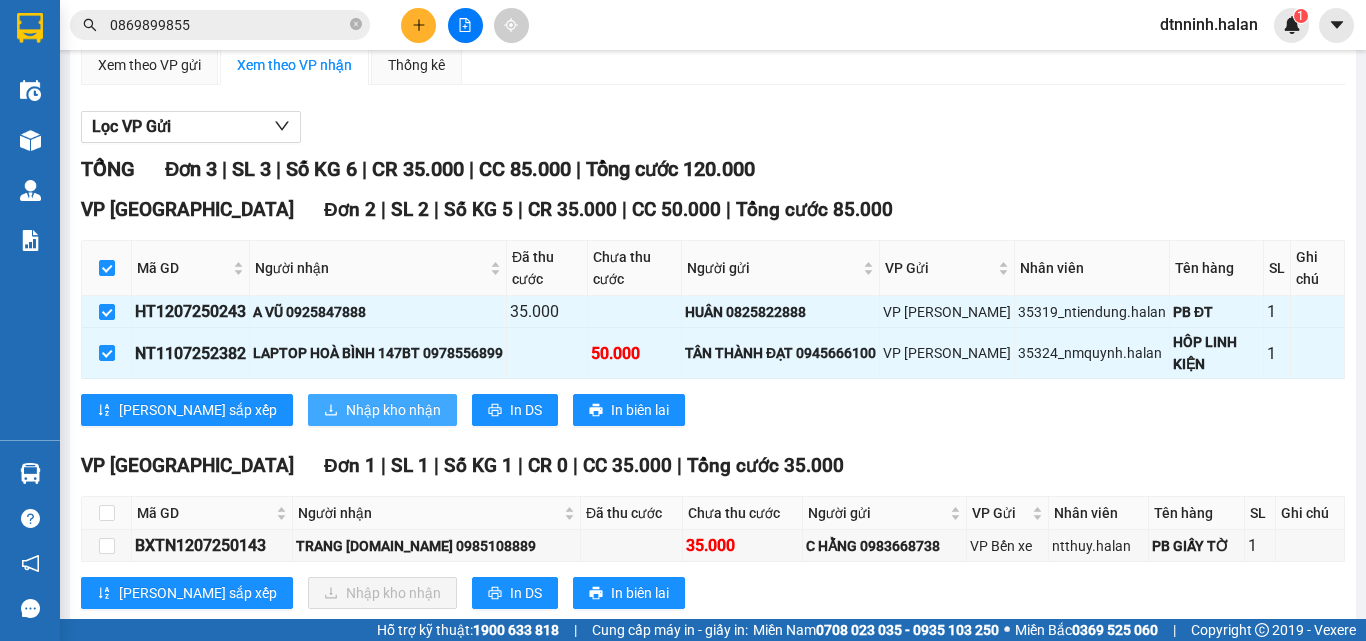 click on "VP Bình Thuận Đơn   2 | SL   2 | Số KG   5 | CR   35.000 | CC   50.000 | Tổng cước   85.000 Mã GD Người nhận Đã thu cước Chưa thu cước Người gửi VP Gửi Nhân viên Tên hàng SL Ghi chú Ký nhận                         HT1207250243 A VŨ 0925847888 35.000 HUÂN 0825822888 VP Hoàng Văn Thụ 35319_ntiendung.halan PB ĐT 1 NT1107252382 LAPTOP HOÀ BÌNH 147BT 0978556899 50.000 TÂN THÀNH ĐẠT 0945666100 VP Nguyễn Trãi 35324_nmquynh.halan HÔP LINH KIỆN 1 Lưu sắp xếp Nhập kho nhận In DS In biên lai Hà Lan   02083737373   271 - Dương Tự Minh - Phường Tân Long - Thái Nguyên VP Bình Thuận  -  11:38 - 12/07/2025 Tuyến:  Thái Nguyên - Tuyên Quang Chuyến:   (09:31 - 12/07/2025) Tài xế:  0988.266.538 Lê Quang Hải   Số xe:  29B-170.46   Loại xe:  VIP Limousine 9 chỗ Mã GD Người nhận Đã thu cước Chưa thu cước Người gửi VP Gửi Nhân viên Tên hàng SL Ghi chú Ký nhận VP Bình Thuận Đơn   2 |" at bounding box center [713, 318] 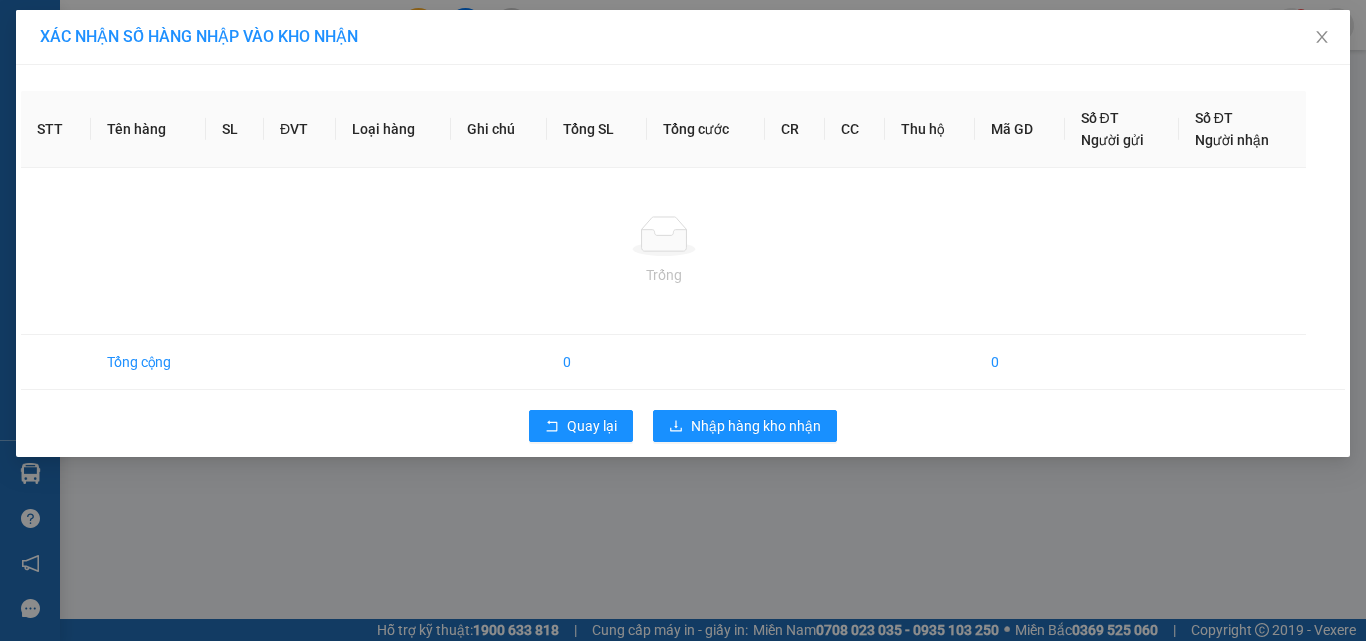 scroll, scrollTop: 0, scrollLeft: 0, axis: both 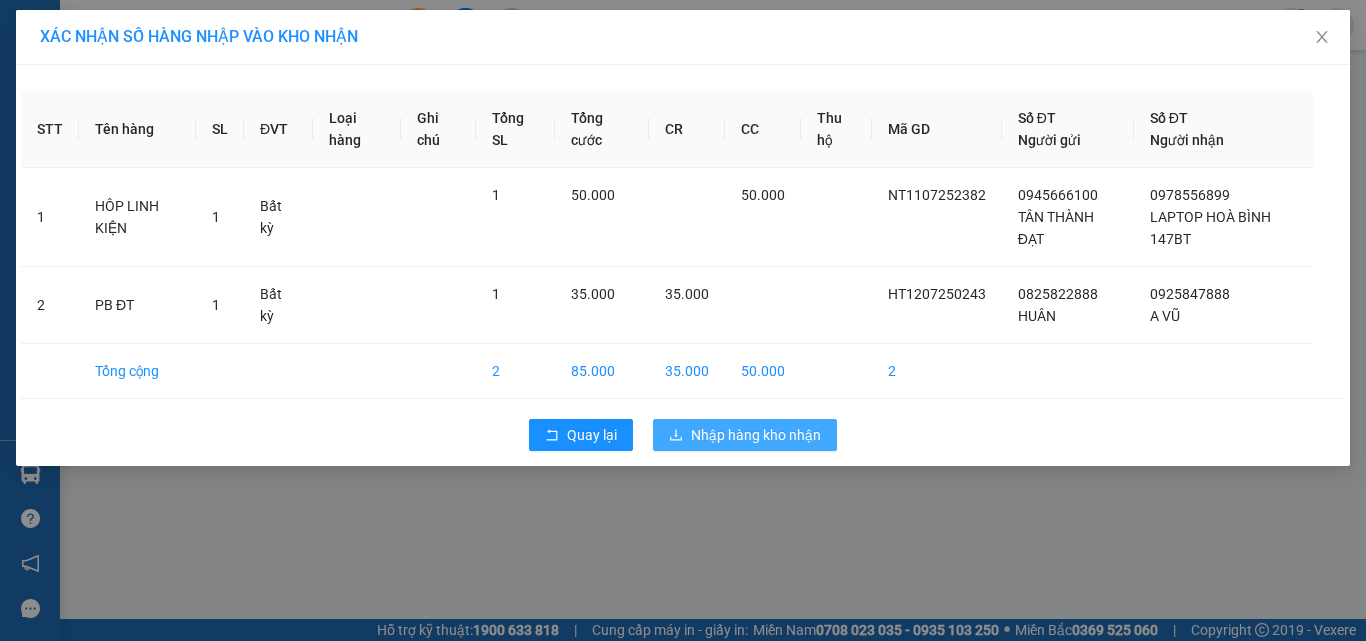 click on "Nhập hàng kho nhận" at bounding box center (756, 435) 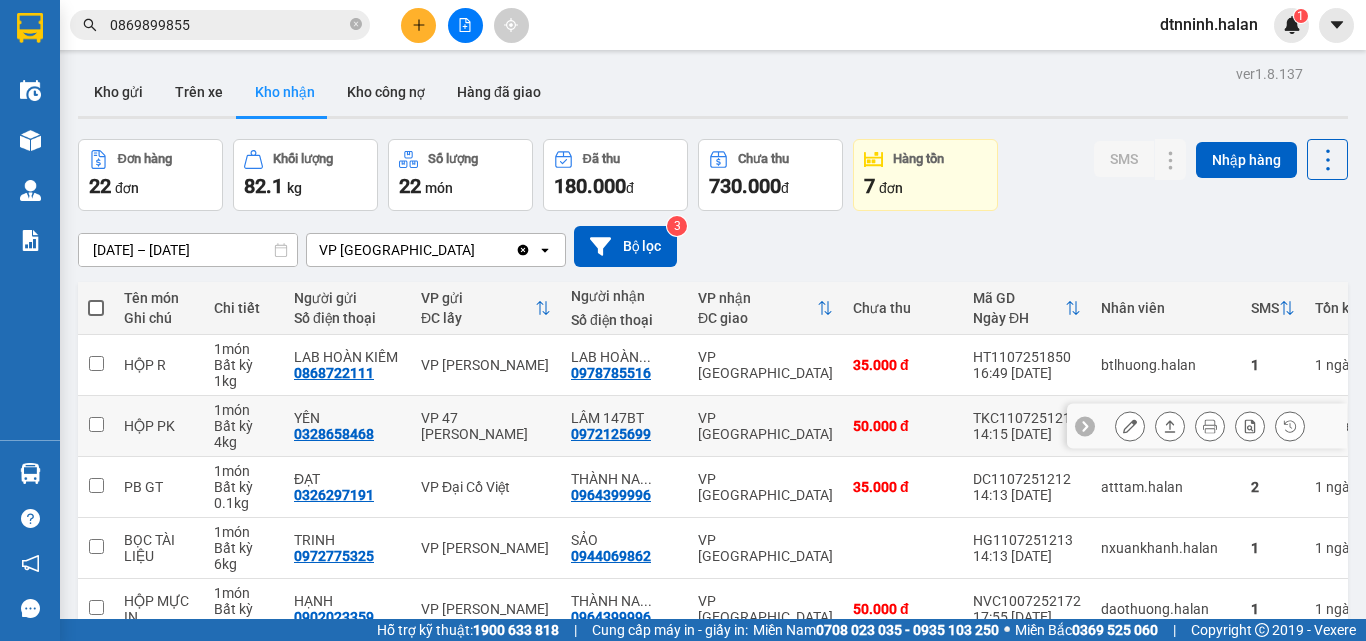 click 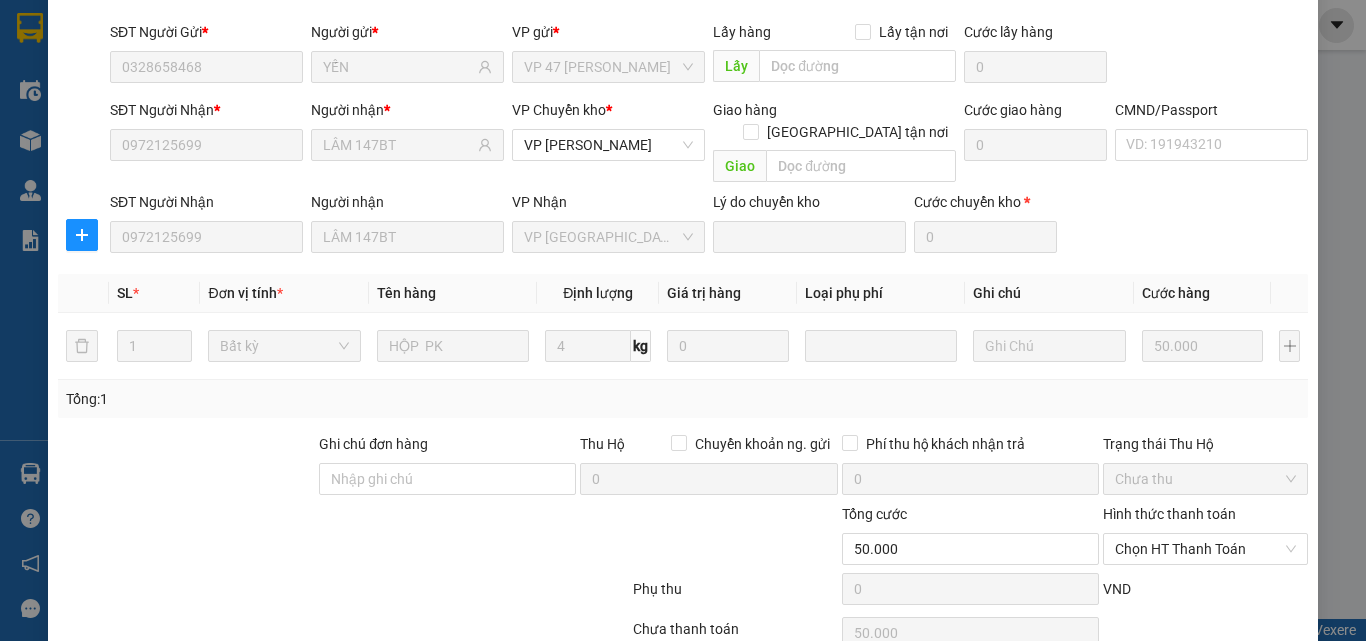 scroll, scrollTop: 211, scrollLeft: 0, axis: vertical 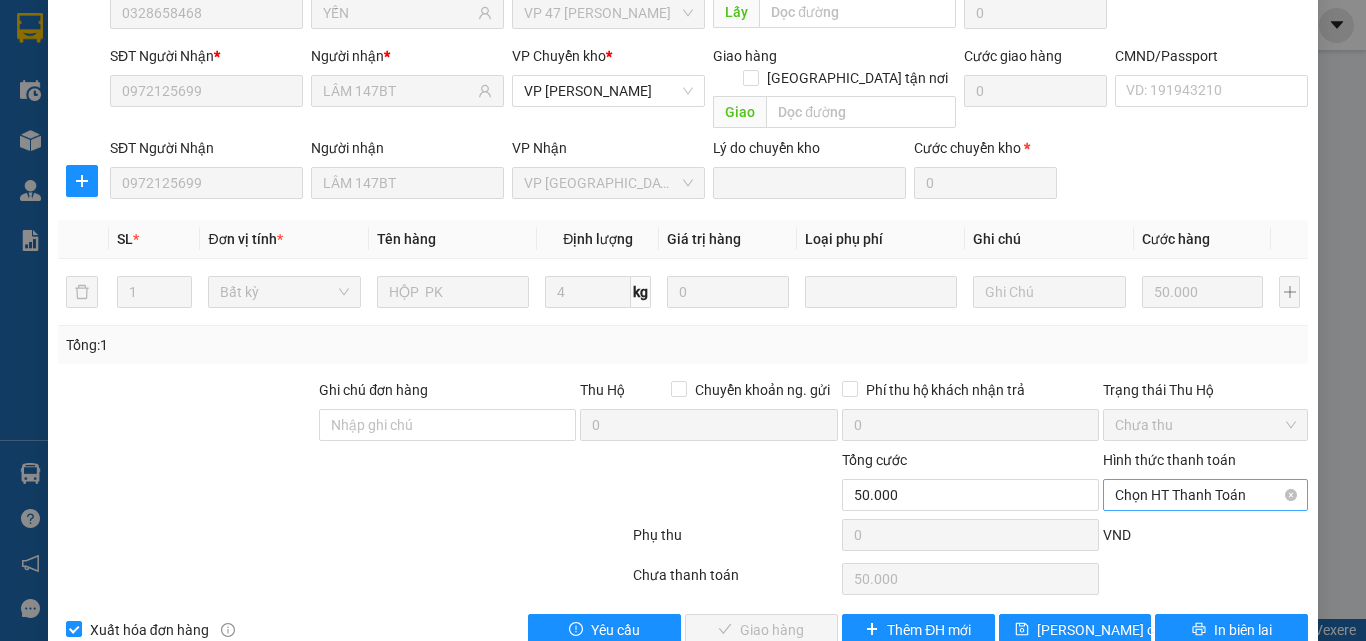 click on "Chọn HT Thanh Toán" at bounding box center [1205, 495] 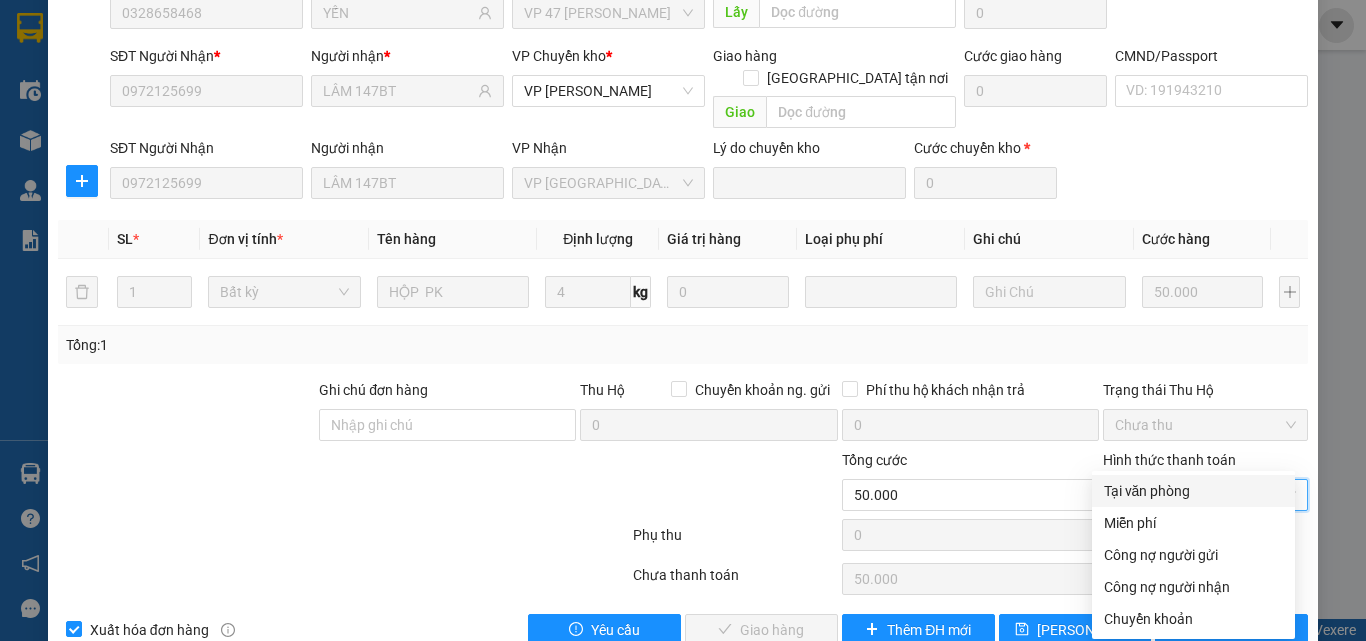 click on "Tại văn phòng" at bounding box center [1193, 491] 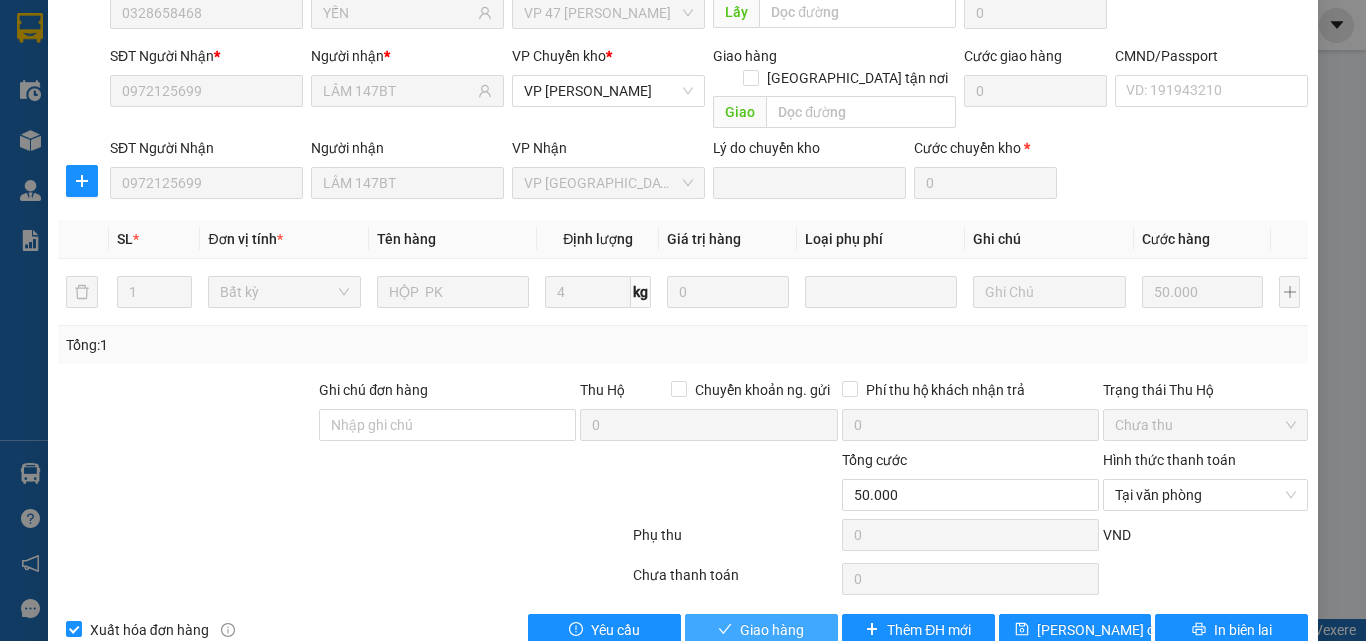 click on "Giao hàng" at bounding box center [772, 630] 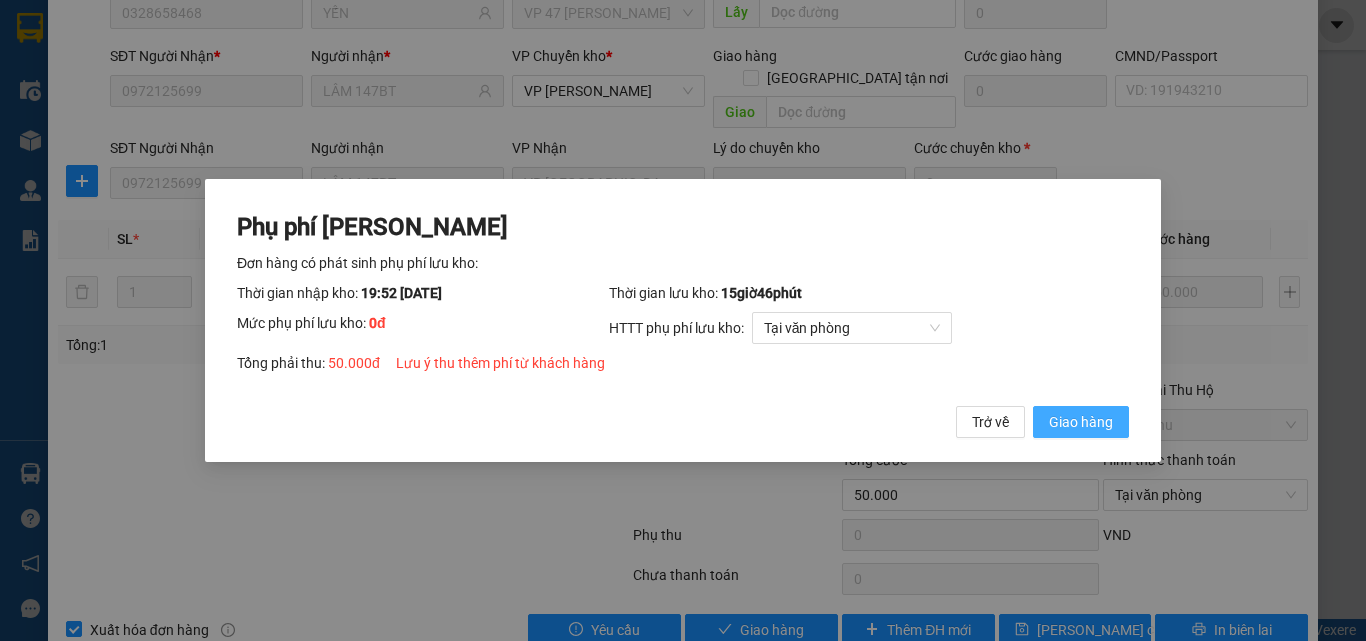 click on "Giao hàng" at bounding box center (1081, 422) 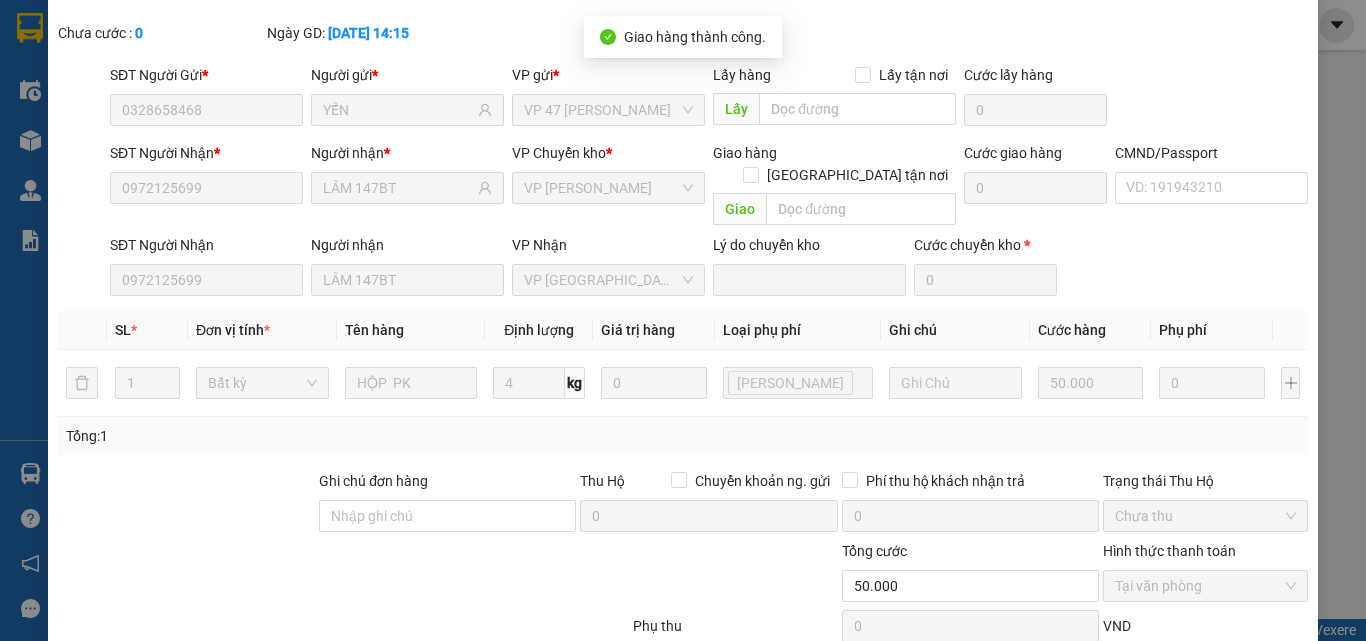 scroll, scrollTop: 0, scrollLeft: 0, axis: both 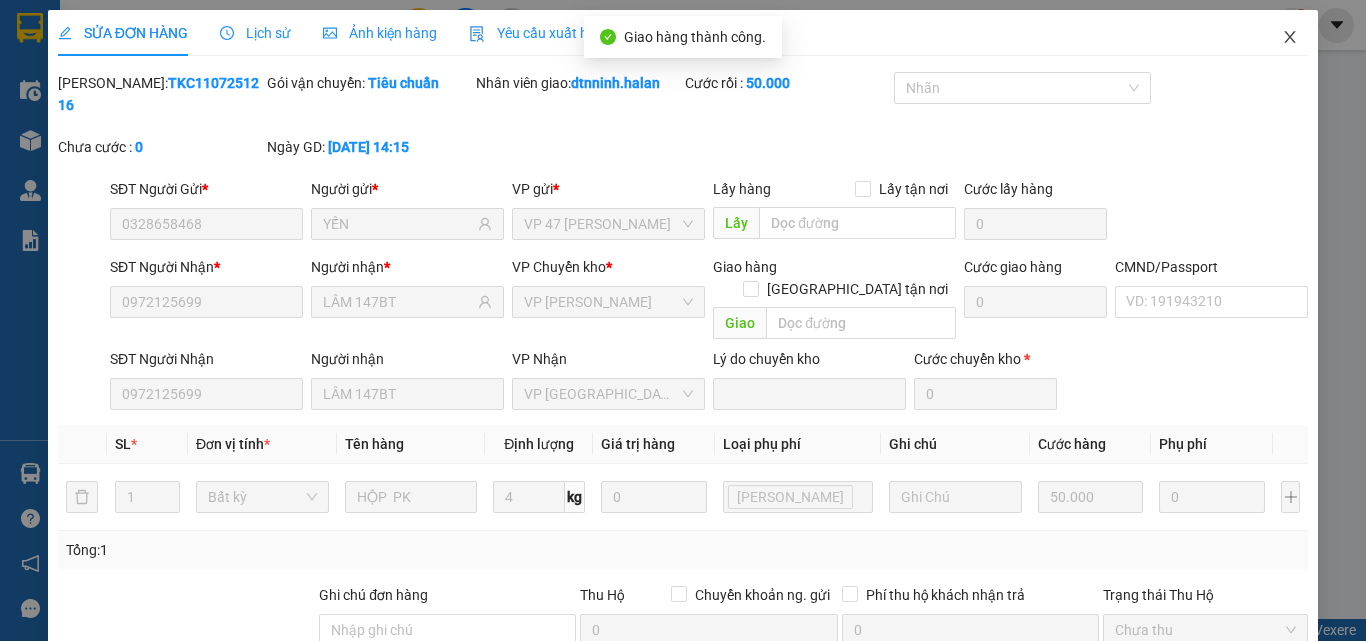 click 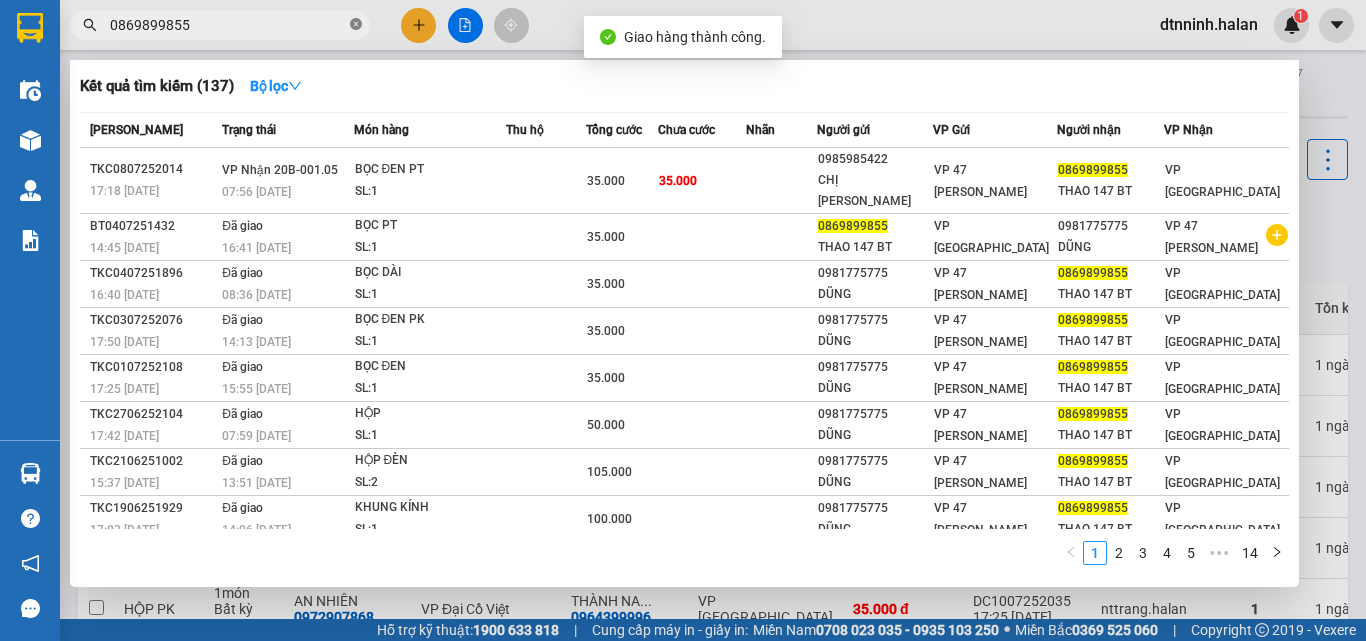 click 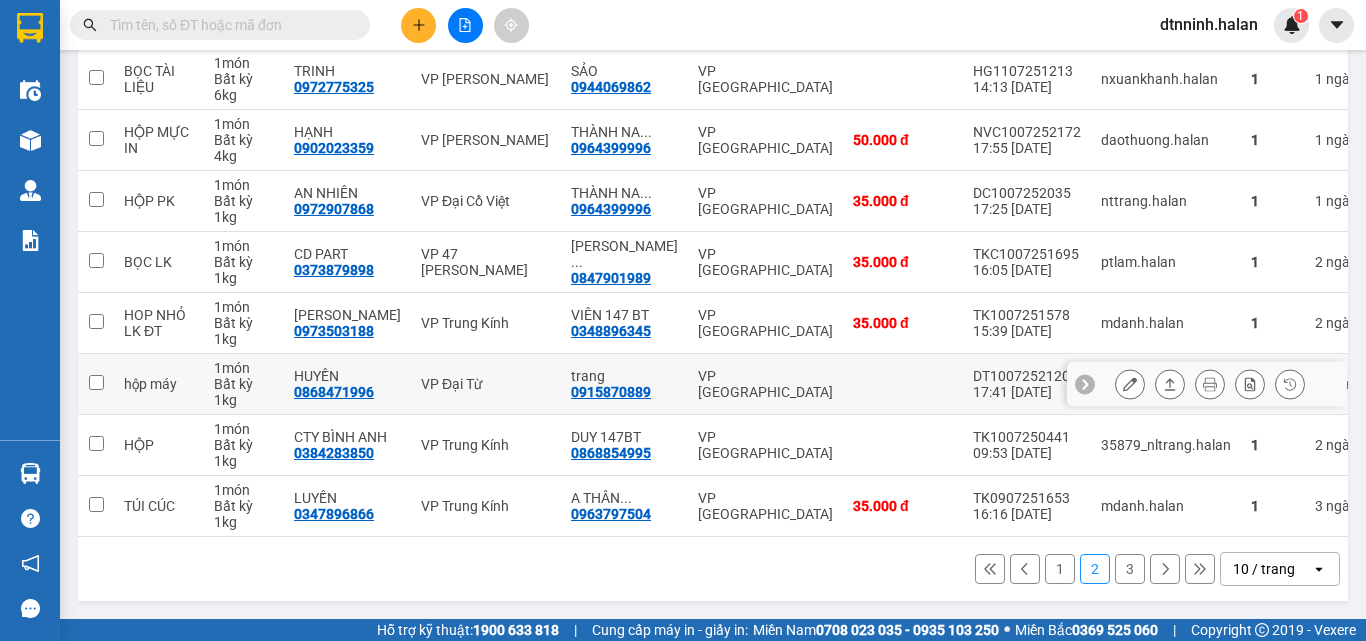 scroll, scrollTop: 416, scrollLeft: 0, axis: vertical 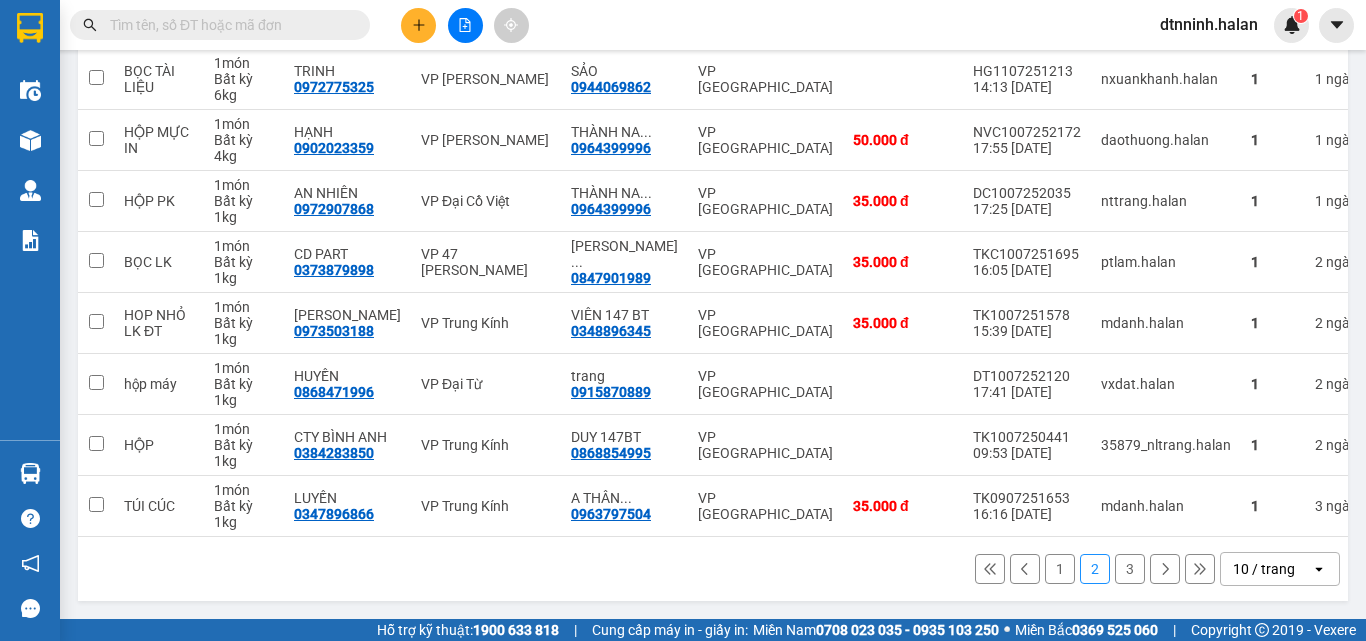 click on "3" at bounding box center (1130, 569) 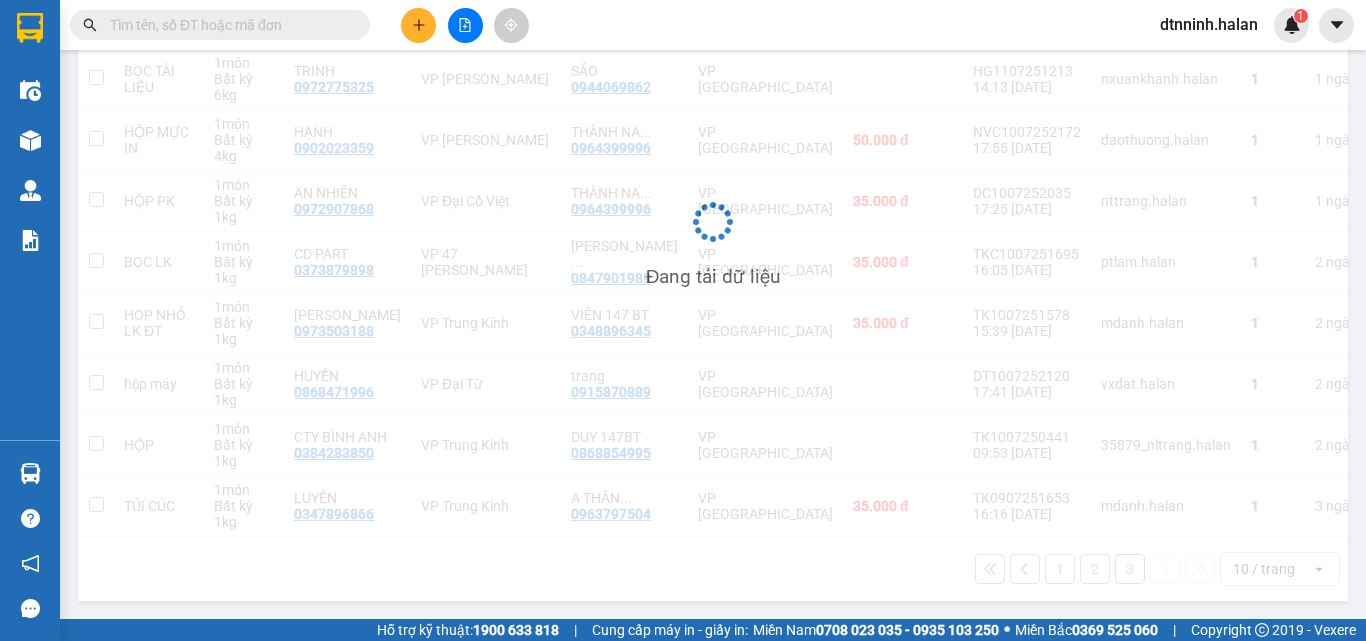 scroll, scrollTop: 92, scrollLeft: 0, axis: vertical 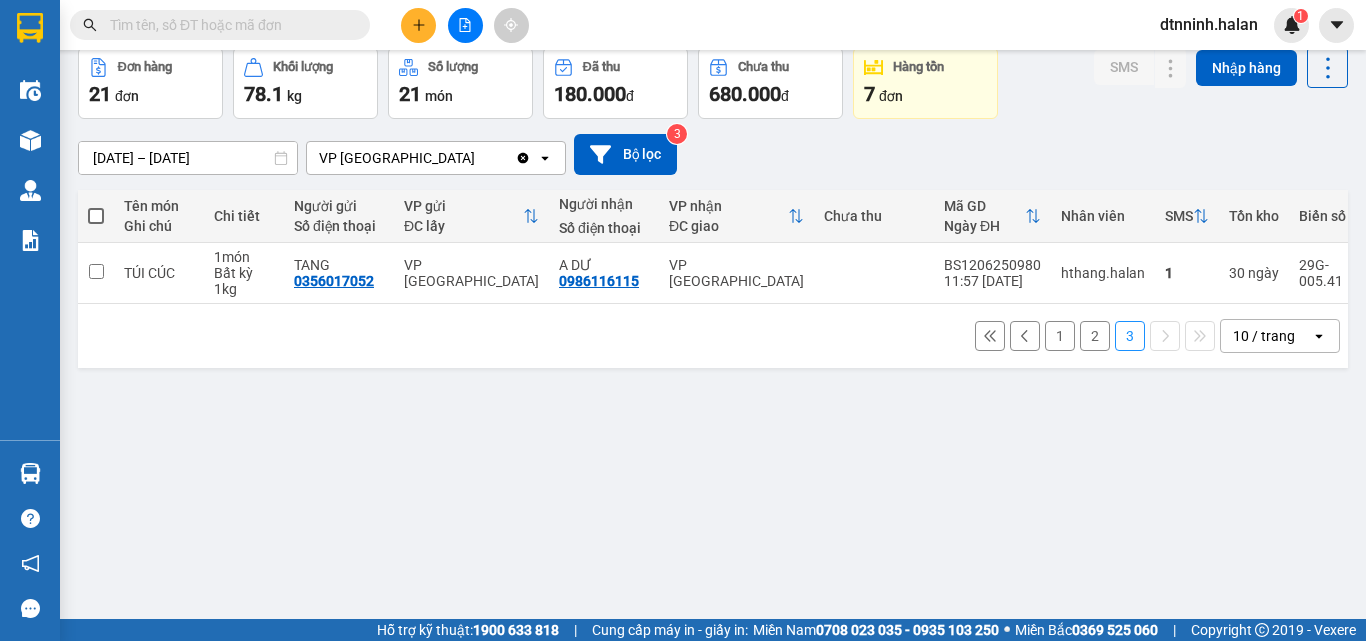 click on "1" at bounding box center [1060, 336] 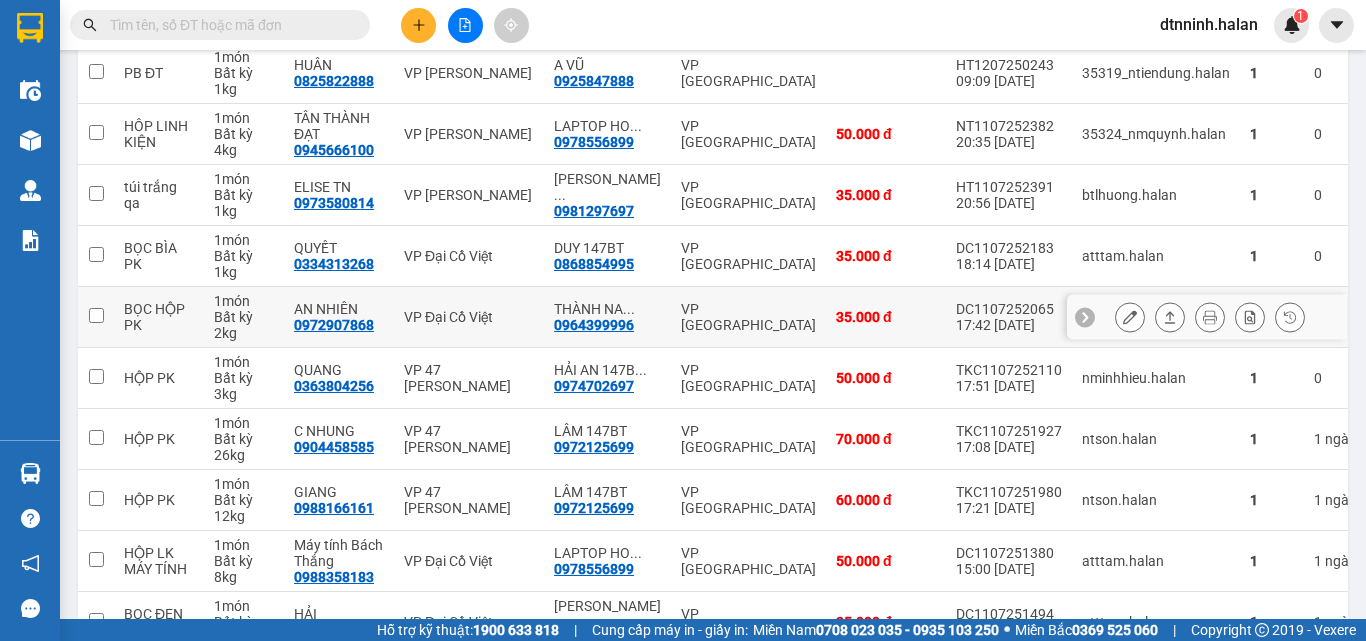 scroll, scrollTop: 392, scrollLeft: 0, axis: vertical 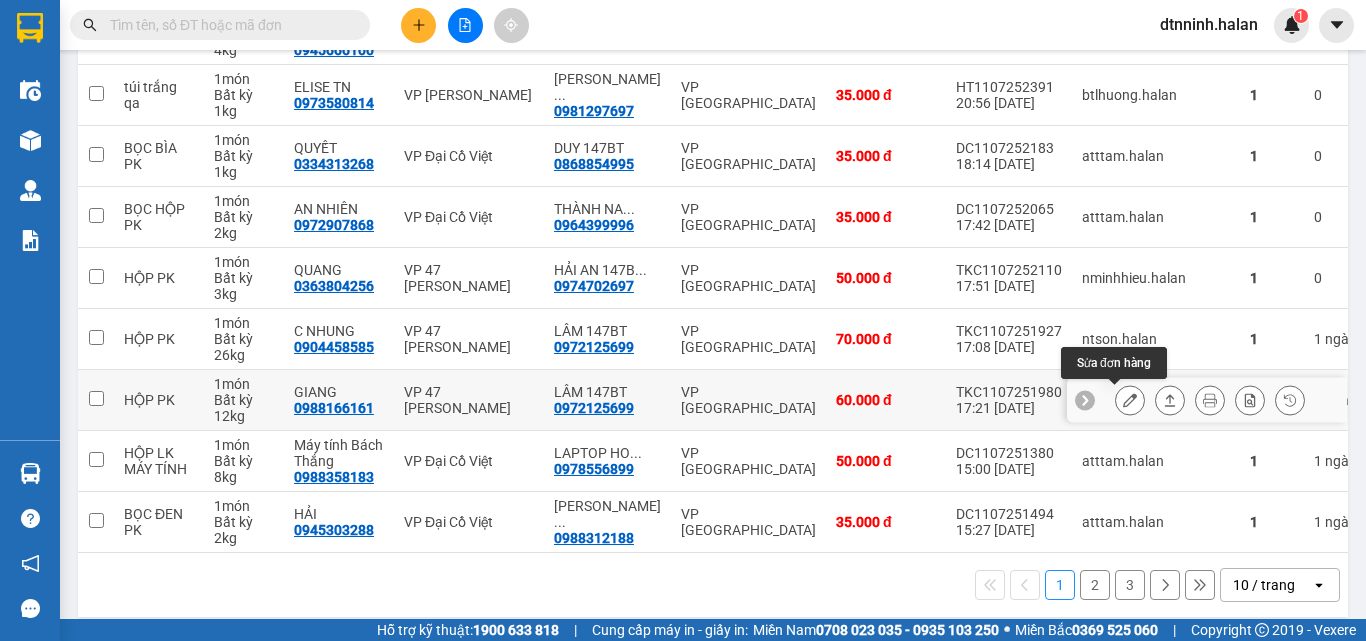 click 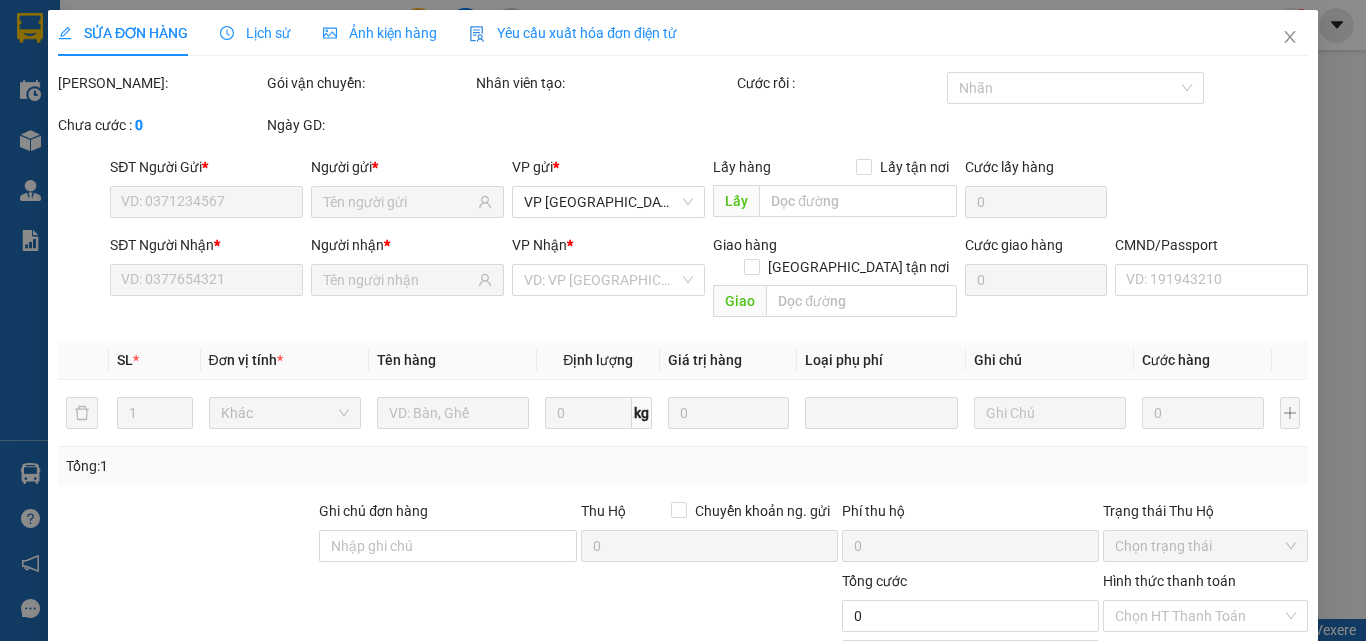 scroll, scrollTop: 0, scrollLeft: 0, axis: both 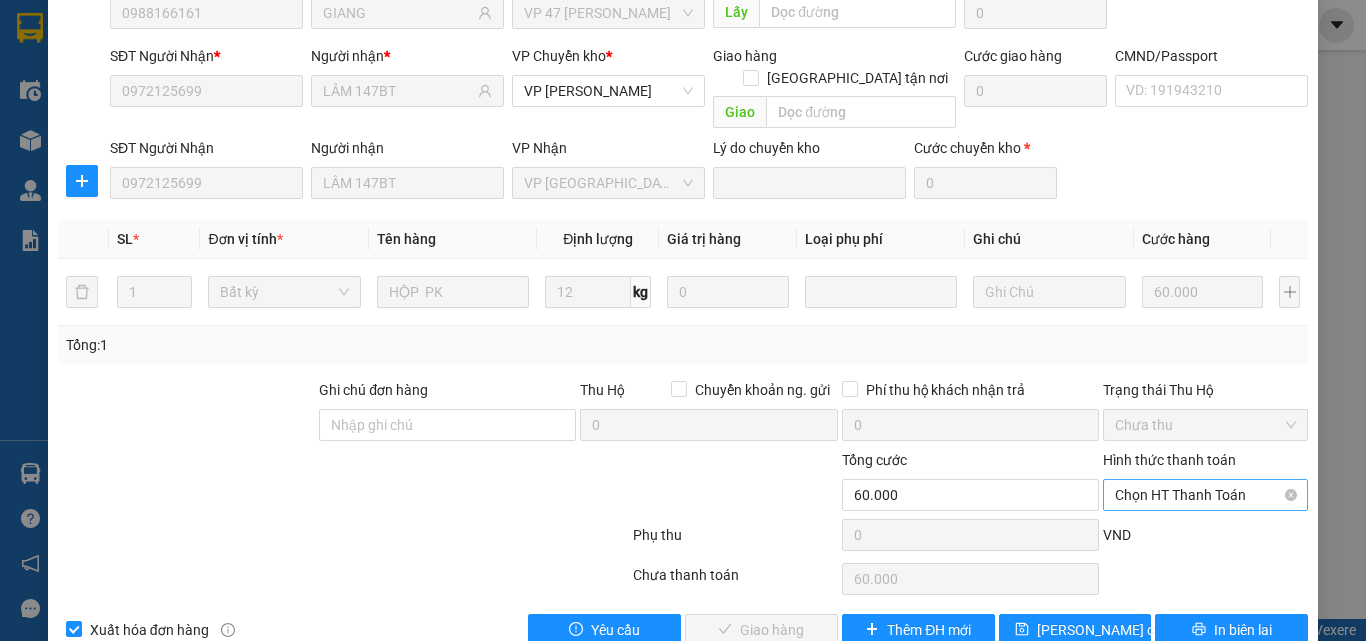 click on "Chọn HT Thanh Toán" at bounding box center [1205, 495] 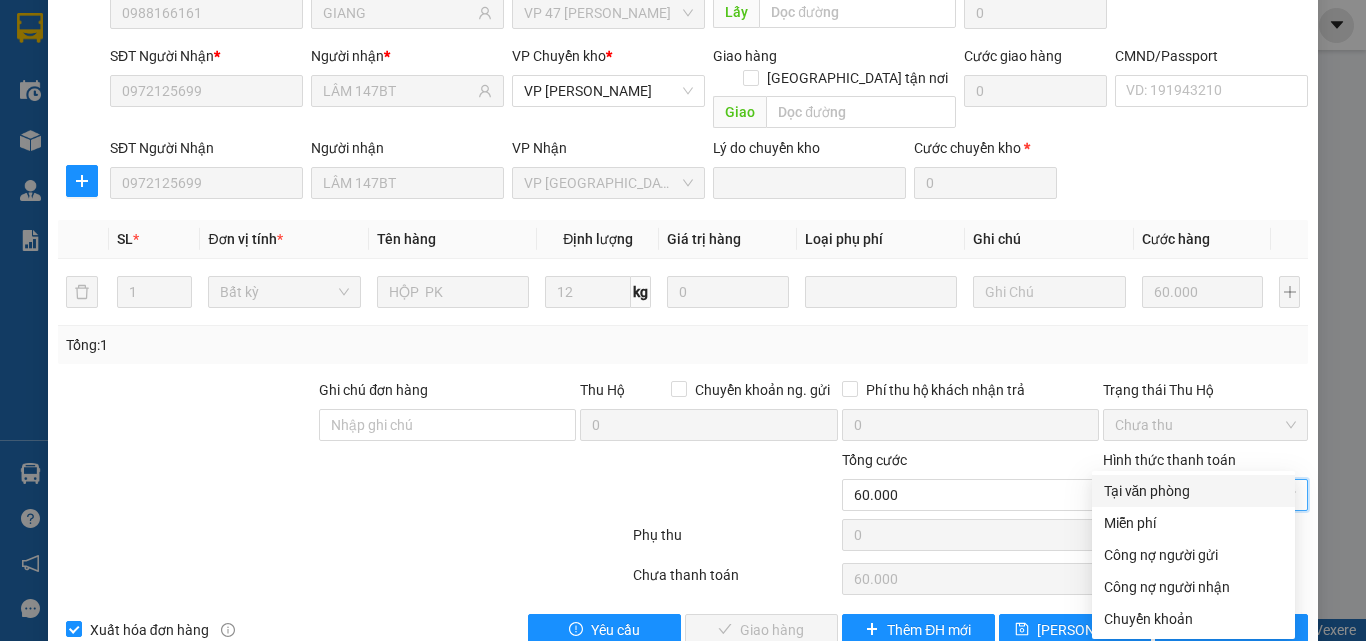 click on "Tại văn phòng" at bounding box center [1193, 491] 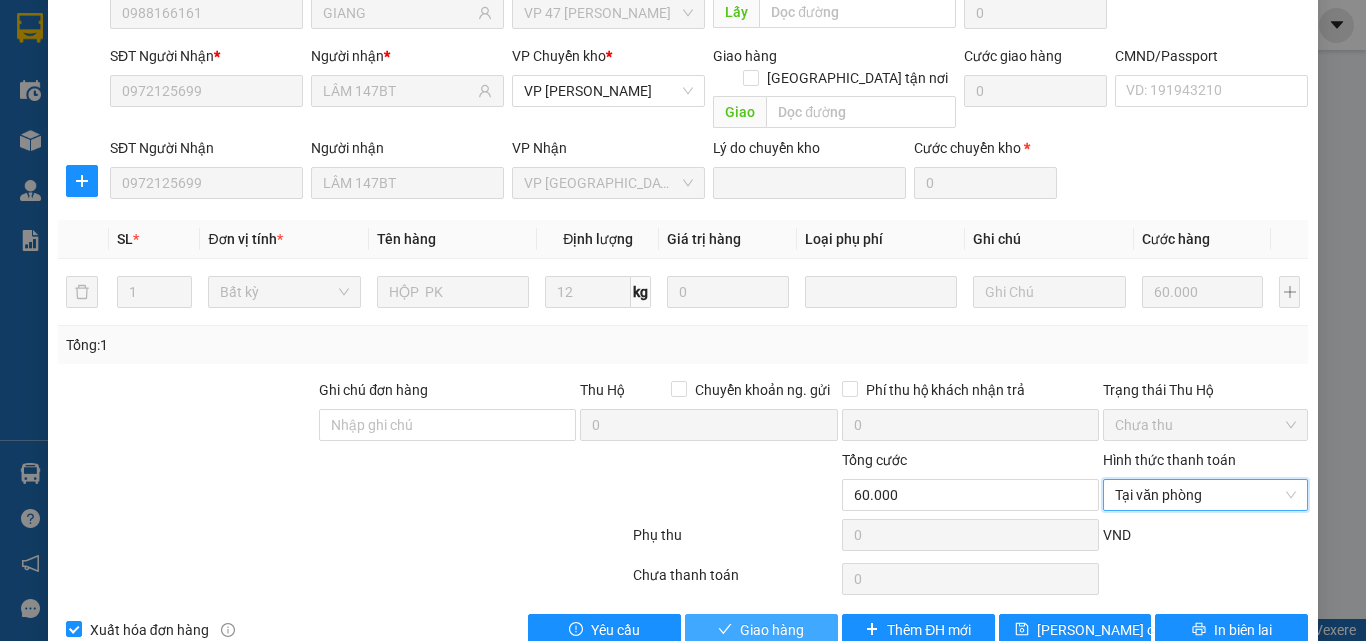 click on "Giao hàng" at bounding box center [761, 630] 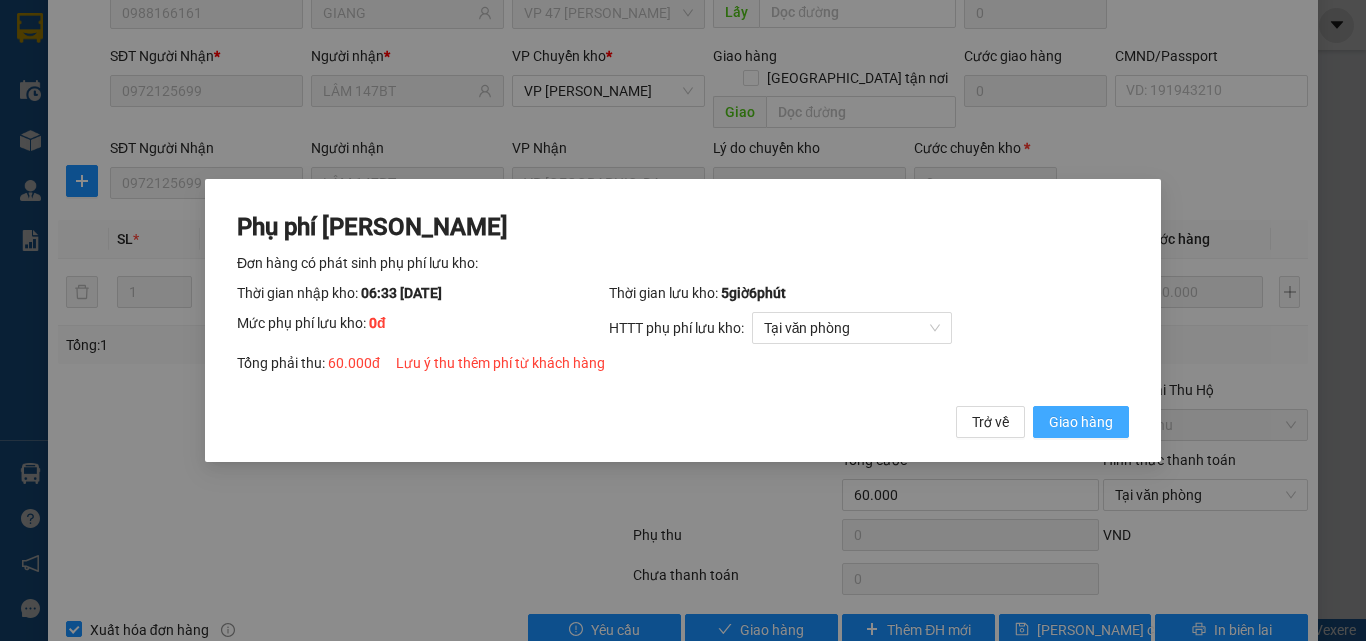 click on "Giao hàng" at bounding box center [1081, 422] 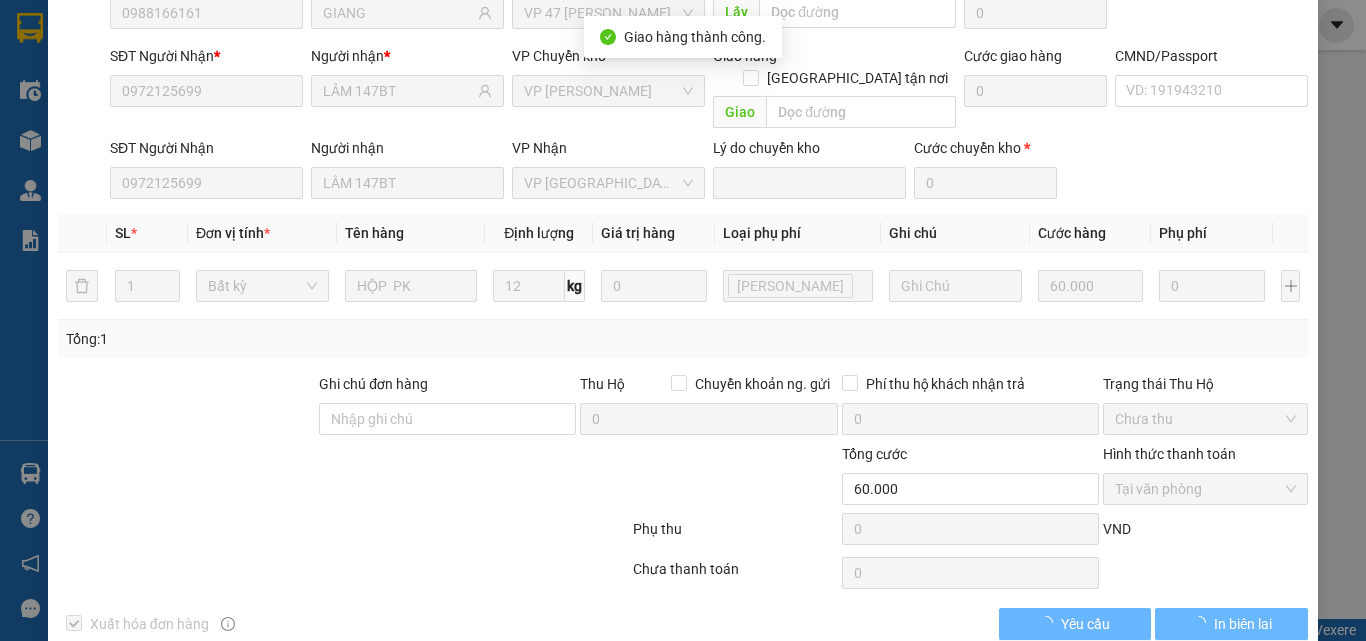 scroll, scrollTop: 0, scrollLeft: 0, axis: both 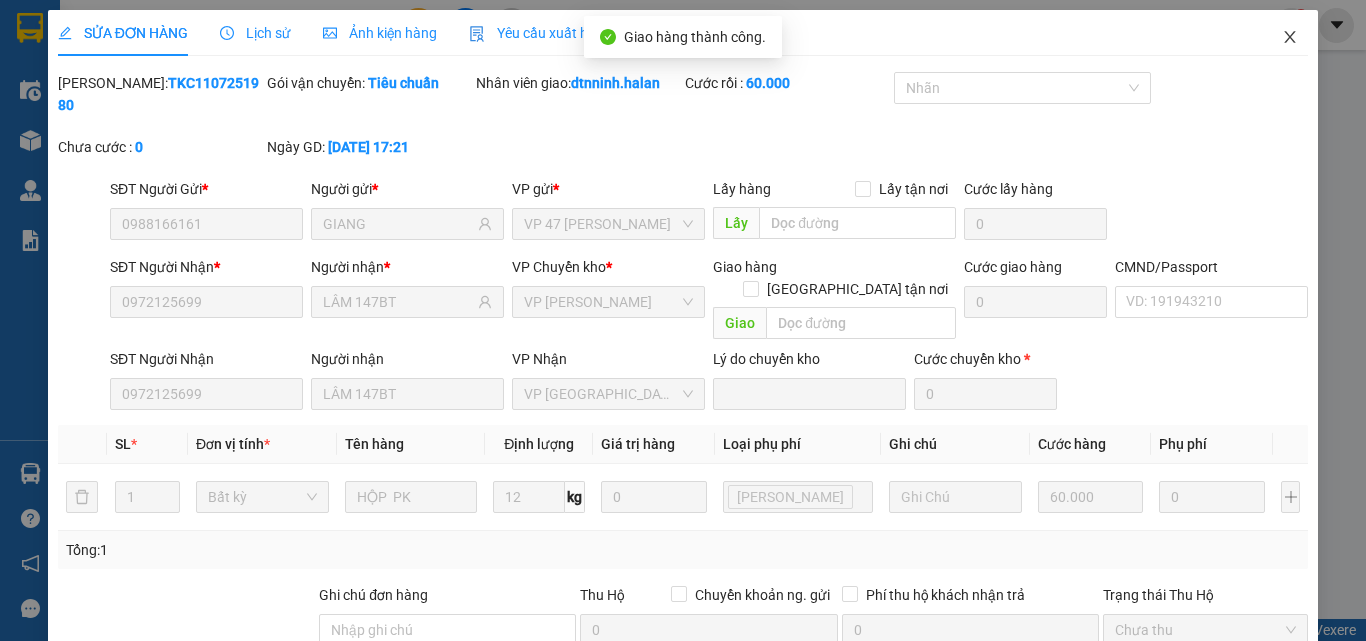 click at bounding box center [1290, 38] 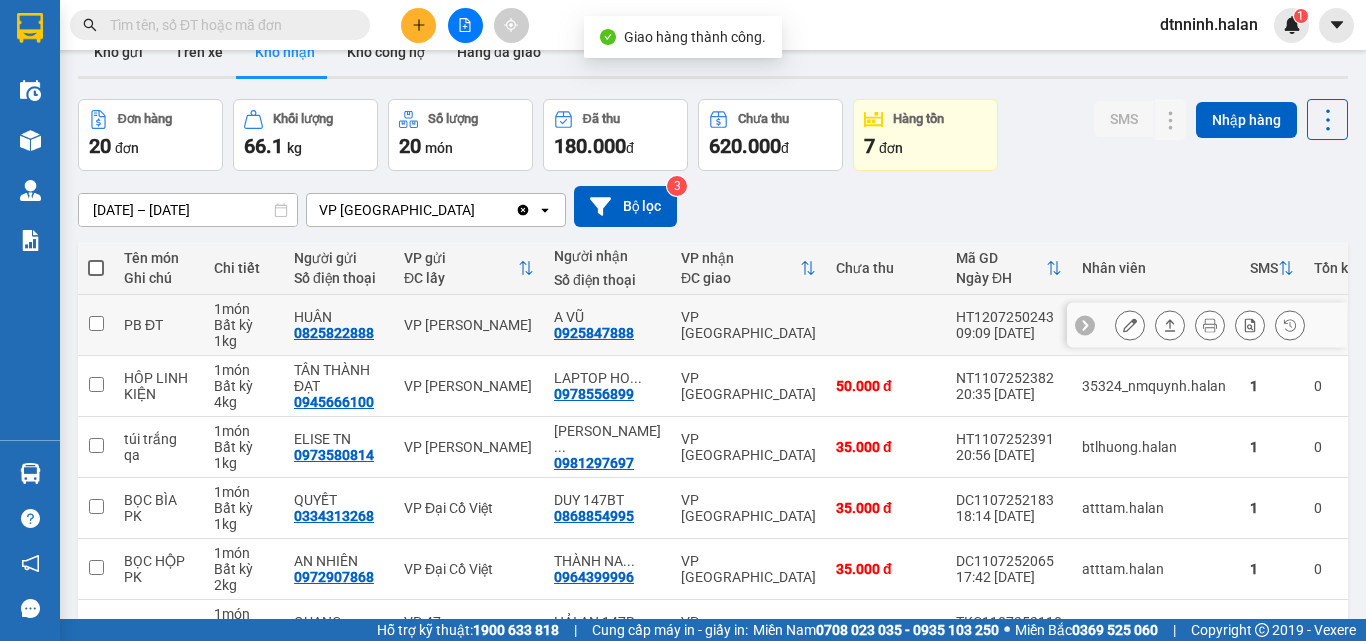 scroll, scrollTop: 416, scrollLeft: 0, axis: vertical 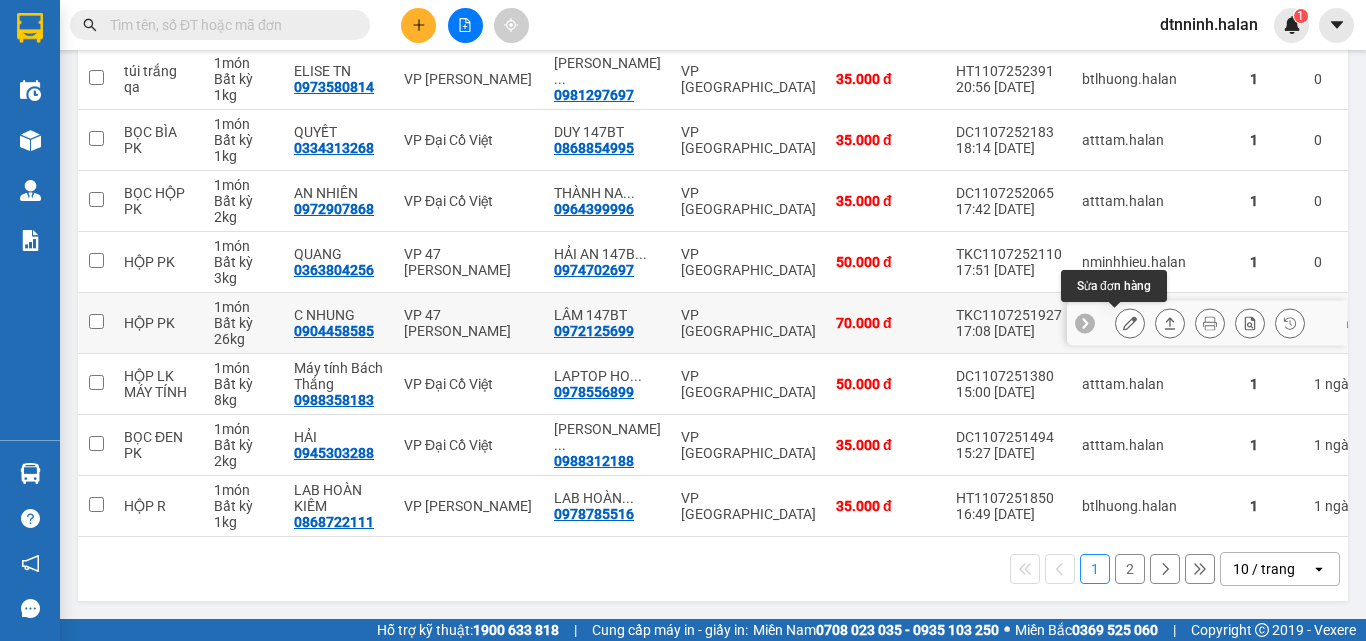 click 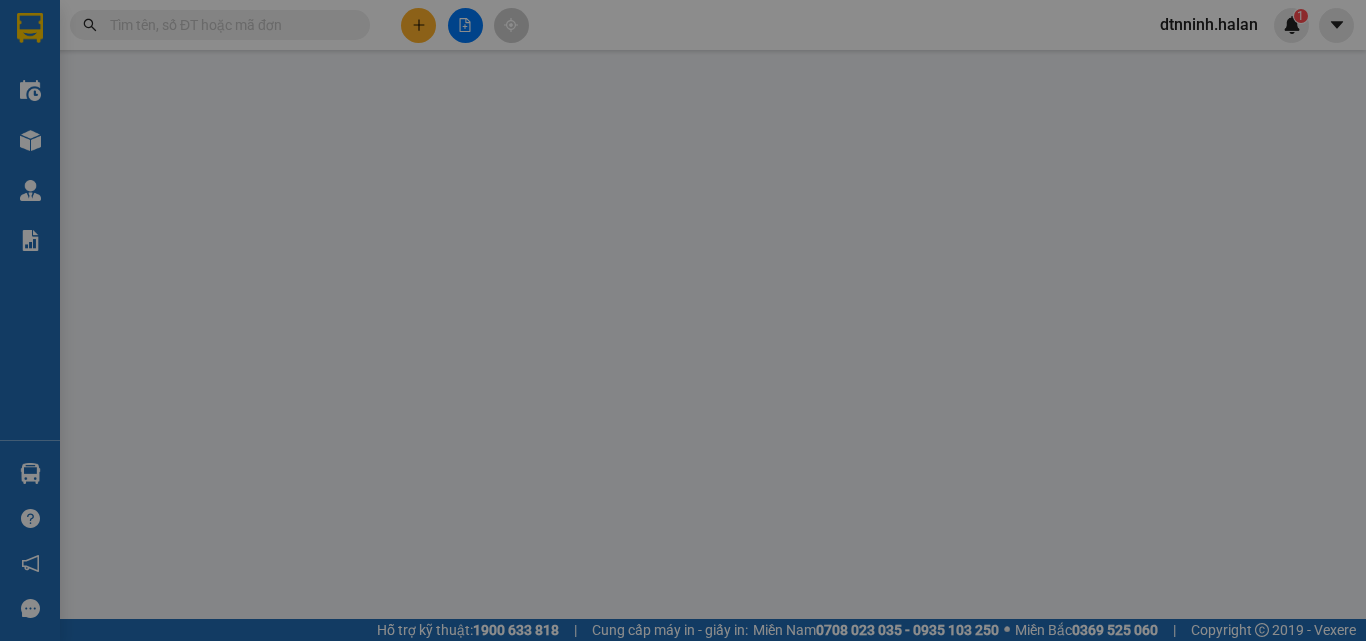 scroll, scrollTop: 0, scrollLeft: 0, axis: both 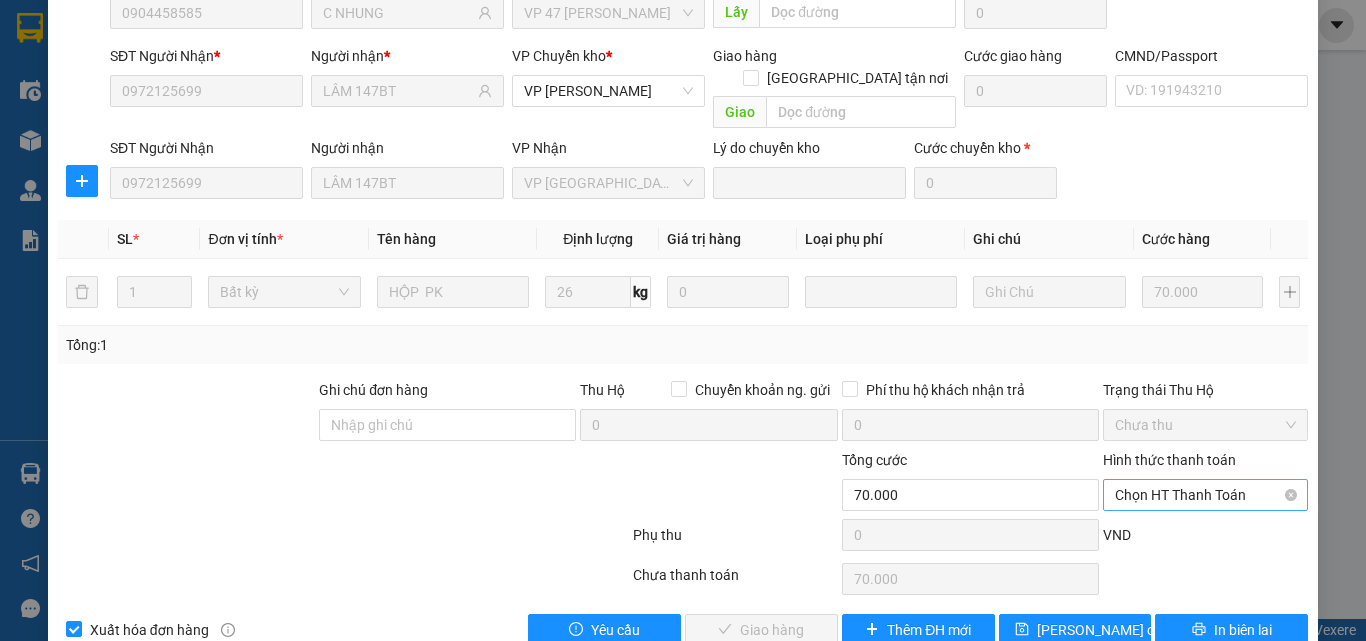 click on "Chọn HT Thanh Toán" at bounding box center [1205, 495] 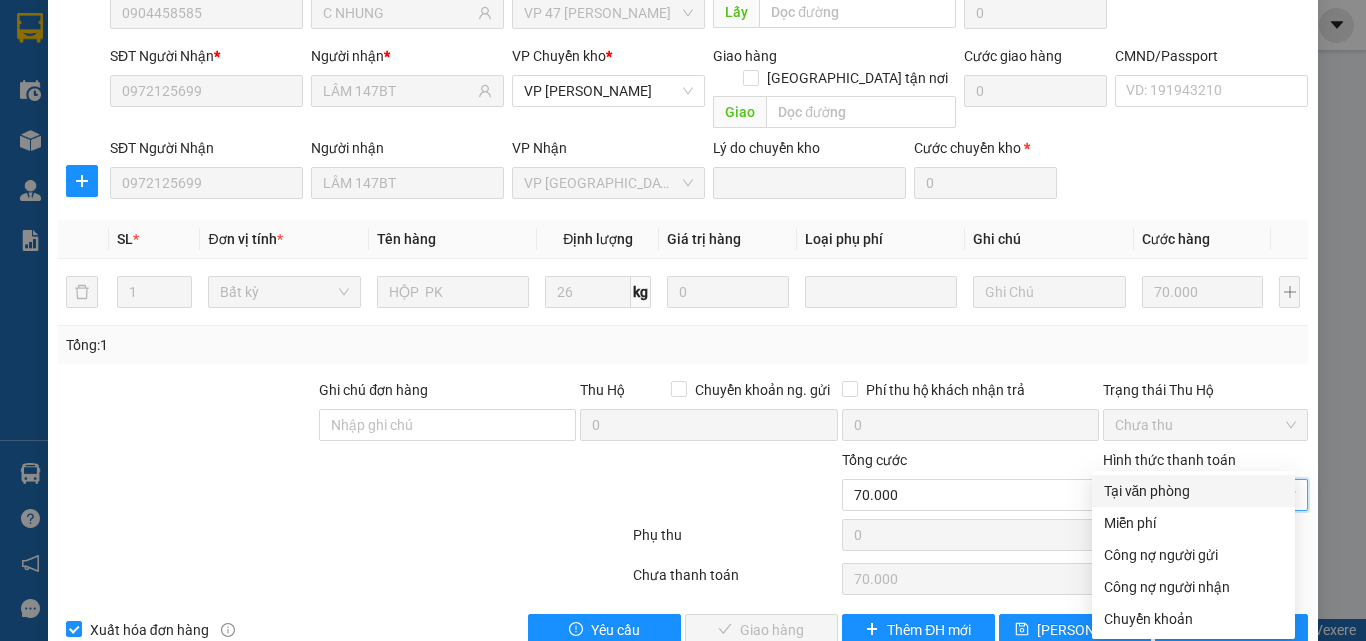 drag, startPoint x: 1132, startPoint y: 491, endPoint x: 1110, endPoint y: 492, distance: 22.022715 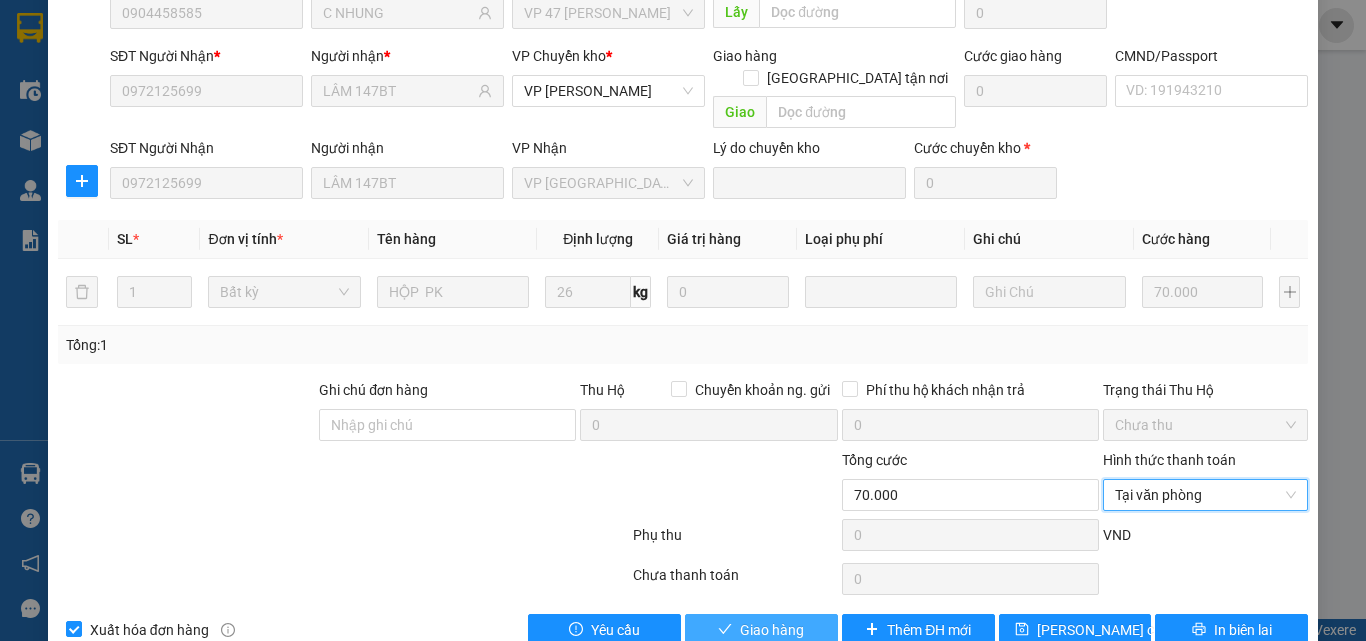 click on "Giao hàng" at bounding box center (772, 630) 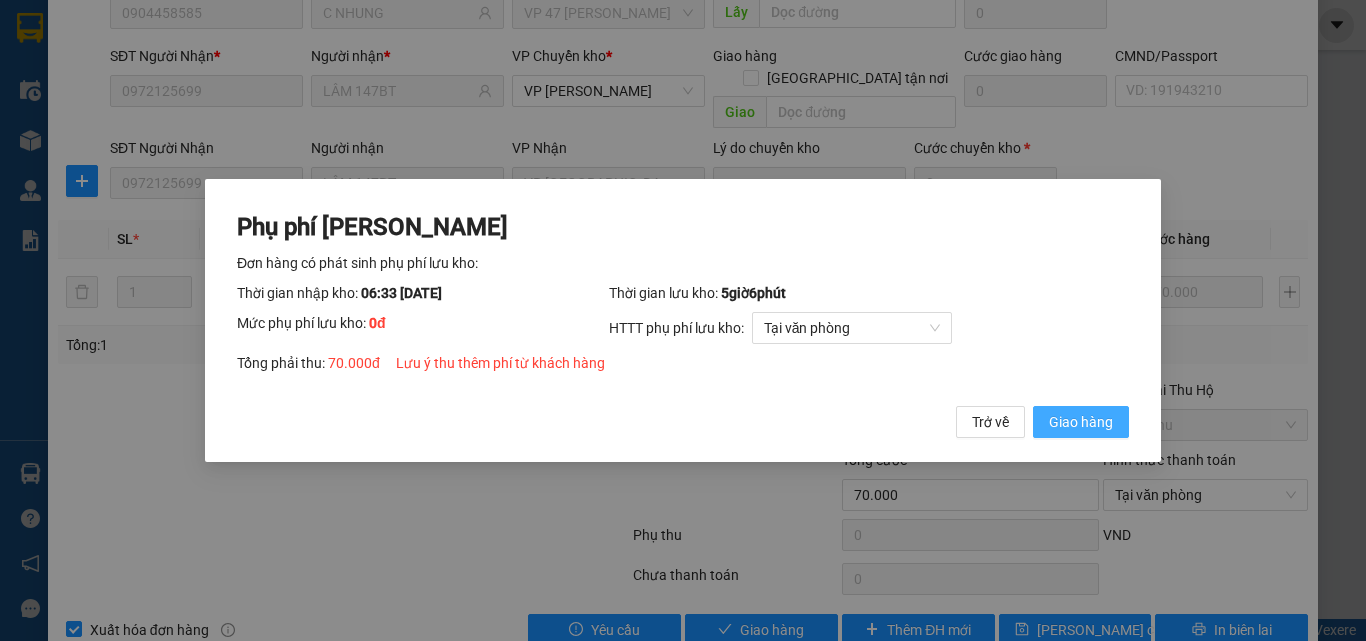 click on "Giao hàng" at bounding box center (1081, 422) 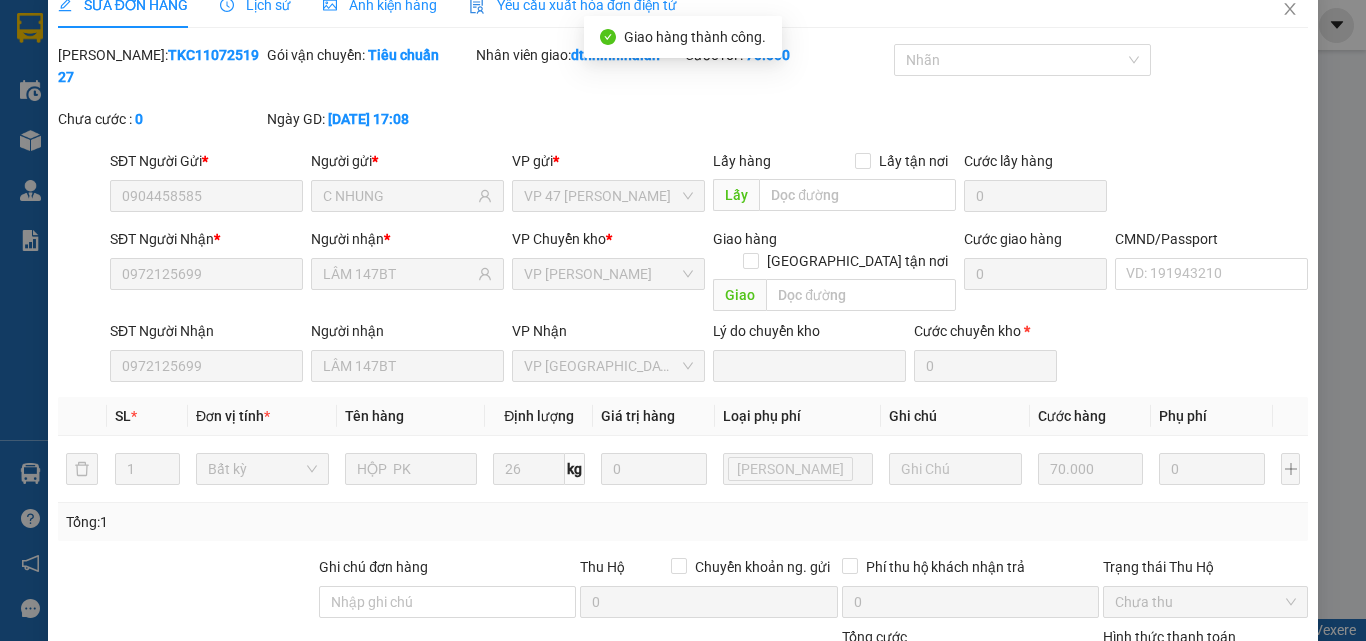scroll, scrollTop: 0, scrollLeft: 0, axis: both 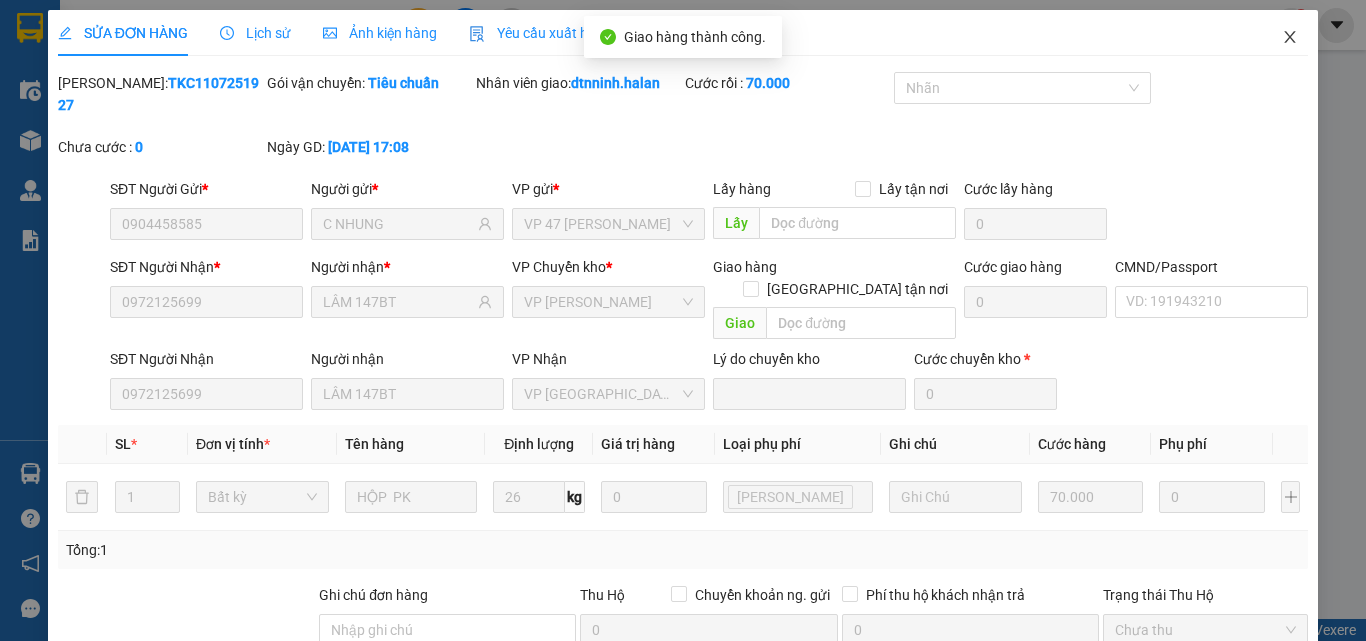 click 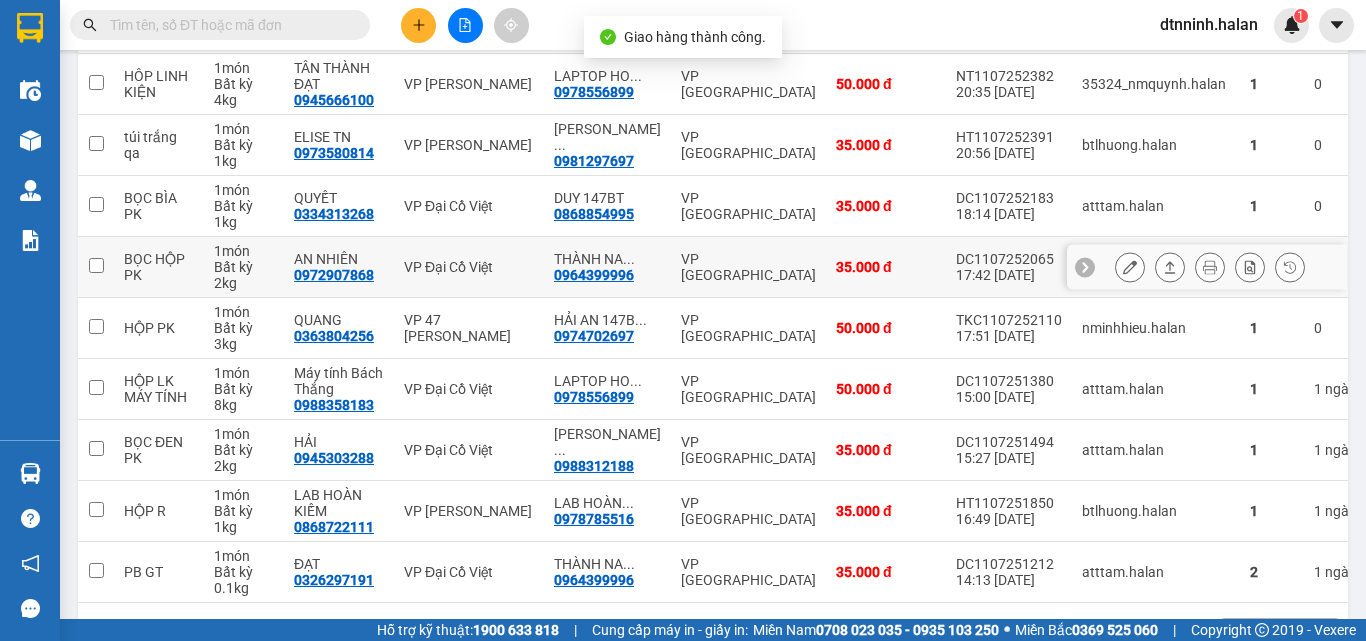 scroll, scrollTop: 400, scrollLeft: 0, axis: vertical 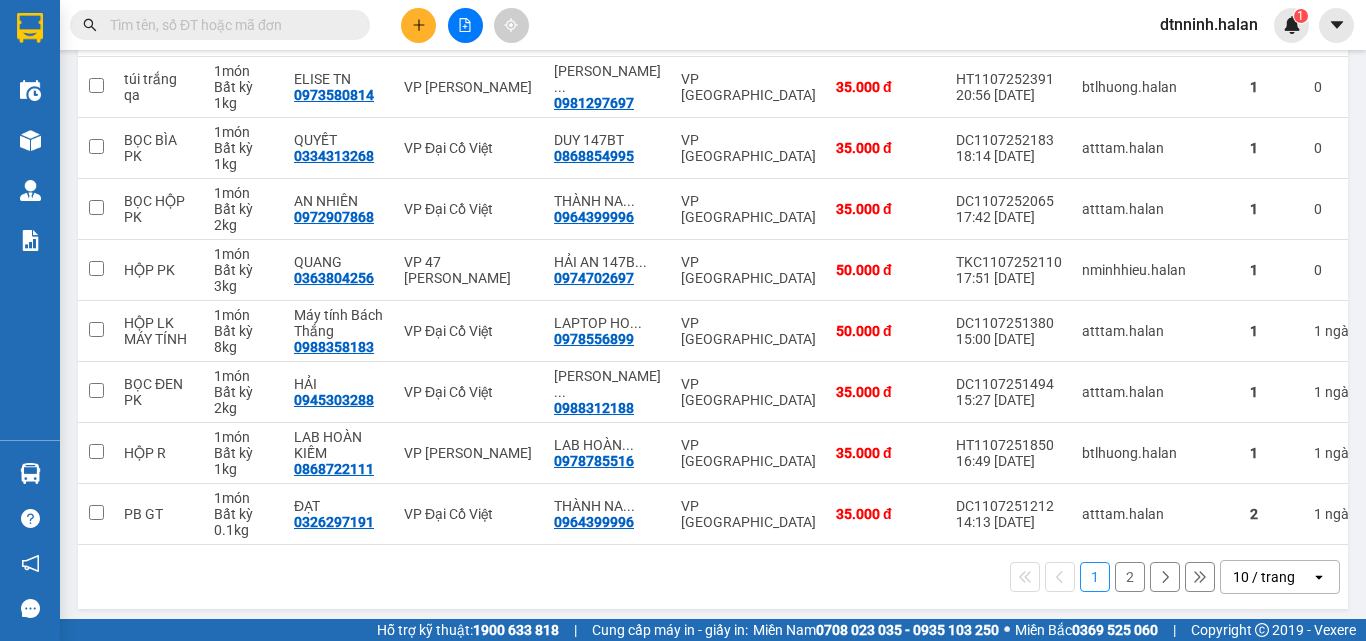 click on "2" at bounding box center (1130, 577) 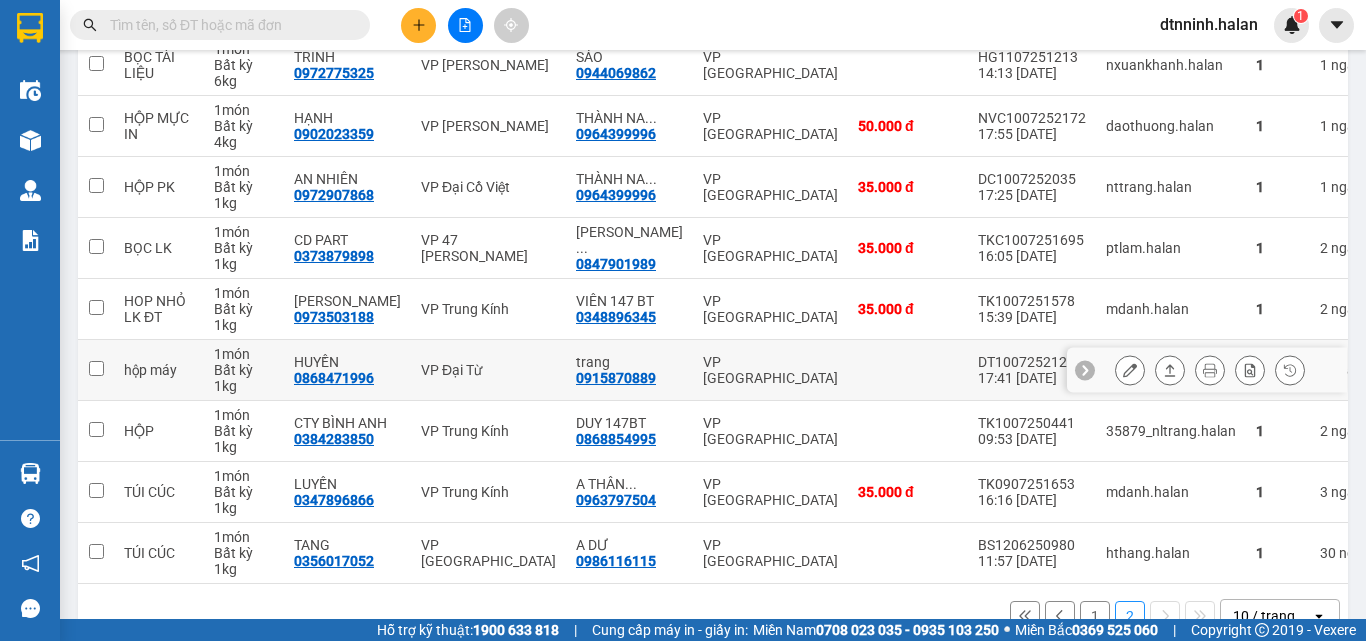 scroll, scrollTop: 355, scrollLeft: 0, axis: vertical 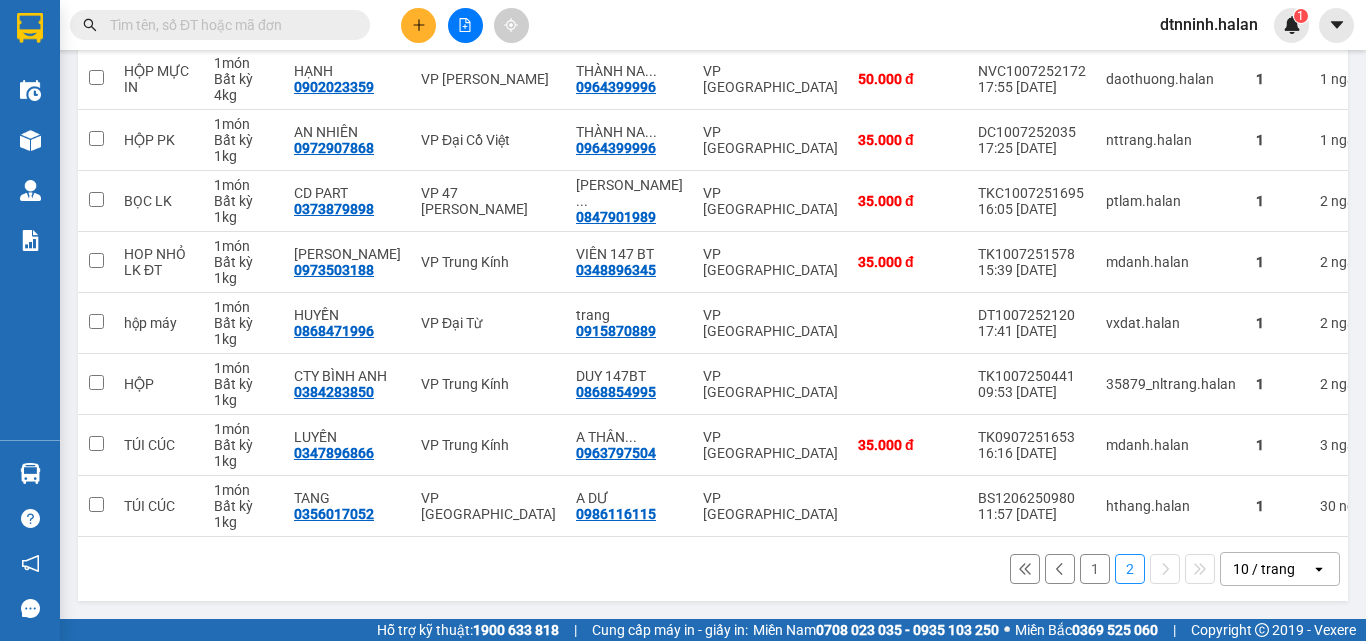 click at bounding box center (418, 25) 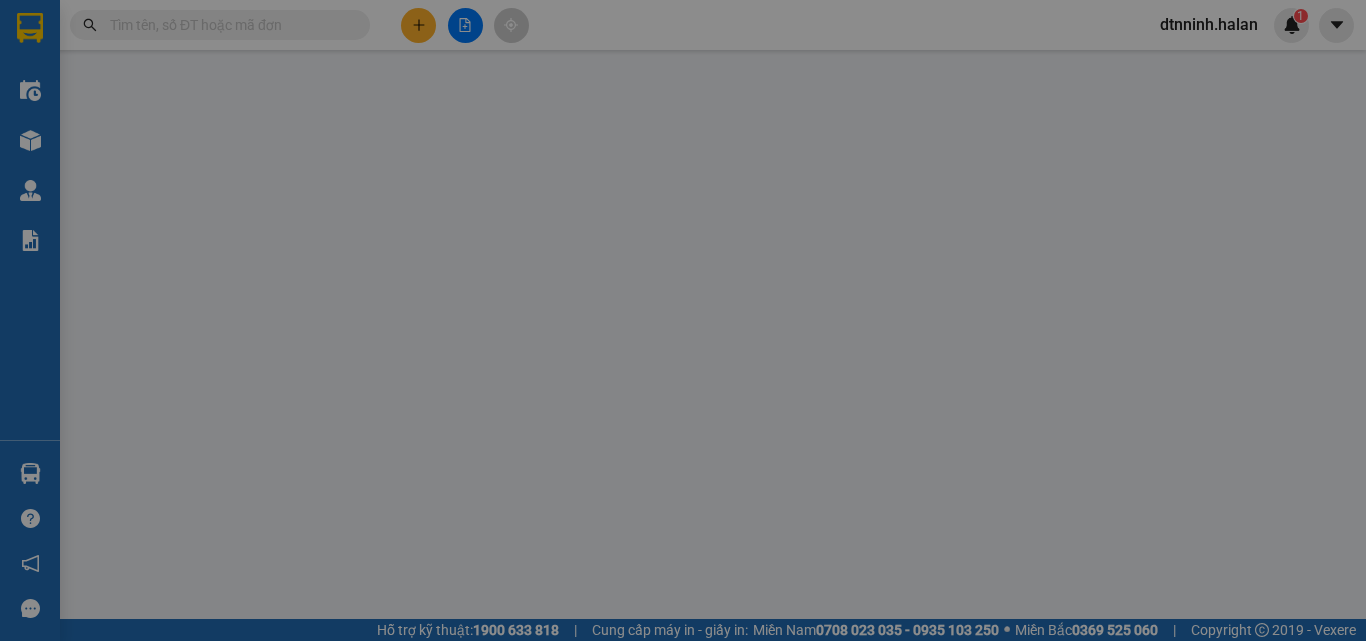 click on "Yêu cầu xuất hóa đơn điện tử" at bounding box center (322, 33) 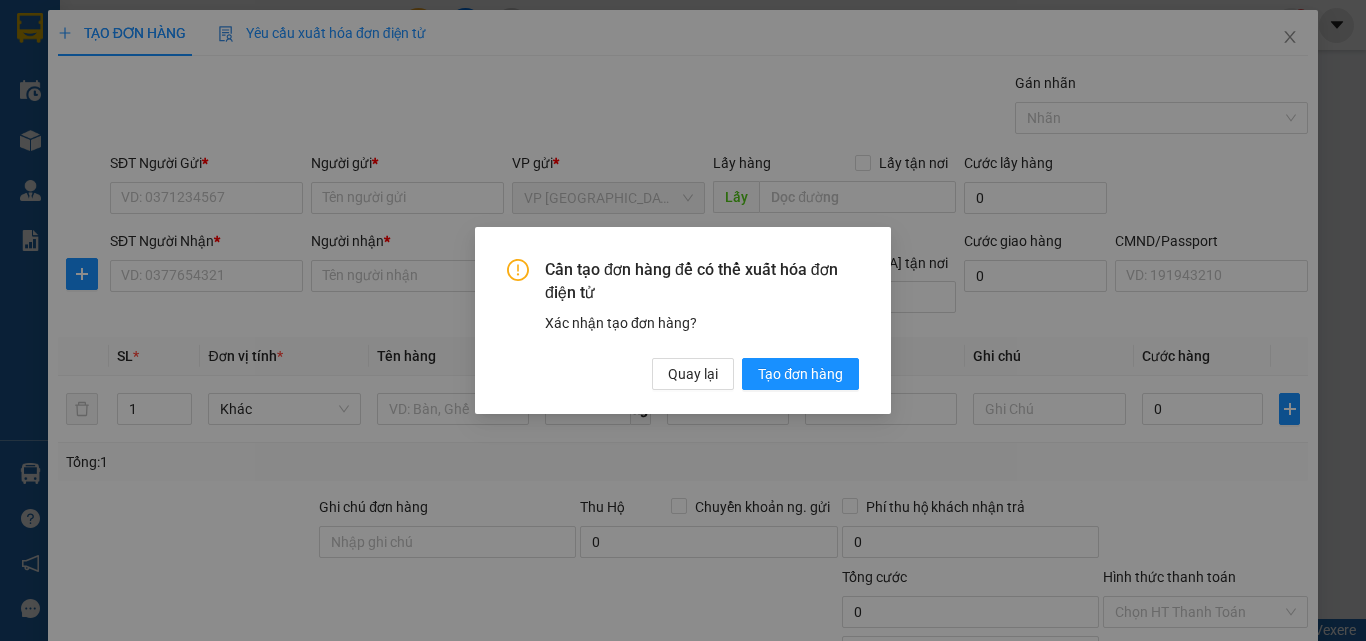 click on "Cần tạo đơn hàng để có thể xuất hóa đơn điện tử Xác nhận tạo đơn hàng? Quay lại Tạo đơn hàng" at bounding box center [683, 320] 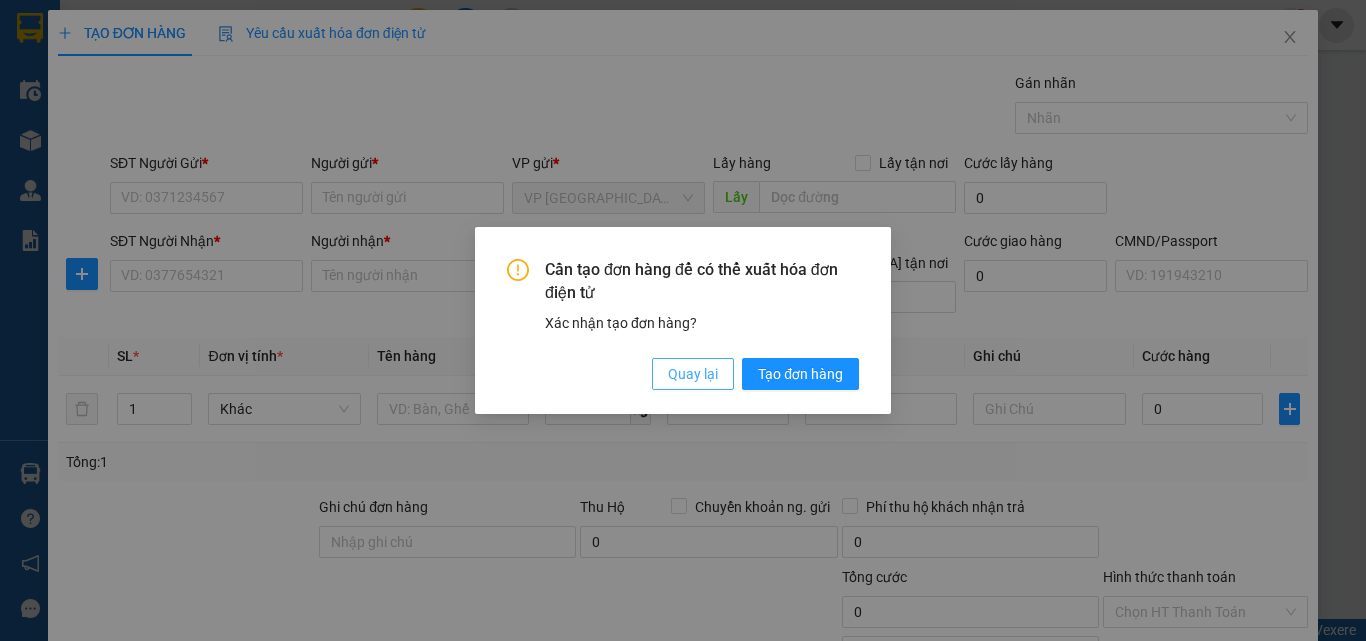 click on "Quay lại" at bounding box center (693, 374) 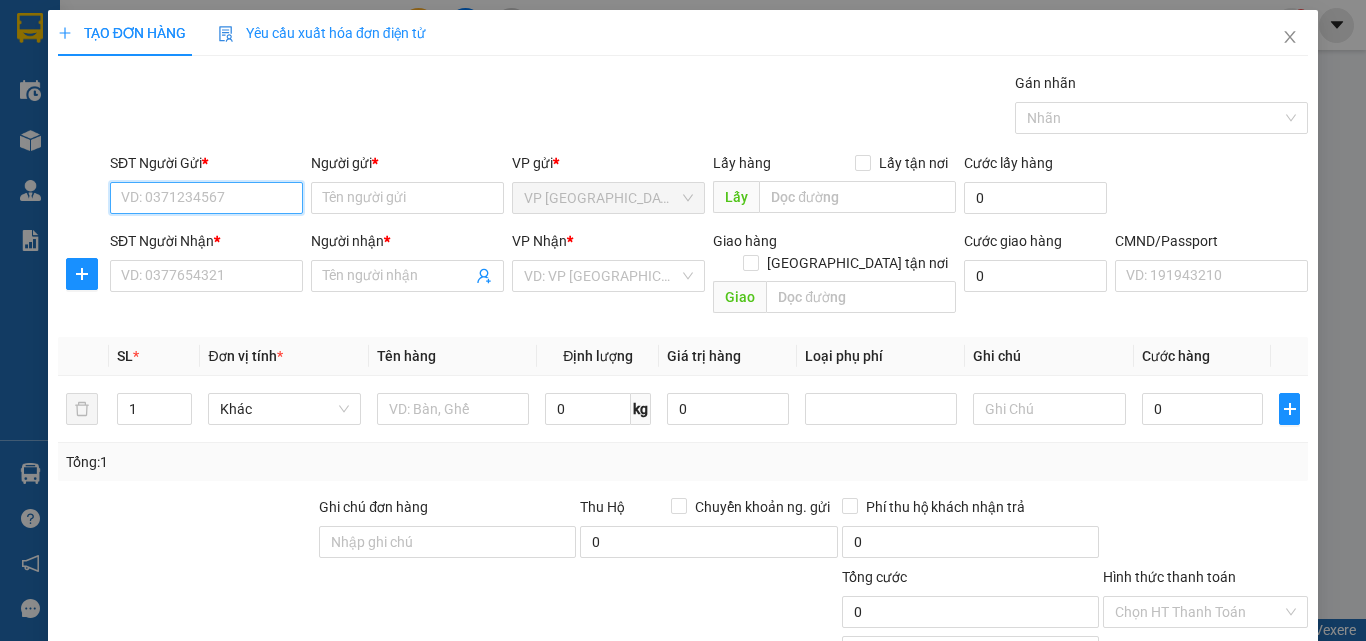 click on "SĐT Người Gửi  *" at bounding box center [206, 198] 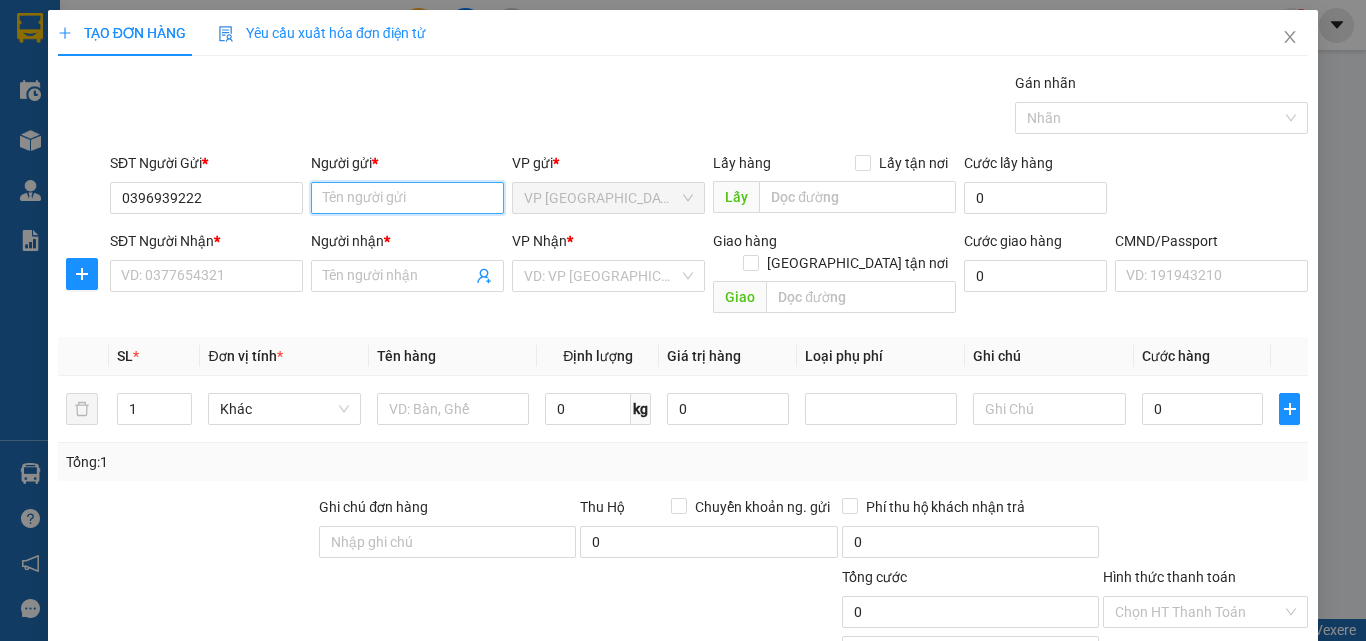 click on "Người gửi  *" at bounding box center (407, 198) 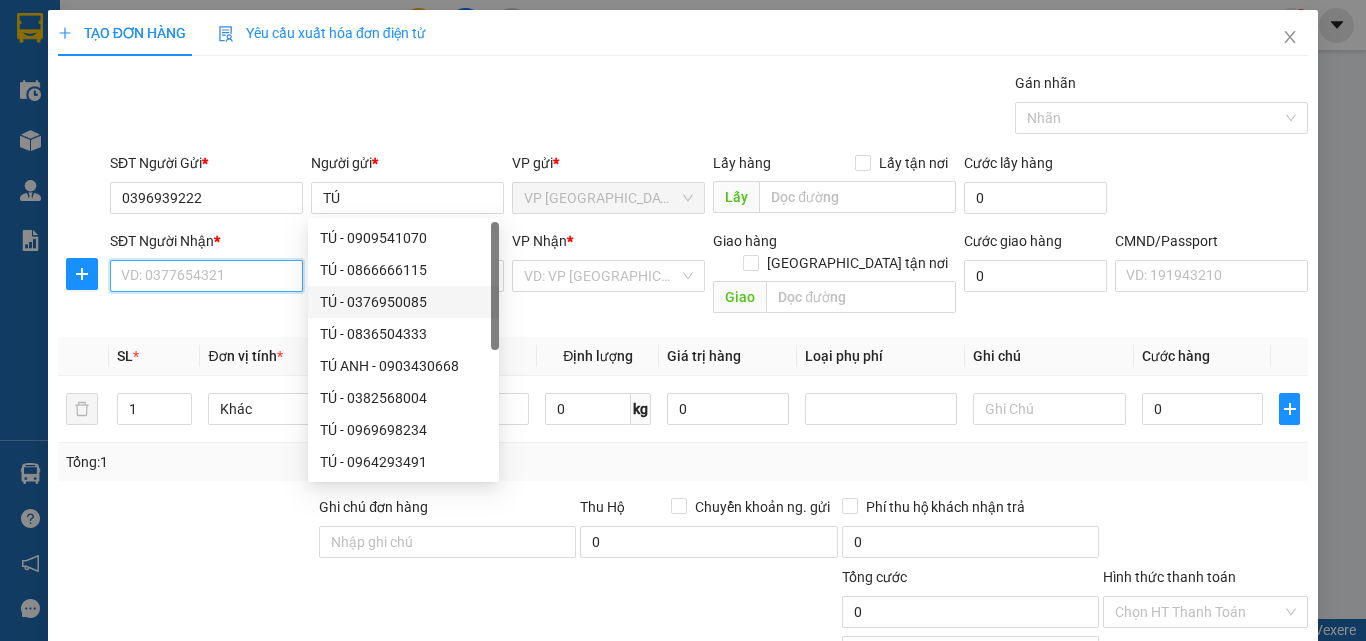 click on "SĐT Người Nhận  *" at bounding box center [206, 276] 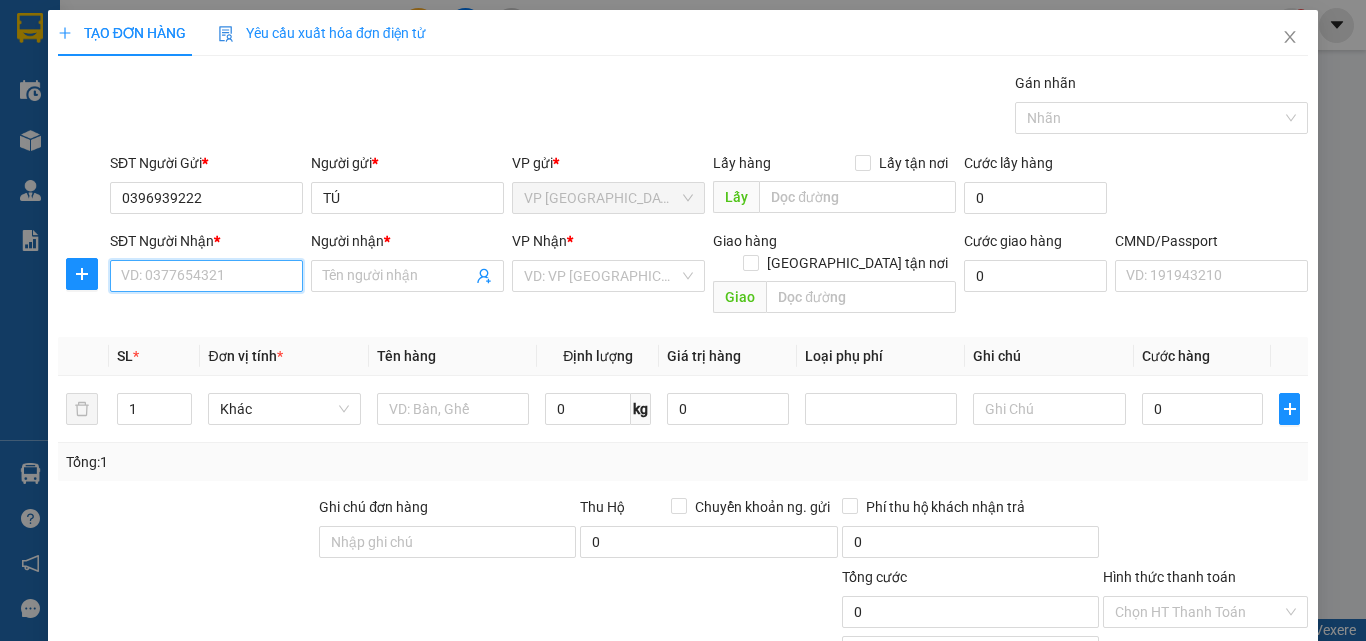 click on "SĐT Người Nhận  *" at bounding box center (206, 276) 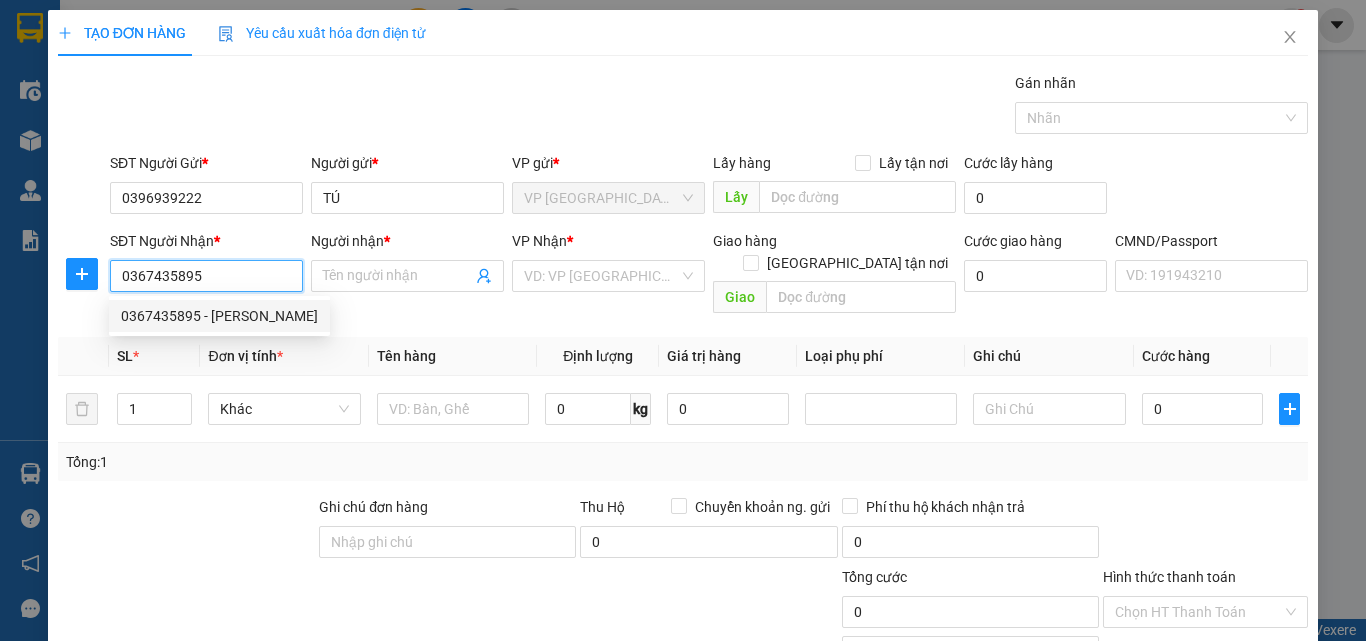 click on "0367435895 - HƯƠNG" at bounding box center (219, 316) 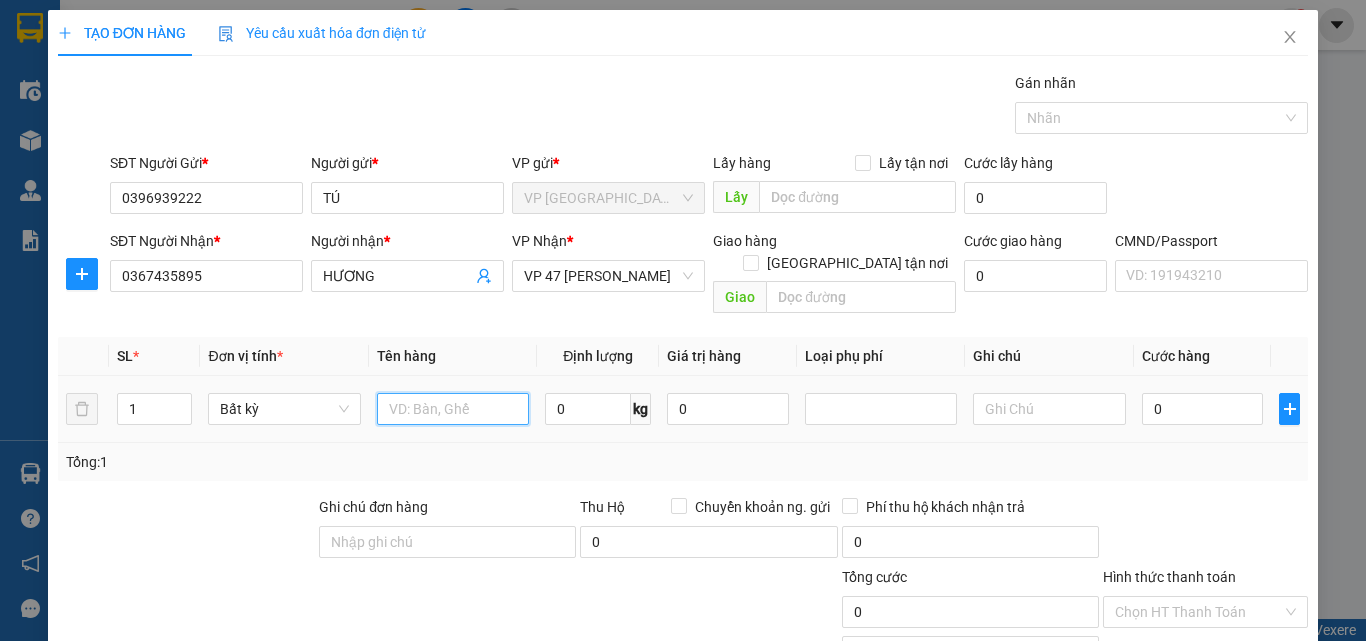 click at bounding box center (453, 409) 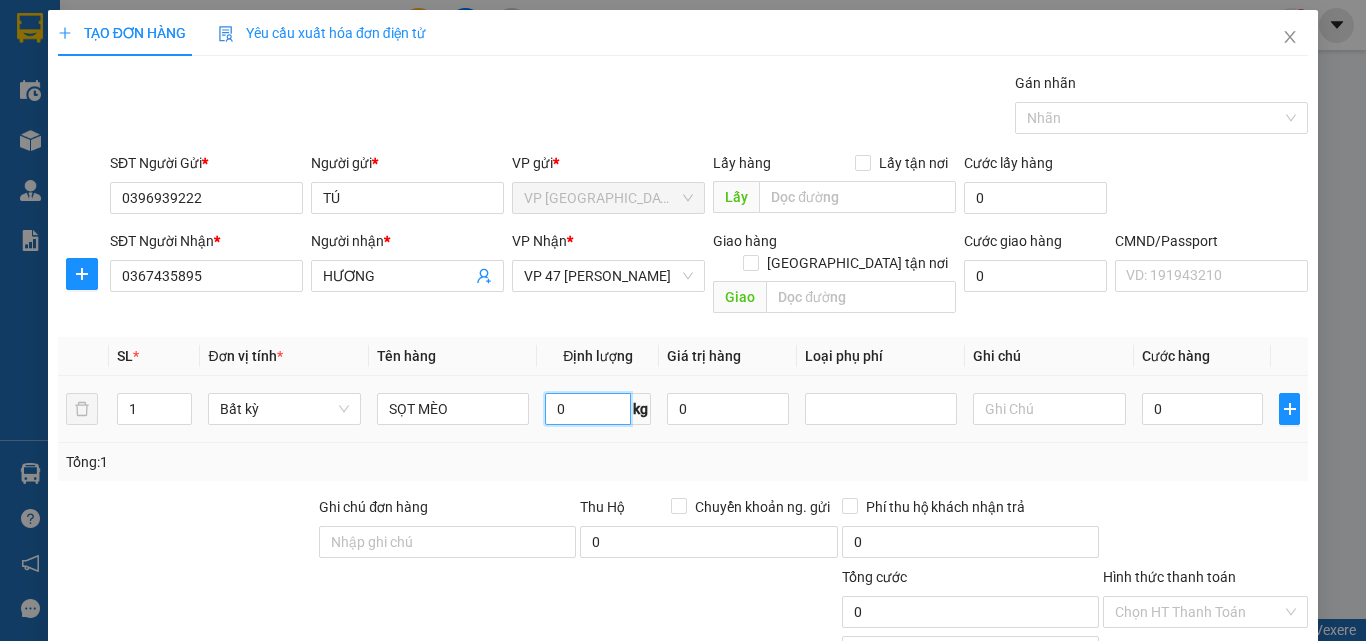 click on "0" at bounding box center [588, 409] 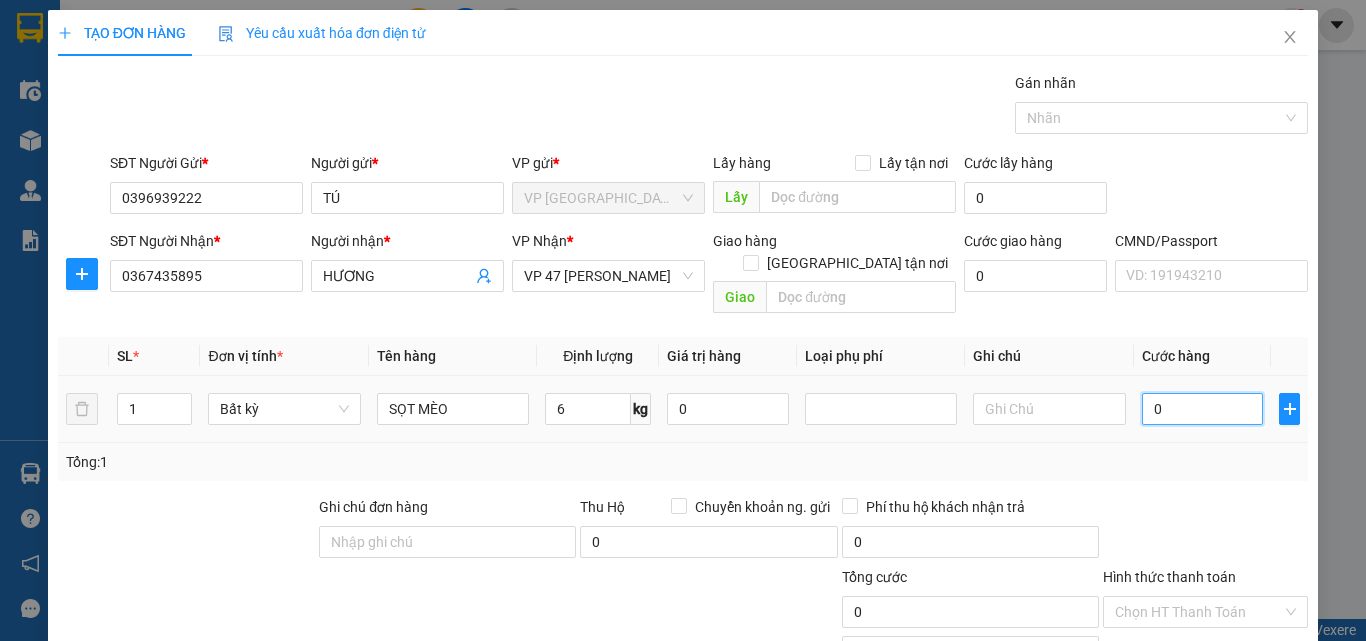 click on "0" at bounding box center (1203, 409) 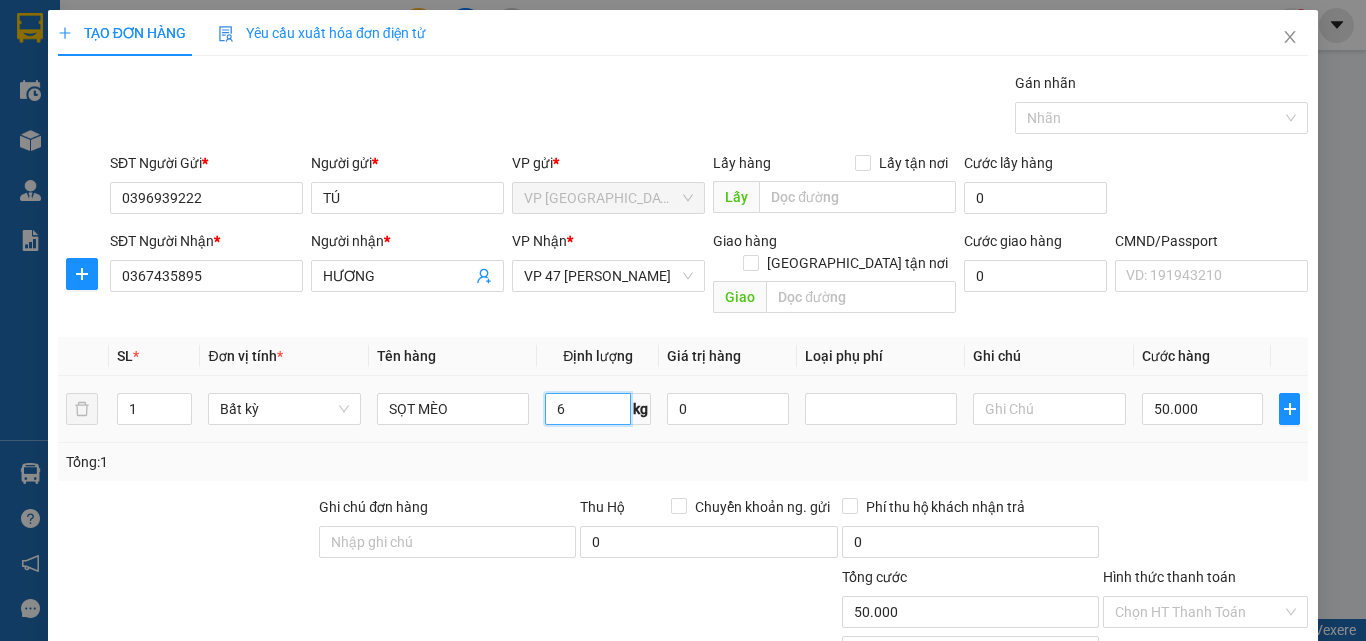 click on "6" at bounding box center [588, 409] 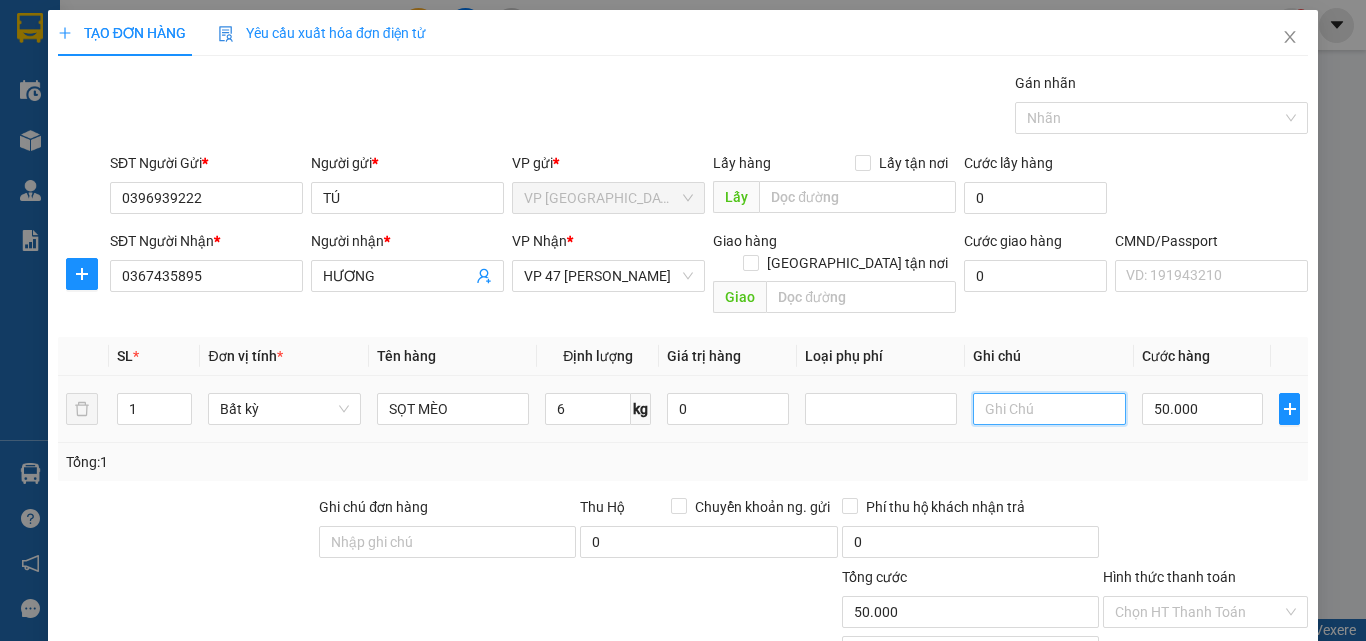 click at bounding box center [1049, 409] 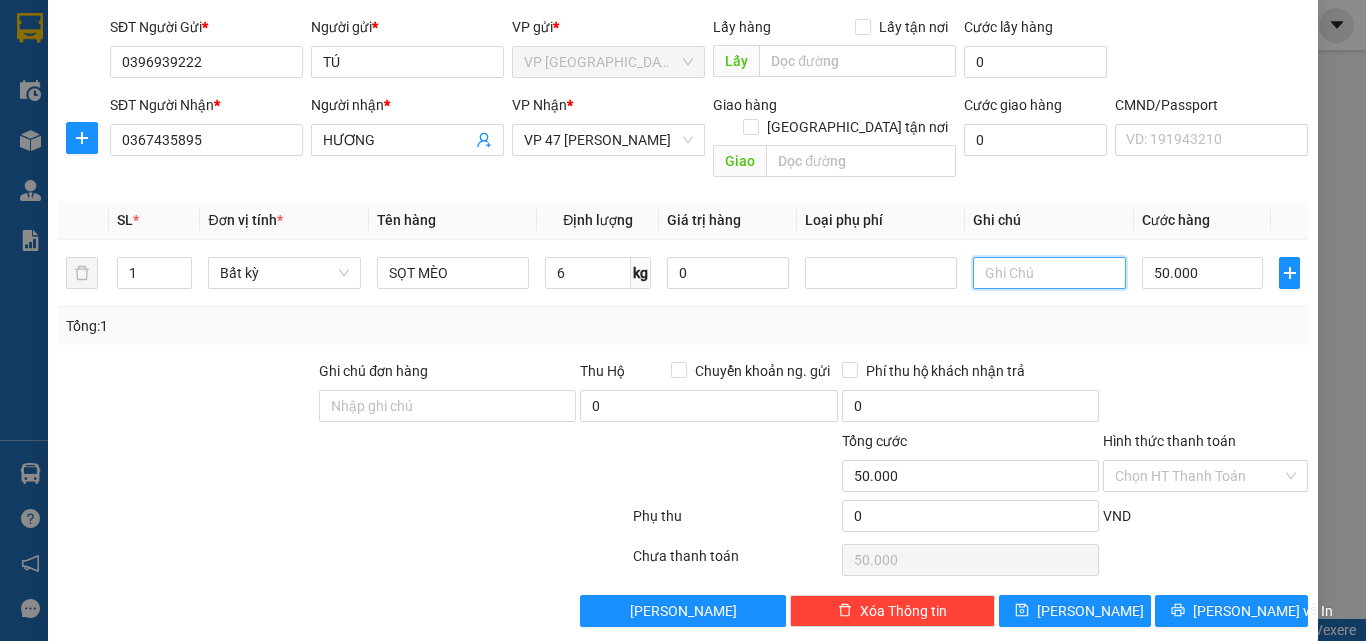 scroll, scrollTop: 139, scrollLeft: 0, axis: vertical 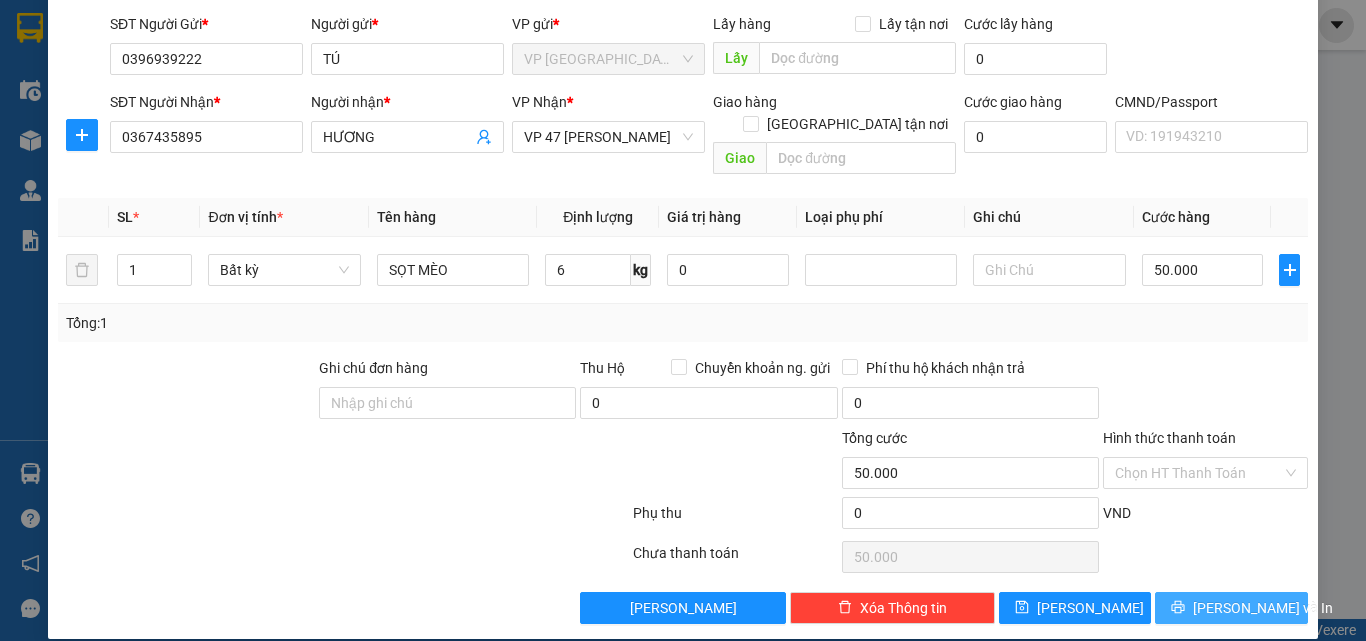 click on "[PERSON_NAME] và In" at bounding box center (1263, 608) 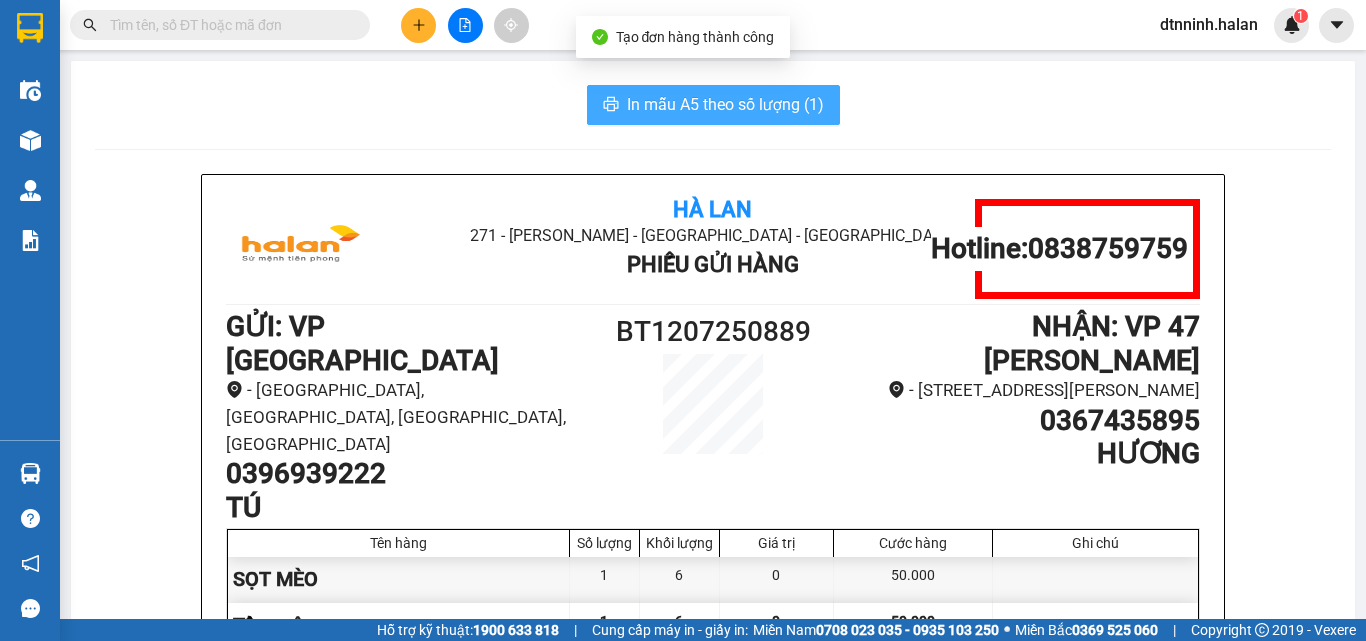 click on "In mẫu A5 theo số lượng
(1)" at bounding box center (725, 104) 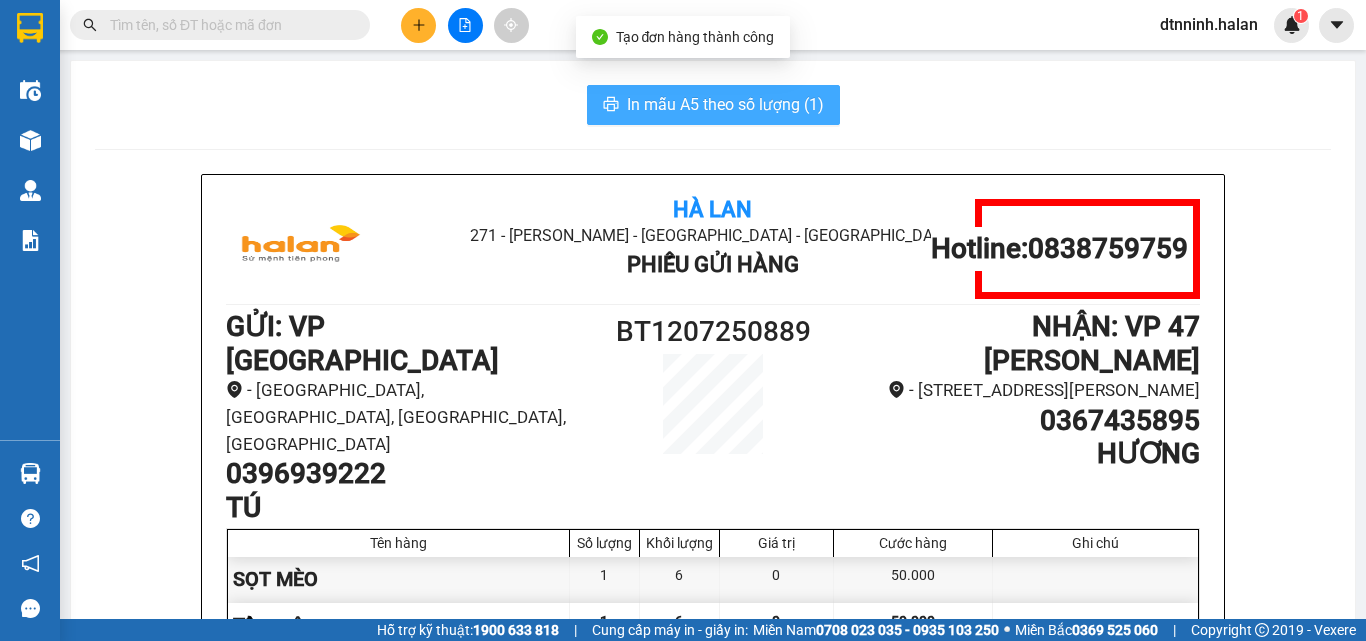 scroll, scrollTop: 0, scrollLeft: 0, axis: both 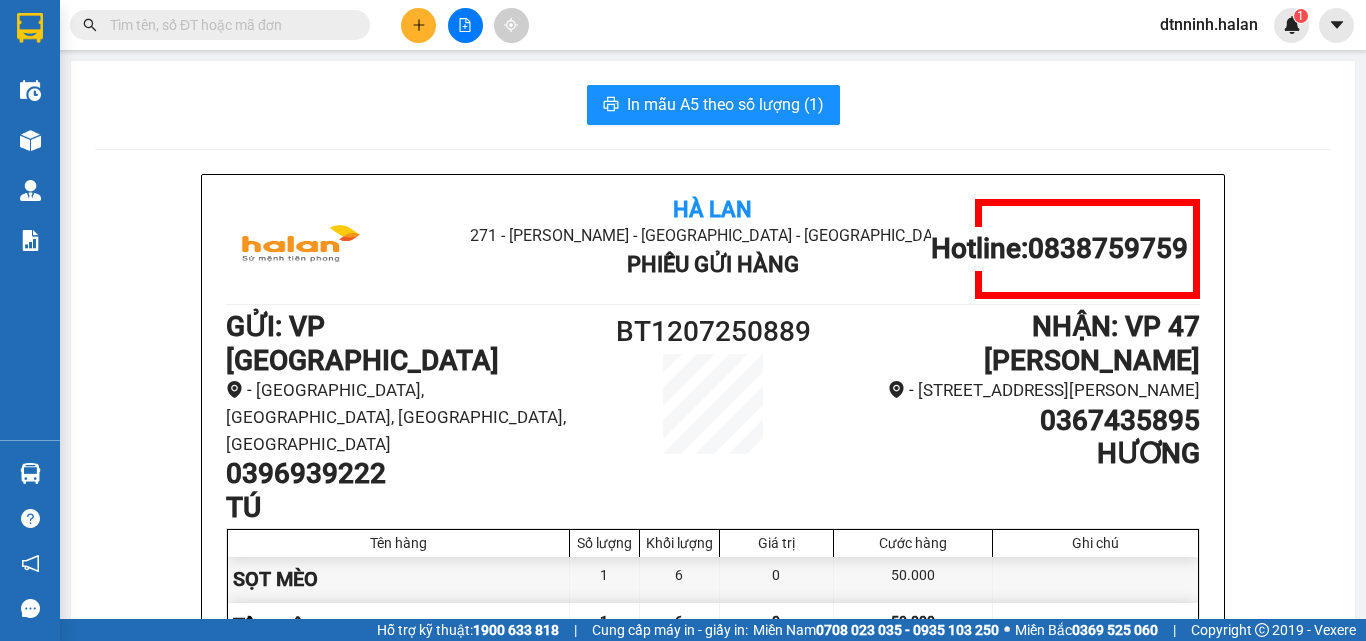 click at bounding box center (228, 25) 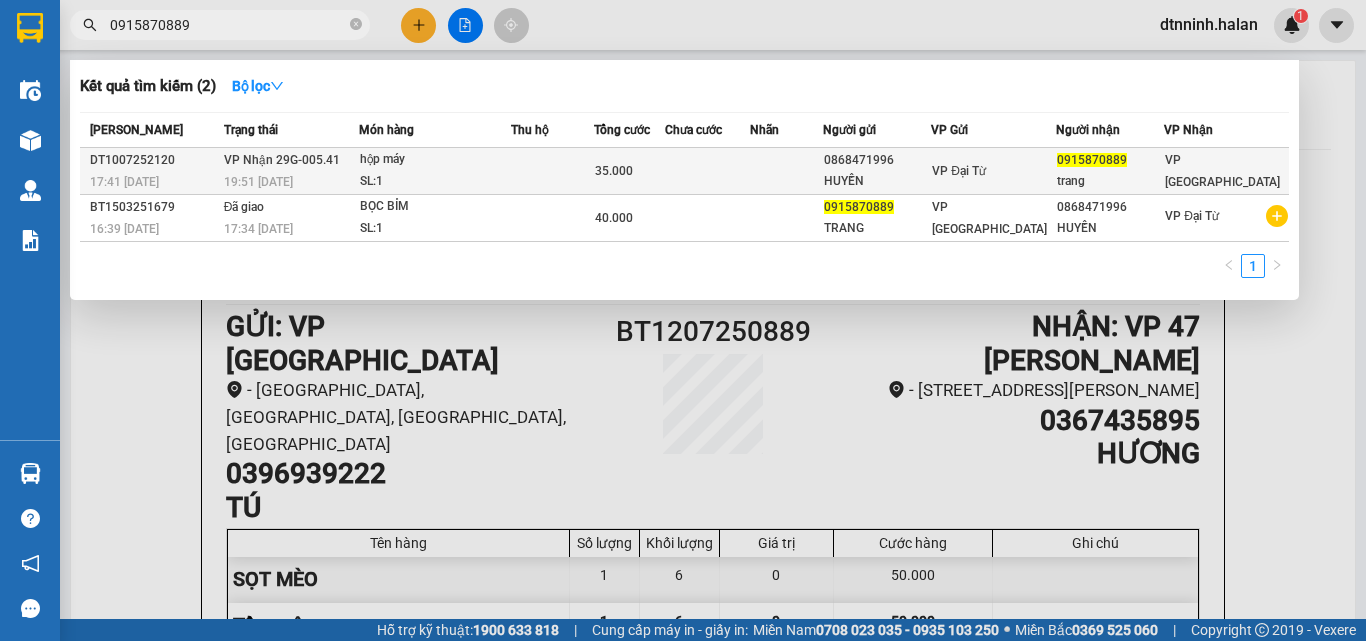 click on "hộp máy" at bounding box center [435, 160] 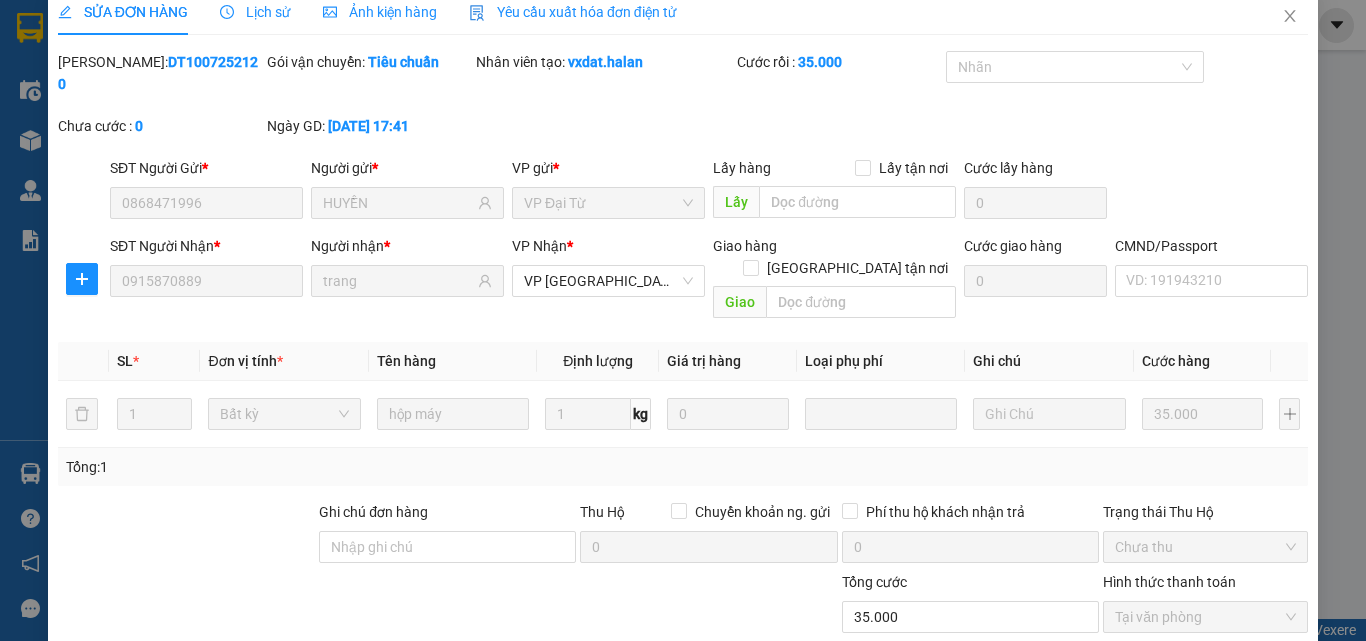 scroll, scrollTop: 143, scrollLeft: 0, axis: vertical 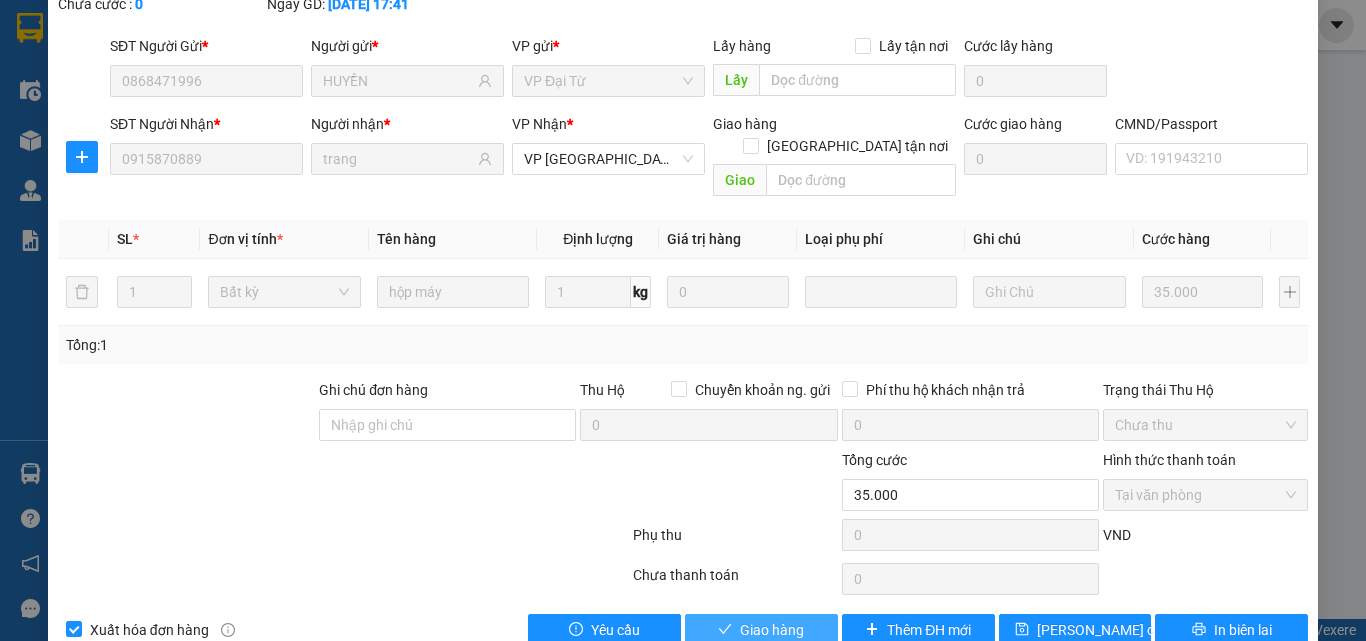 click on "Giao hàng" at bounding box center (772, 630) 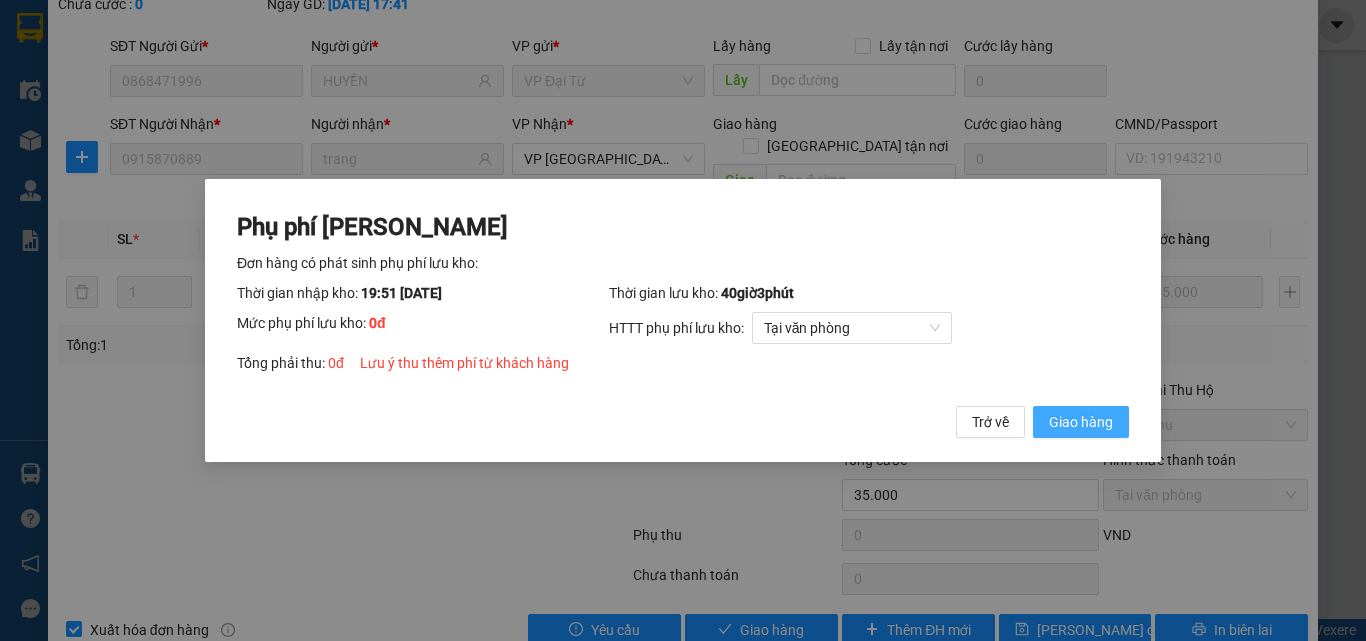 click on "Giao hàng" at bounding box center (1081, 422) 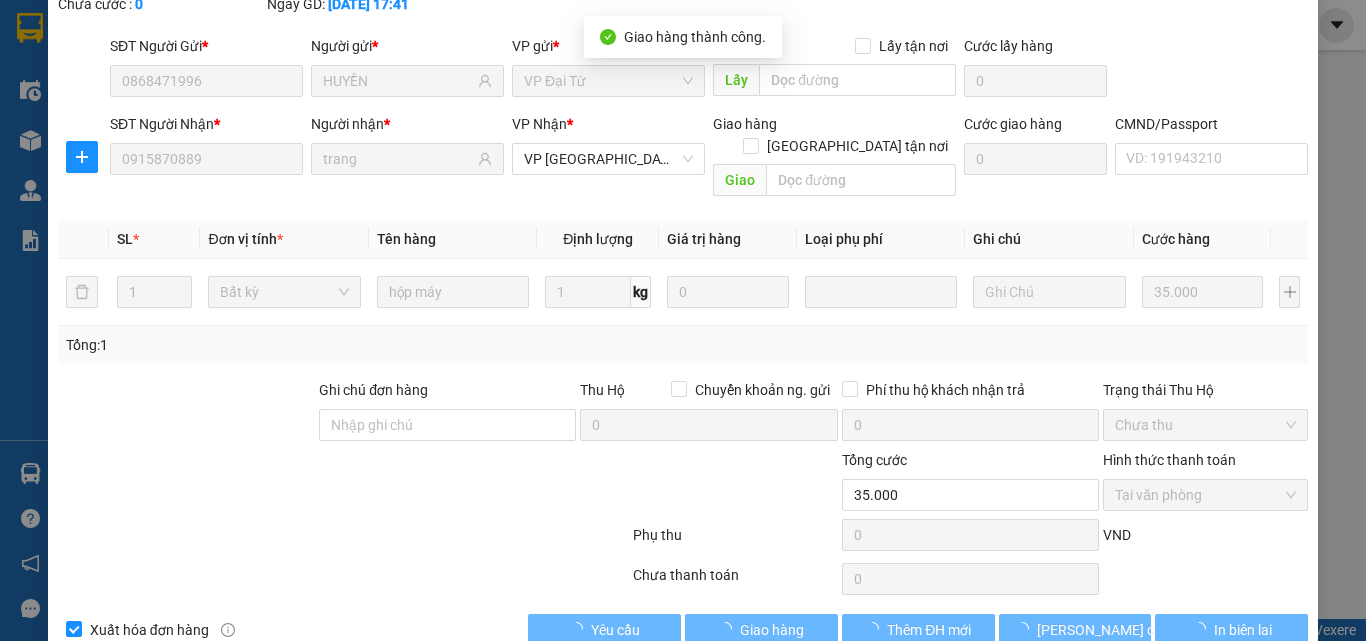 scroll, scrollTop: 0, scrollLeft: 0, axis: both 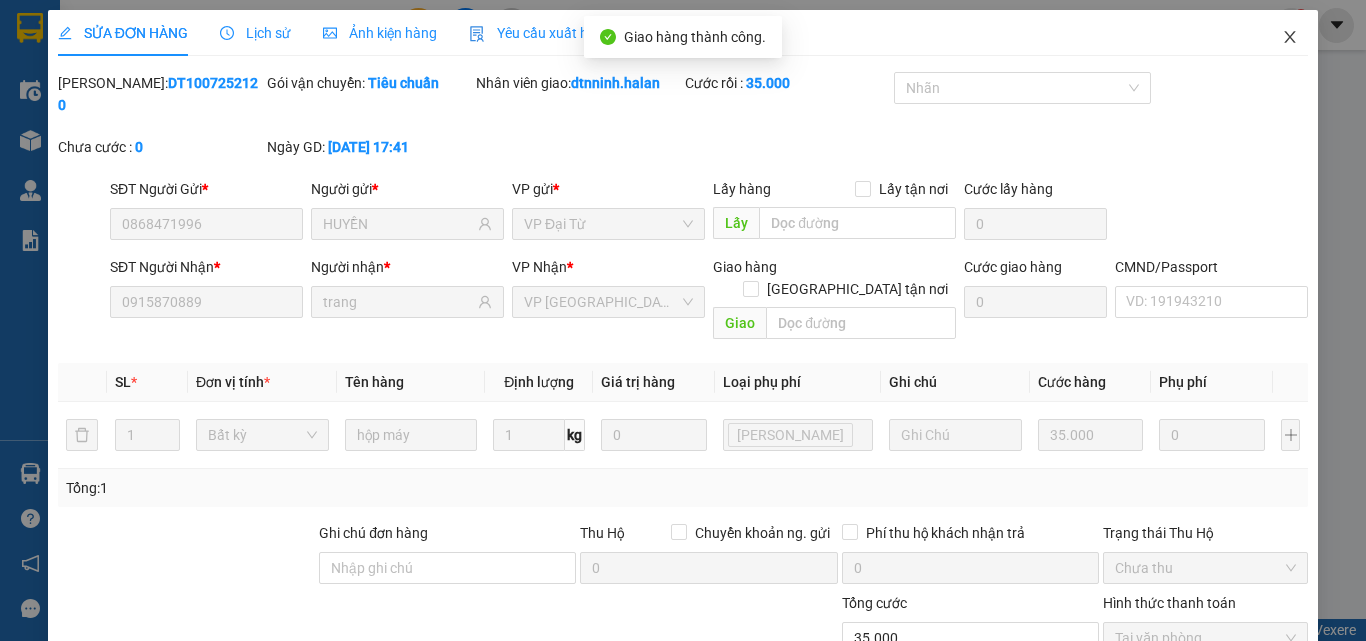 click at bounding box center (1290, 38) 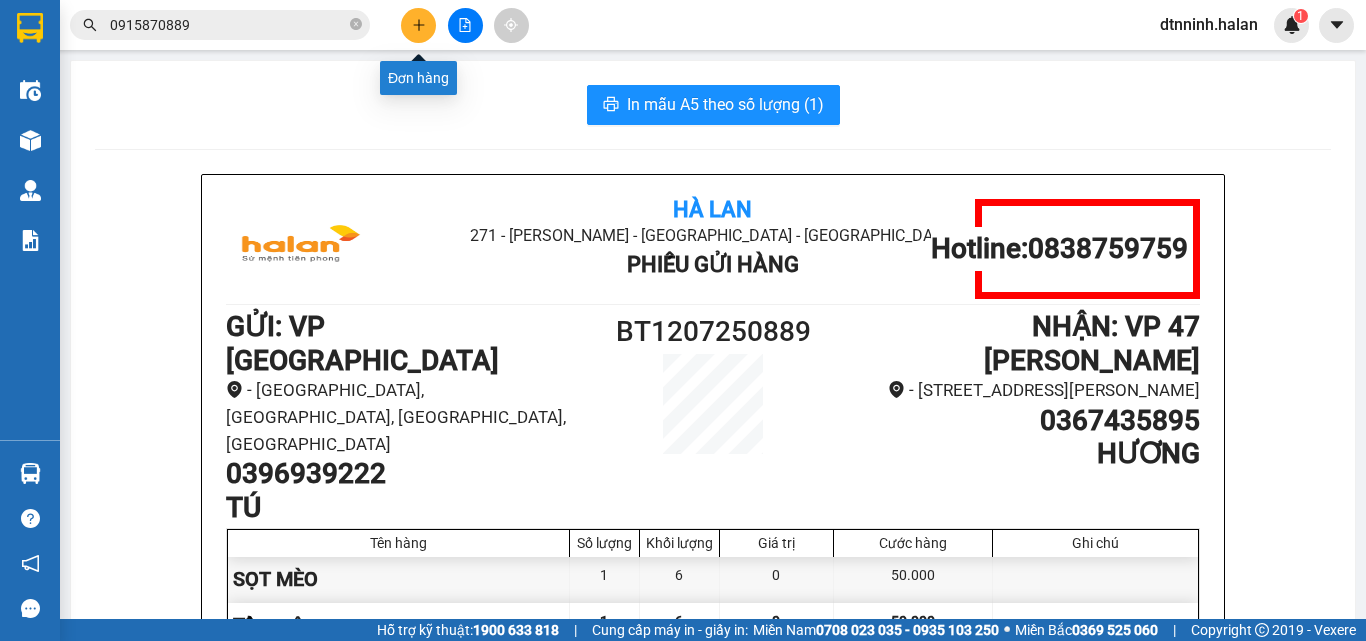 click 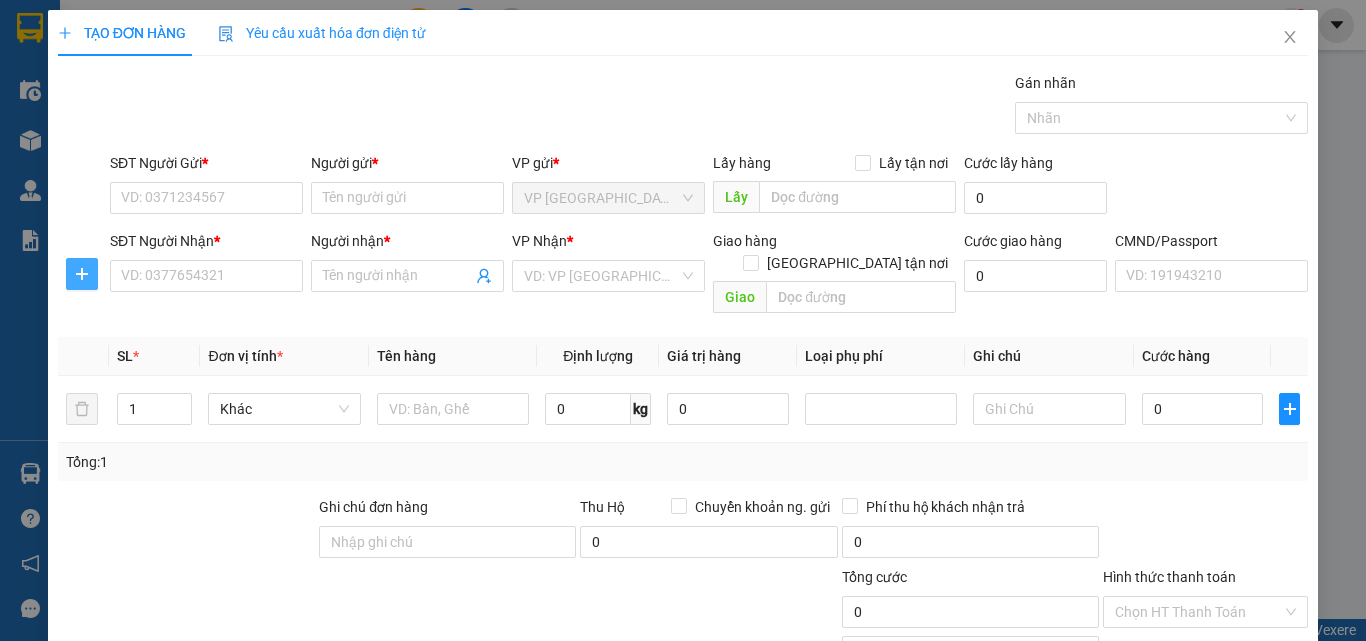 click 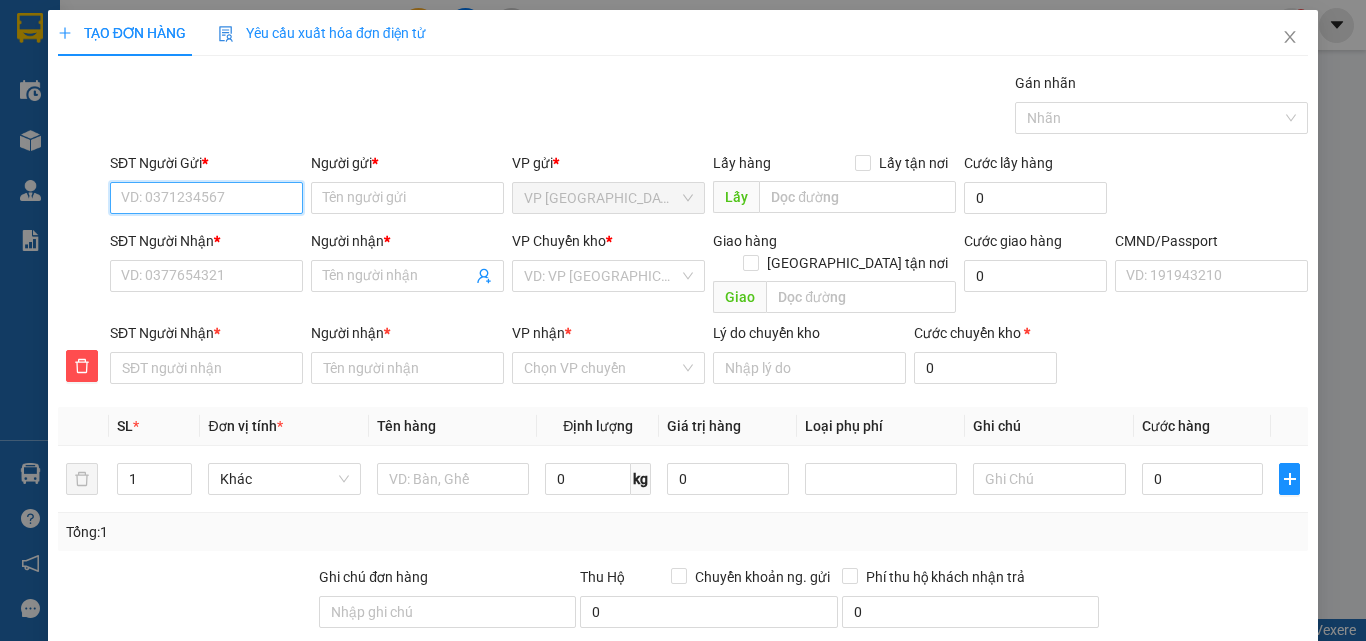 click on "SĐT Người Gửi  *" at bounding box center [206, 198] 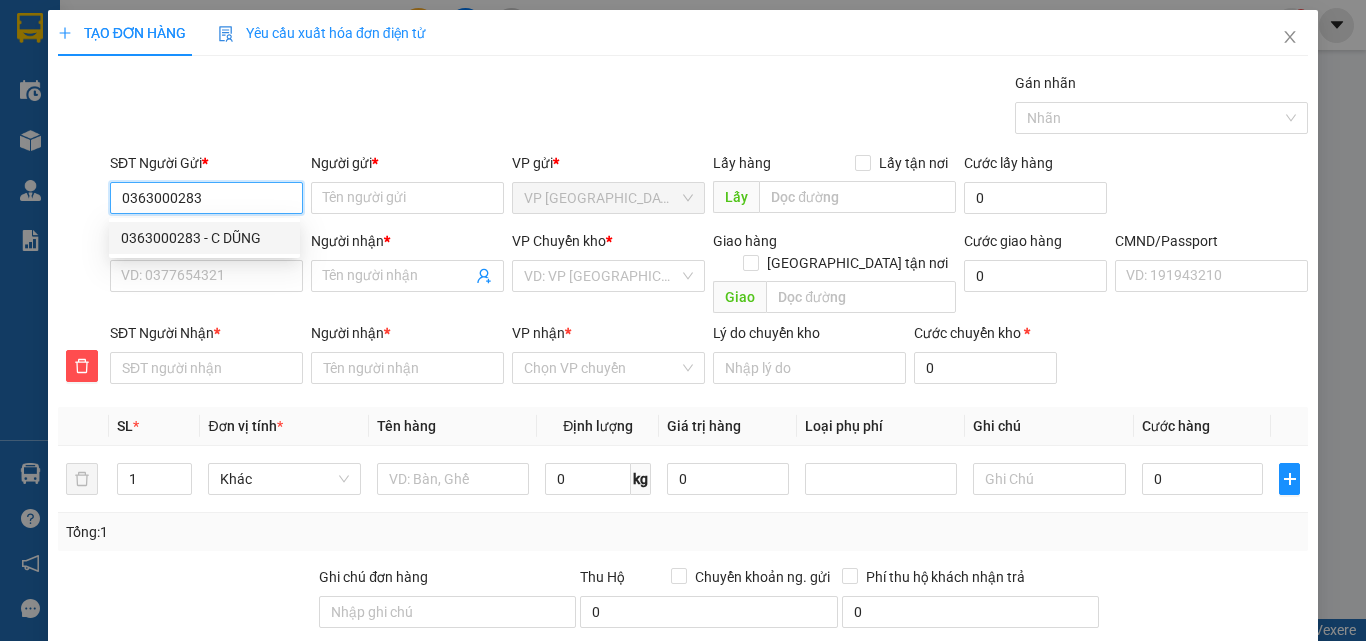 click on "0363000283 - C DŨNG" at bounding box center (204, 238) 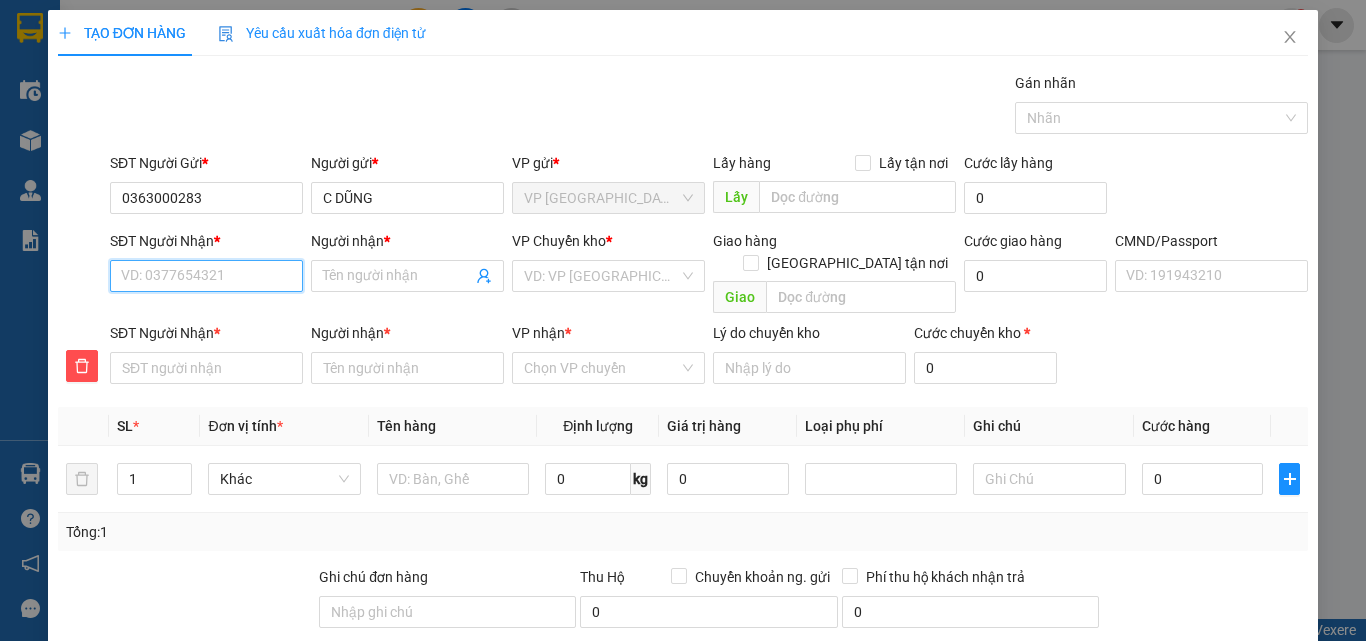 click on "SĐT Người Nhận  *" at bounding box center [206, 276] 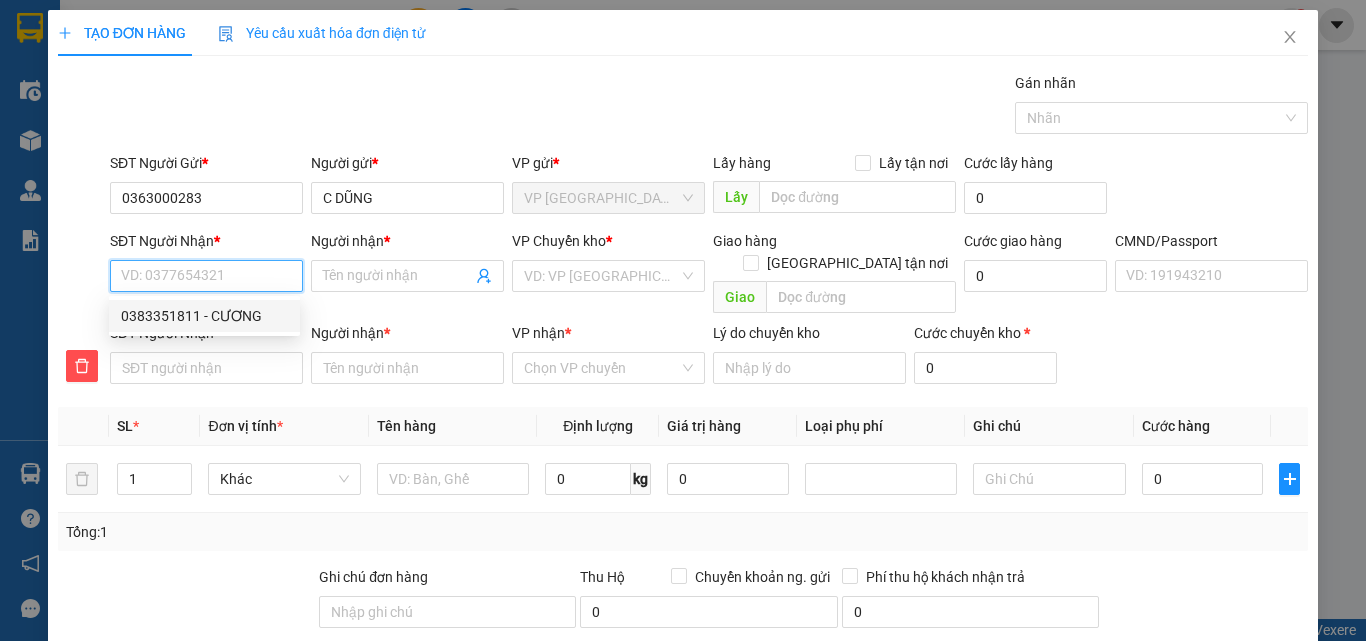 click on "0383351811 - CƯƠNG" at bounding box center [204, 316] 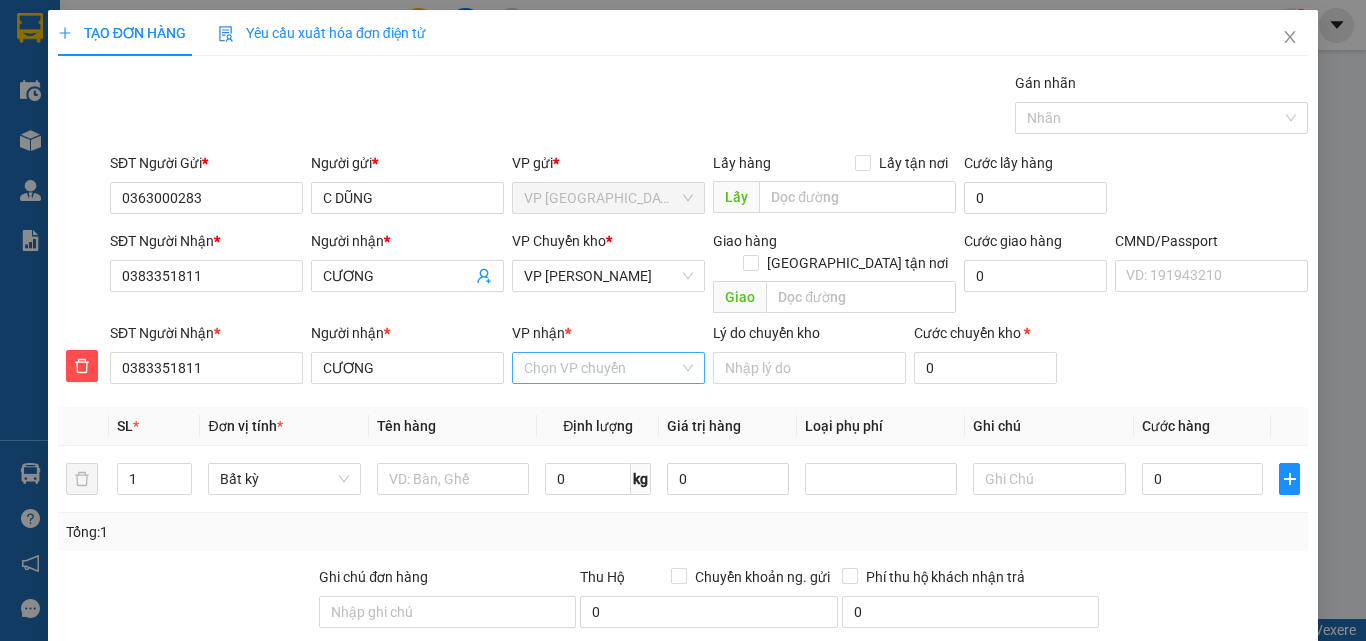 click on "VP nhận  *" at bounding box center (601, 368) 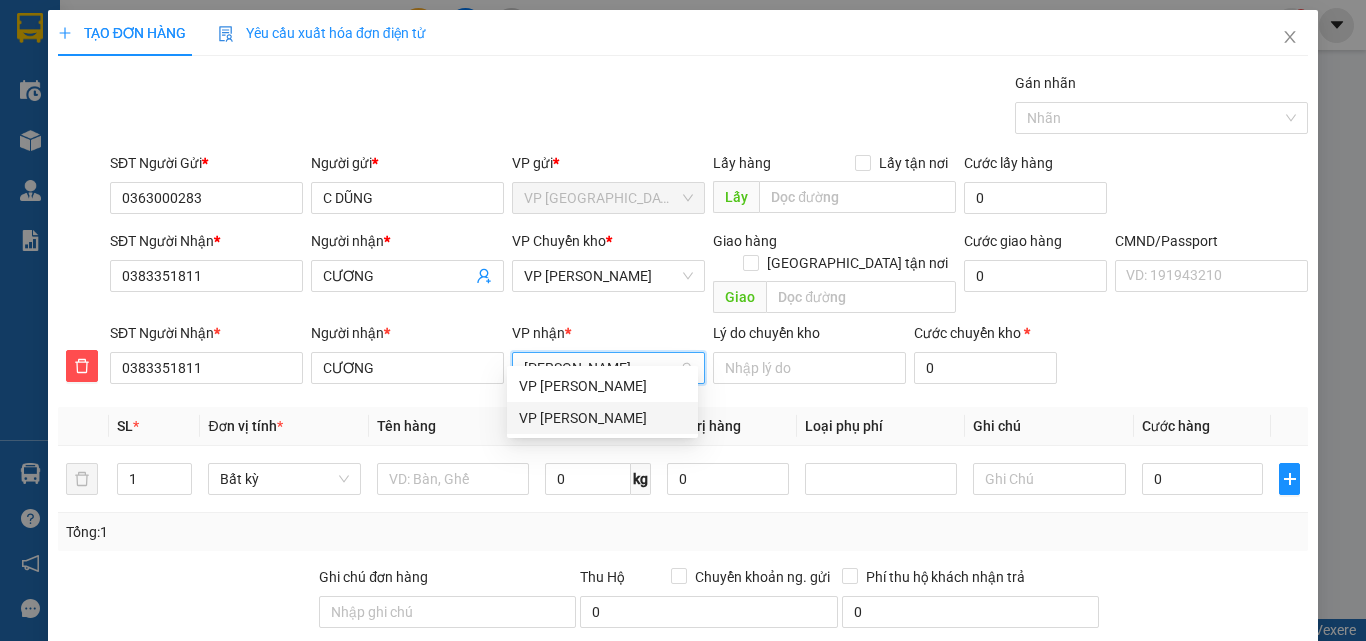 click on "VP [PERSON_NAME]" at bounding box center [602, 418] 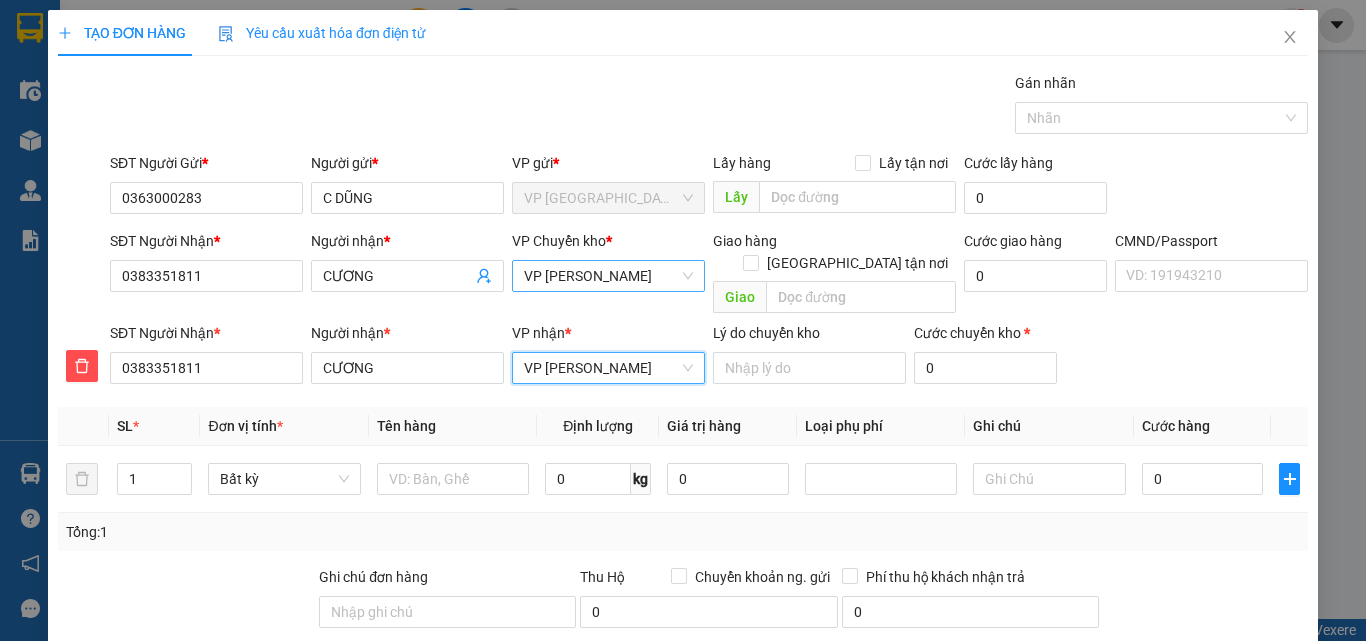 click on "VP [PERSON_NAME]" at bounding box center (608, 276) 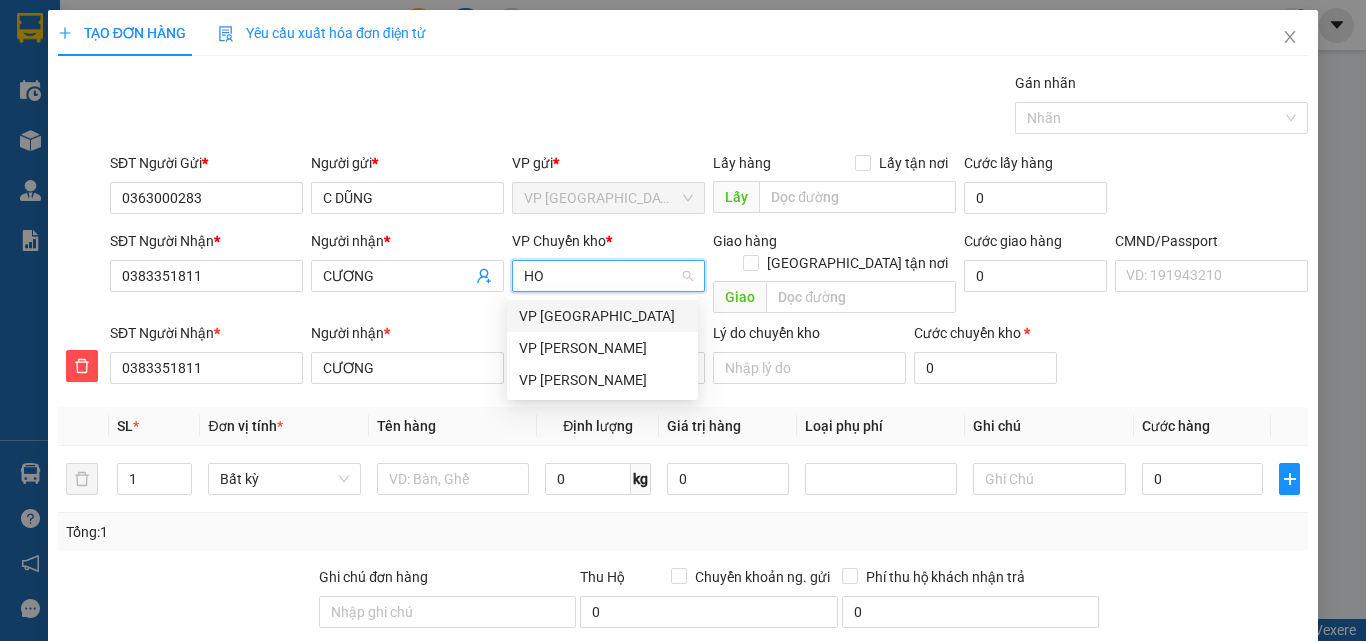 scroll, scrollTop: 0, scrollLeft: 0, axis: both 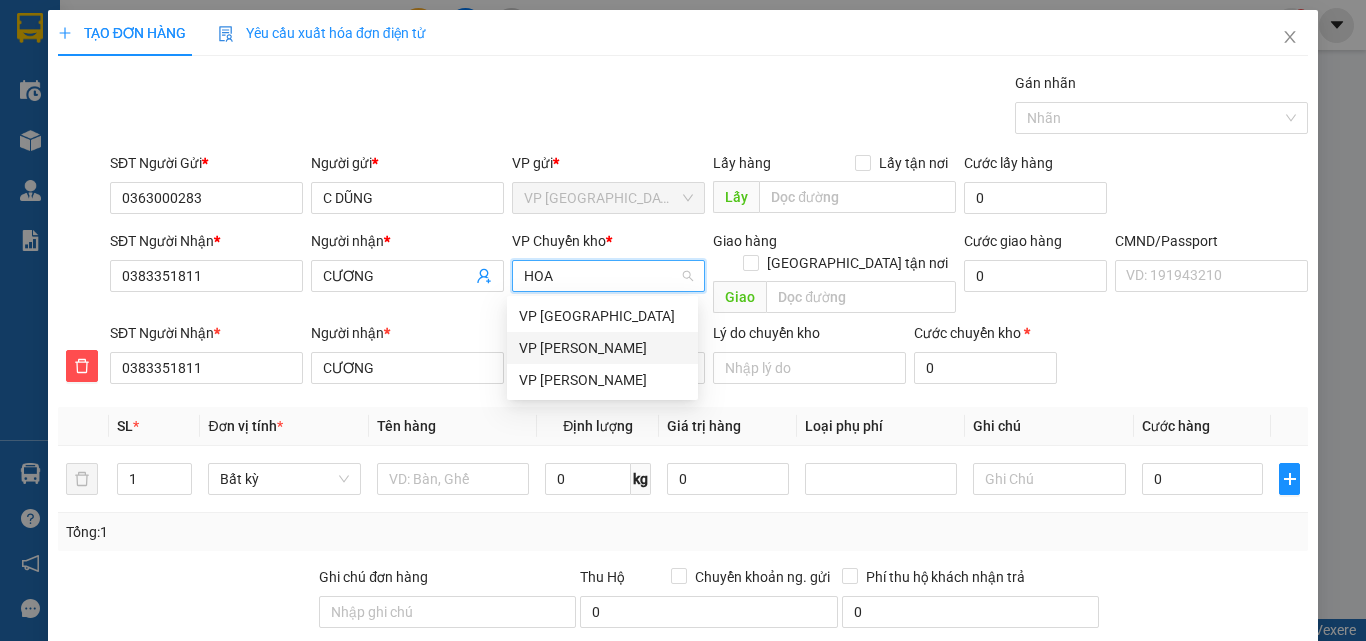 click on "VP [PERSON_NAME]" at bounding box center [602, 348] 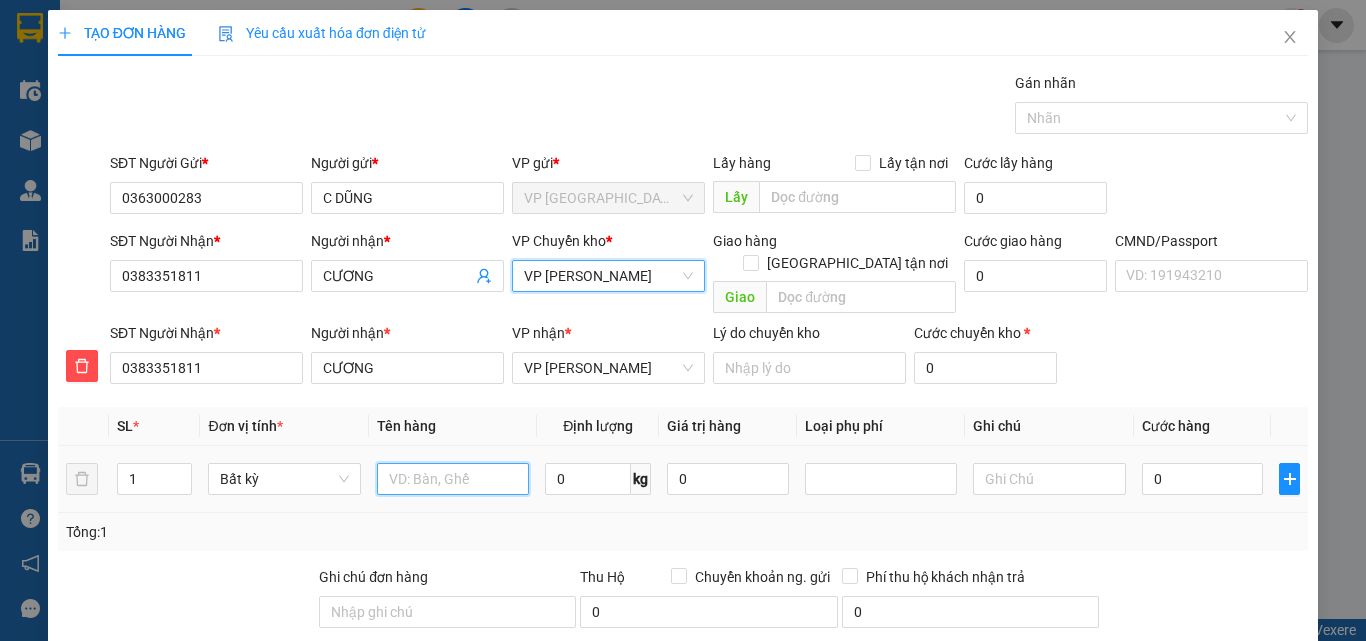 click at bounding box center (453, 479) 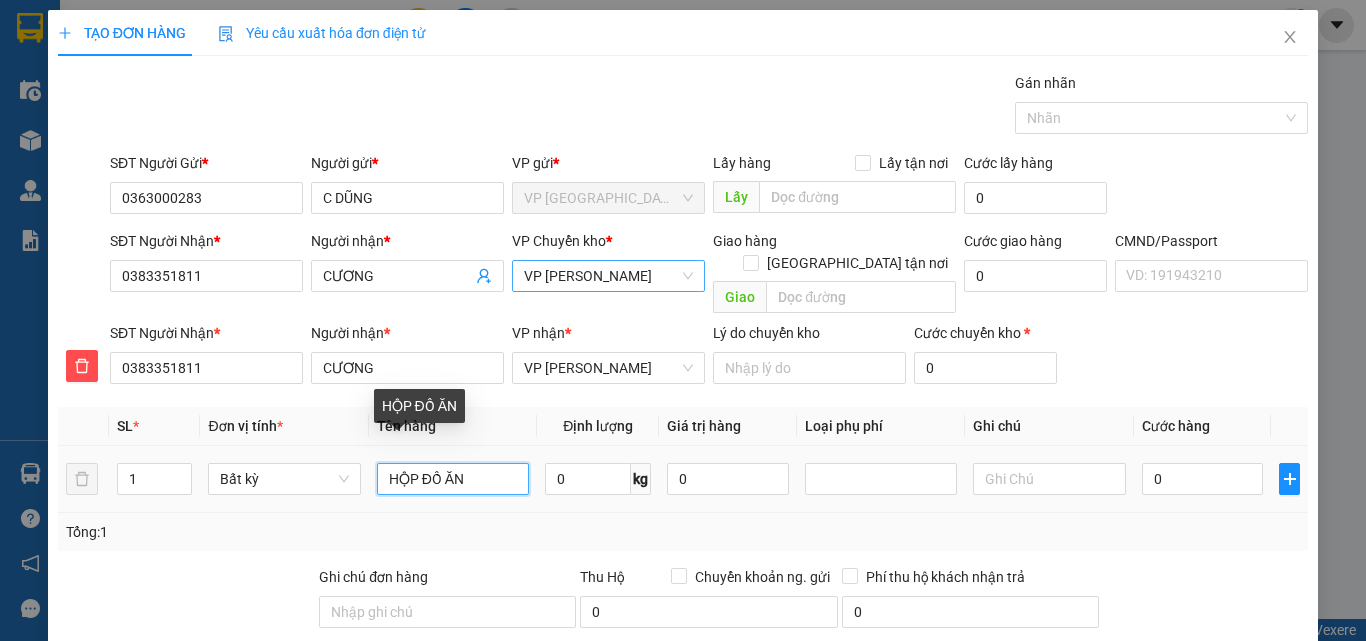 click on "HỘP ĐỒ ĂN" at bounding box center (453, 479) 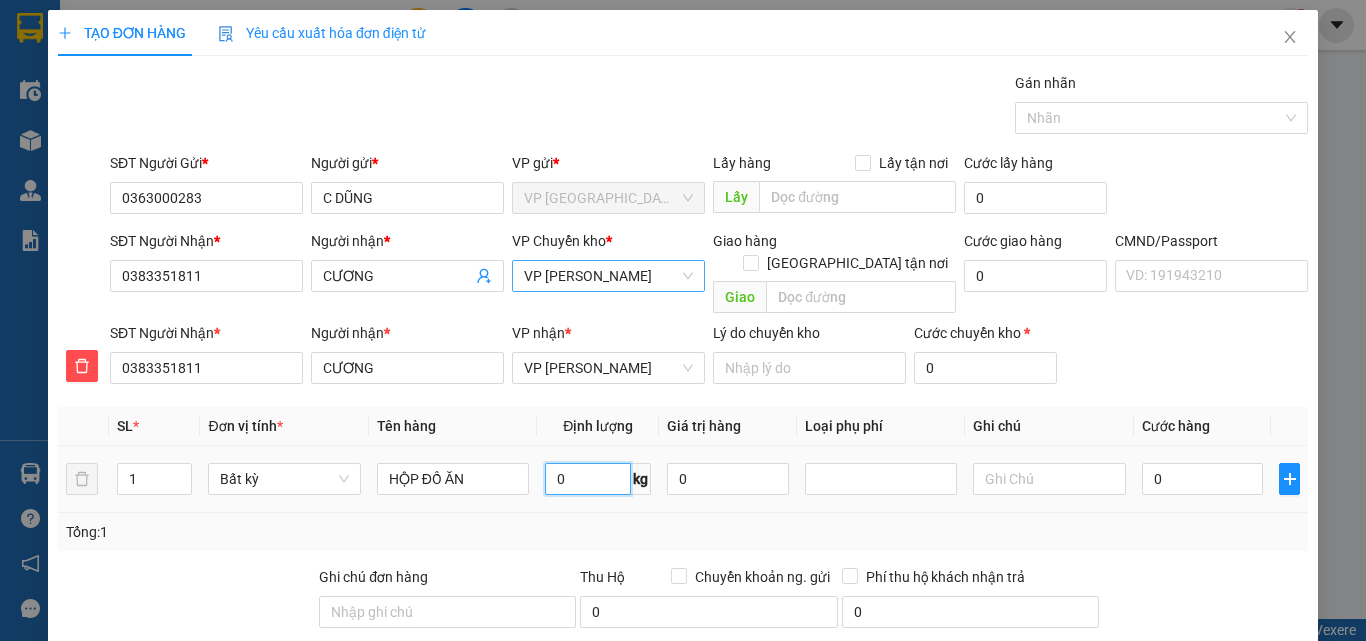 click on "0" at bounding box center (588, 479) 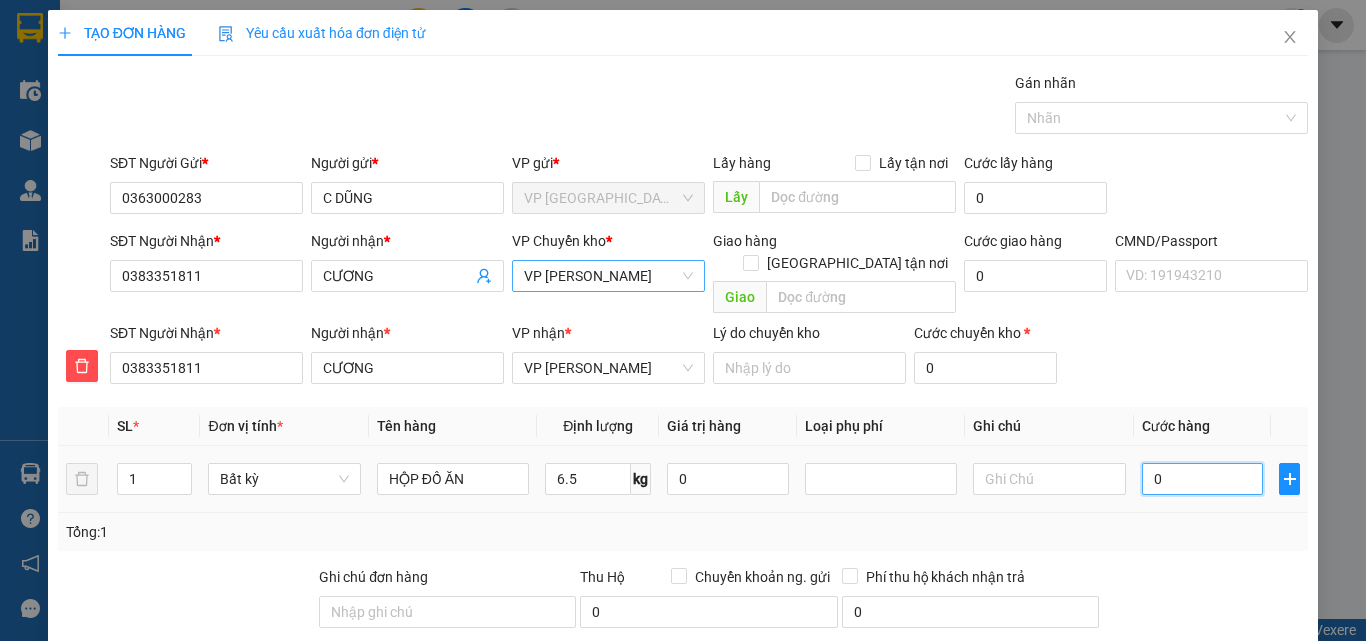 click on "0" at bounding box center [1203, 479] 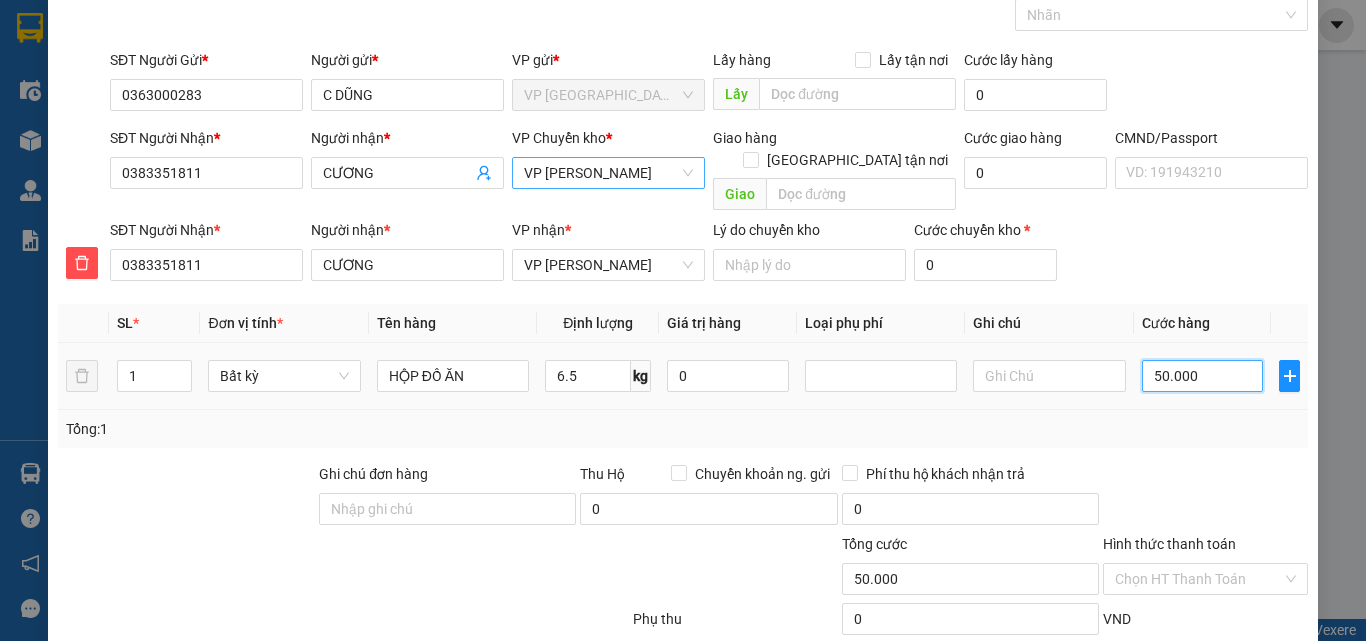 scroll, scrollTop: 209, scrollLeft: 0, axis: vertical 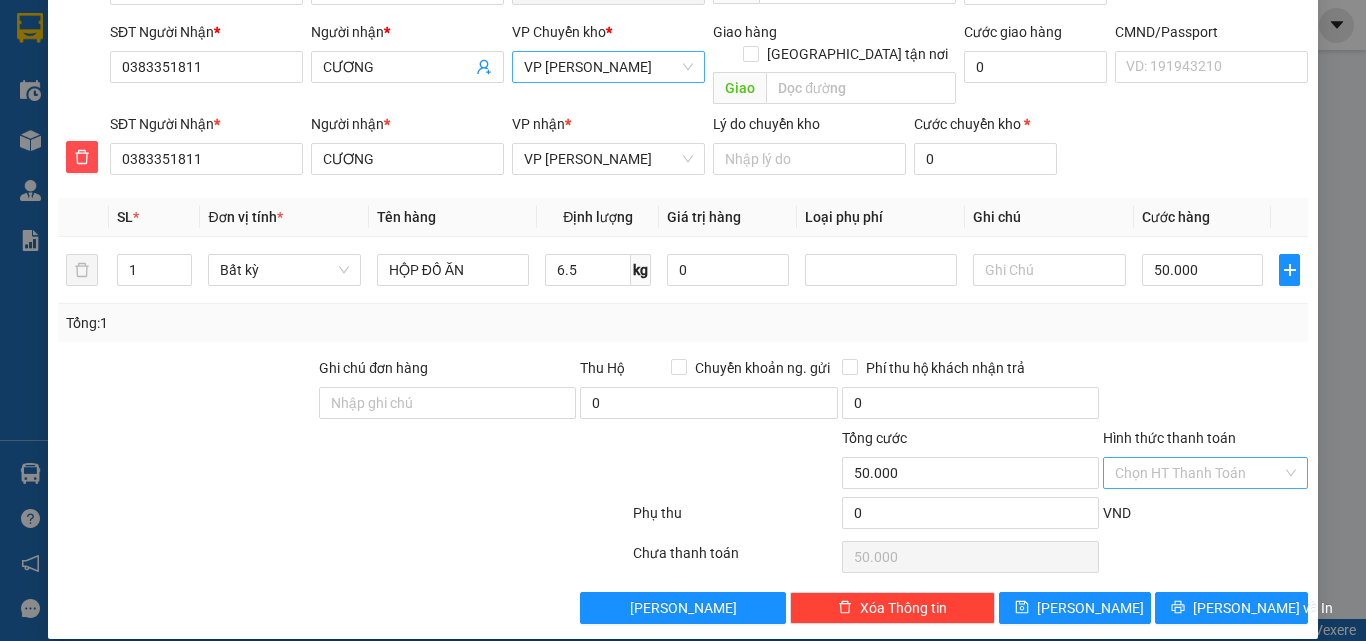 click on "Hình thức thanh toán" at bounding box center (1198, 473) 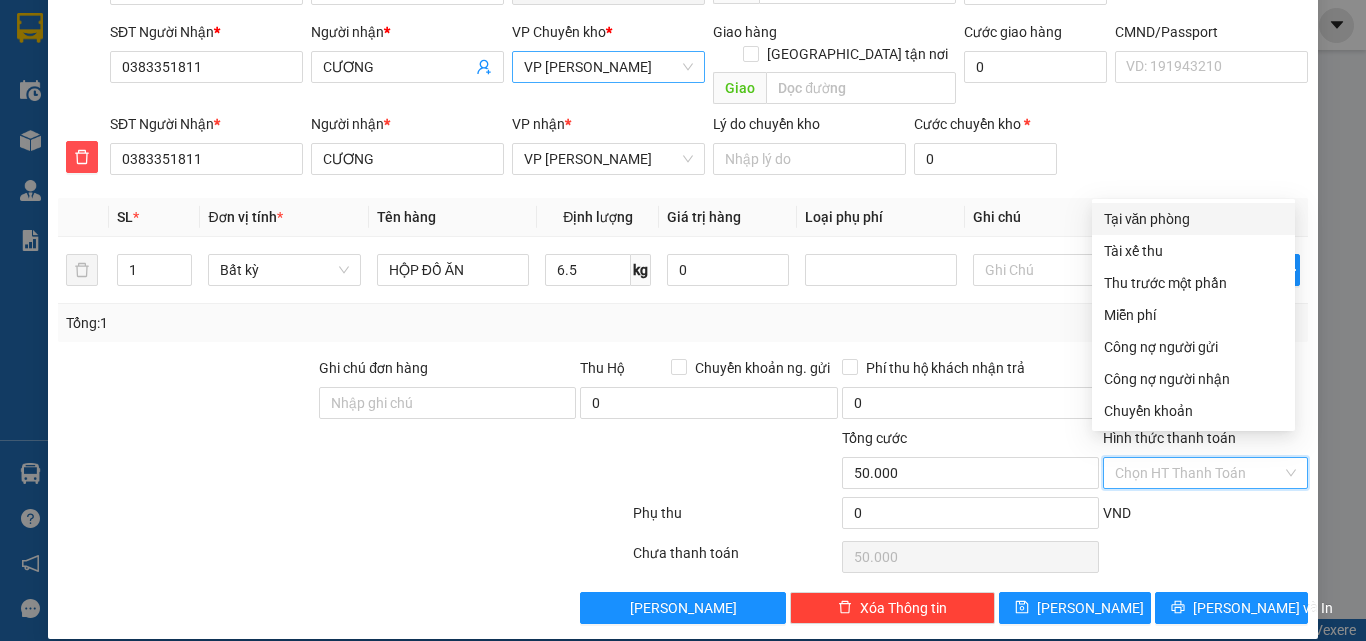 click on "Tại văn phòng" at bounding box center (1193, 219) 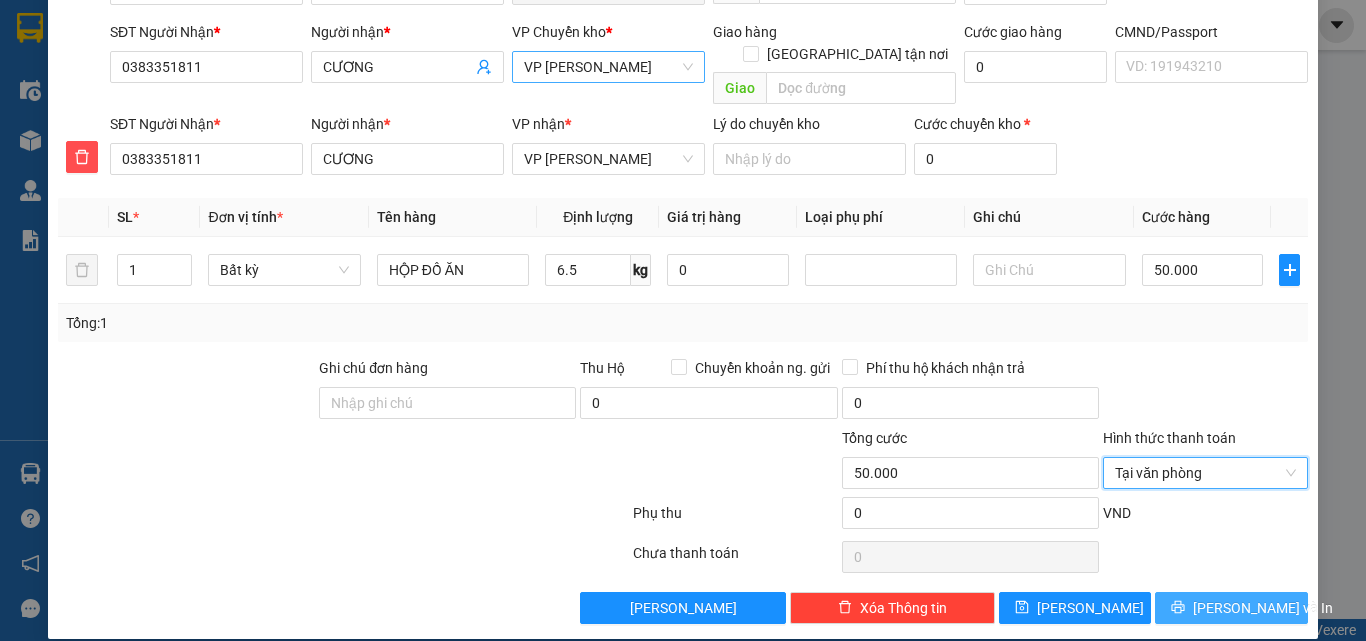 click on "[PERSON_NAME] và In" at bounding box center [1263, 608] 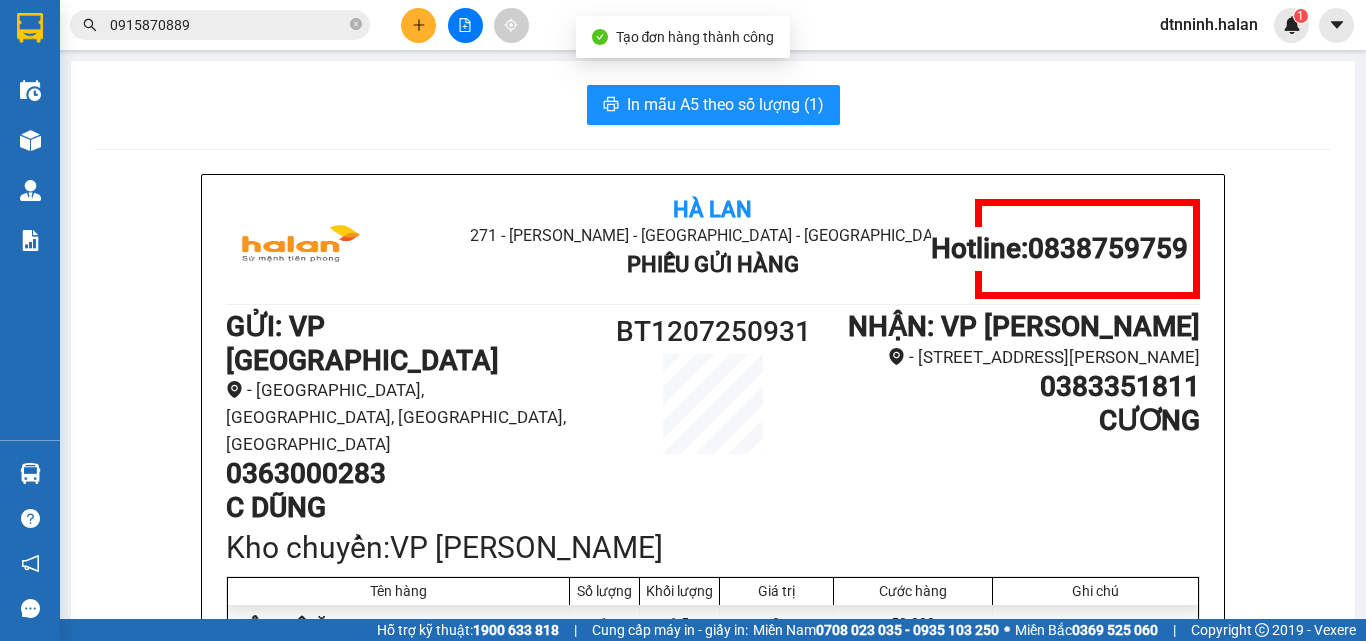 click on "In mẫu A5 theo số lượng
(1) Hà Lan 271 - Dương Tự Minh - Phường Tân Long - Thái Nguyên Phiếu Gửi Hàng Hotline:  0838759759 GỬI :   VP Bình Thuận   - 147 đường Bình Thuận, phường Tân Quang, TP Tuyên Quang, Tuyên Quang 0363000283 C DŨNG BT1207250931 NHẬN :   VP Nguyễn Văn Cừ   - 276 đường Nguyễn Văn Cừ, phường Bồ Đề, Long Biên, Hà Nội 0383351811 CƯƠNG Kho chuyển:  VP Hoàng Gia Tên hàng Số lượng Khối lượng Giá trị Cước hàng Ghi chú HỘP ĐỒ ĂN 1 6.5 0 50.000 Tổng cộng 1 6.5 0 50.000 Loading... Đã thu cước : 50.000 Tổng phải thu: 0 Thông tin NH người nhận tiền thu hộ Người gửi  (Tôi đã đọc và đồng ý nội dung phiếu gửi hàng) 12:05, ngày 12 tháng 07 năm 2025 NV nhận hàng (Kí và ghi rõ họ tên) Đặng Thị Ngọc Ninh Người nhận (Kí và ghi rõ họ tên) Quy định nhận/gửi hàng : Hà Lan Phiếu Gửi Hàng Hotline:  0838759759 GỬI :" at bounding box center [713, 968] 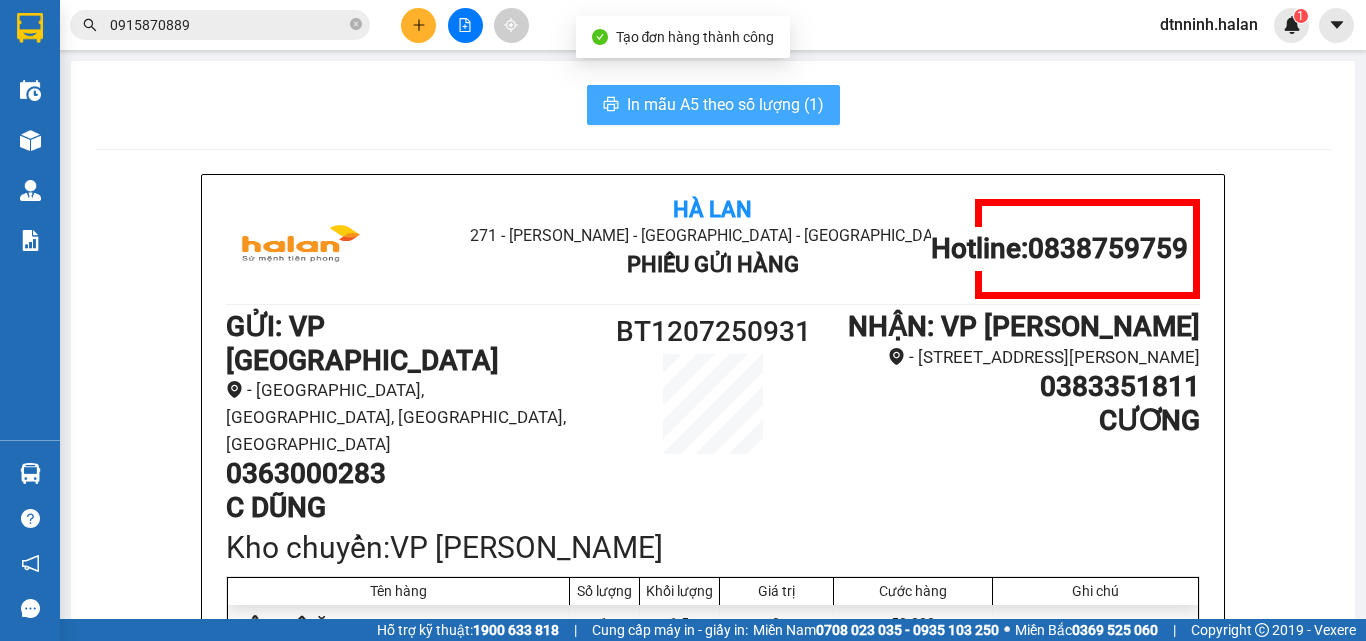 click on "In mẫu A5 theo số lượng
(1)" at bounding box center [725, 104] 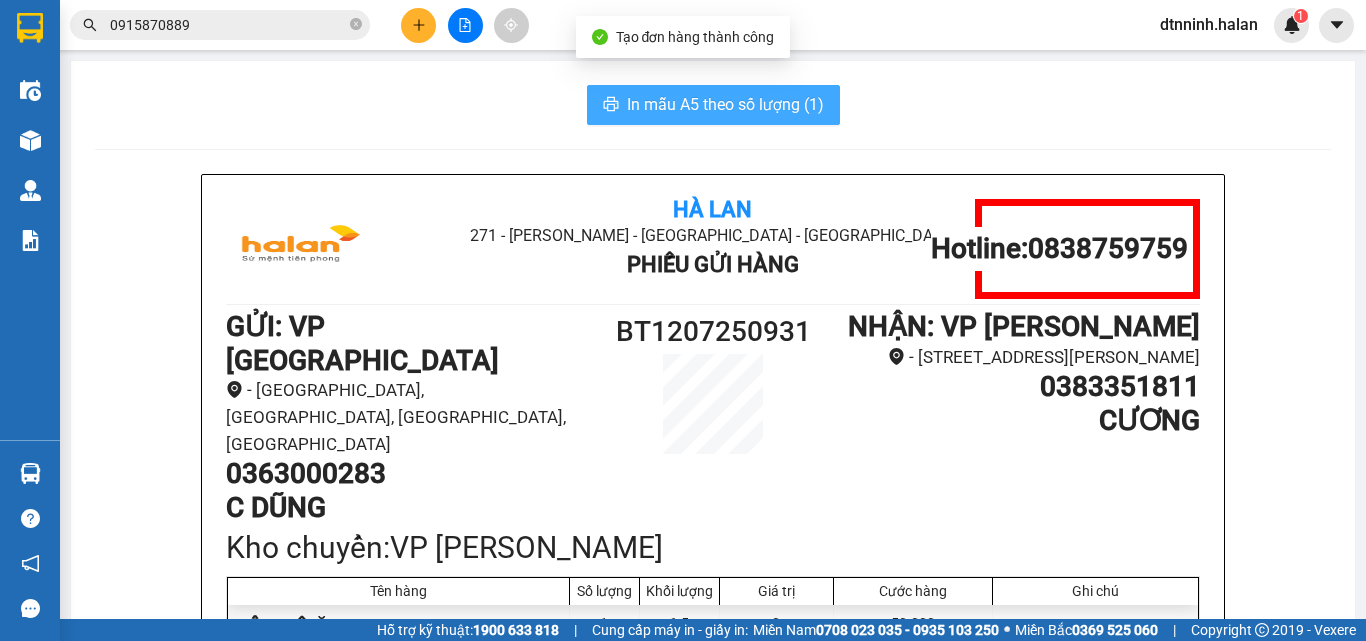 scroll, scrollTop: 0, scrollLeft: 0, axis: both 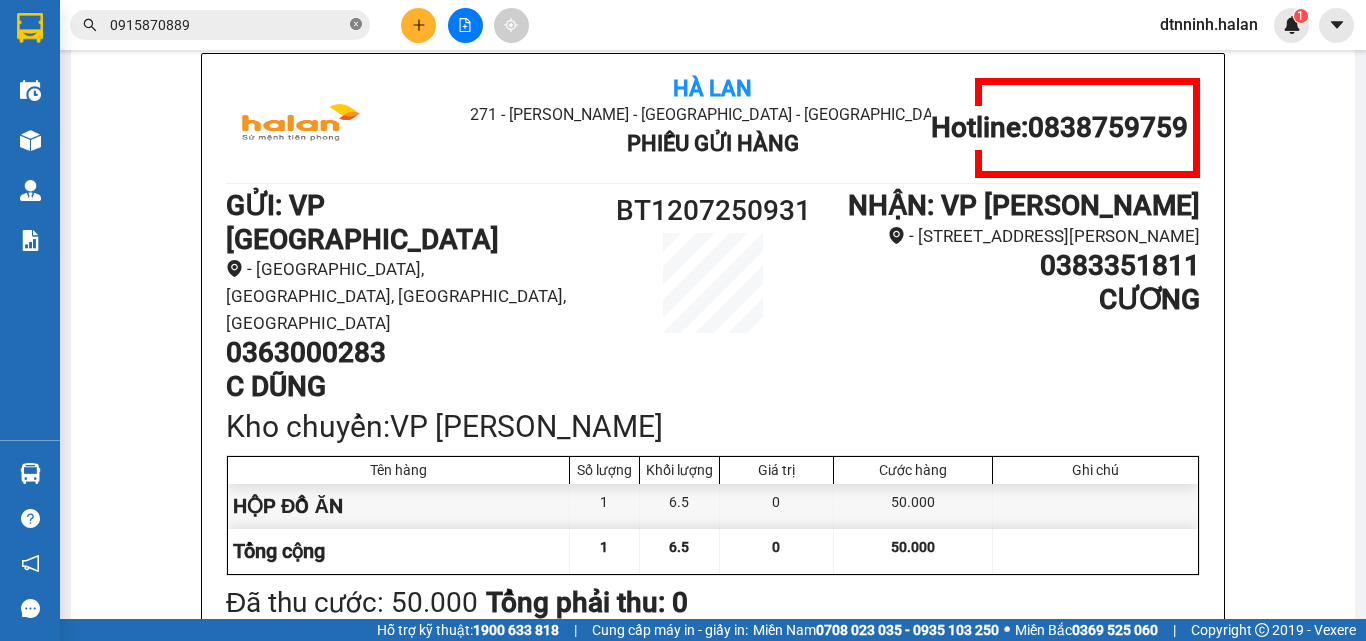 click 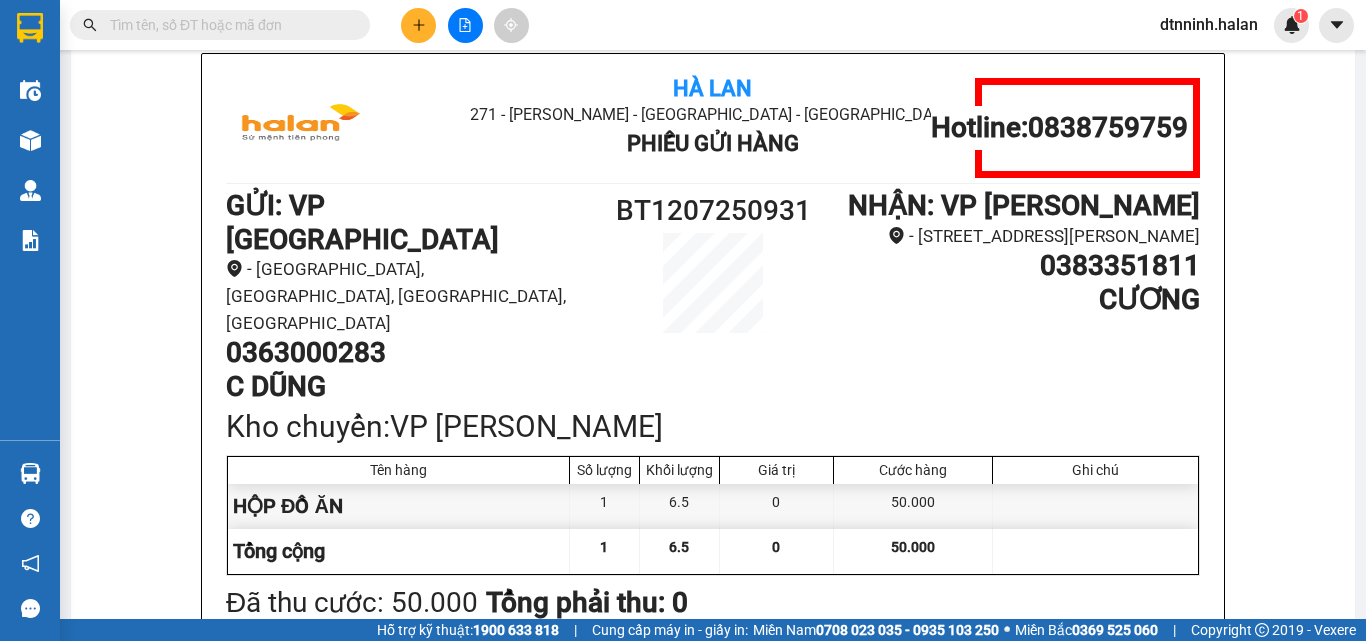 click at bounding box center [228, 25] 